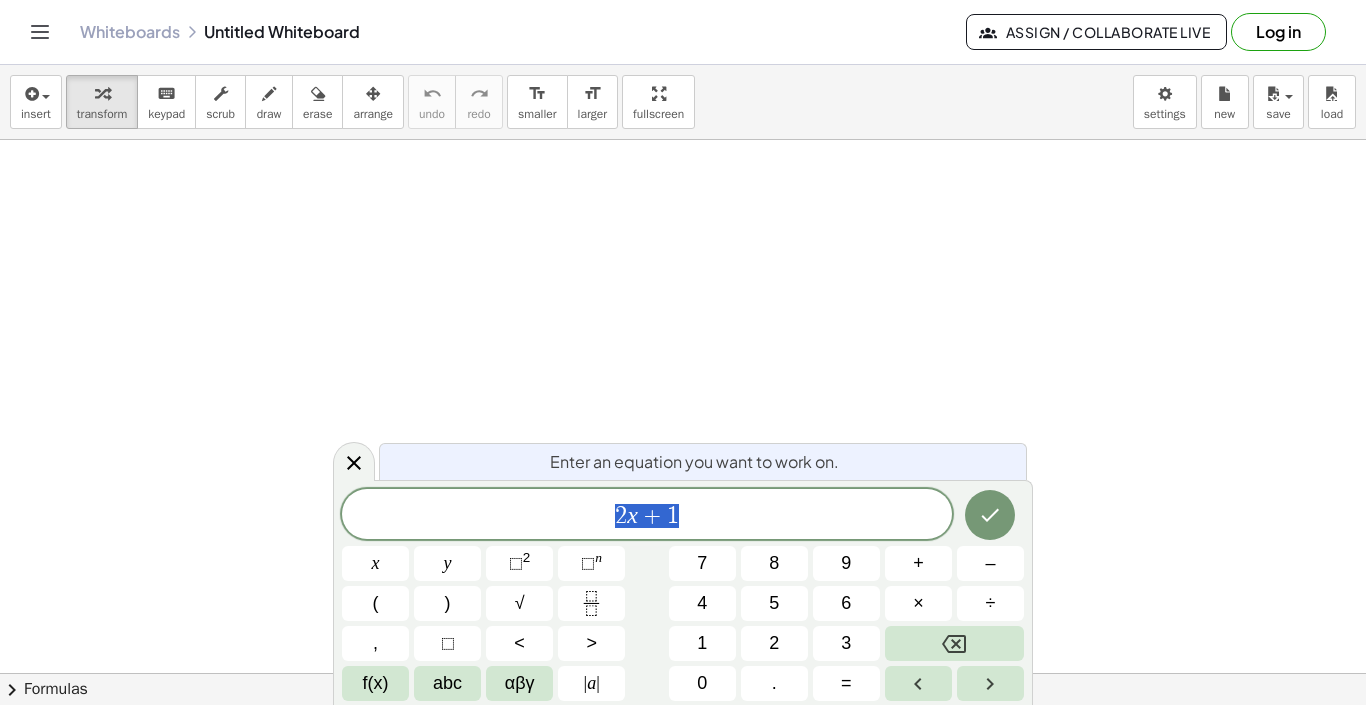 scroll, scrollTop: 0, scrollLeft: 0, axis: both 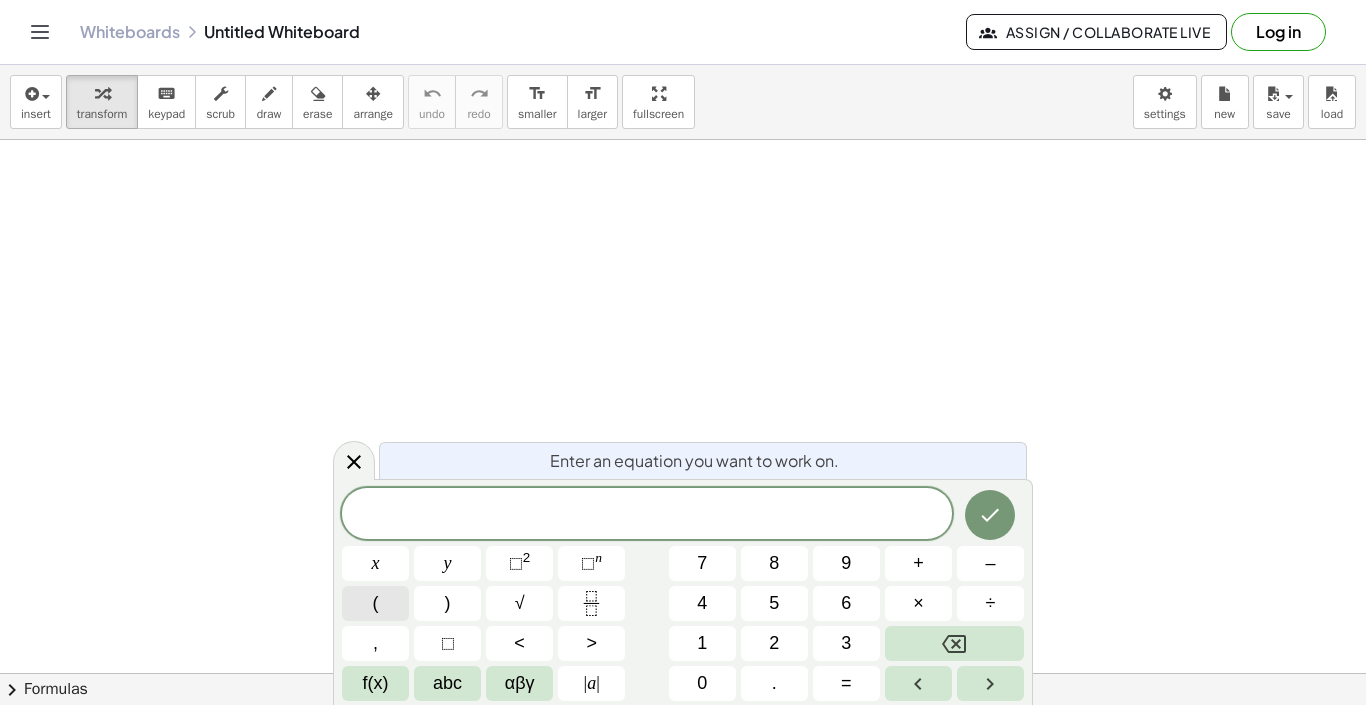click on "(" at bounding box center [375, 603] 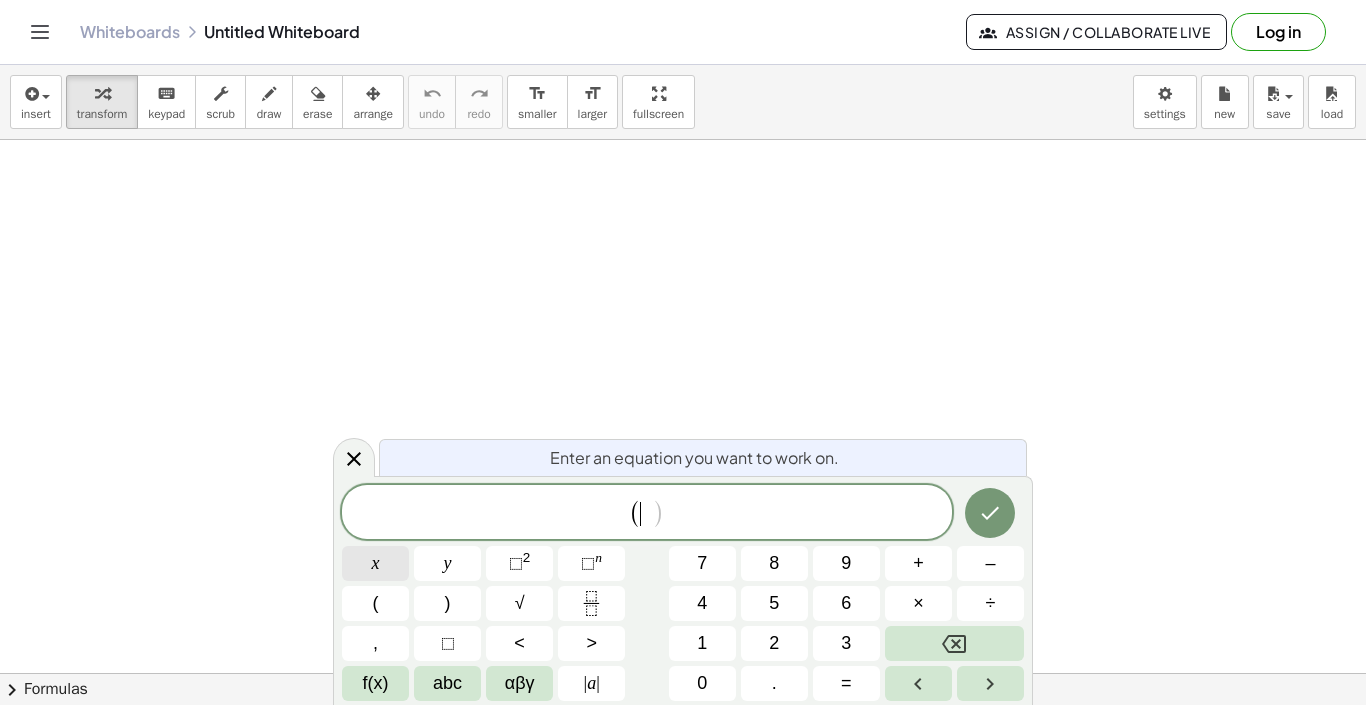 click on "x" at bounding box center (375, 563) 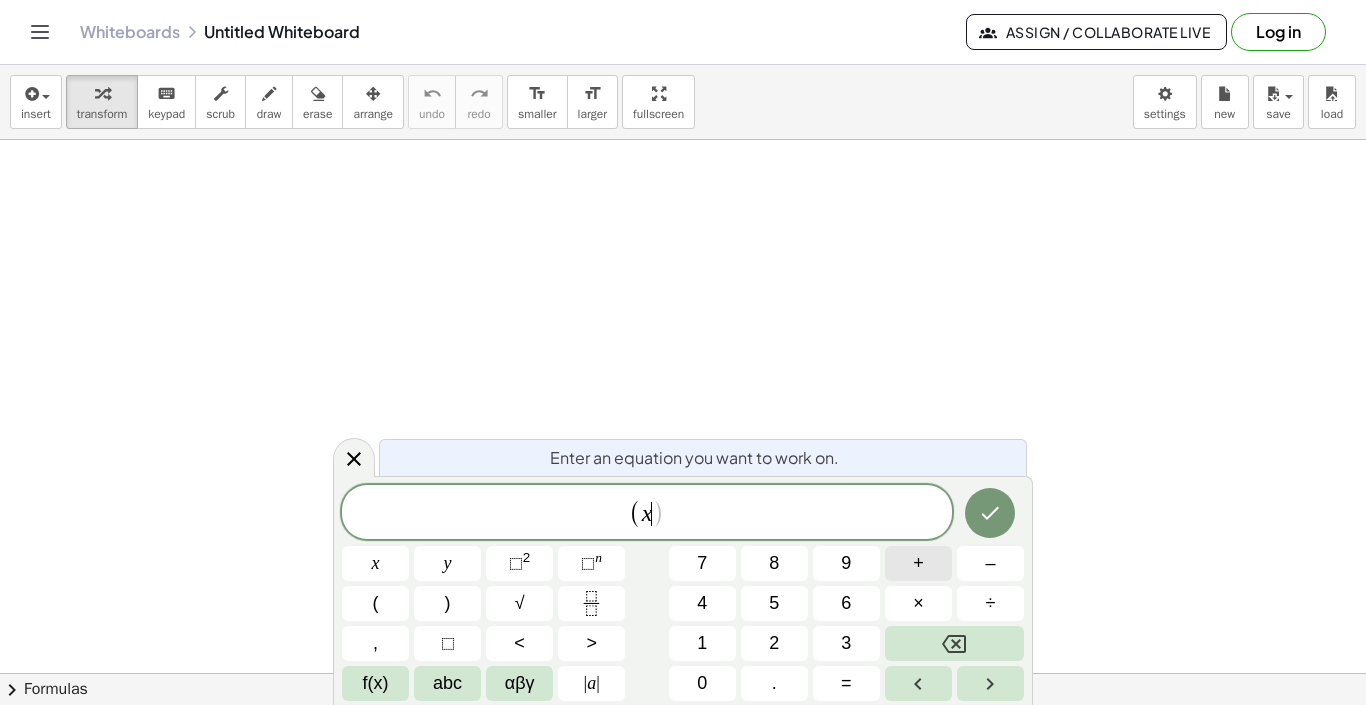 click on "+" at bounding box center [918, 563] 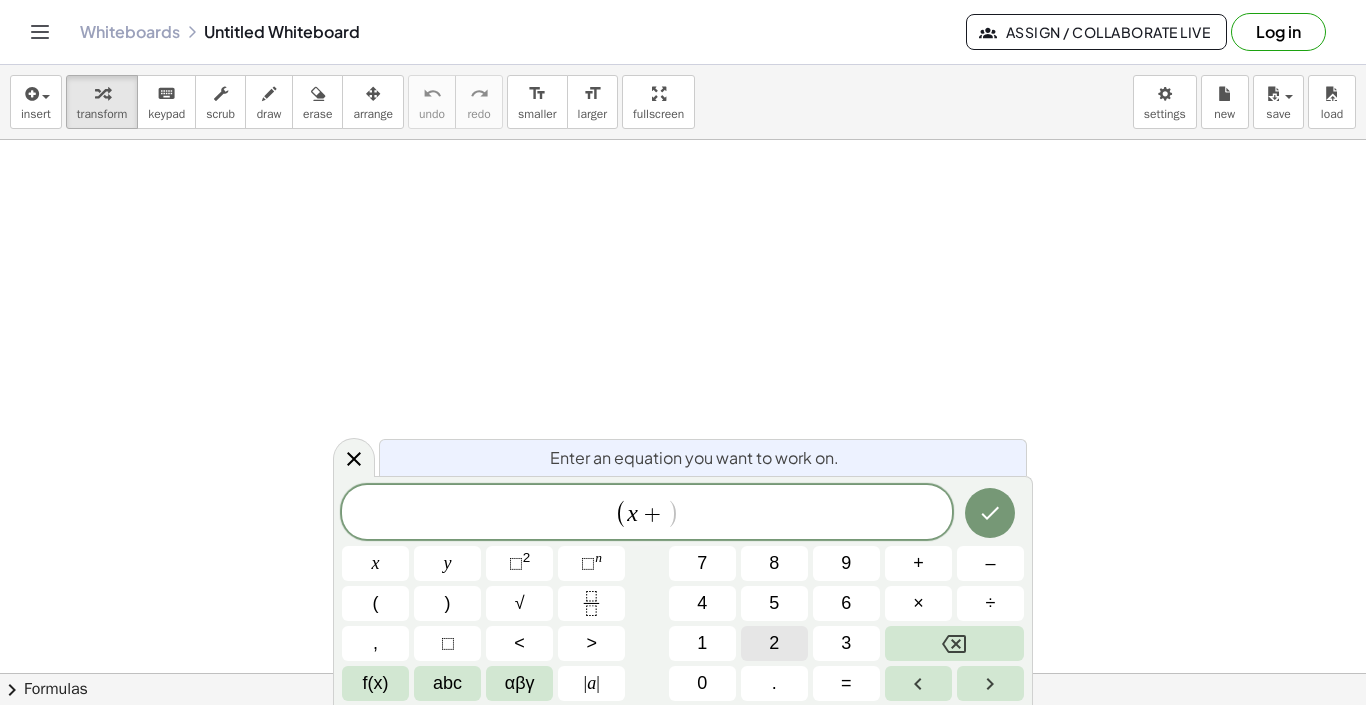 click on "2" at bounding box center (774, 643) 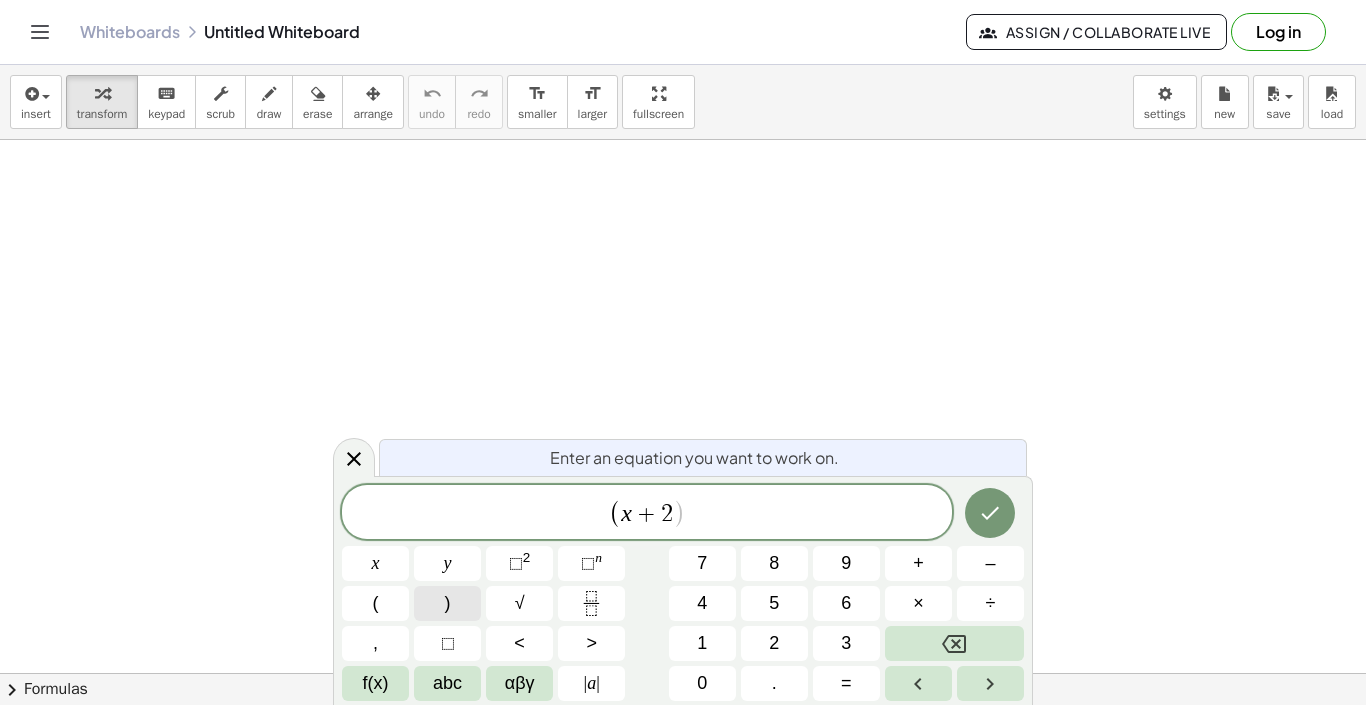 click on ")" at bounding box center (448, 603) 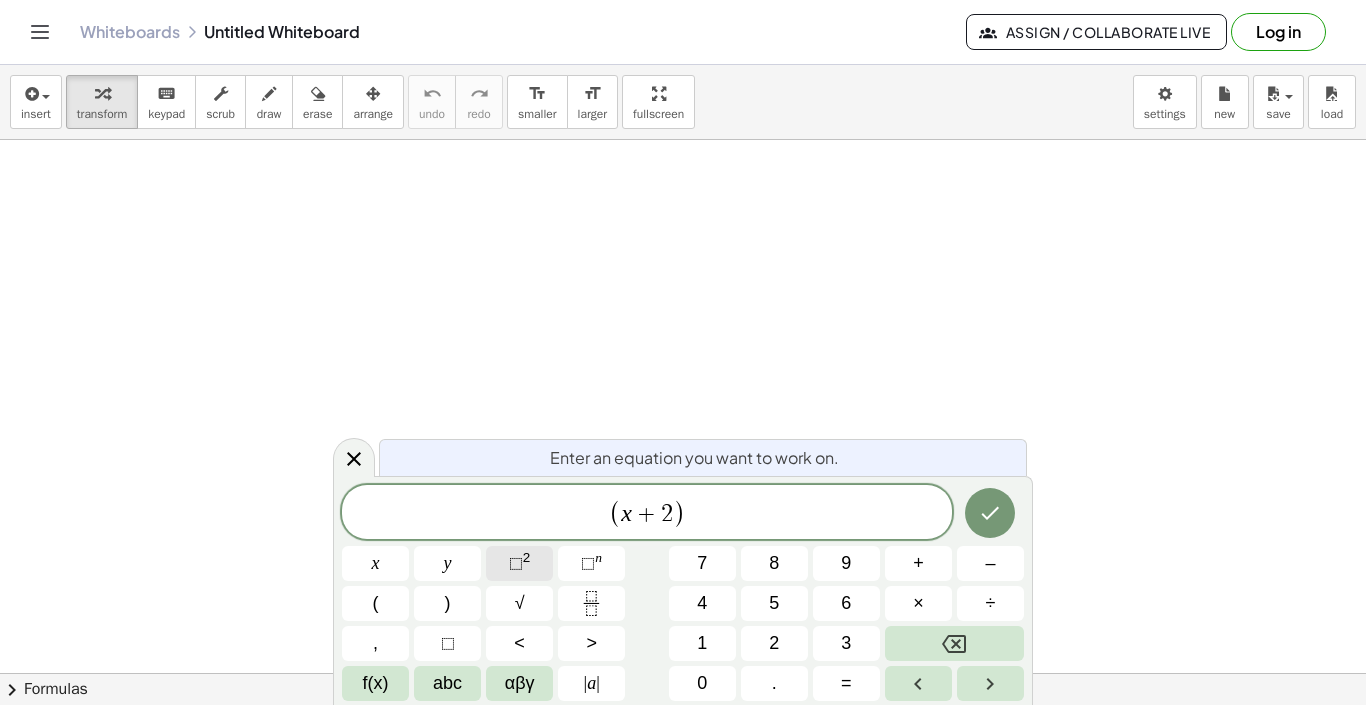 click on "⬚" at bounding box center (516, 563) 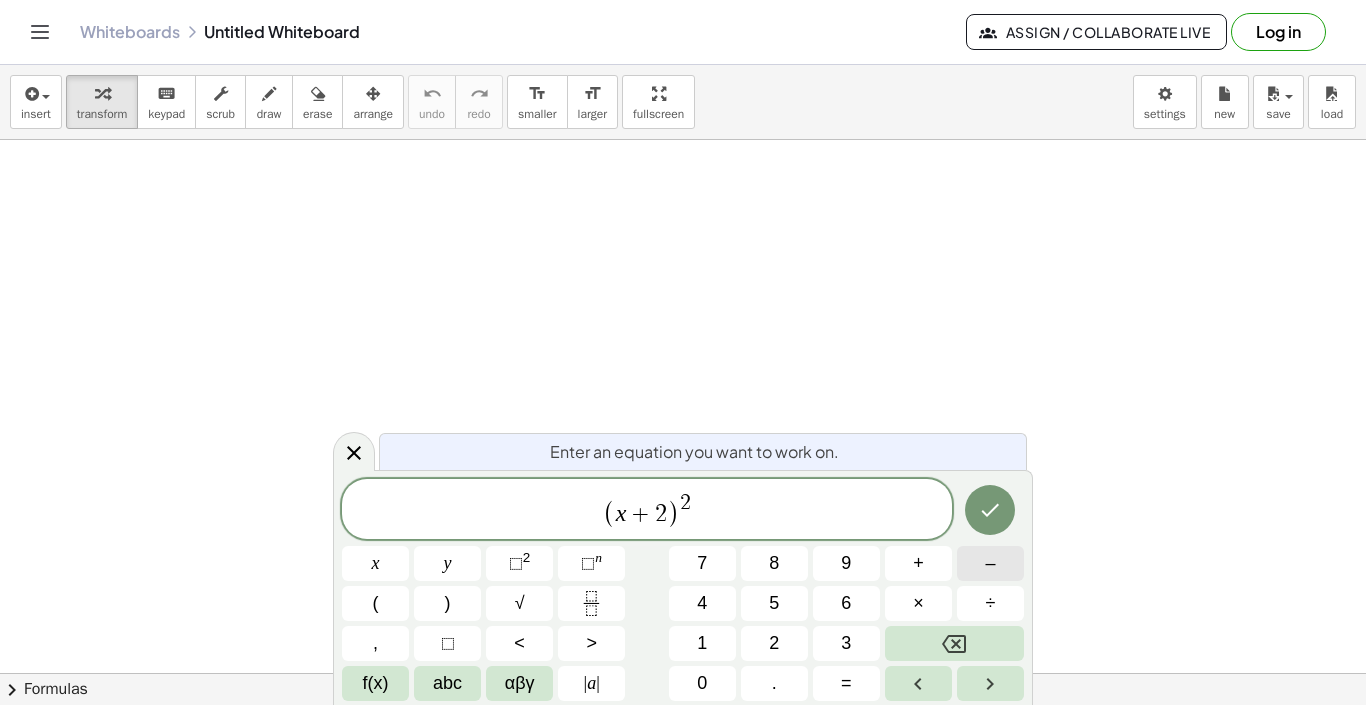 click on "–" at bounding box center (990, 563) 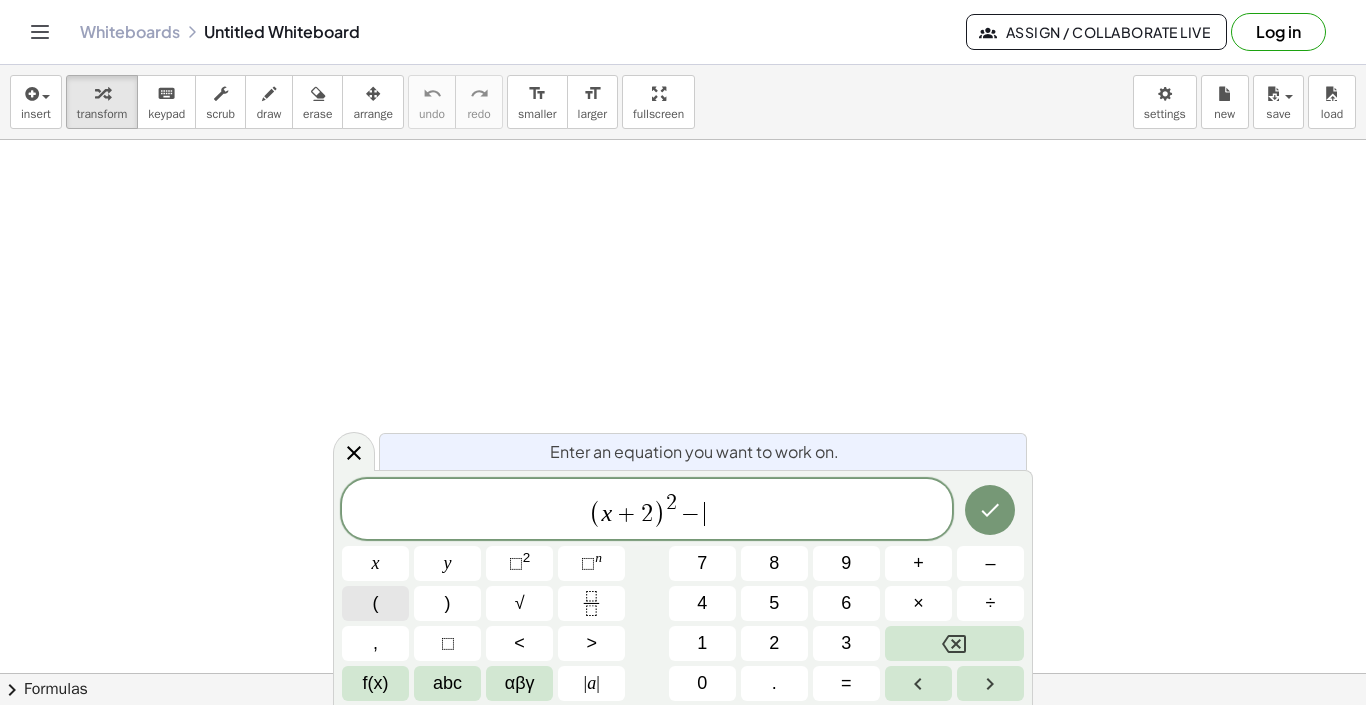 click on "(" at bounding box center (376, 603) 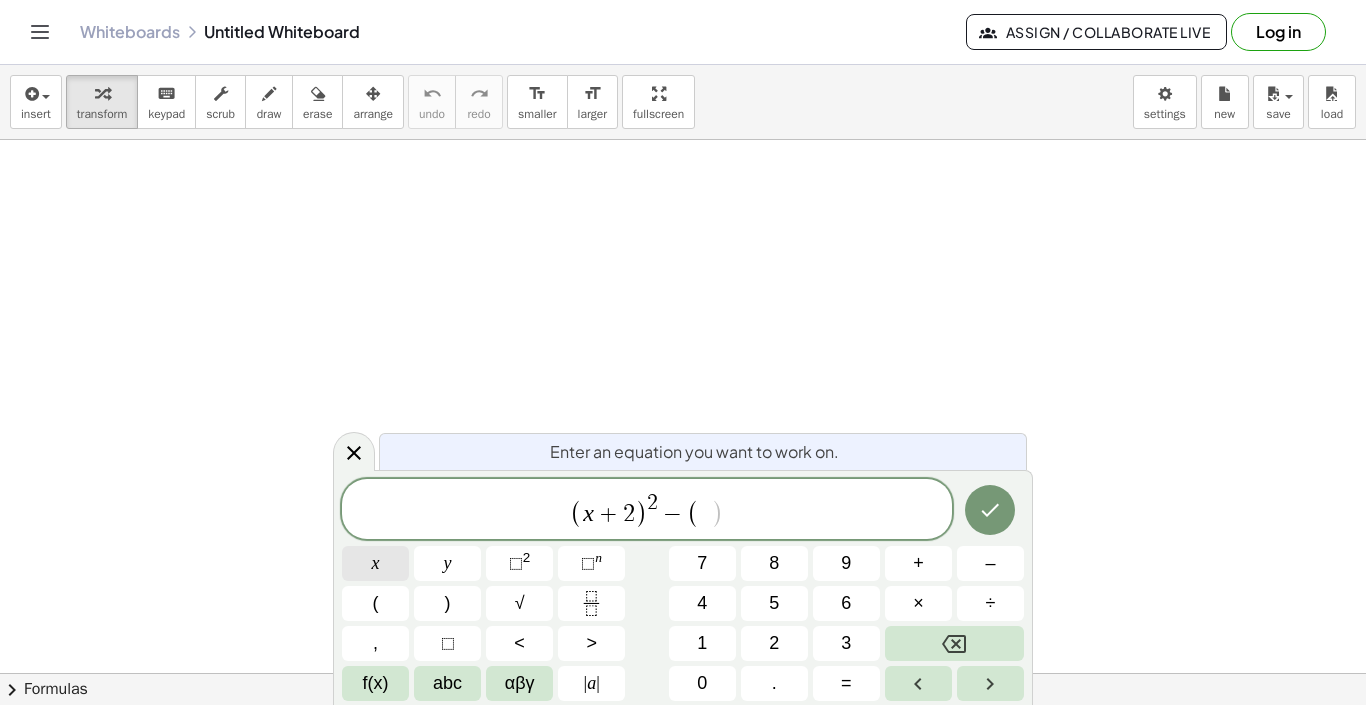 click on "x" at bounding box center (376, 563) 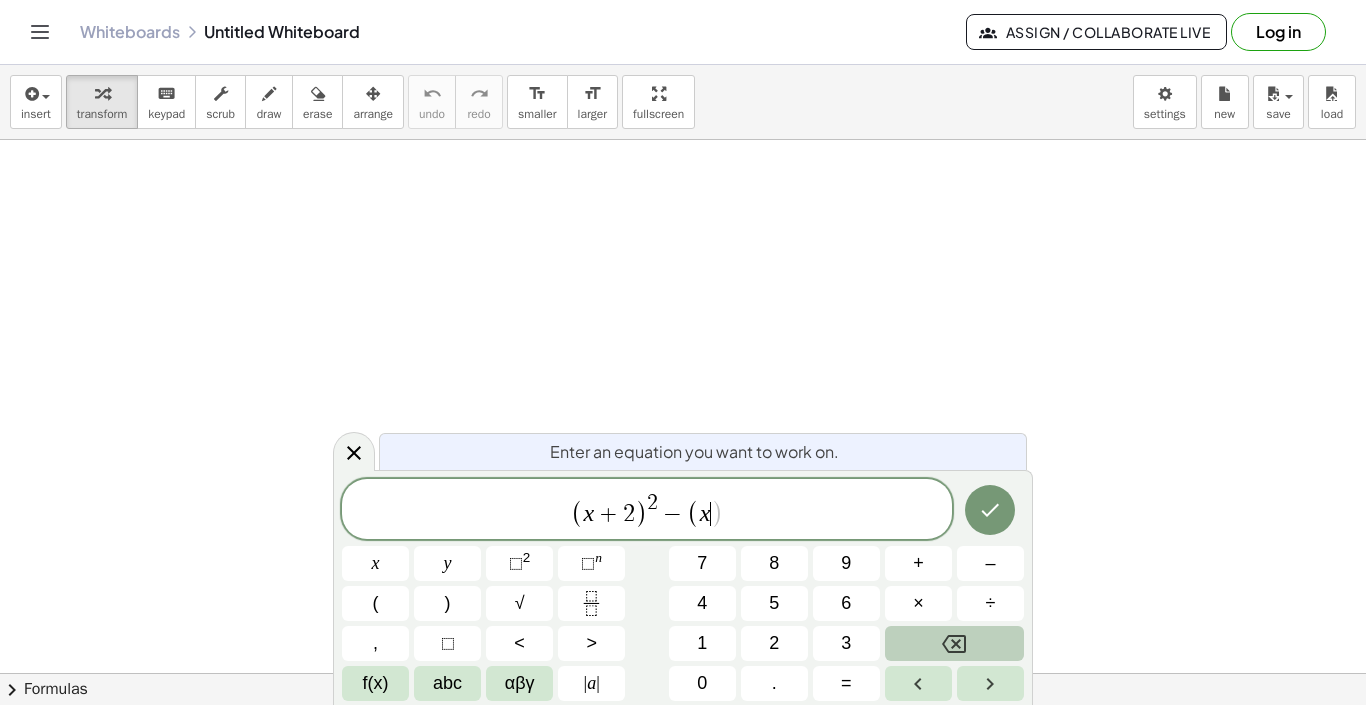 click 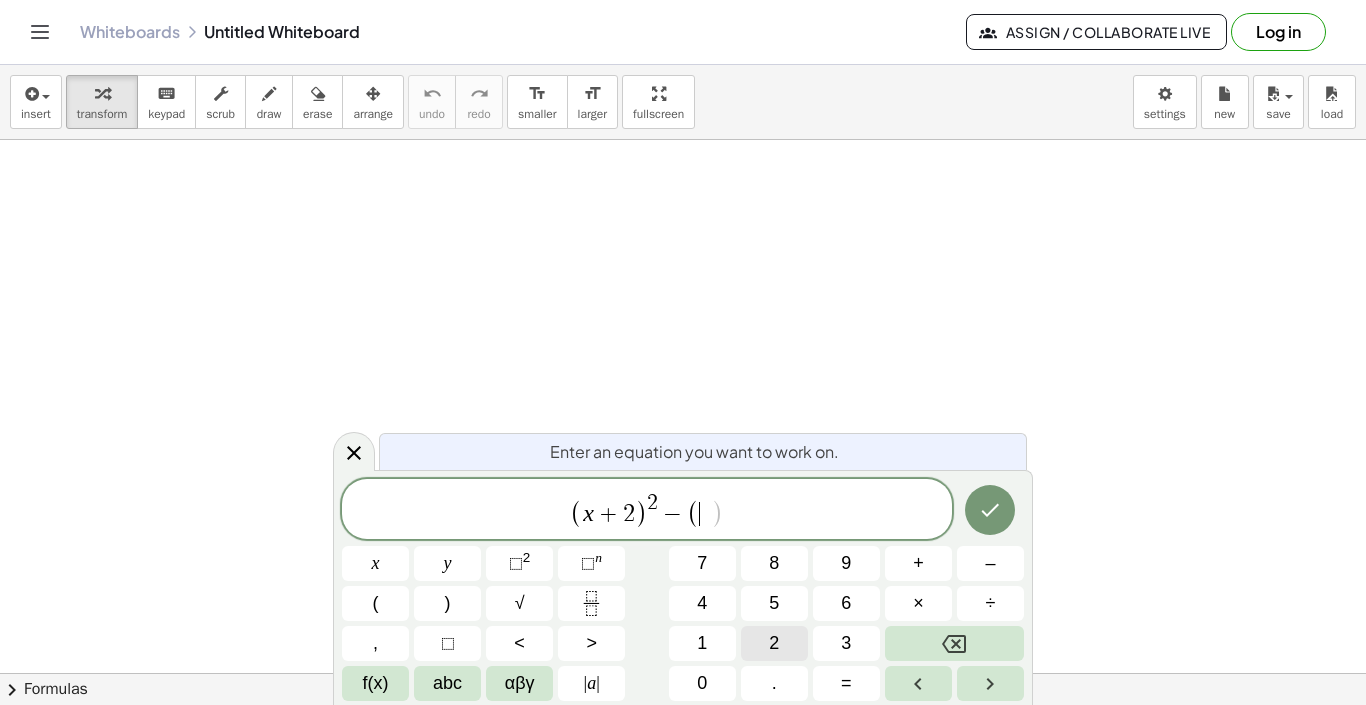 click on "2" at bounding box center [774, 643] 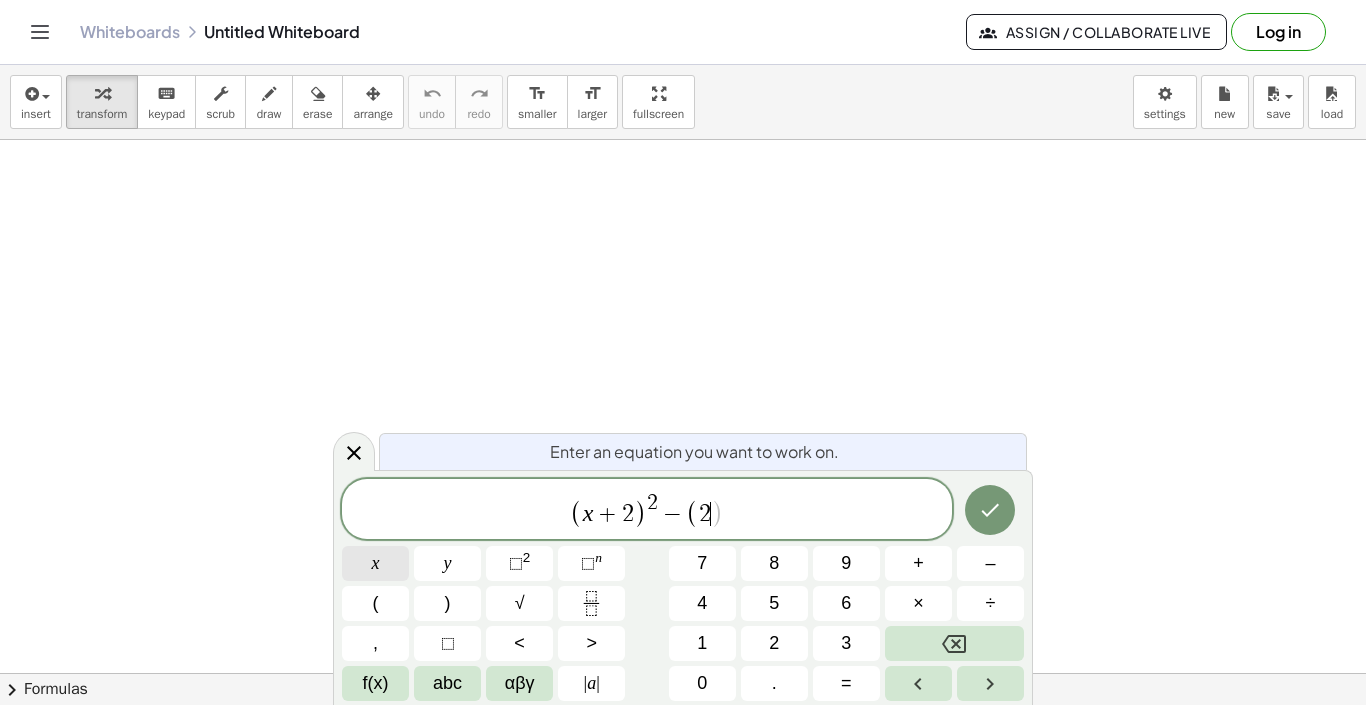 click on "x" at bounding box center (375, 563) 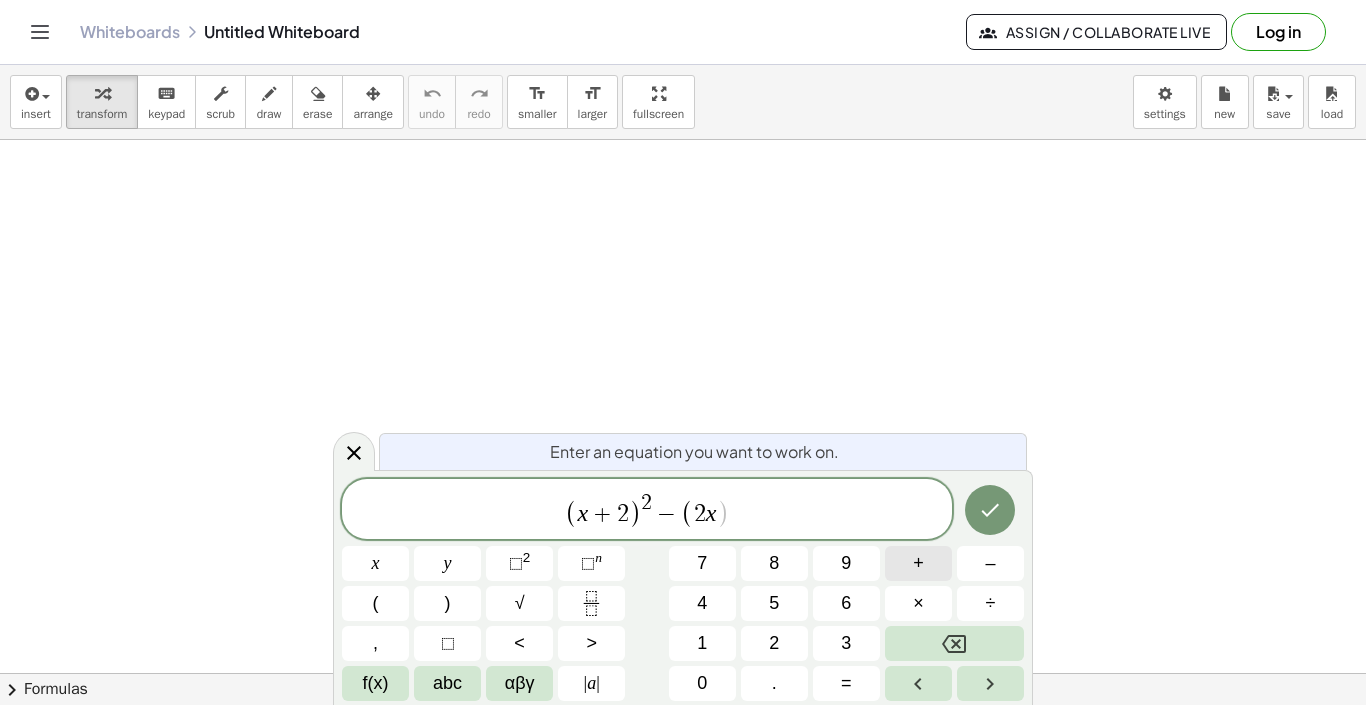 click on "+" at bounding box center (918, 563) 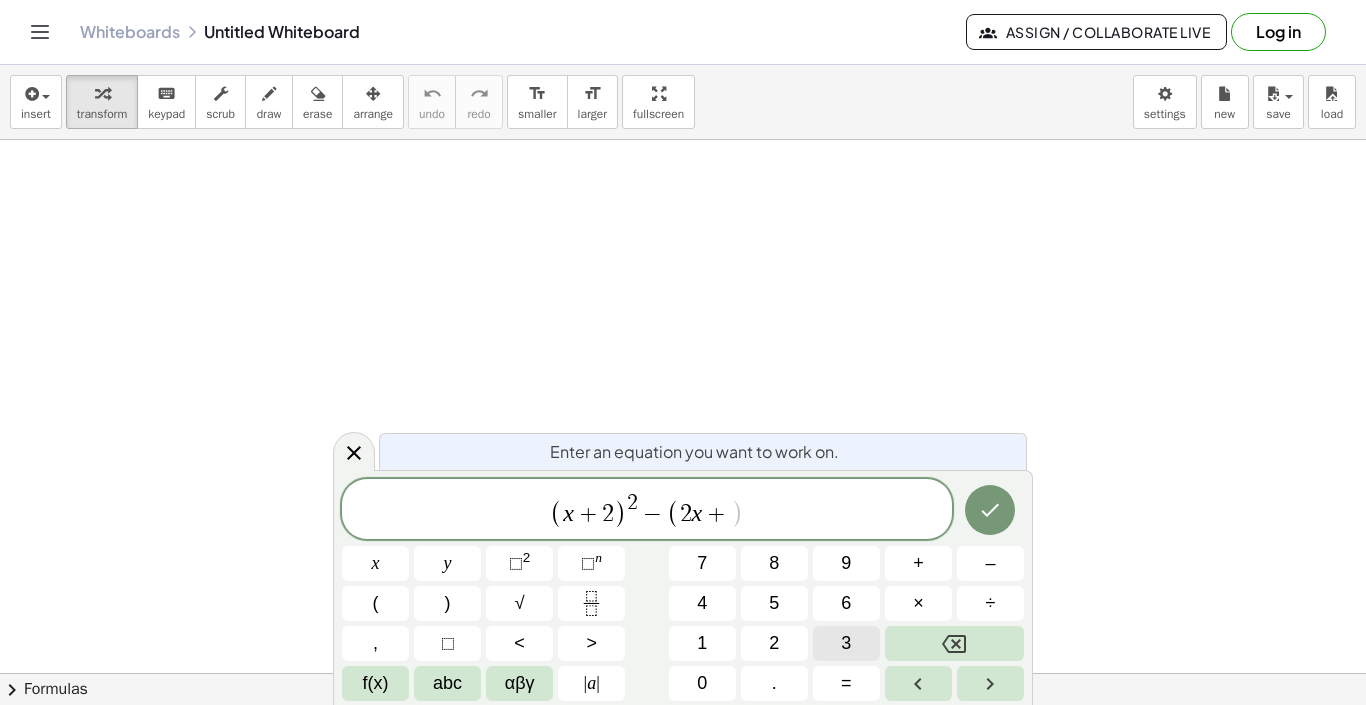 click on "3" at bounding box center [846, 643] 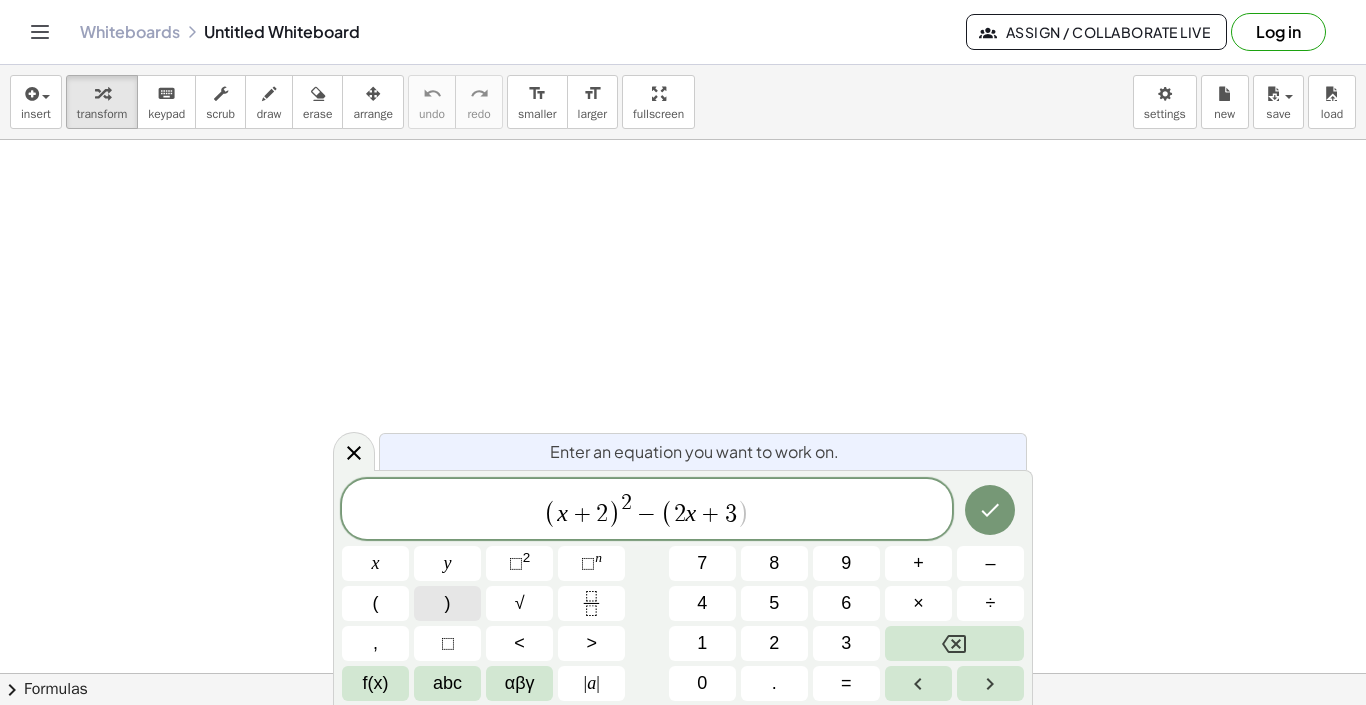 click on ")" at bounding box center (448, 603) 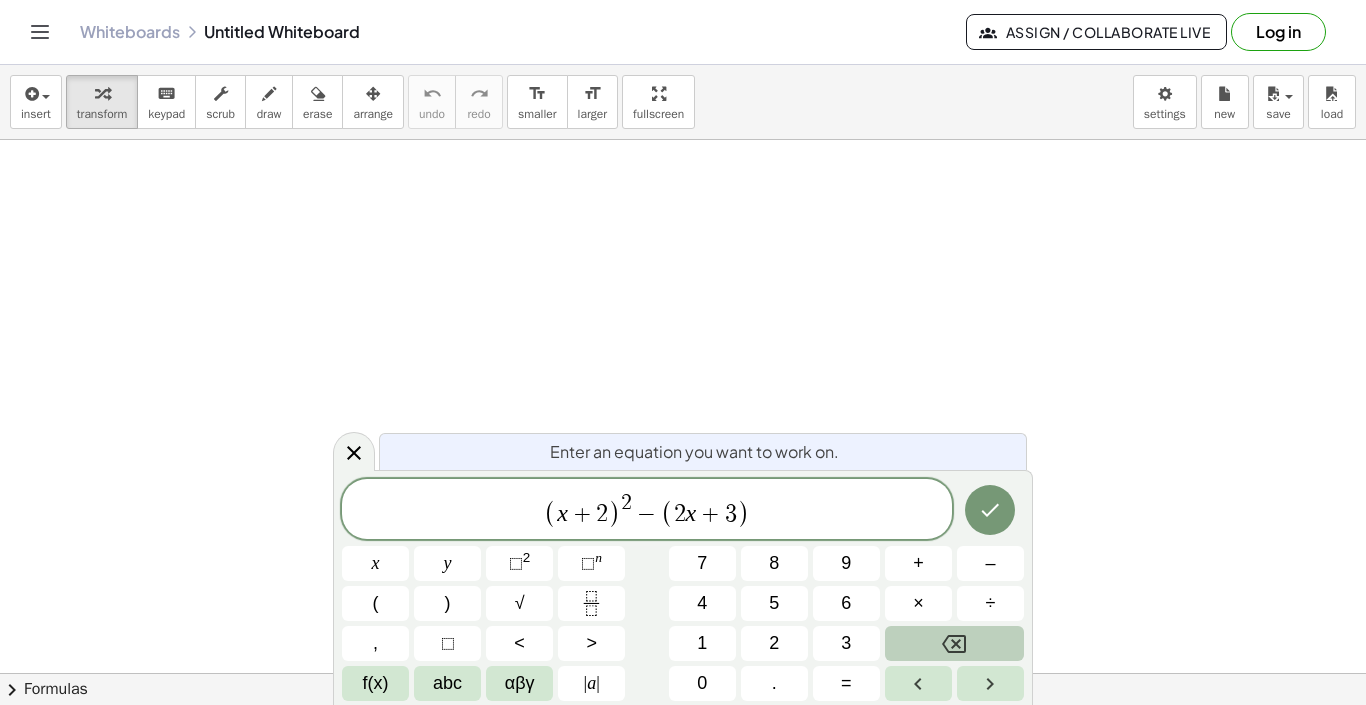 click at bounding box center (954, 643) 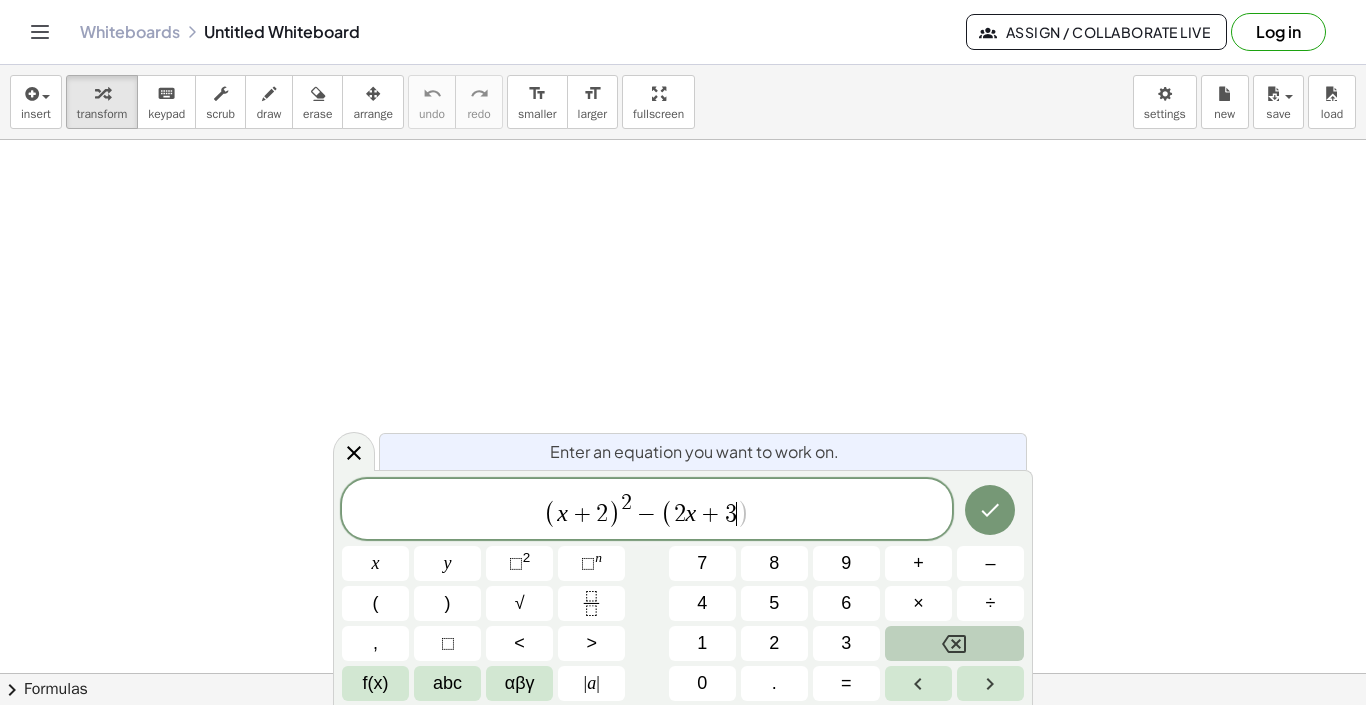 click at bounding box center (954, 643) 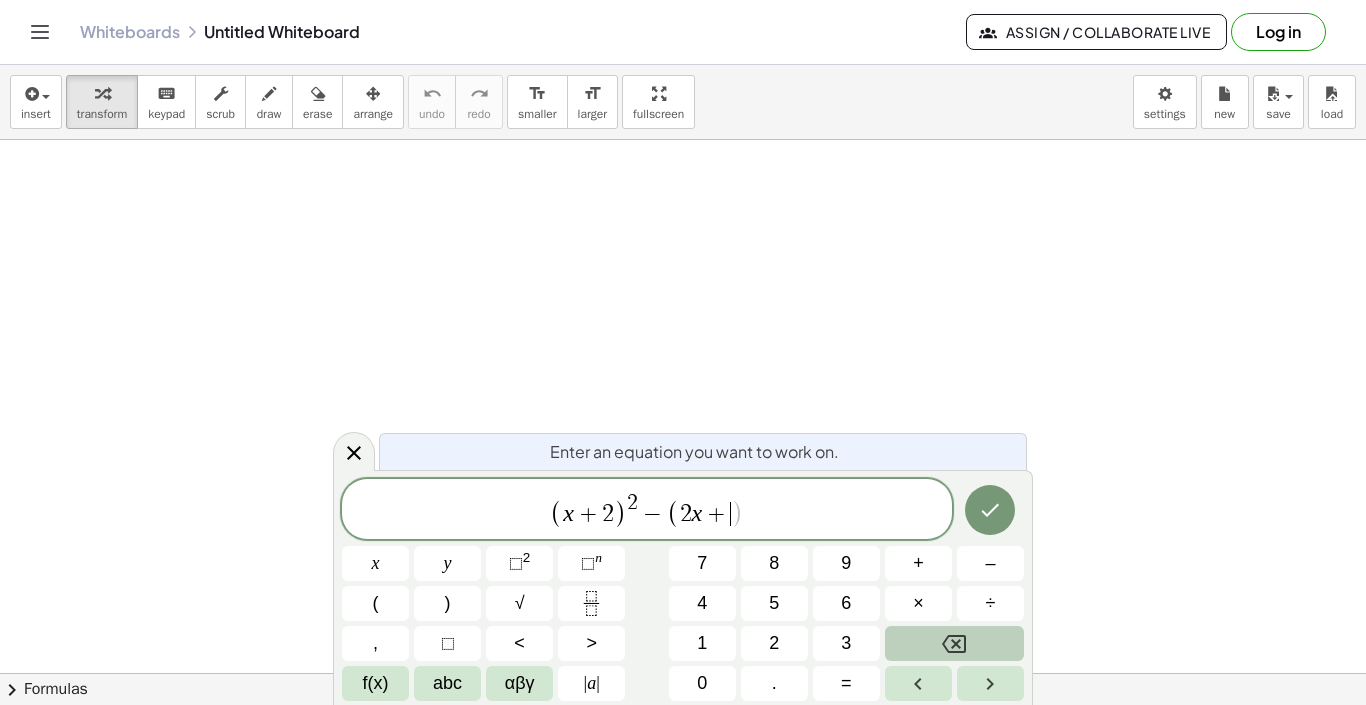 click at bounding box center (954, 643) 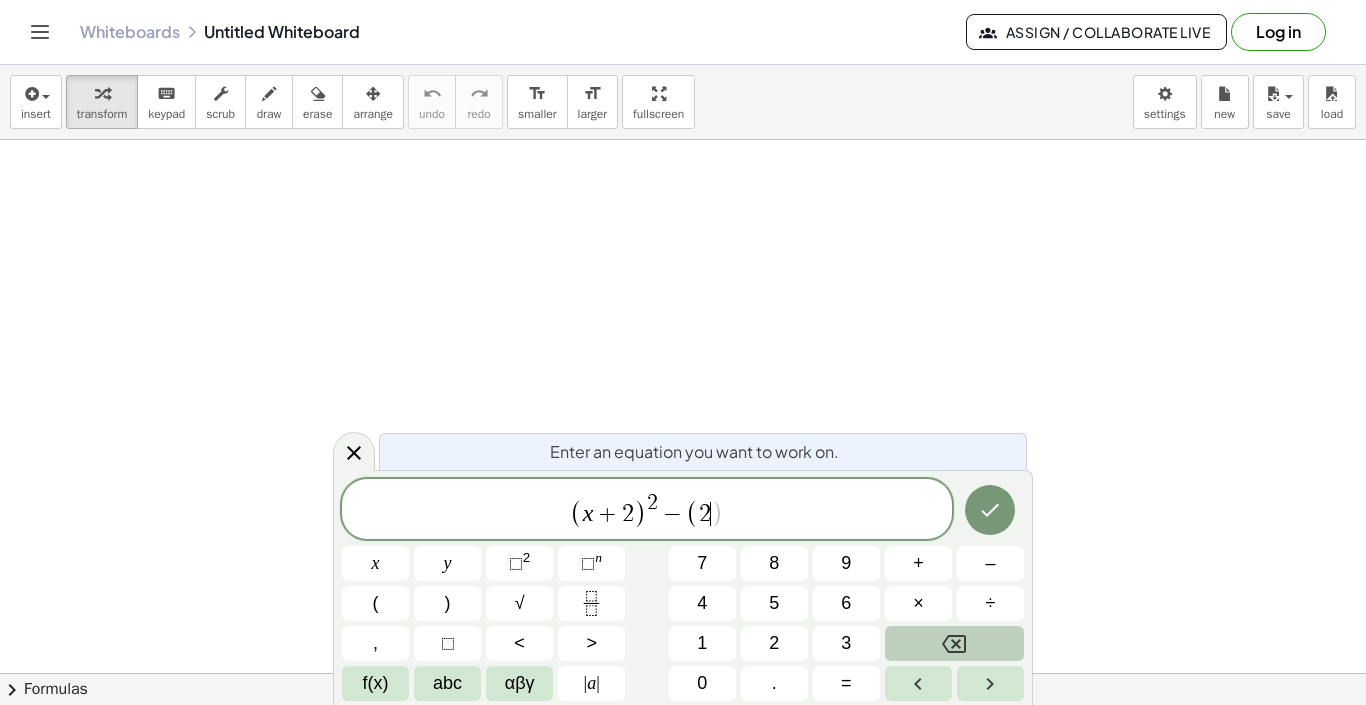 click at bounding box center [954, 643] 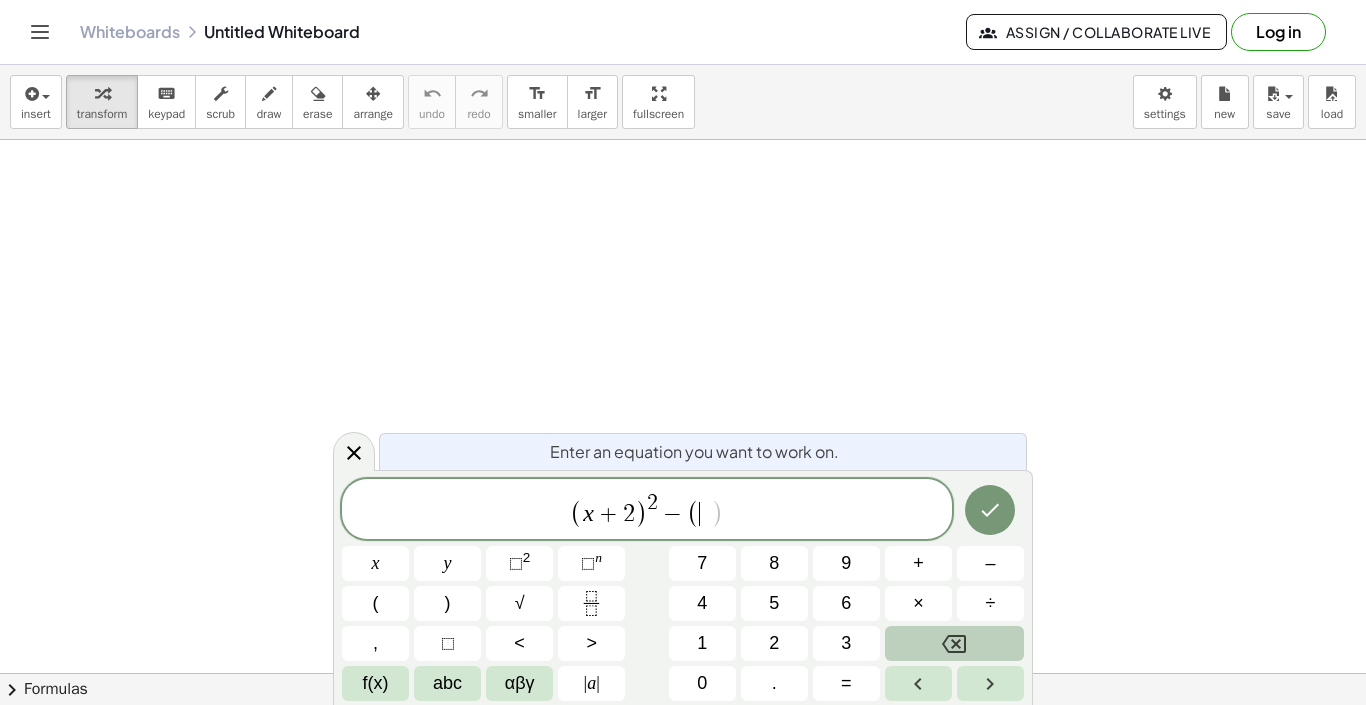 click at bounding box center [954, 643] 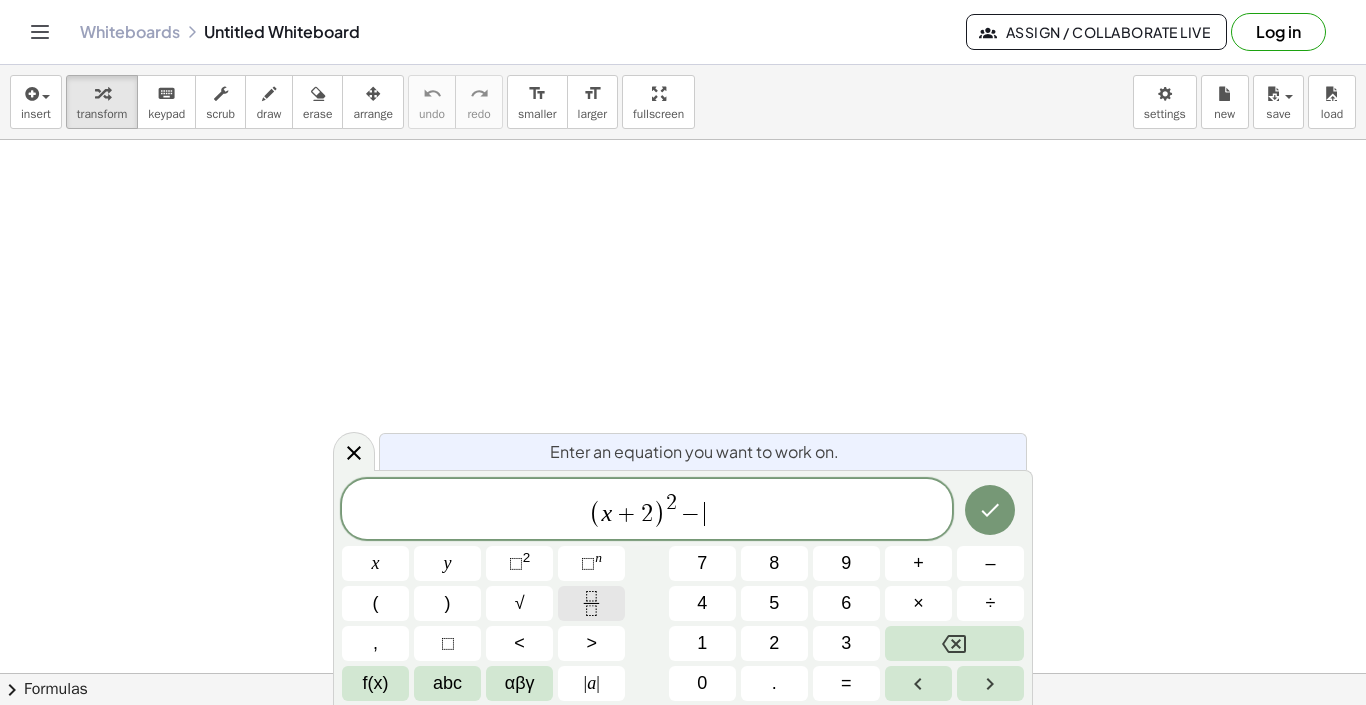 click 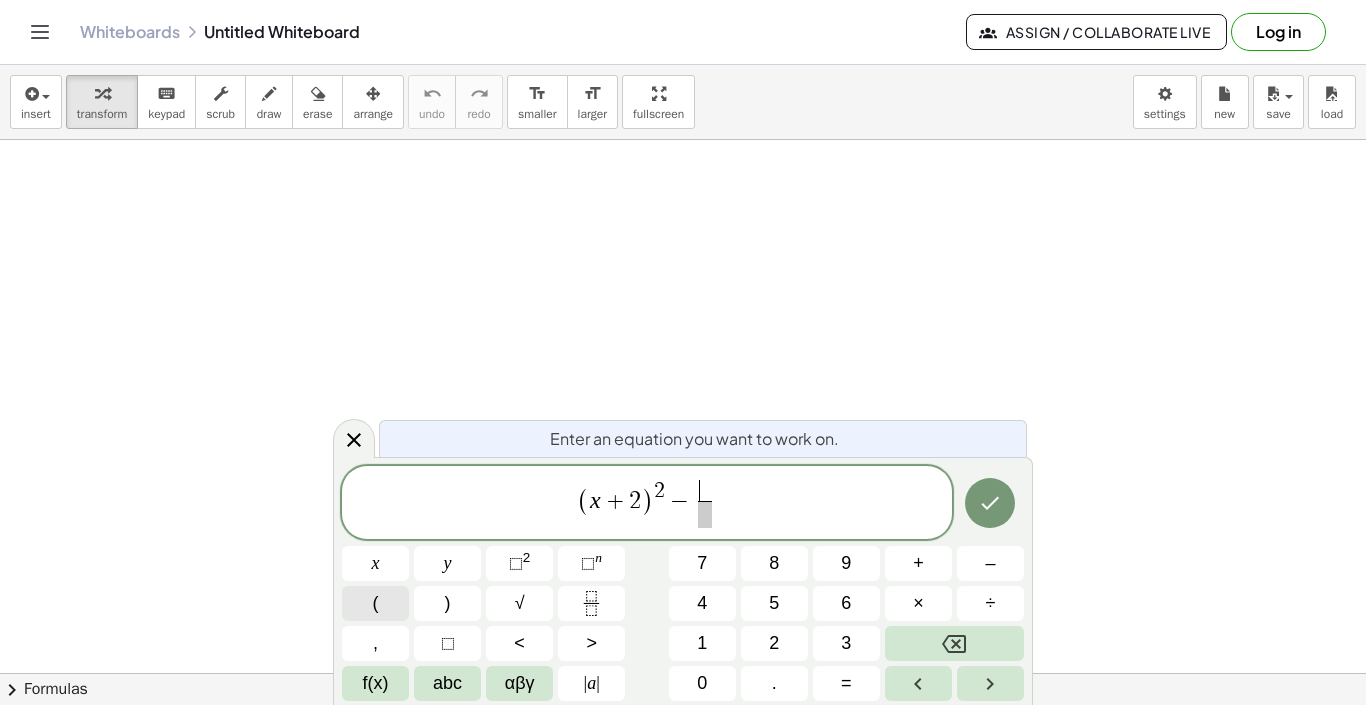 click on "(" at bounding box center [376, 603] 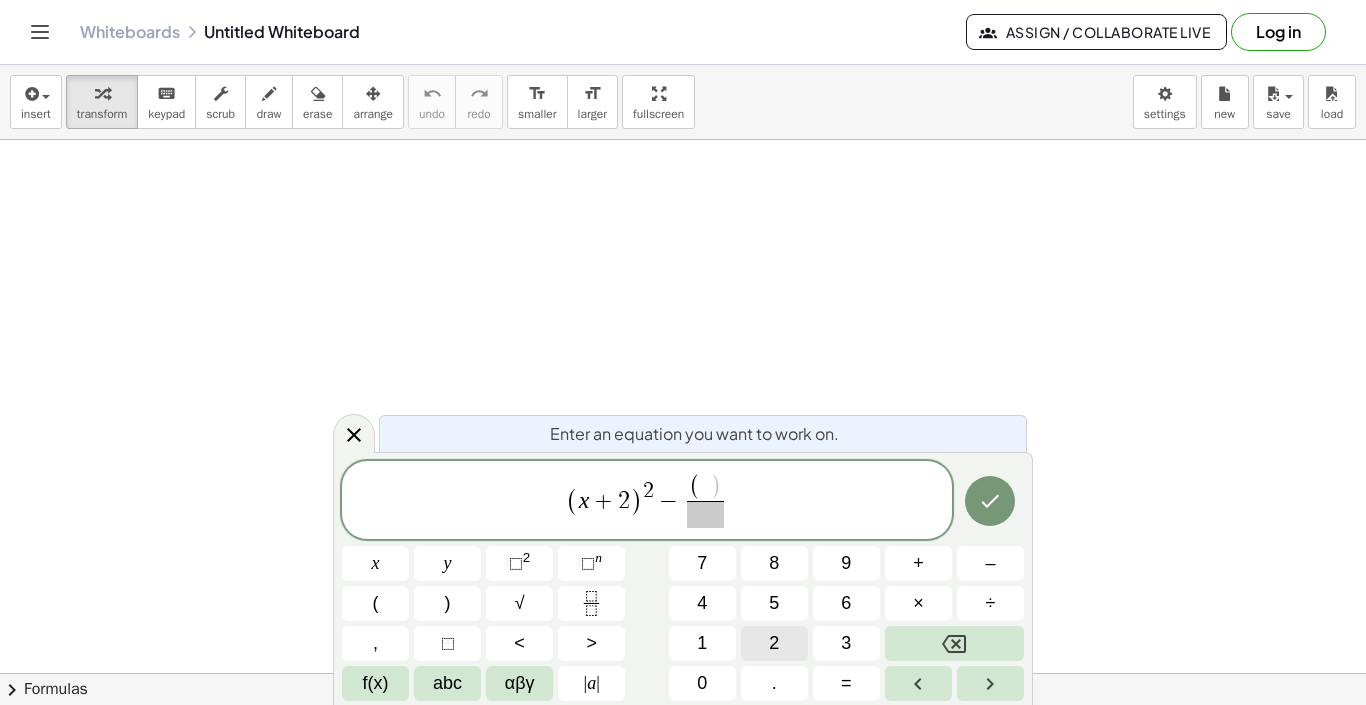 click on "2" at bounding box center [774, 643] 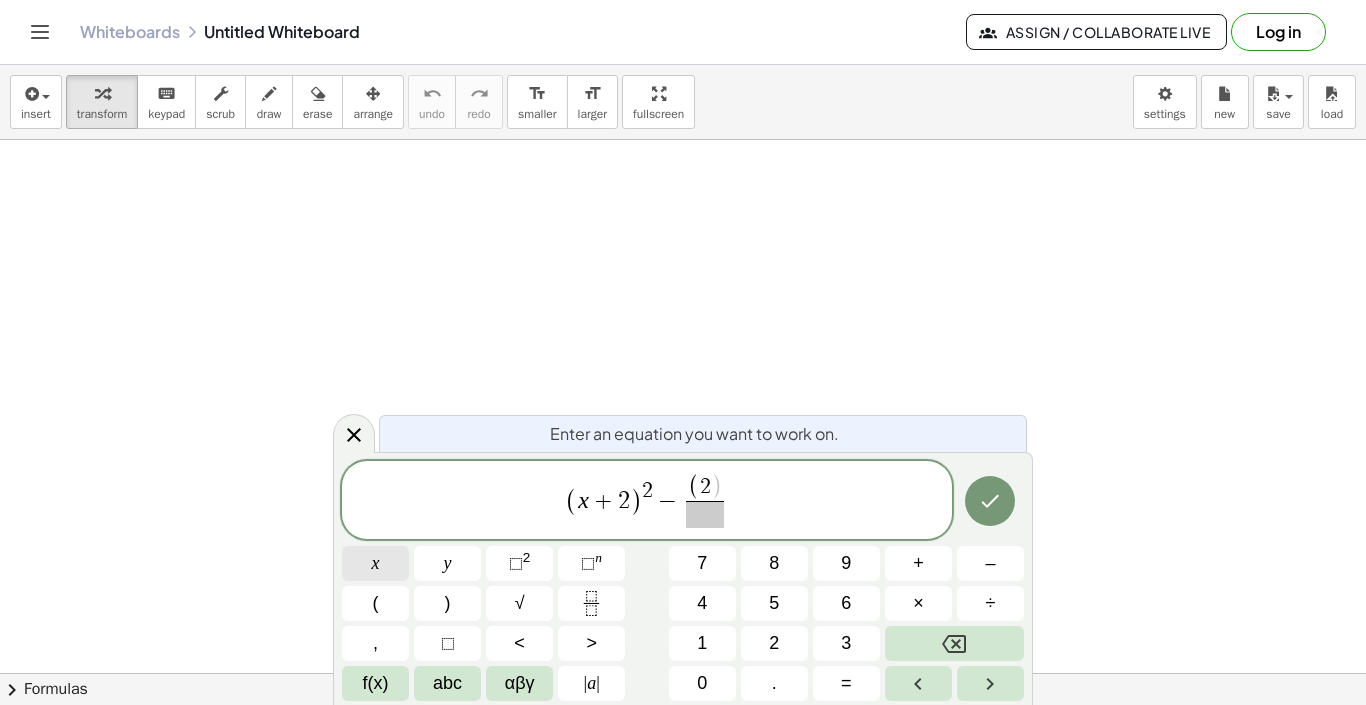 click on "x" at bounding box center (375, 563) 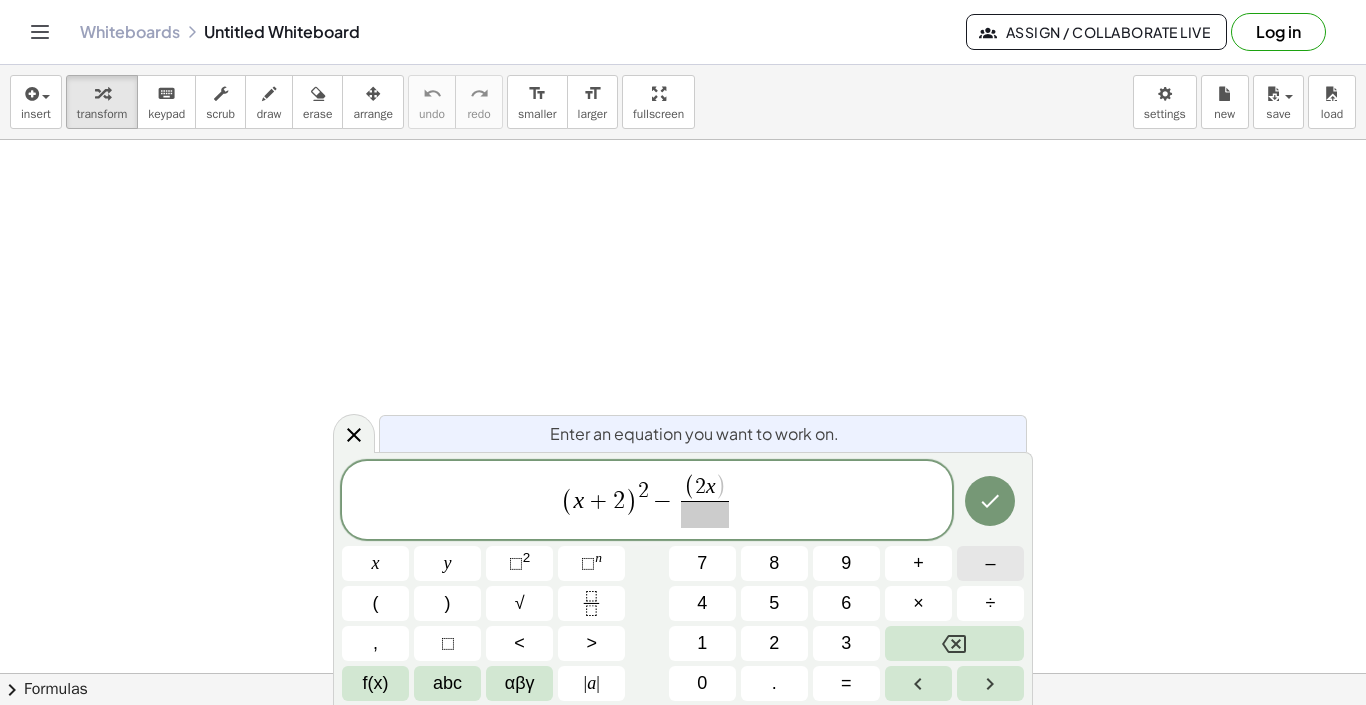 click on "–" at bounding box center [990, 563] 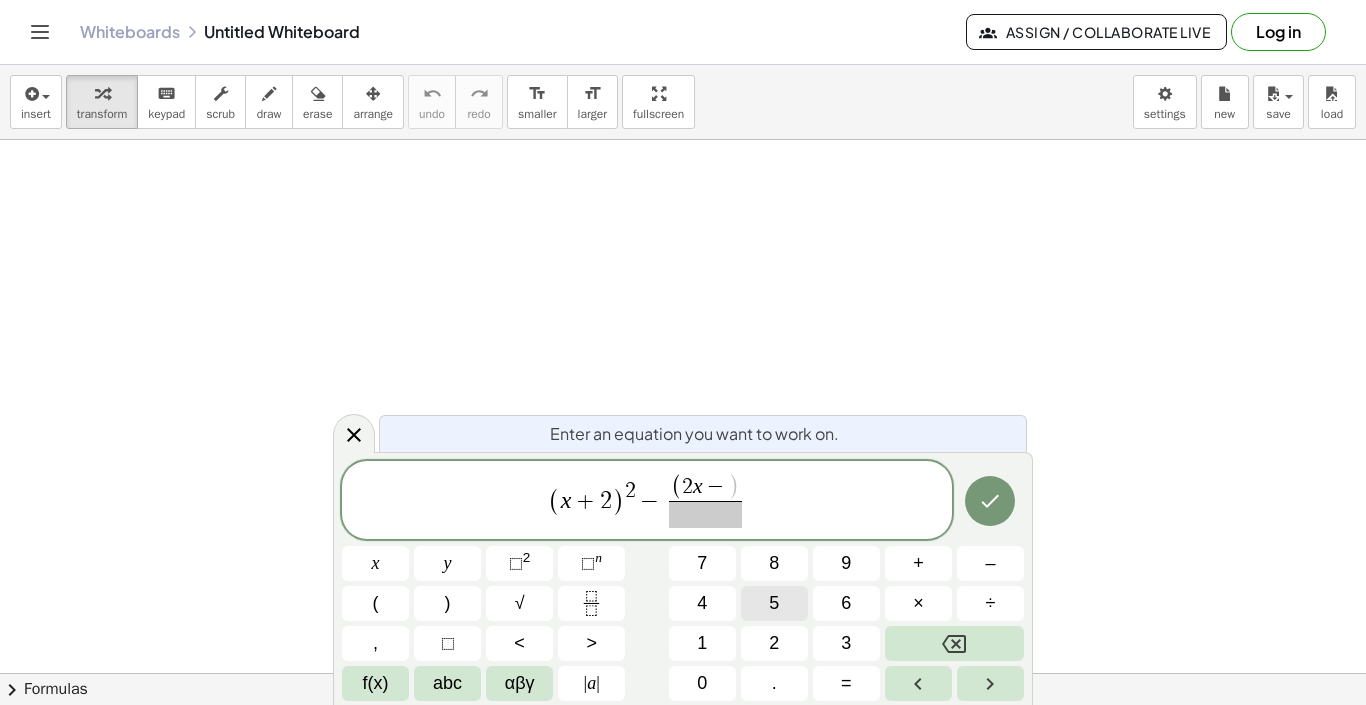 click on "5" at bounding box center (774, 603) 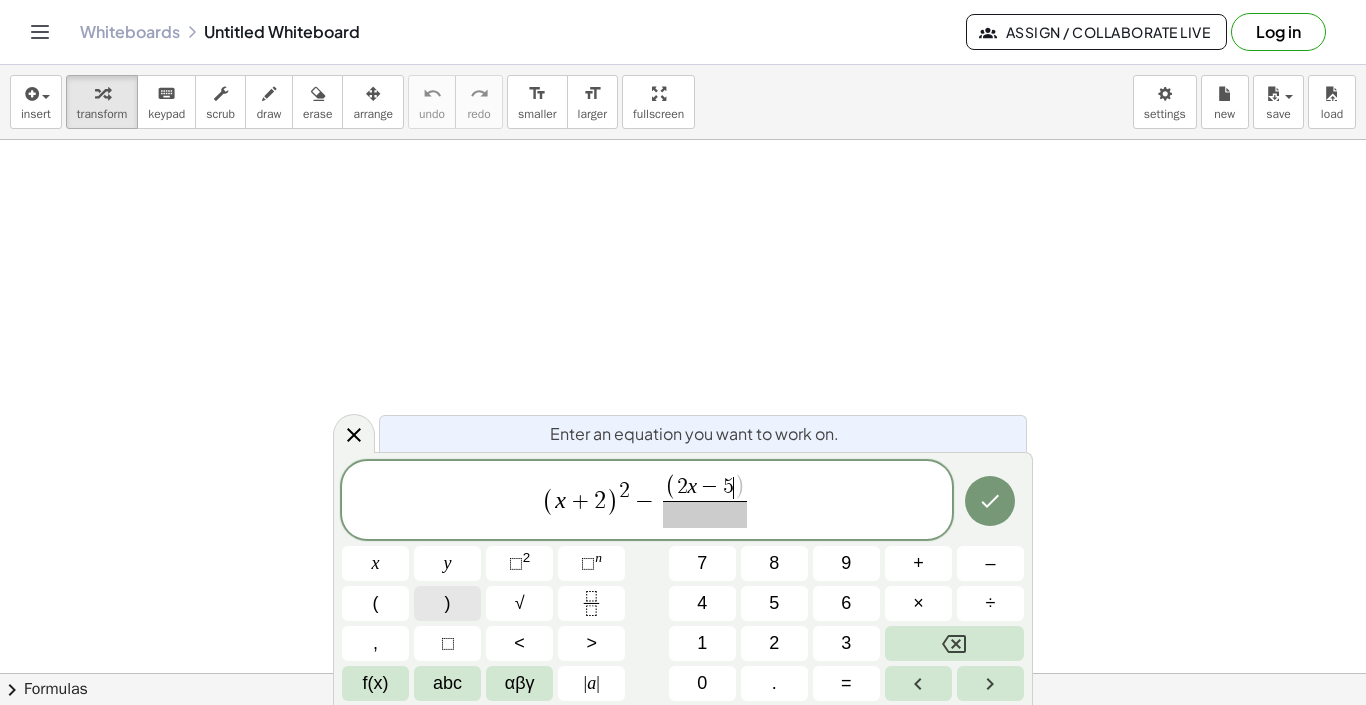 click on ")" at bounding box center (447, 603) 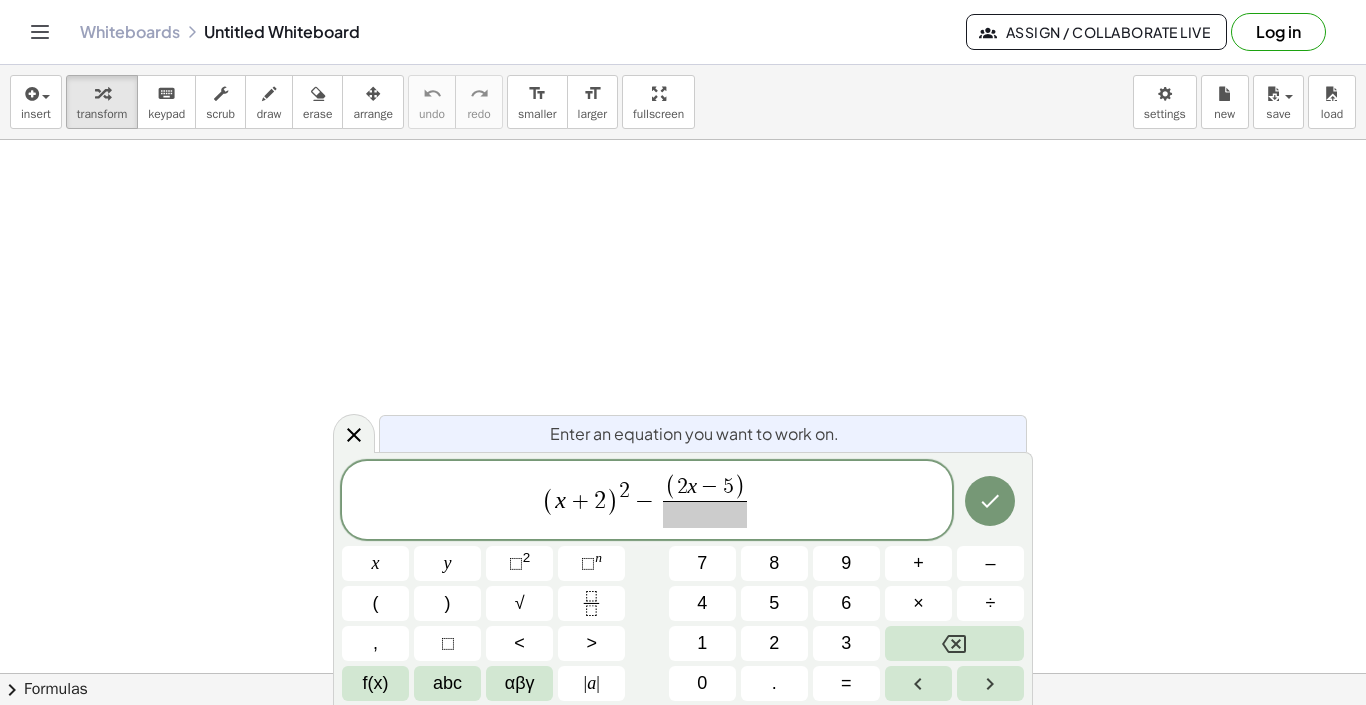 click at bounding box center [705, 514] 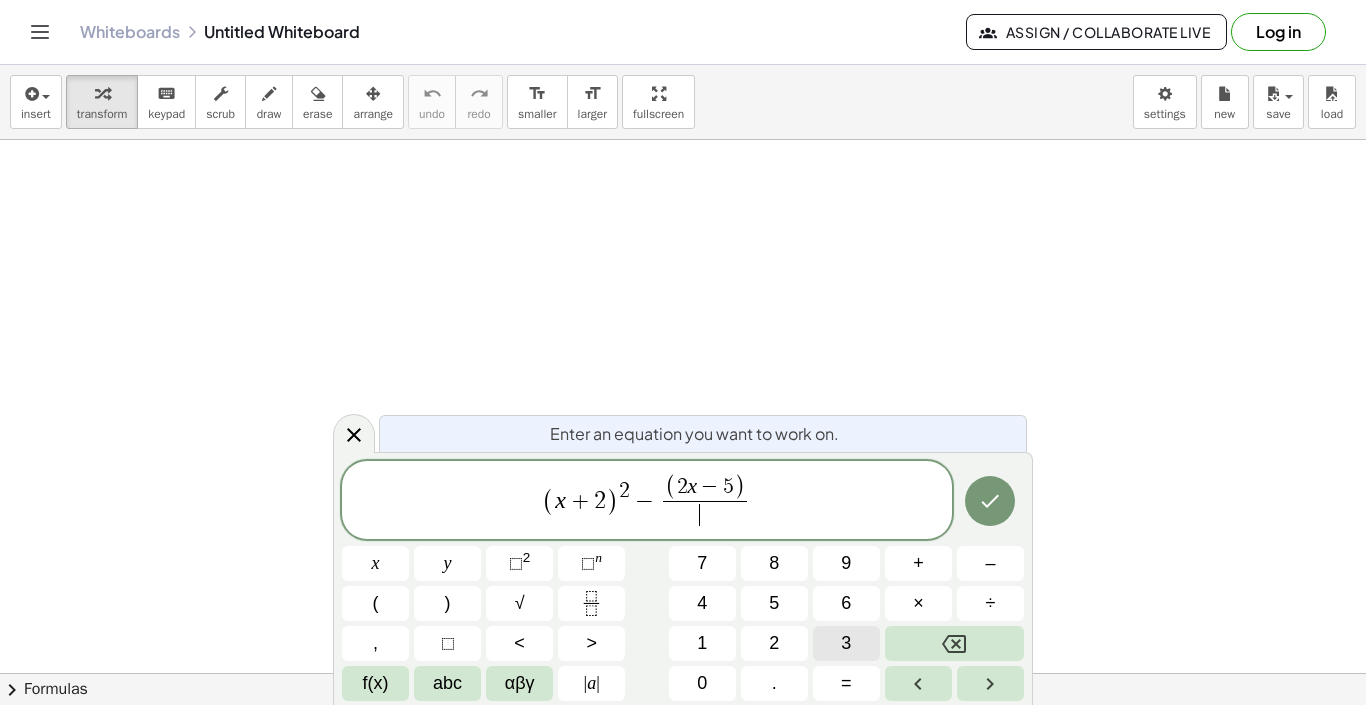 click on "3" at bounding box center [846, 643] 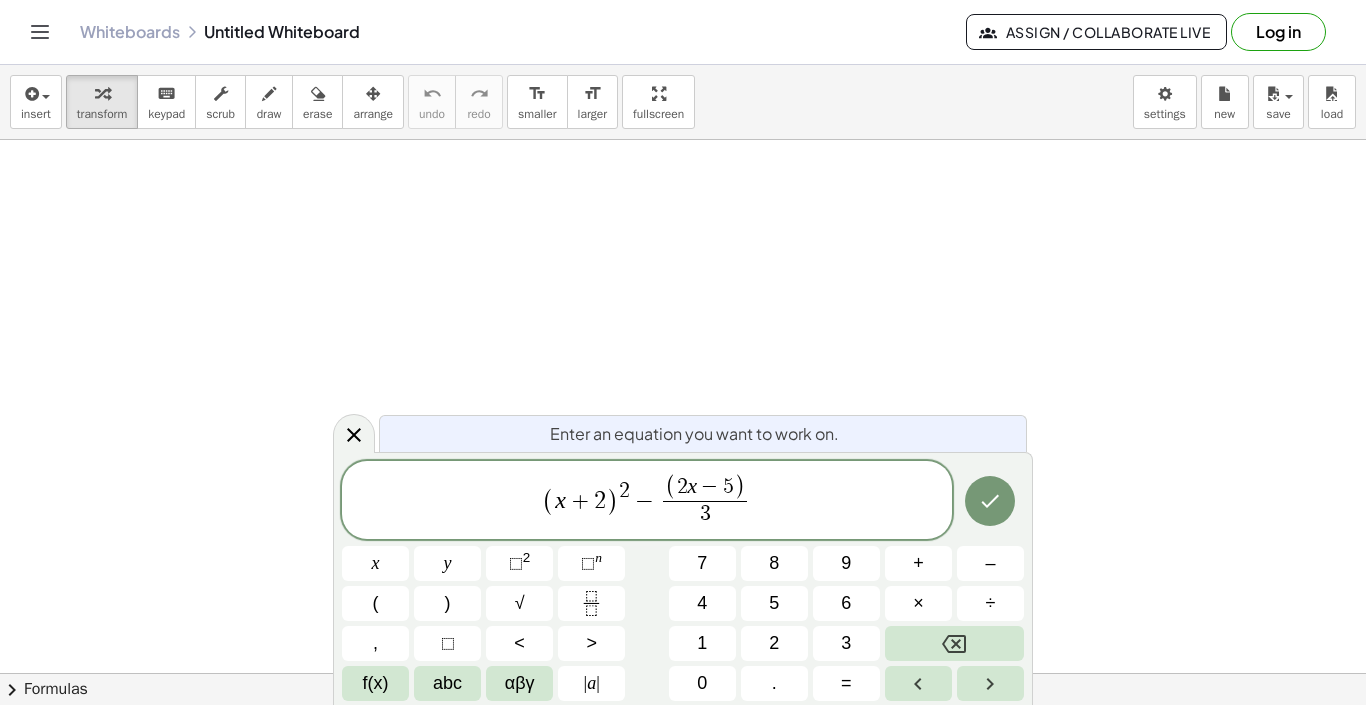 click on "( x + 2 ) 2 − ( 2 x − 5 ) 3 ​ ​" at bounding box center [647, 501] 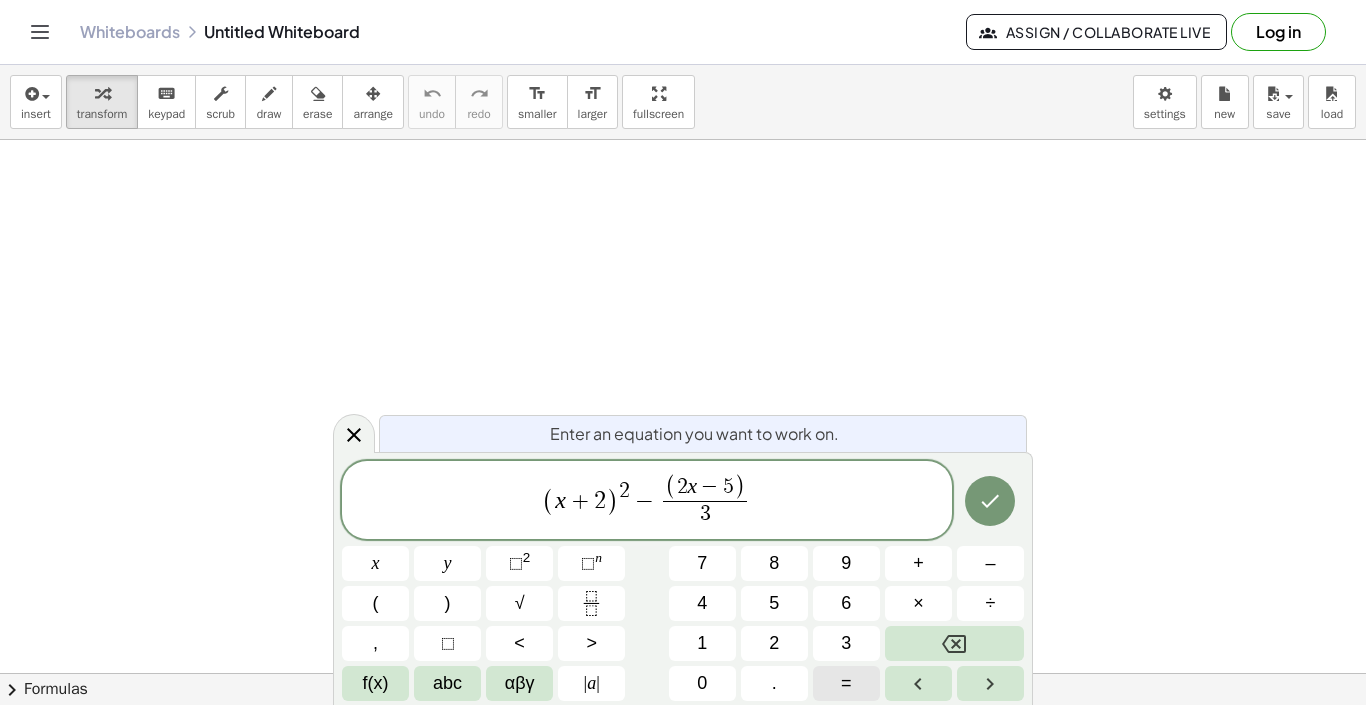 click on "=" at bounding box center (846, 683) 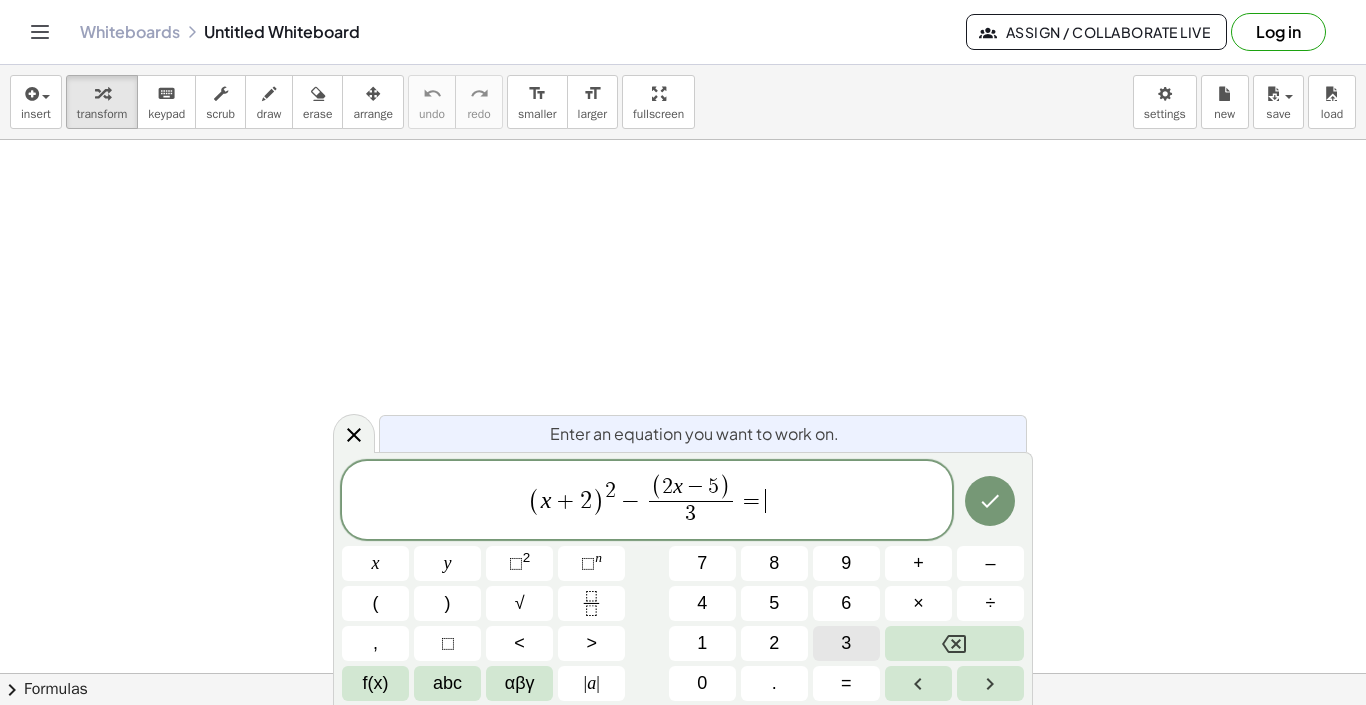 click on "3" at bounding box center [846, 643] 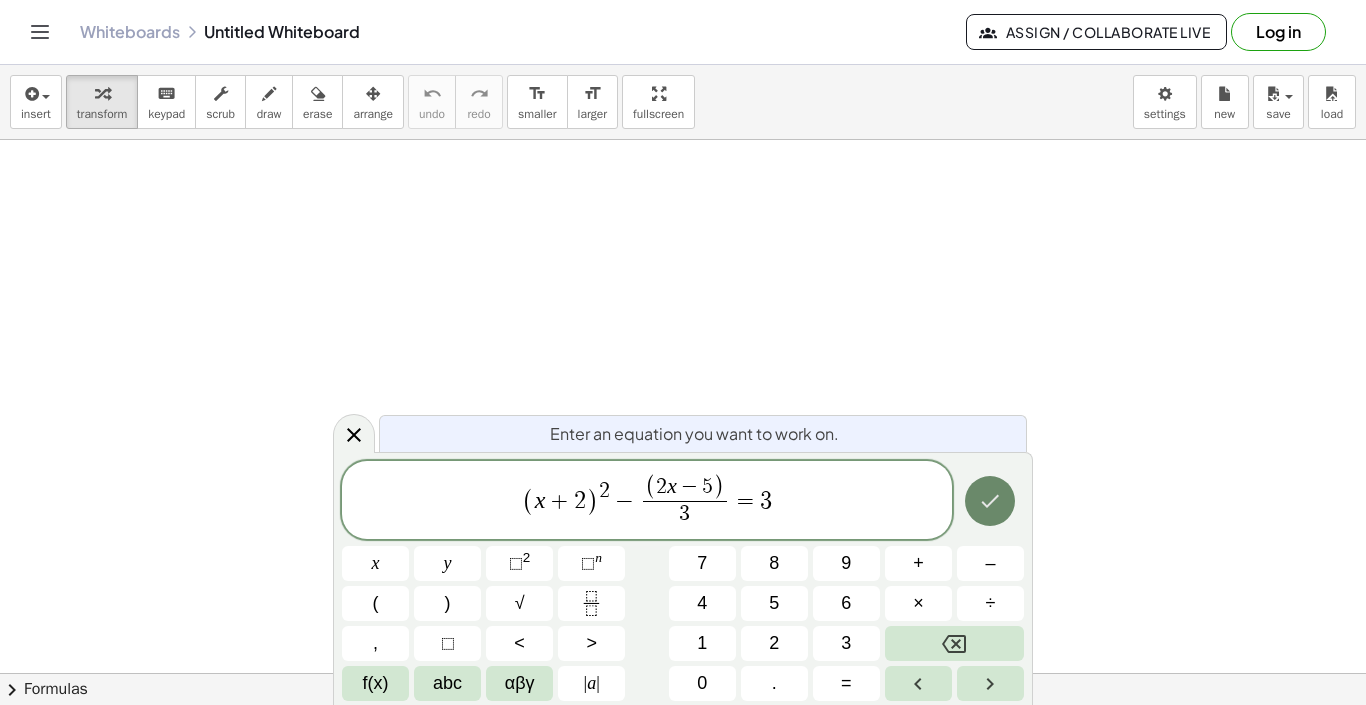 click at bounding box center [990, 501] 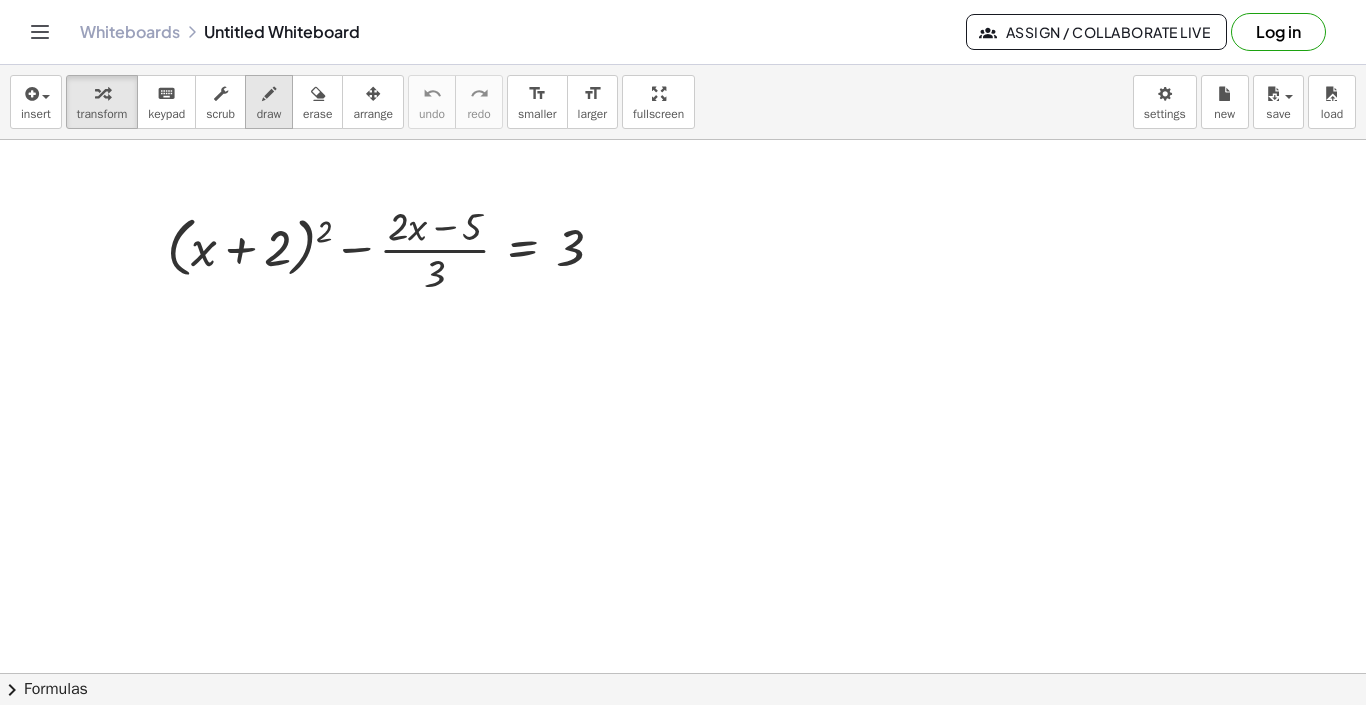 click at bounding box center (269, 94) 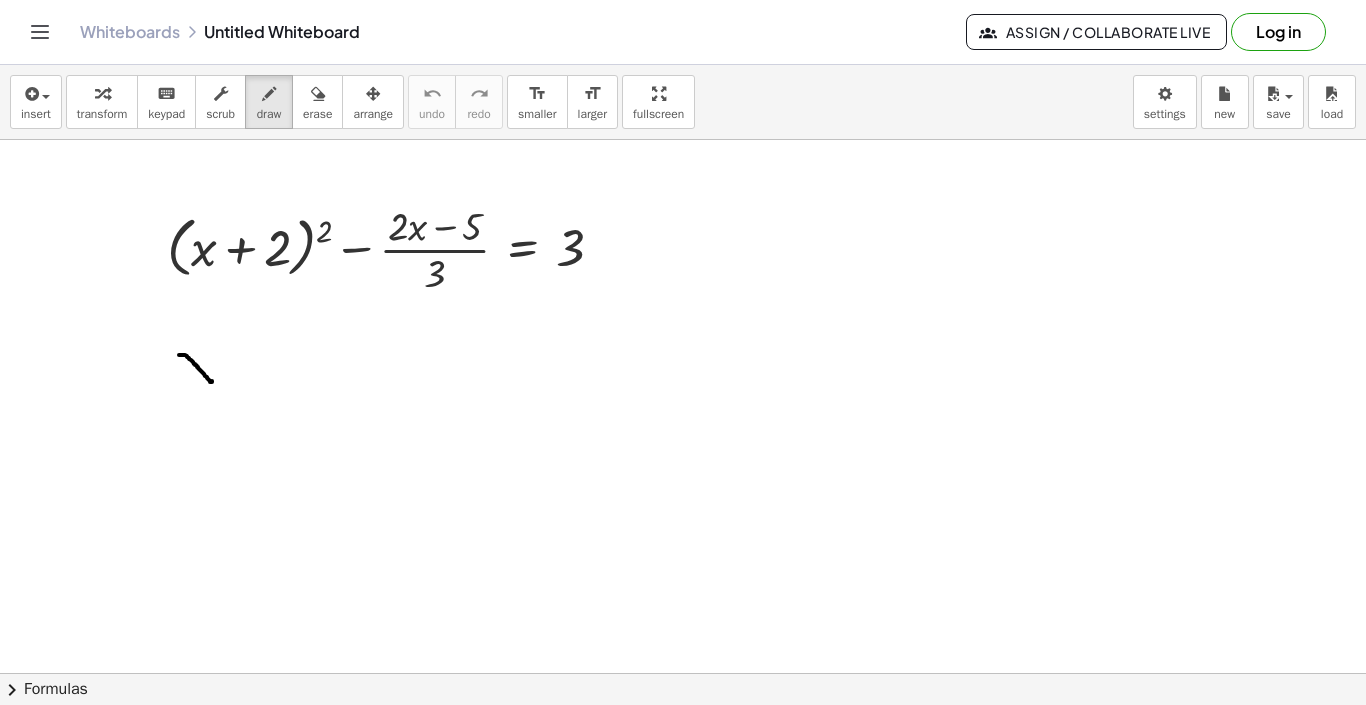 drag, startPoint x: 179, startPoint y: 355, endPoint x: 212, endPoint y: 381, distance: 42.0119 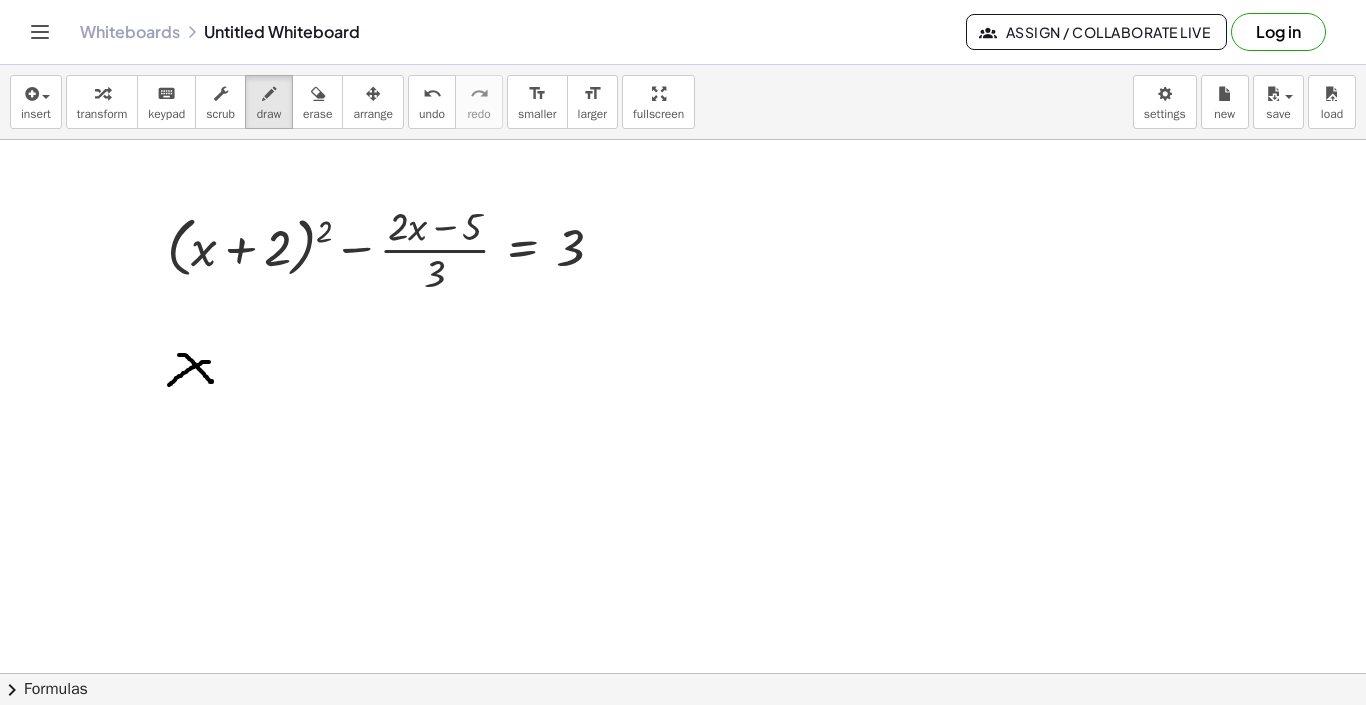 drag, startPoint x: 209, startPoint y: 362, endPoint x: 169, endPoint y: 385, distance: 46.141087 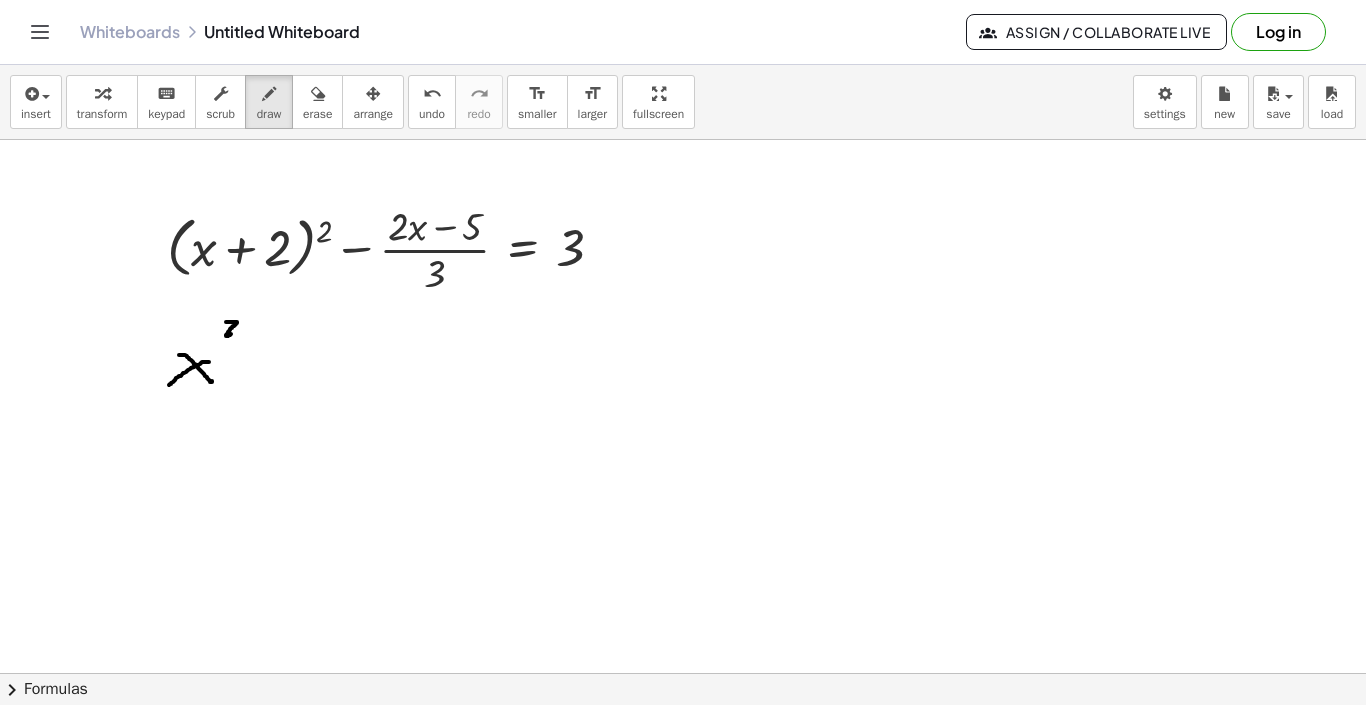 drag, startPoint x: 226, startPoint y: 322, endPoint x: 232, endPoint y: 334, distance: 13.416408 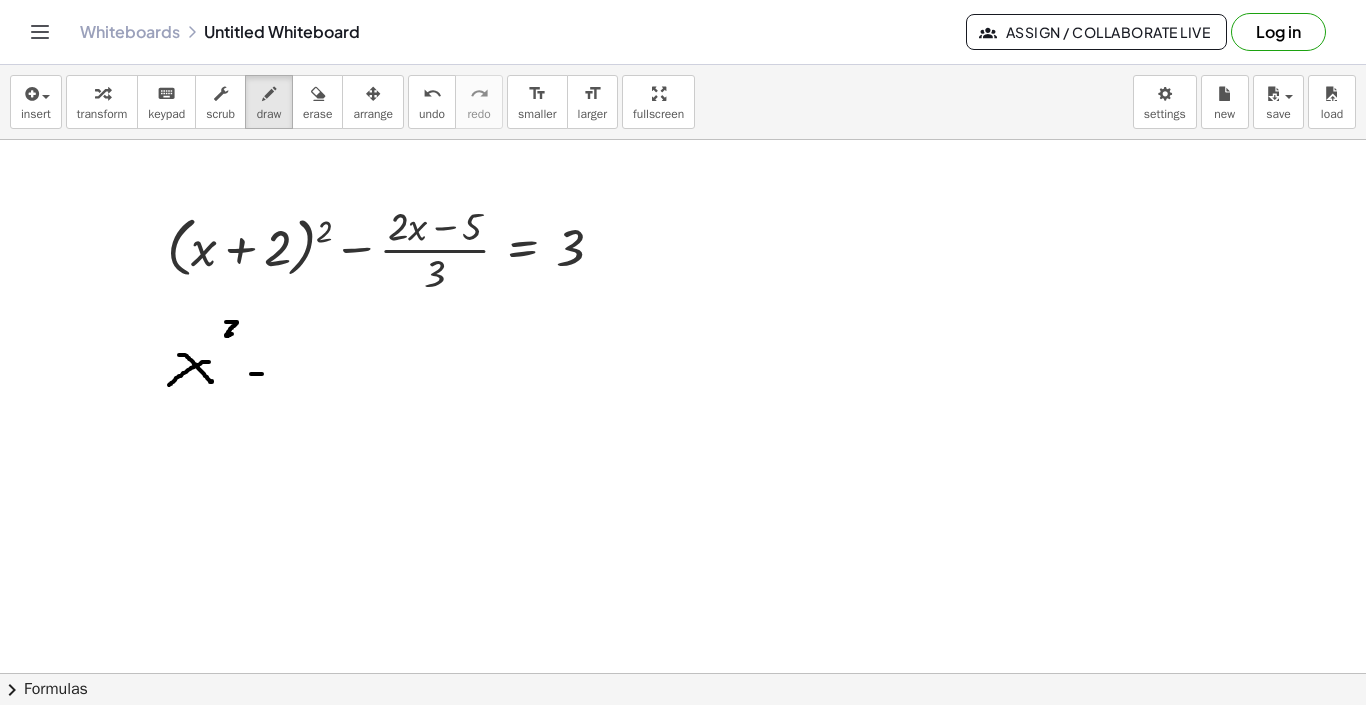 drag, startPoint x: 251, startPoint y: 374, endPoint x: 267, endPoint y: 374, distance: 16 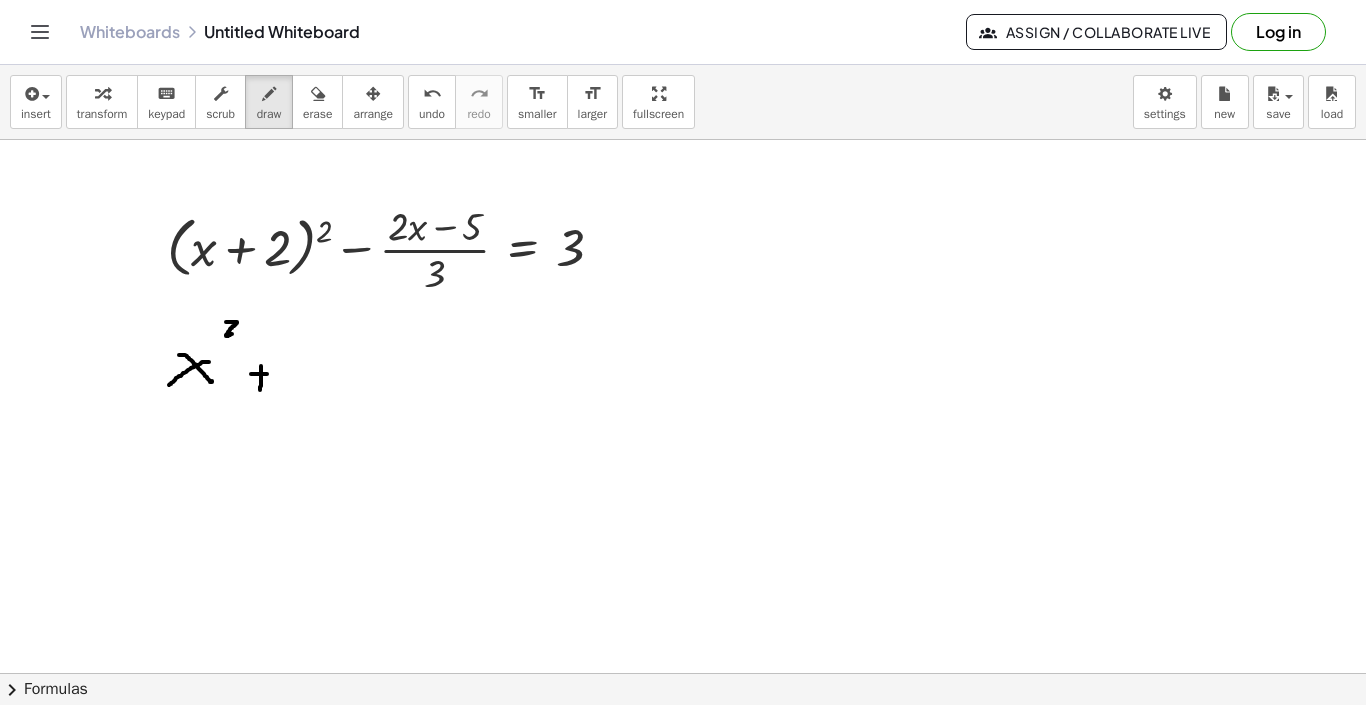 drag, startPoint x: 261, startPoint y: 366, endPoint x: 260, endPoint y: 389, distance: 23.021729 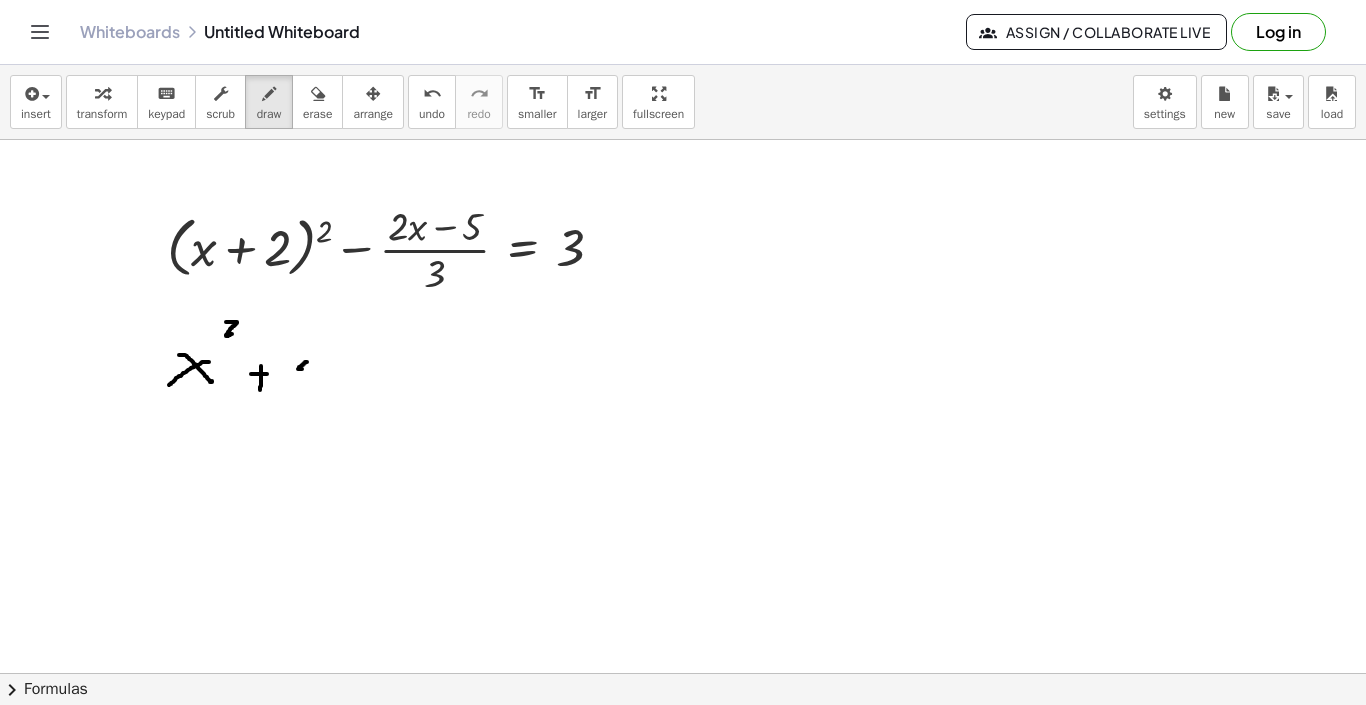 drag, startPoint x: 307, startPoint y: 362, endPoint x: 314, endPoint y: 373, distance: 13.038404 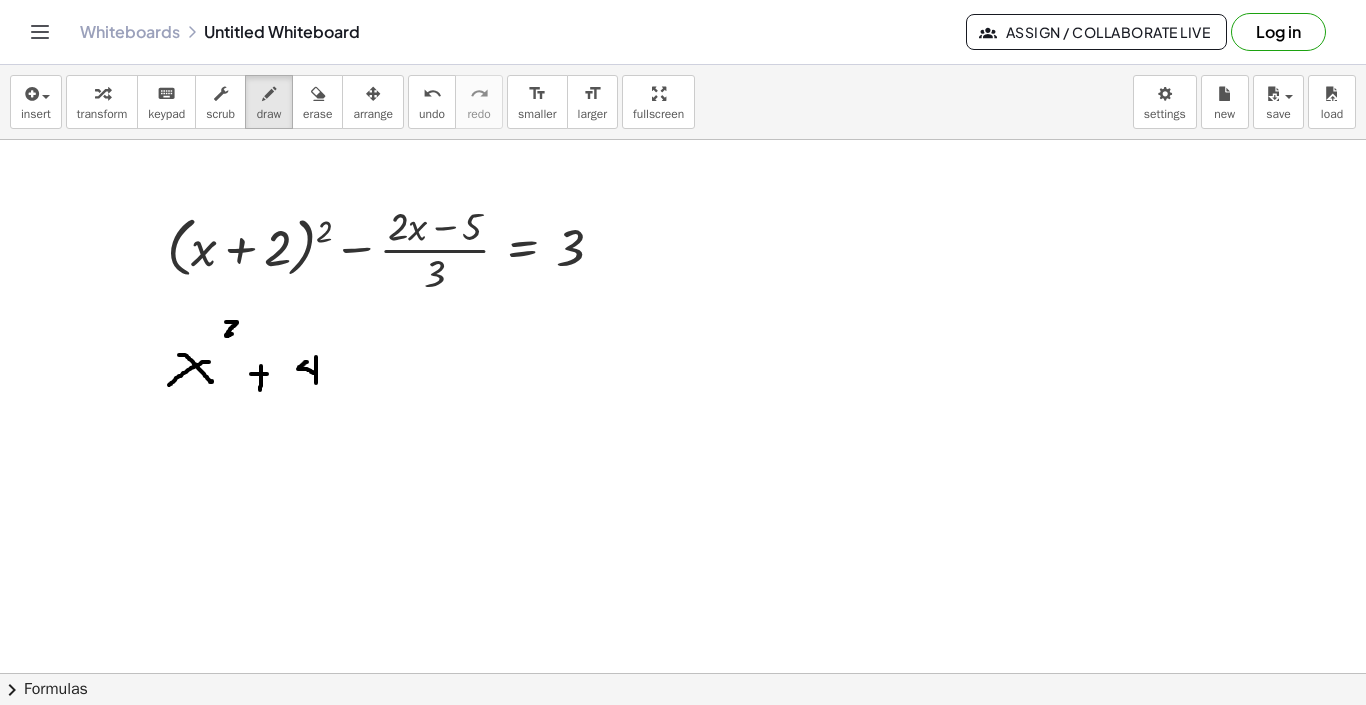 drag, startPoint x: 316, startPoint y: 357, endPoint x: 316, endPoint y: 391, distance: 34 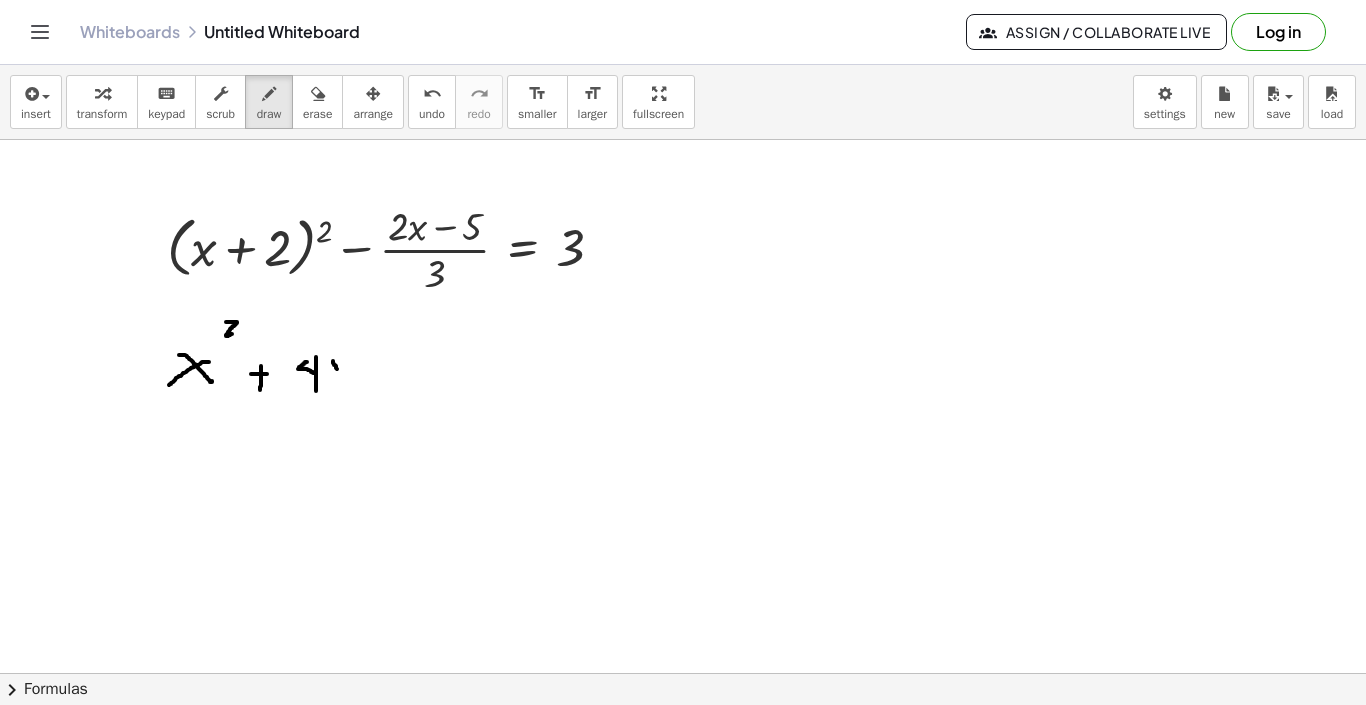 drag, startPoint x: 333, startPoint y: 361, endPoint x: 339, endPoint y: 378, distance: 18.027756 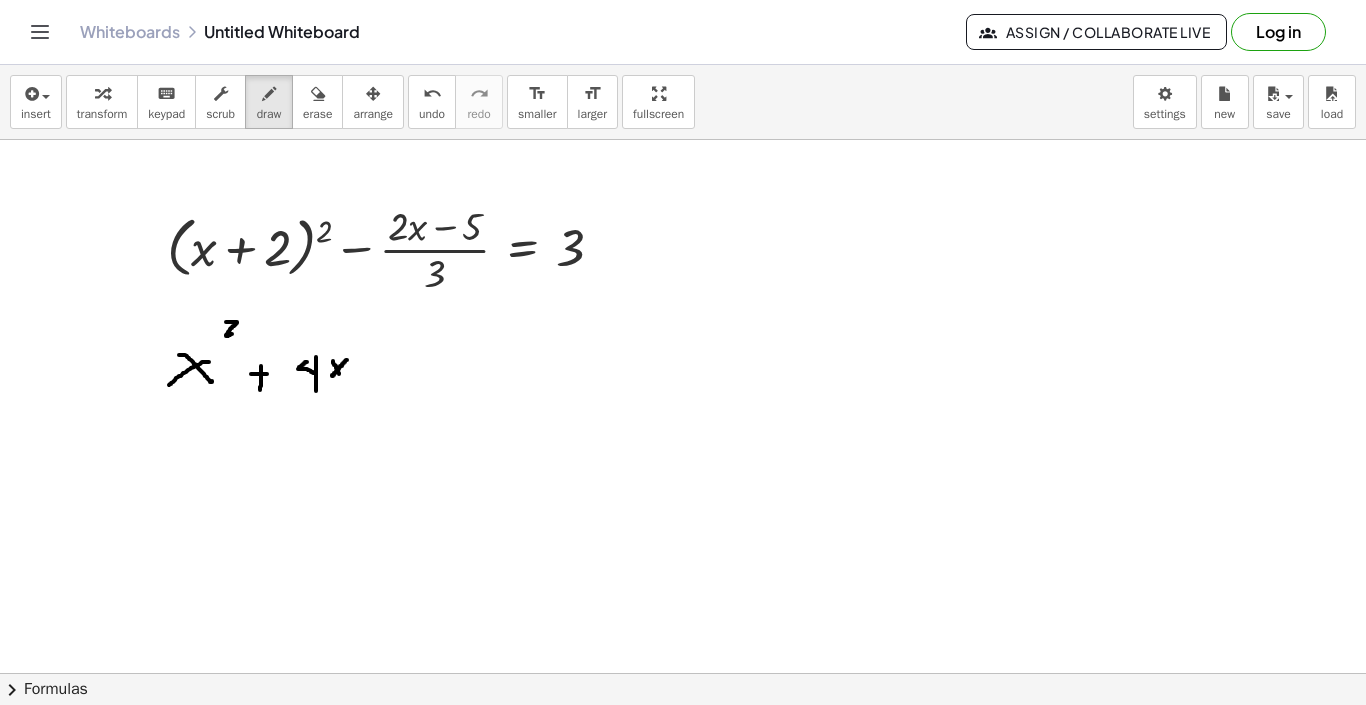 drag, startPoint x: 347, startPoint y: 360, endPoint x: 332, endPoint y: 375, distance: 21.213203 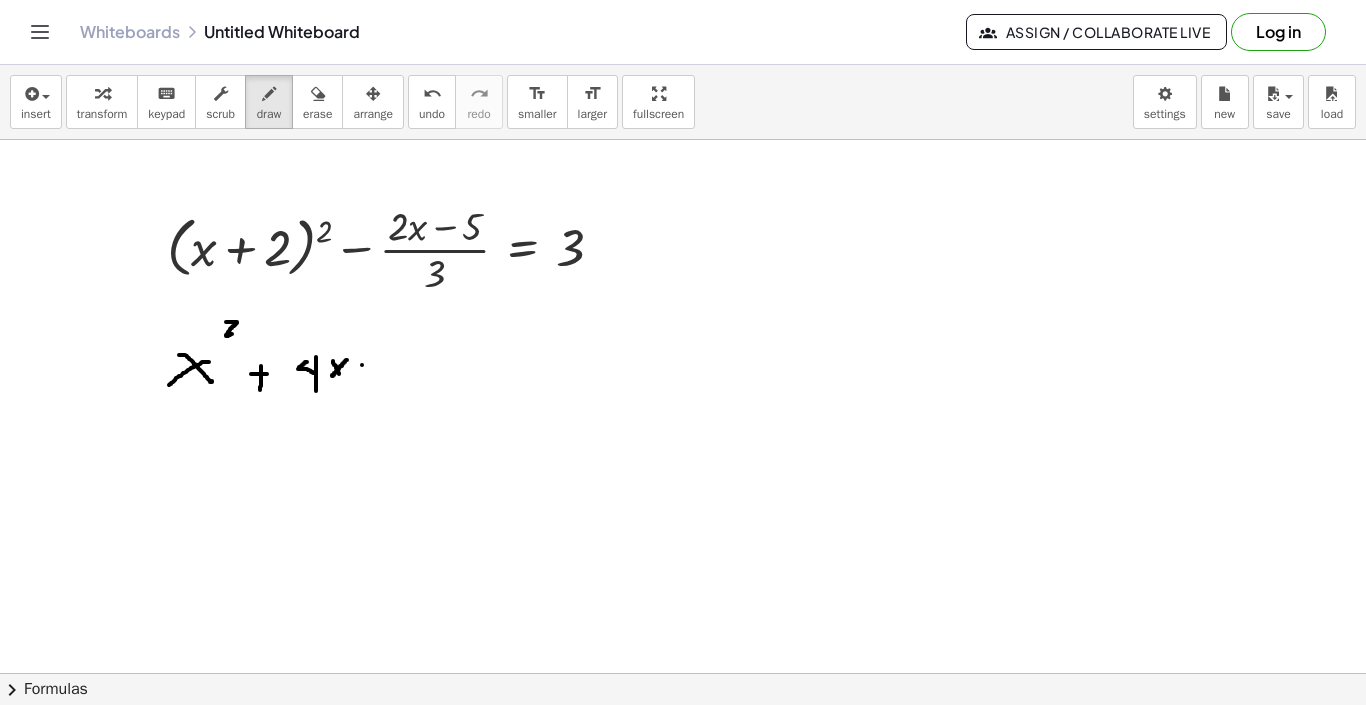 drag, startPoint x: 362, startPoint y: 365, endPoint x: 385, endPoint y: 365, distance: 23 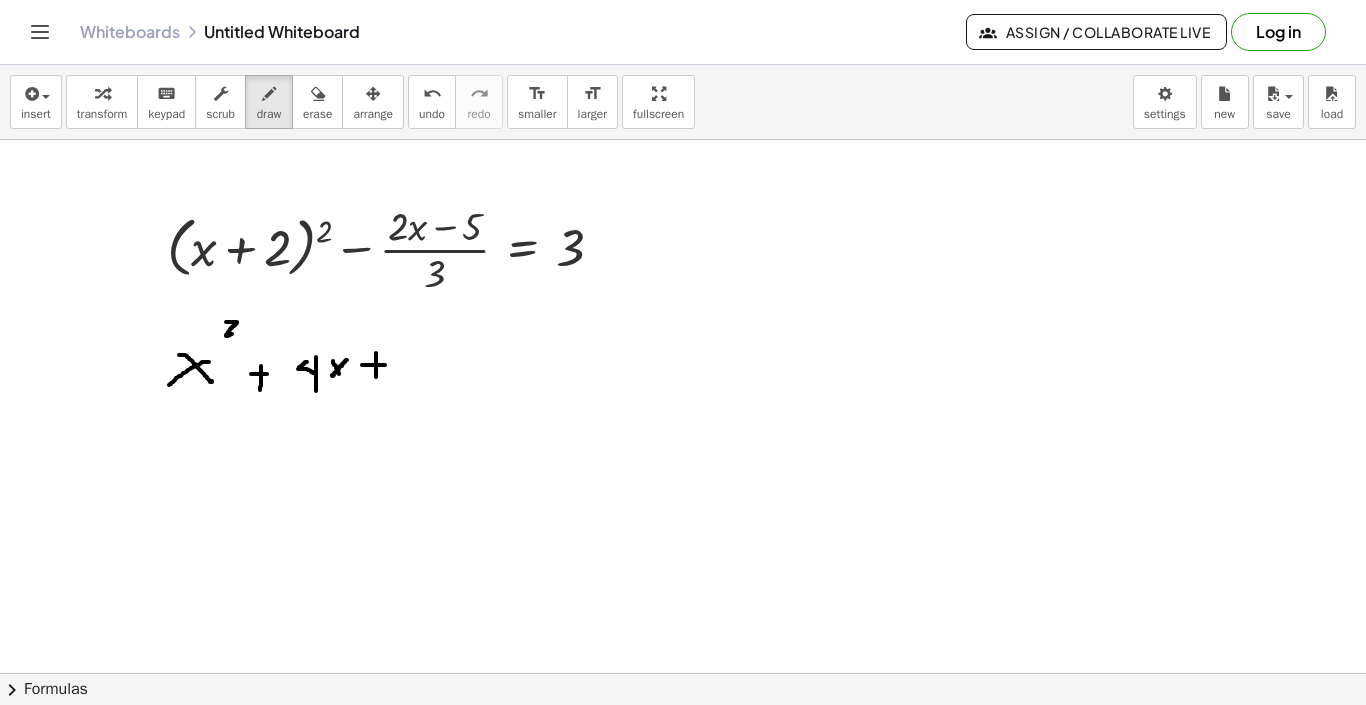 drag, startPoint x: 376, startPoint y: 353, endPoint x: 376, endPoint y: 377, distance: 24 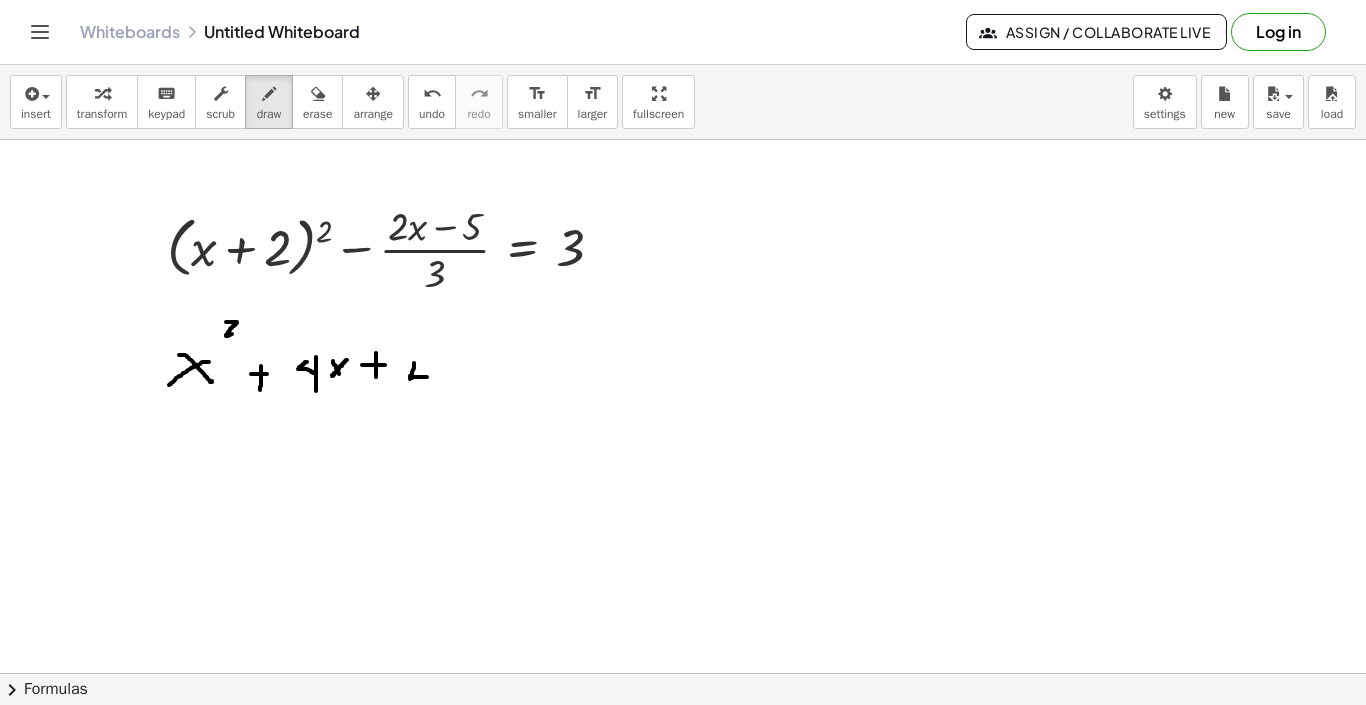 drag, startPoint x: 414, startPoint y: 363, endPoint x: 427, endPoint y: 377, distance: 19.104973 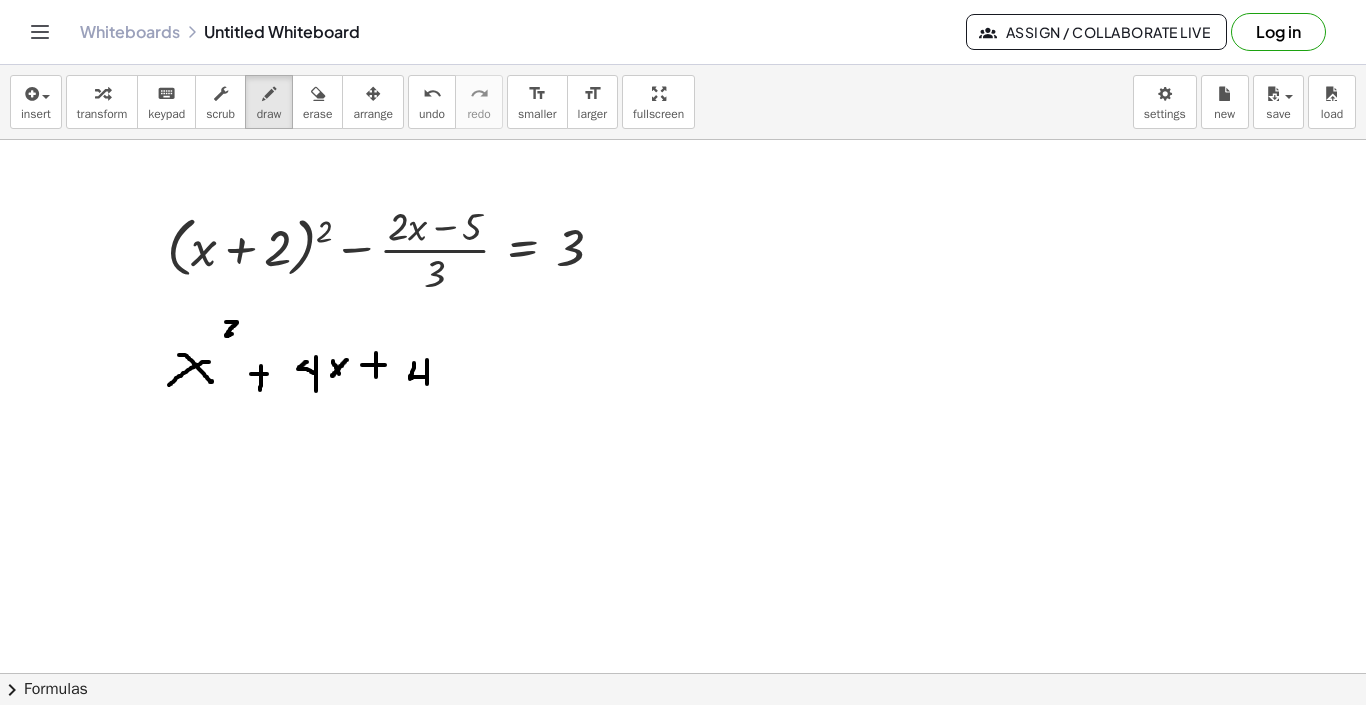 drag, startPoint x: 427, startPoint y: 360, endPoint x: 427, endPoint y: 385, distance: 25 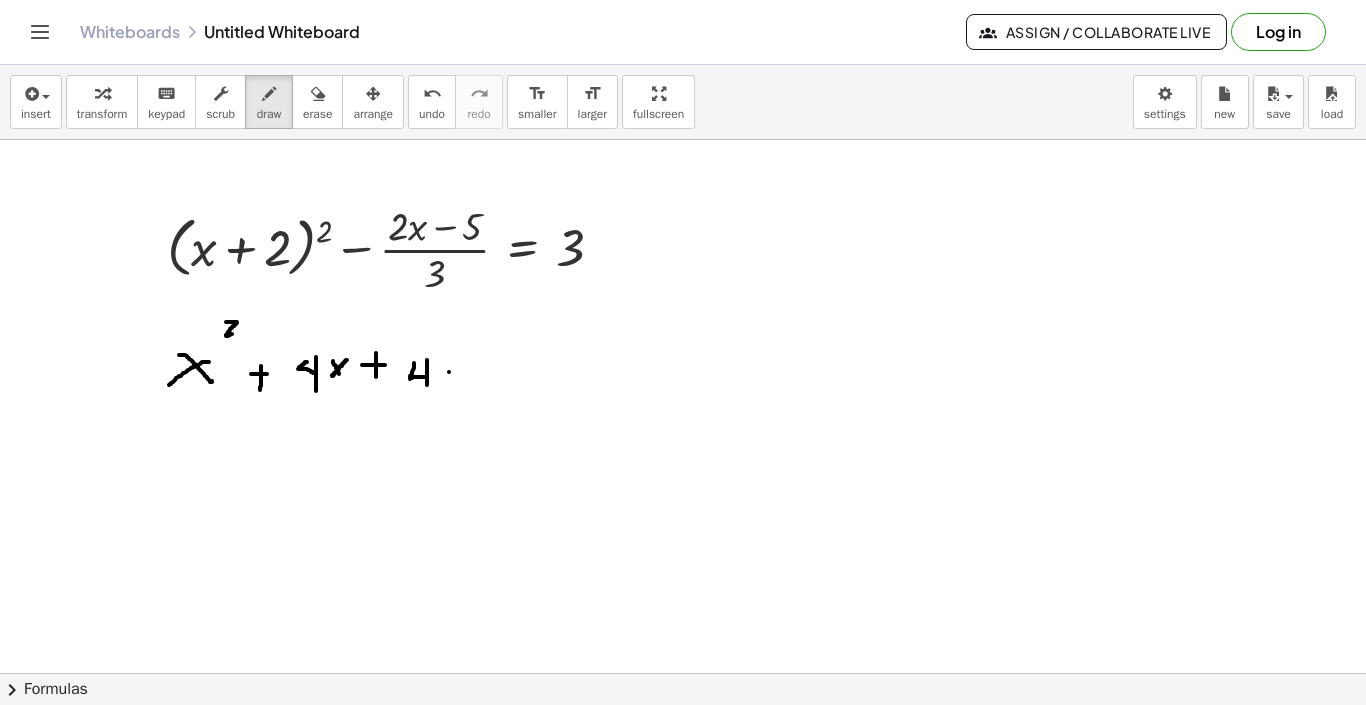 drag, startPoint x: 449, startPoint y: 372, endPoint x: 476, endPoint y: 372, distance: 27 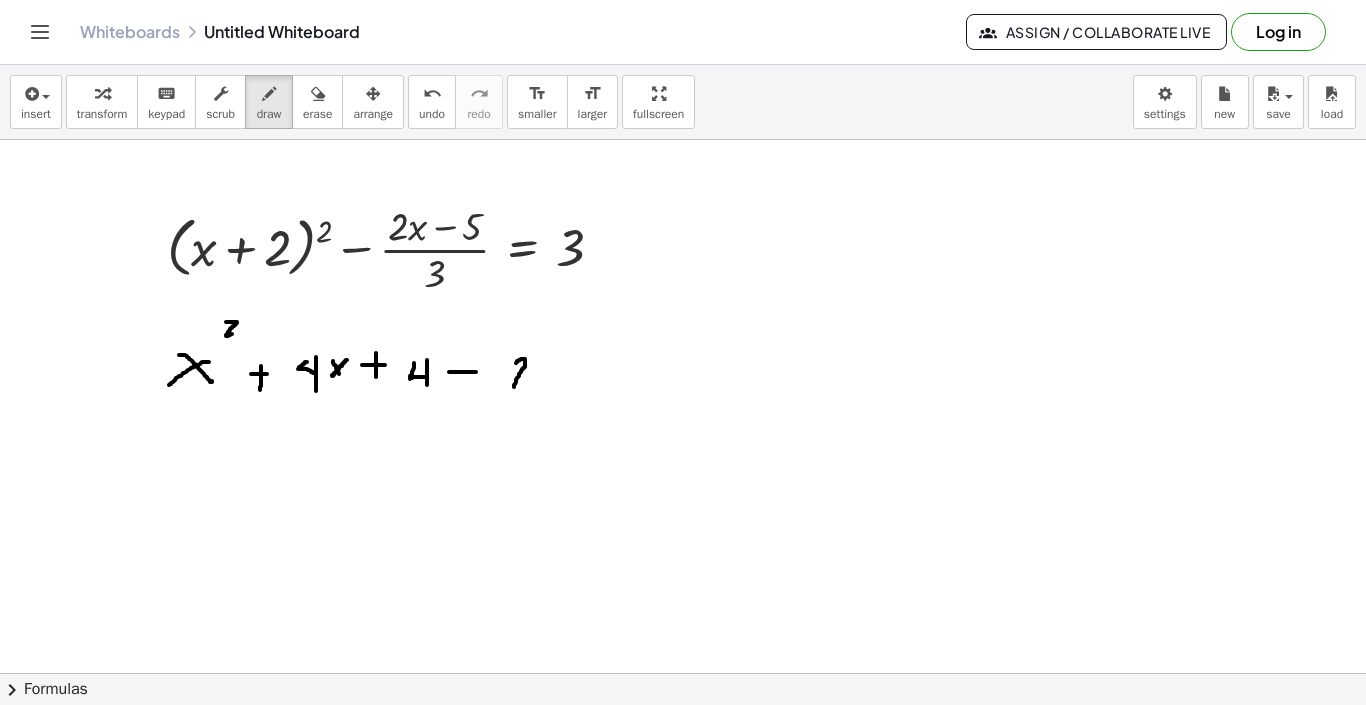 drag, startPoint x: 516, startPoint y: 363, endPoint x: 528, endPoint y: 387, distance: 26.832815 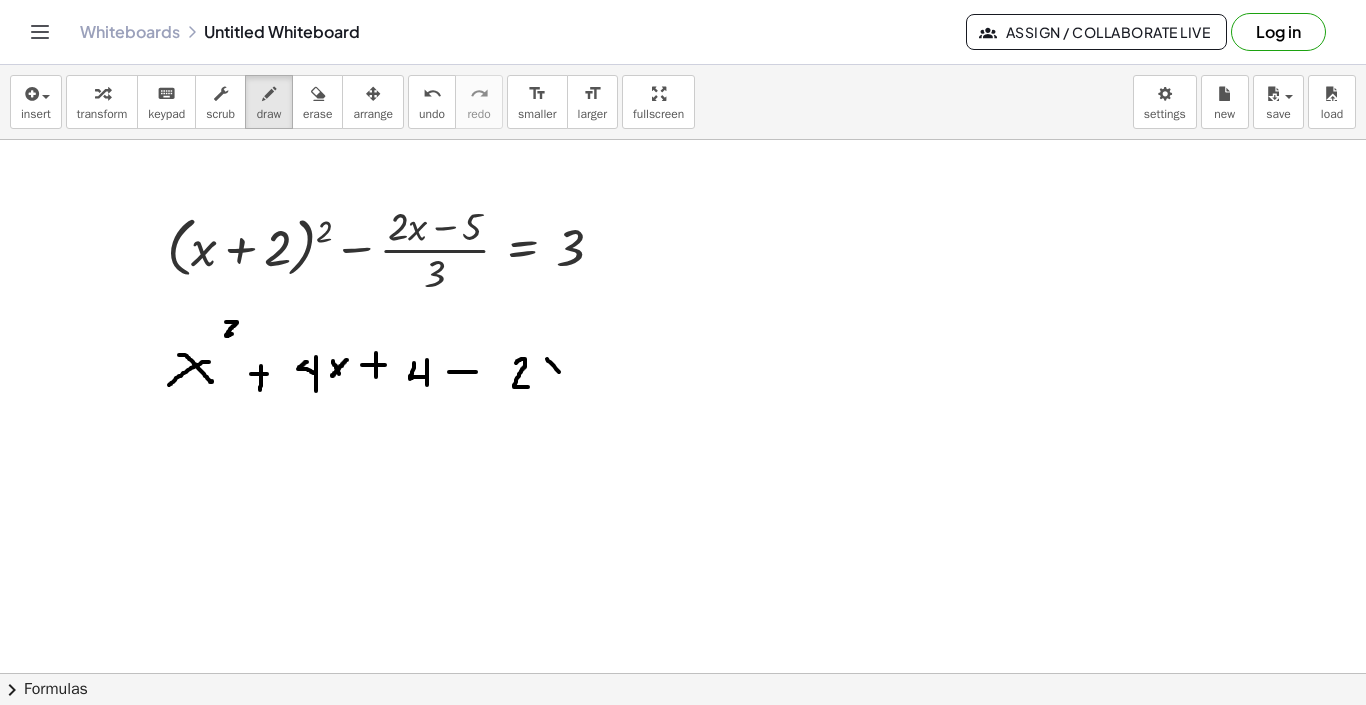drag, startPoint x: 547, startPoint y: 359, endPoint x: 568, endPoint y: 383, distance: 31.890438 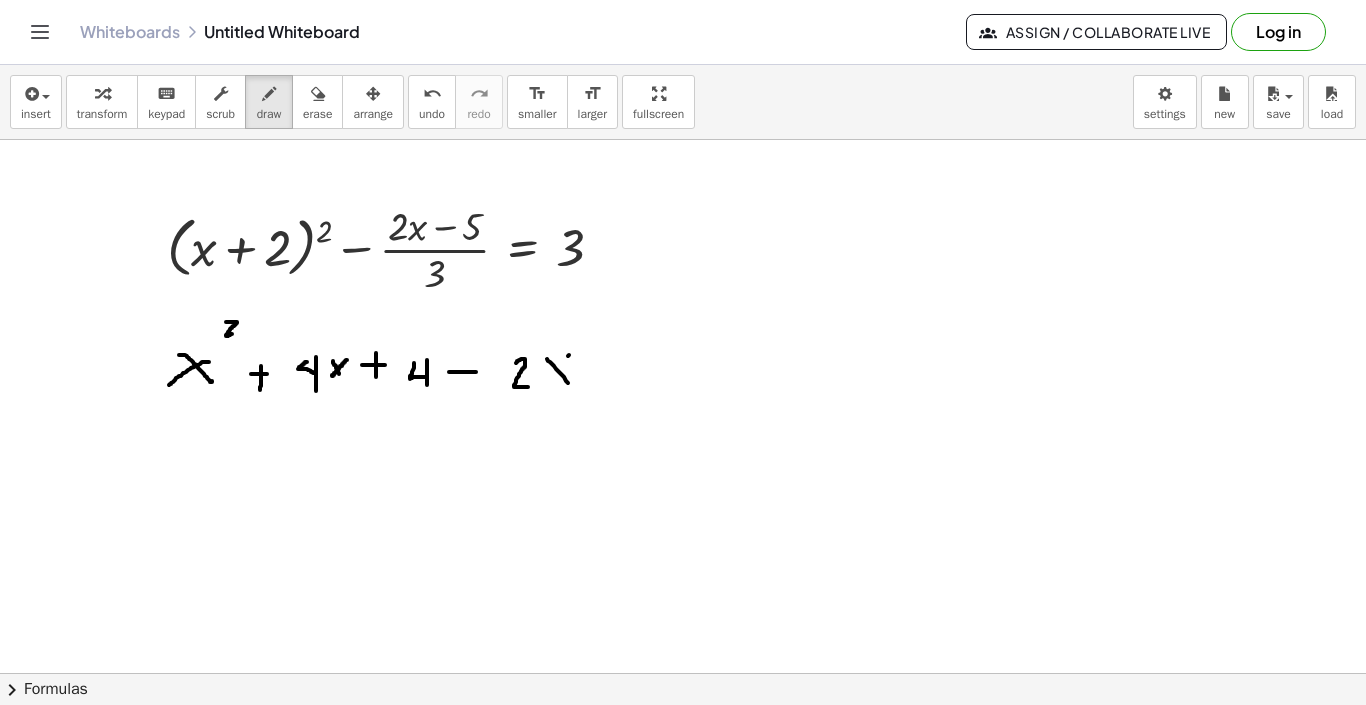 drag, startPoint x: 569, startPoint y: 355, endPoint x: 557, endPoint y: 370, distance: 19.209373 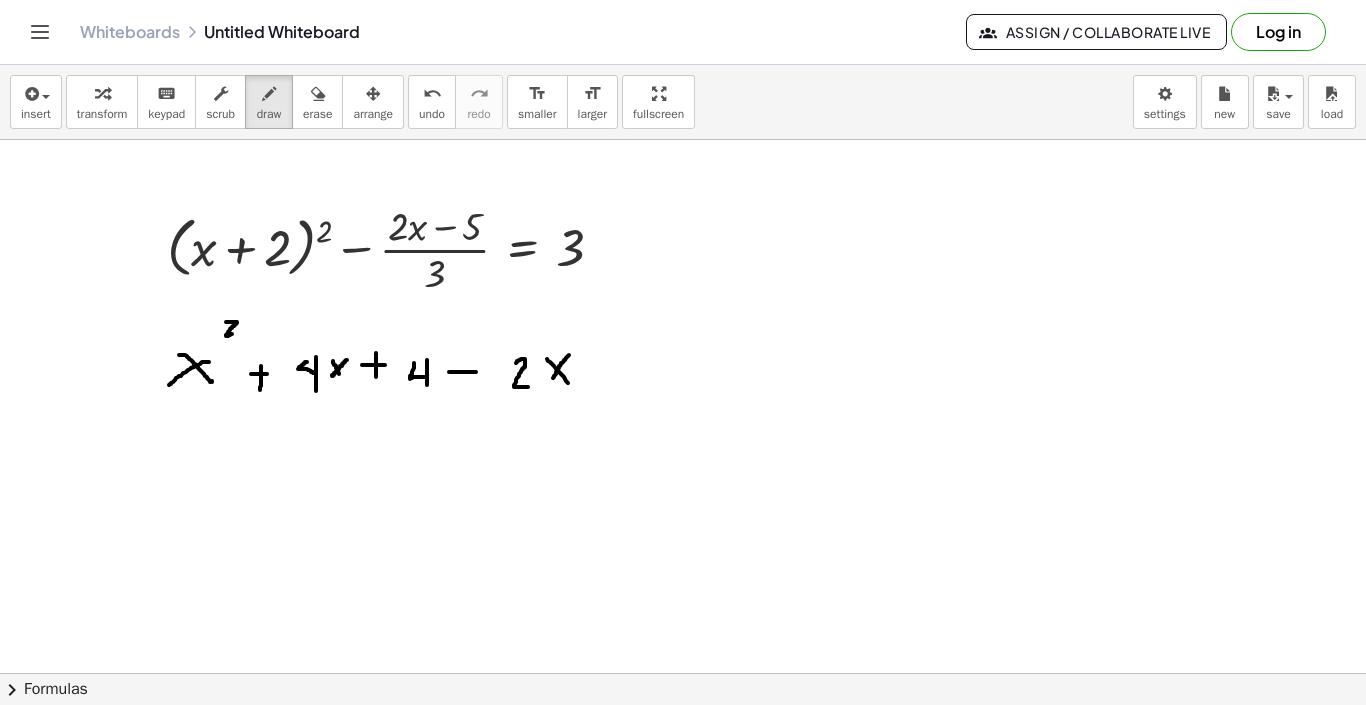 drag, startPoint x: 557, startPoint y: 370, endPoint x: 551, endPoint y: 380, distance: 11.661903 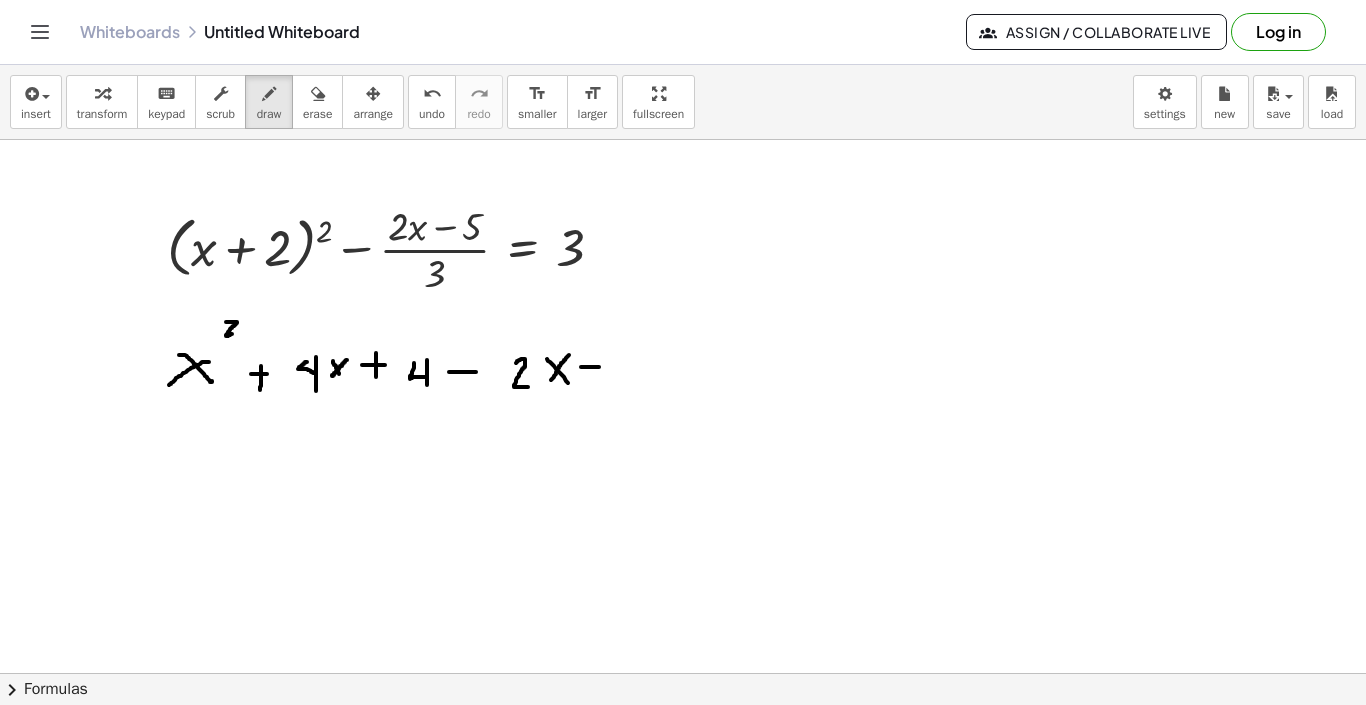 drag, startPoint x: 581, startPoint y: 367, endPoint x: 599, endPoint y: 367, distance: 18 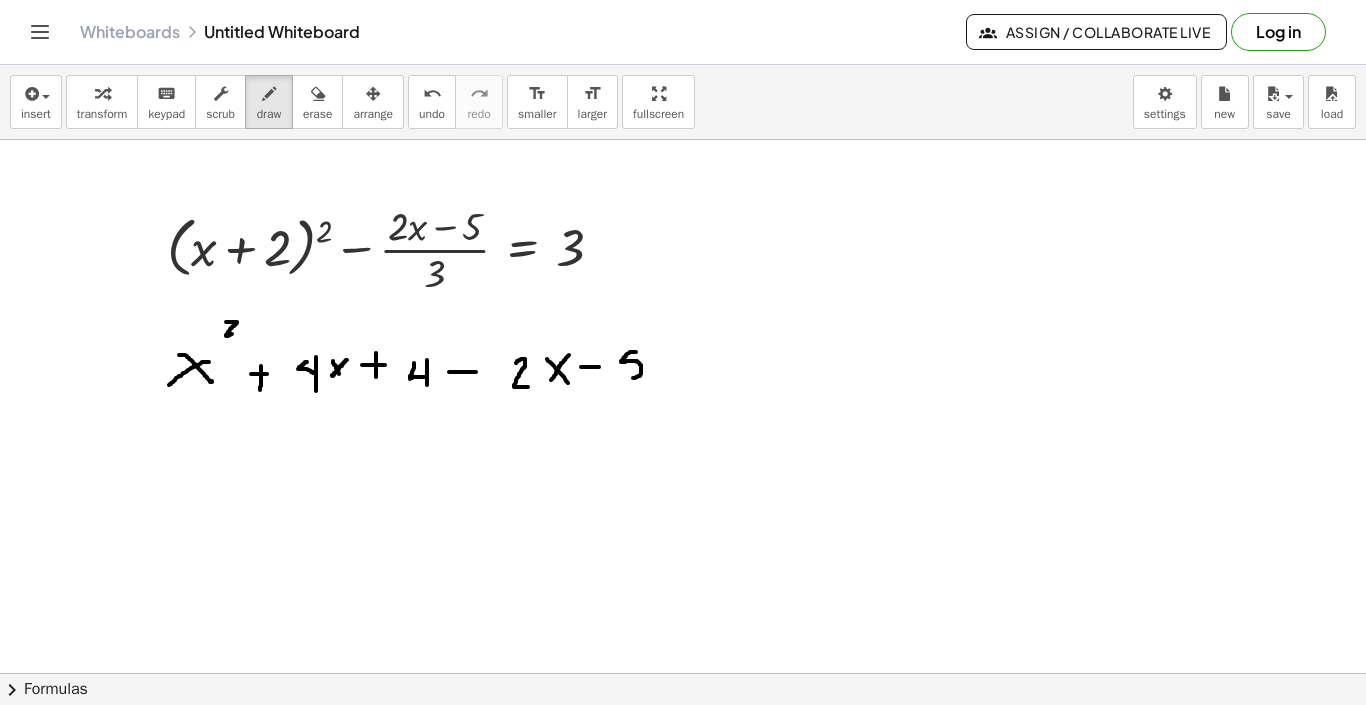 drag, startPoint x: 636, startPoint y: 352, endPoint x: 617, endPoint y: 379, distance: 33.01515 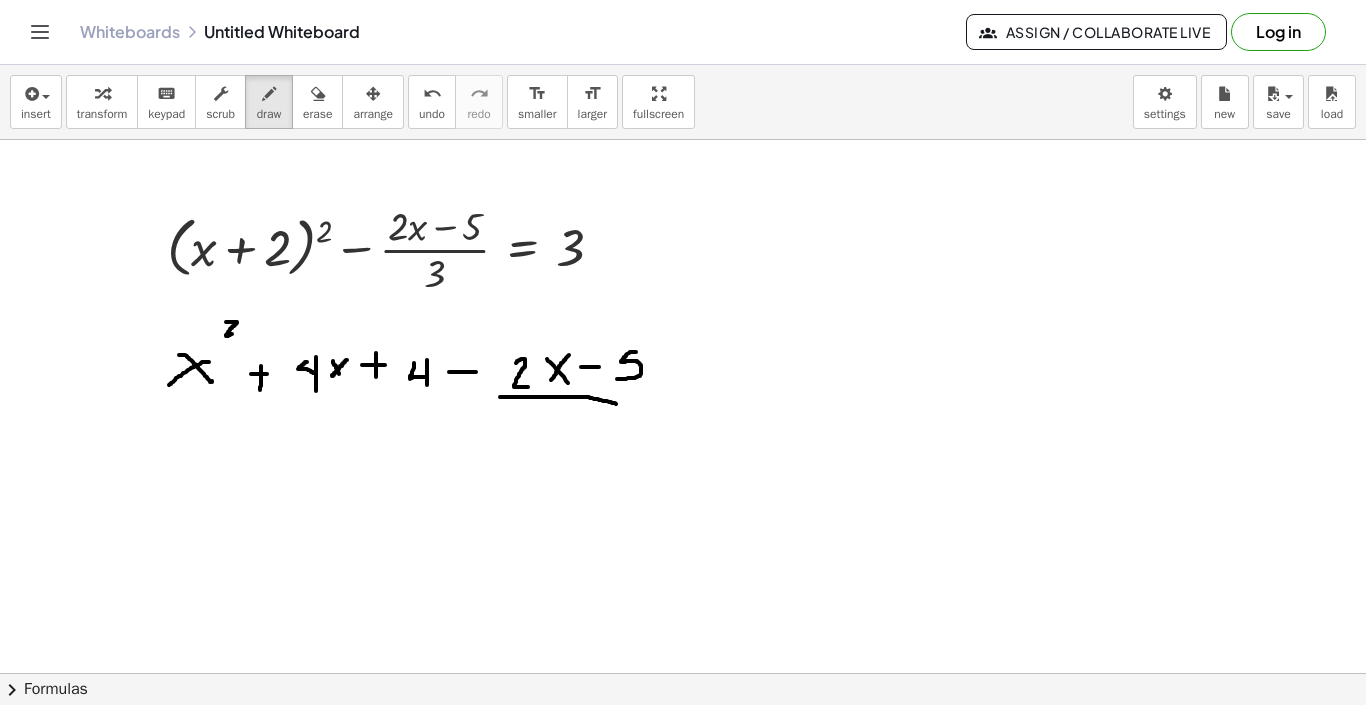 drag, startPoint x: 500, startPoint y: 397, endPoint x: 616, endPoint y: 404, distance: 116.21101 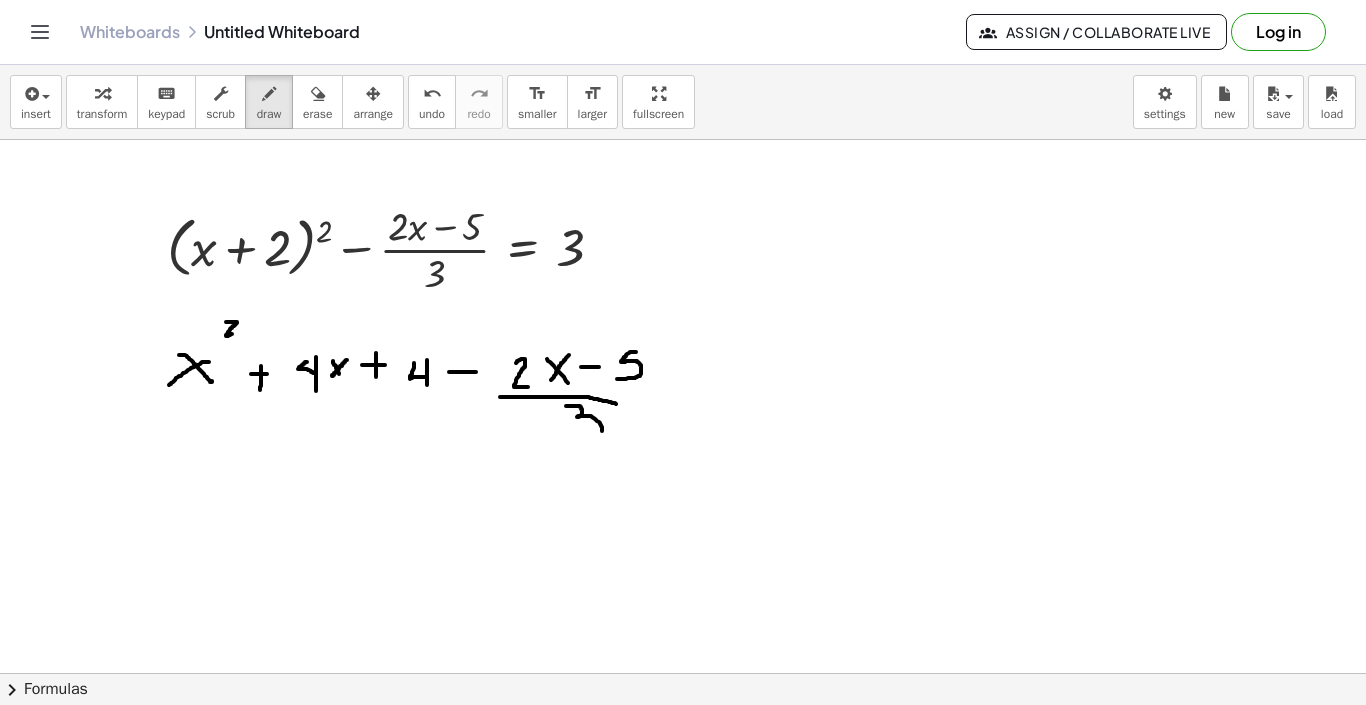 drag, startPoint x: 566, startPoint y: 406, endPoint x: 566, endPoint y: 440, distance: 34 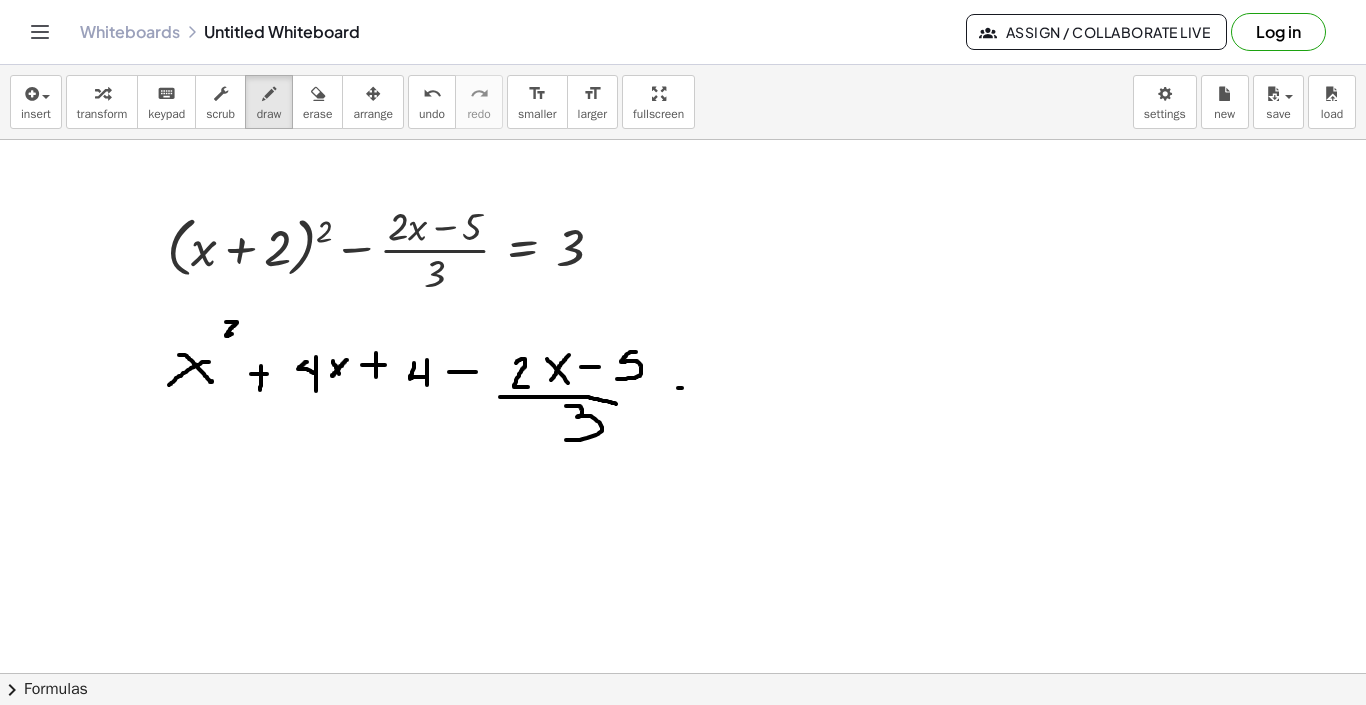 drag, startPoint x: 682, startPoint y: 388, endPoint x: 696, endPoint y: 388, distance: 14 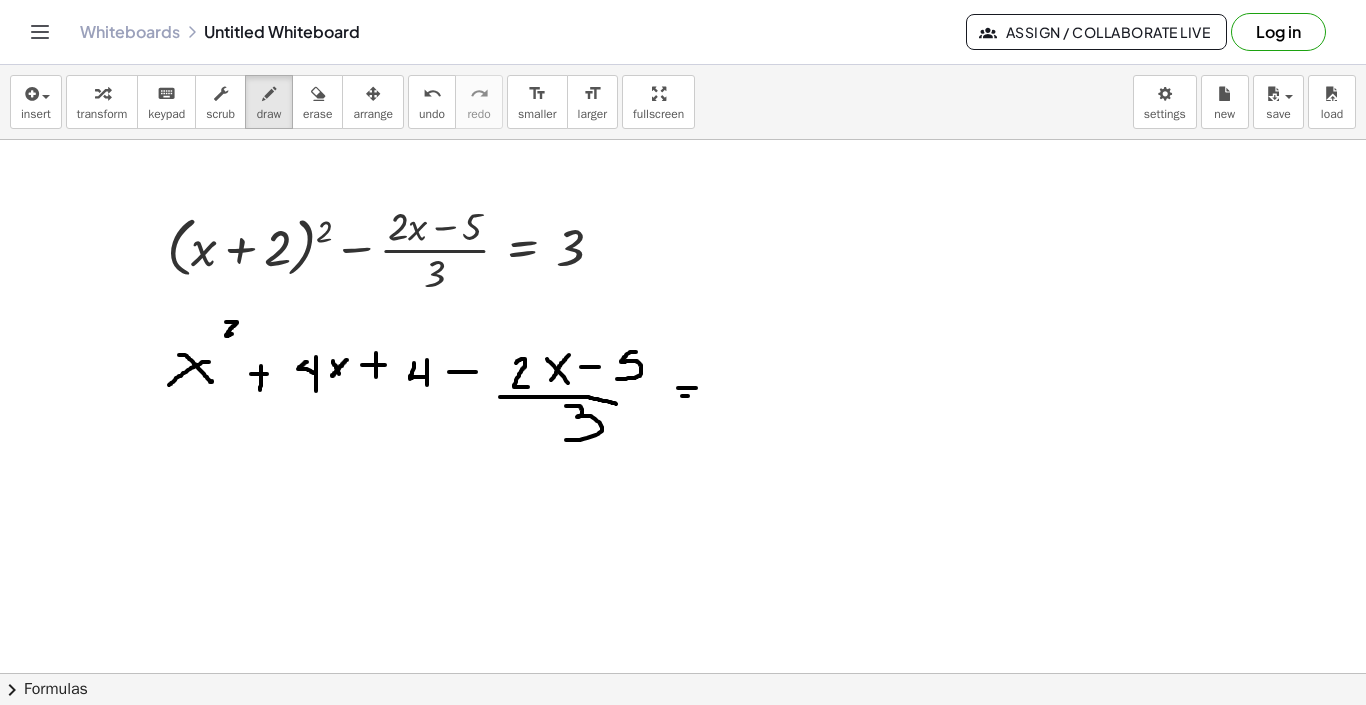 drag, startPoint x: 682, startPoint y: 396, endPoint x: 707, endPoint y: 396, distance: 25 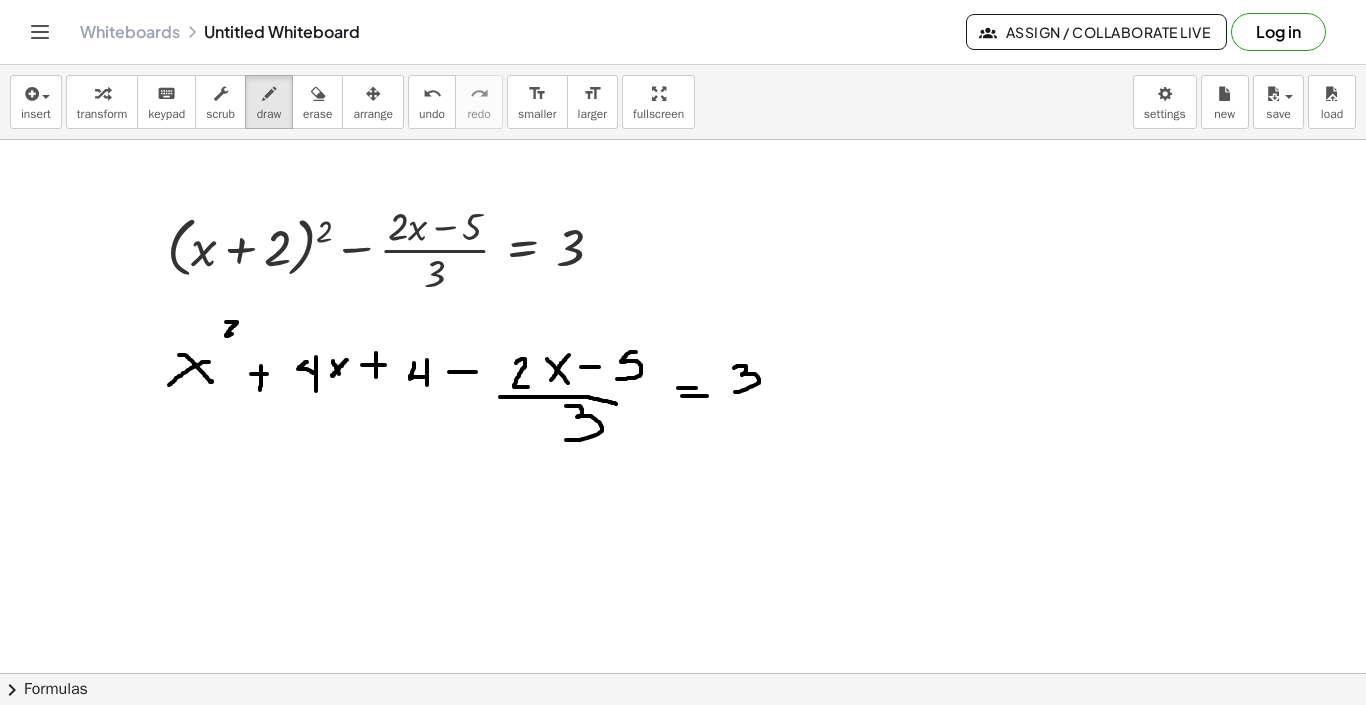 drag, startPoint x: 734, startPoint y: 368, endPoint x: 735, endPoint y: 392, distance: 24.020824 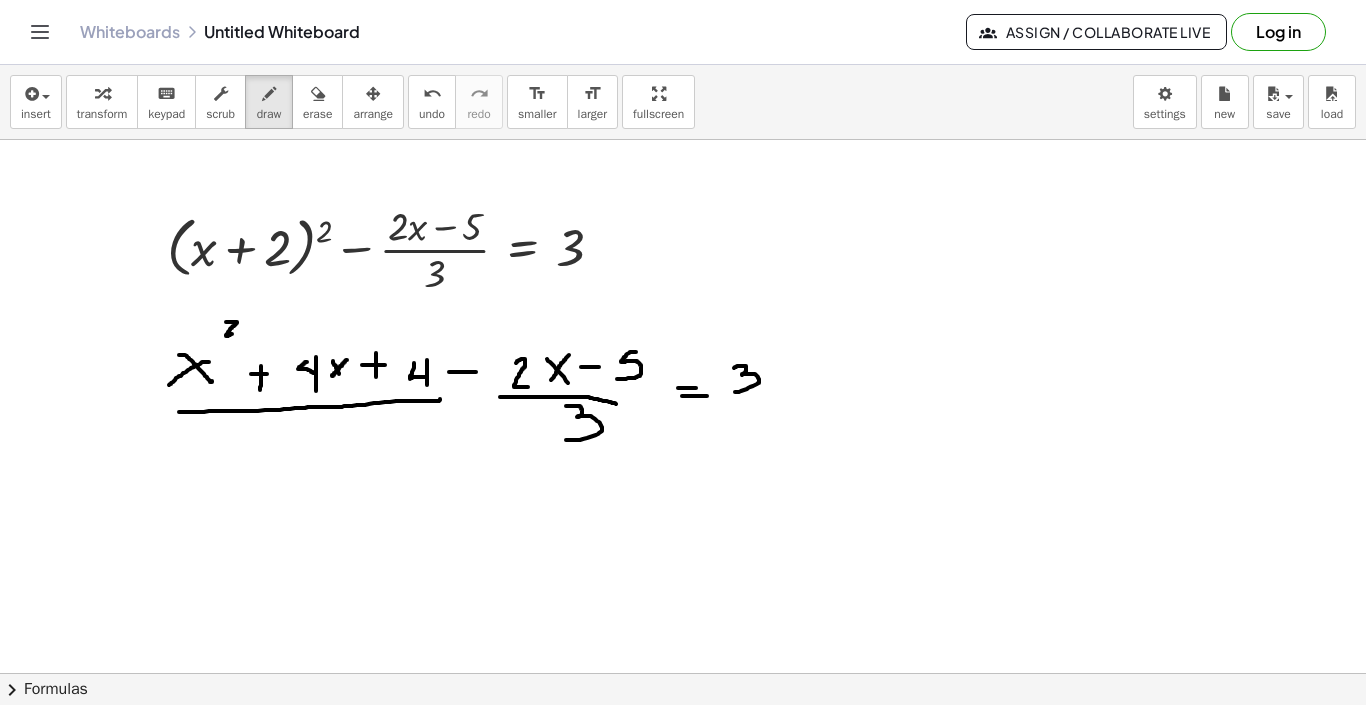 drag, startPoint x: 179, startPoint y: 412, endPoint x: 440, endPoint y: 399, distance: 261.32355 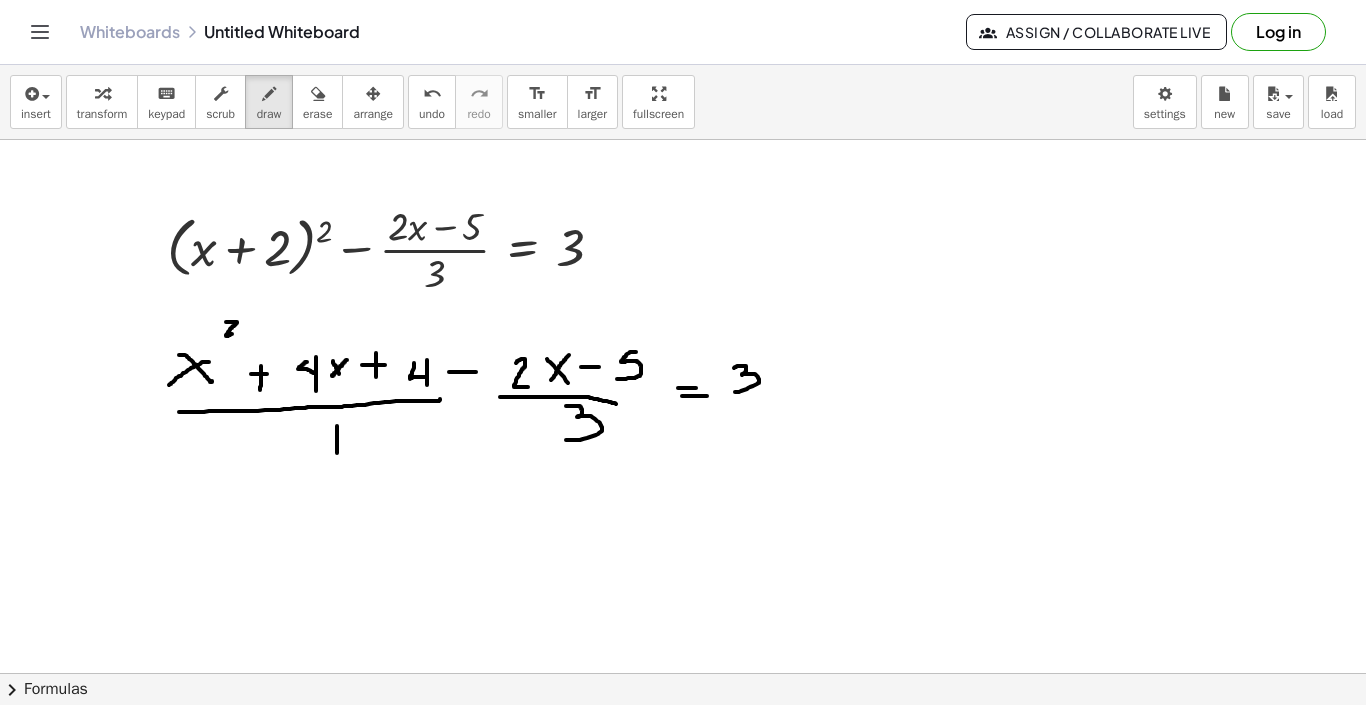 drag, startPoint x: 337, startPoint y: 430, endPoint x: 337, endPoint y: 453, distance: 23 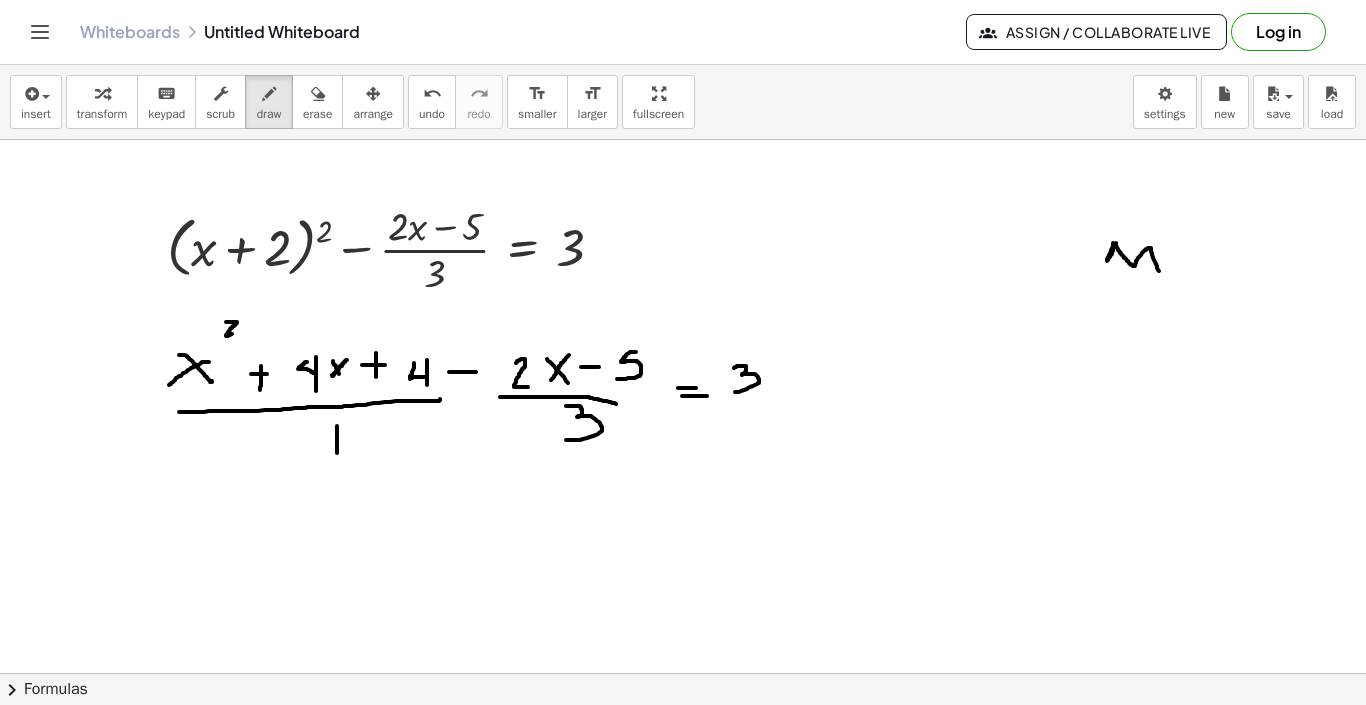 drag, startPoint x: 1113, startPoint y: 243, endPoint x: 1159, endPoint y: 271, distance: 53.851646 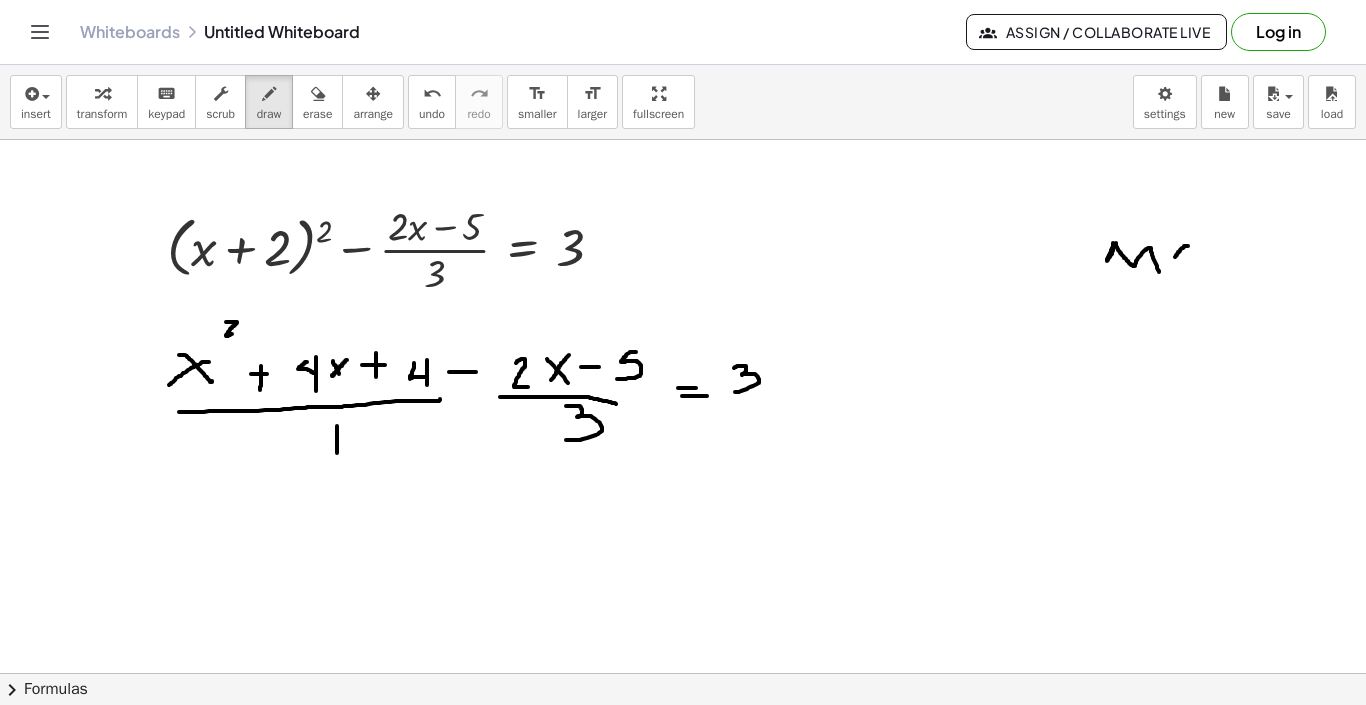 drag, startPoint x: 1188, startPoint y: 246, endPoint x: 1190, endPoint y: 263, distance: 17.117243 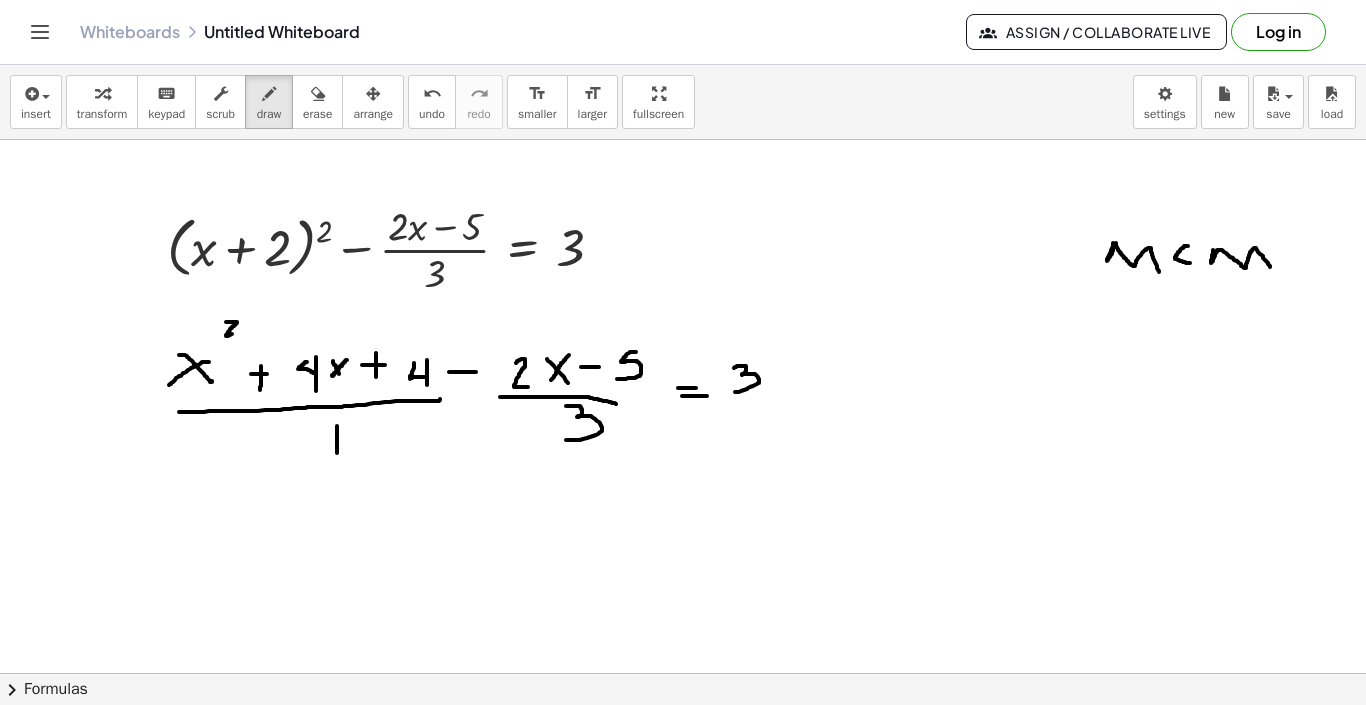 drag, startPoint x: 1213, startPoint y: 250, endPoint x: 1270, endPoint y: 266, distance: 59.20304 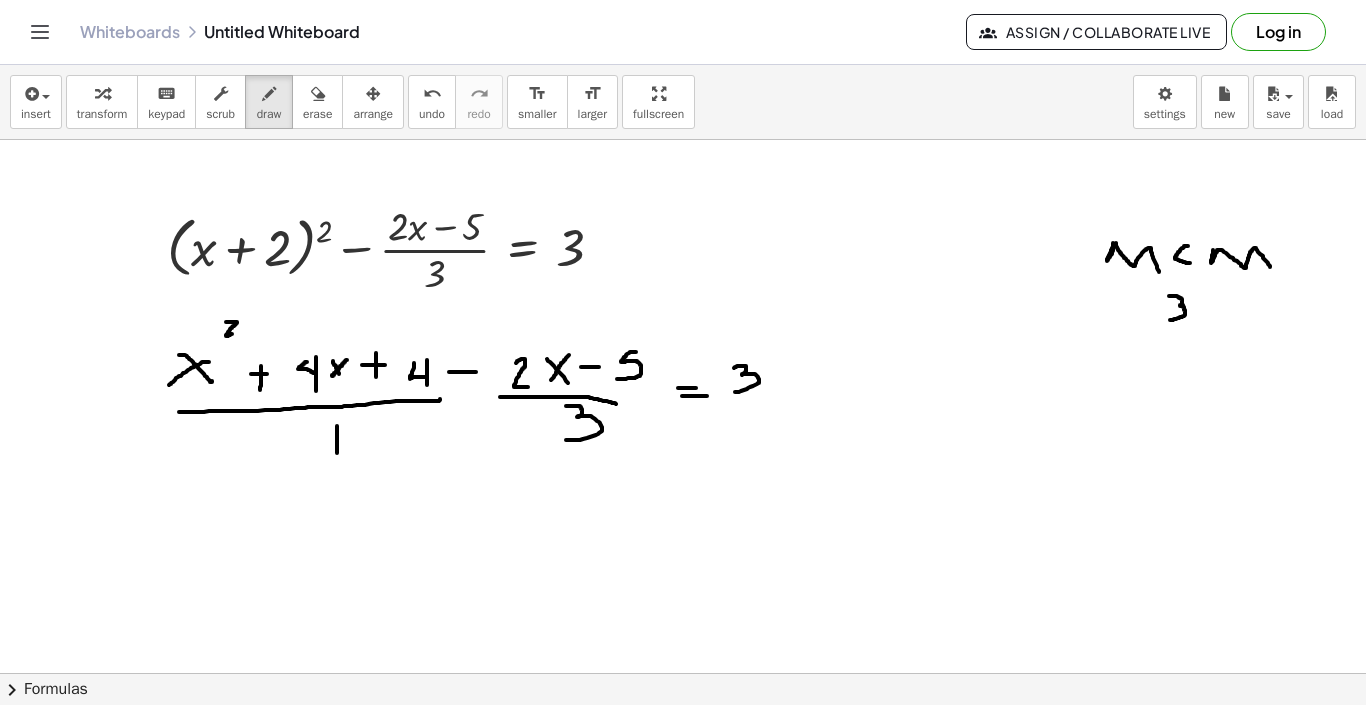 drag, startPoint x: 1169, startPoint y: 296, endPoint x: 1169, endPoint y: 318, distance: 22 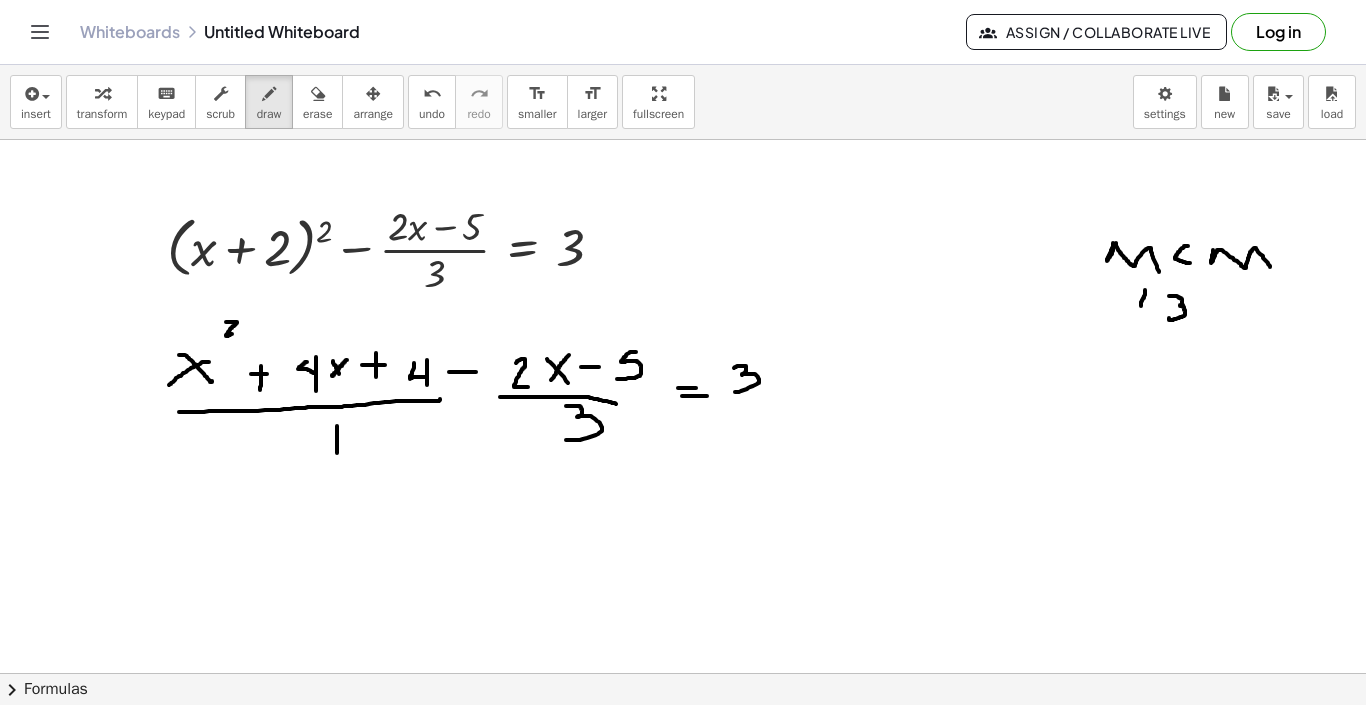 drag, startPoint x: 1145, startPoint y: 290, endPoint x: 1149, endPoint y: 315, distance: 25.317978 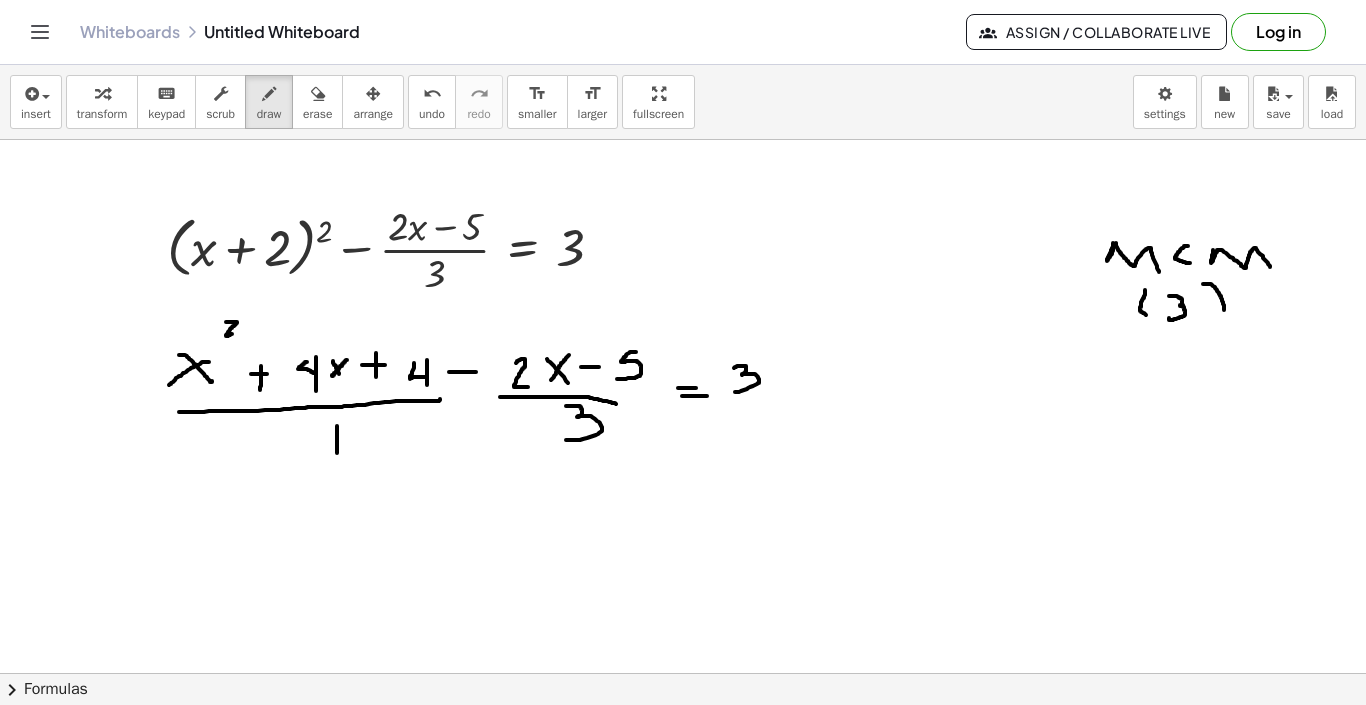 drag, startPoint x: 1206, startPoint y: 284, endPoint x: 1217, endPoint y: 329, distance: 46.32494 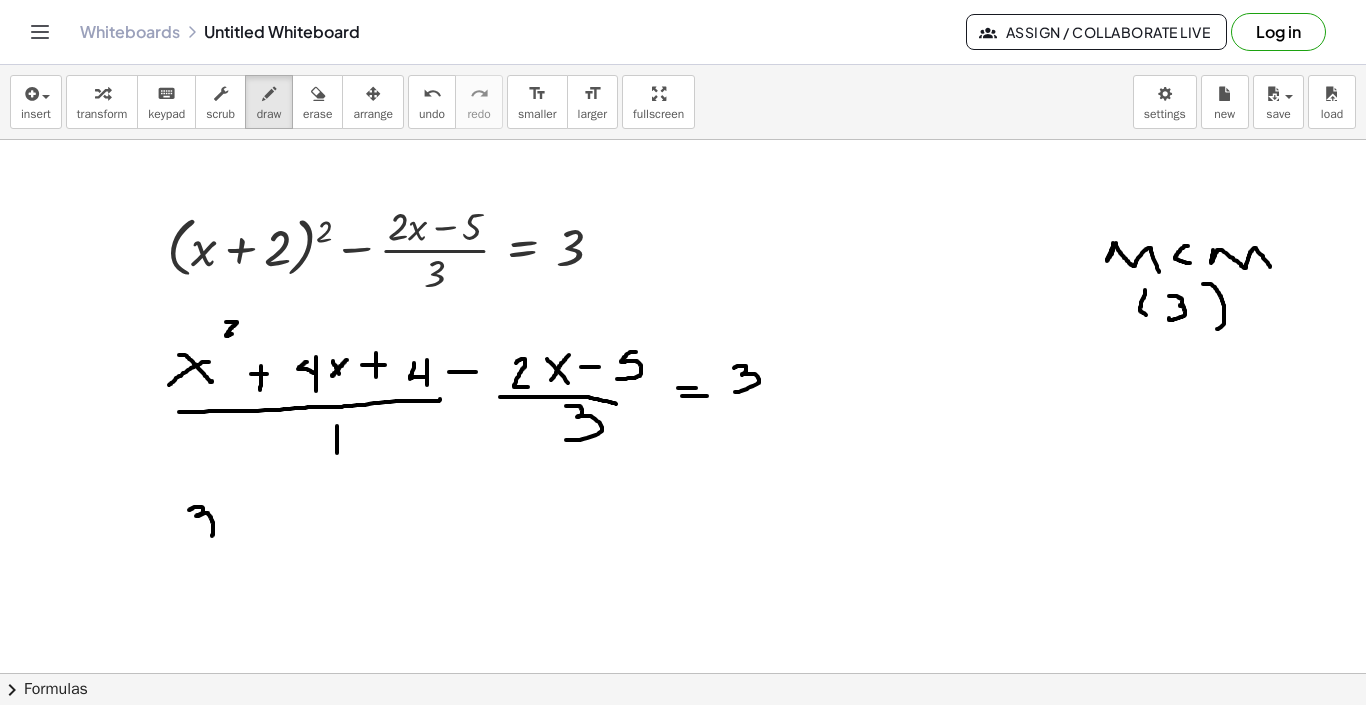 drag, startPoint x: 189, startPoint y: 510, endPoint x: 186, endPoint y: 537, distance: 27.166155 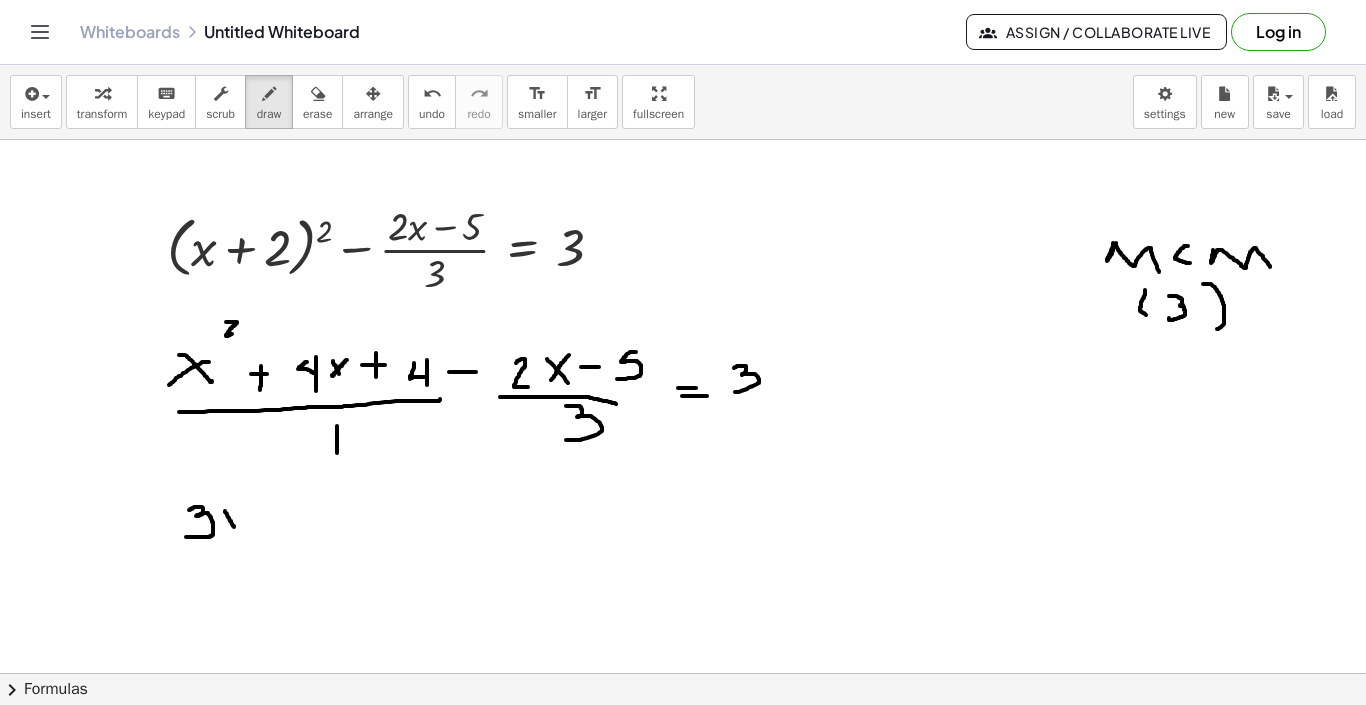 drag, startPoint x: 225, startPoint y: 511, endPoint x: 234, endPoint y: 527, distance: 18.35756 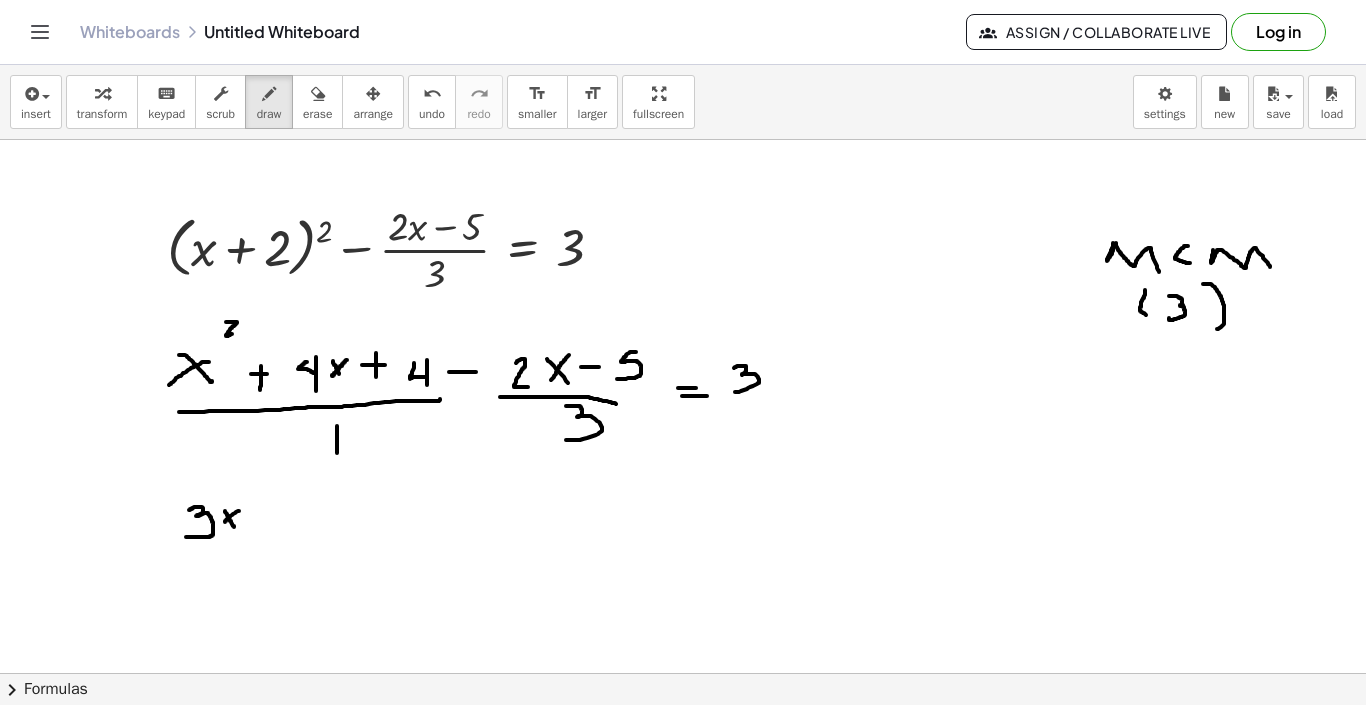 drag, startPoint x: 239, startPoint y: 511, endPoint x: 220, endPoint y: 527, distance: 24.839485 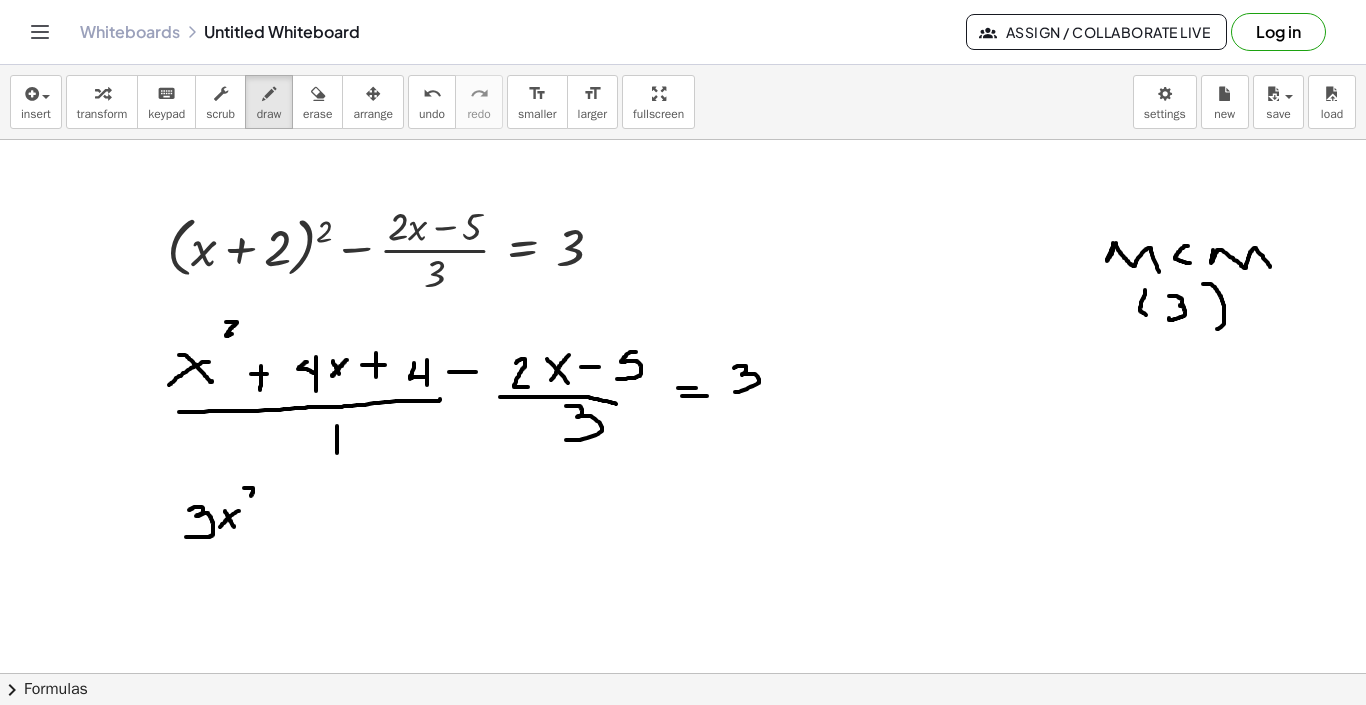 drag, startPoint x: 244, startPoint y: 488, endPoint x: 254, endPoint y: 496, distance: 12.806249 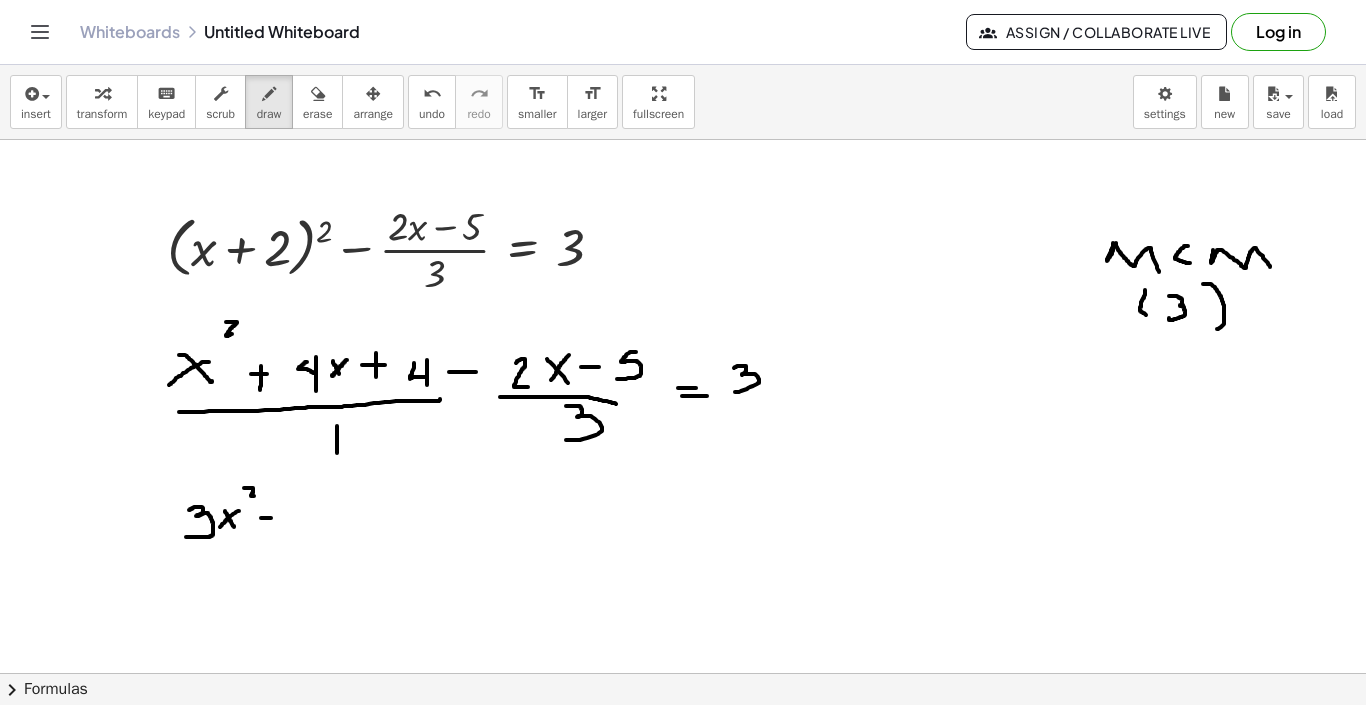 click at bounding box center [683, 673] 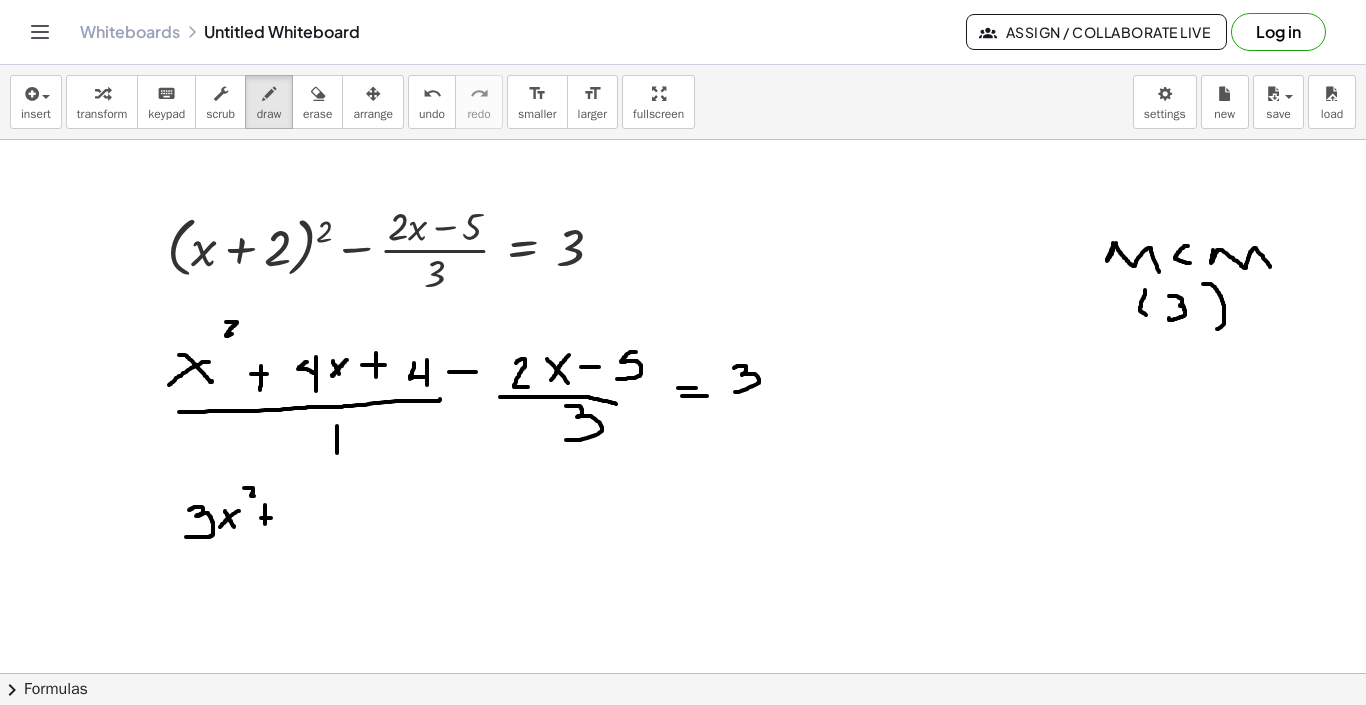drag, startPoint x: 265, startPoint y: 508, endPoint x: 265, endPoint y: 524, distance: 16 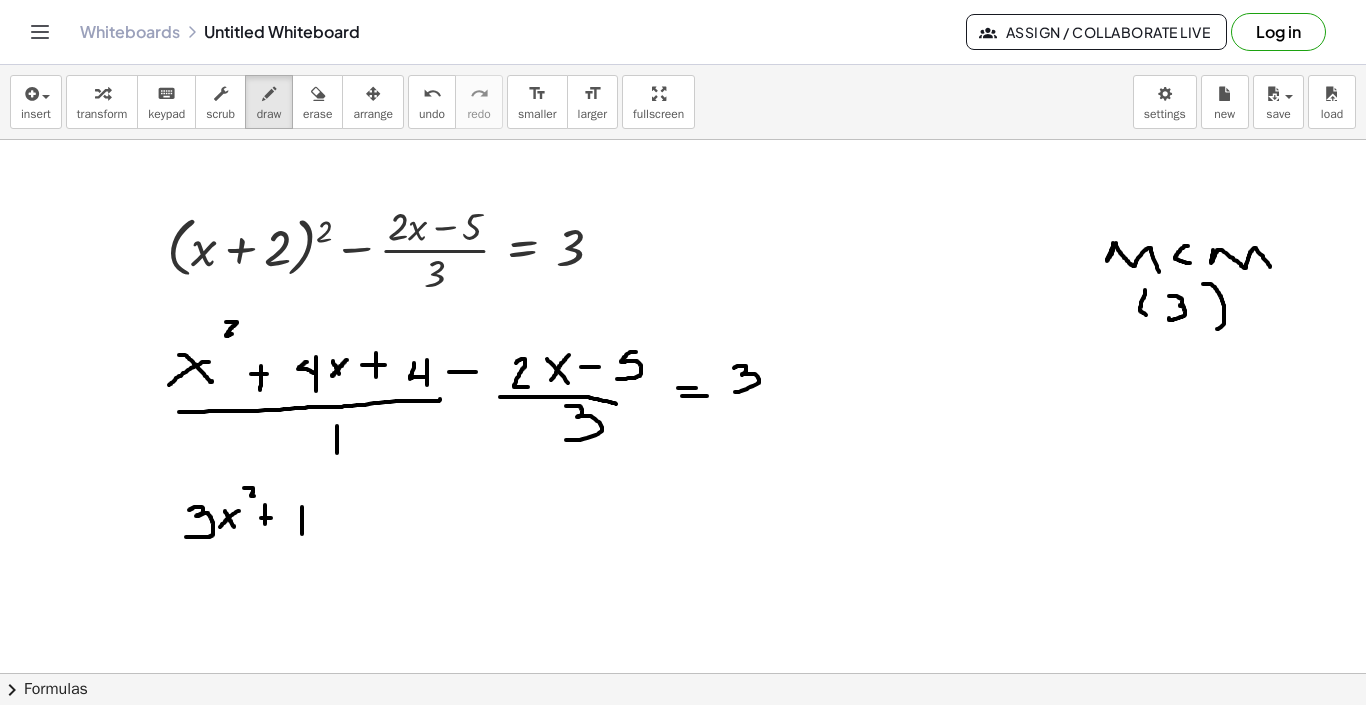 drag, startPoint x: 302, startPoint y: 521, endPoint x: 302, endPoint y: 537, distance: 16 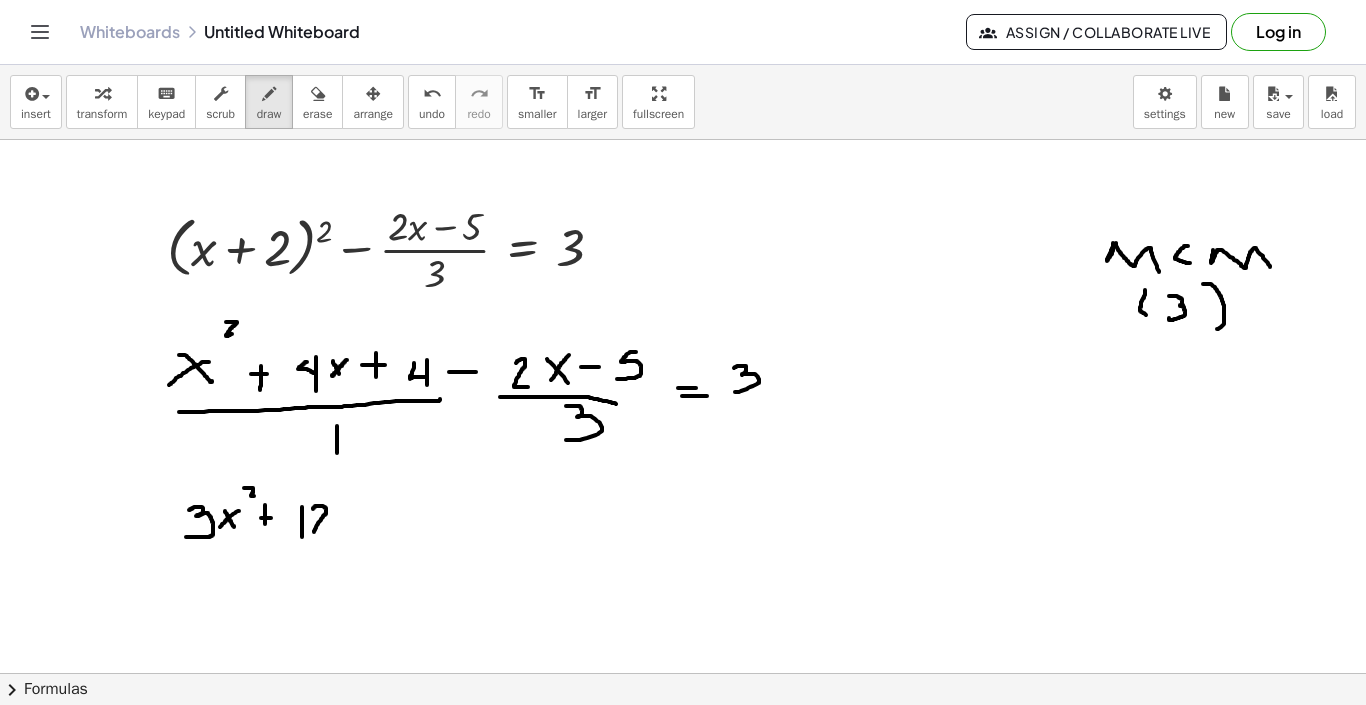 drag, startPoint x: 313, startPoint y: 509, endPoint x: 334, endPoint y: 531, distance: 30.413813 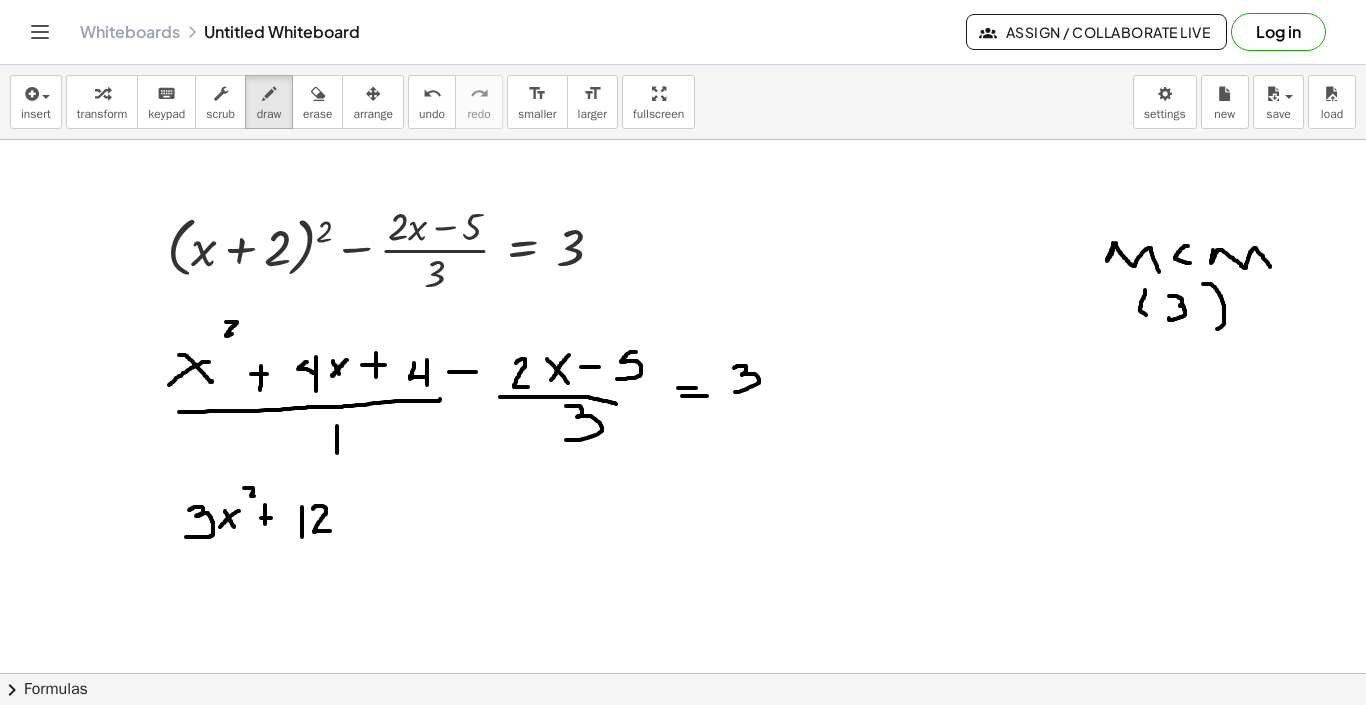 click at bounding box center [683, 673] 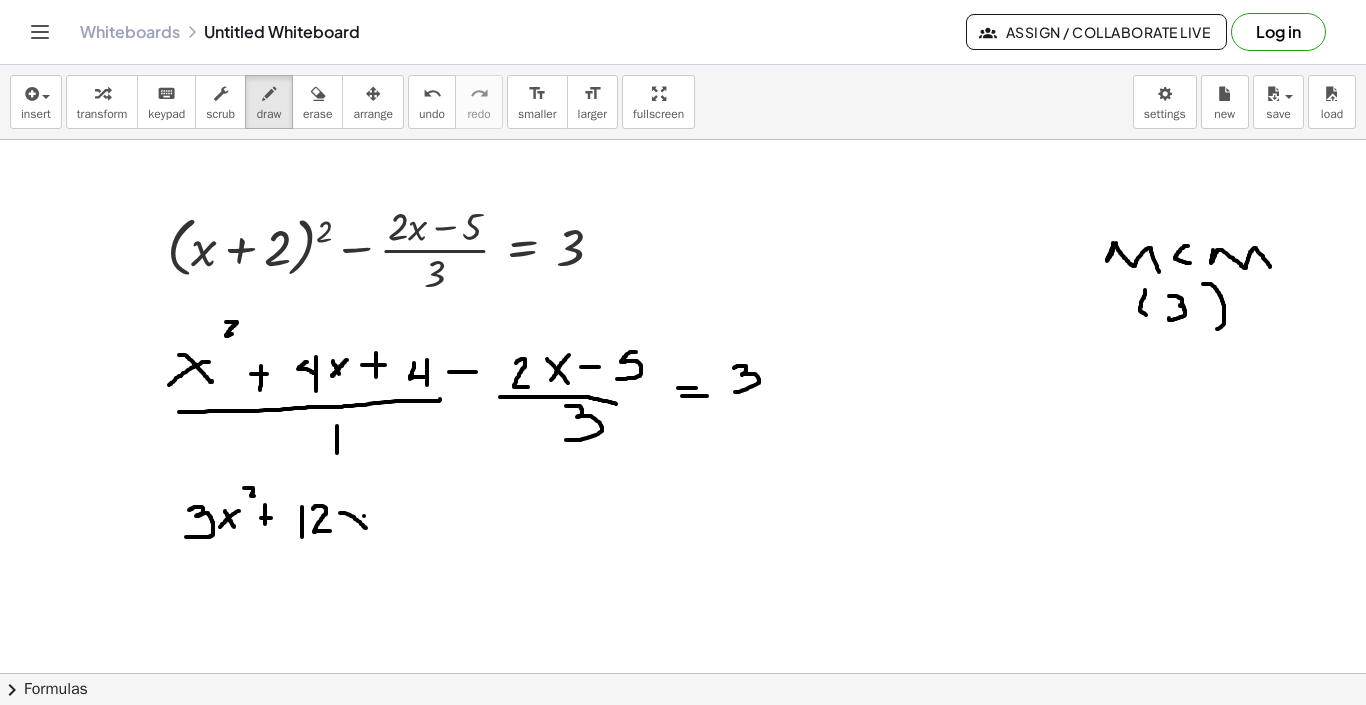 drag, startPoint x: 364, startPoint y: 516, endPoint x: 352, endPoint y: 522, distance: 13.416408 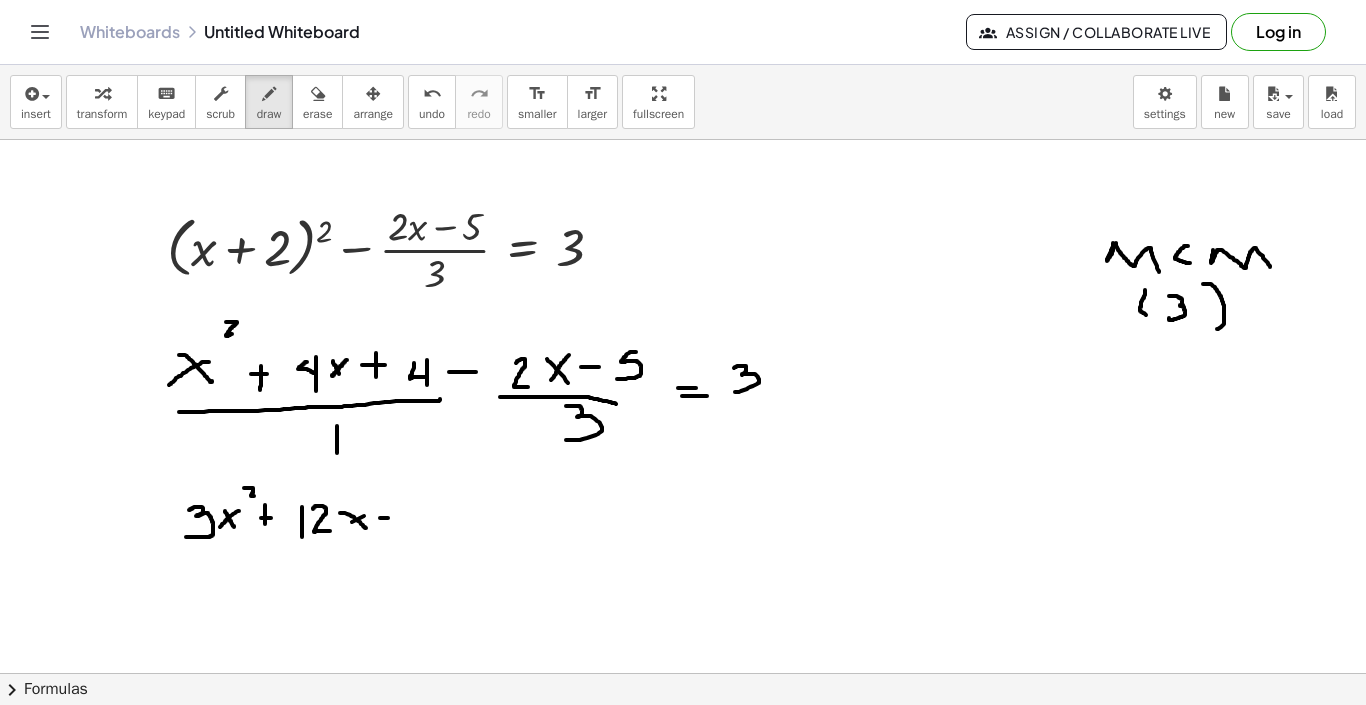 drag, startPoint x: 380, startPoint y: 518, endPoint x: 412, endPoint y: 518, distance: 32 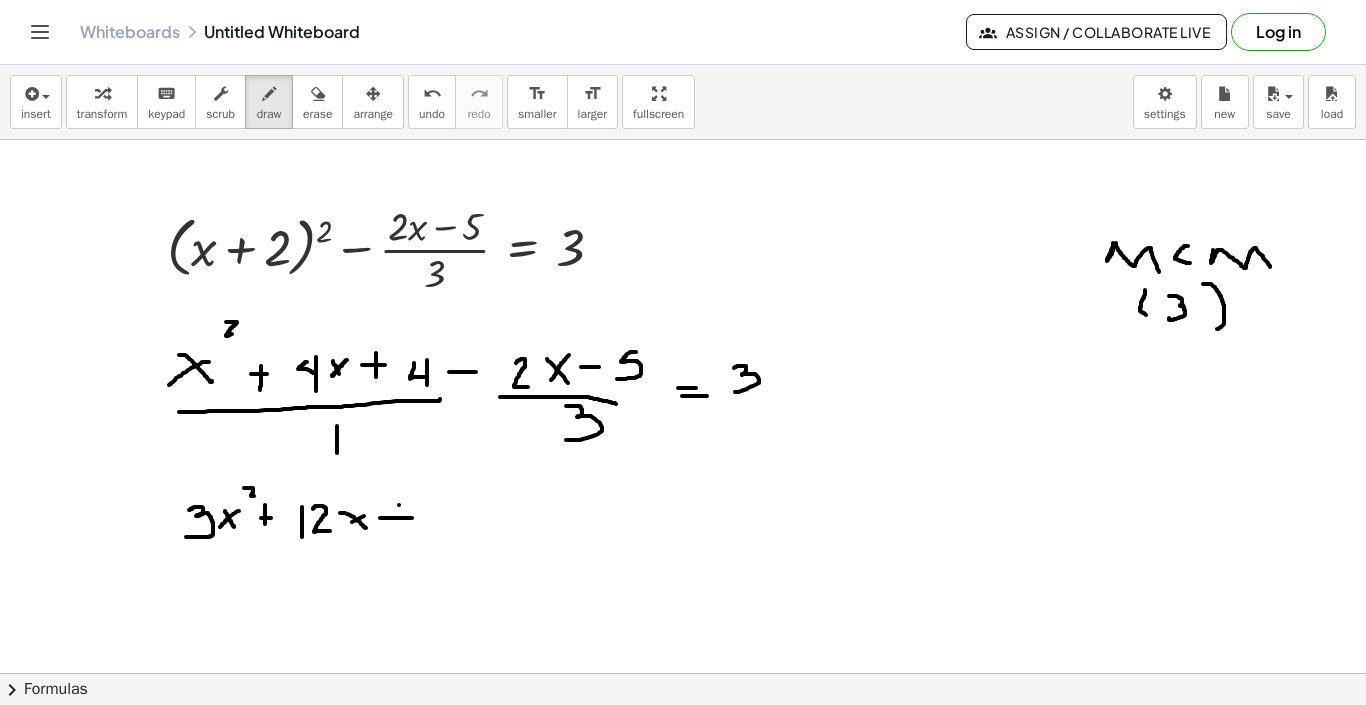 drag, startPoint x: 399, startPoint y: 505, endPoint x: 399, endPoint y: 527, distance: 22 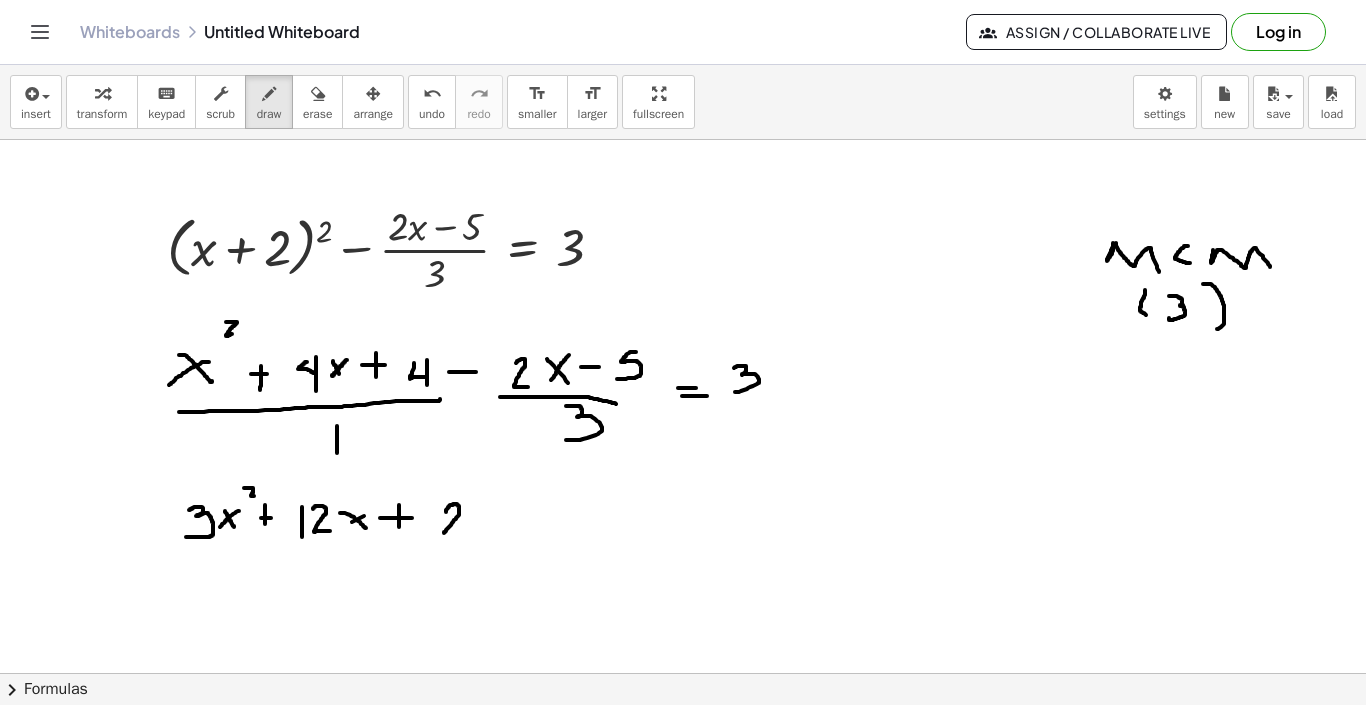 drag, startPoint x: 446, startPoint y: 512, endPoint x: 464, endPoint y: 532, distance: 26.907248 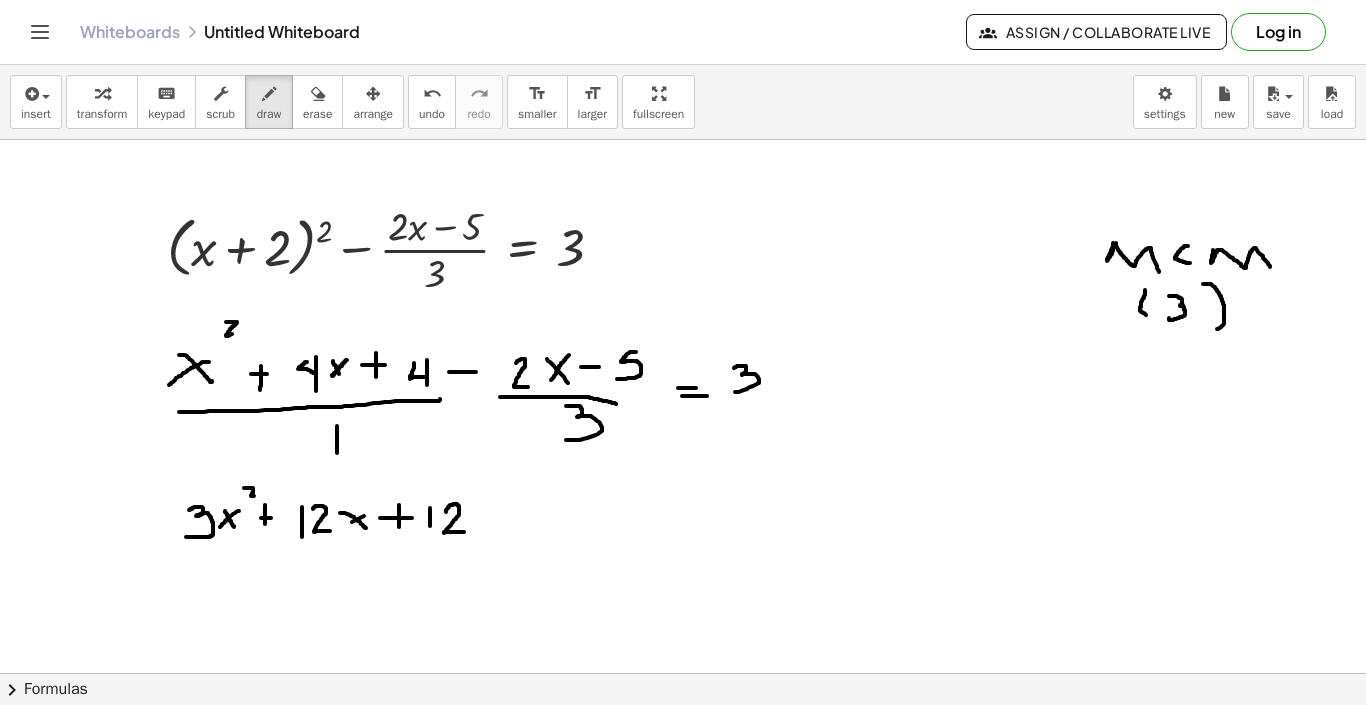 drag, startPoint x: 430, startPoint y: 508, endPoint x: 430, endPoint y: 537, distance: 29 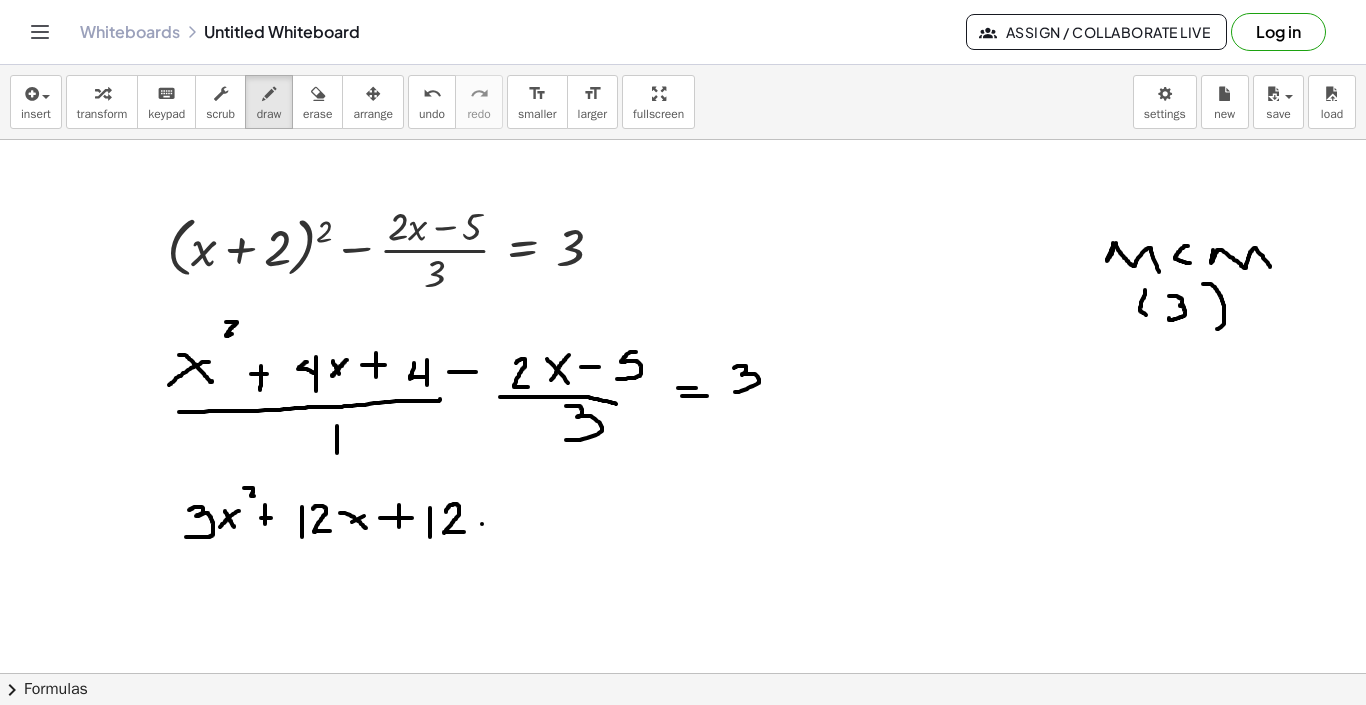 drag, startPoint x: 482, startPoint y: 524, endPoint x: 501, endPoint y: 524, distance: 19 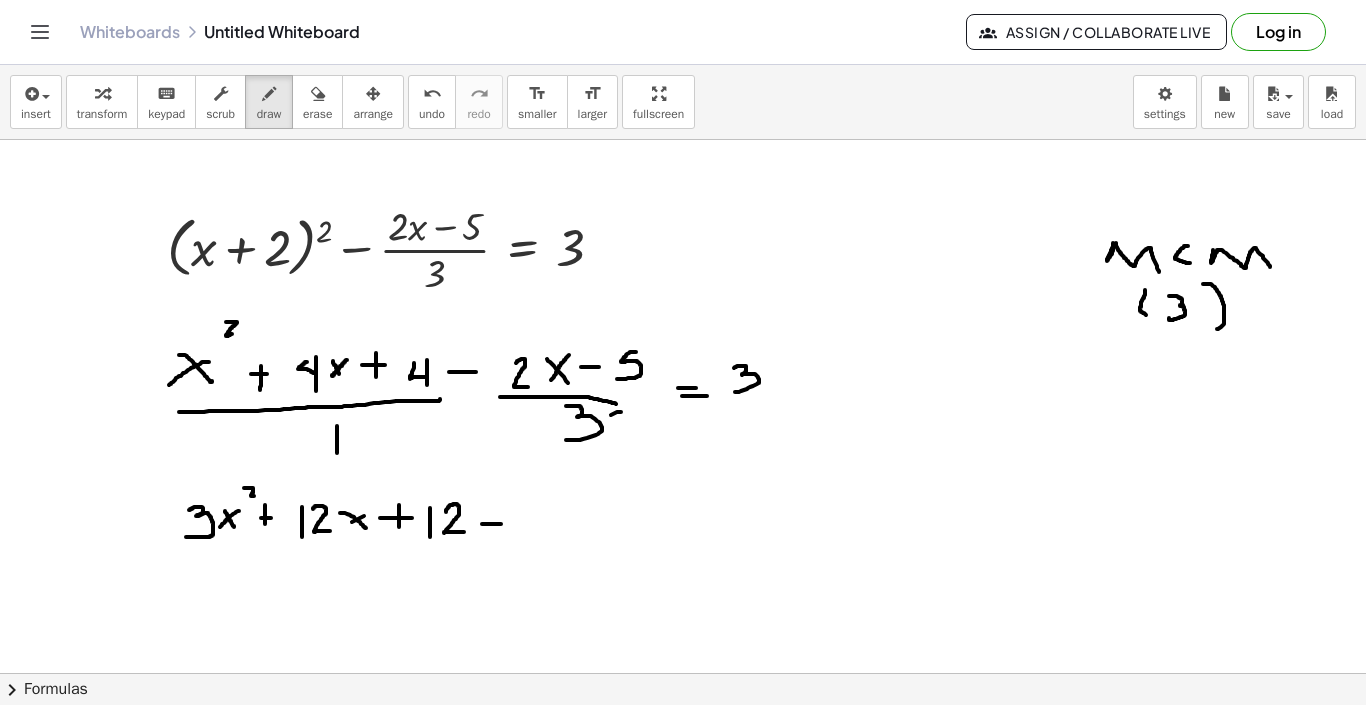 drag, startPoint x: 621, startPoint y: 412, endPoint x: 568, endPoint y: 440, distance: 59.94164 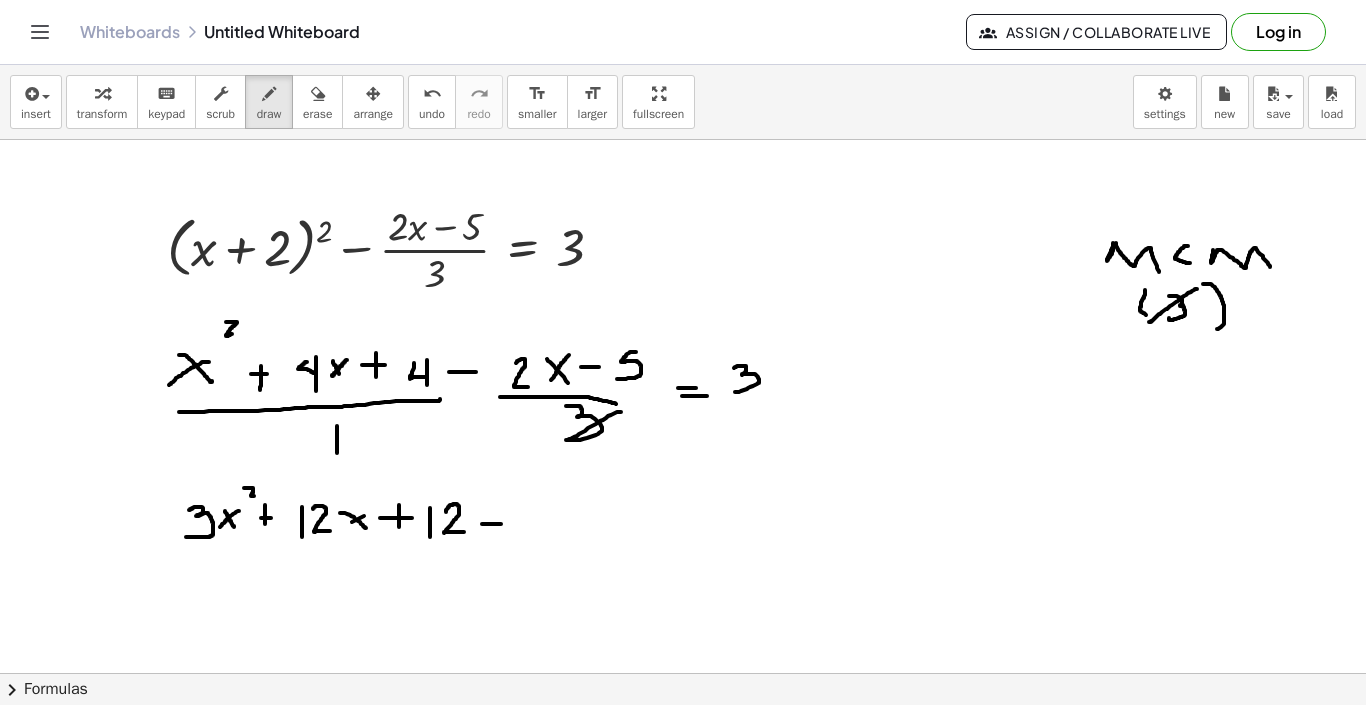 drag, startPoint x: 1197, startPoint y: 289, endPoint x: 1149, endPoint y: 322, distance: 58.249462 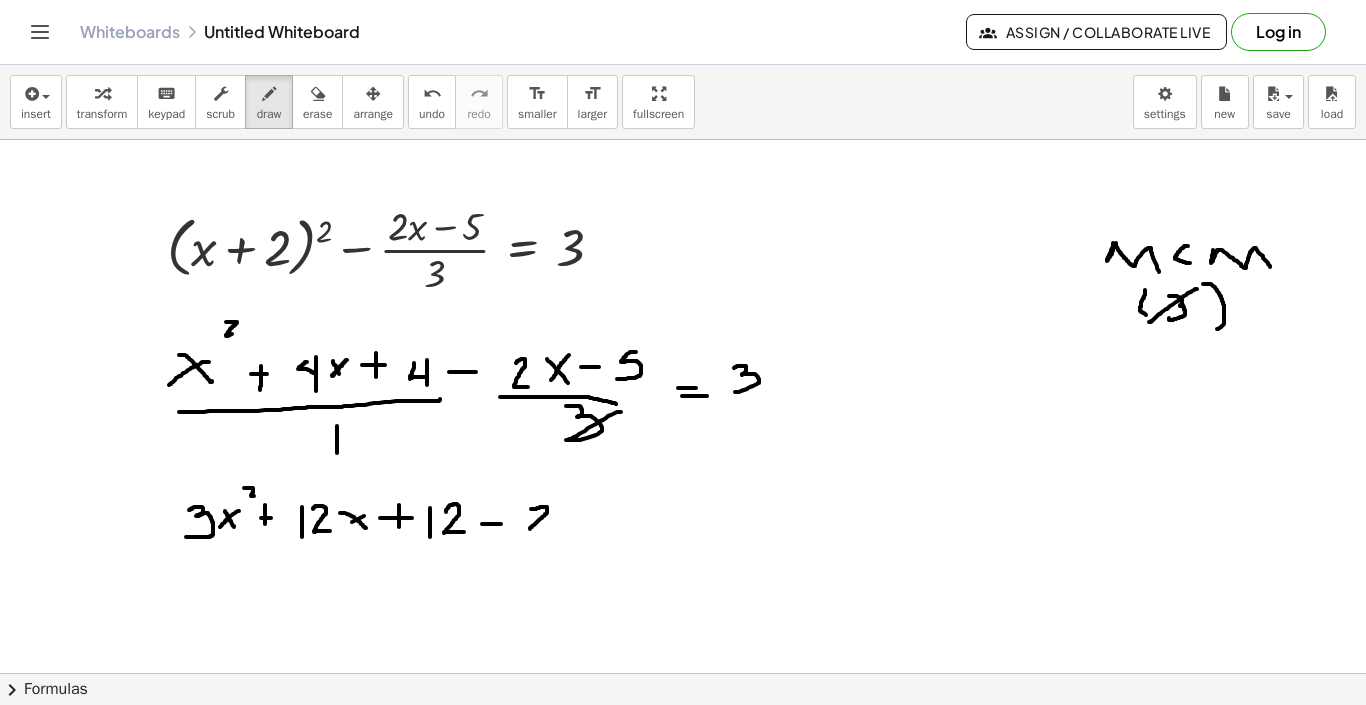 drag, startPoint x: 531, startPoint y: 509, endPoint x: 545, endPoint y: 529, distance: 24.41311 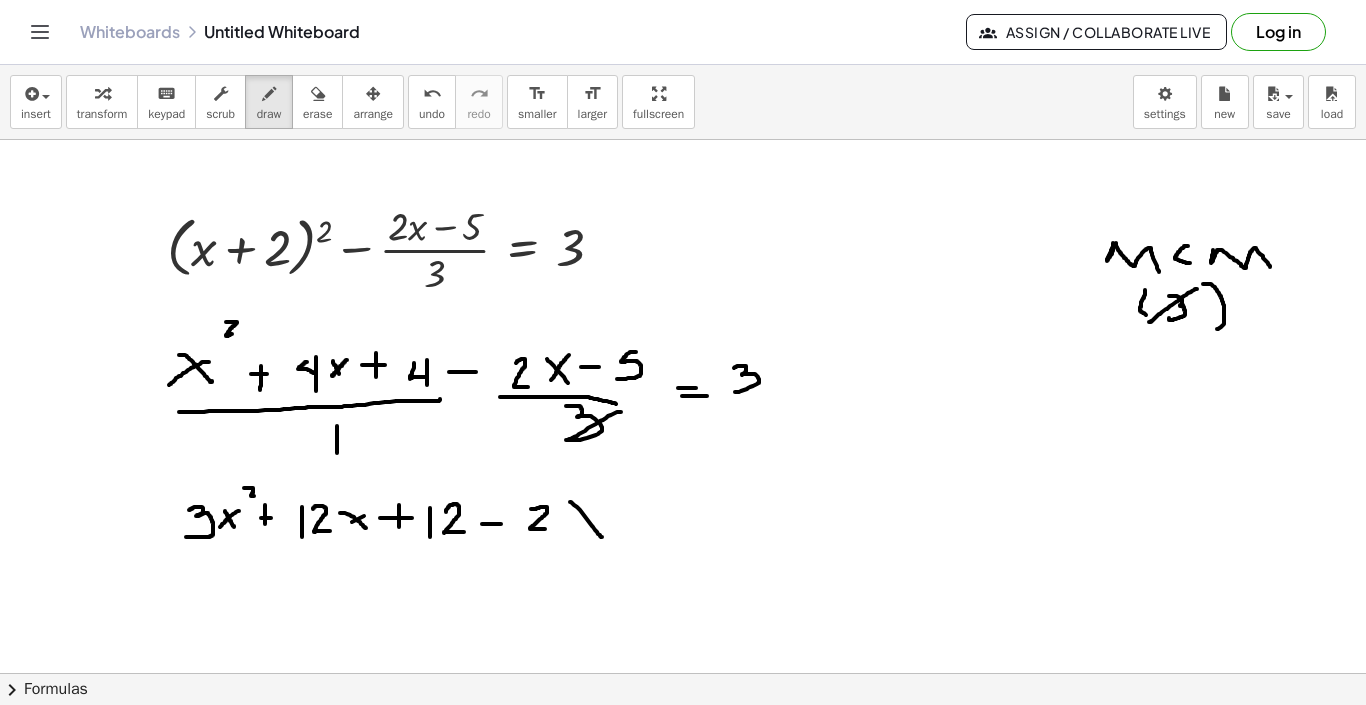 drag, startPoint x: 570, startPoint y: 502, endPoint x: 602, endPoint y: 537, distance: 47.423622 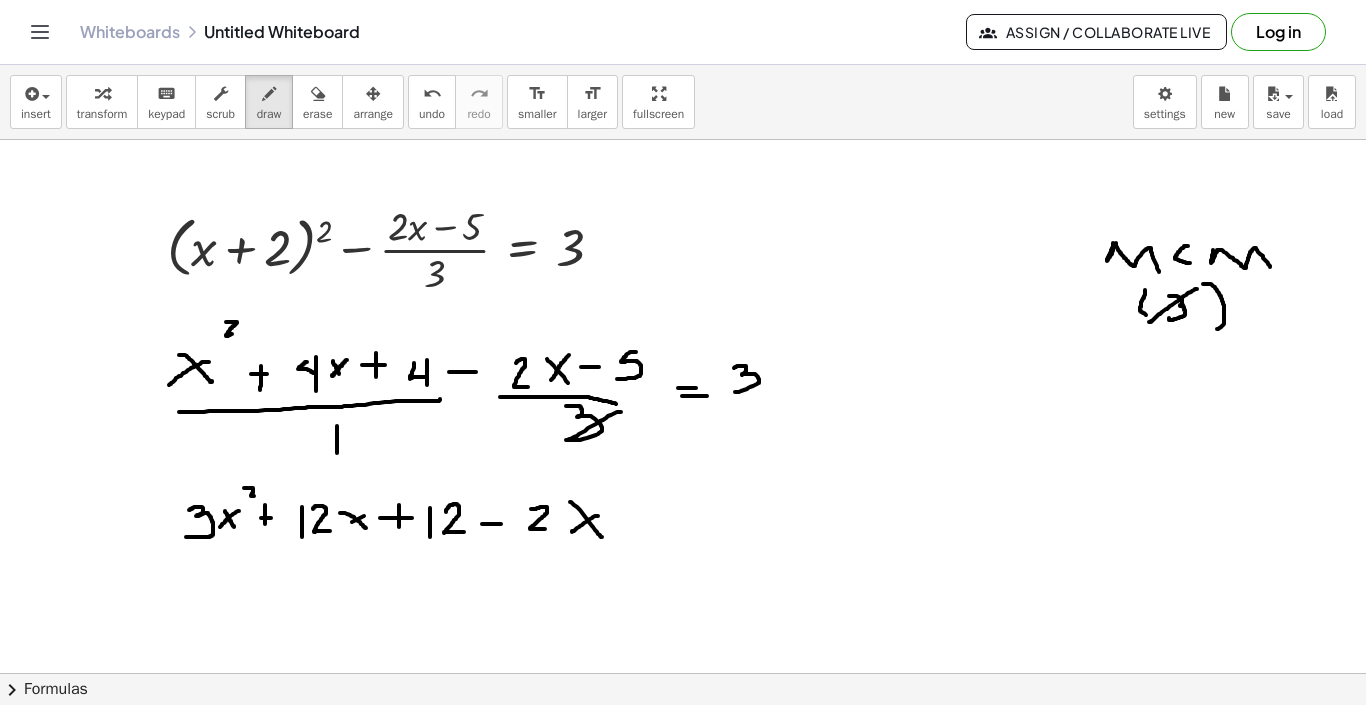 drag, startPoint x: 596, startPoint y: 516, endPoint x: 572, endPoint y: 532, distance: 28.84441 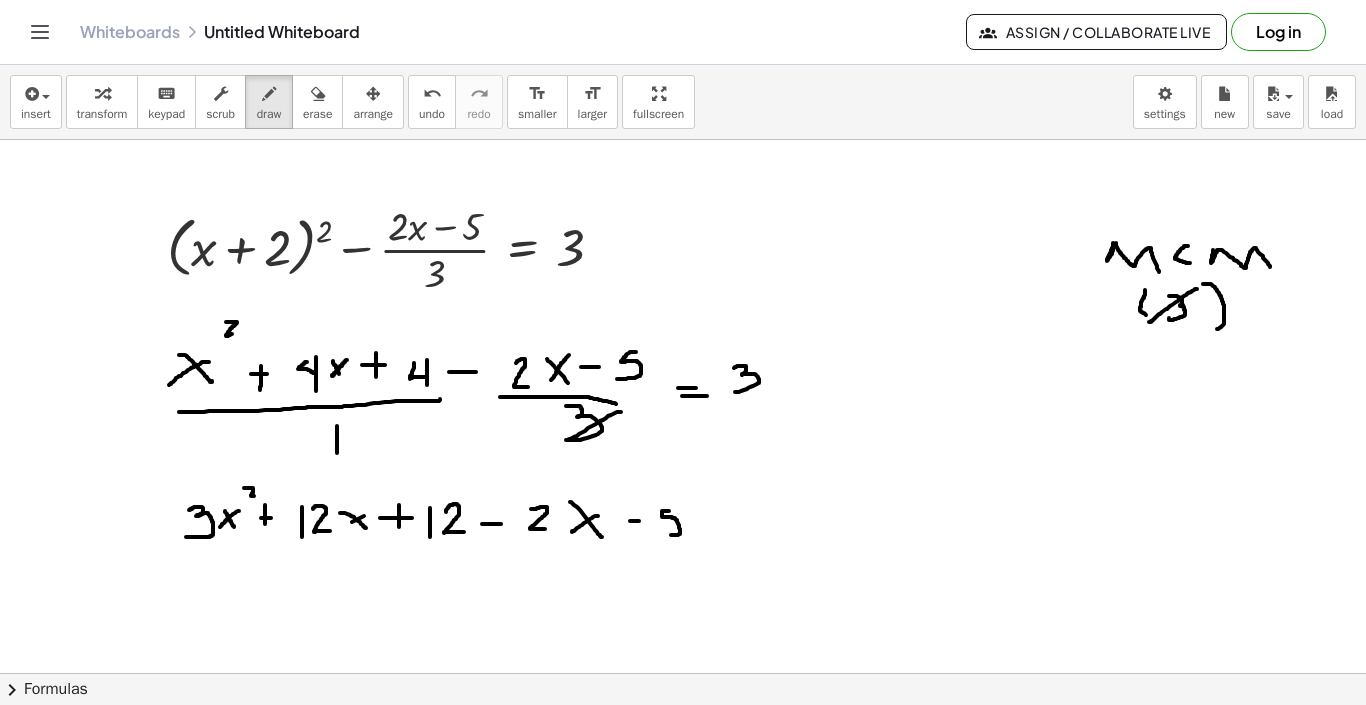 drag, startPoint x: 669, startPoint y: 511, endPoint x: 663, endPoint y: 533, distance: 22.803509 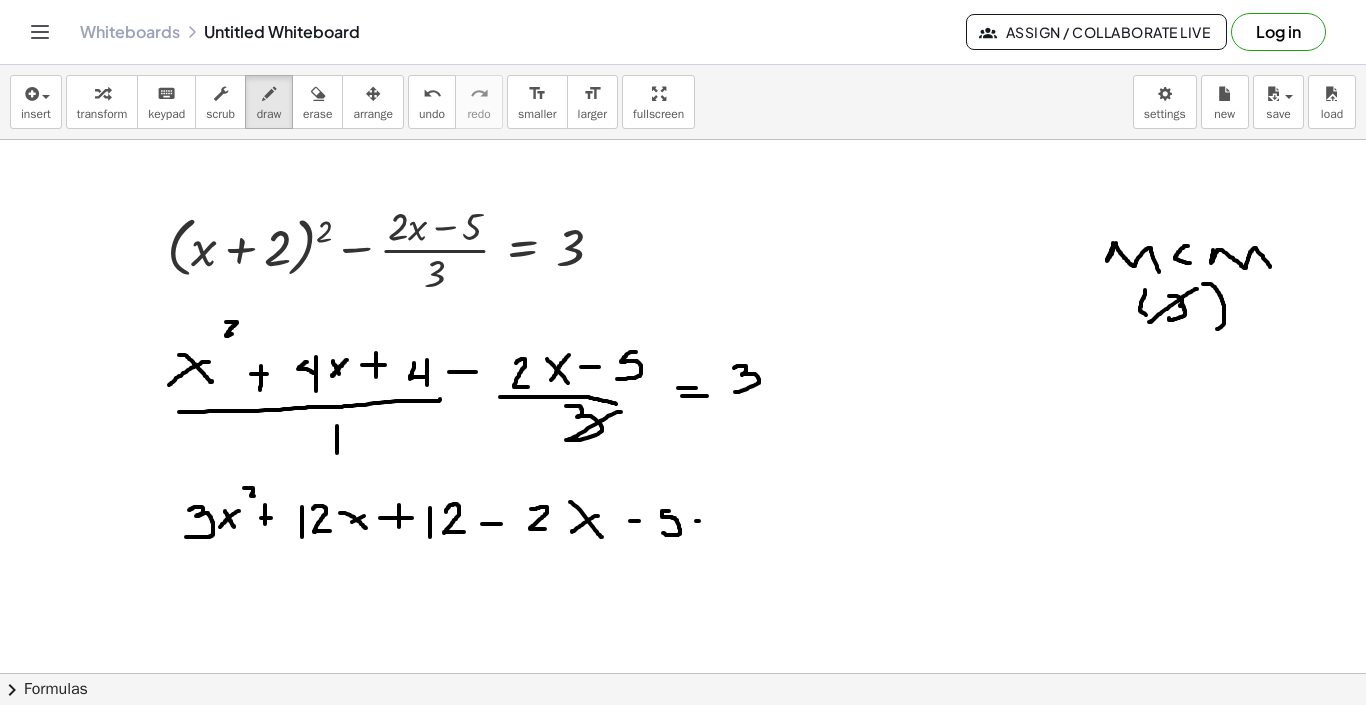 click at bounding box center (683, 673) 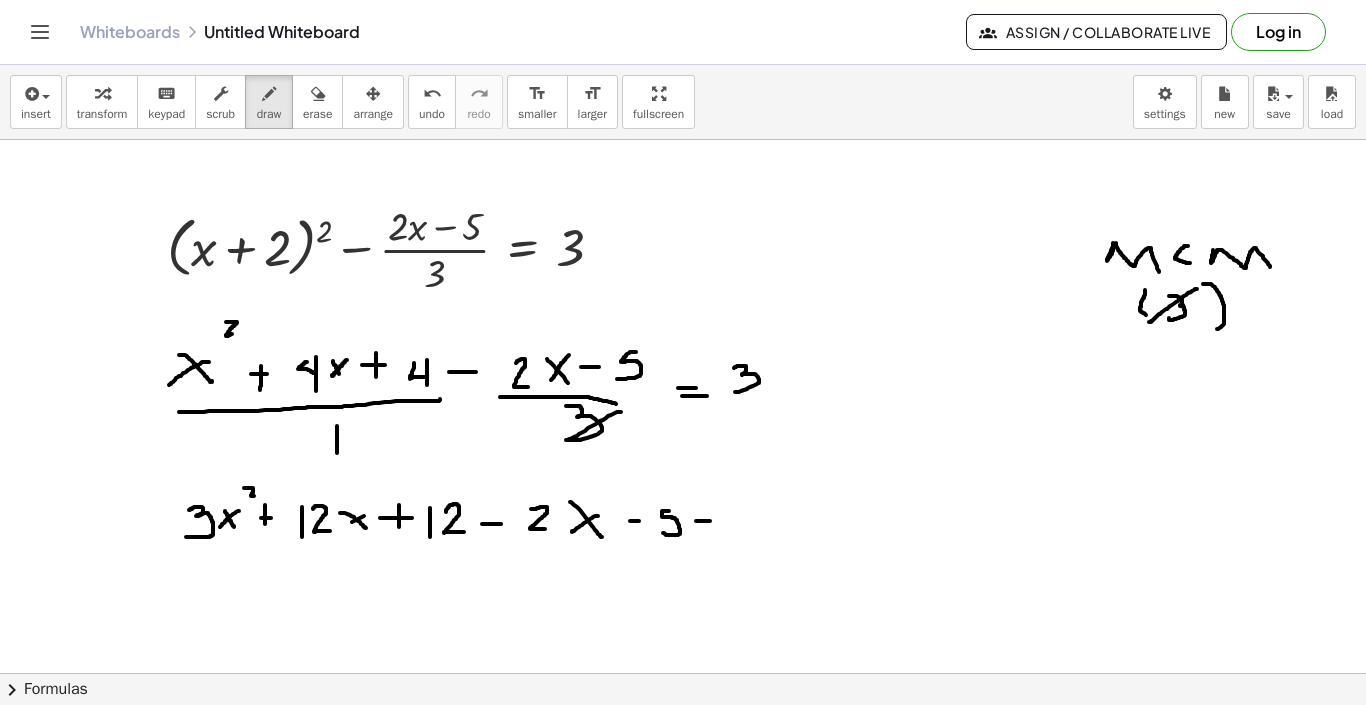 drag, startPoint x: 699, startPoint y: 521, endPoint x: 712, endPoint y: 521, distance: 13 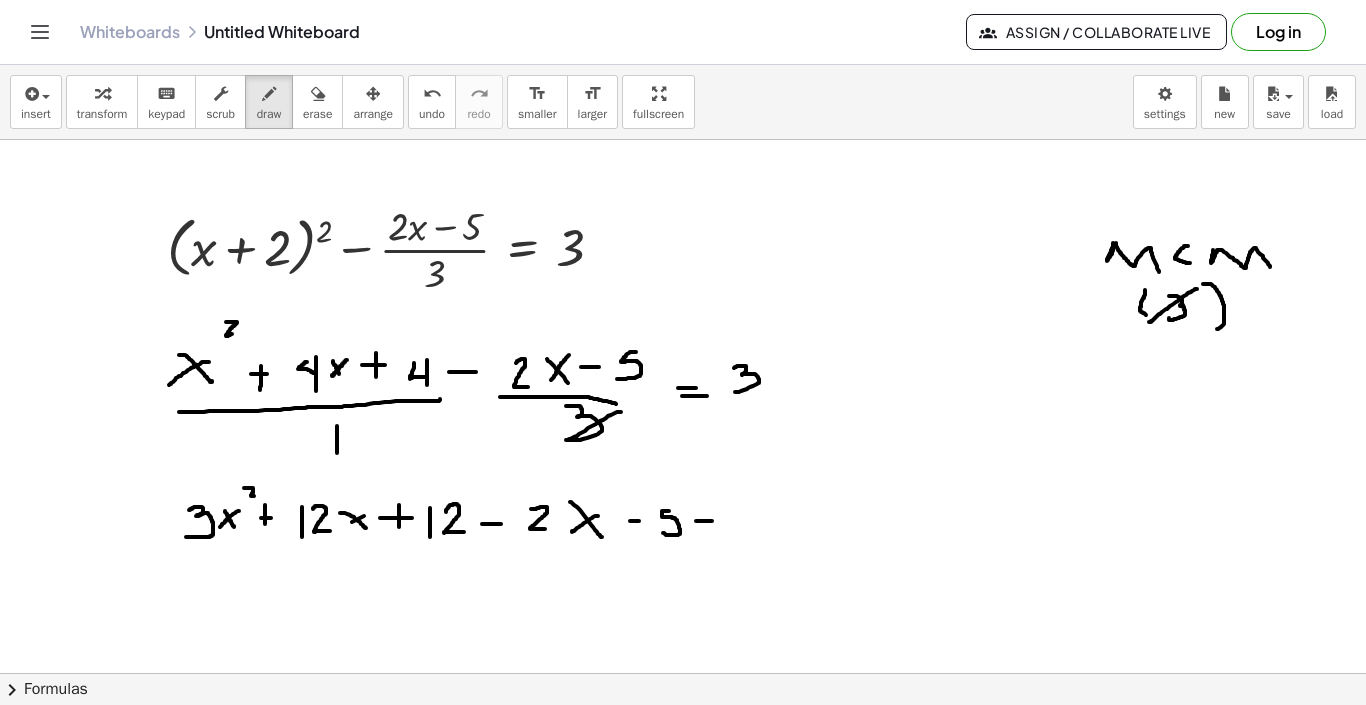 drag, startPoint x: 694, startPoint y: 528, endPoint x: 714, endPoint y: 528, distance: 20 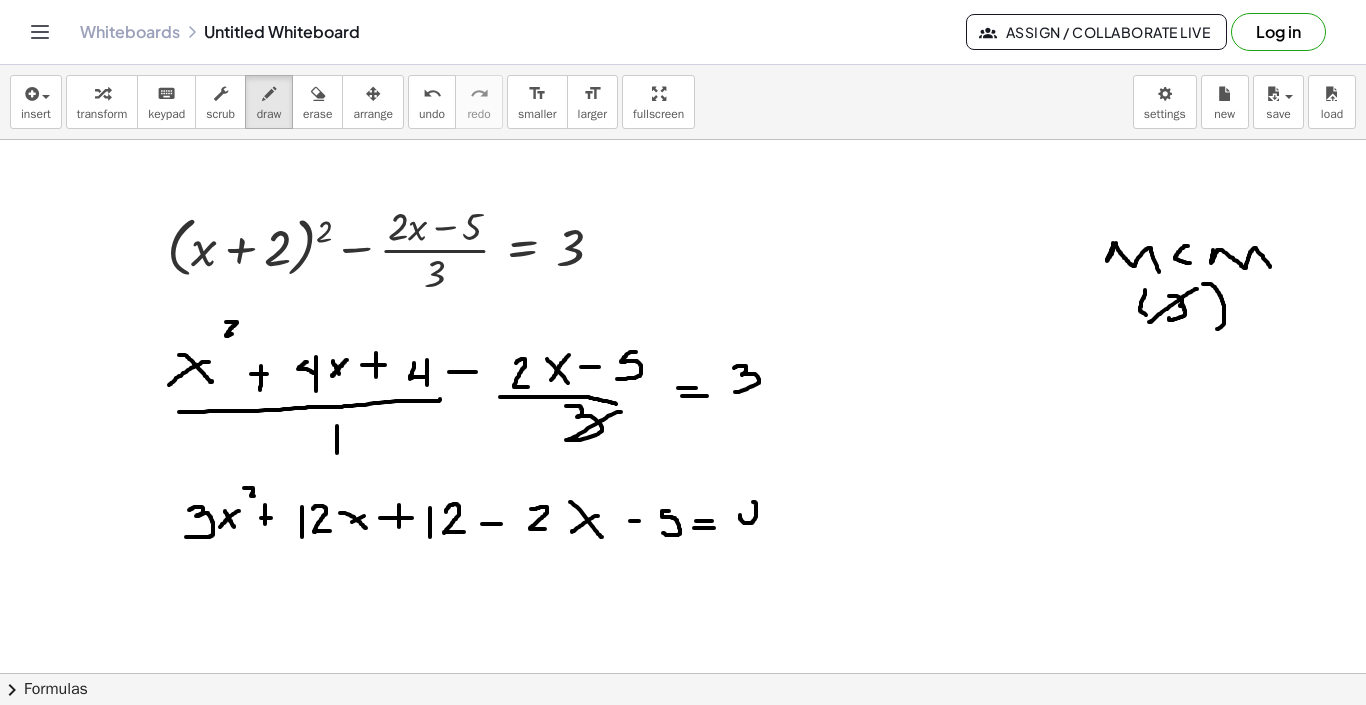 click at bounding box center (683, 673) 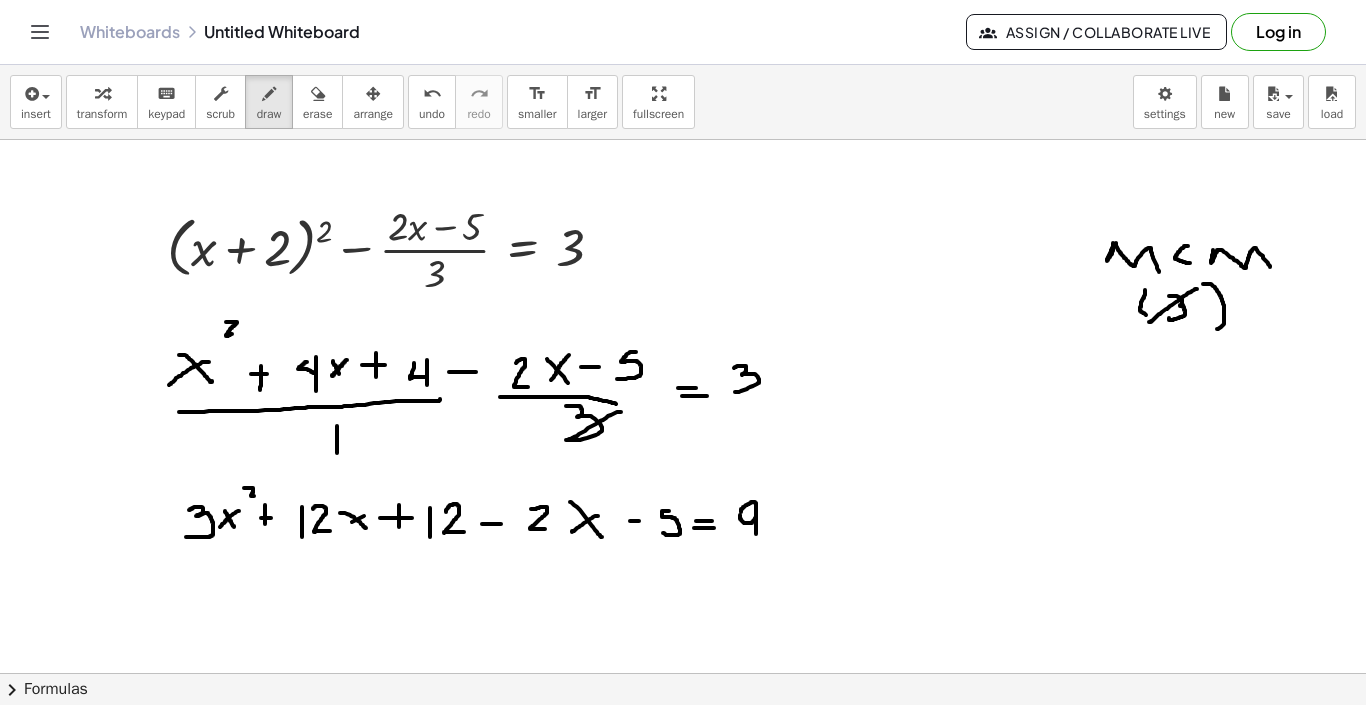 drag, startPoint x: 756, startPoint y: 504, endPoint x: 756, endPoint y: 534, distance: 30 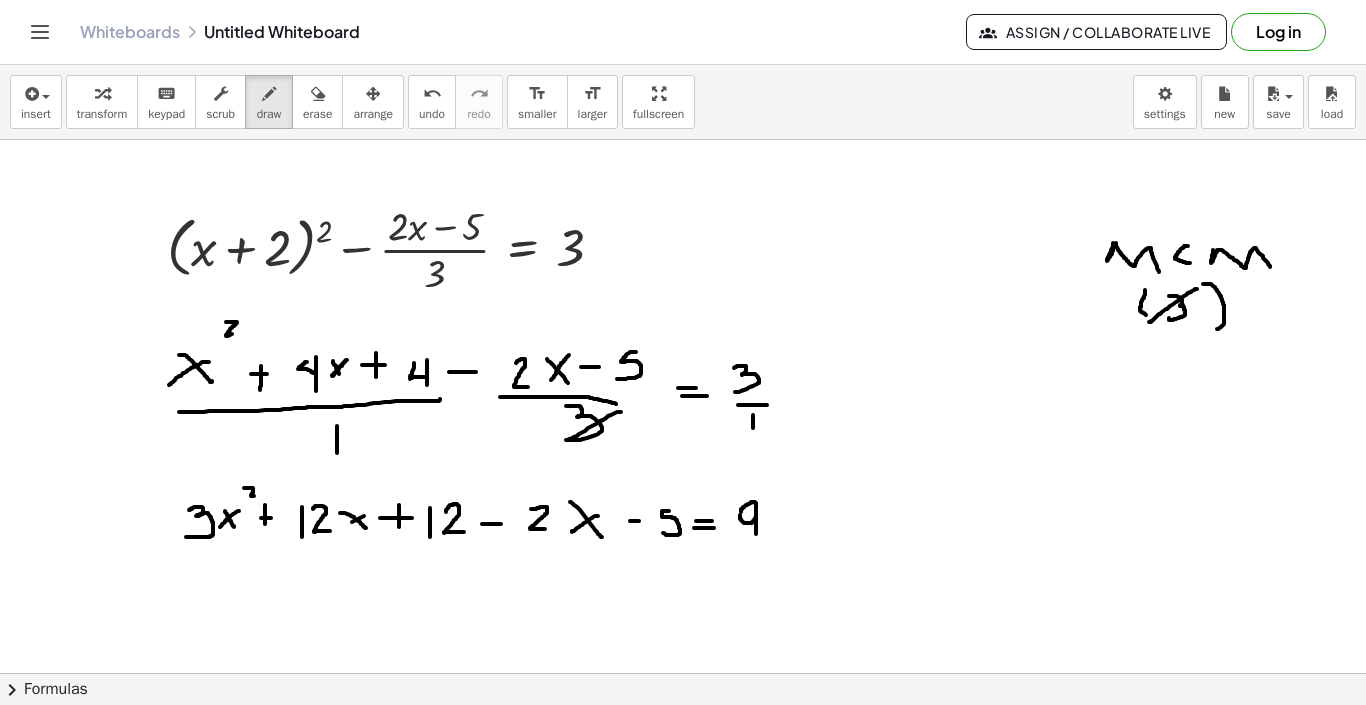 drag, startPoint x: 753, startPoint y: 415, endPoint x: 753, endPoint y: 448, distance: 33 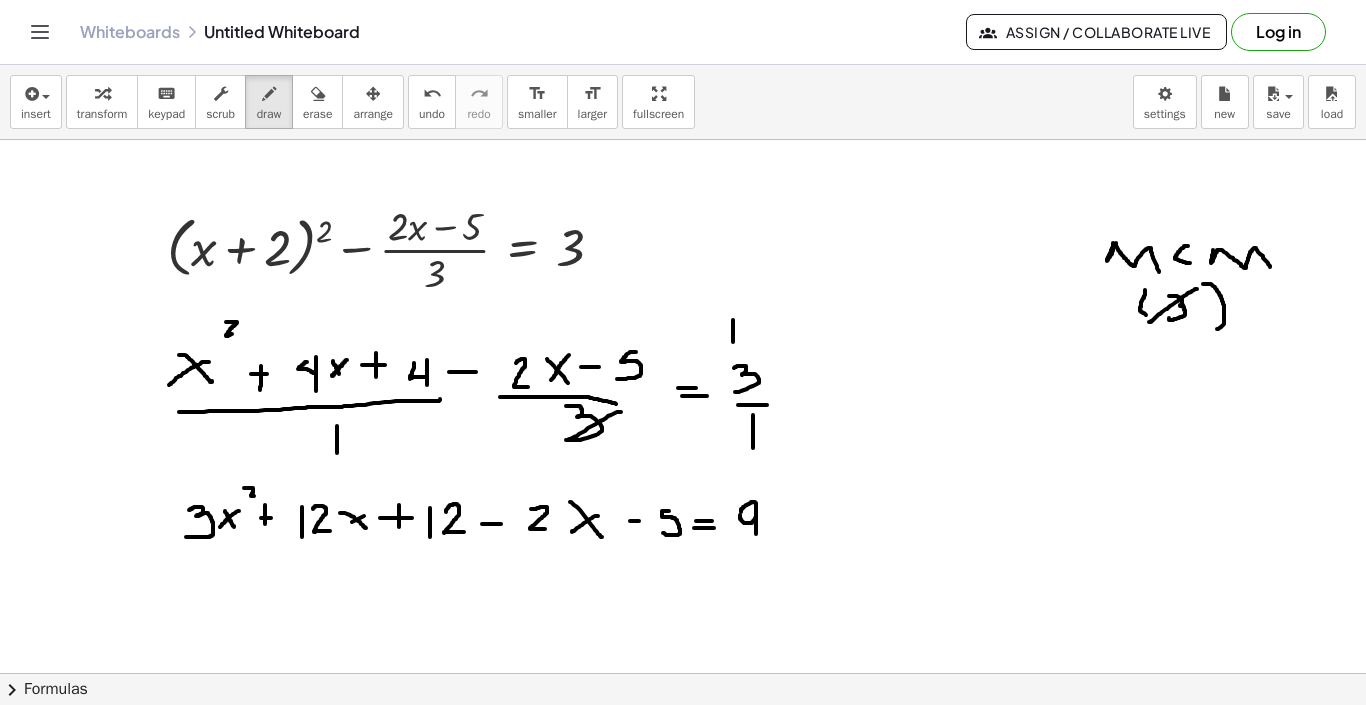 drag, startPoint x: 733, startPoint y: 320, endPoint x: 736, endPoint y: 347, distance: 27.166155 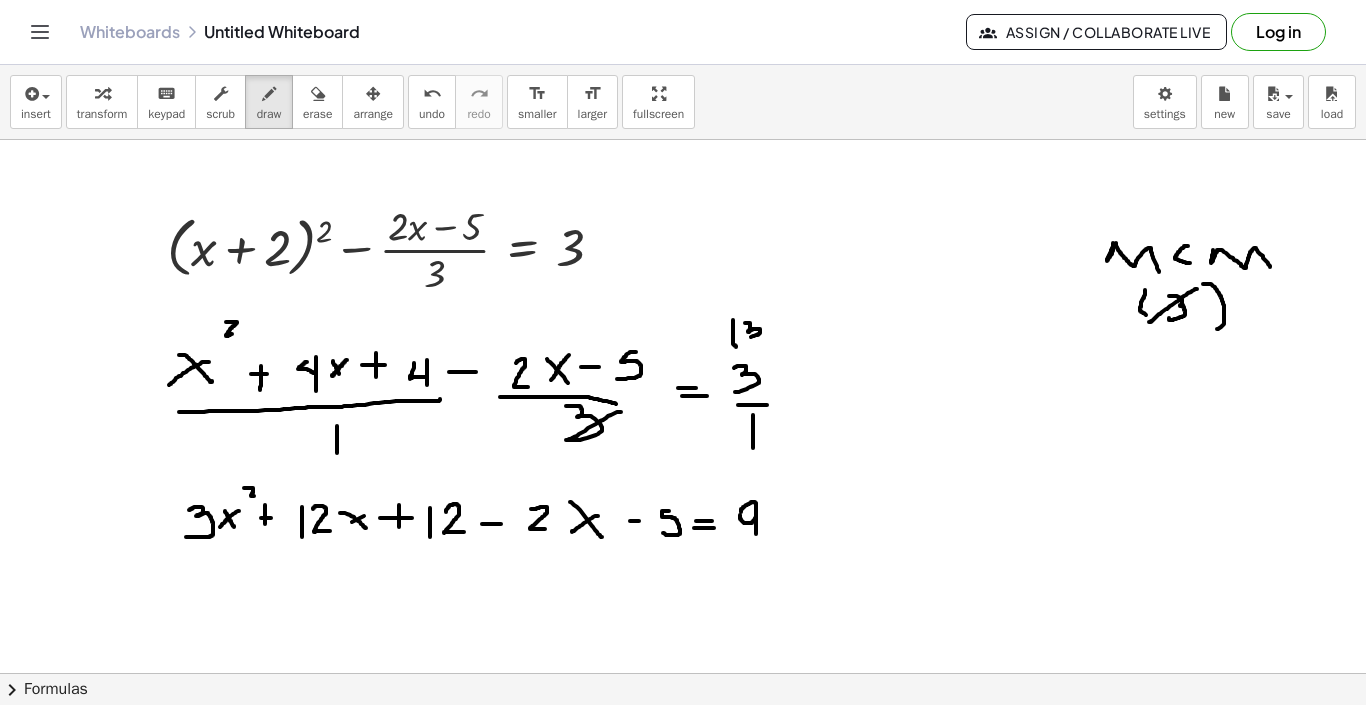 drag, startPoint x: 745, startPoint y: 323, endPoint x: 742, endPoint y: 338, distance: 15.297058 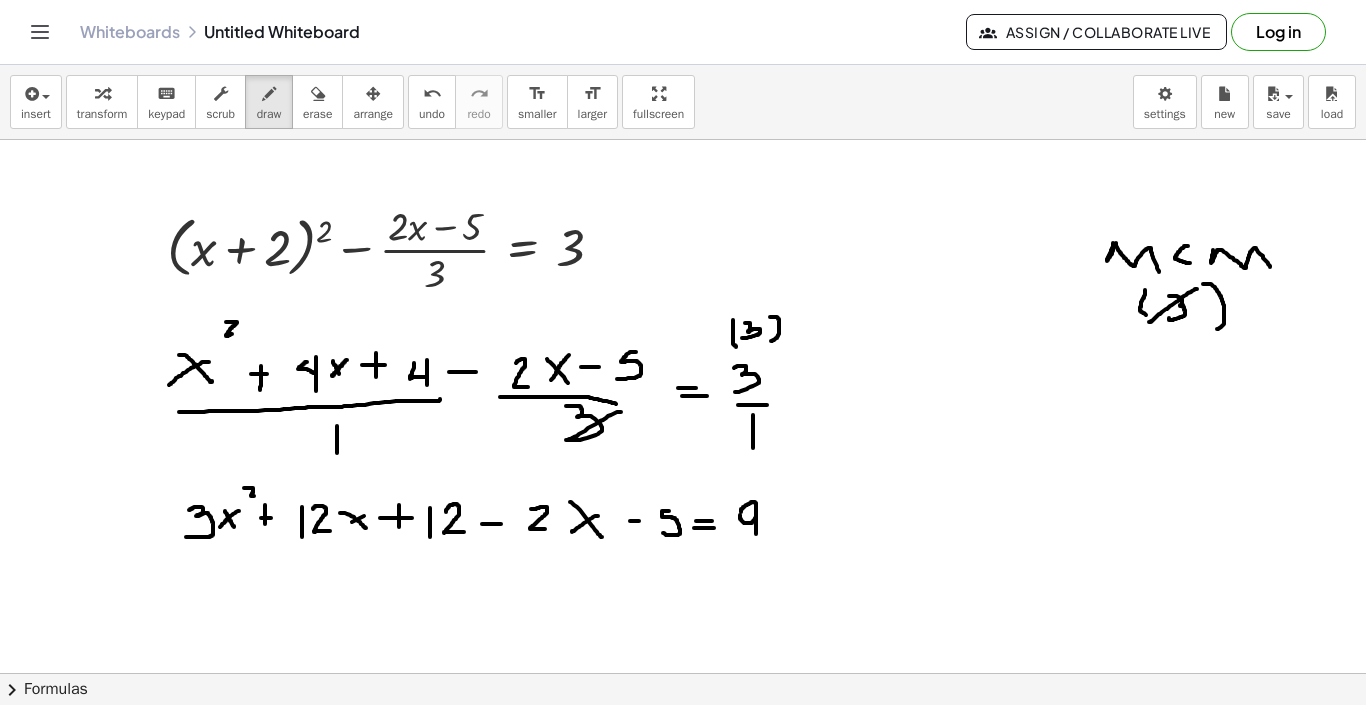 drag, startPoint x: 775, startPoint y: 317, endPoint x: 767, endPoint y: 342, distance: 26.24881 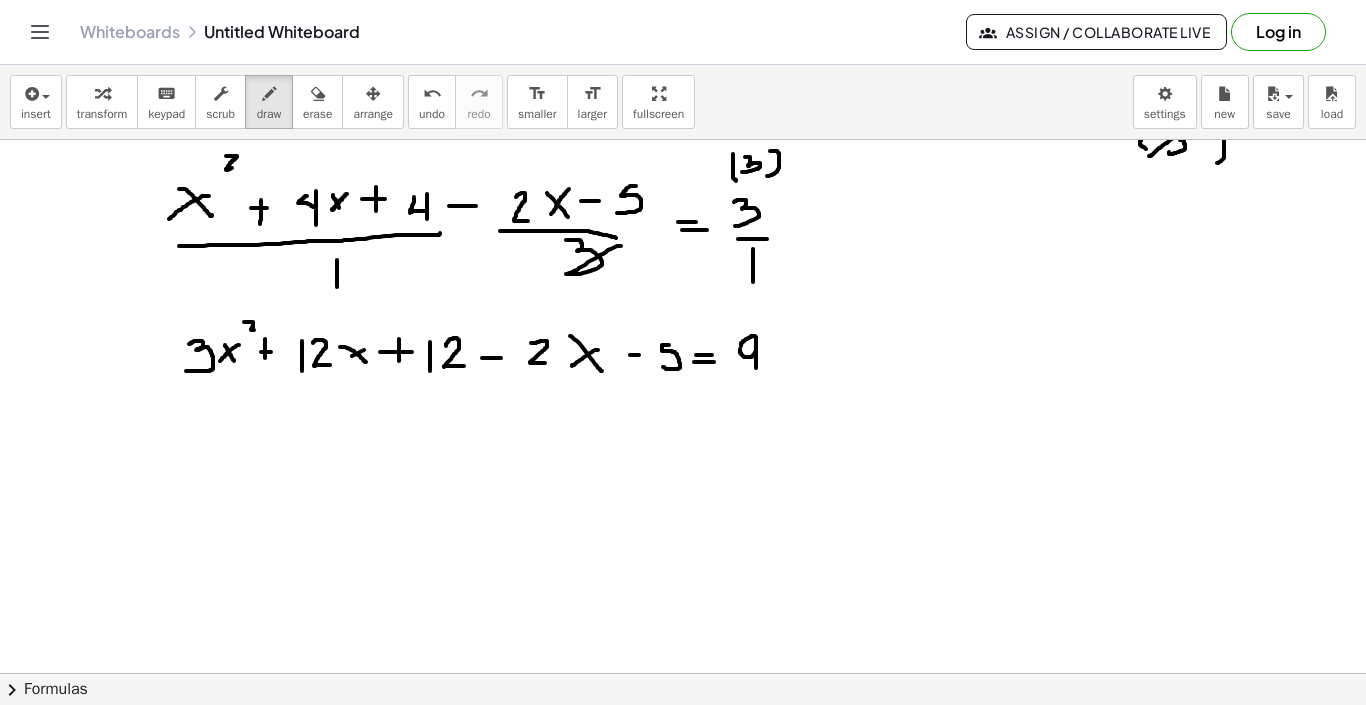 scroll, scrollTop: 180, scrollLeft: 0, axis: vertical 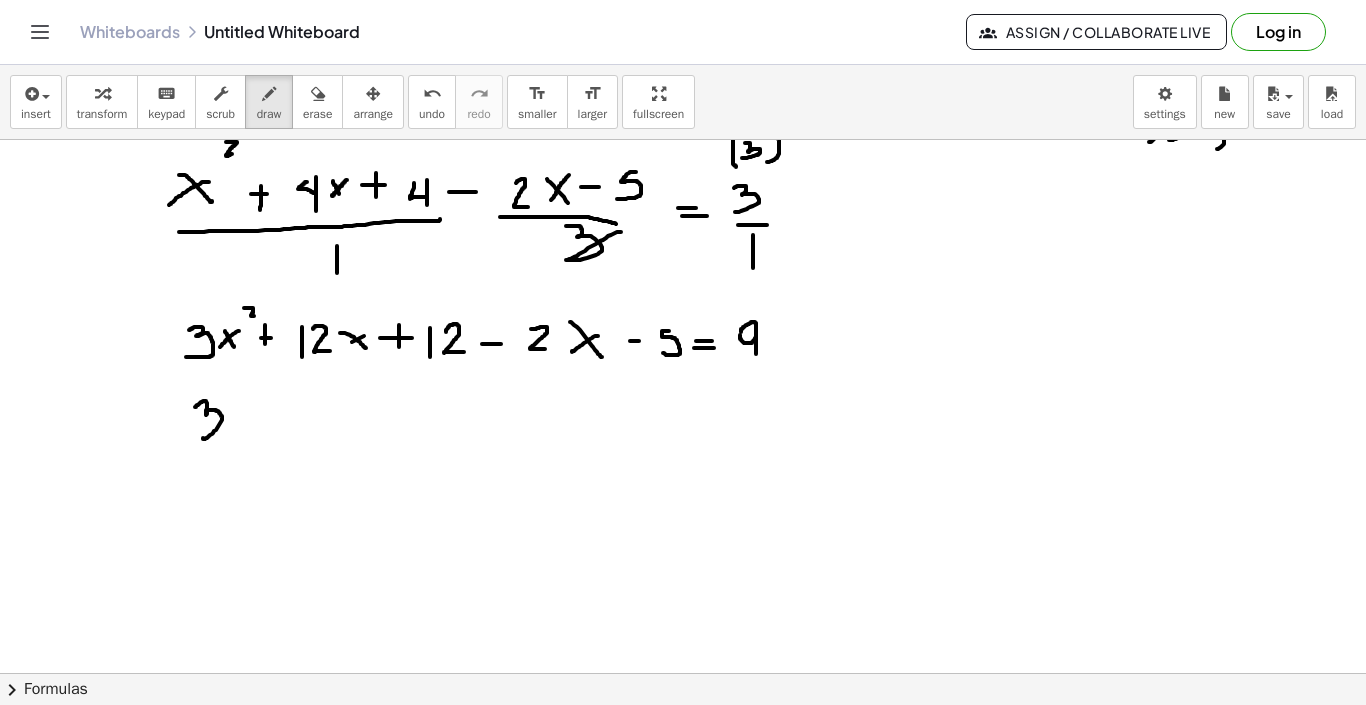 drag, startPoint x: 195, startPoint y: 407, endPoint x: 203, endPoint y: 438, distance: 32.01562 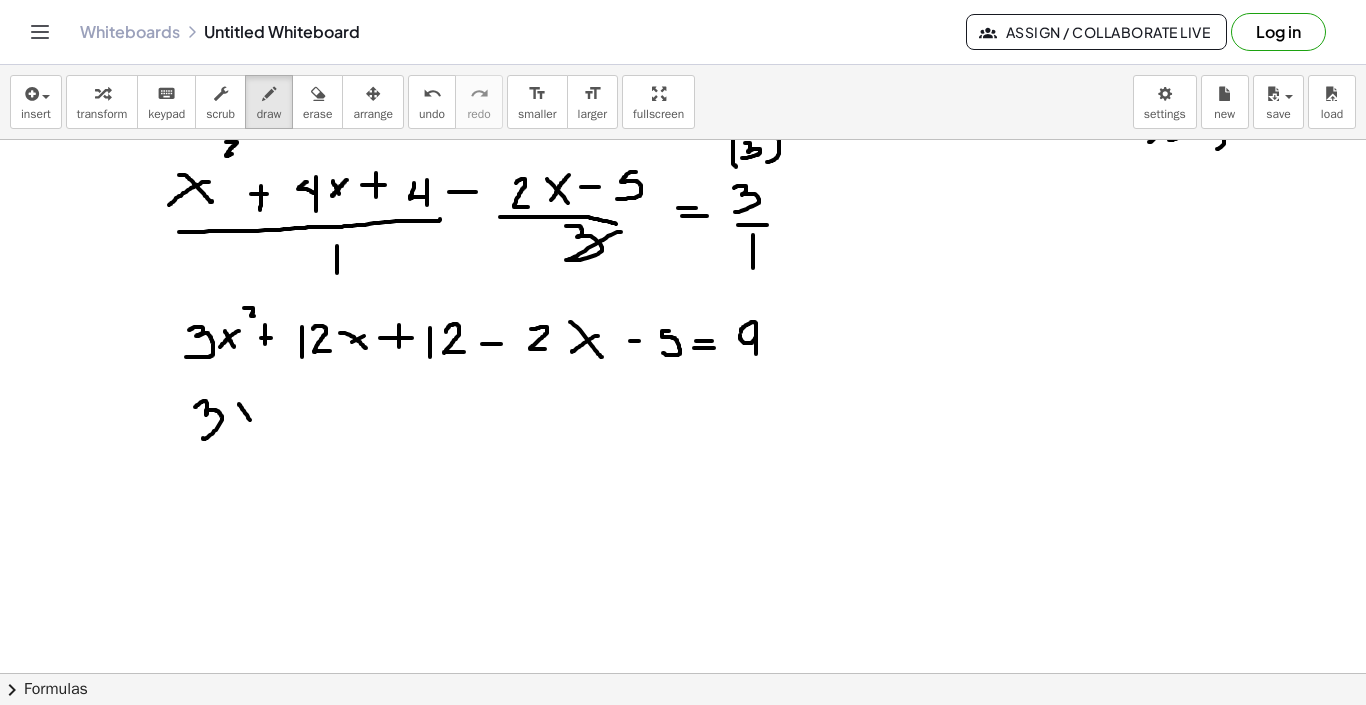drag, startPoint x: 239, startPoint y: 404, endPoint x: 253, endPoint y: 423, distance: 23.600847 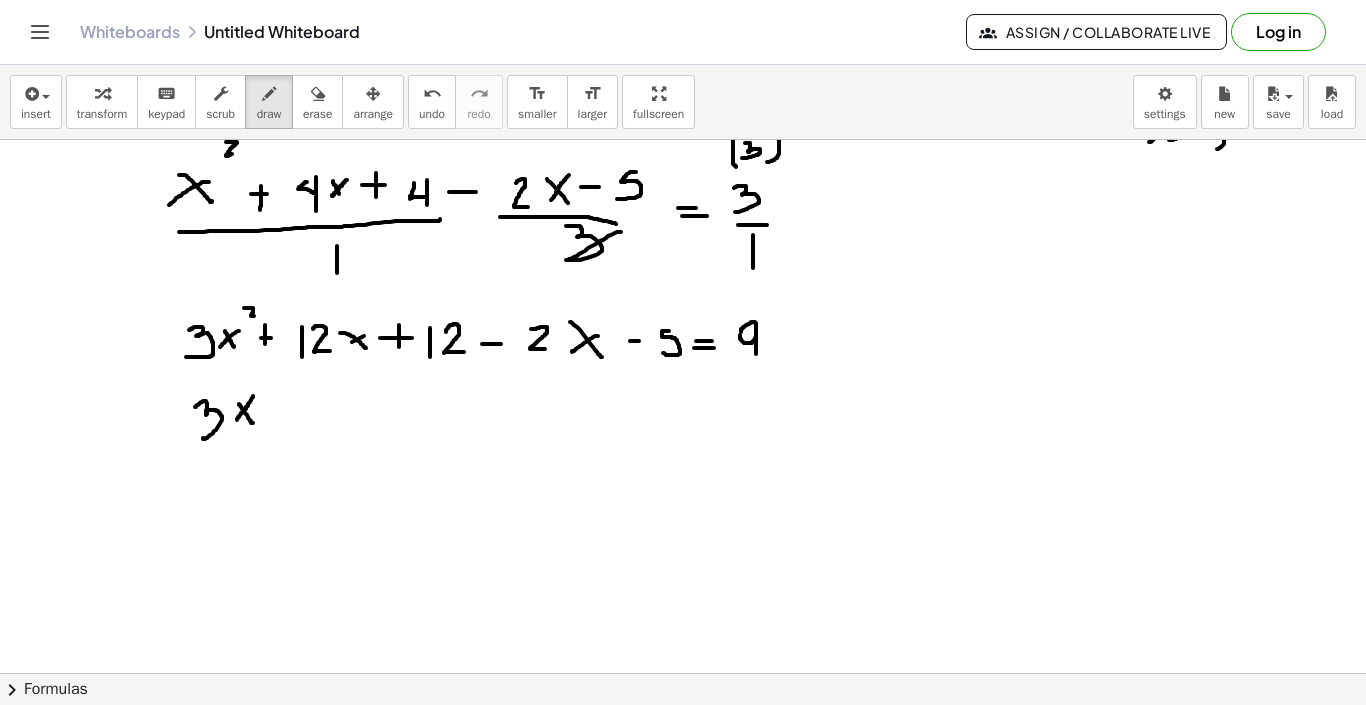 drag, startPoint x: 253, startPoint y: 396, endPoint x: 236, endPoint y: 420, distance: 29.410883 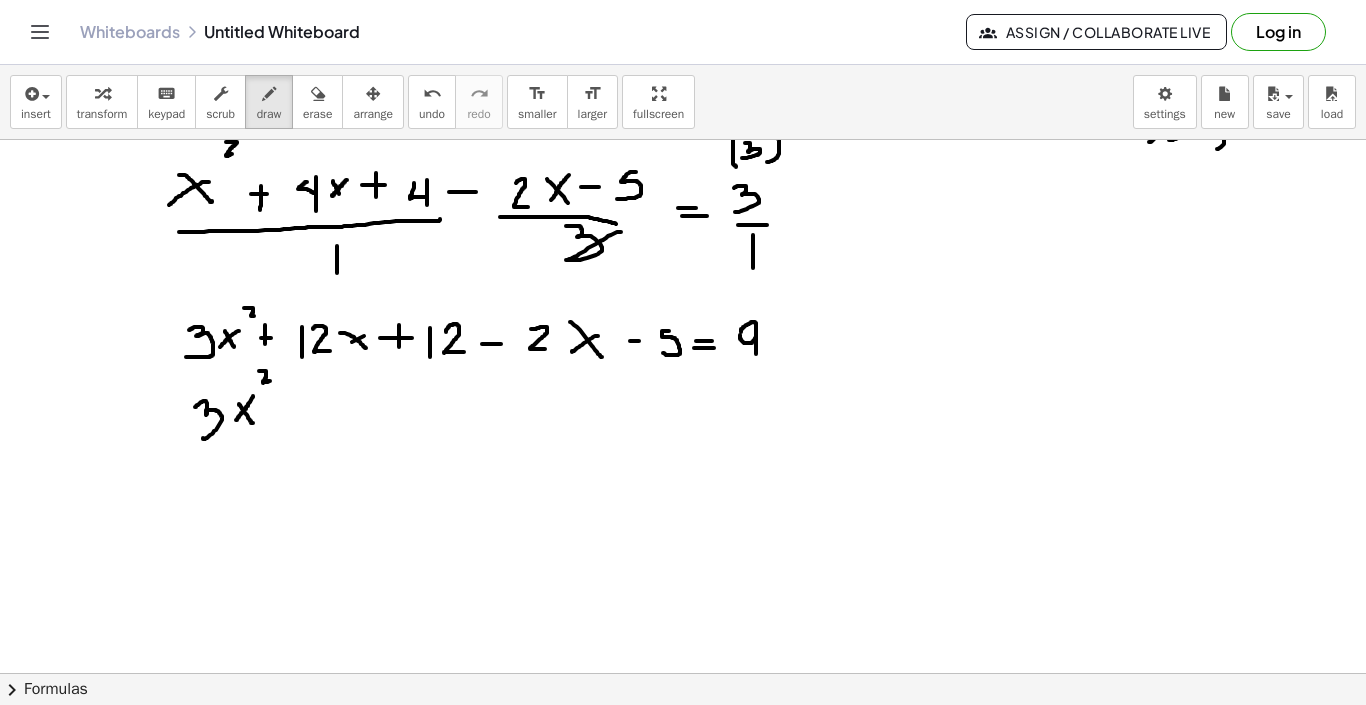 drag 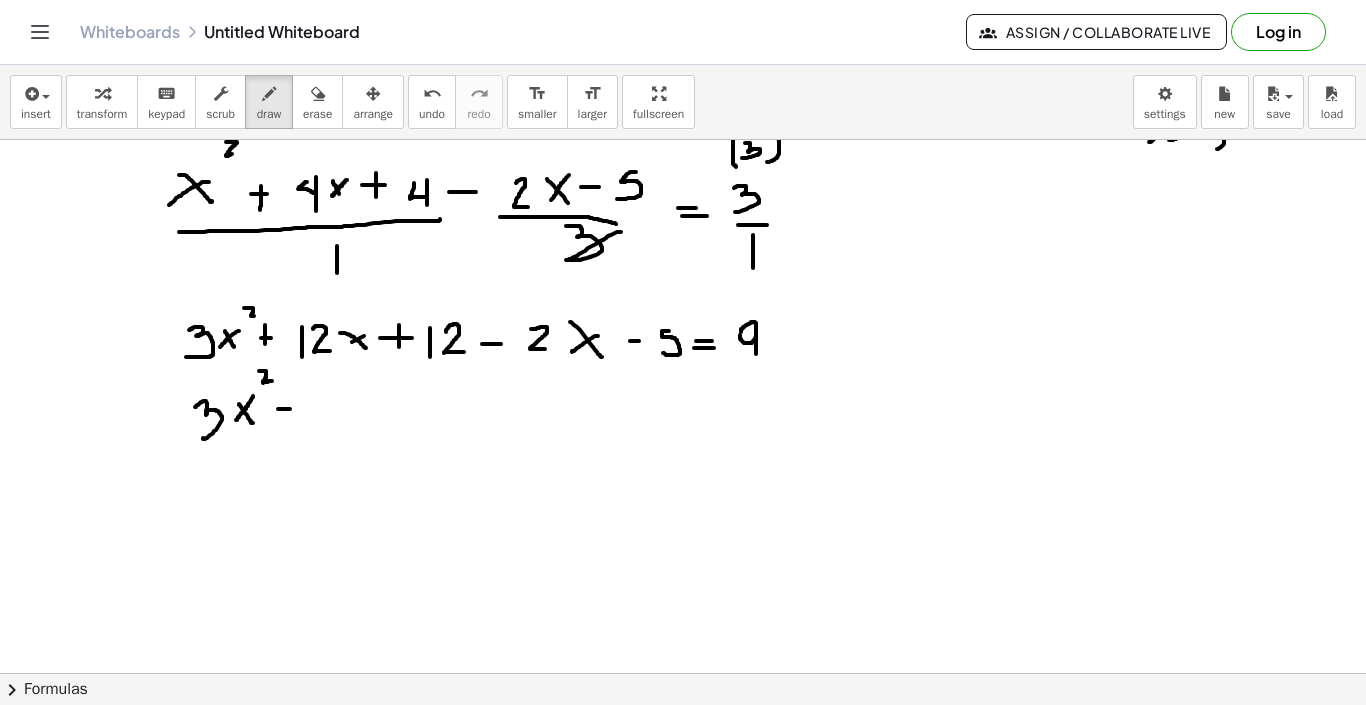 click at bounding box center [683, 493] 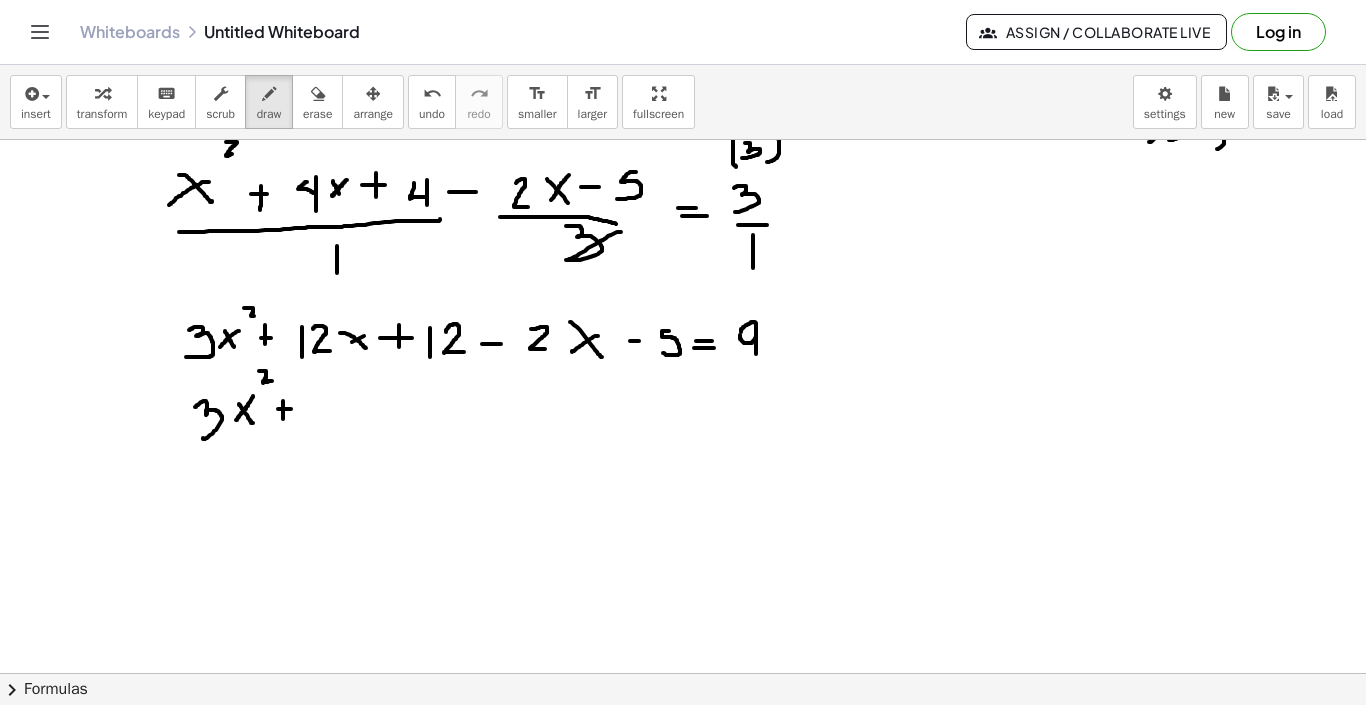 click at bounding box center (683, 493) 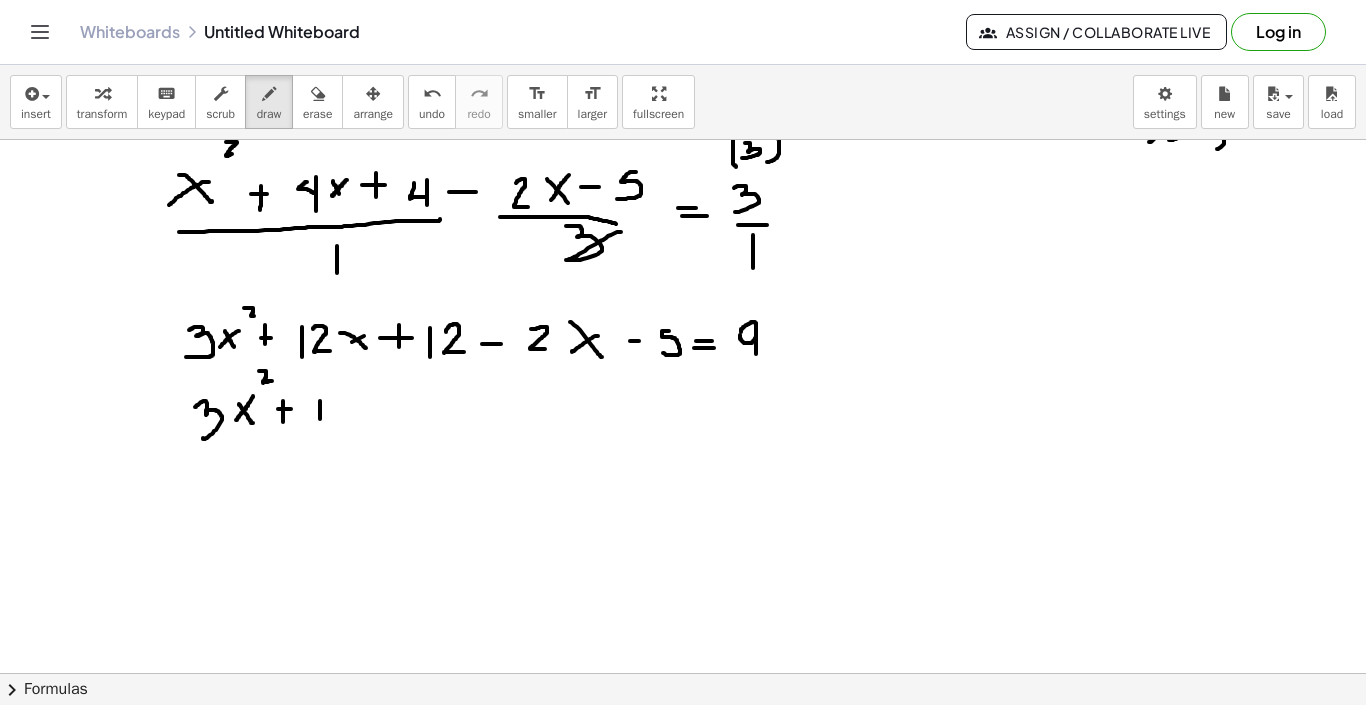 click at bounding box center (683, 493) 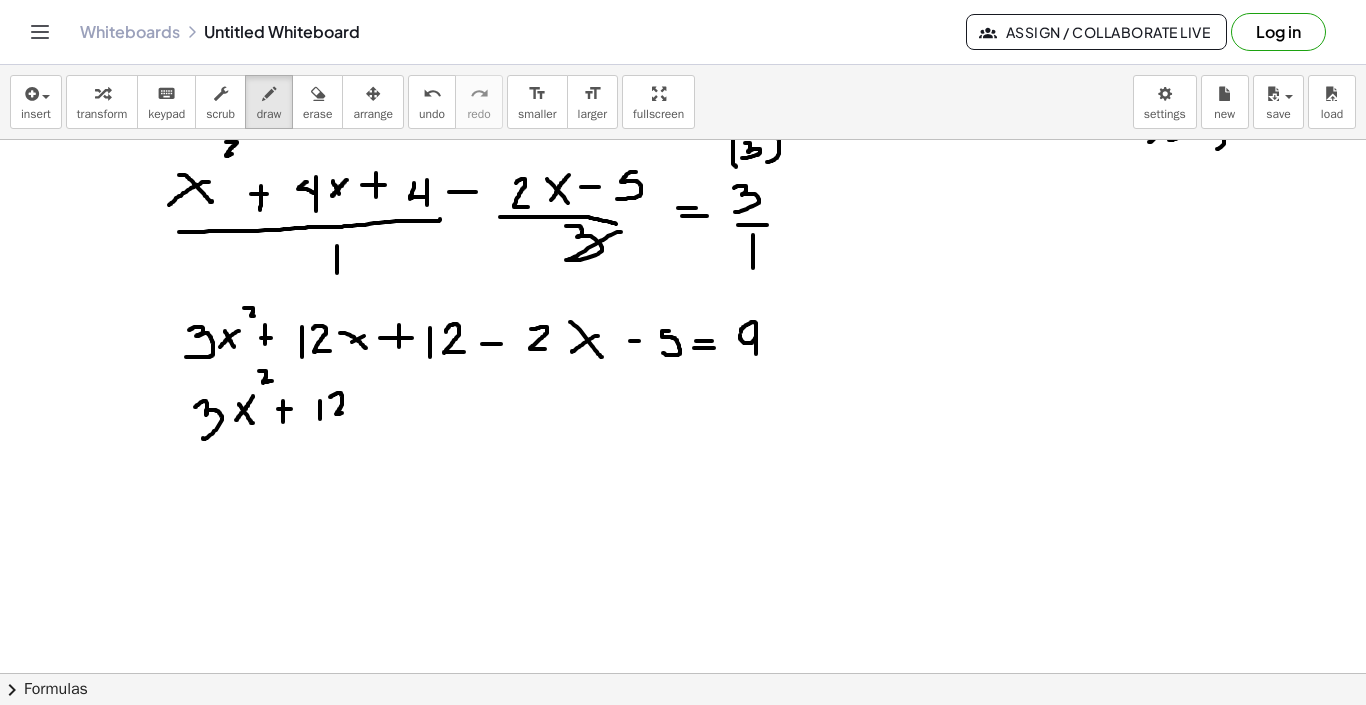 click at bounding box center (683, 493) 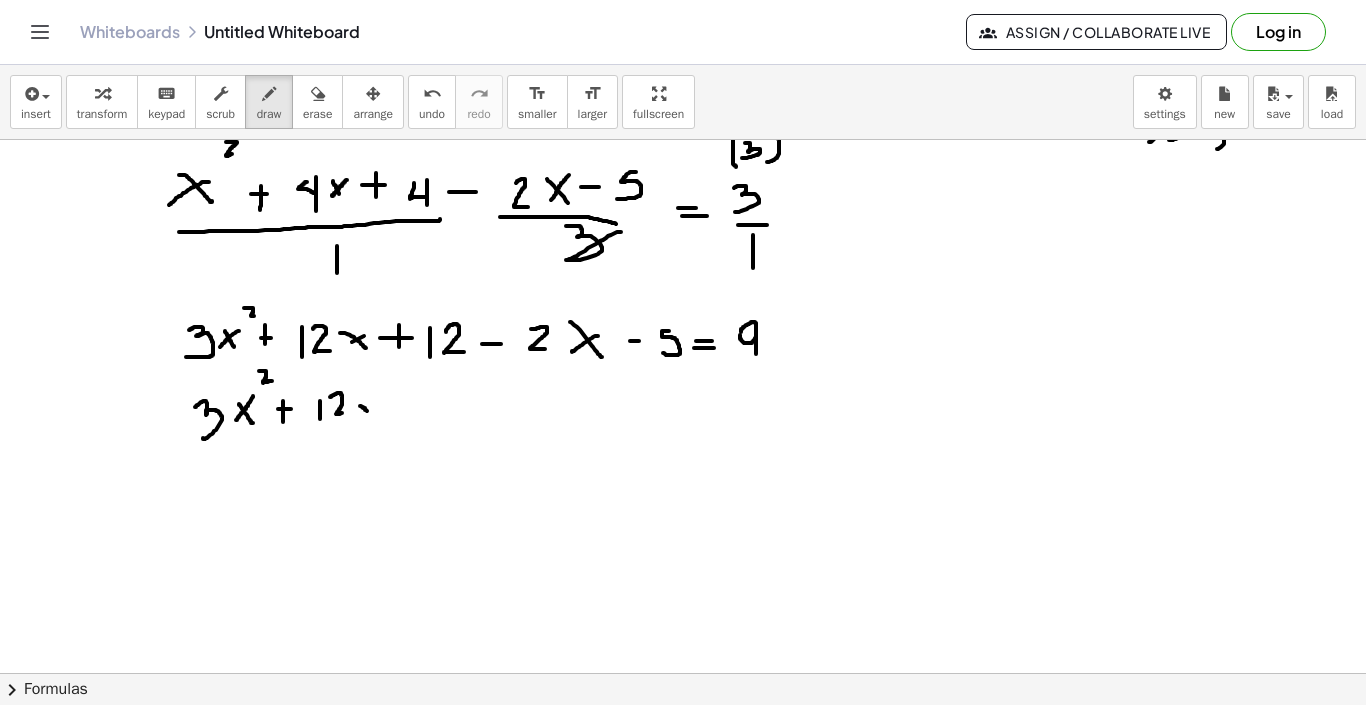 drag, startPoint x: 360, startPoint y: 406, endPoint x: 381, endPoint y: 424, distance: 27.658634 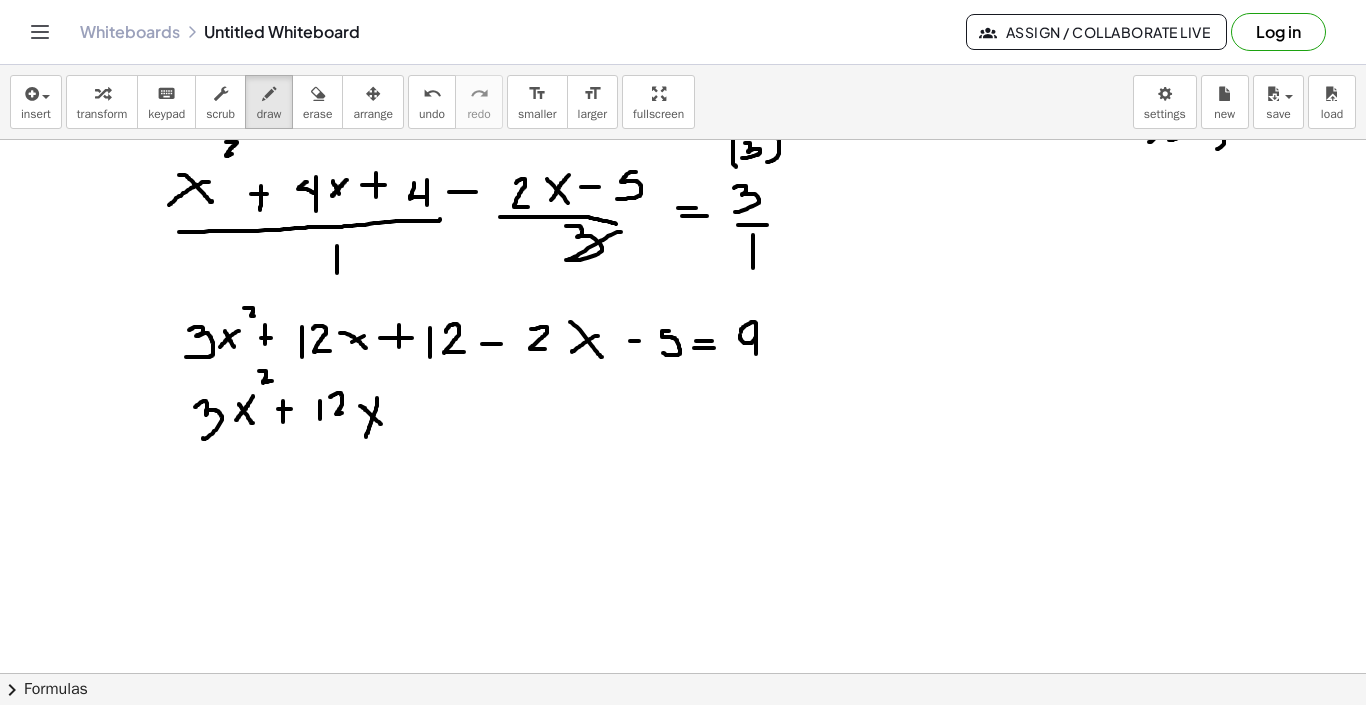 drag, startPoint x: 377, startPoint y: 398, endPoint x: 366, endPoint y: 437, distance: 40.5216 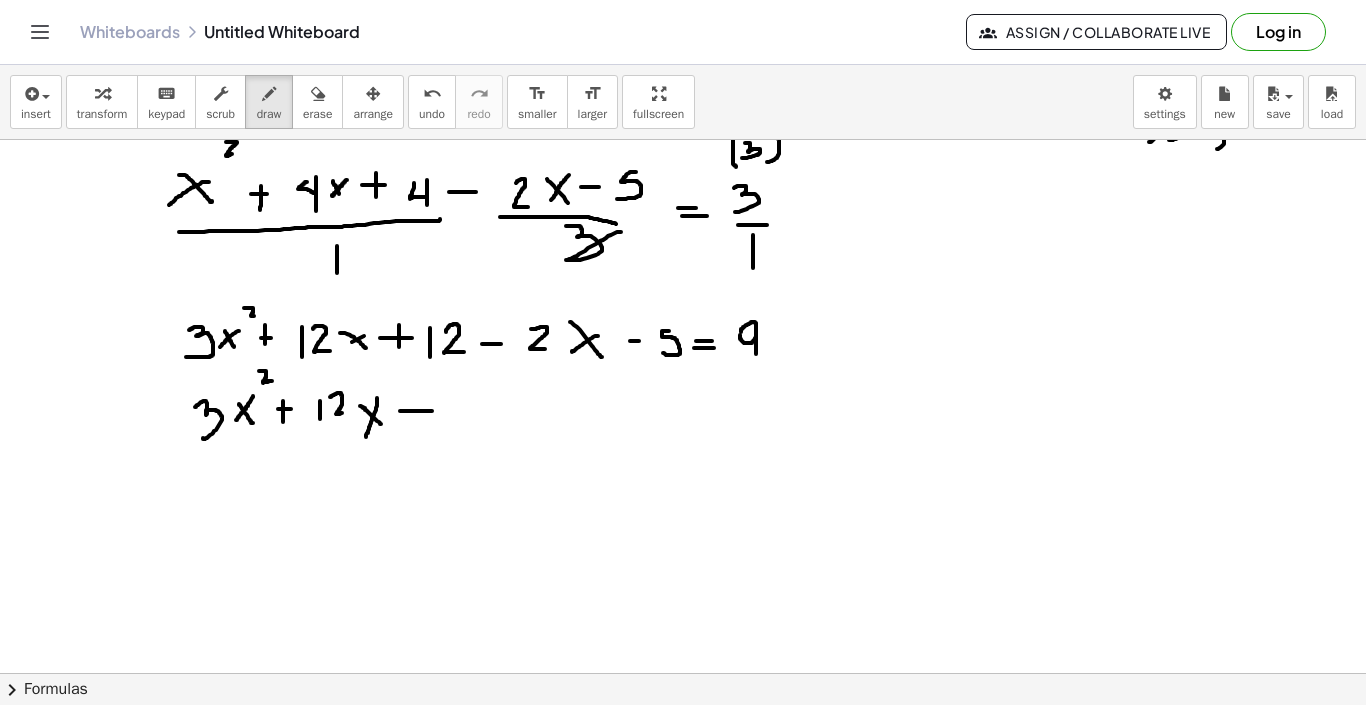 drag, startPoint x: 400, startPoint y: 411, endPoint x: 432, endPoint y: 411, distance: 32 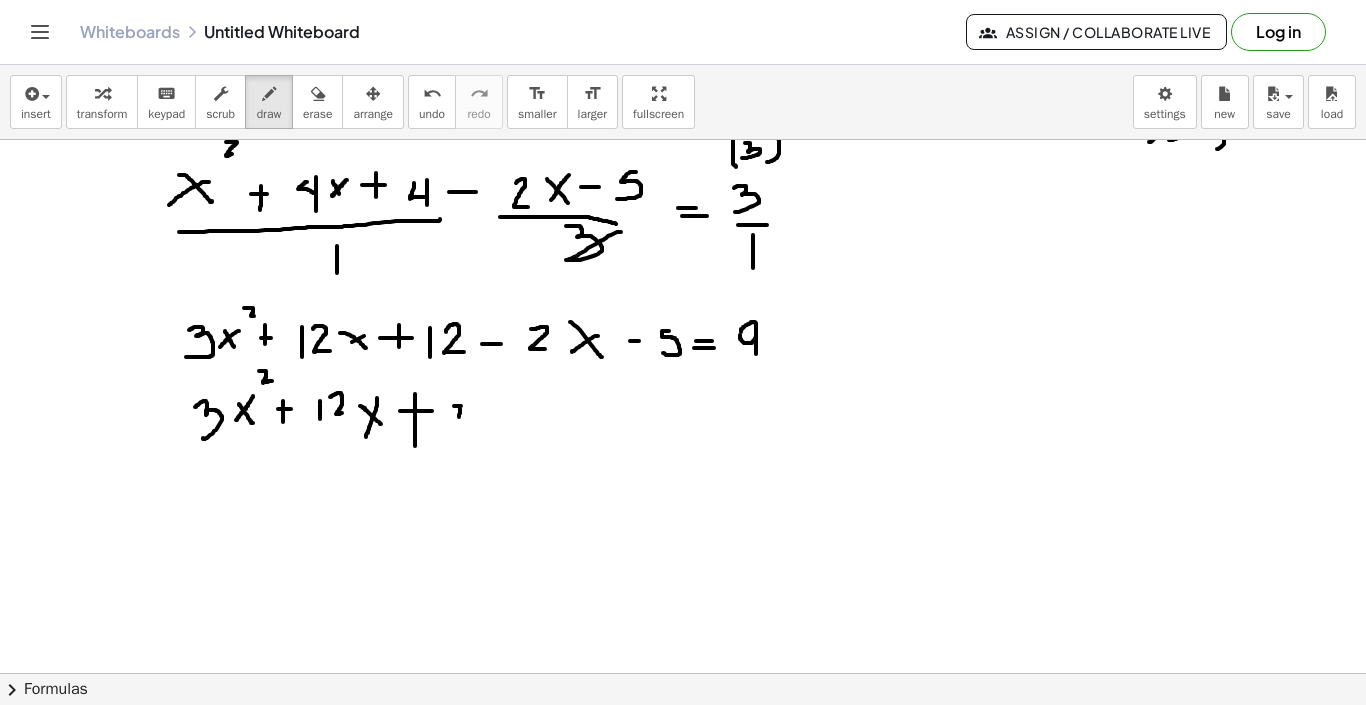 drag, startPoint x: 454, startPoint y: 406, endPoint x: 459, endPoint y: 427, distance: 21.587032 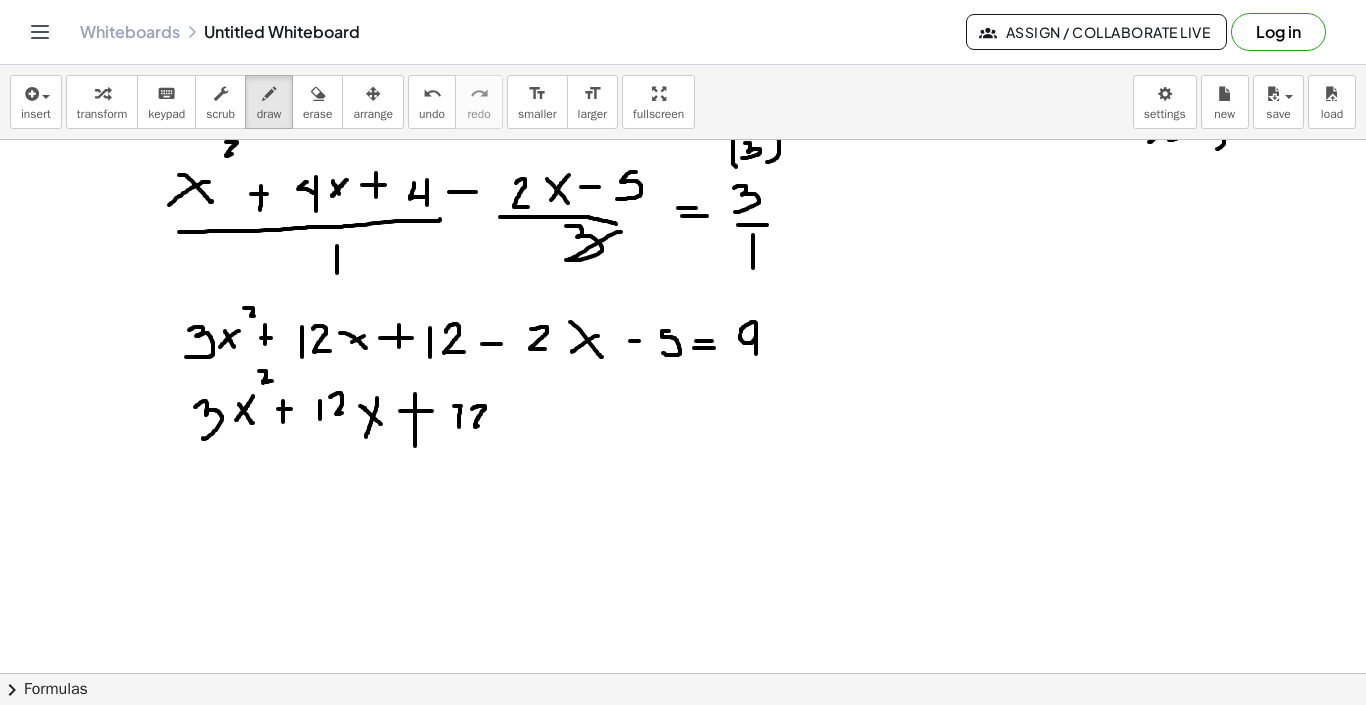 drag, startPoint x: 472, startPoint y: 409, endPoint x: 480, endPoint y: 425, distance: 17.888544 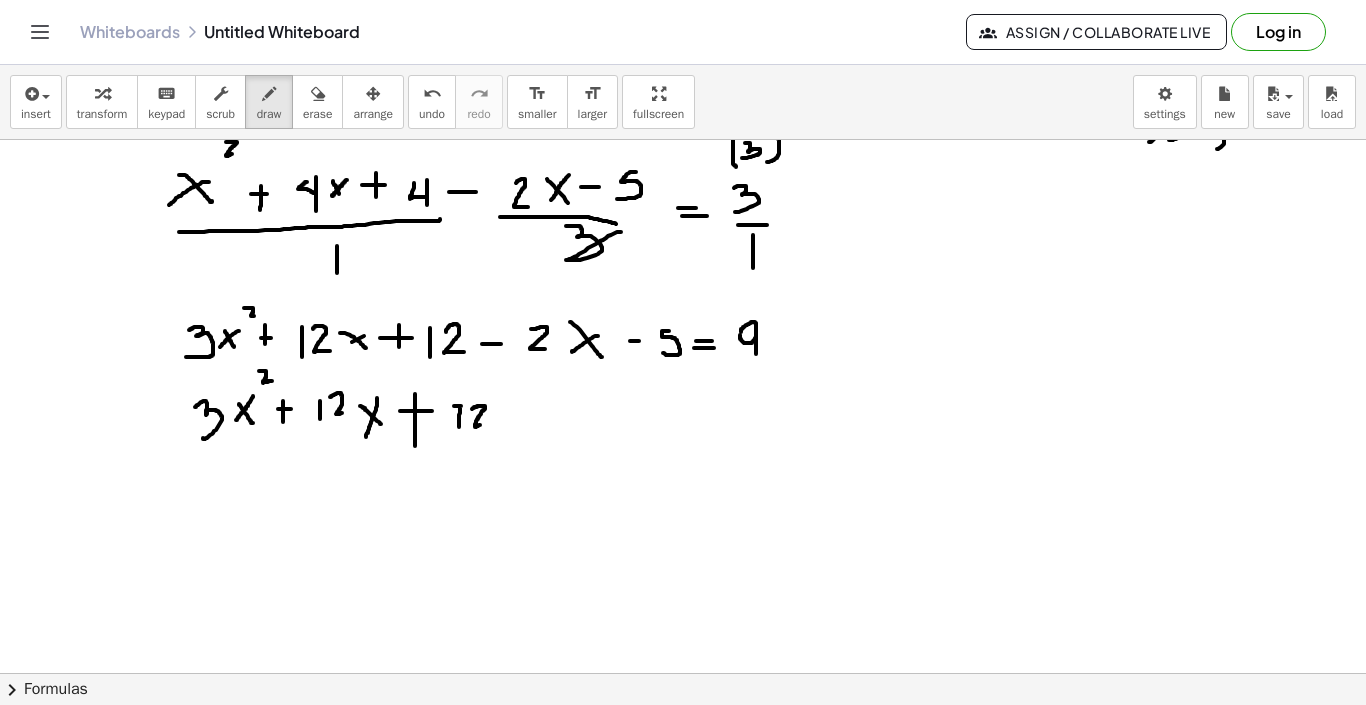 click at bounding box center (683, 493) 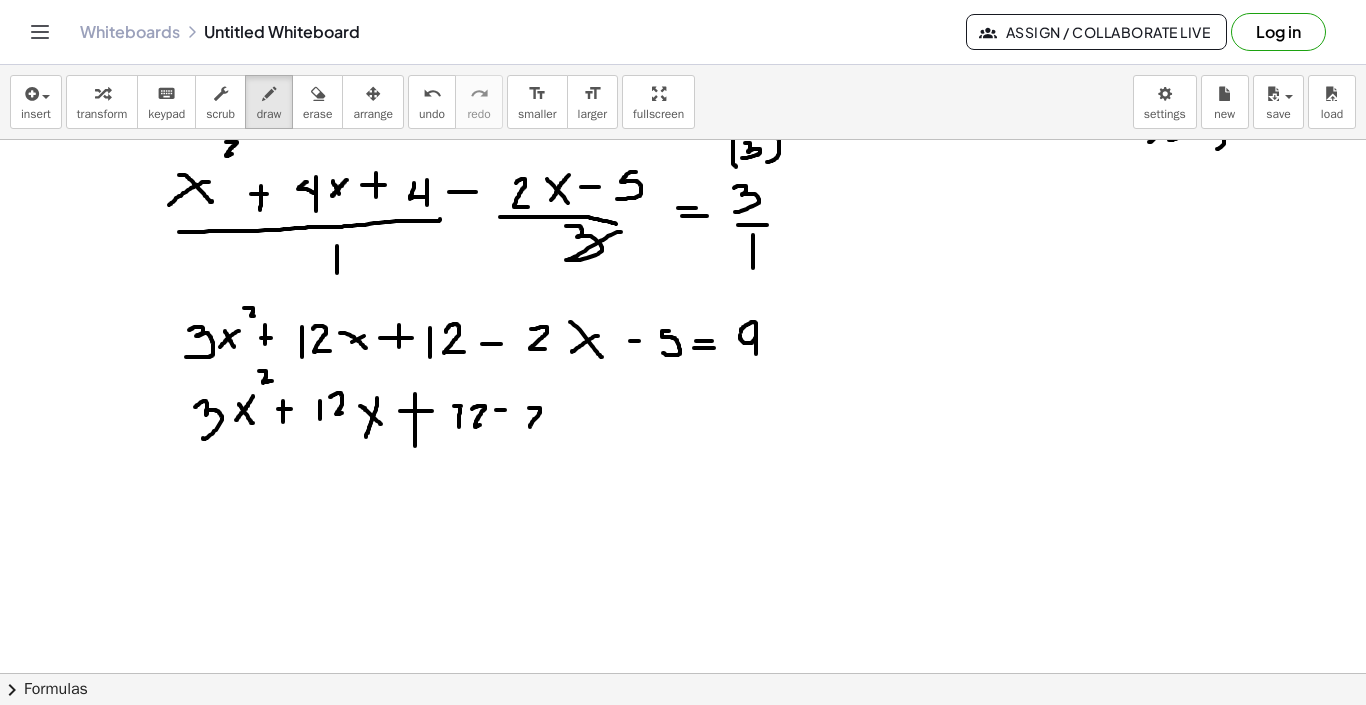 drag, startPoint x: 529, startPoint y: 408, endPoint x: 540, endPoint y: 426, distance: 21.095022 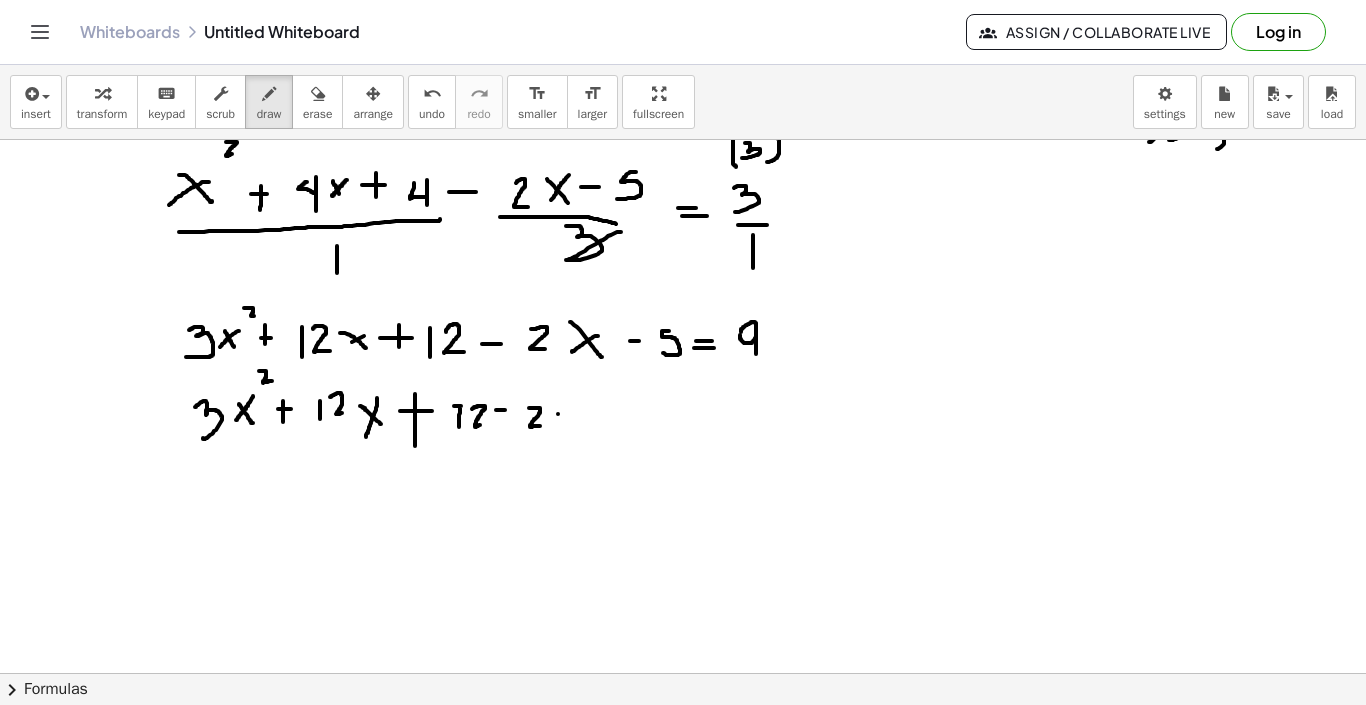 drag, startPoint x: 558, startPoint y: 414, endPoint x: 569, endPoint y: 423, distance: 14.21267 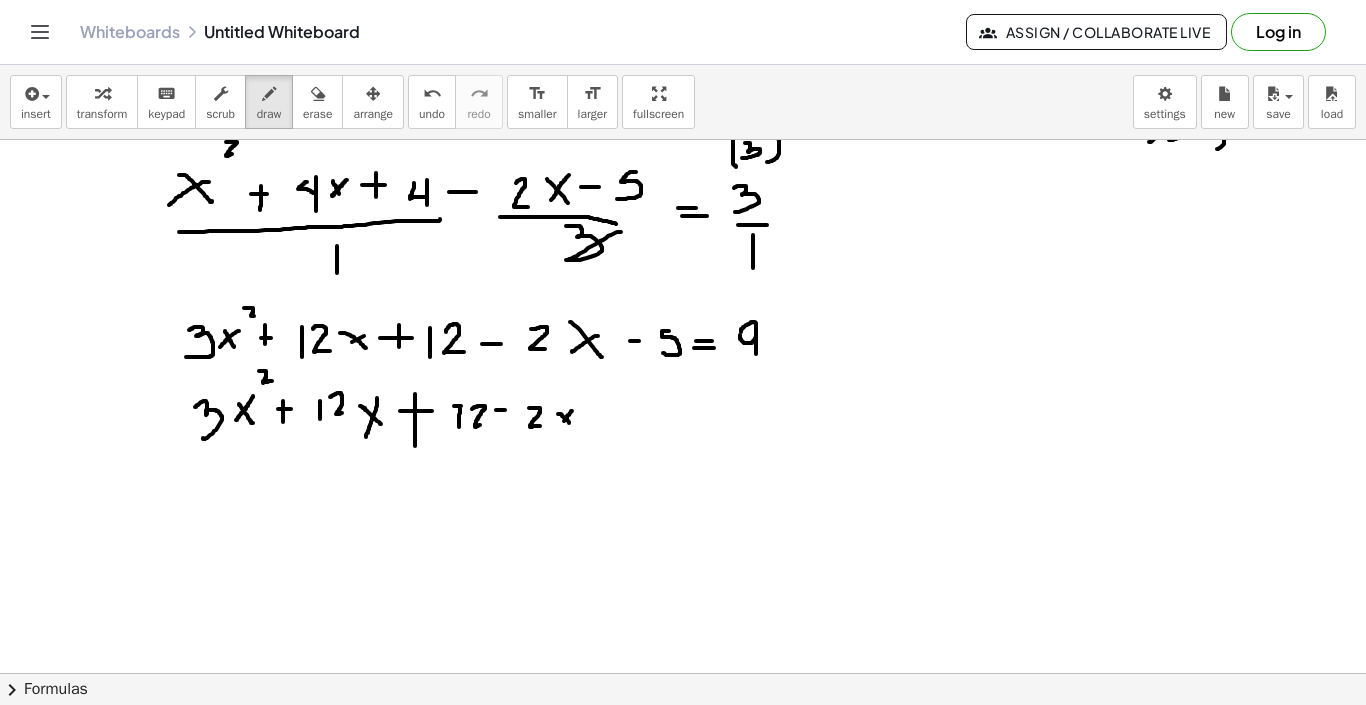 drag, startPoint x: 572, startPoint y: 411, endPoint x: 563, endPoint y: 422, distance: 14.21267 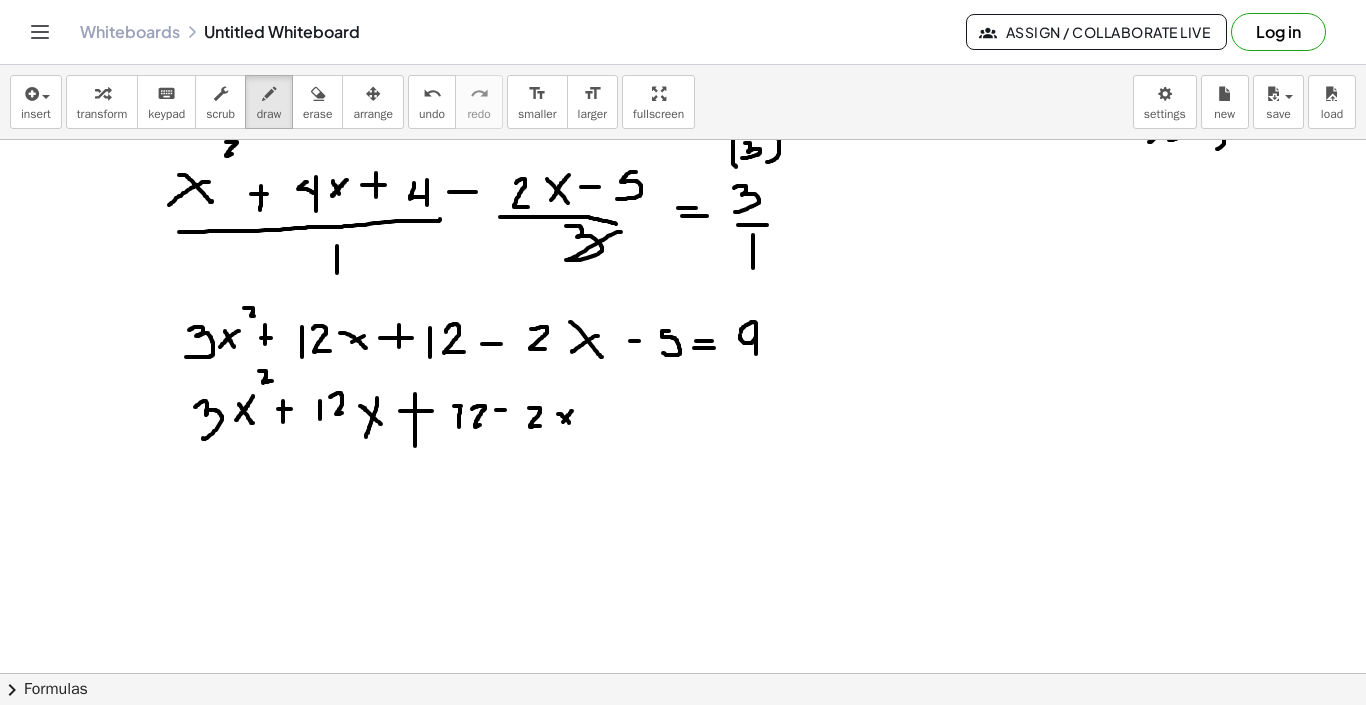click at bounding box center [683, 493] 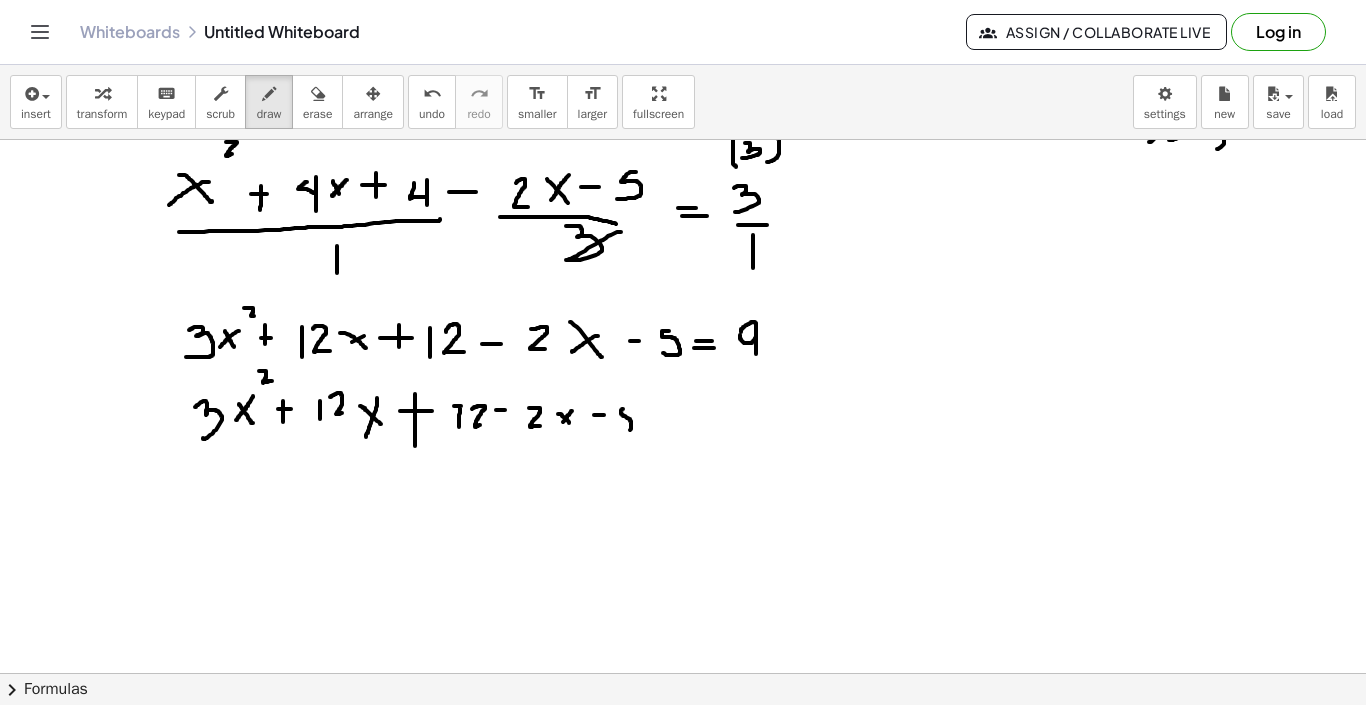 drag, startPoint x: 623, startPoint y: 409, endPoint x: 619, endPoint y: 429, distance: 20.396078 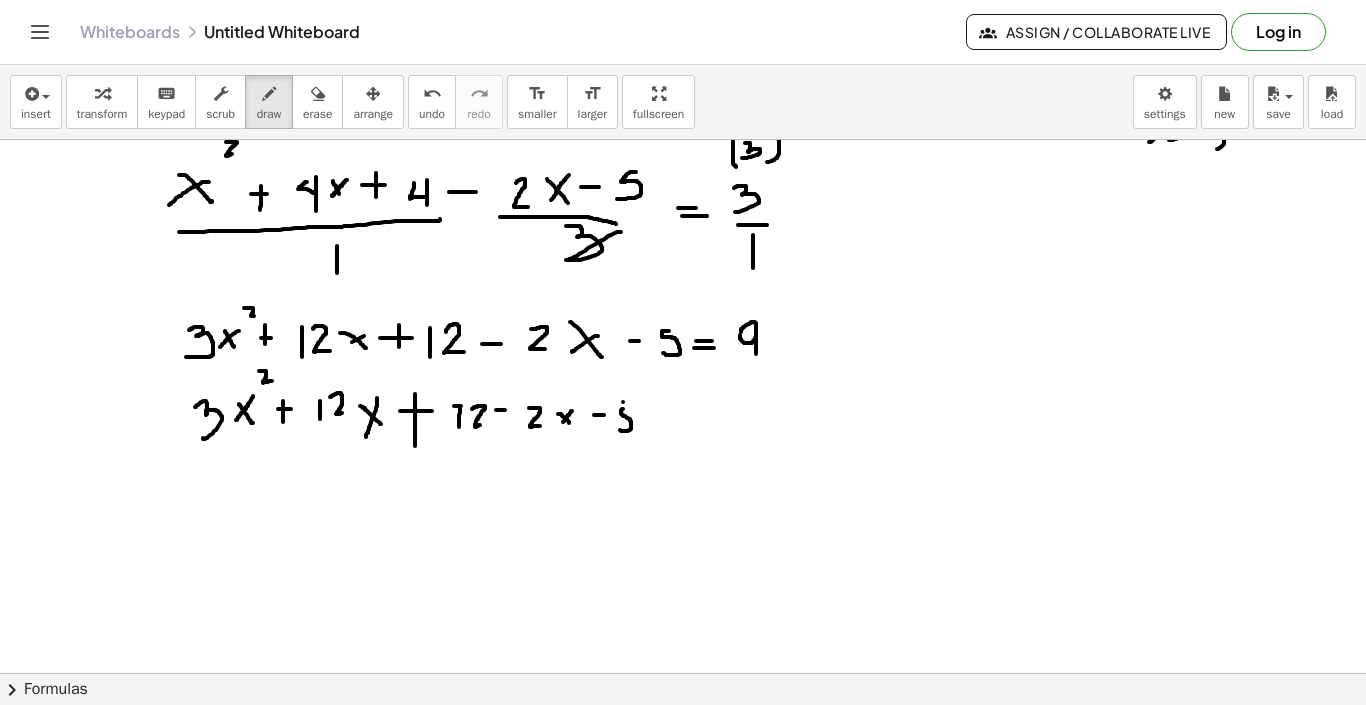 drag, startPoint x: 623, startPoint y: 402, endPoint x: 635, endPoint y: 402, distance: 12 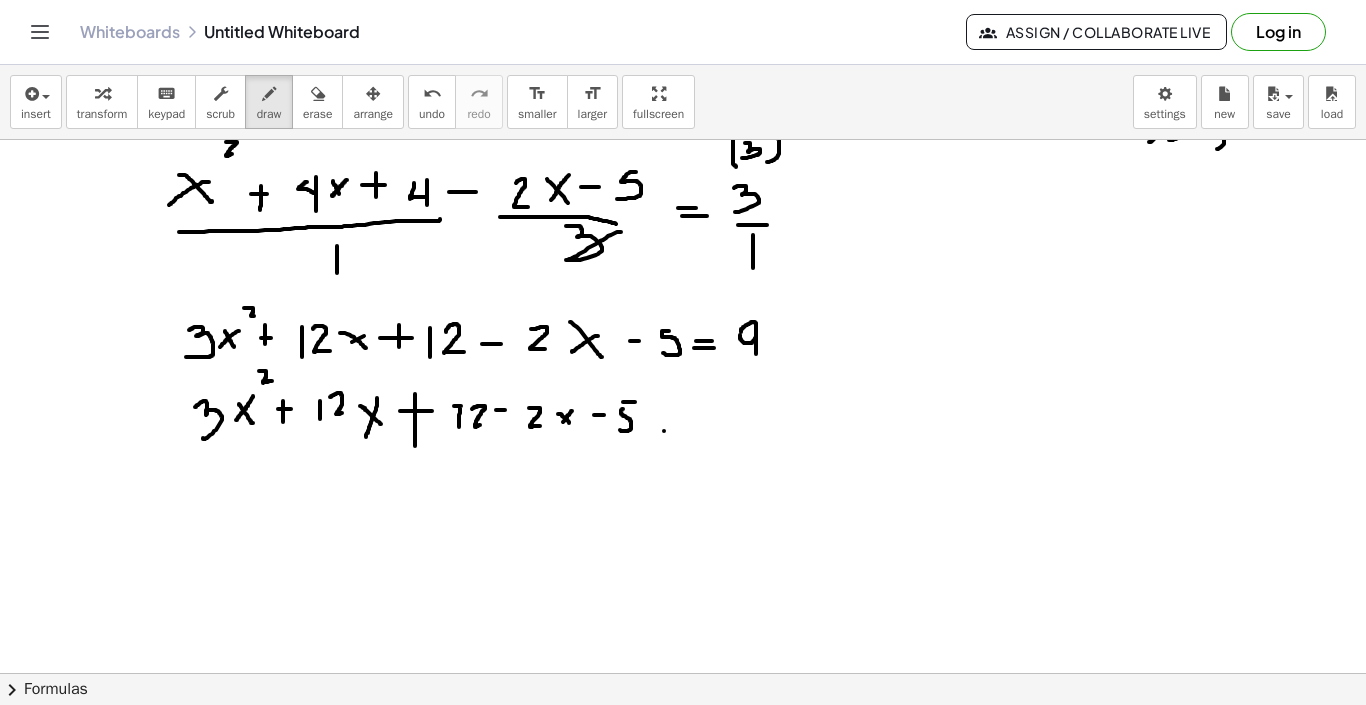 click at bounding box center [683, 493] 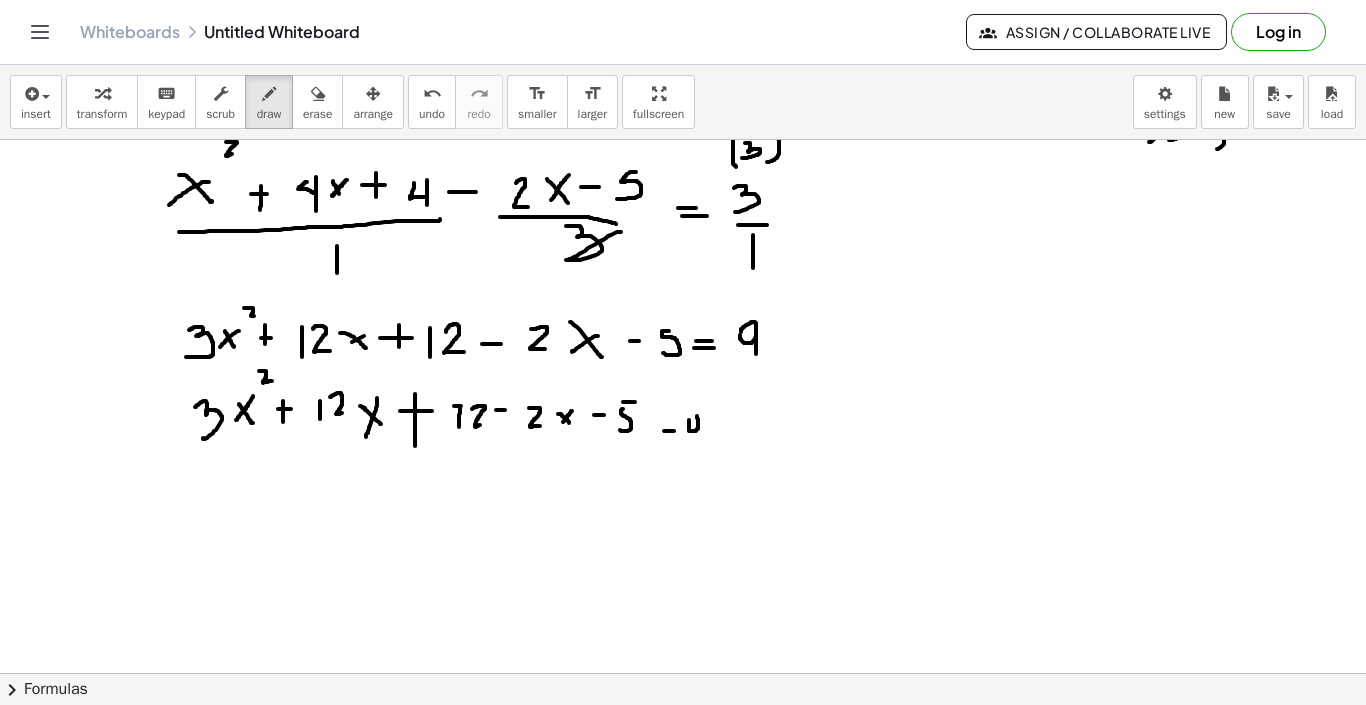 click at bounding box center (683, 493) 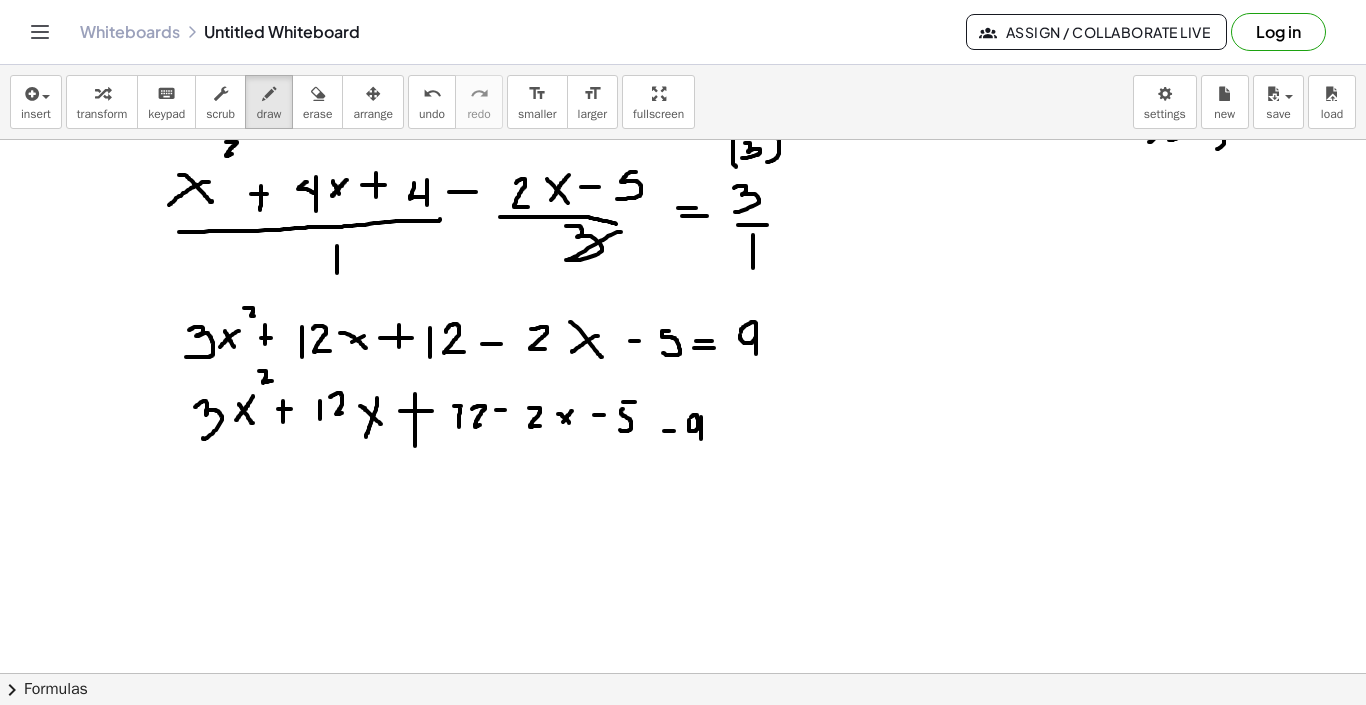 drag, startPoint x: 701, startPoint y: 419, endPoint x: 701, endPoint y: 446, distance: 27 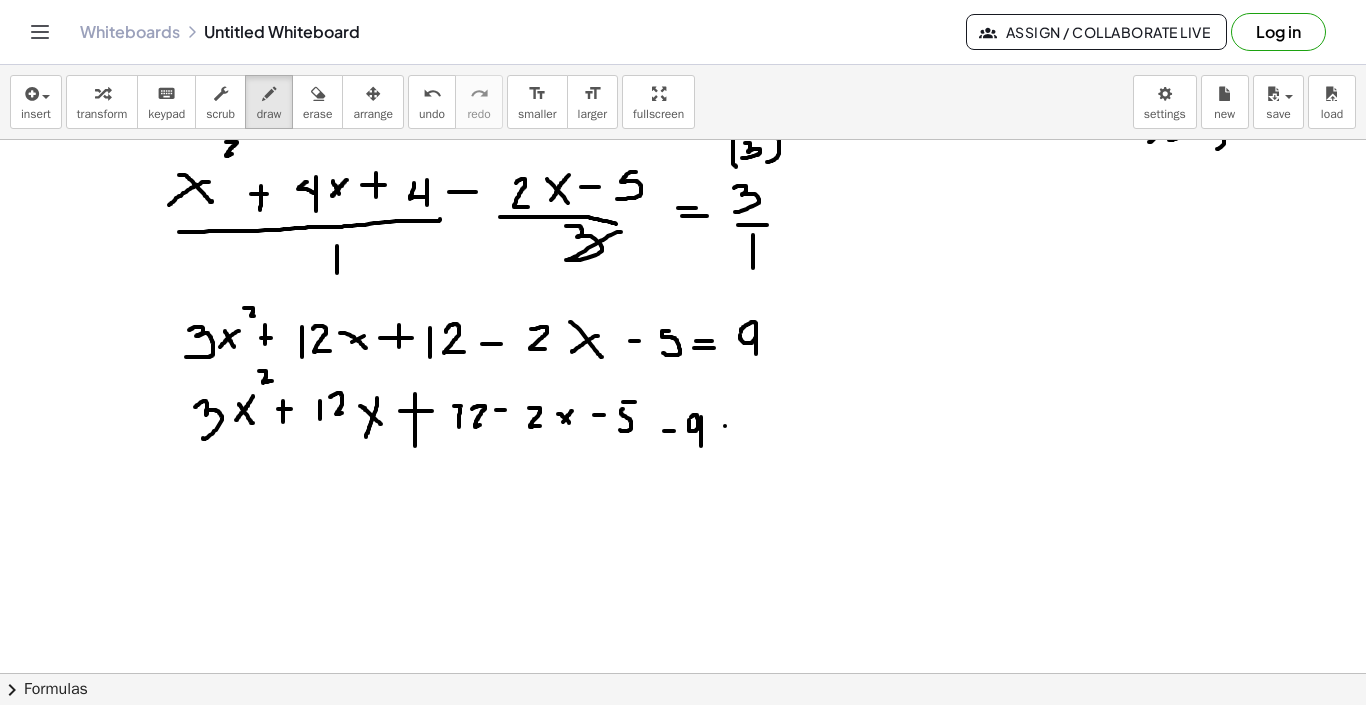 click at bounding box center [683, 493] 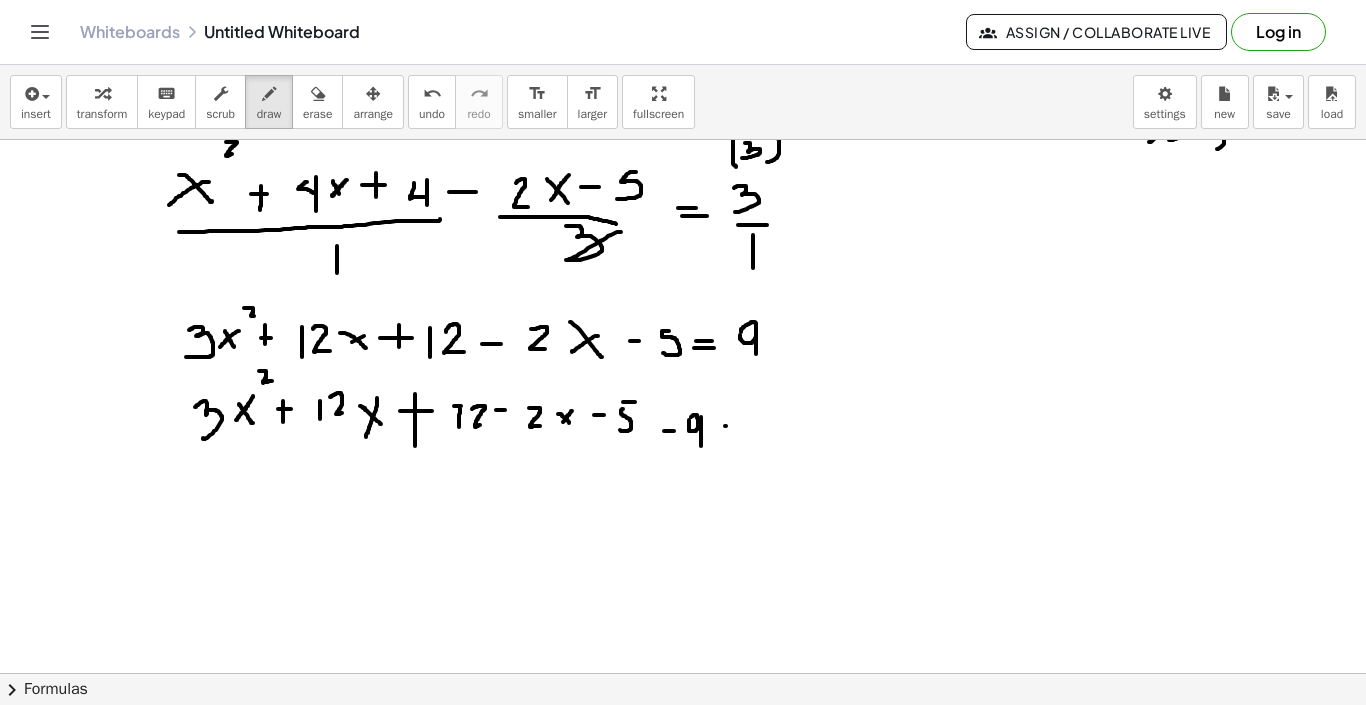 click at bounding box center (683, 493) 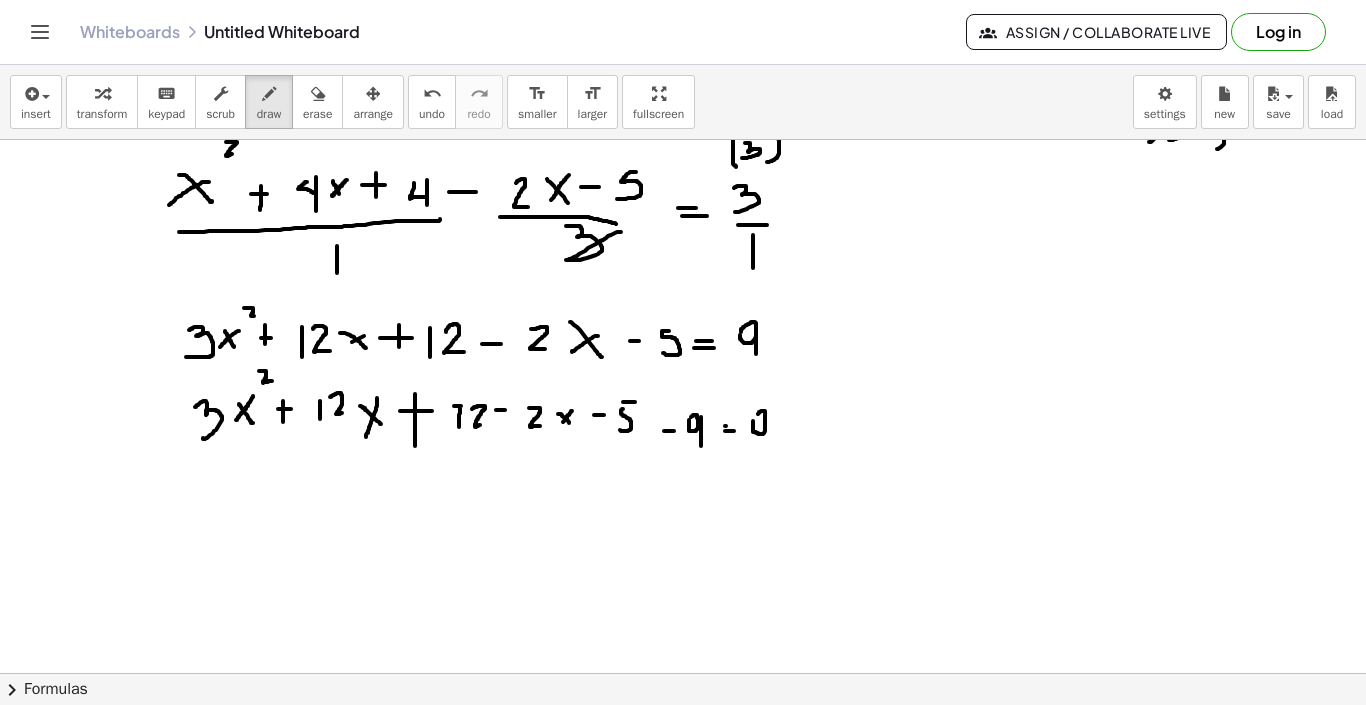 click at bounding box center (683, 493) 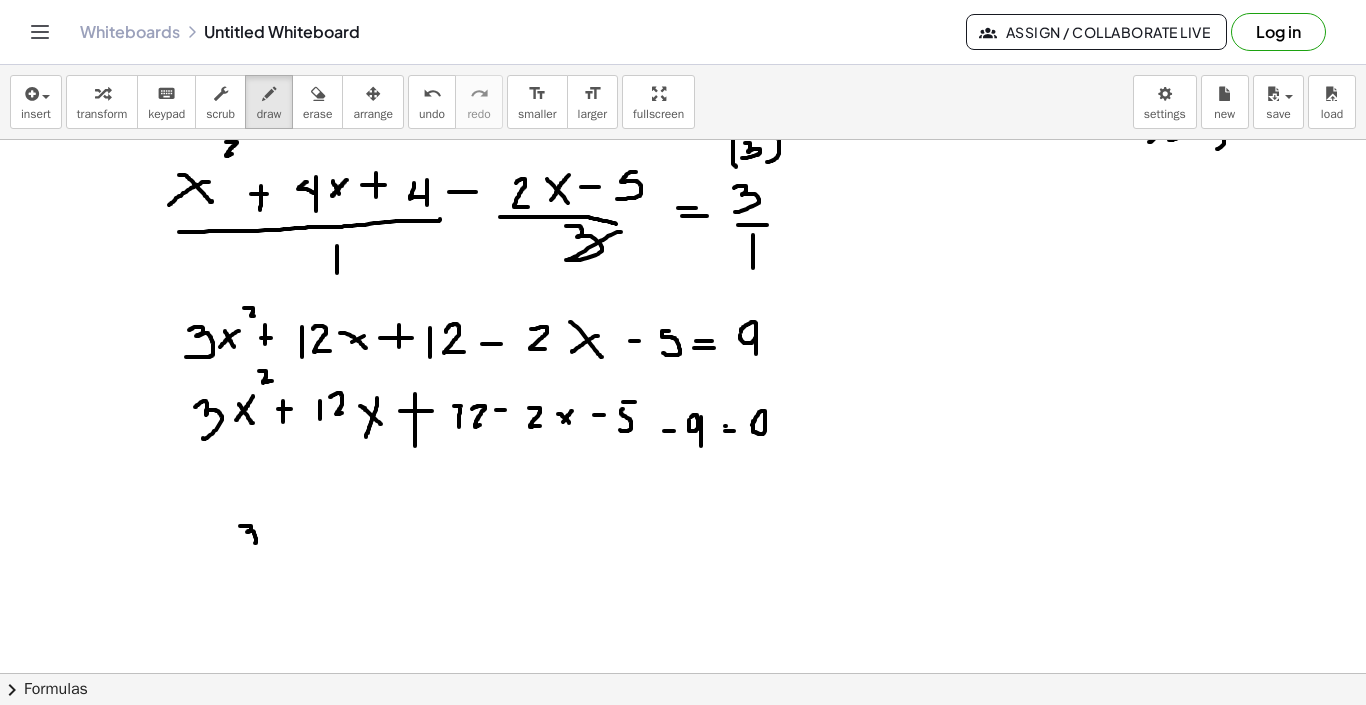 drag, startPoint x: 240, startPoint y: 526, endPoint x: 243, endPoint y: 542, distance: 16.27882 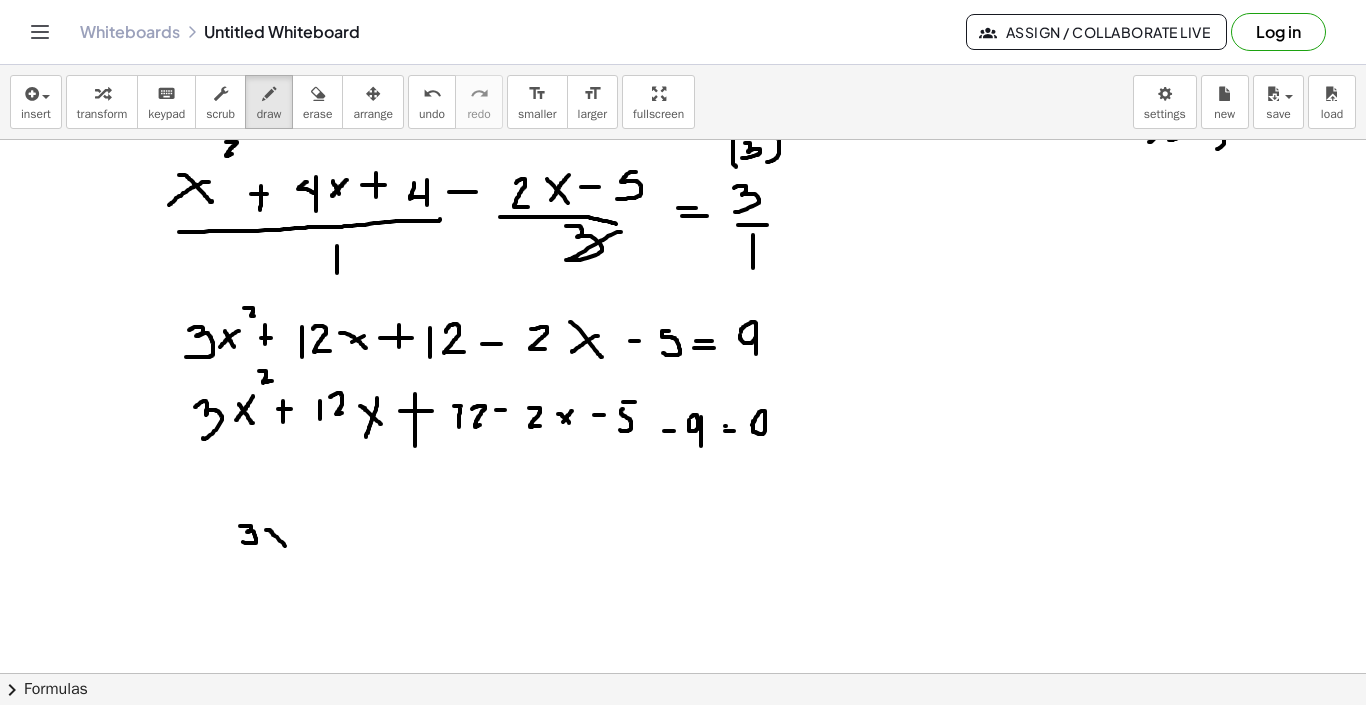 drag, startPoint x: 267, startPoint y: 530, endPoint x: 287, endPoint y: 547, distance: 26.24881 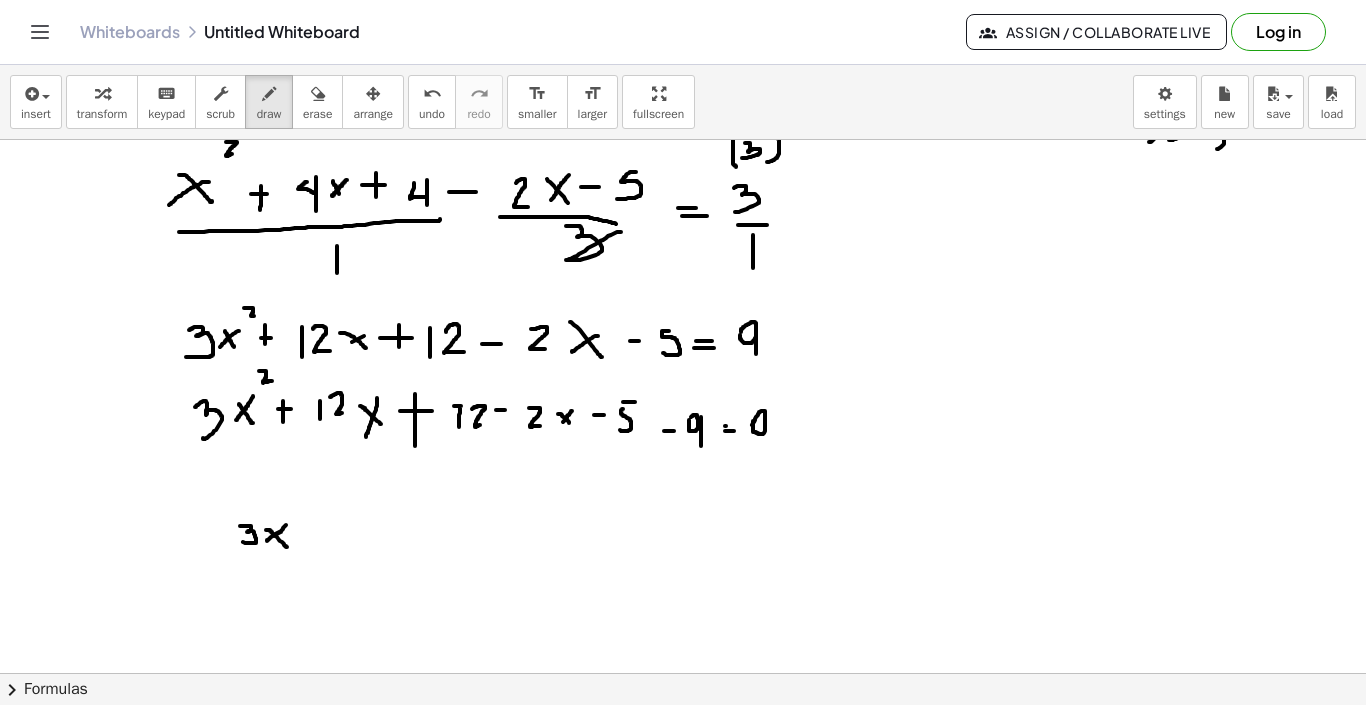 drag, startPoint x: 286, startPoint y: 525, endPoint x: 267, endPoint y: 541, distance: 24.839485 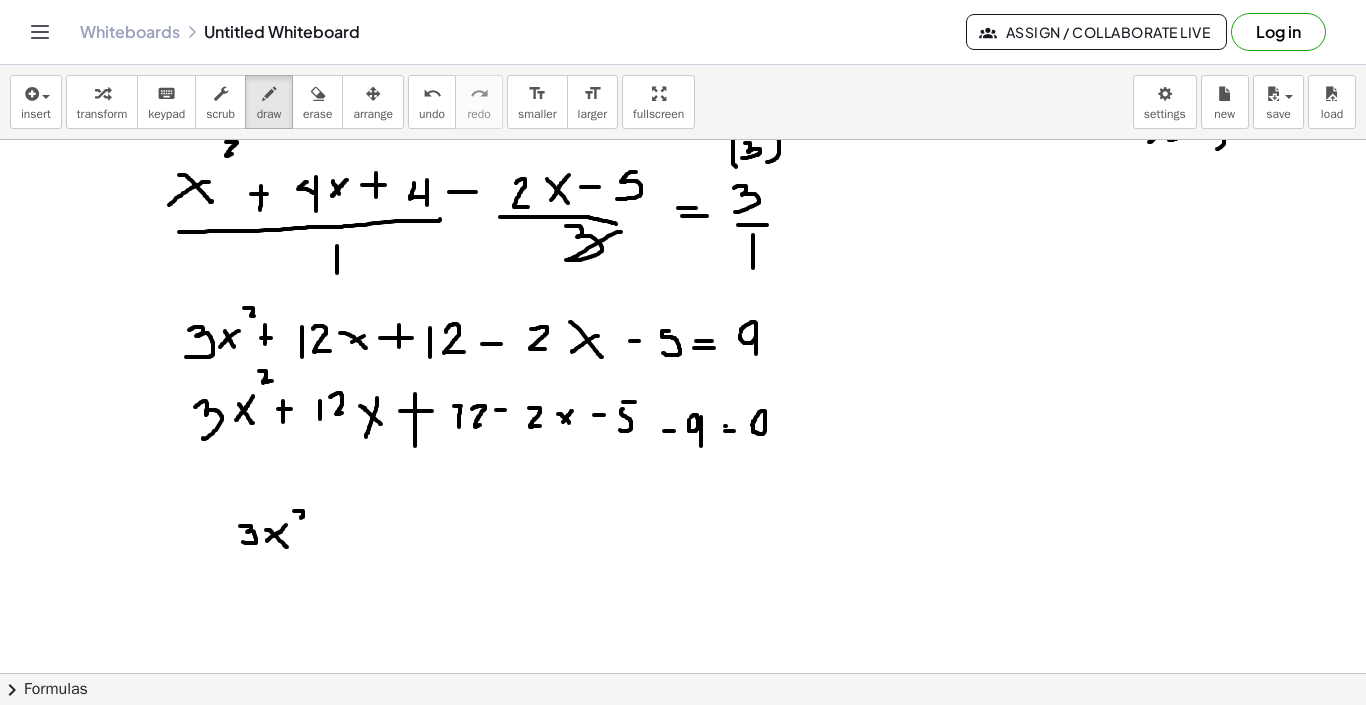drag, startPoint x: 294, startPoint y: 511, endPoint x: 308, endPoint y: 518, distance: 15.652476 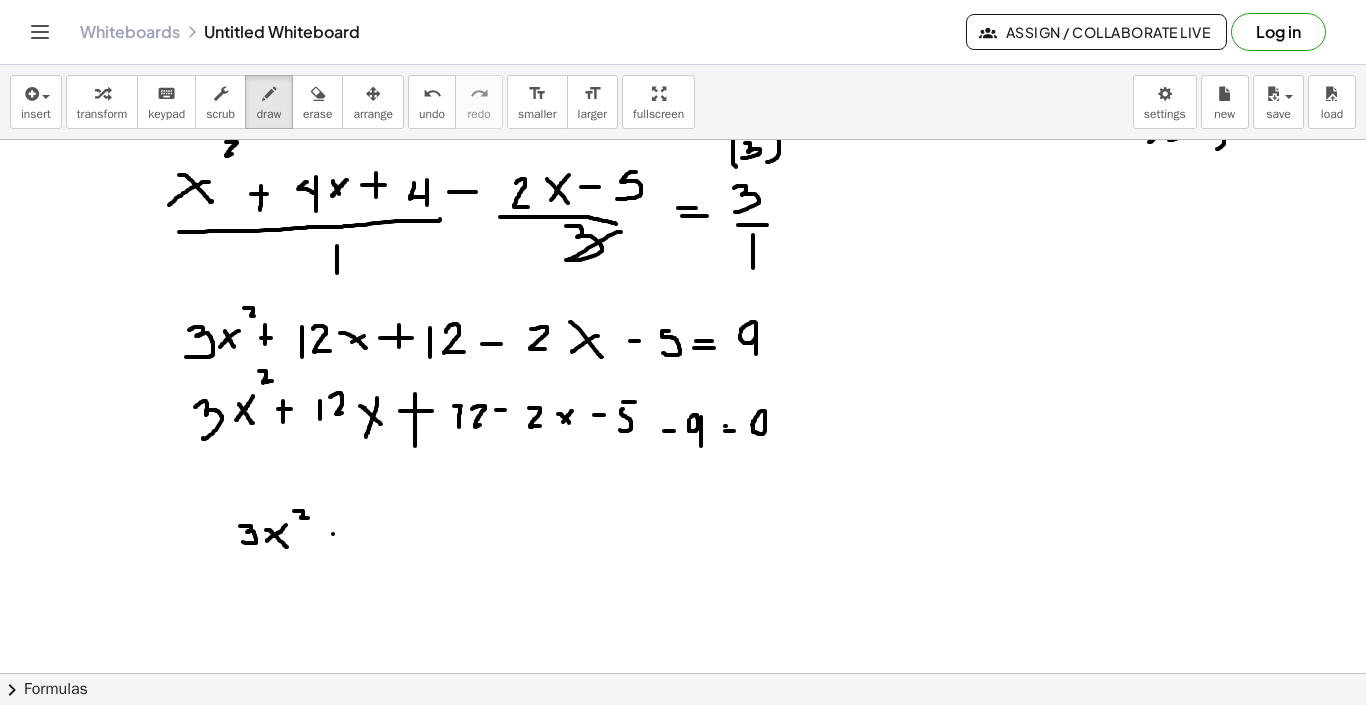 drag, startPoint x: 333, startPoint y: 534, endPoint x: 348, endPoint y: 534, distance: 15 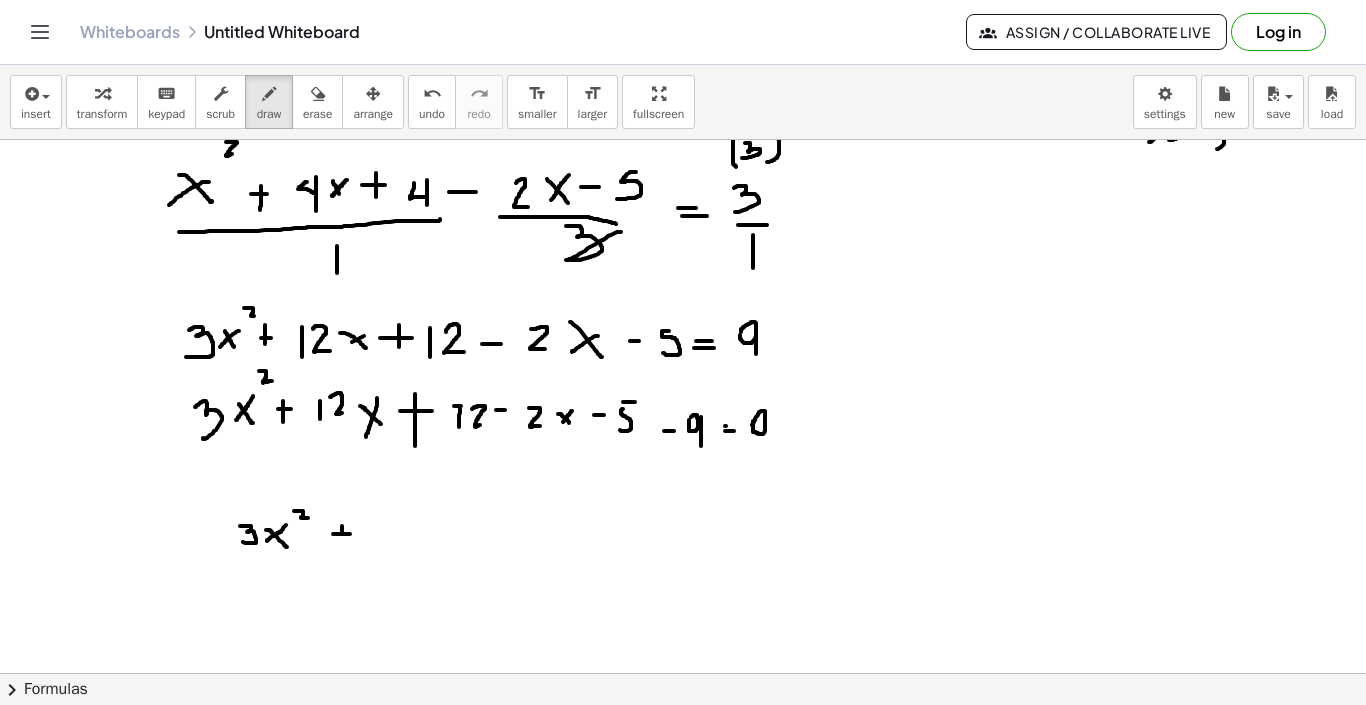 drag, startPoint x: 342, startPoint y: 526, endPoint x: 342, endPoint y: 541, distance: 15 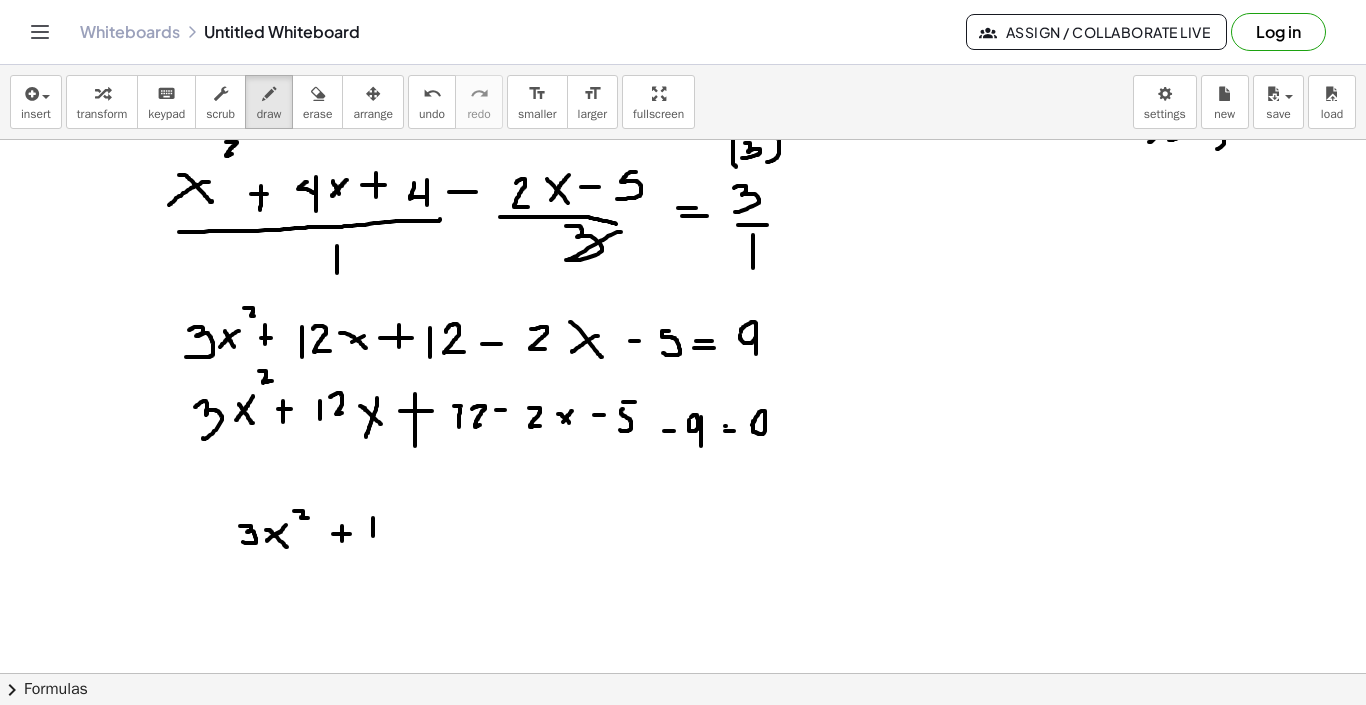 drag, startPoint x: 373, startPoint y: 518, endPoint x: 373, endPoint y: 541, distance: 23 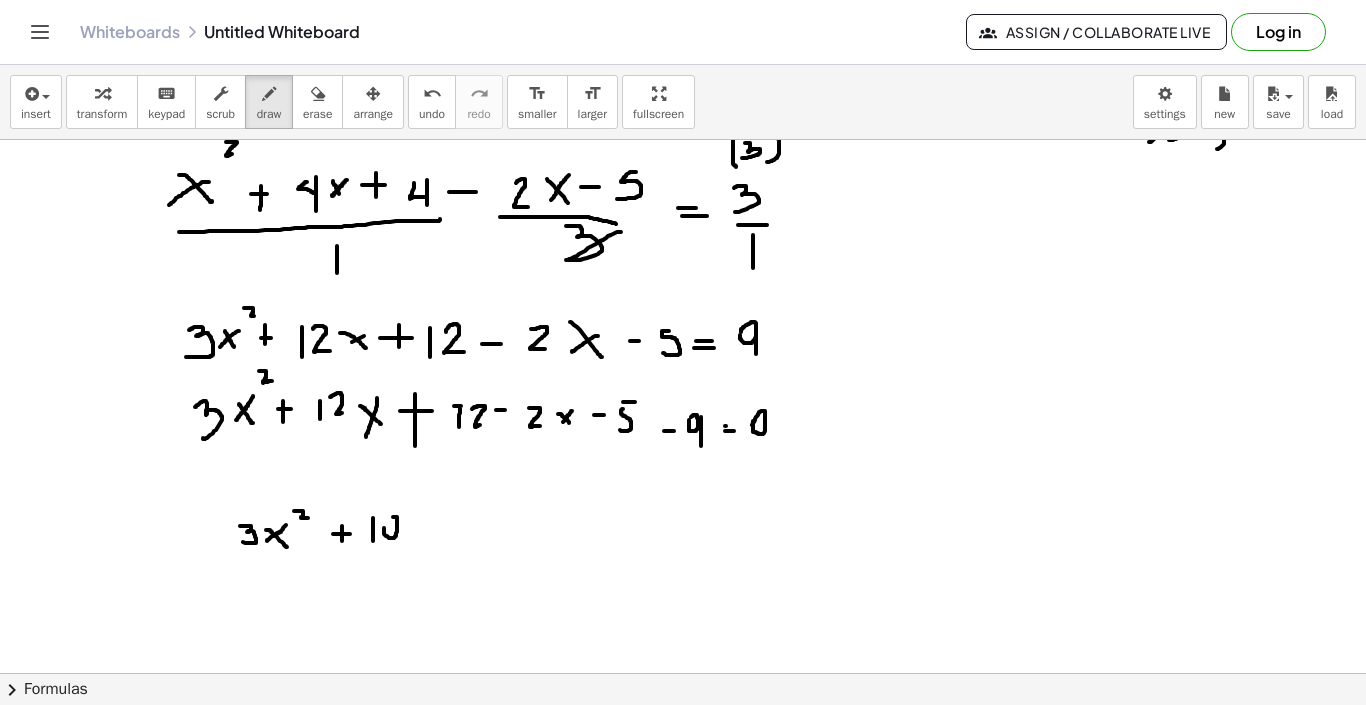 click at bounding box center (683, 493) 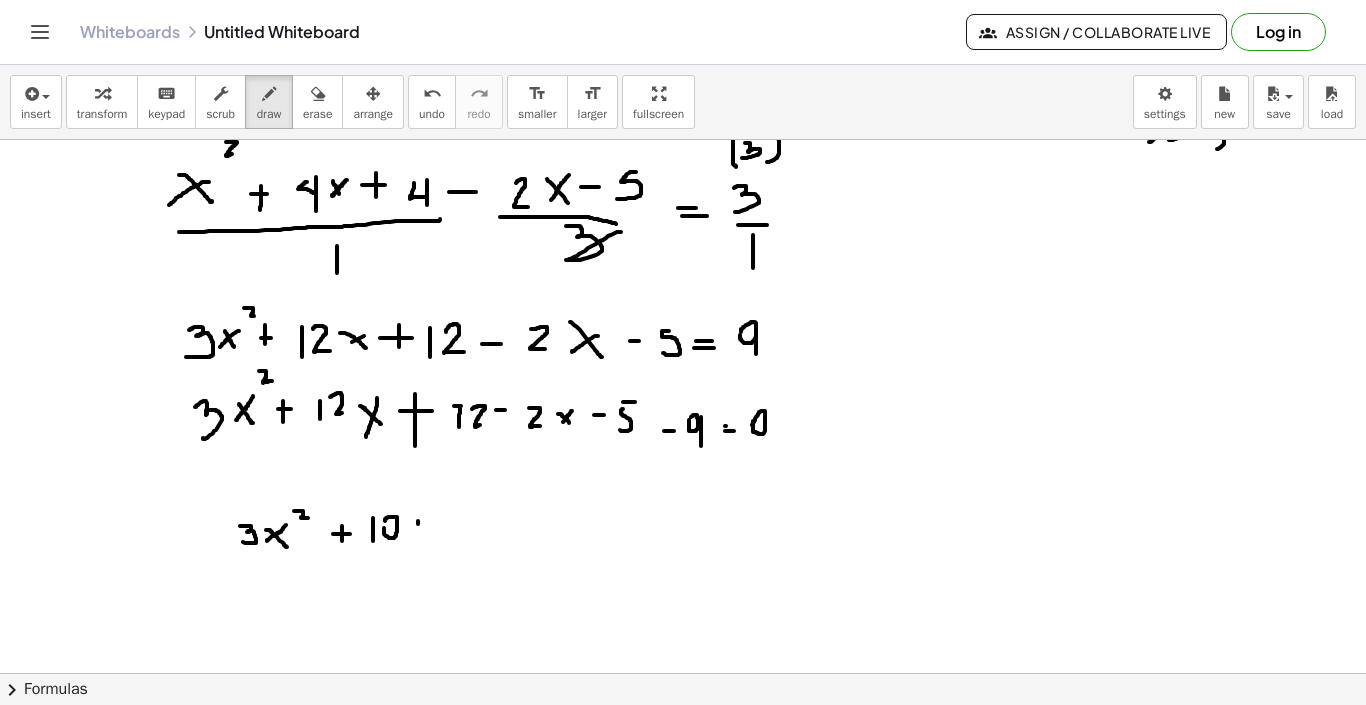 drag, startPoint x: 418, startPoint y: 521, endPoint x: 425, endPoint y: 541, distance: 21.189621 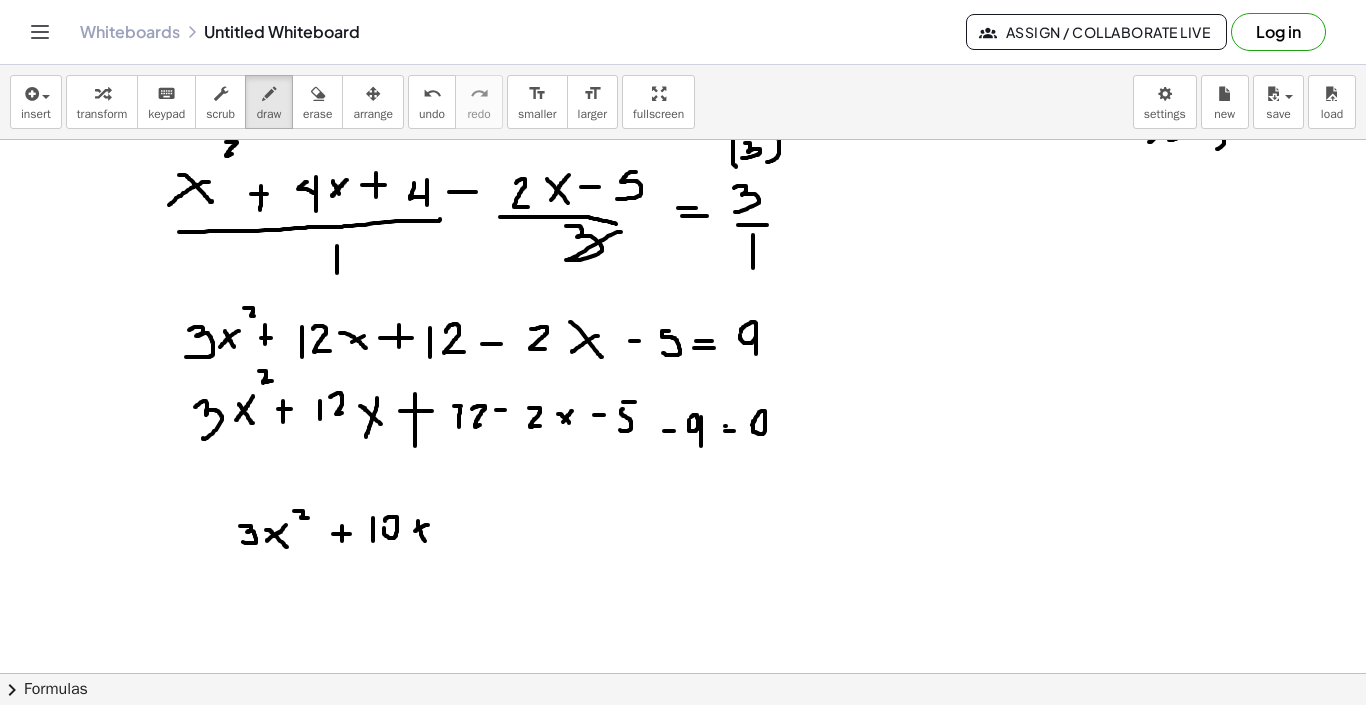 drag, startPoint x: 428, startPoint y: 525, endPoint x: 410, endPoint y: 535, distance: 20.59126 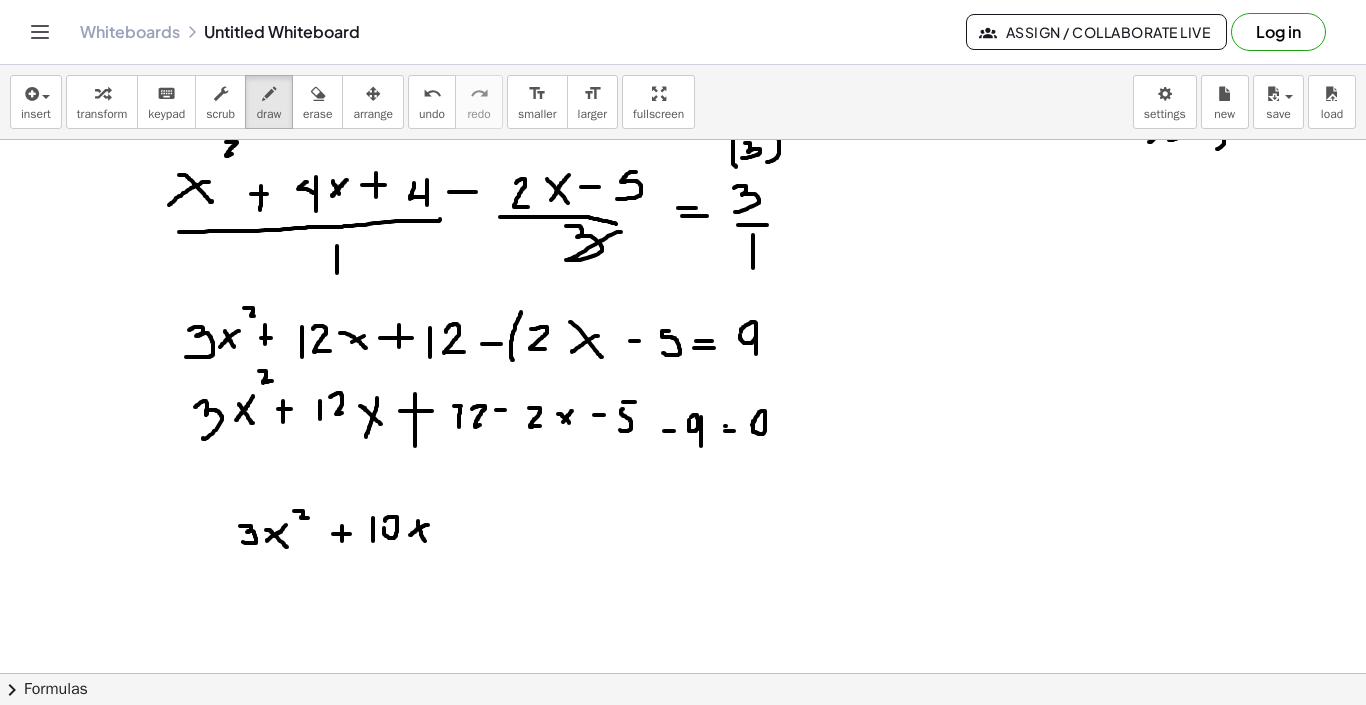 drag, startPoint x: 521, startPoint y: 312, endPoint x: 518, endPoint y: 363, distance: 51.088158 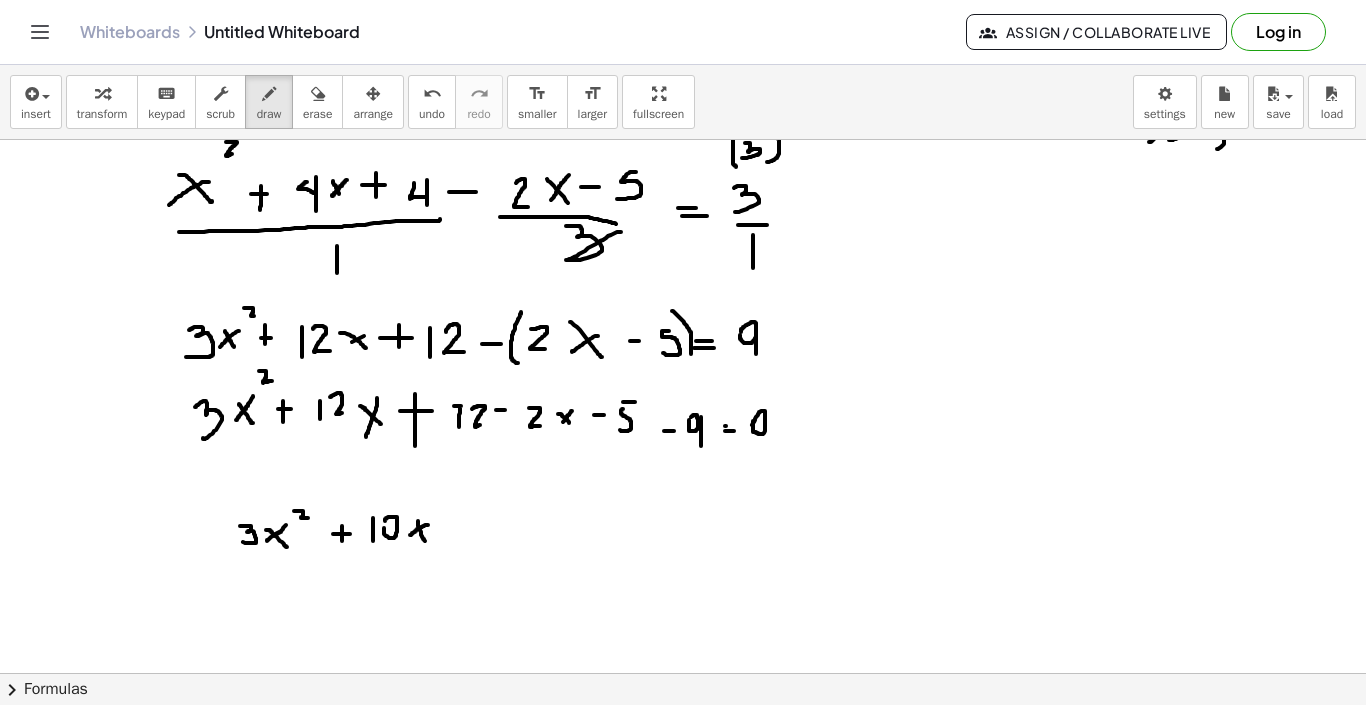 drag, startPoint x: 672, startPoint y: 311, endPoint x: 688, endPoint y: 356, distance: 47.759815 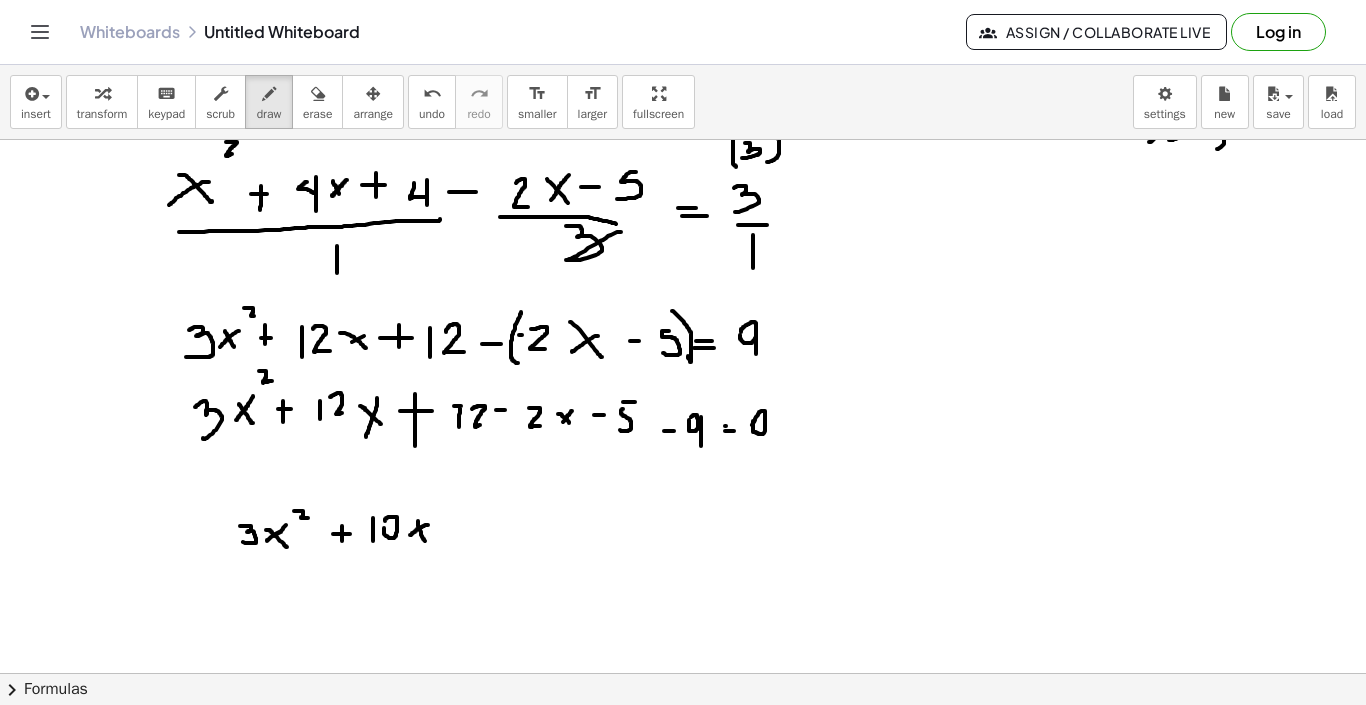 click at bounding box center (683, 493) 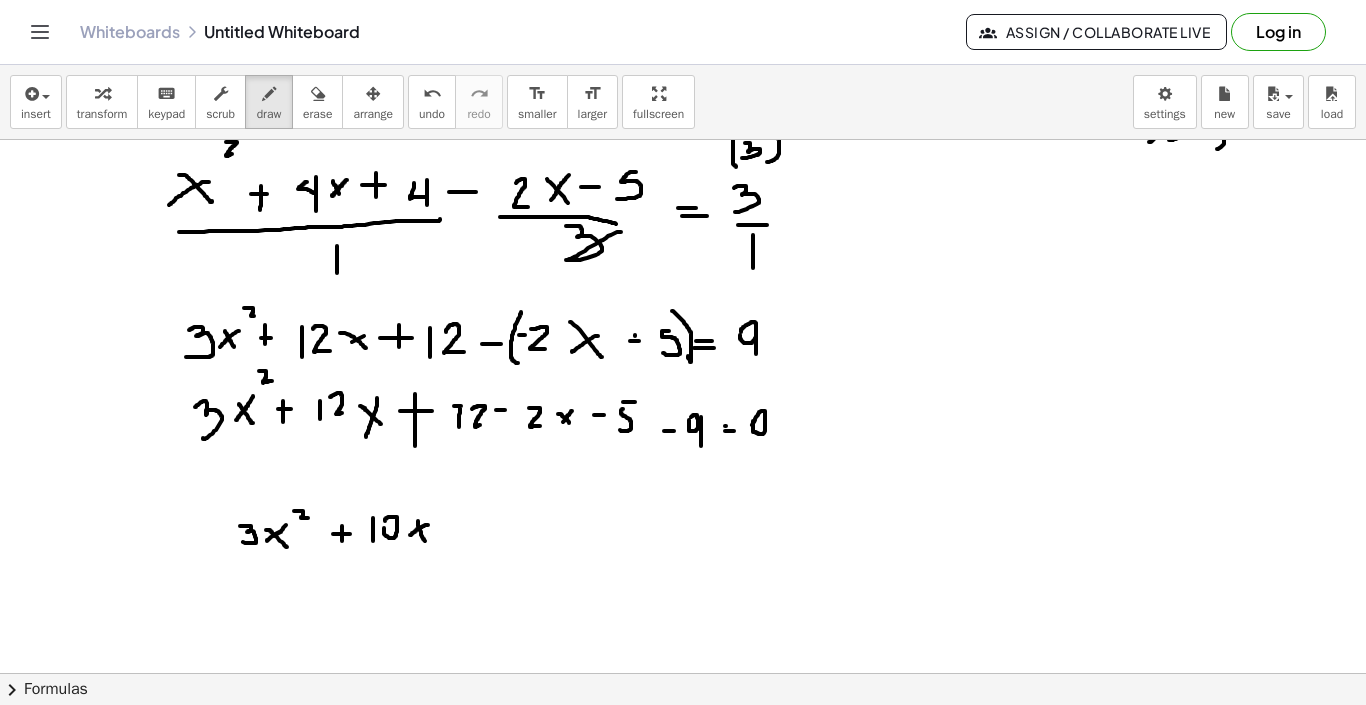 drag, startPoint x: 635, startPoint y: 335, endPoint x: 634, endPoint y: 350, distance: 15.033297 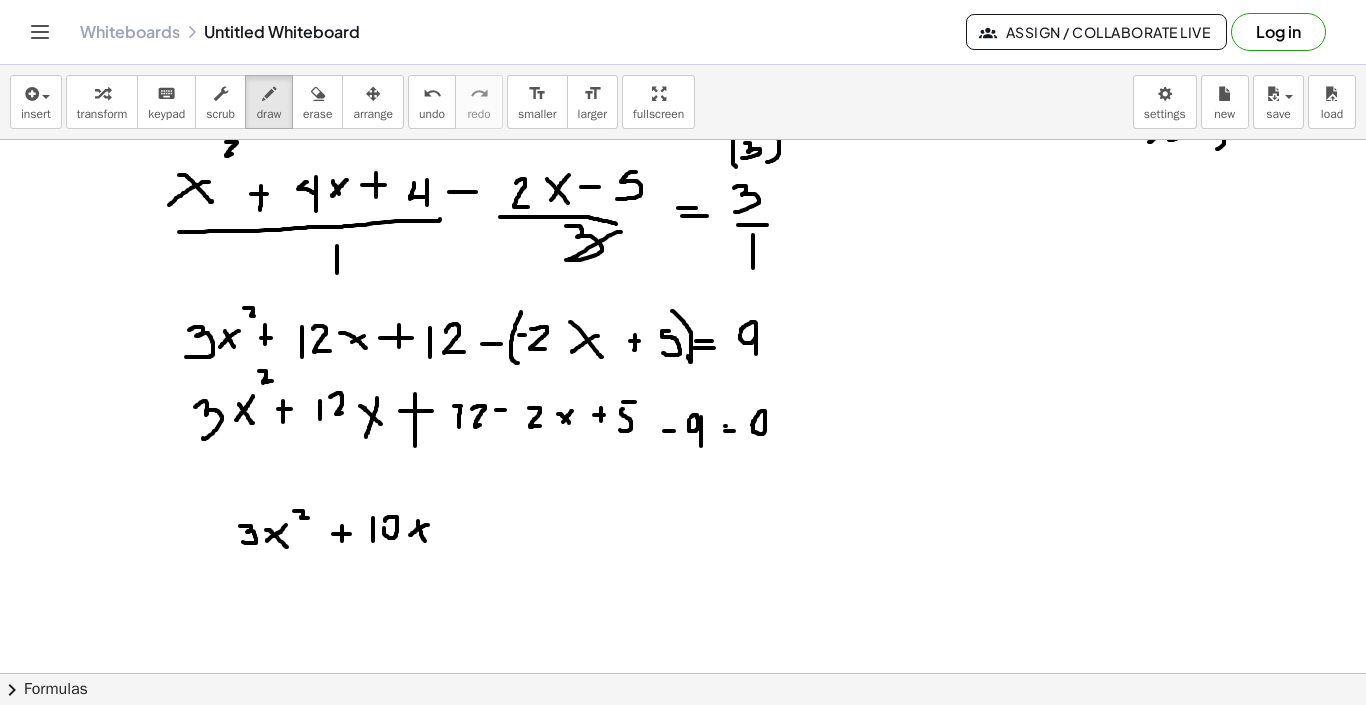 click at bounding box center (683, 493) 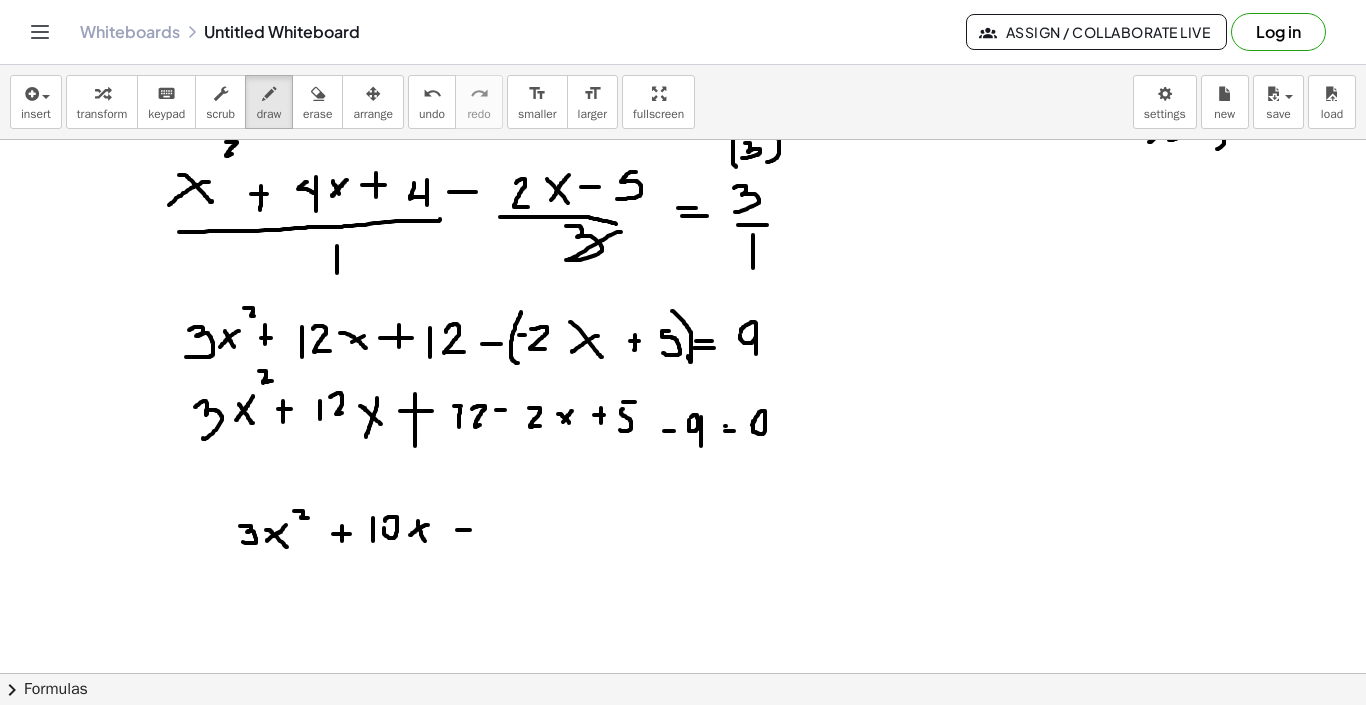 drag, startPoint x: 457, startPoint y: 530, endPoint x: 470, endPoint y: 530, distance: 13 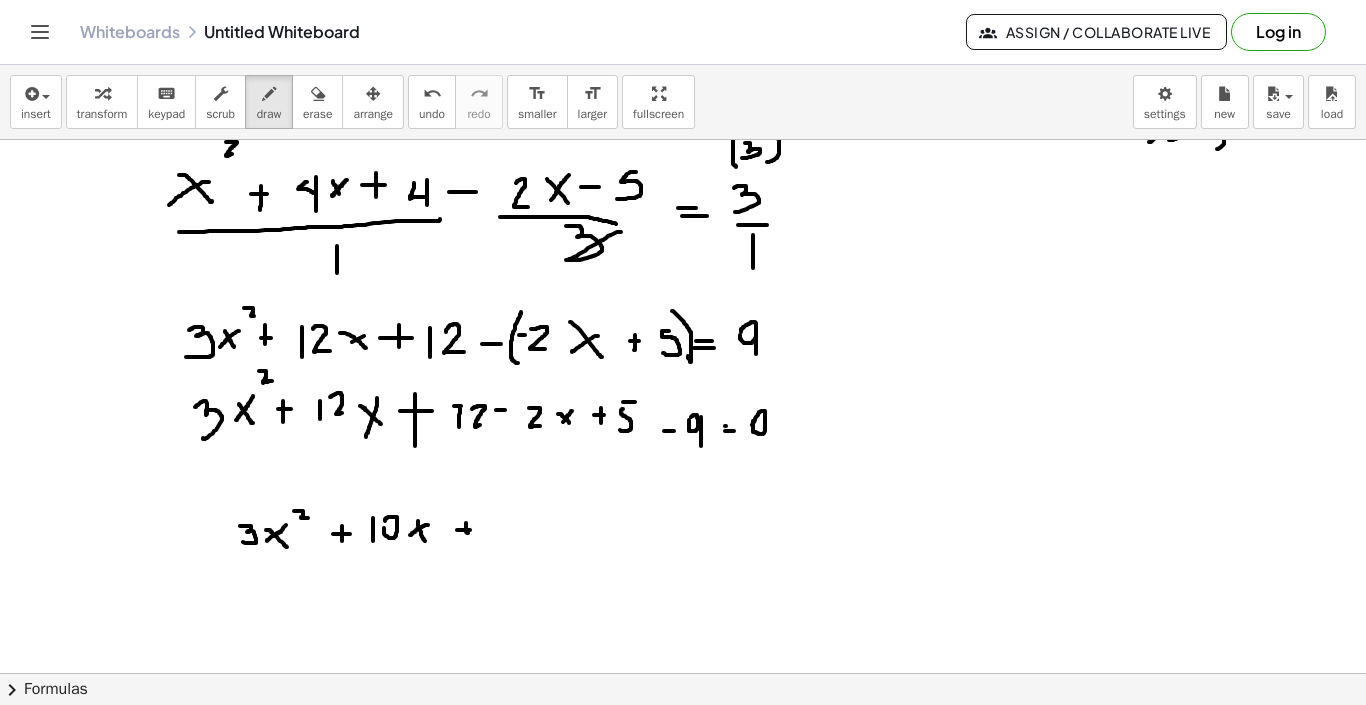 drag, startPoint x: 466, startPoint y: 523, endPoint x: 468, endPoint y: 533, distance: 10.198039 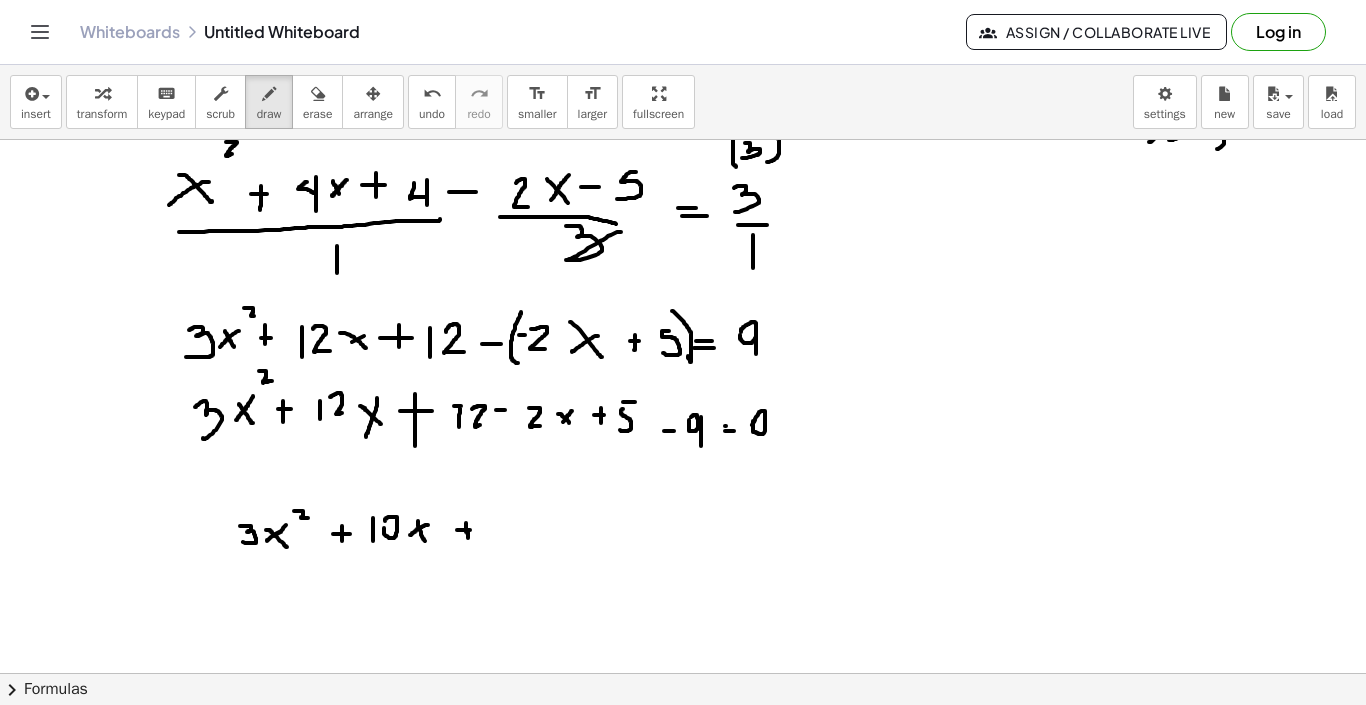 click at bounding box center [683, 493] 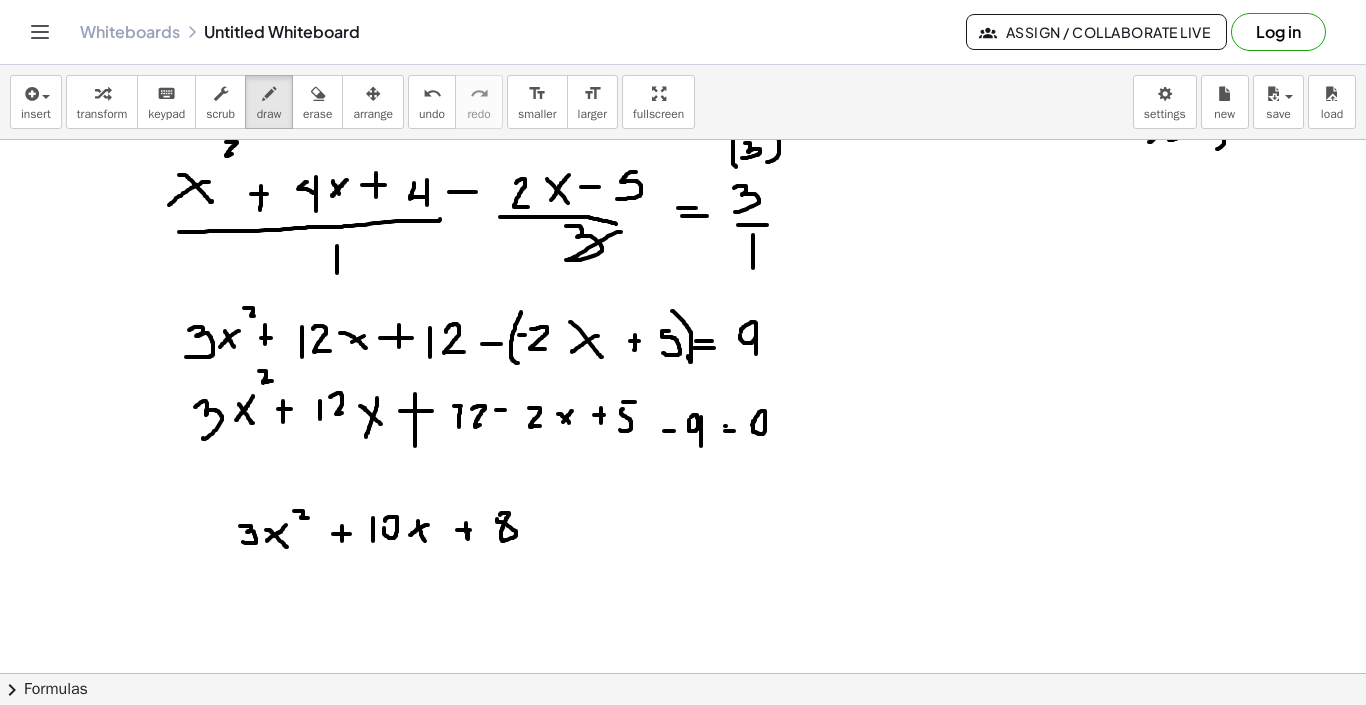 click at bounding box center (683, 493) 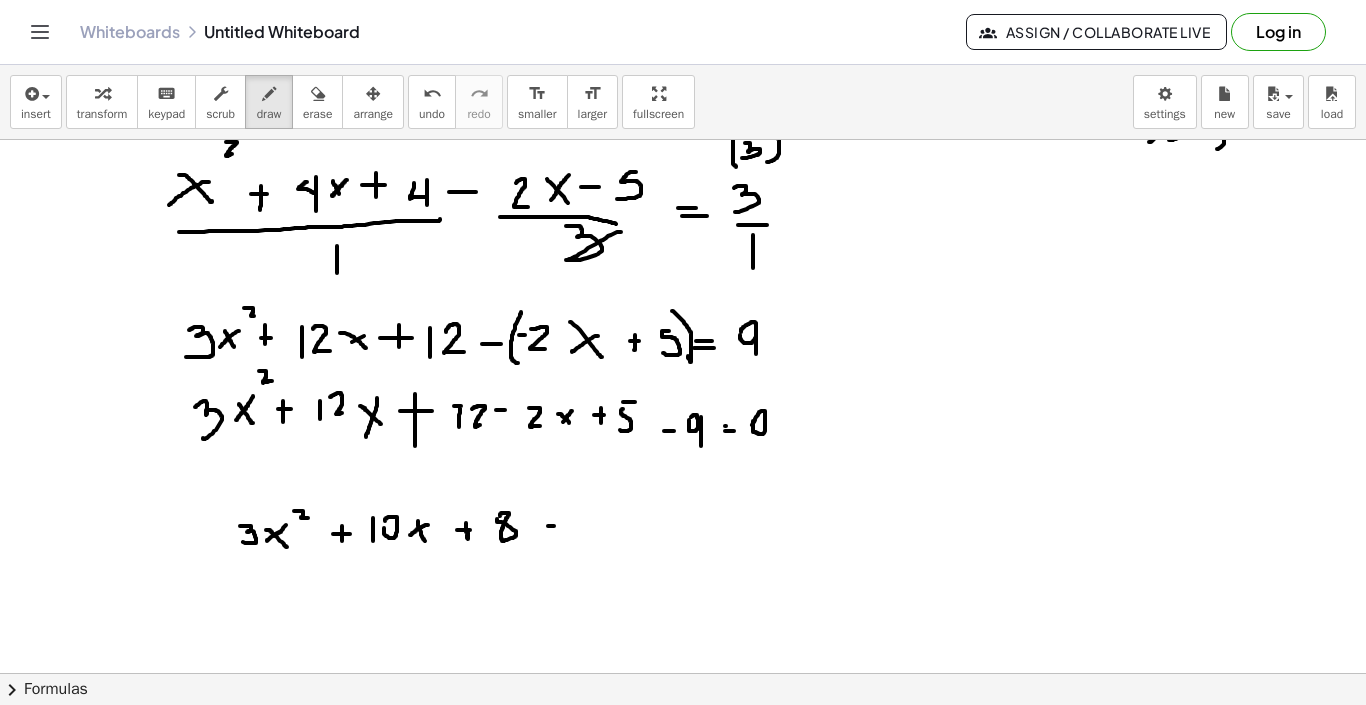 click at bounding box center [683, 493] 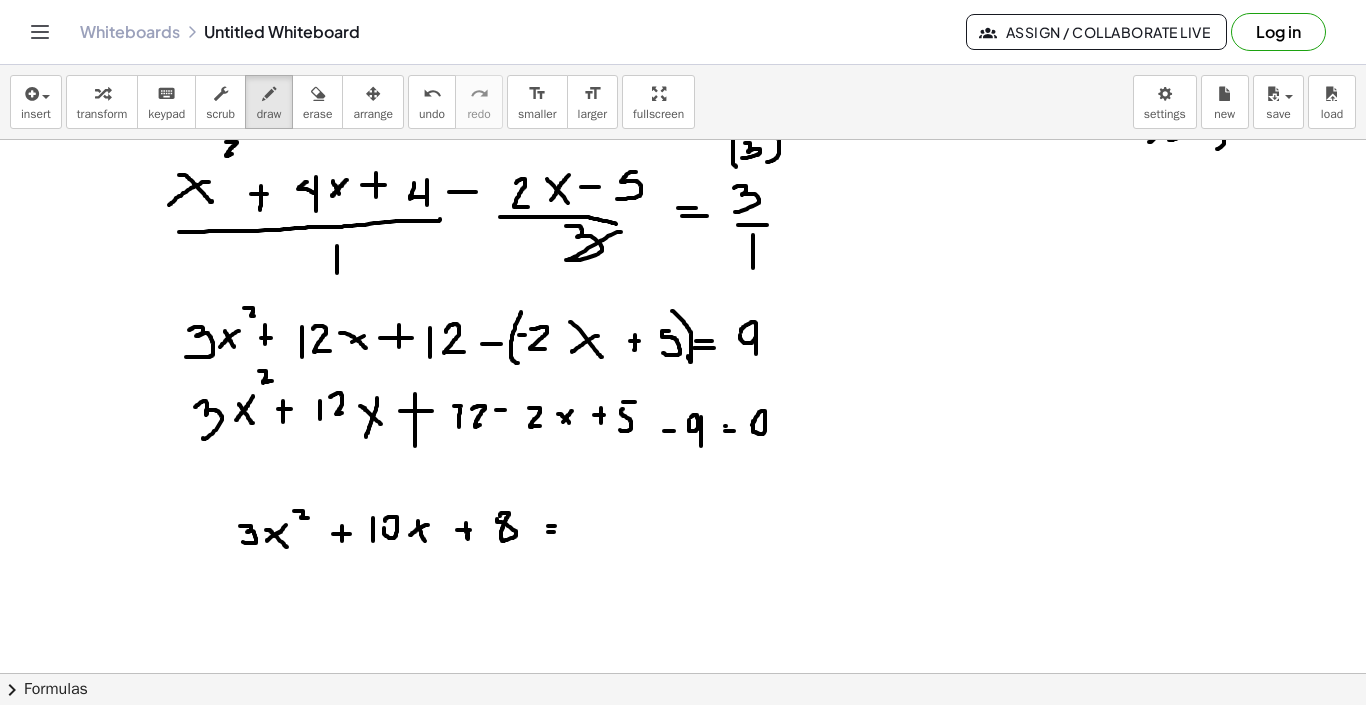click at bounding box center [683, 493] 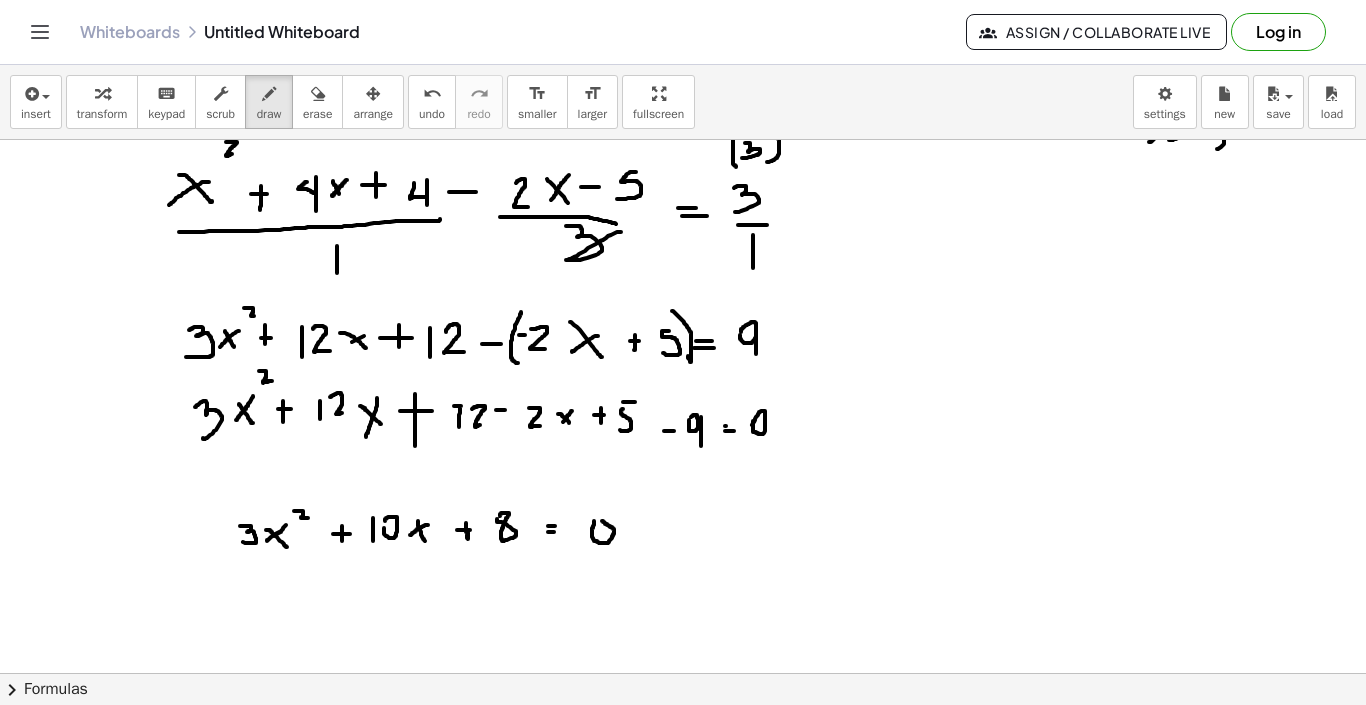 click at bounding box center (683, 493) 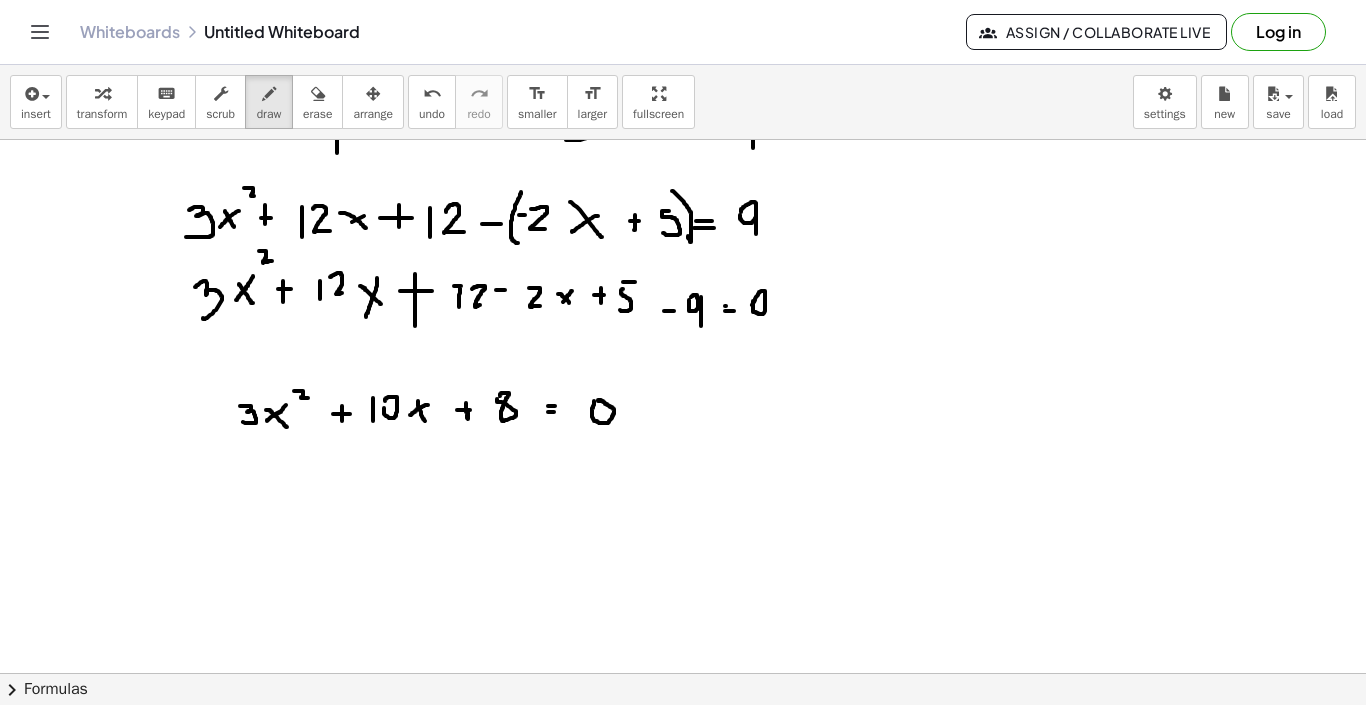 scroll, scrollTop: 383, scrollLeft: 0, axis: vertical 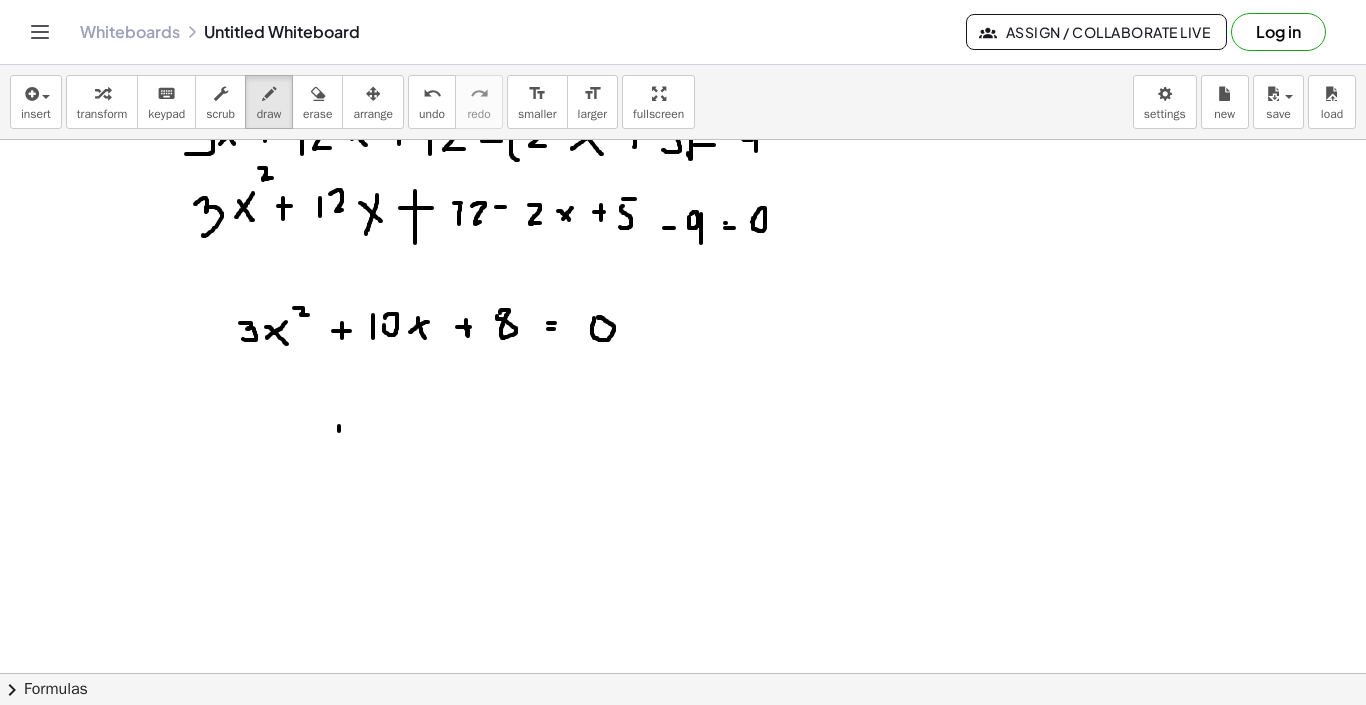 drag, startPoint x: 339, startPoint y: 426, endPoint x: 337, endPoint y: 448, distance: 22.090721 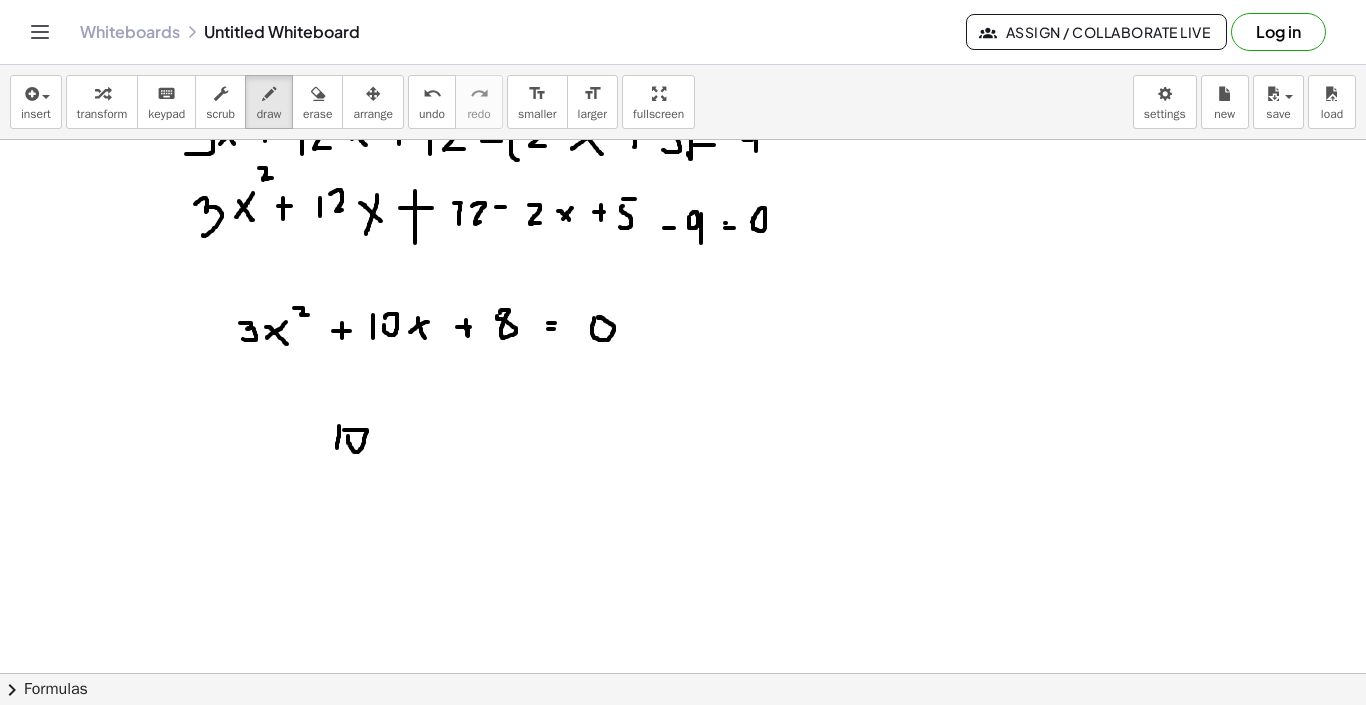 click at bounding box center (683, 290) 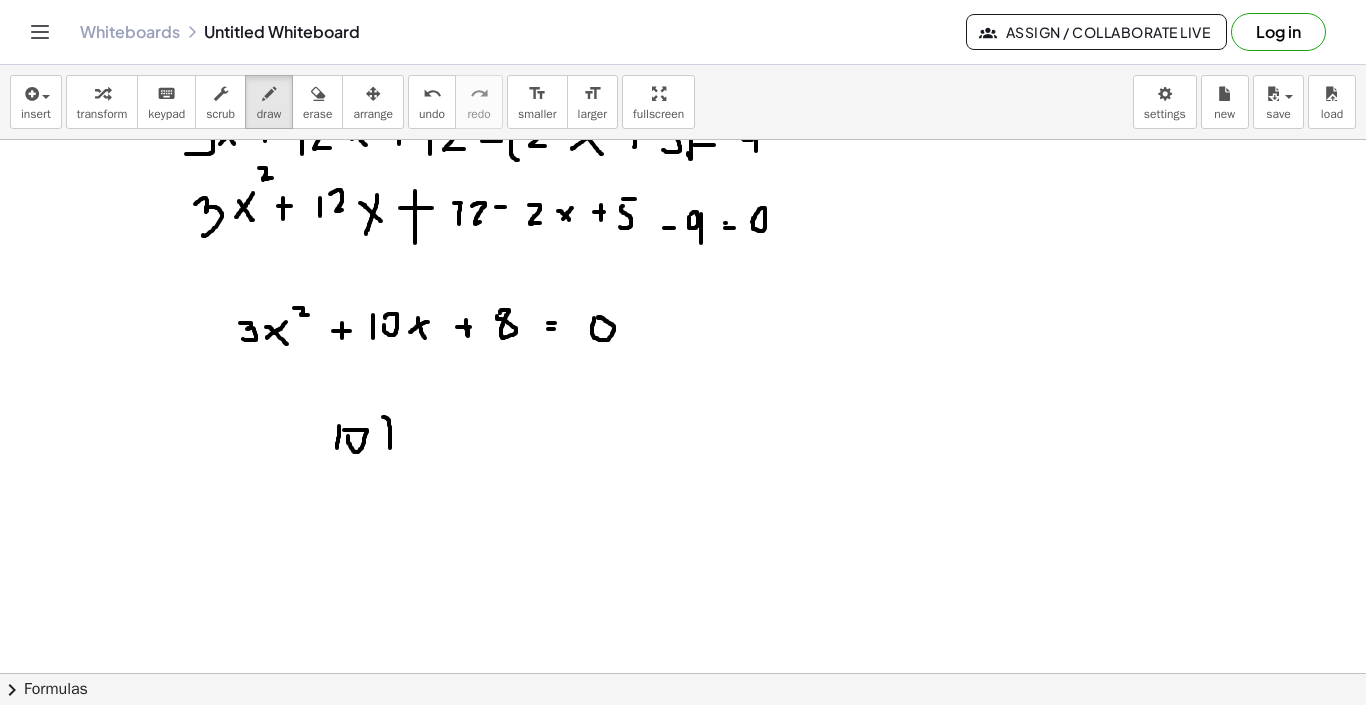 drag, startPoint x: 385, startPoint y: 417, endPoint x: 387, endPoint y: 458, distance: 41.04875 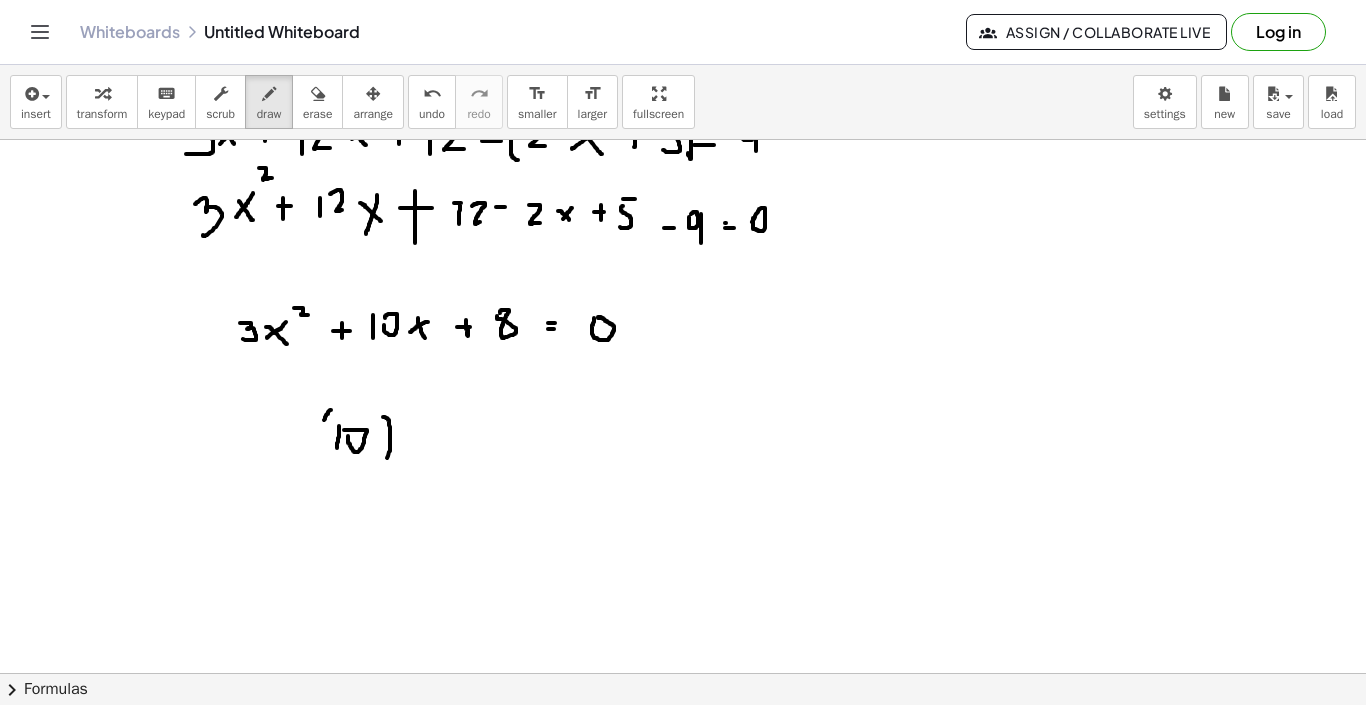 drag, startPoint x: 331, startPoint y: 410, endPoint x: 315, endPoint y: 458, distance: 50.596443 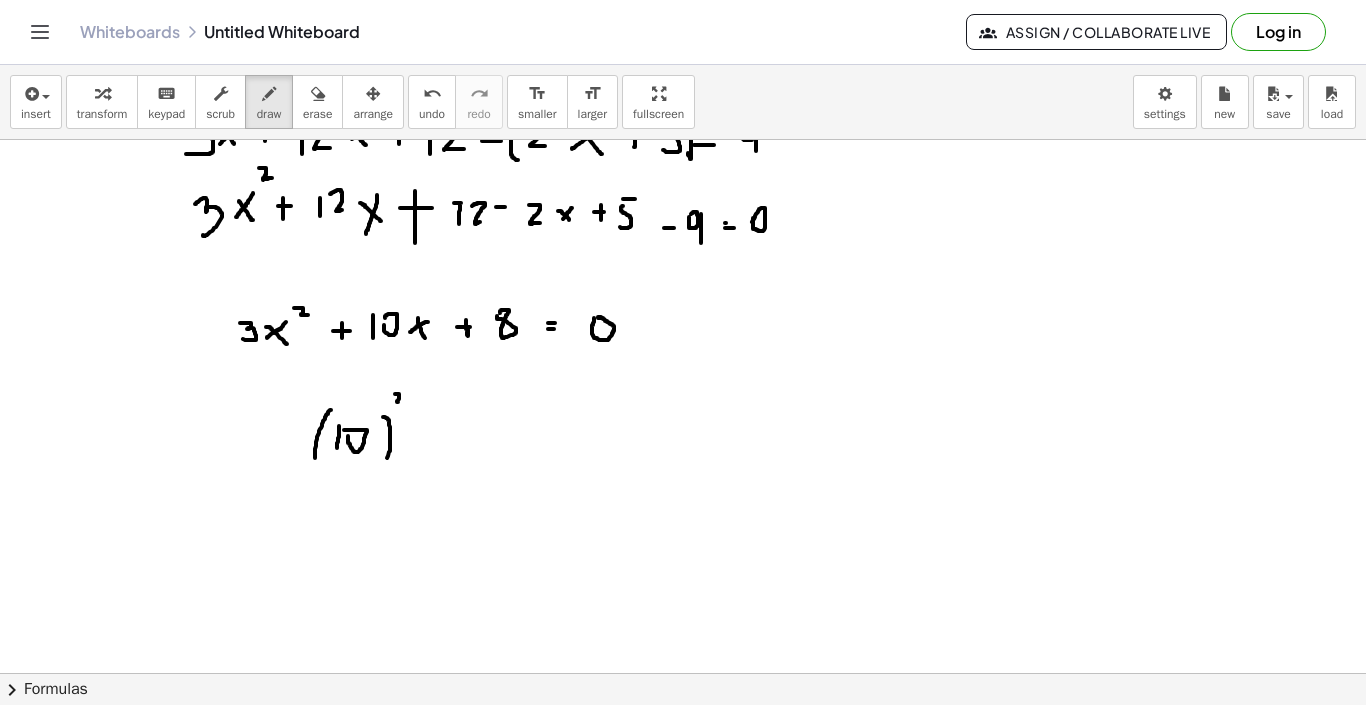 drag, startPoint x: 395, startPoint y: 394, endPoint x: 409, endPoint y: 402, distance: 16.124516 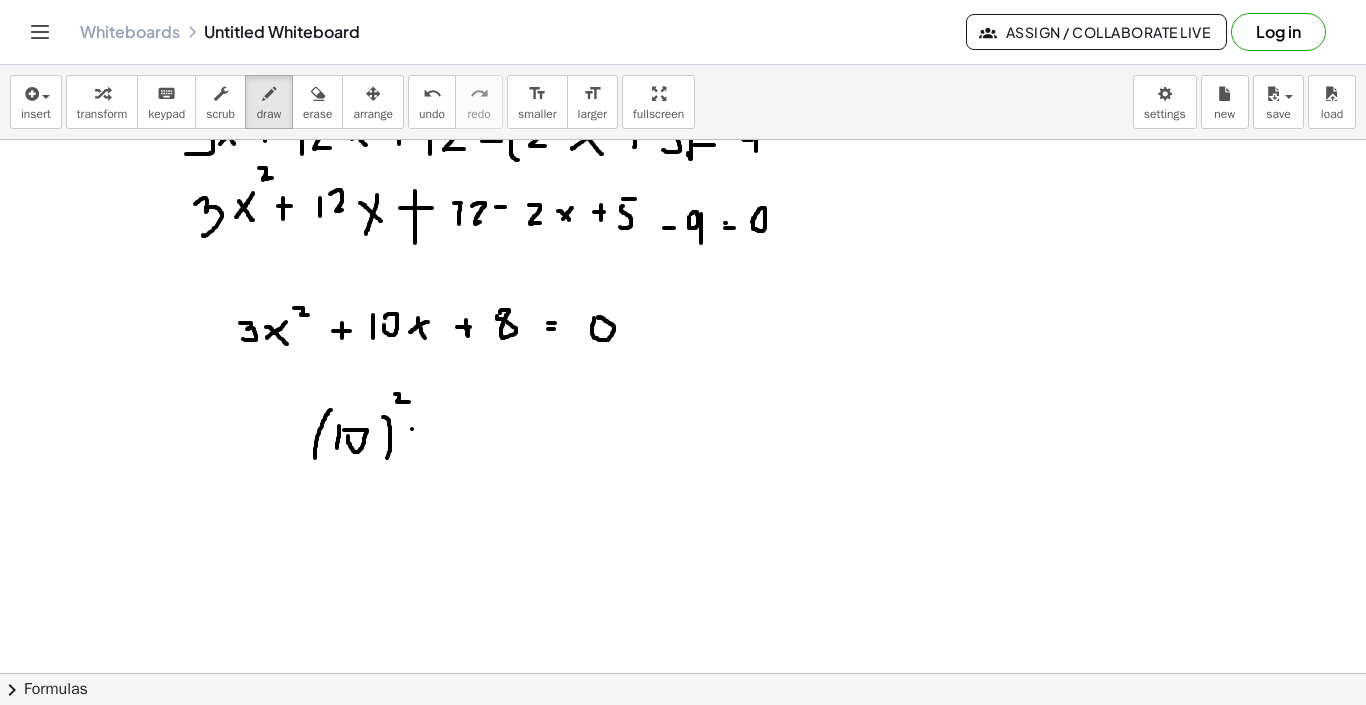 drag, startPoint x: 412, startPoint y: 429, endPoint x: 432, endPoint y: 429, distance: 20 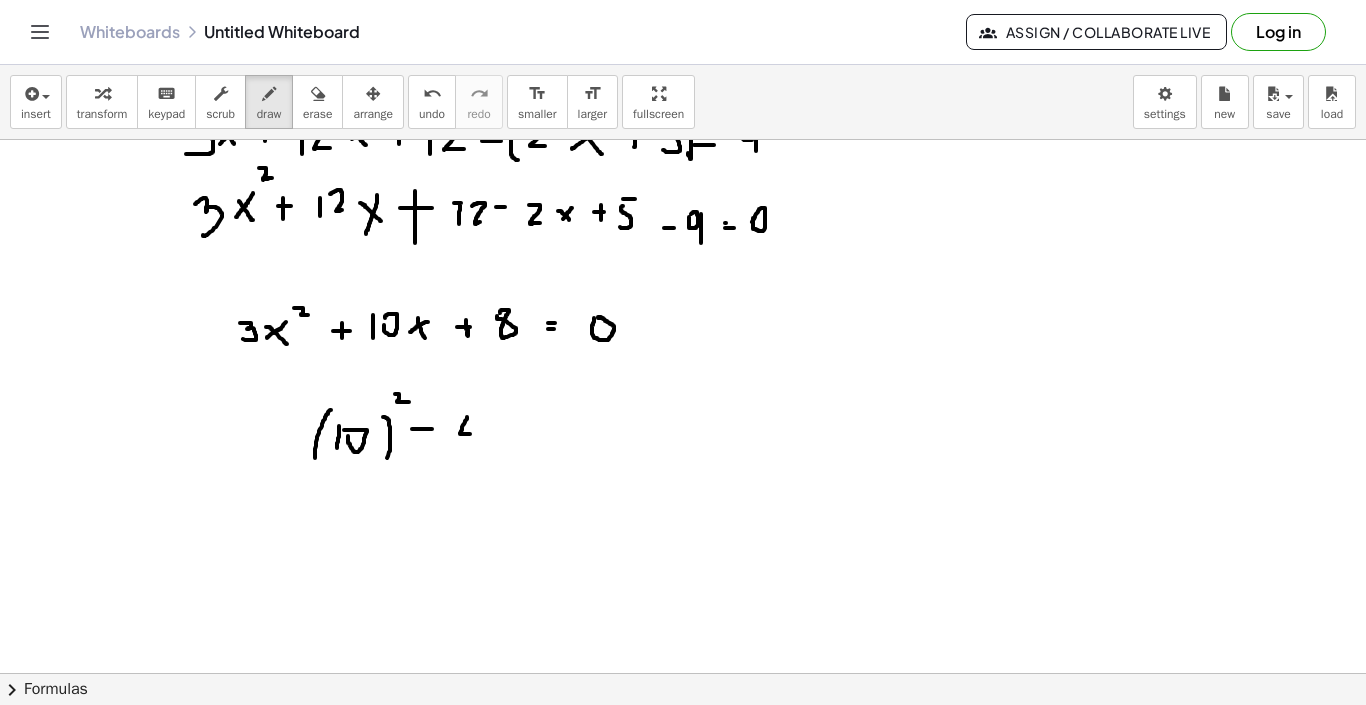 drag, startPoint x: 467, startPoint y: 417, endPoint x: 475, endPoint y: 434, distance: 18.788294 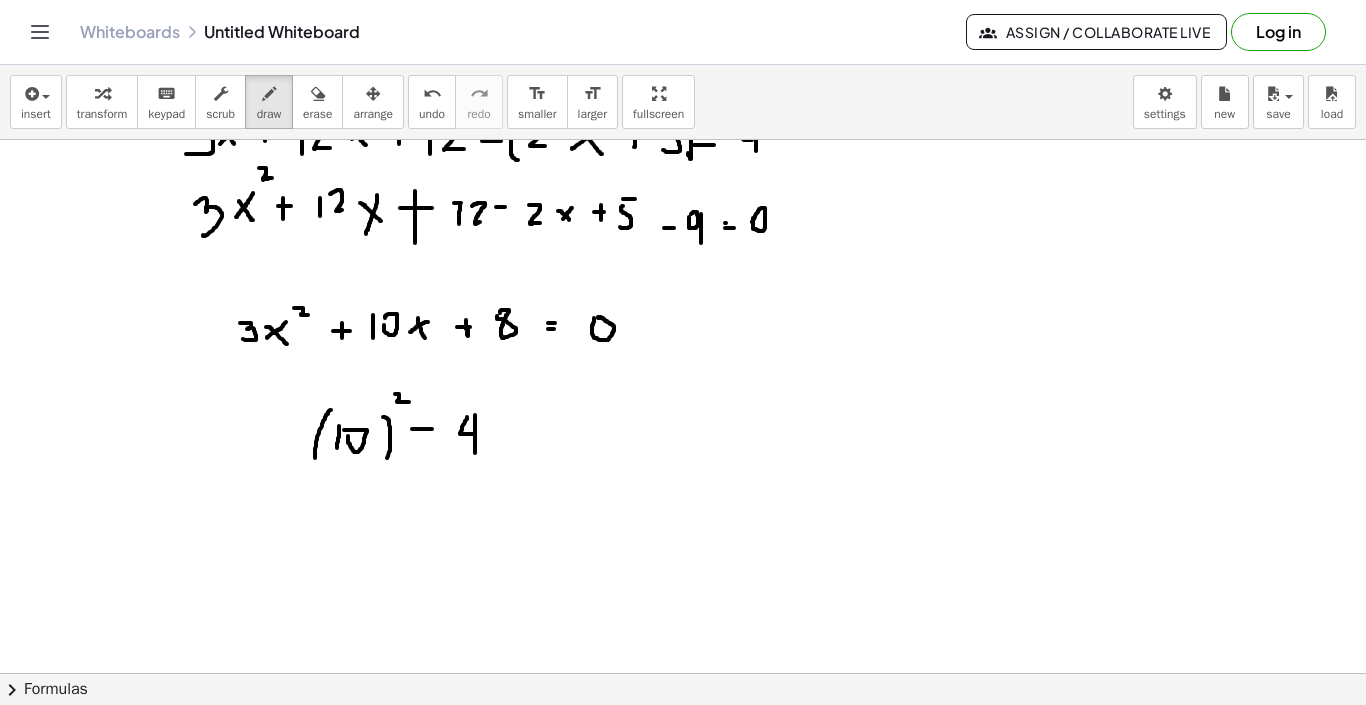 drag, startPoint x: 475, startPoint y: 415, endPoint x: 475, endPoint y: 453, distance: 38 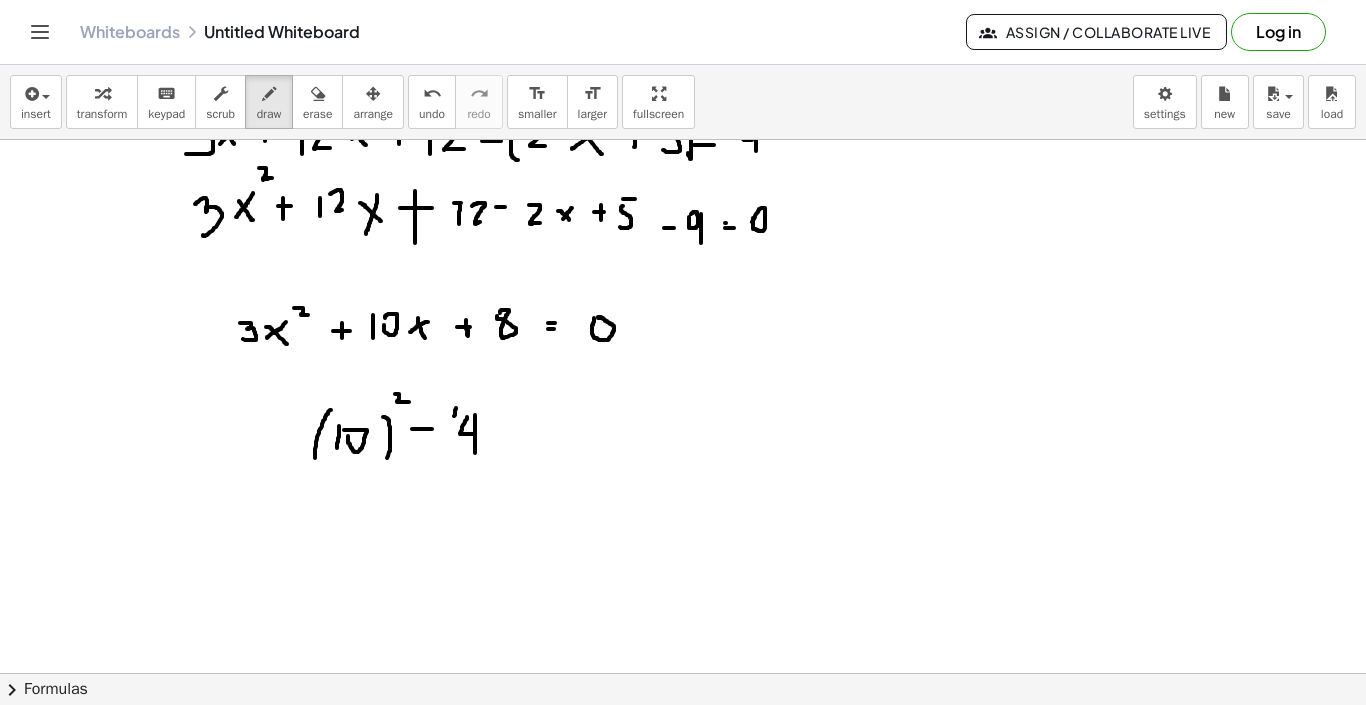 drag, startPoint x: 455, startPoint y: 410, endPoint x: 452, endPoint y: 461, distance: 51.088158 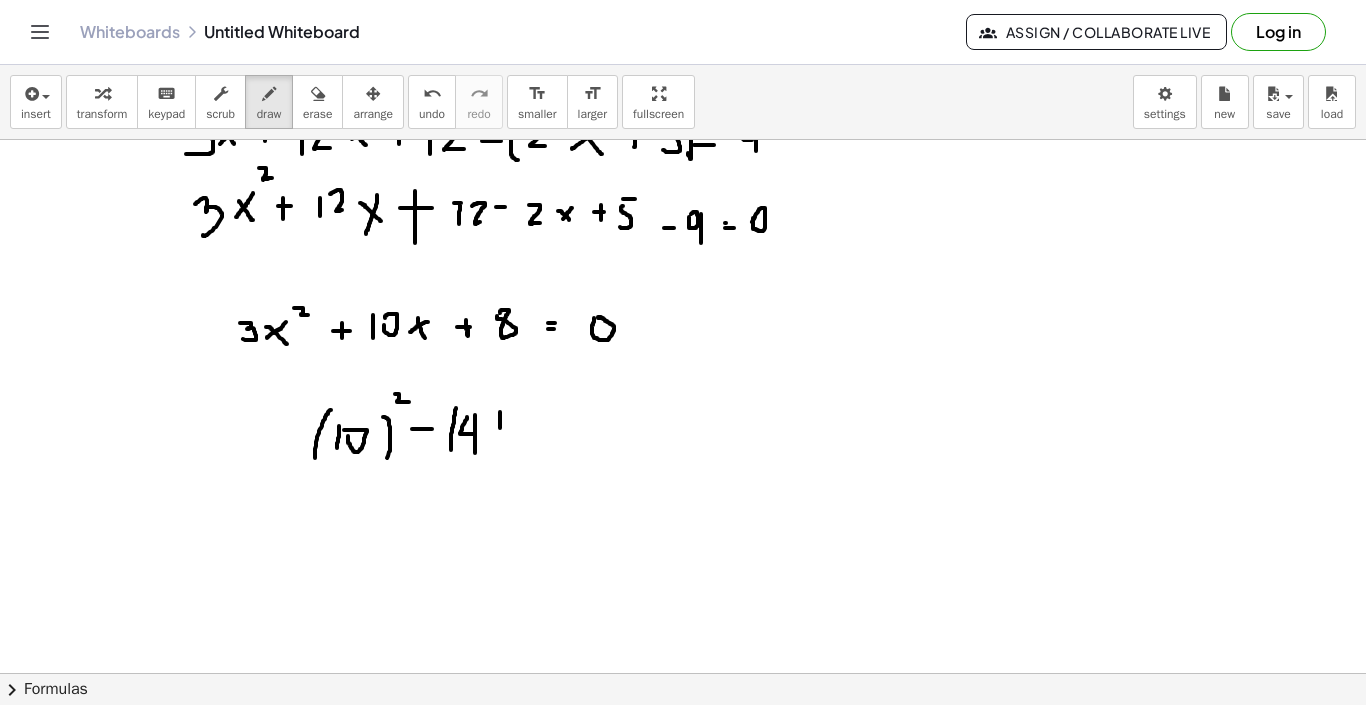 drag, startPoint x: 500, startPoint y: 413, endPoint x: 501, endPoint y: 454, distance: 41.01219 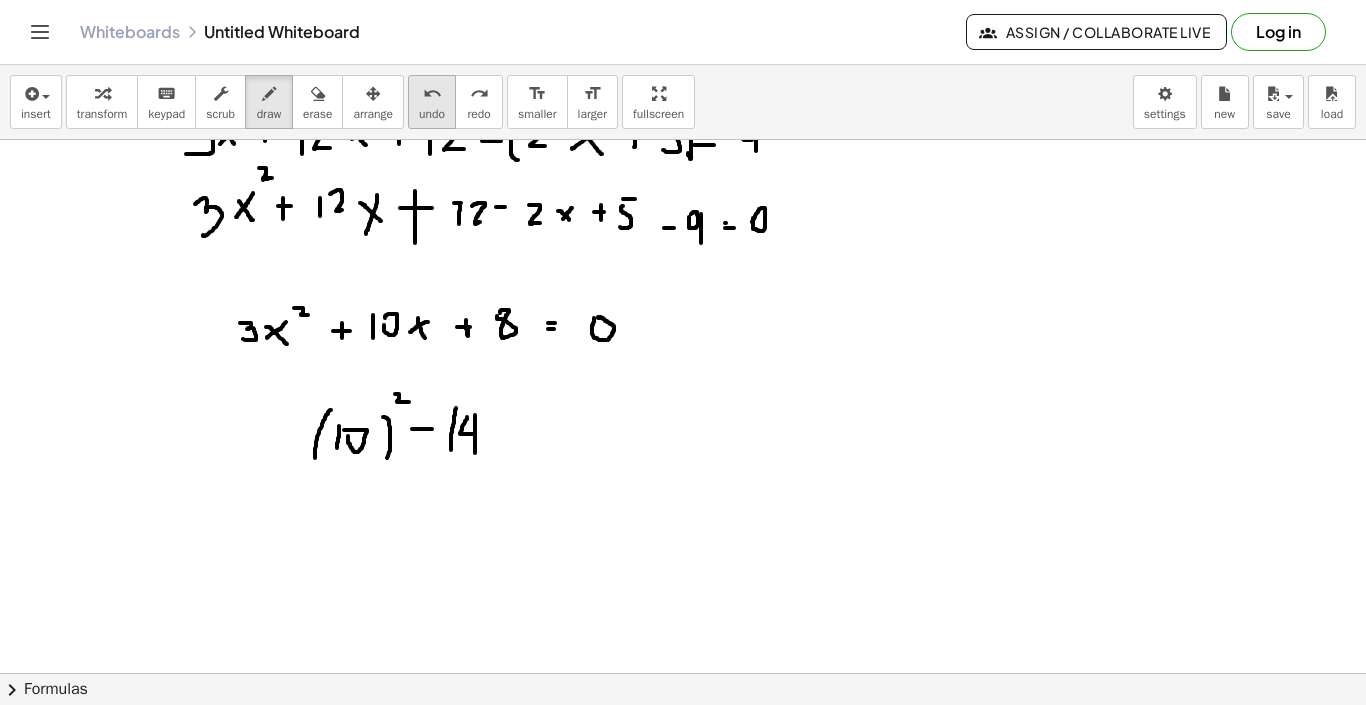 click on "undo" at bounding box center [432, 94] 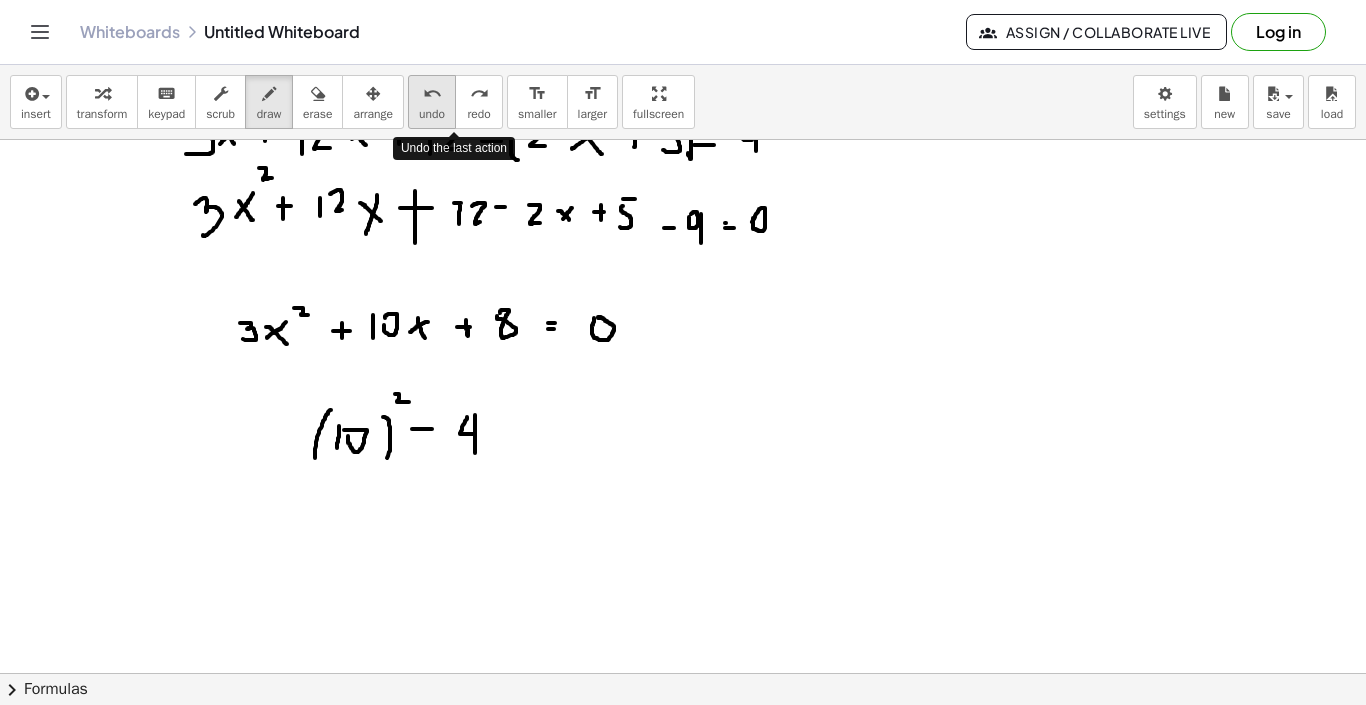 click on "undo" at bounding box center (432, 94) 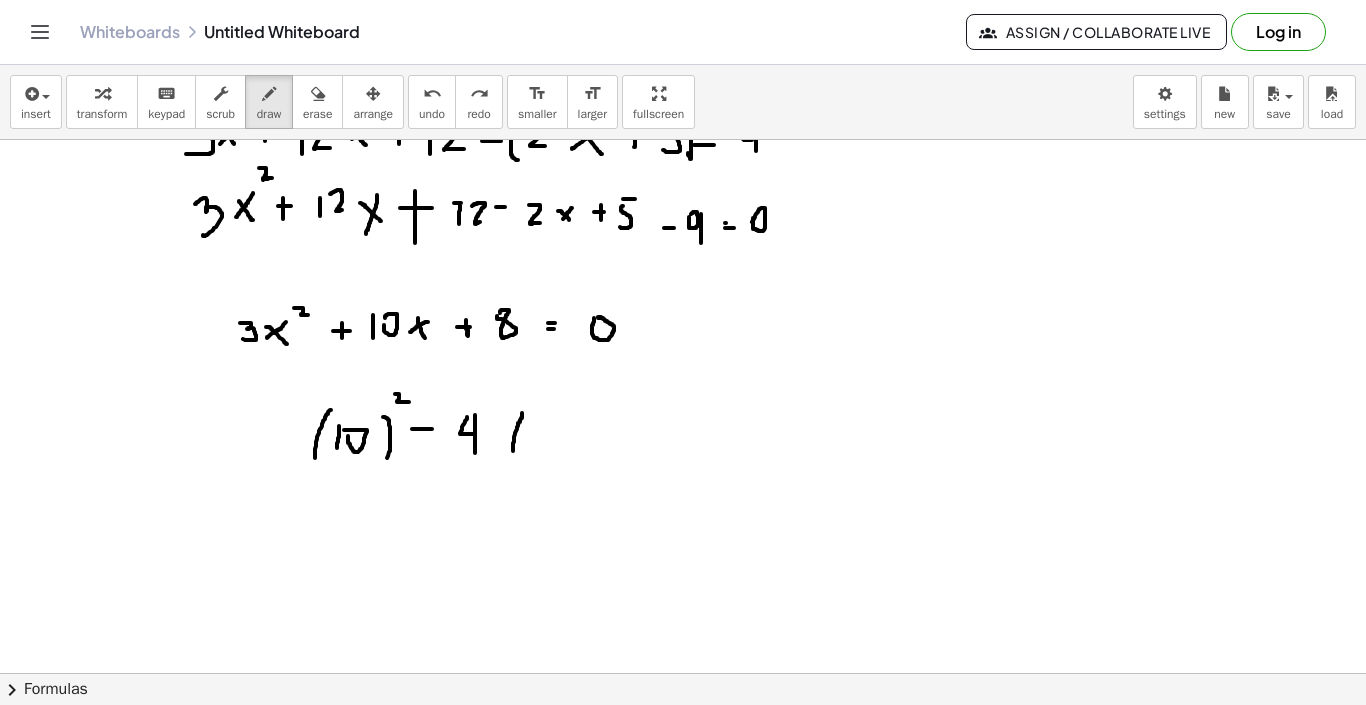 drag, startPoint x: 522, startPoint y: 413, endPoint x: 524, endPoint y: 463, distance: 50.039986 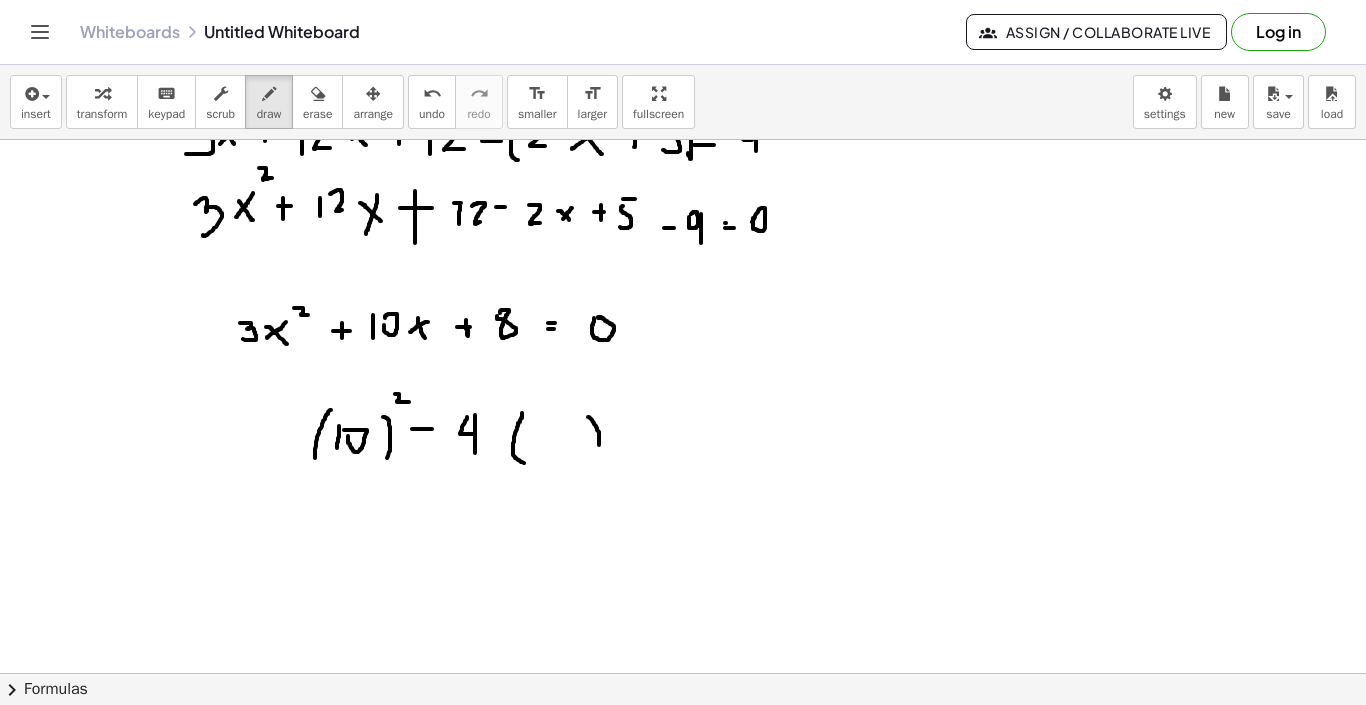 drag, startPoint x: 588, startPoint y: 417, endPoint x: 597, endPoint y: 460, distance: 43.931767 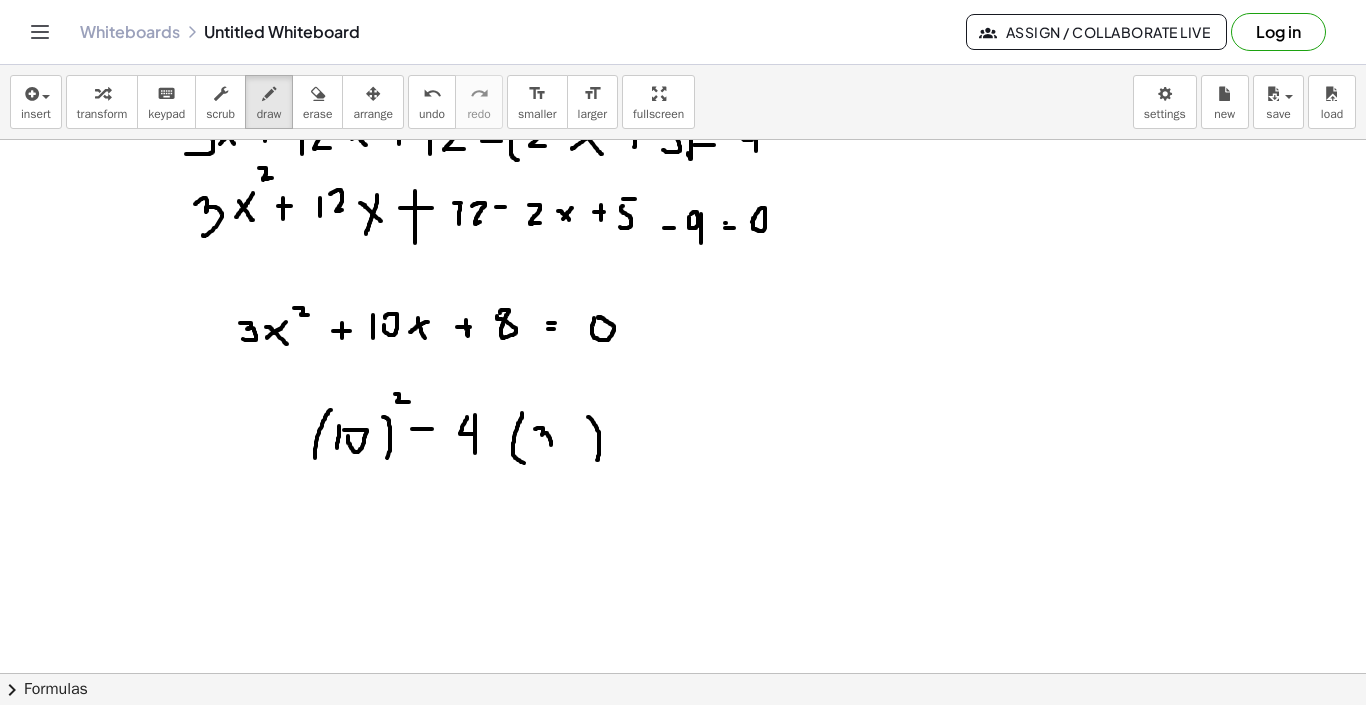 drag, startPoint x: 535, startPoint y: 429, endPoint x: 536, endPoint y: 452, distance: 23.021729 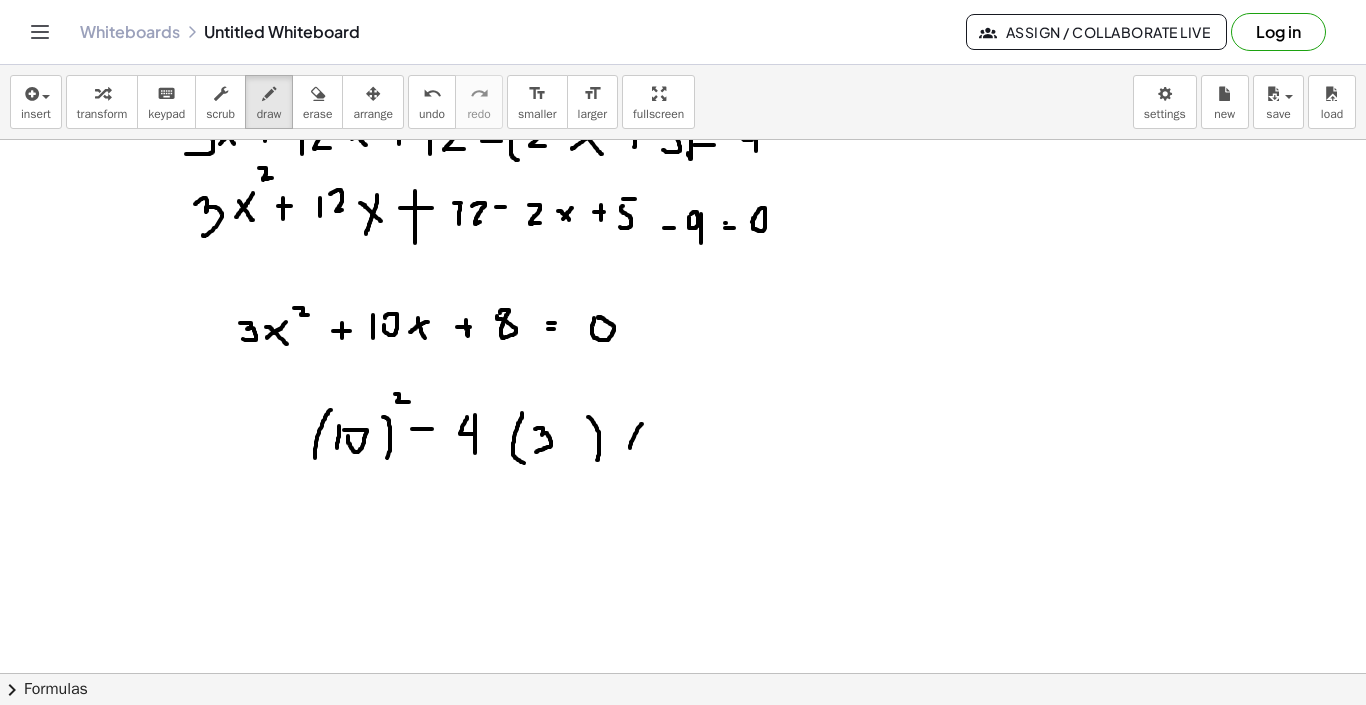 drag, startPoint x: 642, startPoint y: 424, endPoint x: 639, endPoint y: 471, distance: 47.095646 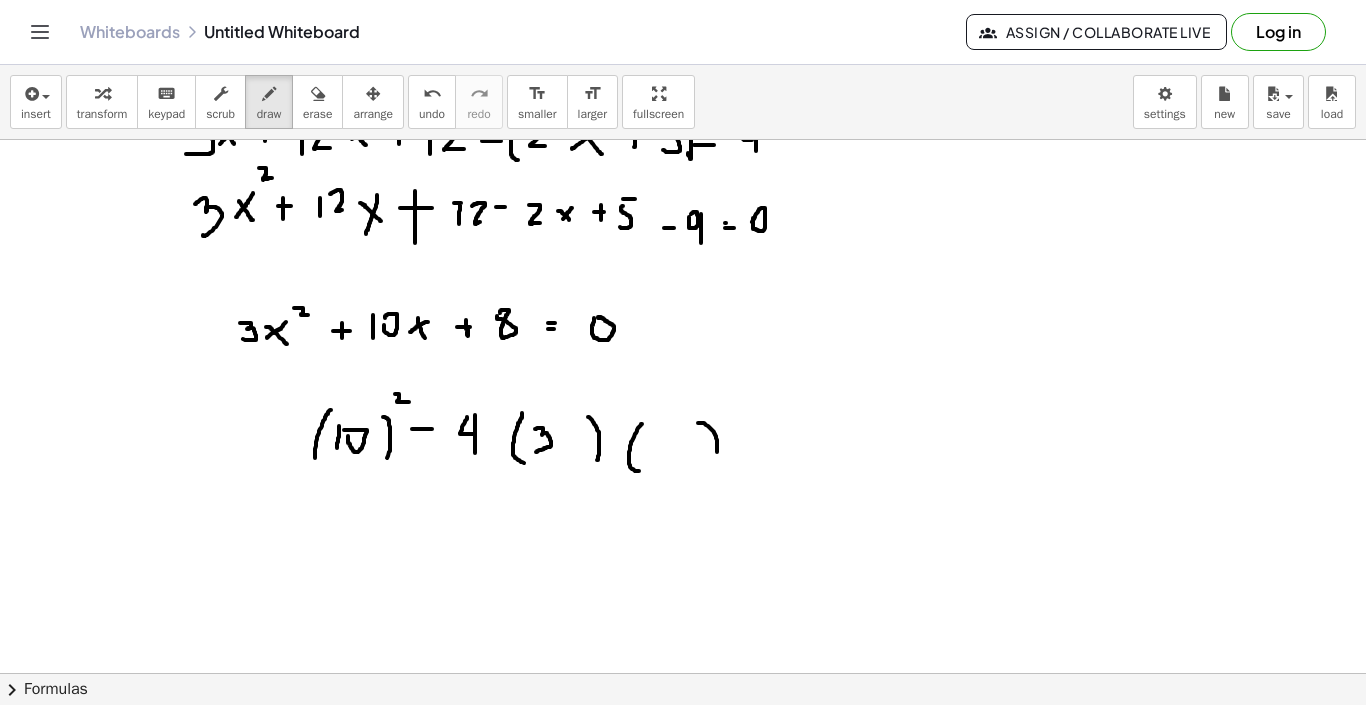 drag, startPoint x: 698, startPoint y: 423, endPoint x: 715, endPoint y: 455, distance: 36.23534 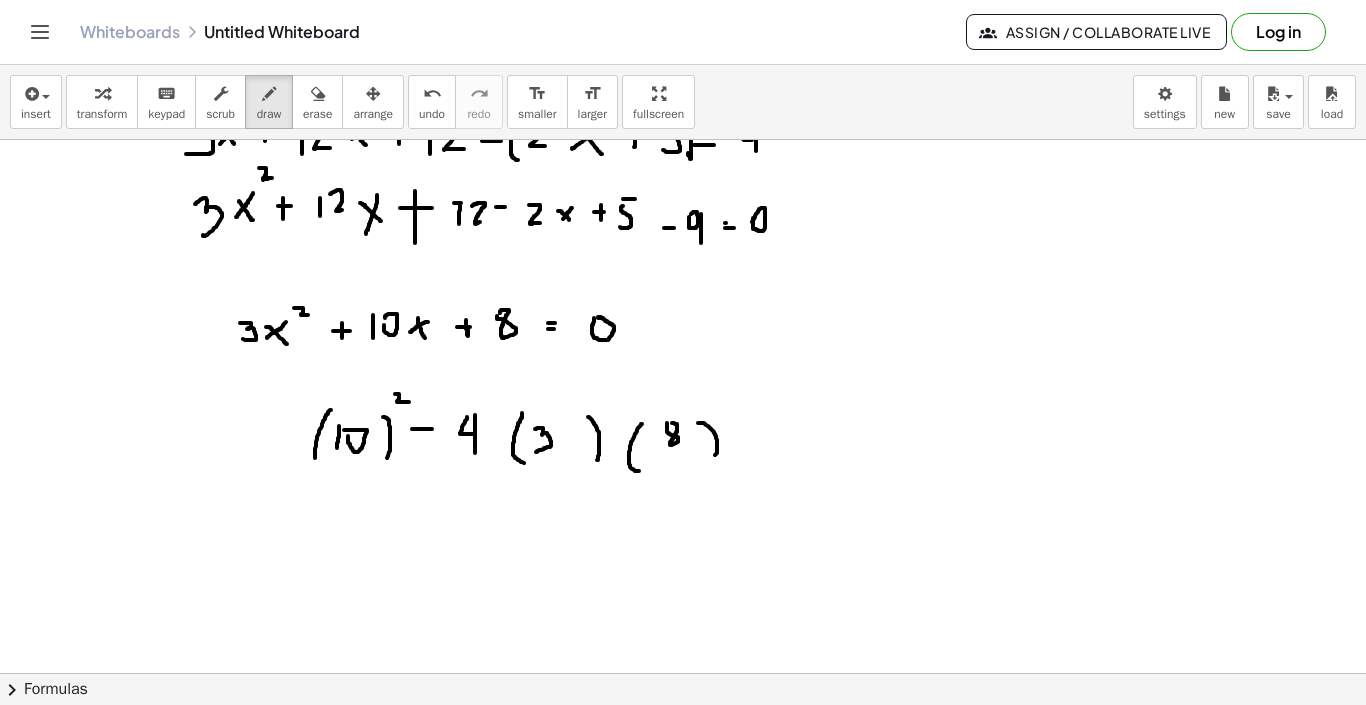 click at bounding box center [683, 290] 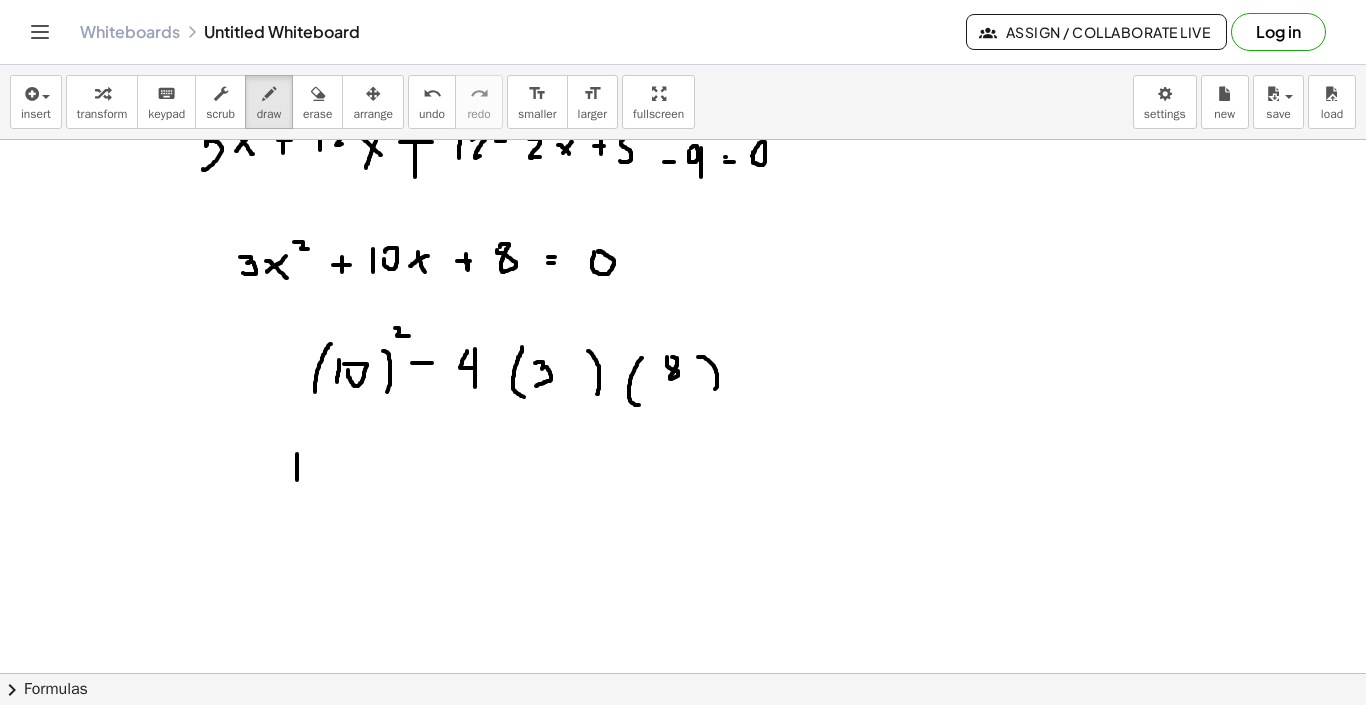 drag, startPoint x: 297, startPoint y: 454, endPoint x: 297, endPoint y: 485, distance: 31 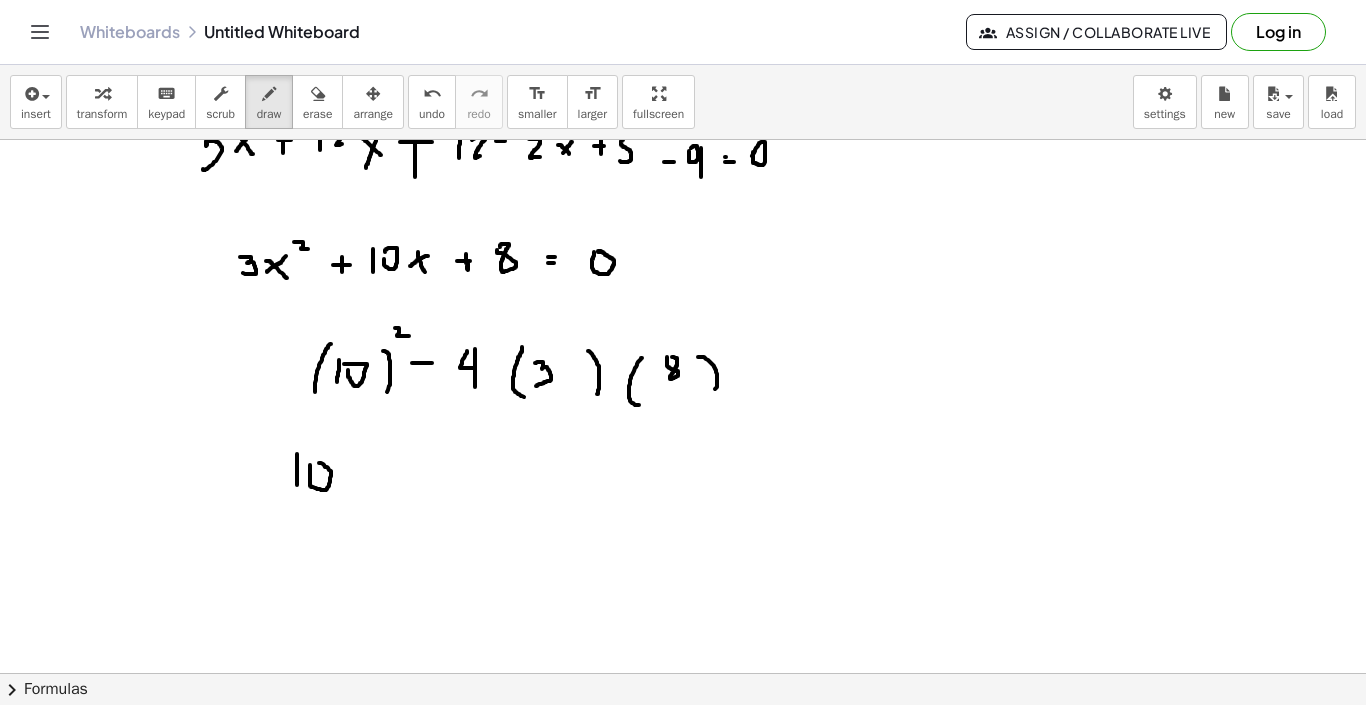 click at bounding box center (683, 224) 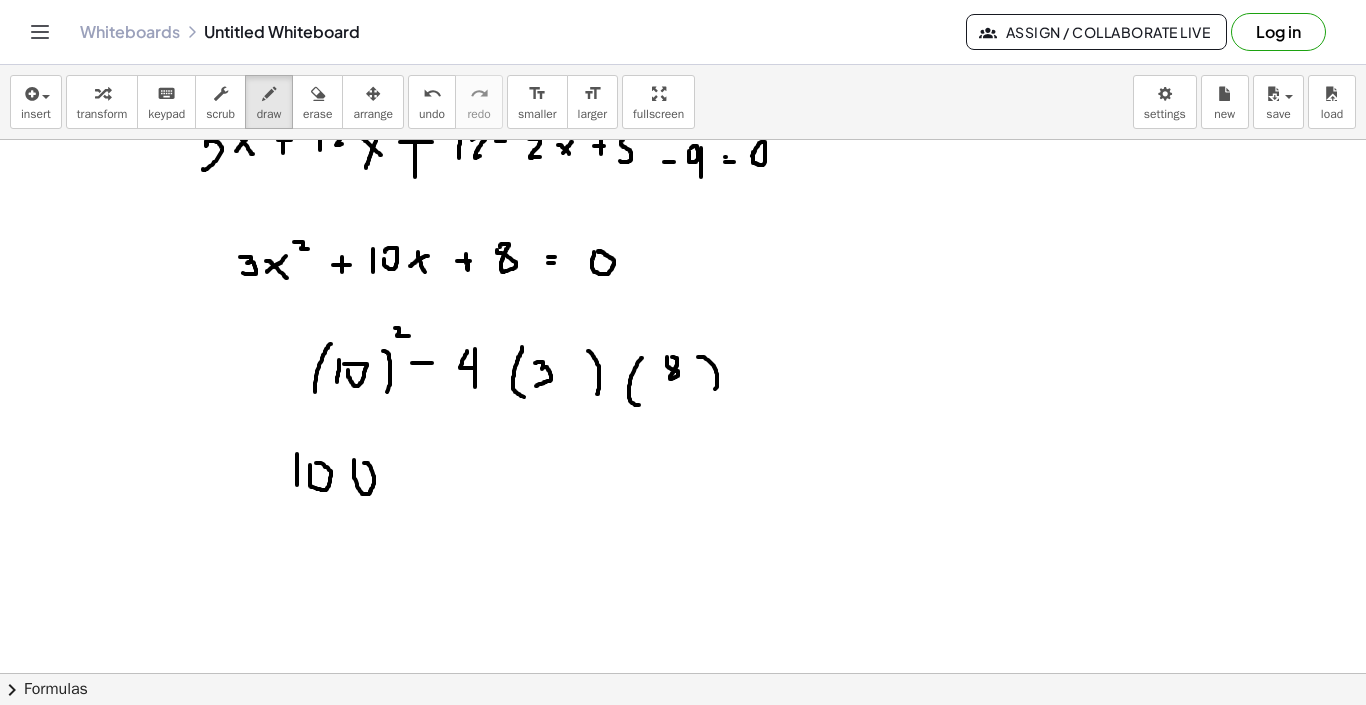 click at bounding box center (683, 224) 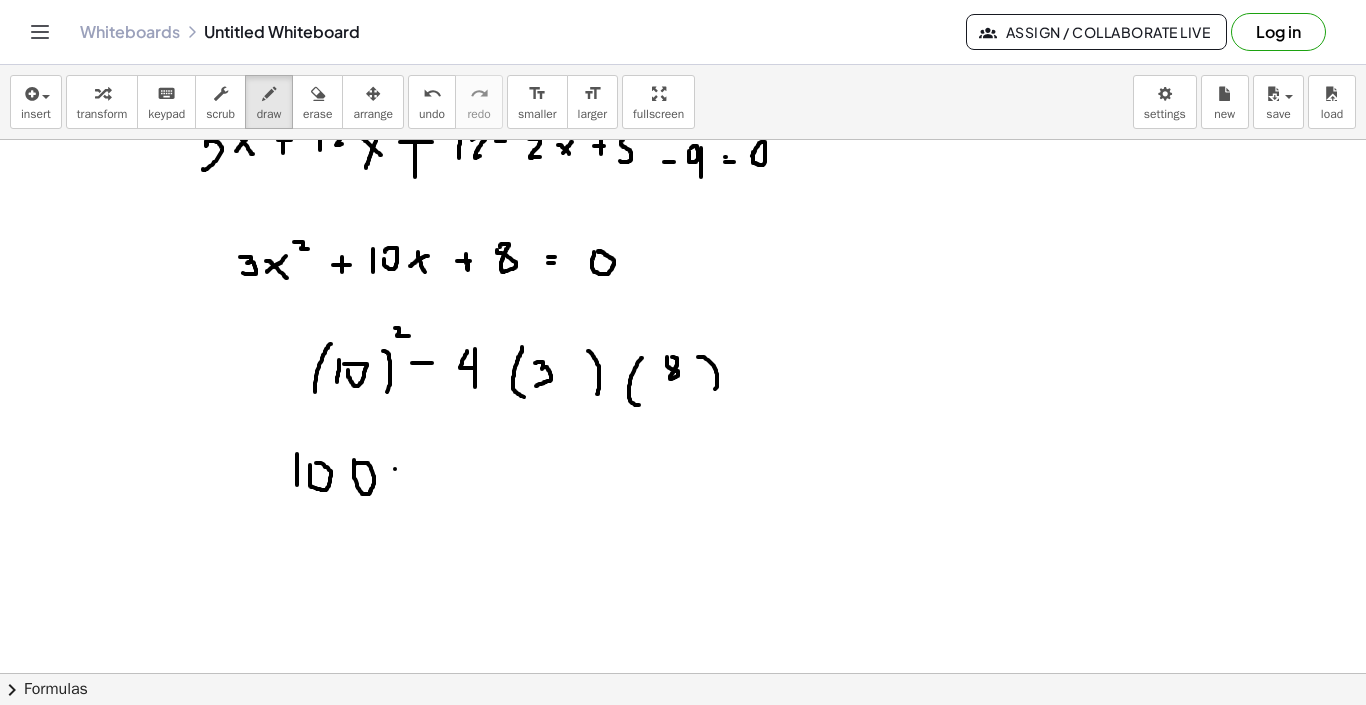 click at bounding box center (683, 224) 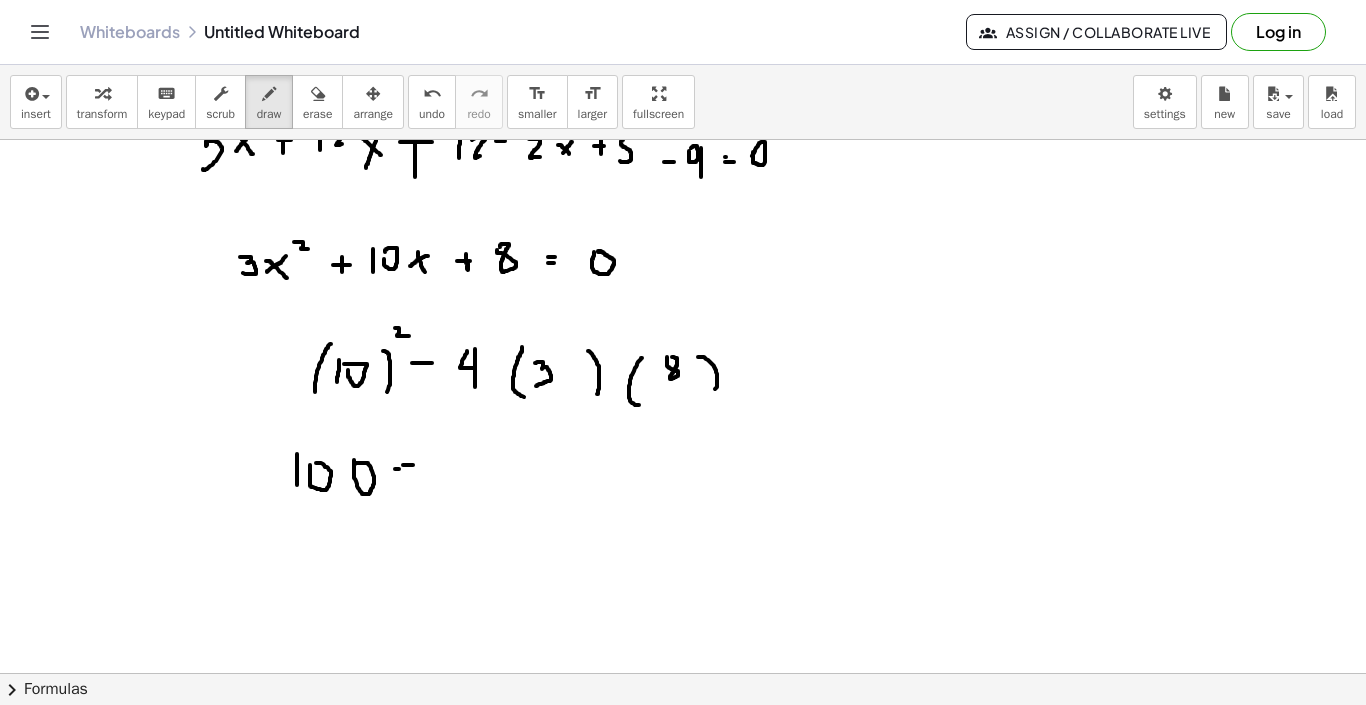 click at bounding box center [683, 224] 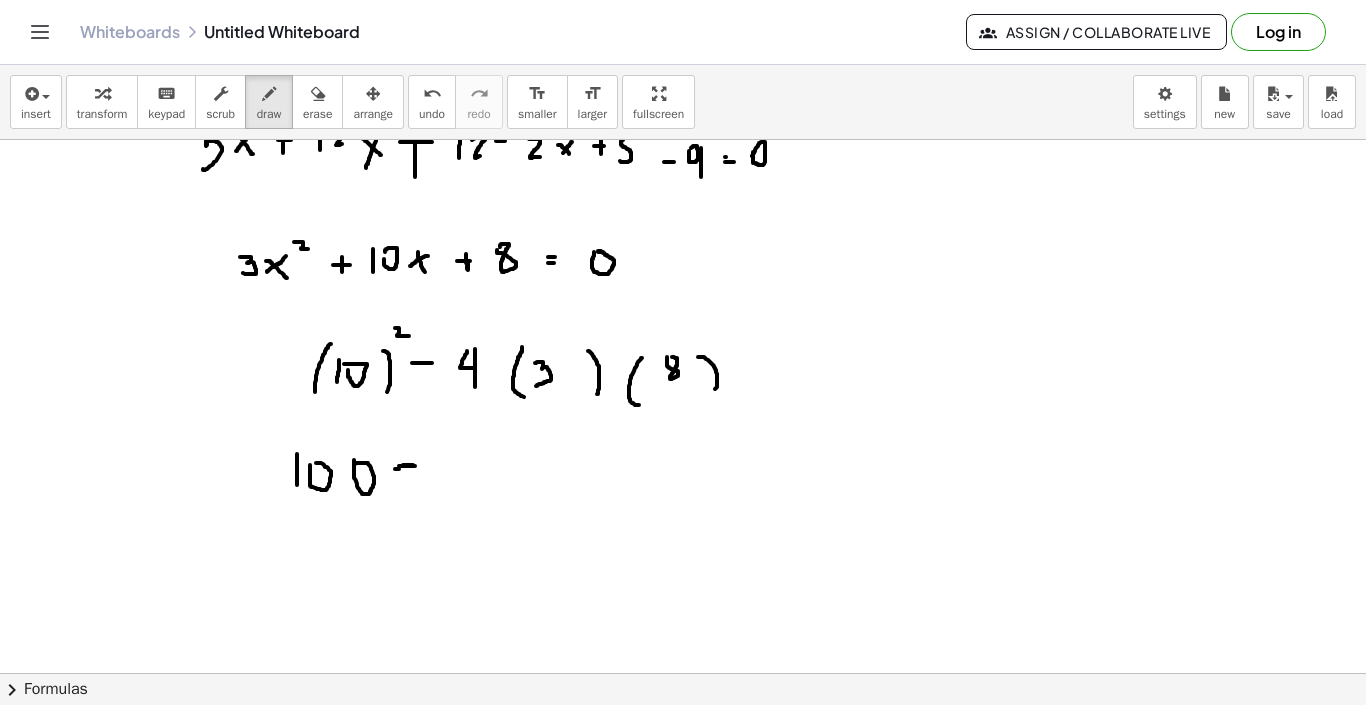 drag, startPoint x: 399, startPoint y: 466, endPoint x: 415, endPoint y: 466, distance: 16 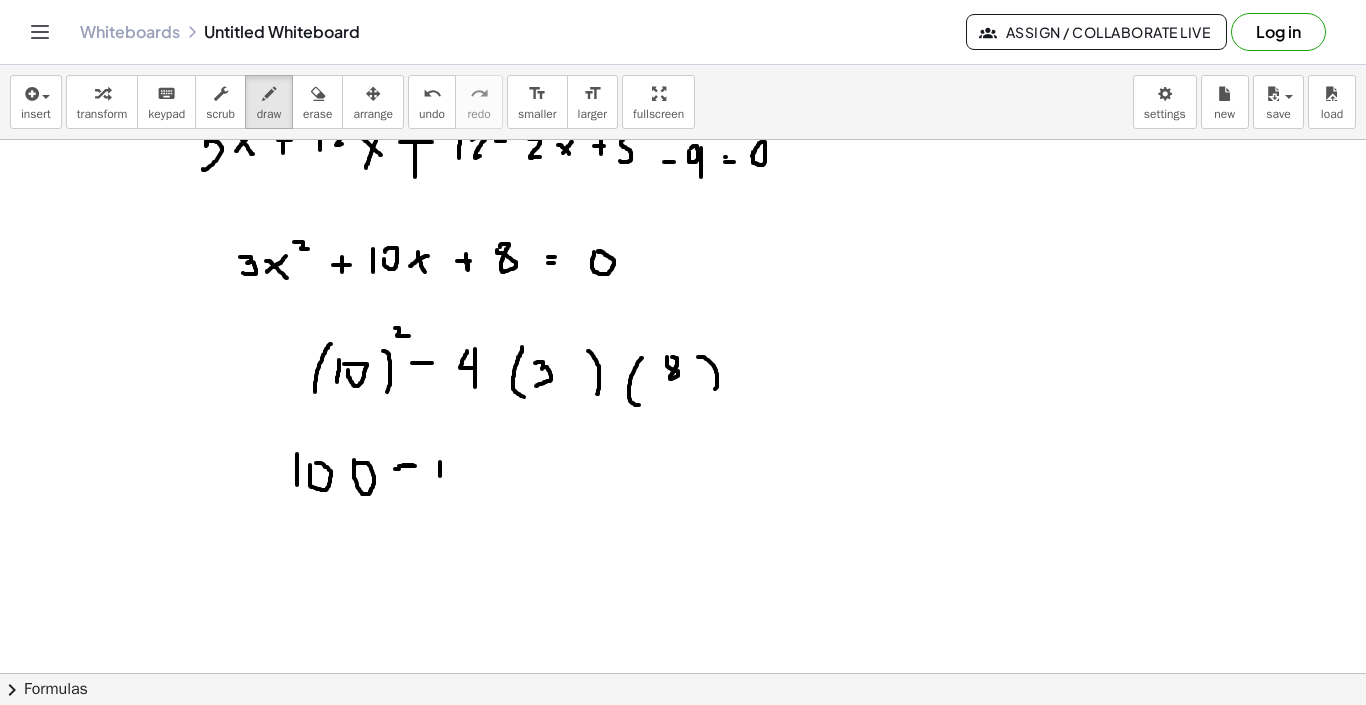 drag, startPoint x: 440, startPoint y: 462, endPoint x: 440, endPoint y: 476, distance: 14 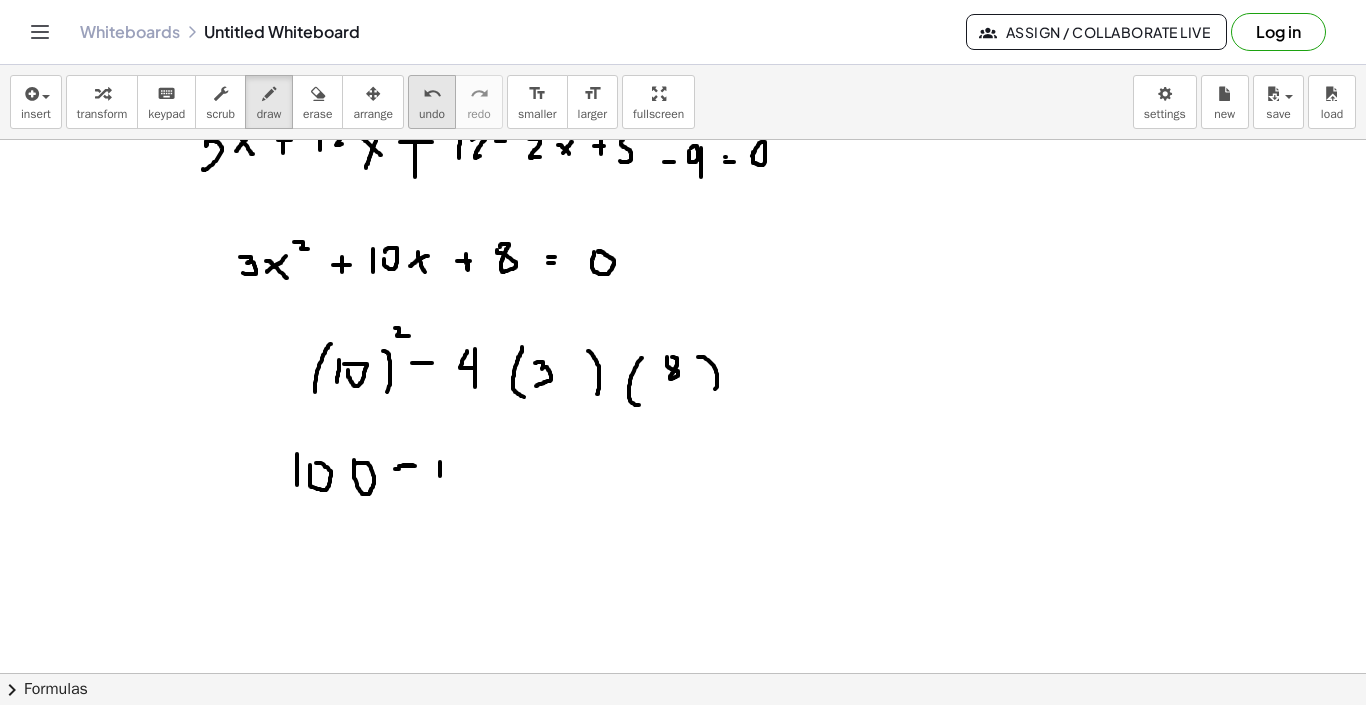 click on "undo" at bounding box center [432, 94] 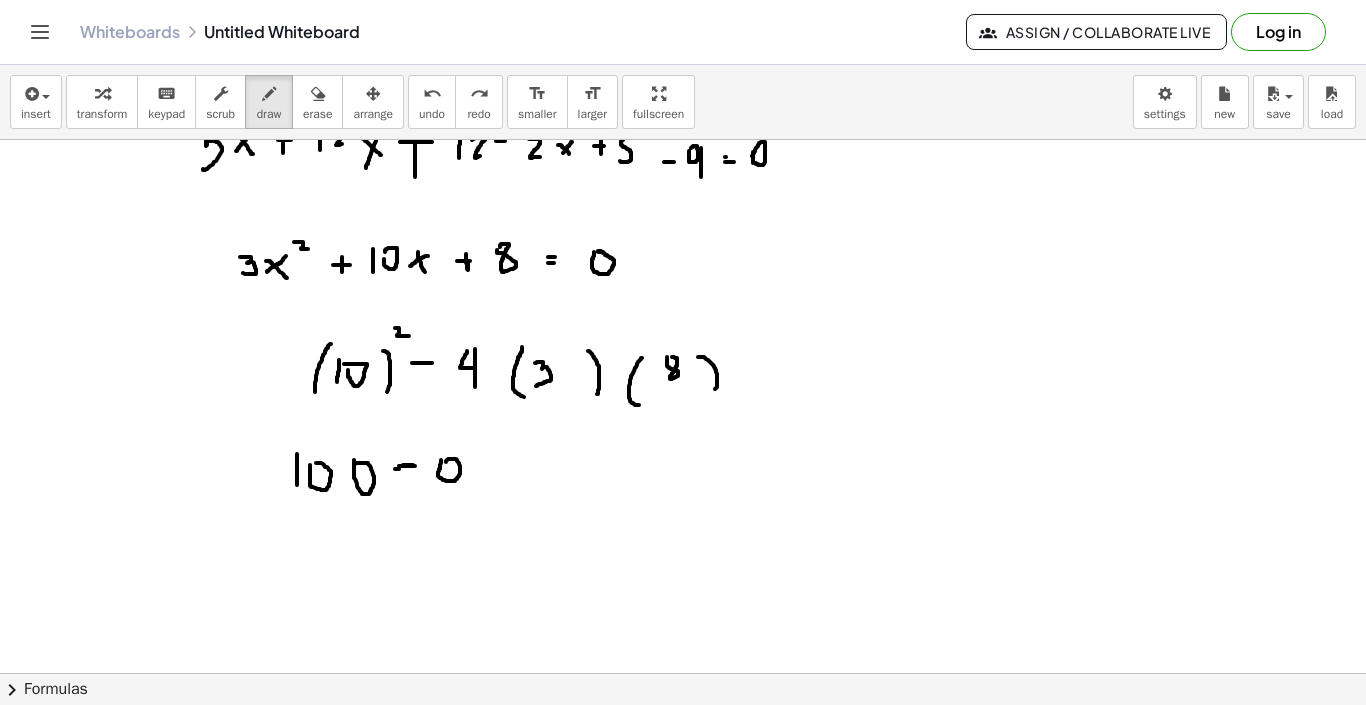 click at bounding box center (683, 224) 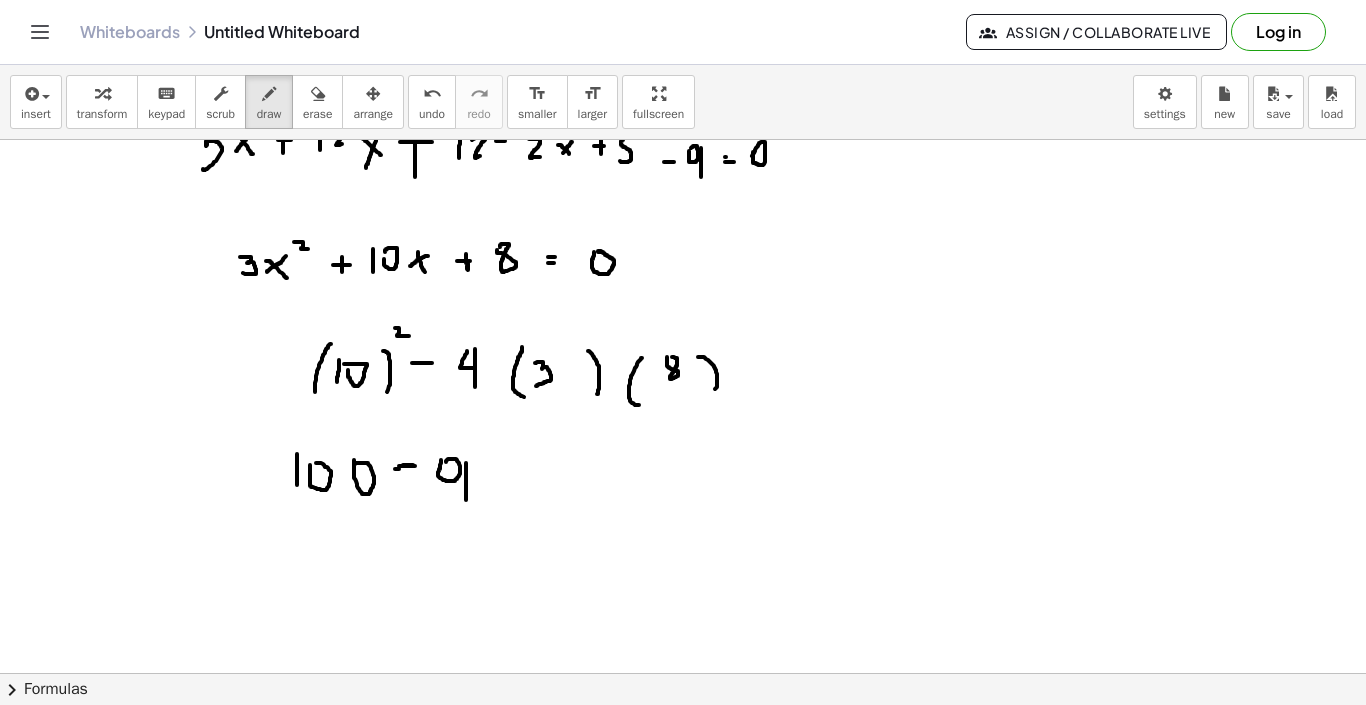 drag, startPoint x: 466, startPoint y: 463, endPoint x: 466, endPoint y: 500, distance: 37 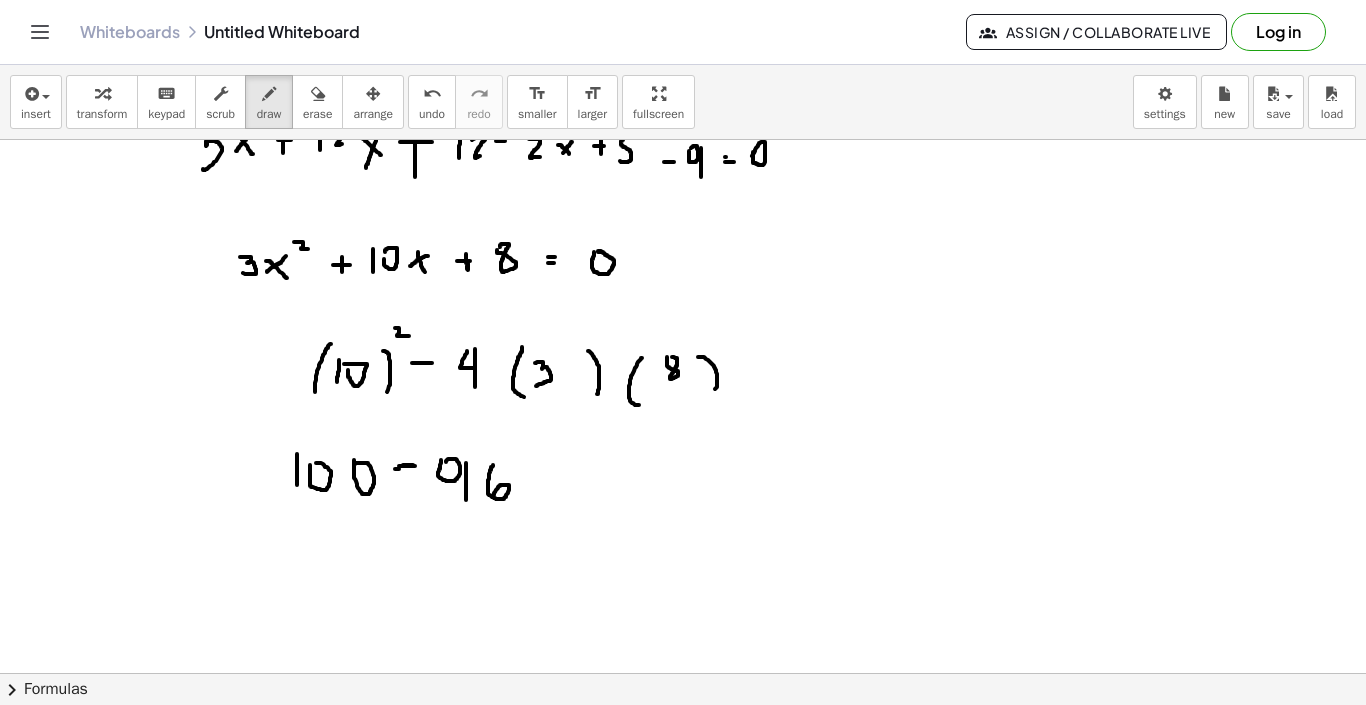 drag, startPoint x: 493, startPoint y: 465, endPoint x: 494, endPoint y: 495, distance: 30.016663 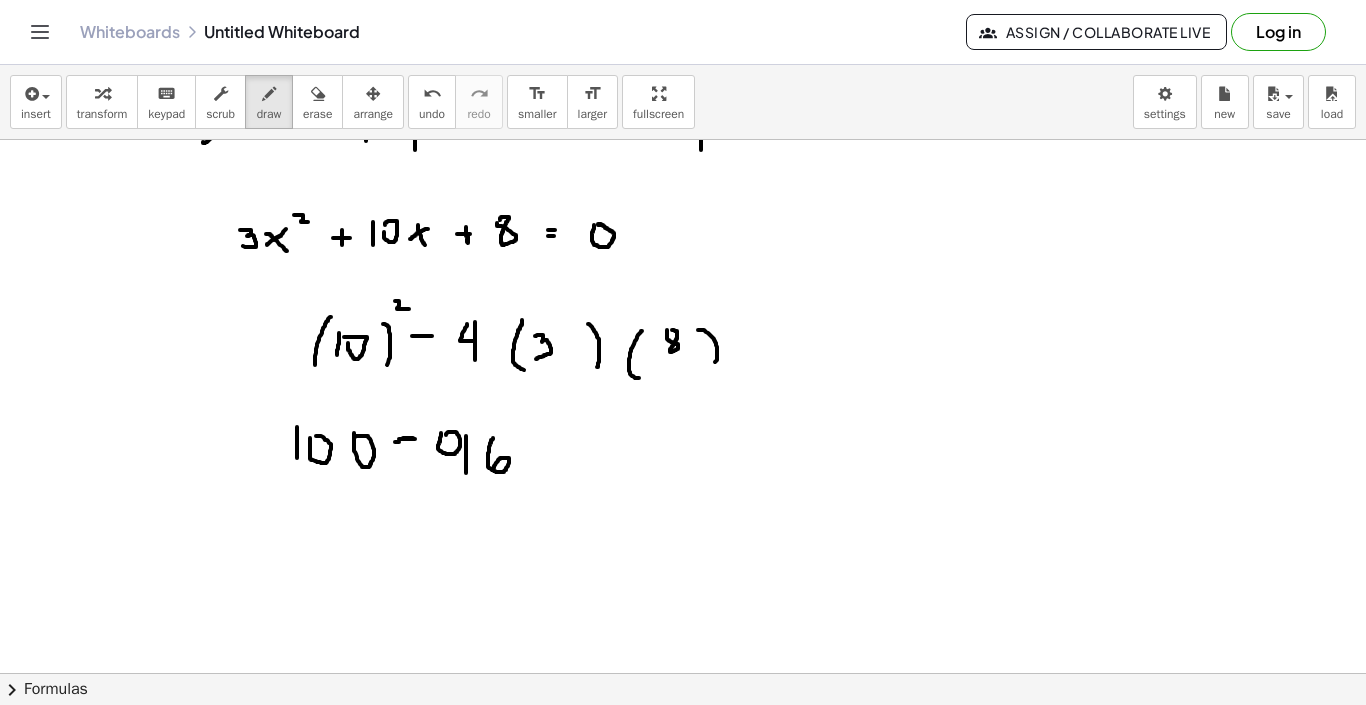 scroll, scrollTop: 501, scrollLeft: 0, axis: vertical 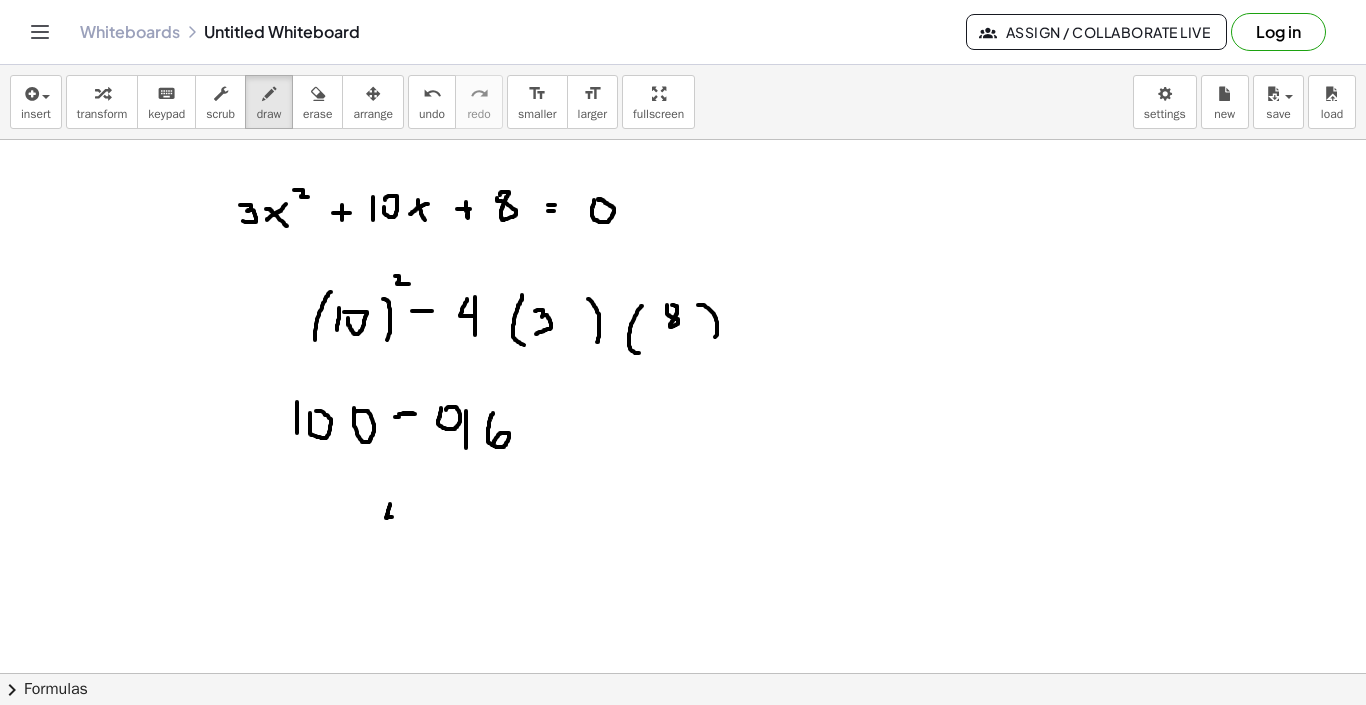 drag, startPoint x: 390, startPoint y: 504, endPoint x: 405, endPoint y: 514, distance: 18.027756 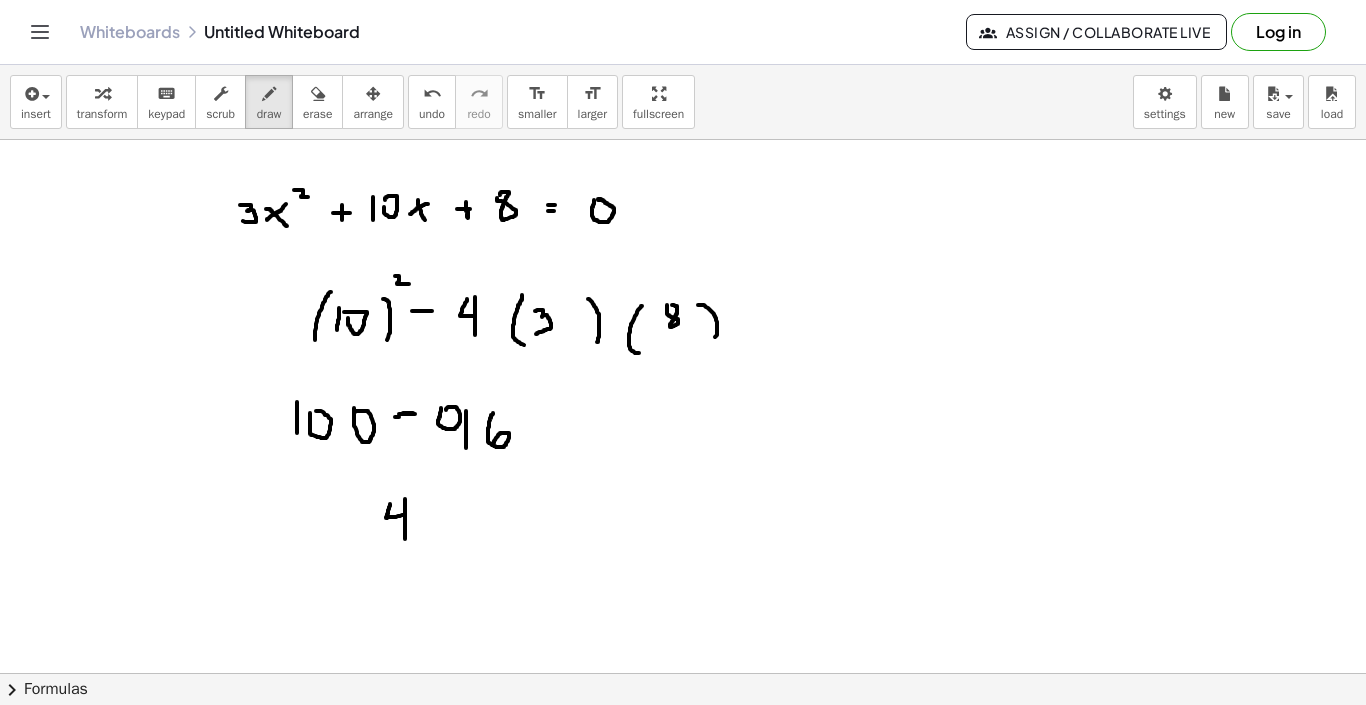 drag, startPoint x: 405, startPoint y: 499, endPoint x: 405, endPoint y: 539, distance: 40 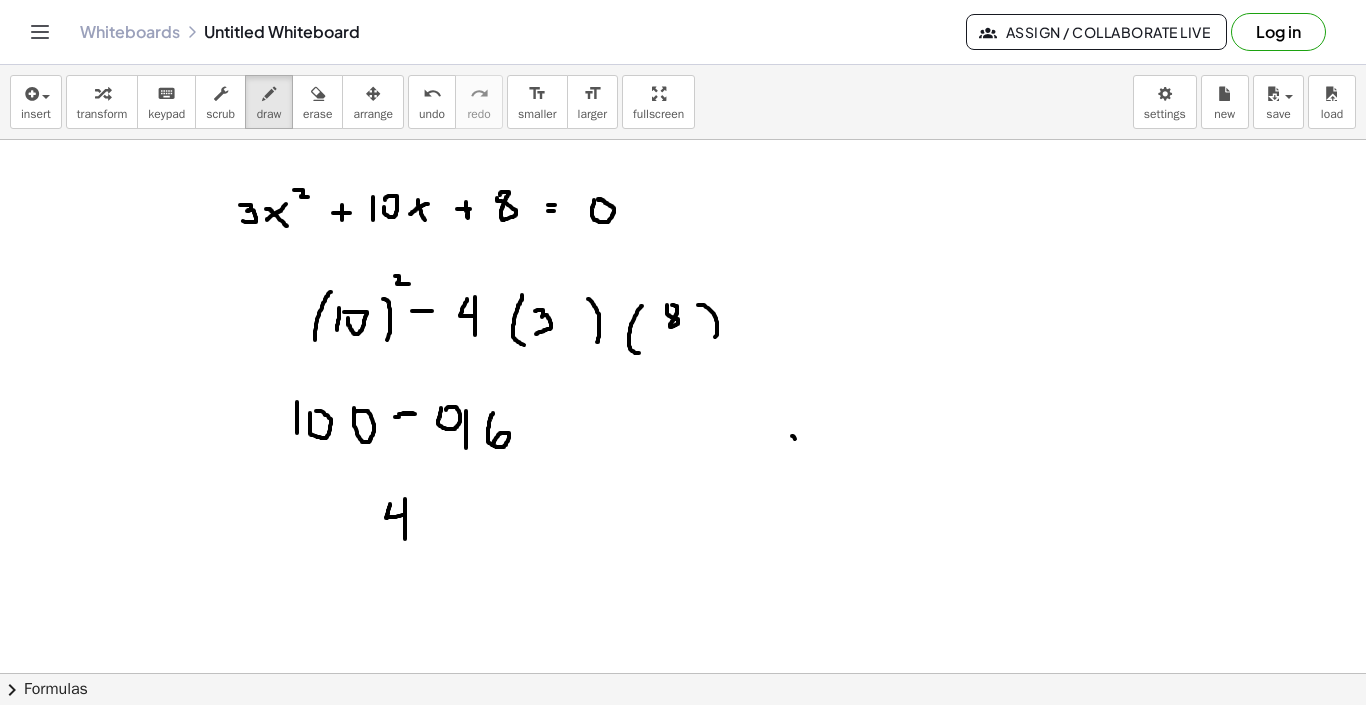 drag, startPoint x: 792, startPoint y: 436, endPoint x: 821, endPoint y: 462, distance: 38.948685 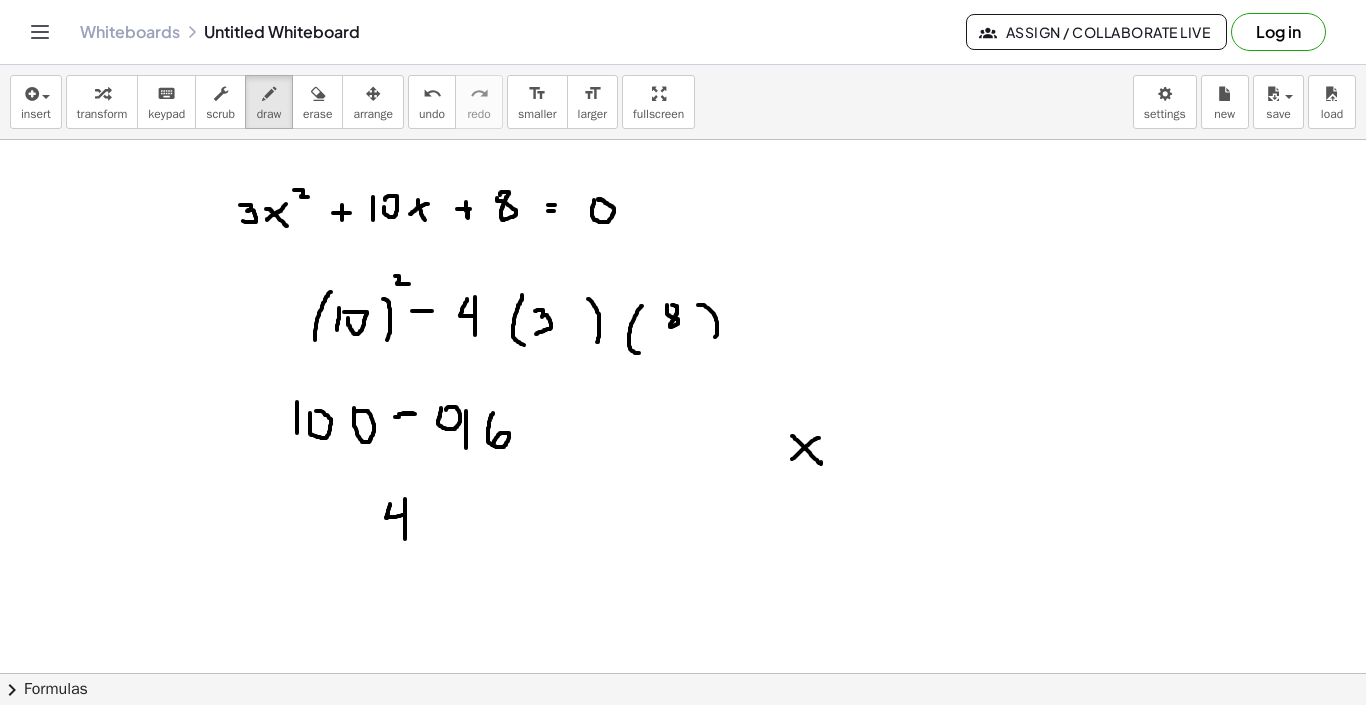 drag, startPoint x: 819, startPoint y: 438, endPoint x: 787, endPoint y: 464, distance: 41.231056 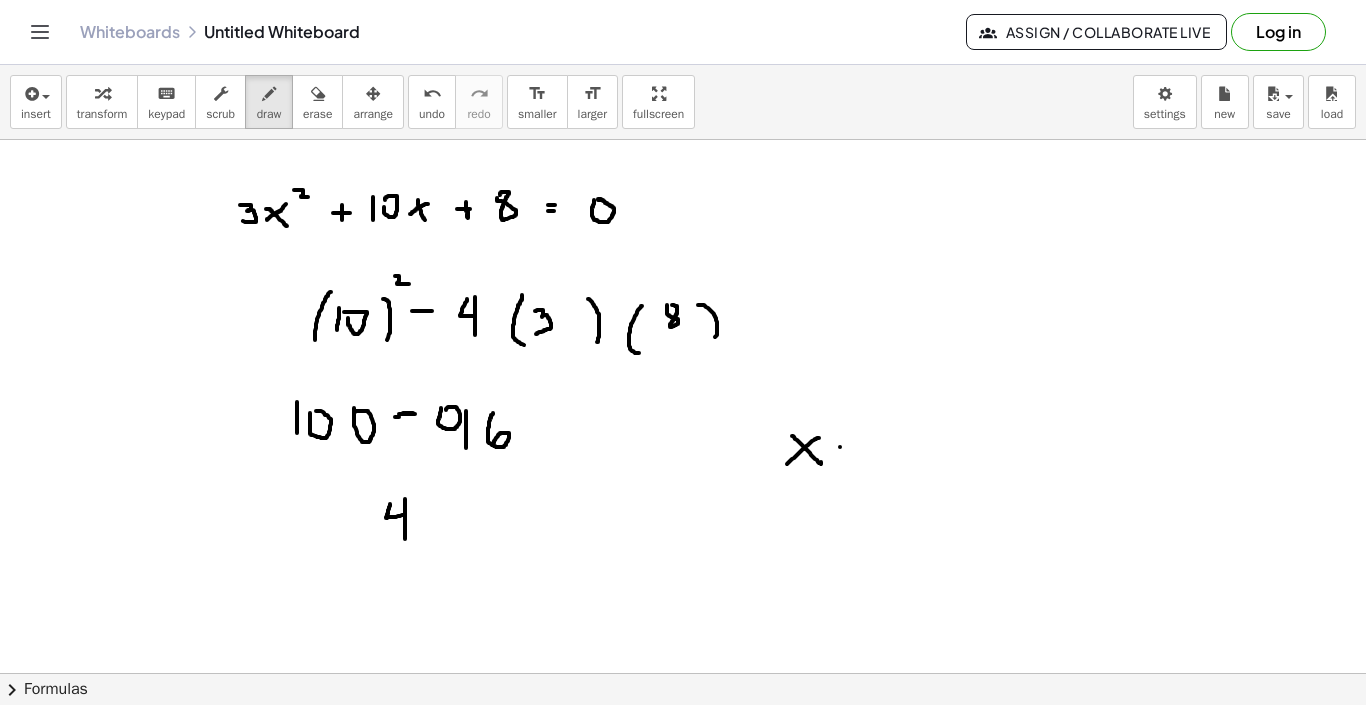 click at bounding box center (683, 172) 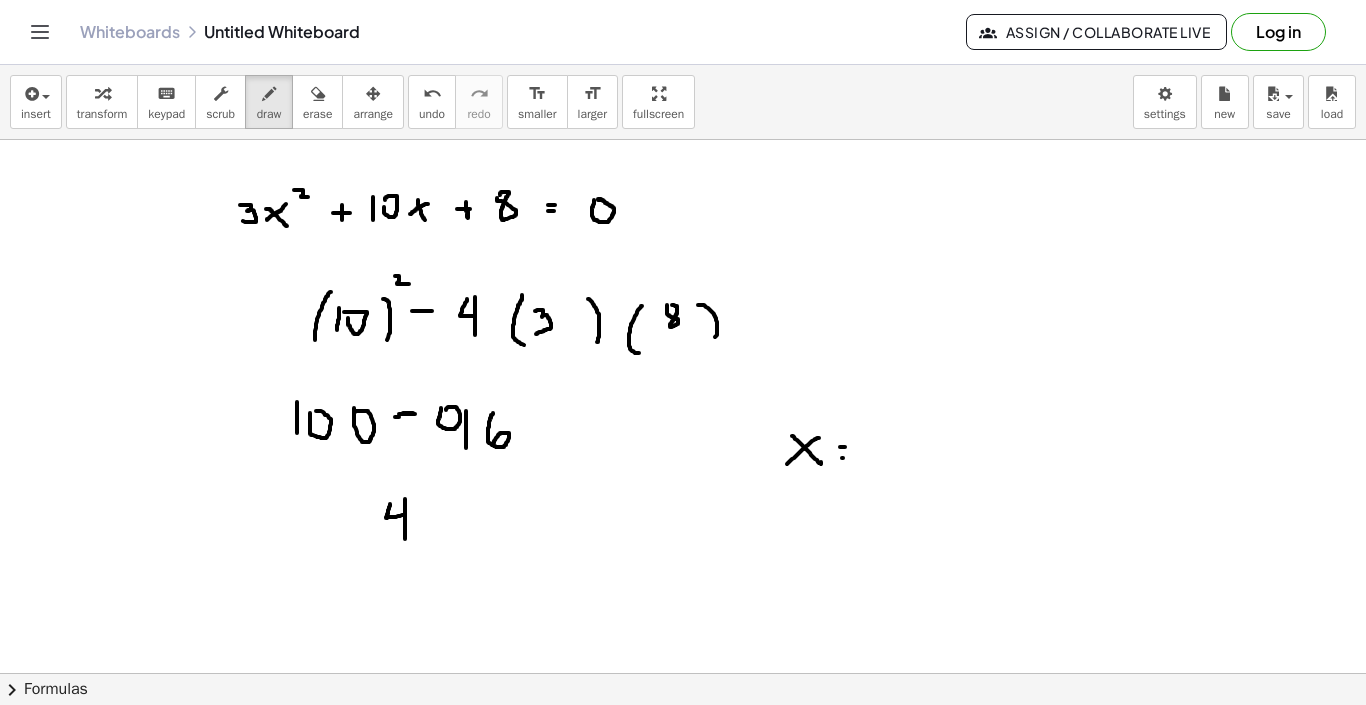 click at bounding box center [683, 172] 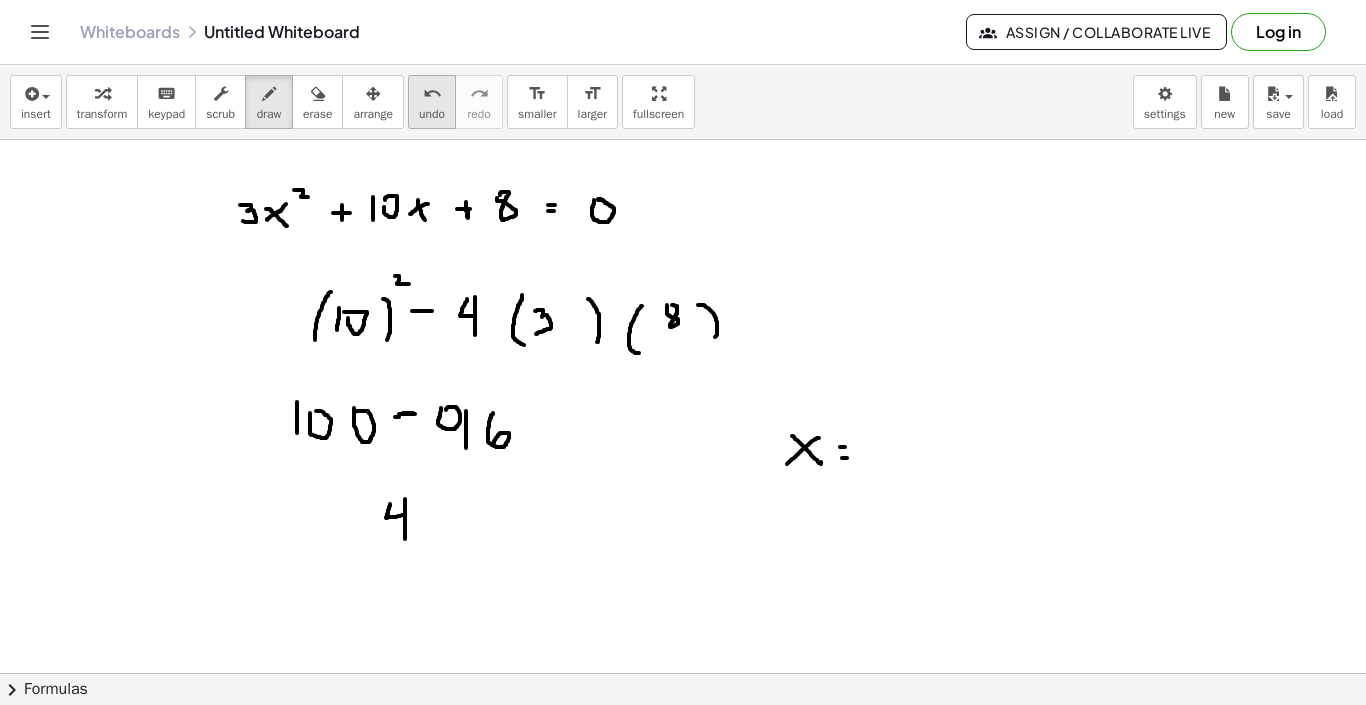 click on "undo" at bounding box center (432, 94) 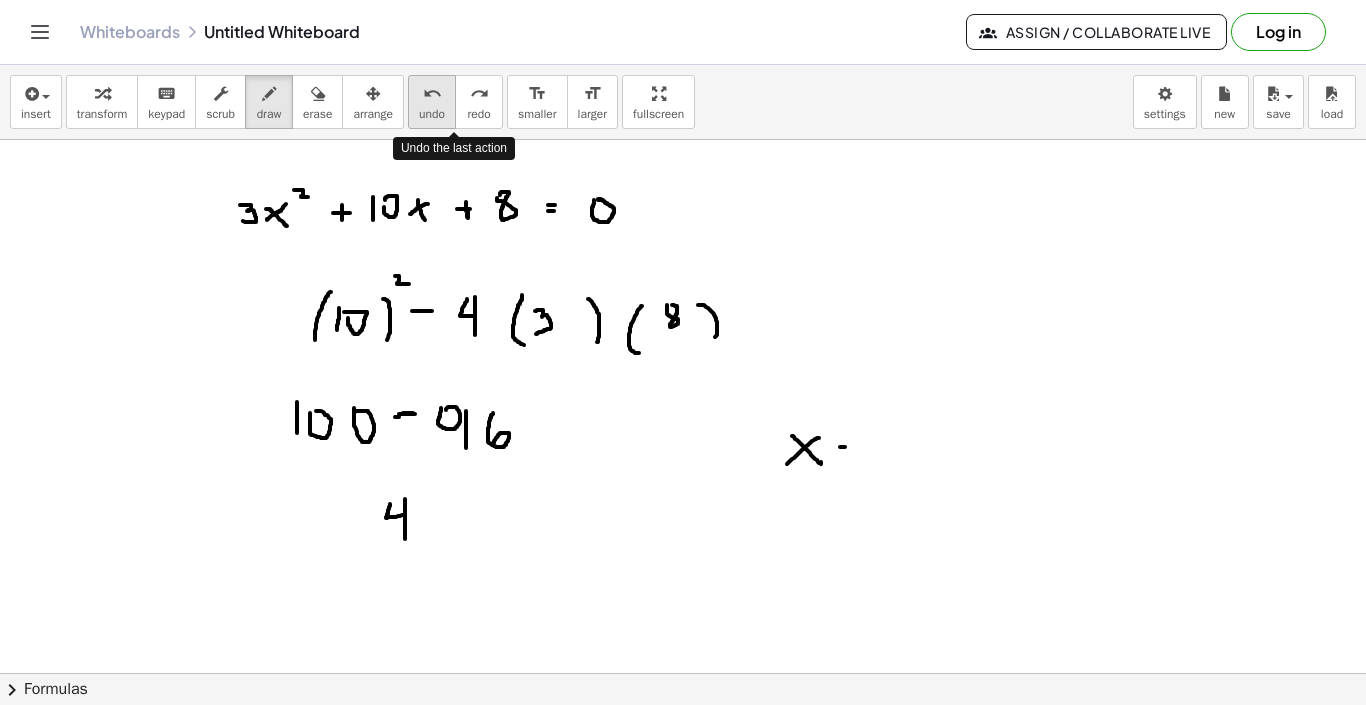 click on "undo" at bounding box center (432, 94) 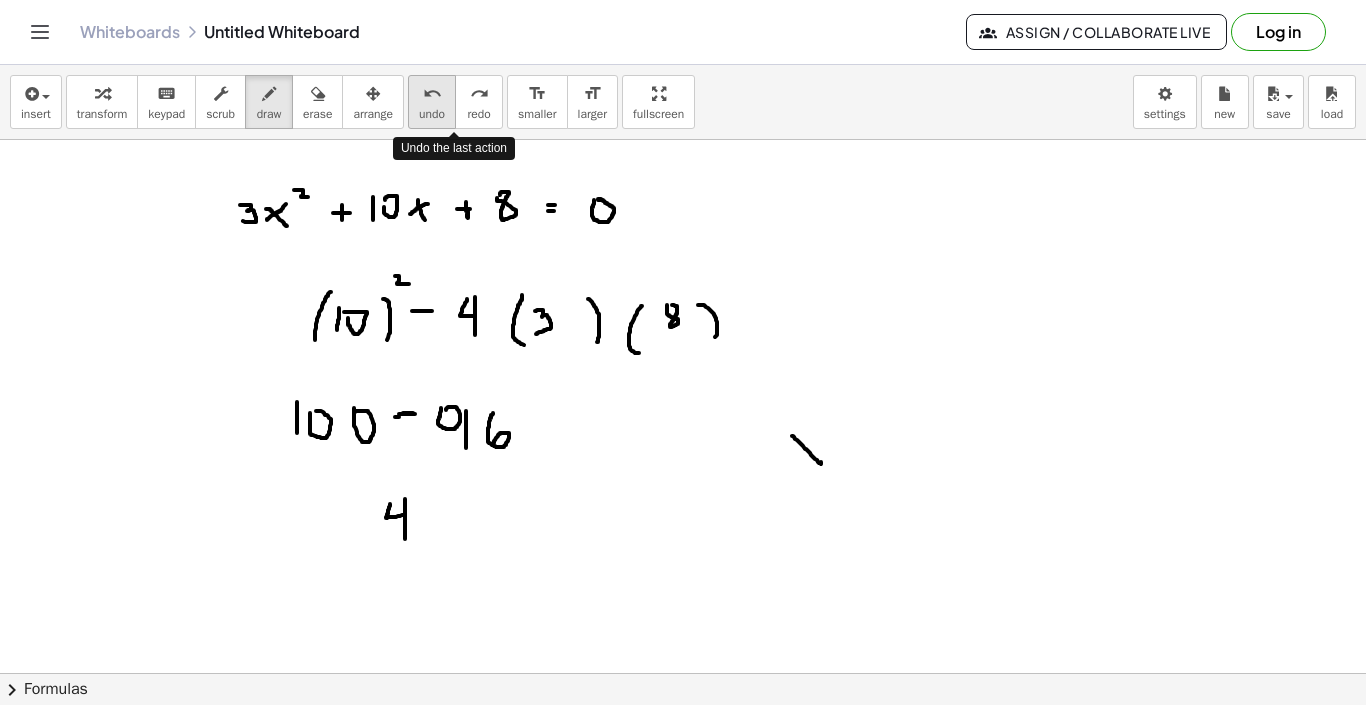 click on "undo" at bounding box center (432, 94) 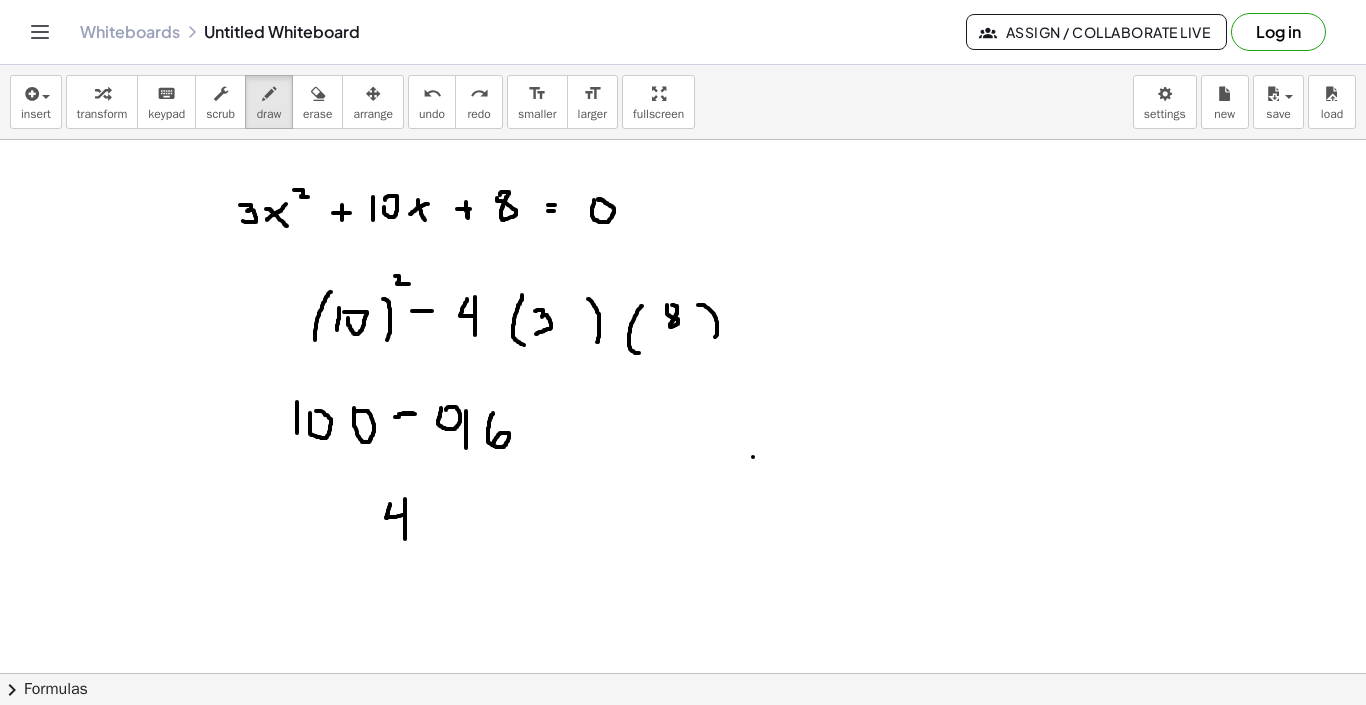 drag, startPoint x: 753, startPoint y: 457, endPoint x: 782, endPoint y: 457, distance: 29 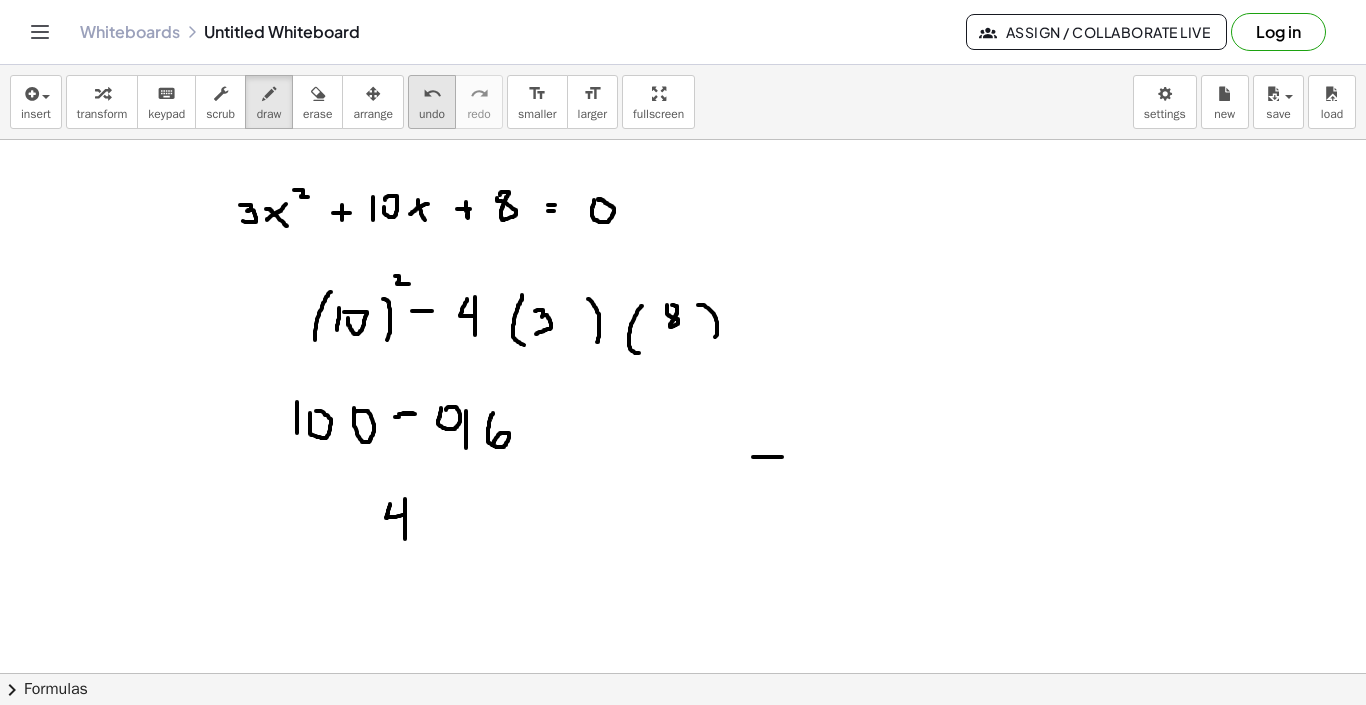 click on "undo" at bounding box center (432, 93) 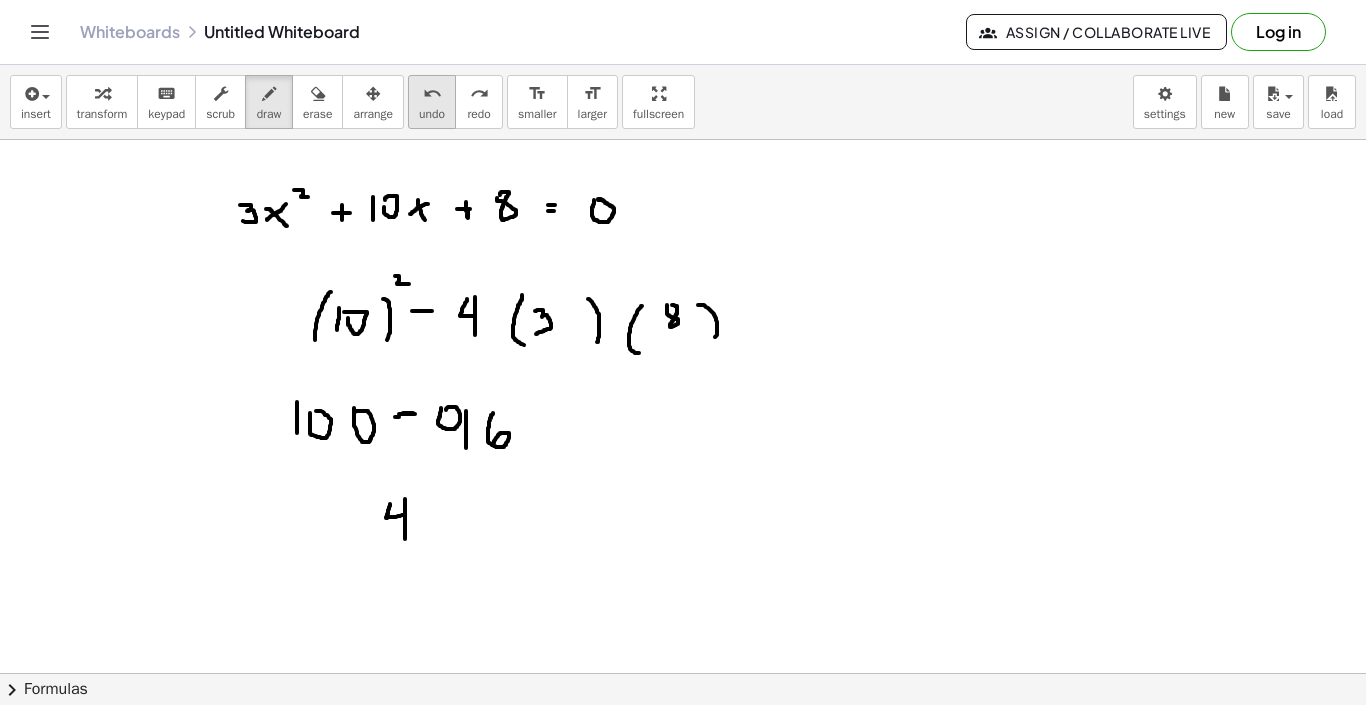 click on "undo" at bounding box center (432, 93) 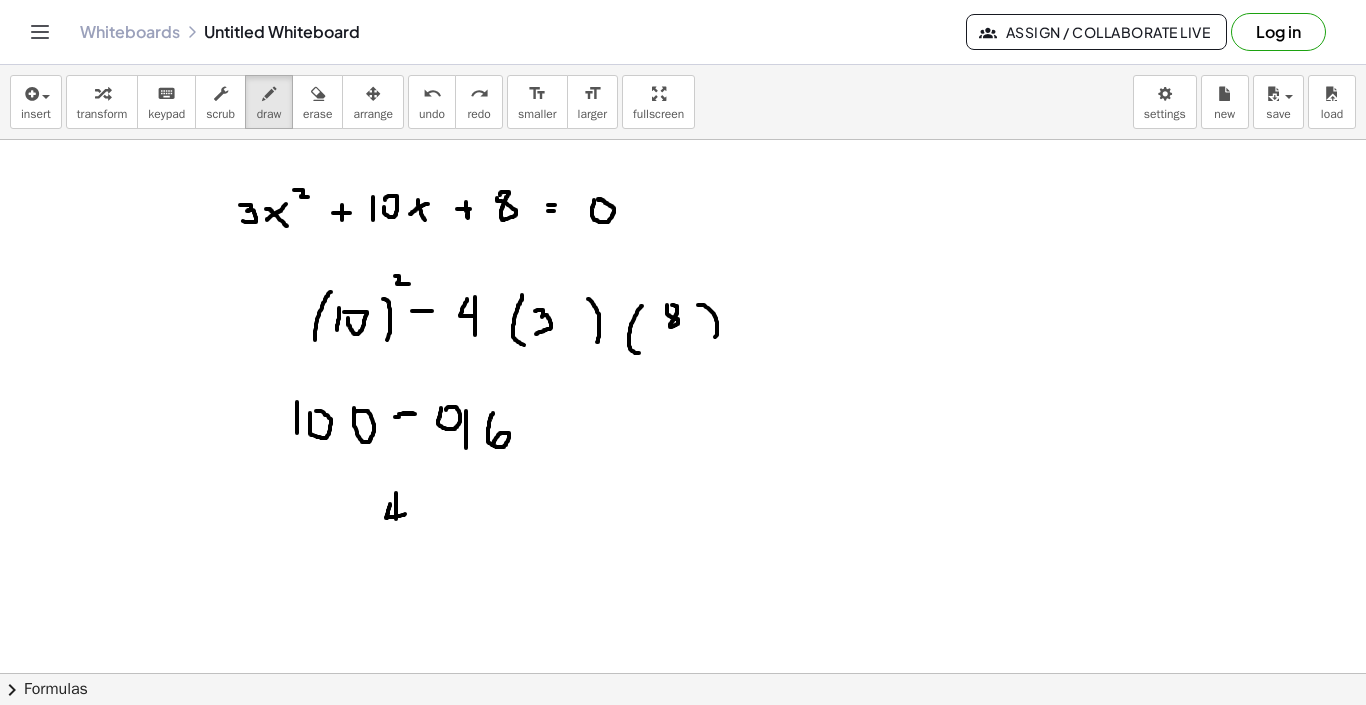 drag, startPoint x: 396, startPoint y: 500, endPoint x: 396, endPoint y: 519, distance: 19 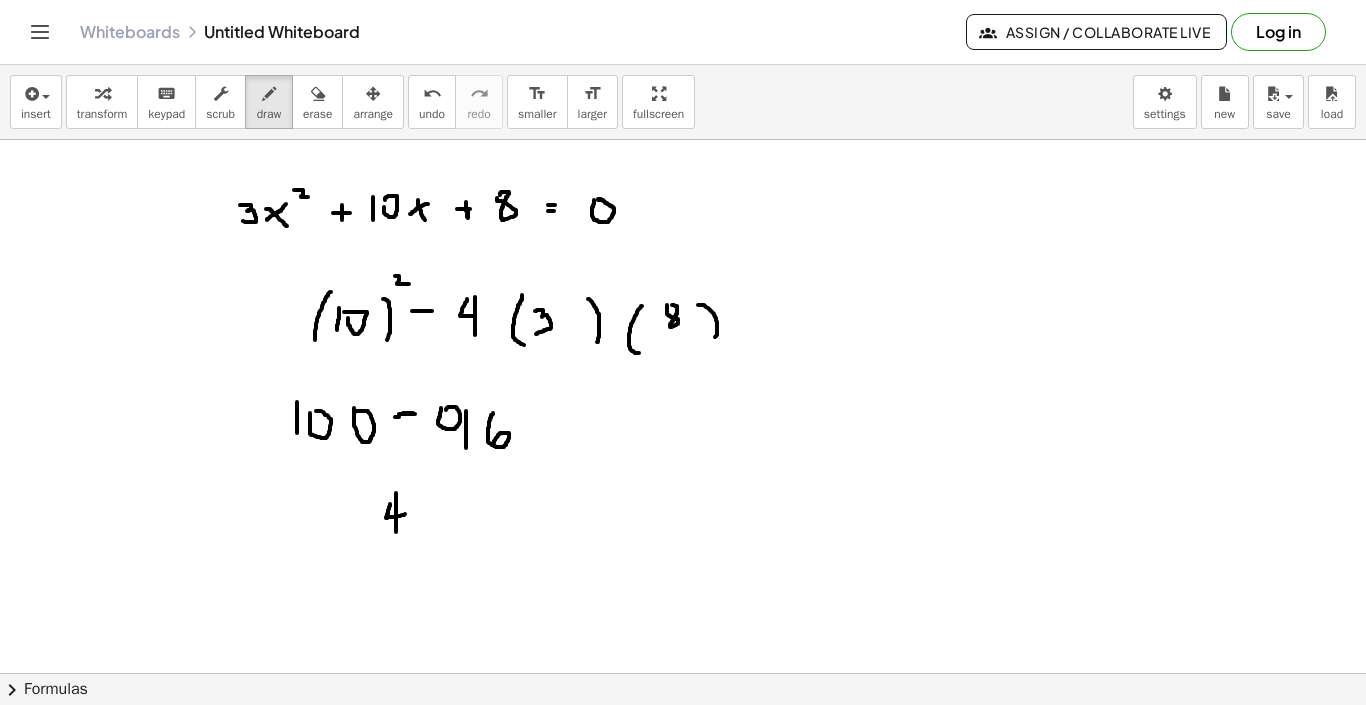 drag, startPoint x: 396, startPoint y: 519, endPoint x: 396, endPoint y: 532, distance: 13 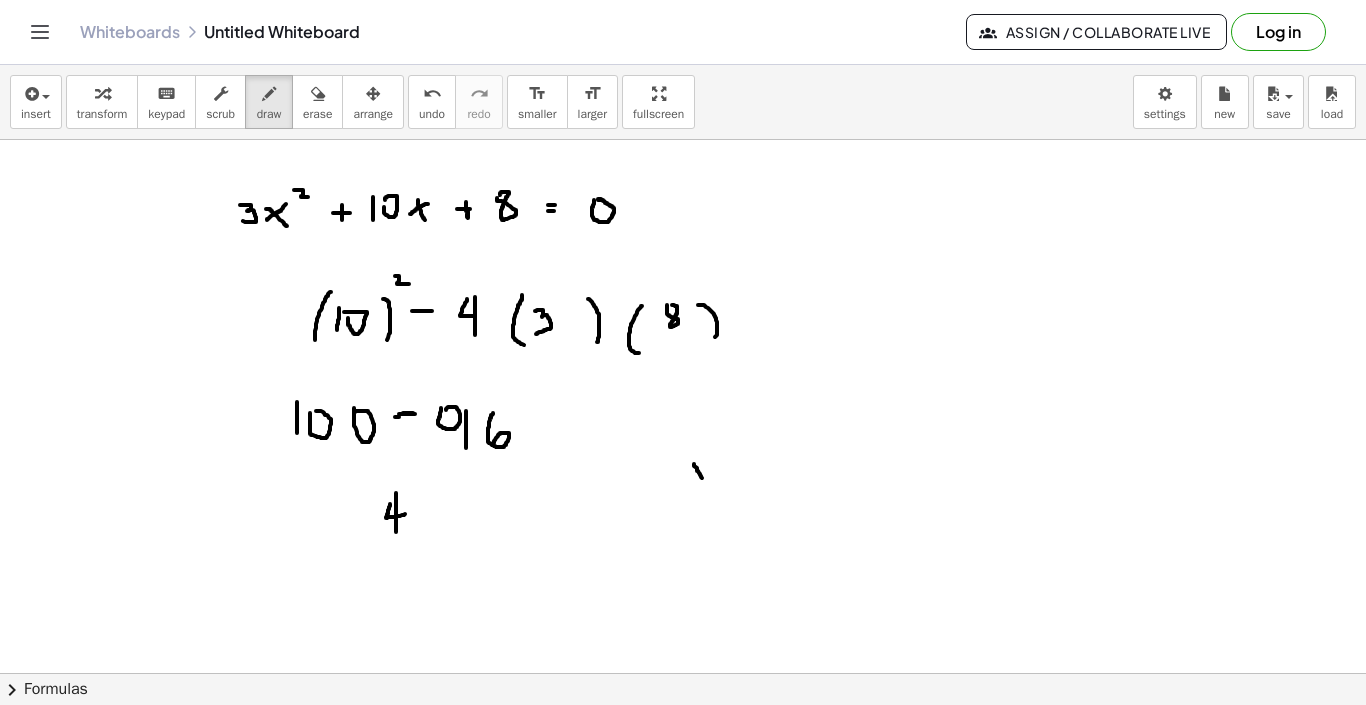 drag, startPoint x: 701, startPoint y: 477, endPoint x: 711, endPoint y: 491, distance: 17.20465 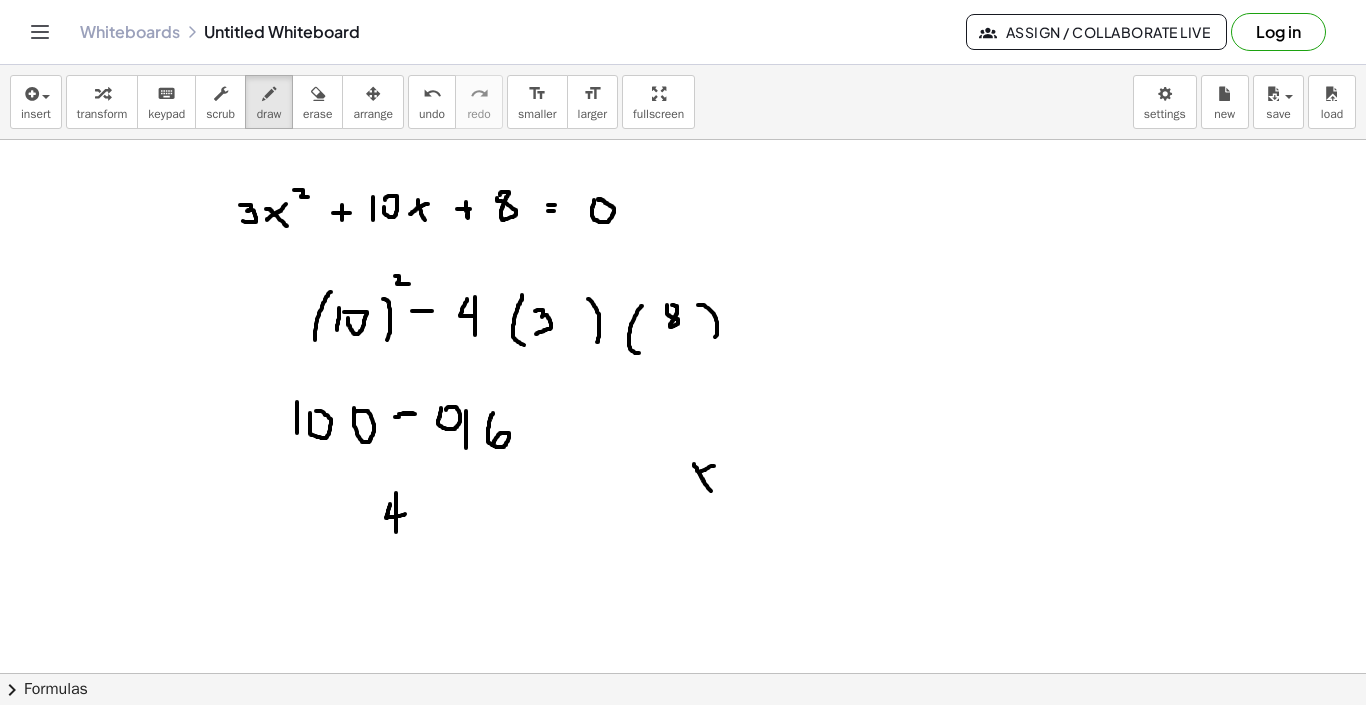 drag, startPoint x: 714, startPoint y: 466, endPoint x: 688, endPoint y: 480, distance: 29.529646 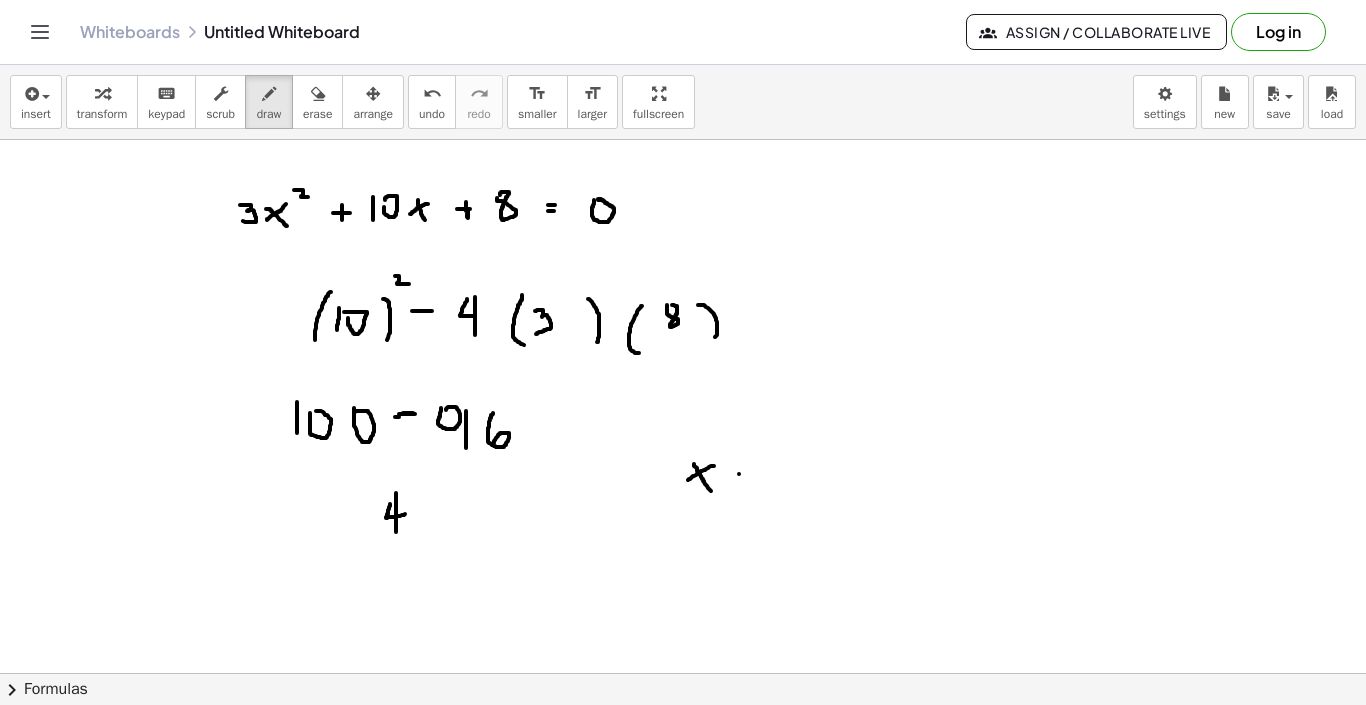 click at bounding box center [683, 172] 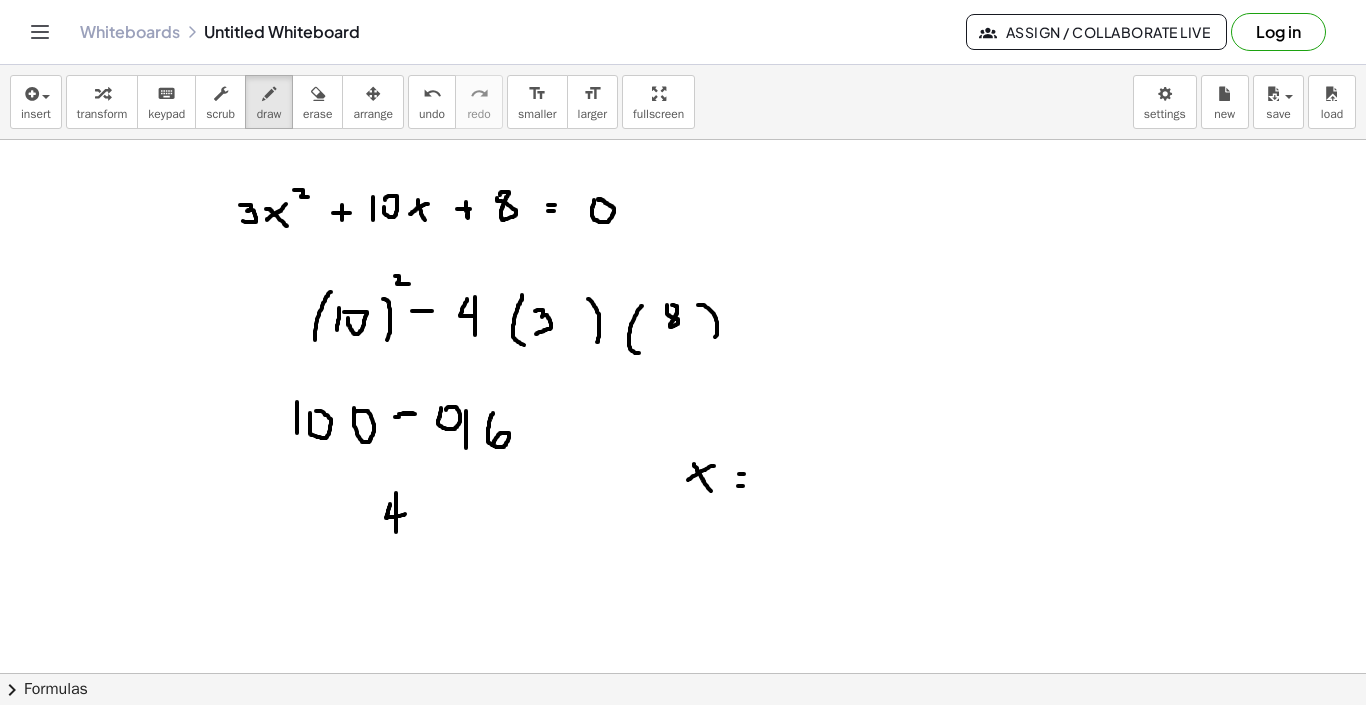 click at bounding box center (683, 172) 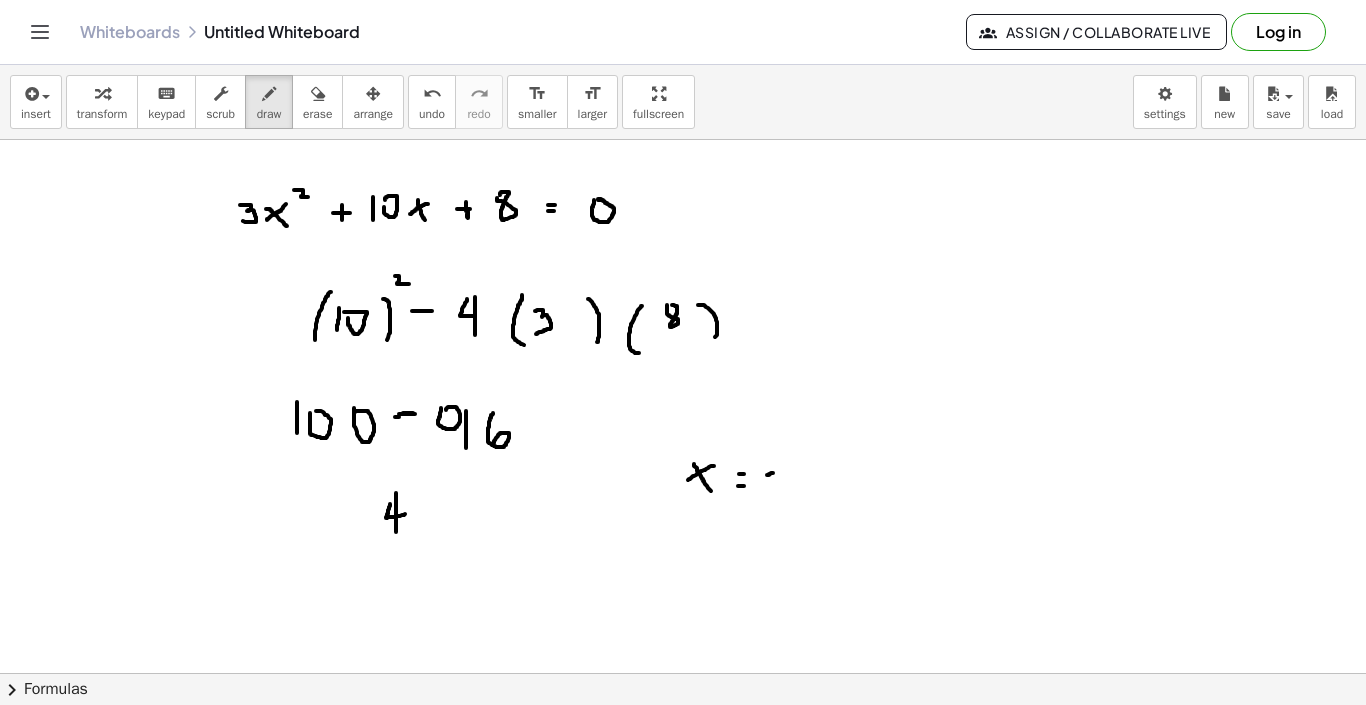 click at bounding box center [683, 172] 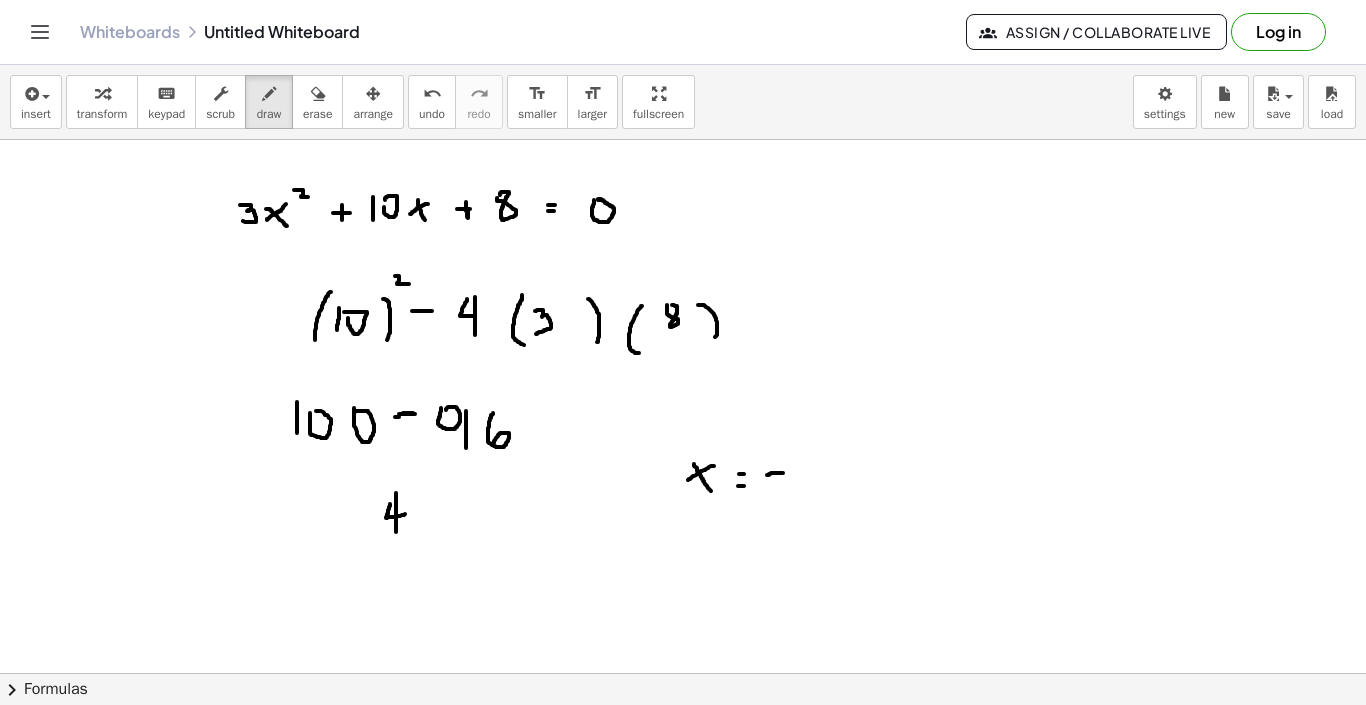 click at bounding box center [683, 172] 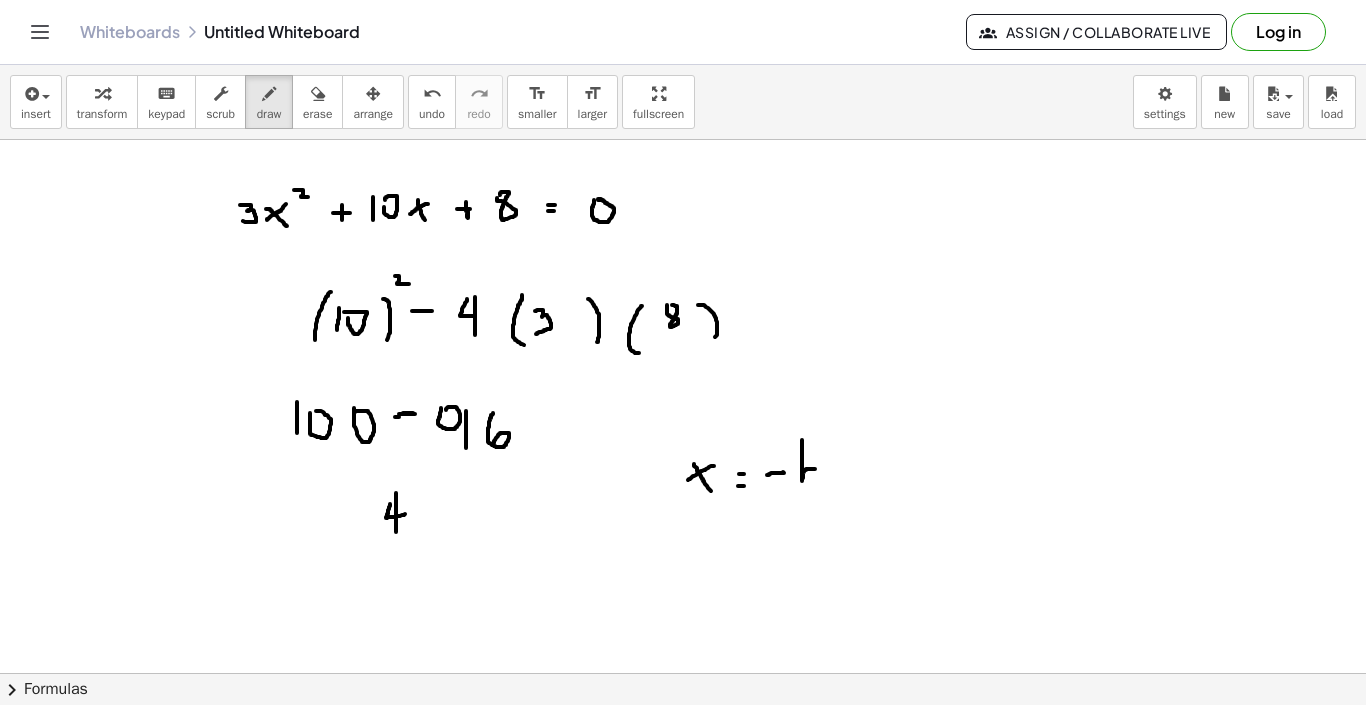 drag, startPoint x: 802, startPoint y: 440, endPoint x: 815, endPoint y: 470, distance: 32.695564 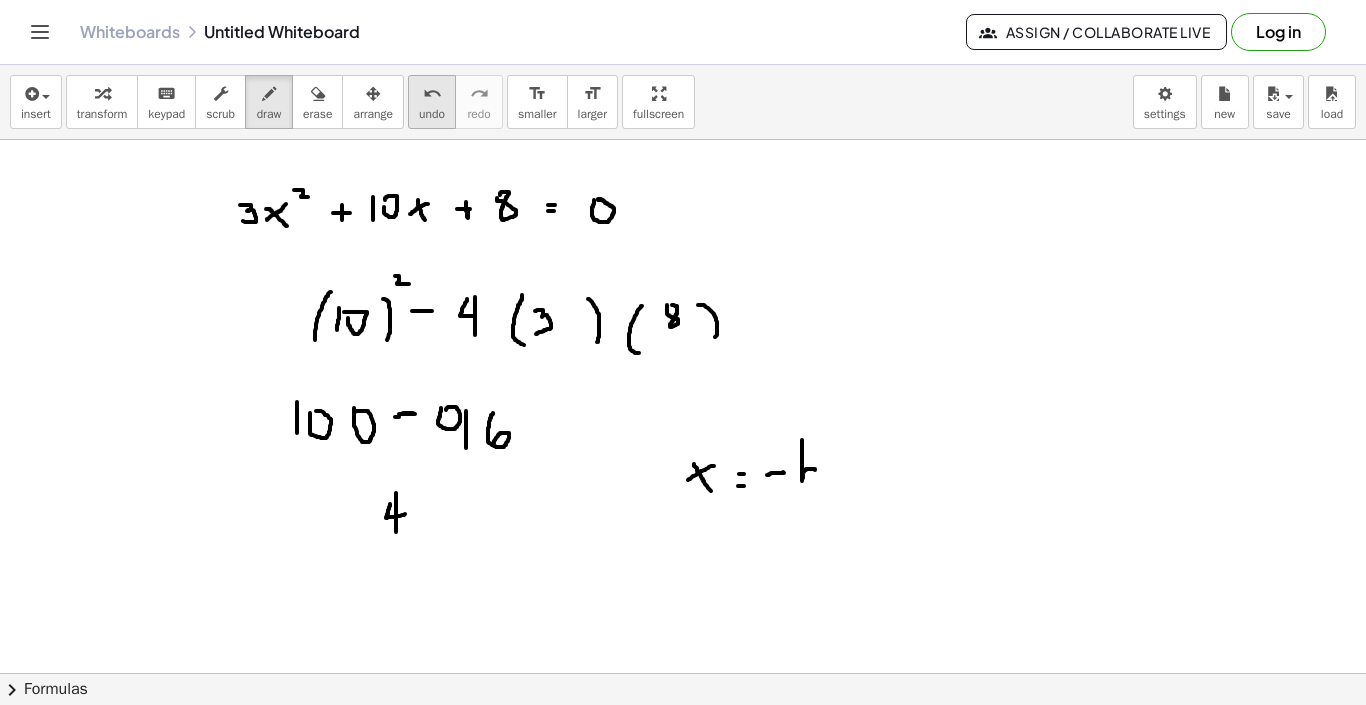 click on "undo" at bounding box center [432, 94] 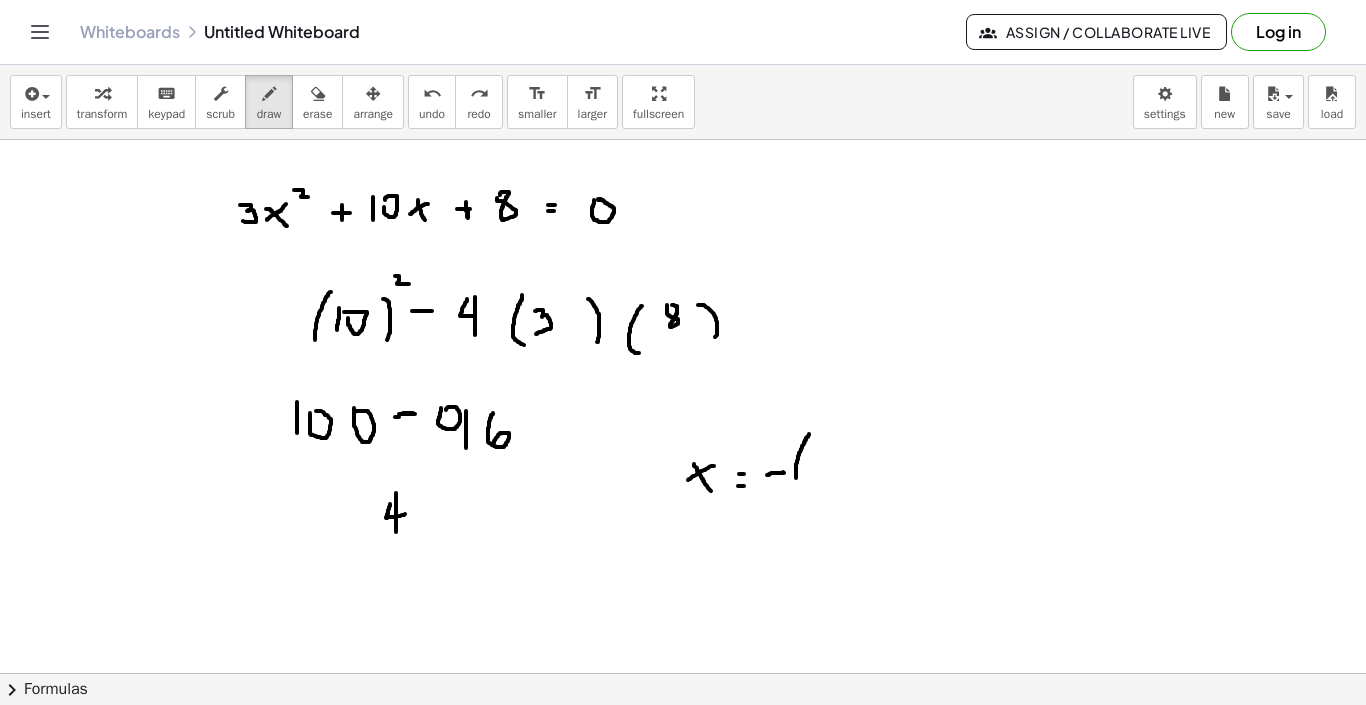drag, startPoint x: 809, startPoint y: 434, endPoint x: 803, endPoint y: 503, distance: 69.260376 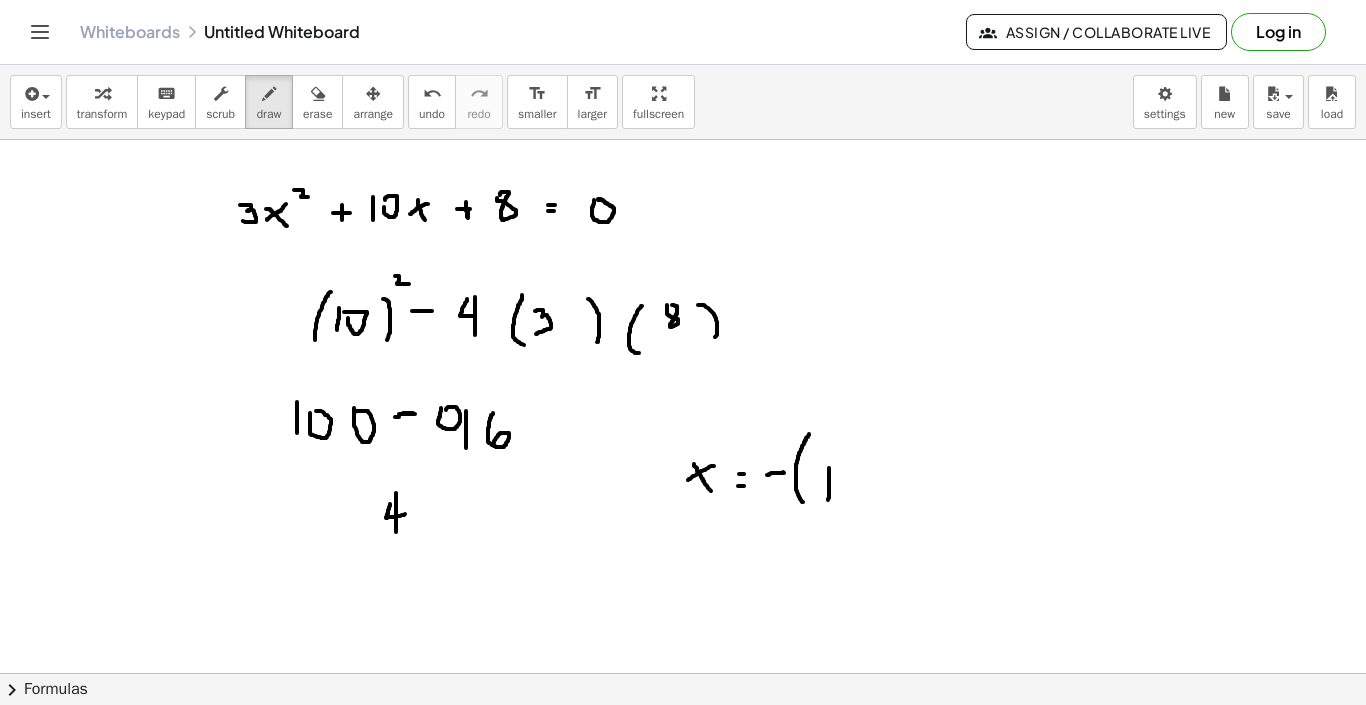 drag, startPoint x: 829, startPoint y: 468, endPoint x: 828, endPoint y: 501, distance: 33.01515 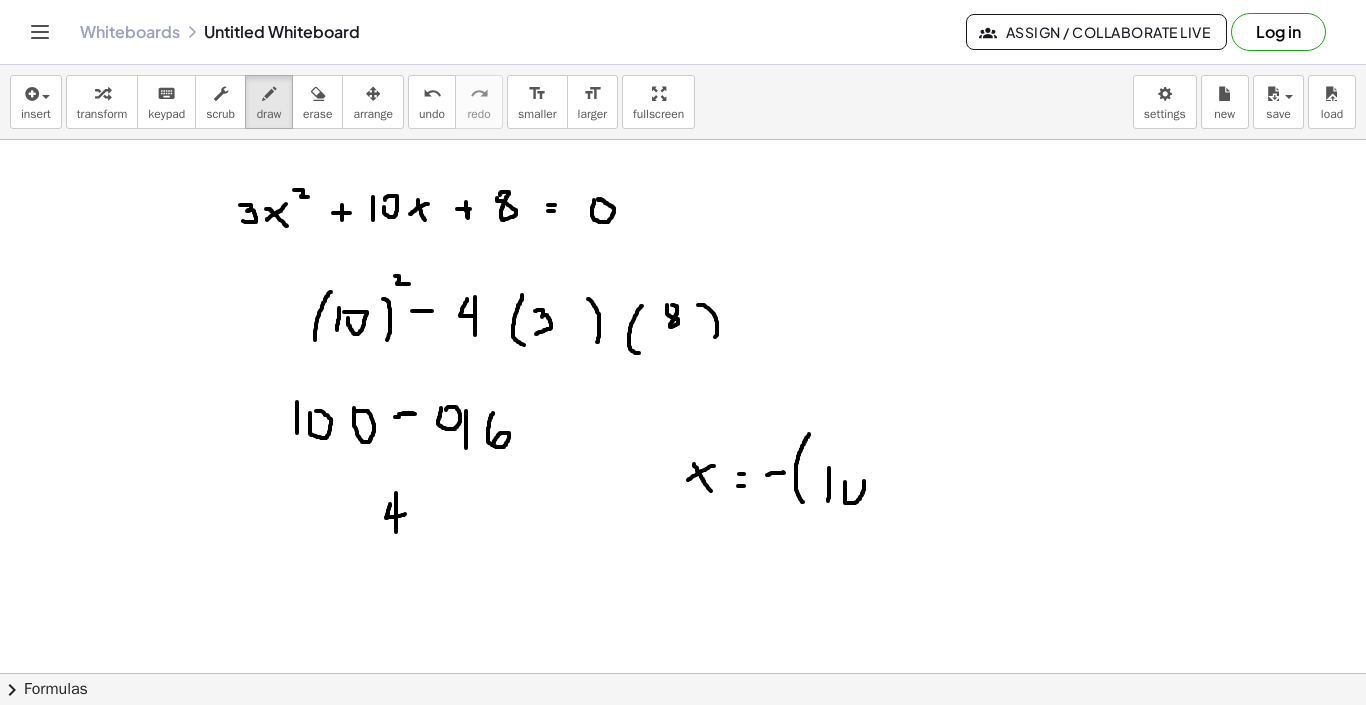 click at bounding box center (683, 172) 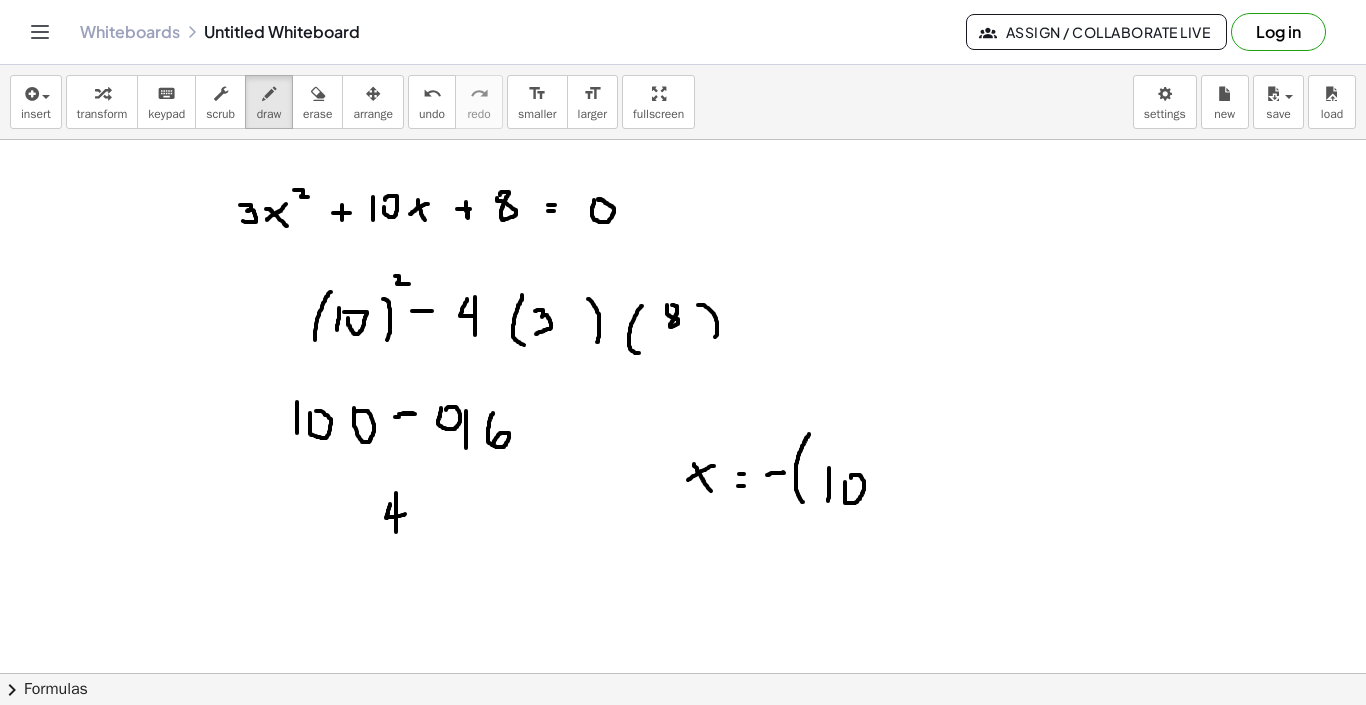 scroll, scrollTop: 533, scrollLeft: 0, axis: vertical 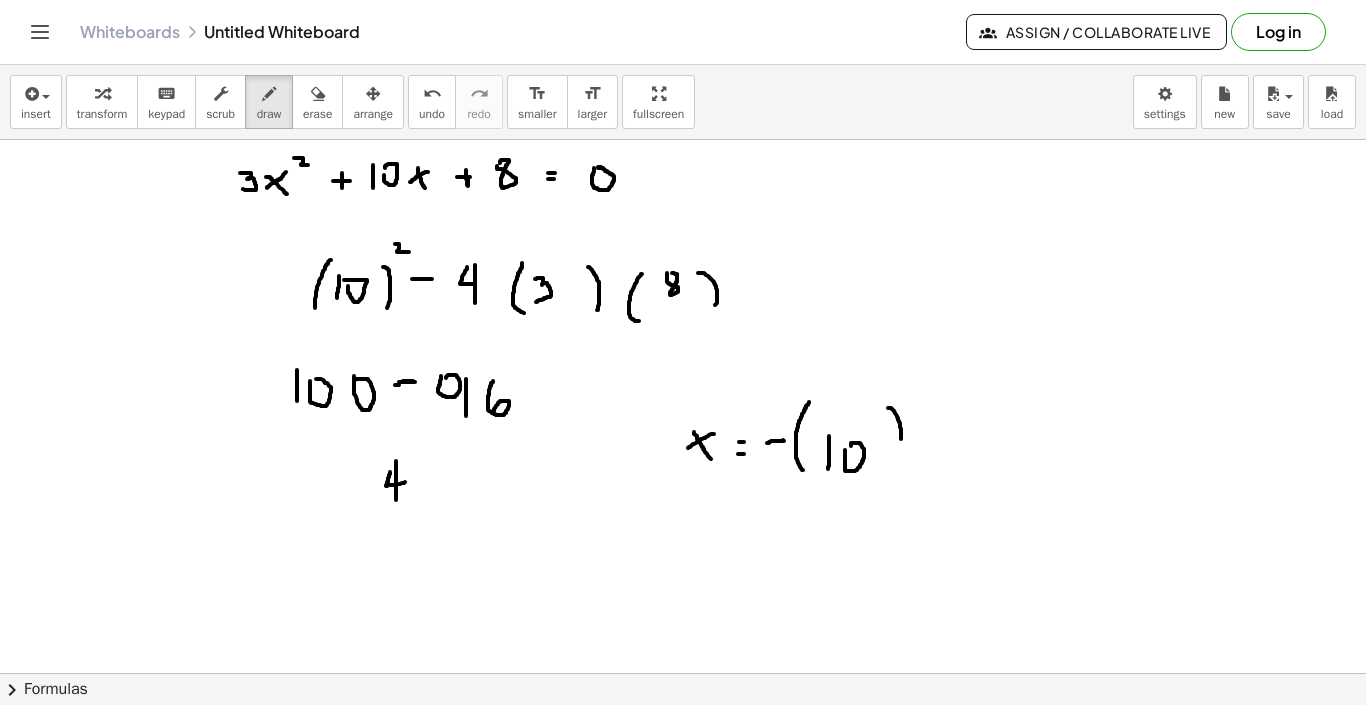 drag, startPoint x: 888, startPoint y: 408, endPoint x: 892, endPoint y: 479, distance: 71.11259 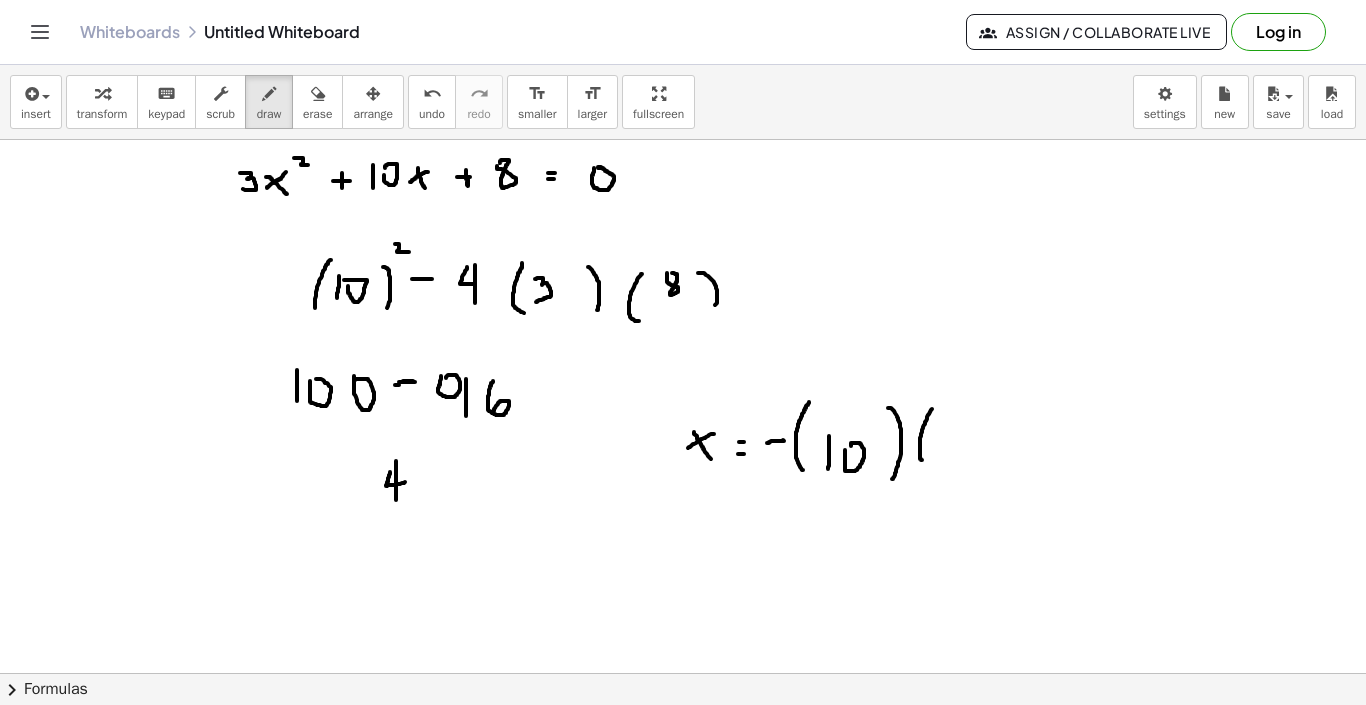drag, startPoint x: 932, startPoint y: 409, endPoint x: 923, endPoint y: 460, distance: 51.78803 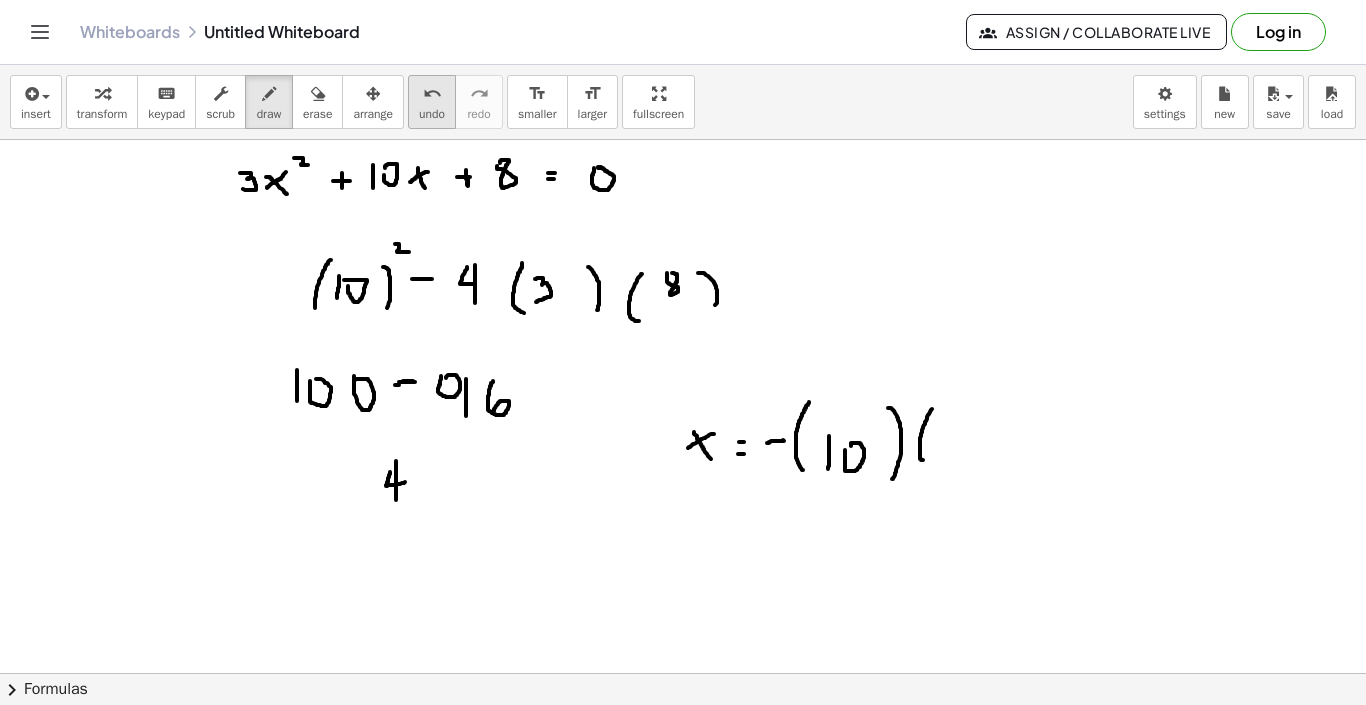 click on "undo undo" at bounding box center (432, 102) 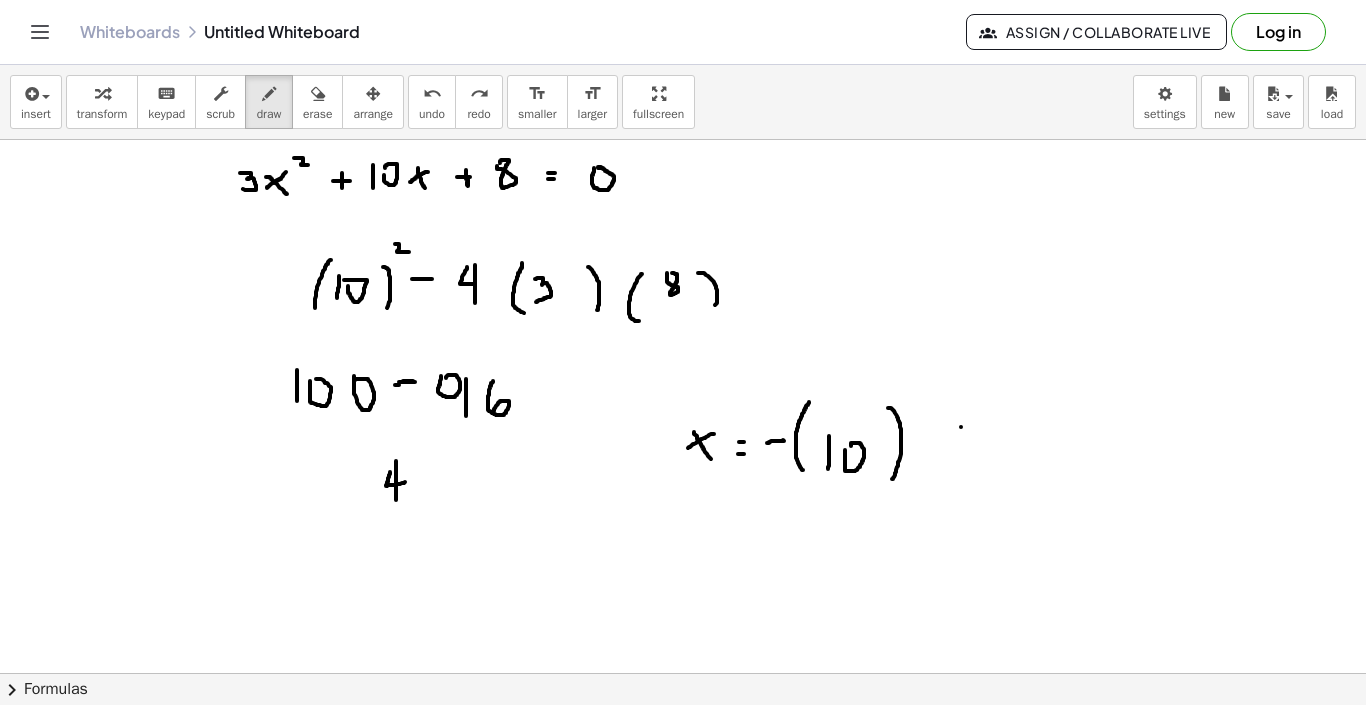 drag, startPoint x: 961, startPoint y: 427, endPoint x: 975, endPoint y: 427, distance: 14 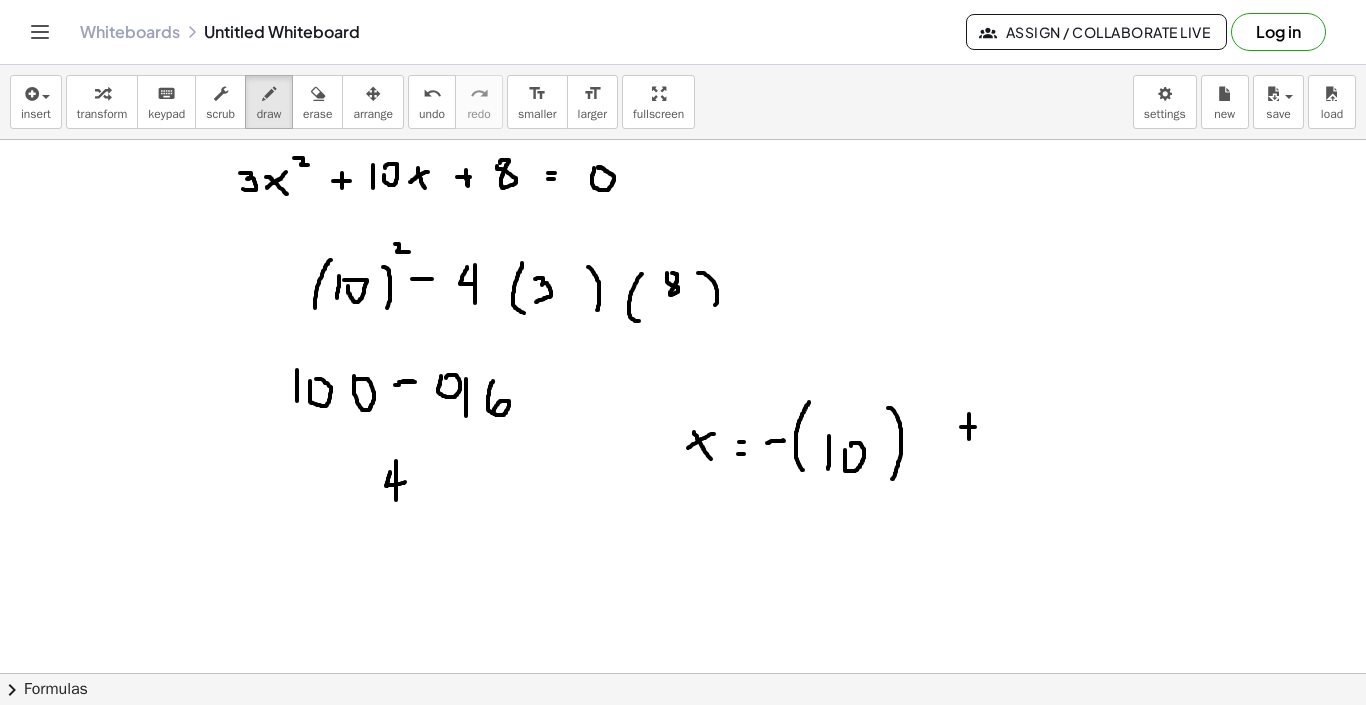 drag, startPoint x: 969, startPoint y: 414, endPoint x: 969, endPoint y: 441, distance: 27 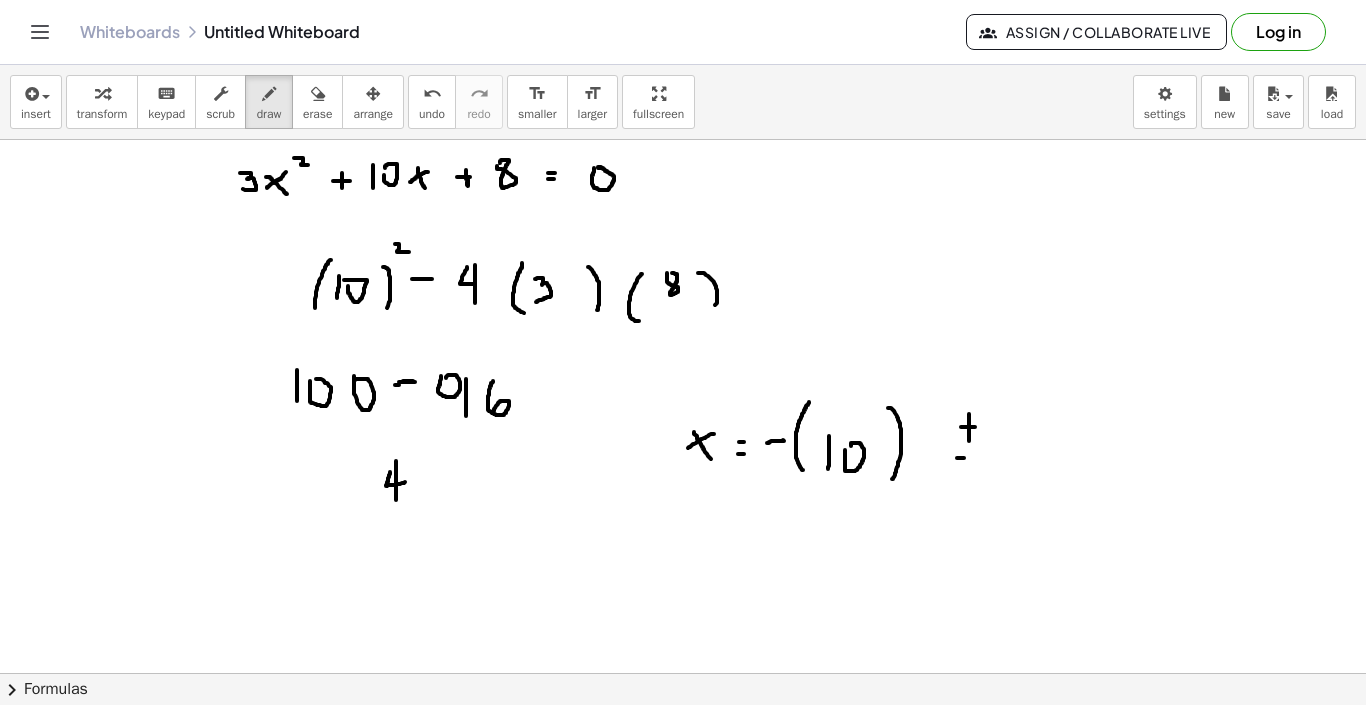 drag, startPoint x: 957, startPoint y: 458, endPoint x: 971, endPoint y: 458, distance: 14 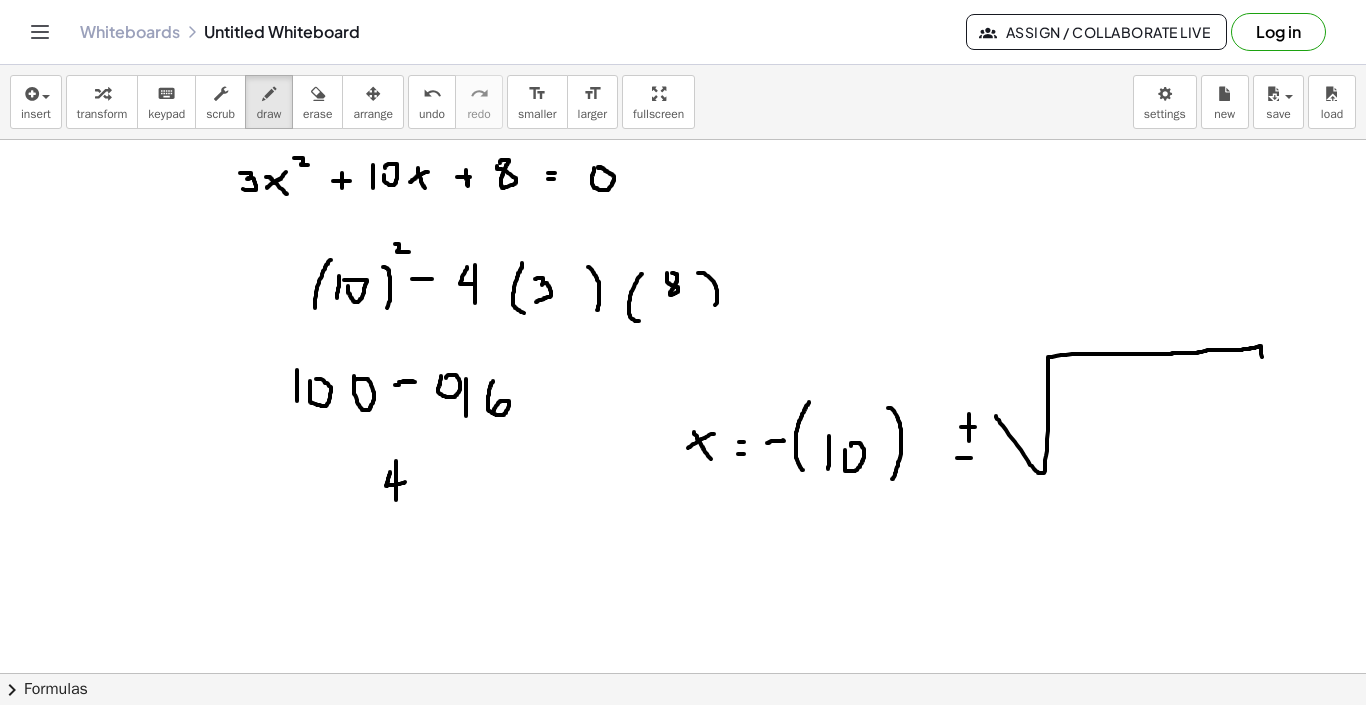 drag, startPoint x: 996, startPoint y: 416, endPoint x: 1264, endPoint y: 372, distance: 271.58792 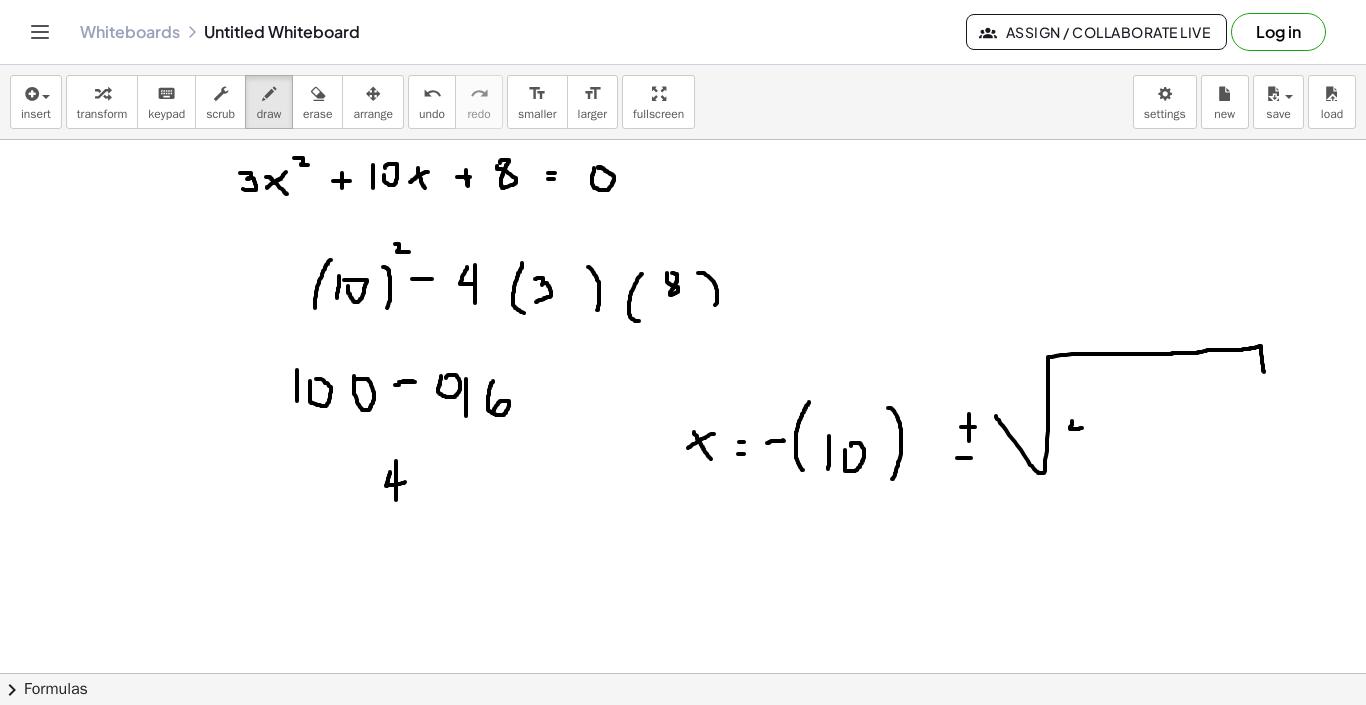 drag, startPoint x: 1072, startPoint y: 421, endPoint x: 1085, endPoint y: 427, distance: 14.3178215 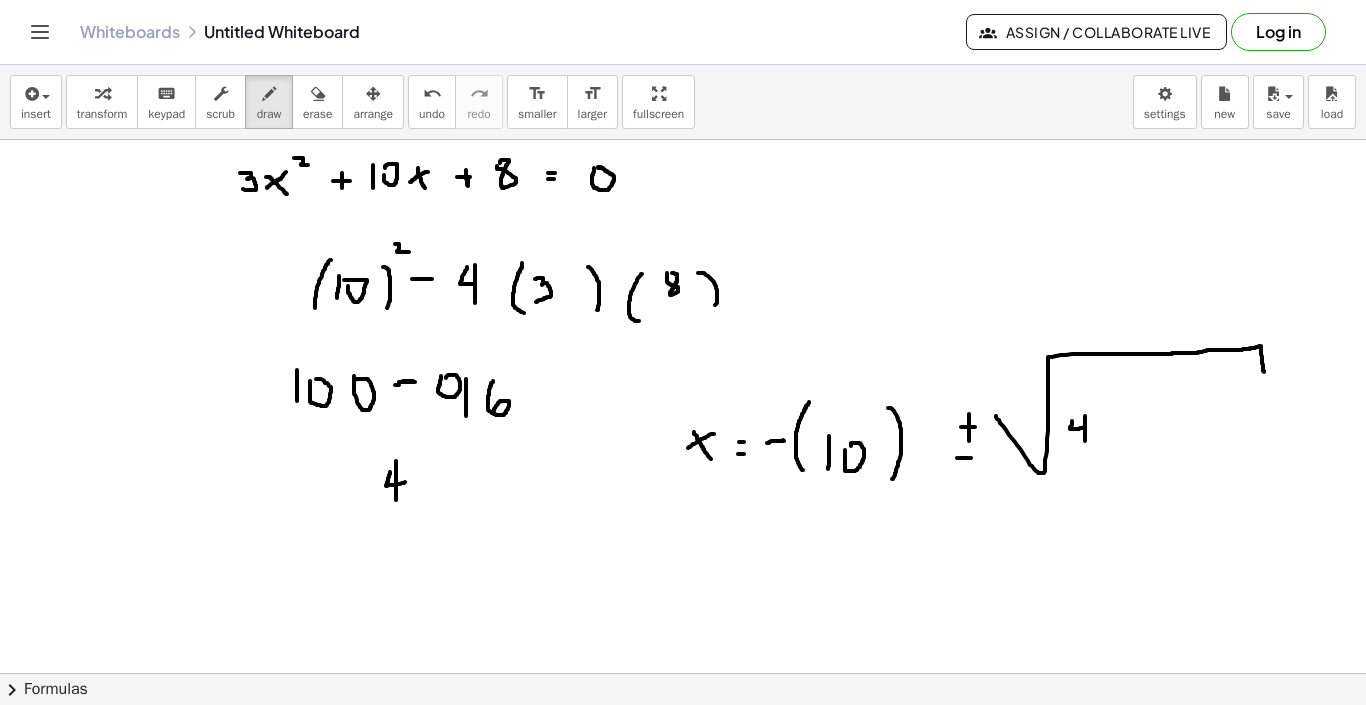 drag, startPoint x: 1085, startPoint y: 416, endPoint x: 1085, endPoint y: 441, distance: 25 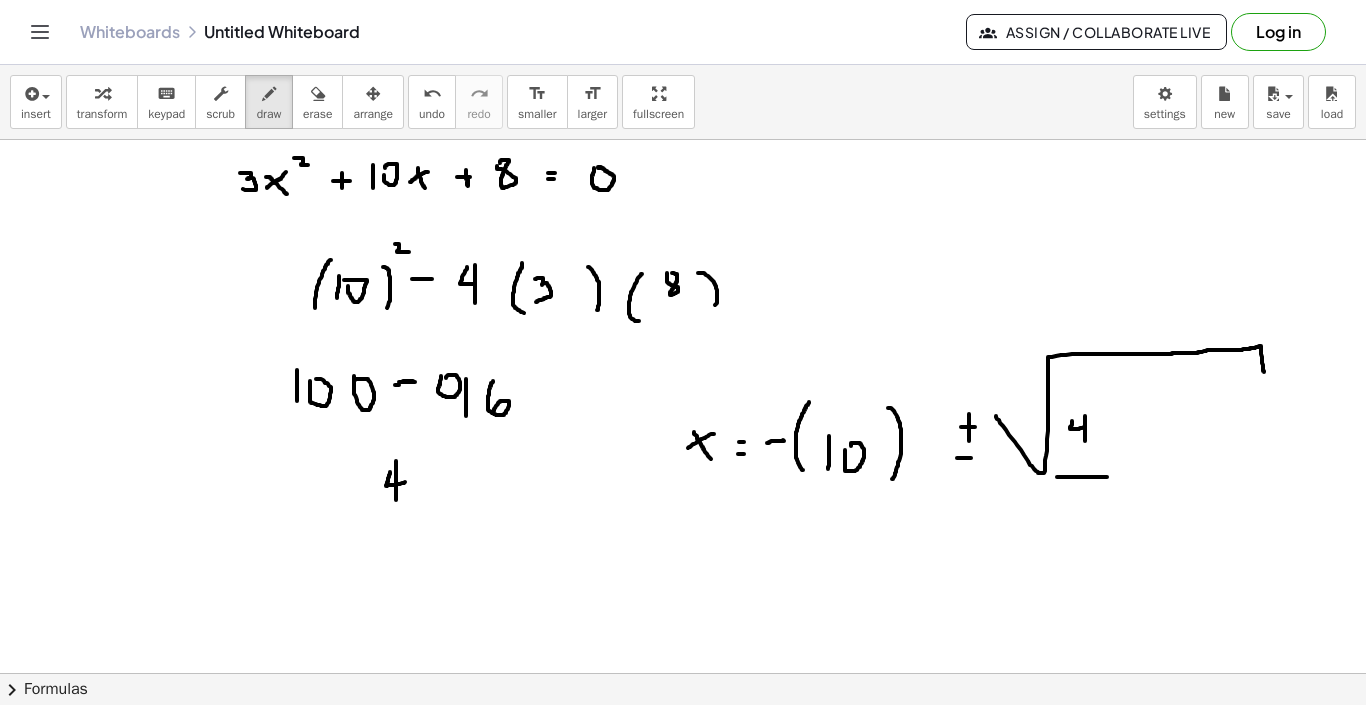 drag, startPoint x: 1057, startPoint y: 477, endPoint x: 1168, endPoint y: 477, distance: 111 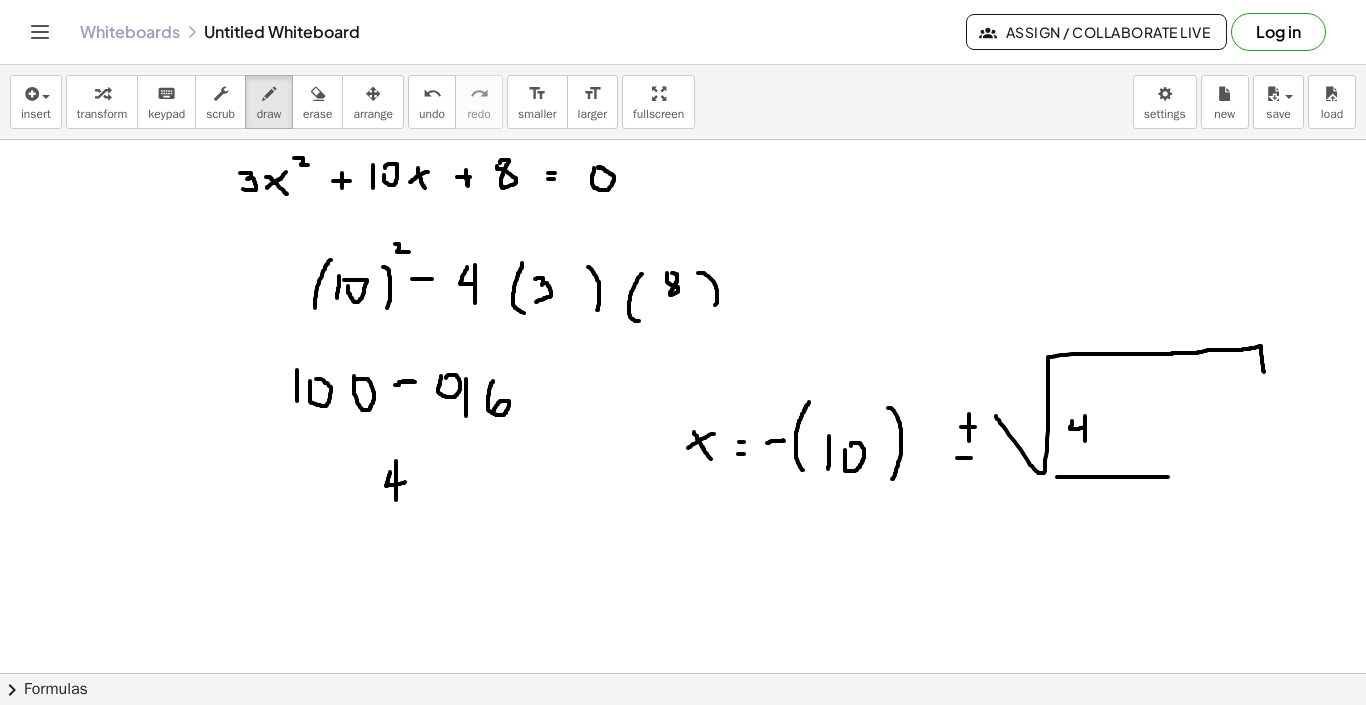 scroll, scrollTop: 550, scrollLeft: 0, axis: vertical 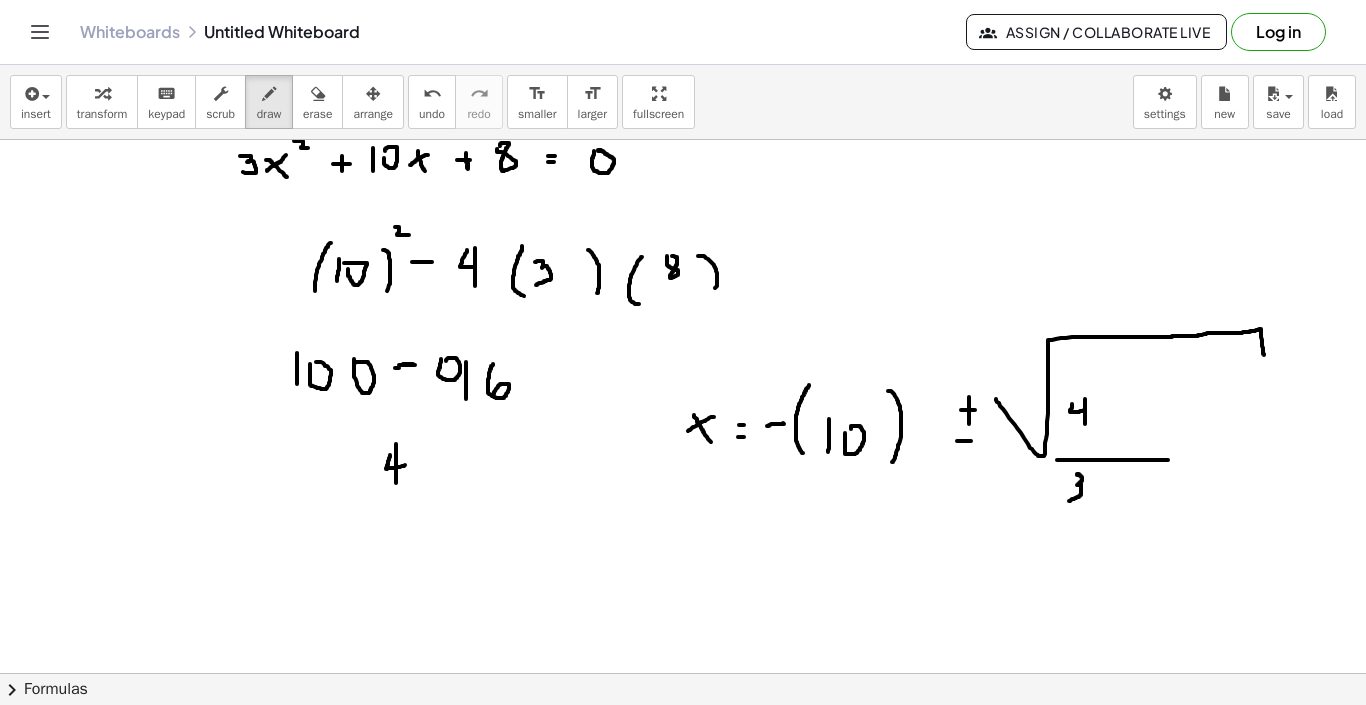 drag, startPoint x: 1077, startPoint y: 475, endPoint x: 1070, endPoint y: 495, distance: 21.189621 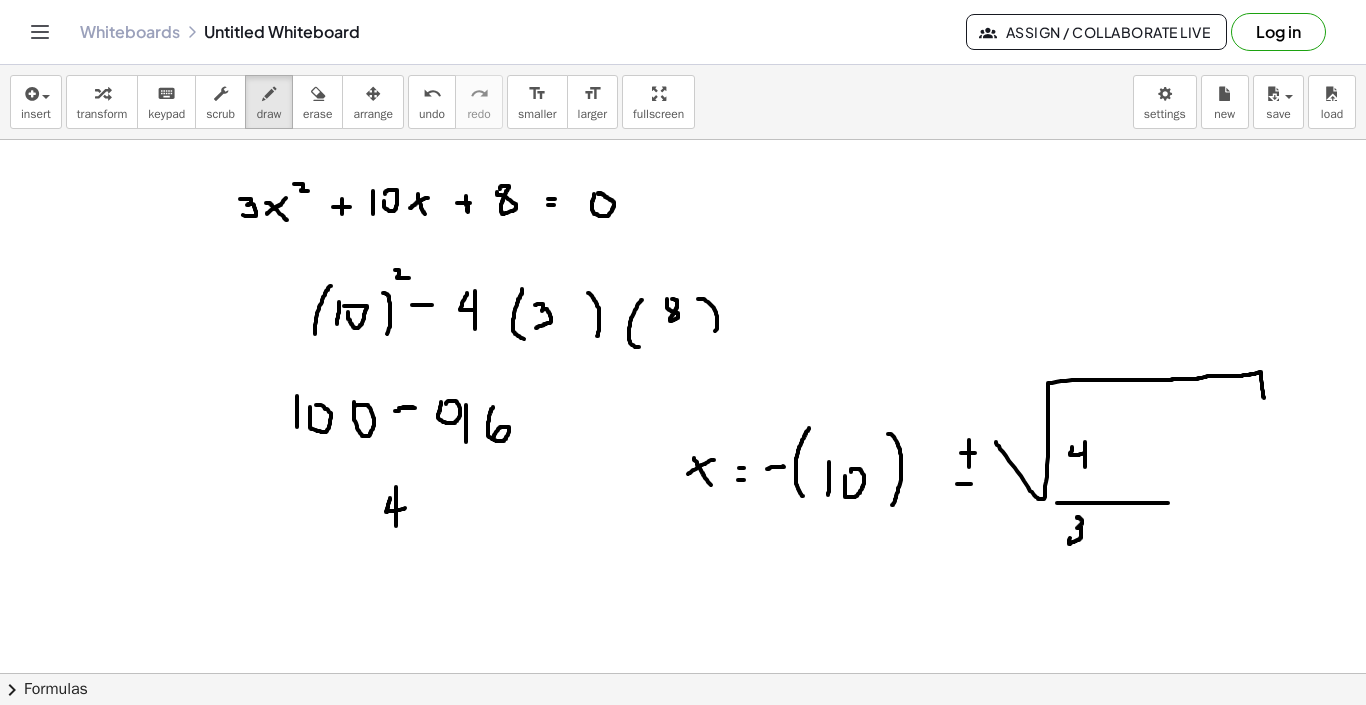 scroll, scrollTop: 506, scrollLeft: 0, axis: vertical 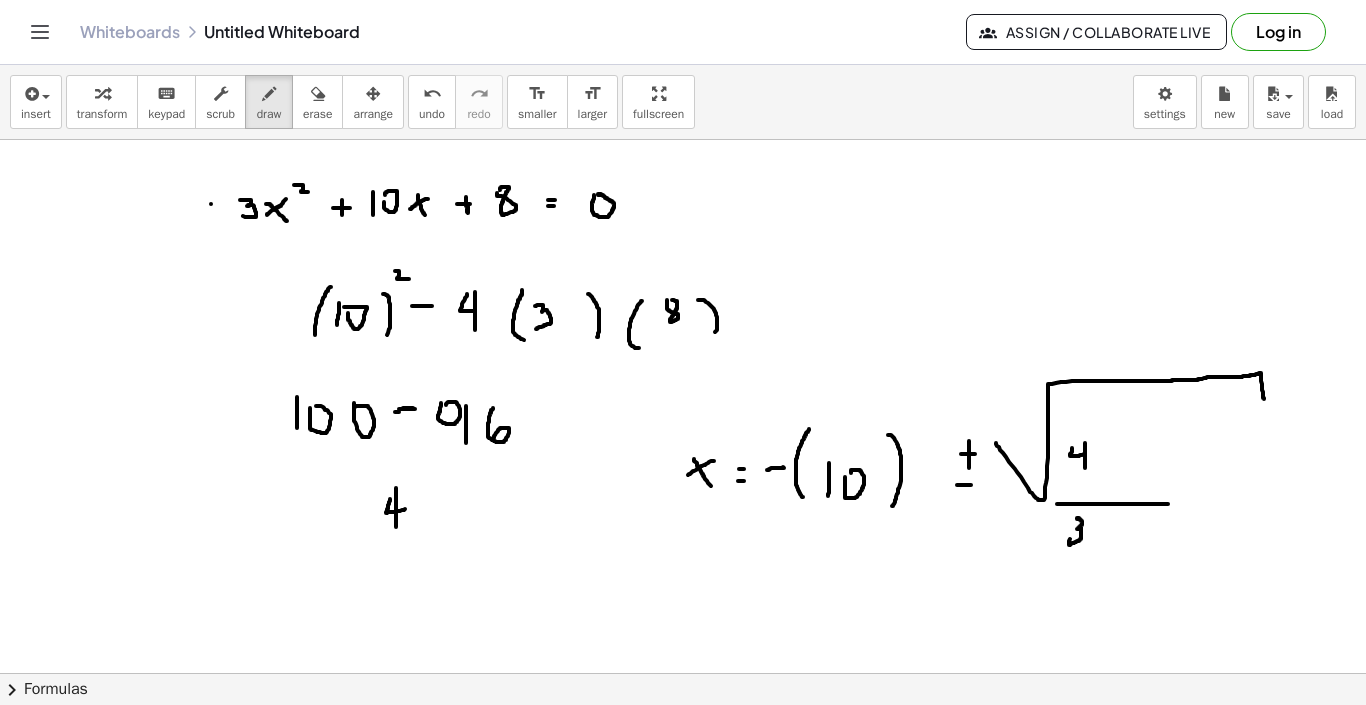 click at bounding box center (683, 433) 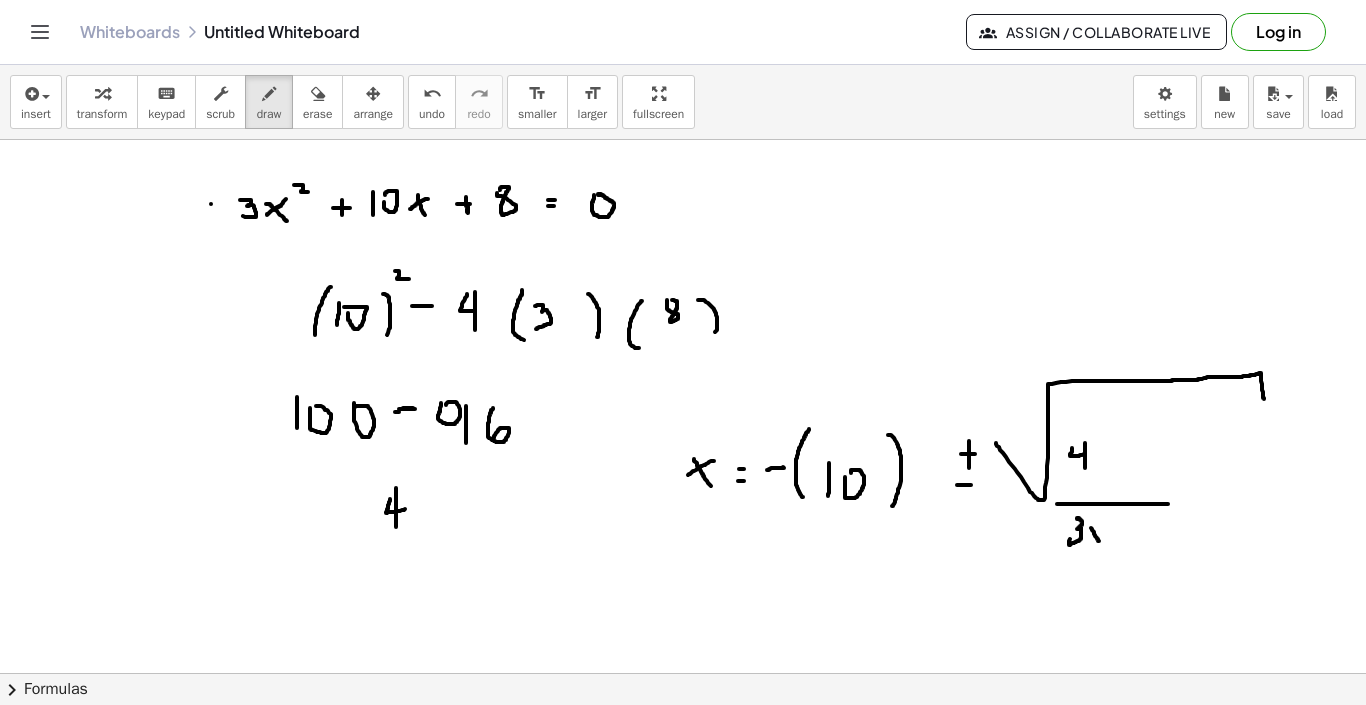 drag, startPoint x: 1091, startPoint y: 528, endPoint x: 1102, endPoint y: 545, distance: 20.248457 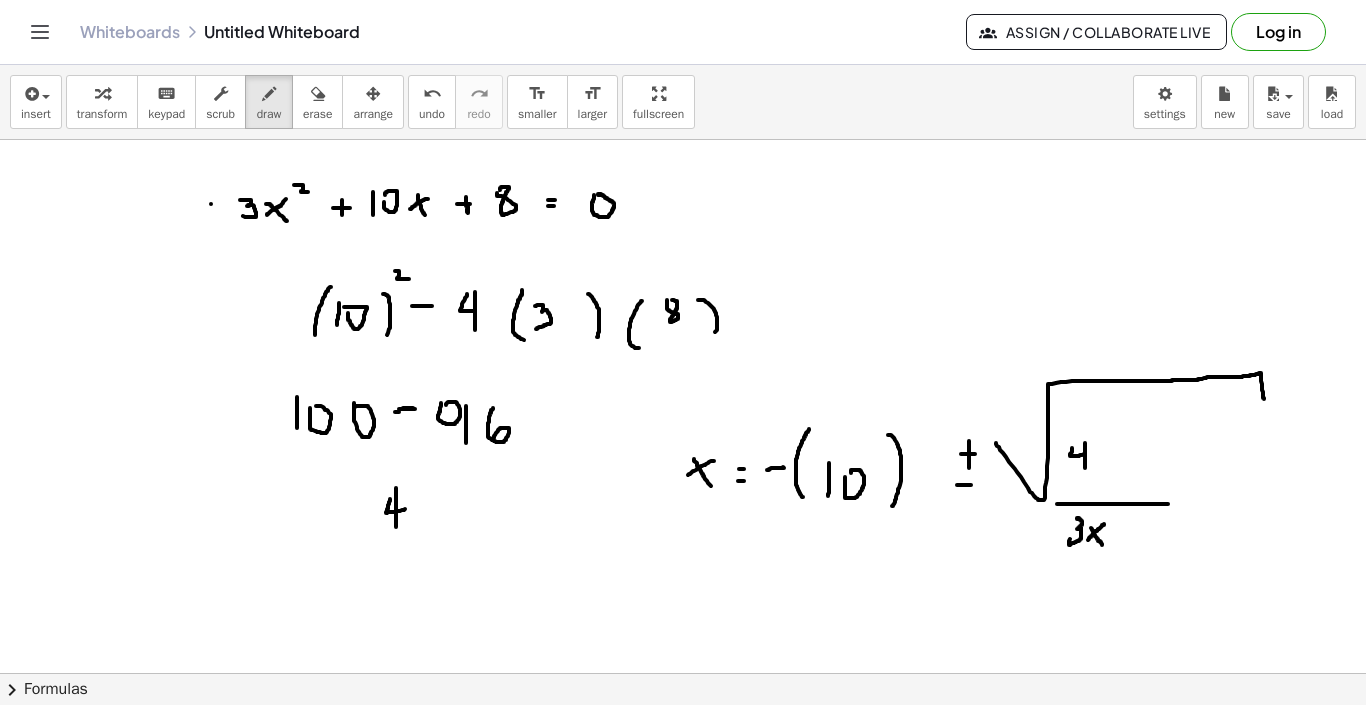 drag, startPoint x: 1104, startPoint y: 524, endPoint x: 1088, endPoint y: 541, distance: 23.345236 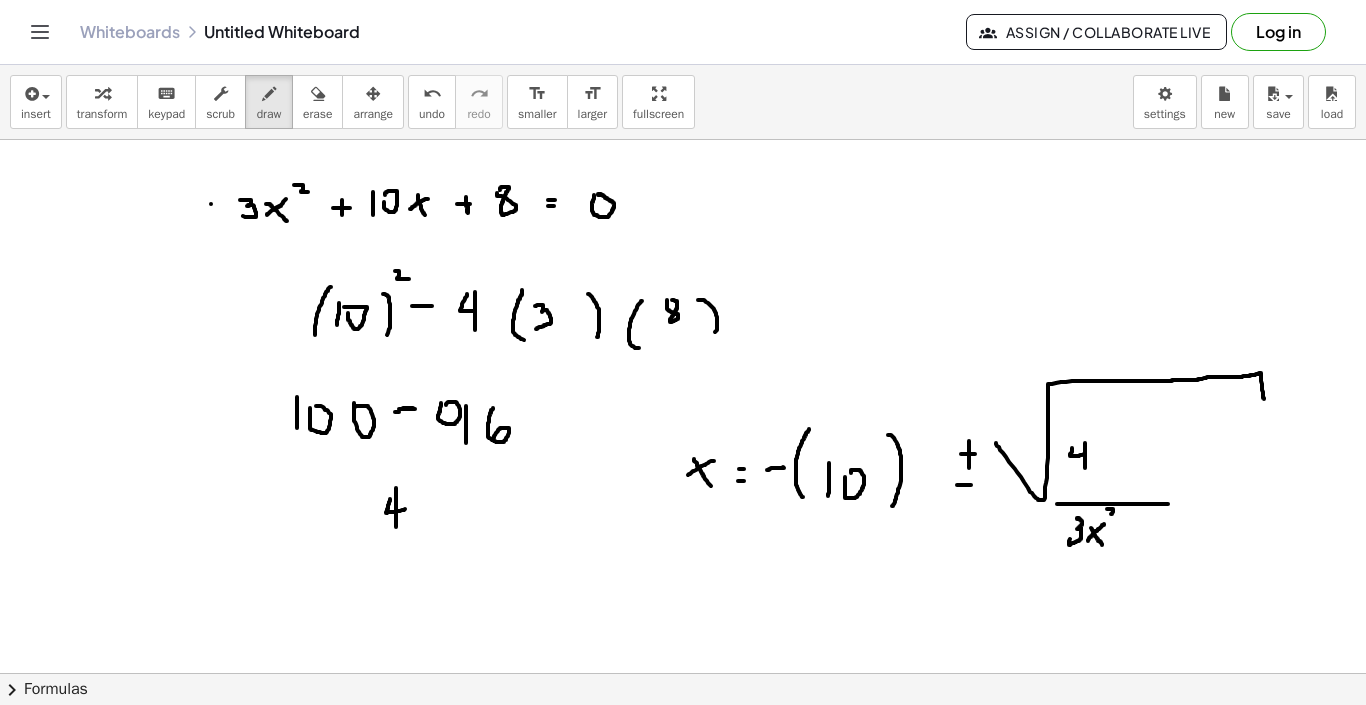 drag, startPoint x: 1107, startPoint y: 509, endPoint x: 1123, endPoint y: 514, distance: 16.763054 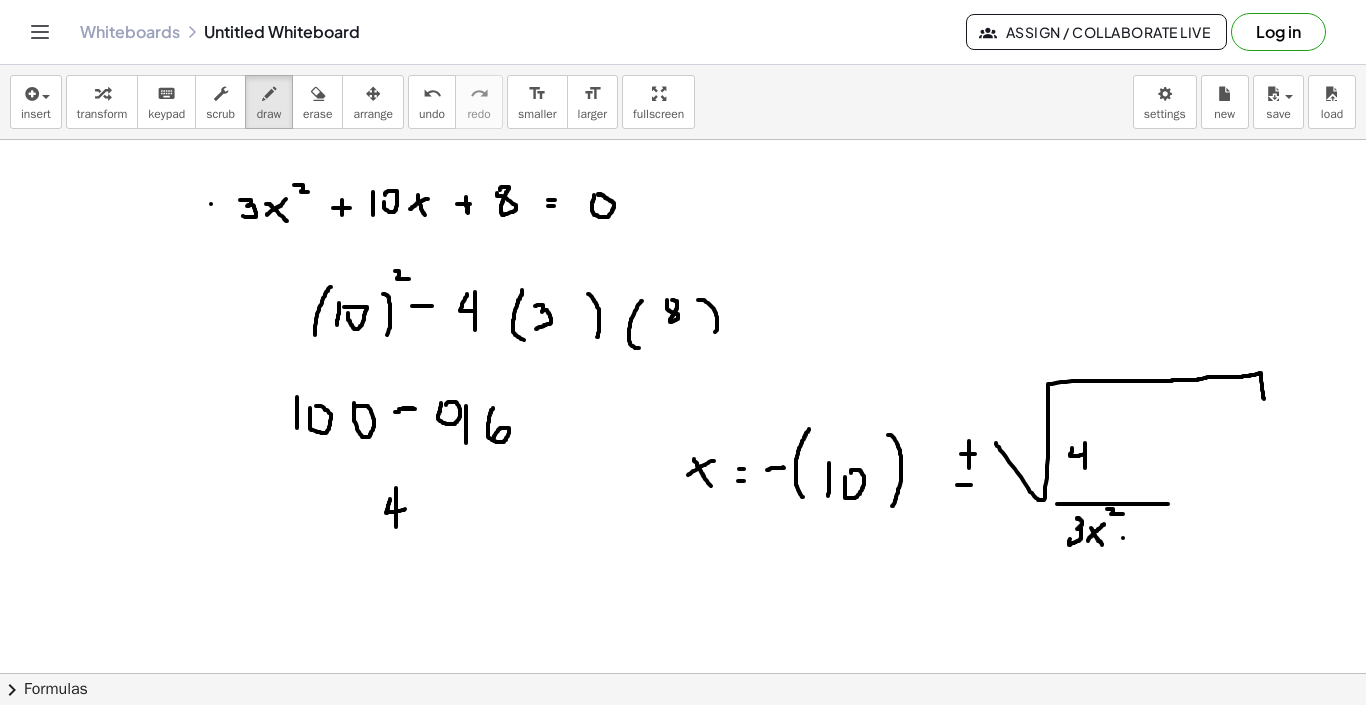 click at bounding box center [683, 433] 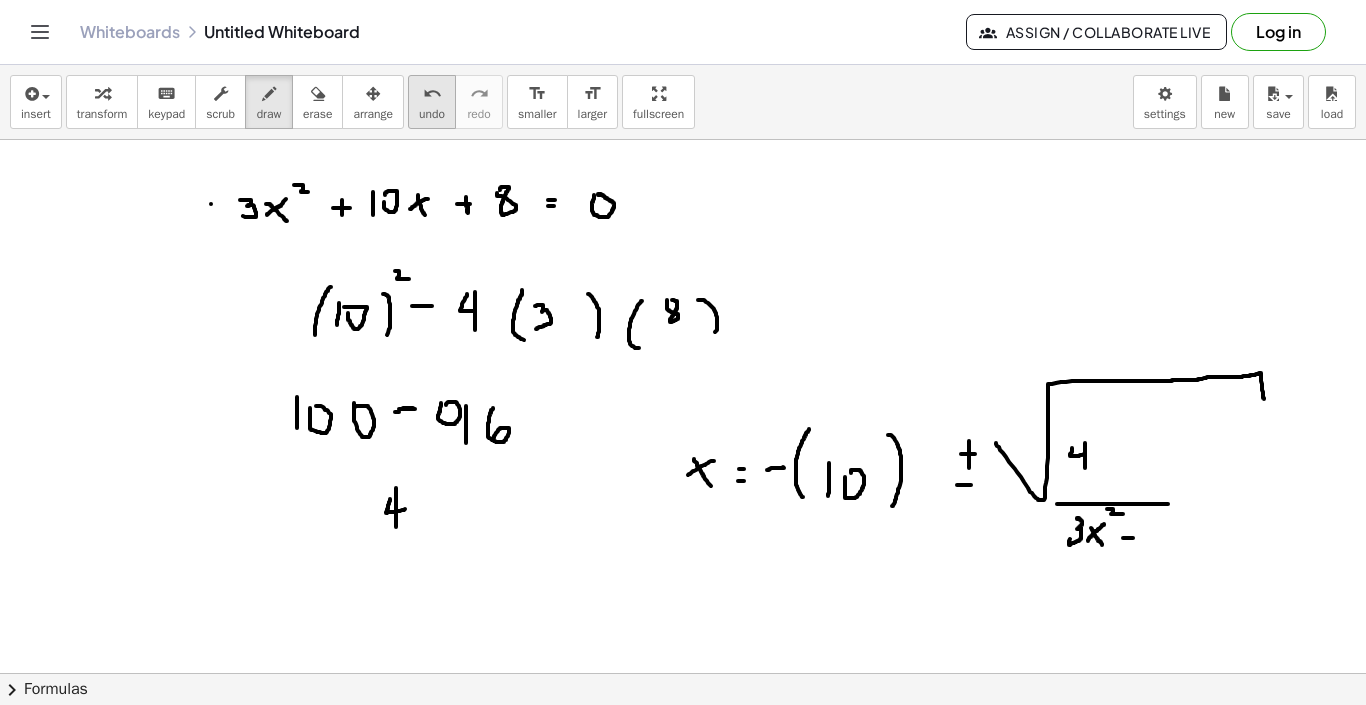 click on "undo undo" at bounding box center (432, 102) 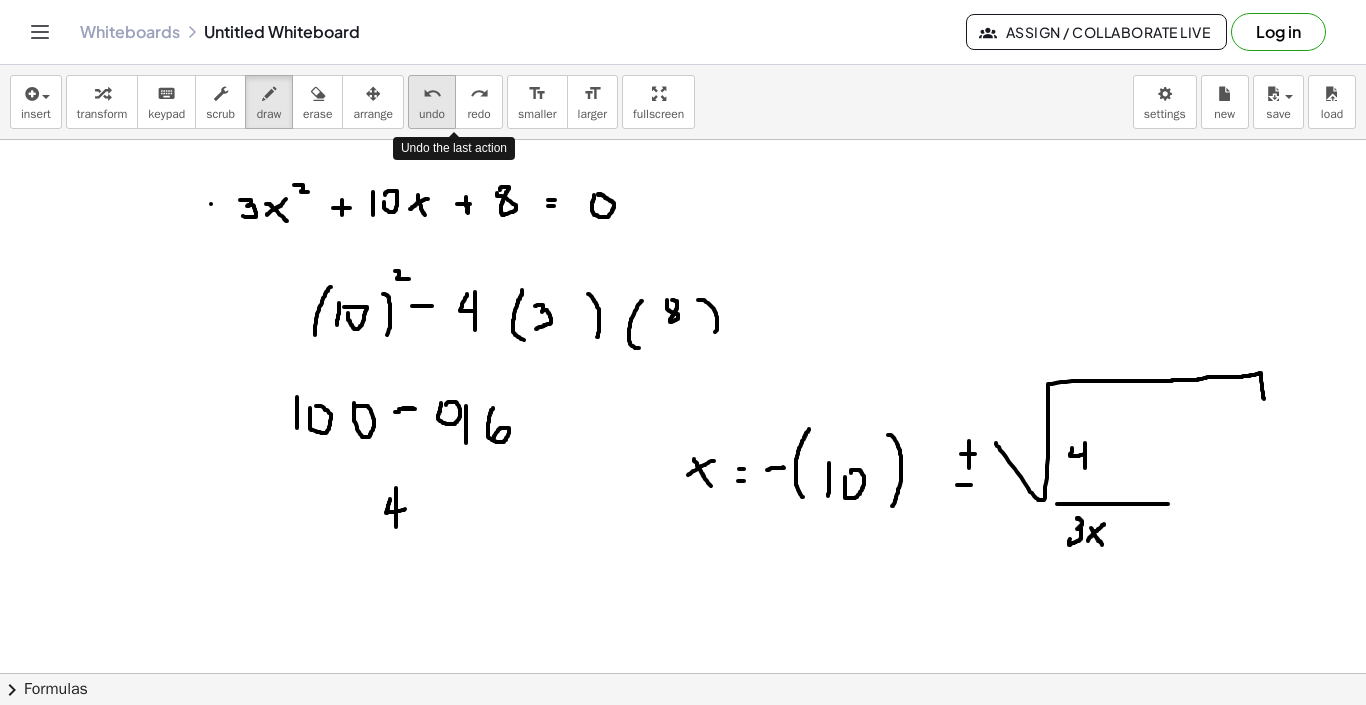 click on "undo undo" at bounding box center [432, 102] 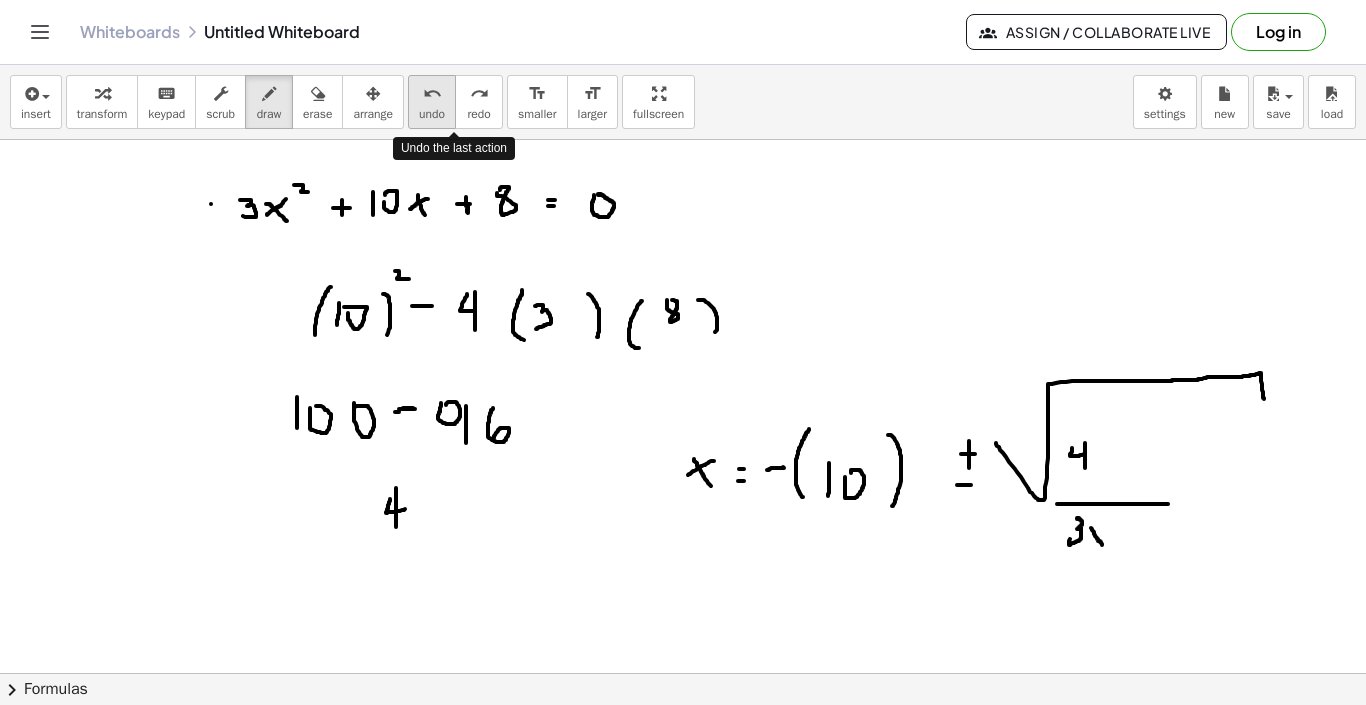click on "undo undo" at bounding box center [432, 102] 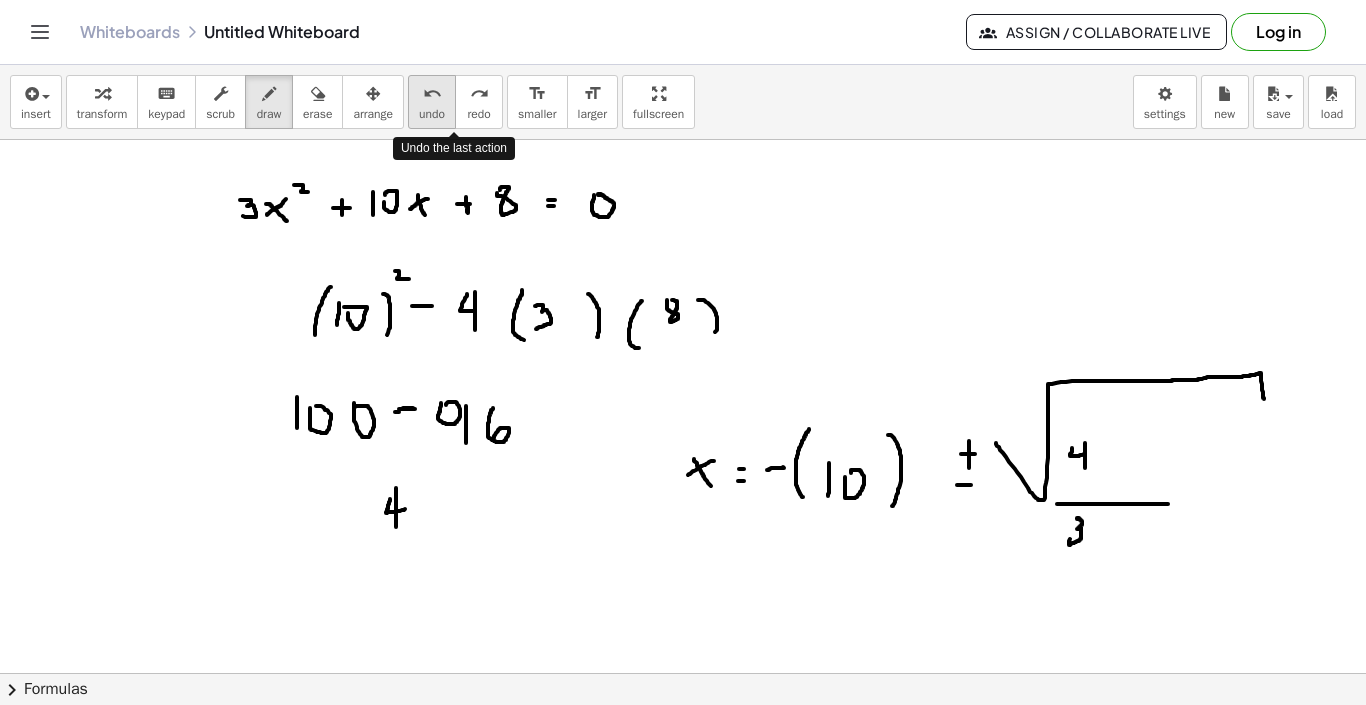 click on "undo undo" at bounding box center [432, 102] 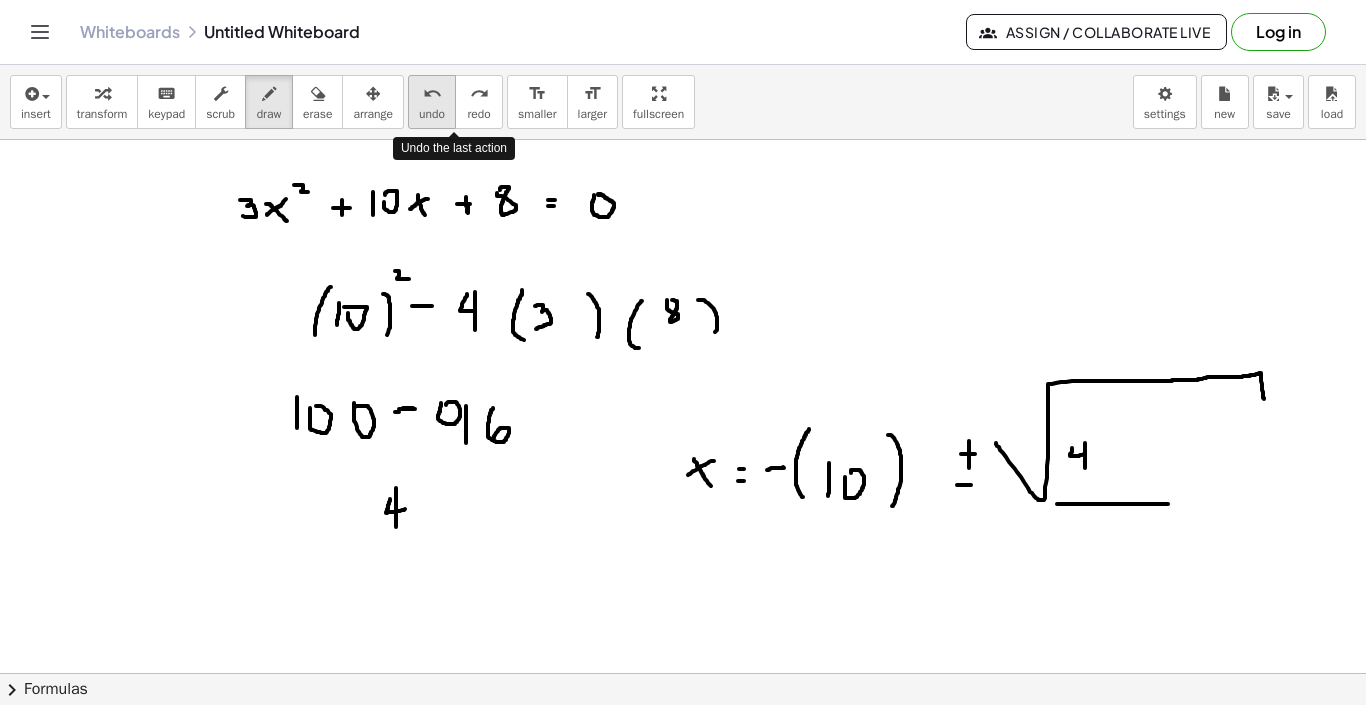 click on "undo undo" at bounding box center (432, 102) 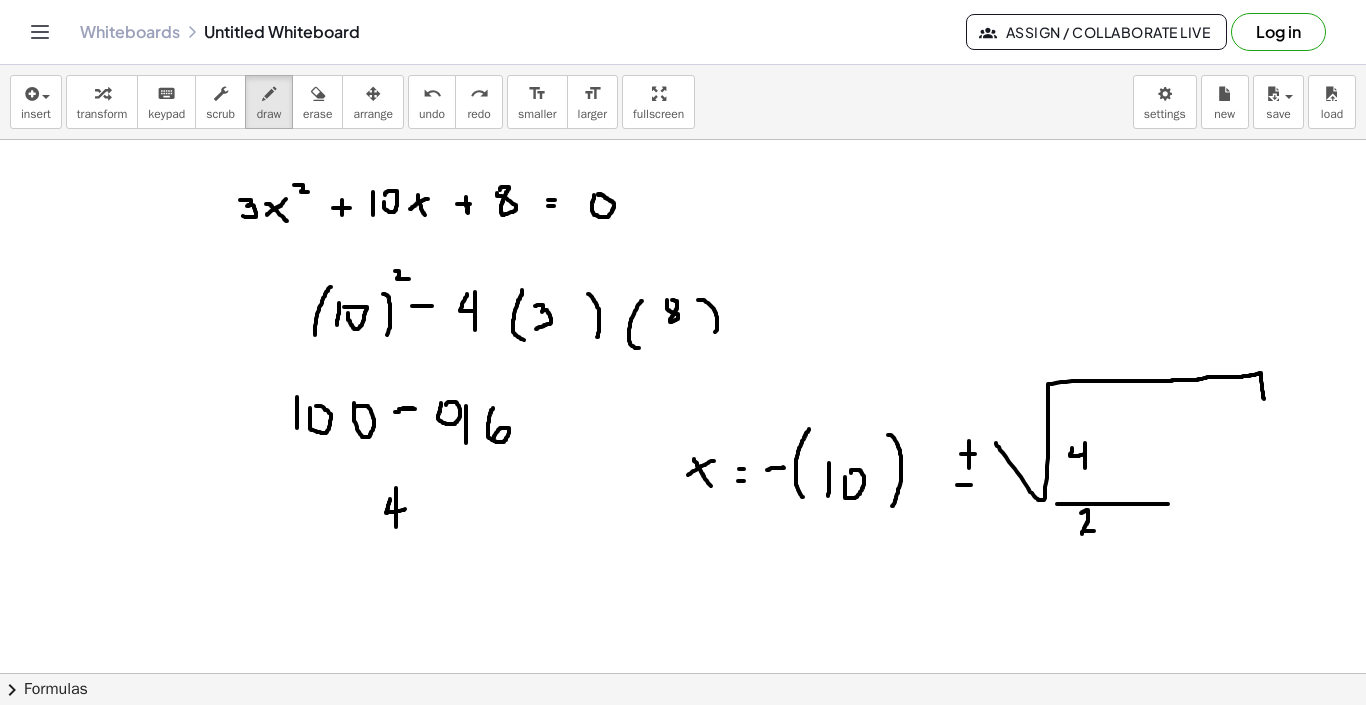 drag, startPoint x: 1081, startPoint y: 513, endPoint x: 1094, endPoint y: 531, distance: 22.203604 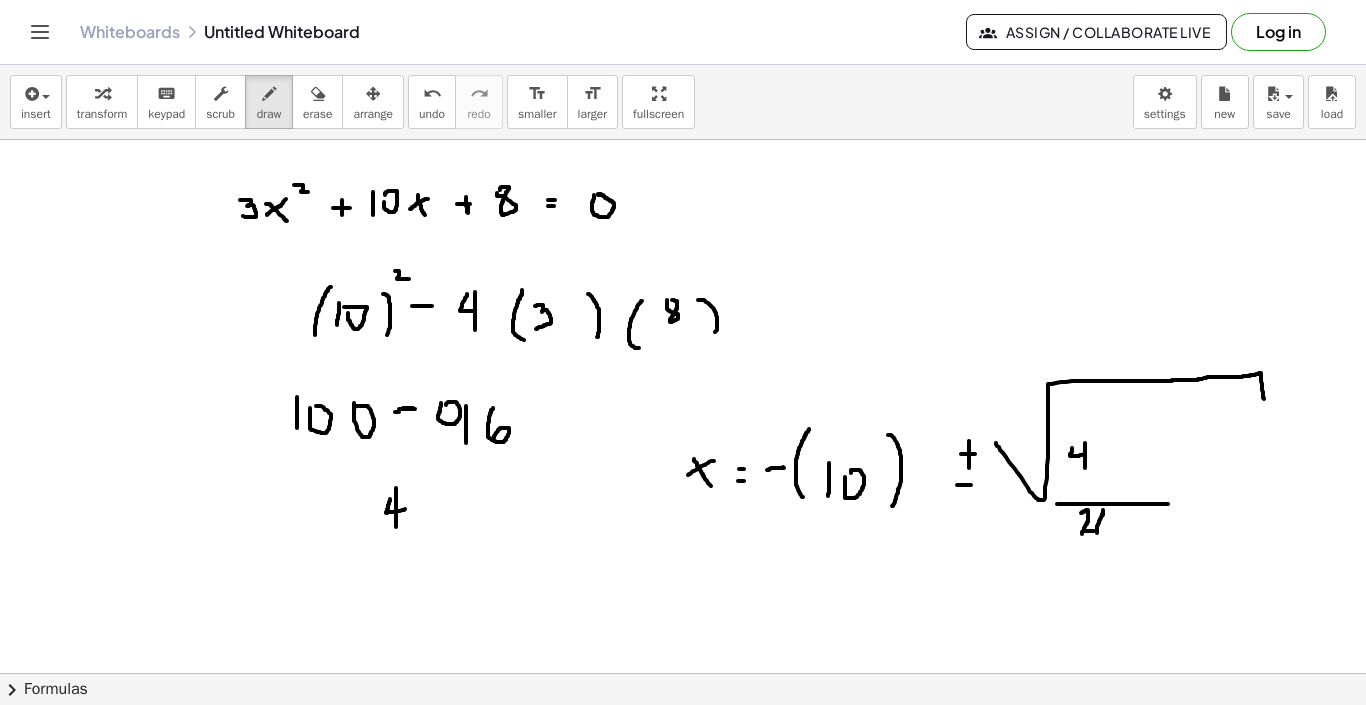 drag, startPoint x: 1103, startPoint y: 515, endPoint x: 1100, endPoint y: 535, distance: 20.22375 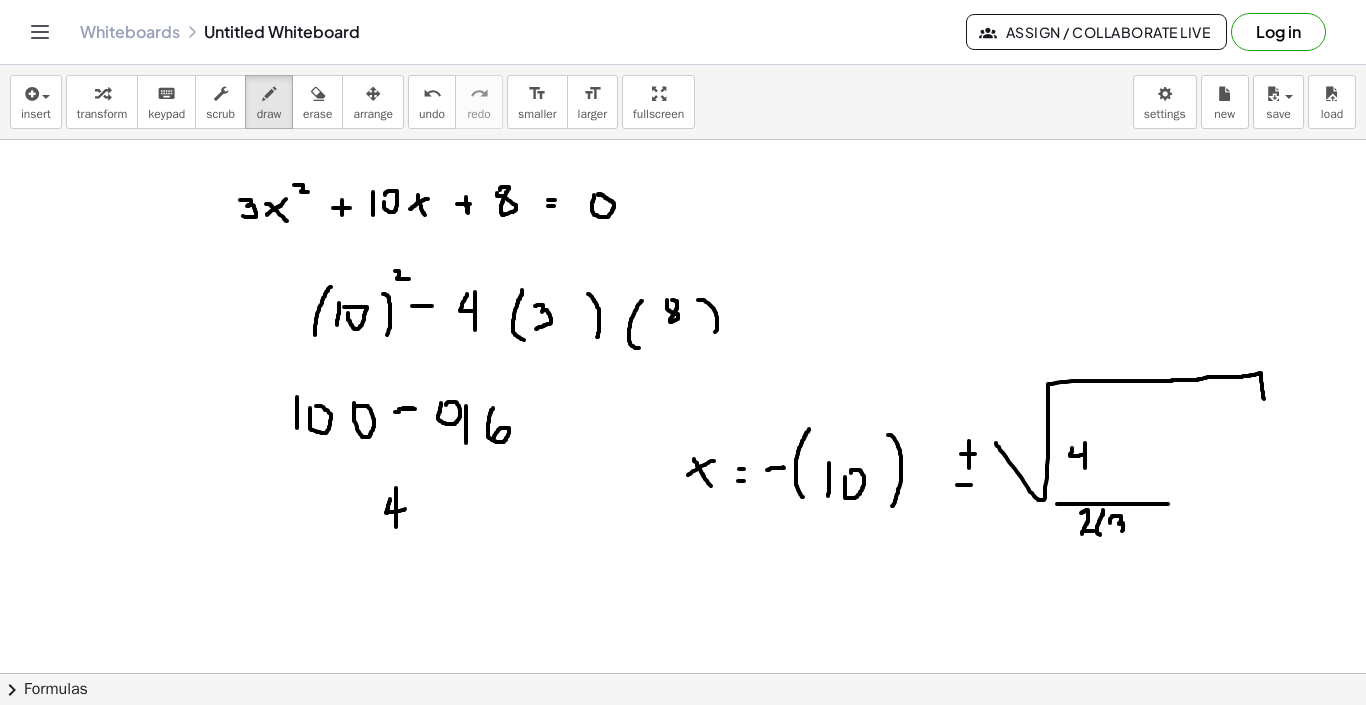 drag, startPoint x: 1110, startPoint y: 523, endPoint x: 1117, endPoint y: 532, distance: 11.401754 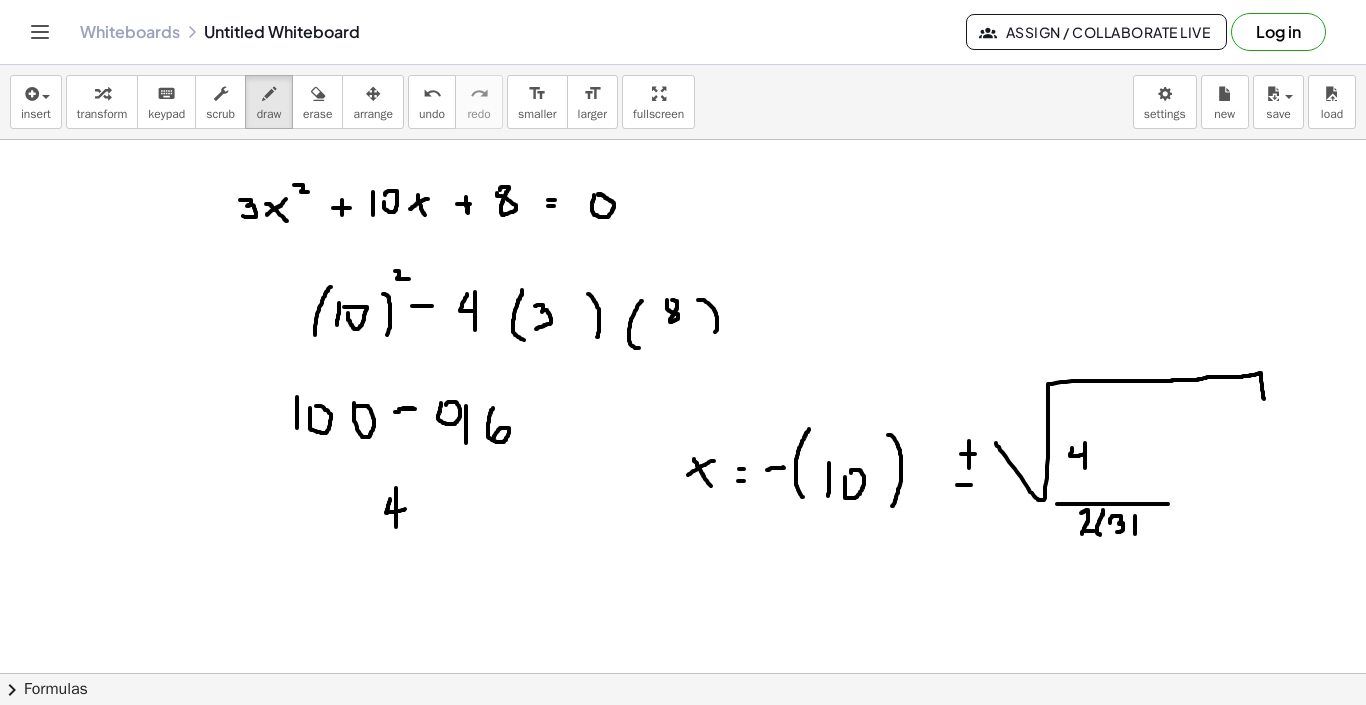 drag, startPoint x: 1135, startPoint y: 516, endPoint x: 1135, endPoint y: 534, distance: 18 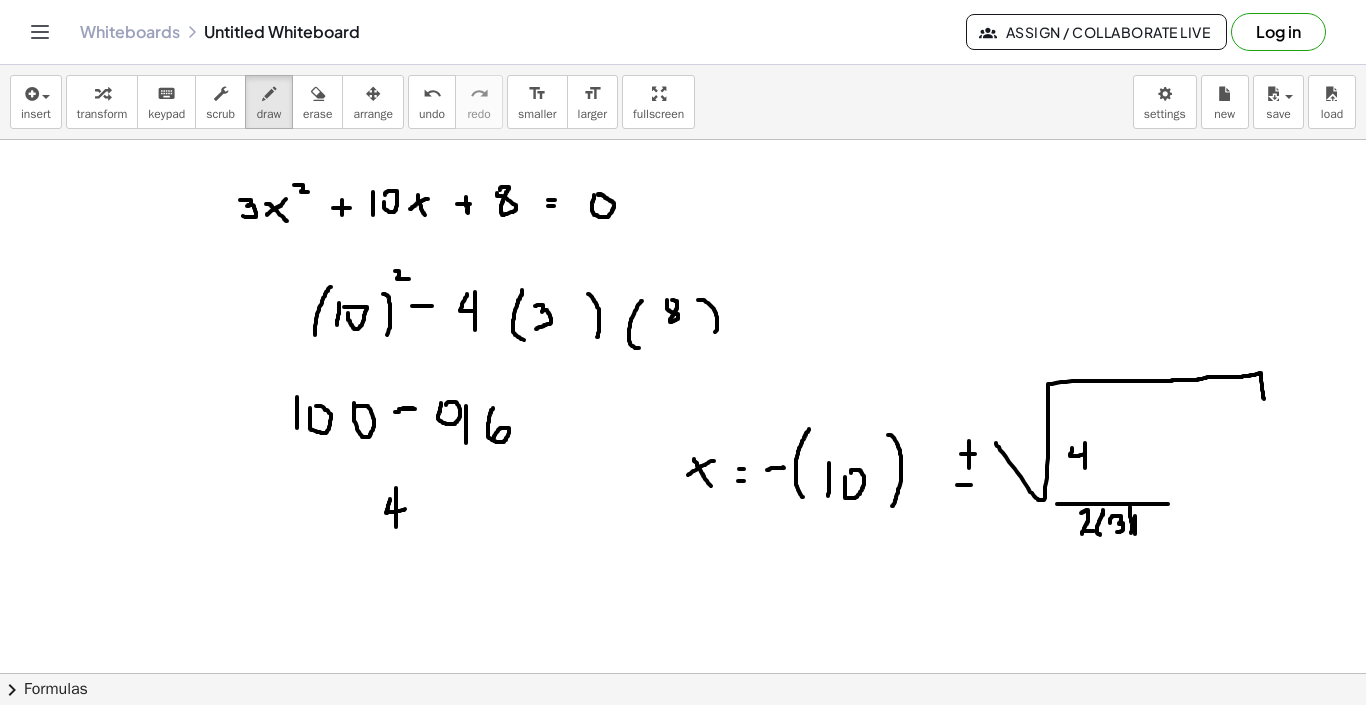 drag, startPoint x: 1130, startPoint y: 507, endPoint x: 1127, endPoint y: 536, distance: 29.15476 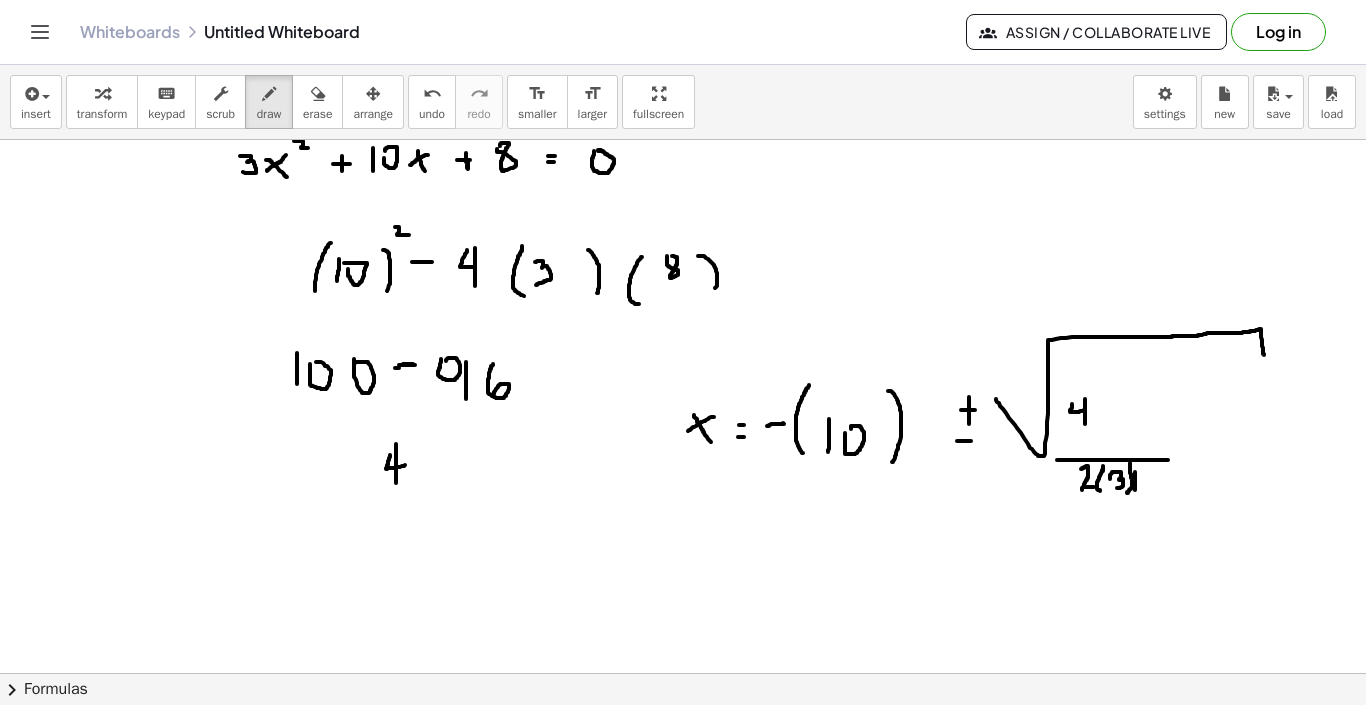 scroll, scrollTop: 591, scrollLeft: 0, axis: vertical 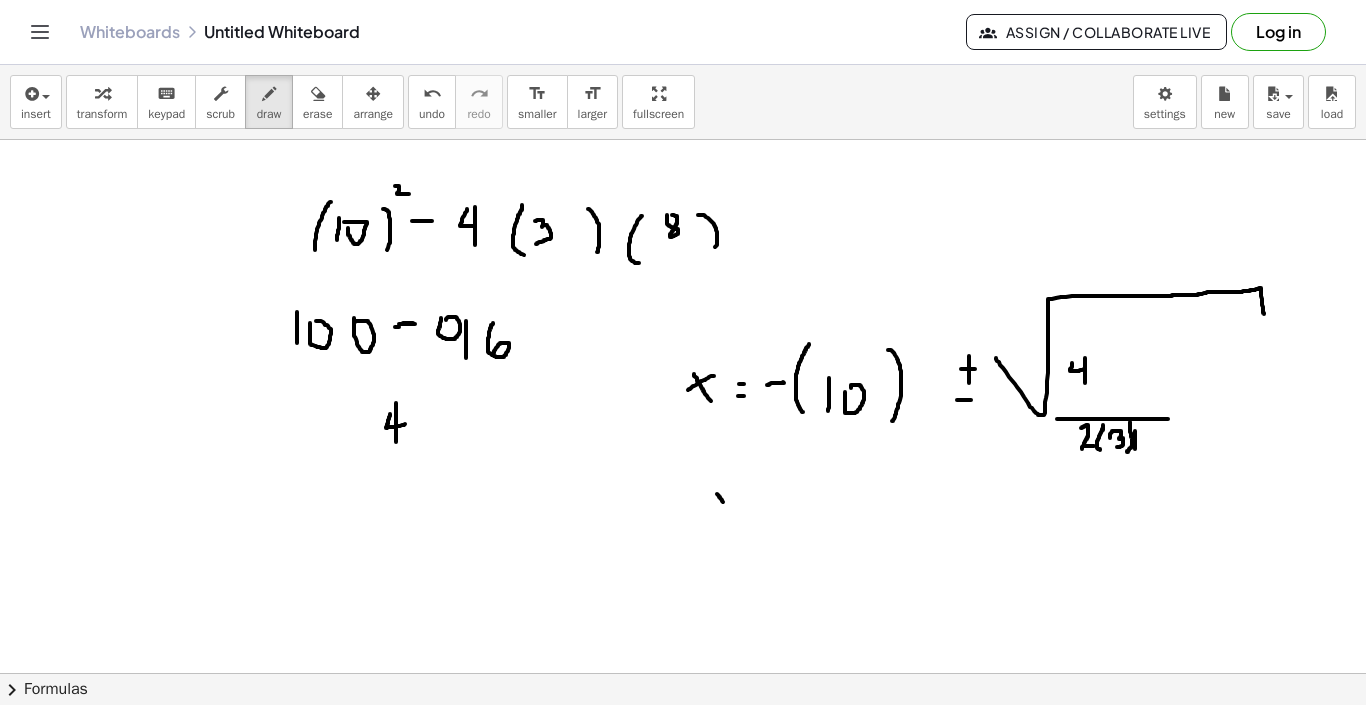drag, startPoint x: 723, startPoint y: 502, endPoint x: 730, endPoint y: 512, distance: 12.206555 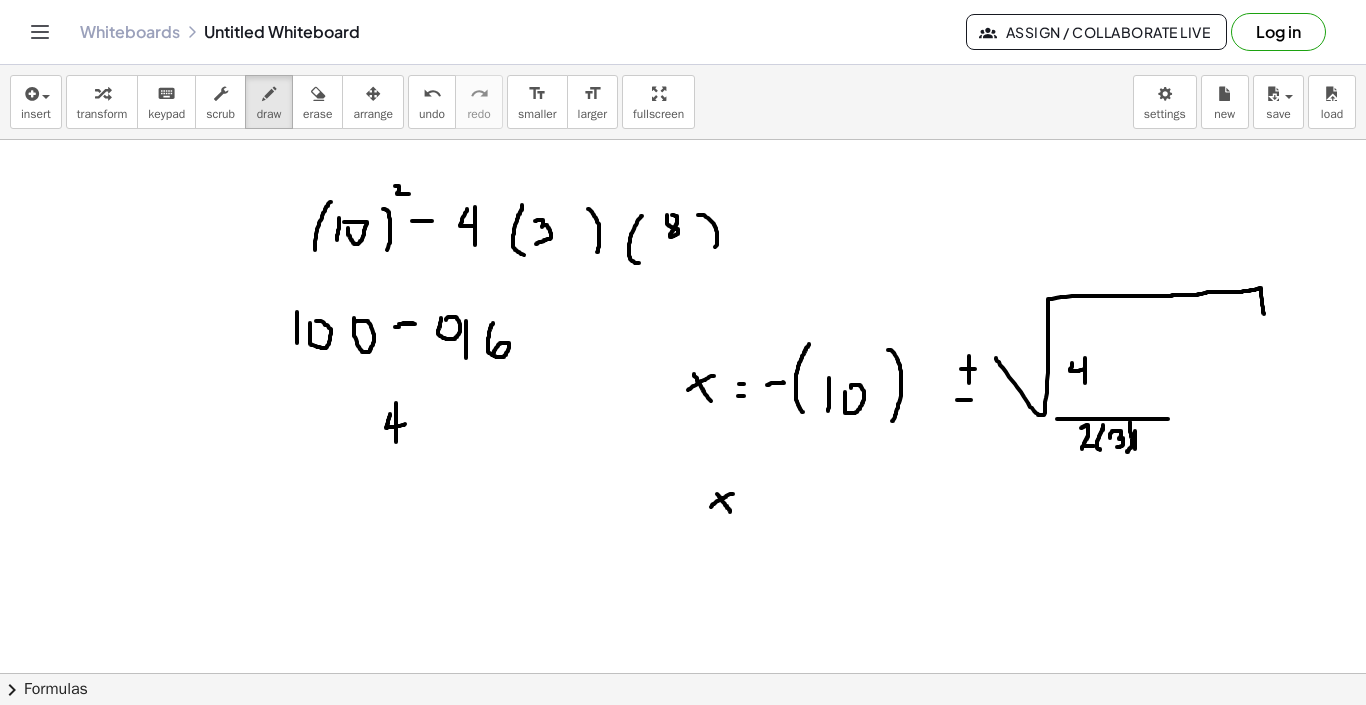 drag, startPoint x: 733, startPoint y: 494, endPoint x: 711, endPoint y: 508, distance: 26.076809 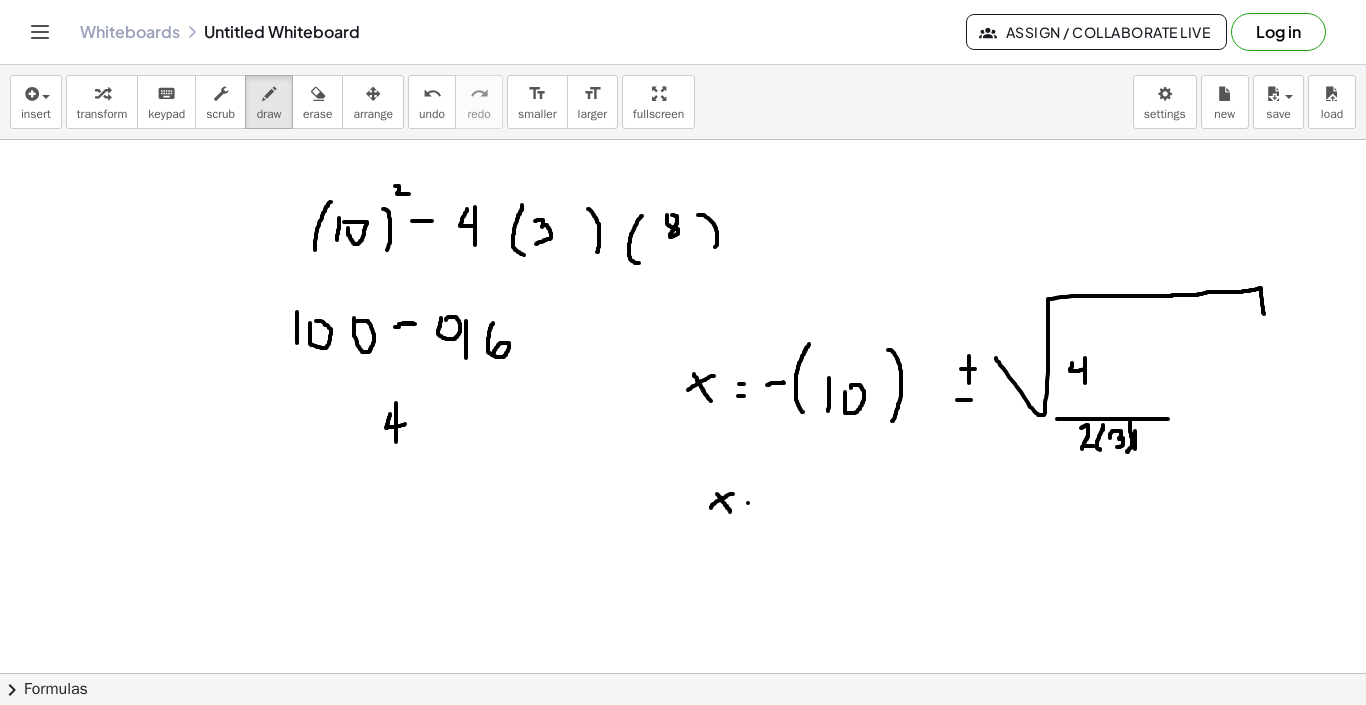 click at bounding box center (683, 348) 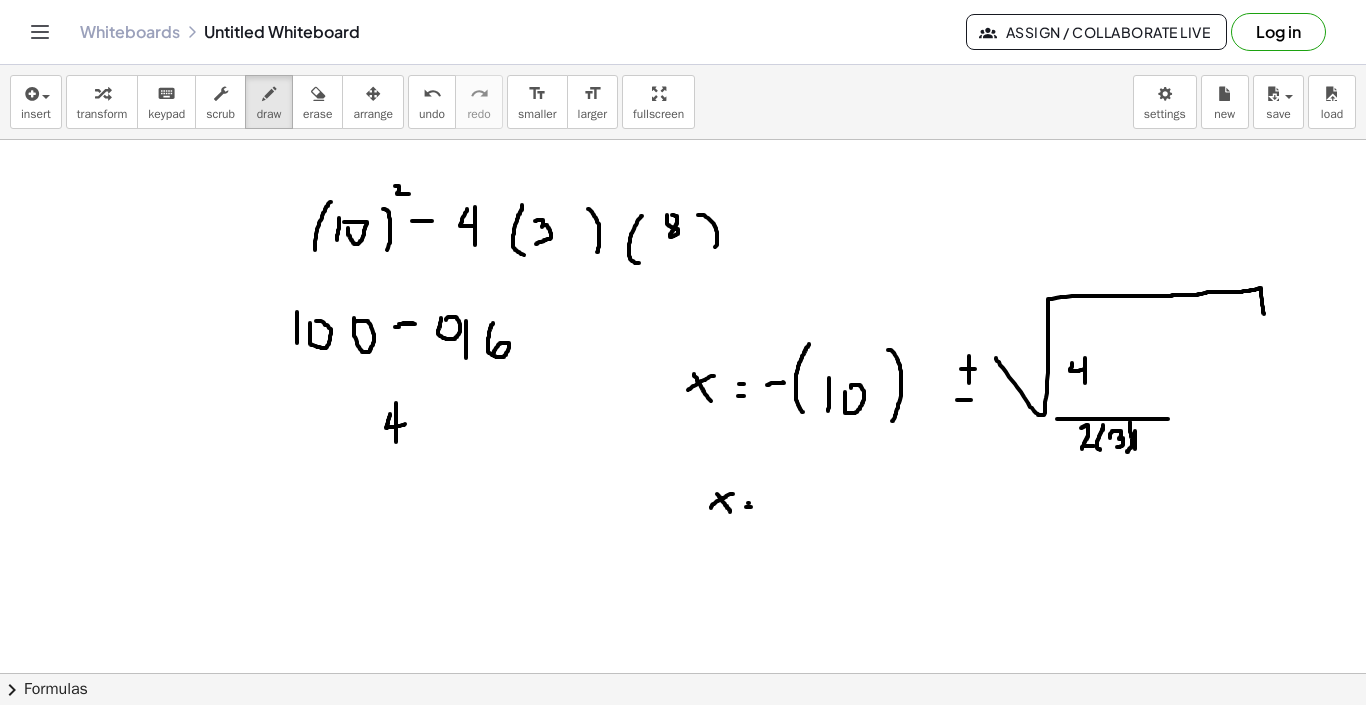 drag, startPoint x: 746, startPoint y: 507, endPoint x: 757, endPoint y: 507, distance: 11 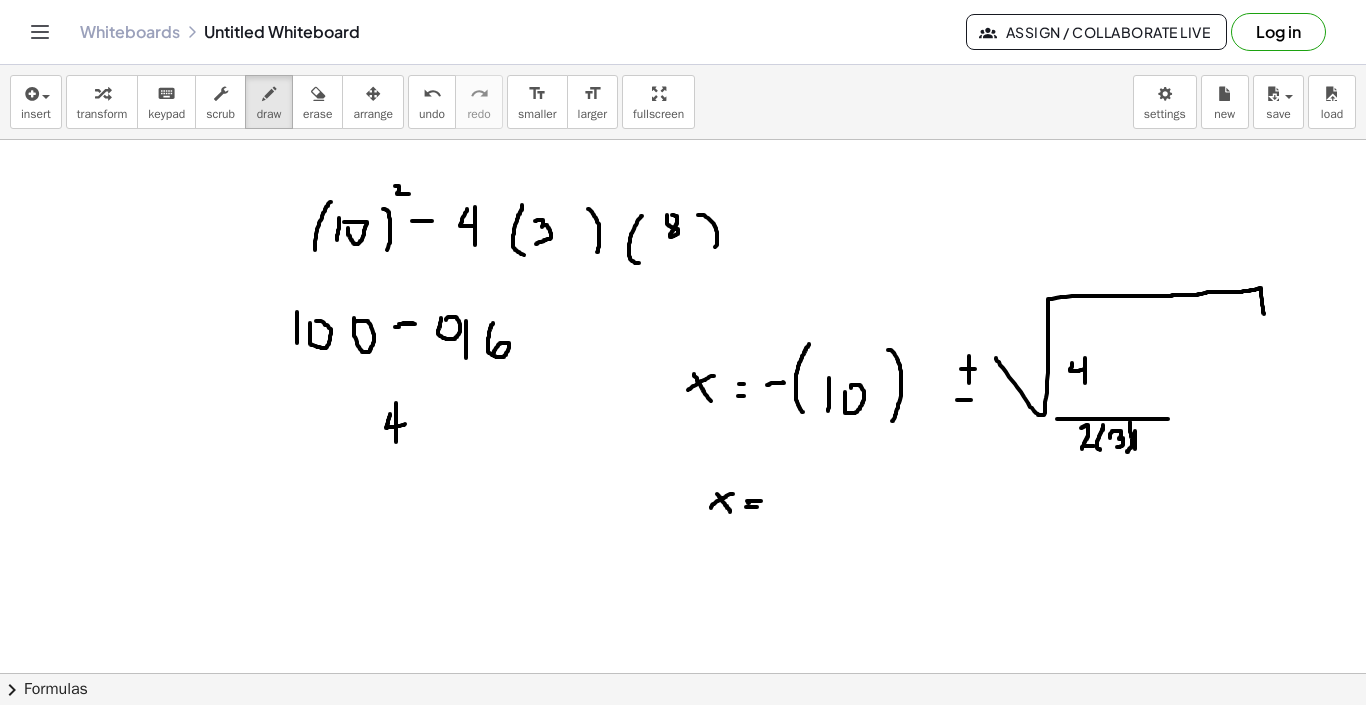 drag, startPoint x: 747, startPoint y: 501, endPoint x: 762, endPoint y: 501, distance: 15 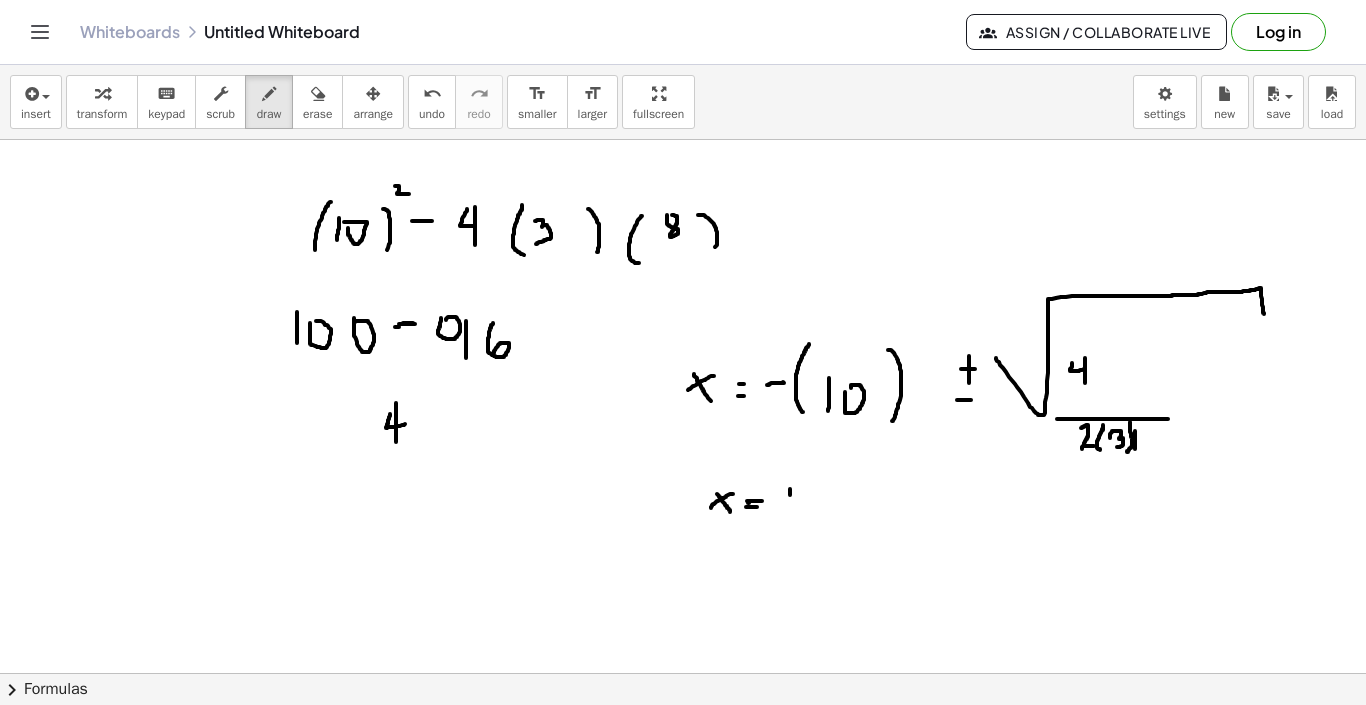 drag, startPoint x: 790, startPoint y: 489, endPoint x: 790, endPoint y: 509, distance: 20 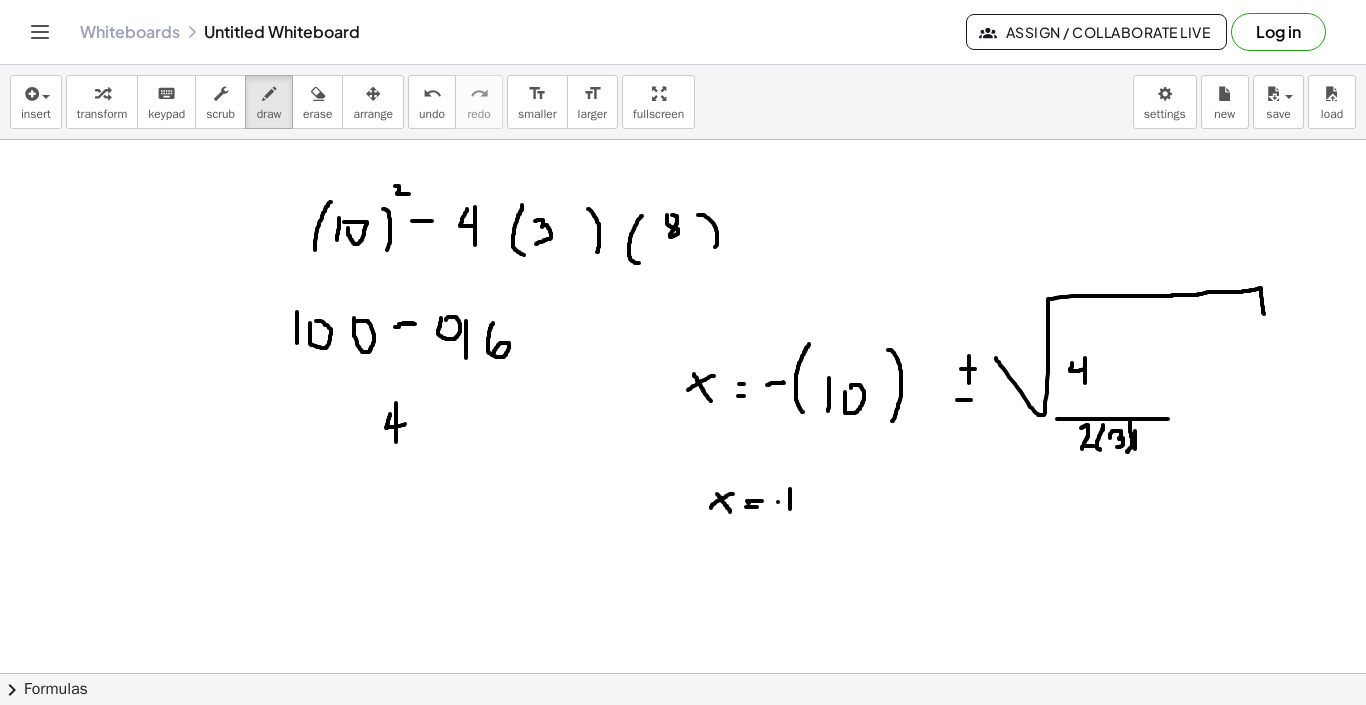 click at bounding box center (683, 348) 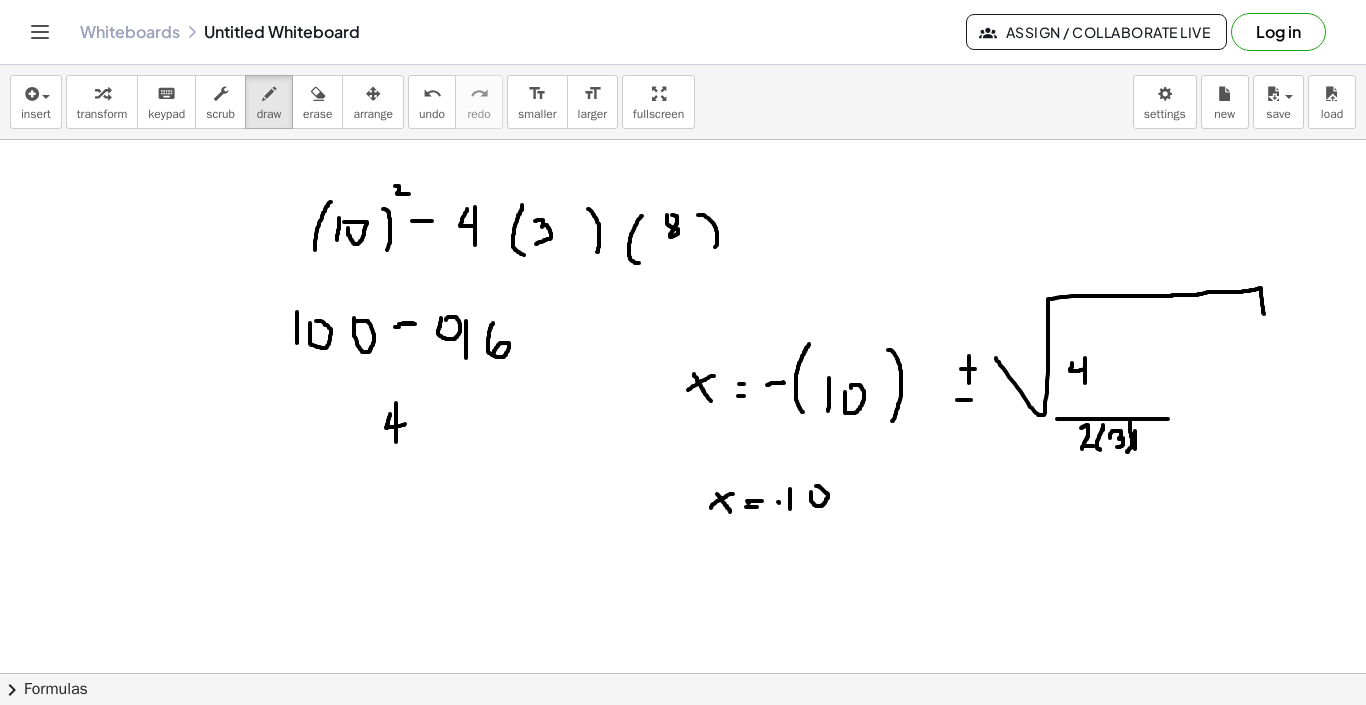 click at bounding box center (683, 348) 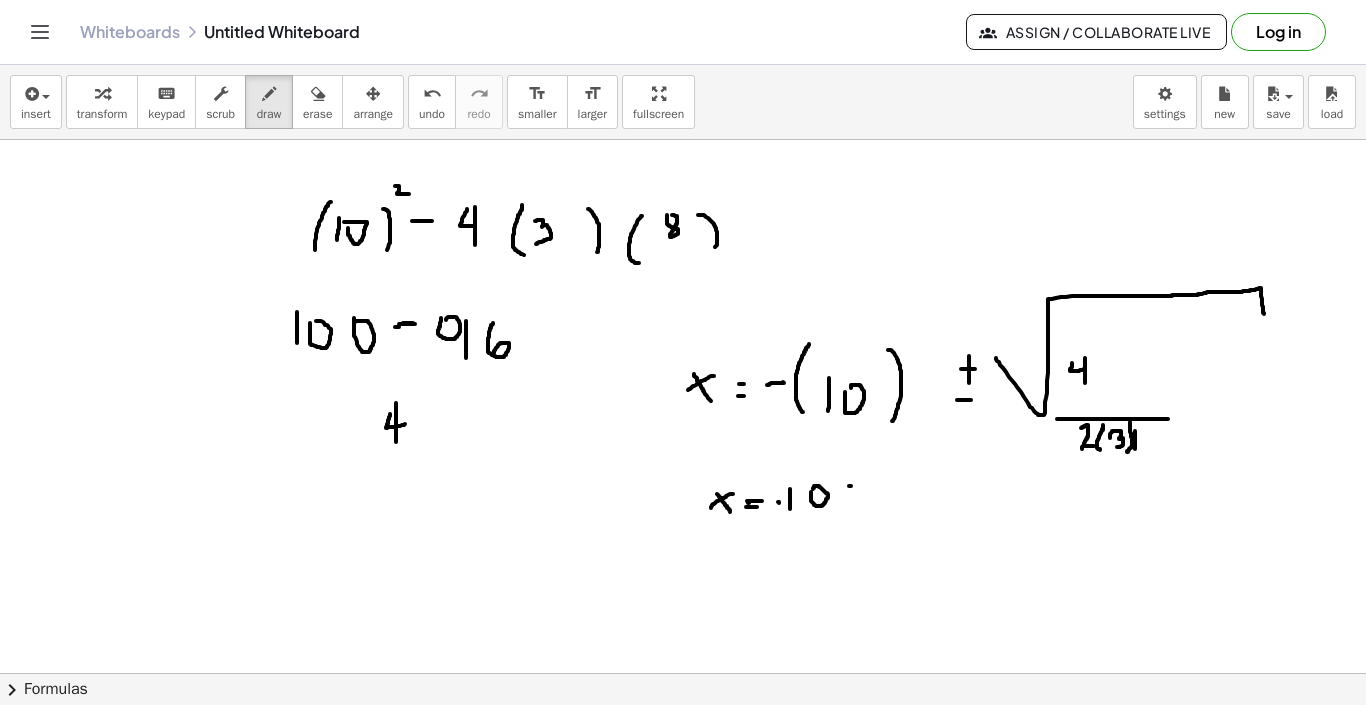 click at bounding box center [683, 348] 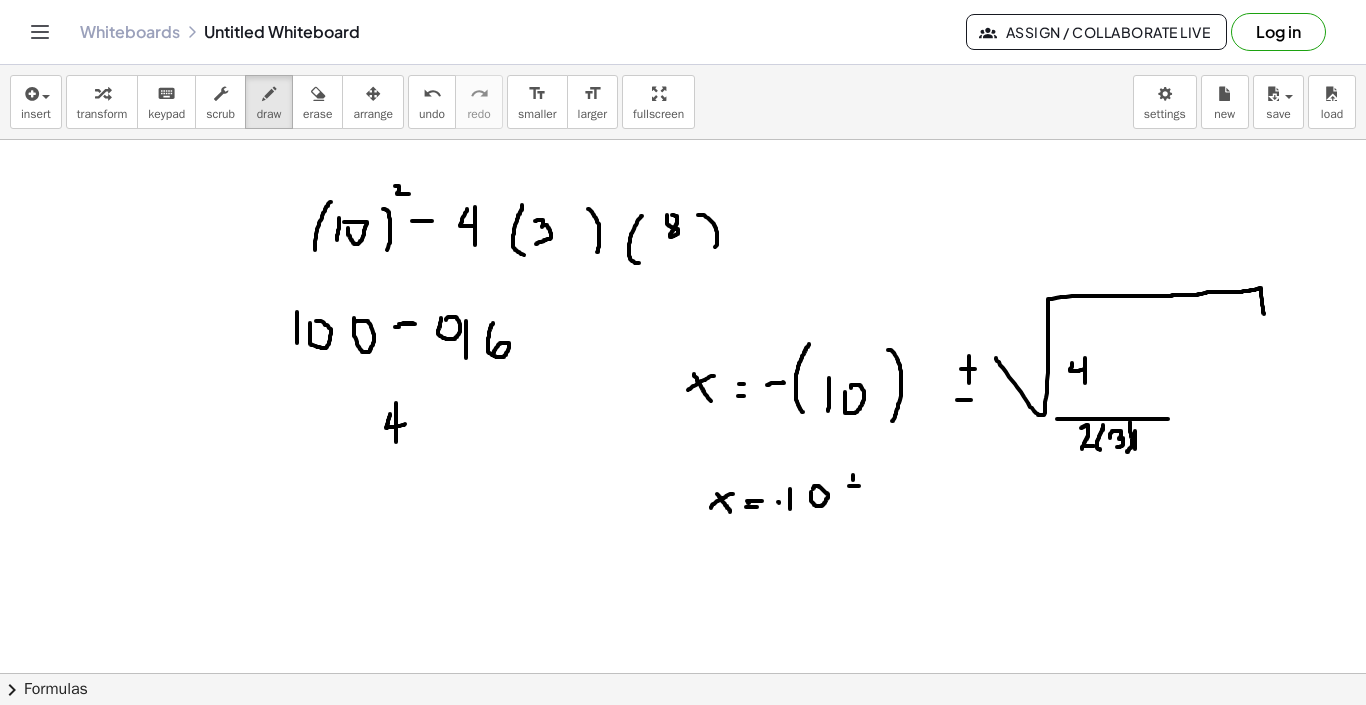 drag, startPoint x: 853, startPoint y: 475, endPoint x: 853, endPoint y: 487, distance: 12 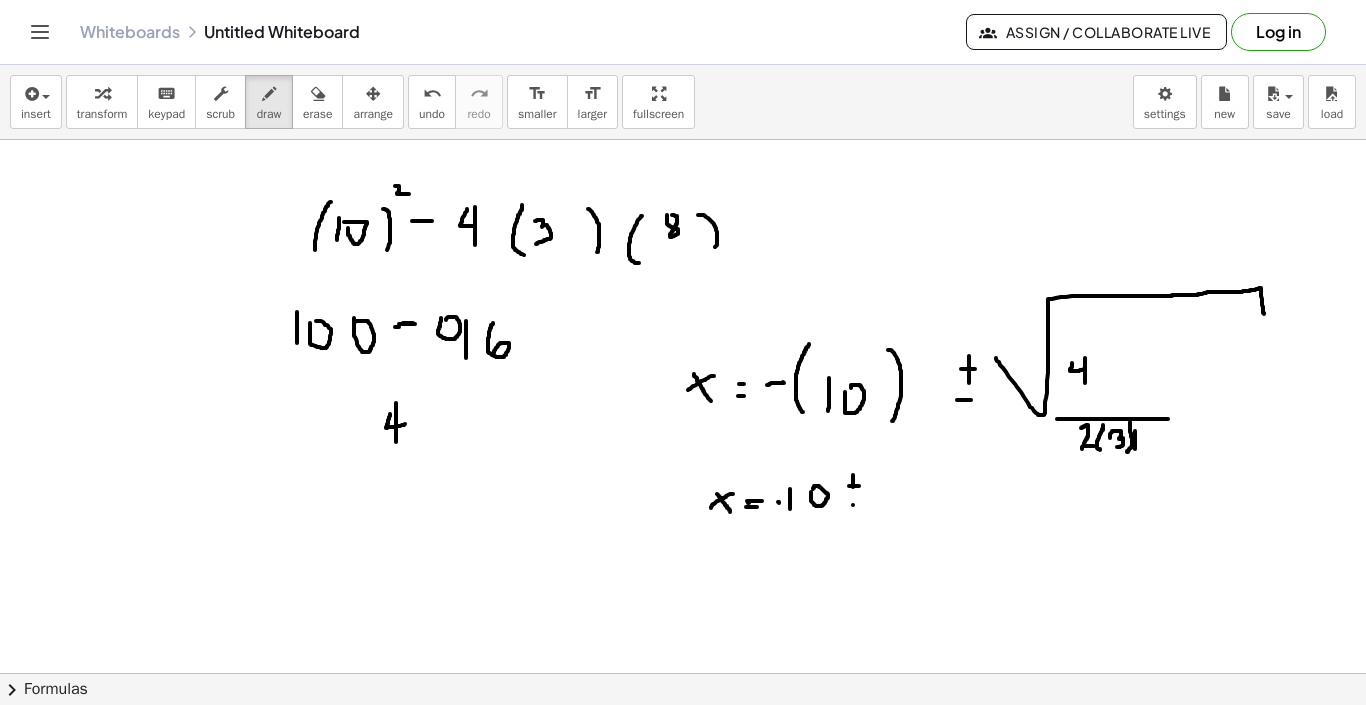 click at bounding box center (683, 348) 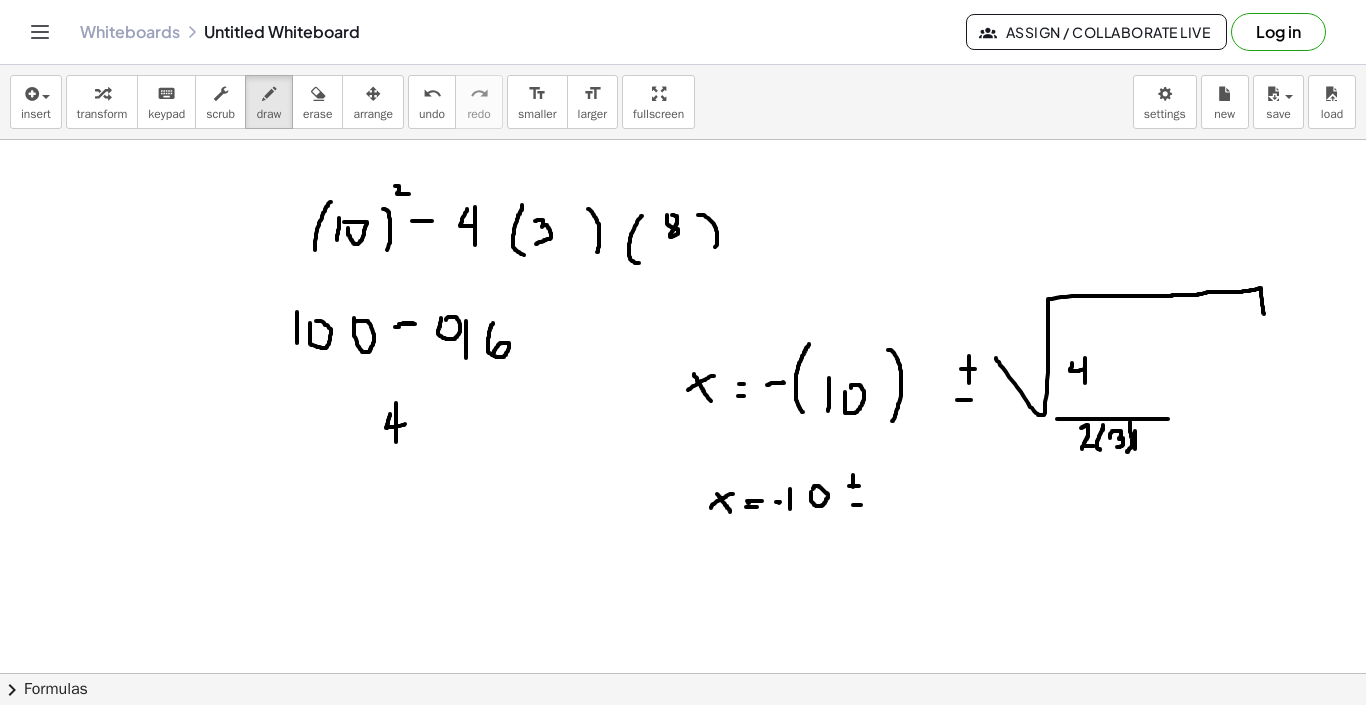 click at bounding box center (683, 348) 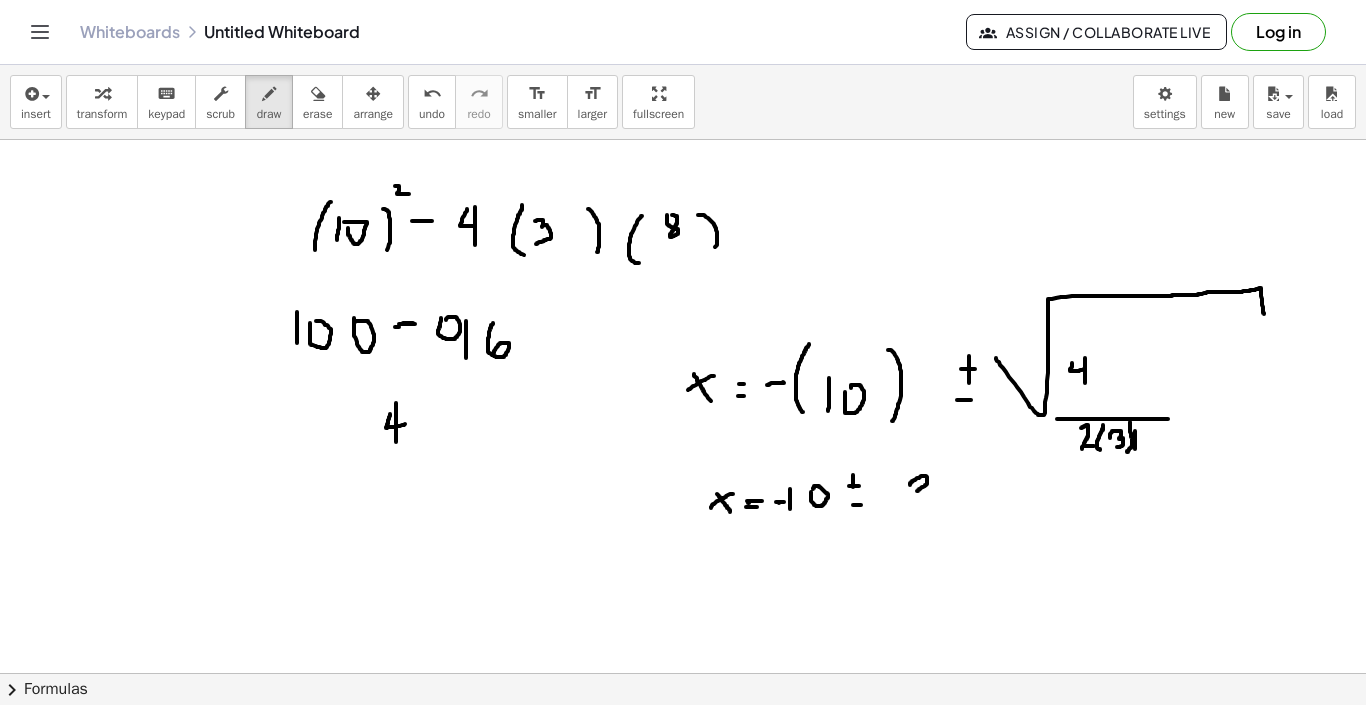 drag, startPoint x: 910, startPoint y: 485, endPoint x: 930, endPoint y: 490, distance: 20.615528 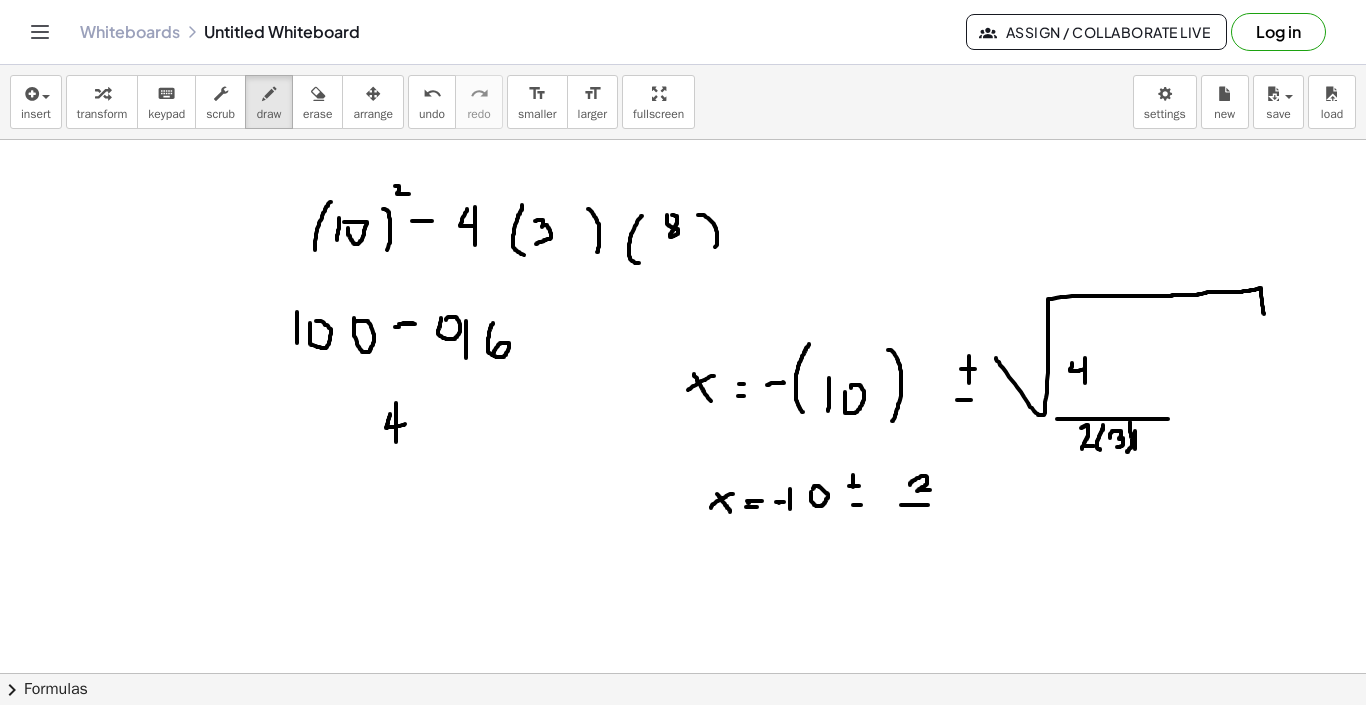 drag, startPoint x: 901, startPoint y: 505, endPoint x: 928, endPoint y: 505, distance: 27 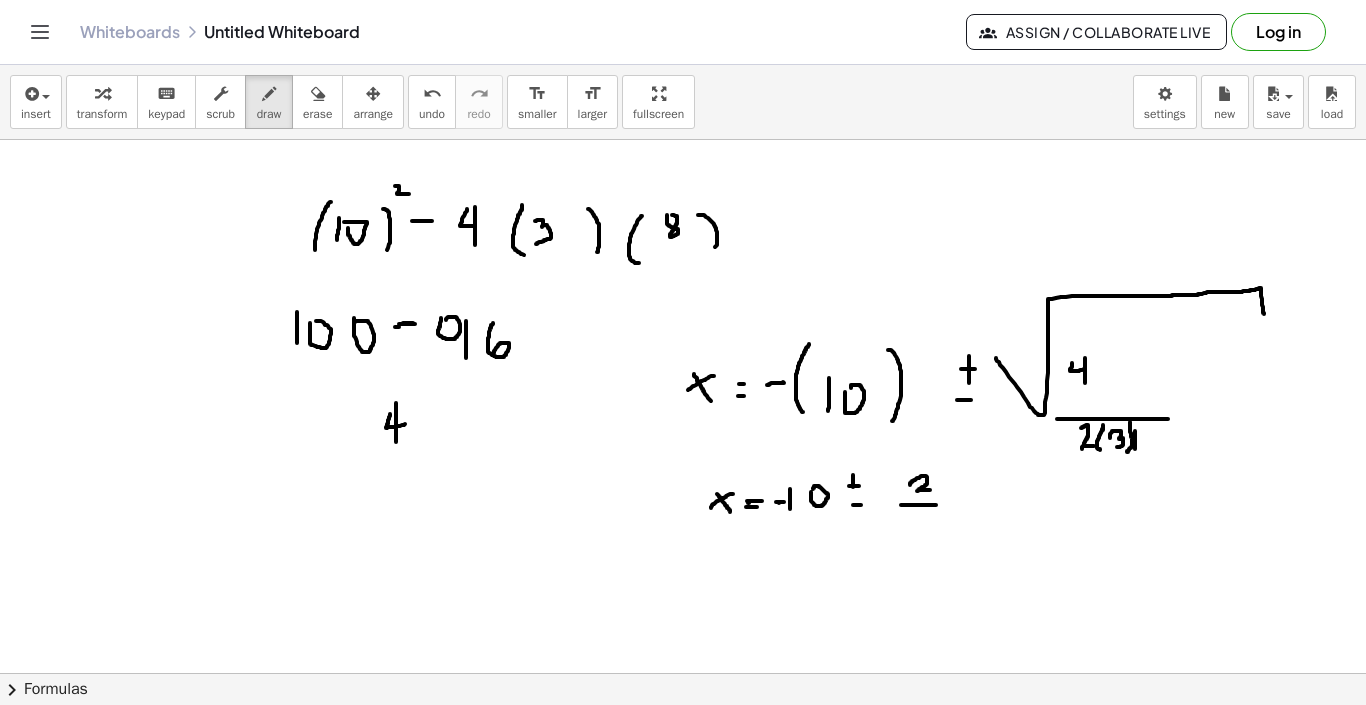 drag, startPoint x: 928, startPoint y: 505, endPoint x: 938, endPoint y: 507, distance: 10.198039 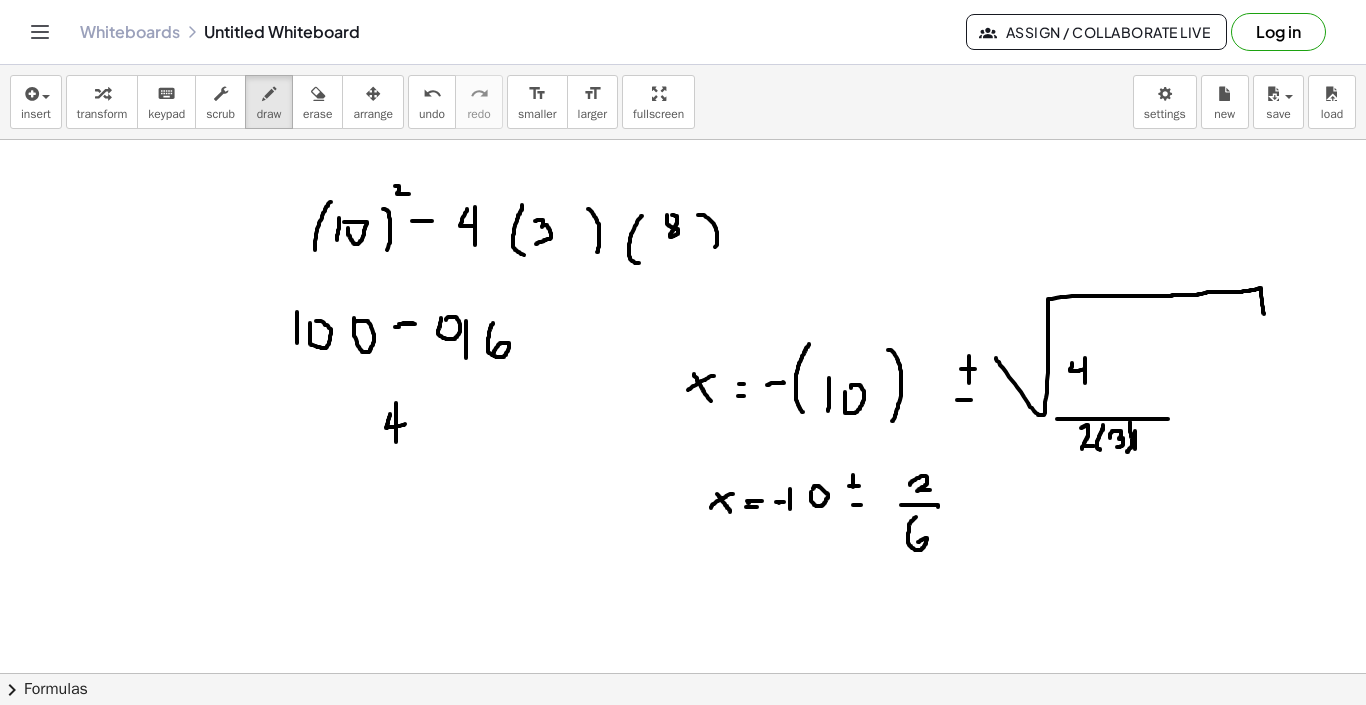 drag, startPoint x: 916, startPoint y: 517, endPoint x: 917, endPoint y: 546, distance: 29.017237 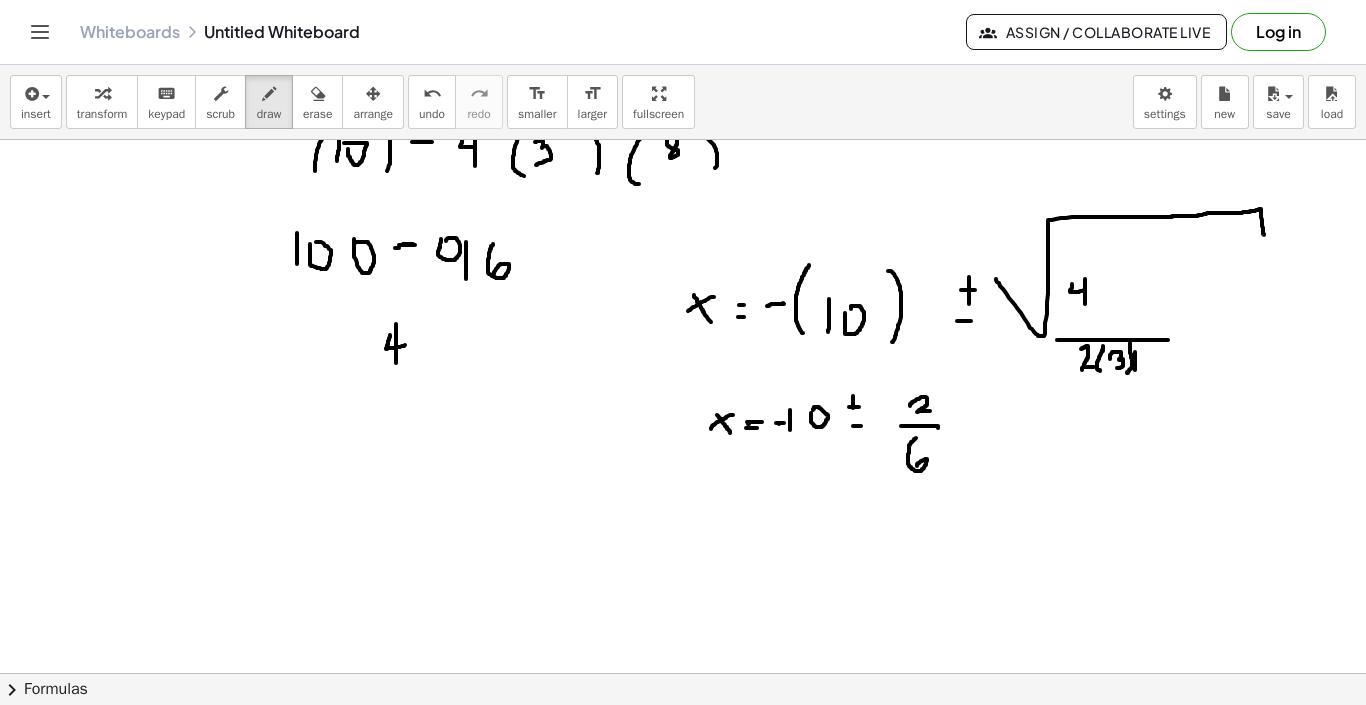 scroll, scrollTop: 701, scrollLeft: 0, axis: vertical 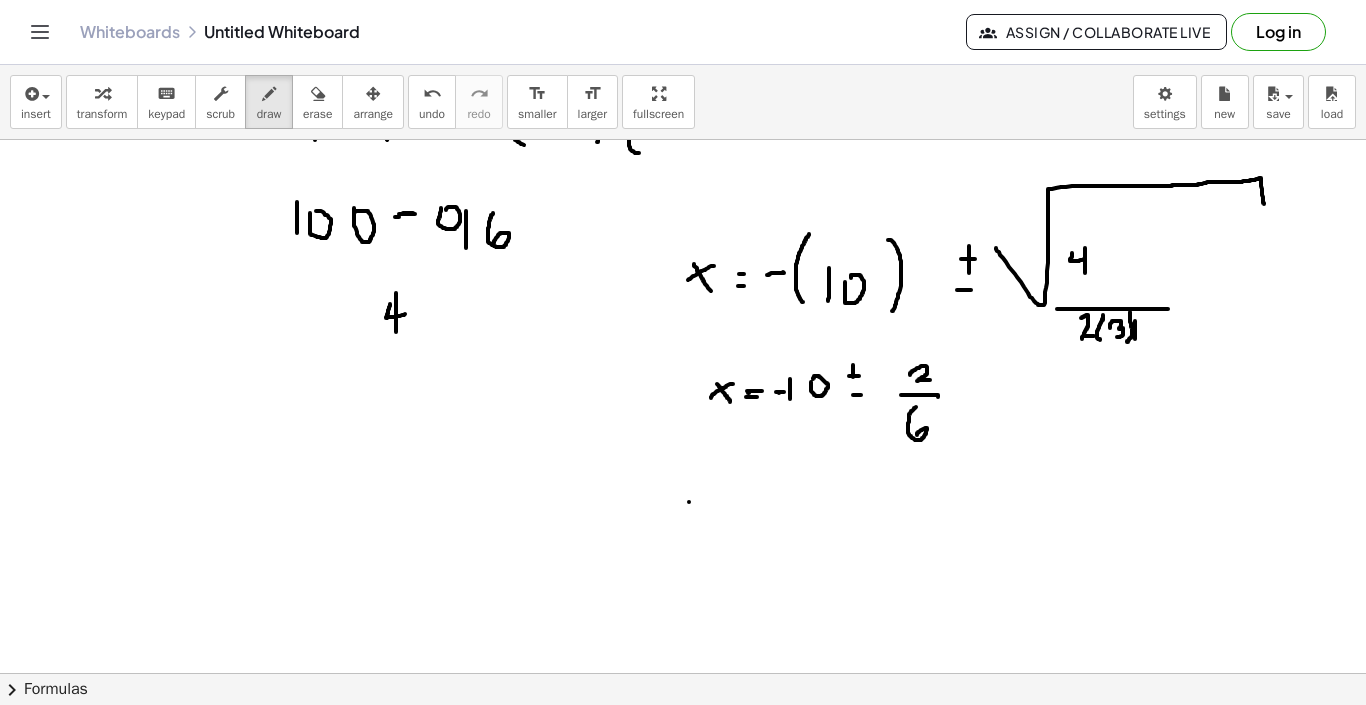 drag, startPoint x: 689, startPoint y: 502, endPoint x: 711, endPoint y: 534, distance: 38.832977 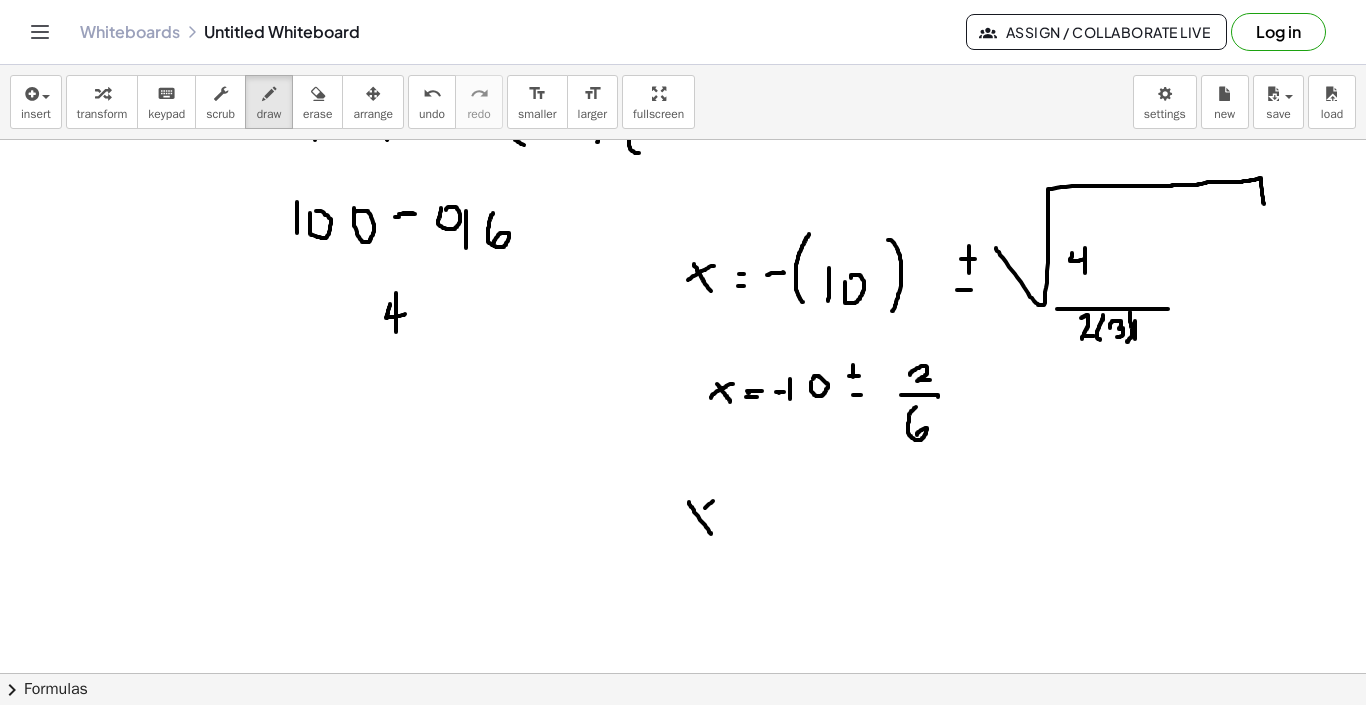 drag, startPoint x: 713, startPoint y: 501, endPoint x: 690, endPoint y: 525, distance: 33.24154 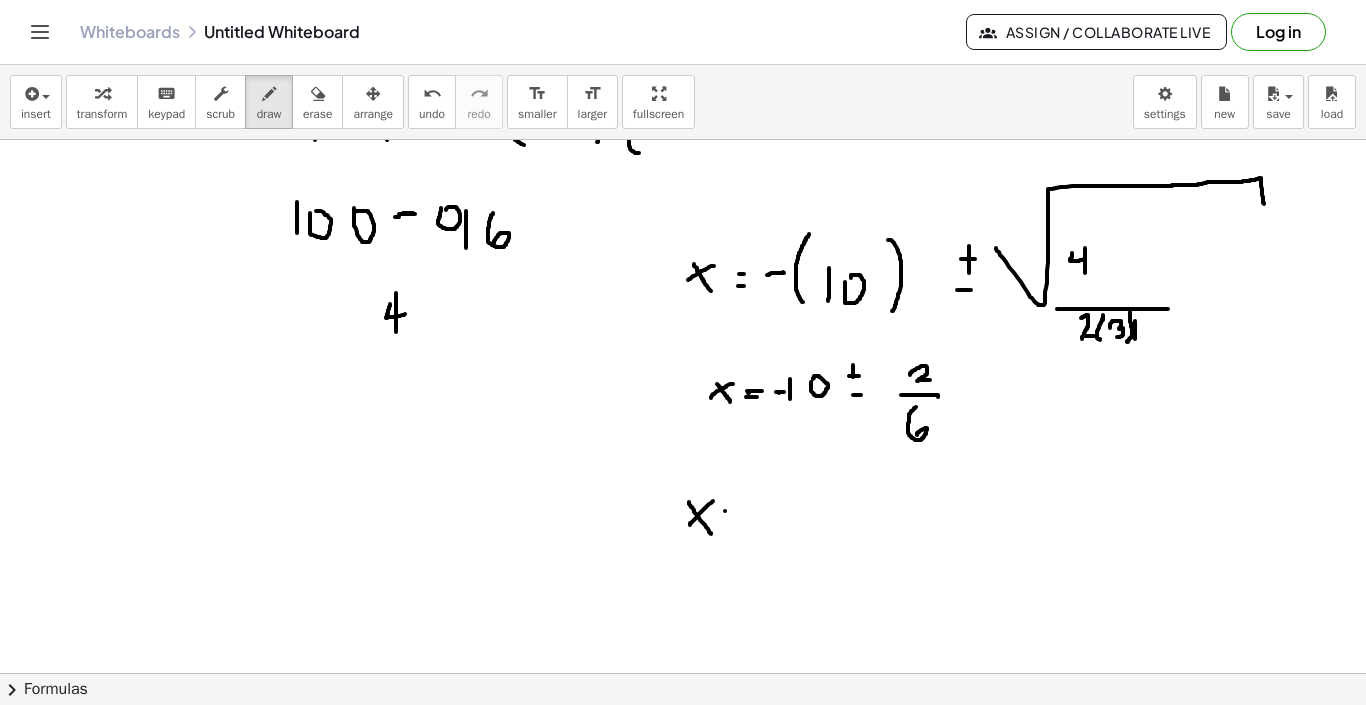 click at bounding box center [683, 238] 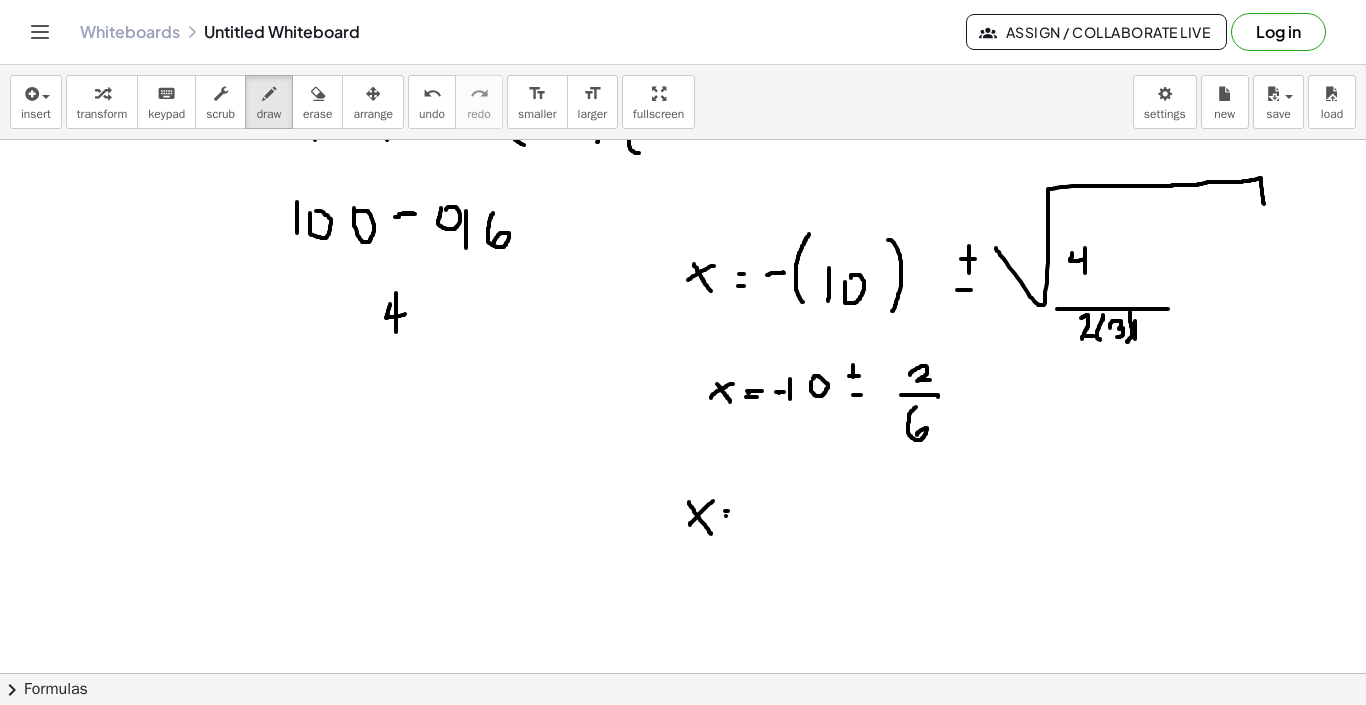 click at bounding box center (683, 238) 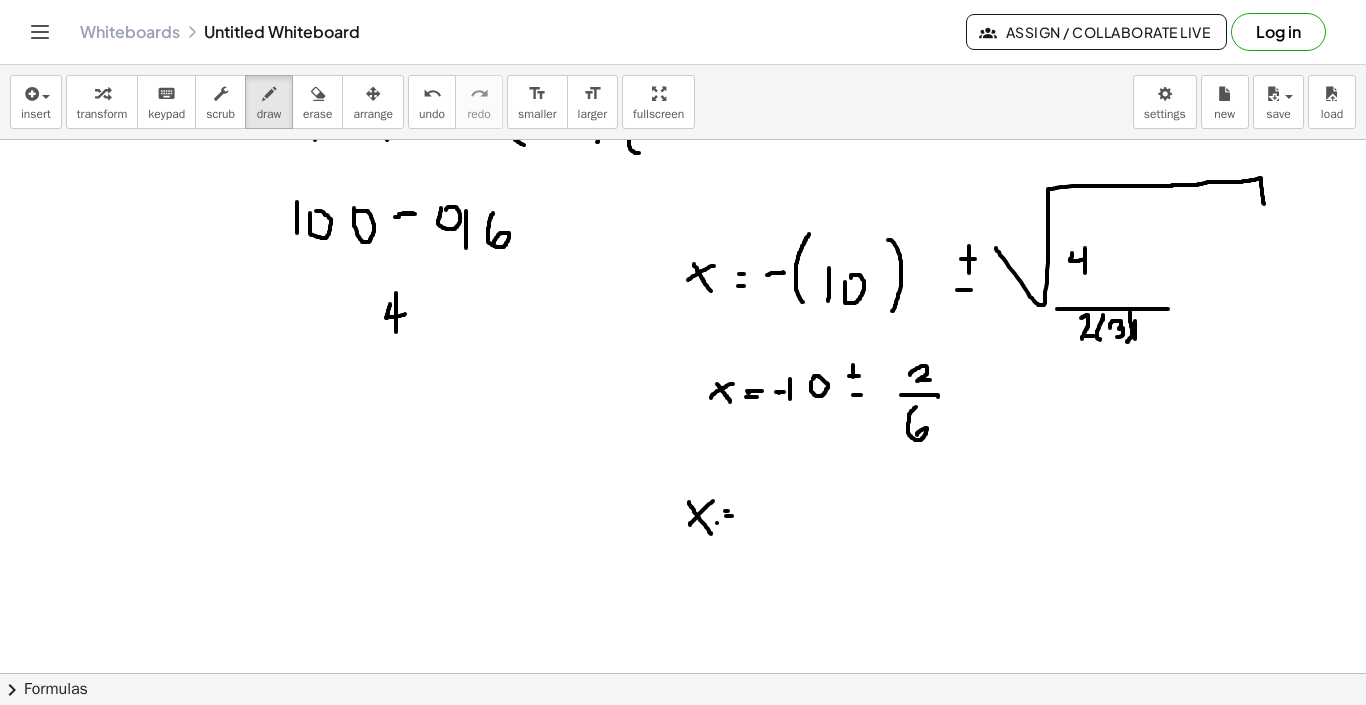 click at bounding box center [683, 238] 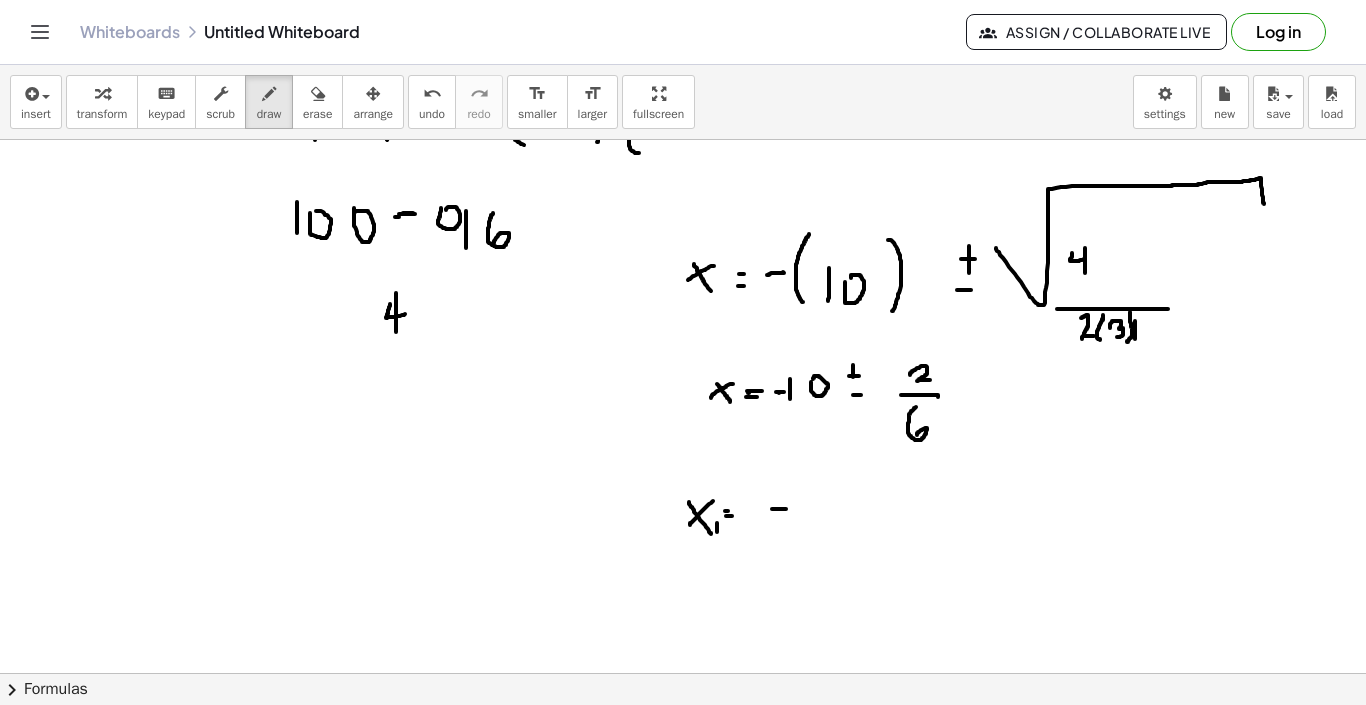 drag, startPoint x: 772, startPoint y: 509, endPoint x: 785, endPoint y: 509, distance: 13 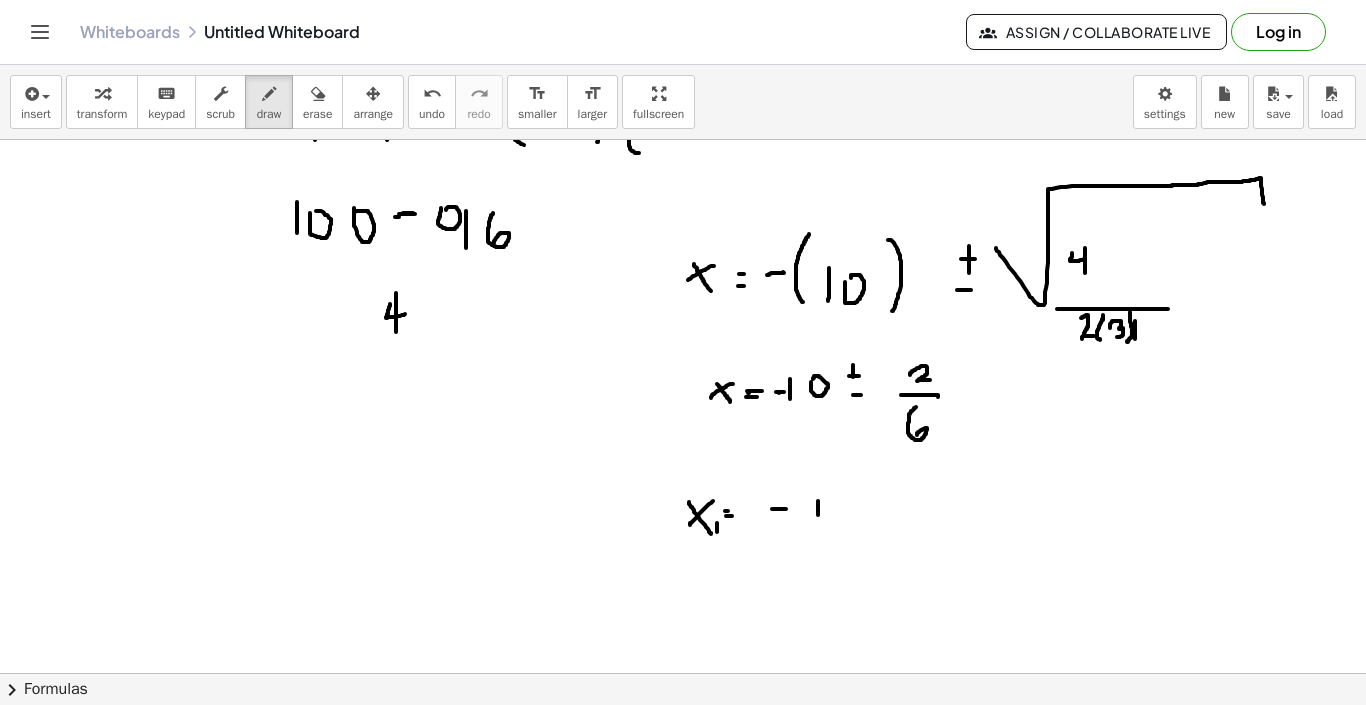 drag, startPoint x: 818, startPoint y: 501, endPoint x: 818, endPoint y: 515, distance: 14 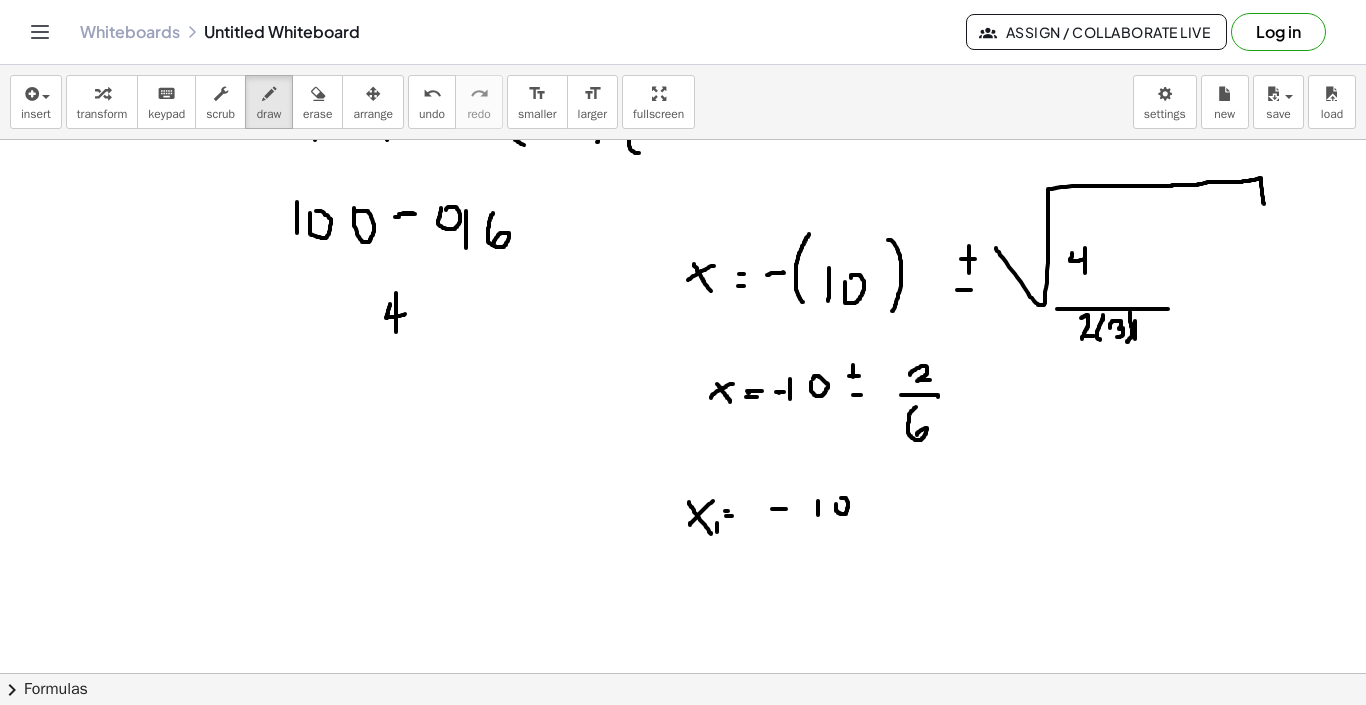 click at bounding box center [683, 238] 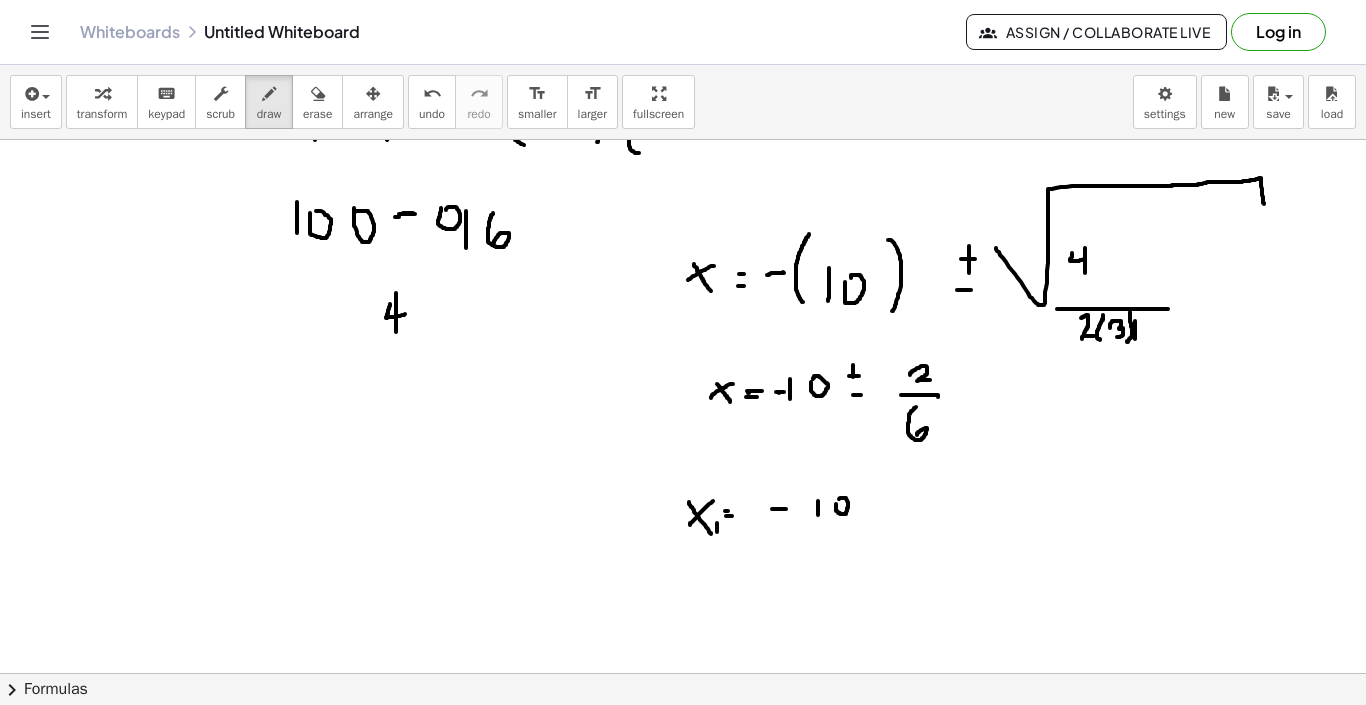 click at bounding box center (683, 238) 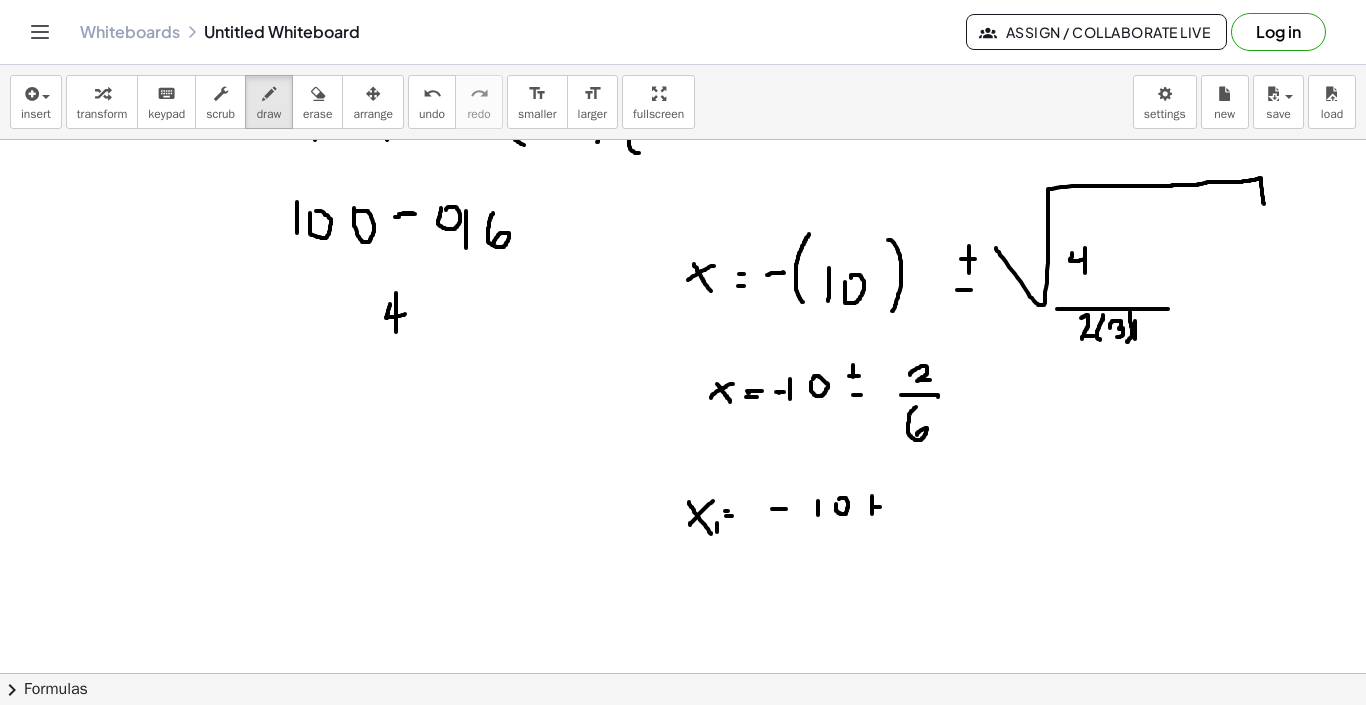 drag, startPoint x: 872, startPoint y: 496, endPoint x: 872, endPoint y: 514, distance: 18 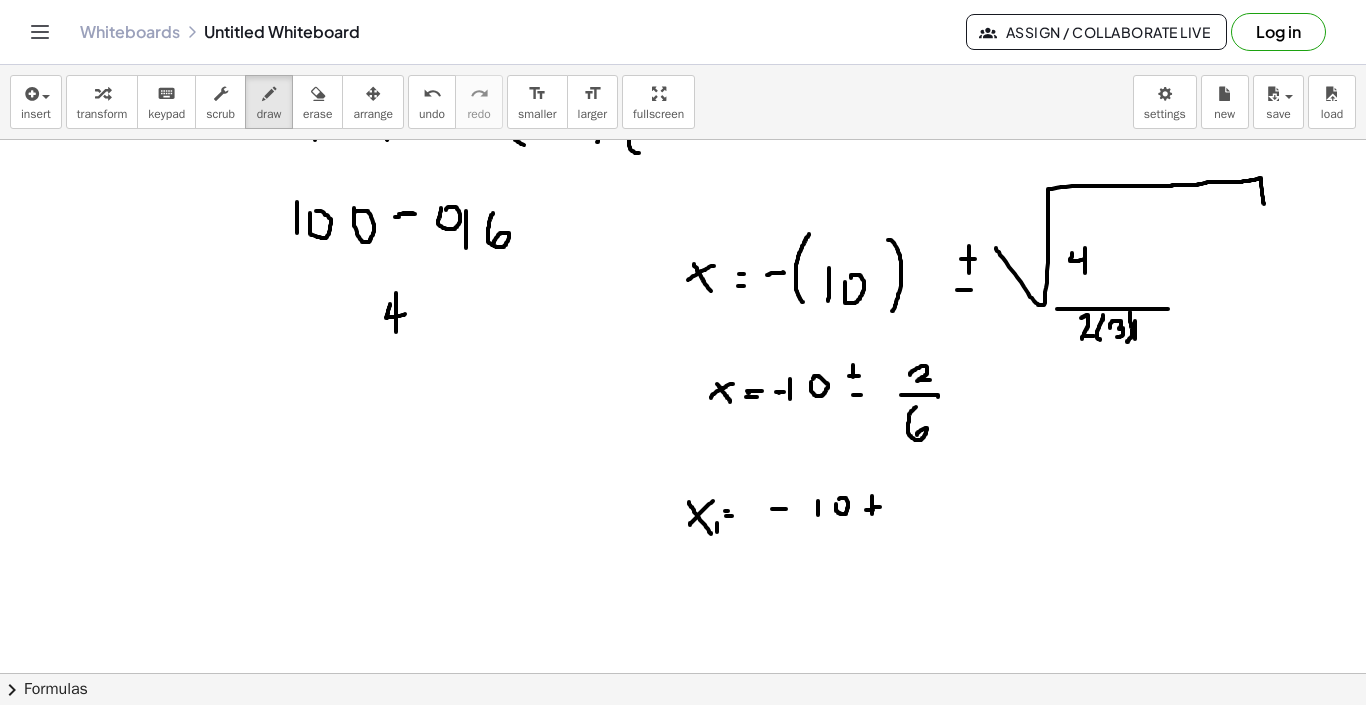 click at bounding box center (683, 238) 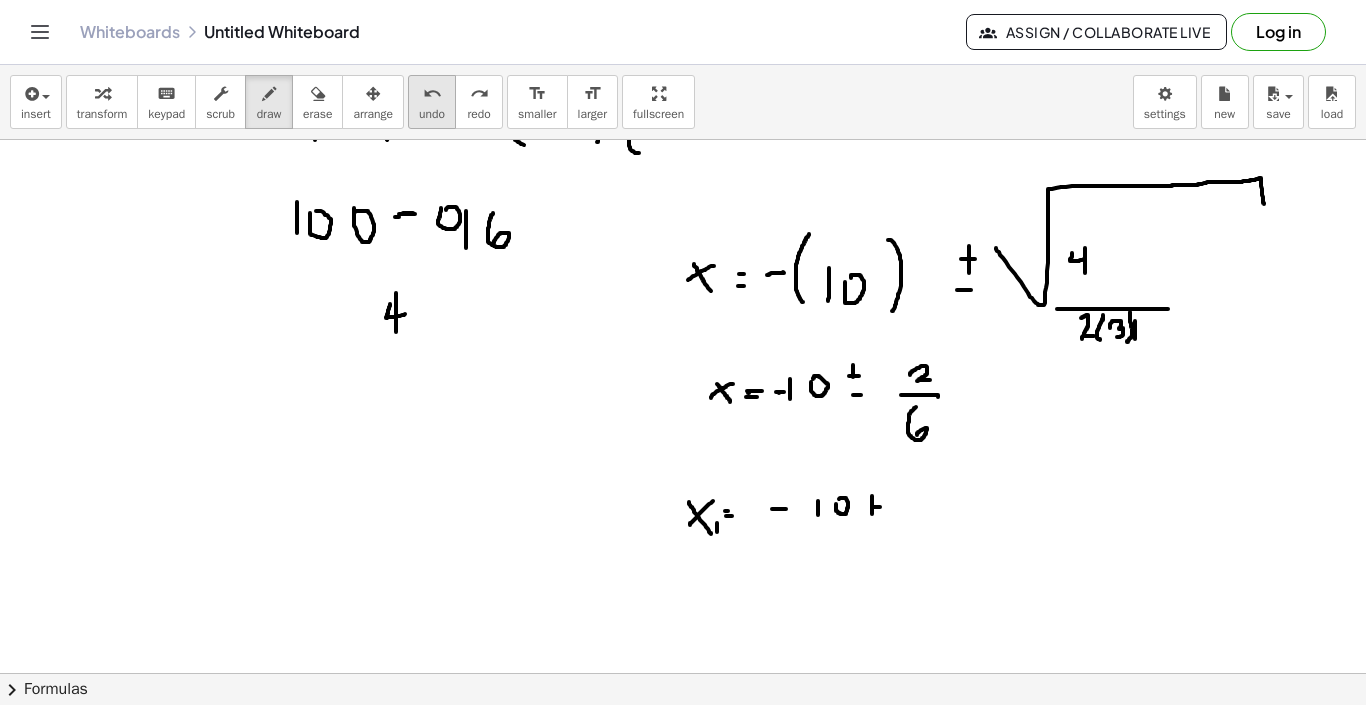 click on "undo" at bounding box center (432, 114) 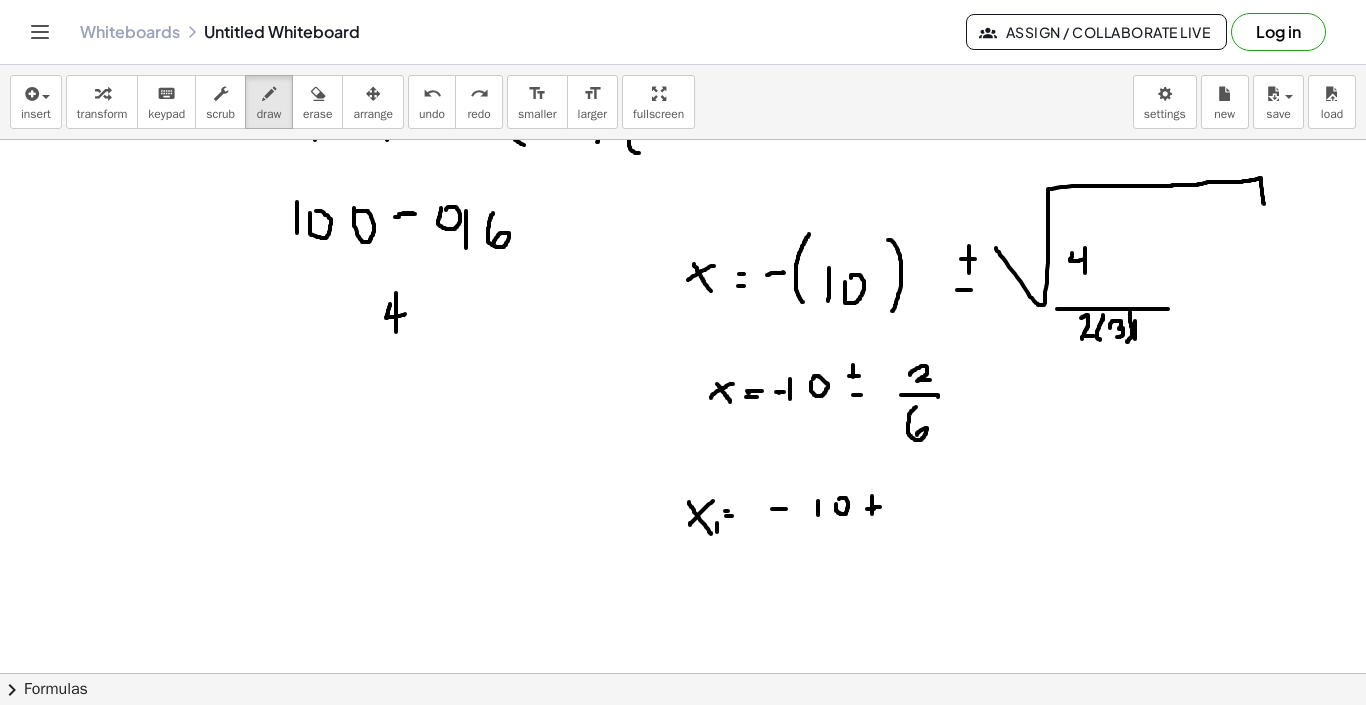 click at bounding box center [683, 238] 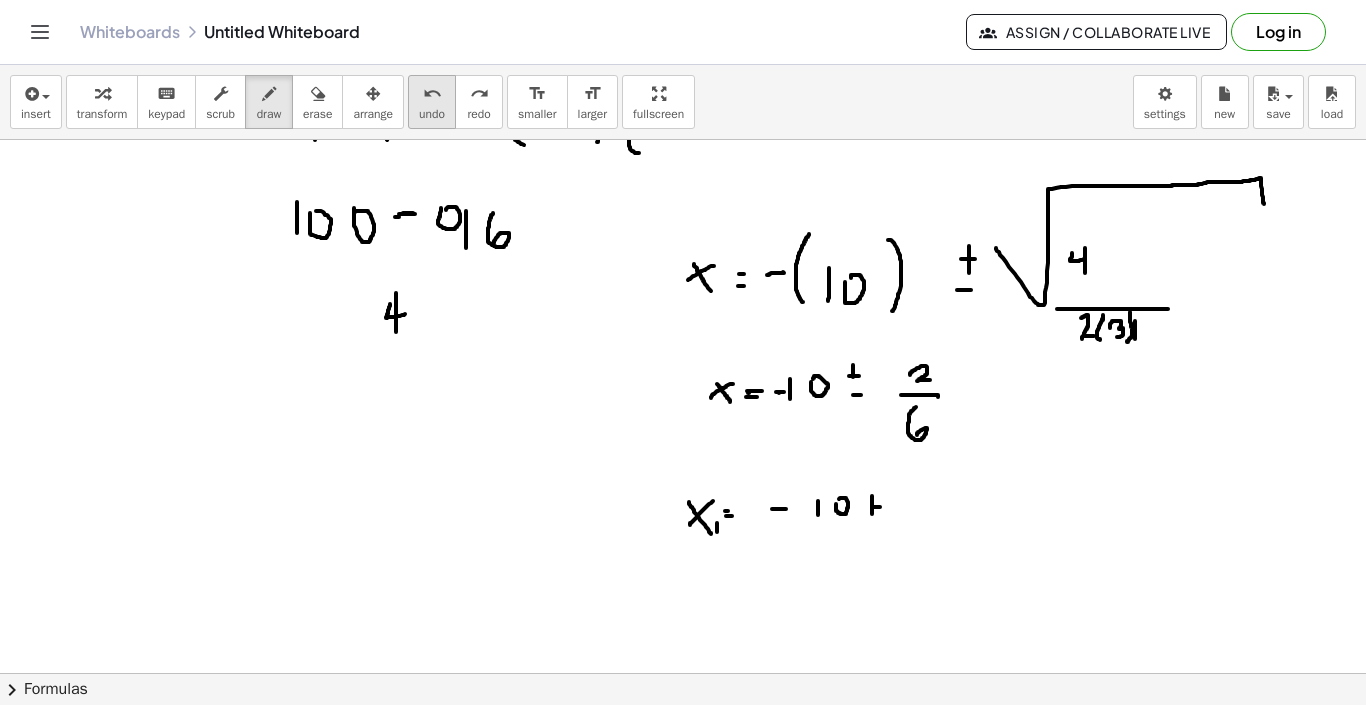 click on "undo" at bounding box center (432, 94) 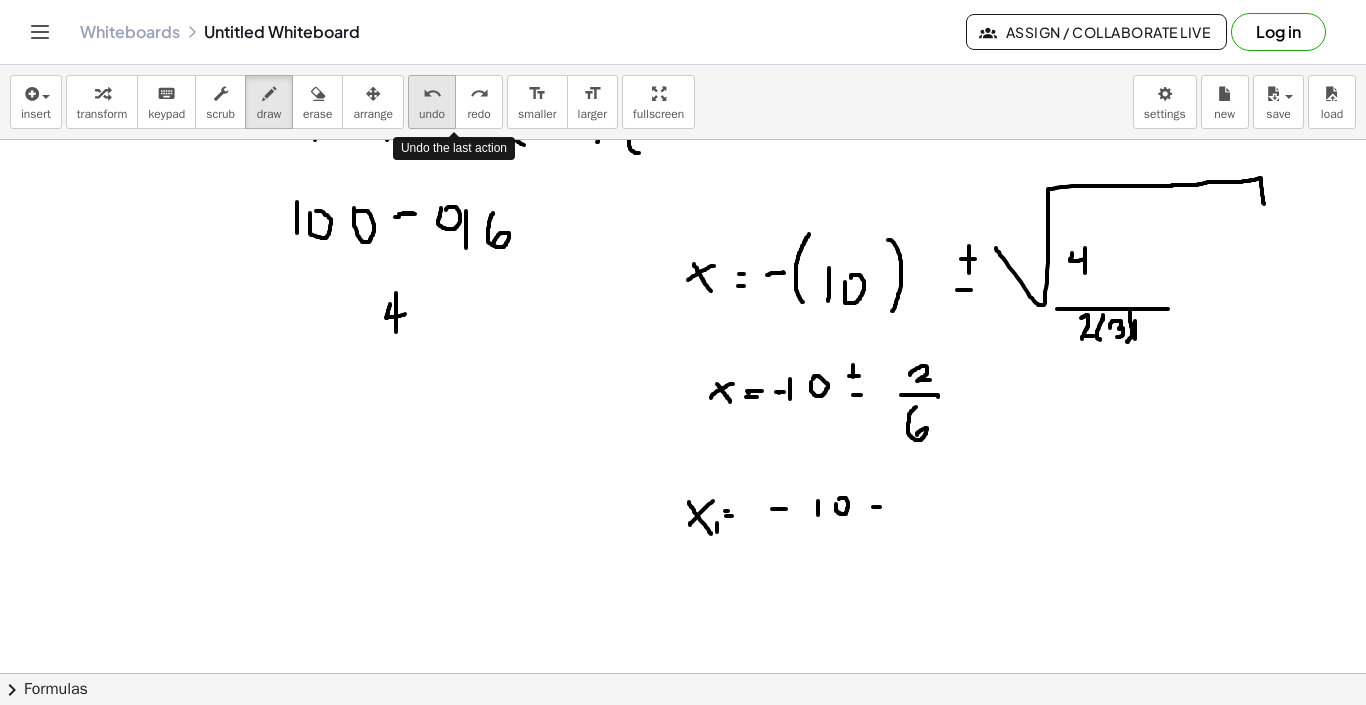 click on "undo" at bounding box center [432, 94] 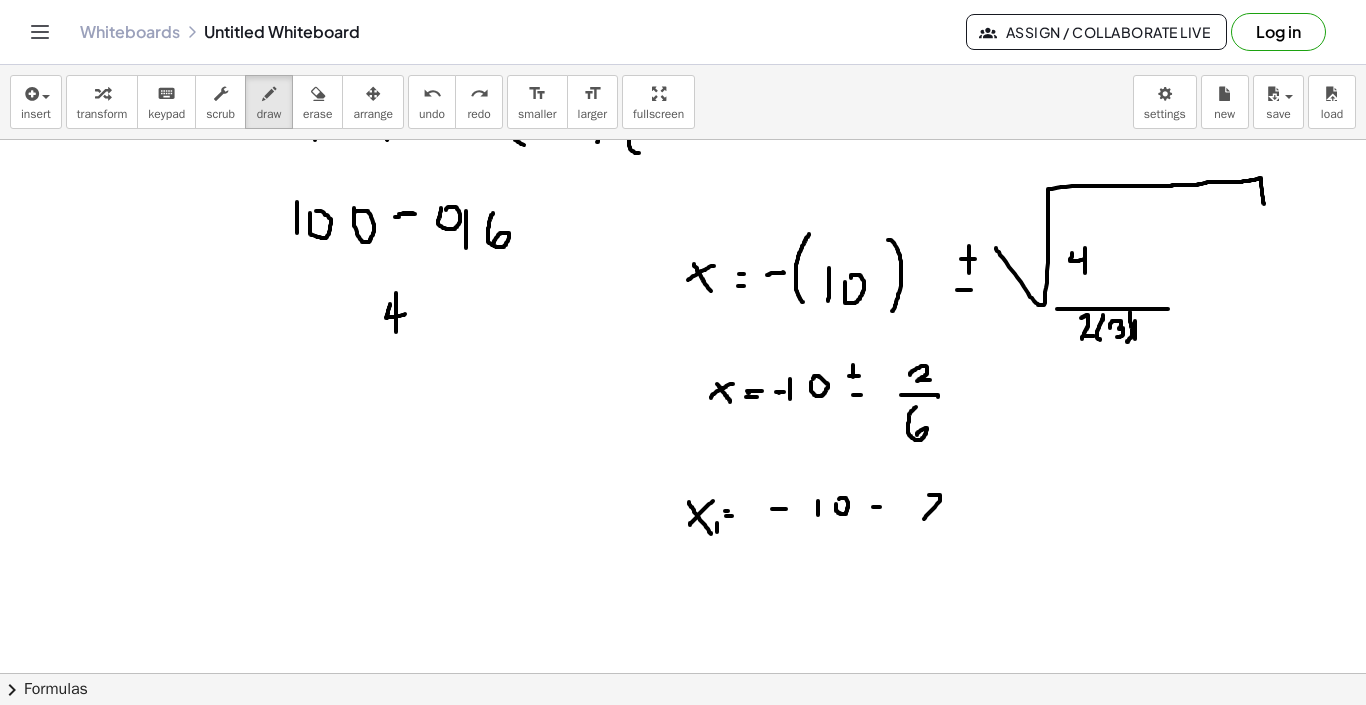 drag, startPoint x: 929, startPoint y: 495, endPoint x: 935, endPoint y: 516, distance: 21.84033 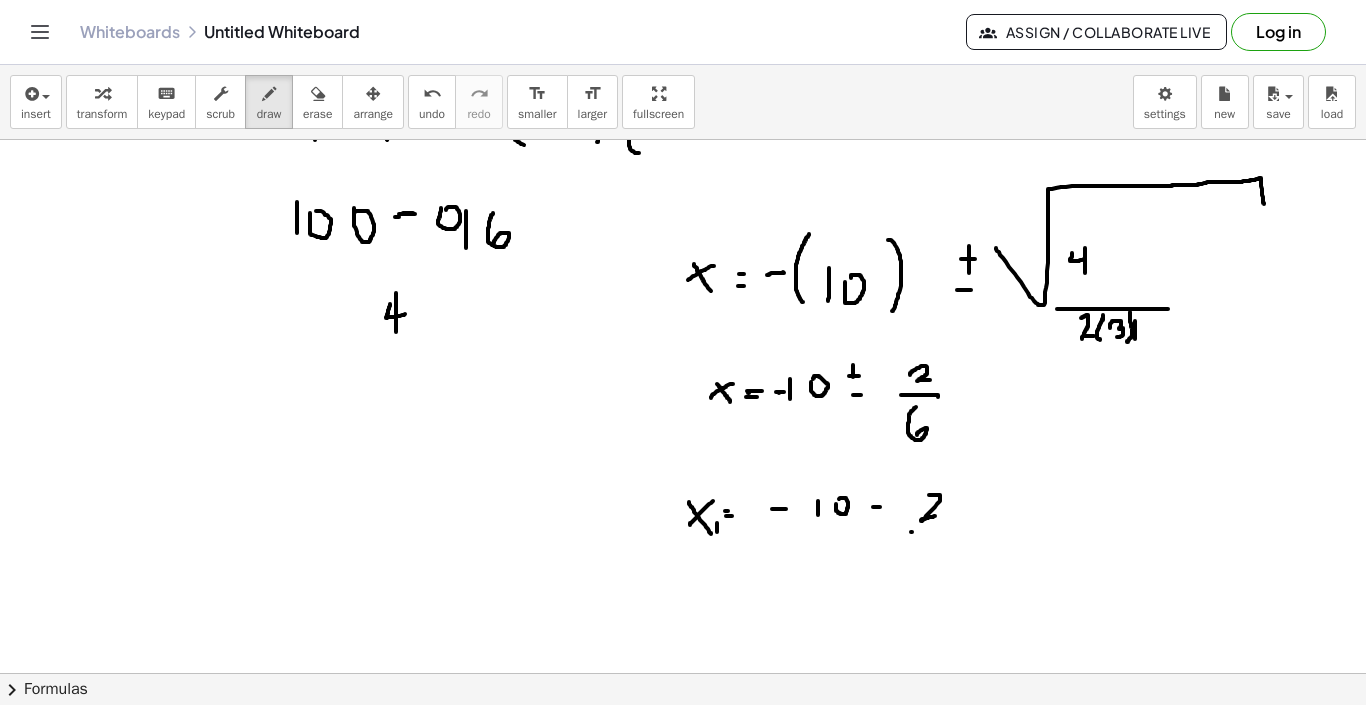 drag, startPoint x: 911, startPoint y: 532, endPoint x: 937, endPoint y: 532, distance: 26 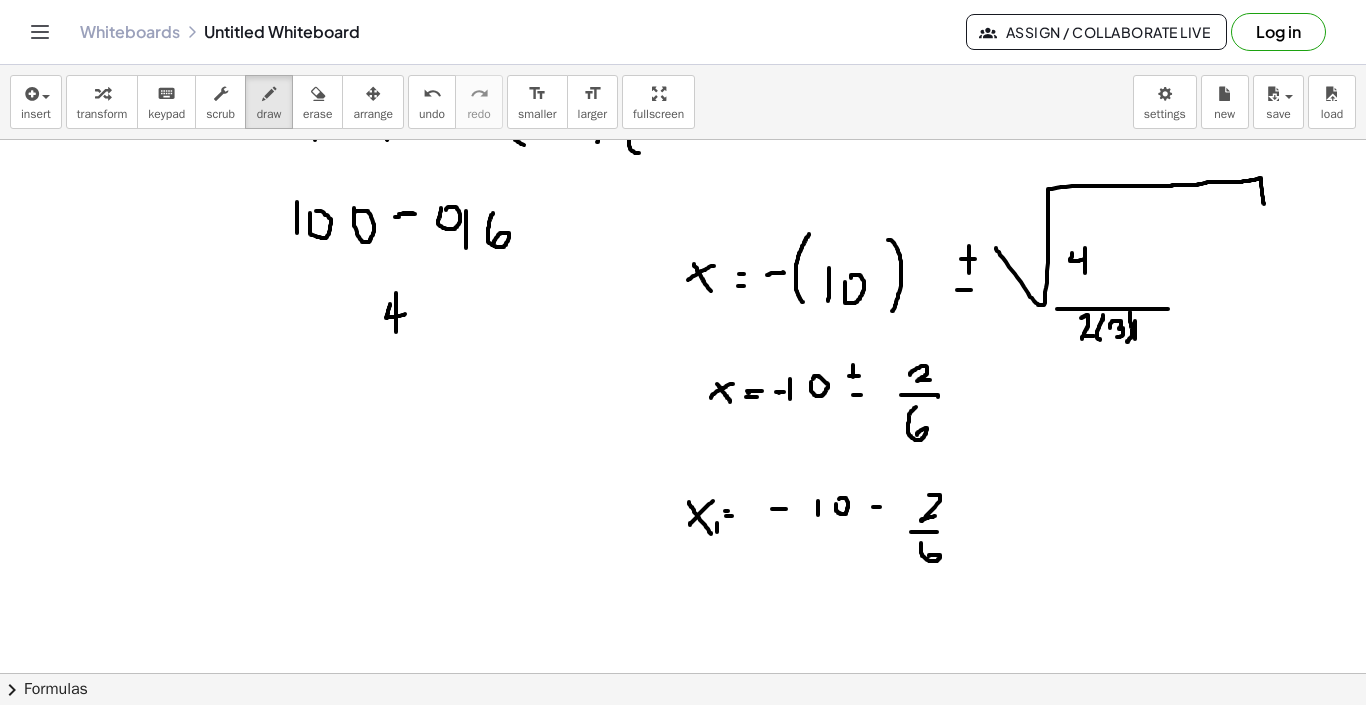 drag, startPoint x: 921, startPoint y: 543, endPoint x: 929, endPoint y: 556, distance: 15.264338 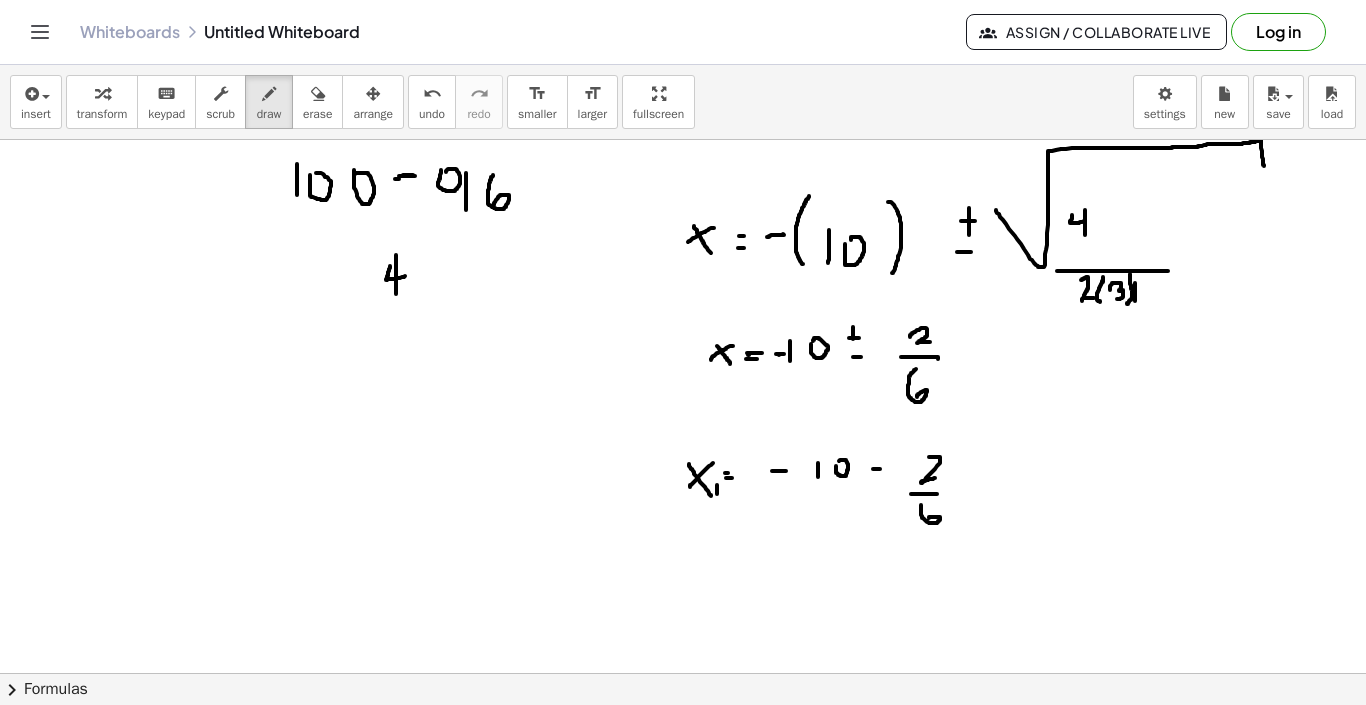 scroll, scrollTop: 754, scrollLeft: 0, axis: vertical 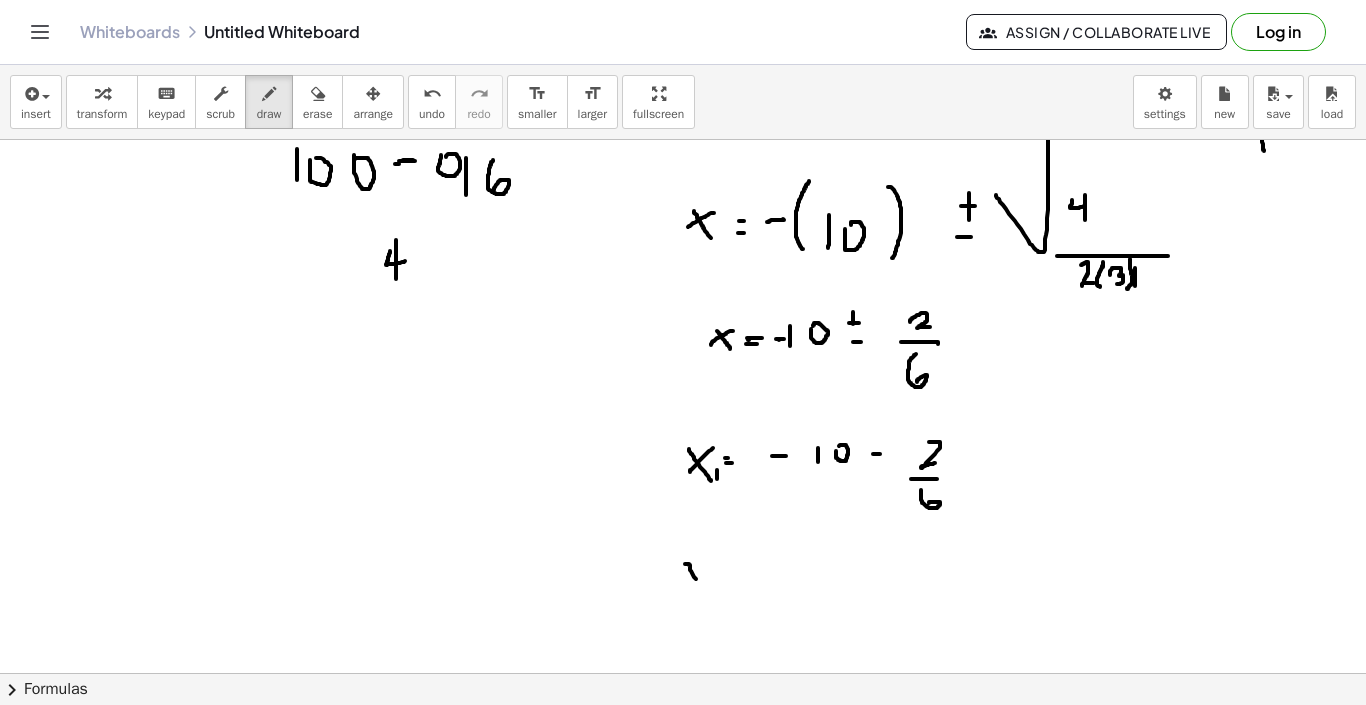 drag, startPoint x: 685, startPoint y: 564, endPoint x: 703, endPoint y: 587, distance: 29.206163 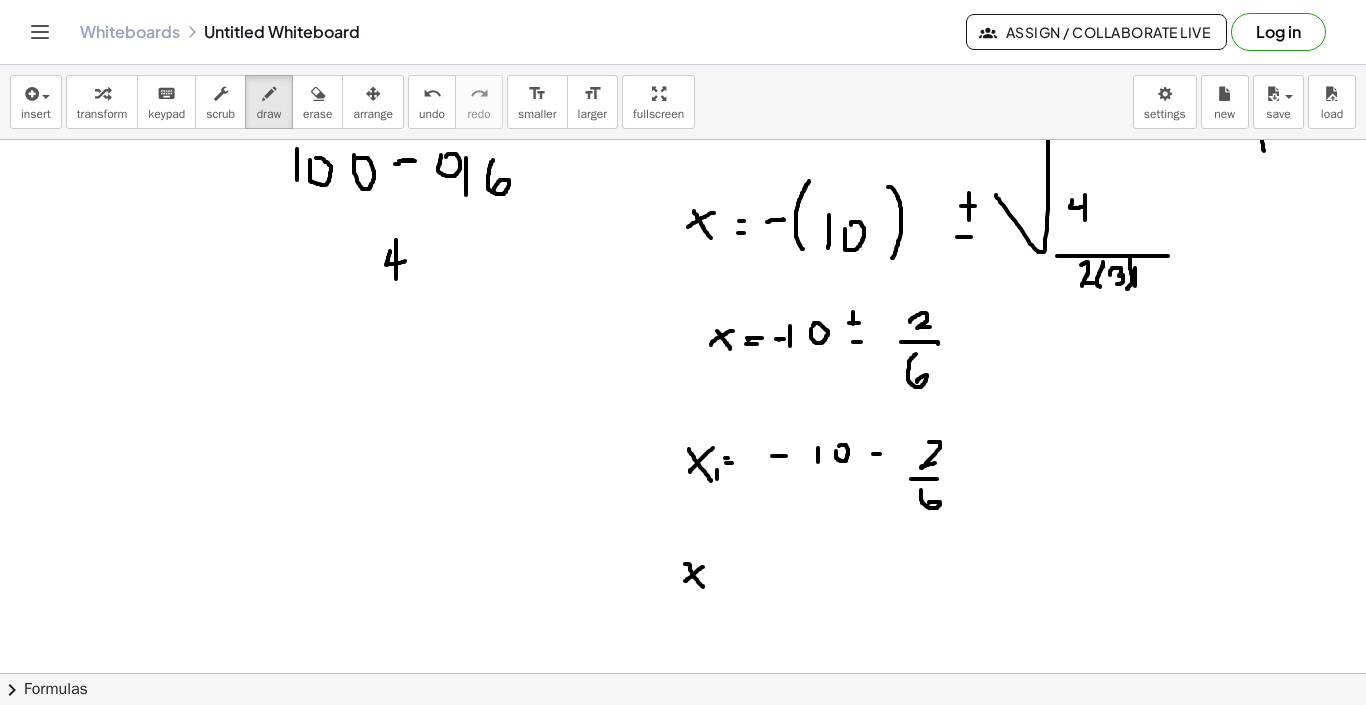 drag, startPoint x: 703, startPoint y: 567, endPoint x: 685, endPoint y: 581, distance: 22.803509 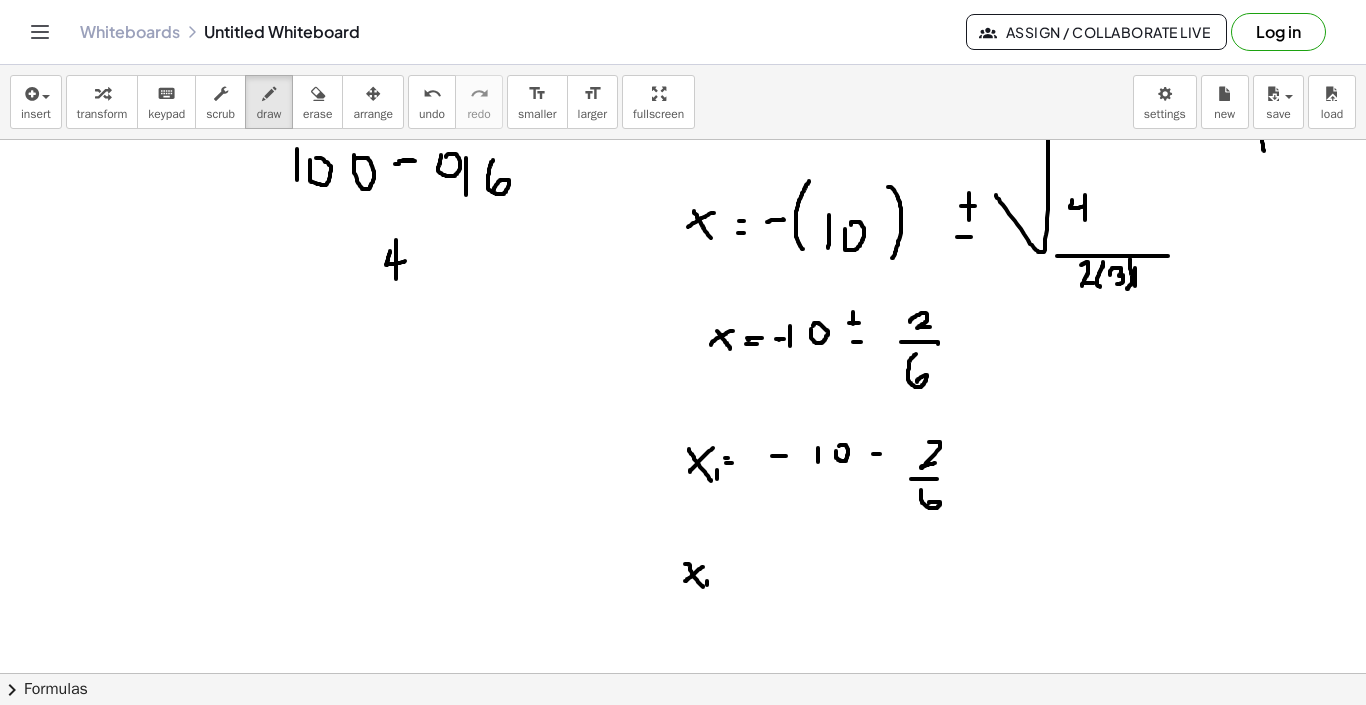 click at bounding box center [683, 185] 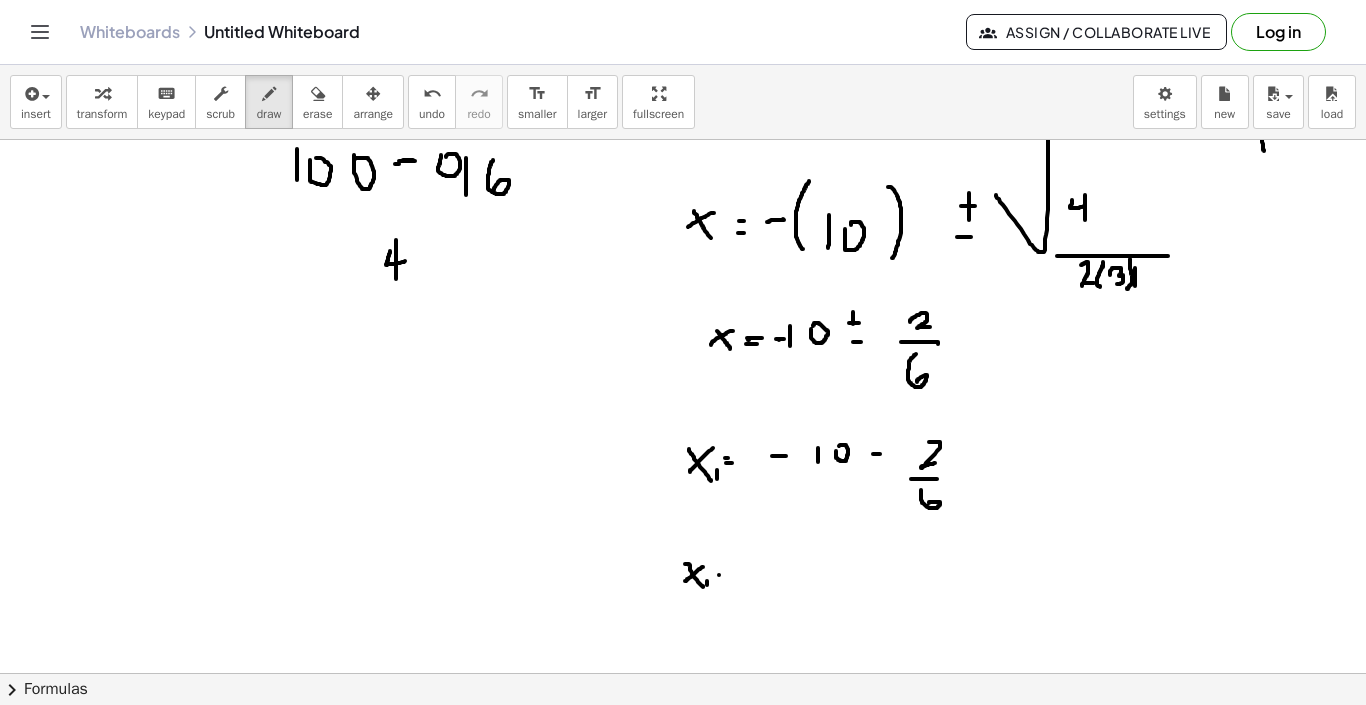 click at bounding box center [683, 185] 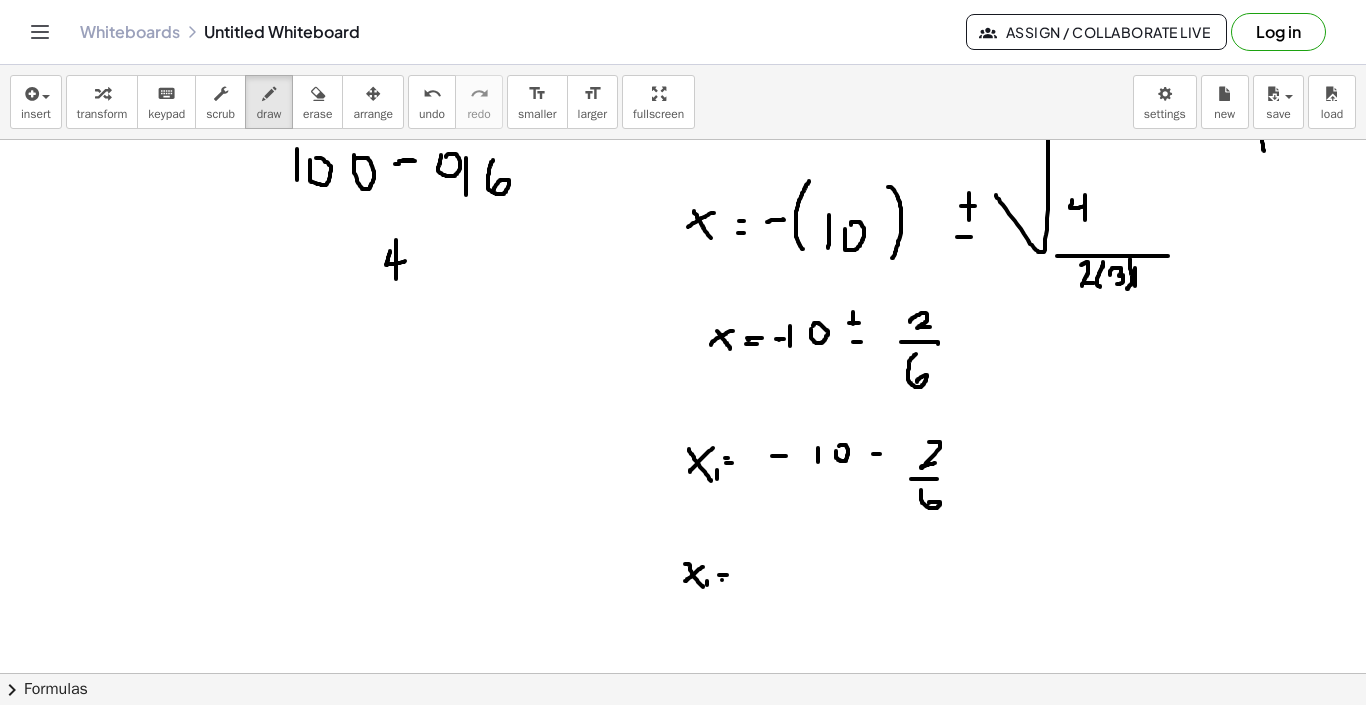click at bounding box center [683, 185] 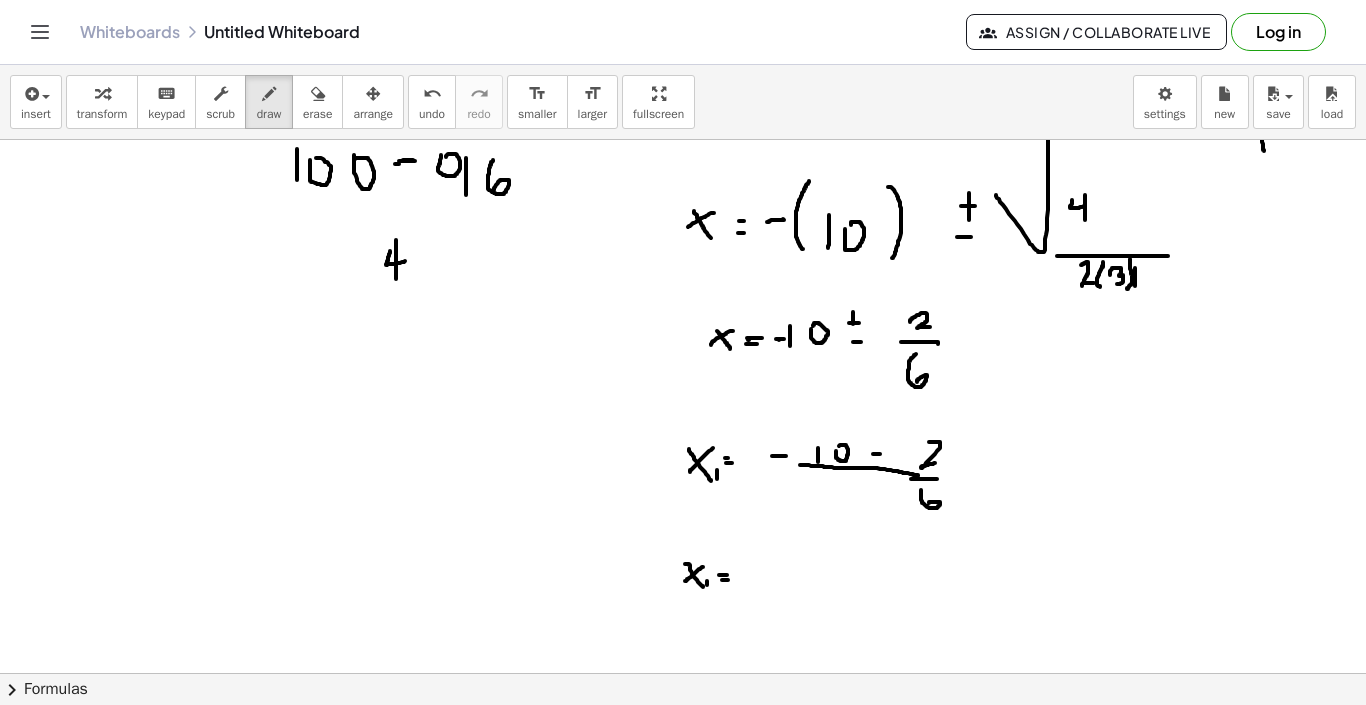 drag, startPoint x: 800, startPoint y: 465, endPoint x: 918, endPoint y: 476, distance: 118.511604 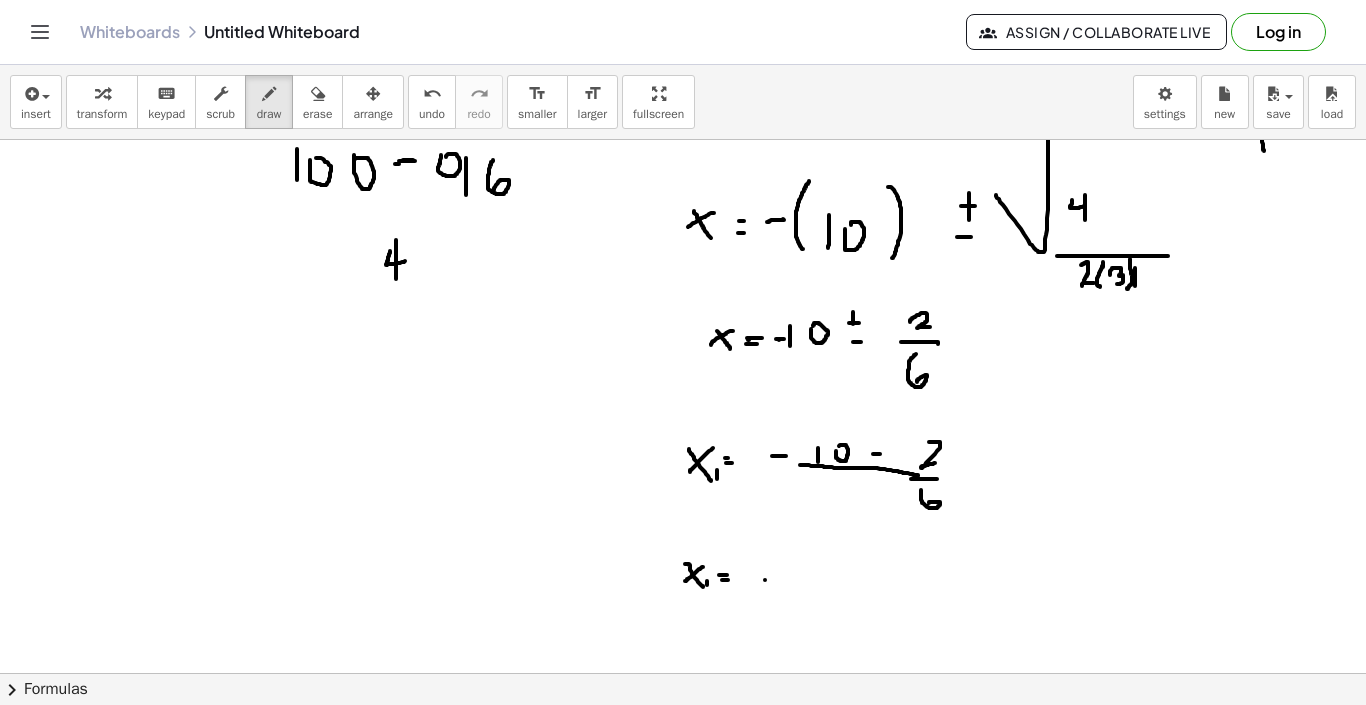 drag, startPoint x: 765, startPoint y: 580, endPoint x: 789, endPoint y: 581, distance: 24.020824 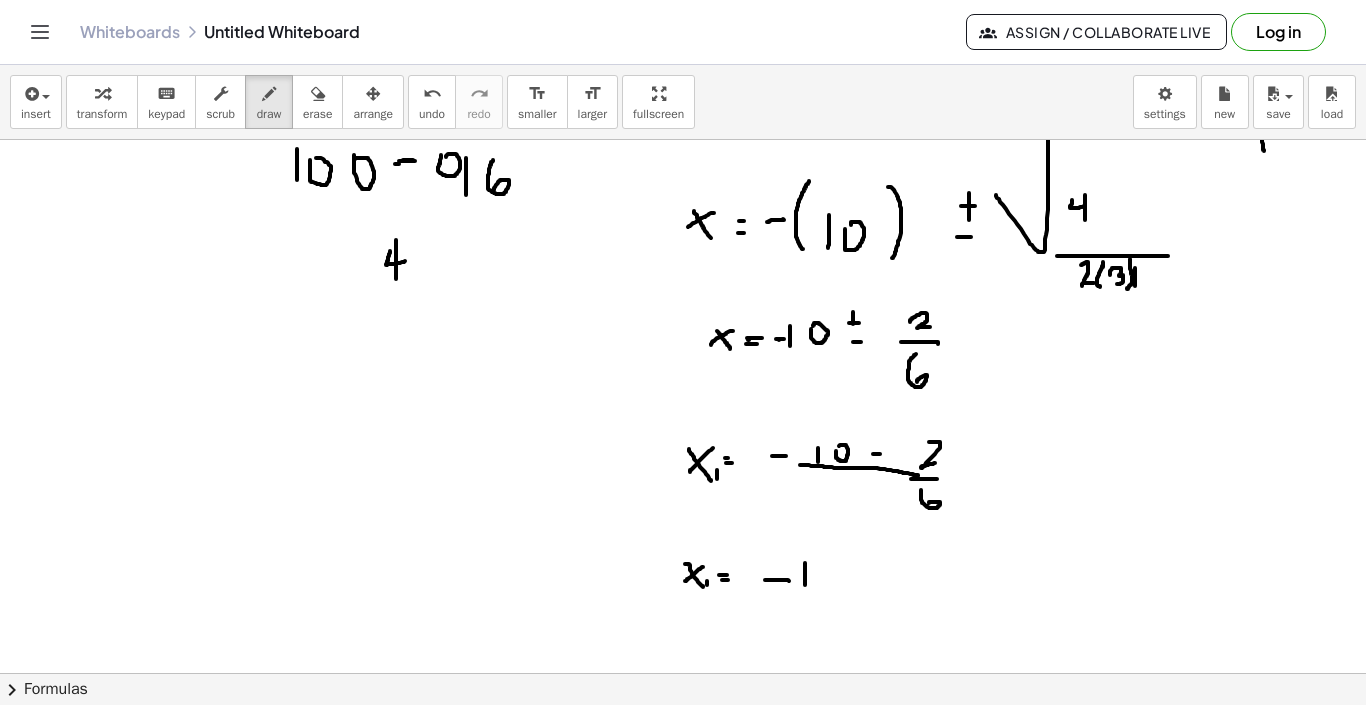 drag, startPoint x: 805, startPoint y: 563, endPoint x: 805, endPoint y: 588, distance: 25 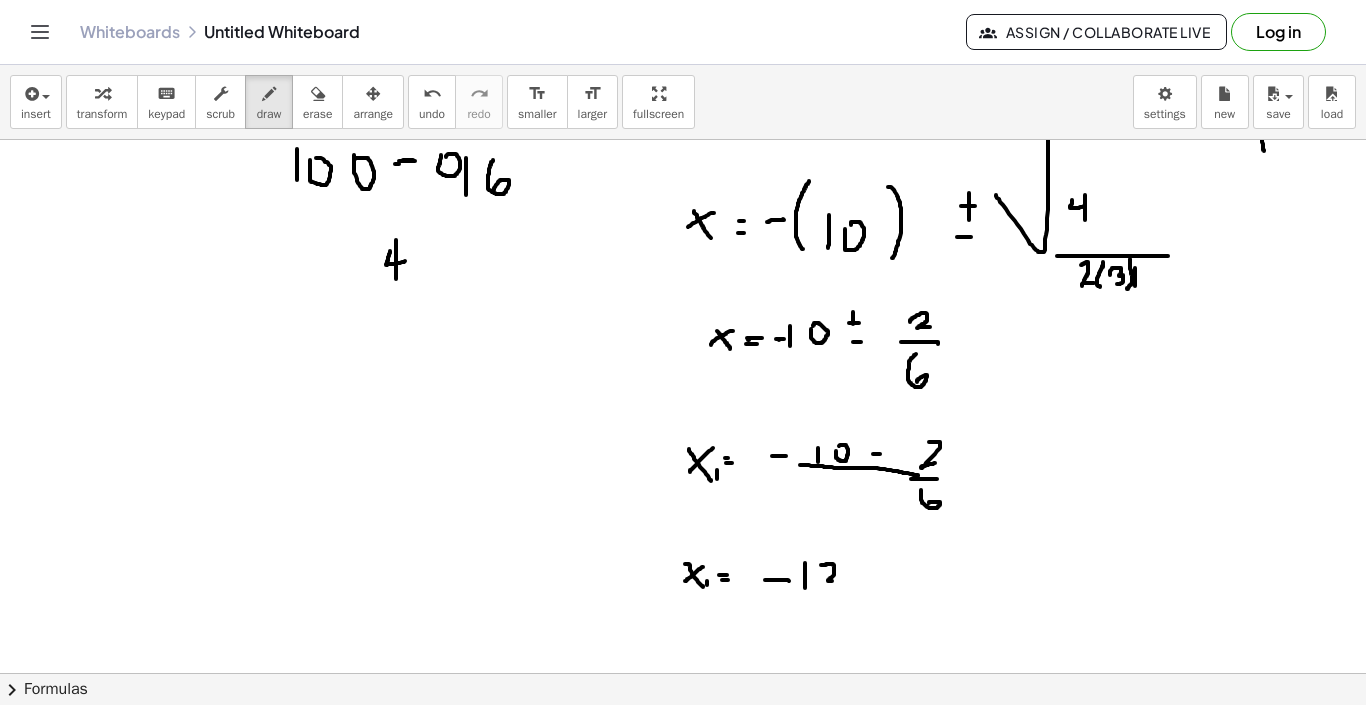 drag, startPoint x: 821, startPoint y: 565, endPoint x: 837, endPoint y: 581, distance: 22.627417 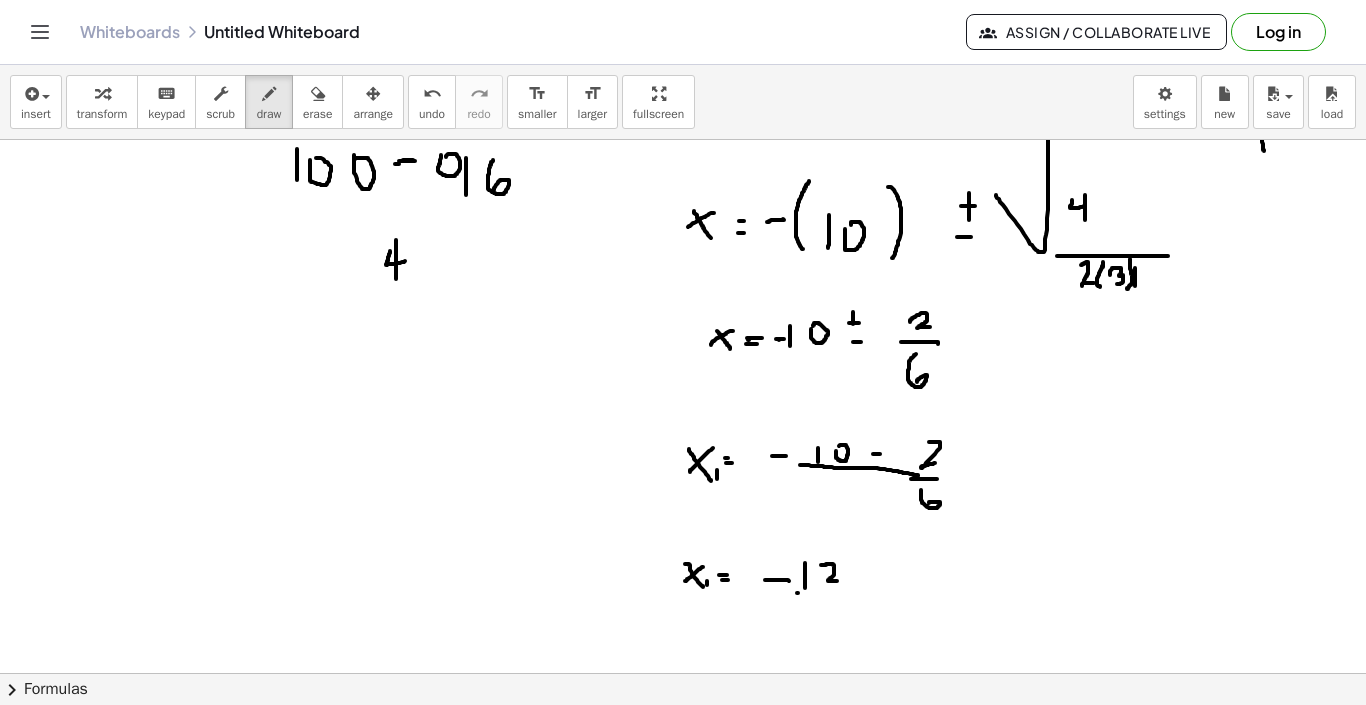 drag, startPoint x: 798, startPoint y: 593, endPoint x: 828, endPoint y: 593, distance: 30 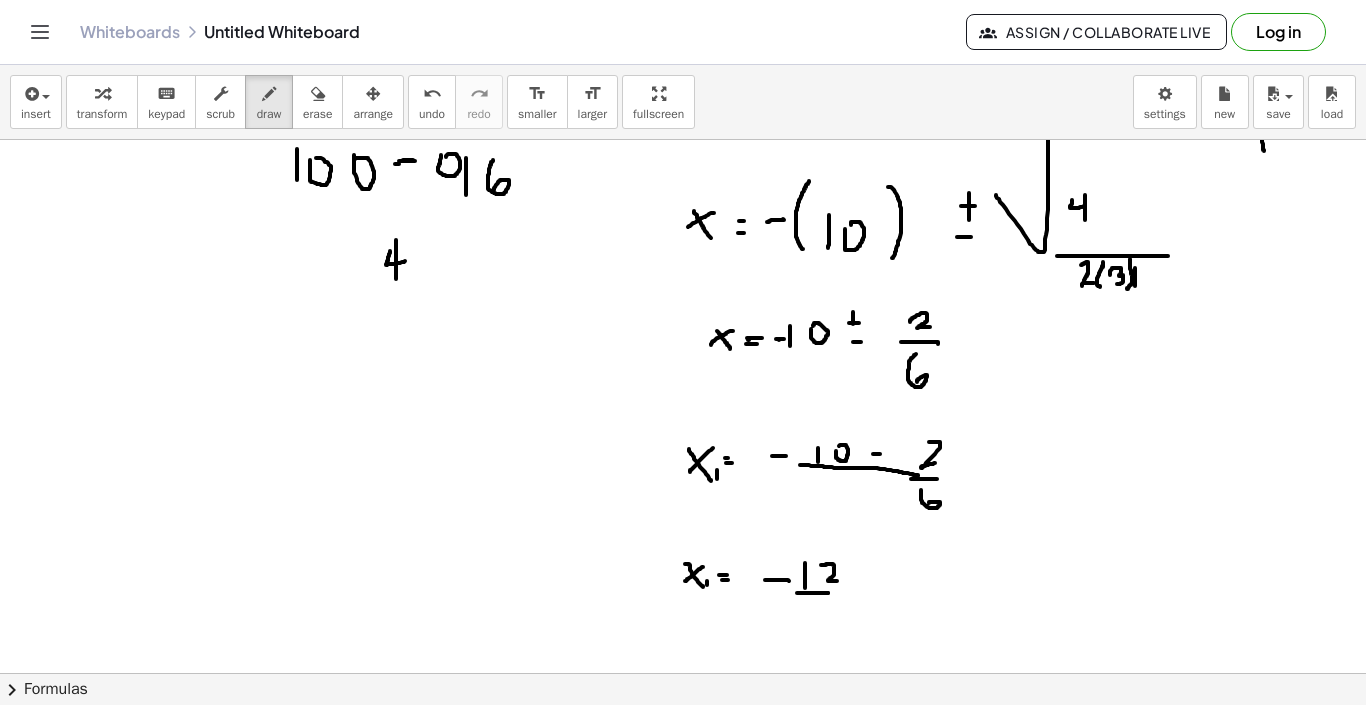scroll, scrollTop: 0, scrollLeft: 0, axis: both 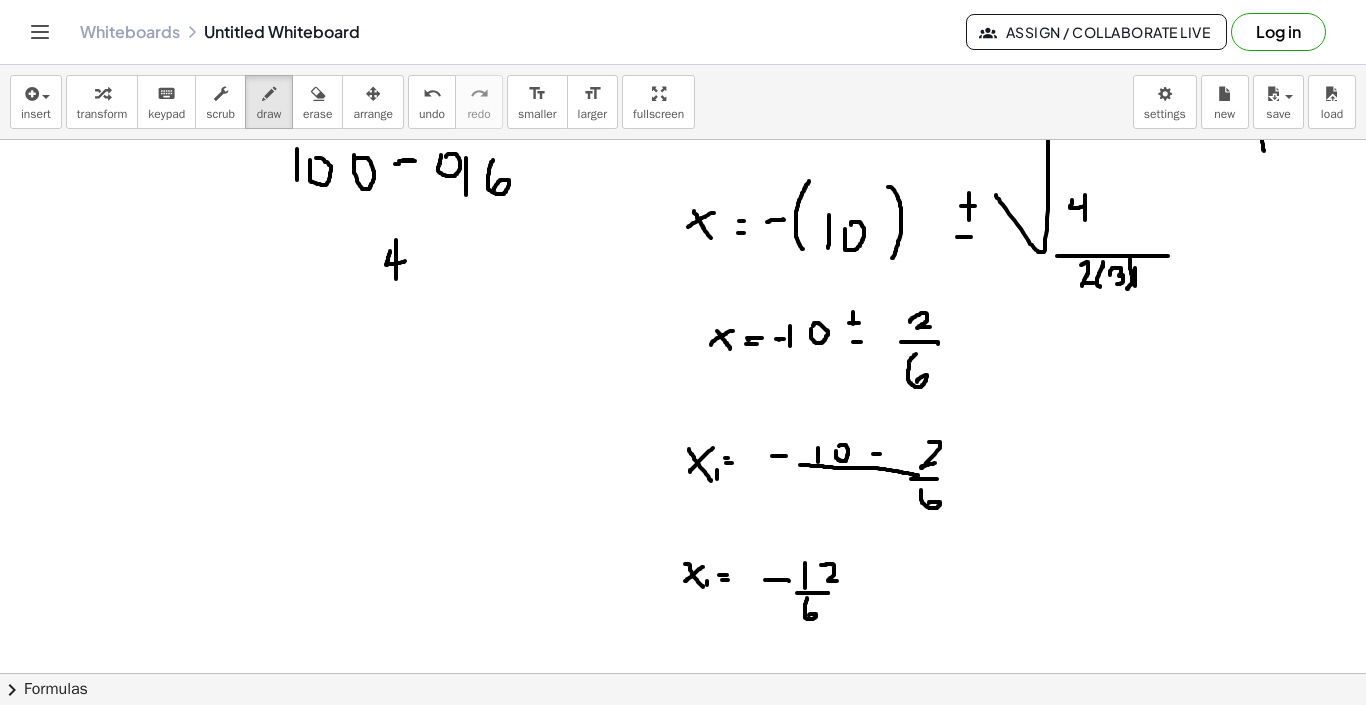 drag, startPoint x: 807, startPoint y: 598, endPoint x: 809, endPoint y: 615, distance: 17.117243 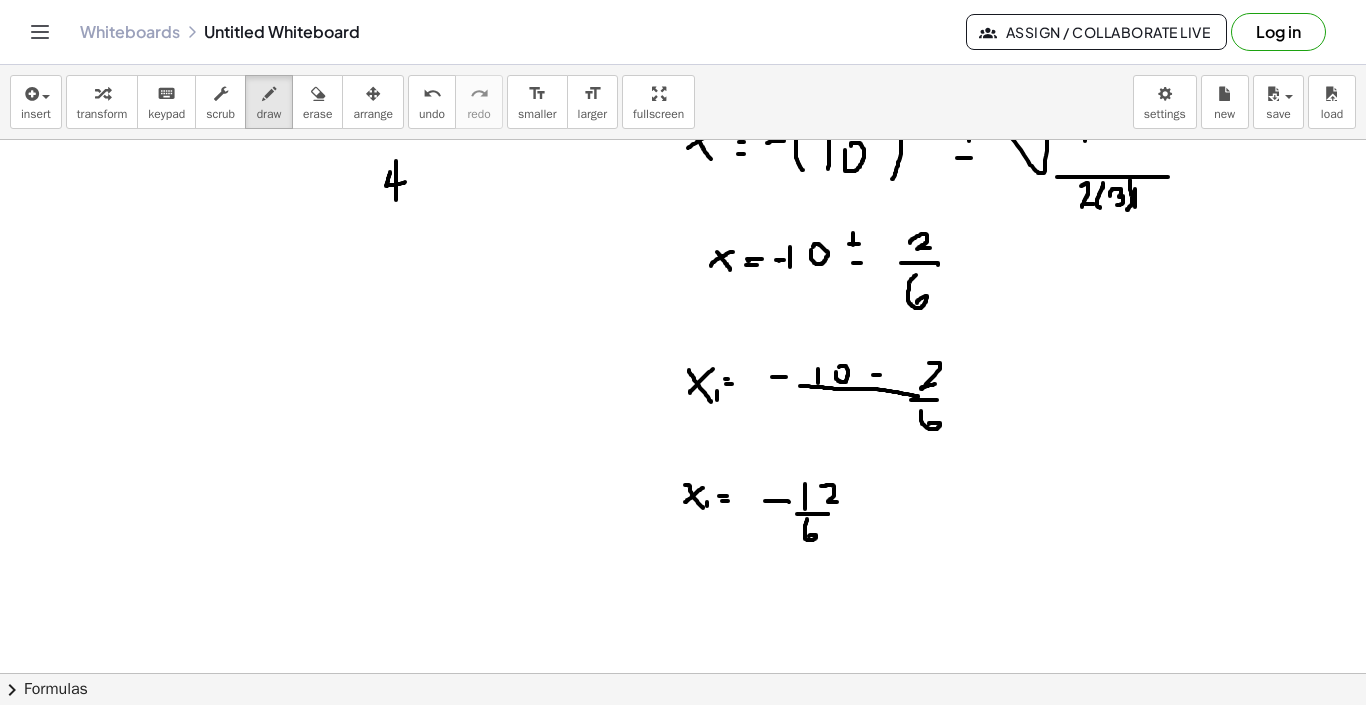 scroll, scrollTop: 853, scrollLeft: 0, axis: vertical 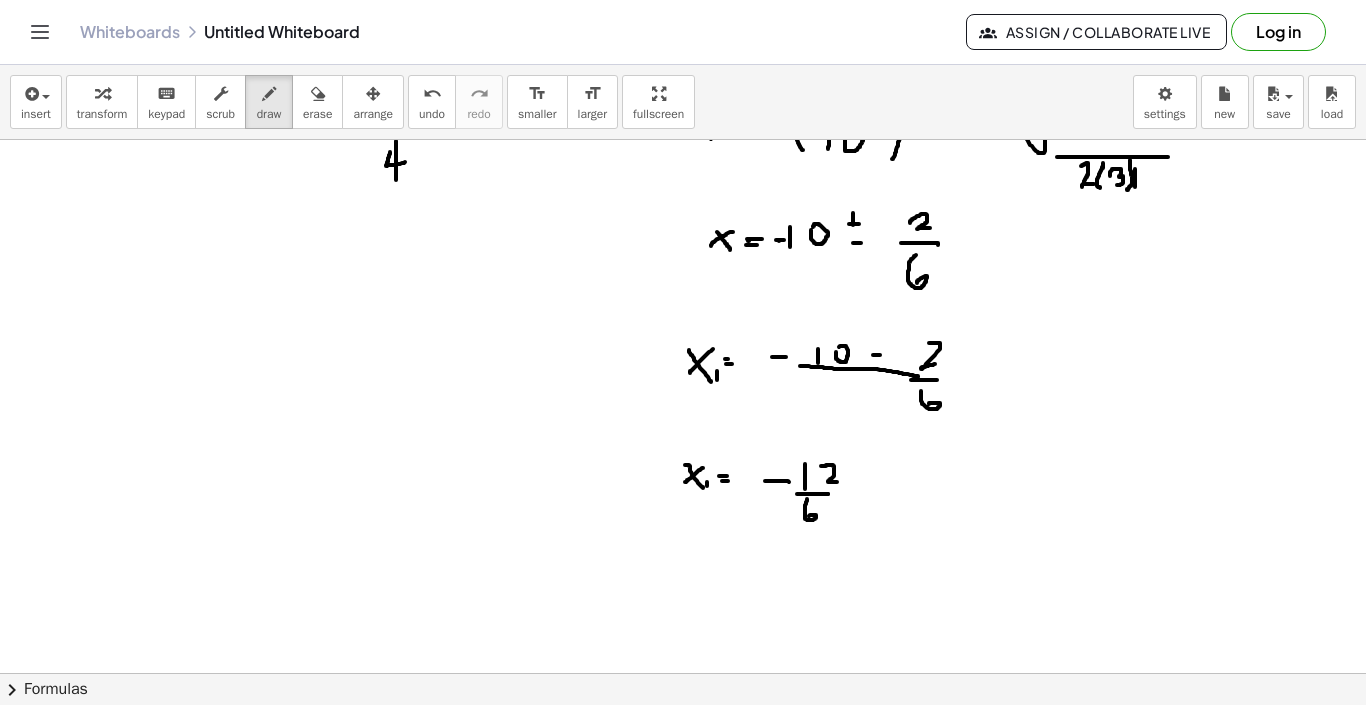 drag, startPoint x: 697, startPoint y: 595, endPoint x: 707, endPoint y: 612, distance: 19.723083 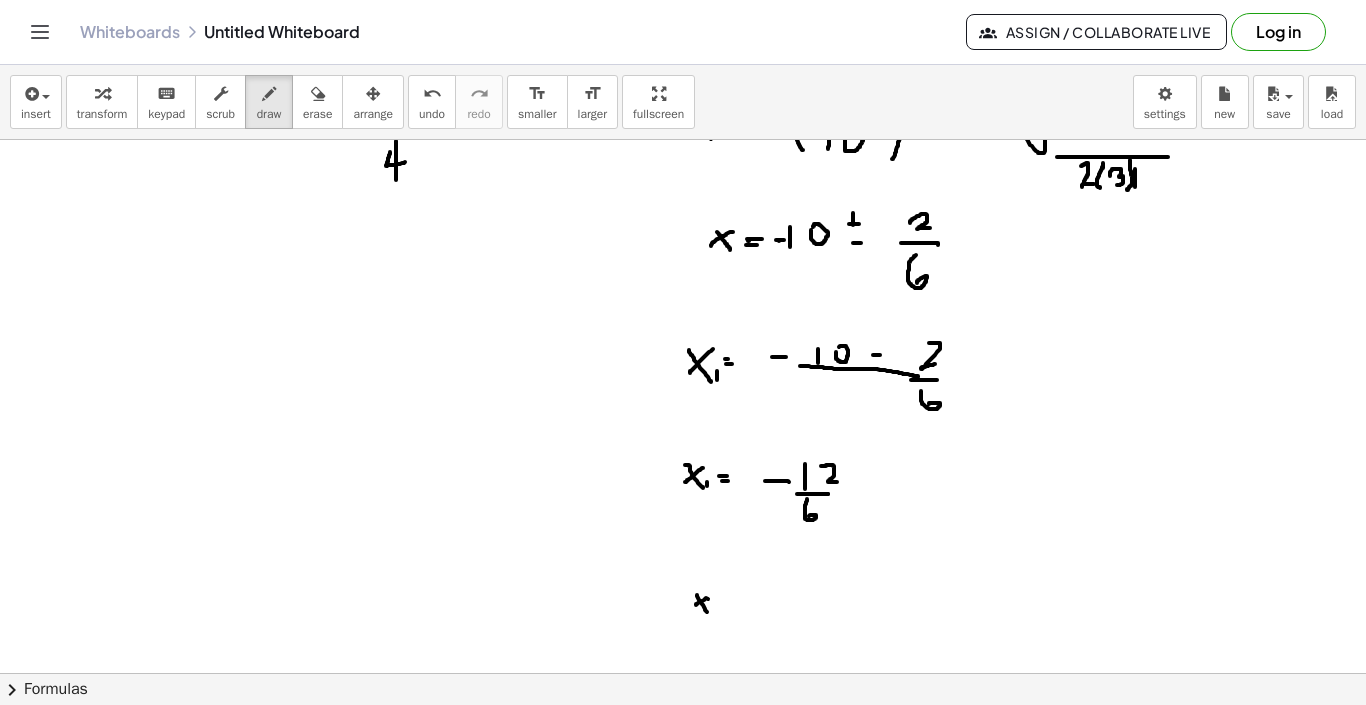 drag, startPoint x: 708, startPoint y: 599, endPoint x: 696, endPoint y: 605, distance: 13.416408 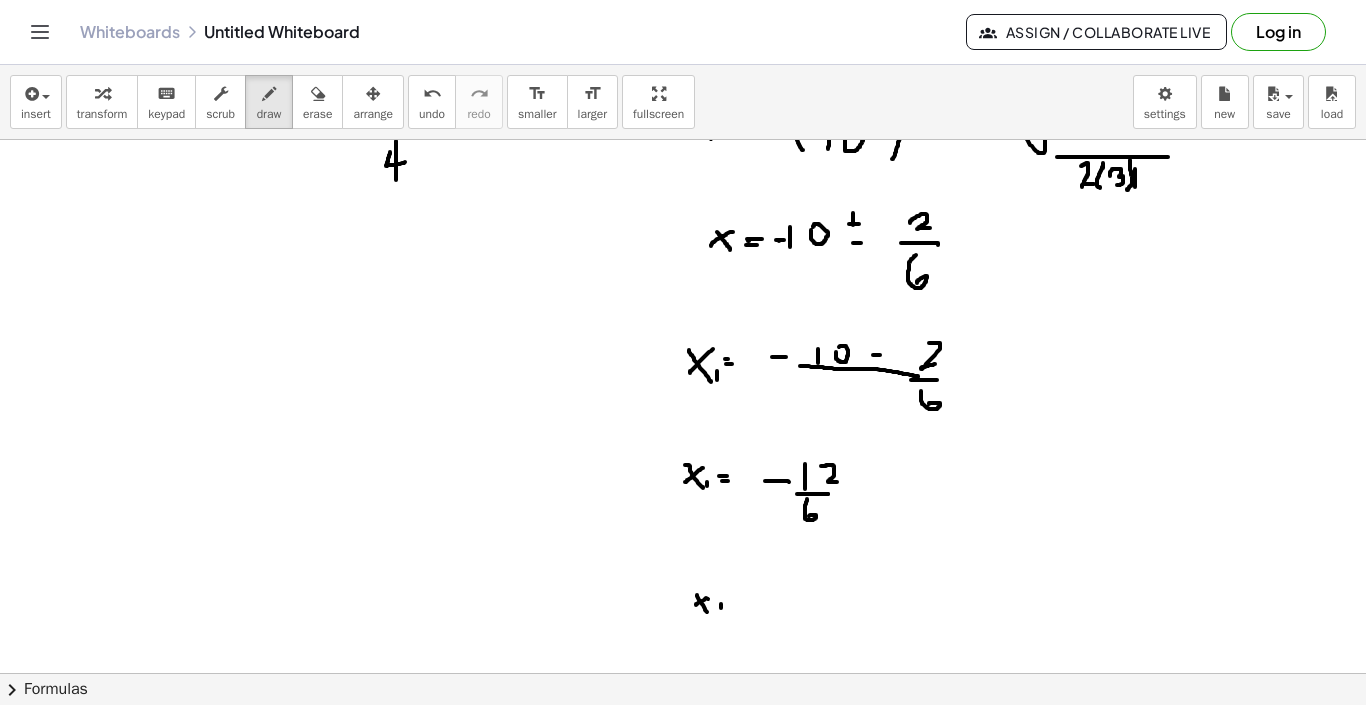 drag, startPoint x: 721, startPoint y: 604, endPoint x: 721, endPoint y: 616, distance: 12 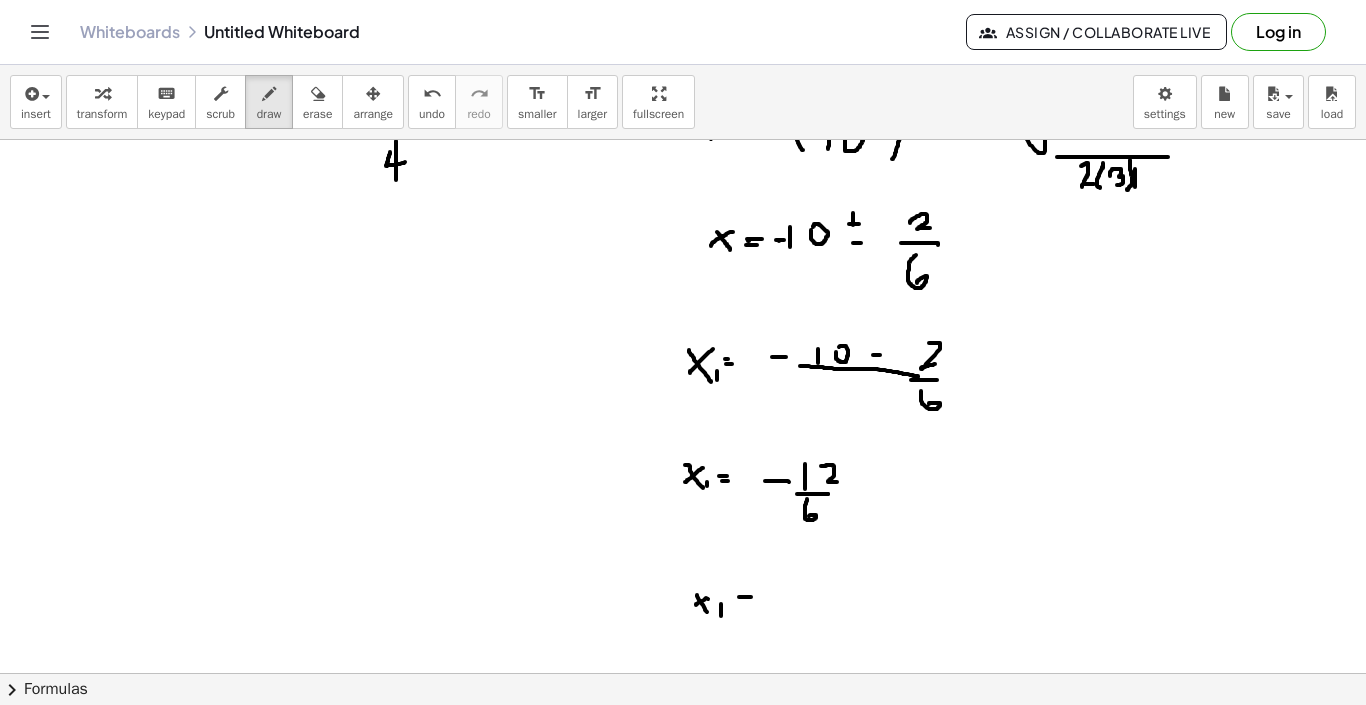 drag, startPoint x: 739, startPoint y: 597, endPoint x: 751, endPoint y: 597, distance: 12 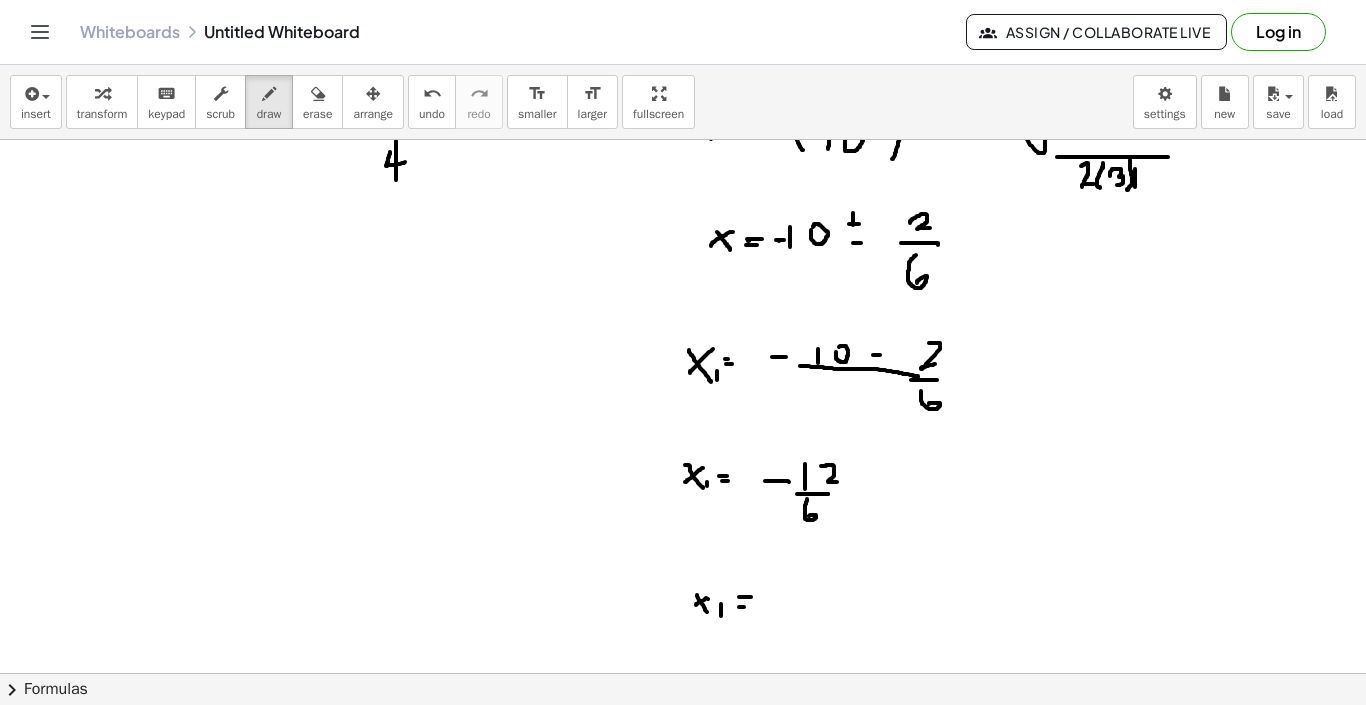 click at bounding box center (683, 86) 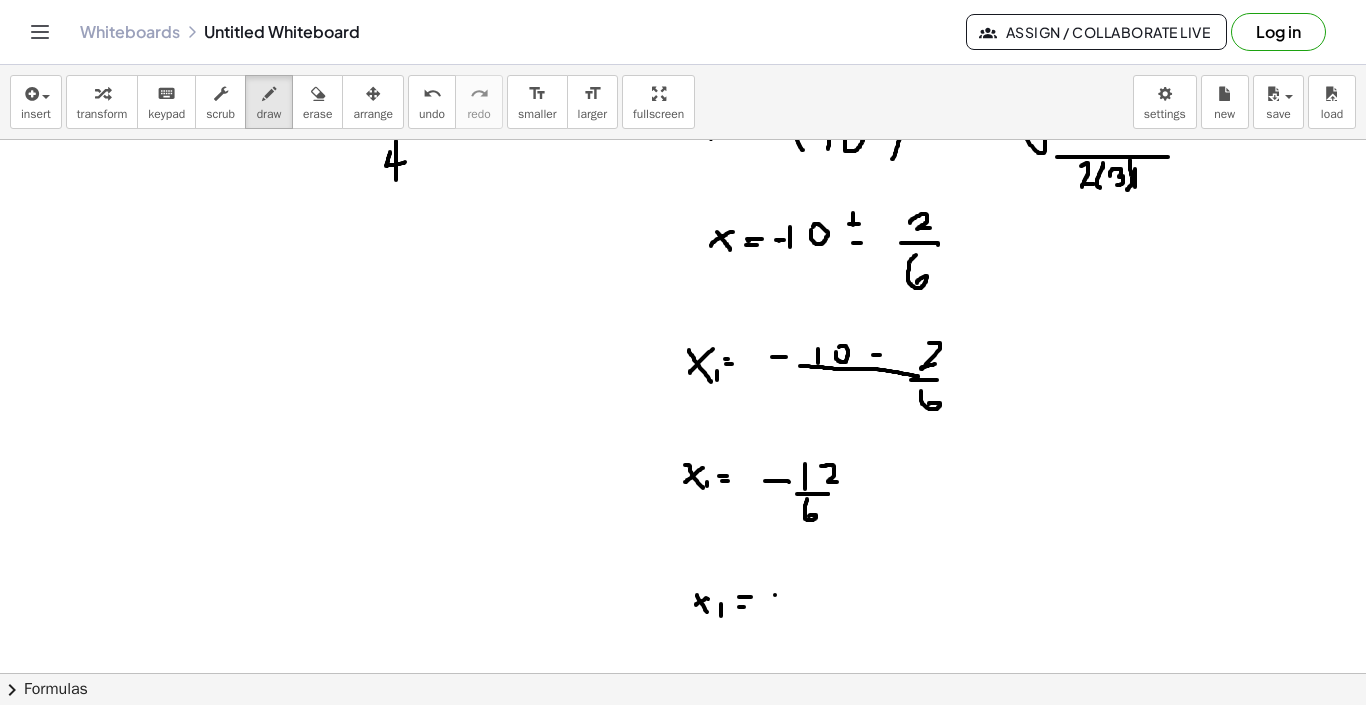 click at bounding box center [683, 86] 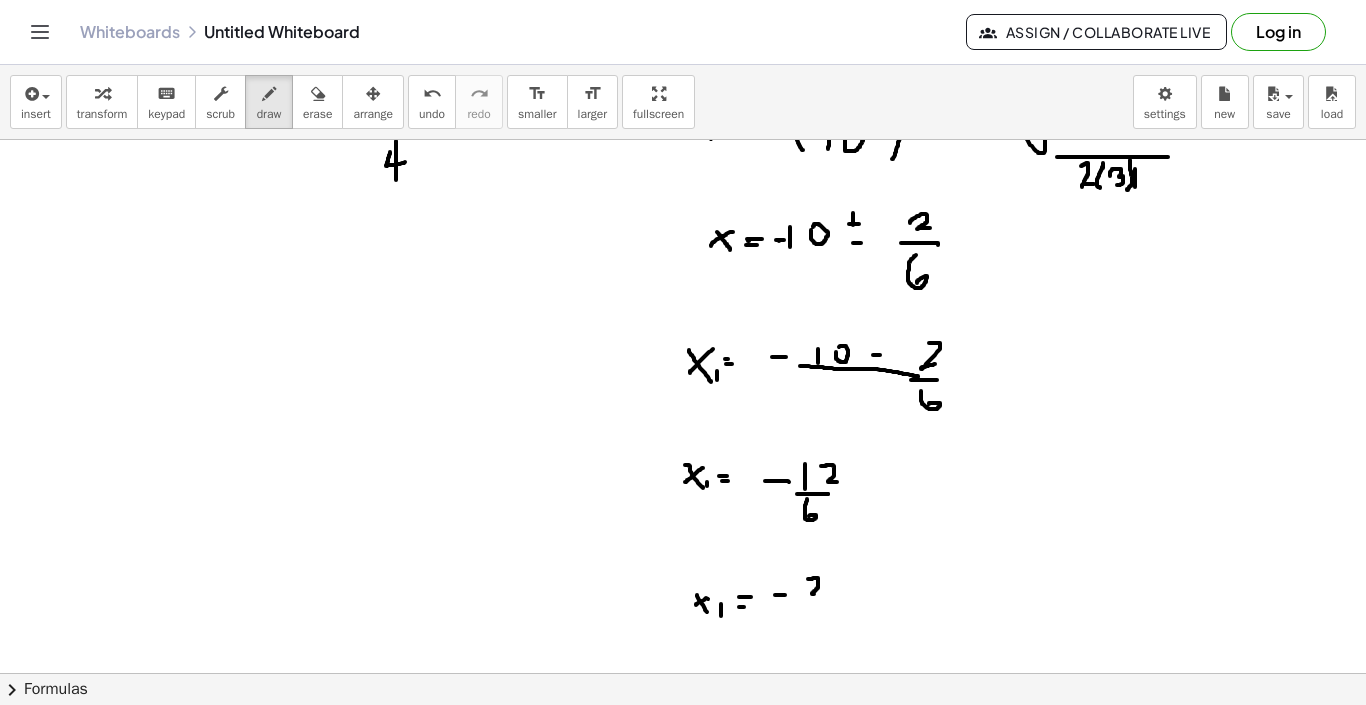 drag, startPoint x: 808, startPoint y: 579, endPoint x: 826, endPoint y: 595, distance: 24.083189 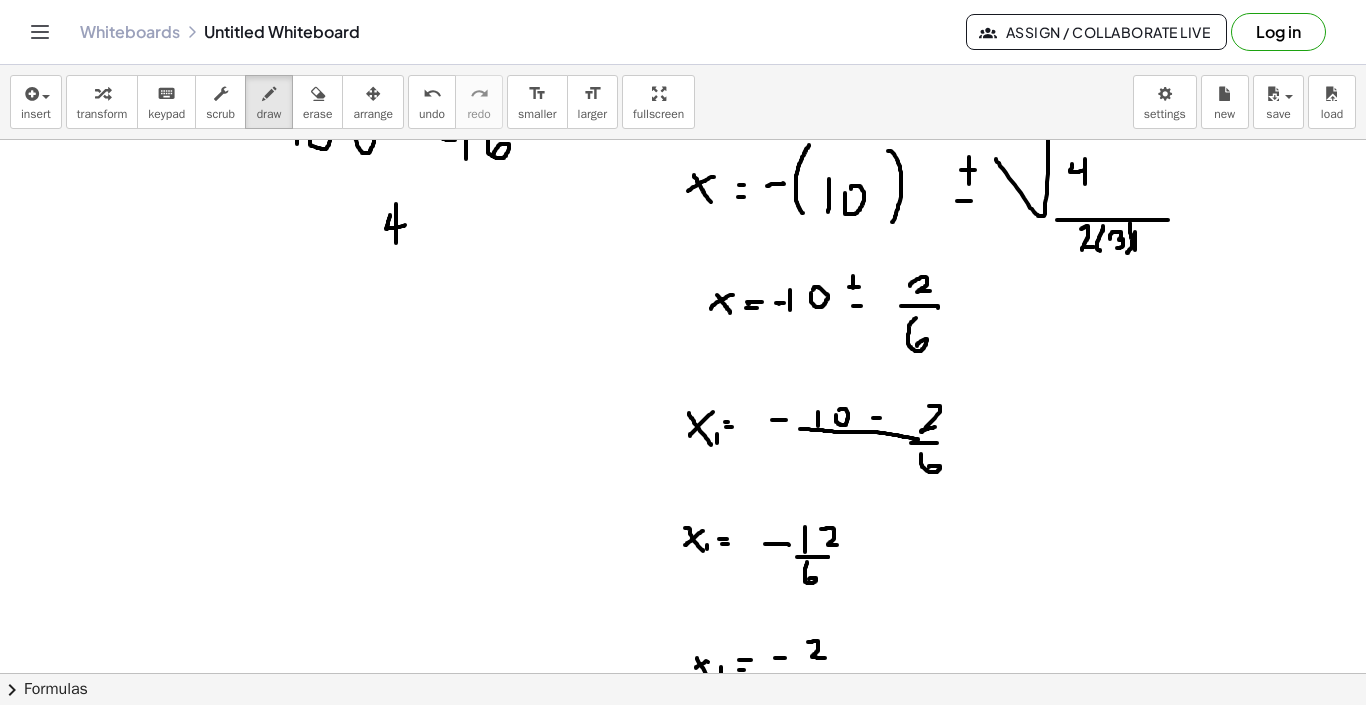 scroll, scrollTop: 791, scrollLeft: 0, axis: vertical 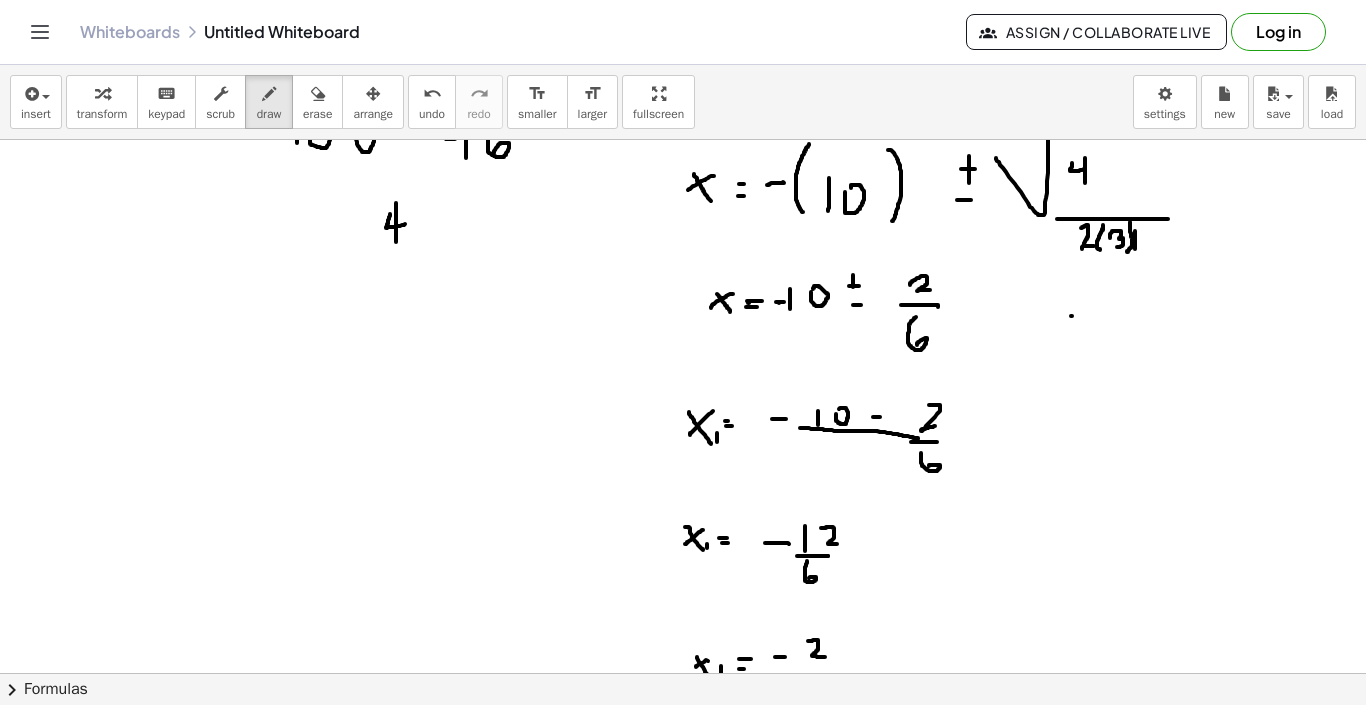 click at bounding box center [683, 148] 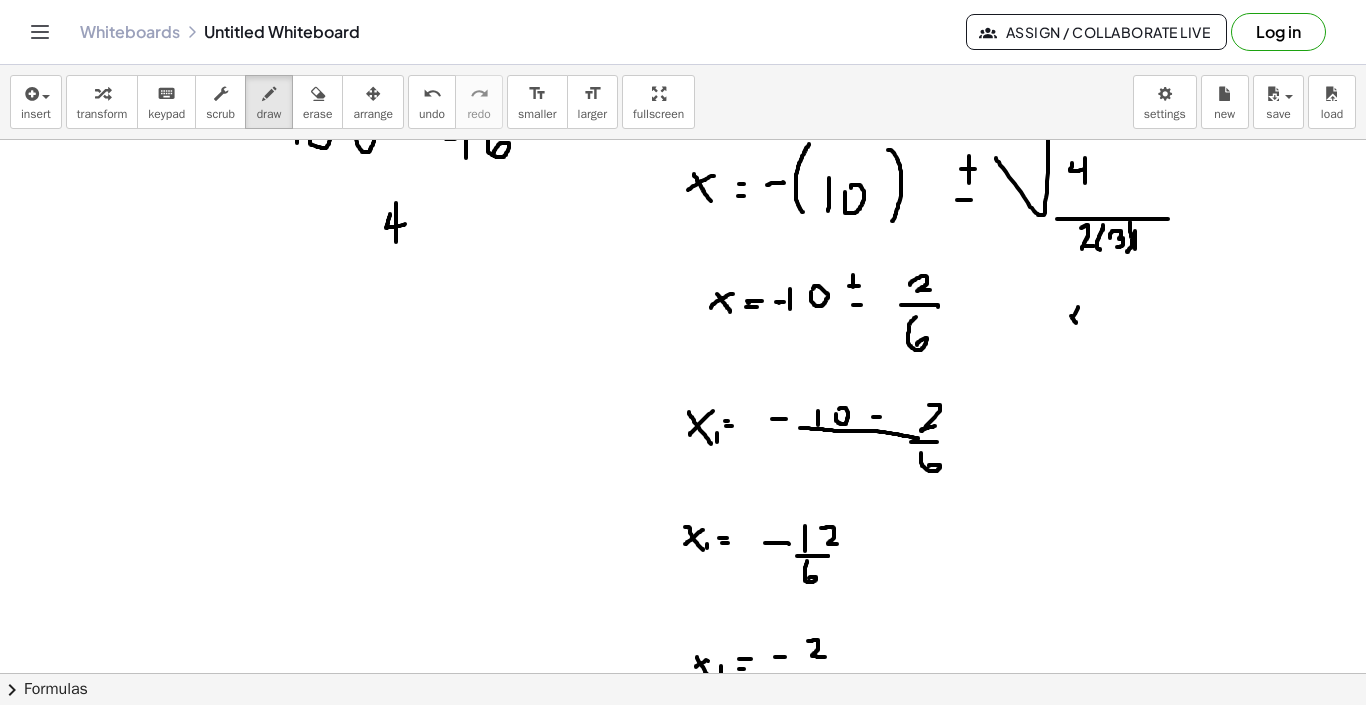 drag, startPoint x: 1078, startPoint y: 307, endPoint x: 1066, endPoint y: 330, distance: 25.942244 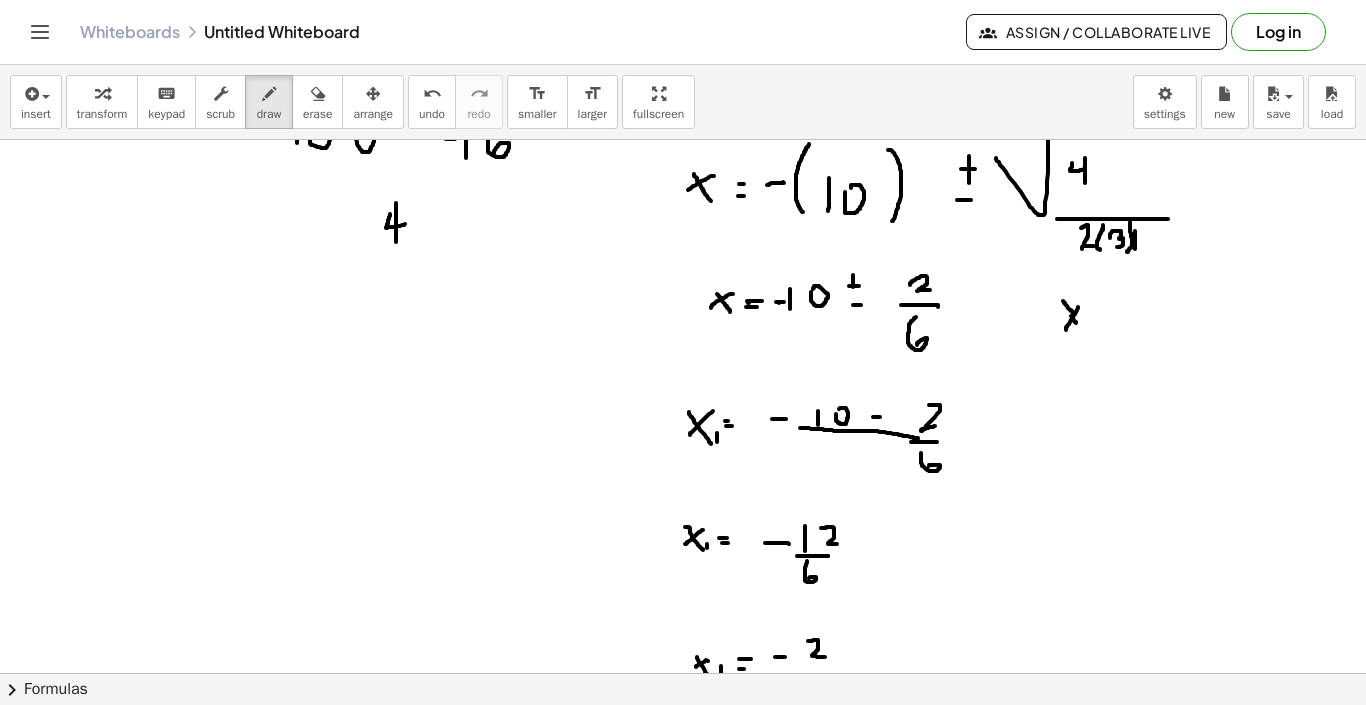 drag, startPoint x: 1074, startPoint y: 315, endPoint x: 1063, endPoint y: 302, distance: 17.029387 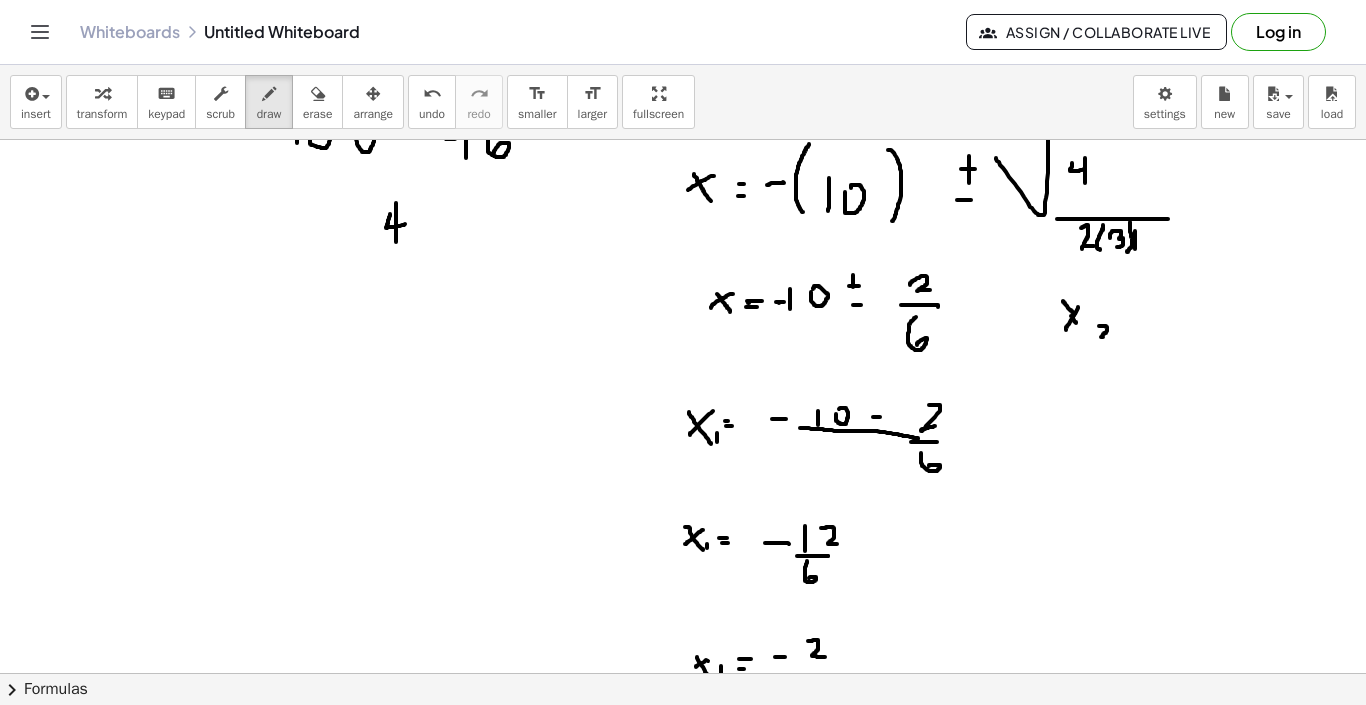 drag, startPoint x: 1099, startPoint y: 326, endPoint x: 1107, endPoint y: 337, distance: 13.601471 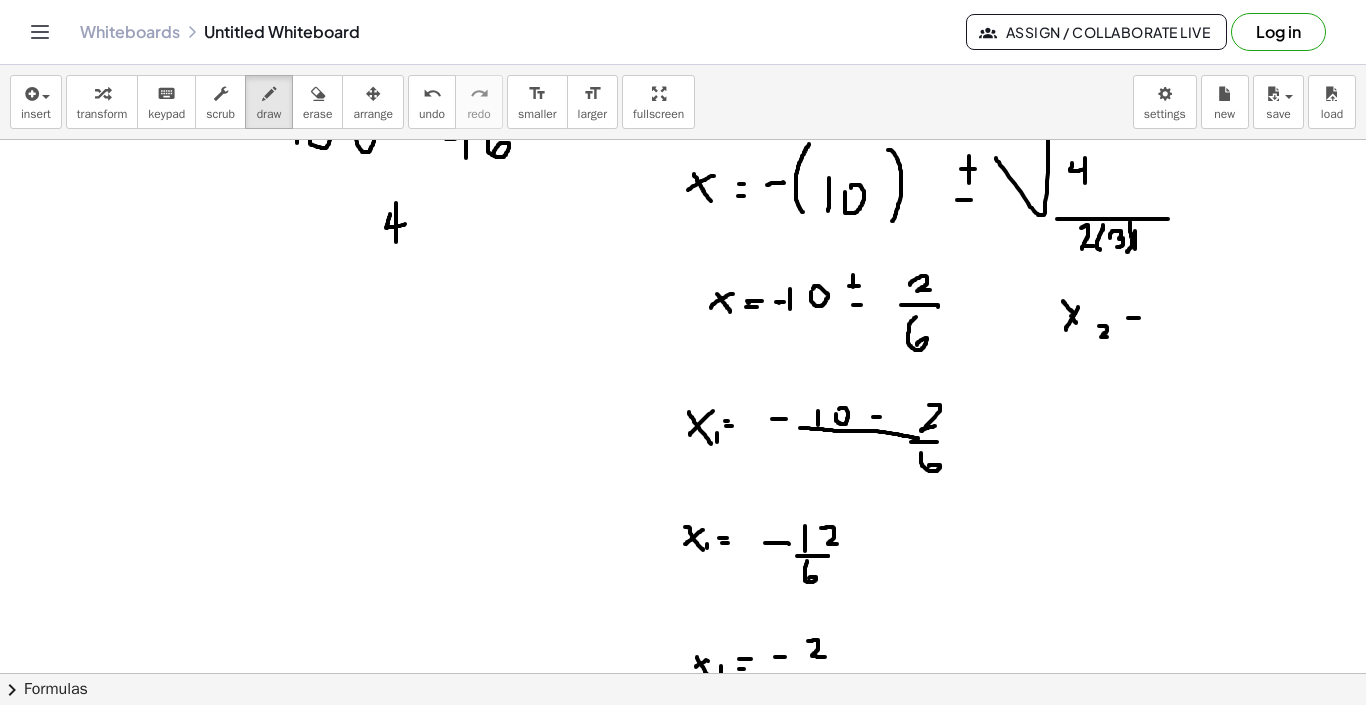 drag, startPoint x: 1128, startPoint y: 318, endPoint x: 1139, endPoint y: 318, distance: 11 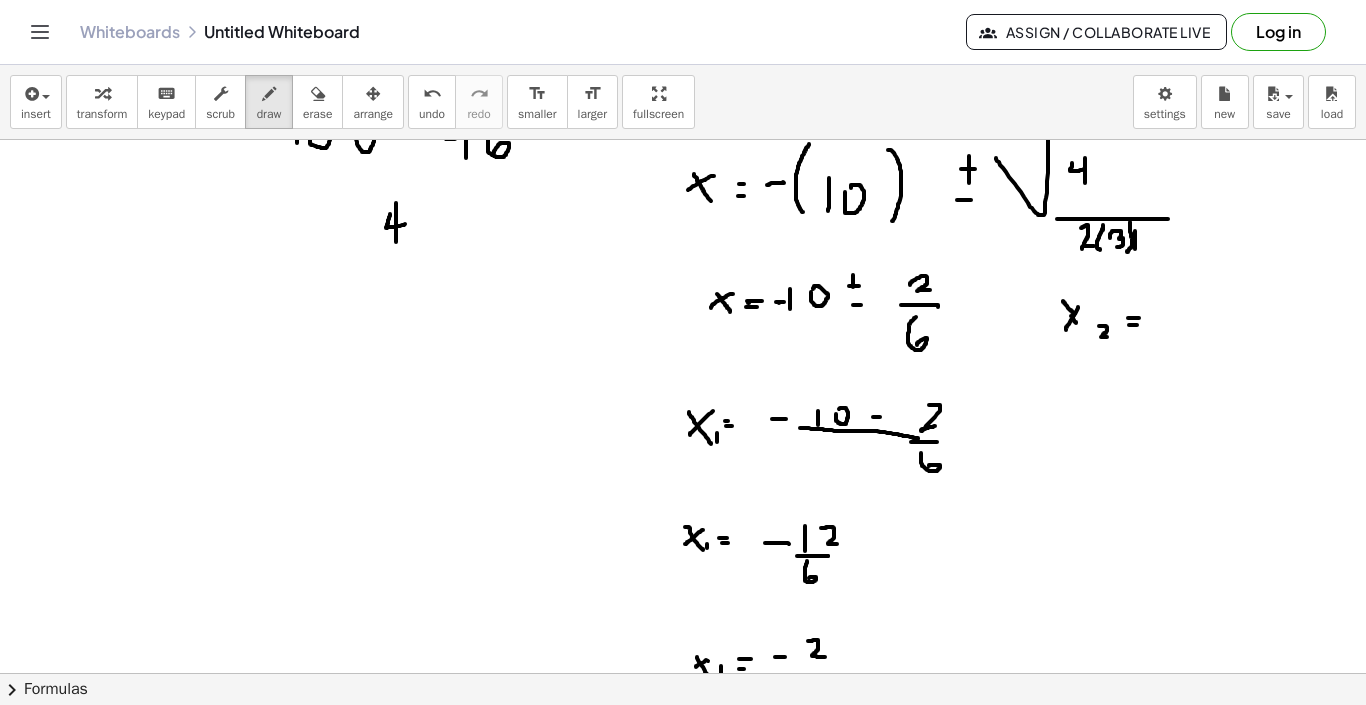 drag, startPoint x: 1129, startPoint y: 325, endPoint x: 1142, endPoint y: 325, distance: 13 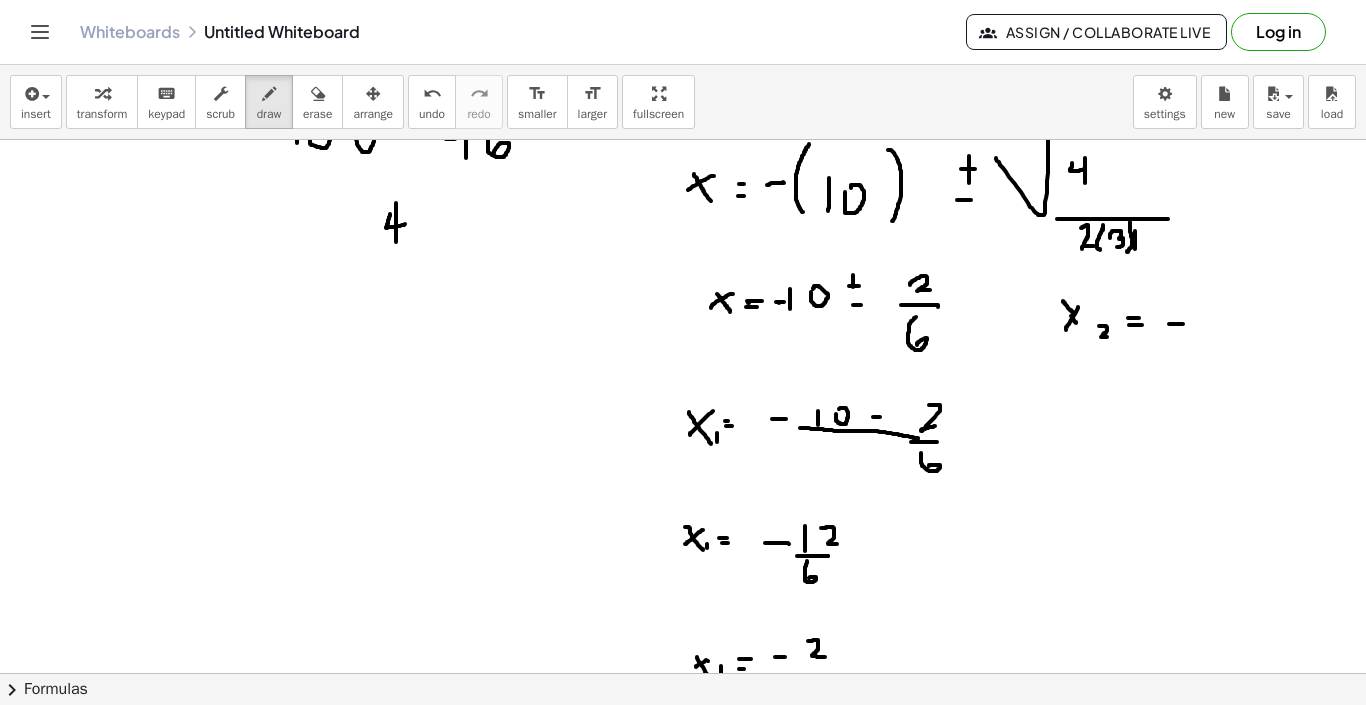 drag, startPoint x: 1170, startPoint y: 324, endPoint x: 1185, endPoint y: 324, distance: 15 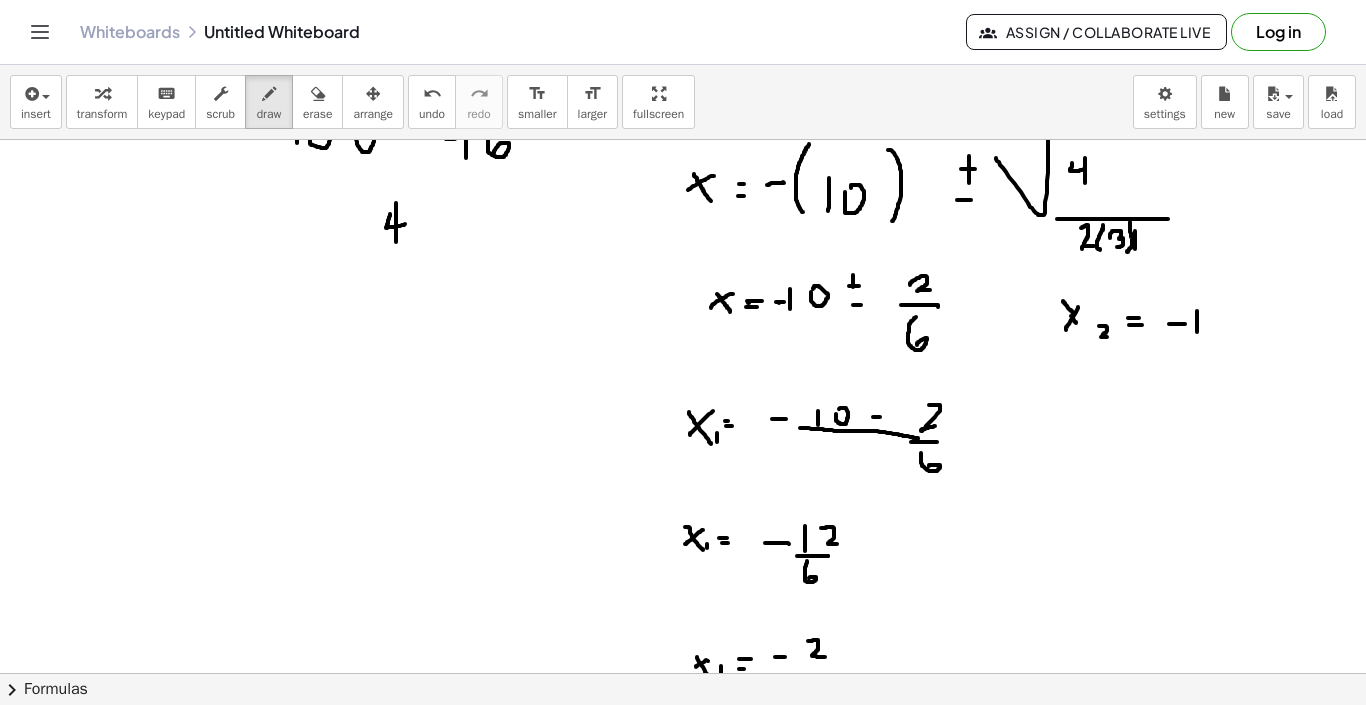 drag, startPoint x: 1197, startPoint y: 311, endPoint x: 1197, endPoint y: 332, distance: 21 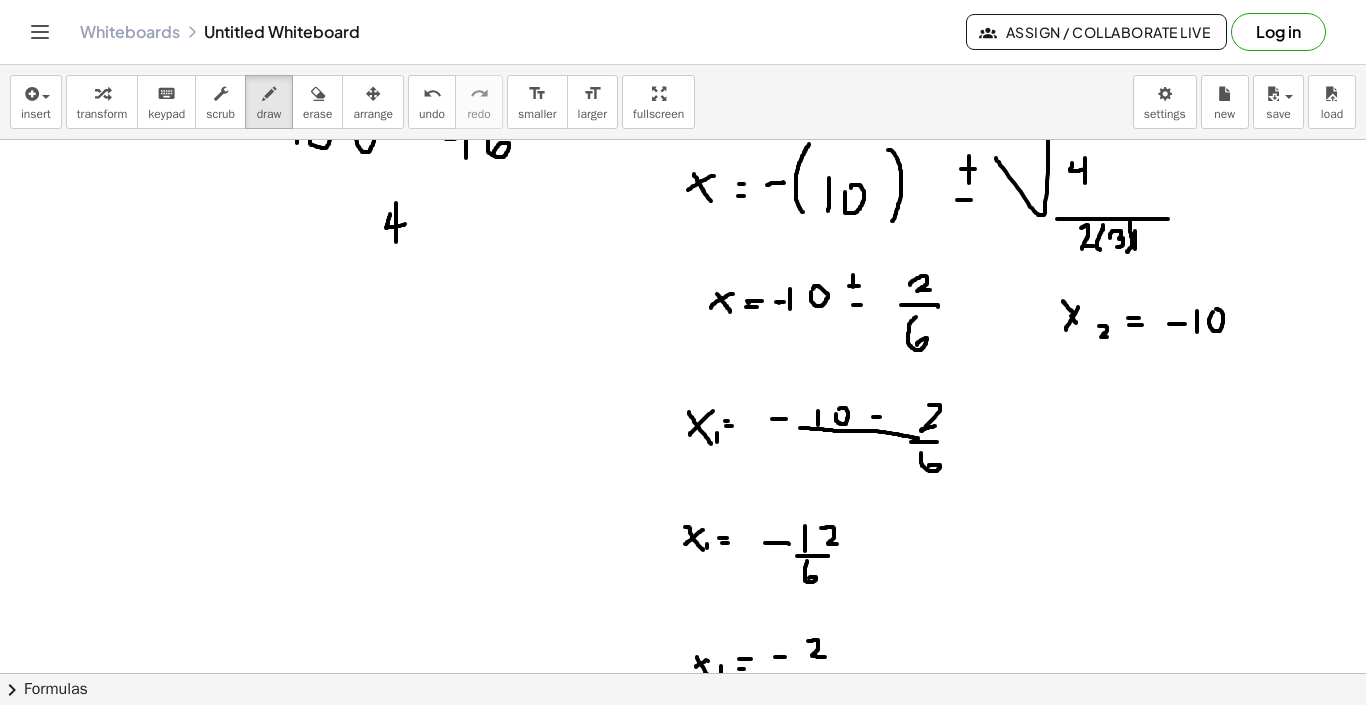 click at bounding box center (683, 148) 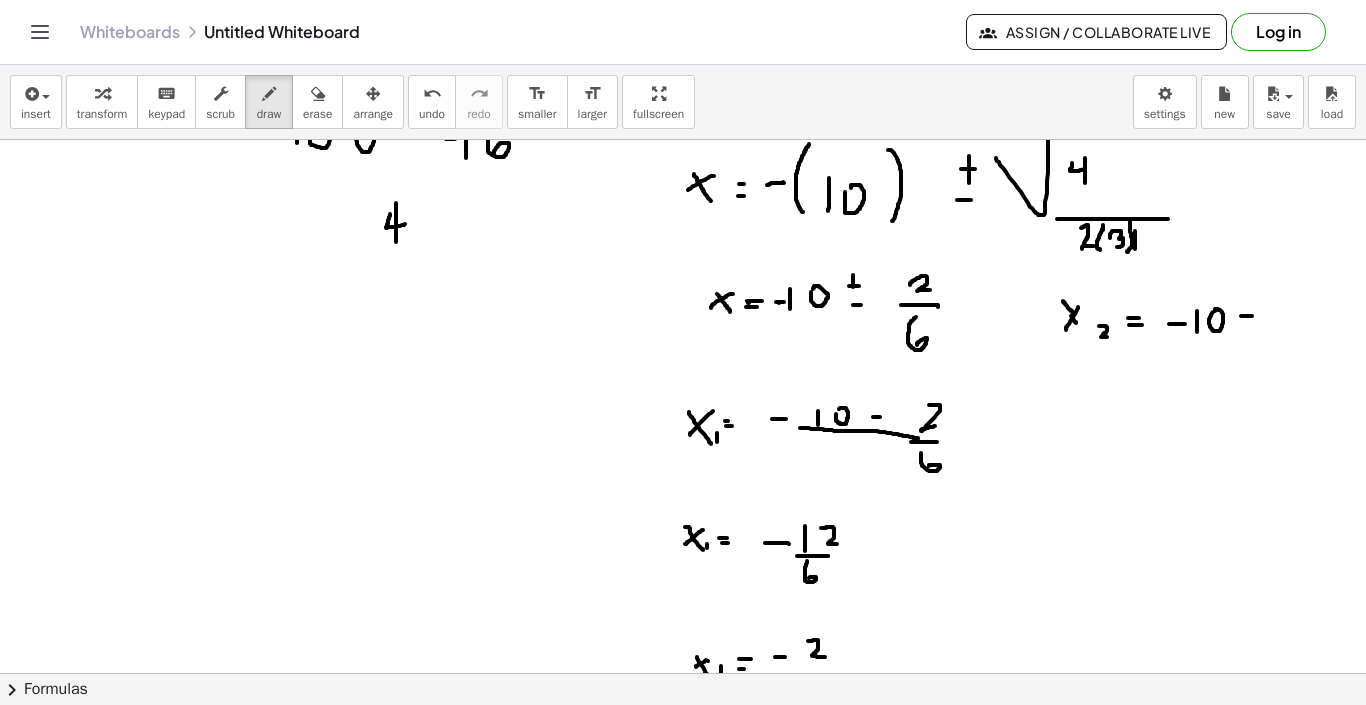 drag, startPoint x: 1241, startPoint y: 316, endPoint x: 1252, endPoint y: 316, distance: 11 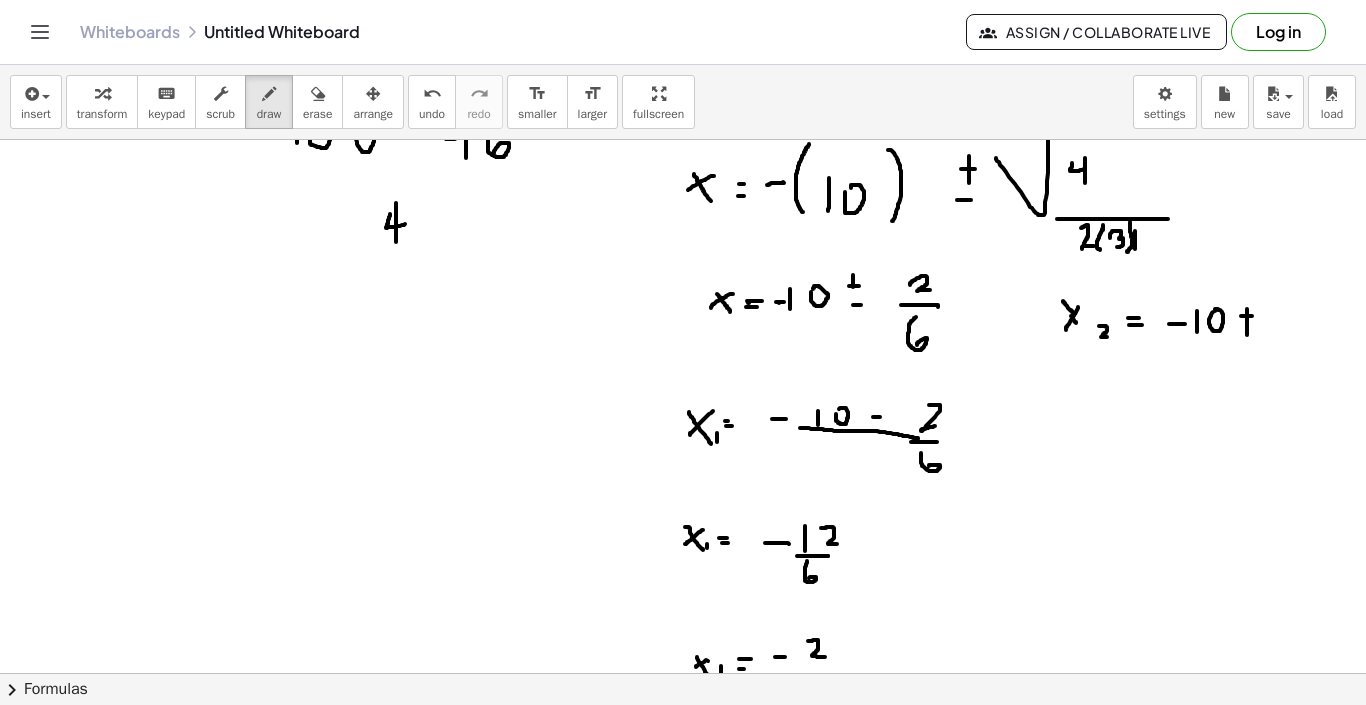 drag, startPoint x: 1247, startPoint y: 309, endPoint x: 1247, endPoint y: 335, distance: 26 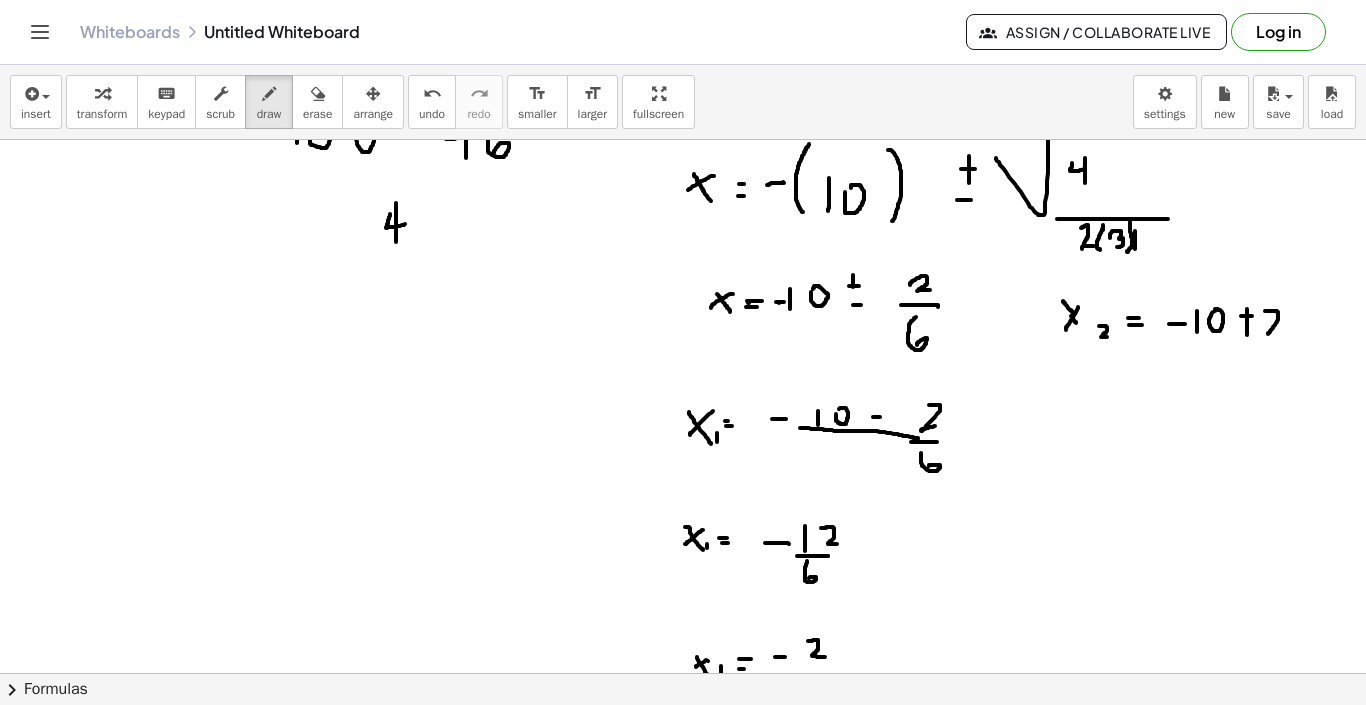 drag, startPoint x: 1265, startPoint y: 311, endPoint x: 1283, endPoint y: 334, distance: 29.206163 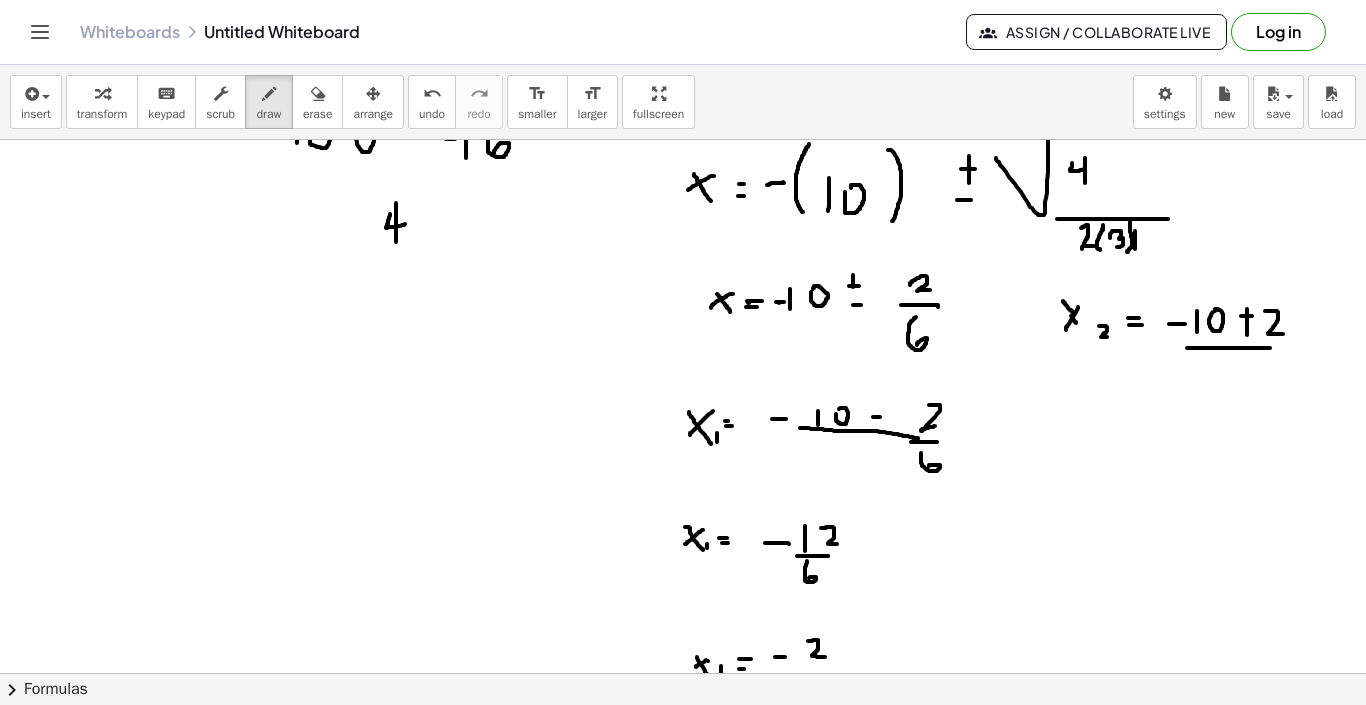 drag, startPoint x: 1239, startPoint y: 348, endPoint x: 1271, endPoint y: 348, distance: 32 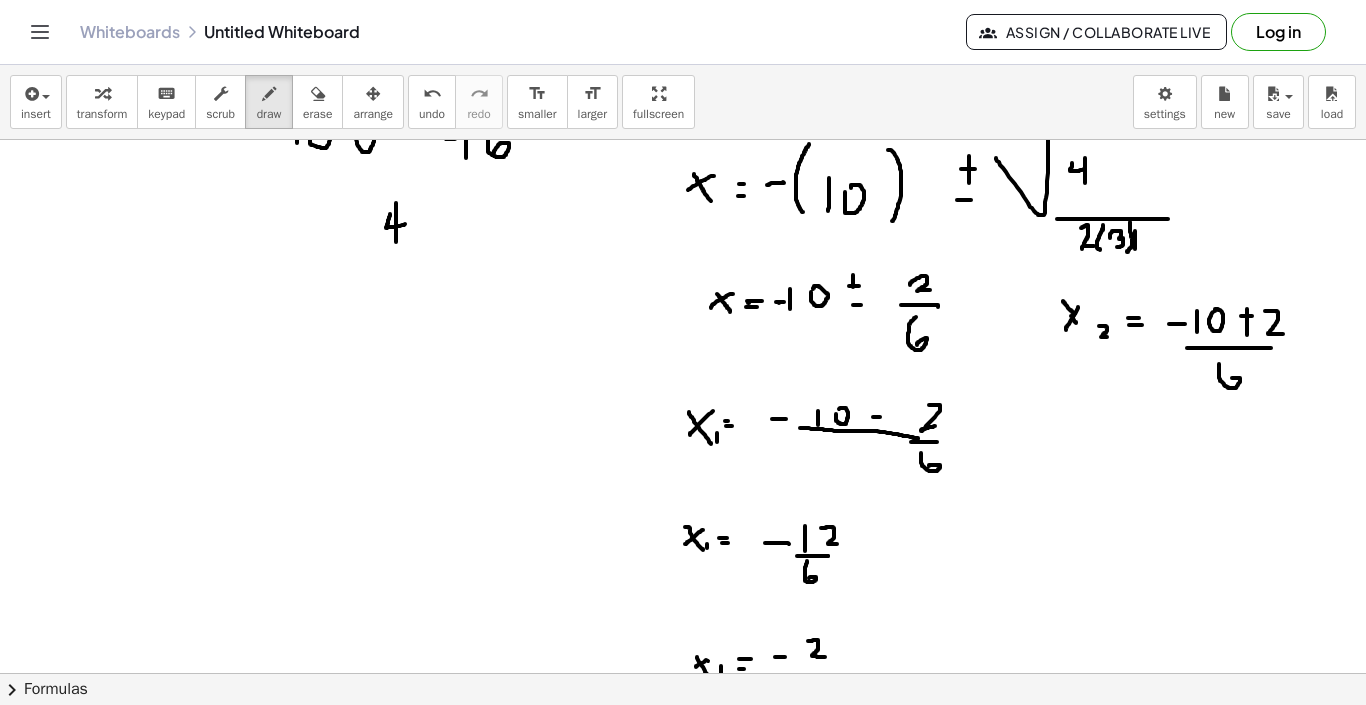 drag, startPoint x: 1219, startPoint y: 364, endPoint x: 1230, endPoint y: 382, distance: 21.095022 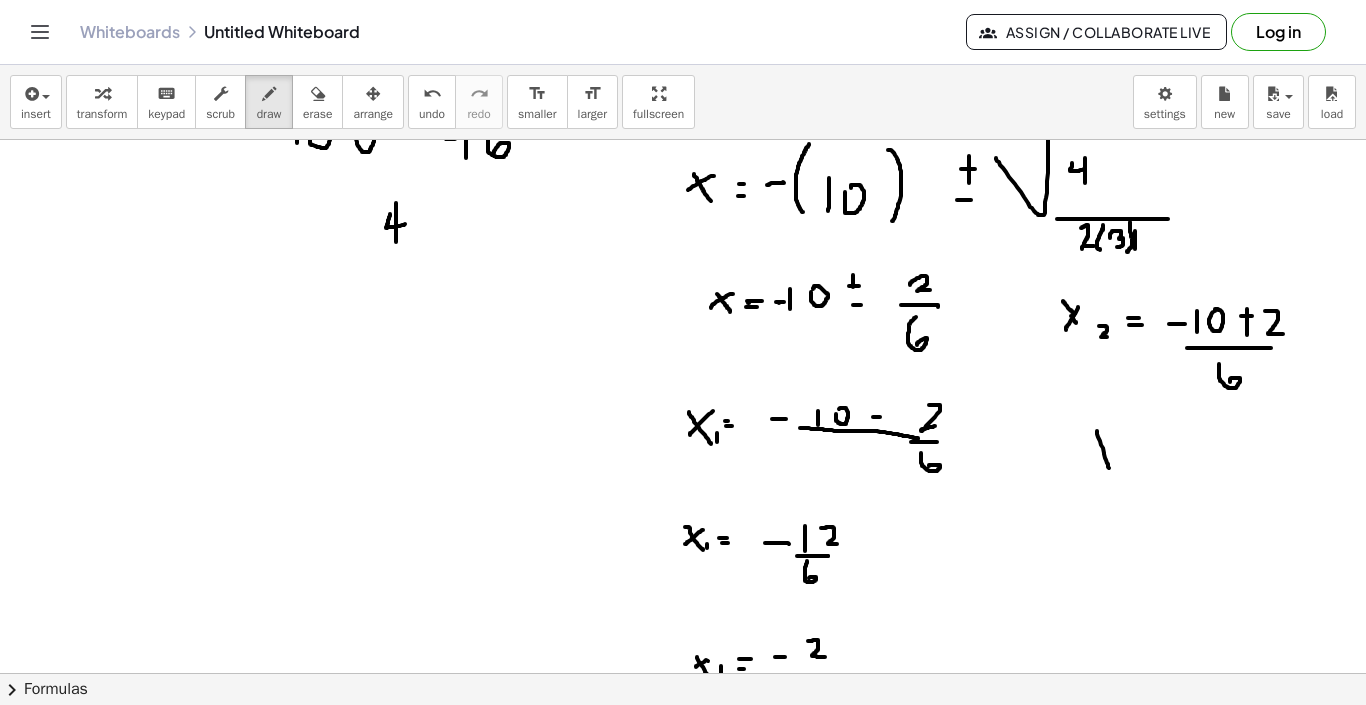 drag, startPoint x: 1097, startPoint y: 431, endPoint x: 1109, endPoint y: 468, distance: 38.8973 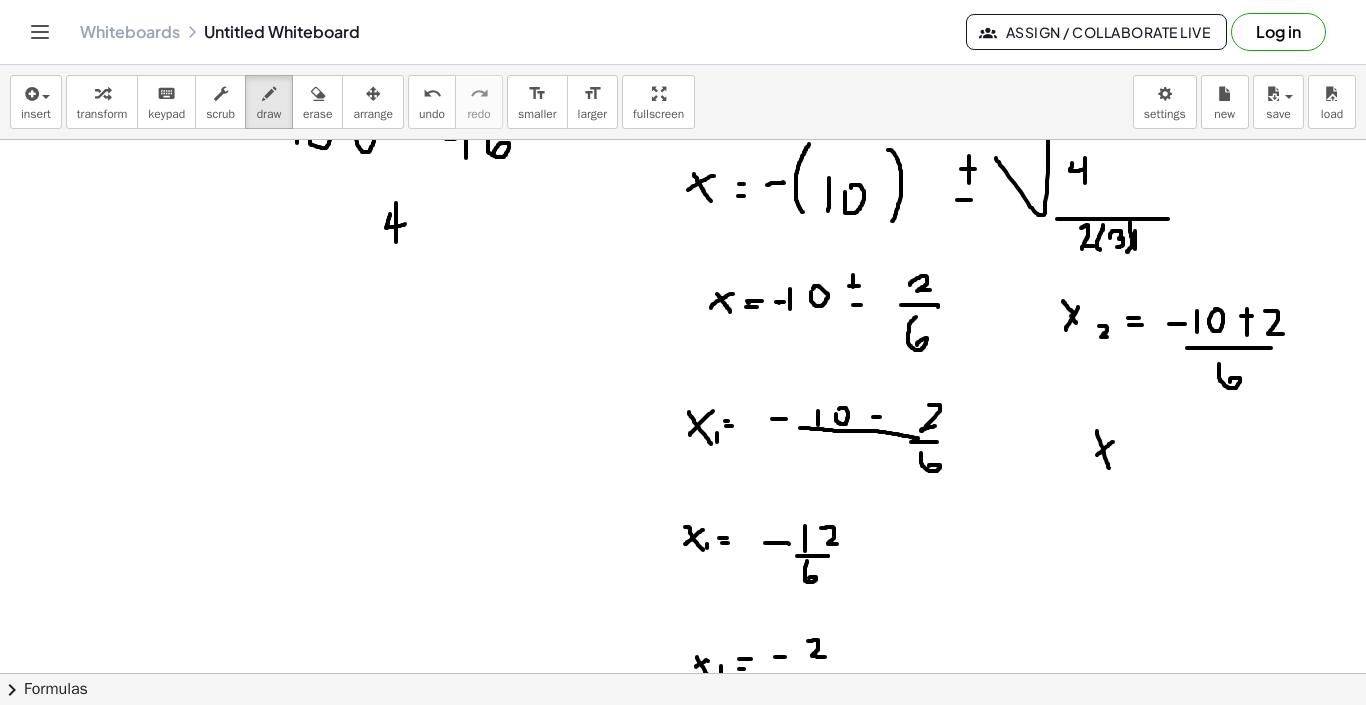 click at bounding box center (683, 148) 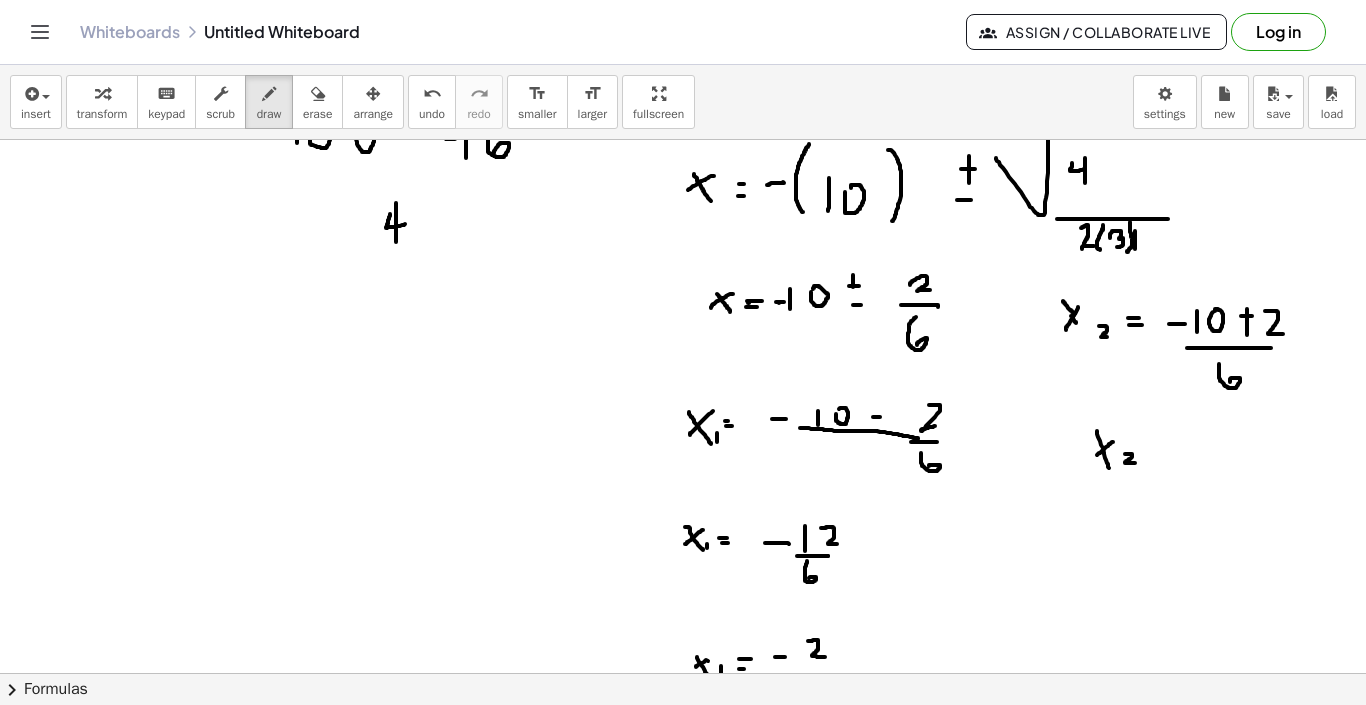 drag, startPoint x: 1125, startPoint y: 454, endPoint x: 1135, endPoint y: 463, distance: 13.453624 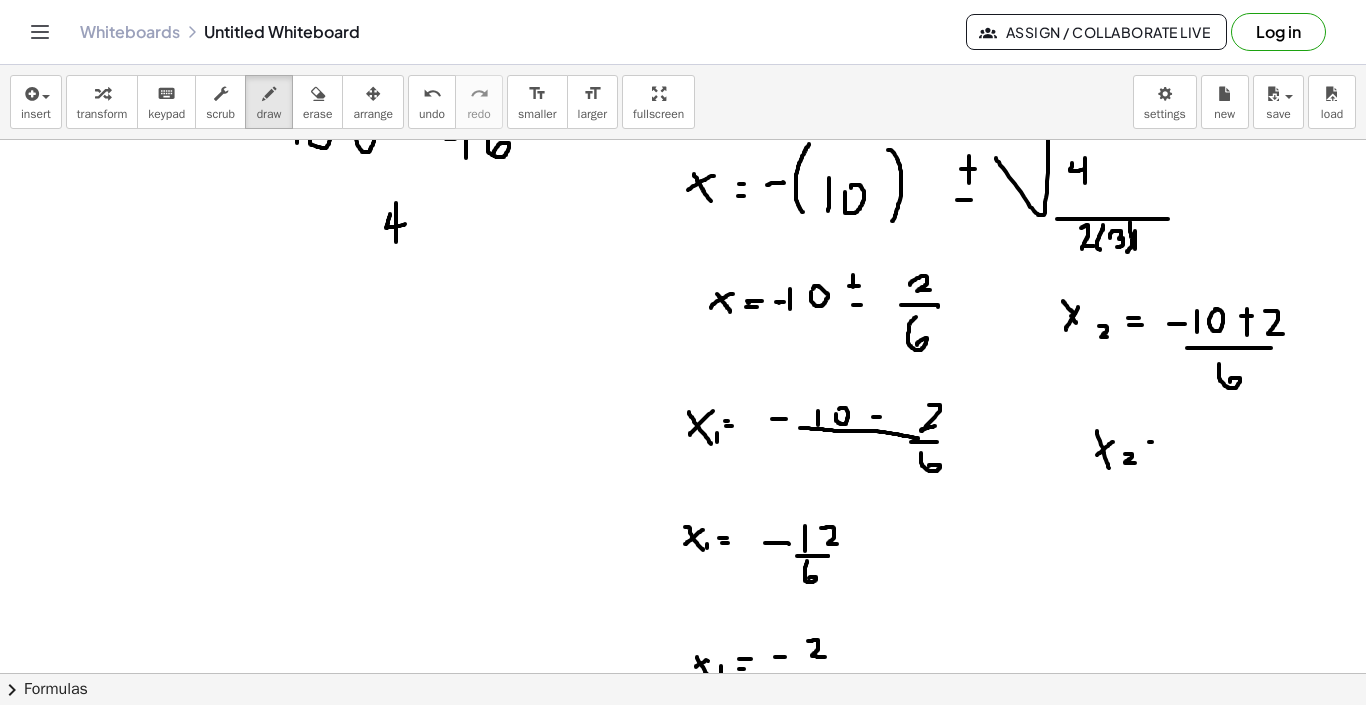 click at bounding box center [683, 148] 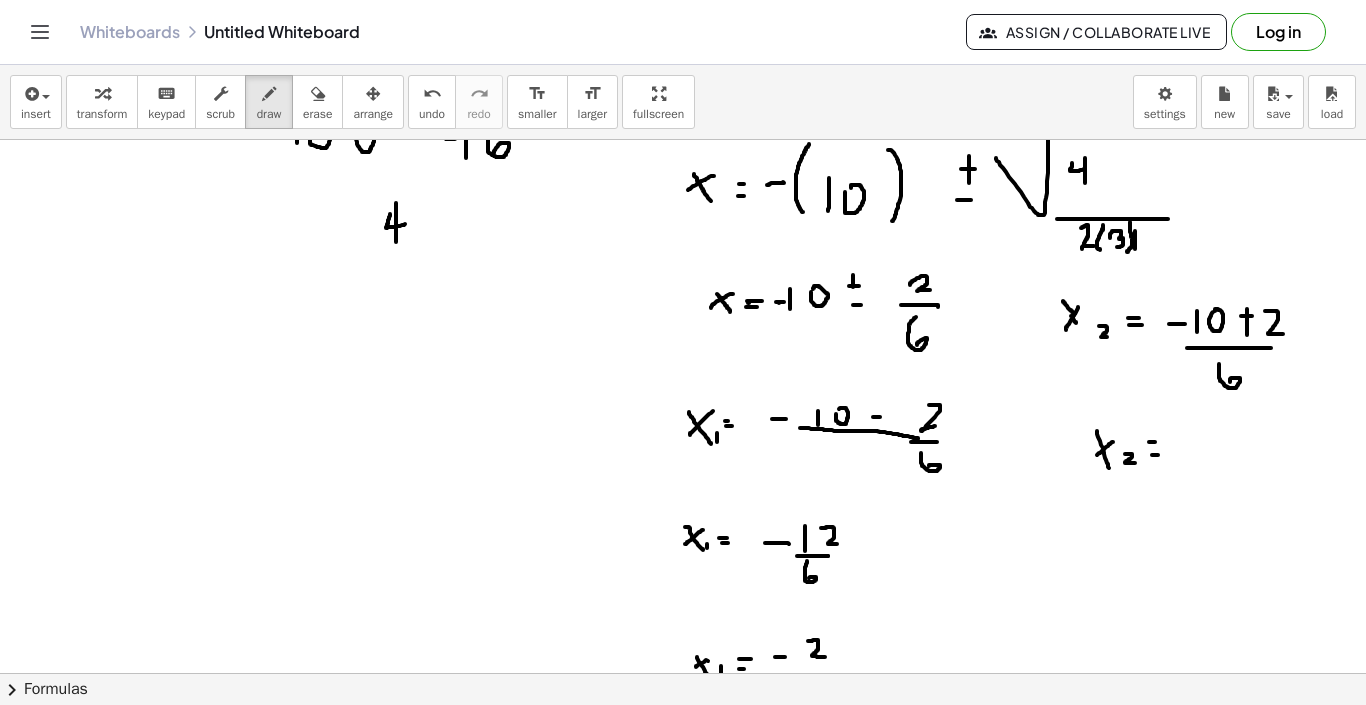 click at bounding box center (683, 148) 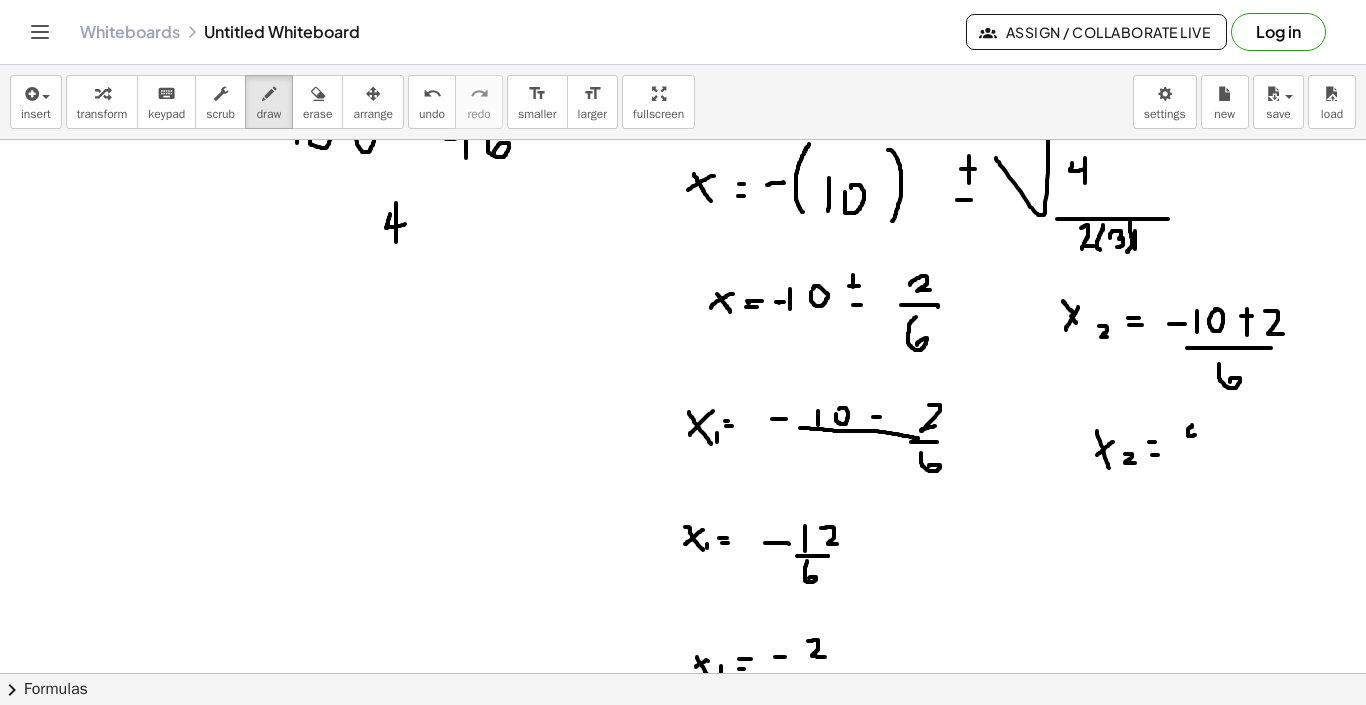 drag, startPoint x: 1192, startPoint y: 425, endPoint x: 1195, endPoint y: 435, distance: 10.440307 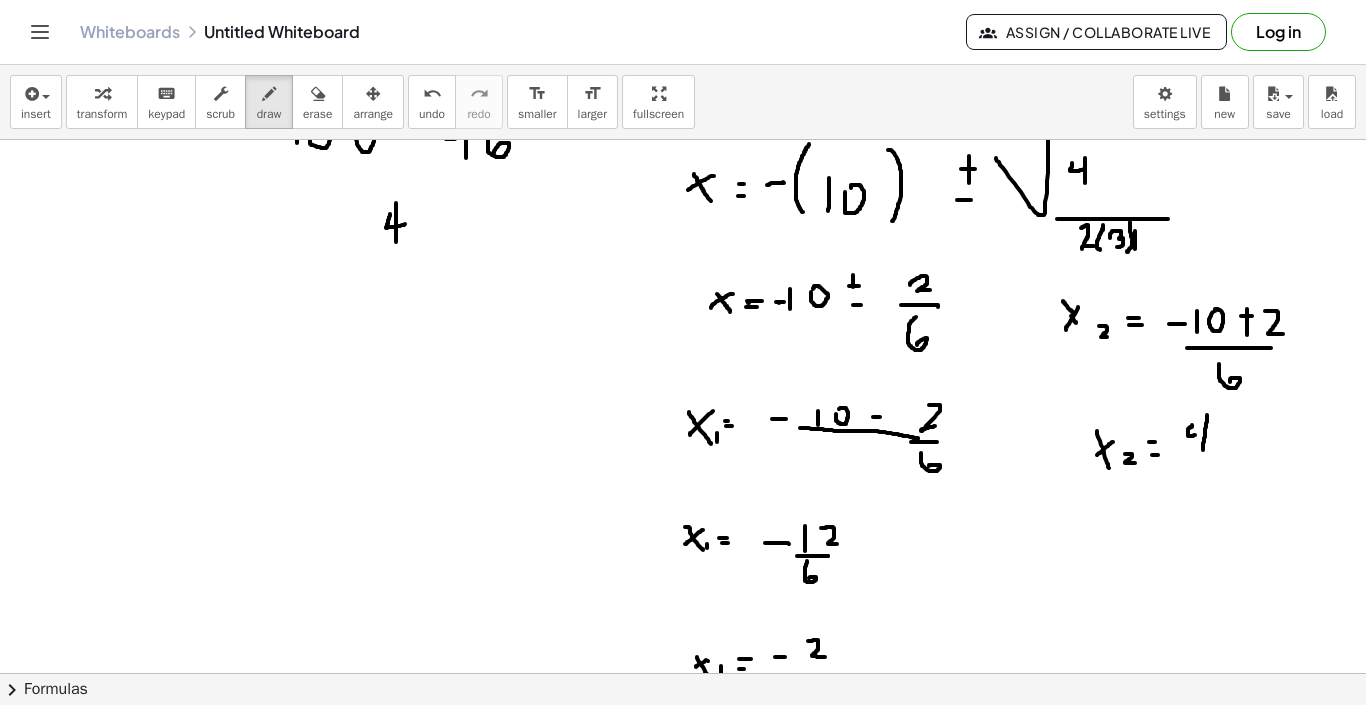 drag, startPoint x: 1207, startPoint y: 415, endPoint x: 1203, endPoint y: 450, distance: 35.22783 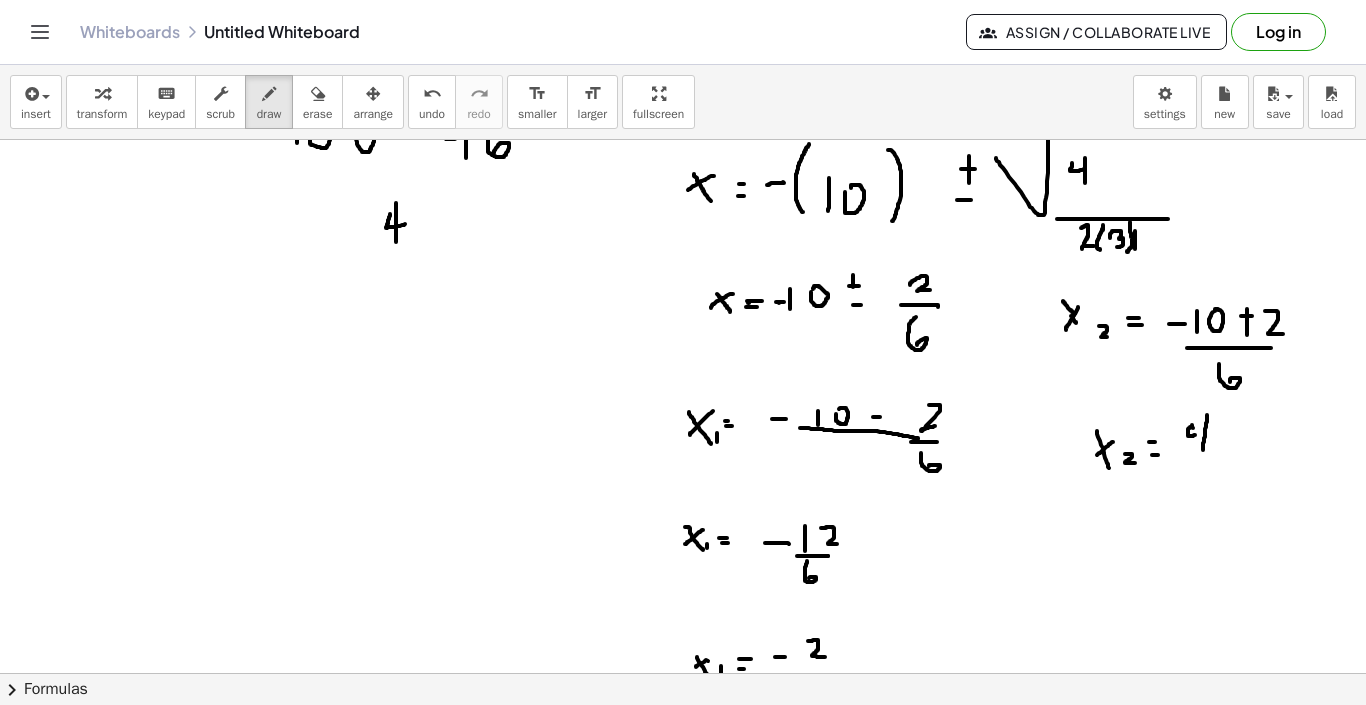 click at bounding box center (683, 148) 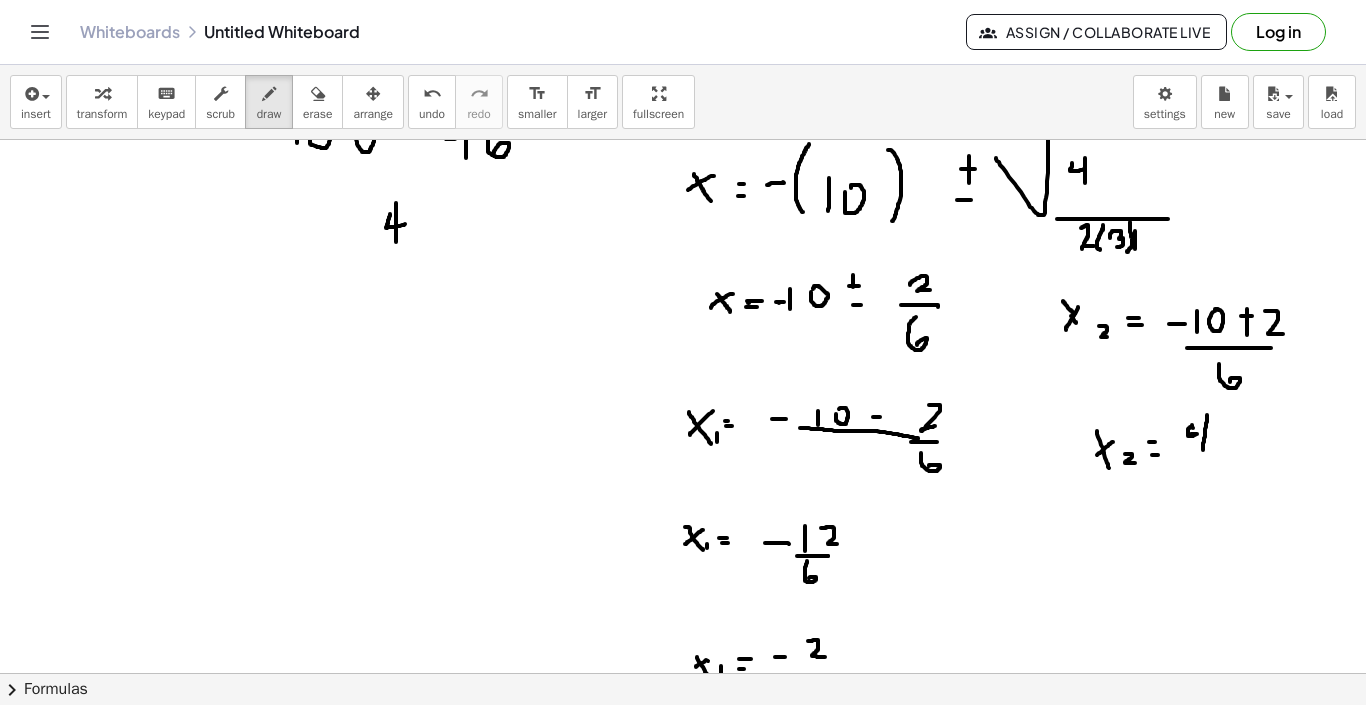 click at bounding box center [683, 148] 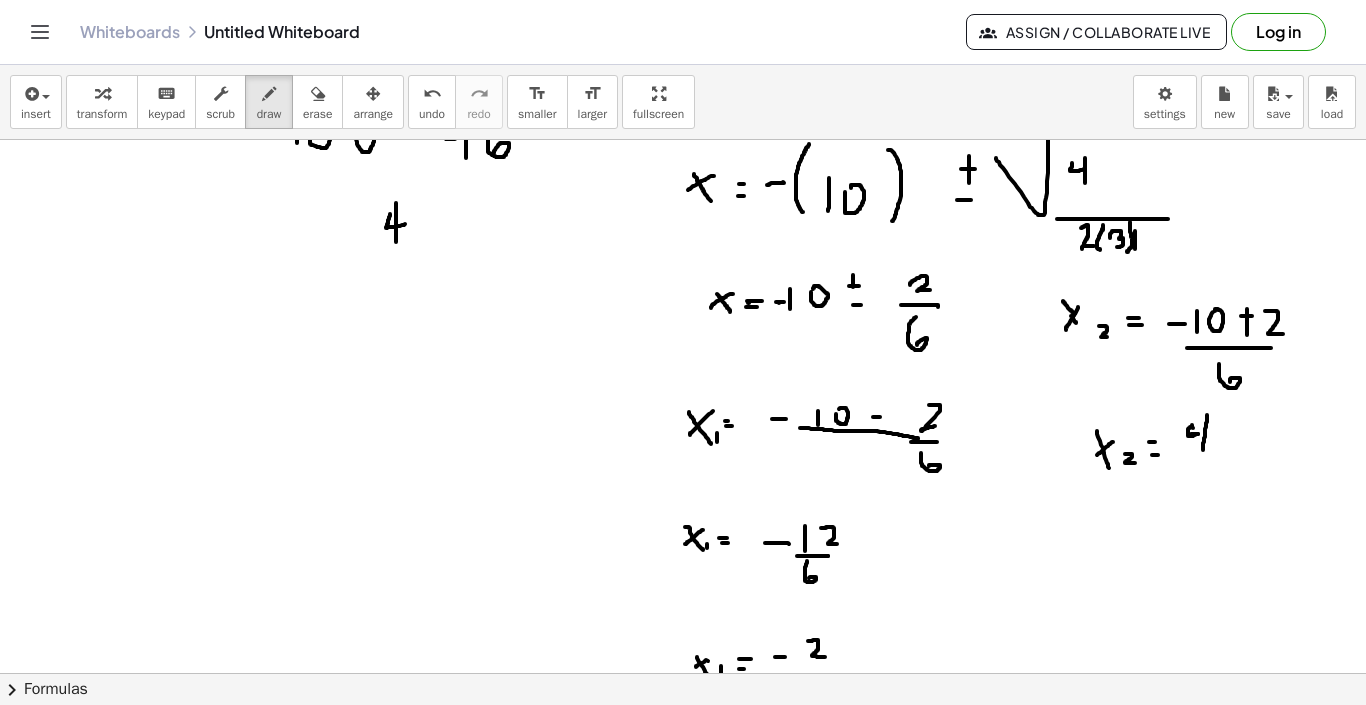 click at bounding box center [683, 148] 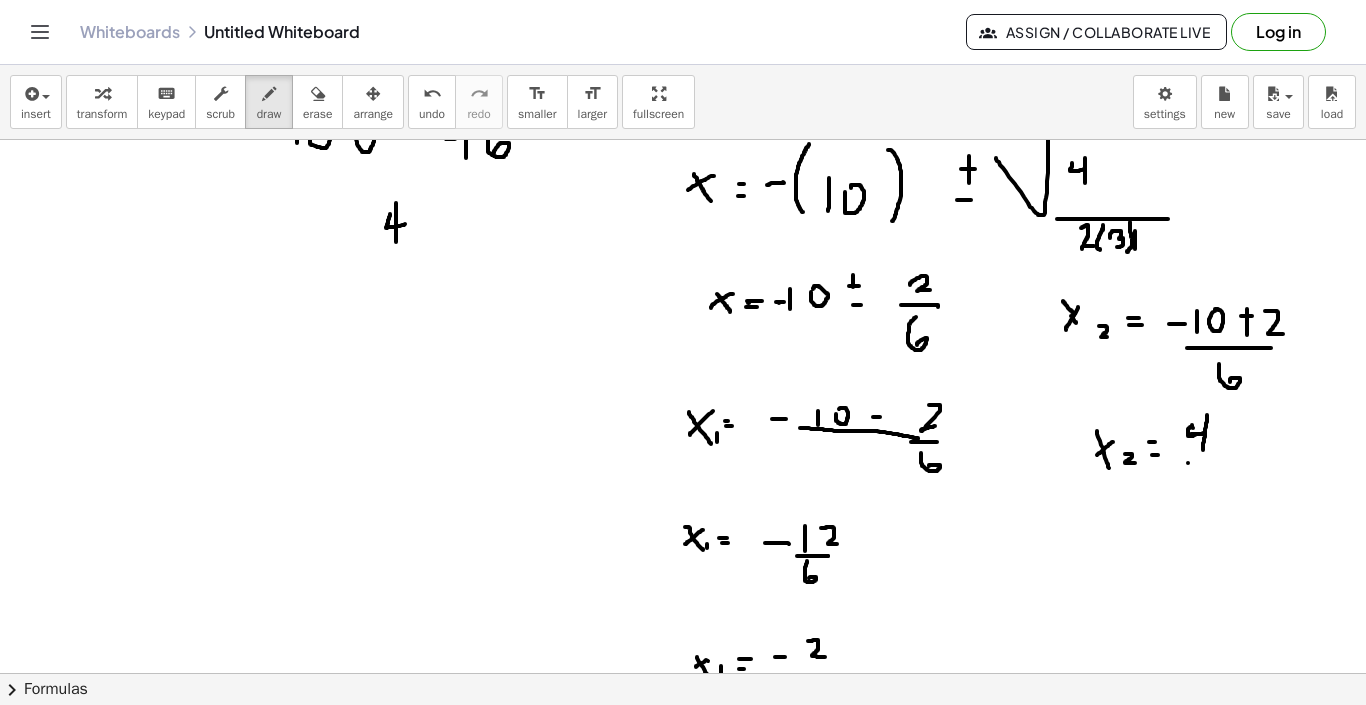 drag, startPoint x: 1188, startPoint y: 463, endPoint x: 1204, endPoint y: 463, distance: 16 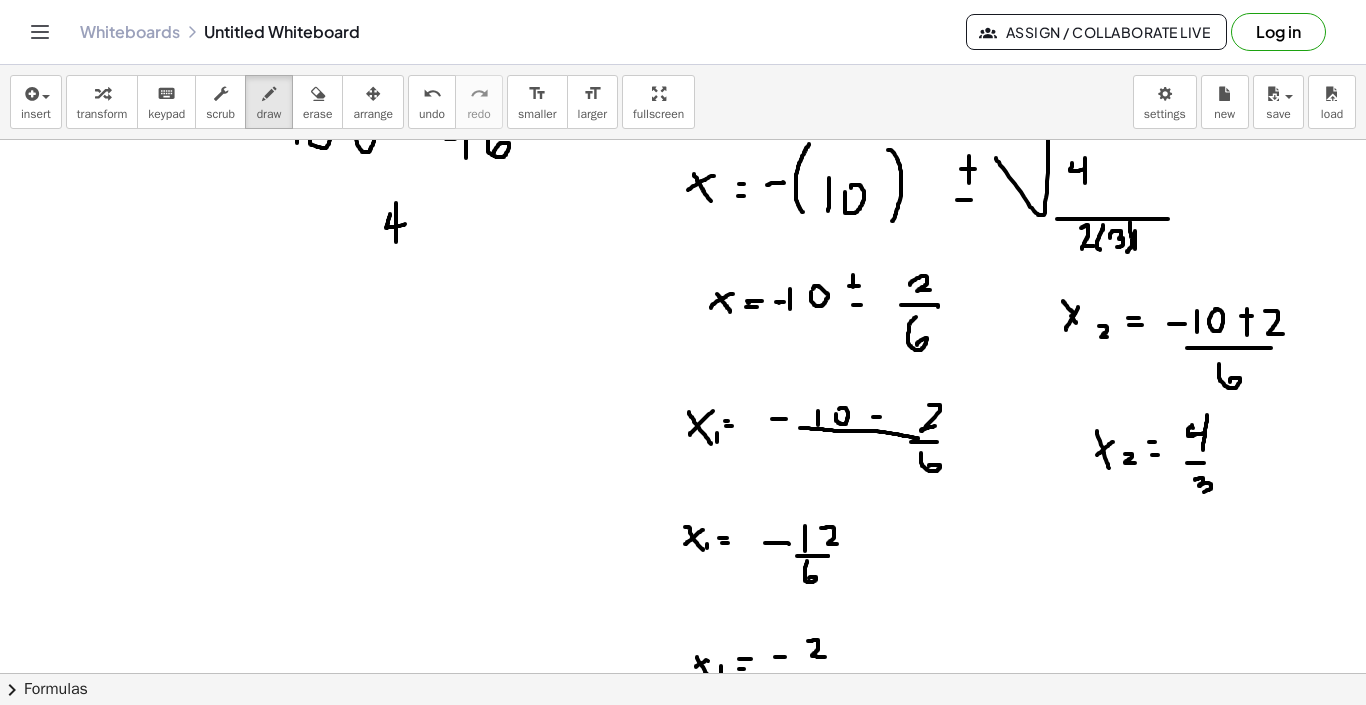 drag, startPoint x: 1195, startPoint y: 480, endPoint x: 1190, endPoint y: 495, distance: 15.811388 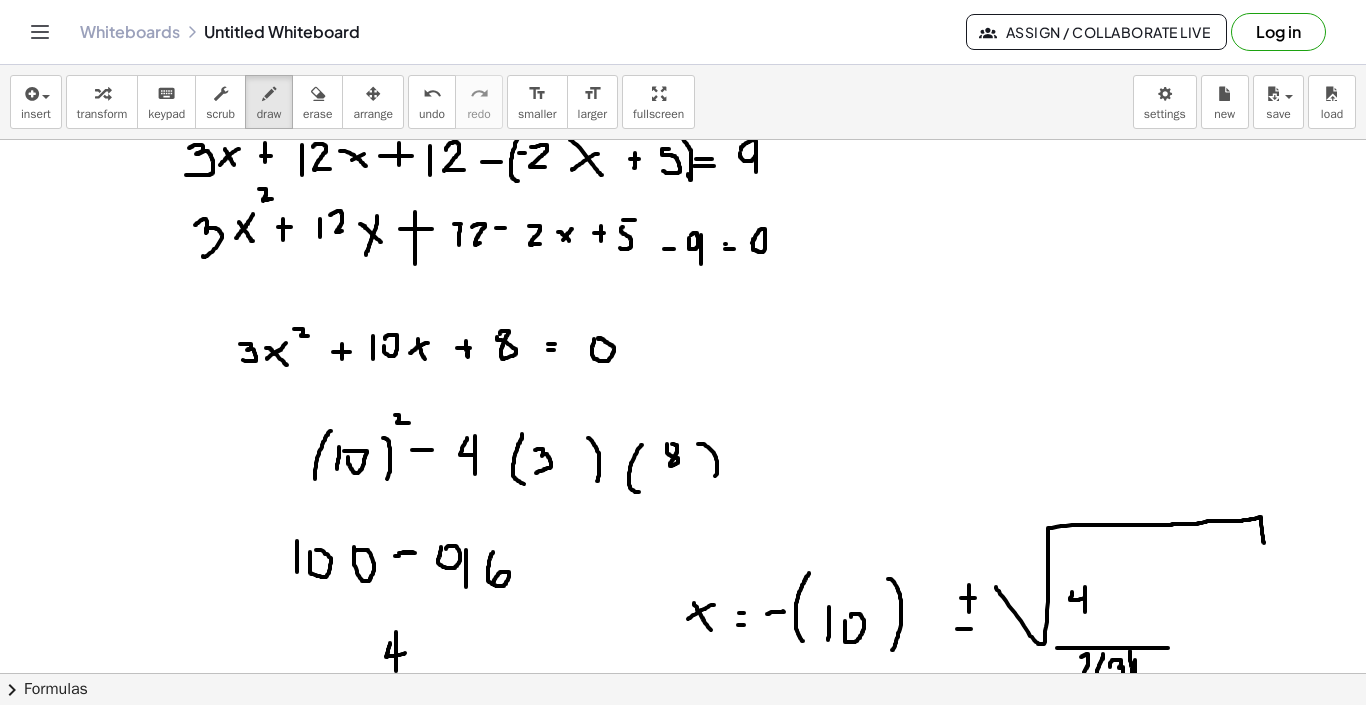 scroll, scrollTop: 349, scrollLeft: 0, axis: vertical 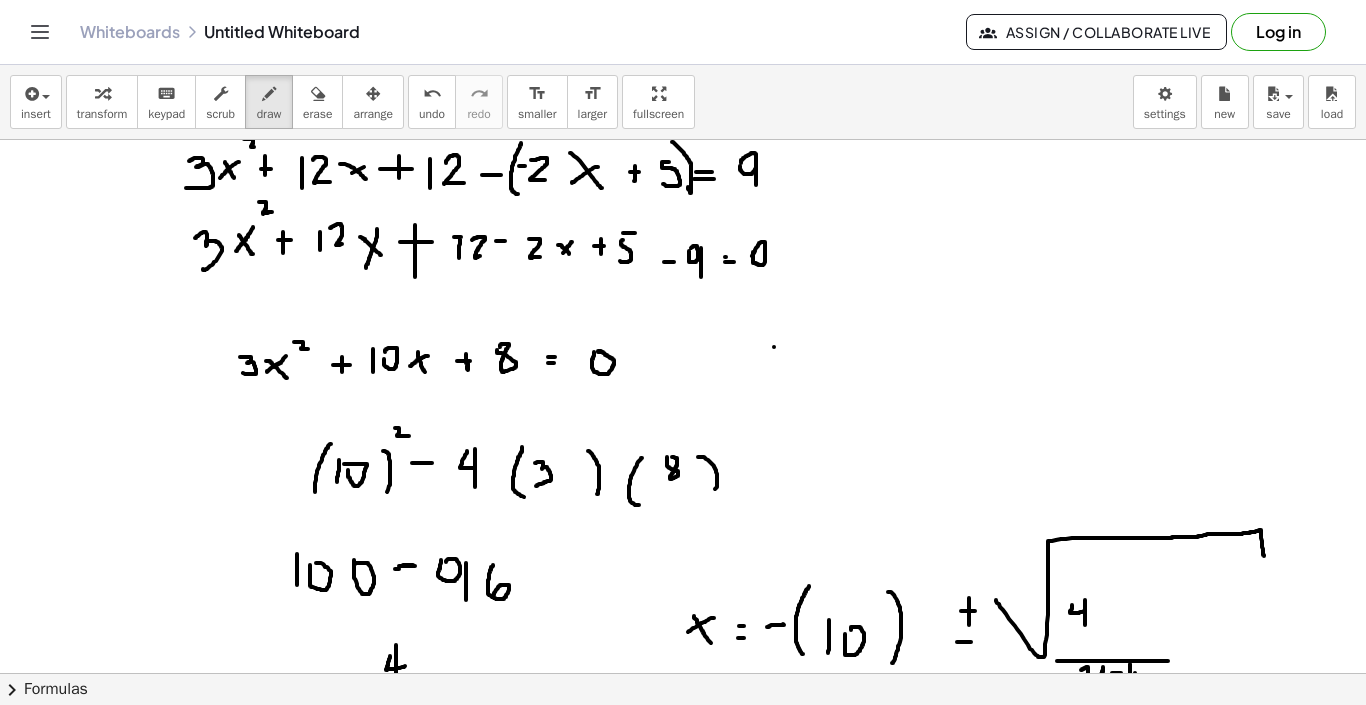 drag, startPoint x: 774, startPoint y: 347, endPoint x: 789, endPoint y: 349, distance: 15.132746 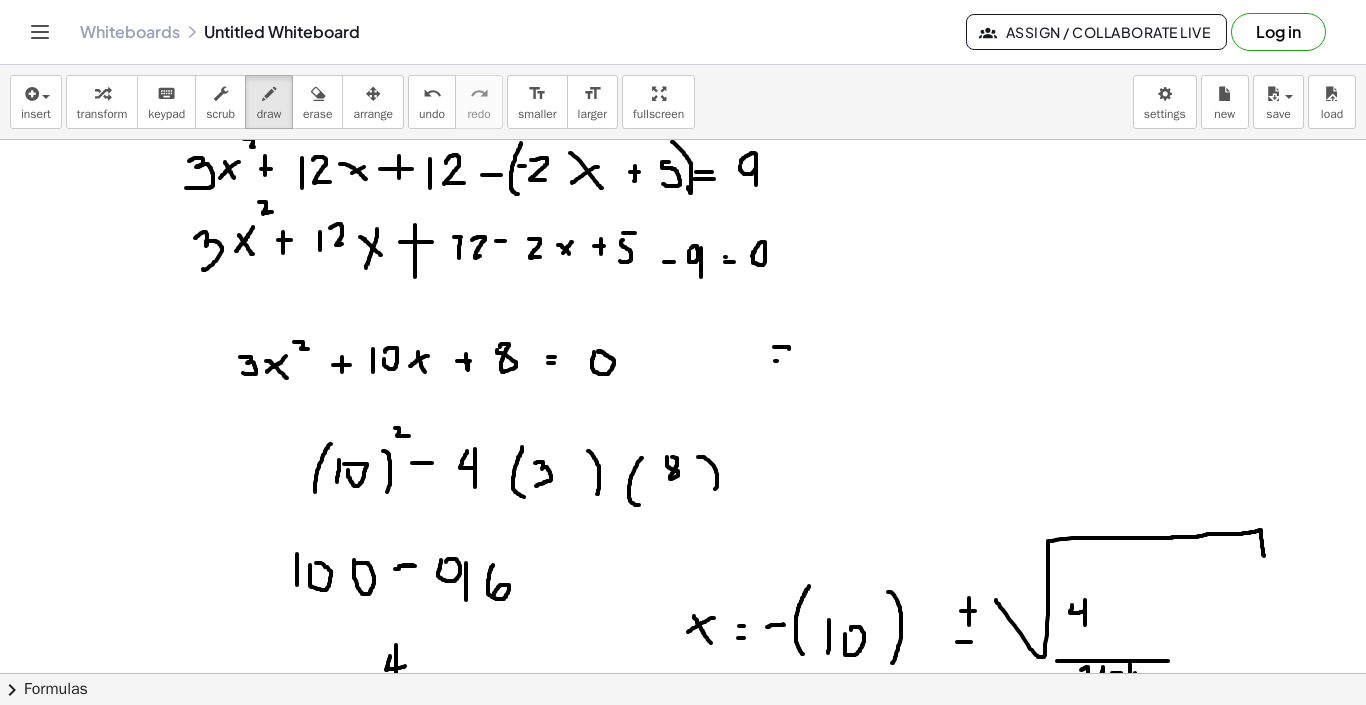 drag, startPoint x: 775, startPoint y: 361, endPoint x: 803, endPoint y: 361, distance: 28 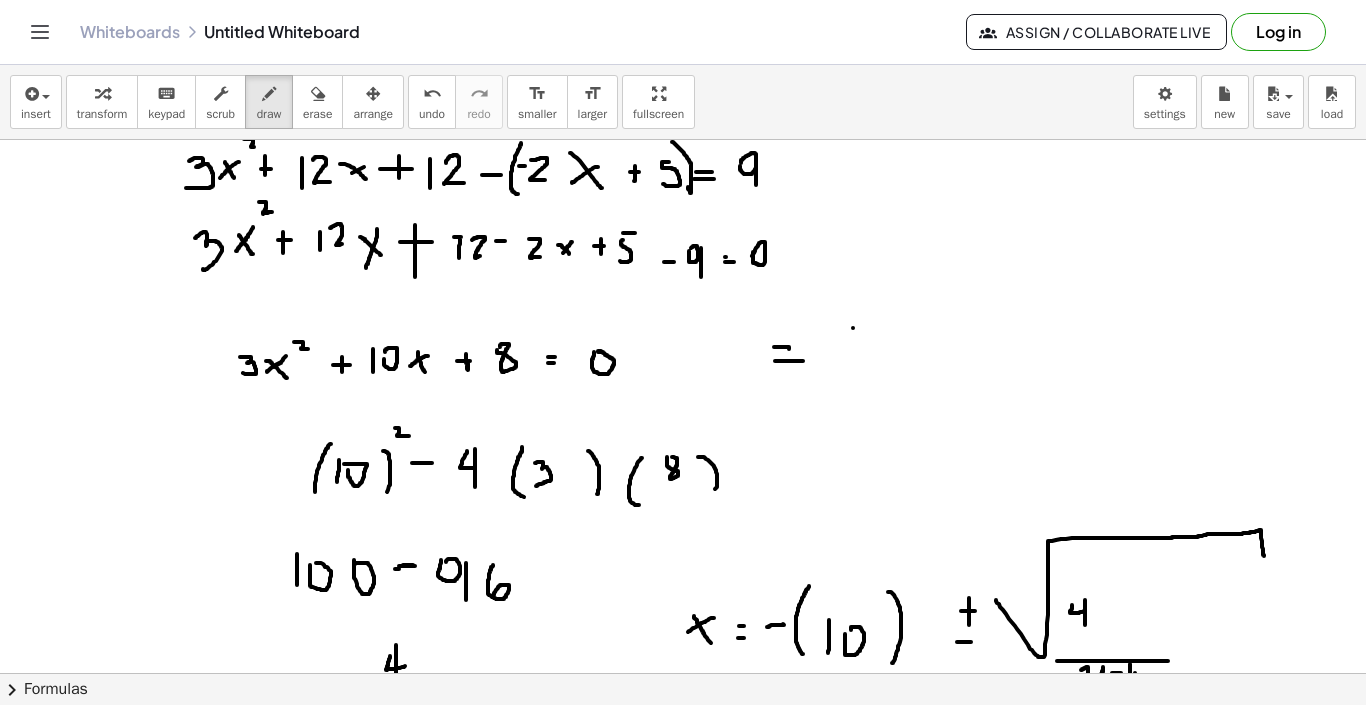 drag, startPoint x: 853, startPoint y: 328, endPoint x: 888, endPoint y: 361, distance: 48.104053 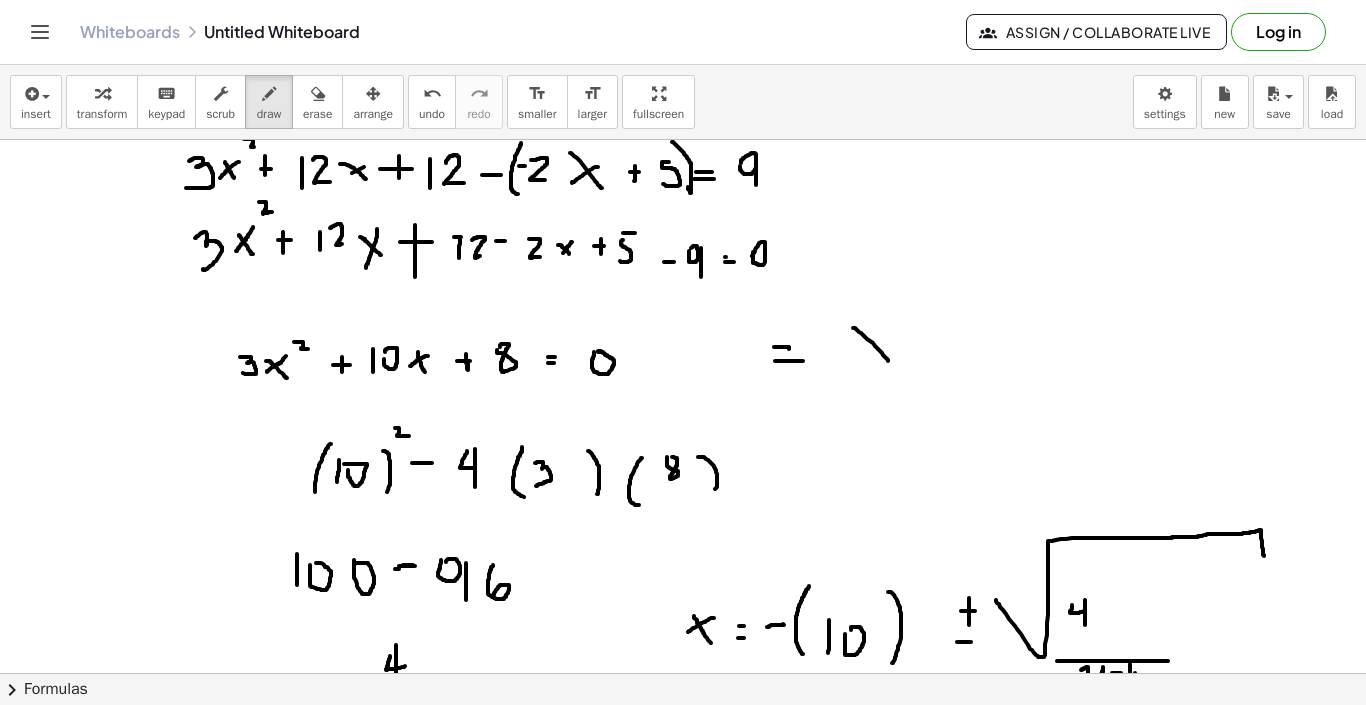 drag, startPoint x: 882, startPoint y: 318, endPoint x: 855, endPoint y: 382, distance: 69.46222 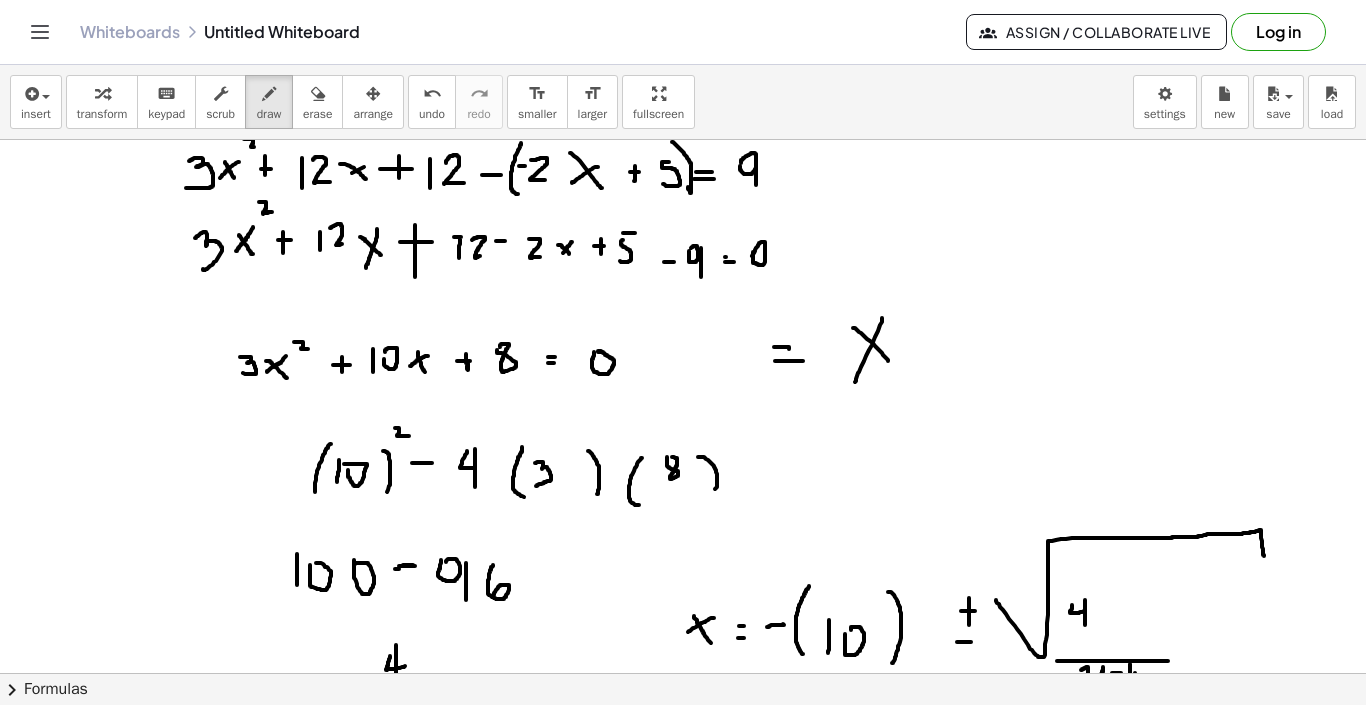 drag, startPoint x: 914, startPoint y: 320, endPoint x: 925, endPoint y: 320, distance: 11 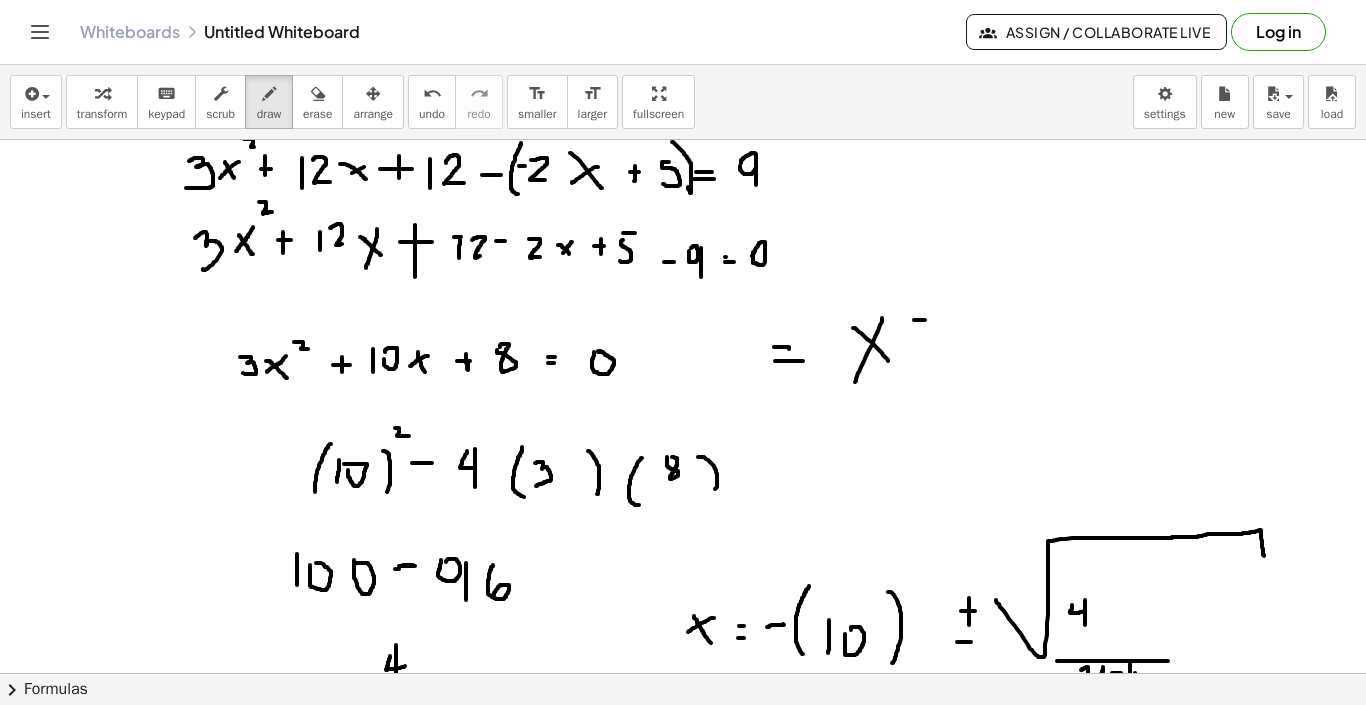 drag, startPoint x: 921, startPoint y: 330, endPoint x: 932, endPoint y: 330, distance: 11 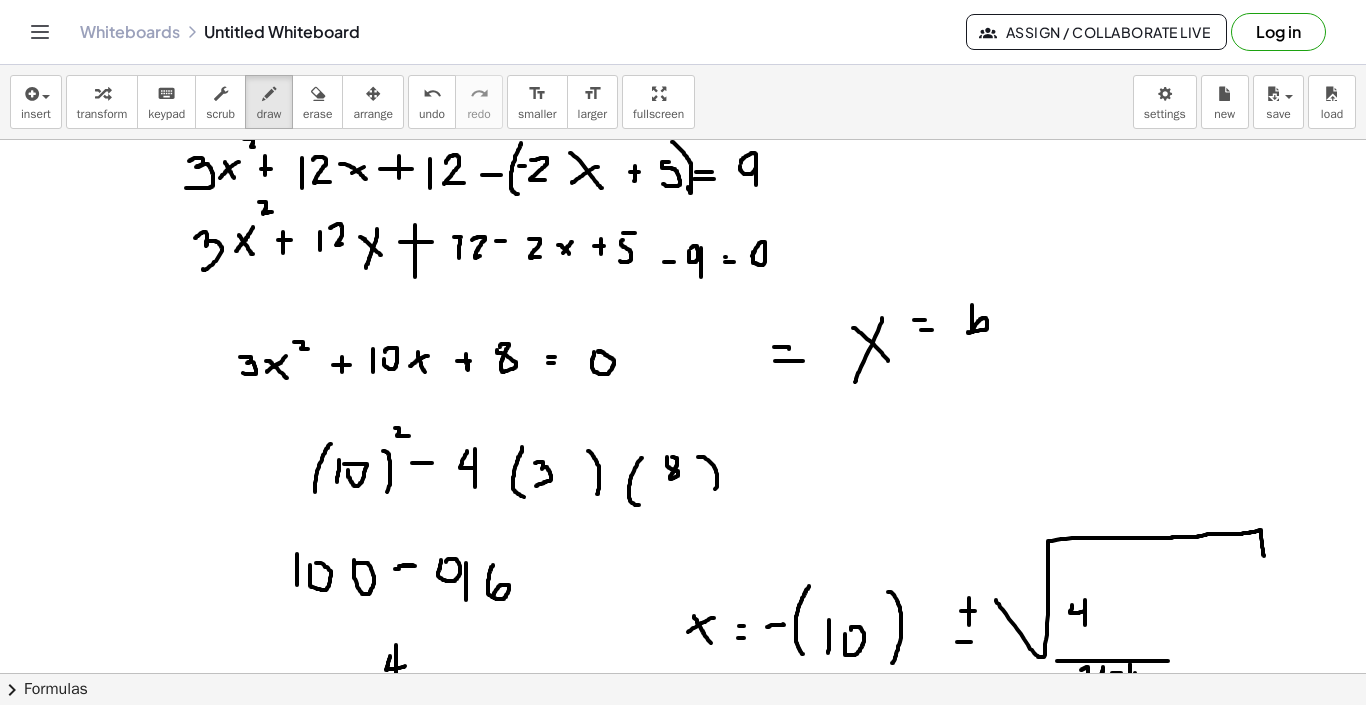 drag, startPoint x: 972, startPoint y: 305, endPoint x: 968, endPoint y: 332, distance: 27.294687 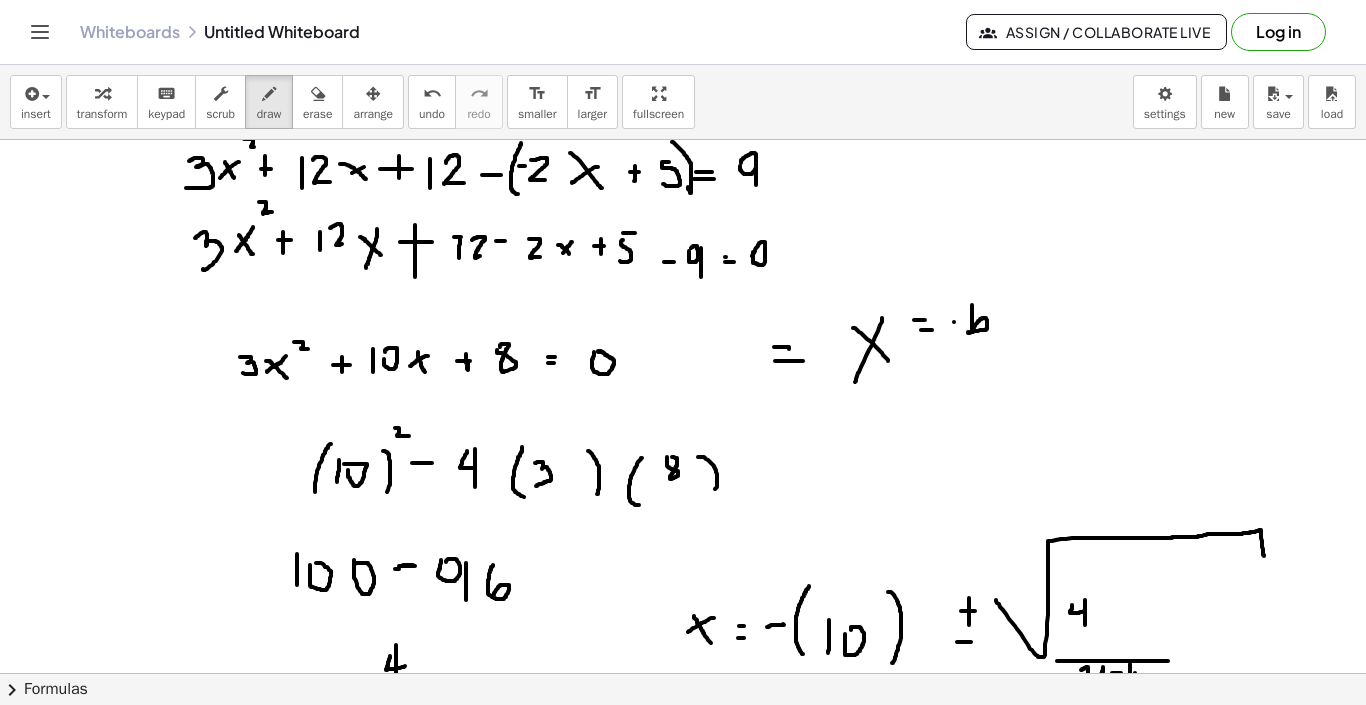 click at bounding box center (683, 590) 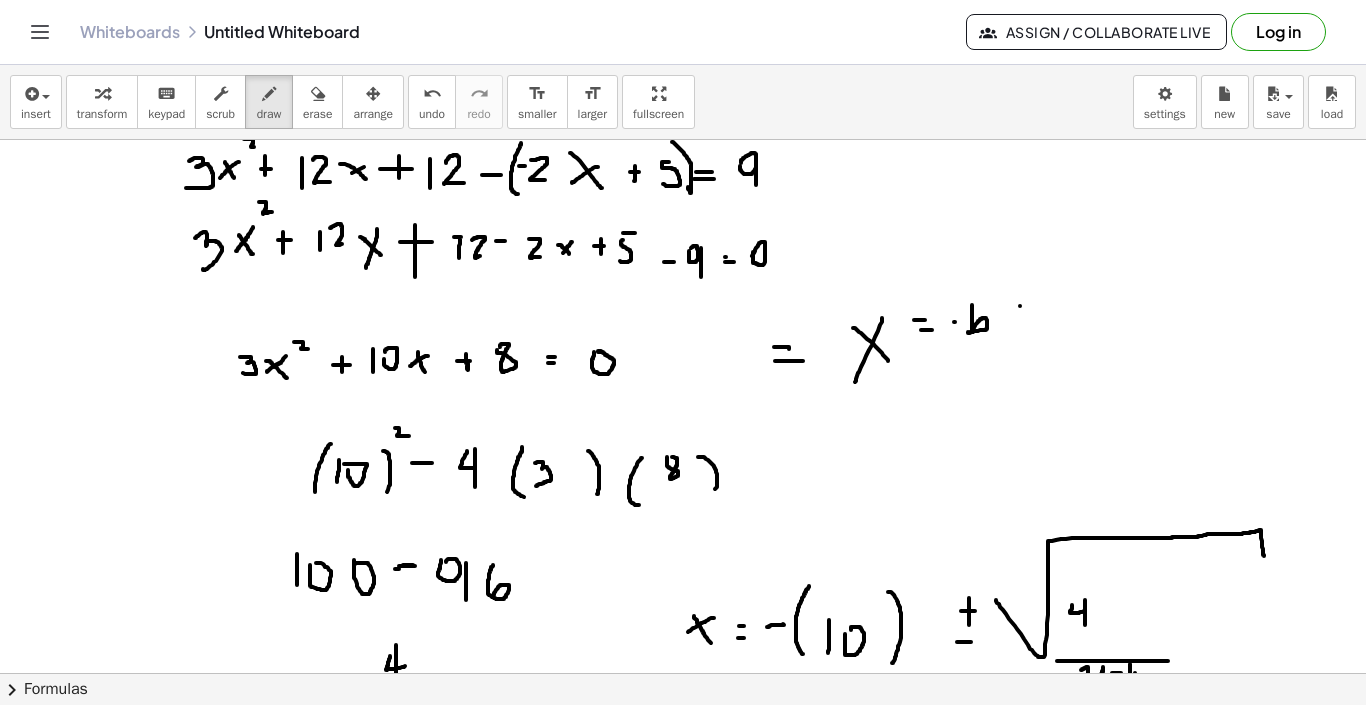 drag, startPoint x: 1020, startPoint y: 306, endPoint x: 1040, endPoint y: 306, distance: 20 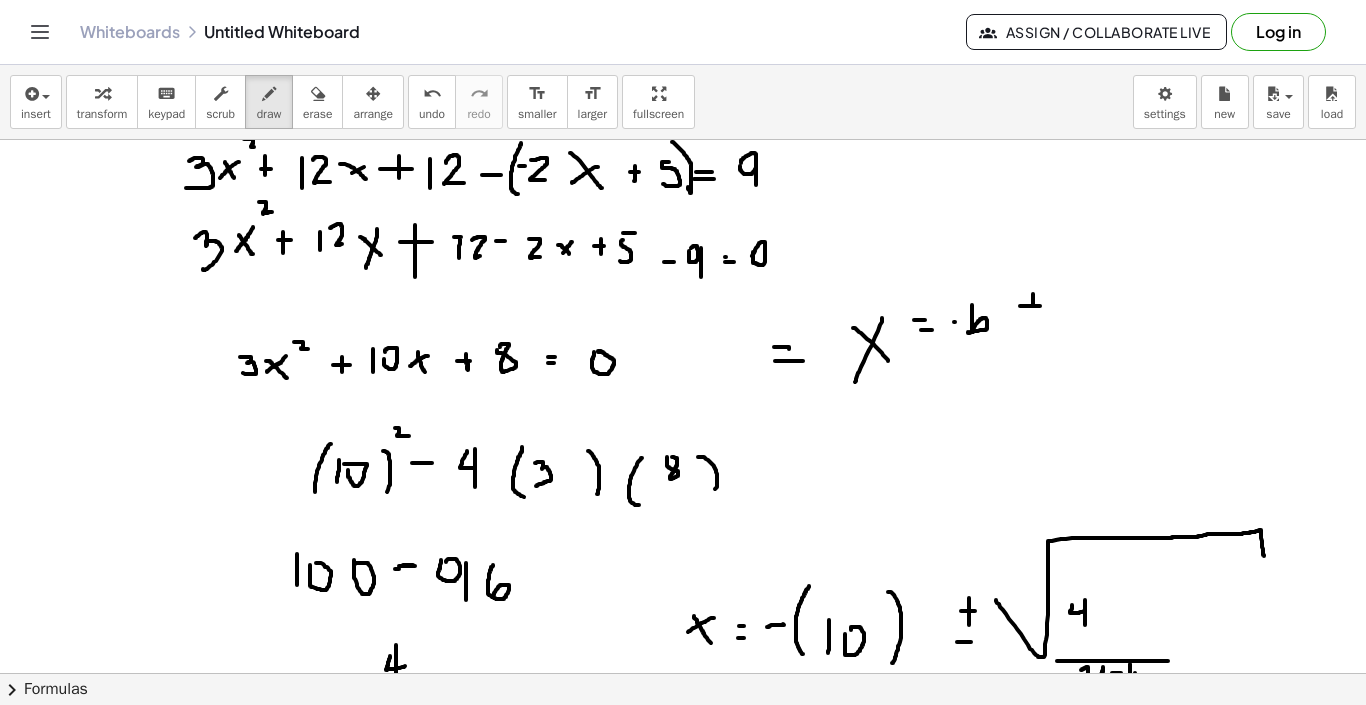 drag, startPoint x: 1033, startPoint y: 301, endPoint x: 1033, endPoint y: 322, distance: 21 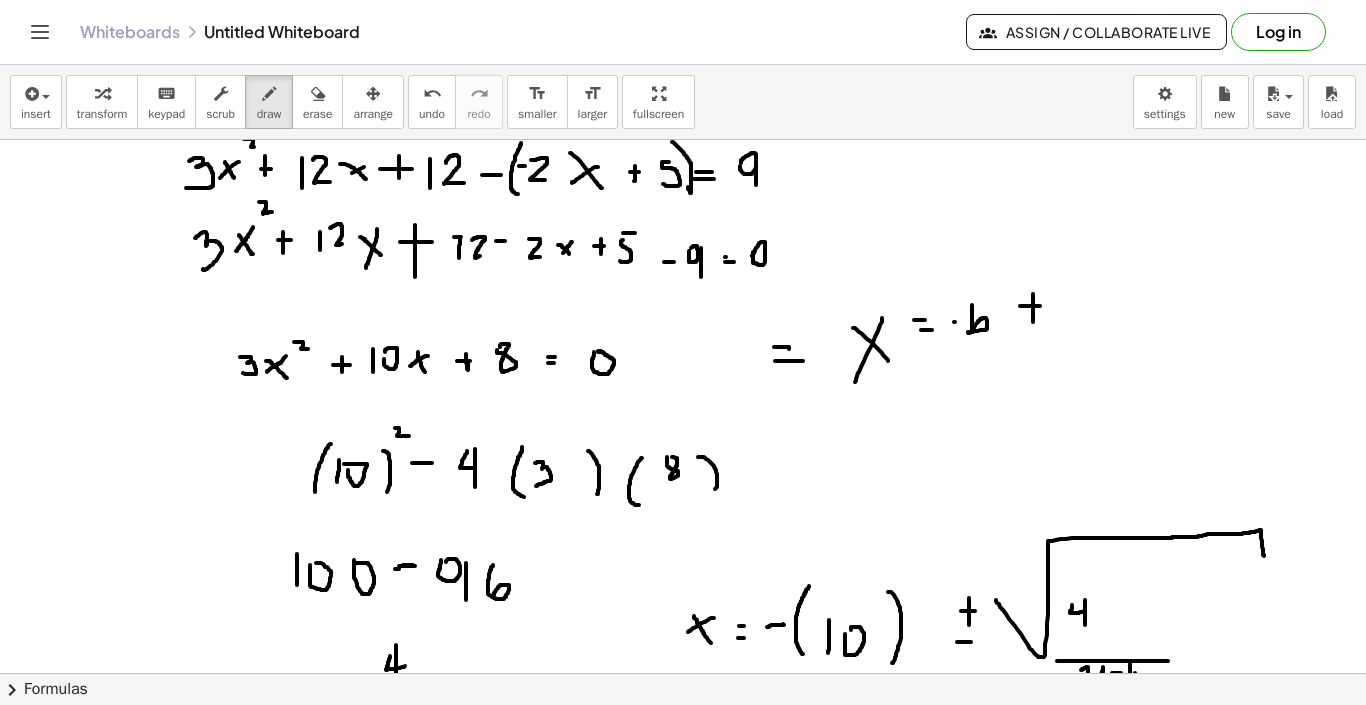 click at bounding box center [683, 590] 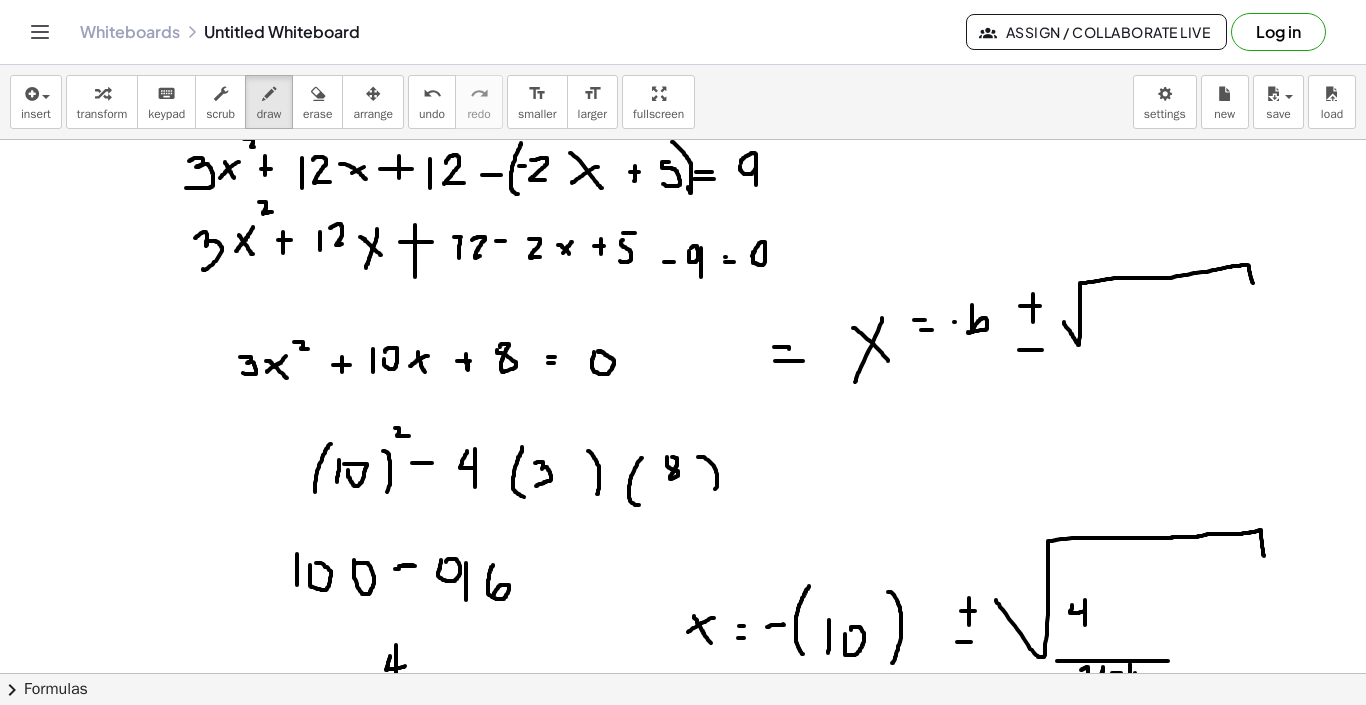 drag, startPoint x: 1064, startPoint y: 322, endPoint x: 1253, endPoint y: 283, distance: 192.98186 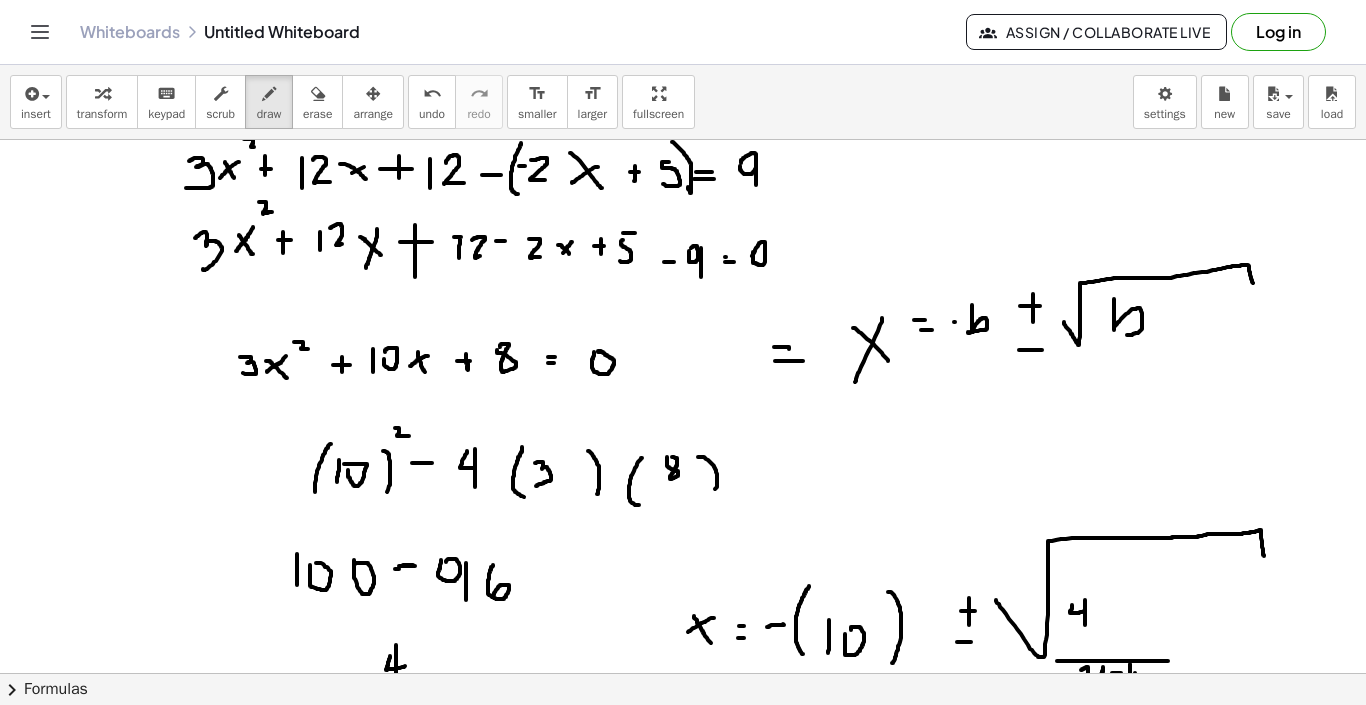 drag, startPoint x: 1114, startPoint y: 299, endPoint x: 1121, endPoint y: 333, distance: 34.713108 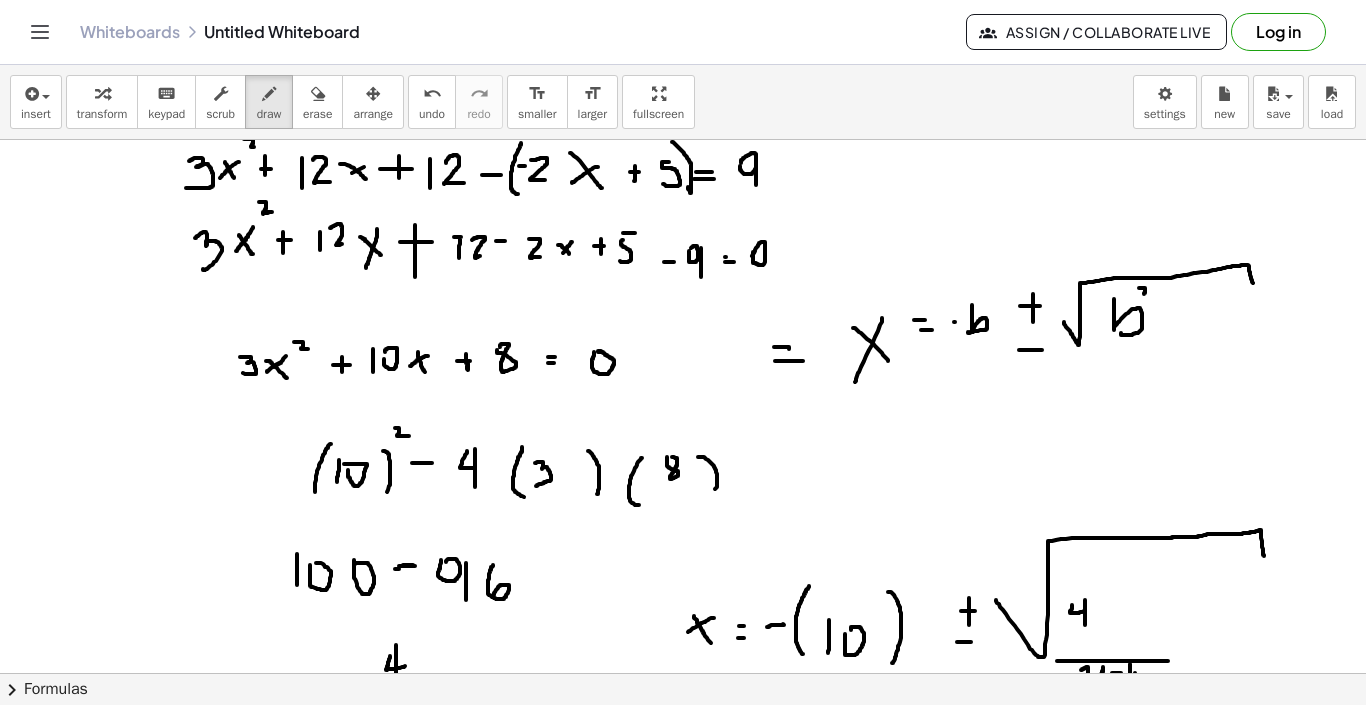 drag, startPoint x: 1139, startPoint y: 288, endPoint x: 1149, endPoint y: 294, distance: 11.661903 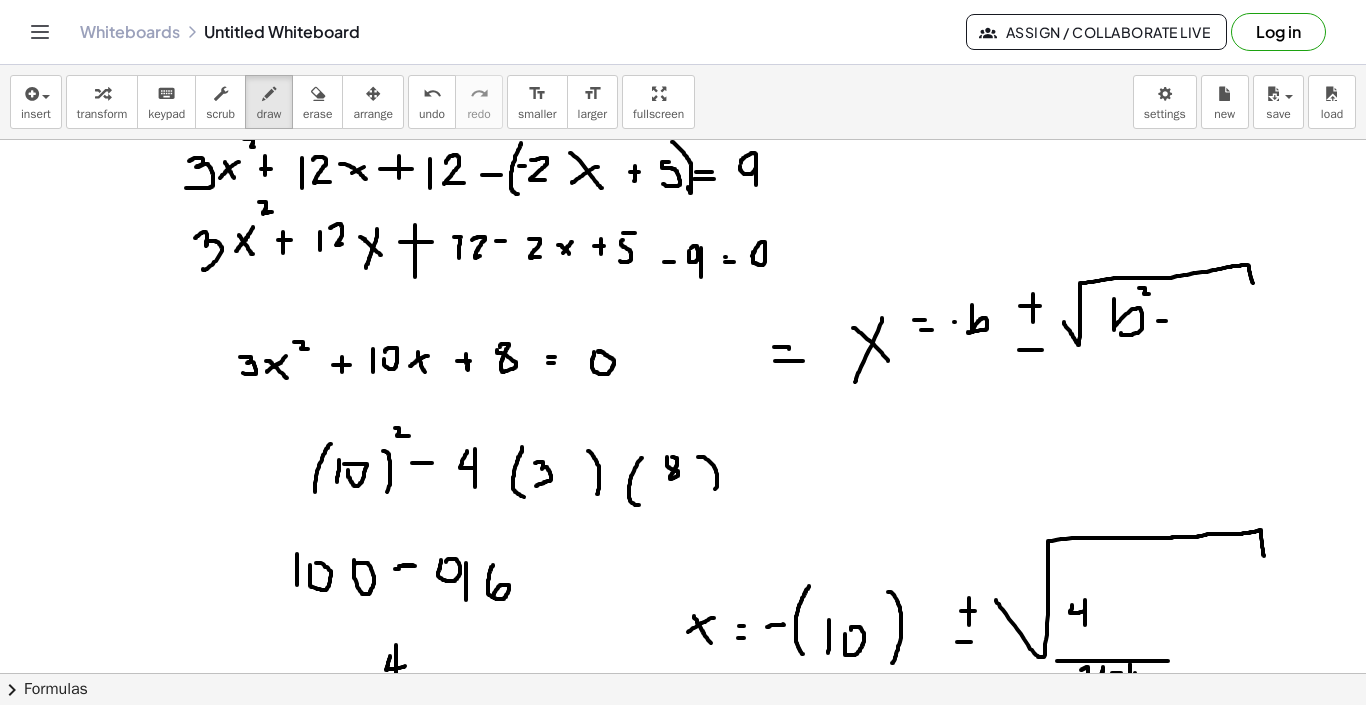 click at bounding box center (683, 590) 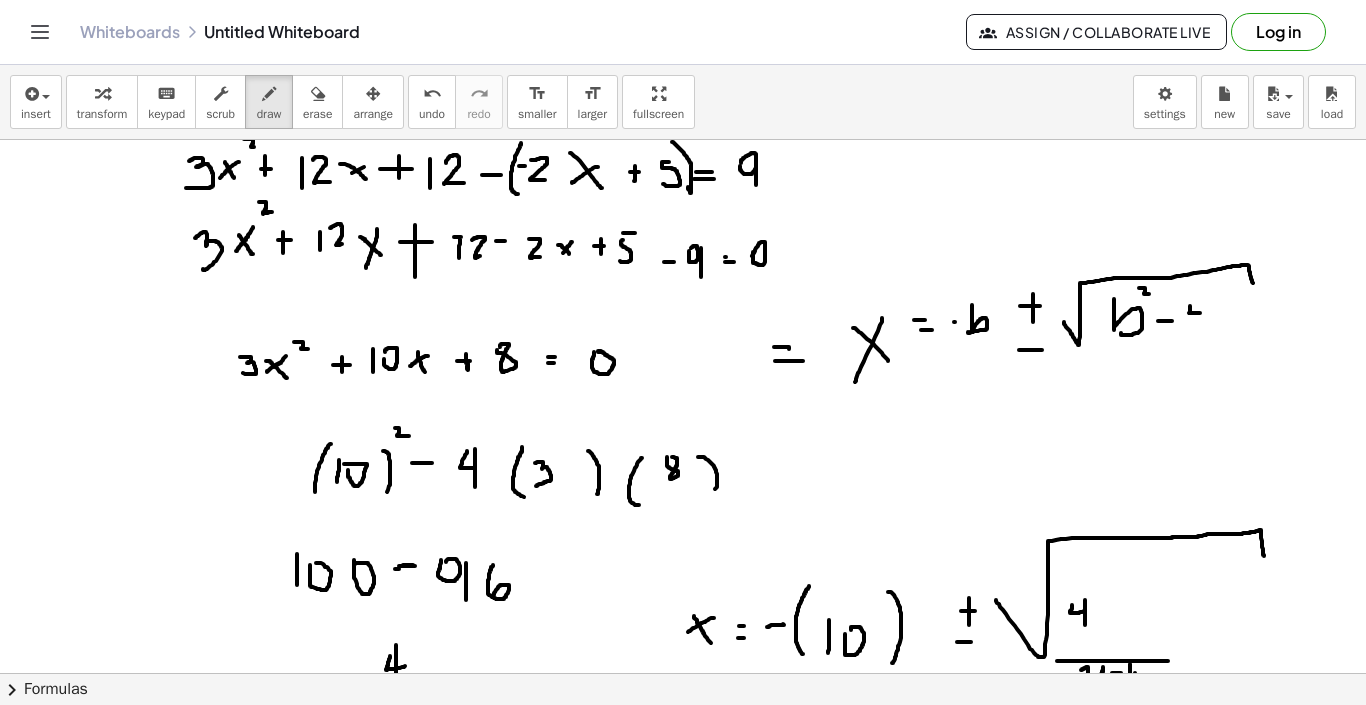 drag, startPoint x: 1190, startPoint y: 306, endPoint x: 1200, endPoint y: 313, distance: 12.206555 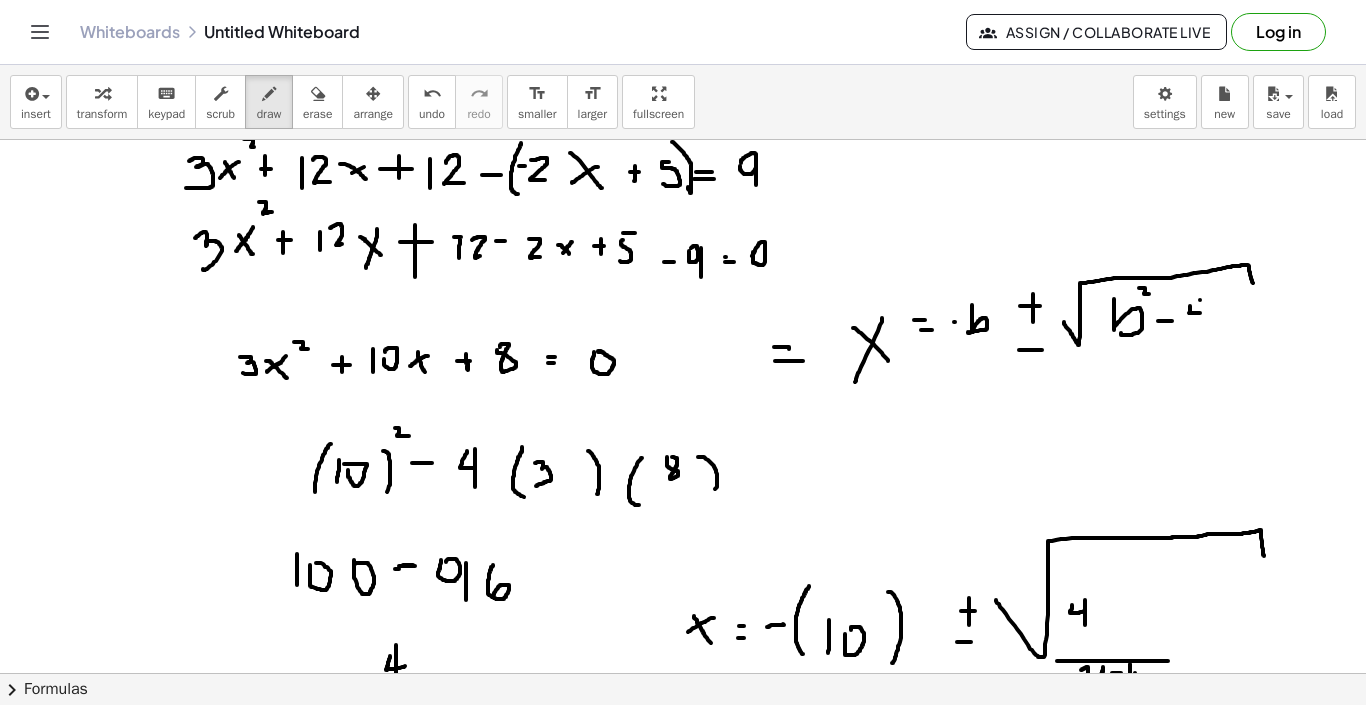drag, startPoint x: 1200, startPoint y: 300, endPoint x: 1200, endPoint y: 323, distance: 23 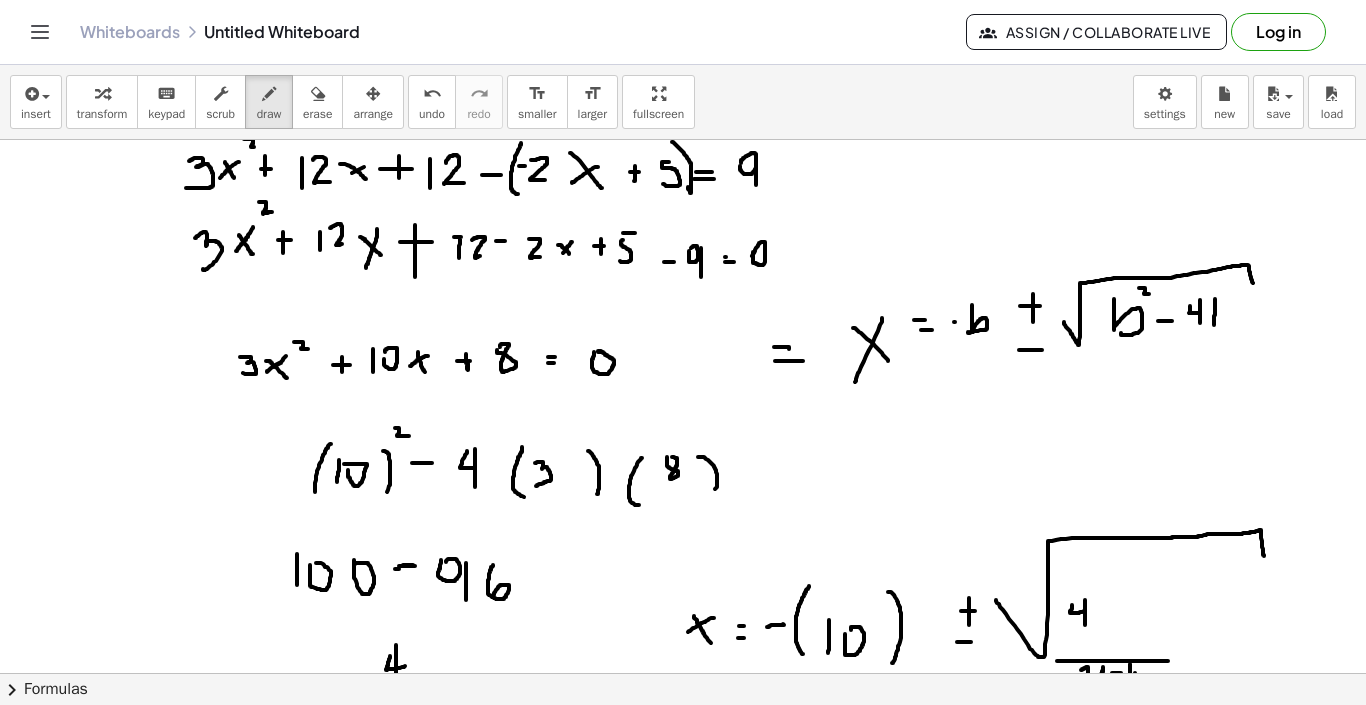drag, startPoint x: 1215, startPoint y: 299, endPoint x: 1218, endPoint y: 331, distance: 32.140316 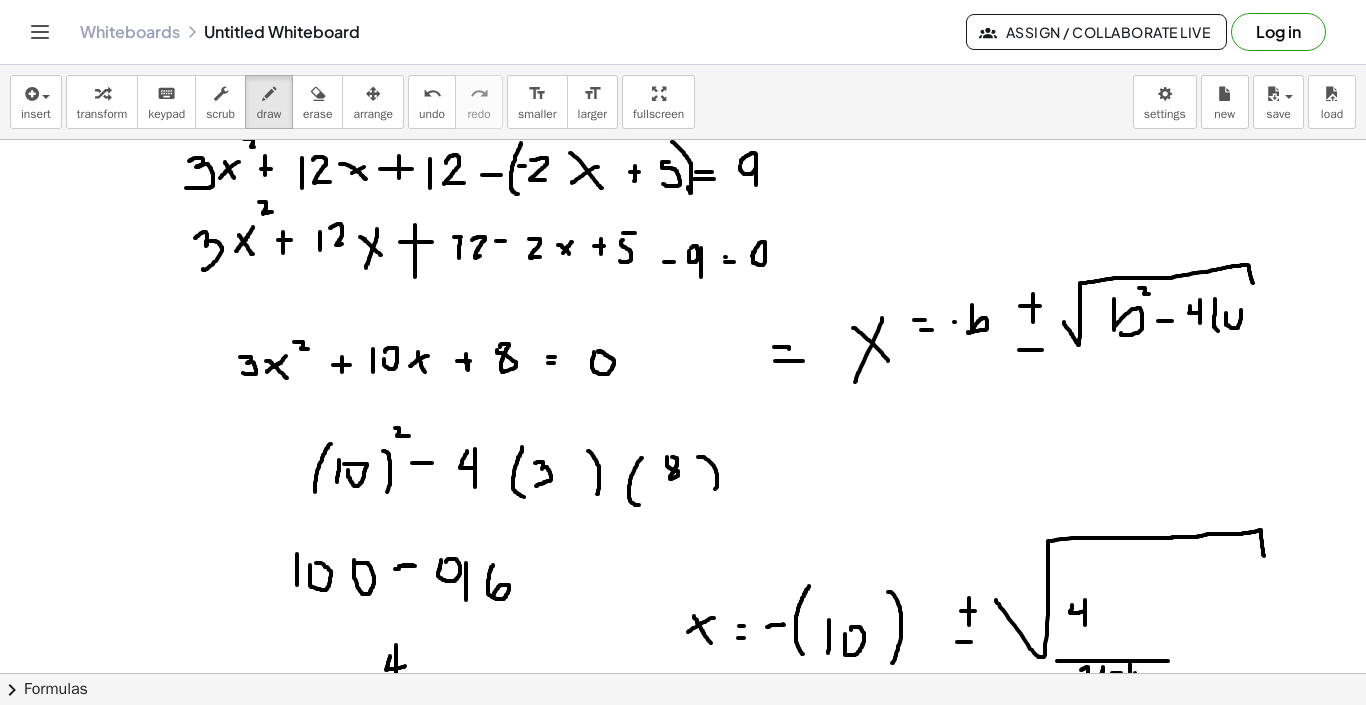 click at bounding box center (683, 590) 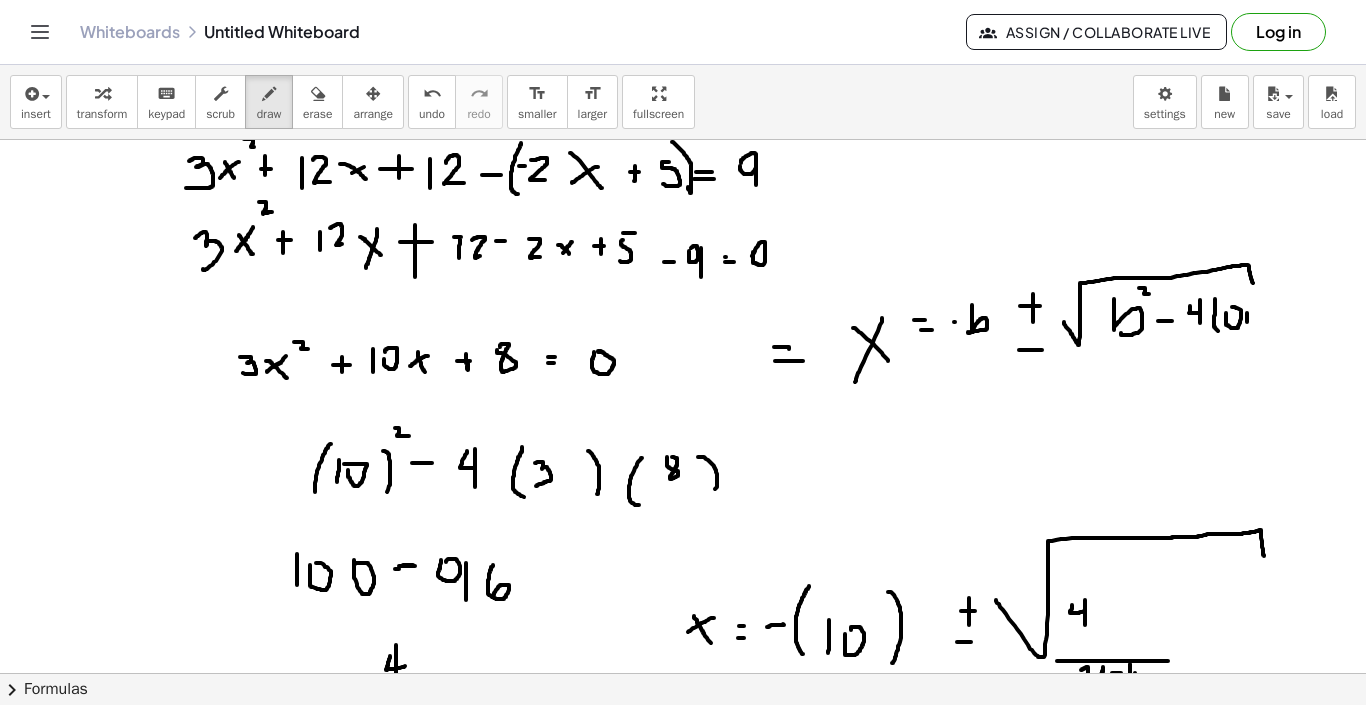 drag, startPoint x: 1247, startPoint y: 313, endPoint x: 1251, endPoint y: 324, distance: 11.7046995 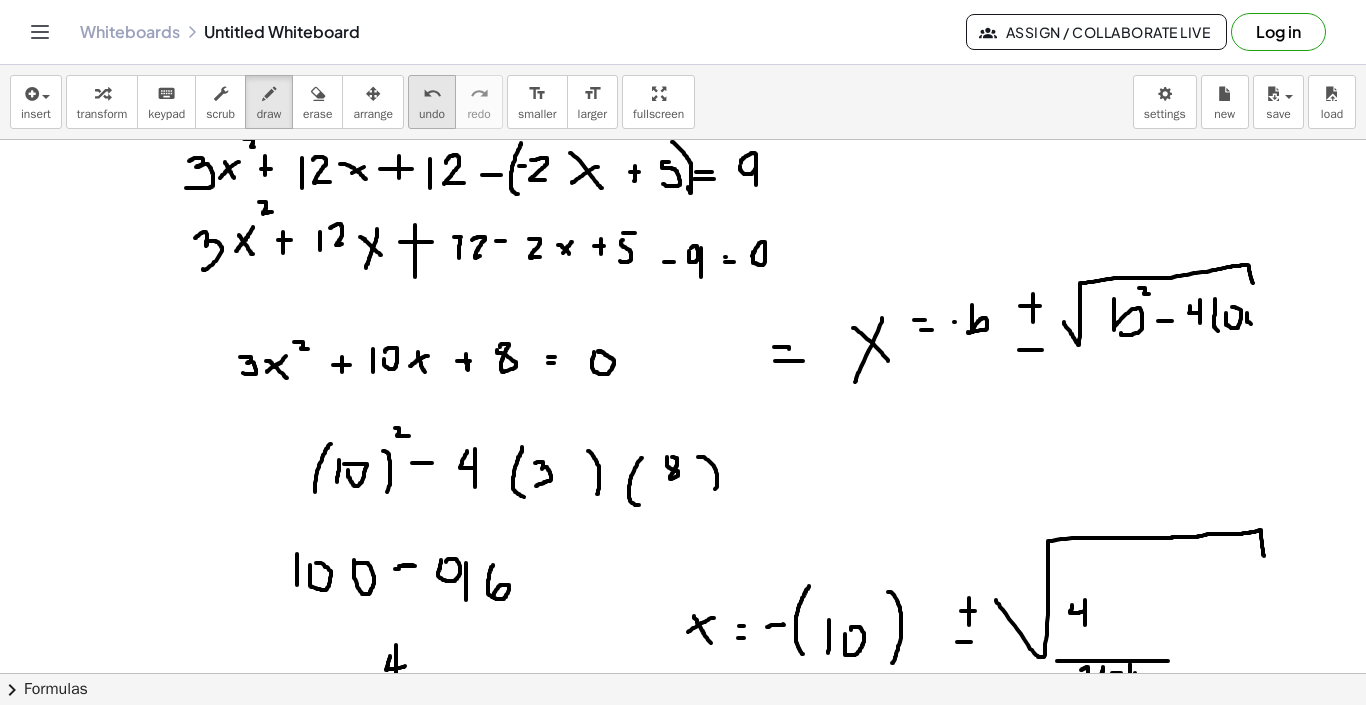 click on "undo undo" at bounding box center (432, 102) 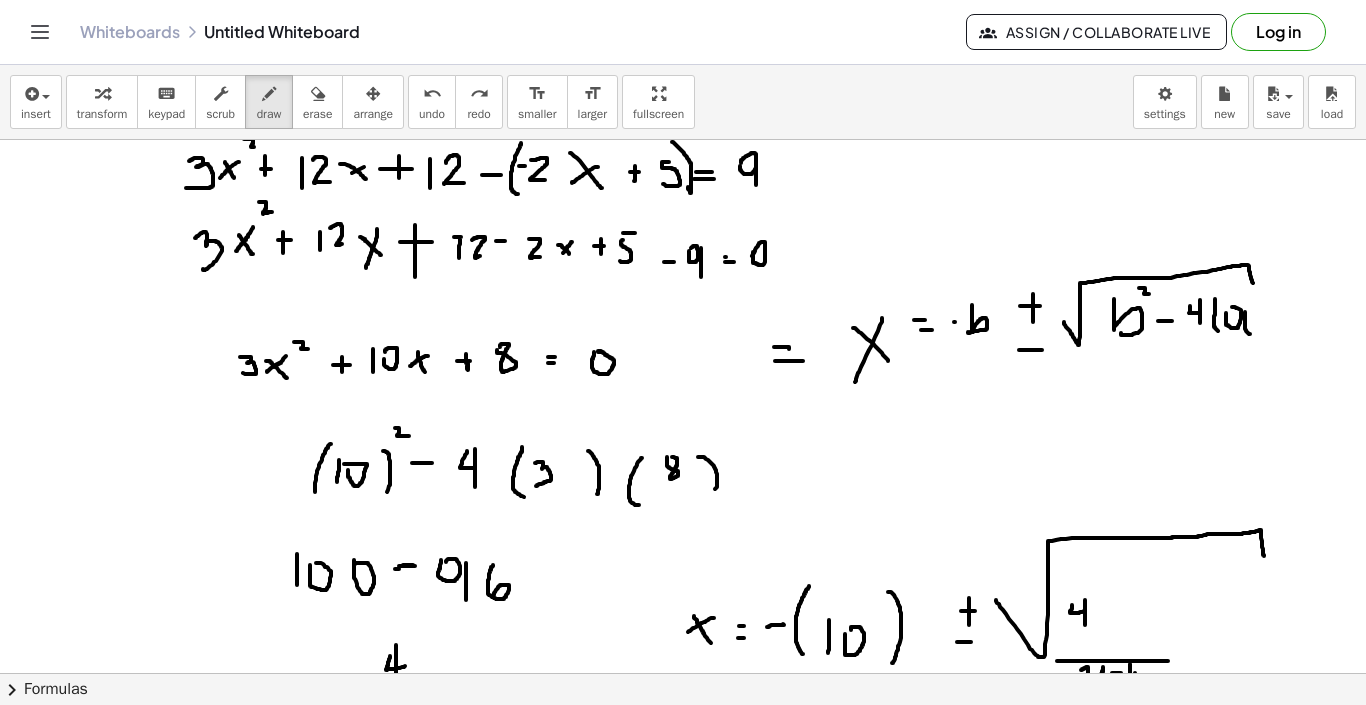 drag, startPoint x: 1245, startPoint y: 312, endPoint x: 1250, endPoint y: 334, distance: 22.561028 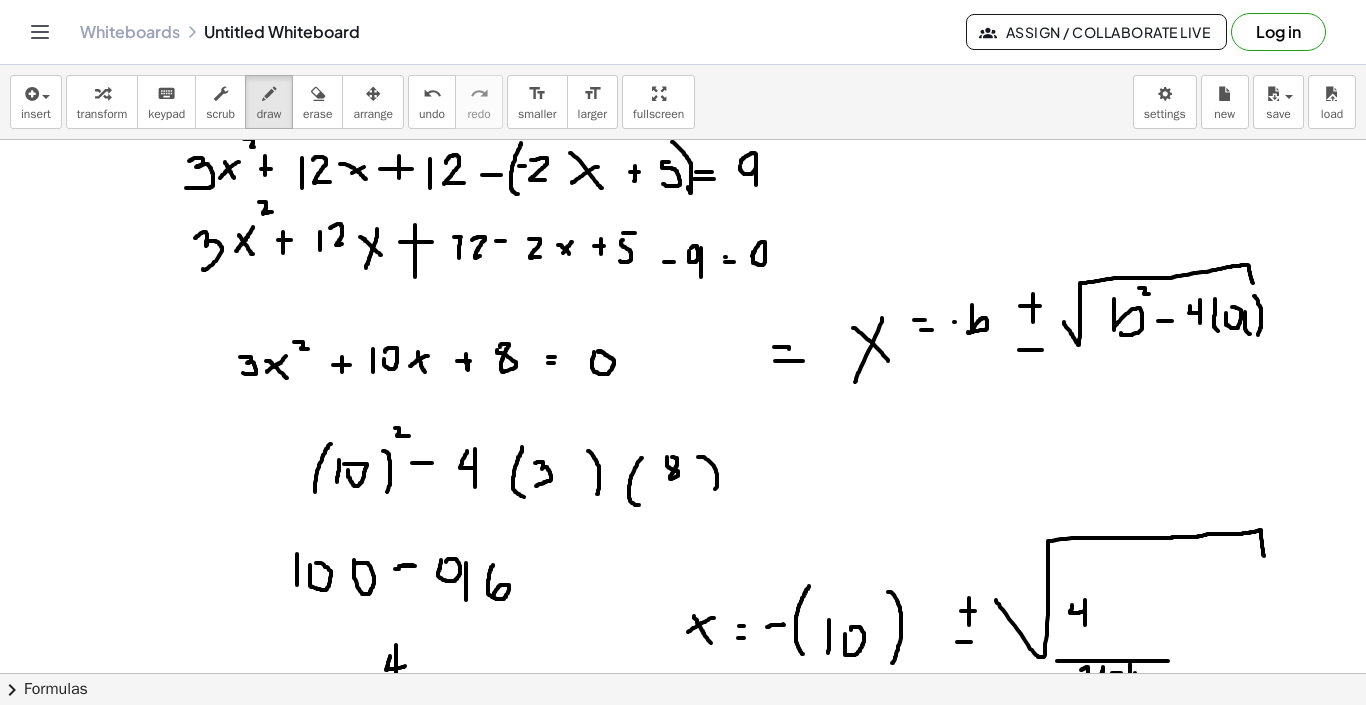 drag, startPoint x: 1254, startPoint y: 296, endPoint x: 1258, endPoint y: 335, distance: 39.20459 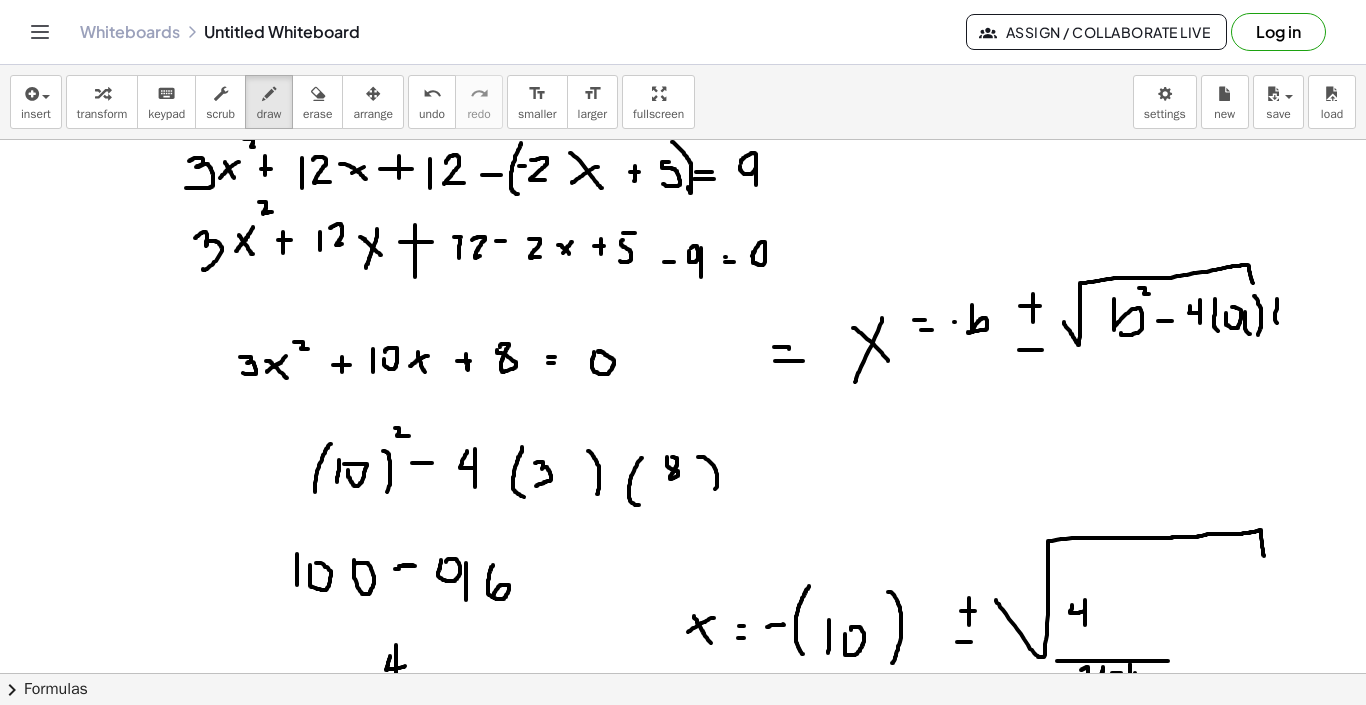 drag, startPoint x: 1277, startPoint y: 299, endPoint x: 1288, endPoint y: 328, distance: 31.016125 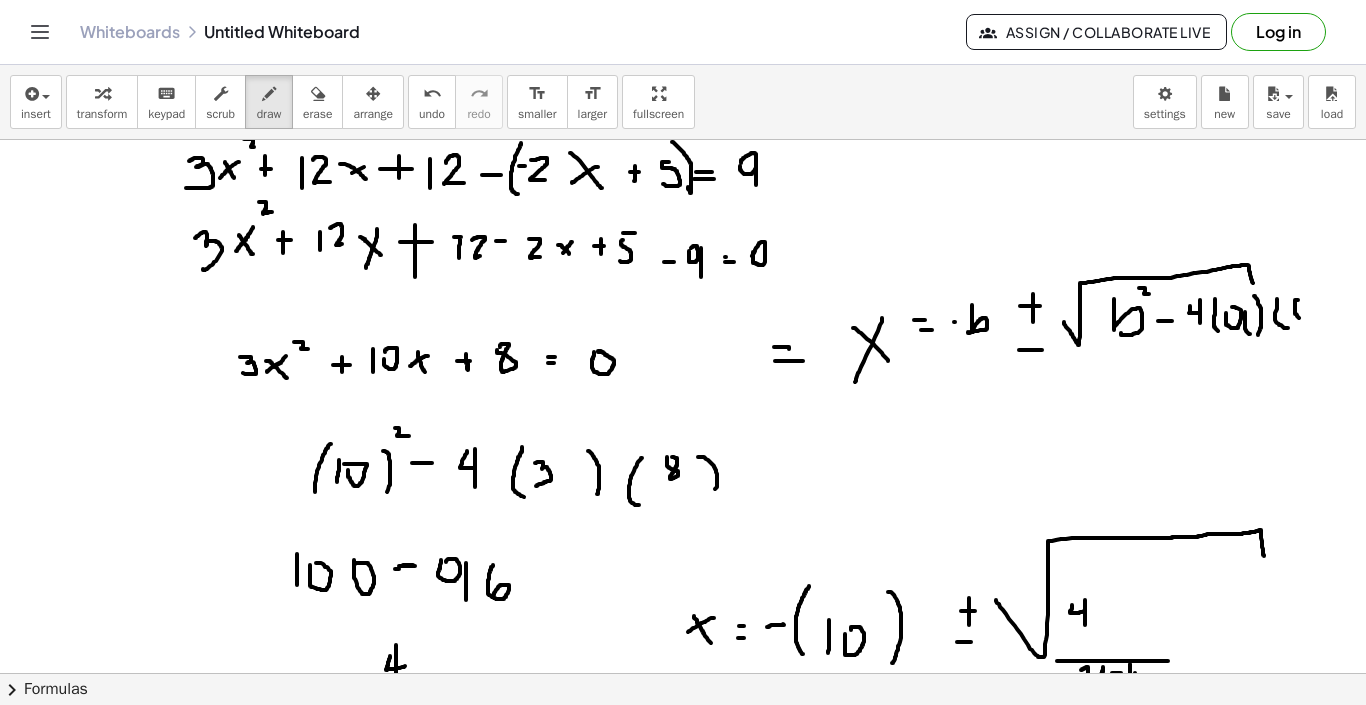 drag, startPoint x: 1298, startPoint y: 300, endPoint x: 1304, endPoint y: 319, distance: 19.924858 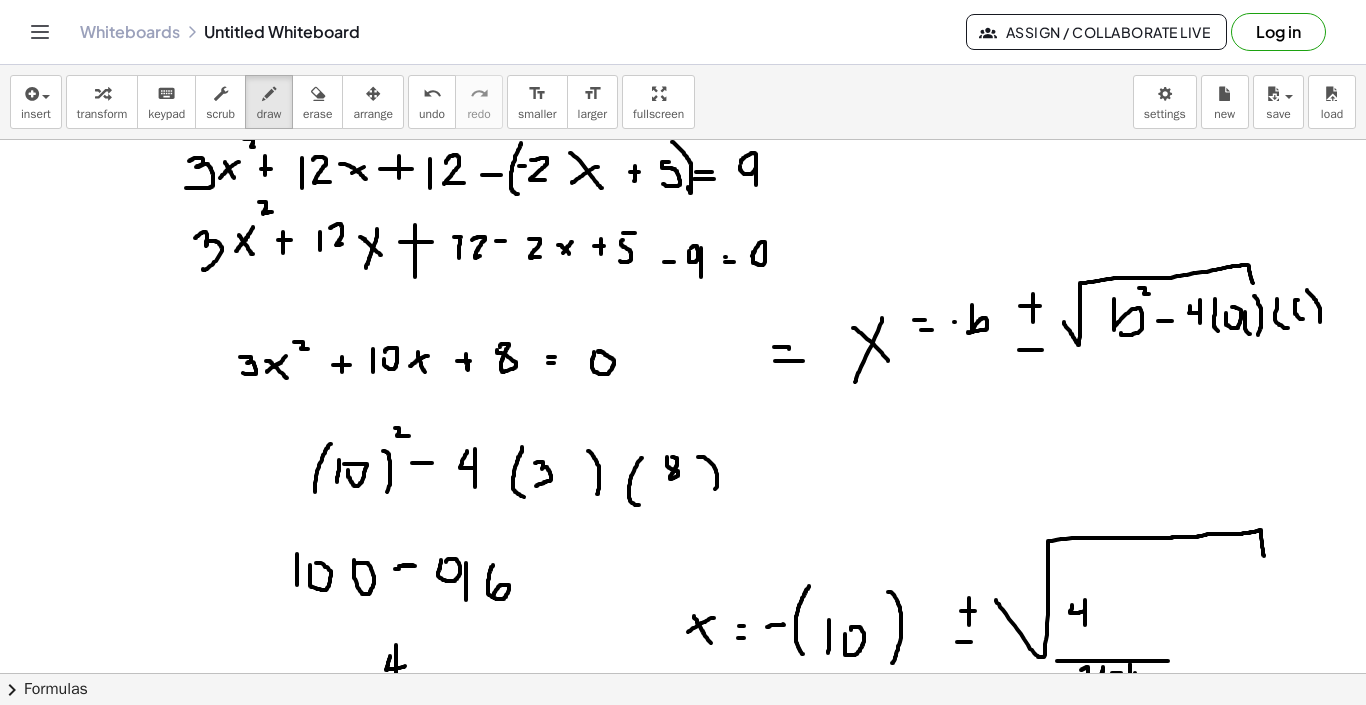 drag, startPoint x: 1307, startPoint y: 290, endPoint x: 1316, endPoint y: 334, distance: 44.911022 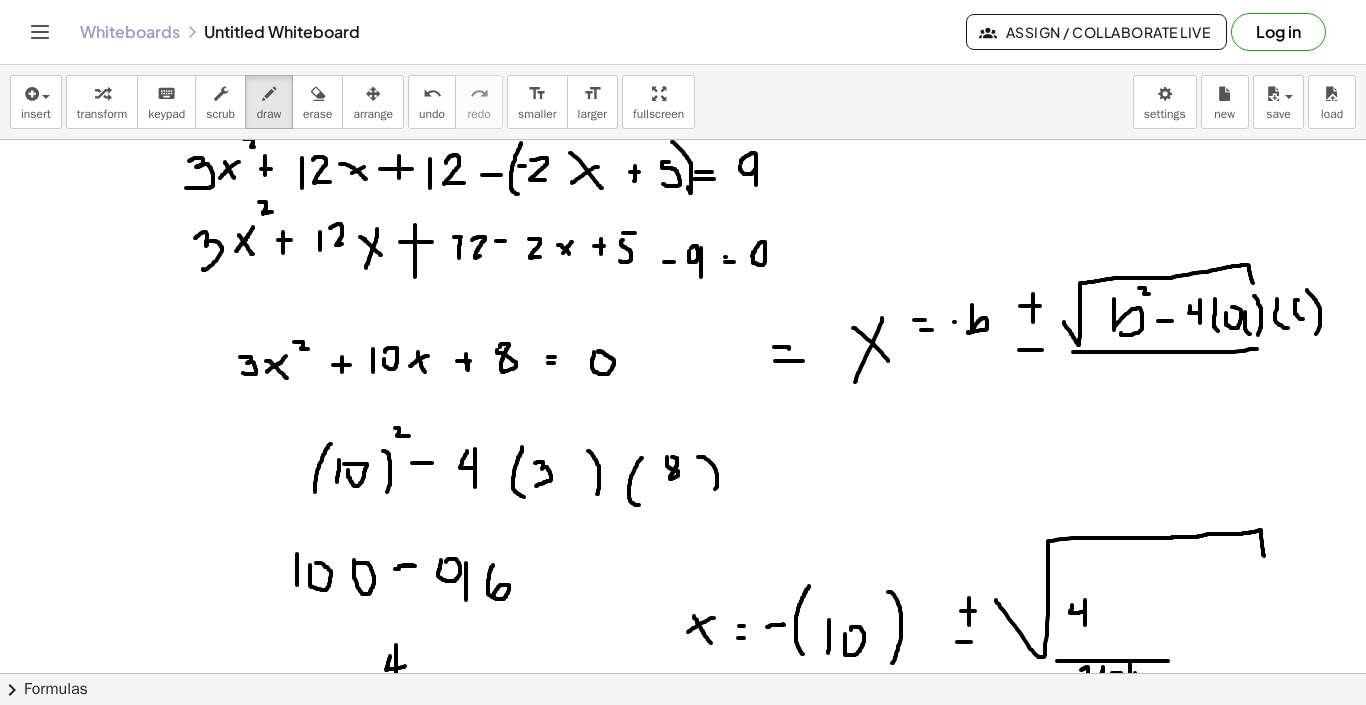 drag, startPoint x: 1073, startPoint y: 352, endPoint x: 1328, endPoint y: 344, distance: 255.12546 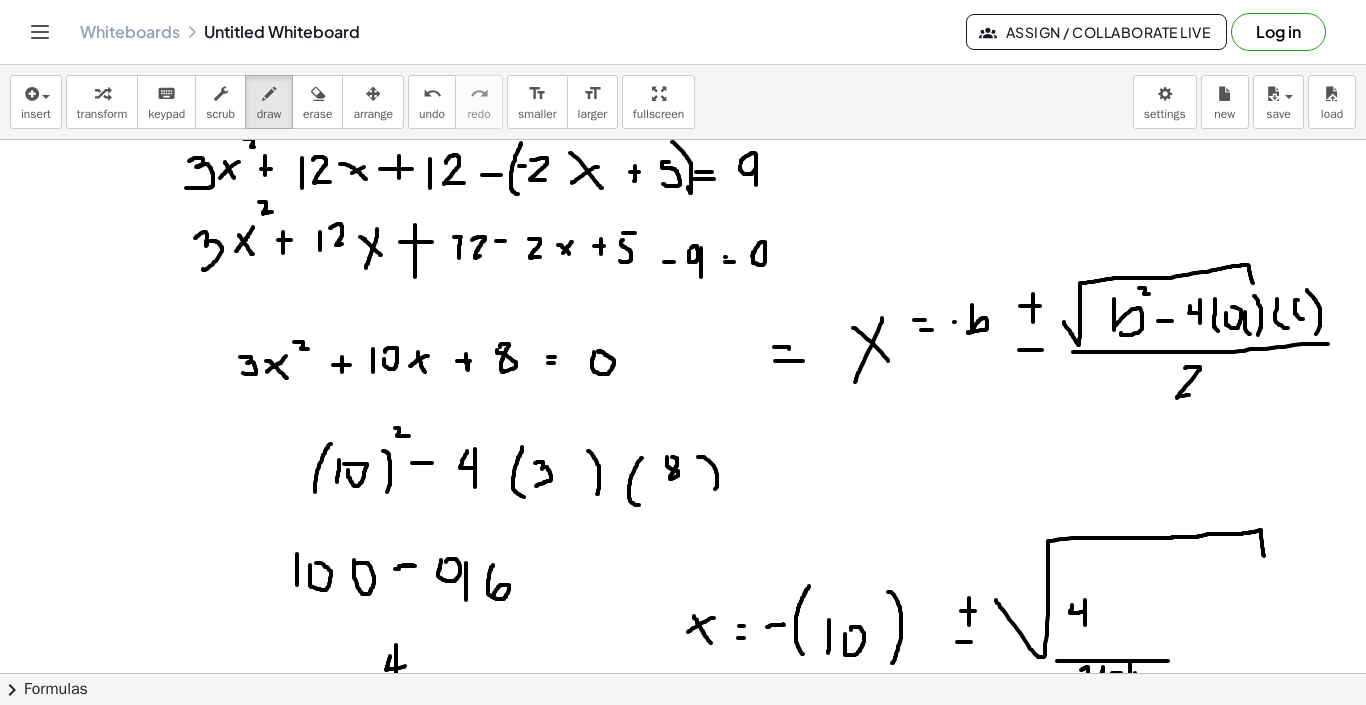 drag, startPoint x: 1185, startPoint y: 368, endPoint x: 1195, endPoint y: 393, distance: 26.925823 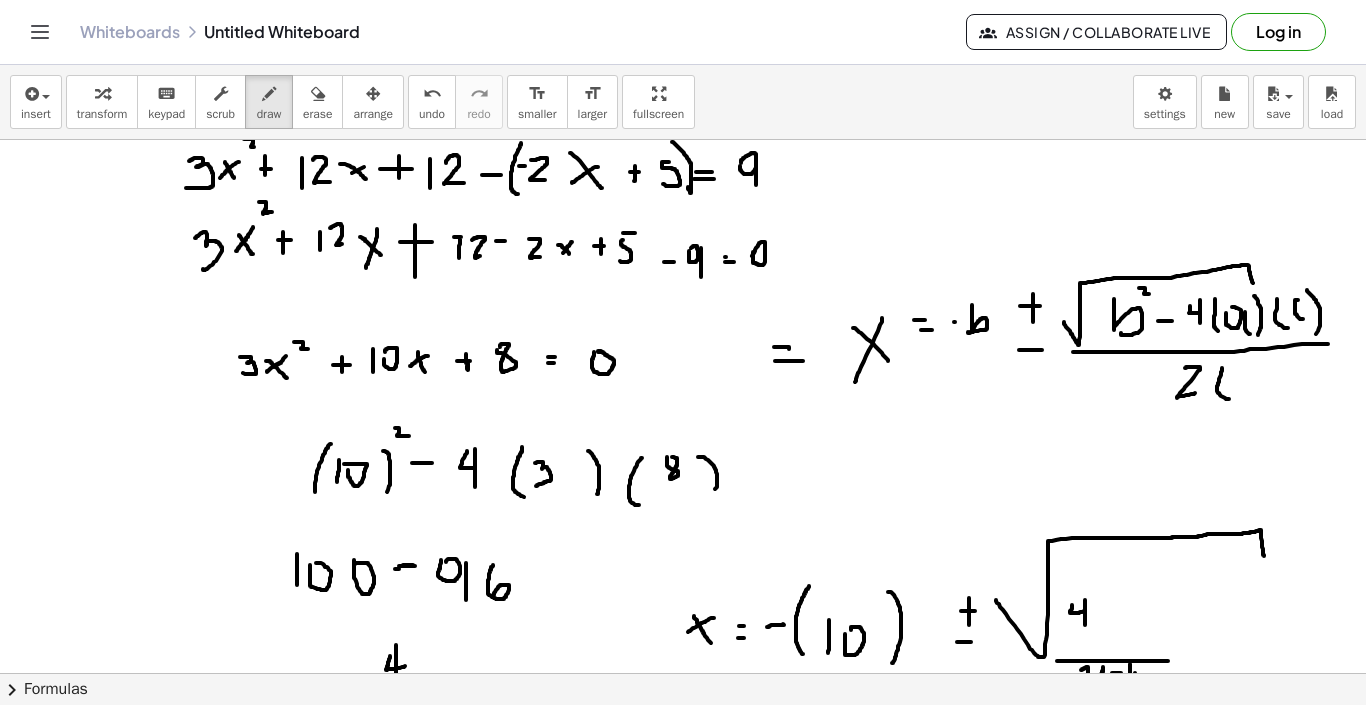 drag, startPoint x: 1222, startPoint y: 368, endPoint x: 1231, endPoint y: 399, distance: 32.280025 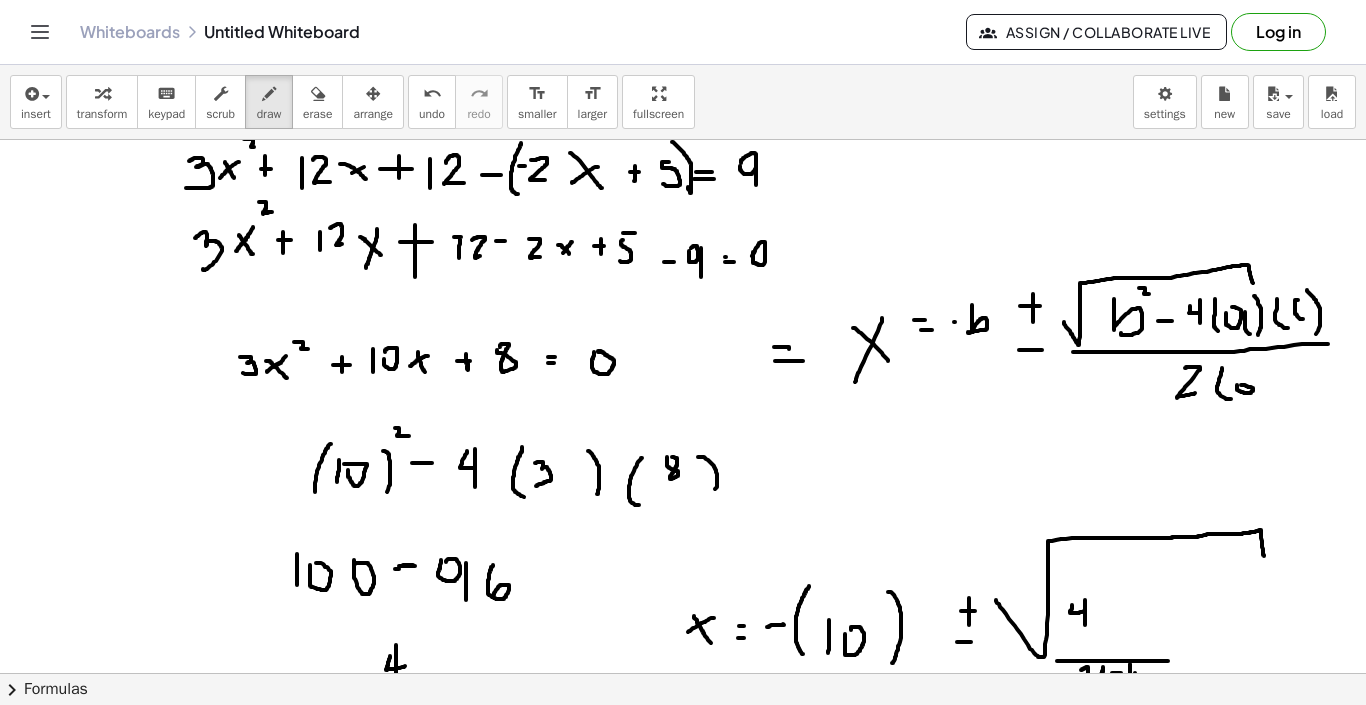 click at bounding box center [683, 590] 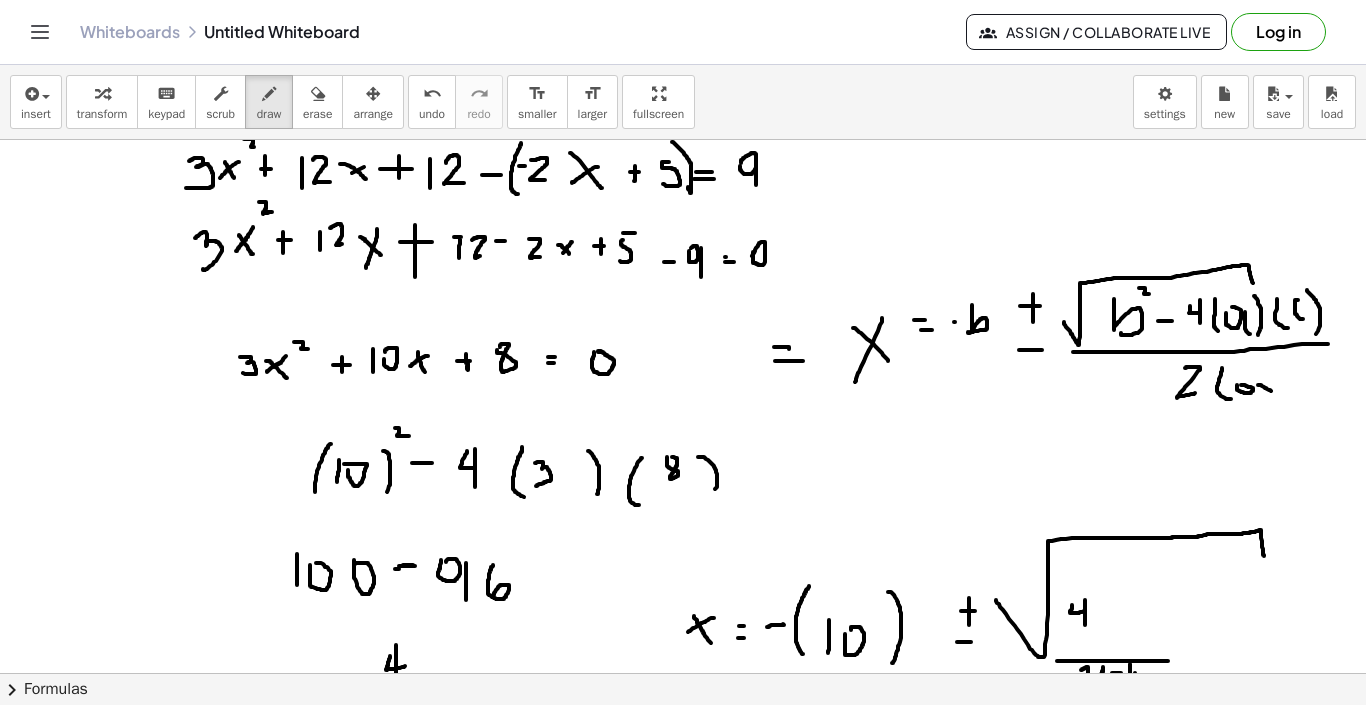 drag, startPoint x: 1258, startPoint y: 385, endPoint x: 1272, endPoint y: 392, distance: 15.652476 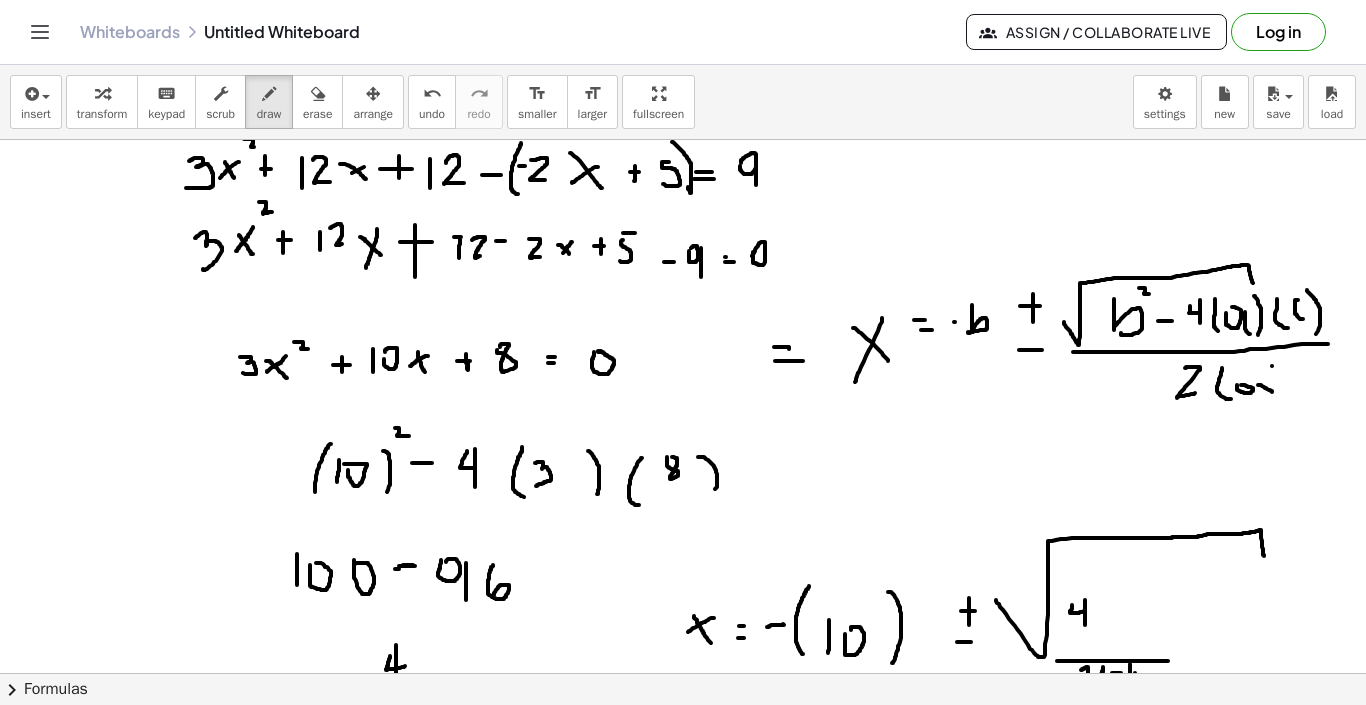 drag, startPoint x: 1272, startPoint y: 366, endPoint x: 1287, endPoint y: 403, distance: 39.92493 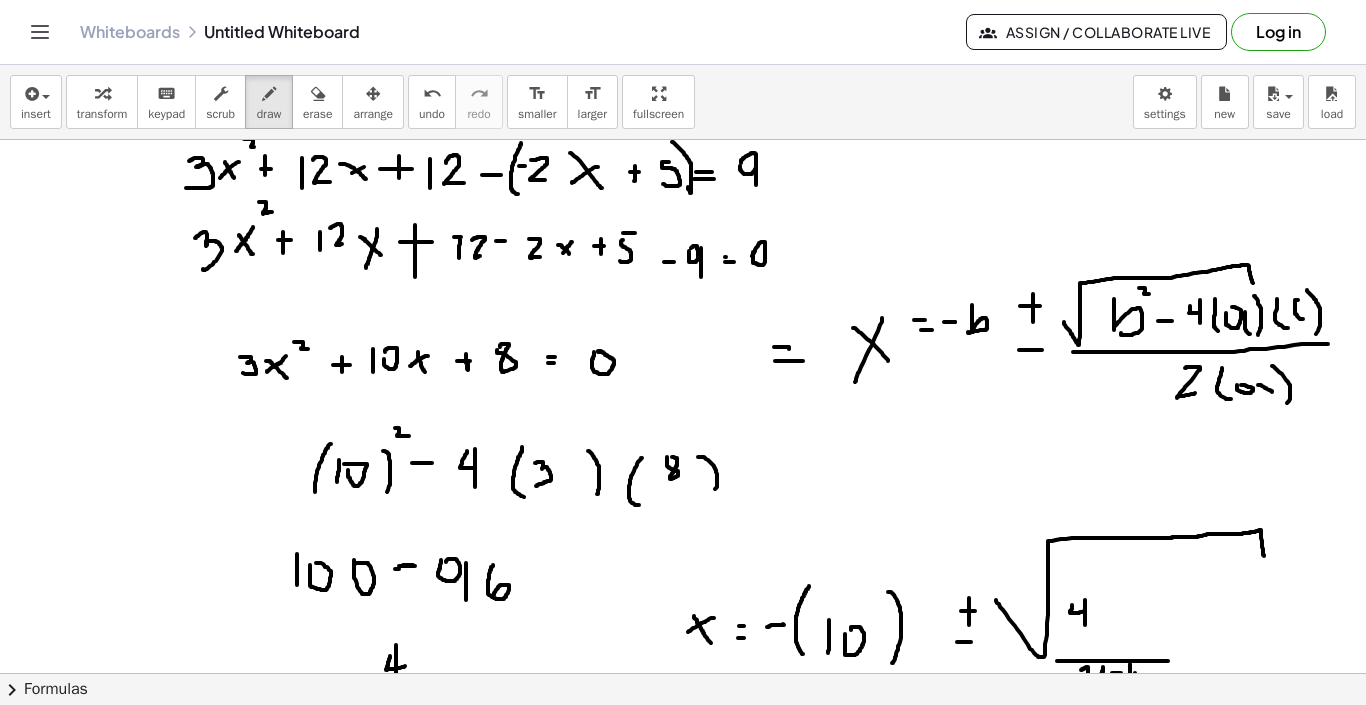 drag, startPoint x: 955, startPoint y: 322, endPoint x: 943, endPoint y: 322, distance: 12 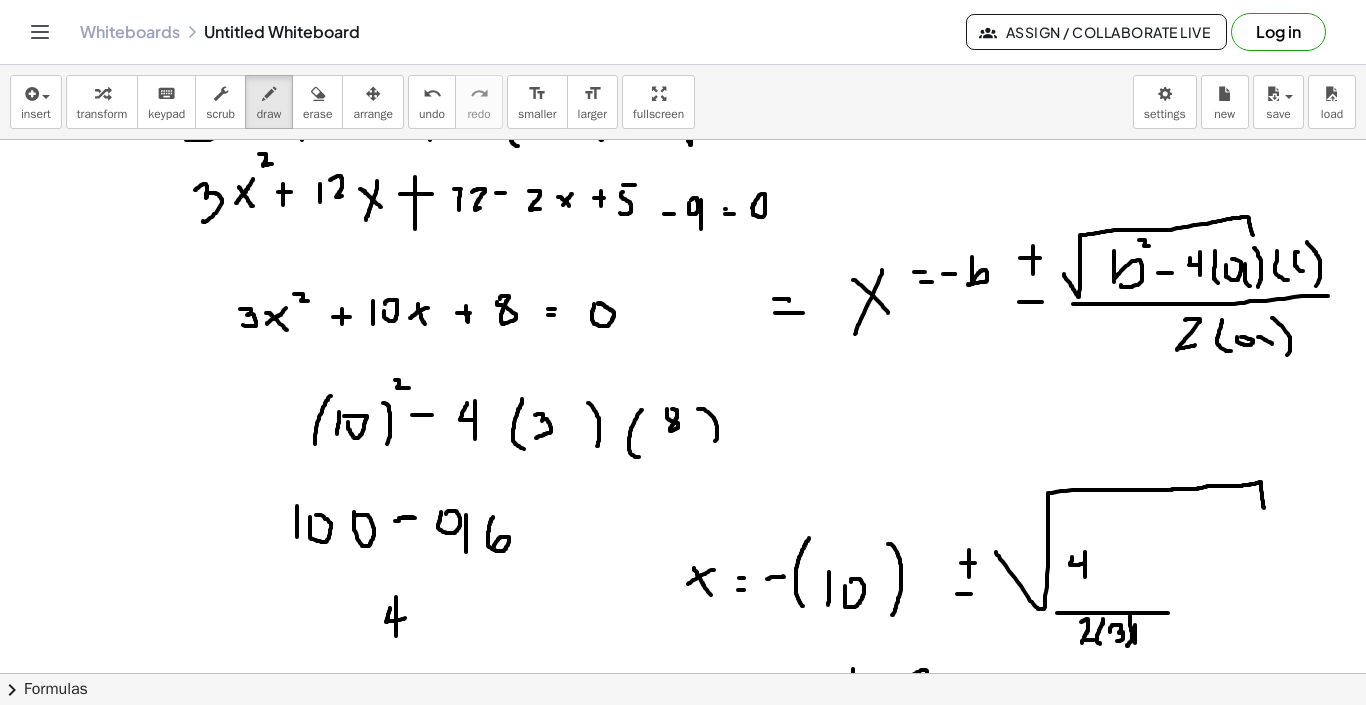 scroll, scrollTop: 401, scrollLeft: 0, axis: vertical 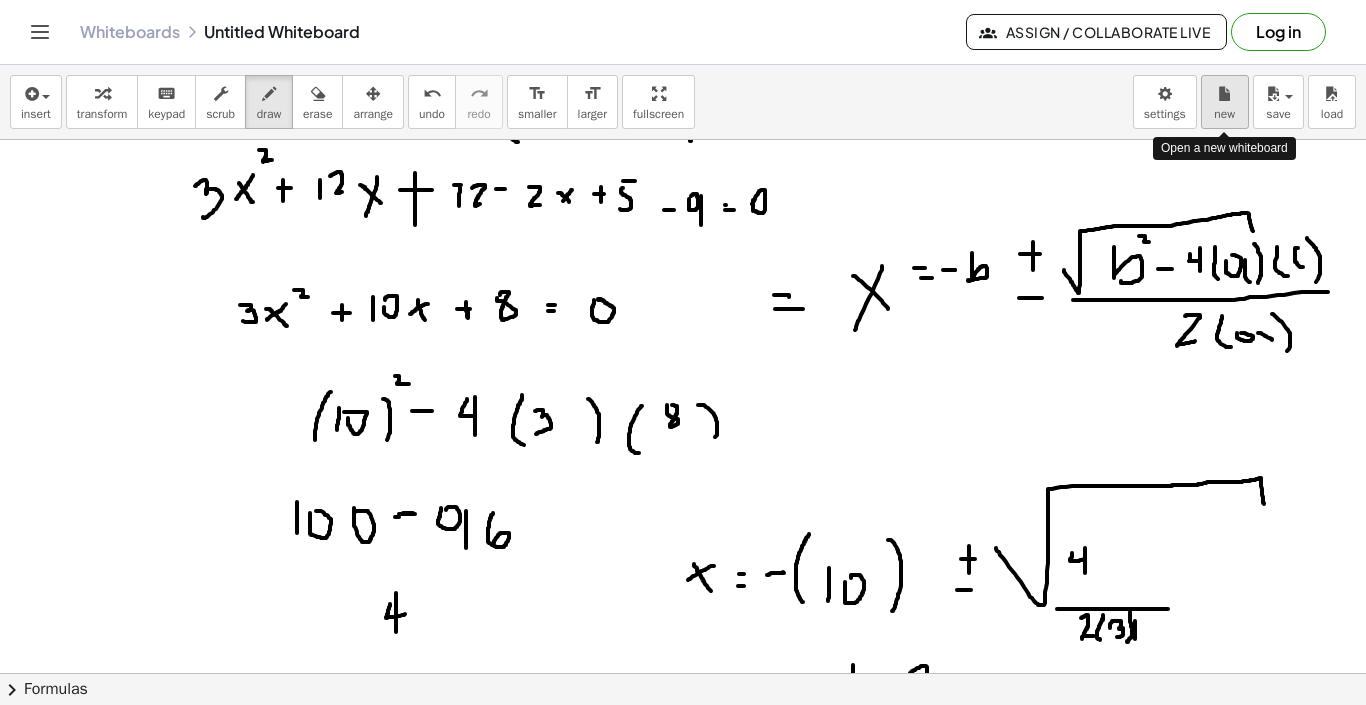 click on "new" at bounding box center [1225, 102] 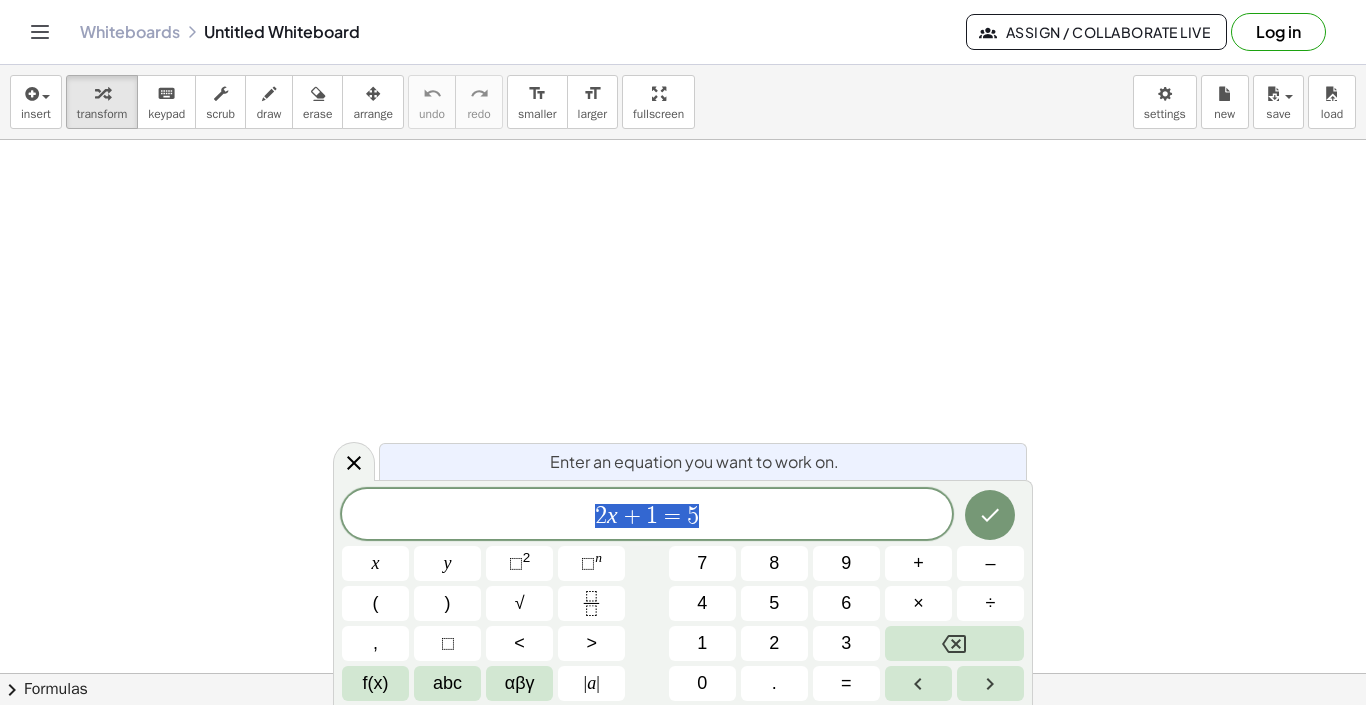 scroll, scrollTop: 0, scrollLeft: 0, axis: both 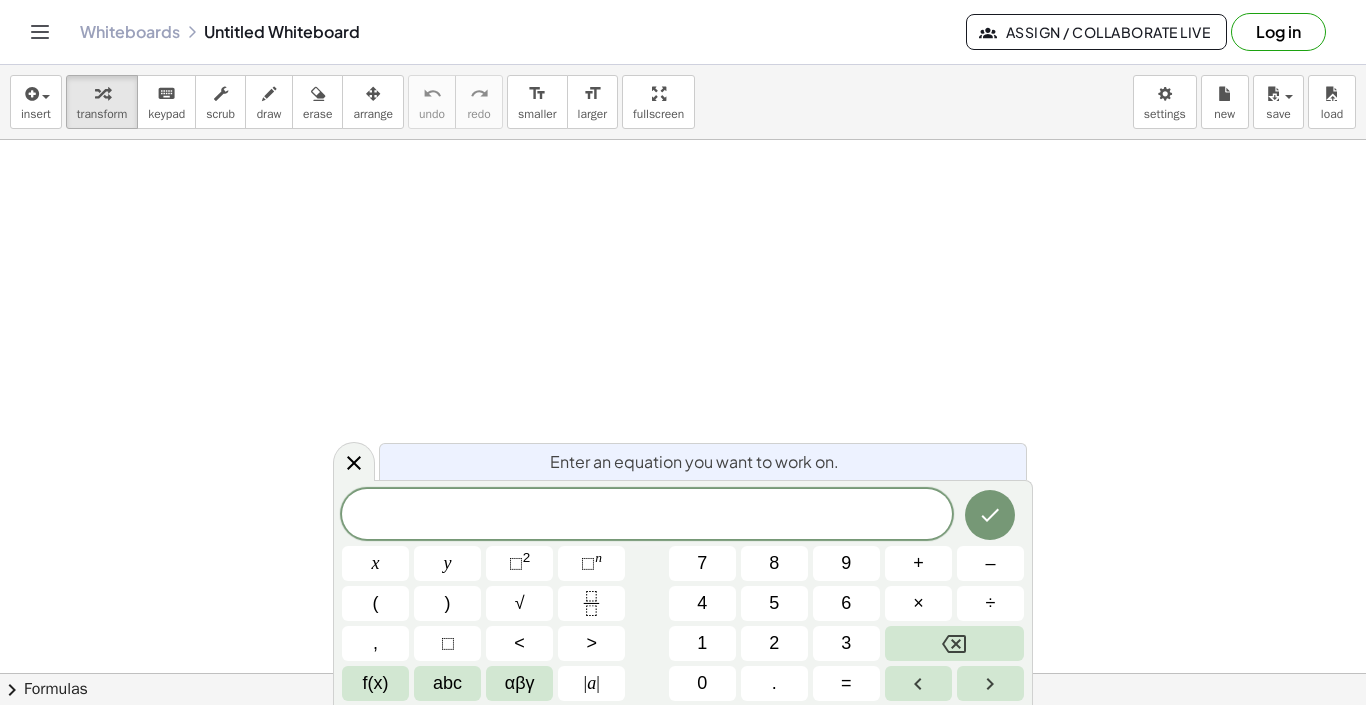 click on "​ x y ⬚ 2 ⬚ n 7 8 9 + – ( ) √ 4 5 6 × ÷ , ⬚ < > 1 2 3 f(x) abc αβγ | a | 0 . =" at bounding box center [683, 595] 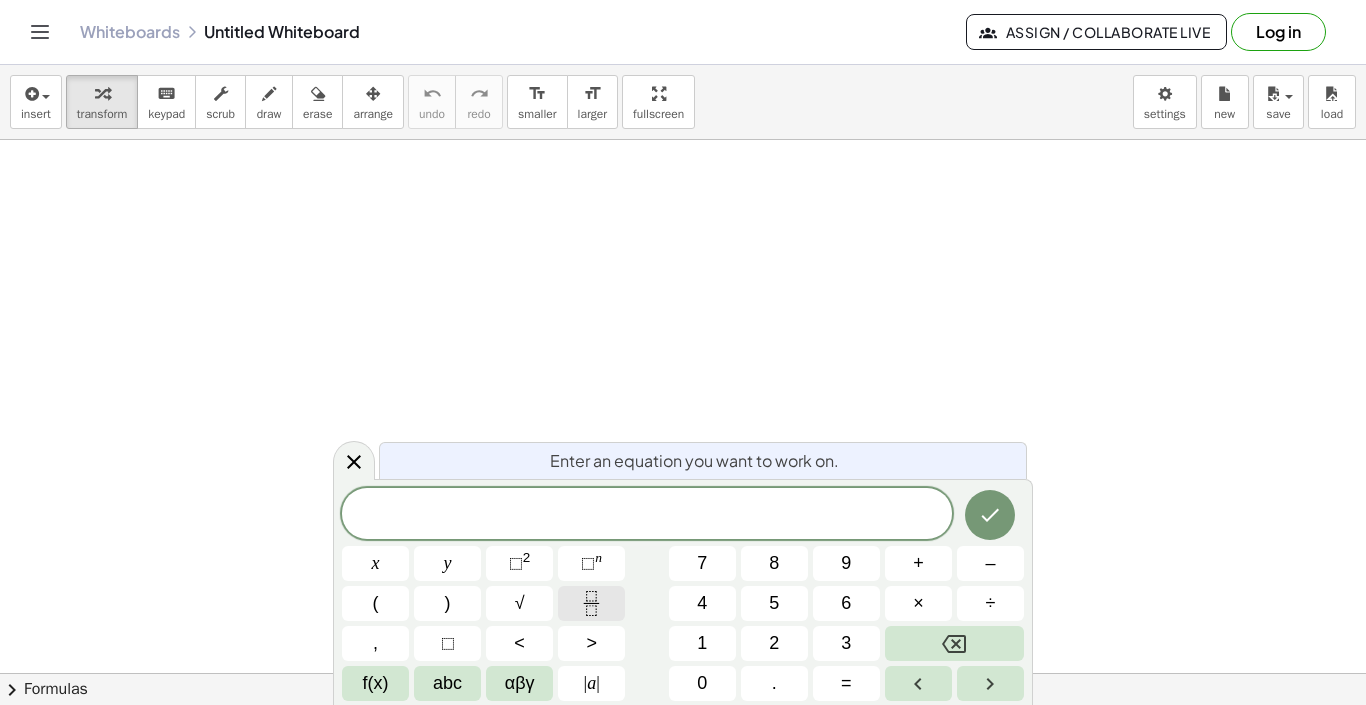 click 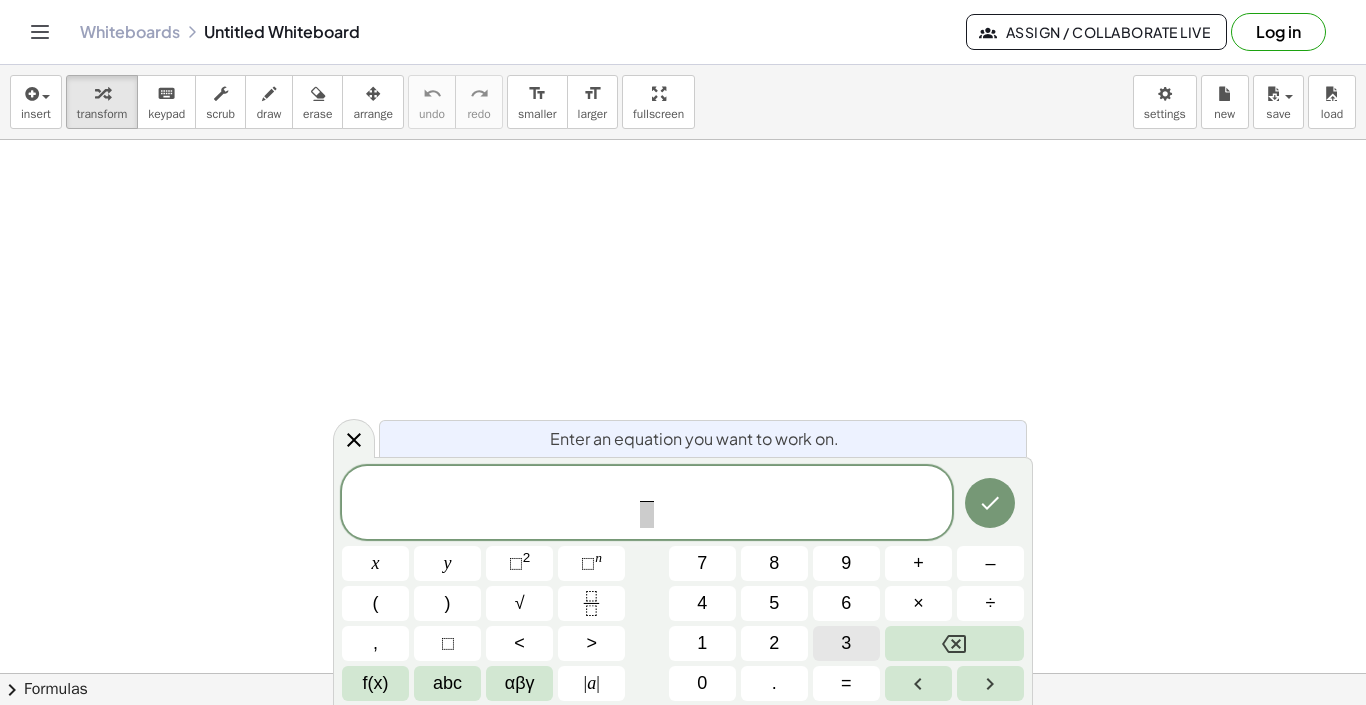 click on "3" at bounding box center [846, 643] 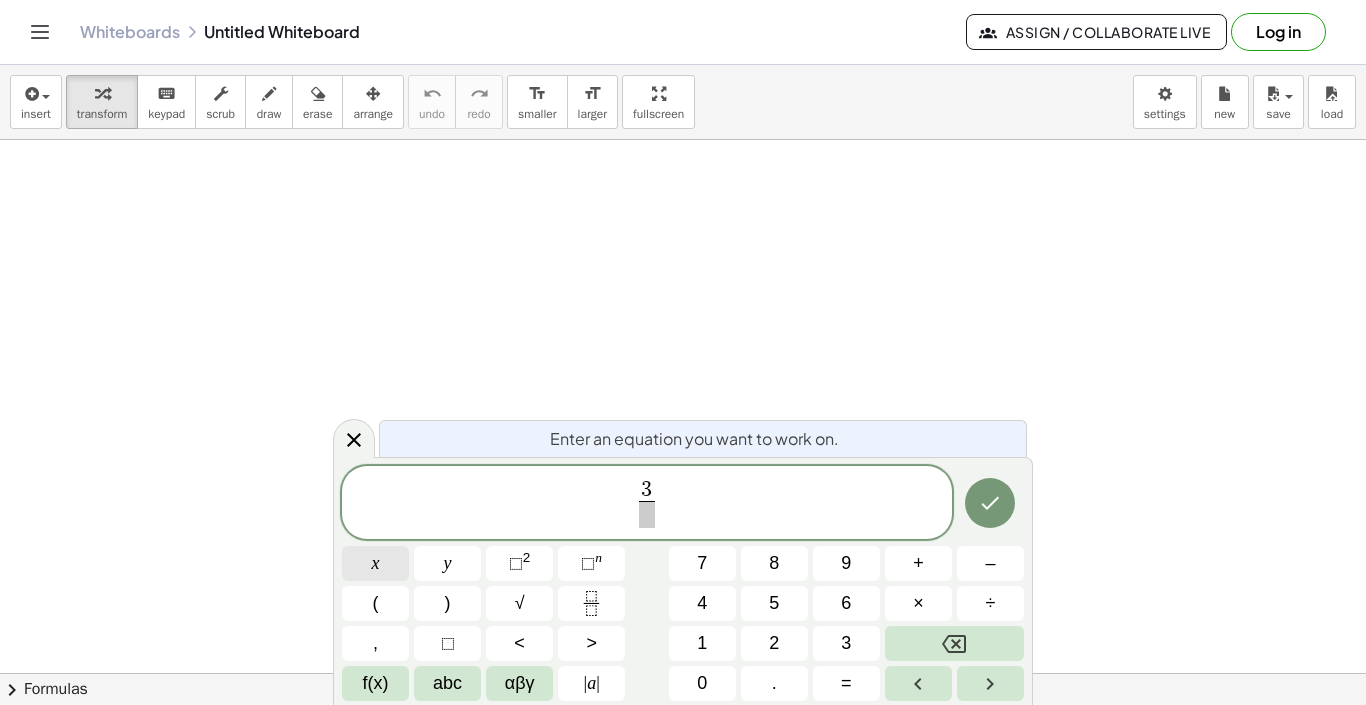 click on "x" at bounding box center (375, 563) 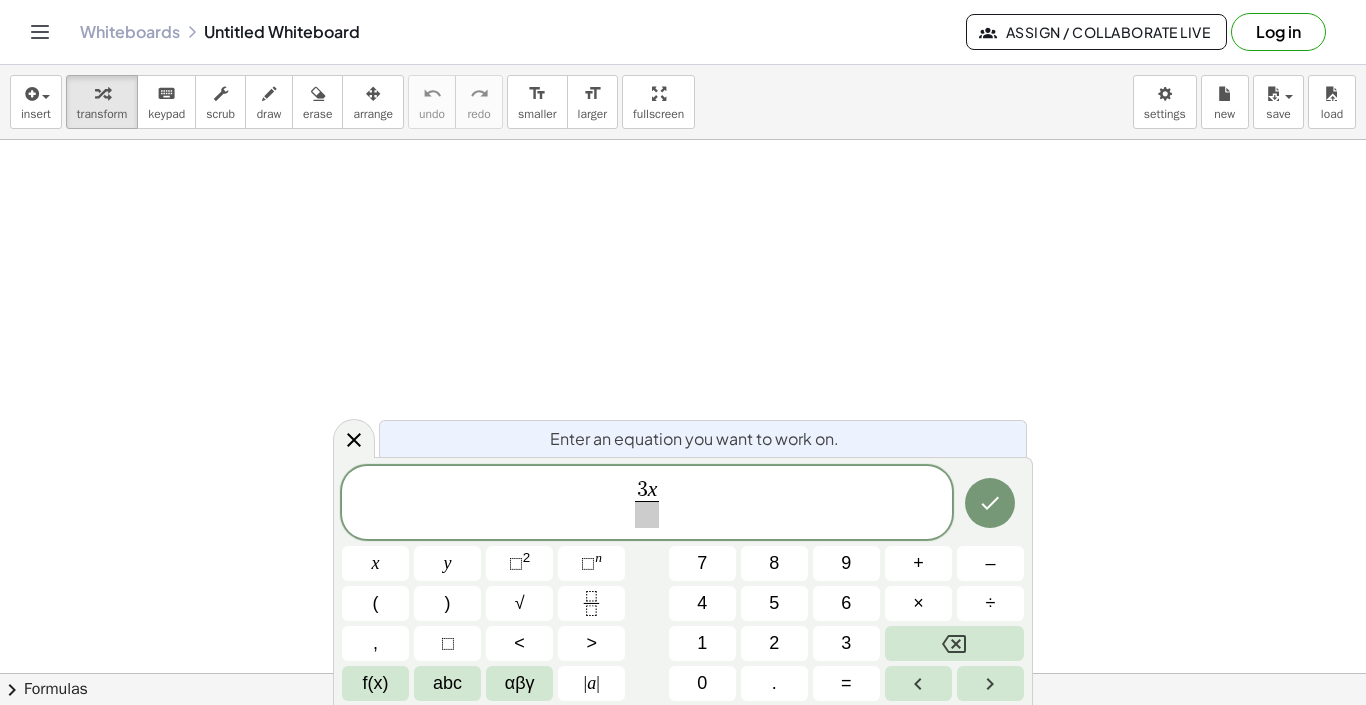 click at bounding box center [647, 514] 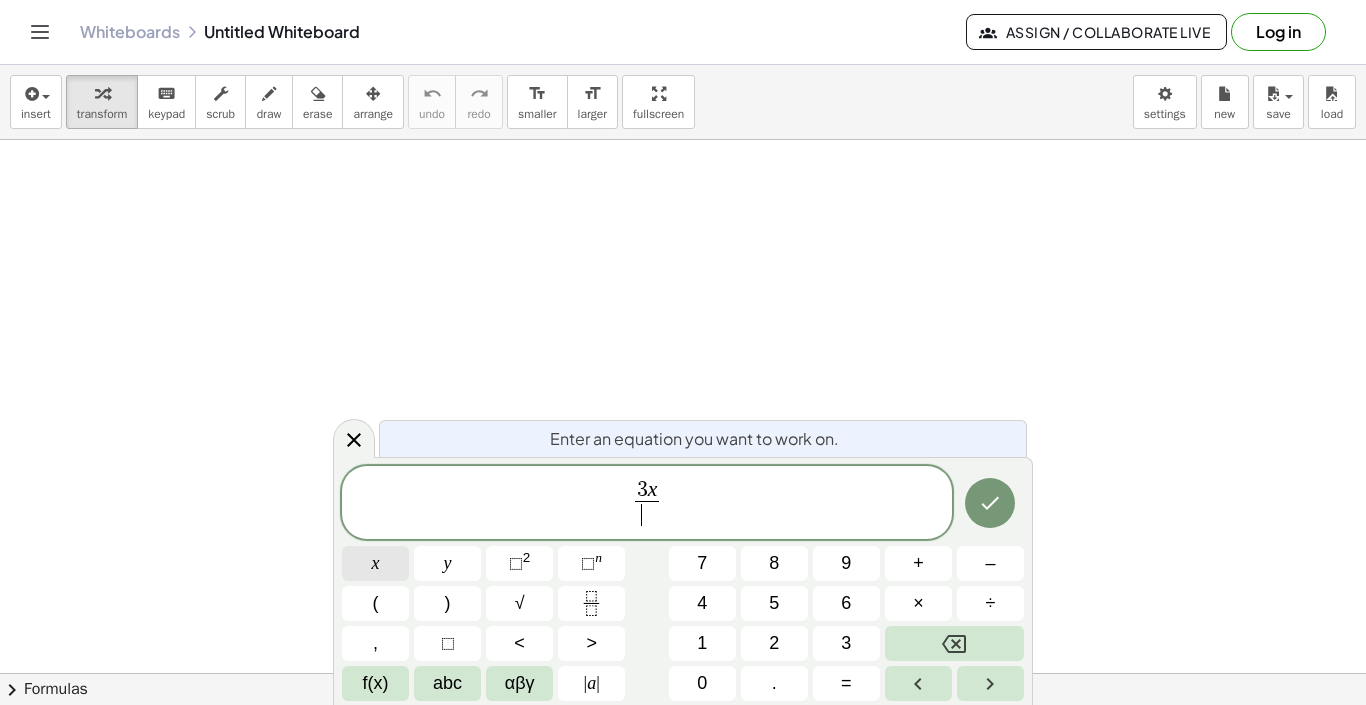 click on "x" at bounding box center [375, 563] 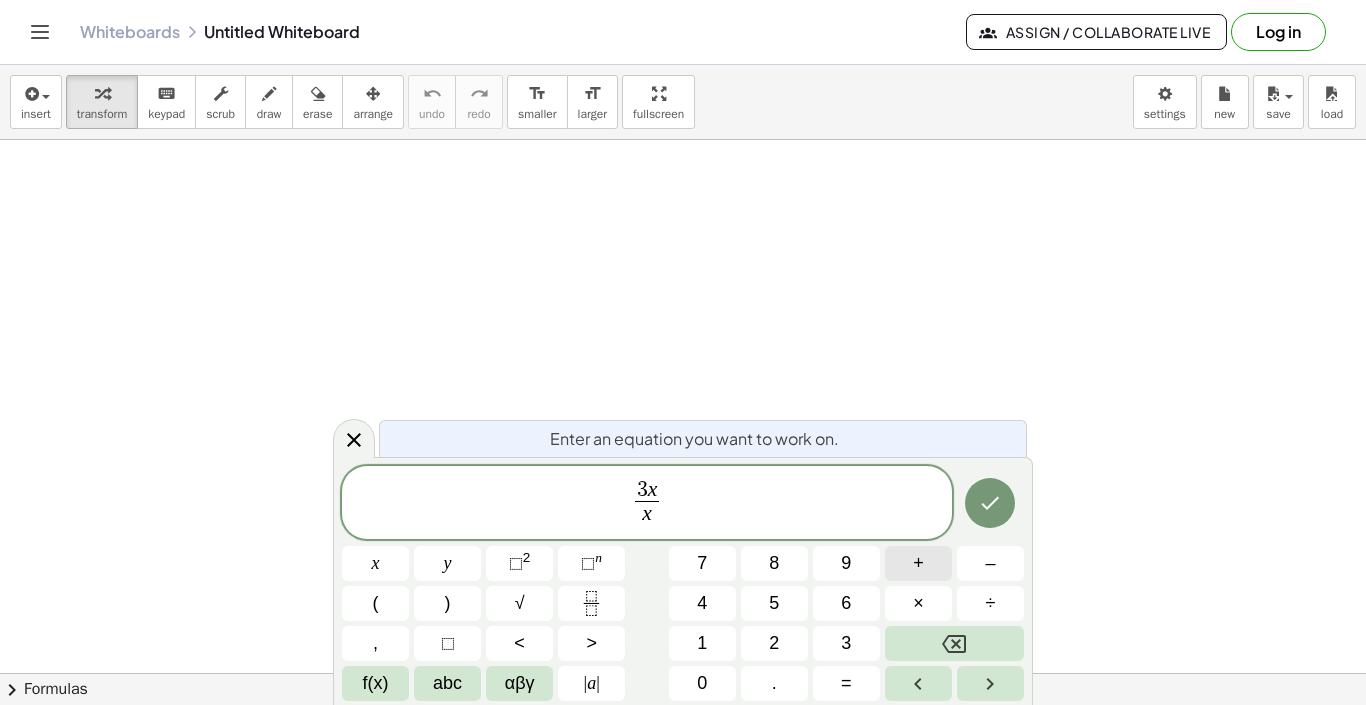 click on "+" at bounding box center (918, 563) 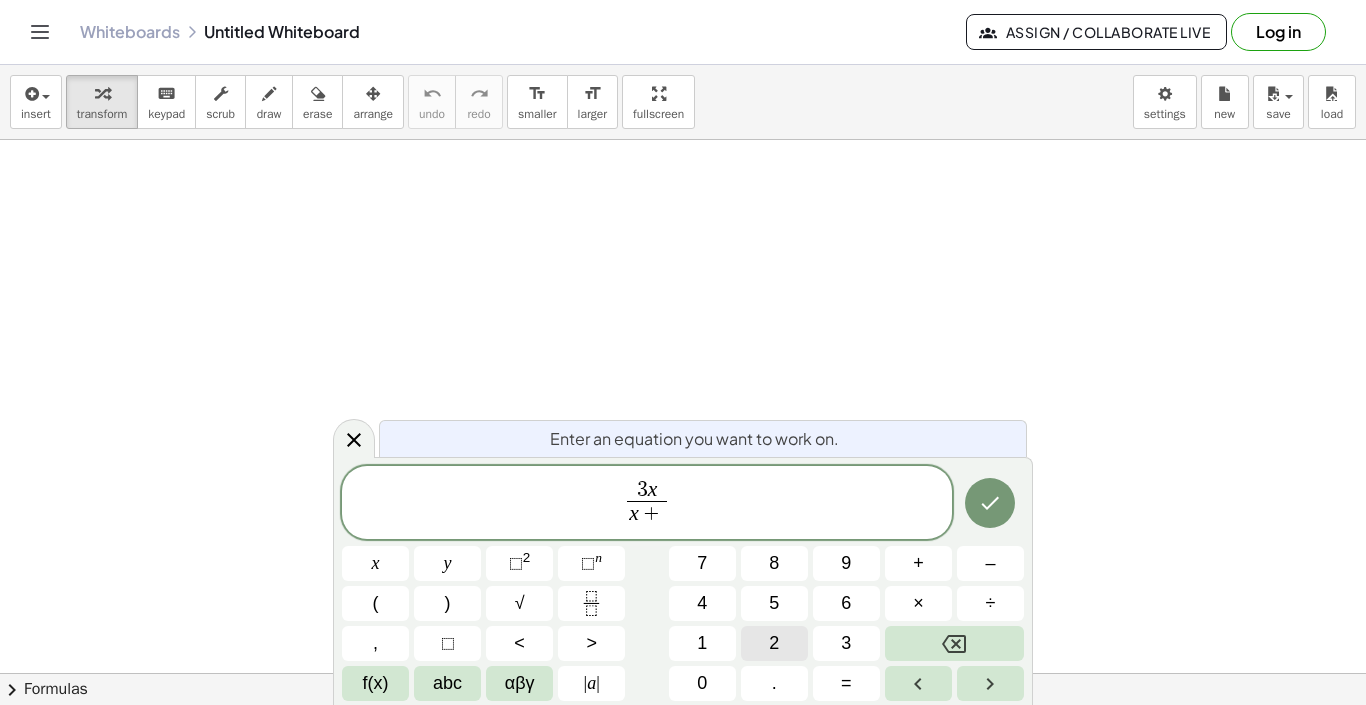 click on "2" at bounding box center (774, 643) 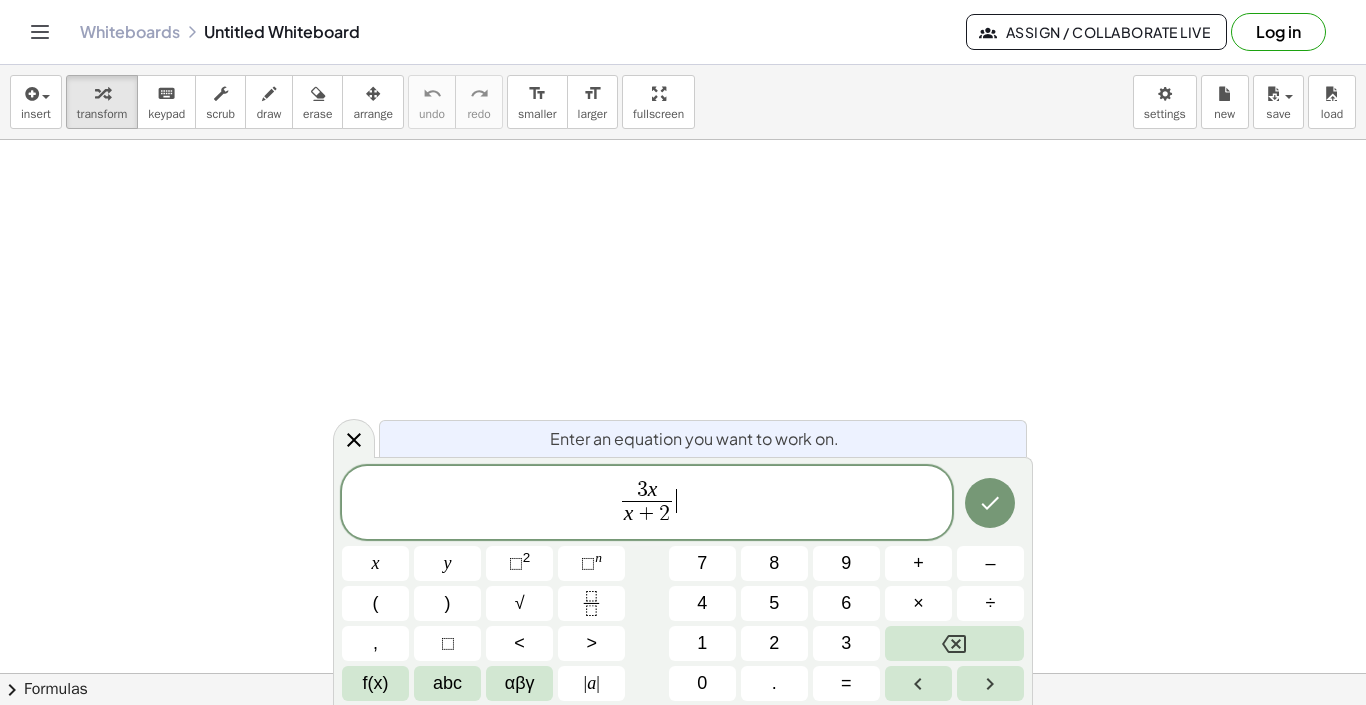 click on "3 x x + 2 ​ ​" at bounding box center [647, 504] 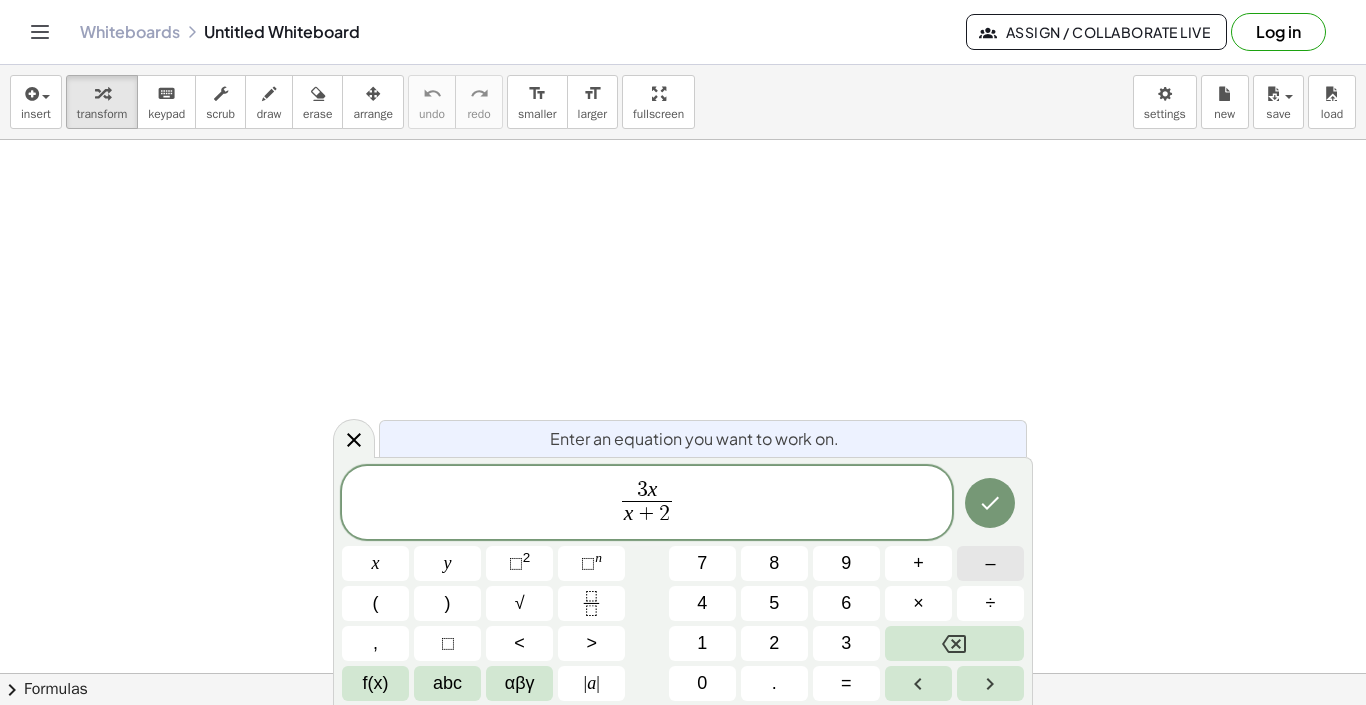 click on "–" at bounding box center (990, 563) 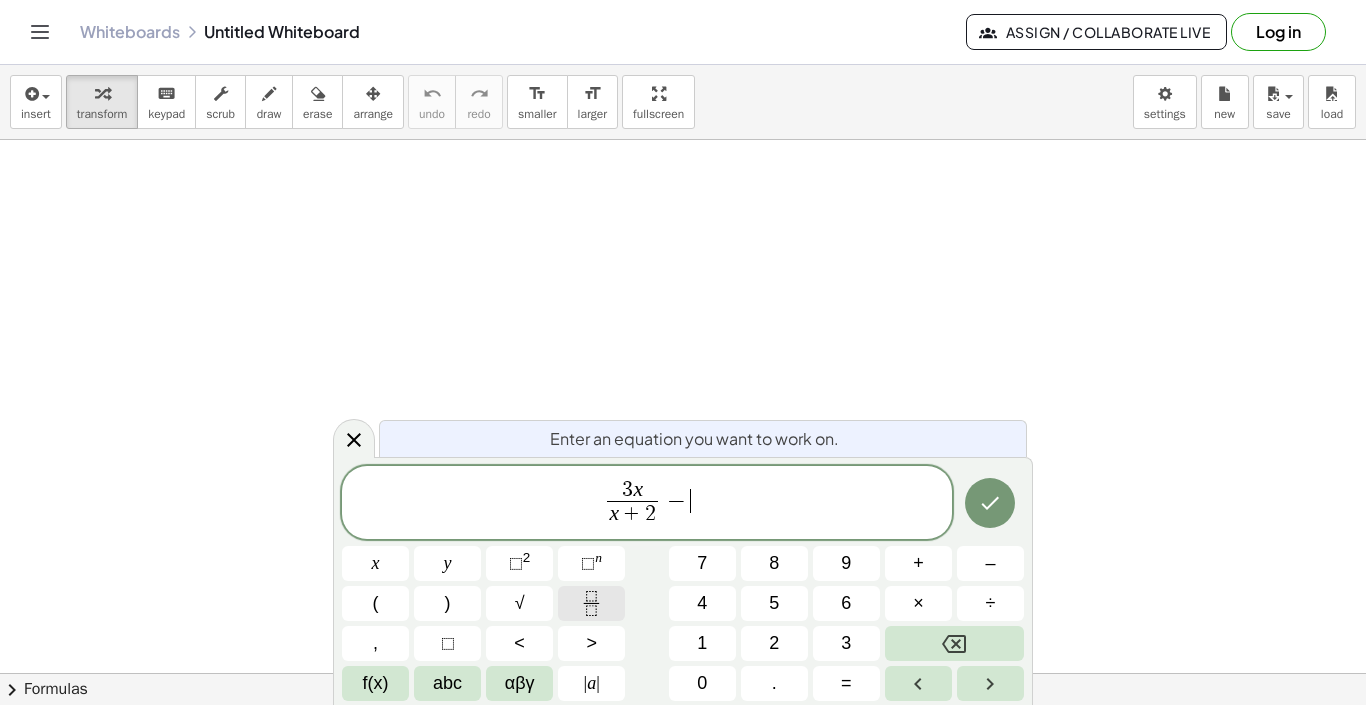 click 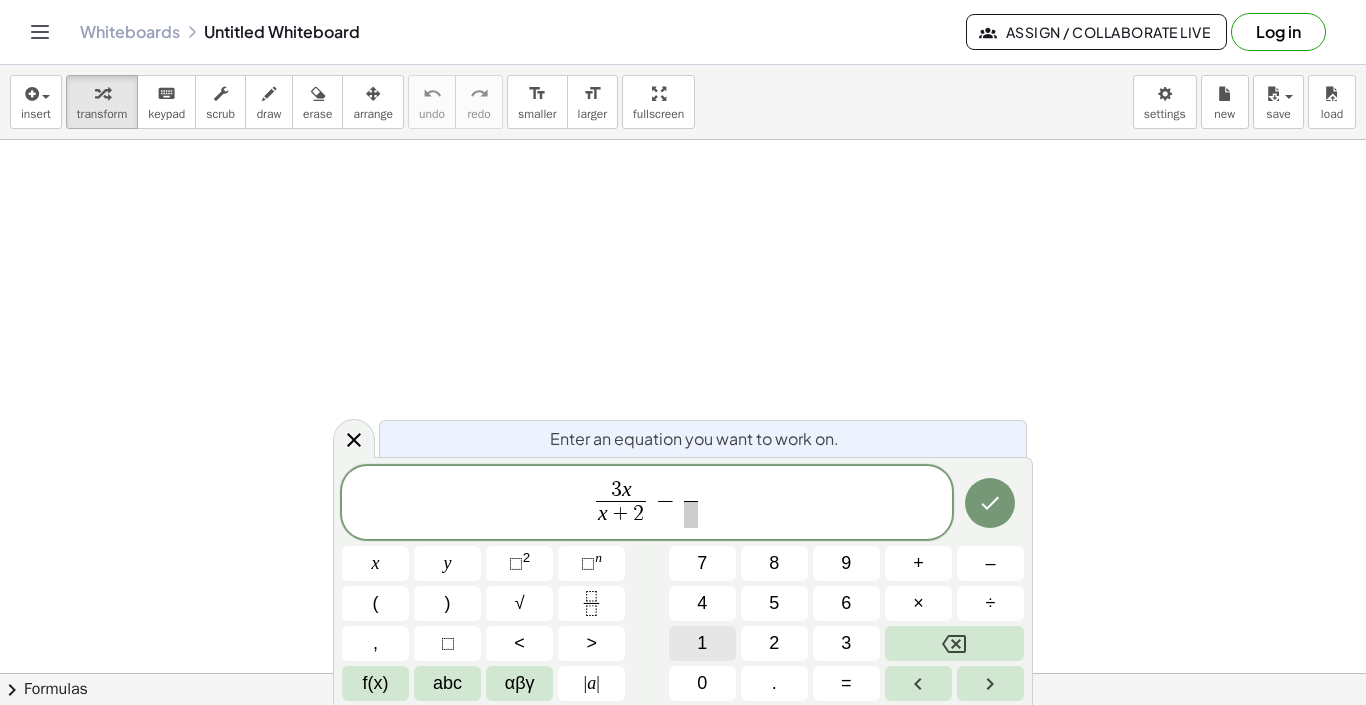 click on "1" at bounding box center [702, 643] 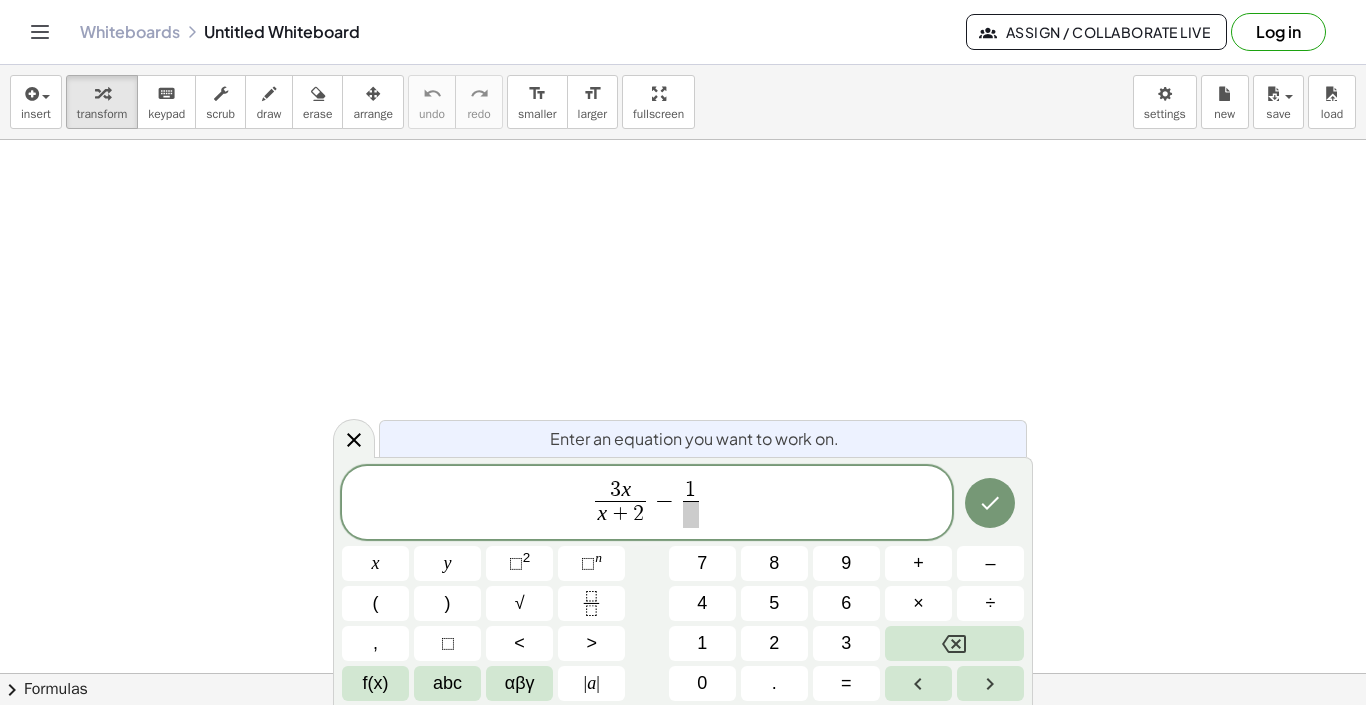 click at bounding box center [690, 514] 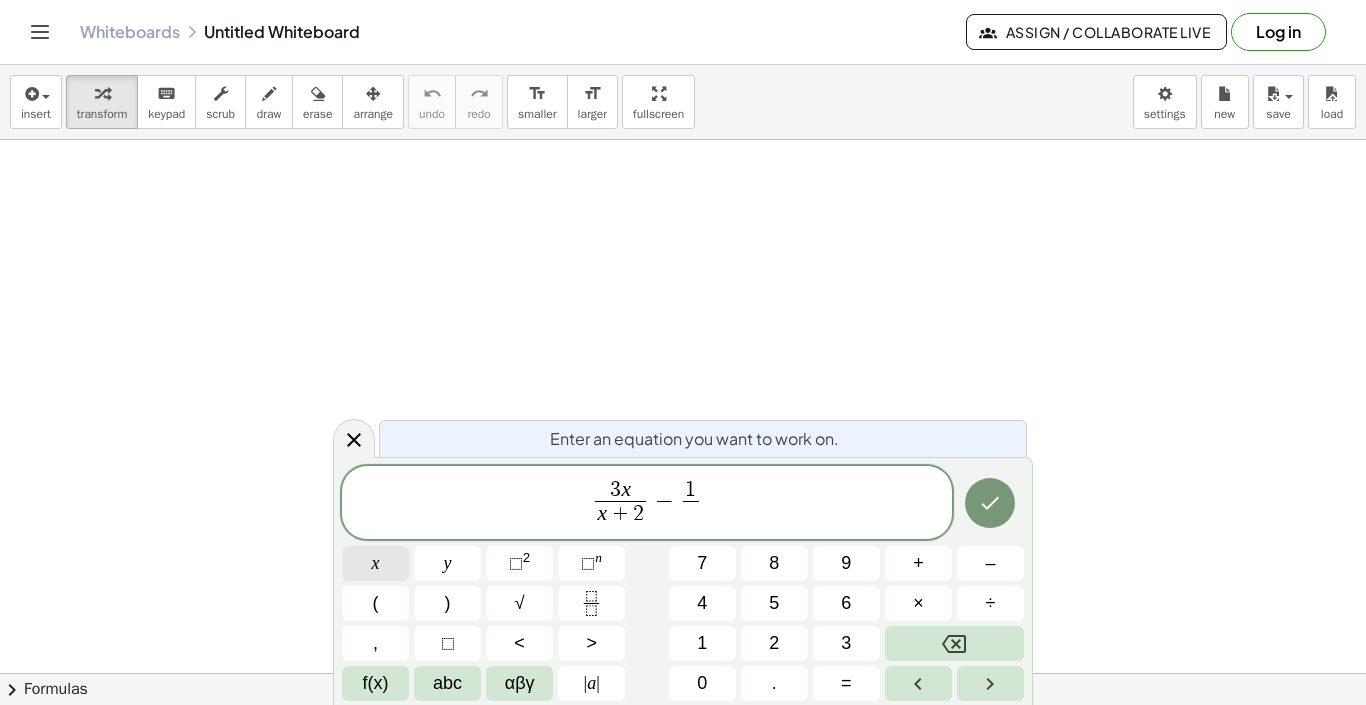 click on "x" at bounding box center (376, 563) 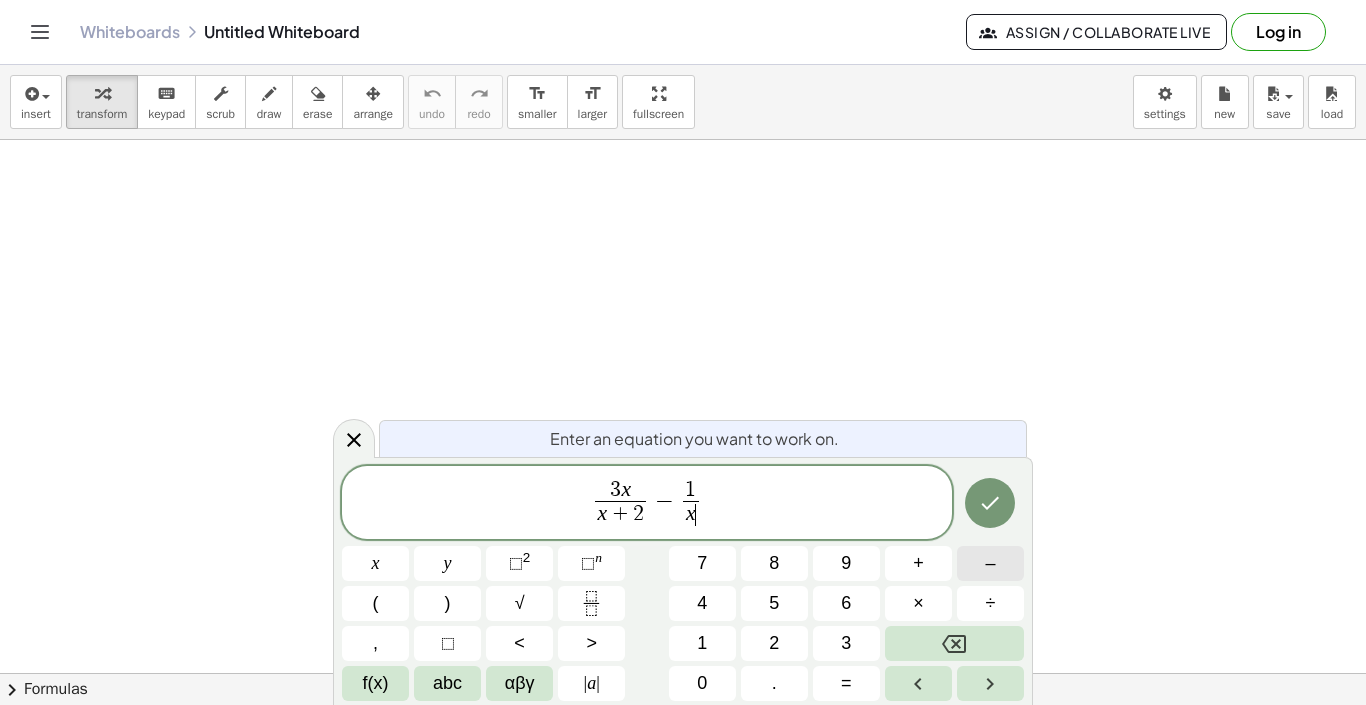click on "–" at bounding box center (990, 563) 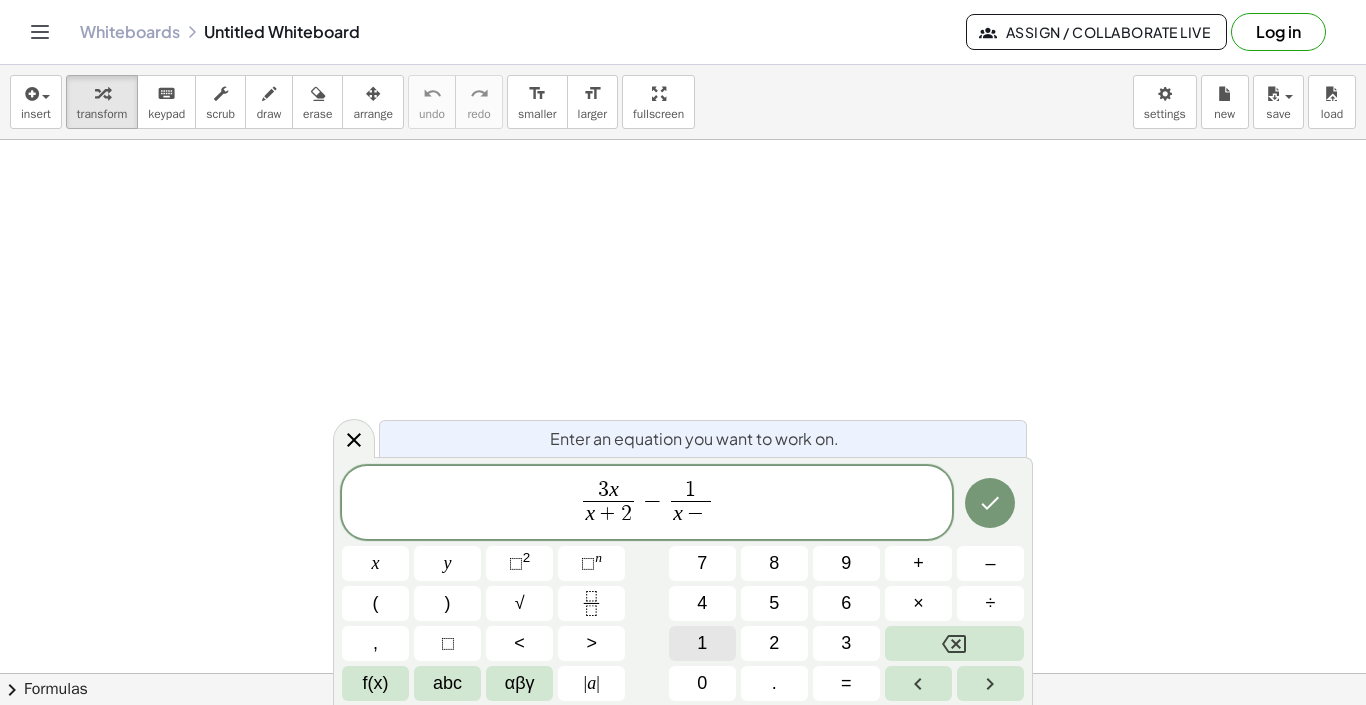 click on "1" at bounding box center [702, 643] 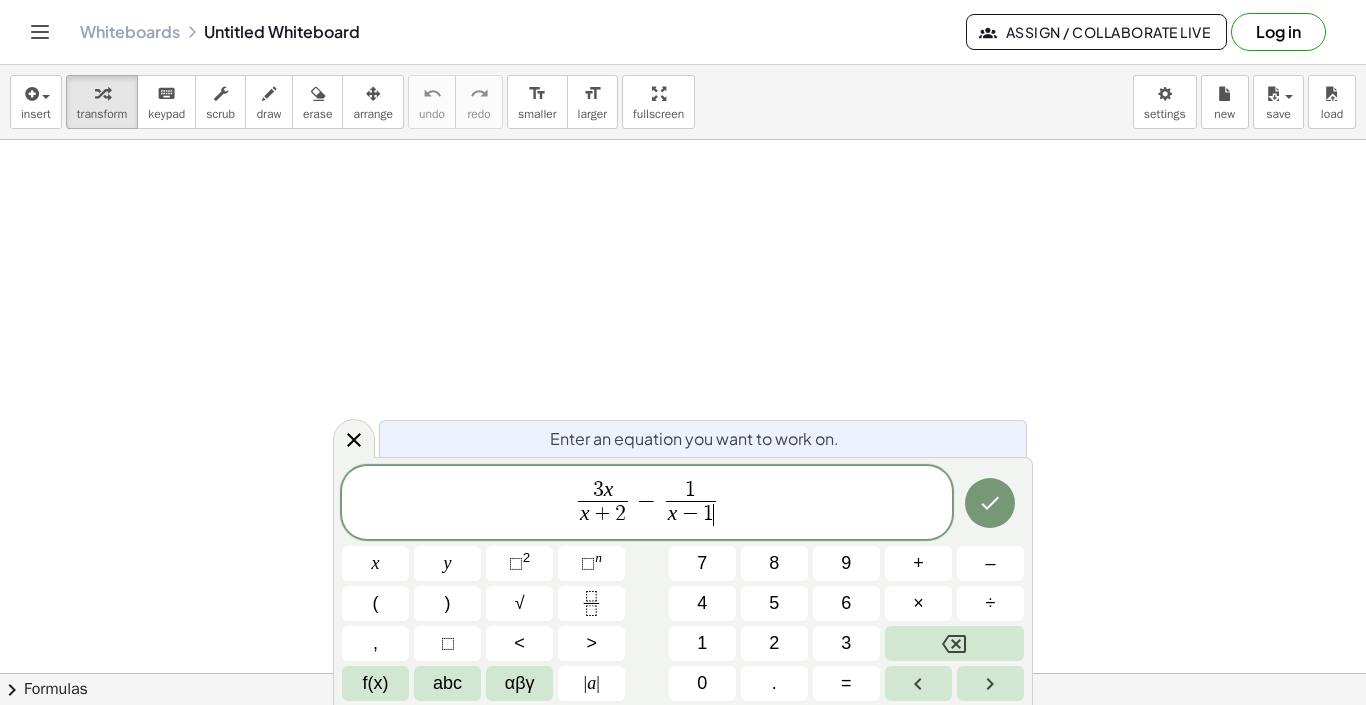 click on "3 x x + 2 ​ − 1 x − 1 ​ ​" at bounding box center [647, 504] 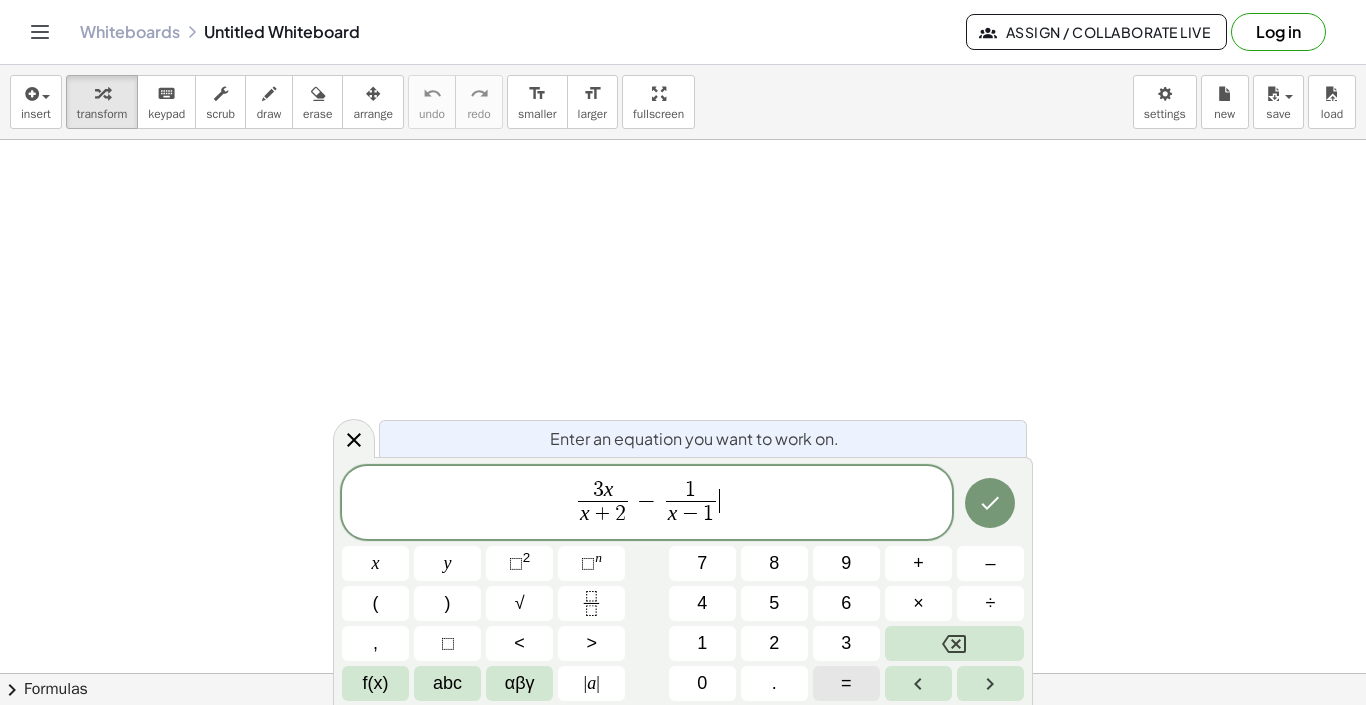 click on "=" at bounding box center (846, 683) 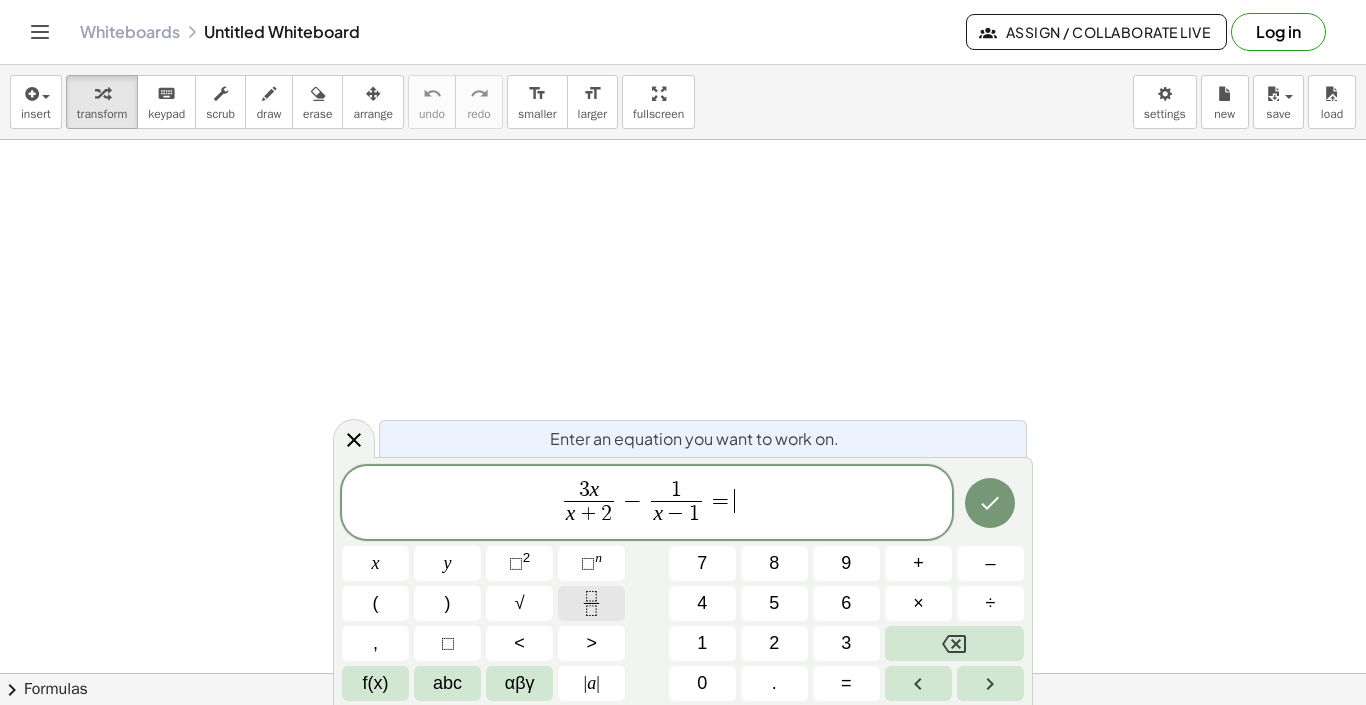 click 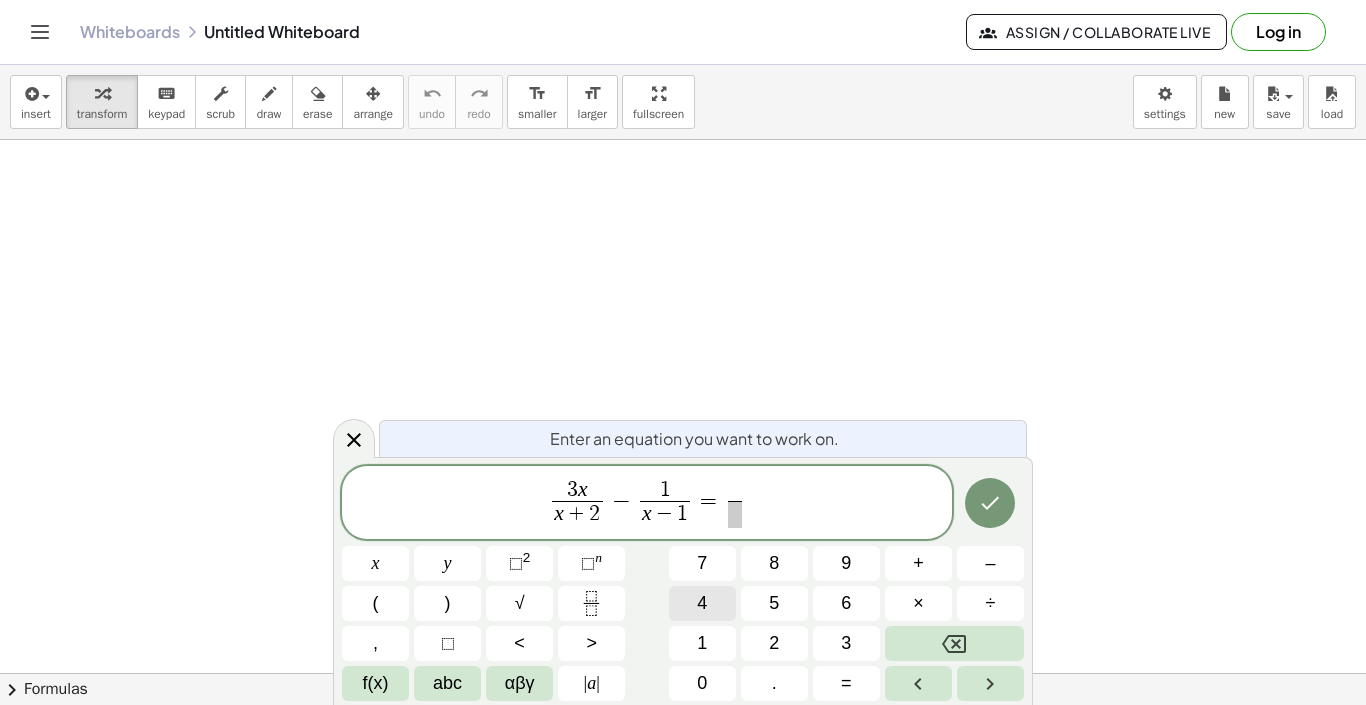click on "4" at bounding box center (702, 603) 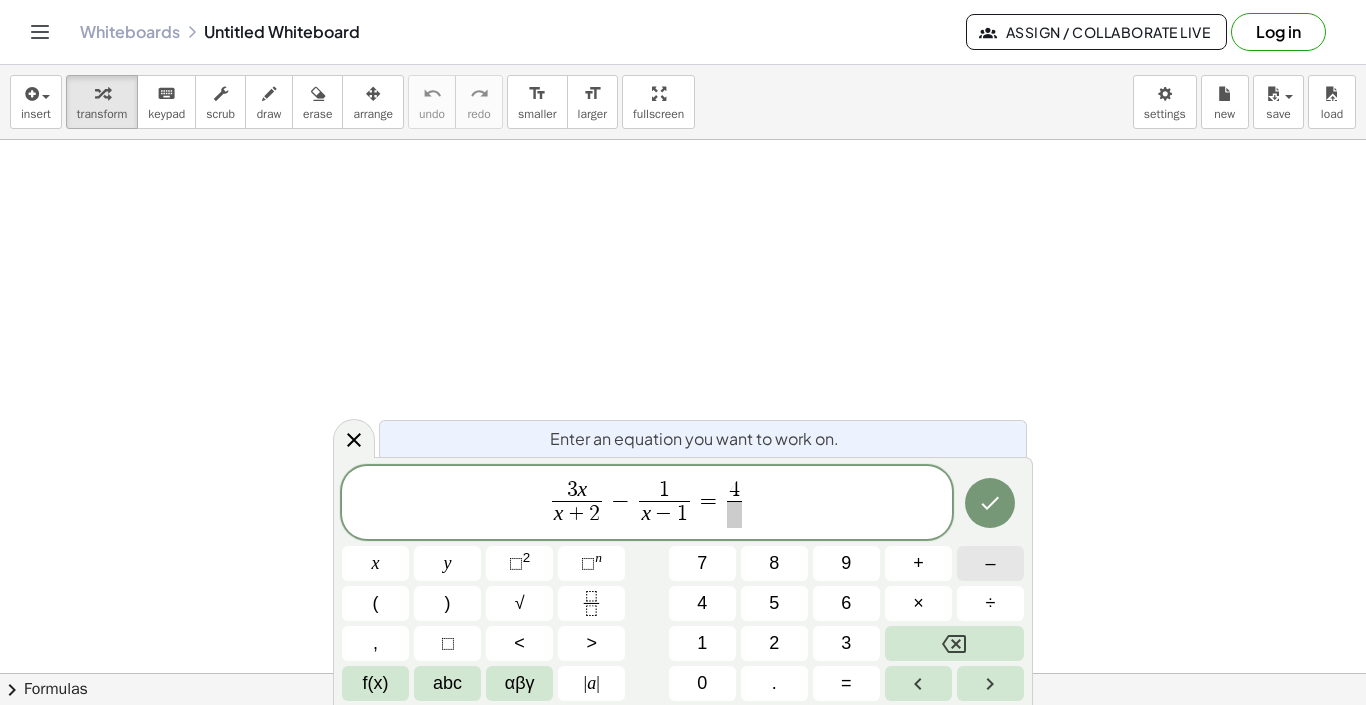 click on "–" at bounding box center (990, 563) 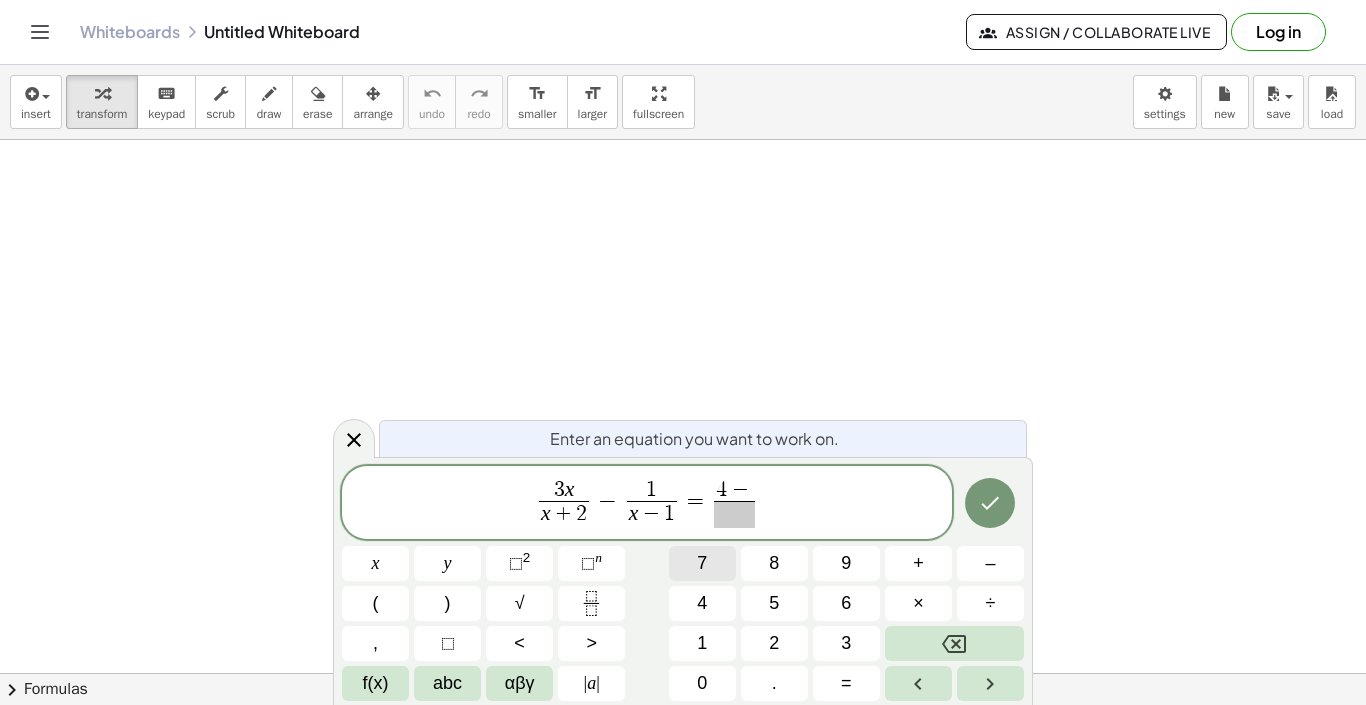 click on "7" at bounding box center [702, 563] 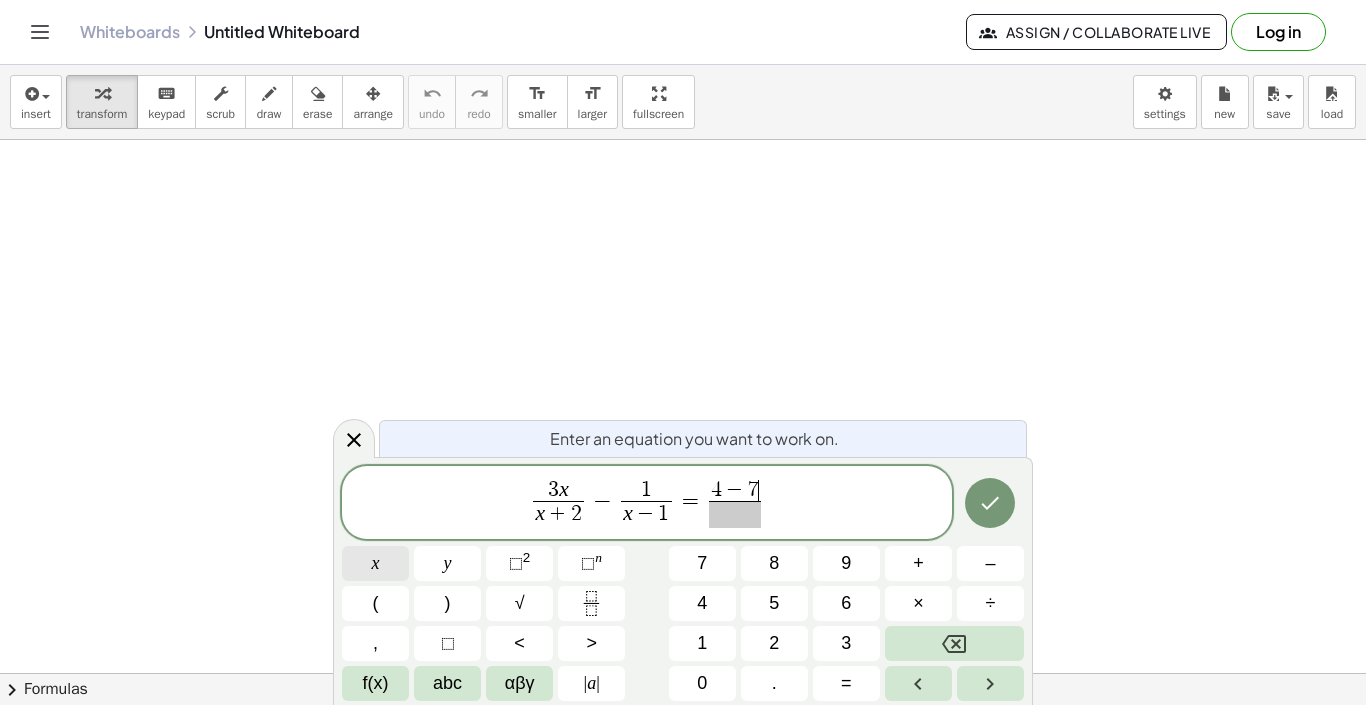 click on "x" at bounding box center (375, 563) 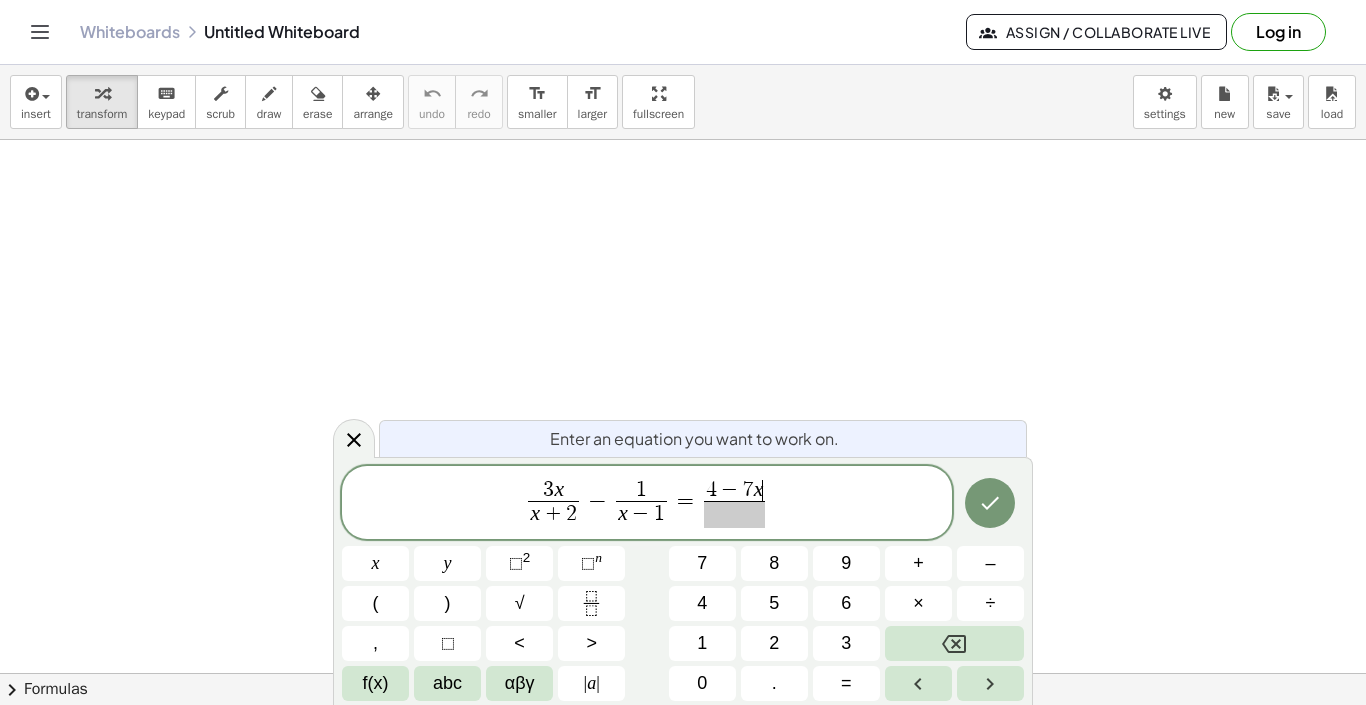 click at bounding box center (735, 514) 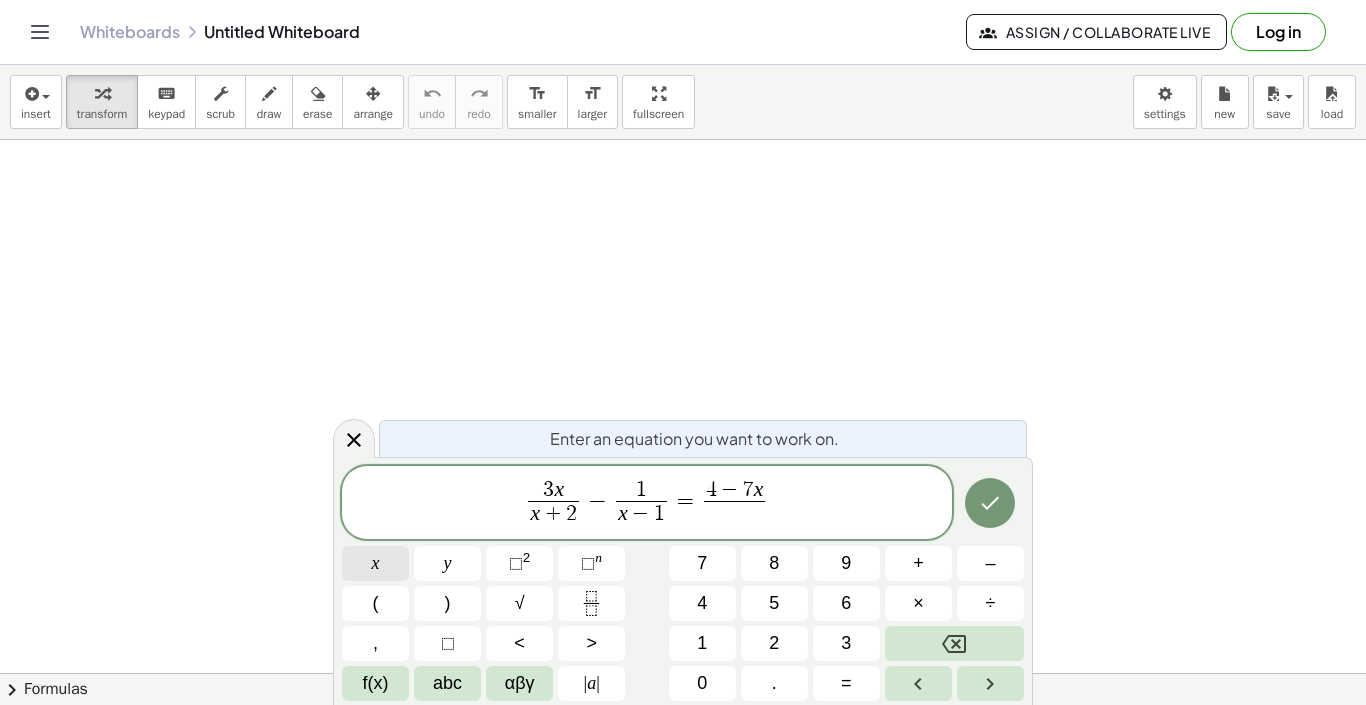 click on "x" at bounding box center (375, 563) 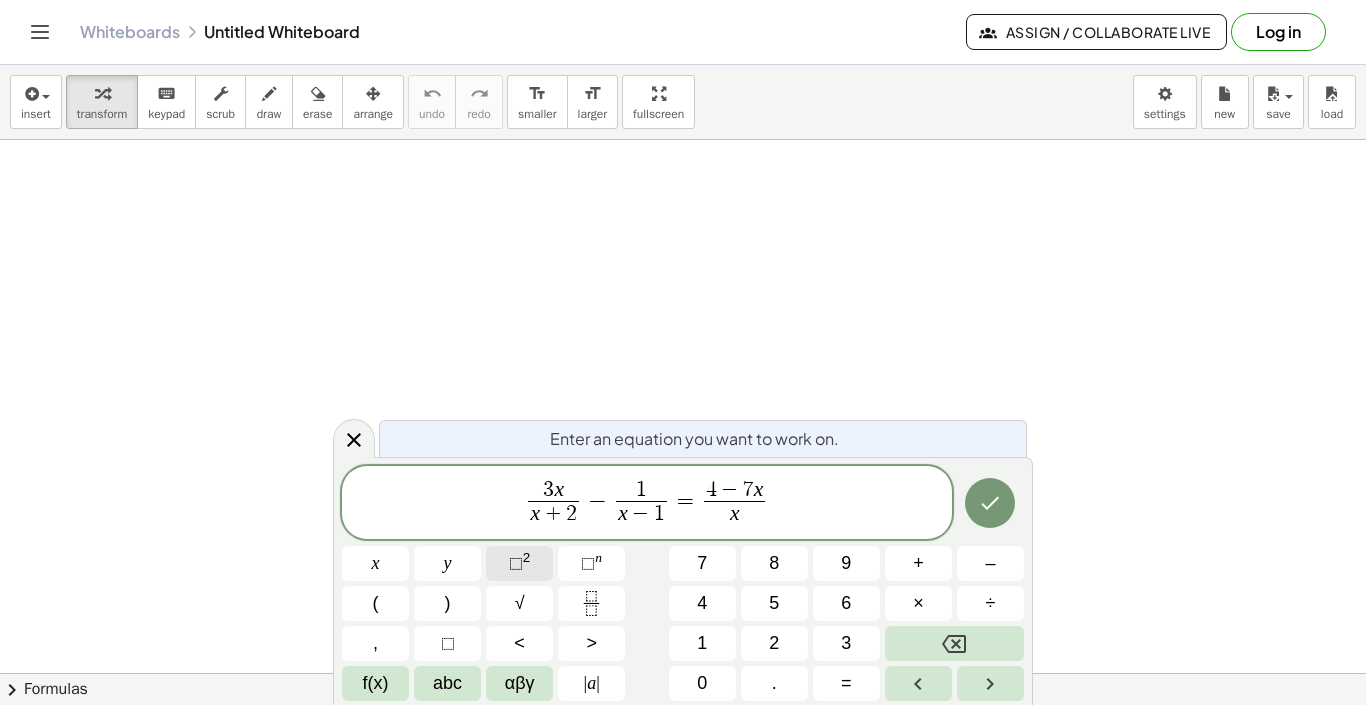 click on "2" at bounding box center (527, 557) 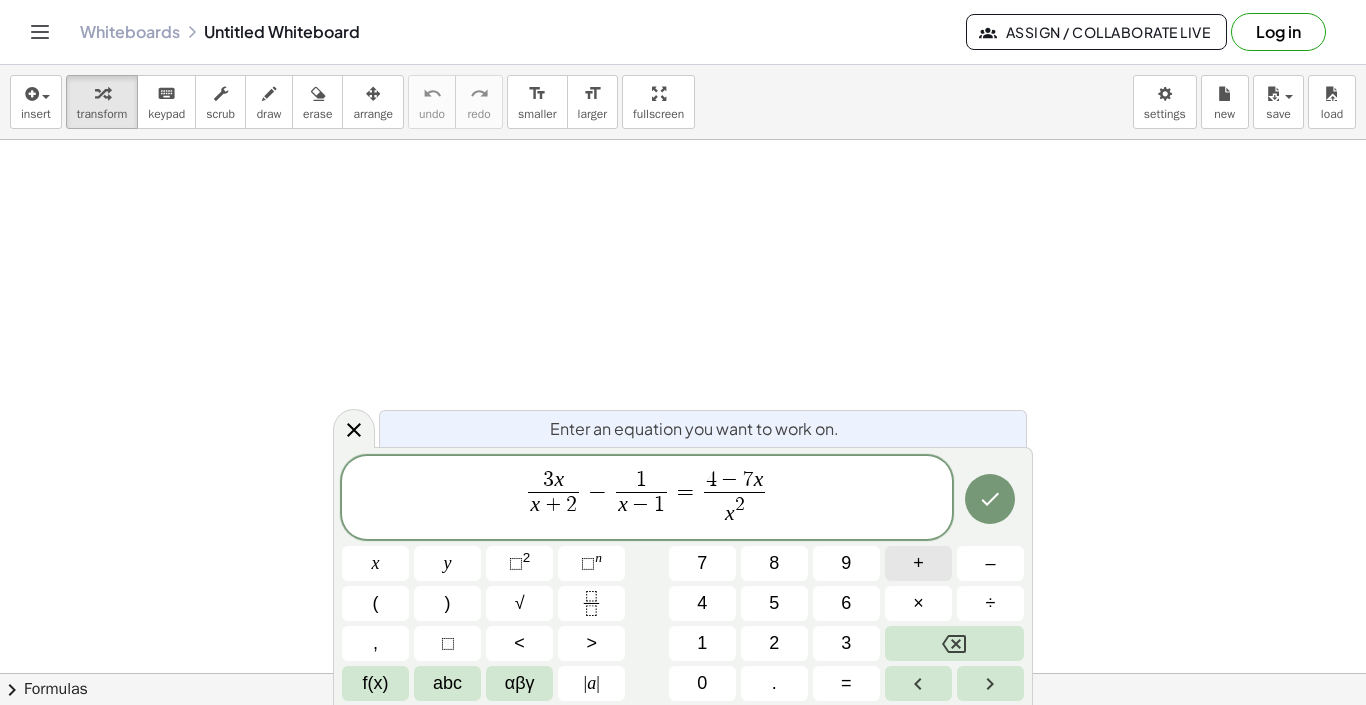 click on "+" at bounding box center [918, 563] 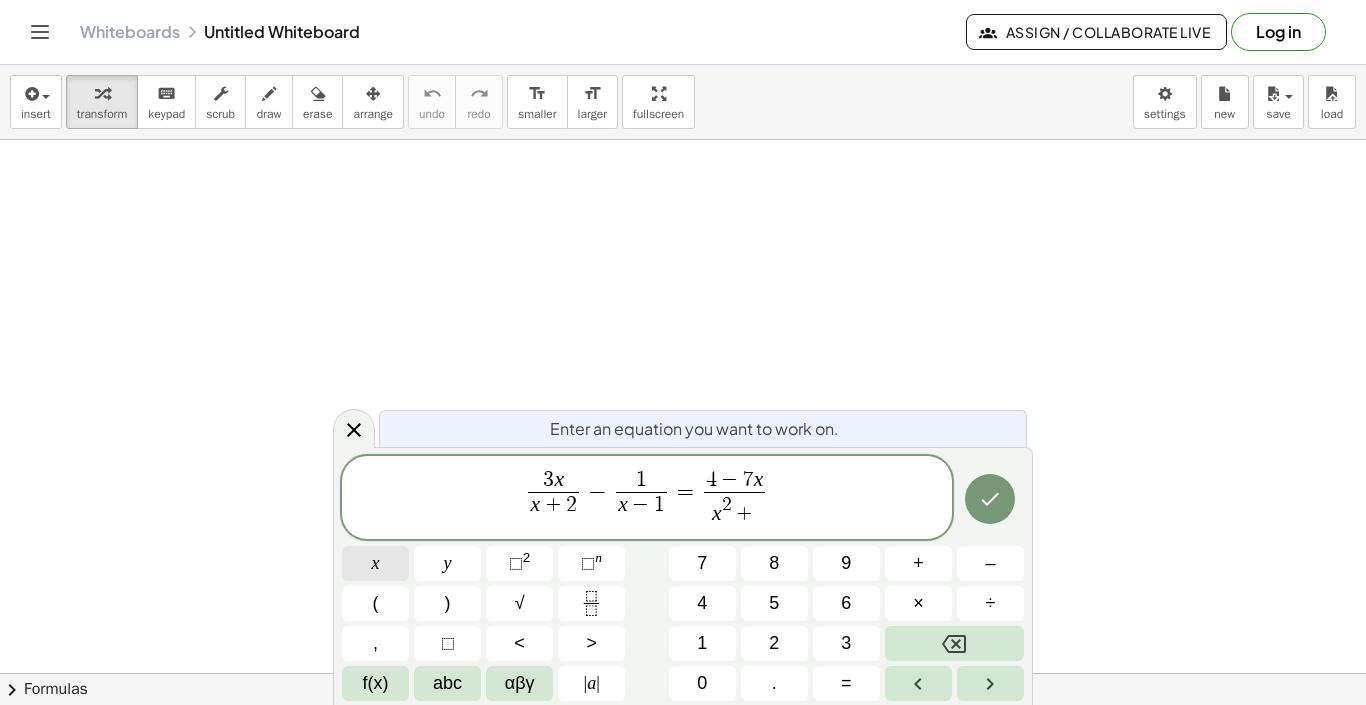 click on "x" at bounding box center [376, 563] 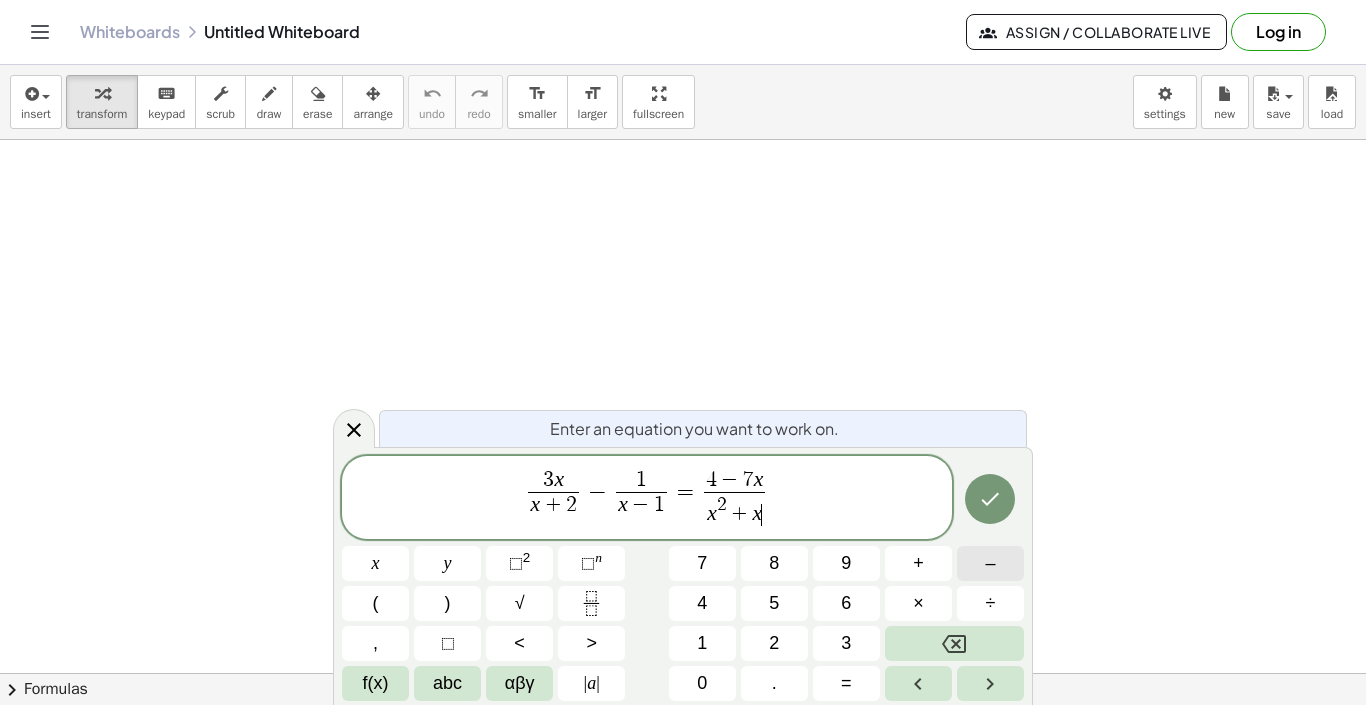 click on "–" at bounding box center (990, 563) 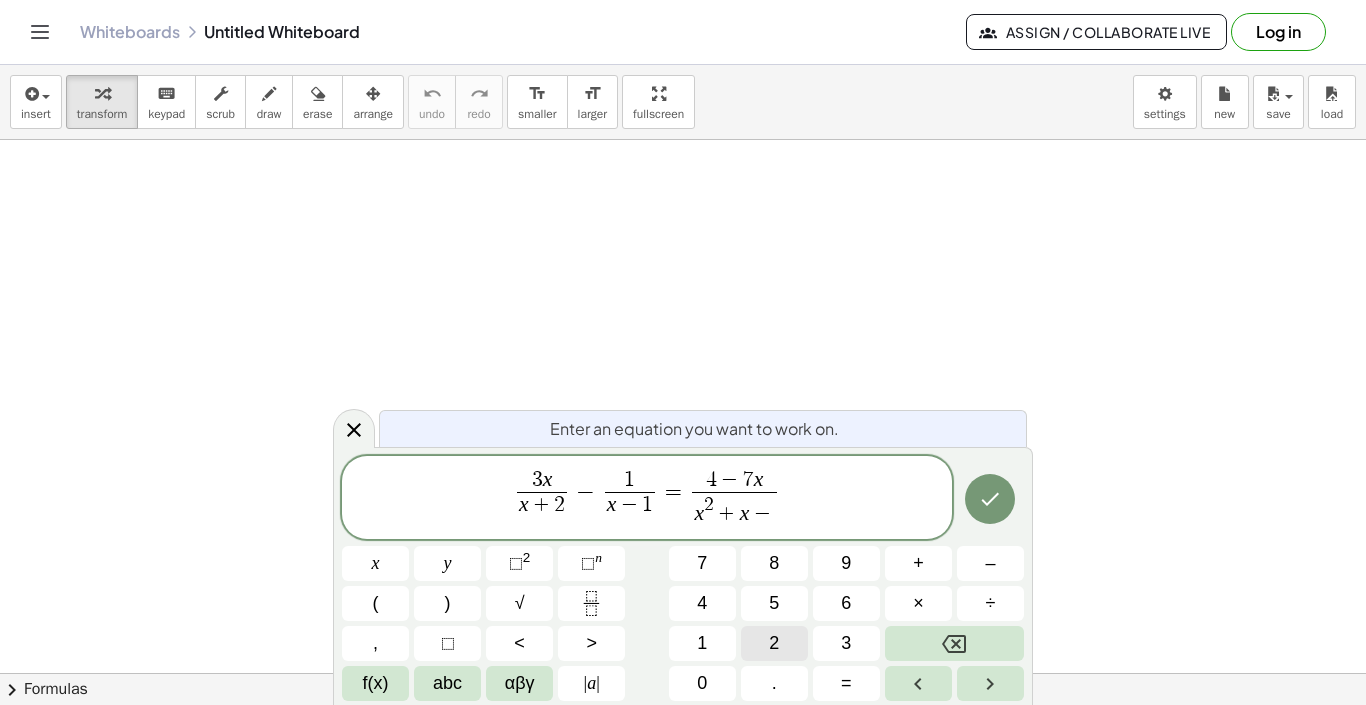 click on "2" at bounding box center (774, 643) 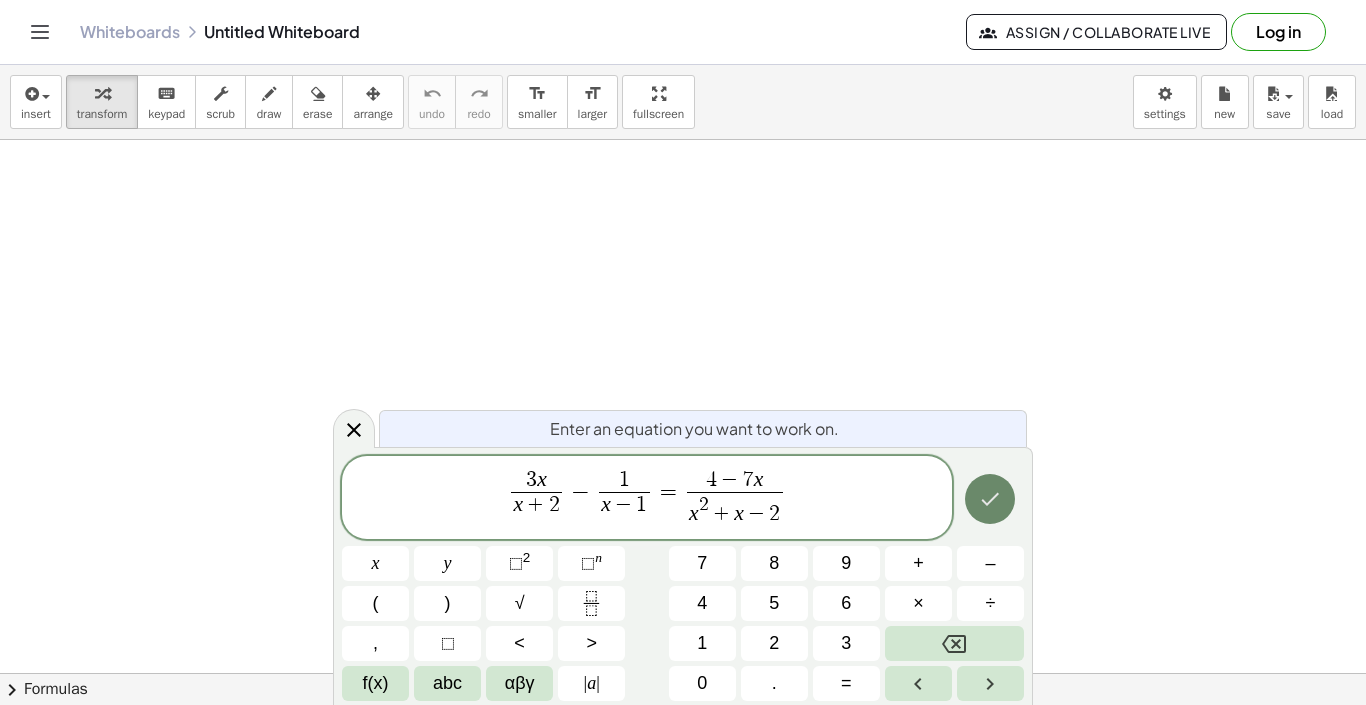 click 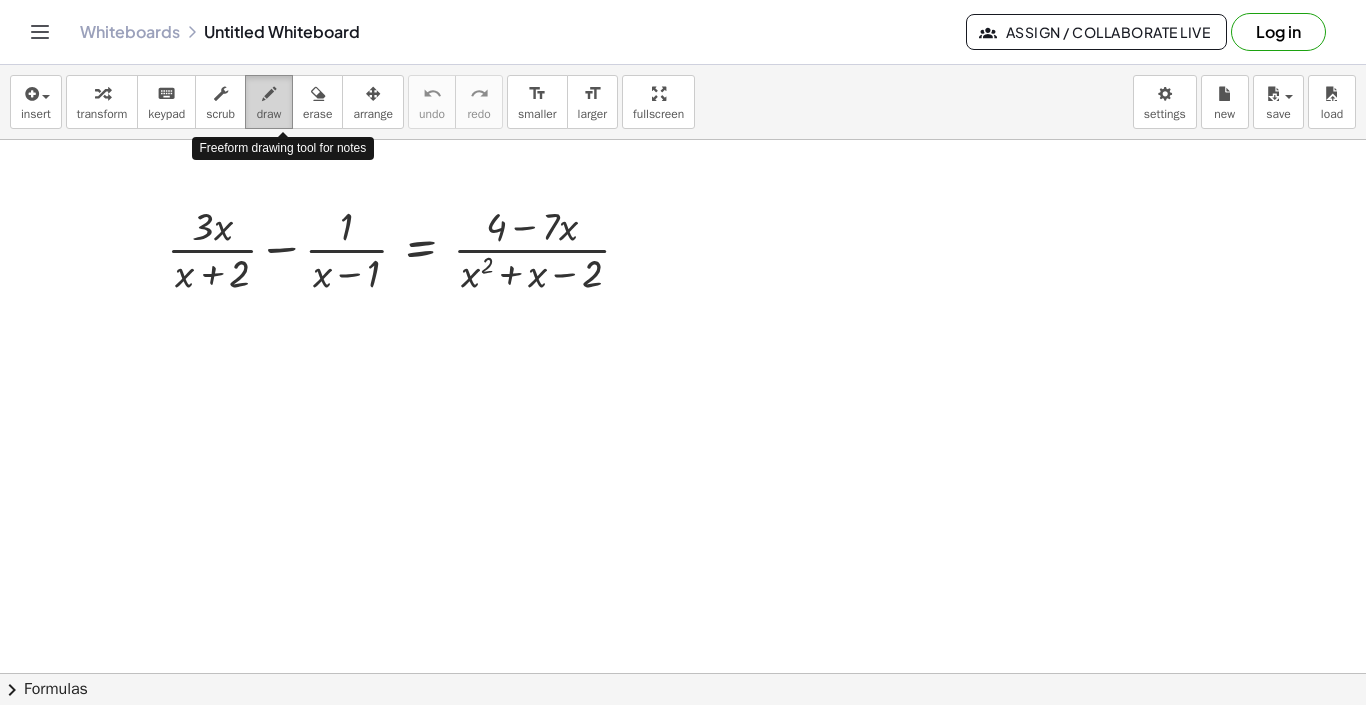 click on "draw" at bounding box center [269, 102] 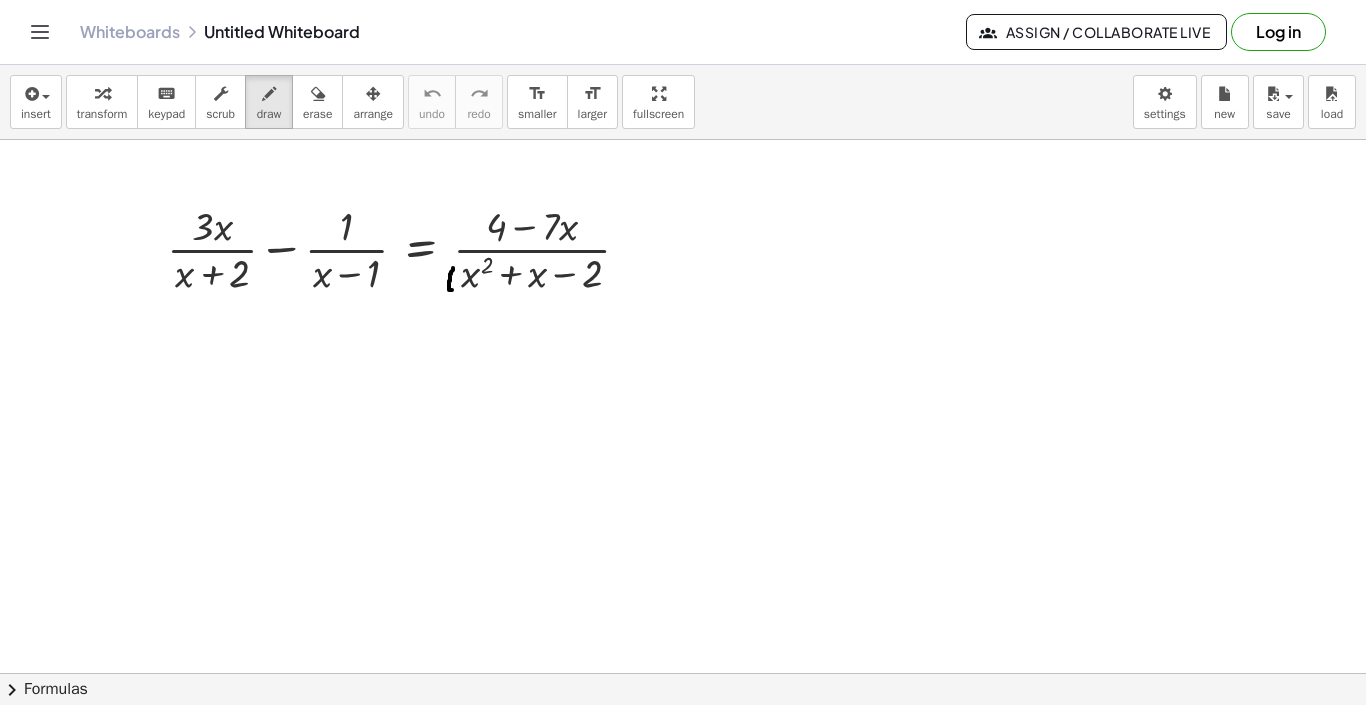 drag, startPoint x: 453, startPoint y: 268, endPoint x: 452, endPoint y: 290, distance: 22.022715 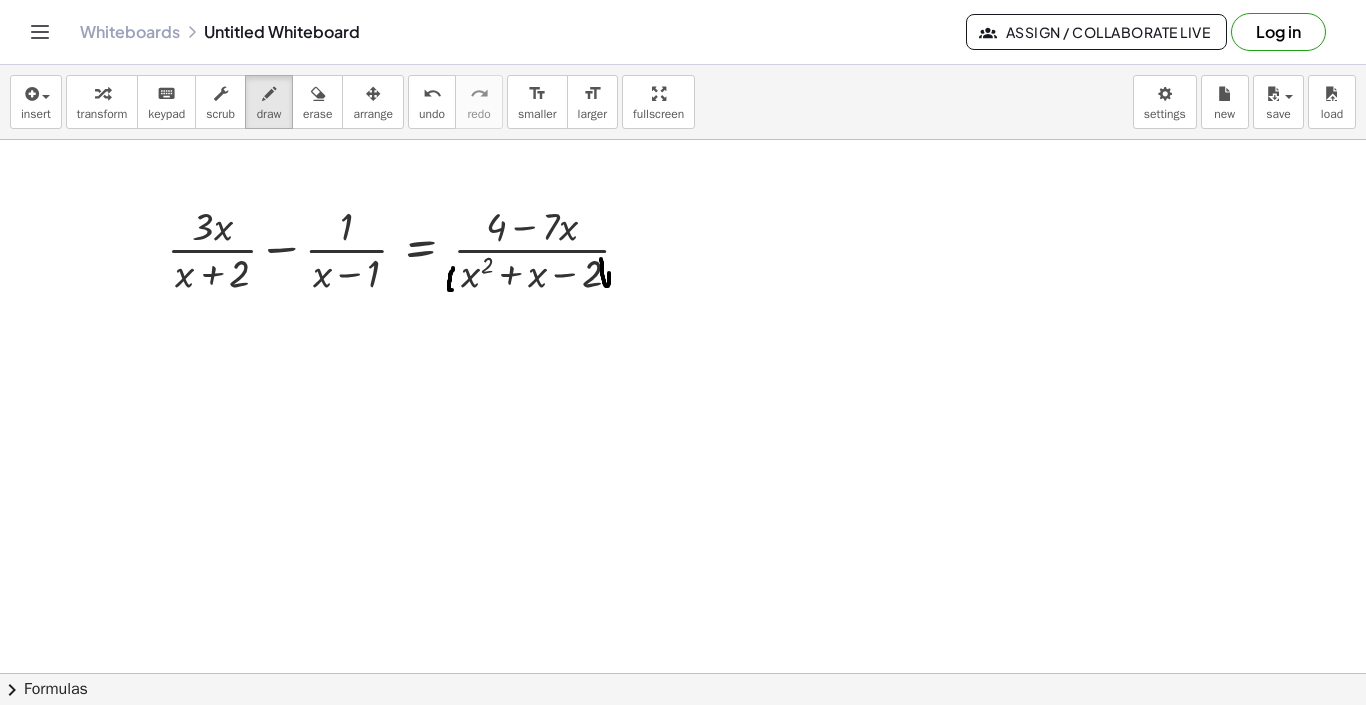 drag, startPoint x: 609, startPoint y: 273, endPoint x: 600, endPoint y: 259, distance: 16.643316 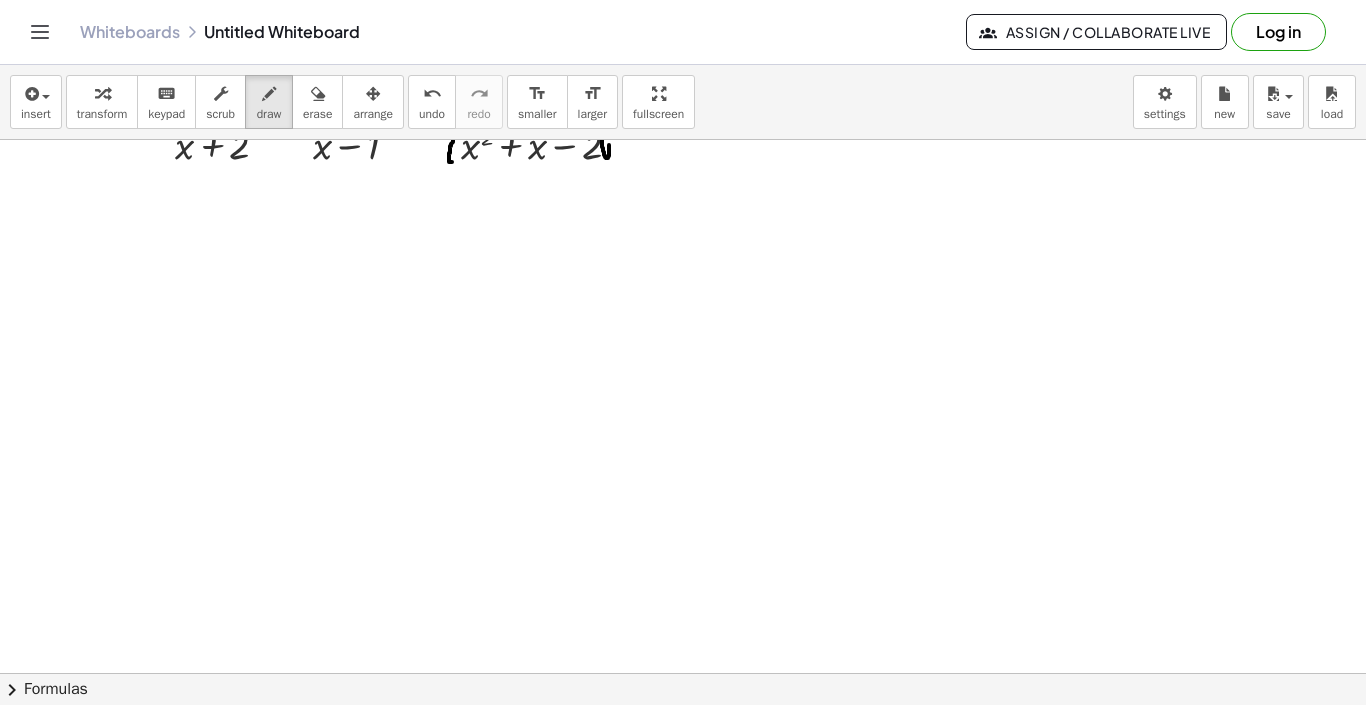 scroll, scrollTop: 74, scrollLeft: 0, axis: vertical 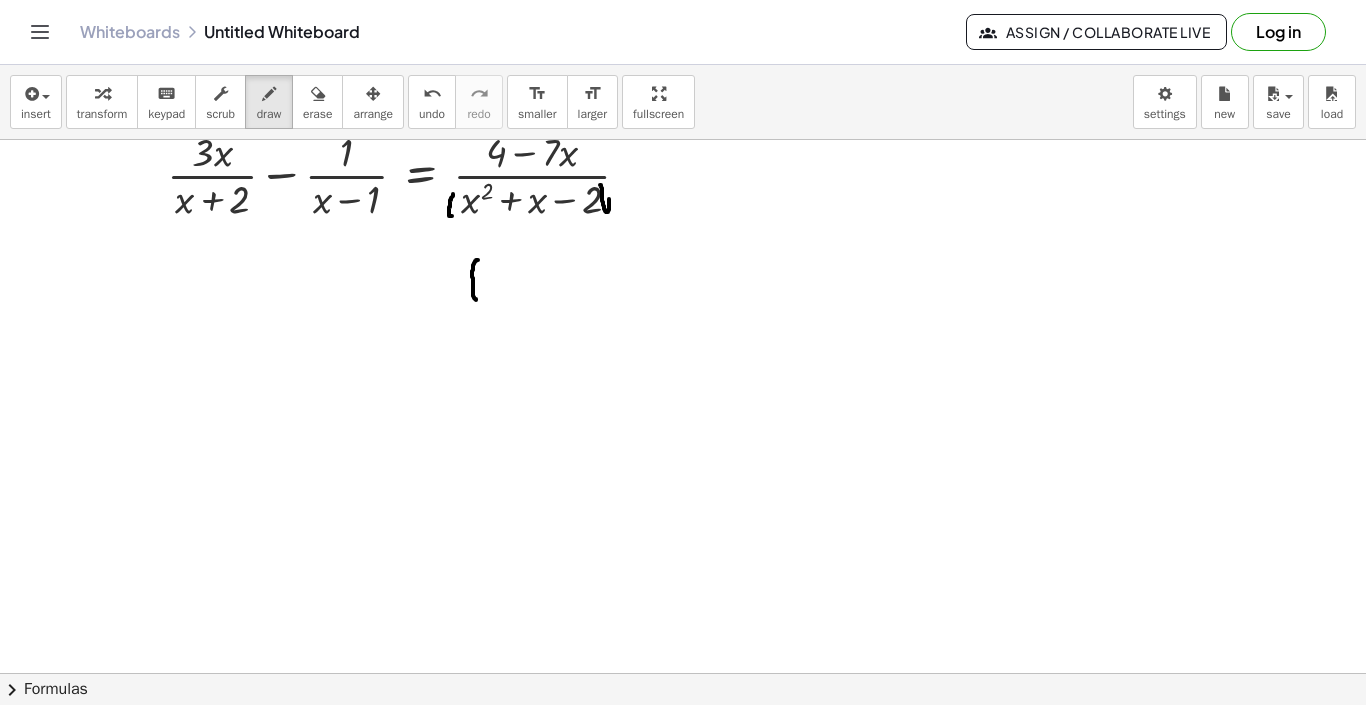drag, startPoint x: 478, startPoint y: 260, endPoint x: 479, endPoint y: 300, distance: 40.012497 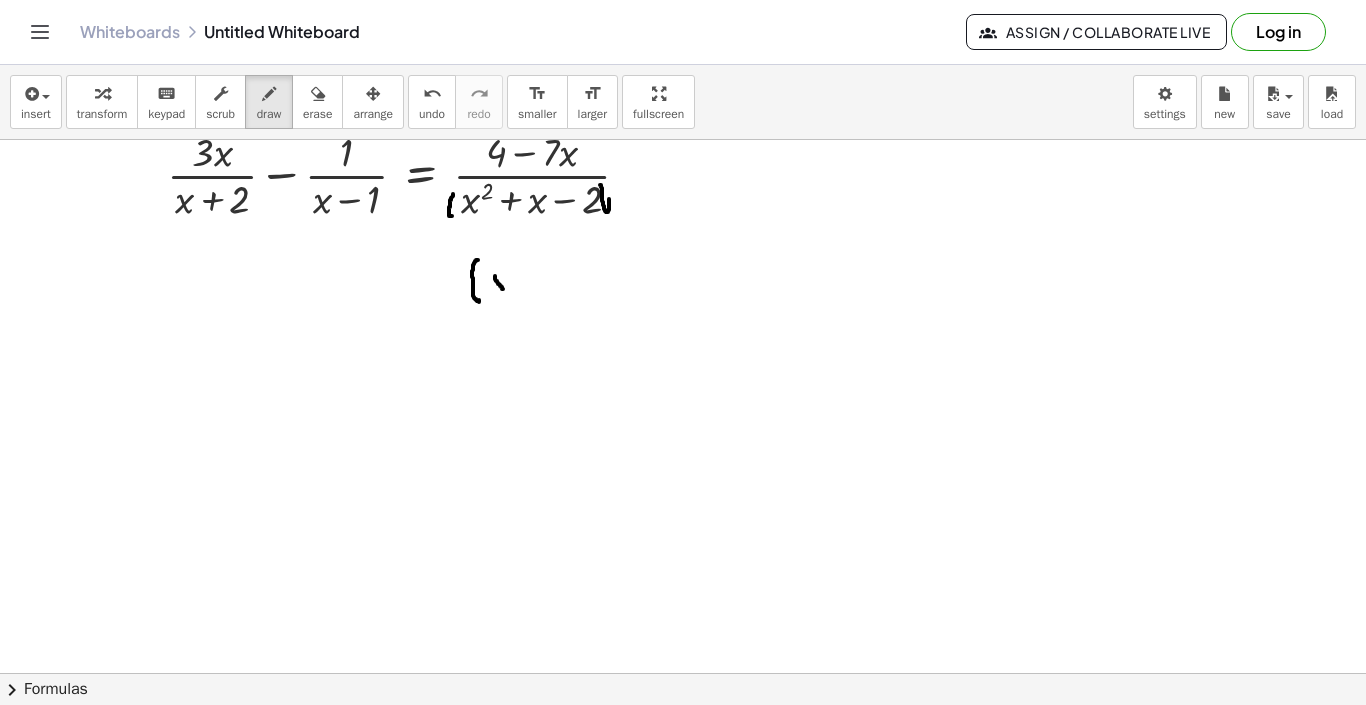 drag, startPoint x: 495, startPoint y: 276, endPoint x: 507, endPoint y: 297, distance: 24.186773 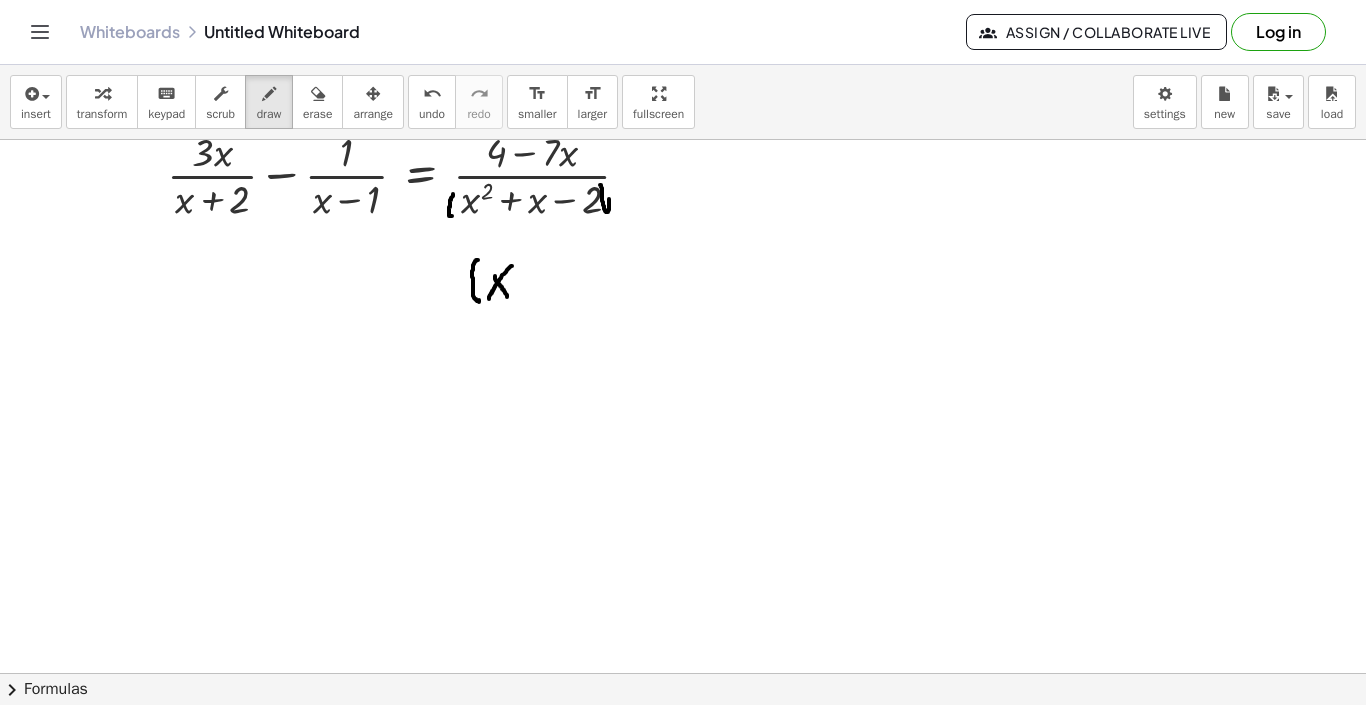 drag, startPoint x: 512, startPoint y: 266, endPoint x: 489, endPoint y: 299, distance: 40.22437 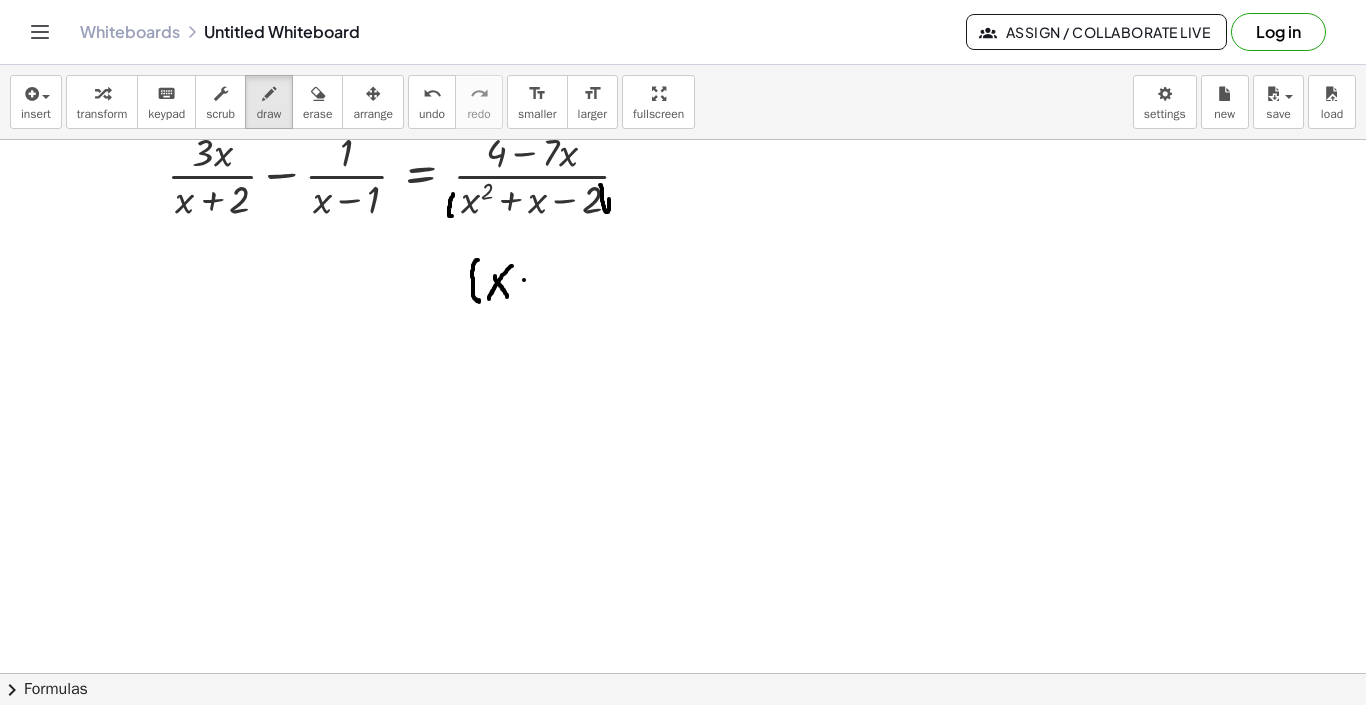 drag, startPoint x: 524, startPoint y: 280, endPoint x: 547, endPoint y: 284, distance: 23.345236 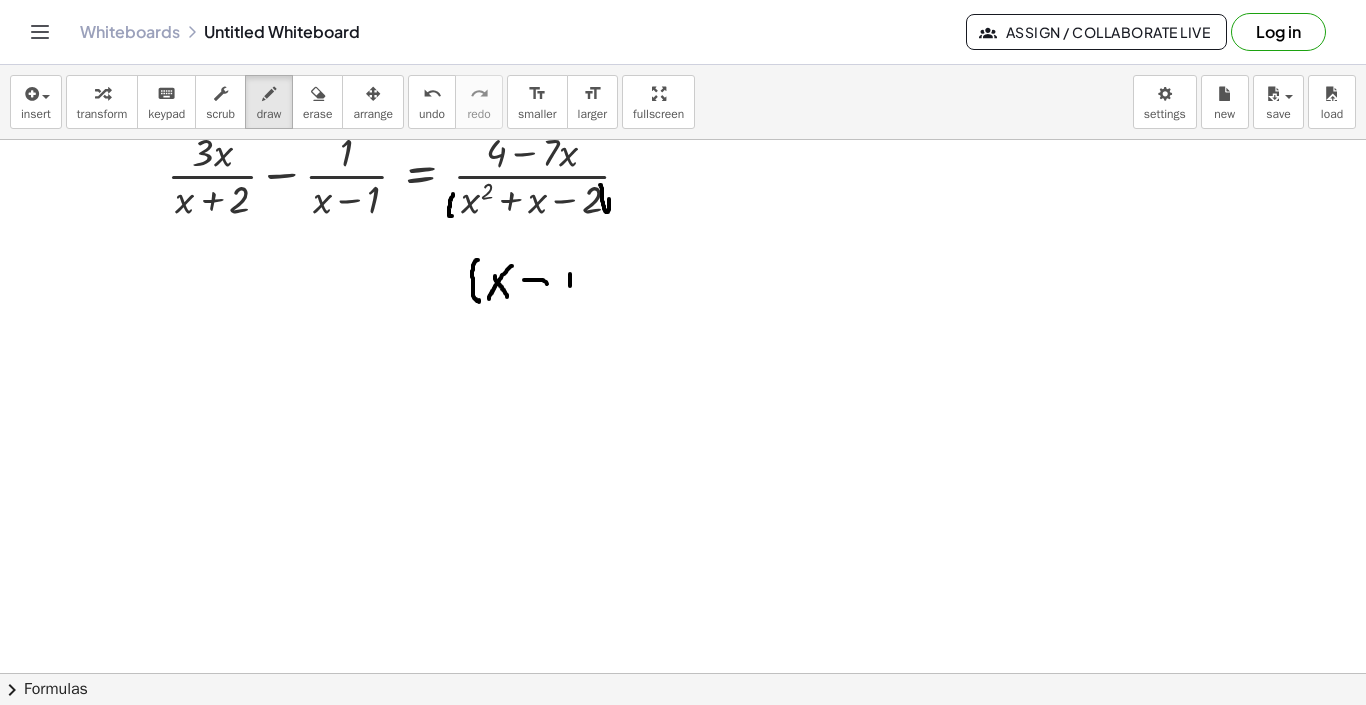 drag, startPoint x: 570, startPoint y: 274, endPoint x: 571, endPoint y: 306, distance: 32.01562 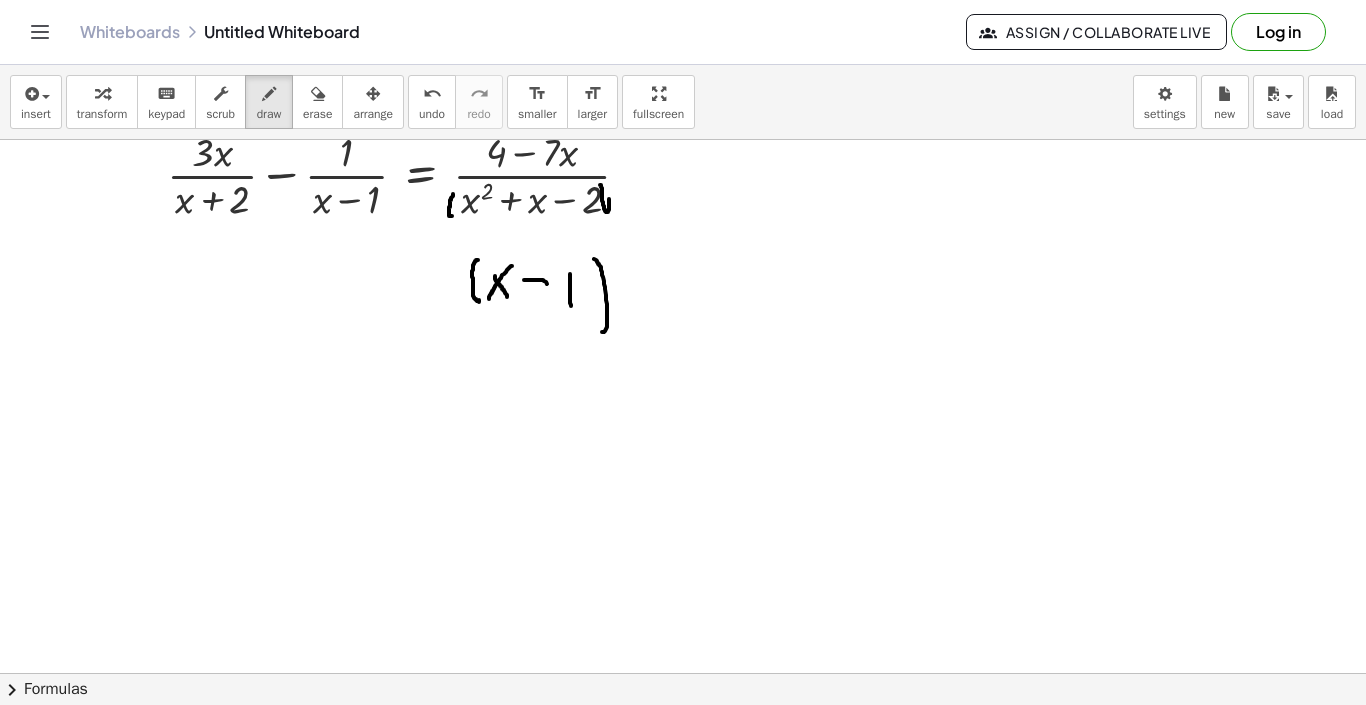 drag, startPoint x: 597, startPoint y: 262, endPoint x: 602, endPoint y: 332, distance: 70.178345 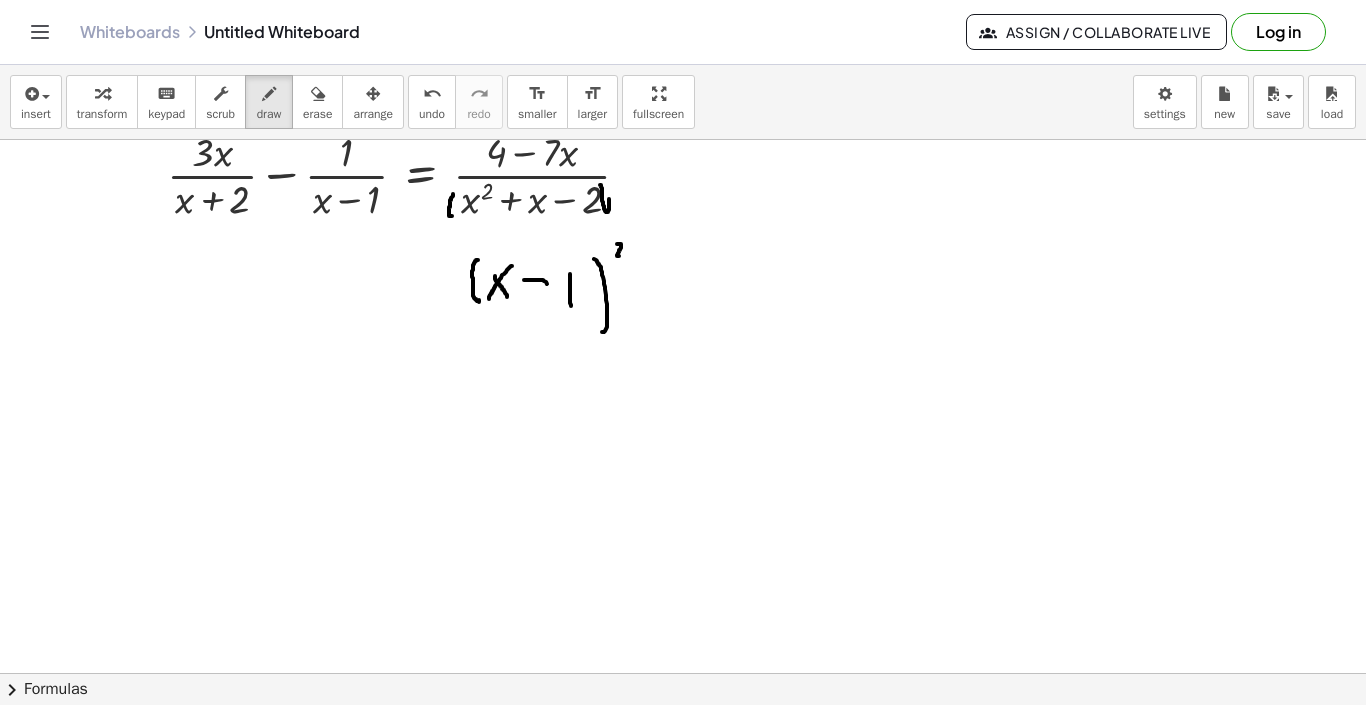 drag, startPoint x: 617, startPoint y: 244, endPoint x: 623, endPoint y: 256, distance: 13.416408 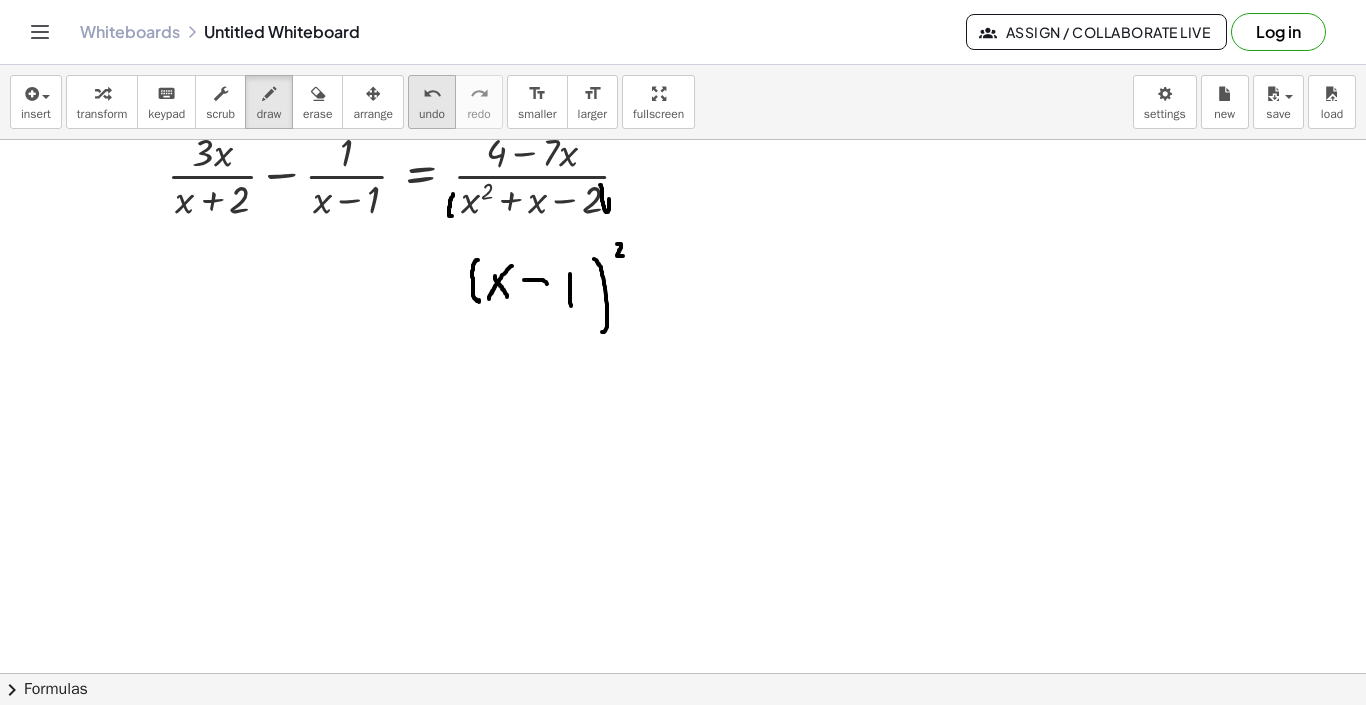 click on "undo undo" at bounding box center [432, 102] 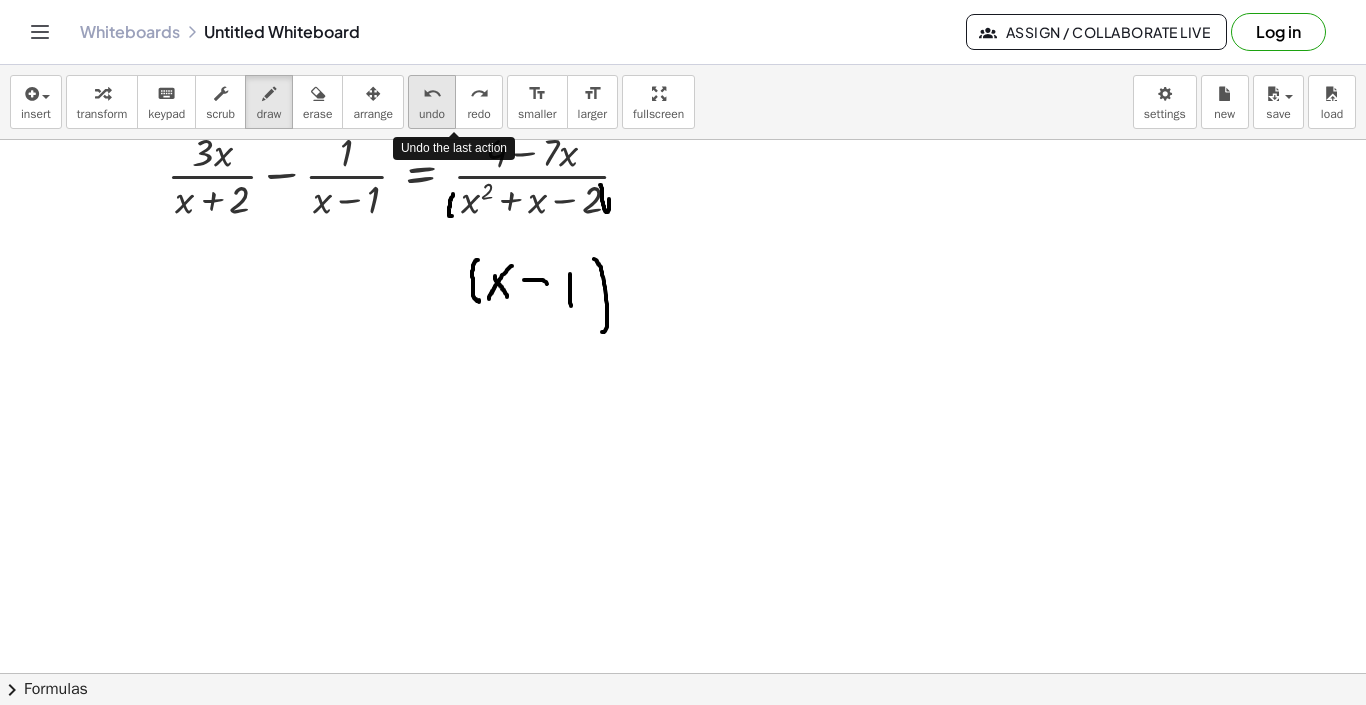 click on "undo undo" at bounding box center (432, 102) 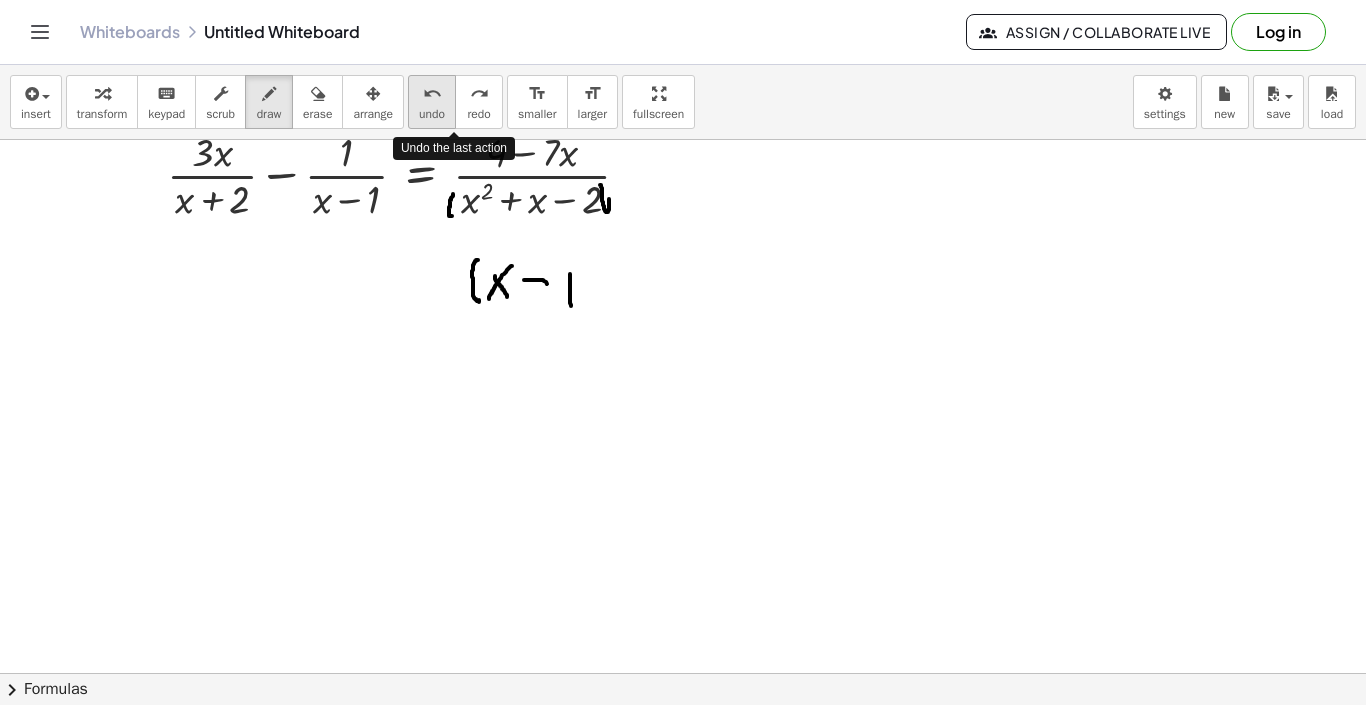 click on "undo undo" at bounding box center (432, 102) 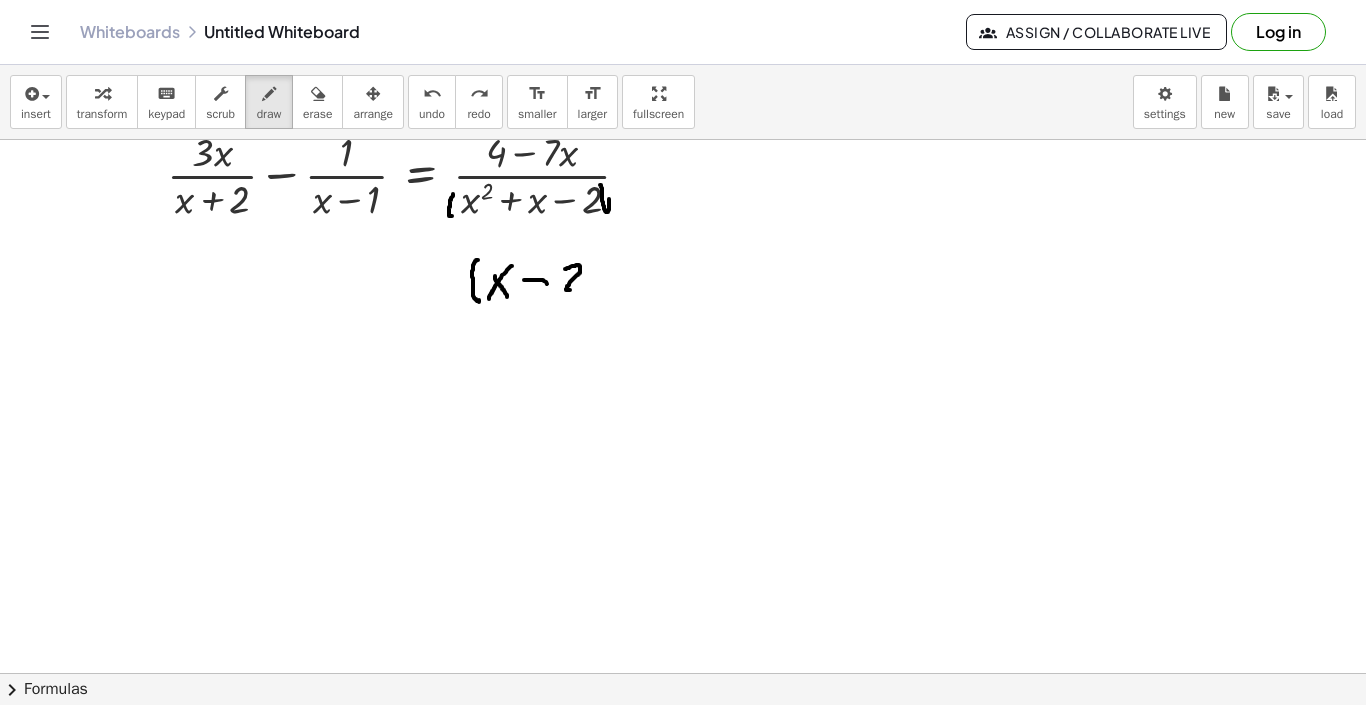 drag, startPoint x: 565, startPoint y: 269, endPoint x: 585, endPoint y: 292, distance: 30.479502 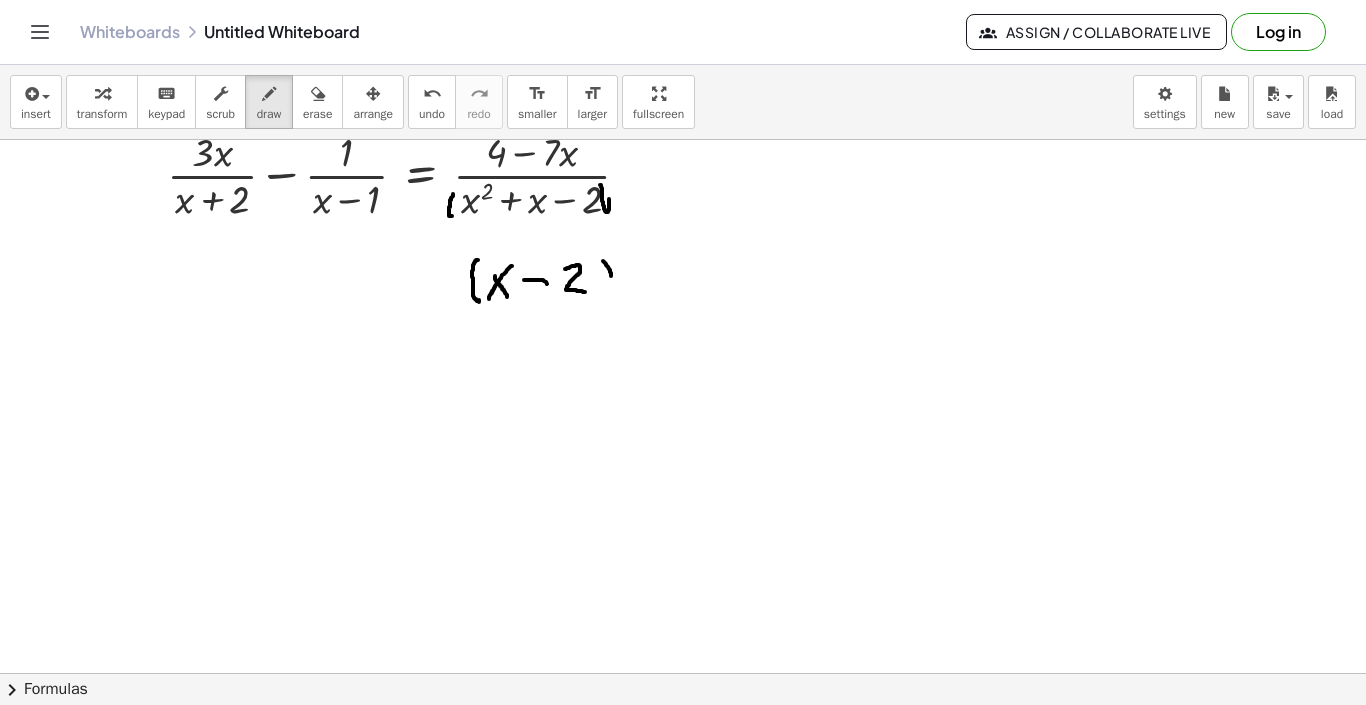 drag, startPoint x: 603, startPoint y: 261, endPoint x: 610, endPoint y: 291, distance: 30.805843 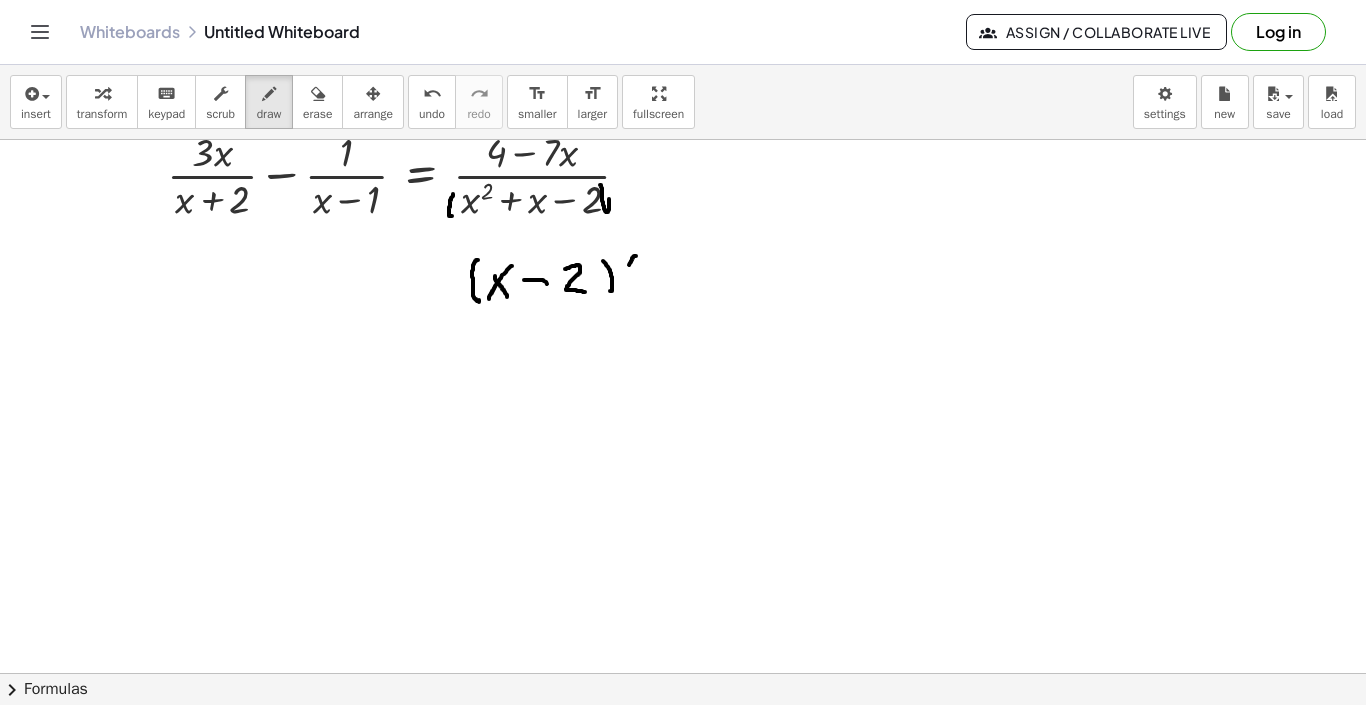drag, startPoint x: 636, startPoint y: 256, endPoint x: 633, endPoint y: 302, distance: 46.09772 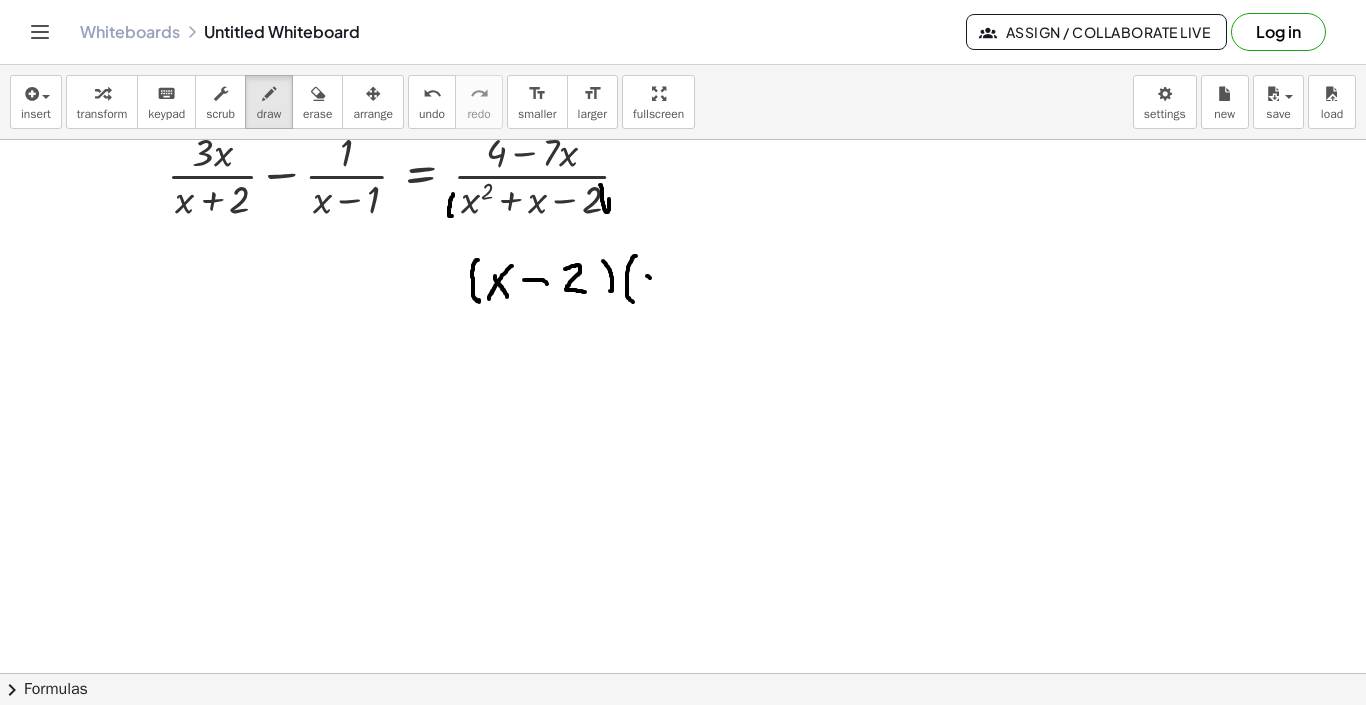 drag, startPoint x: 647, startPoint y: 276, endPoint x: 669, endPoint y: 297, distance: 30.413813 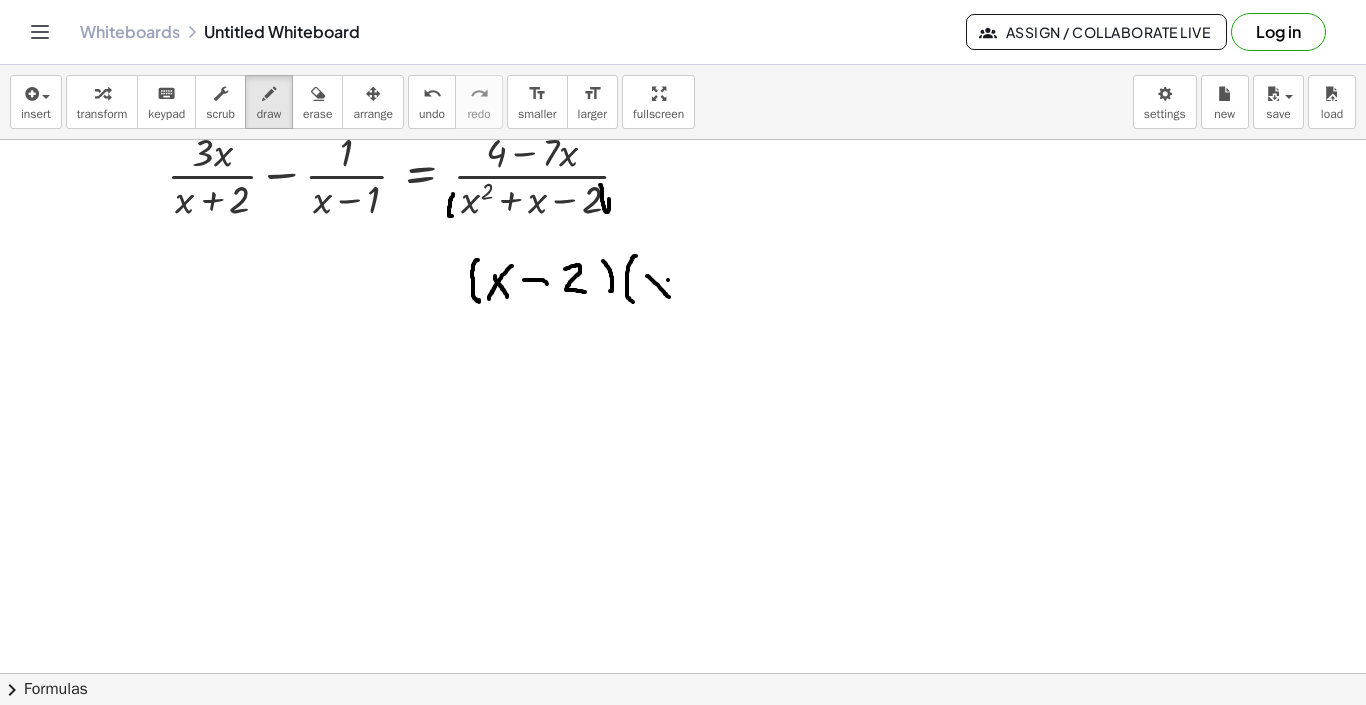 drag, startPoint x: 668, startPoint y: 280, endPoint x: 649, endPoint y: 288, distance: 20.615528 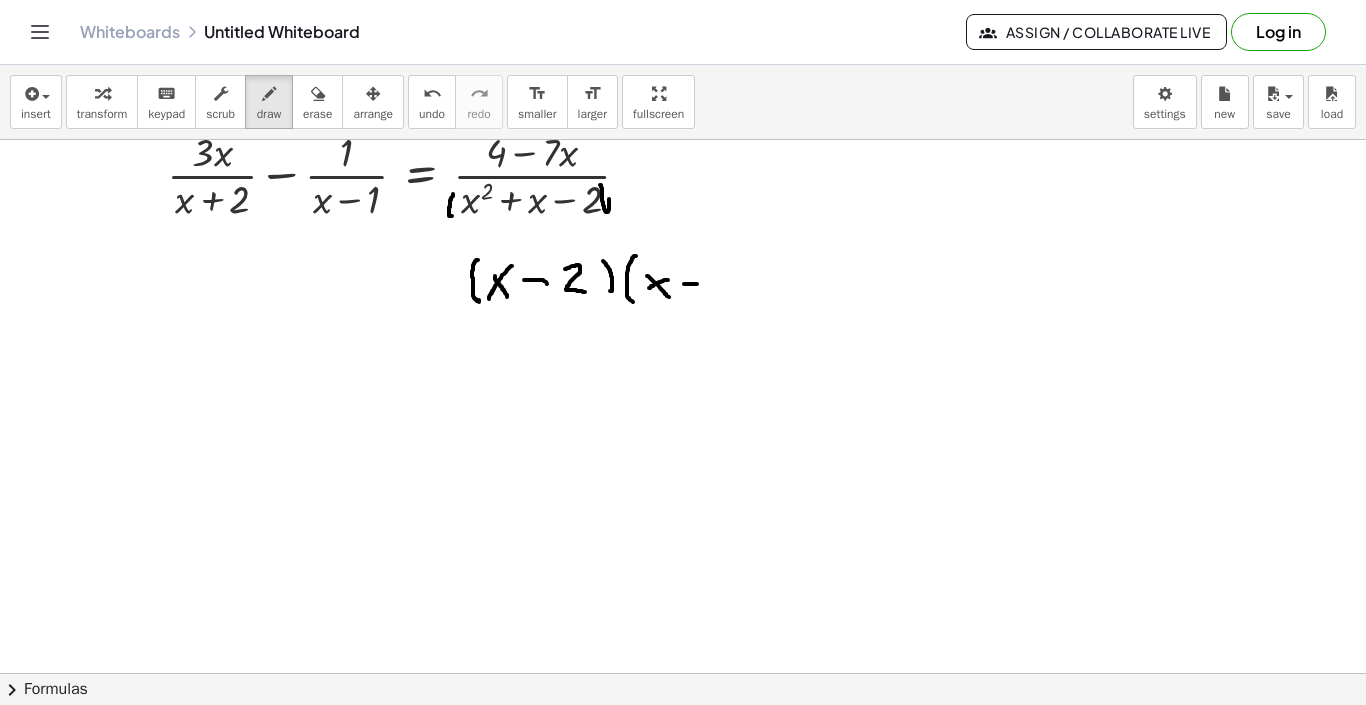 drag, startPoint x: 684, startPoint y: 284, endPoint x: 700, endPoint y: 284, distance: 16 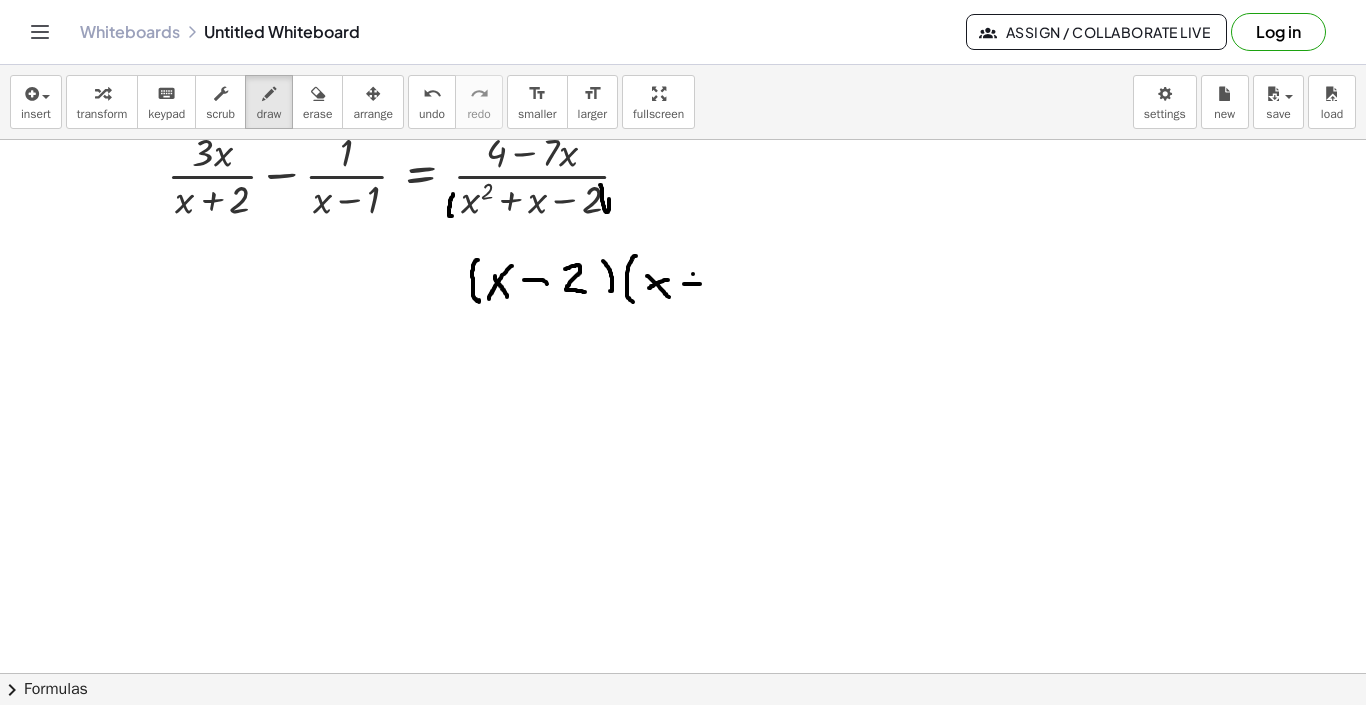 drag, startPoint x: 693, startPoint y: 274, endPoint x: 693, endPoint y: 293, distance: 19 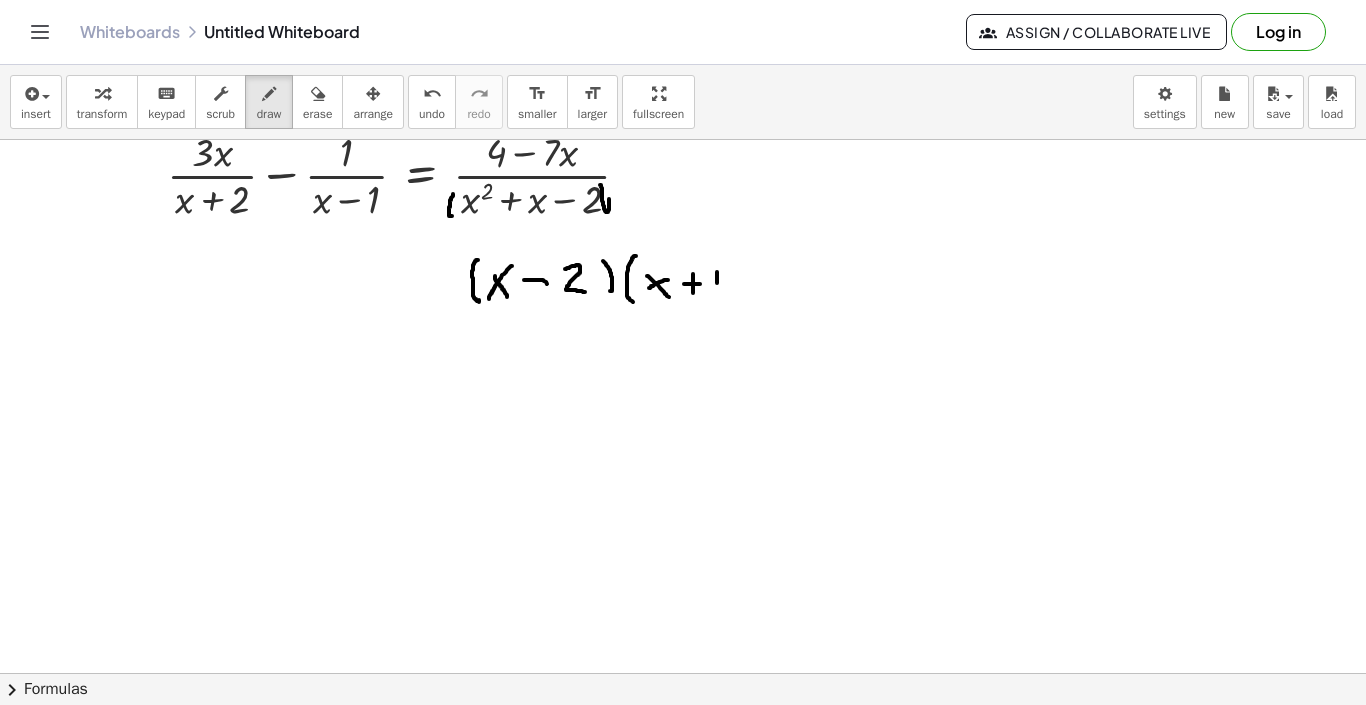 drag, startPoint x: 717, startPoint y: 272, endPoint x: 717, endPoint y: 287, distance: 15 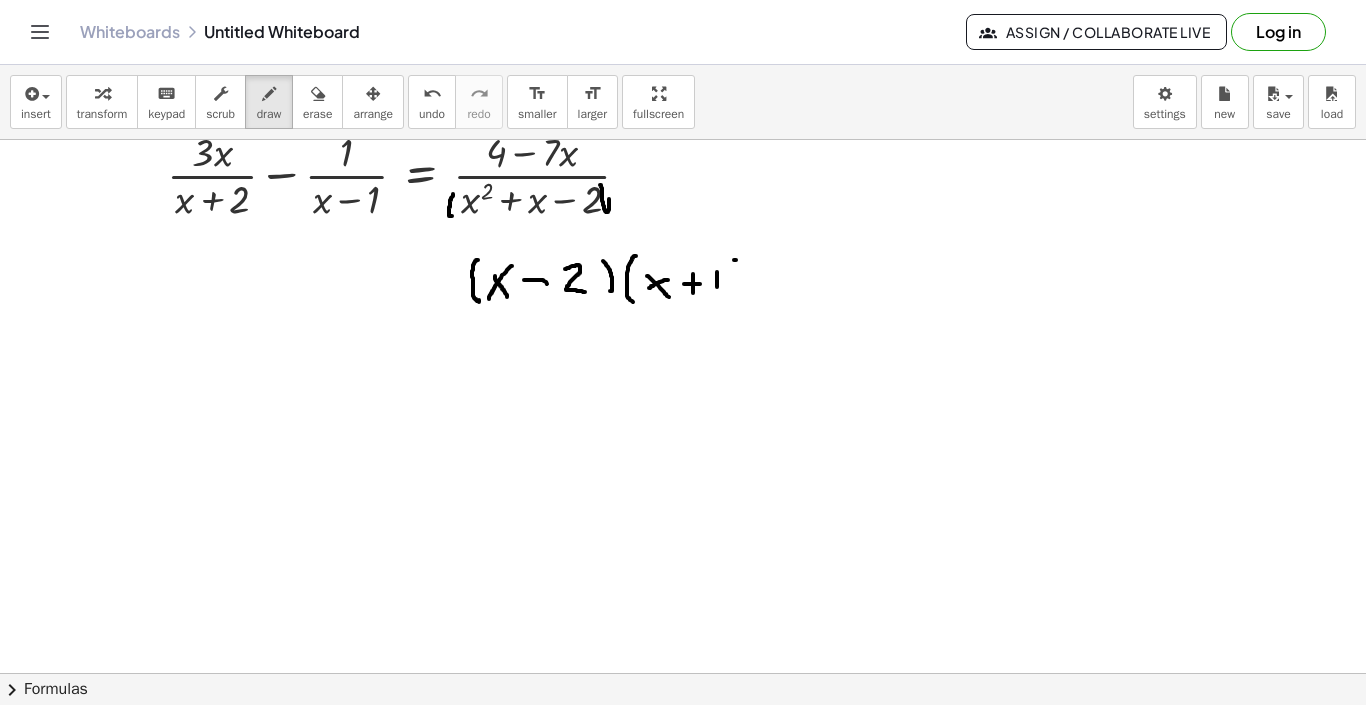 drag, startPoint x: 735, startPoint y: 260, endPoint x: 737, endPoint y: 287, distance: 27.073973 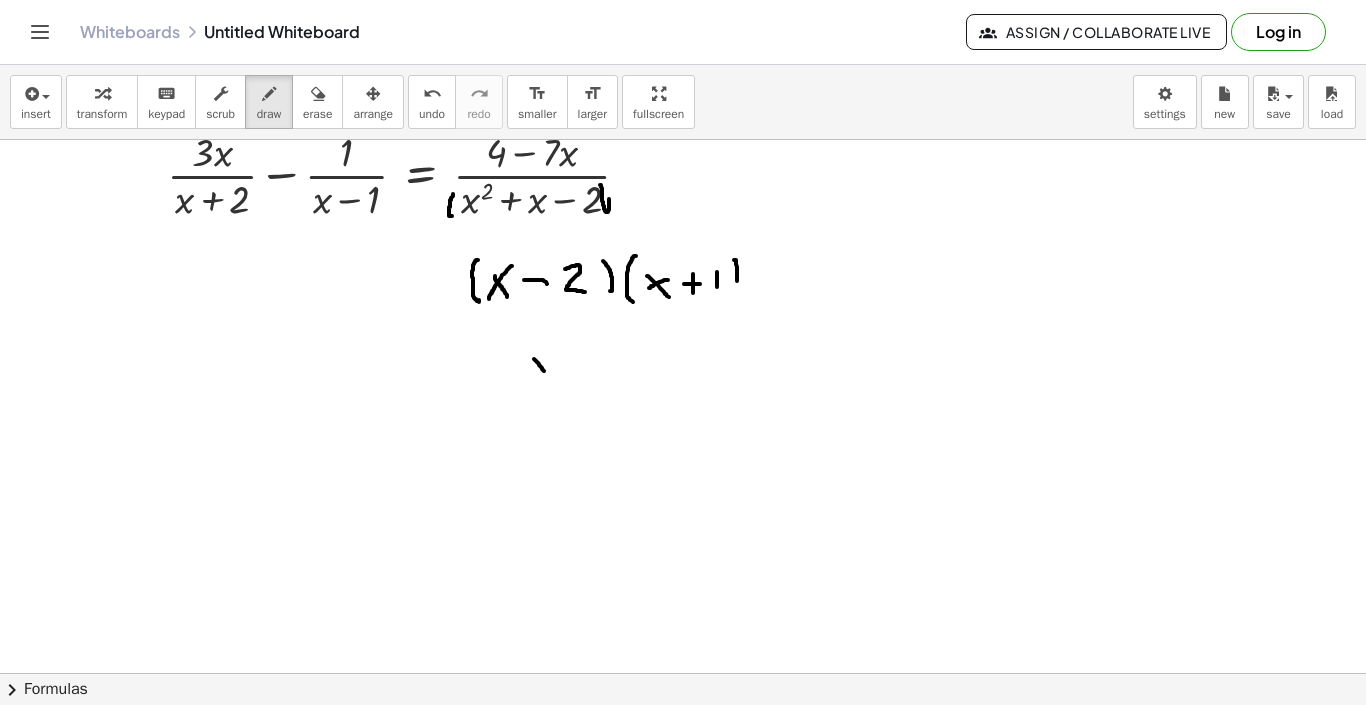 click at bounding box center [683, 664] 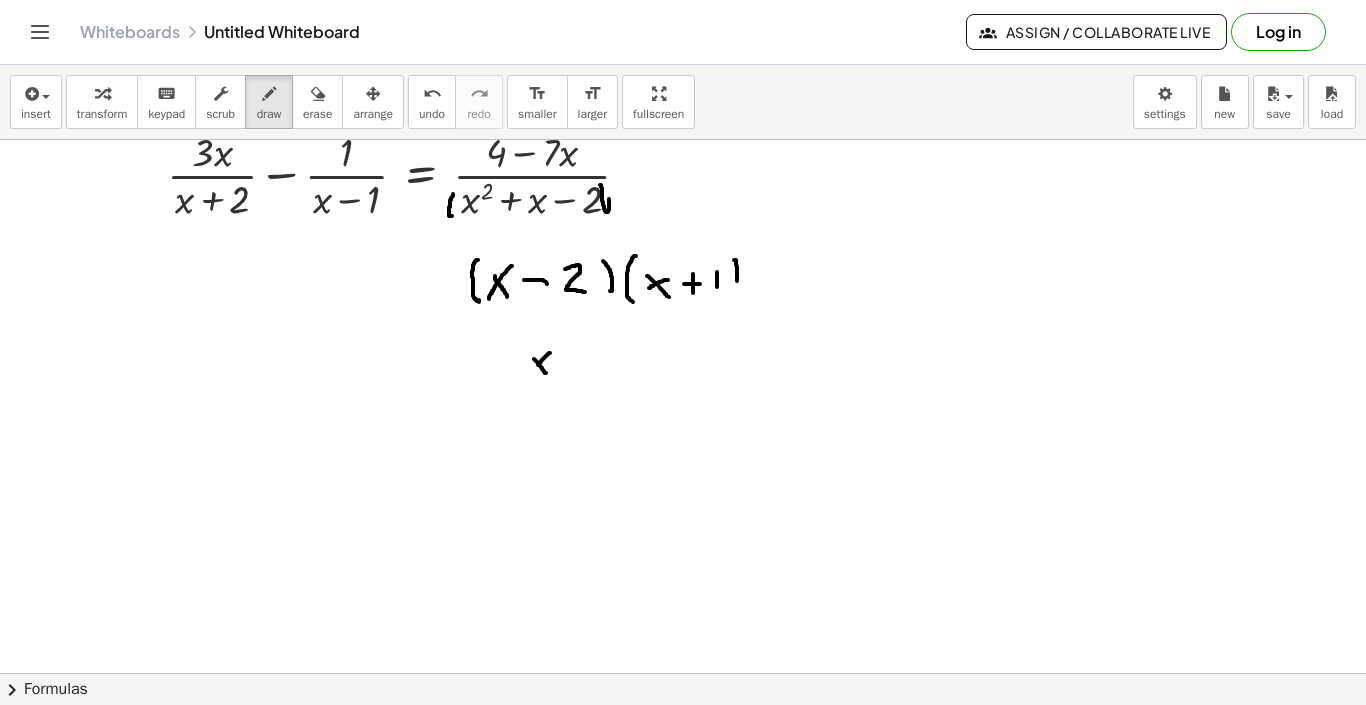 click at bounding box center [683, 664] 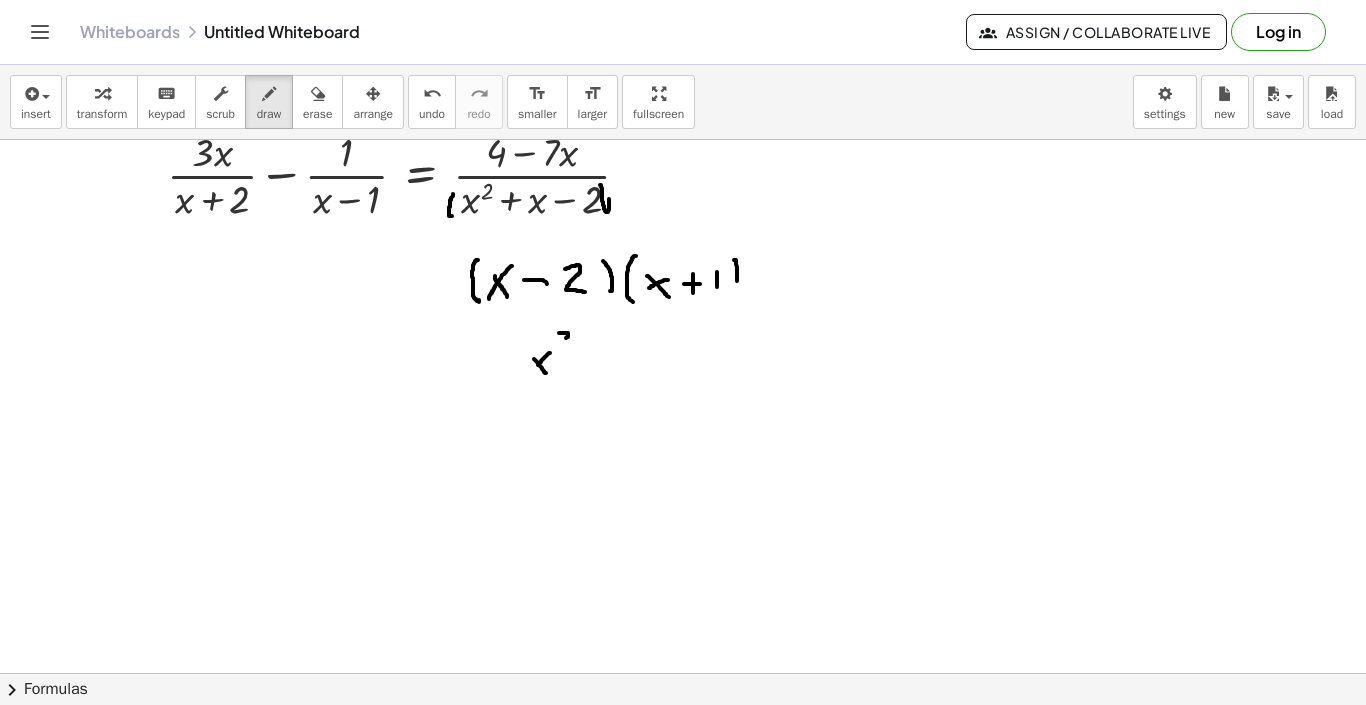 drag, startPoint x: 560, startPoint y: 333, endPoint x: 578, endPoint y: 343, distance: 20.59126 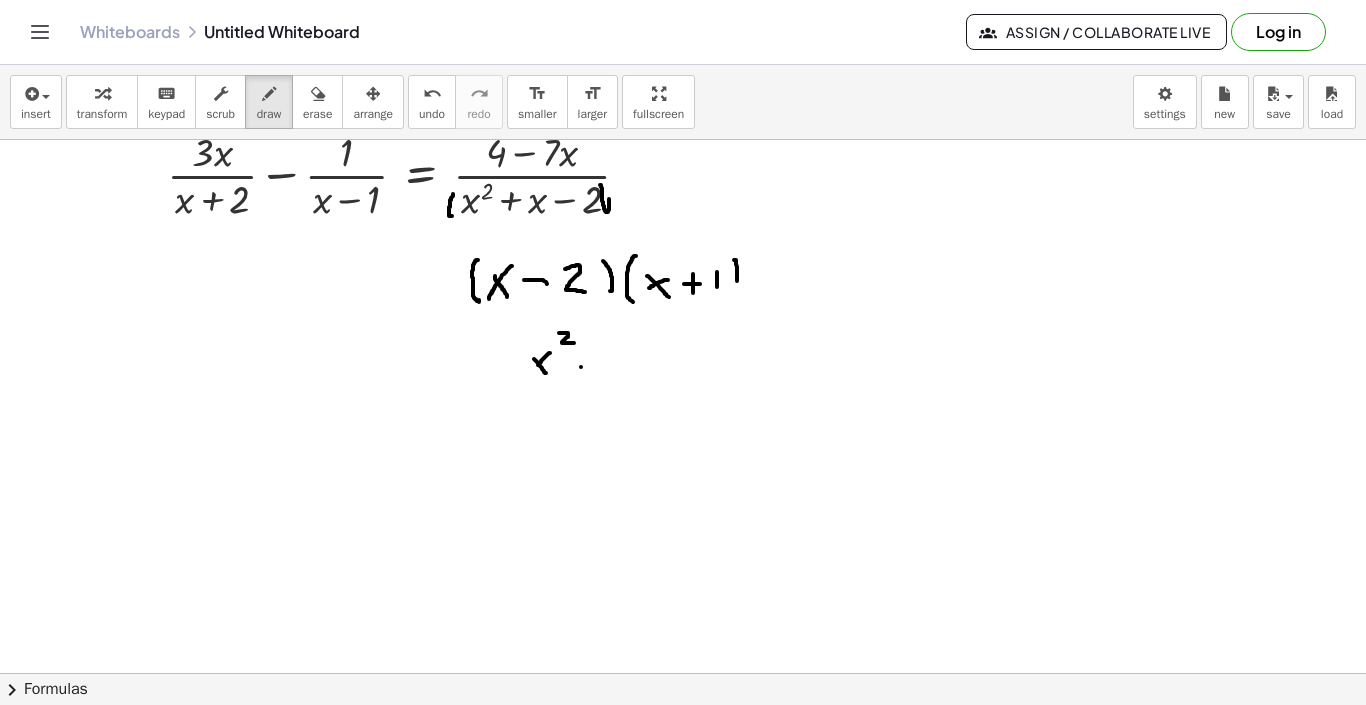 drag, startPoint x: 581, startPoint y: 367, endPoint x: 603, endPoint y: 365, distance: 22.090721 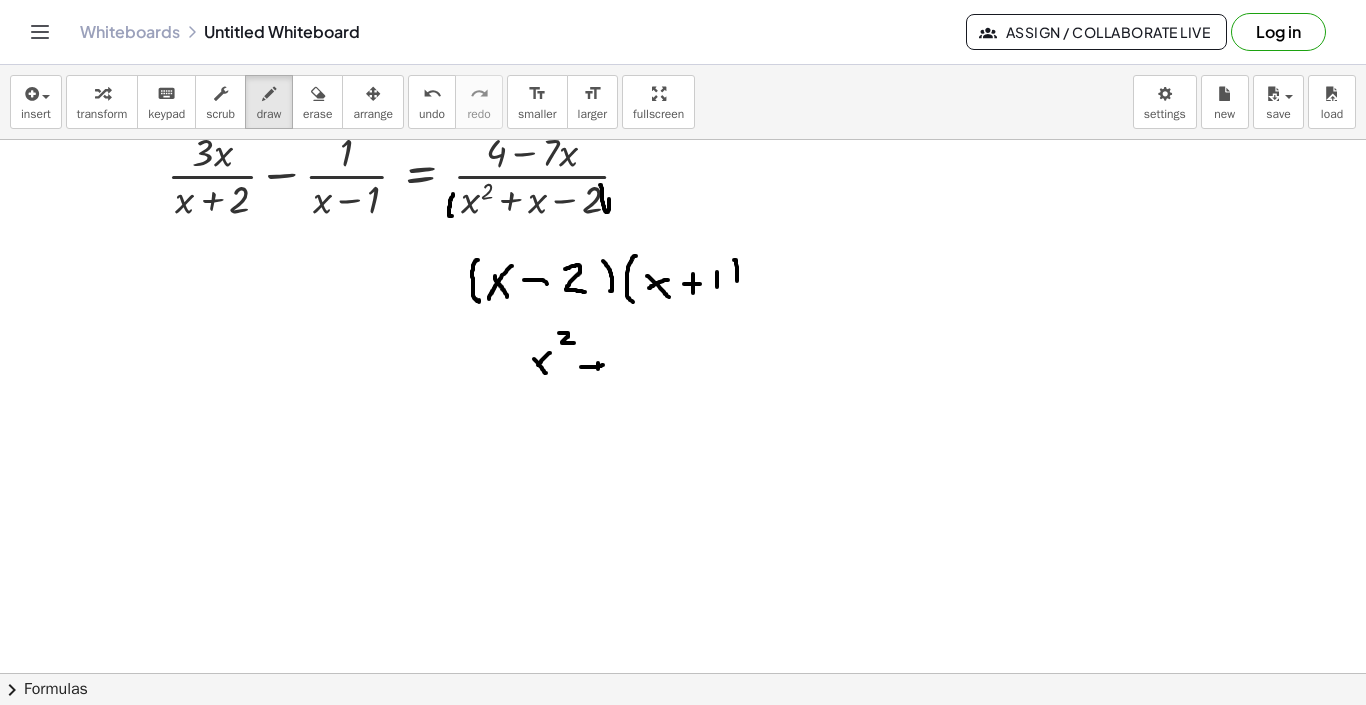 click at bounding box center [683, 664] 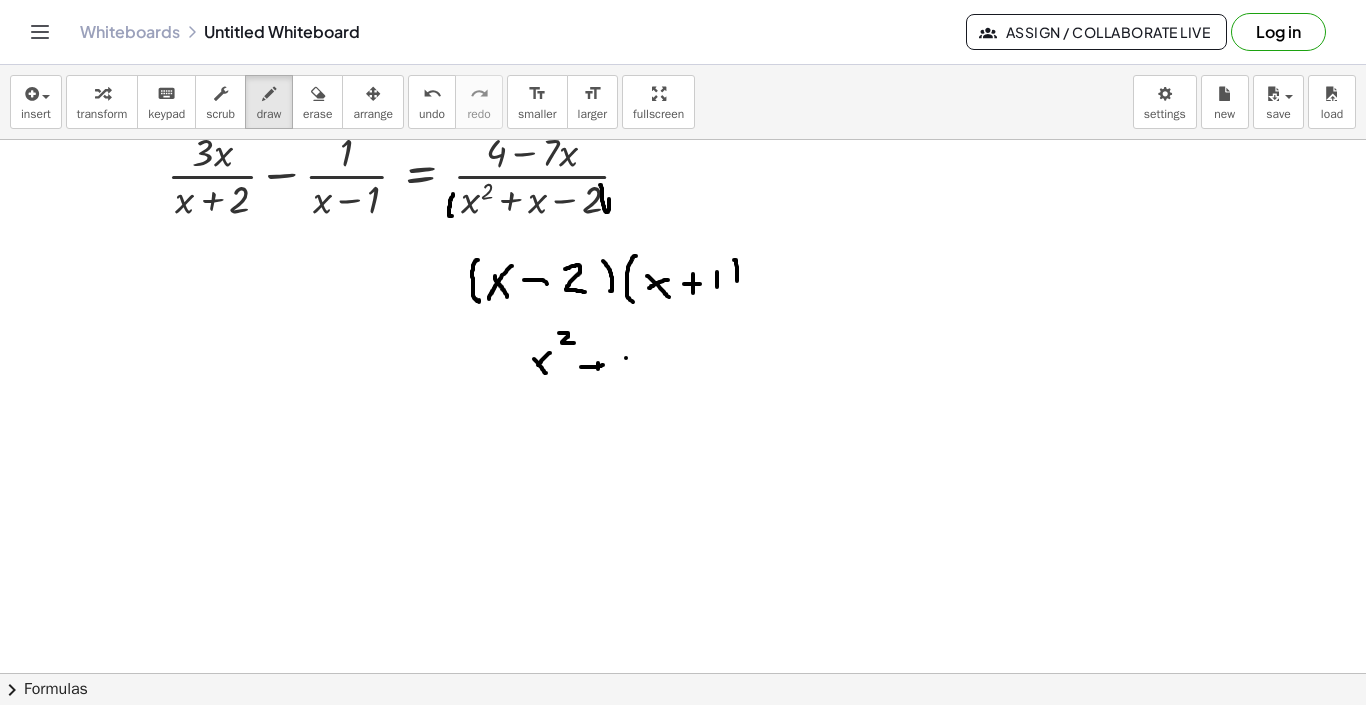 drag, startPoint x: 626, startPoint y: 358, endPoint x: 640, endPoint y: 378, distance: 24.41311 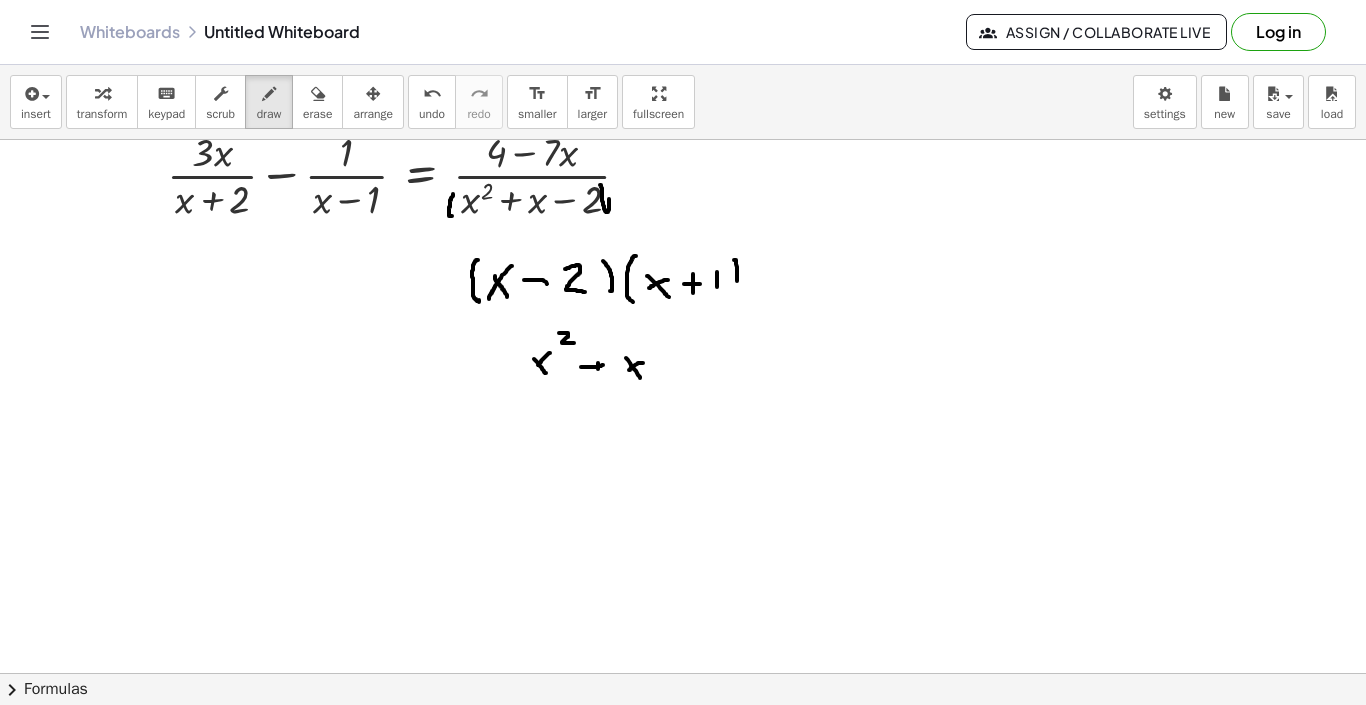 drag, startPoint x: 643, startPoint y: 363, endPoint x: 629, endPoint y: 370, distance: 15.652476 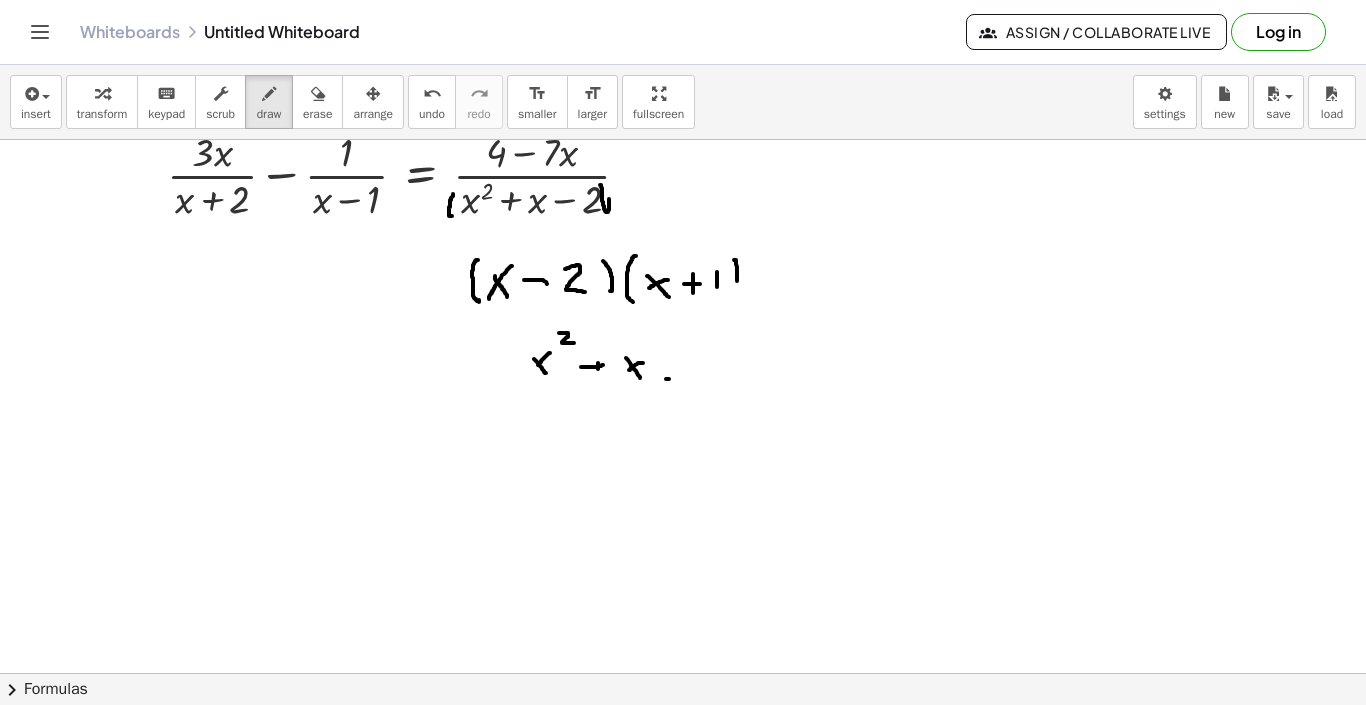 click at bounding box center (683, 664) 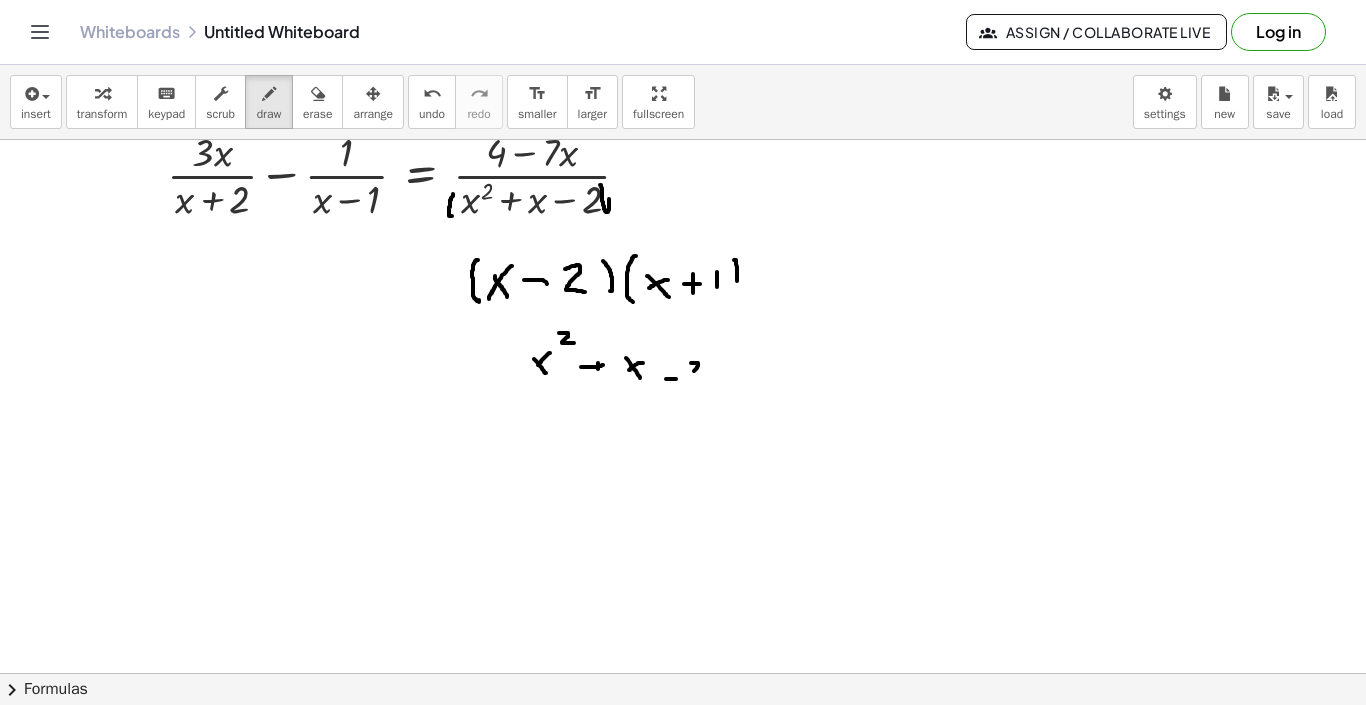 drag, startPoint x: 691, startPoint y: 363, endPoint x: 698, endPoint y: 382, distance: 20.248457 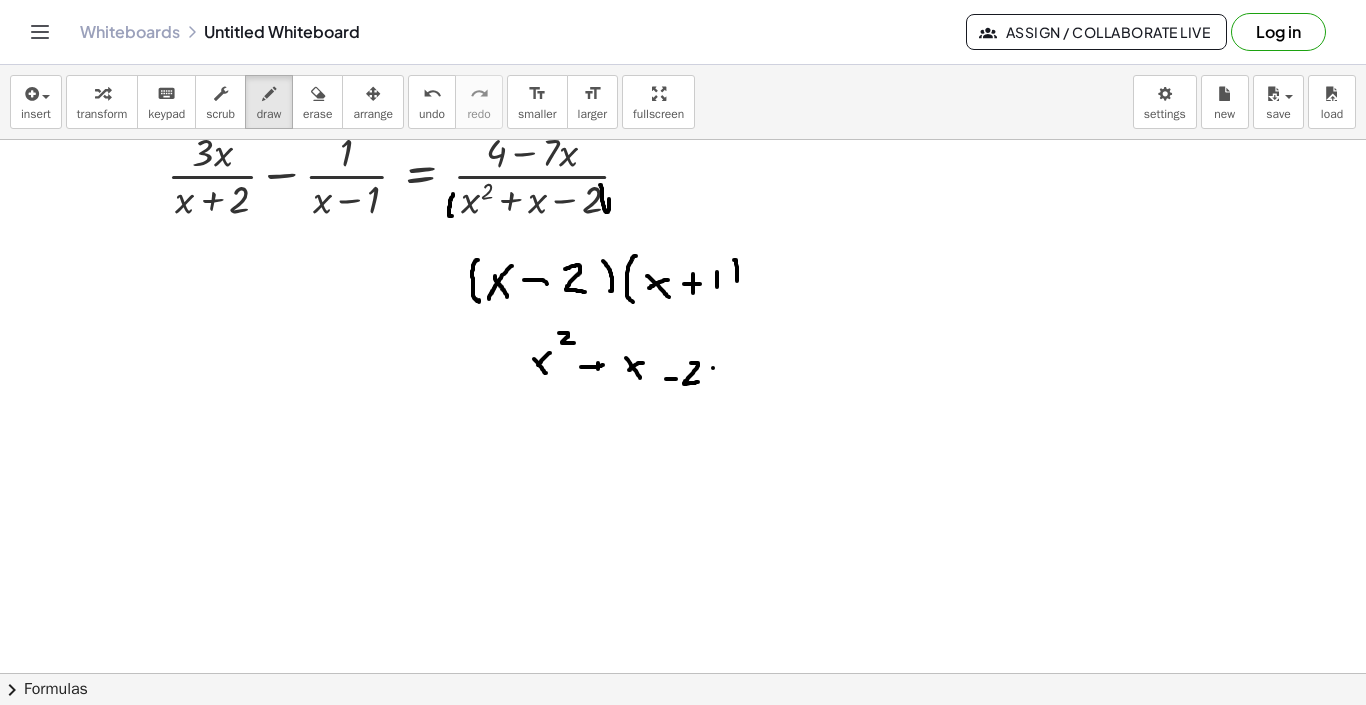 drag, startPoint x: 713, startPoint y: 368, endPoint x: 723, endPoint y: 376, distance: 12.806249 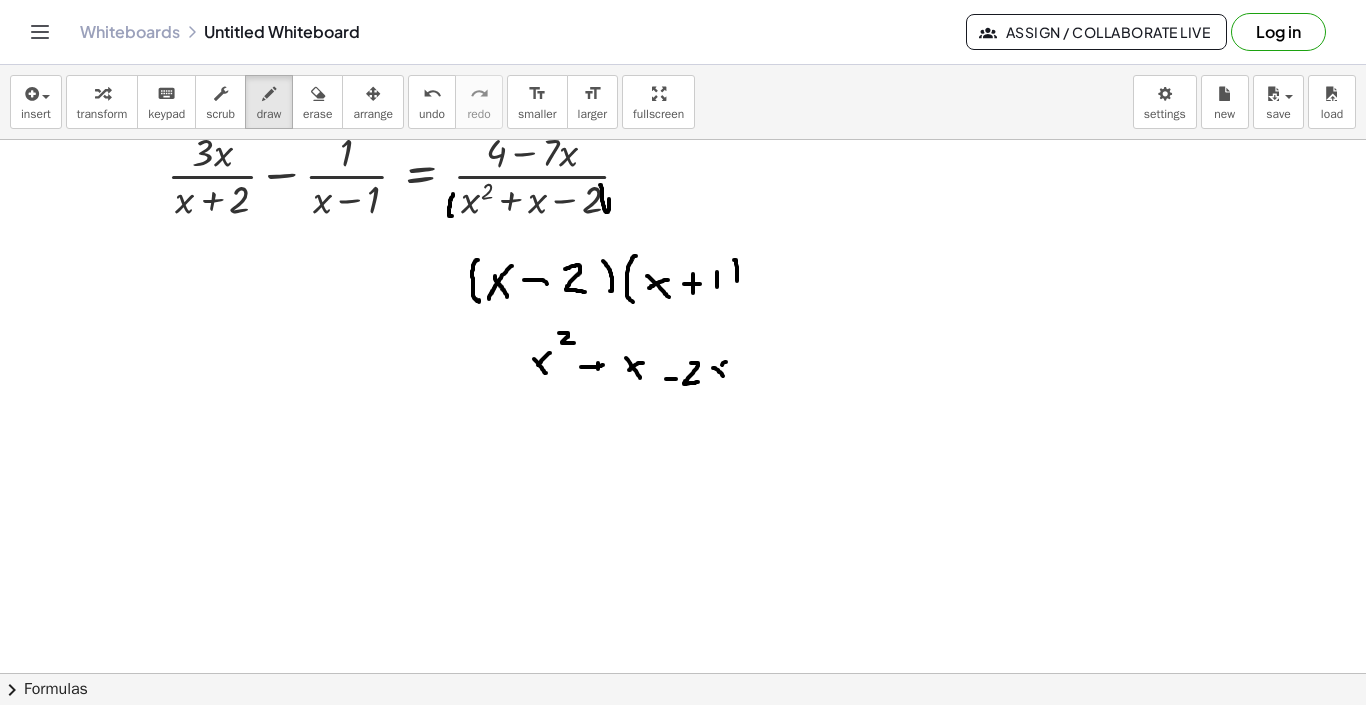 drag, startPoint x: 726, startPoint y: 362, endPoint x: 715, endPoint y: 374, distance: 16.27882 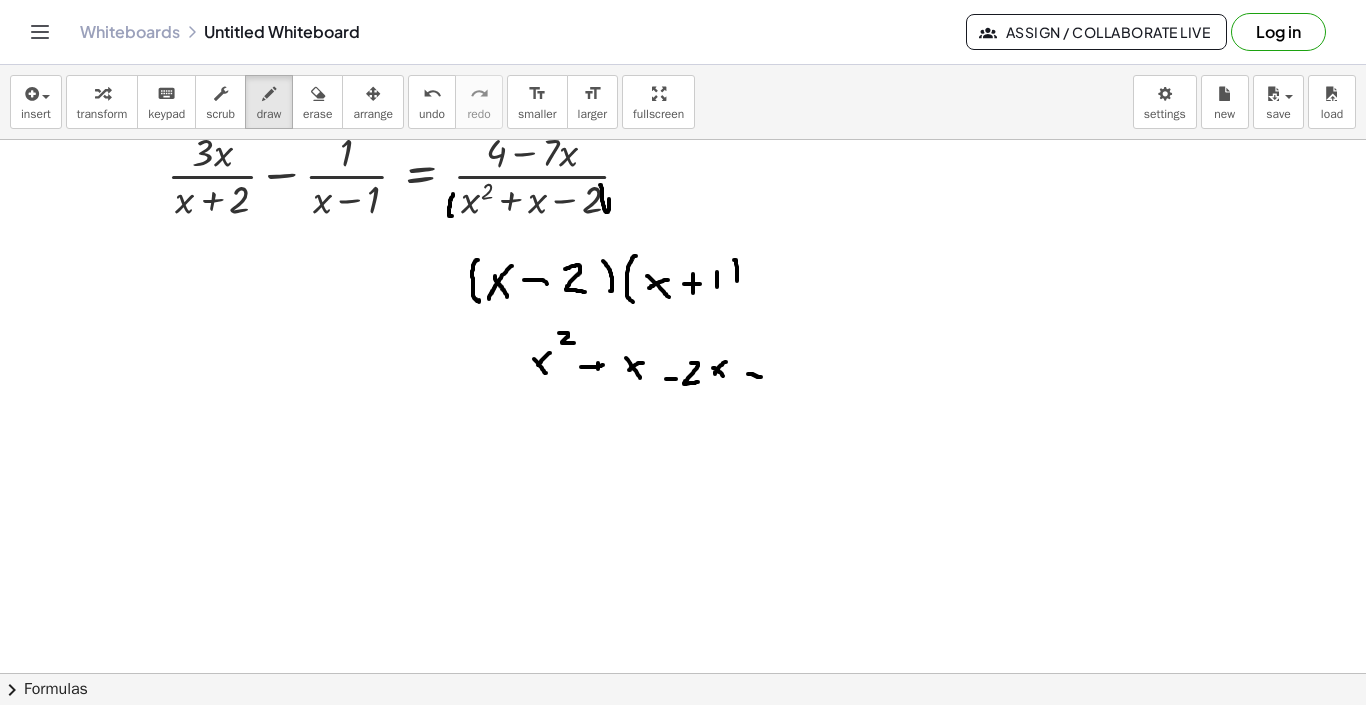 drag, startPoint x: 748, startPoint y: 374, endPoint x: 761, endPoint y: 377, distance: 13.341664 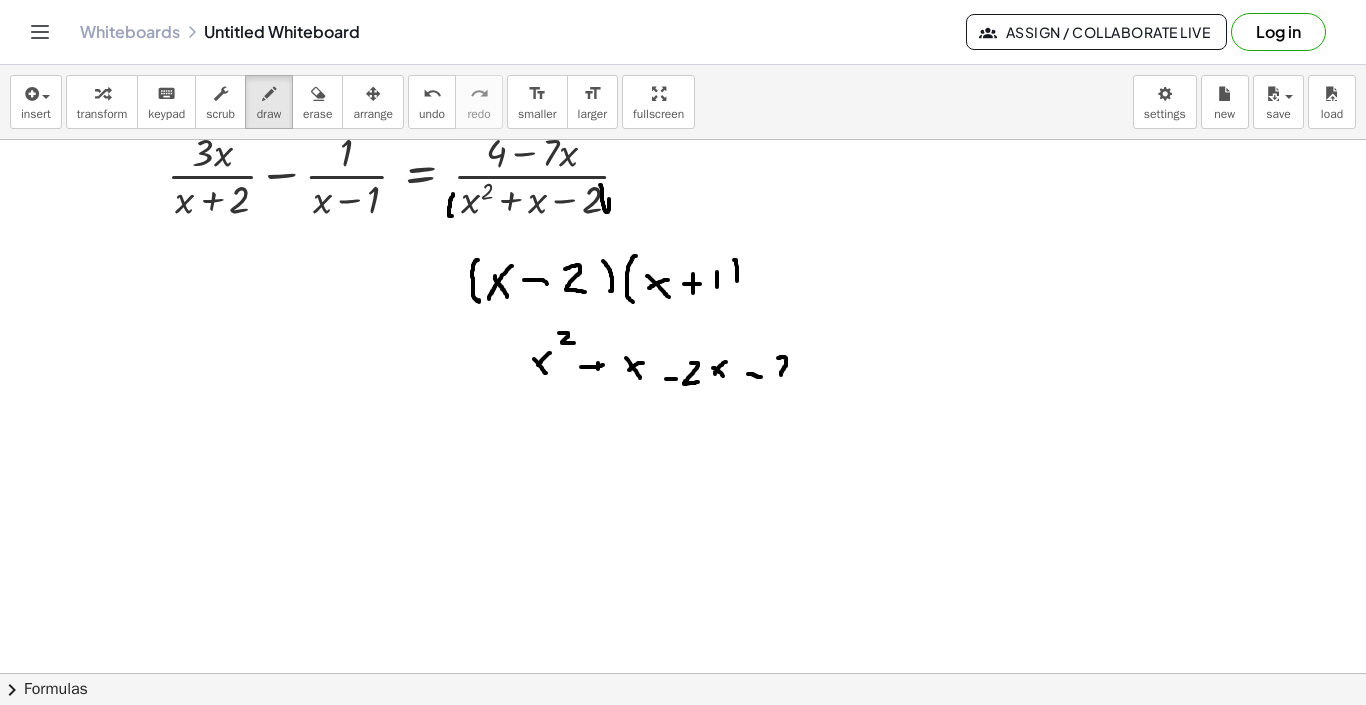 drag, startPoint x: 778, startPoint y: 358, endPoint x: 791, endPoint y: 374, distance: 20.615528 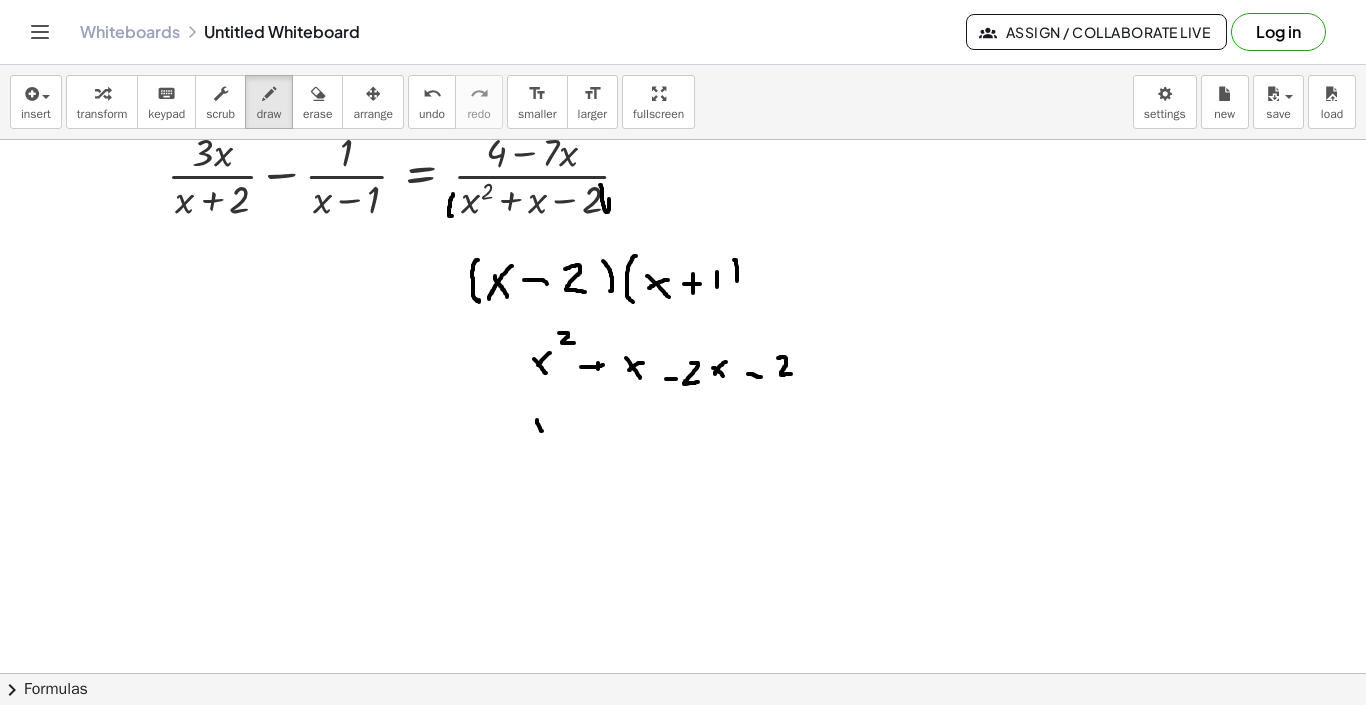 drag, startPoint x: 537, startPoint y: 420, endPoint x: 547, endPoint y: 445, distance: 26.925823 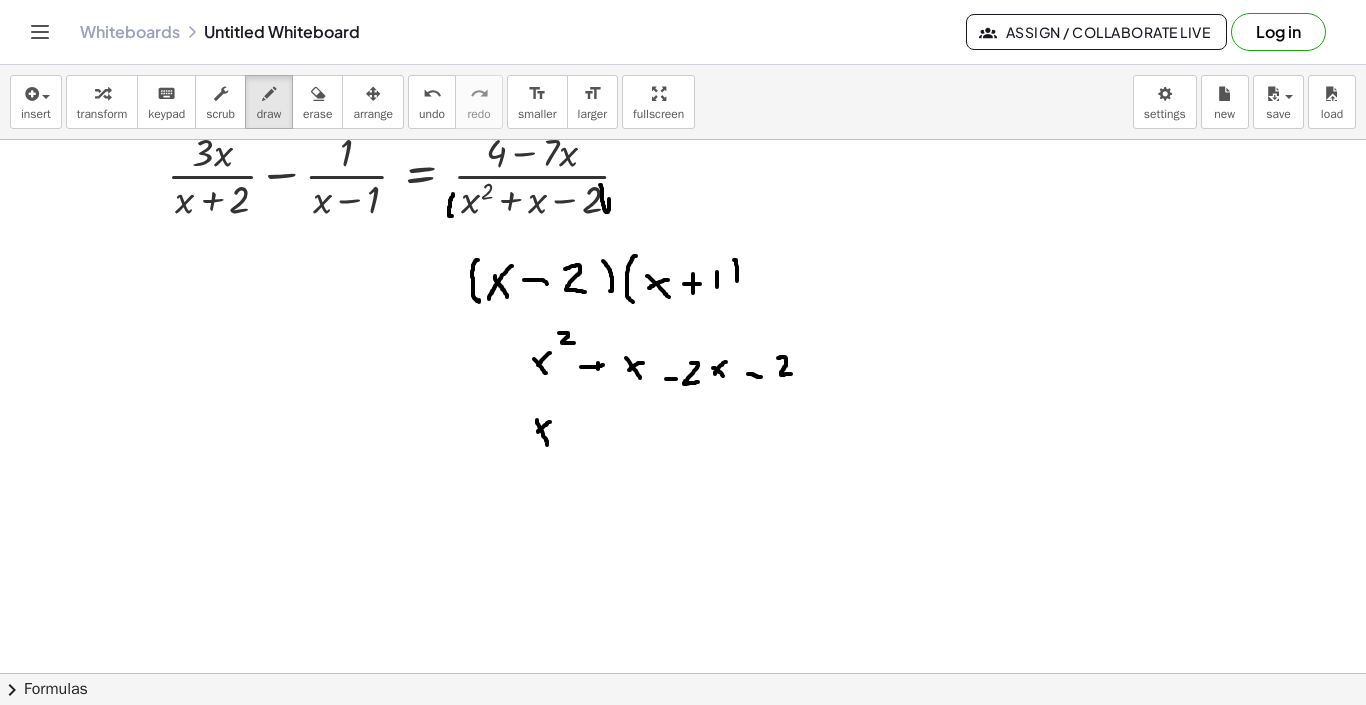 drag, startPoint x: 550, startPoint y: 422, endPoint x: 531, endPoint y: 441, distance: 26.870058 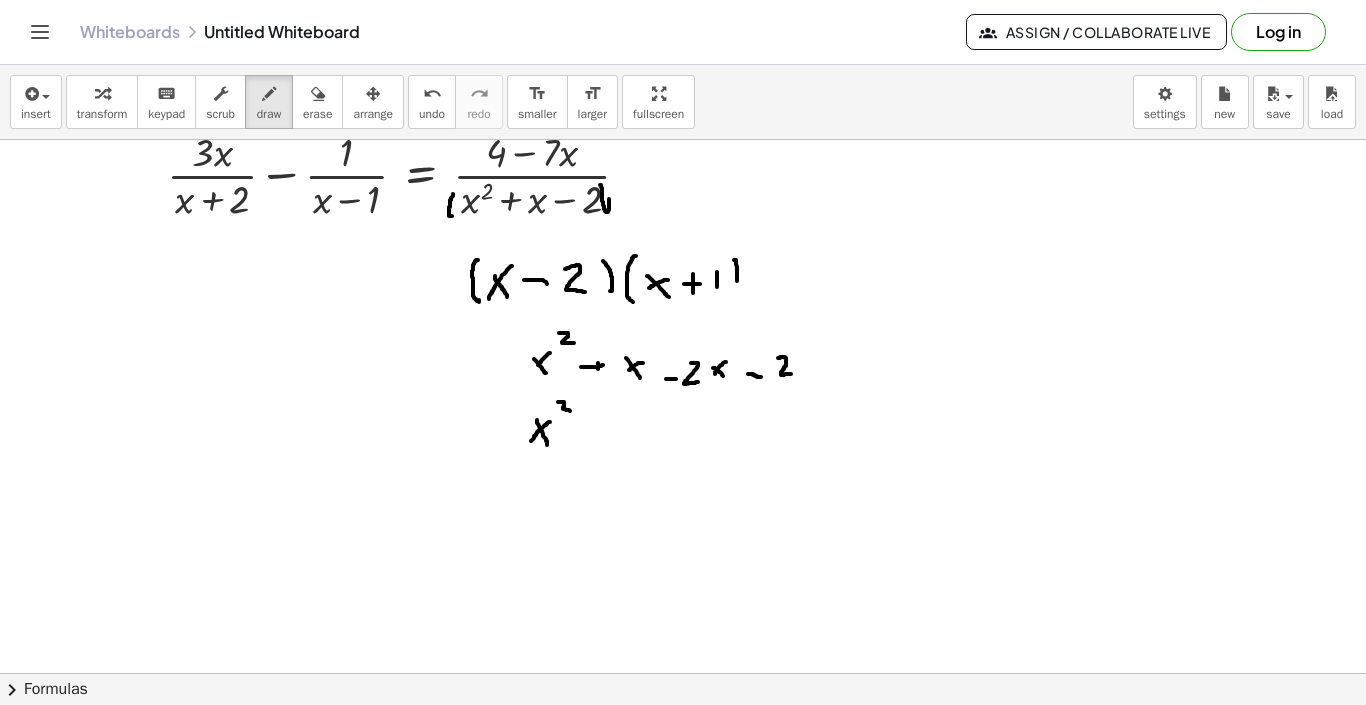 drag, startPoint x: 558, startPoint y: 402, endPoint x: 570, endPoint y: 411, distance: 15 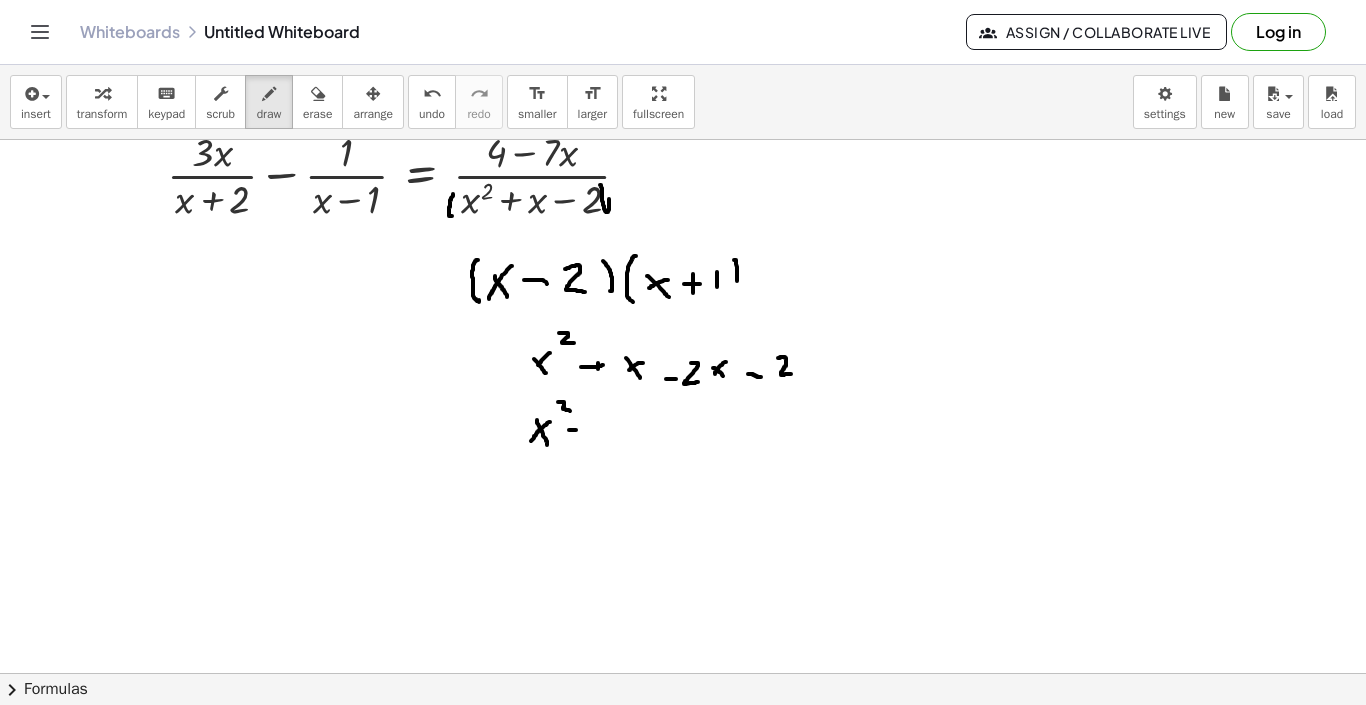 click at bounding box center (683, 664) 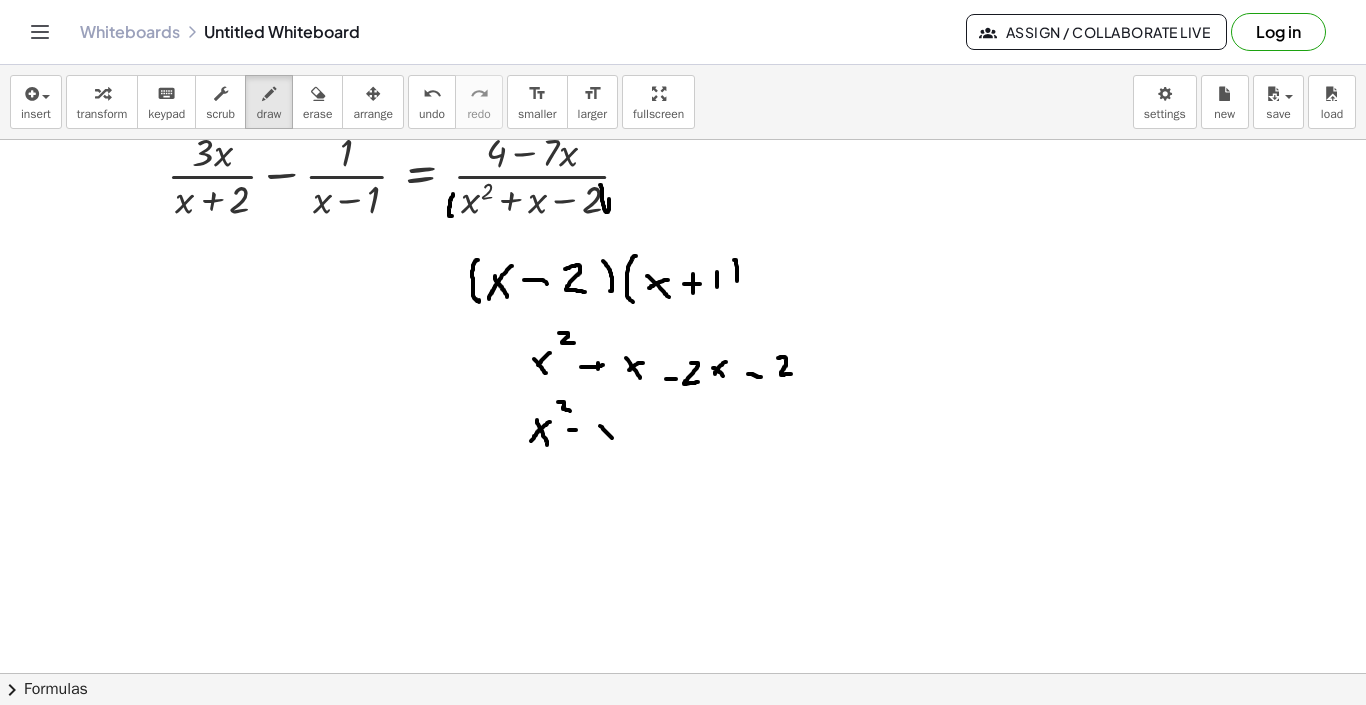 drag, startPoint x: 600, startPoint y: 426, endPoint x: 624, endPoint y: 449, distance: 33.24154 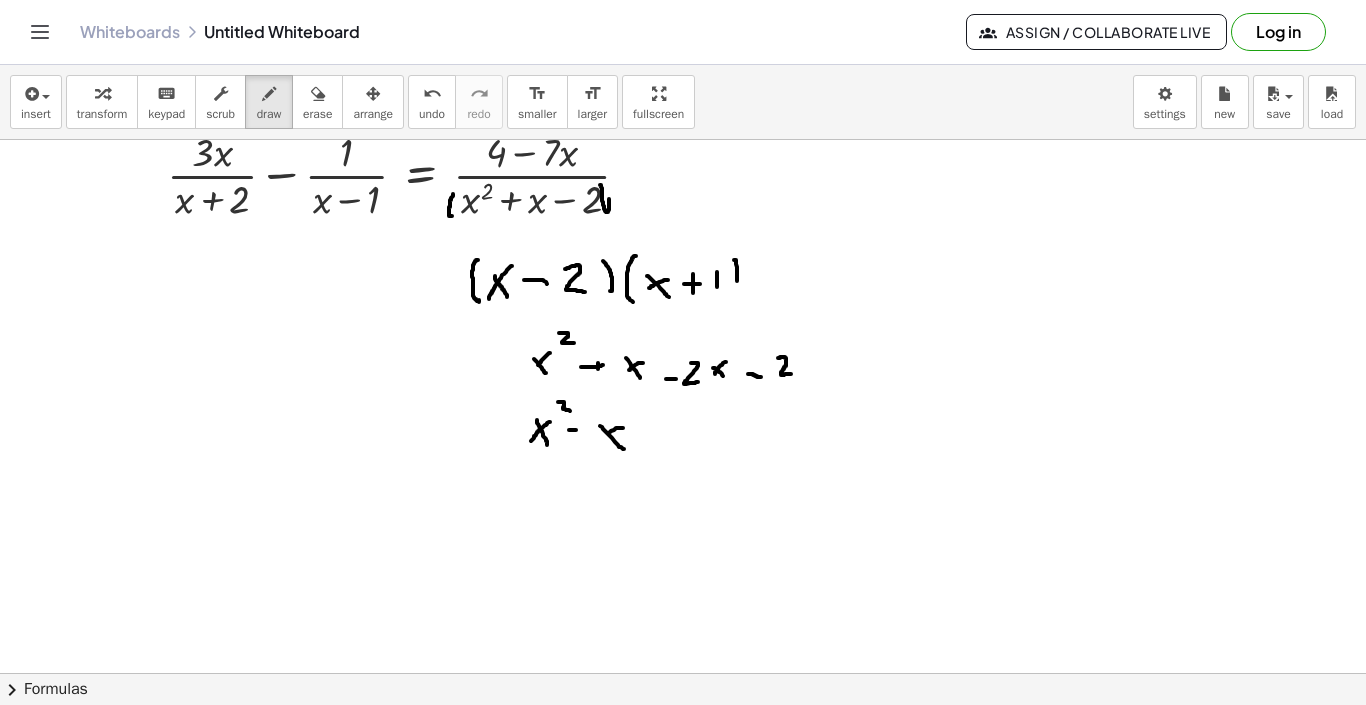 drag, startPoint x: 623, startPoint y: 428, endPoint x: 600, endPoint y: 439, distance: 25.495098 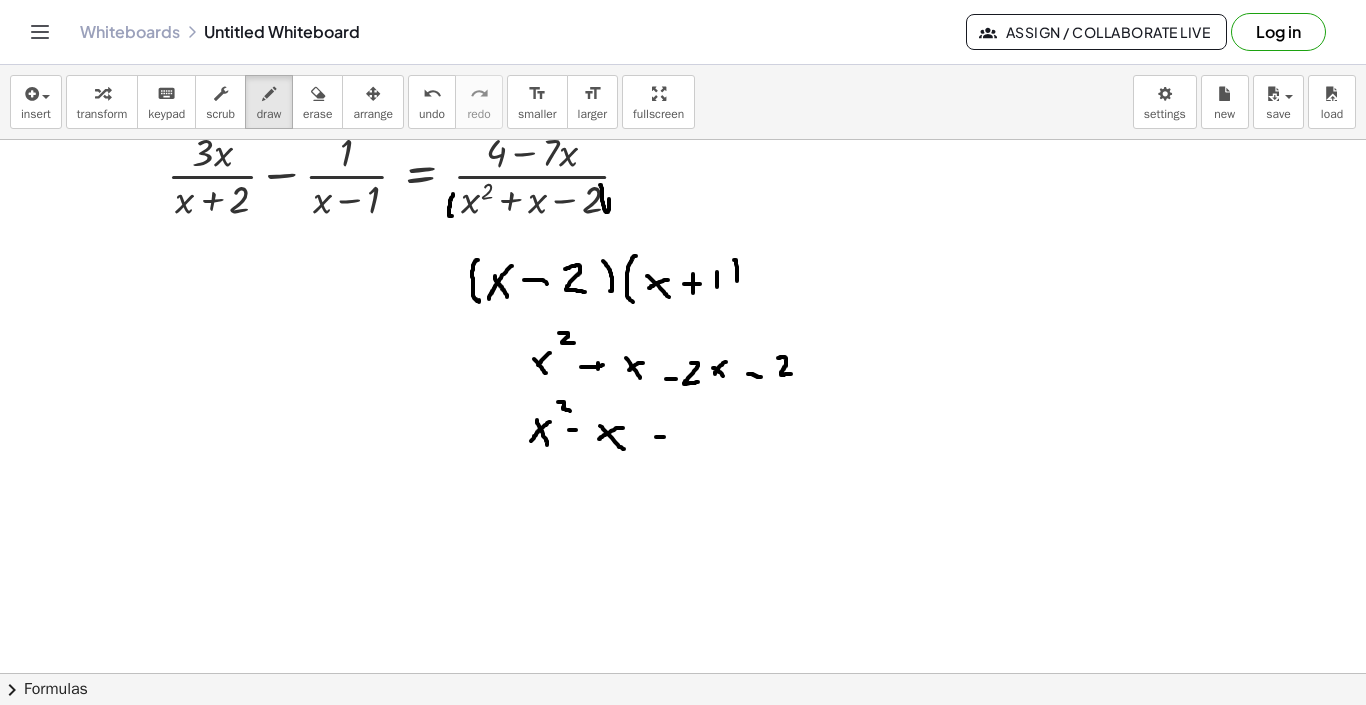 click at bounding box center (683, 664) 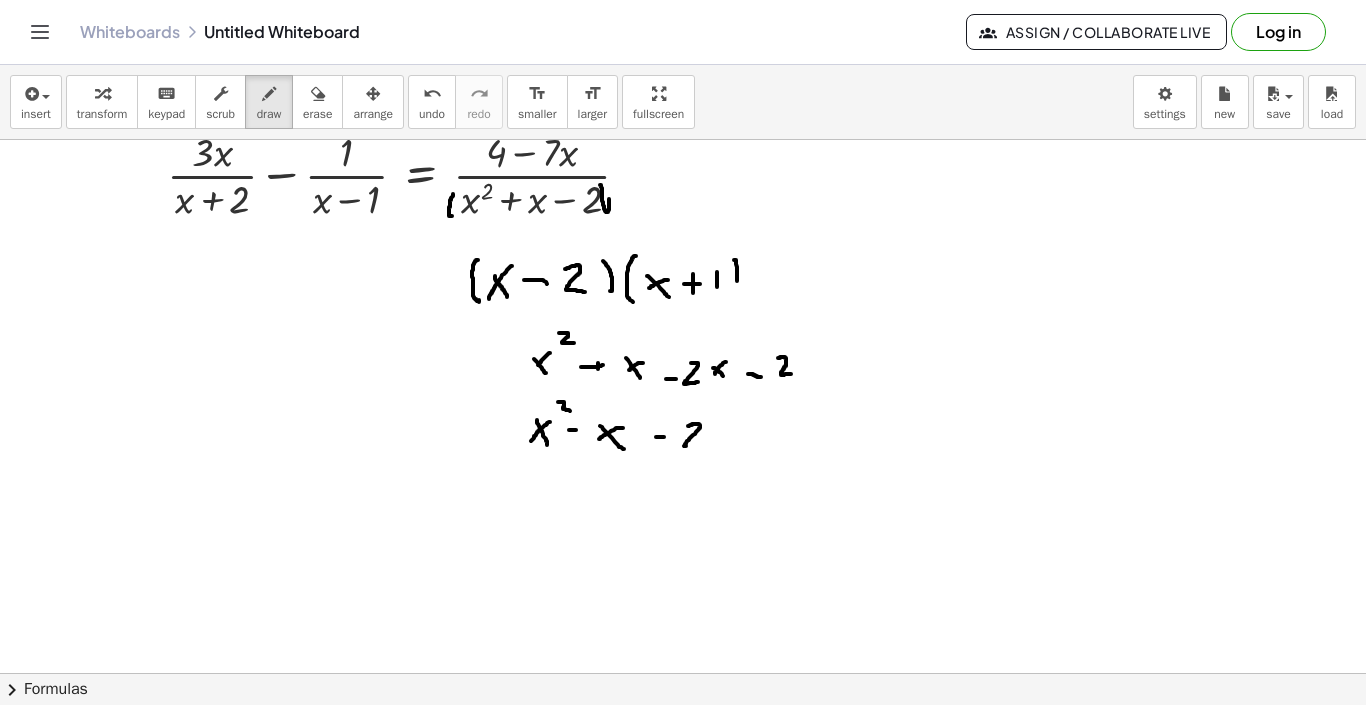 drag, startPoint x: 688, startPoint y: 426, endPoint x: 714, endPoint y: 444, distance: 31.622776 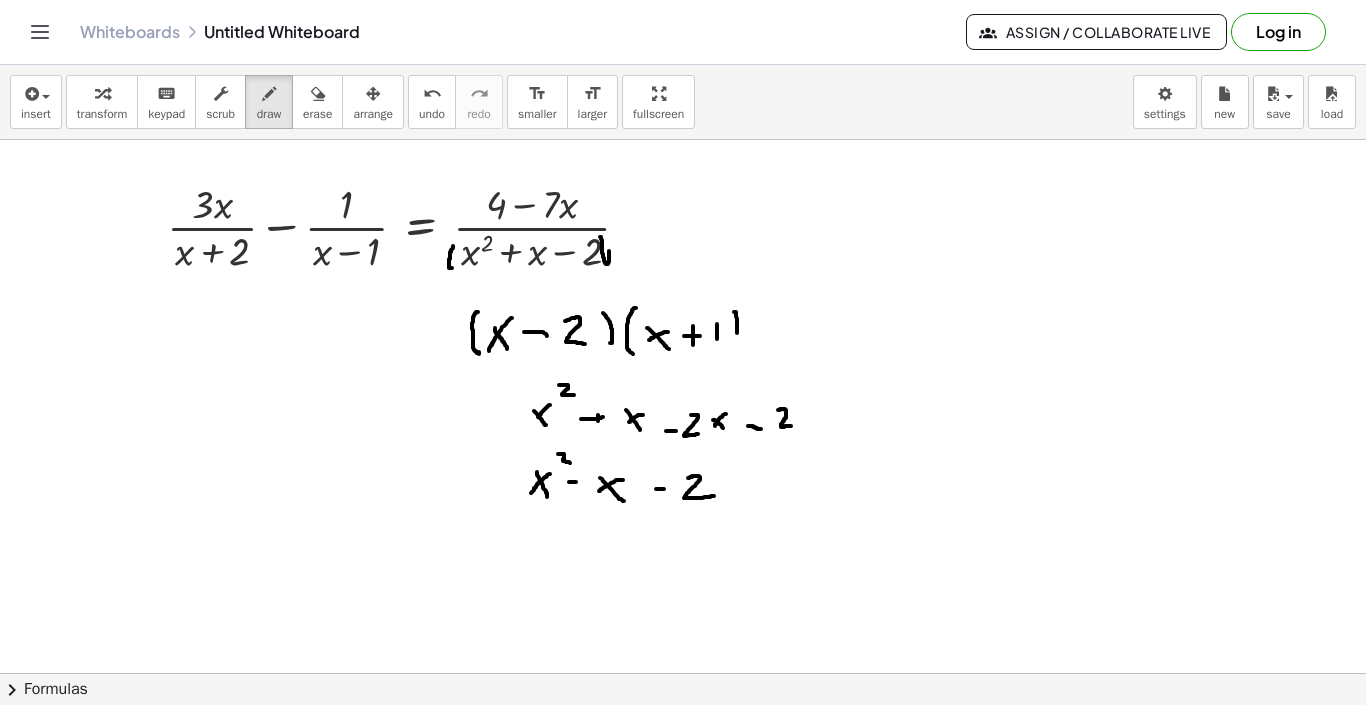 scroll, scrollTop: 20, scrollLeft: 0, axis: vertical 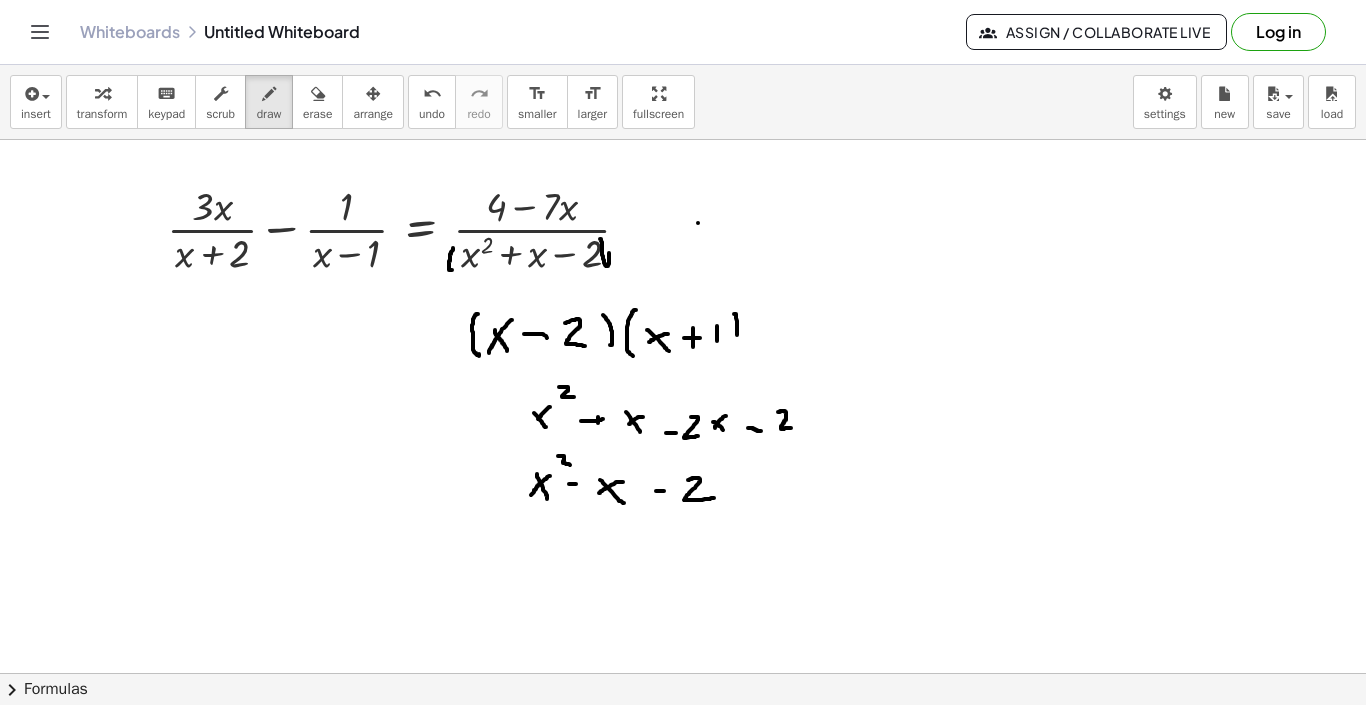 drag, startPoint x: 698, startPoint y: 223, endPoint x: 712, endPoint y: 239, distance: 21.260292 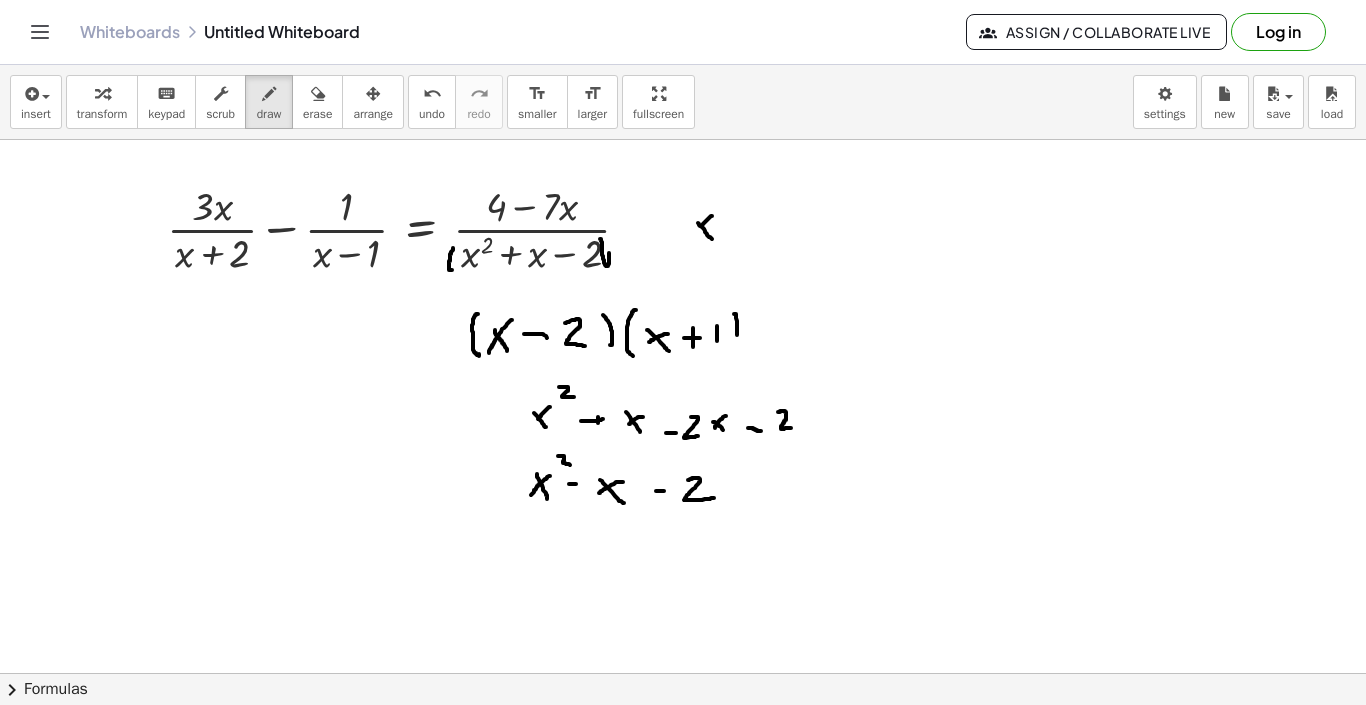 drag, startPoint x: 712, startPoint y: 216, endPoint x: 685, endPoint y: 249, distance: 42.638012 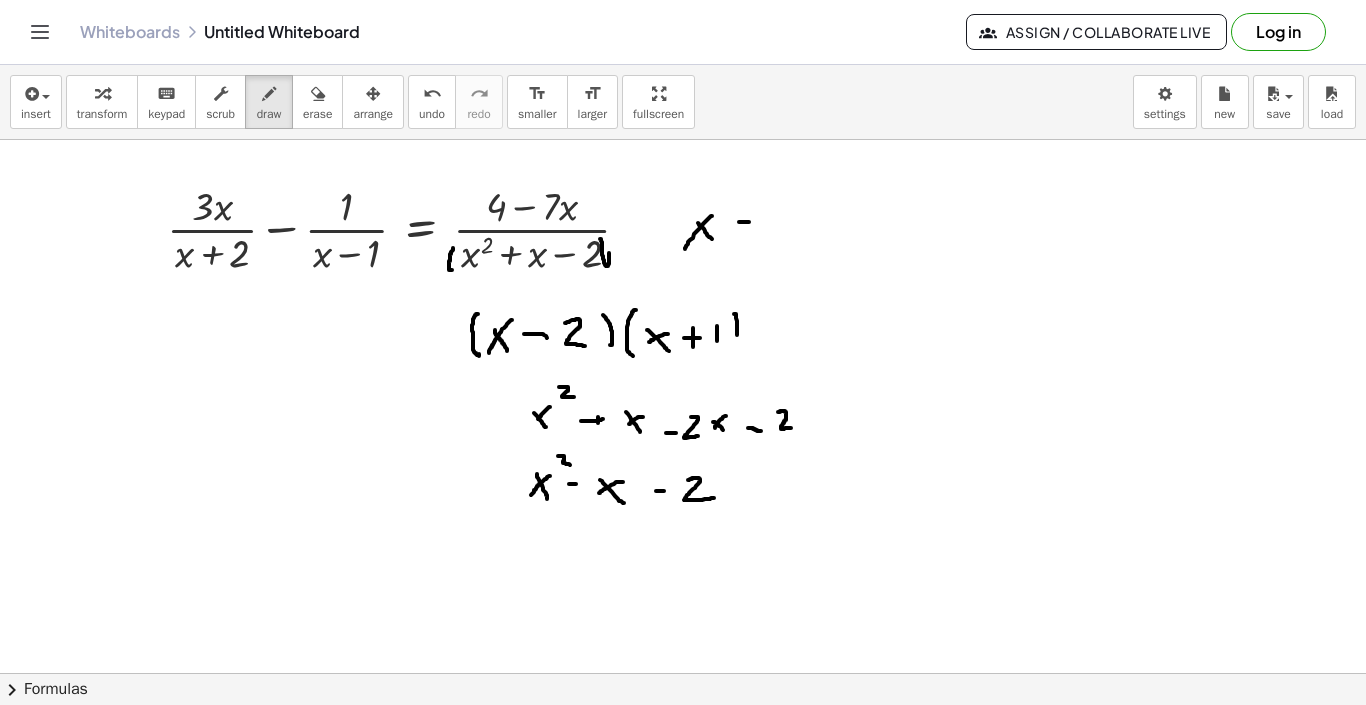 click at bounding box center [683, 718] 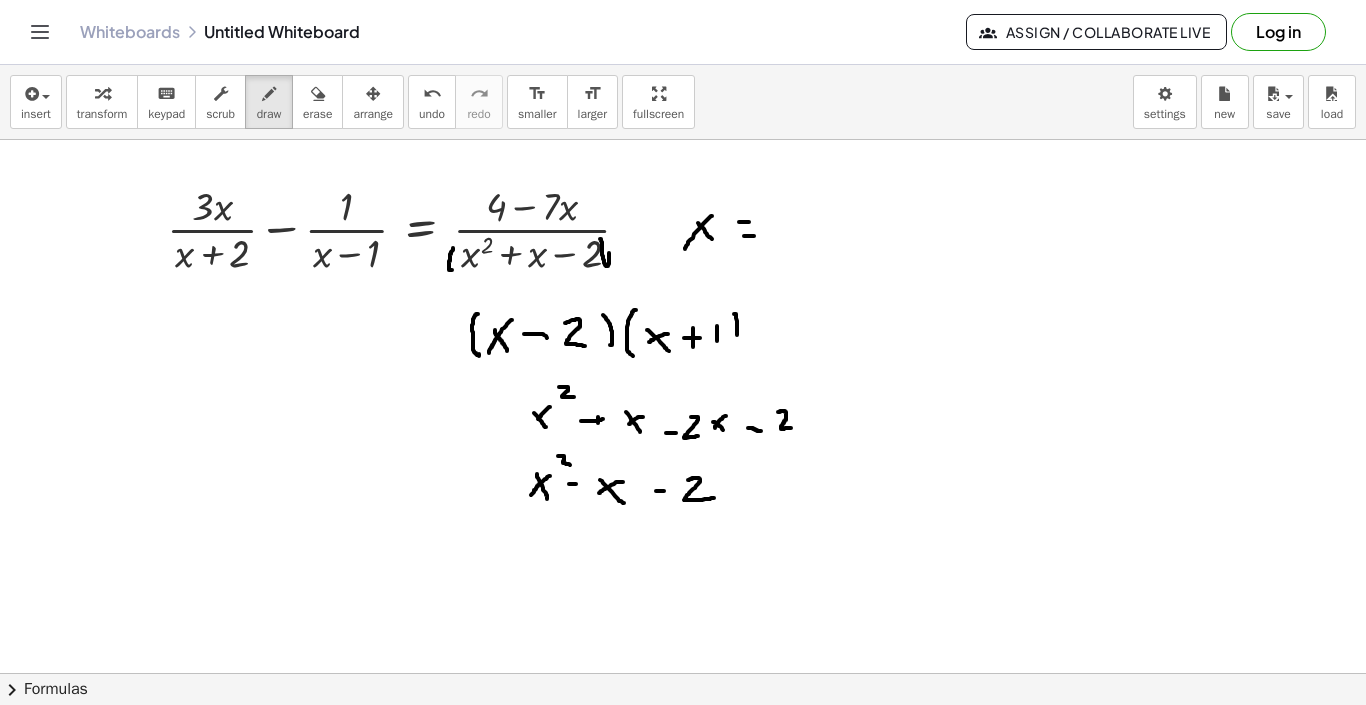 click at bounding box center [683, 718] 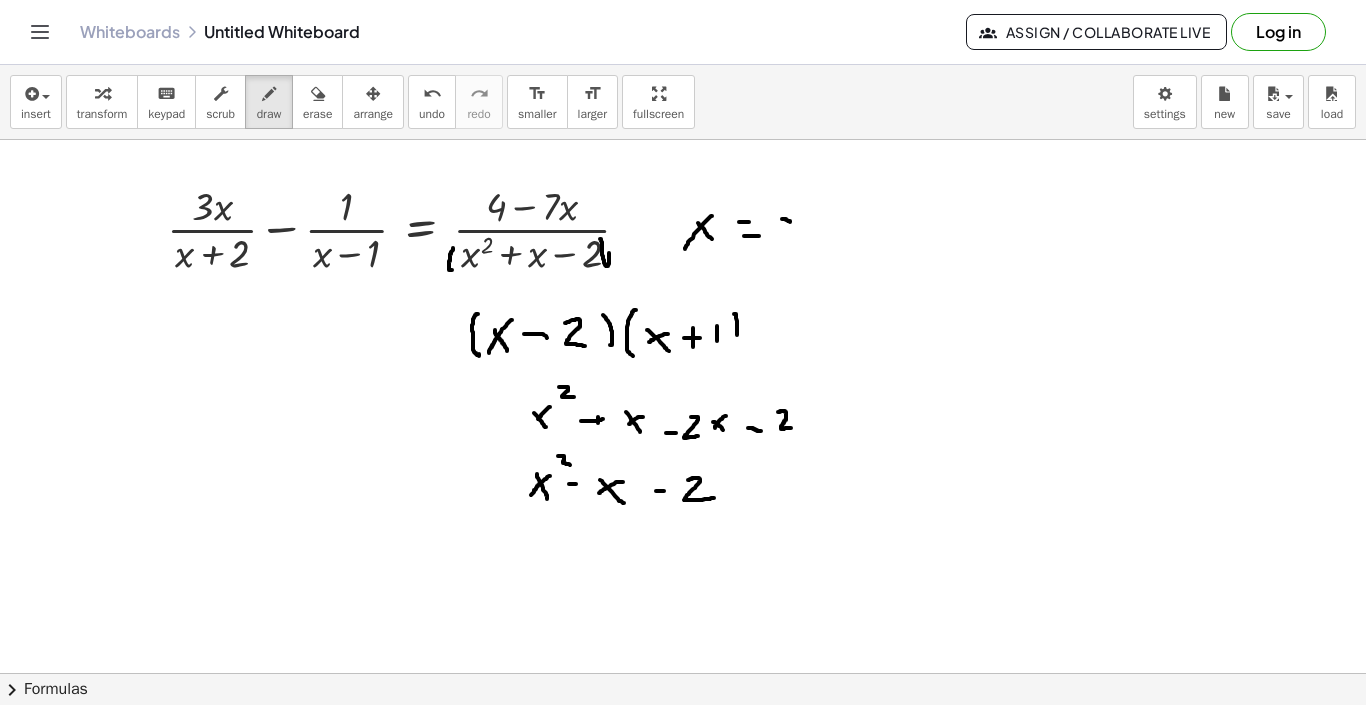 click at bounding box center (683, 718) 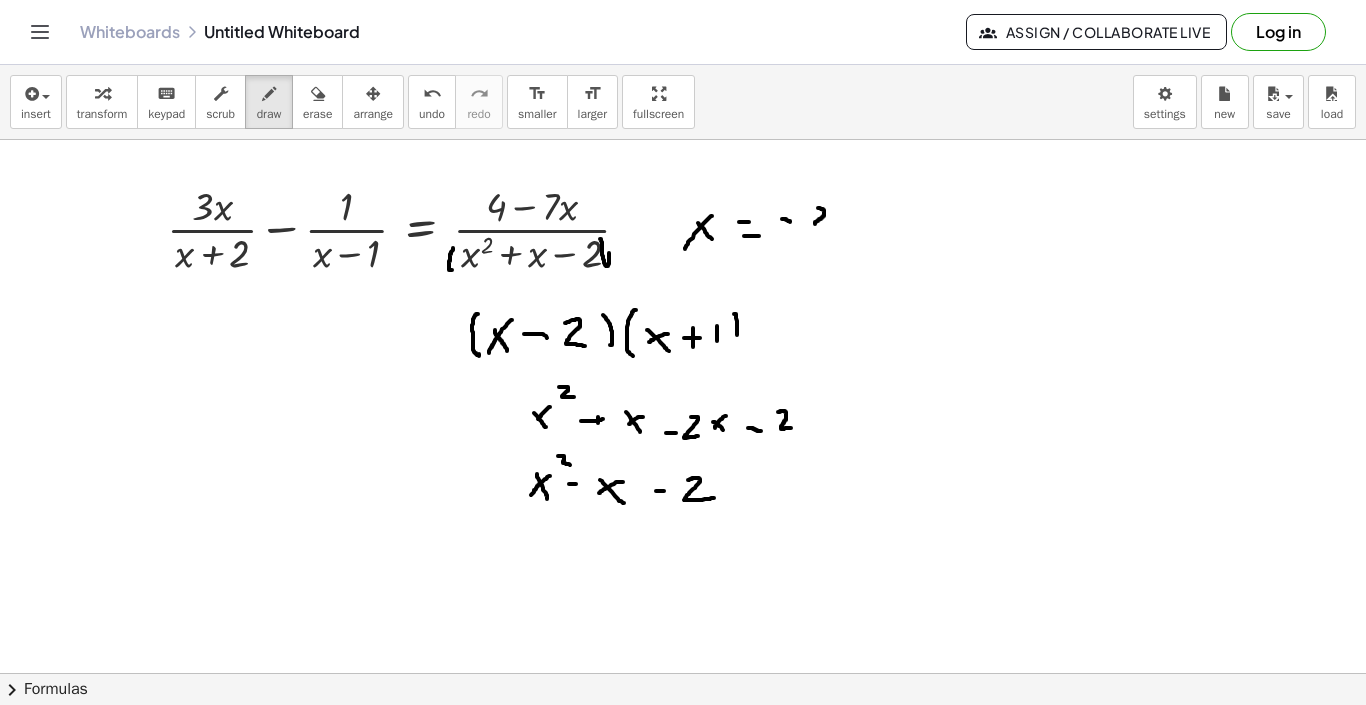 drag, startPoint x: 818, startPoint y: 208, endPoint x: 825, endPoint y: 224, distance: 17.464249 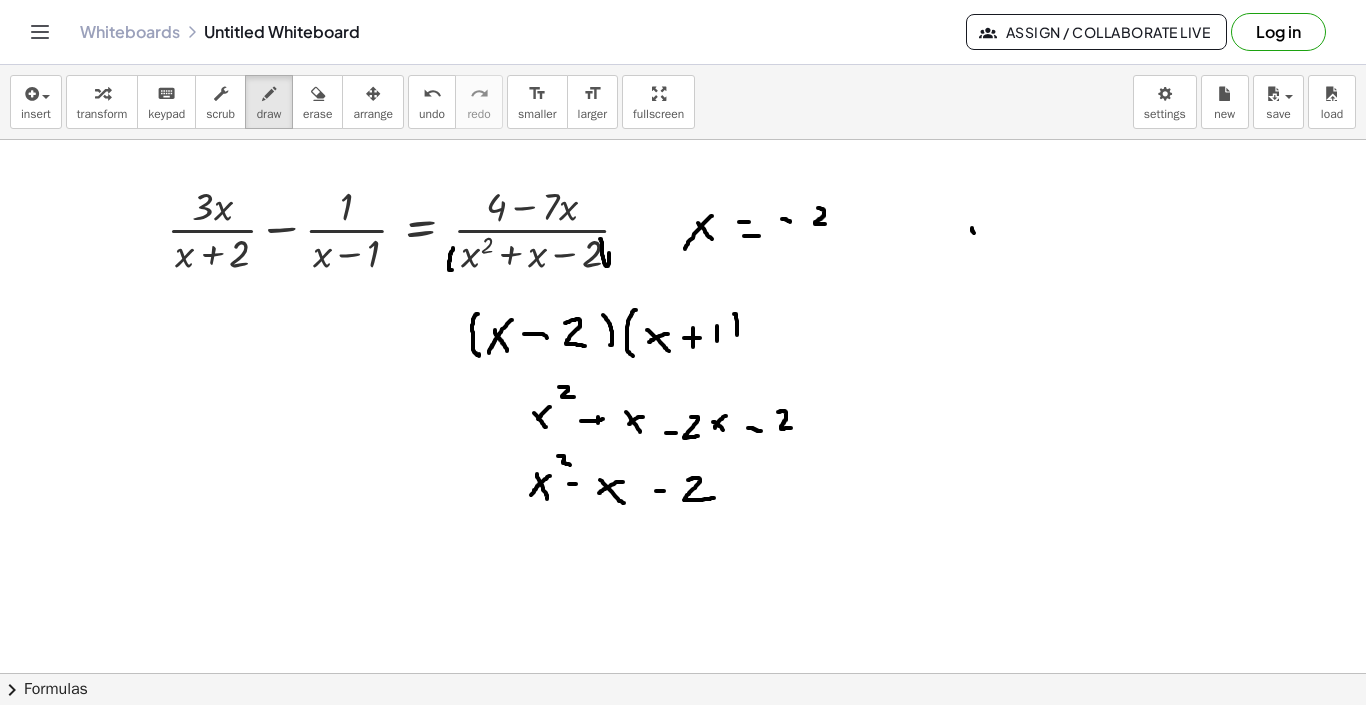 click at bounding box center (683, 718) 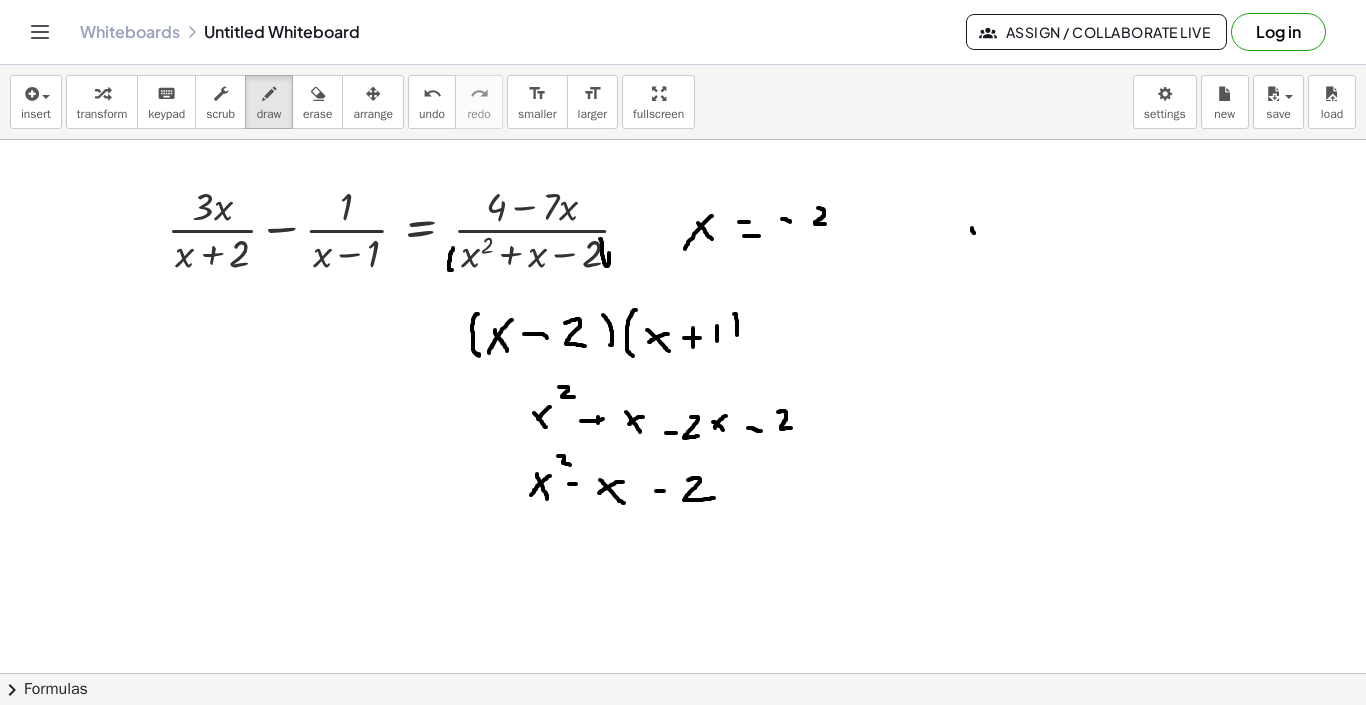 click at bounding box center [683, 718] 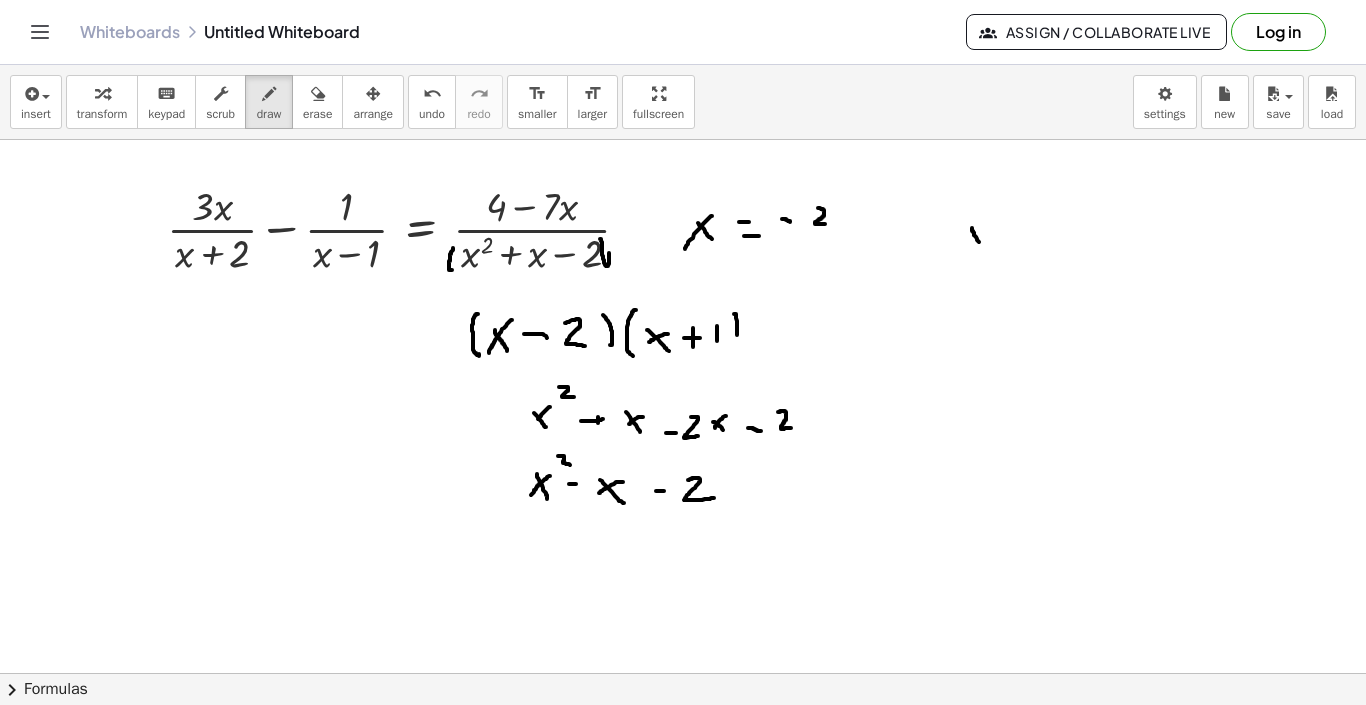drag, startPoint x: 974, startPoint y: 235, endPoint x: 981, endPoint y: 246, distance: 13.038404 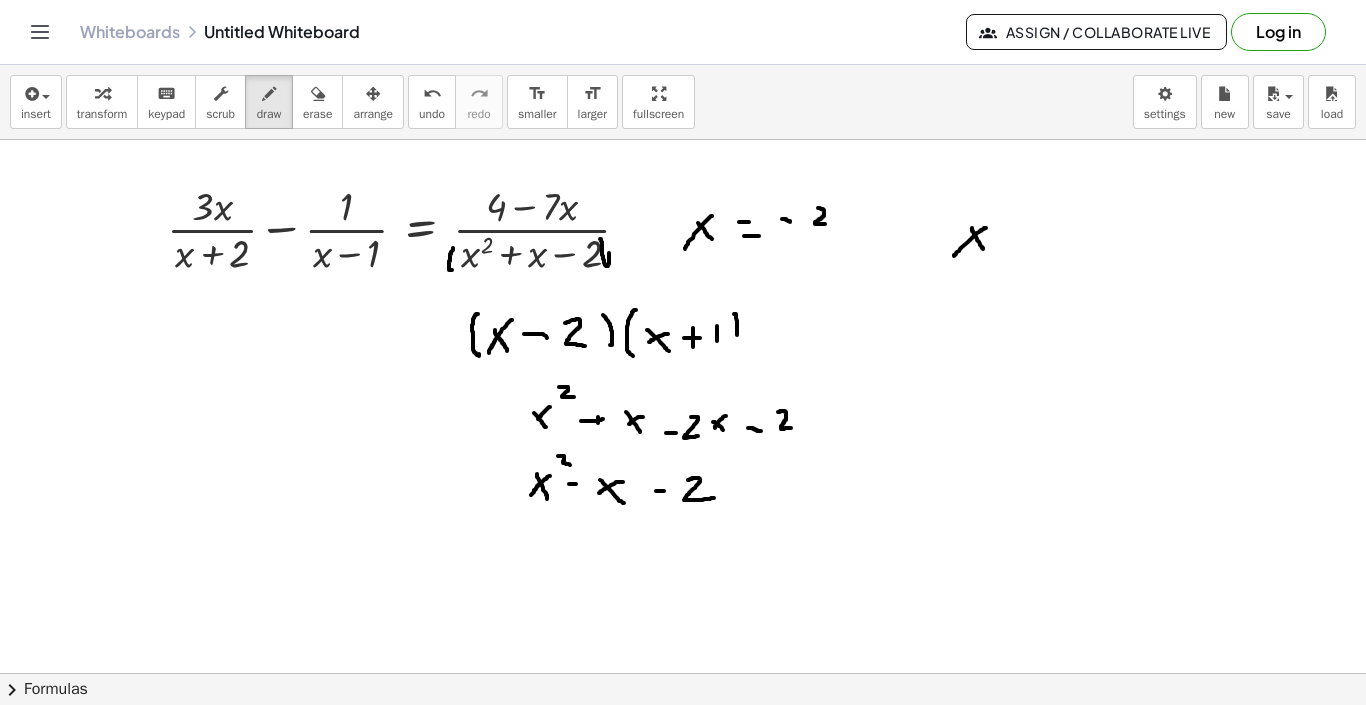 drag, startPoint x: 986, startPoint y: 228, endPoint x: 954, endPoint y: 256, distance: 42.520584 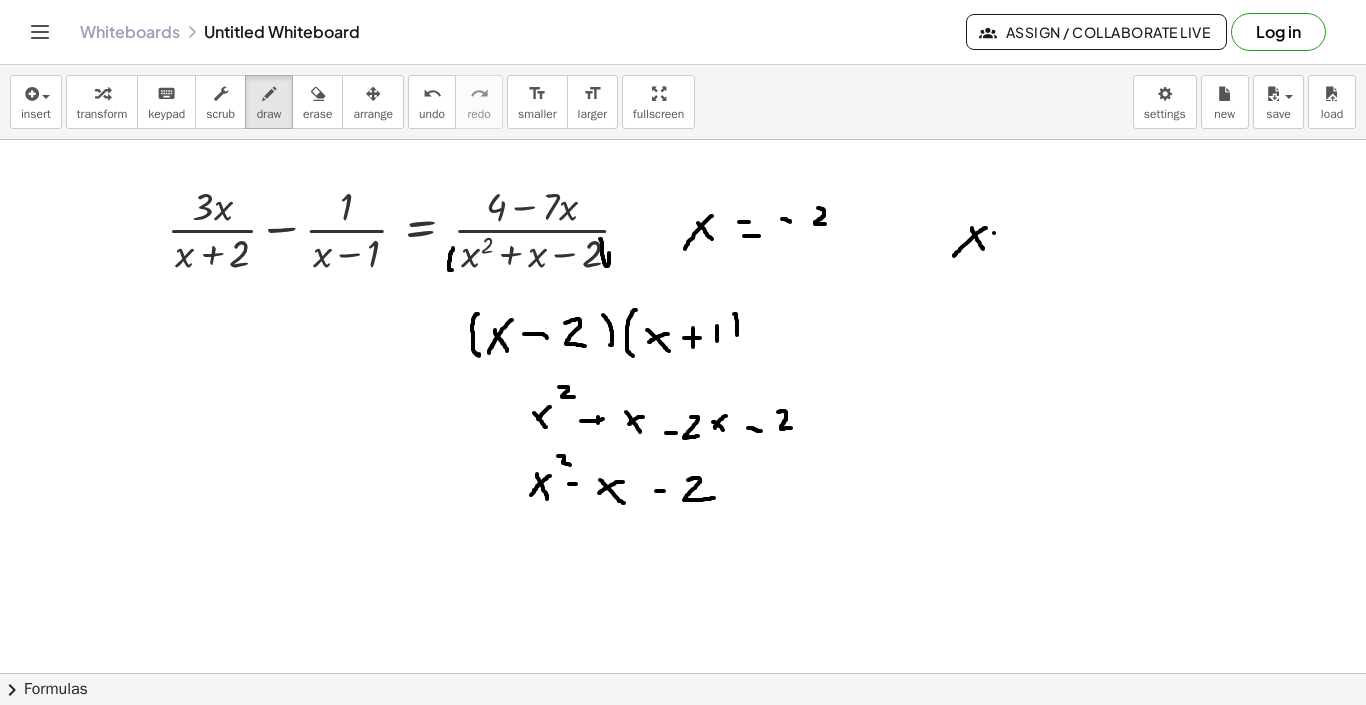 click at bounding box center [683, 718] 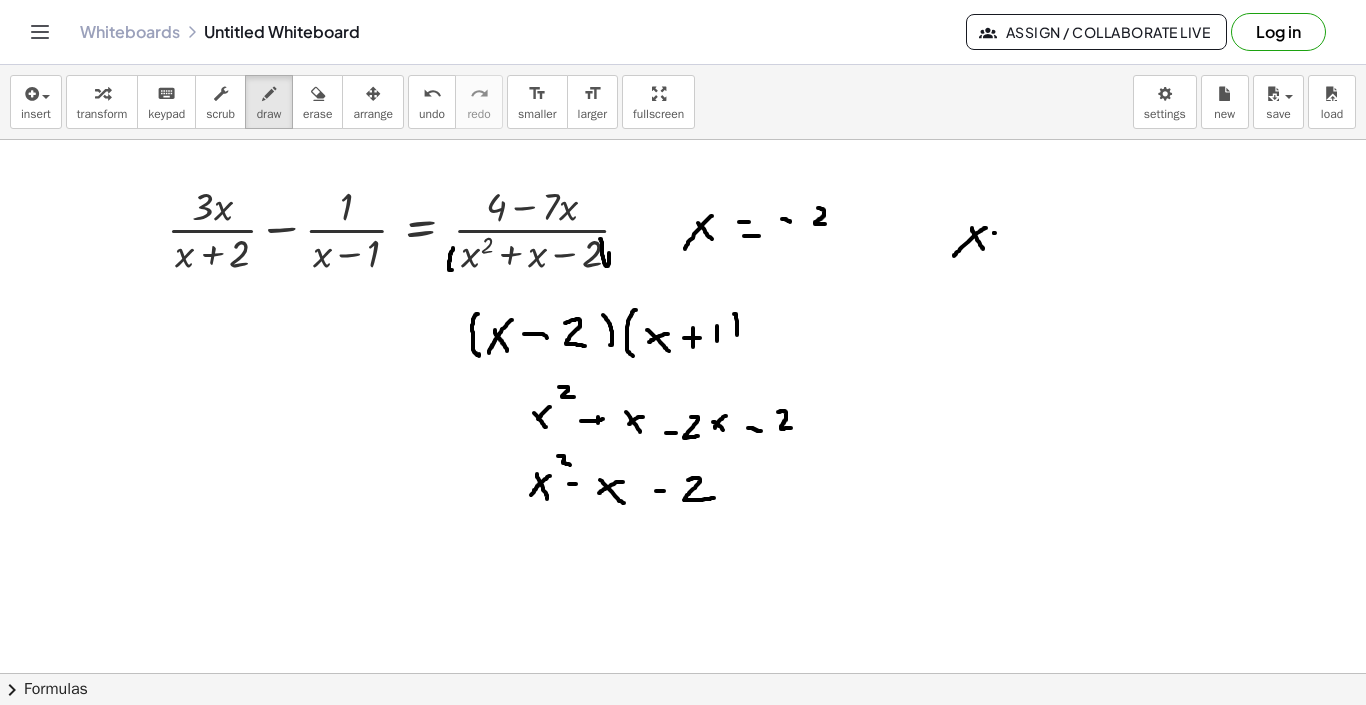 click at bounding box center (683, 718) 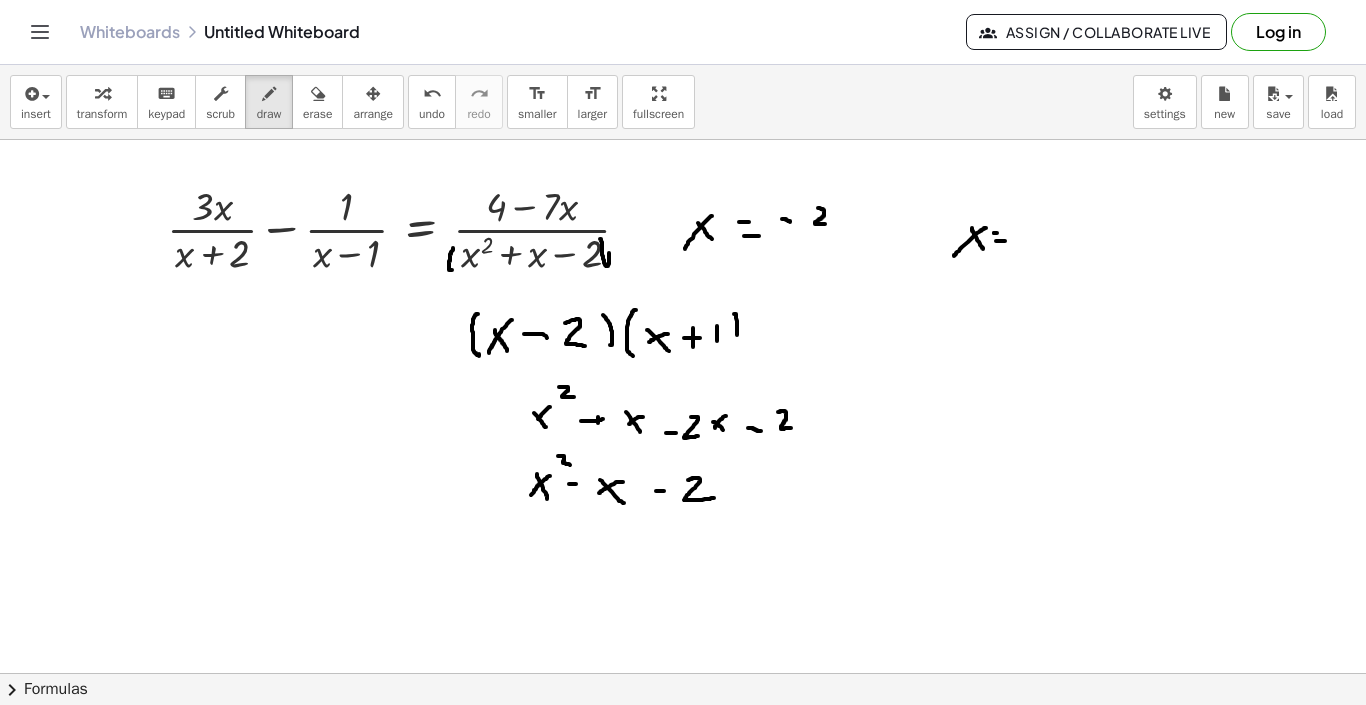 click at bounding box center (683, 718) 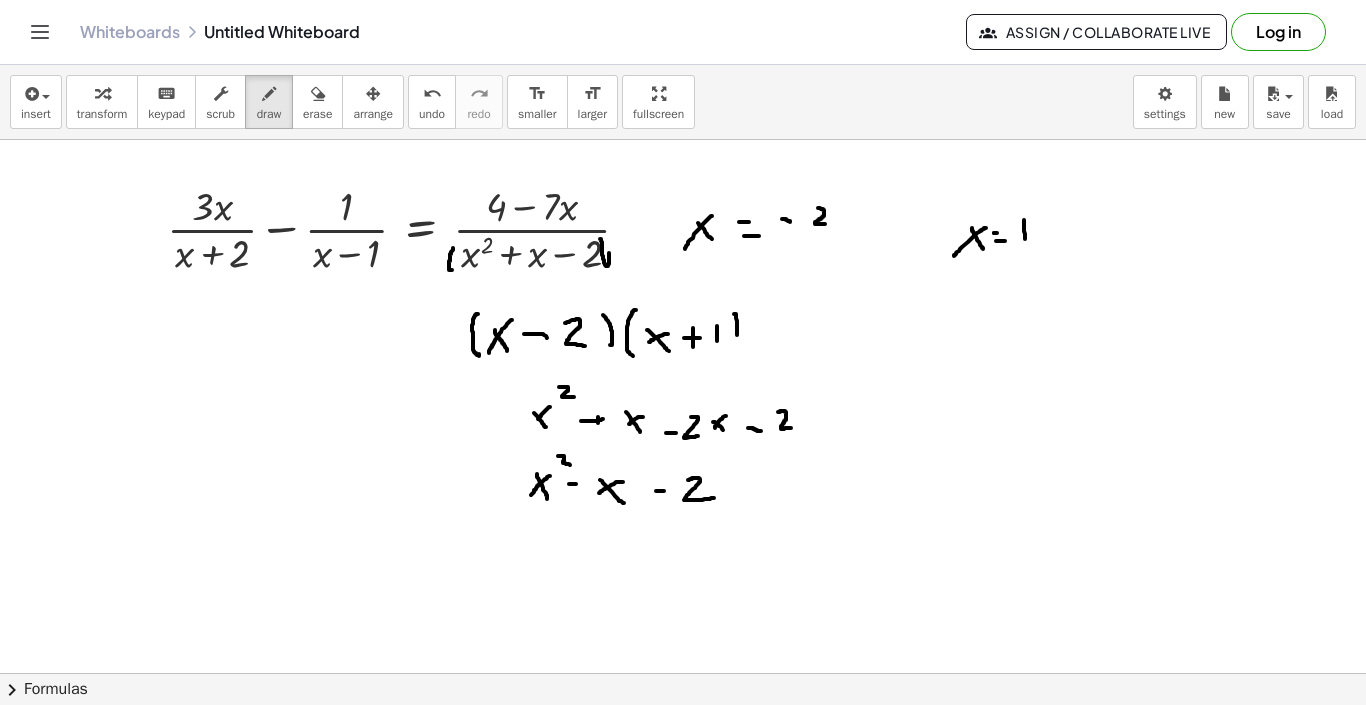 drag, startPoint x: 1024, startPoint y: 220, endPoint x: 1027, endPoint y: 245, distance: 25.179358 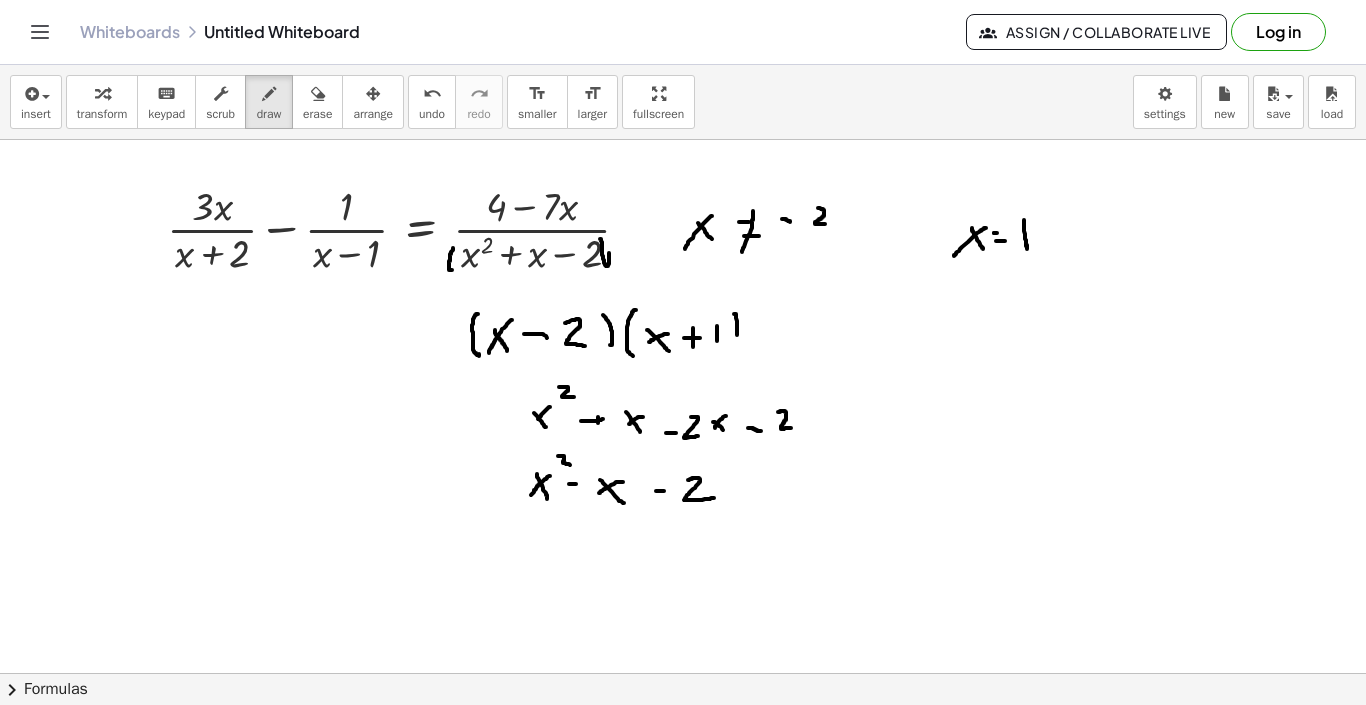 drag, startPoint x: 753, startPoint y: 211, endPoint x: 742, endPoint y: 252, distance: 42.44997 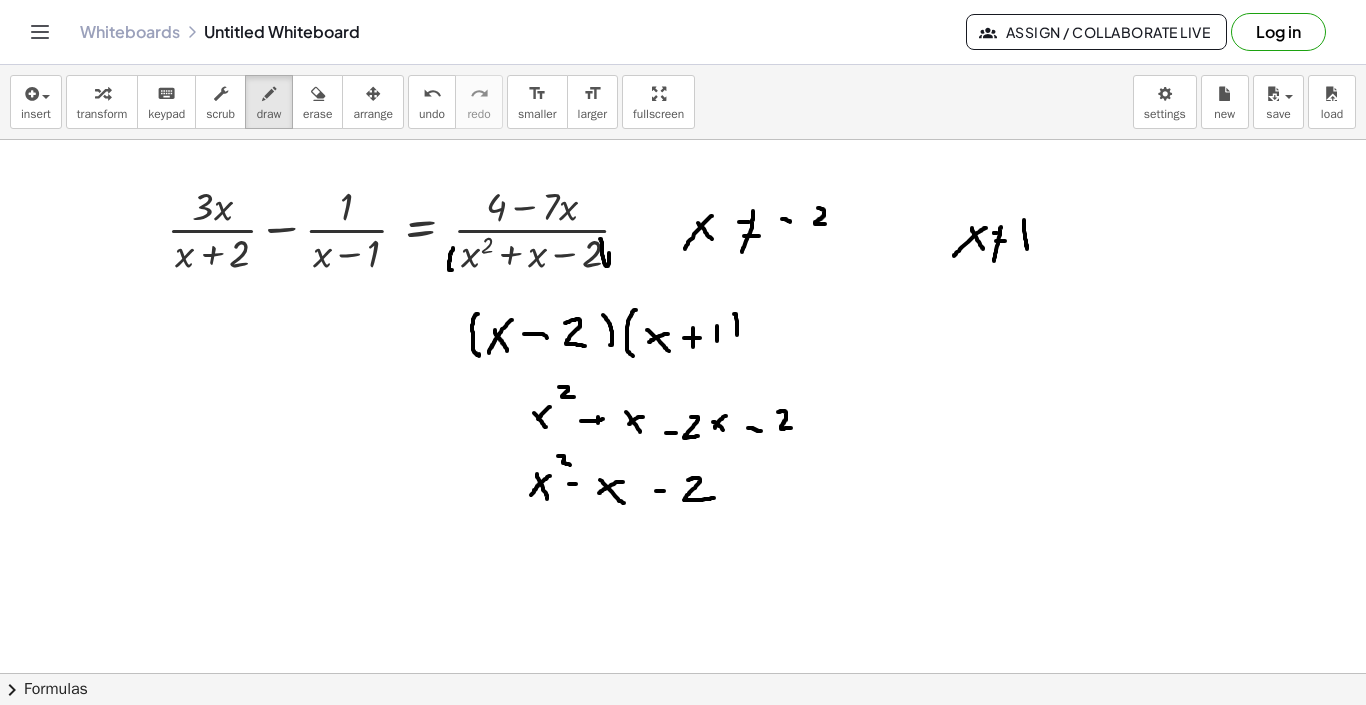 drag, startPoint x: 1001, startPoint y: 227, endPoint x: 994, endPoint y: 261, distance: 34.713108 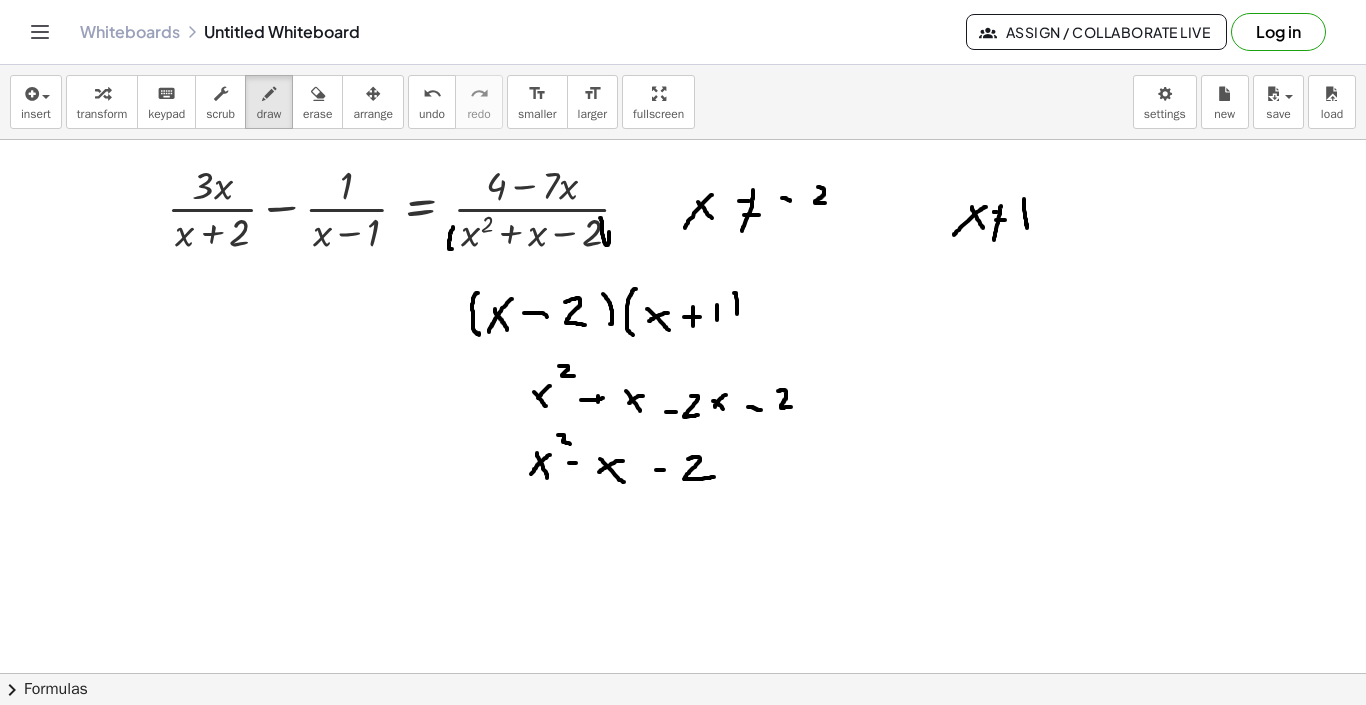scroll, scrollTop: 40, scrollLeft: 0, axis: vertical 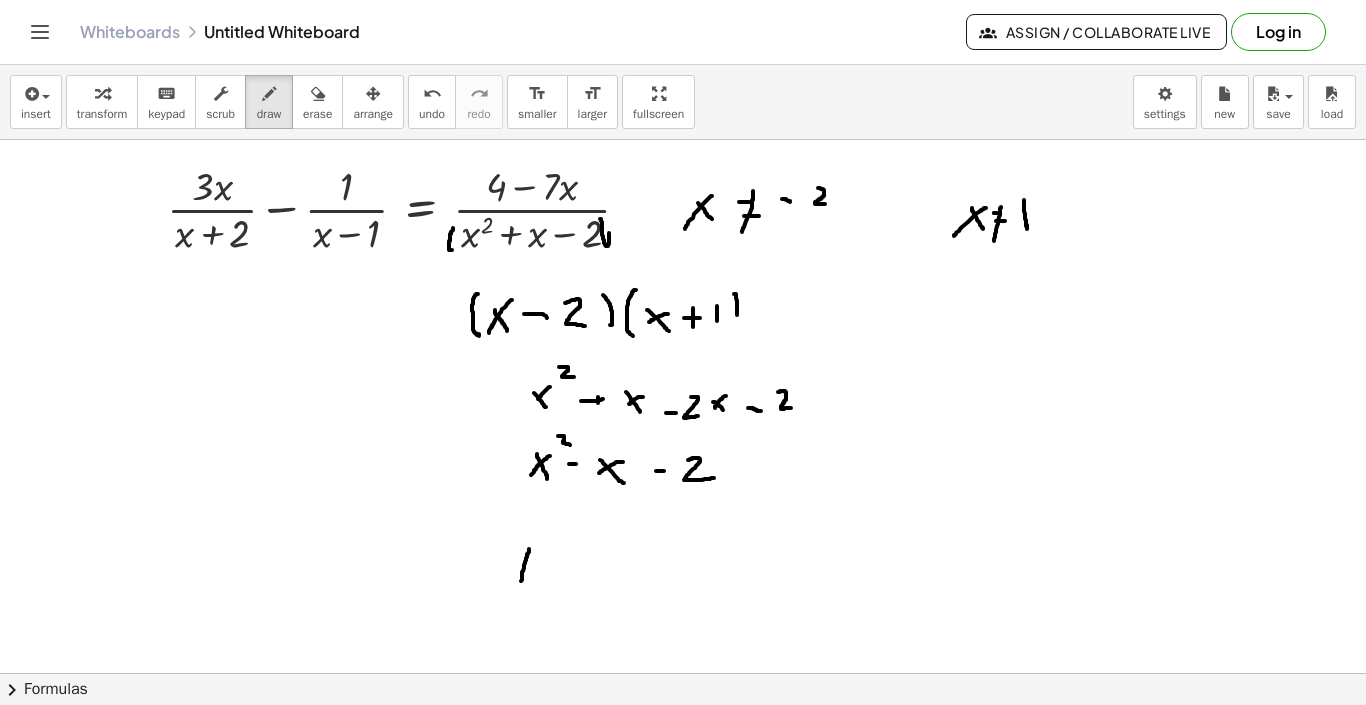 drag, startPoint x: 529, startPoint y: 549, endPoint x: 536, endPoint y: 600, distance: 51.47815 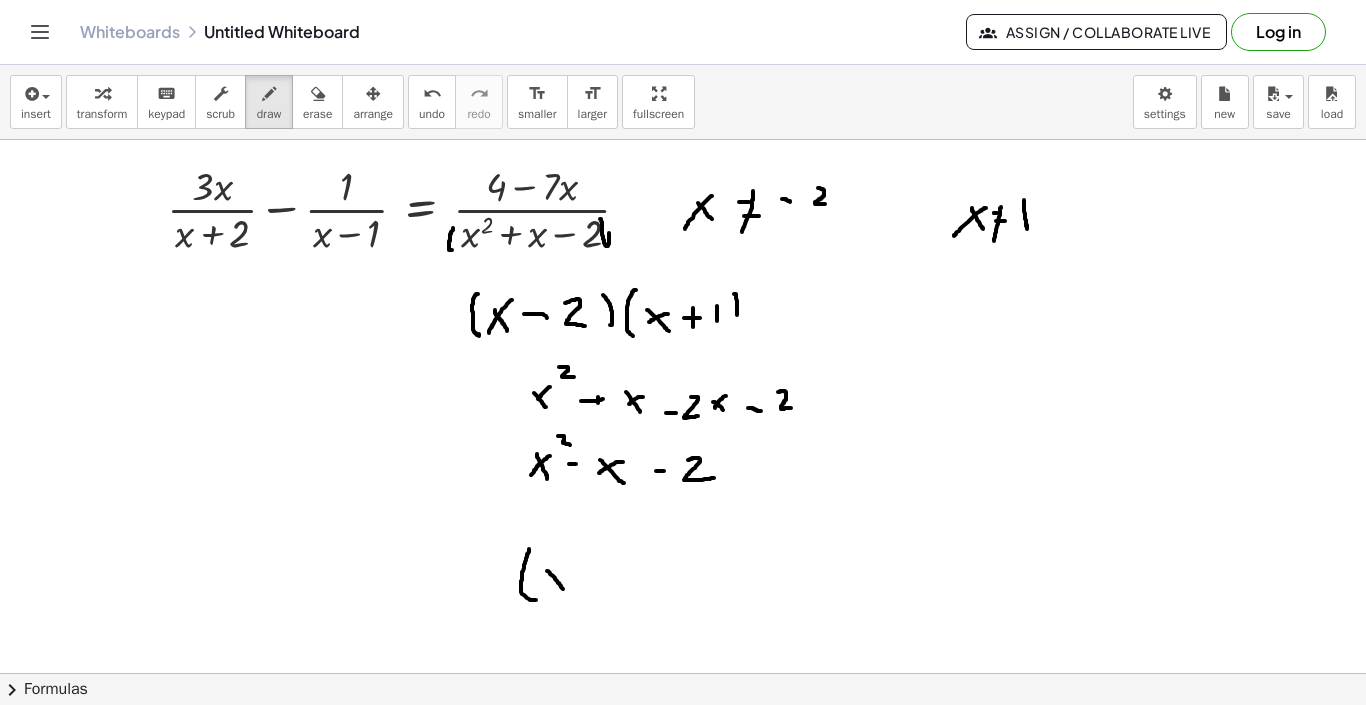 drag, startPoint x: 555, startPoint y: 578, endPoint x: 564, endPoint y: 592, distance: 16.643316 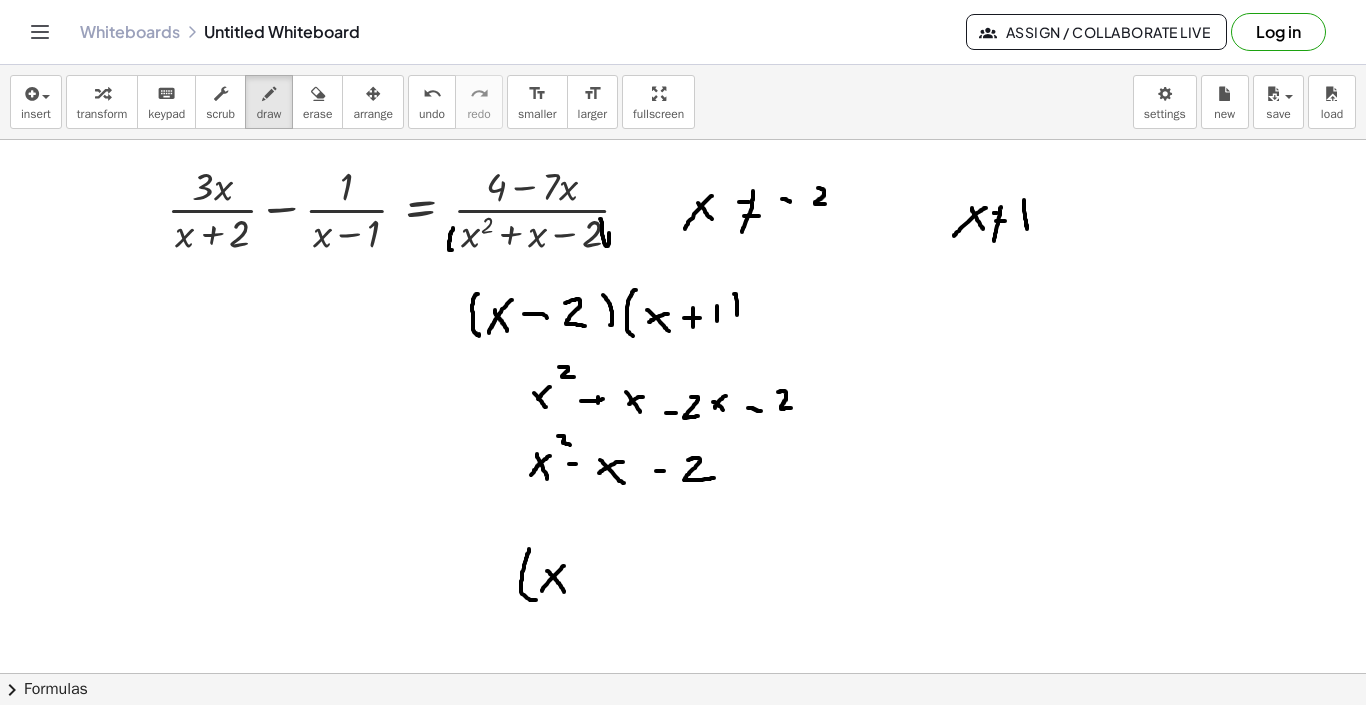 drag, startPoint x: 564, startPoint y: 566, endPoint x: 542, endPoint y: 591, distance: 33.30165 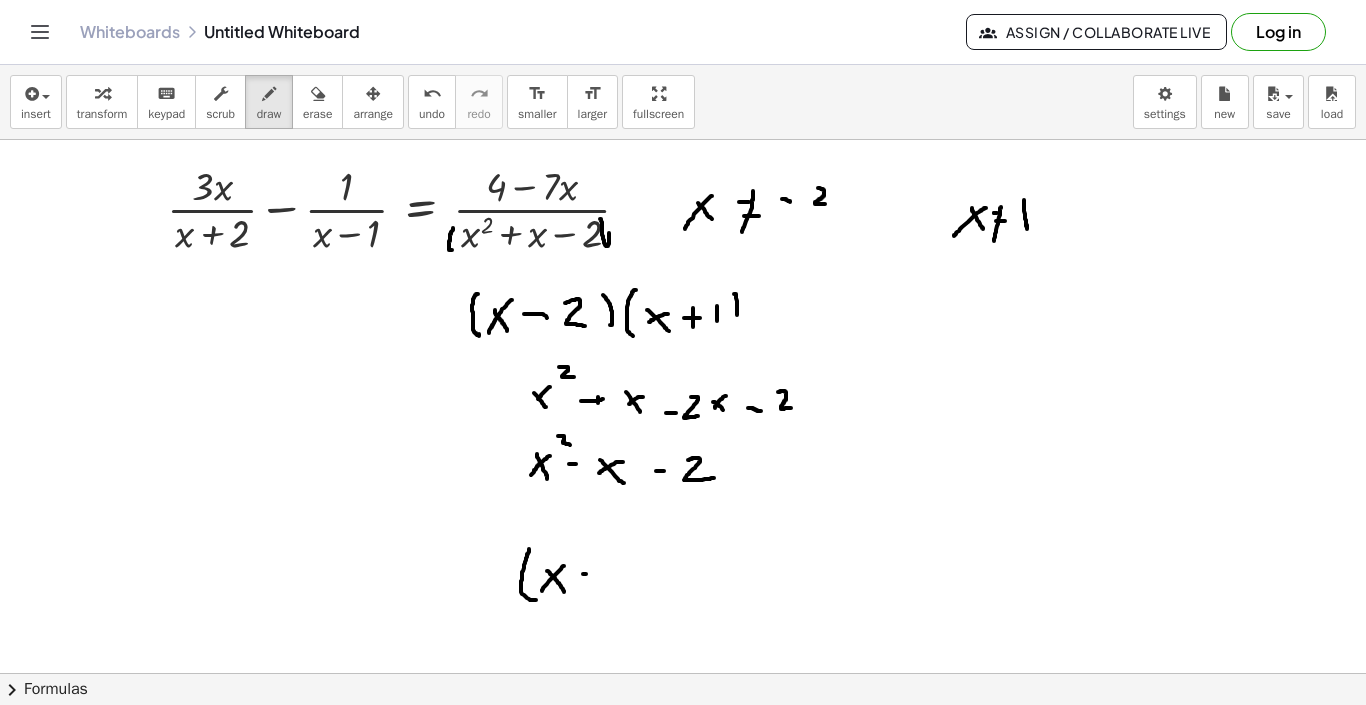 drag, startPoint x: 583, startPoint y: 574, endPoint x: 594, endPoint y: 573, distance: 11.045361 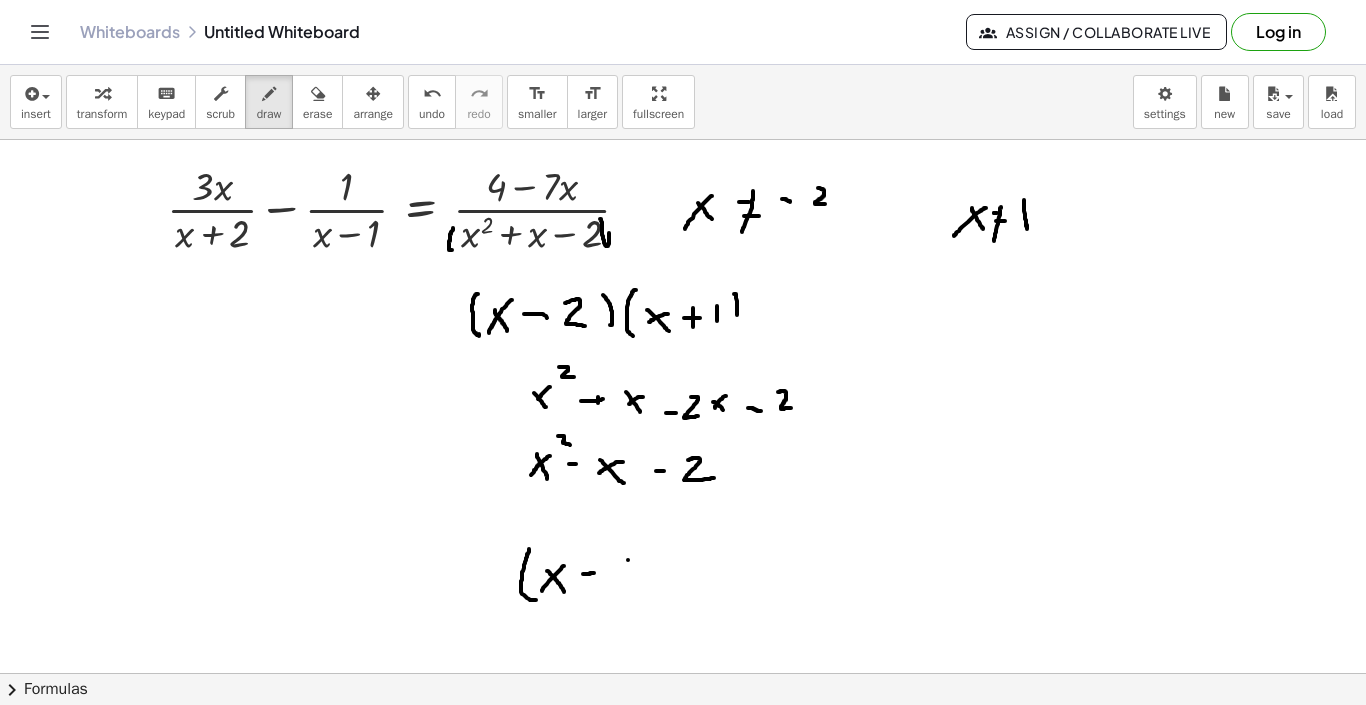 click at bounding box center (683, 698) 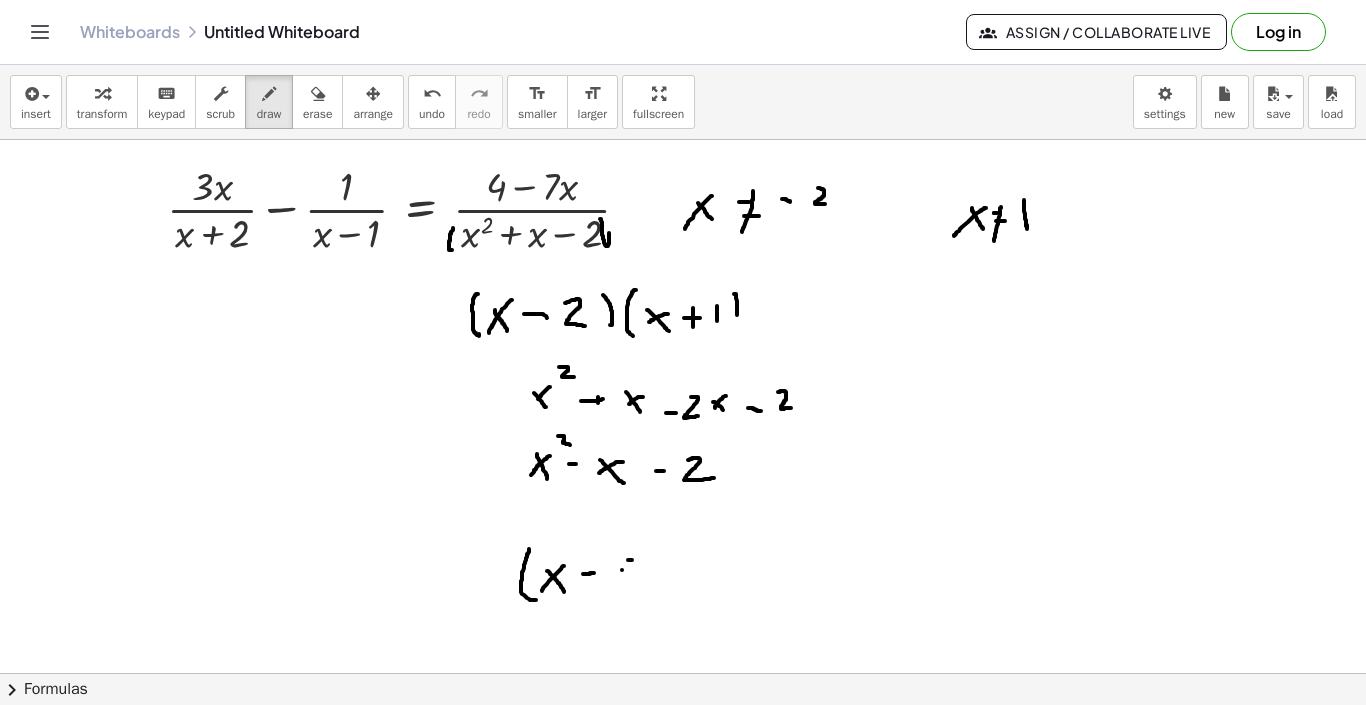 click at bounding box center (683, 698) 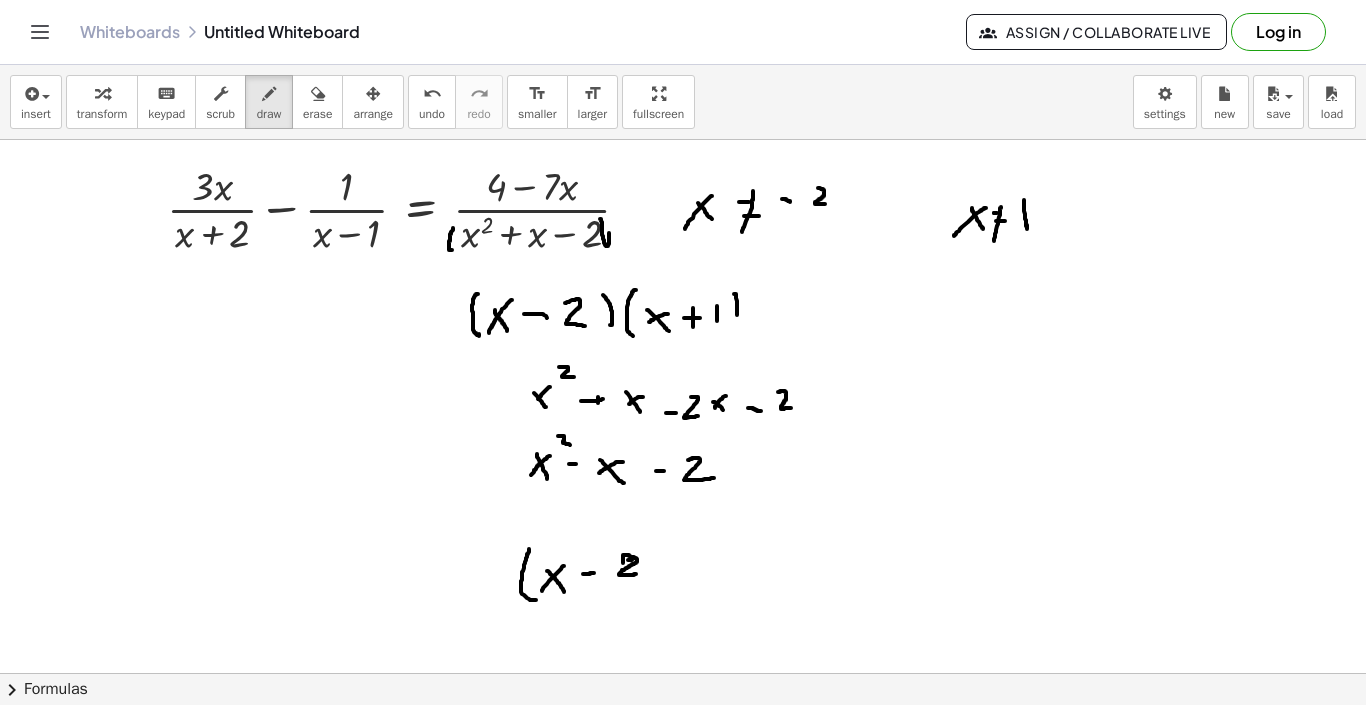drag, startPoint x: 623, startPoint y: 563, endPoint x: 636, endPoint y: 574, distance: 17.029387 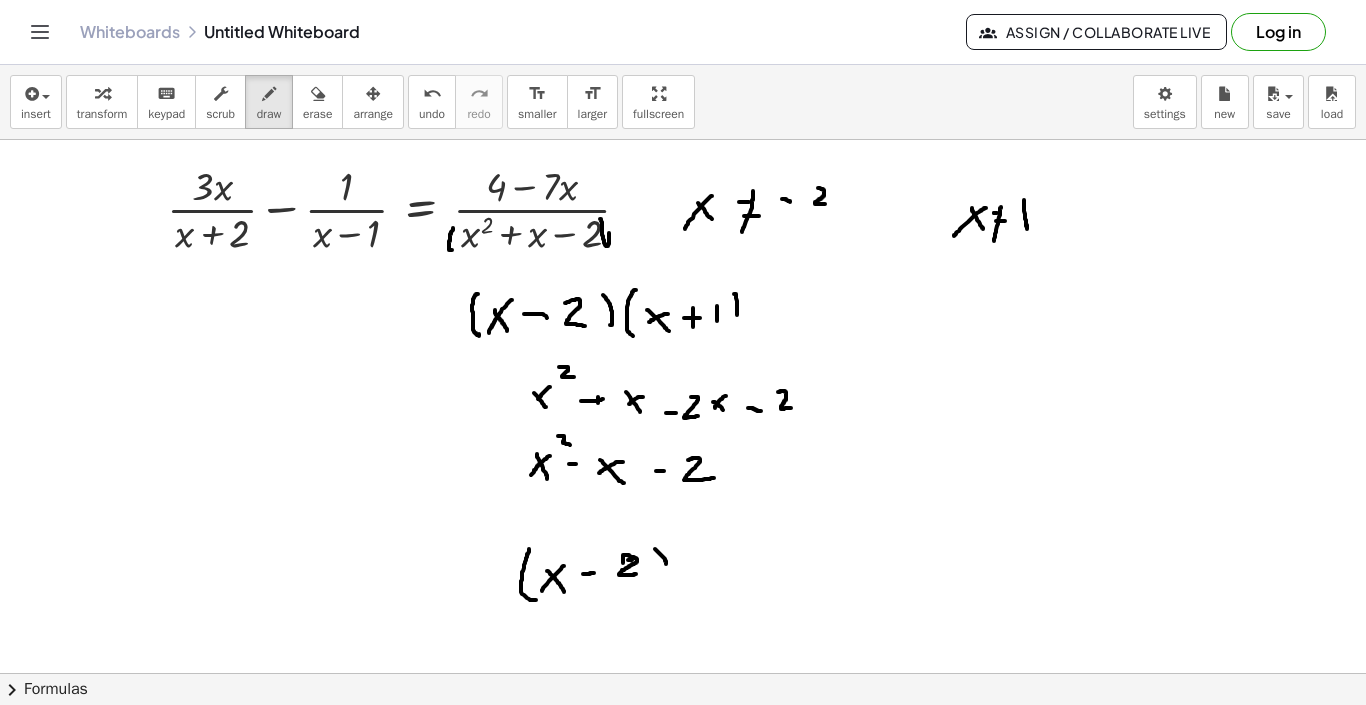 drag, startPoint x: 655, startPoint y: 549, endPoint x: 660, endPoint y: 580, distance: 31.400637 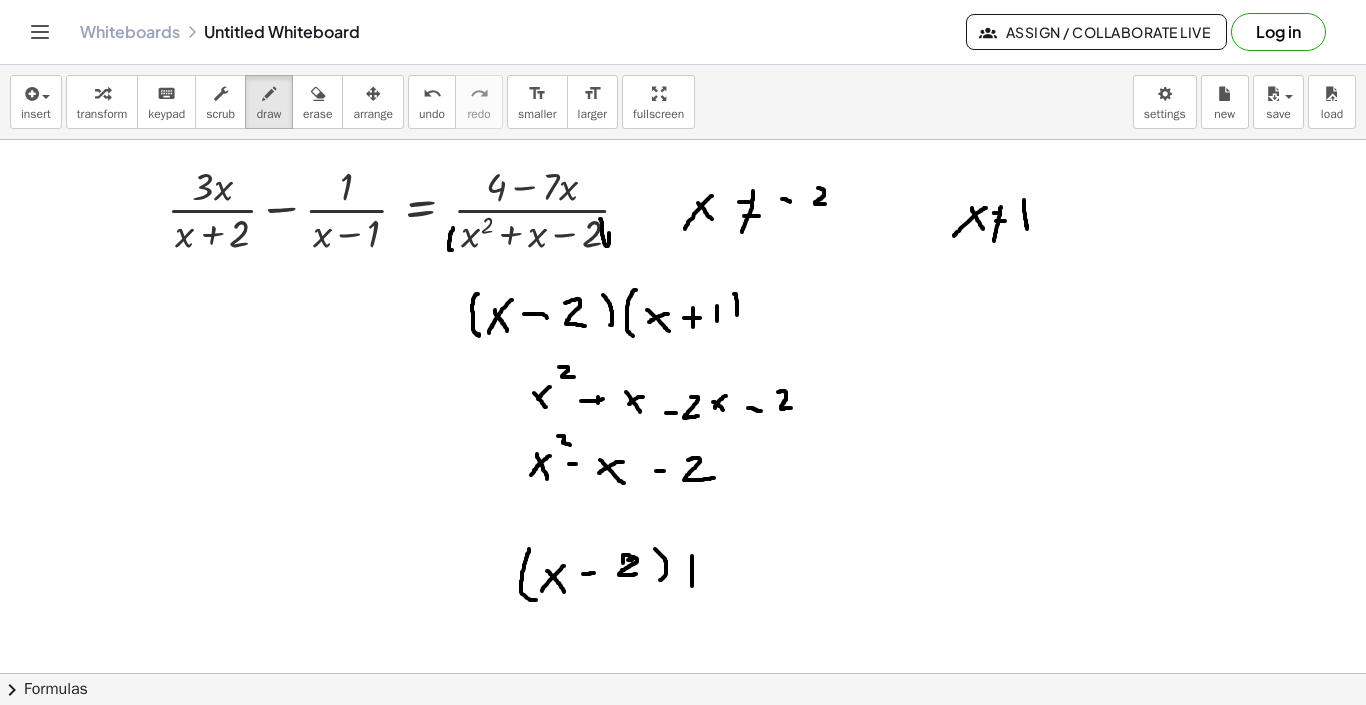 drag, startPoint x: 692, startPoint y: 556, endPoint x: 713, endPoint y: 602, distance: 50.566788 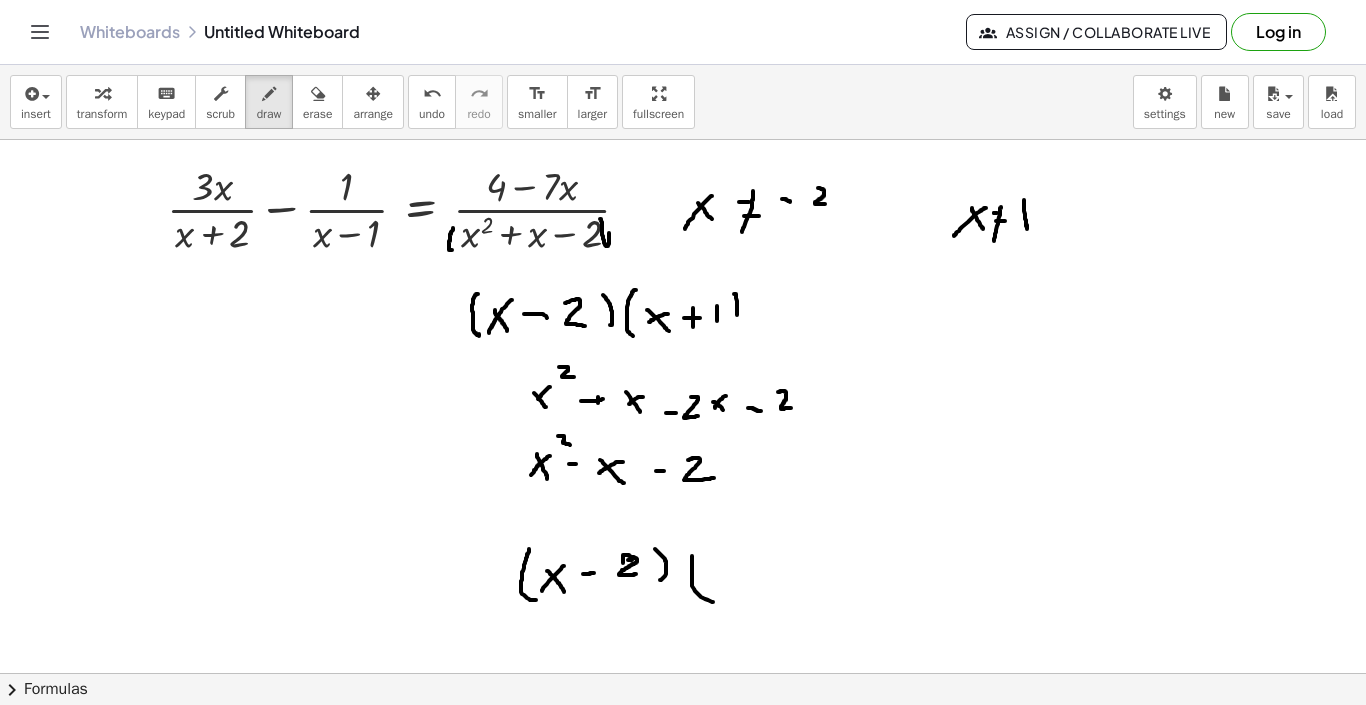 drag, startPoint x: 714, startPoint y: 569, endPoint x: 733, endPoint y: 584, distance: 24.207438 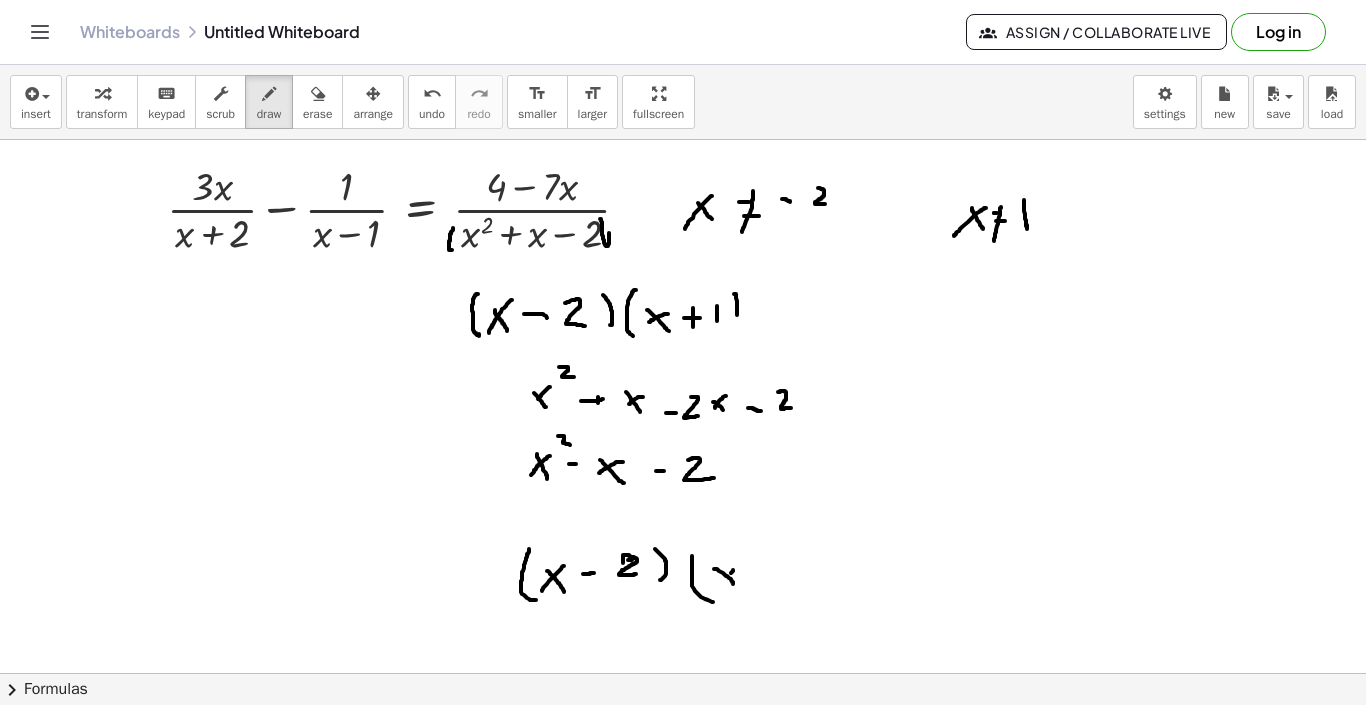 drag, startPoint x: 733, startPoint y: 570, endPoint x: 714, endPoint y: 587, distance: 25.495098 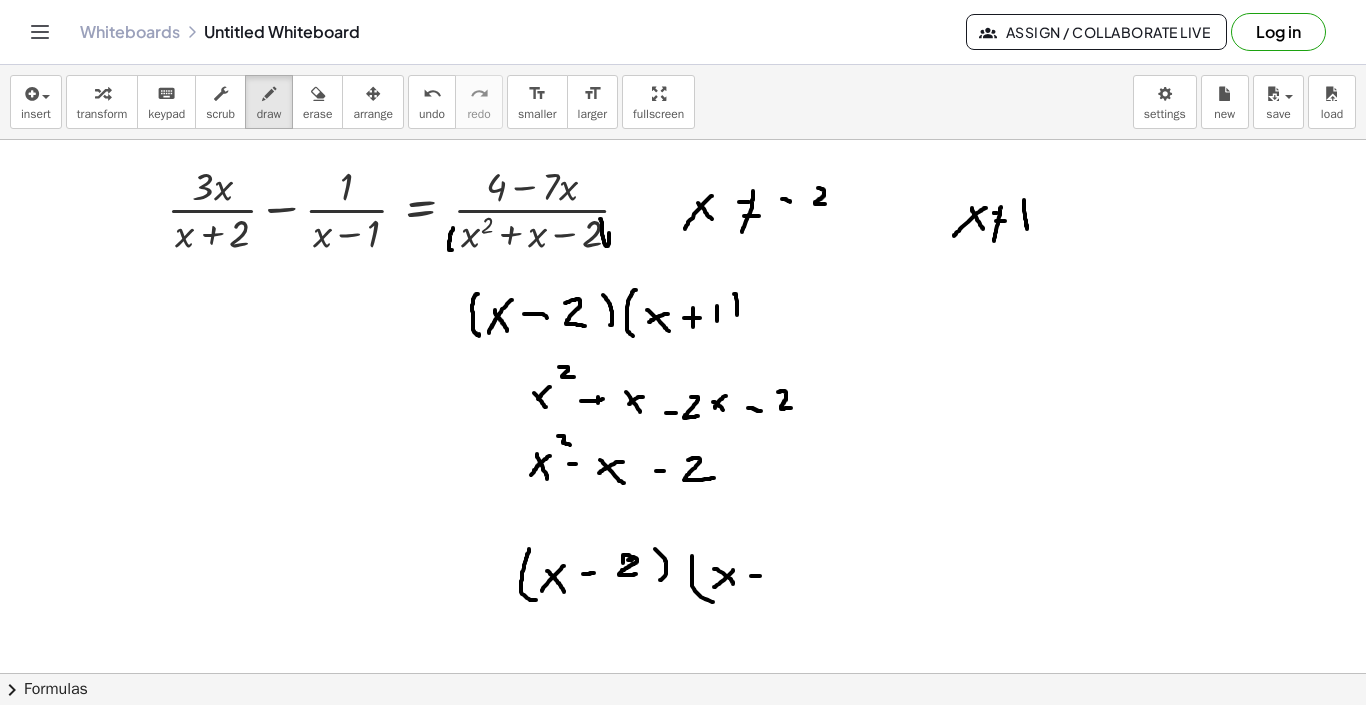 drag, startPoint x: 751, startPoint y: 576, endPoint x: 764, endPoint y: 576, distance: 13 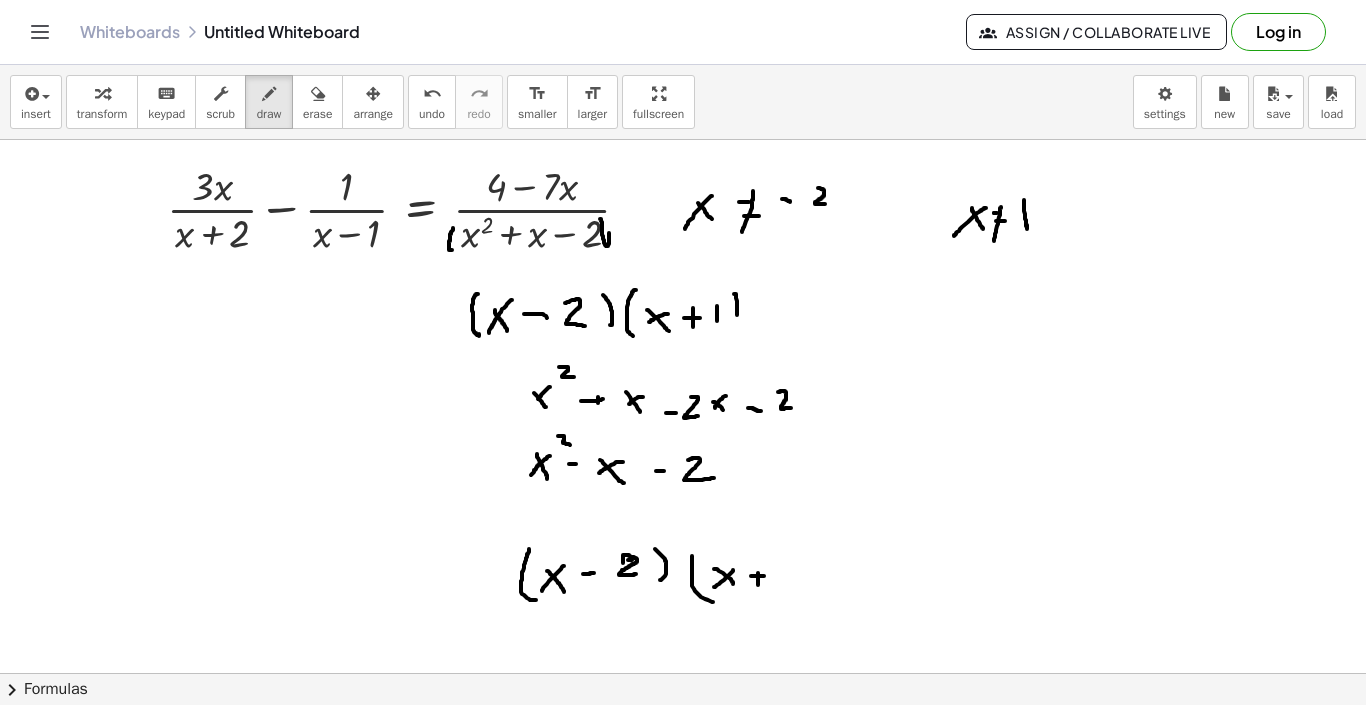 drag, startPoint x: 758, startPoint y: 573, endPoint x: 759, endPoint y: 586, distance: 13.038404 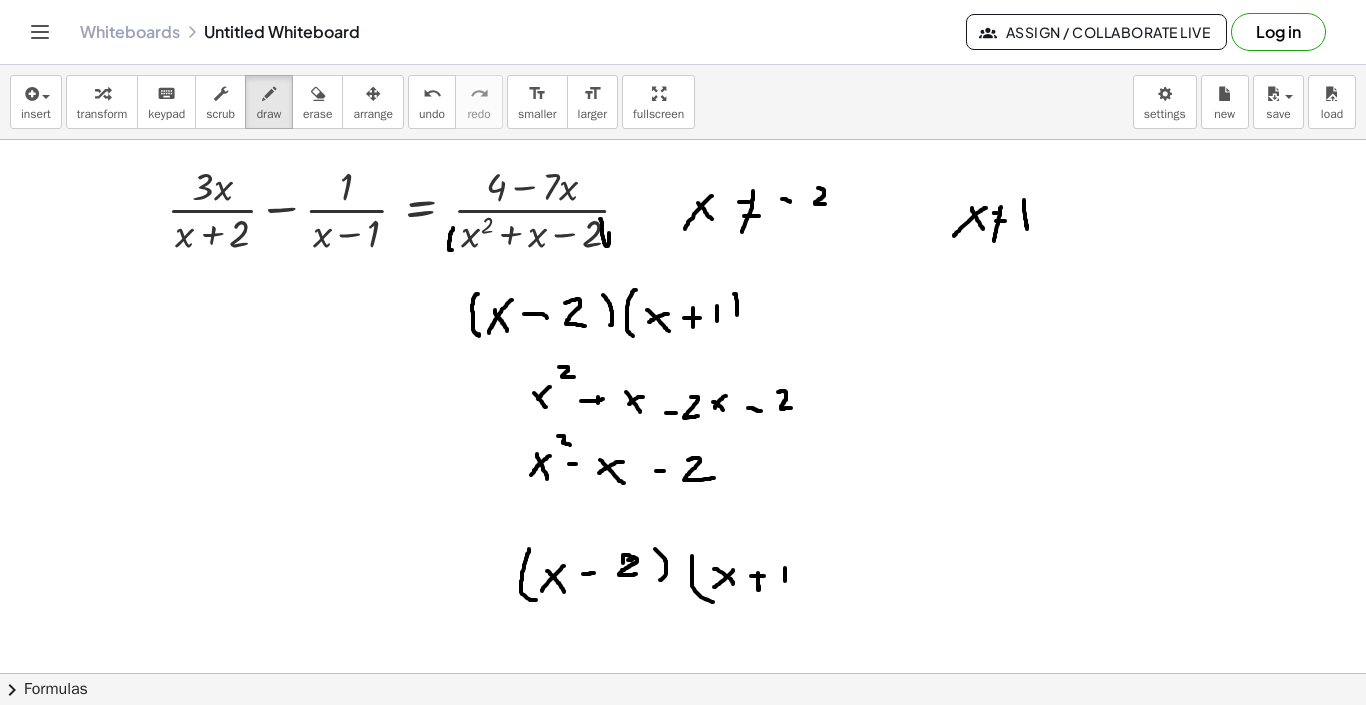 drag, startPoint x: 785, startPoint y: 568, endPoint x: 785, endPoint y: 588, distance: 20 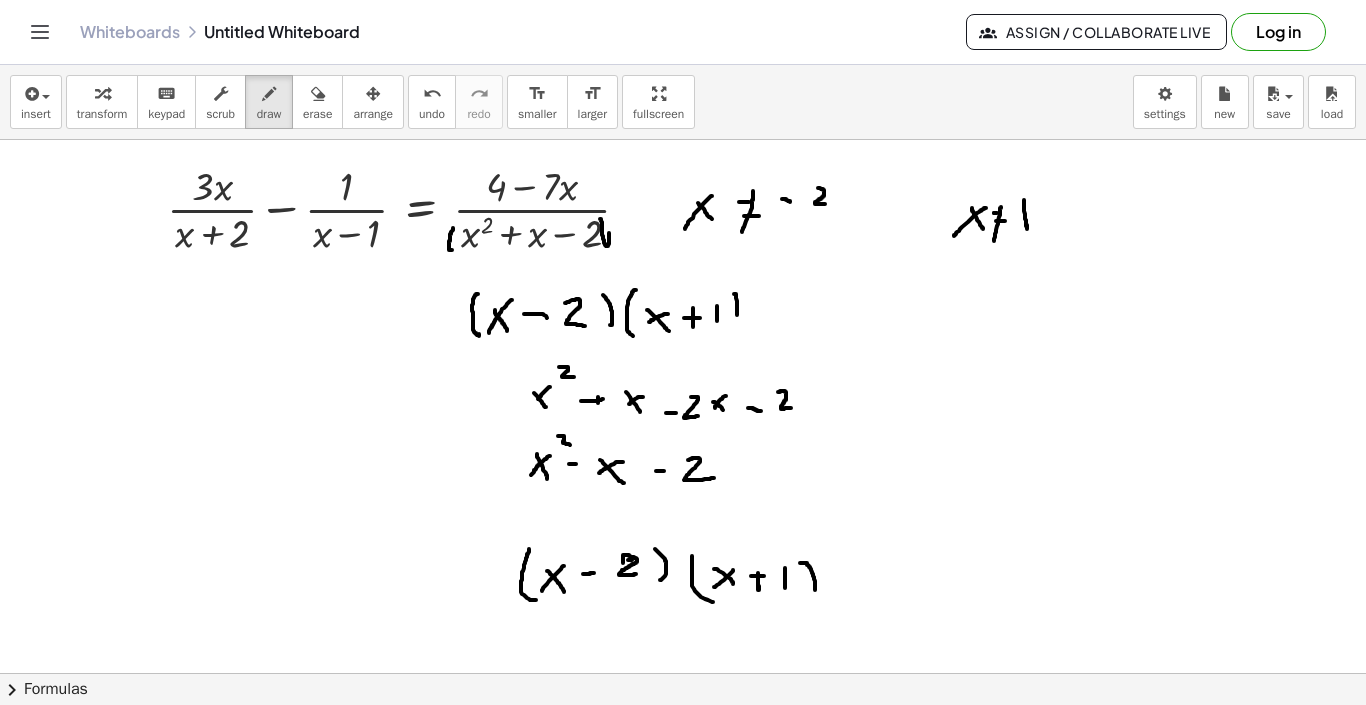 drag, startPoint x: 800, startPoint y: 563, endPoint x: 815, endPoint y: 591, distance: 31.764761 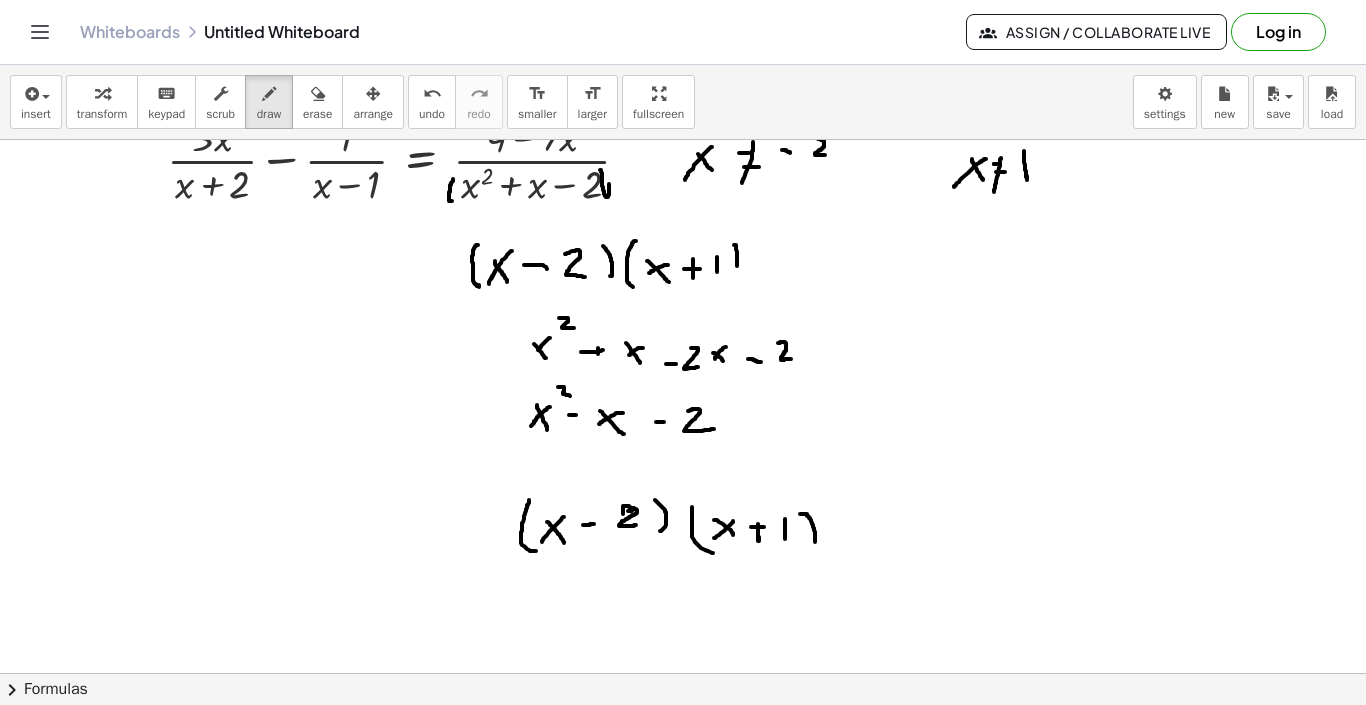 scroll, scrollTop: 90, scrollLeft: 0, axis: vertical 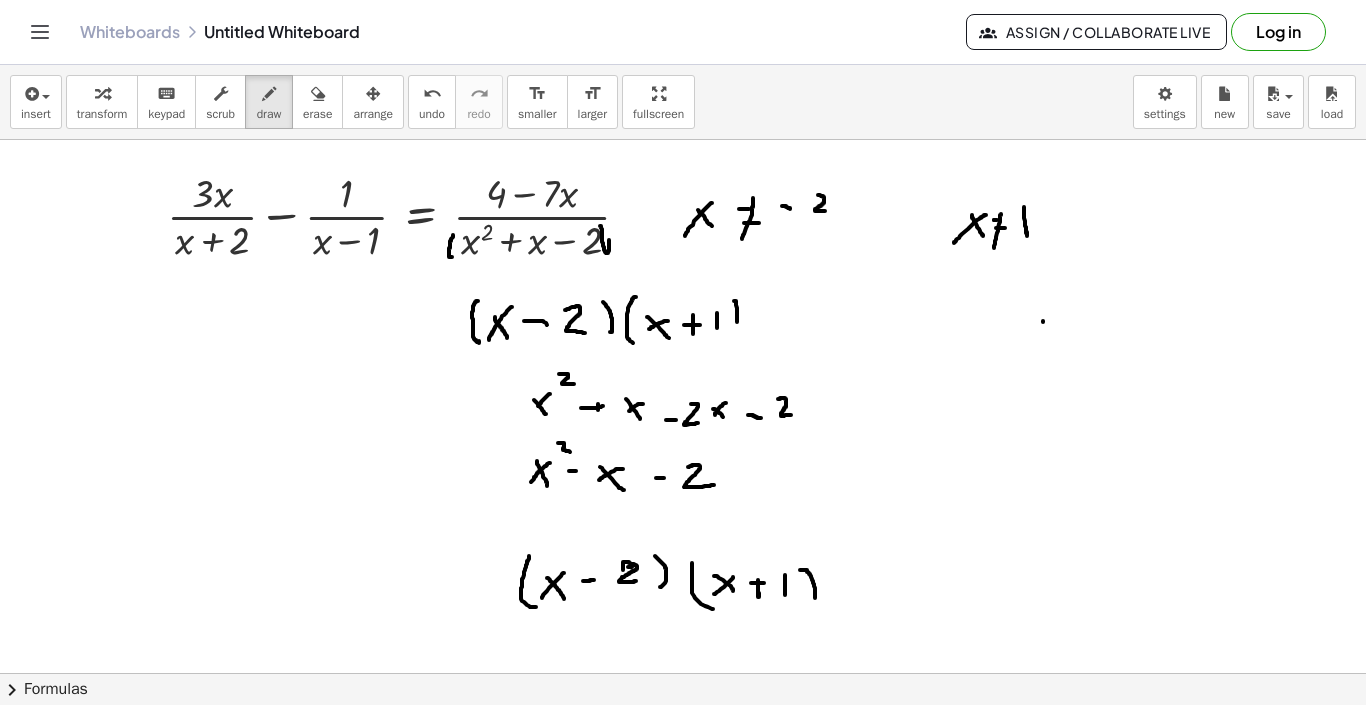 drag, startPoint x: 1043, startPoint y: 321, endPoint x: 1066, endPoint y: 355, distance: 41.04875 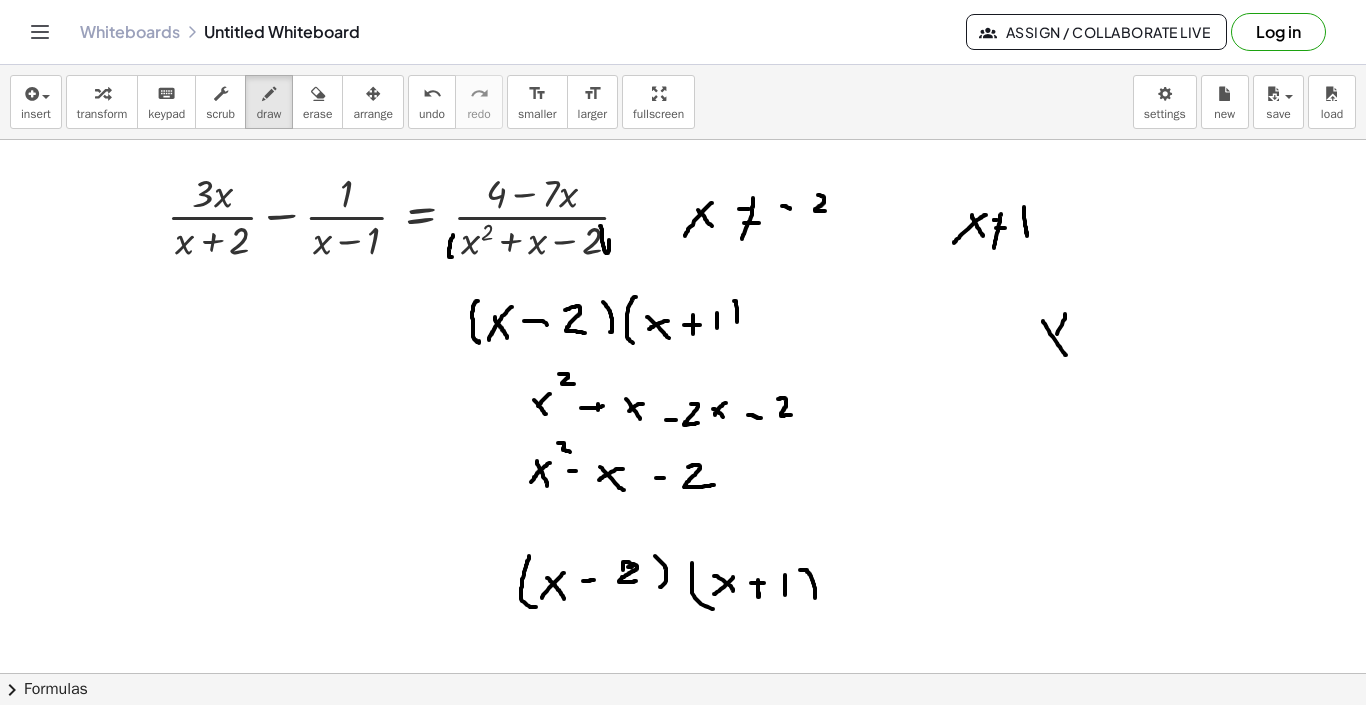 drag, startPoint x: 1065, startPoint y: 314, endPoint x: 1039, endPoint y: 361, distance: 53.712196 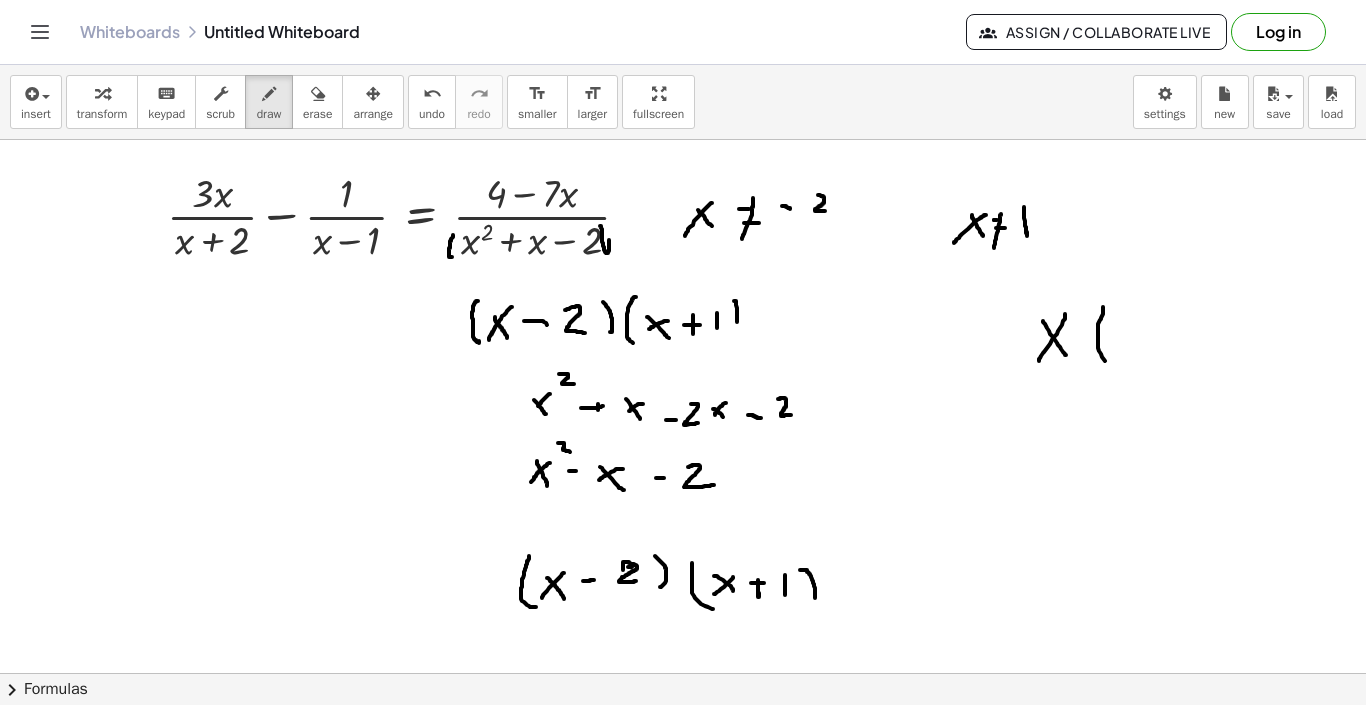 drag, startPoint x: 1103, startPoint y: 307, endPoint x: 1111, endPoint y: 368, distance: 61.522354 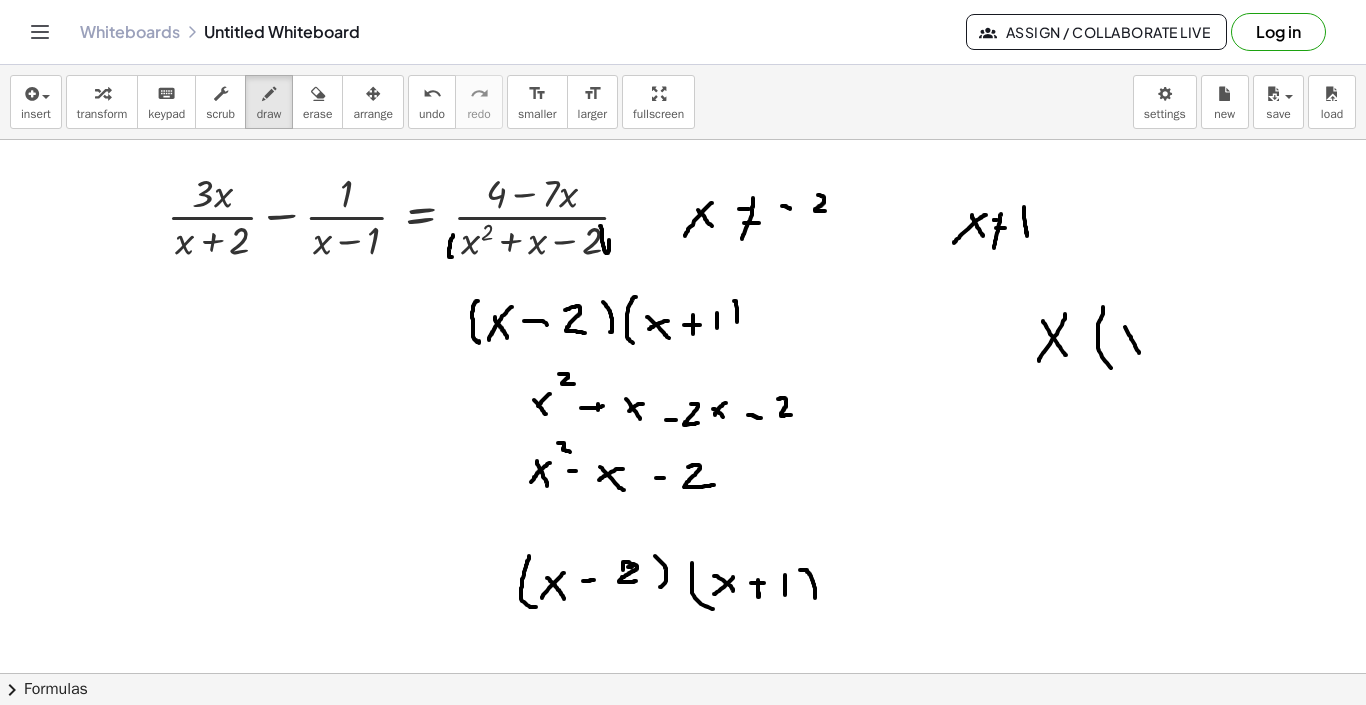 drag, startPoint x: 1125, startPoint y: 327, endPoint x: 1139, endPoint y: 353, distance: 29.529646 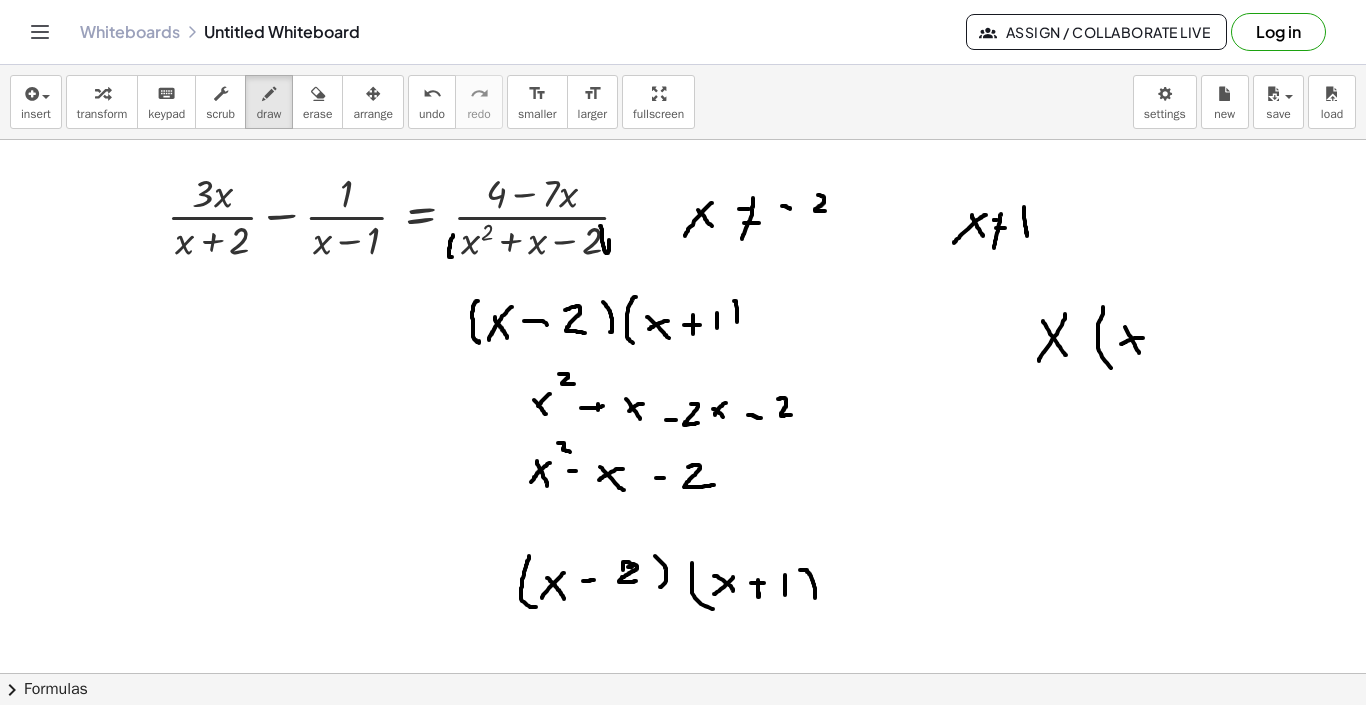 drag, startPoint x: 1143, startPoint y: 338, endPoint x: 1121, endPoint y: 344, distance: 22.803509 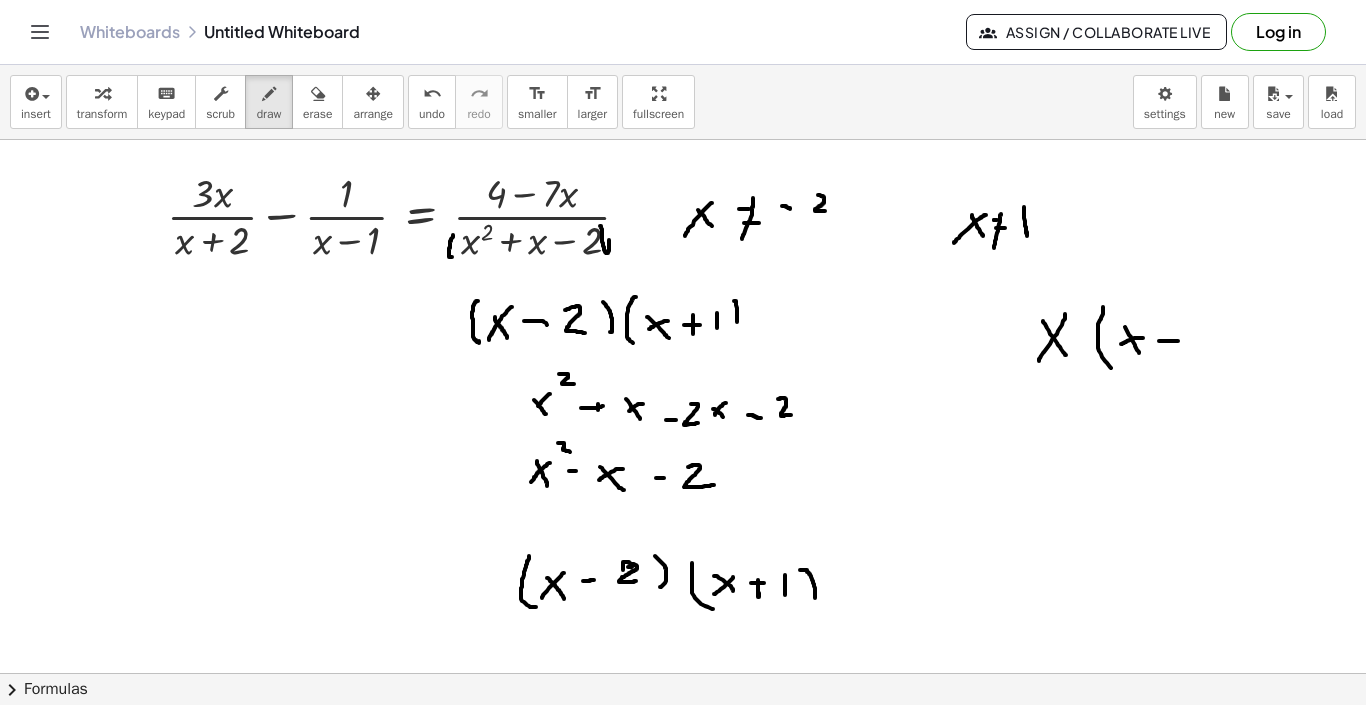 click at bounding box center (683, 705) 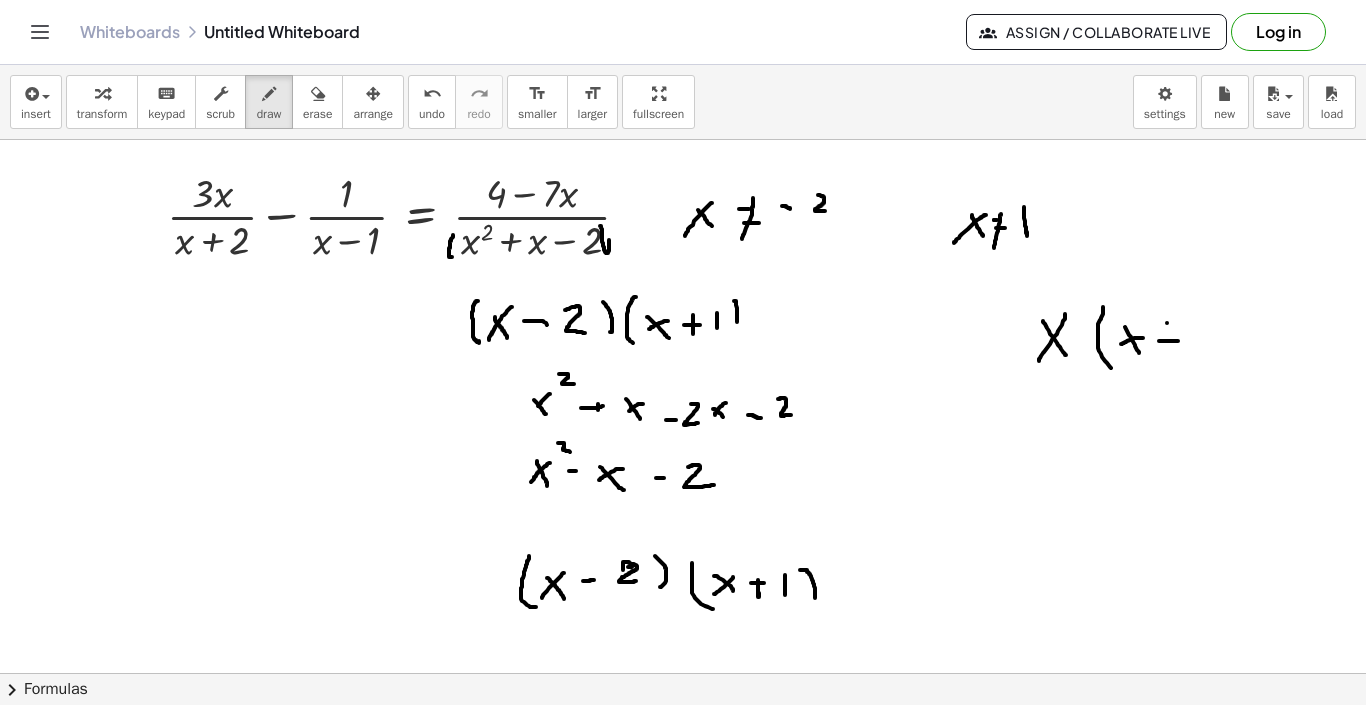 drag, startPoint x: 1167, startPoint y: 323, endPoint x: 1167, endPoint y: 352, distance: 29 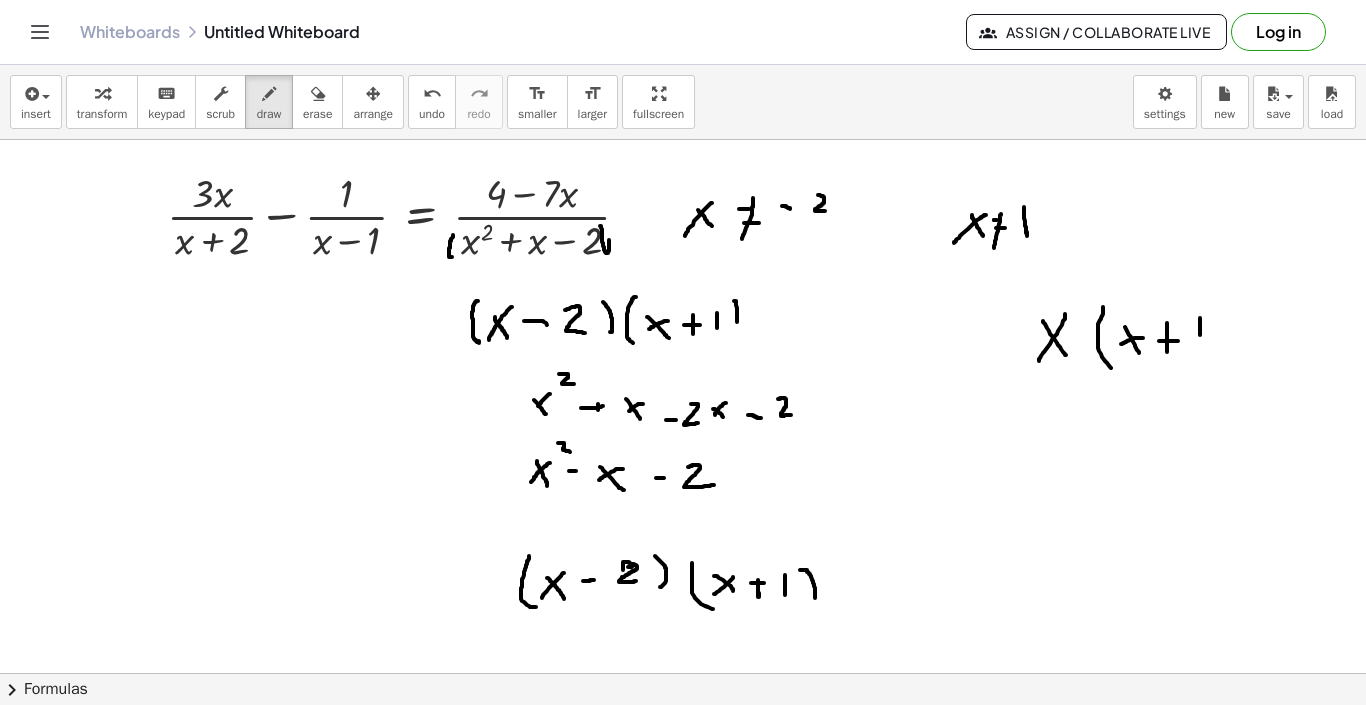 drag, startPoint x: 1200, startPoint y: 318, endPoint x: 1200, endPoint y: 336, distance: 18 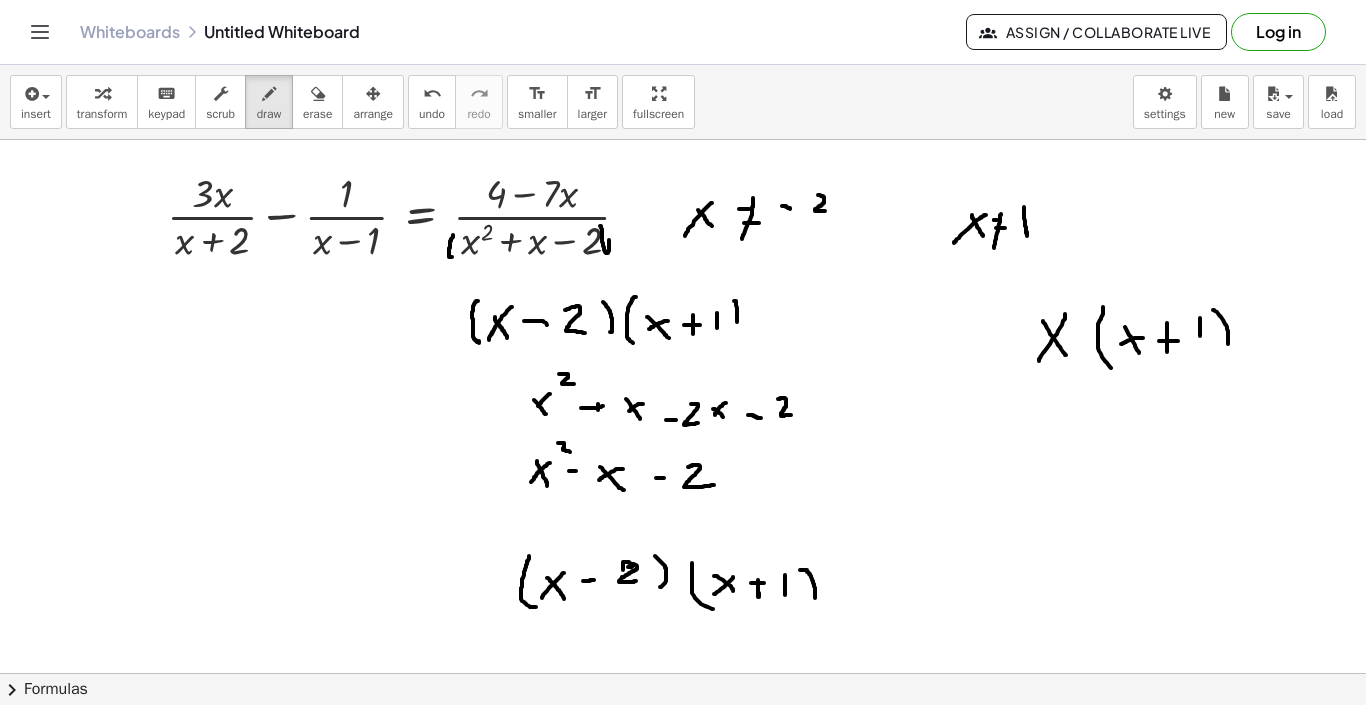 drag, startPoint x: 1213, startPoint y: 310, endPoint x: 1220, endPoint y: 360, distance: 50.48762 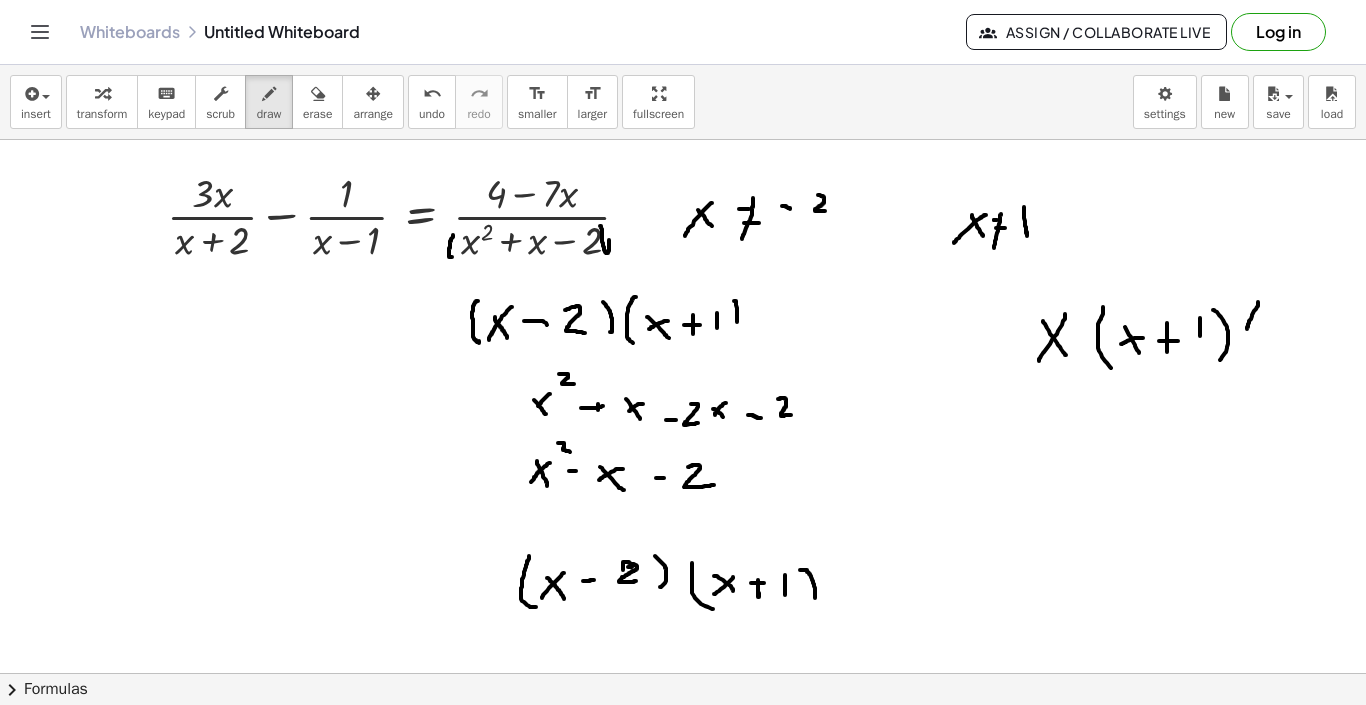 drag, startPoint x: 1258, startPoint y: 302, endPoint x: 1260, endPoint y: 355, distance: 53.037724 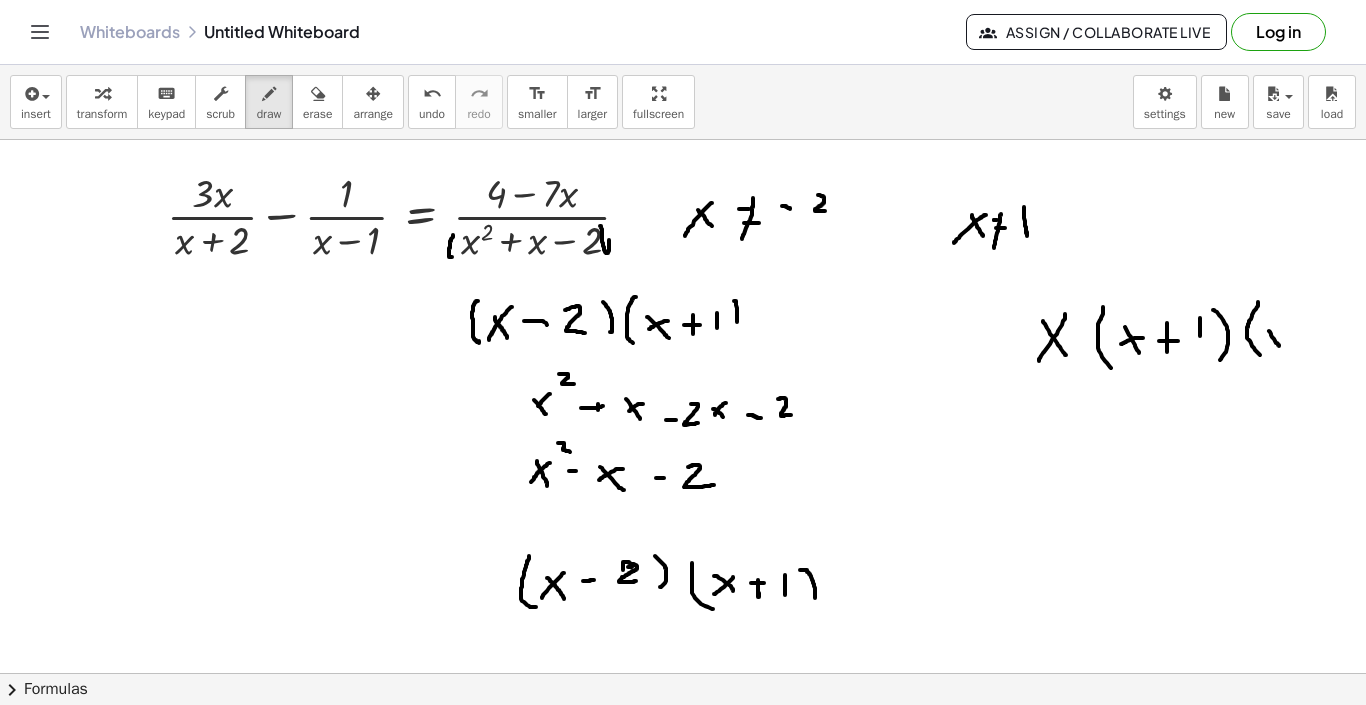 drag, startPoint x: 1269, startPoint y: 331, endPoint x: 1279, endPoint y: 346, distance: 18.027756 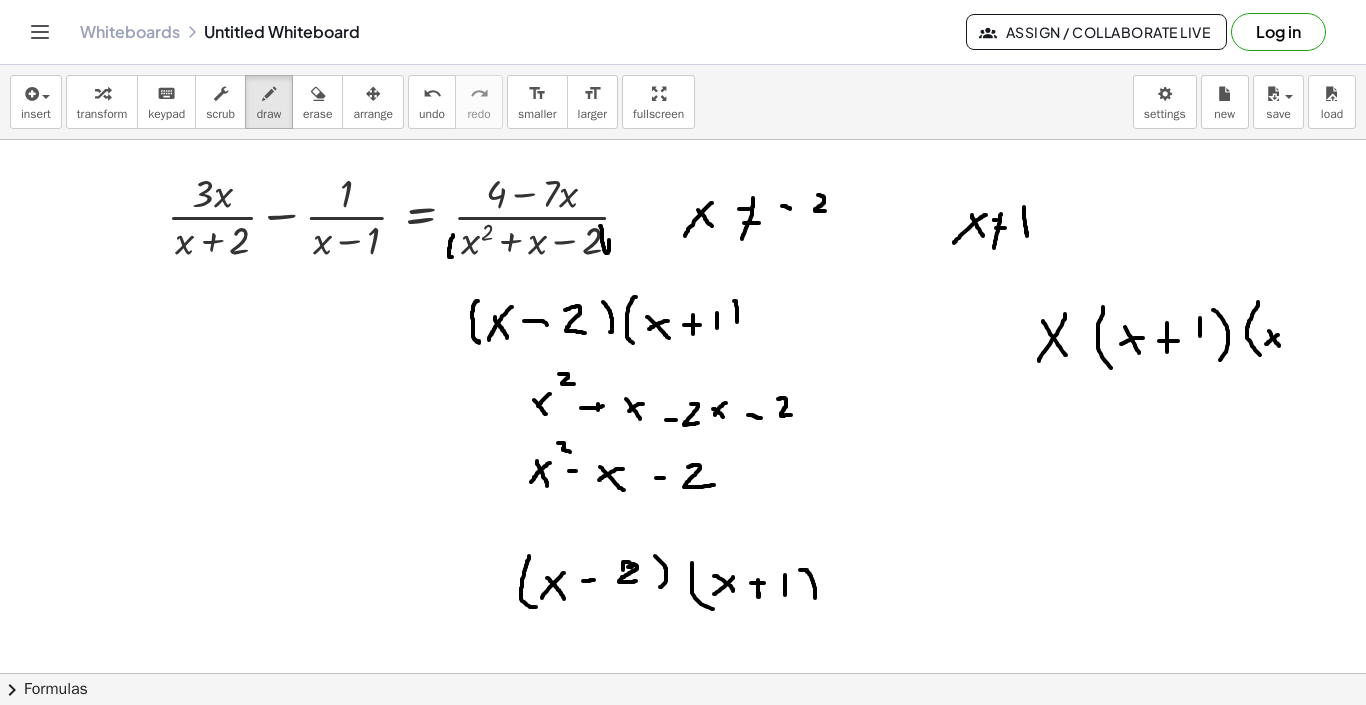 drag, startPoint x: 1278, startPoint y: 335, endPoint x: 1267, endPoint y: 344, distance: 14.21267 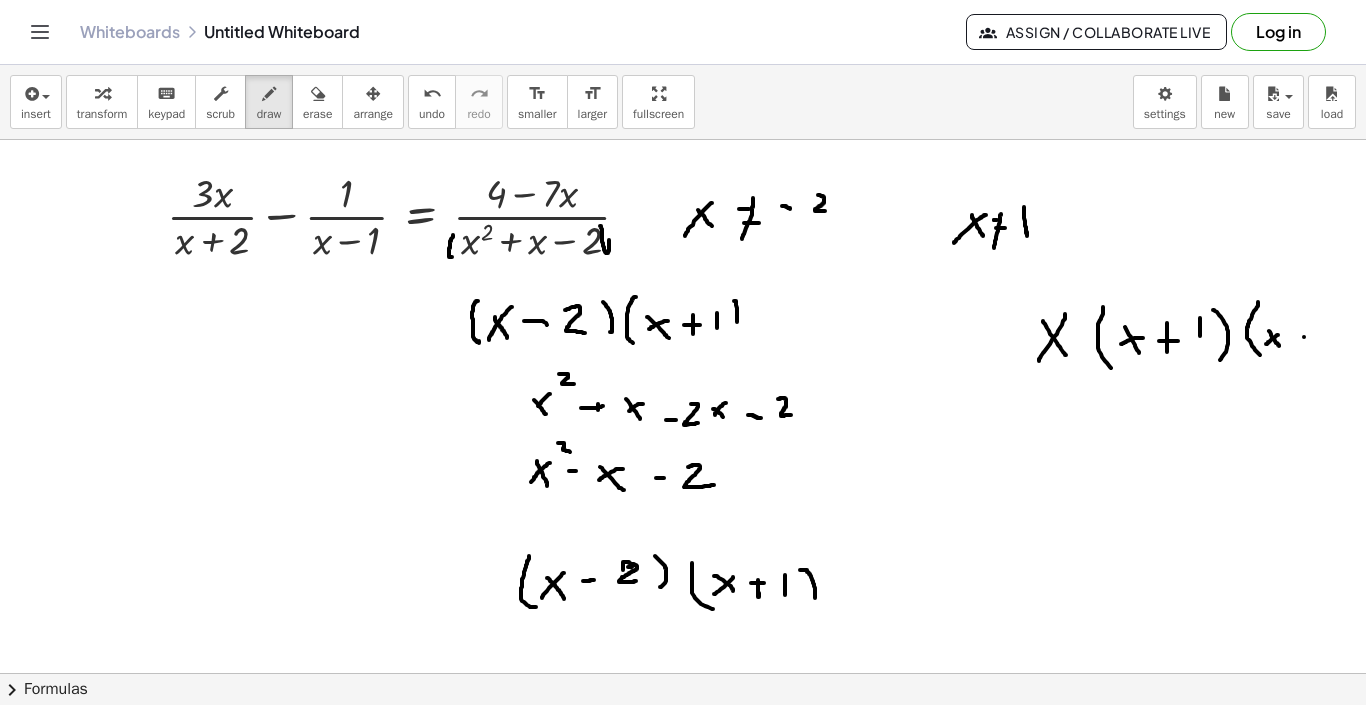click at bounding box center [683, 705] 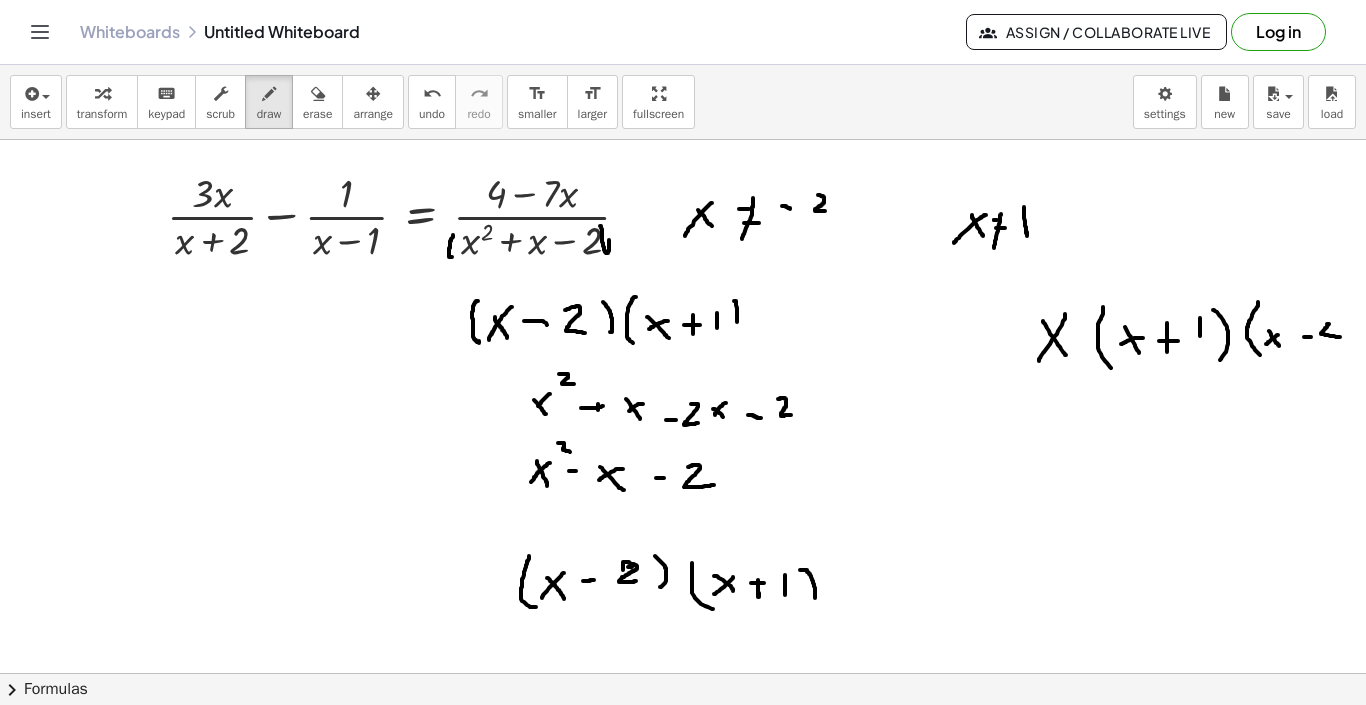 drag, startPoint x: 1327, startPoint y: 324, endPoint x: 1342, endPoint y: 337, distance: 19.849434 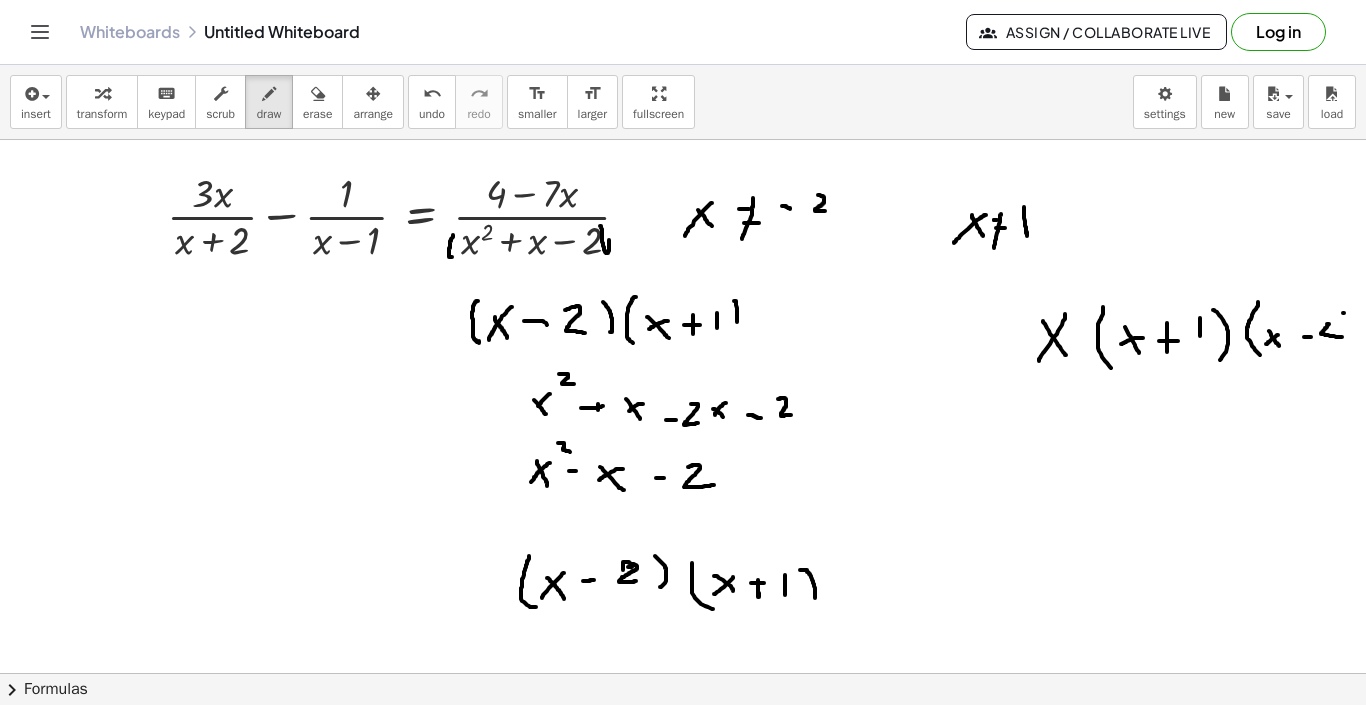 drag, startPoint x: 1343, startPoint y: 313, endPoint x: 1346, endPoint y: 352, distance: 39.115215 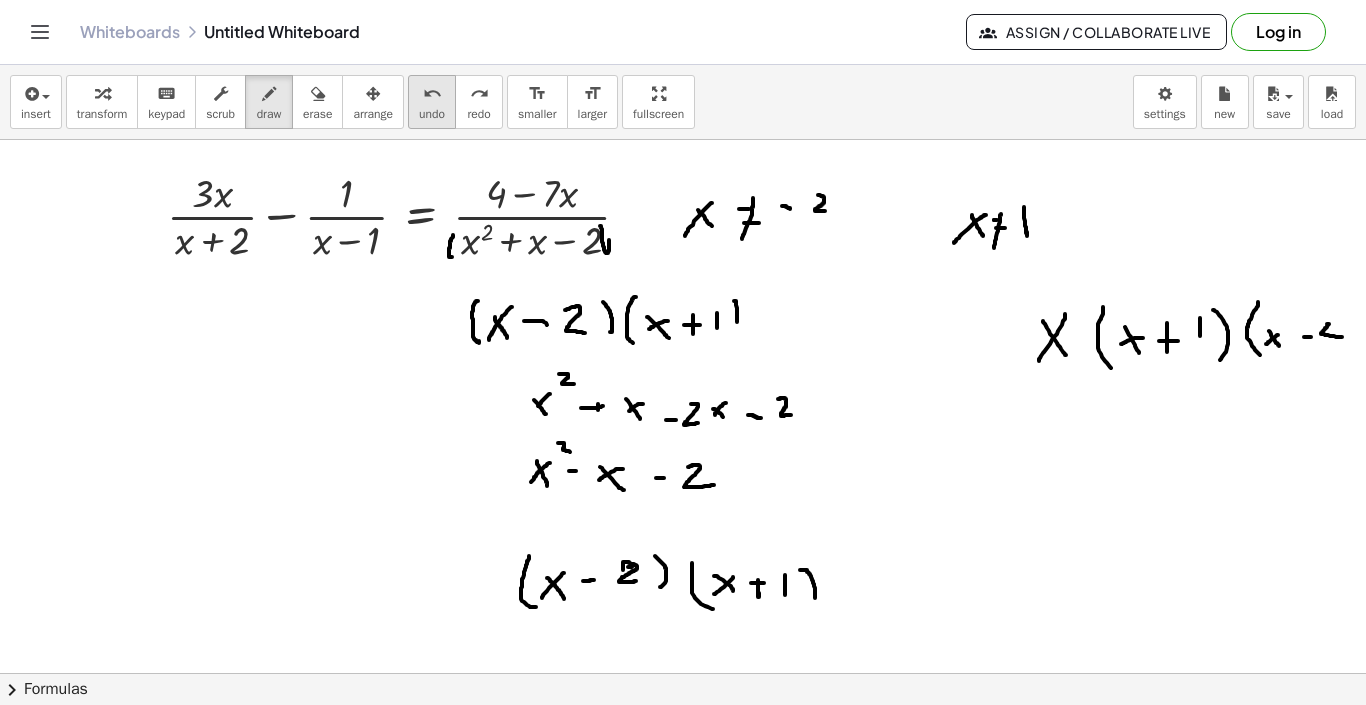 click on "undo undo" at bounding box center (432, 102) 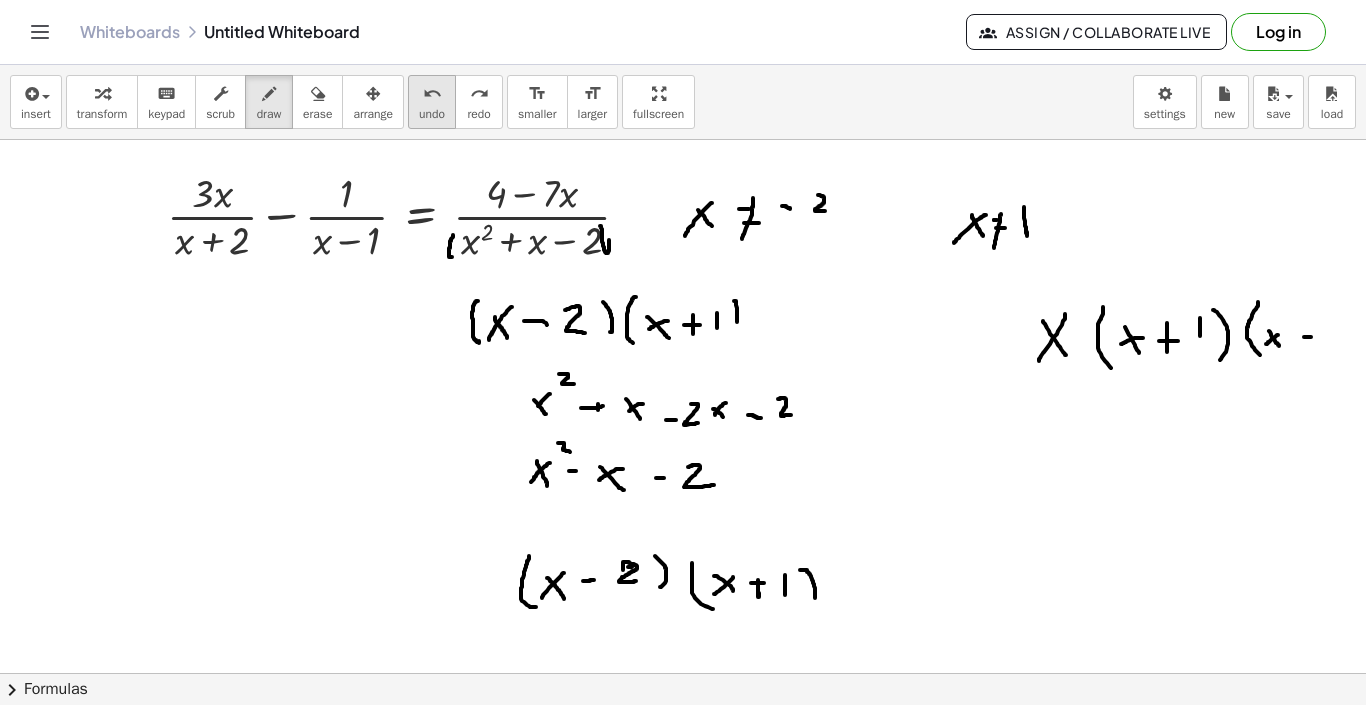 click on "undo undo" at bounding box center [432, 102] 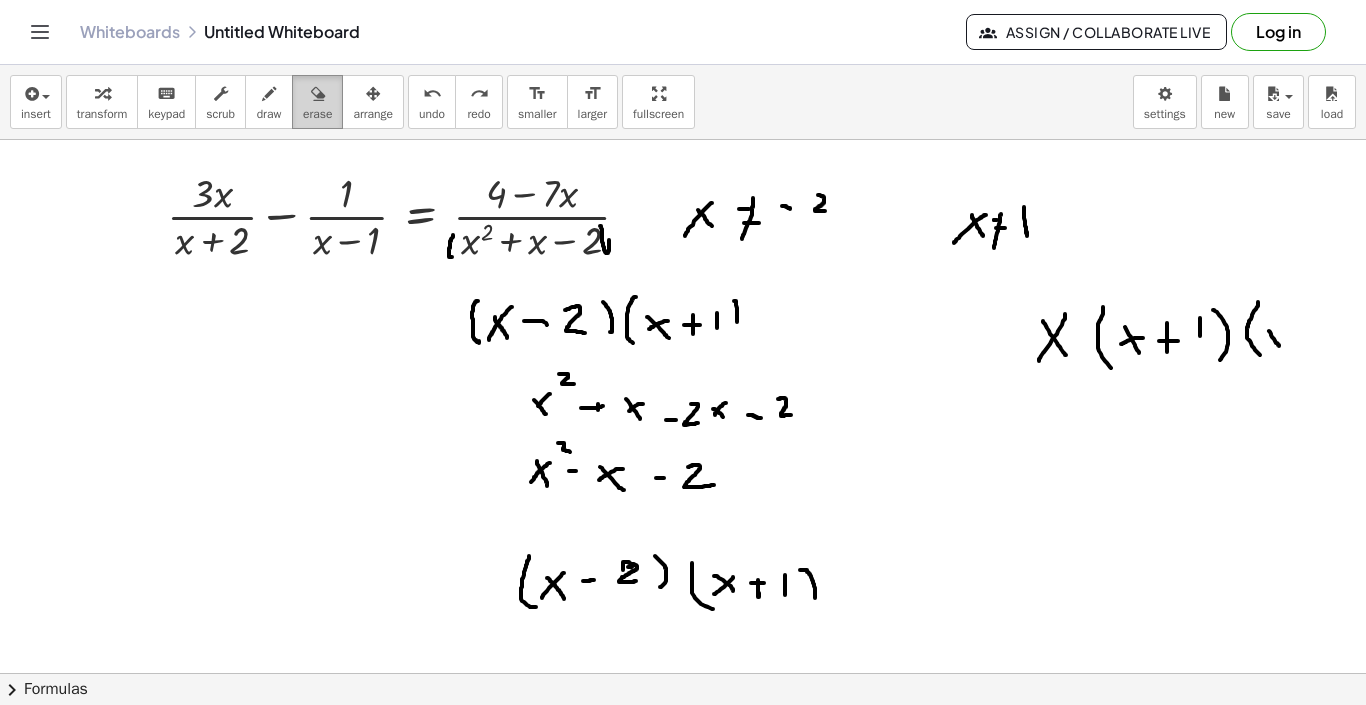 click at bounding box center [318, 94] 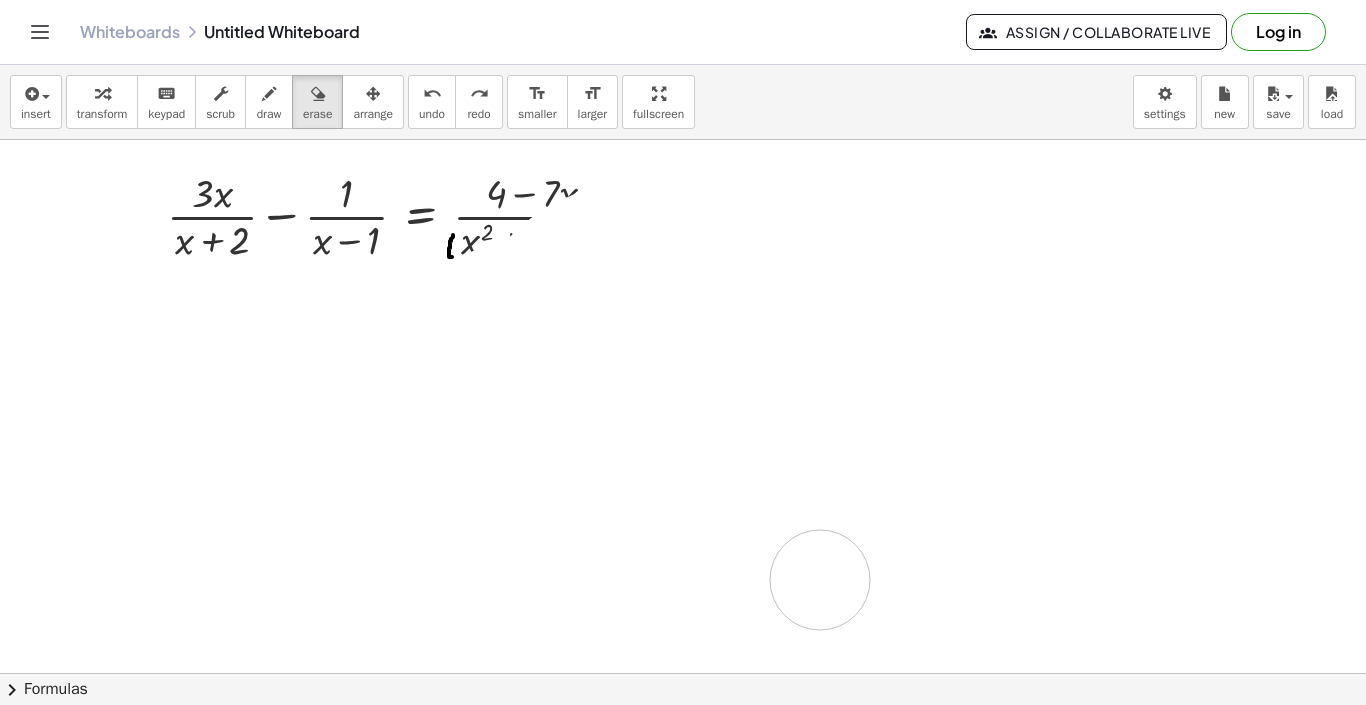 drag, startPoint x: 1300, startPoint y: 338, endPoint x: 847, endPoint y: 580, distance: 513.5884 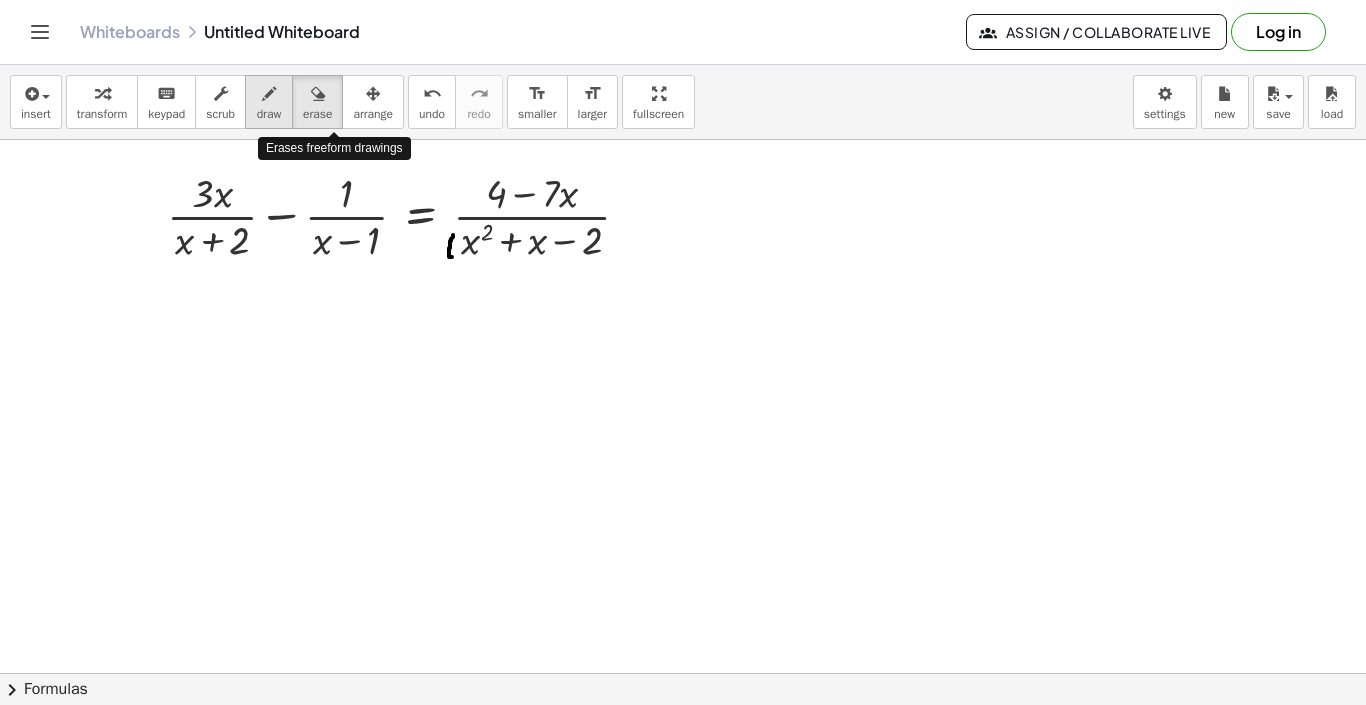 click at bounding box center (269, 94) 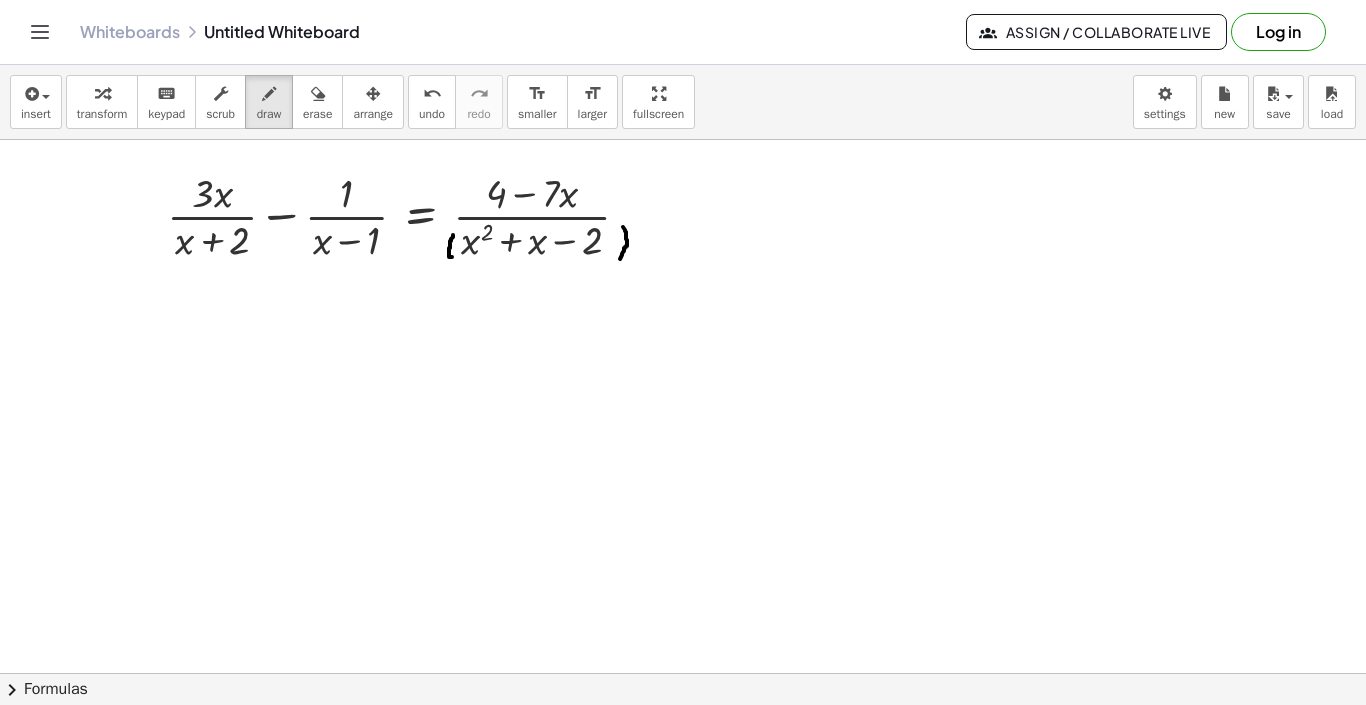 drag, startPoint x: 623, startPoint y: 227, endPoint x: 619, endPoint y: 261, distance: 34.234486 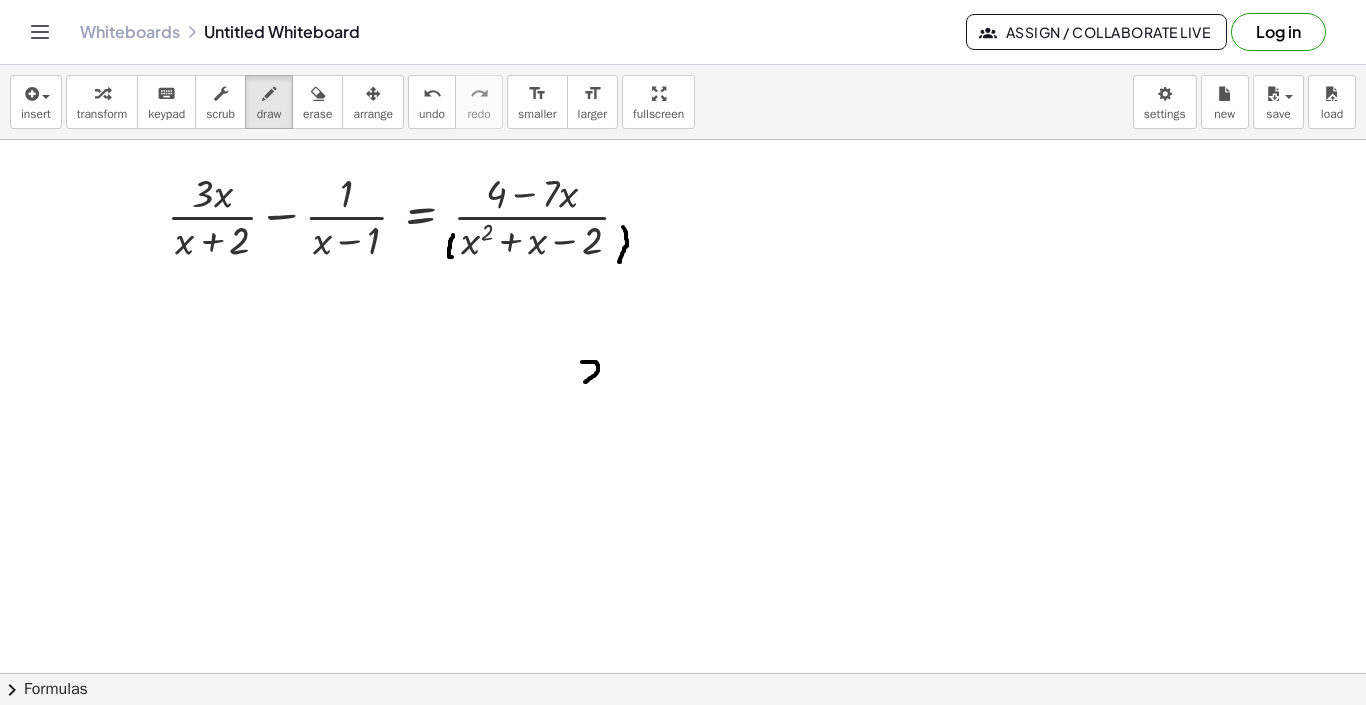 drag, startPoint x: 582, startPoint y: 362, endPoint x: 607, endPoint y: 379, distance: 30.232433 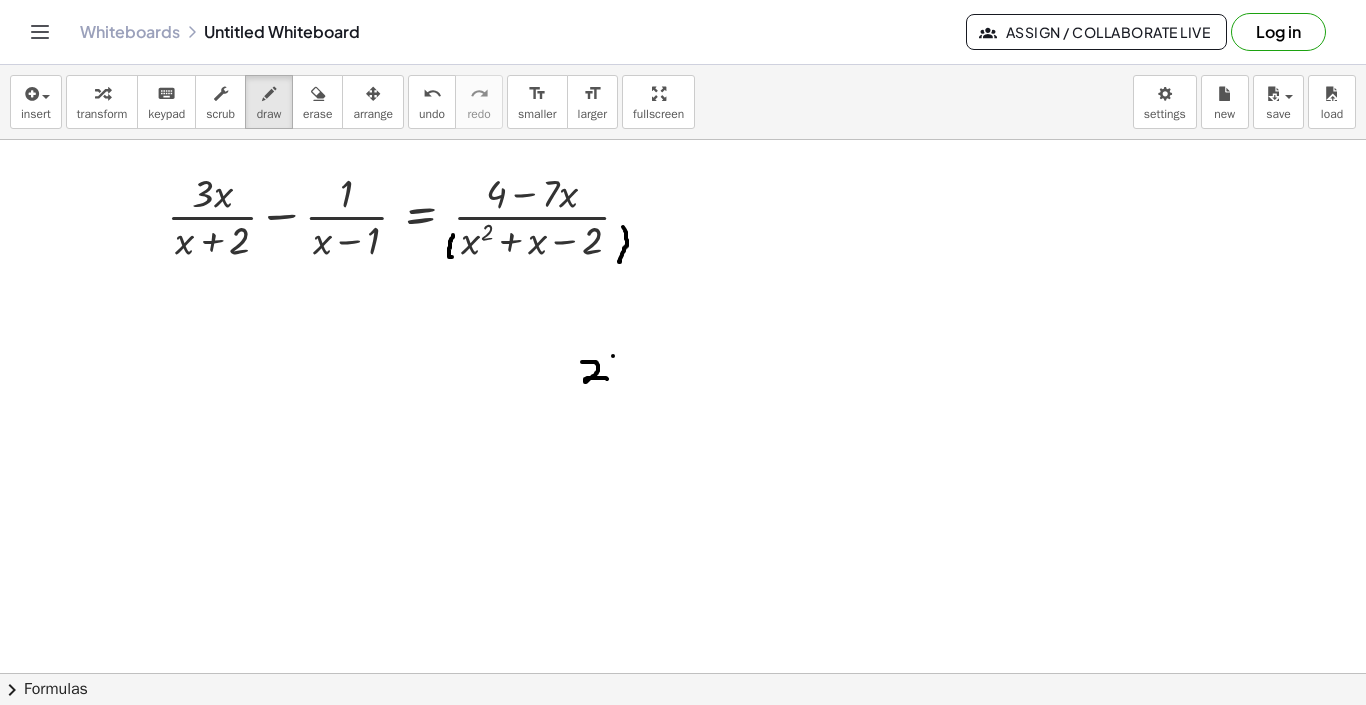 drag, startPoint x: 613, startPoint y: 356, endPoint x: 625, endPoint y: 377, distance: 24.186773 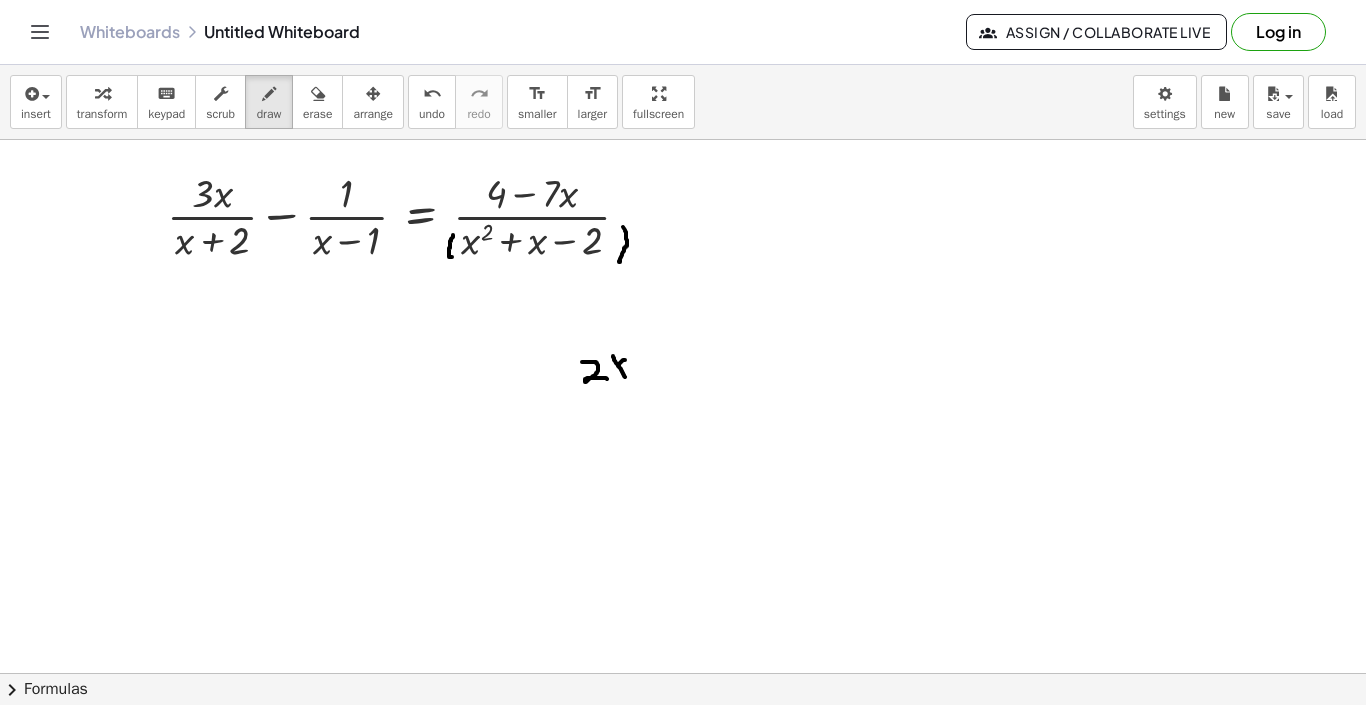 drag, startPoint x: 625, startPoint y: 360, endPoint x: 614, endPoint y: 371, distance: 15.556349 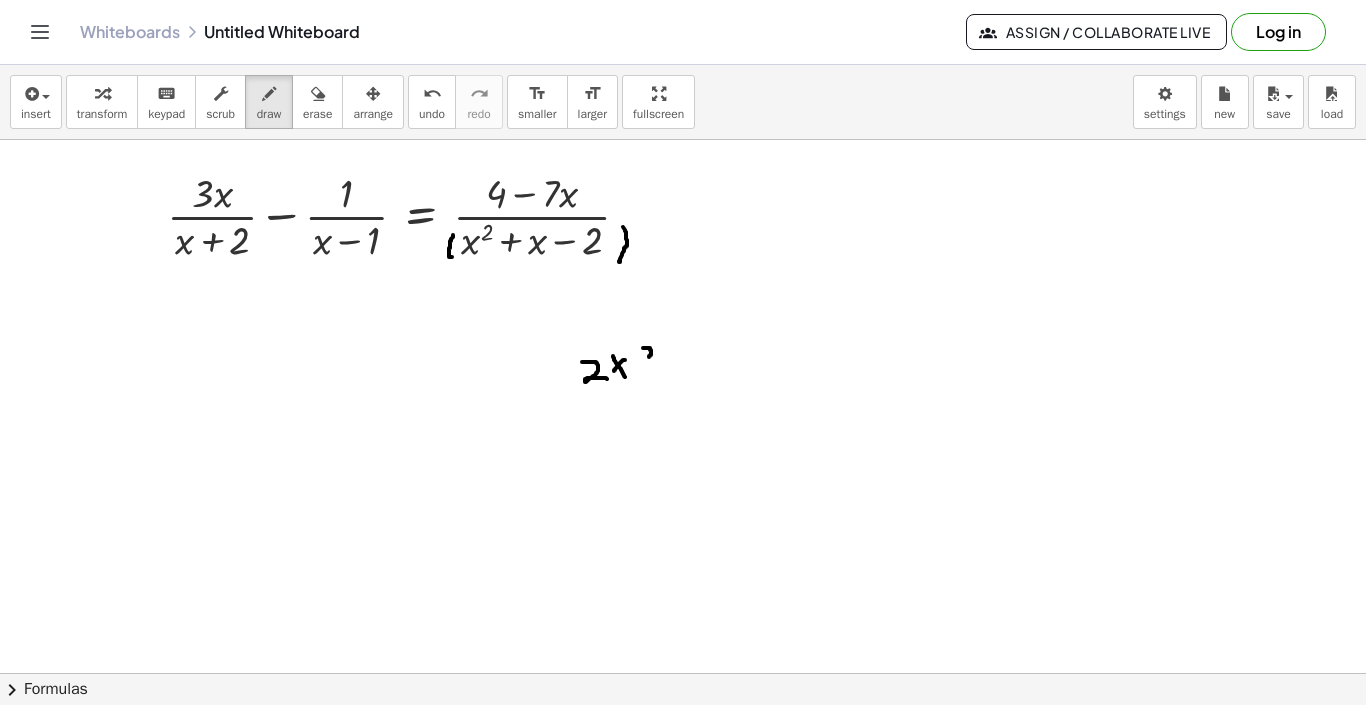 drag, startPoint x: 643, startPoint y: 348, endPoint x: 655, endPoint y: 356, distance: 14.422205 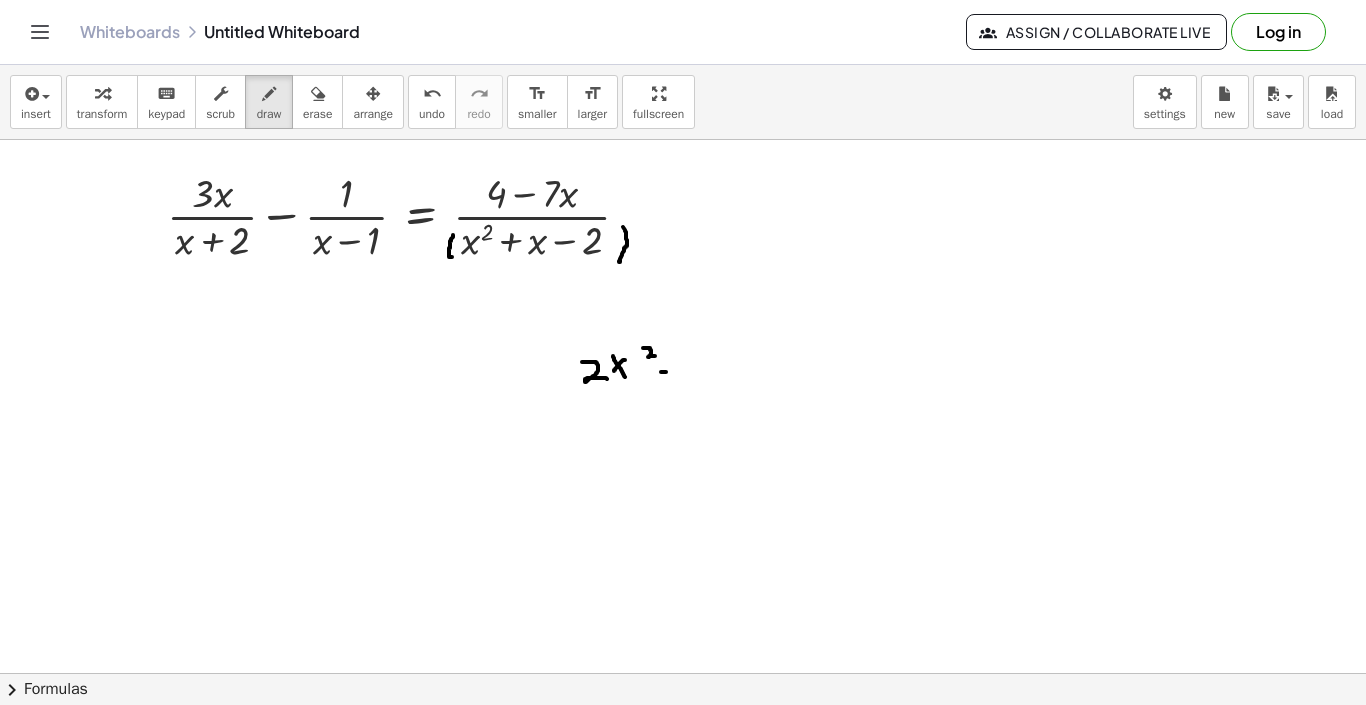 drag, startPoint x: 661, startPoint y: 372, endPoint x: 673, endPoint y: 373, distance: 12.0415945 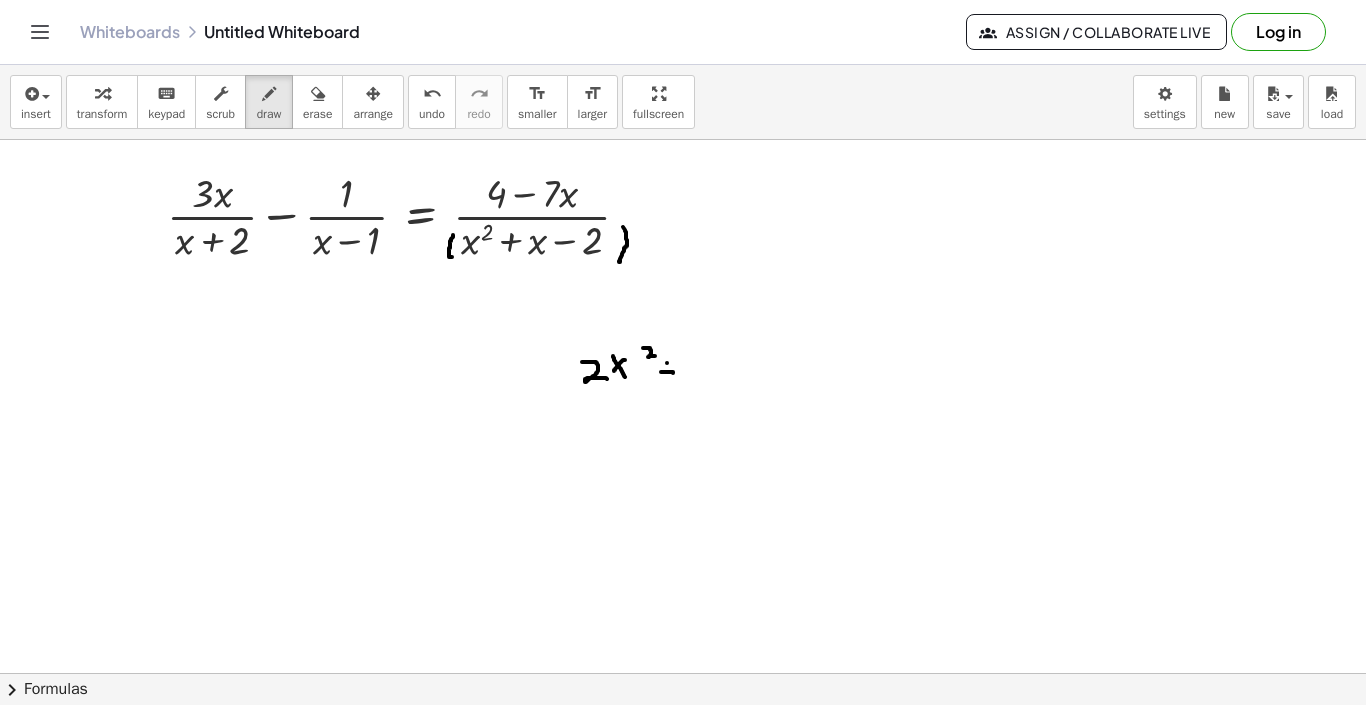 drag, startPoint x: 667, startPoint y: 363, endPoint x: 667, endPoint y: 375, distance: 12 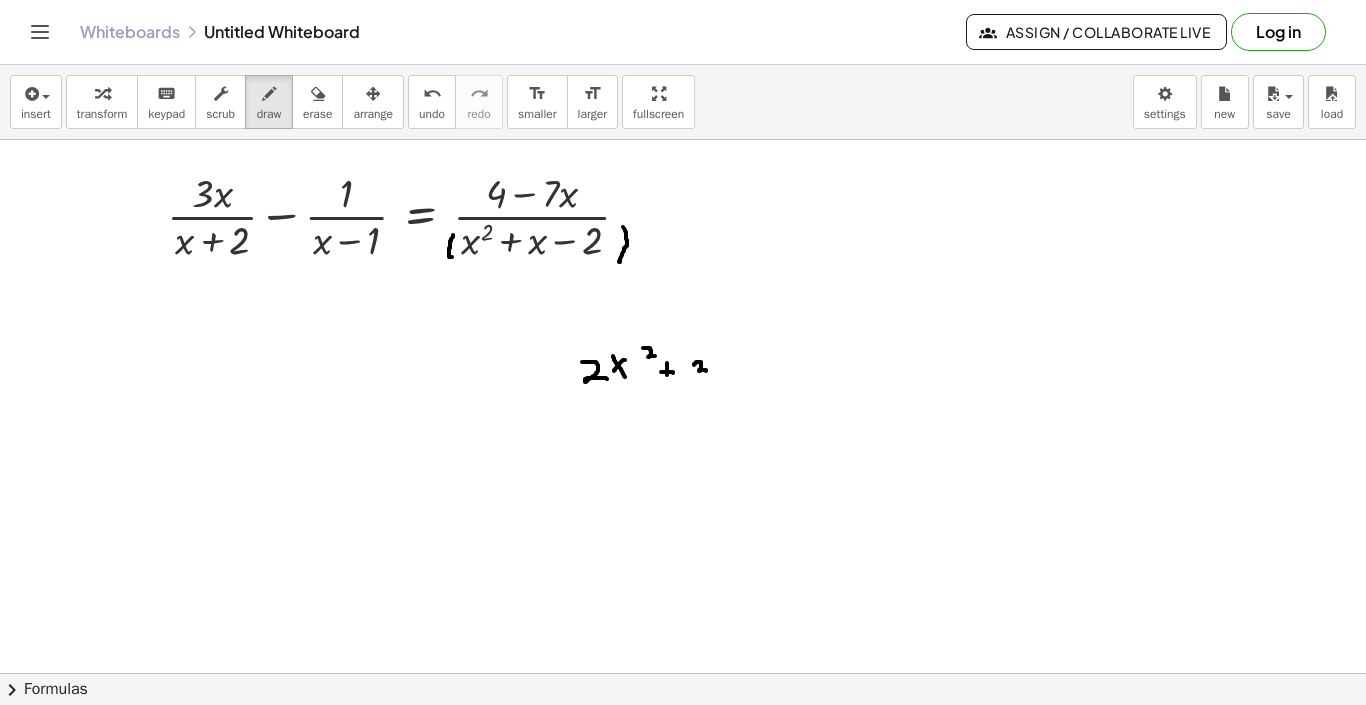 drag, startPoint x: 694, startPoint y: 365, endPoint x: 696, endPoint y: 380, distance: 15.132746 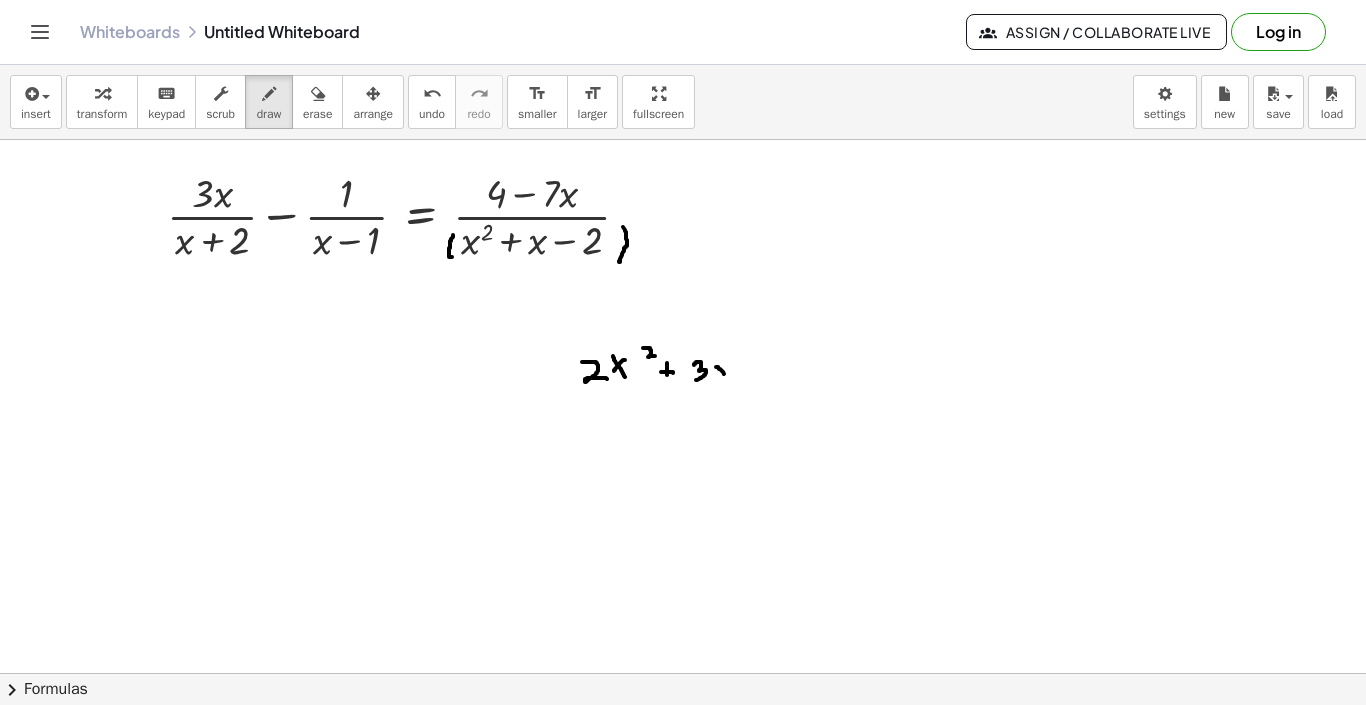 drag, startPoint x: 716, startPoint y: 367, endPoint x: 728, endPoint y: 381, distance: 18.439089 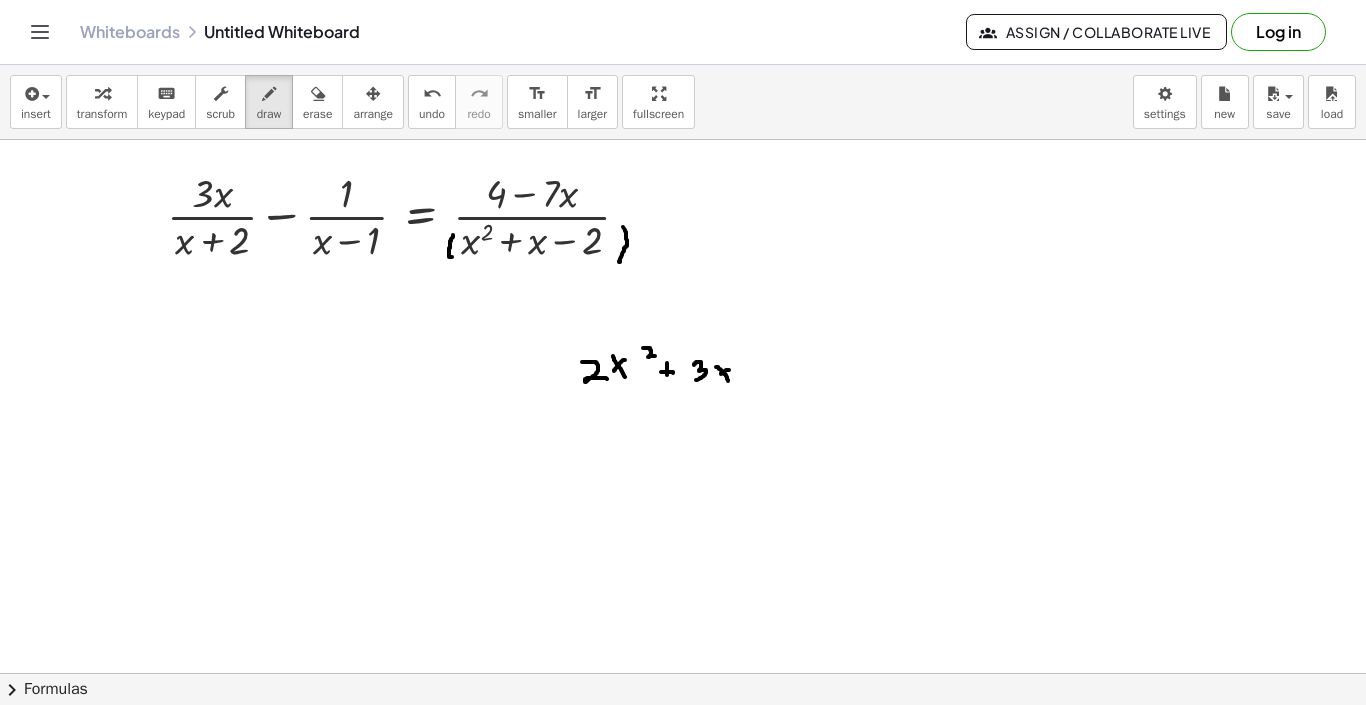 drag, startPoint x: 729, startPoint y: 370, endPoint x: 719, endPoint y: 375, distance: 11.18034 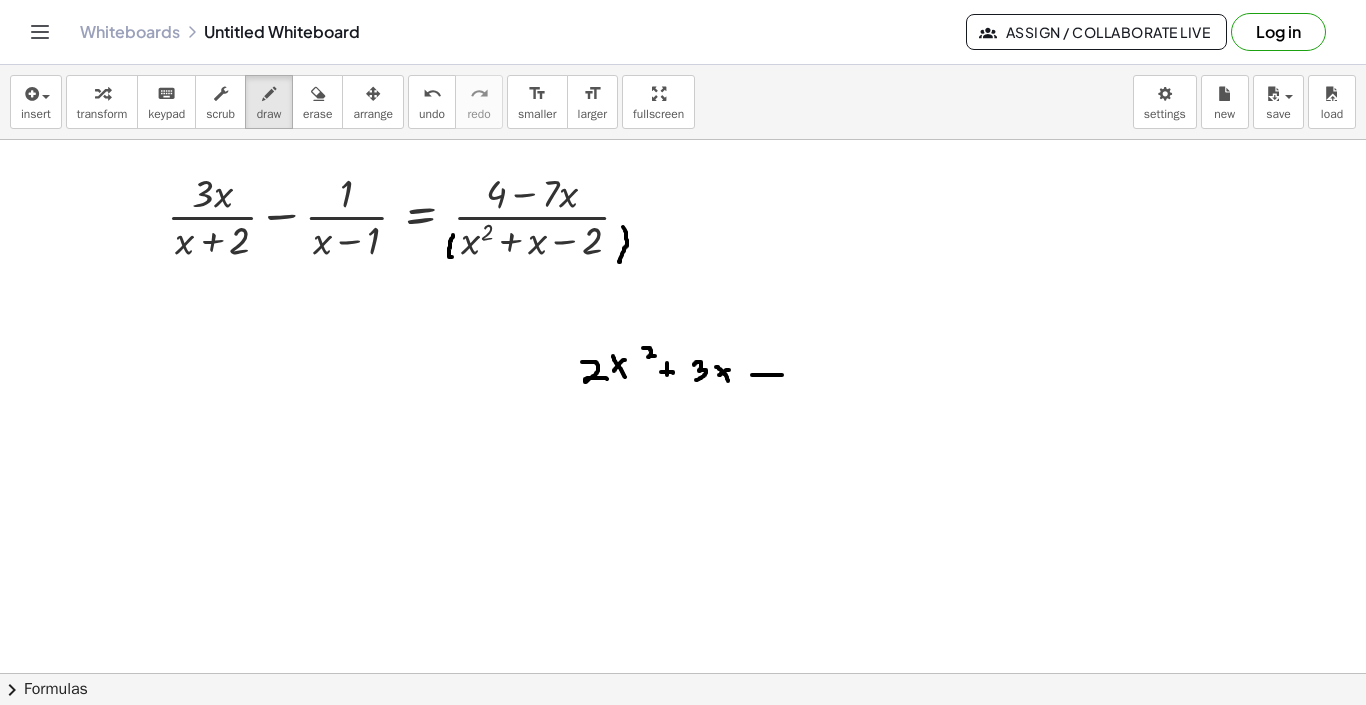 drag, startPoint x: 752, startPoint y: 375, endPoint x: 783, endPoint y: 375, distance: 31 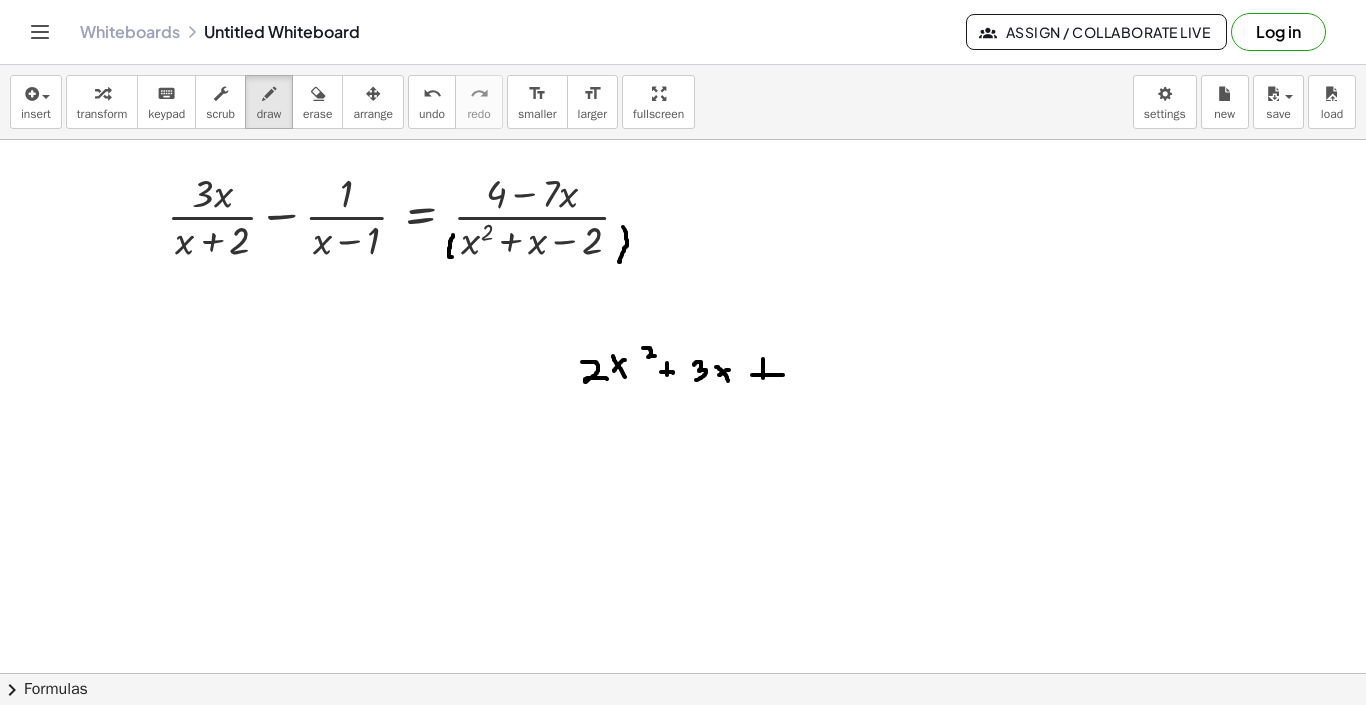 drag, startPoint x: 763, startPoint y: 359, endPoint x: 763, endPoint y: 380, distance: 21 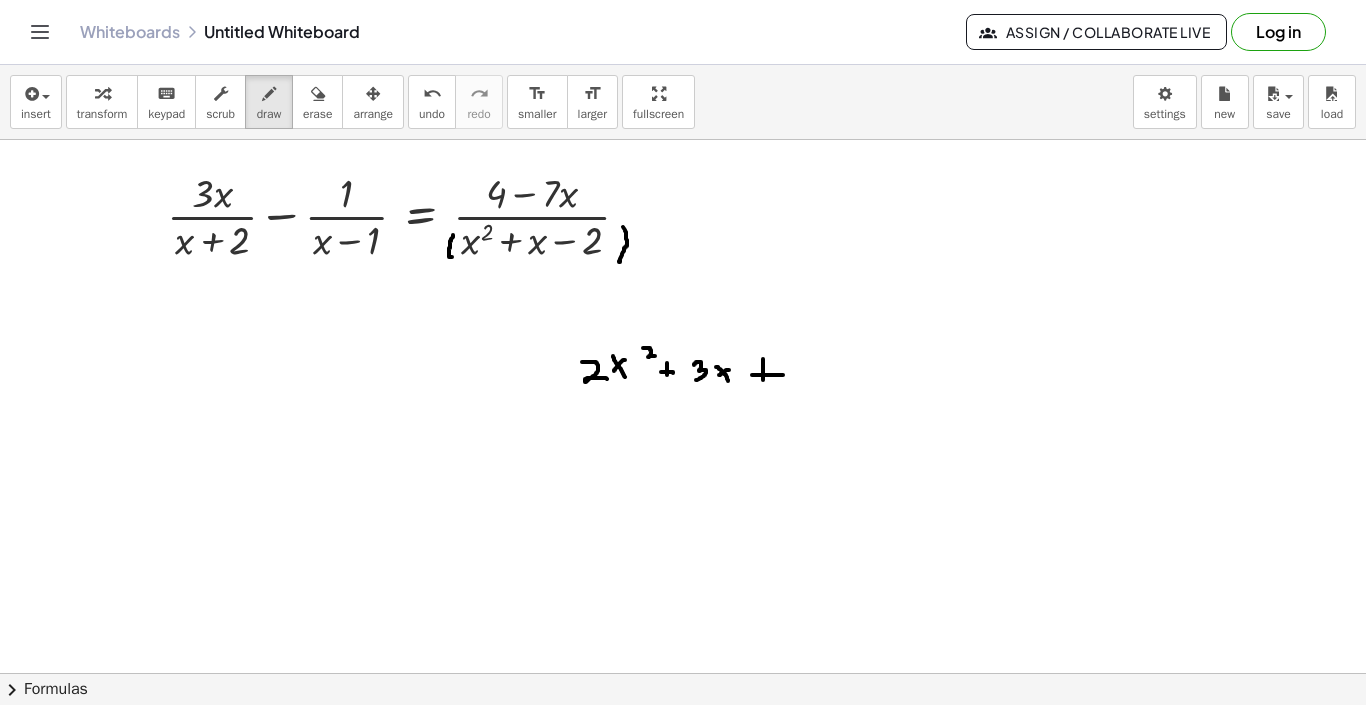 drag, startPoint x: 807, startPoint y: 364, endPoint x: 807, endPoint y: 387, distance: 23 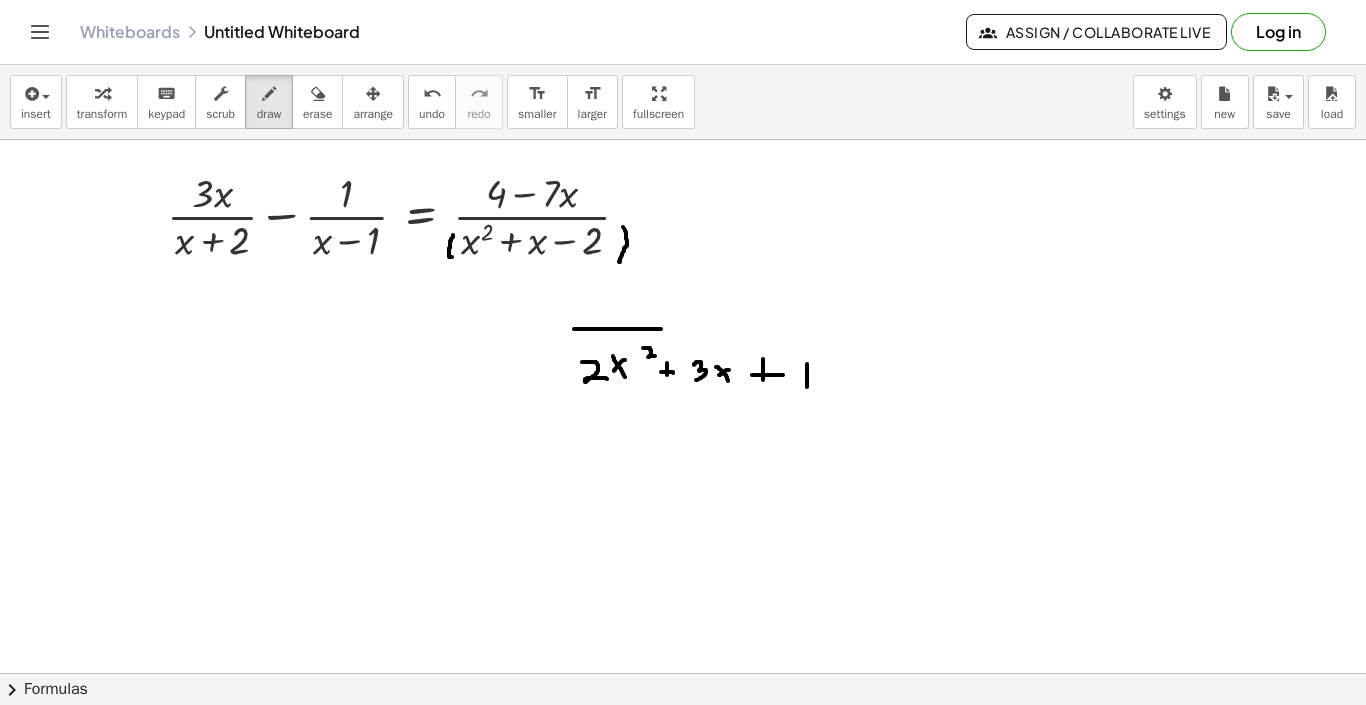 drag, startPoint x: 637, startPoint y: 329, endPoint x: 792, endPoint y: 327, distance: 155.01291 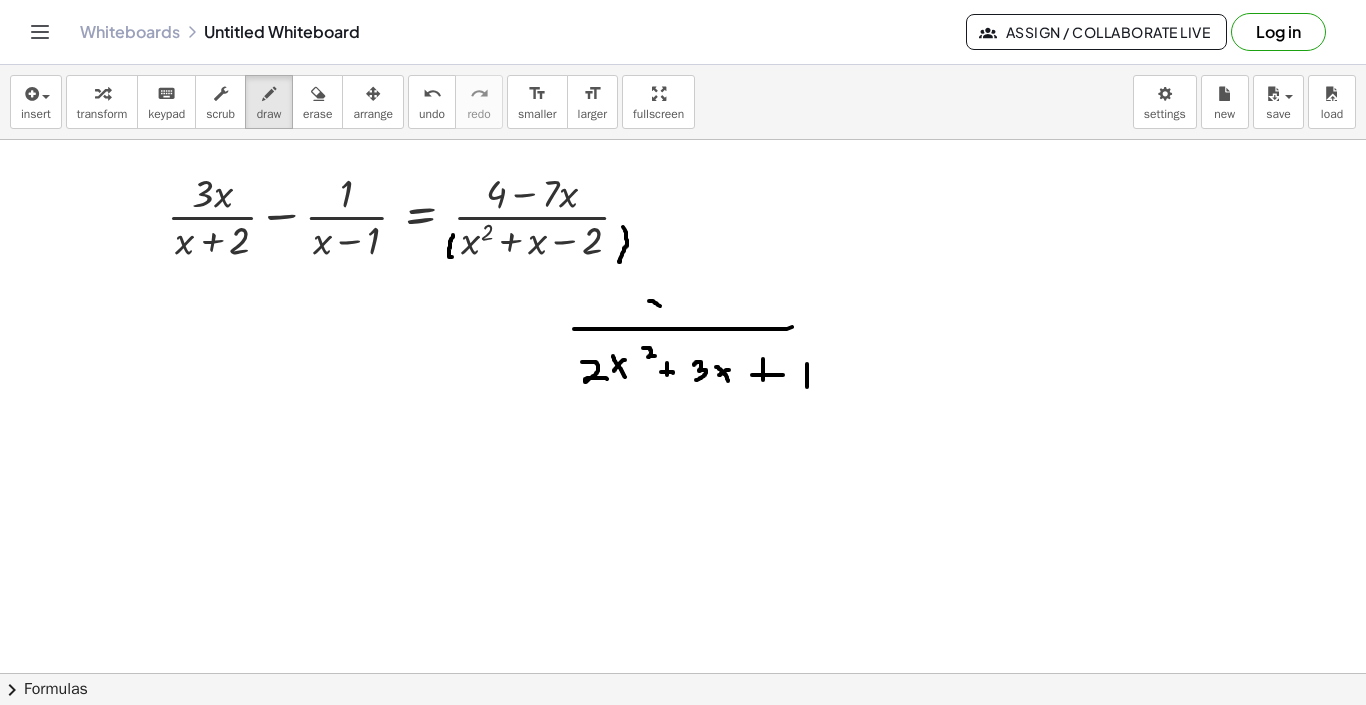click at bounding box center (683, 705) 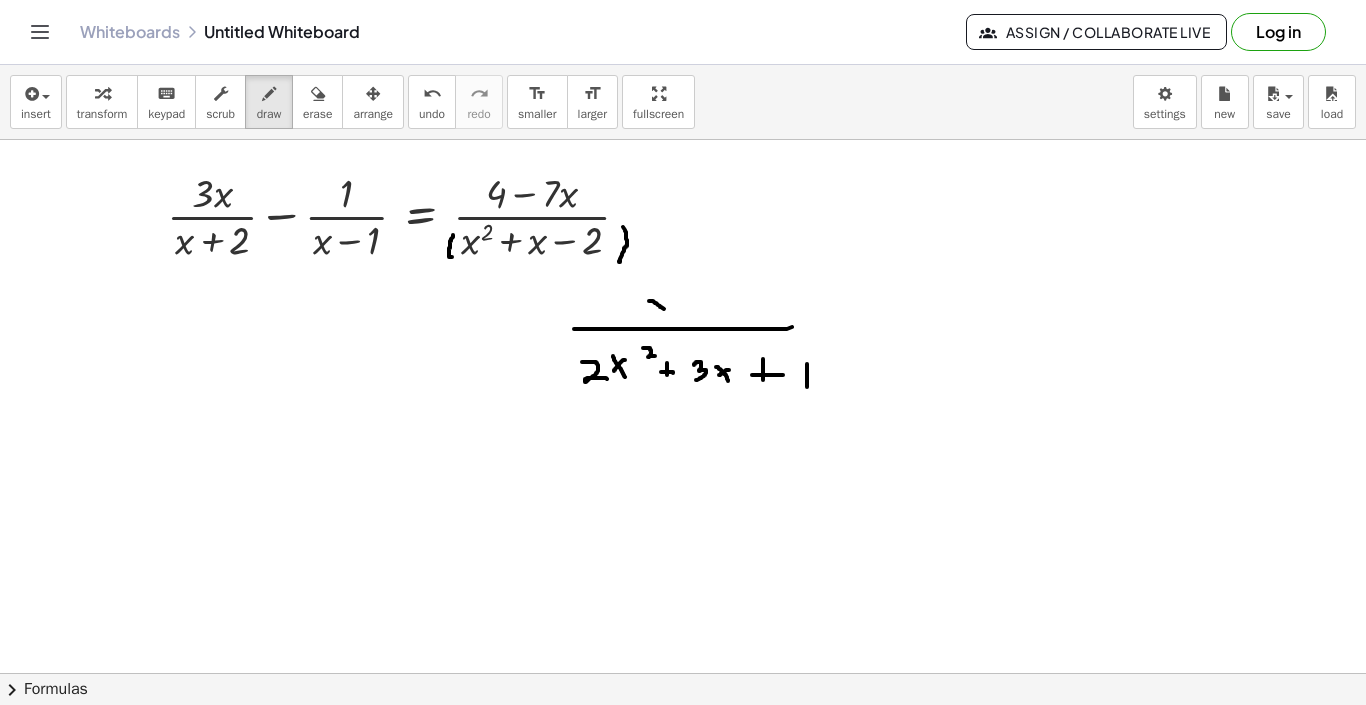 drag, startPoint x: 666, startPoint y: 296, endPoint x: 645, endPoint y: 309, distance: 24.698177 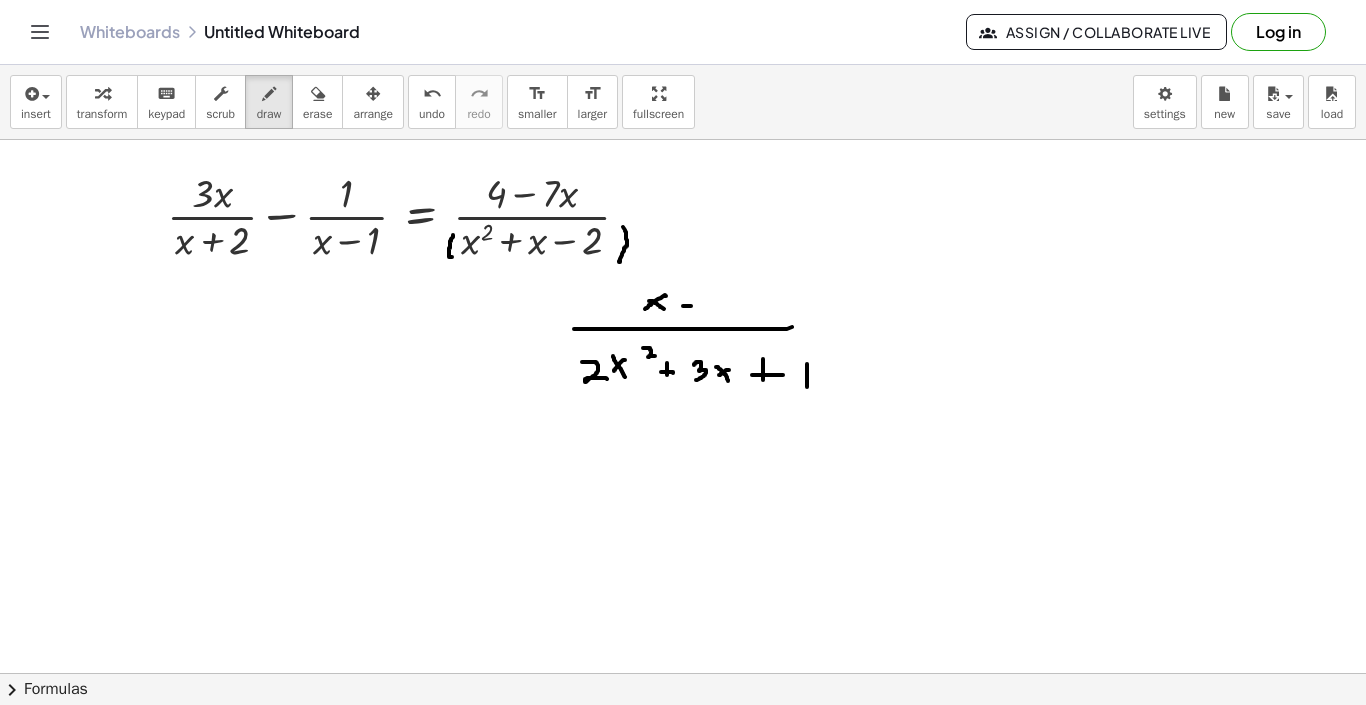 drag, startPoint x: 683, startPoint y: 306, endPoint x: 696, endPoint y: 306, distance: 13 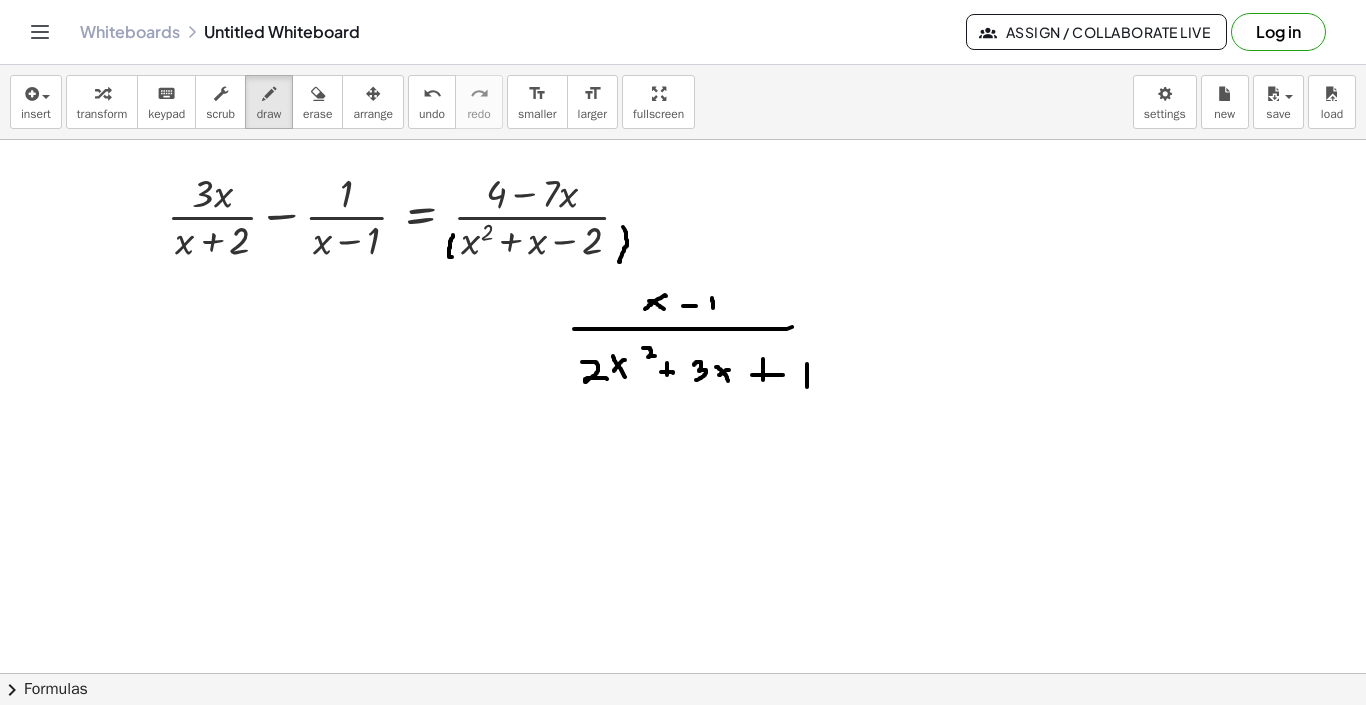 drag, startPoint x: 712, startPoint y: 298, endPoint x: 713, endPoint y: 313, distance: 15.033297 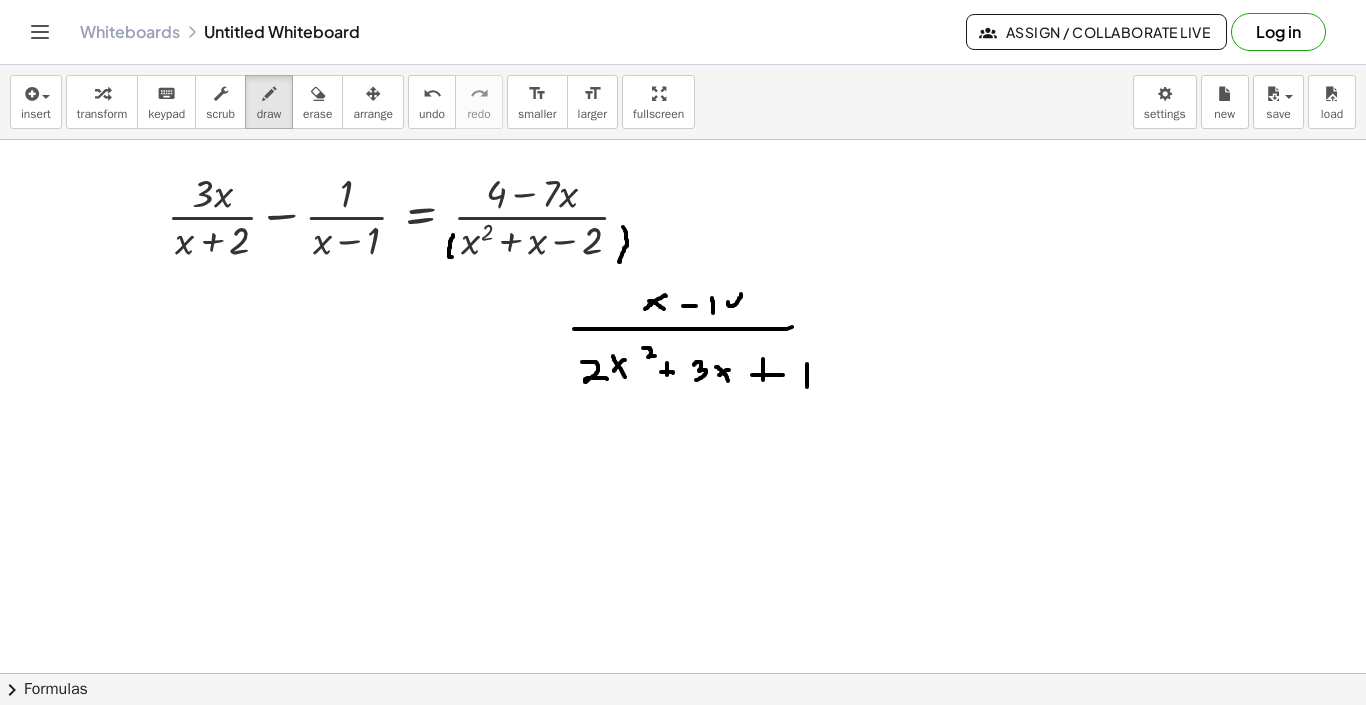 drag, startPoint x: 728, startPoint y: 302, endPoint x: 729, endPoint y: 292, distance: 10.049875 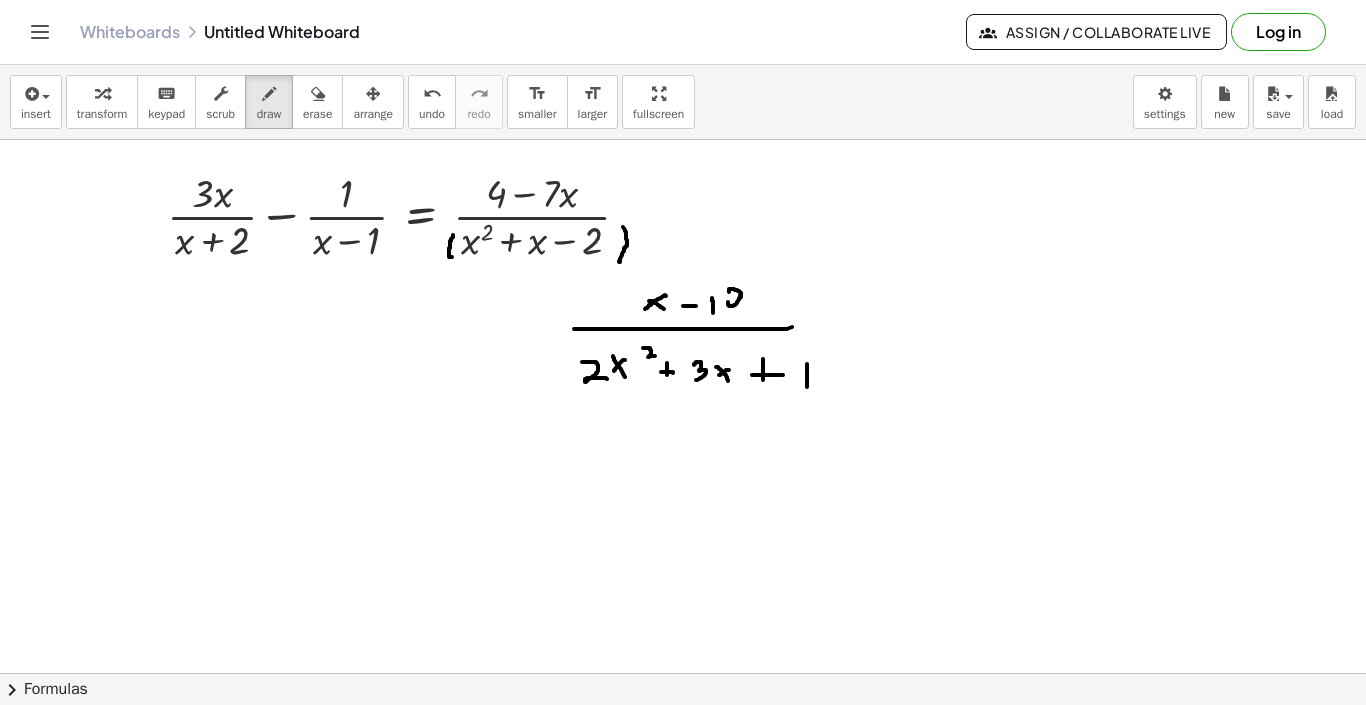 drag, startPoint x: 740, startPoint y: 295, endPoint x: 740, endPoint y: 316, distance: 21 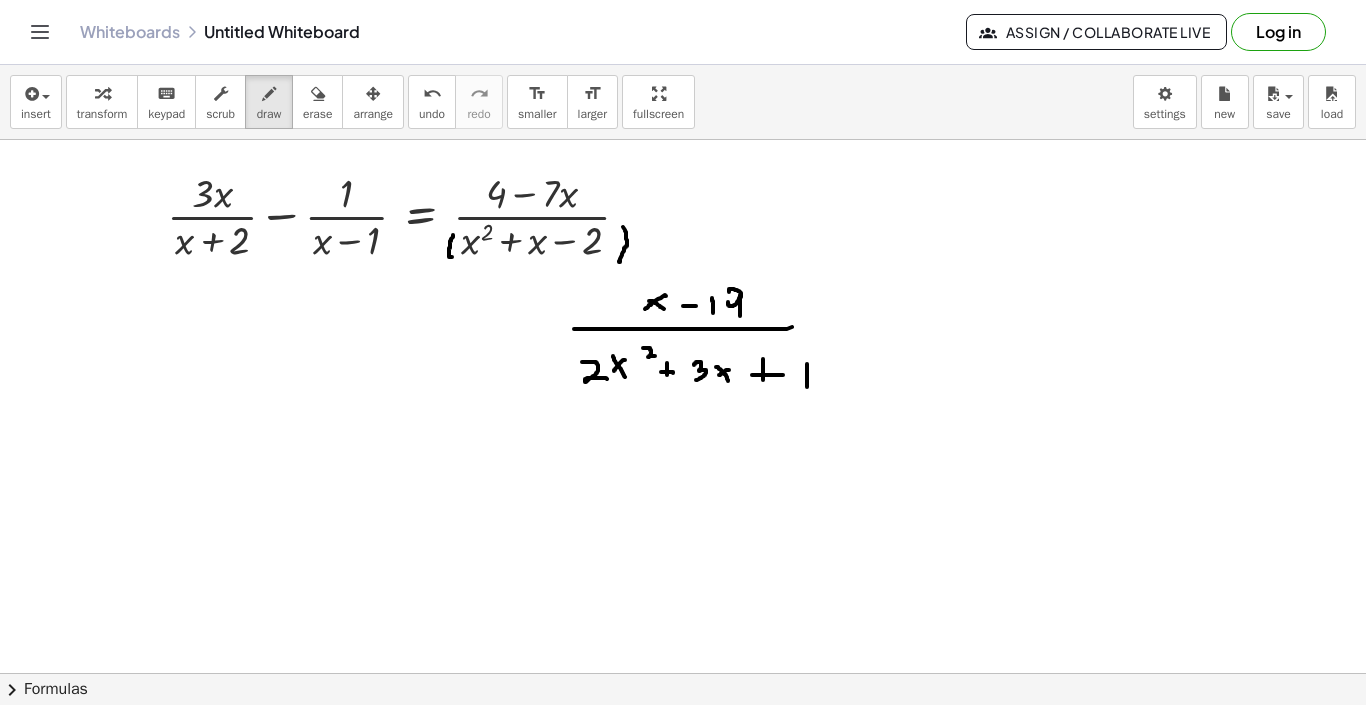 scroll, scrollTop: 75, scrollLeft: 0, axis: vertical 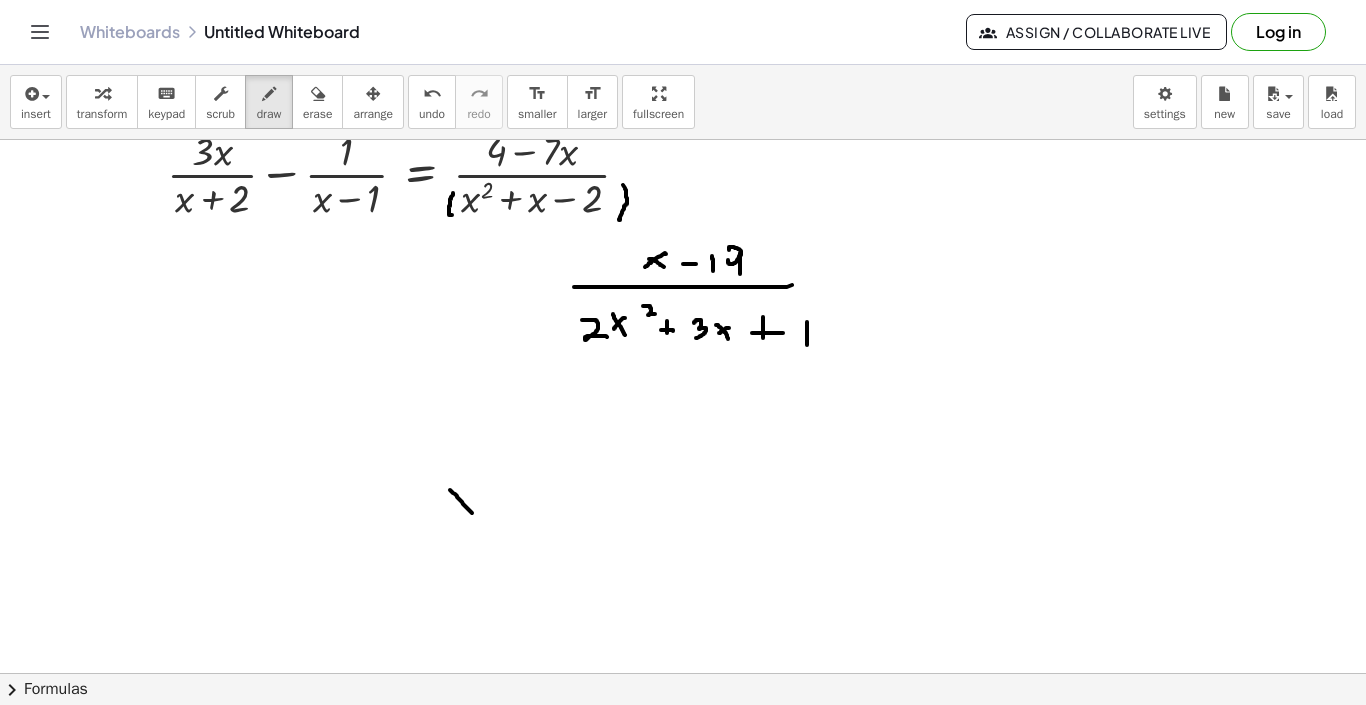 drag, startPoint x: 450, startPoint y: 490, endPoint x: 472, endPoint y: 513, distance: 31.827662 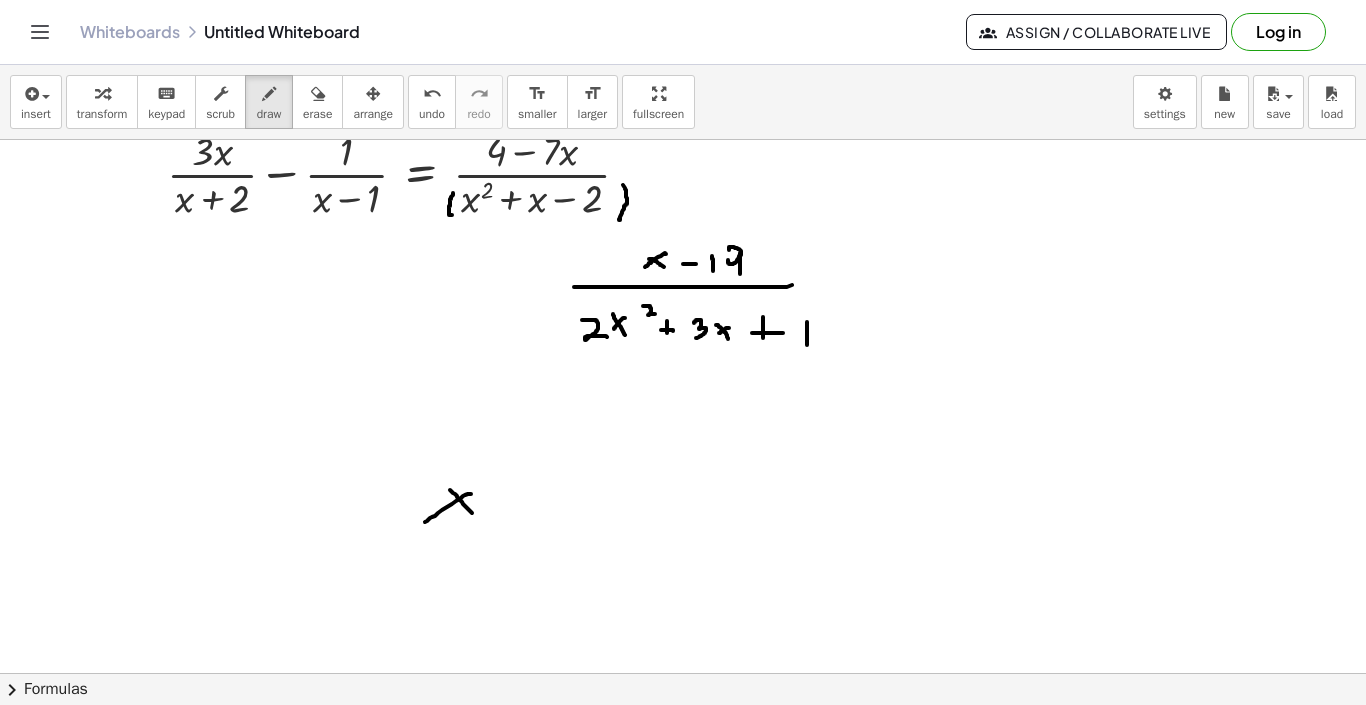 drag, startPoint x: 471, startPoint y: 494, endPoint x: 425, endPoint y: 522, distance: 53.851646 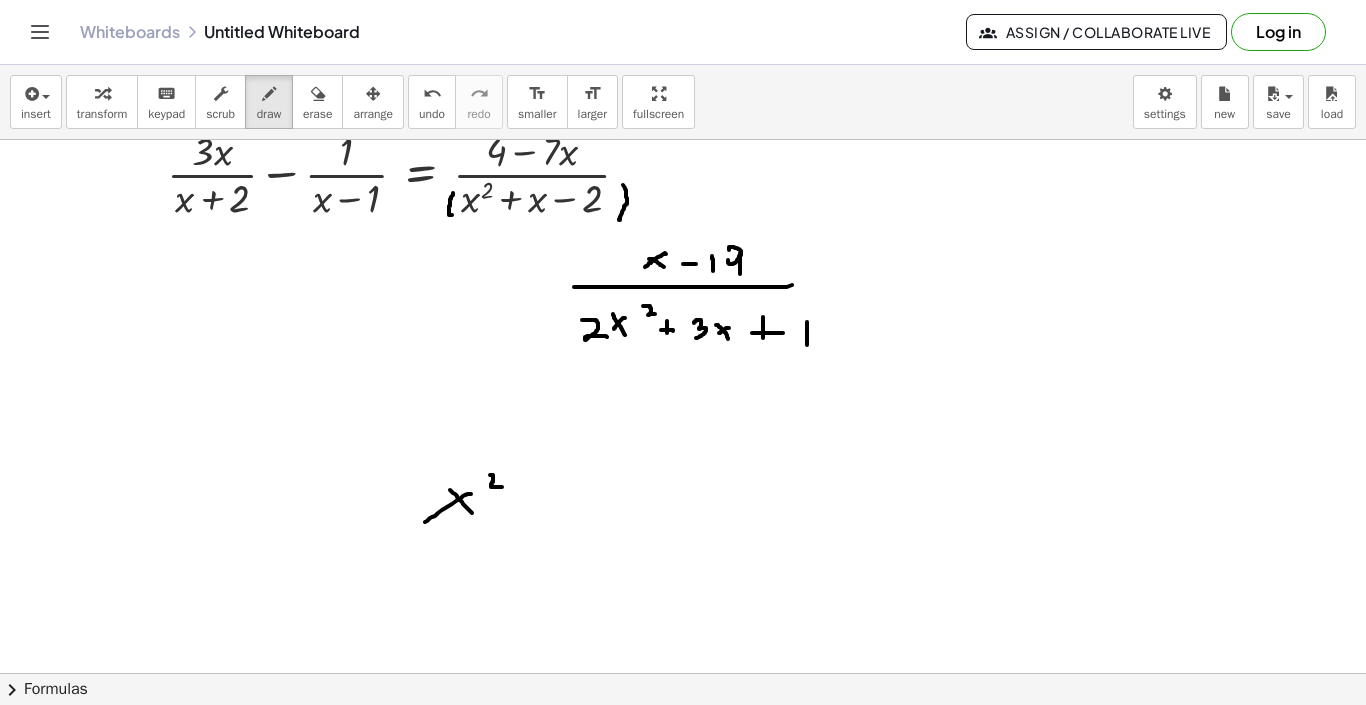 drag, startPoint x: 491, startPoint y: 475, endPoint x: 502, endPoint y: 487, distance: 16.27882 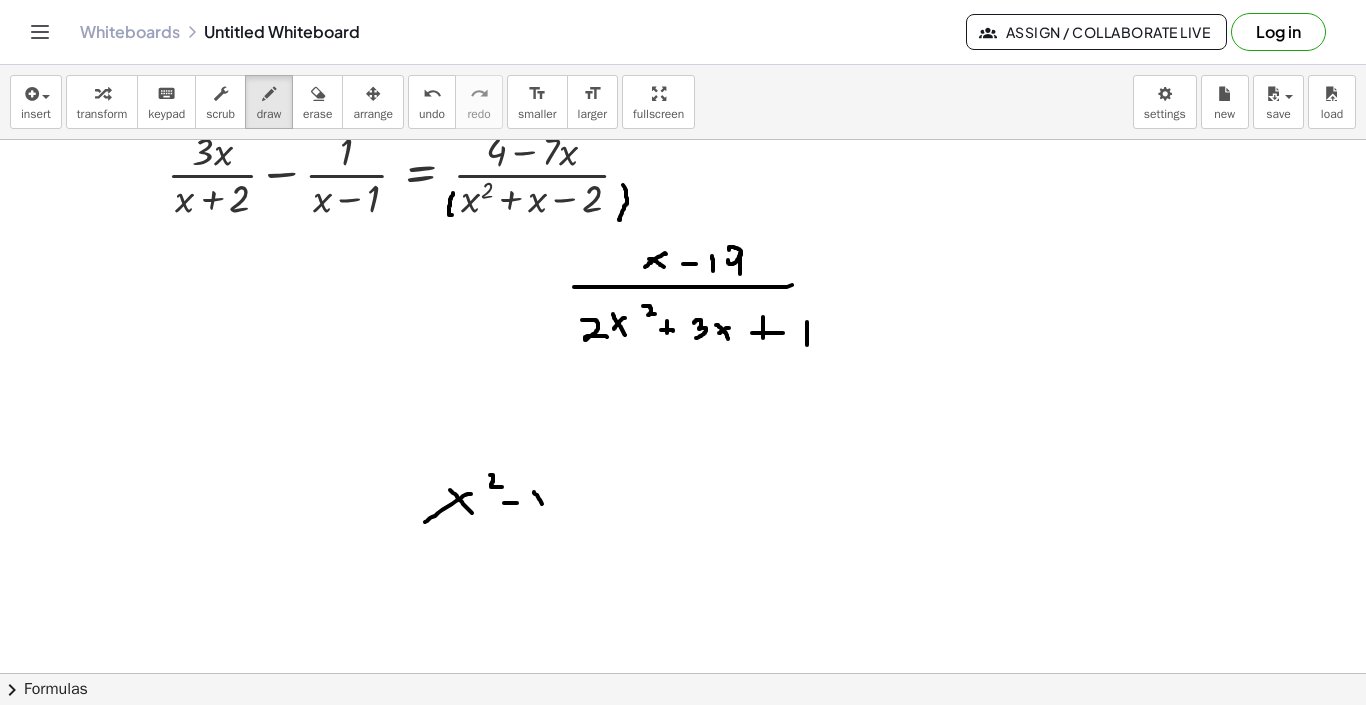 drag, startPoint x: 534, startPoint y: 492, endPoint x: 548, endPoint y: 513, distance: 25.23886 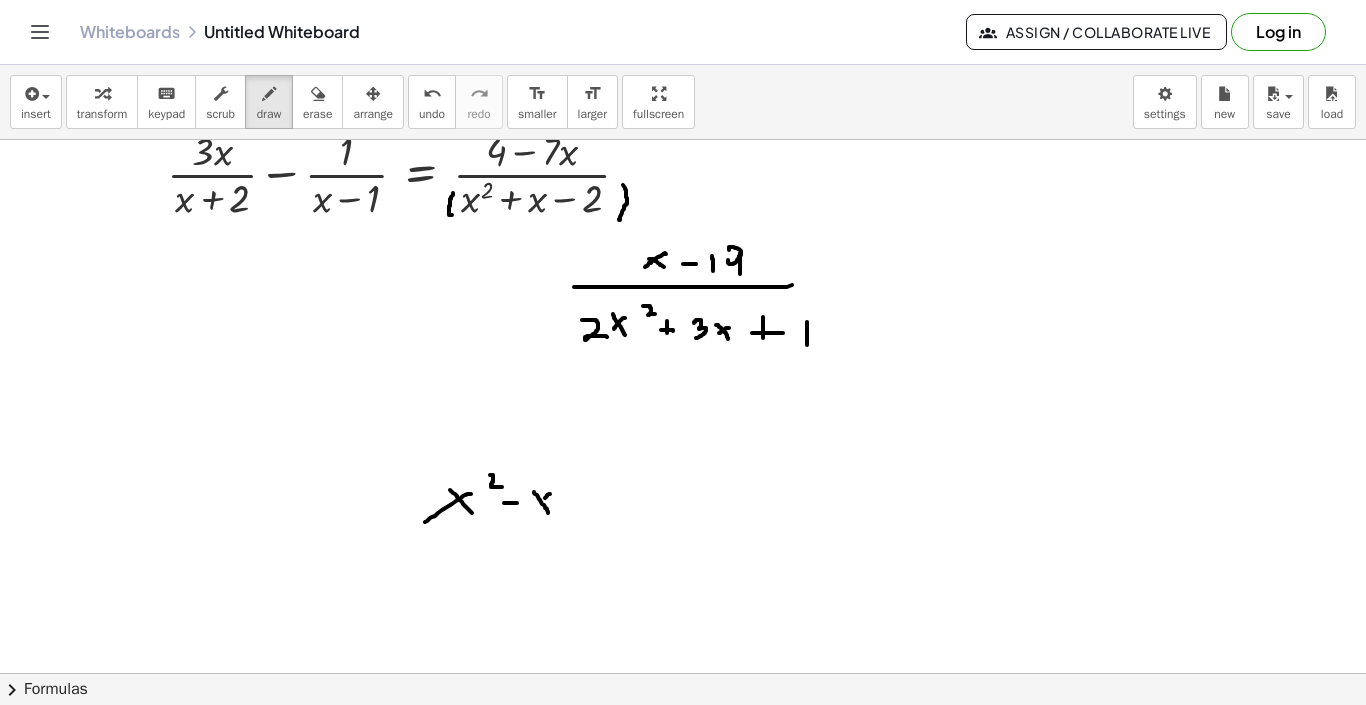 drag, startPoint x: 549, startPoint y: 494, endPoint x: 537, endPoint y: 504, distance: 15.6205 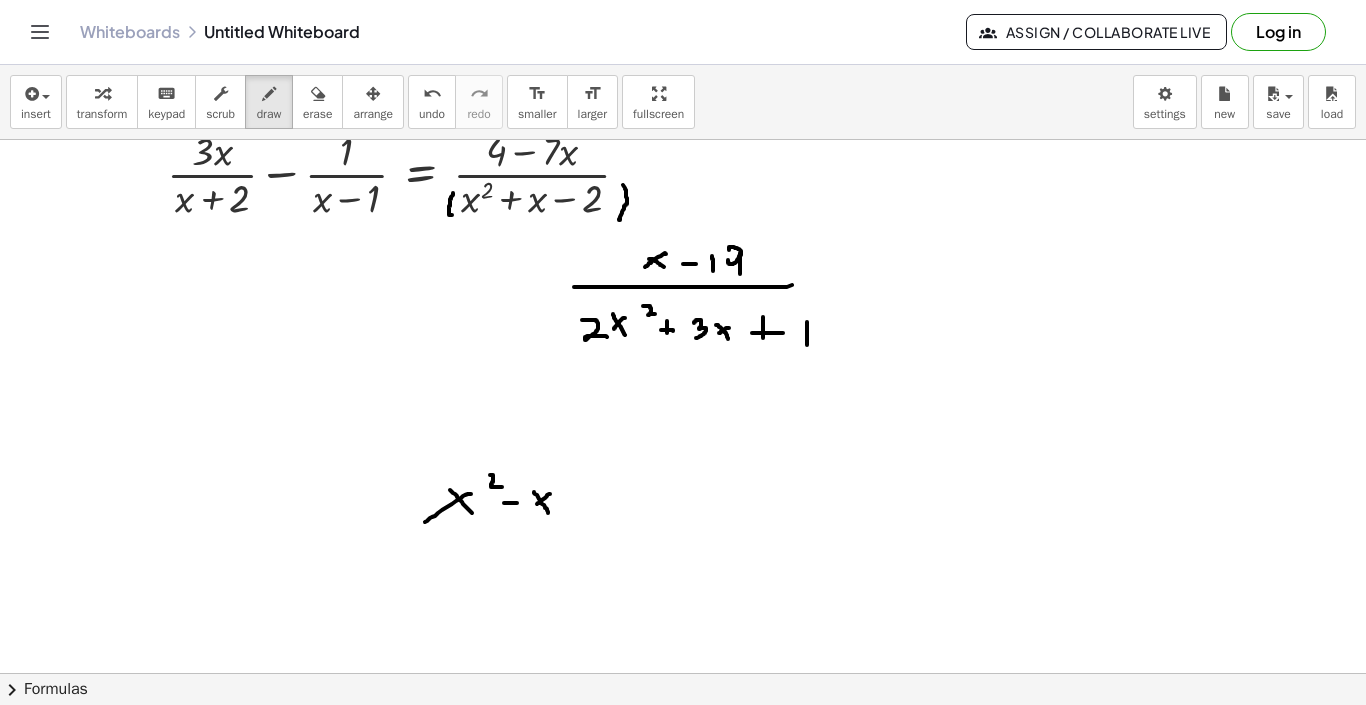 drag, startPoint x: 555, startPoint y: 500, endPoint x: 567, endPoint y: 501, distance: 12.0415945 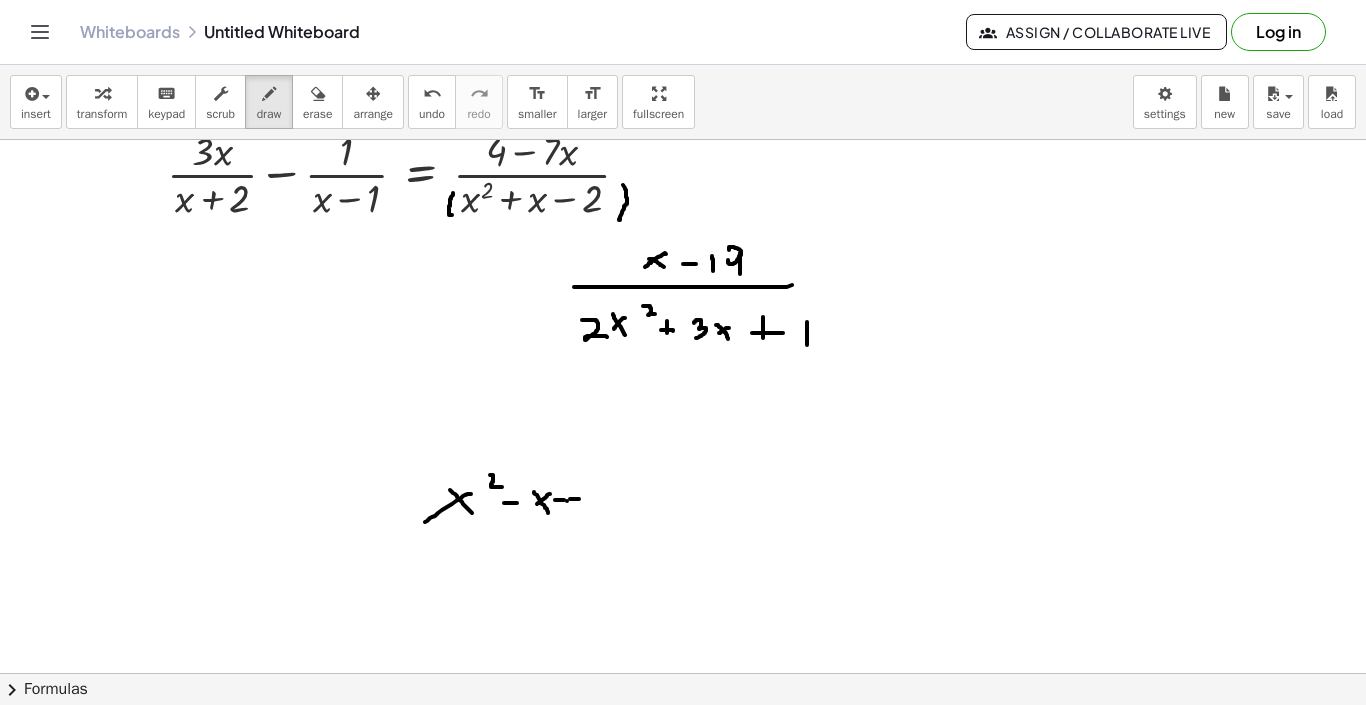 drag, startPoint x: 567, startPoint y: 501, endPoint x: 579, endPoint y: 501, distance: 12 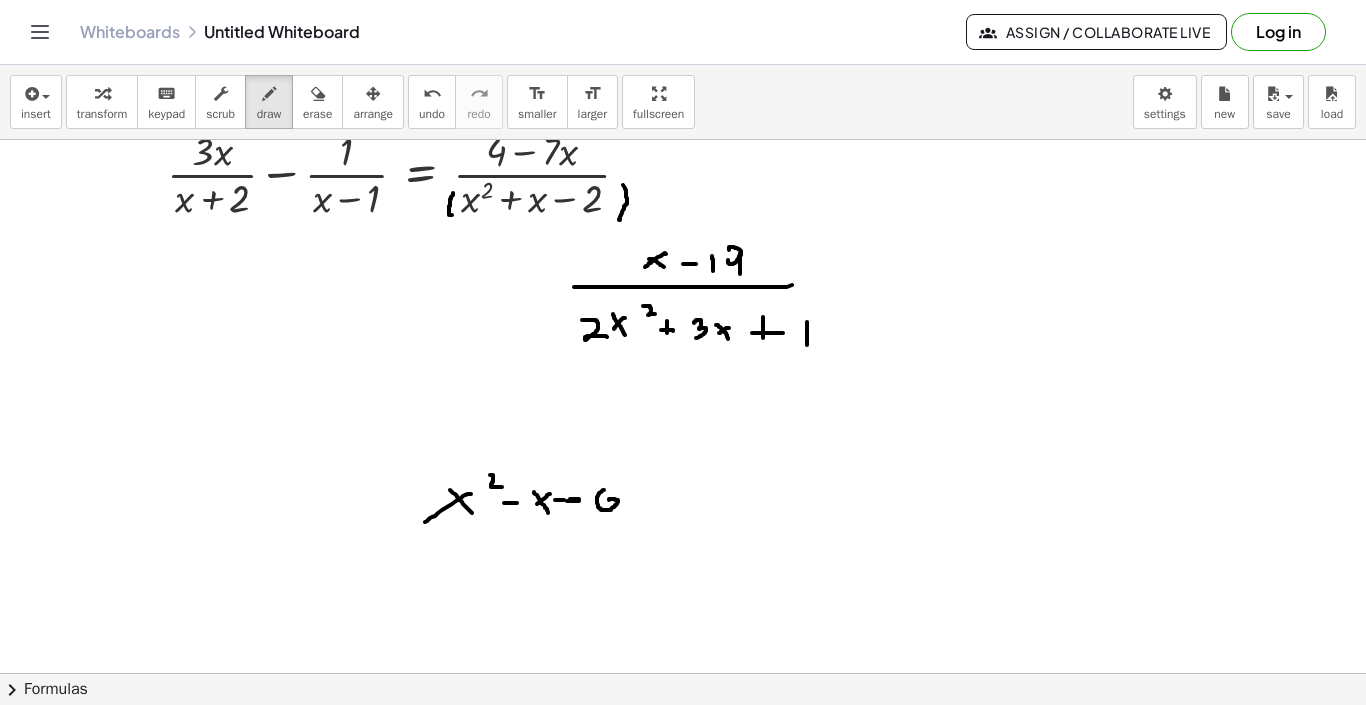 drag, startPoint x: 604, startPoint y: 490, endPoint x: 605, endPoint y: 507, distance: 17.029387 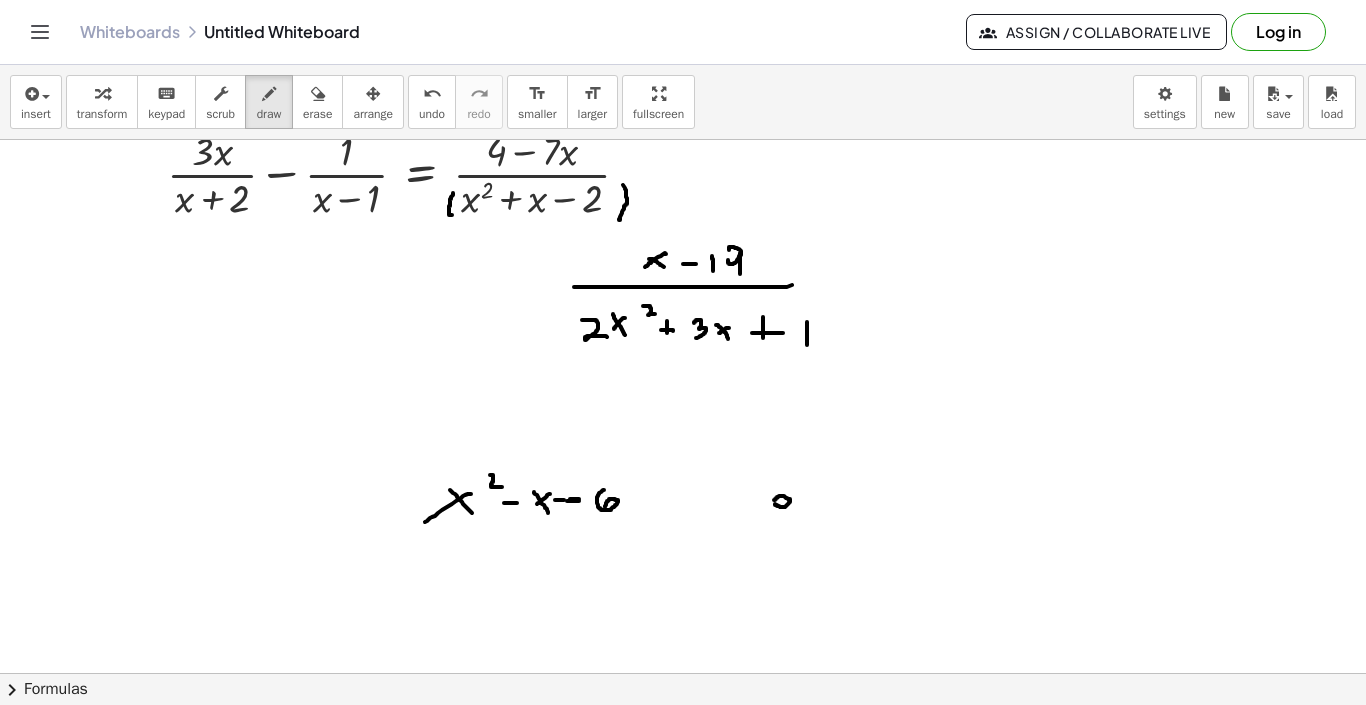 click at bounding box center (683, 663) 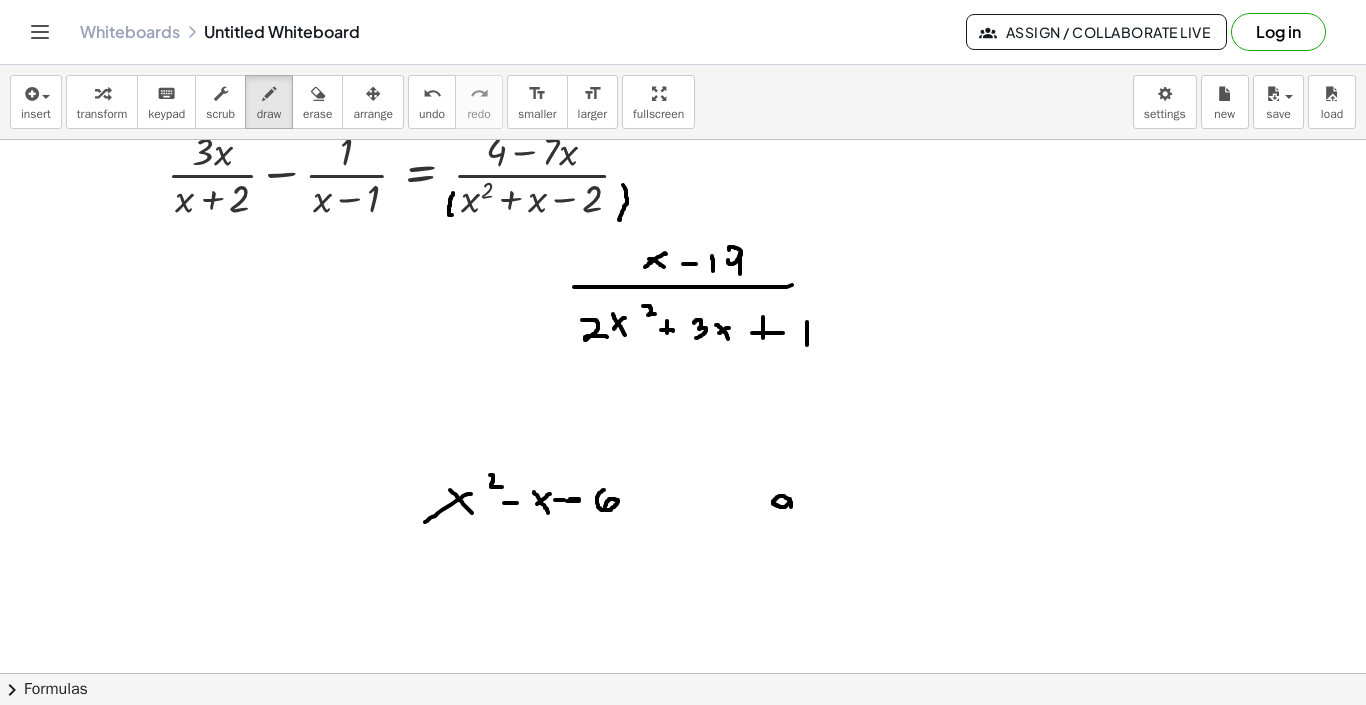 drag, startPoint x: 791, startPoint y: 502, endPoint x: 791, endPoint y: 517, distance: 15 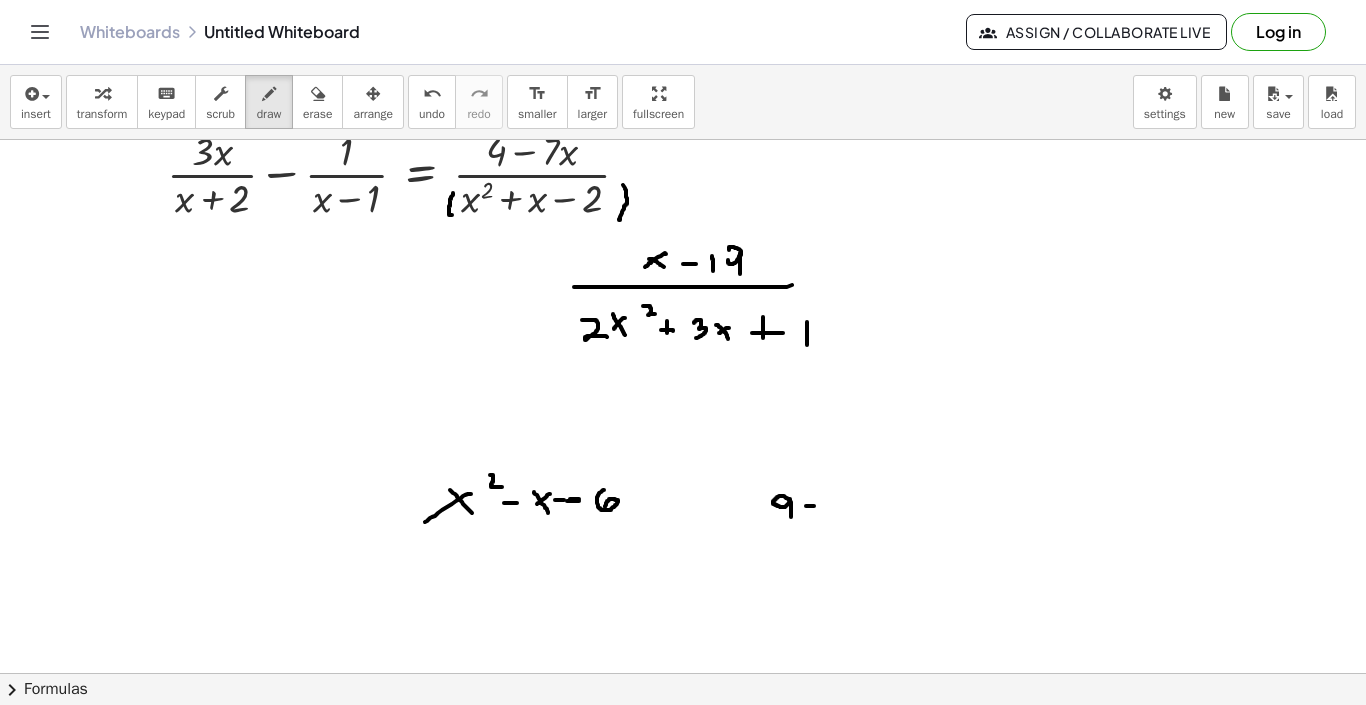 click at bounding box center [683, 663] 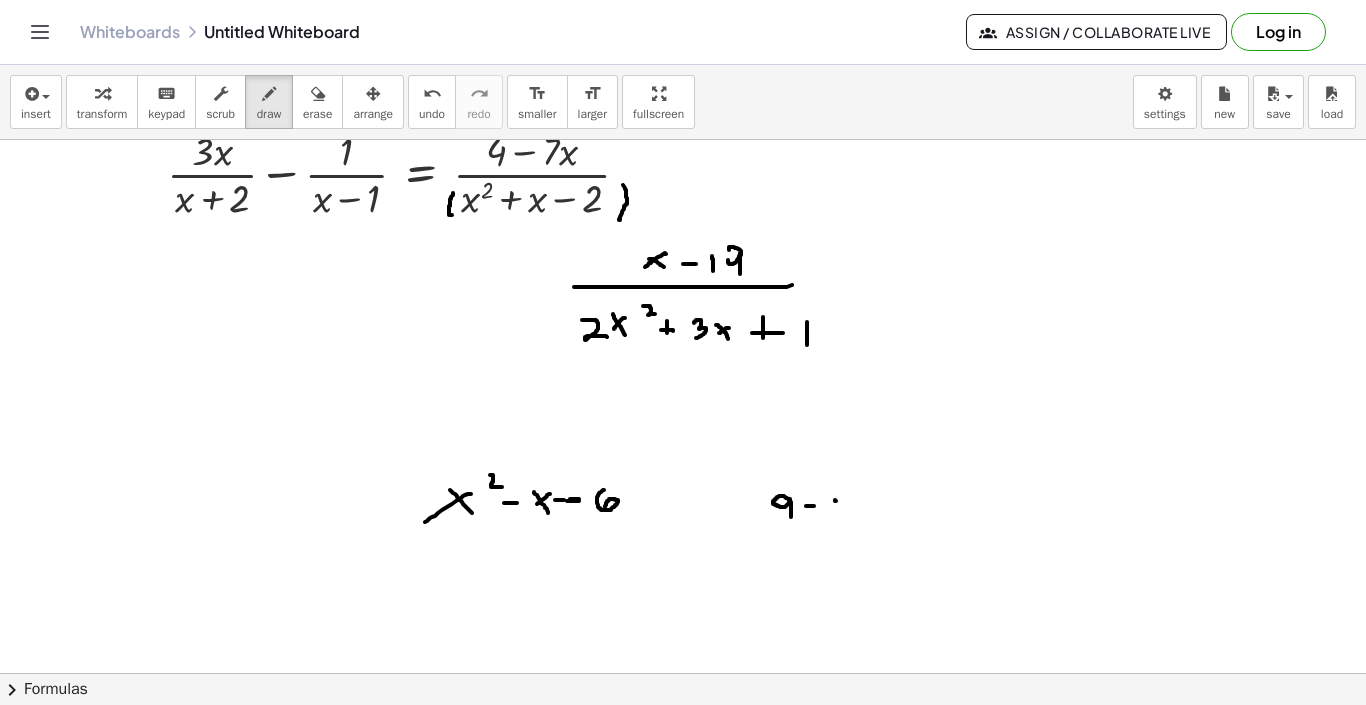 click at bounding box center [683, 663] 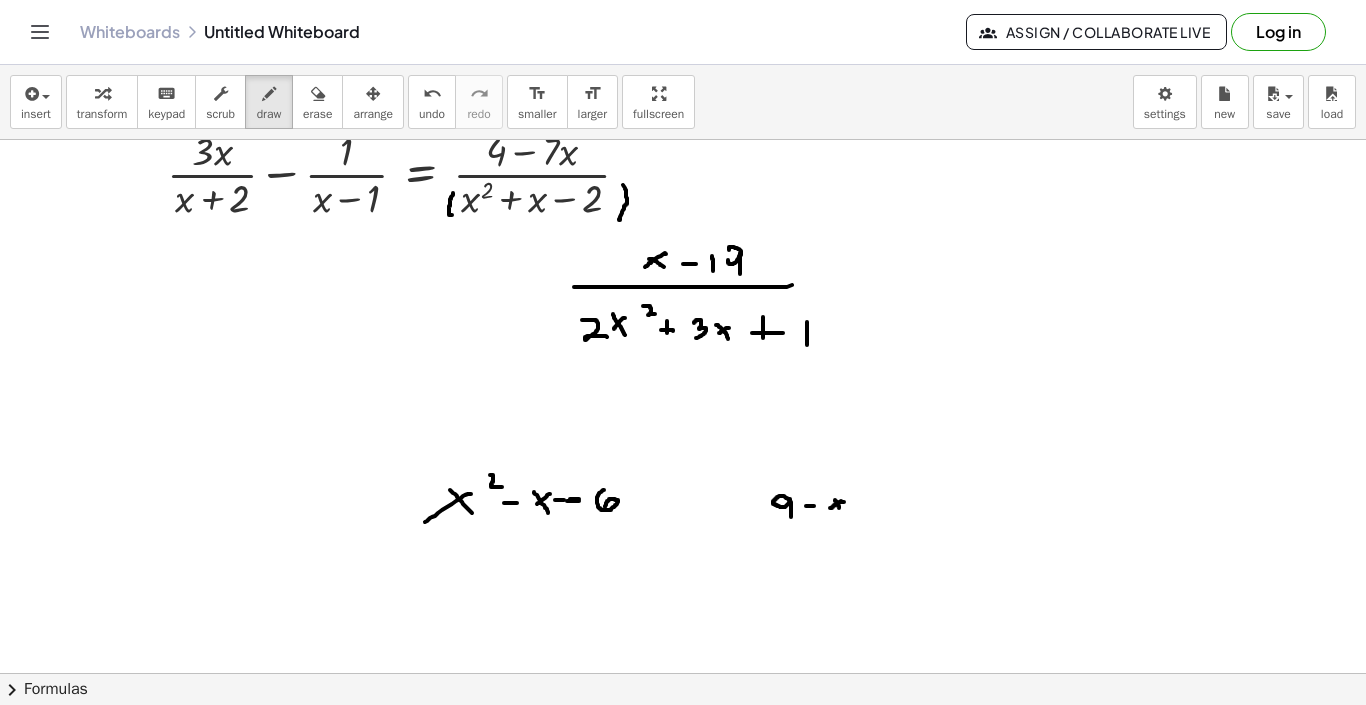 drag, startPoint x: 844, startPoint y: 502, endPoint x: 830, endPoint y: 508, distance: 15.231546 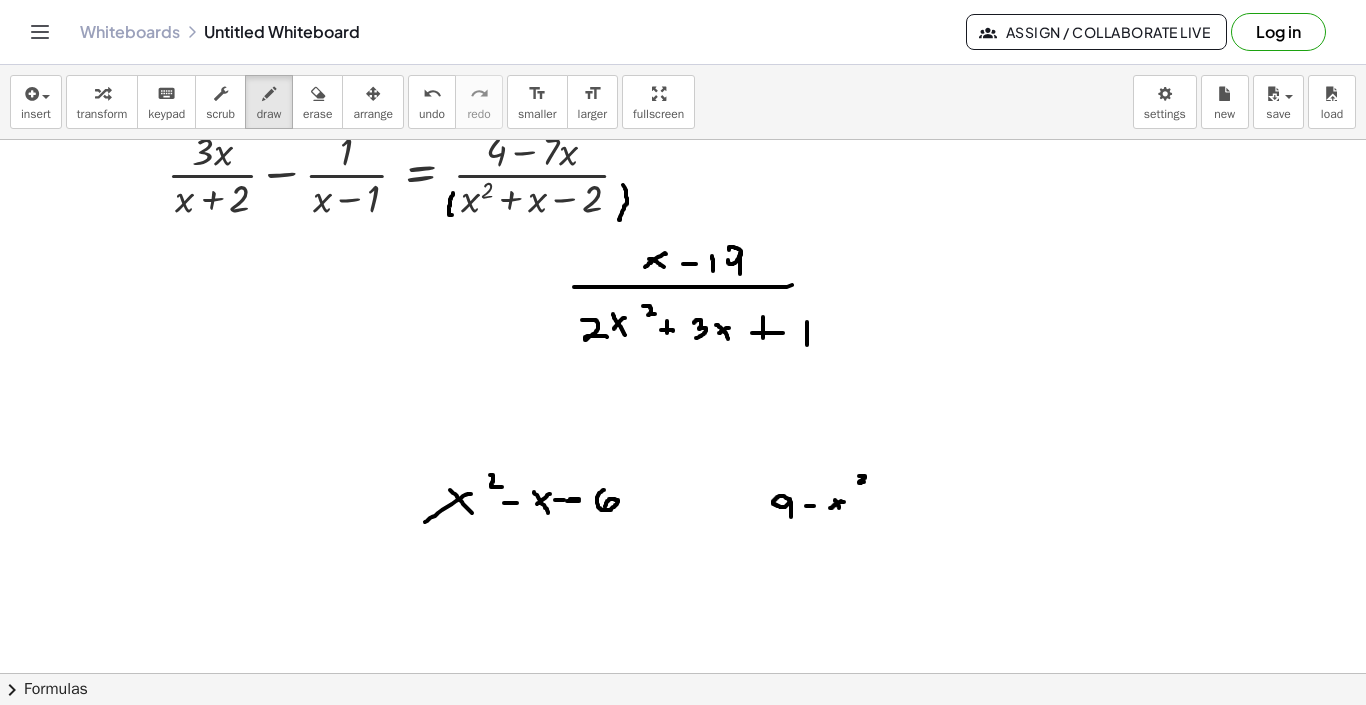 click at bounding box center (683, 663) 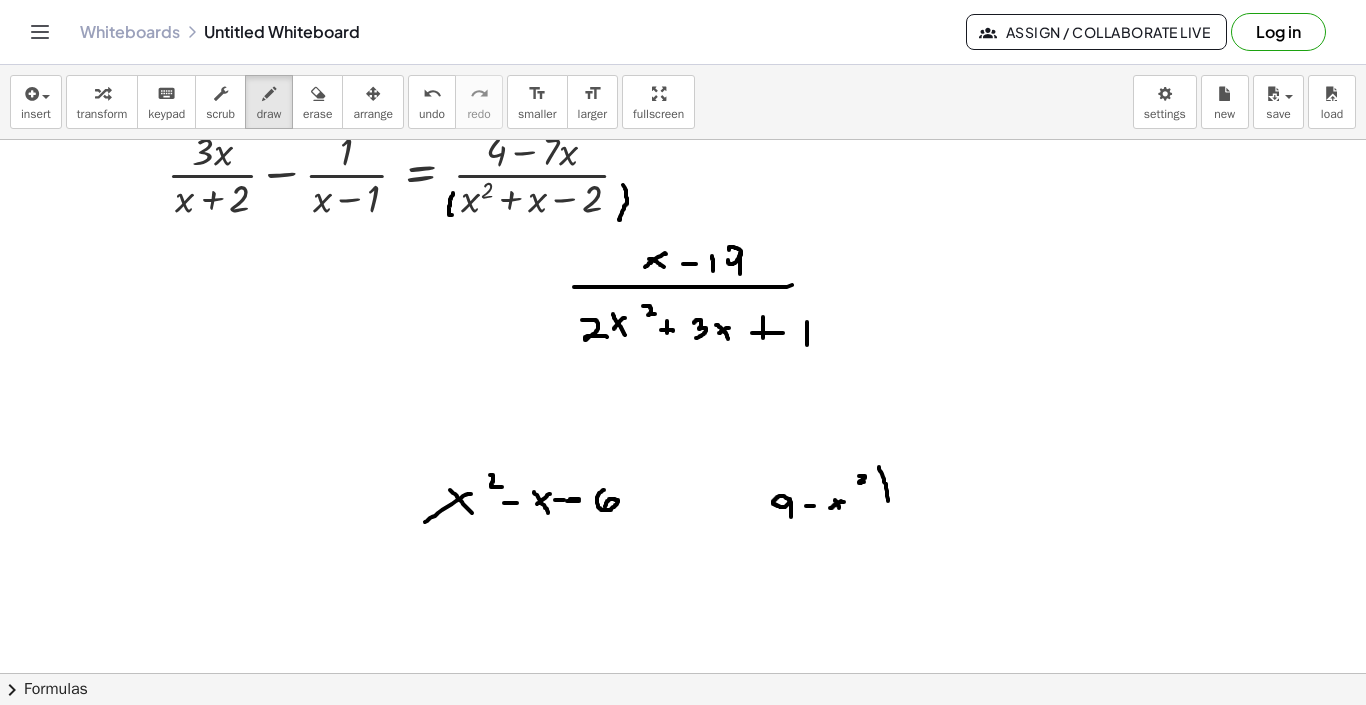 drag, startPoint x: 884, startPoint y: 479, endPoint x: 888, endPoint y: 515, distance: 36.221542 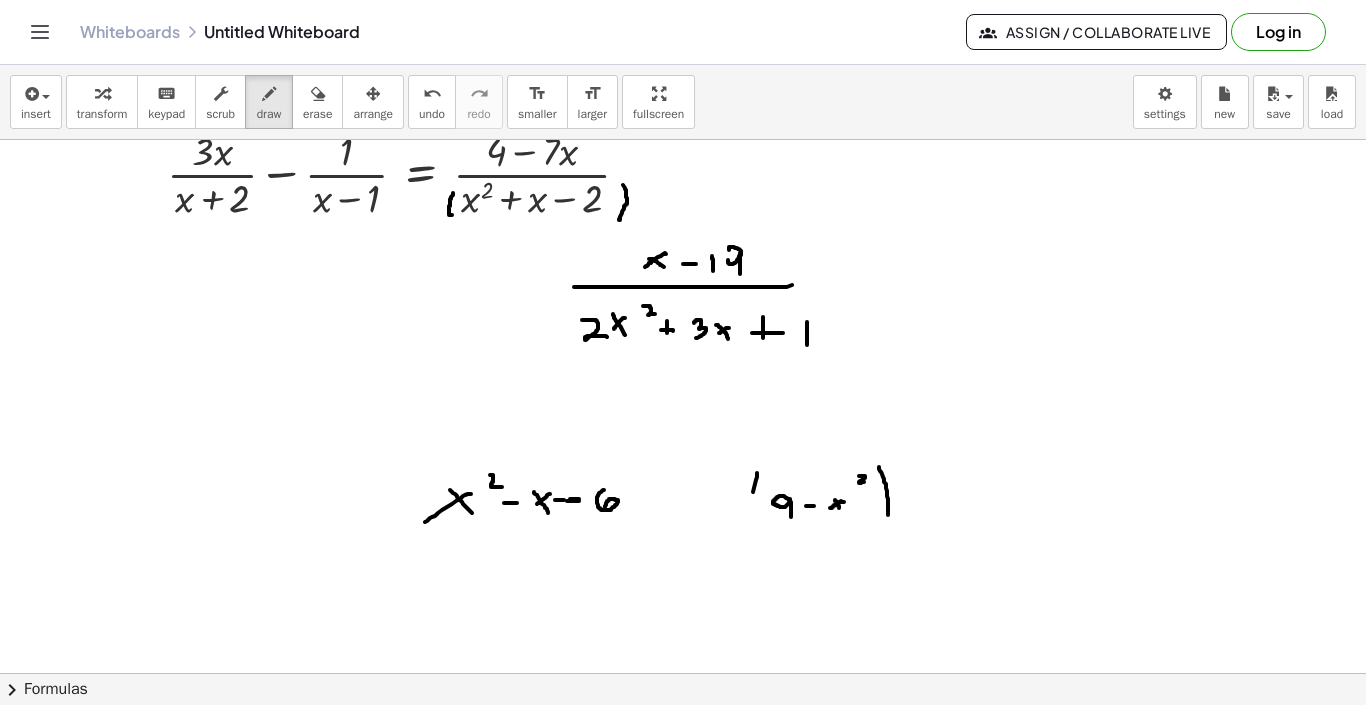 drag, startPoint x: 753, startPoint y: 492, endPoint x: 764, endPoint y: 535, distance: 44.38468 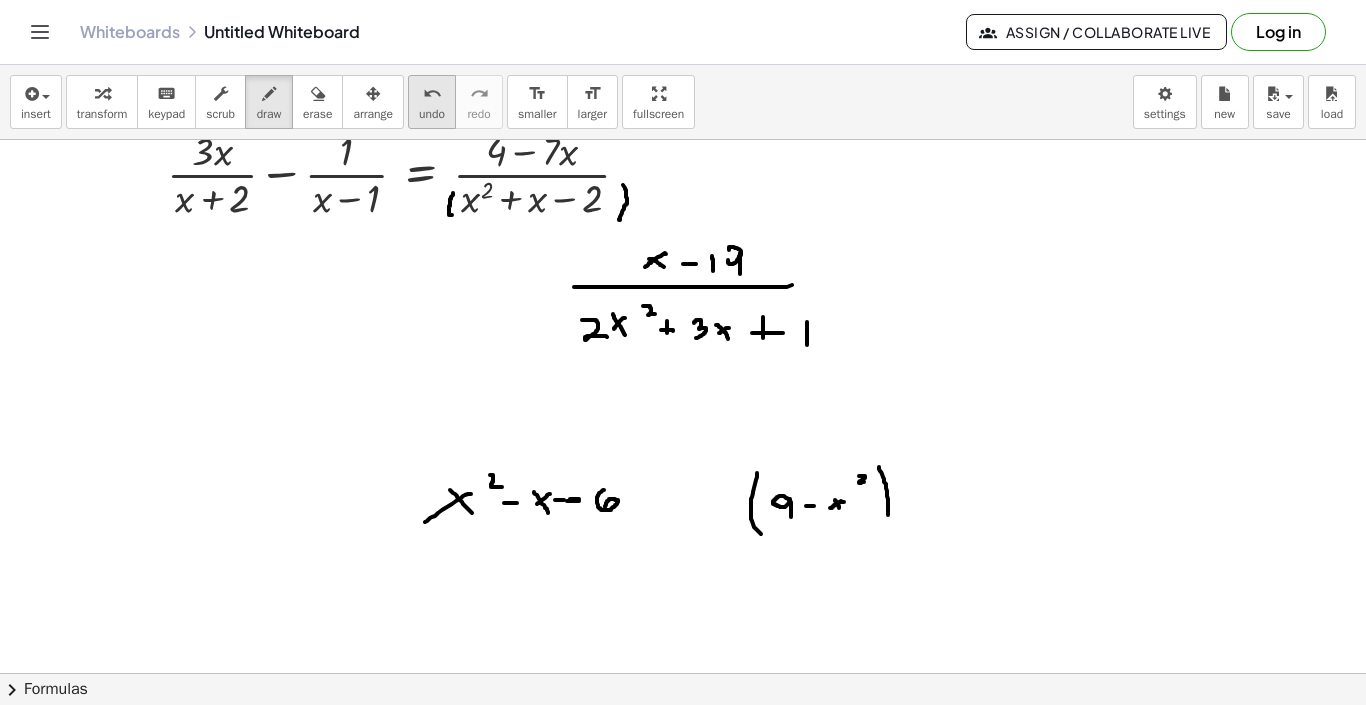 click on "undo" at bounding box center (432, 114) 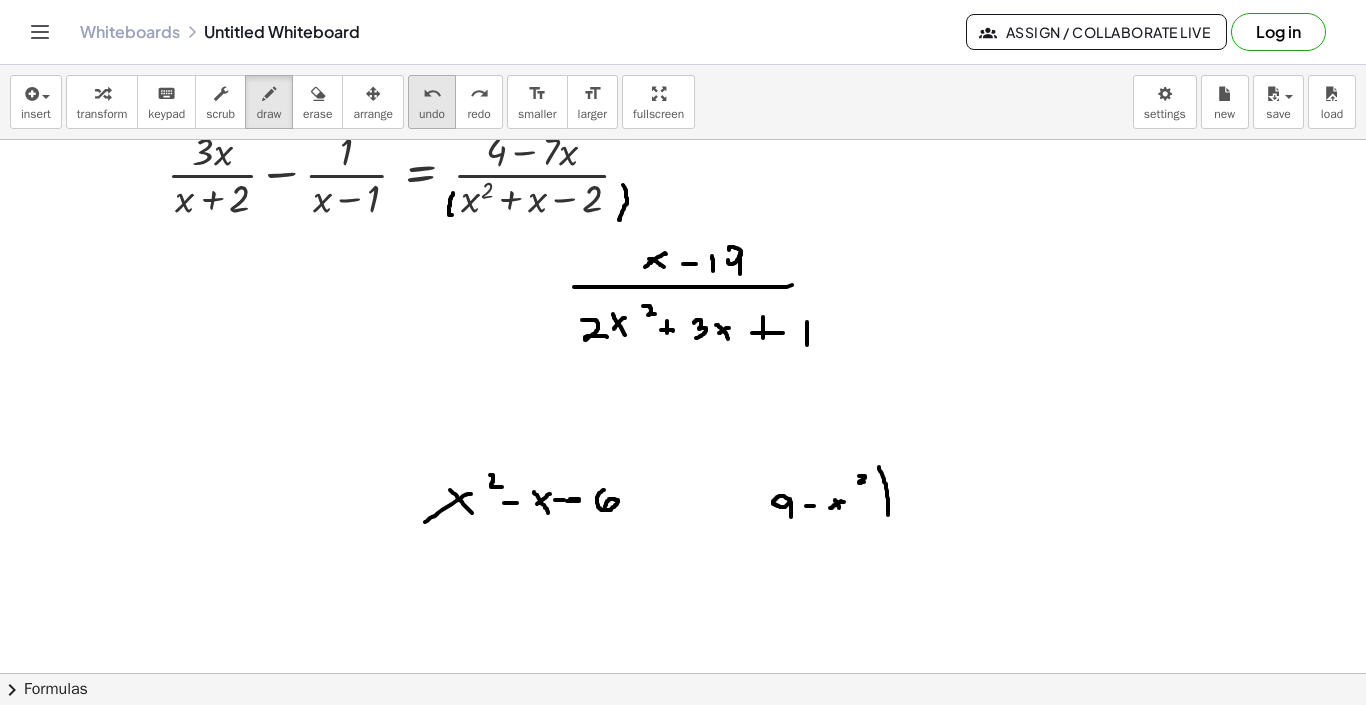 click on "undo" at bounding box center (432, 114) 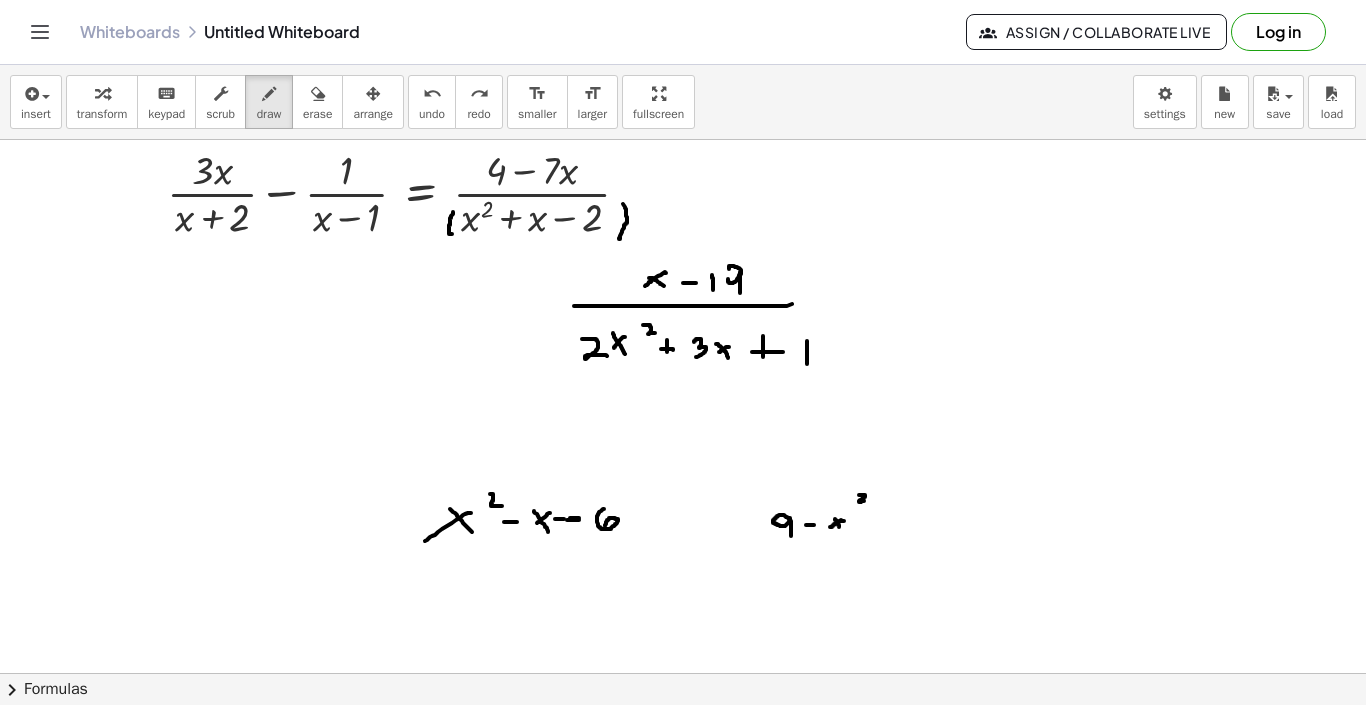 scroll, scrollTop: 51, scrollLeft: 0, axis: vertical 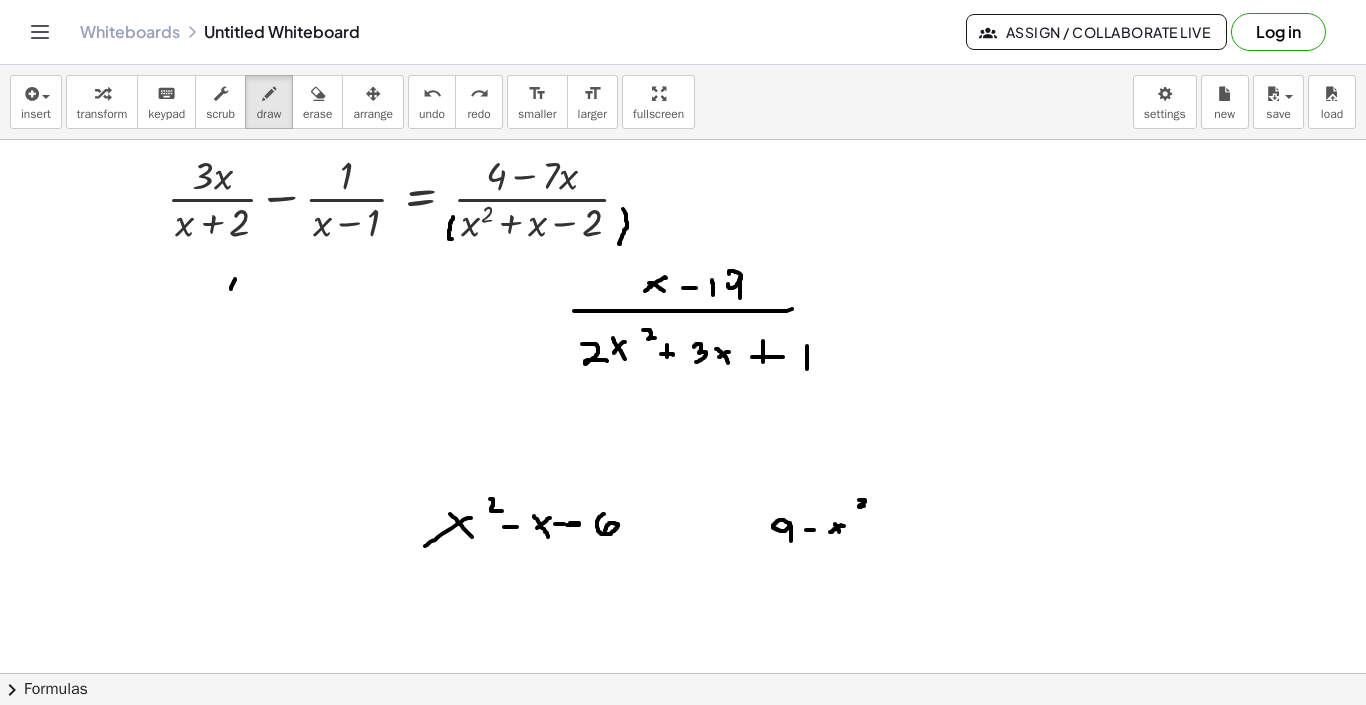 drag, startPoint x: 235, startPoint y: 279, endPoint x: 244, endPoint y: 333, distance: 54.74486 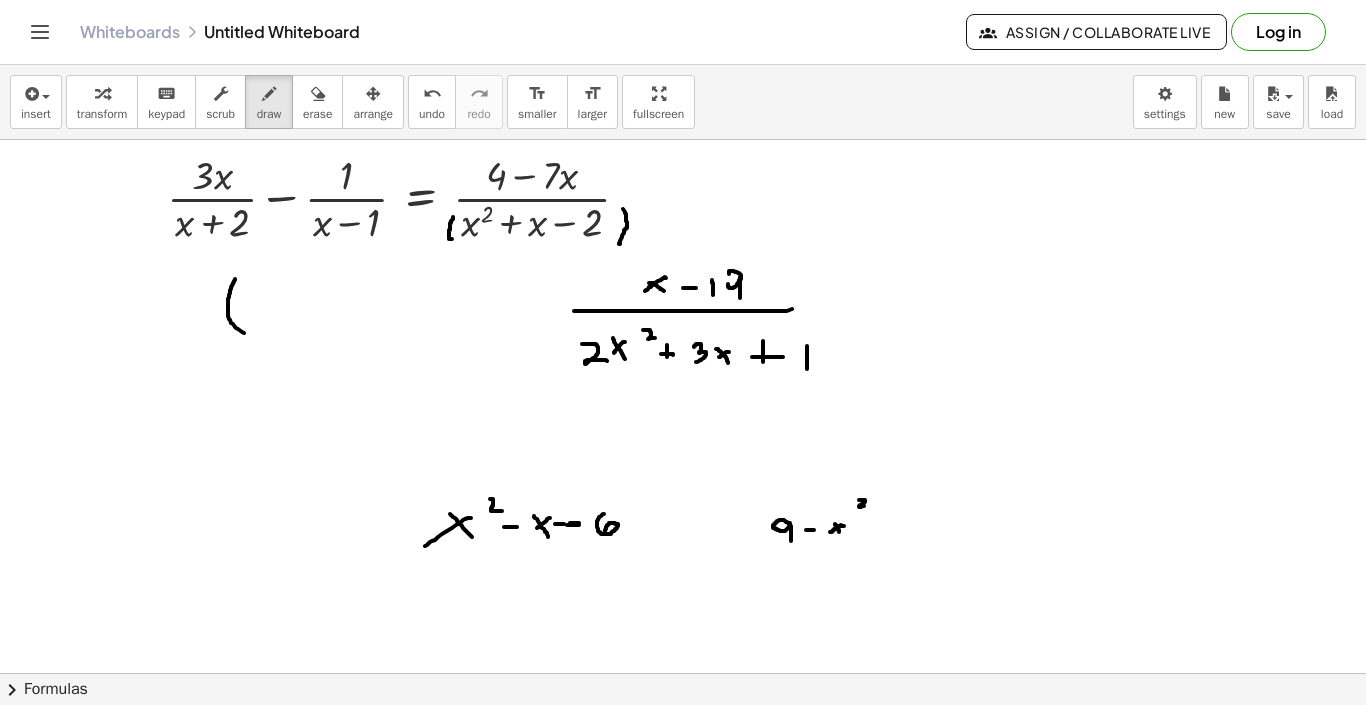 drag, startPoint x: 256, startPoint y: 297, endPoint x: 269, endPoint y: 313, distance: 20.615528 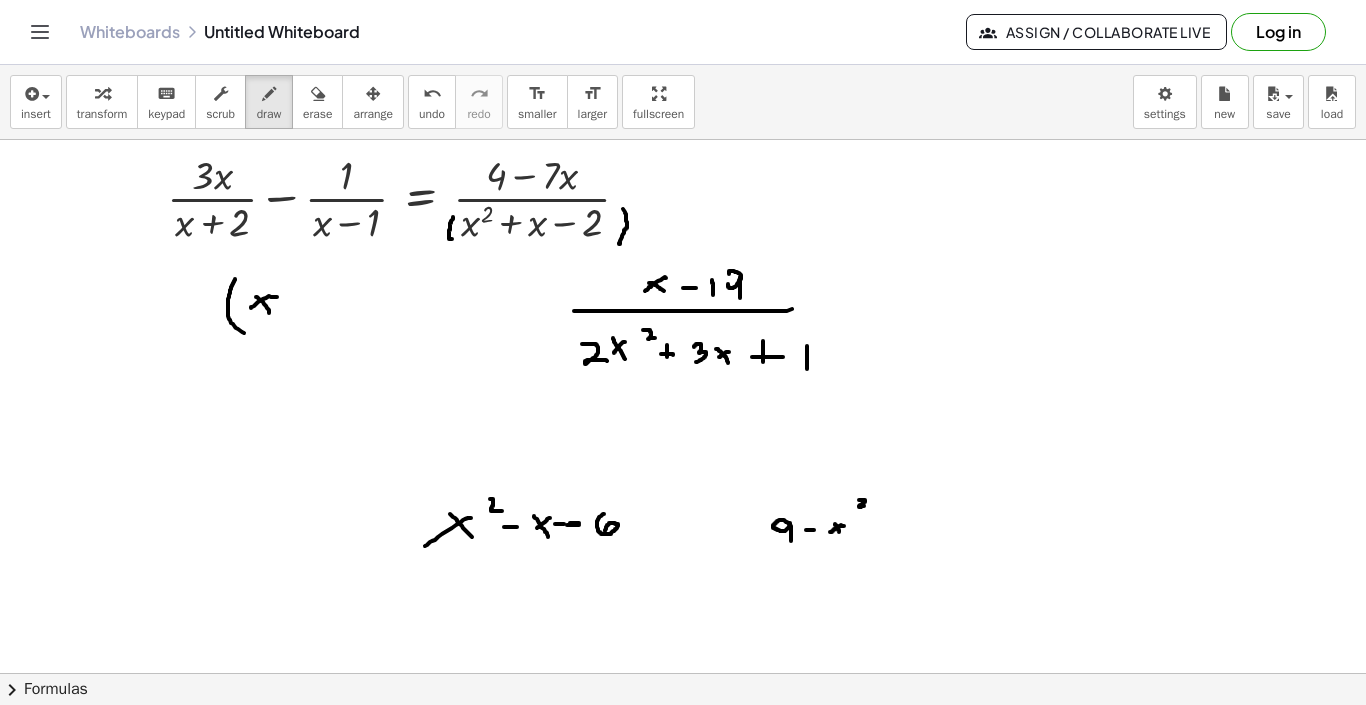drag, startPoint x: 274, startPoint y: 297, endPoint x: 251, endPoint y: 308, distance: 25.495098 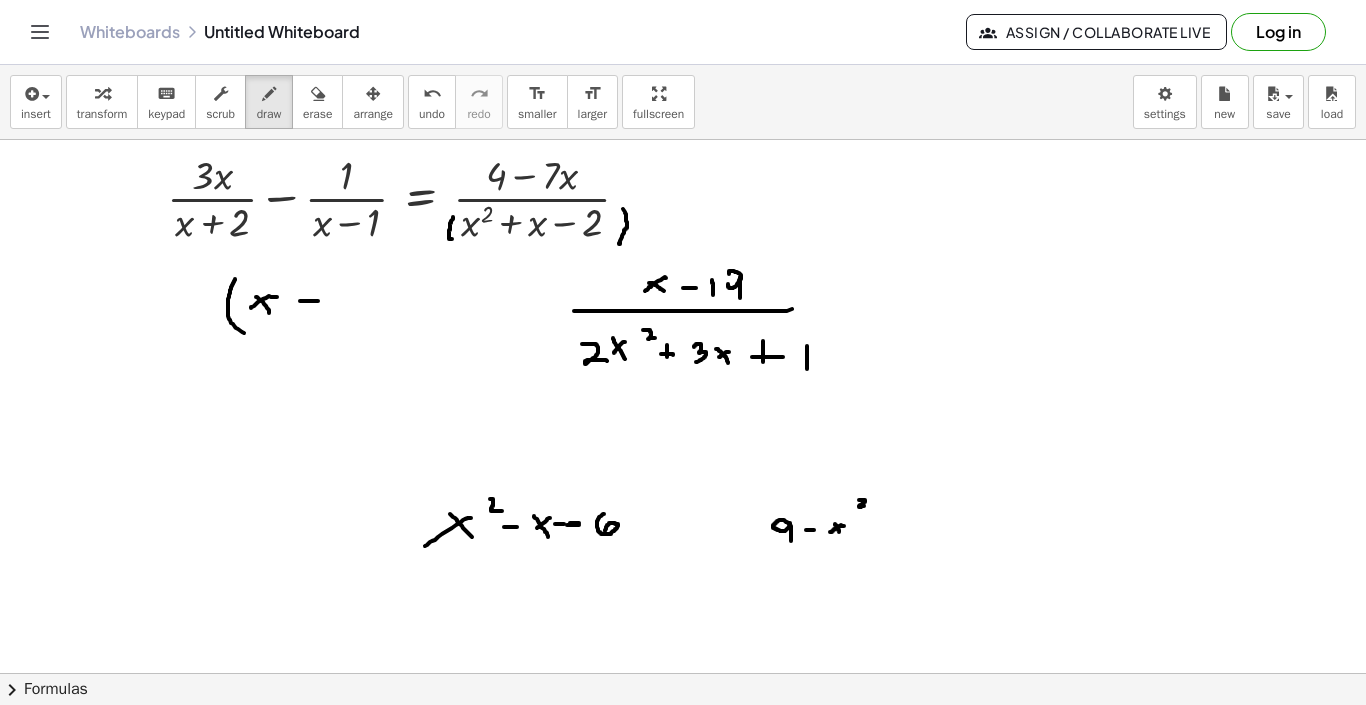 click at bounding box center (683, 687) 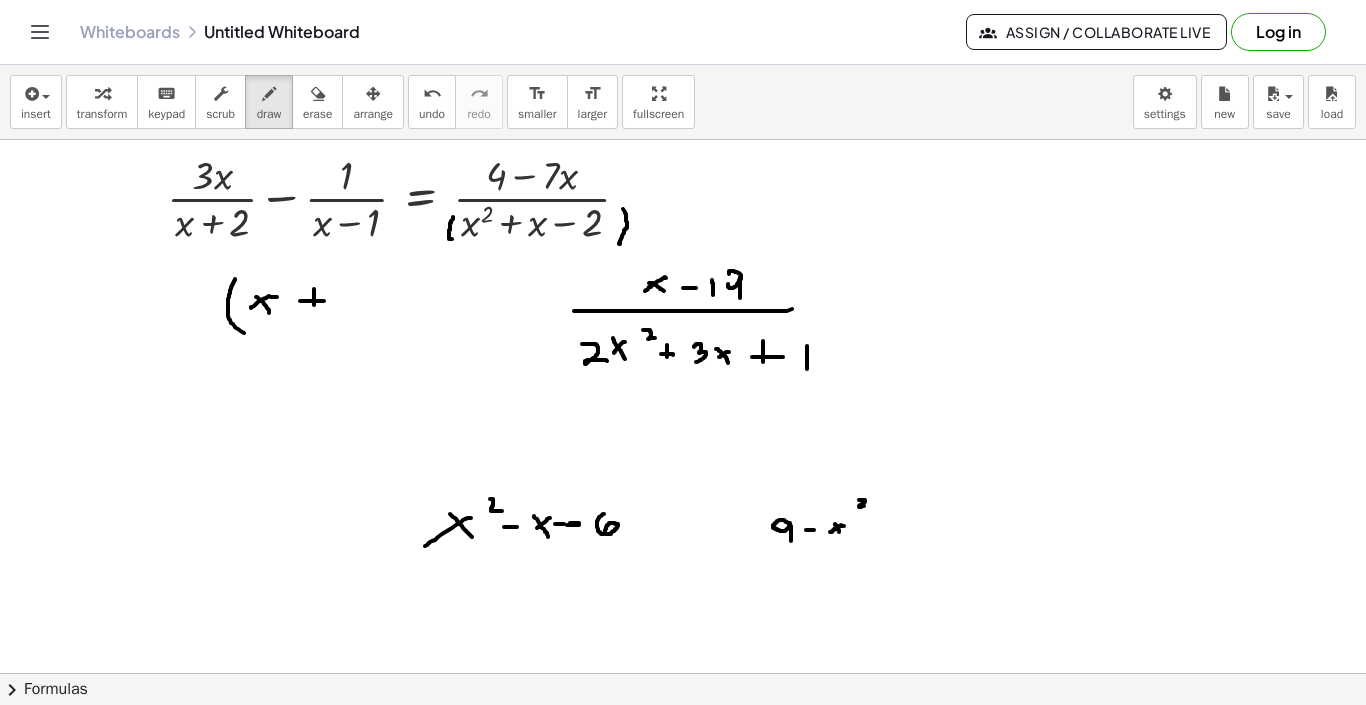 drag, startPoint x: 314, startPoint y: 289, endPoint x: 314, endPoint y: 321, distance: 32 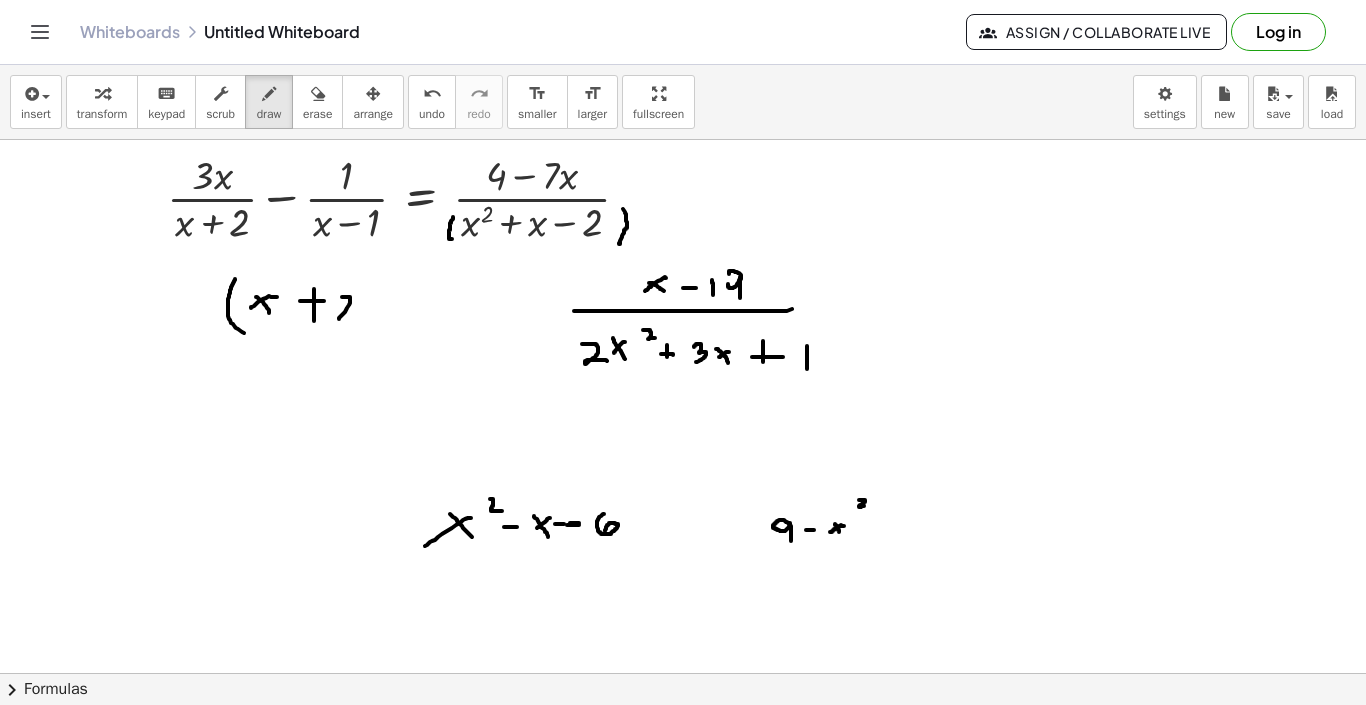 drag, startPoint x: 343, startPoint y: 297, endPoint x: 358, endPoint y: 320, distance: 27.45906 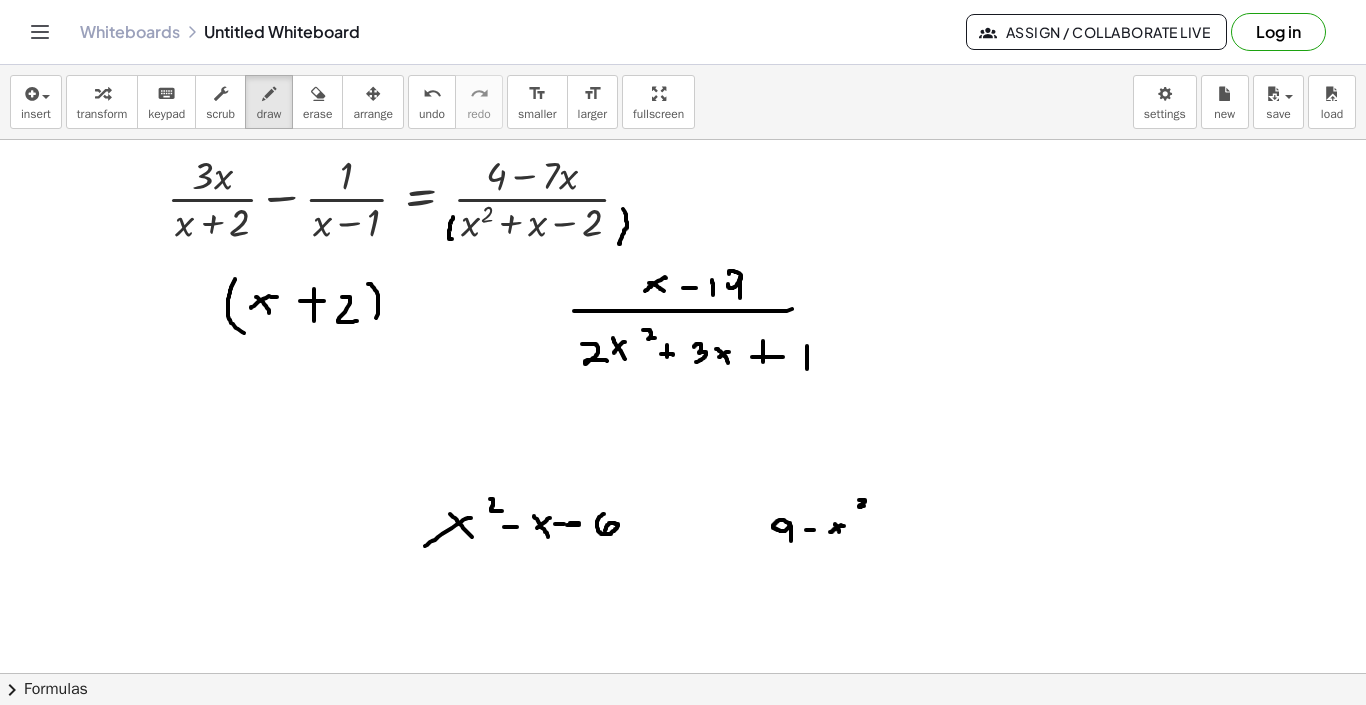 drag, startPoint x: 377, startPoint y: 293, endPoint x: 366, endPoint y: 332, distance: 40.5216 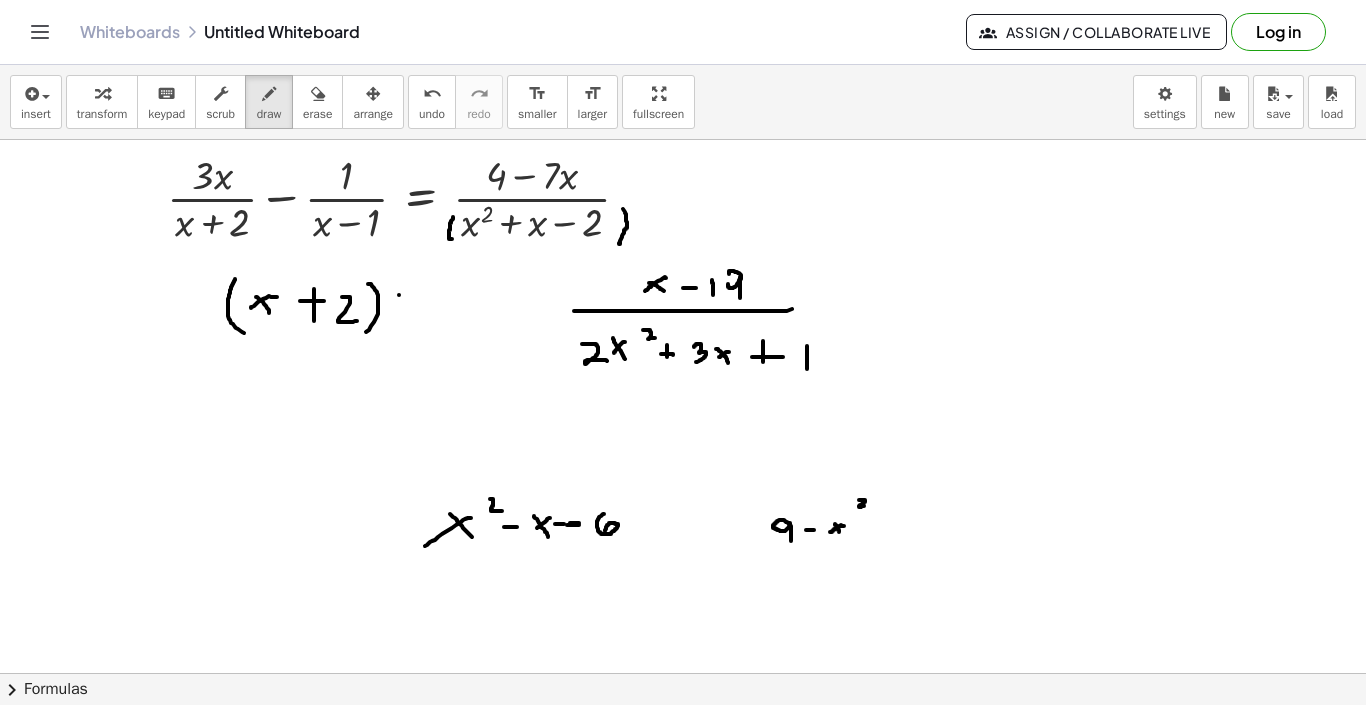 drag, startPoint x: 399, startPoint y: 295, endPoint x: 402, endPoint y: 328, distance: 33.13608 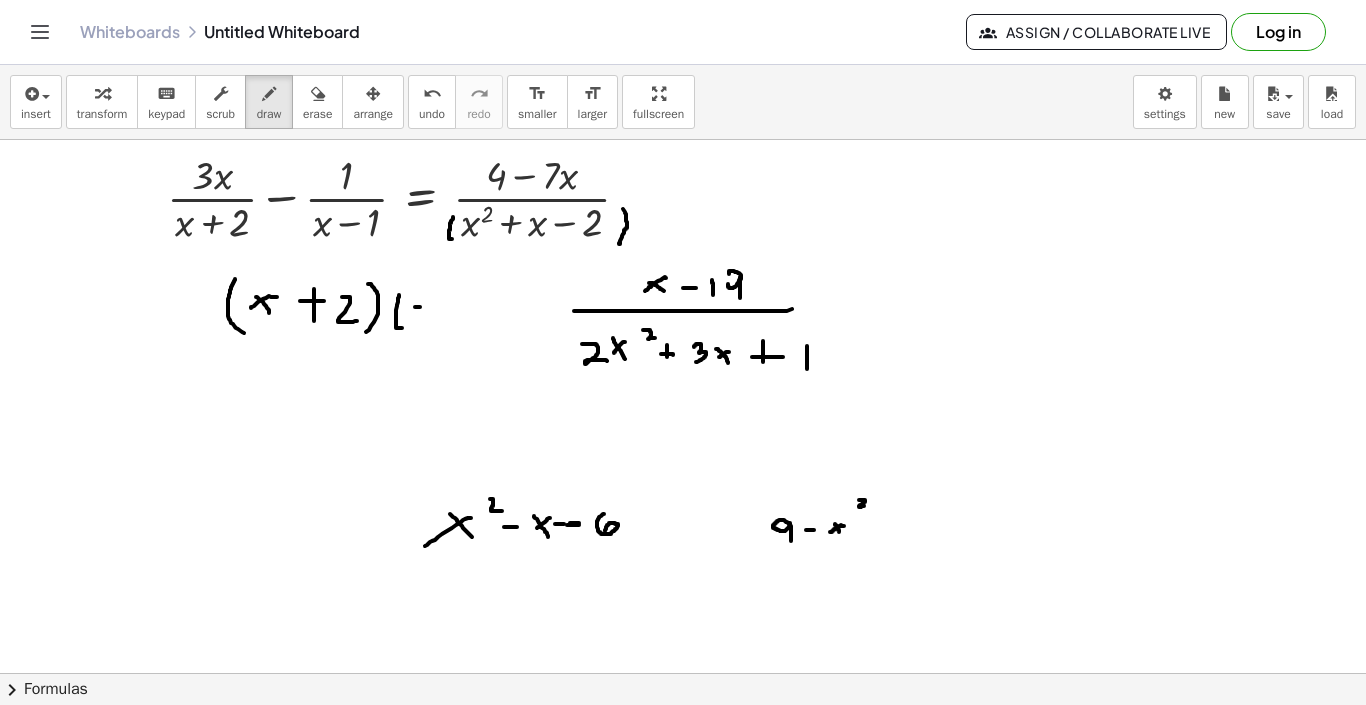 drag, startPoint x: 415, startPoint y: 307, endPoint x: 429, endPoint y: 318, distance: 17.804493 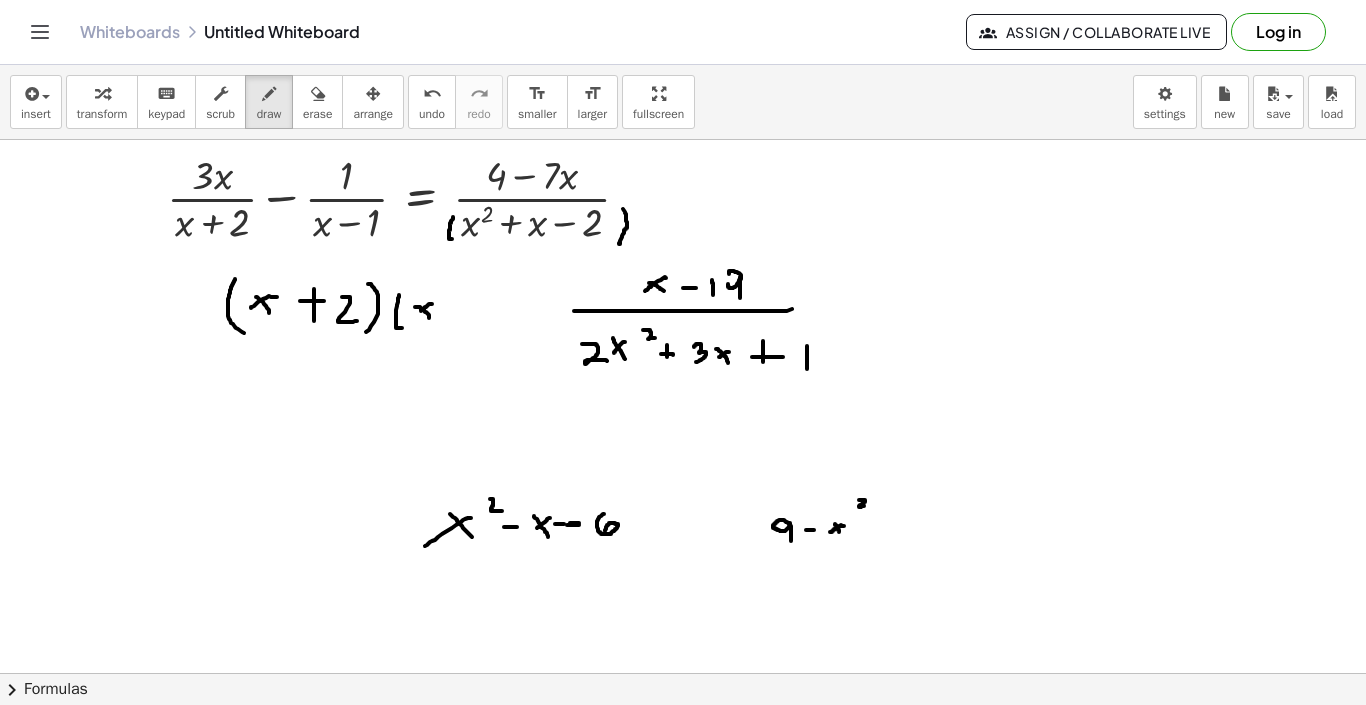 click at bounding box center (683, 687) 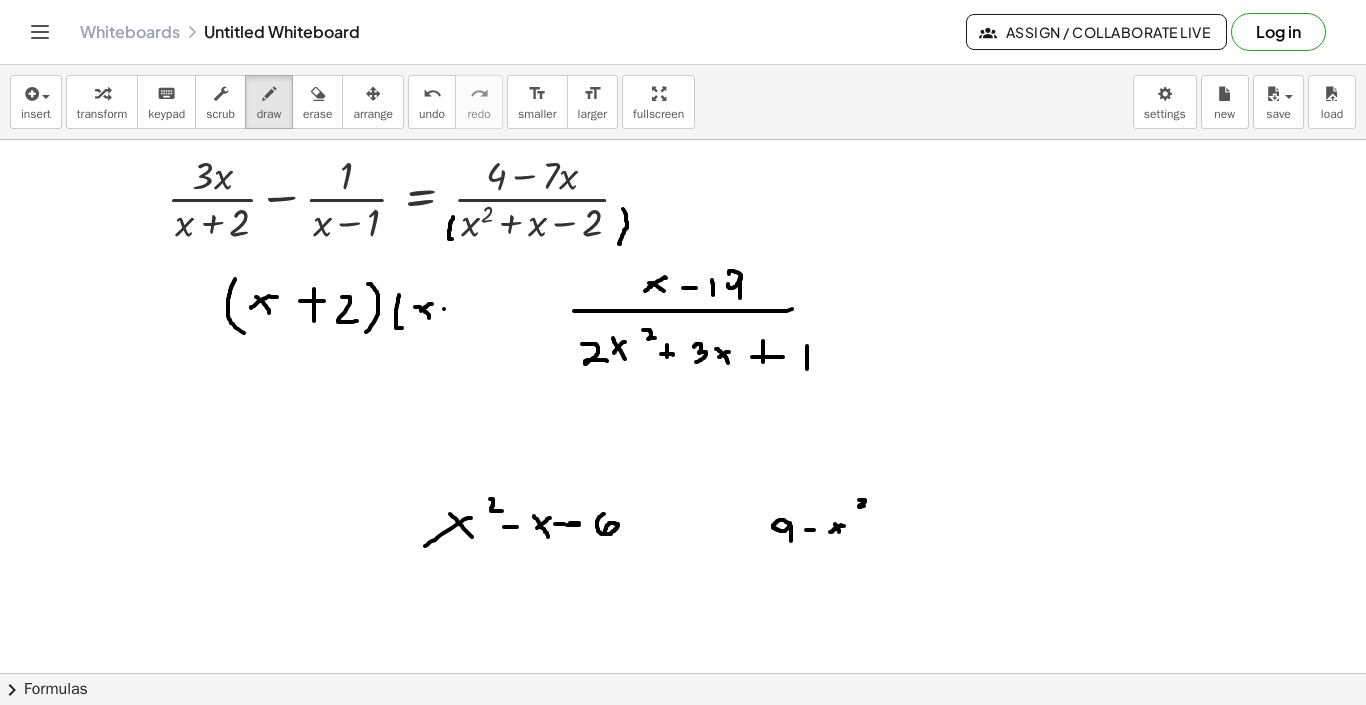 click at bounding box center [683, 687] 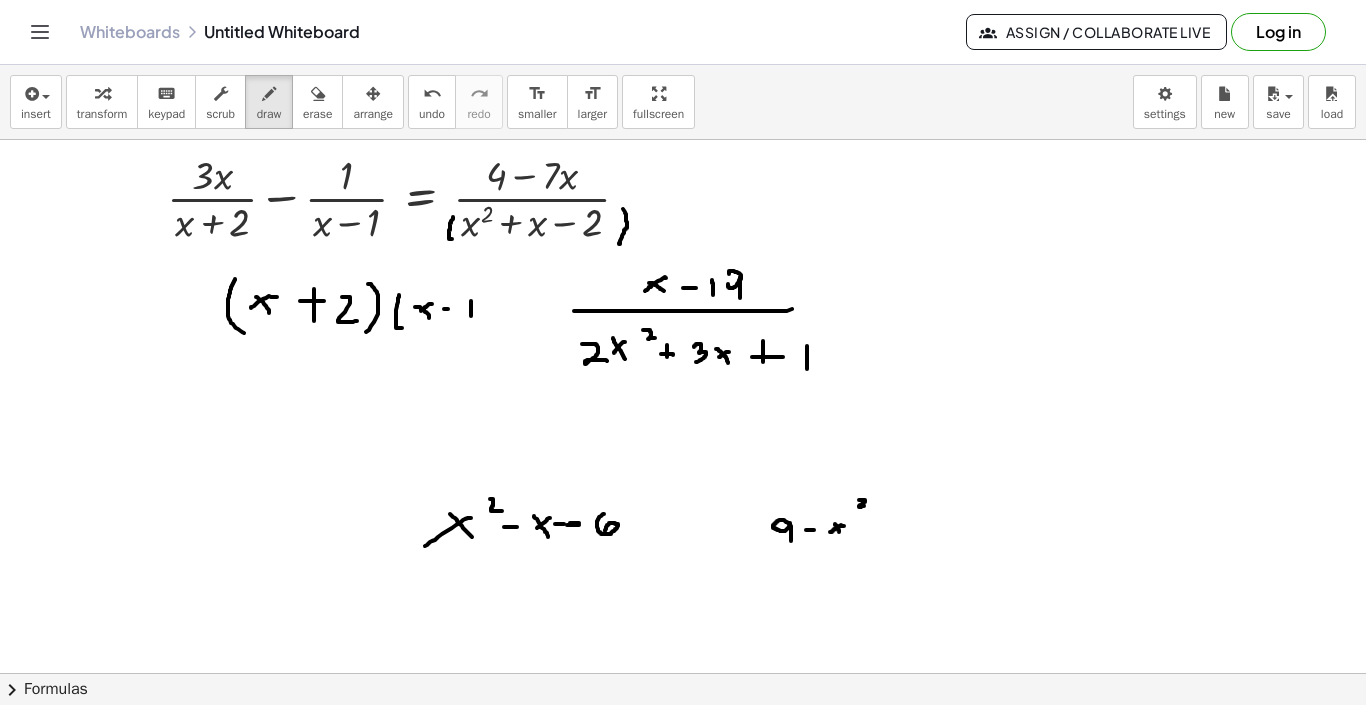 drag, startPoint x: 471, startPoint y: 301, endPoint x: 471, endPoint y: 316, distance: 15 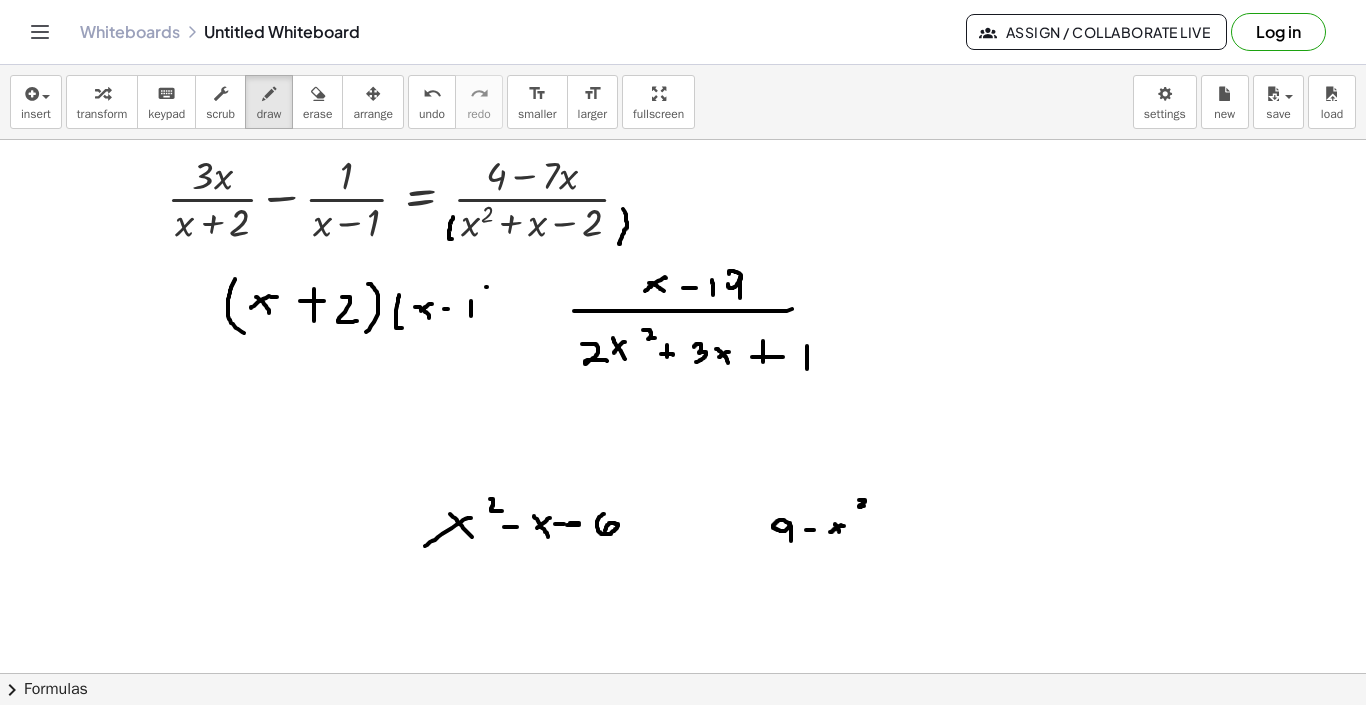 drag, startPoint x: 486, startPoint y: 287, endPoint x: 483, endPoint y: 331, distance: 44.102154 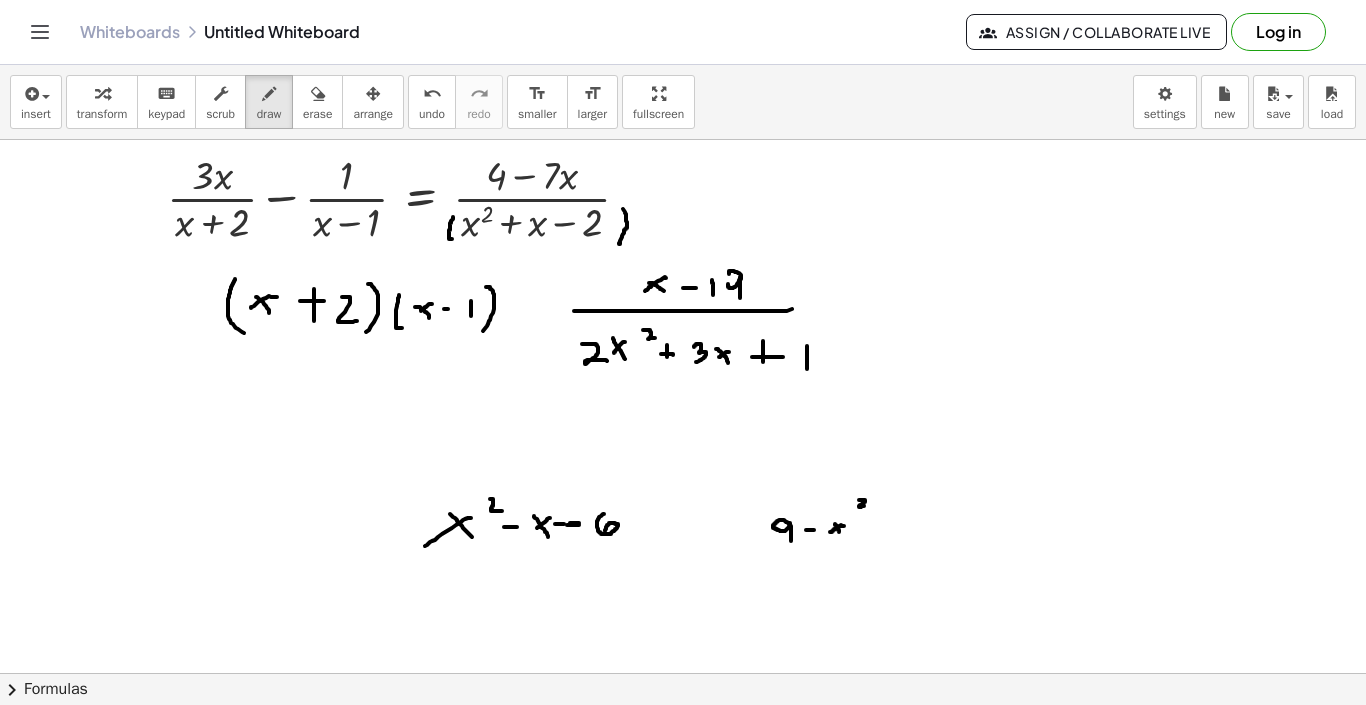scroll, scrollTop: 74, scrollLeft: 0, axis: vertical 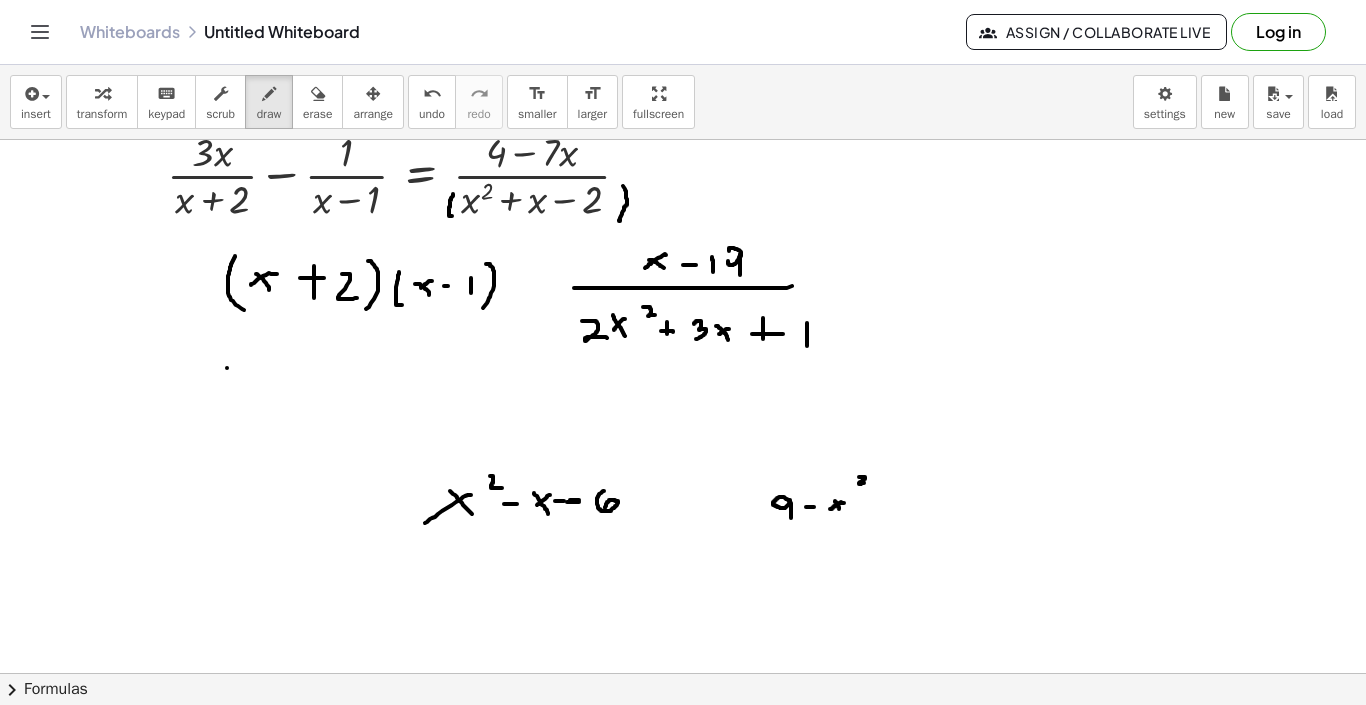 click at bounding box center [683, 664] 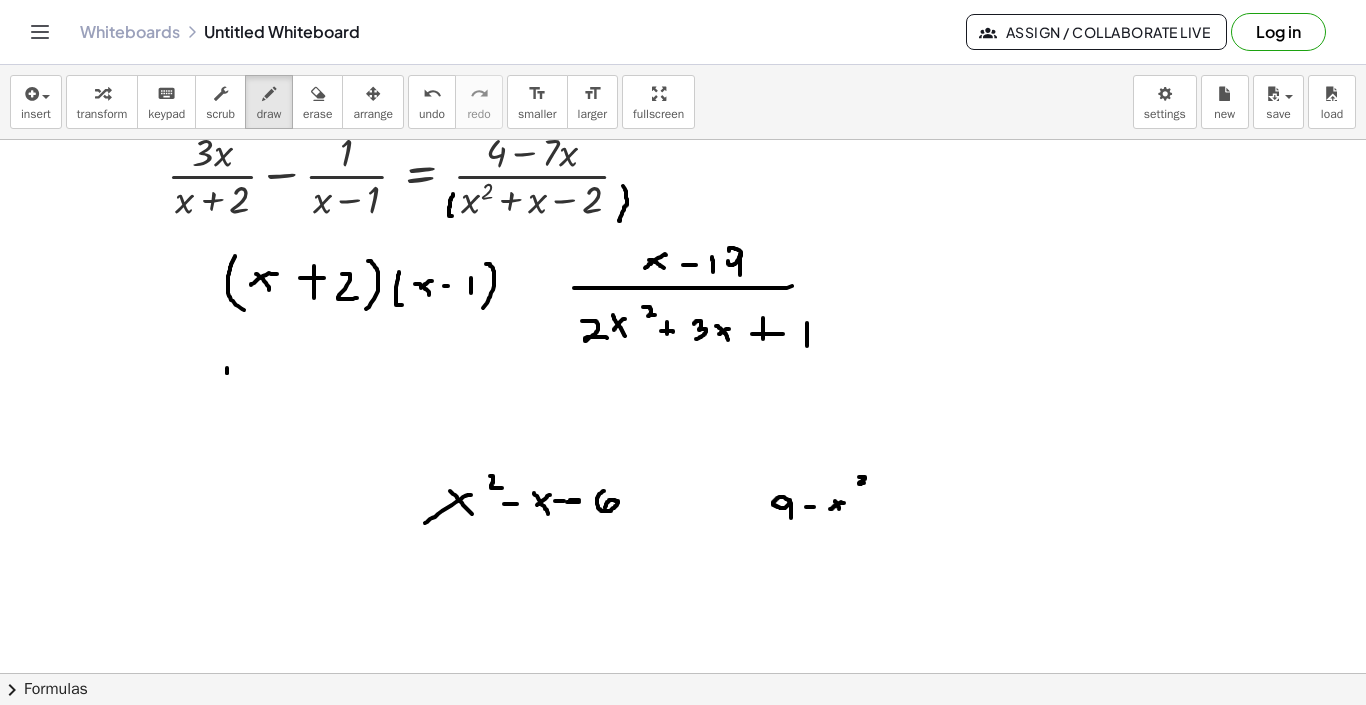 drag, startPoint x: 227, startPoint y: 373, endPoint x: 236, endPoint y: 388, distance: 17.492855 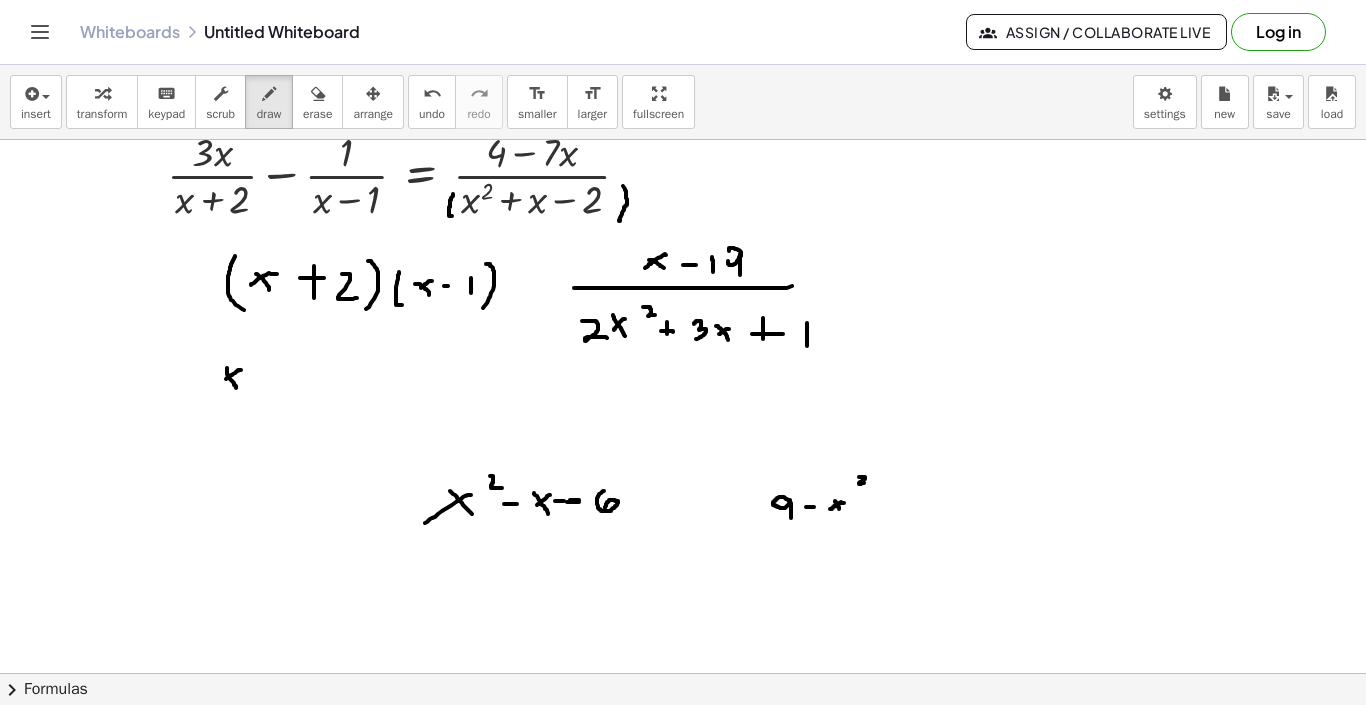 click at bounding box center [683, 664] 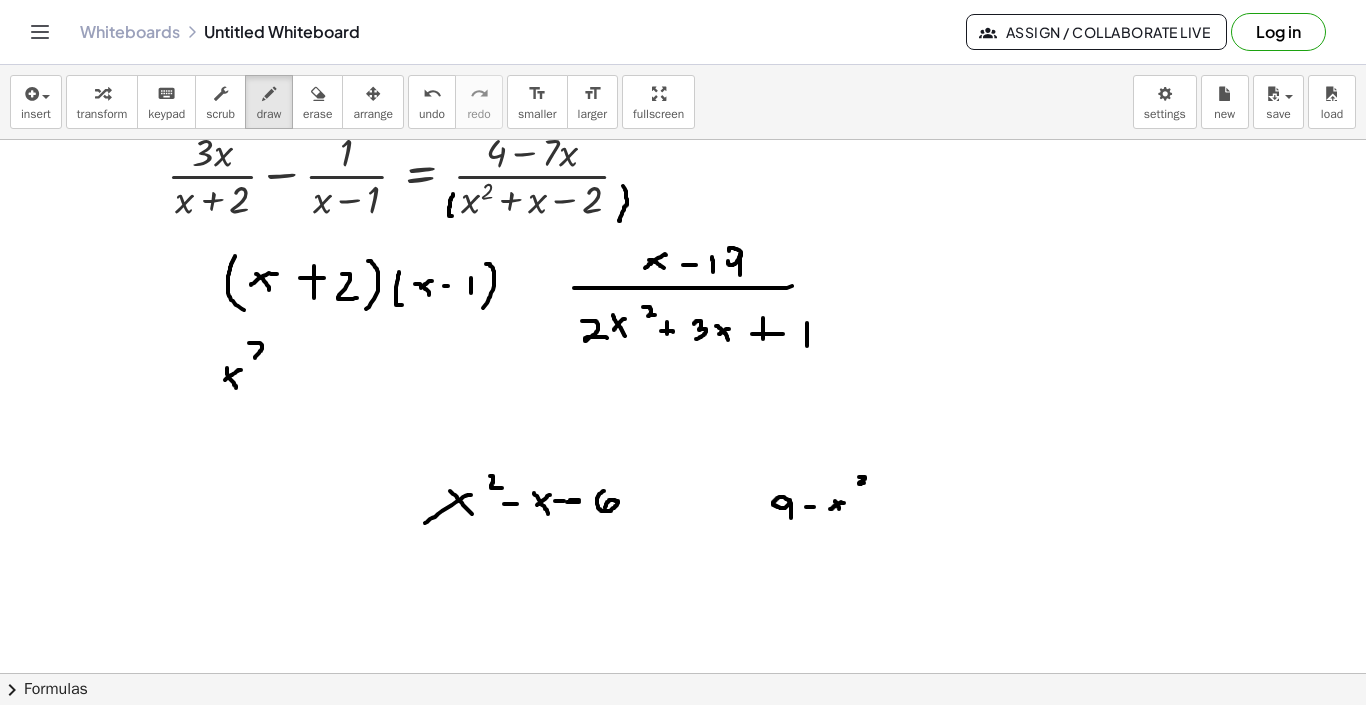 drag, startPoint x: 249, startPoint y: 343, endPoint x: 268, endPoint y: 357, distance: 23.600847 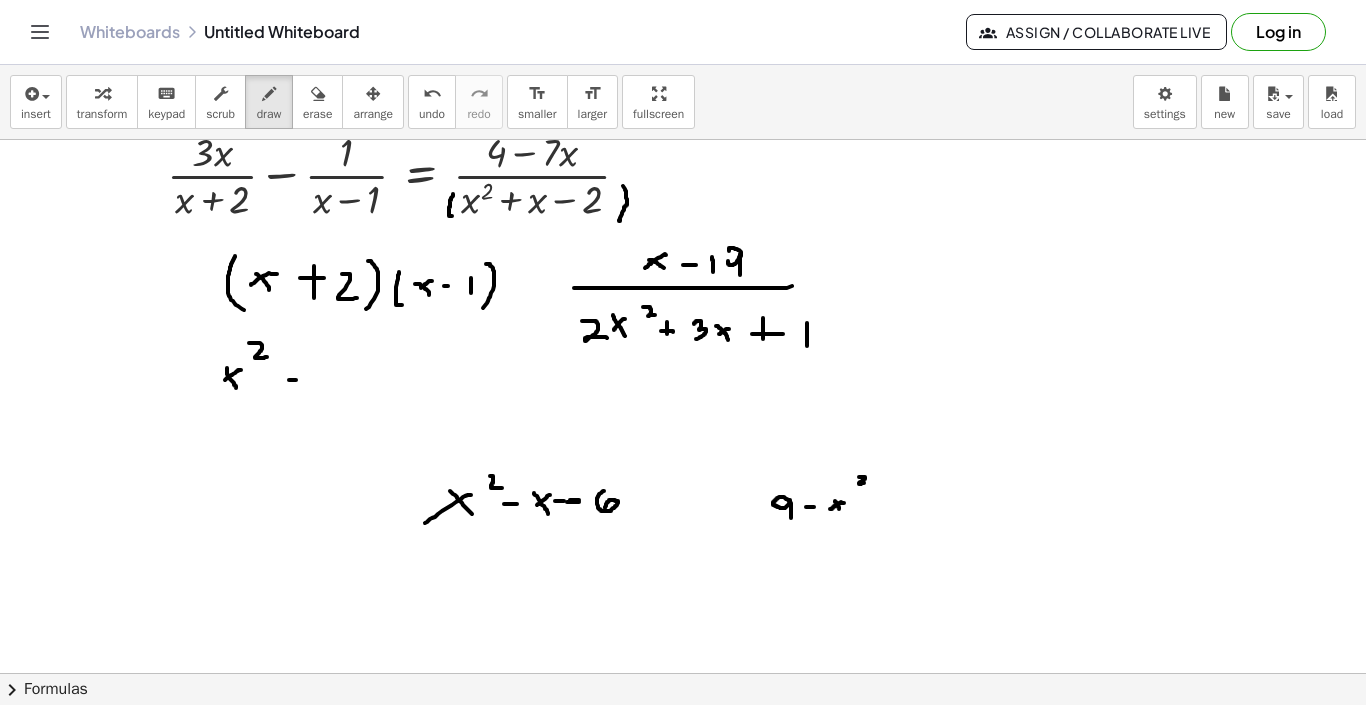 drag, startPoint x: 289, startPoint y: 380, endPoint x: 300, endPoint y: 380, distance: 11 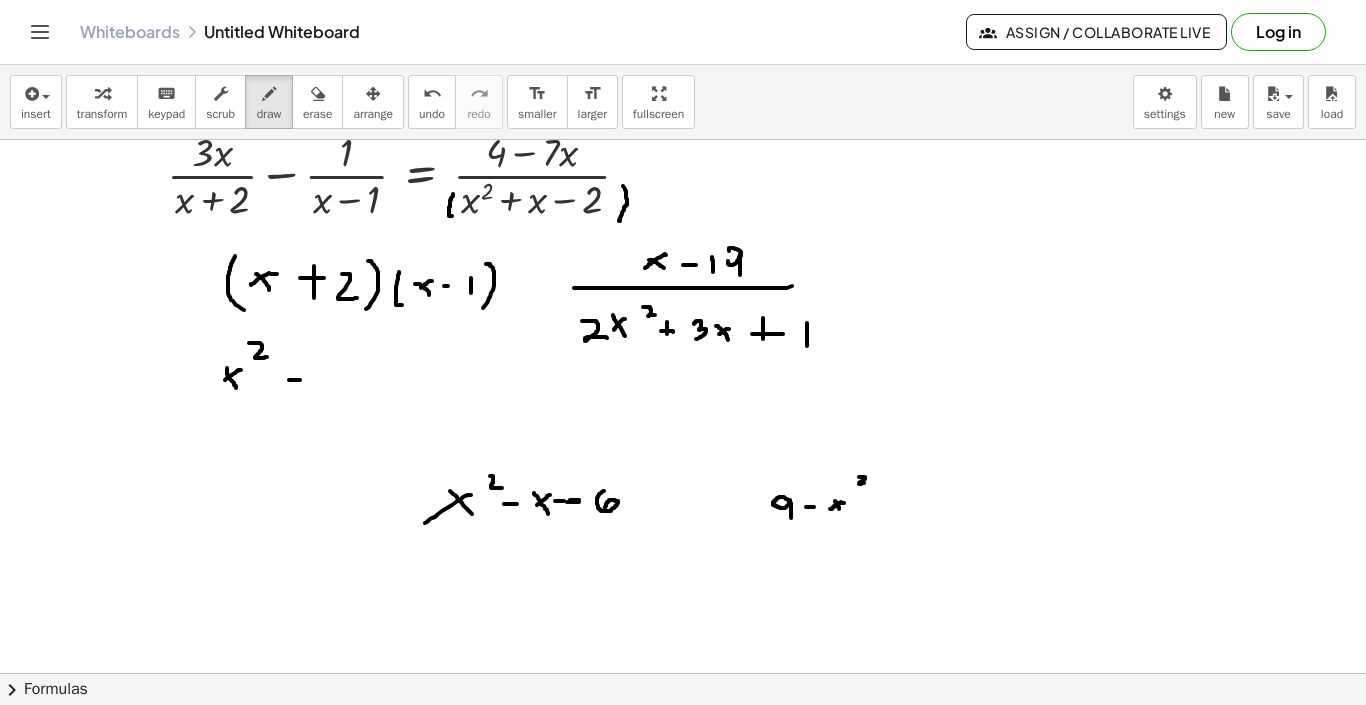 drag, startPoint x: 323, startPoint y: 371, endPoint x: 332, endPoint y: 384, distance: 15.811388 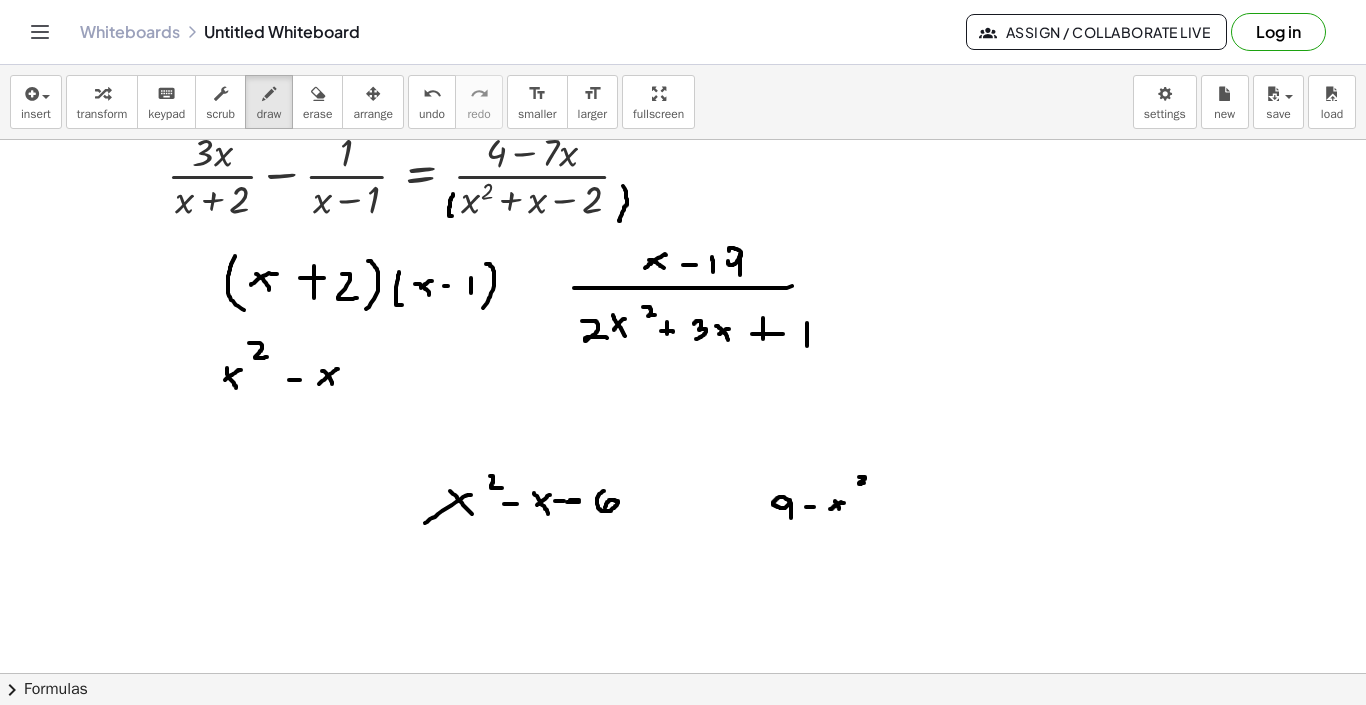 drag, startPoint x: 338, startPoint y: 369, endPoint x: 319, endPoint y: 384, distance: 24.207438 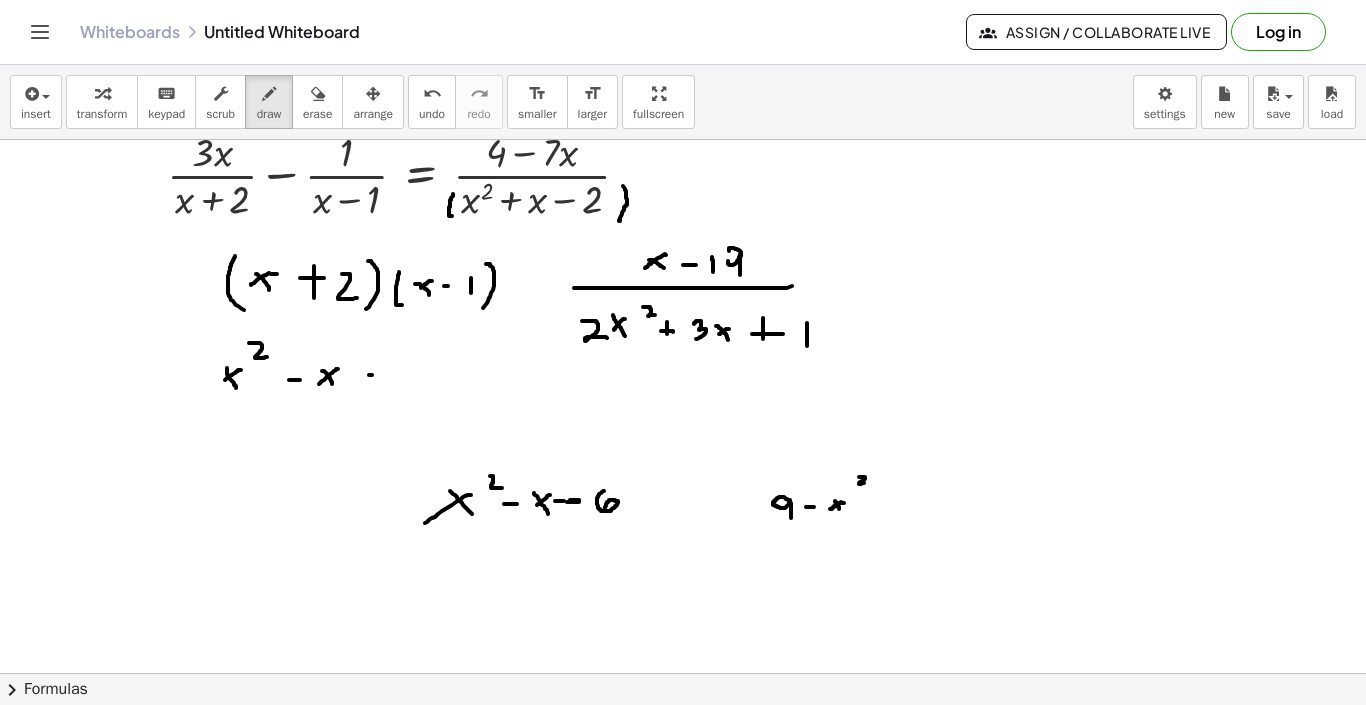 drag, startPoint x: 369, startPoint y: 375, endPoint x: 384, endPoint y: 375, distance: 15 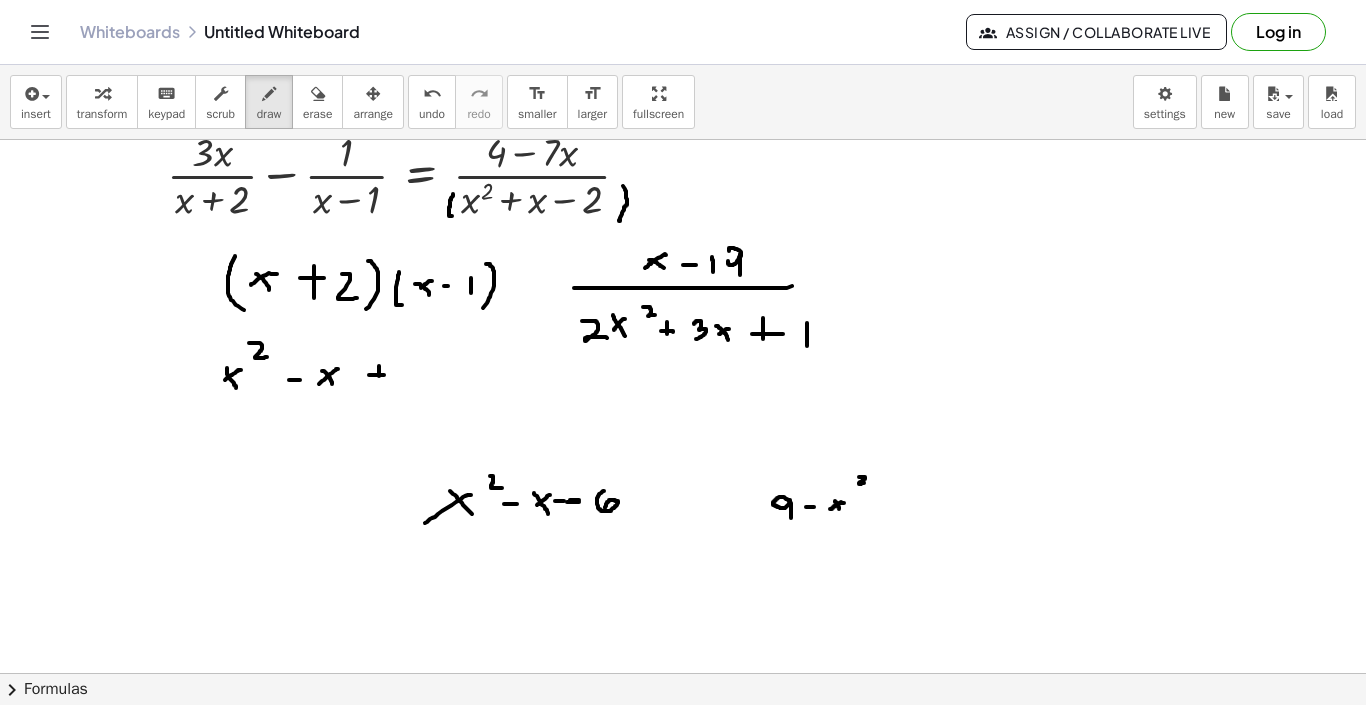 drag, startPoint x: 379, startPoint y: 366, endPoint x: 379, endPoint y: 377, distance: 11 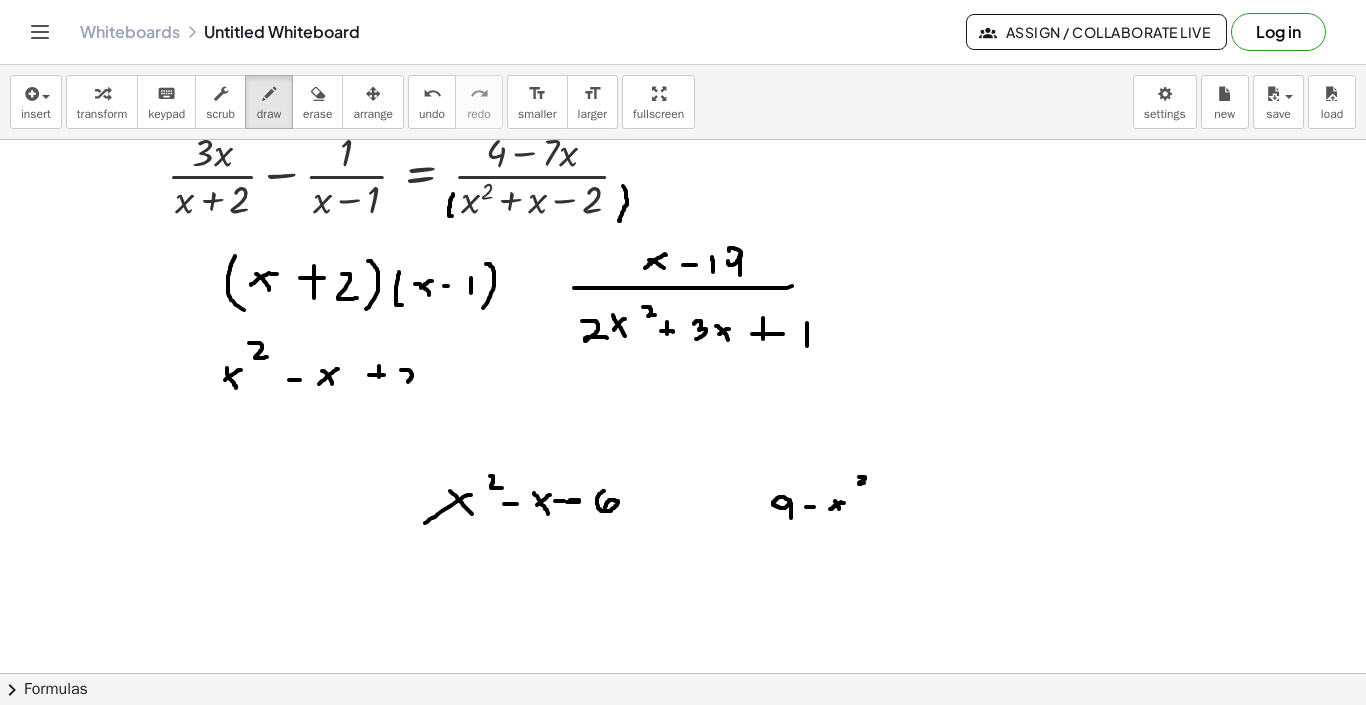drag, startPoint x: 401, startPoint y: 370, endPoint x: 418, endPoint y: 383, distance: 21.400934 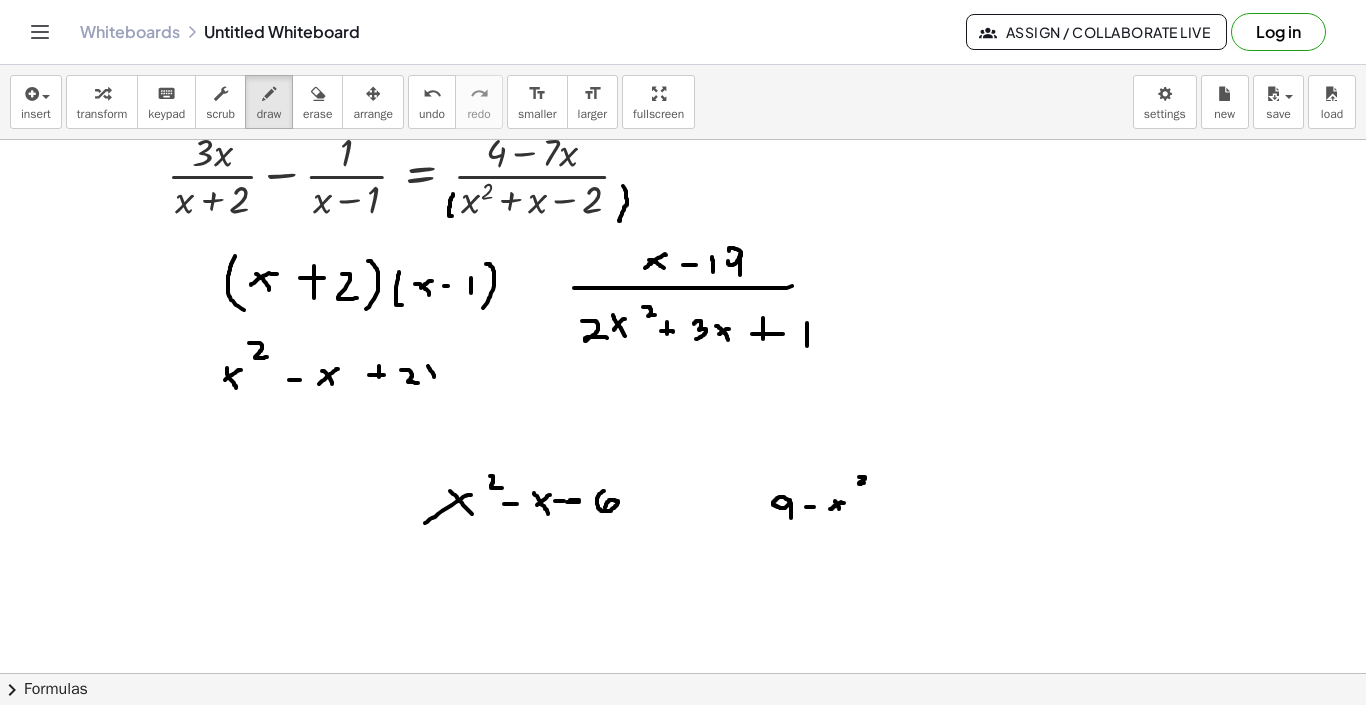 click at bounding box center (683, 664) 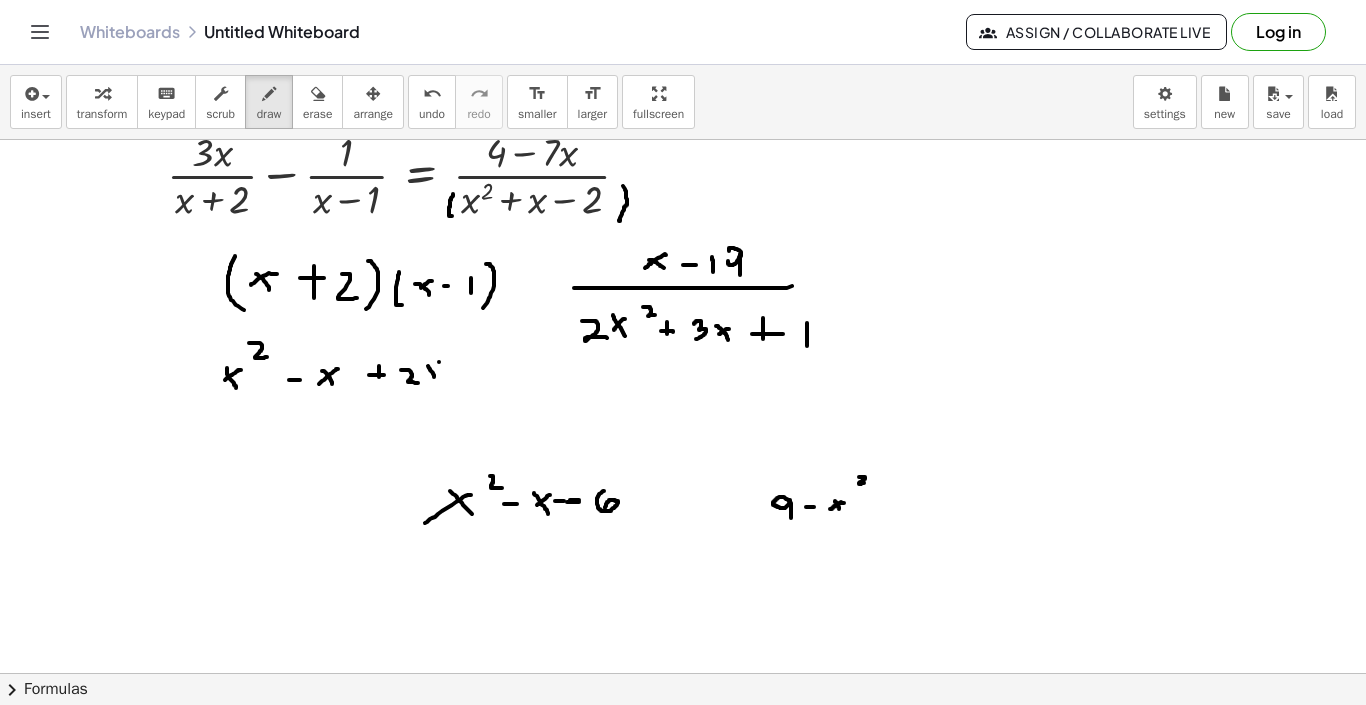 drag, startPoint x: 439, startPoint y: 362, endPoint x: 428, endPoint y: 375, distance: 17.029387 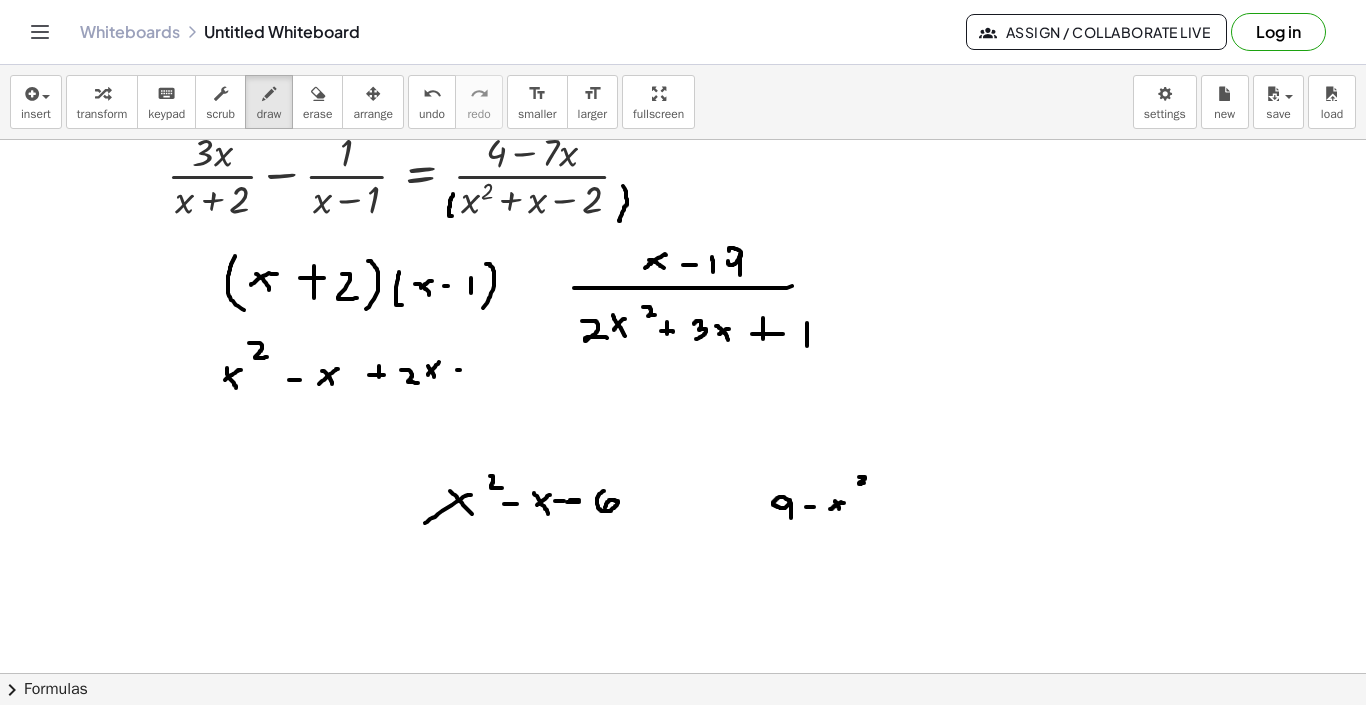 click at bounding box center (683, 664) 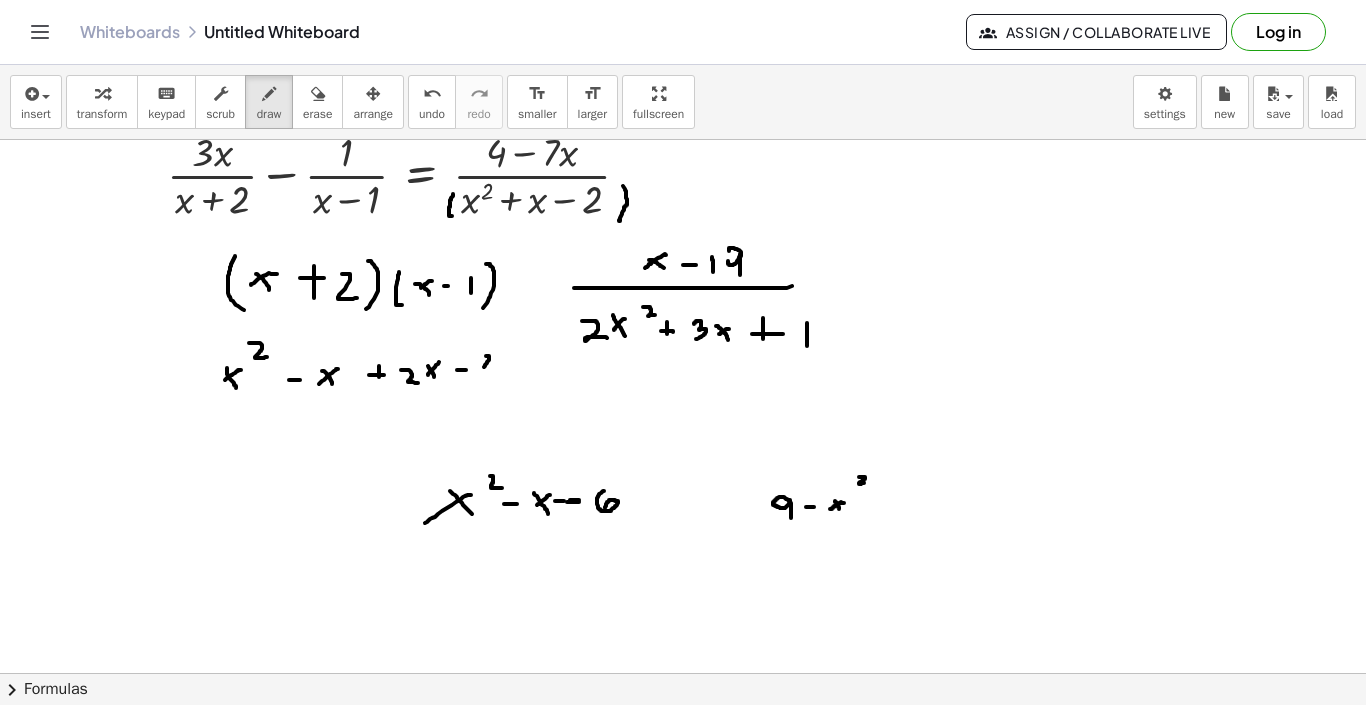 drag, startPoint x: 488, startPoint y: 356, endPoint x: 496, endPoint y: 370, distance: 16.124516 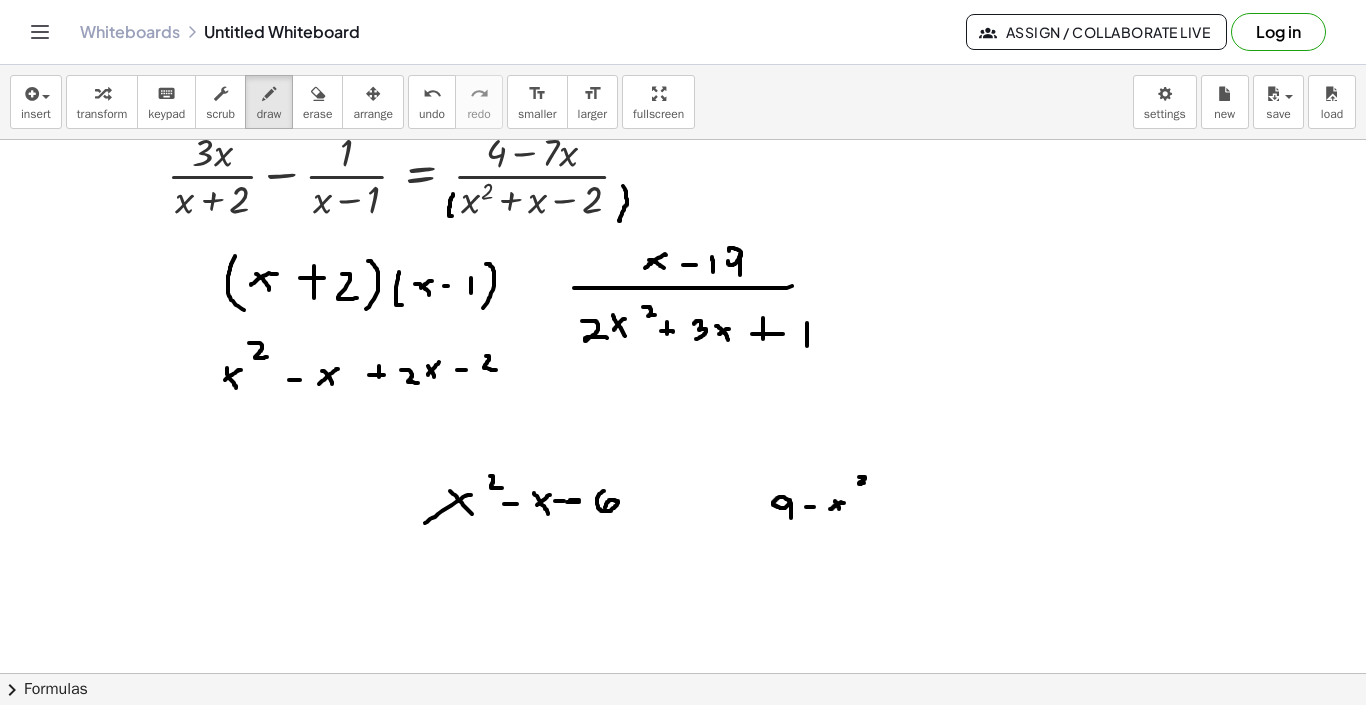 drag, startPoint x: 258, startPoint y: 430, endPoint x: 272, endPoint y: 446, distance: 21.260292 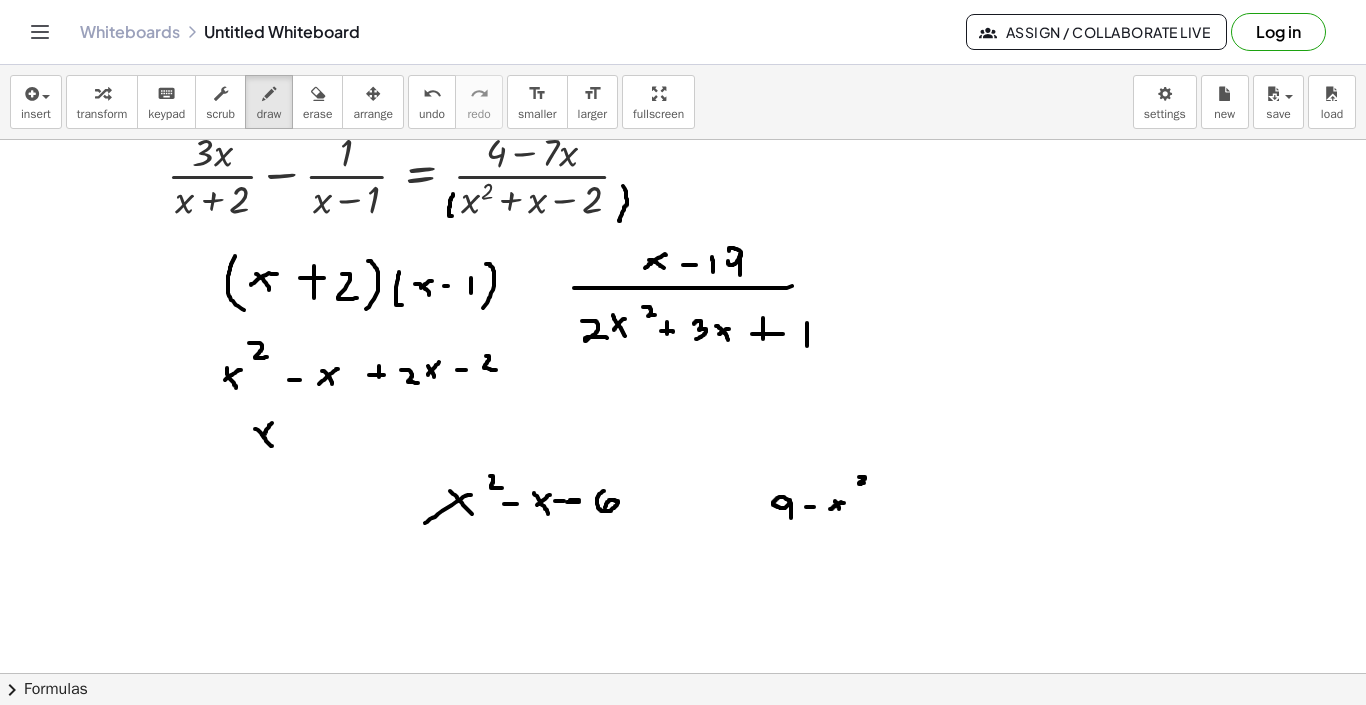 drag, startPoint x: 272, startPoint y: 423, endPoint x: 265, endPoint y: 434, distance: 13.038404 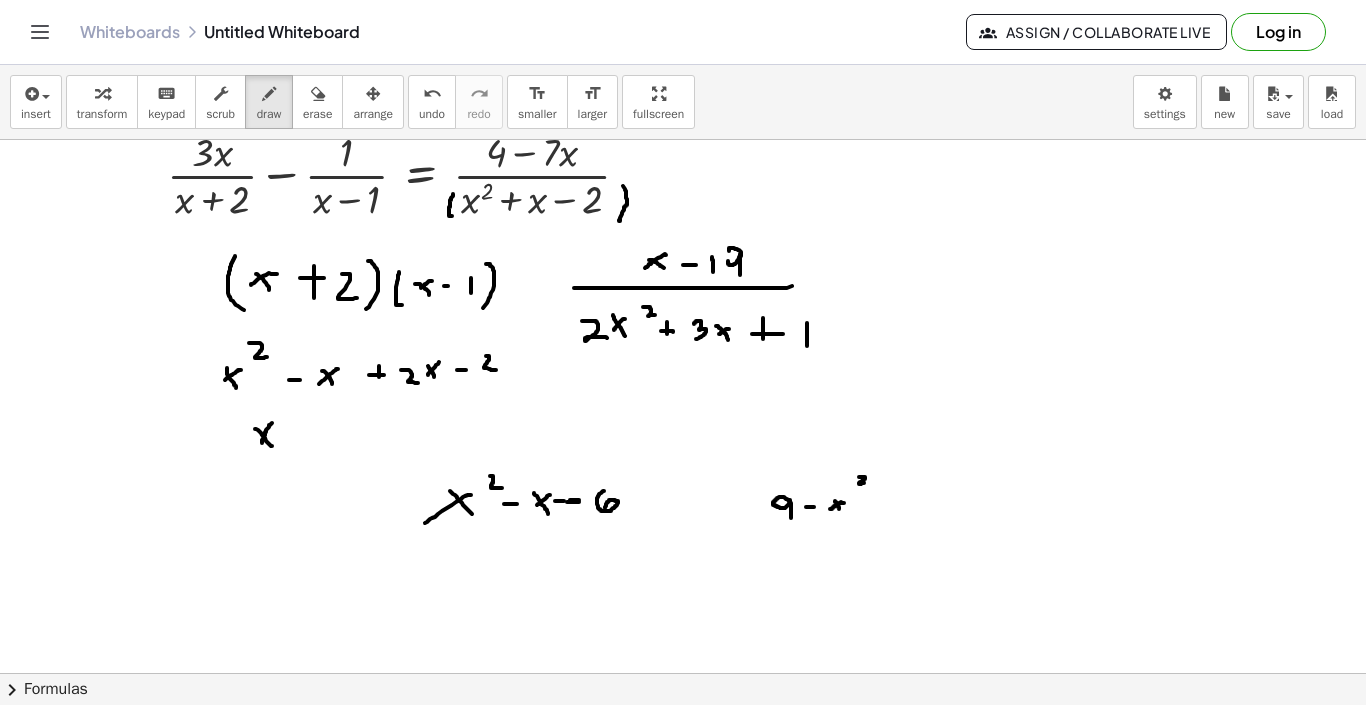 click at bounding box center (683, 664) 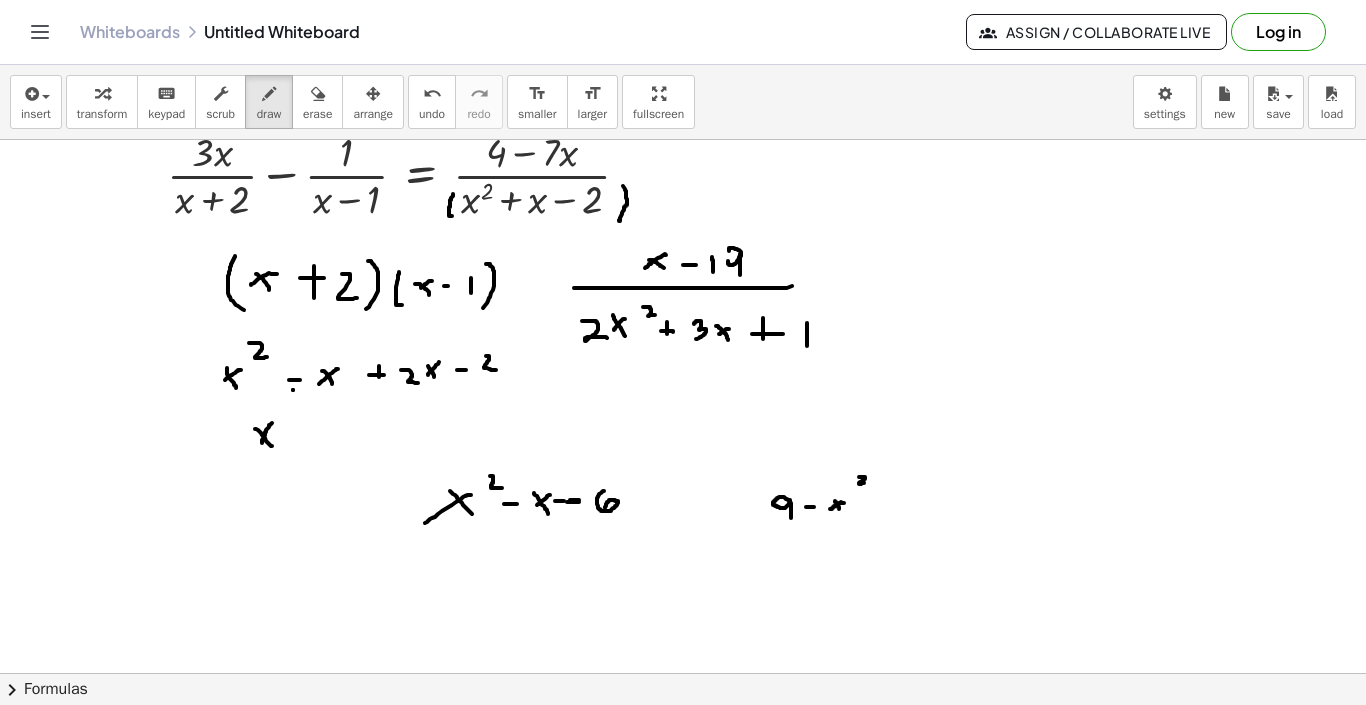 click at bounding box center [683, 664] 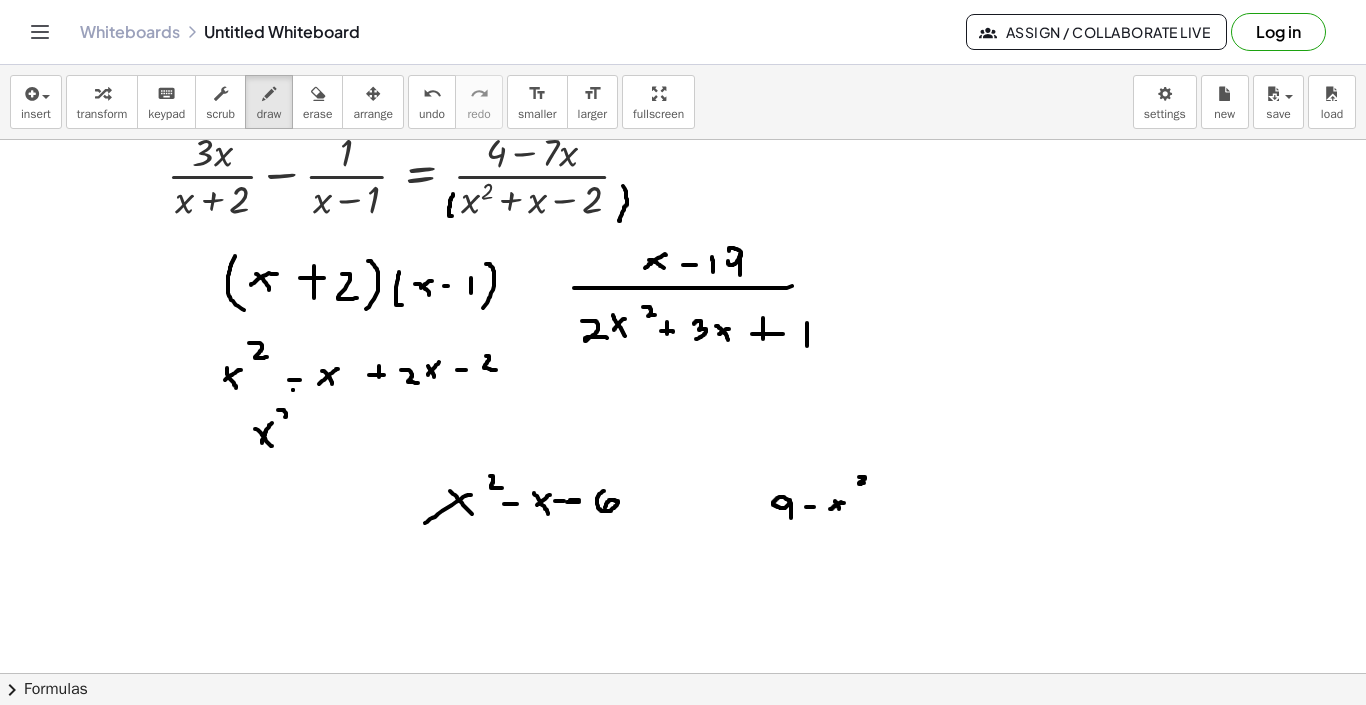 drag, startPoint x: 279, startPoint y: 410, endPoint x: 290, endPoint y: 418, distance: 13.601471 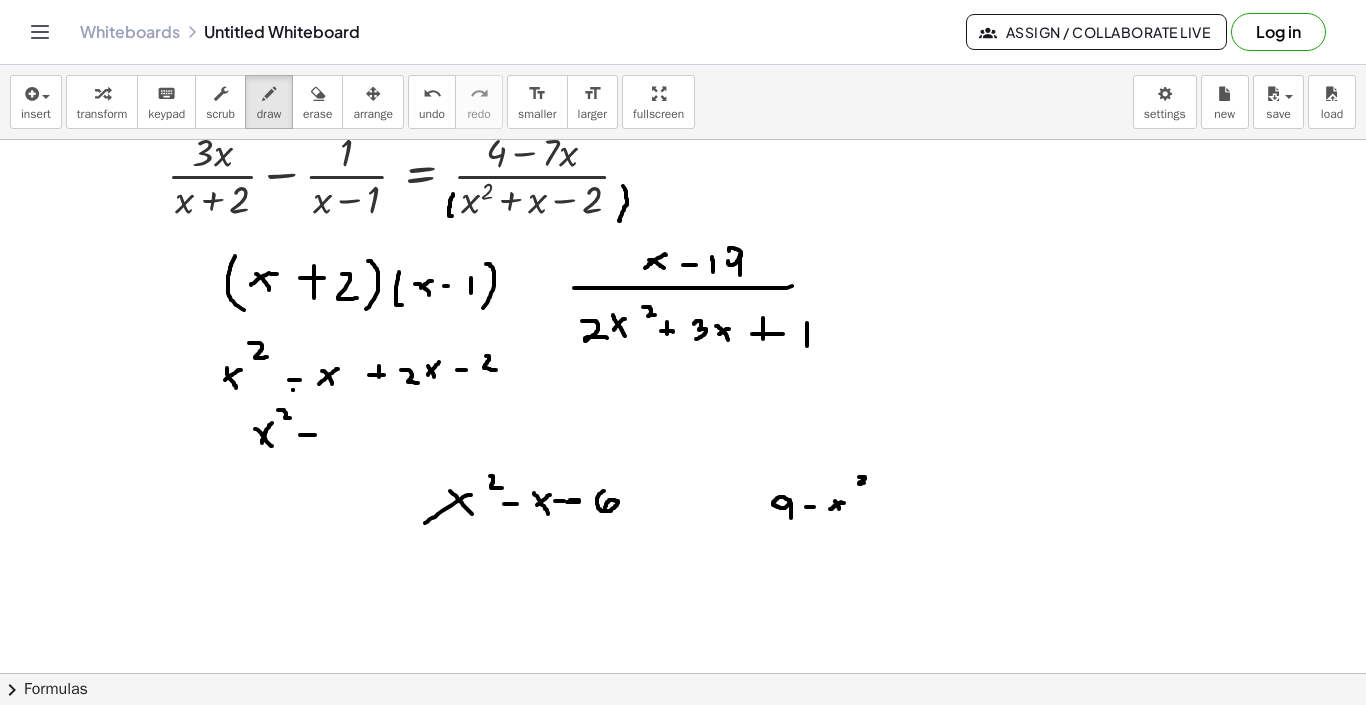 drag, startPoint x: 300, startPoint y: 435, endPoint x: 315, endPoint y: 435, distance: 15 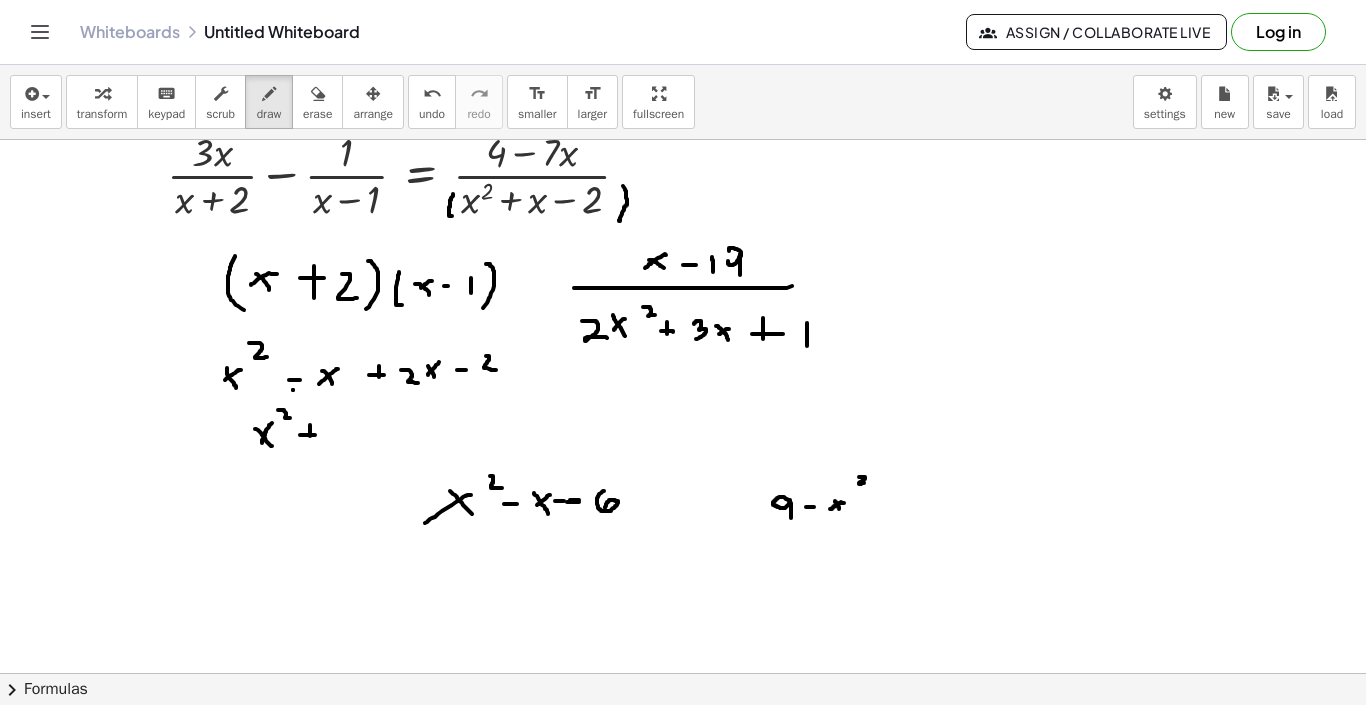 click at bounding box center (683, 664) 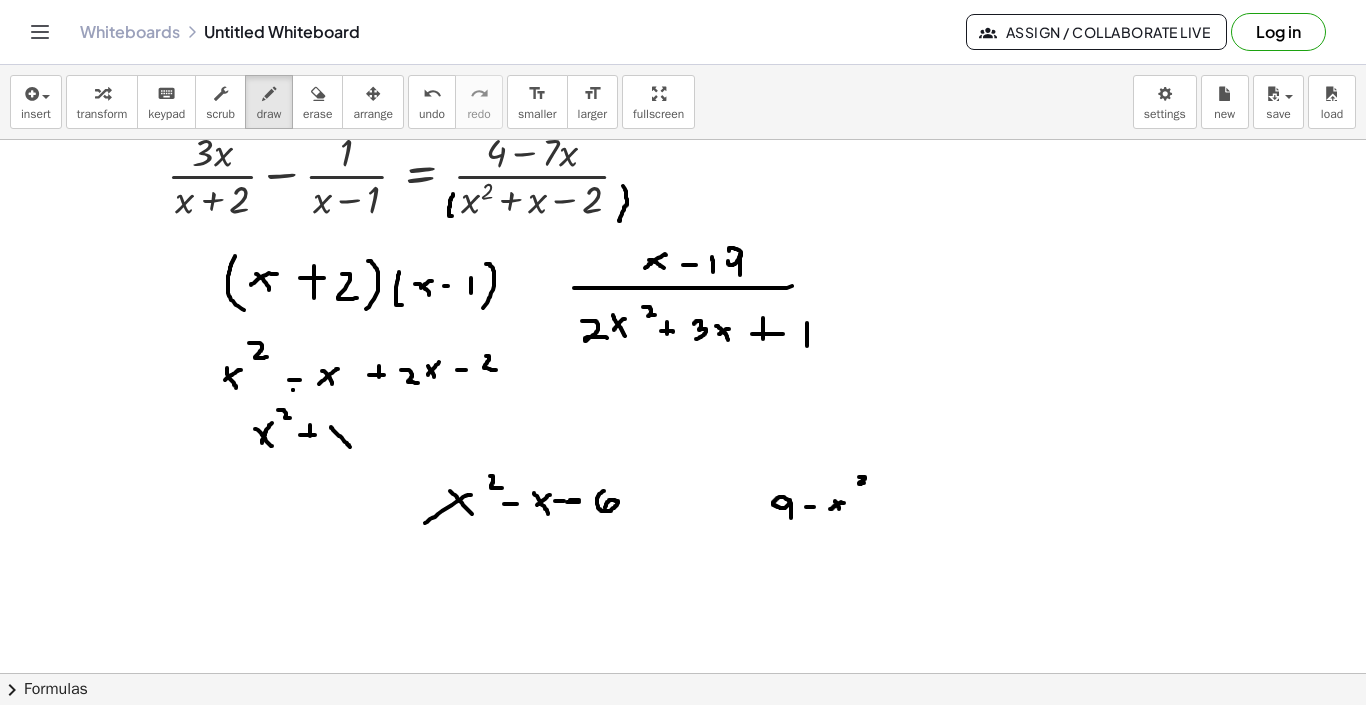 drag, startPoint x: 331, startPoint y: 427, endPoint x: 351, endPoint y: 449, distance: 29.732138 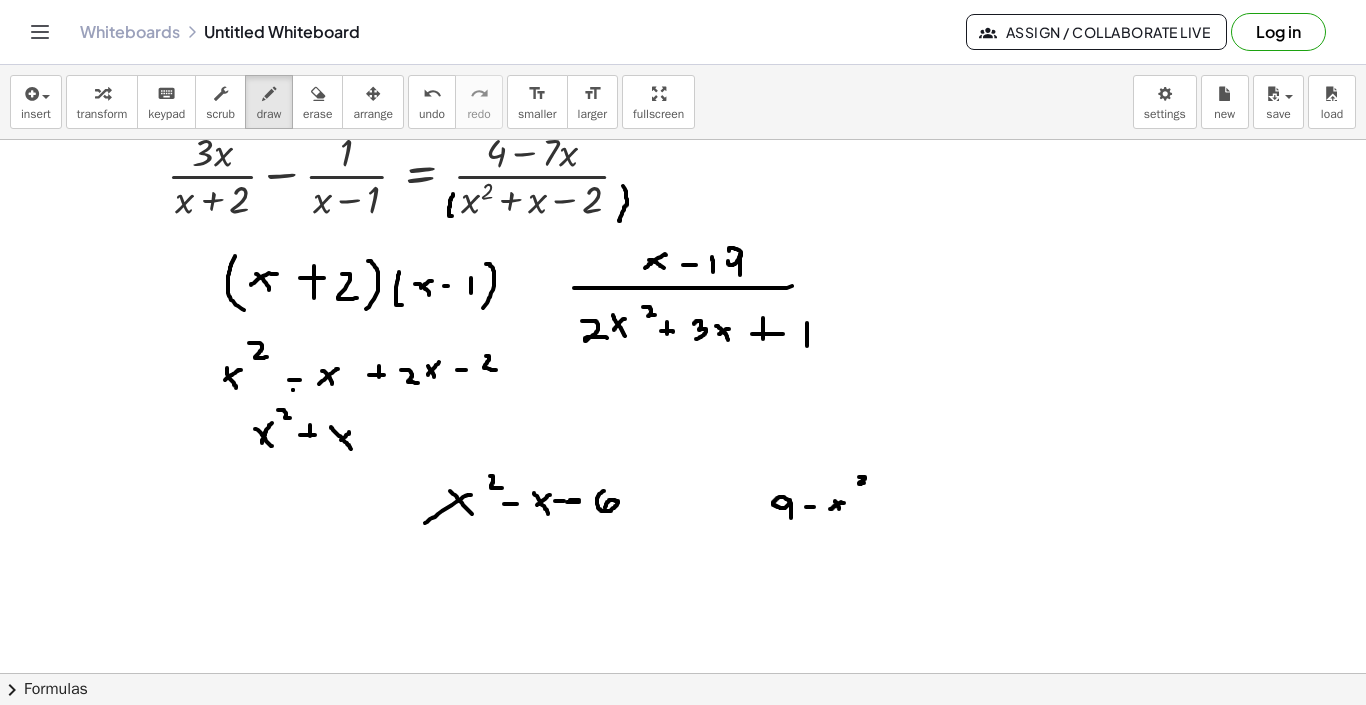 drag, startPoint x: 349, startPoint y: 432, endPoint x: 334, endPoint y: 445, distance: 19.849434 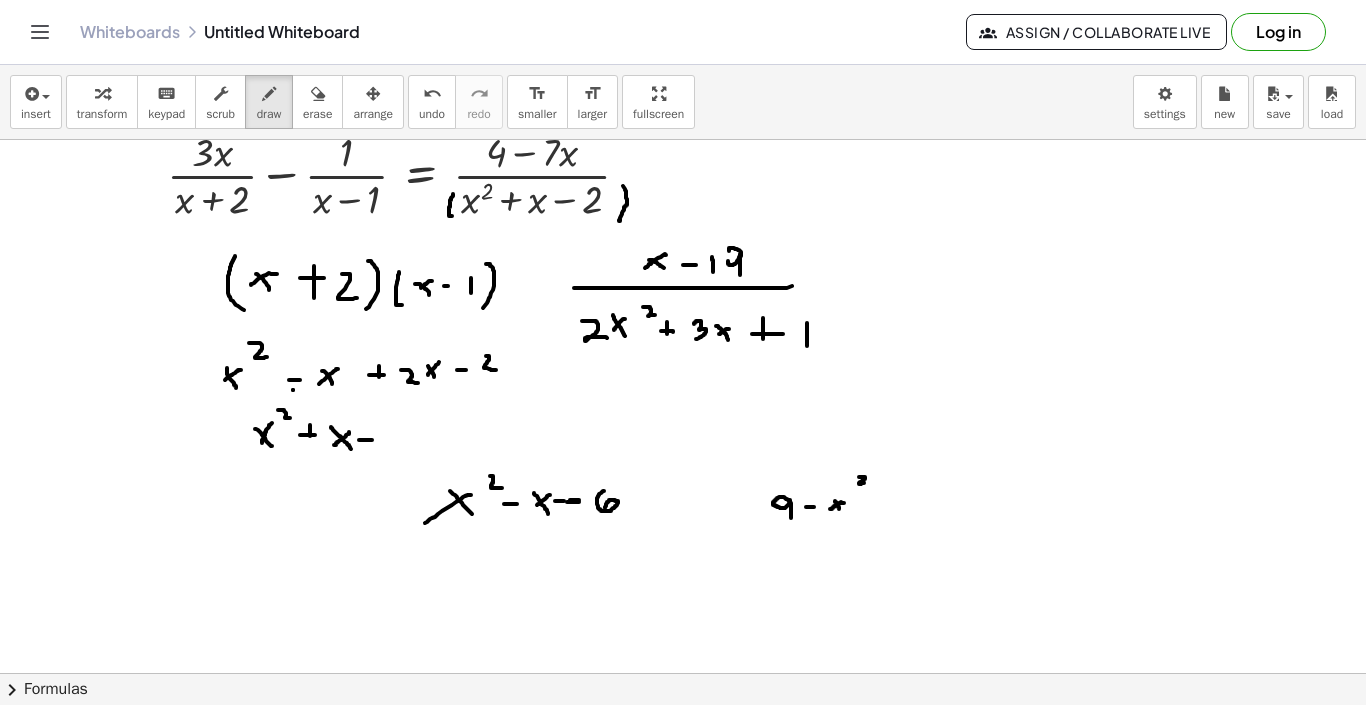 click at bounding box center (683, 664) 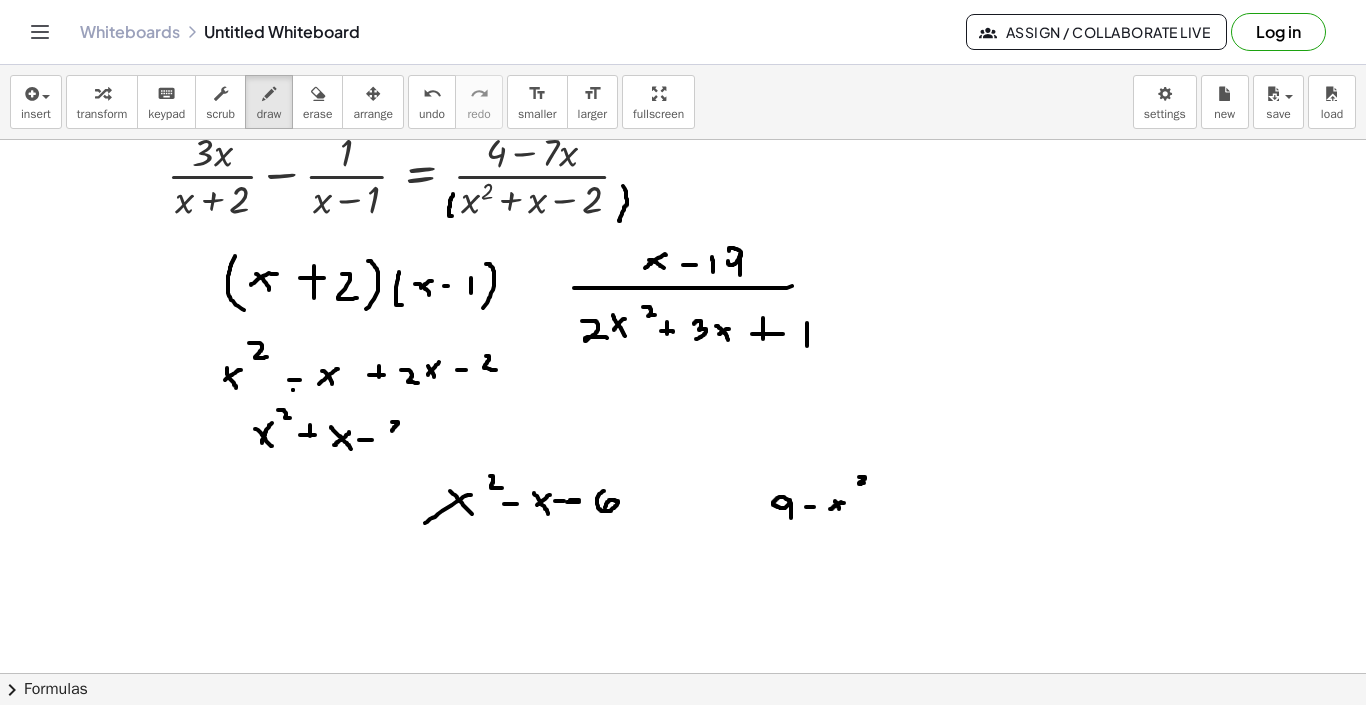 drag, startPoint x: 394, startPoint y: 422, endPoint x: 406, endPoint y: 431, distance: 15 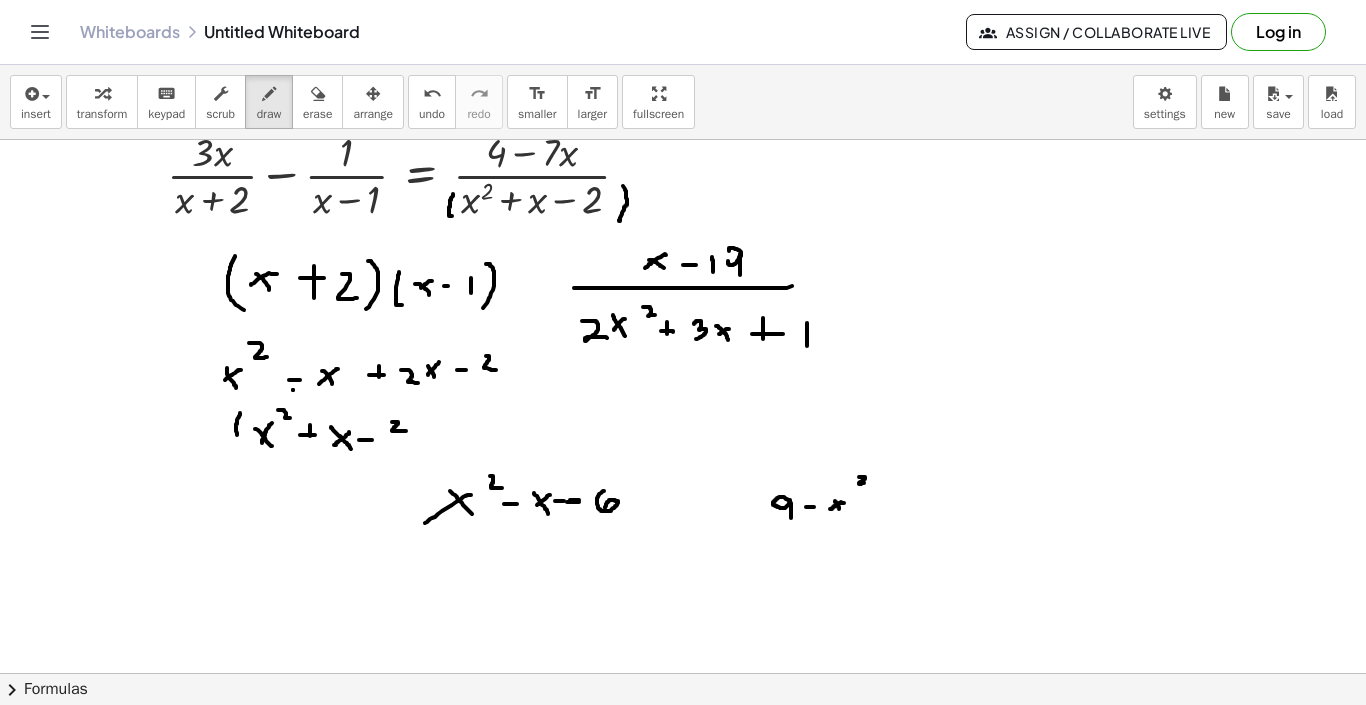 drag, startPoint x: 240, startPoint y: 413, endPoint x: 248, endPoint y: 443, distance: 31.04835 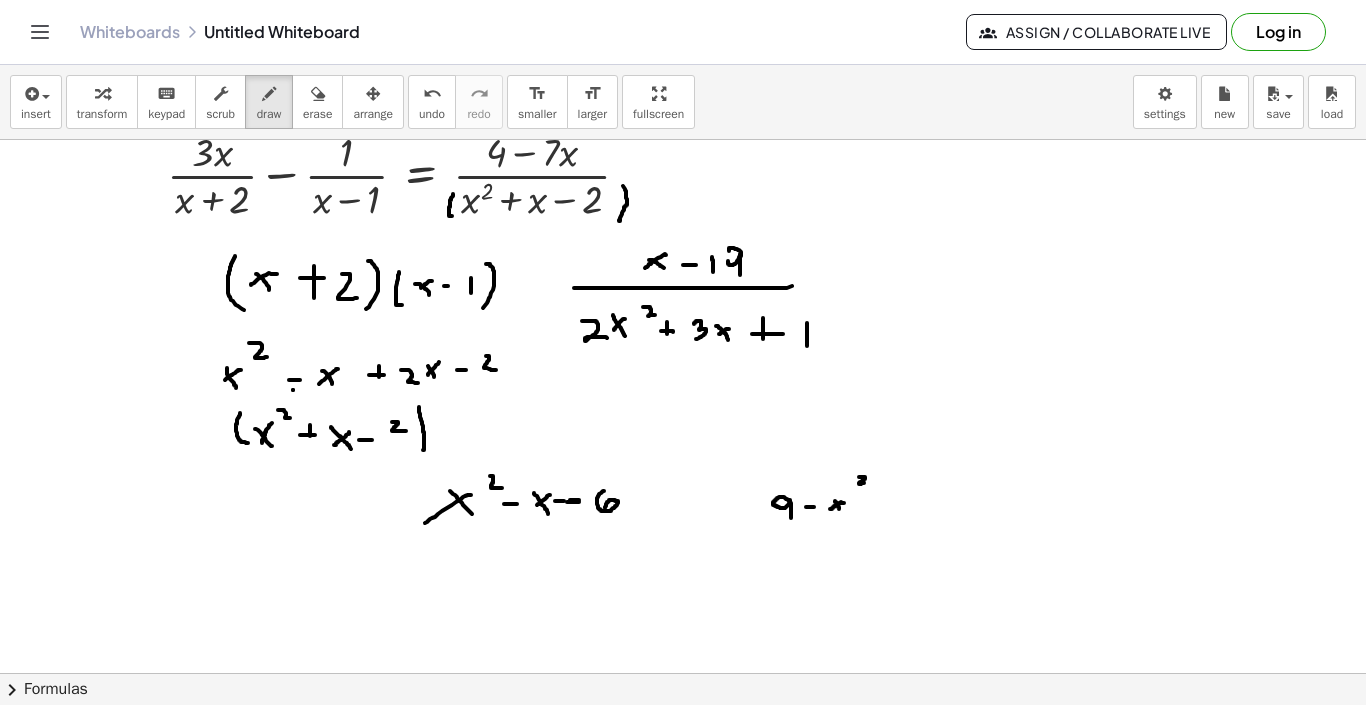 drag, startPoint x: 419, startPoint y: 407, endPoint x: 423, endPoint y: 450, distance: 43.185646 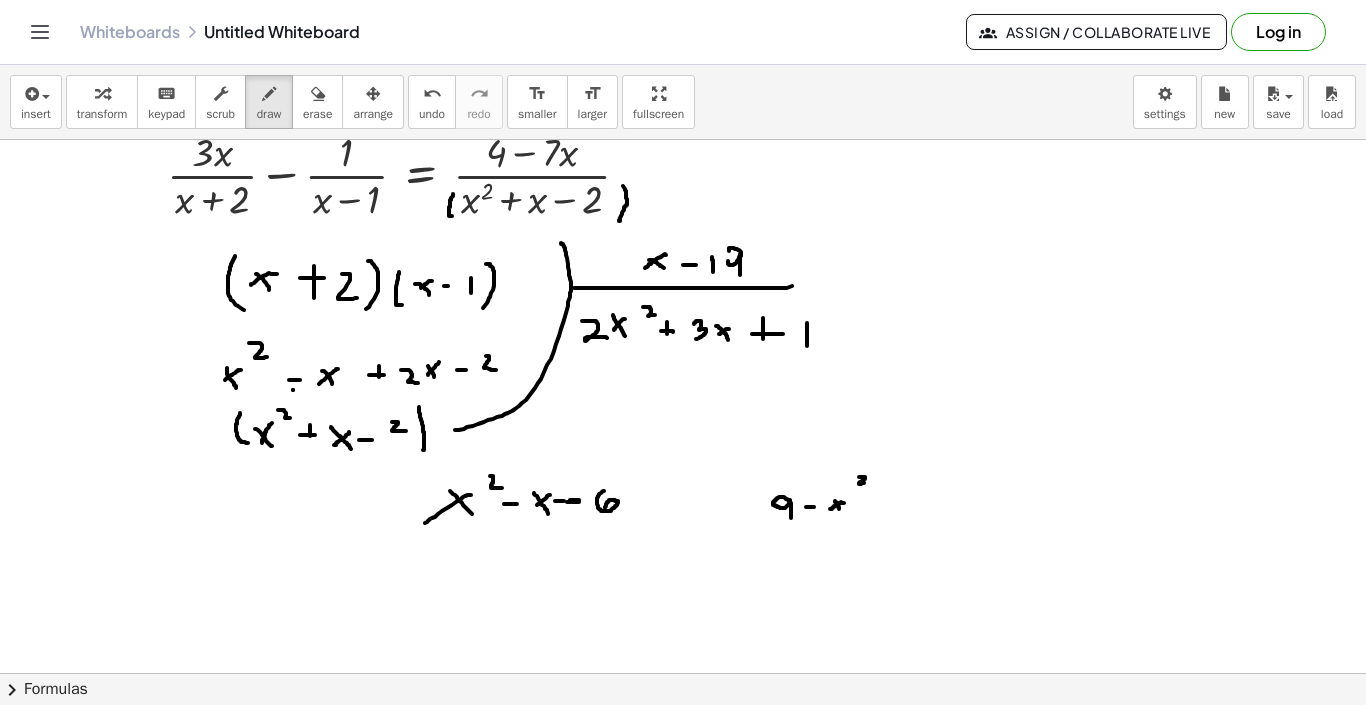 drag, startPoint x: 455, startPoint y: 430, endPoint x: 560, endPoint y: 239, distance: 217.95871 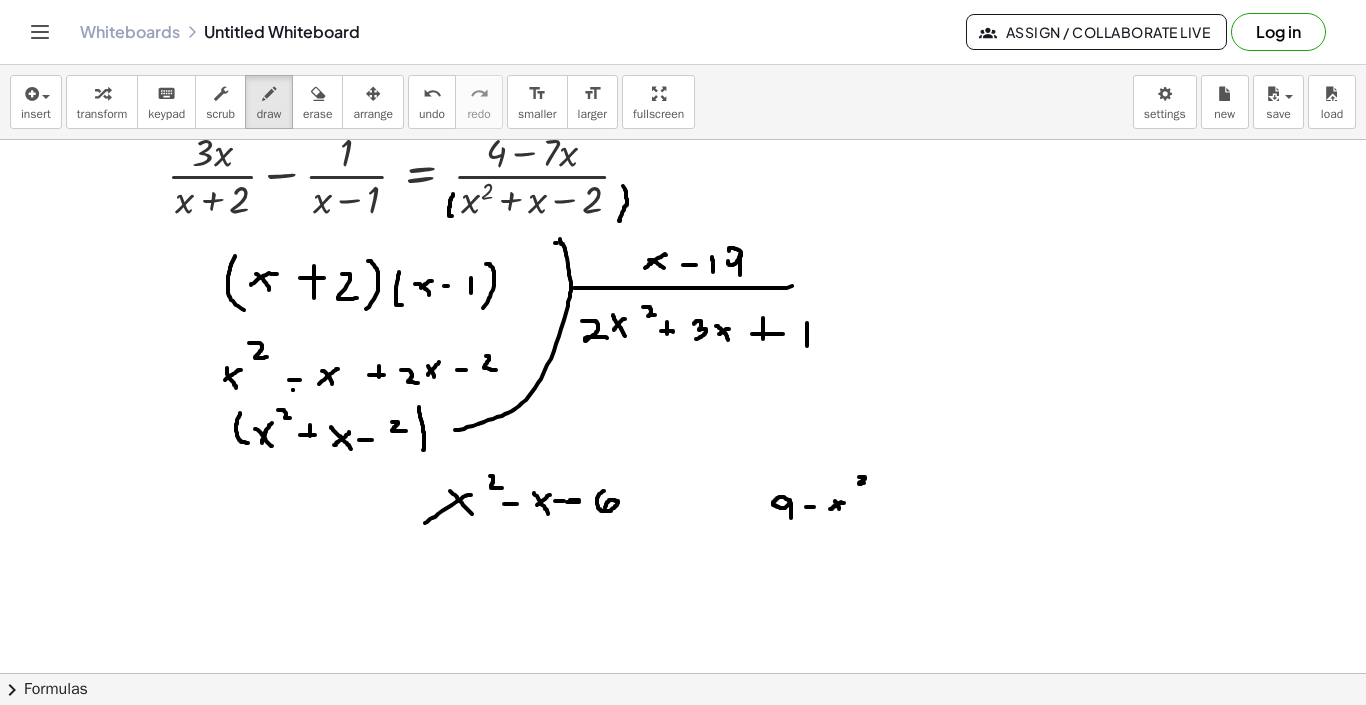 click at bounding box center (683, 664) 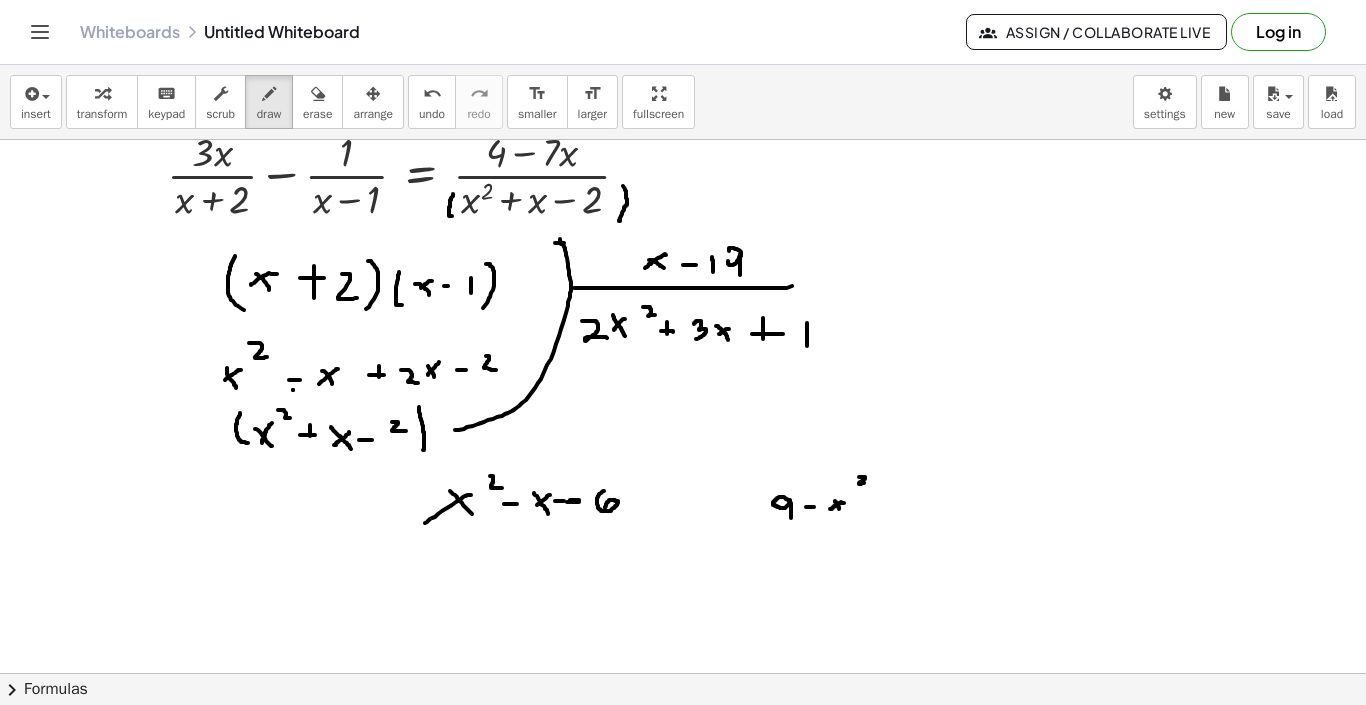 click at bounding box center (683, 664) 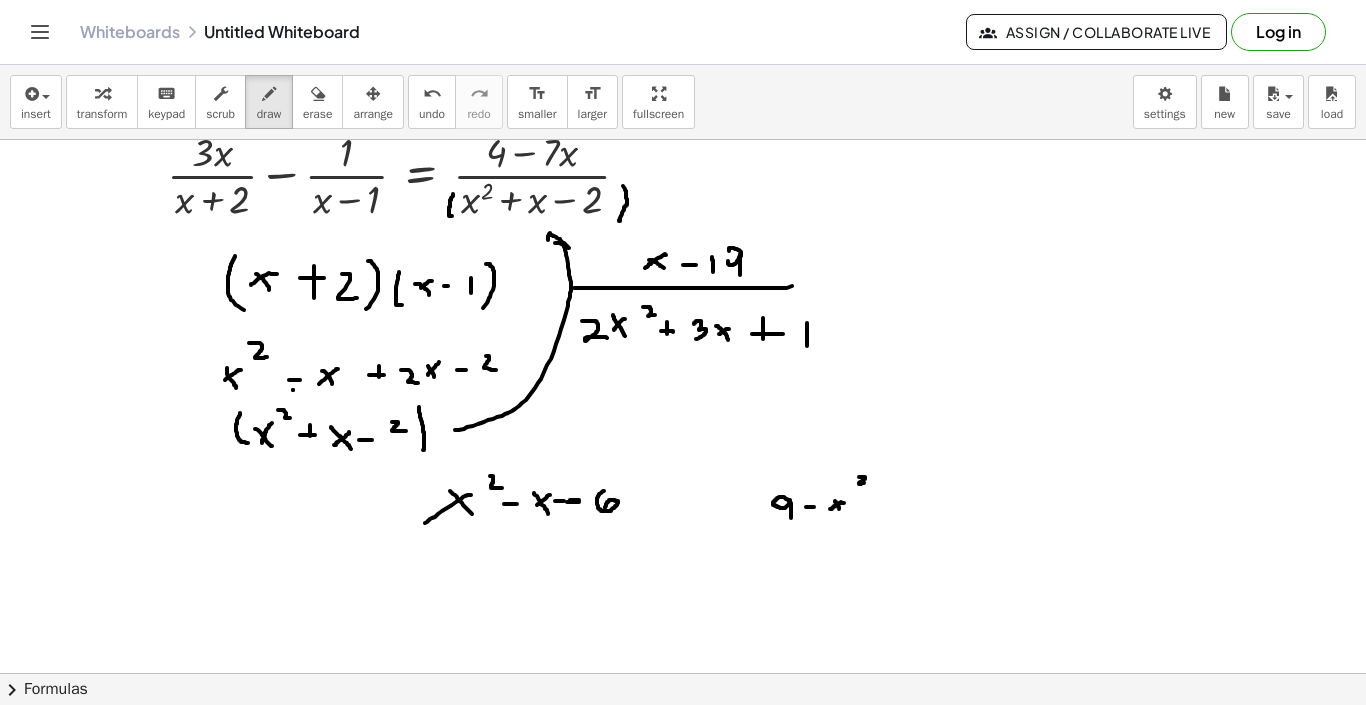 drag, startPoint x: 548, startPoint y: 240, endPoint x: 569, endPoint y: 248, distance: 22.472204 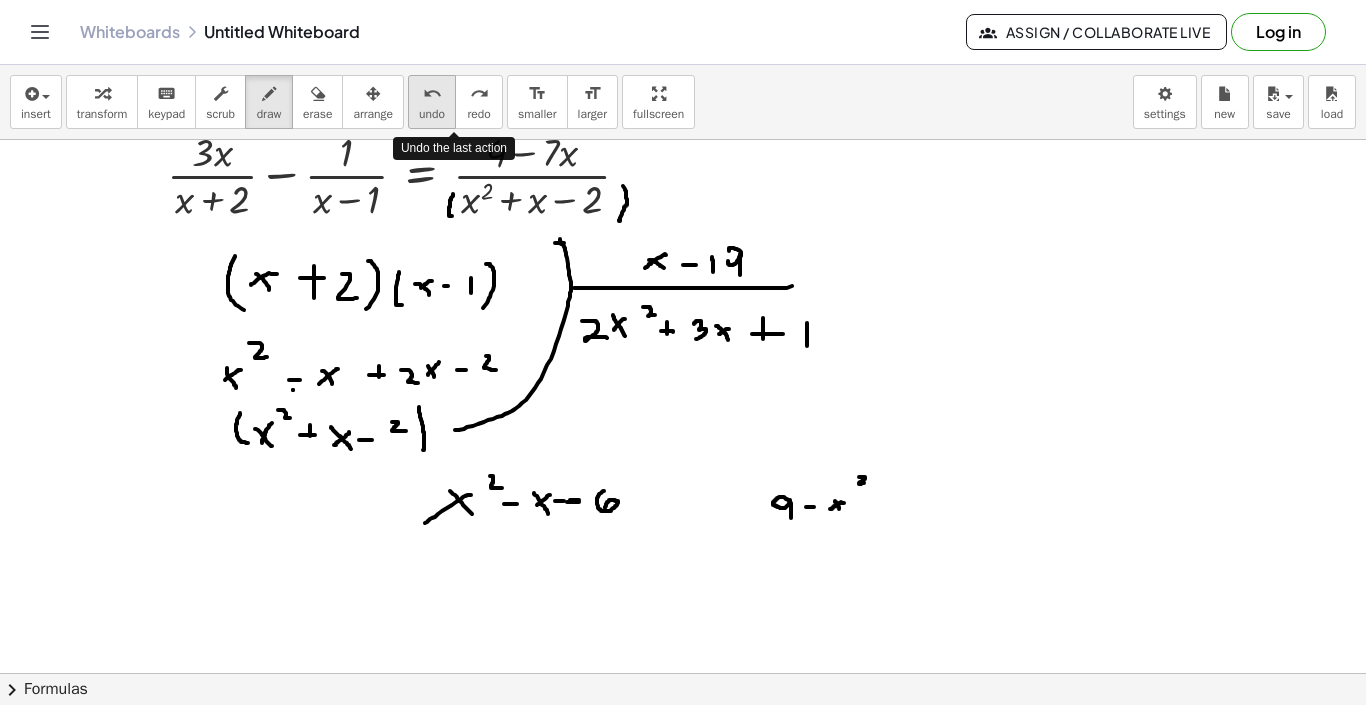 click on "undo" at bounding box center [432, 114] 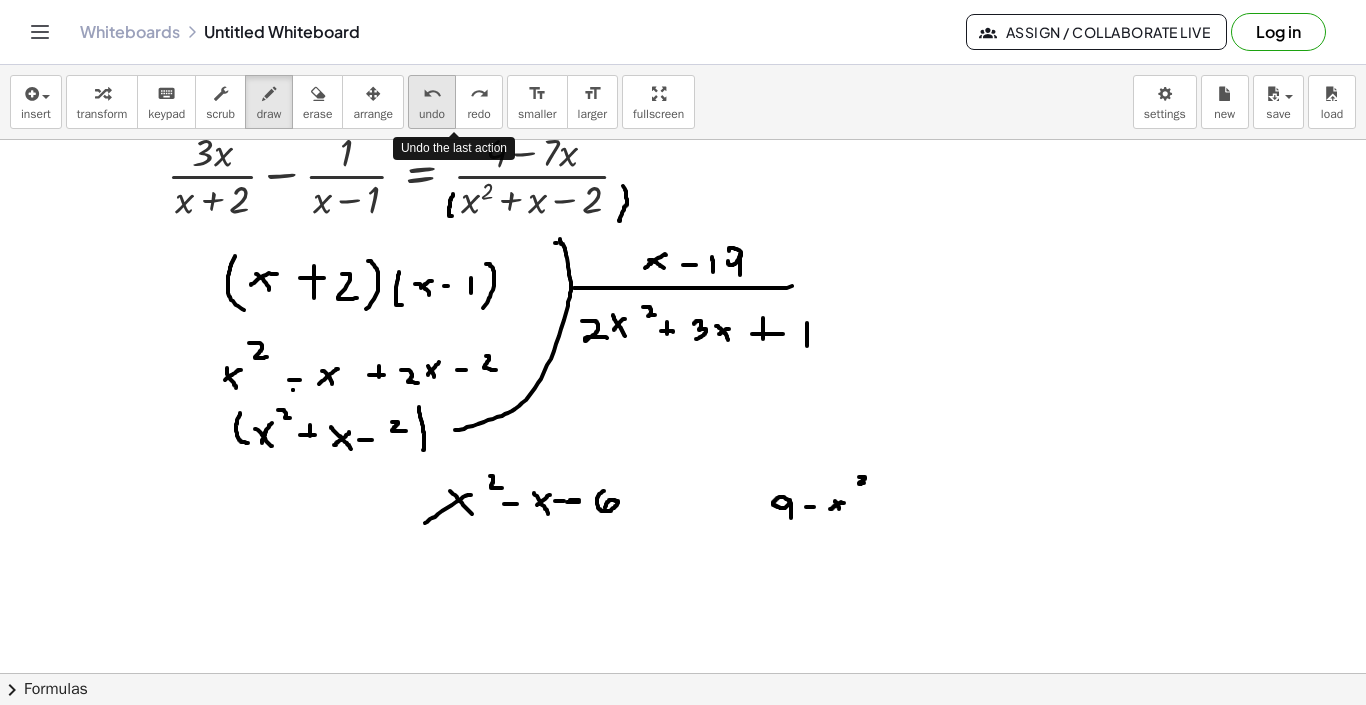 click on "undo" at bounding box center (432, 114) 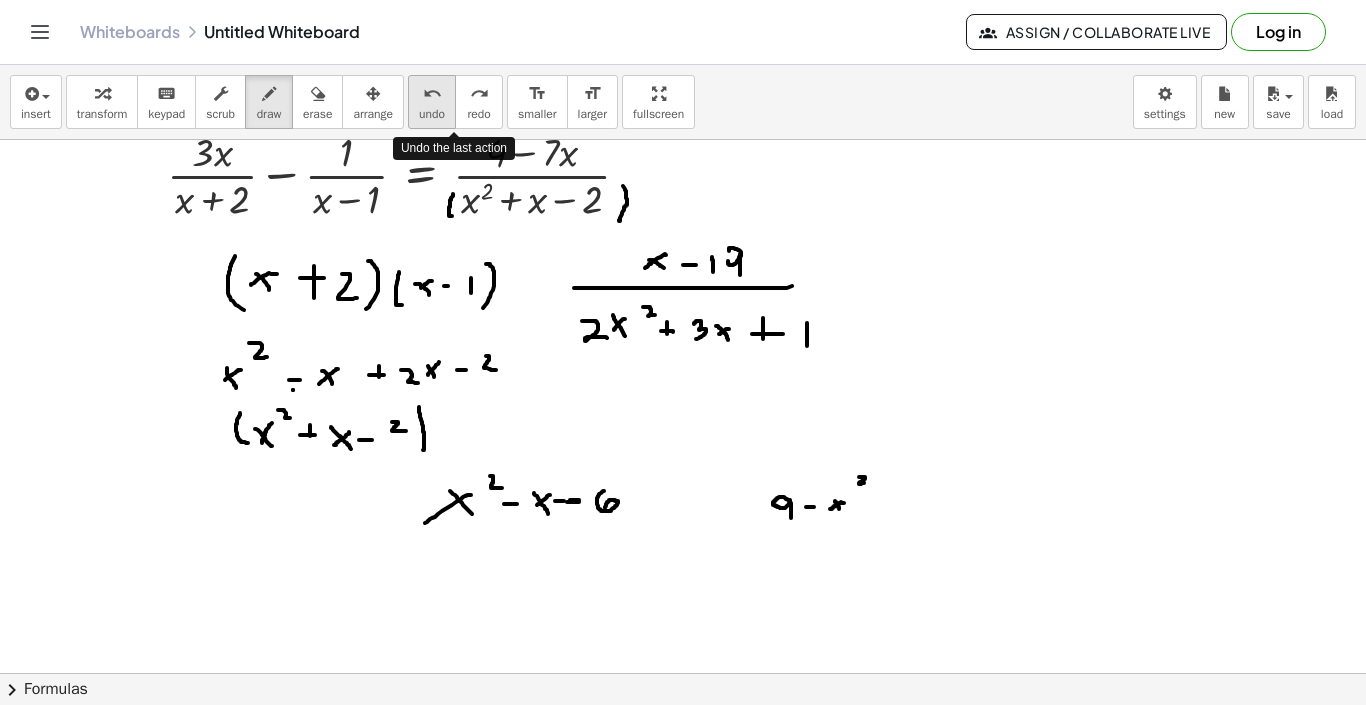 click on "undo" at bounding box center (432, 114) 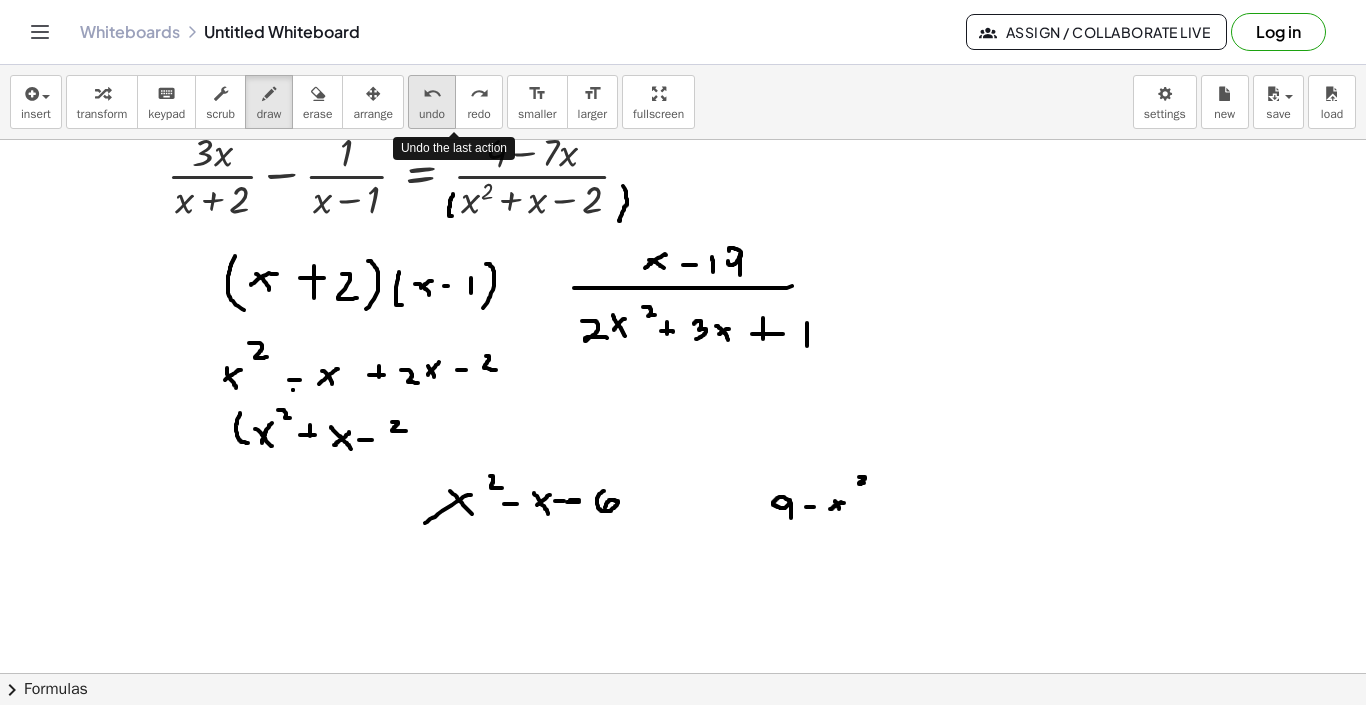 click on "undo" at bounding box center (432, 114) 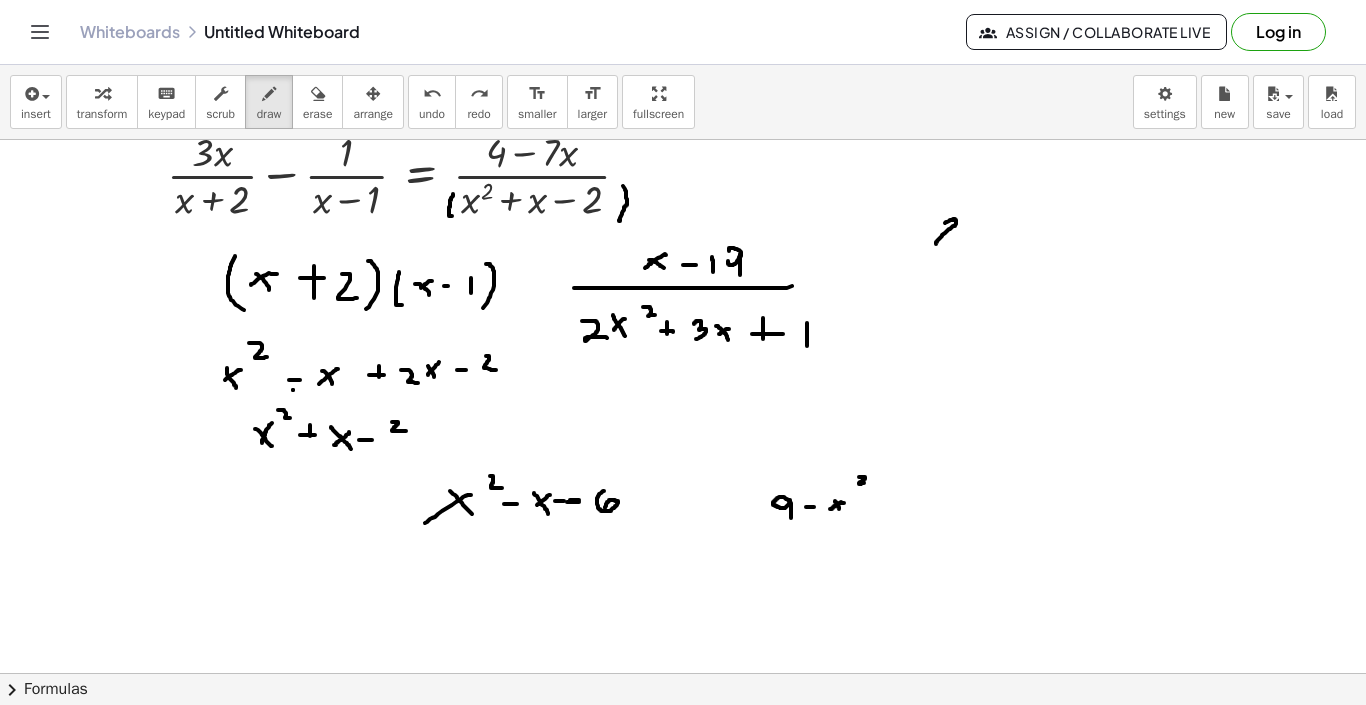 drag, startPoint x: 945, startPoint y: 223, endPoint x: 952, endPoint y: 243, distance: 21.189621 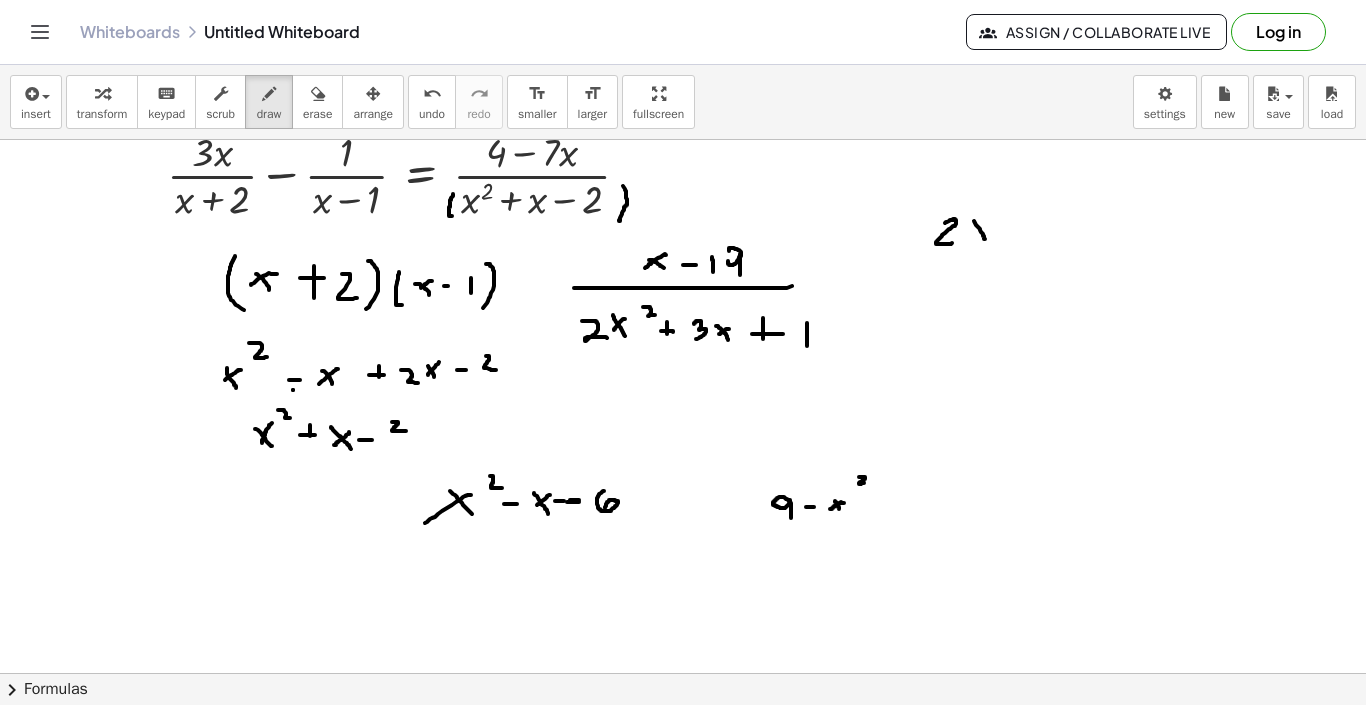 drag, startPoint x: 974, startPoint y: 221, endPoint x: 985, endPoint y: 239, distance: 21.095022 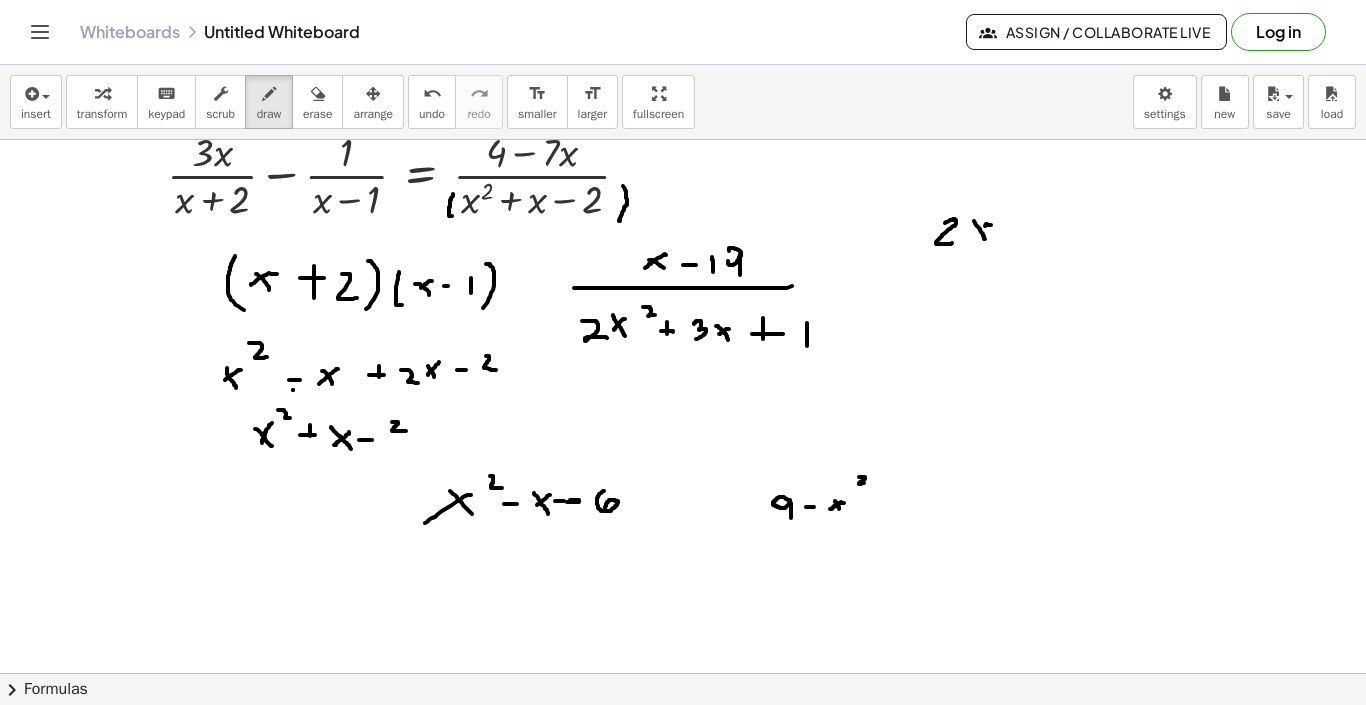drag, startPoint x: 991, startPoint y: 225, endPoint x: 967, endPoint y: 239, distance: 27.784887 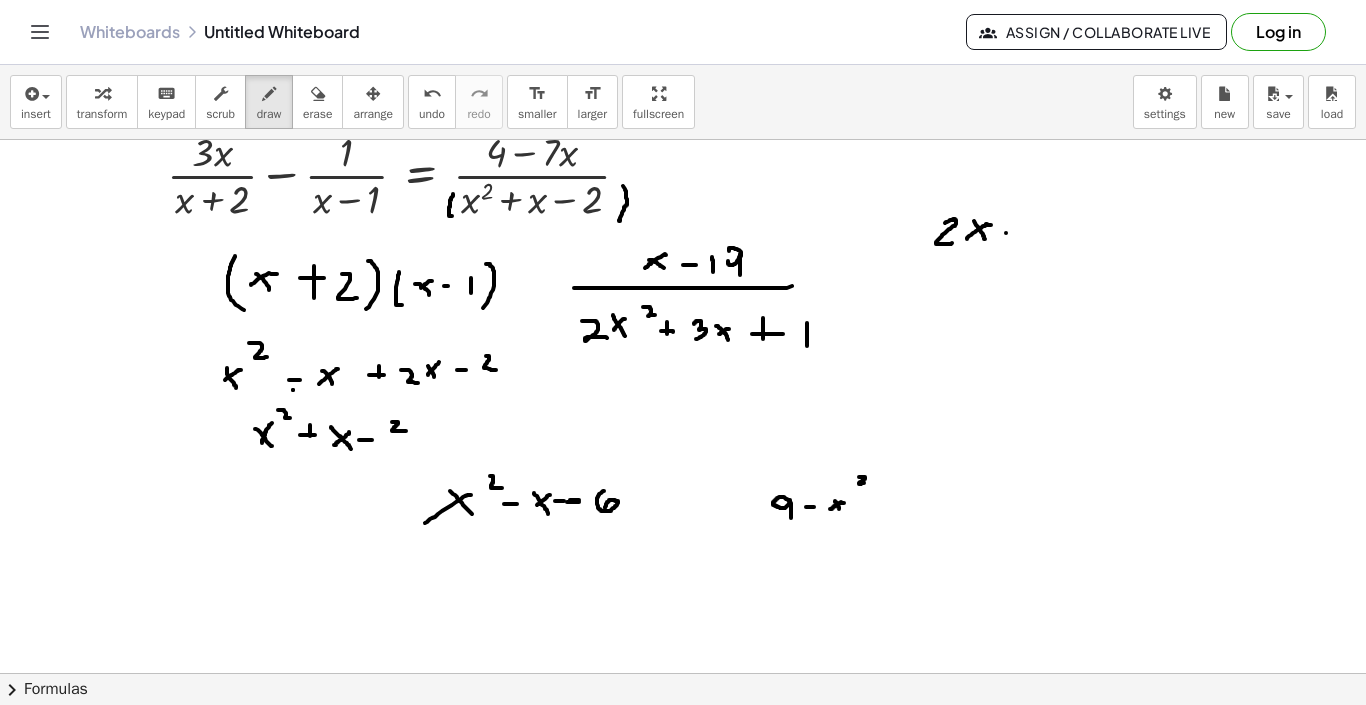 drag, startPoint x: 1006, startPoint y: 233, endPoint x: 1022, endPoint y: 233, distance: 16 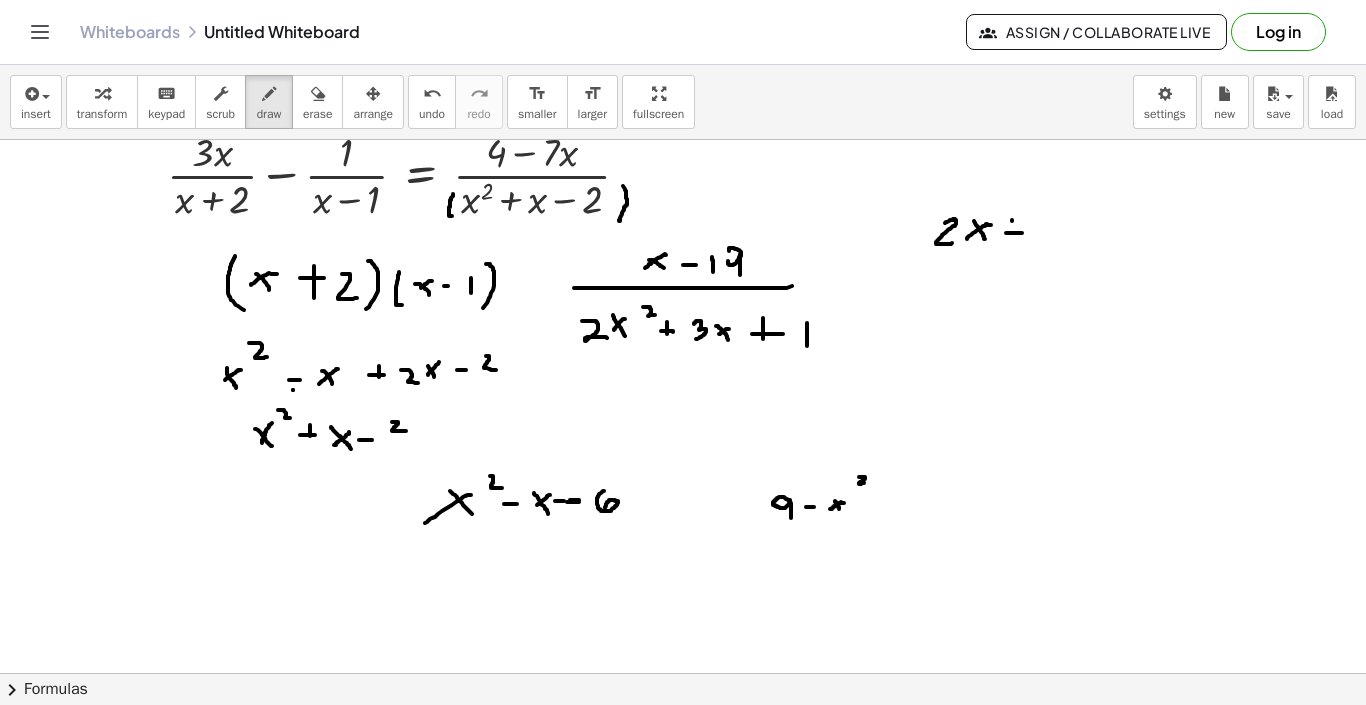 drag, startPoint x: 1012, startPoint y: 220, endPoint x: 1012, endPoint y: 245, distance: 25 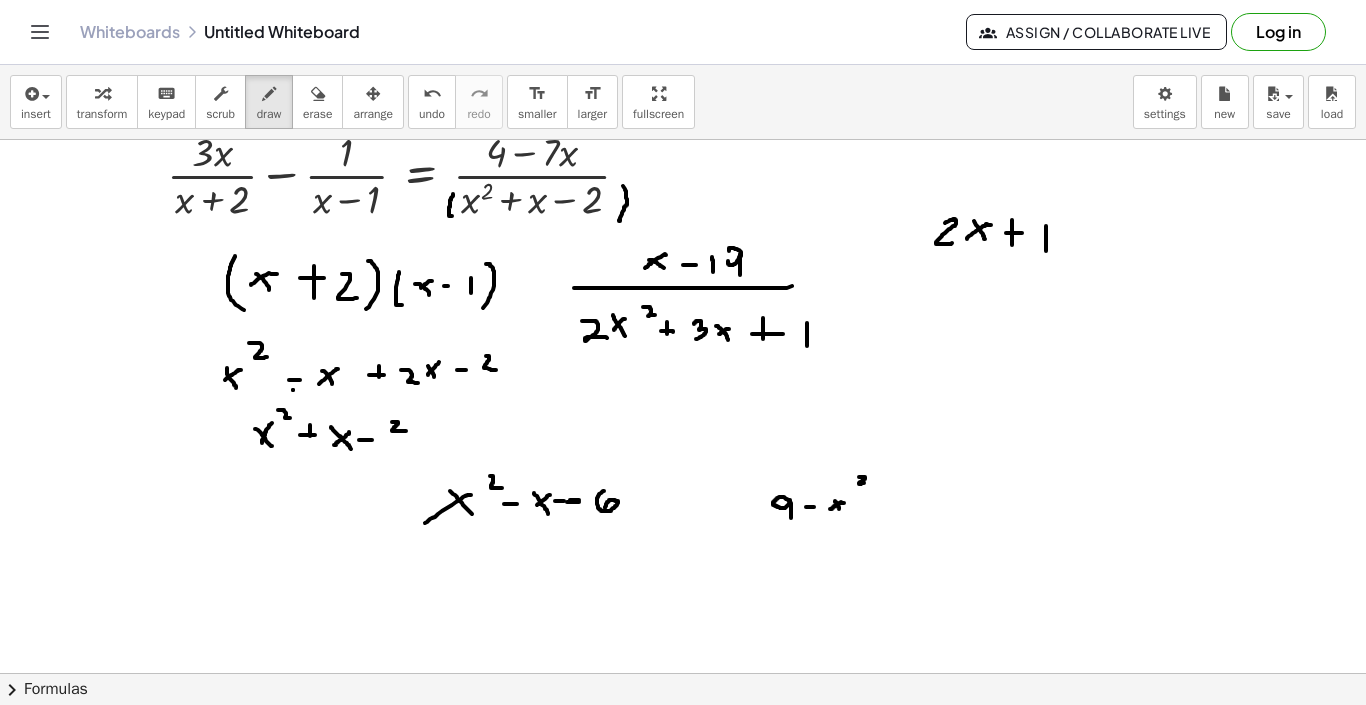 drag, startPoint x: 1046, startPoint y: 242, endPoint x: 1046, endPoint y: 259, distance: 17 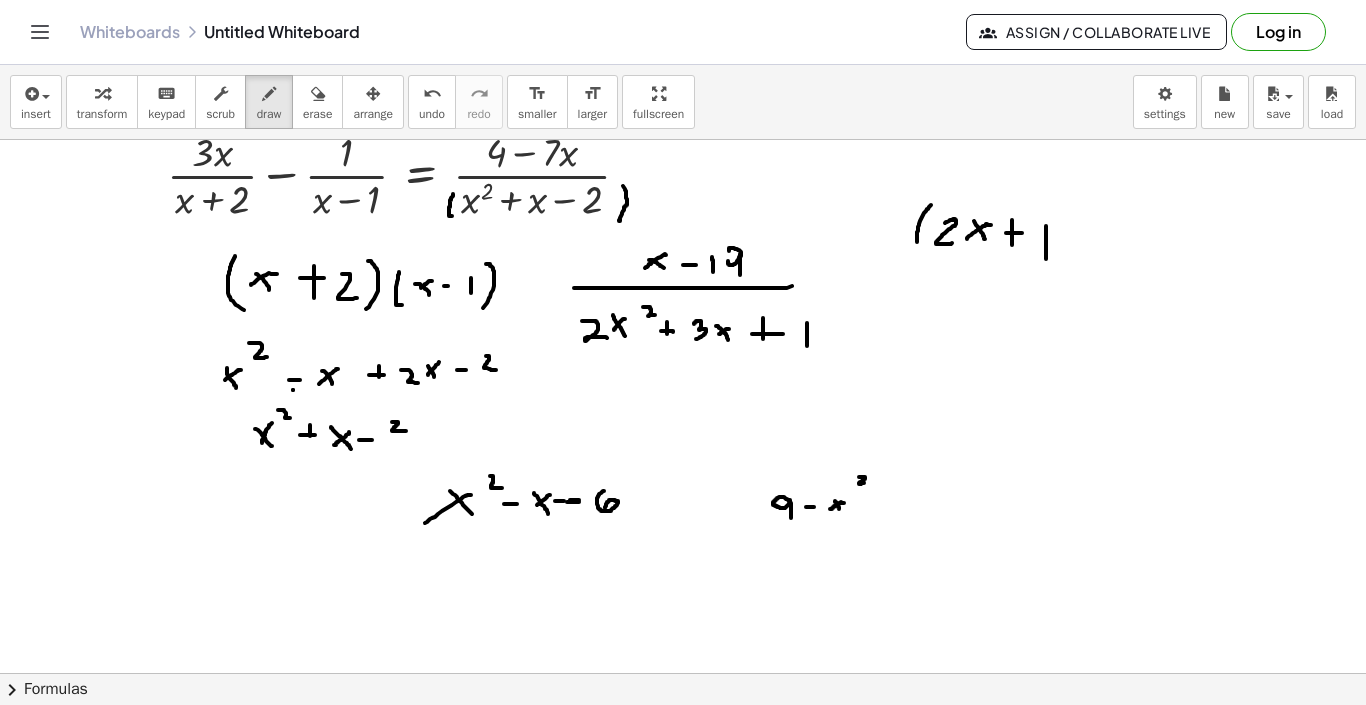 drag, startPoint x: 931, startPoint y: 205, endPoint x: 926, endPoint y: 263, distance: 58.21512 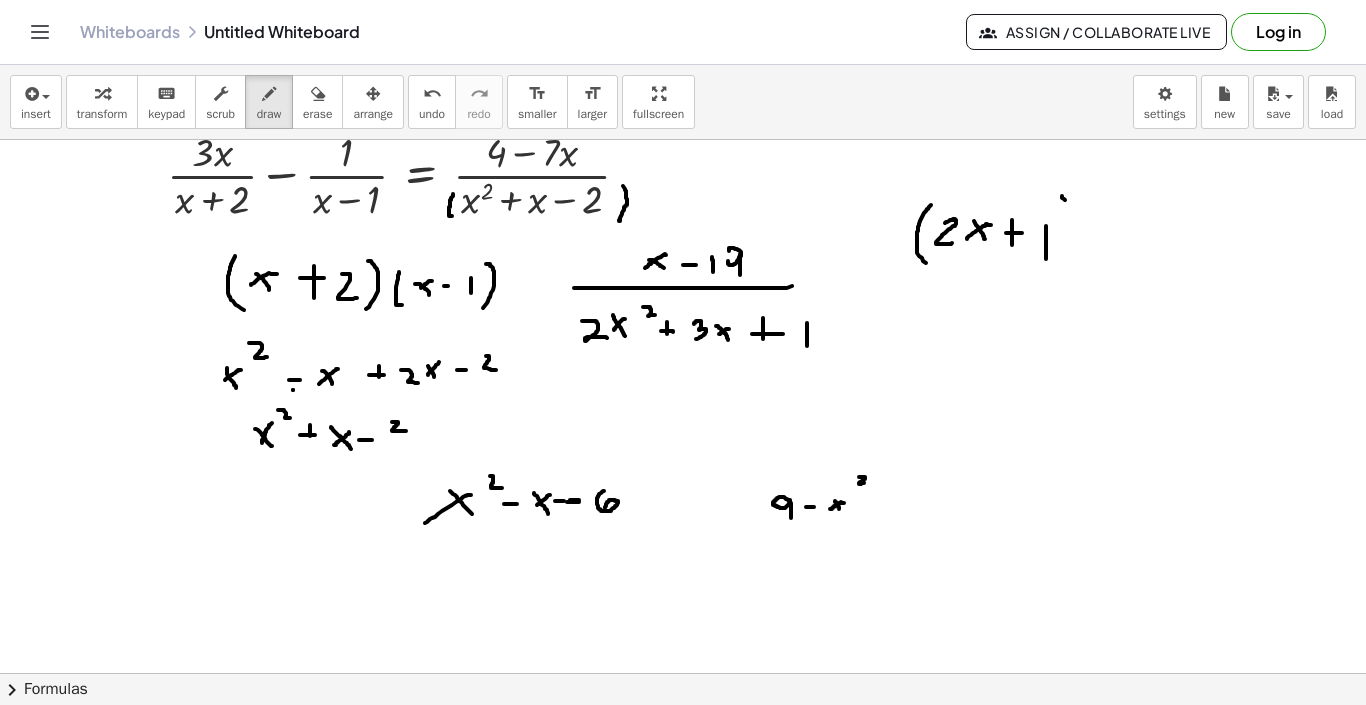 drag, startPoint x: 1062, startPoint y: 196, endPoint x: 1071, endPoint y: 267, distance: 71.568146 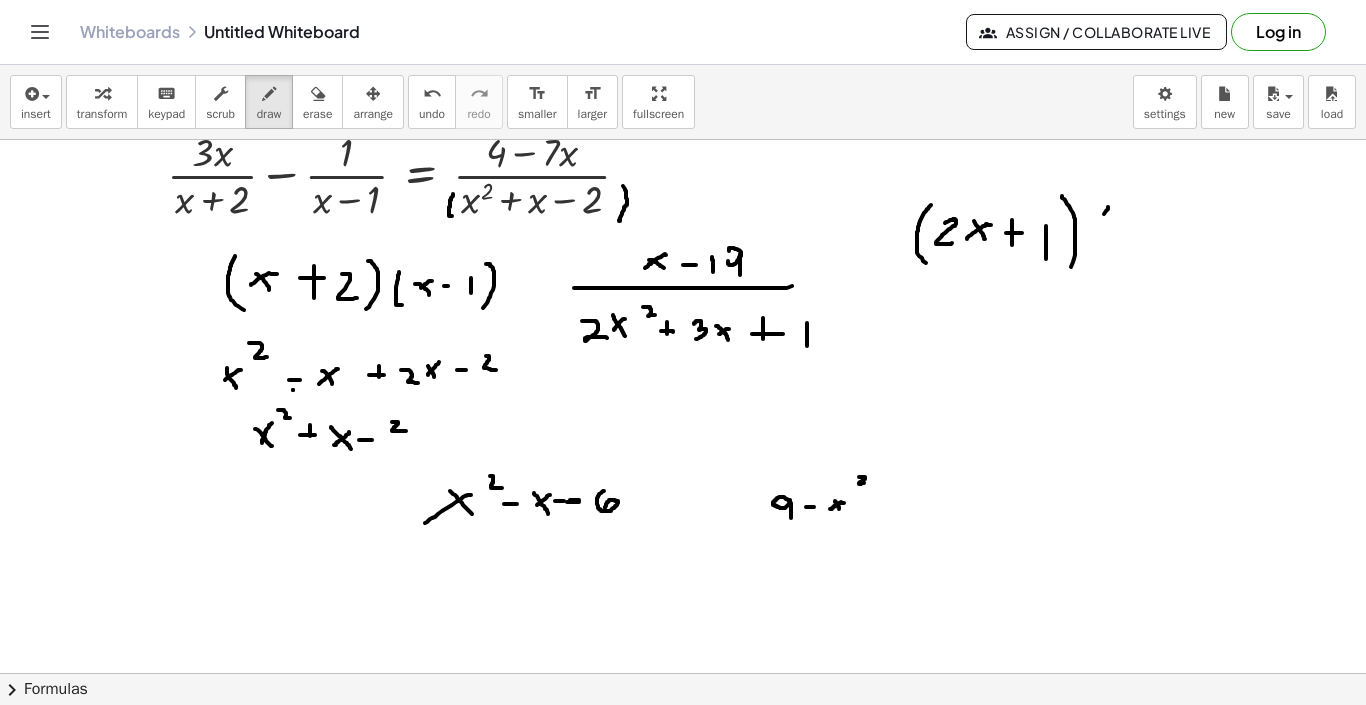 drag, startPoint x: 1108, startPoint y: 207, endPoint x: 1116, endPoint y: 270, distance: 63.505905 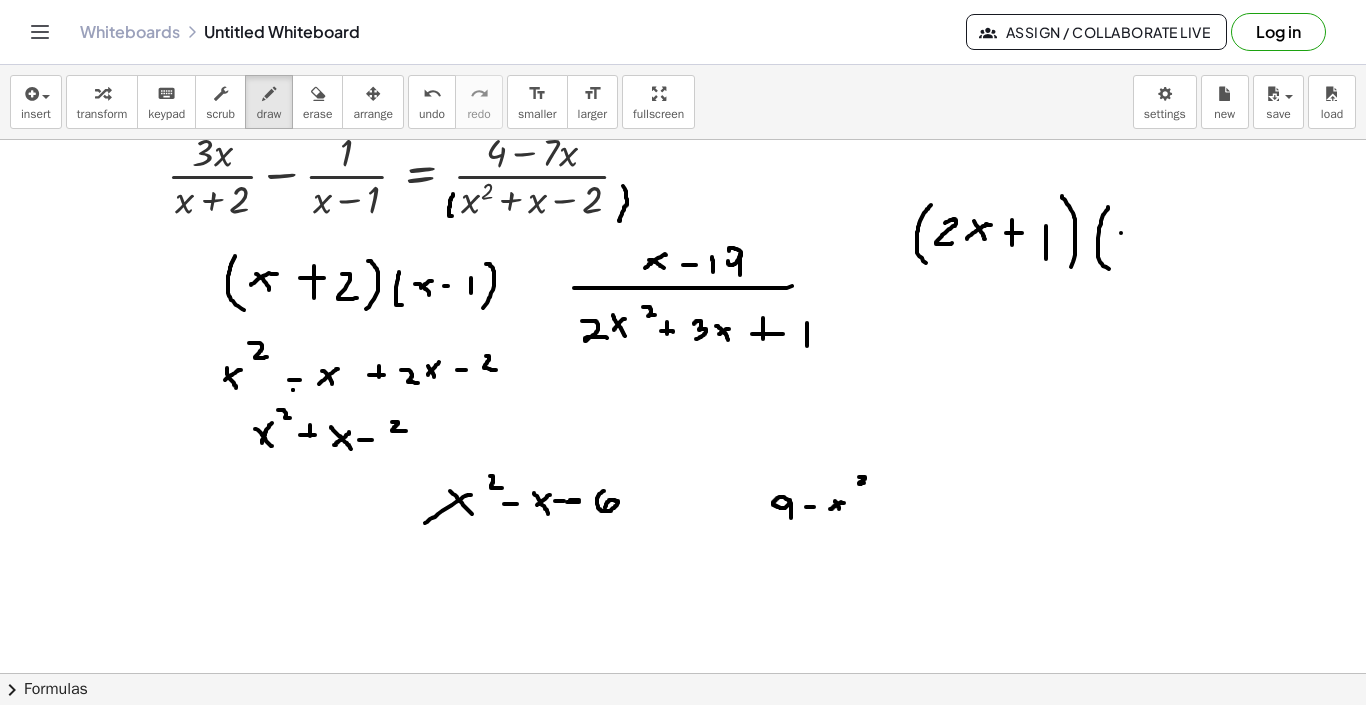 drag, startPoint x: 1121, startPoint y: 233, endPoint x: 1145, endPoint y: 254, distance: 31.890438 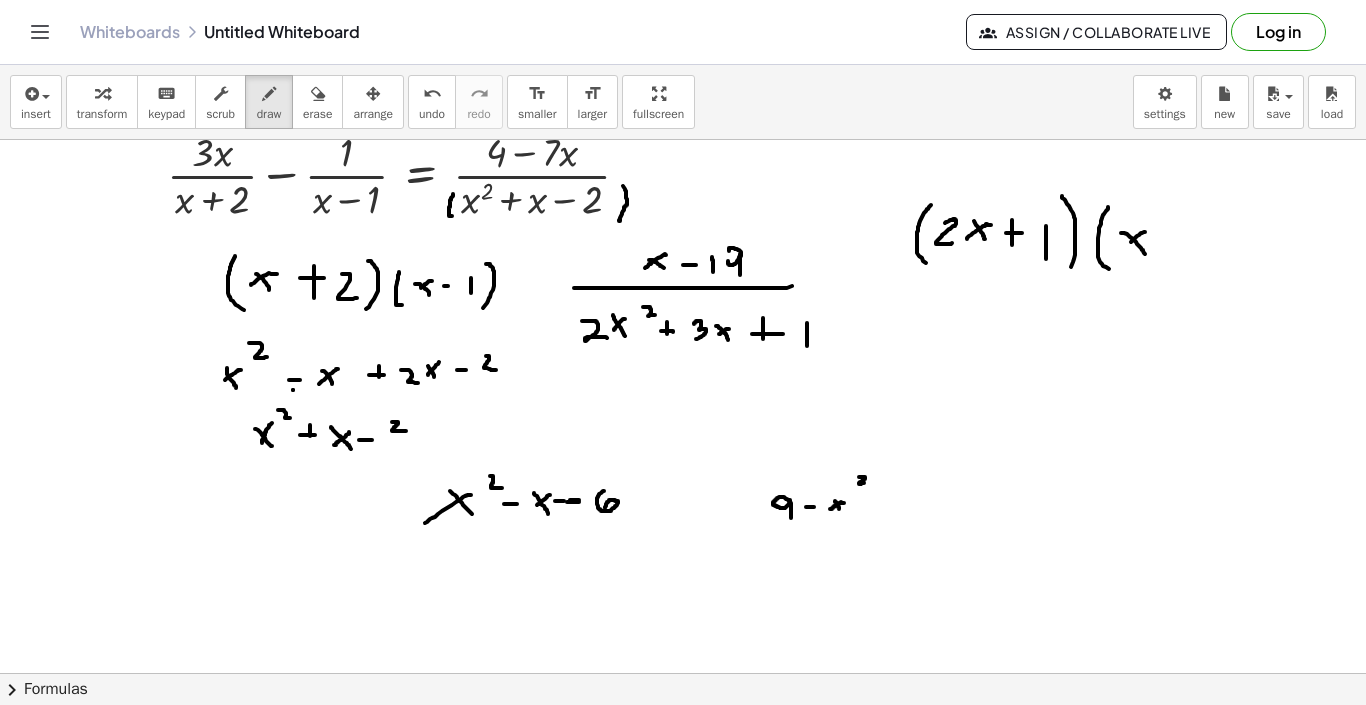 drag, startPoint x: 1145, startPoint y: 232, endPoint x: 1123, endPoint y: 252, distance: 29.732138 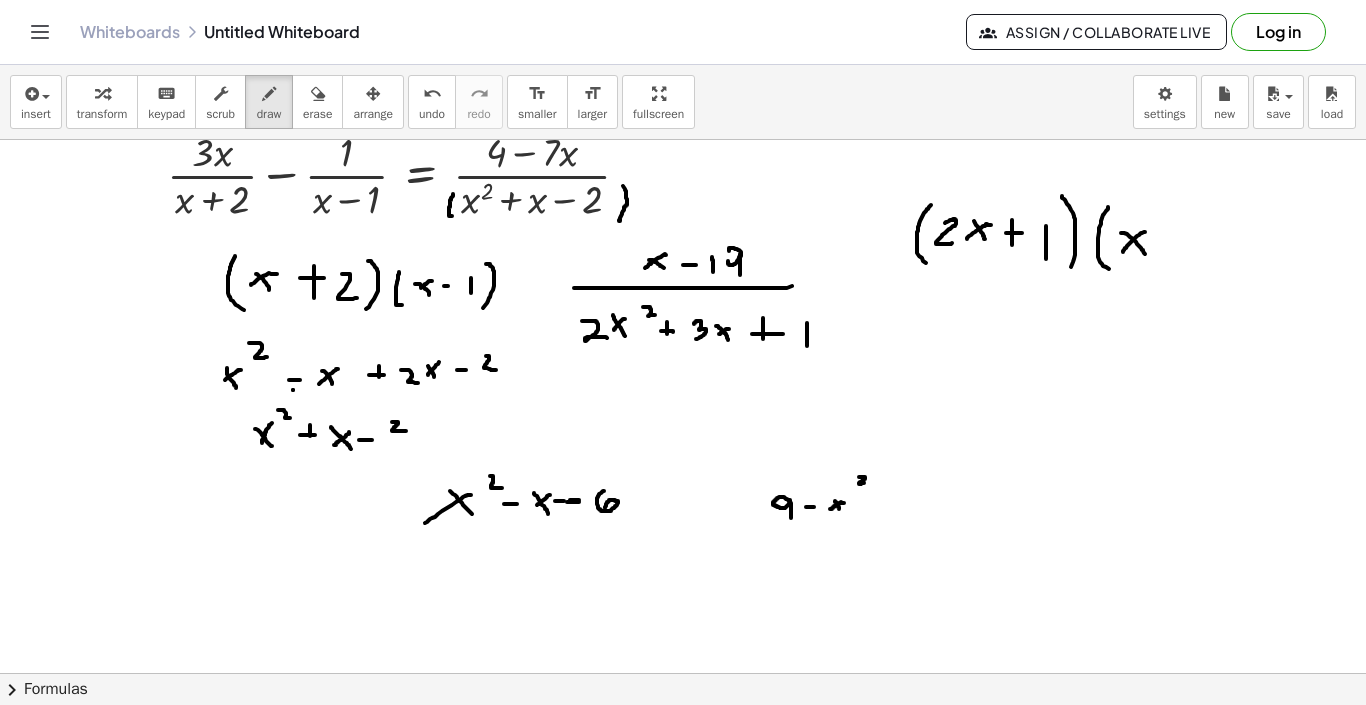click at bounding box center [683, 664] 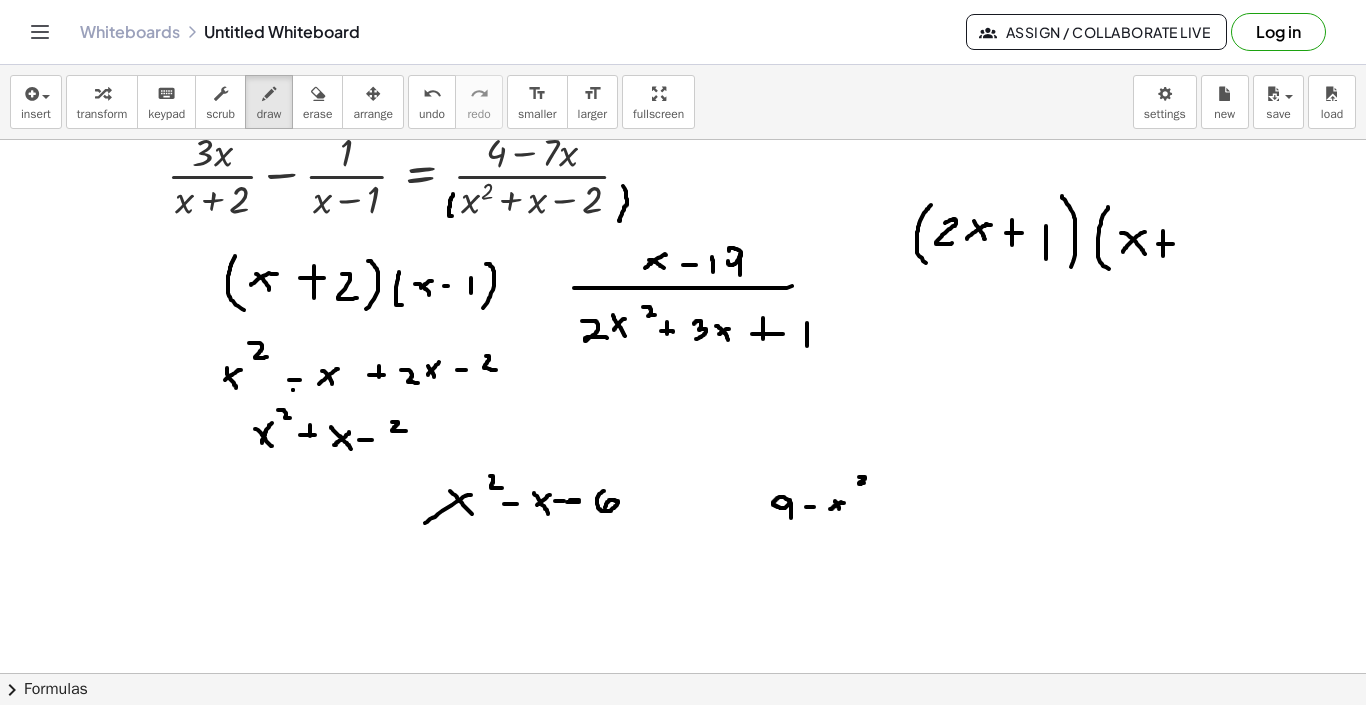 drag, startPoint x: 1163, startPoint y: 244, endPoint x: 1163, endPoint y: 258, distance: 14 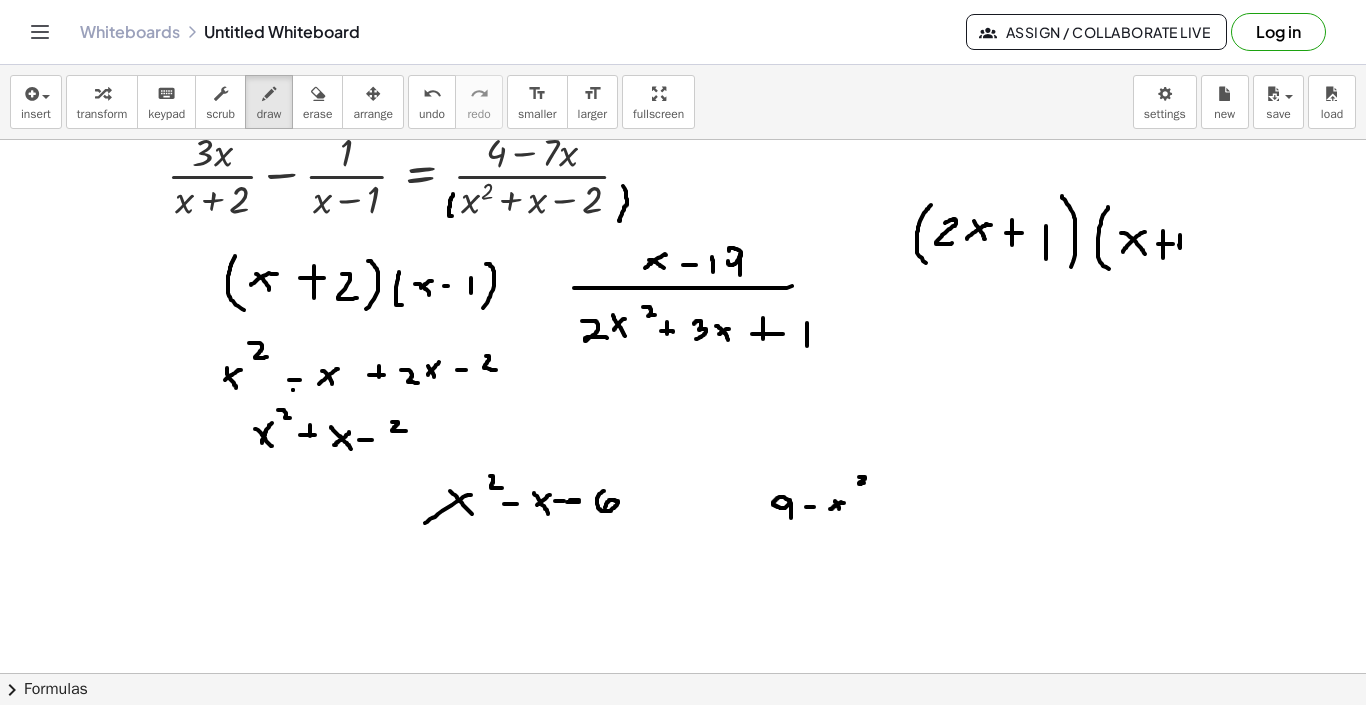 drag, startPoint x: 1180, startPoint y: 241, endPoint x: 1180, endPoint y: 220, distance: 21 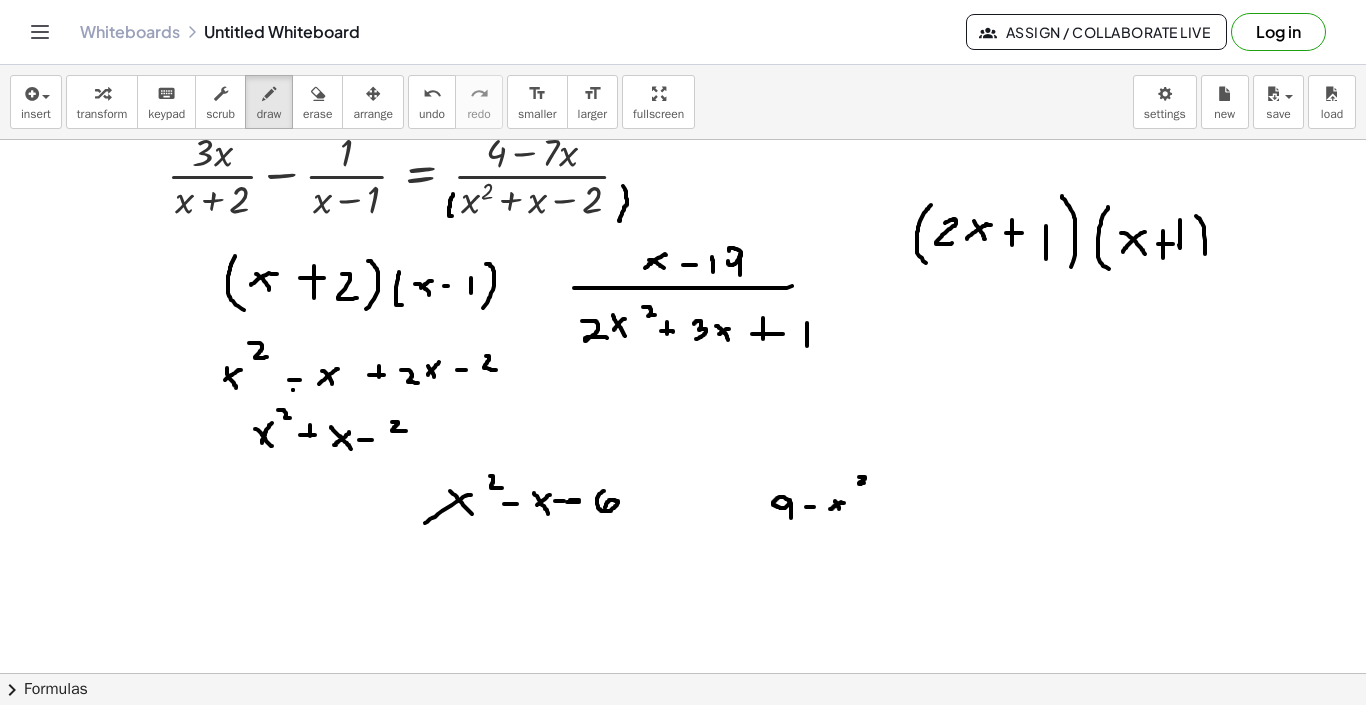 drag, startPoint x: 1204, startPoint y: 229, endPoint x: 1205, endPoint y: 254, distance: 25.019993 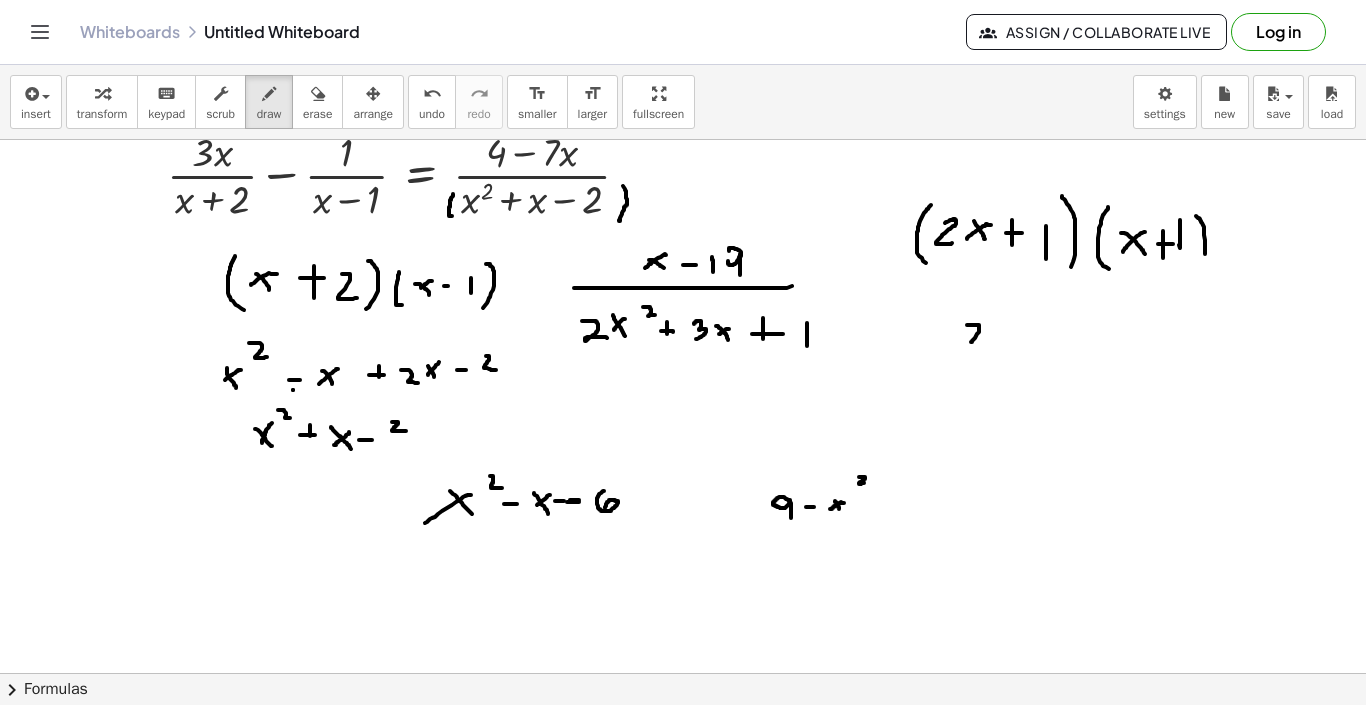 drag, startPoint x: 967, startPoint y: 325, endPoint x: 989, endPoint y: 344, distance: 29.068884 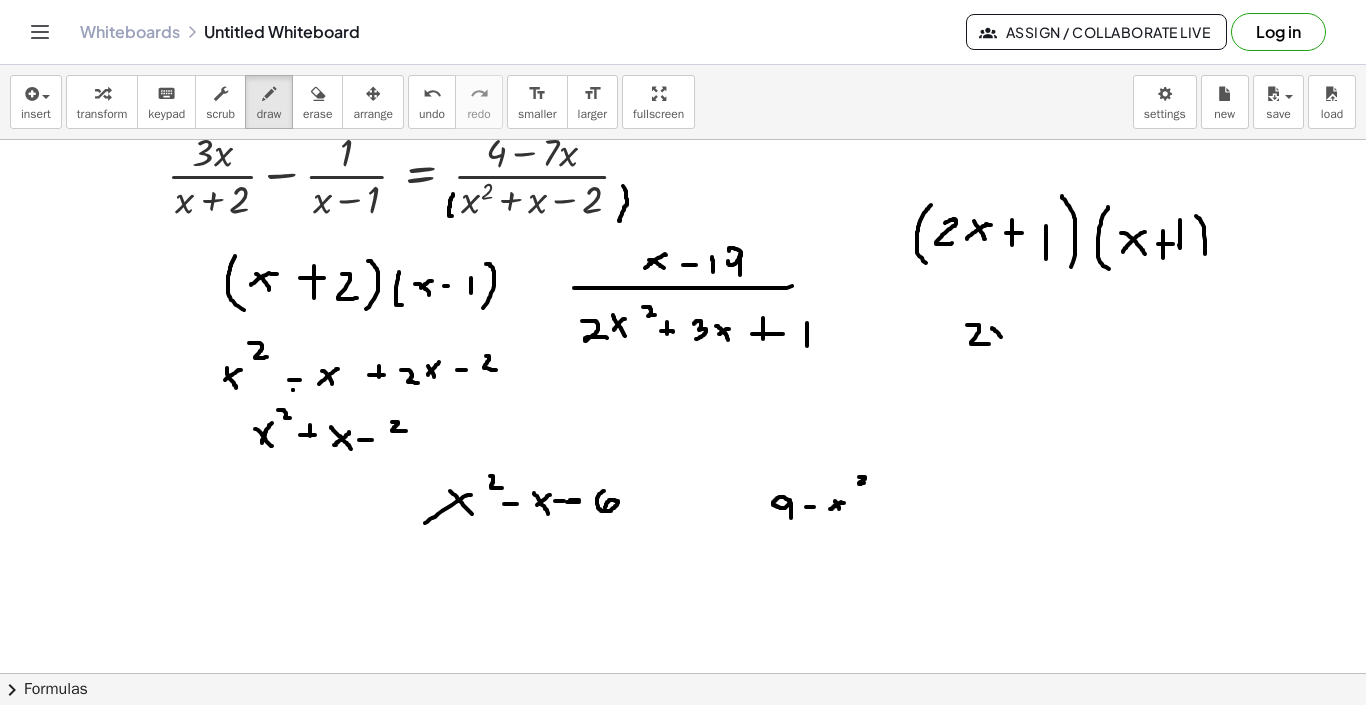 click at bounding box center [683, 664] 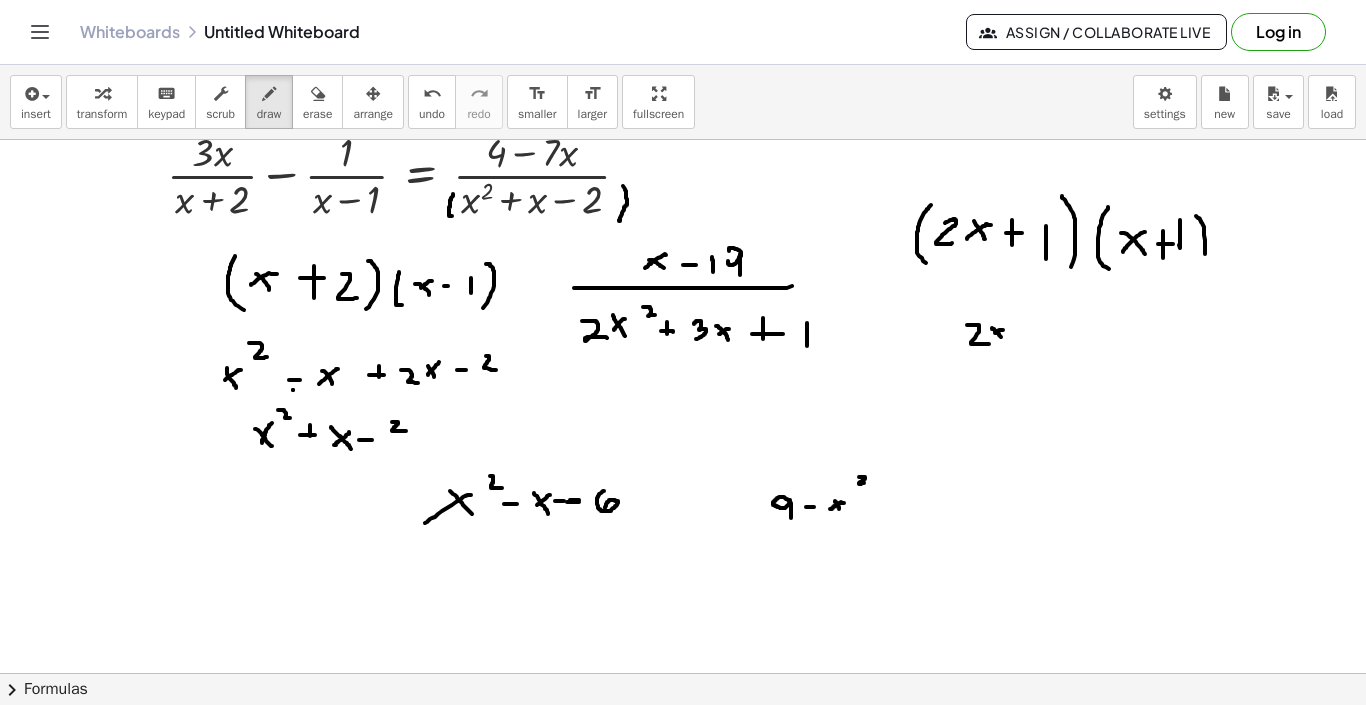click at bounding box center (683, 664) 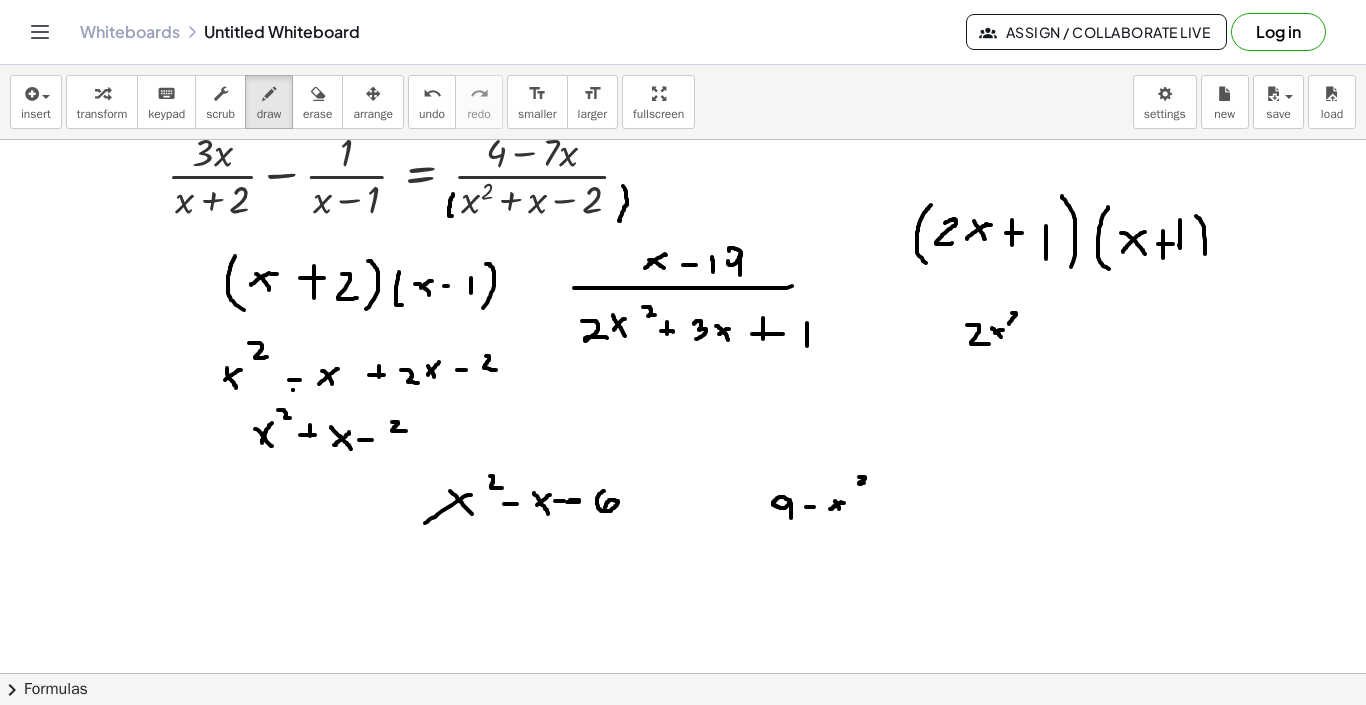 drag, startPoint x: 1016, startPoint y: 313, endPoint x: 1019, endPoint y: 326, distance: 13.341664 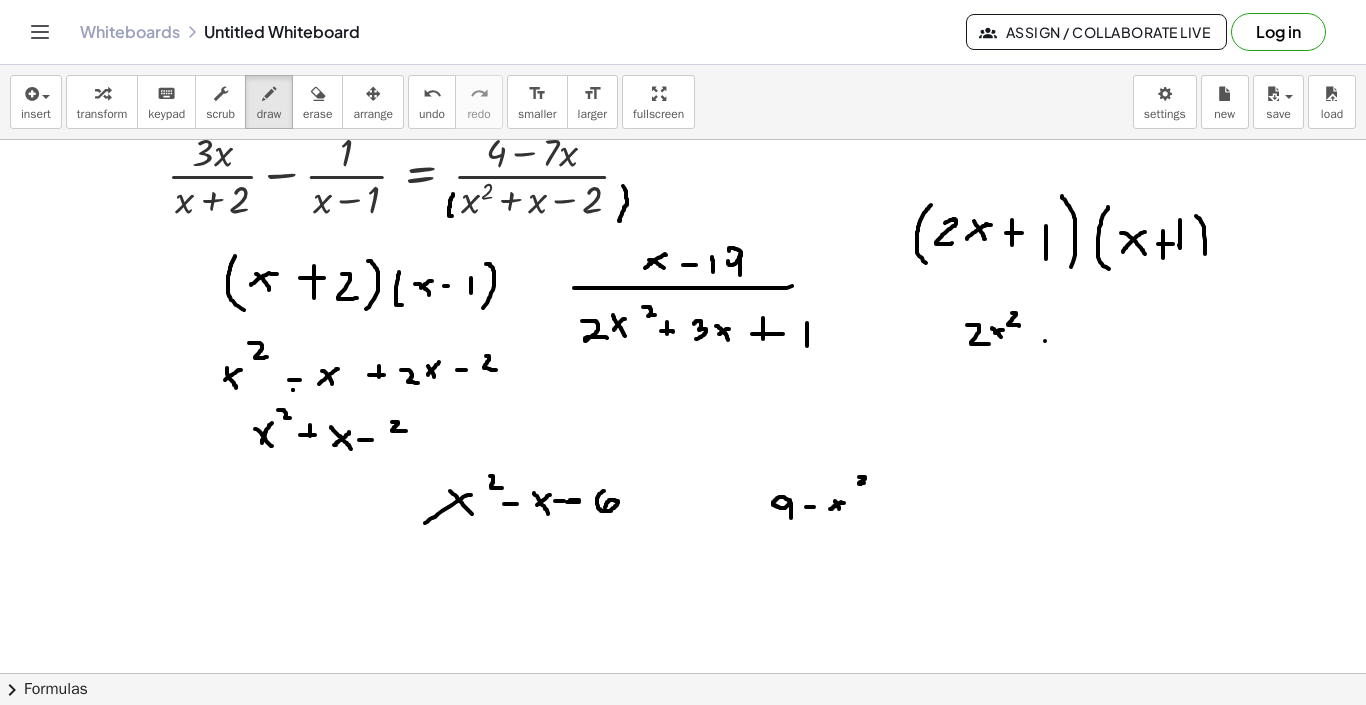 drag, startPoint x: 1045, startPoint y: 341, endPoint x: 1057, endPoint y: 341, distance: 12 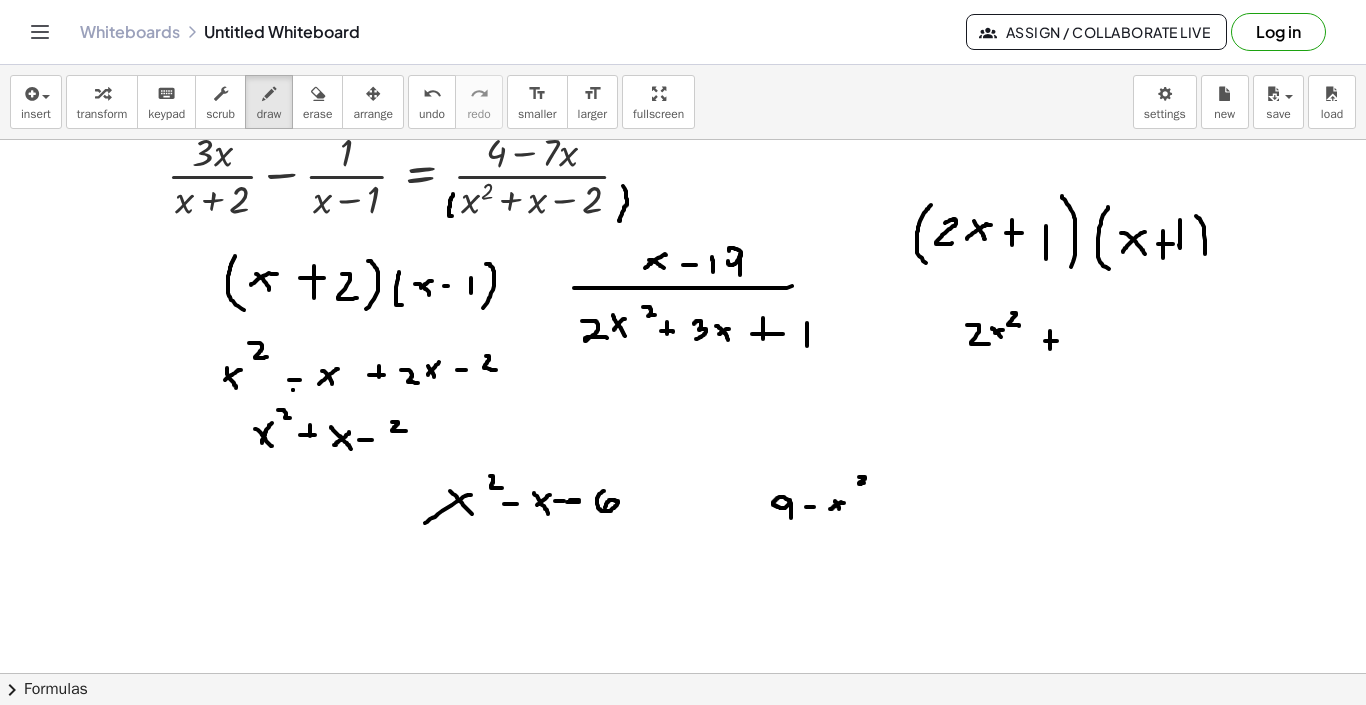 drag, startPoint x: 1050, startPoint y: 331, endPoint x: 1050, endPoint y: 352, distance: 21 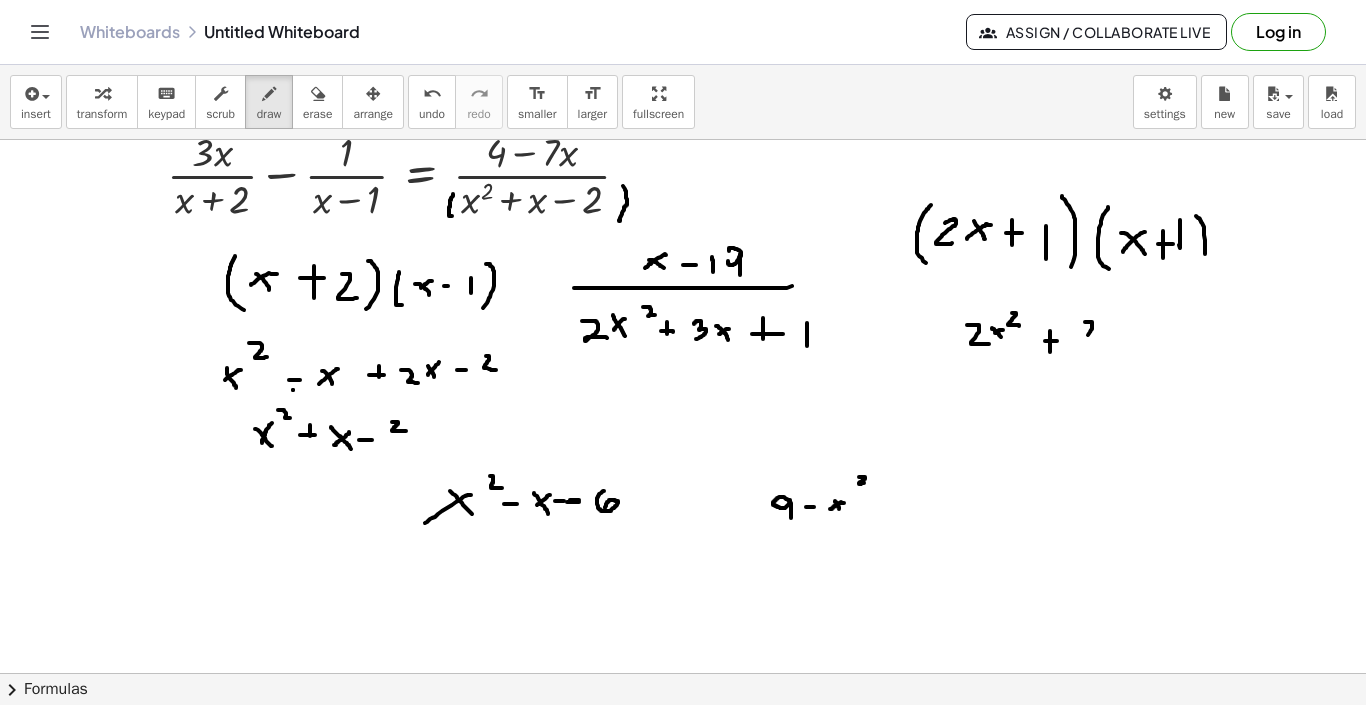 drag, startPoint x: 1085, startPoint y: 322, endPoint x: 1094, endPoint y: 347, distance: 26.57066 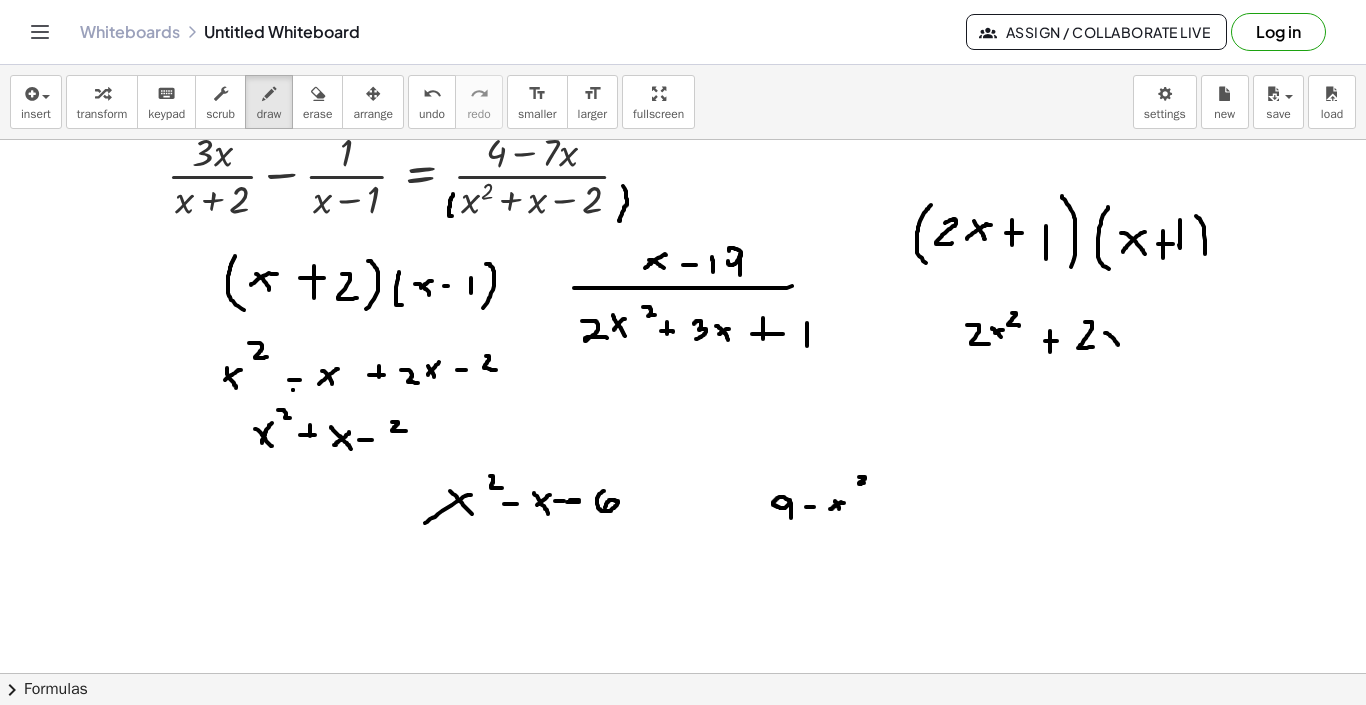 drag, startPoint x: 1110, startPoint y: 335, endPoint x: 1120, endPoint y: 348, distance: 16.40122 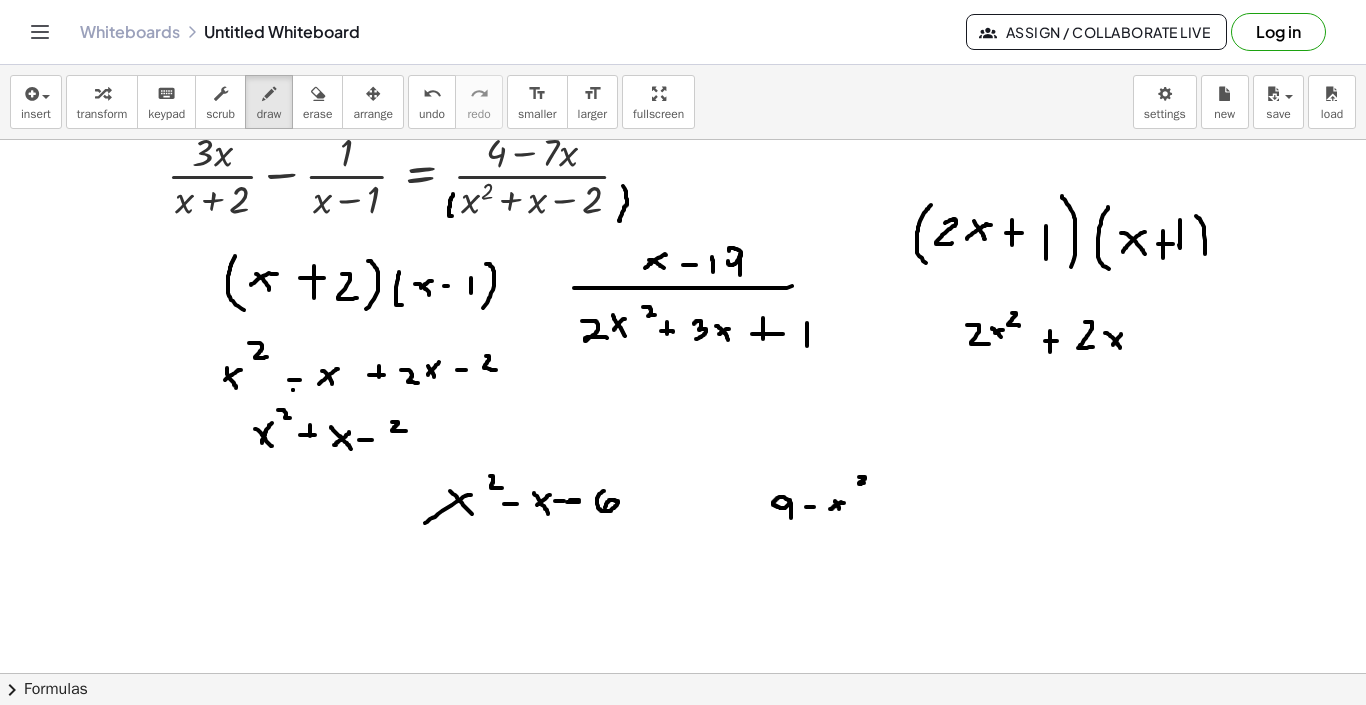 drag, startPoint x: 1121, startPoint y: 334, endPoint x: 1113, endPoint y: 346, distance: 14.422205 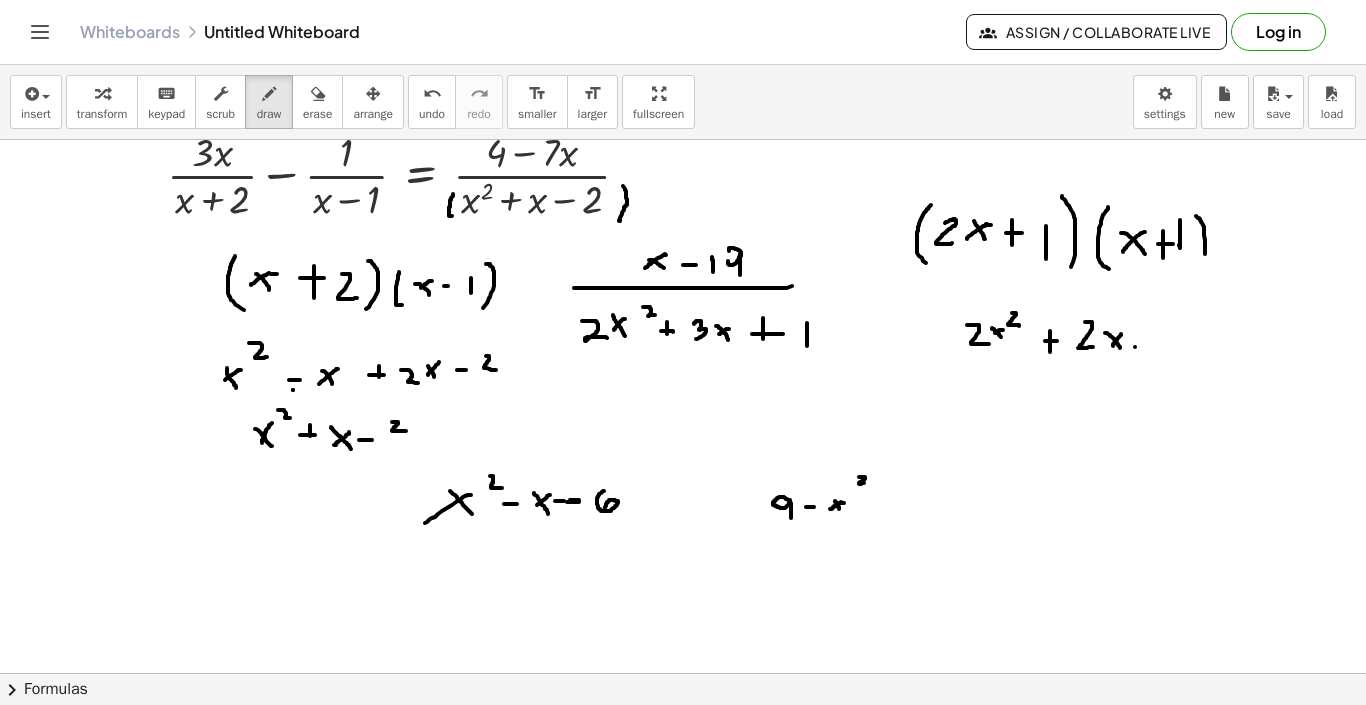 drag, startPoint x: 1135, startPoint y: 347, endPoint x: 1146, endPoint y: 347, distance: 11 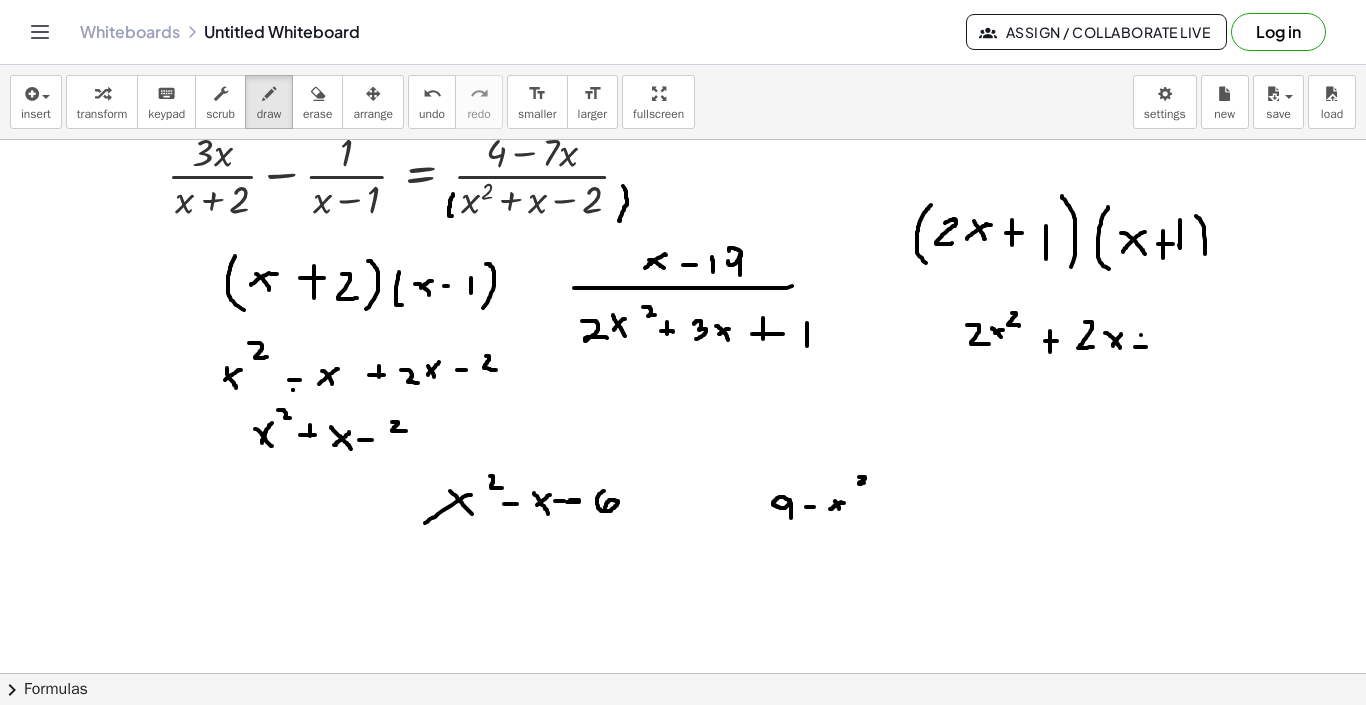 drag, startPoint x: 1141, startPoint y: 335, endPoint x: 1141, endPoint y: 349, distance: 14 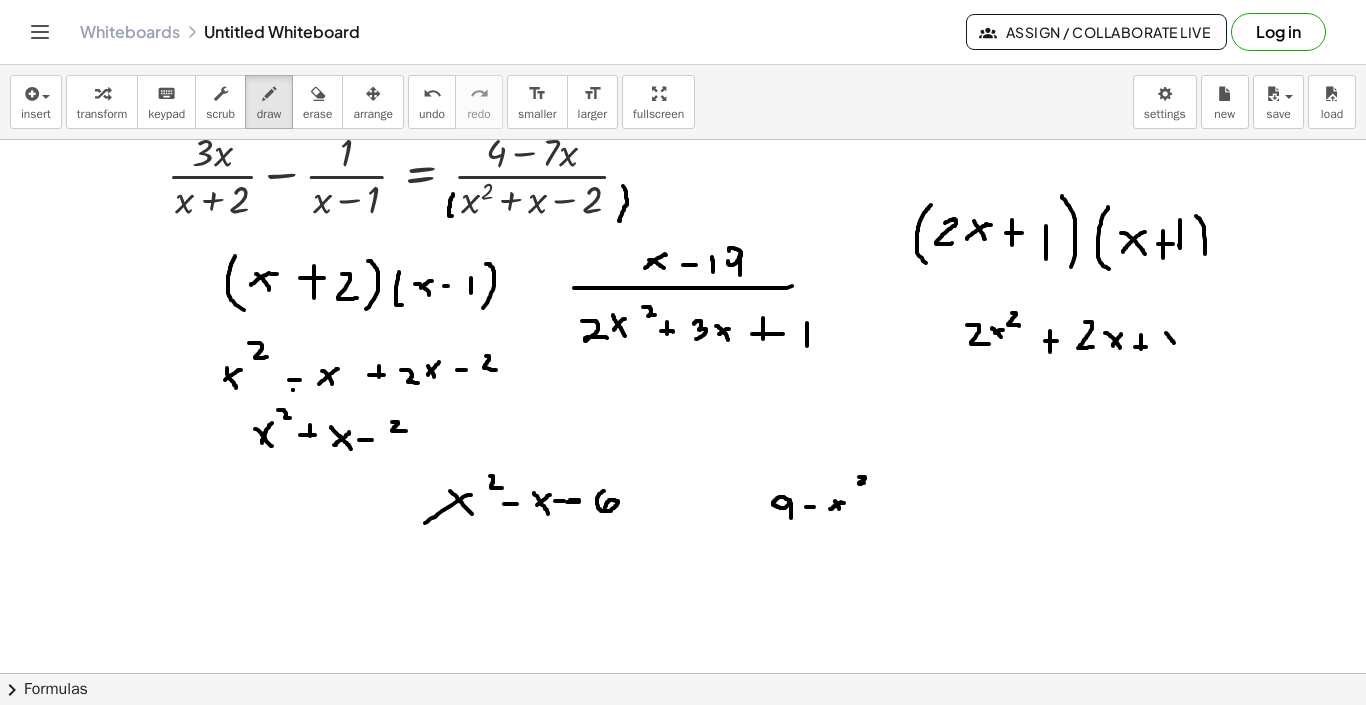 drag, startPoint x: 1166, startPoint y: 333, endPoint x: 1177, endPoint y: 349, distance: 19.416489 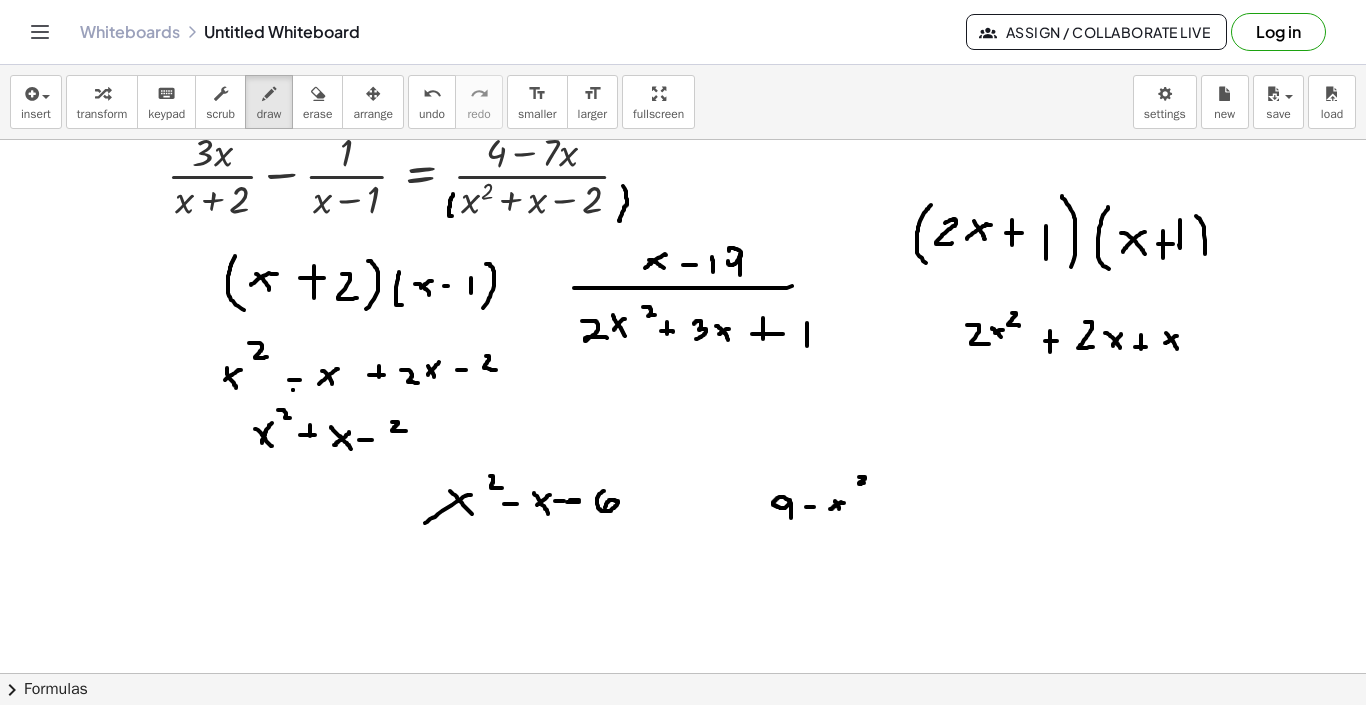 drag, startPoint x: 1177, startPoint y: 336, endPoint x: 1165, endPoint y: 343, distance: 13.892444 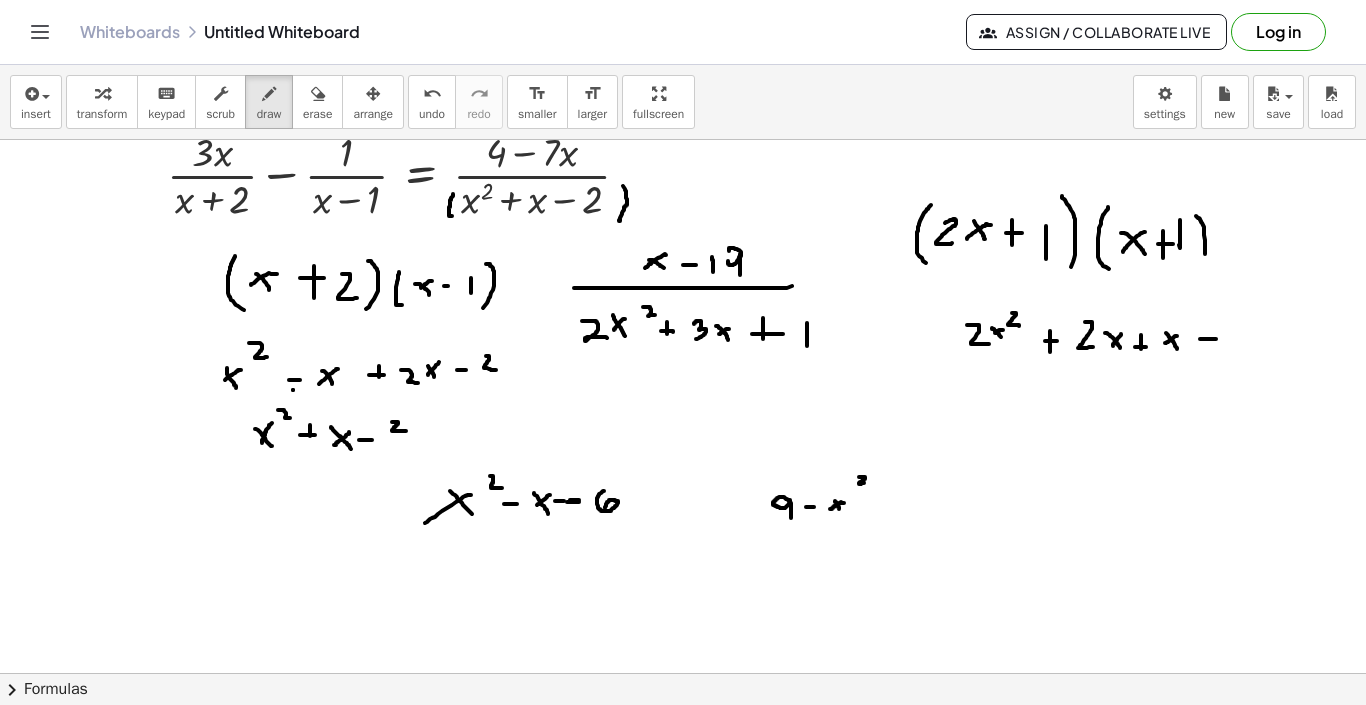 click at bounding box center [683, 664] 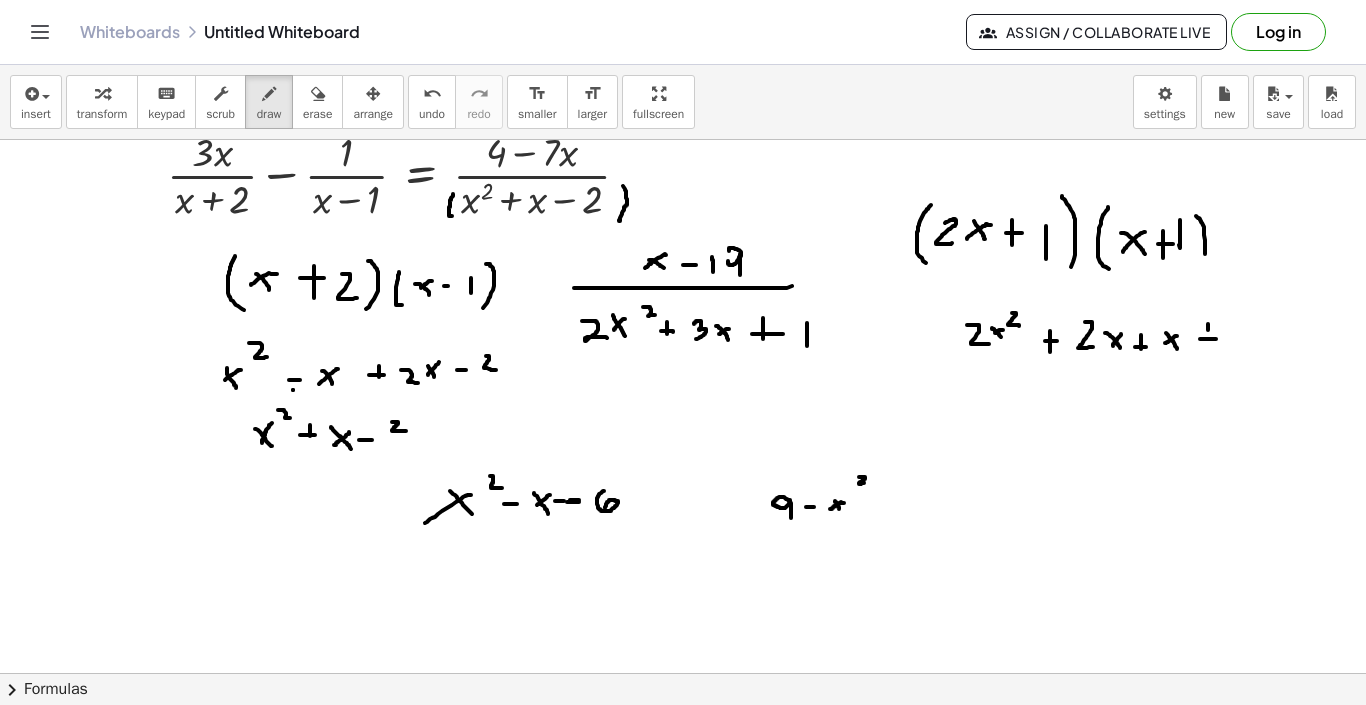 drag, startPoint x: 1208, startPoint y: 330, endPoint x: 1208, endPoint y: 348, distance: 18 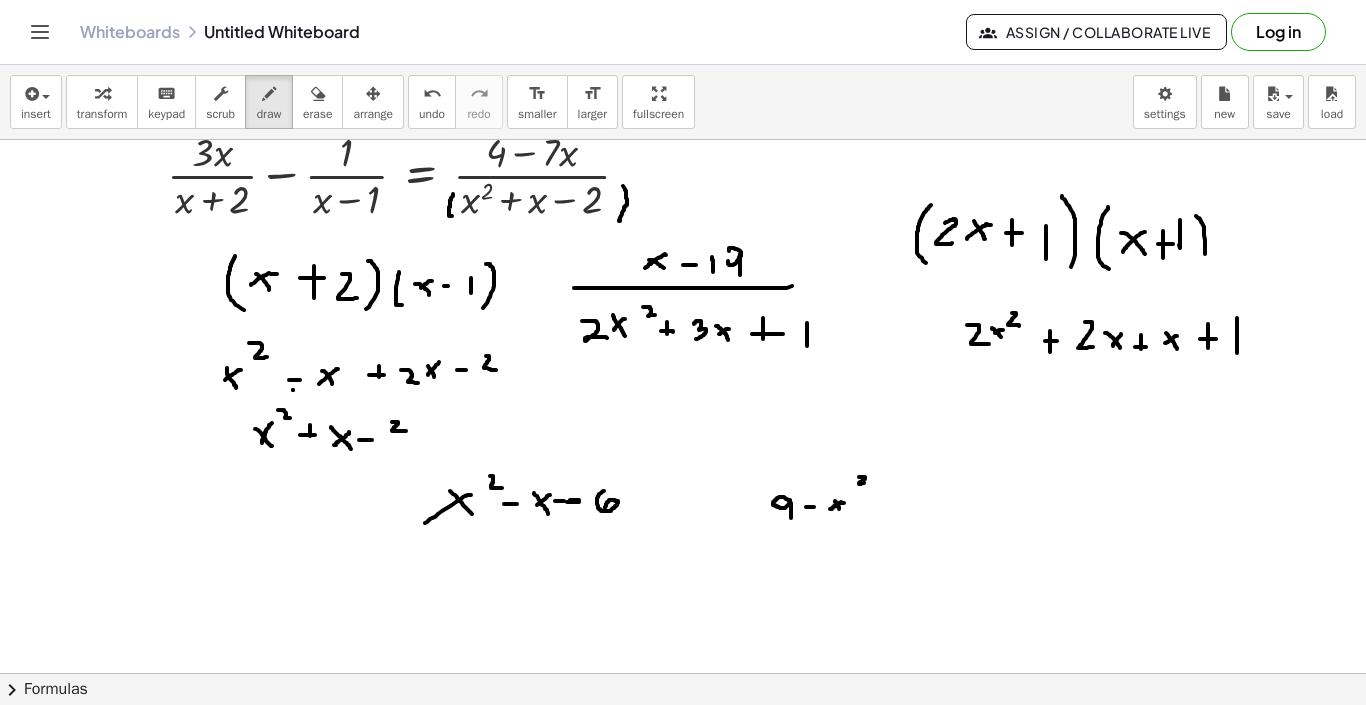 drag, startPoint x: 1237, startPoint y: 325, endPoint x: 1237, endPoint y: 355, distance: 30 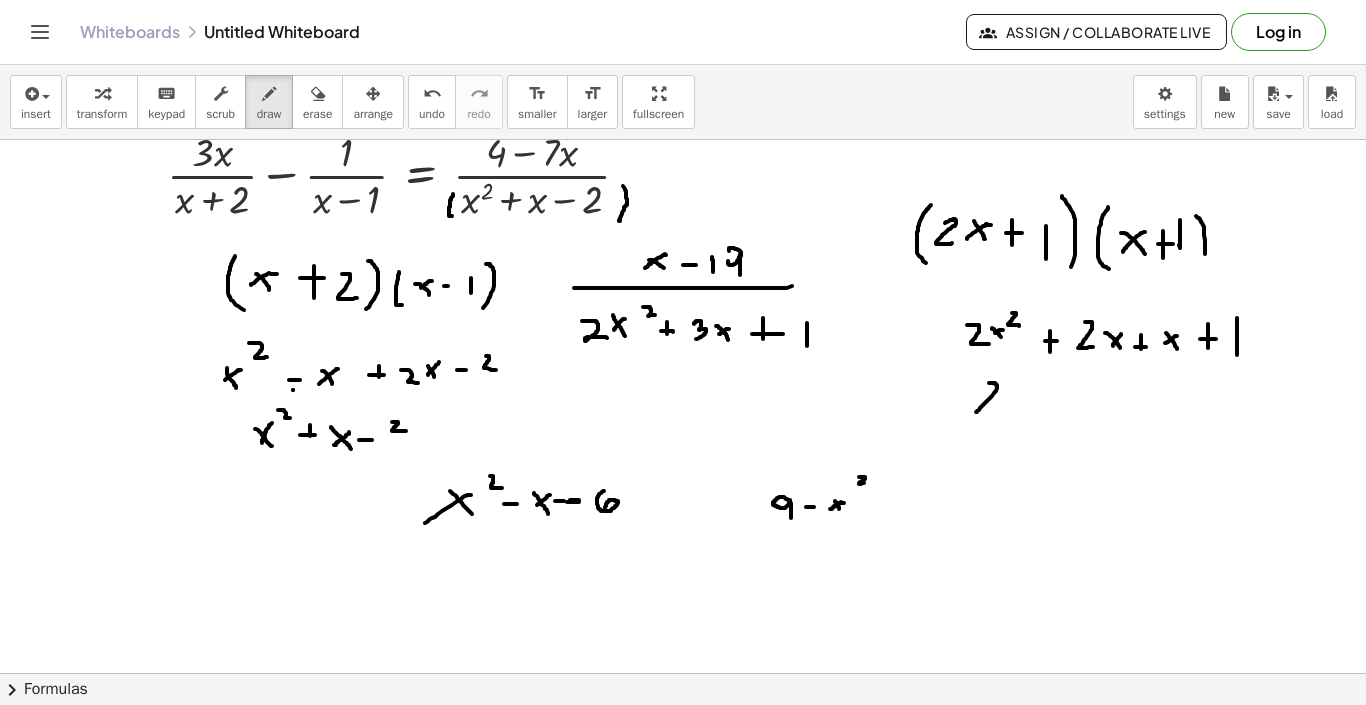 drag, startPoint x: 989, startPoint y: 383, endPoint x: 995, endPoint y: 413, distance: 30.594116 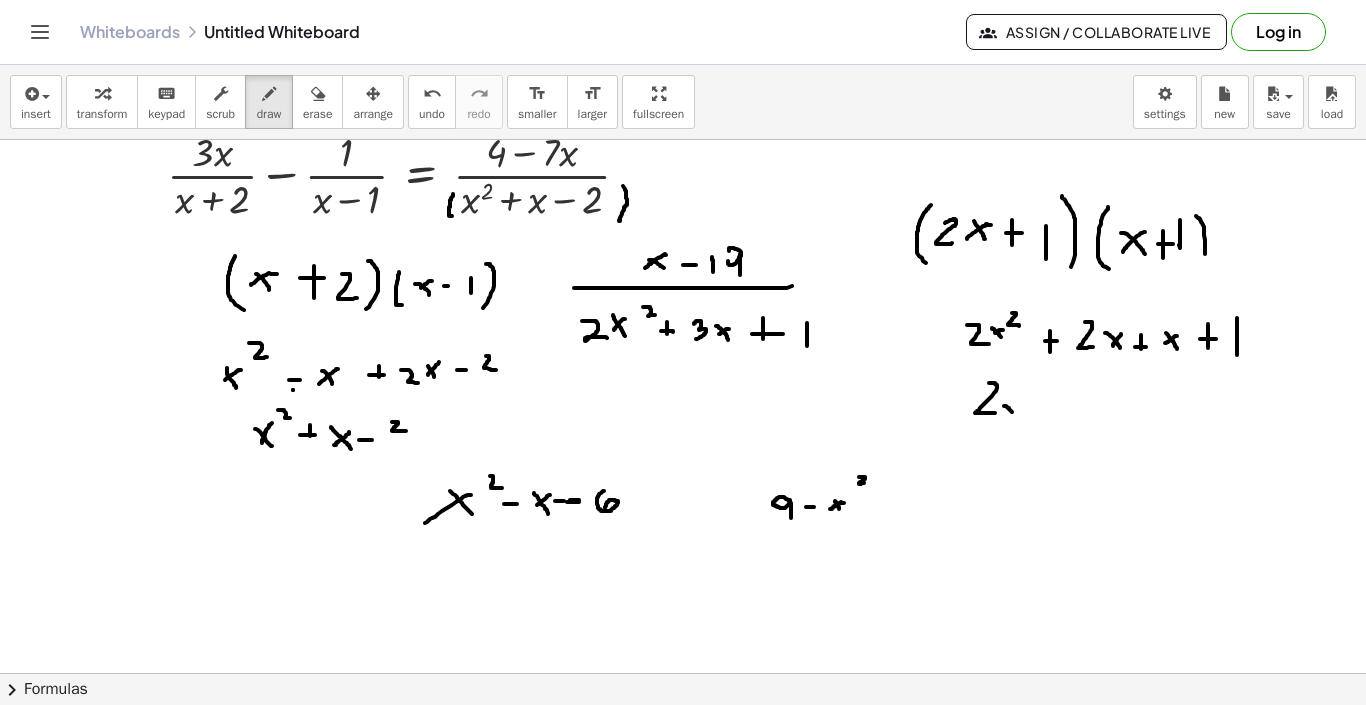 click at bounding box center (683, 664) 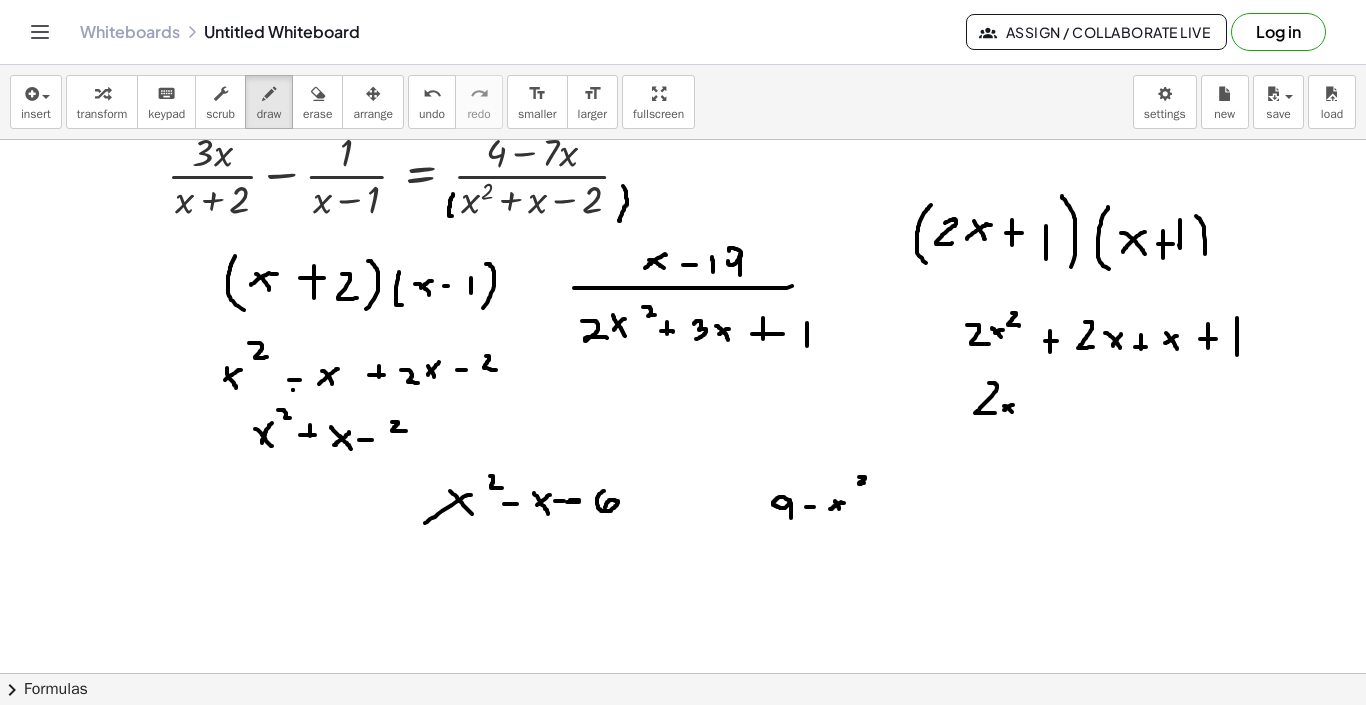 drag, startPoint x: 1013, startPoint y: 405, endPoint x: 1004, endPoint y: 411, distance: 10.816654 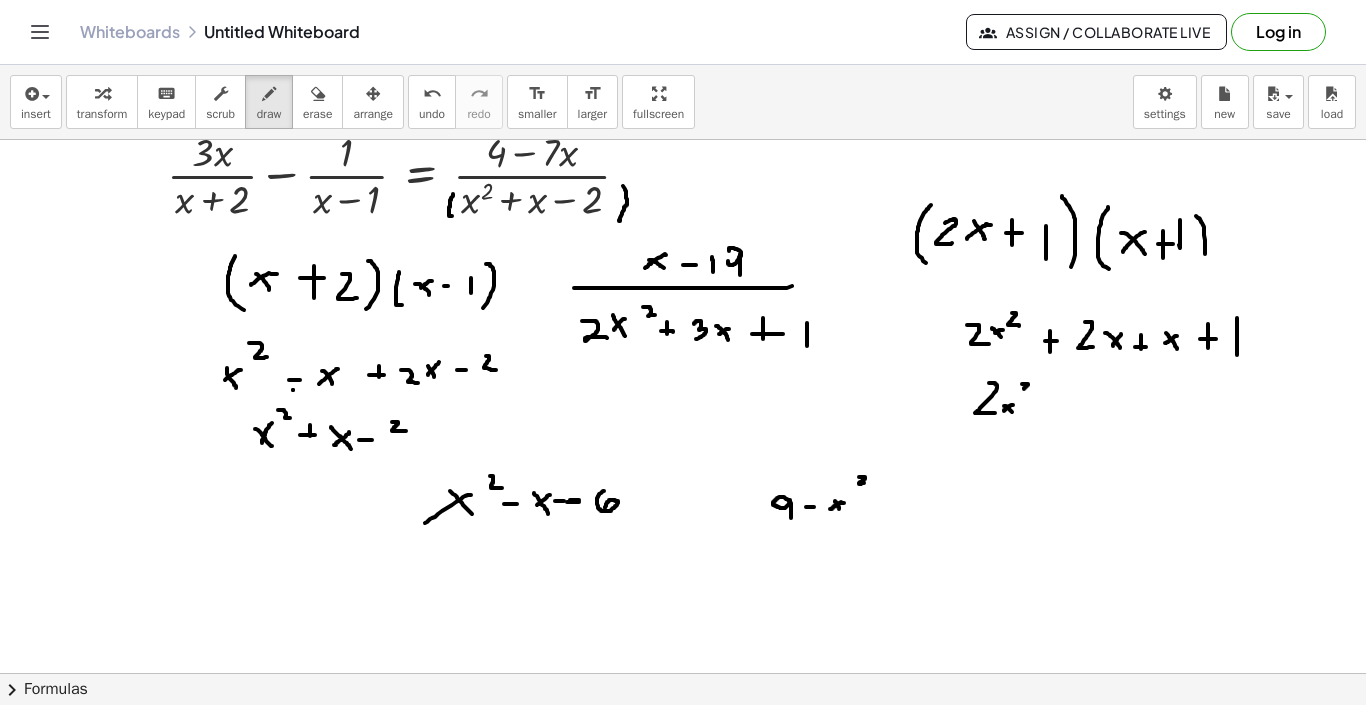 click at bounding box center (683, 664) 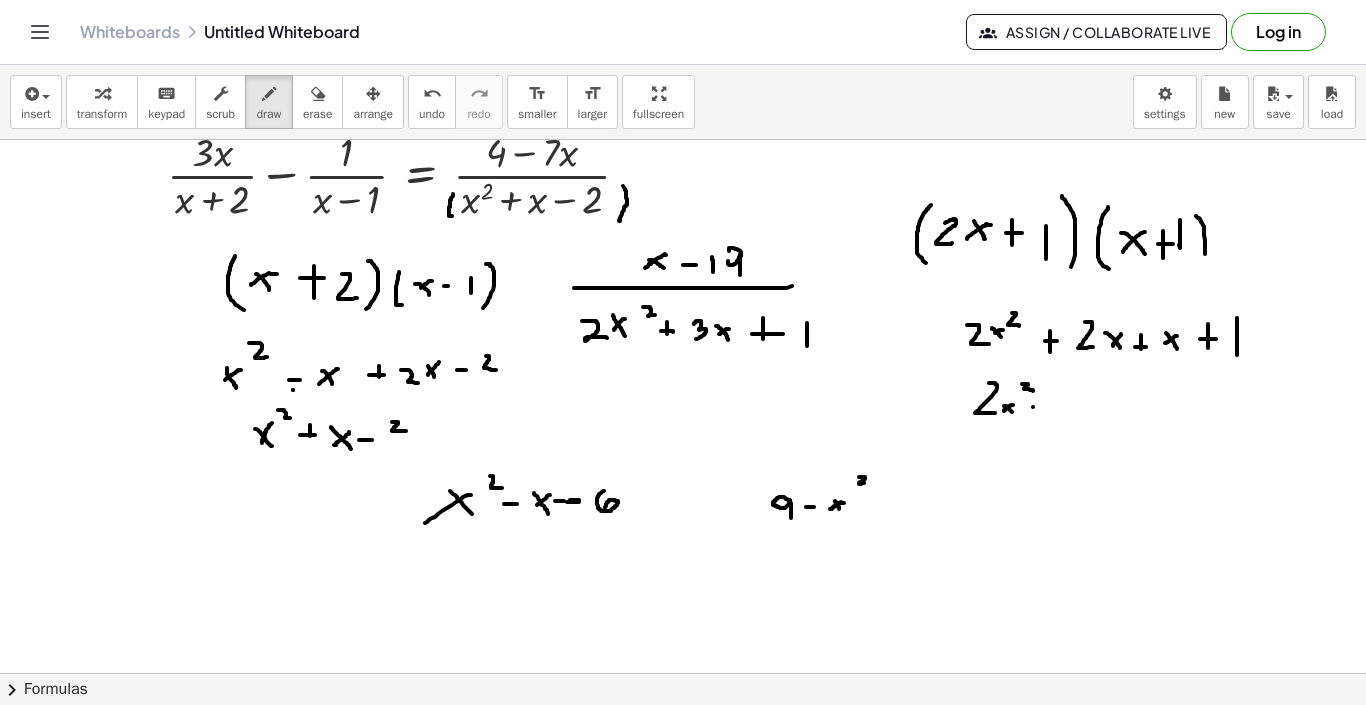 drag, startPoint x: 1033, startPoint y: 407, endPoint x: 1052, endPoint y: 408, distance: 19.026299 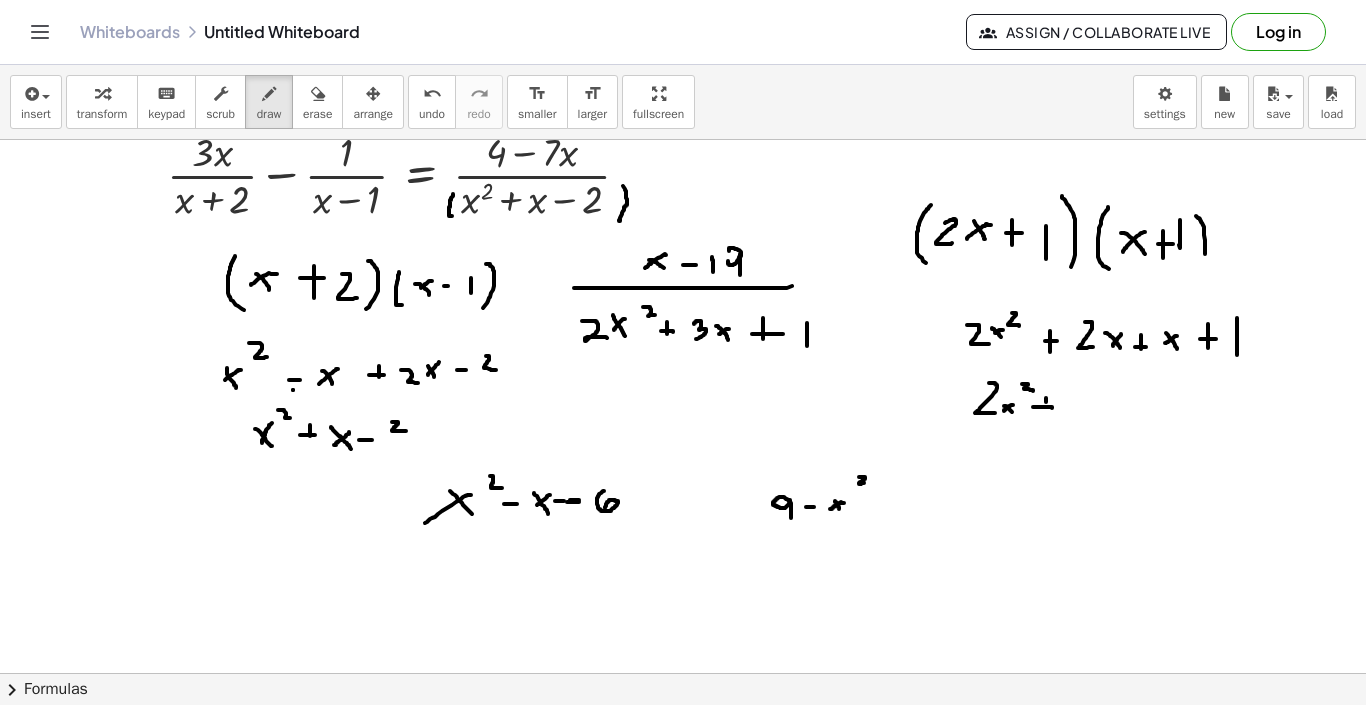 click at bounding box center (683, 664) 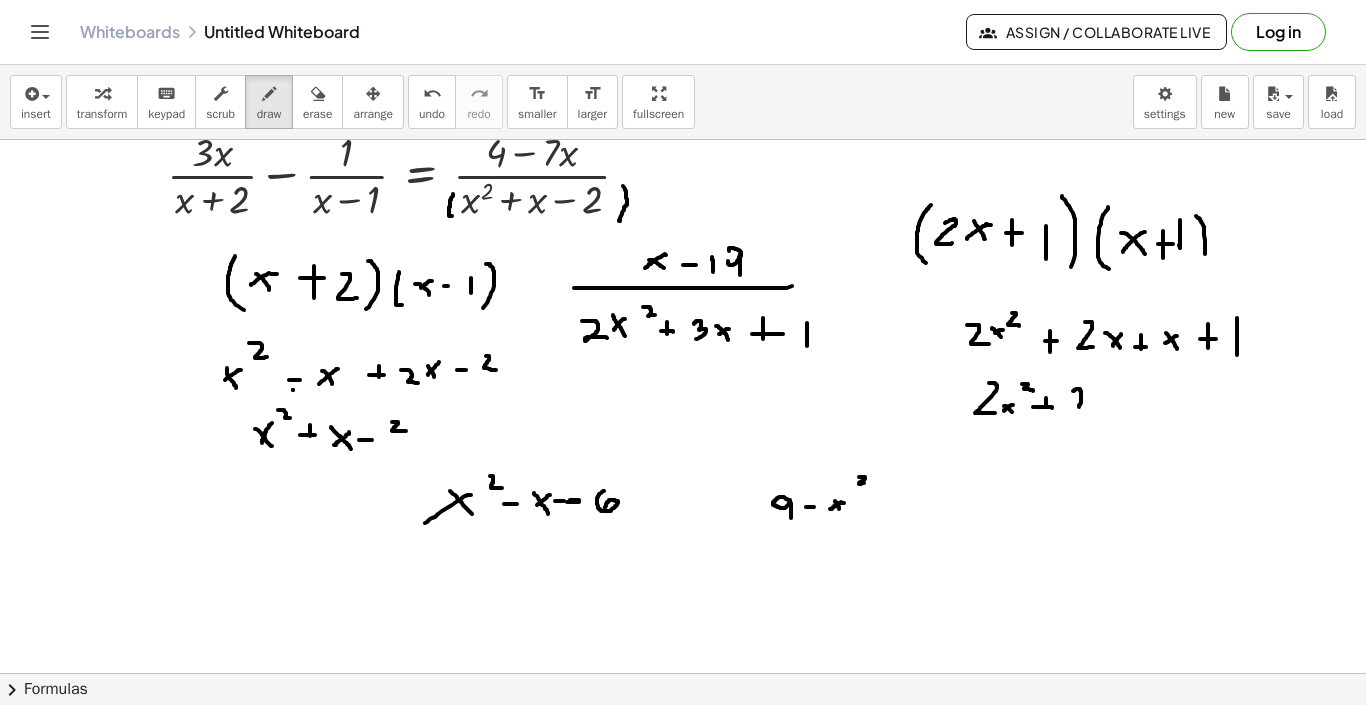 drag 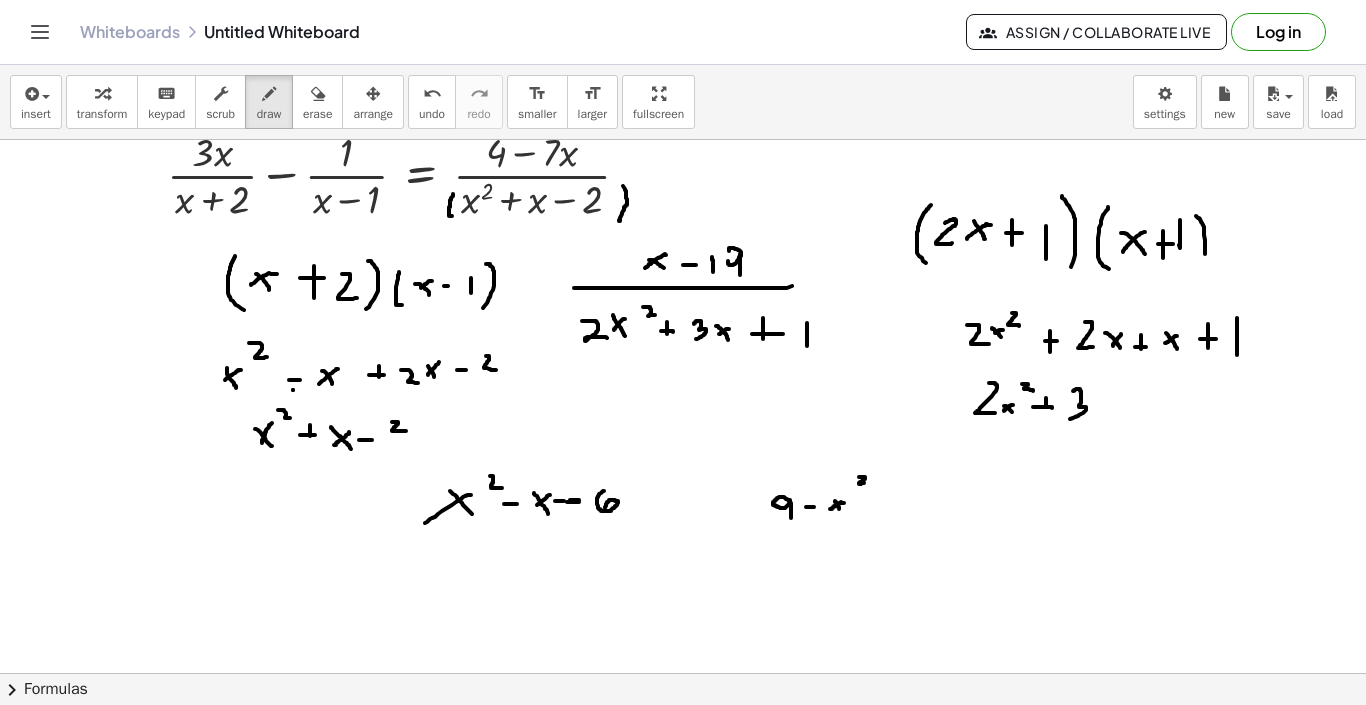 click at bounding box center (683, 664) 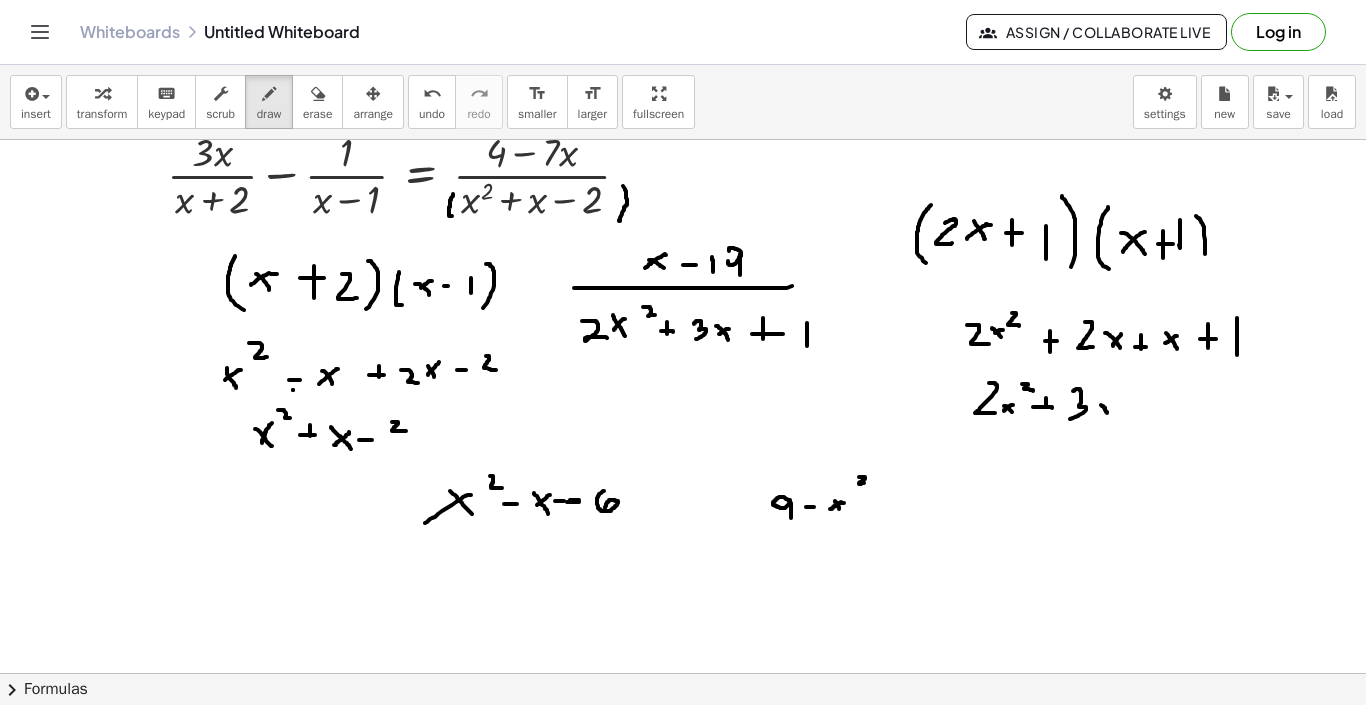 click at bounding box center (683, 664) 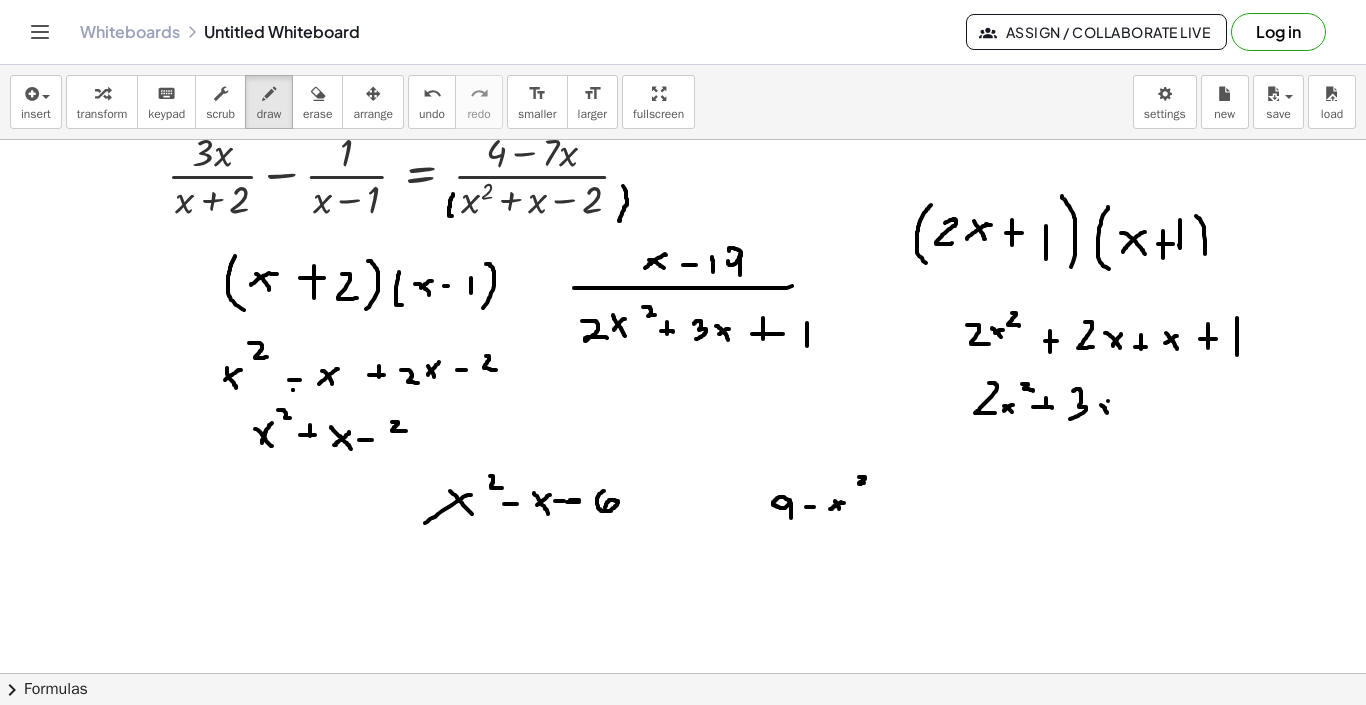 click at bounding box center (683, 664) 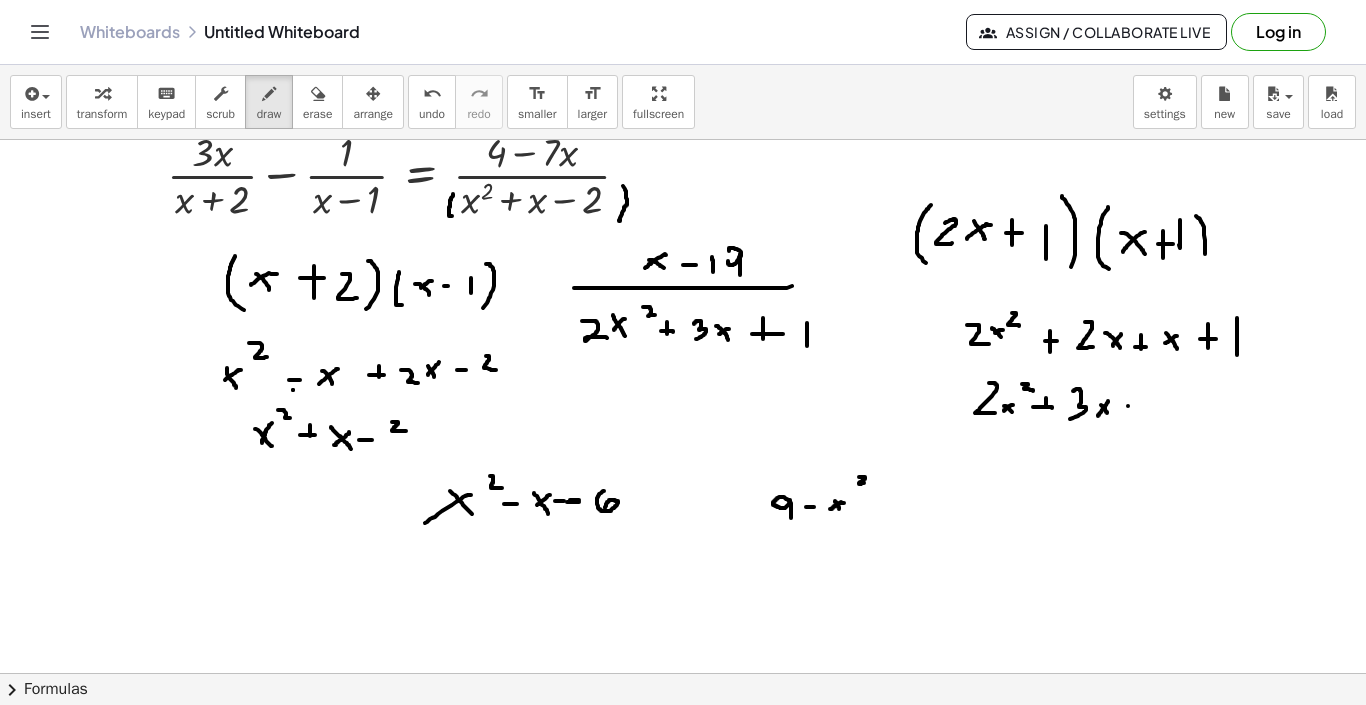 click at bounding box center (683, 664) 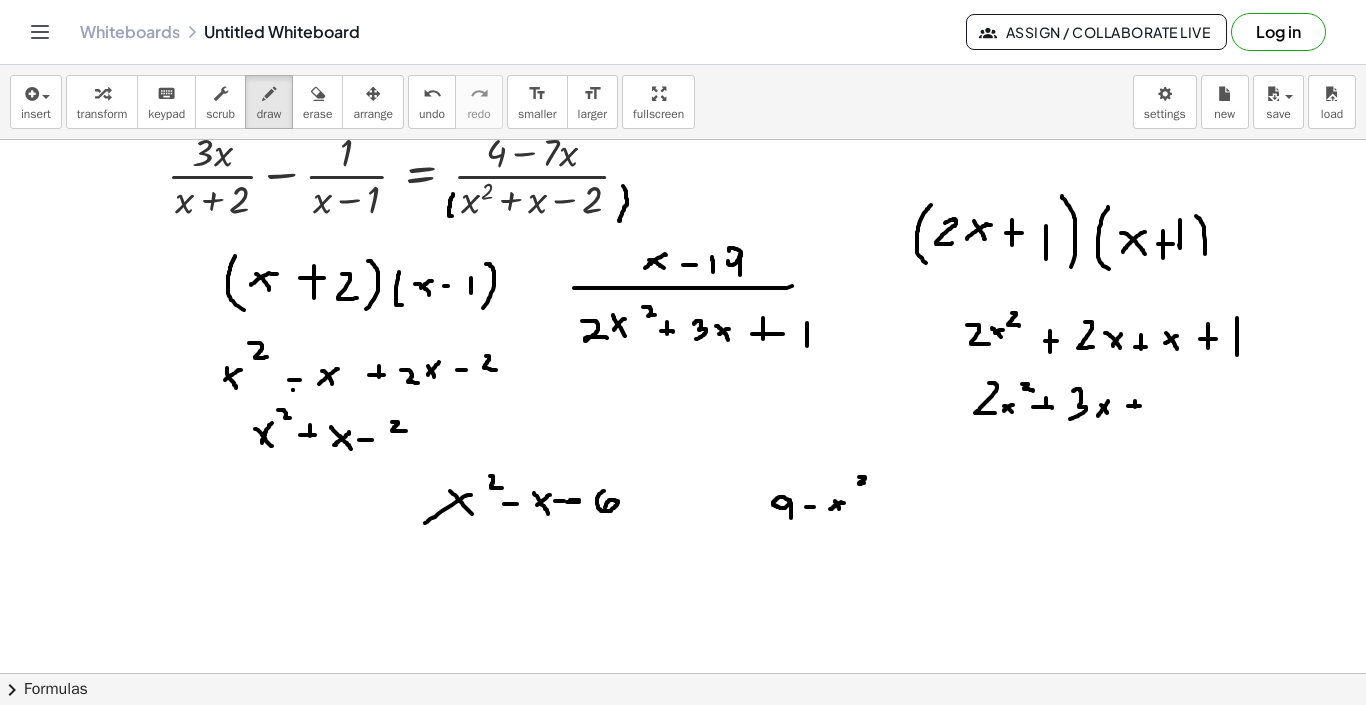 click at bounding box center (683, 664) 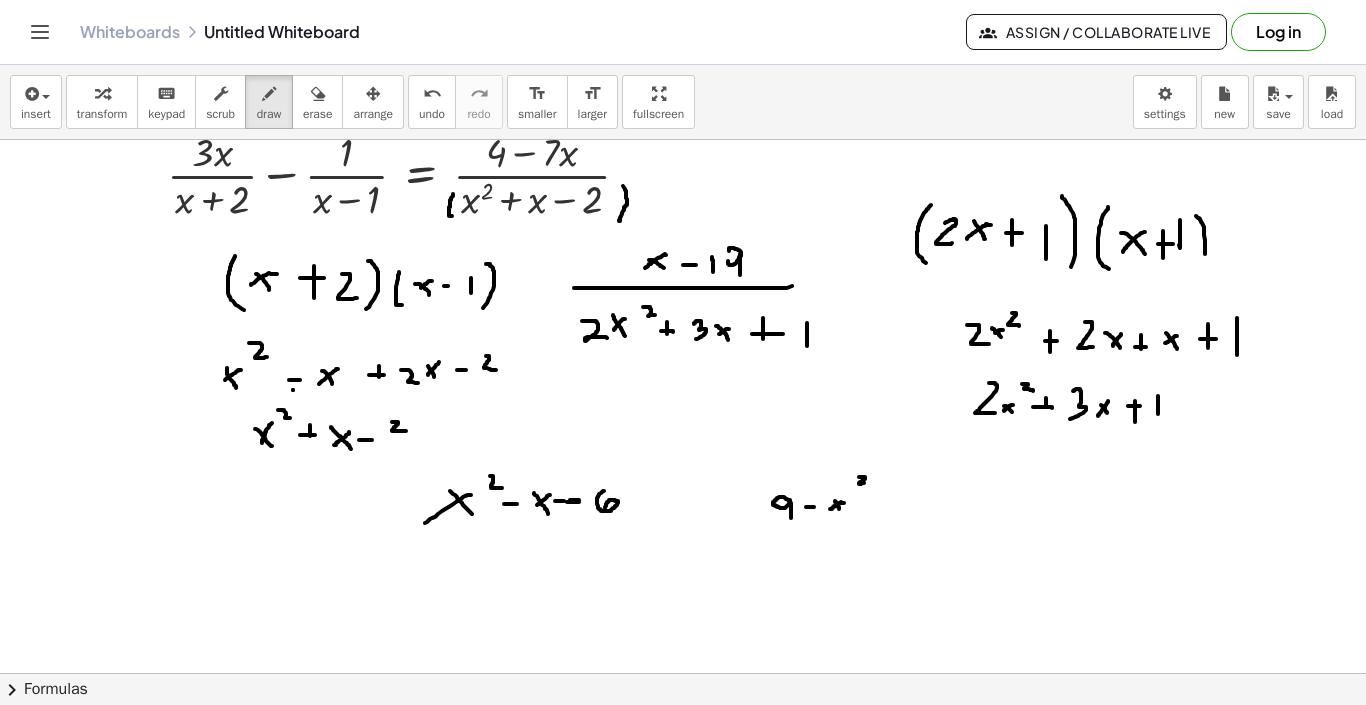 click at bounding box center (683, 664) 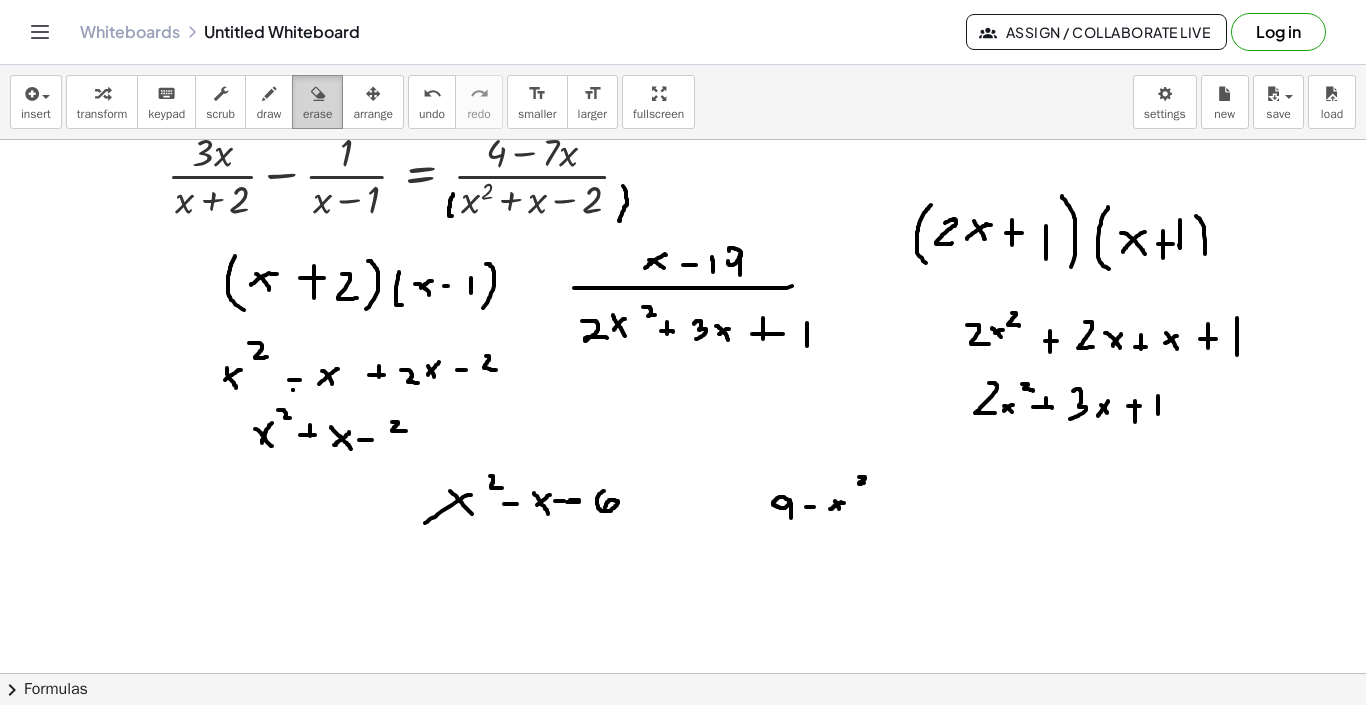 click on "erase" at bounding box center (317, 102) 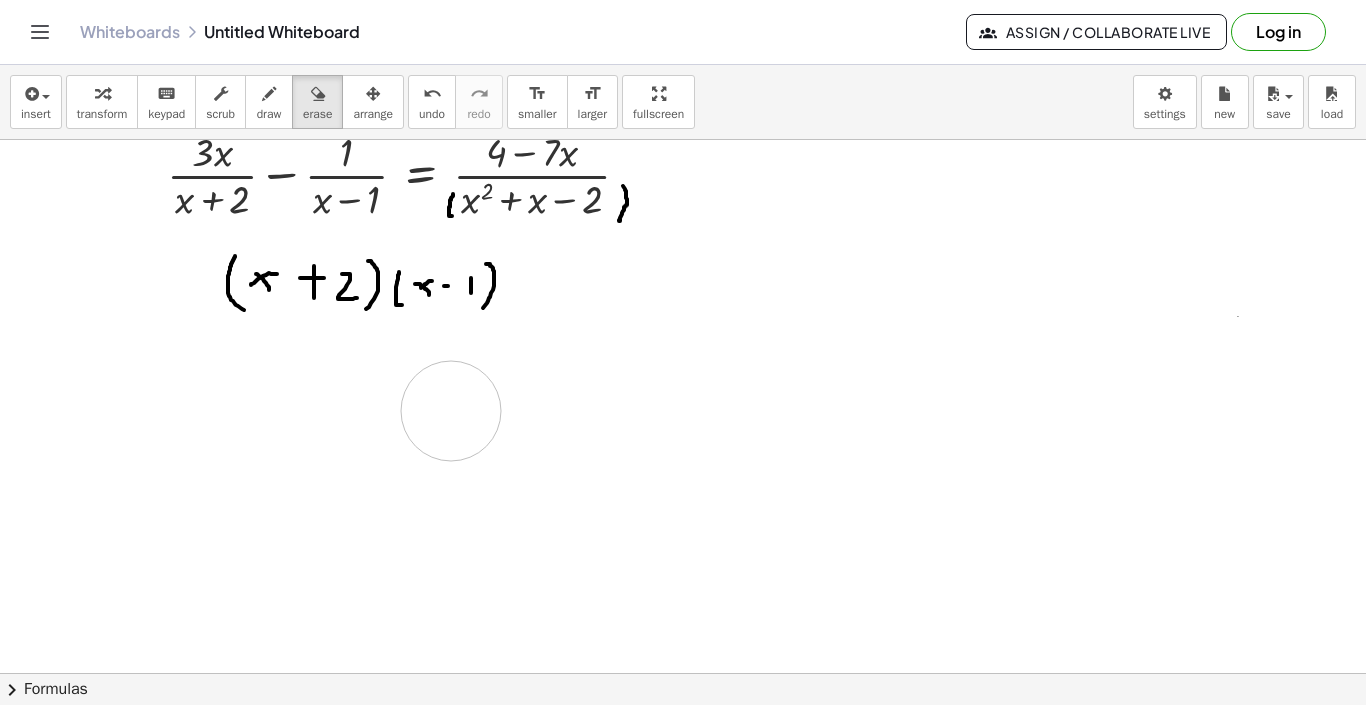 drag, startPoint x: 1147, startPoint y: 413, endPoint x: 455, endPoint y: 408, distance: 692.01807 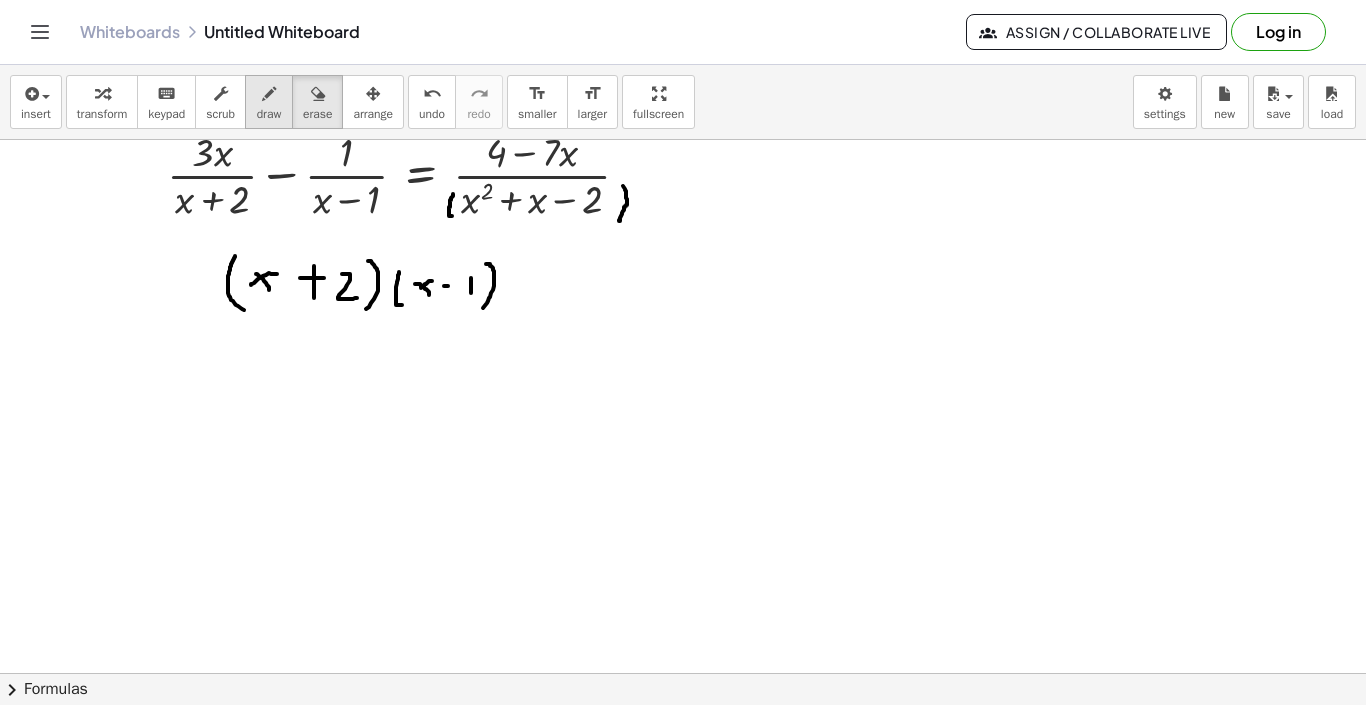 click at bounding box center [269, 94] 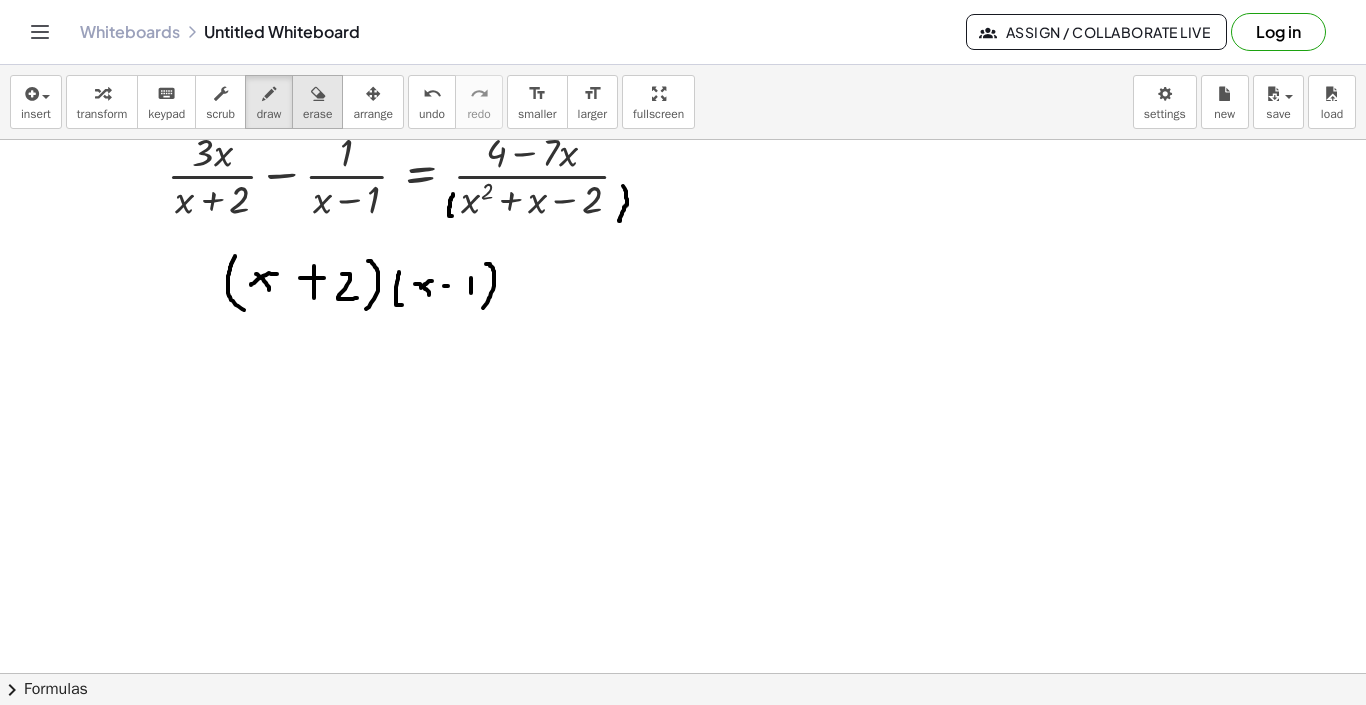 click at bounding box center [318, 94] 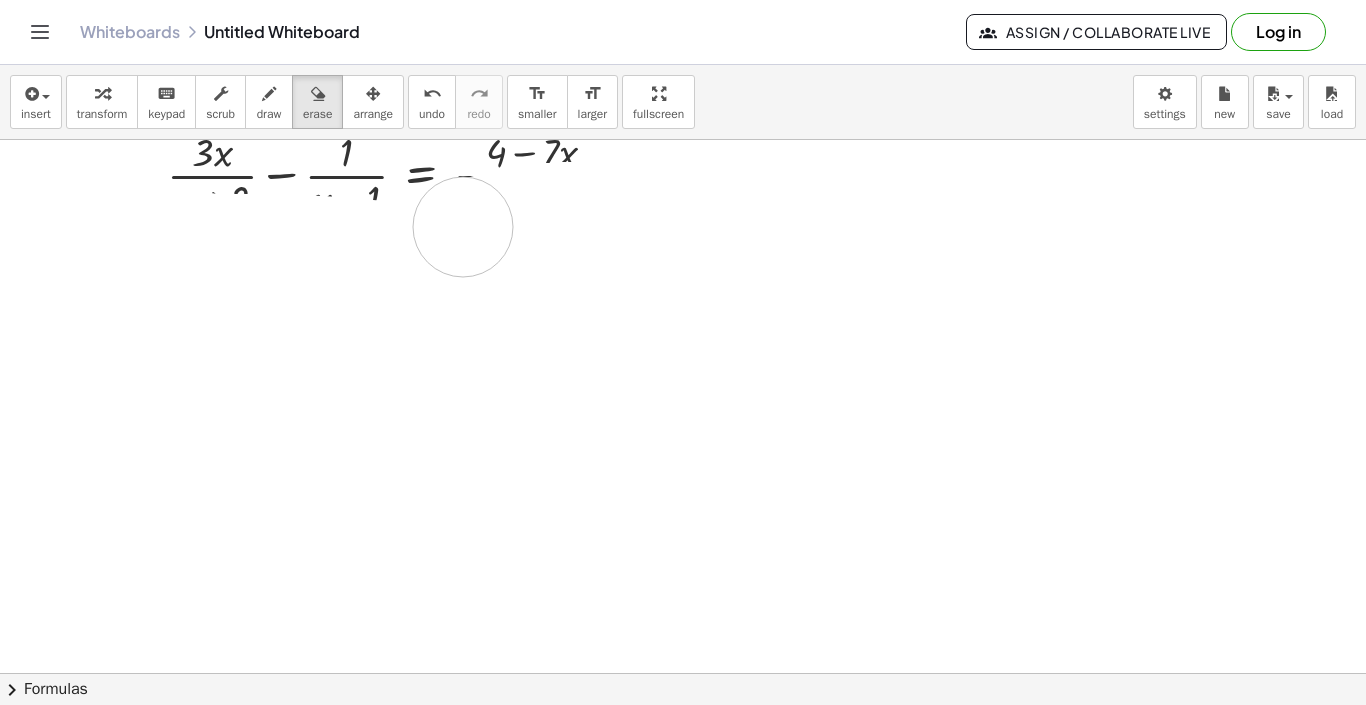 drag, startPoint x: 552, startPoint y: 277, endPoint x: 463, endPoint y: 226, distance: 102.5768 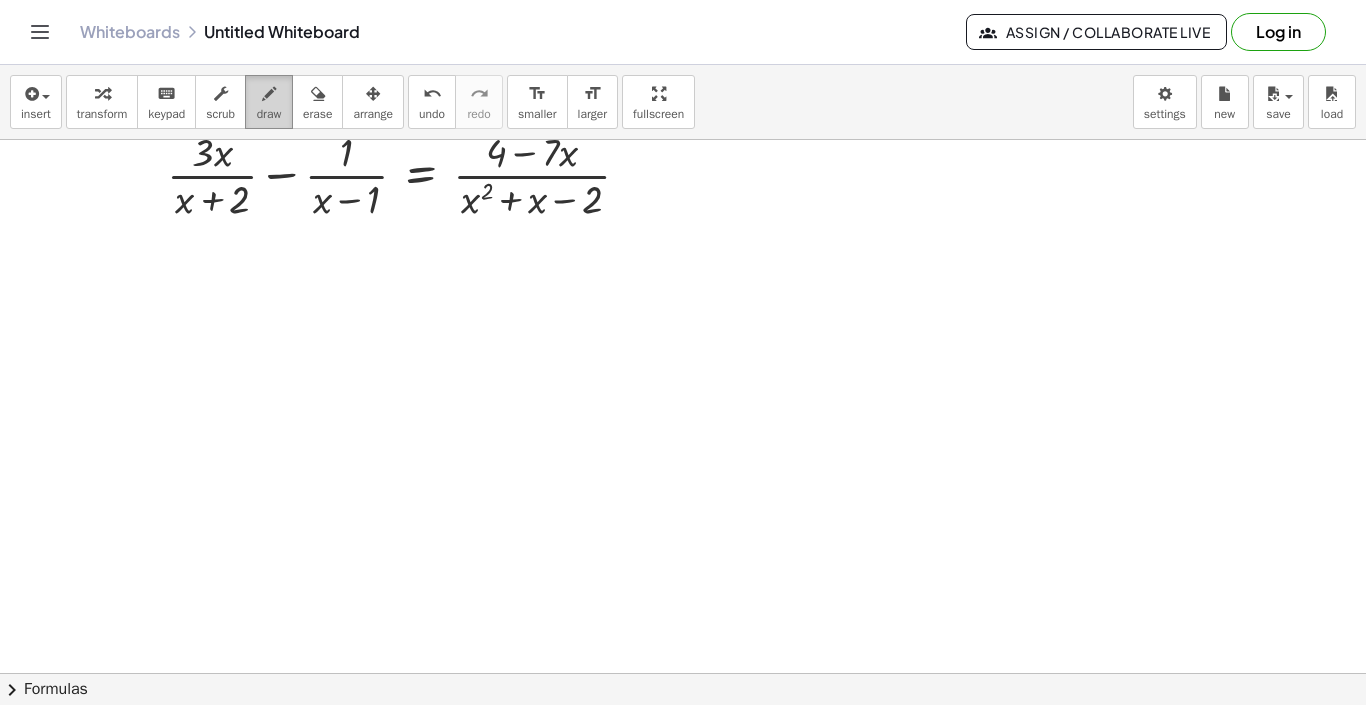 click on "draw" at bounding box center (269, 114) 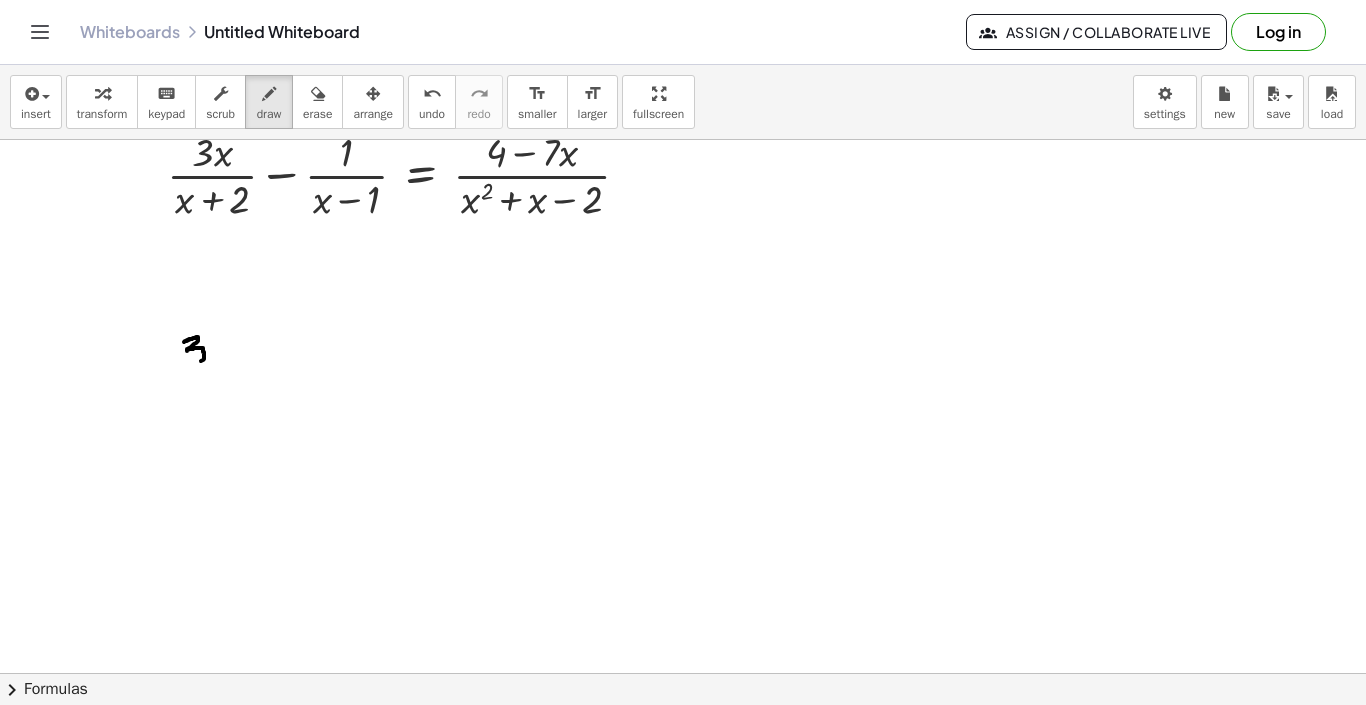 drag, startPoint x: 184, startPoint y: 342, endPoint x: 184, endPoint y: 366, distance: 24 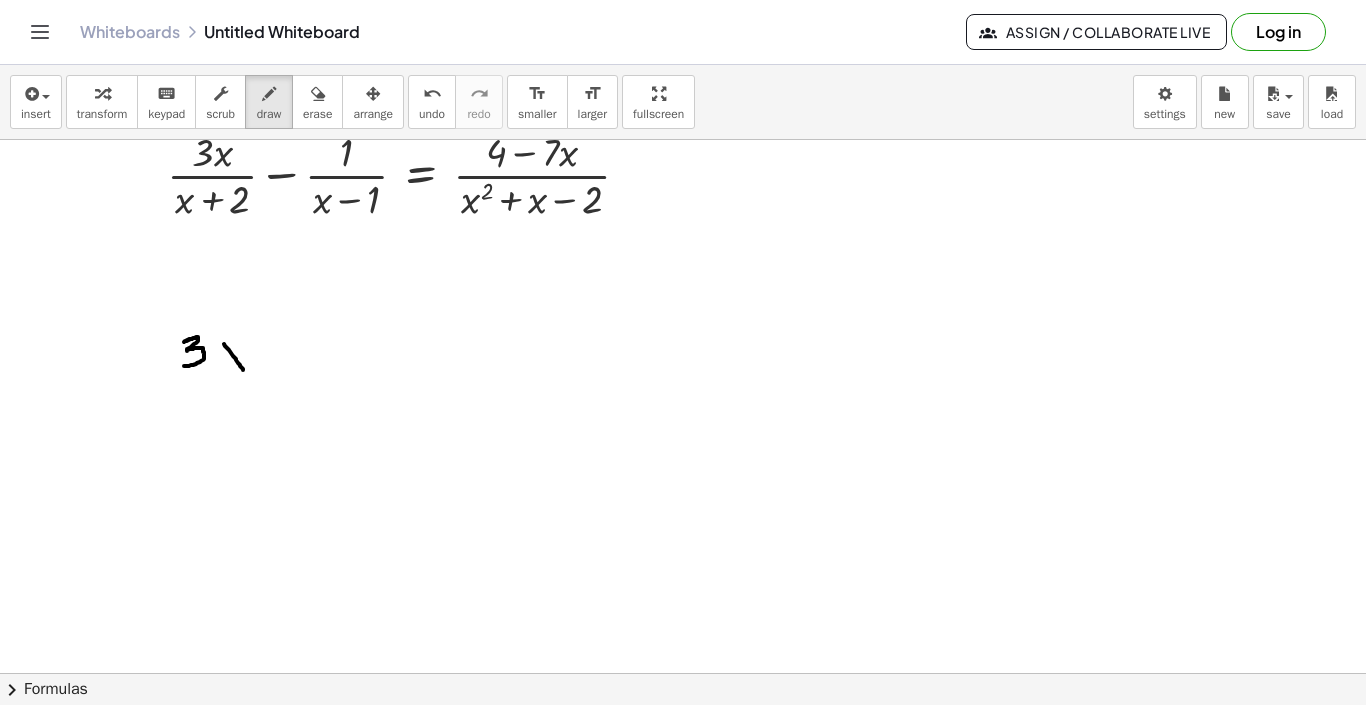 drag, startPoint x: 233, startPoint y: 356, endPoint x: 243, endPoint y: 370, distance: 17.20465 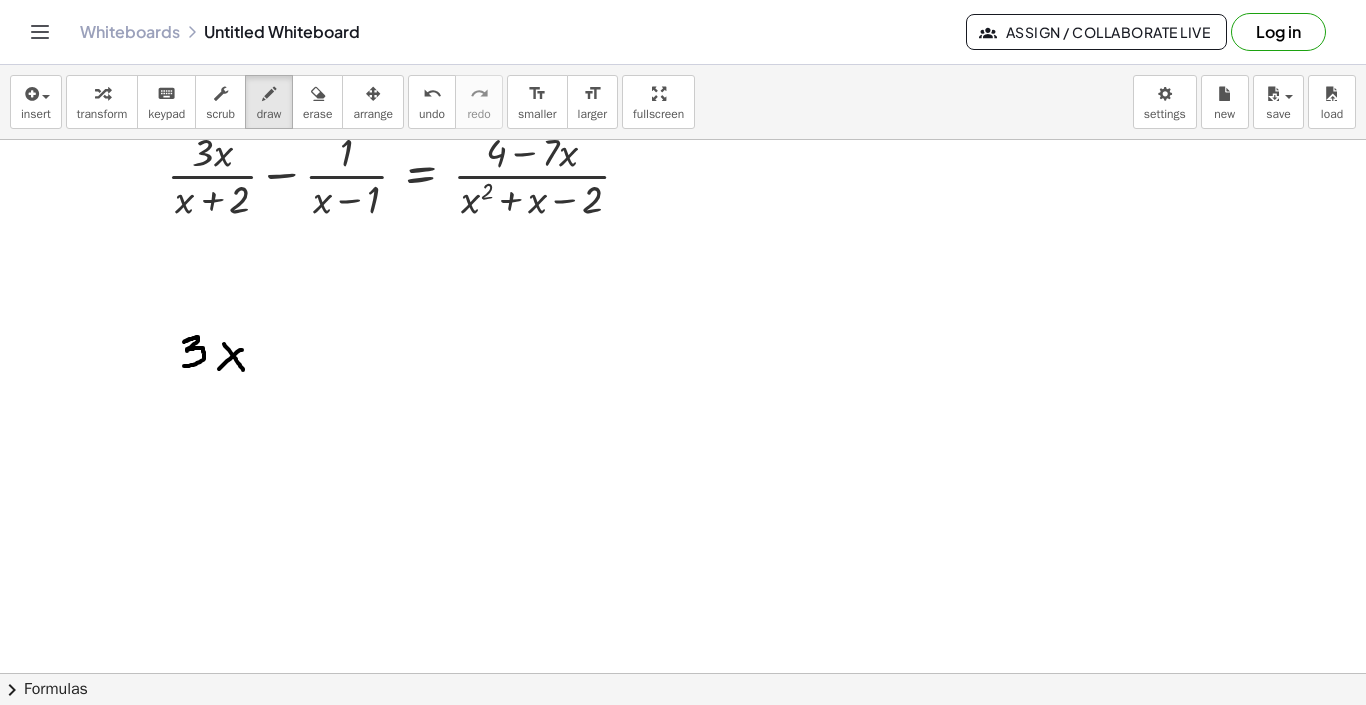 click at bounding box center [683, 664] 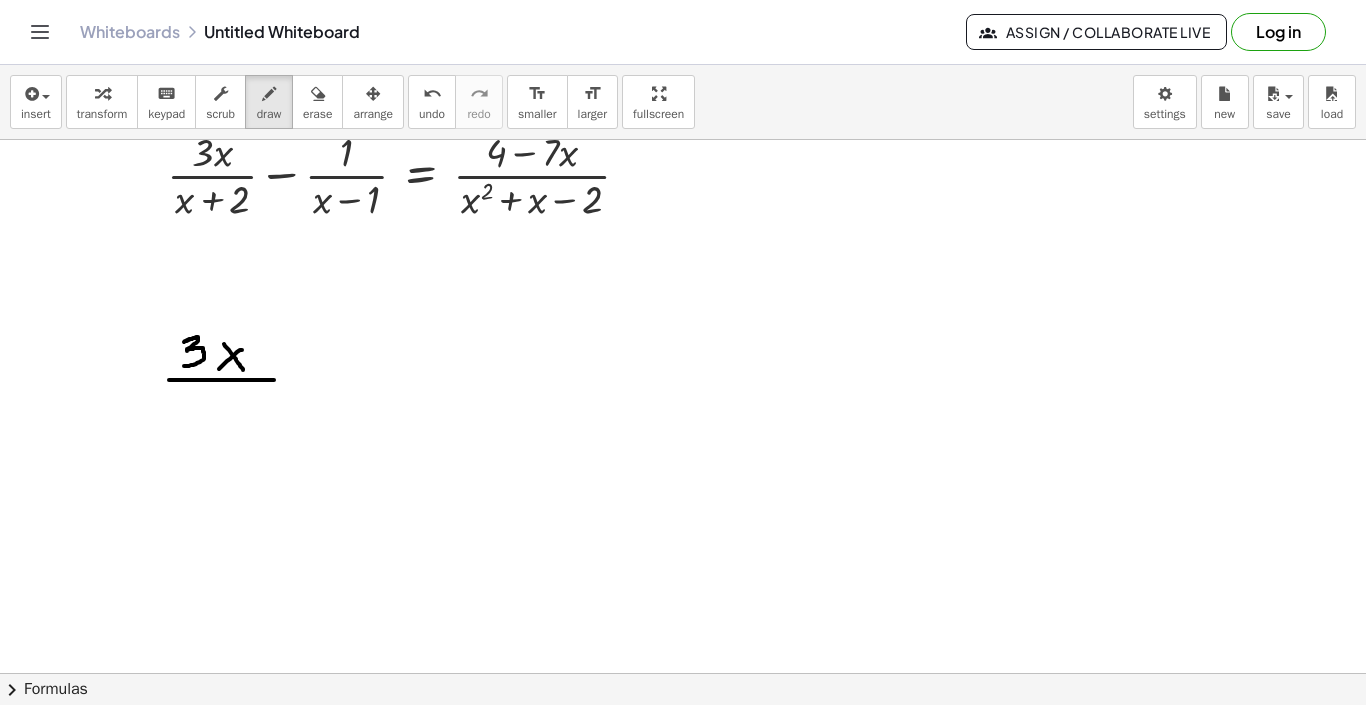 drag, startPoint x: 182, startPoint y: 380, endPoint x: 283, endPoint y: 380, distance: 101 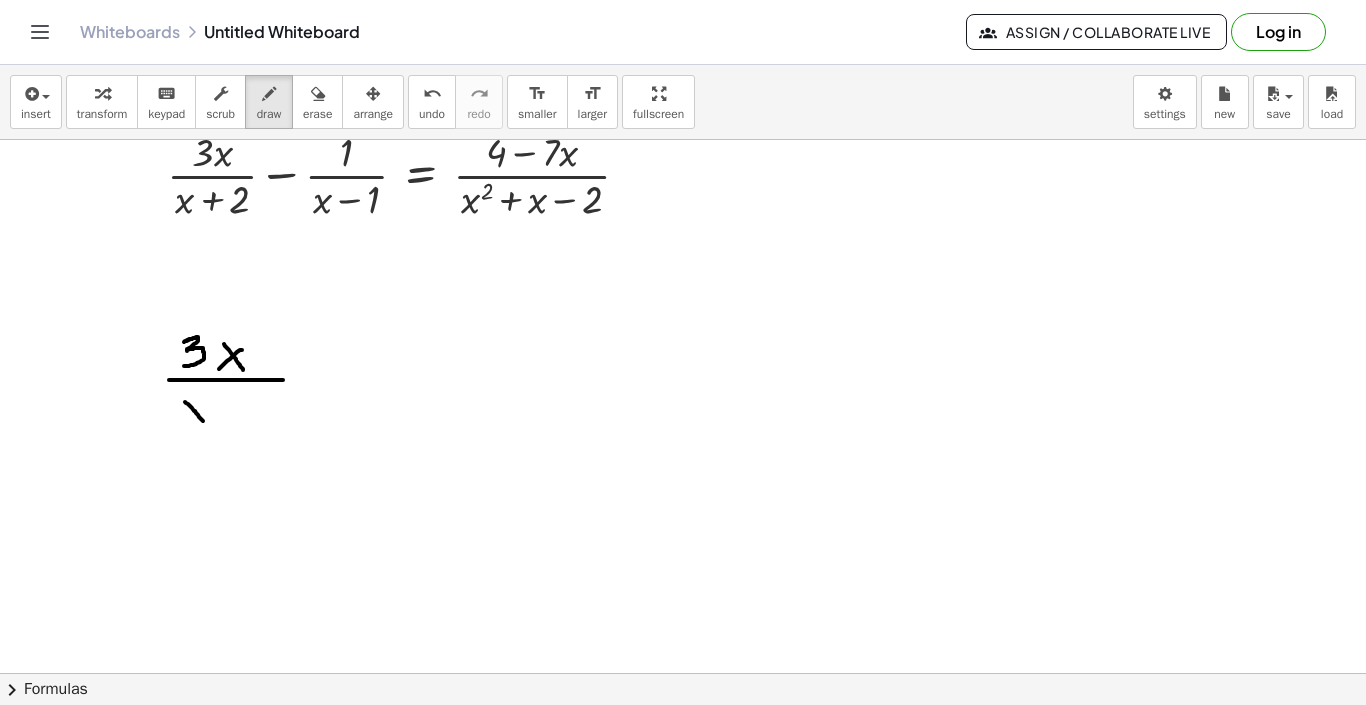 drag, startPoint x: 185, startPoint y: 402, endPoint x: 204, endPoint y: 423, distance: 28.319605 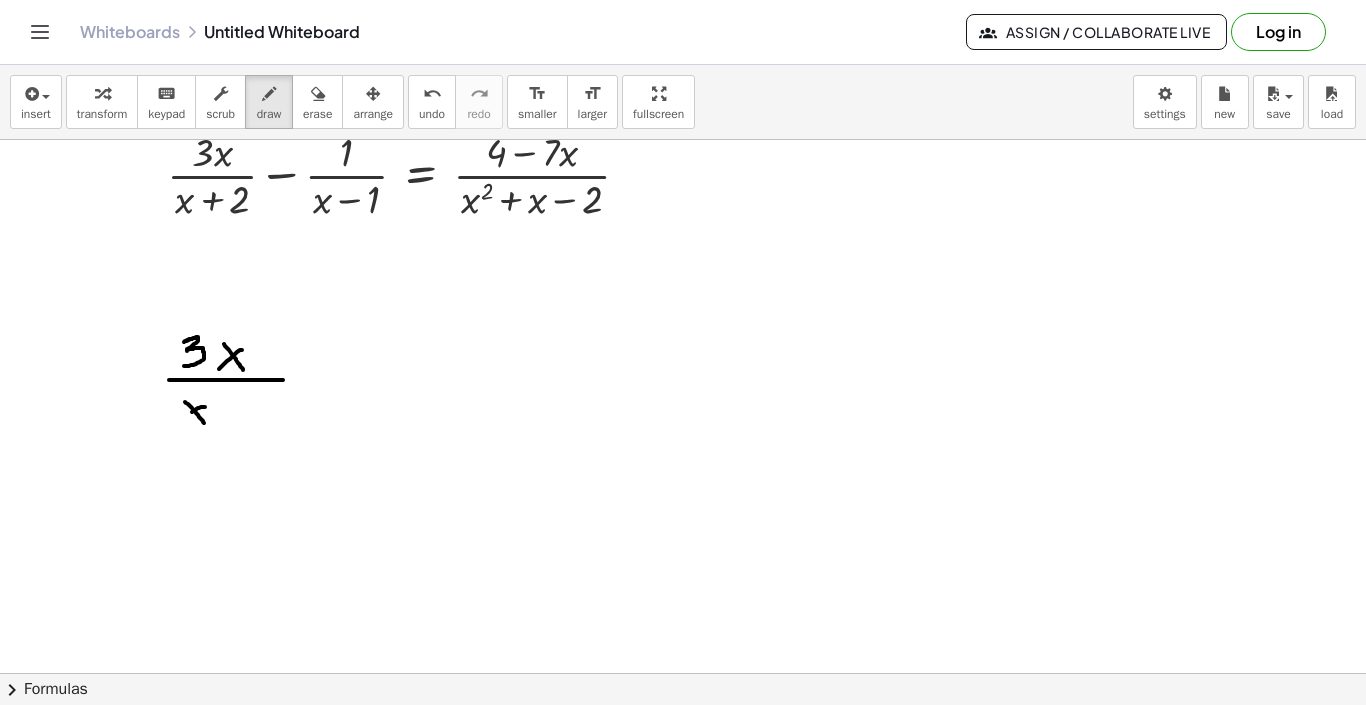 drag, startPoint x: 205, startPoint y: 407, endPoint x: 190, endPoint y: 414, distance: 16.552946 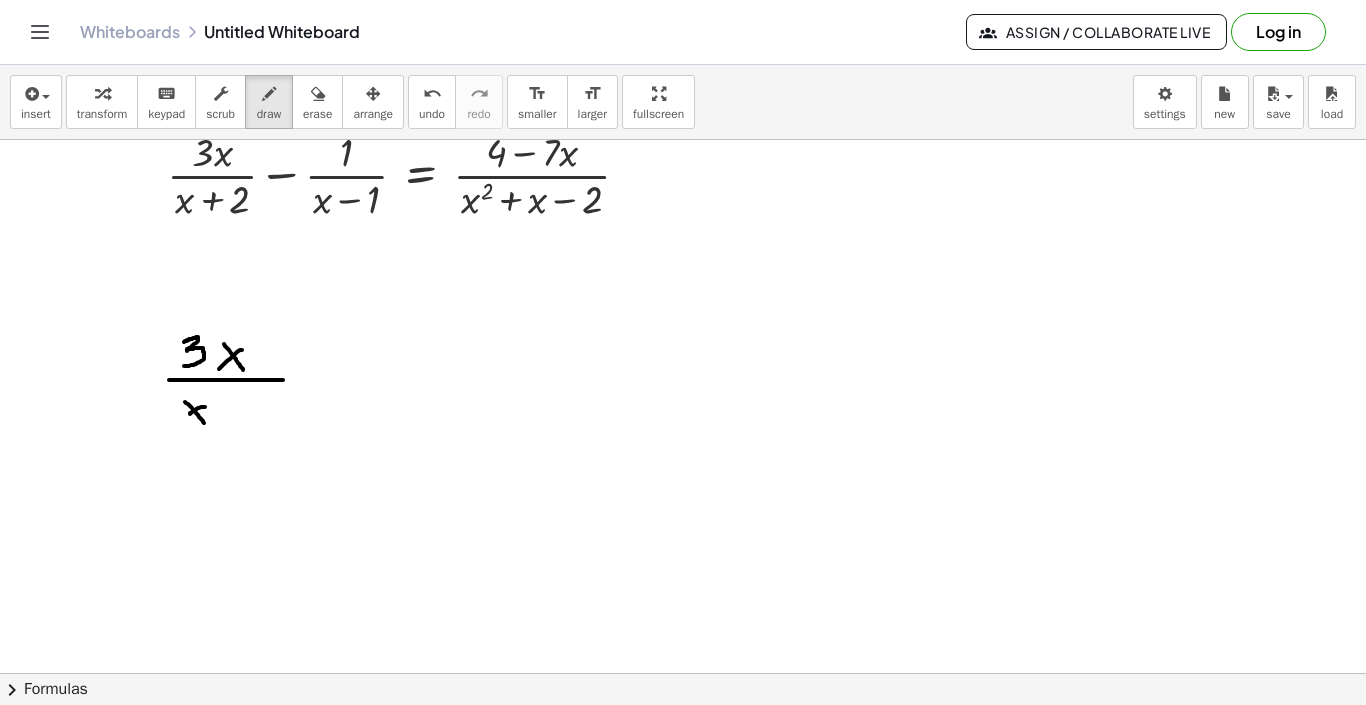 click at bounding box center [683, 664] 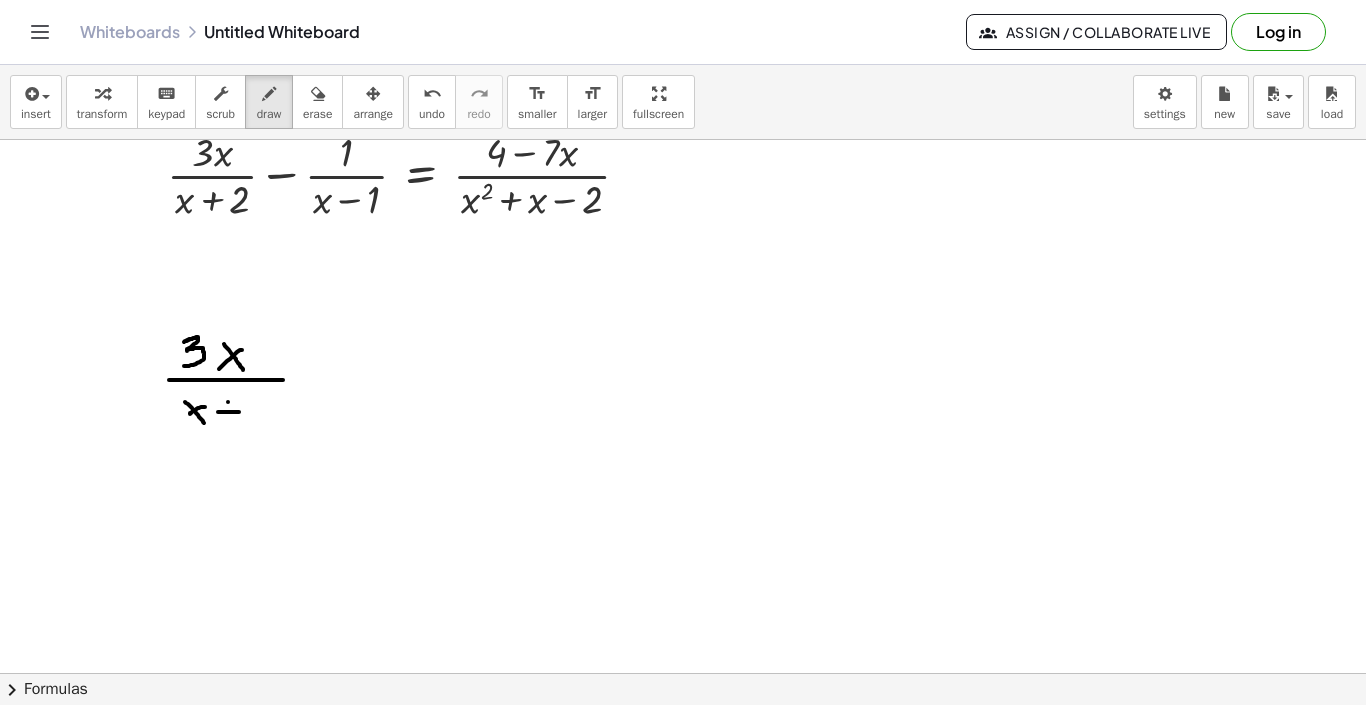 drag, startPoint x: 228, startPoint y: 402, endPoint x: 228, endPoint y: 418, distance: 16 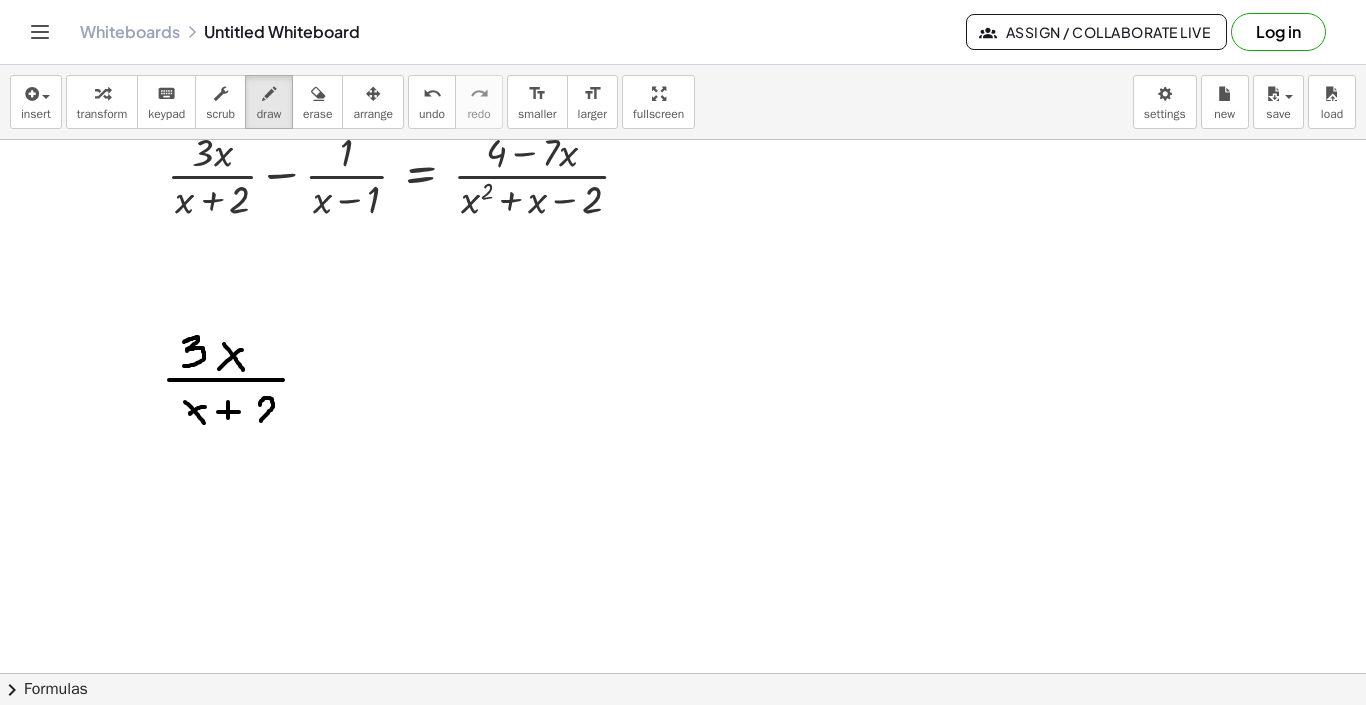 drag, startPoint x: 260, startPoint y: 405, endPoint x: 287, endPoint y: 420, distance: 30.88689 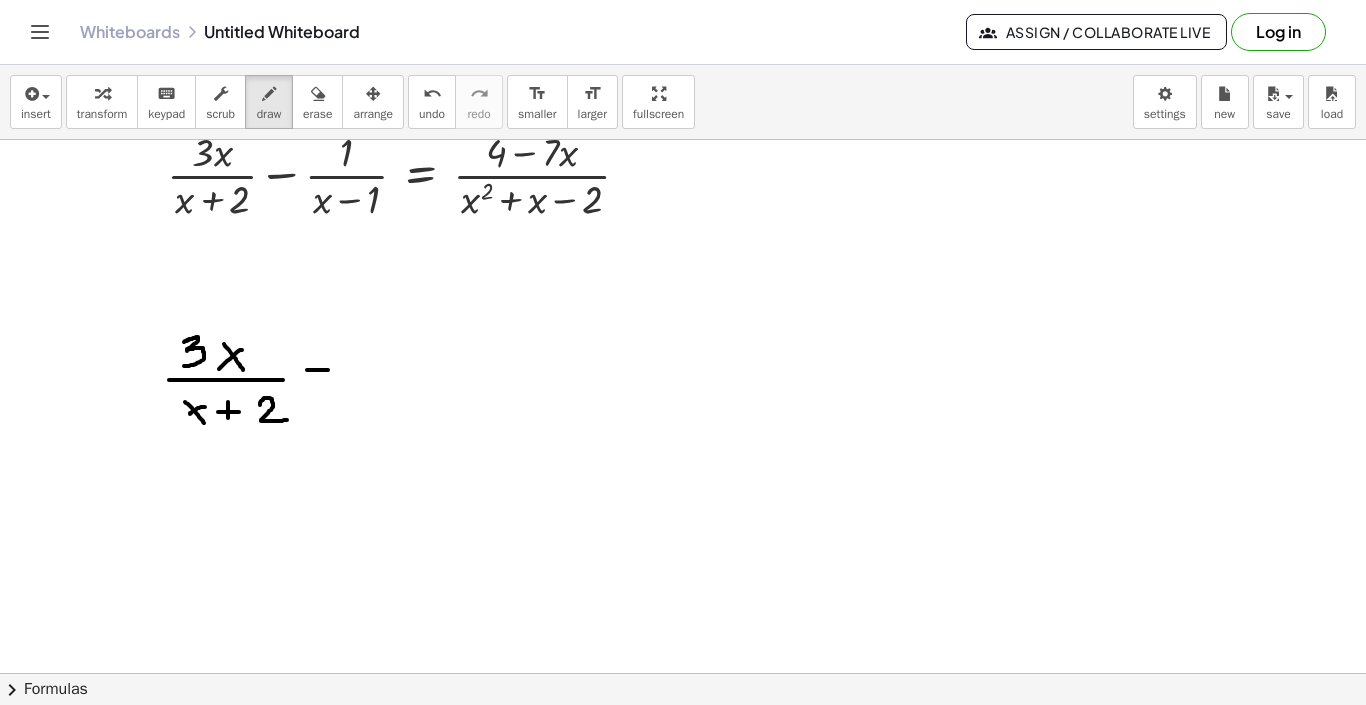 drag, startPoint x: 307, startPoint y: 370, endPoint x: 329, endPoint y: 370, distance: 22 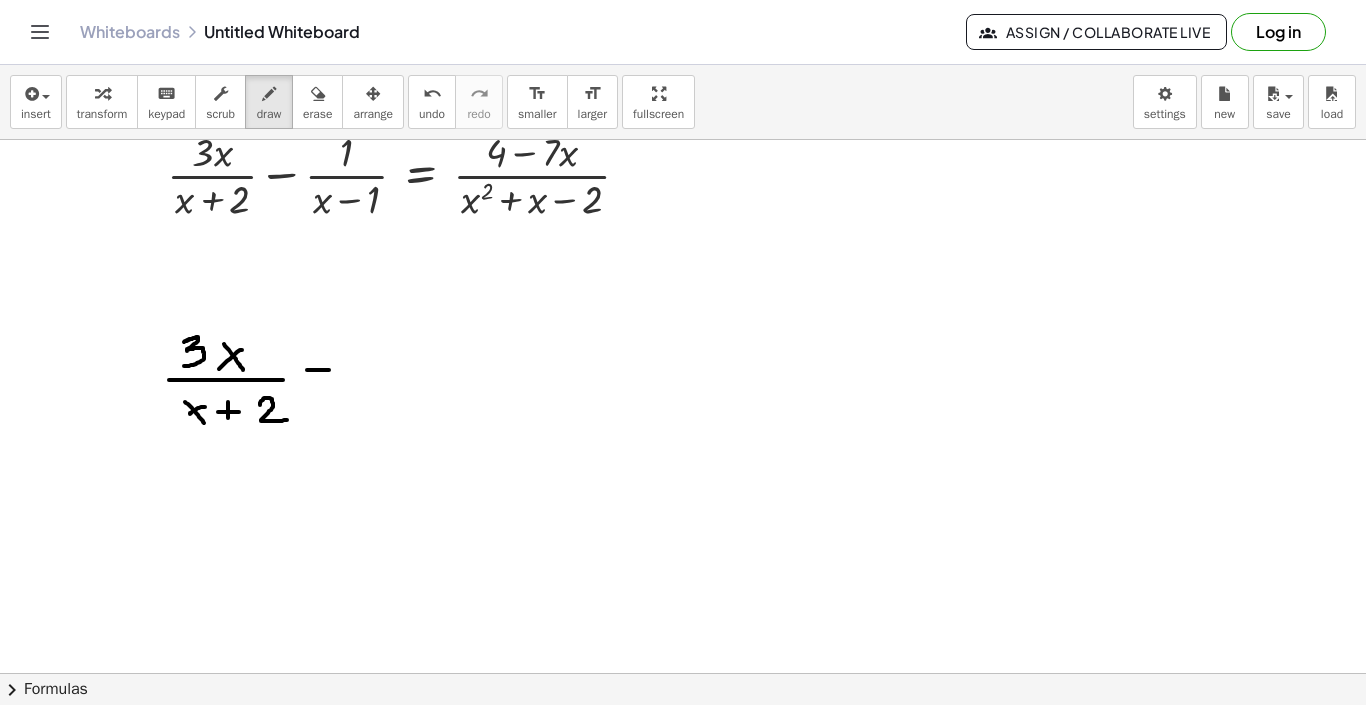 click at bounding box center [683, 664] 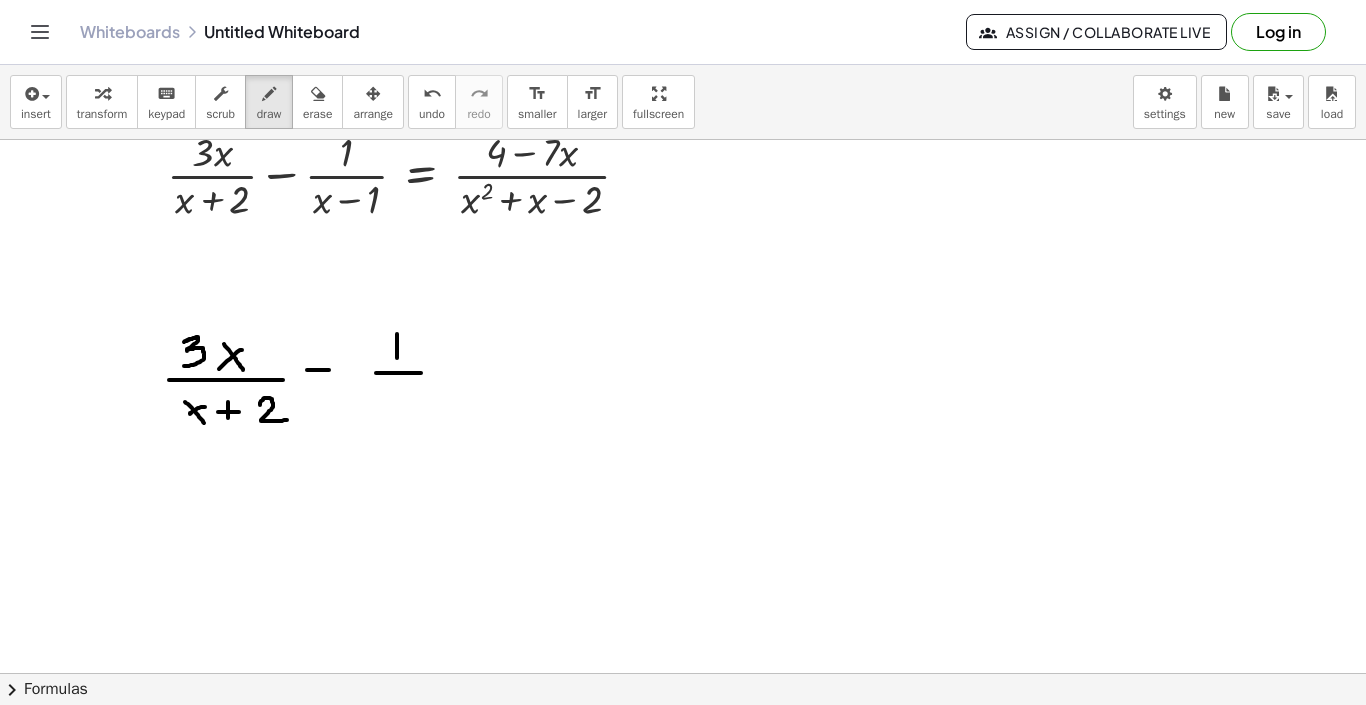 drag, startPoint x: 416, startPoint y: 373, endPoint x: 439, endPoint y: 373, distance: 23 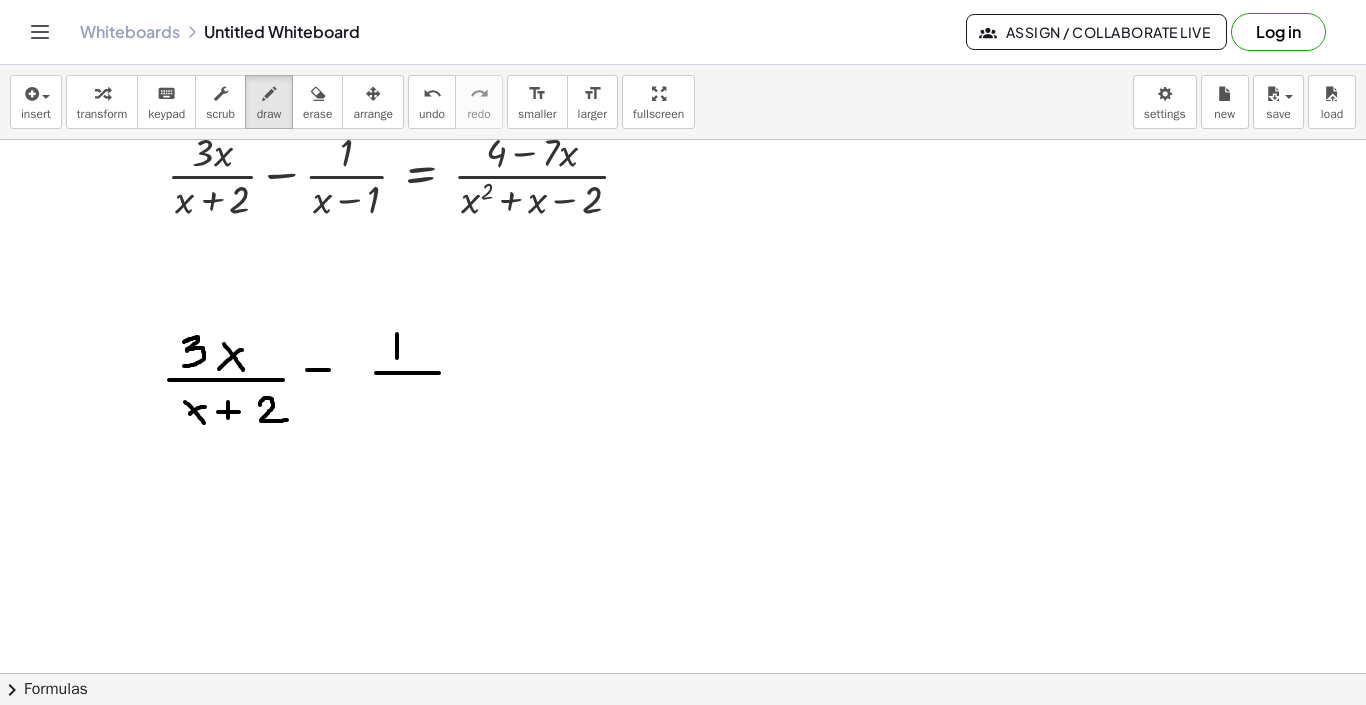 drag, startPoint x: 381, startPoint y: 395, endPoint x: 388, endPoint y: 411, distance: 17.464249 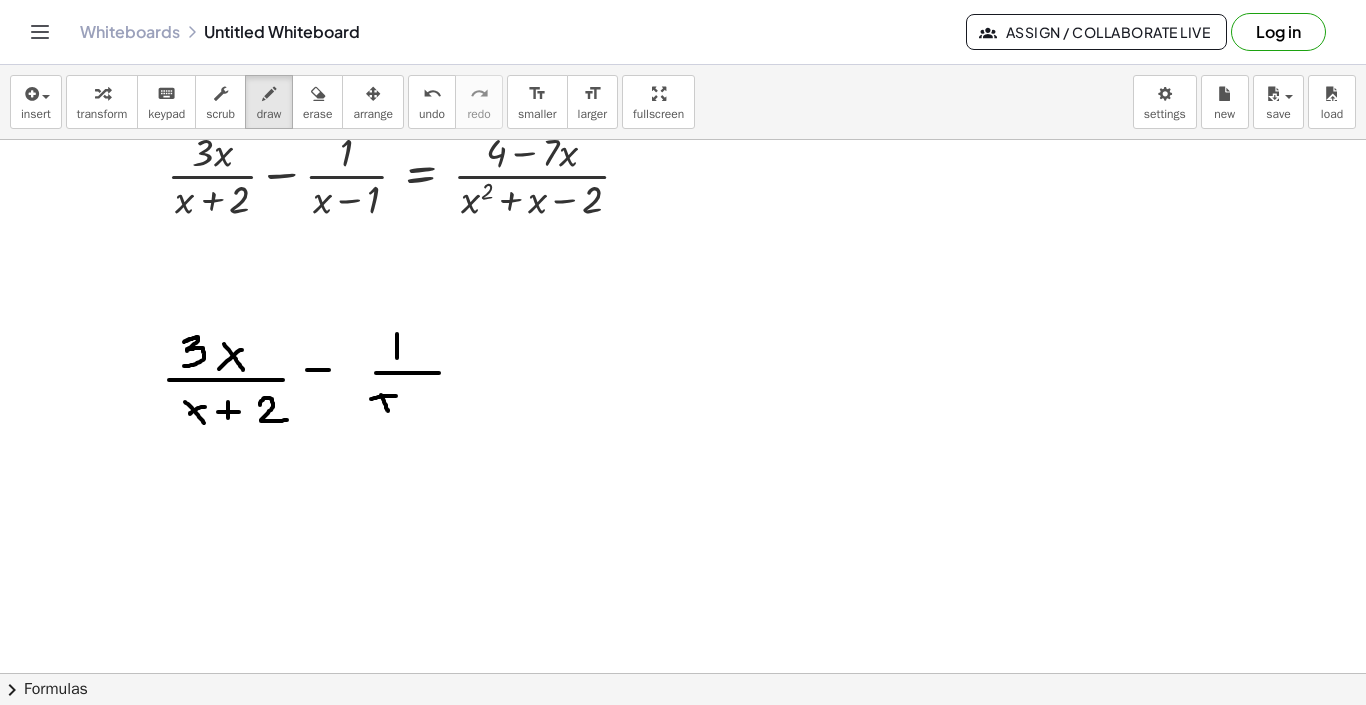 drag, startPoint x: 396, startPoint y: 396, endPoint x: 371, endPoint y: 399, distance: 25.179358 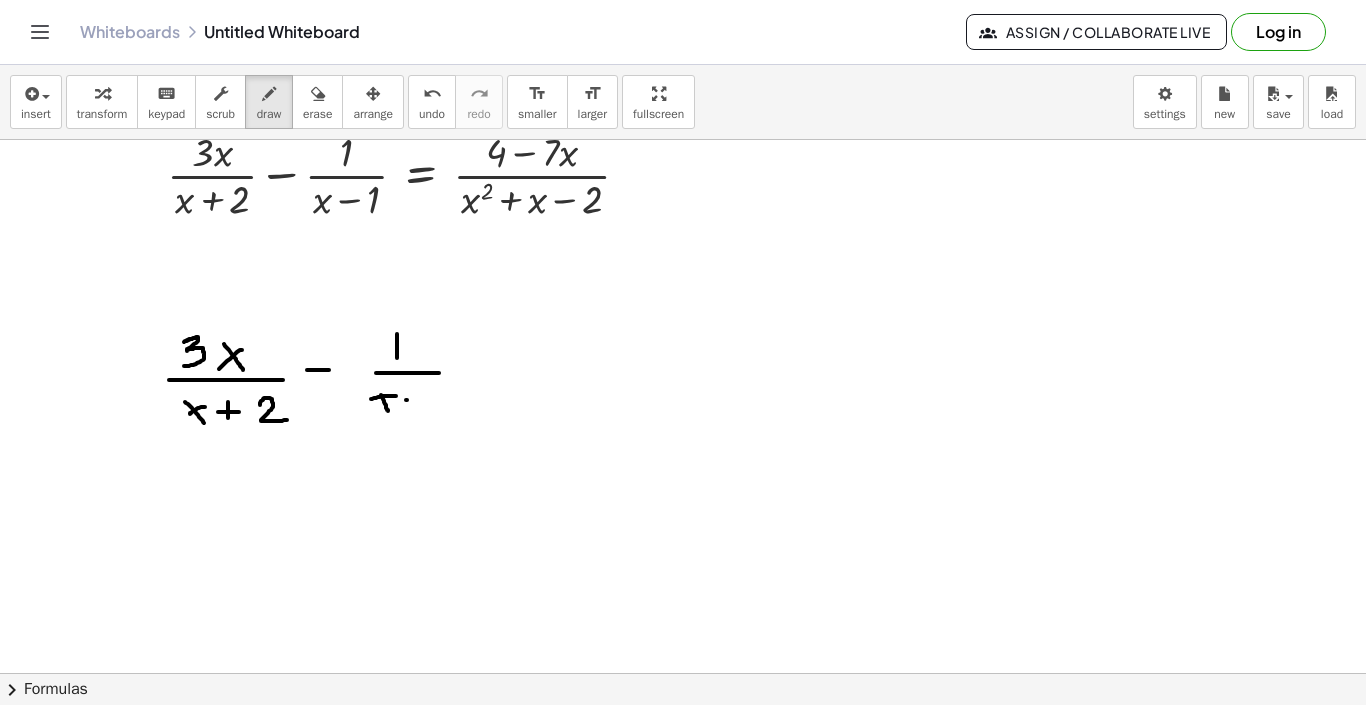 drag, startPoint x: 407, startPoint y: 400, endPoint x: 418, endPoint y: 400, distance: 11 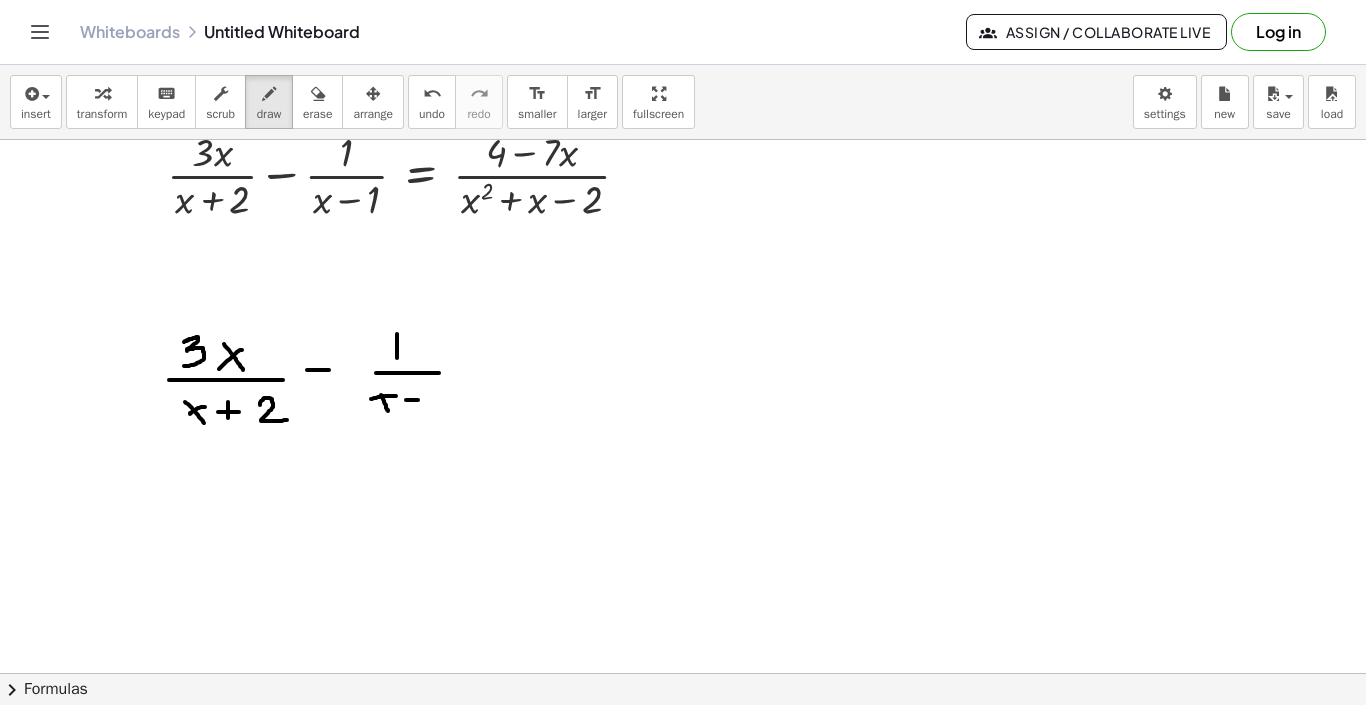 drag, startPoint x: 435, startPoint y: 391, endPoint x: 435, endPoint y: 414, distance: 23 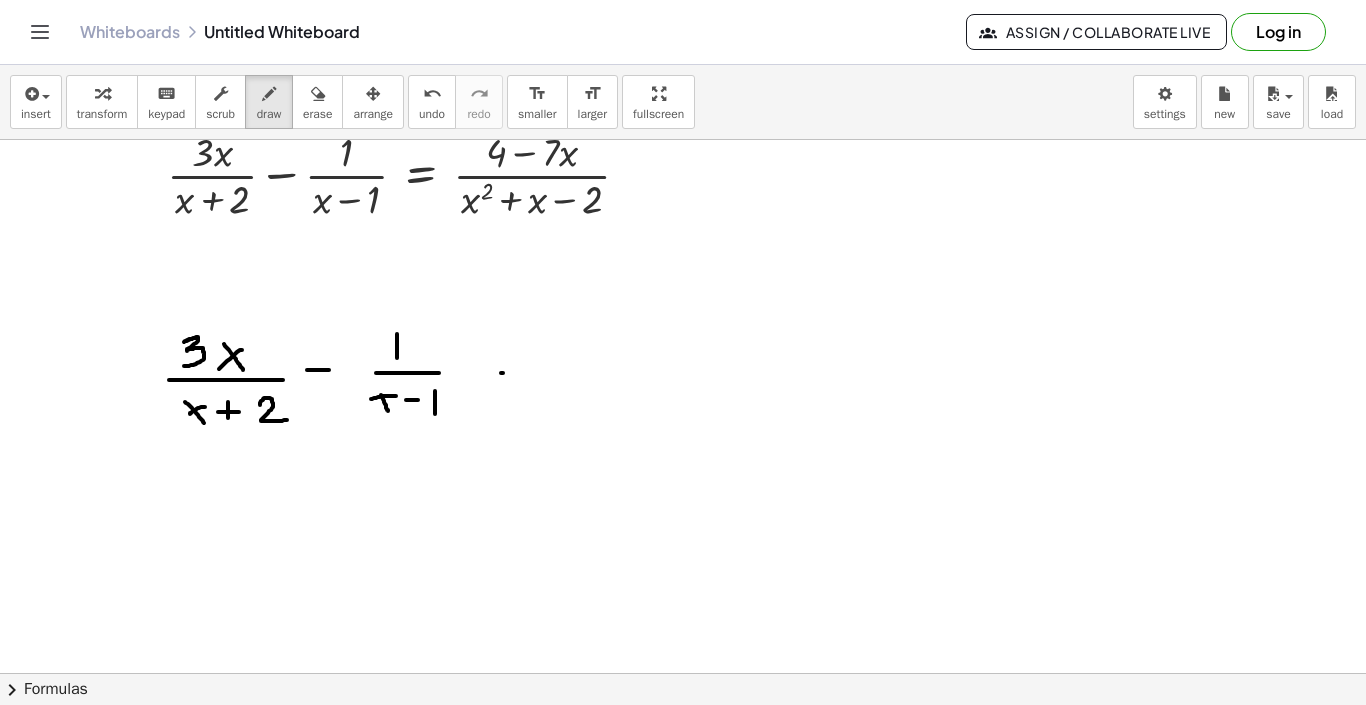 click at bounding box center (683, 664) 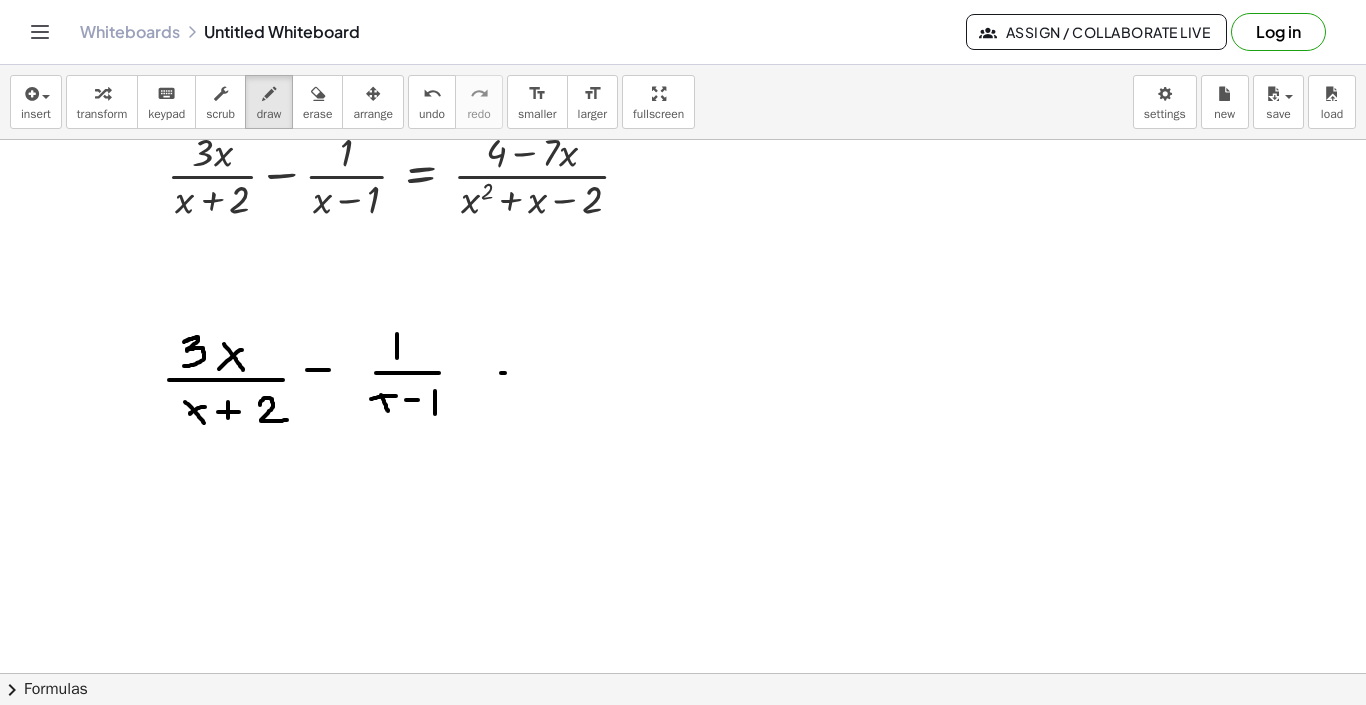 drag, startPoint x: 496, startPoint y: 386, endPoint x: 507, endPoint y: 386, distance: 11 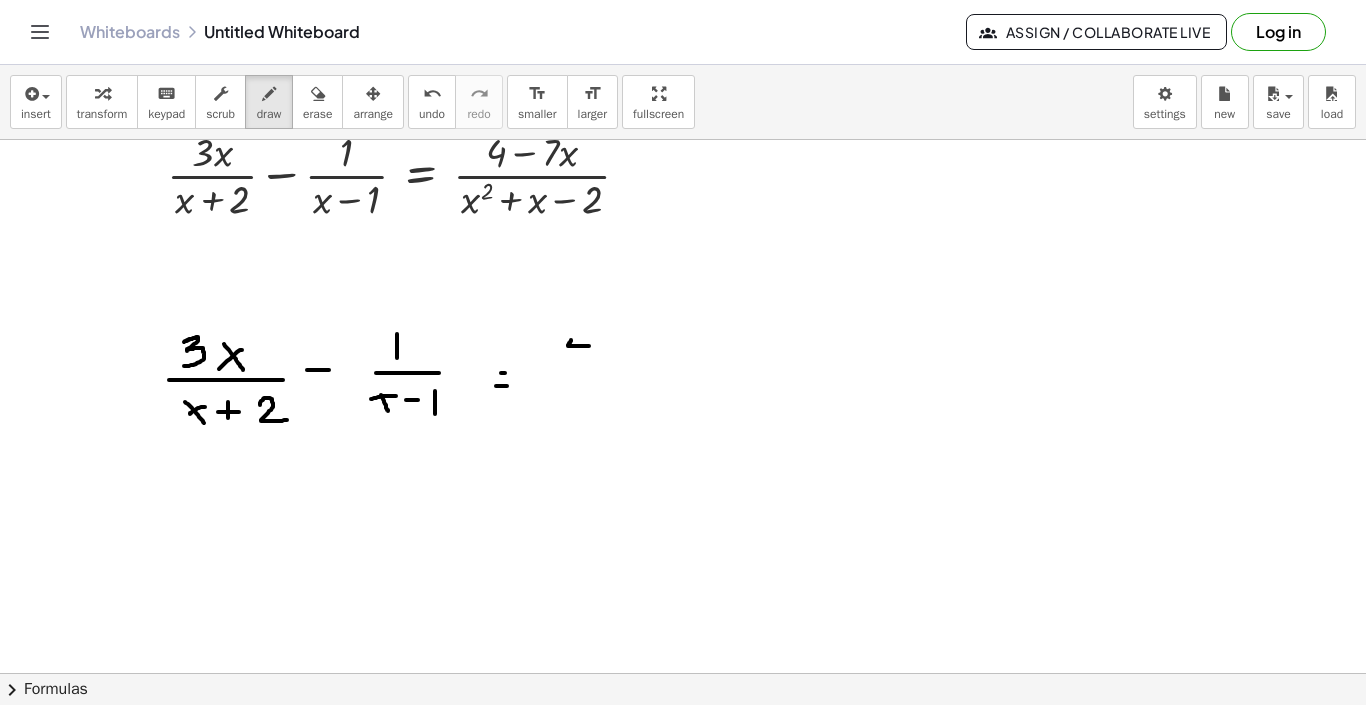 drag, startPoint x: 570, startPoint y: 342, endPoint x: 590, endPoint y: 346, distance: 20.396078 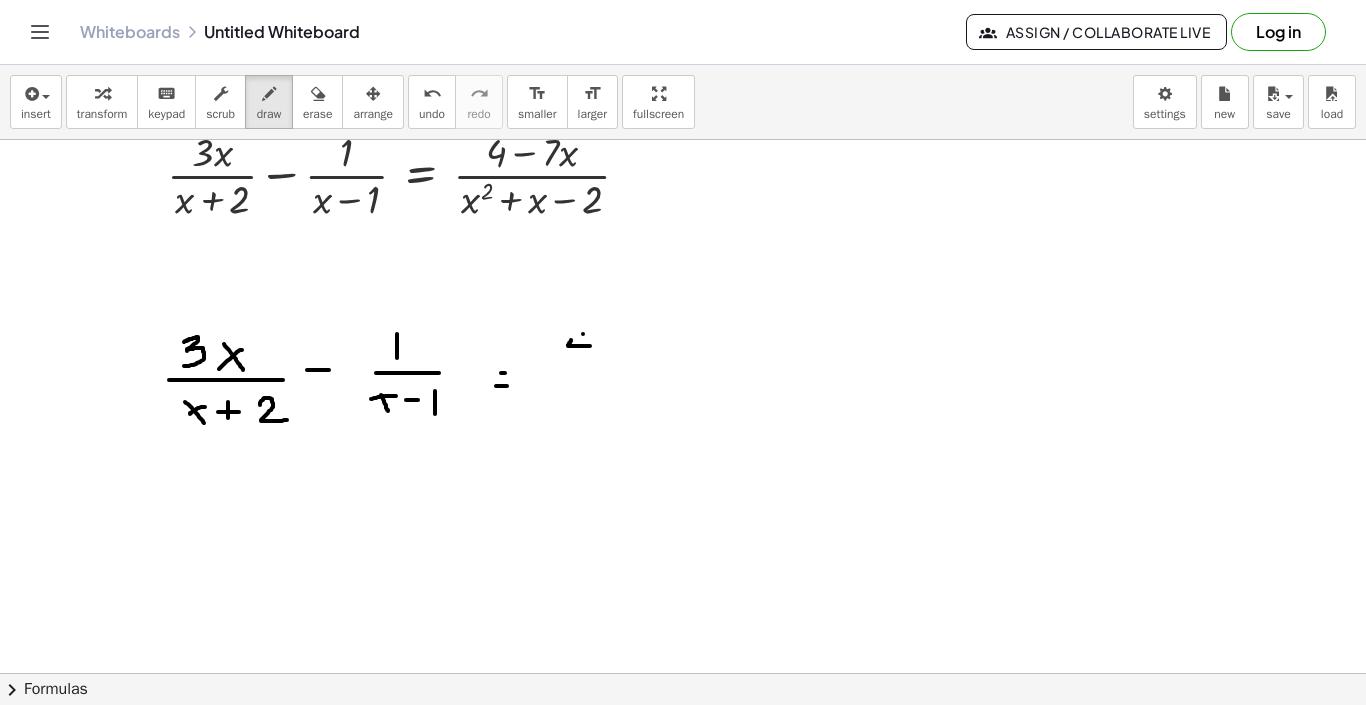 drag, startPoint x: 583, startPoint y: 334, endPoint x: 583, endPoint y: 356, distance: 22 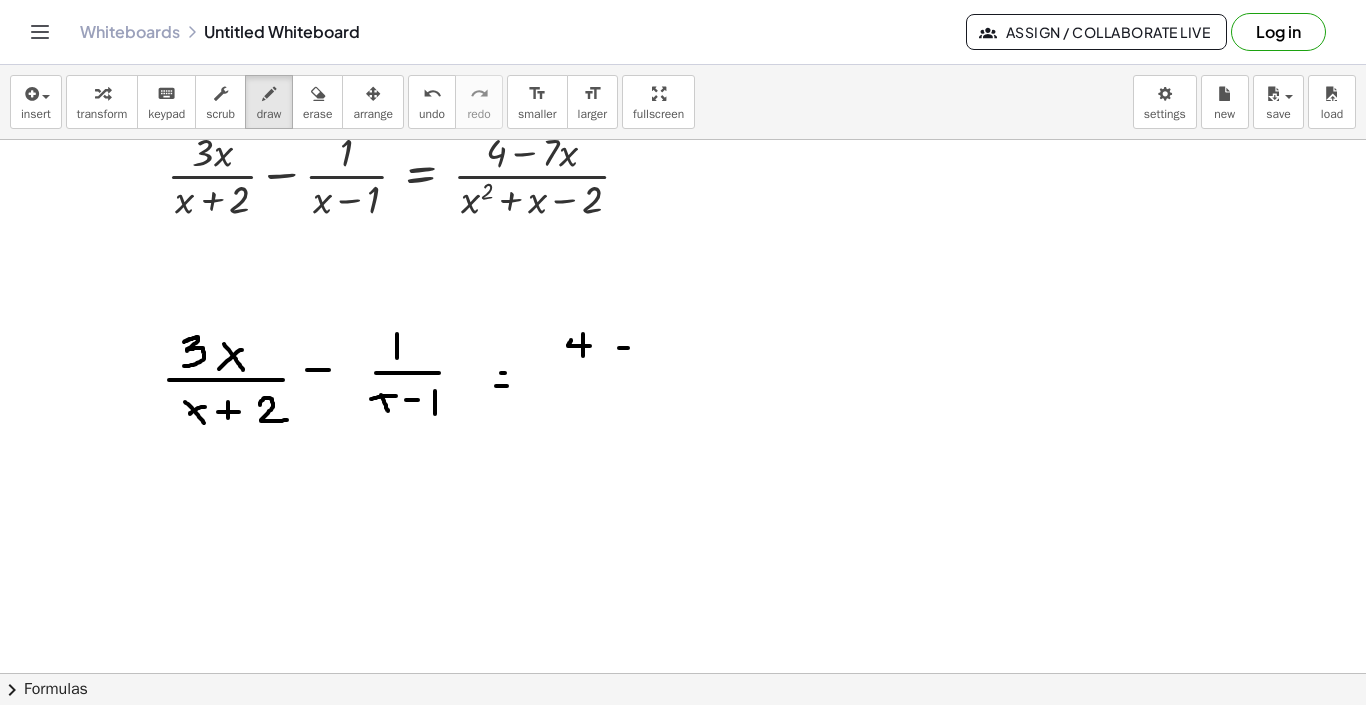 click at bounding box center [683, 664] 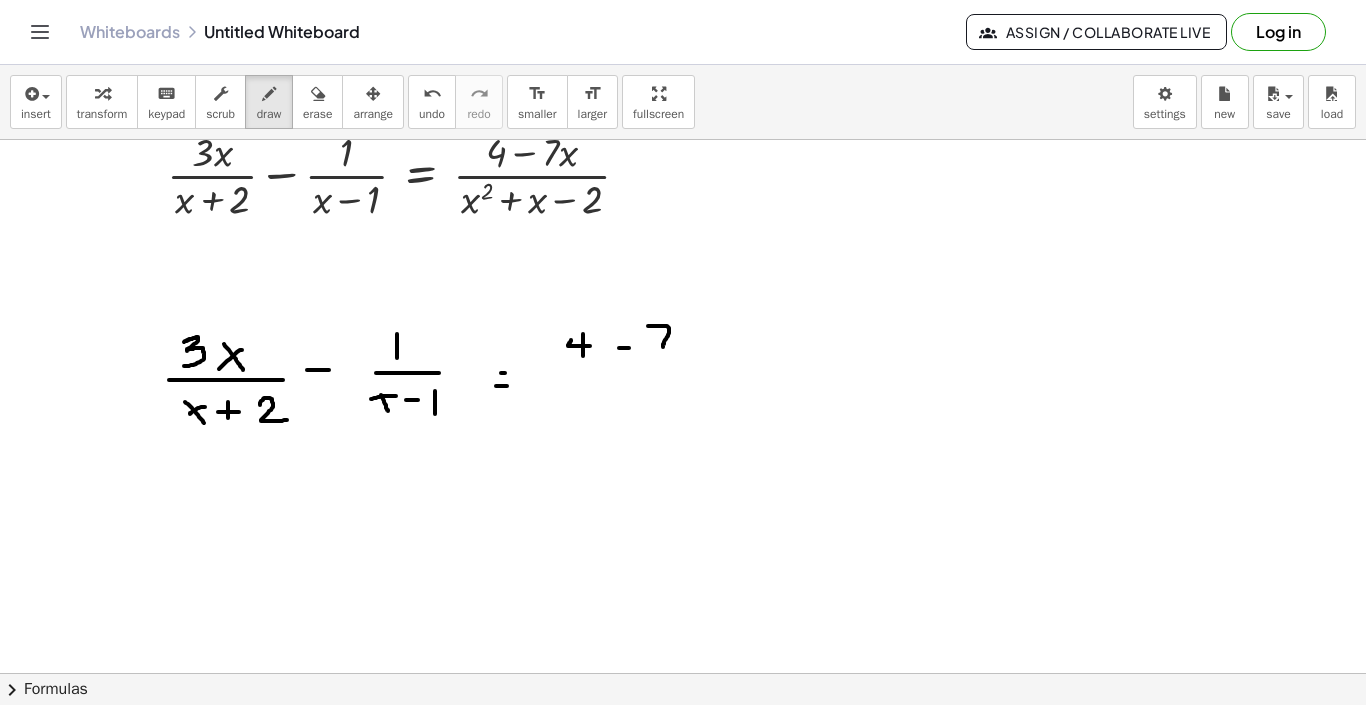 drag, startPoint x: 648, startPoint y: 326, endPoint x: 663, endPoint y: 347, distance: 25.806976 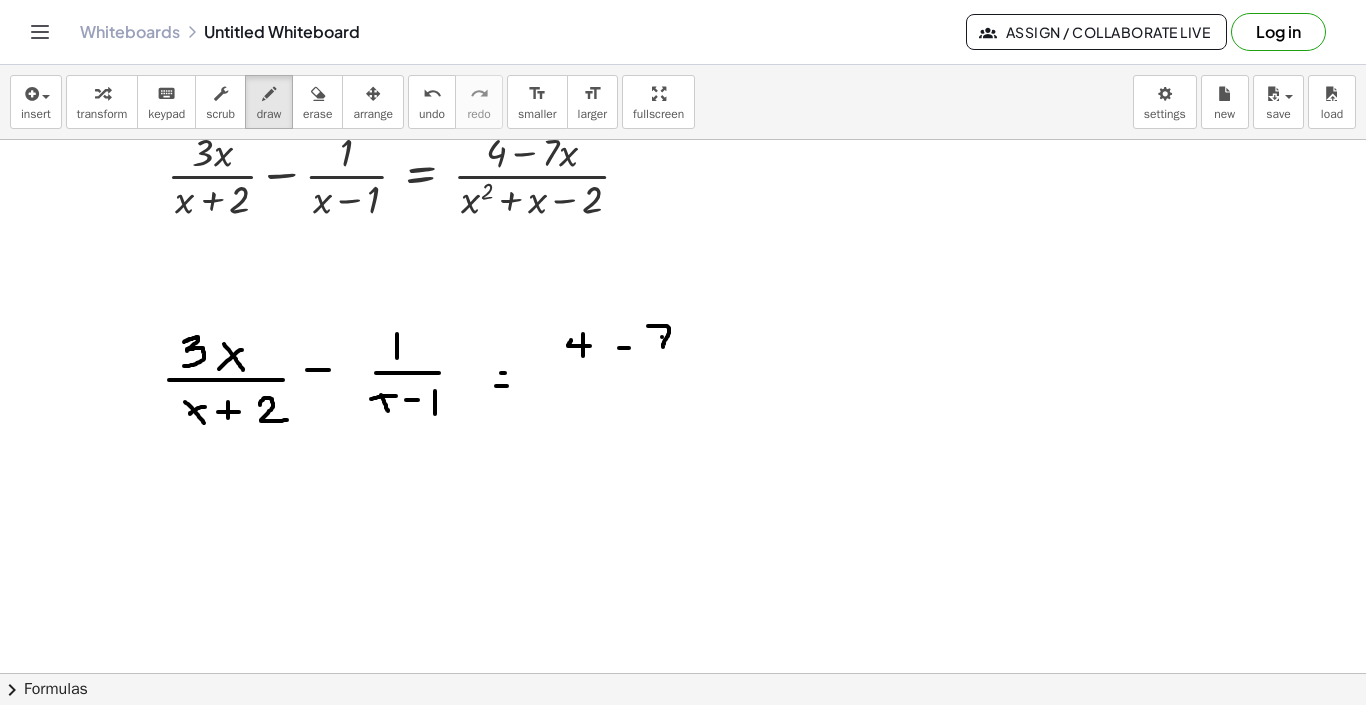 click at bounding box center [683, 664] 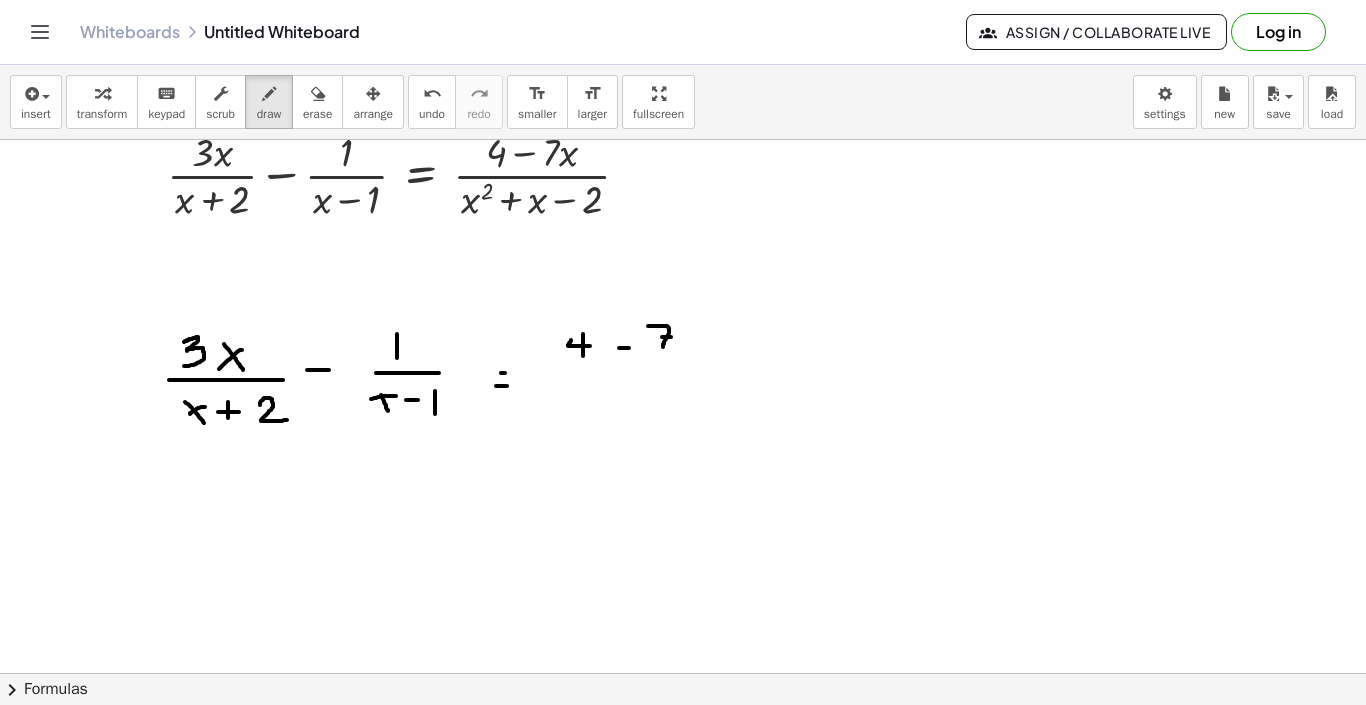 click at bounding box center [683, 664] 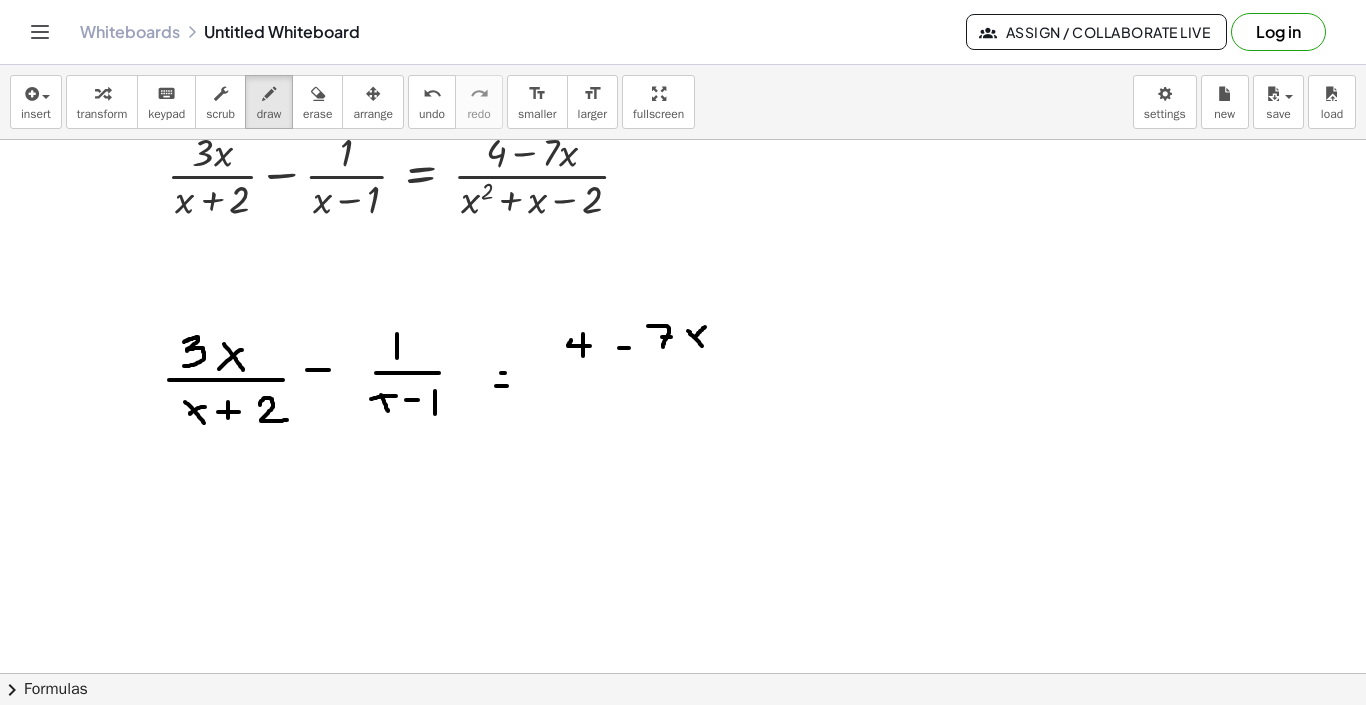 drag, startPoint x: 705, startPoint y: 327, endPoint x: 694, endPoint y: 337, distance: 14.866069 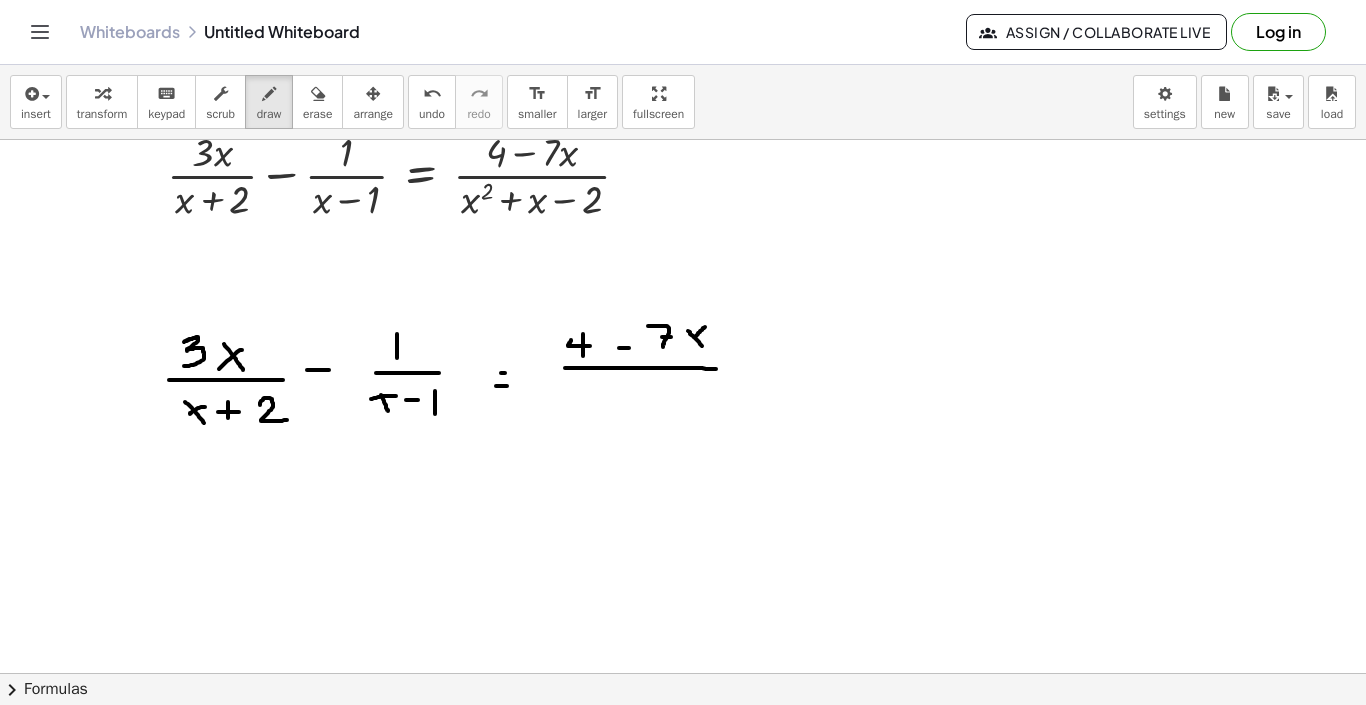 drag, startPoint x: 565, startPoint y: 368, endPoint x: 716, endPoint y: 369, distance: 151.00331 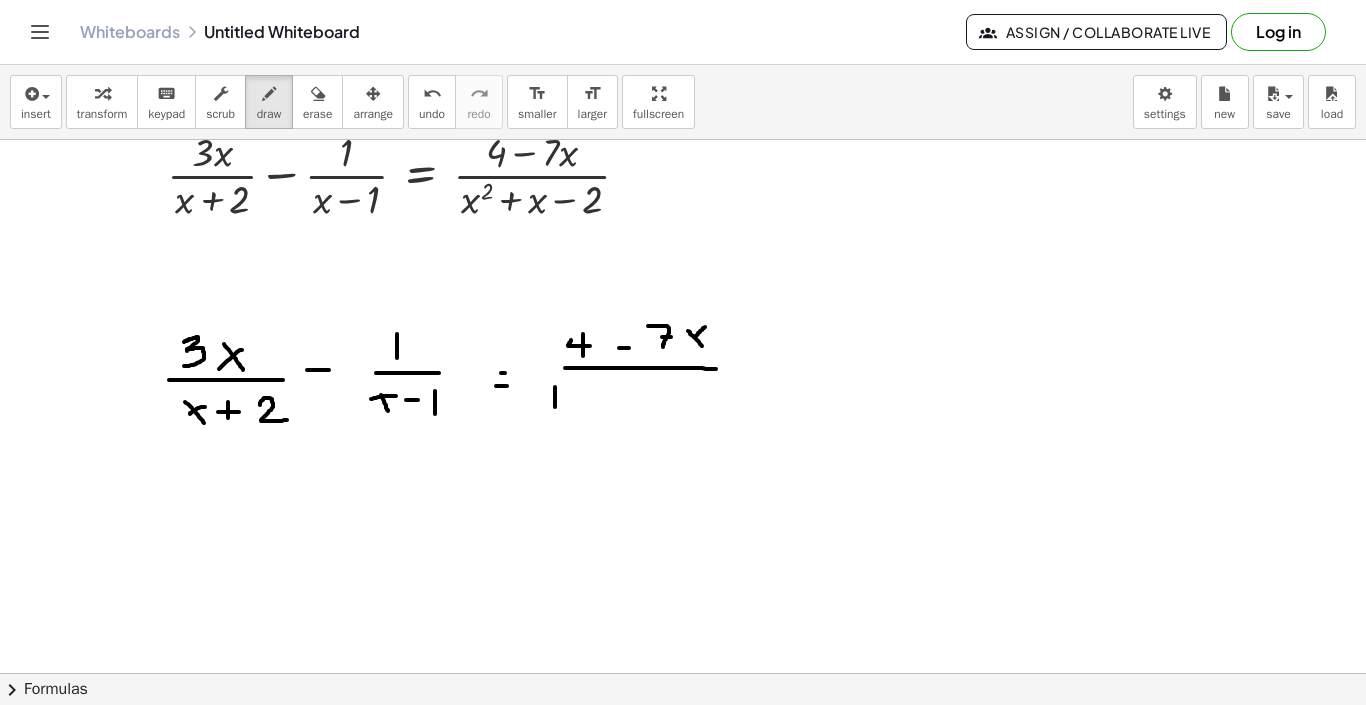 drag, startPoint x: 555, startPoint y: 387, endPoint x: 564, endPoint y: 414, distance: 28.460499 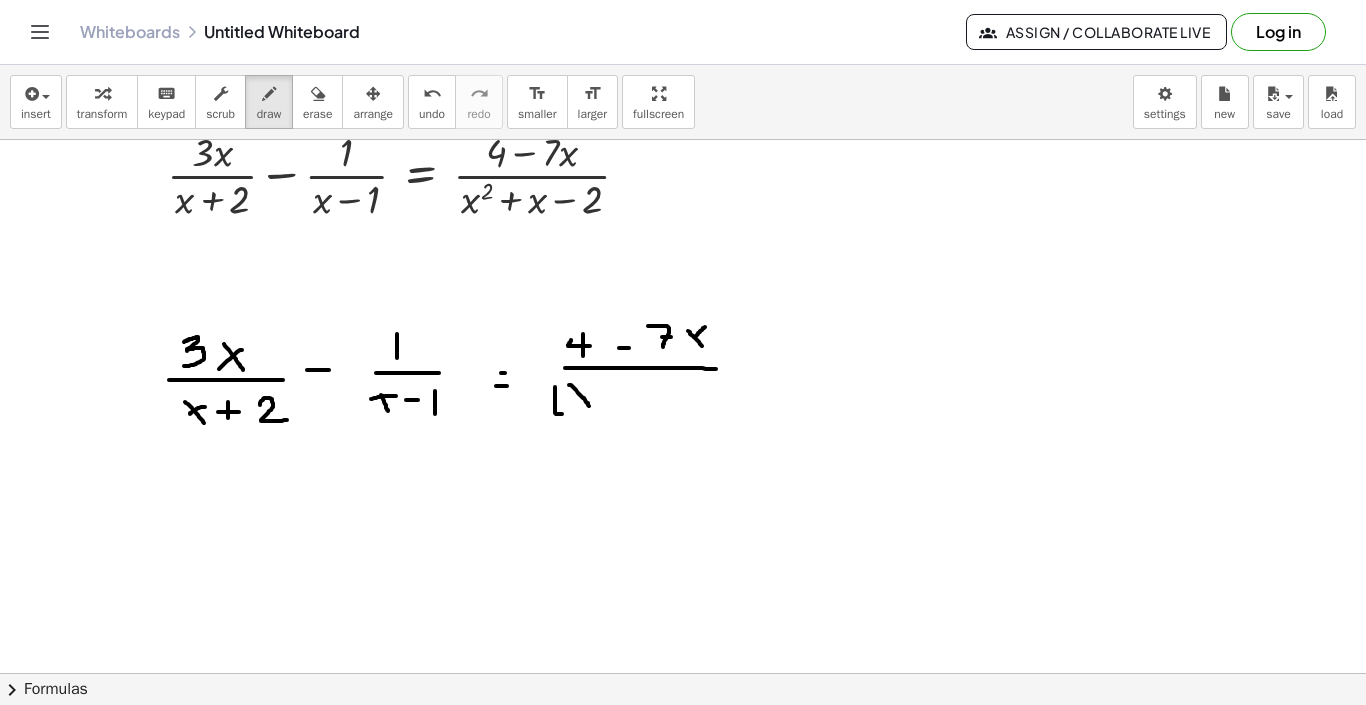 drag, startPoint x: 576, startPoint y: 390, endPoint x: 589, endPoint y: 406, distance: 20.615528 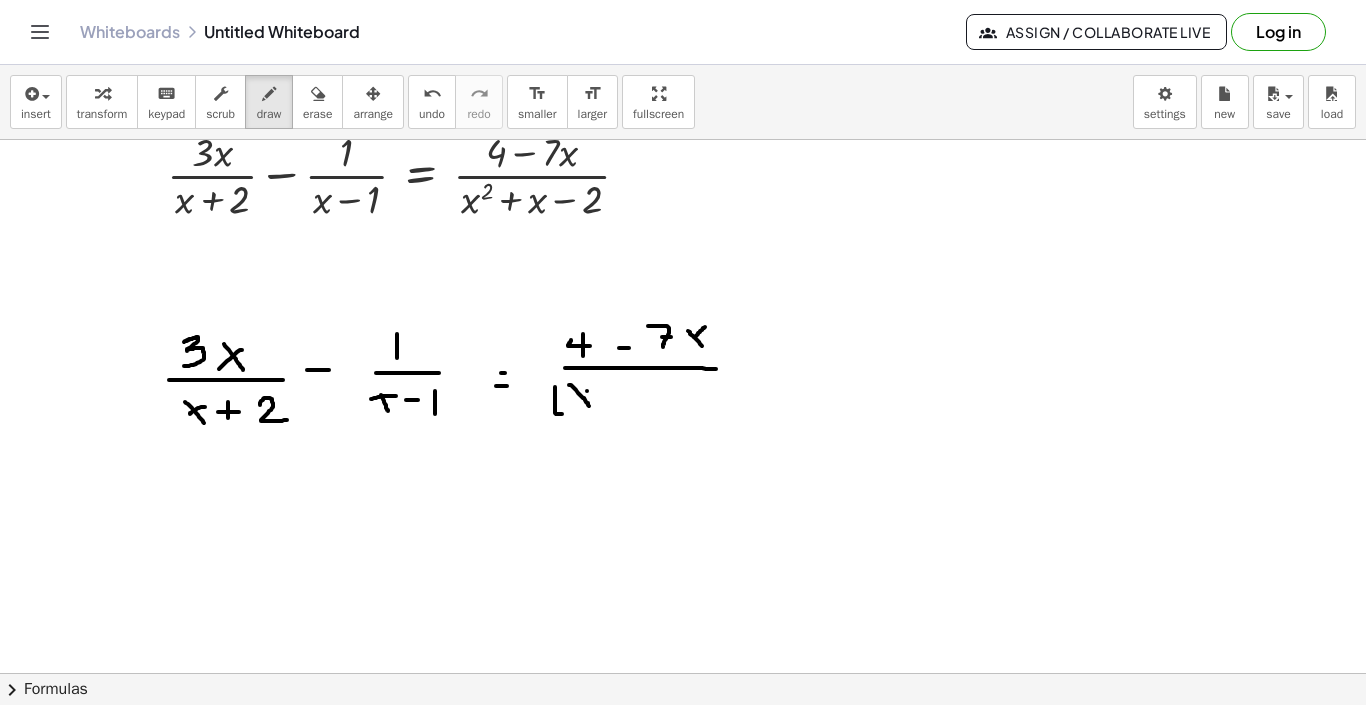 drag, startPoint x: 587, startPoint y: 391, endPoint x: 577, endPoint y: 401, distance: 14.142136 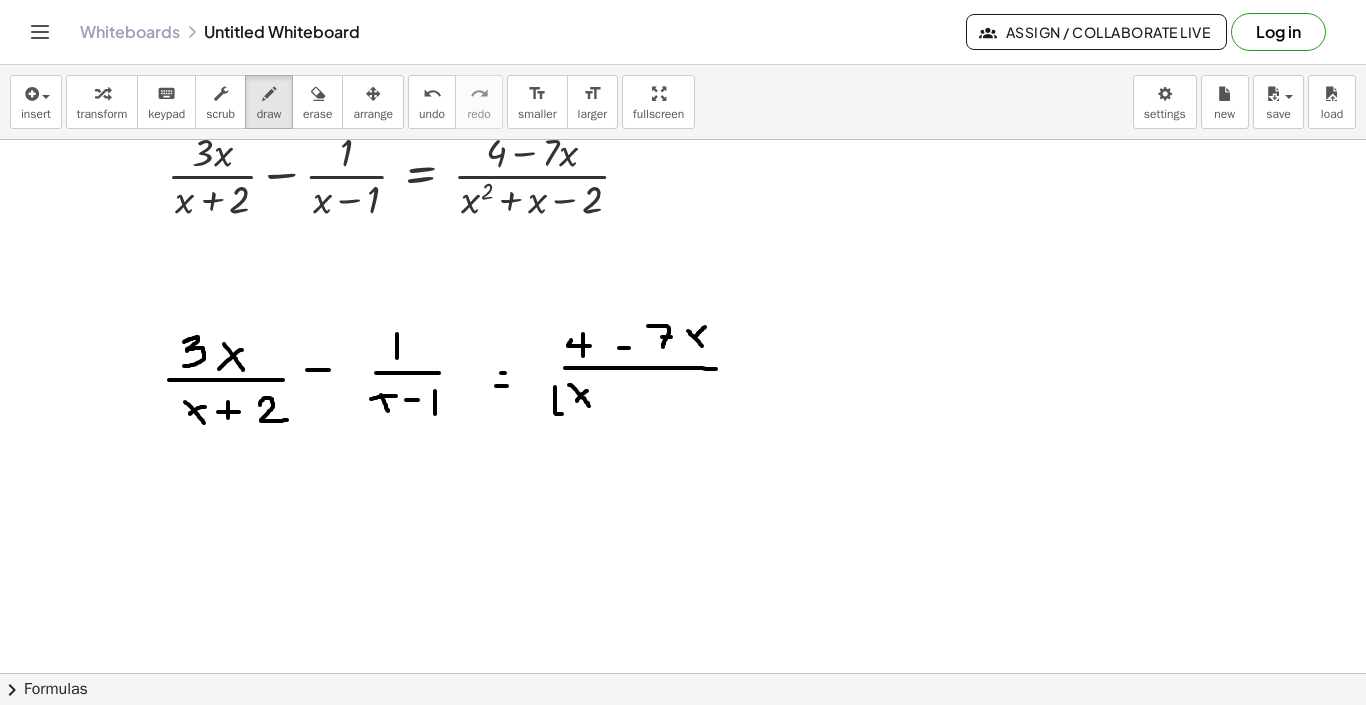click at bounding box center (683, 664) 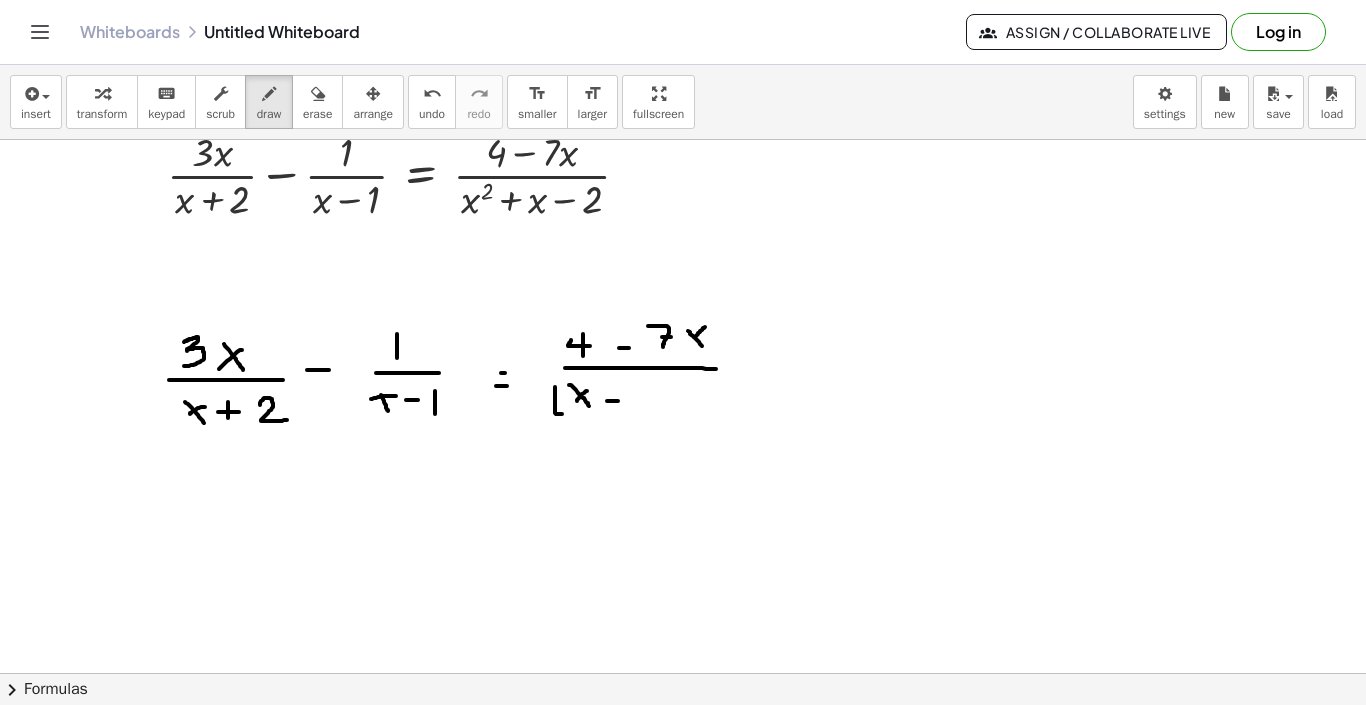click at bounding box center (683, 664) 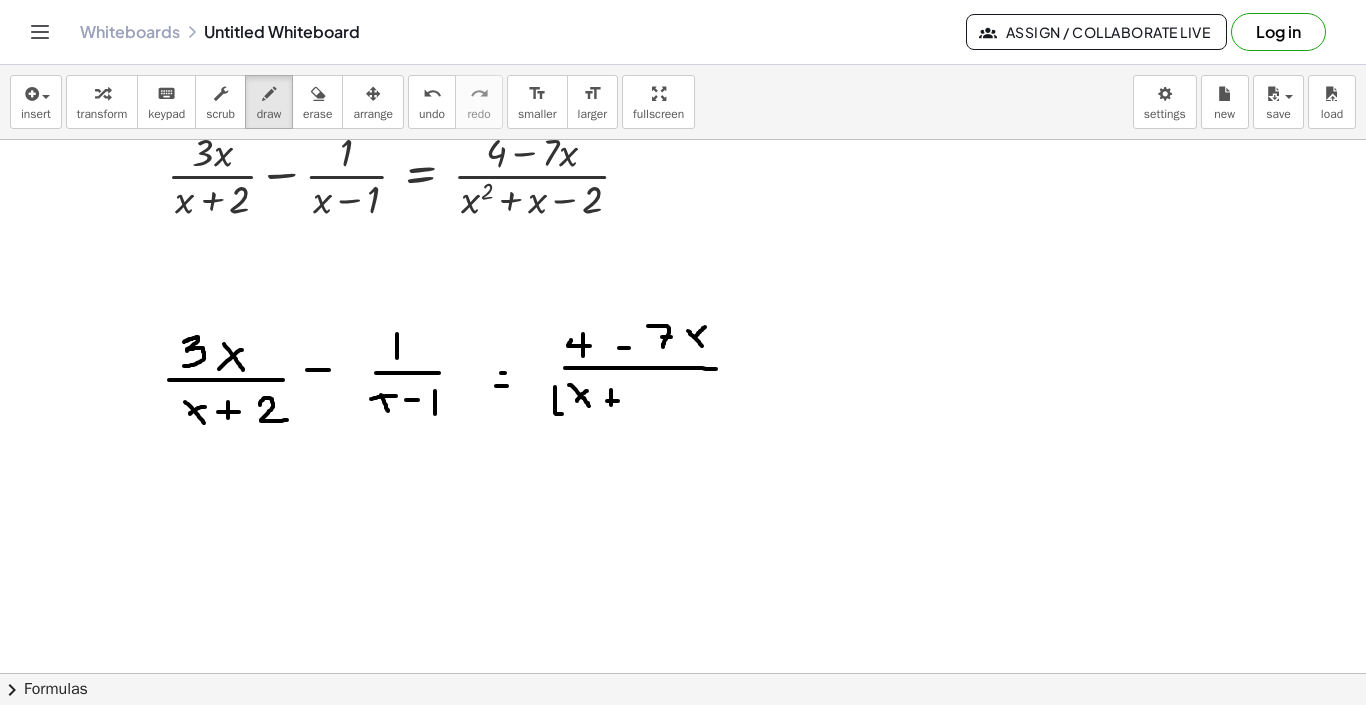 click at bounding box center (683, 664) 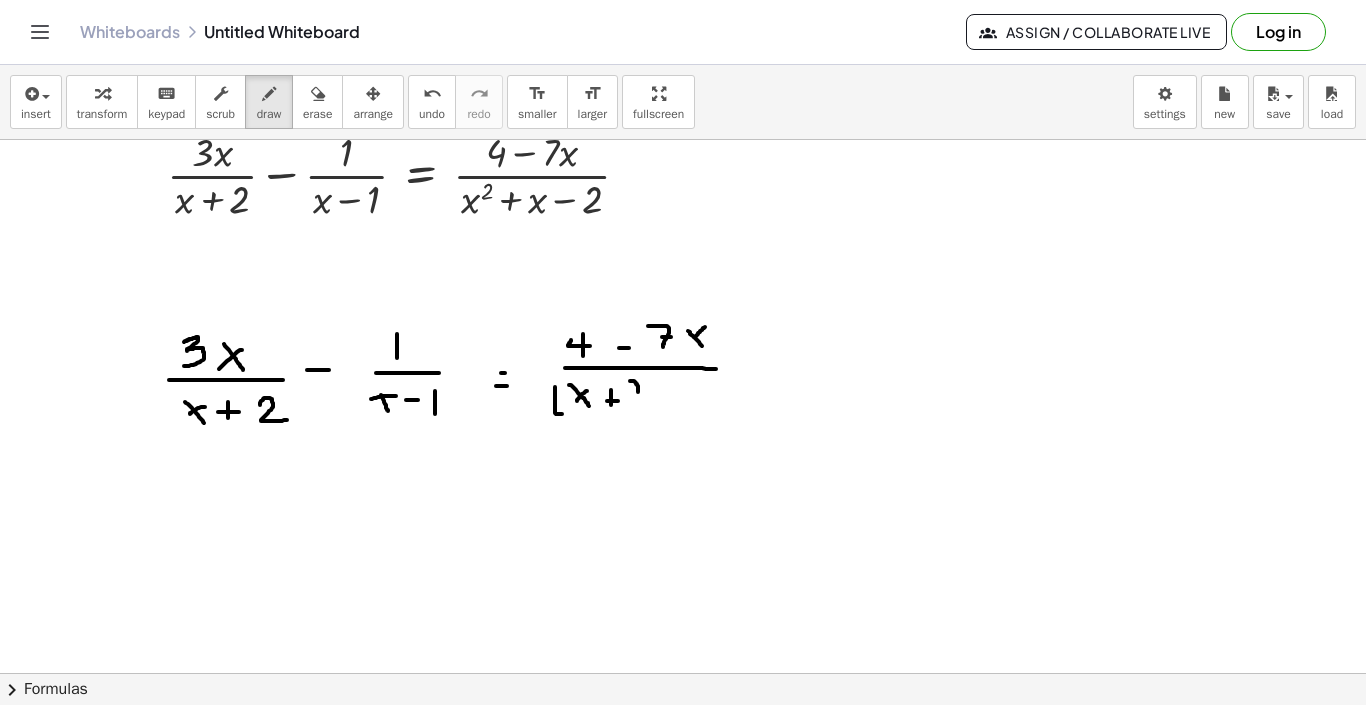 drag, startPoint x: 630, startPoint y: 381, endPoint x: 636, endPoint y: 408, distance: 27.658634 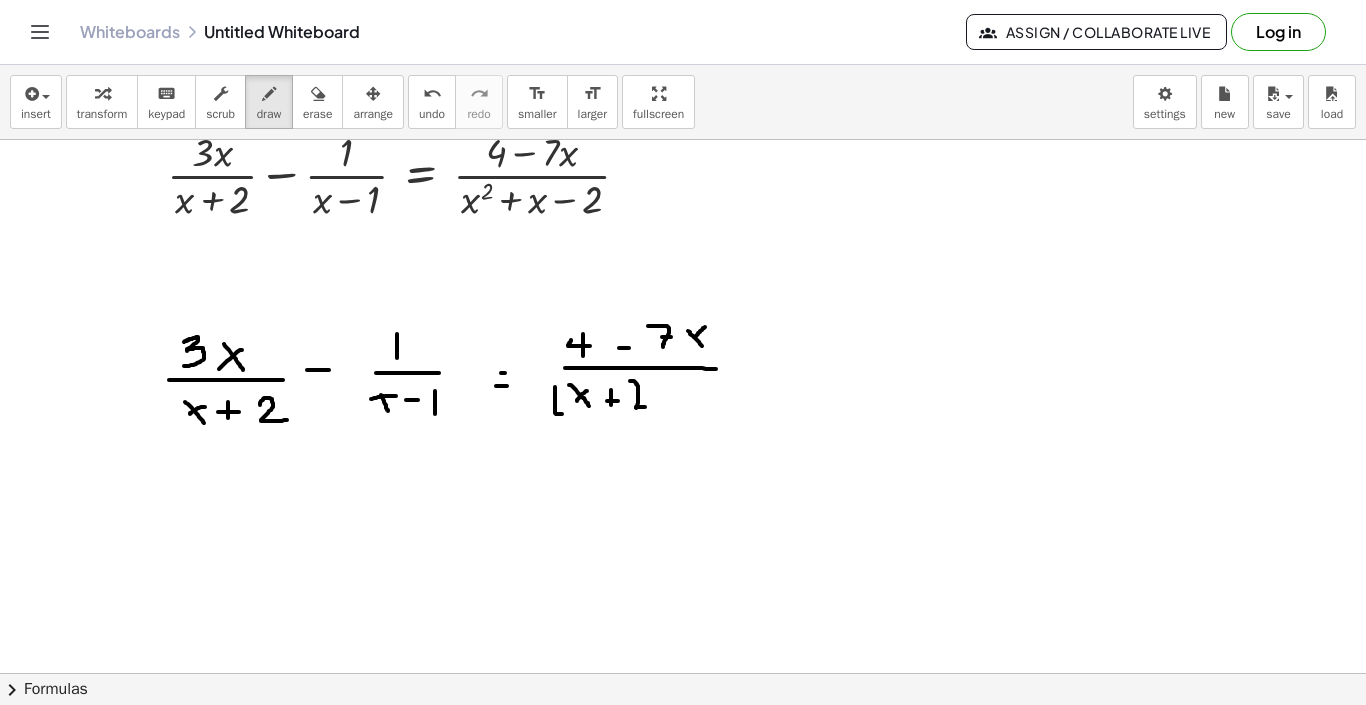 click at bounding box center (683, 664) 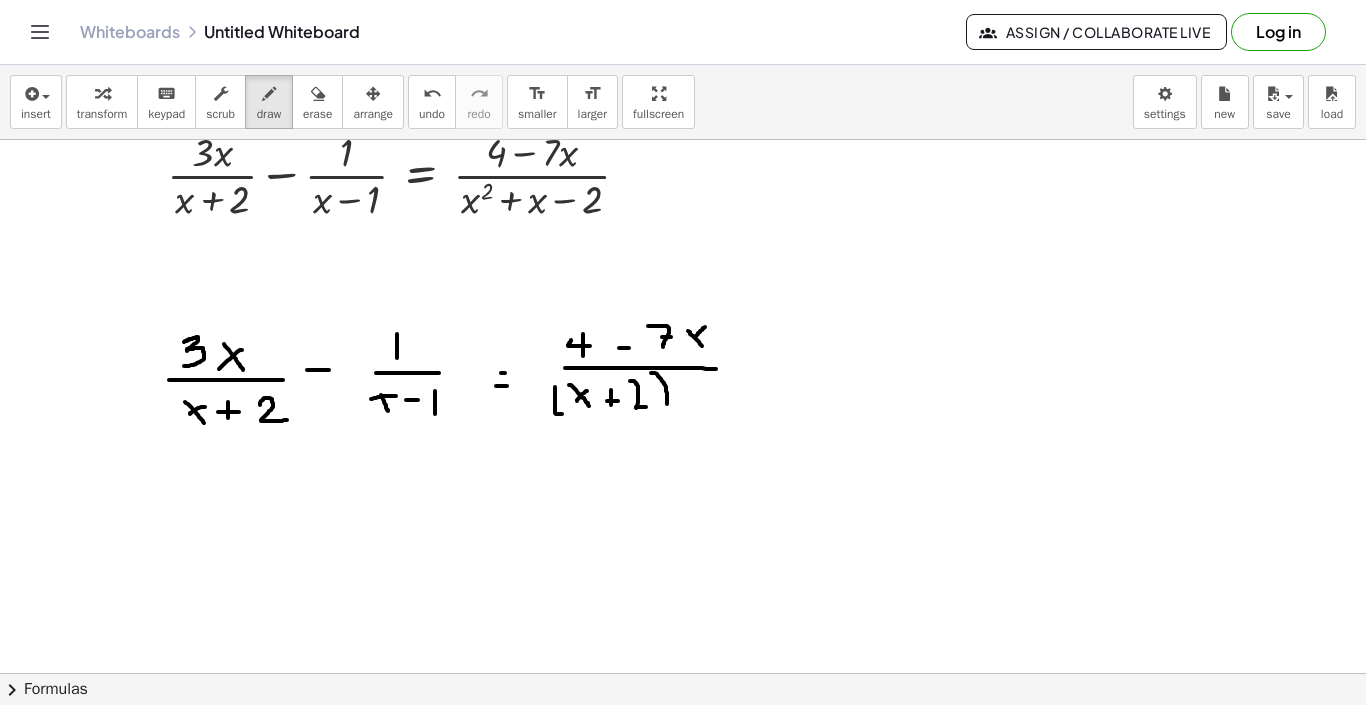 drag, startPoint x: 658, startPoint y: 376, endPoint x: 664, endPoint y: 411, distance: 35.510563 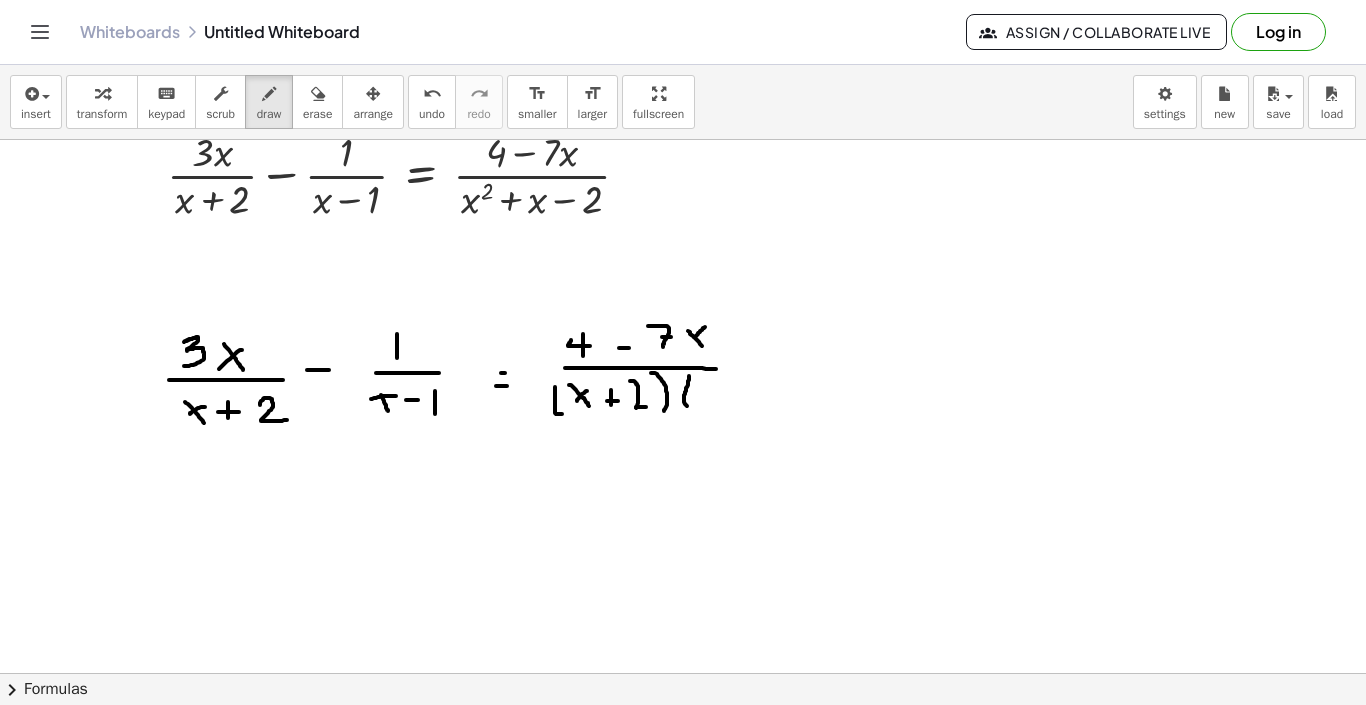 drag, startPoint x: 689, startPoint y: 376, endPoint x: 692, endPoint y: 410, distance: 34.132095 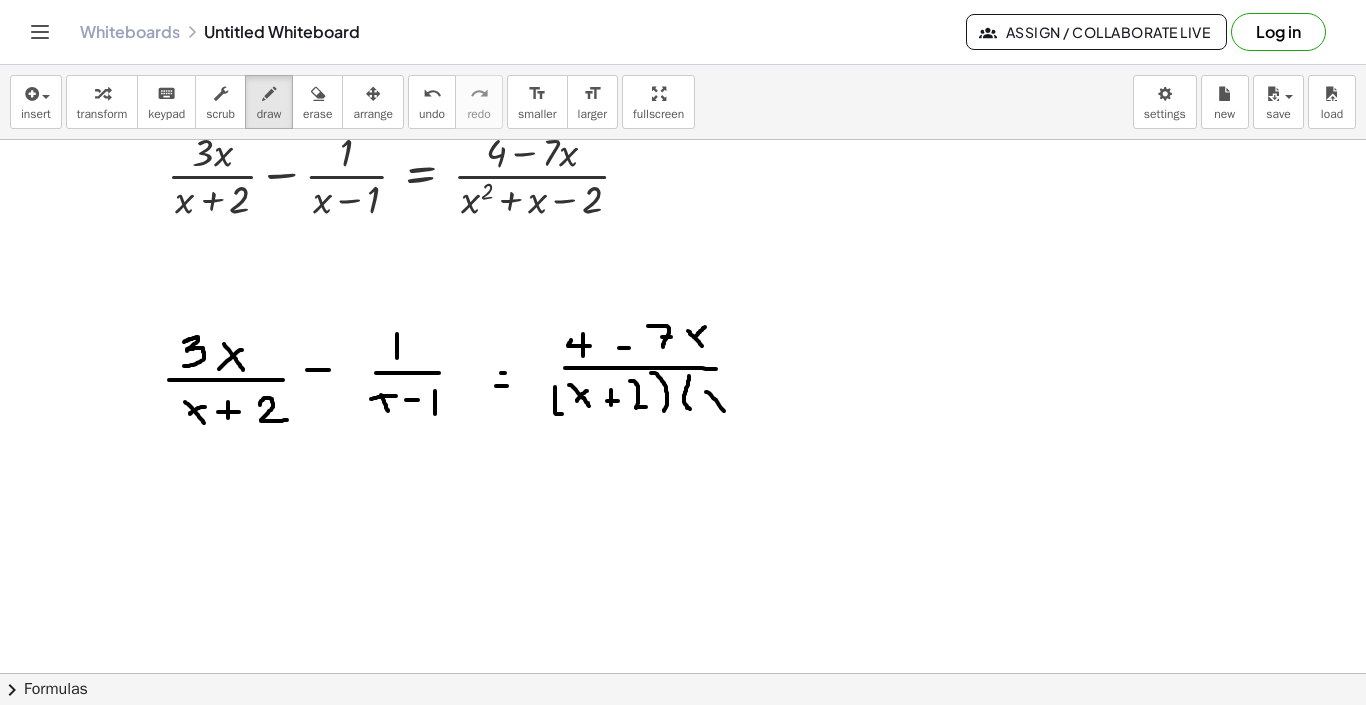 drag, startPoint x: 706, startPoint y: 392, endPoint x: 727, endPoint y: 418, distance: 33.42155 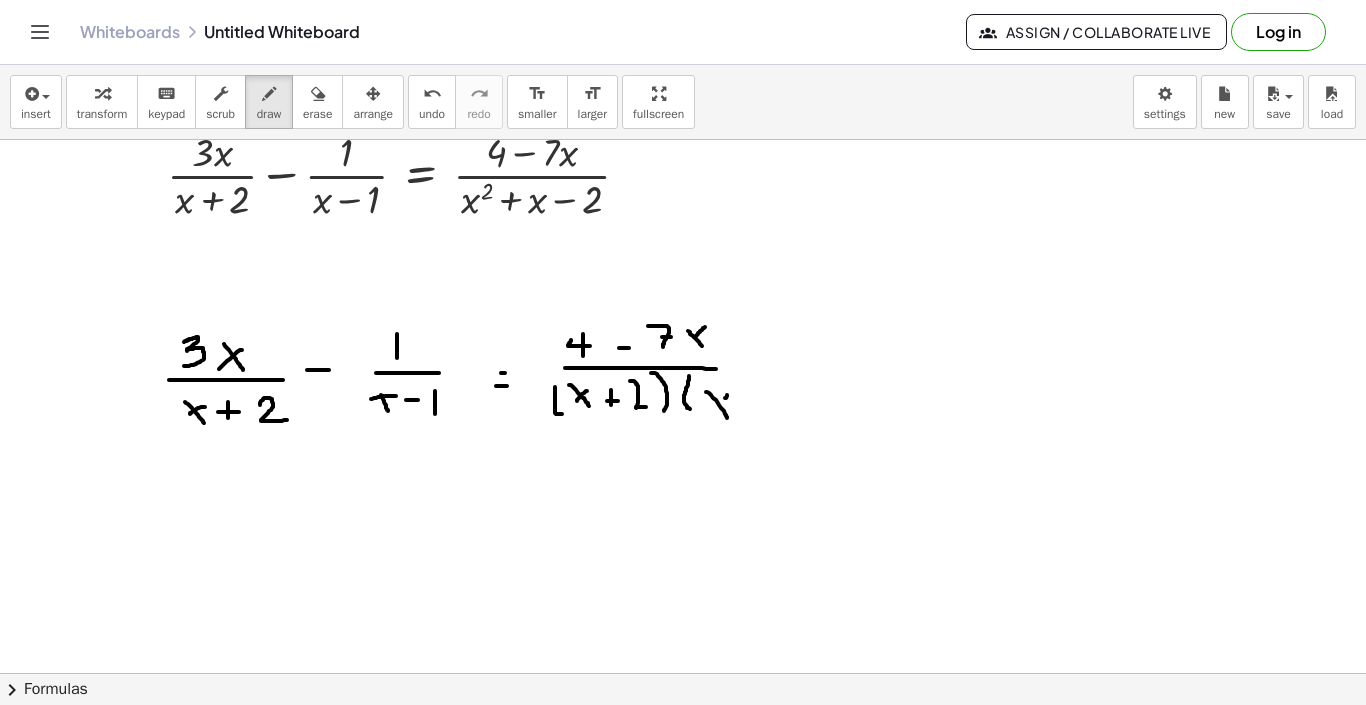 drag, startPoint x: 727, startPoint y: 395, endPoint x: 716, endPoint y: 411, distance: 19.416489 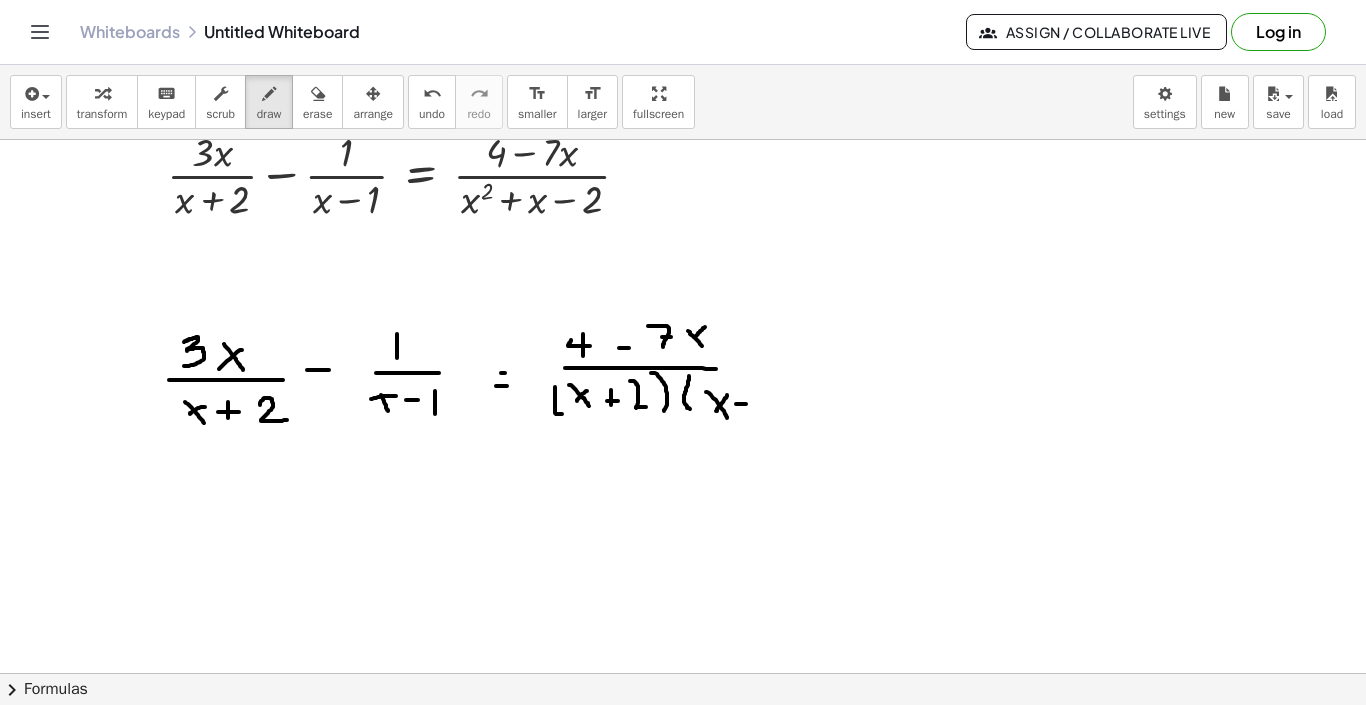 click at bounding box center [683, 664] 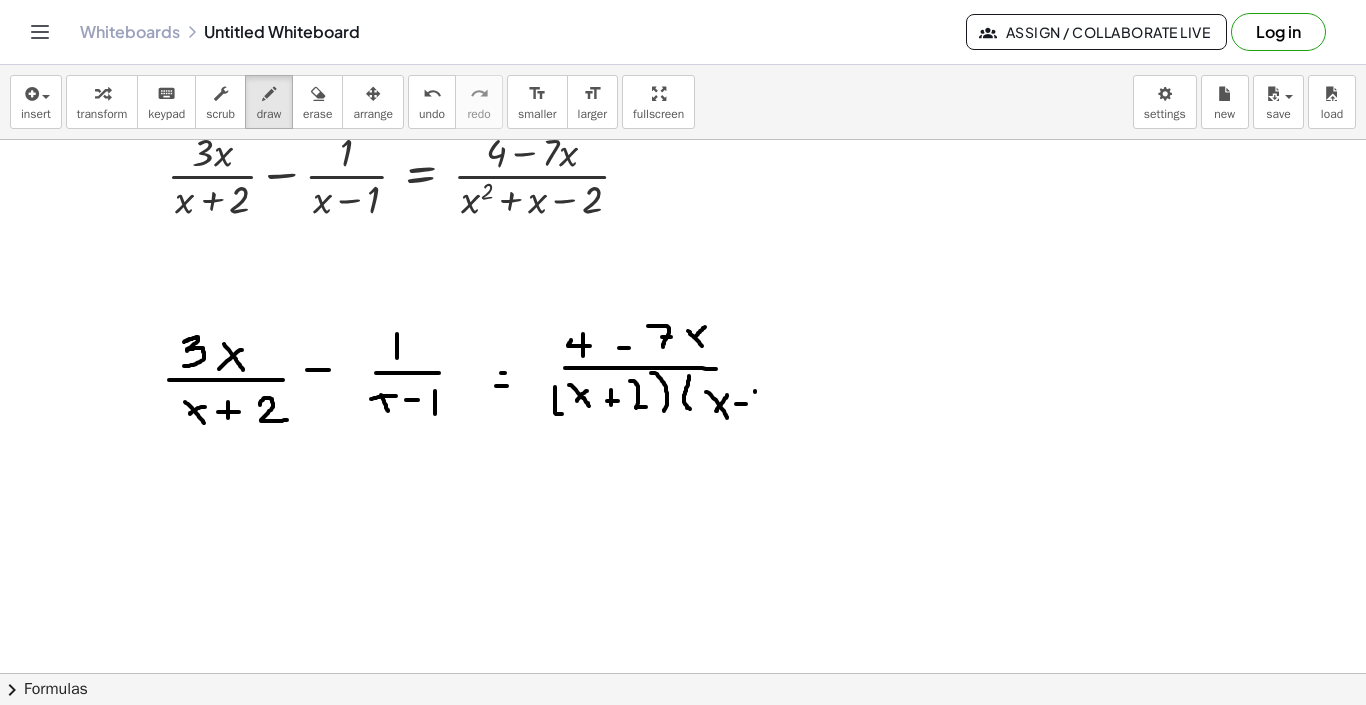 drag, startPoint x: 755, startPoint y: 392, endPoint x: 755, endPoint y: 415, distance: 23 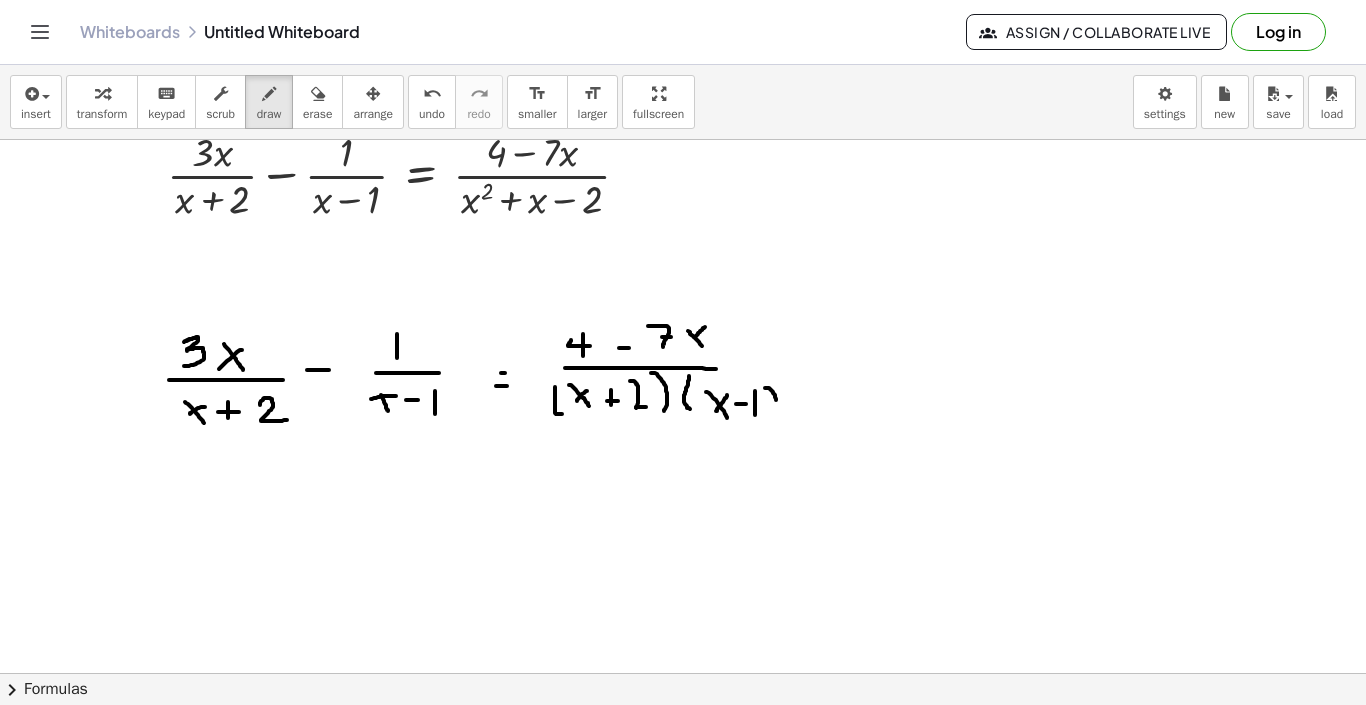click at bounding box center [683, 664] 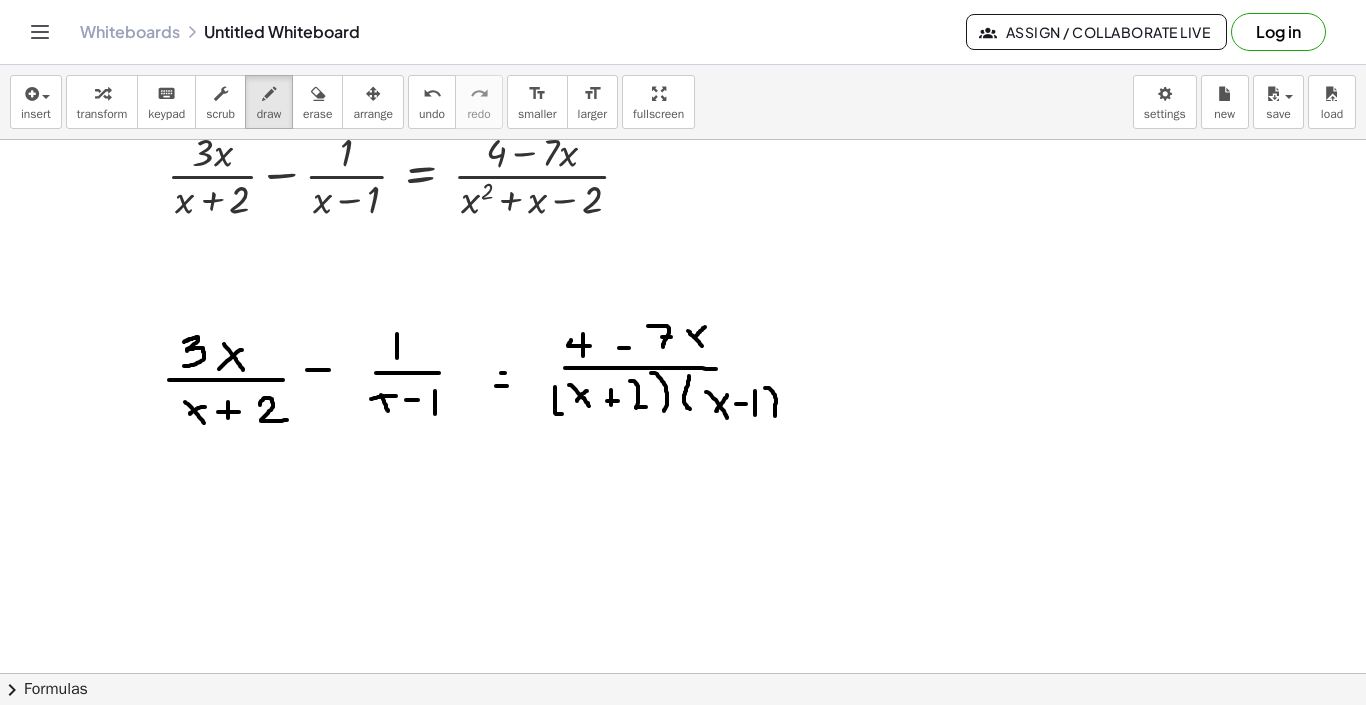 click at bounding box center (683, 664) 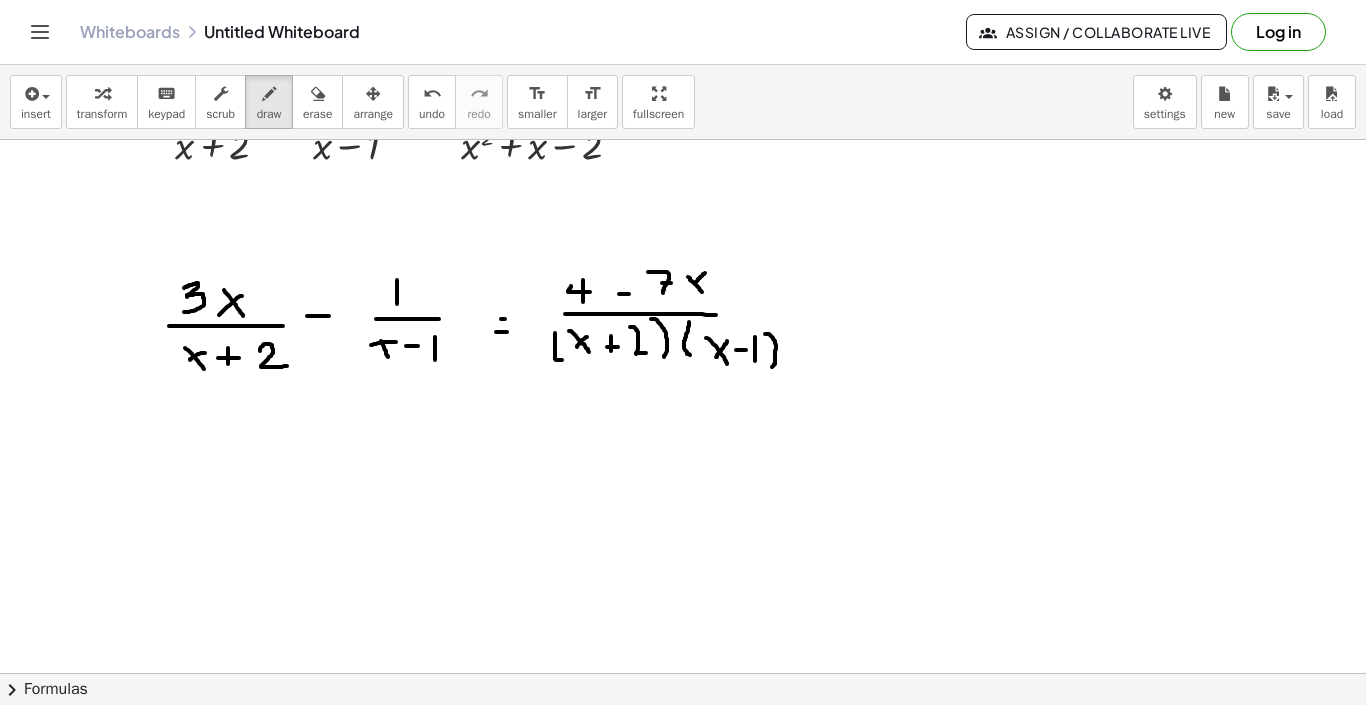 scroll, scrollTop: 129, scrollLeft: 0, axis: vertical 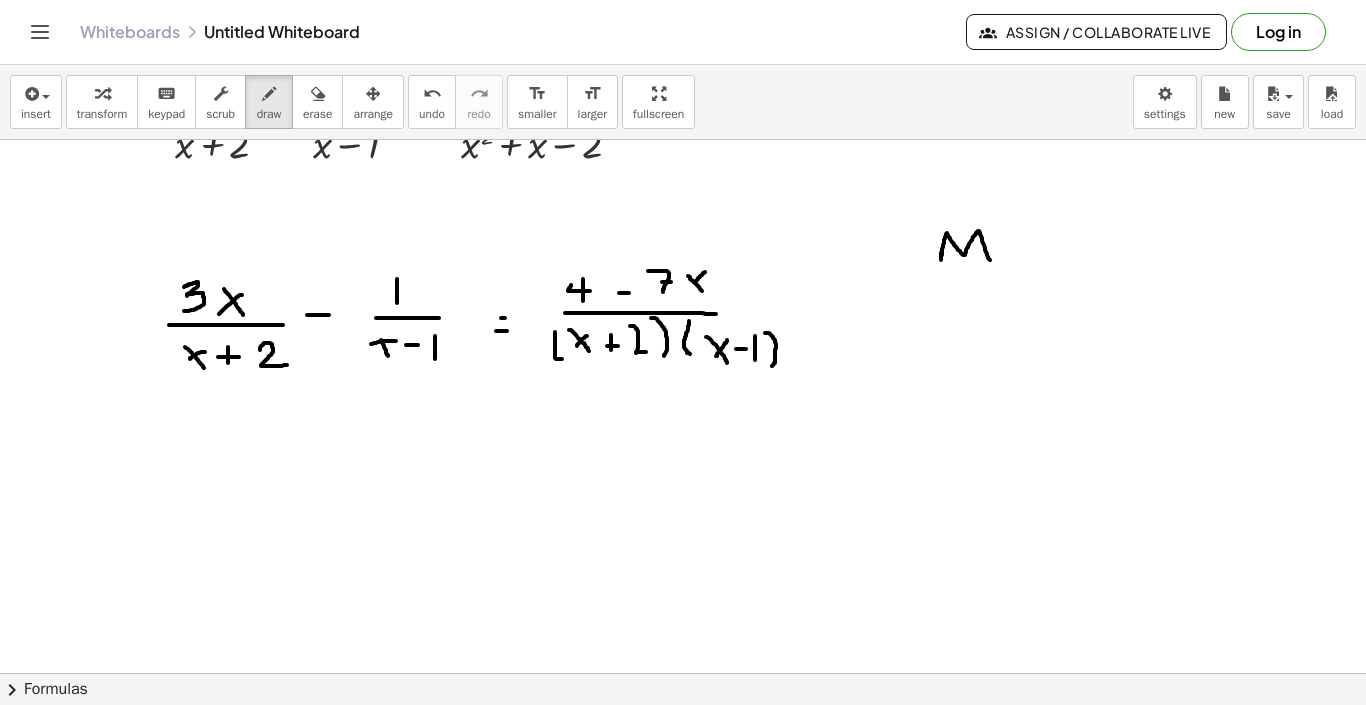 click at bounding box center (683, 609) 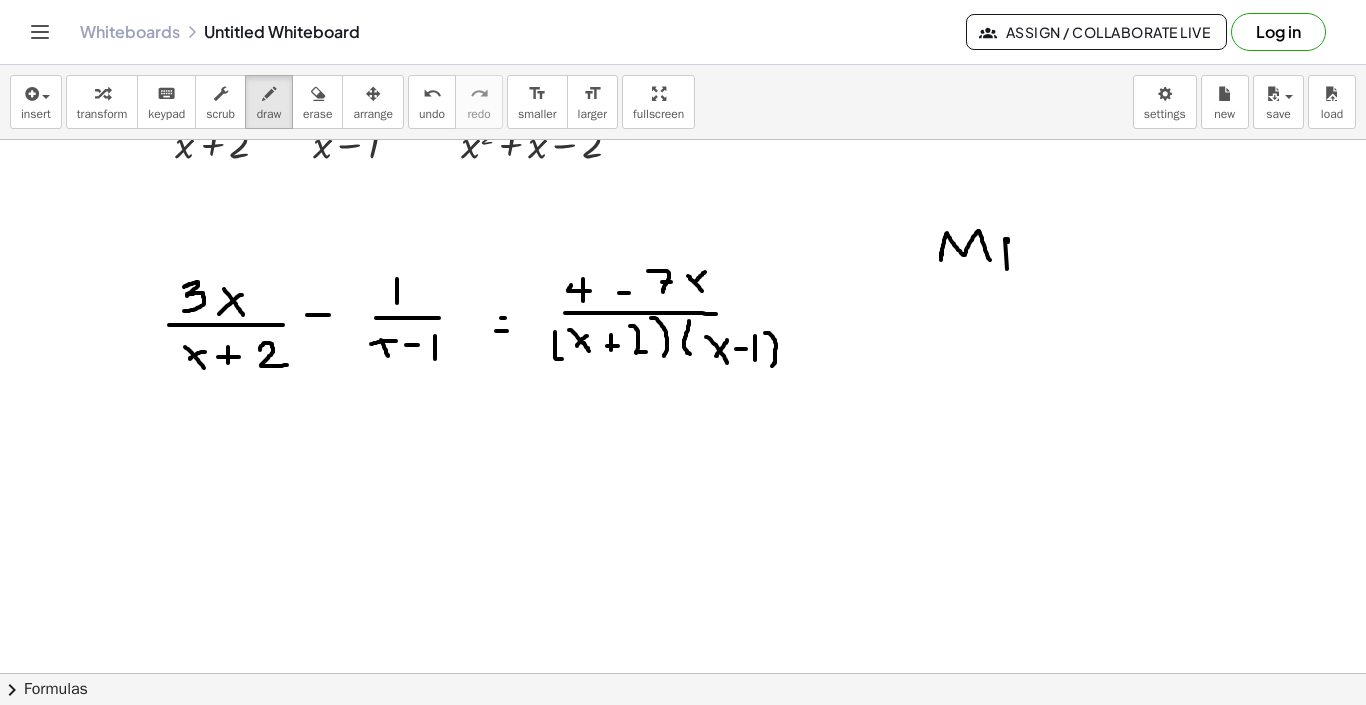 drag, startPoint x: 1008, startPoint y: 241, endPoint x: 1007, endPoint y: 269, distance: 28.01785 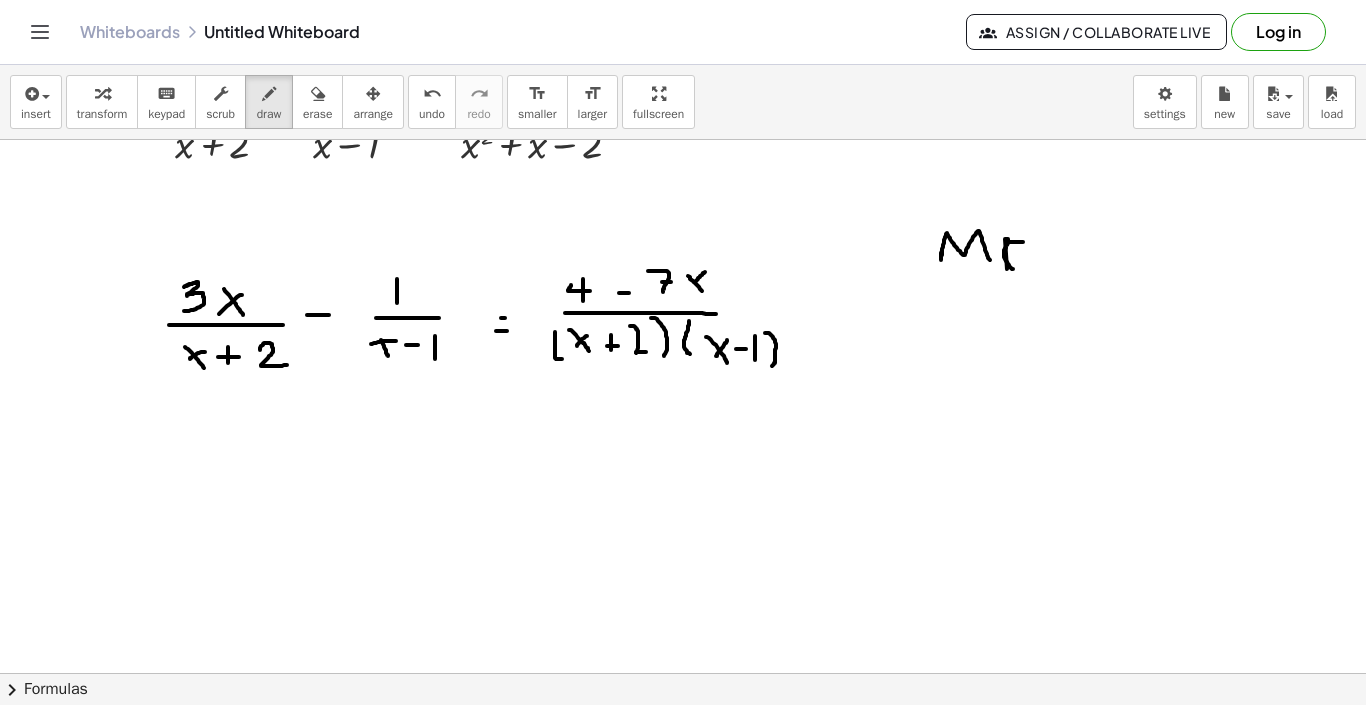 drag, startPoint x: 1023, startPoint y: 242, endPoint x: 1023, endPoint y: 268, distance: 26 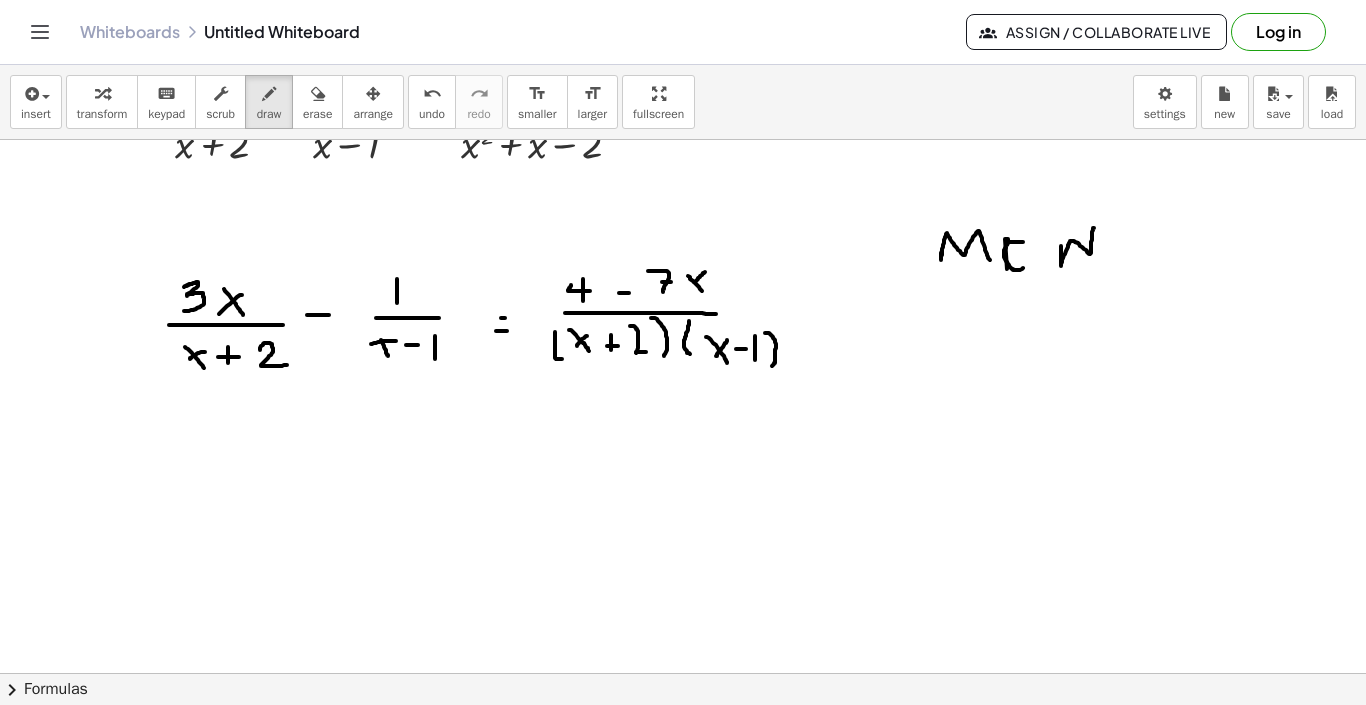 drag, startPoint x: 1061, startPoint y: 246, endPoint x: 1110, endPoint y: 257, distance: 50.219517 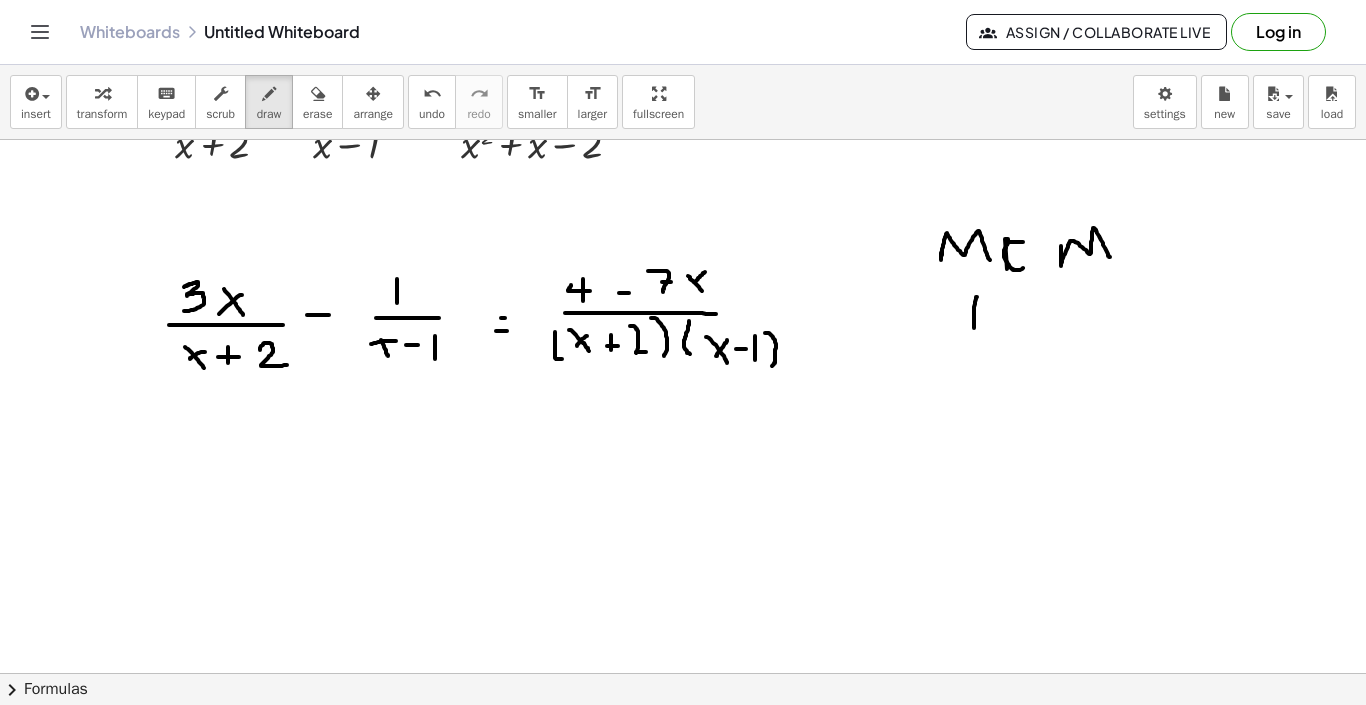 drag, startPoint x: 976, startPoint y: 299, endPoint x: 987, endPoint y: 340, distance: 42.44997 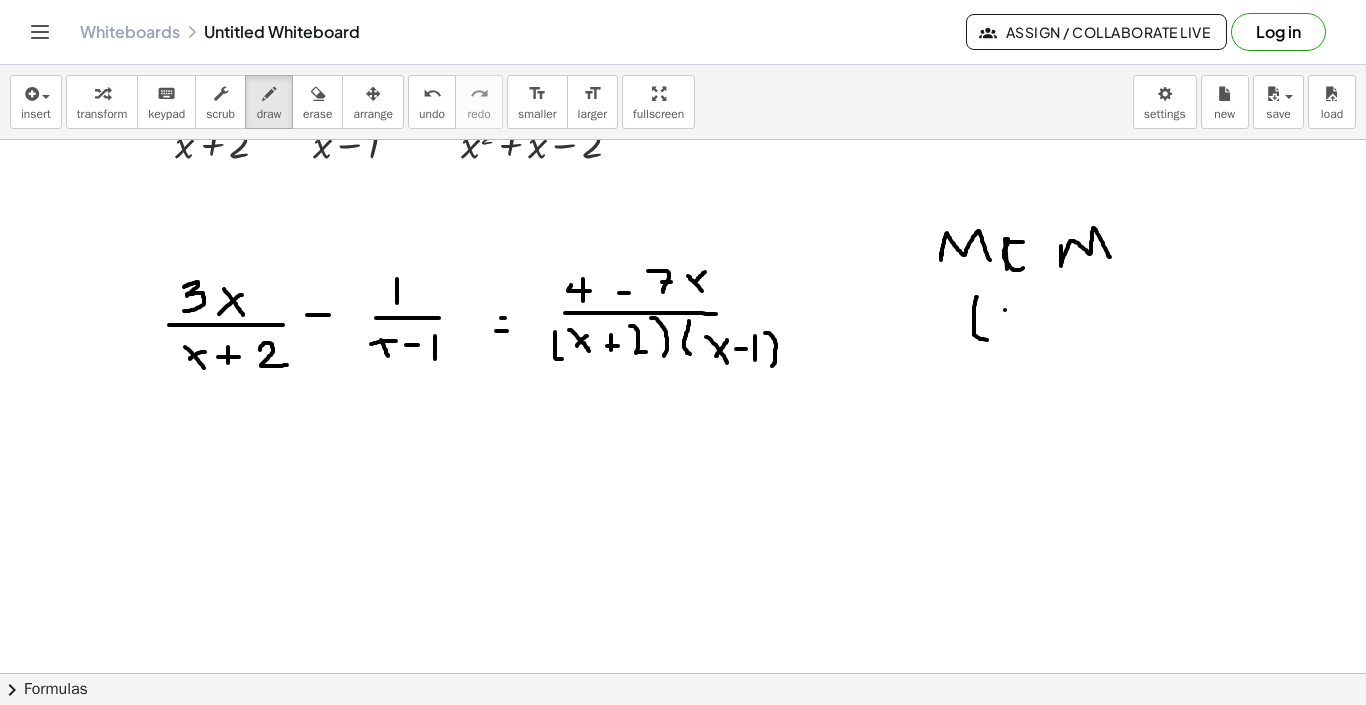 drag, startPoint x: 1005, startPoint y: 310, endPoint x: 1033, endPoint y: 340, distance: 41.036568 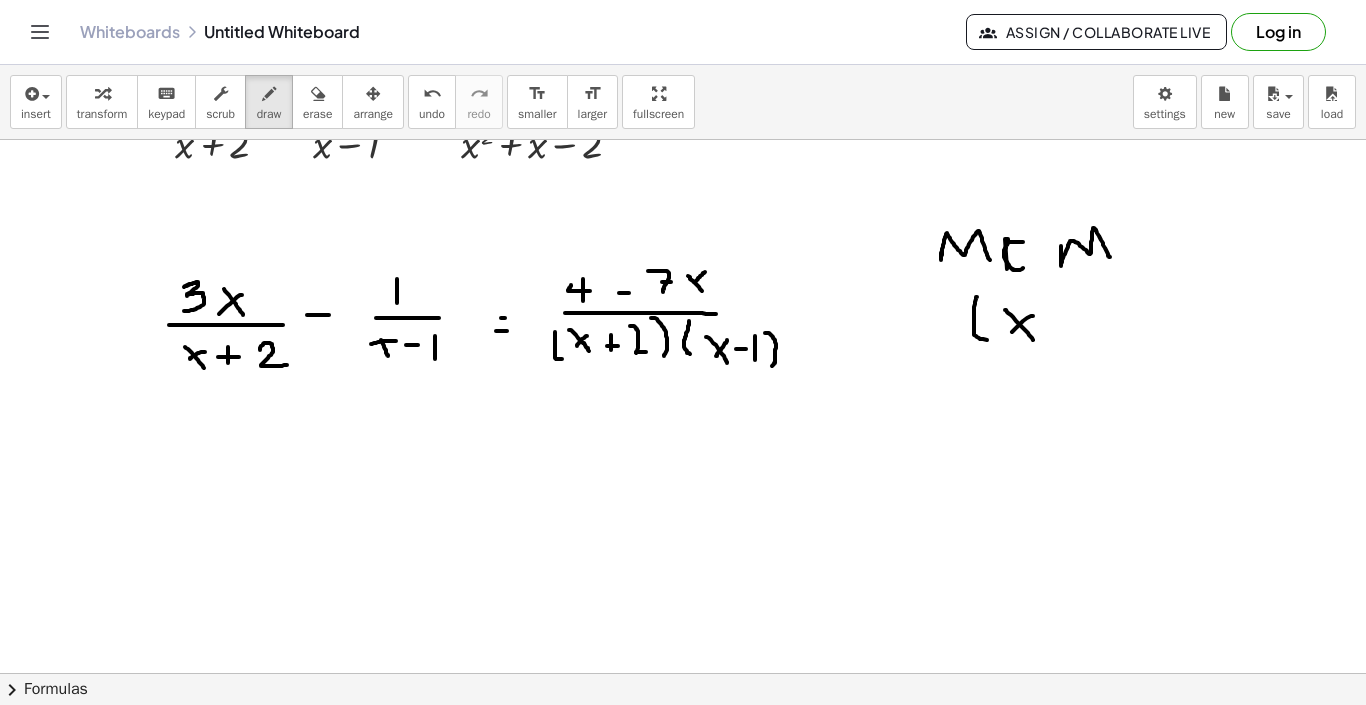 drag, startPoint x: 1033, startPoint y: 316, endPoint x: 1005, endPoint y: 339, distance: 36.23534 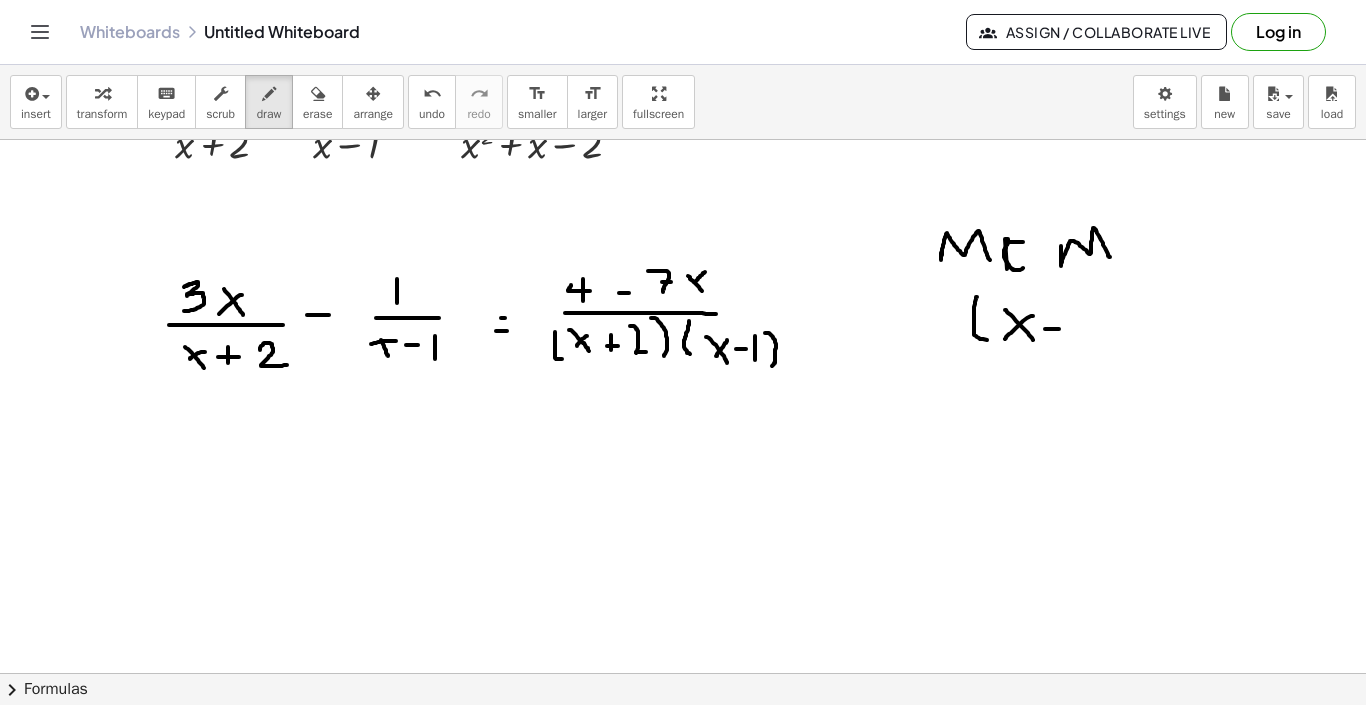 click at bounding box center [683, 609] 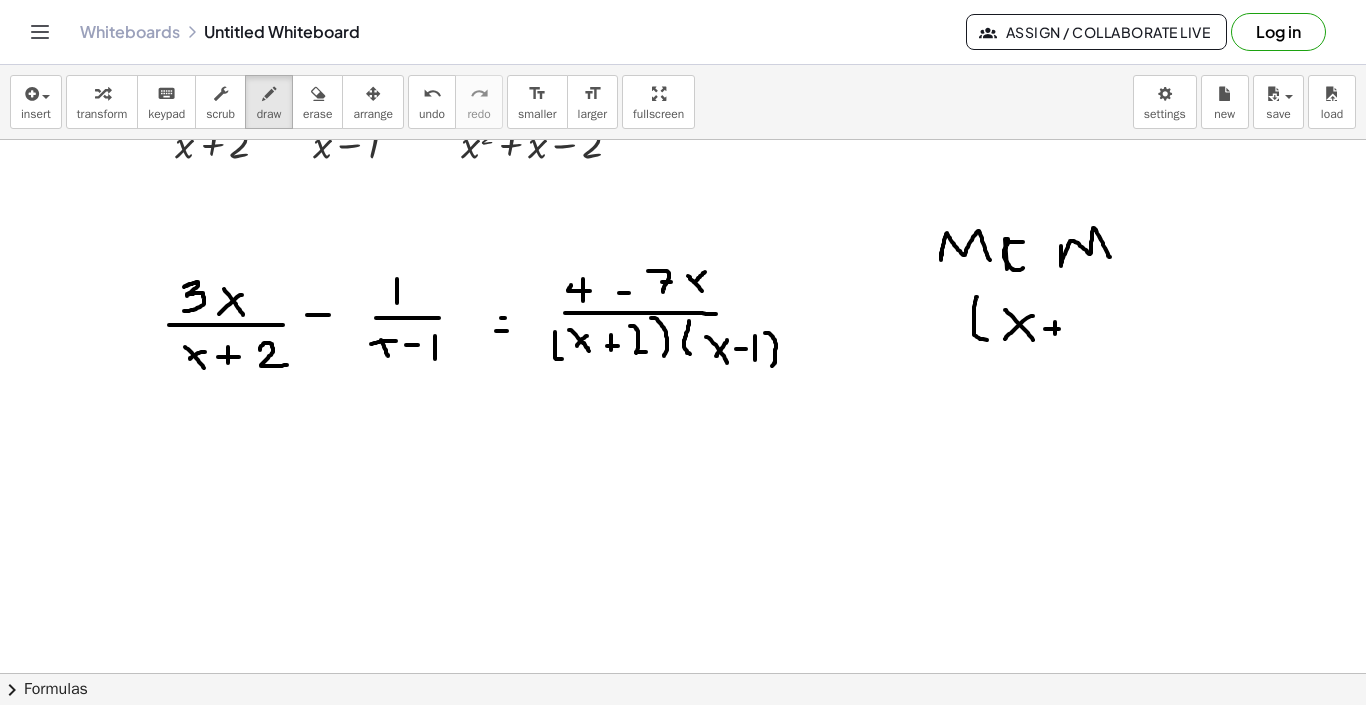 drag, startPoint x: 1055, startPoint y: 322, endPoint x: 1055, endPoint y: 334, distance: 12 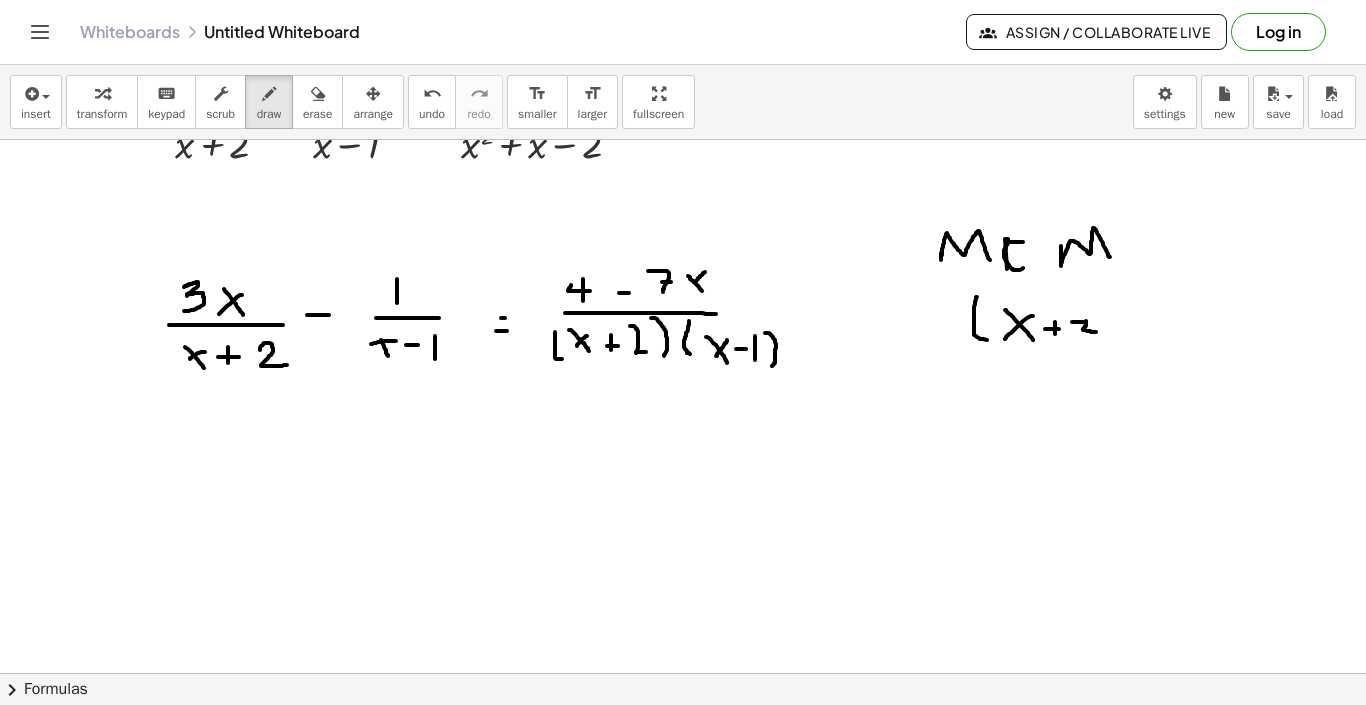 click at bounding box center [683, 609] 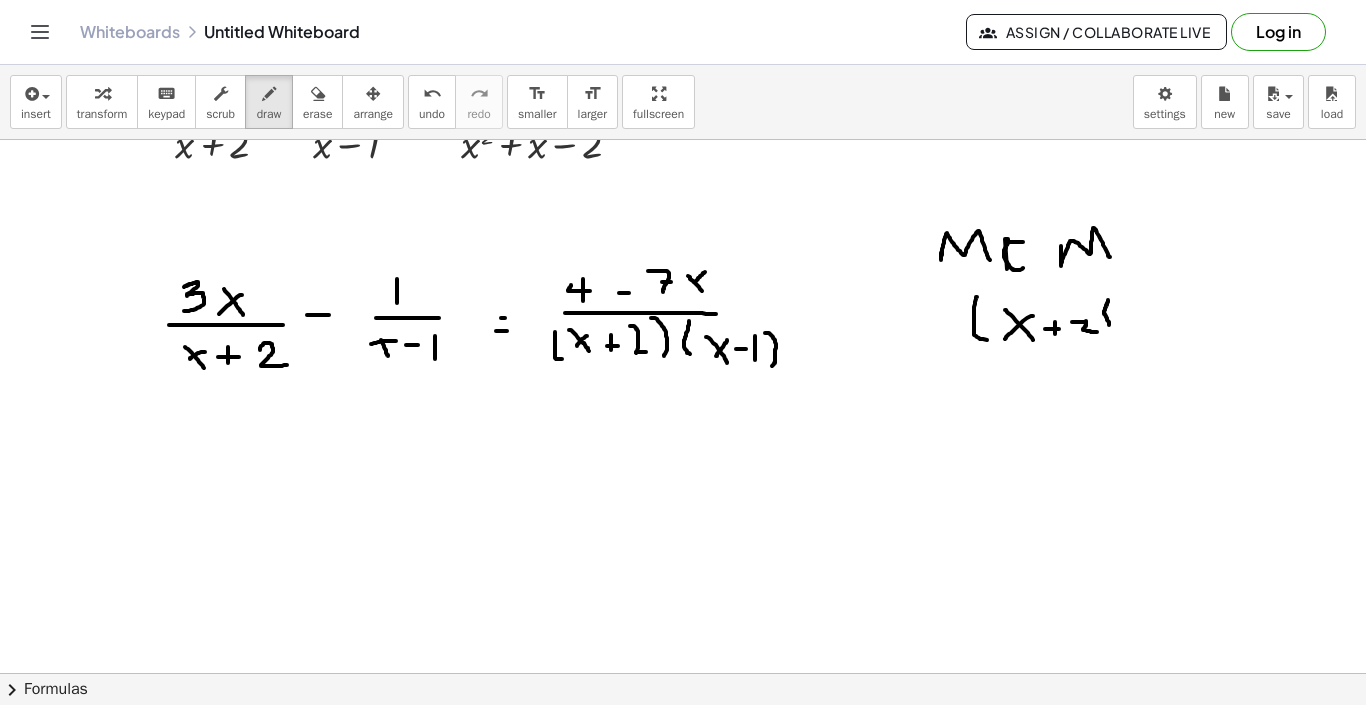 drag, startPoint x: 1108, startPoint y: 301, endPoint x: 1107, endPoint y: 335, distance: 34.0147 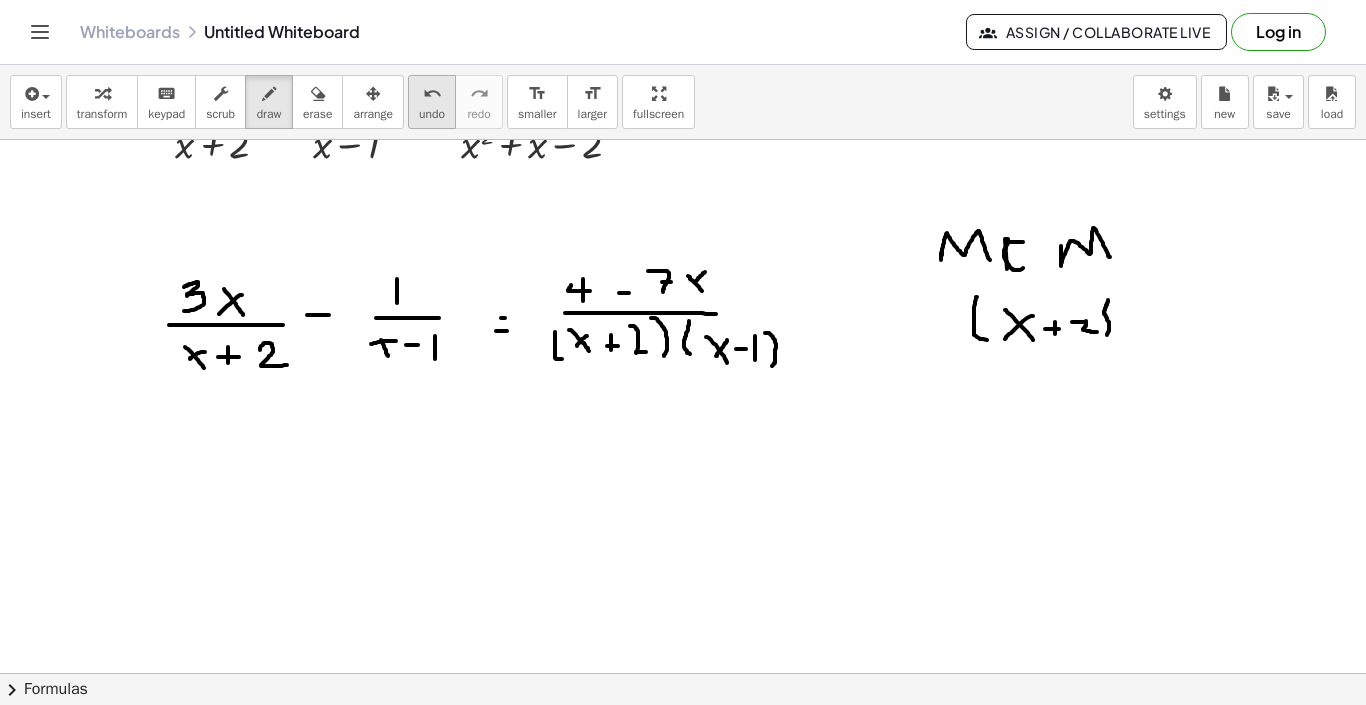 click on "undo" at bounding box center [432, 114] 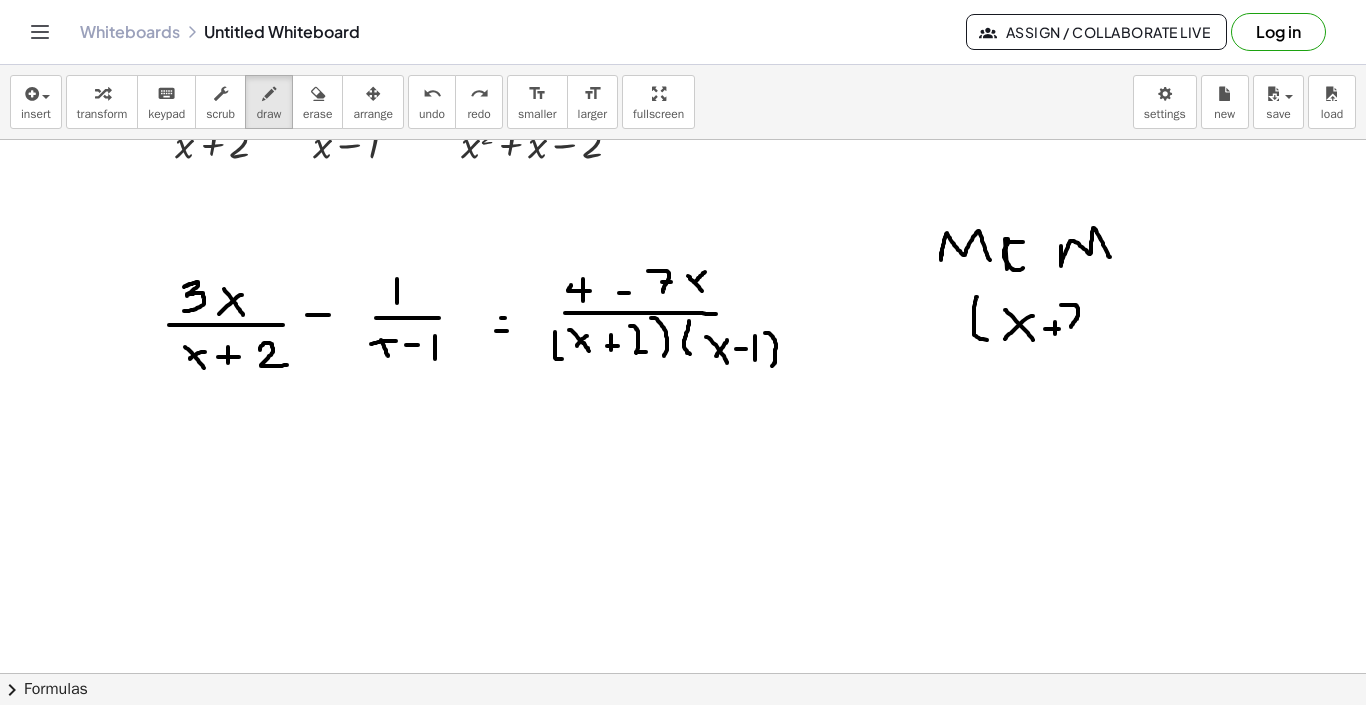 drag, startPoint x: 1061, startPoint y: 305, endPoint x: 1087, endPoint y: 327, distance: 34.058773 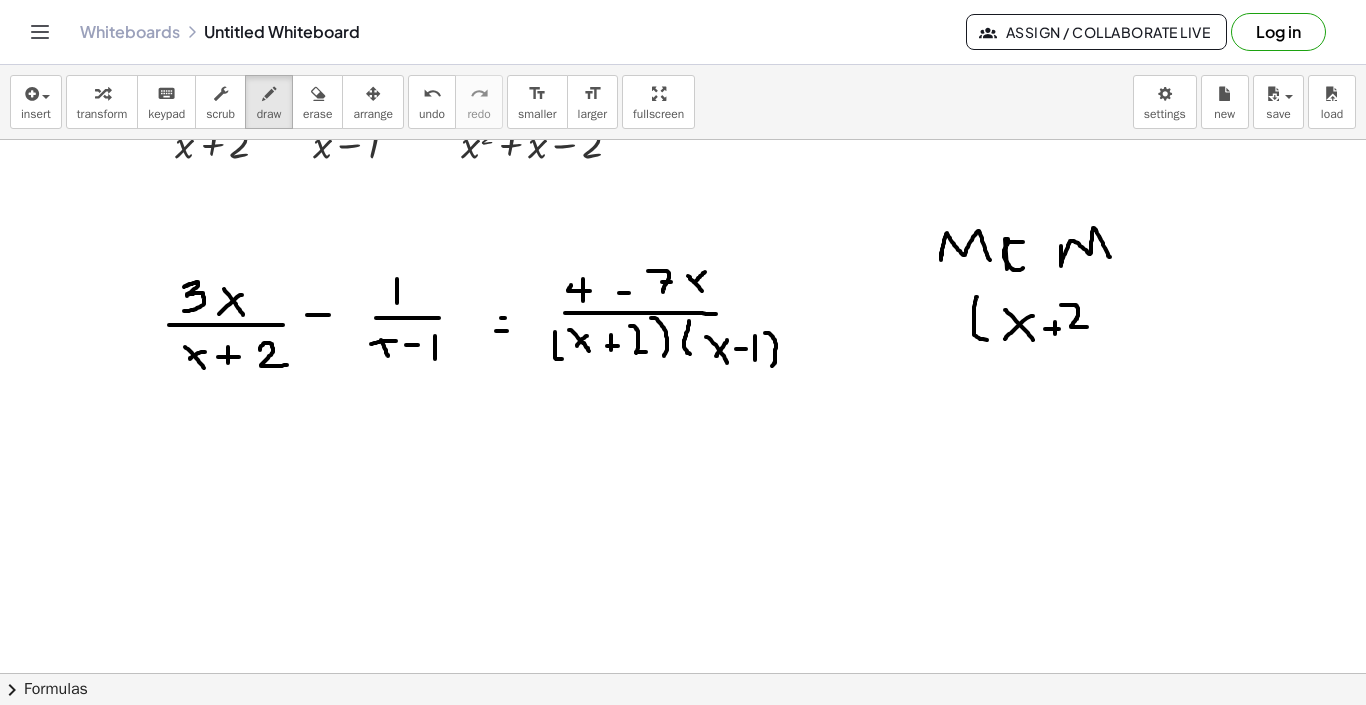 drag, startPoint x: 1090, startPoint y: 298, endPoint x: 1093, endPoint y: 343, distance: 45.099888 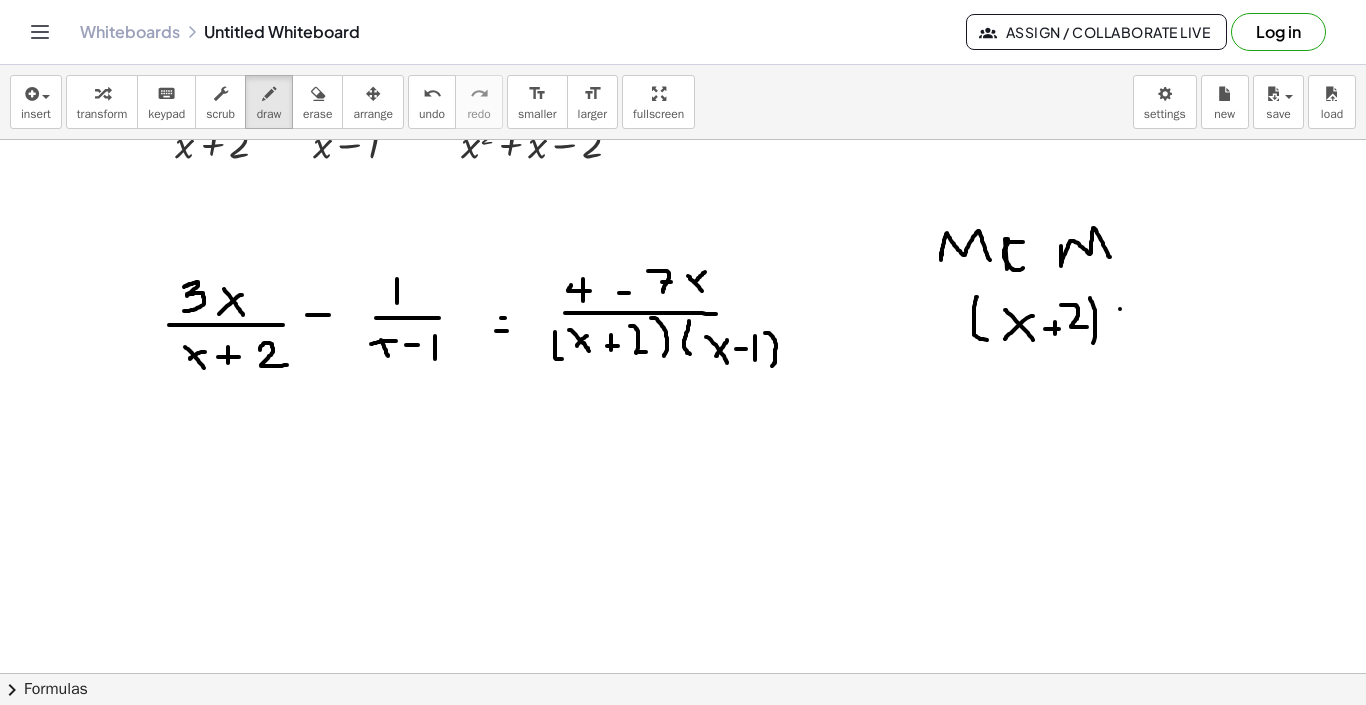 drag, startPoint x: 1120, startPoint y: 309, endPoint x: 1128, endPoint y: 343, distance: 34.928497 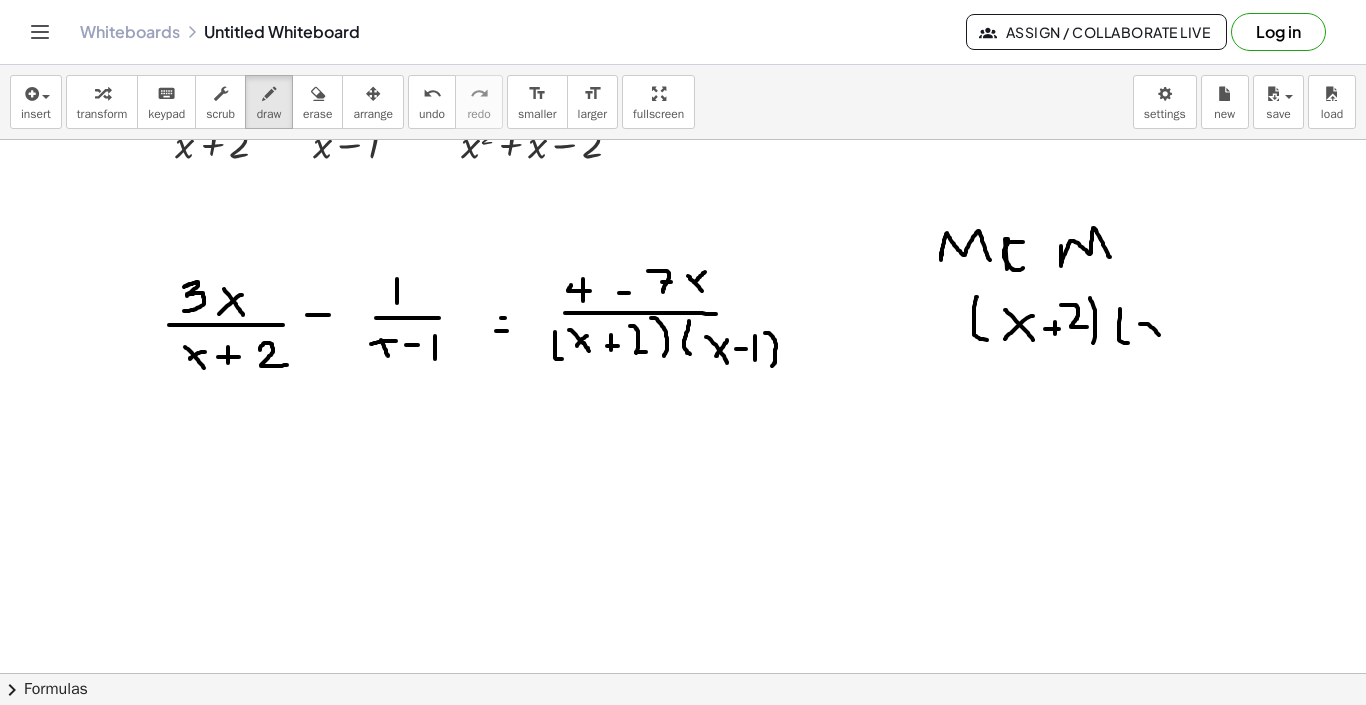drag, startPoint x: 1148, startPoint y: 324, endPoint x: 1160, endPoint y: 339, distance: 19.209373 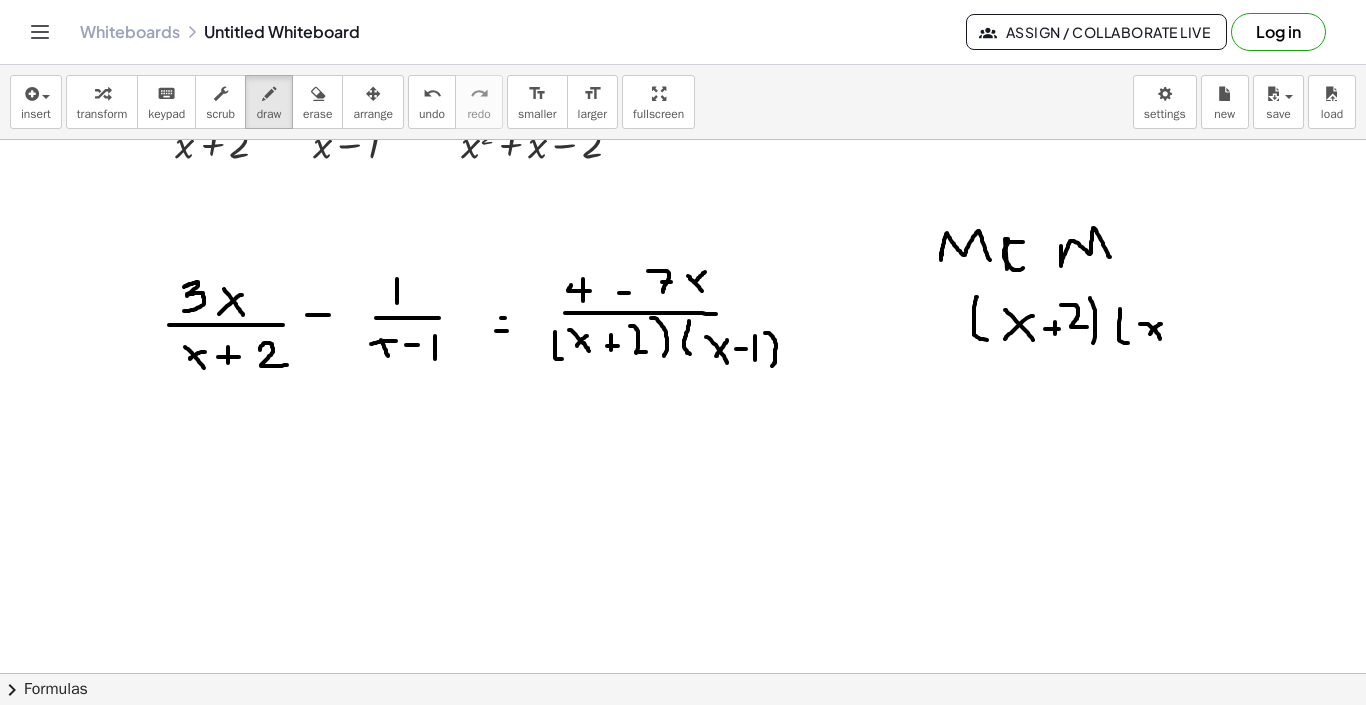 drag, startPoint x: 1161, startPoint y: 324, endPoint x: 1150, endPoint y: 334, distance: 14.866069 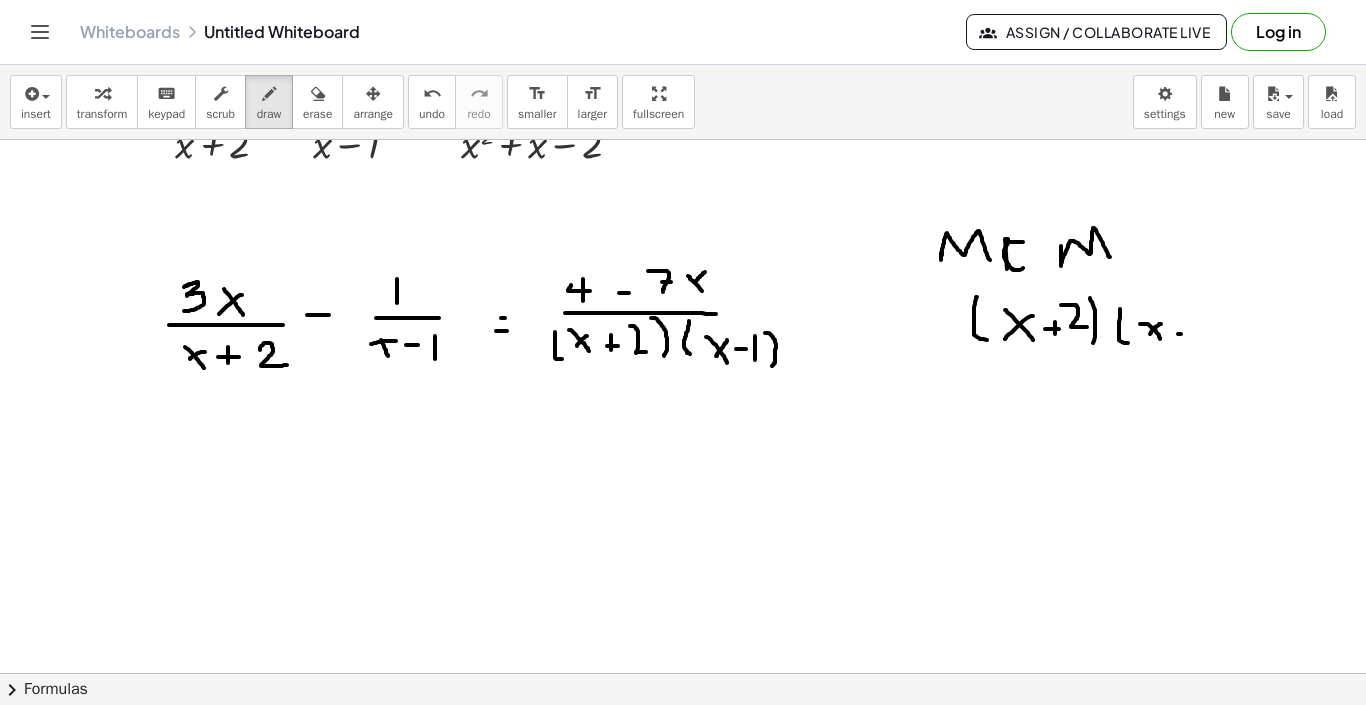 click at bounding box center (683, 609) 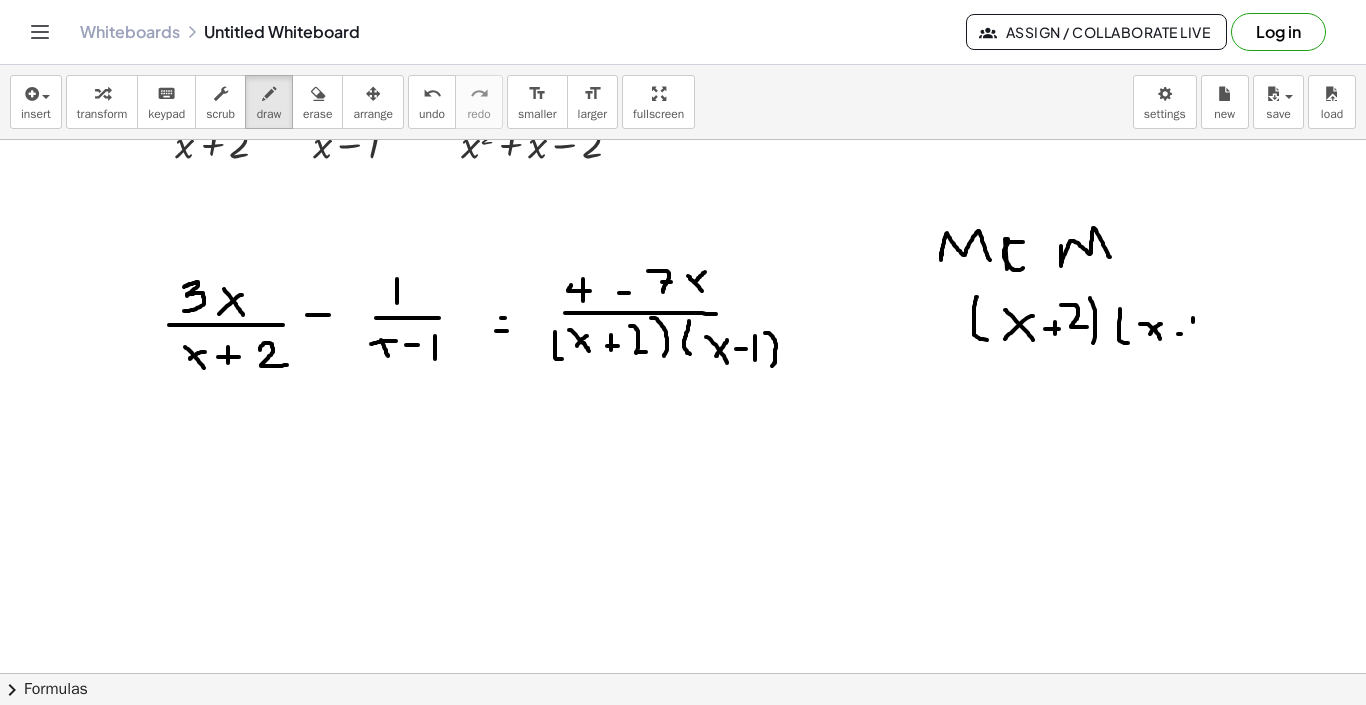 drag, startPoint x: 1193, startPoint y: 322, endPoint x: 1194, endPoint y: 335, distance: 13.038404 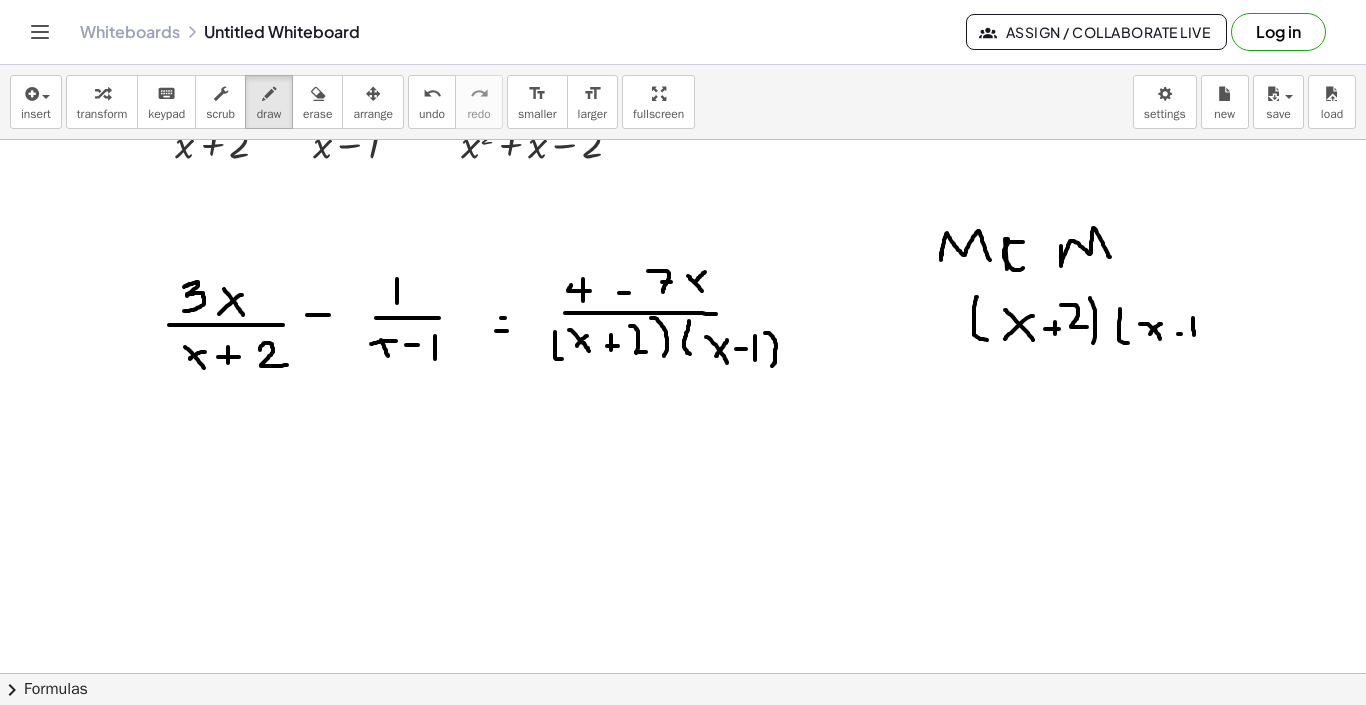 drag, startPoint x: 1219, startPoint y: 318, endPoint x: 1216, endPoint y: 342, distance: 24.186773 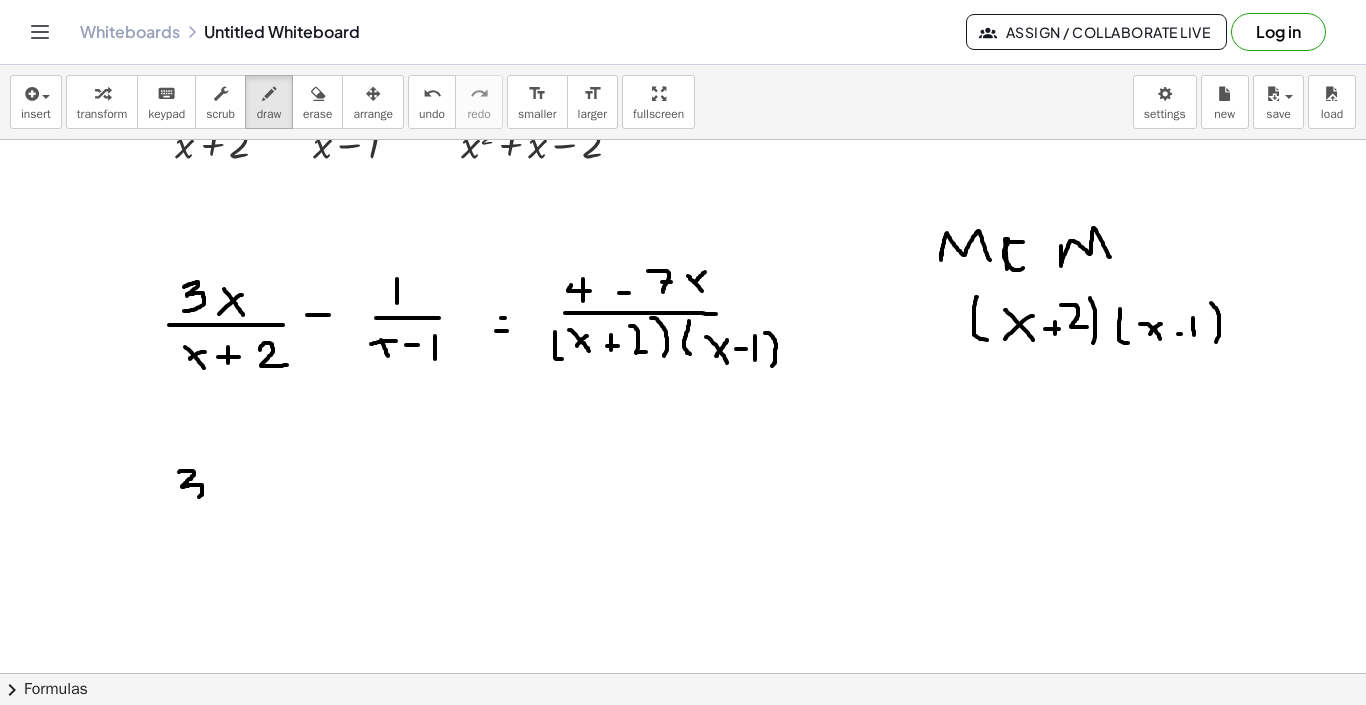 drag, startPoint x: 179, startPoint y: 472, endPoint x: 179, endPoint y: 504, distance: 32 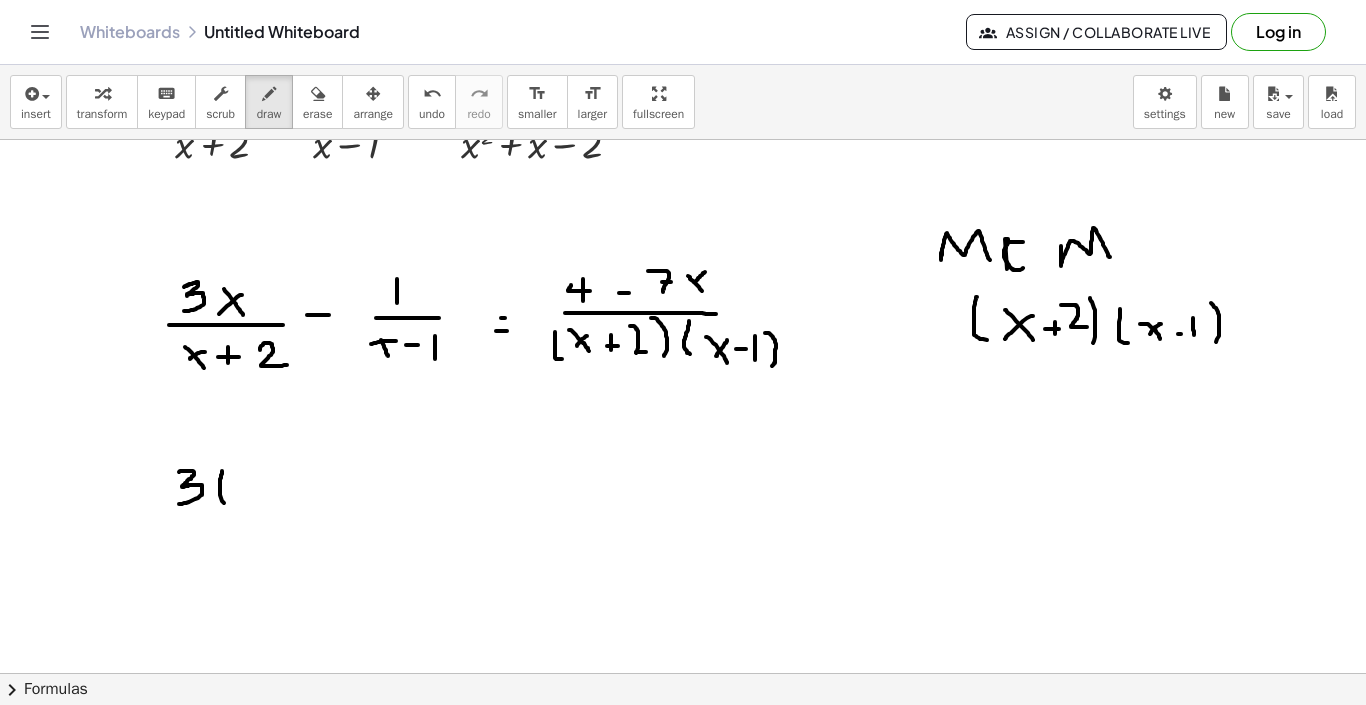 drag, startPoint x: 222, startPoint y: 471, endPoint x: 237, endPoint y: 512, distance: 43.65776 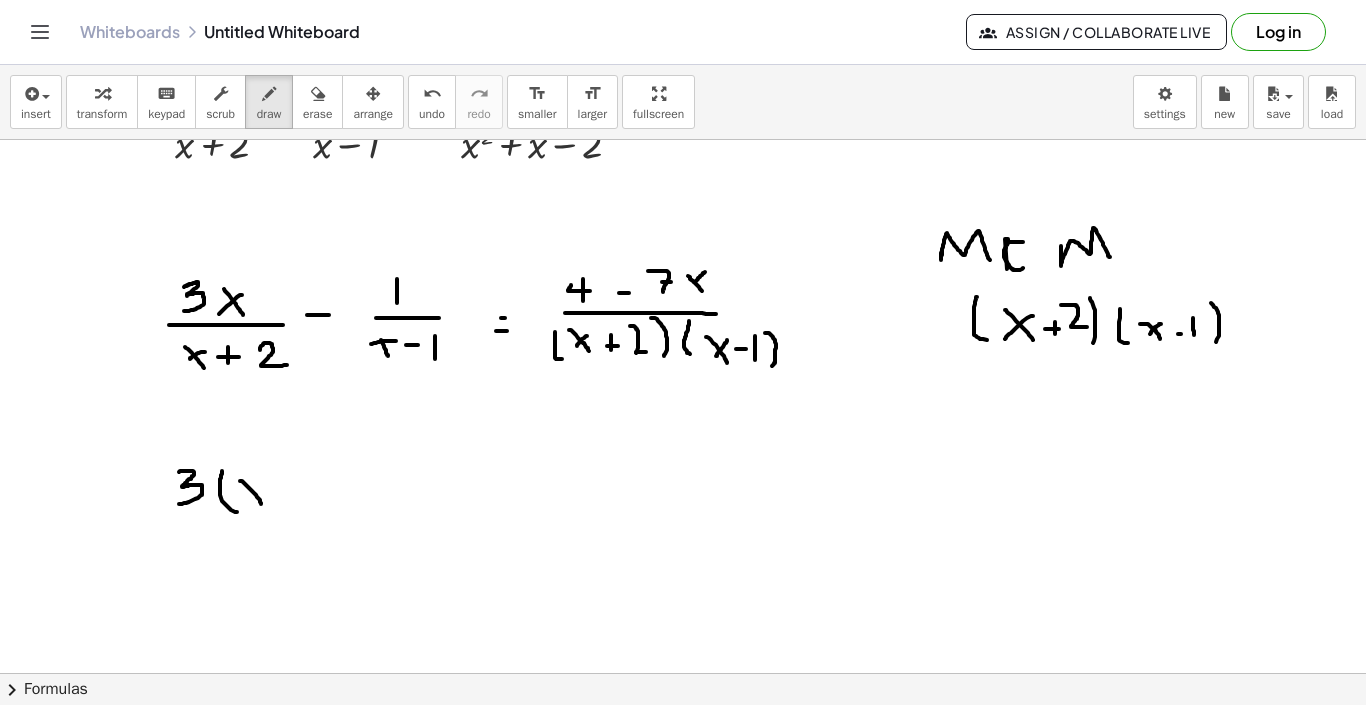 drag, startPoint x: 255, startPoint y: 494, endPoint x: 261, endPoint y: 504, distance: 11.661903 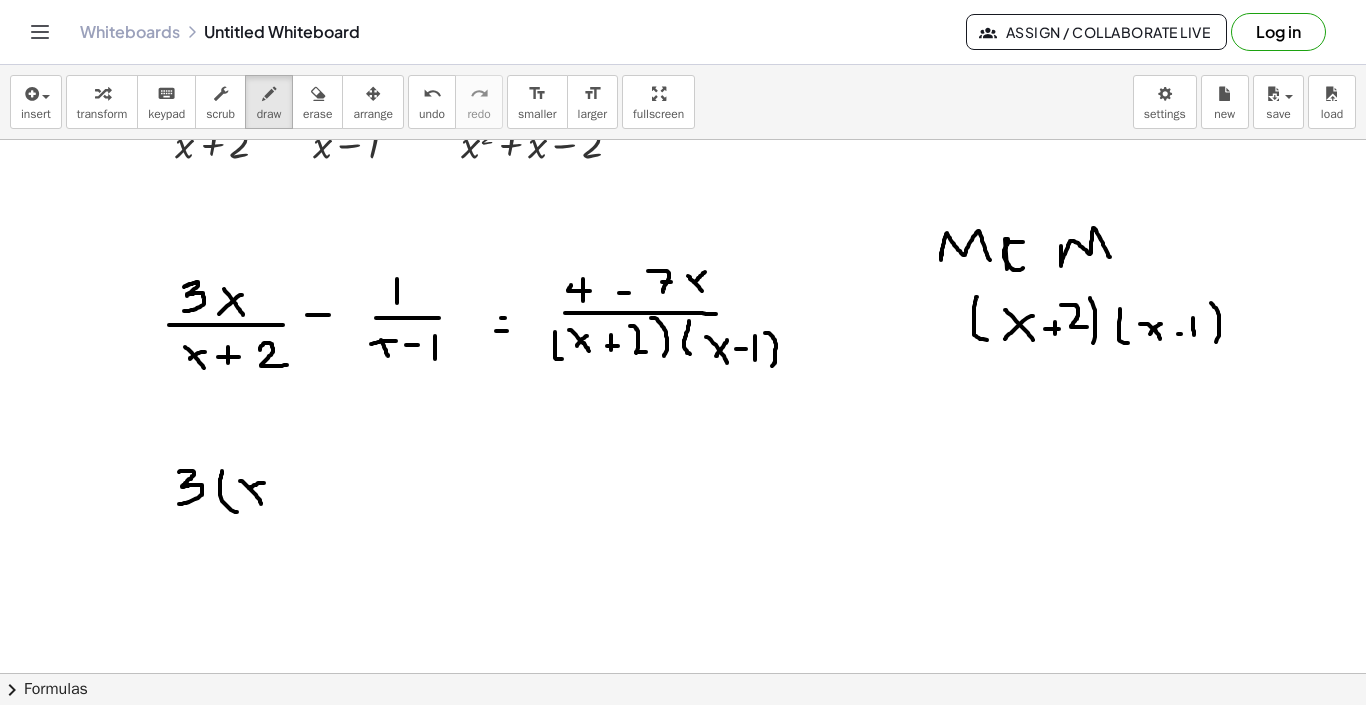 drag, startPoint x: 264, startPoint y: 483, endPoint x: 249, endPoint y: 488, distance: 15.811388 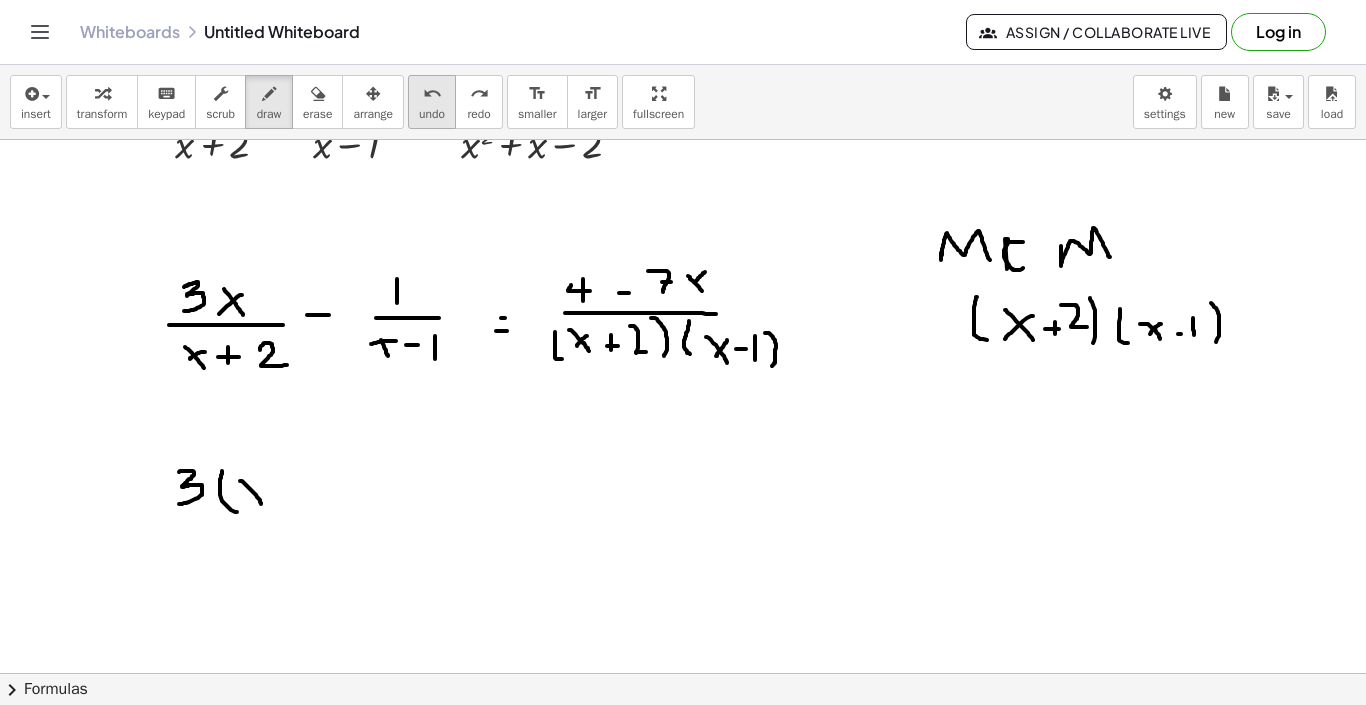 click on "undo undo" at bounding box center [432, 102] 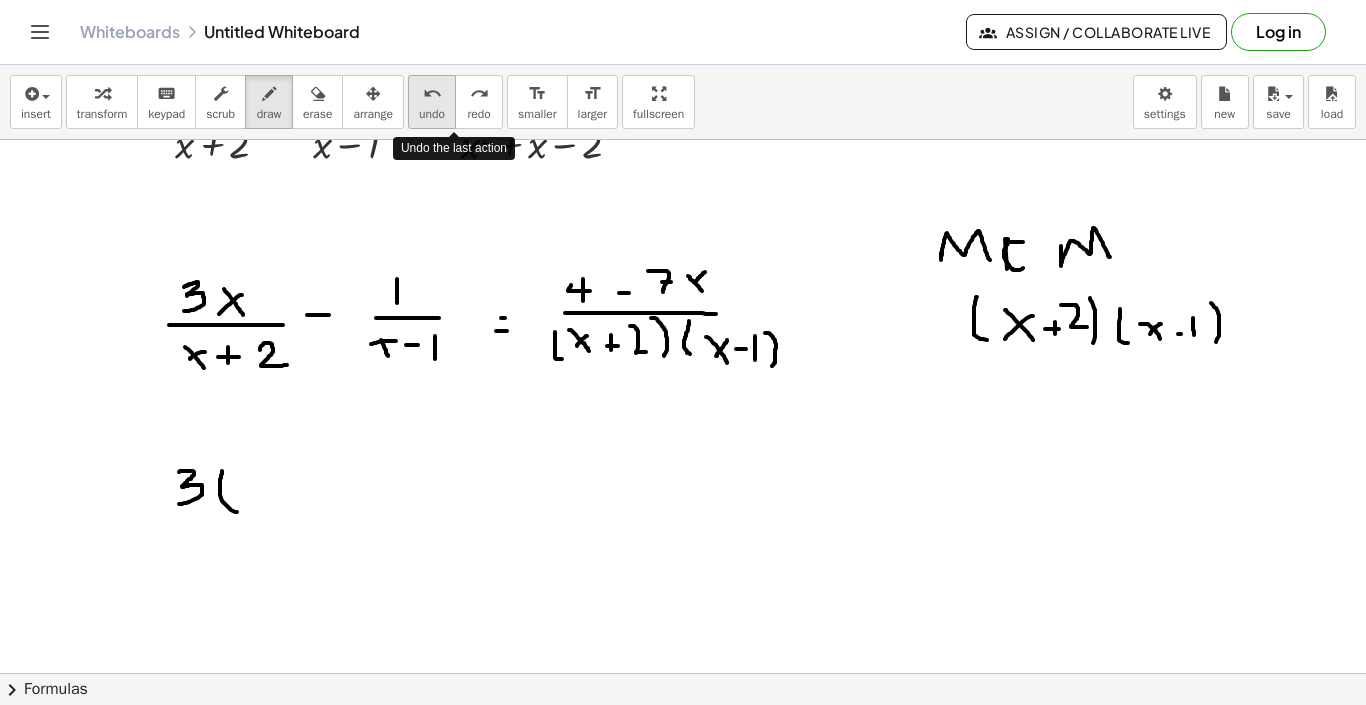 click on "undo undo" at bounding box center (432, 102) 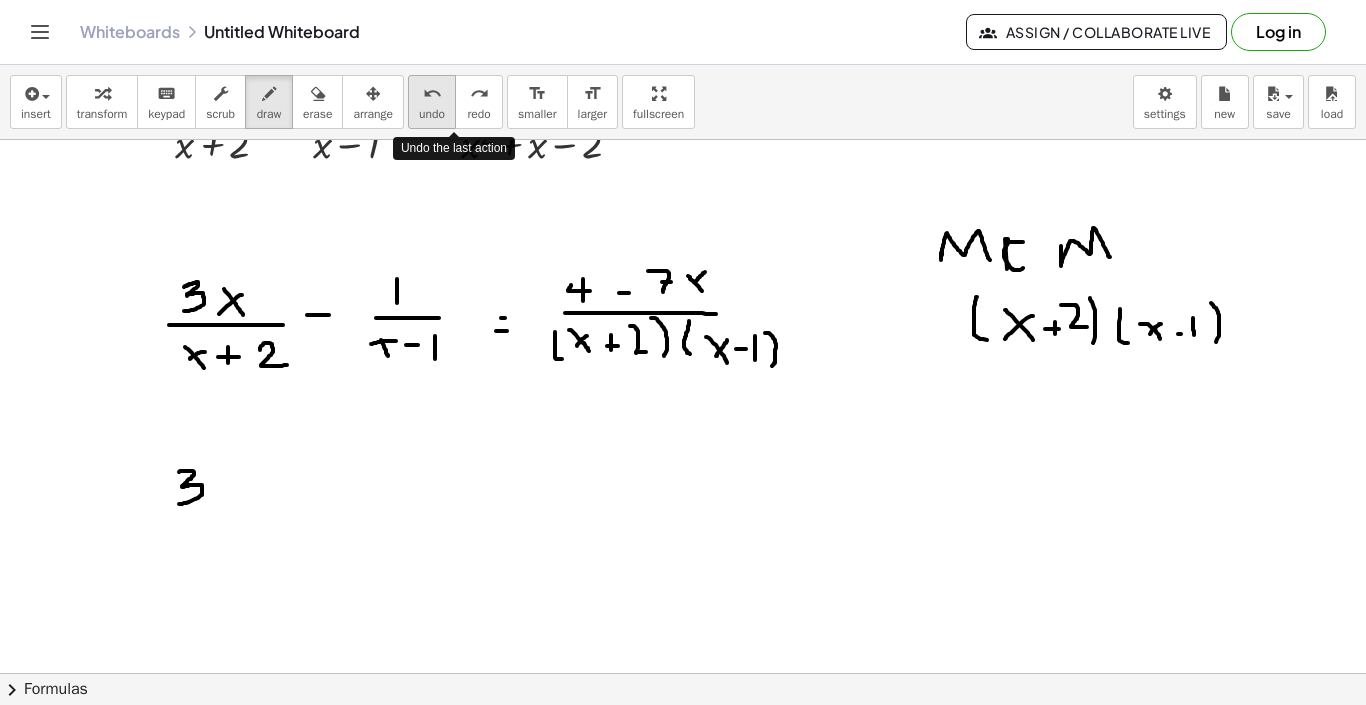 click on "undo undo" at bounding box center [432, 102] 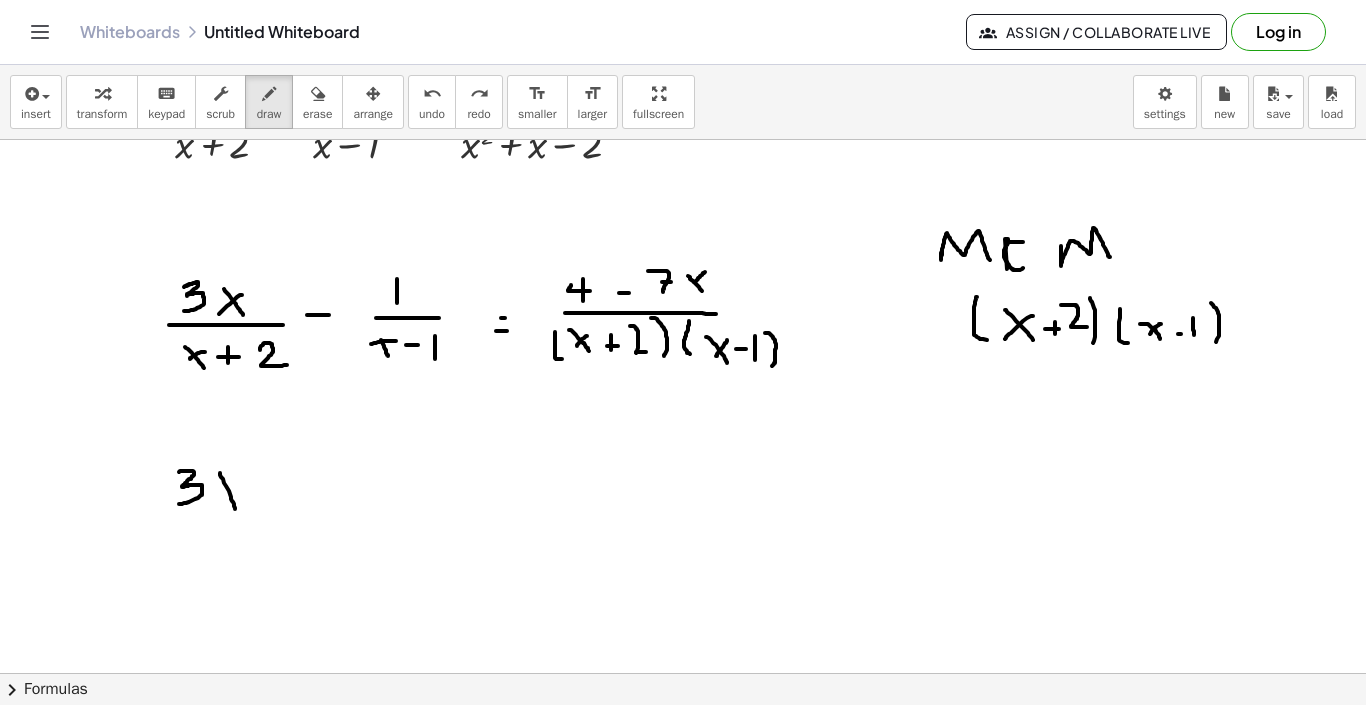 drag, startPoint x: 220, startPoint y: 473, endPoint x: 235, endPoint y: 509, distance: 39 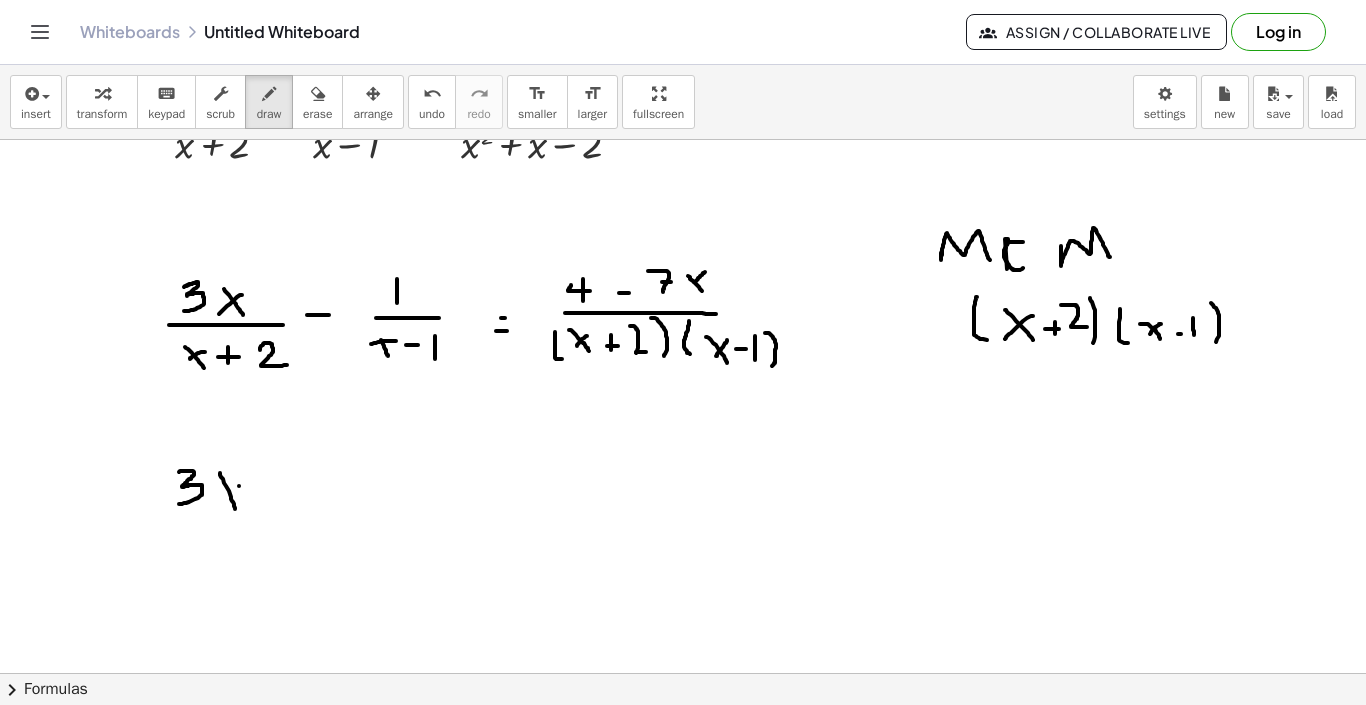 drag, startPoint x: 239, startPoint y: 486, endPoint x: 219, endPoint y: 497, distance: 22.825424 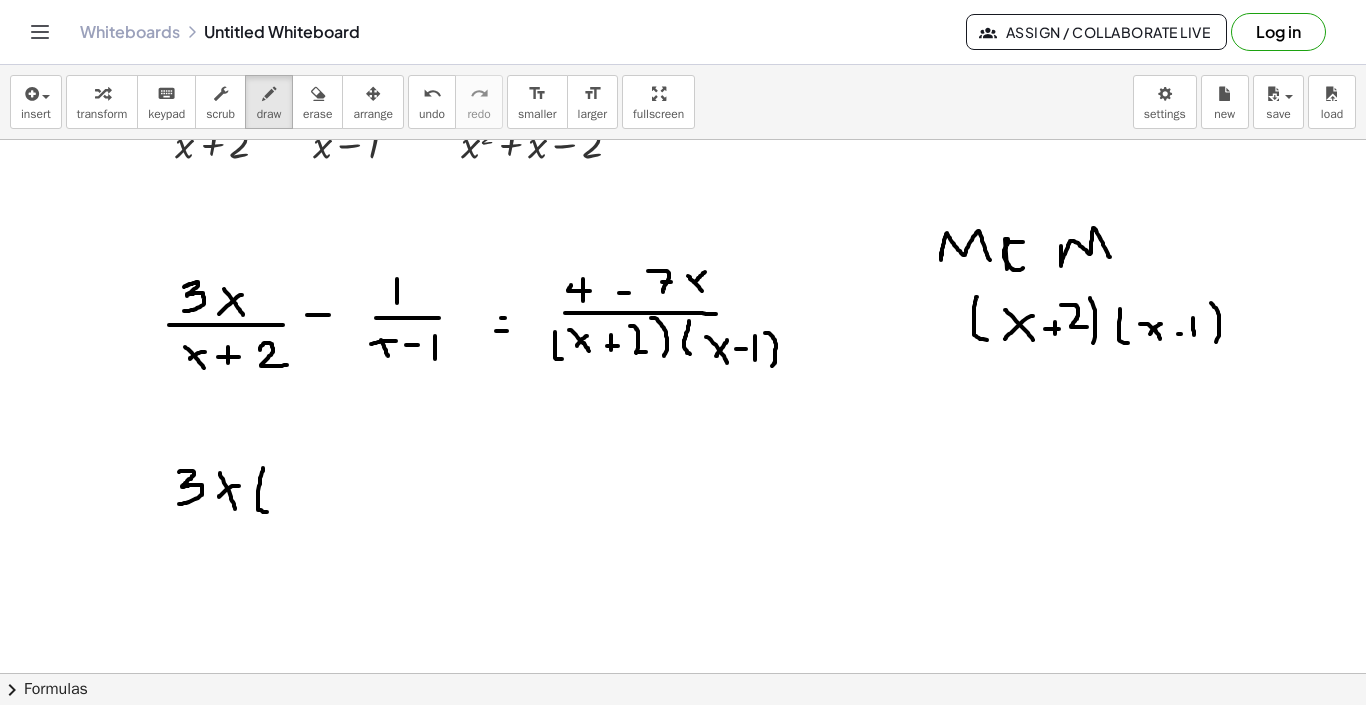 drag, startPoint x: 263, startPoint y: 468, endPoint x: 267, endPoint y: 512, distance: 44.181442 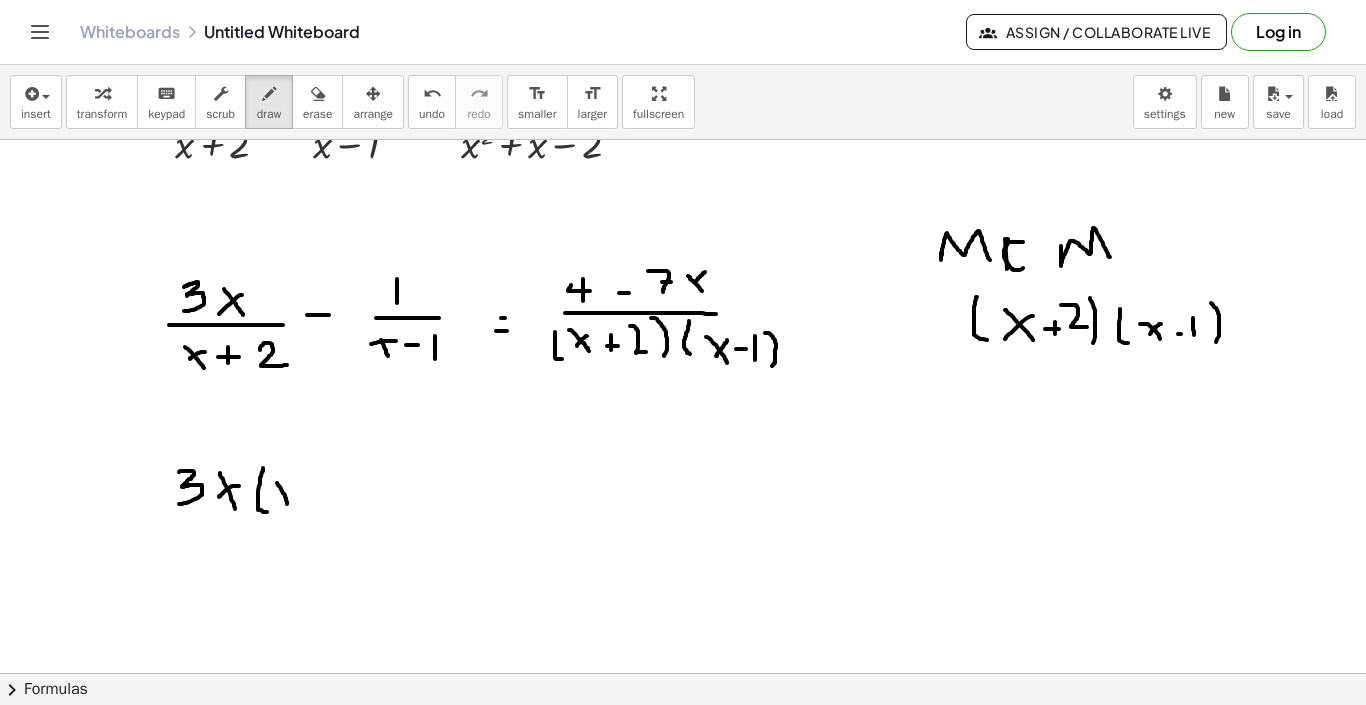 drag, startPoint x: 277, startPoint y: 483, endPoint x: 287, endPoint y: 504, distance: 23.259407 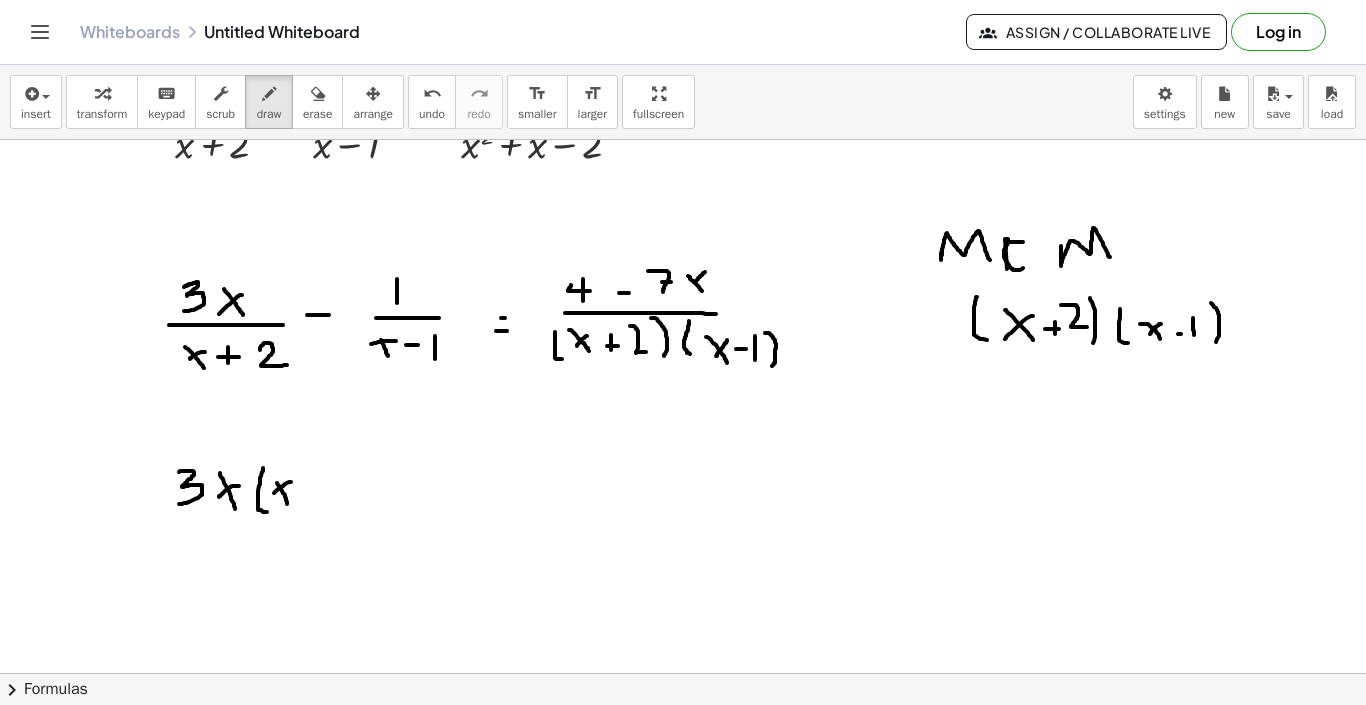 drag, startPoint x: 291, startPoint y: 482, endPoint x: 274, endPoint y: 493, distance: 20.248457 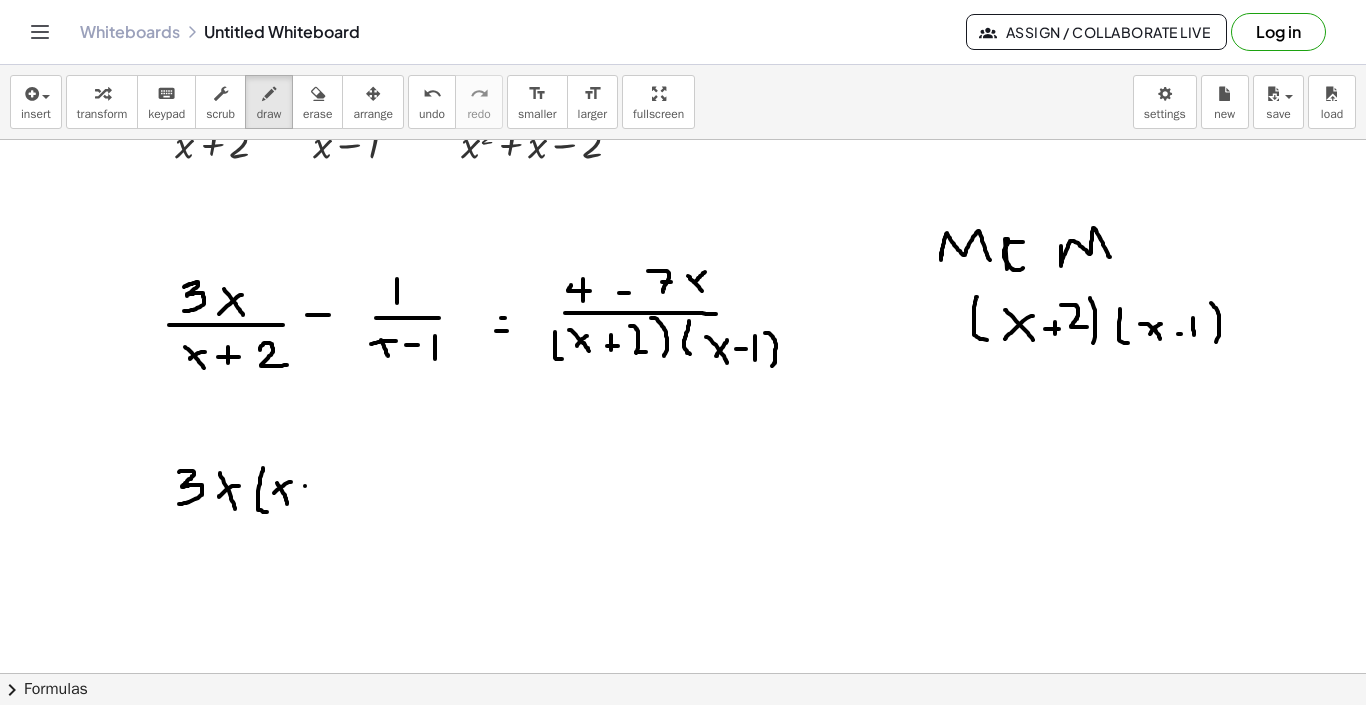 drag, startPoint x: 305, startPoint y: 486, endPoint x: 318, endPoint y: 486, distance: 13 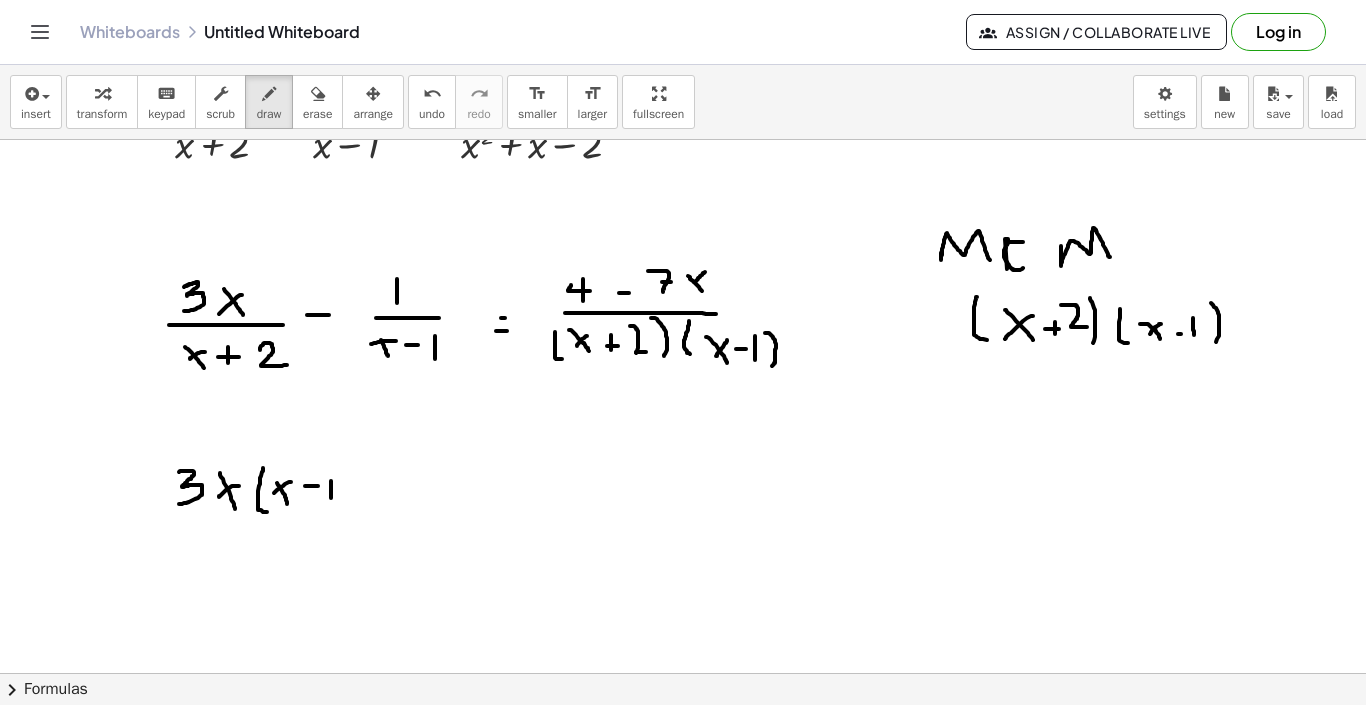 drag, startPoint x: 331, startPoint y: 483, endPoint x: 331, endPoint y: 498, distance: 15 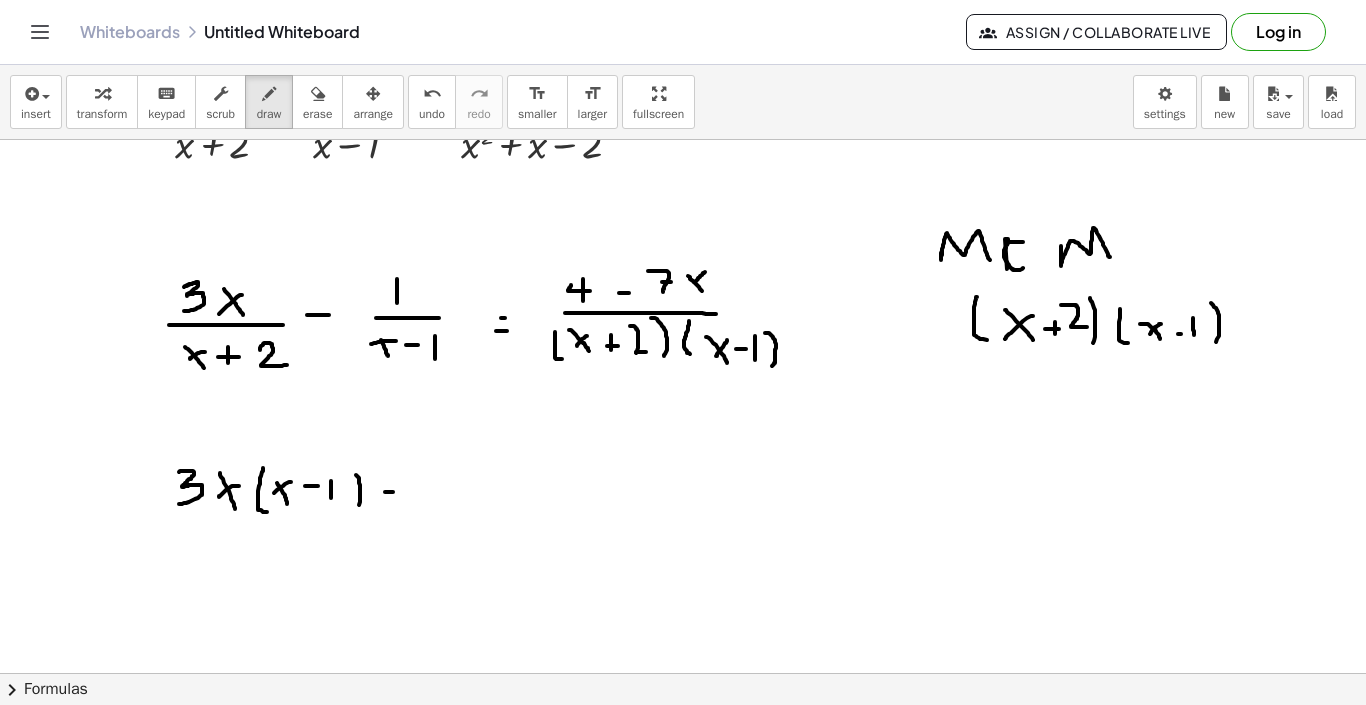 drag, startPoint x: 386, startPoint y: 492, endPoint x: 406, endPoint y: 492, distance: 20 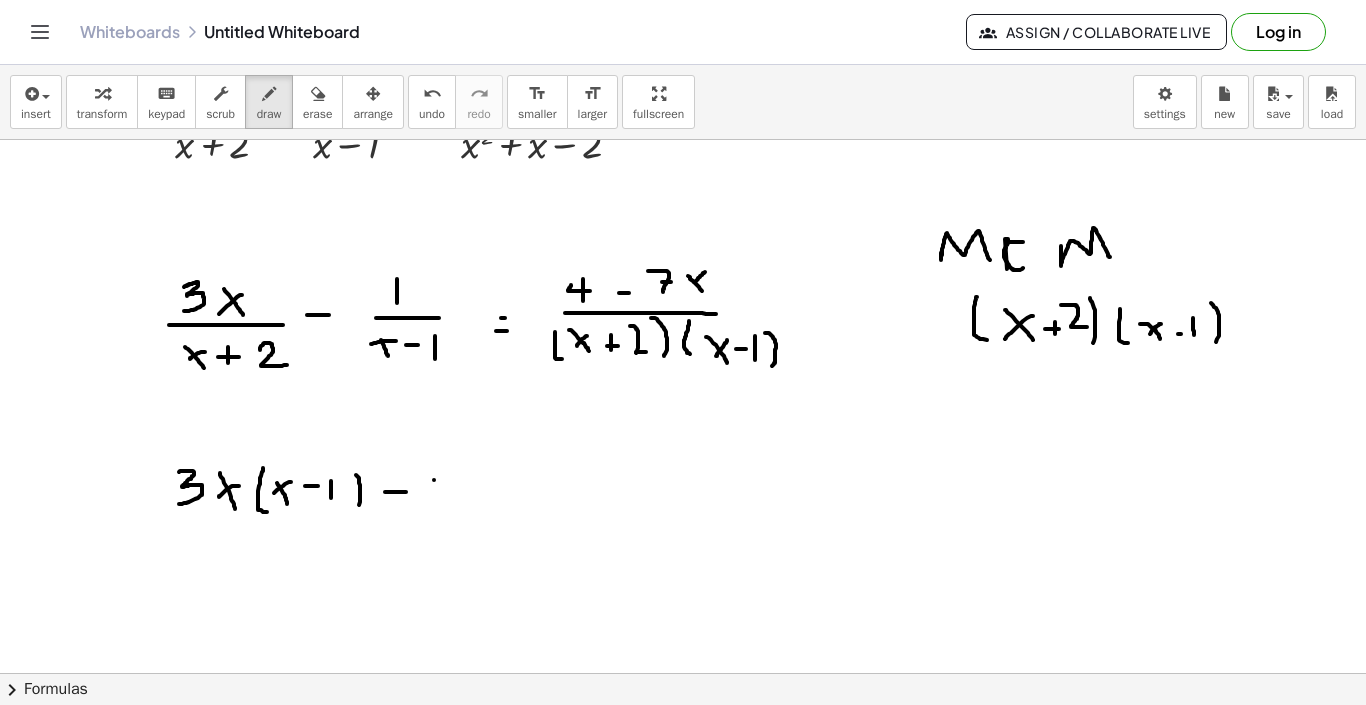 click at bounding box center (683, 609) 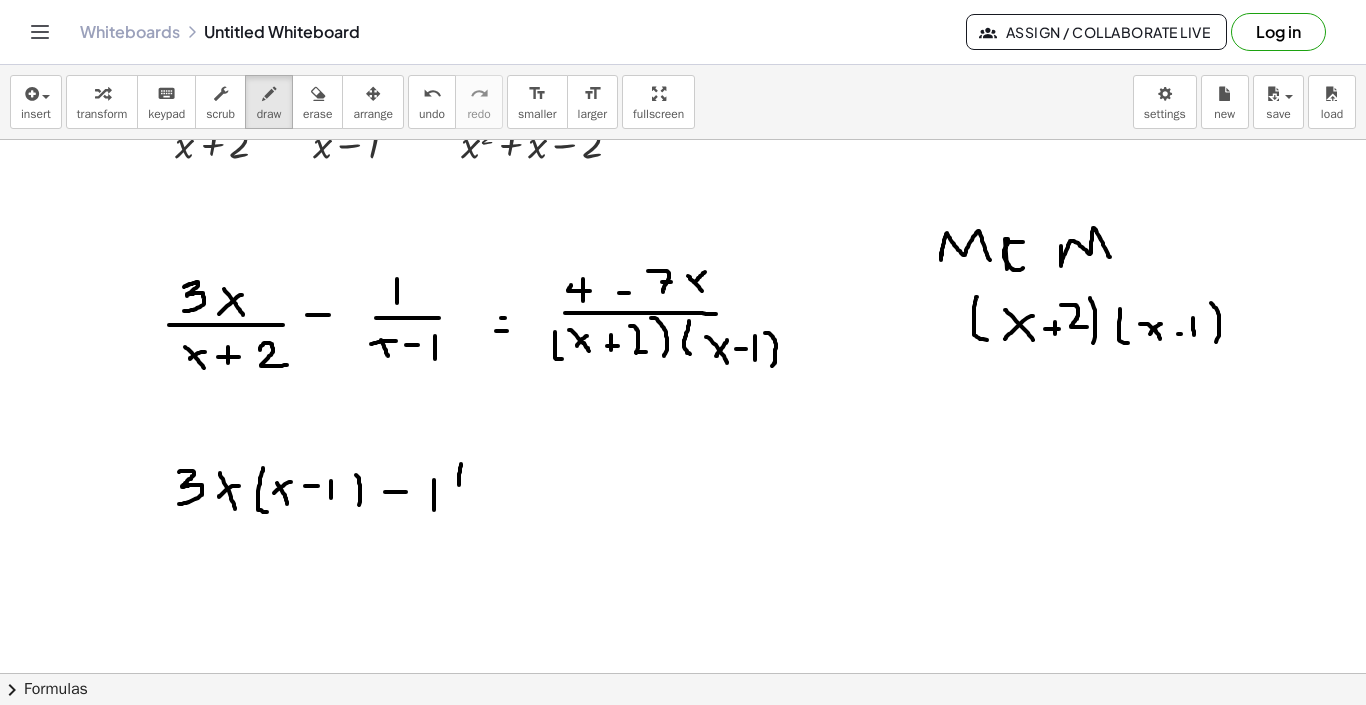 click at bounding box center (683, 609) 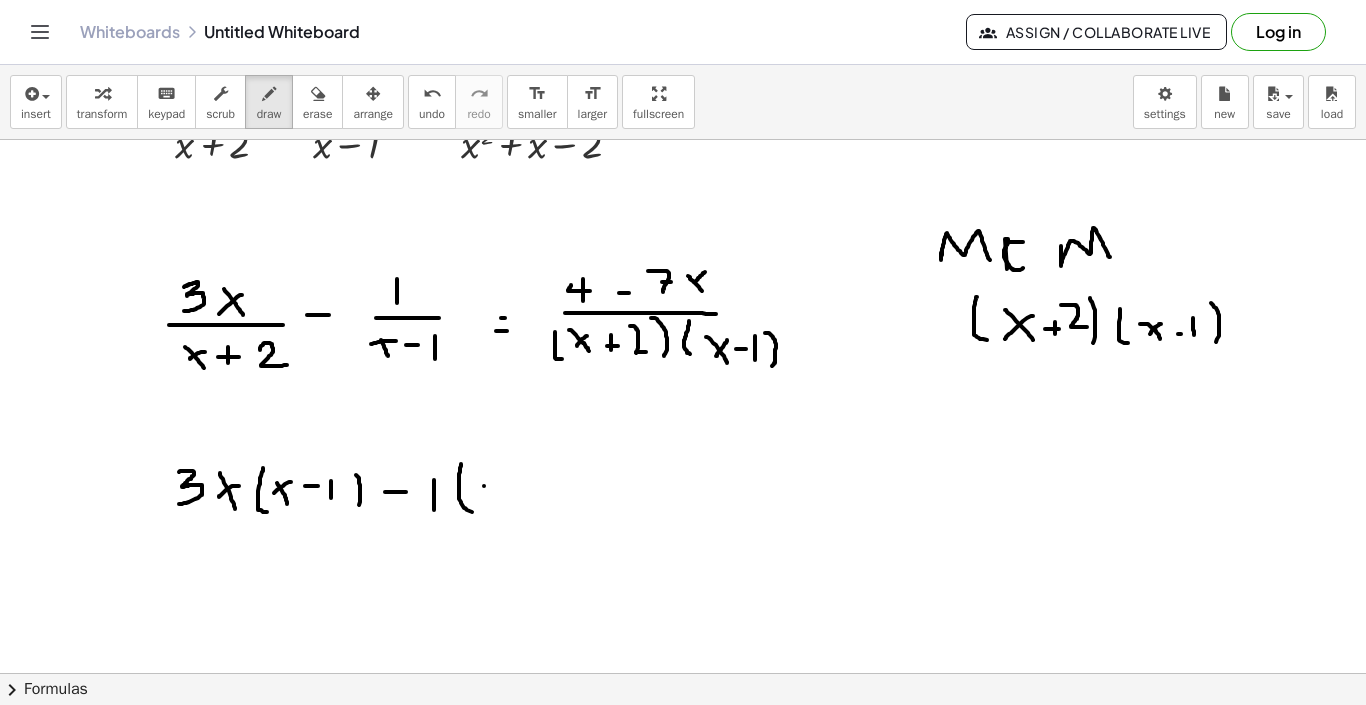 click at bounding box center (683, 609) 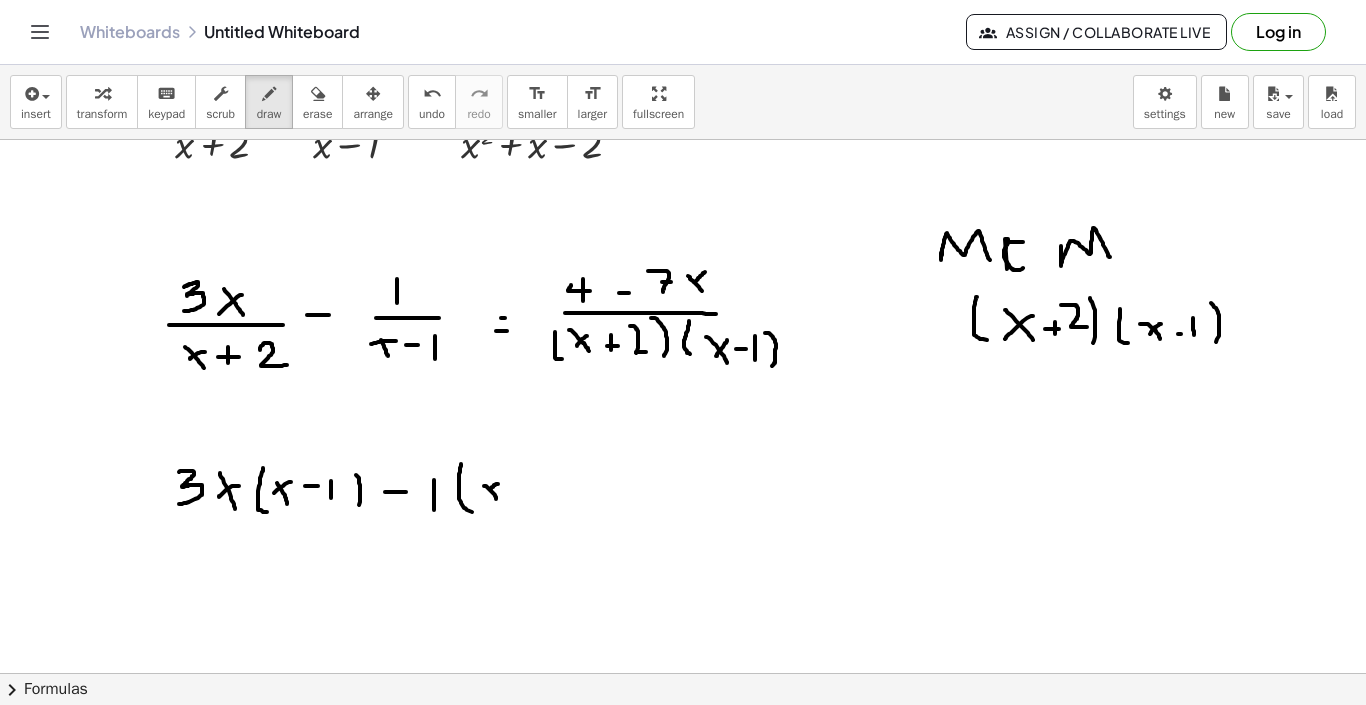 click at bounding box center (683, 609) 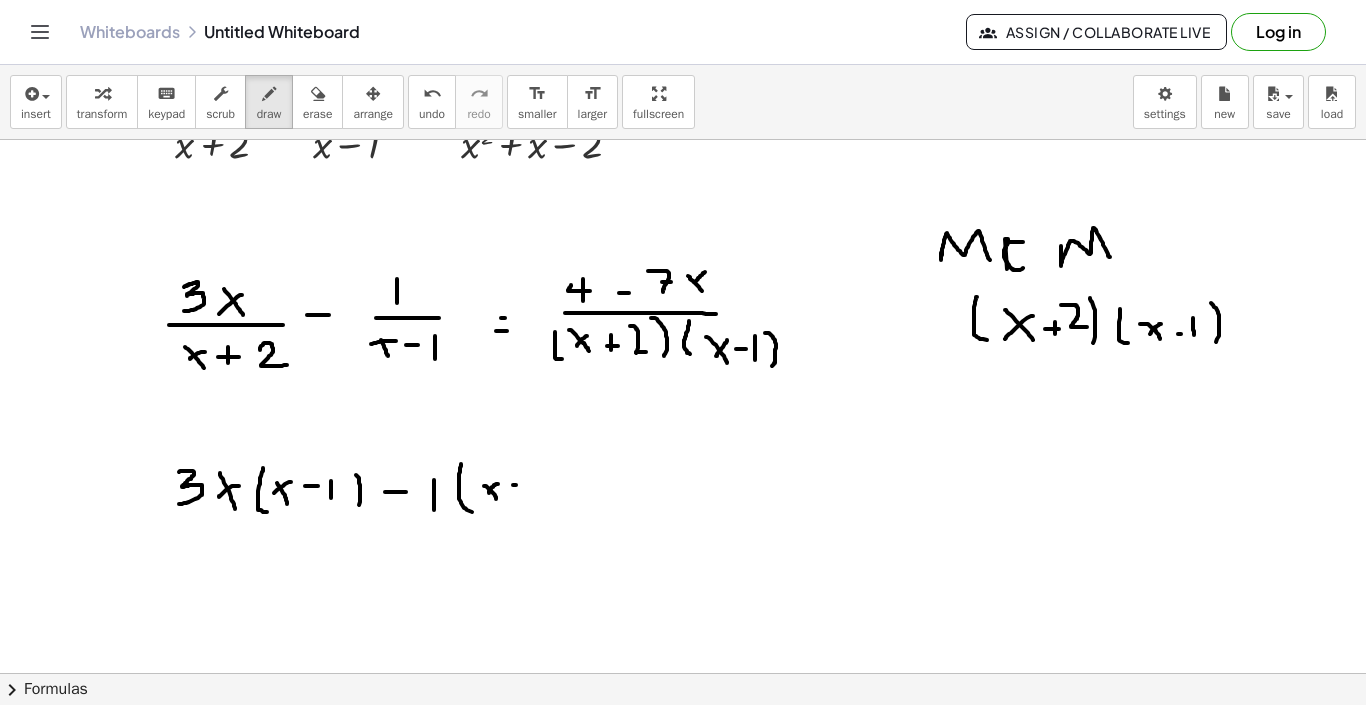 click at bounding box center (683, 609) 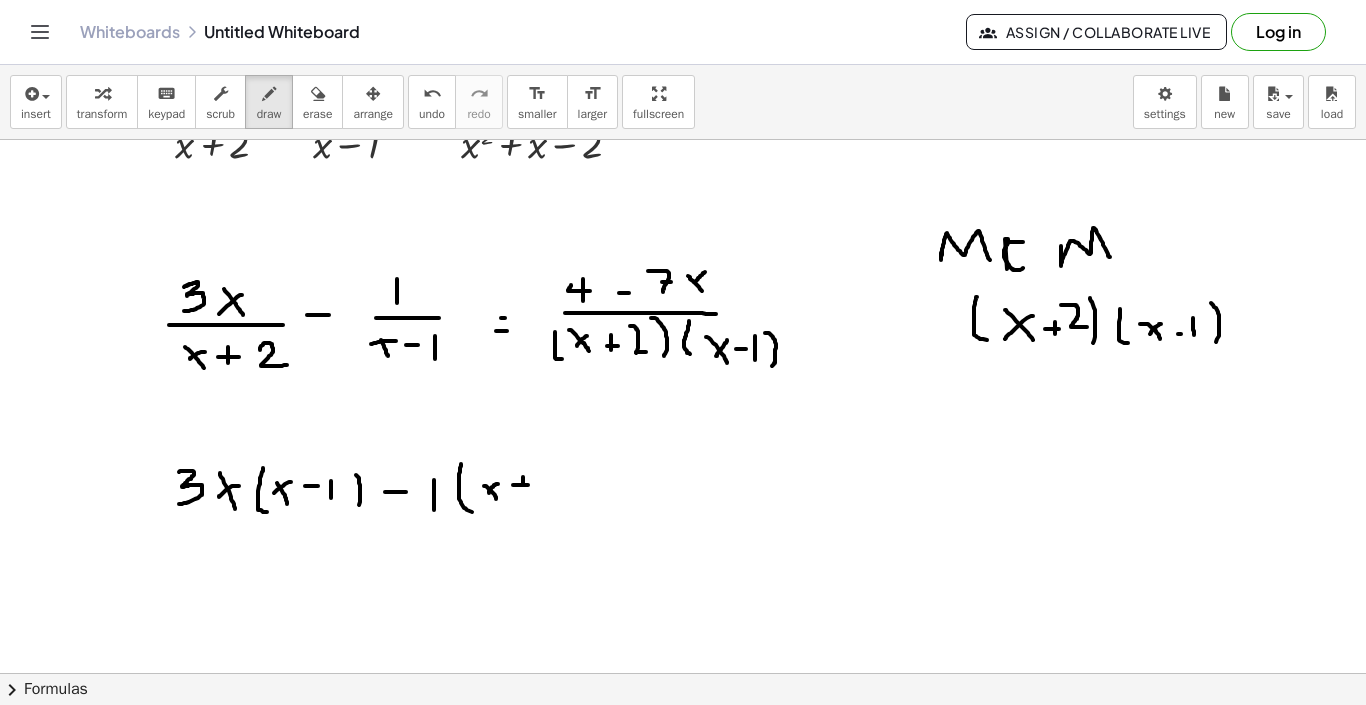 click at bounding box center (683, 609) 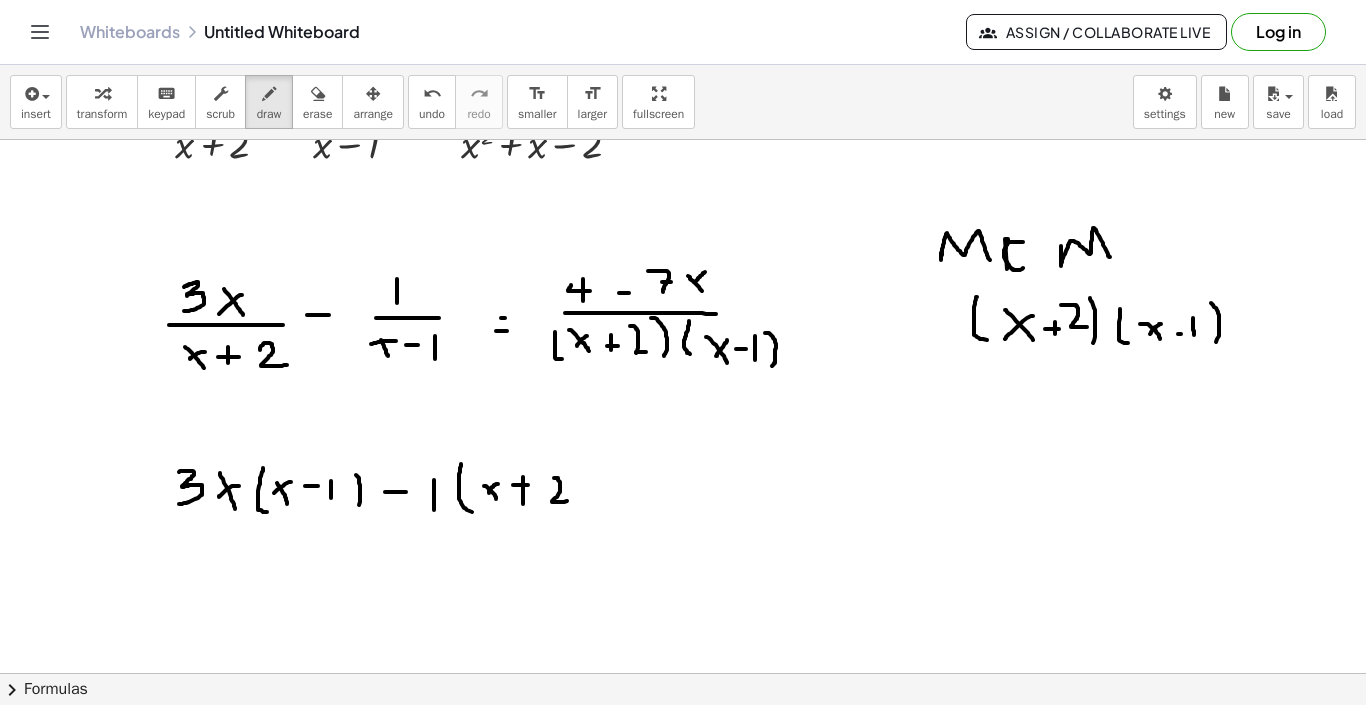 click at bounding box center (683, 609) 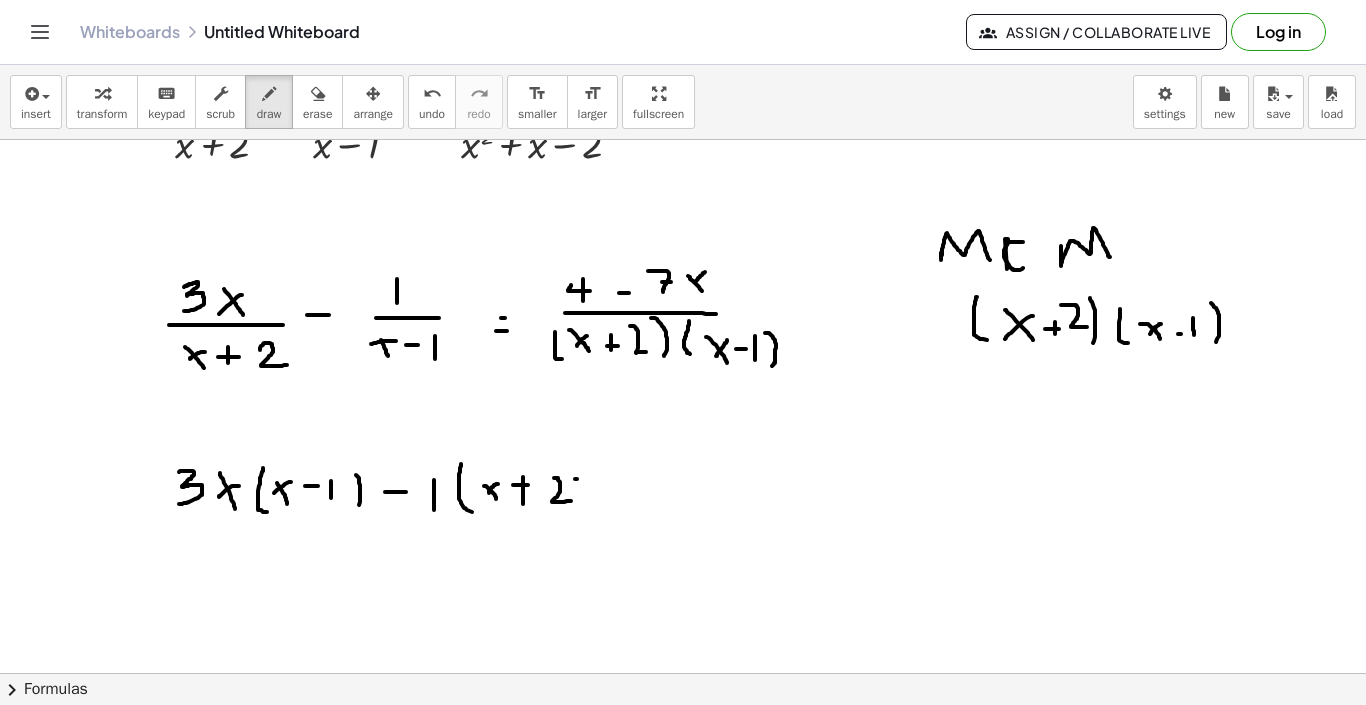 click at bounding box center (683, 609) 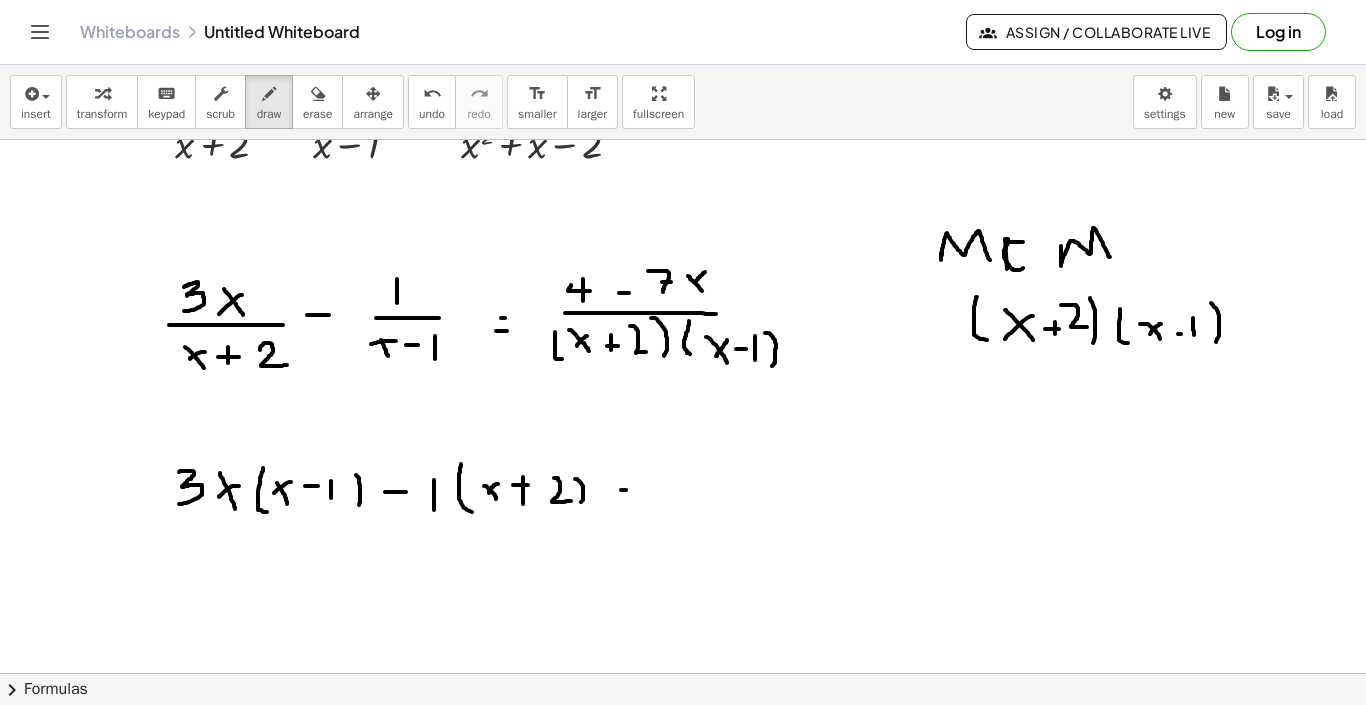 click at bounding box center [683, 609] 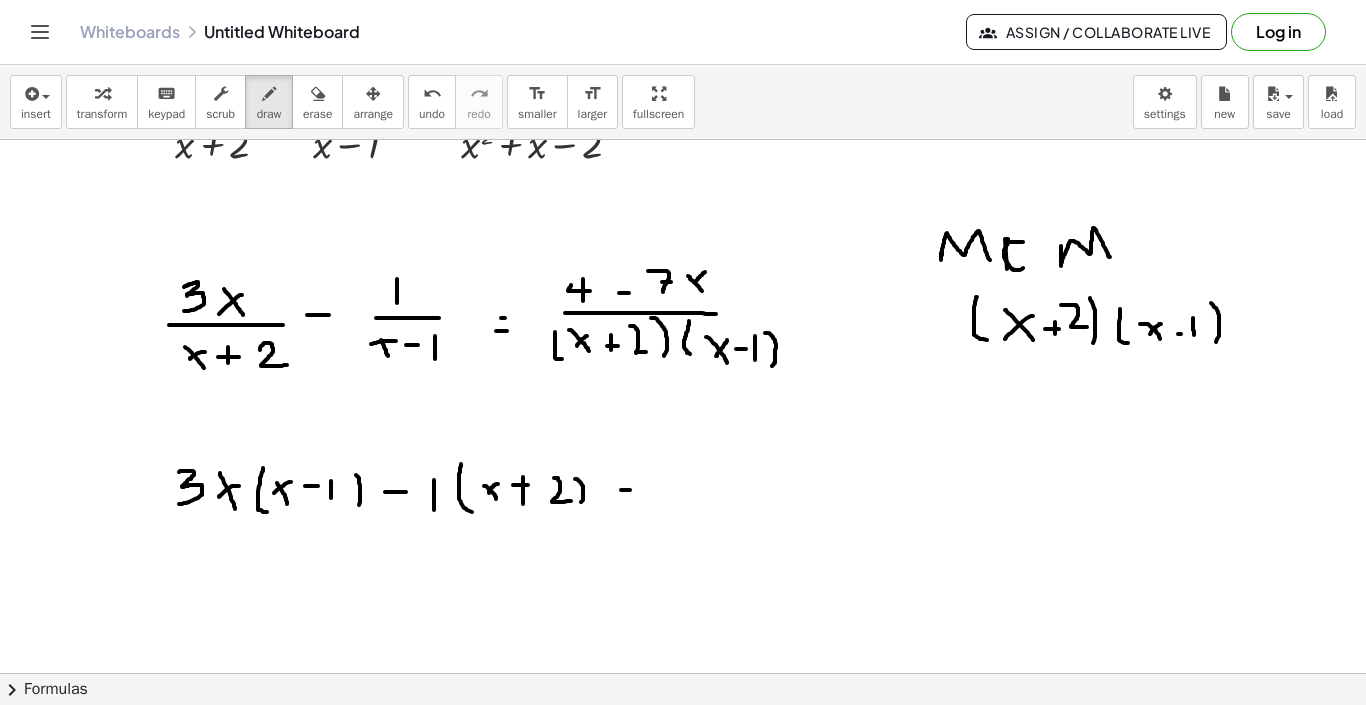 click at bounding box center (683, 609) 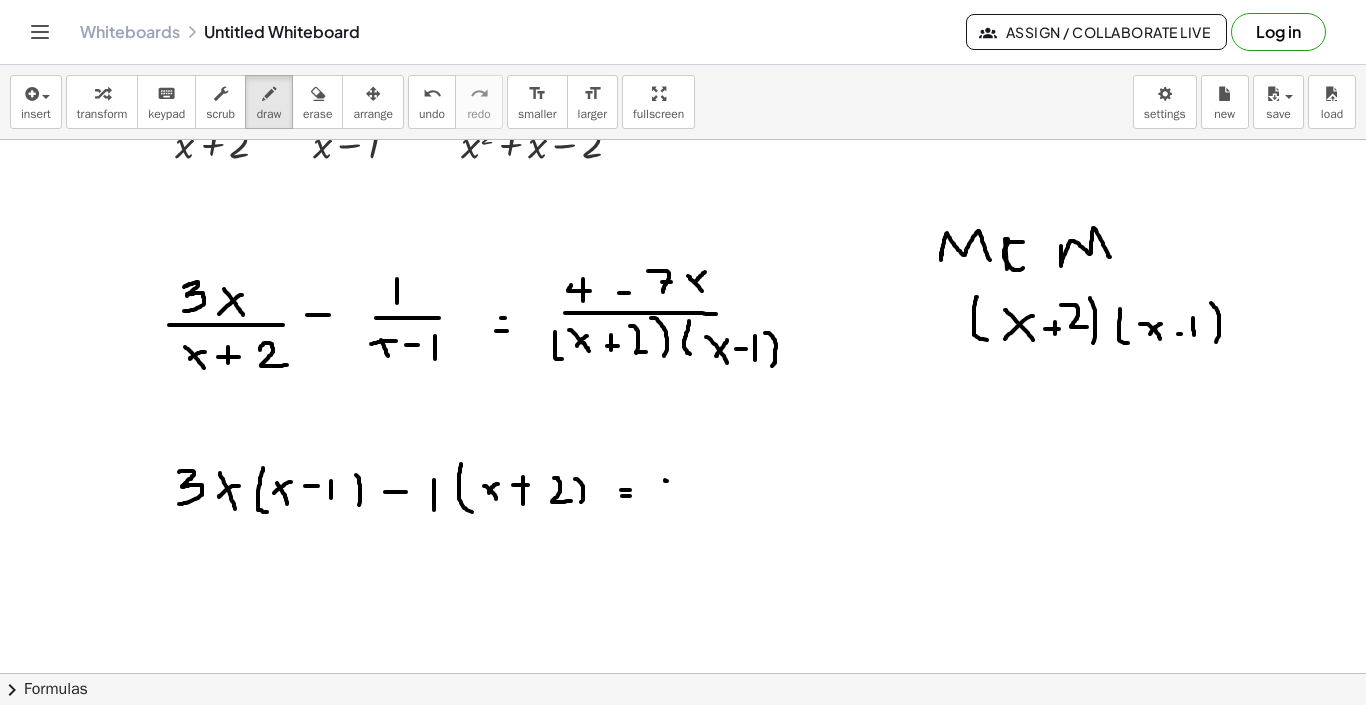 click at bounding box center [683, 609] 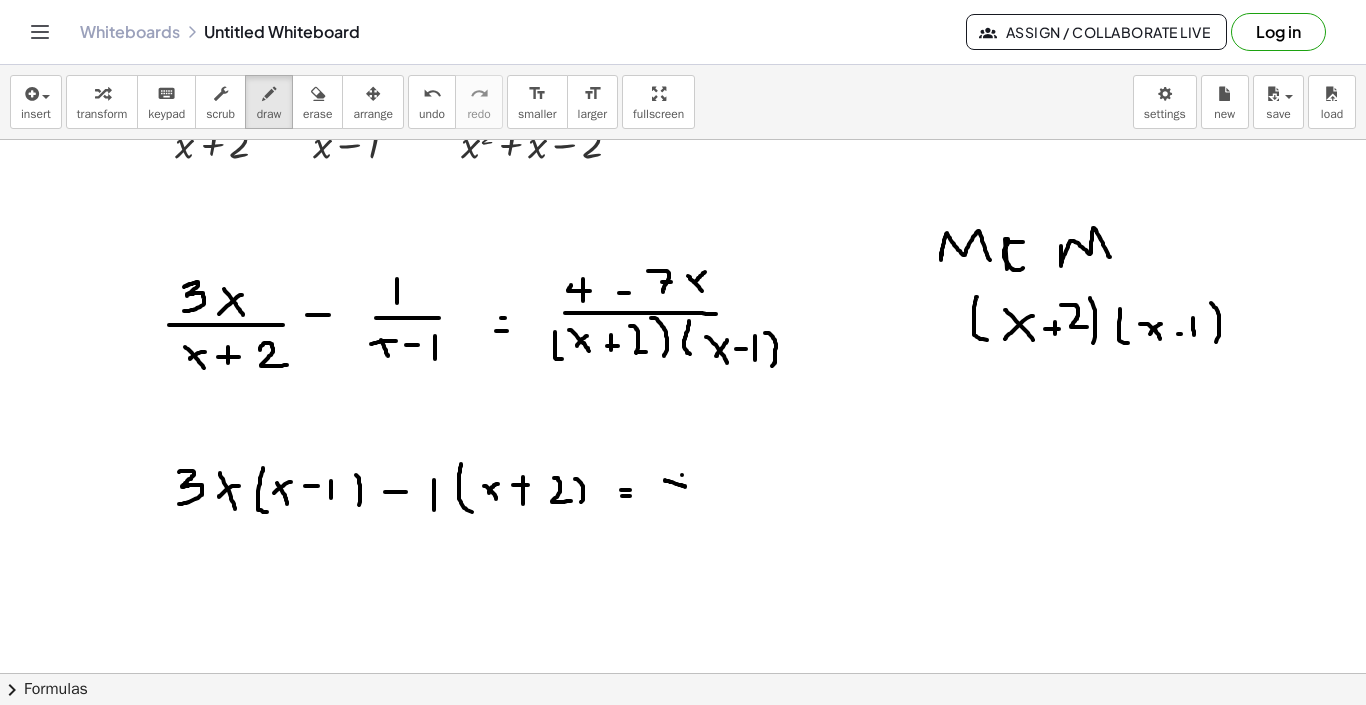 click at bounding box center (683, 609) 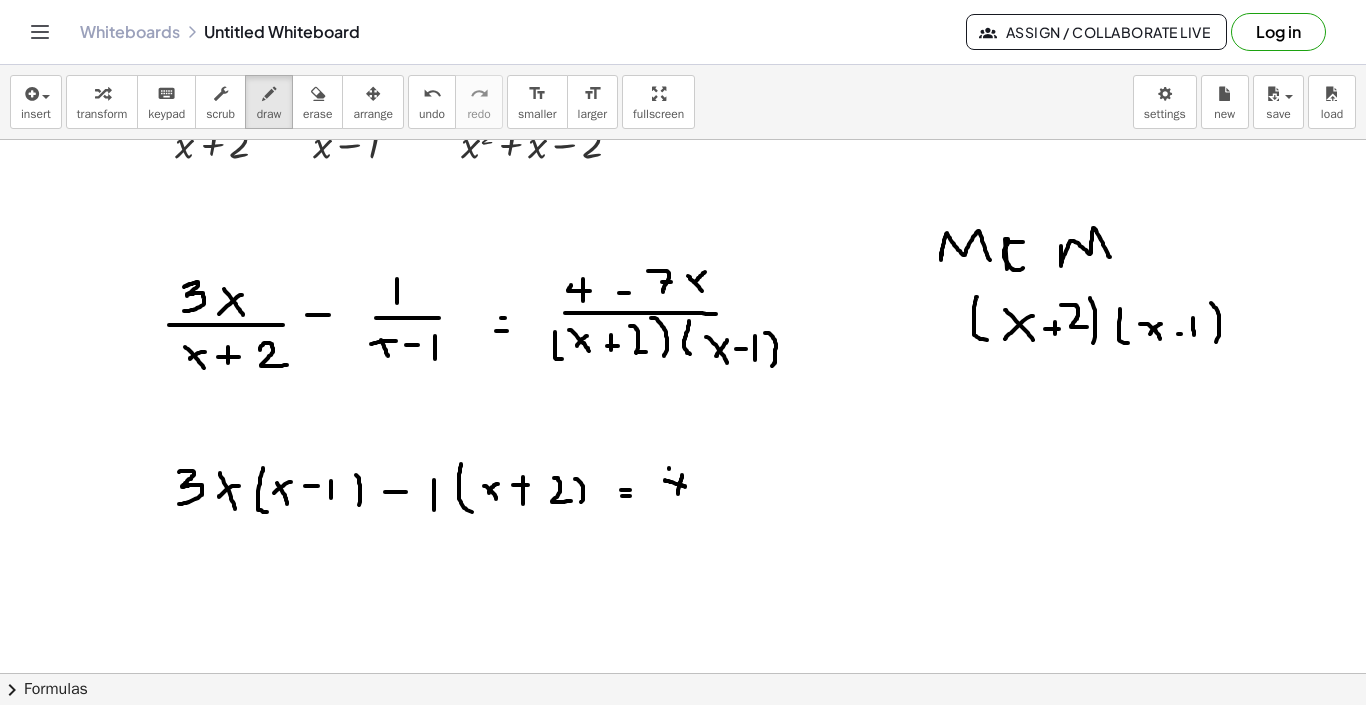 click at bounding box center [683, 609] 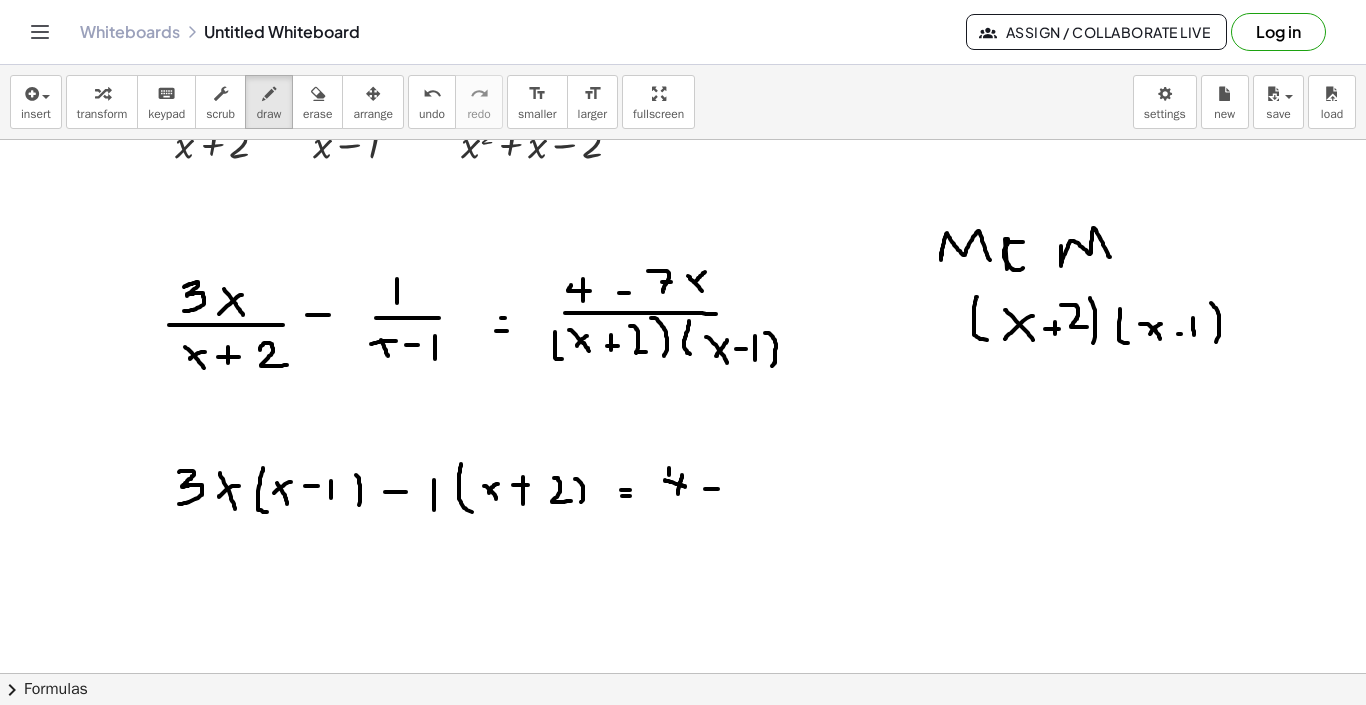 click at bounding box center (683, 609) 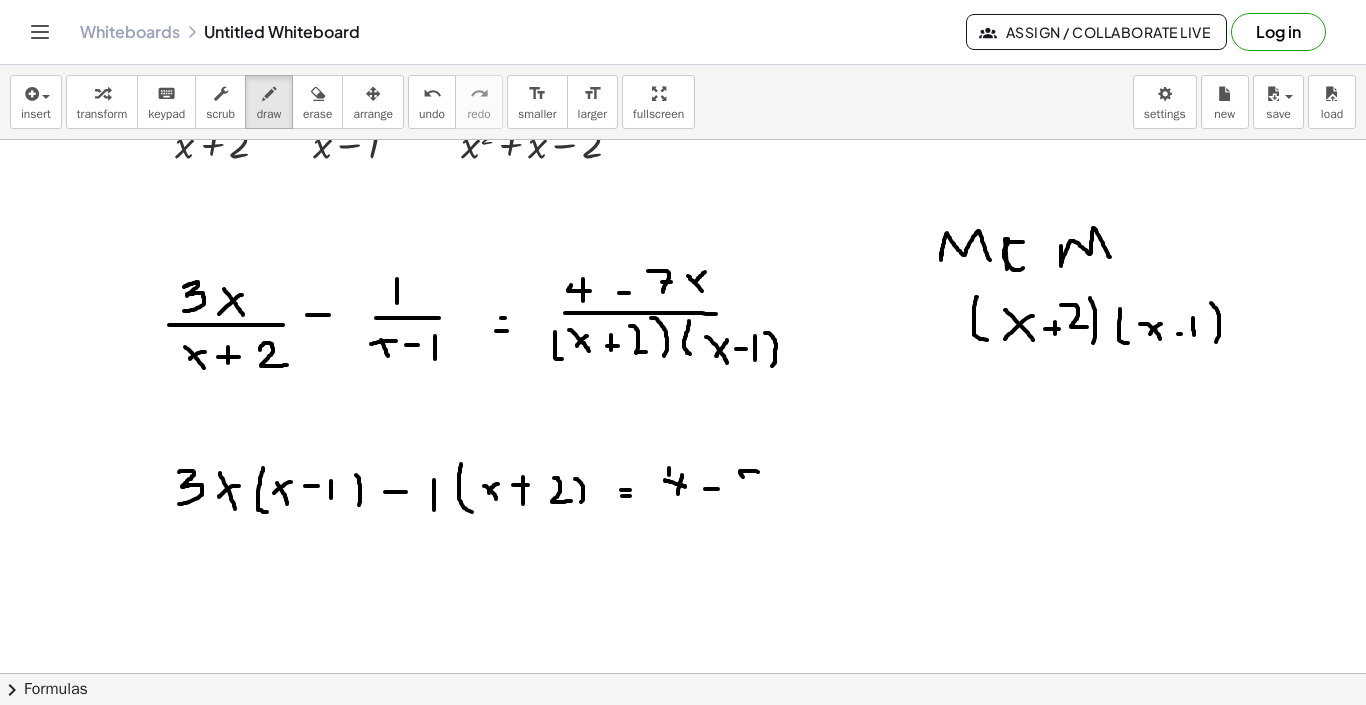 click at bounding box center [683, 609] 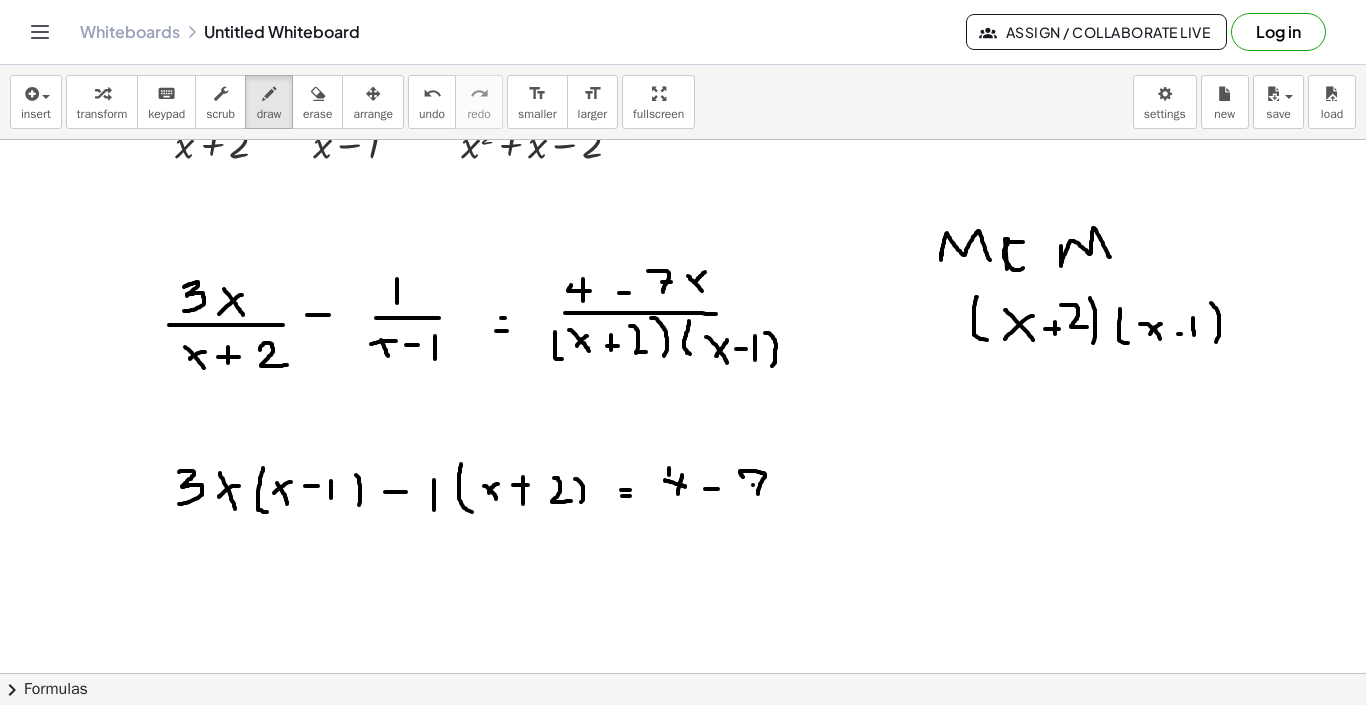 click at bounding box center [683, 609] 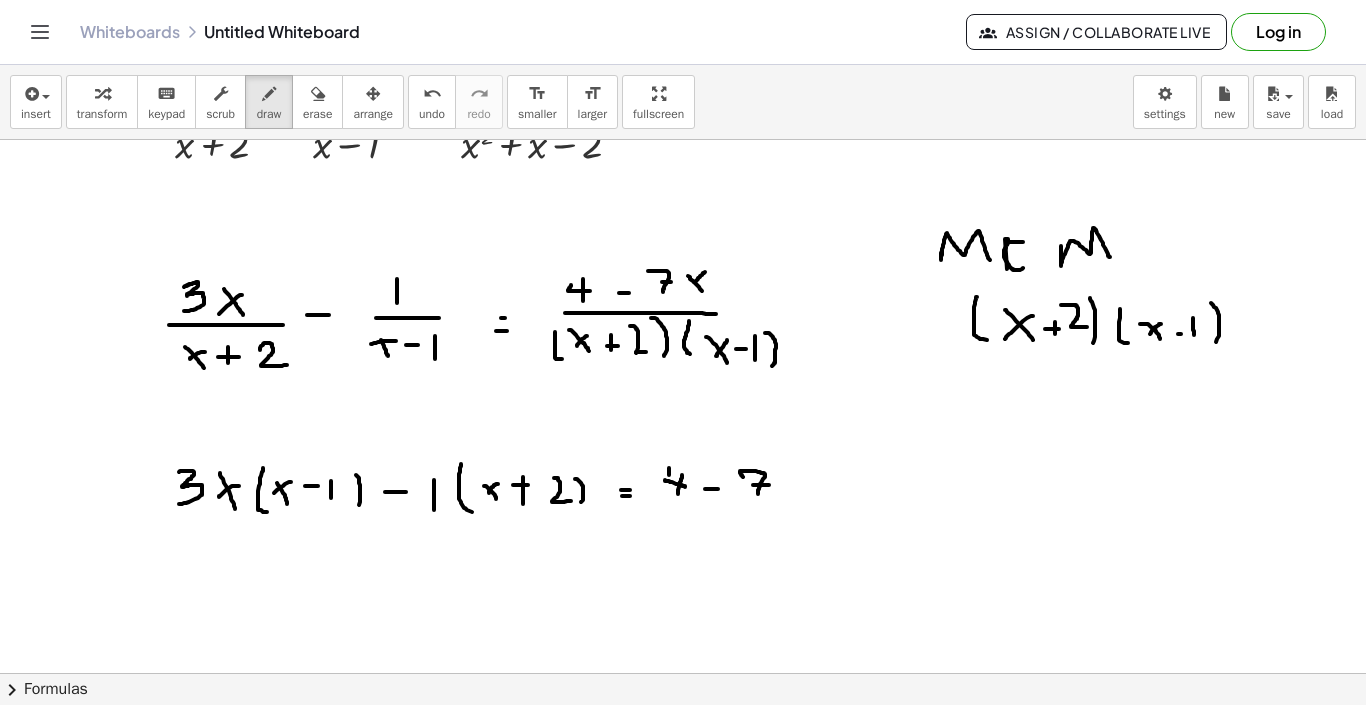 click at bounding box center (683, 609) 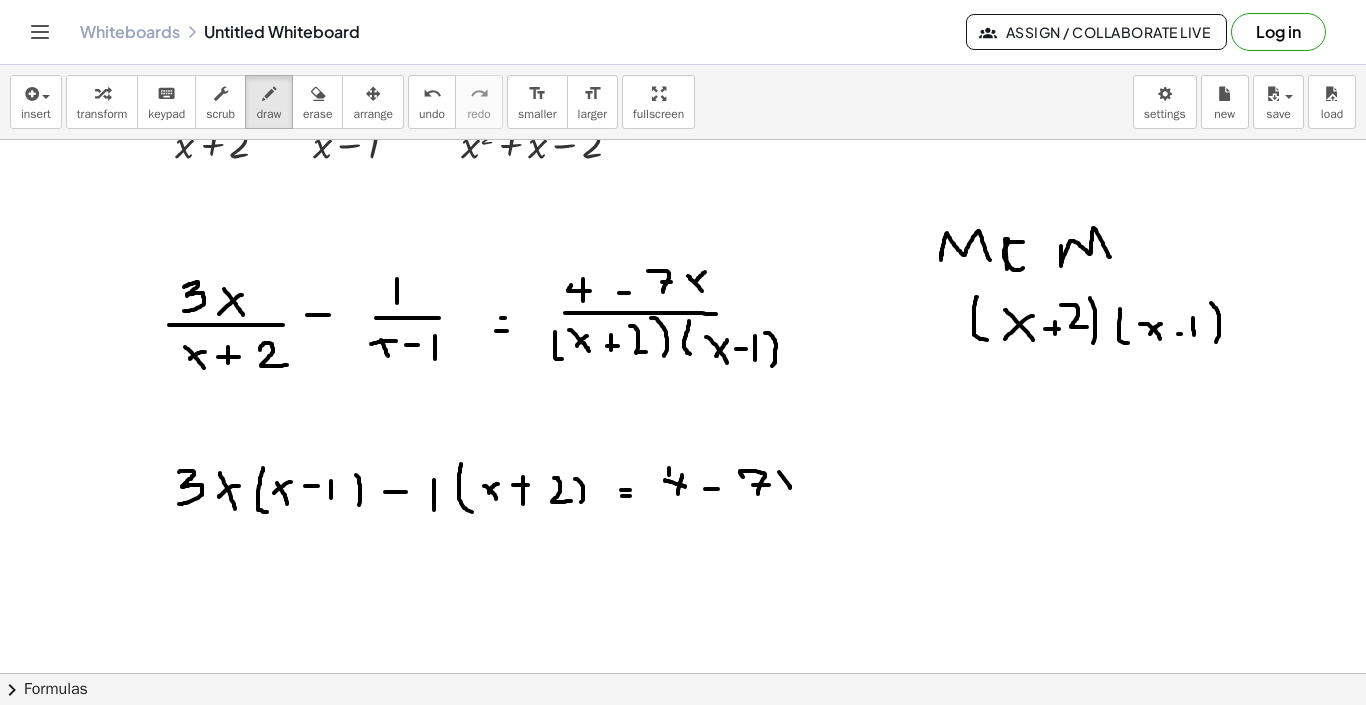 click at bounding box center [683, 609] 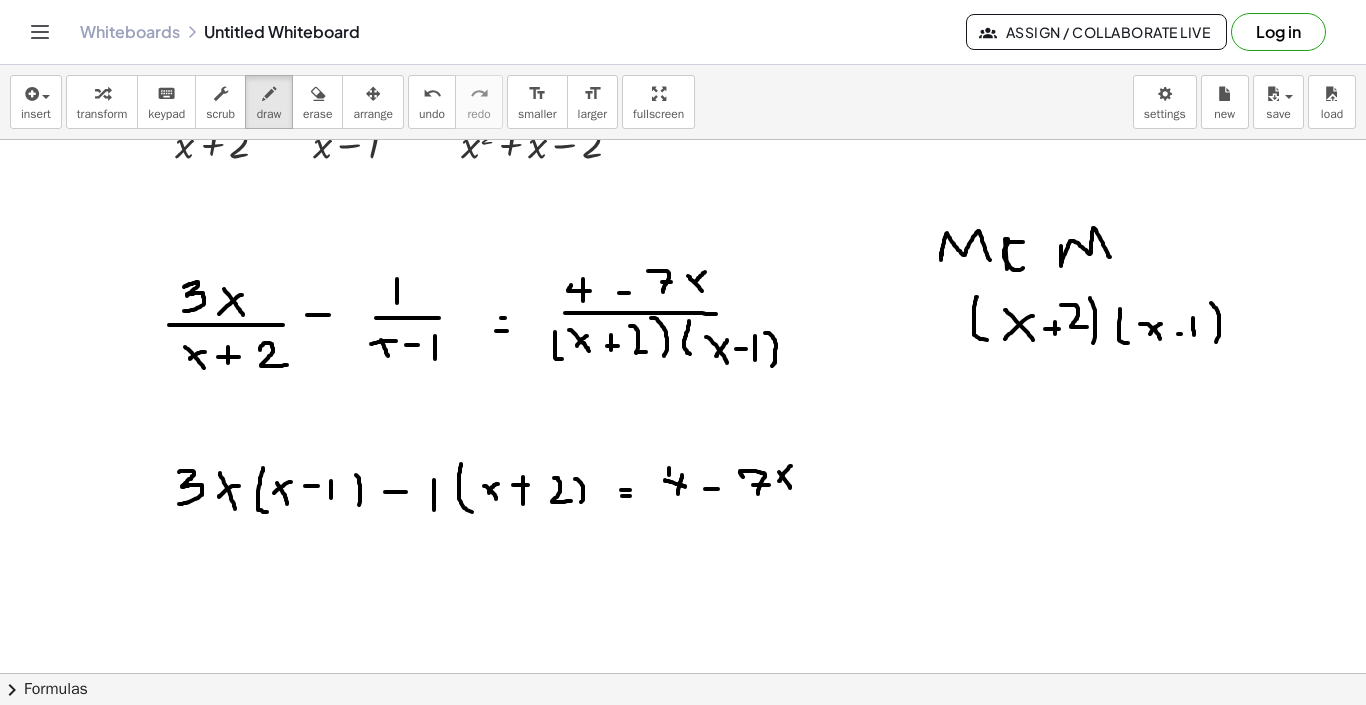scroll, scrollTop: 182, scrollLeft: 0, axis: vertical 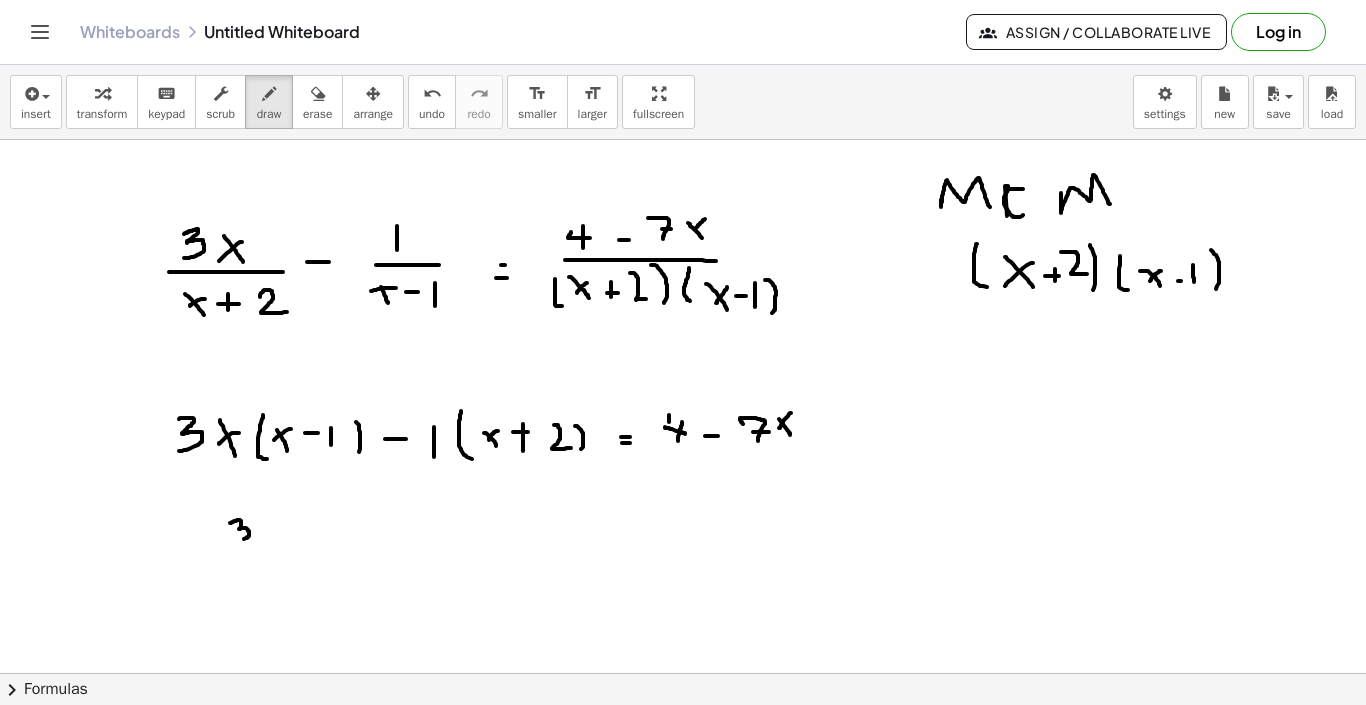 click at bounding box center [683, 556] 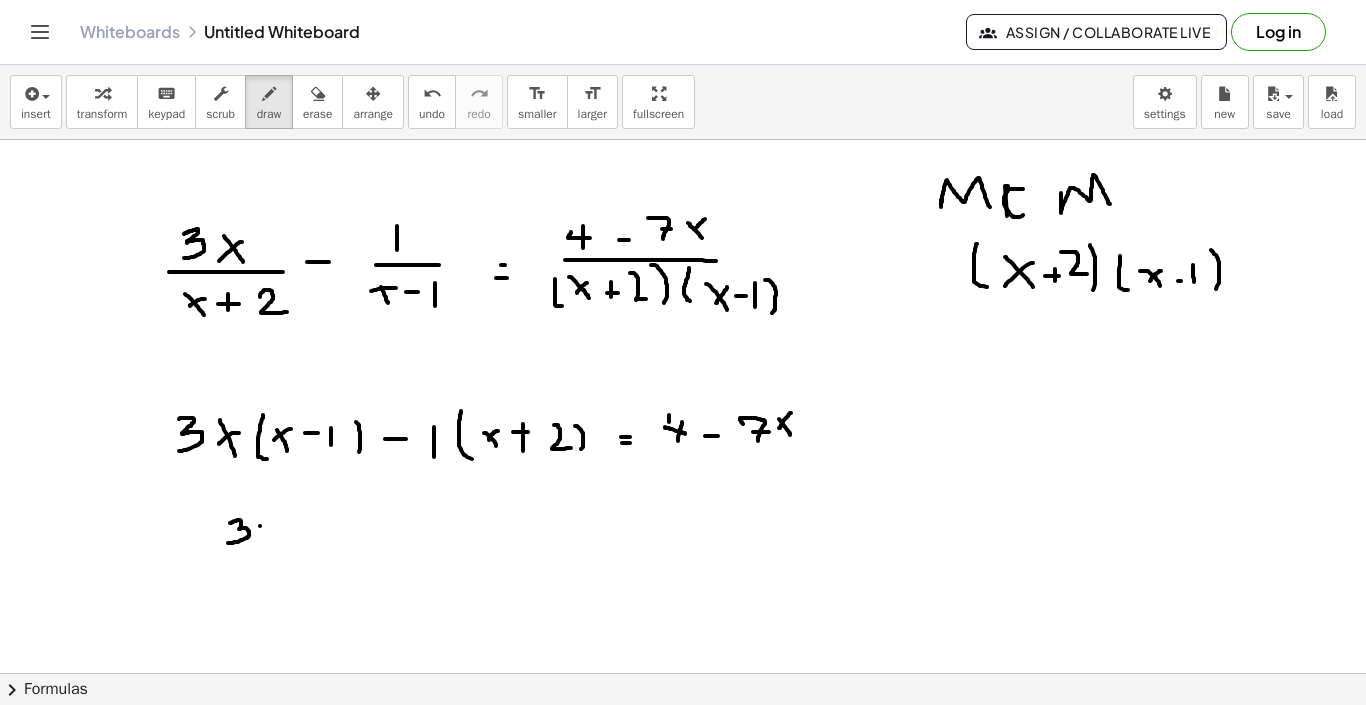 click at bounding box center [683, 556] 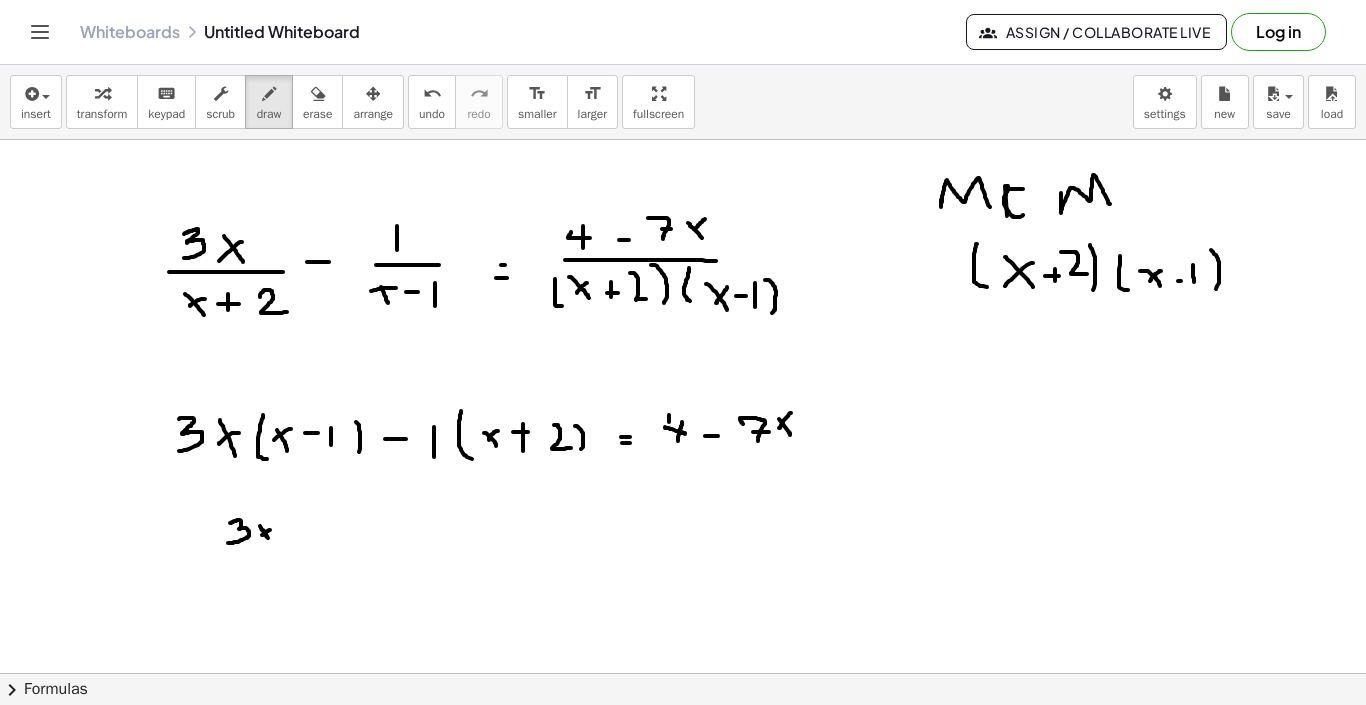 click at bounding box center [683, 556] 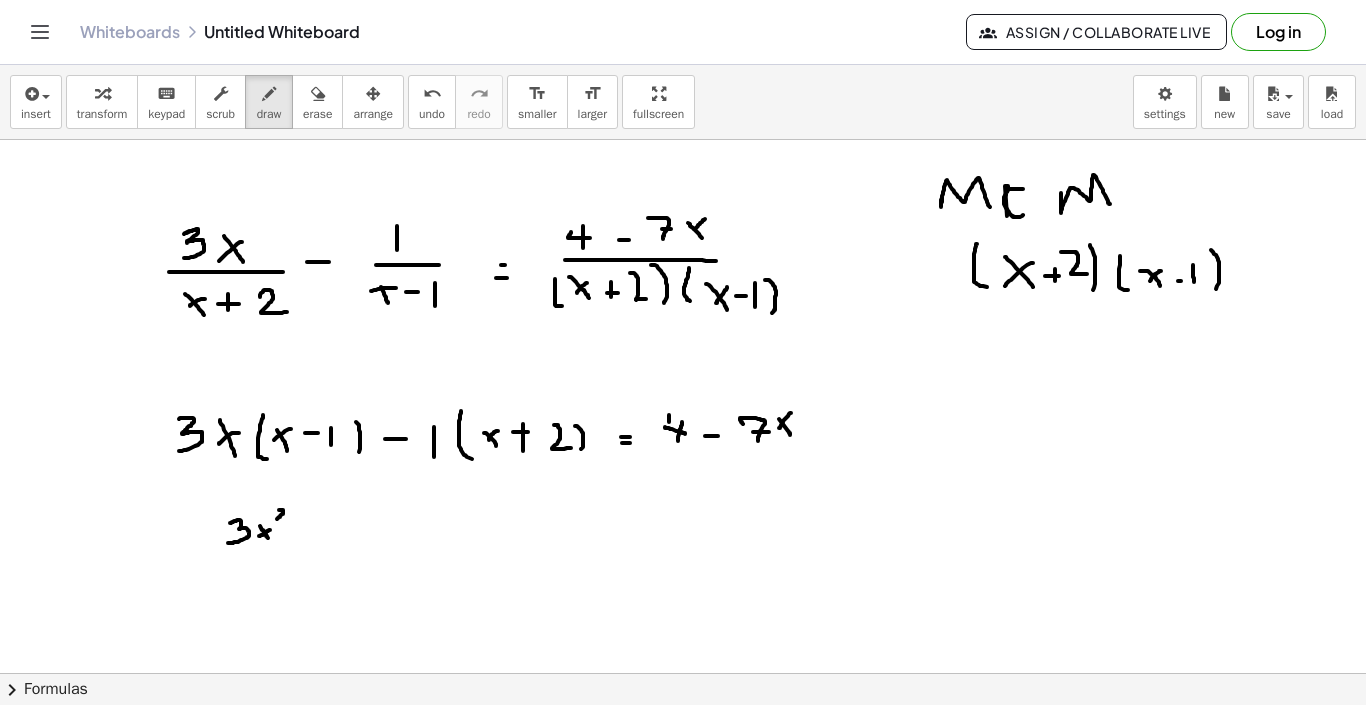 click at bounding box center [683, 556] 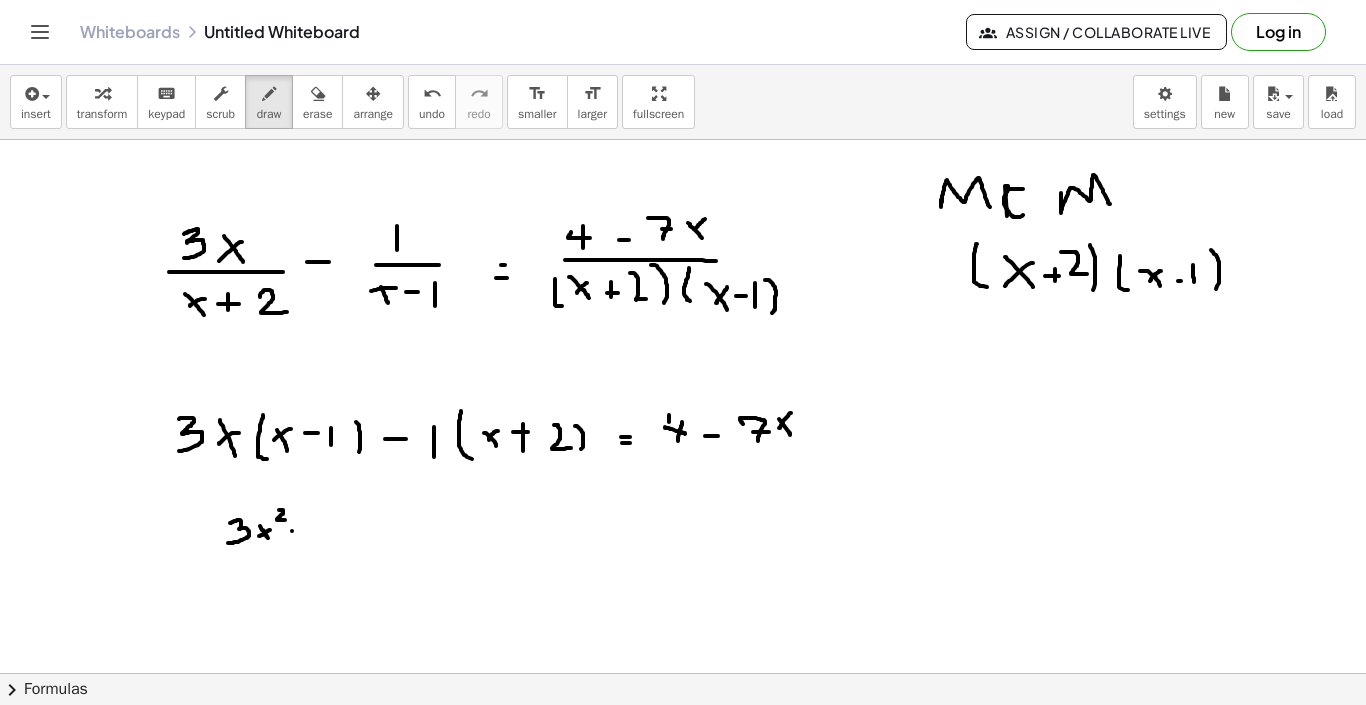 click at bounding box center [683, 556] 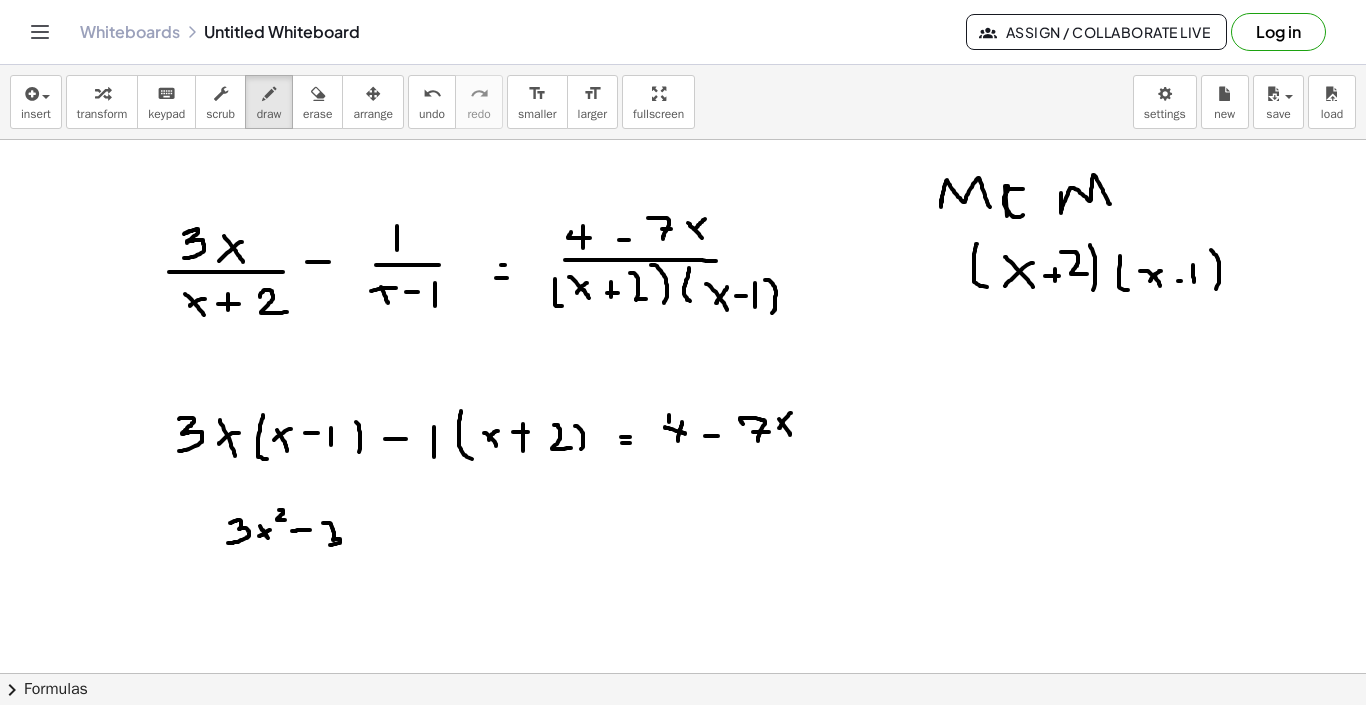 click at bounding box center [683, 556] 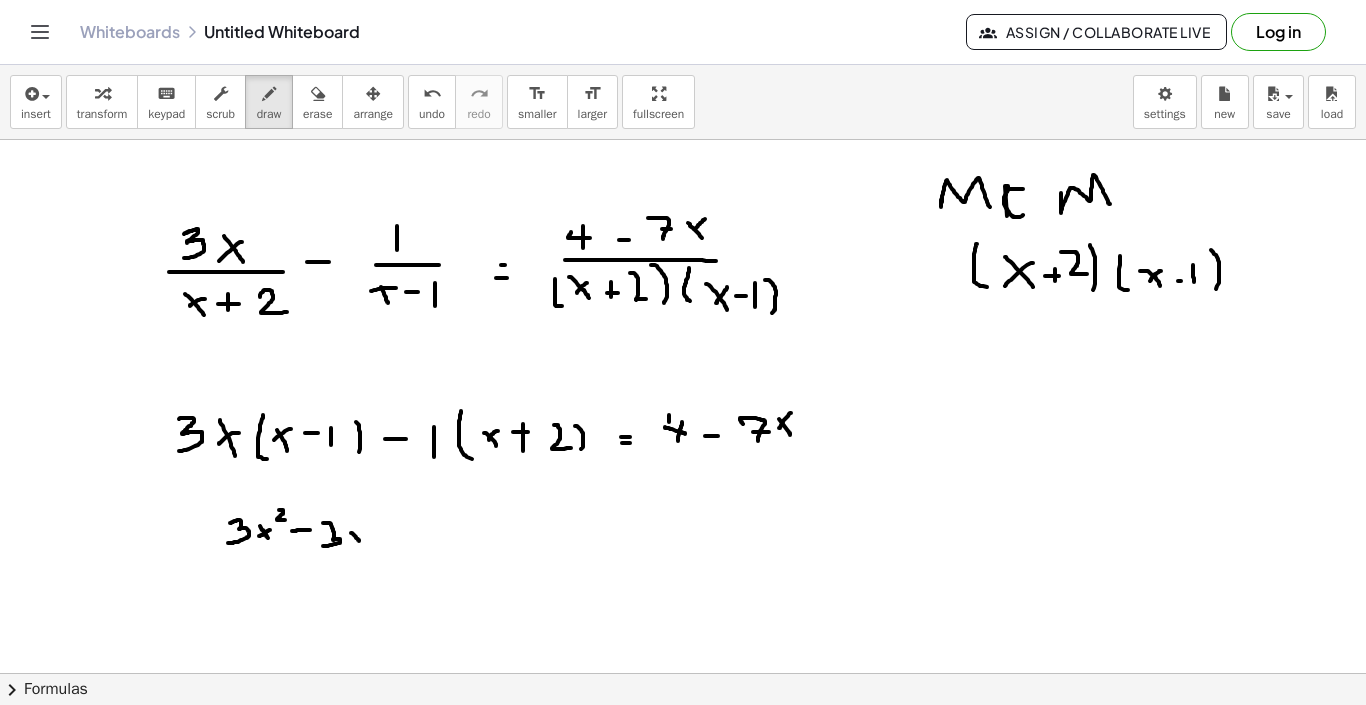 click at bounding box center (683, 556) 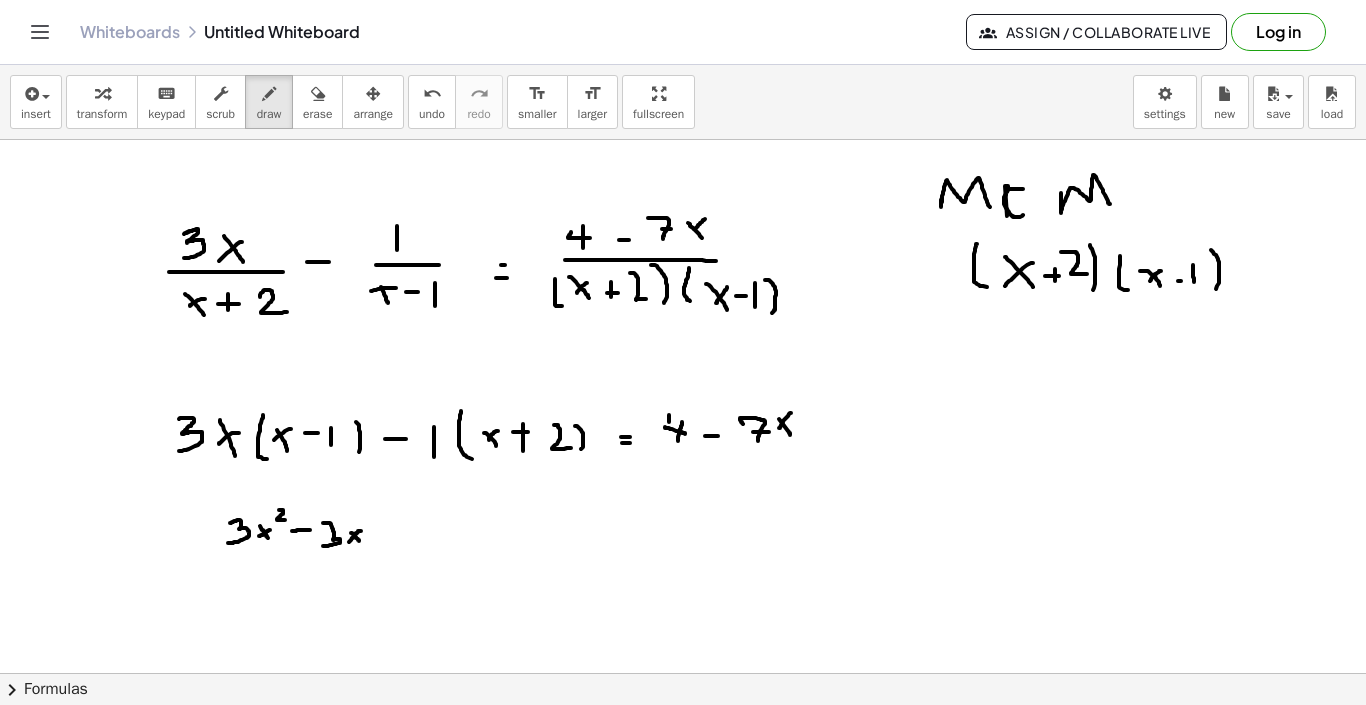 click at bounding box center (683, 556) 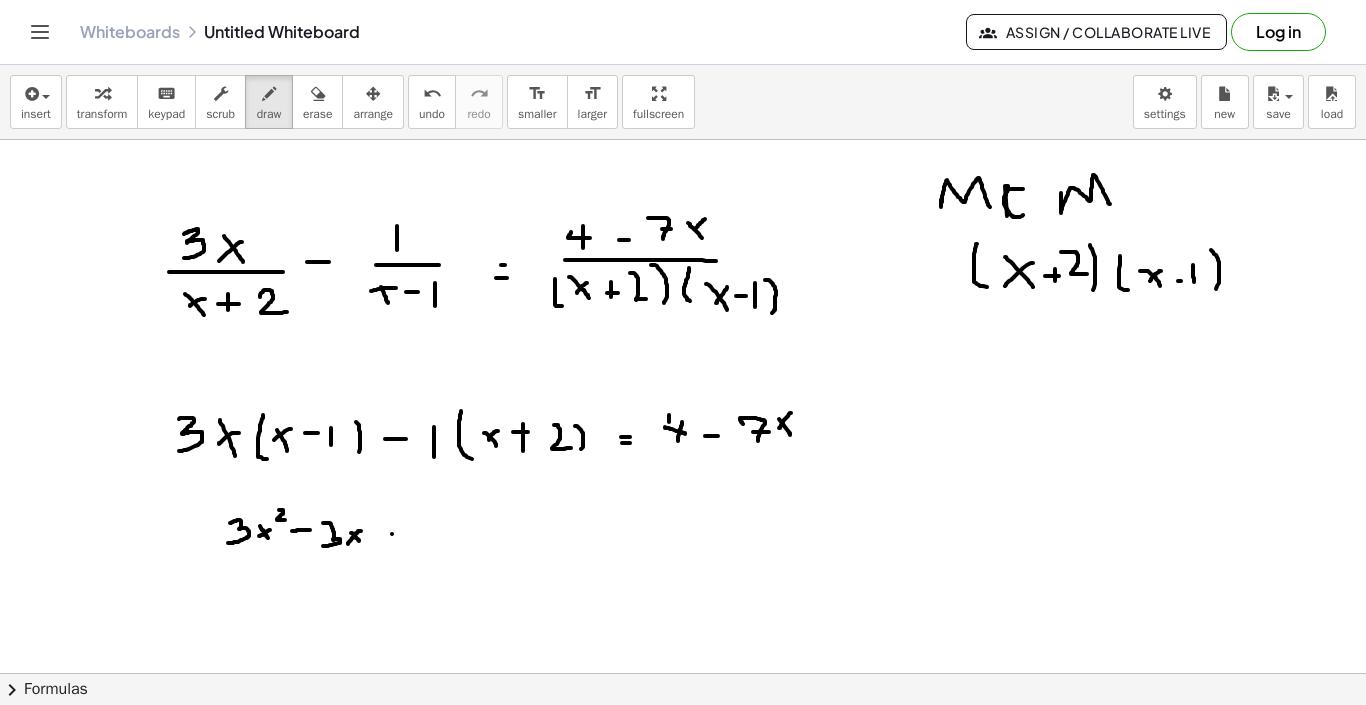 click at bounding box center (683, 556) 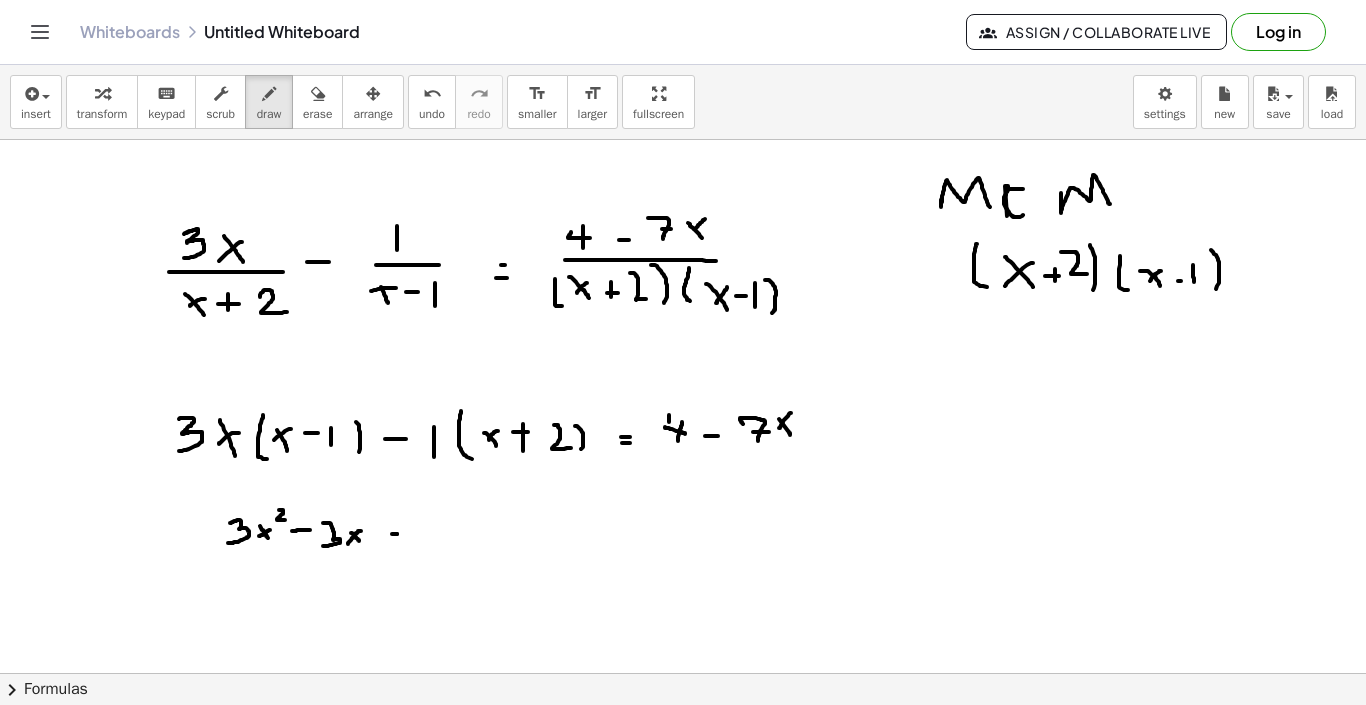 click at bounding box center (683, 556) 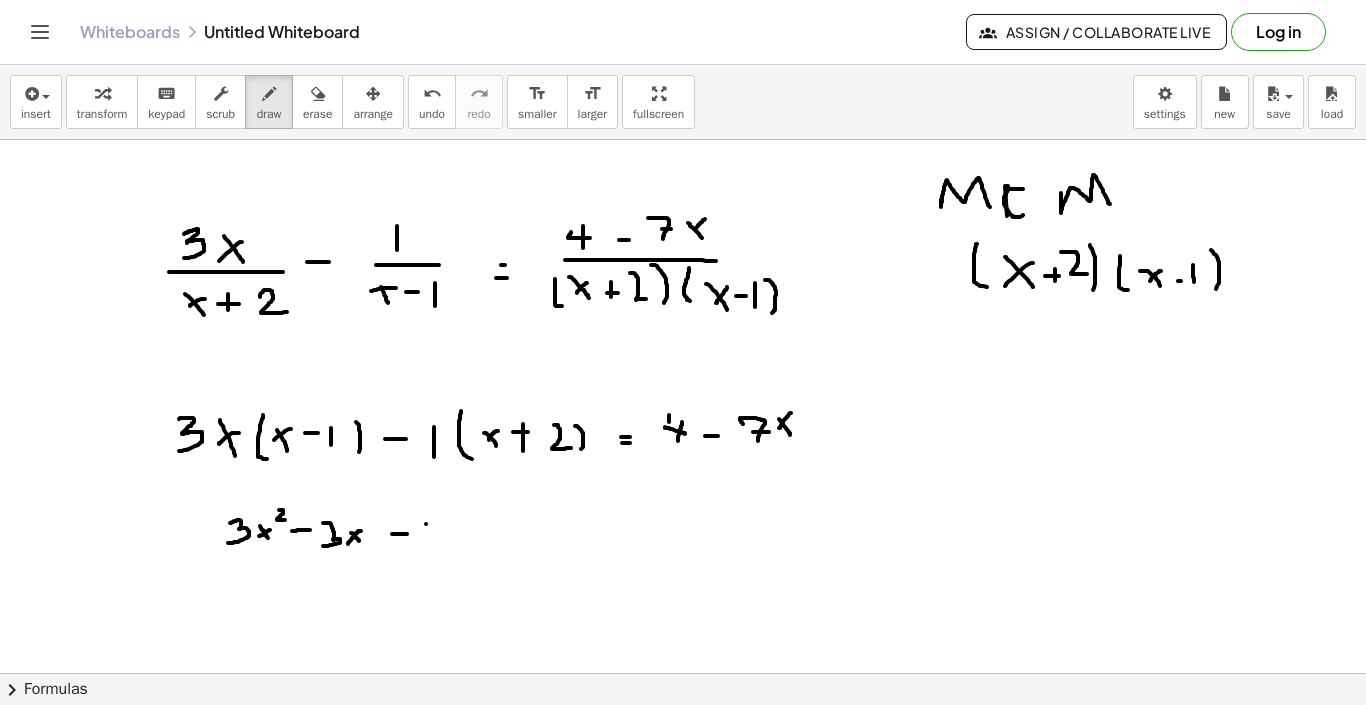 click at bounding box center [683, 556] 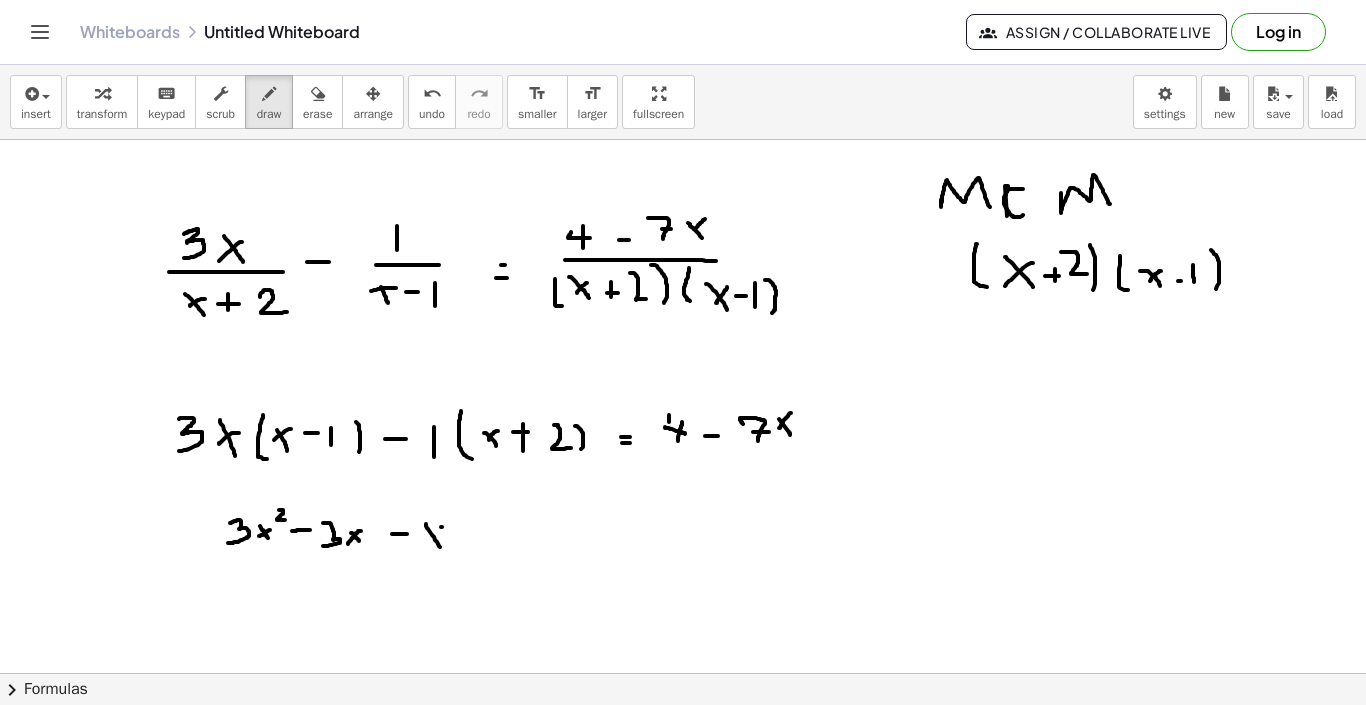 click at bounding box center (683, 556) 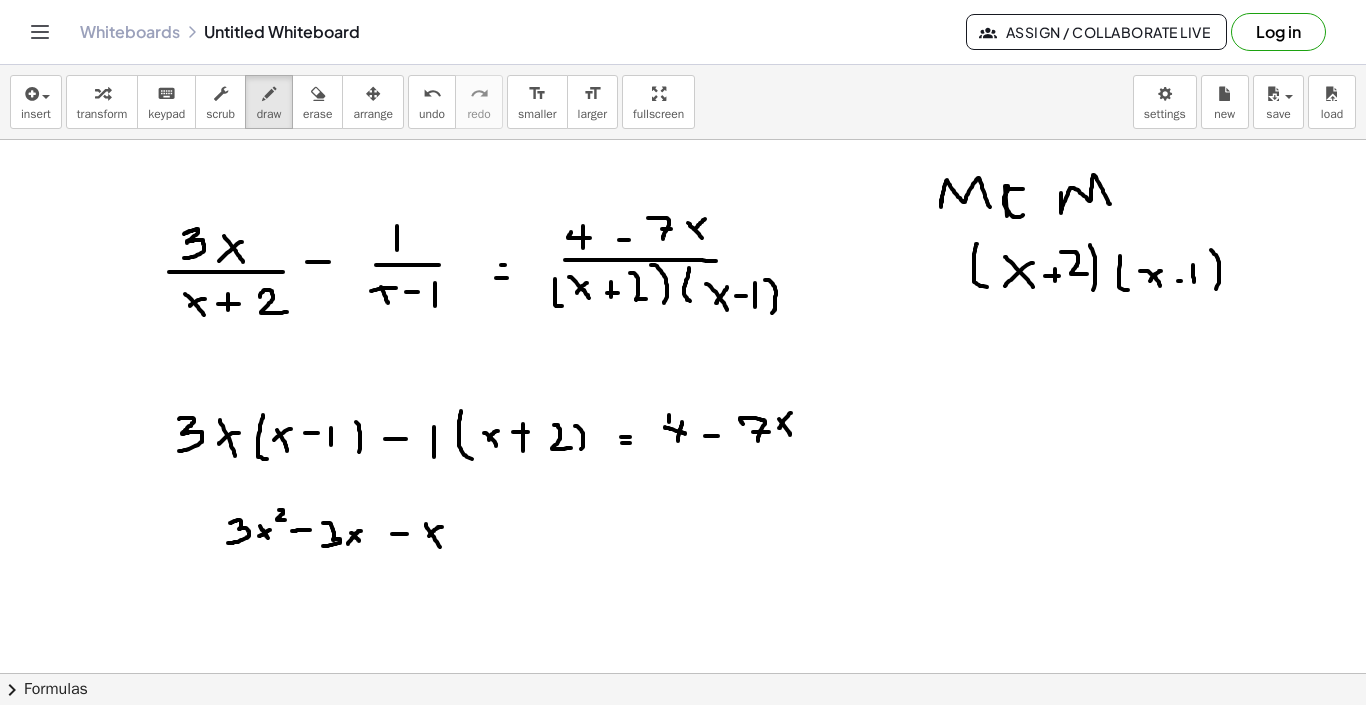 click at bounding box center (683, 556) 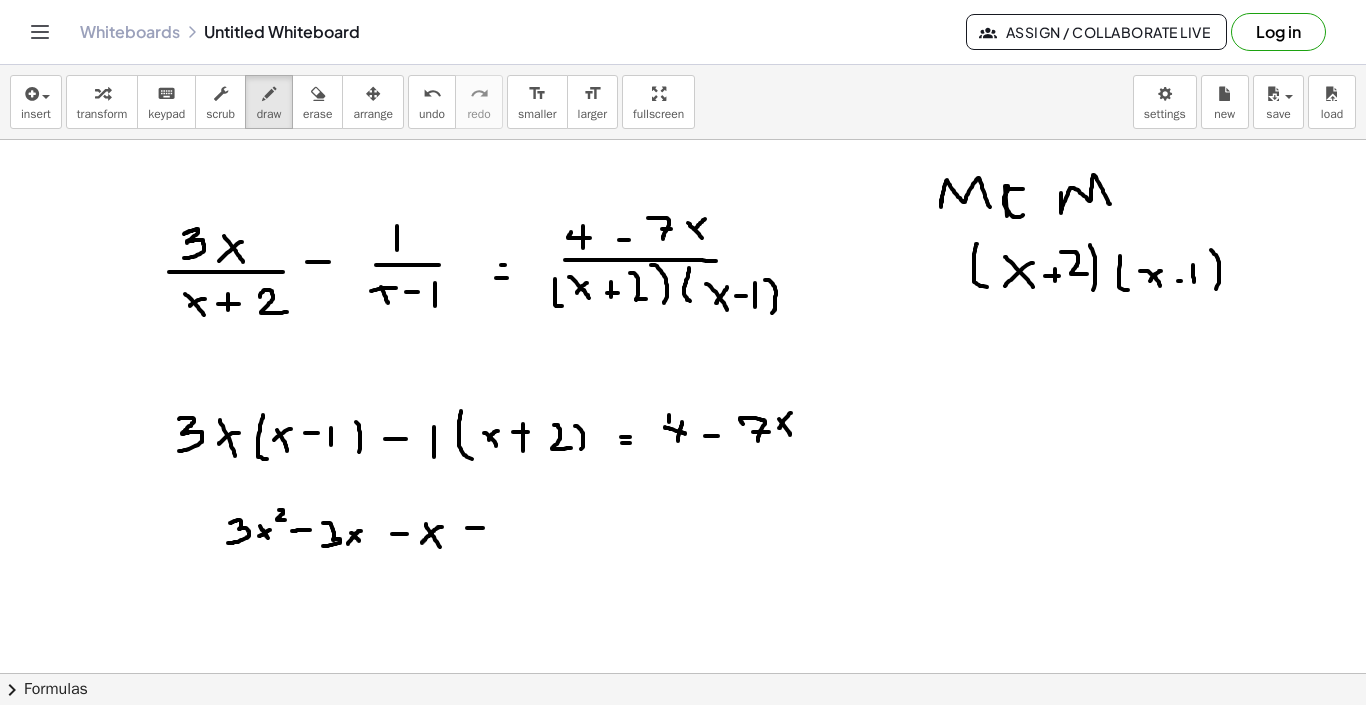 click at bounding box center (683, 556) 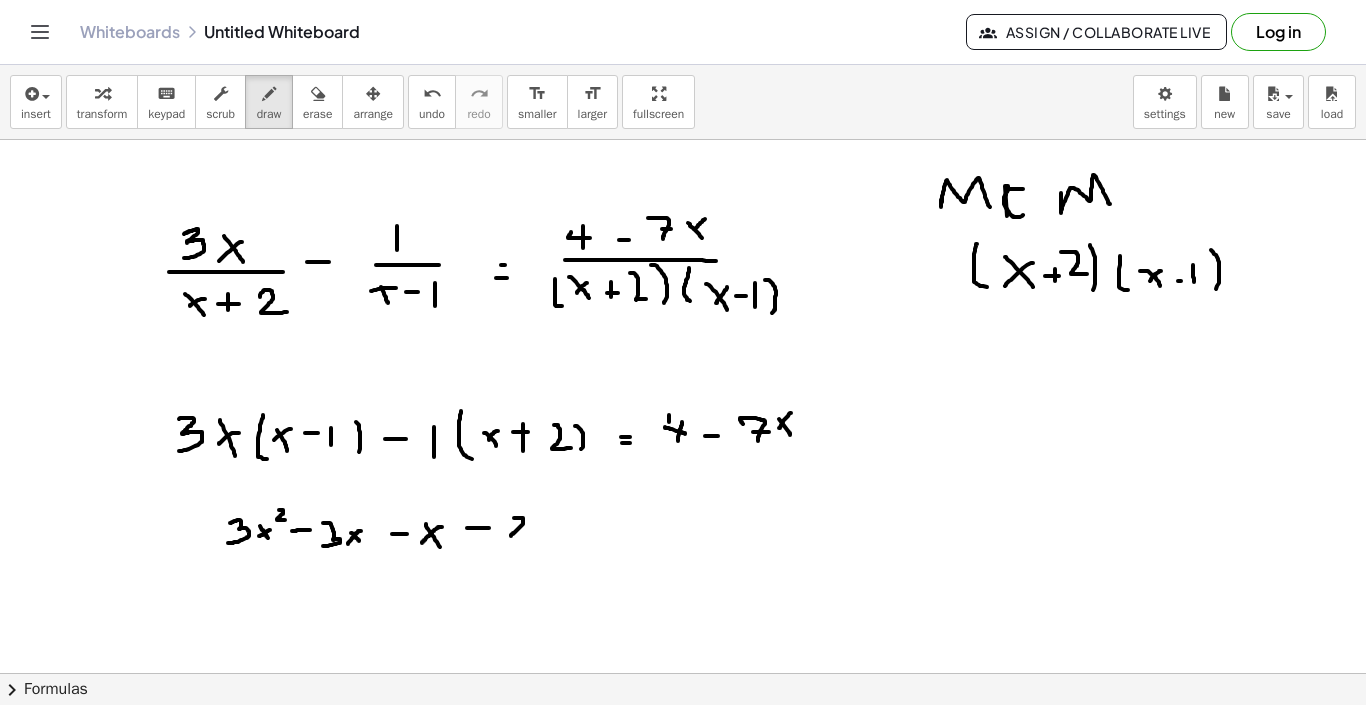 click at bounding box center (683, 556) 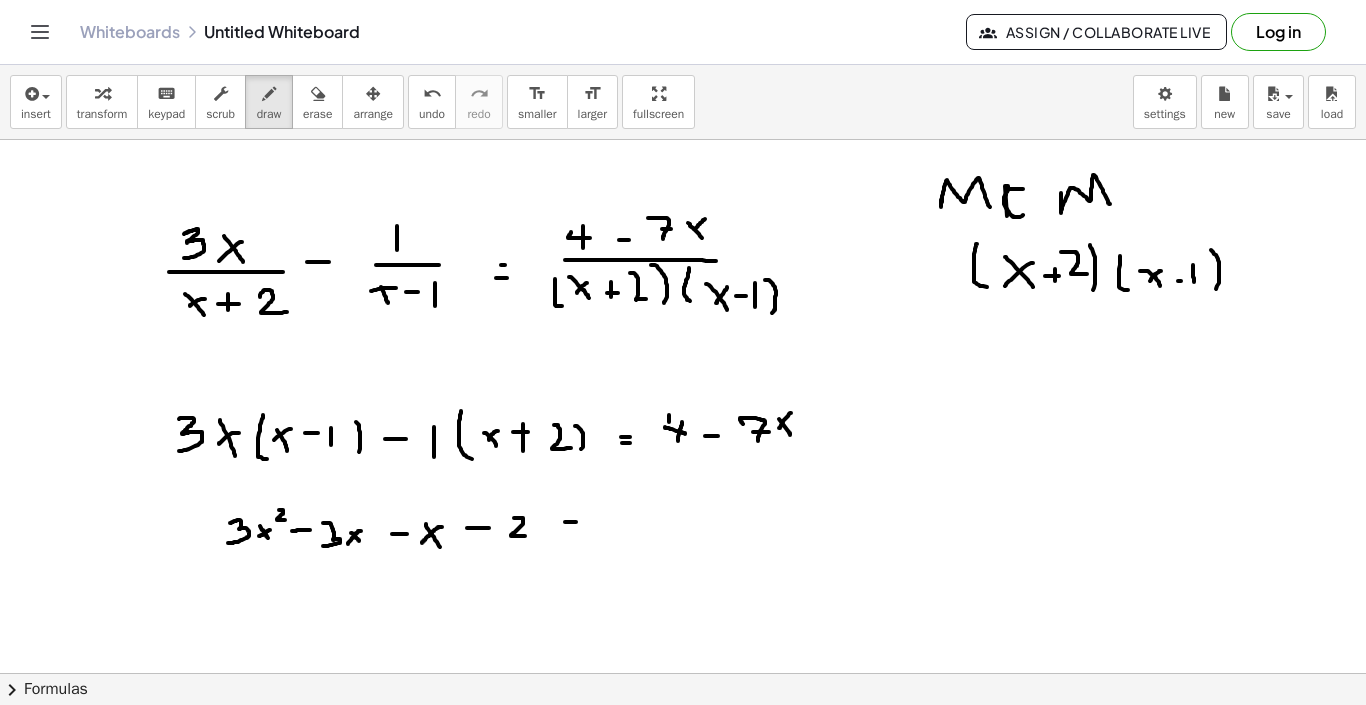 click at bounding box center (683, 556) 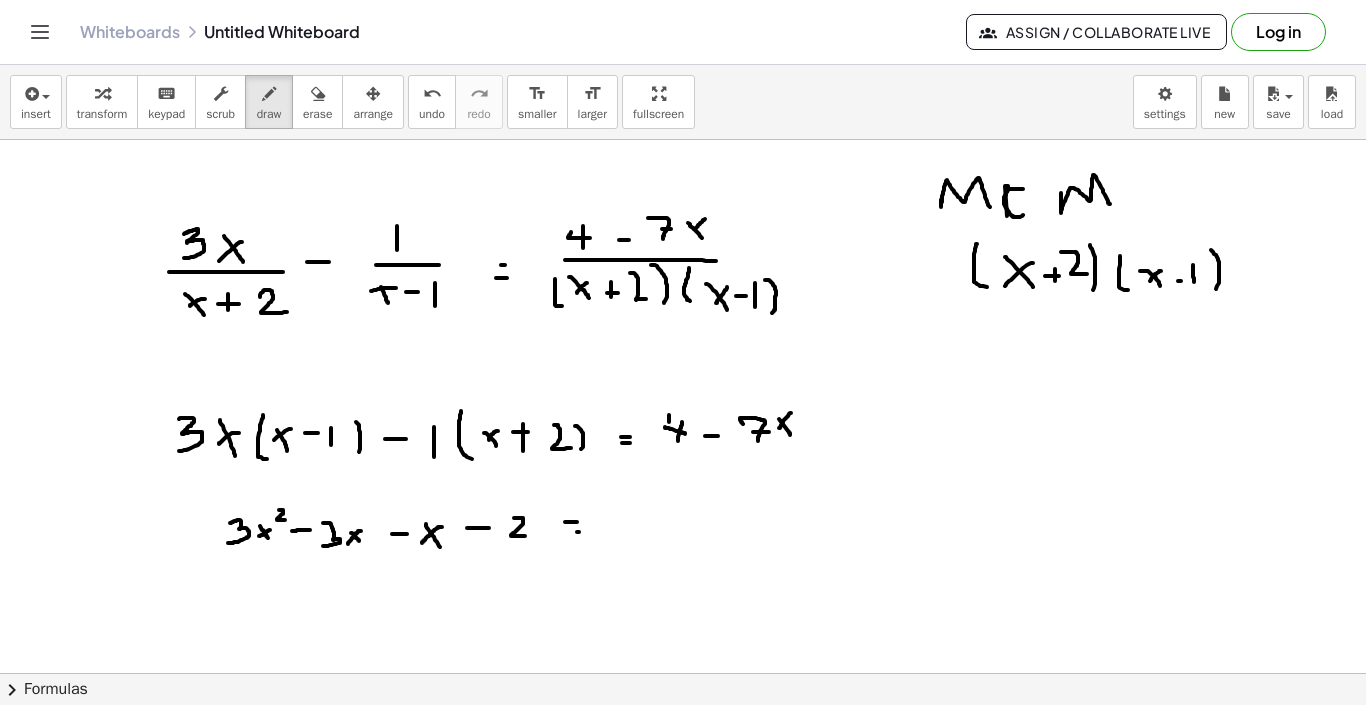 click at bounding box center (683, 556) 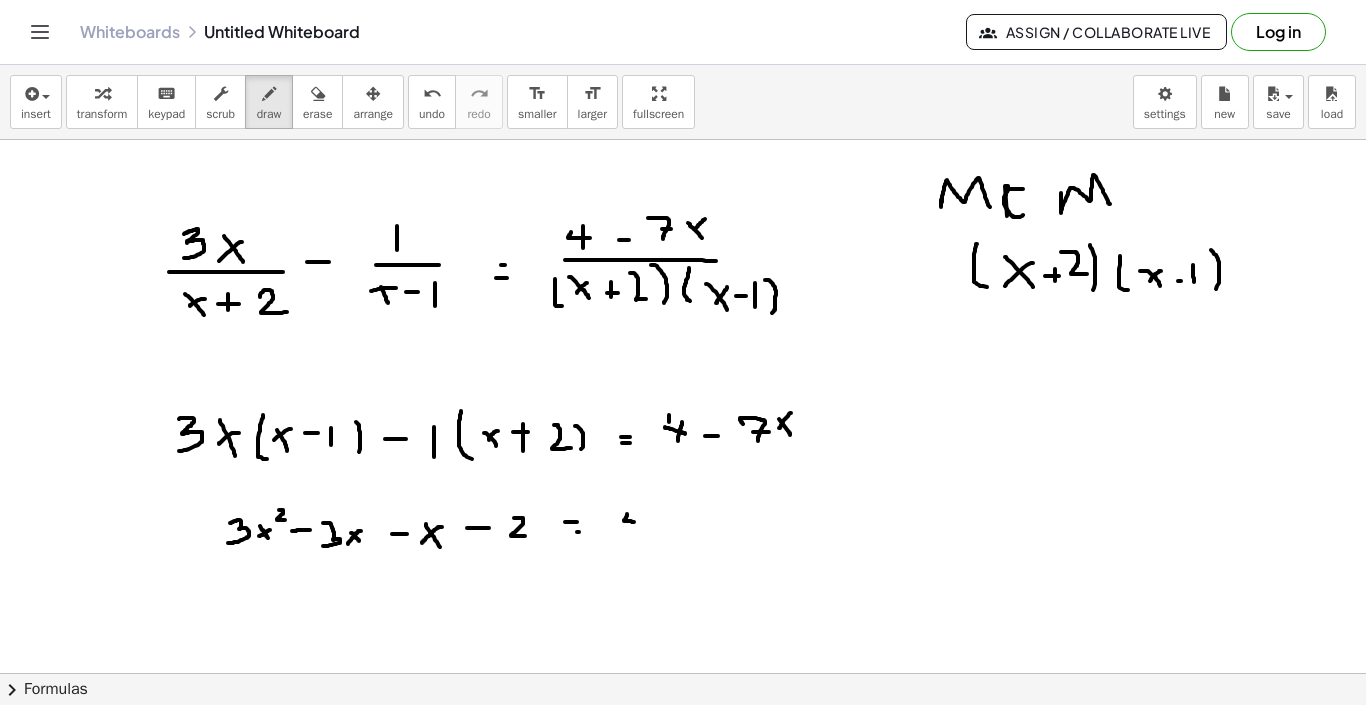 click at bounding box center (683, 556) 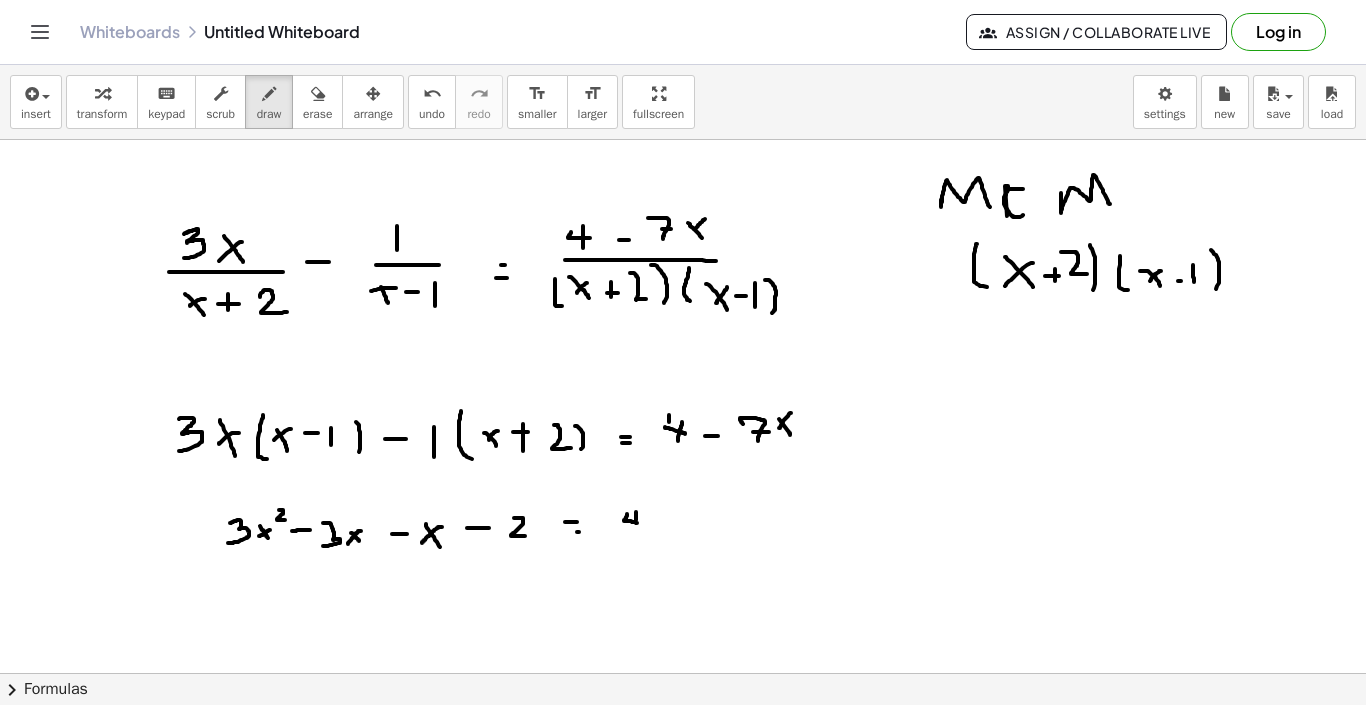 click at bounding box center (683, 556) 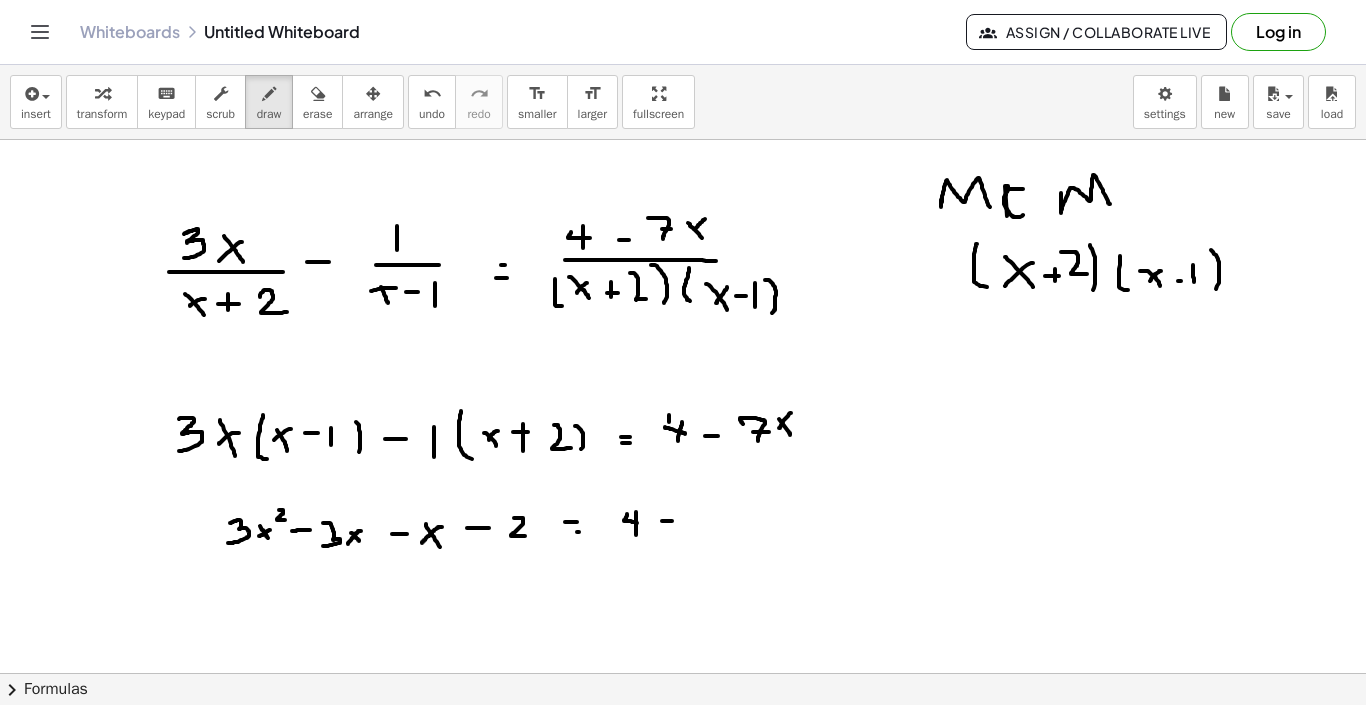 click at bounding box center (683, 556) 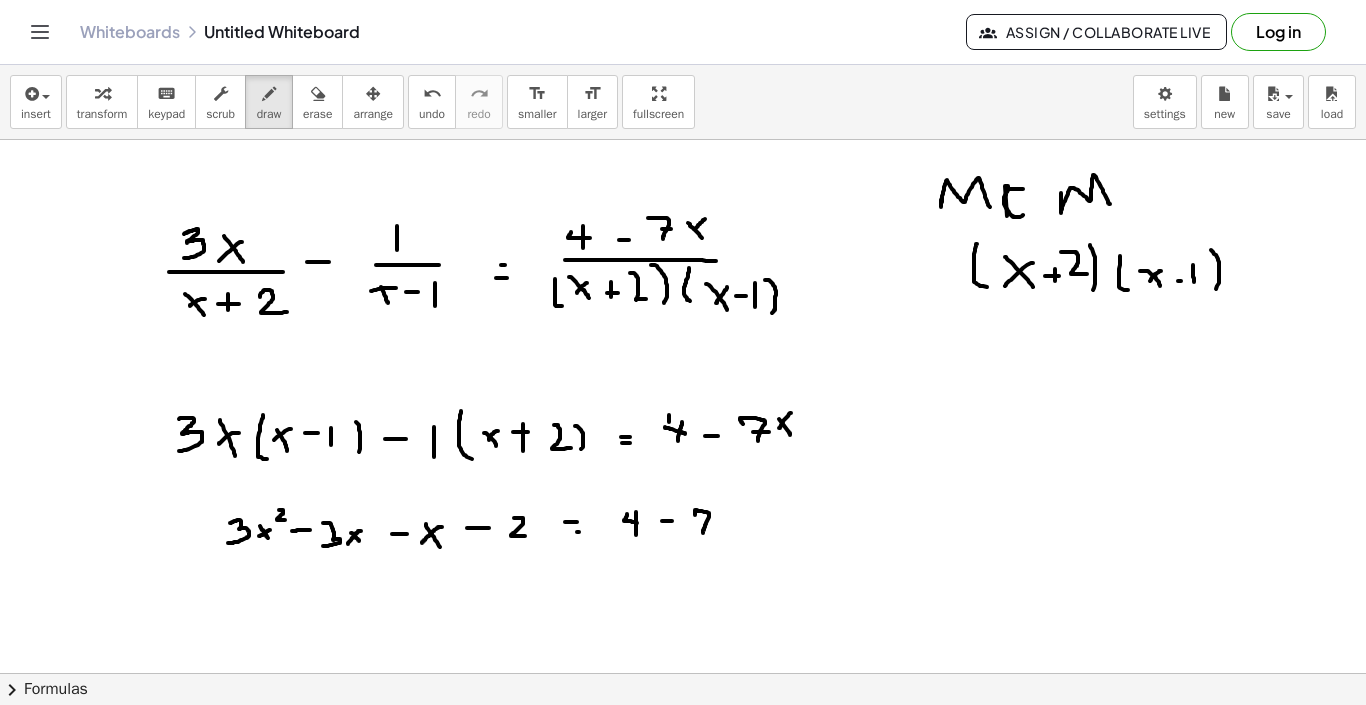 click at bounding box center [683, 556] 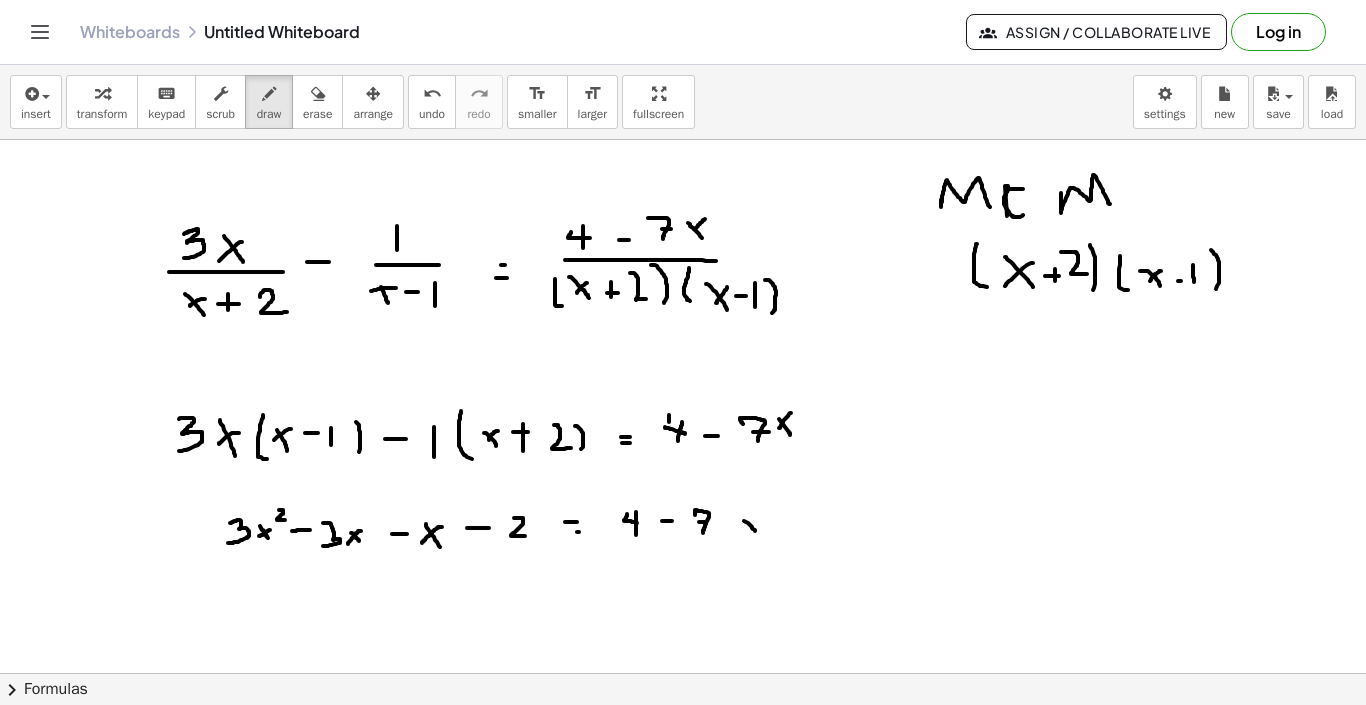 click at bounding box center [683, 556] 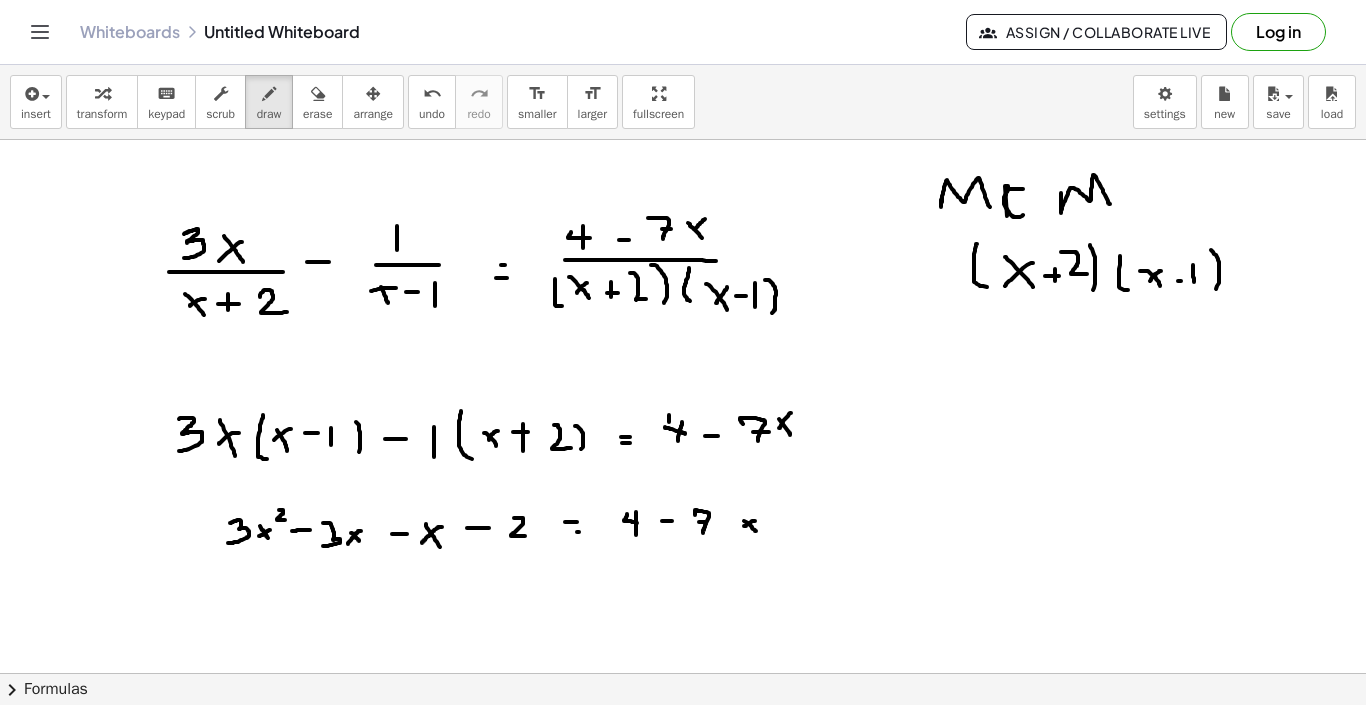 click at bounding box center (683, 556) 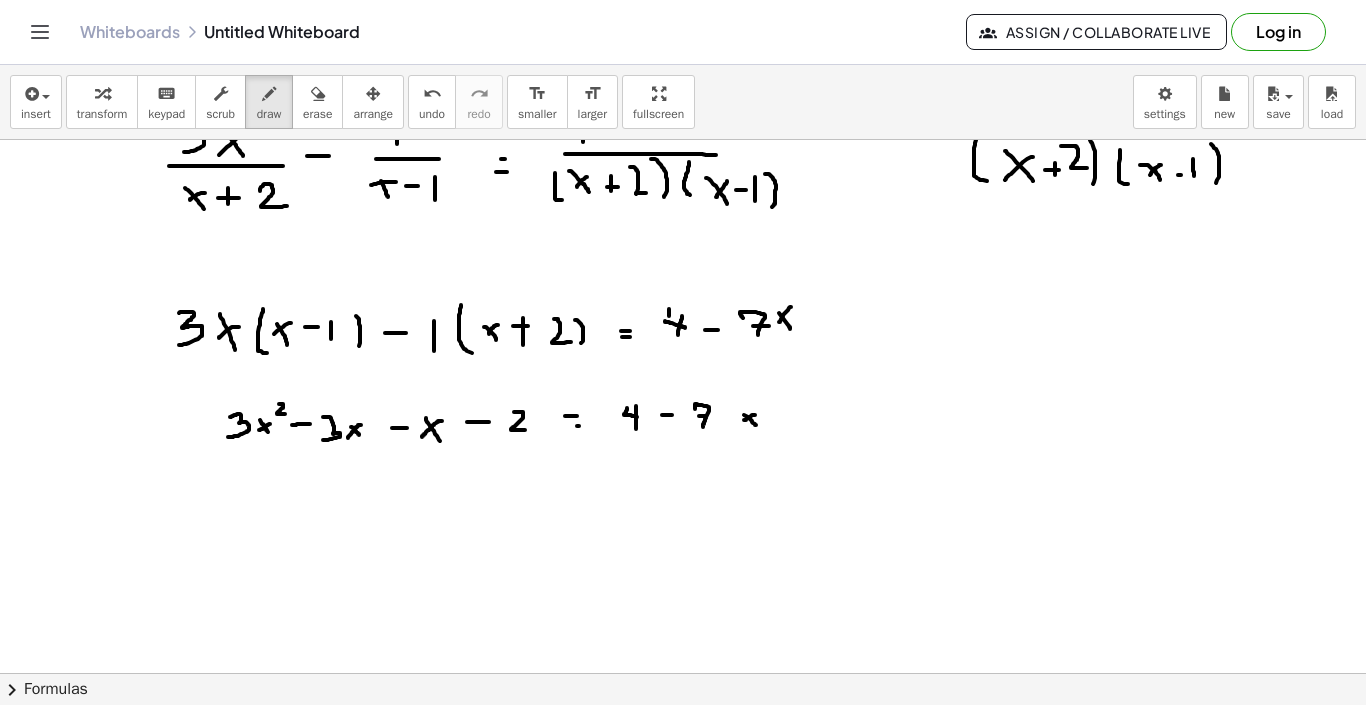 scroll, scrollTop: 307, scrollLeft: 0, axis: vertical 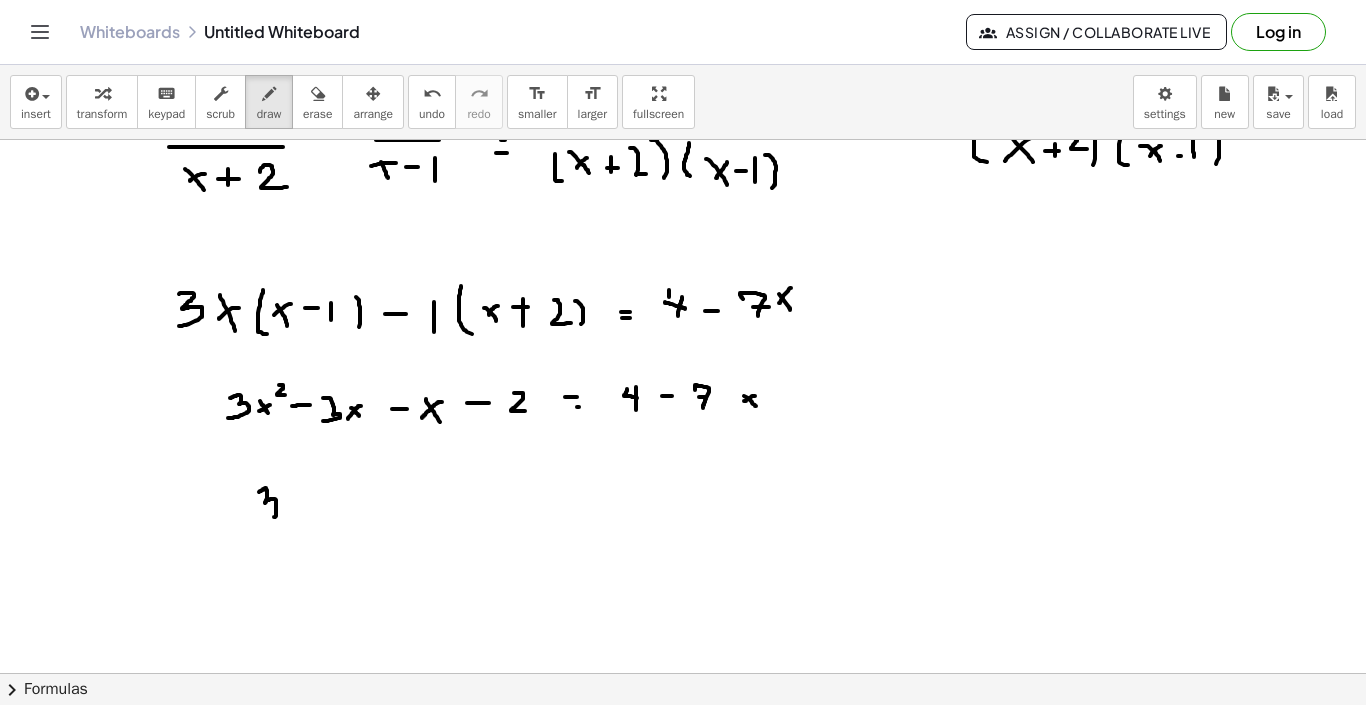 drag, startPoint x: 259, startPoint y: 492, endPoint x: 264, endPoint y: 520, distance: 28.442924 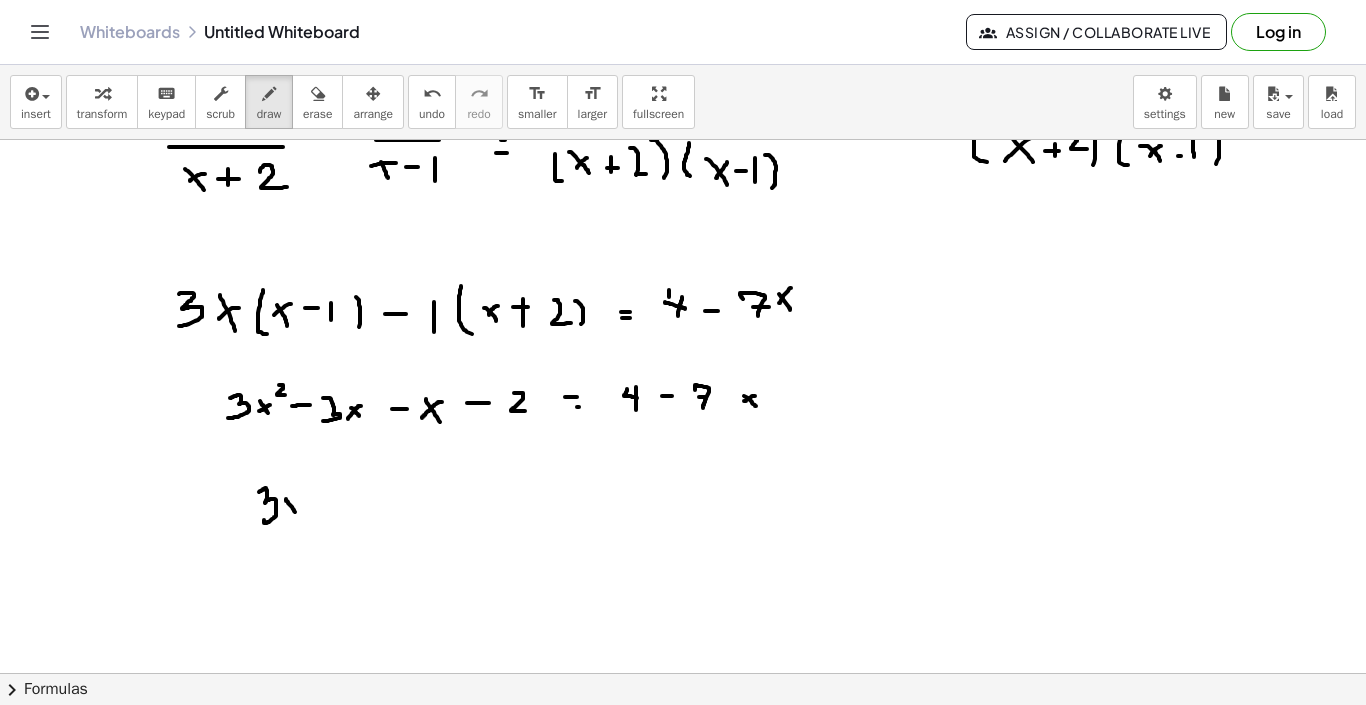 drag, startPoint x: 286, startPoint y: 499, endPoint x: 296, endPoint y: 516, distance: 19.723083 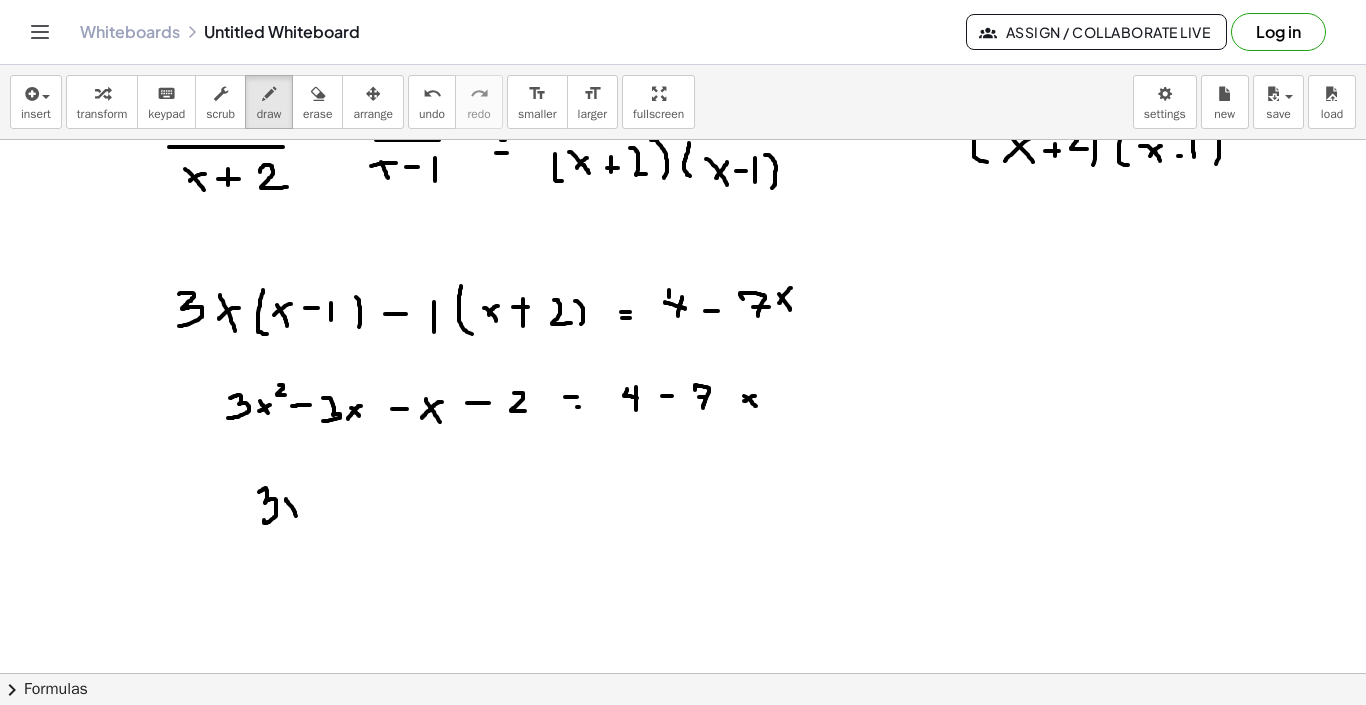 click at bounding box center [683, 431] 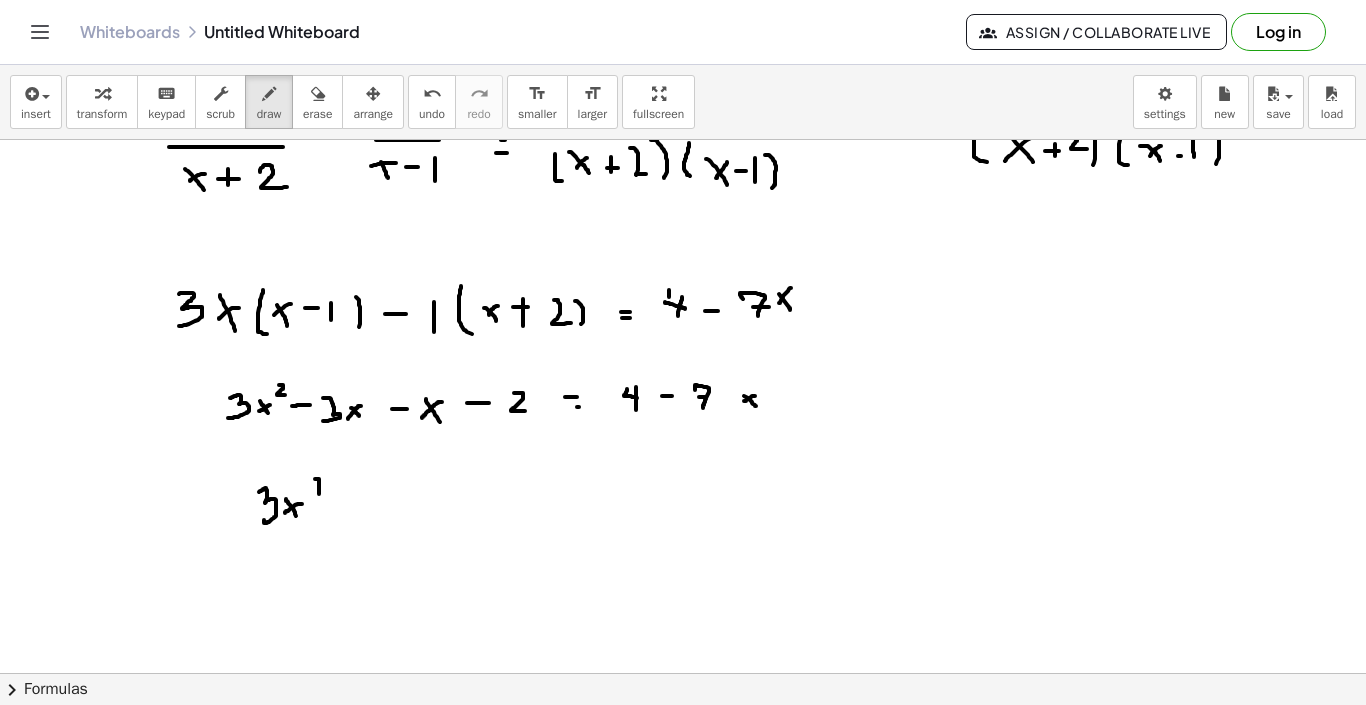 drag, startPoint x: 315, startPoint y: 479, endPoint x: 331, endPoint y: 496, distance: 23.345236 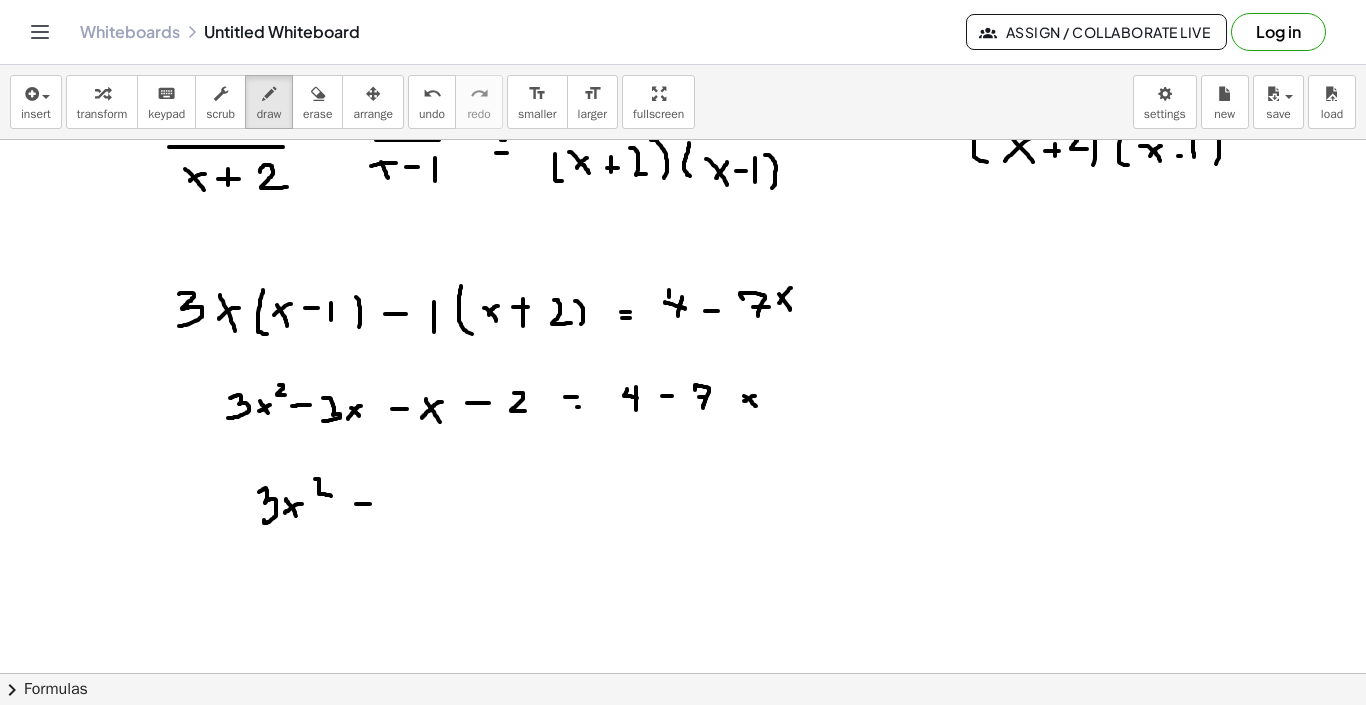 drag, startPoint x: 357, startPoint y: 504, endPoint x: 371, endPoint y: 504, distance: 14 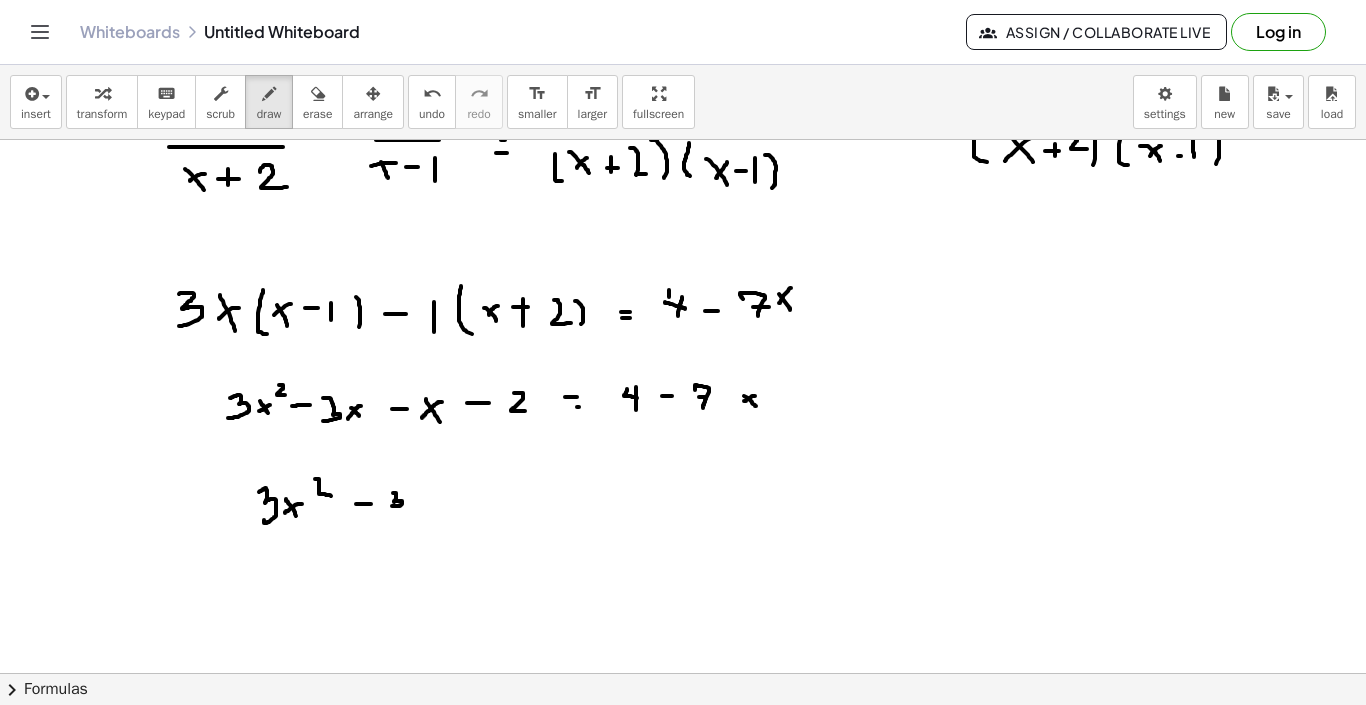 drag, startPoint x: 393, startPoint y: 493, endPoint x: 392, endPoint y: 506, distance: 13.038404 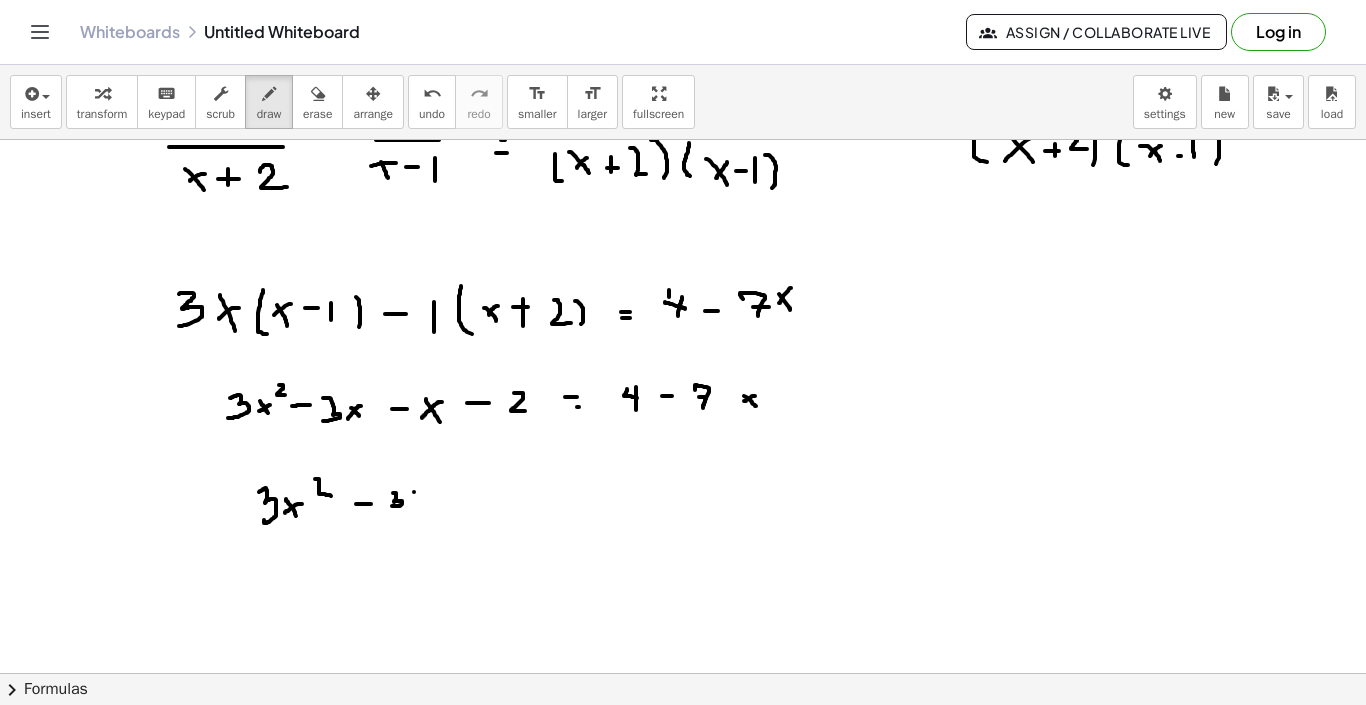 click at bounding box center (683, 431) 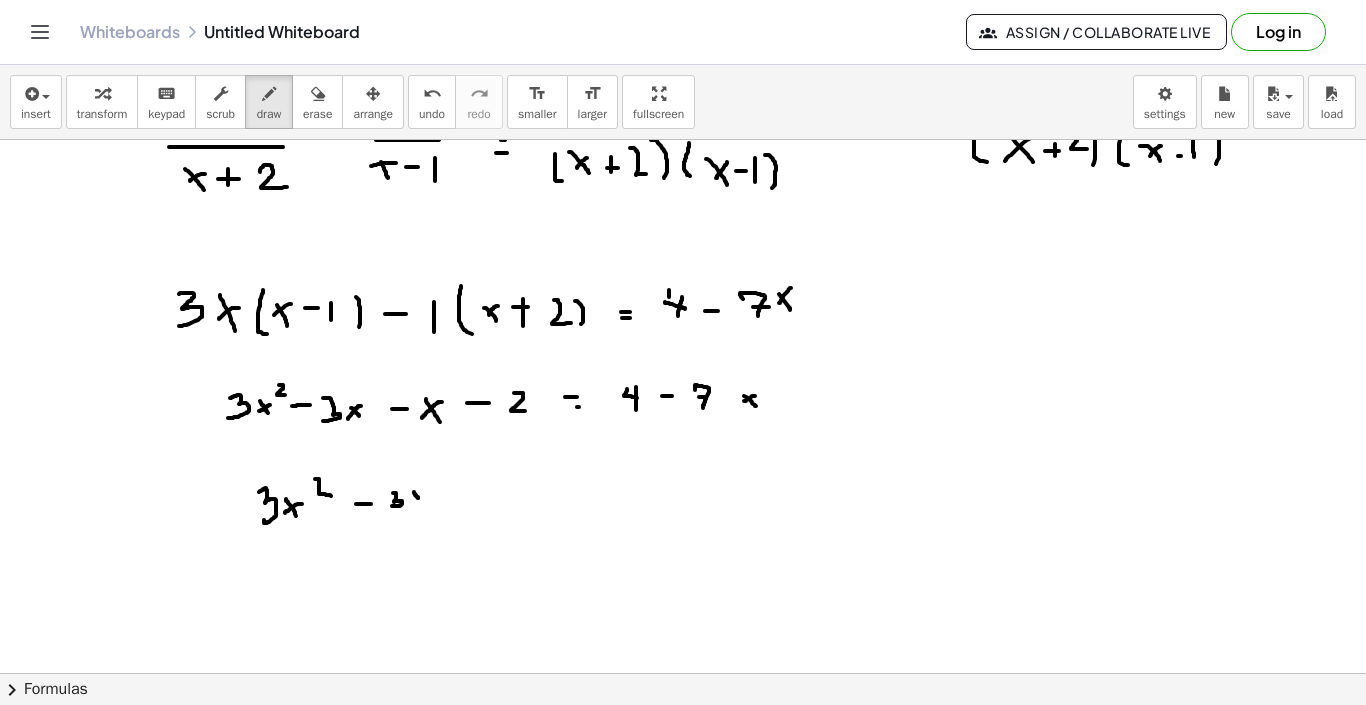 drag, startPoint x: 418, startPoint y: 498, endPoint x: 423, endPoint y: 508, distance: 11.18034 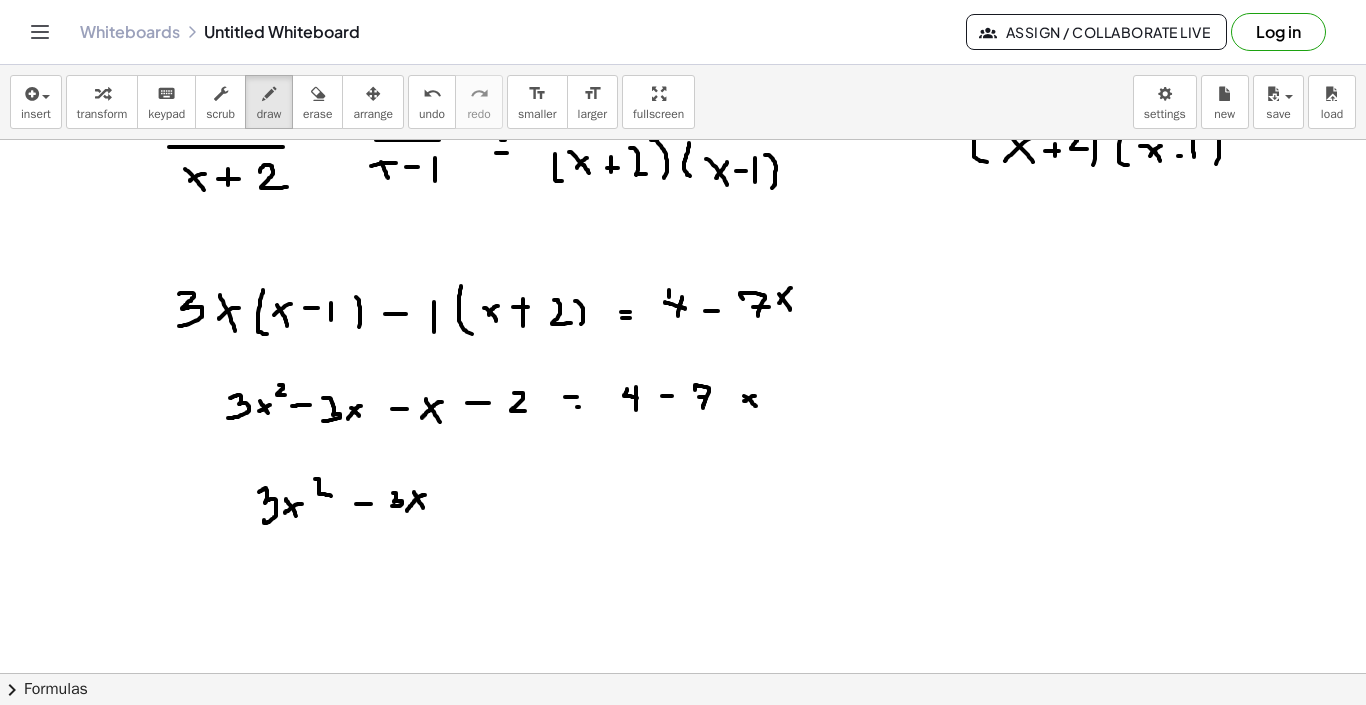 drag, startPoint x: 425, startPoint y: 495, endPoint x: 406, endPoint y: 512, distance: 25.495098 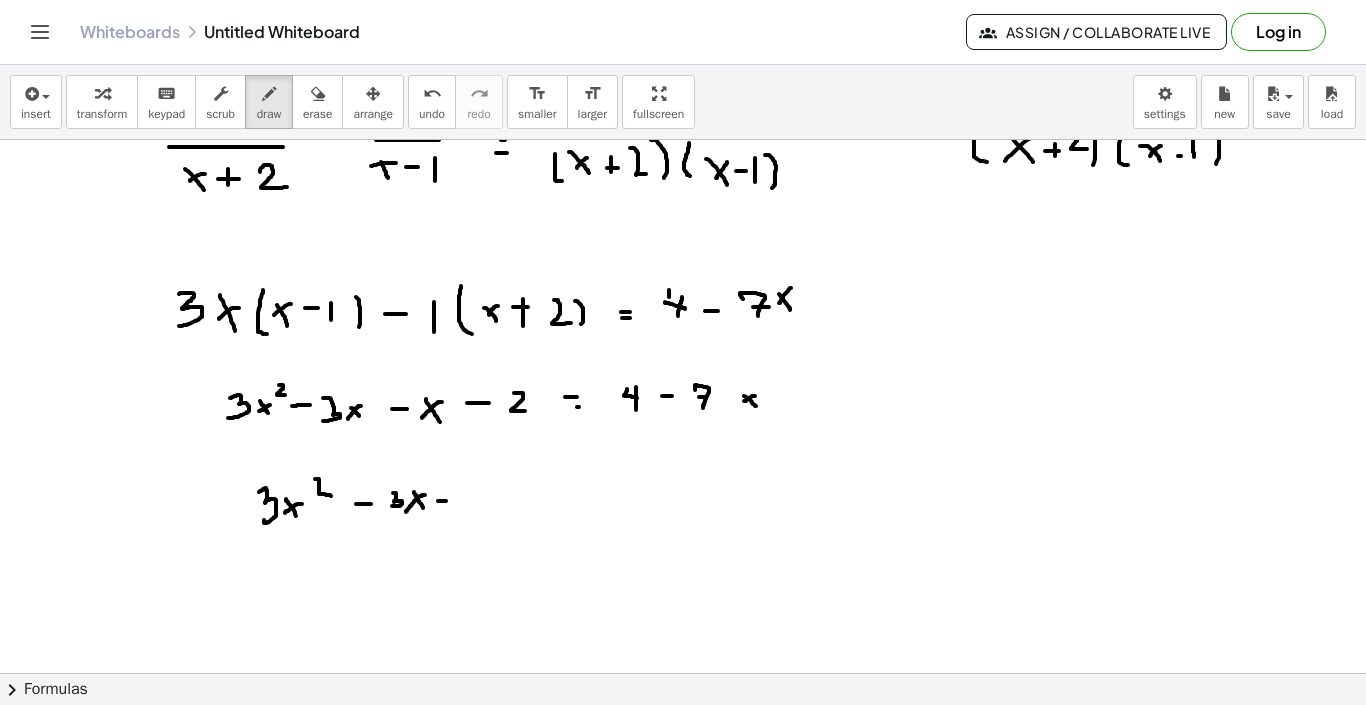 click at bounding box center (683, 431) 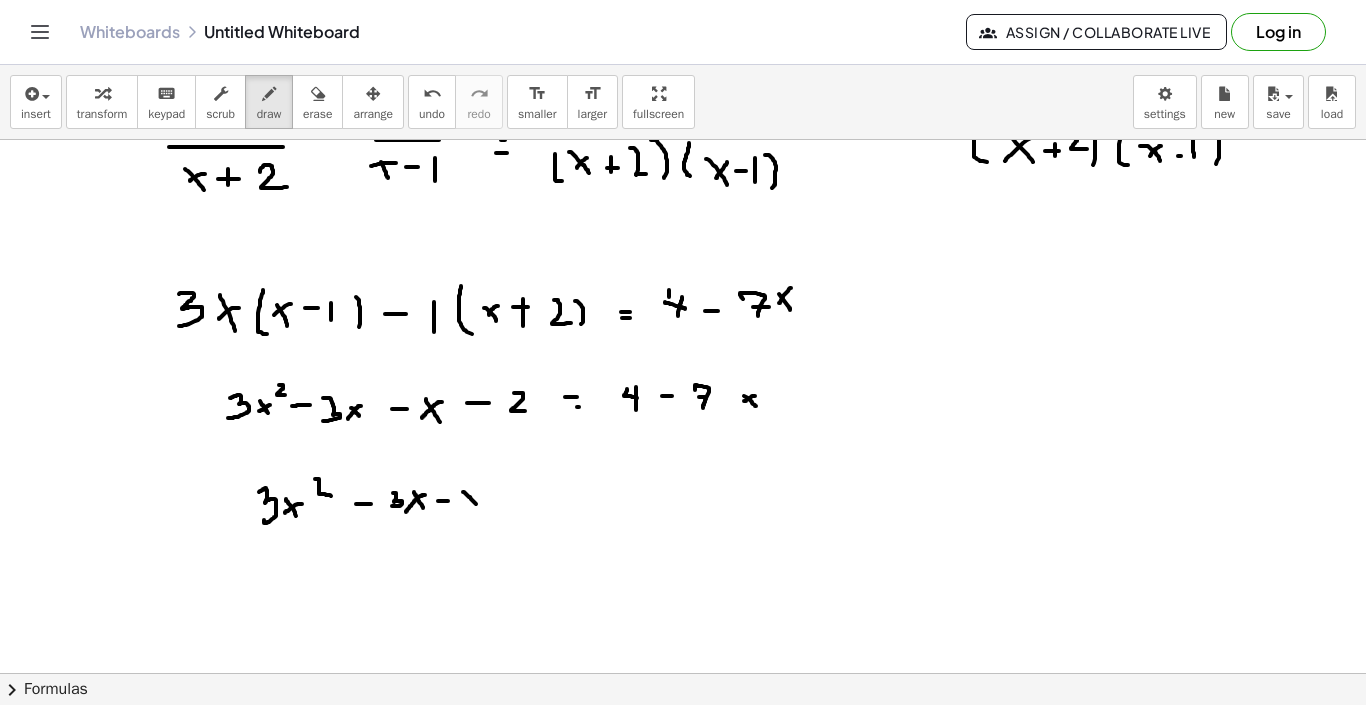 drag, startPoint x: 463, startPoint y: 492, endPoint x: 479, endPoint y: 507, distance: 21.931713 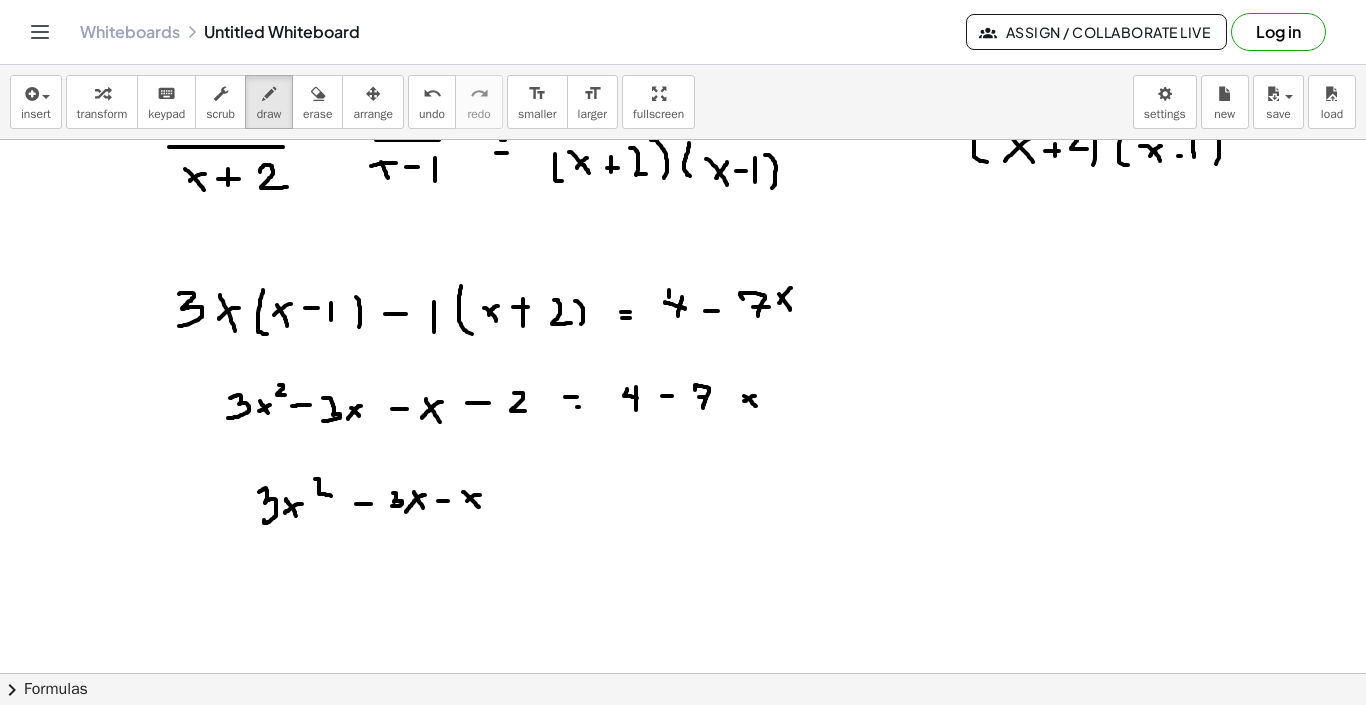 drag, startPoint x: 480, startPoint y: 495, endPoint x: 466, endPoint y: 502, distance: 15.652476 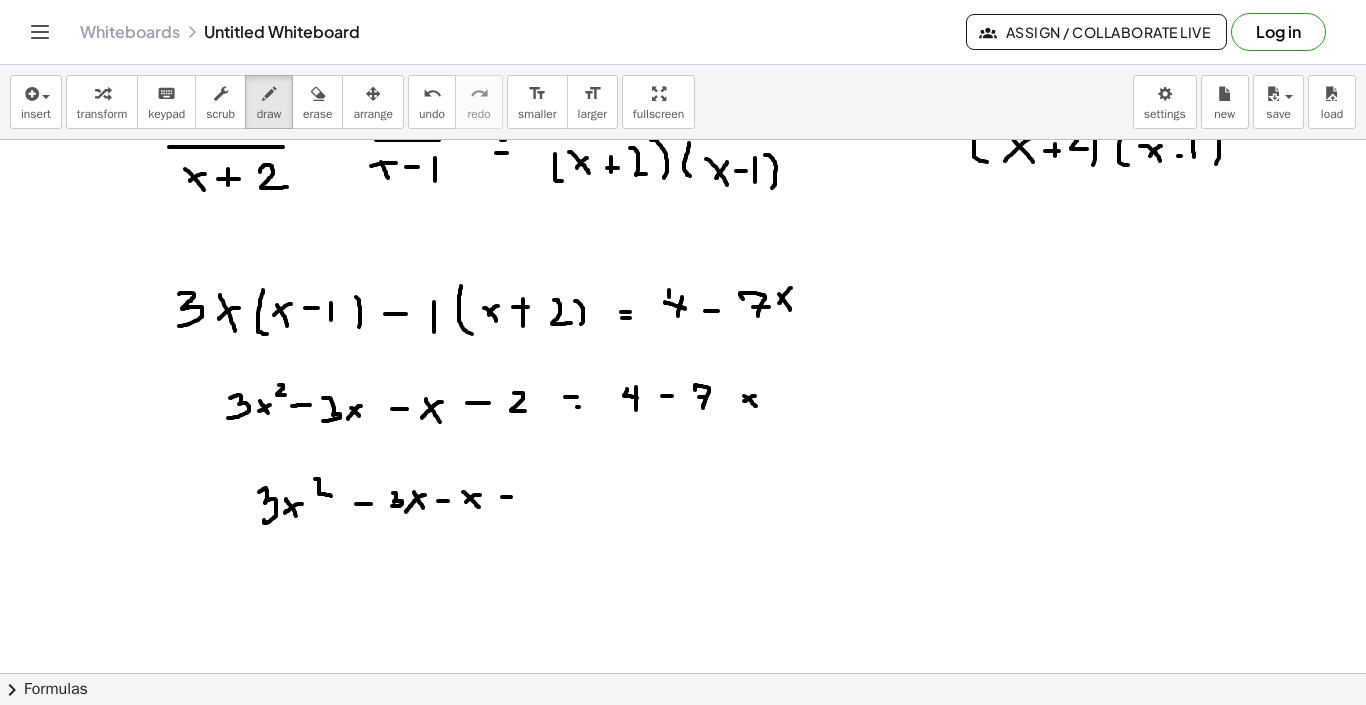 click at bounding box center [683, 431] 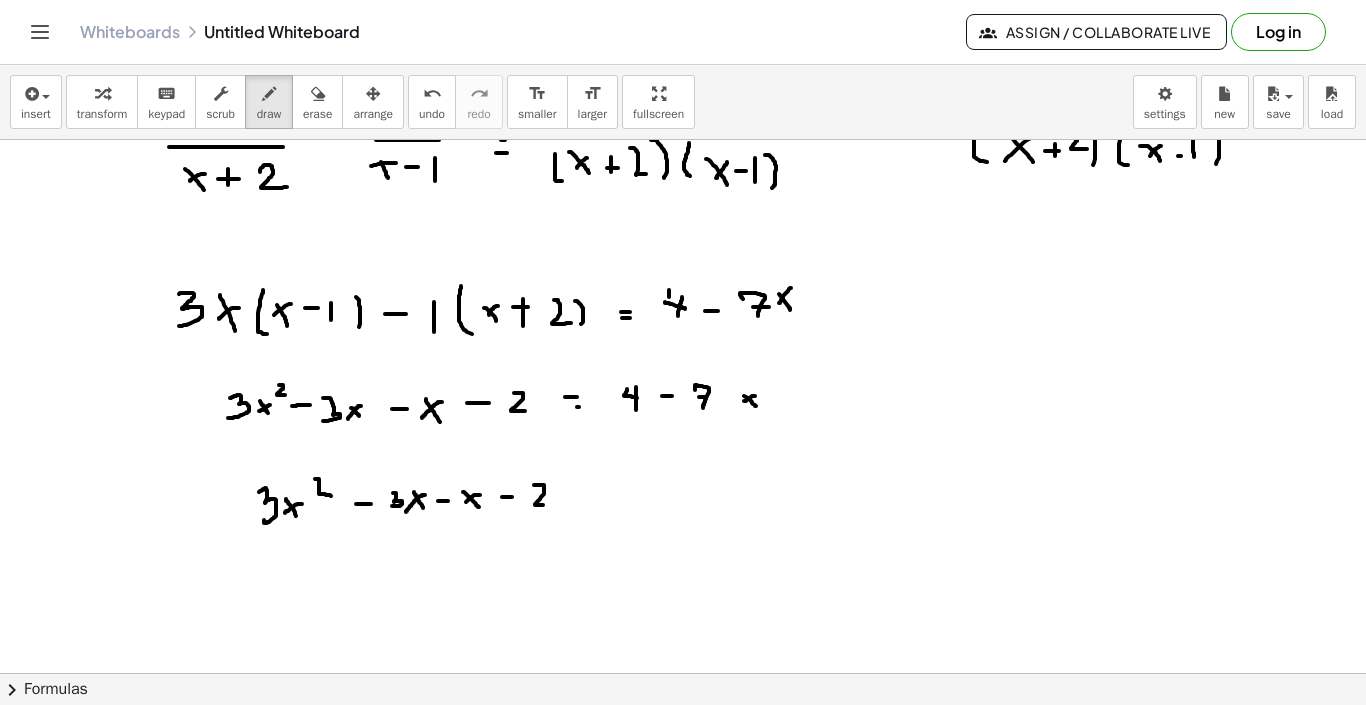 drag, startPoint x: 534, startPoint y: 485, endPoint x: 545, endPoint y: 504, distance: 21.954498 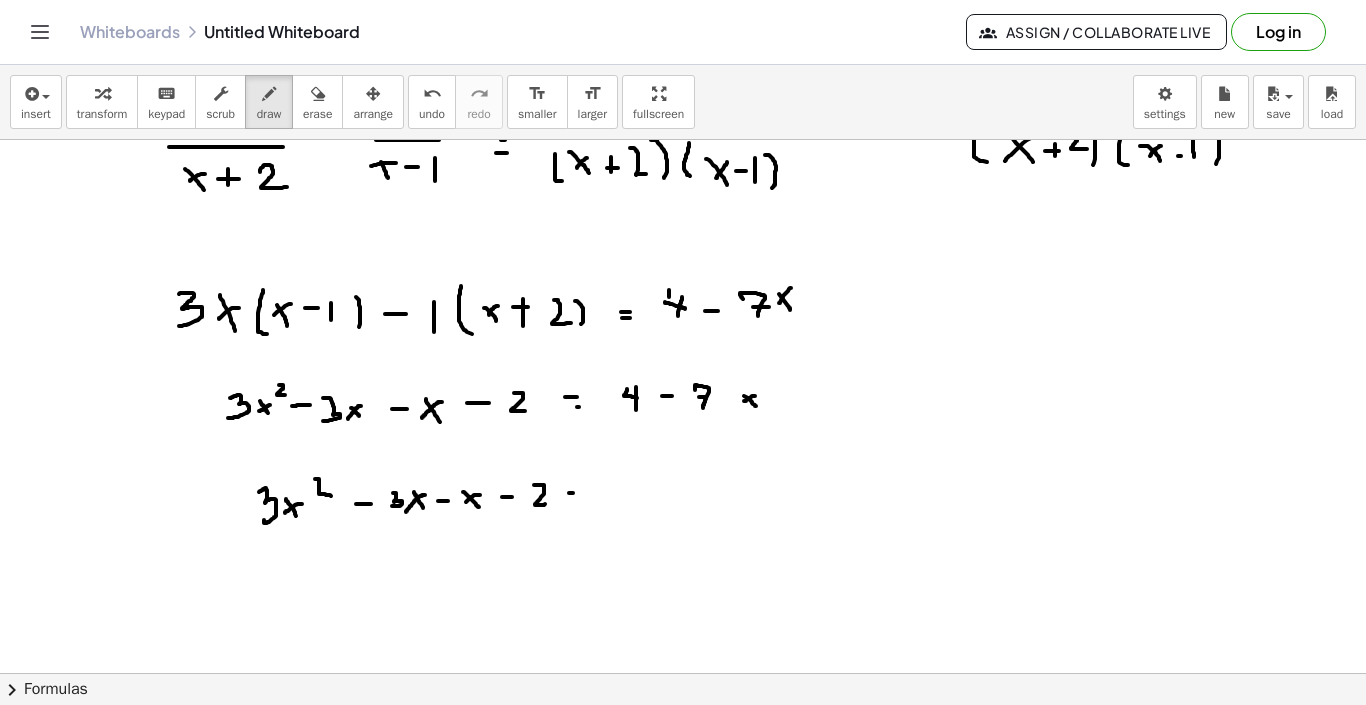 click at bounding box center (683, 431) 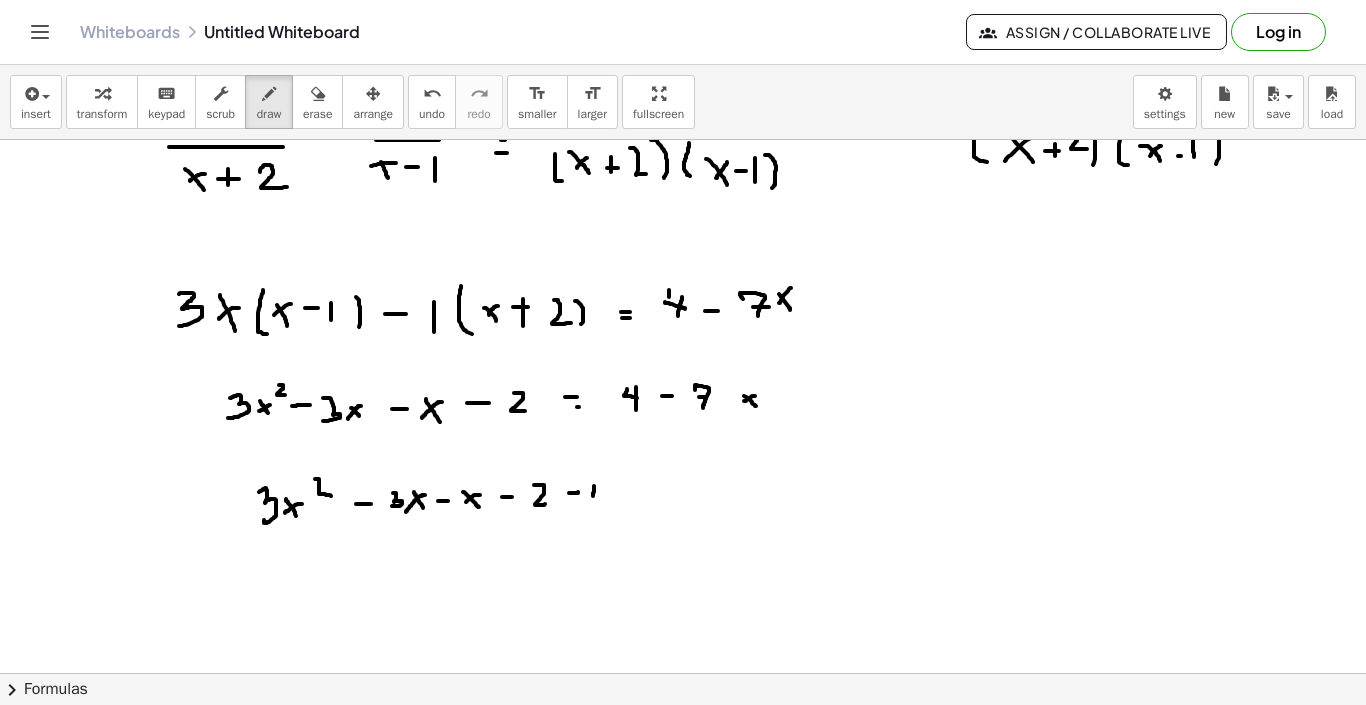 drag, startPoint x: 594, startPoint y: 486, endPoint x: 602, endPoint y: 497, distance: 13.601471 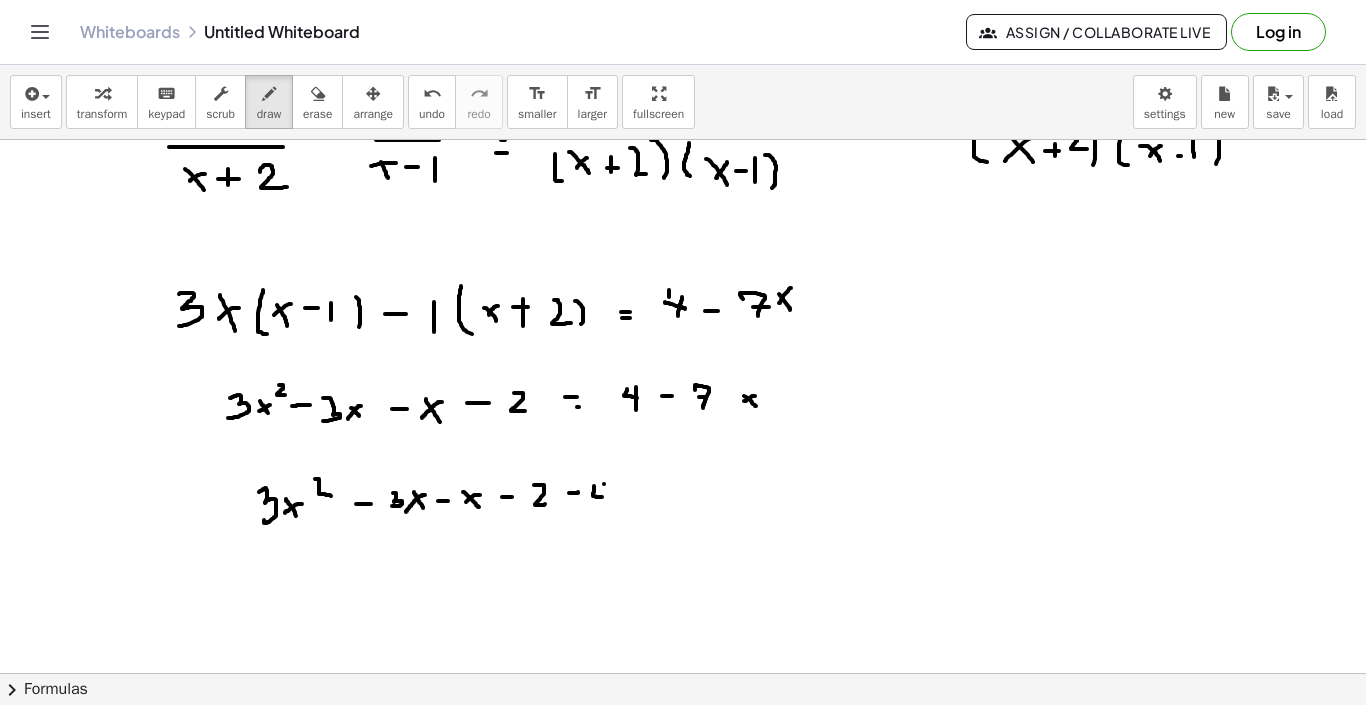 drag, startPoint x: 604, startPoint y: 484, endPoint x: 604, endPoint y: 516, distance: 32 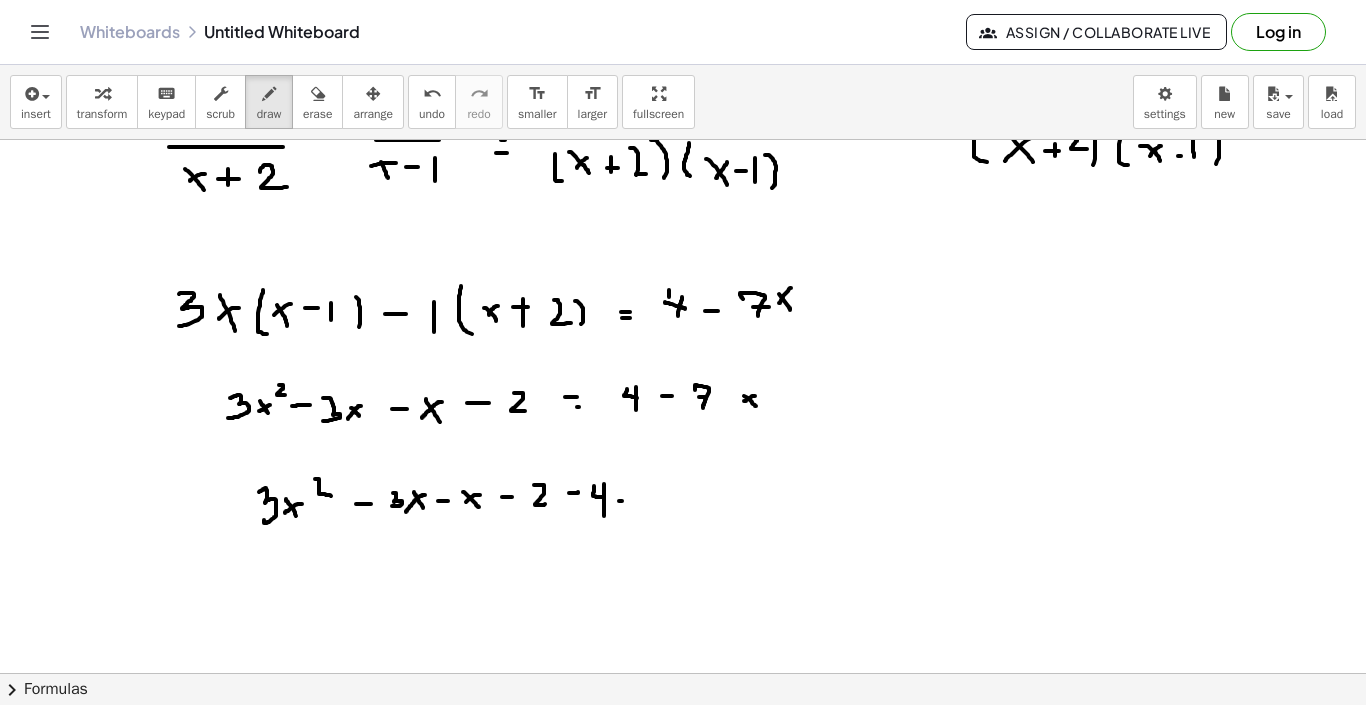 drag, startPoint x: 619, startPoint y: 501, endPoint x: 630, endPoint y: 501, distance: 11 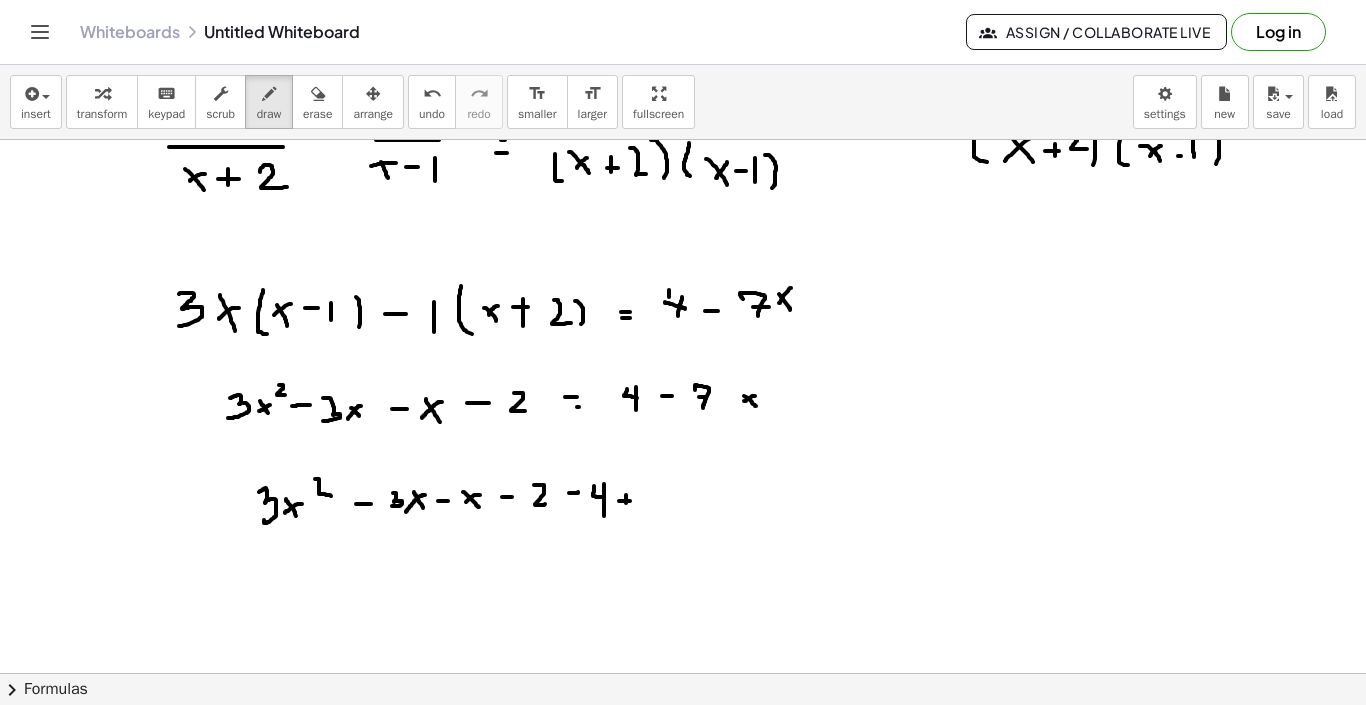 click at bounding box center (683, 431) 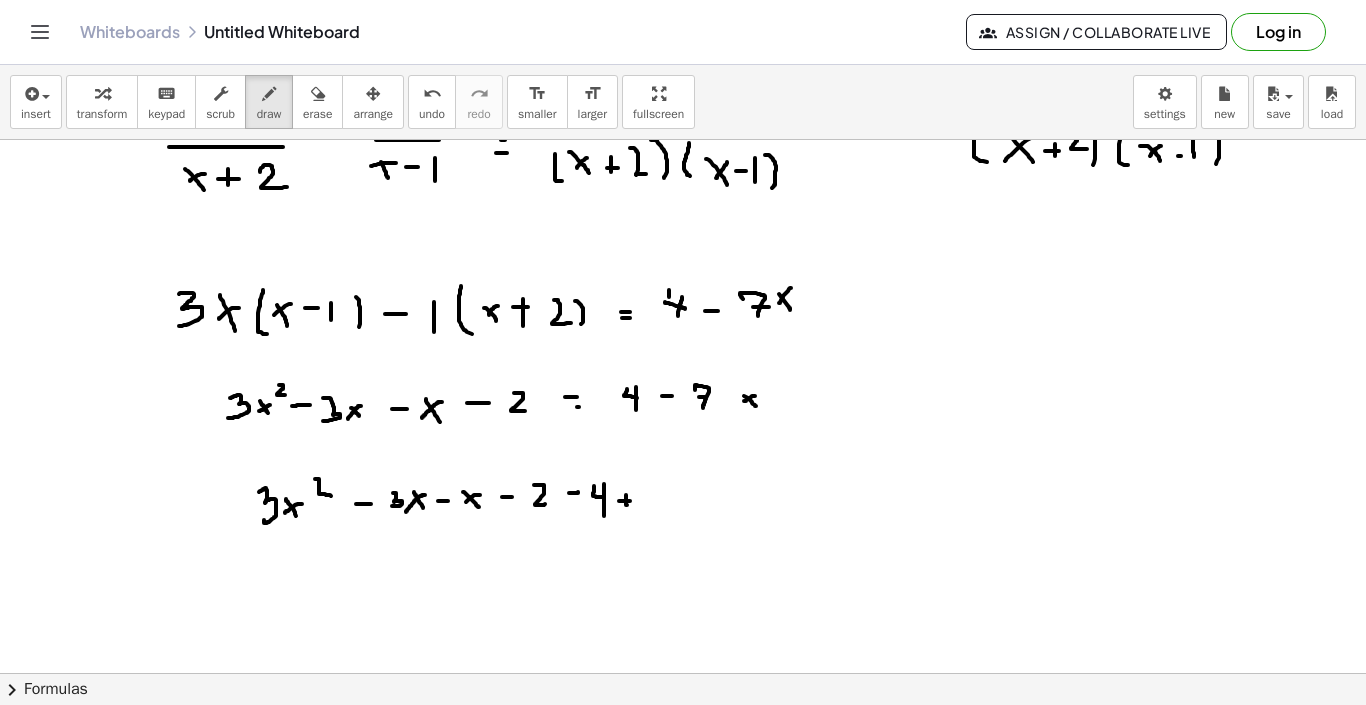 click at bounding box center (683, 431) 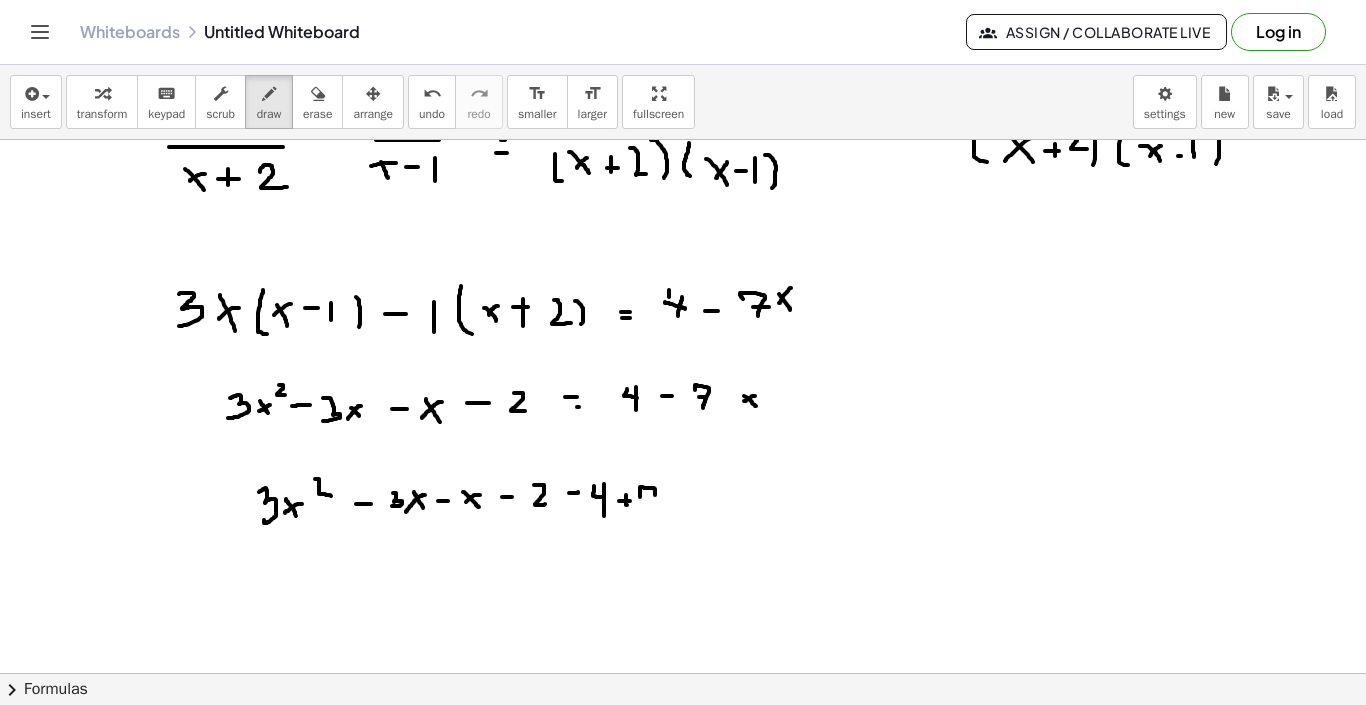 drag, startPoint x: 640, startPoint y: 497, endPoint x: 655, endPoint y: 511, distance: 20.518284 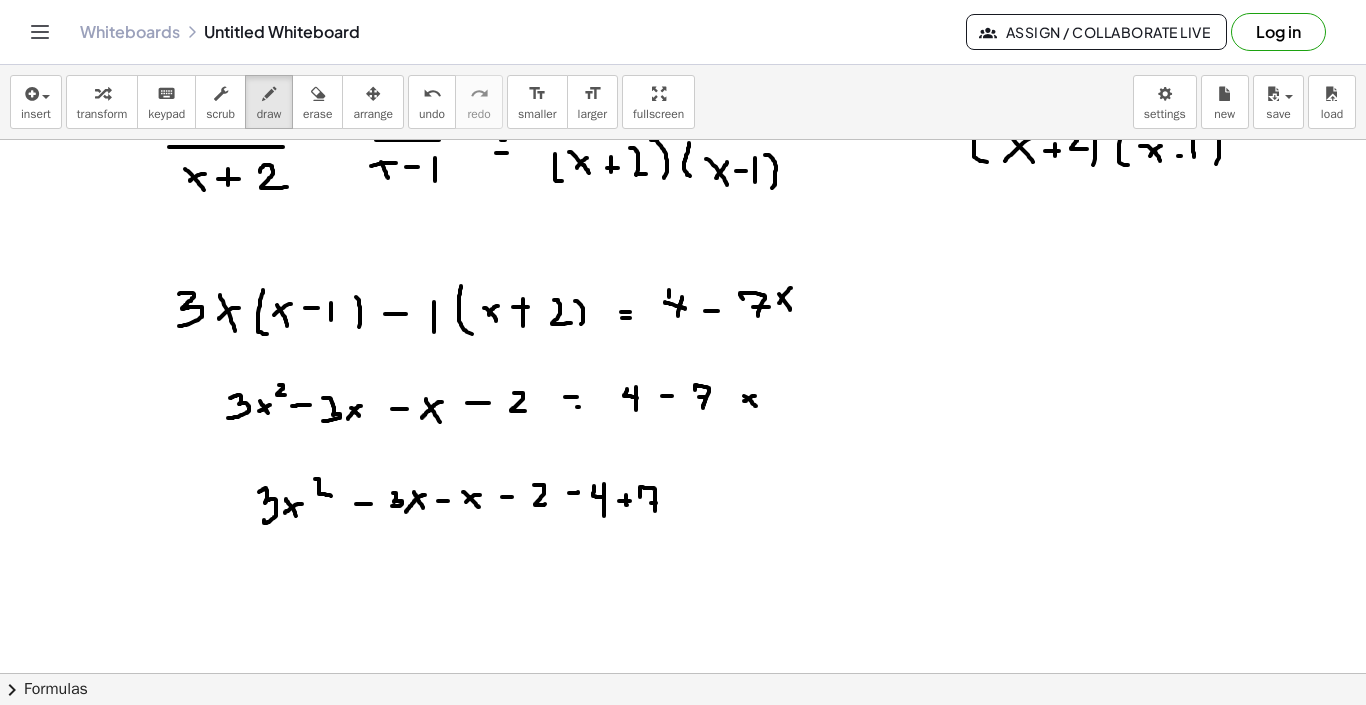 click at bounding box center (683, 431) 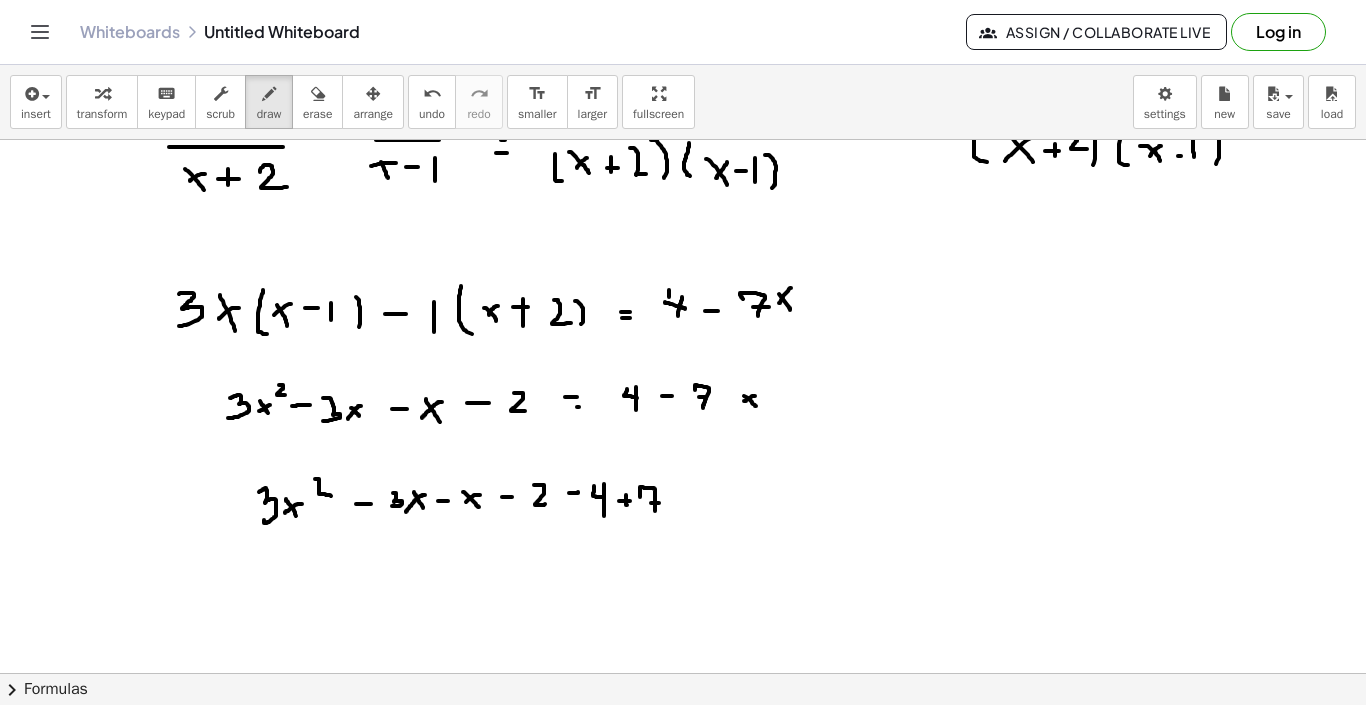 drag, startPoint x: 670, startPoint y: 495, endPoint x: 680, endPoint y: 504, distance: 13.453624 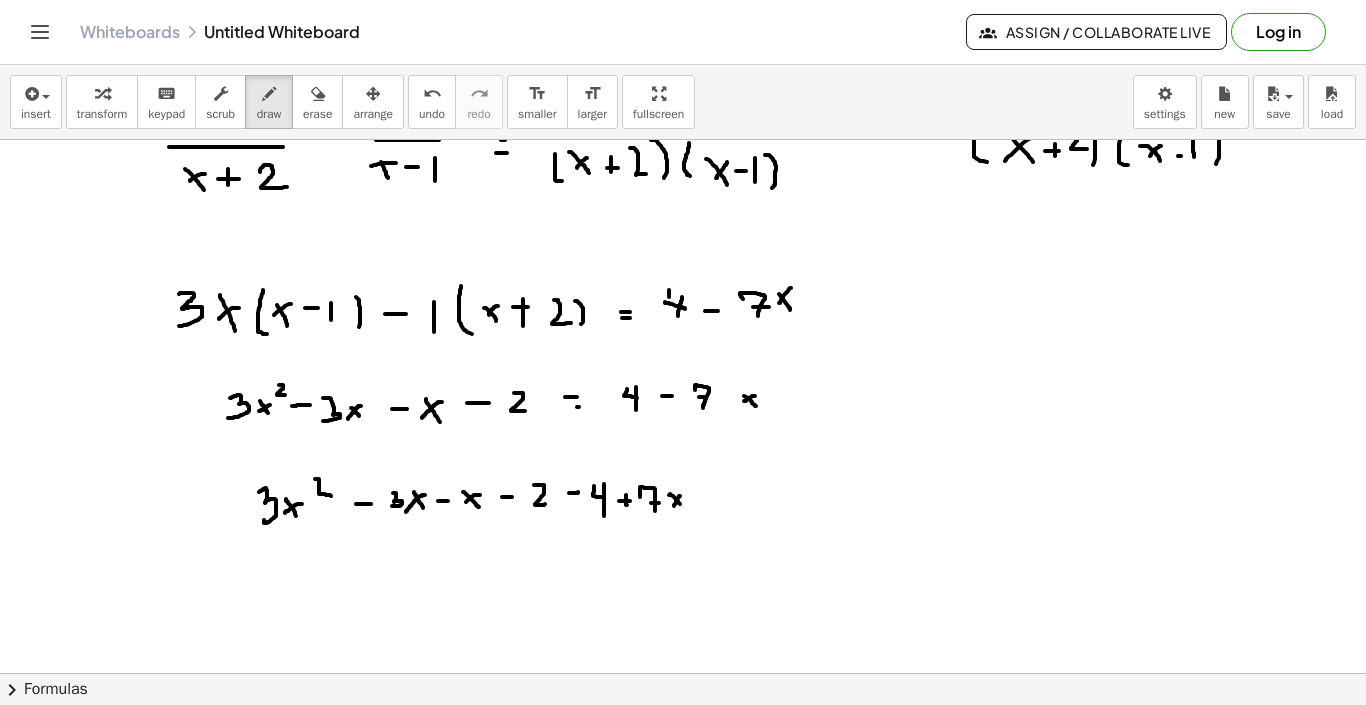 drag, startPoint x: 680, startPoint y: 496, endPoint x: 674, endPoint y: 506, distance: 11.661903 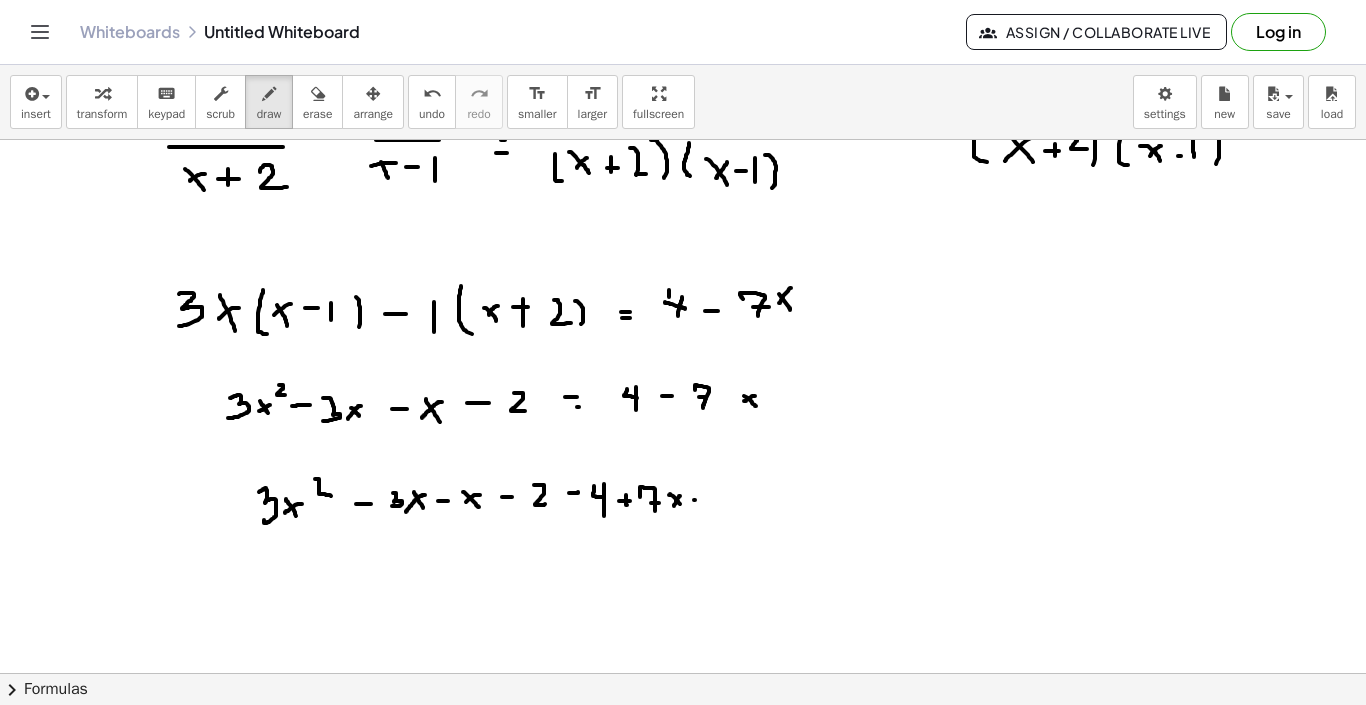 click at bounding box center (683, 431) 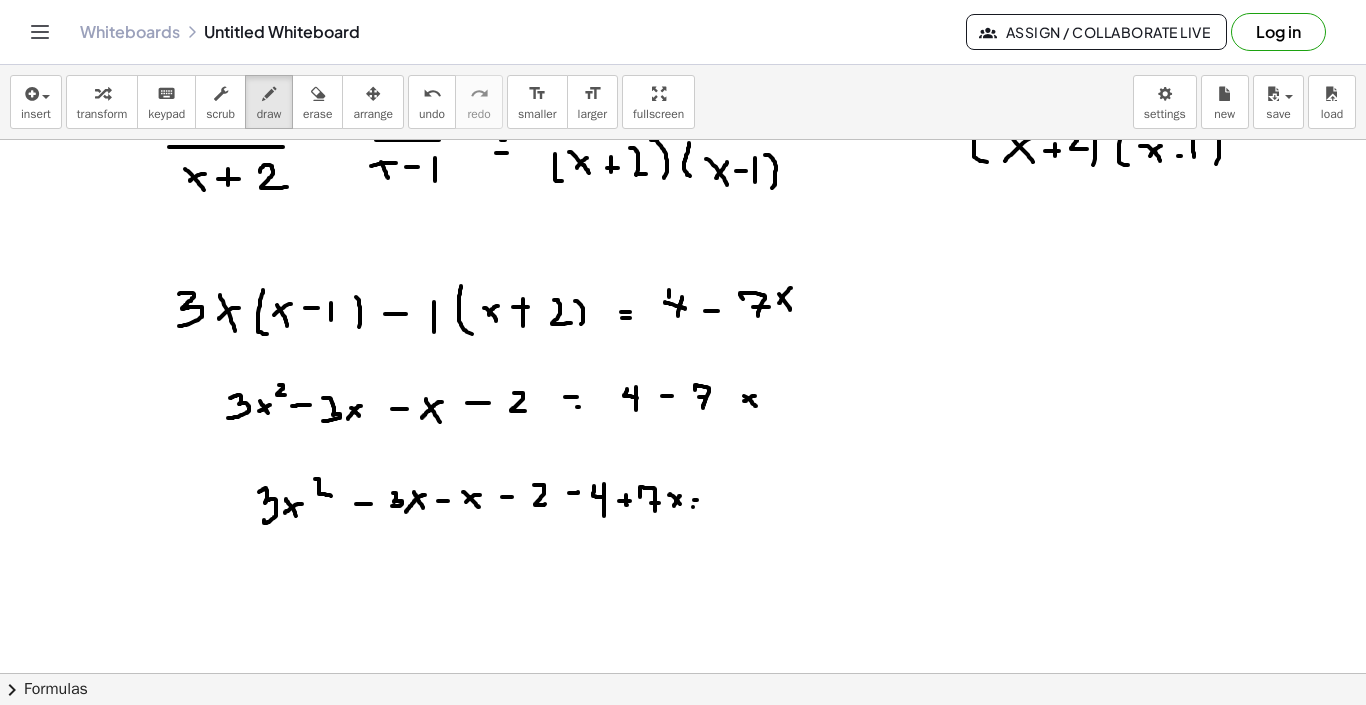 click at bounding box center (683, 431) 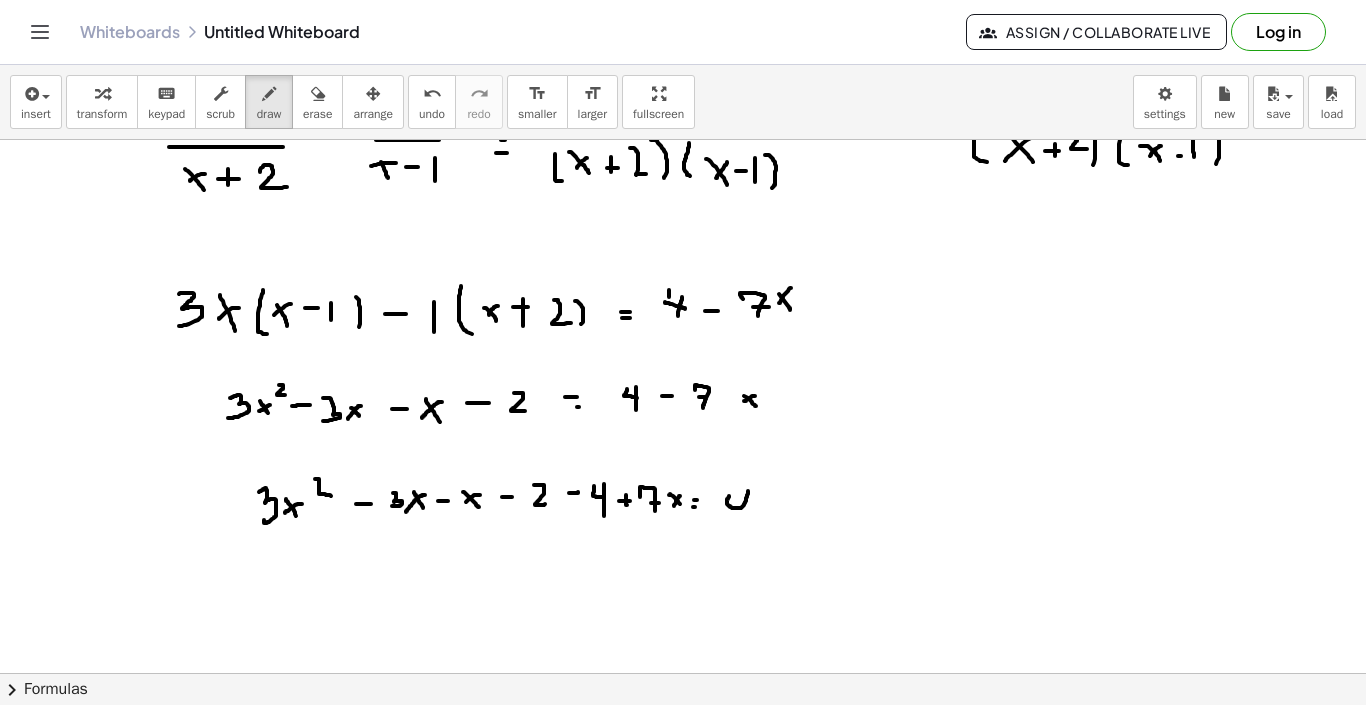 click at bounding box center (683, 431) 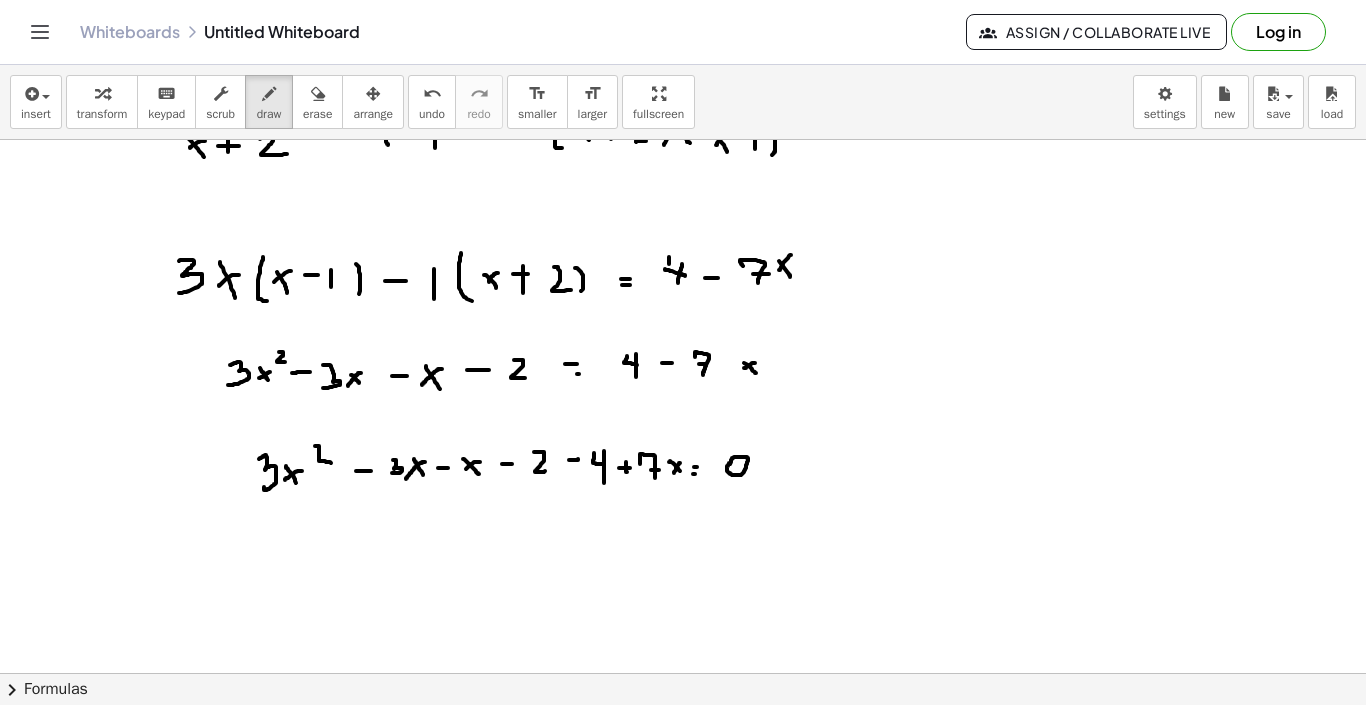 scroll, scrollTop: 344, scrollLeft: 0, axis: vertical 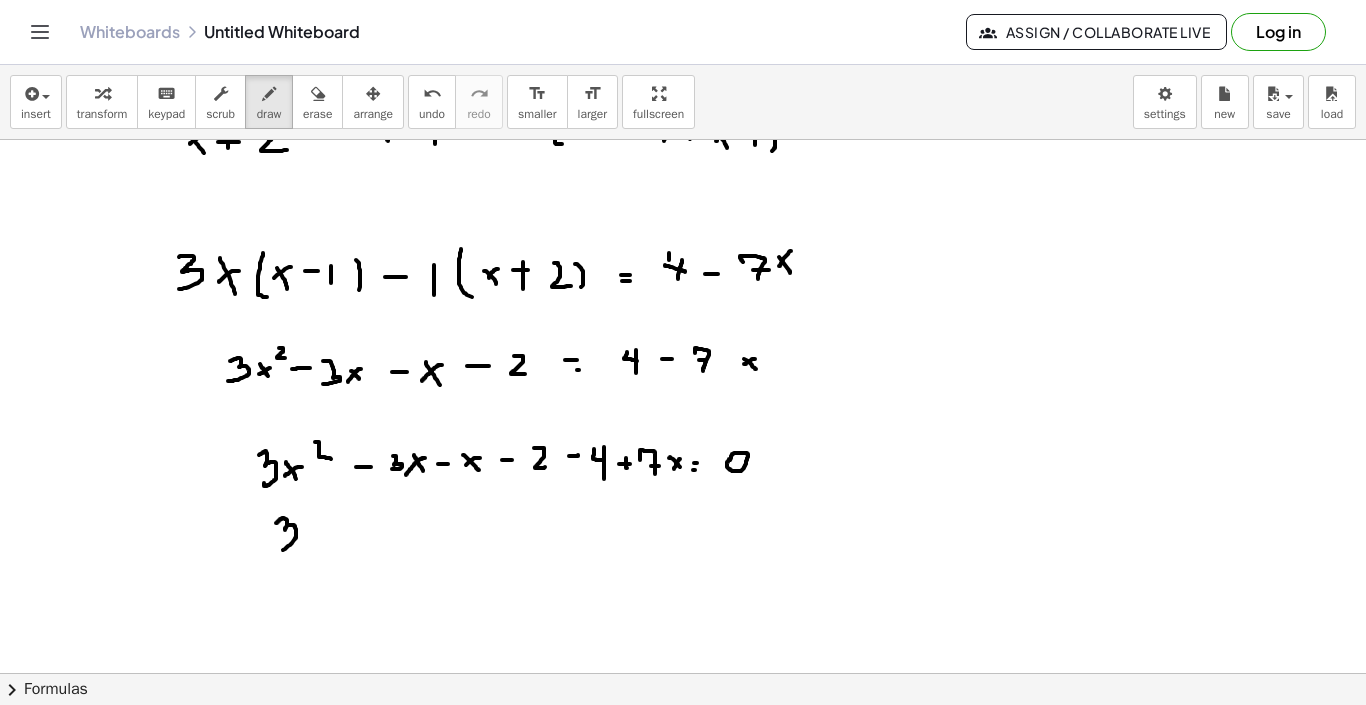drag, startPoint x: 276, startPoint y: 523, endPoint x: 280, endPoint y: 552, distance: 29.274563 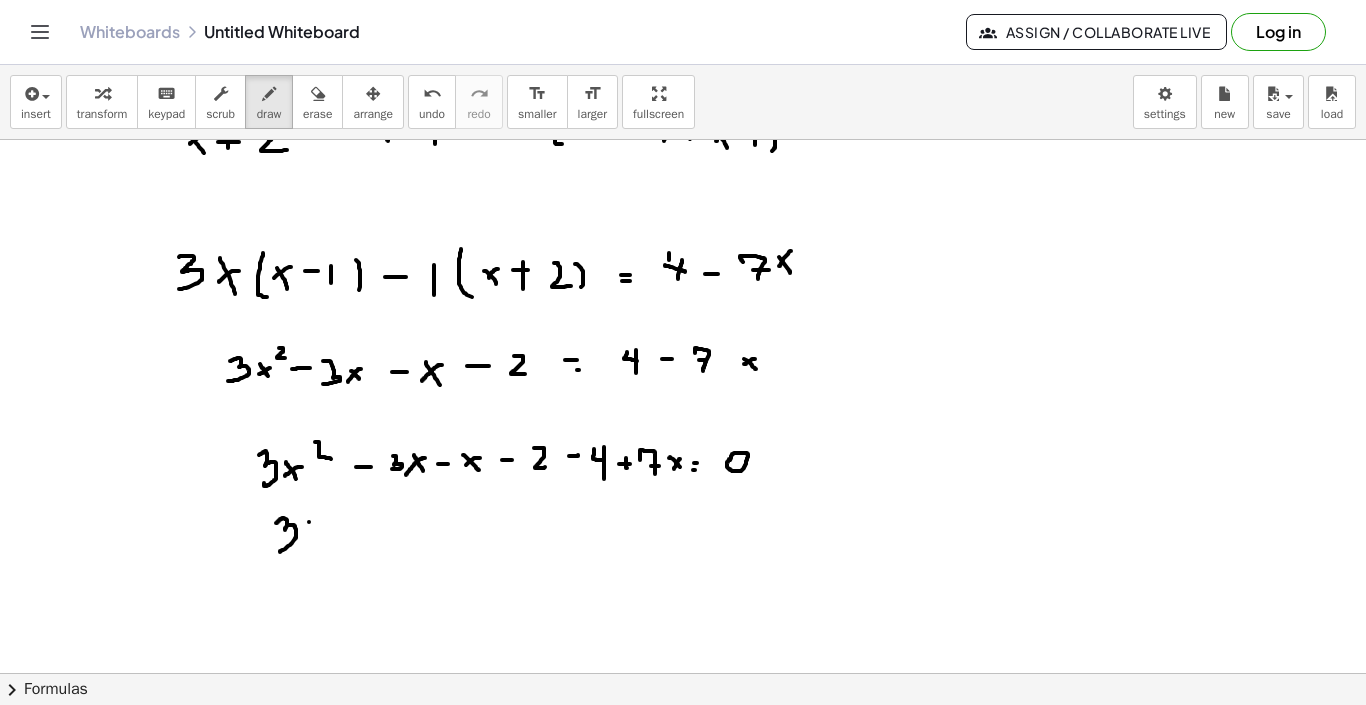 drag, startPoint x: 309, startPoint y: 522, endPoint x: 319, endPoint y: 545, distance: 25.079872 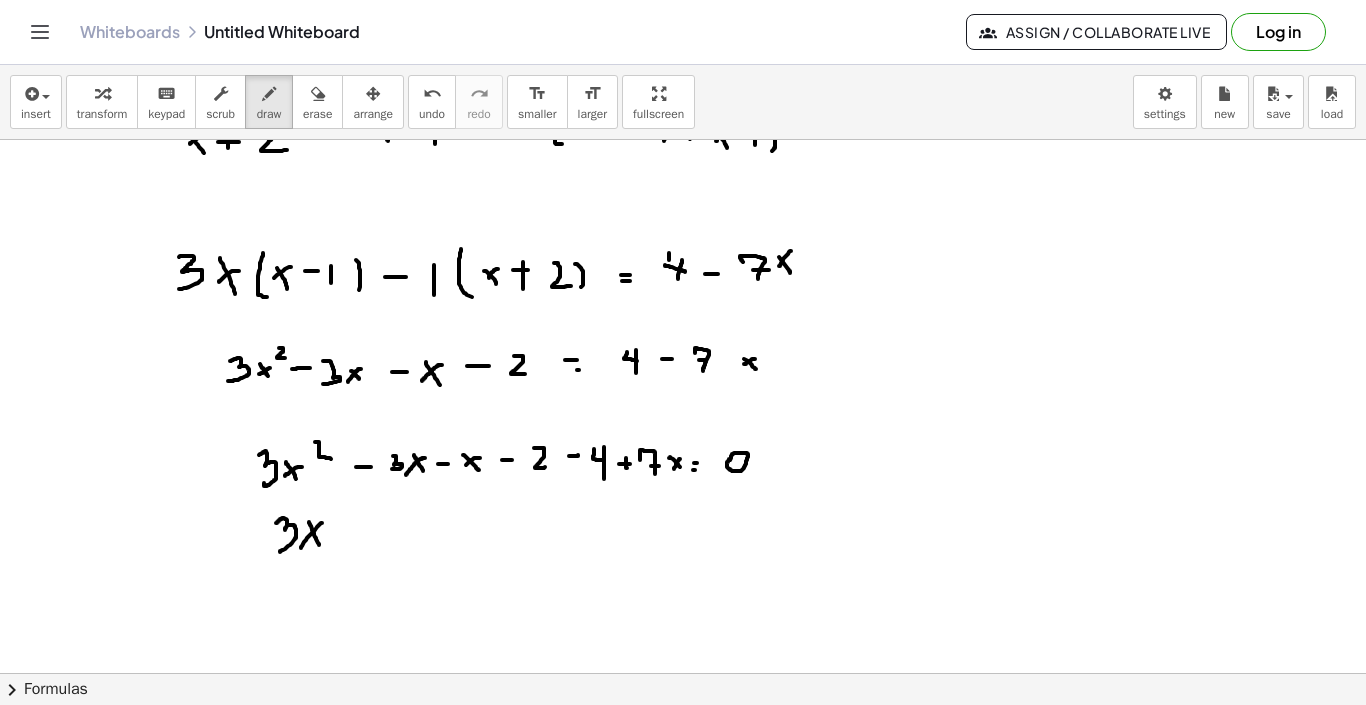 drag, startPoint x: 322, startPoint y: 523, endPoint x: 301, endPoint y: 548, distance: 32.649654 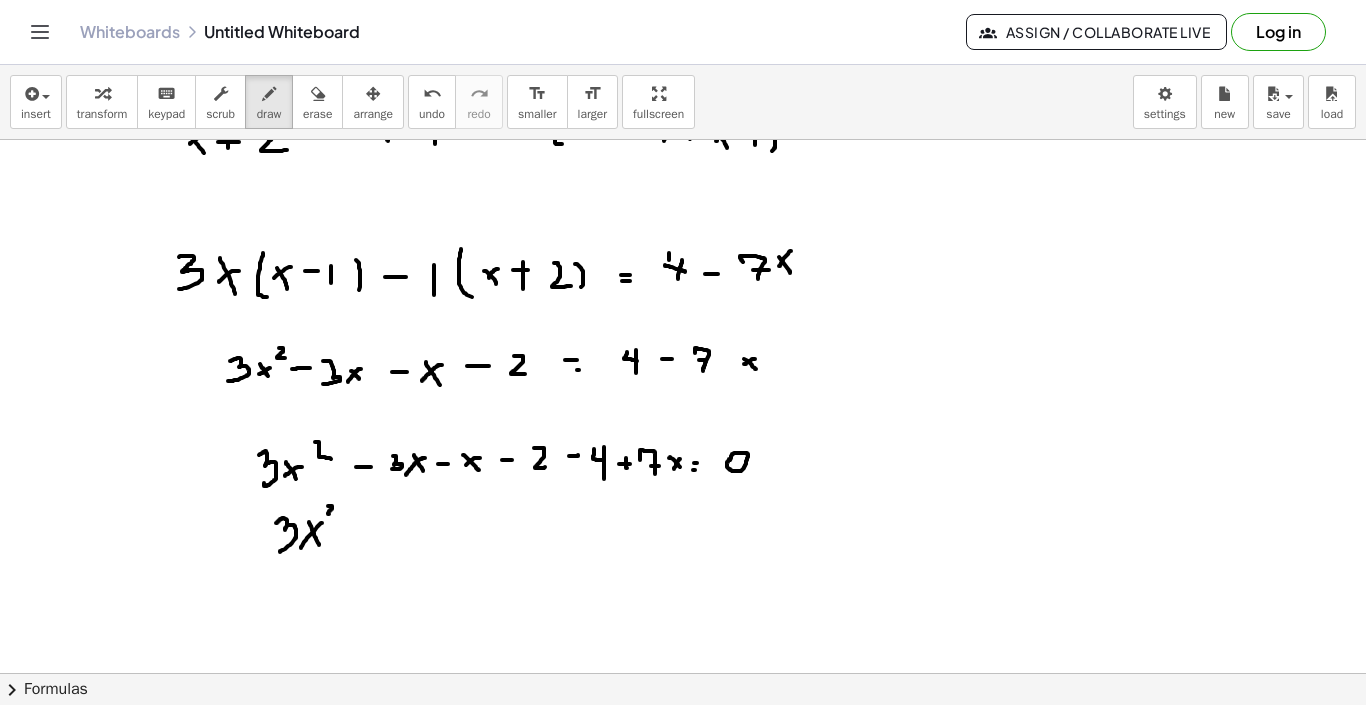 drag, startPoint x: 330, startPoint y: 506, endPoint x: 341, endPoint y: 514, distance: 13.601471 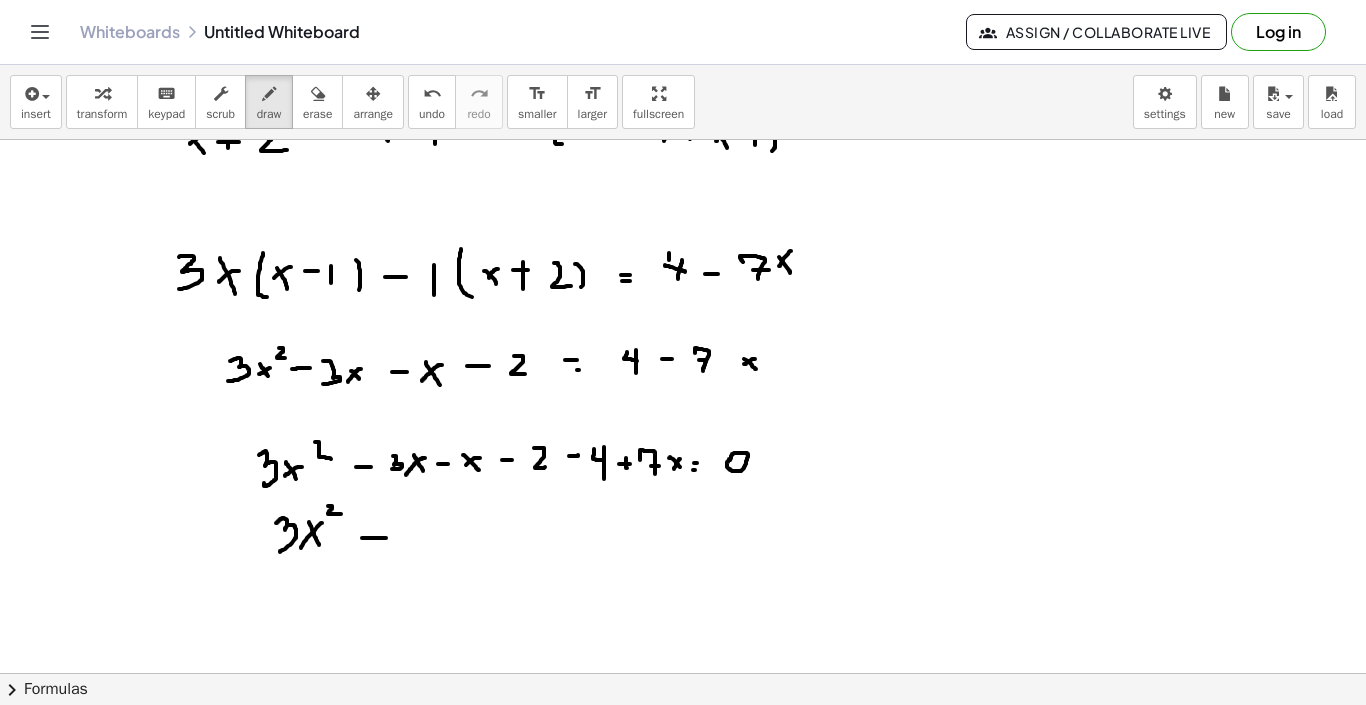 click at bounding box center (683, 394) 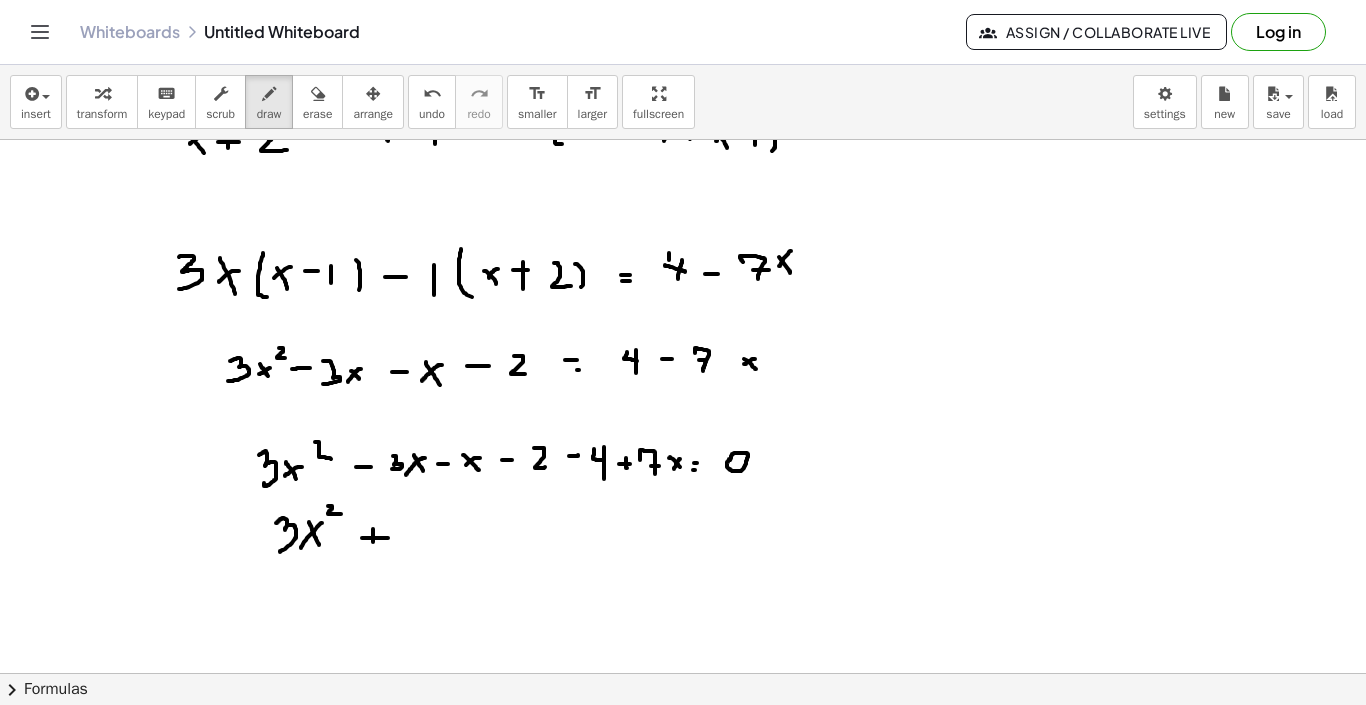 click at bounding box center (683, 394) 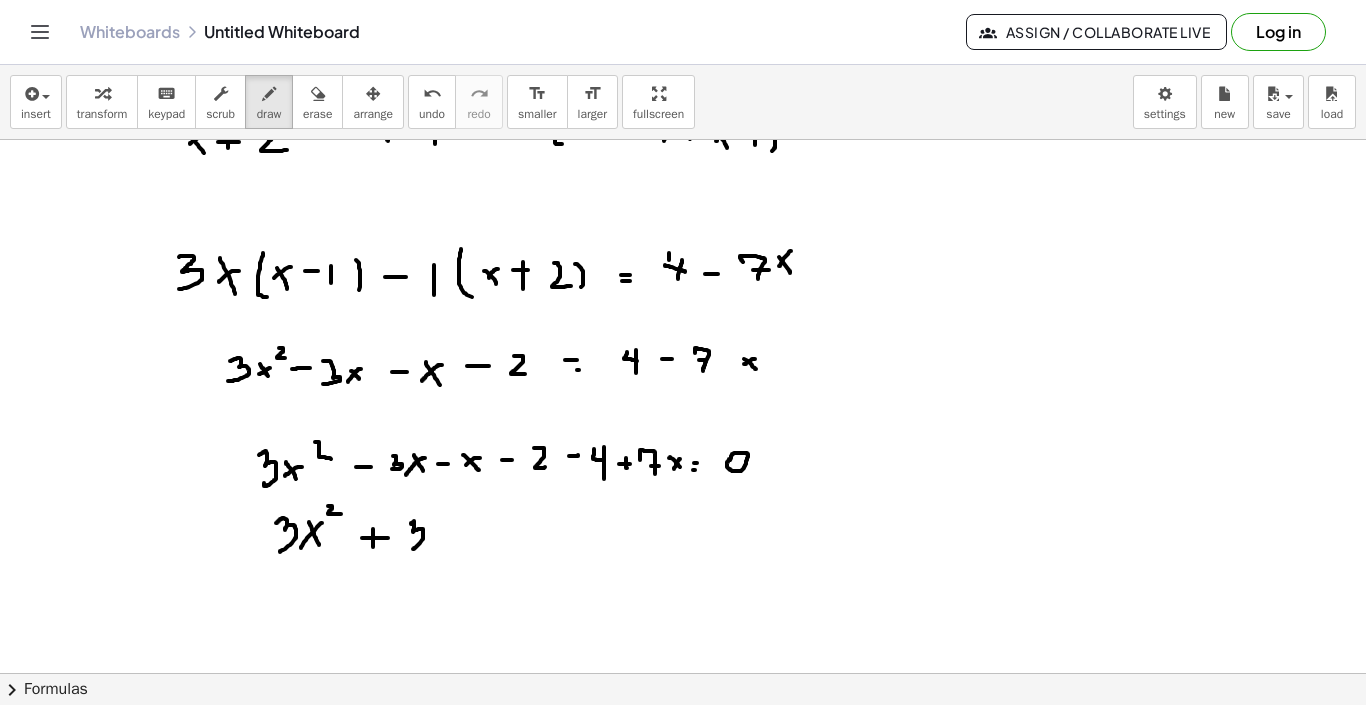drag, startPoint x: 411, startPoint y: 524, endPoint x: 413, endPoint y: 549, distance: 25.079872 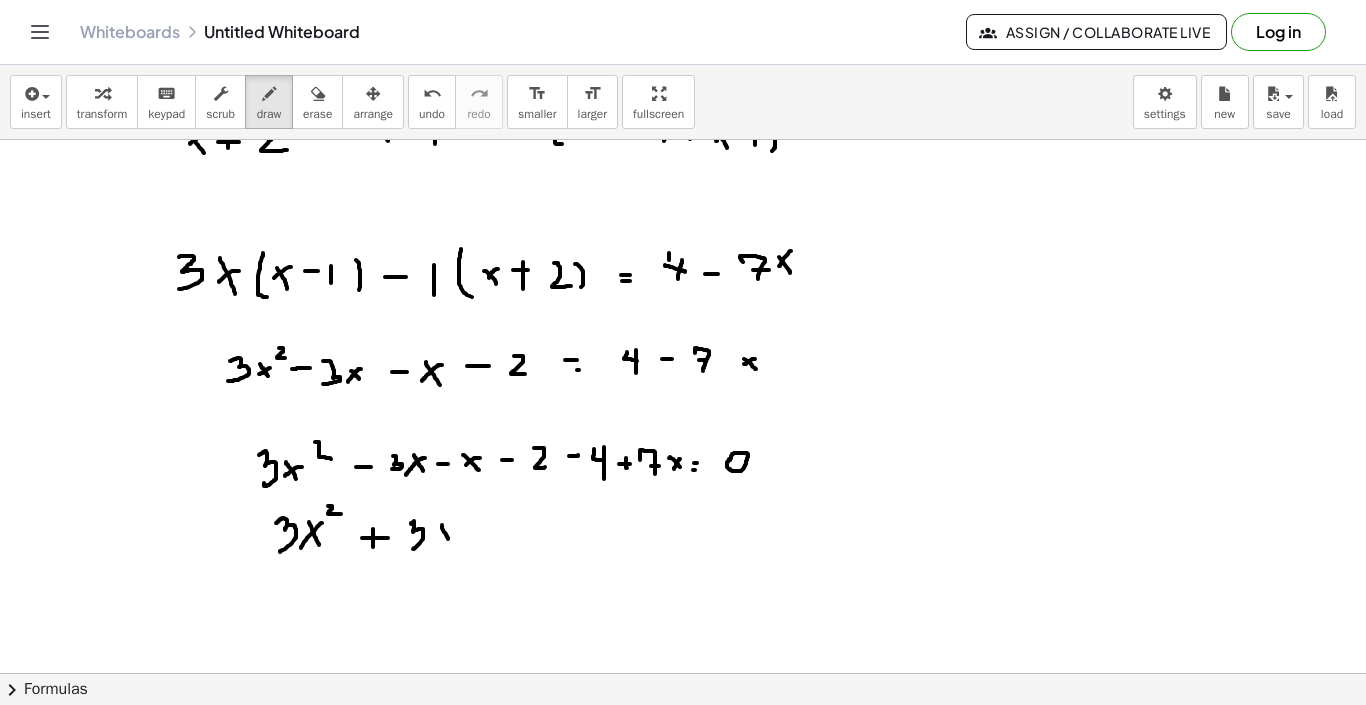 drag, startPoint x: 442, startPoint y: 525, endPoint x: 448, endPoint y: 539, distance: 15.231546 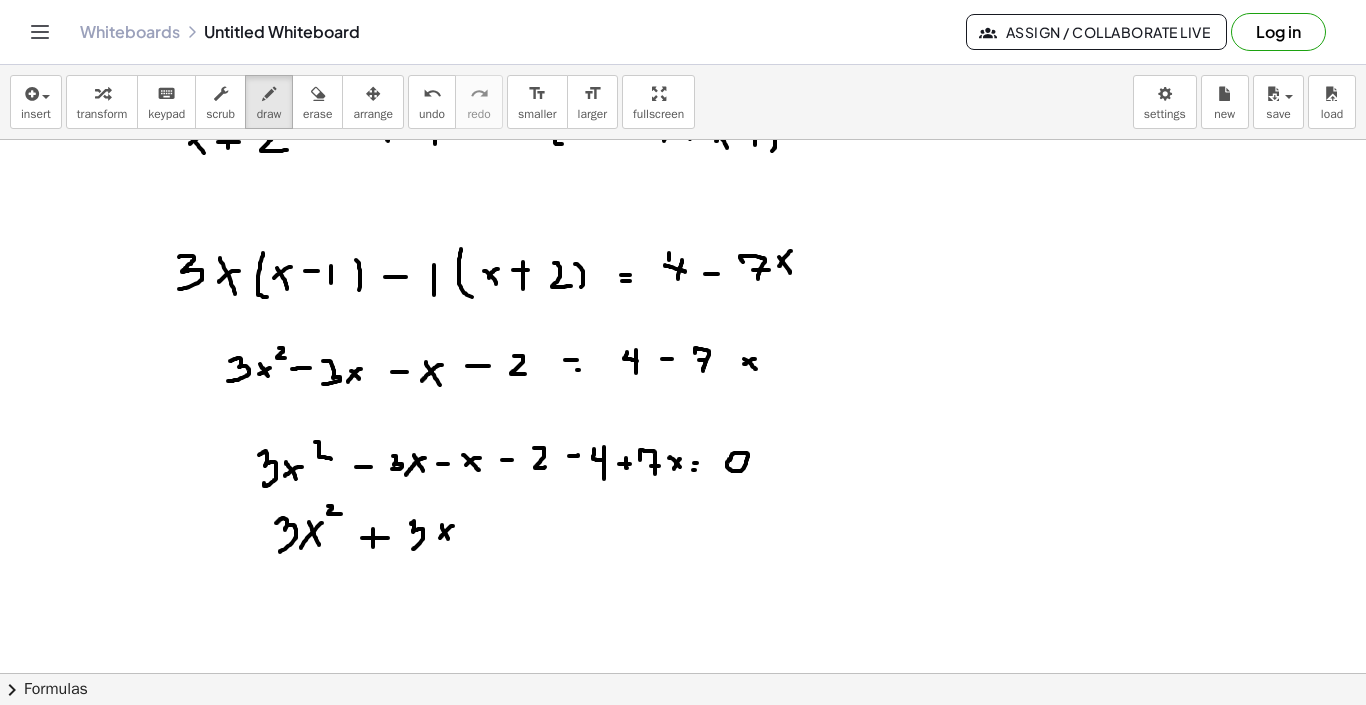 drag, startPoint x: 453, startPoint y: 526, endPoint x: 440, endPoint y: 538, distance: 17.691807 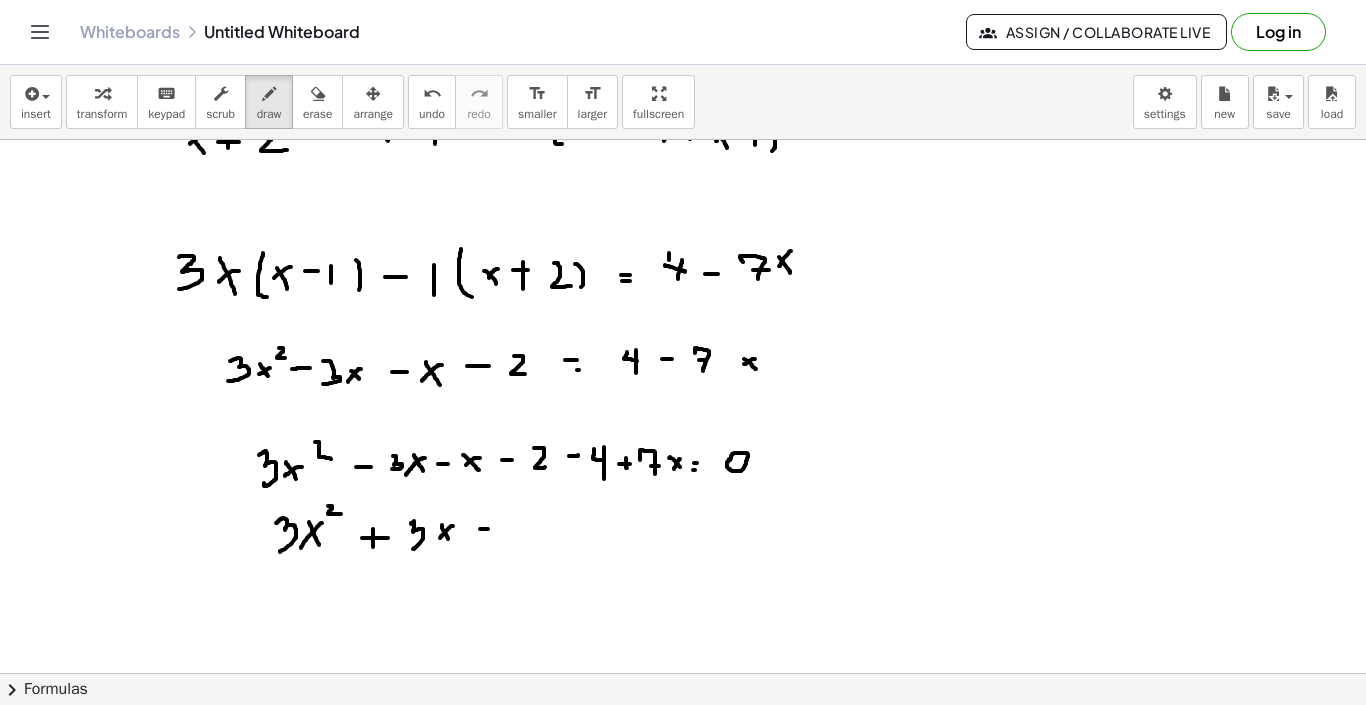click at bounding box center (683, 394) 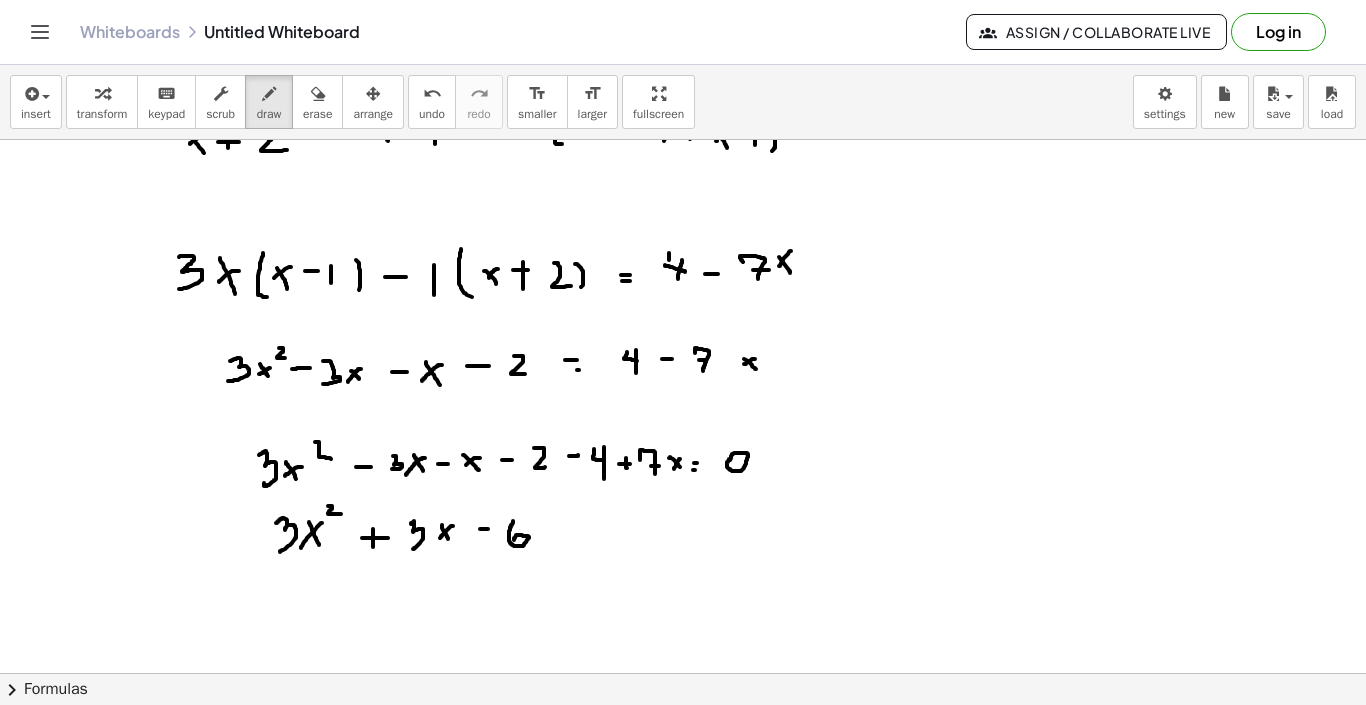 drag, startPoint x: 513, startPoint y: 521, endPoint x: 514, endPoint y: 540, distance: 19.026299 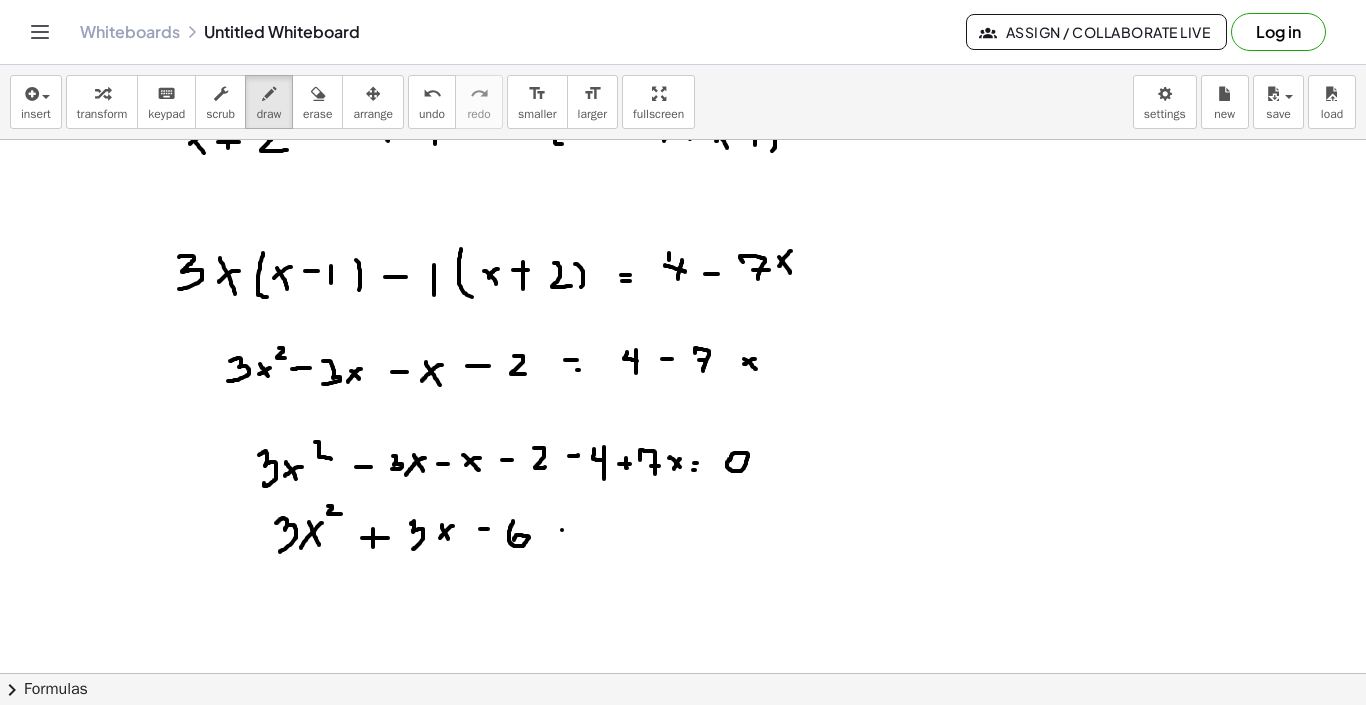 click at bounding box center (683, 394) 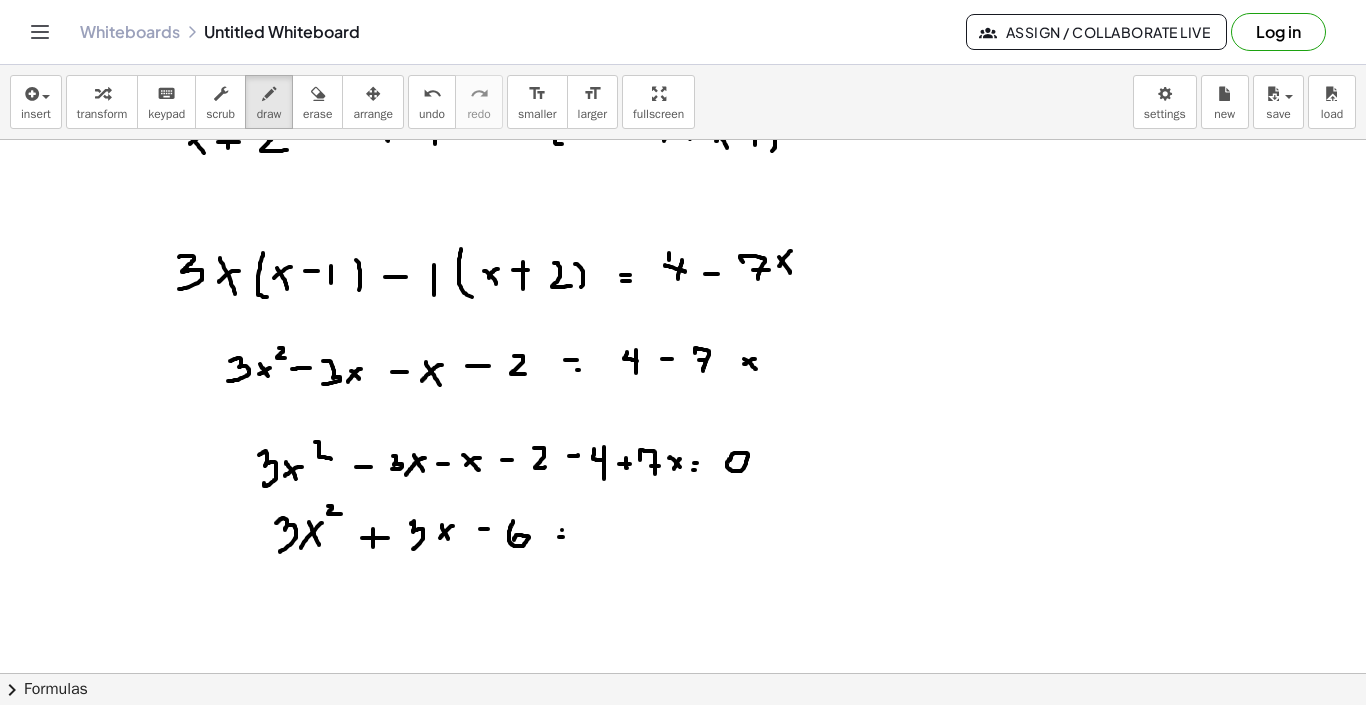 click at bounding box center (683, 394) 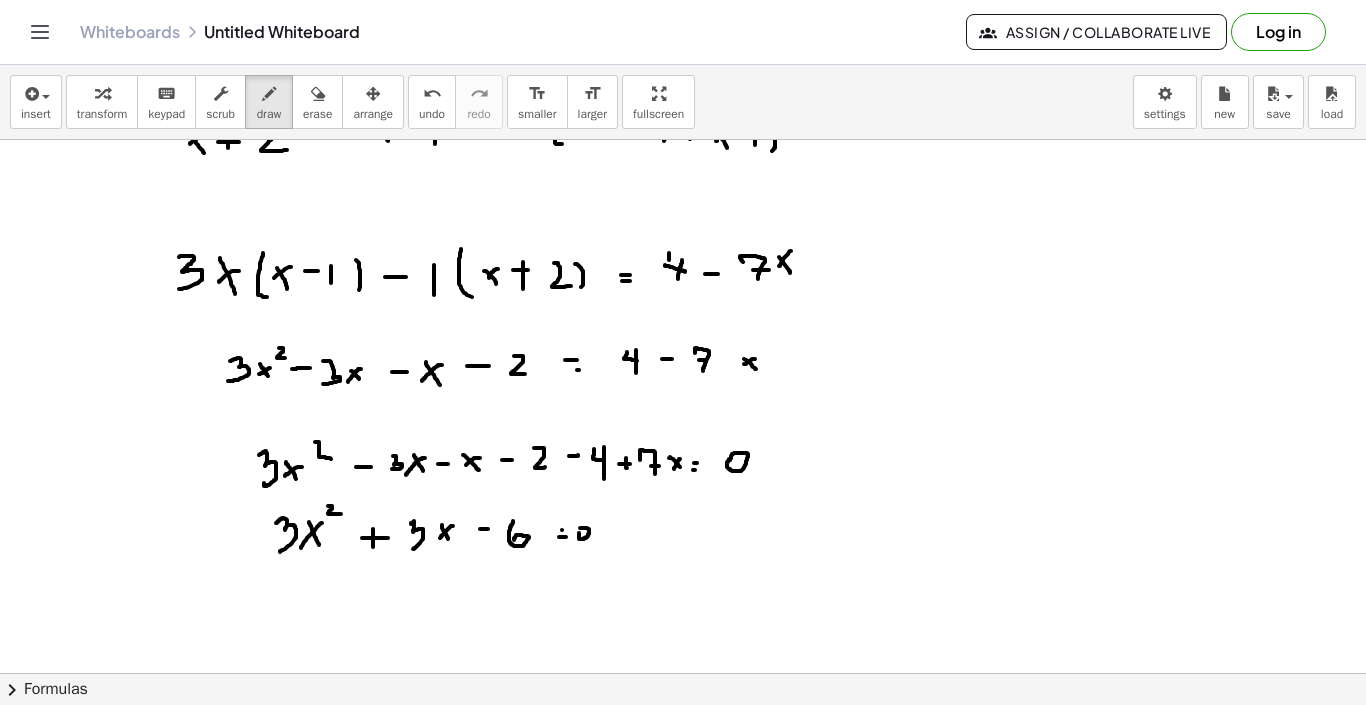 click at bounding box center (683, 394) 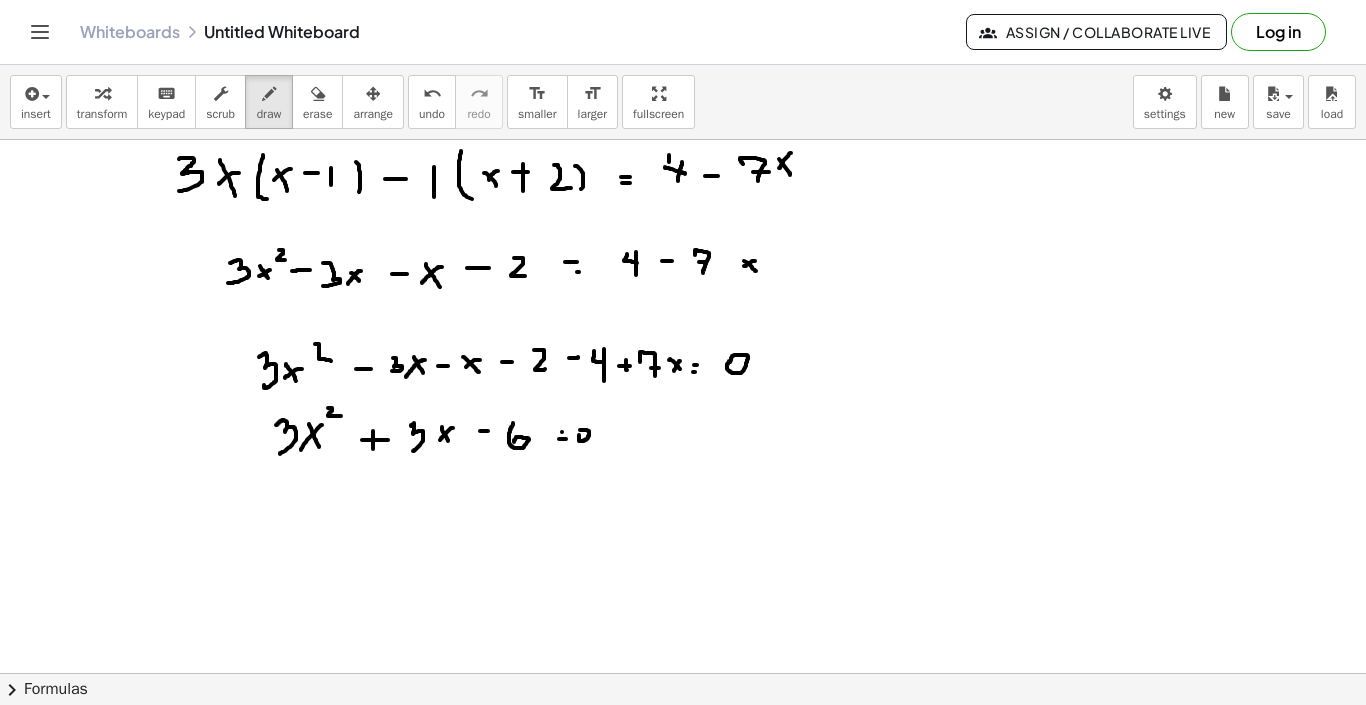 scroll, scrollTop: 443, scrollLeft: 0, axis: vertical 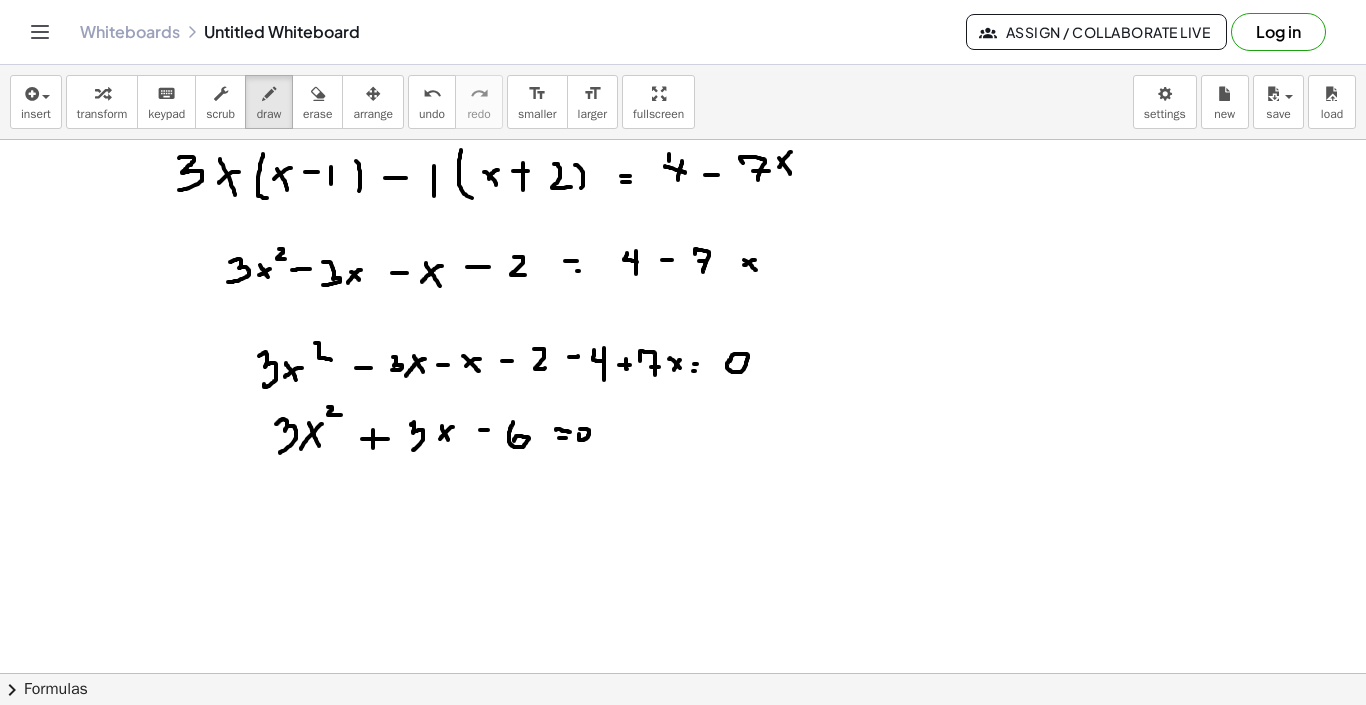 drag, startPoint x: 556, startPoint y: 430, endPoint x: 570, endPoint y: 432, distance: 14.142136 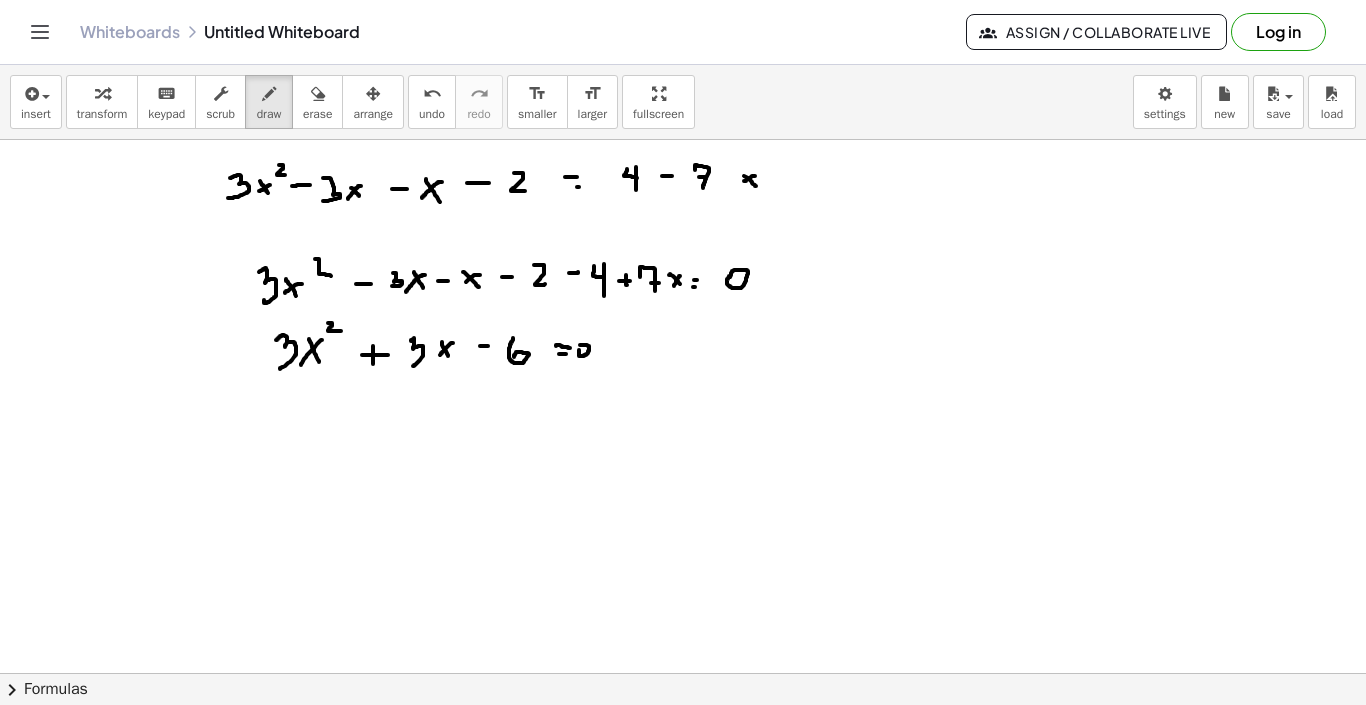 scroll, scrollTop: 528, scrollLeft: 0, axis: vertical 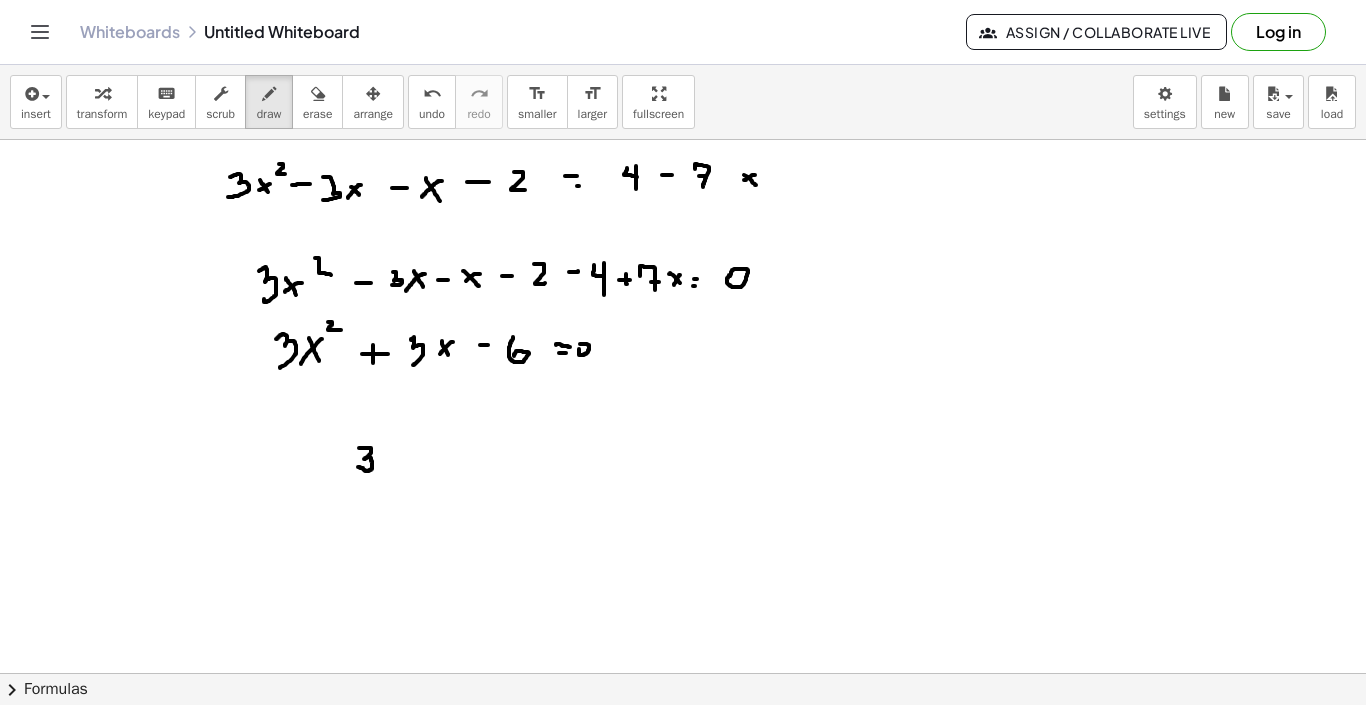 drag, startPoint x: 359, startPoint y: 448, endPoint x: 357, endPoint y: 465, distance: 17.117243 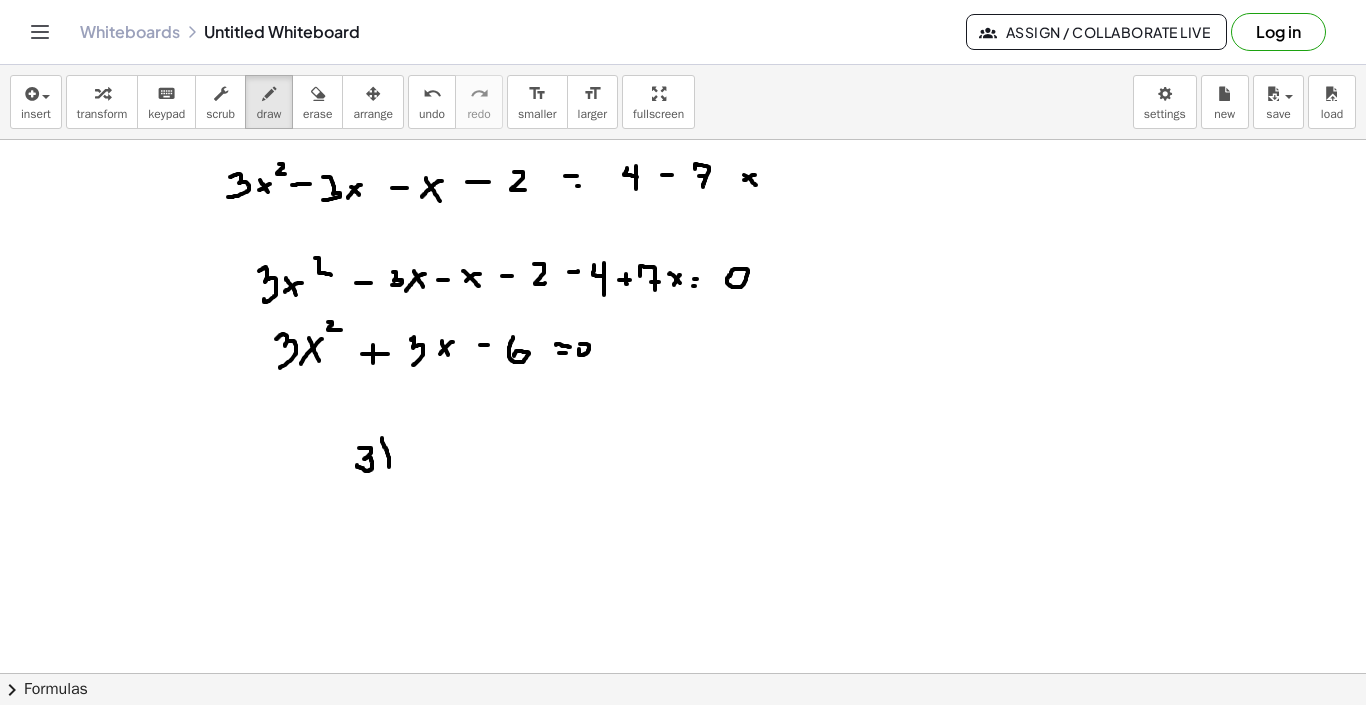 drag, startPoint x: 382, startPoint y: 438, endPoint x: 389, endPoint y: 467, distance: 29.832869 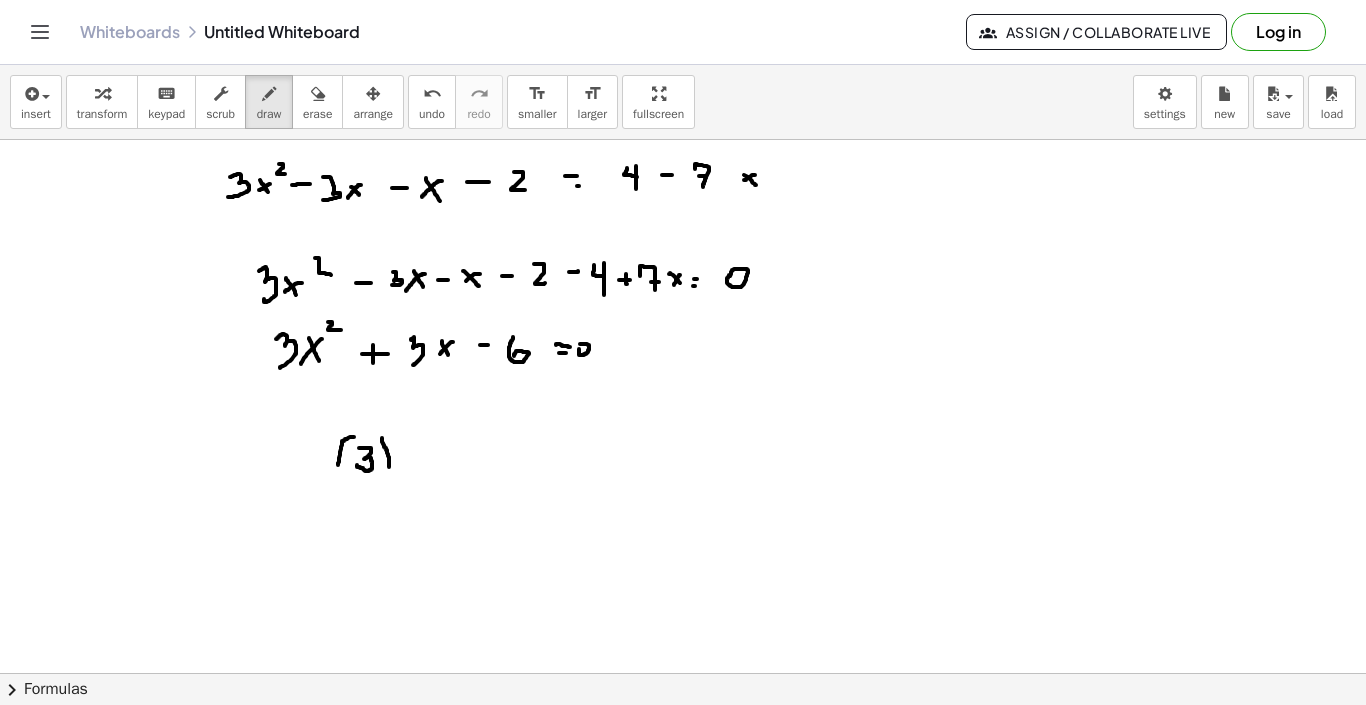 drag, startPoint x: 354, startPoint y: 437, endPoint x: 341, endPoint y: 478, distance: 43.011627 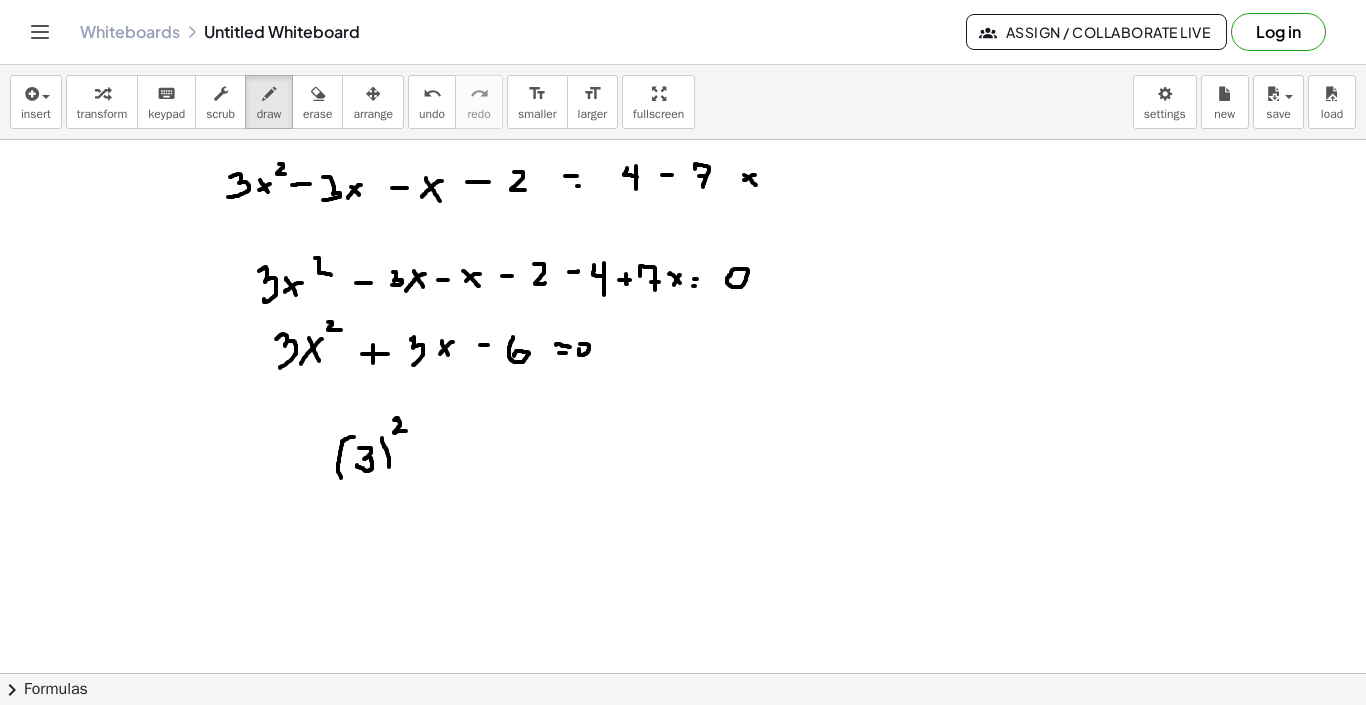 drag, startPoint x: 394, startPoint y: 420, endPoint x: 409, endPoint y: 431, distance: 18.601076 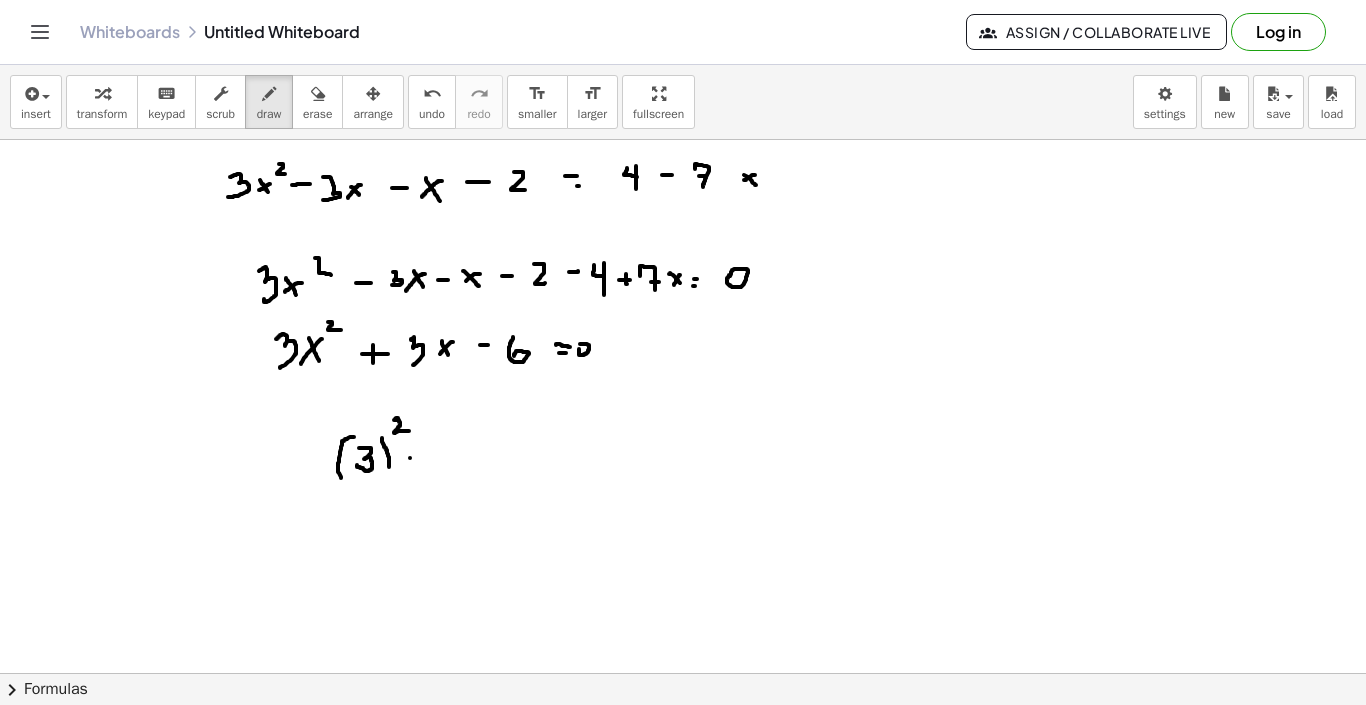 click at bounding box center [683, 210] 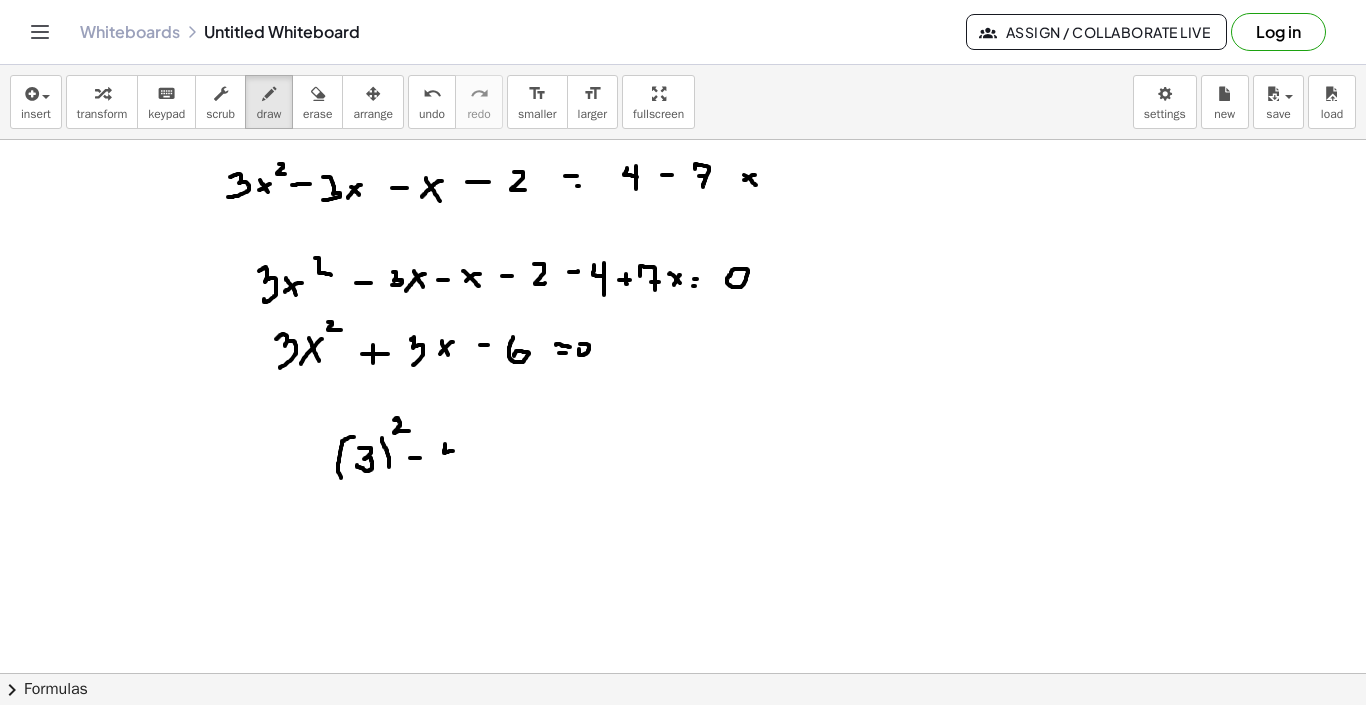drag, startPoint x: 445, startPoint y: 444, endPoint x: 455, endPoint y: 451, distance: 12.206555 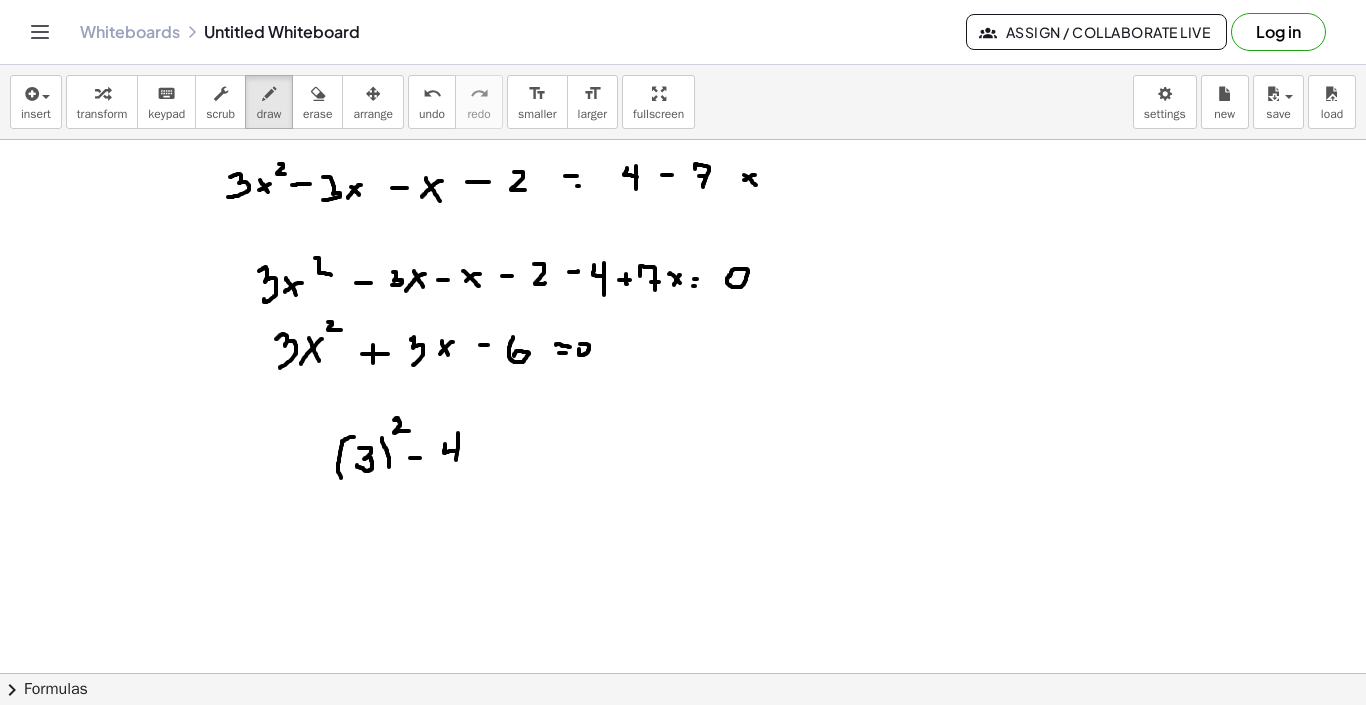 drag, startPoint x: 458, startPoint y: 434, endPoint x: 458, endPoint y: 470, distance: 36 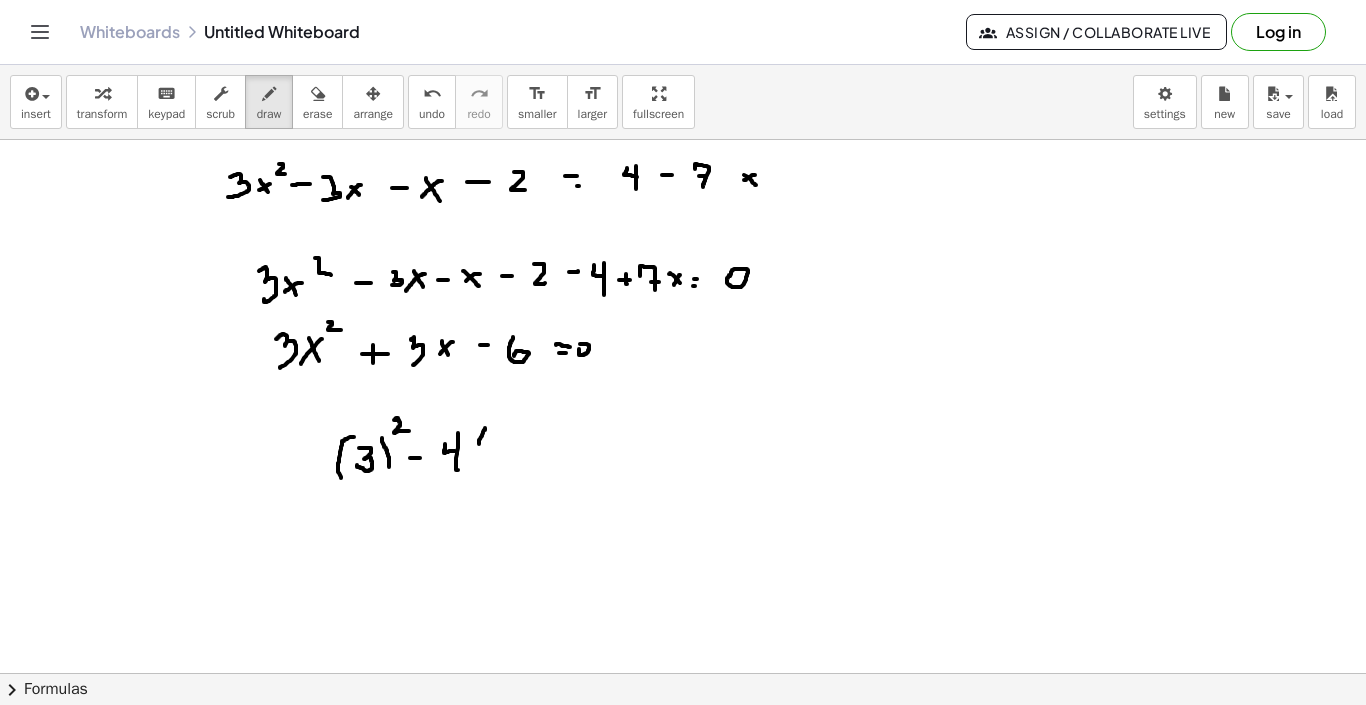 drag, startPoint x: 484, startPoint y: 430, endPoint x: 491, endPoint y: 471, distance: 41.59327 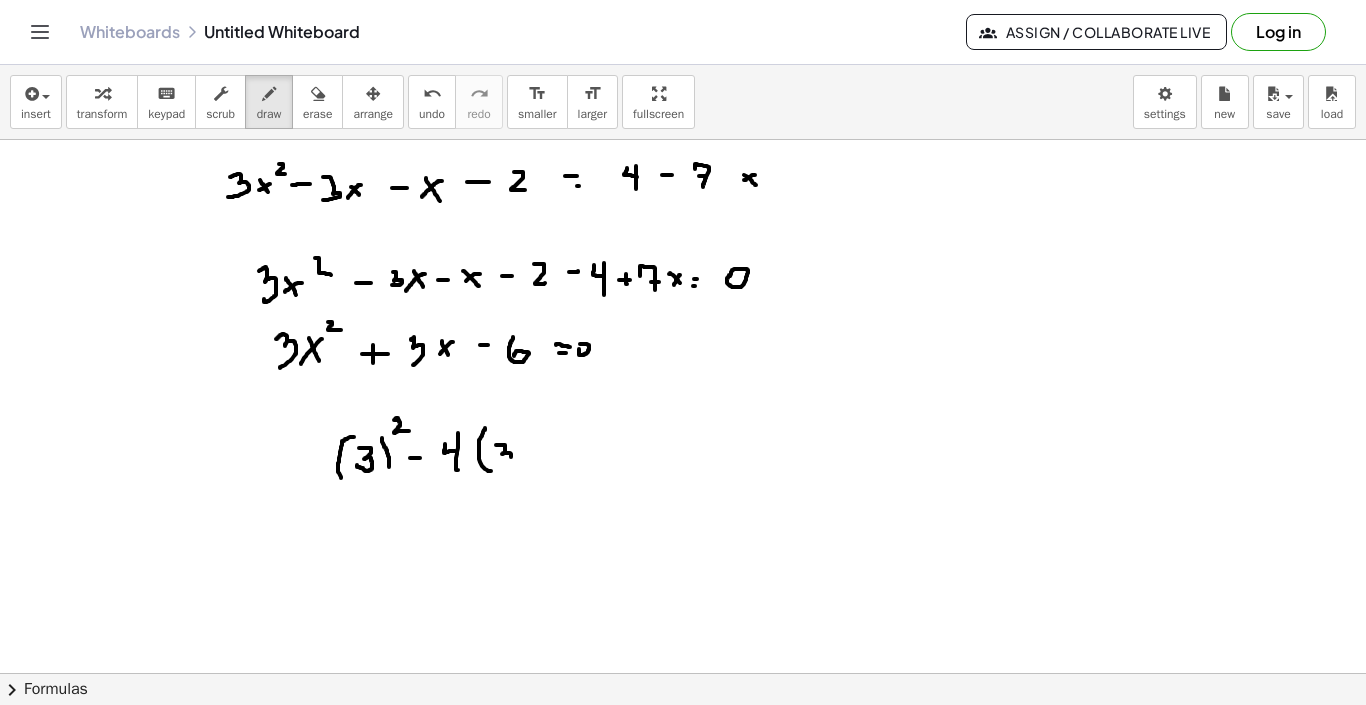 drag, startPoint x: 496, startPoint y: 445, endPoint x: 497, endPoint y: 464, distance: 19.026299 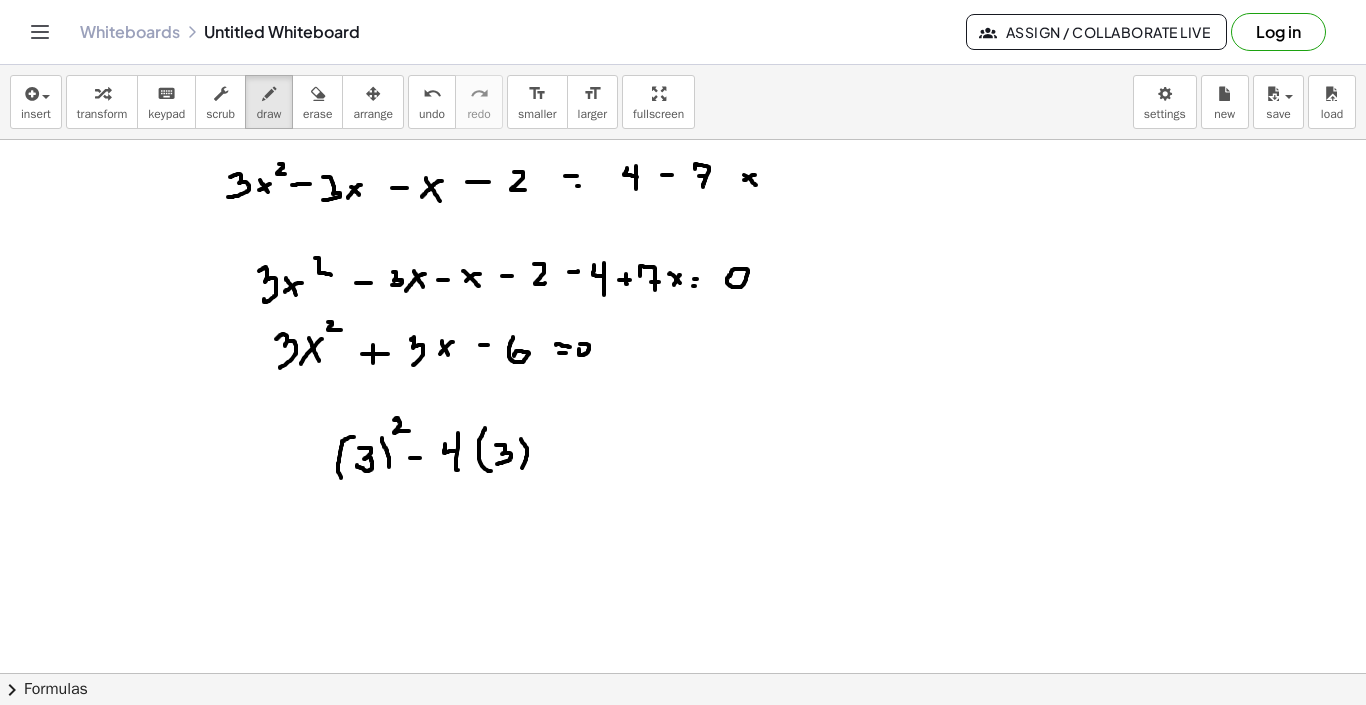 drag, startPoint x: 521, startPoint y: 440, endPoint x: 522, endPoint y: 468, distance: 28.01785 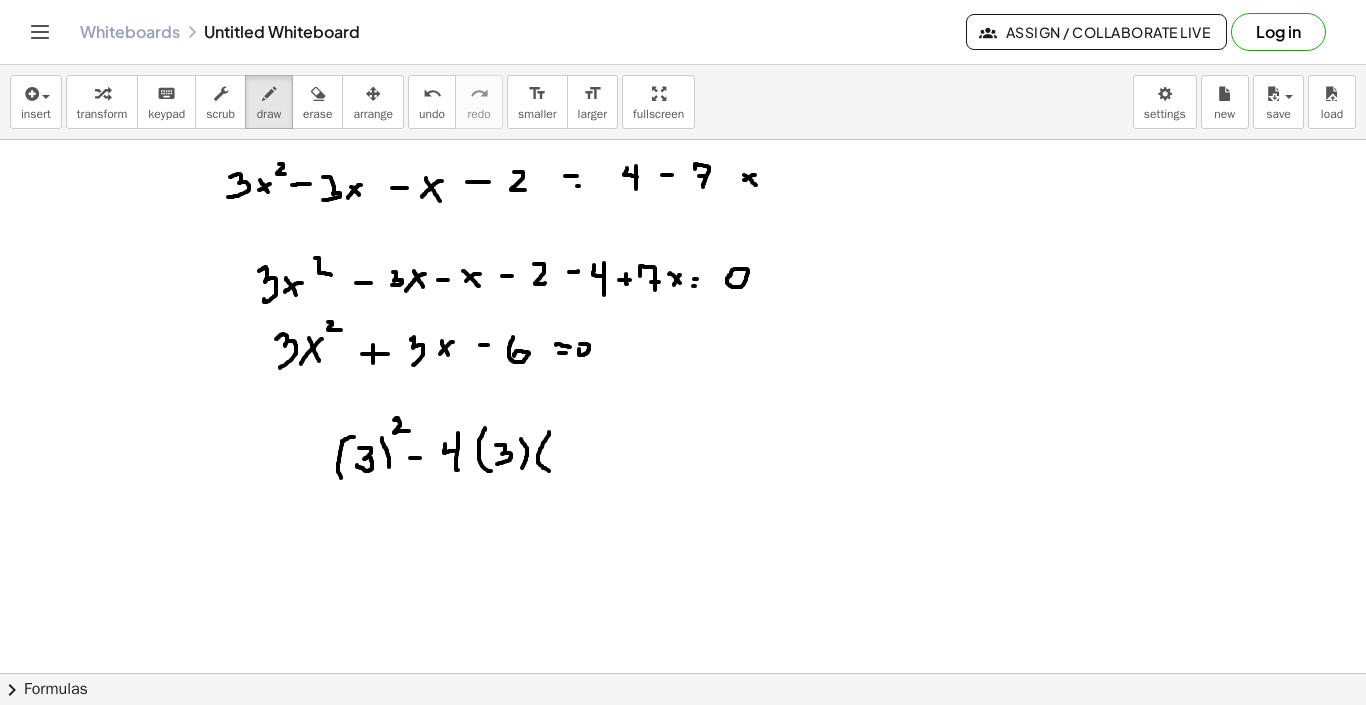 drag, startPoint x: 549, startPoint y: 432, endPoint x: 549, endPoint y: 471, distance: 39 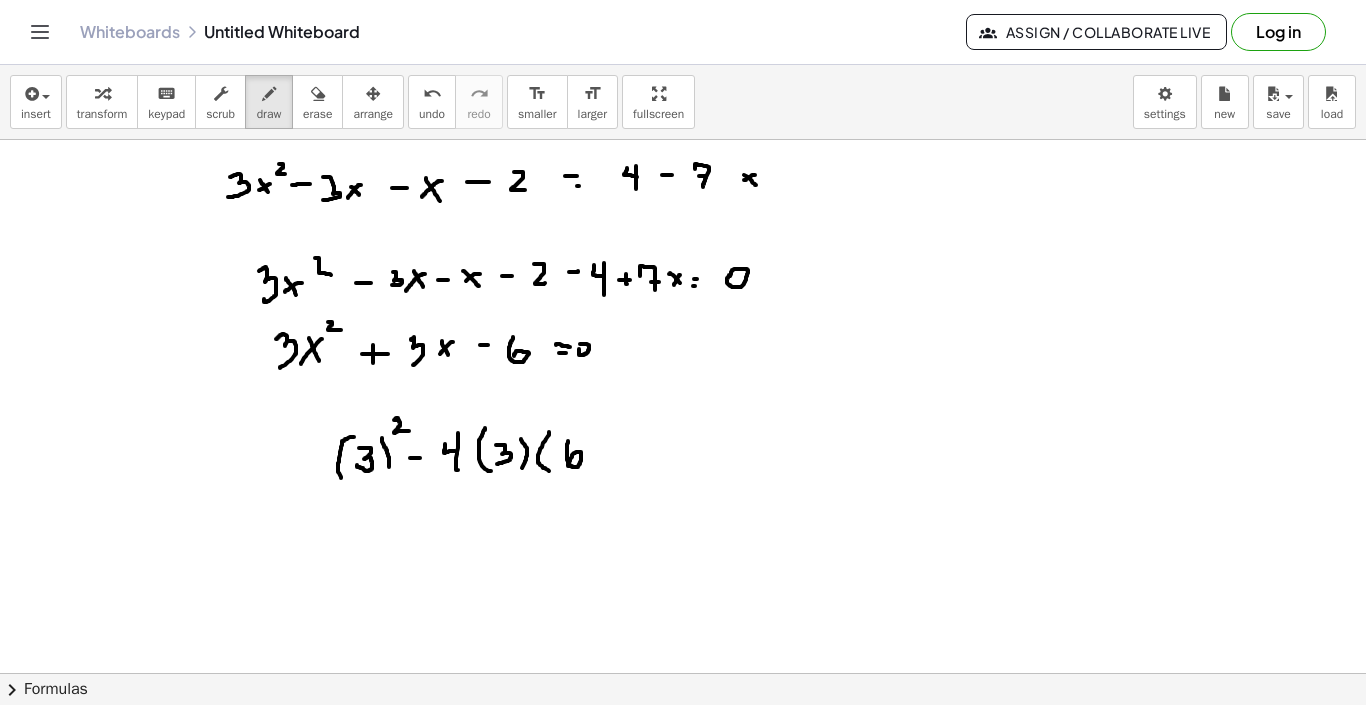 drag, startPoint x: 568, startPoint y: 441, endPoint x: 568, endPoint y: 466, distance: 25 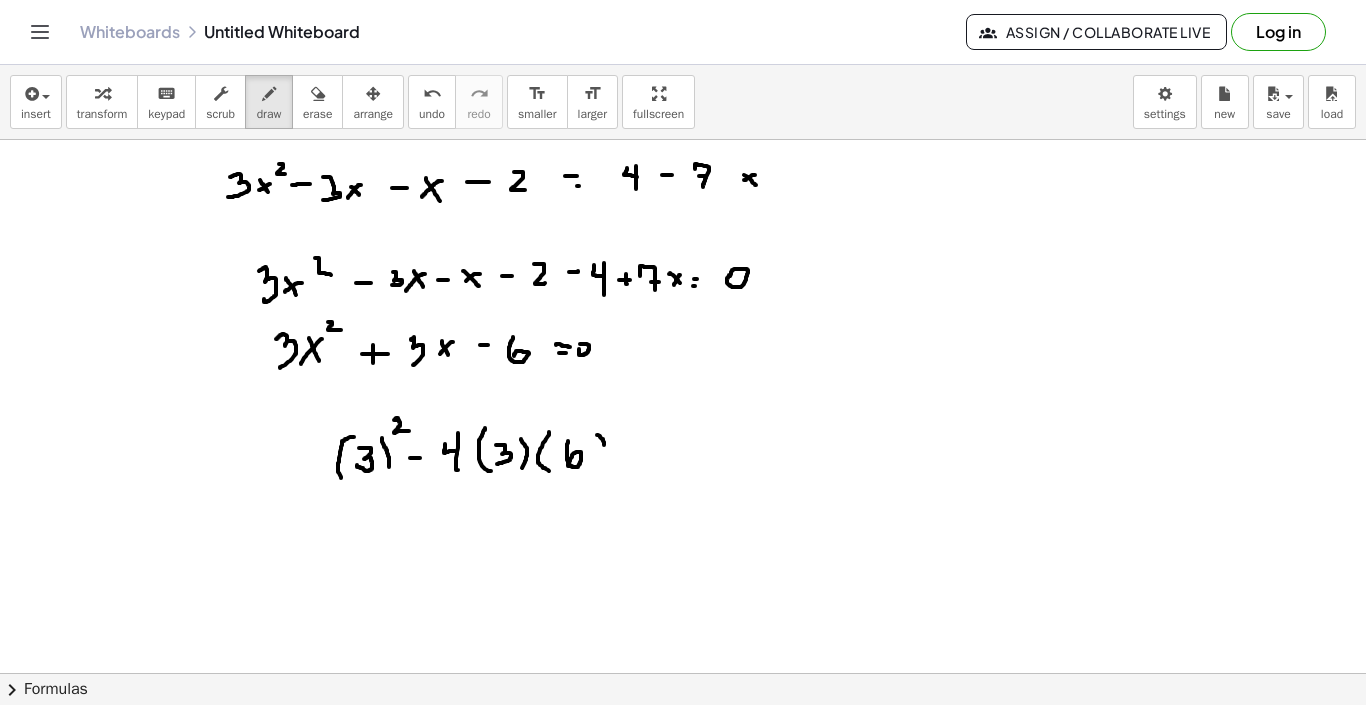 drag, startPoint x: 597, startPoint y: 435, endPoint x: 602, endPoint y: 461, distance: 26.476404 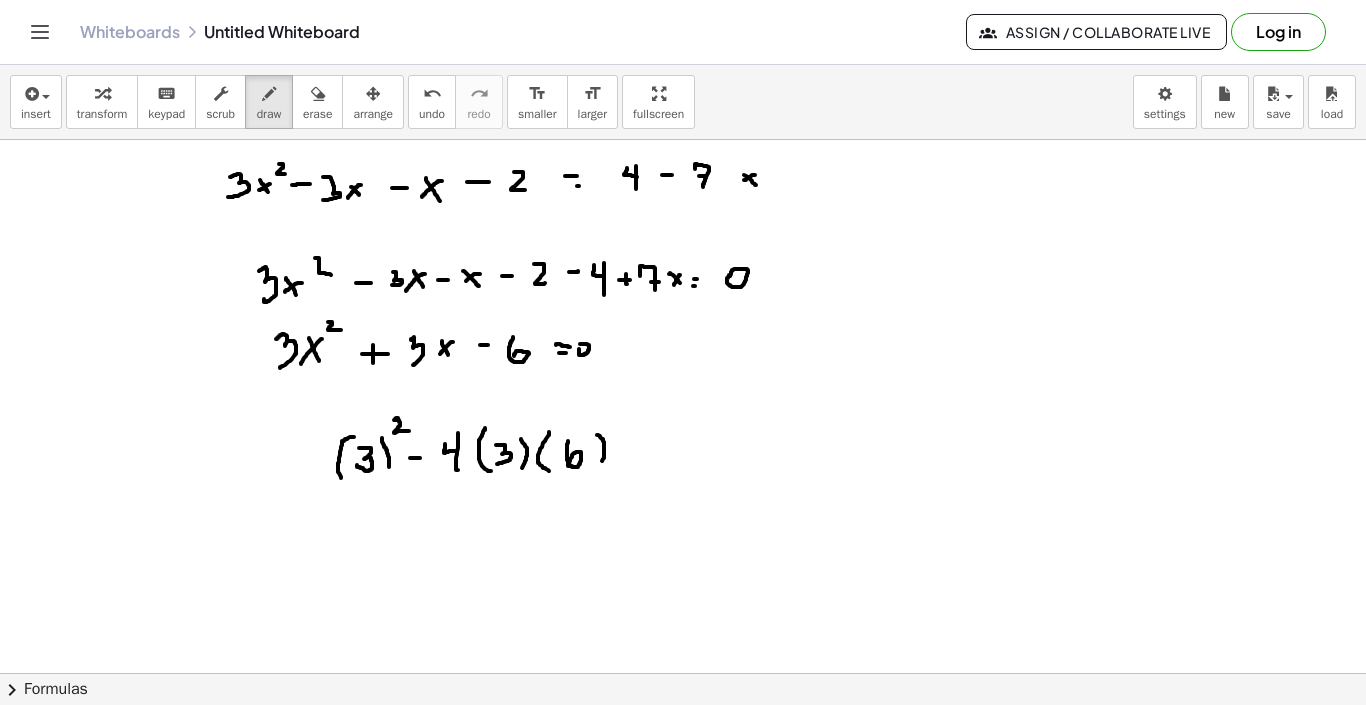 scroll, scrollTop: 576, scrollLeft: 0, axis: vertical 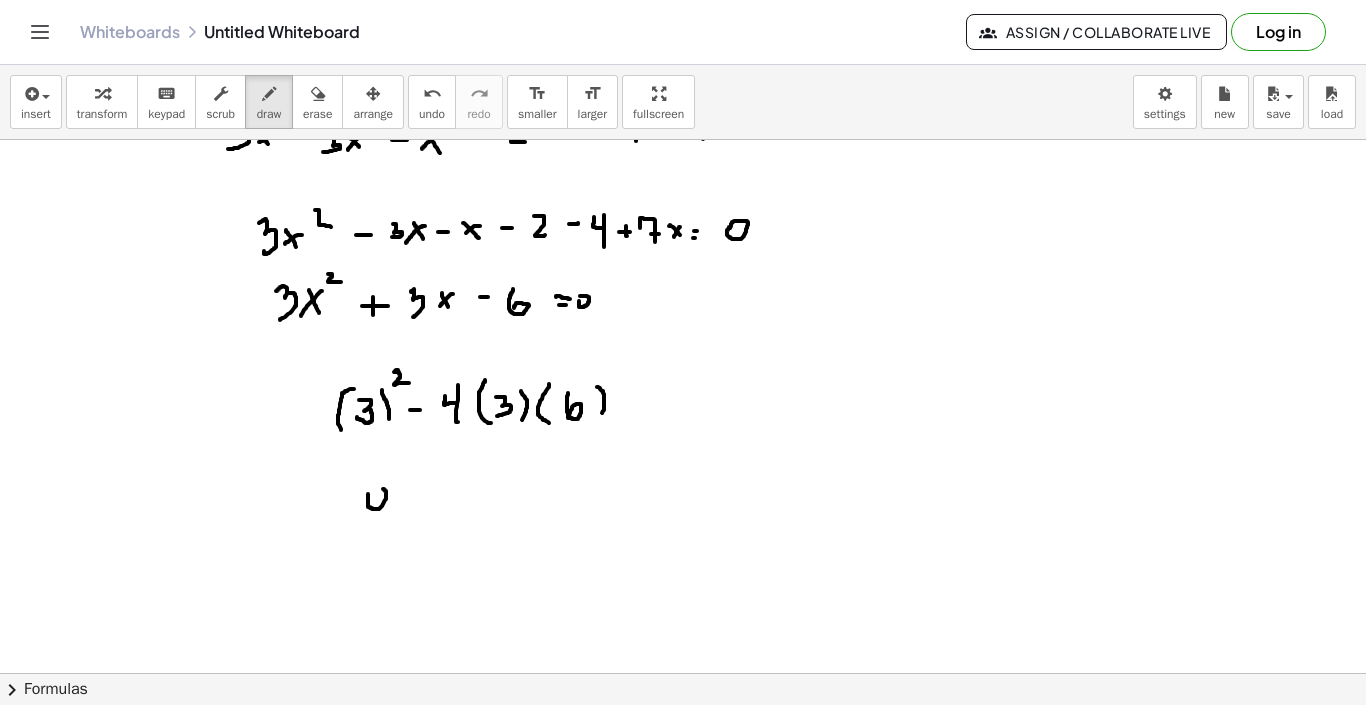 click at bounding box center (683, 162) 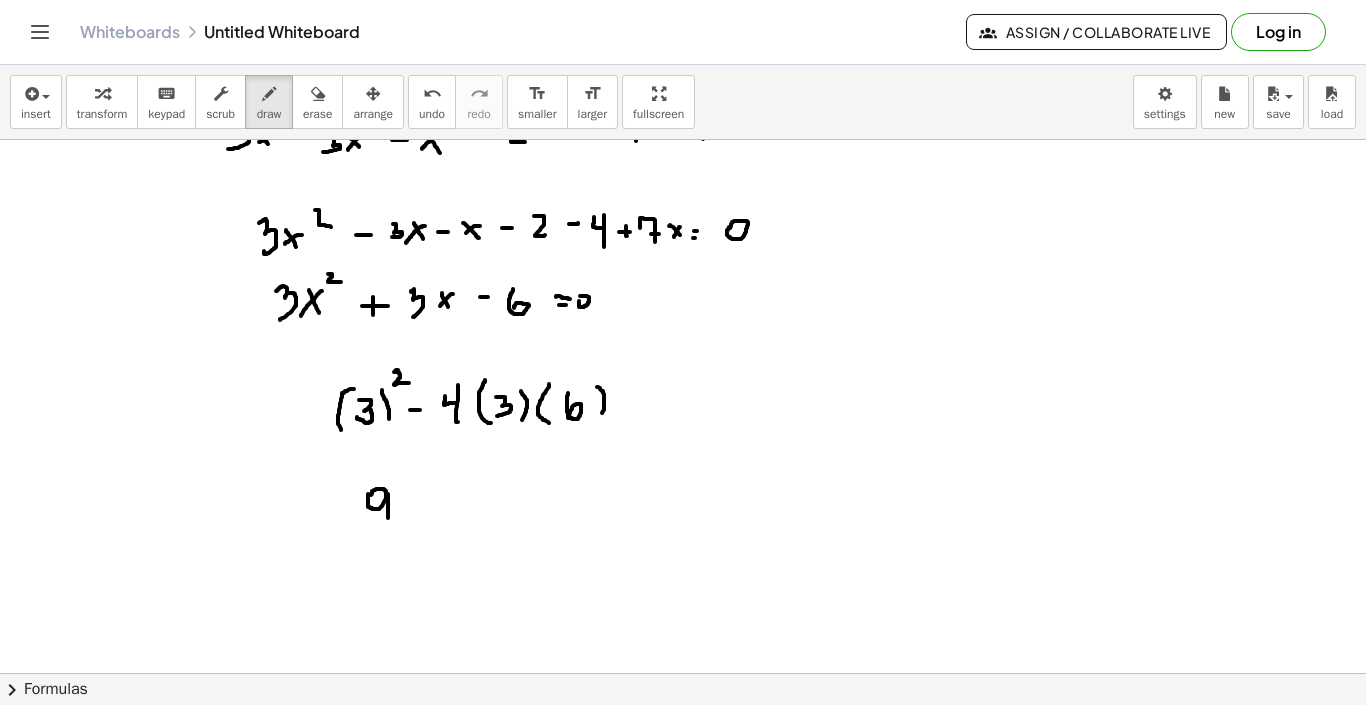 drag, startPoint x: 388, startPoint y: 494, endPoint x: 388, endPoint y: 523, distance: 29 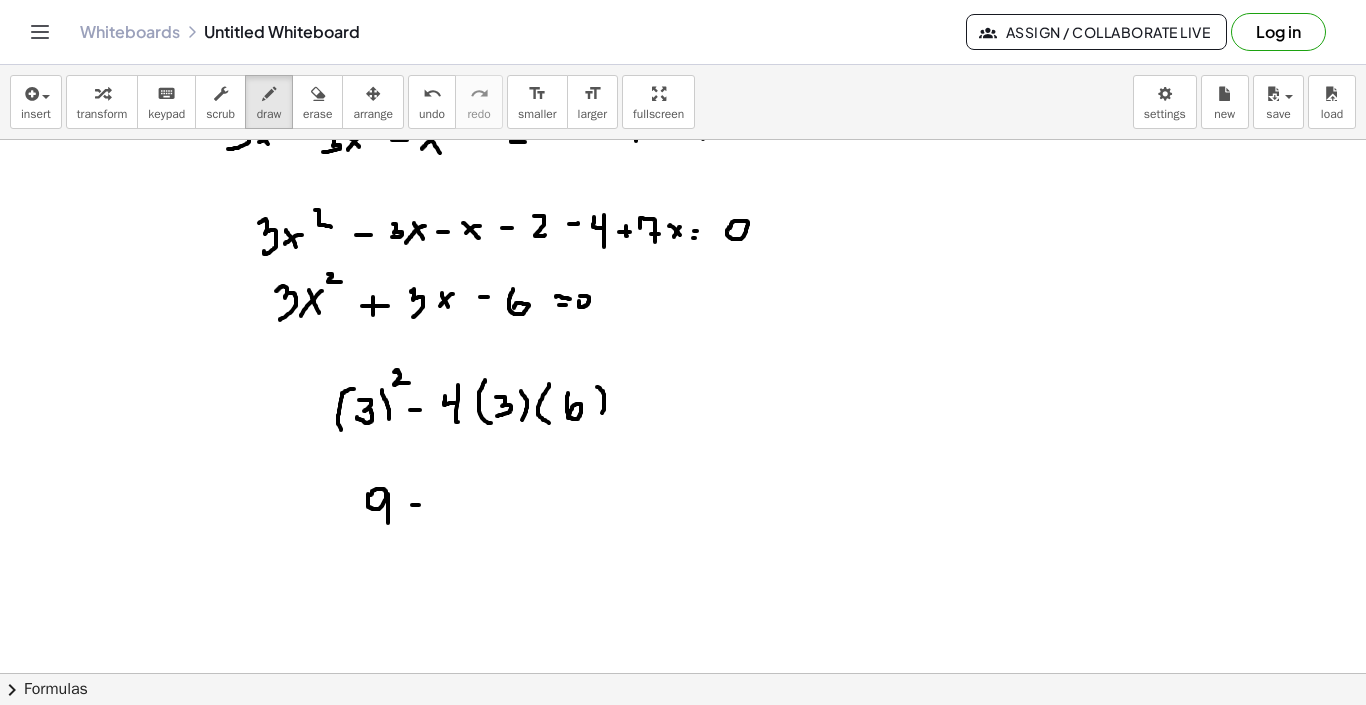 drag, startPoint x: 412, startPoint y: 505, endPoint x: 428, endPoint y: 505, distance: 16 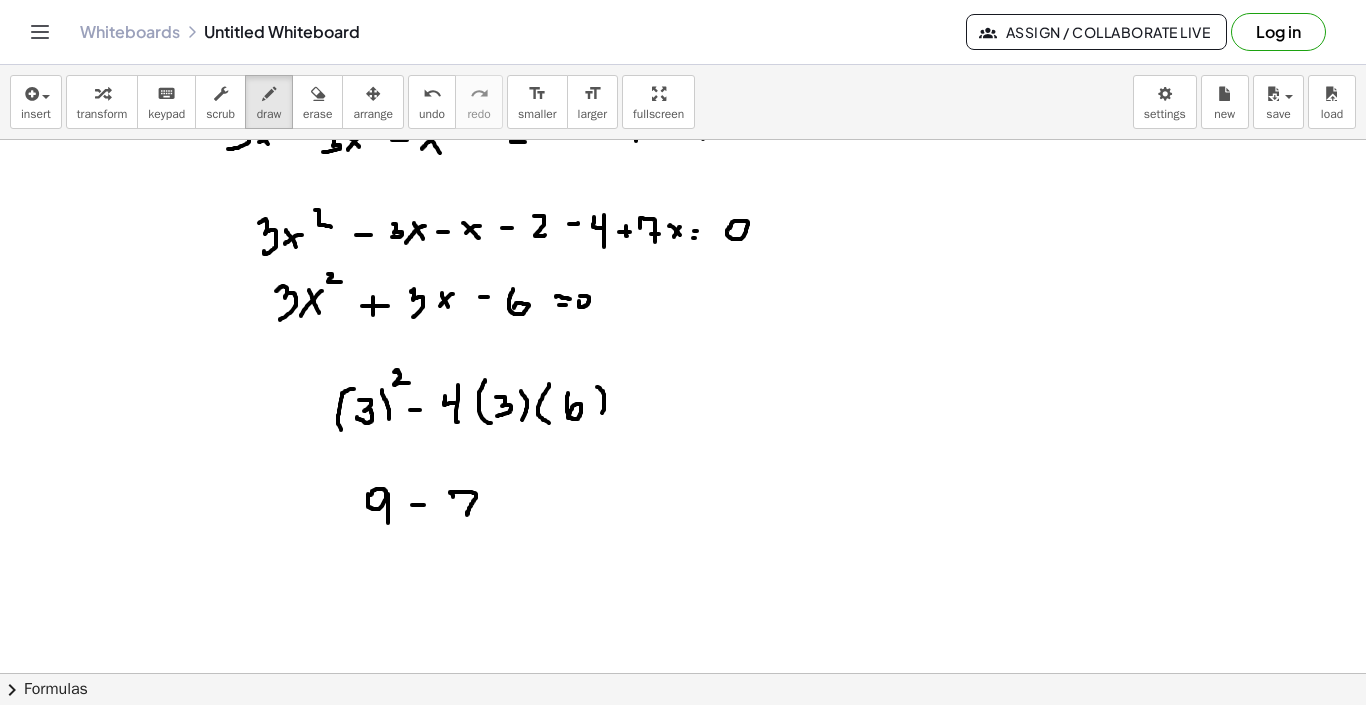 drag, startPoint x: 453, startPoint y: 497, endPoint x: 467, endPoint y: 512, distance: 20.518284 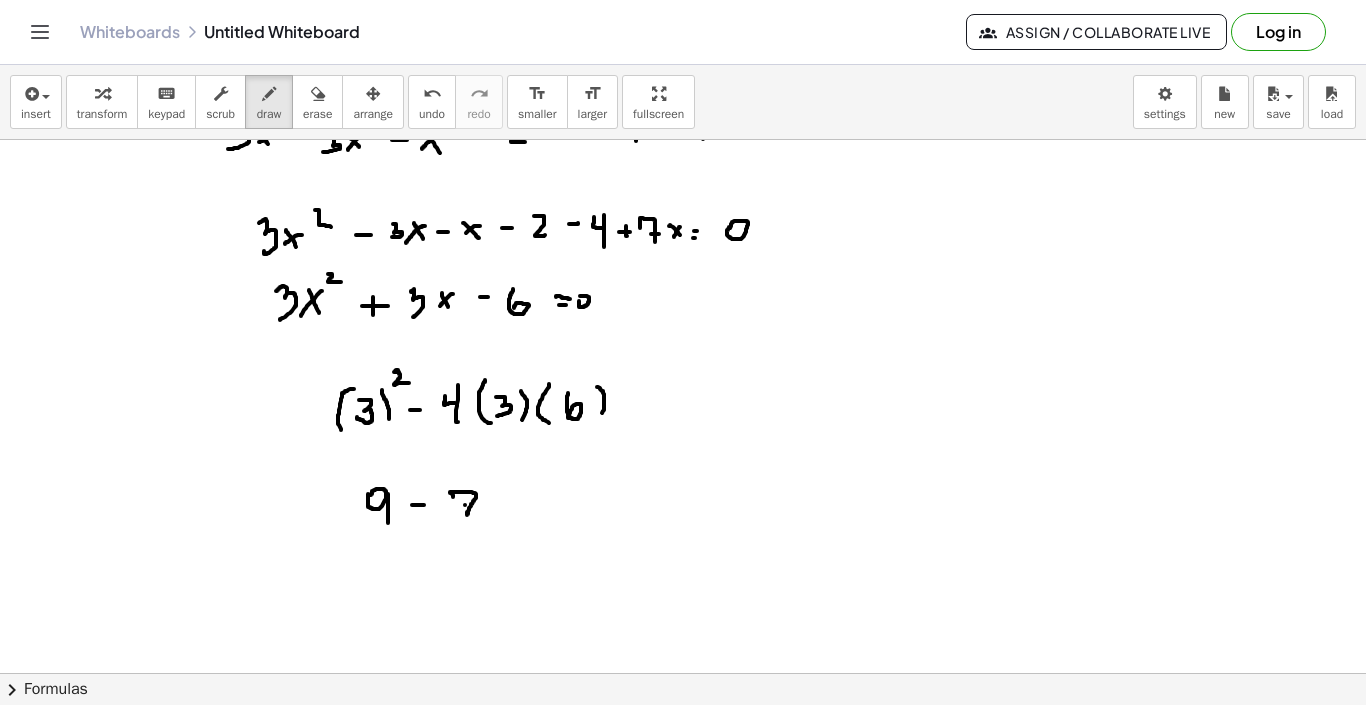 drag, startPoint x: 465, startPoint y: 505, endPoint x: 477, endPoint y: 505, distance: 12 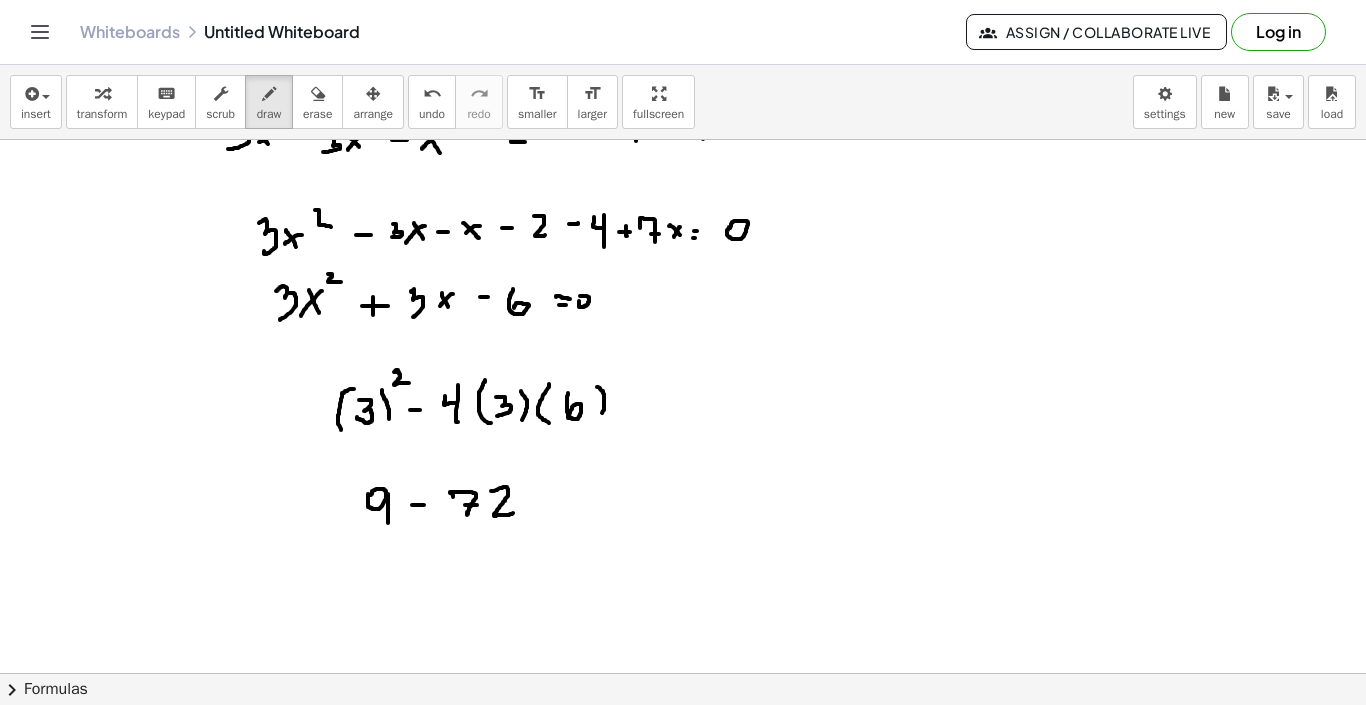 drag, startPoint x: 491, startPoint y: 491, endPoint x: 513, endPoint y: 513, distance: 31.112698 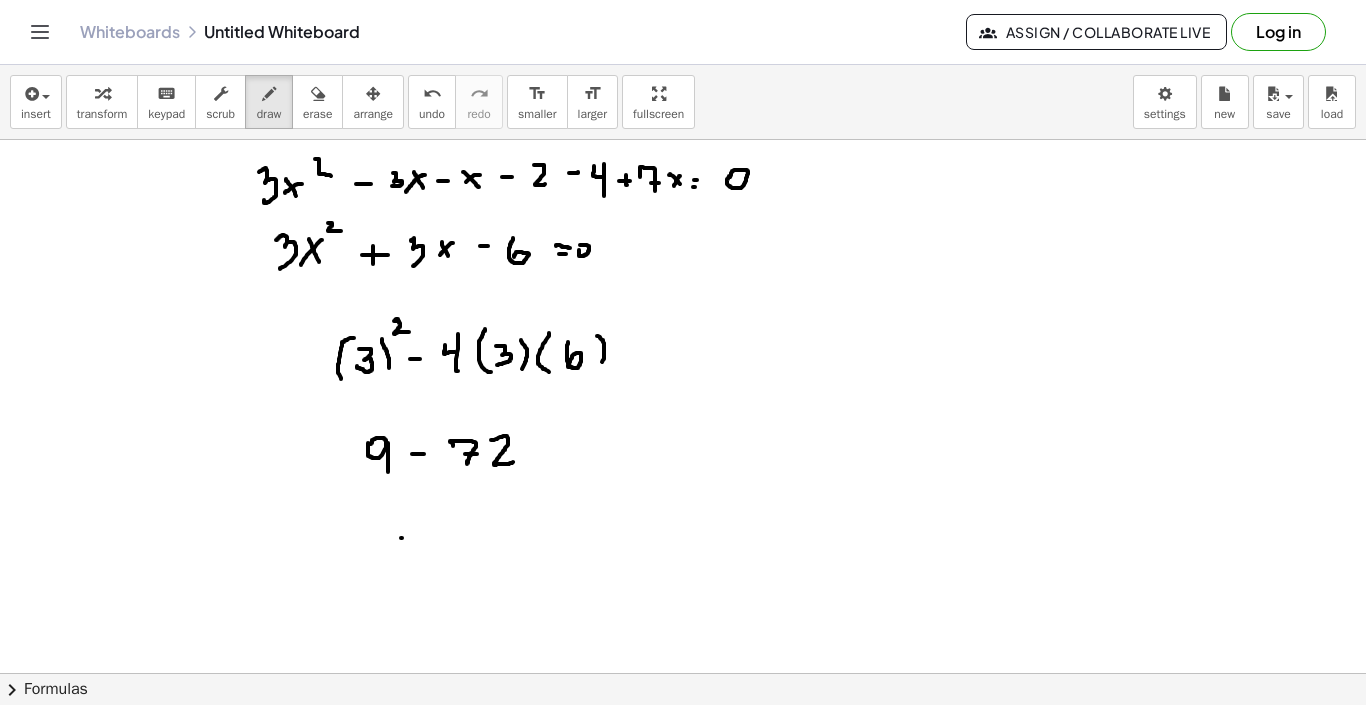 drag, startPoint x: 401, startPoint y: 538, endPoint x: 420, endPoint y: 538, distance: 19 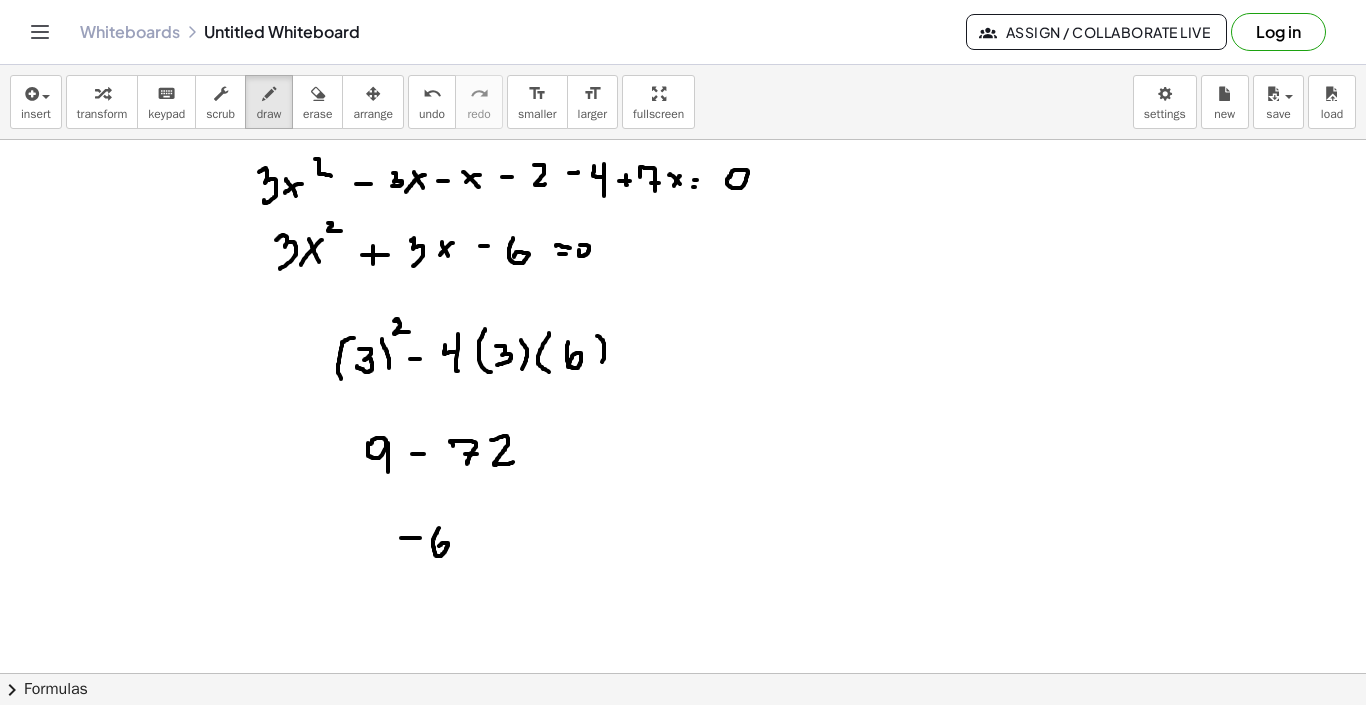 drag, startPoint x: 439, startPoint y: 528, endPoint x: 435, endPoint y: 553, distance: 25.317978 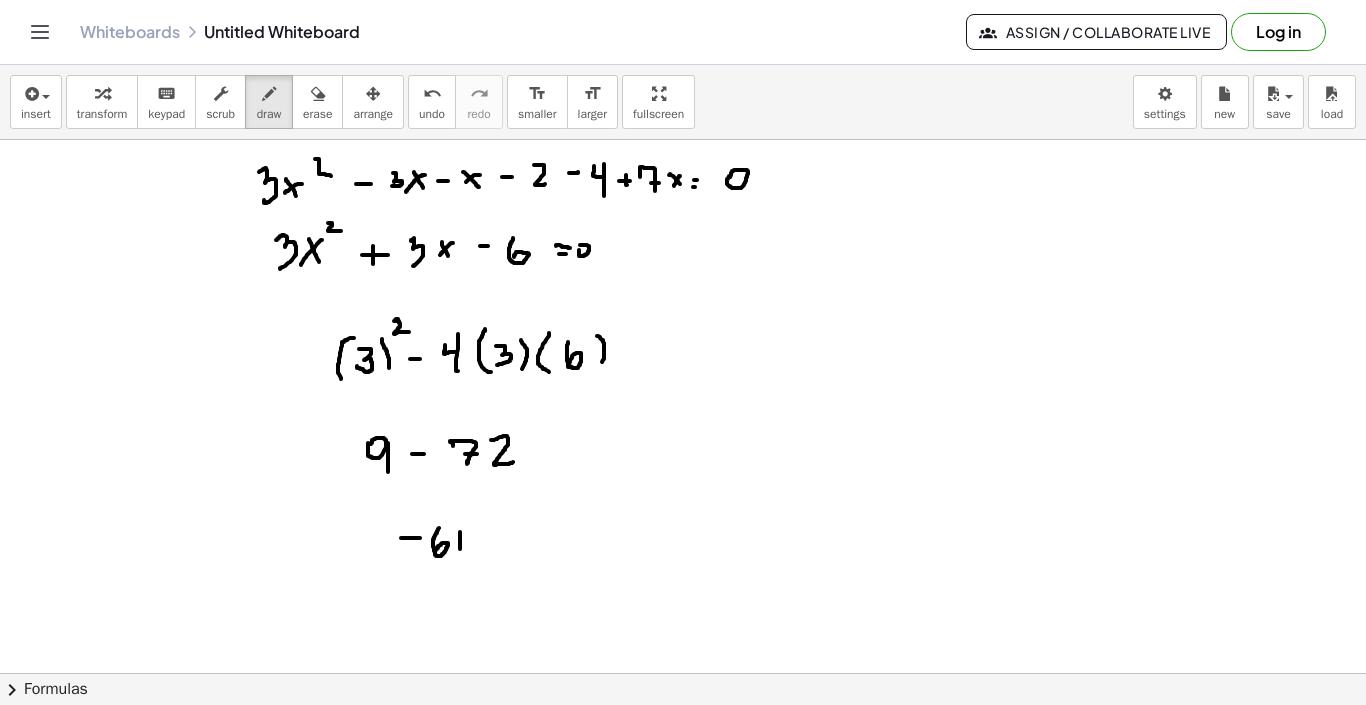 drag, startPoint x: 460, startPoint y: 532, endPoint x: 465, endPoint y: 555, distance: 23.537205 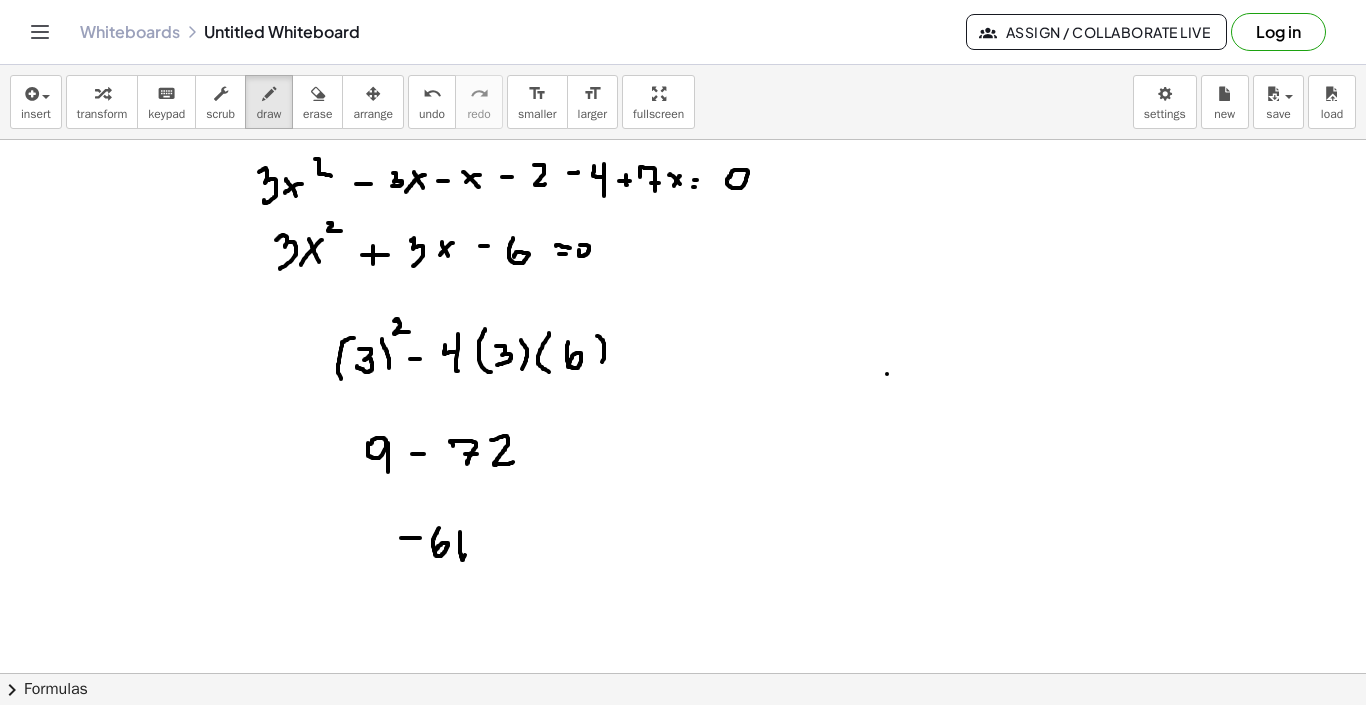 click at bounding box center [683, 111] 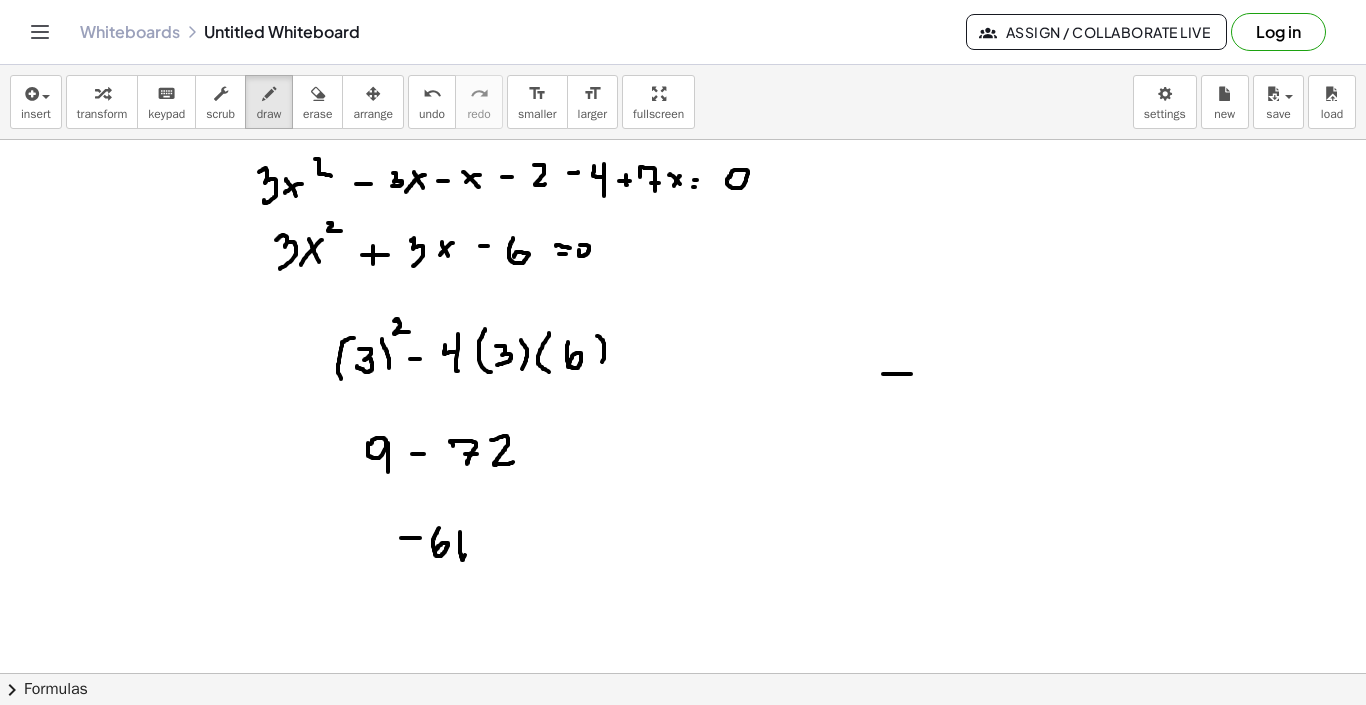 drag, startPoint x: 883, startPoint y: 374, endPoint x: 912, endPoint y: 374, distance: 29 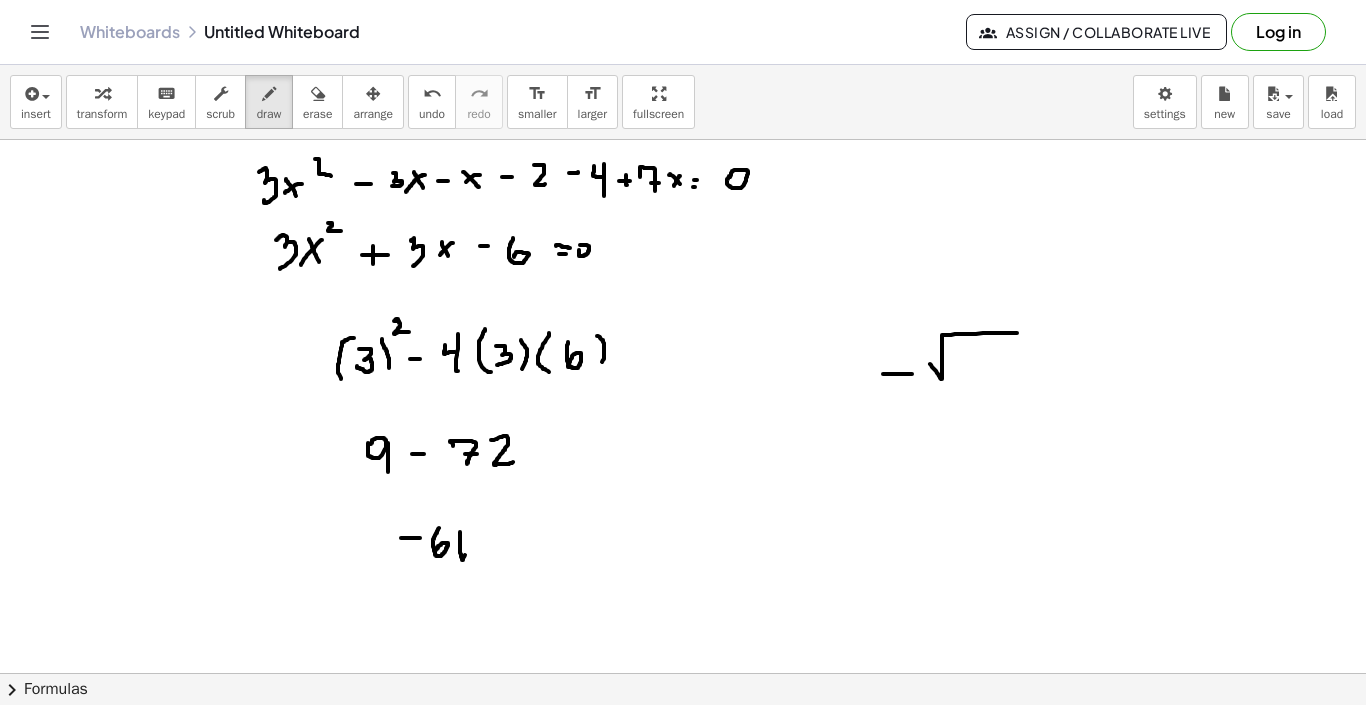 drag, startPoint x: 930, startPoint y: 364, endPoint x: 1017, endPoint y: 333, distance: 92.358 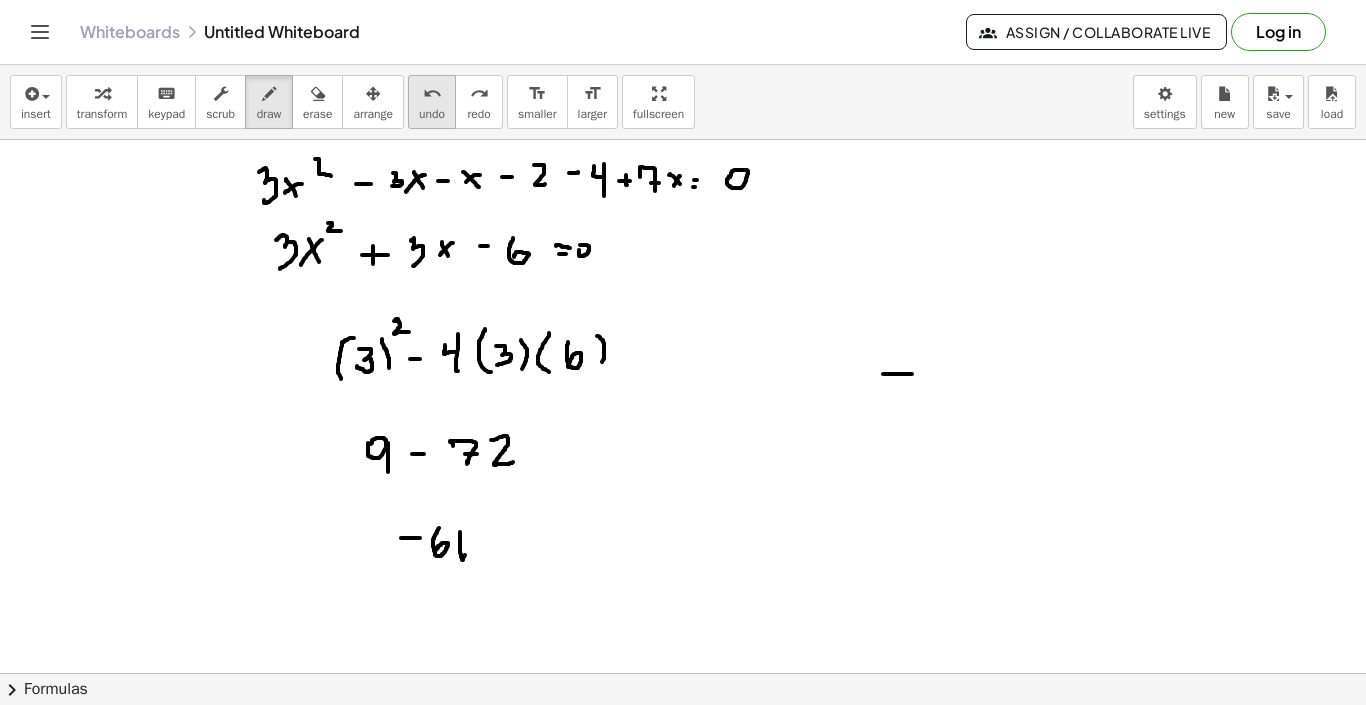 click on "undo undo" at bounding box center [432, 102] 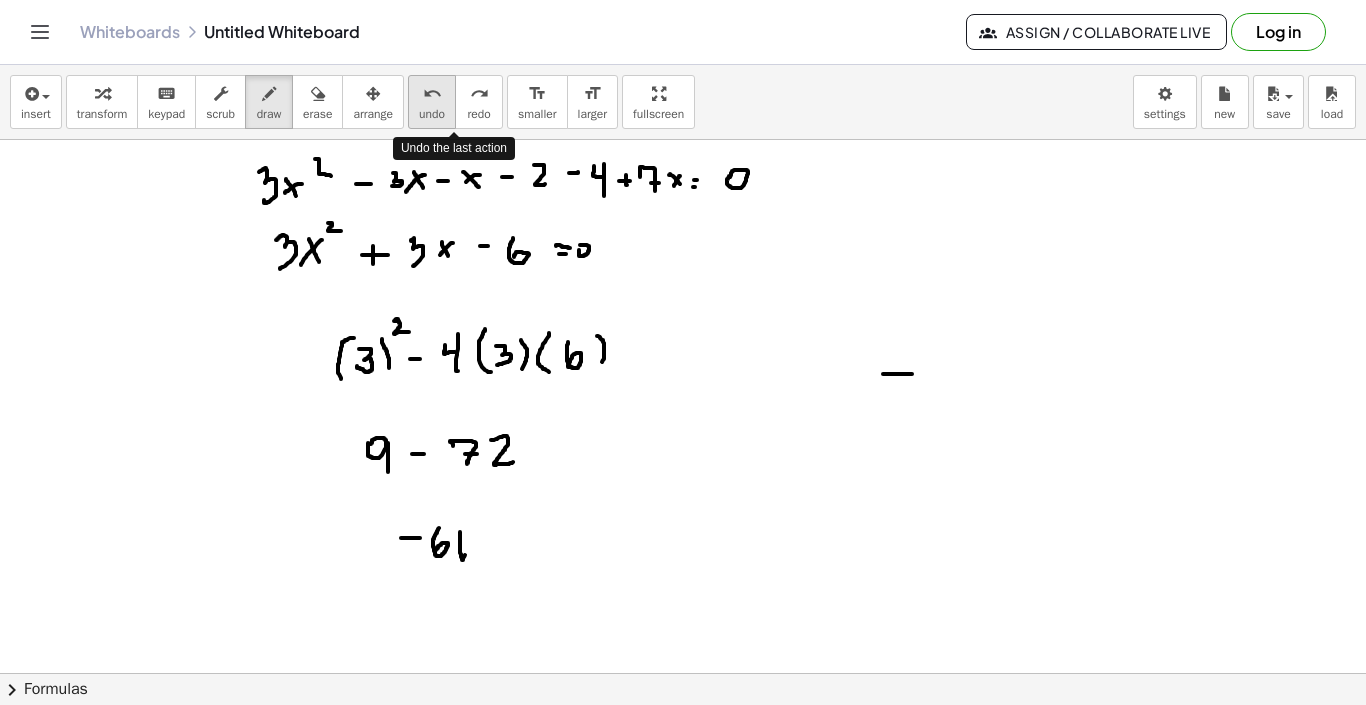 click on "undo undo" at bounding box center (432, 102) 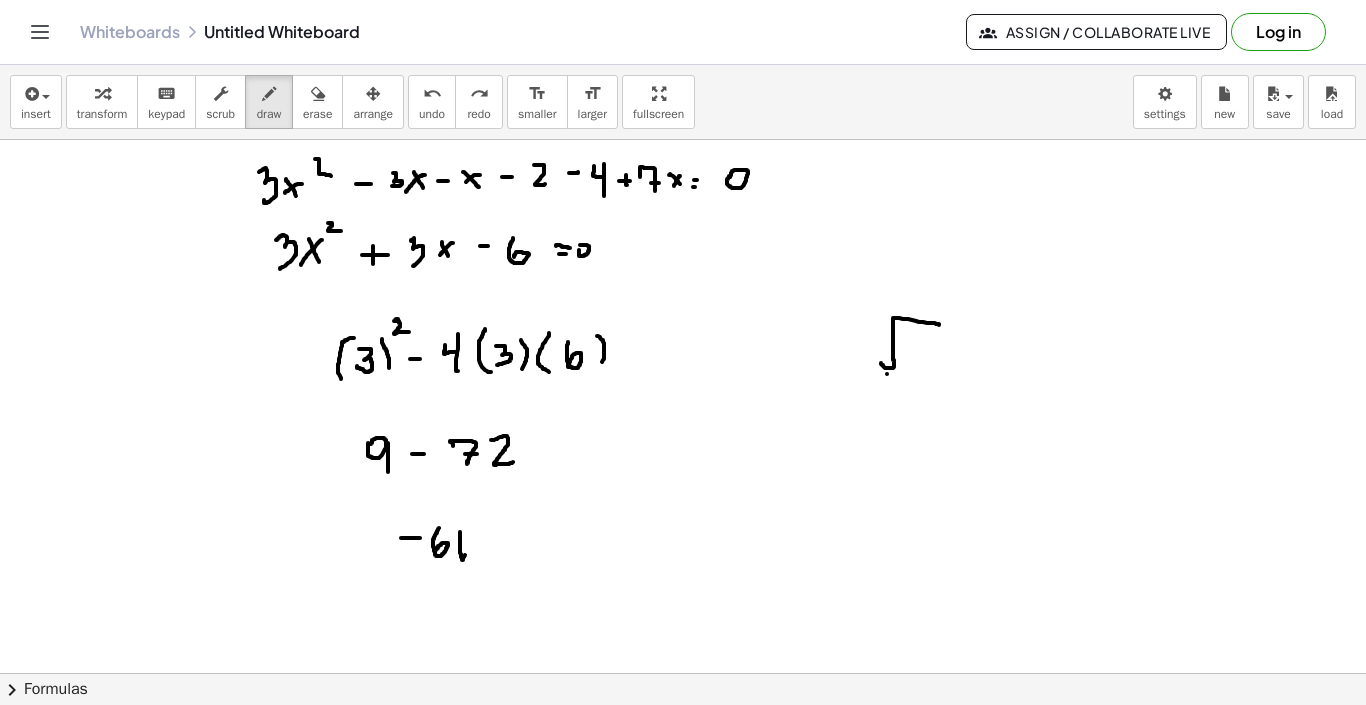 drag, startPoint x: 881, startPoint y: 363, endPoint x: 939, endPoint y: 325, distance: 69.339745 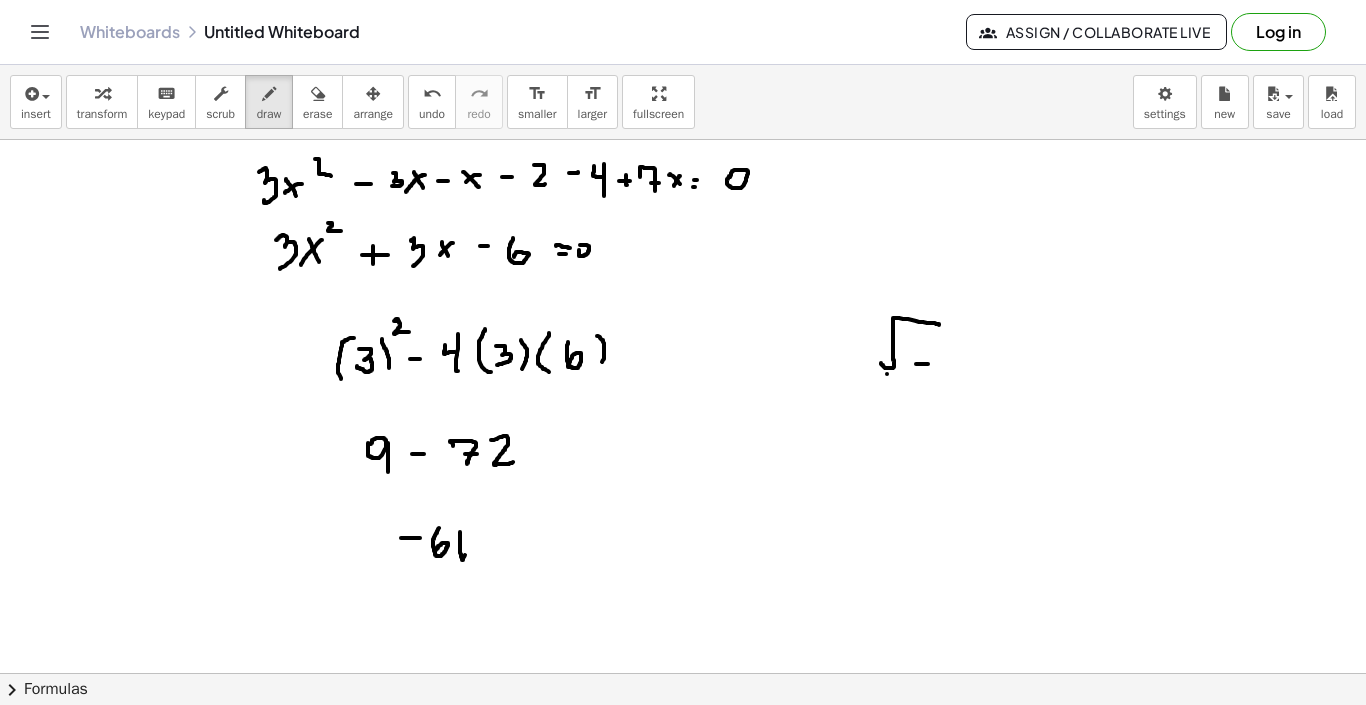 drag, startPoint x: 916, startPoint y: 364, endPoint x: 928, endPoint y: 364, distance: 12 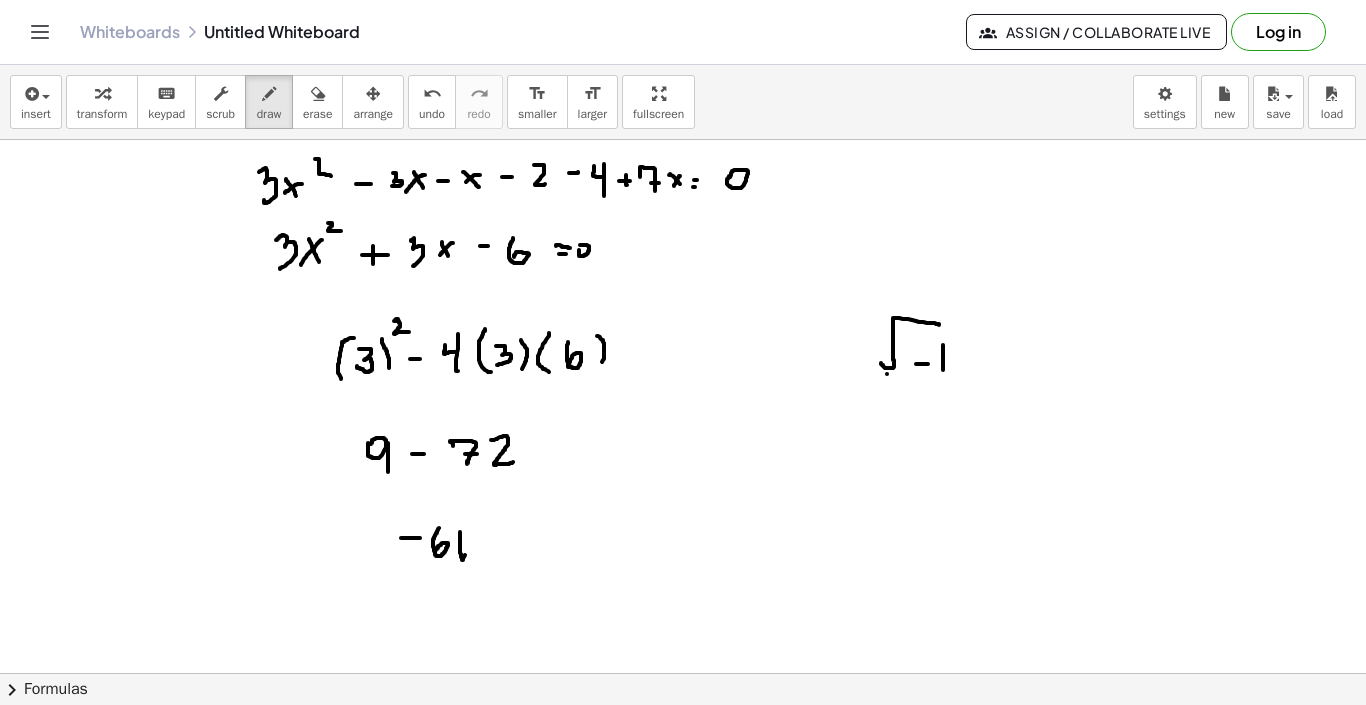drag, startPoint x: 943, startPoint y: 345, endPoint x: 943, endPoint y: 370, distance: 25 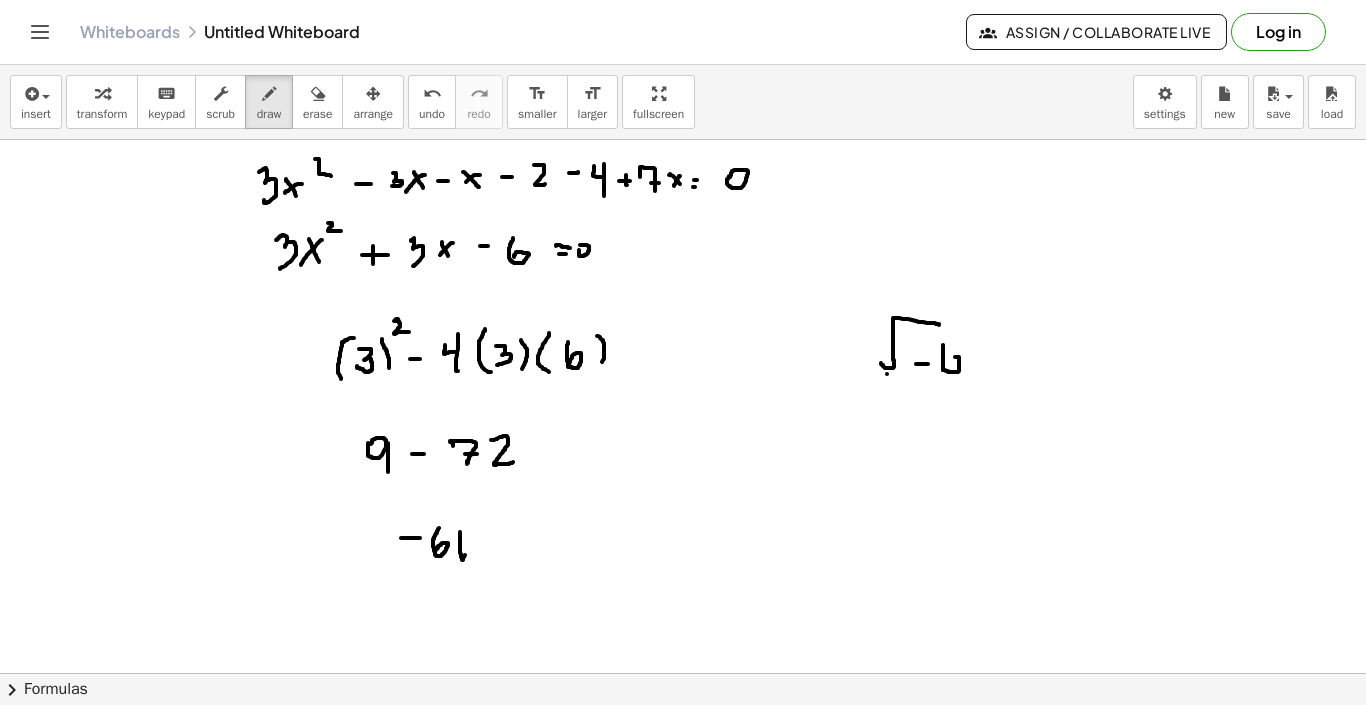 click at bounding box center [683, 111] 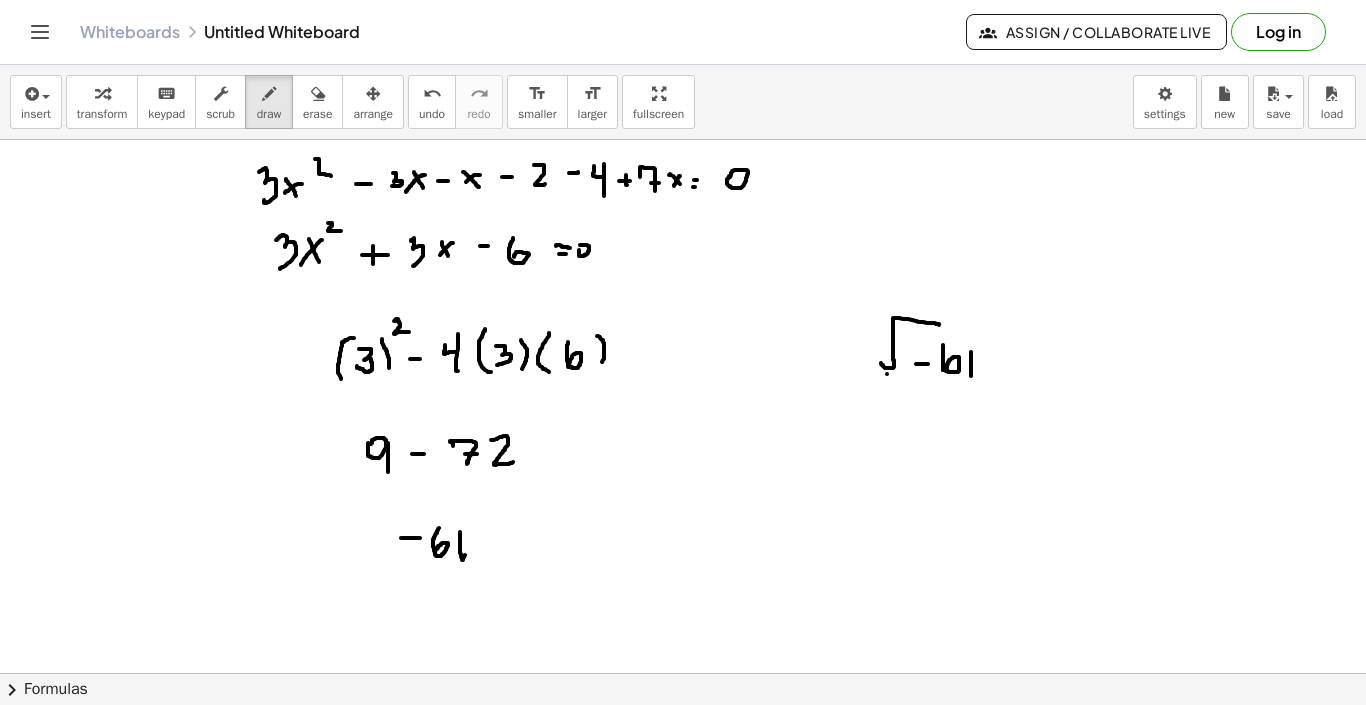 drag, startPoint x: 971, startPoint y: 352, endPoint x: 971, endPoint y: 376, distance: 24 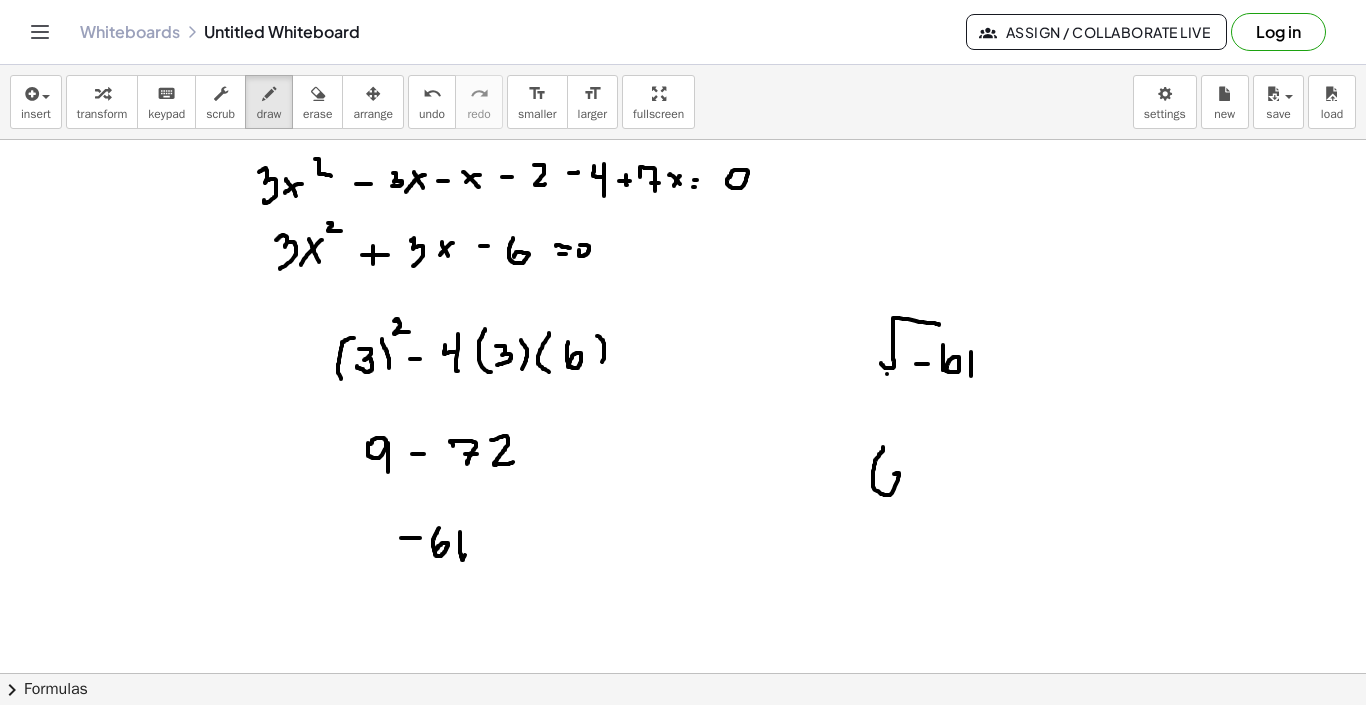 drag, startPoint x: 883, startPoint y: 447, endPoint x: 884, endPoint y: 496, distance: 49.010204 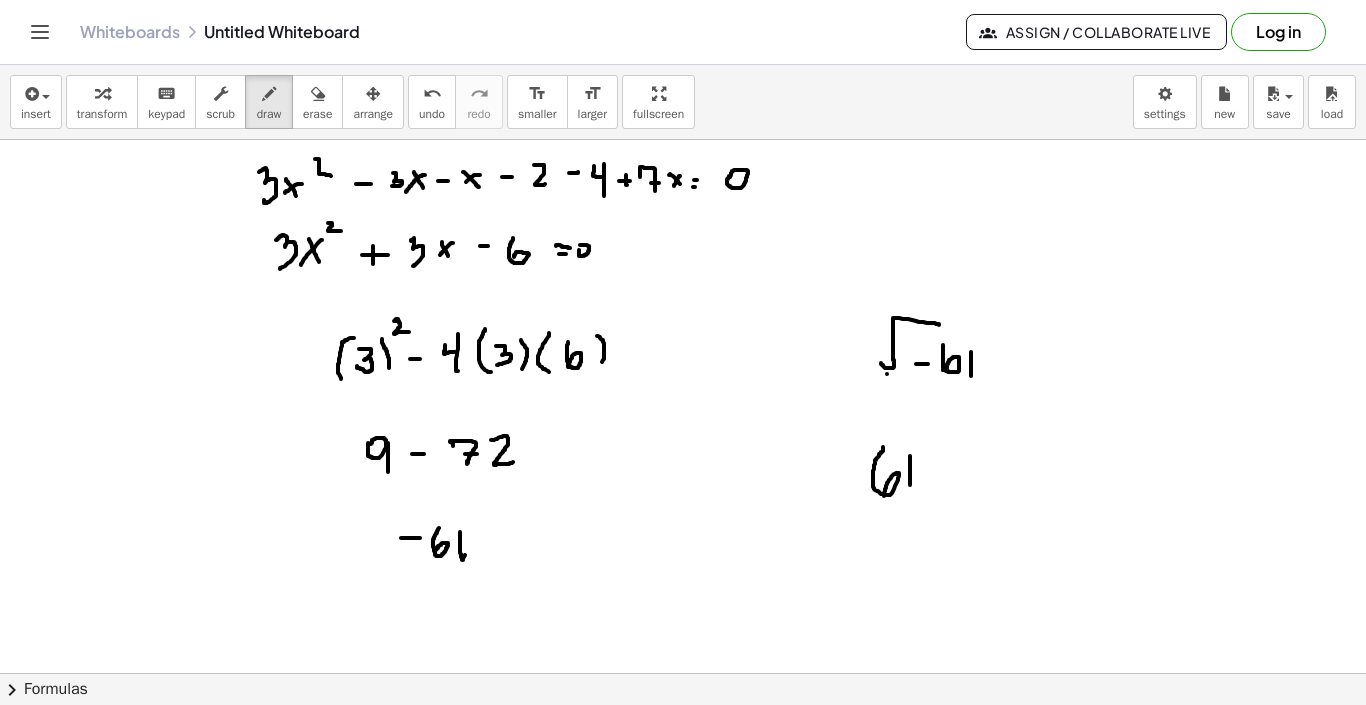 drag, startPoint x: 910, startPoint y: 462, endPoint x: 910, endPoint y: 491, distance: 29 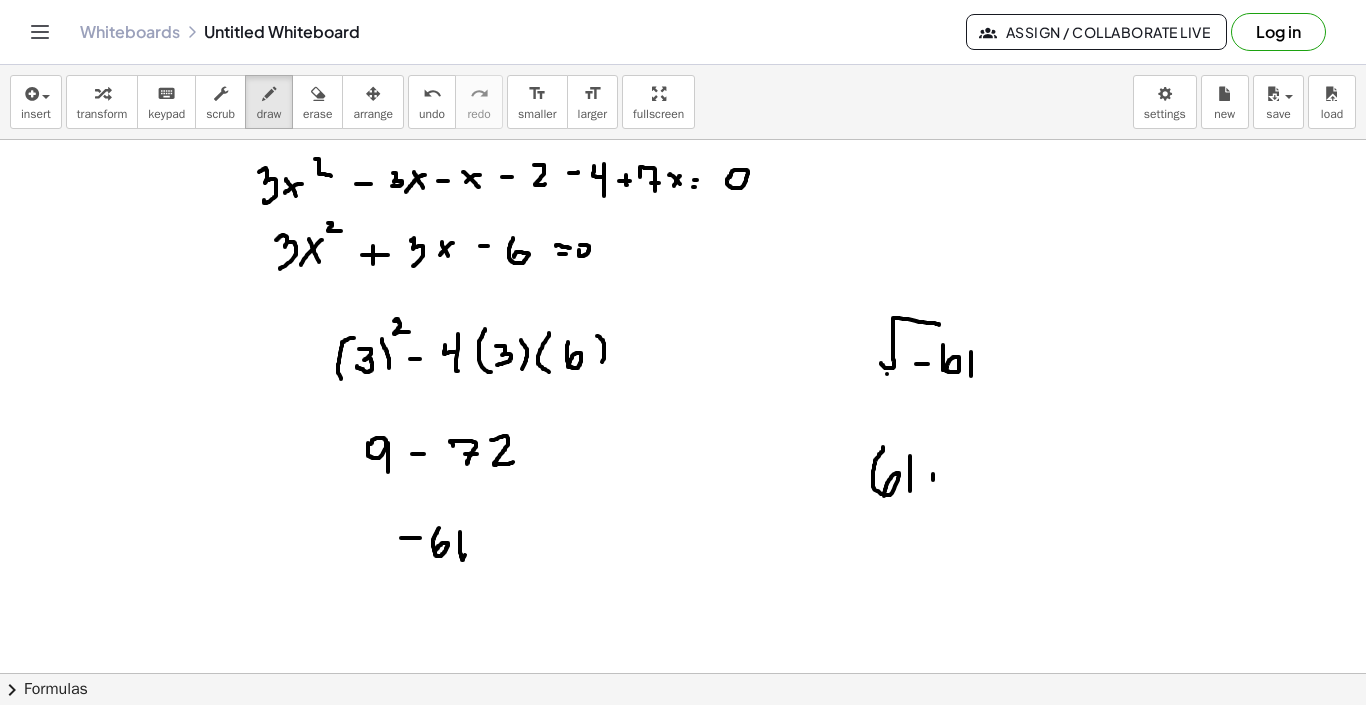 drag, startPoint x: 933, startPoint y: 474, endPoint x: 943, endPoint y: 494, distance: 22.36068 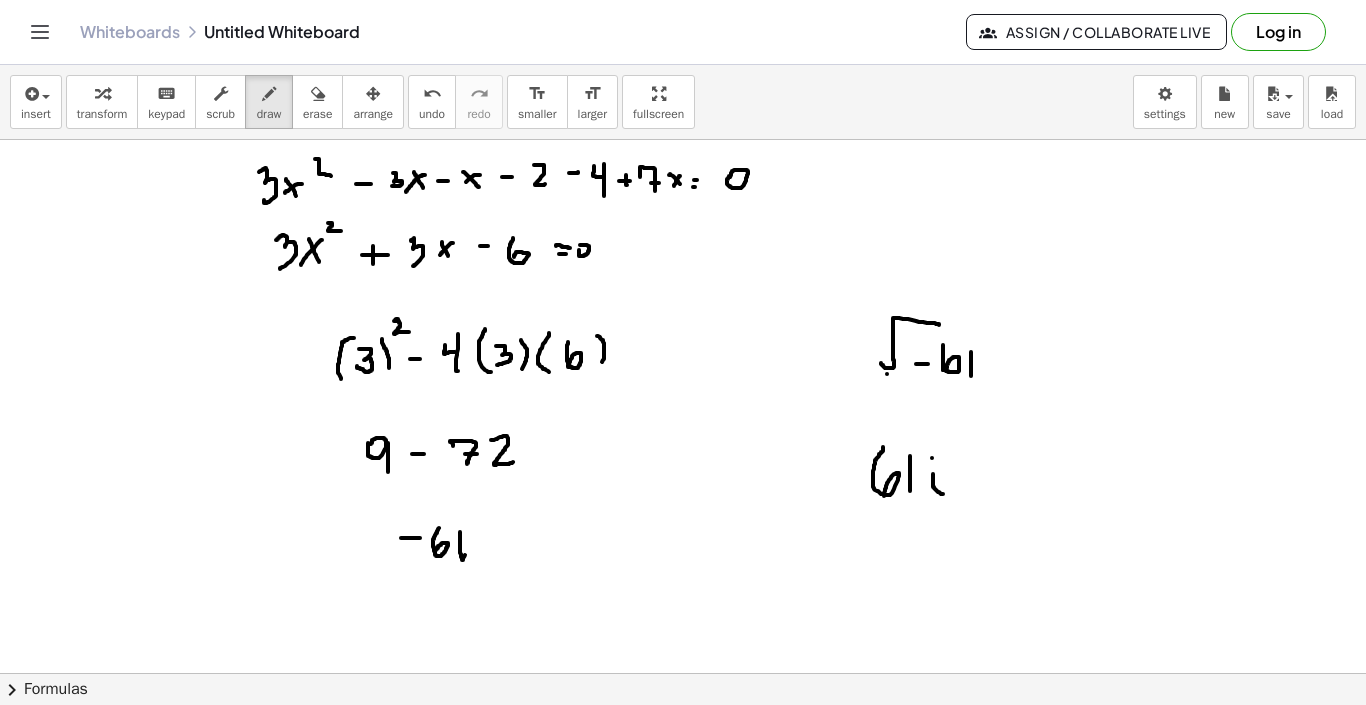 click at bounding box center [683, 111] 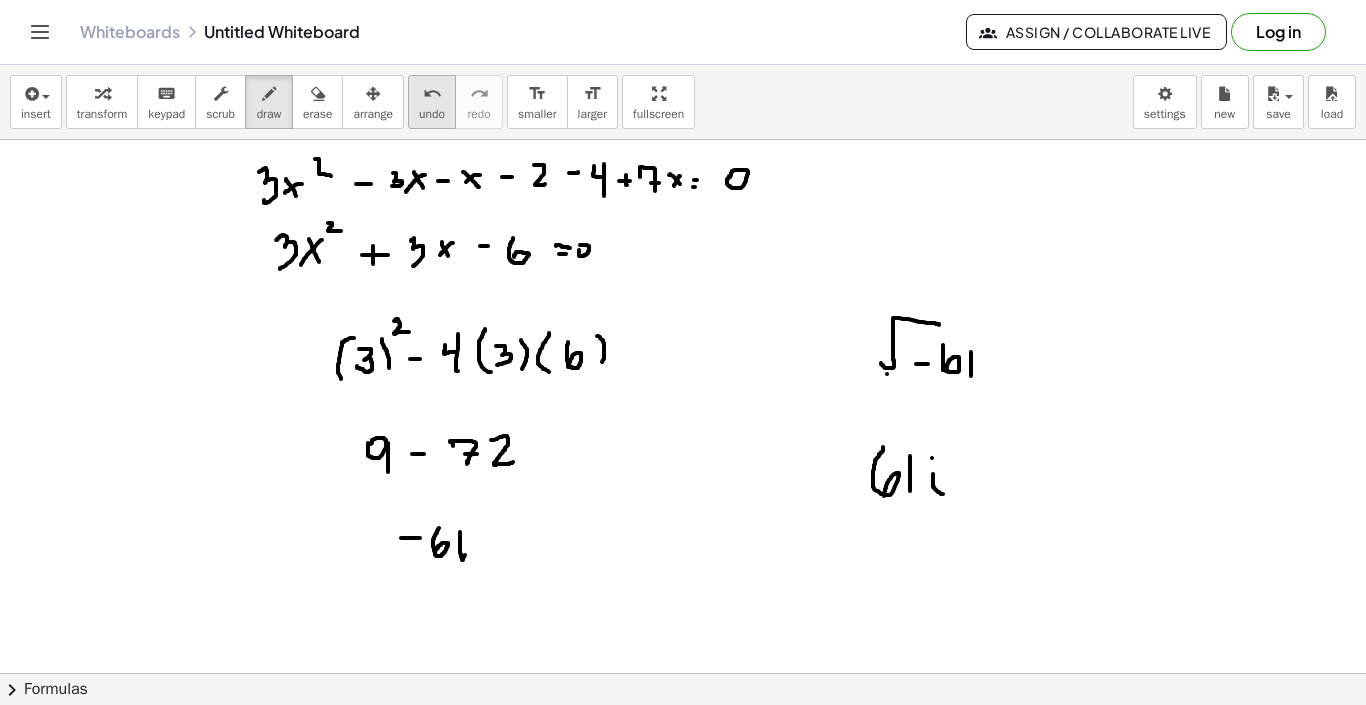 click on "undo" at bounding box center [432, 94] 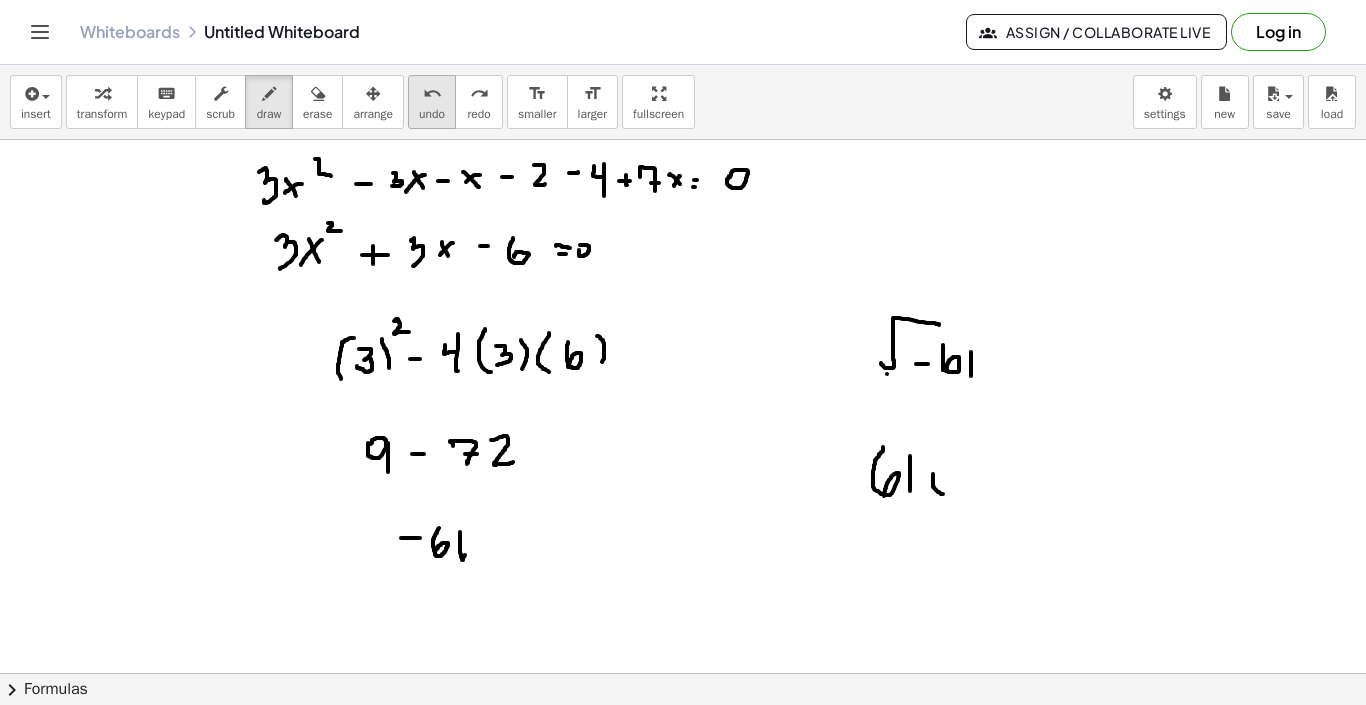 click on "undo" at bounding box center [432, 94] 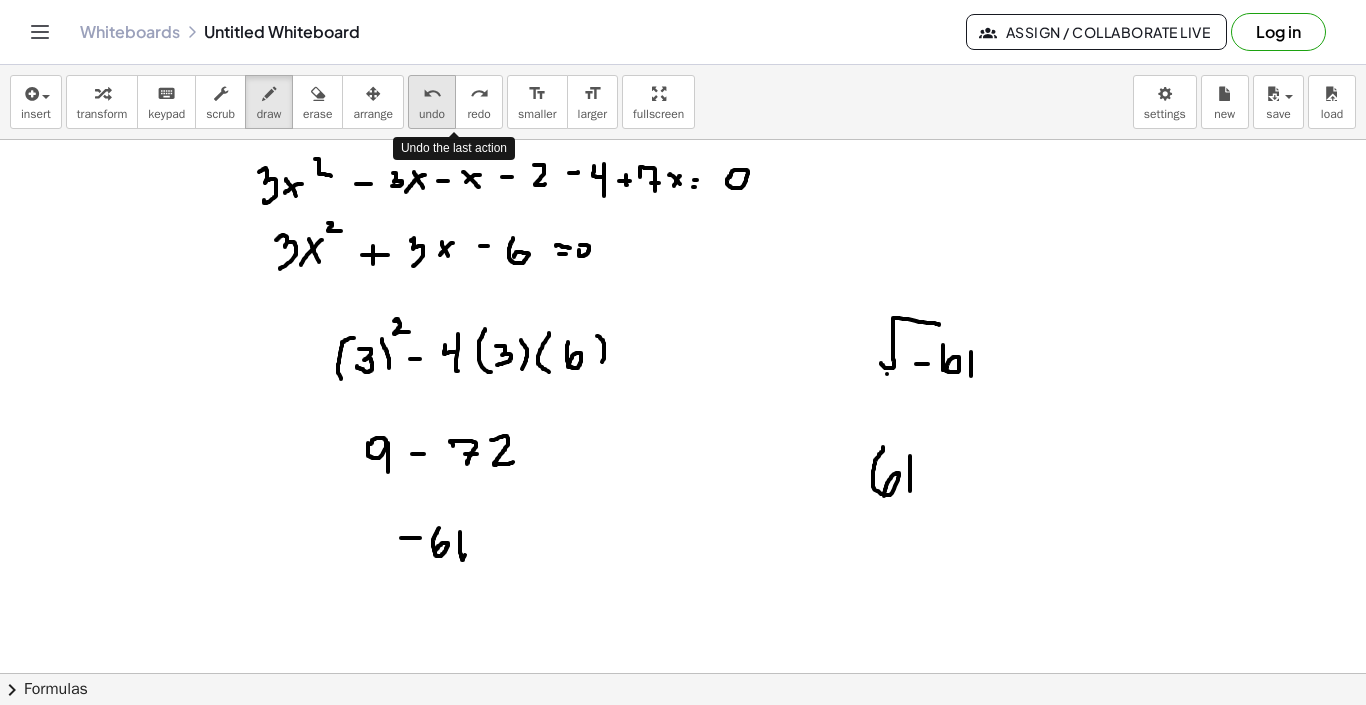 click on "undo" at bounding box center (432, 94) 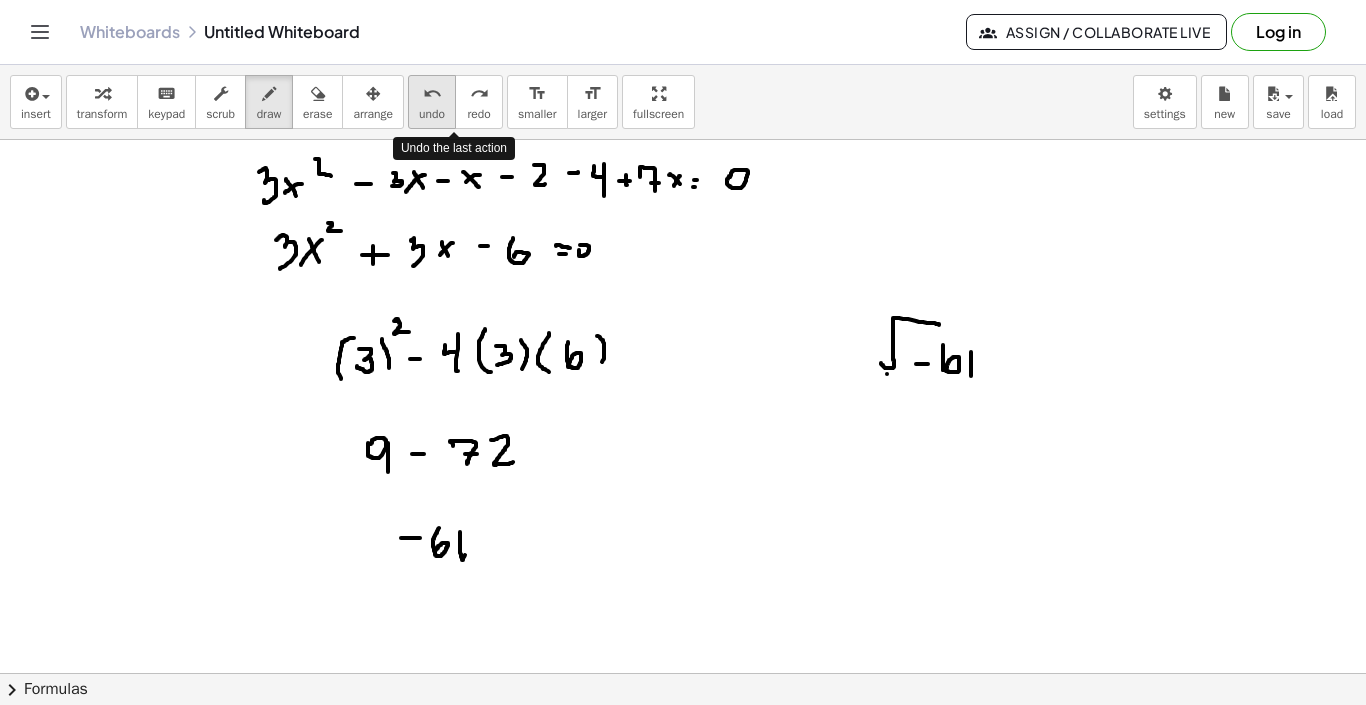 click on "undo" at bounding box center [432, 94] 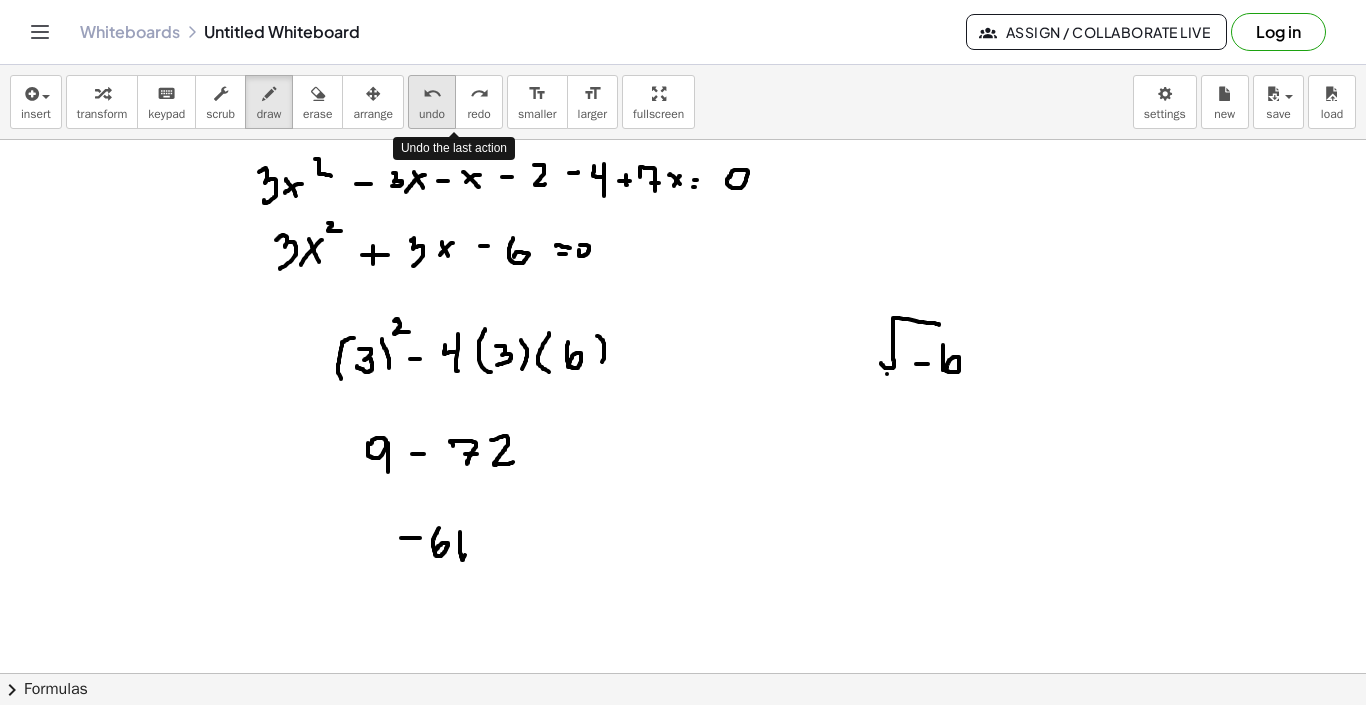 click on "undo" at bounding box center [432, 94] 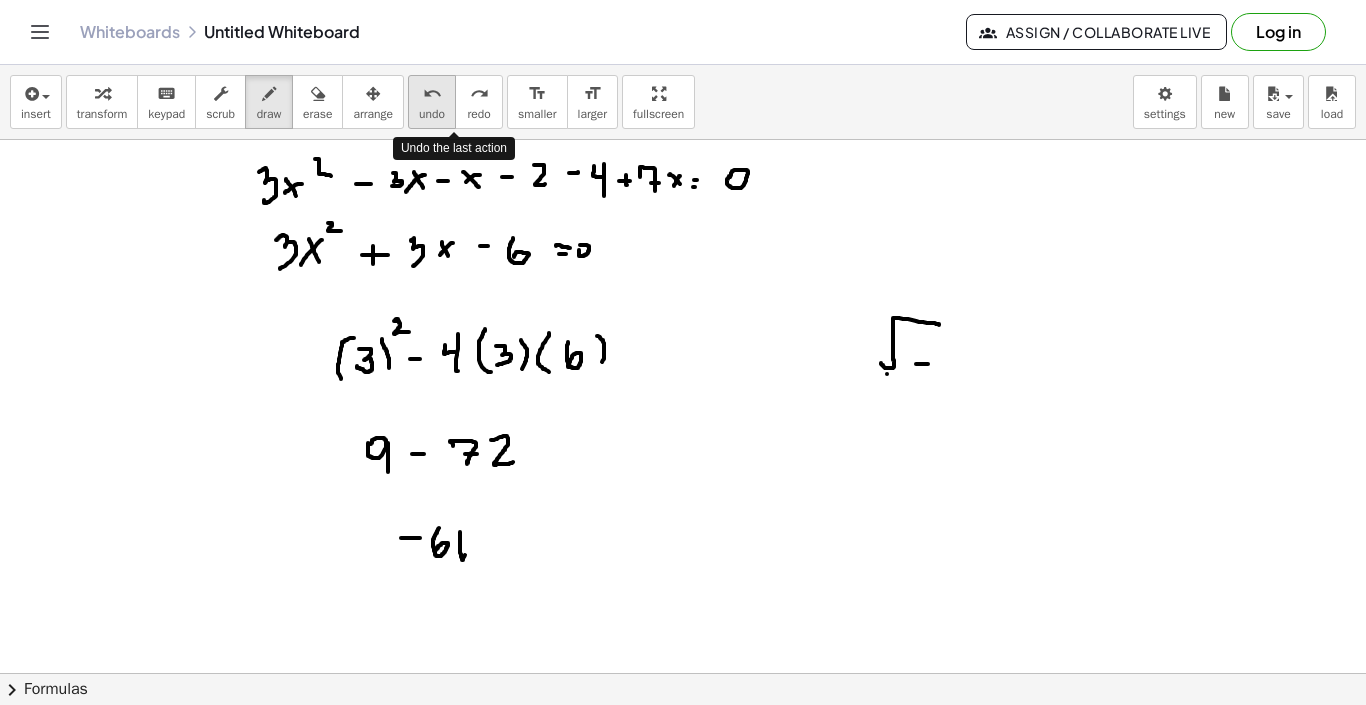 click on "undo" at bounding box center [432, 94] 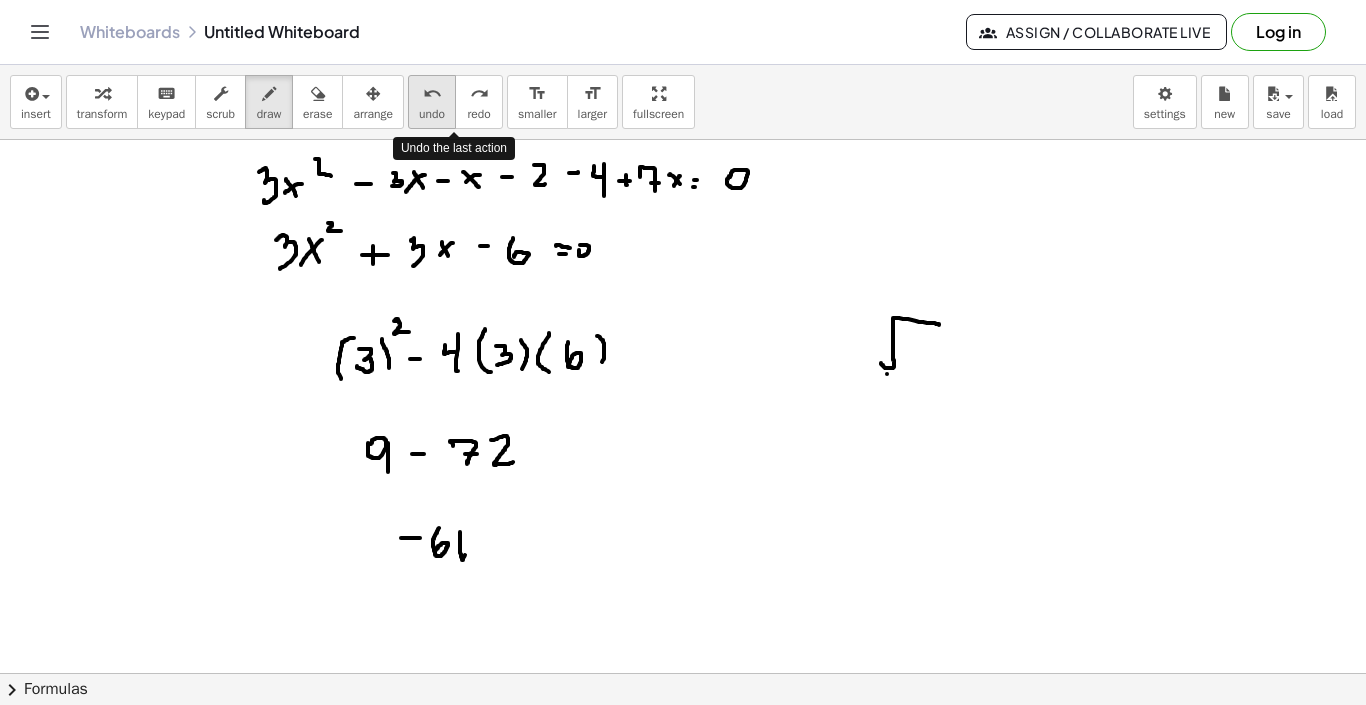 click on "undo" at bounding box center (432, 94) 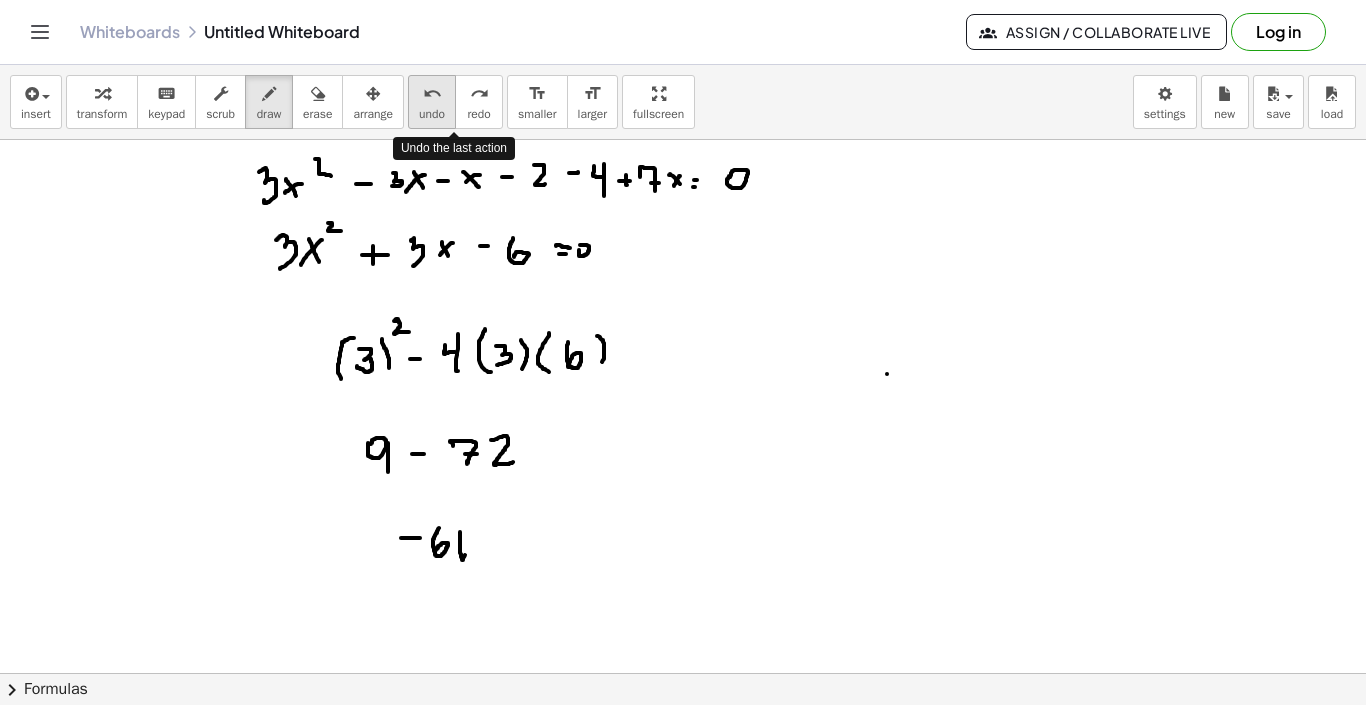 click on "undo" at bounding box center (432, 94) 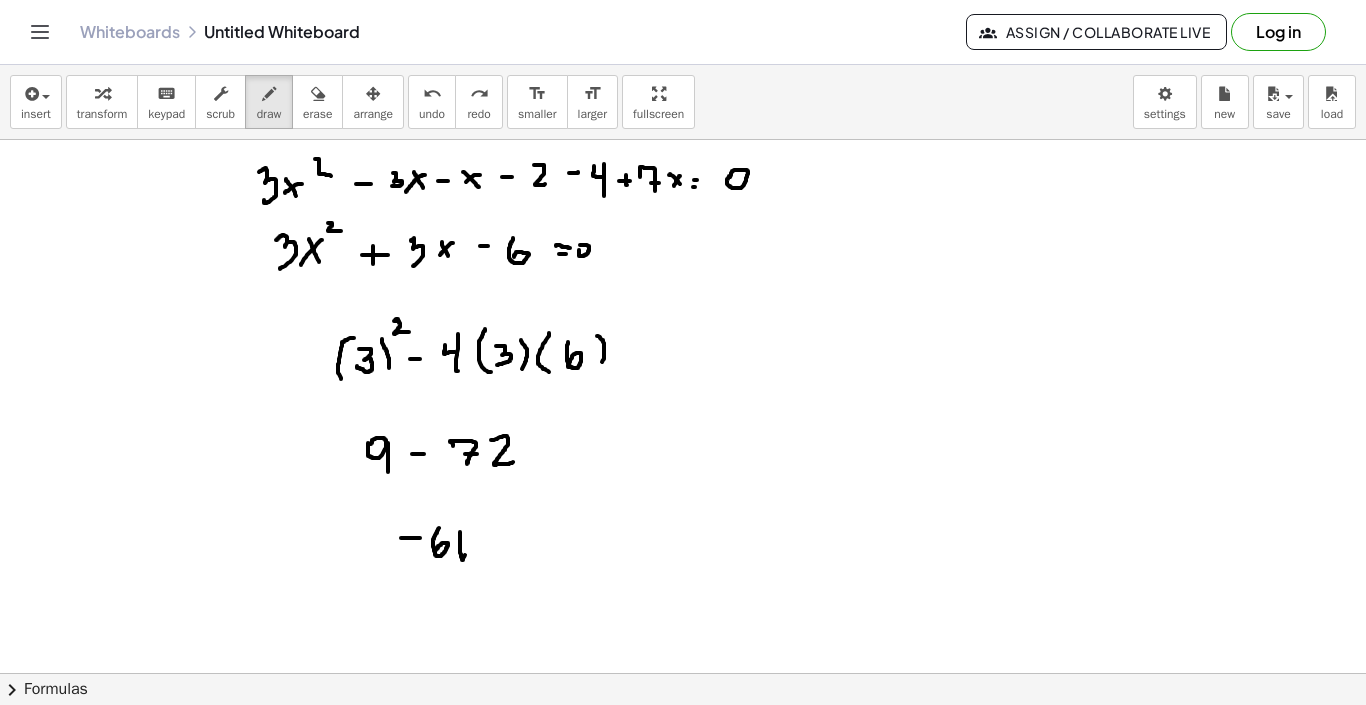 scroll, scrollTop: 598, scrollLeft: 0, axis: vertical 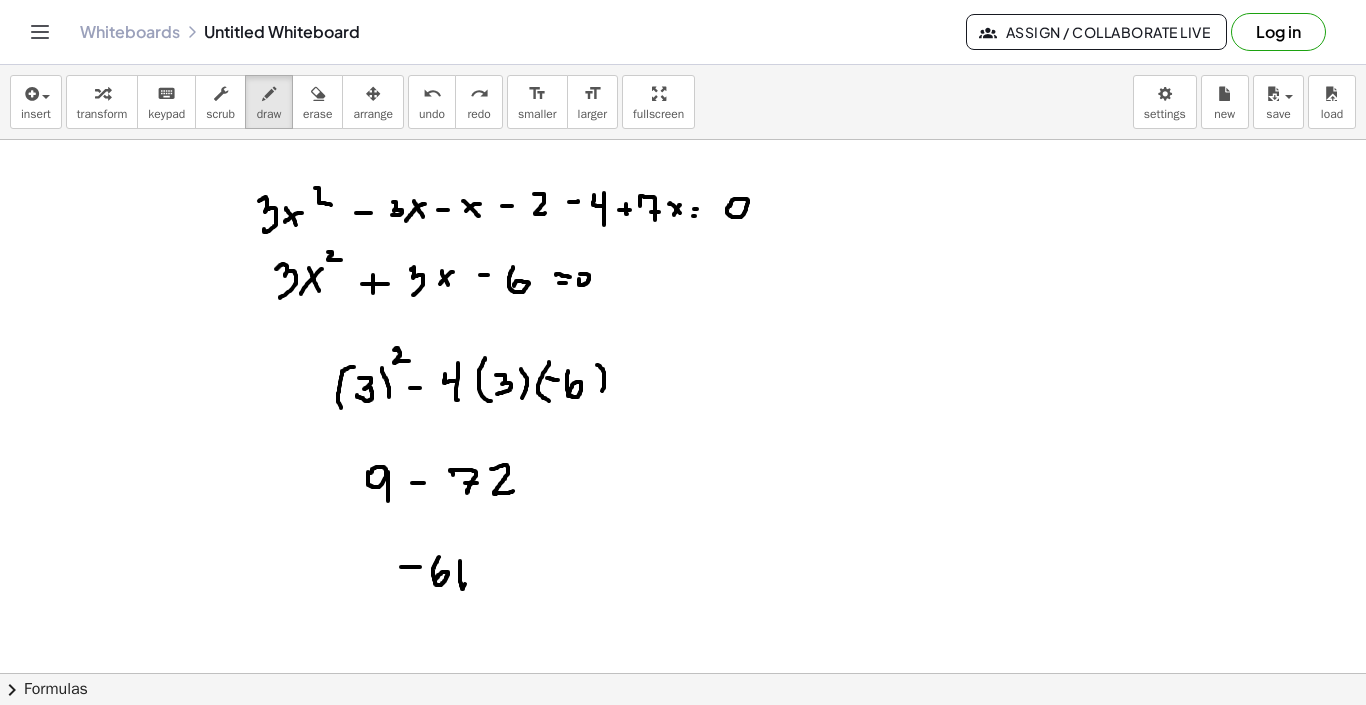 click at bounding box center [683, 140] 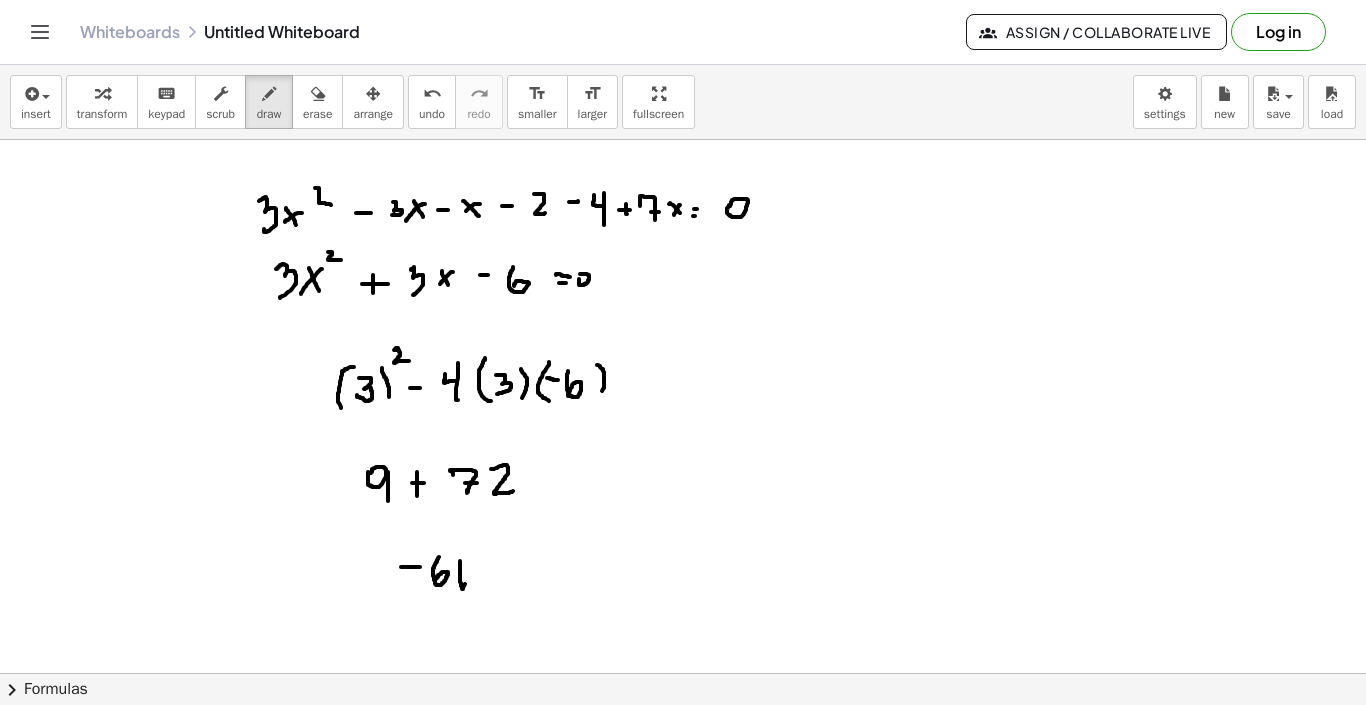 drag, startPoint x: 417, startPoint y: 472, endPoint x: 416, endPoint y: 490, distance: 18.027756 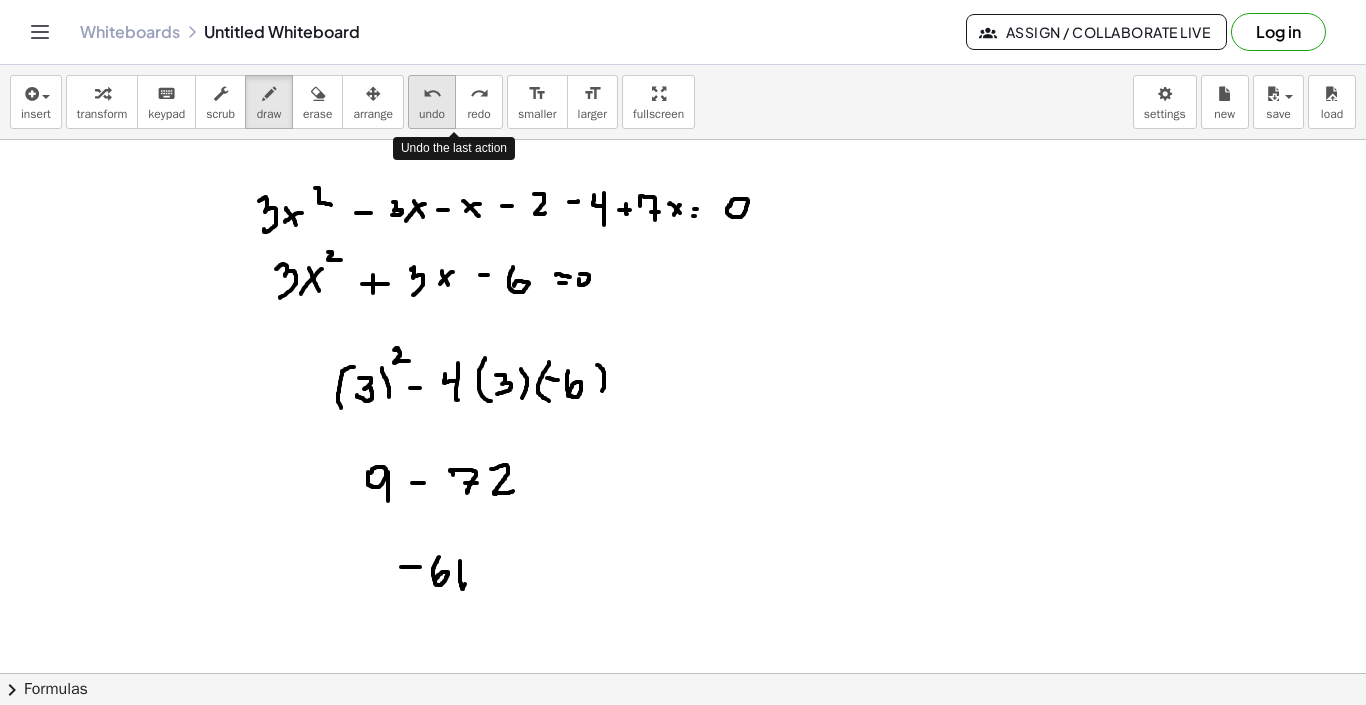 click on "undo undo" at bounding box center (432, 102) 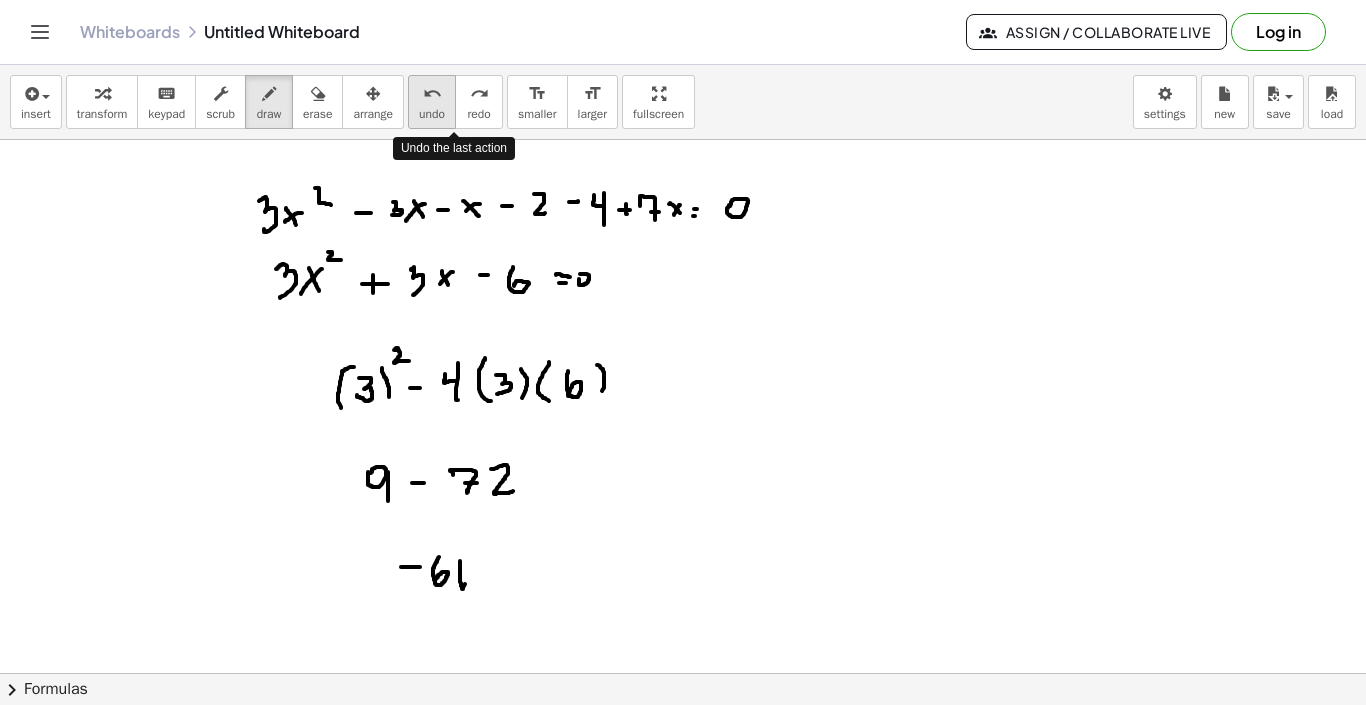 click on "undo undo" at bounding box center (432, 102) 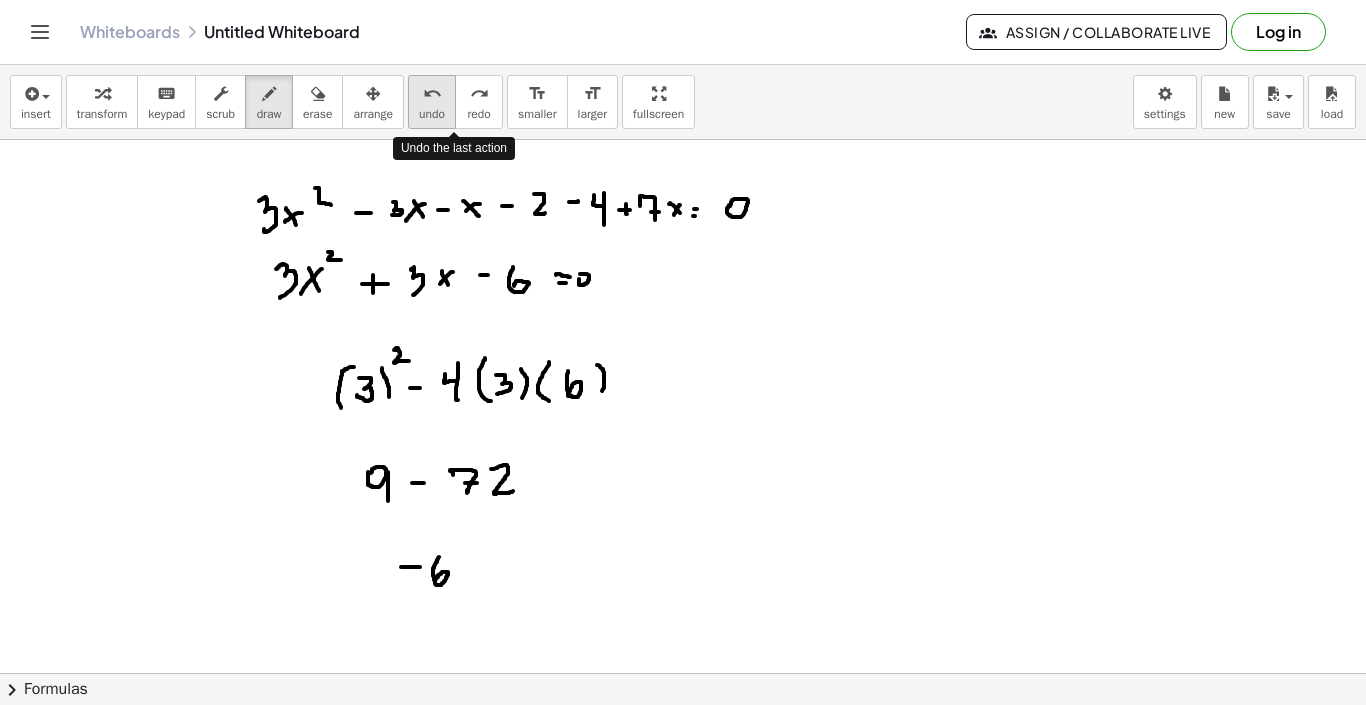 click on "undo undo" at bounding box center (432, 102) 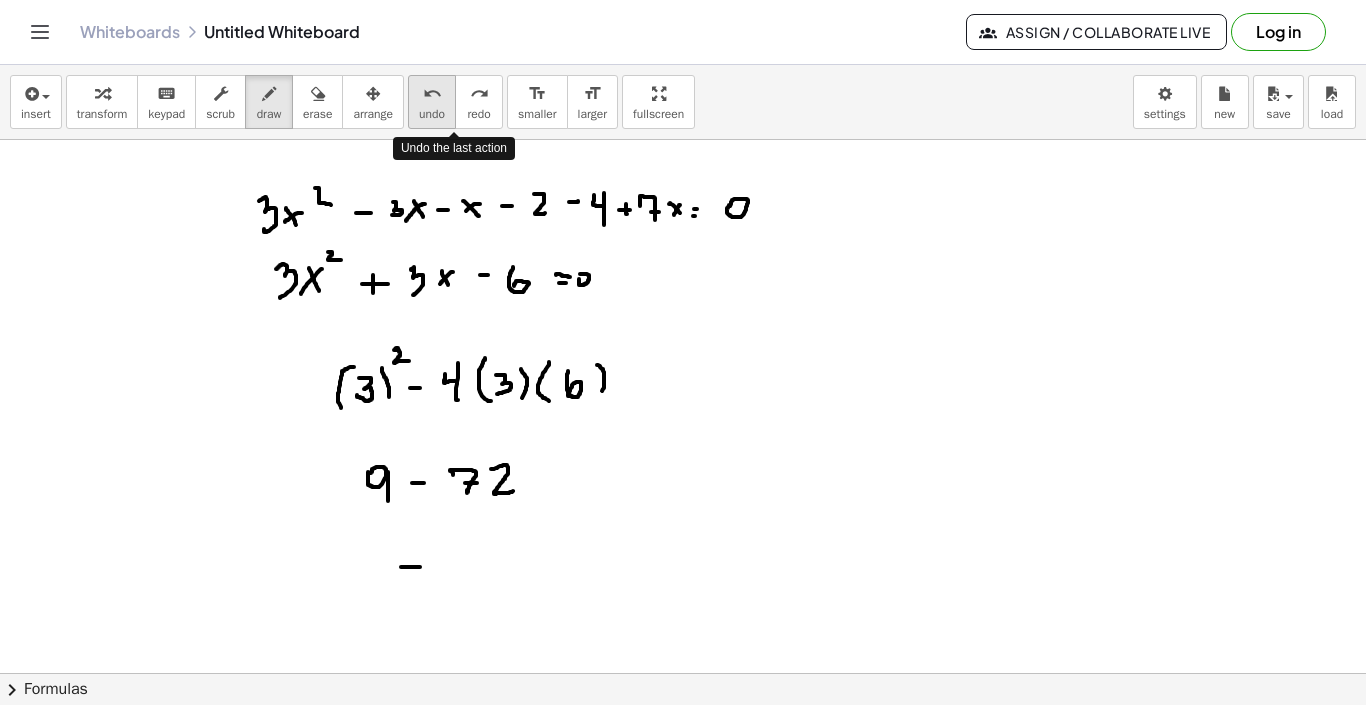 click on "undo undo" at bounding box center [432, 102] 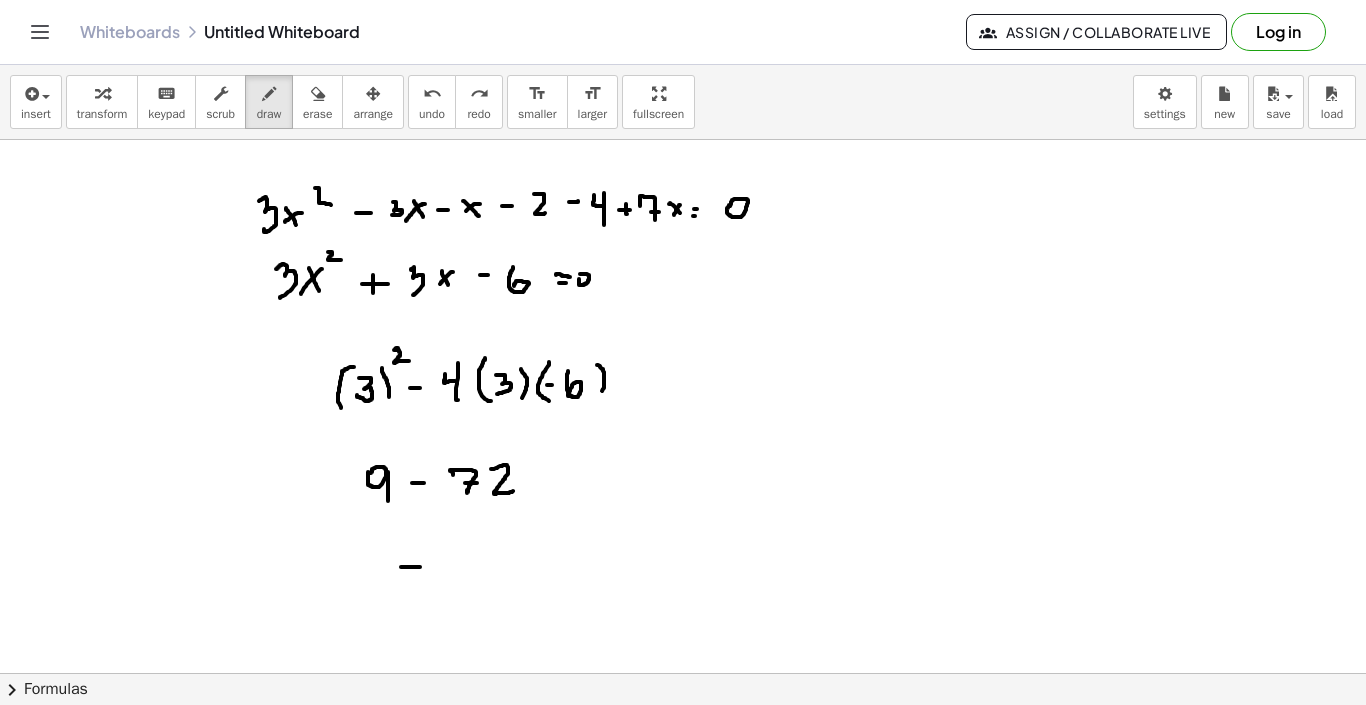 click at bounding box center [683, 140] 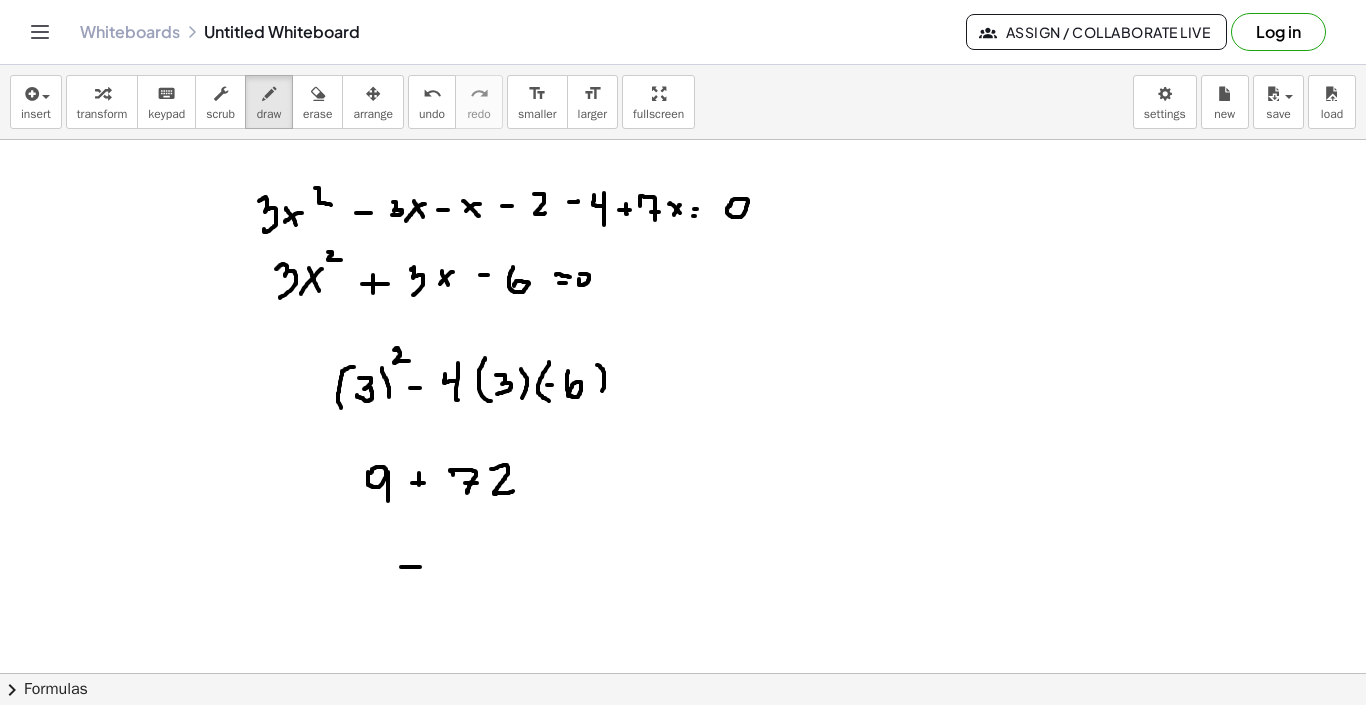 drag, startPoint x: 419, startPoint y: 473, endPoint x: 419, endPoint y: 492, distance: 19 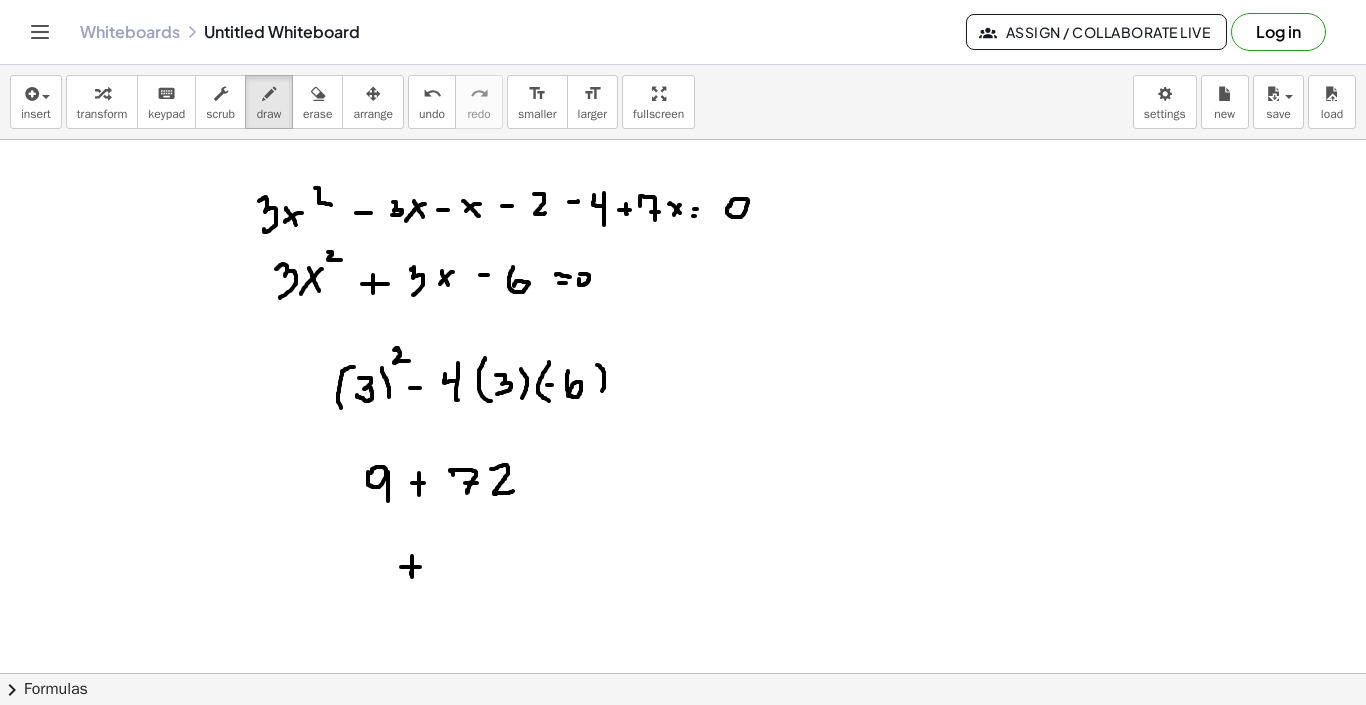 drag, startPoint x: 412, startPoint y: 556, endPoint x: 410, endPoint y: 570, distance: 14.142136 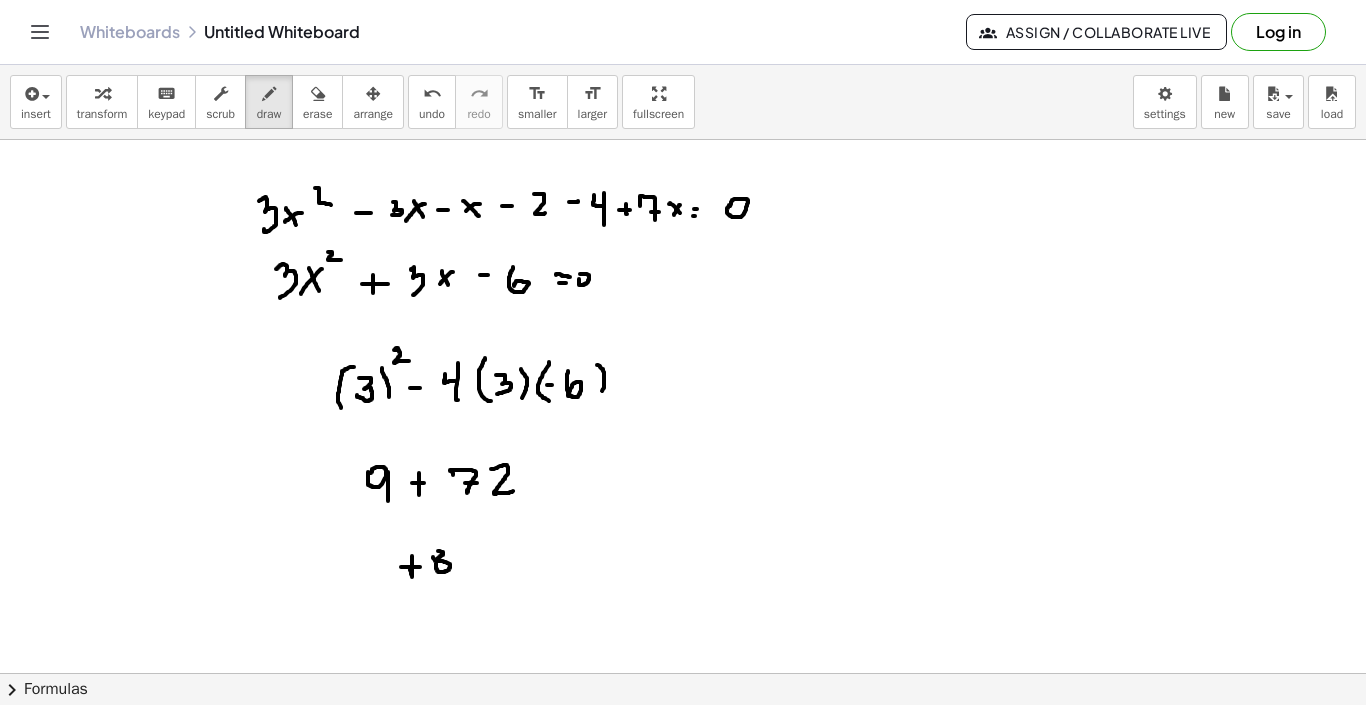 click at bounding box center [683, 140] 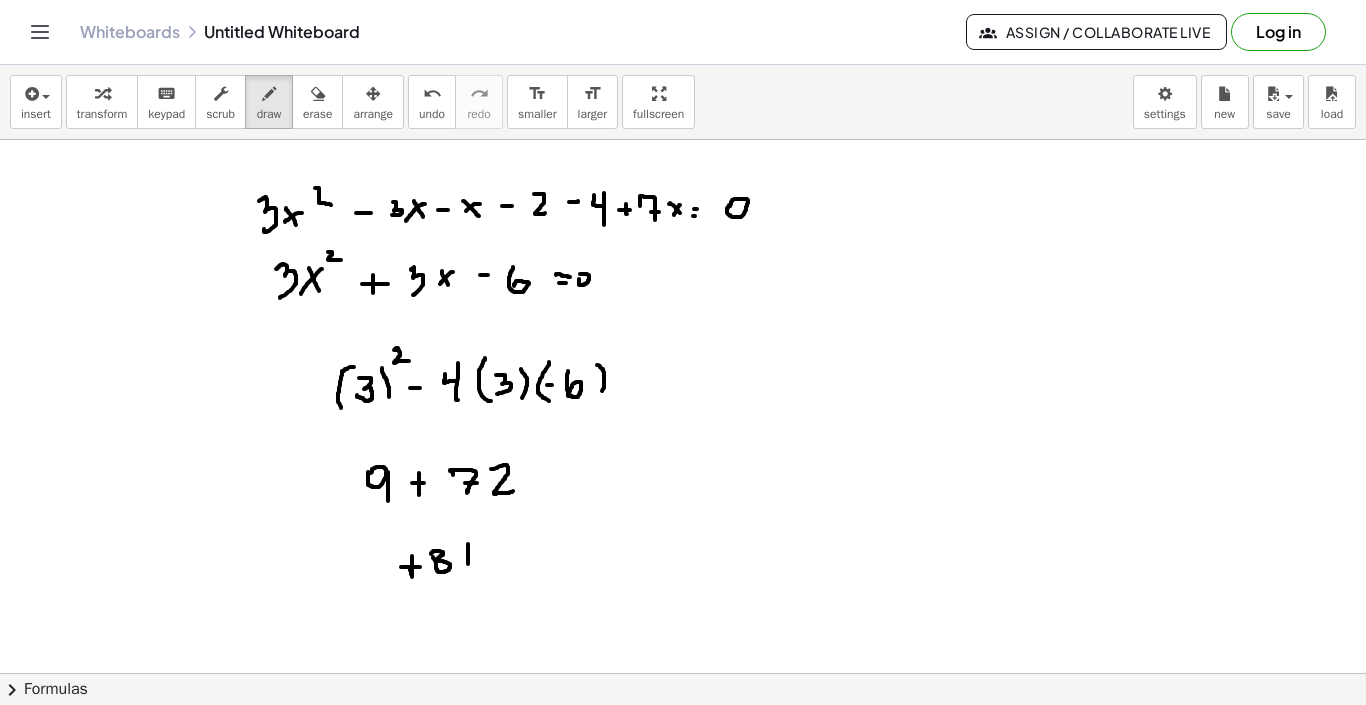 drag, startPoint x: 468, startPoint y: 544, endPoint x: 468, endPoint y: 567, distance: 23 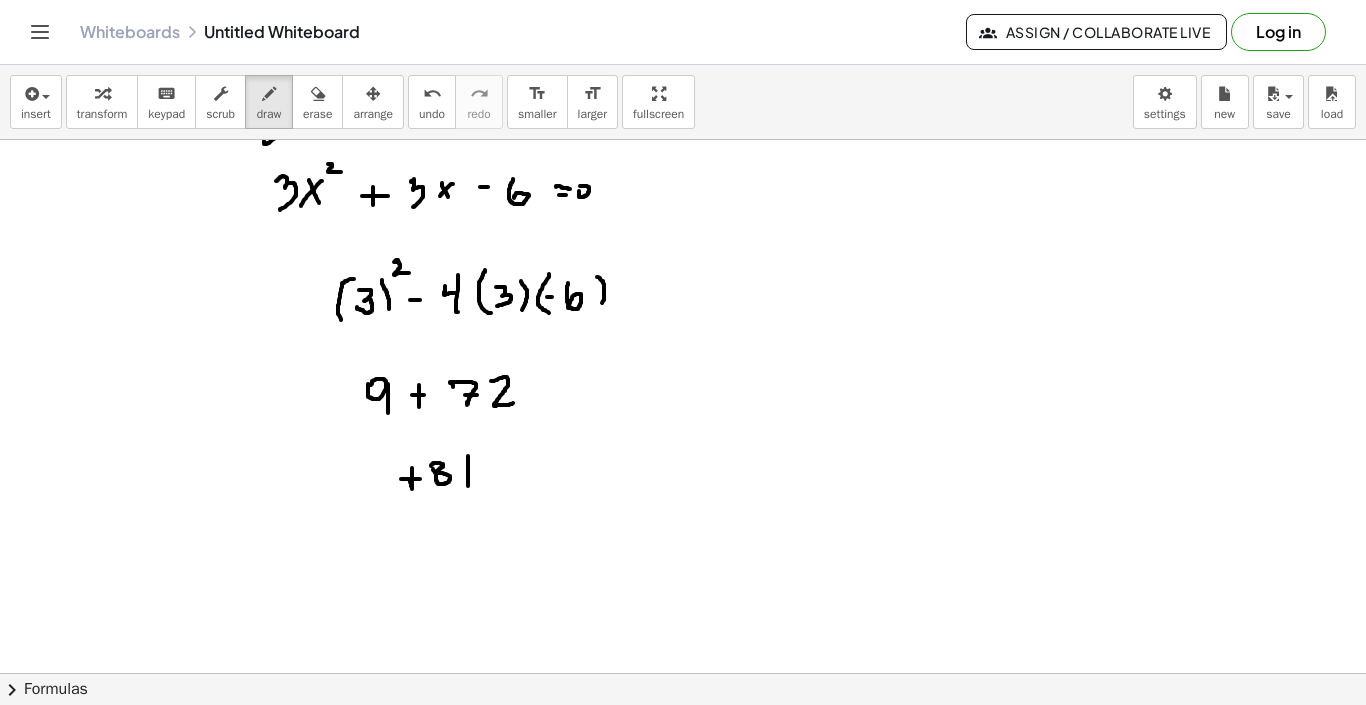 scroll, scrollTop: 690, scrollLeft: 0, axis: vertical 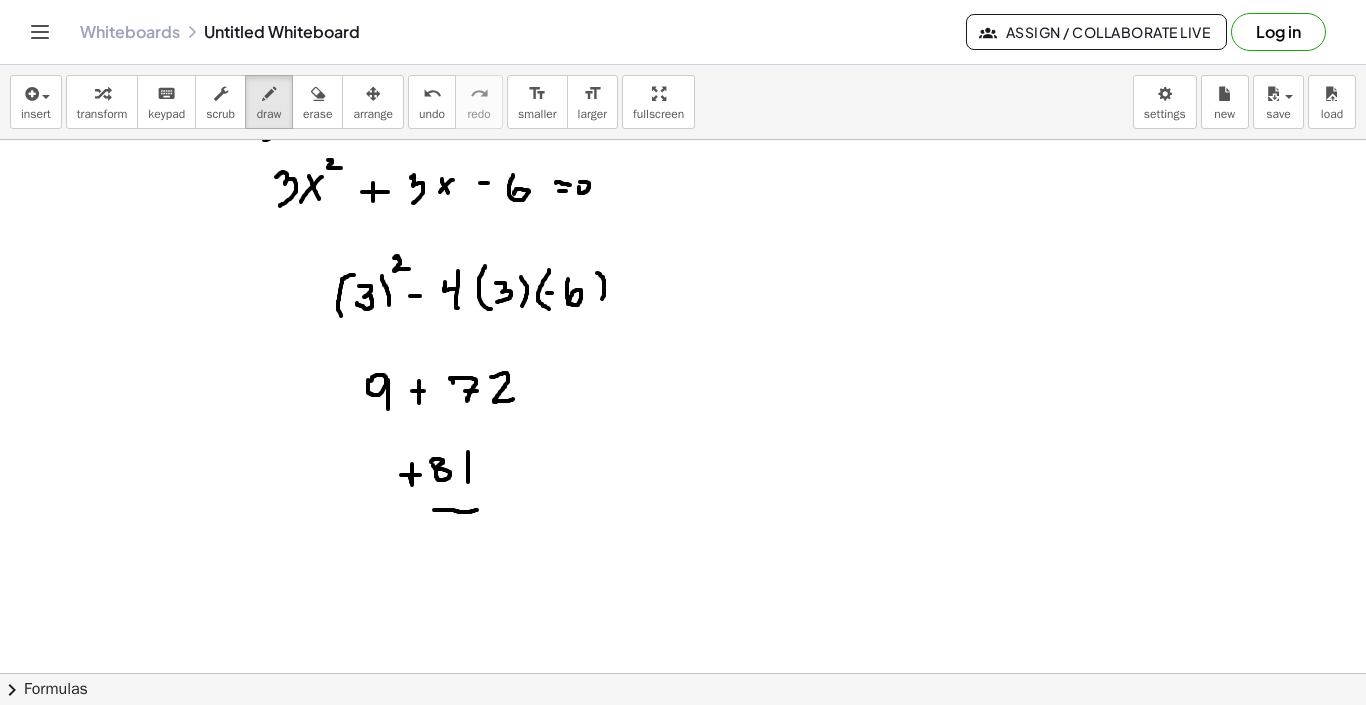 drag, startPoint x: 434, startPoint y: 510, endPoint x: 476, endPoint y: 510, distance: 42 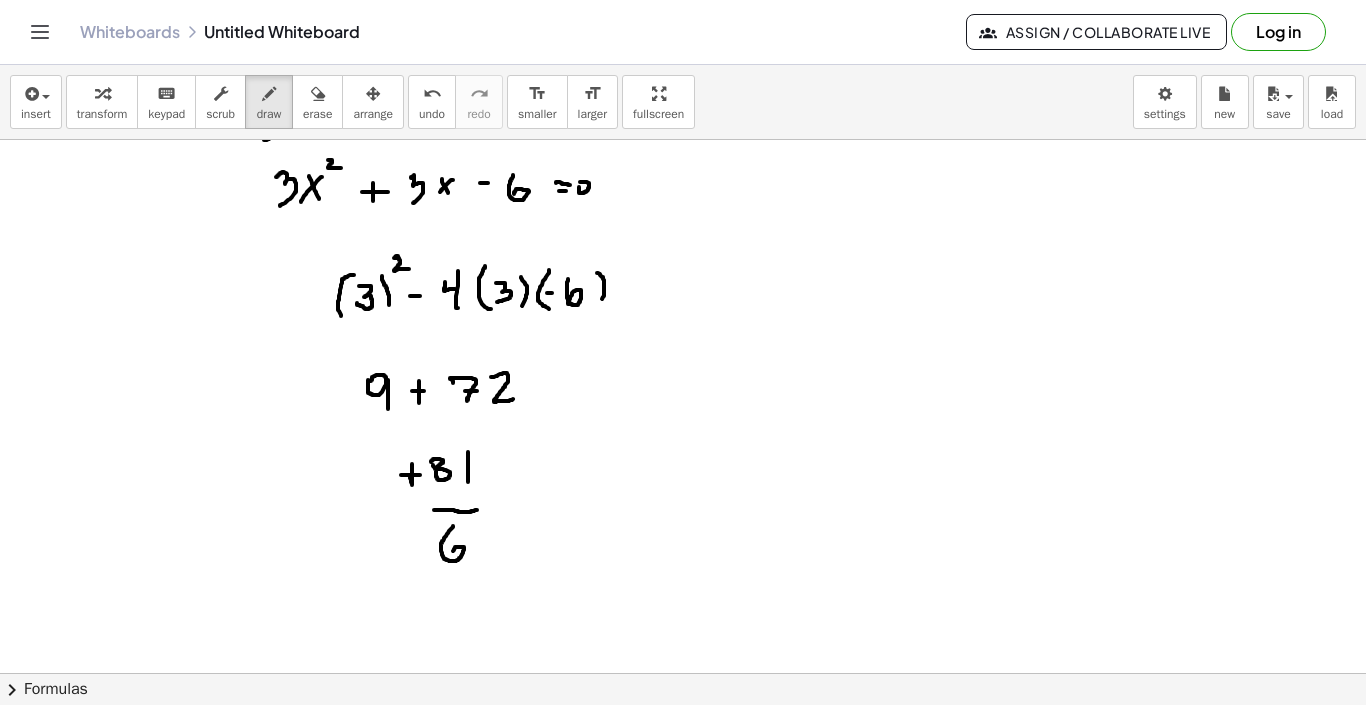 drag, startPoint x: 453, startPoint y: 526, endPoint x: 453, endPoint y: 556, distance: 30 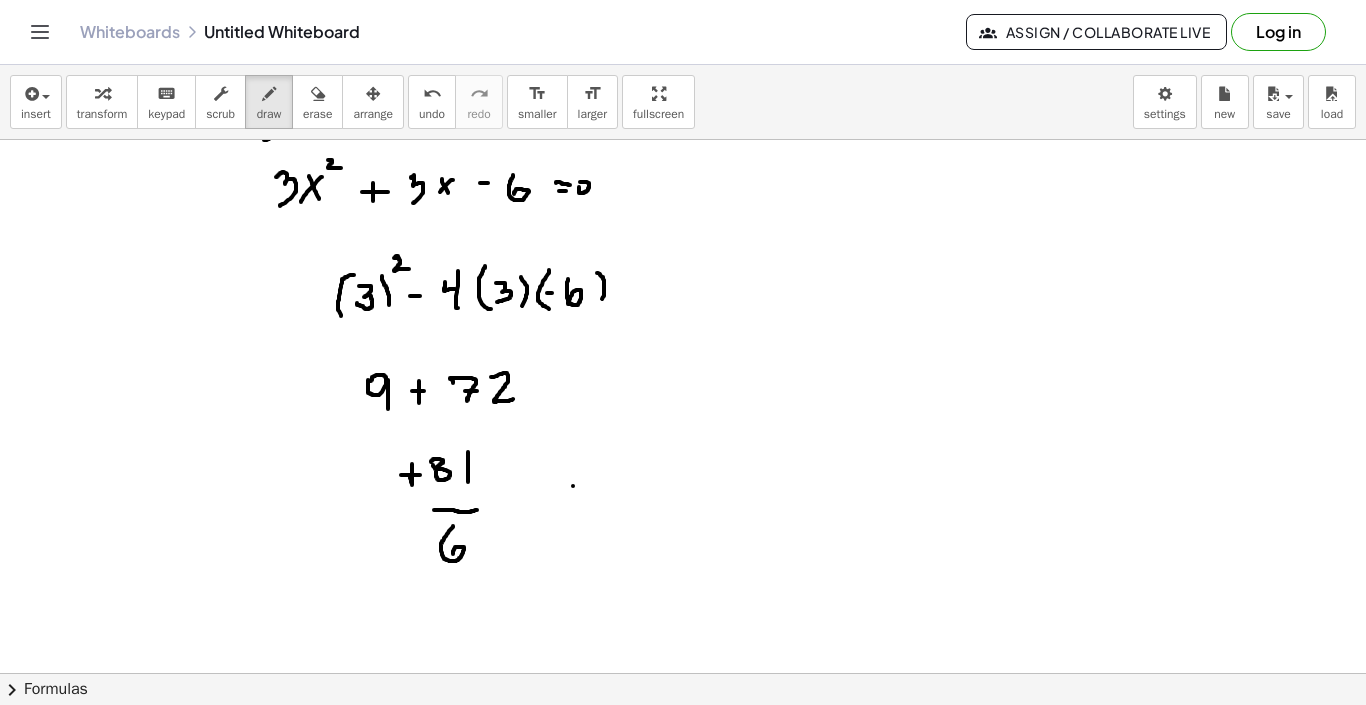 click at bounding box center [683, 249] 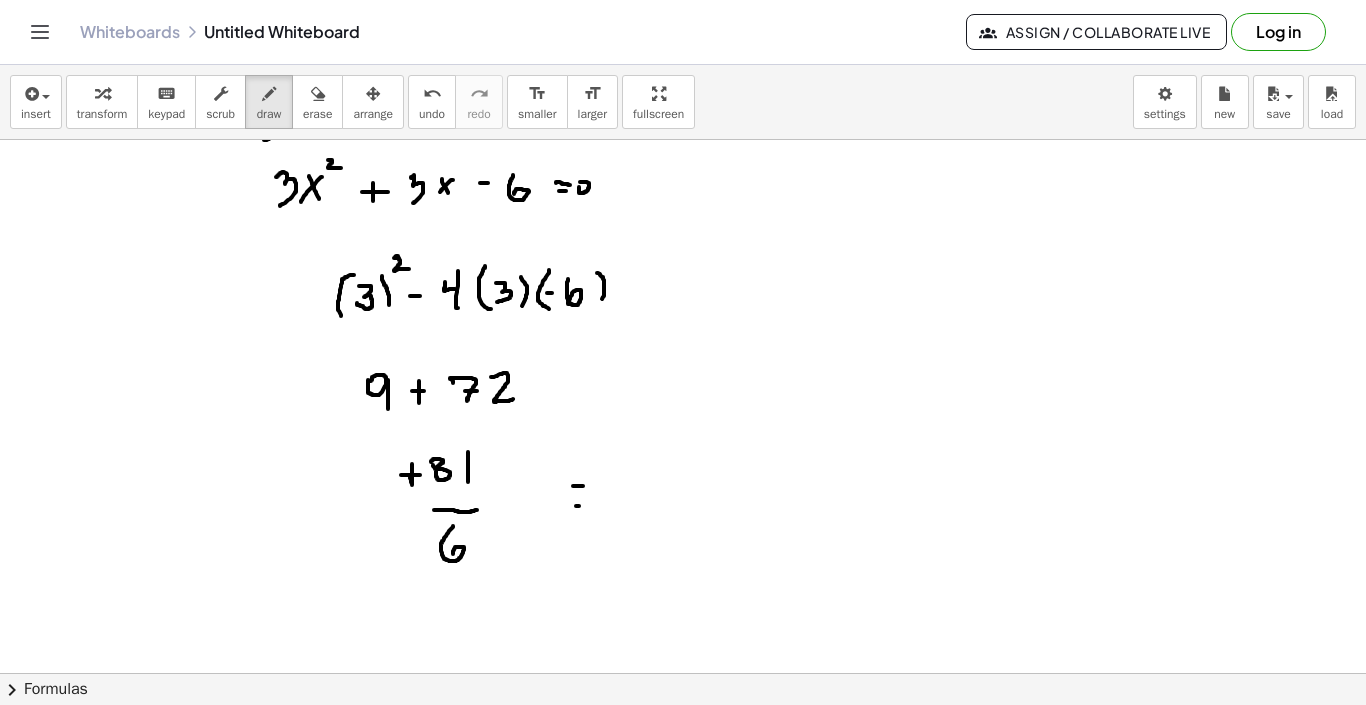 click at bounding box center [683, 249] 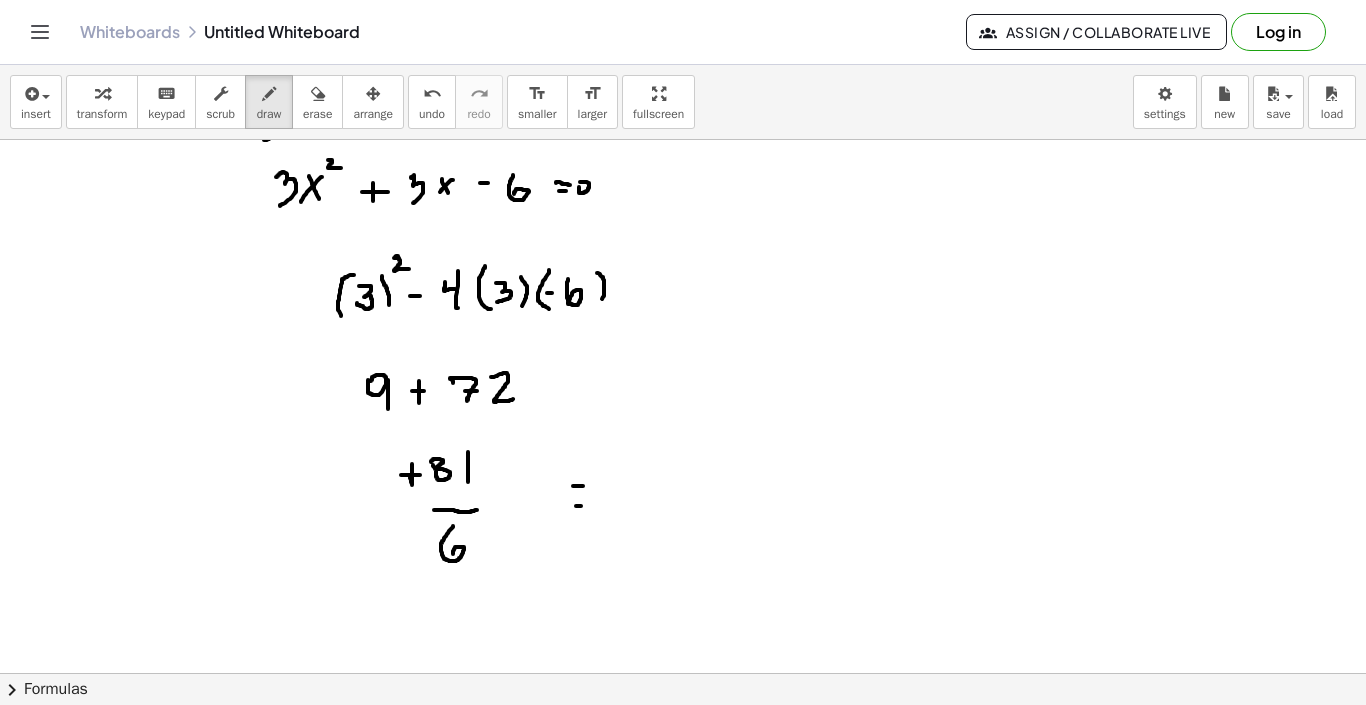 click at bounding box center [683, 249] 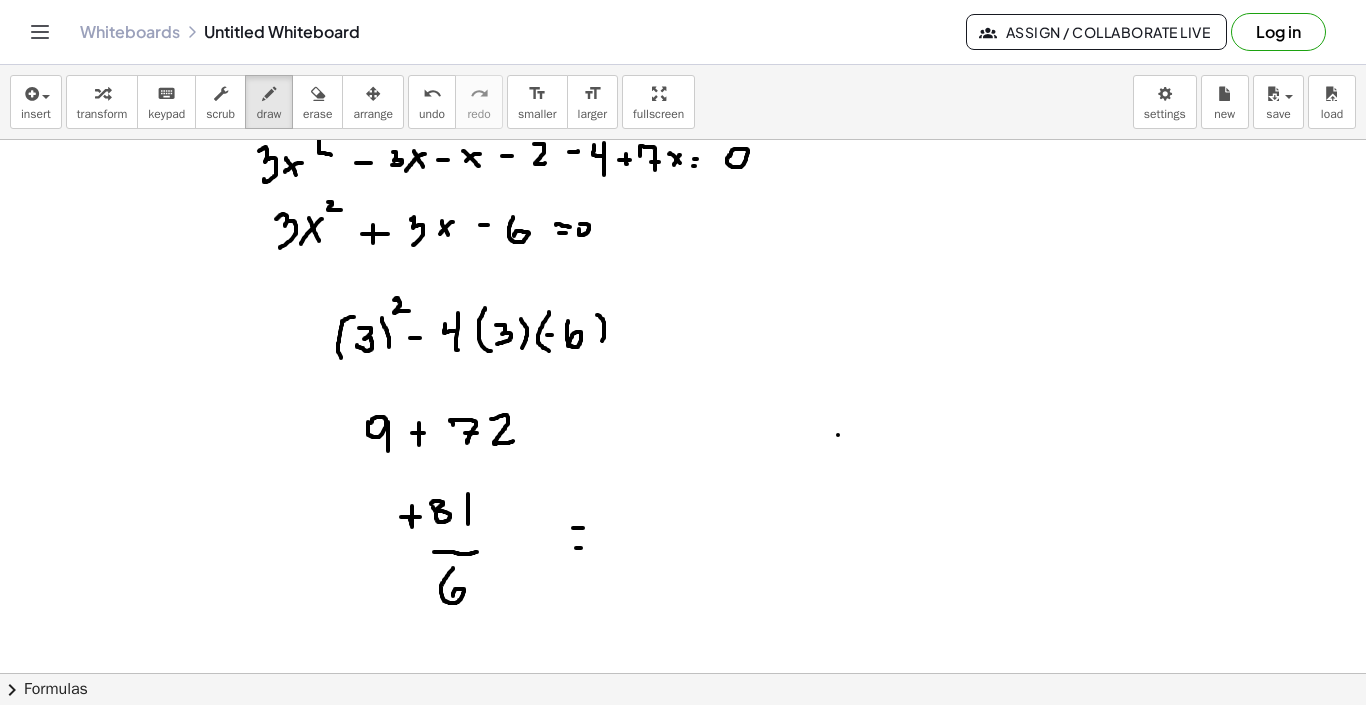 scroll, scrollTop: 649, scrollLeft: 0, axis: vertical 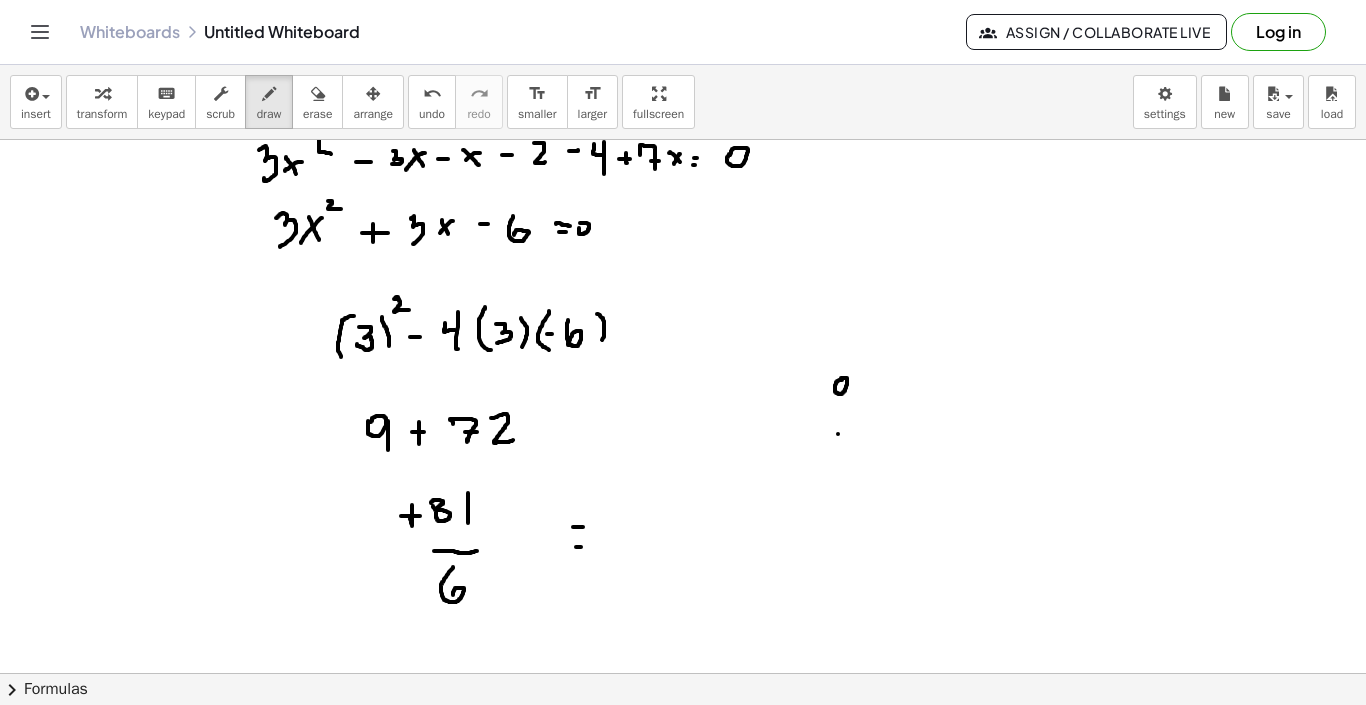 click at bounding box center [683, 290] 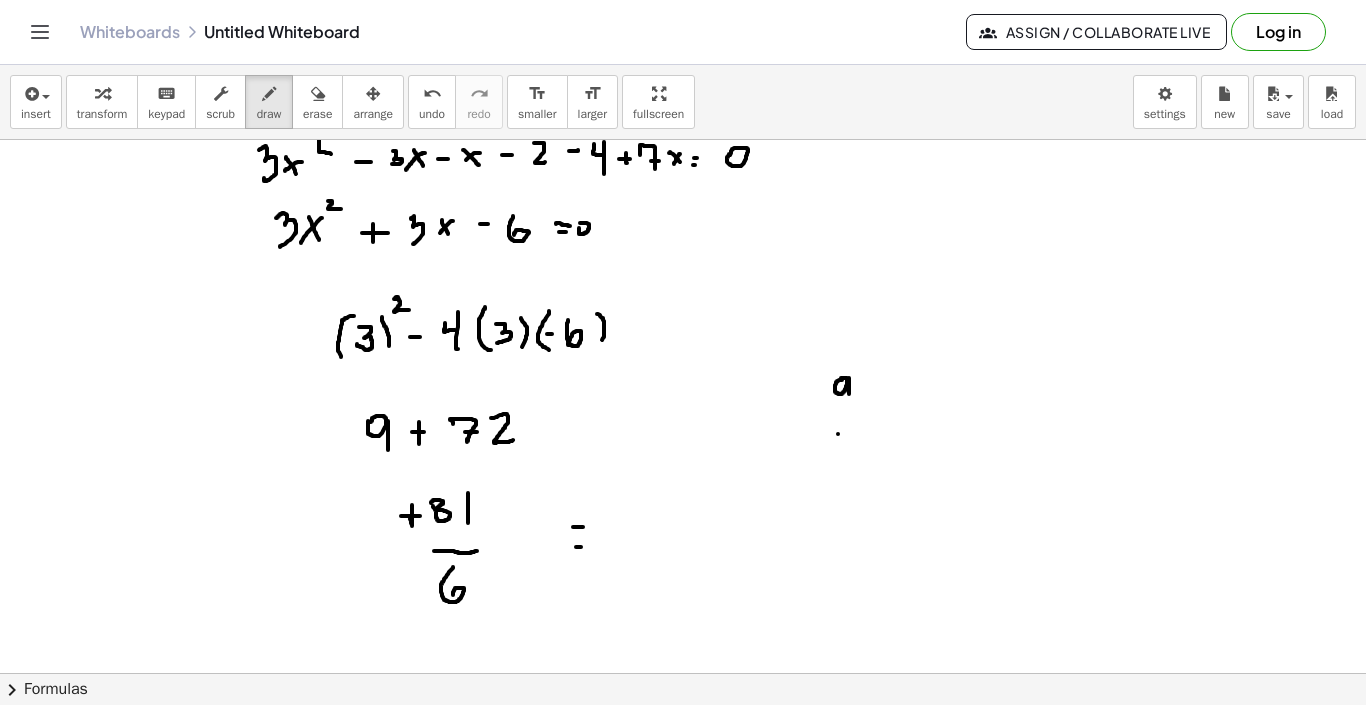 drag, startPoint x: 849, startPoint y: 378, endPoint x: 849, endPoint y: 404, distance: 26 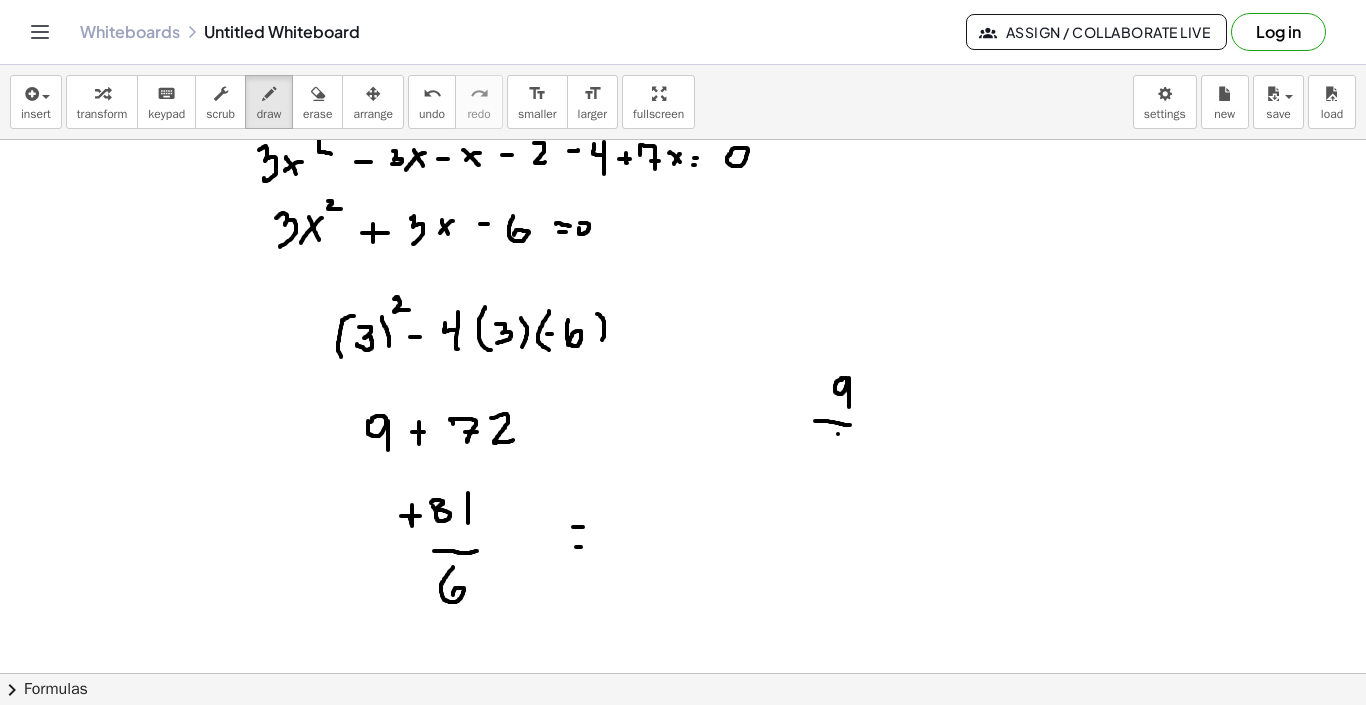 drag, startPoint x: 815, startPoint y: 421, endPoint x: 859, endPoint y: 423, distance: 44.04543 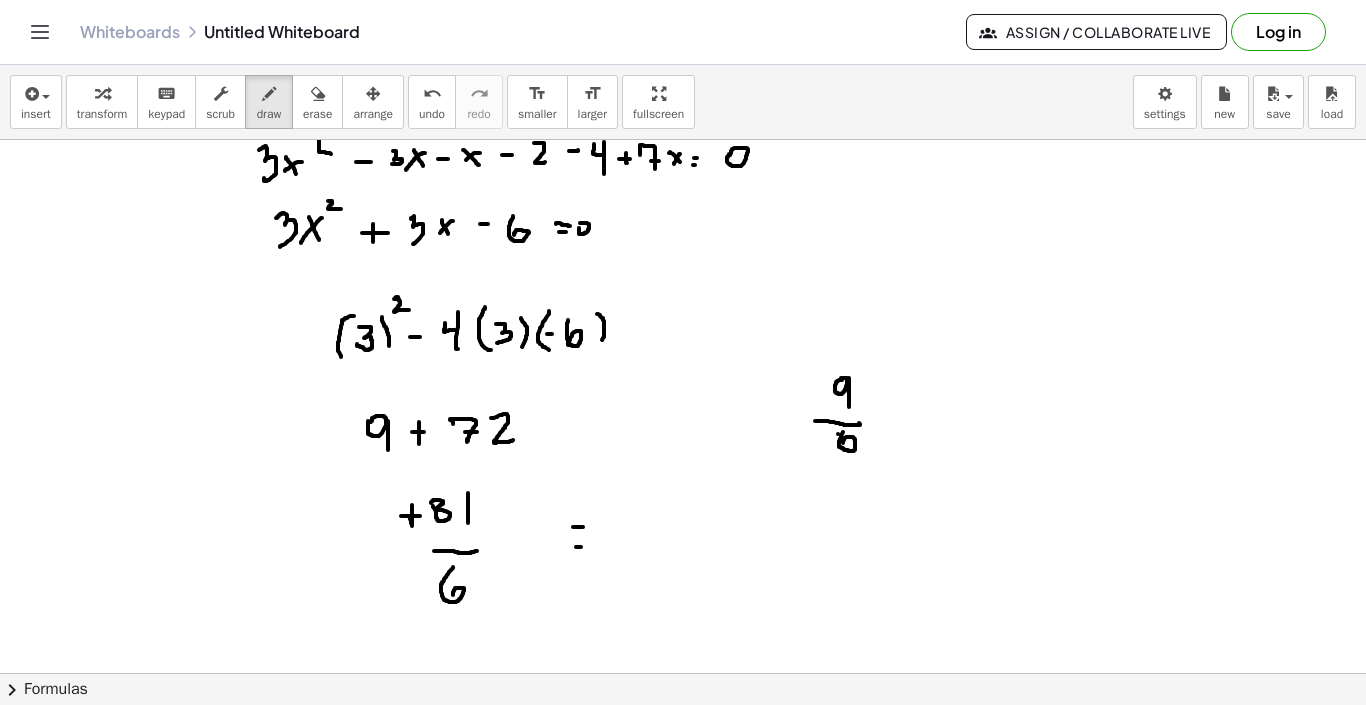 drag, startPoint x: 843, startPoint y: 432, endPoint x: 844, endPoint y: 449, distance: 17.029387 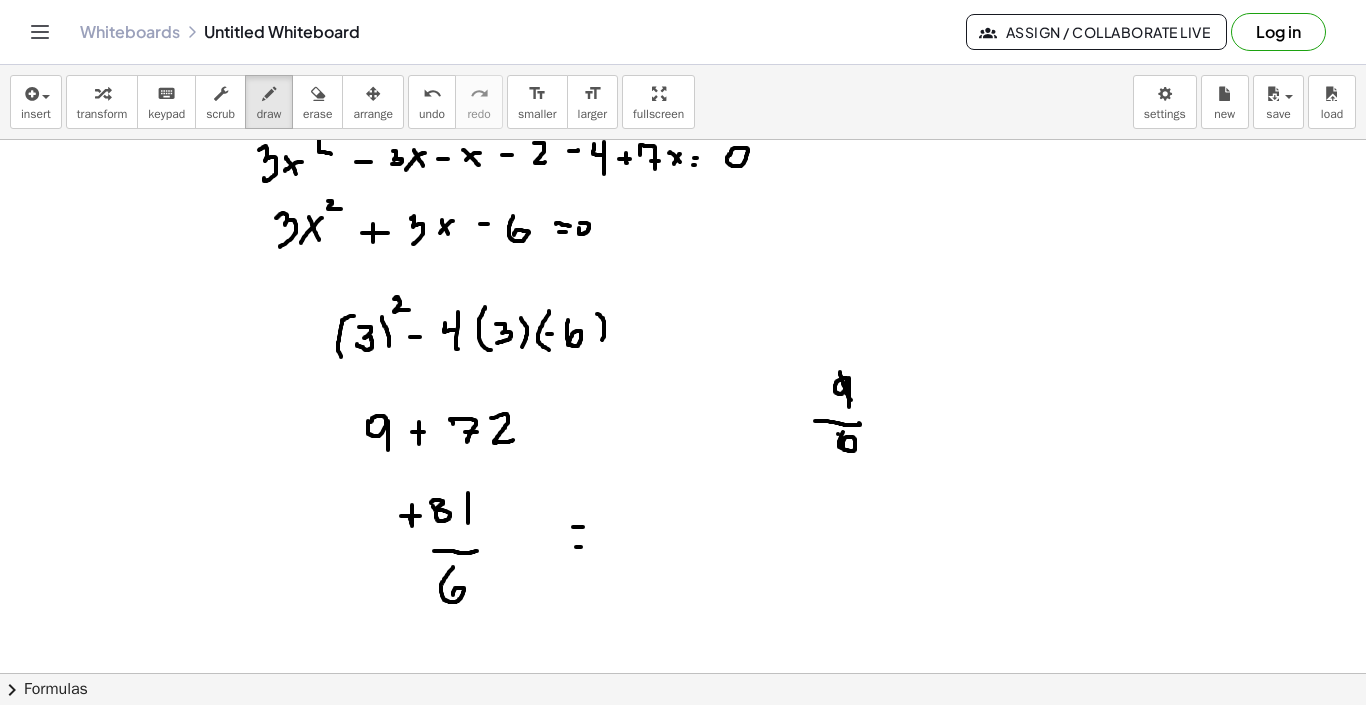 drag, startPoint x: 840, startPoint y: 372, endPoint x: 851, endPoint y: 398, distance: 28.231188 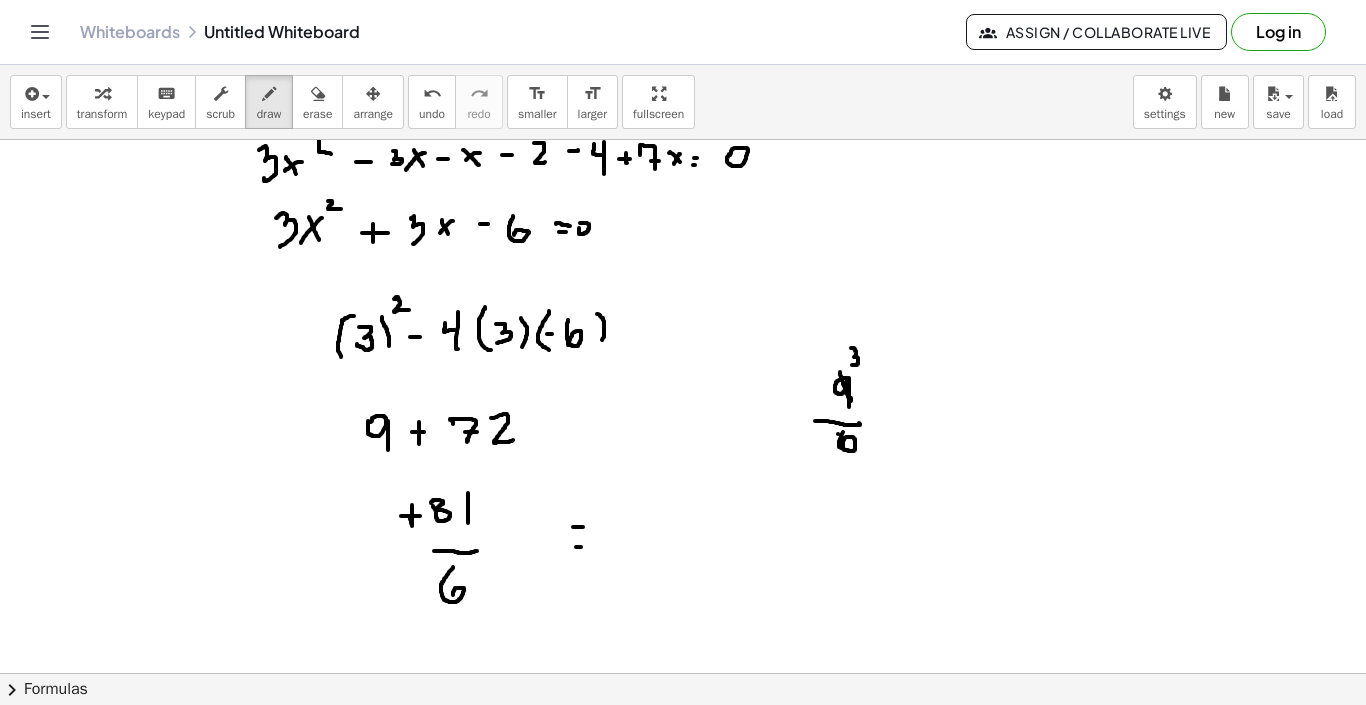 drag, startPoint x: 851, startPoint y: 348, endPoint x: 852, endPoint y: 365, distance: 17.029387 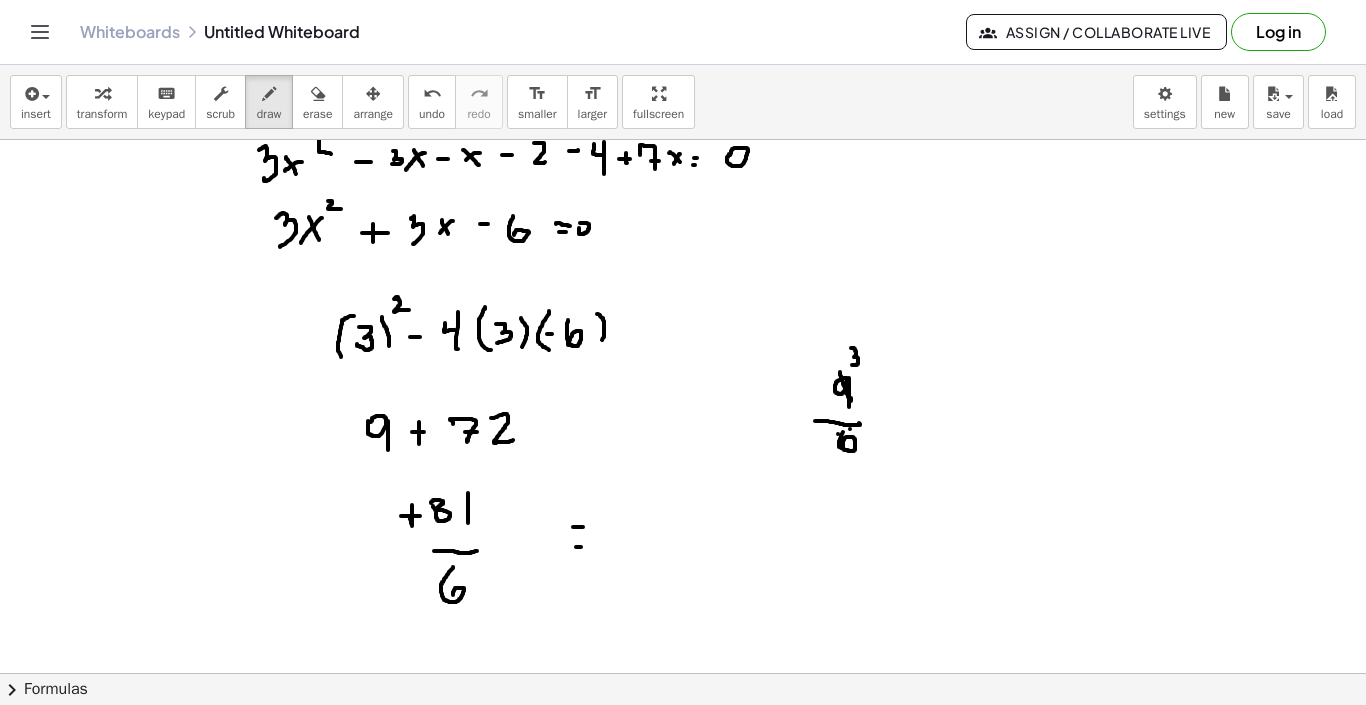 drag, startPoint x: 850, startPoint y: 429, endPoint x: 870, endPoint y: 469, distance: 44.72136 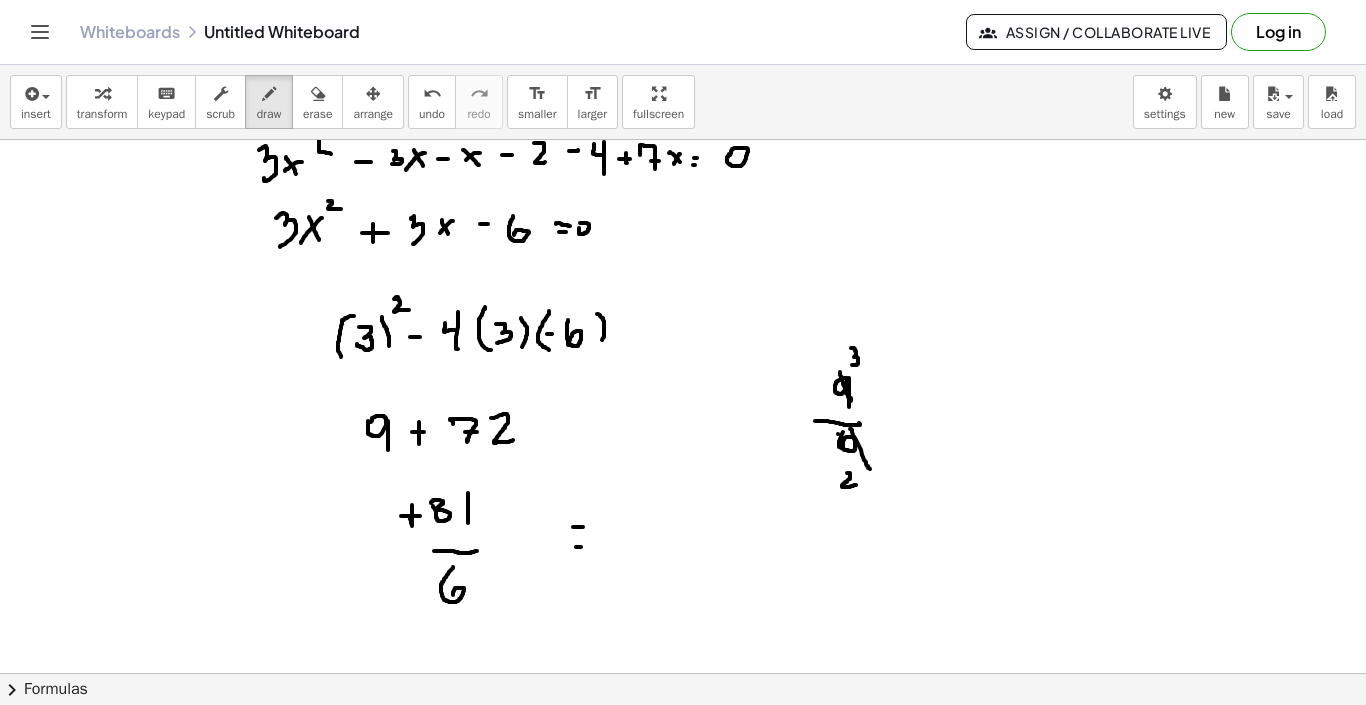 drag, startPoint x: 847, startPoint y: 473, endPoint x: 856, endPoint y: 485, distance: 15 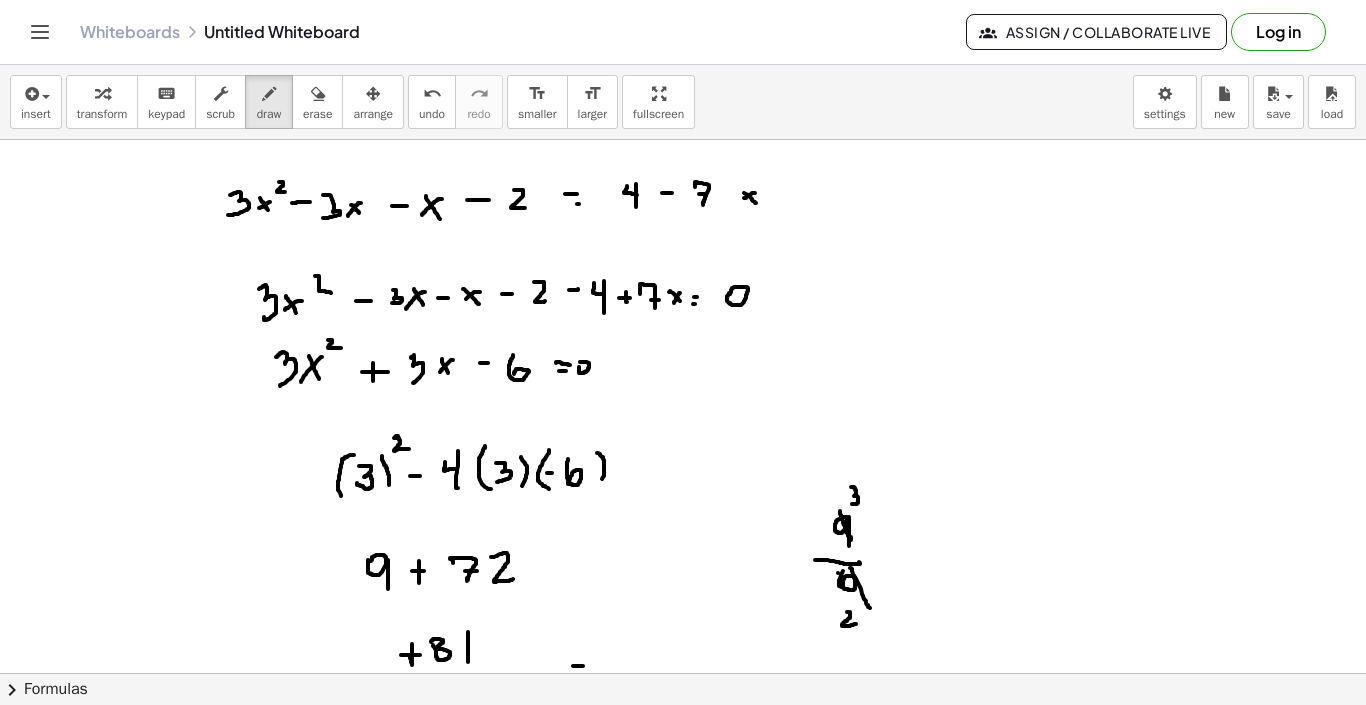 scroll, scrollTop: 643, scrollLeft: 0, axis: vertical 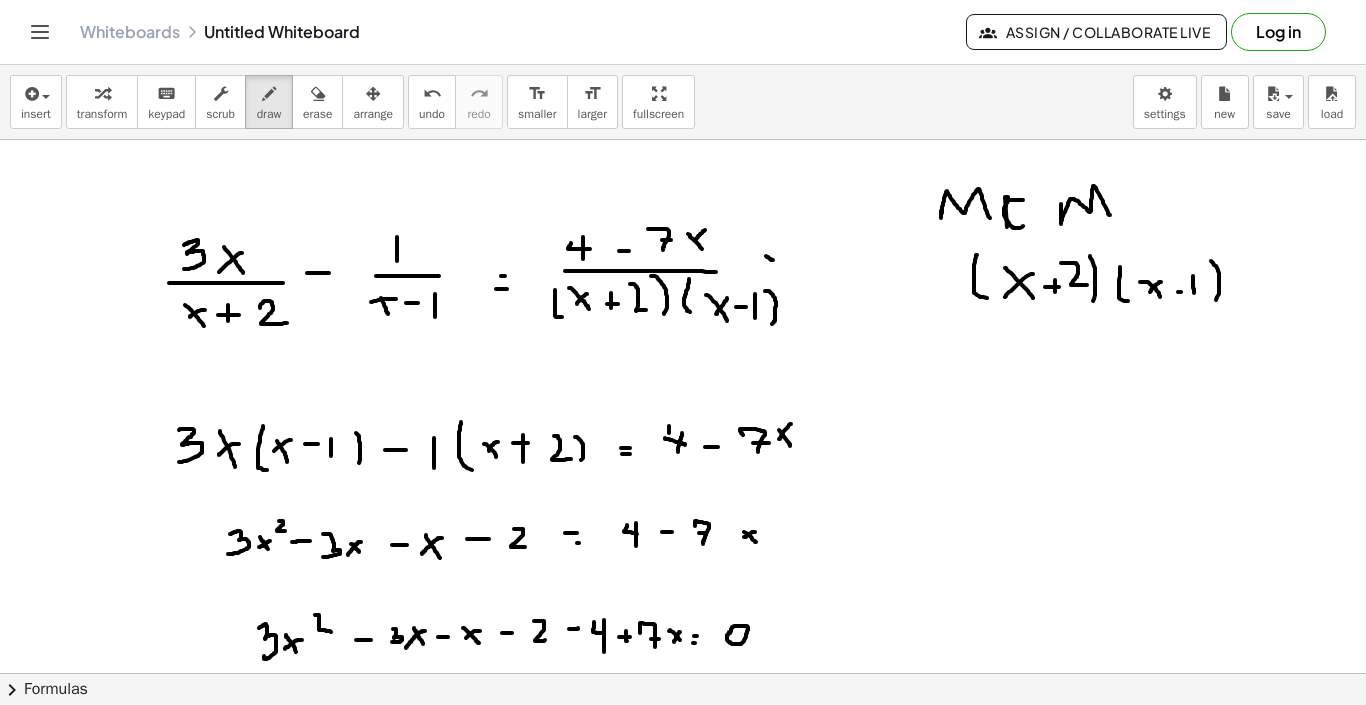 drag, startPoint x: 766, startPoint y: 232, endPoint x: 776, endPoint y: 237, distance: 11.18034 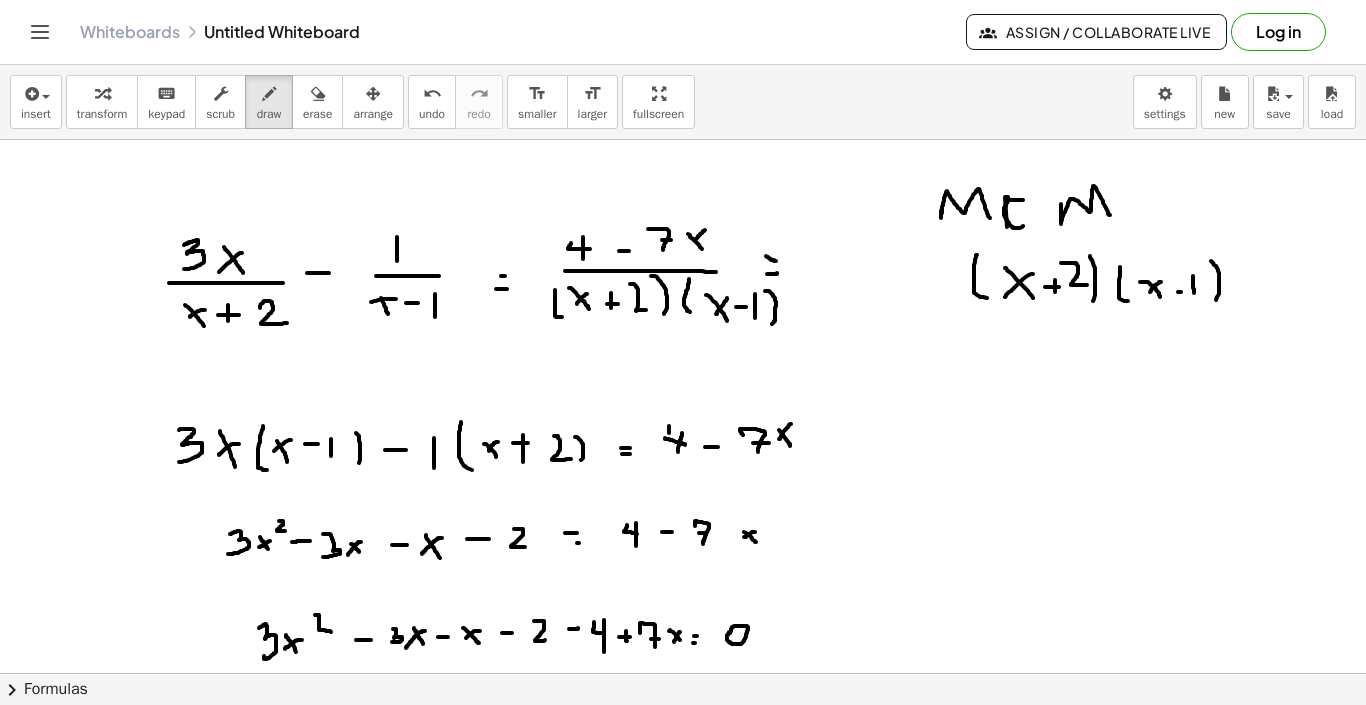 drag, startPoint x: 767, startPoint y: 250, endPoint x: 777, endPoint y: 249, distance: 10.049875 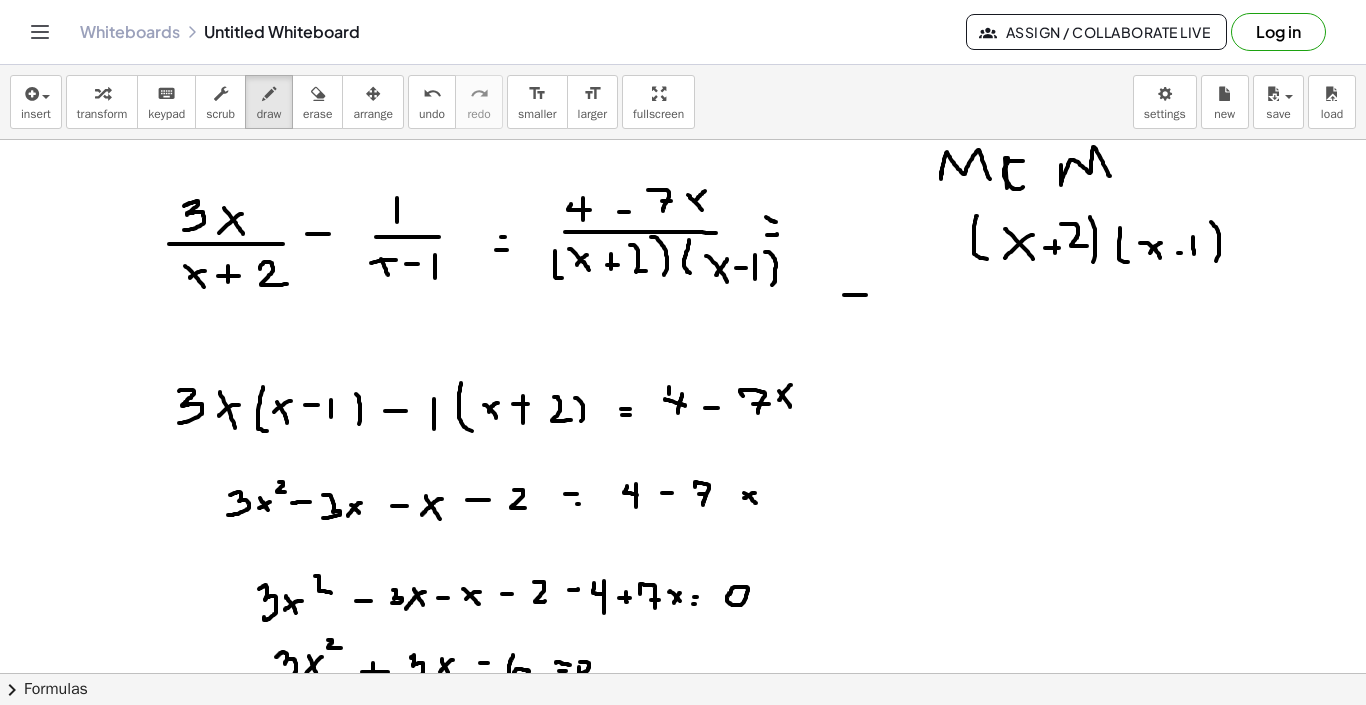 drag, startPoint x: 844, startPoint y: 271, endPoint x: 866, endPoint y: 271, distance: 22 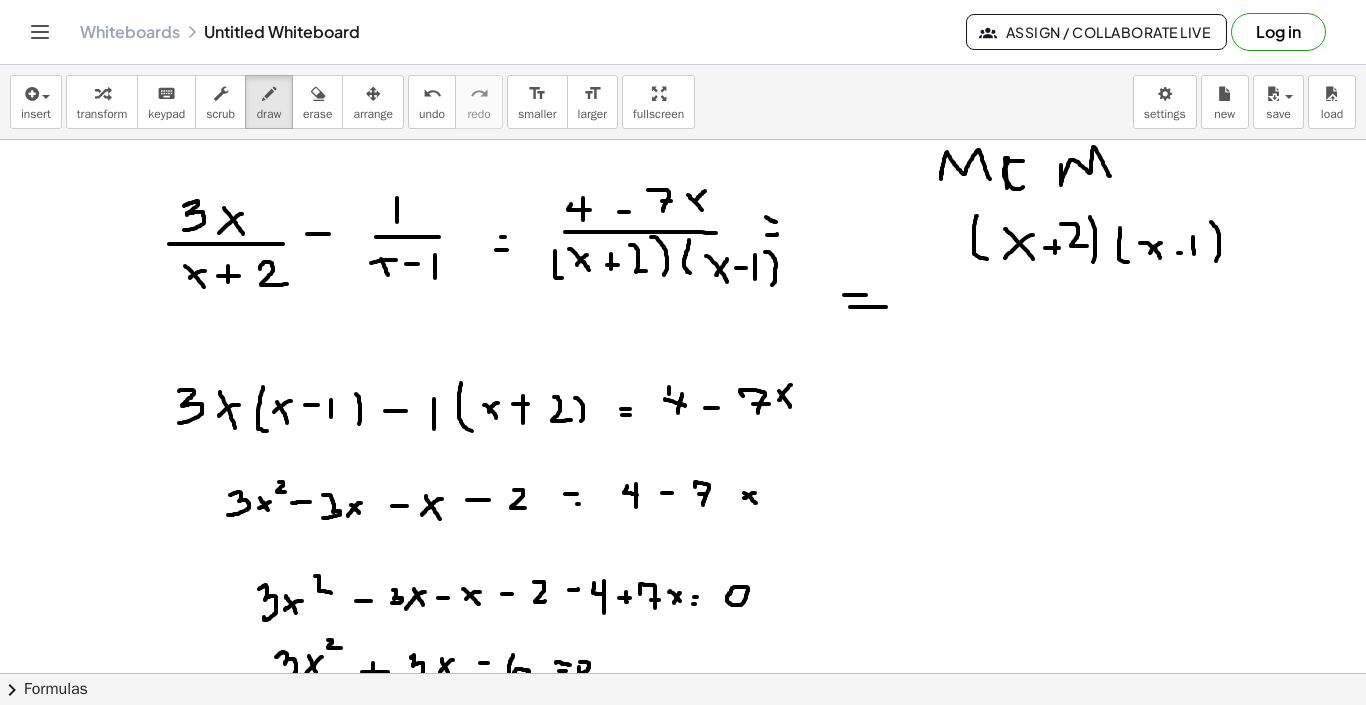 drag, startPoint x: 850, startPoint y: 283, endPoint x: 886, endPoint y: 283, distance: 36 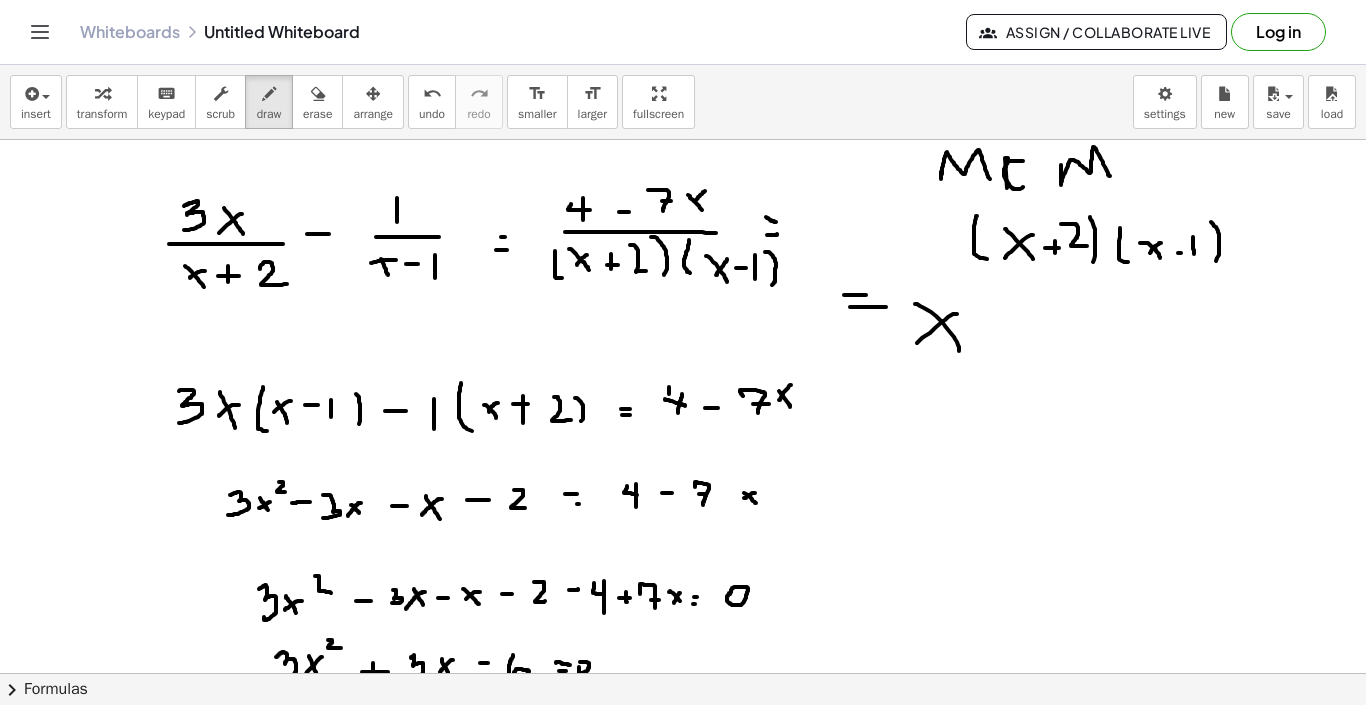 drag, startPoint x: 957, startPoint y: 290, endPoint x: 901, endPoint y: 331, distance: 69.40461 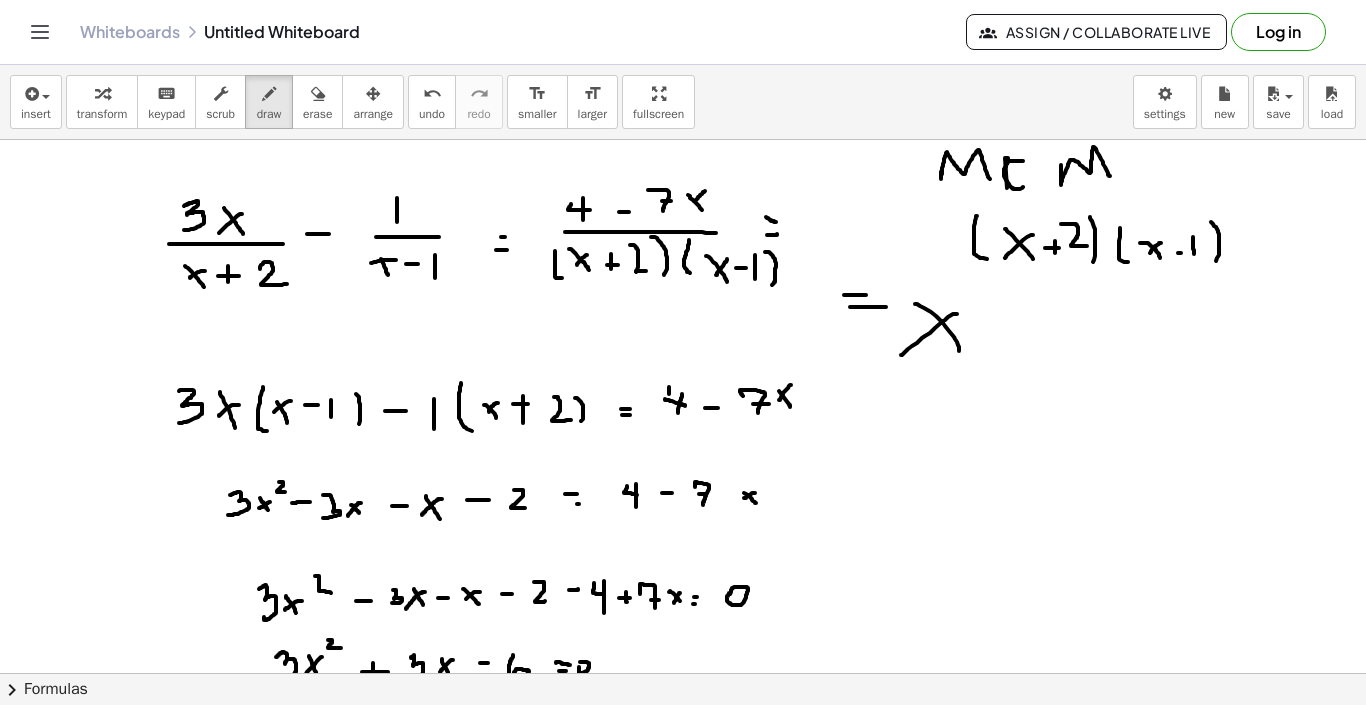 click at bounding box center [683, 729] 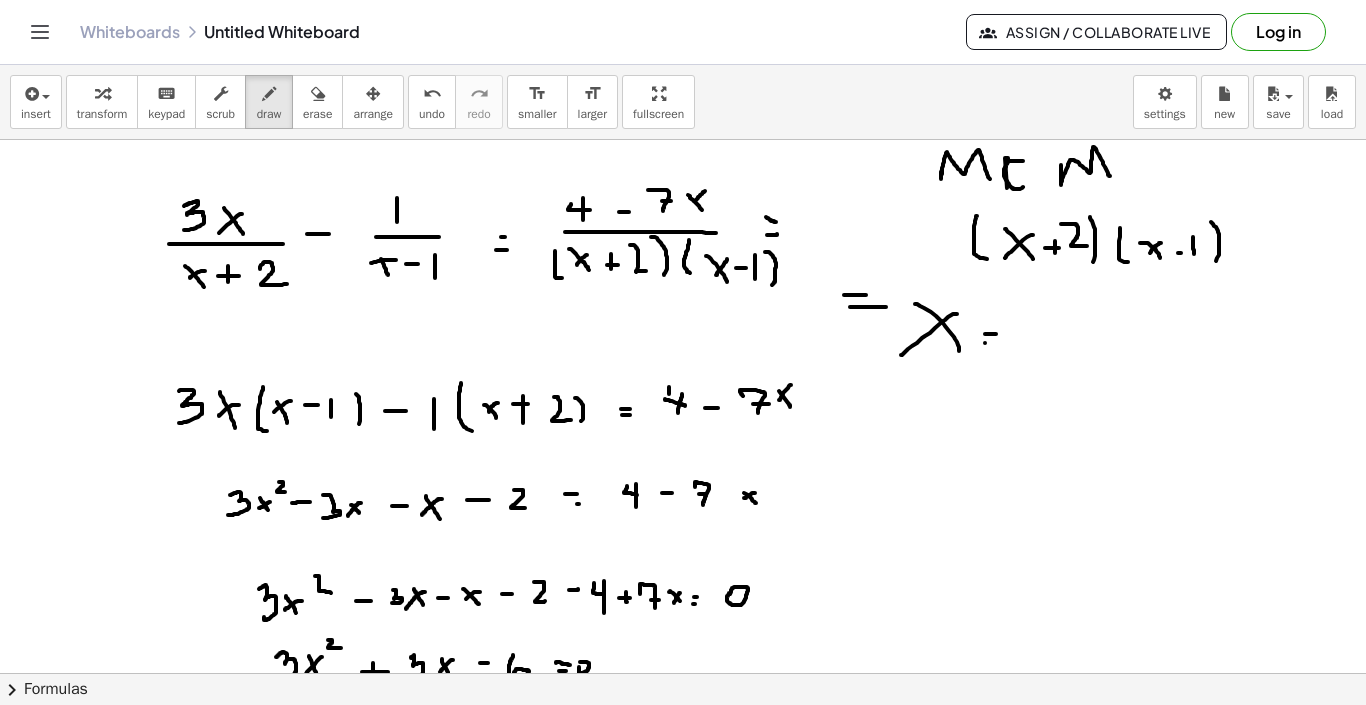 drag, startPoint x: 985, startPoint y: 319, endPoint x: 1004, endPoint y: 319, distance: 19 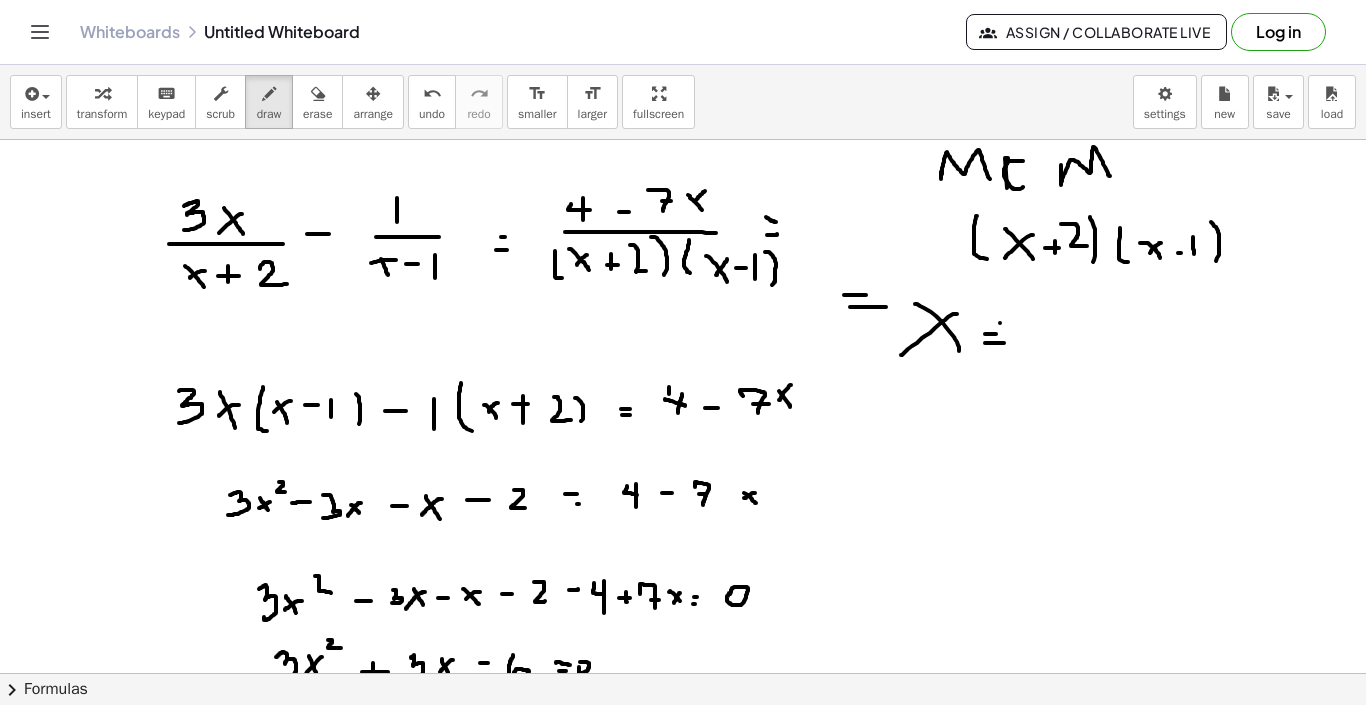 drag, startPoint x: 1000, startPoint y: 299, endPoint x: 988, endPoint y: 333, distance: 36.05551 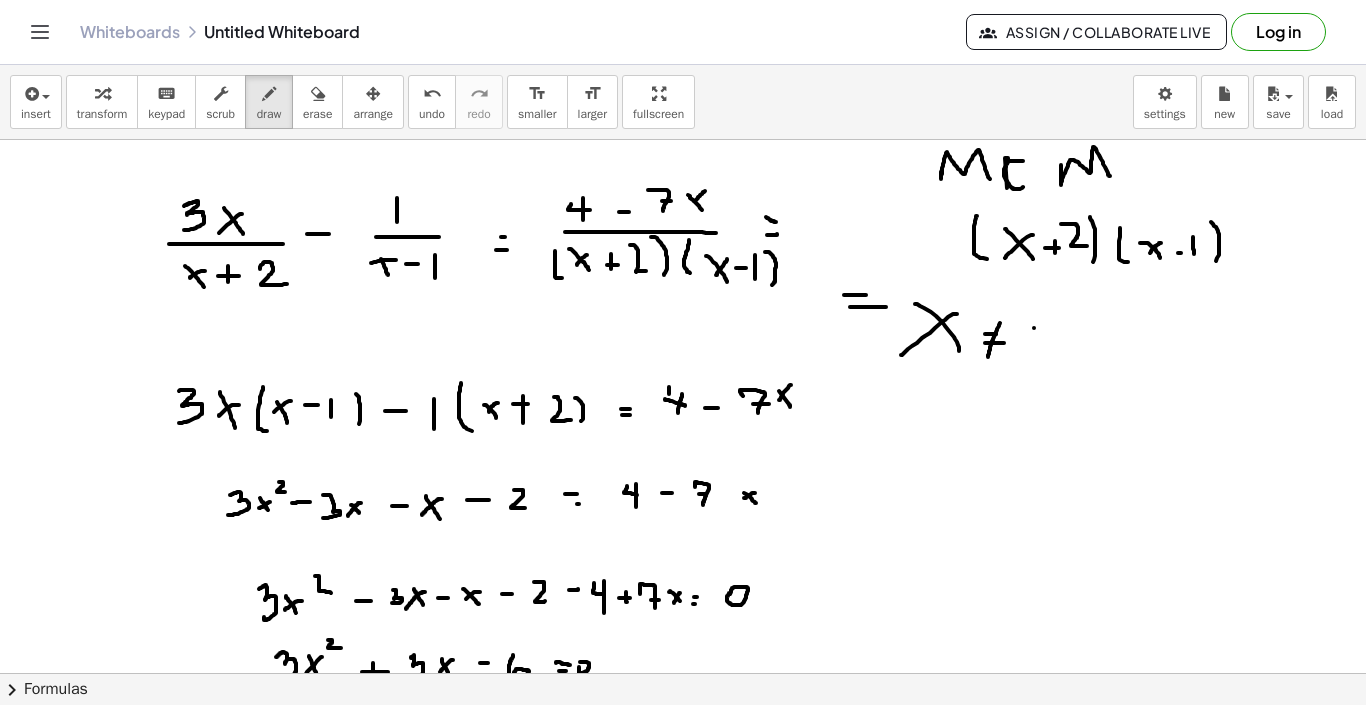 drag, startPoint x: 1034, startPoint y: 304, endPoint x: 1059, endPoint y: 304, distance: 25 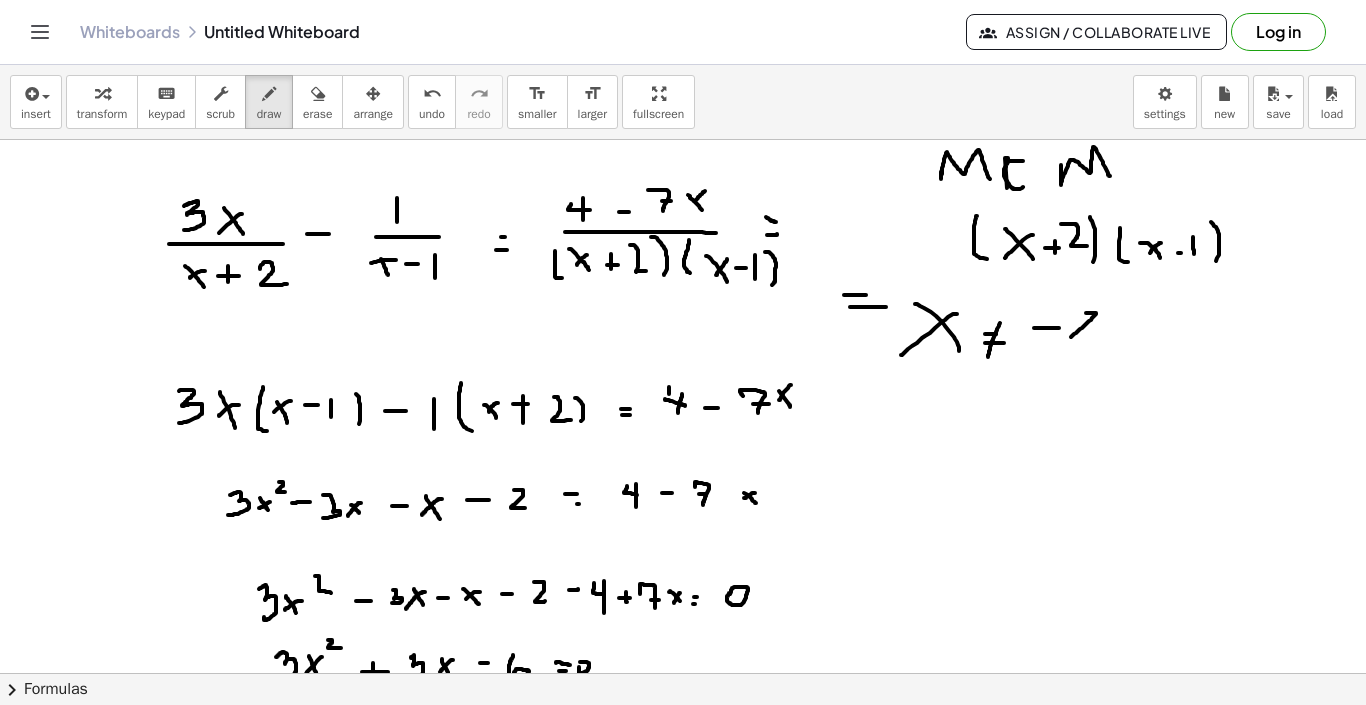 drag, startPoint x: 1089, startPoint y: 289, endPoint x: 1109, endPoint y: 311, distance: 29.732138 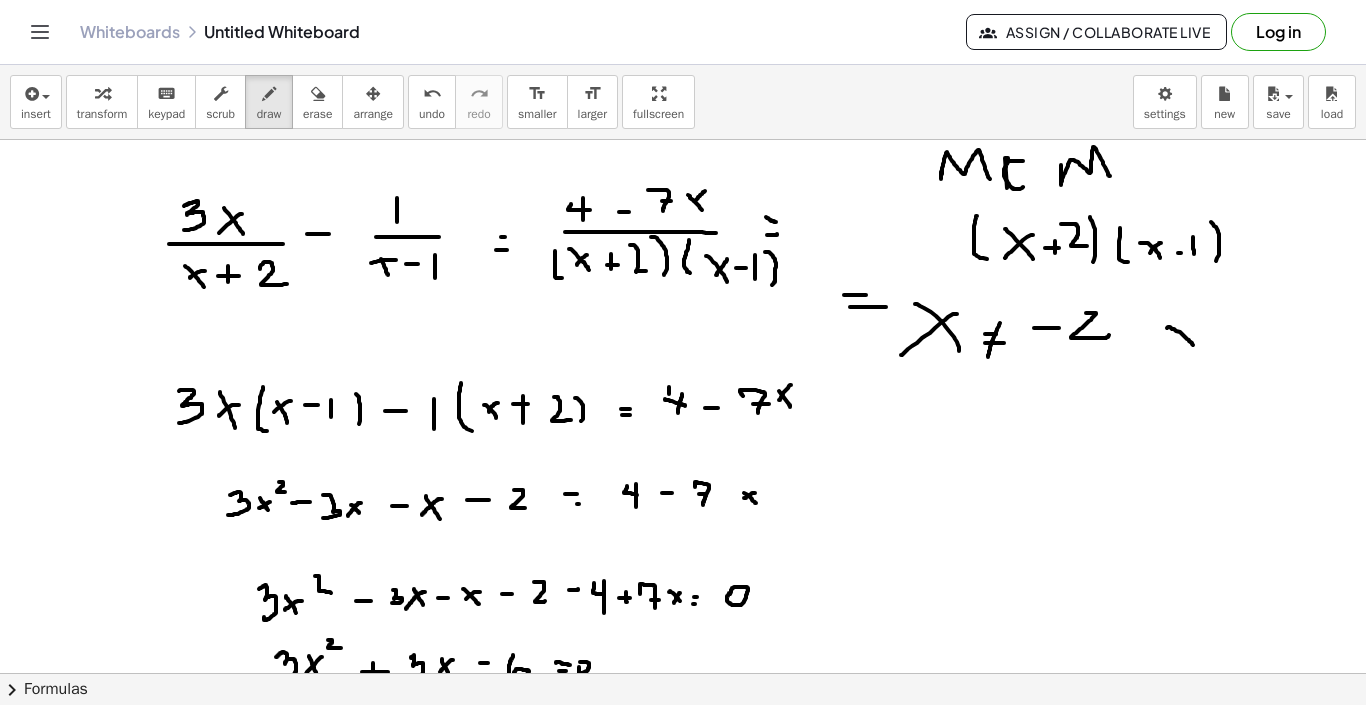 click at bounding box center (683, 729) 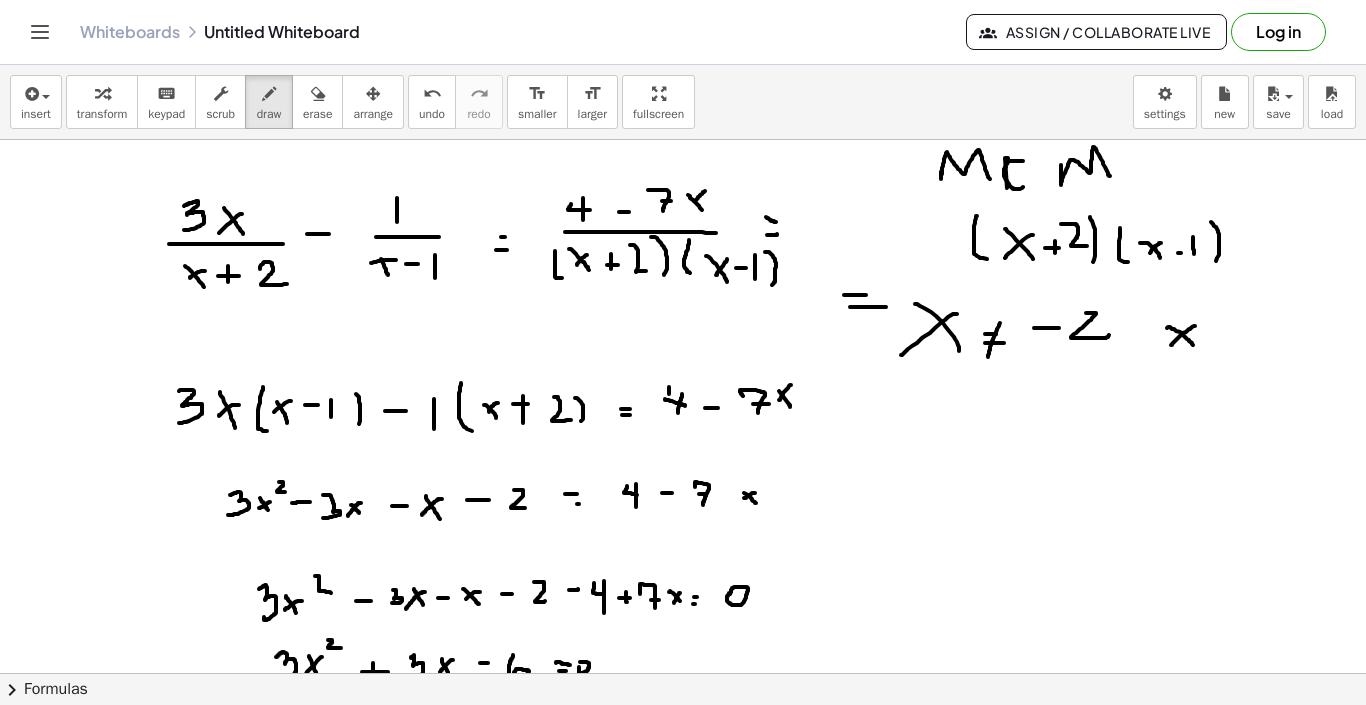 drag, startPoint x: 1195, startPoint y: 302, endPoint x: 1171, endPoint y: 322, distance: 31.241 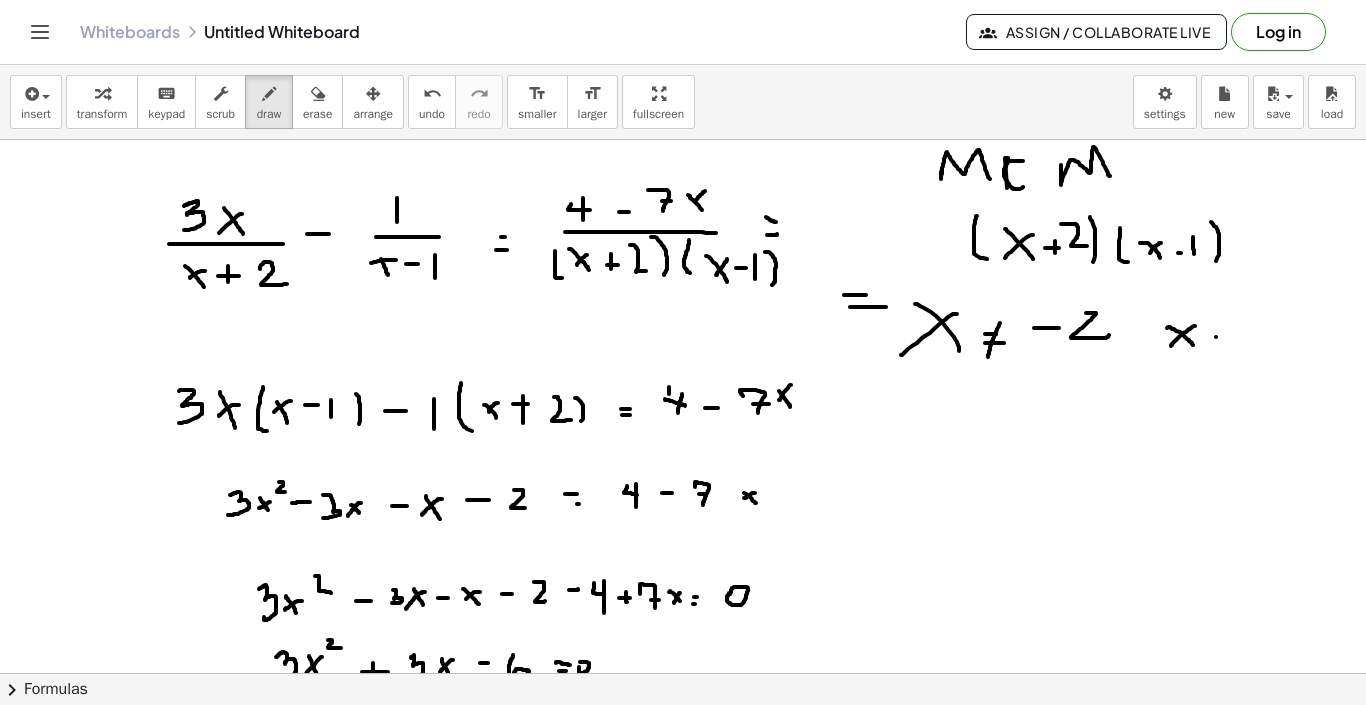 click at bounding box center [683, 729] 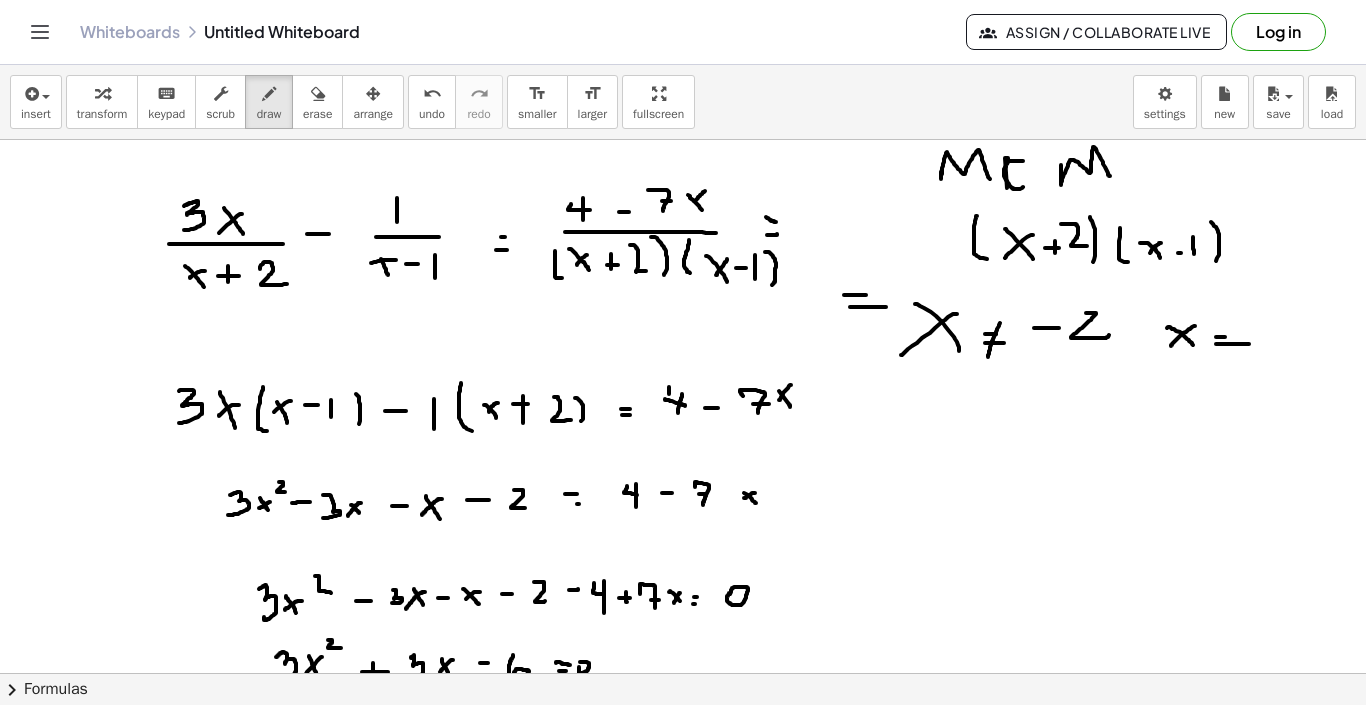drag, startPoint x: 1216, startPoint y: 320, endPoint x: 1249, endPoint y: 320, distance: 33 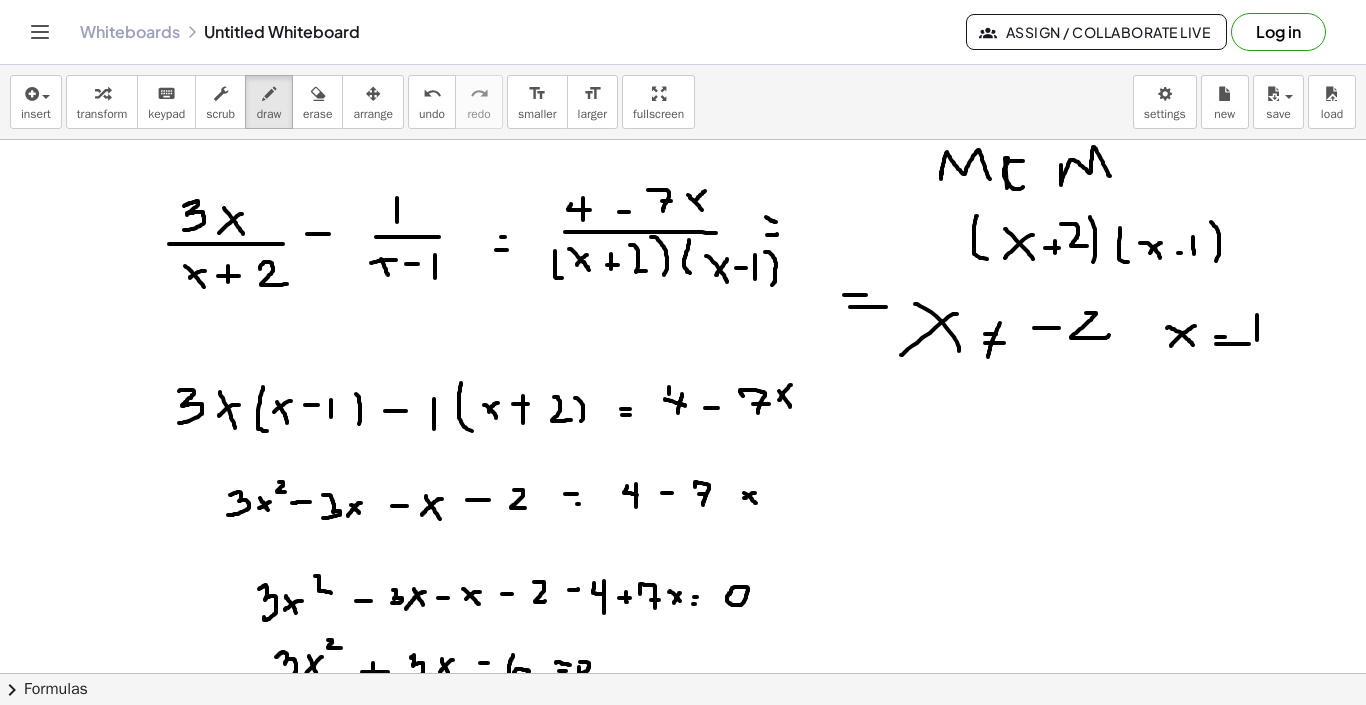 drag, startPoint x: 1257, startPoint y: 305, endPoint x: 1257, endPoint y: 319, distance: 14 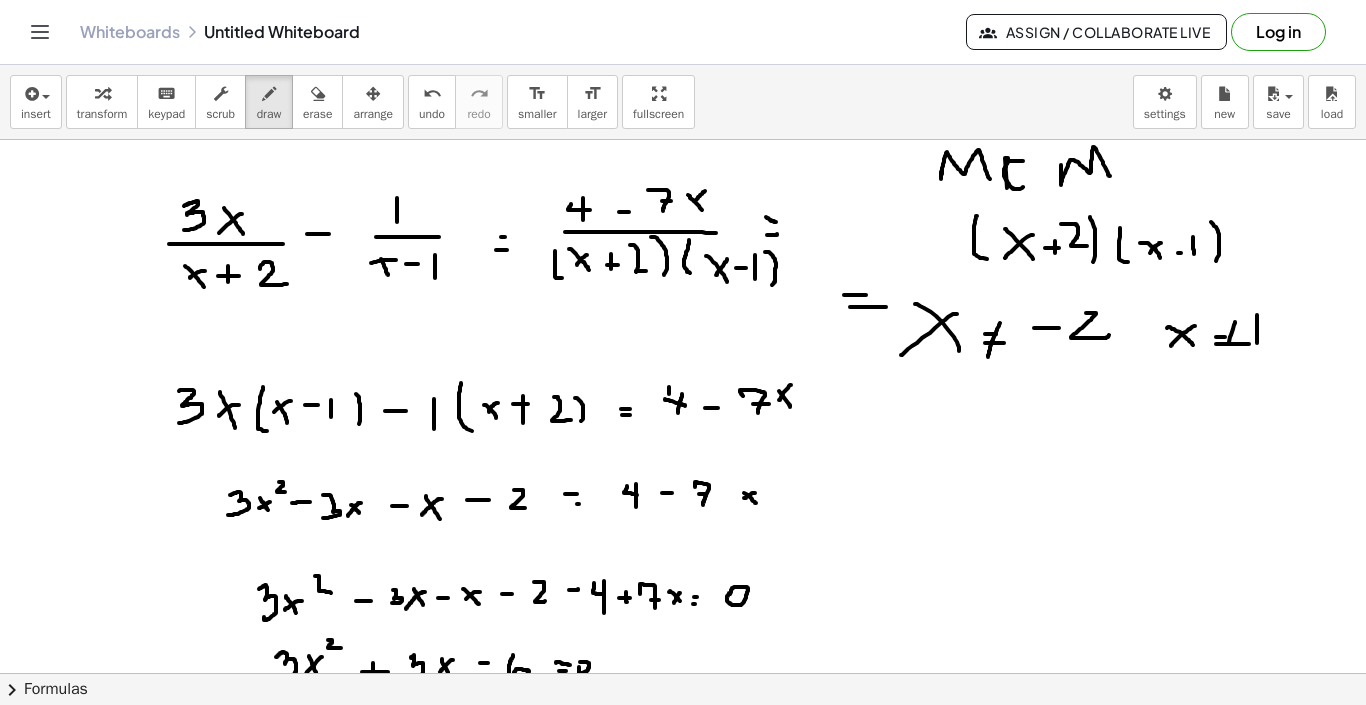 drag, startPoint x: 1229, startPoint y: 318, endPoint x: 1222, endPoint y: 344, distance: 26.925823 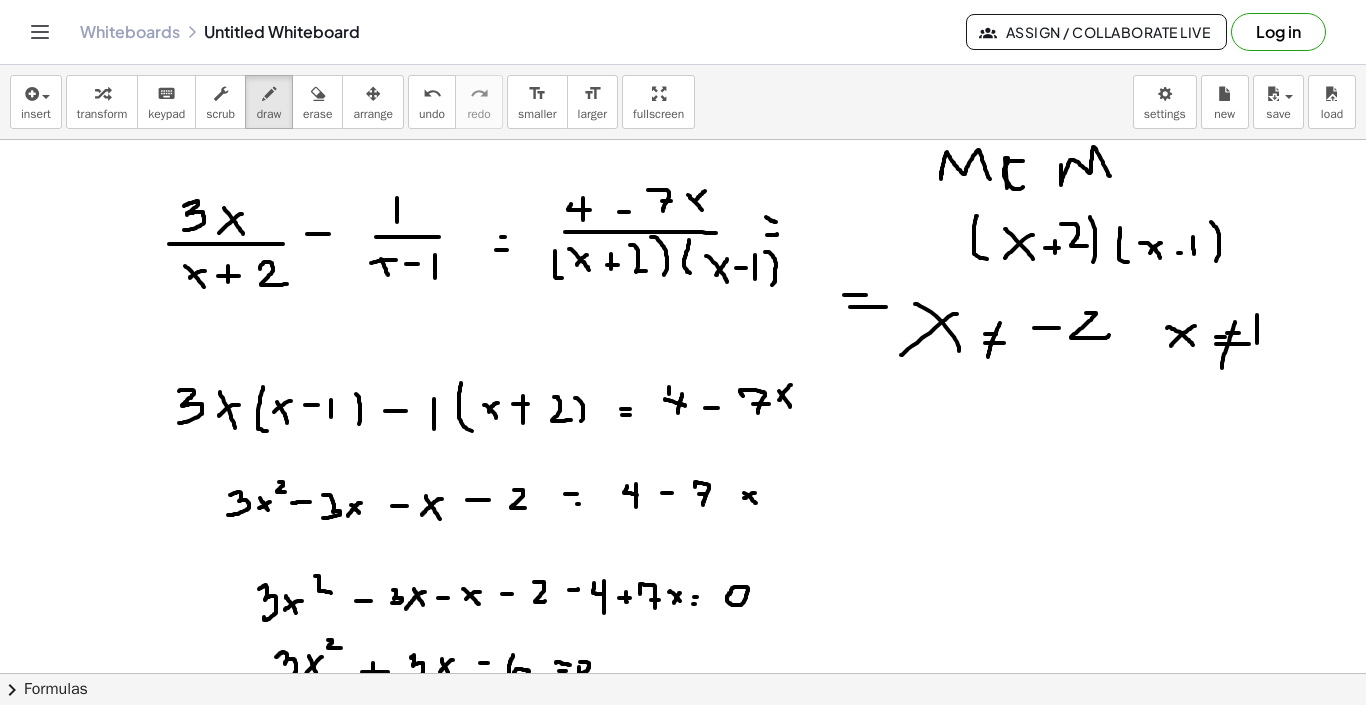 drag, startPoint x: 1227, startPoint y: 309, endPoint x: 1239, endPoint y: 309, distance: 12 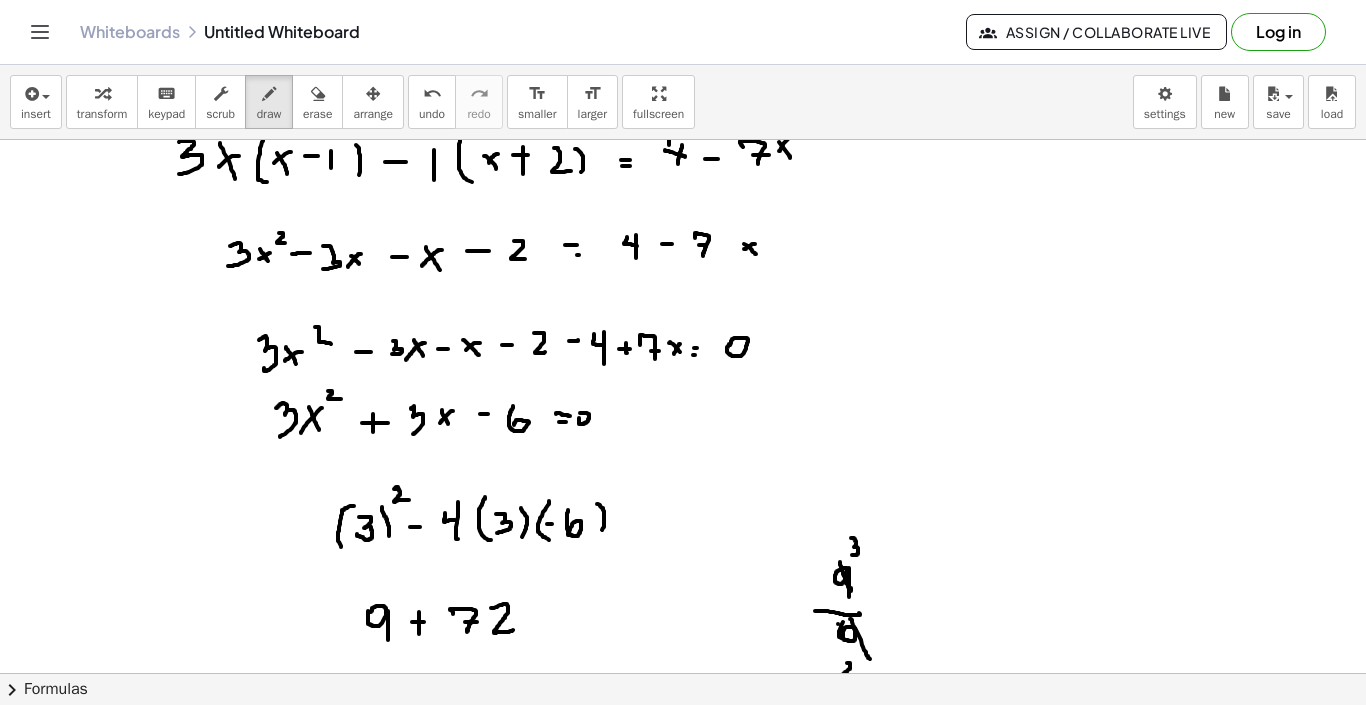 scroll, scrollTop: 511, scrollLeft: 0, axis: vertical 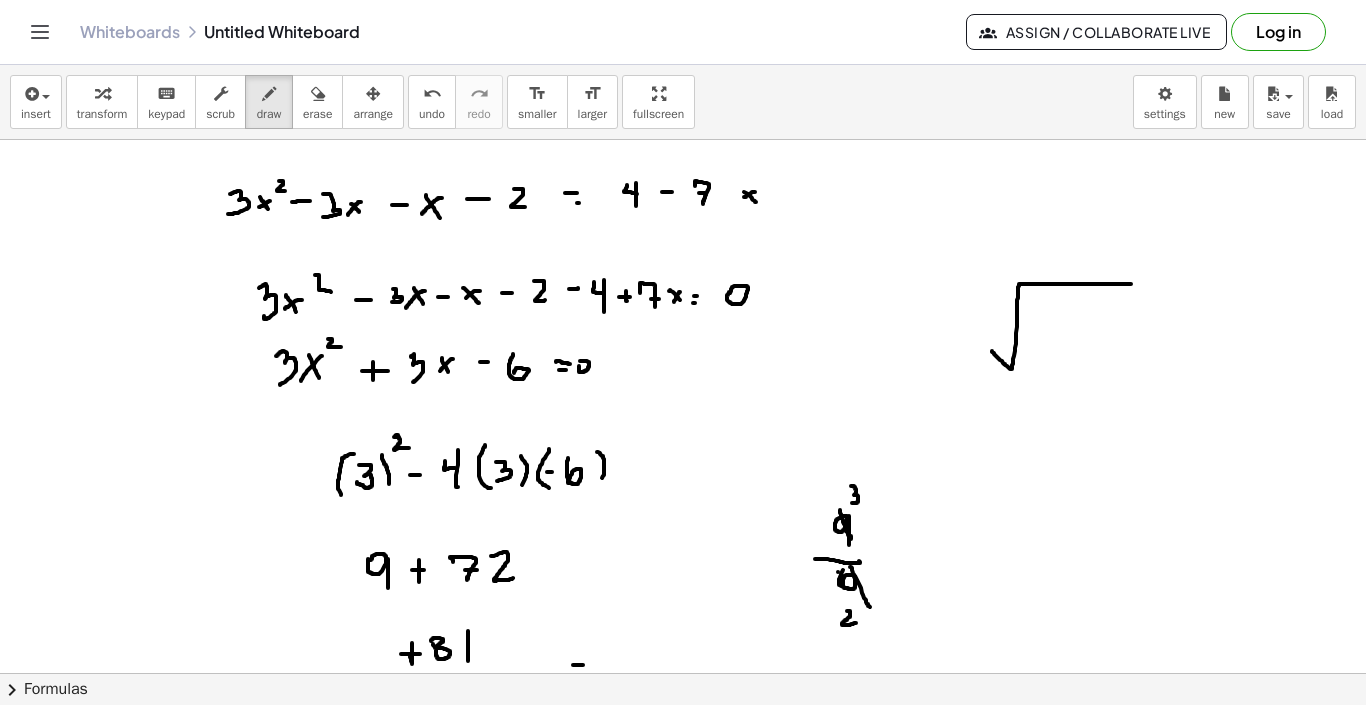 drag, startPoint x: 992, startPoint y: 327, endPoint x: 1153, endPoint y: 257, distance: 175.55911 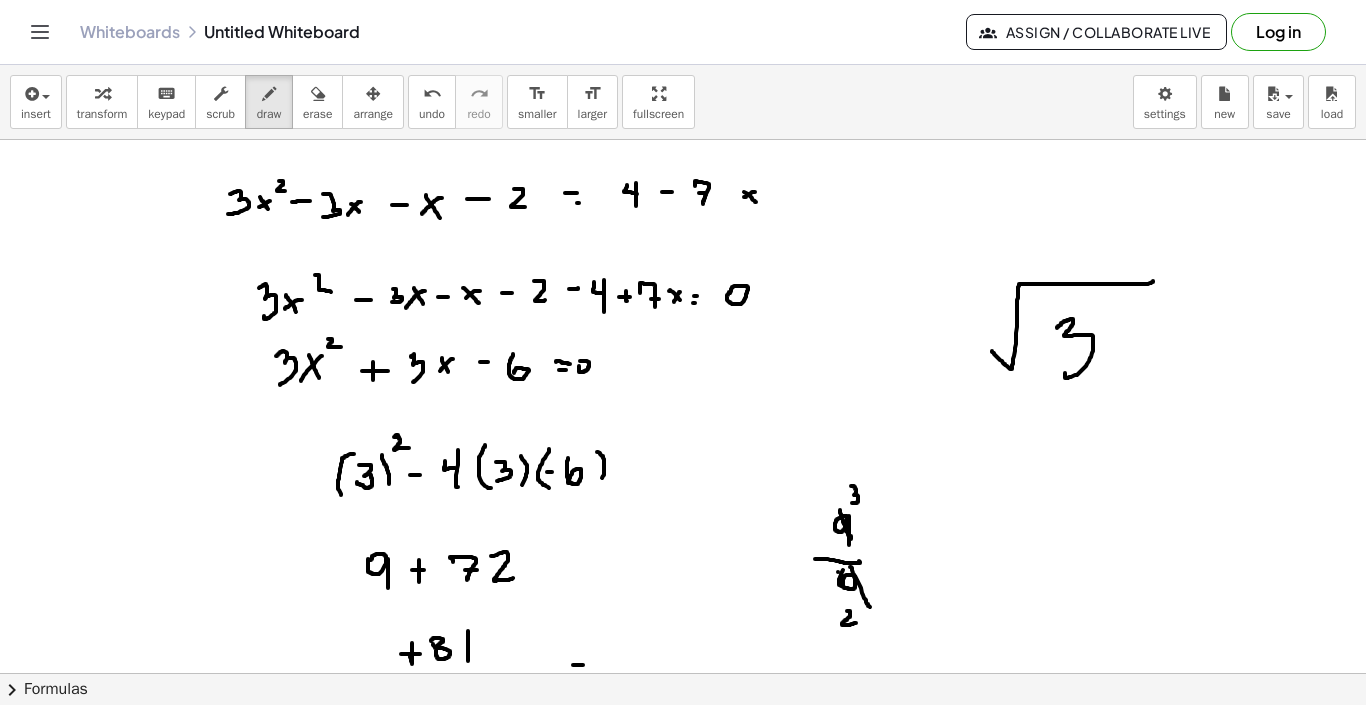 drag, startPoint x: 1057, startPoint y: 304, endPoint x: 1065, endPoint y: 349, distance: 45.705578 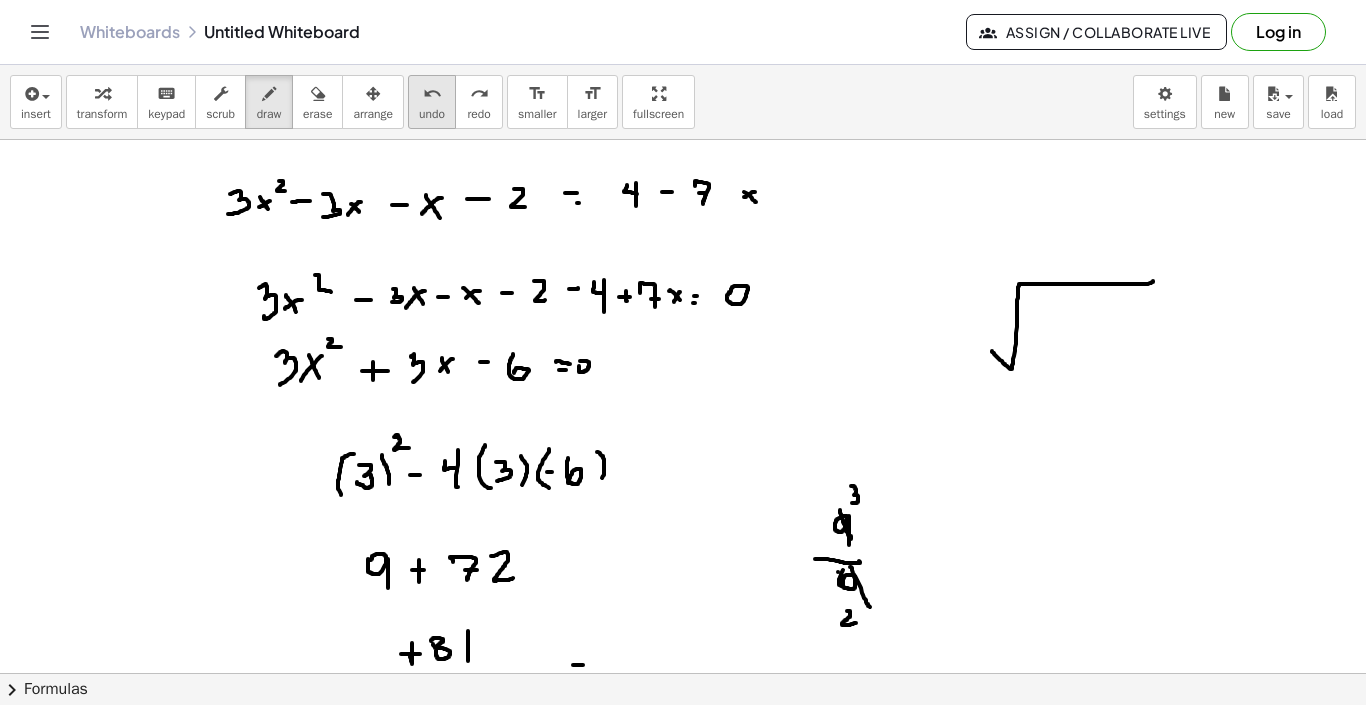 click on "undo" at bounding box center (432, 114) 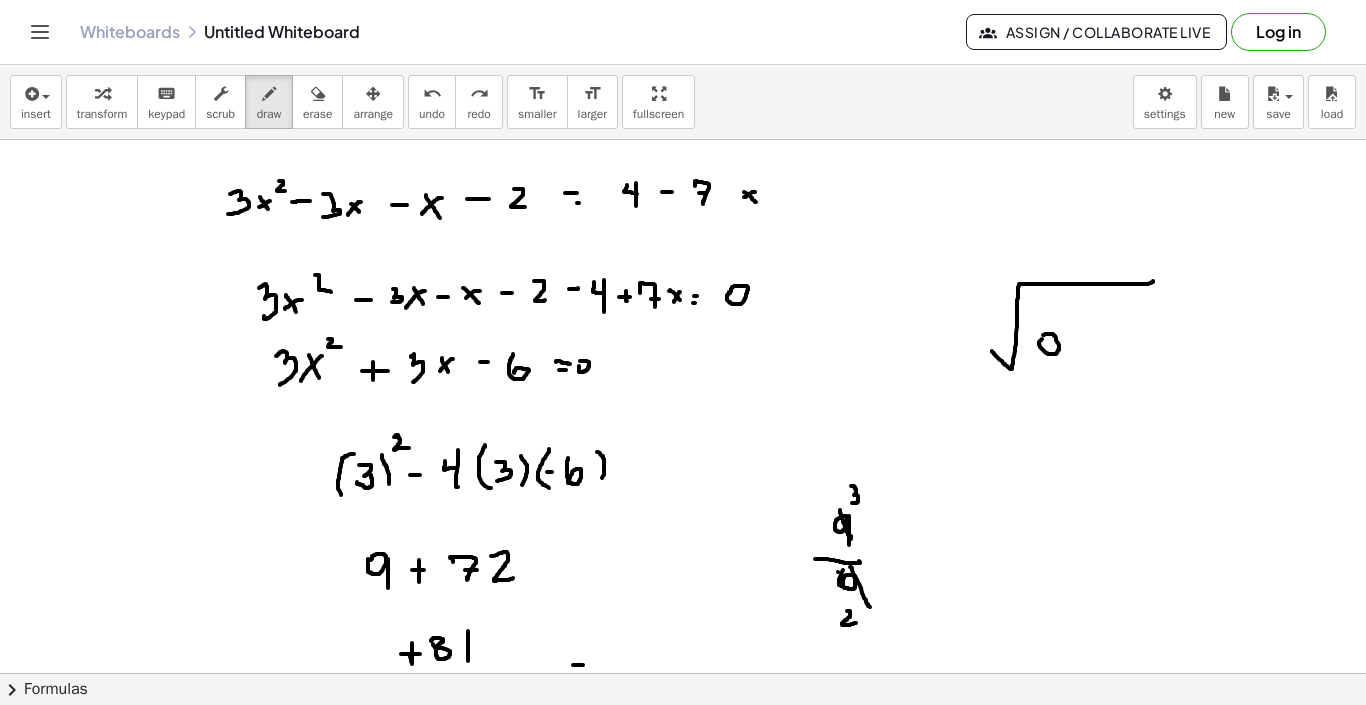 click at bounding box center [683, 428] 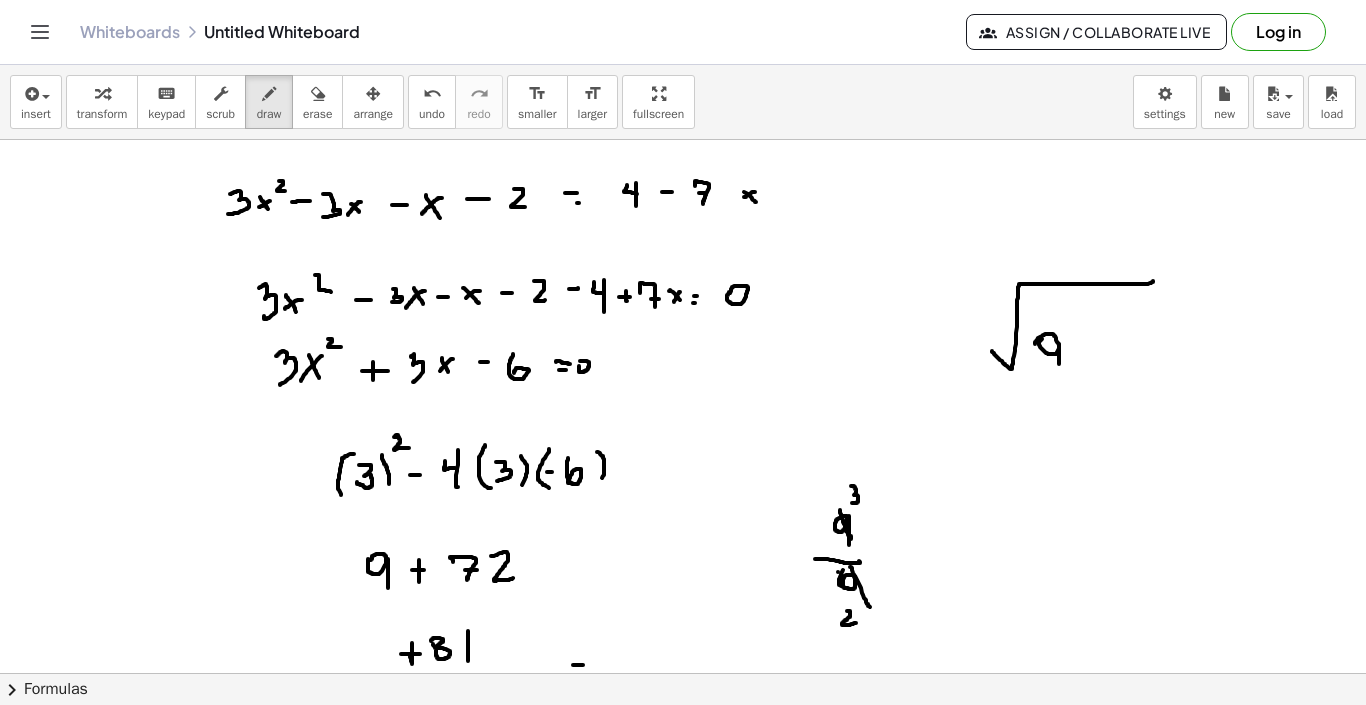 drag, startPoint x: 1059, startPoint y: 320, endPoint x: 1059, endPoint y: 340, distance: 20 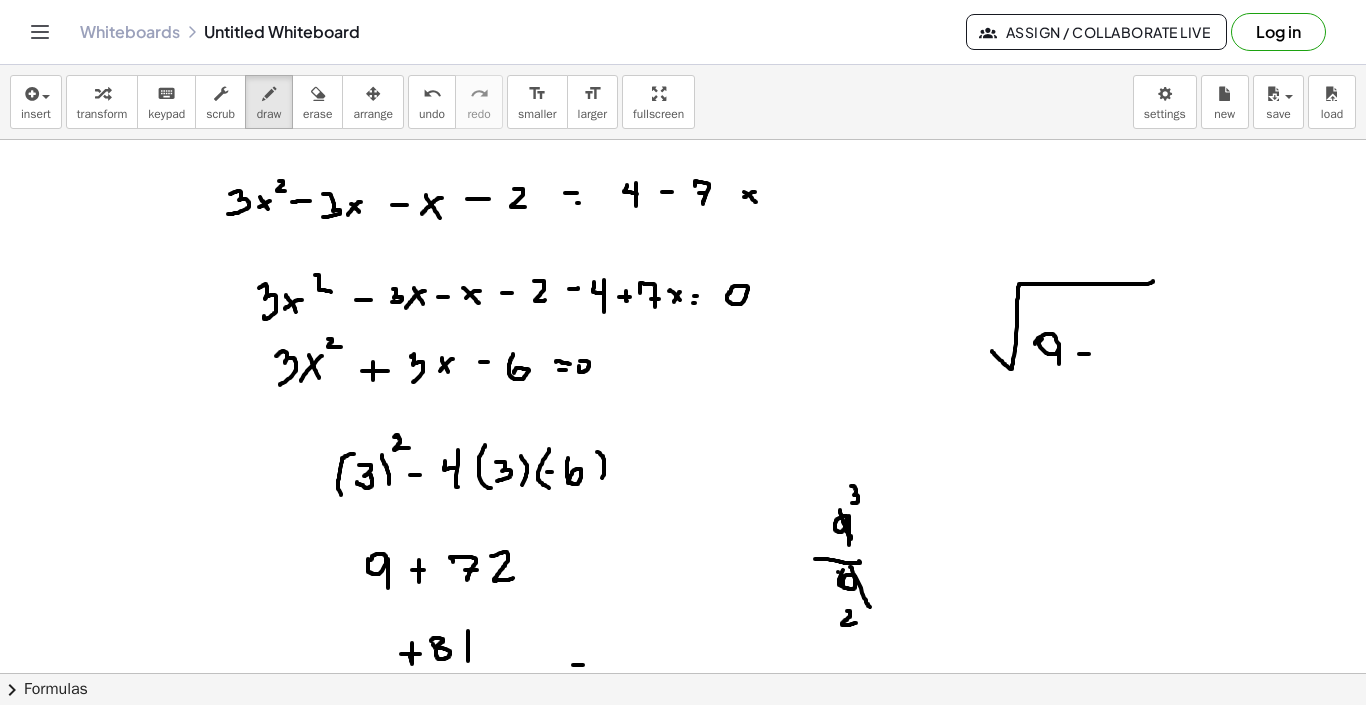 click at bounding box center (683, 428) 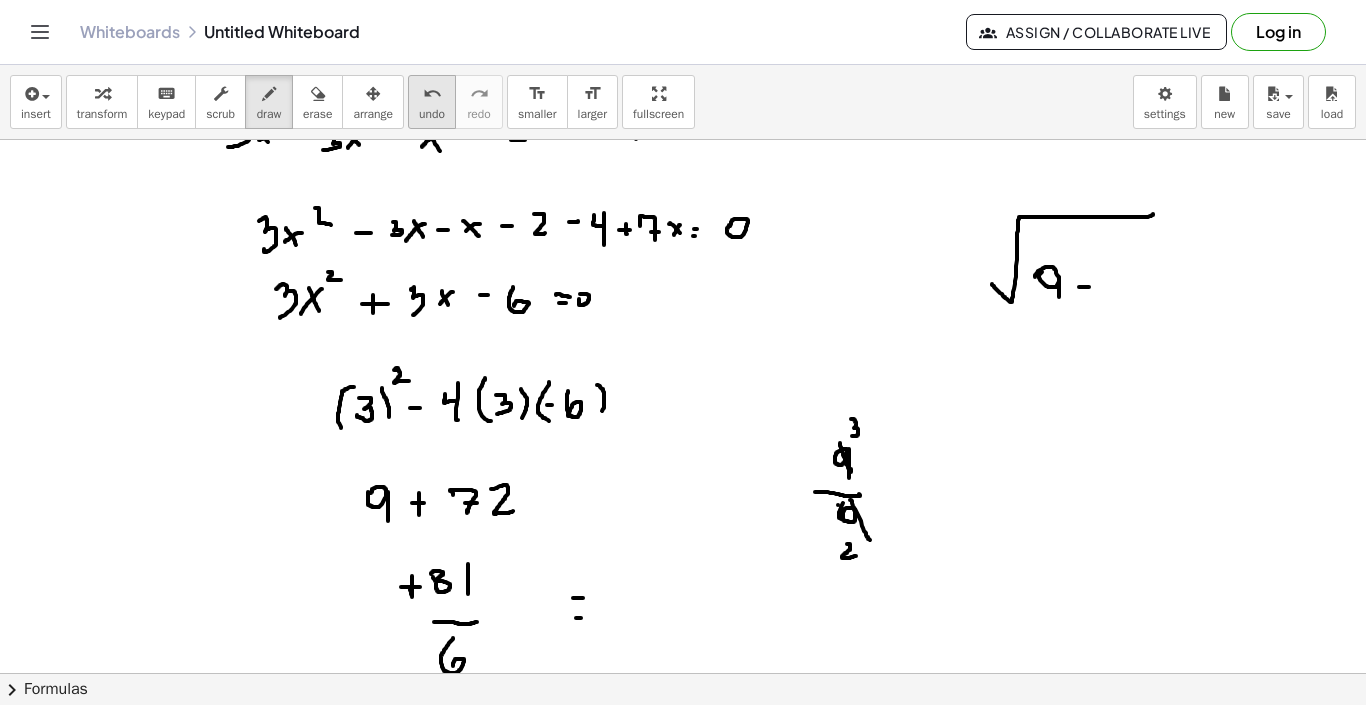 click on "undo" at bounding box center (432, 114) 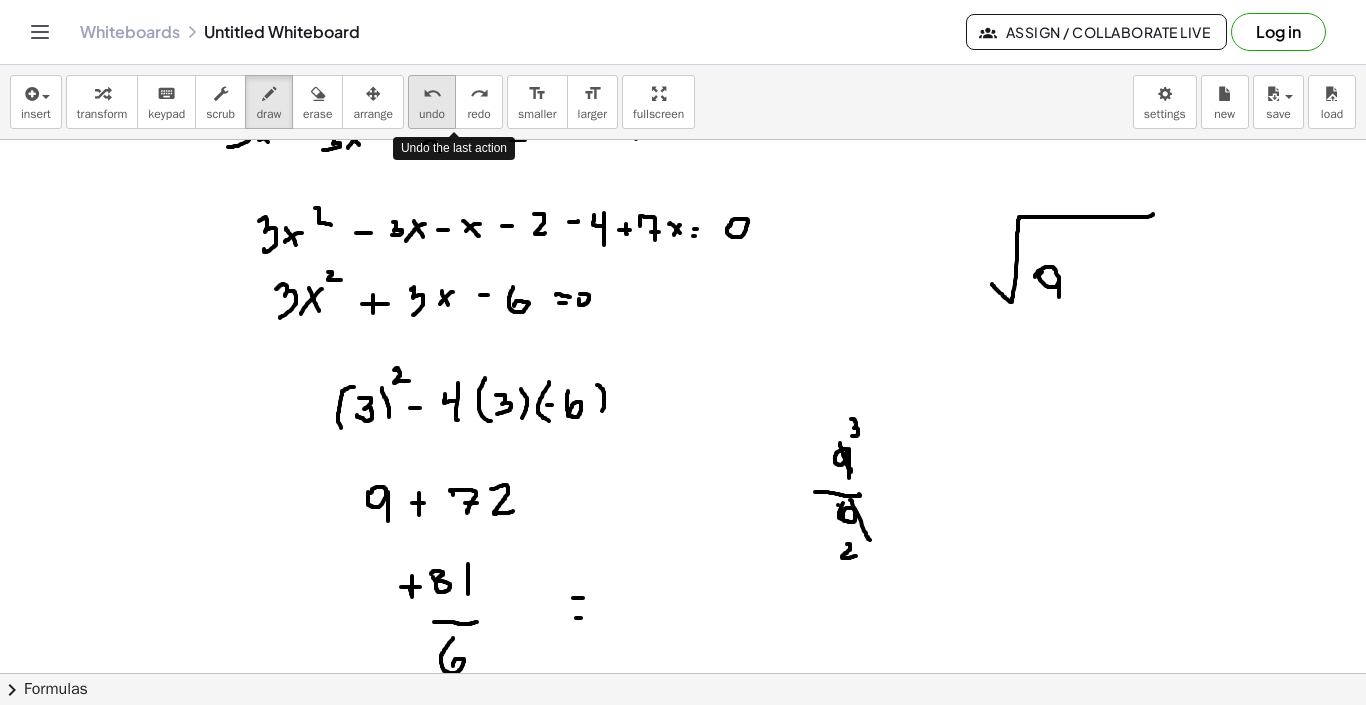click on "undo" at bounding box center [432, 114] 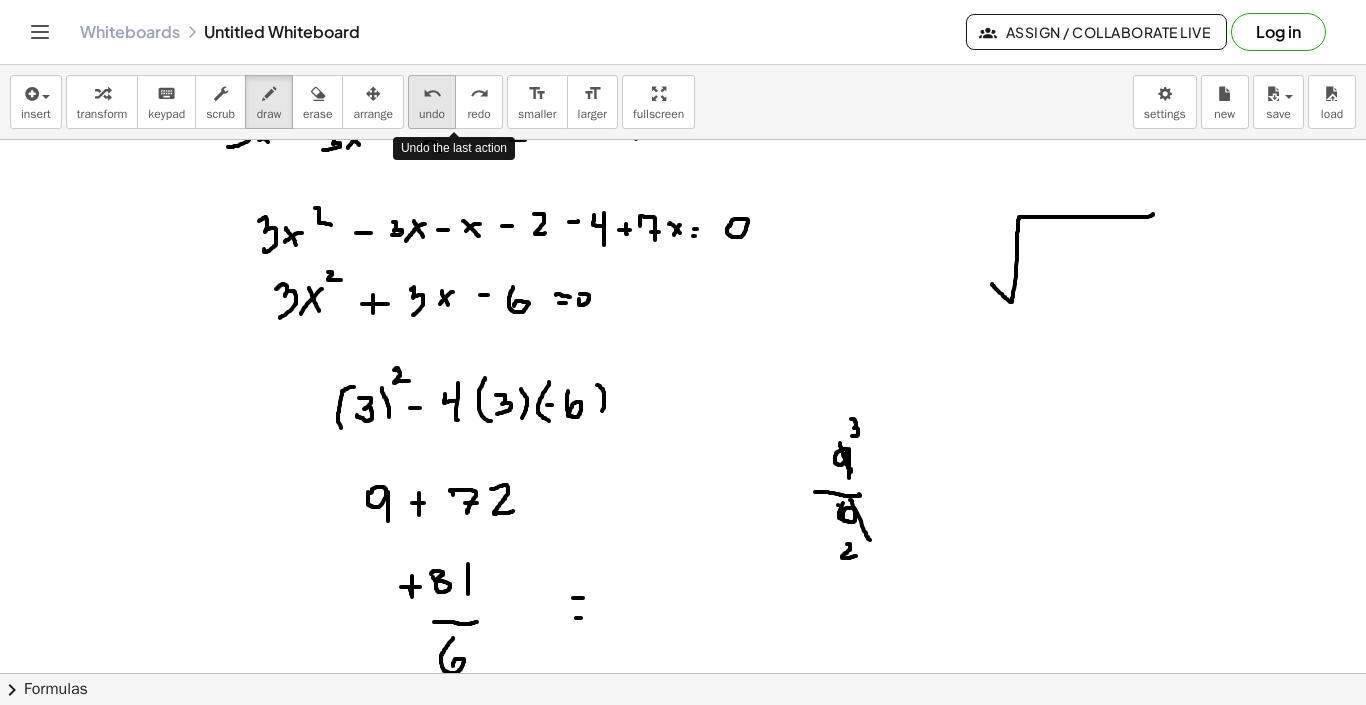 click on "undo" at bounding box center (432, 114) 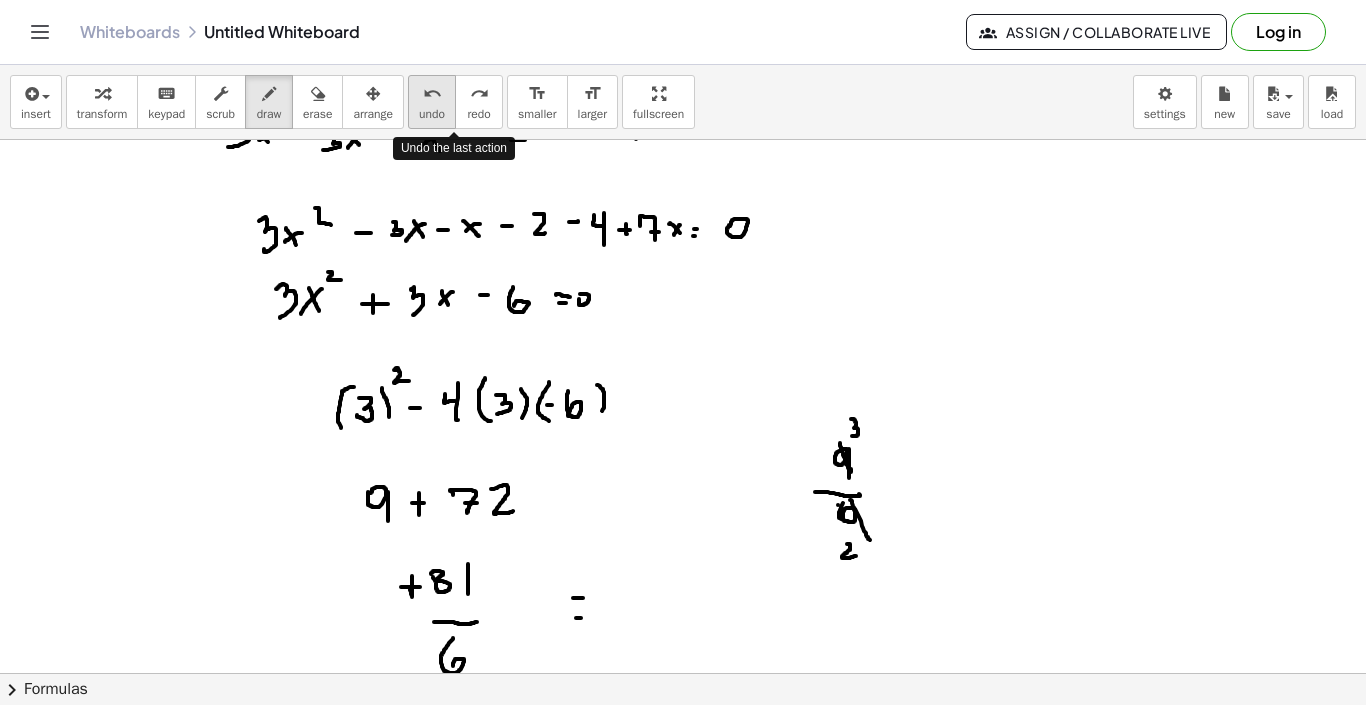 click on "undo" at bounding box center (432, 114) 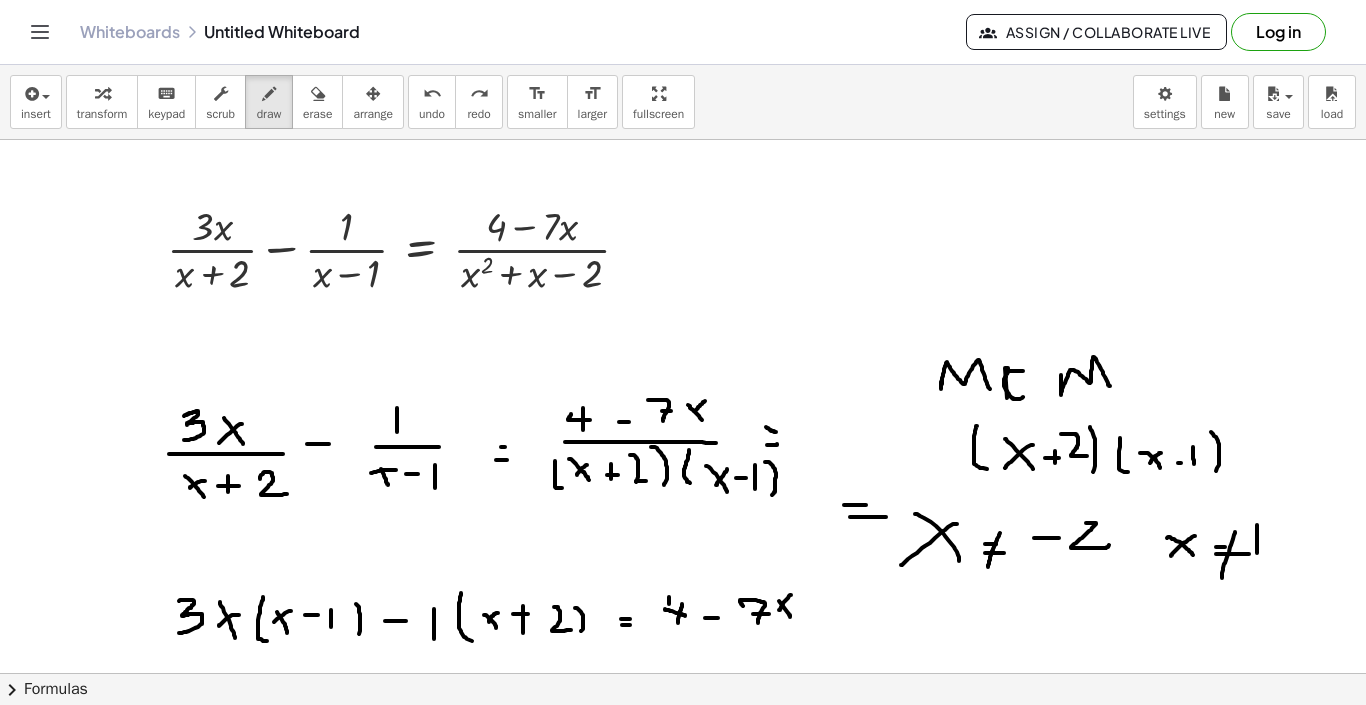 scroll, scrollTop: 0, scrollLeft: 0, axis: both 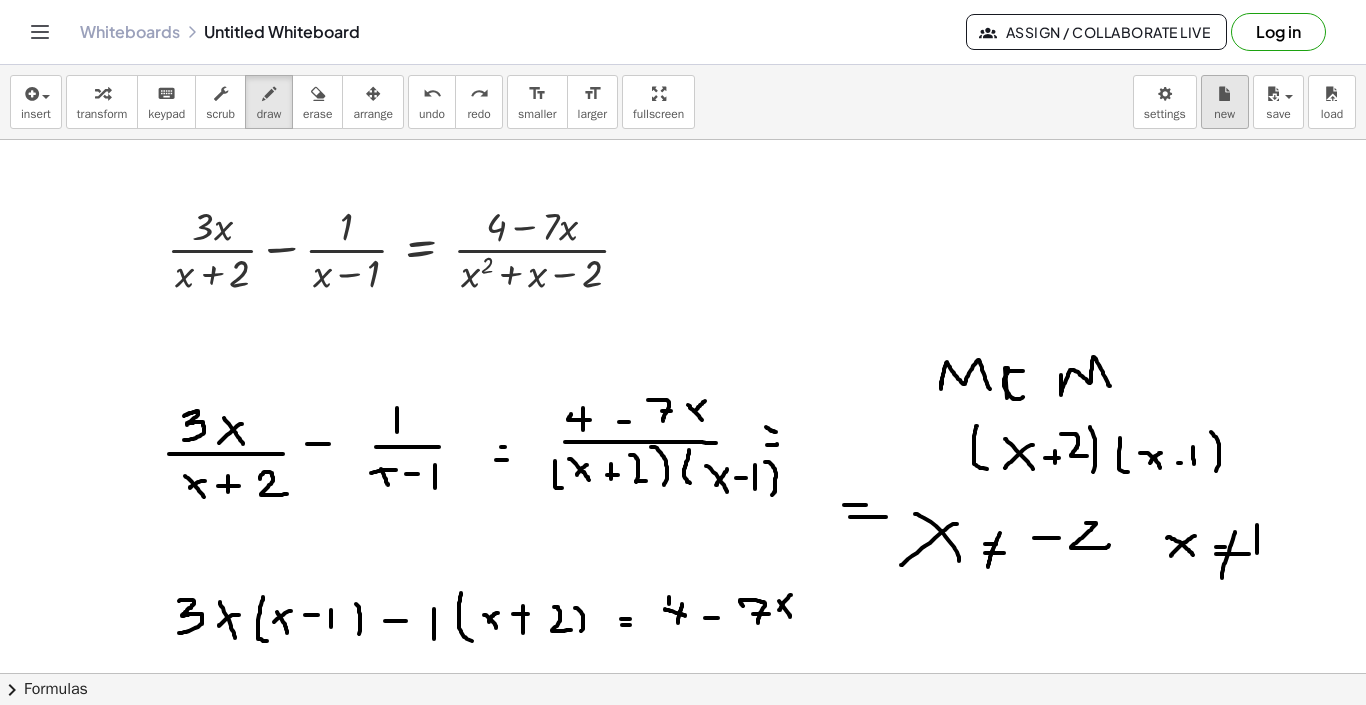 click on "new" at bounding box center (1225, 102) 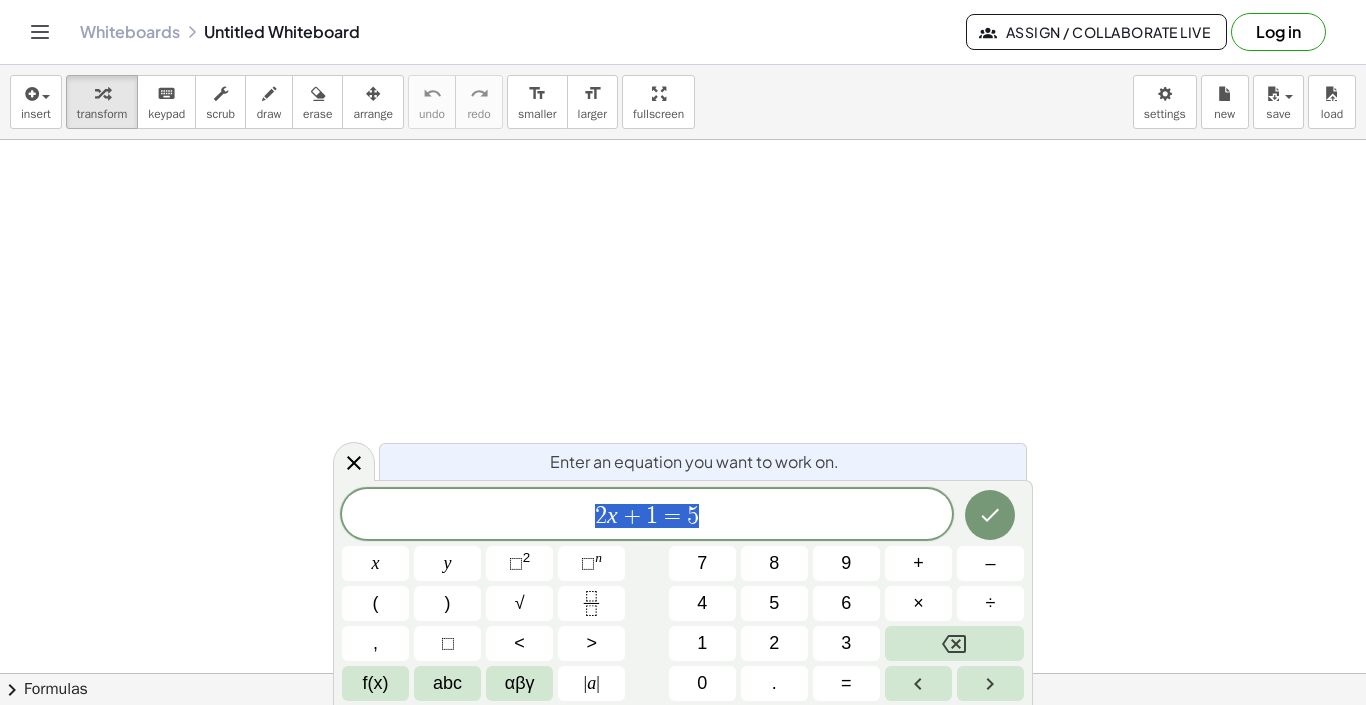 scroll, scrollTop: 0, scrollLeft: 0, axis: both 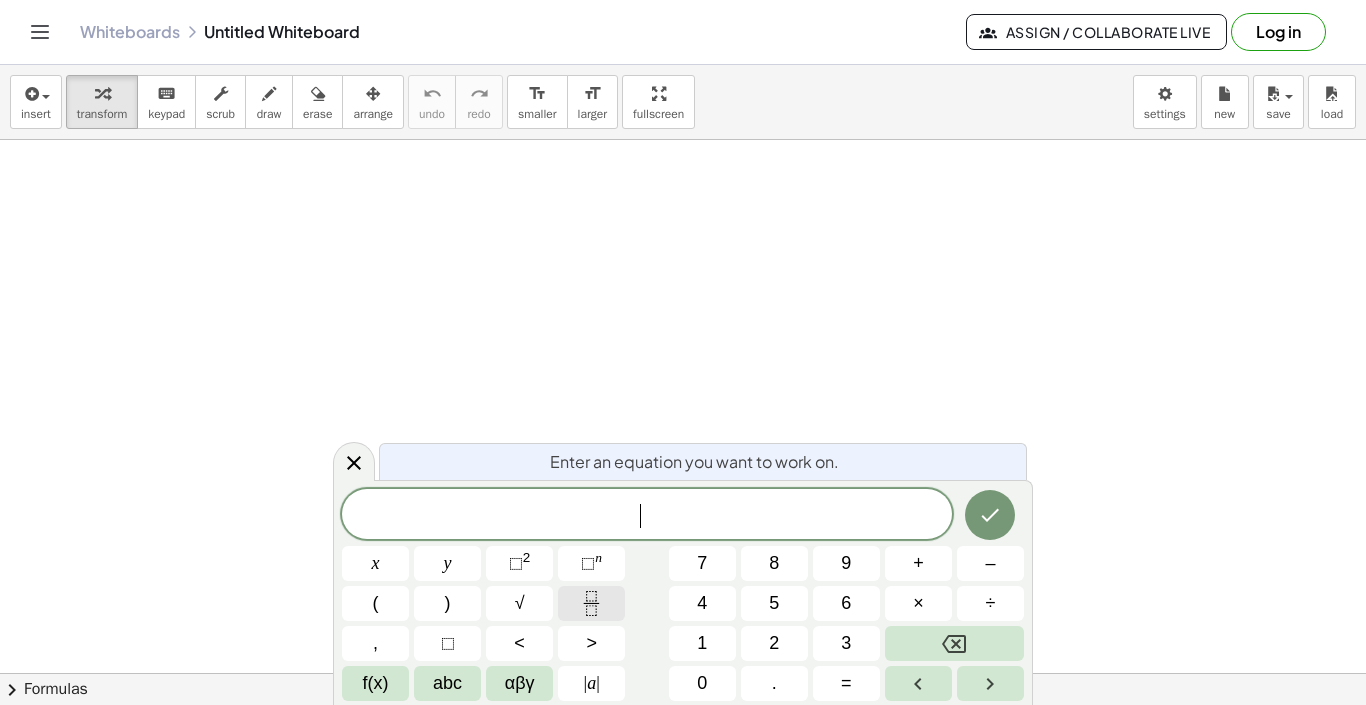click 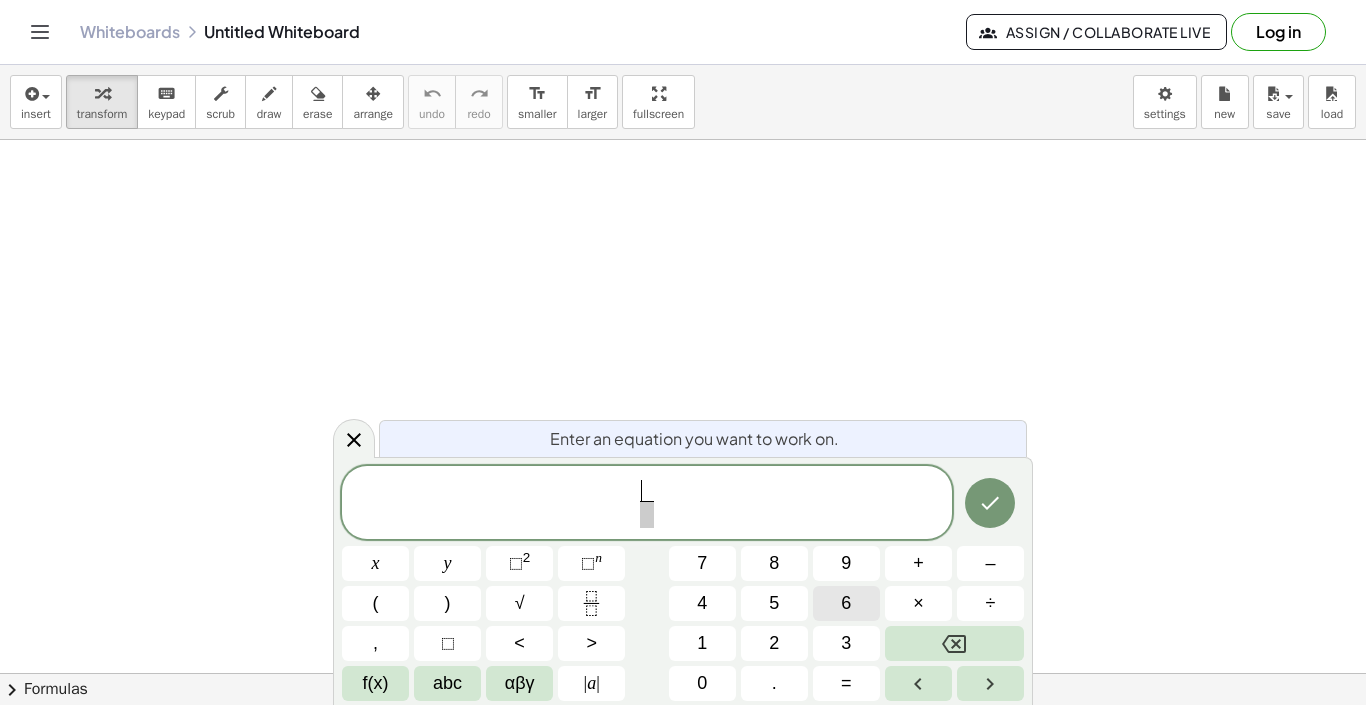 click on "6" at bounding box center [846, 603] 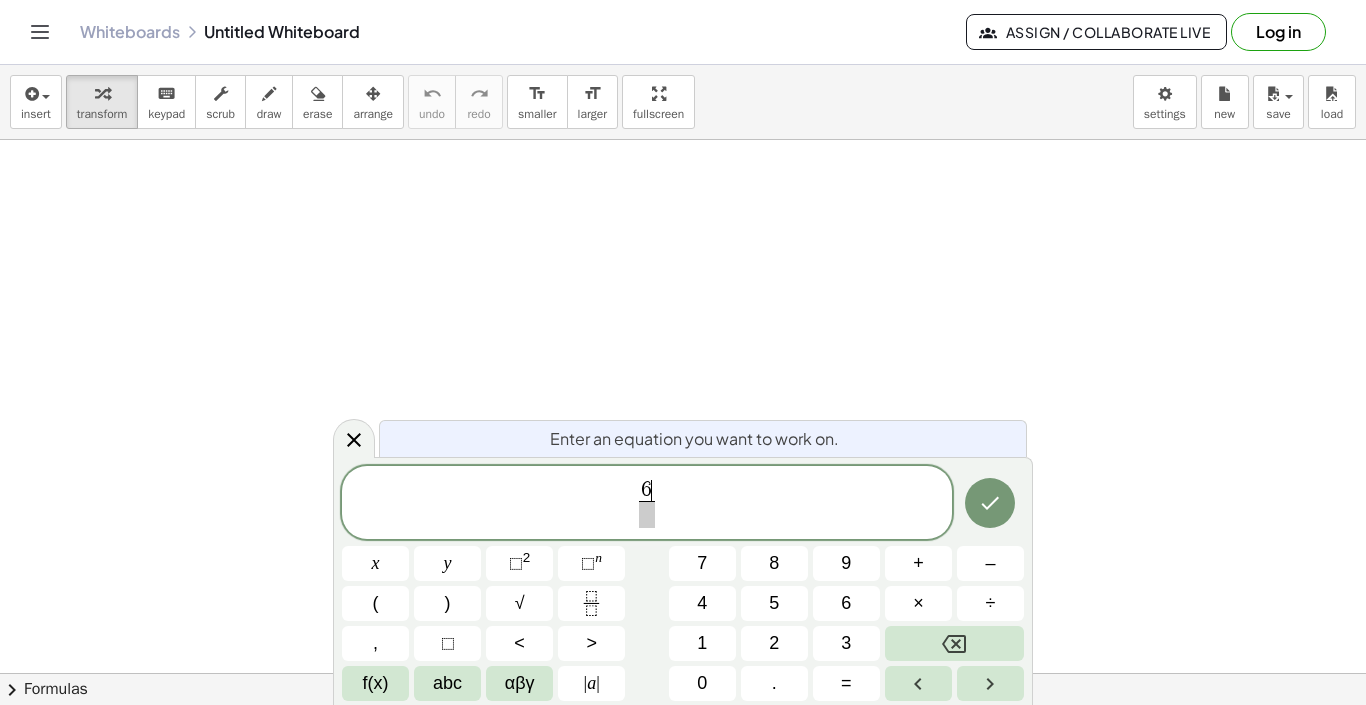 click at bounding box center (646, 514) 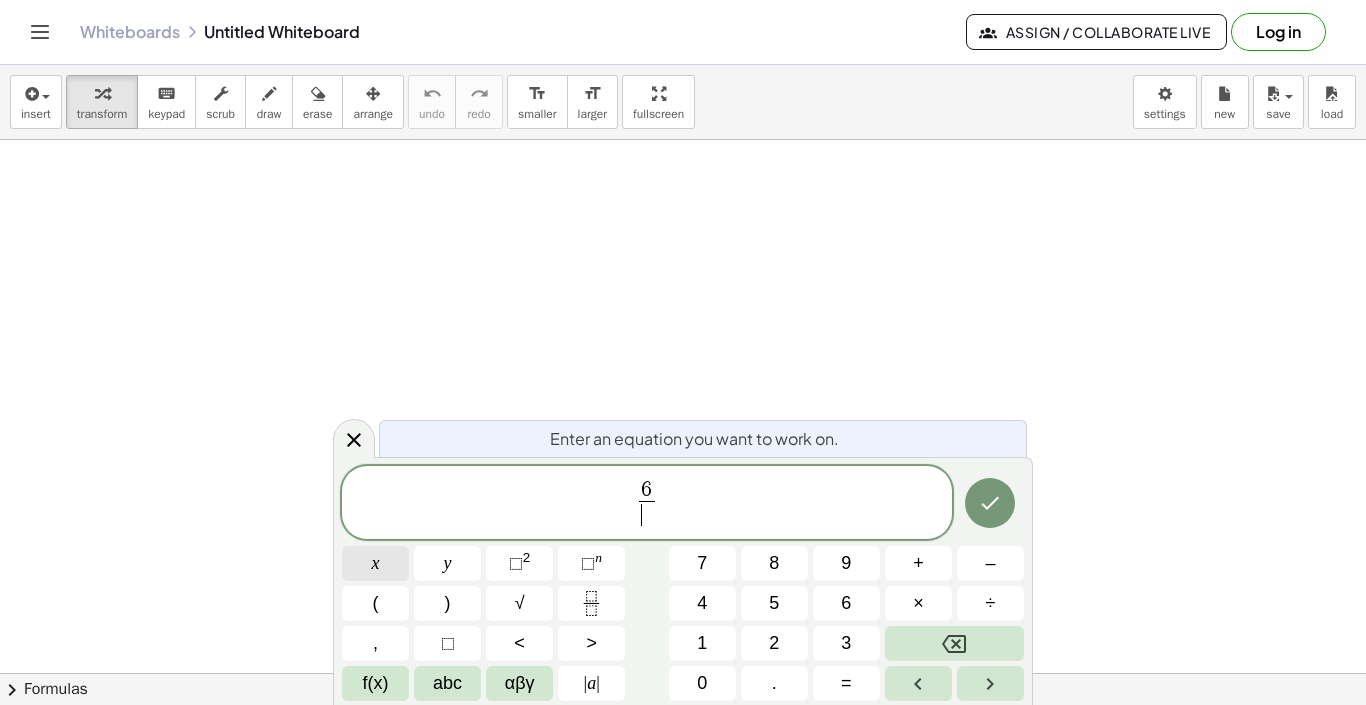 click on "x" at bounding box center (375, 563) 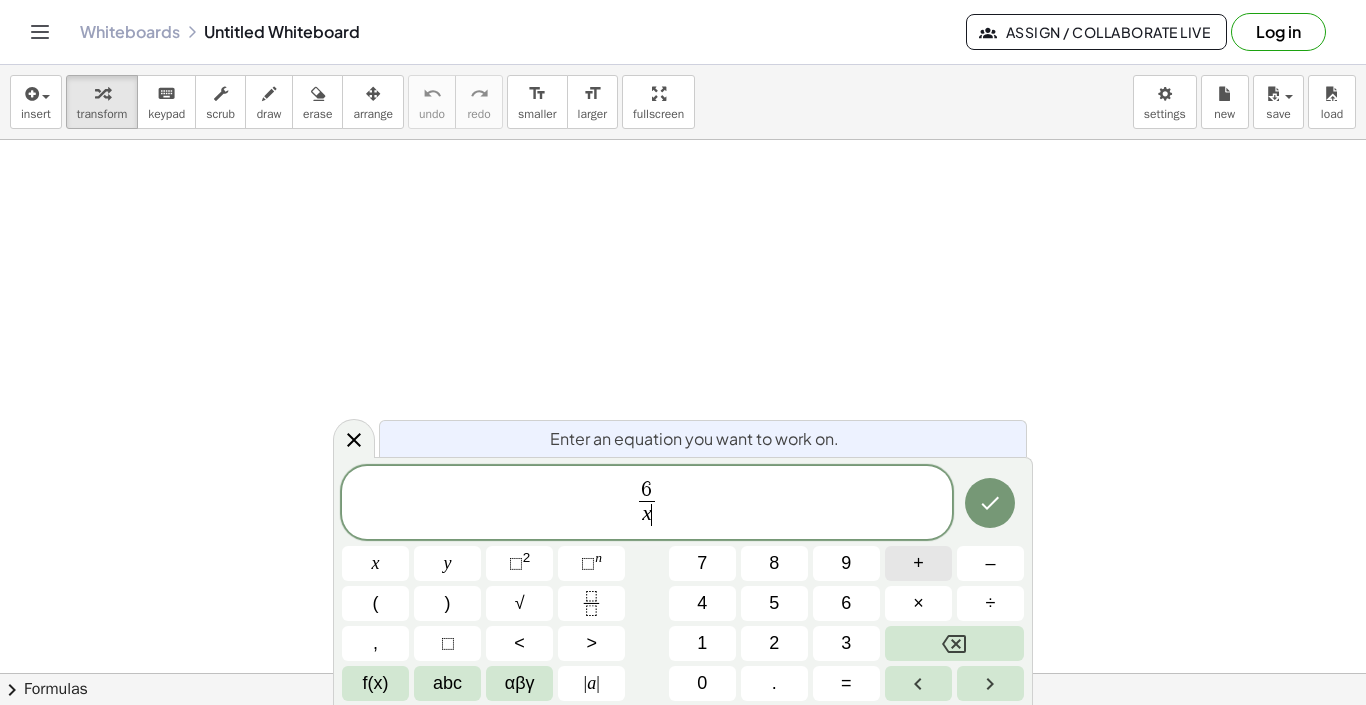 click on "+" at bounding box center [918, 563] 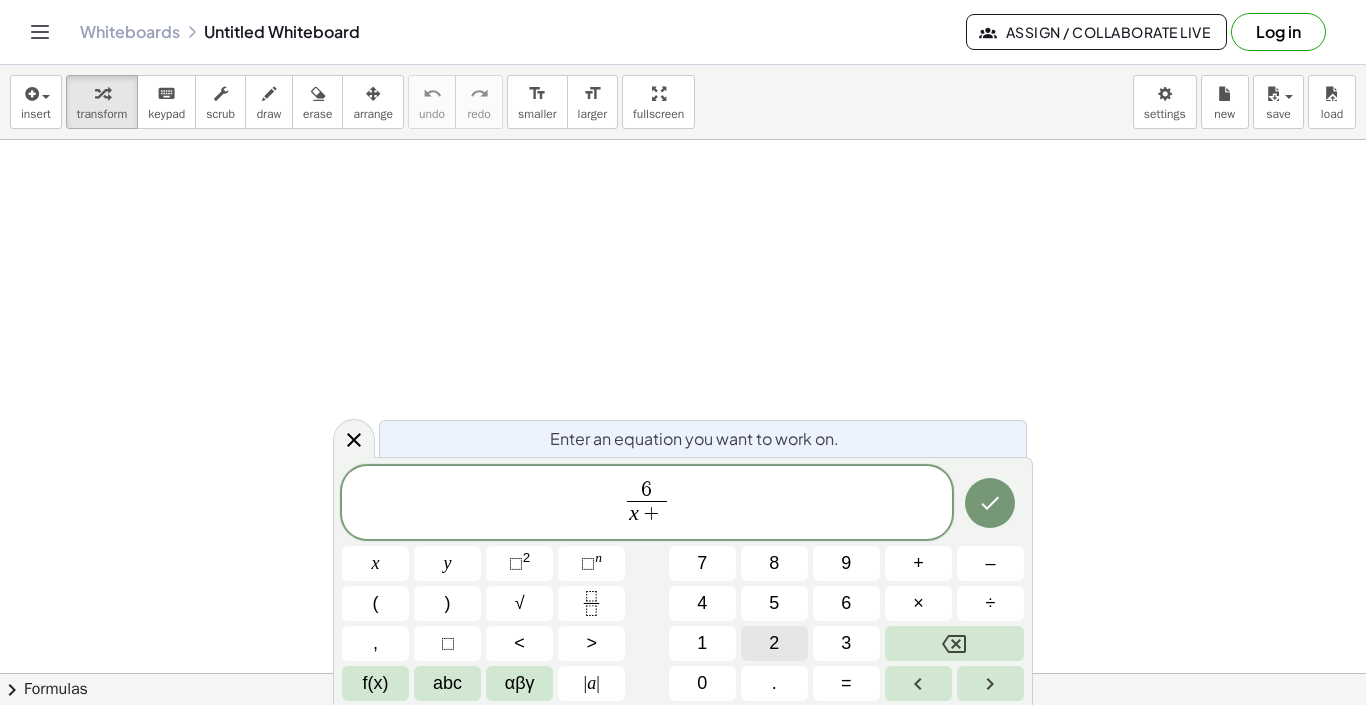 click on "2" at bounding box center (774, 643) 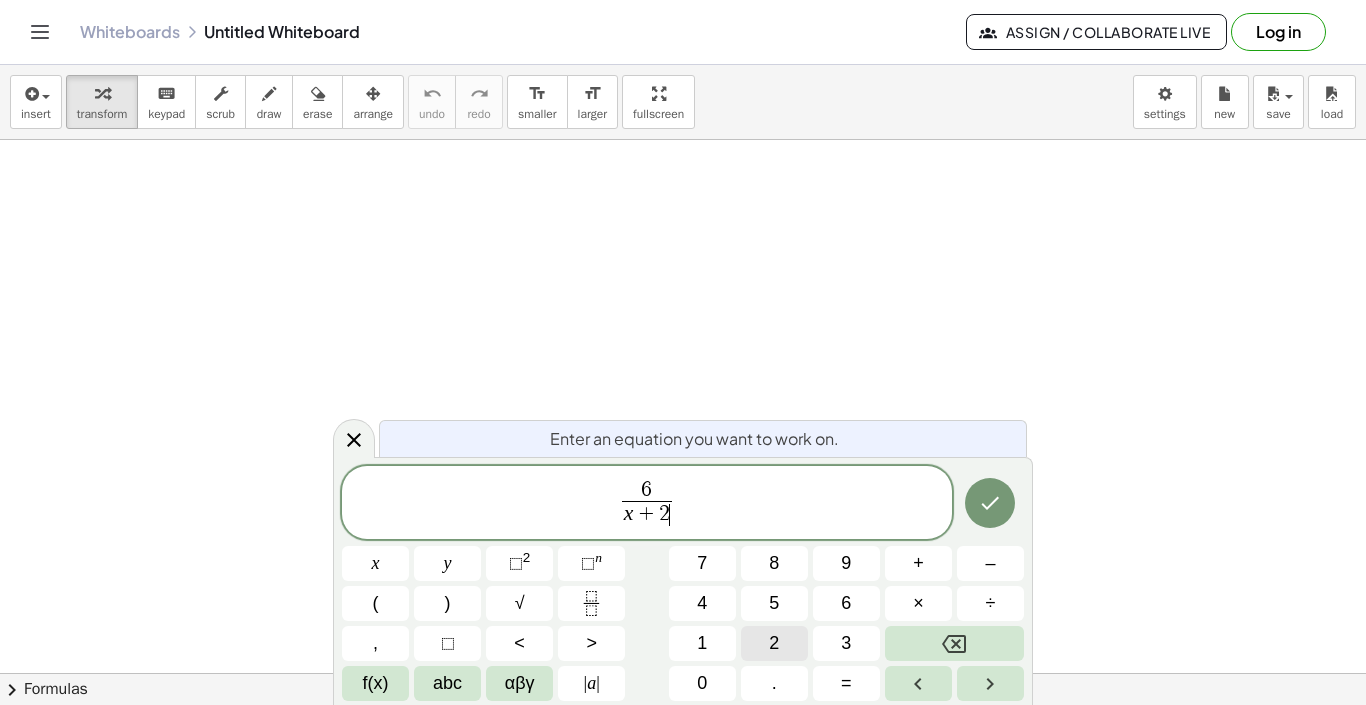 click on "2" at bounding box center [774, 643] 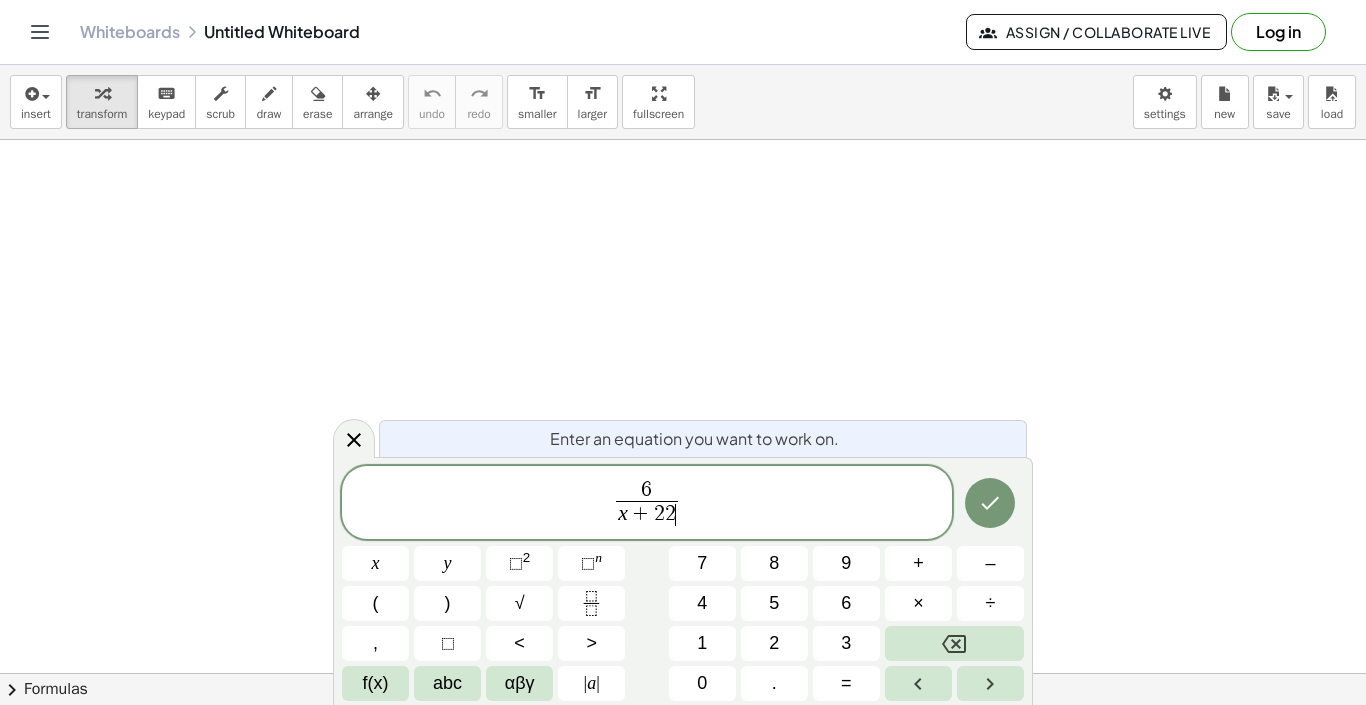 click on "6 x + 2 2 ​ ​" at bounding box center (647, 504) 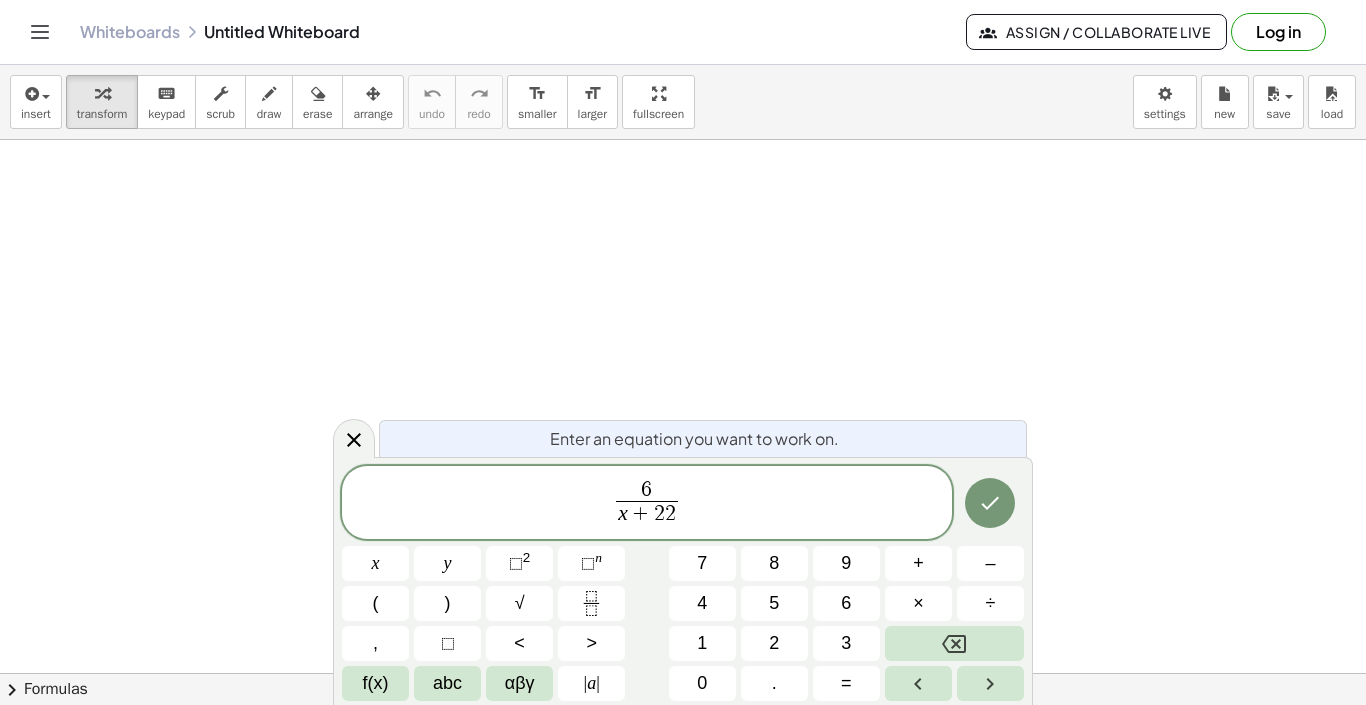 click on "6 x + 2 2 ​ ​" at bounding box center [647, 504] 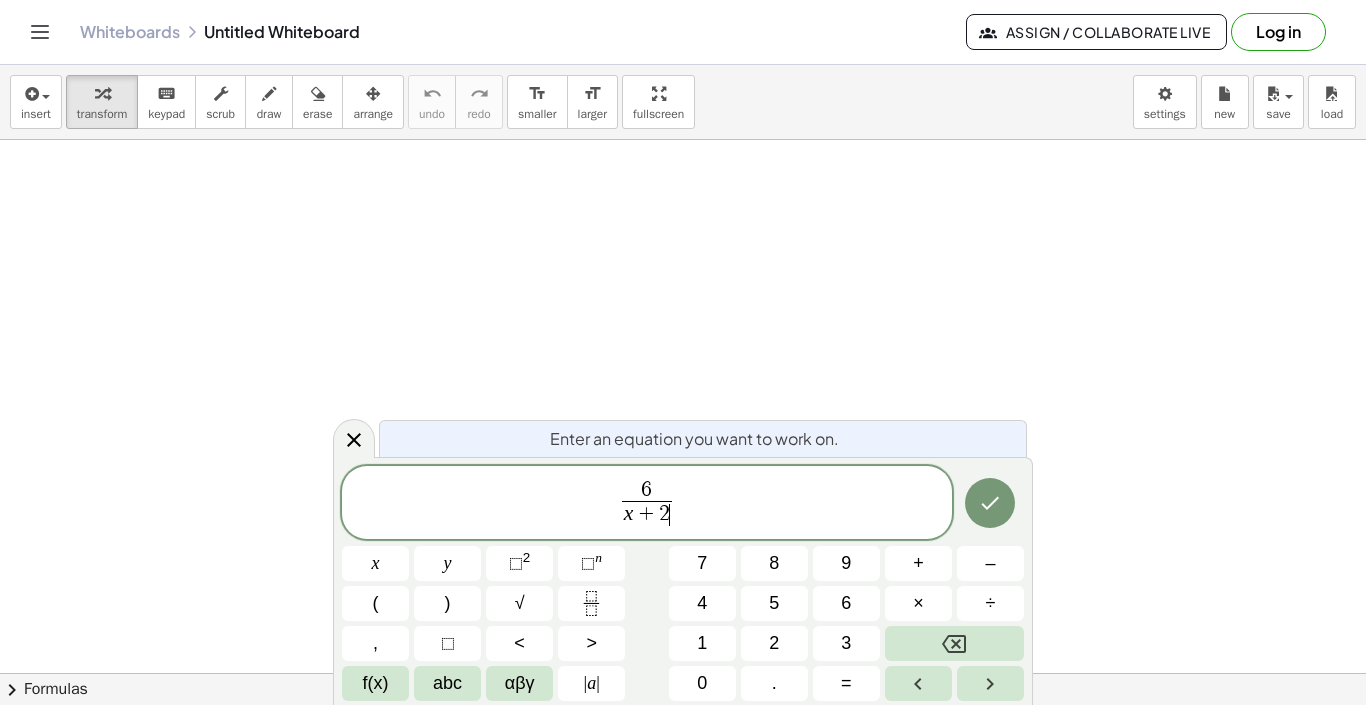 click on "6 x + 2 ​ ​" at bounding box center (647, 504) 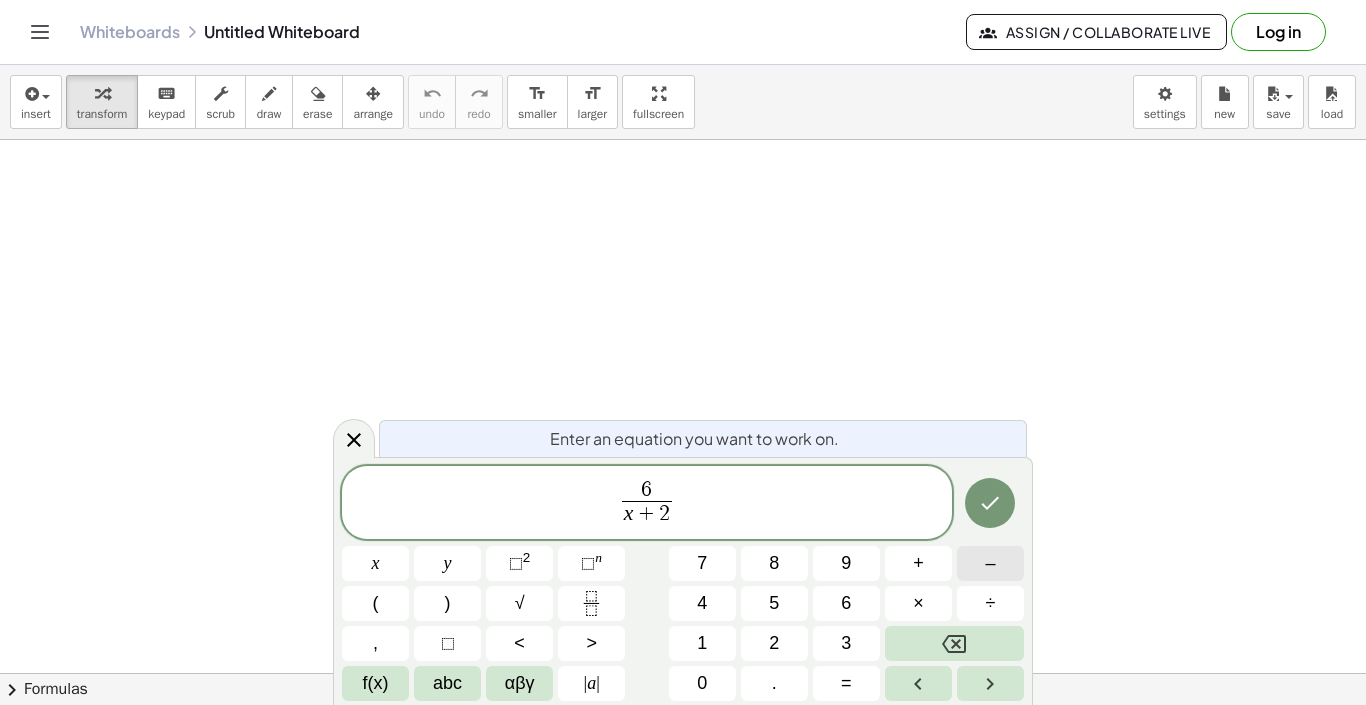 click on "–" at bounding box center [990, 563] 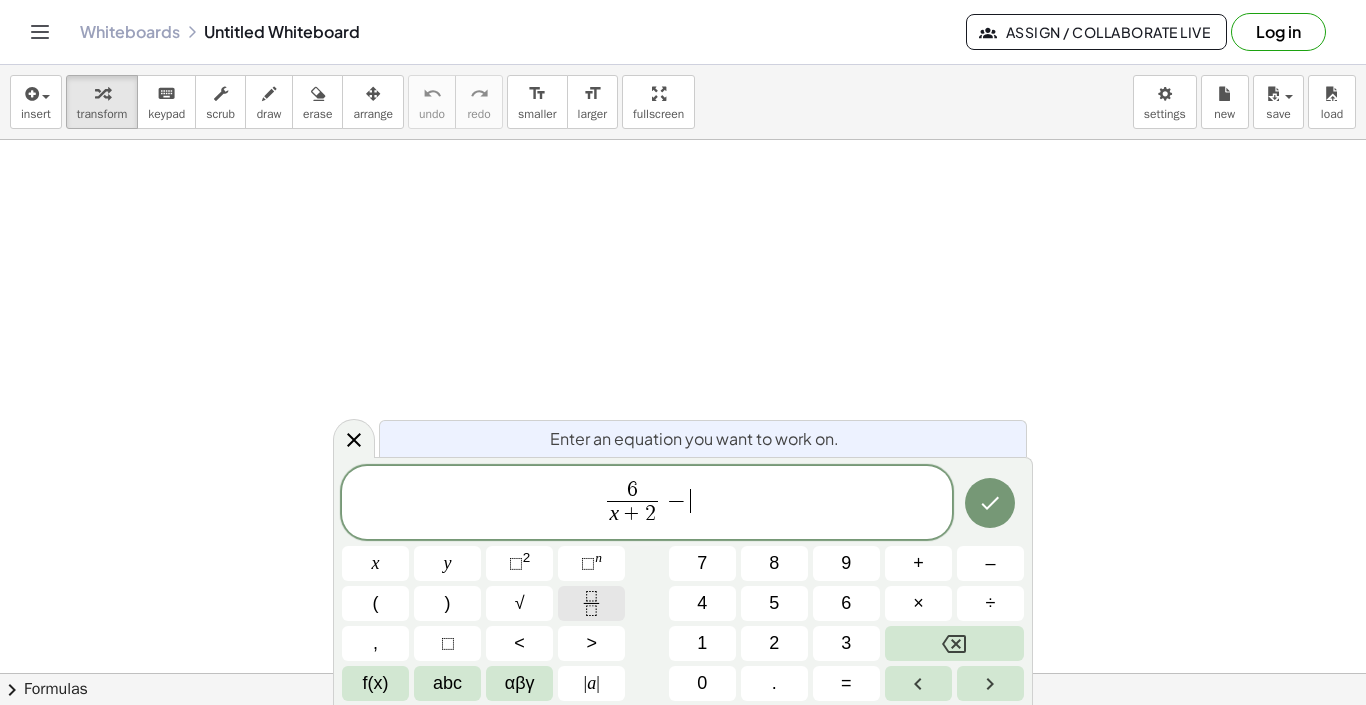 click at bounding box center (591, 603) 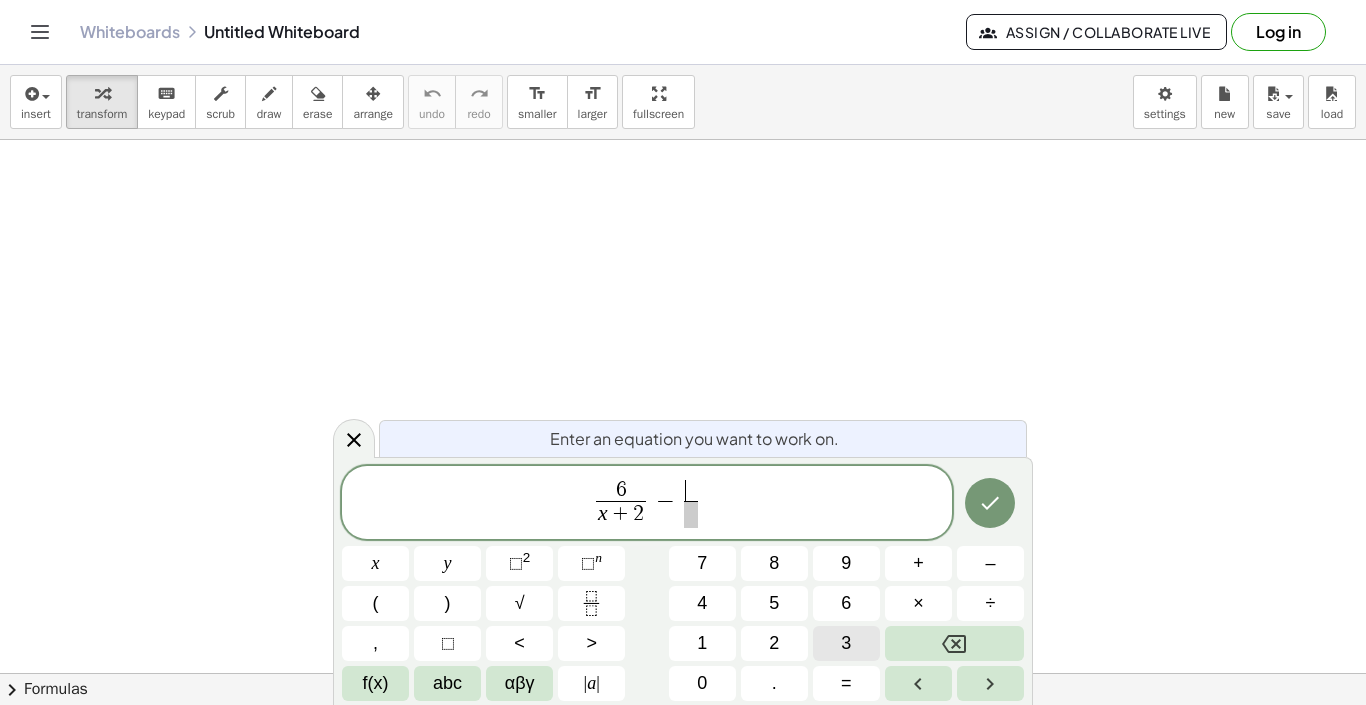 click on "3" at bounding box center (846, 643) 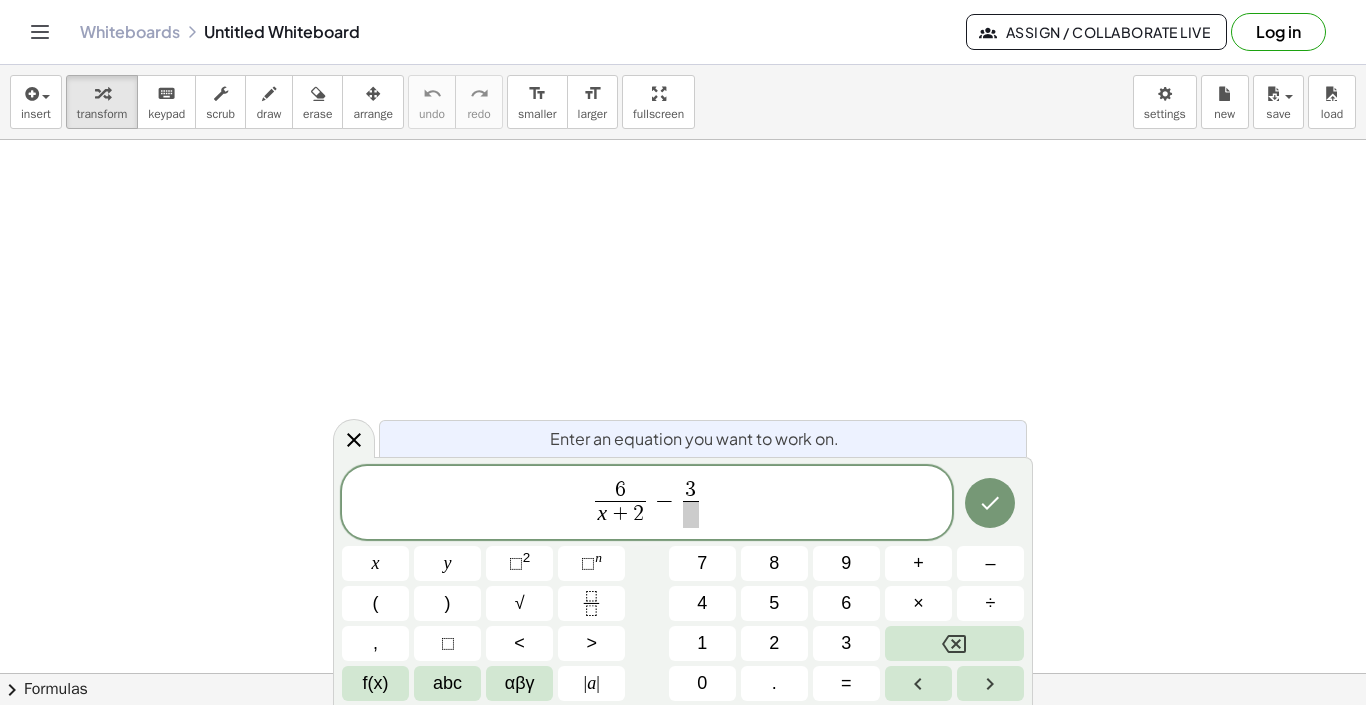 click at bounding box center (690, 514) 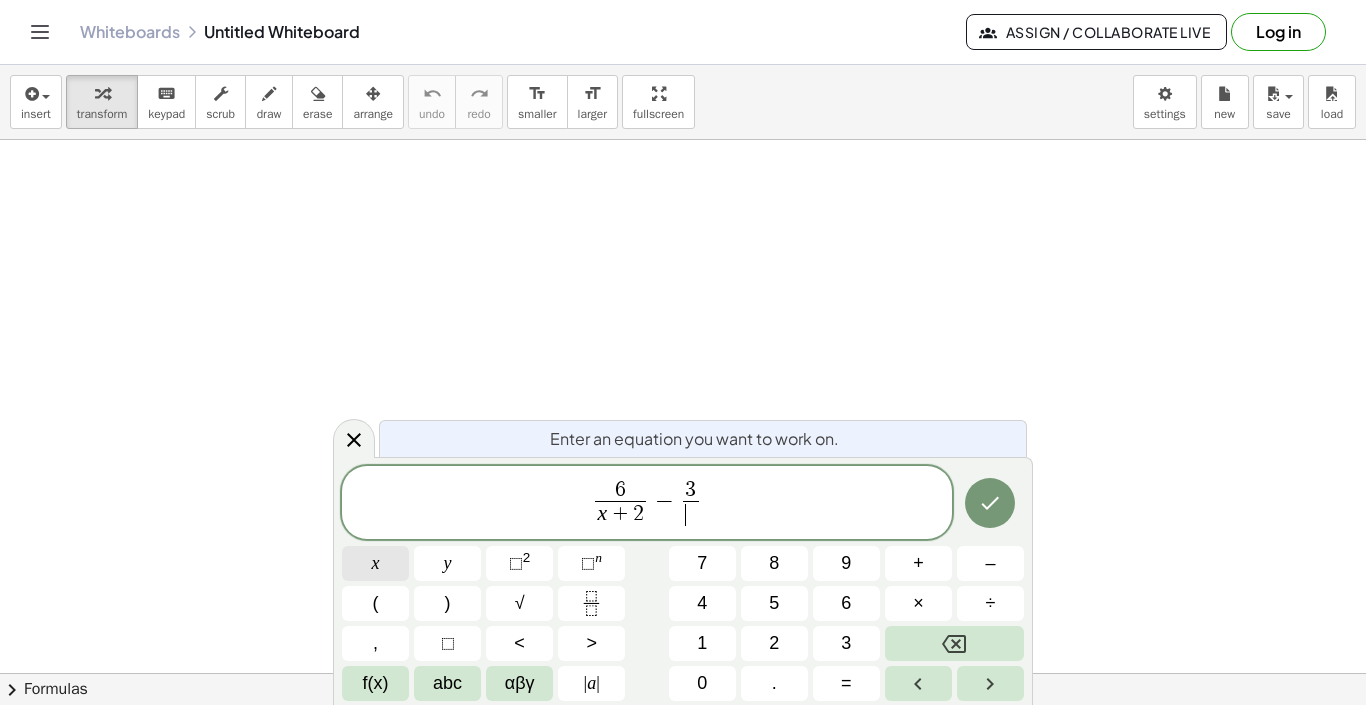 click on "x" at bounding box center [375, 563] 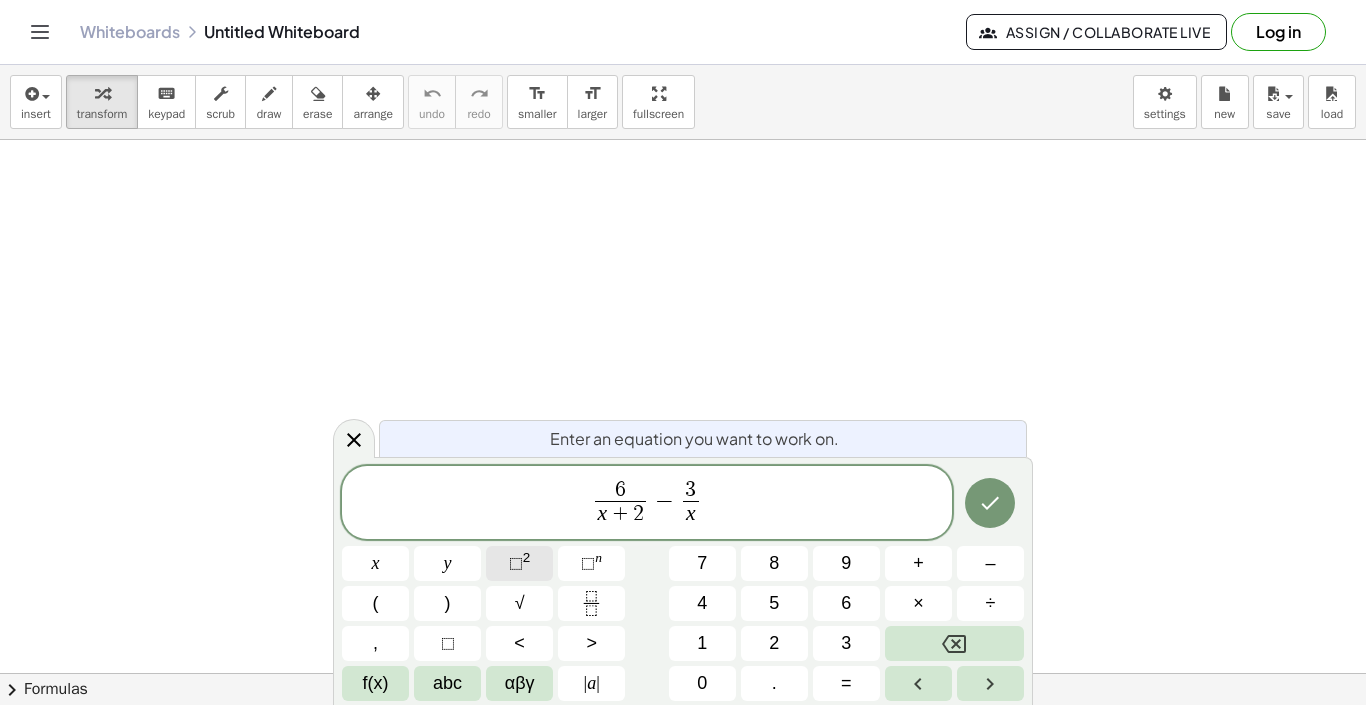 click on "⬚" at bounding box center (516, 563) 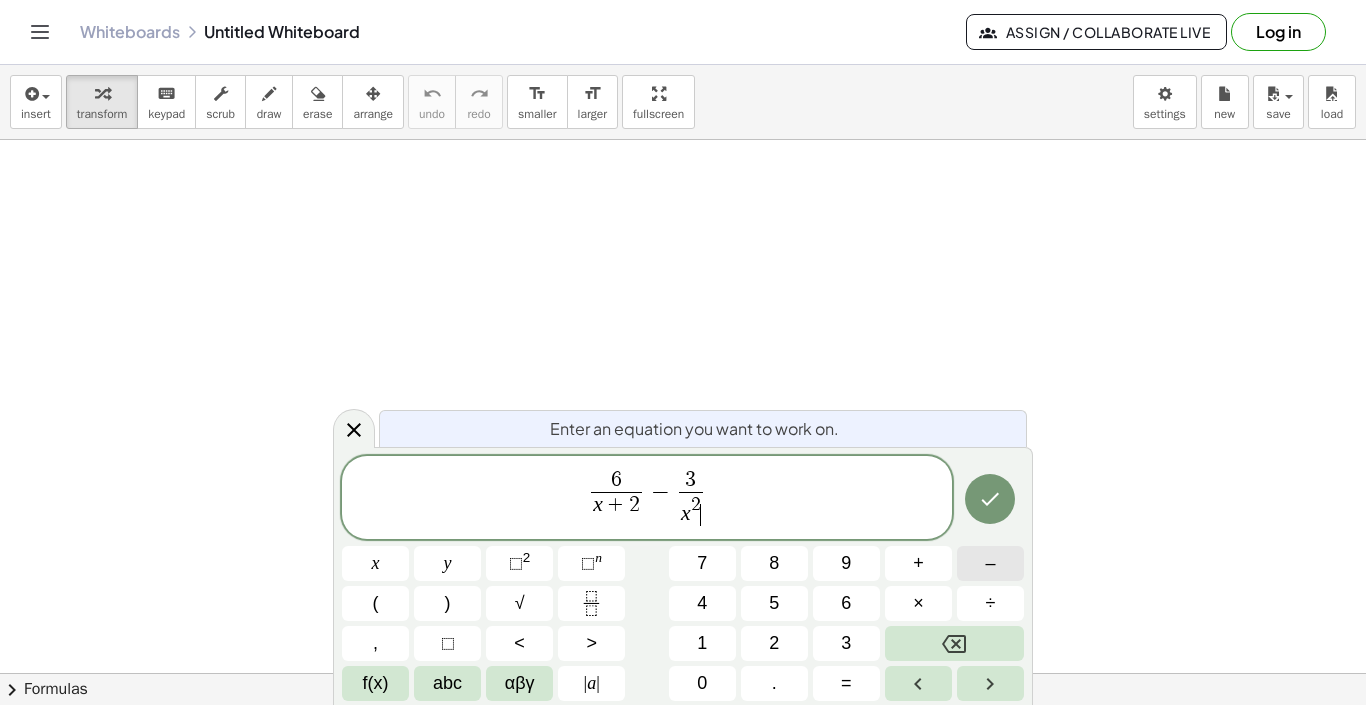 click on "–" at bounding box center (990, 563) 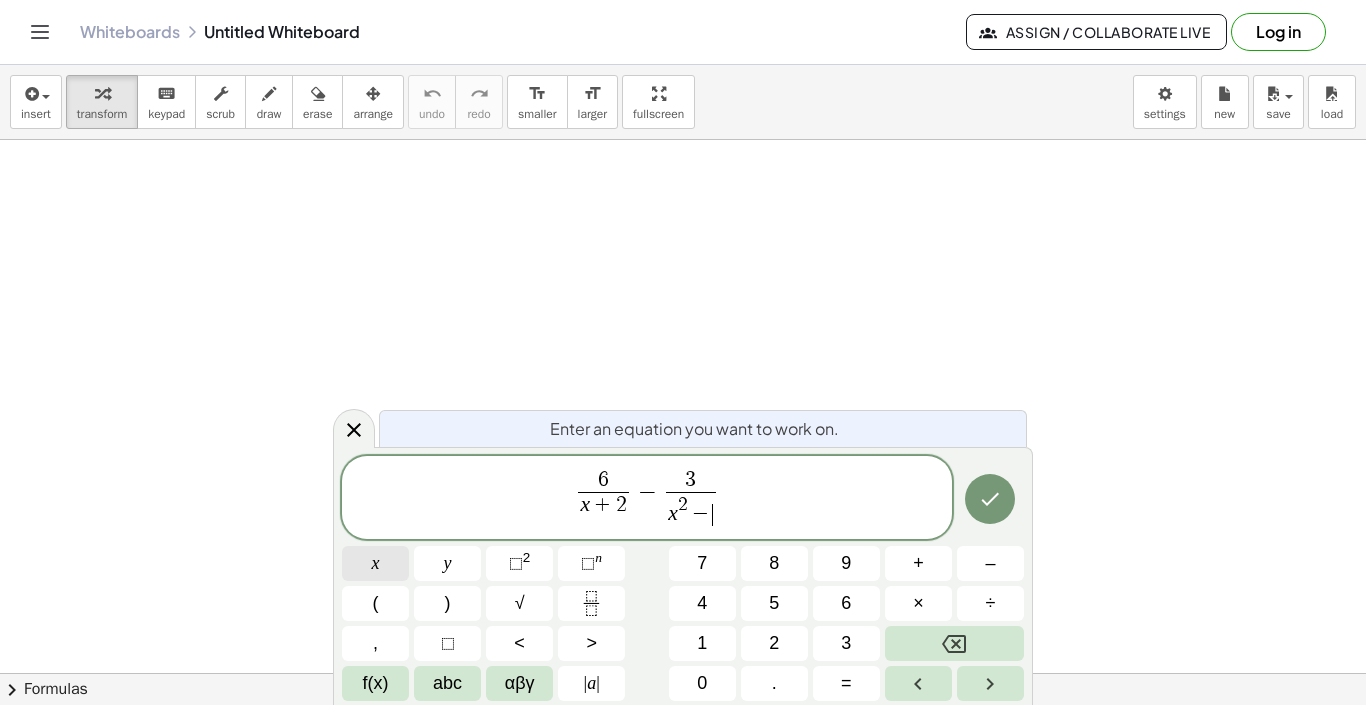 click on "x" at bounding box center (375, 563) 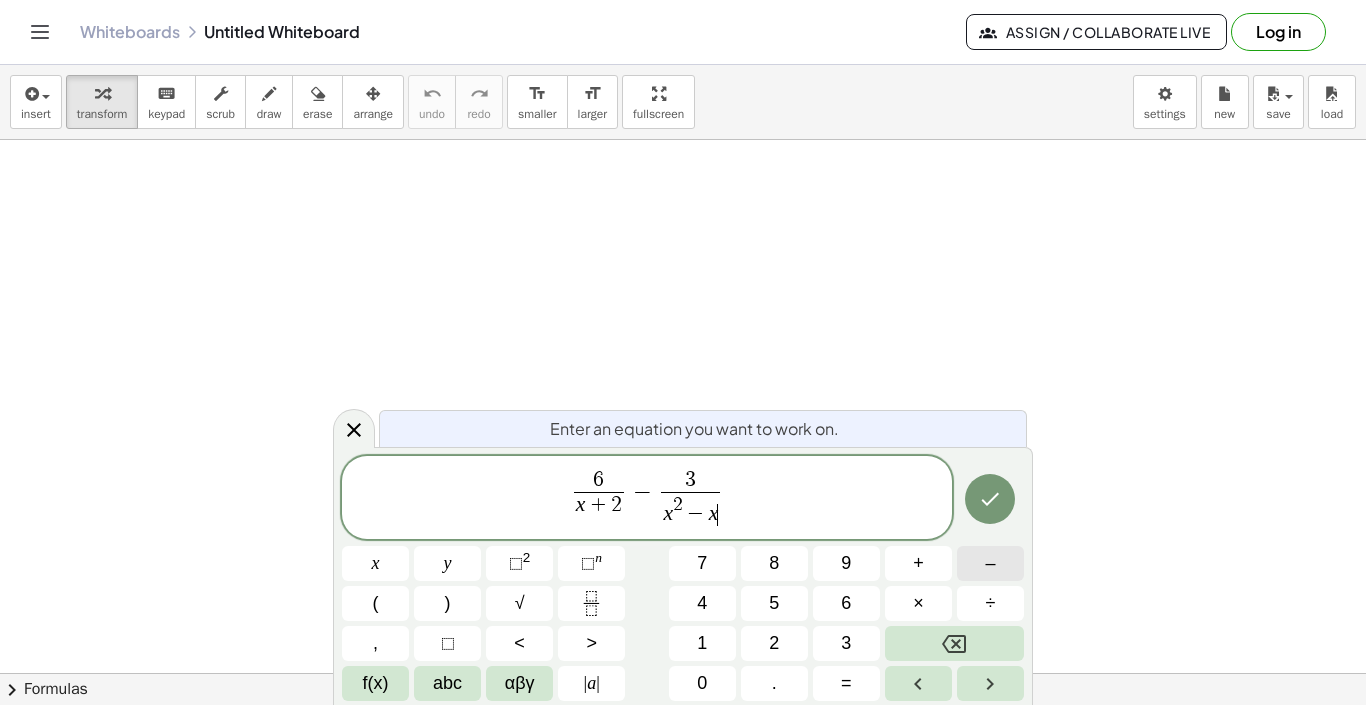 click on "–" at bounding box center (990, 563) 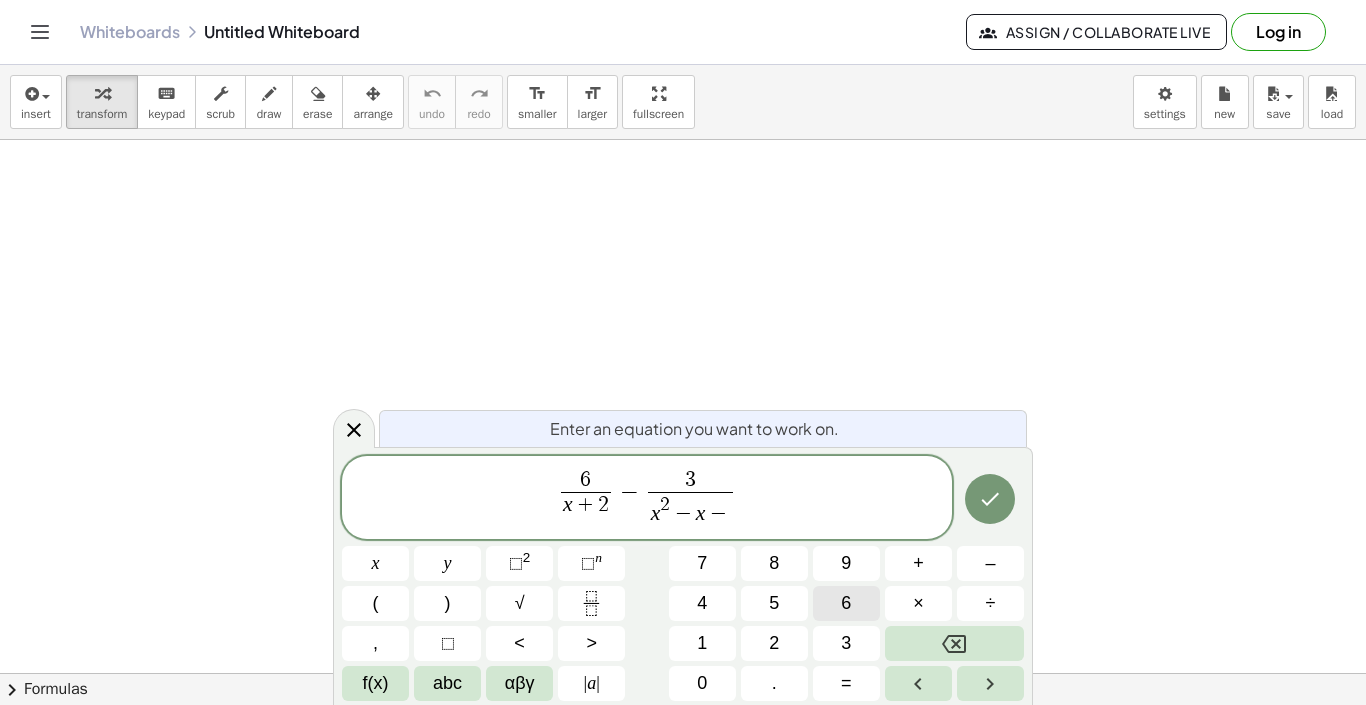 click on "6" at bounding box center (846, 603) 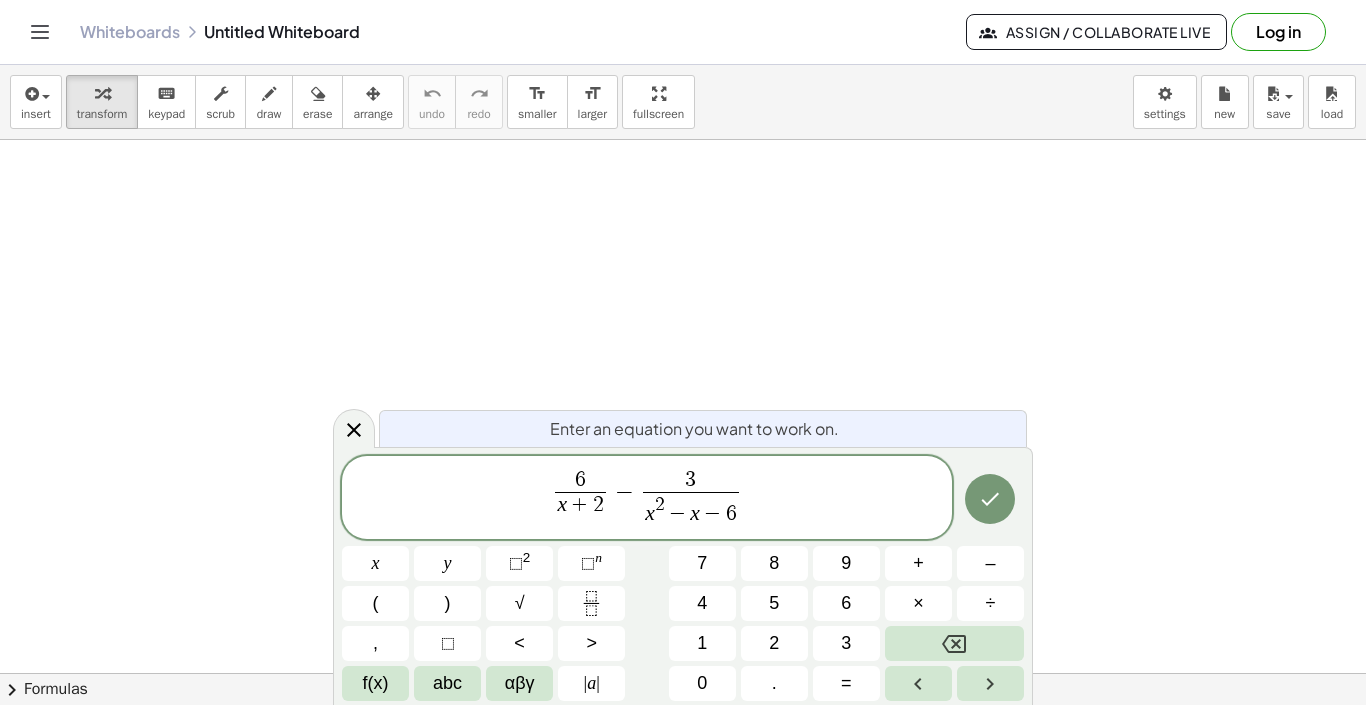 click on "6 x + 2 ​ − 3 x 2 − x − 6 ​ ​" at bounding box center (647, 499) 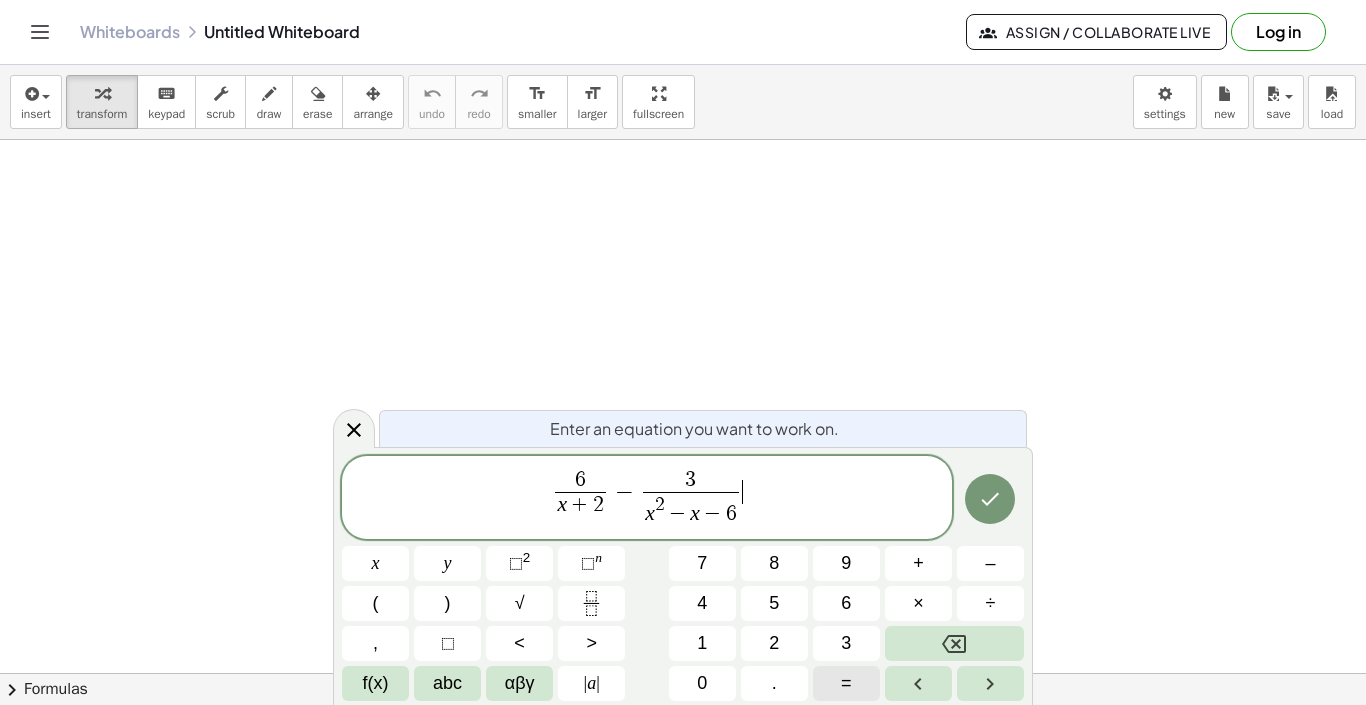 click on "=" at bounding box center [846, 683] 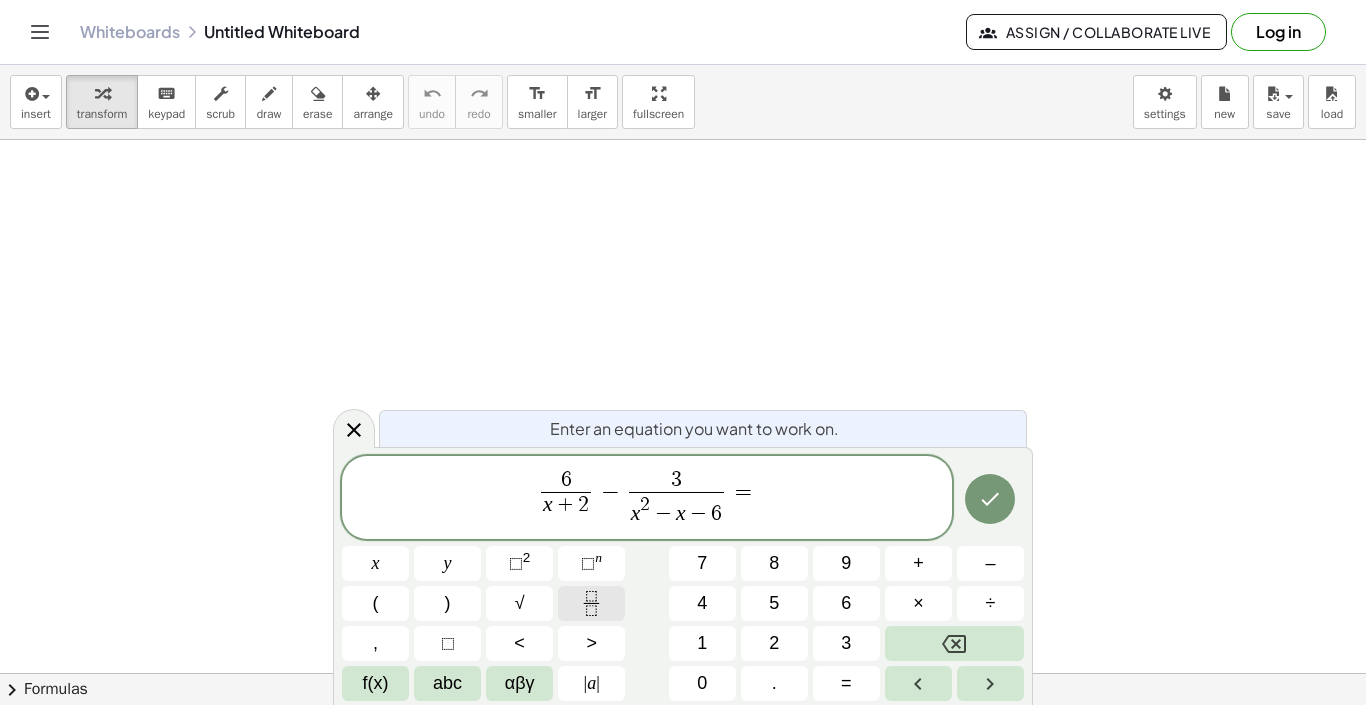click 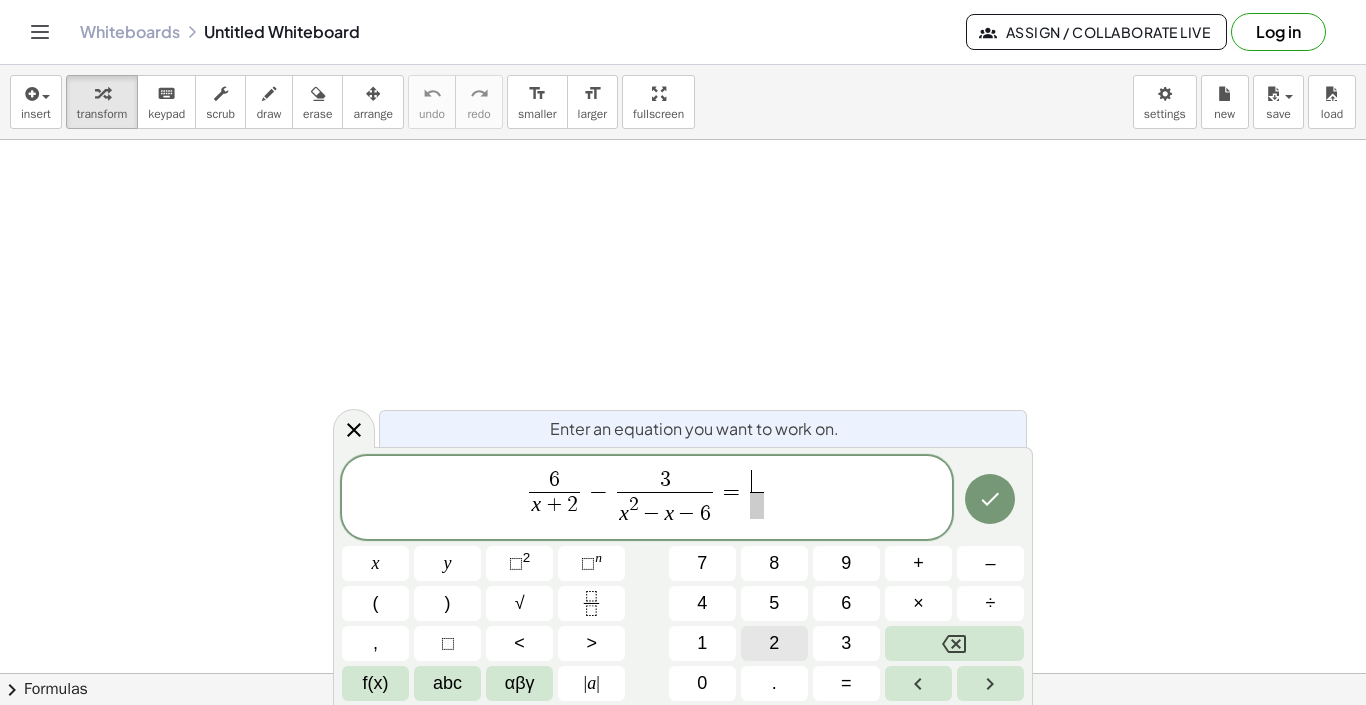 click on "2" at bounding box center [774, 643] 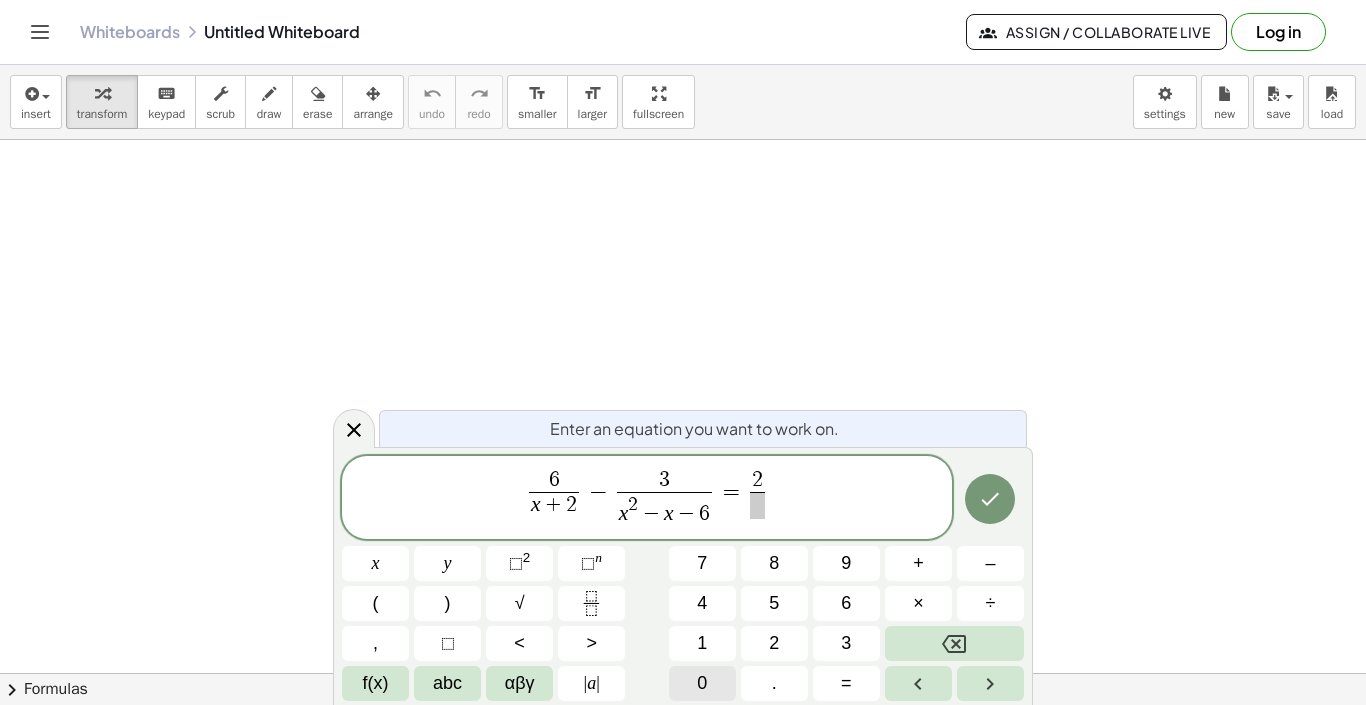 click on "0" at bounding box center (702, 683) 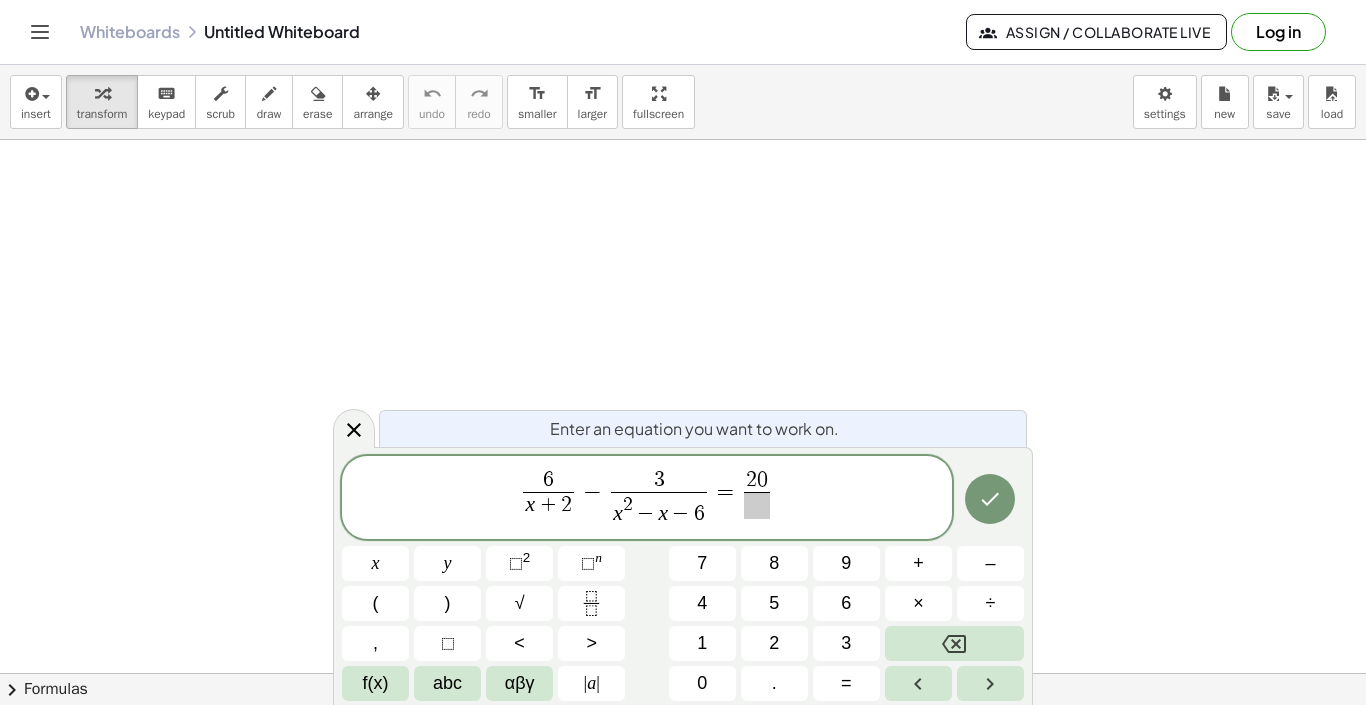 click at bounding box center [757, 505] 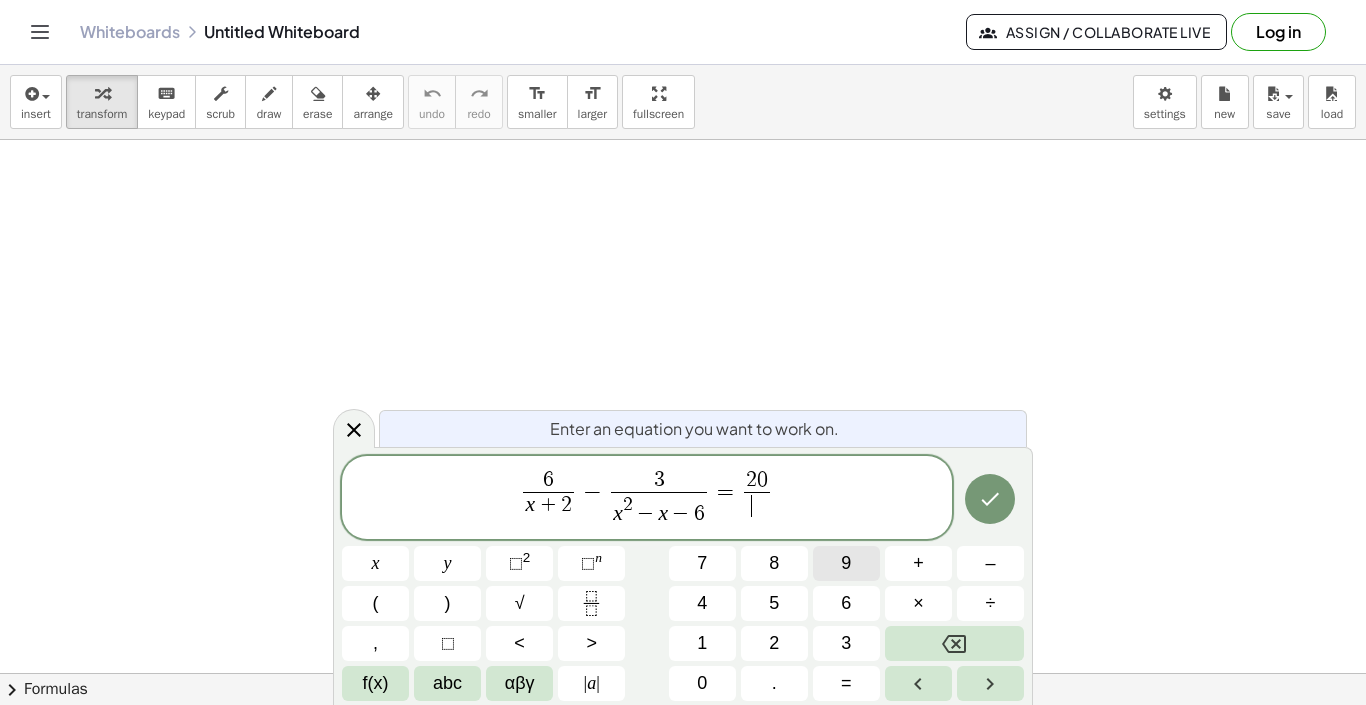 click on "9" at bounding box center (846, 563) 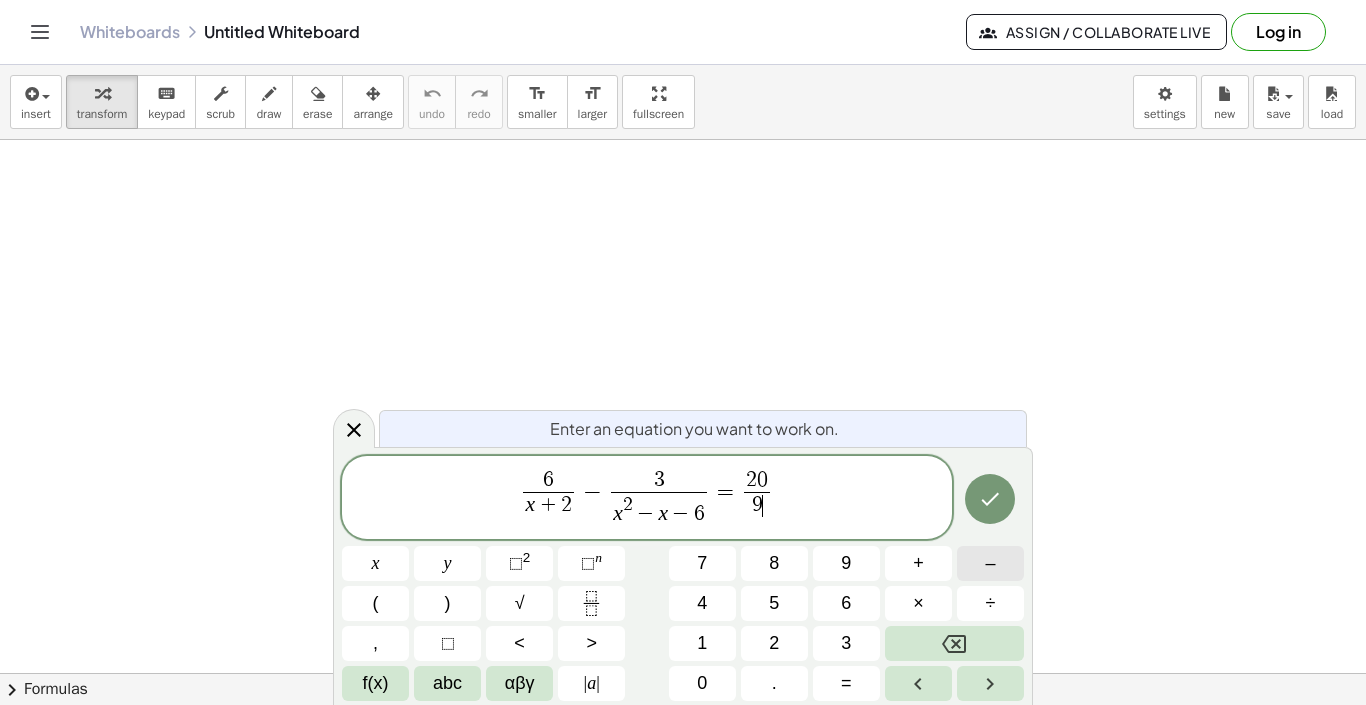click on "–" at bounding box center (990, 563) 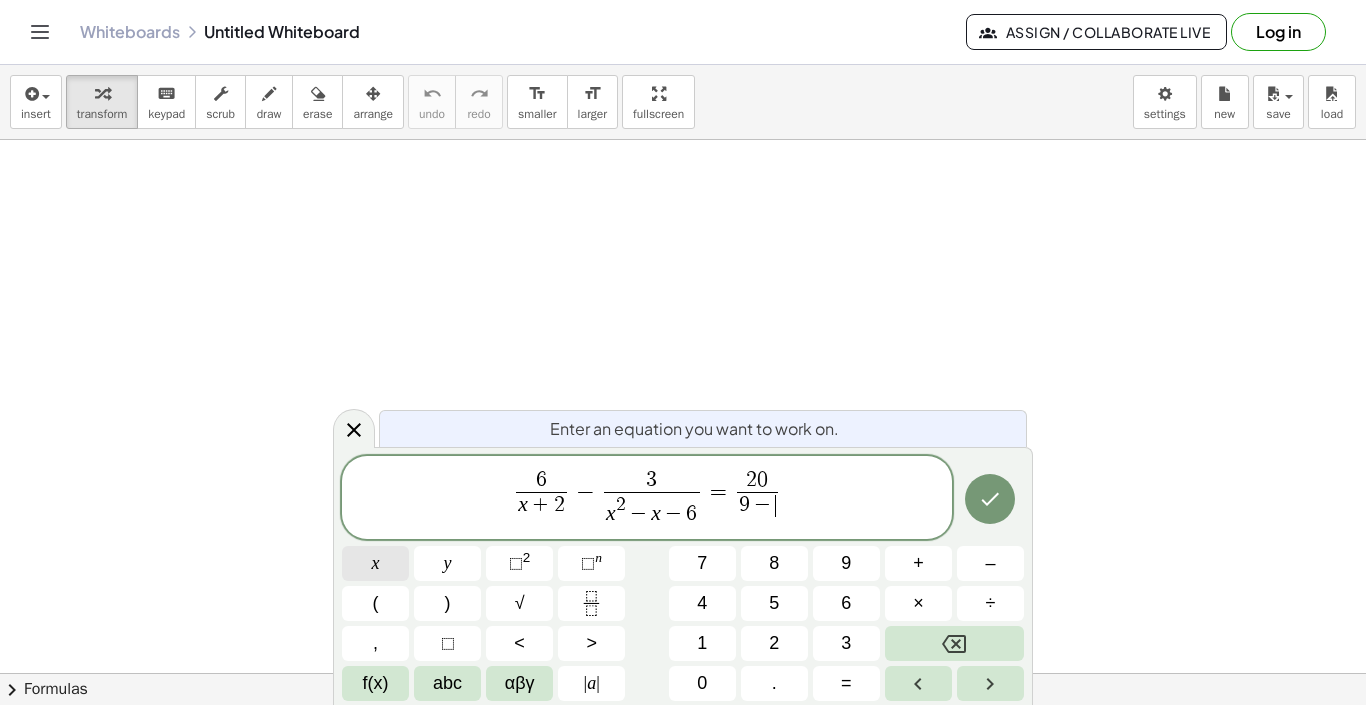 click on "x" at bounding box center (375, 563) 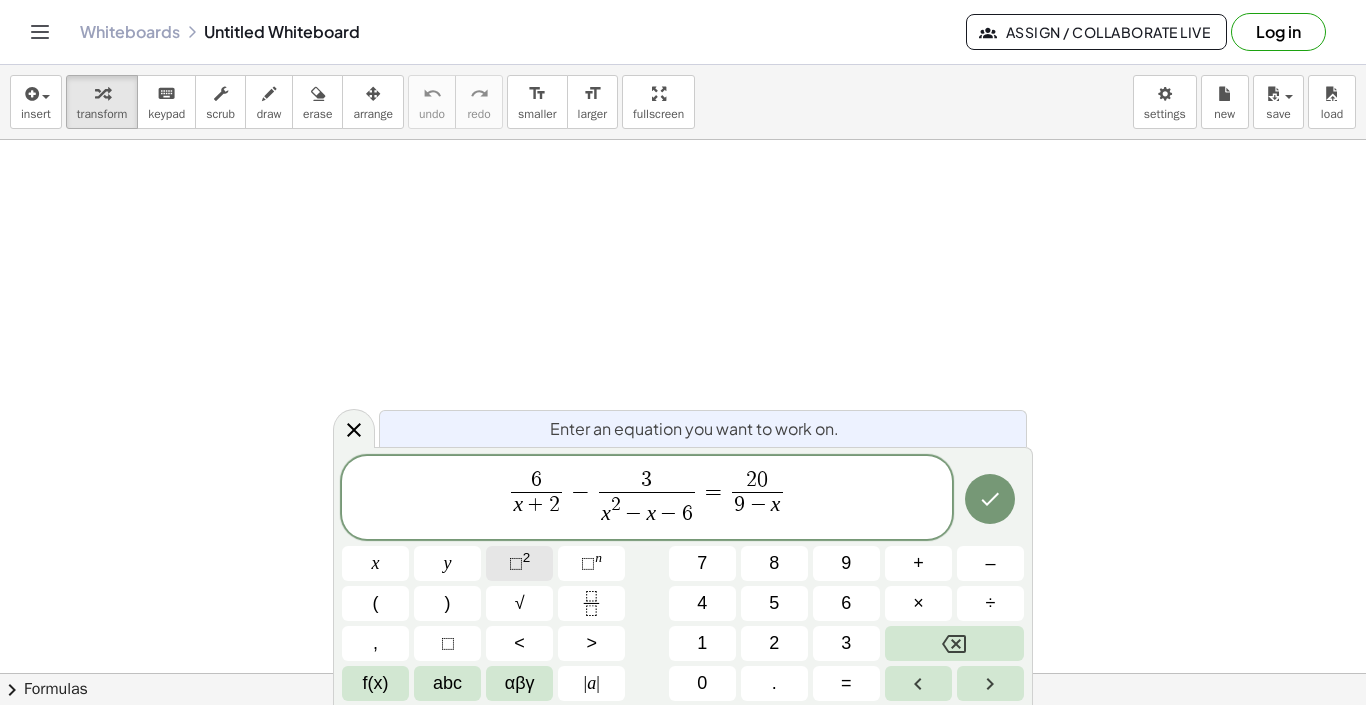 click on "⬚ 2" 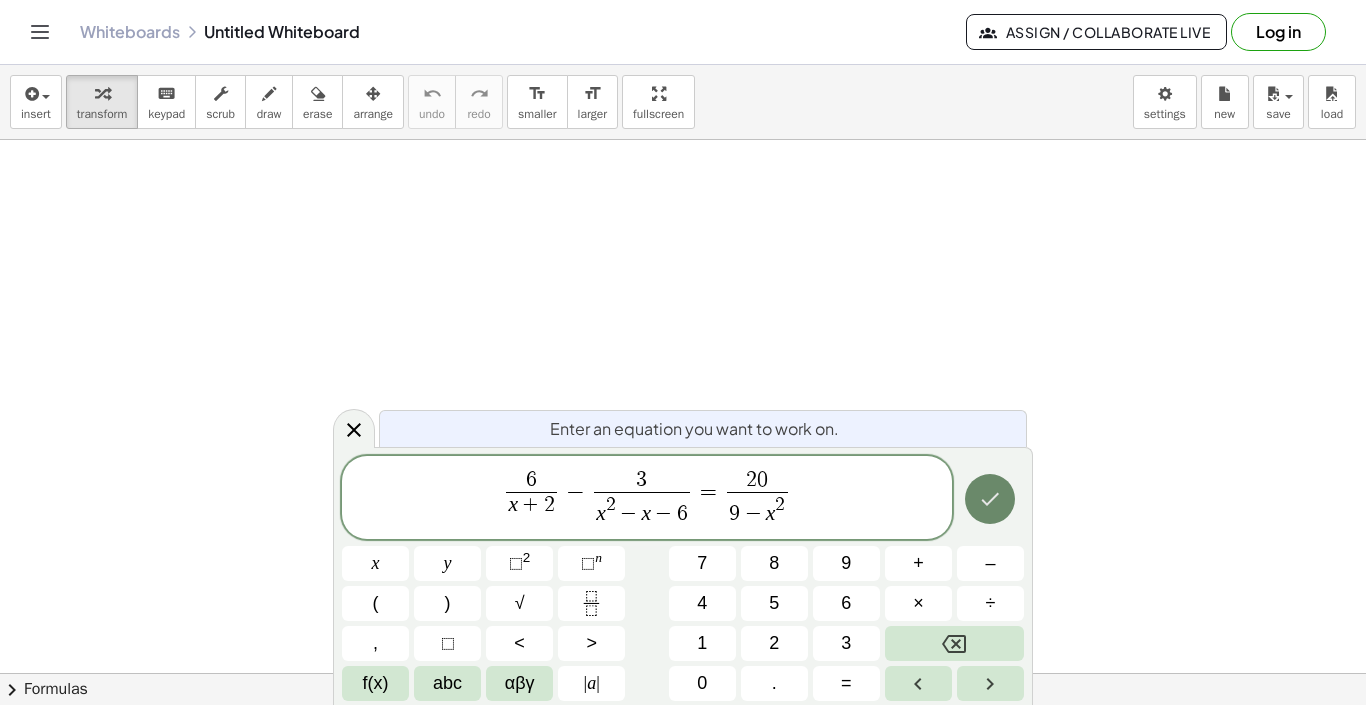 click at bounding box center [990, 499] 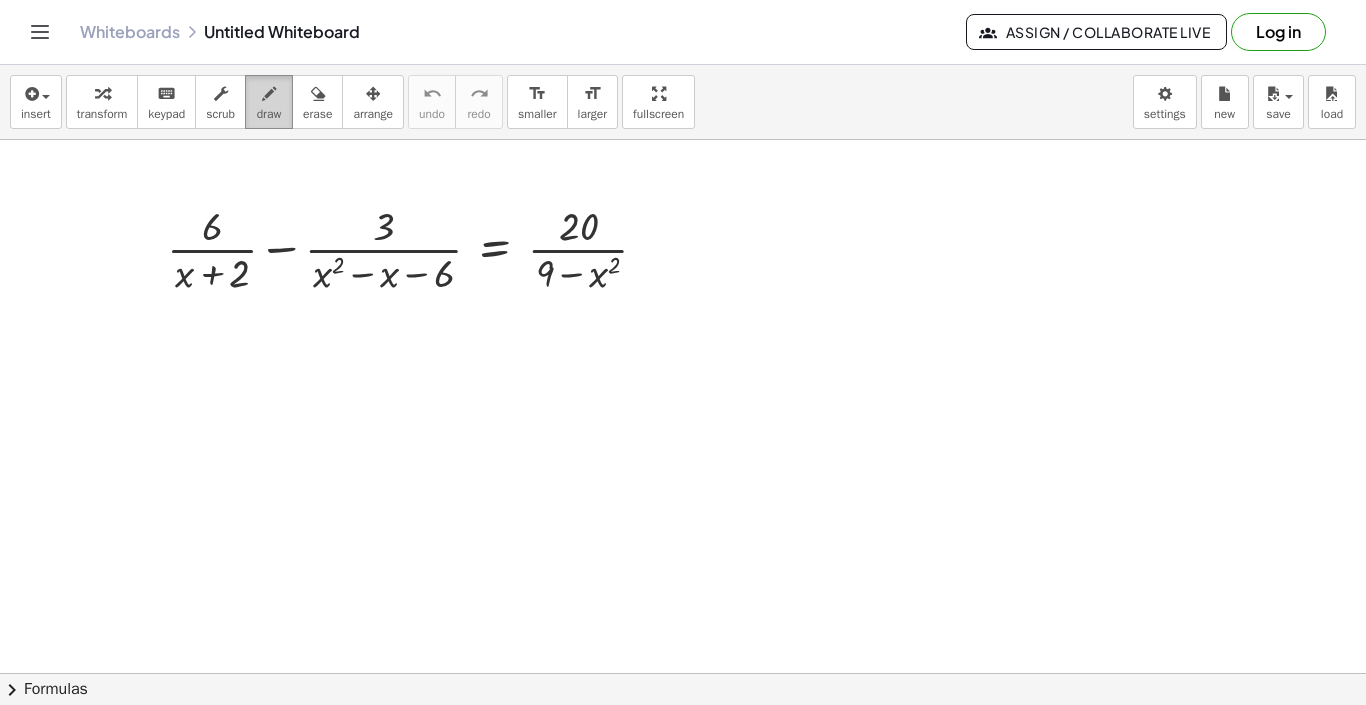 click at bounding box center (269, 94) 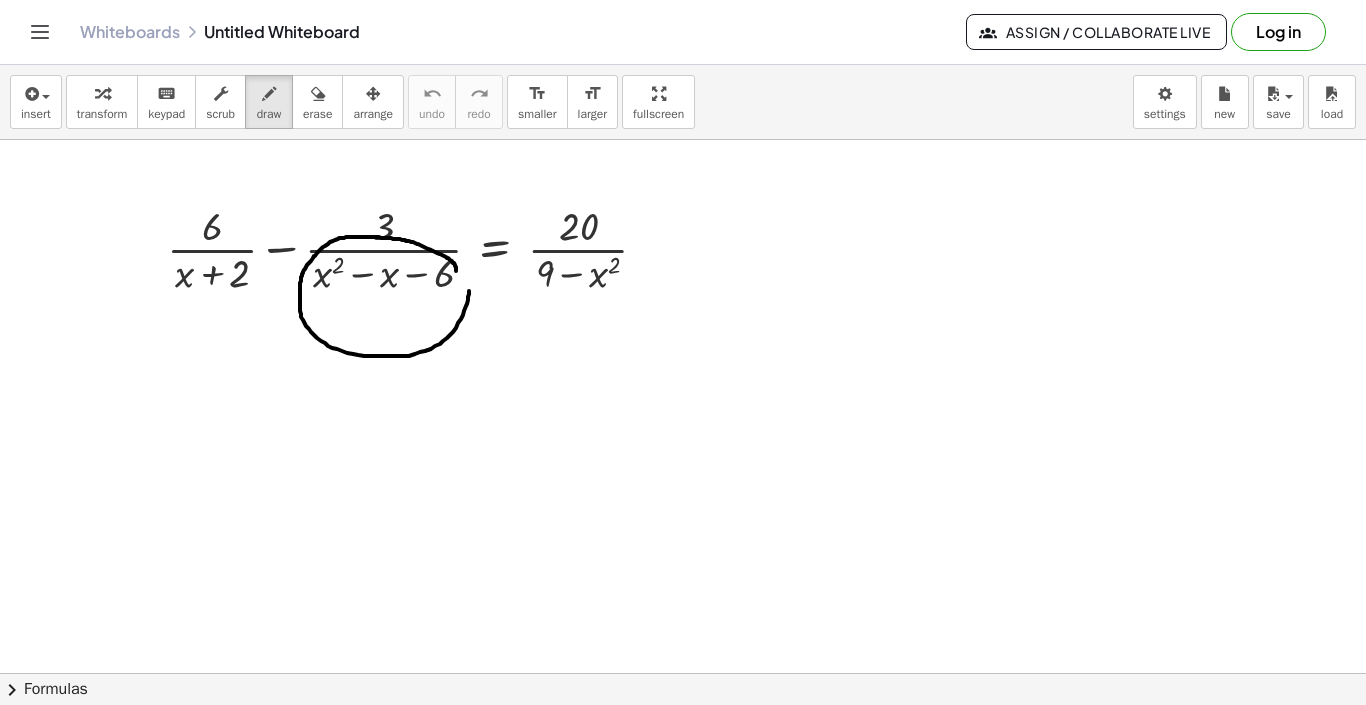 click at bounding box center [683, 738] 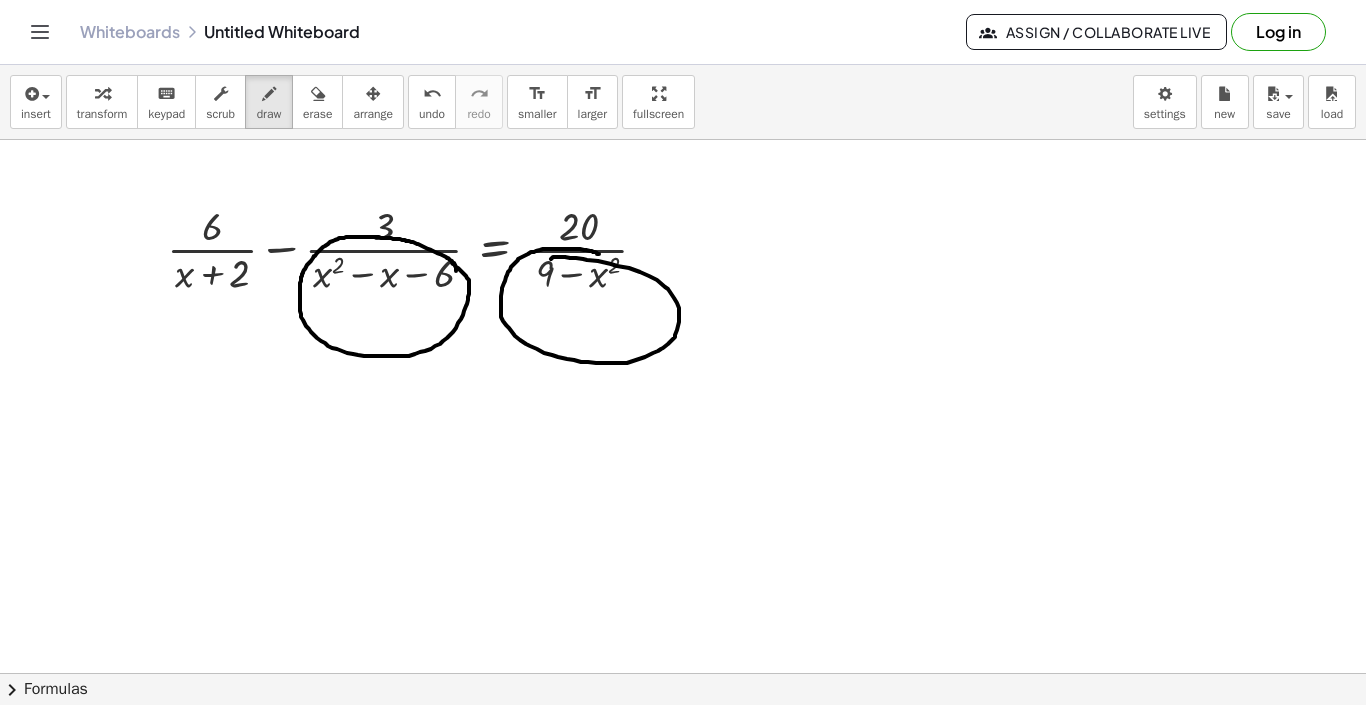drag, startPoint x: 599, startPoint y: 254, endPoint x: 549, endPoint y: 265, distance: 51.1957 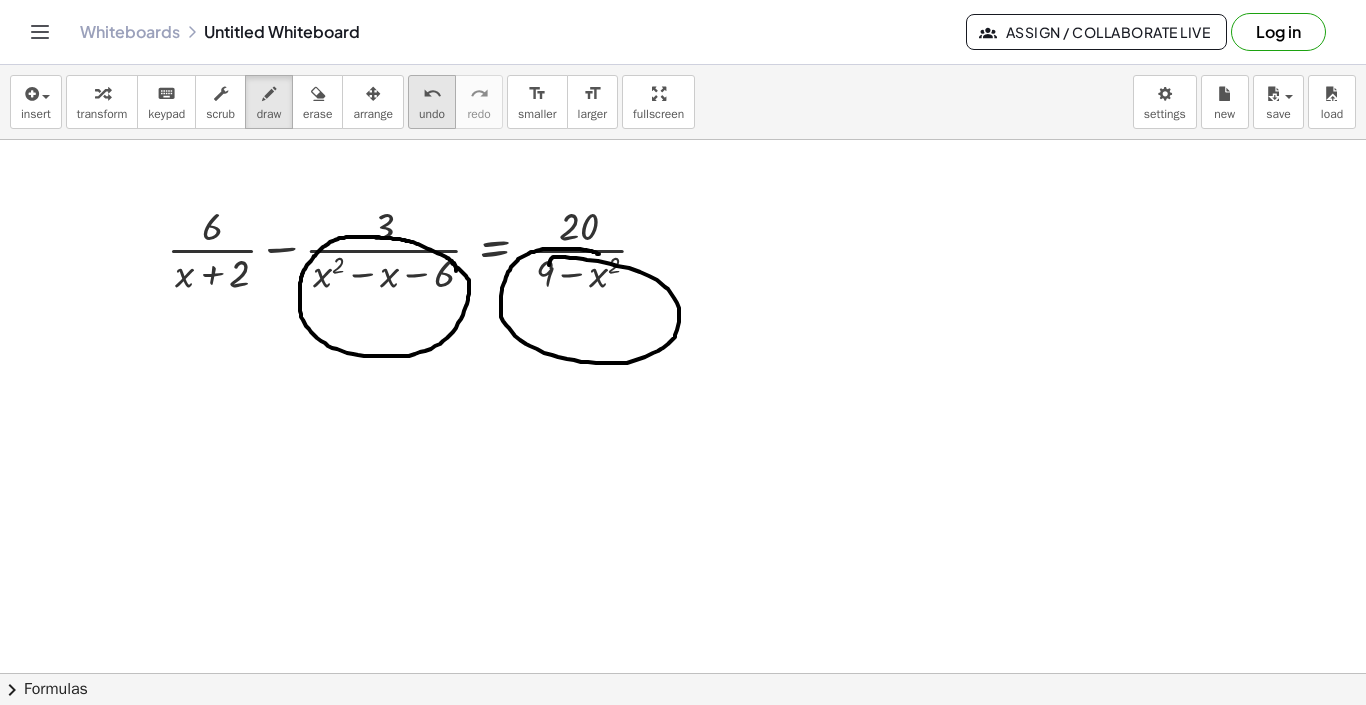 click on "undo" at bounding box center [432, 114] 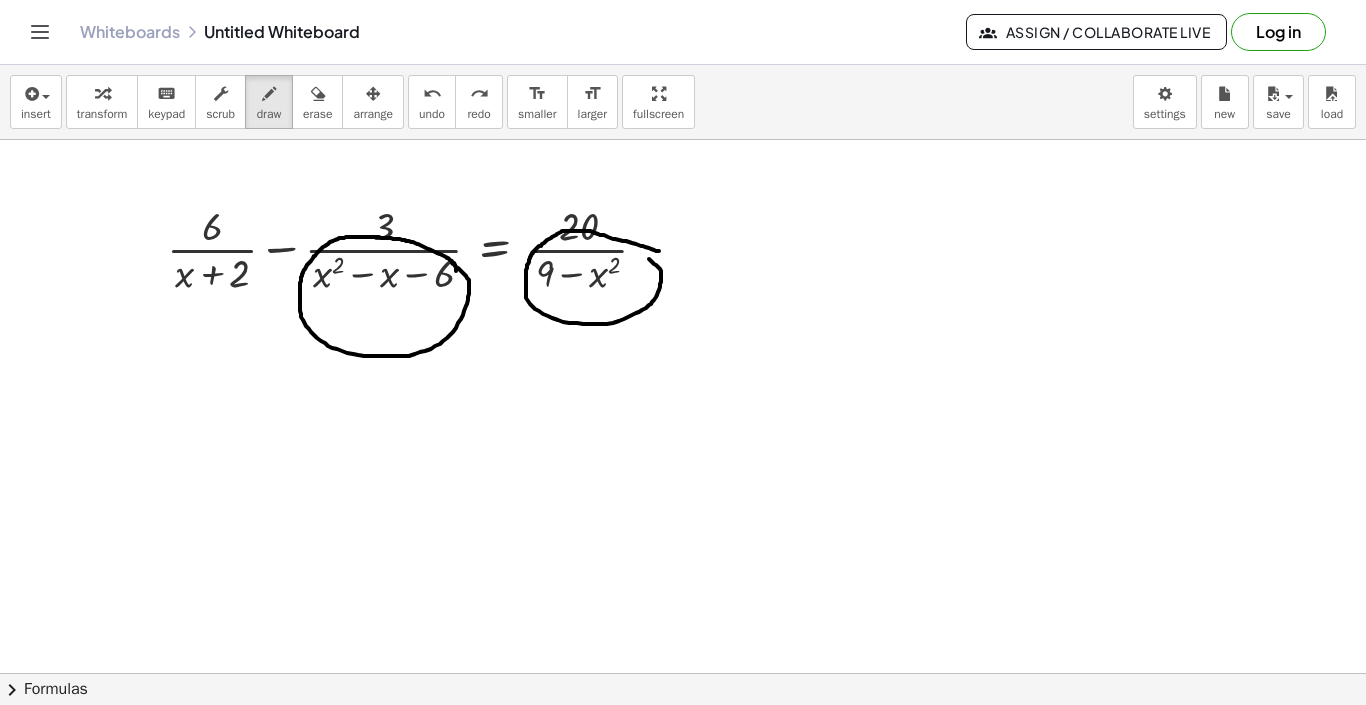 drag, startPoint x: 659, startPoint y: 251, endPoint x: 633, endPoint y: 251, distance: 26 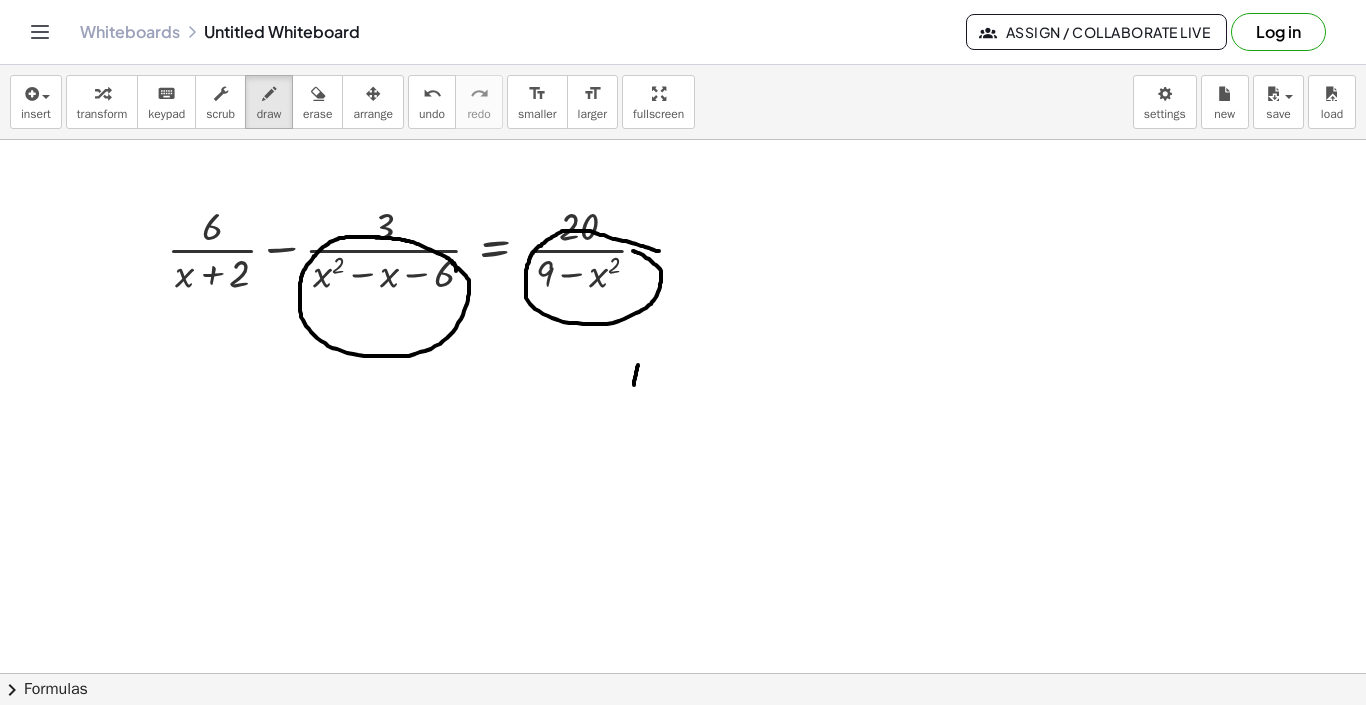 drag, startPoint x: 638, startPoint y: 365, endPoint x: 637, endPoint y: 412, distance: 47.010635 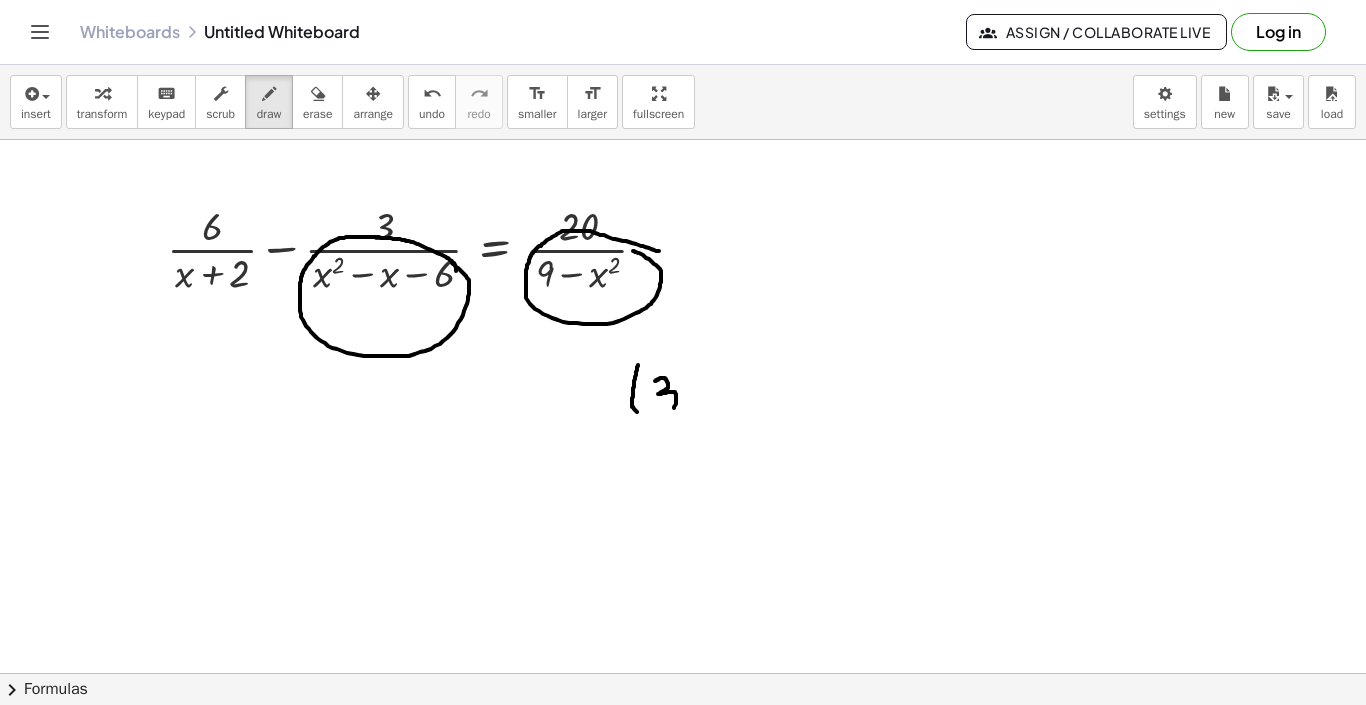 drag, startPoint x: 655, startPoint y: 381, endPoint x: 661, endPoint y: 416, distance: 35.510563 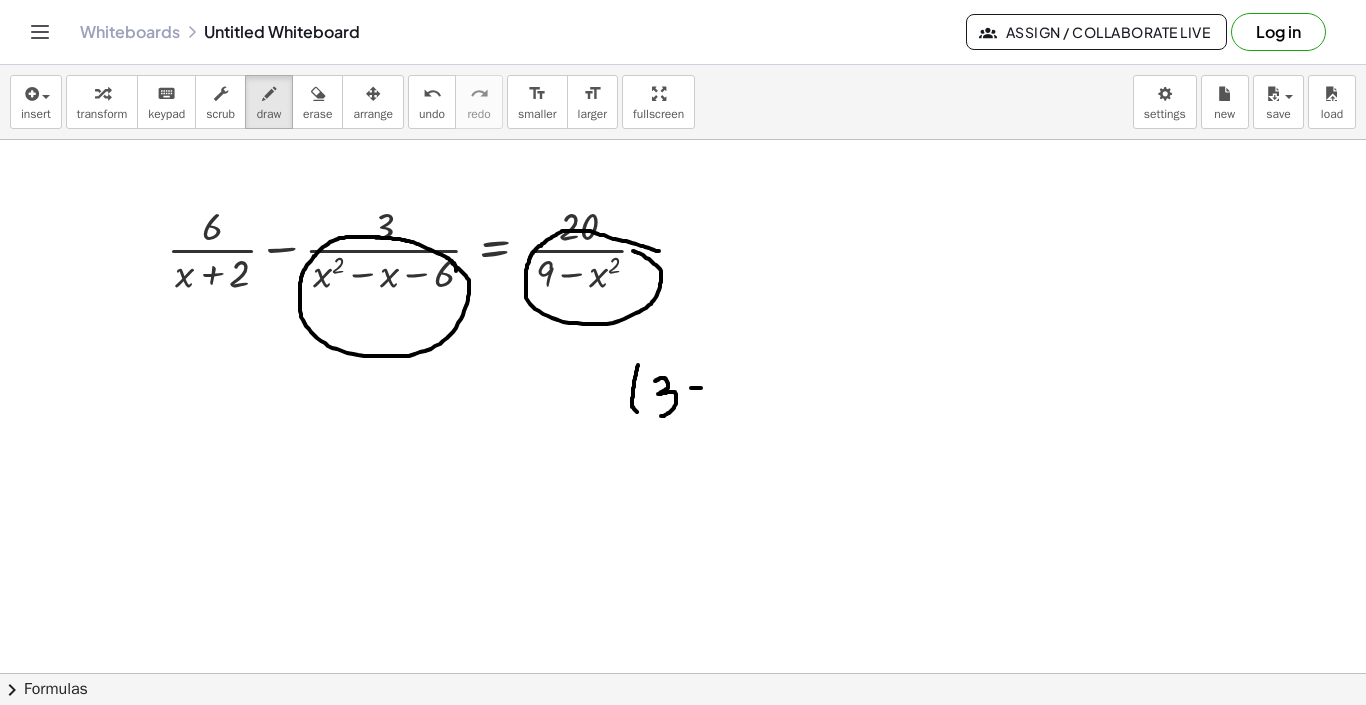 click at bounding box center (683, 738) 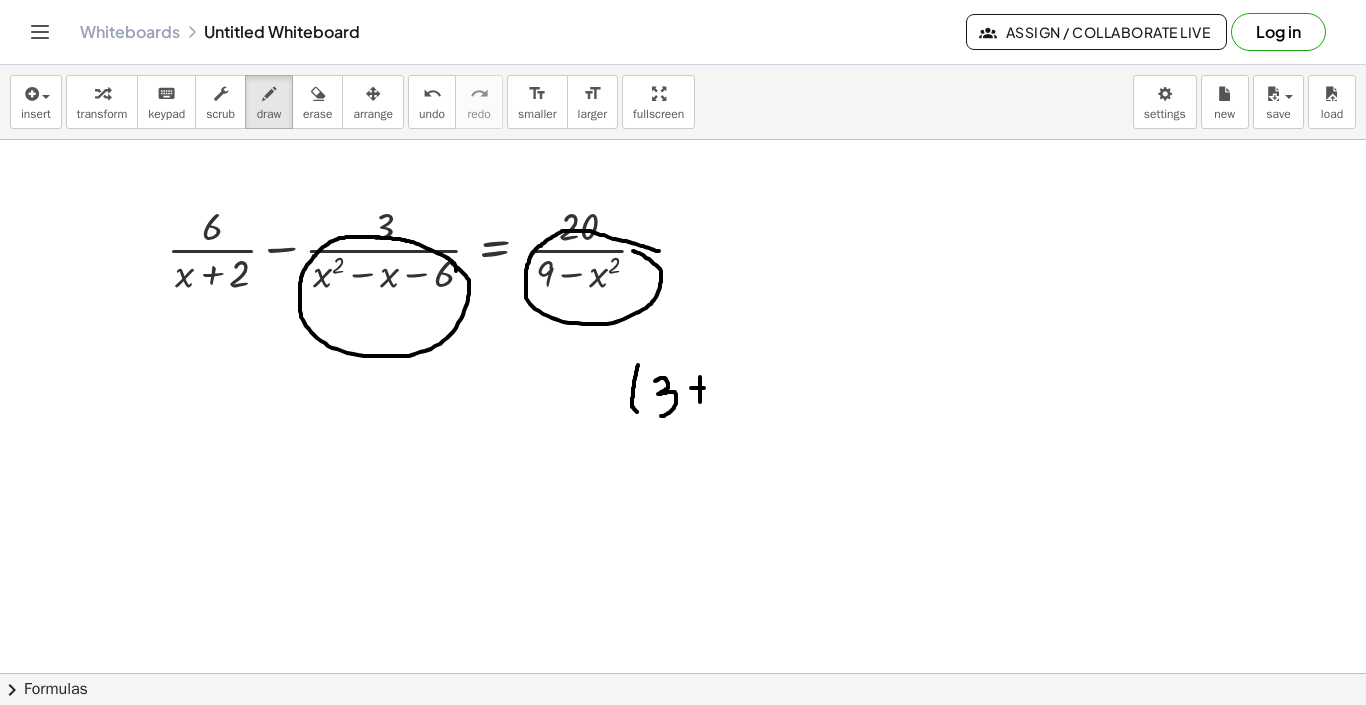 drag, startPoint x: 700, startPoint y: 377, endPoint x: 700, endPoint y: 402, distance: 25 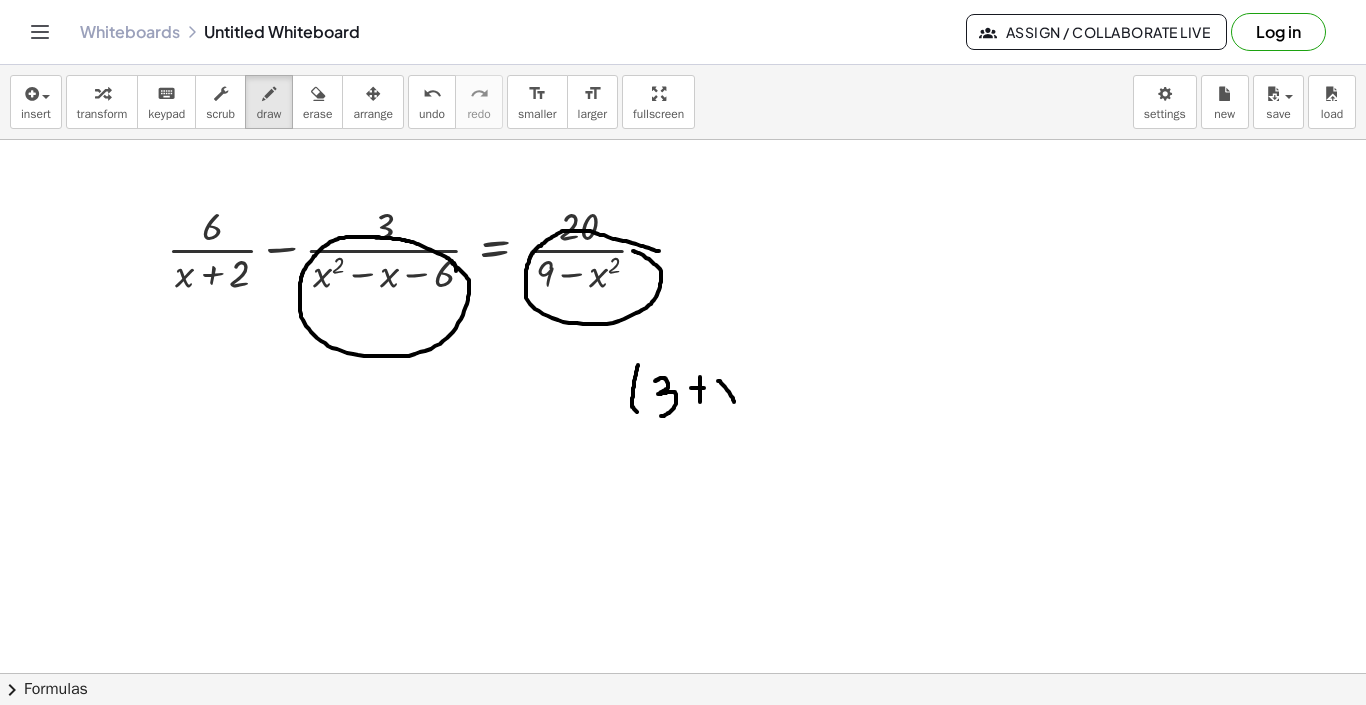 drag, startPoint x: 718, startPoint y: 381, endPoint x: 734, endPoint y: 402, distance: 26.400757 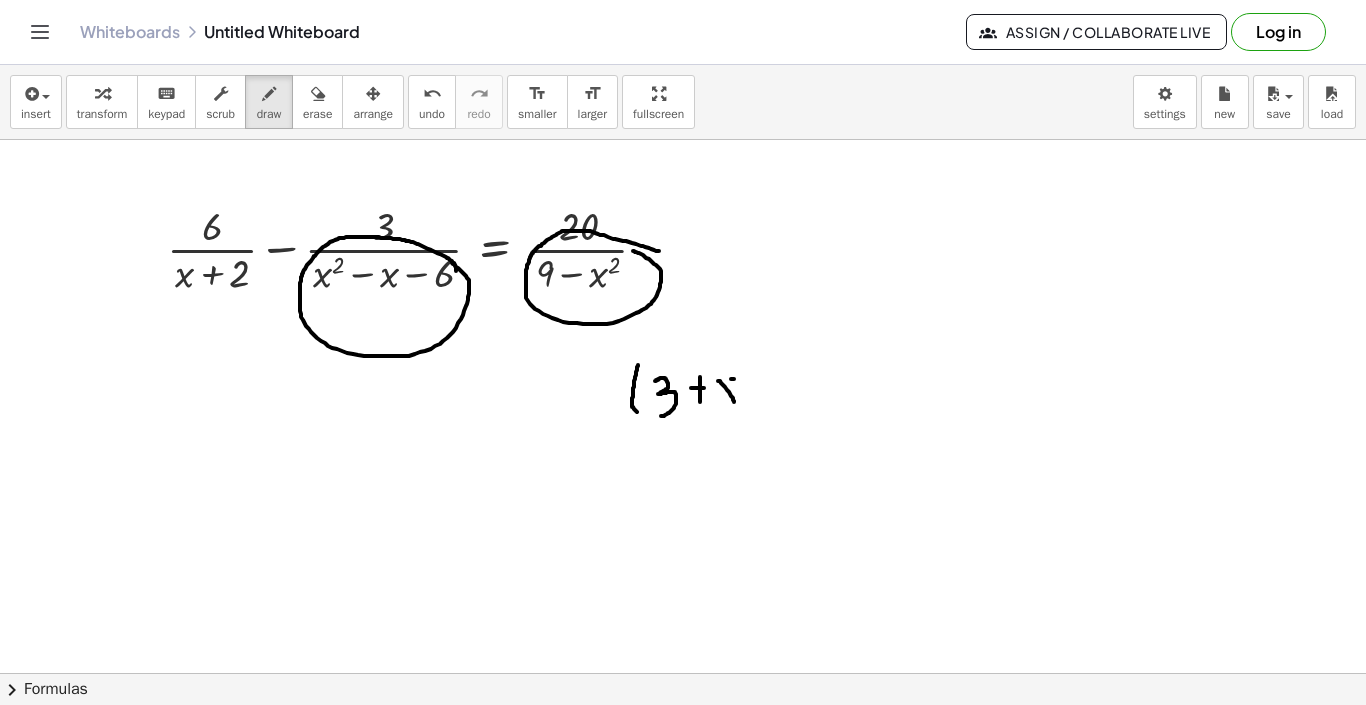 drag, startPoint x: 733, startPoint y: 379, endPoint x: 708, endPoint y: 405, distance: 36.069378 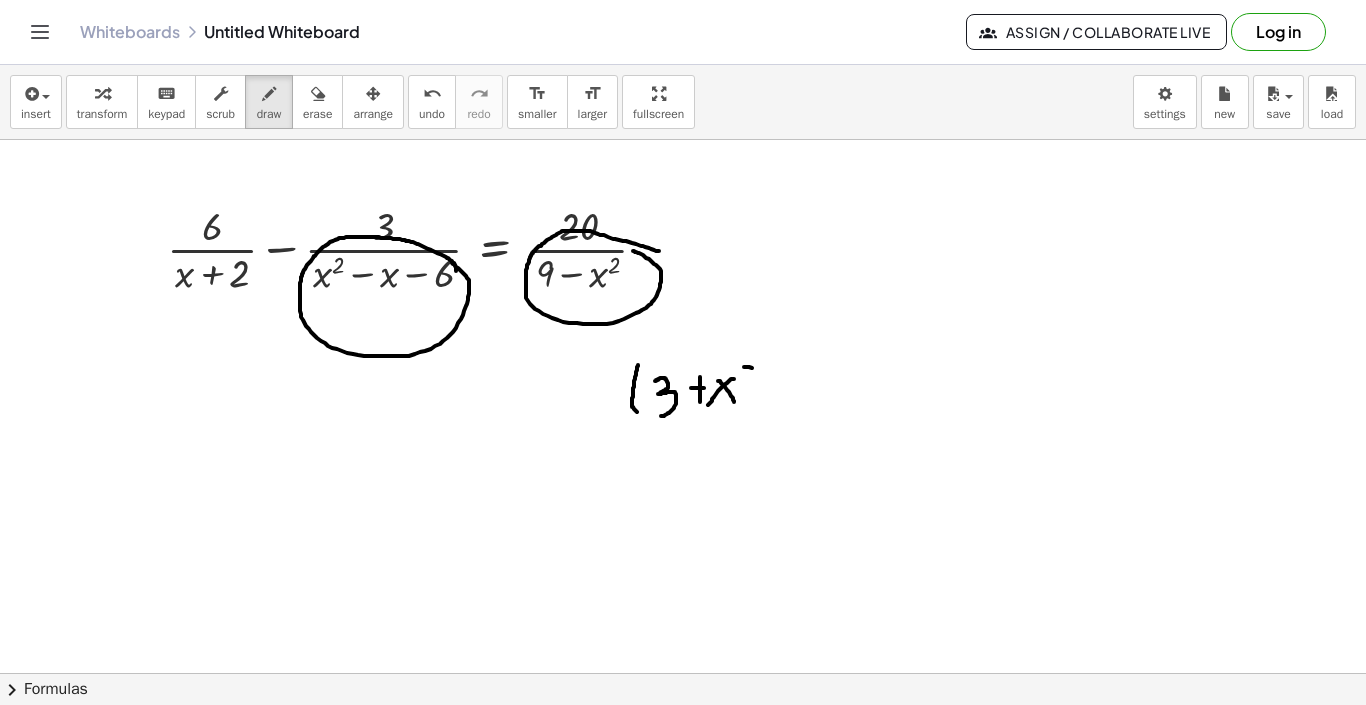 drag, startPoint x: 752, startPoint y: 368, endPoint x: 763, endPoint y: 399, distance: 32.89377 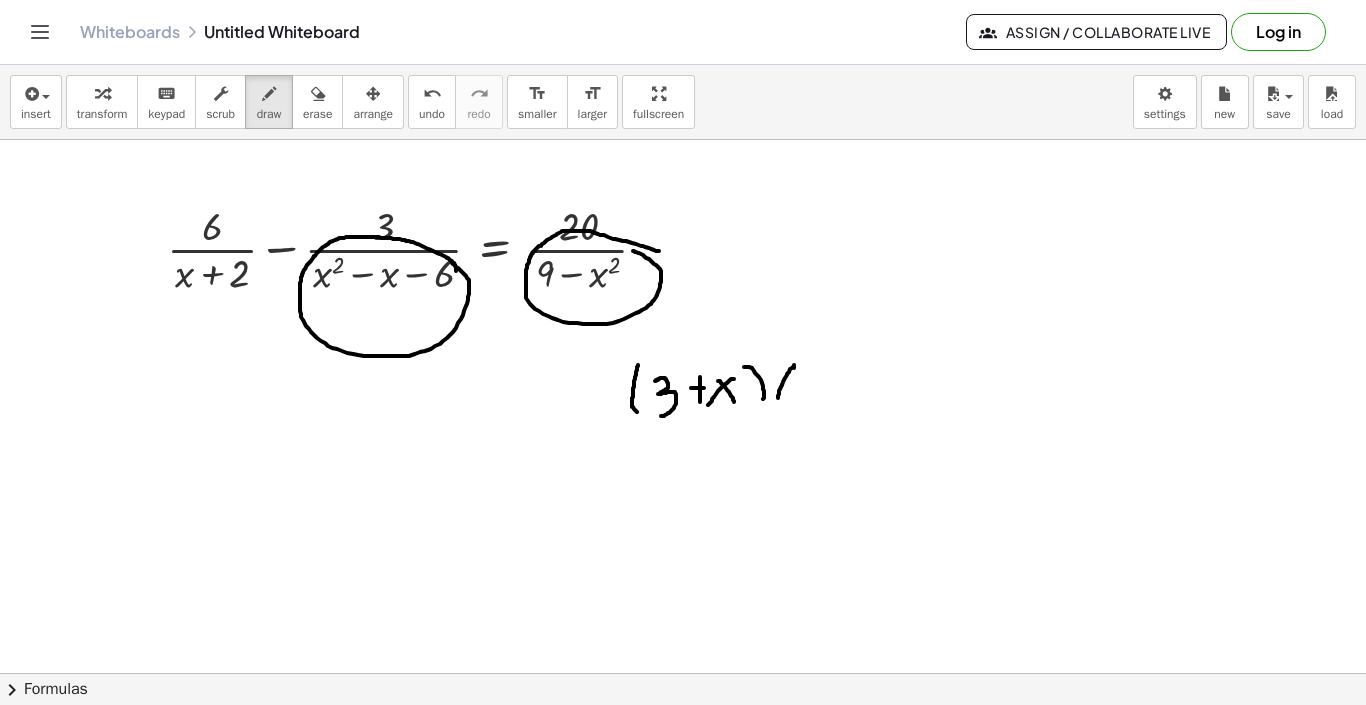 drag, startPoint x: 794, startPoint y: 368, endPoint x: 779, endPoint y: 412, distance: 46.486557 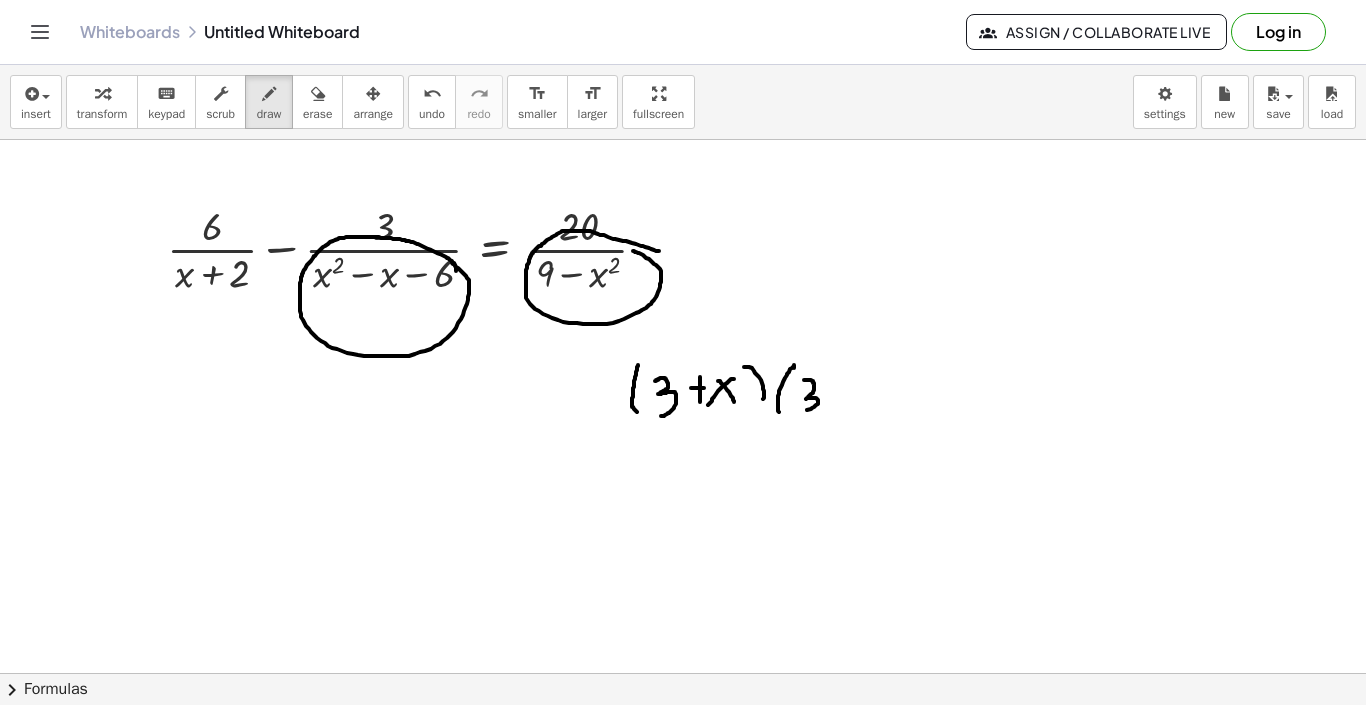 drag, startPoint x: 804, startPoint y: 380, endPoint x: 790, endPoint y: 411, distance: 34.0147 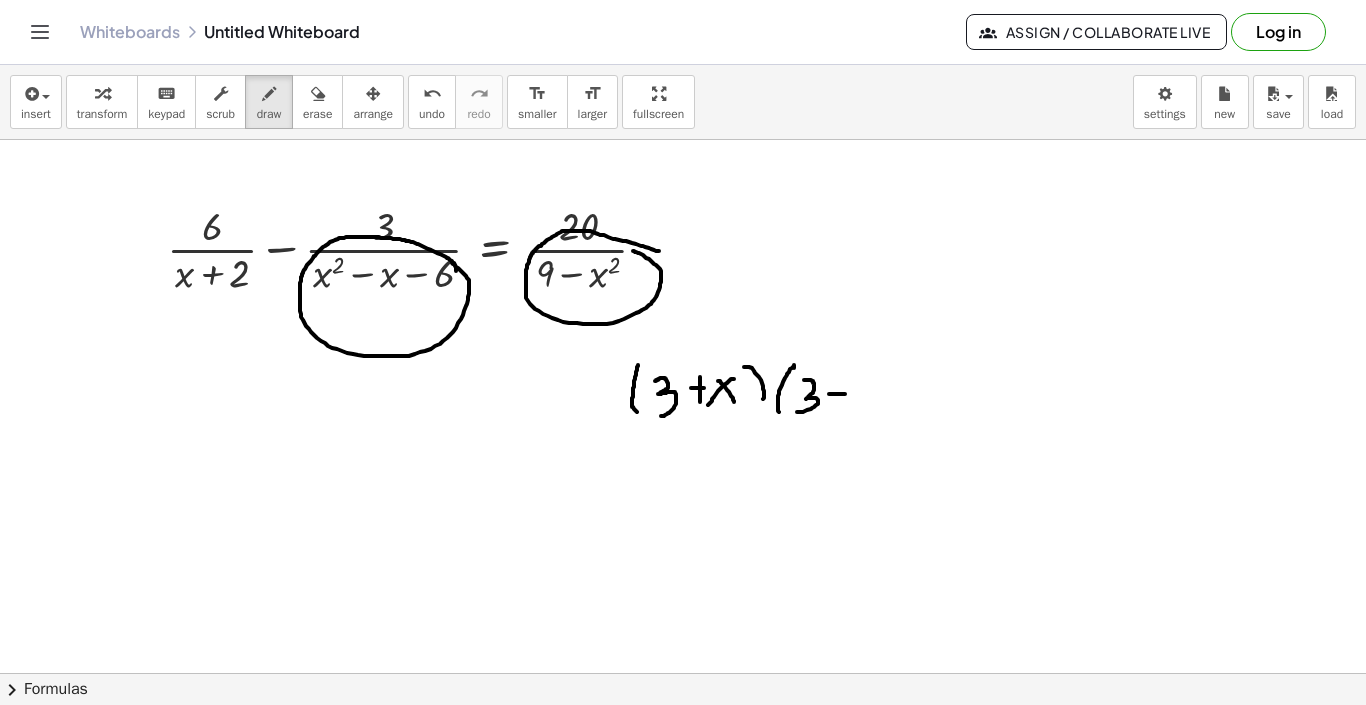 drag, startPoint x: 829, startPoint y: 394, endPoint x: 845, endPoint y: 394, distance: 16 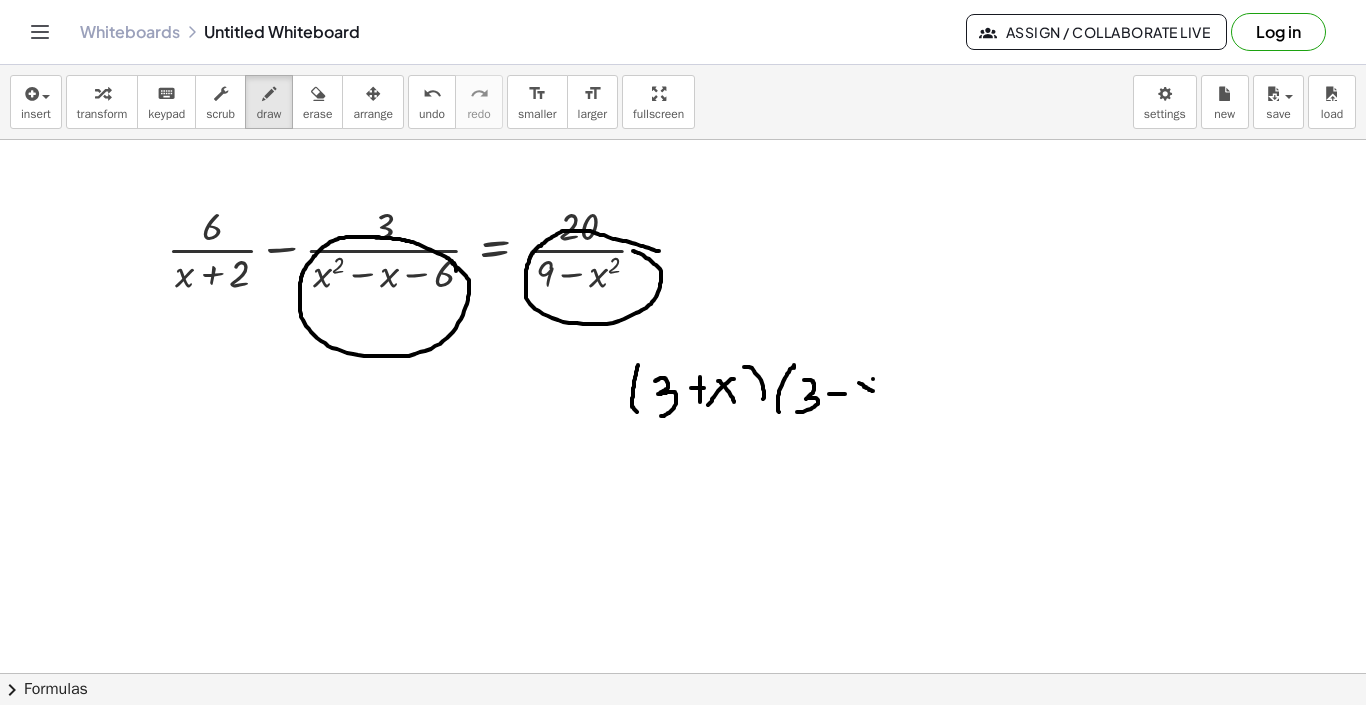 drag, startPoint x: 873, startPoint y: 379, endPoint x: 865, endPoint y: 393, distance: 16.124516 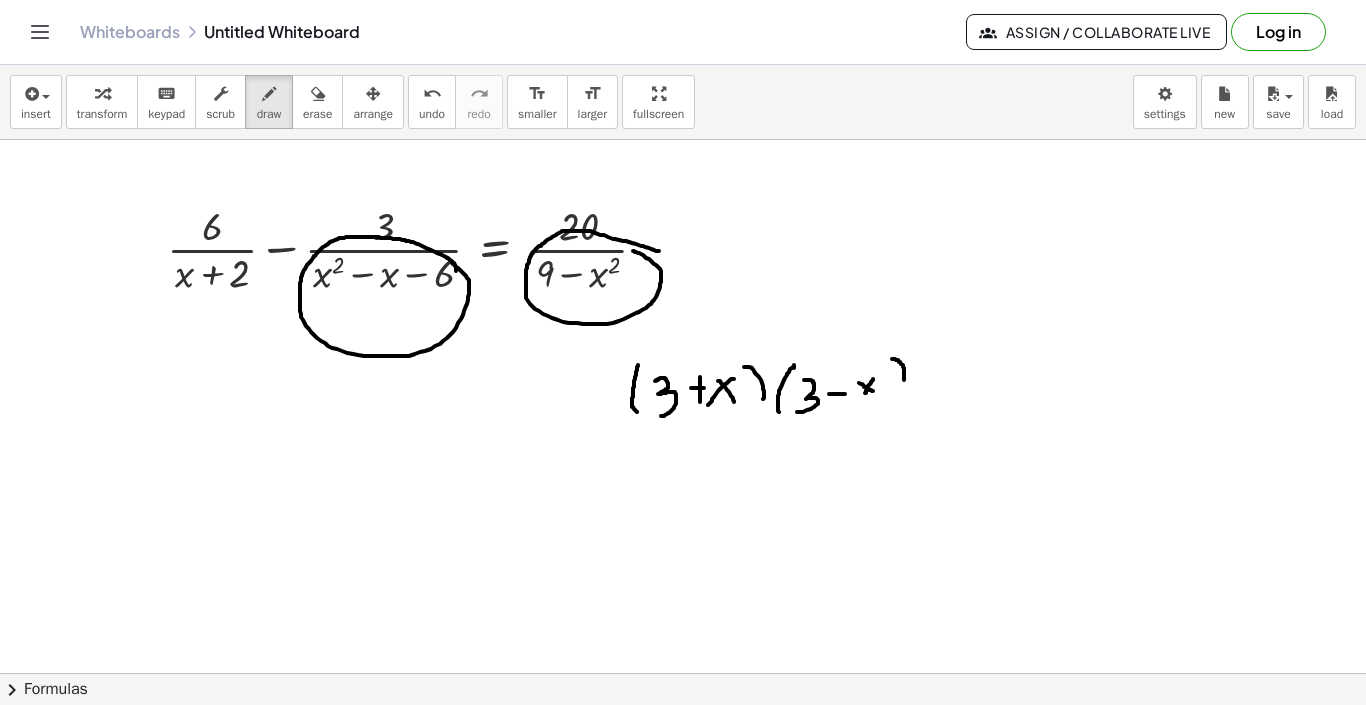 drag, startPoint x: 904, startPoint y: 368, endPoint x: 900, endPoint y: 387, distance: 19.416489 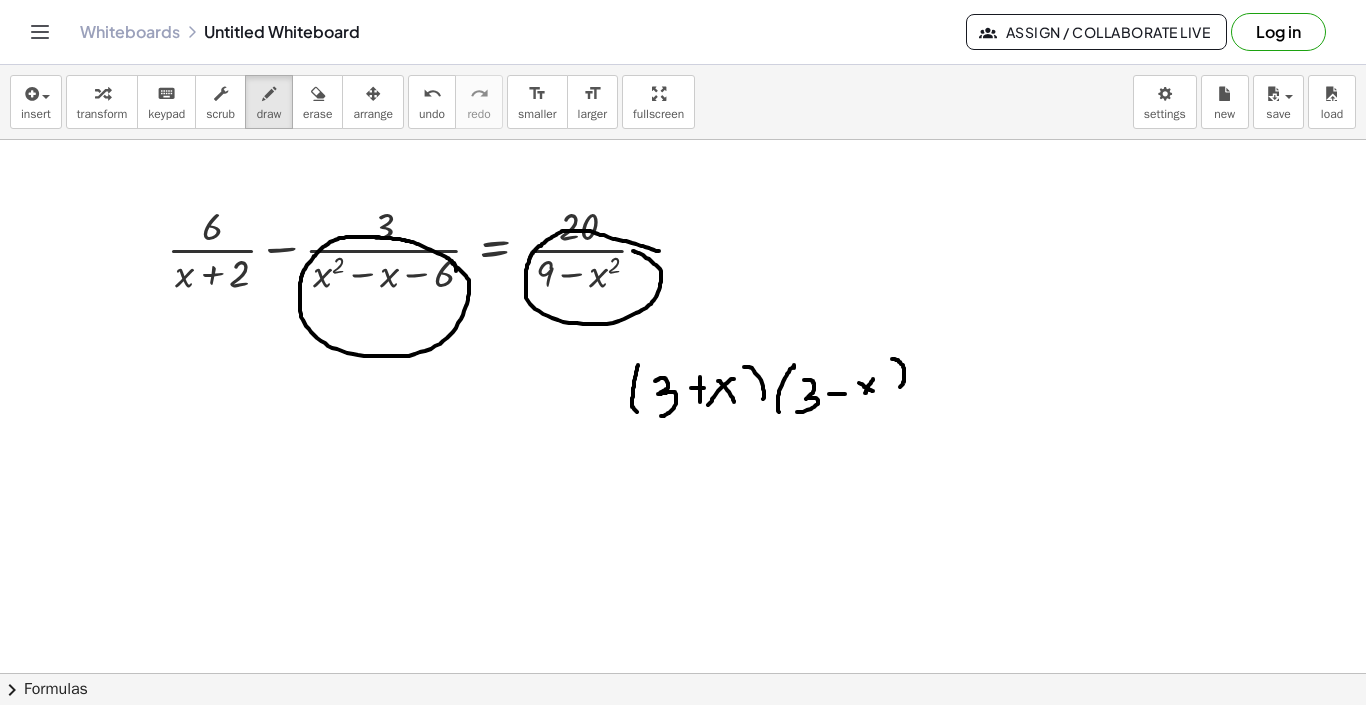 scroll, scrollTop: 66, scrollLeft: 0, axis: vertical 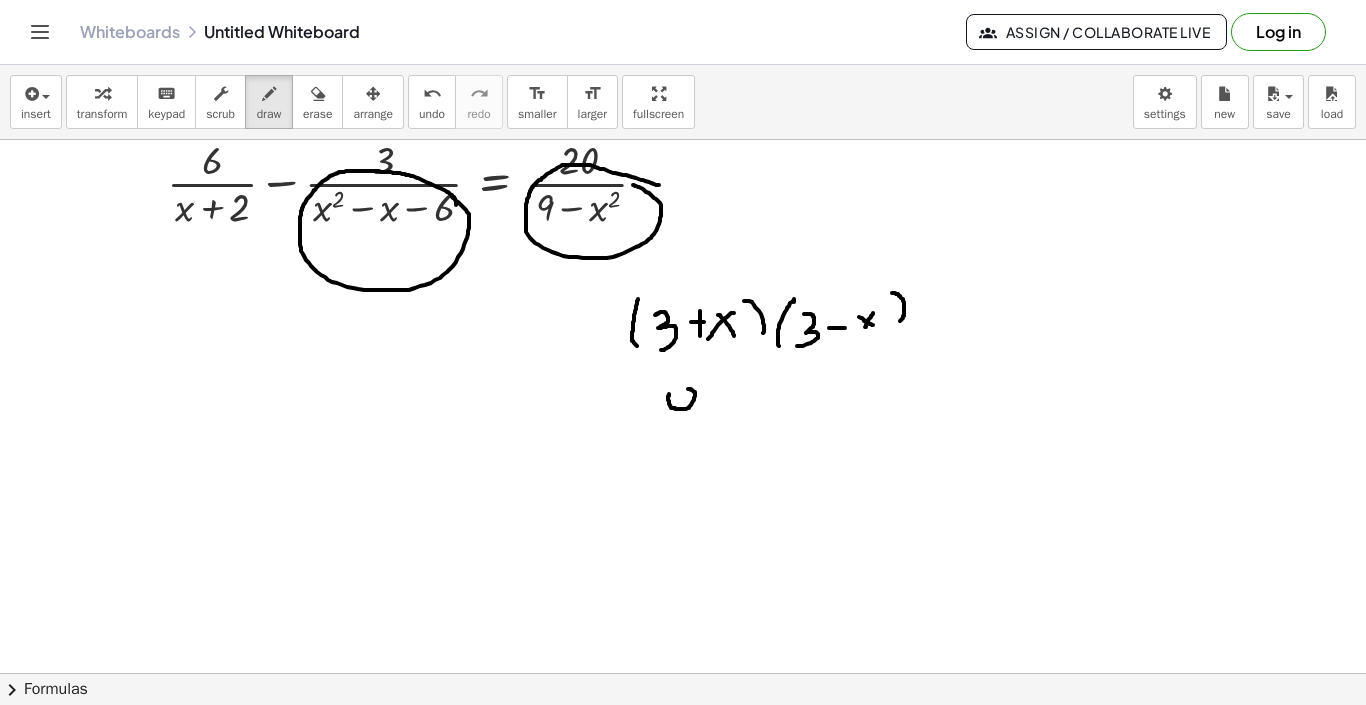 click at bounding box center [683, 672] 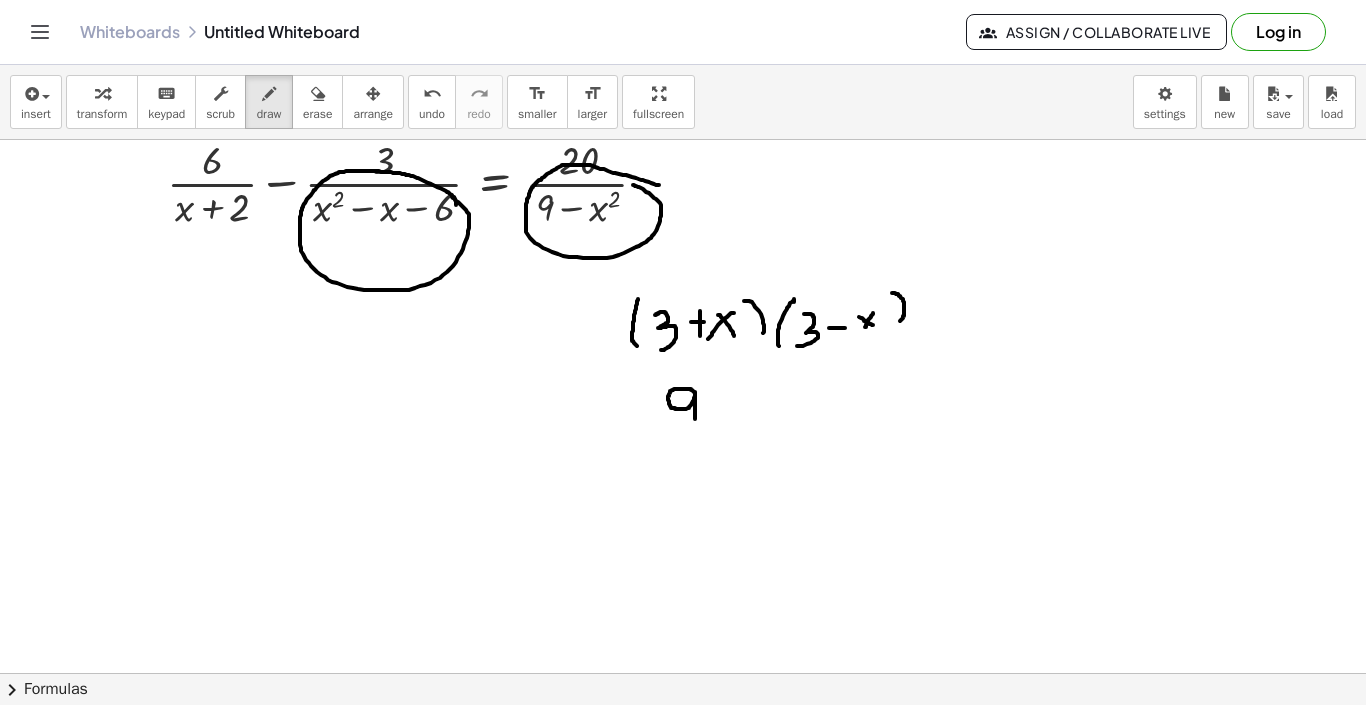 drag, startPoint x: 695, startPoint y: 393, endPoint x: 695, endPoint y: 426, distance: 33 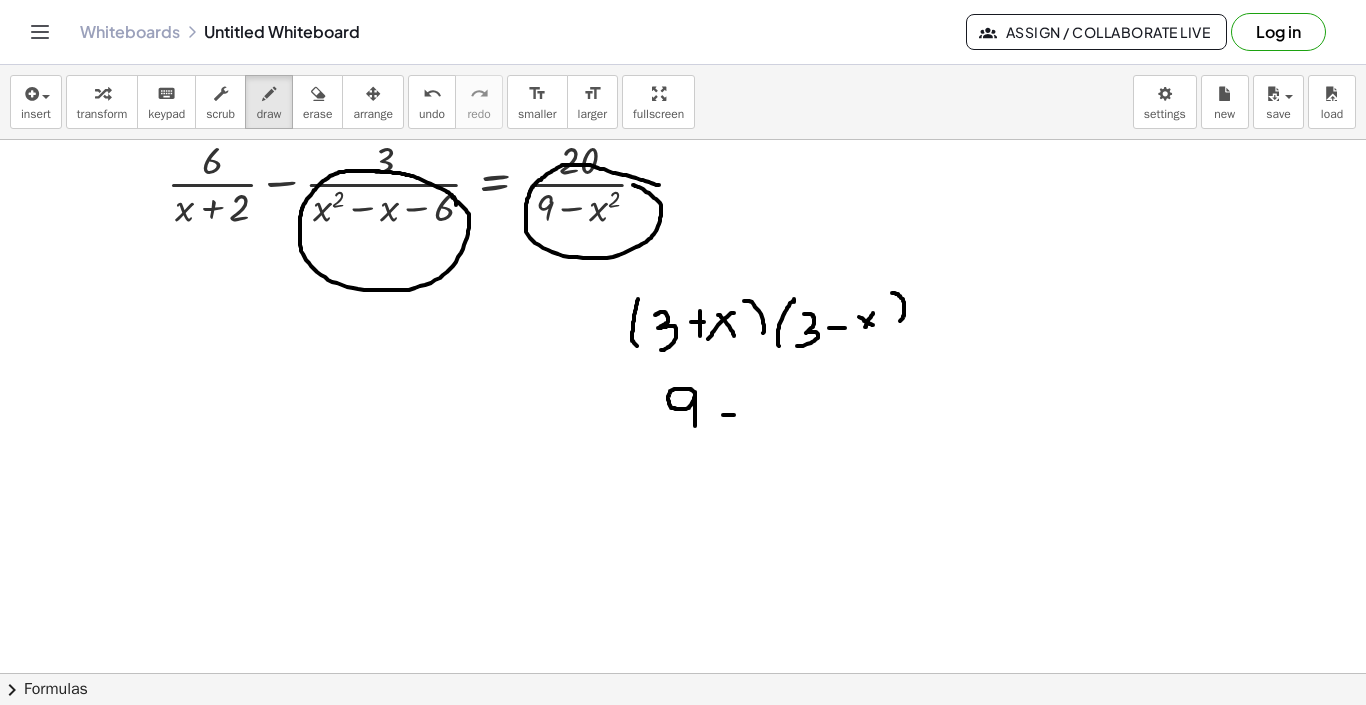 drag, startPoint x: 723, startPoint y: 415, endPoint x: 734, endPoint y: 415, distance: 11 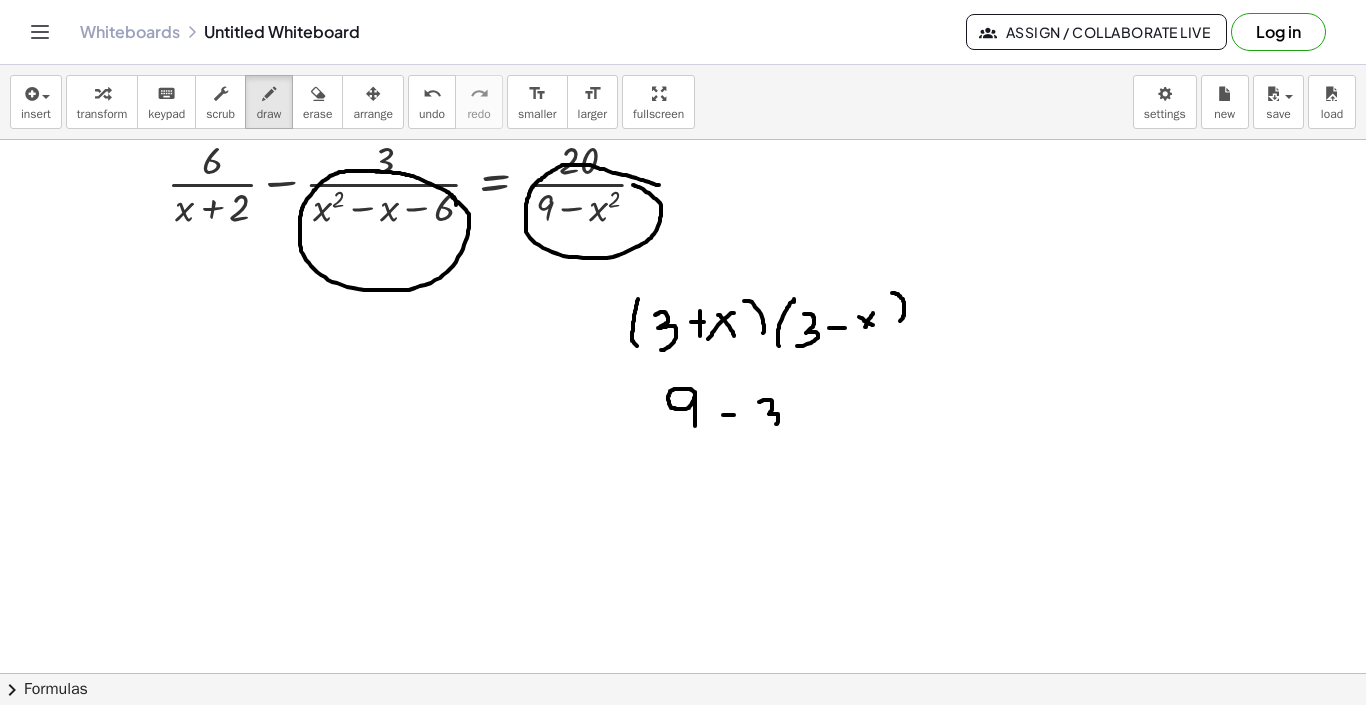 drag, startPoint x: 759, startPoint y: 402, endPoint x: 763, endPoint y: 429, distance: 27.294687 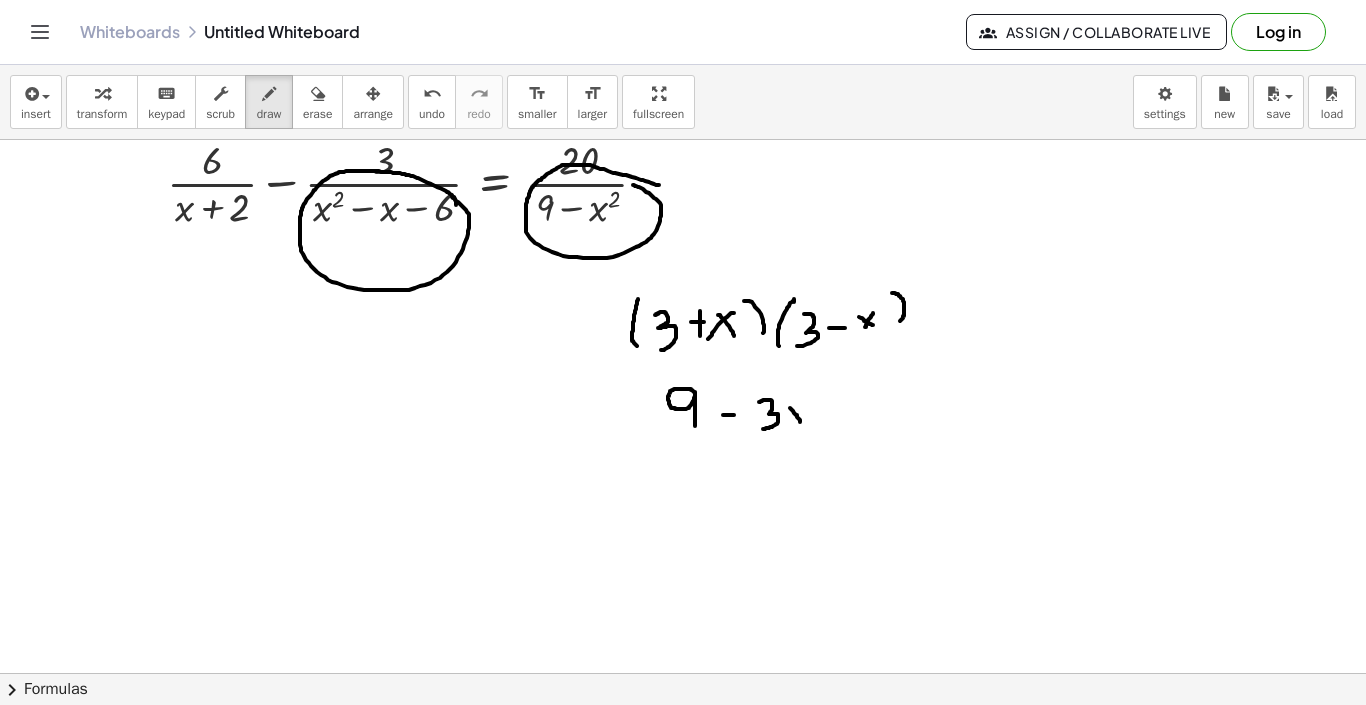 click at bounding box center [683, 672] 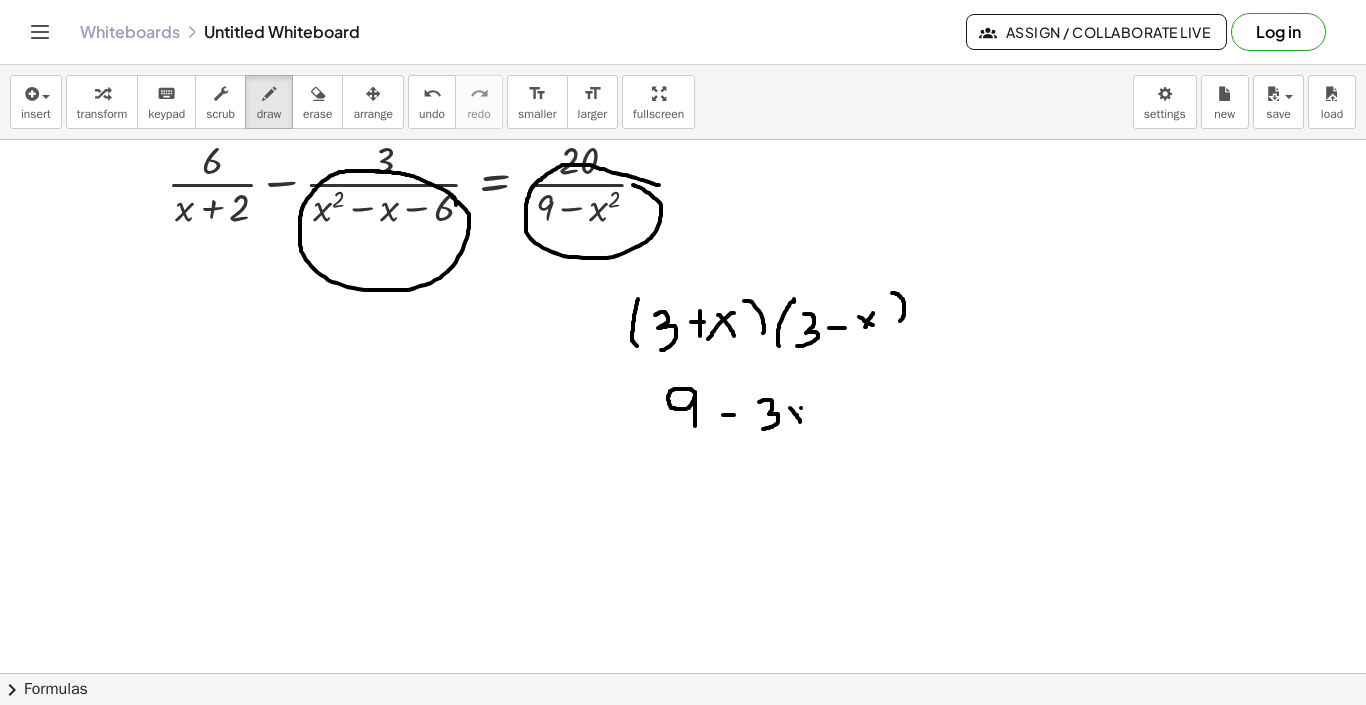drag, startPoint x: 801, startPoint y: 408, endPoint x: 792, endPoint y: 416, distance: 12.0415945 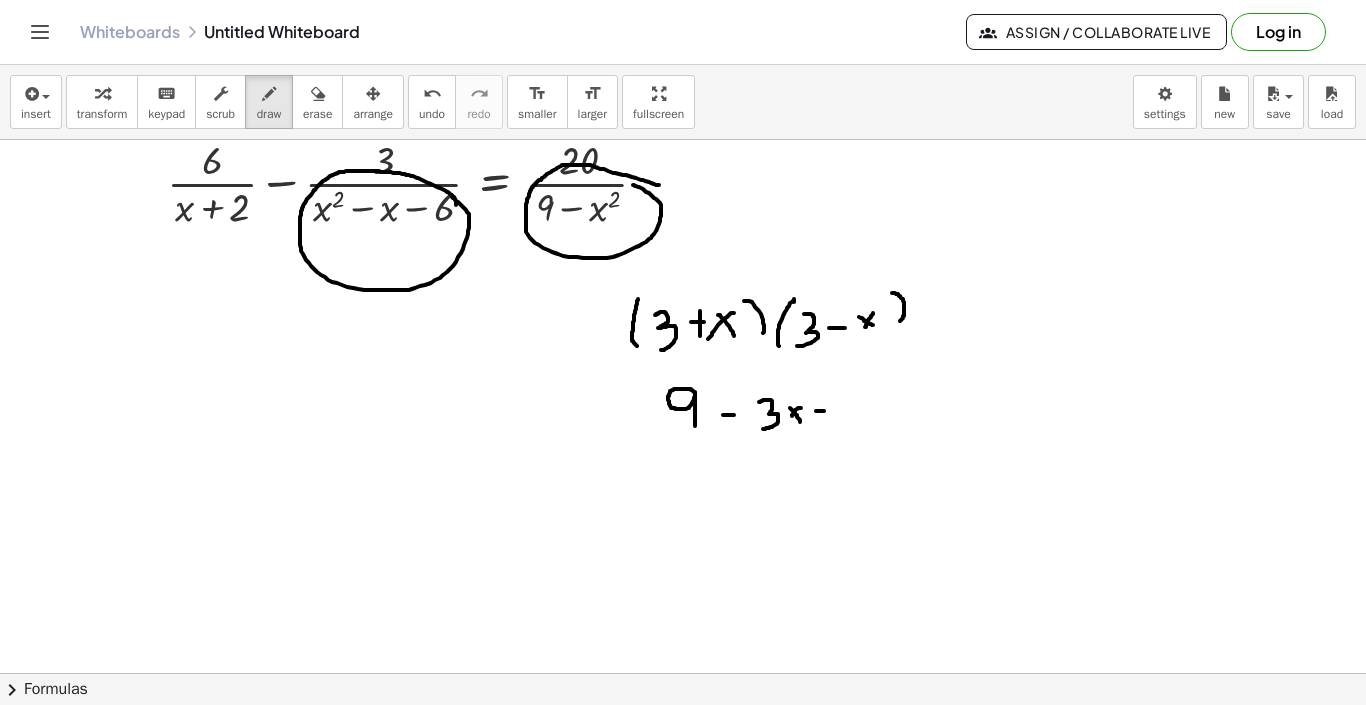 click at bounding box center (683, 672) 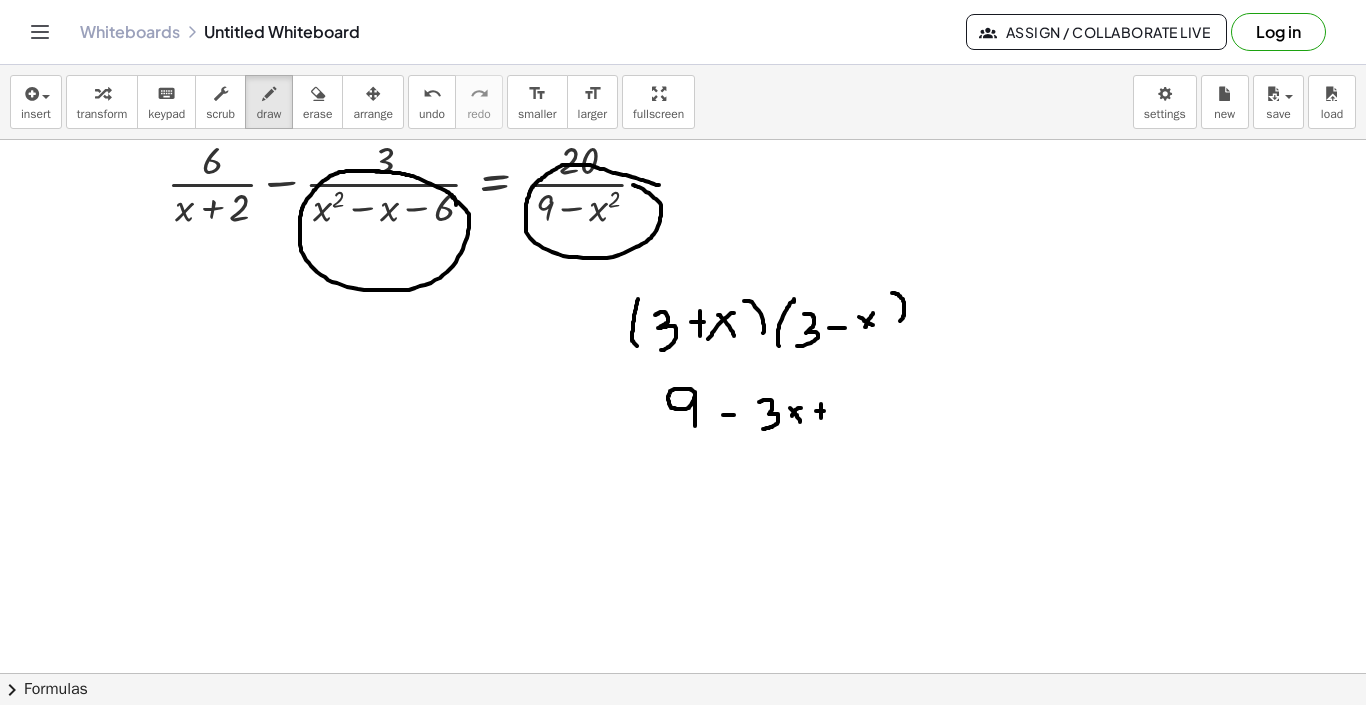 drag, startPoint x: 821, startPoint y: 404, endPoint x: 821, endPoint y: 419, distance: 15 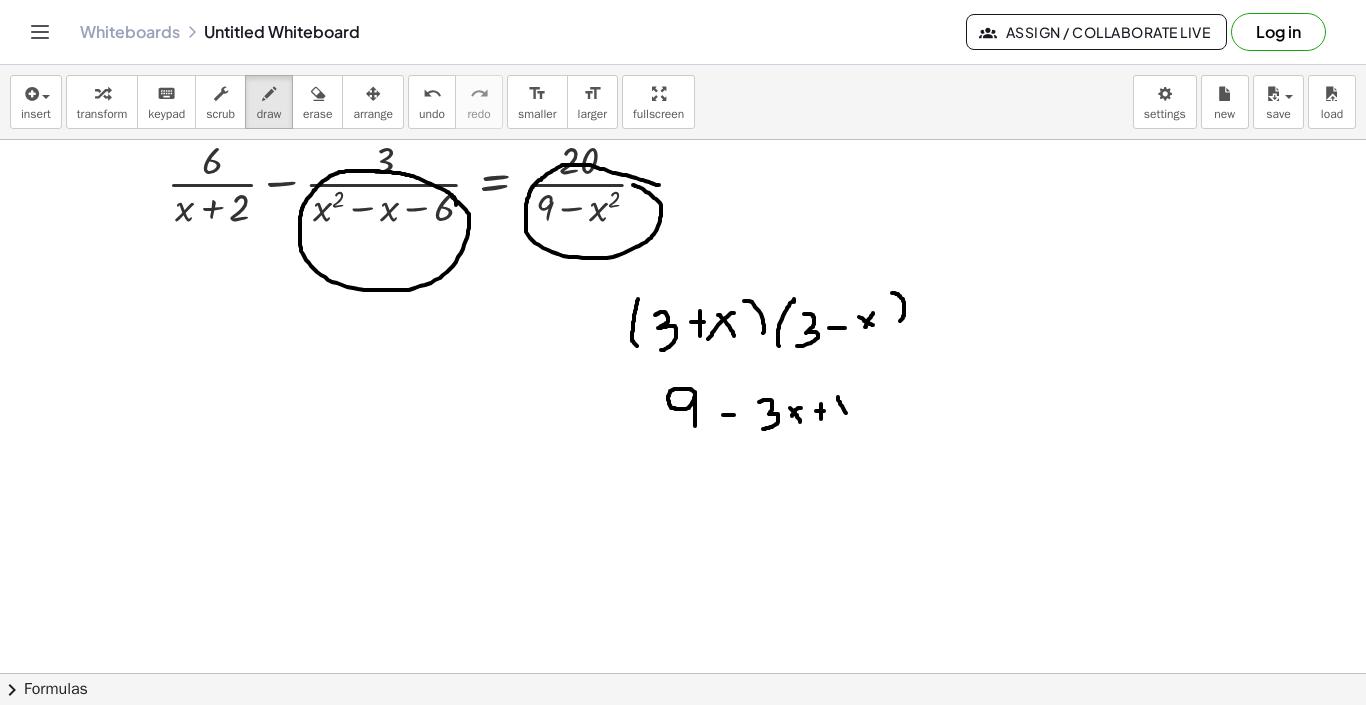 drag, startPoint x: 838, startPoint y: 398, endPoint x: 849, endPoint y: 416, distance: 21.095022 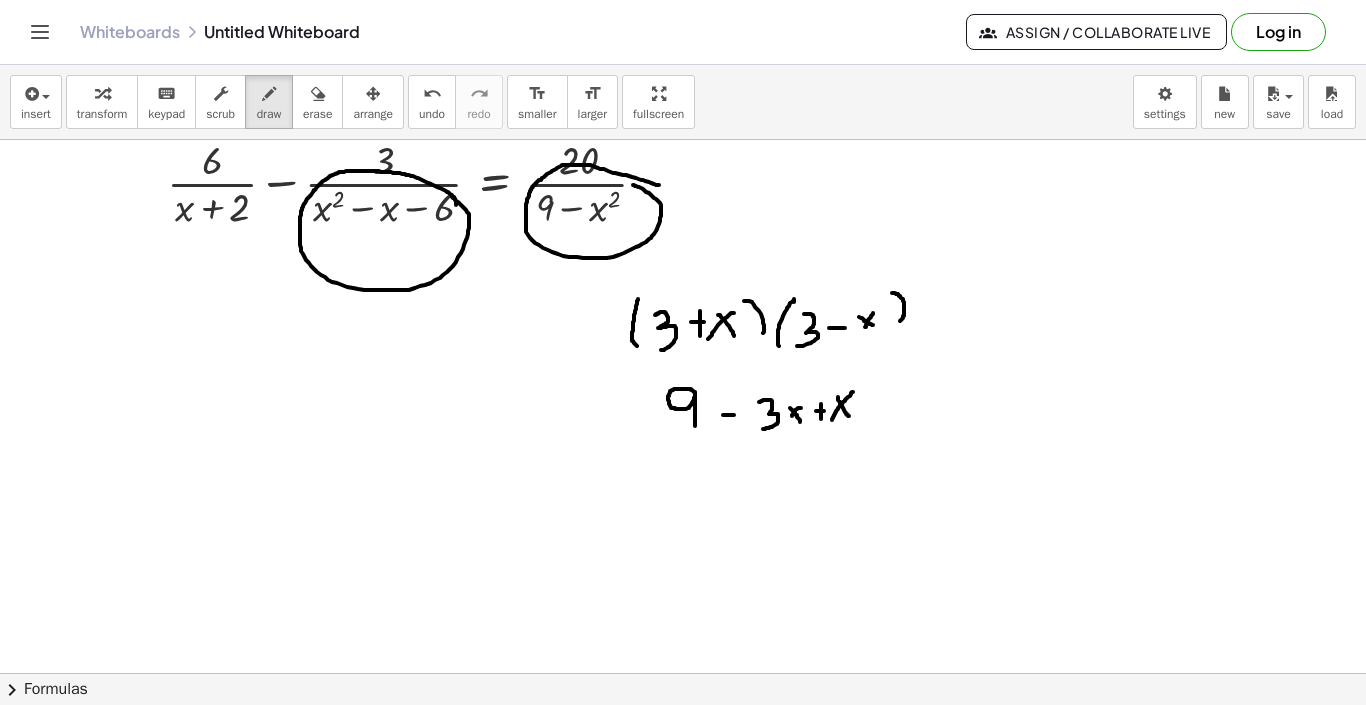 drag, startPoint x: 853, startPoint y: 392, endPoint x: 831, endPoint y: 423, distance: 38.013157 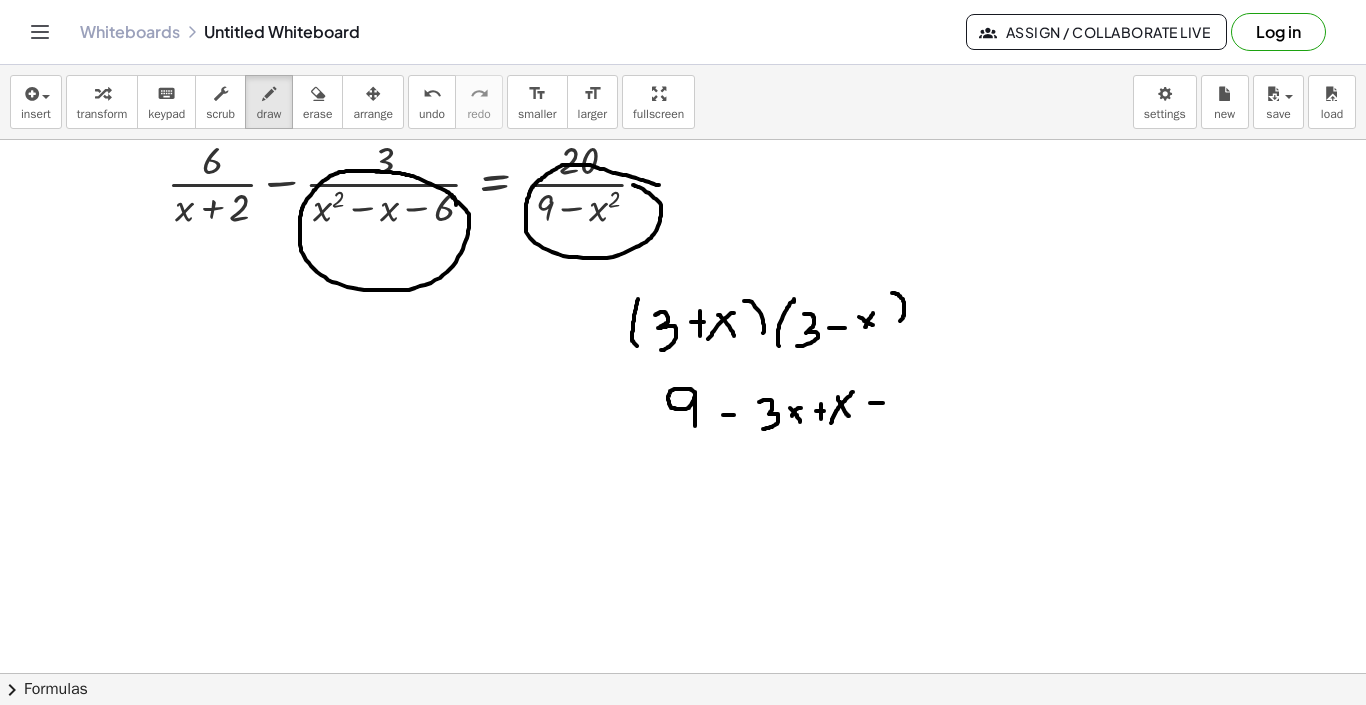 drag, startPoint x: 870, startPoint y: 403, endPoint x: 892, endPoint y: 403, distance: 22 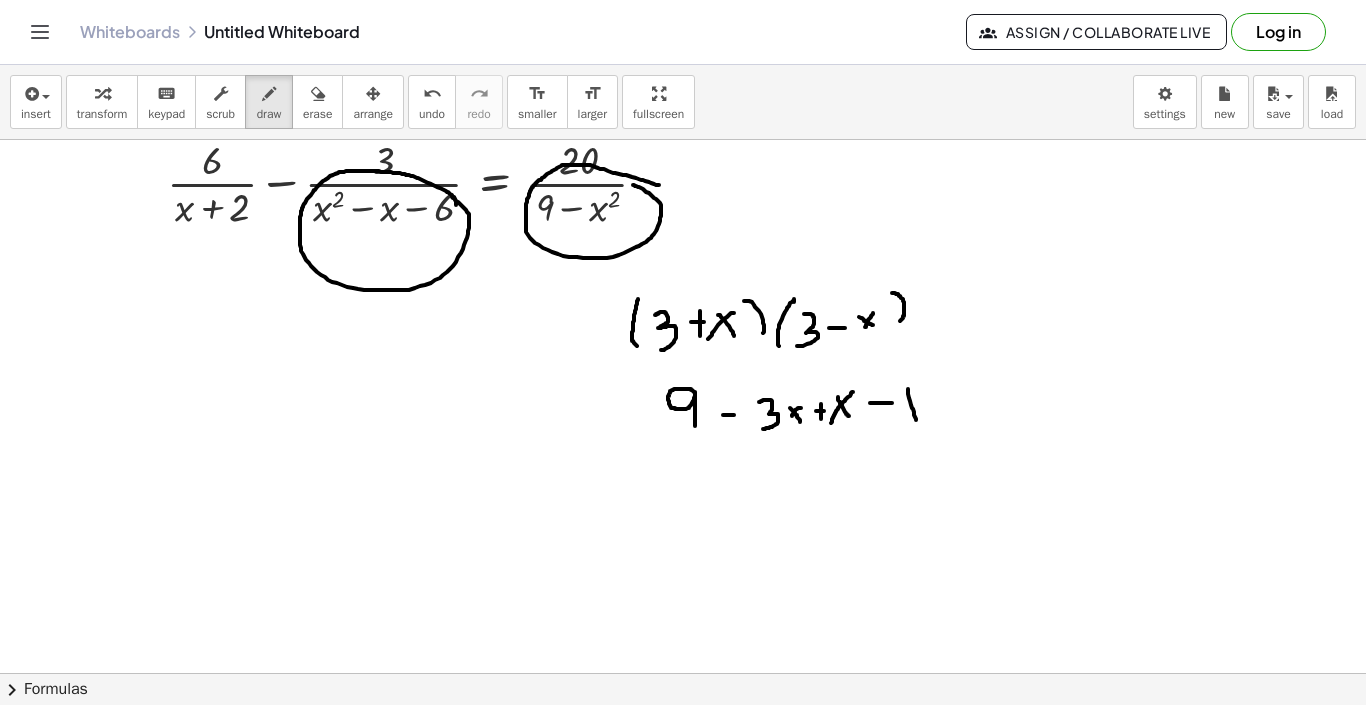 drag, startPoint x: 908, startPoint y: 394, endPoint x: 916, endPoint y: 420, distance: 27.202942 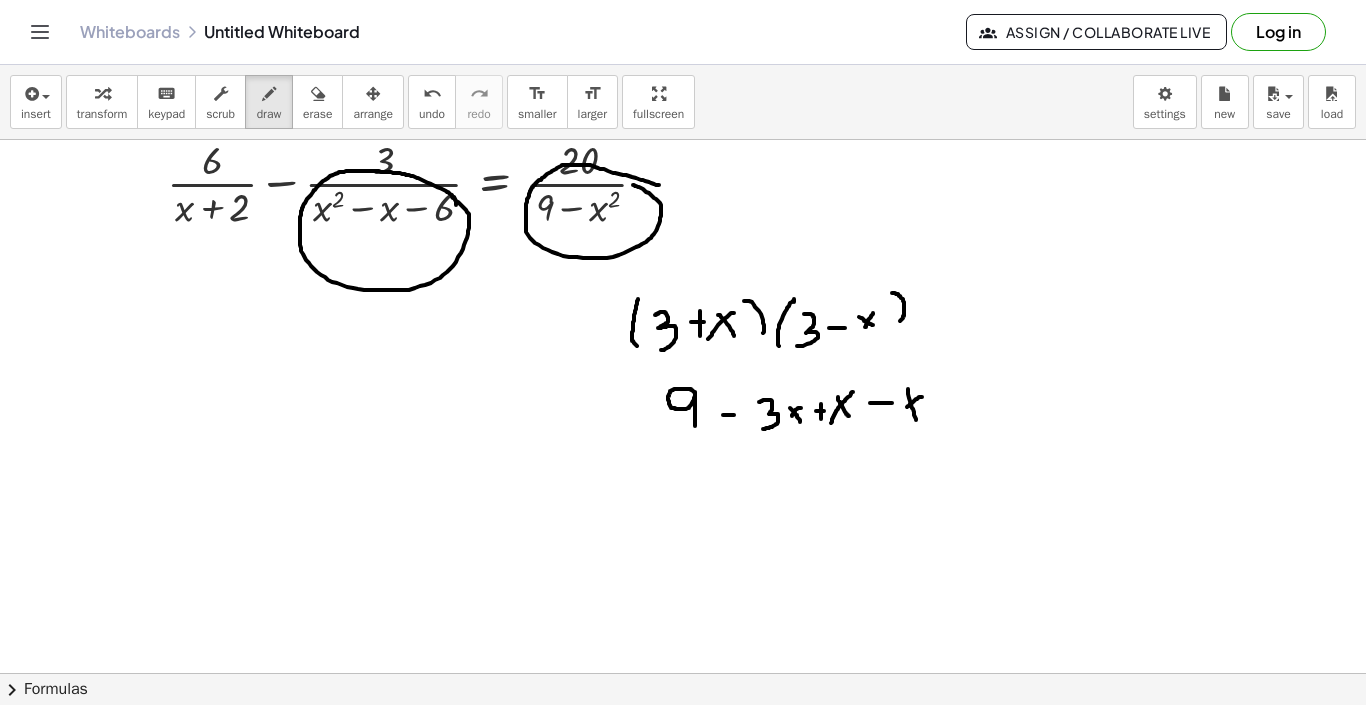 drag, startPoint x: 922, startPoint y: 397, endPoint x: 904, endPoint y: 412, distance: 23.43075 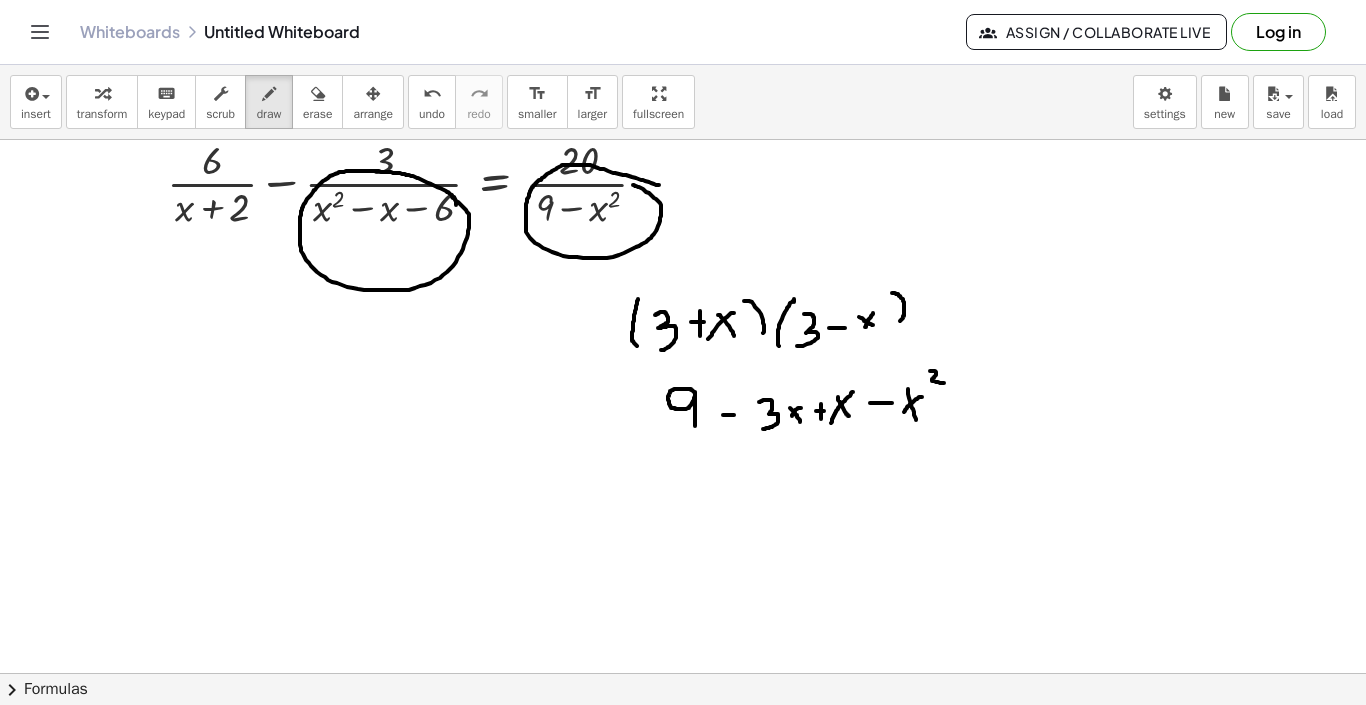 drag, startPoint x: 930, startPoint y: 371, endPoint x: 946, endPoint y: 383, distance: 20 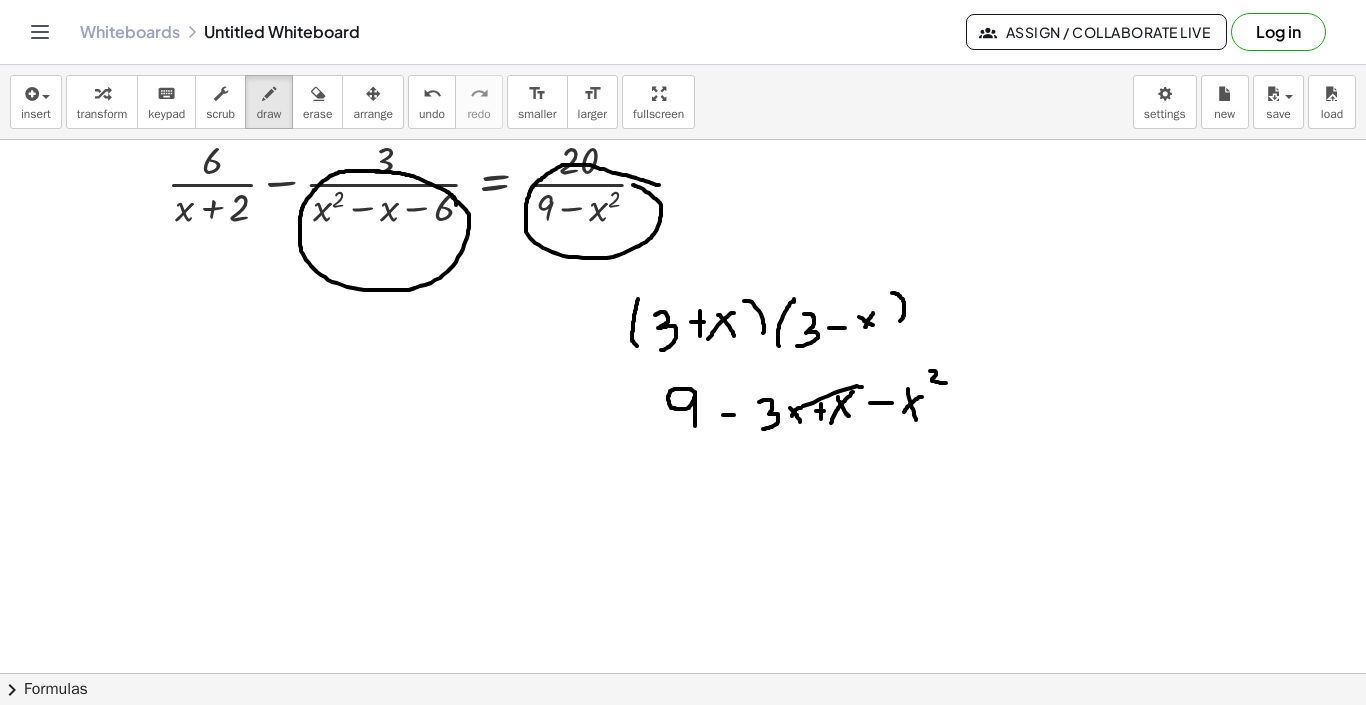 drag, startPoint x: 862, startPoint y: 387, endPoint x: 746, endPoint y: 427, distance: 122.702896 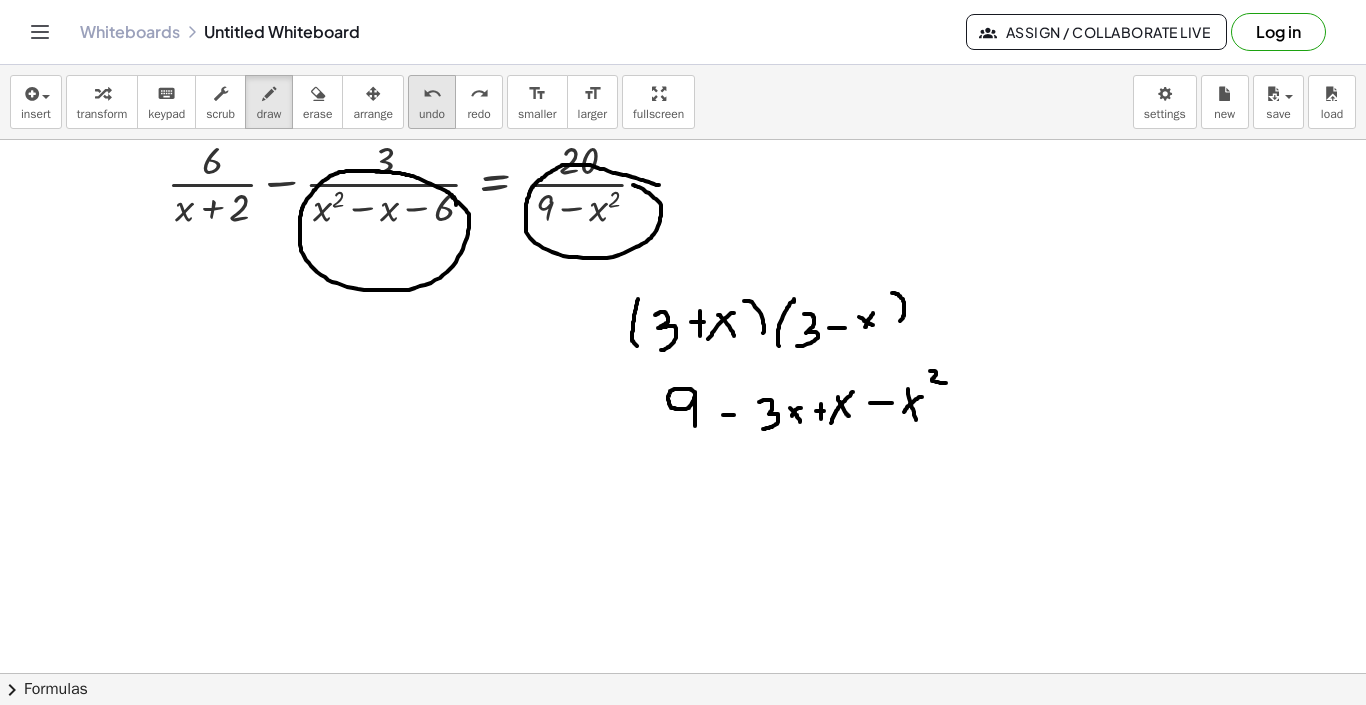 click on "undo" at bounding box center (432, 94) 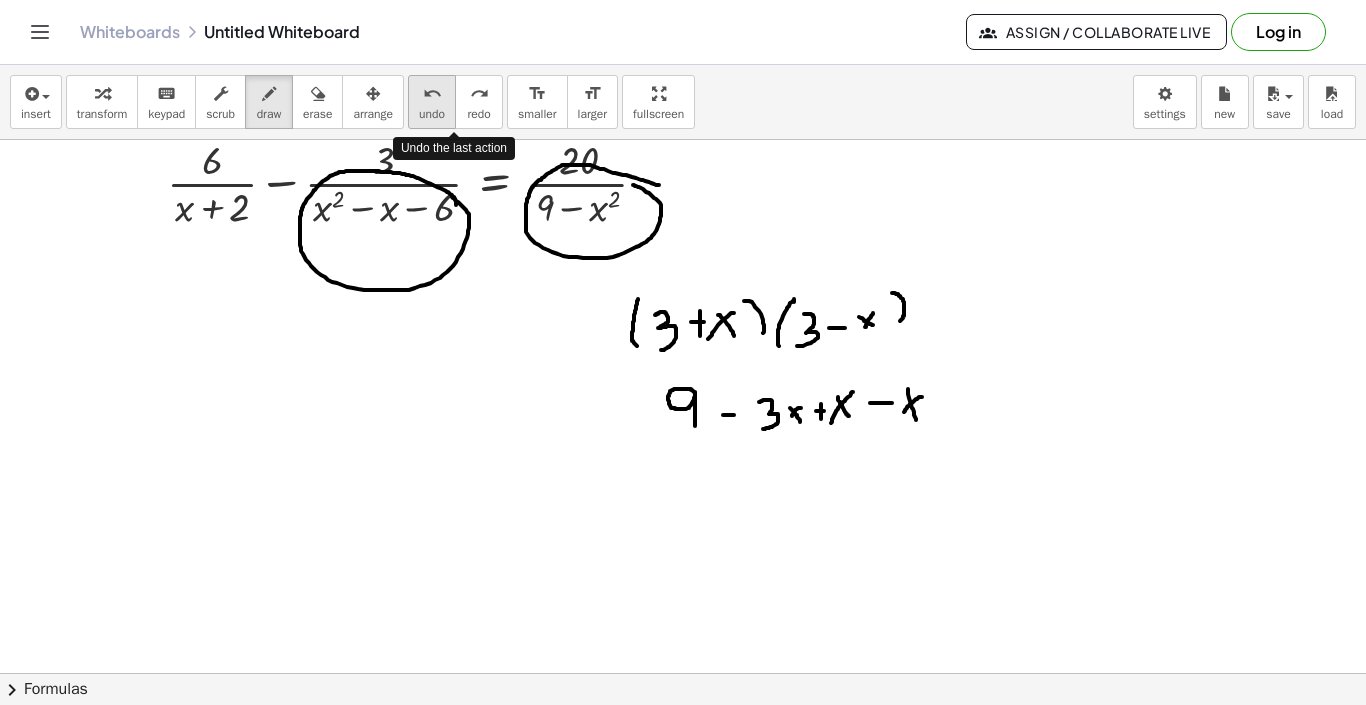 click on "undo" at bounding box center [432, 94] 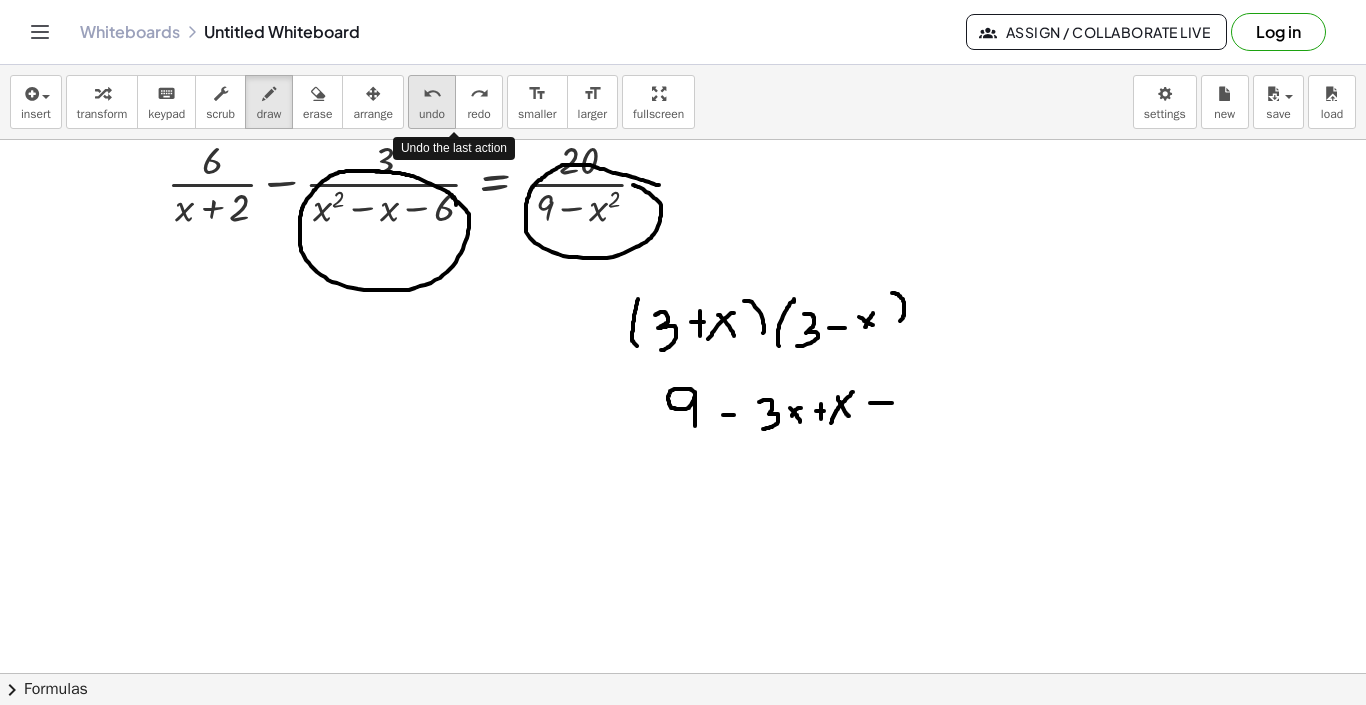 click on "undo" at bounding box center (432, 94) 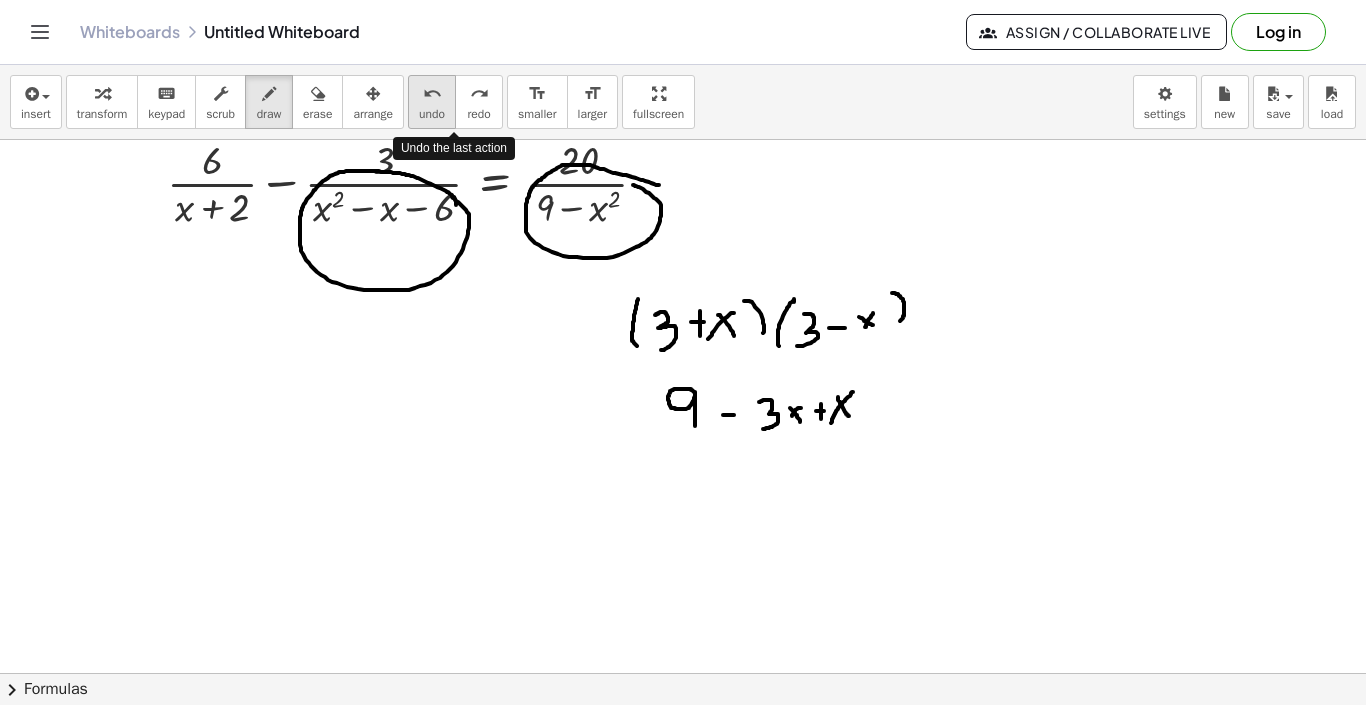 click on "undo" at bounding box center (432, 94) 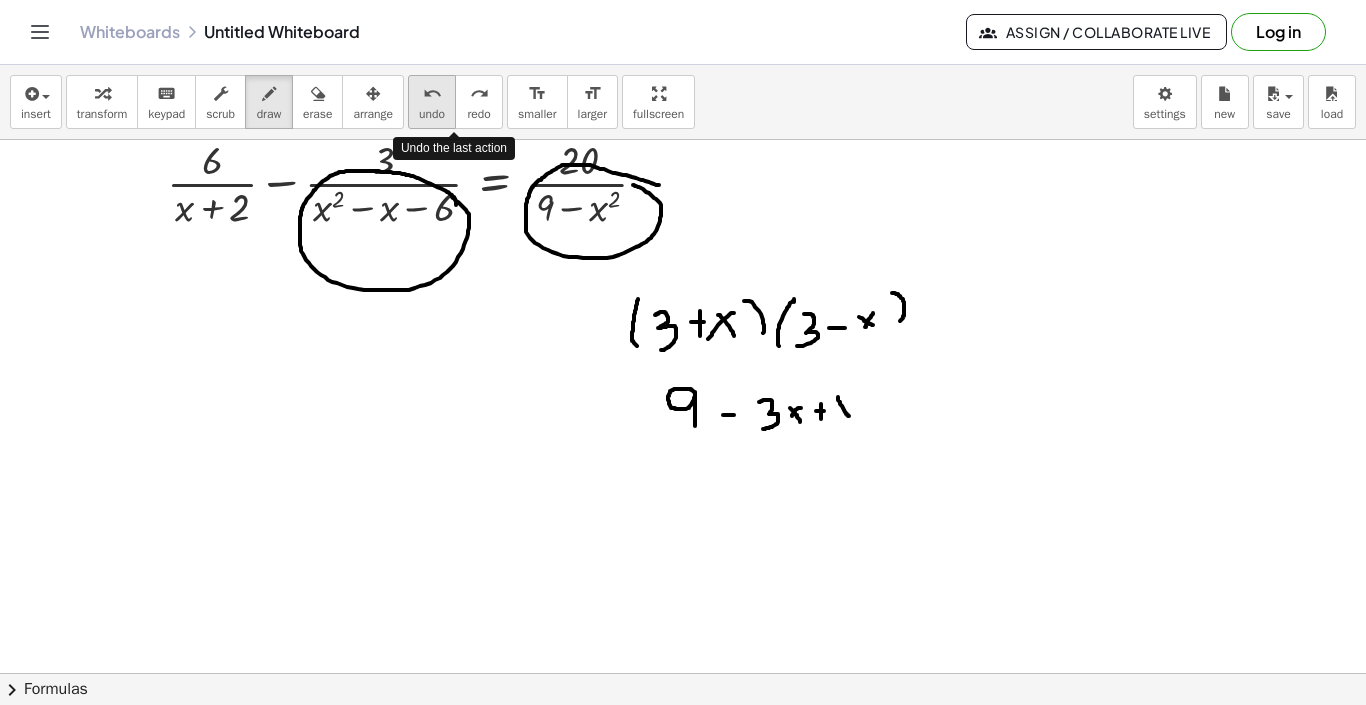 click on "undo" at bounding box center [432, 94] 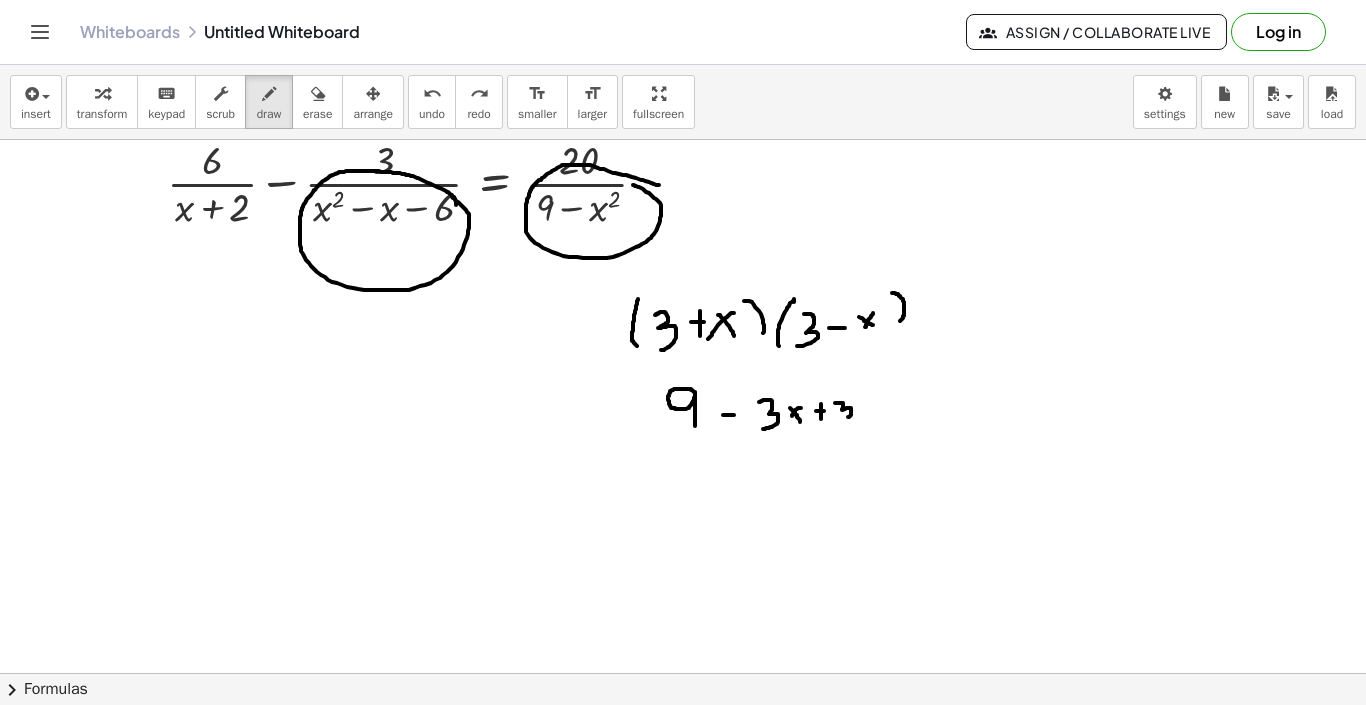 drag, startPoint x: 835, startPoint y: 403, endPoint x: 840, endPoint y: 418, distance: 15.811388 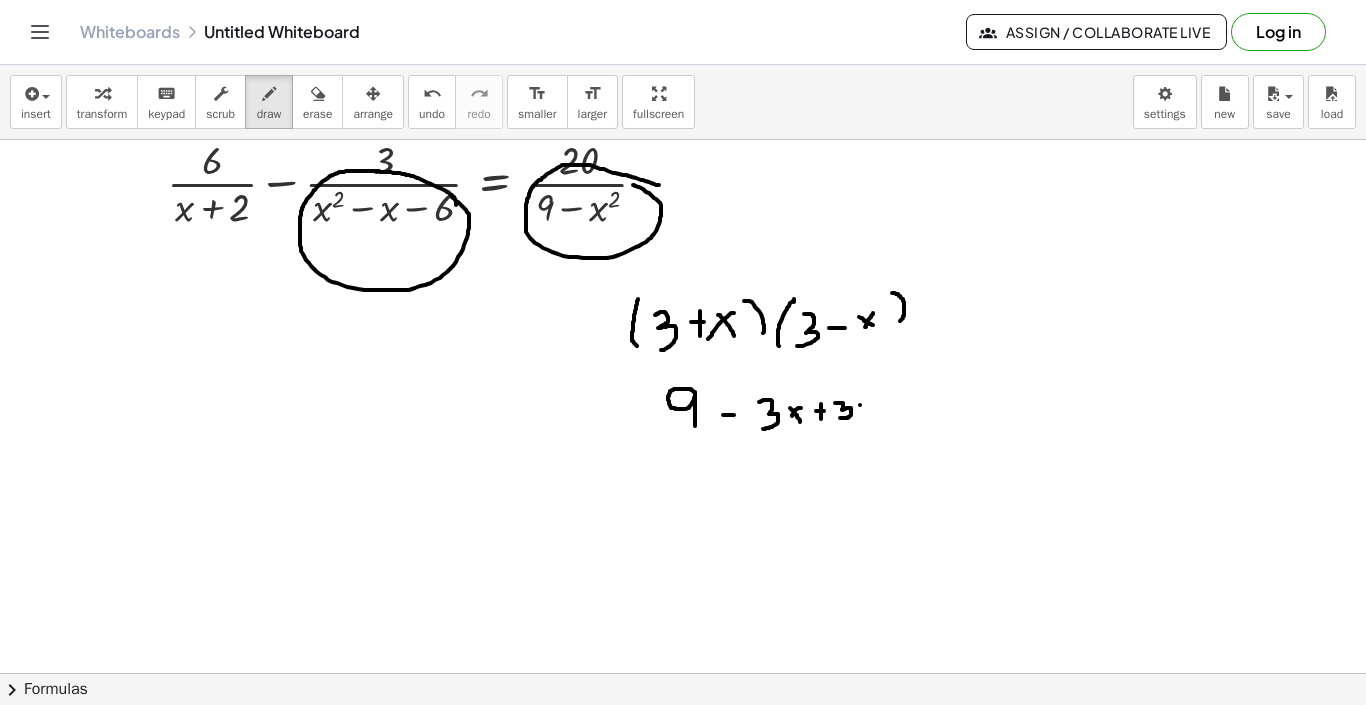 drag, startPoint x: 860, startPoint y: 405, endPoint x: 870, endPoint y: 414, distance: 13.453624 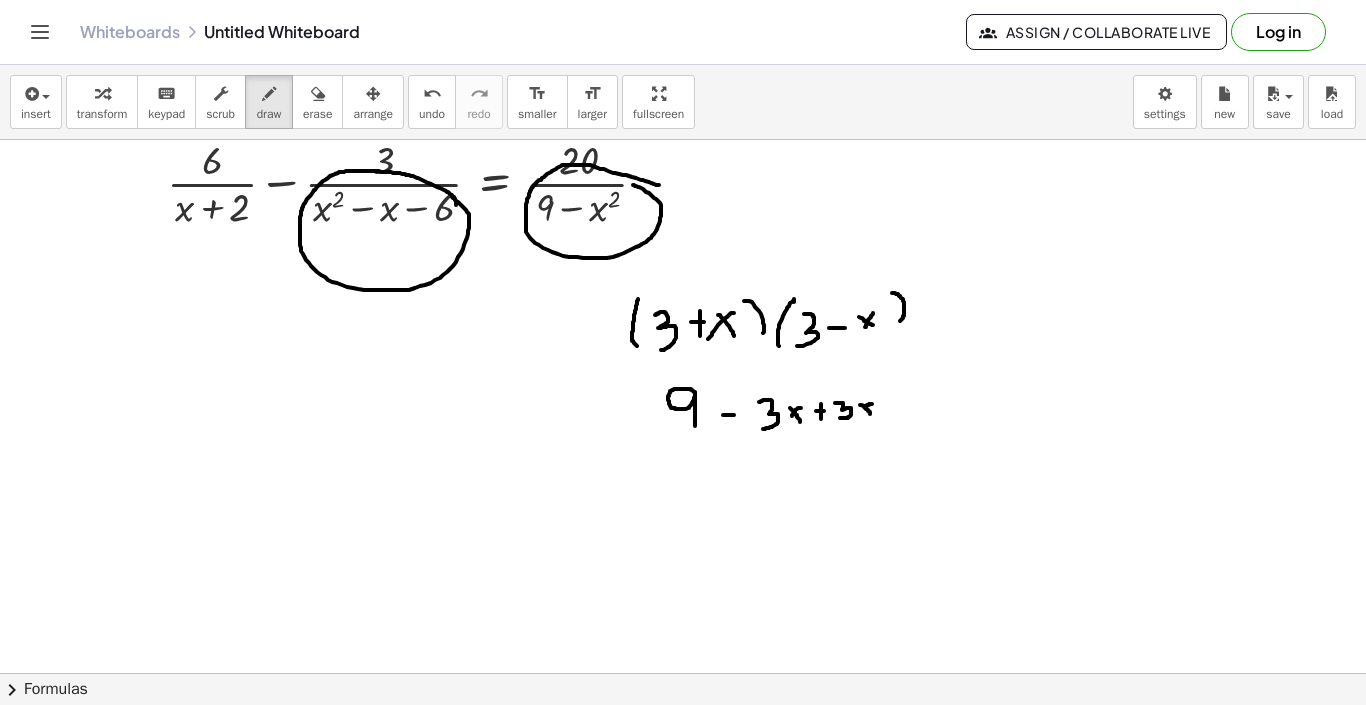 click at bounding box center (683, 672) 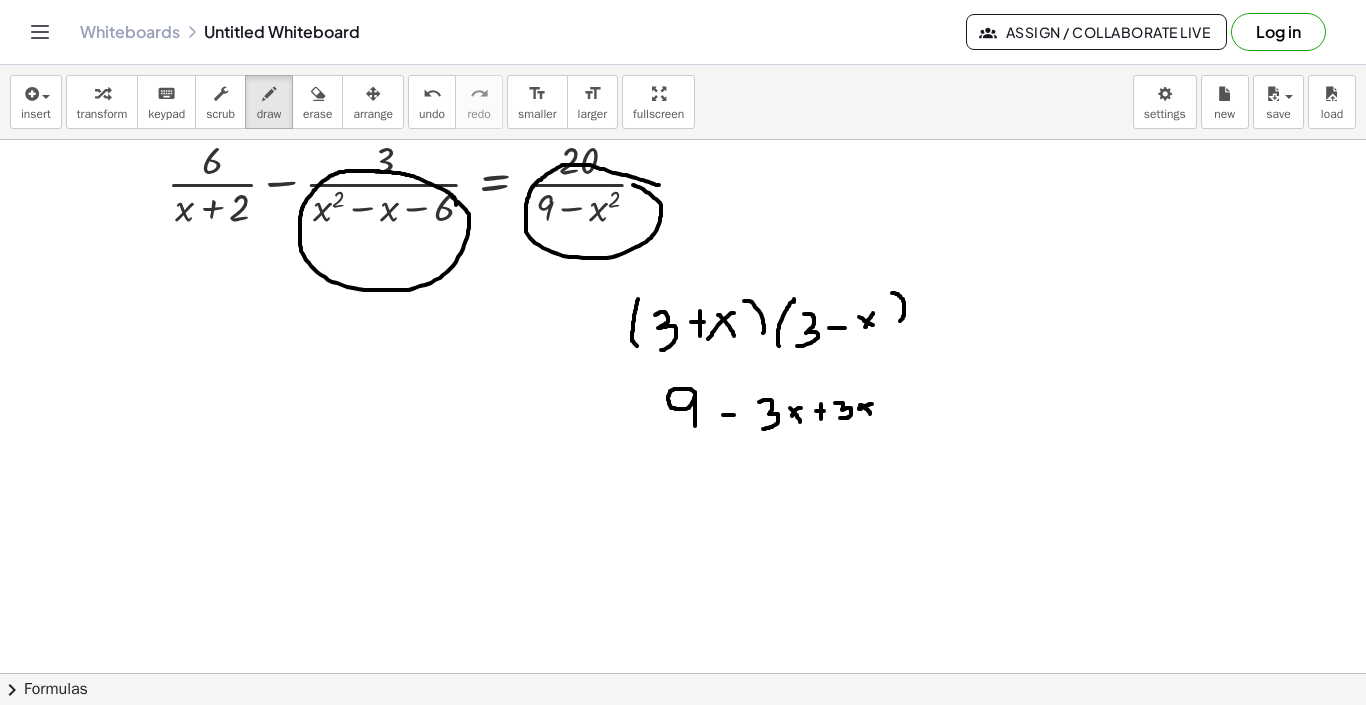 click at bounding box center [683, 672] 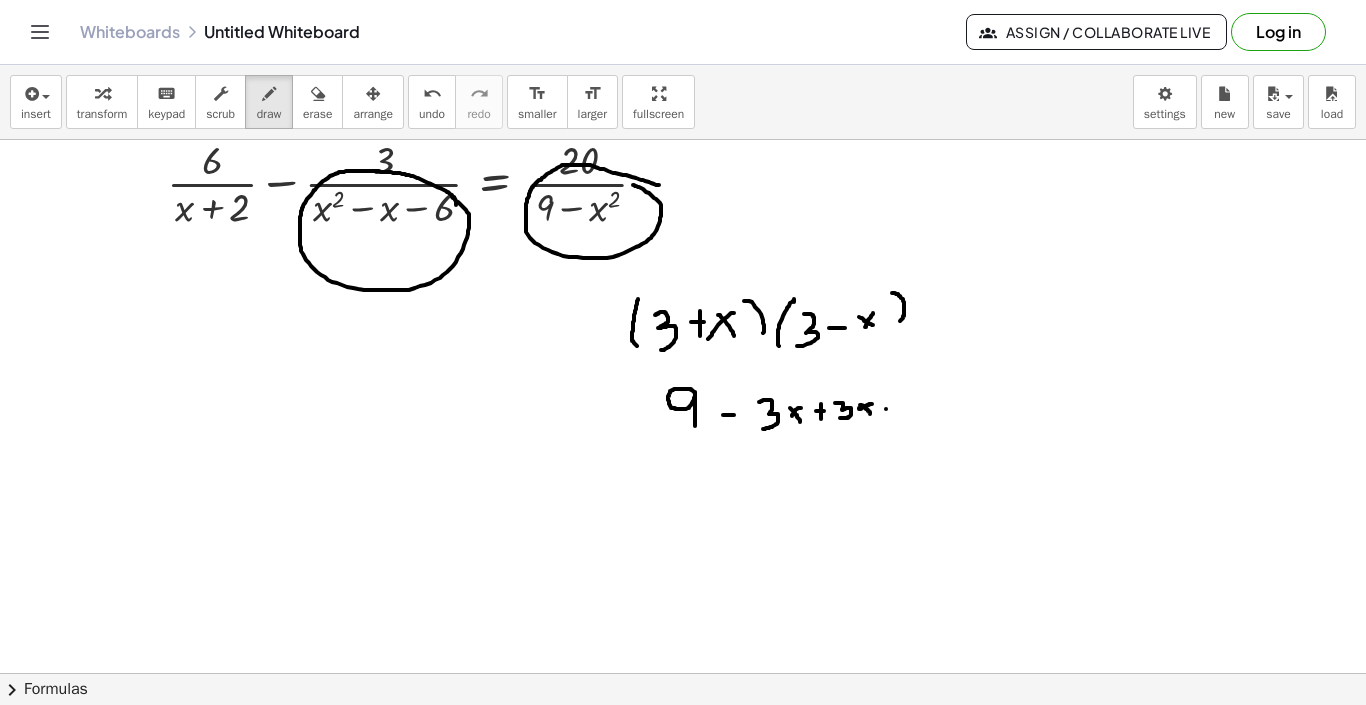 drag, startPoint x: 886, startPoint y: 409, endPoint x: 903, endPoint y: 409, distance: 17 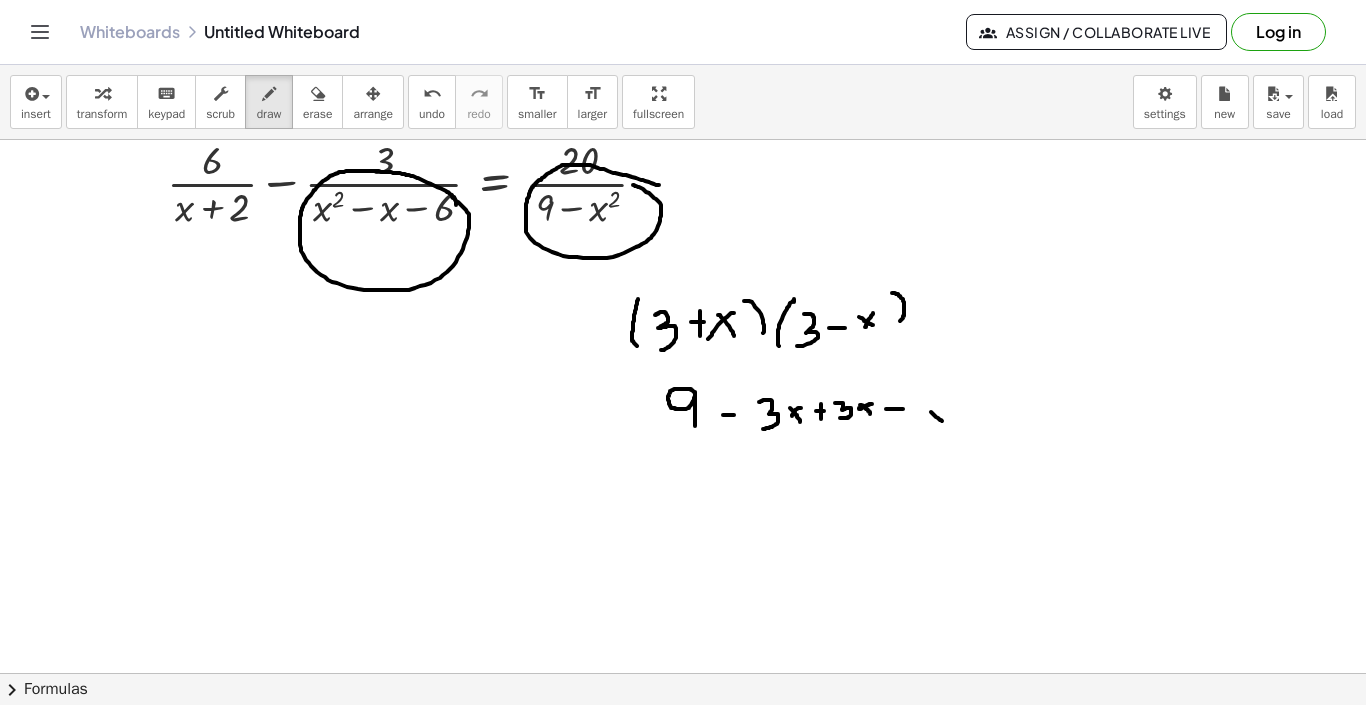 drag, startPoint x: 931, startPoint y: 412, endPoint x: 945, endPoint y: 423, distance: 17.804493 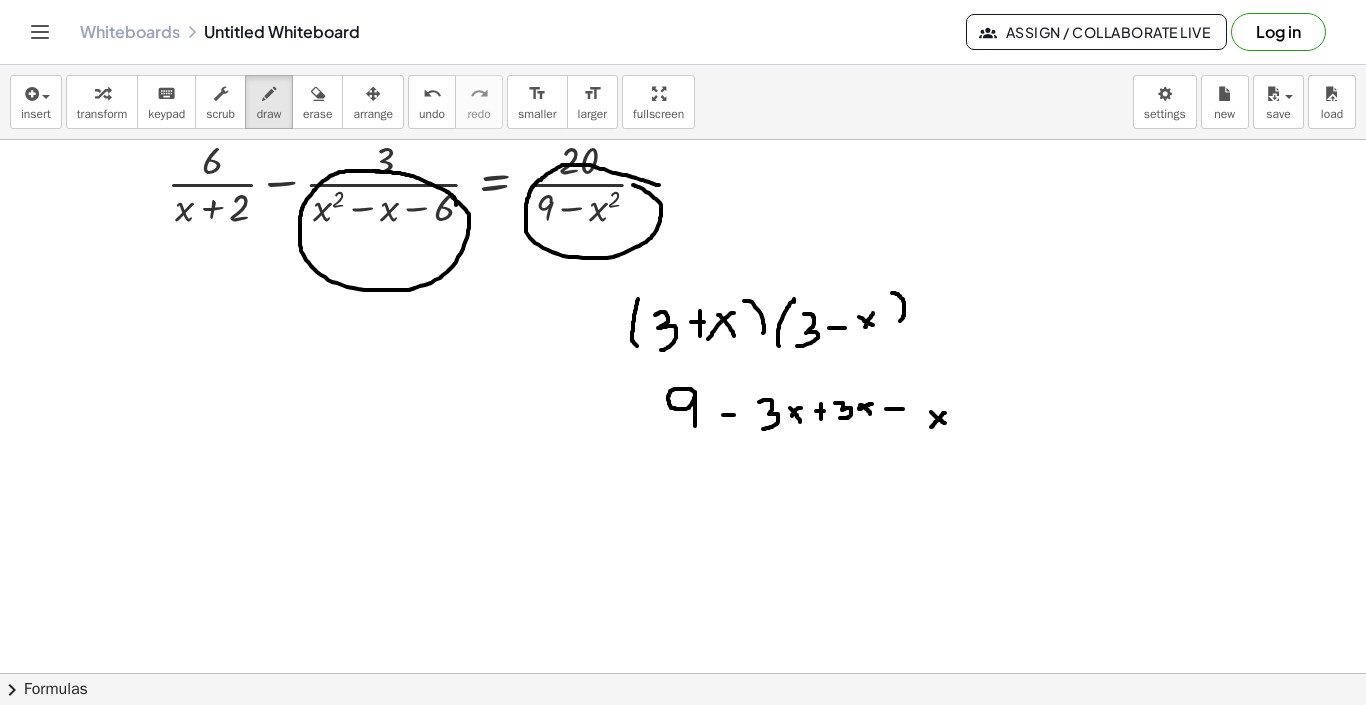 drag, startPoint x: 945, startPoint y: 413, endPoint x: 931, endPoint y: 427, distance: 19.79899 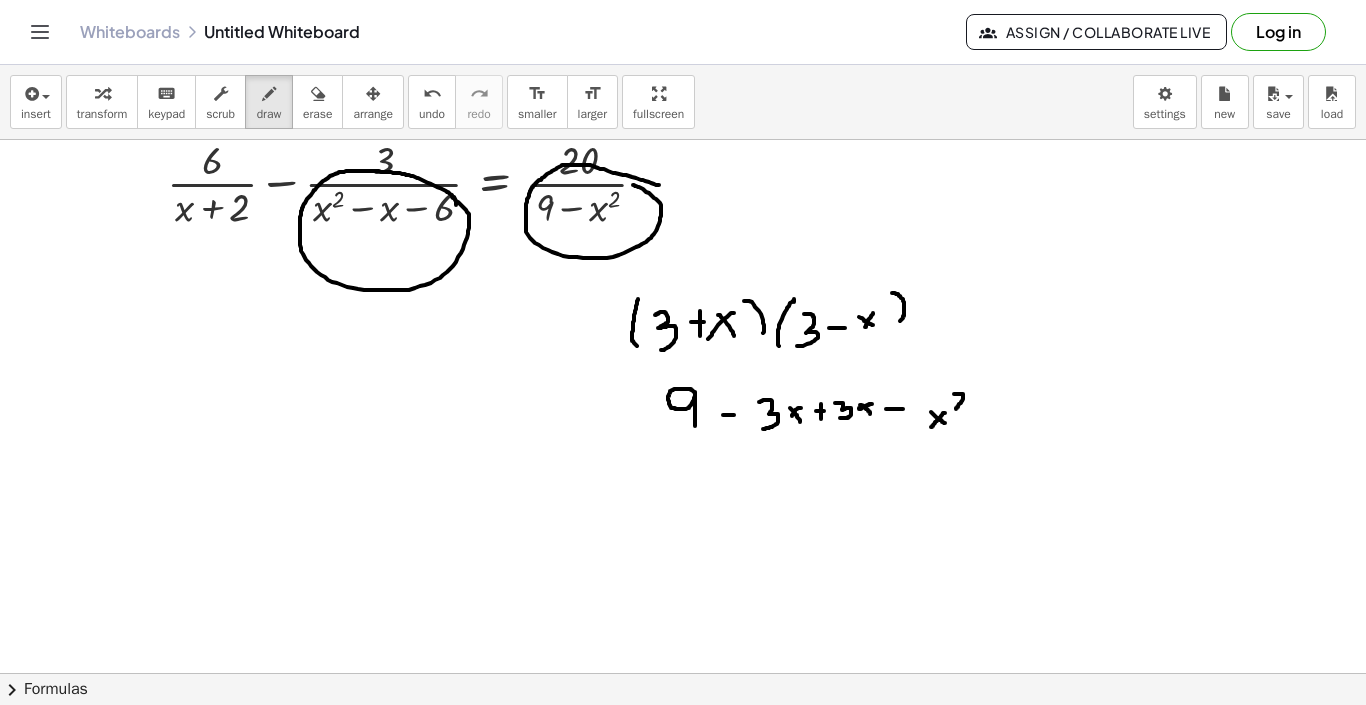 drag, startPoint x: 954, startPoint y: 394, endPoint x: 968, endPoint y: 409, distance: 20.518284 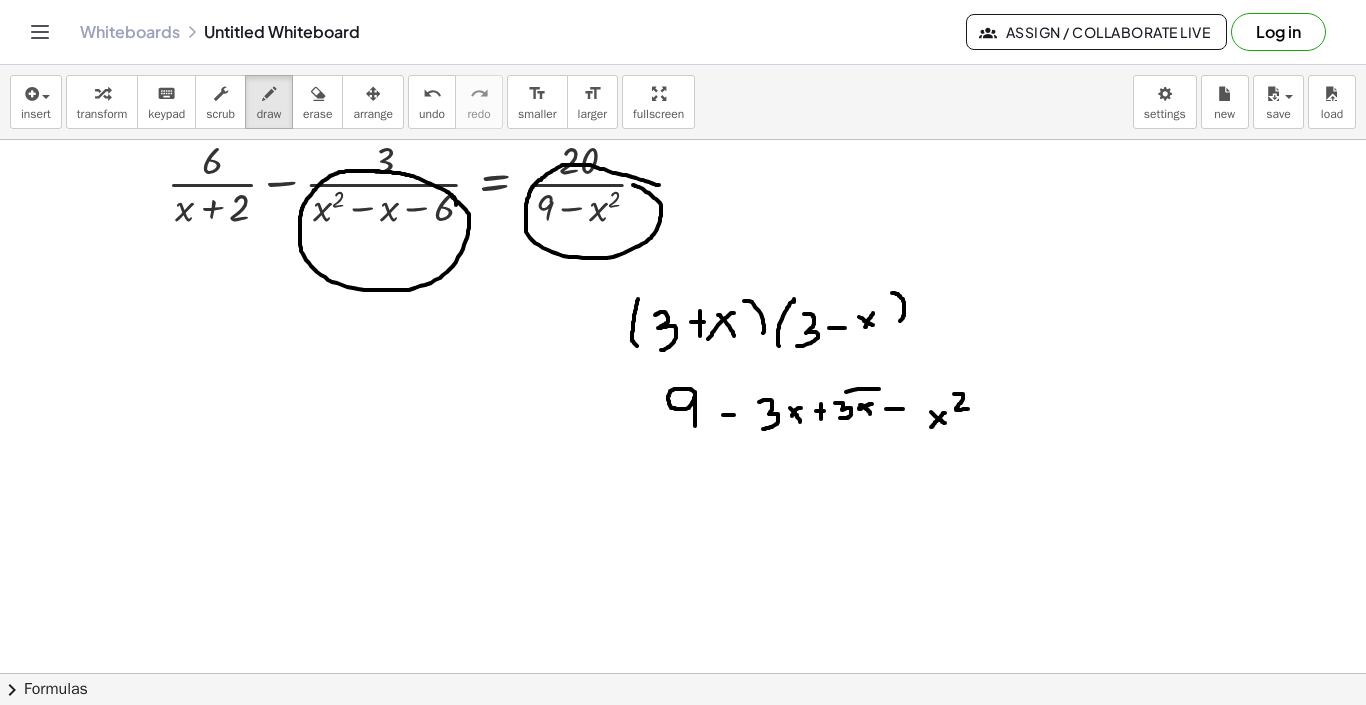 drag, startPoint x: 879, startPoint y: 389, endPoint x: 731, endPoint y: 431, distance: 153.84407 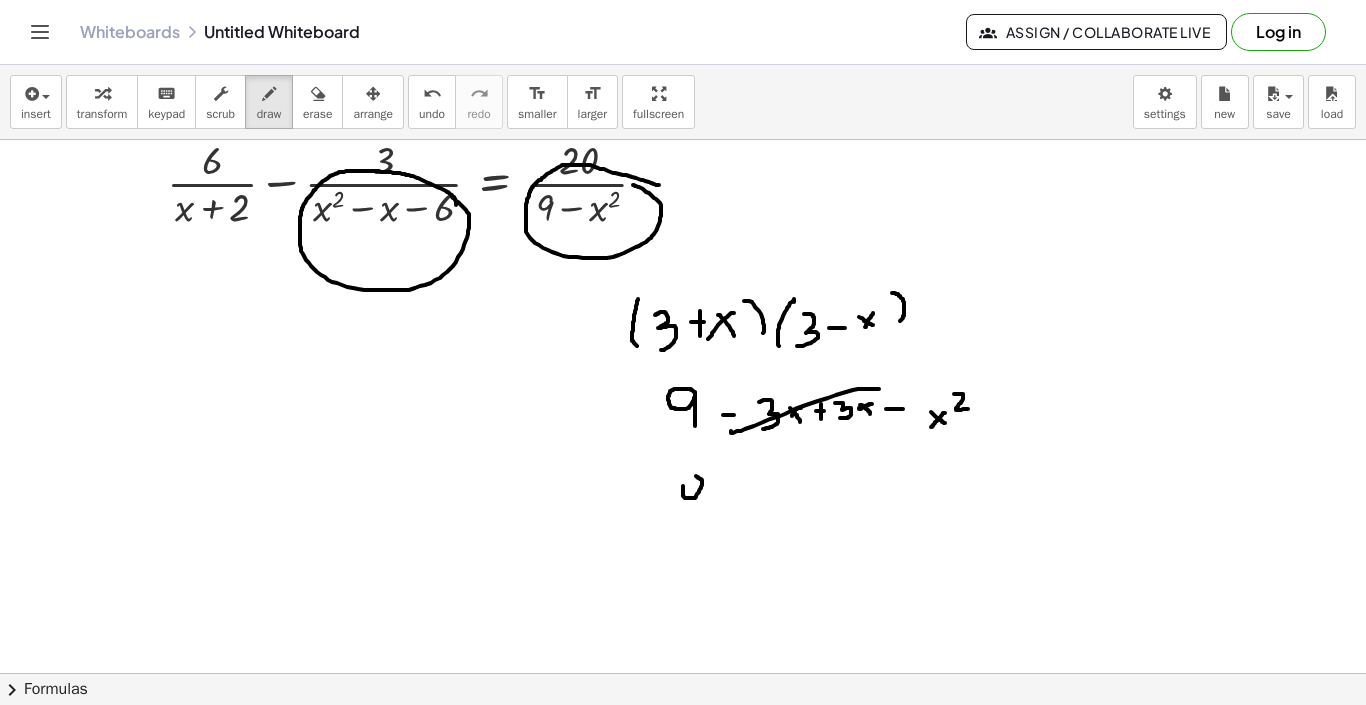 click at bounding box center [683, 672] 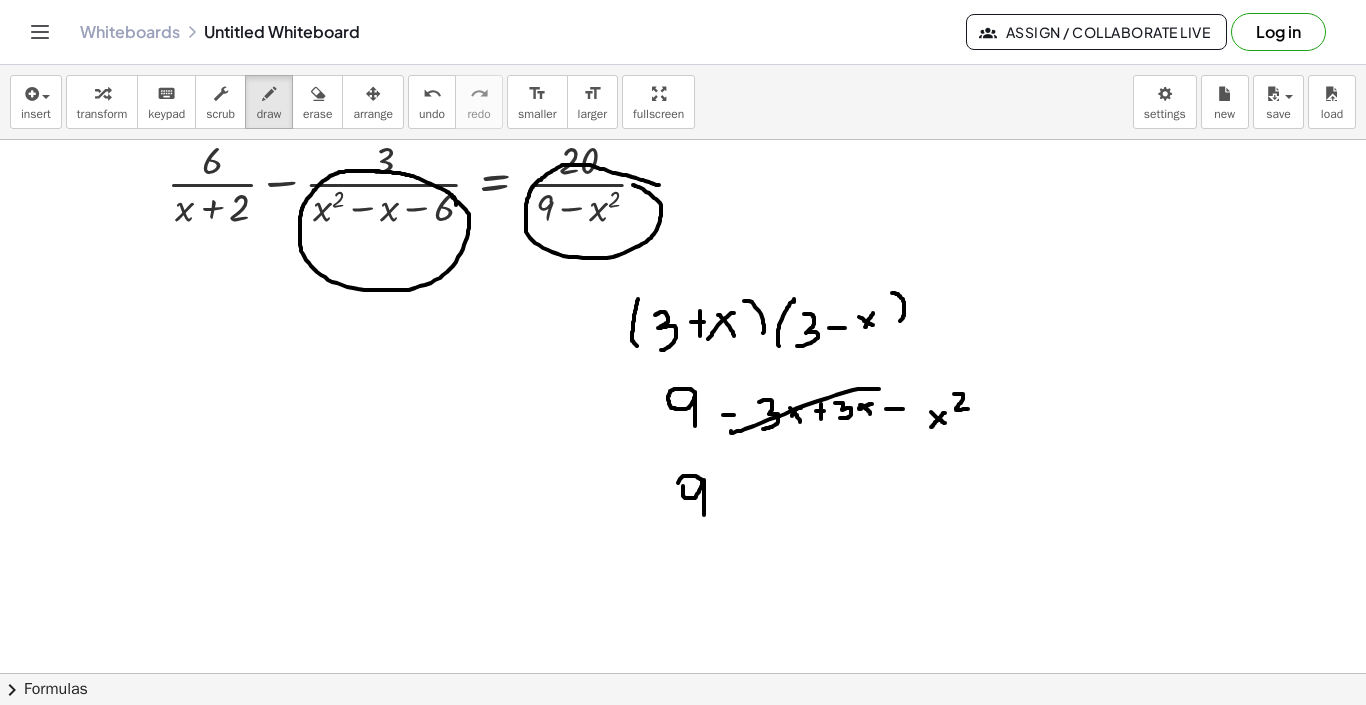 drag, startPoint x: 704, startPoint y: 480, endPoint x: 704, endPoint y: 515, distance: 35 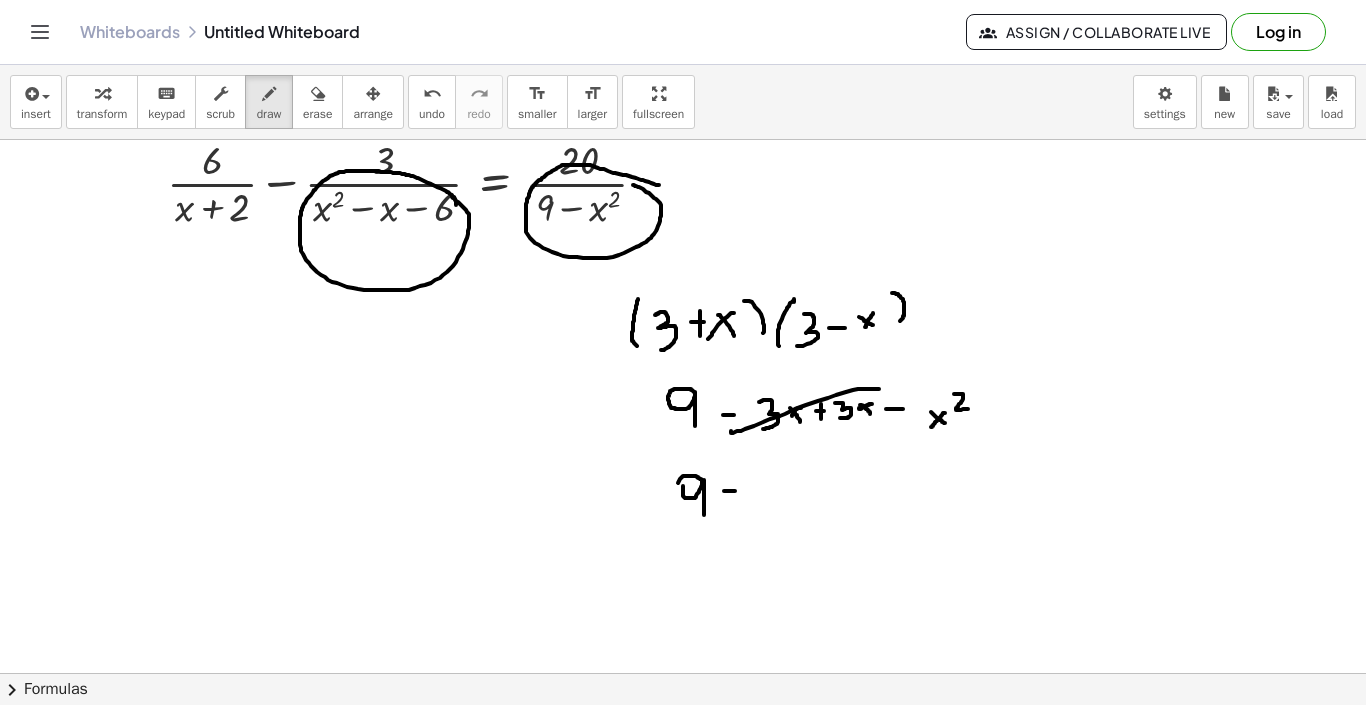 drag, startPoint x: 724, startPoint y: 491, endPoint x: 747, endPoint y: 491, distance: 23 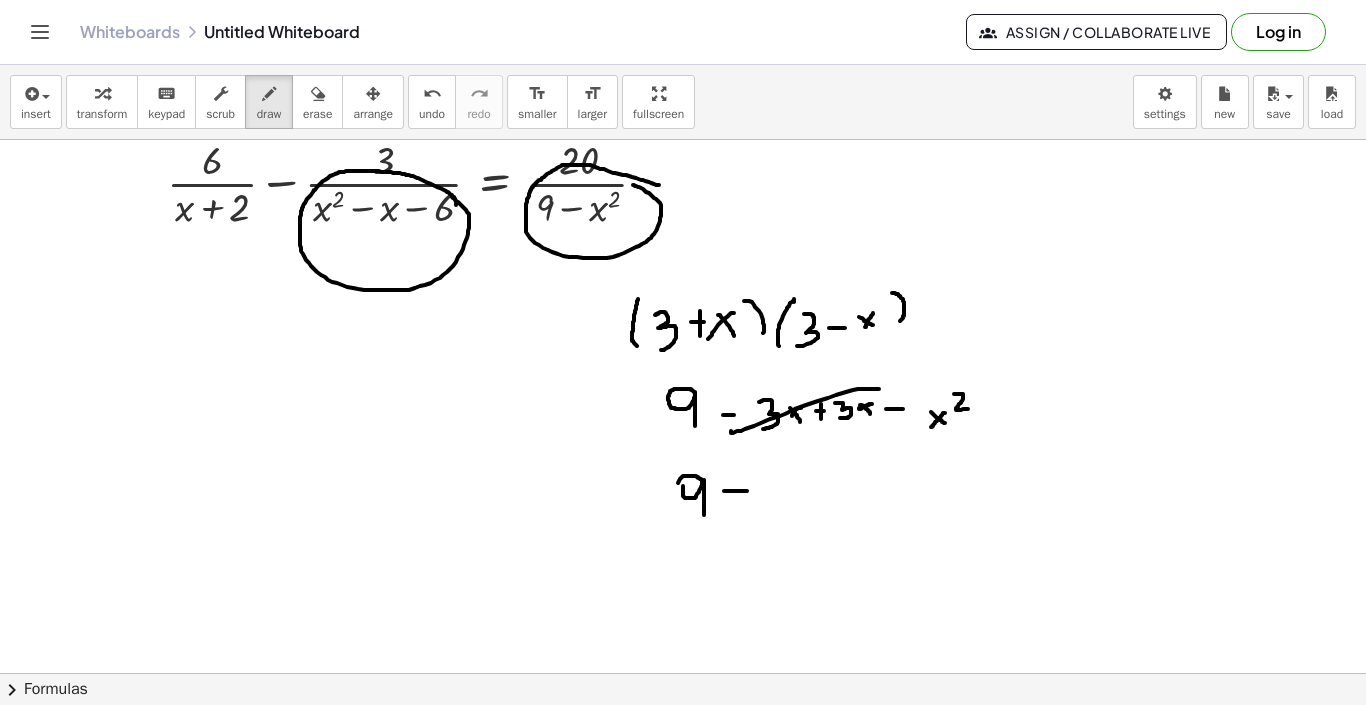 click at bounding box center (683, 672) 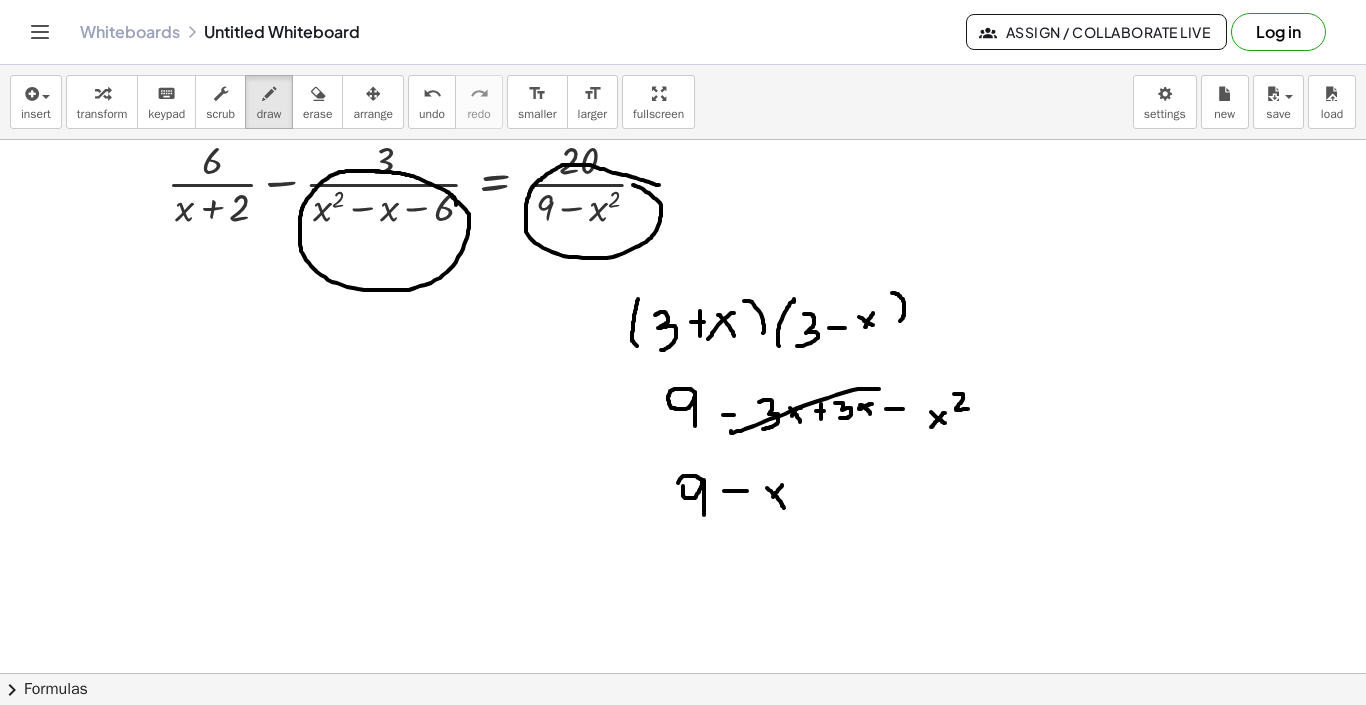 click at bounding box center [683, 672] 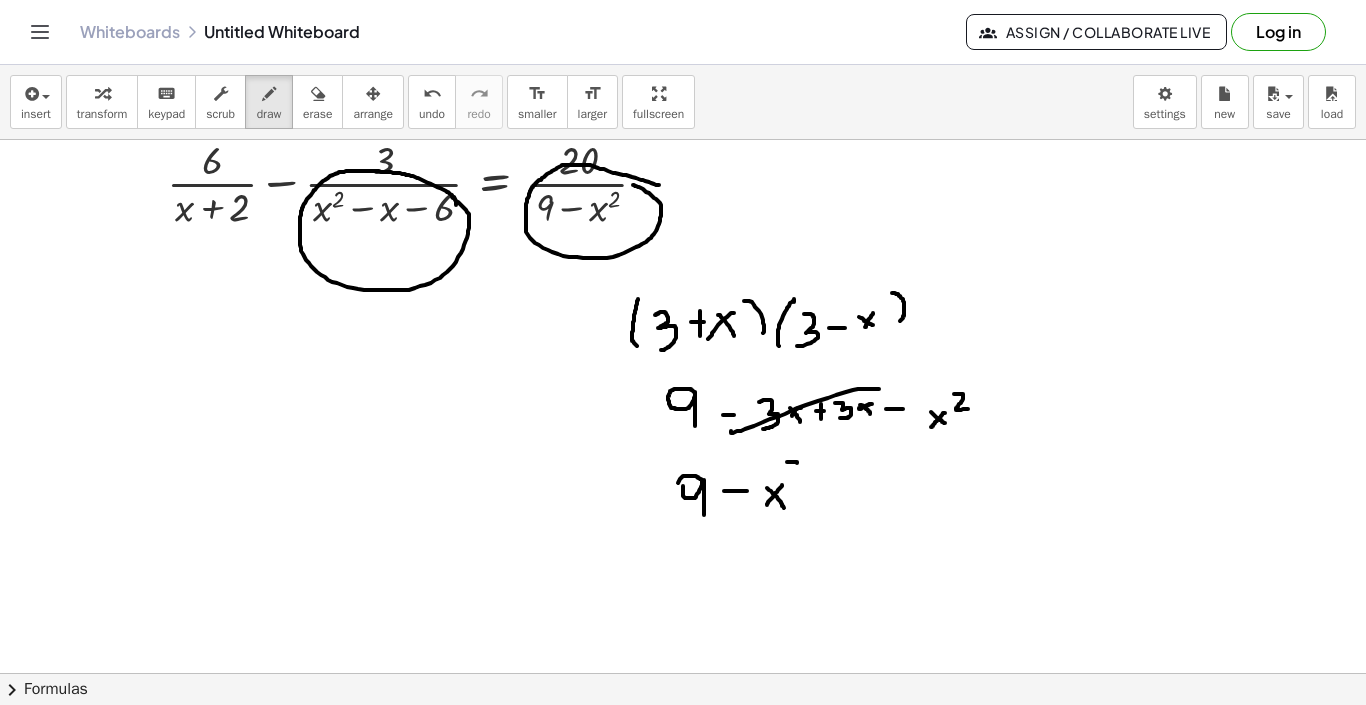 drag, startPoint x: 787, startPoint y: 462, endPoint x: 803, endPoint y: 471, distance: 18.35756 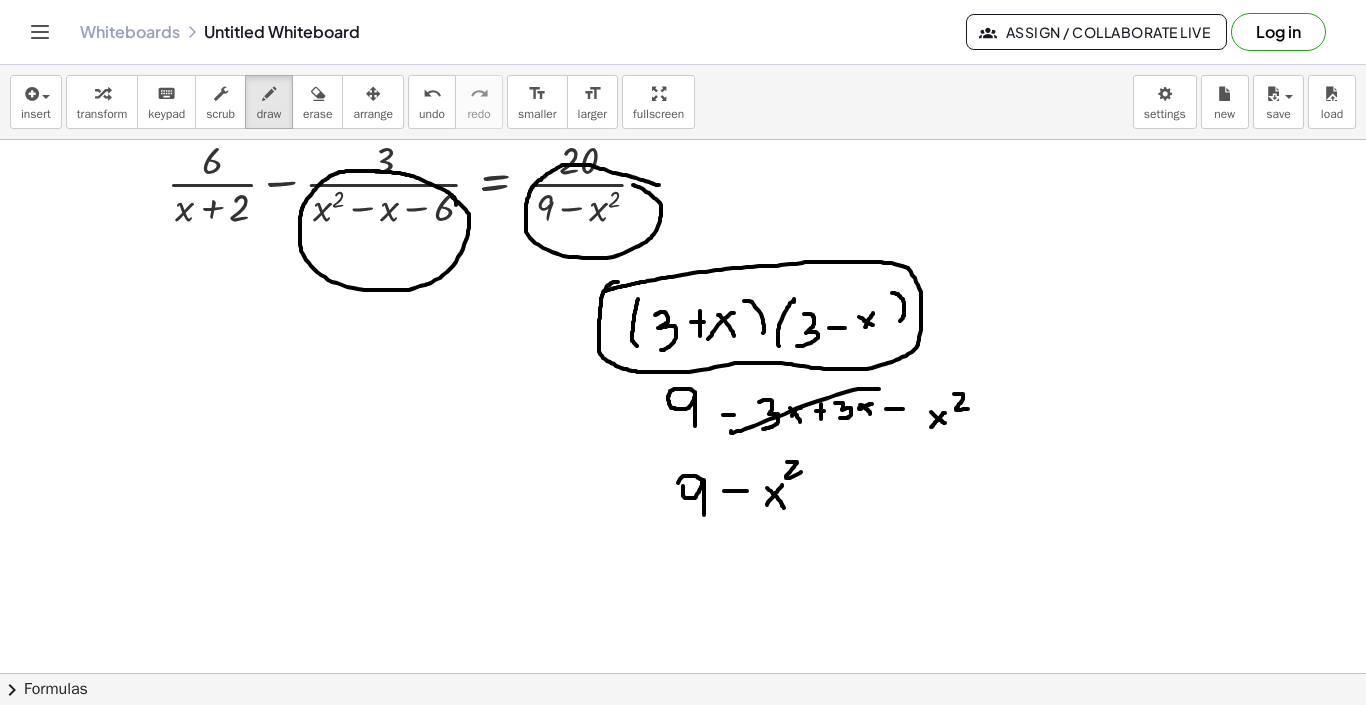 drag, startPoint x: 618, startPoint y: 282, endPoint x: 605, endPoint y: 291, distance: 15.811388 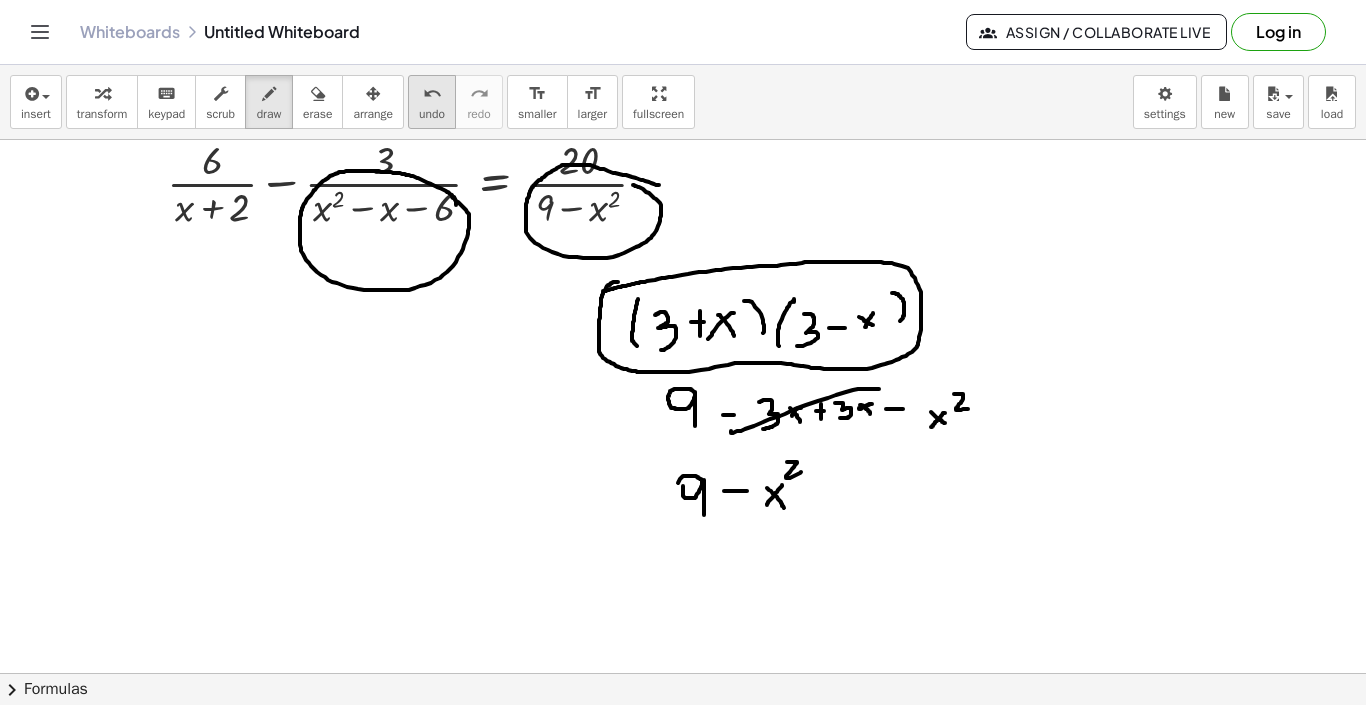 click on "undo" at bounding box center [432, 93] 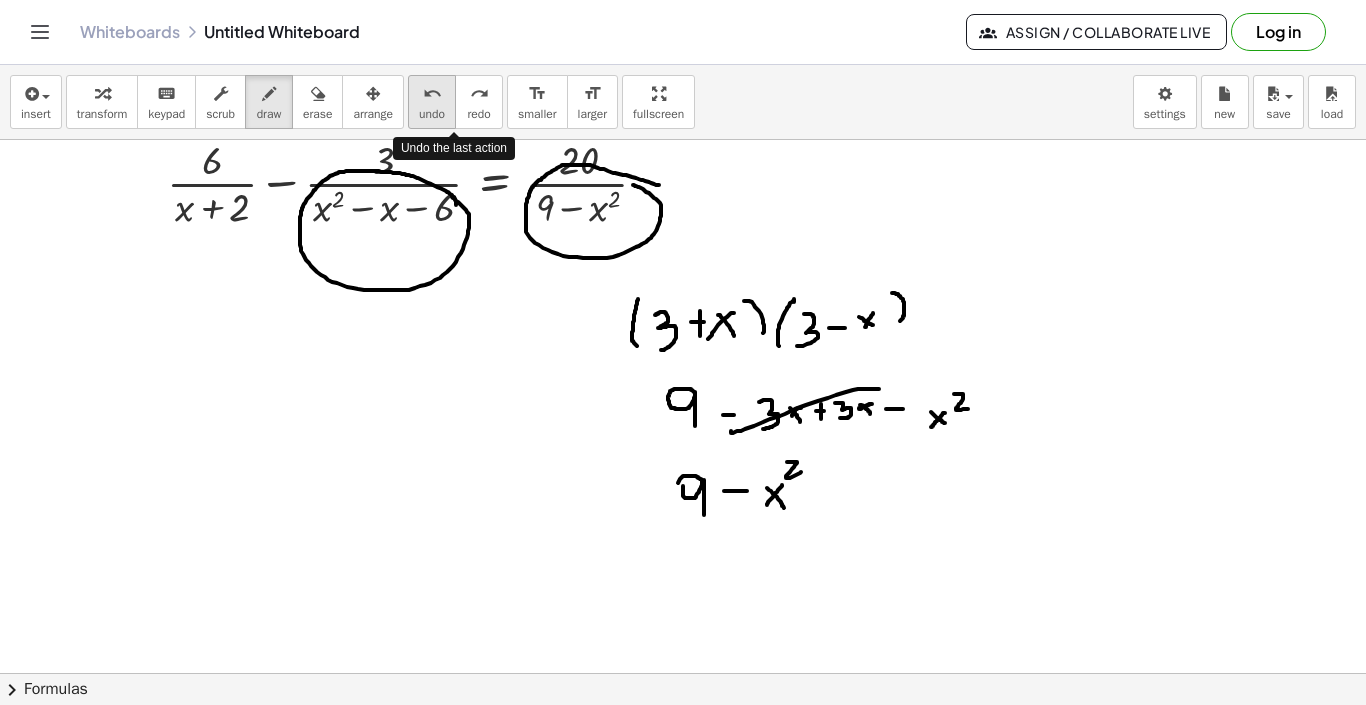 click on "undo" at bounding box center (432, 93) 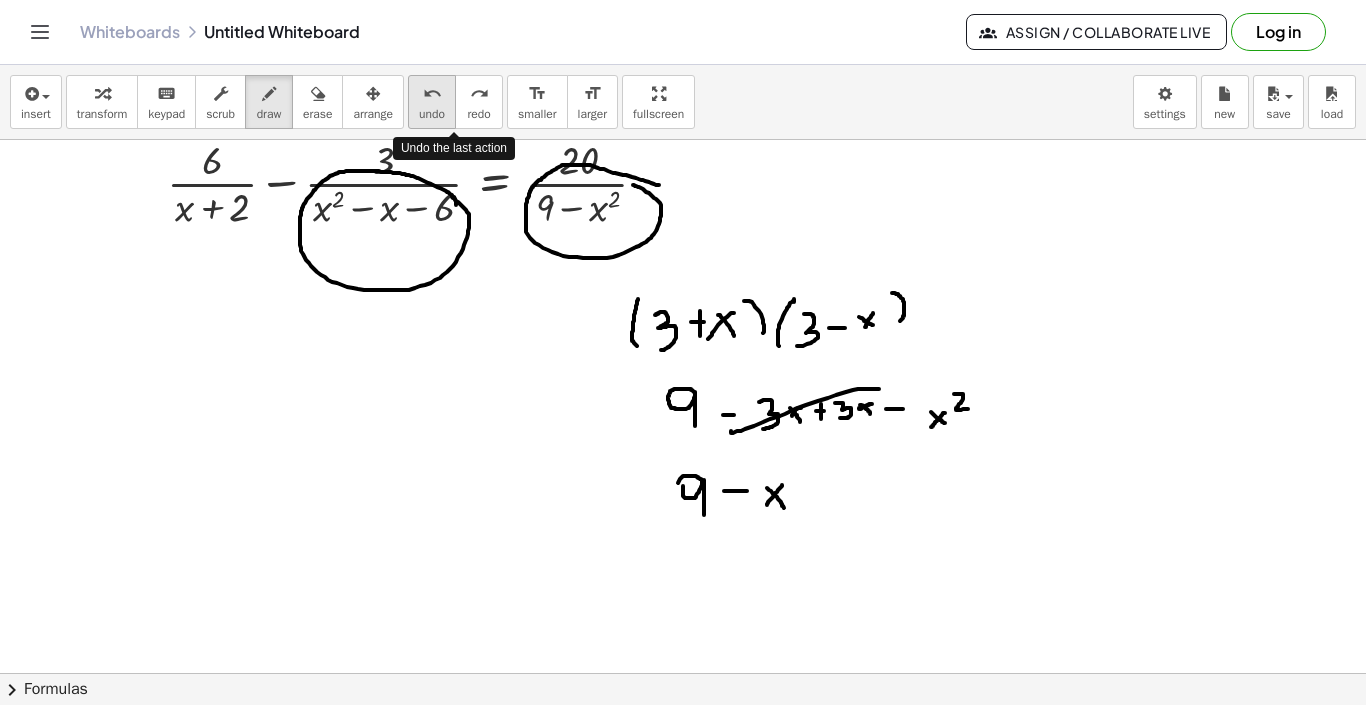 click on "undo" at bounding box center (432, 93) 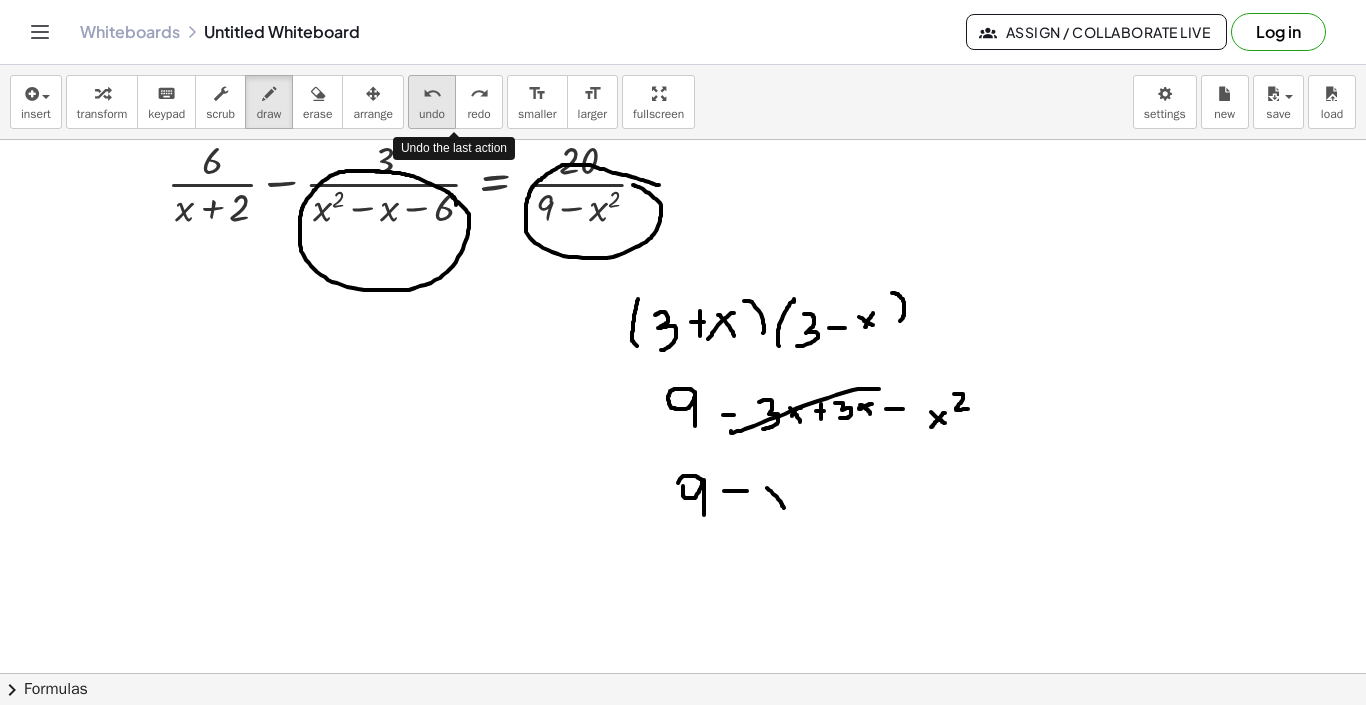 click on "undo" at bounding box center (432, 93) 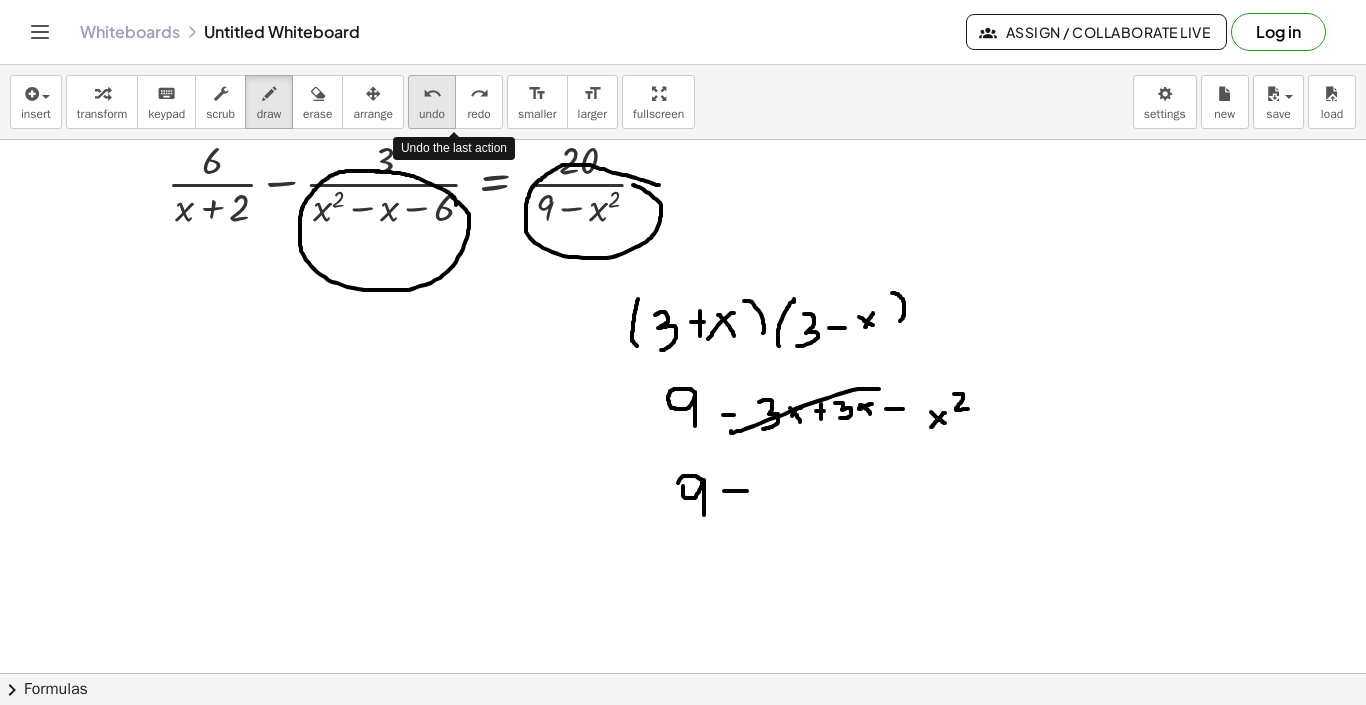 click on "undo" at bounding box center [432, 93] 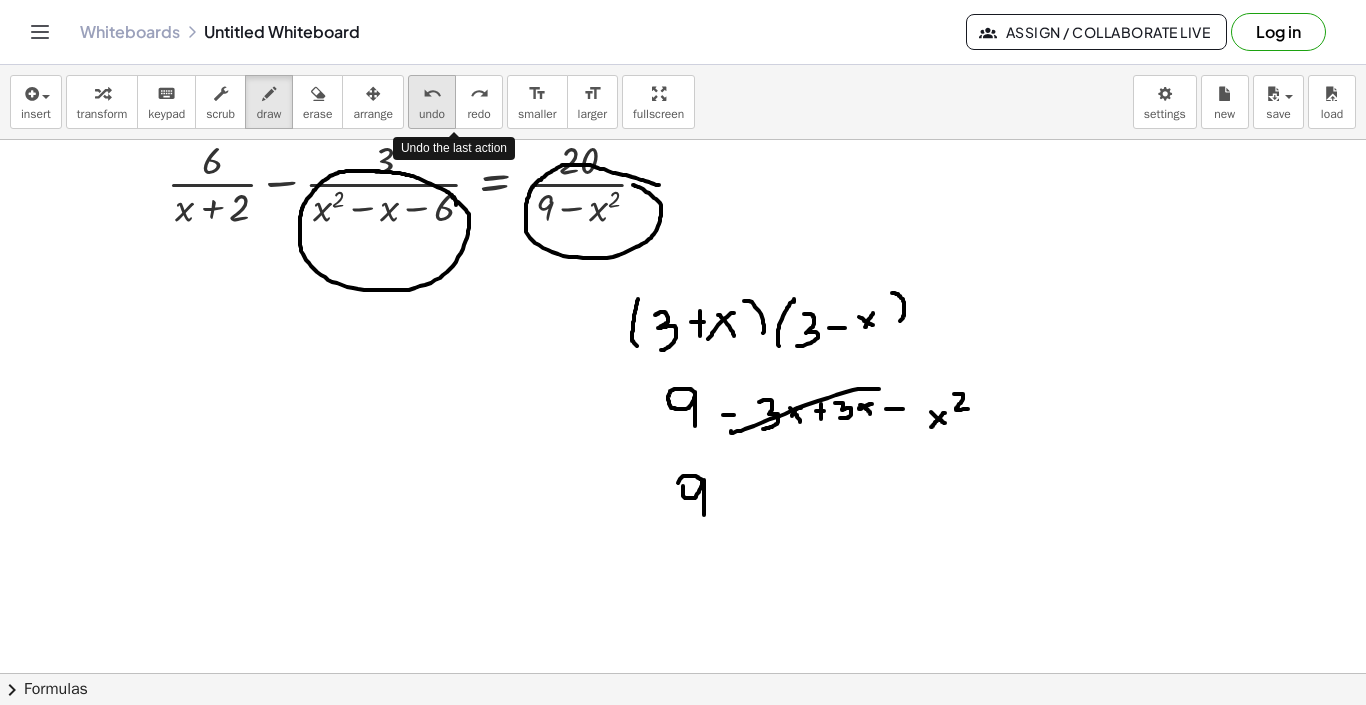 click on "undo" at bounding box center (432, 93) 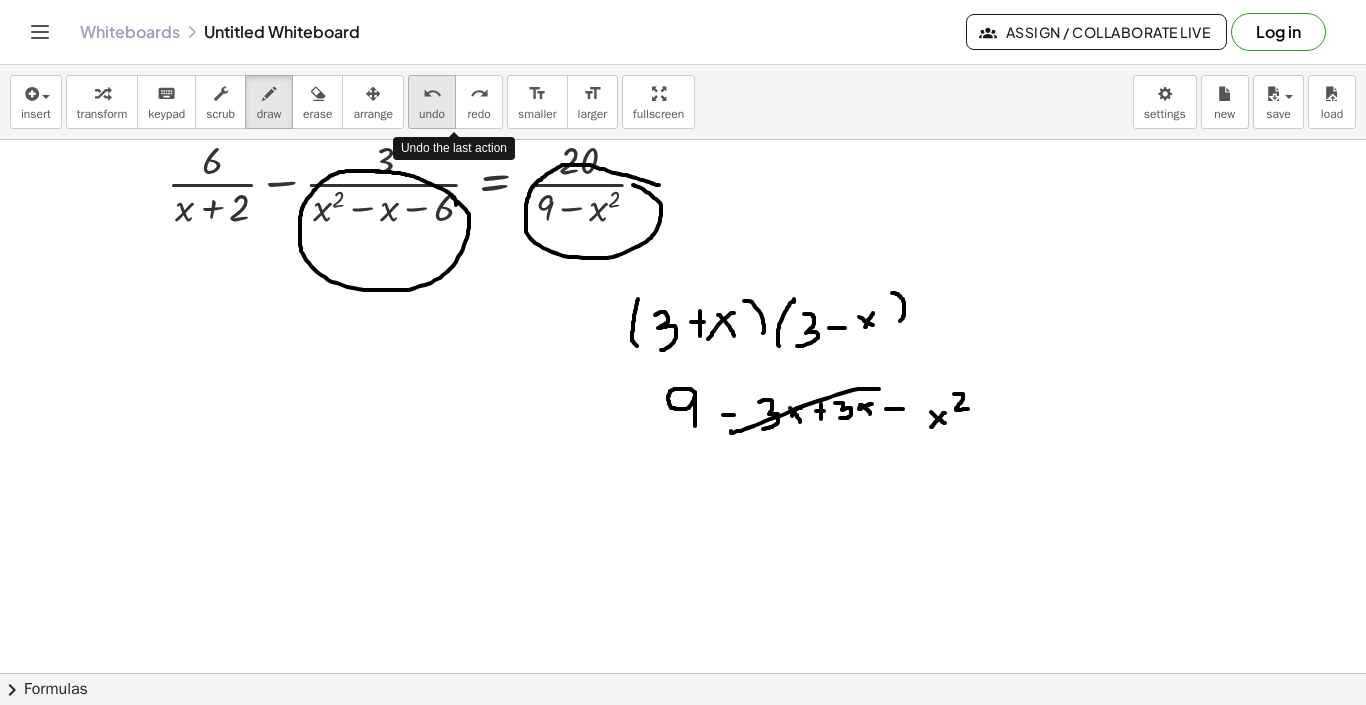 click on "undo" at bounding box center [432, 93] 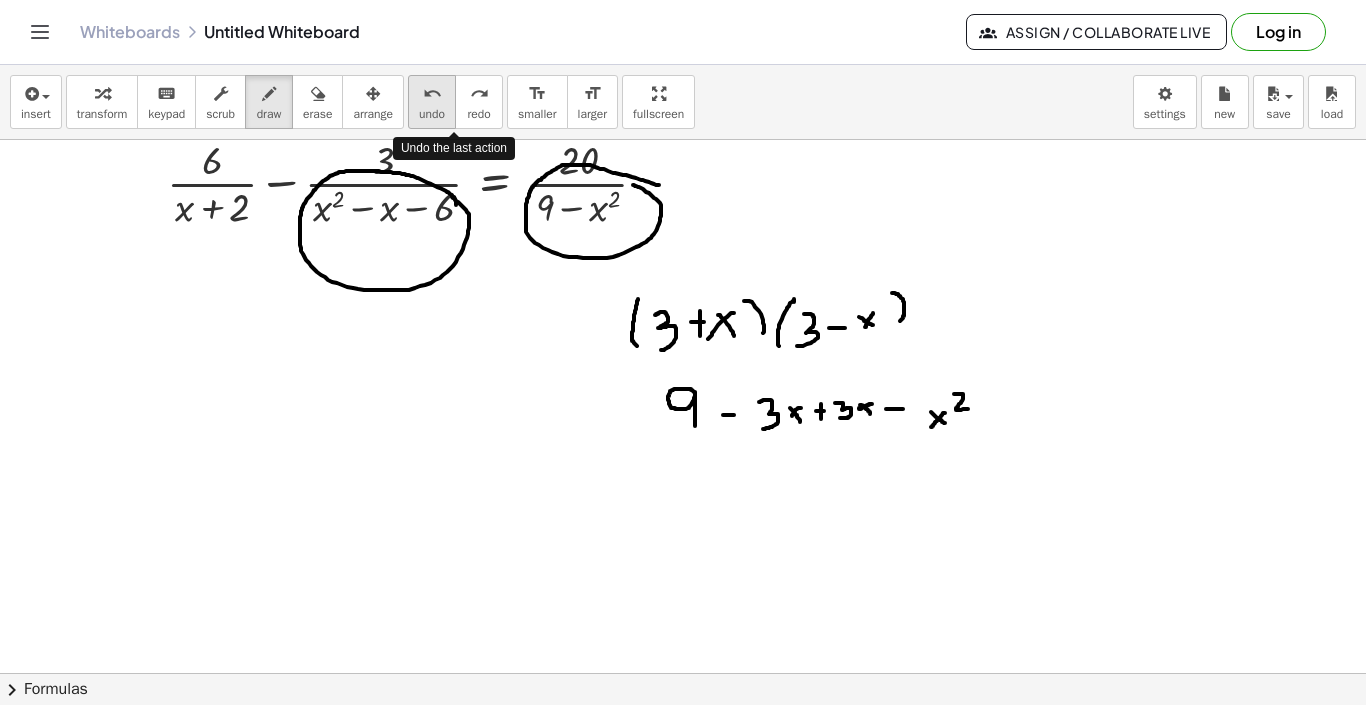 click on "undo" at bounding box center (432, 93) 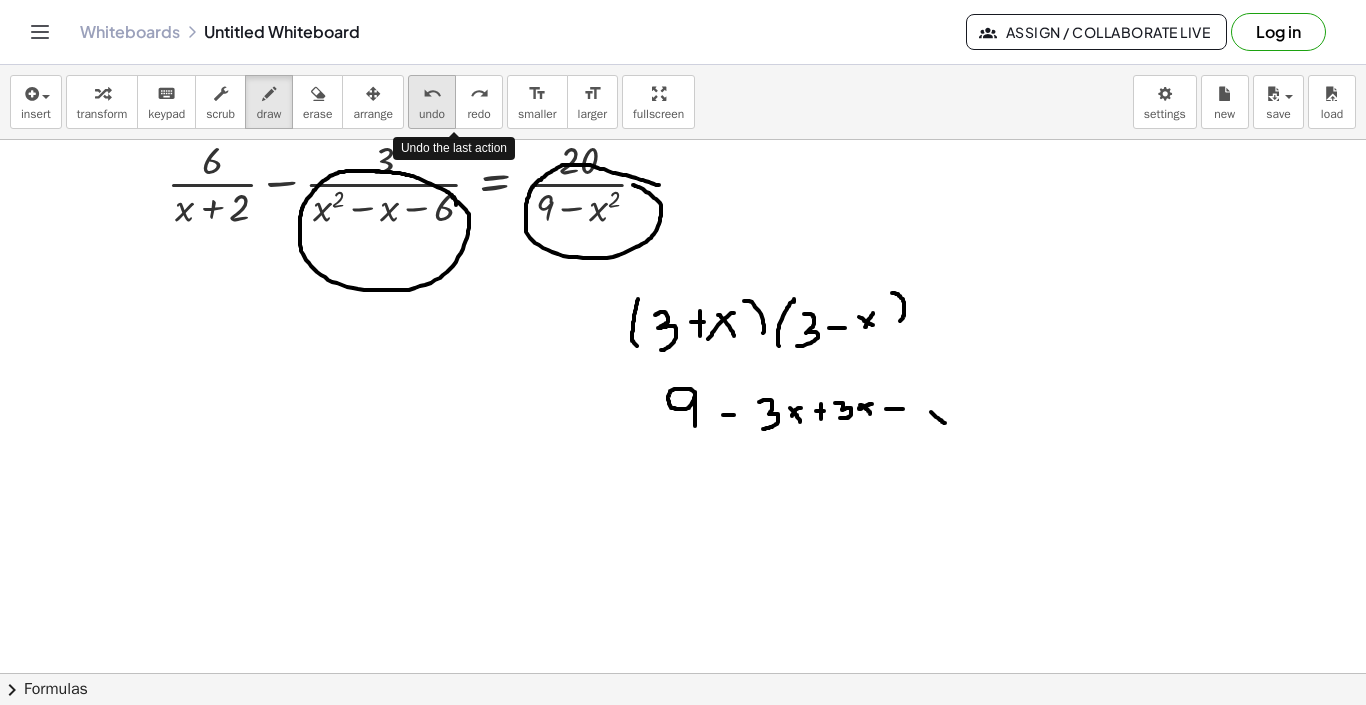 click on "undo" at bounding box center (432, 93) 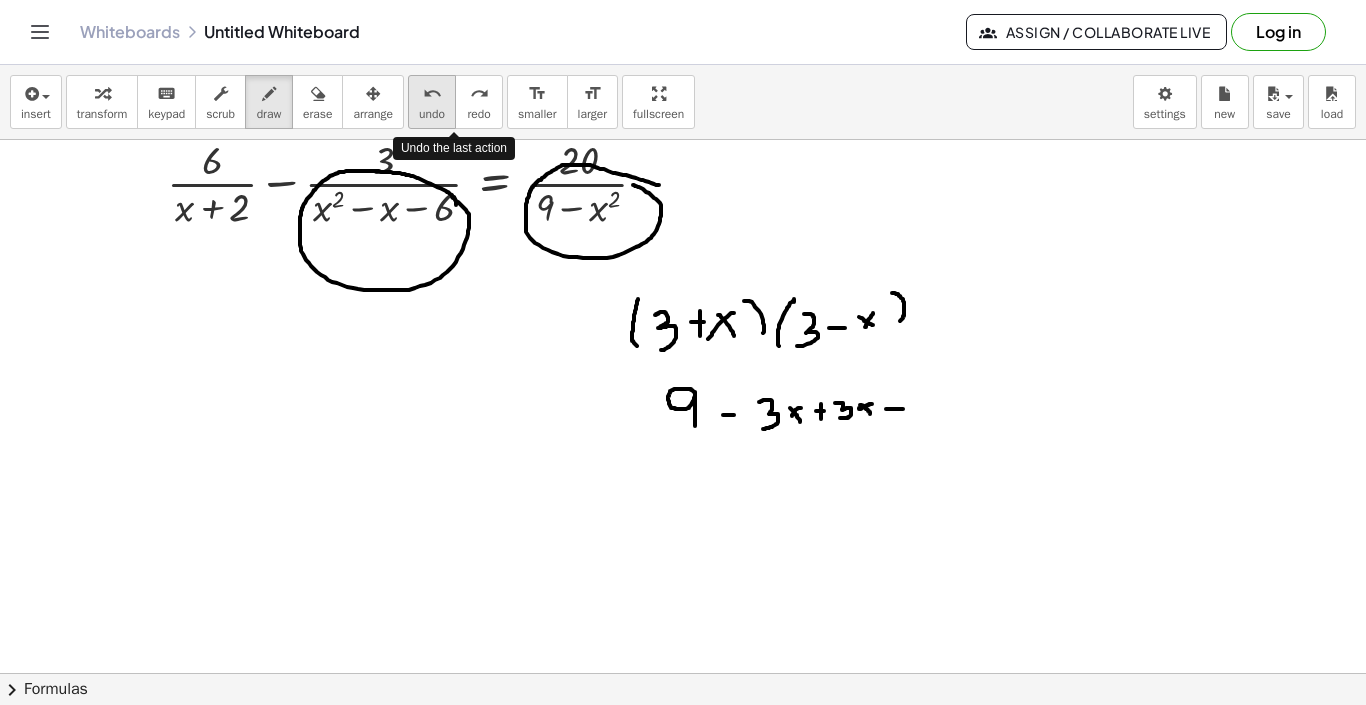 click on "undo" at bounding box center (432, 93) 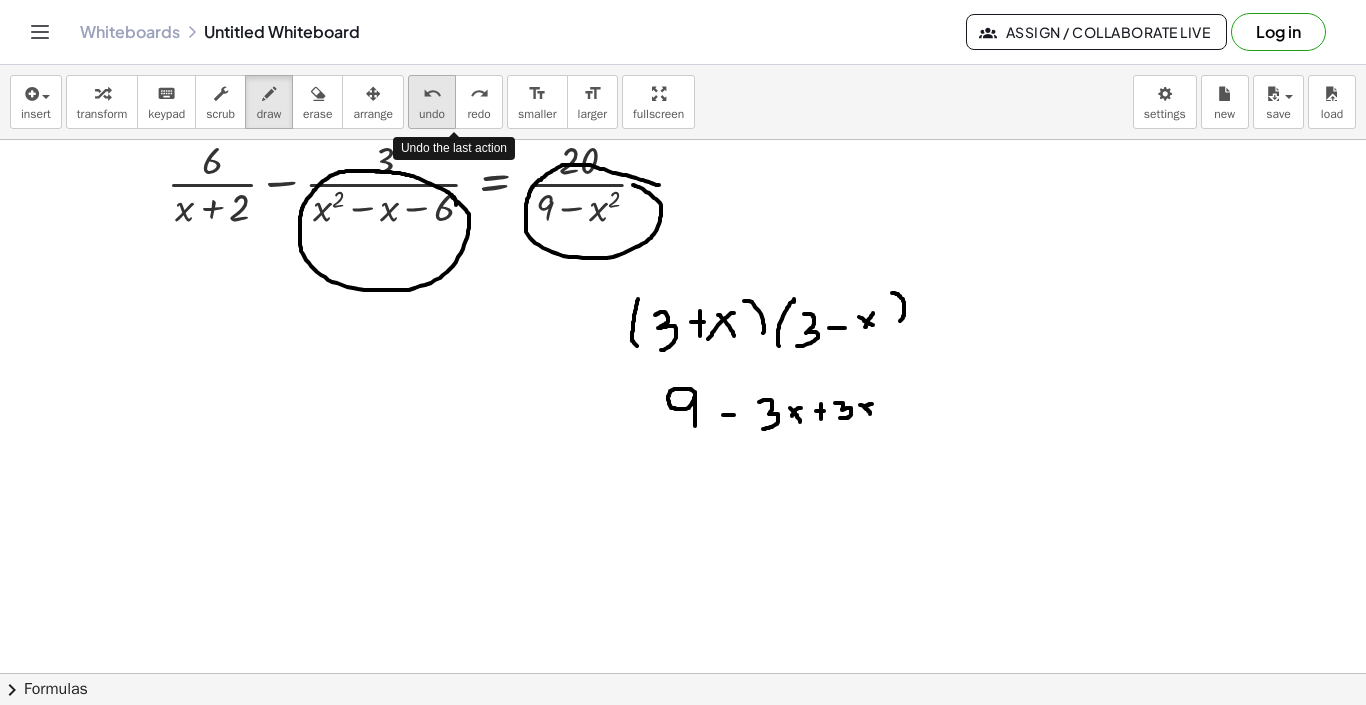 click on "undo" at bounding box center (432, 93) 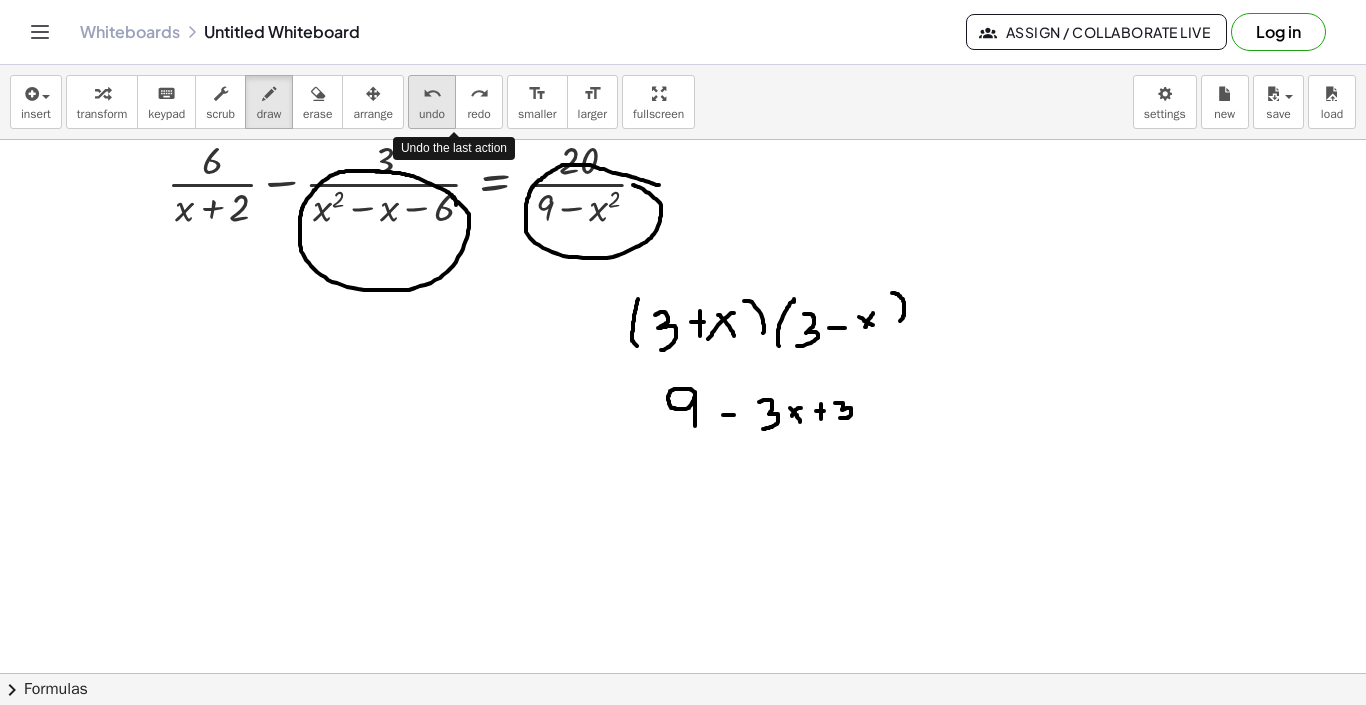 click on "undo" at bounding box center [432, 93] 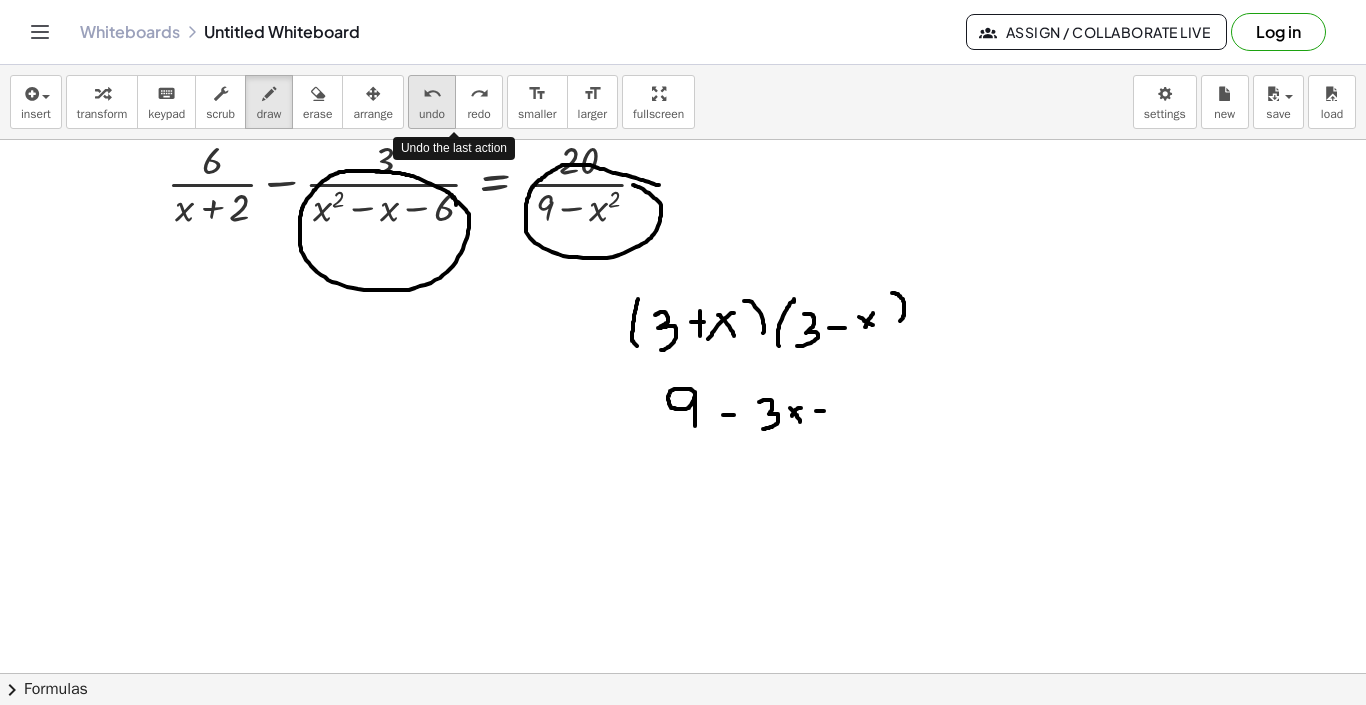 click on "undo" at bounding box center (432, 93) 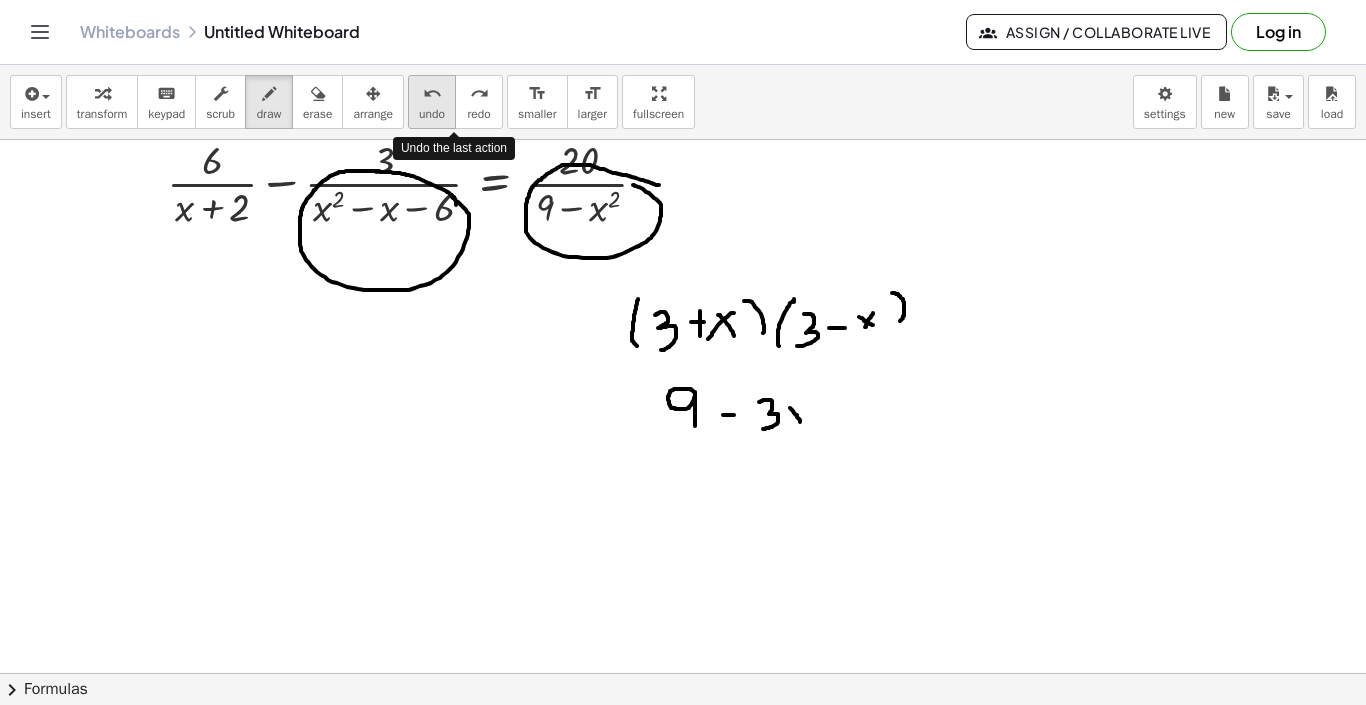 click on "undo" at bounding box center [432, 93] 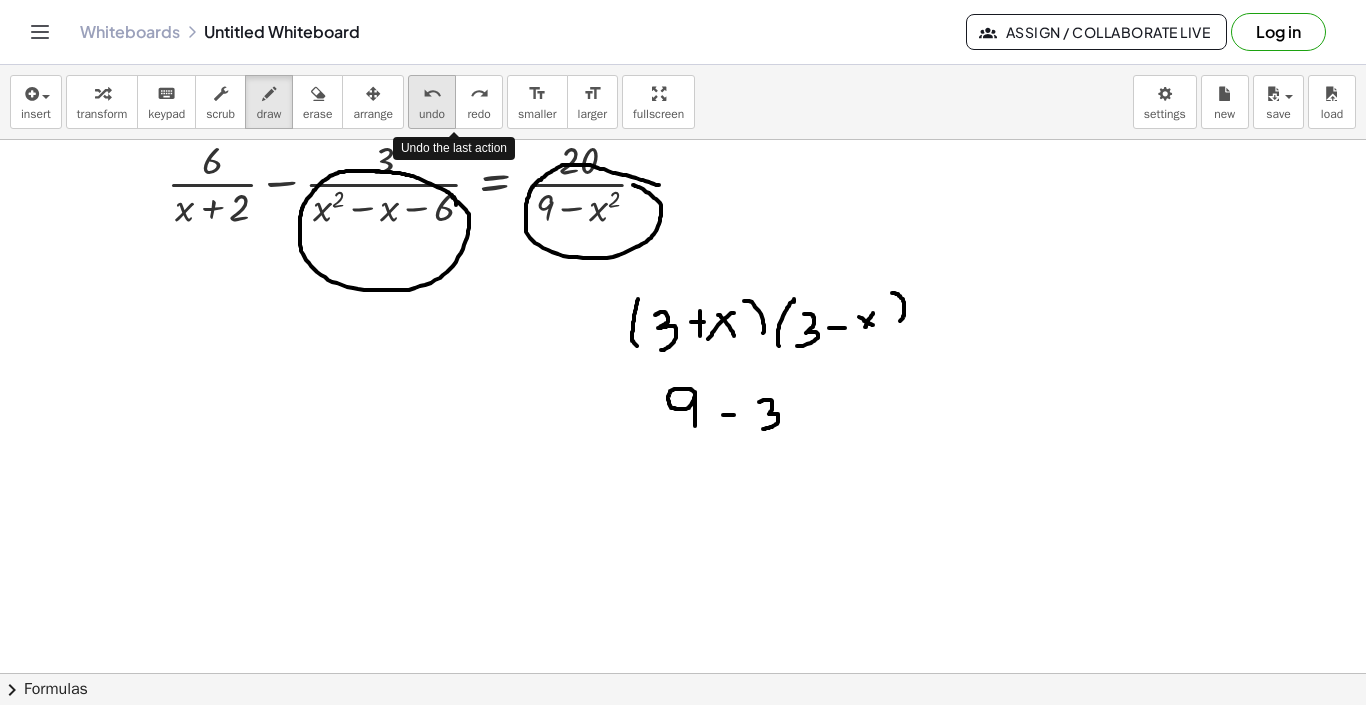 click on "undo" at bounding box center (432, 93) 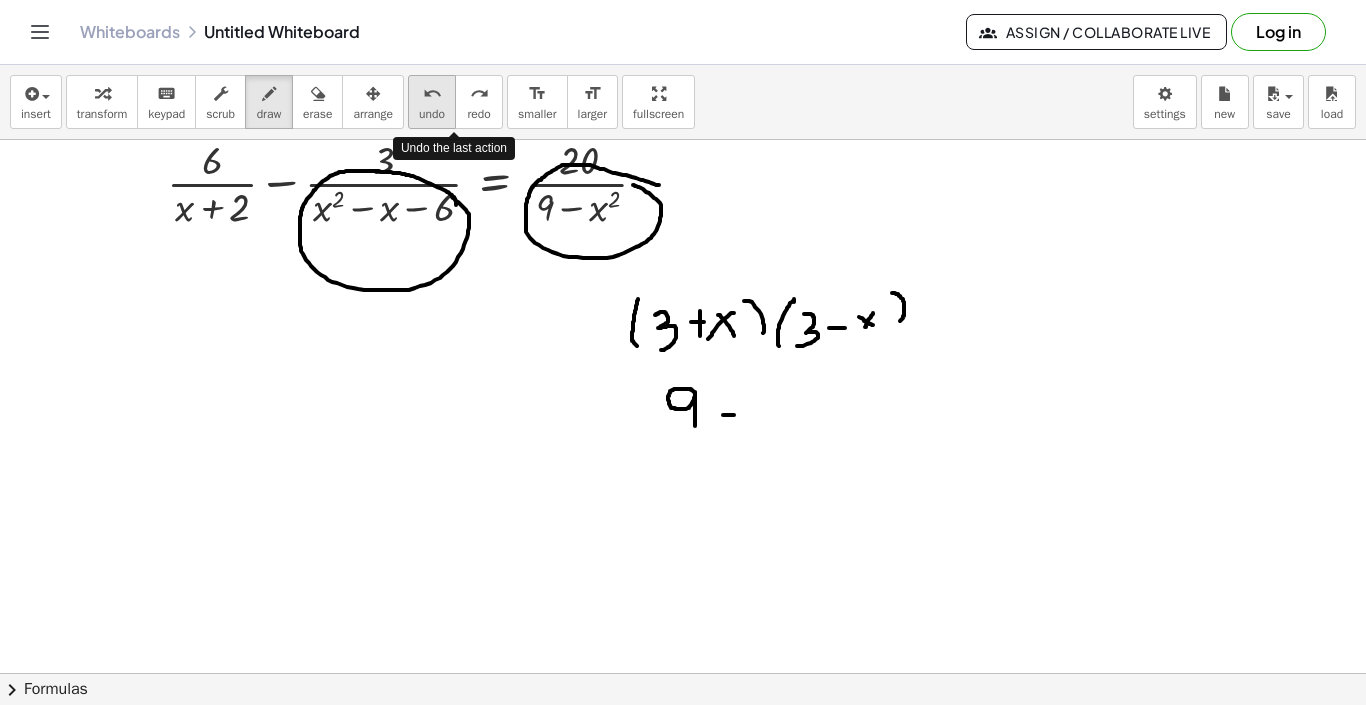 click on "undo" at bounding box center [432, 93] 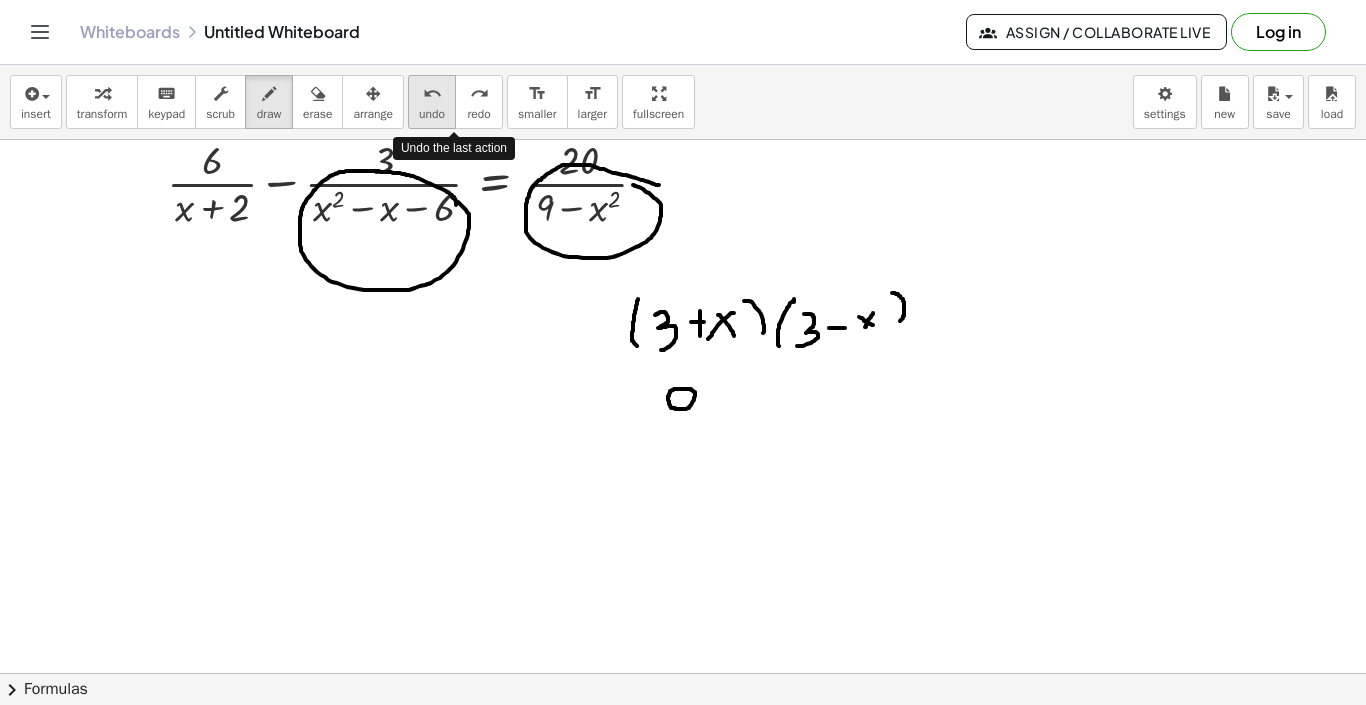 click on "undo" at bounding box center (432, 93) 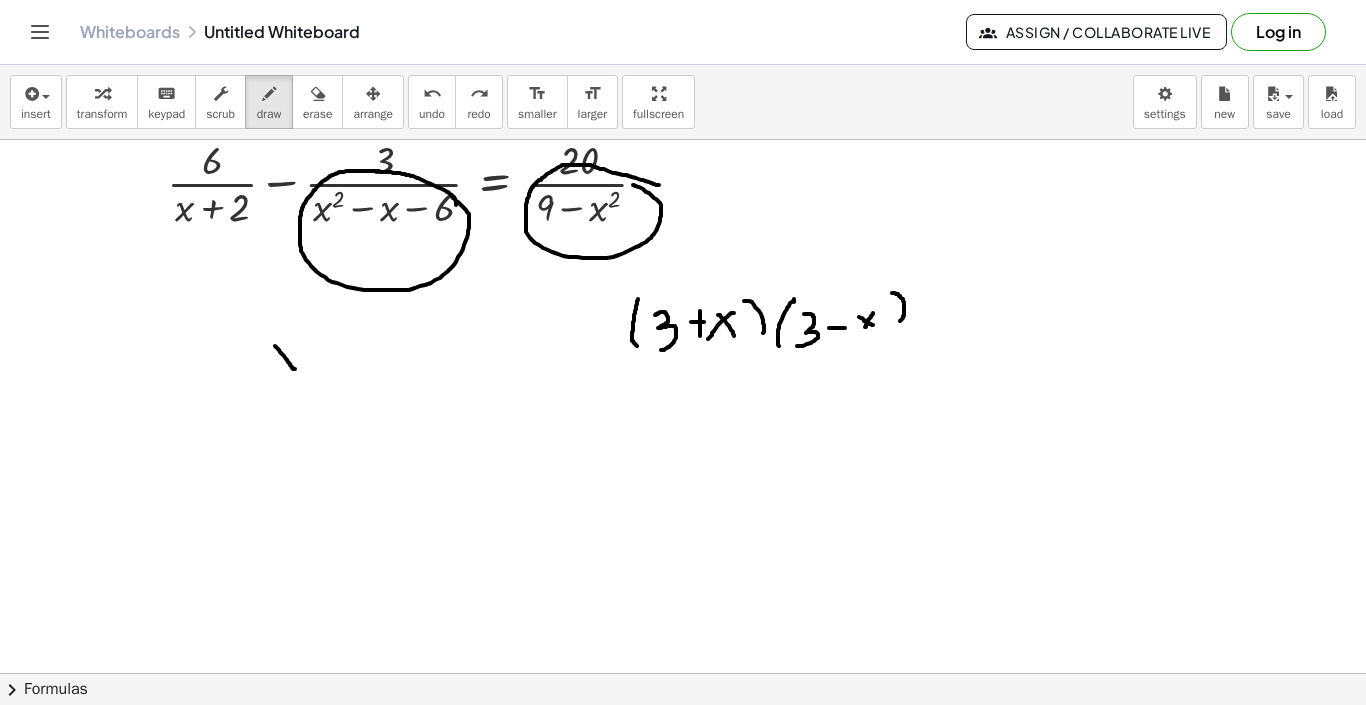 drag, startPoint x: 275, startPoint y: 346, endPoint x: 295, endPoint y: 369, distance: 30.479502 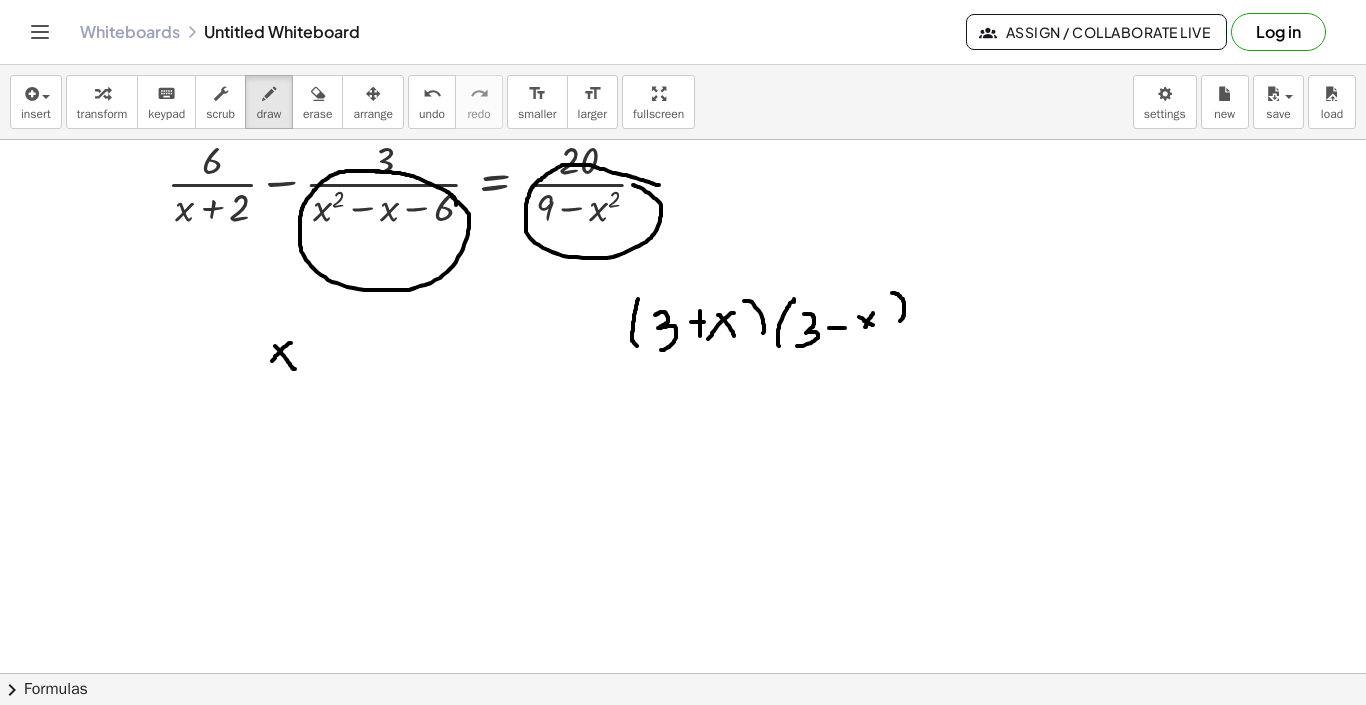 drag, startPoint x: 291, startPoint y: 343, endPoint x: 265, endPoint y: 374, distance: 40.459858 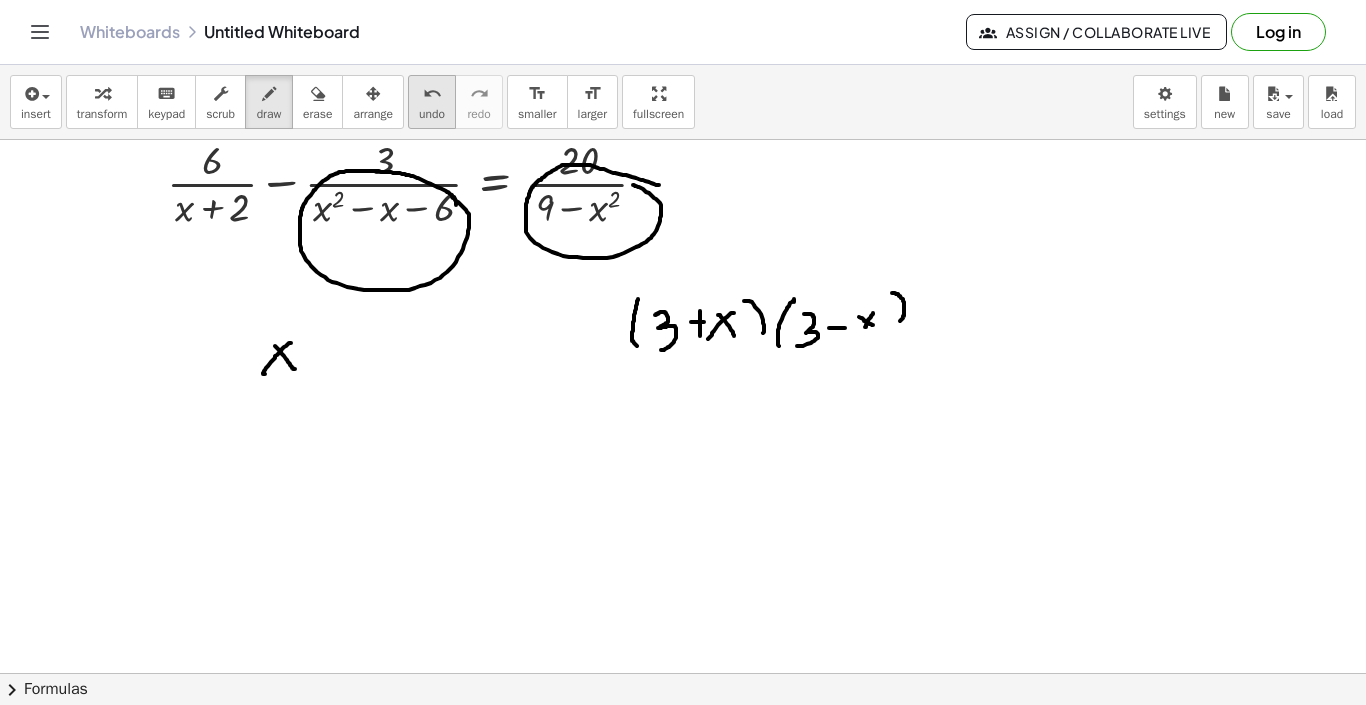 click on "undo" at bounding box center [432, 94] 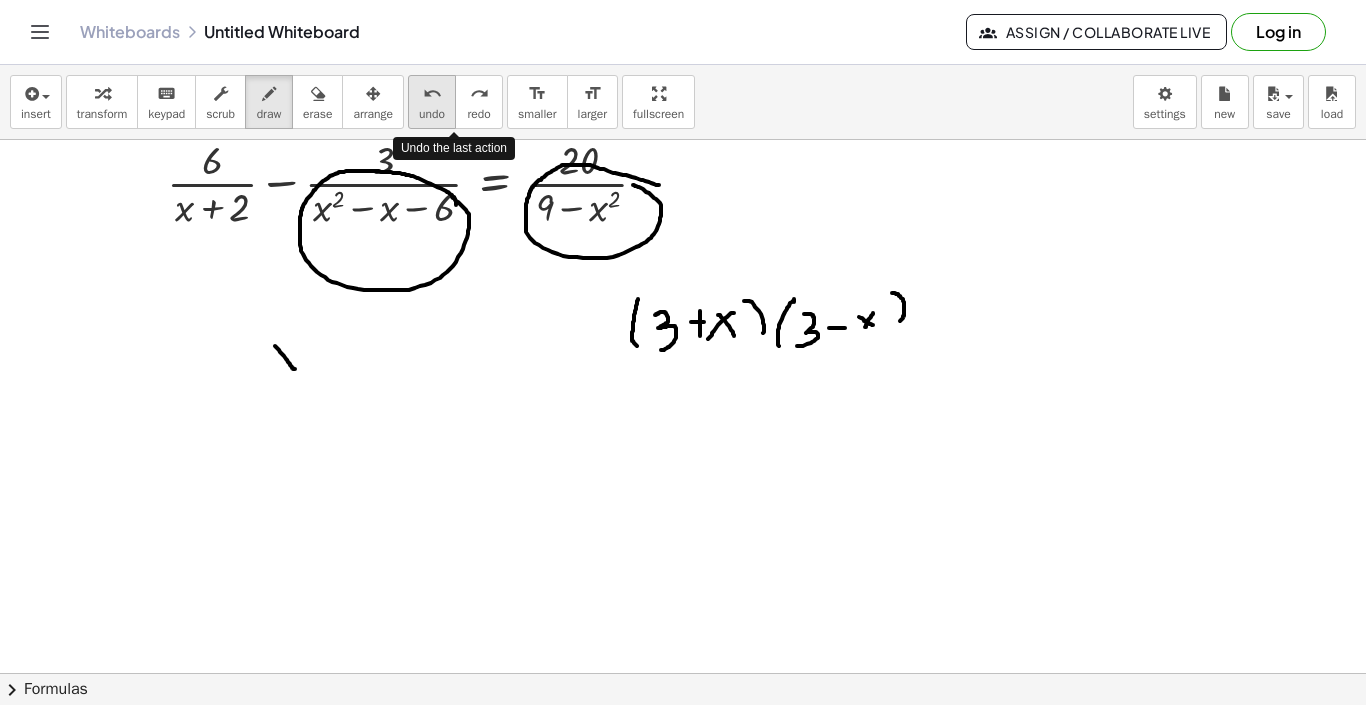 click on "undo" at bounding box center [432, 94] 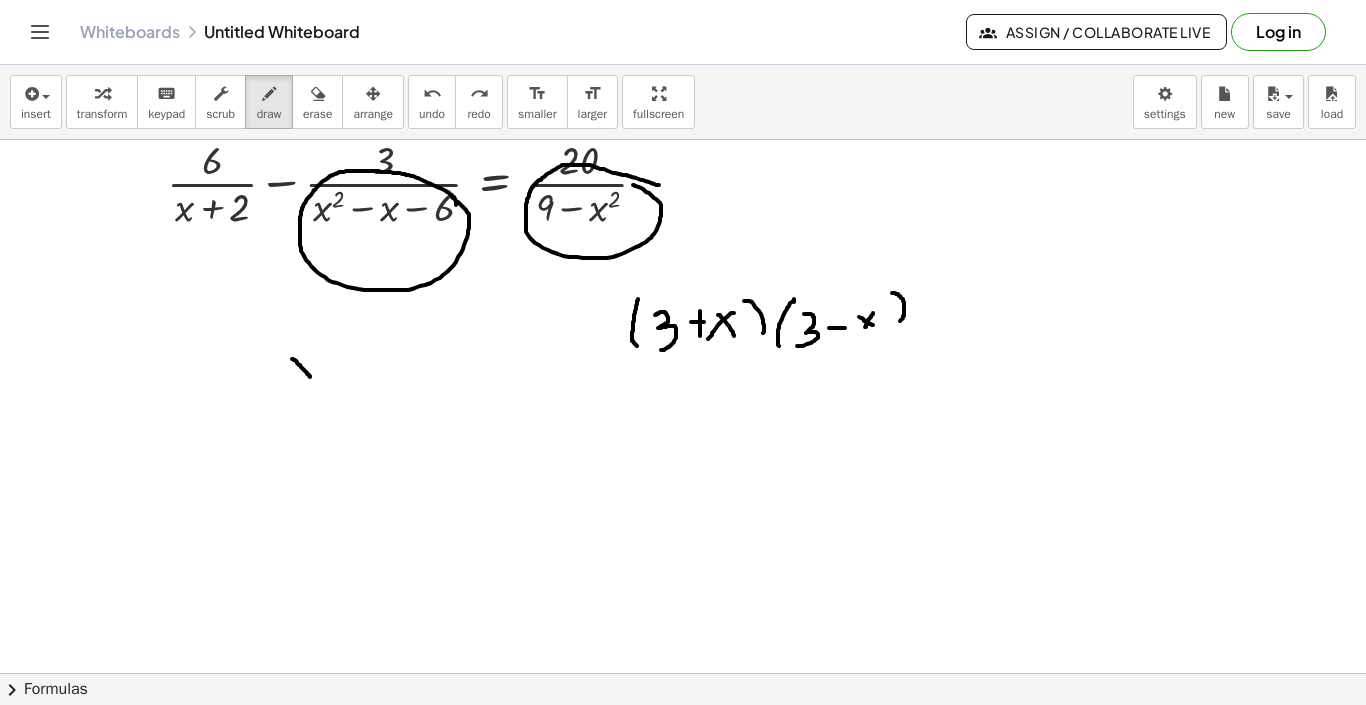 drag, startPoint x: 292, startPoint y: 359, endPoint x: 312, endPoint y: 380, distance: 29 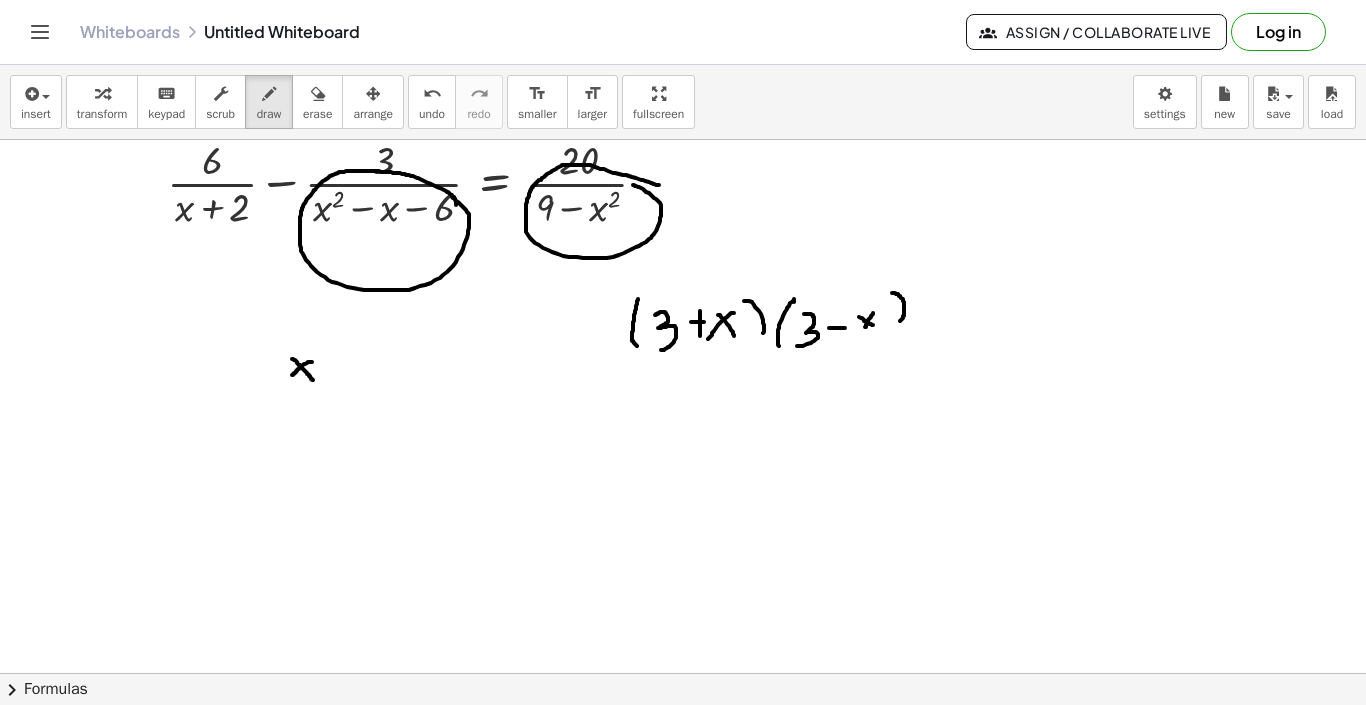 drag, startPoint x: 312, startPoint y: 362, endPoint x: 292, endPoint y: 376, distance: 24.41311 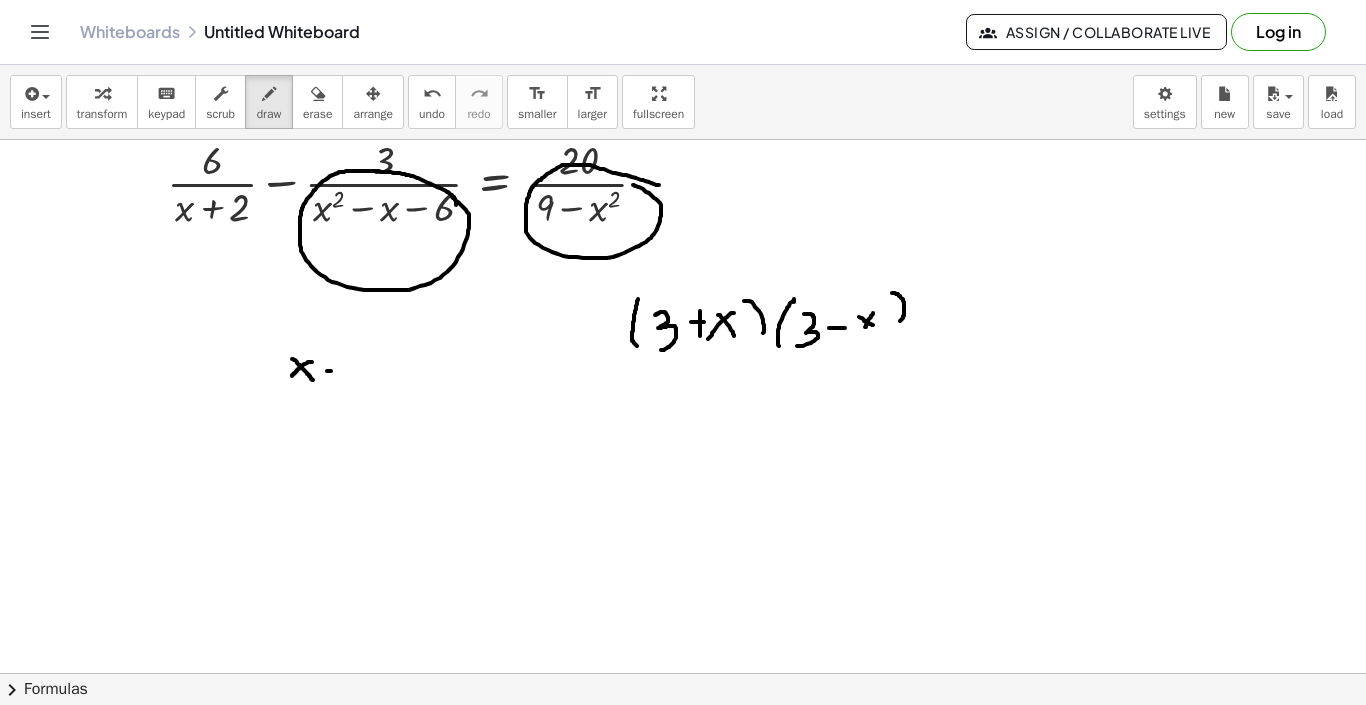 click at bounding box center [683, 672] 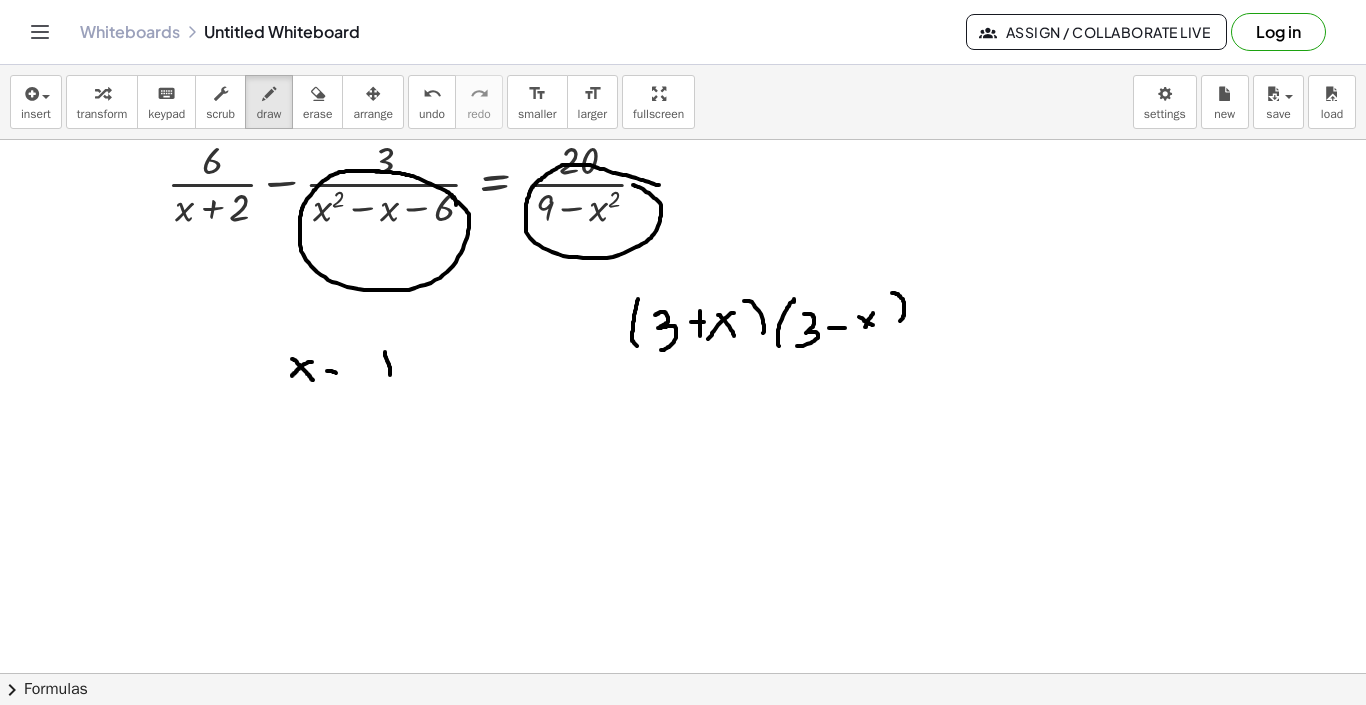 drag, startPoint x: 385, startPoint y: 352, endPoint x: 390, endPoint y: 387, distance: 35.35534 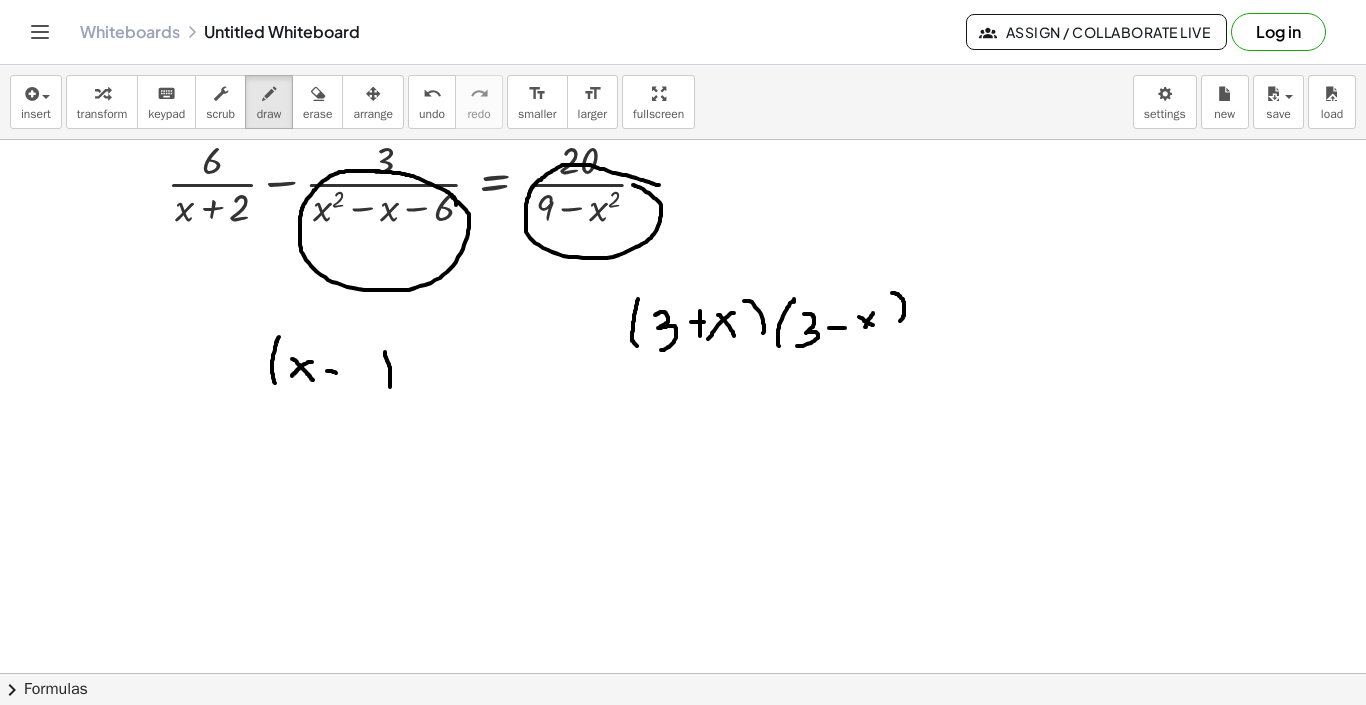 drag, startPoint x: 279, startPoint y: 337, endPoint x: 278, endPoint y: 385, distance: 48.010414 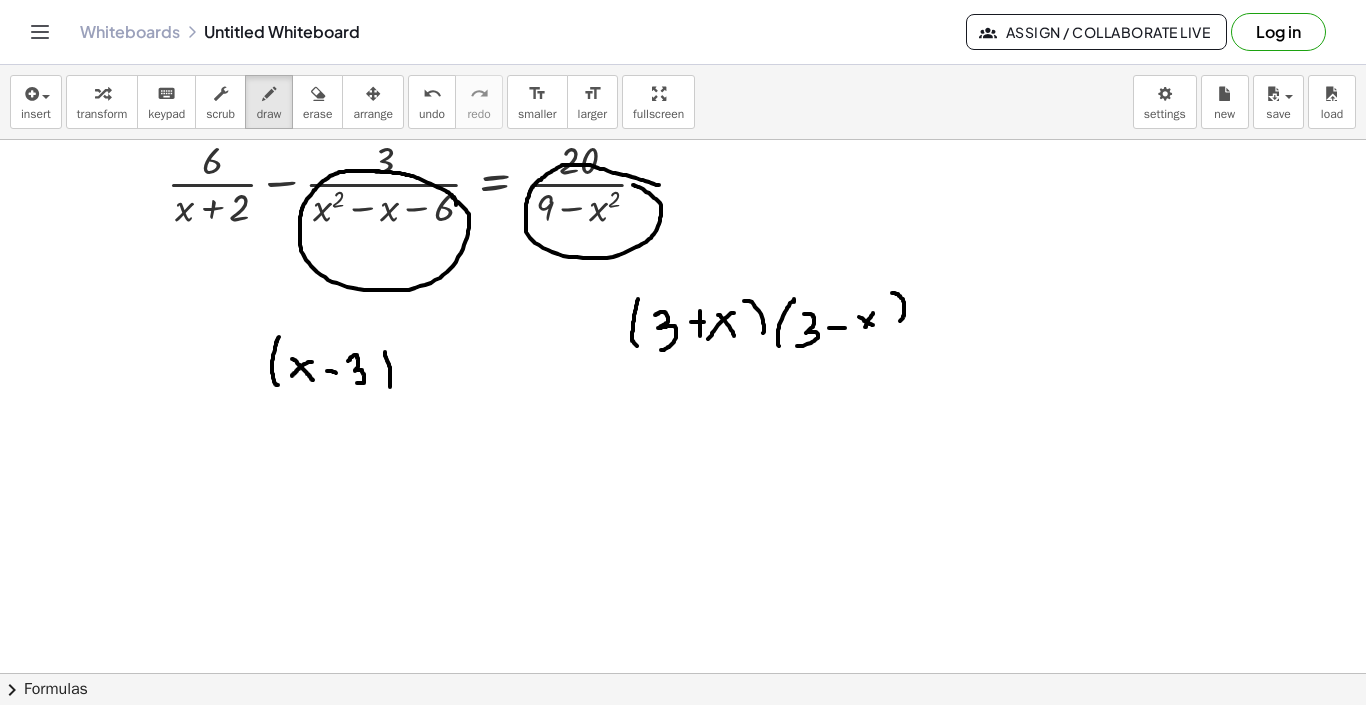 drag, startPoint x: 348, startPoint y: 361, endPoint x: 357, endPoint y: 383, distance: 23.769728 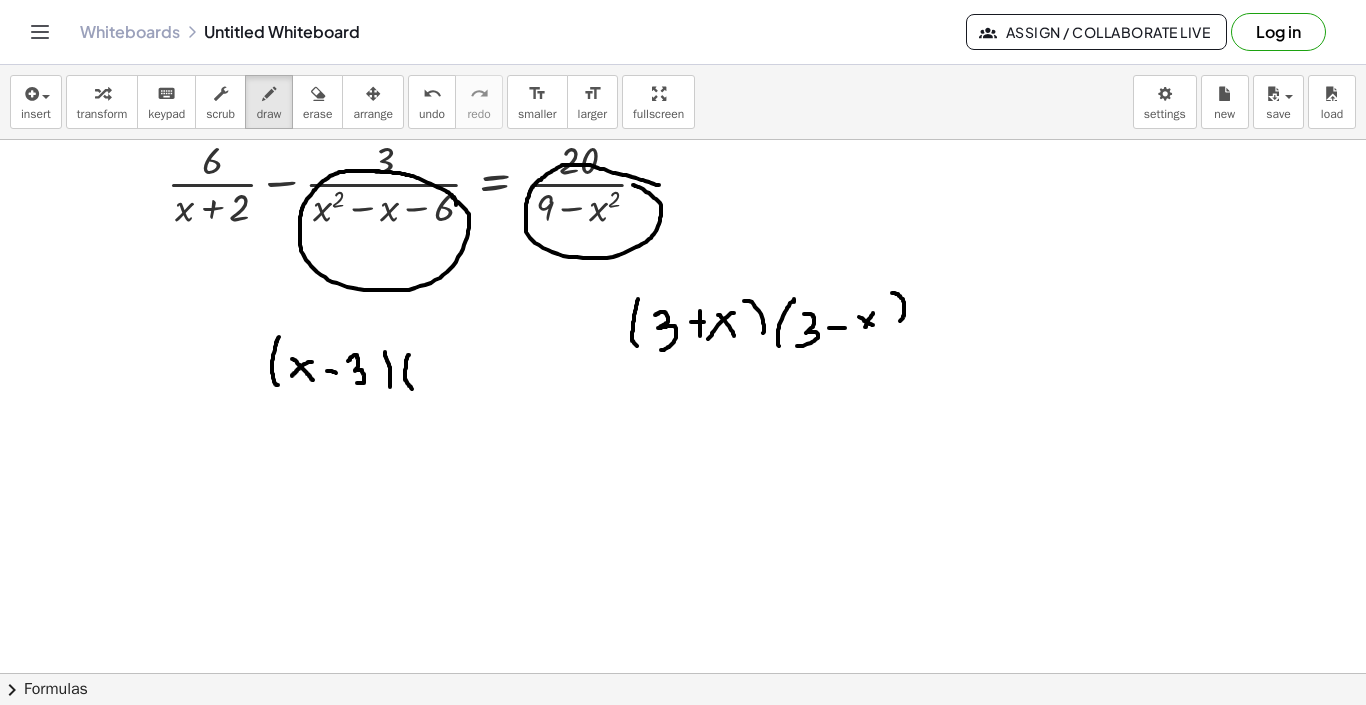 drag, startPoint x: 409, startPoint y: 355, endPoint x: 416, endPoint y: 389, distance: 34.713108 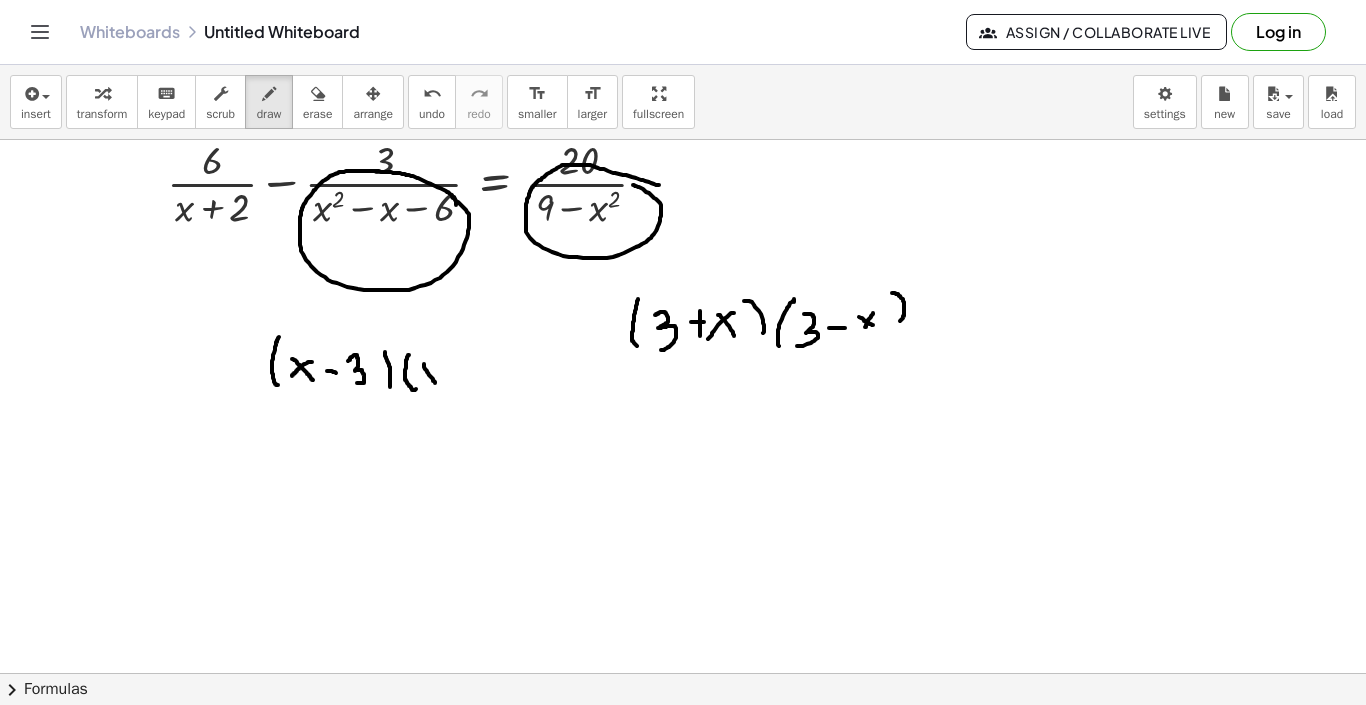 drag, startPoint x: 424, startPoint y: 364, endPoint x: 440, endPoint y: 389, distance: 29.681644 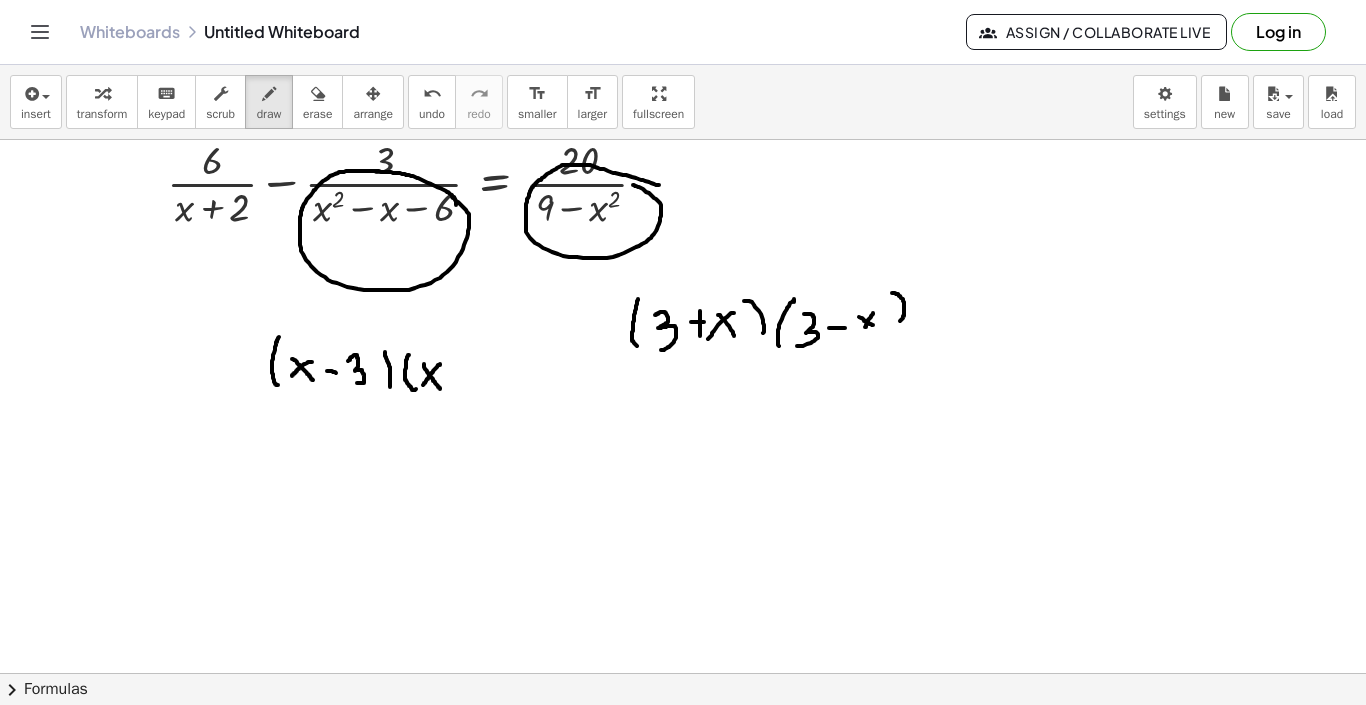 drag, startPoint x: 440, startPoint y: 364, endPoint x: 423, endPoint y: 387, distance: 28.600698 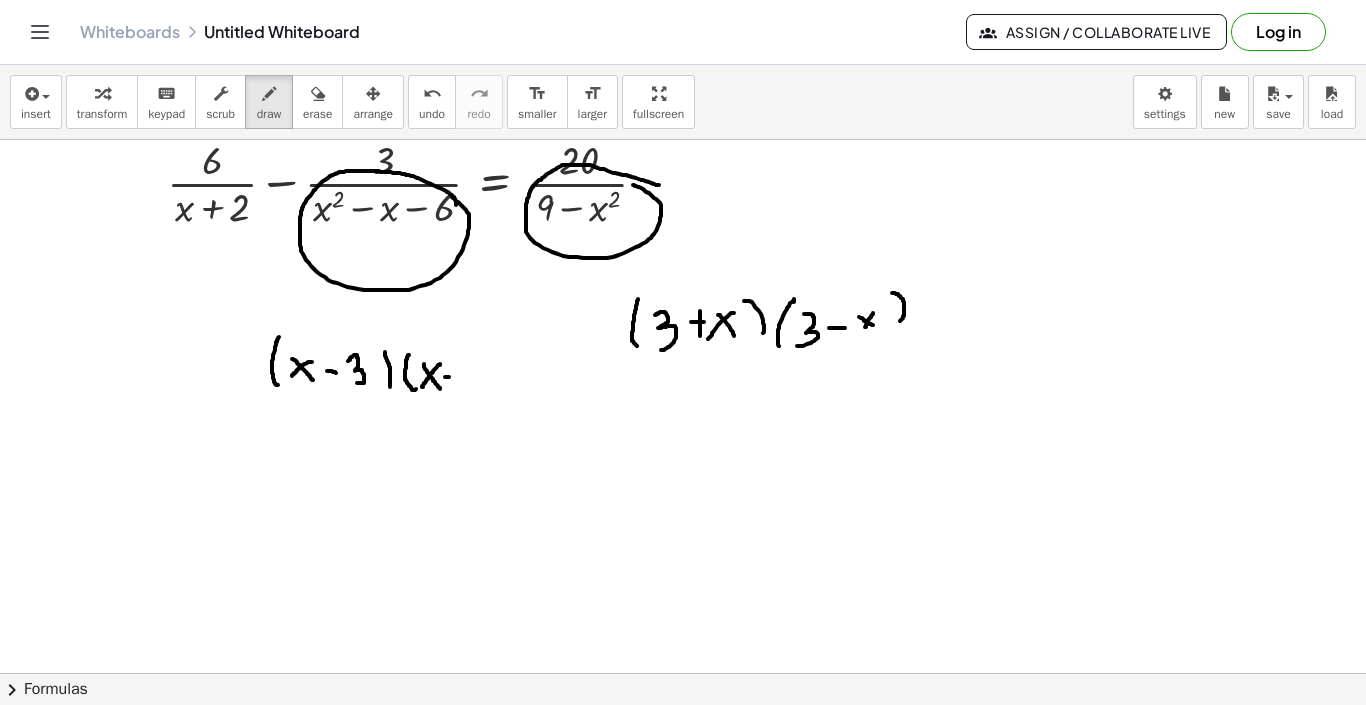 drag, startPoint x: 445, startPoint y: 377, endPoint x: 462, endPoint y: 378, distance: 17.029387 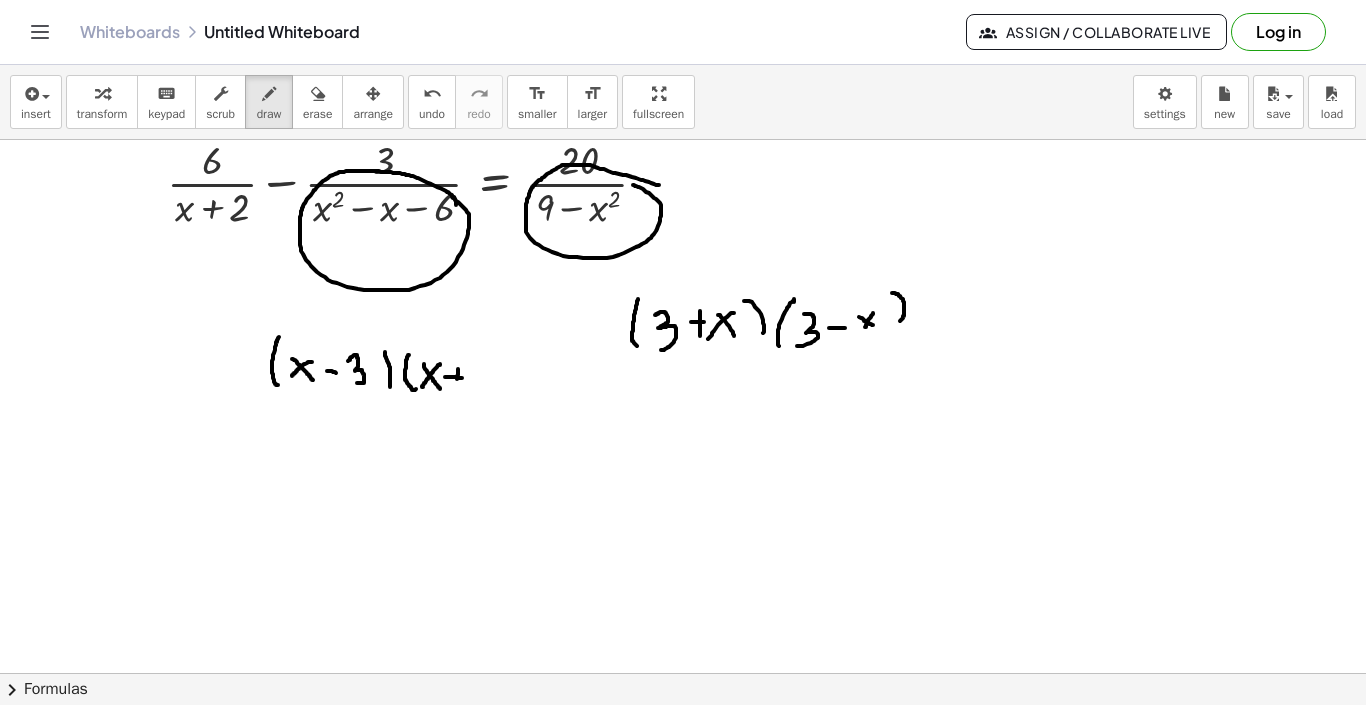 drag, startPoint x: 458, startPoint y: 369, endPoint x: 457, endPoint y: 380, distance: 11.045361 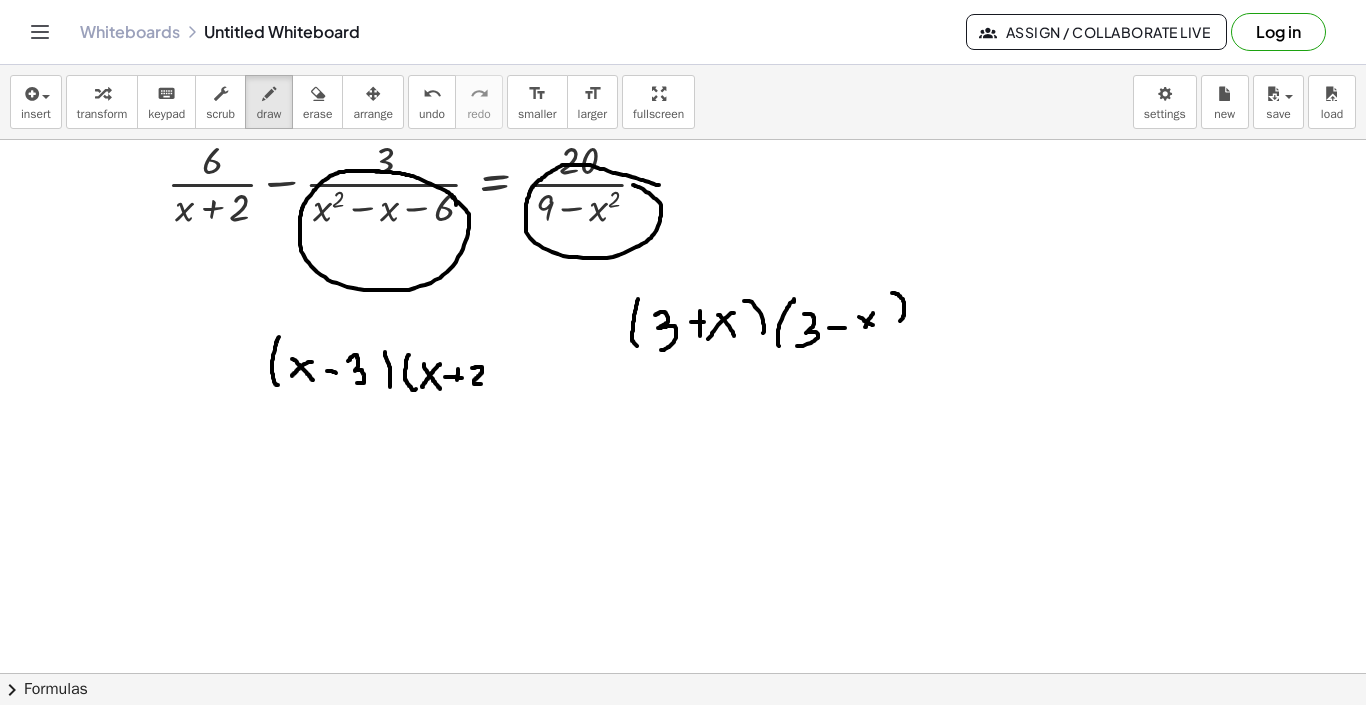 drag, startPoint x: 472, startPoint y: 368, endPoint x: 483, endPoint y: 383, distance: 18.601076 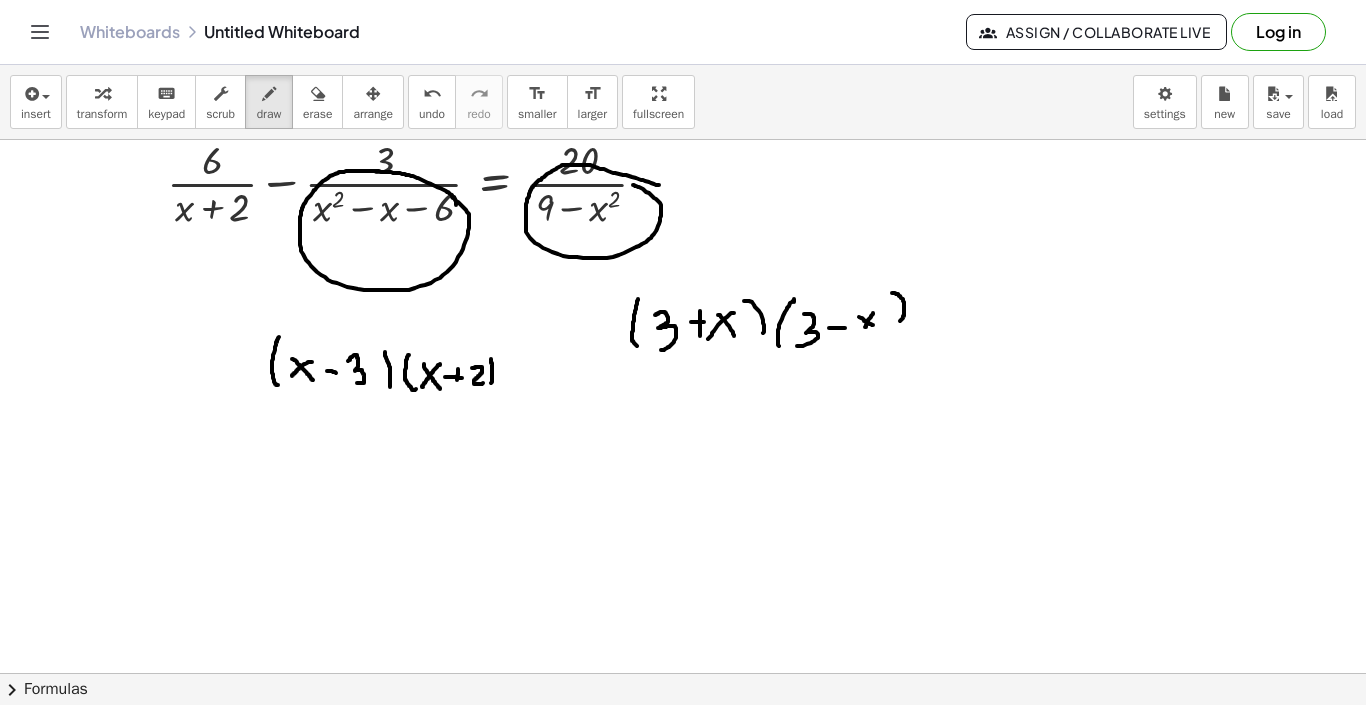 drag, startPoint x: 491, startPoint y: 359, endPoint x: 489, endPoint y: 384, distance: 25.079872 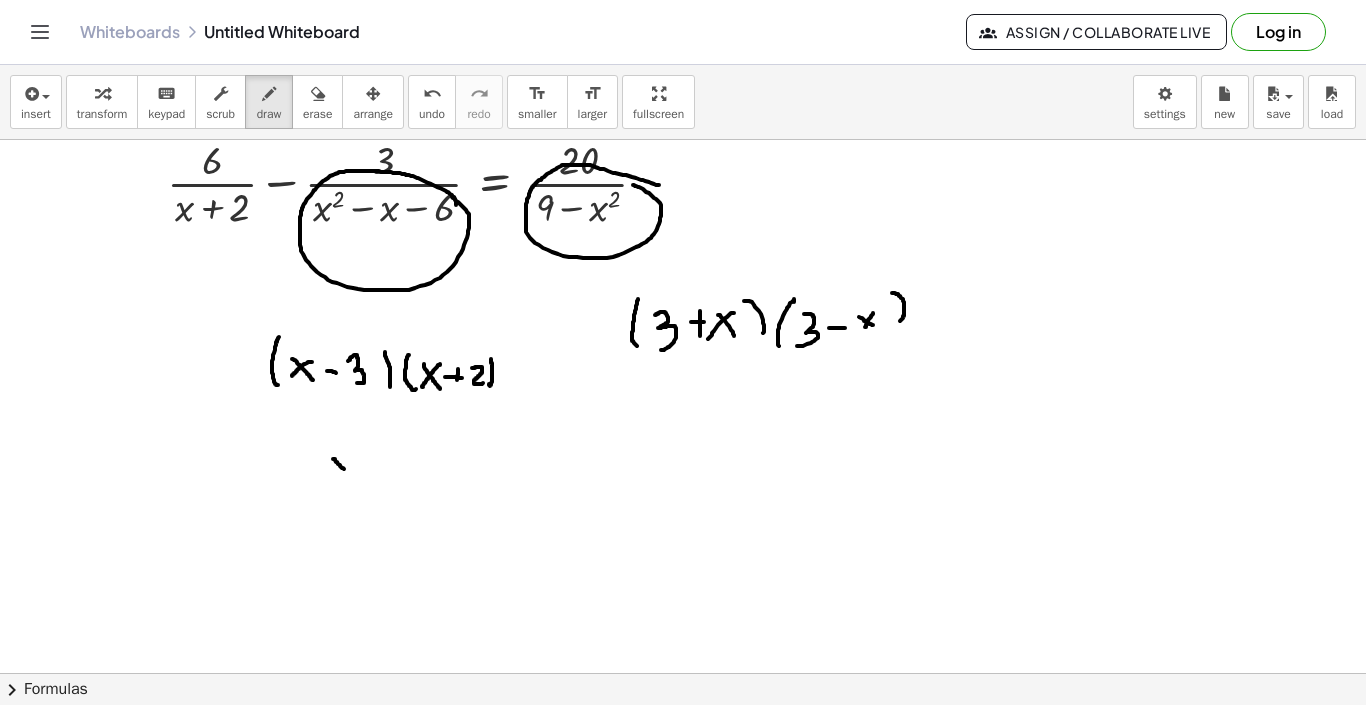 drag, startPoint x: 333, startPoint y: 459, endPoint x: 348, endPoint y: 477, distance: 23.43075 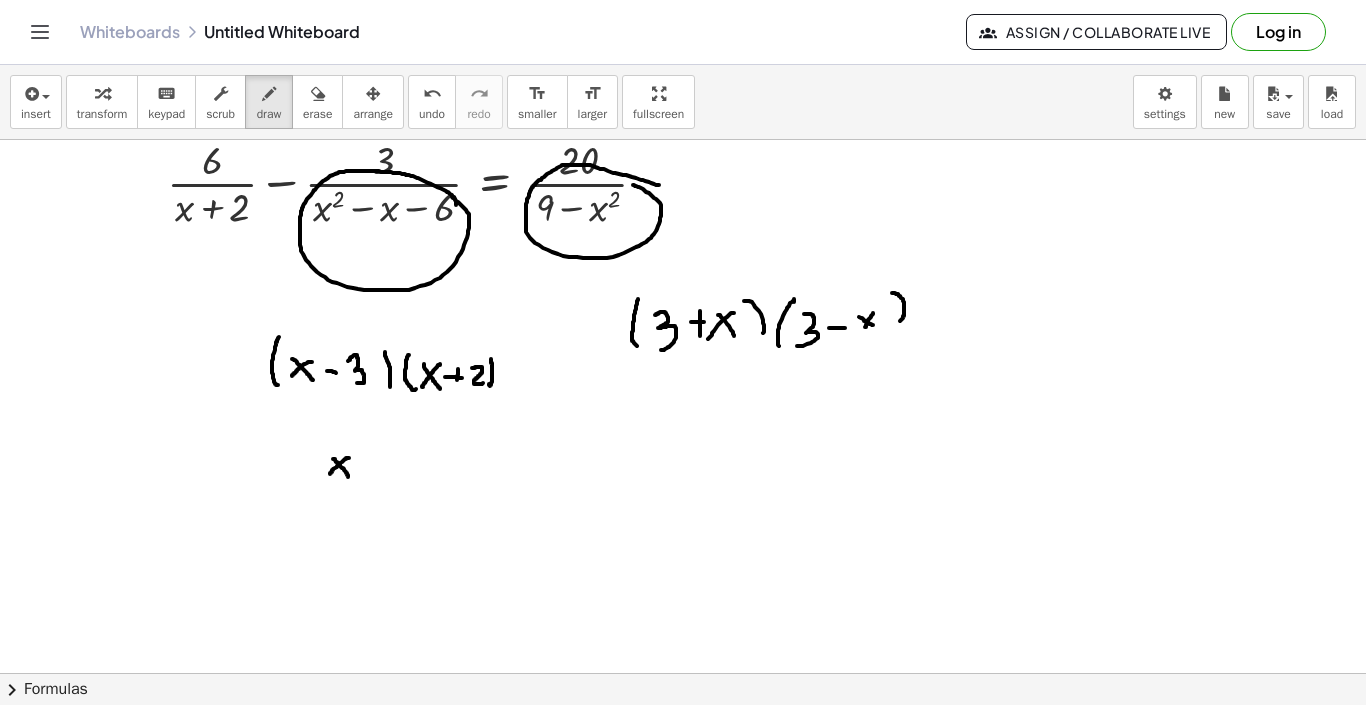drag, startPoint x: 349, startPoint y: 458, endPoint x: 330, endPoint y: 474, distance: 24.839485 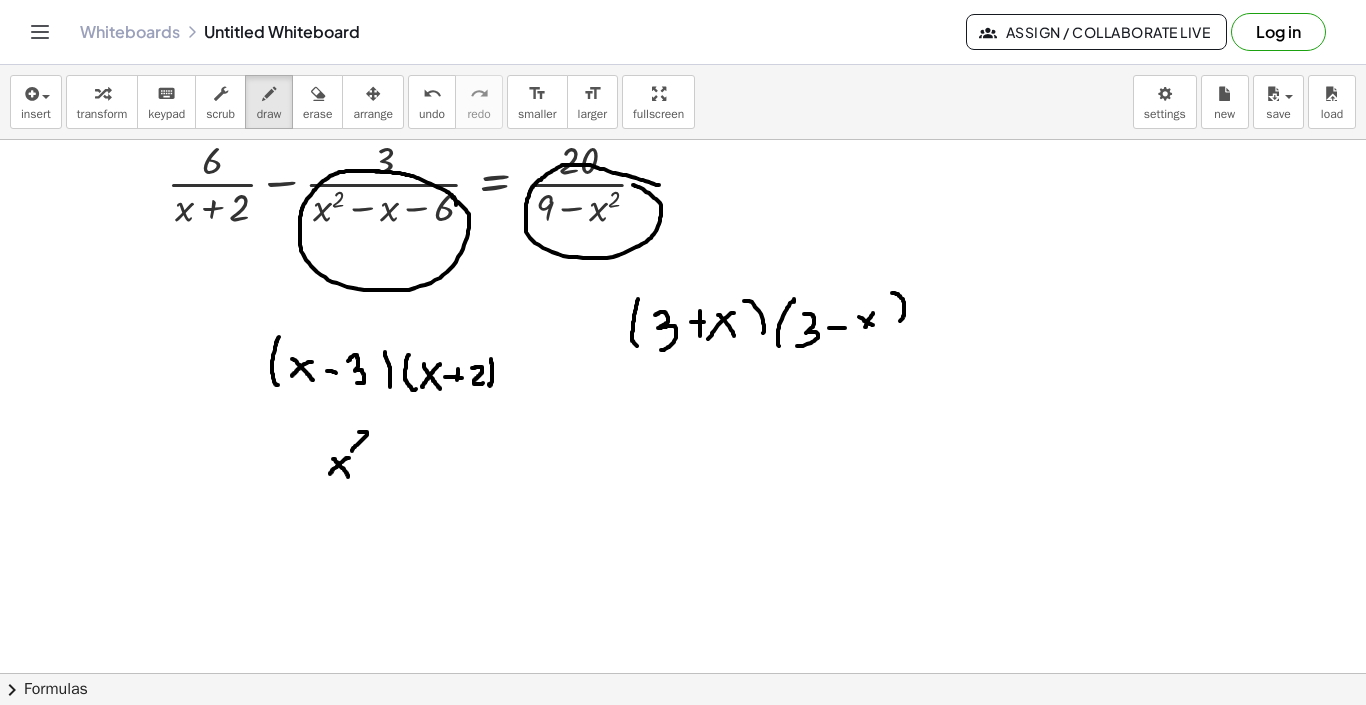 drag, startPoint x: 359, startPoint y: 432, endPoint x: 367, endPoint y: 451, distance: 20.615528 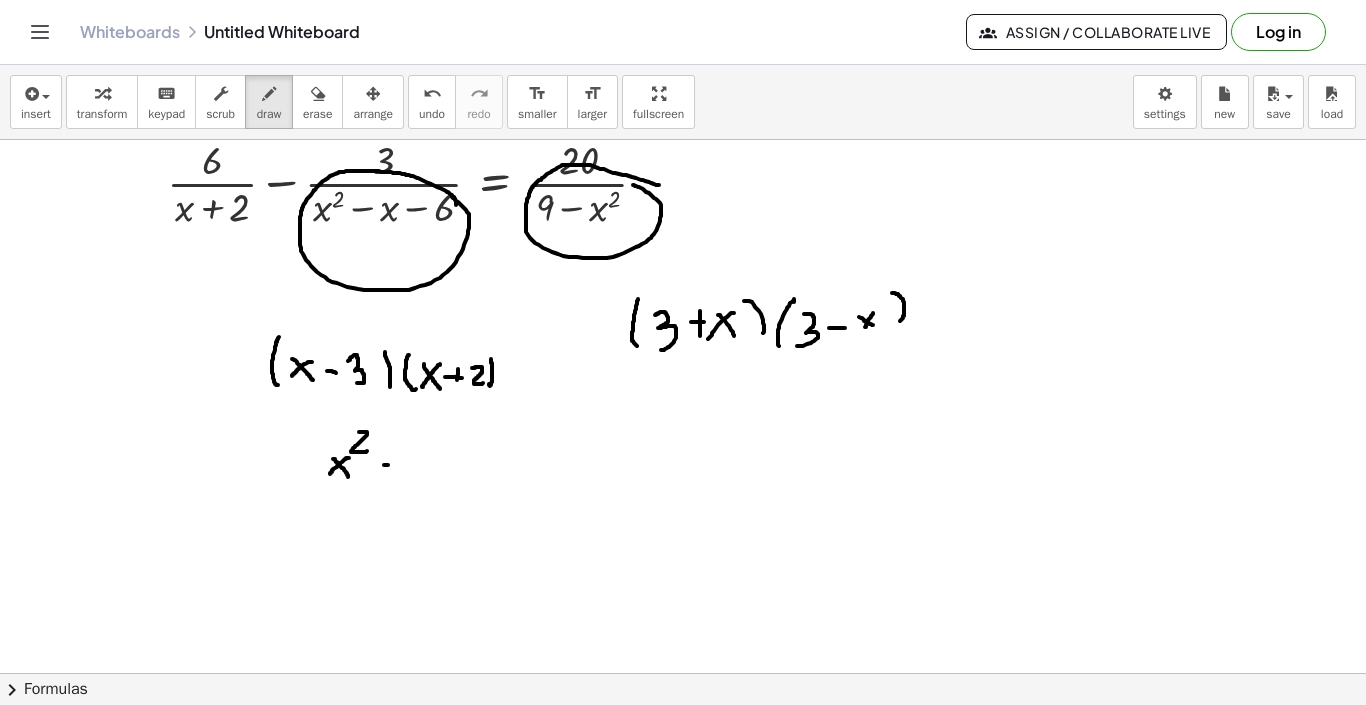 drag, startPoint x: 386, startPoint y: 465, endPoint x: 400, endPoint y: 465, distance: 14 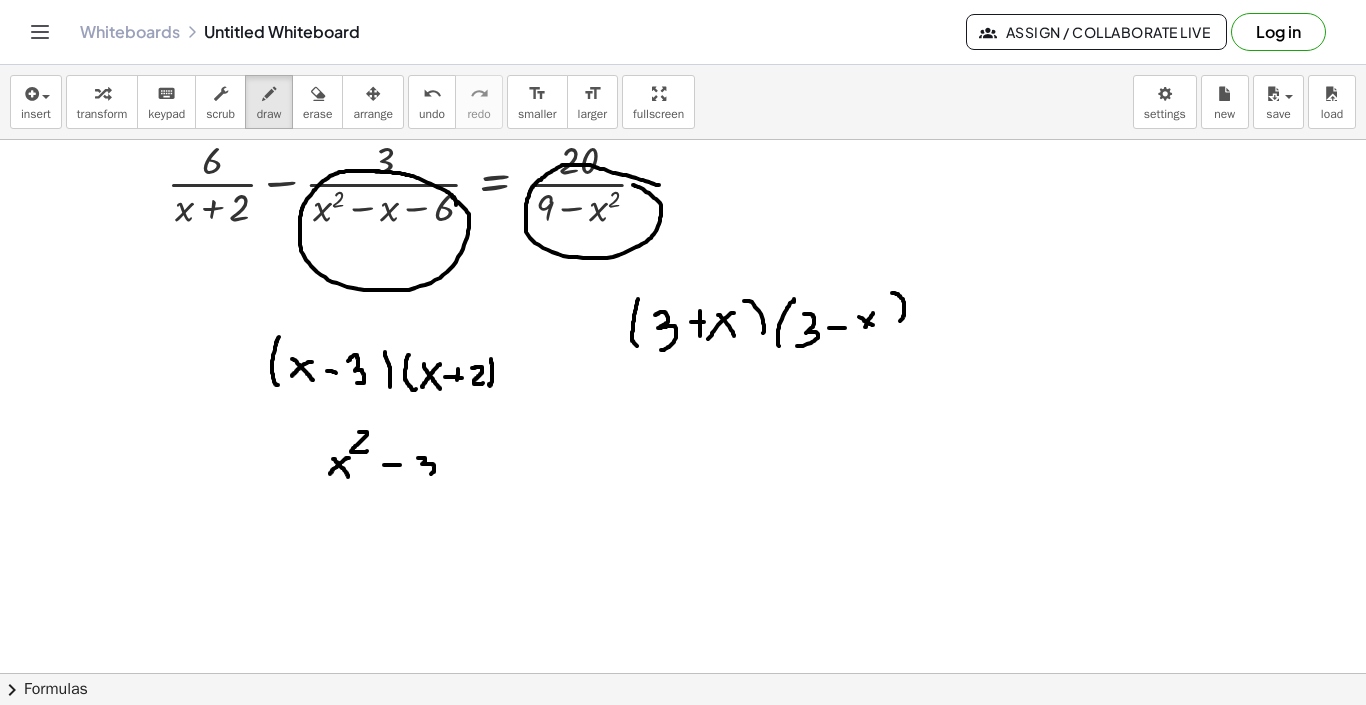drag, startPoint x: 418, startPoint y: 458, endPoint x: 424, endPoint y: 475, distance: 18.027756 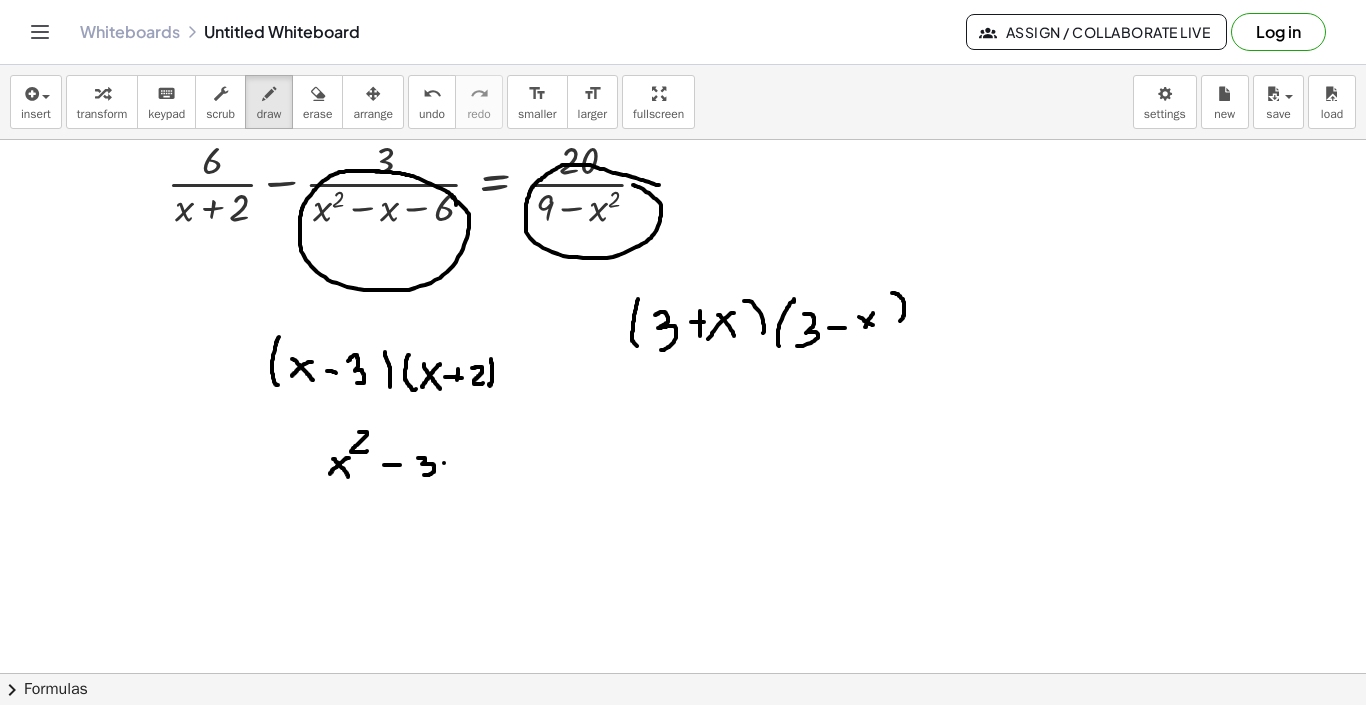 drag, startPoint x: 444, startPoint y: 463, endPoint x: 456, endPoint y: 476, distance: 17.691807 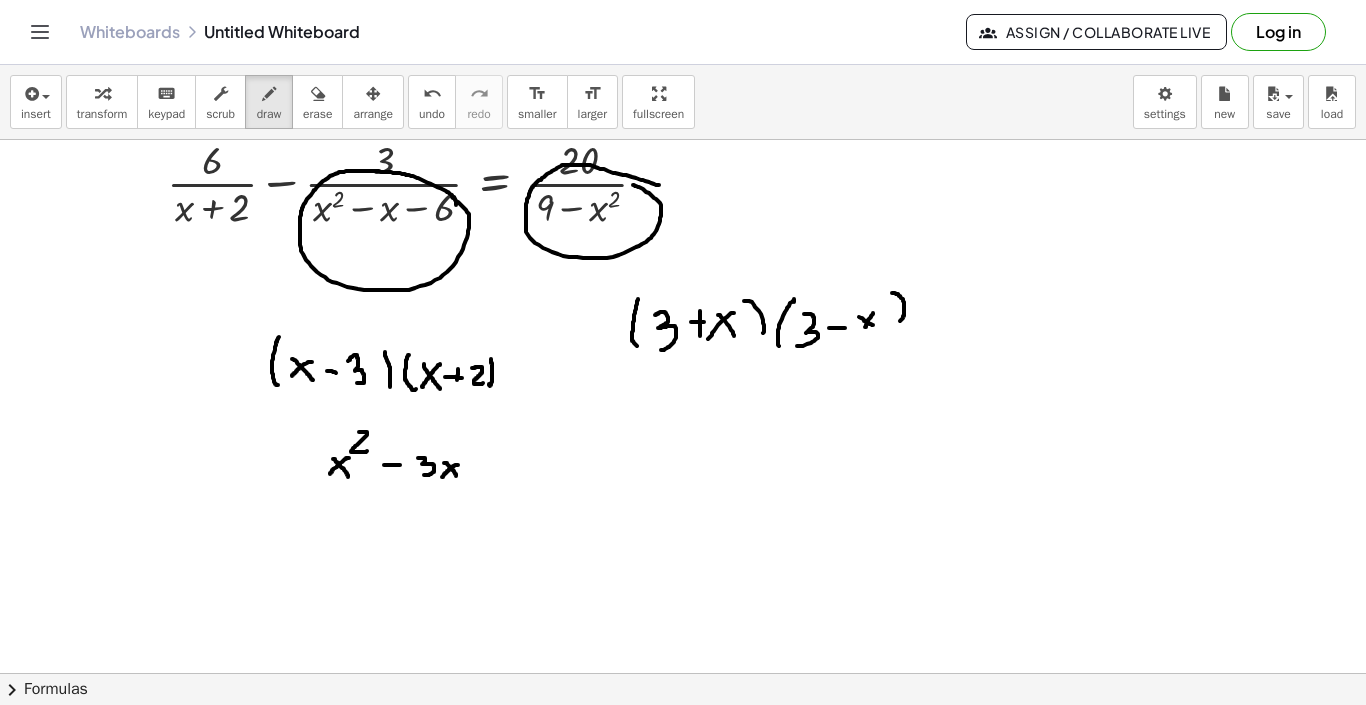 drag, startPoint x: 458, startPoint y: 465, endPoint x: 444, endPoint y: 474, distance: 16.643316 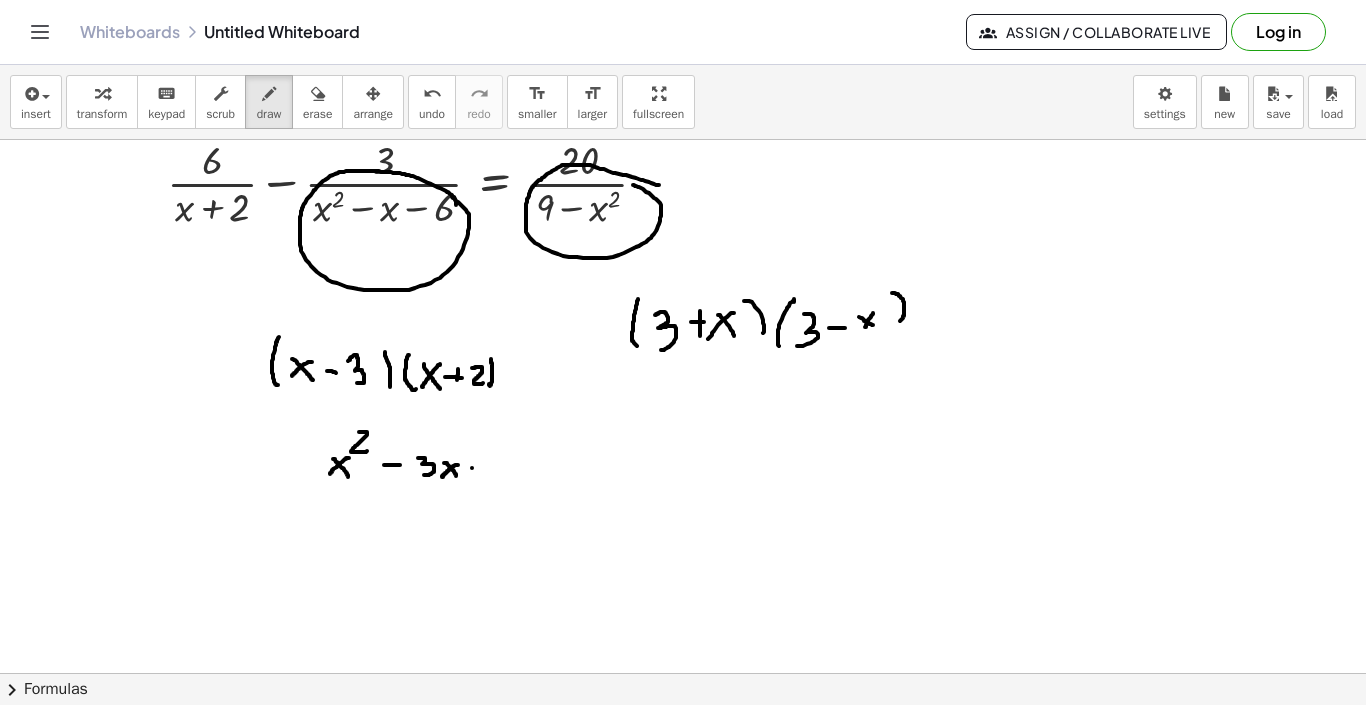 drag, startPoint x: 472, startPoint y: 468, endPoint x: 489, endPoint y: 468, distance: 17 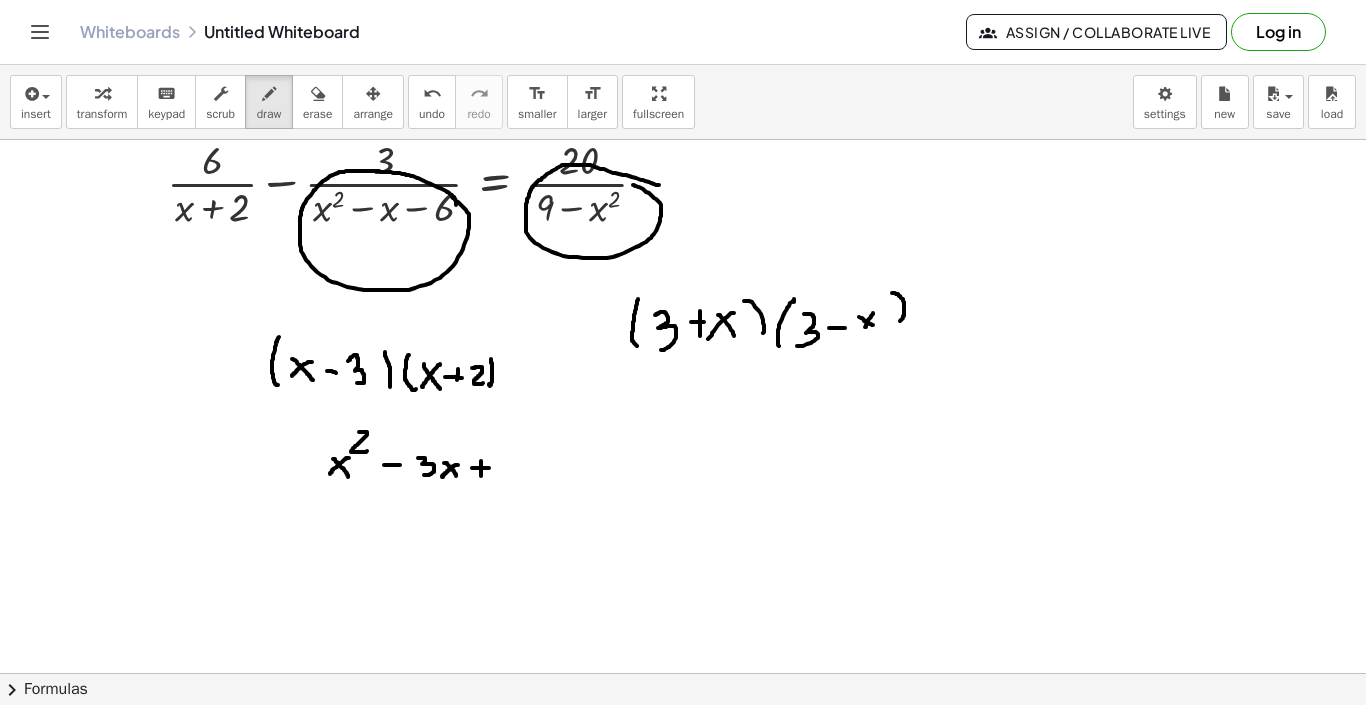 drag, startPoint x: 481, startPoint y: 461, endPoint x: 481, endPoint y: 479, distance: 18 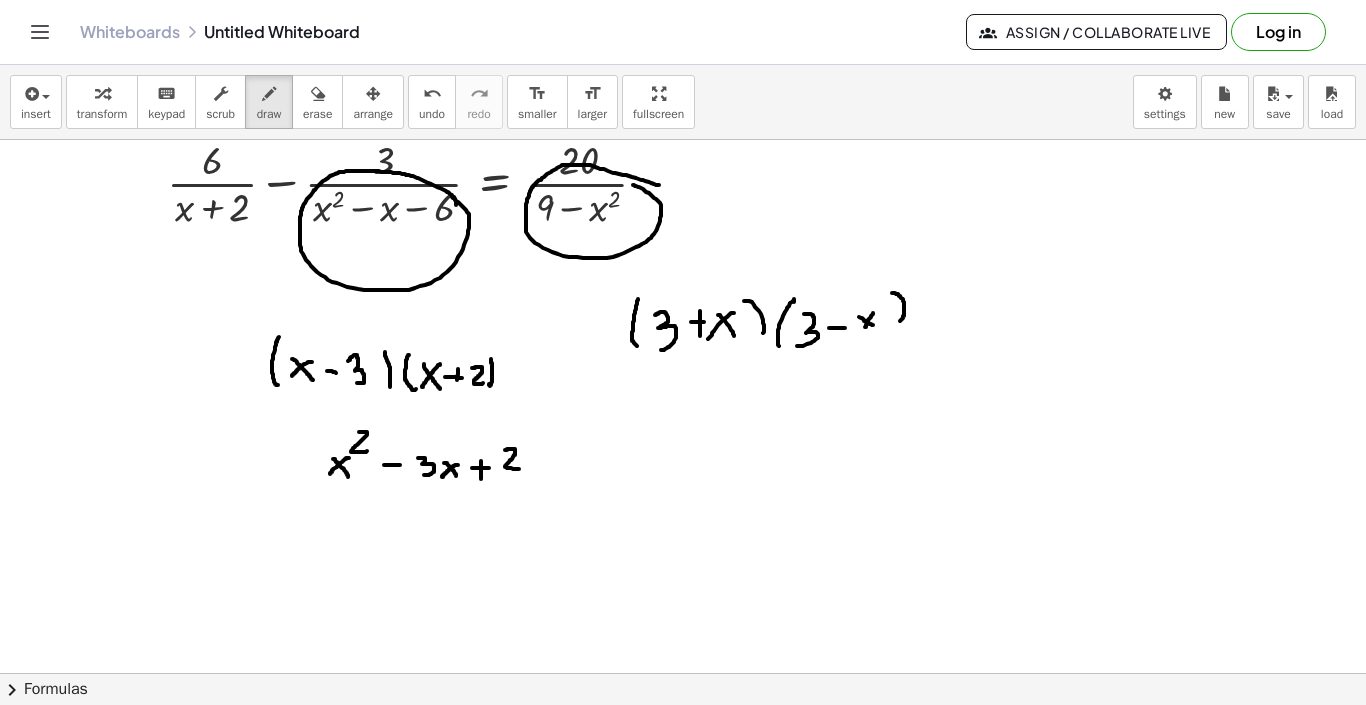 drag, startPoint x: 505, startPoint y: 450, endPoint x: 520, endPoint y: 469, distance: 24.207438 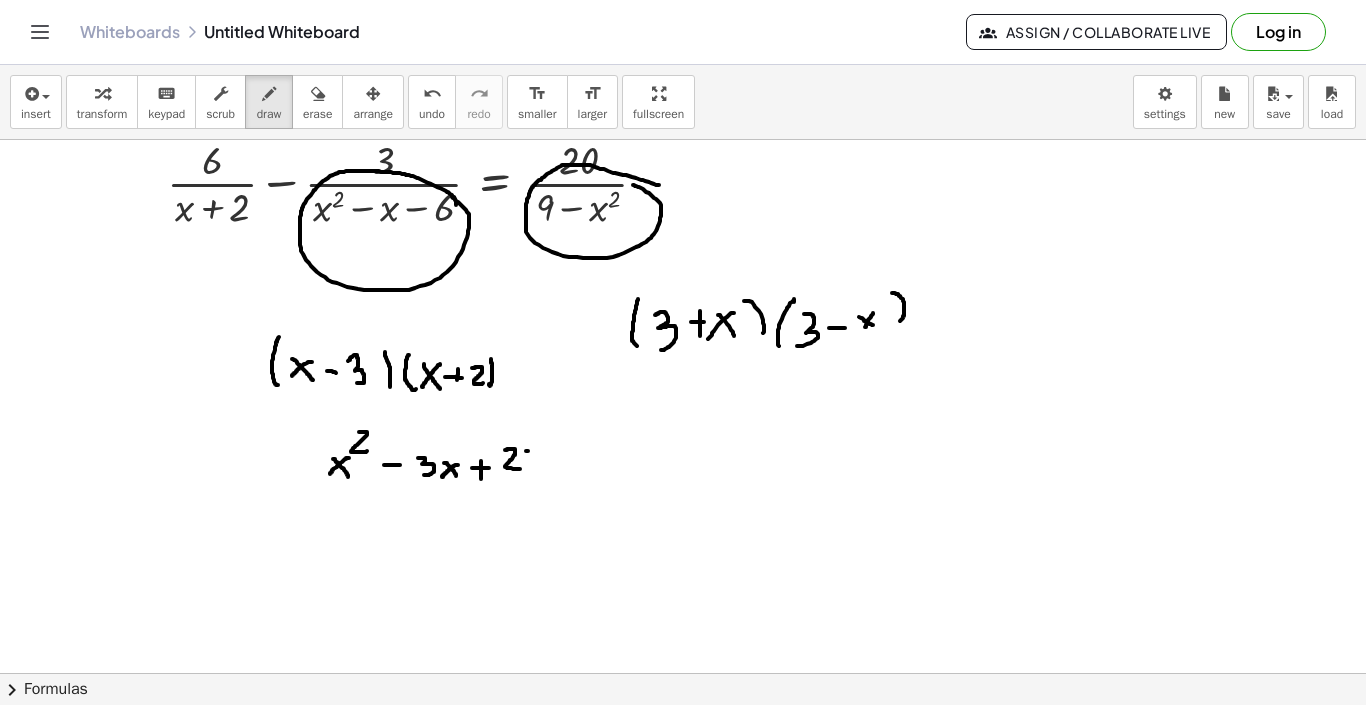 drag, startPoint x: 528, startPoint y: 451, endPoint x: 540, endPoint y: 463, distance: 16.970562 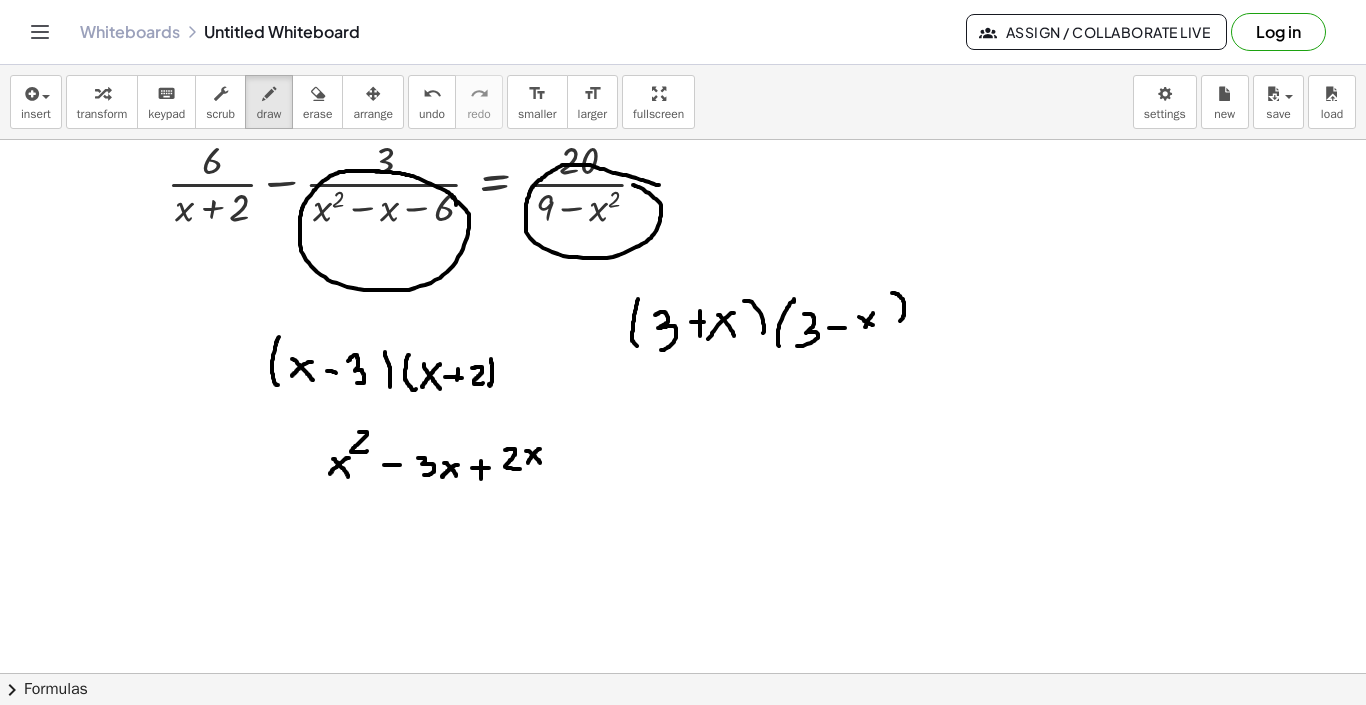 drag, startPoint x: 540, startPoint y: 449, endPoint x: 528, endPoint y: 463, distance: 18.439089 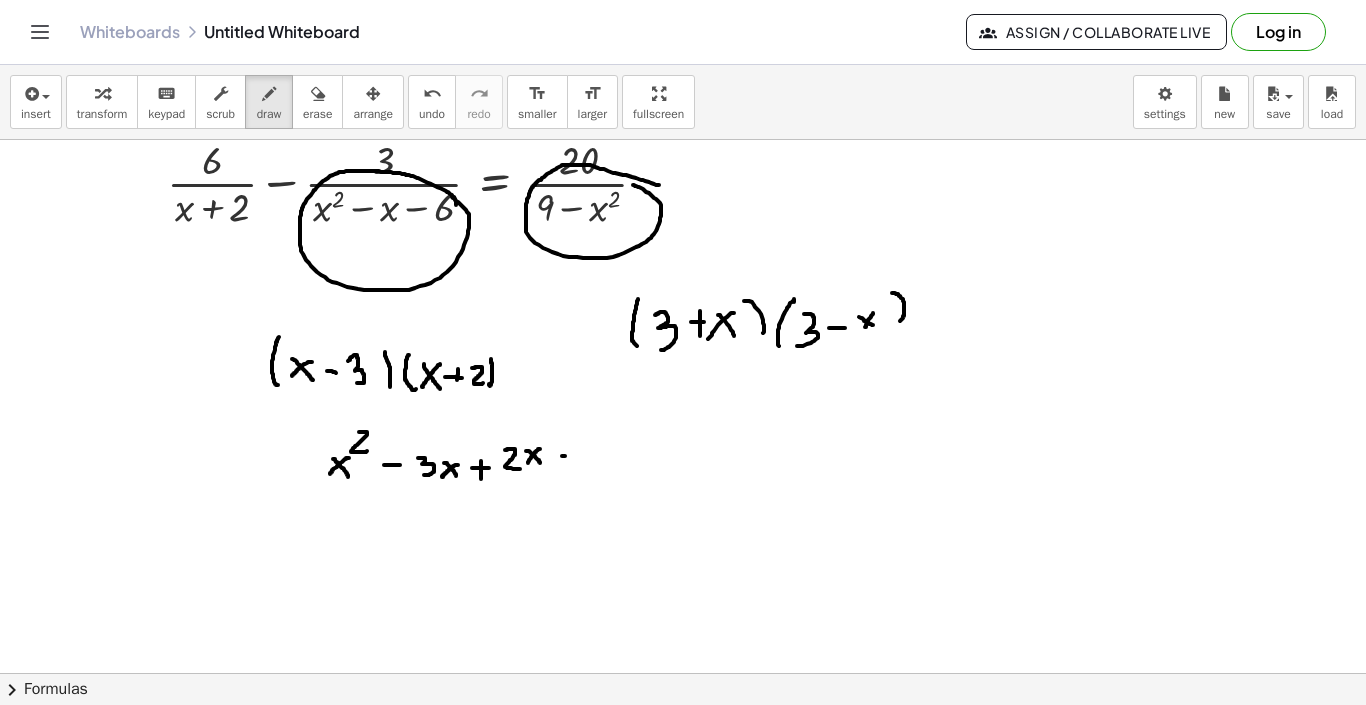 drag, startPoint x: 562, startPoint y: 456, endPoint x: 574, endPoint y: 456, distance: 12 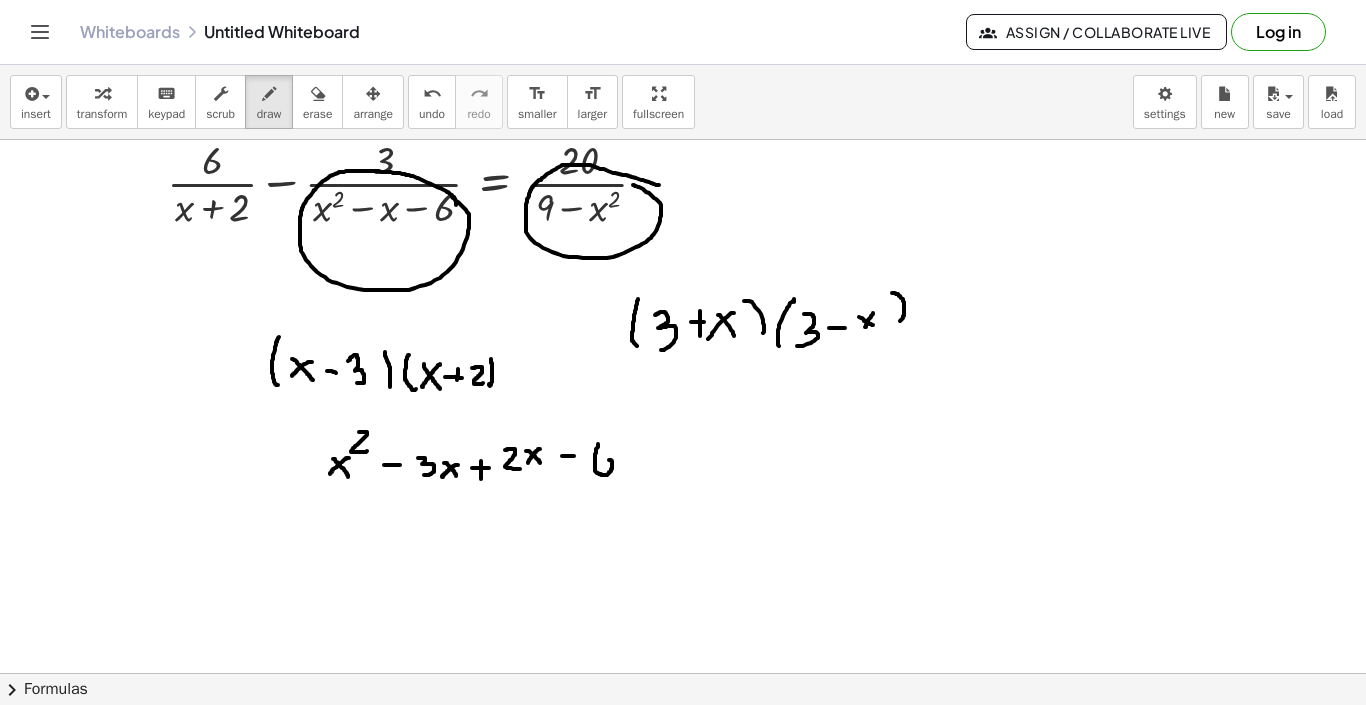 drag, startPoint x: 598, startPoint y: 444, endPoint x: 599, endPoint y: 465, distance: 21.023796 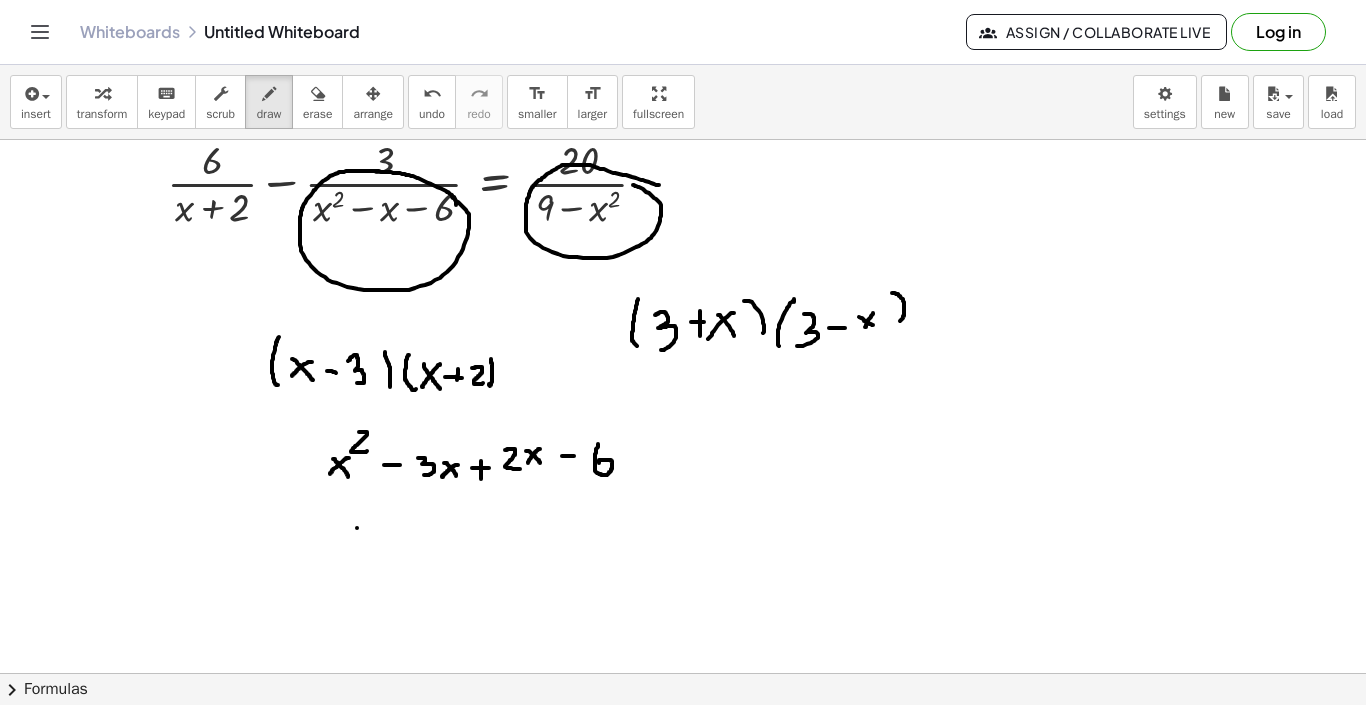 drag, startPoint x: 357, startPoint y: 528, endPoint x: 376, endPoint y: 557, distance: 34.669872 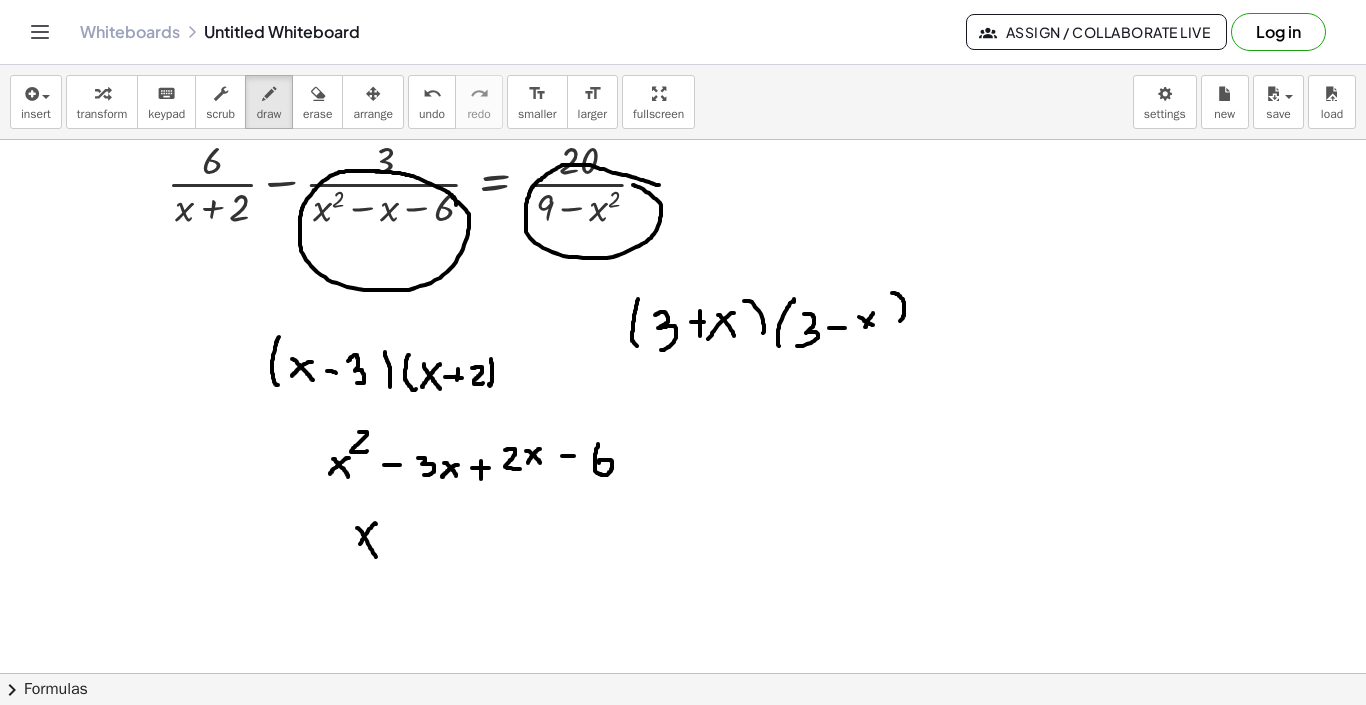 drag, startPoint x: 371, startPoint y: 528, endPoint x: 360, endPoint y: 547, distance: 21.954498 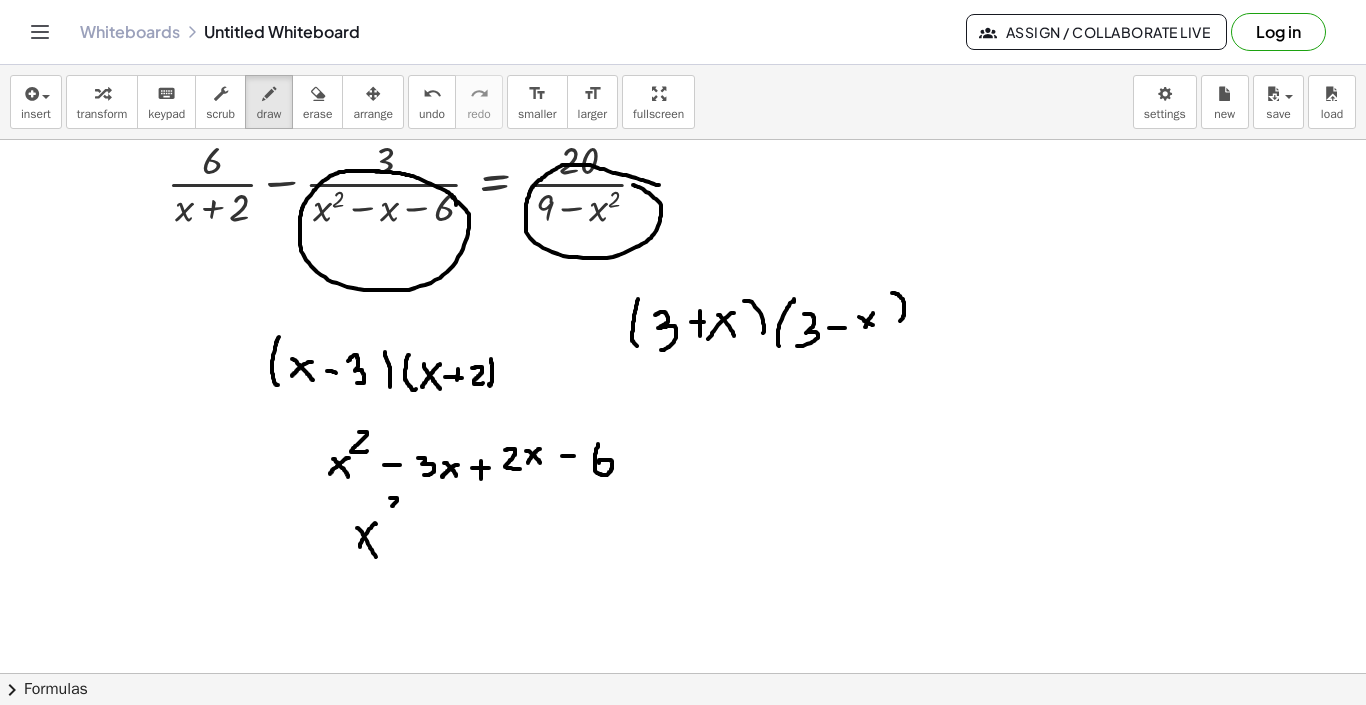 drag, startPoint x: 390, startPoint y: 498, endPoint x: 398, endPoint y: 509, distance: 13.601471 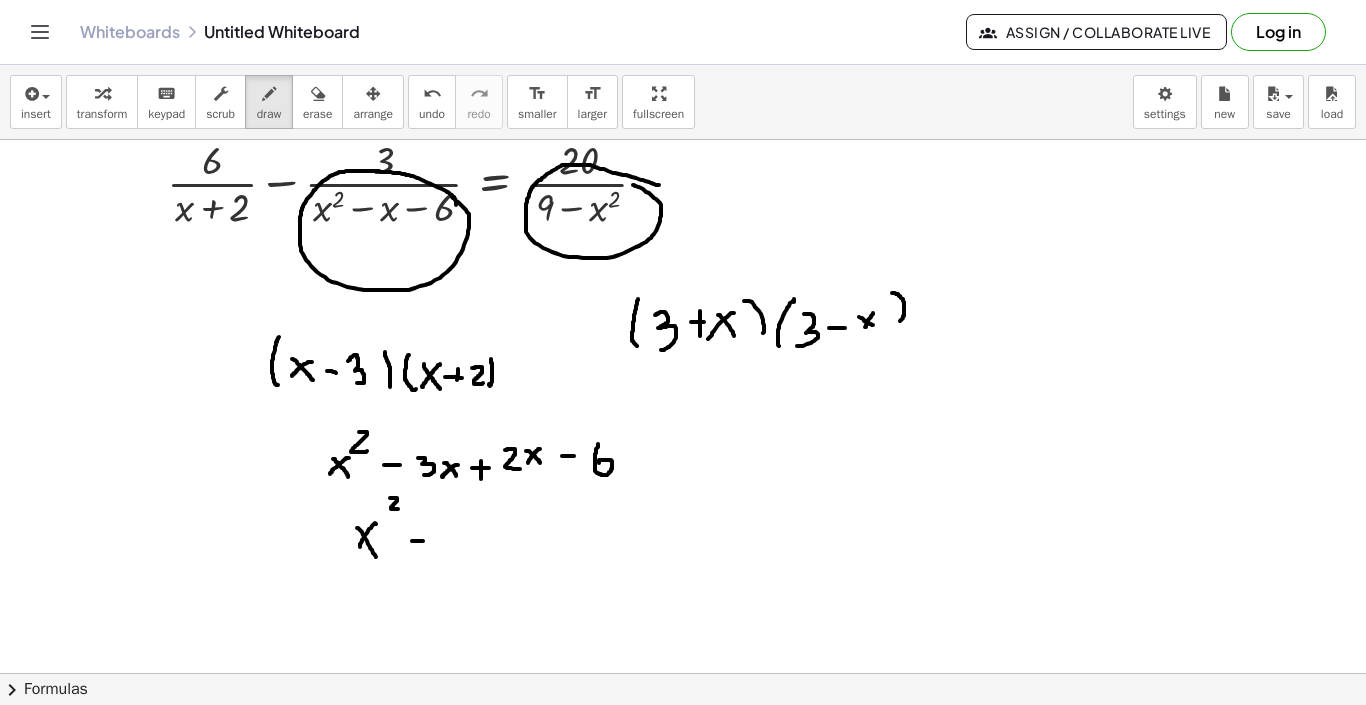 click at bounding box center (683, 672) 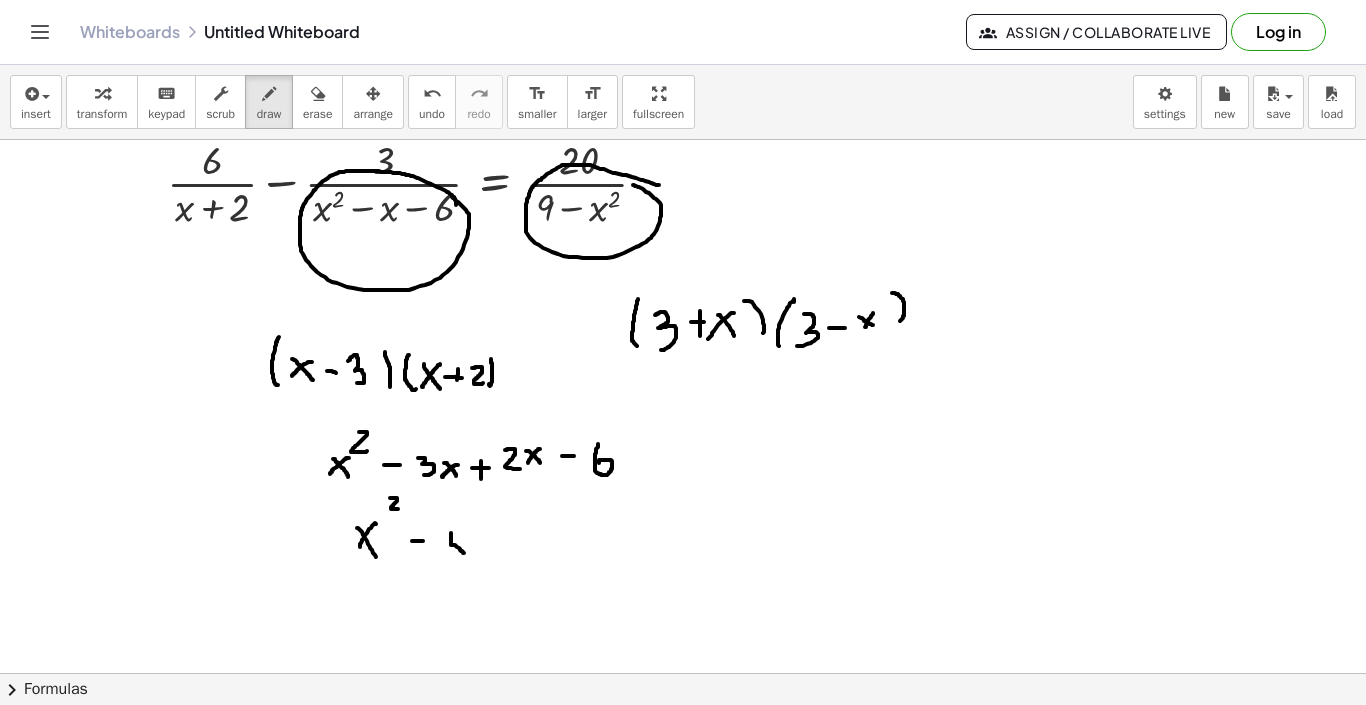 drag, startPoint x: 451, startPoint y: 533, endPoint x: 465, endPoint y: 555, distance: 26.076809 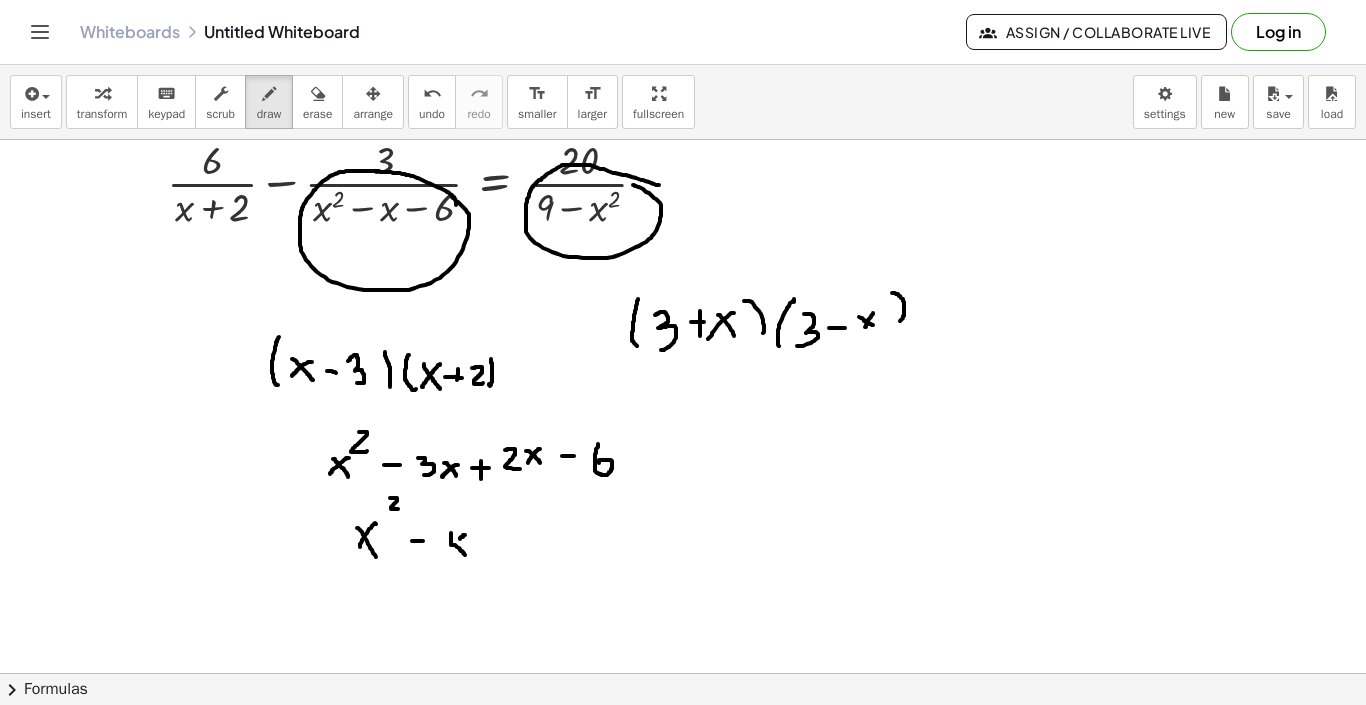 drag, startPoint x: 465, startPoint y: 535, endPoint x: 448, endPoint y: 557, distance: 27.802877 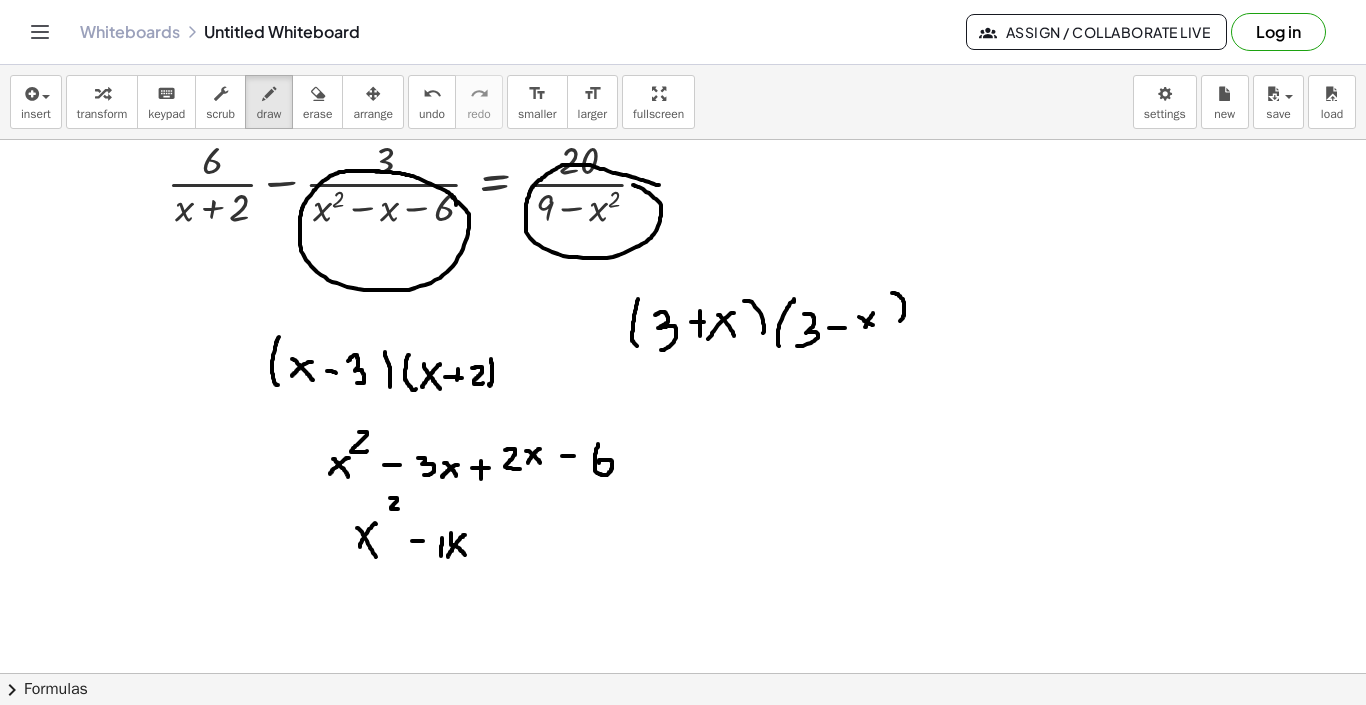 drag, startPoint x: 442, startPoint y: 538, endPoint x: 441, endPoint y: 556, distance: 18.027756 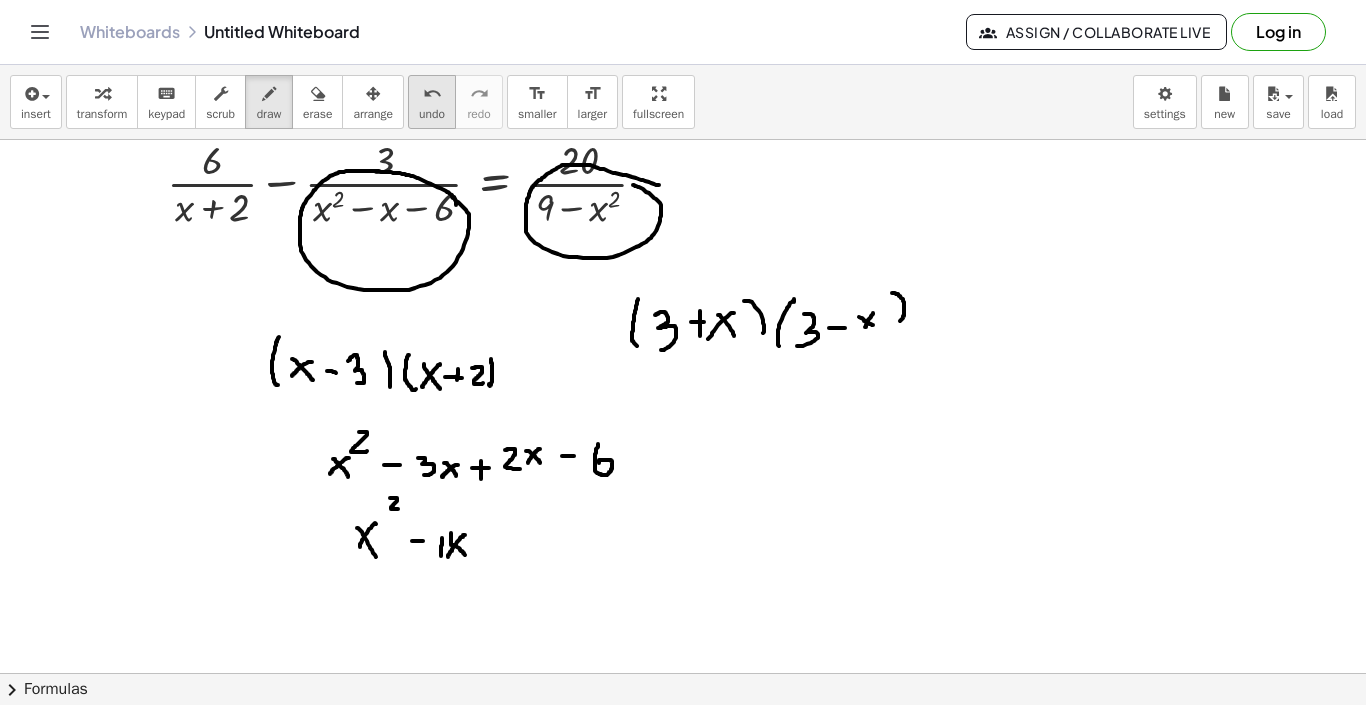 click on "undo undo" at bounding box center [432, 102] 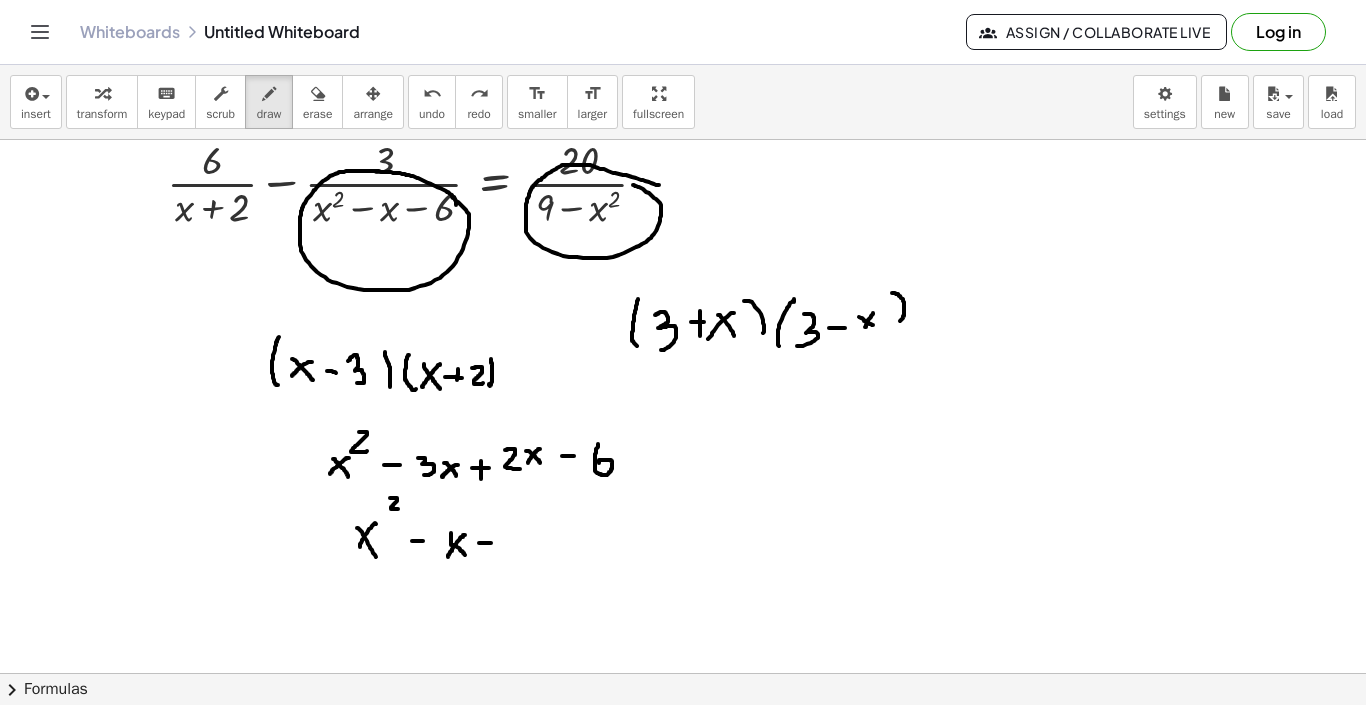 drag, startPoint x: 479, startPoint y: 543, endPoint x: 492, endPoint y: 543, distance: 13 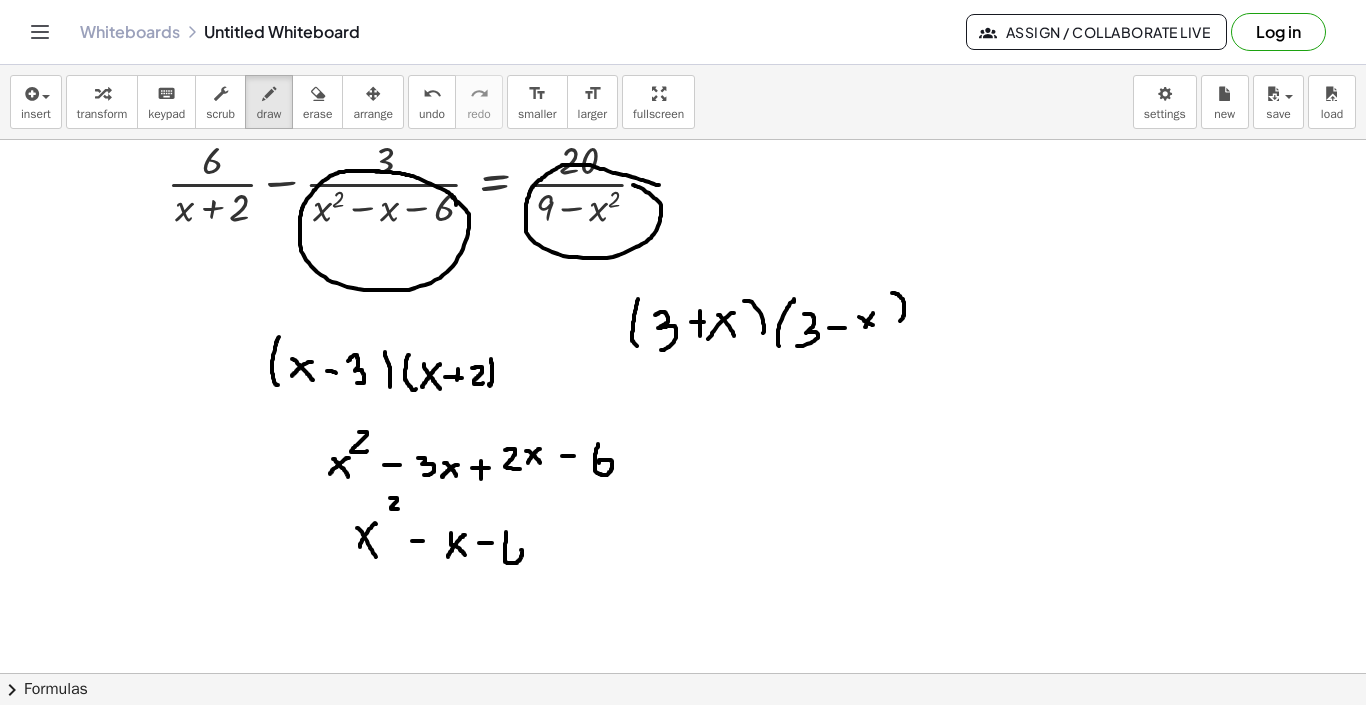 drag, startPoint x: 506, startPoint y: 532, endPoint x: 509, endPoint y: 563, distance: 31.144823 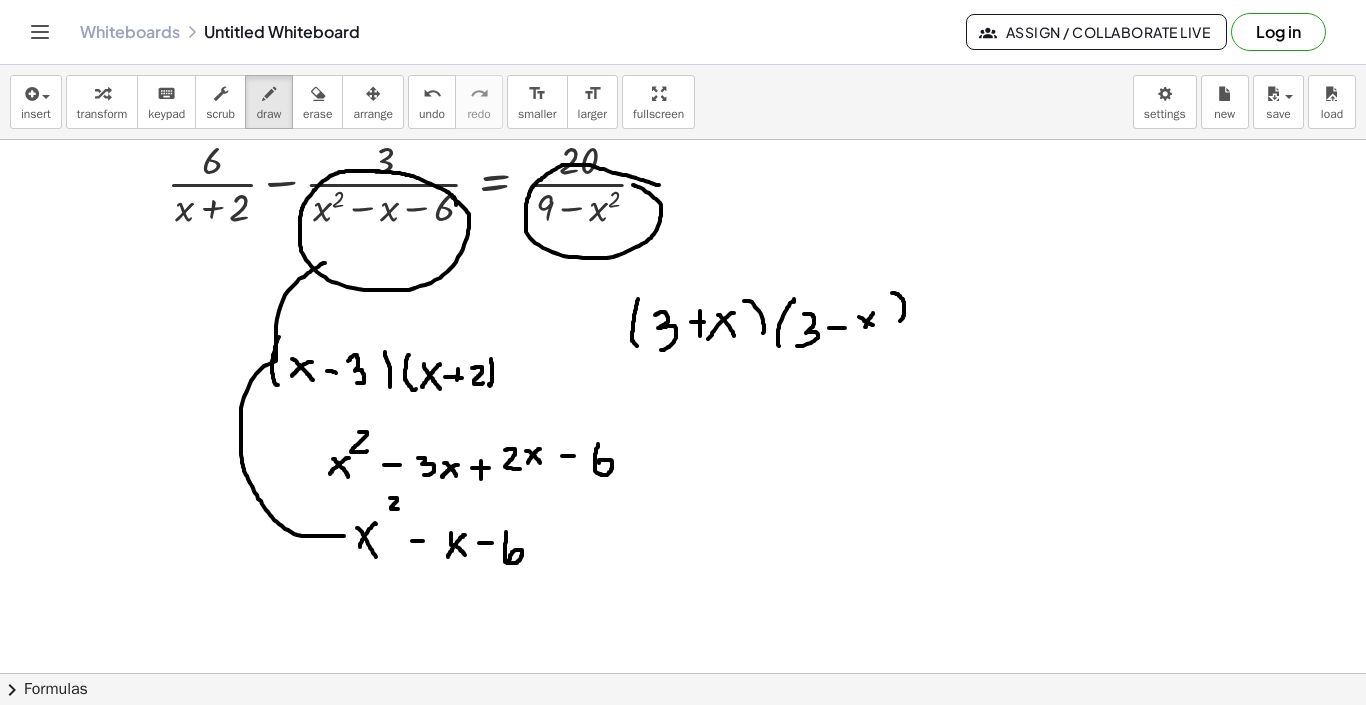 drag, startPoint x: 344, startPoint y: 536, endPoint x: 325, endPoint y: 263, distance: 273.66037 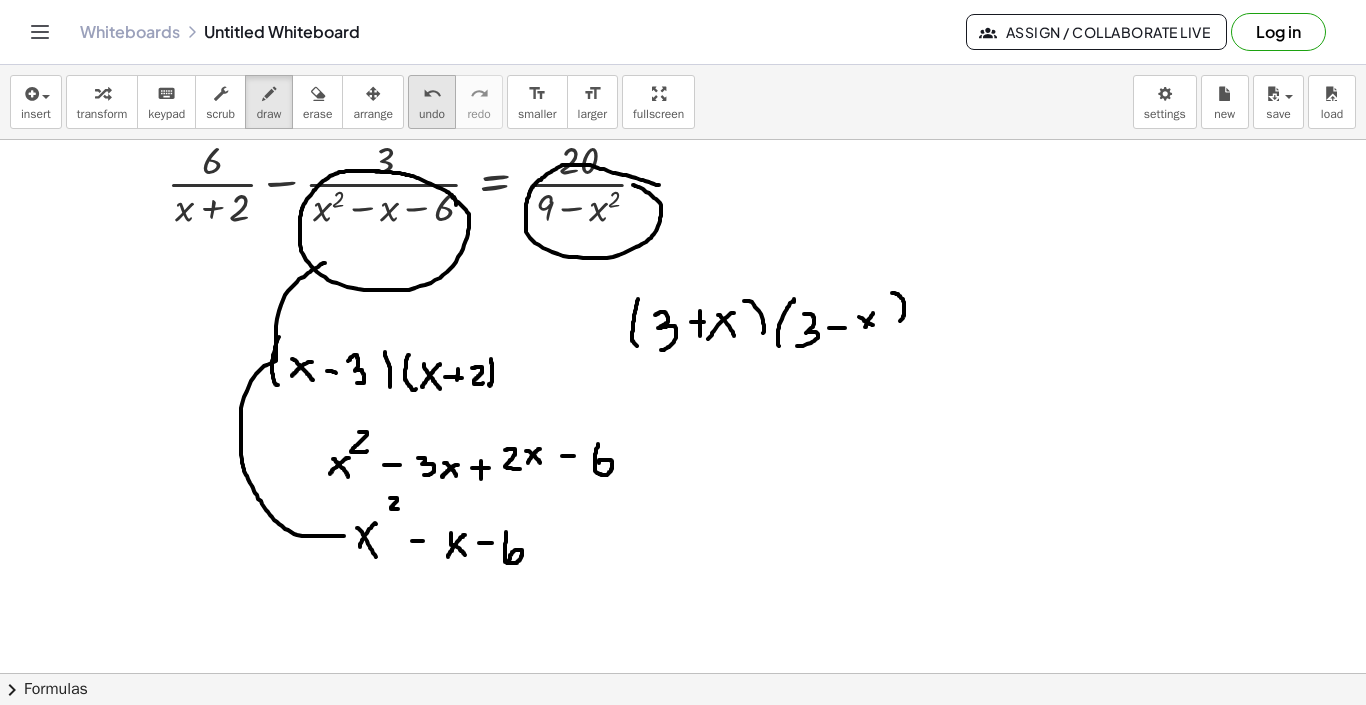click on "undo undo" at bounding box center (432, 102) 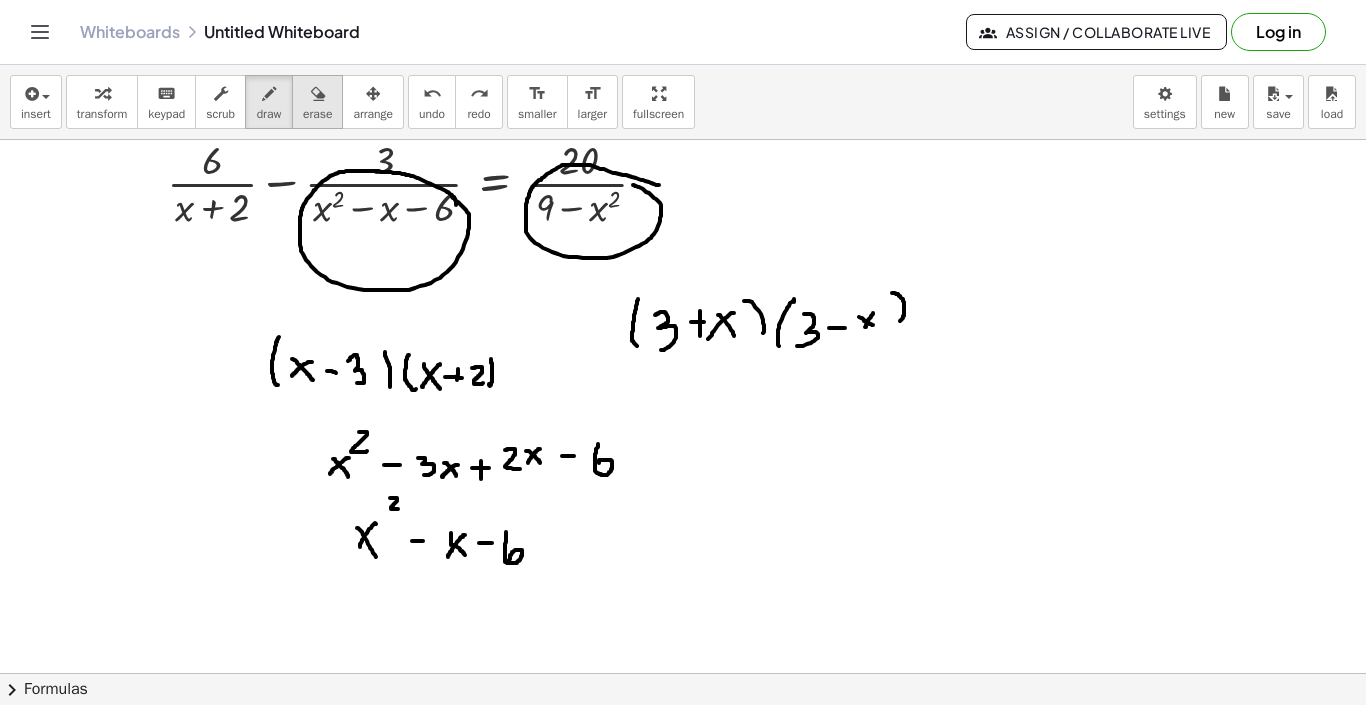 click on "erase" at bounding box center [317, 102] 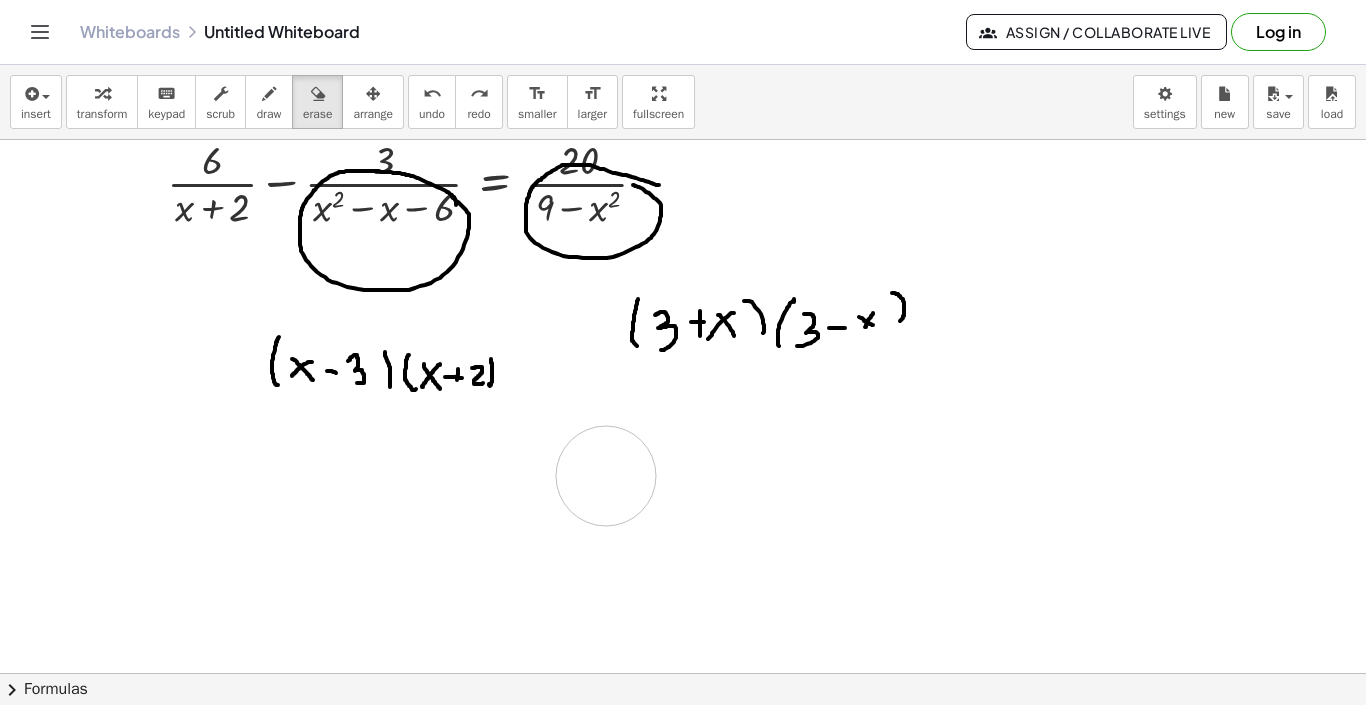 drag, startPoint x: 597, startPoint y: 584, endPoint x: 606, endPoint y: 476, distance: 108.37435 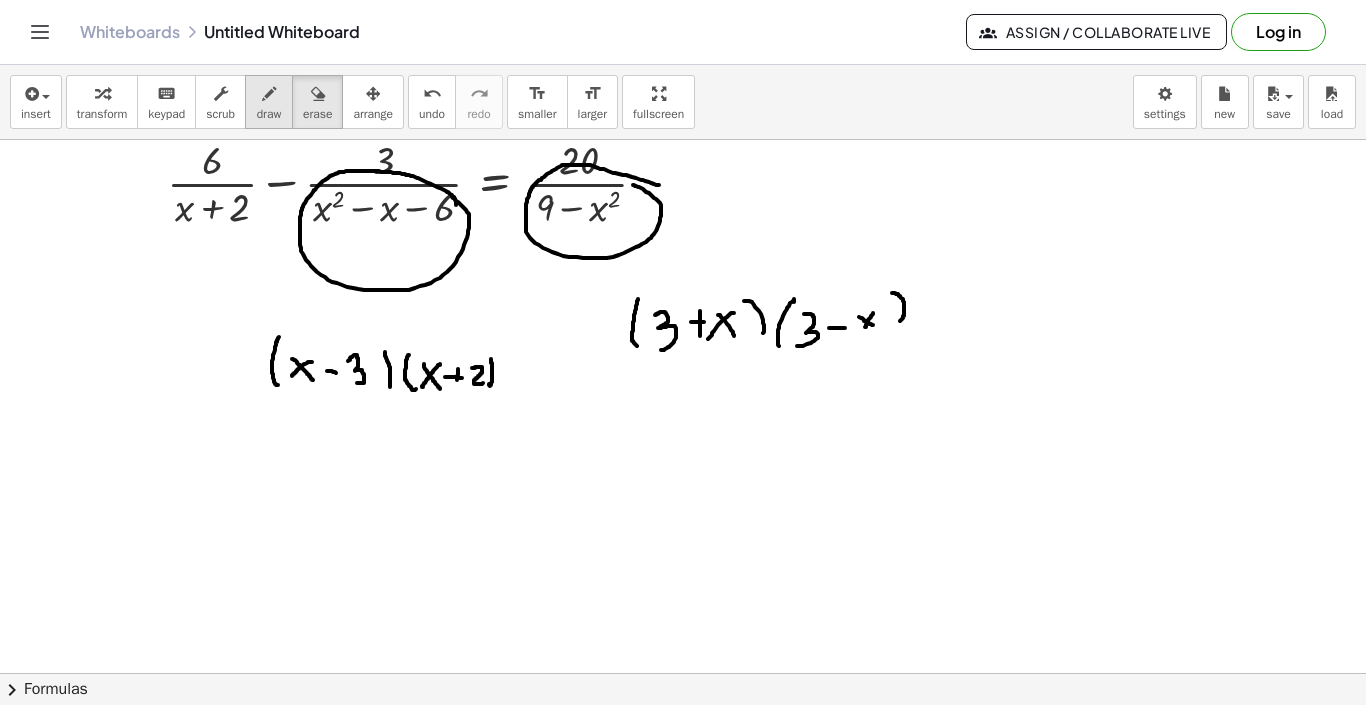 click on "draw" at bounding box center (269, 114) 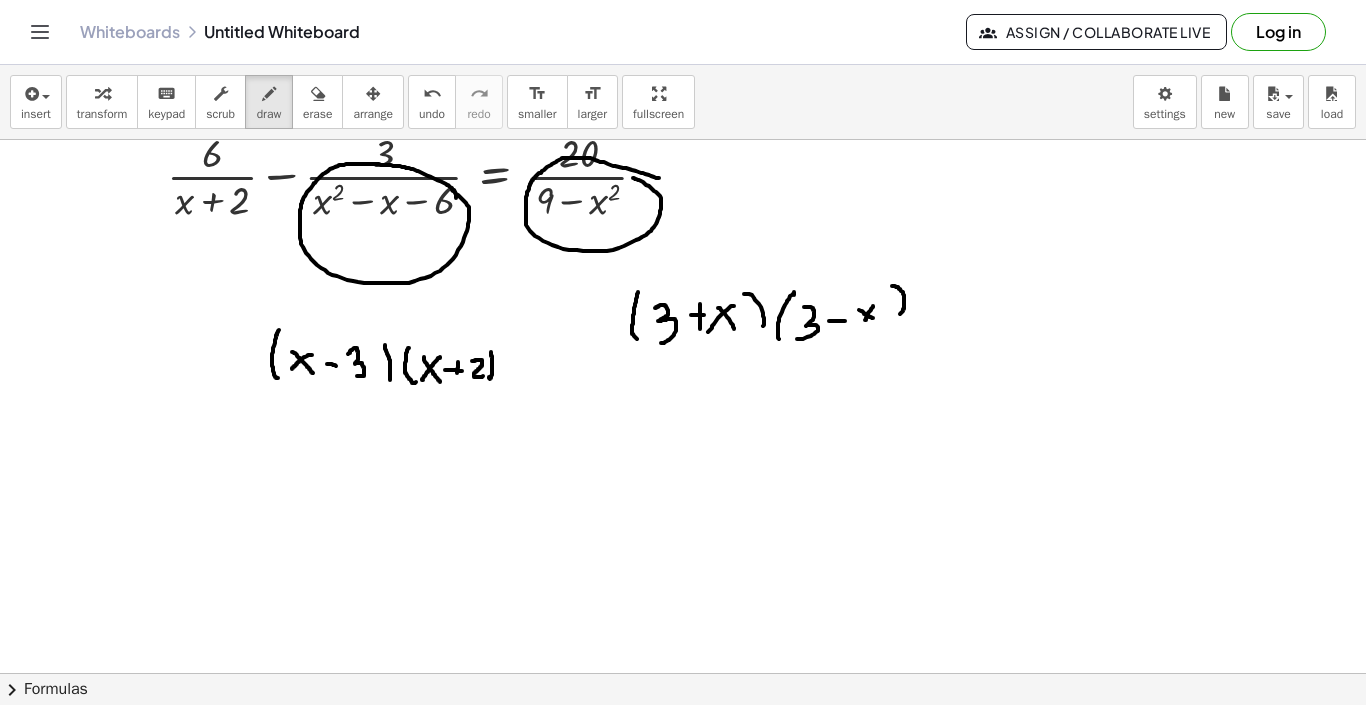 scroll, scrollTop: 57, scrollLeft: 0, axis: vertical 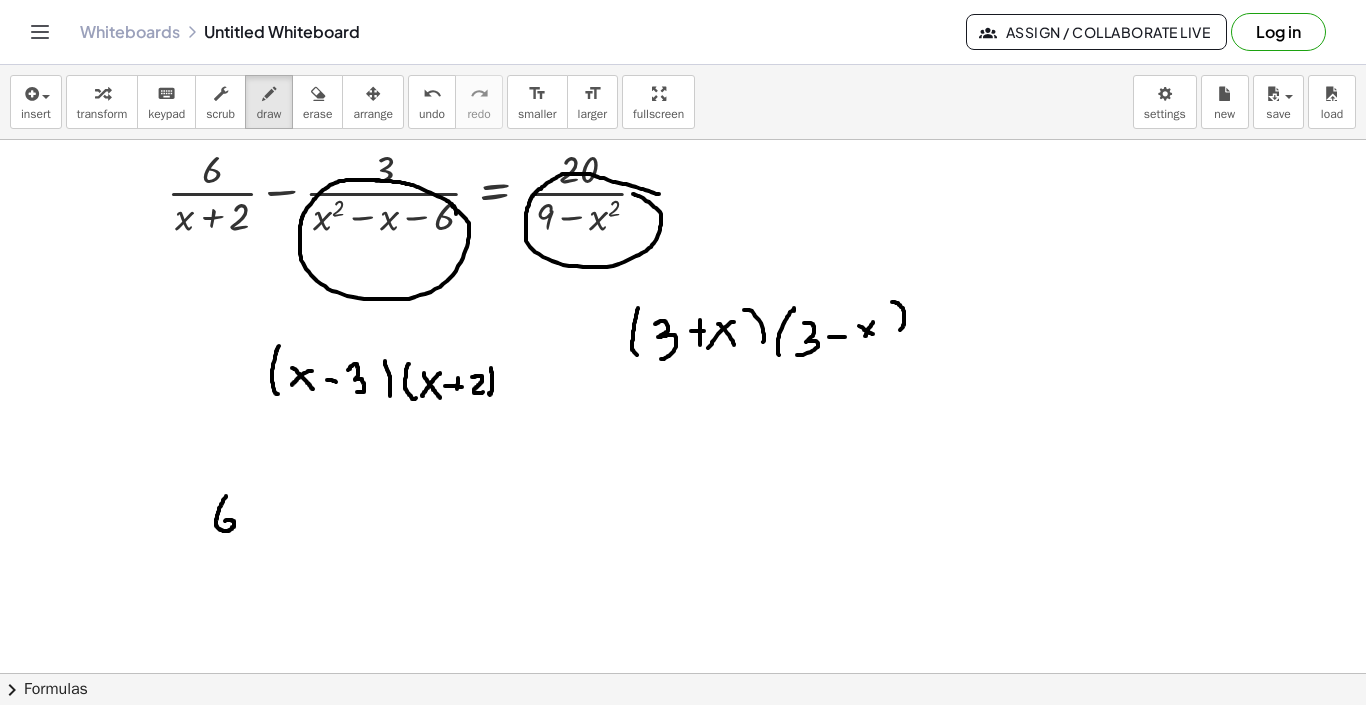 drag, startPoint x: 226, startPoint y: 496, endPoint x: 222, endPoint y: 528, distance: 32.24903 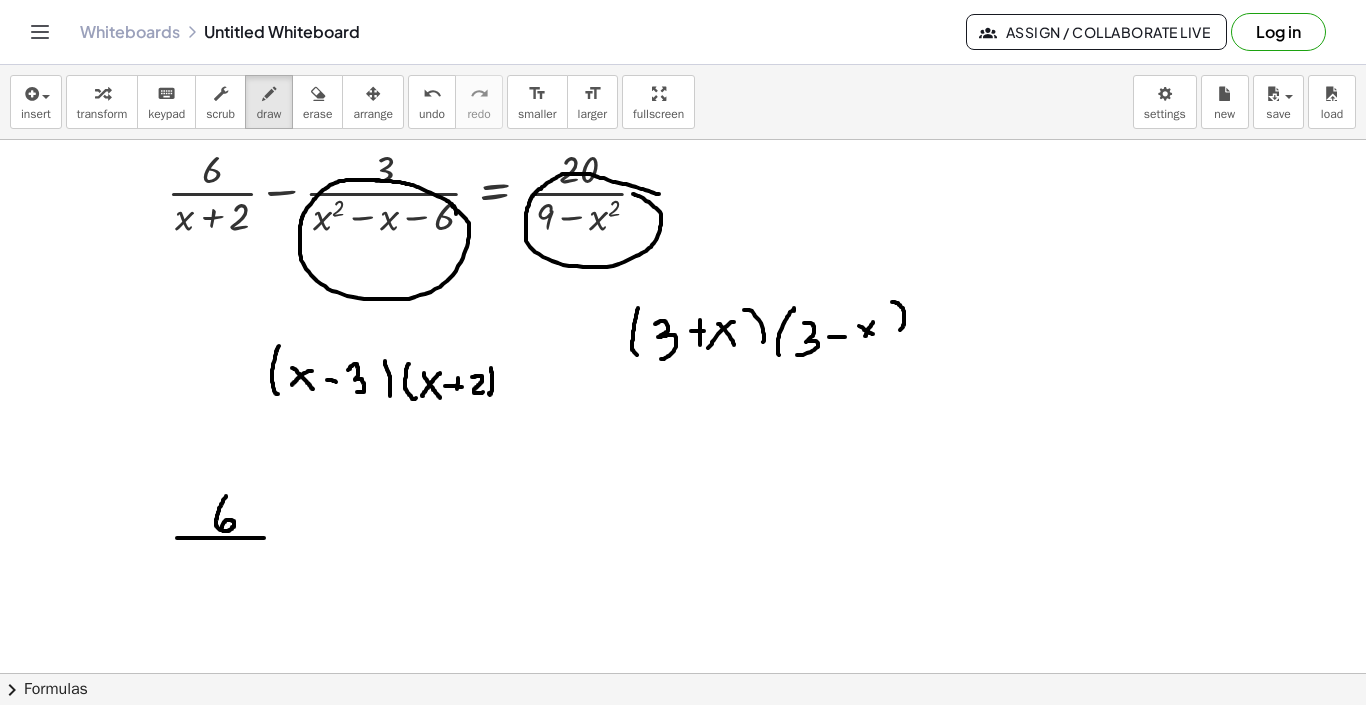 drag, startPoint x: 177, startPoint y: 538, endPoint x: 273, endPoint y: 537, distance: 96.00521 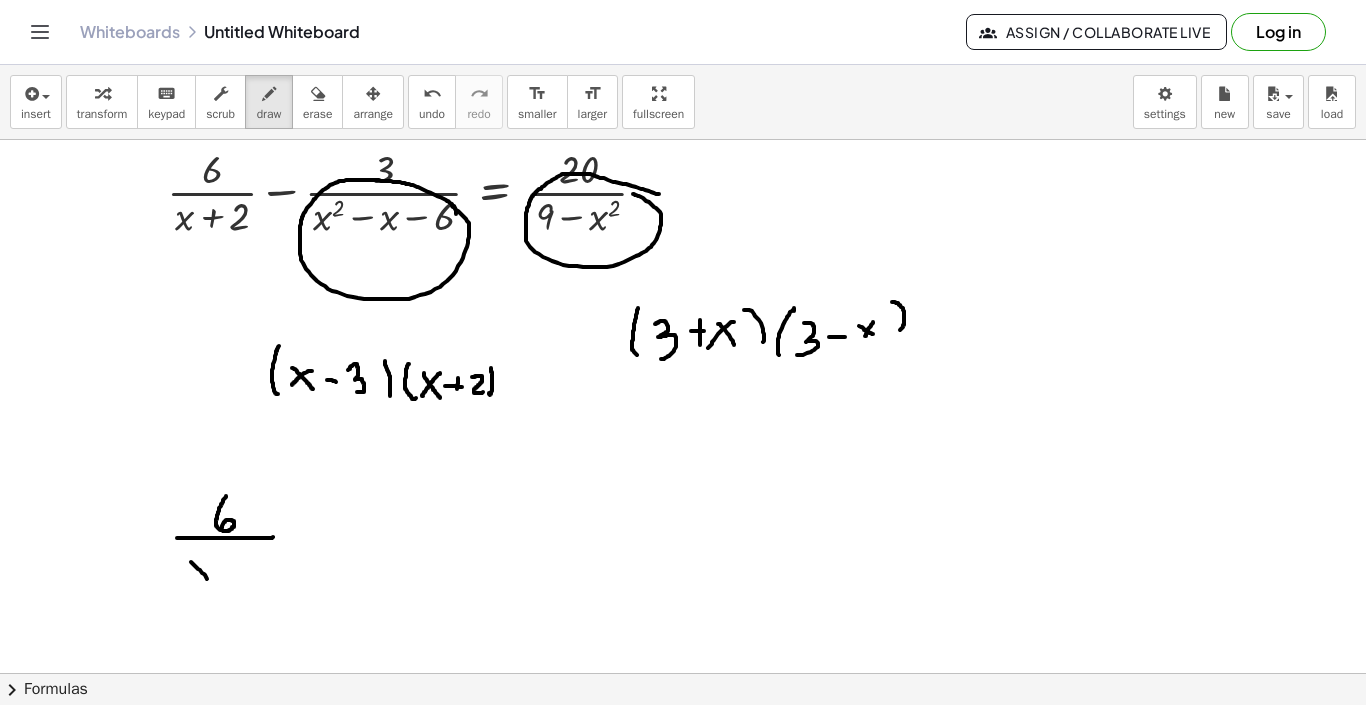 drag, startPoint x: 191, startPoint y: 562, endPoint x: 212, endPoint y: 585, distance: 31.144823 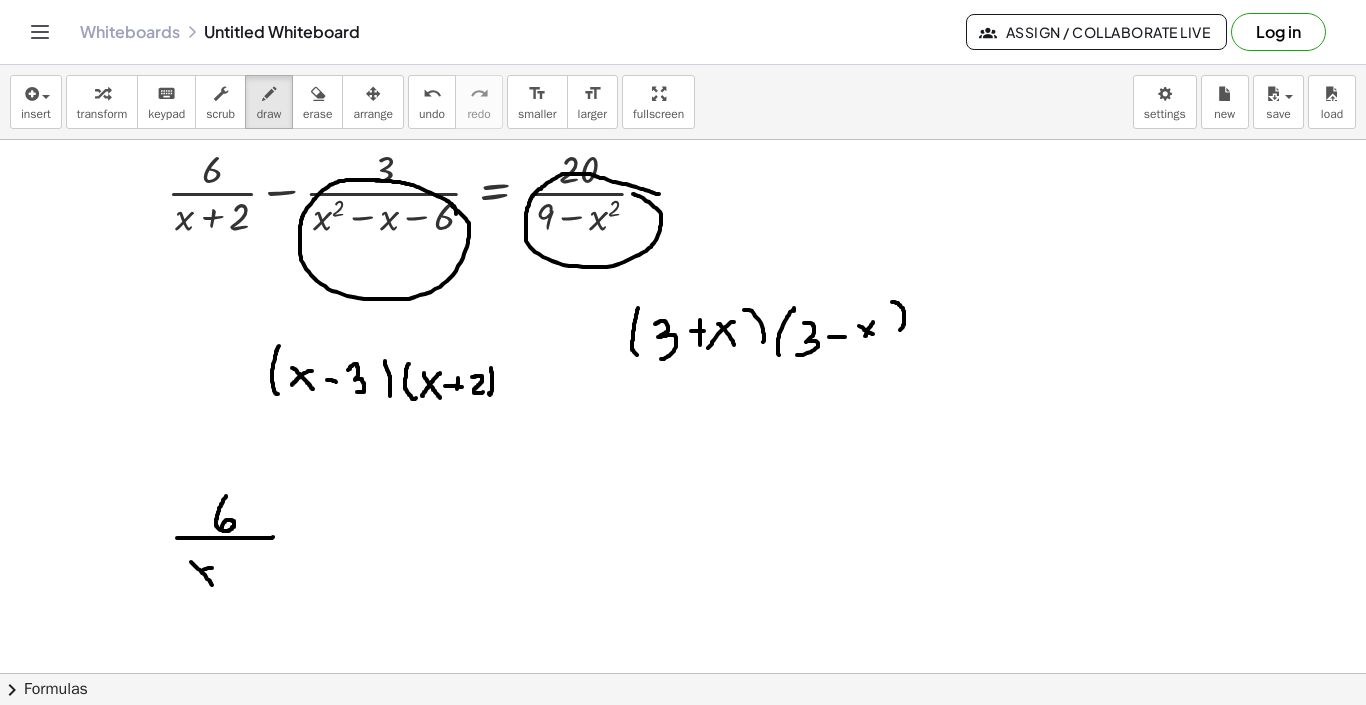 drag, startPoint x: 212, startPoint y: 568, endPoint x: 188, endPoint y: 580, distance: 26.832815 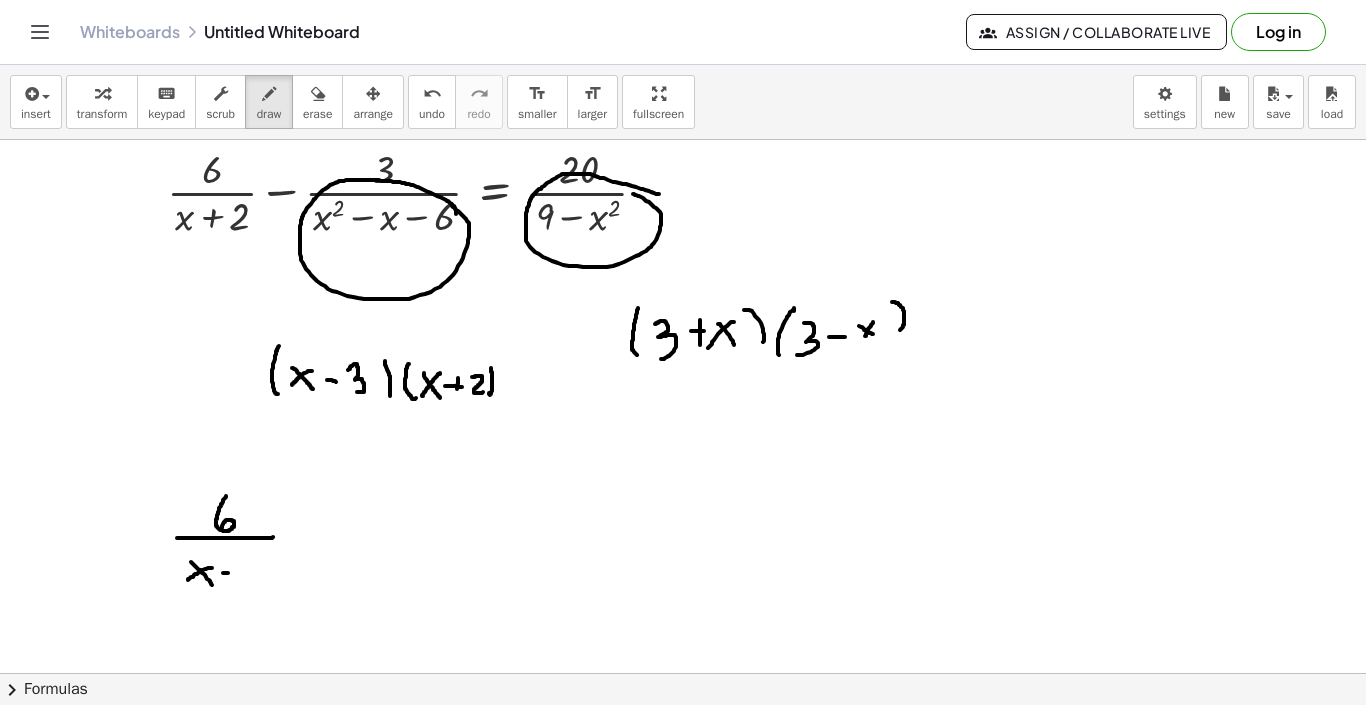 drag, startPoint x: 223, startPoint y: 573, endPoint x: 237, endPoint y: 573, distance: 14 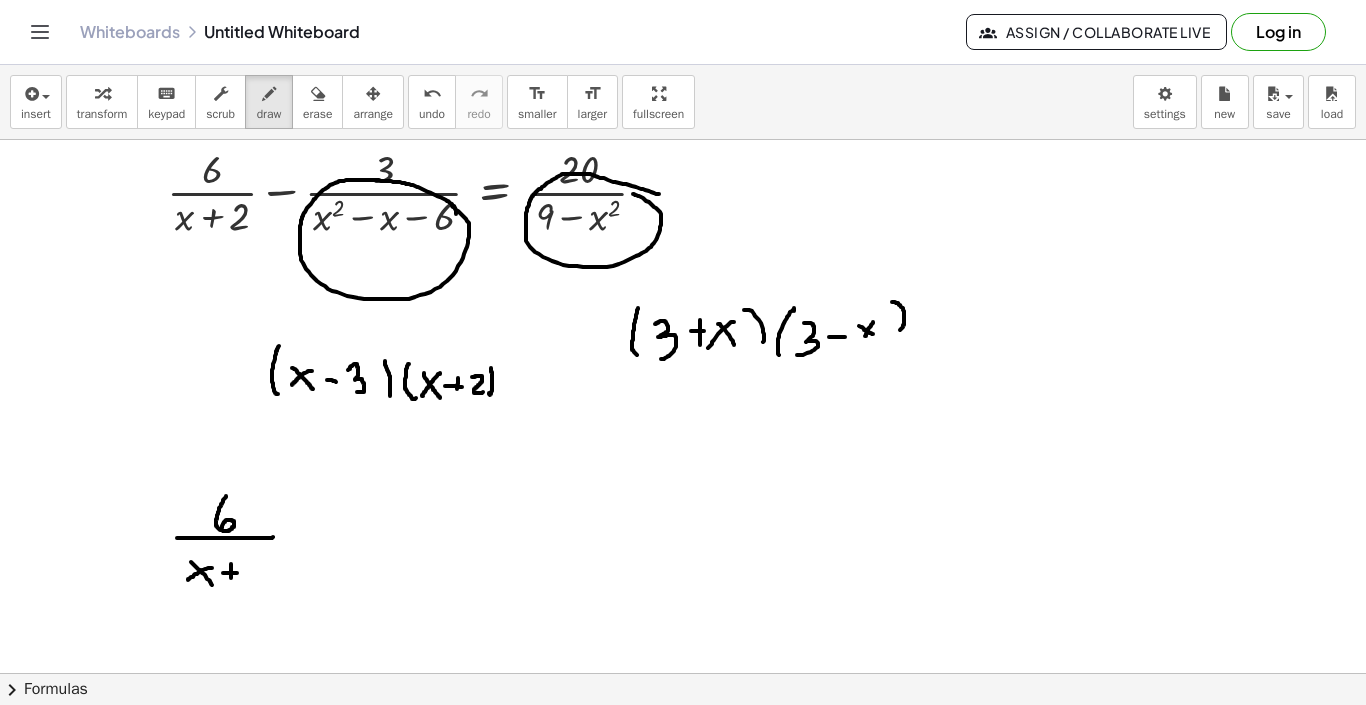drag, startPoint x: 231, startPoint y: 564, endPoint x: 231, endPoint y: 578, distance: 14 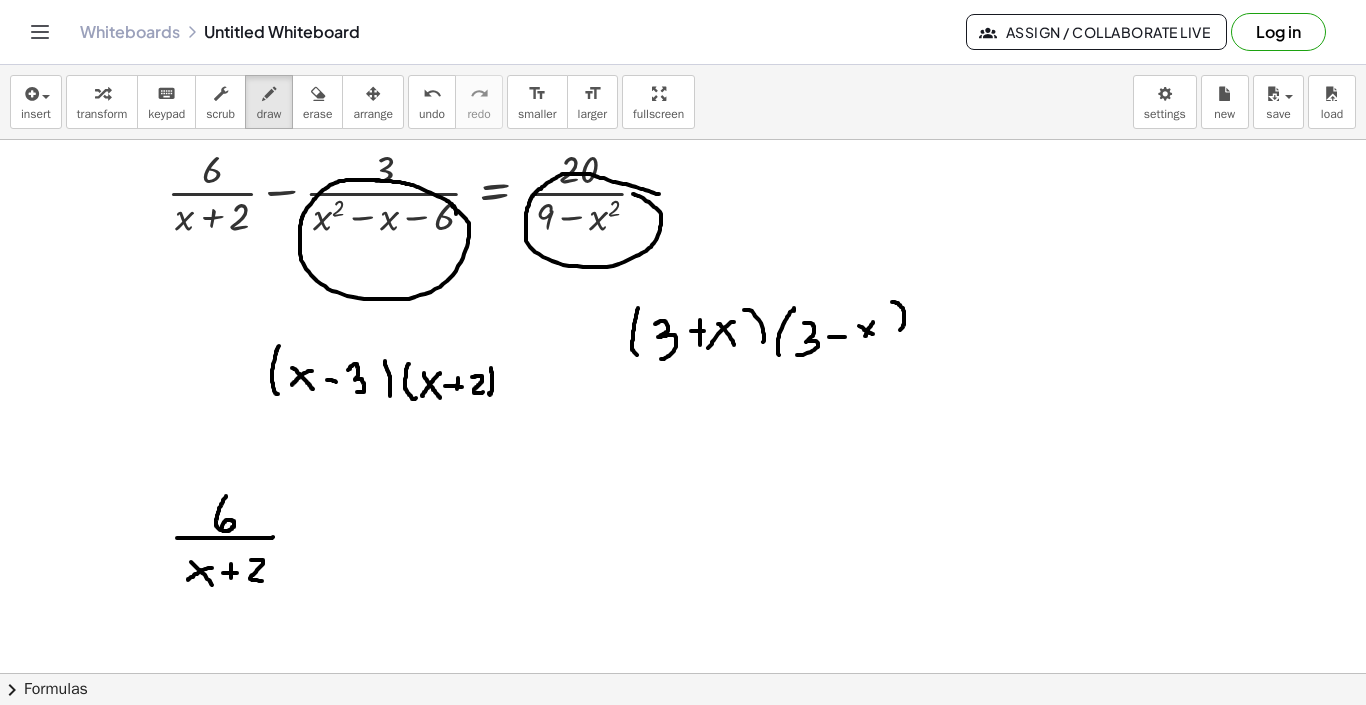 drag, startPoint x: 251, startPoint y: 560, endPoint x: 268, endPoint y: 581, distance: 27.018513 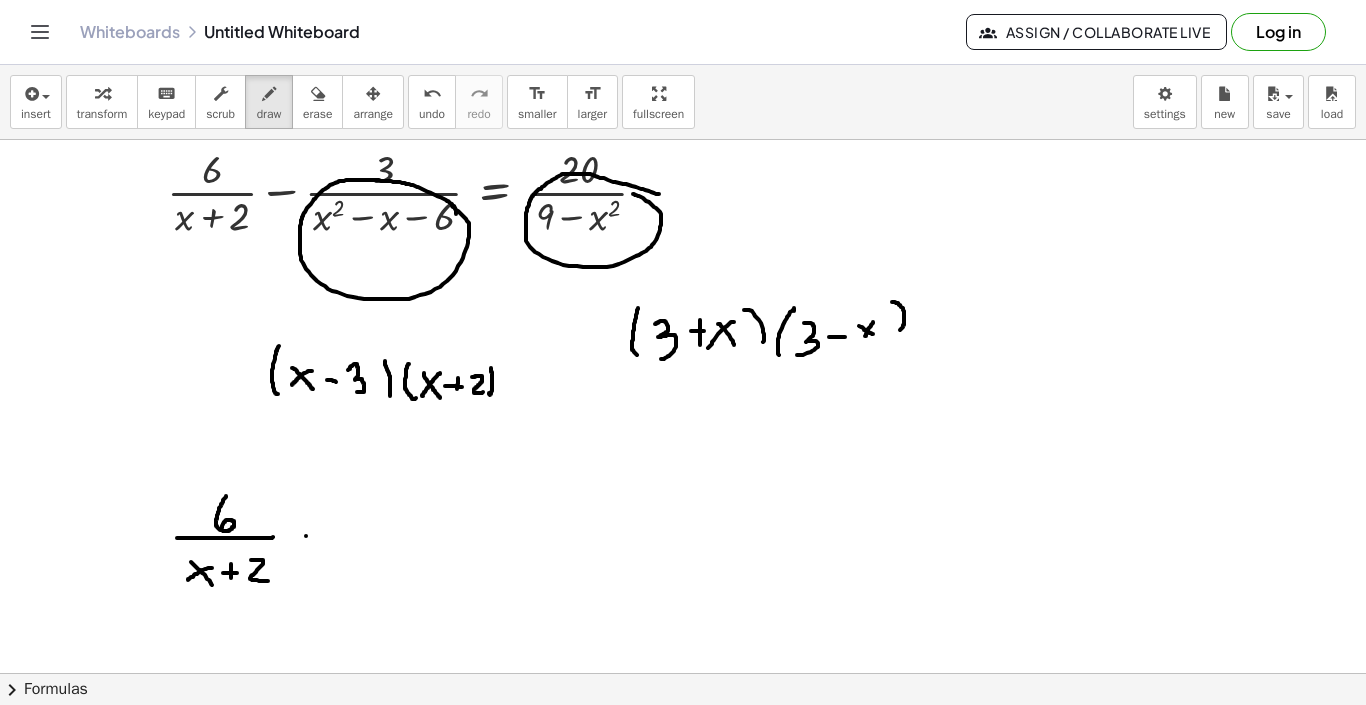 drag, startPoint x: 306, startPoint y: 536, endPoint x: 320, endPoint y: 536, distance: 14 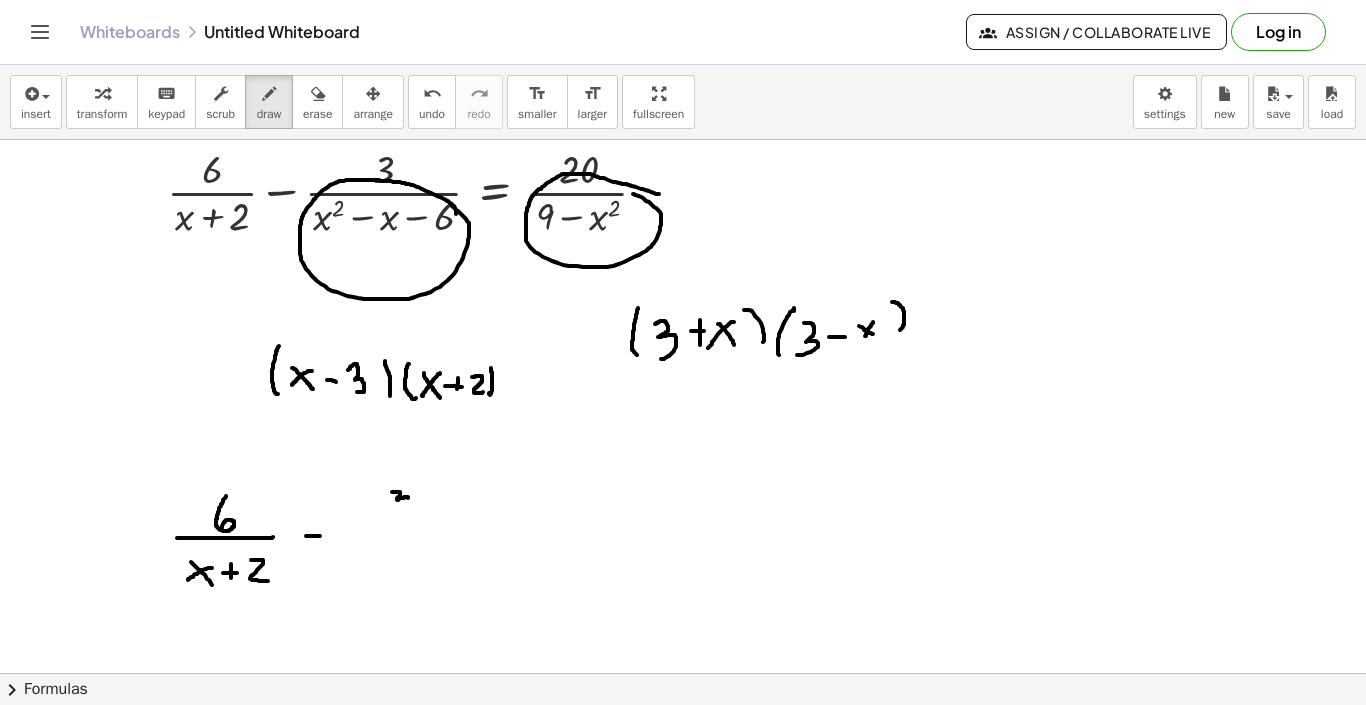 drag, startPoint x: 392, startPoint y: 492, endPoint x: 397, endPoint y: 511, distance: 19.646883 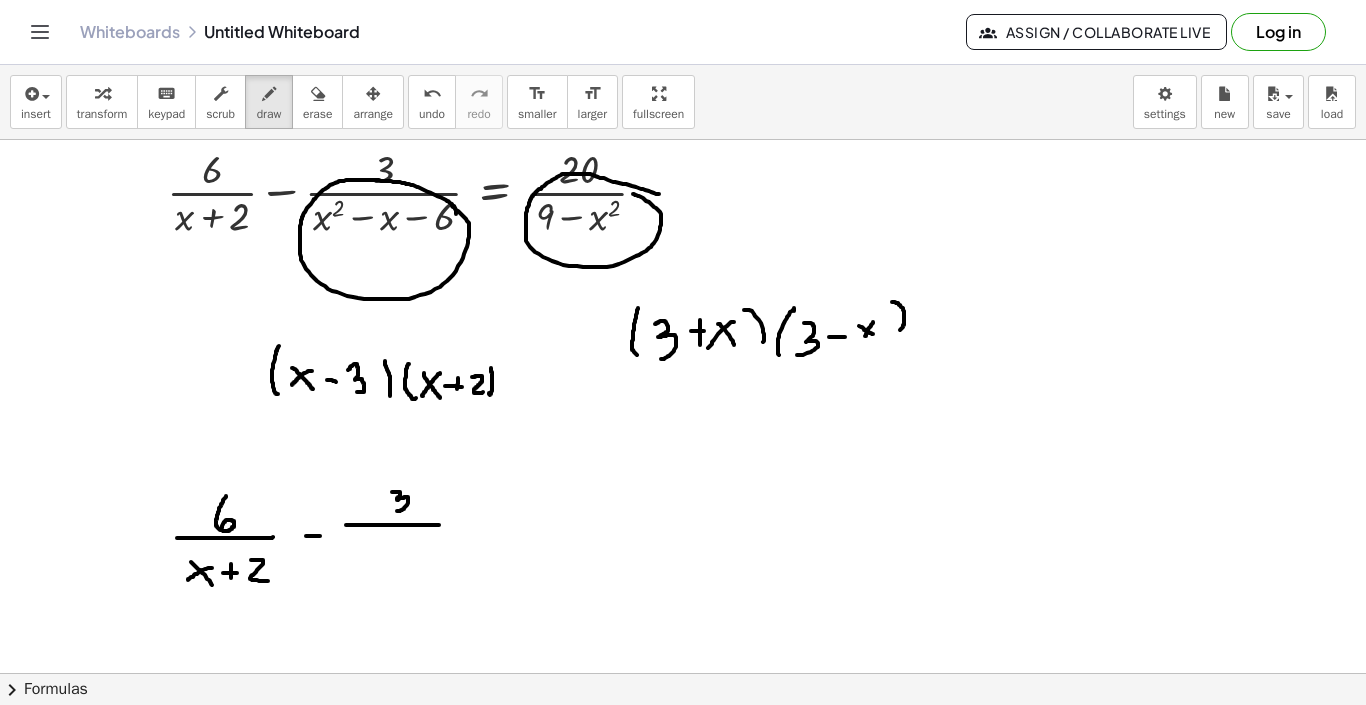 drag, startPoint x: 346, startPoint y: 525, endPoint x: 439, endPoint y: 525, distance: 93 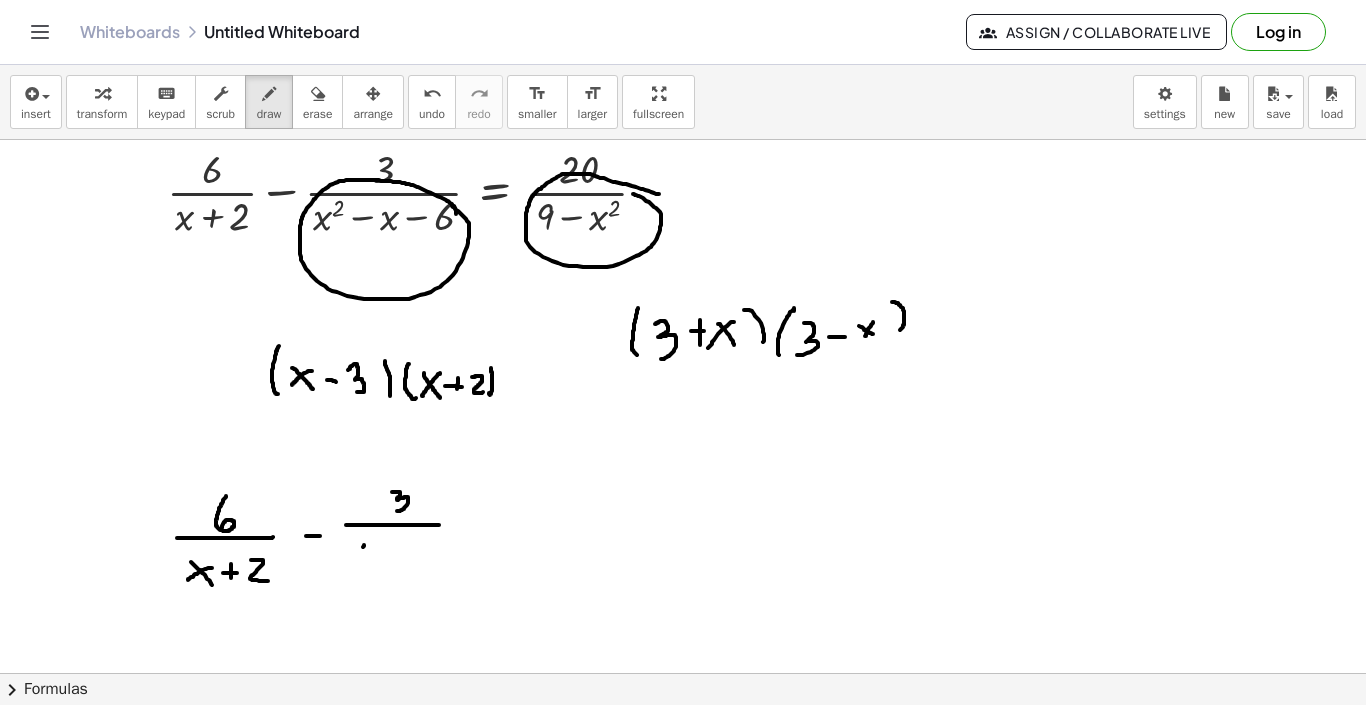 drag, startPoint x: 364, startPoint y: 545, endPoint x: 367, endPoint y: 580, distance: 35.128338 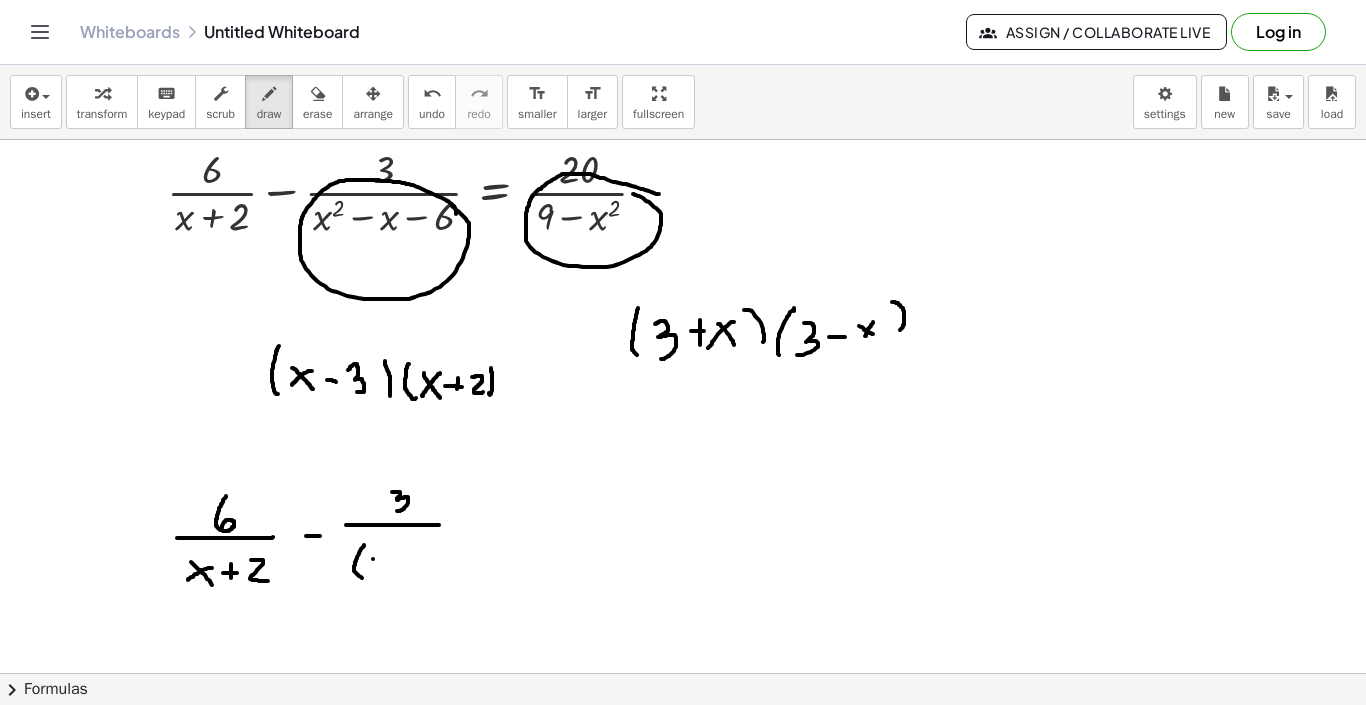 drag, startPoint x: 373, startPoint y: 559, endPoint x: 389, endPoint y: 582, distance: 28.01785 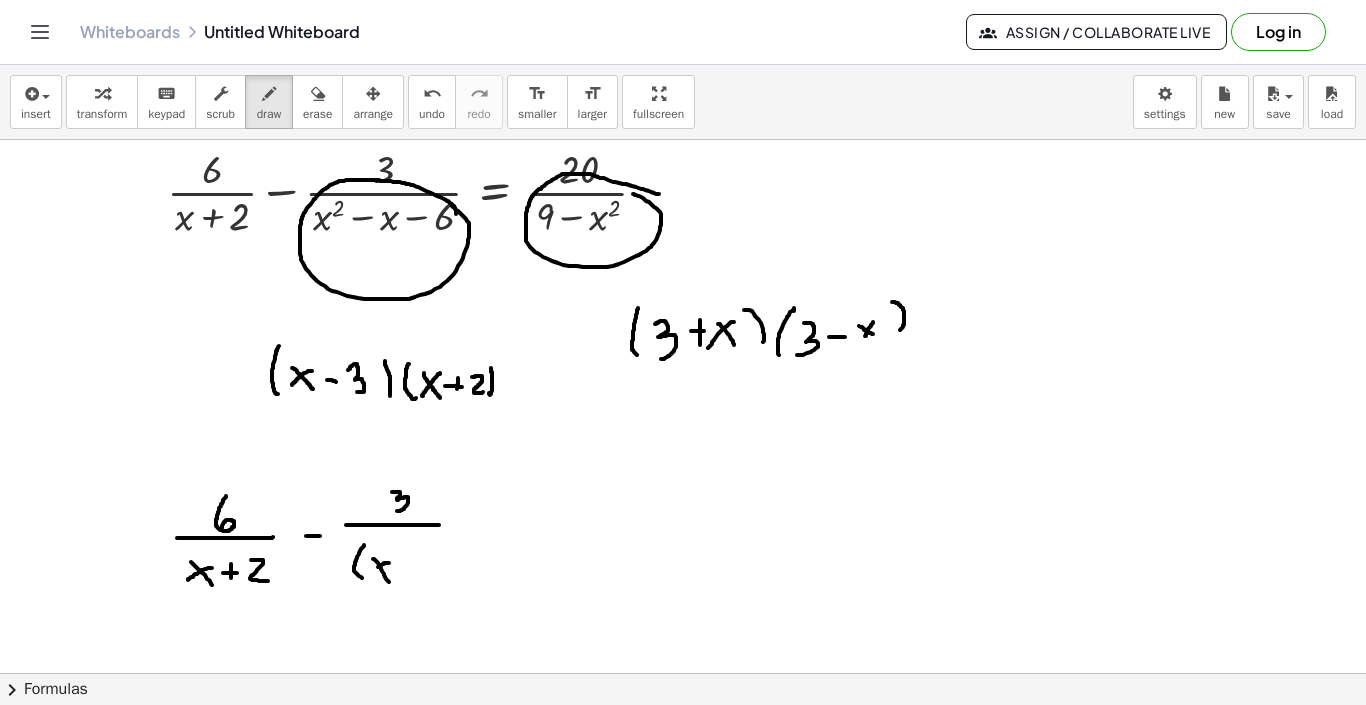 drag, startPoint x: 389, startPoint y: 563, endPoint x: 372, endPoint y: 573, distance: 19.723083 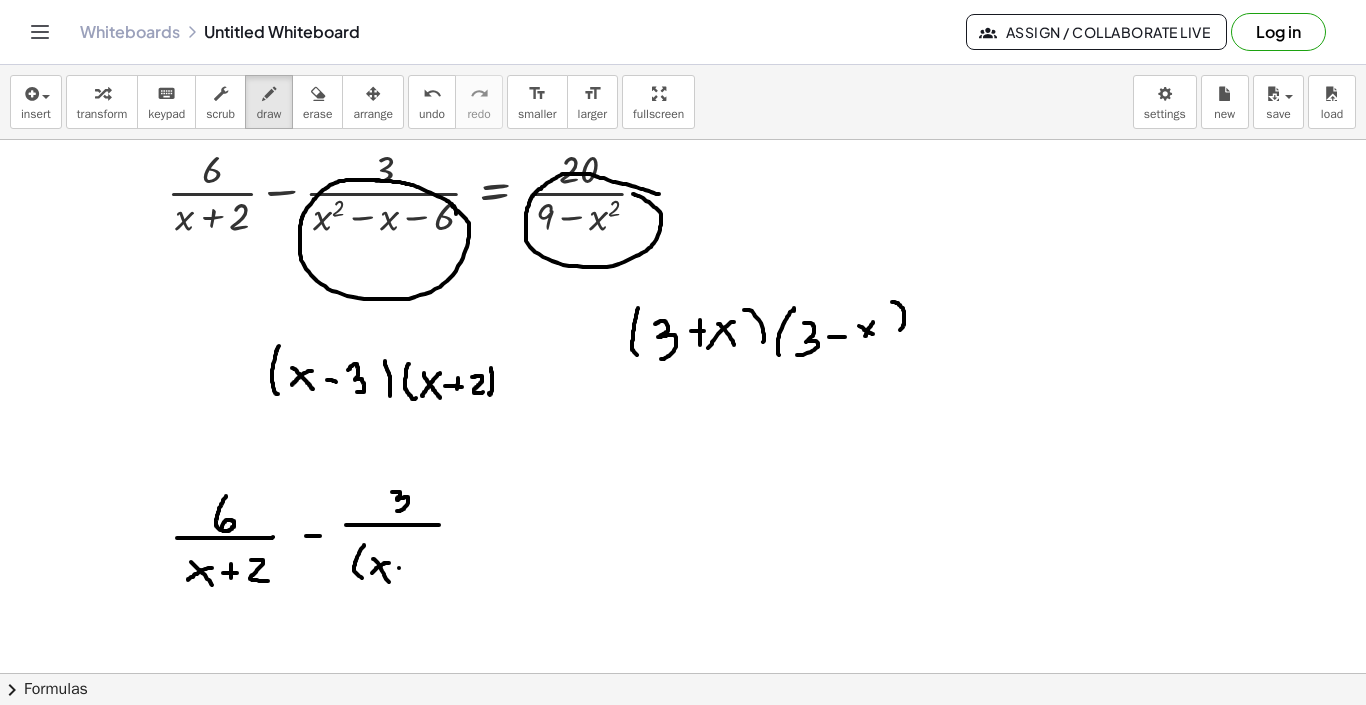 drag, startPoint x: 399, startPoint y: 568, endPoint x: 410, endPoint y: 568, distance: 11 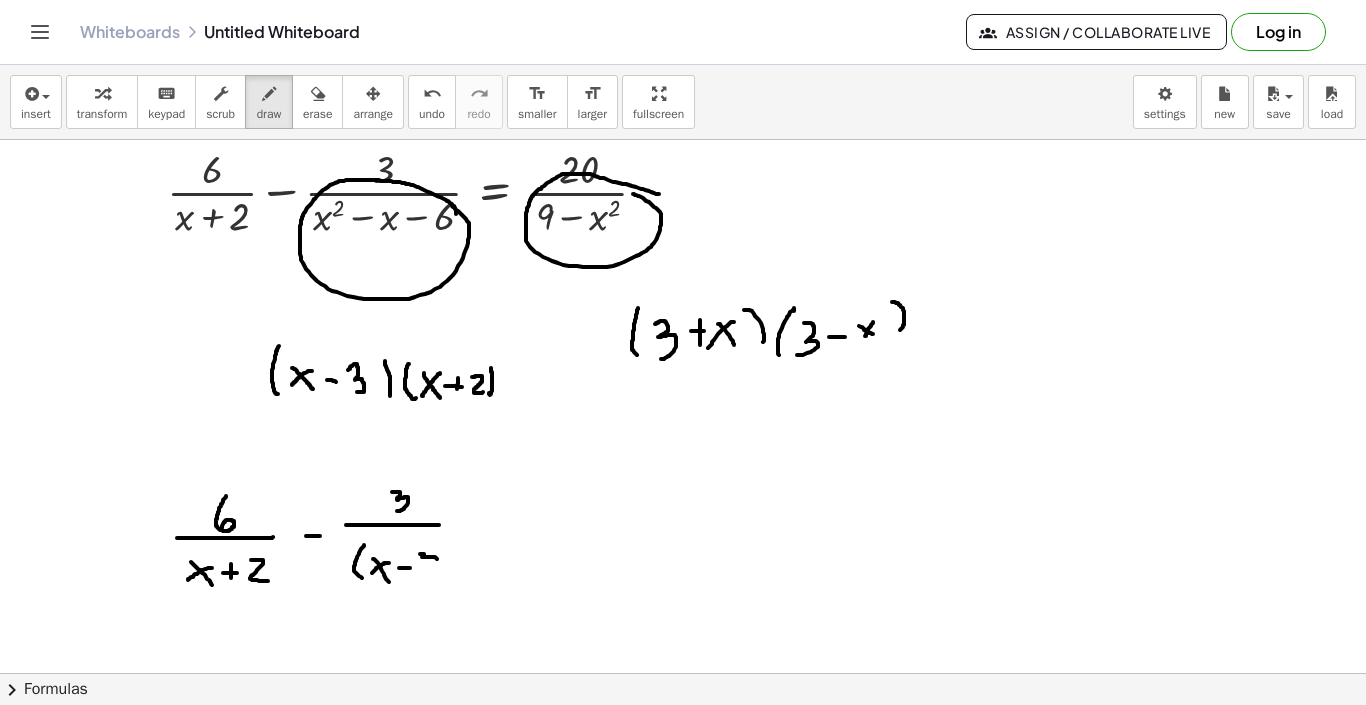 drag, startPoint x: 420, startPoint y: 554, endPoint x: 428, endPoint y: 573, distance: 20.615528 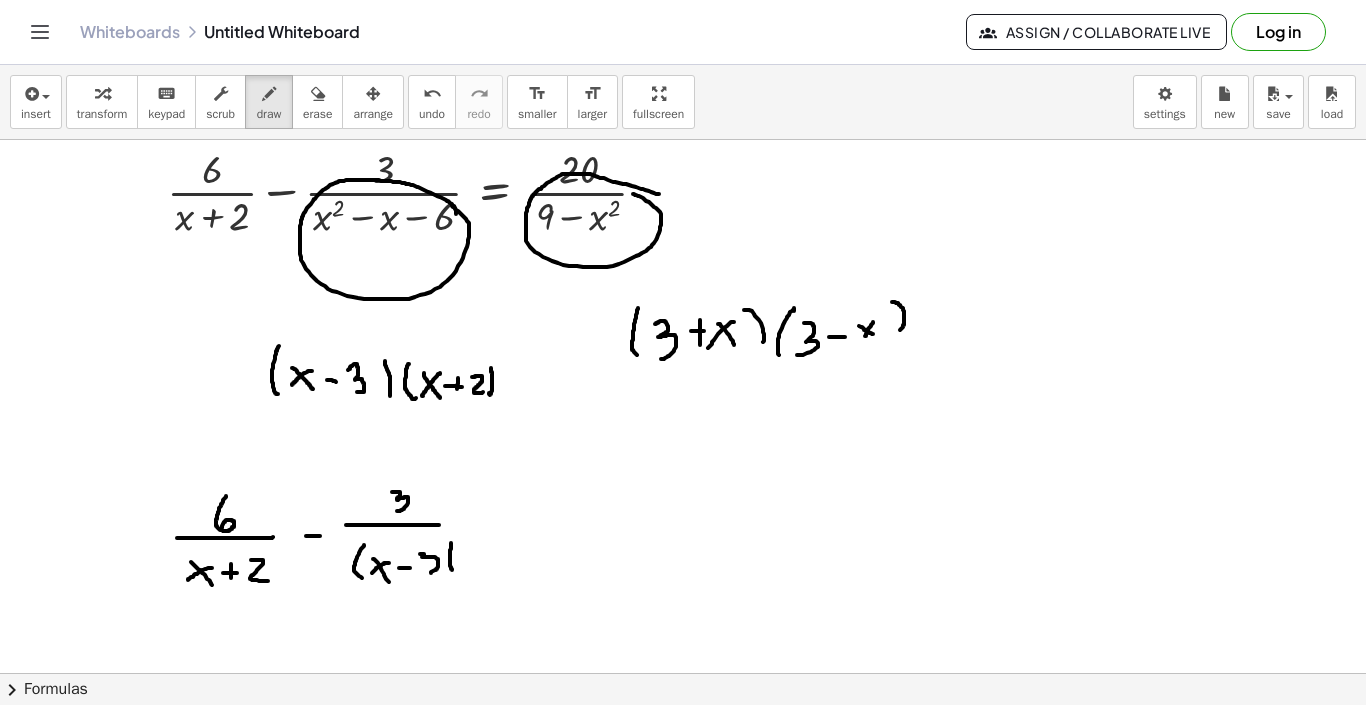 drag, startPoint x: 451, startPoint y: 543, endPoint x: 447, endPoint y: 563, distance: 20.396078 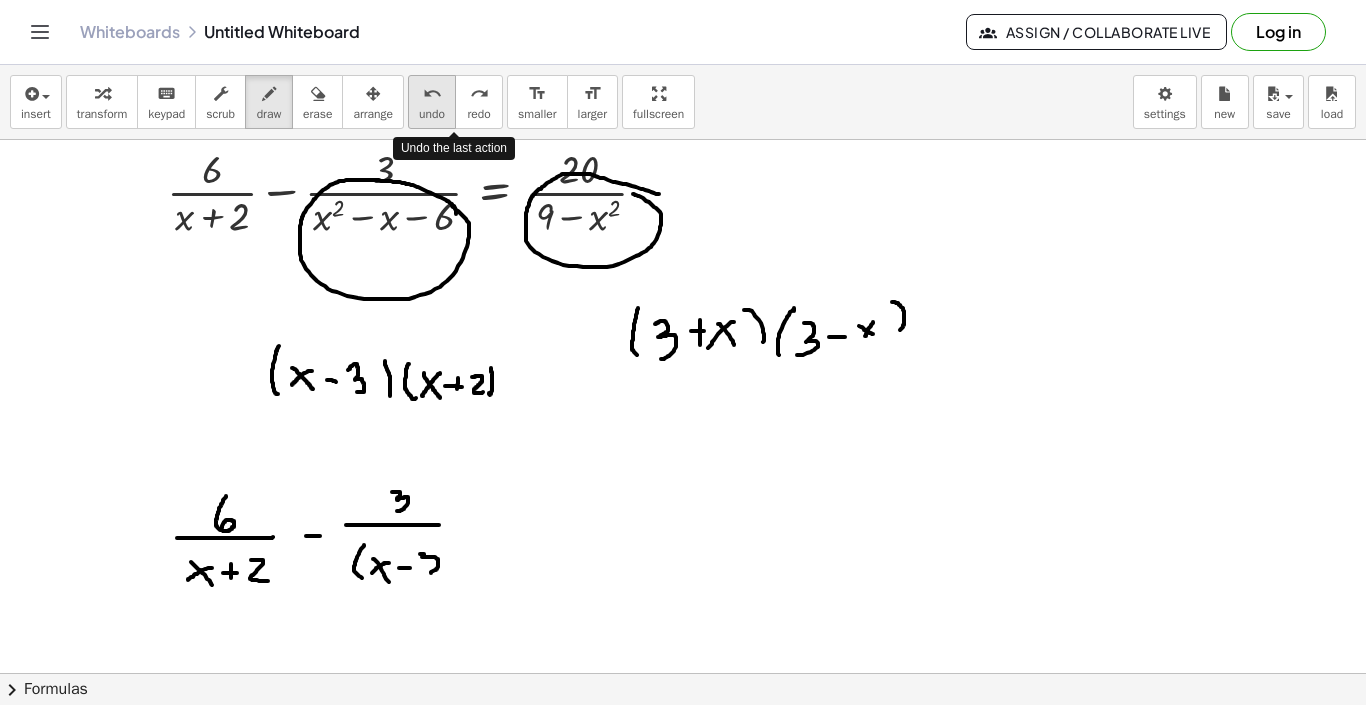 click on "undo" at bounding box center [432, 94] 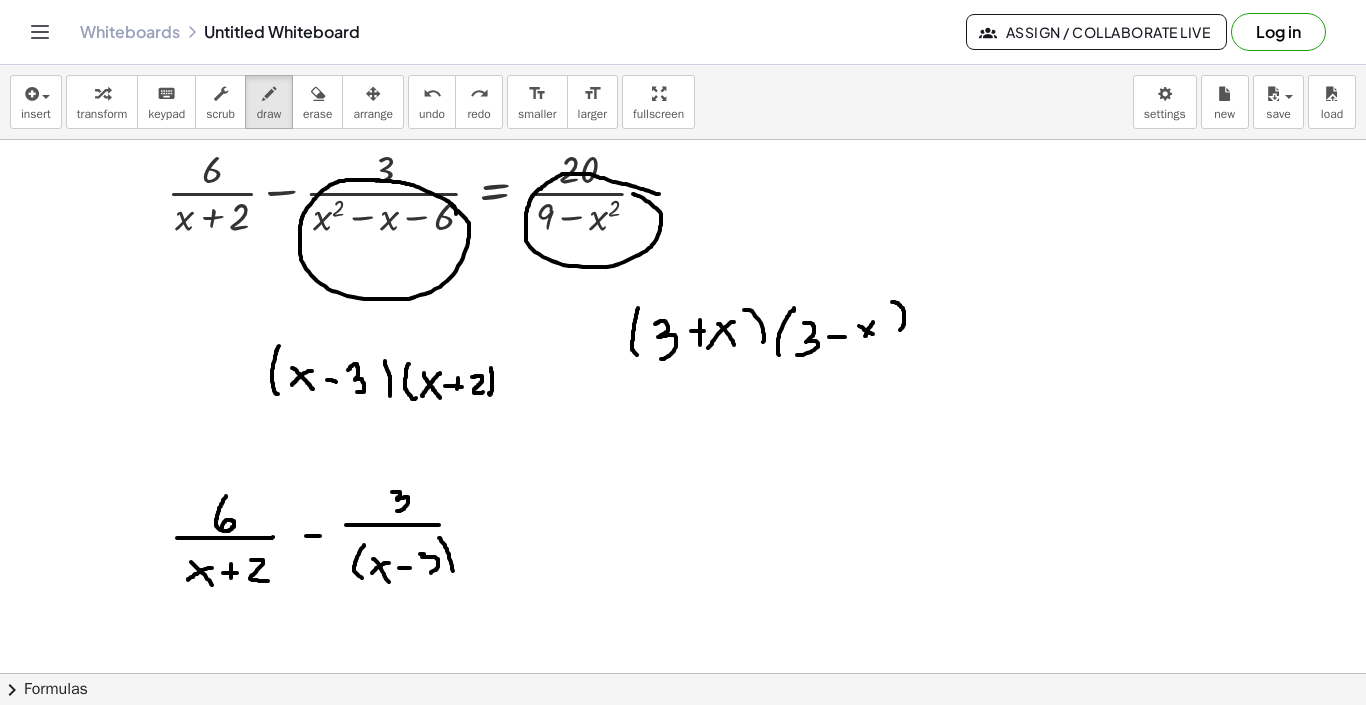 drag, startPoint x: 439, startPoint y: 538, endPoint x: 454, endPoint y: 585, distance: 49.335587 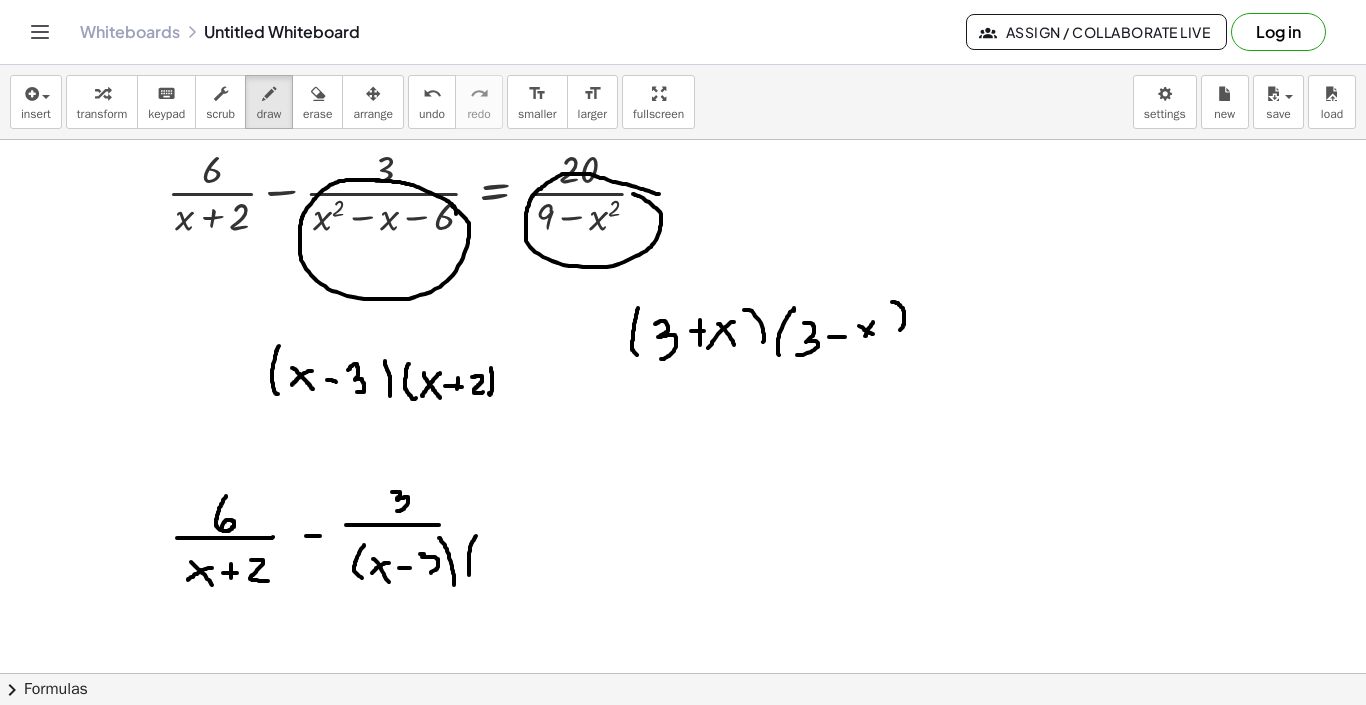 drag, startPoint x: 476, startPoint y: 536, endPoint x: 484, endPoint y: 588, distance: 52.611786 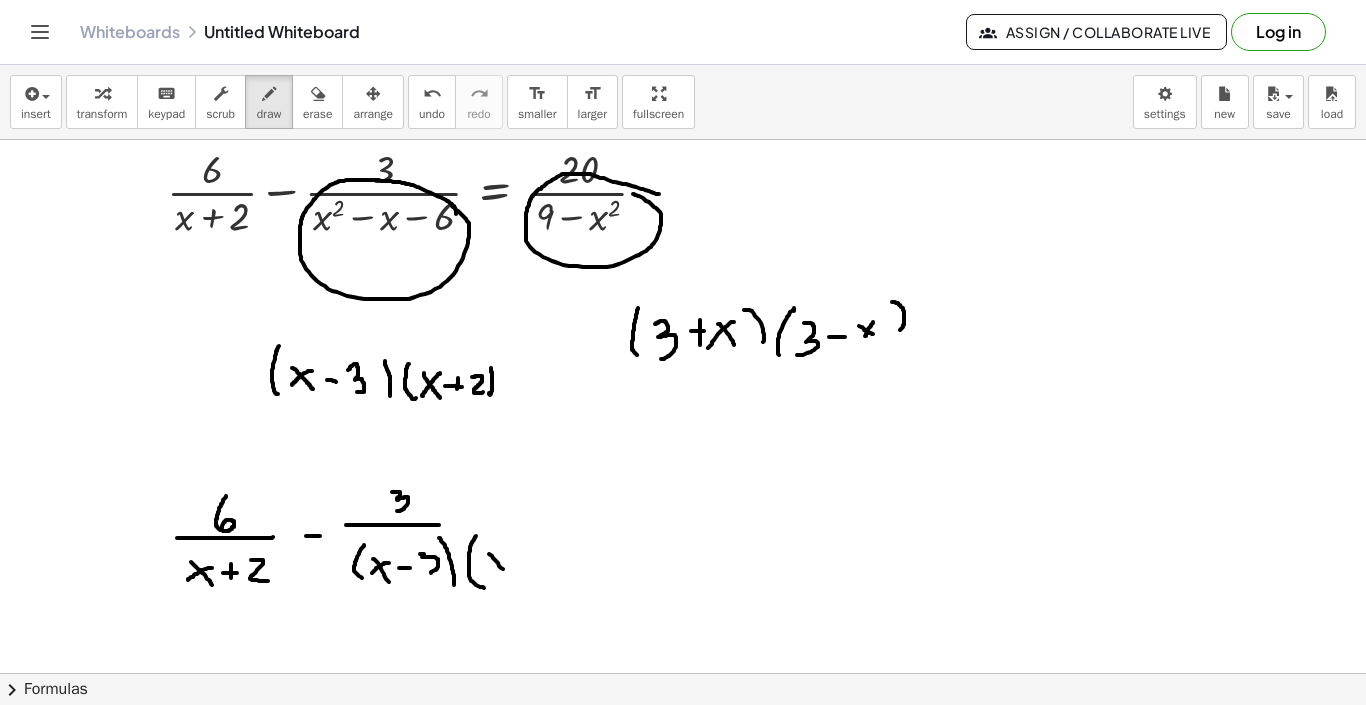 drag, startPoint x: 495, startPoint y: 560, endPoint x: 504, endPoint y: 573, distance: 15.811388 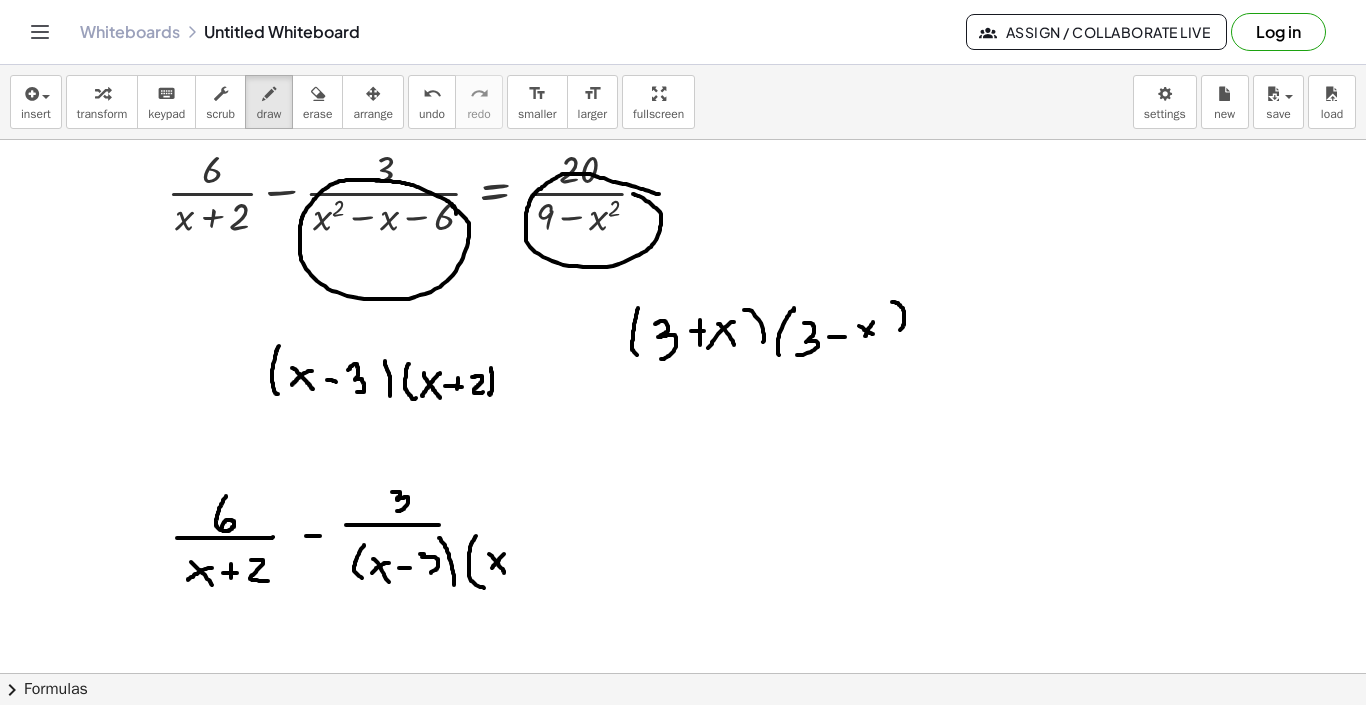 drag, startPoint x: 504, startPoint y: 554, endPoint x: 492, endPoint y: 568, distance: 18.439089 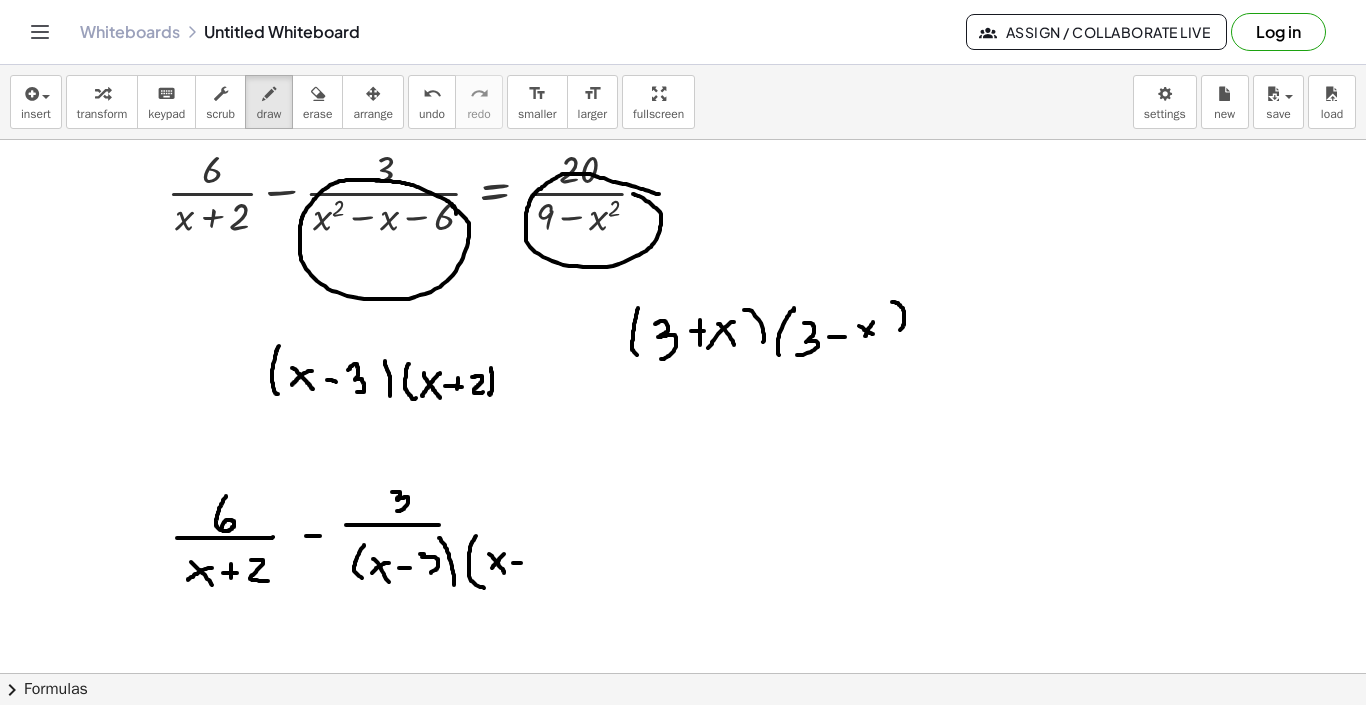 drag, startPoint x: 517, startPoint y: 563, endPoint x: 531, endPoint y: 563, distance: 14 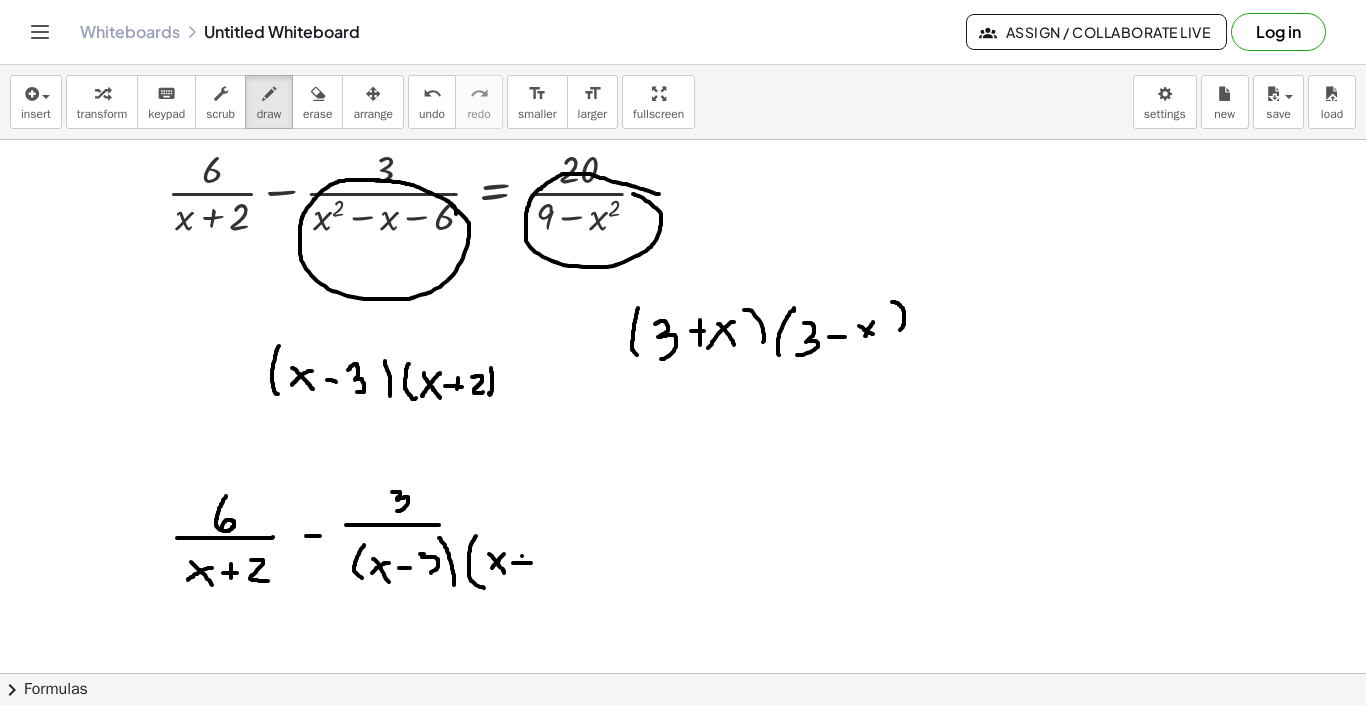 drag, startPoint x: 522, startPoint y: 556, endPoint x: 522, endPoint y: 573, distance: 17 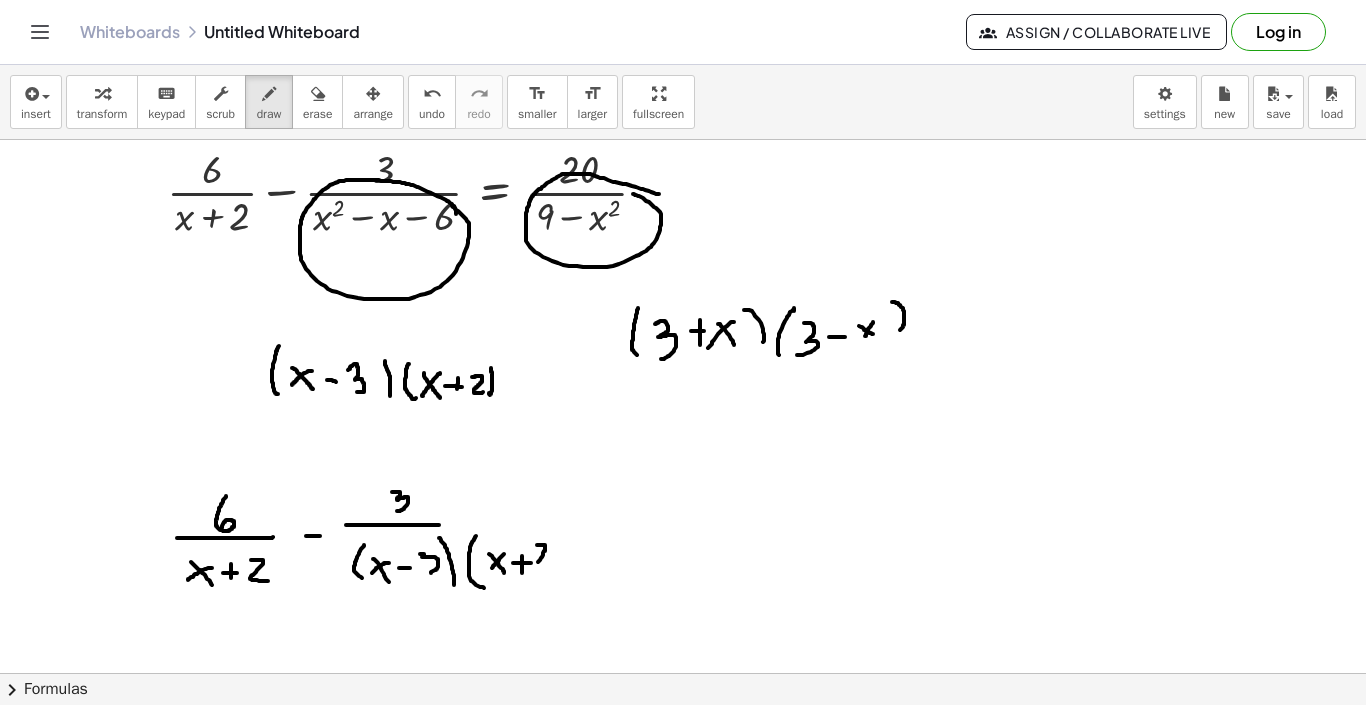 drag, startPoint x: 537, startPoint y: 545, endPoint x: 552, endPoint y: 567, distance: 26.627054 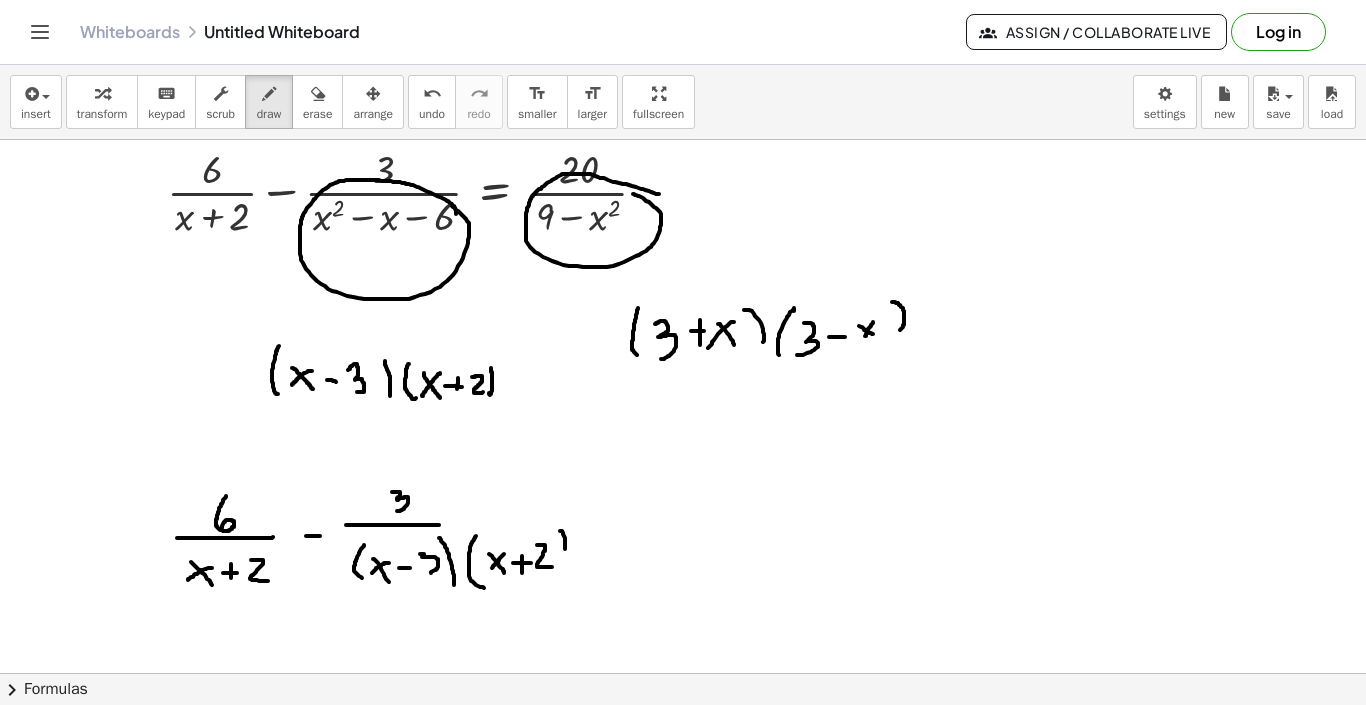 drag, startPoint x: 562, startPoint y: 531, endPoint x: 558, endPoint y: 573, distance: 42.190044 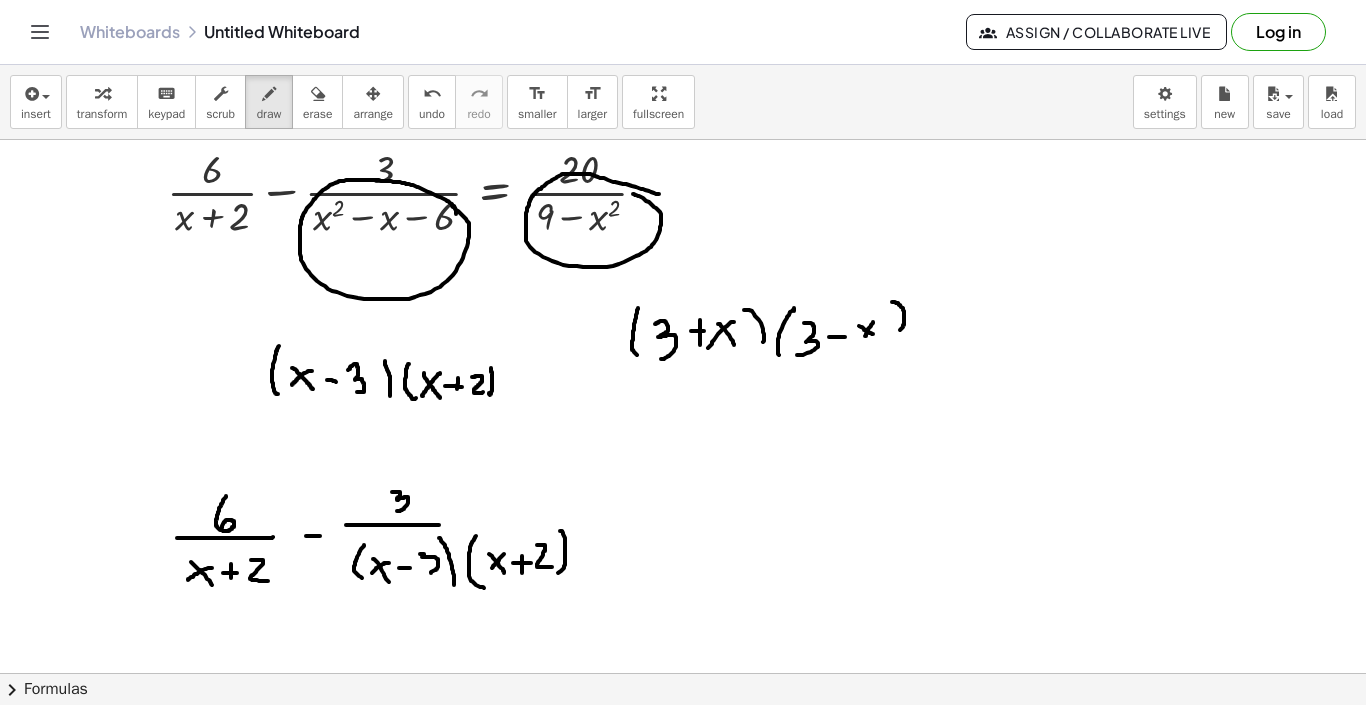 click at bounding box center (683, 681) 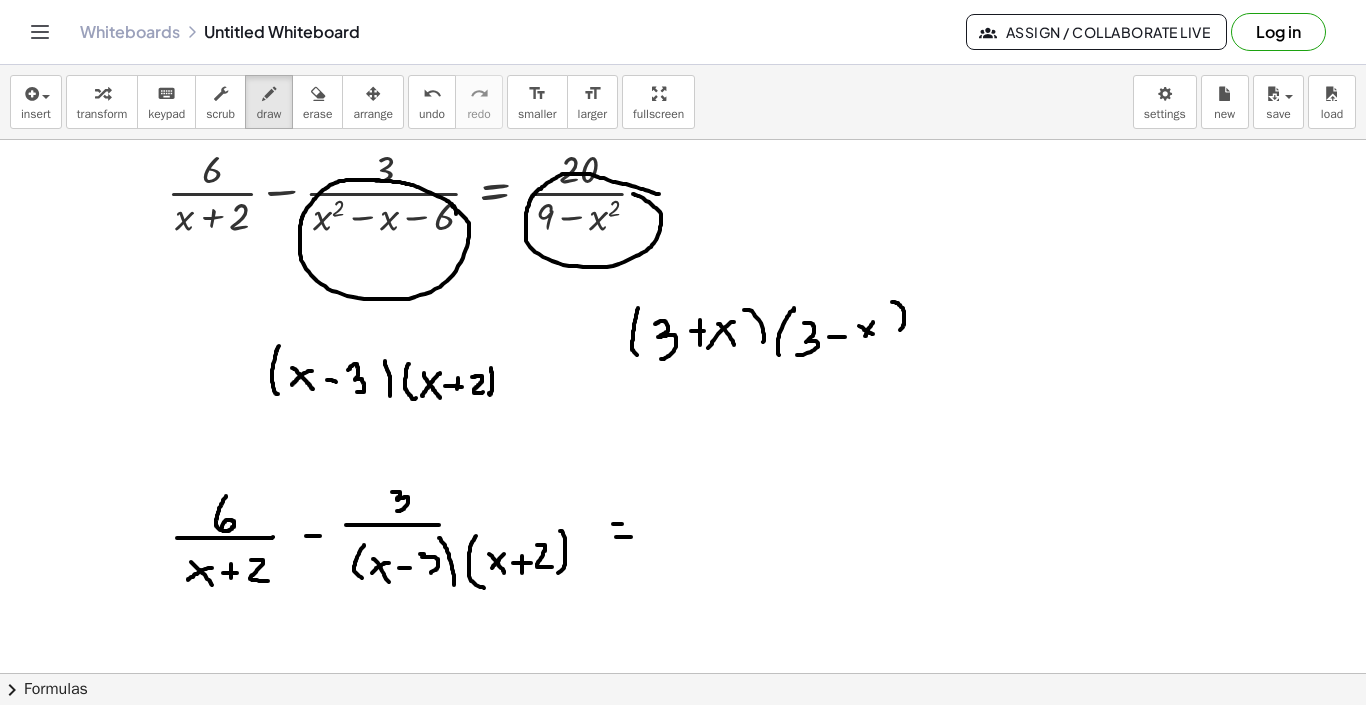 drag, startPoint x: 616, startPoint y: 537, endPoint x: 635, endPoint y: 537, distance: 19 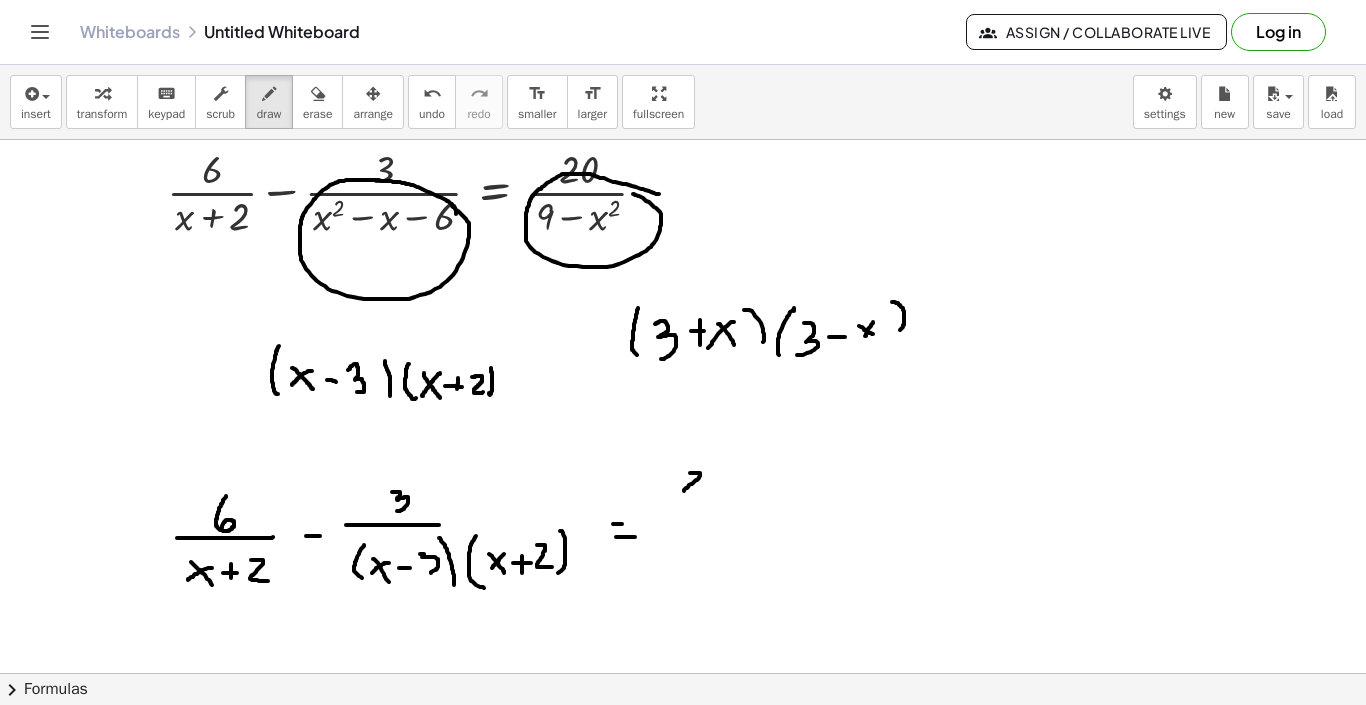 drag, startPoint x: 690, startPoint y: 473, endPoint x: 700, endPoint y: 489, distance: 18.867962 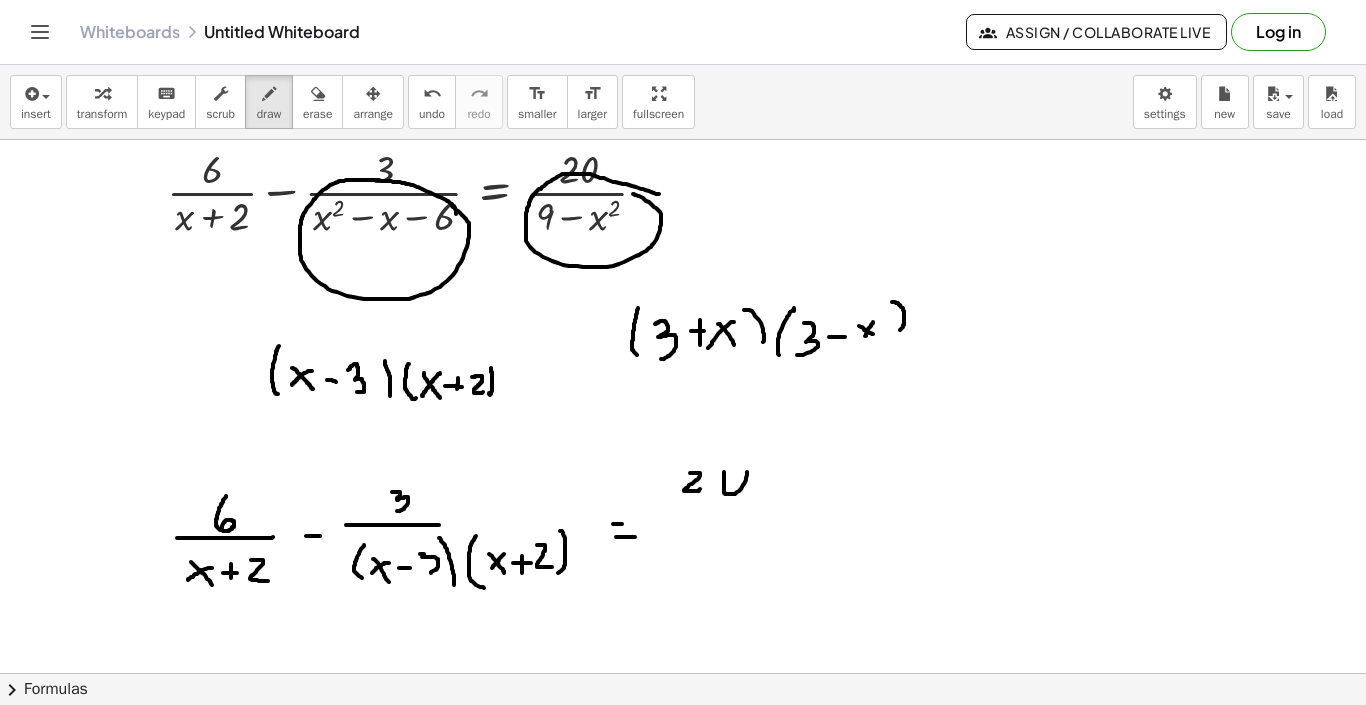 drag, startPoint x: 724, startPoint y: 473, endPoint x: 713, endPoint y: 474, distance: 11.045361 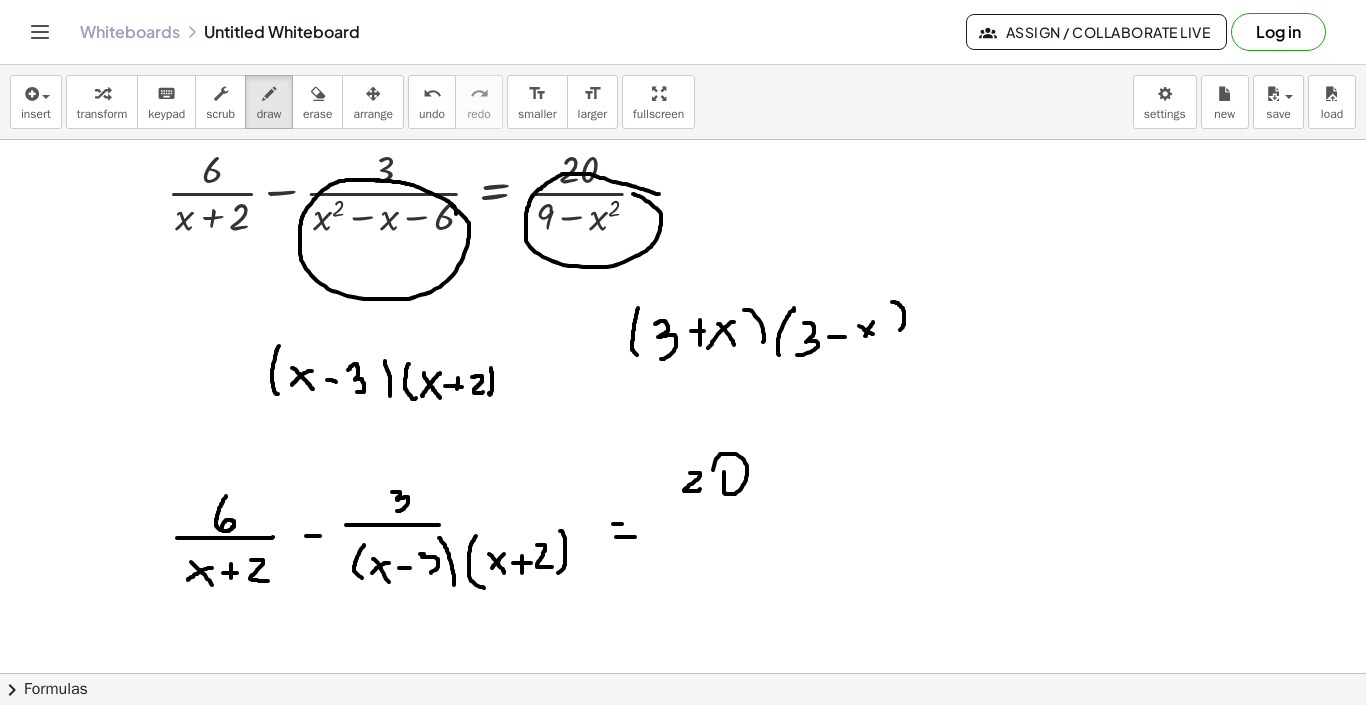 drag, startPoint x: 669, startPoint y: 507, endPoint x: 763, endPoint y: 507, distance: 94 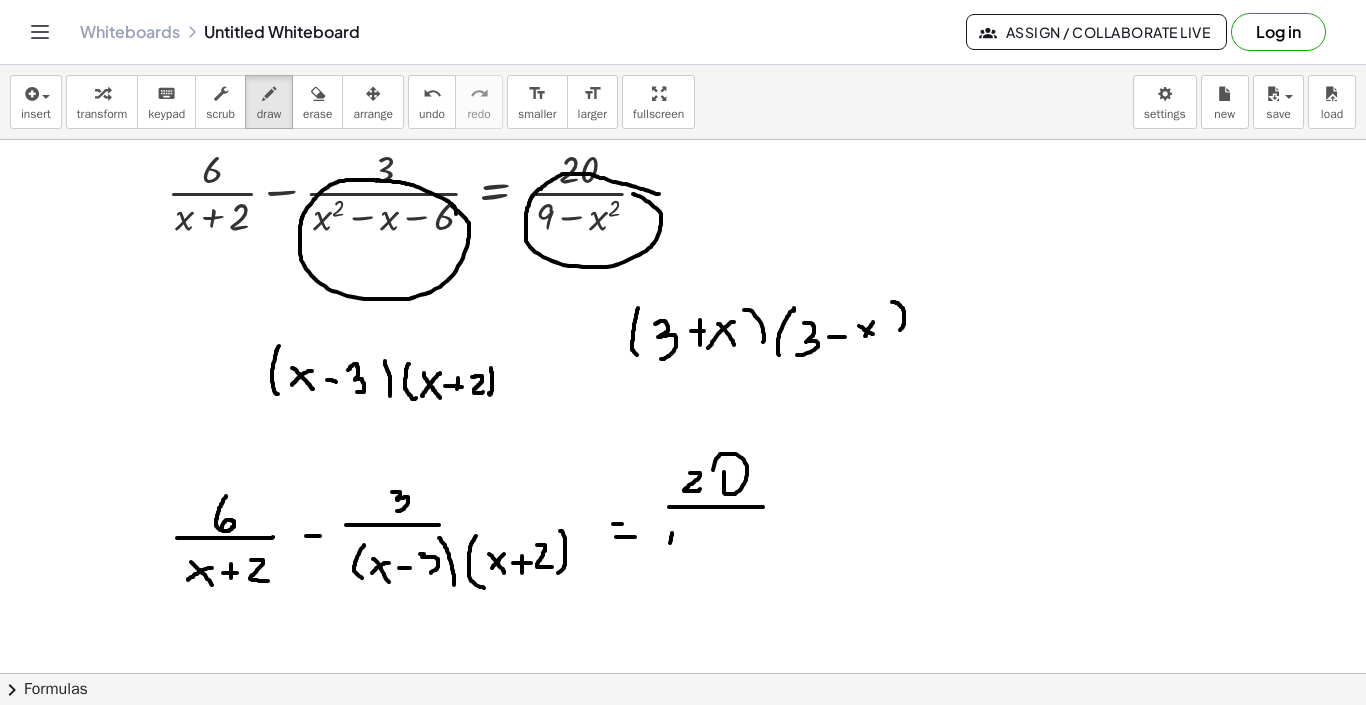drag, startPoint x: 672, startPoint y: 533, endPoint x: 676, endPoint y: 576, distance: 43.185646 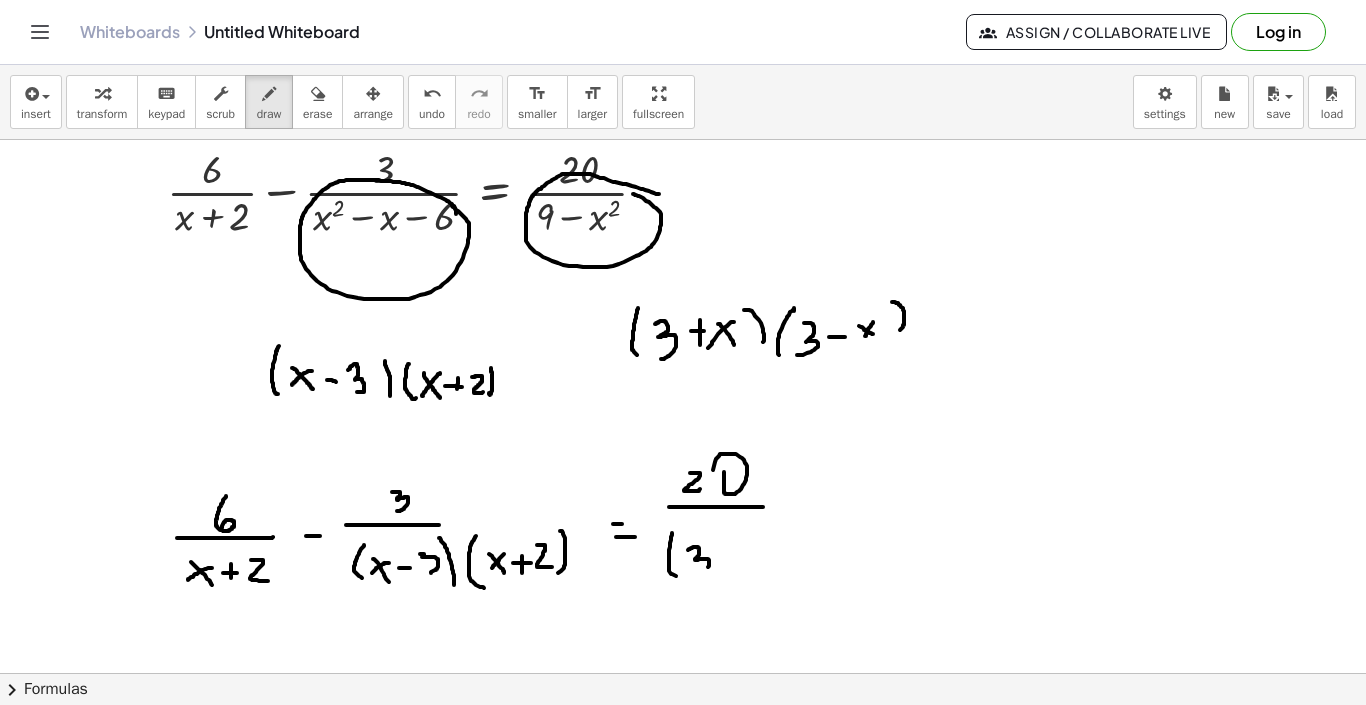 drag 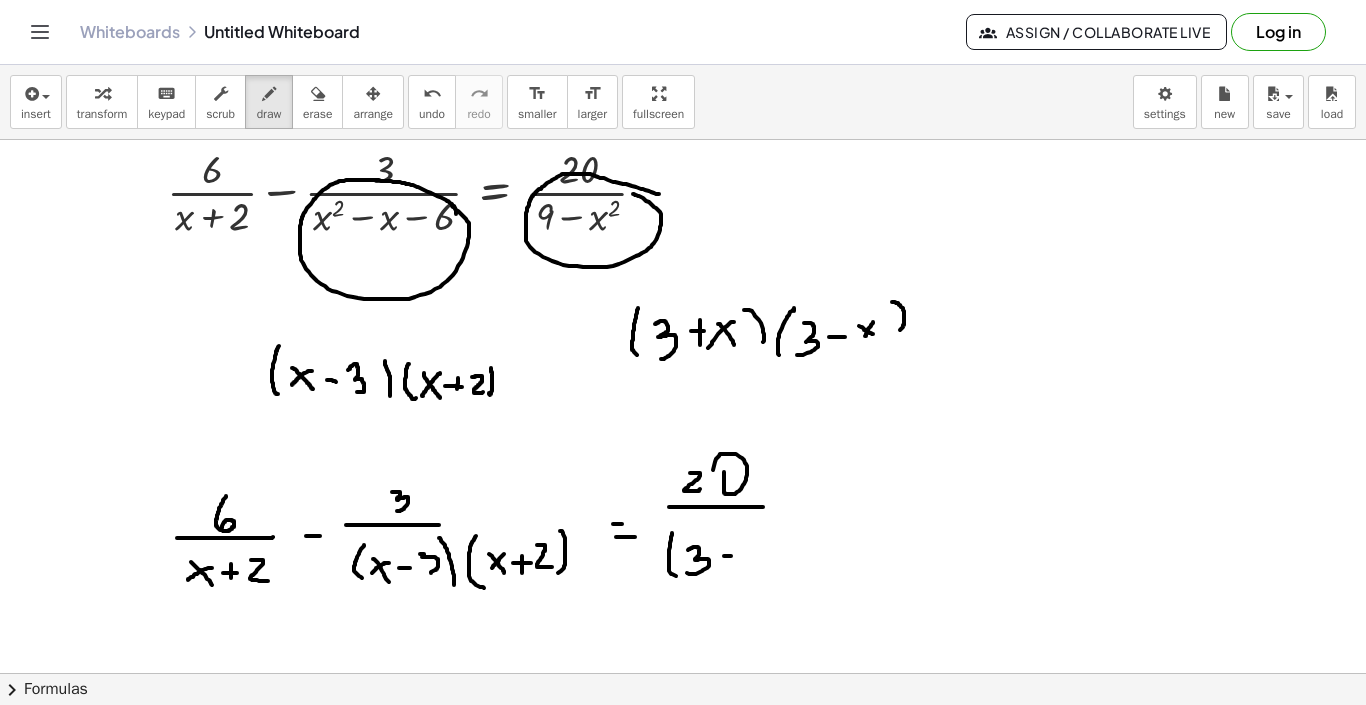 click at bounding box center [683, 681] 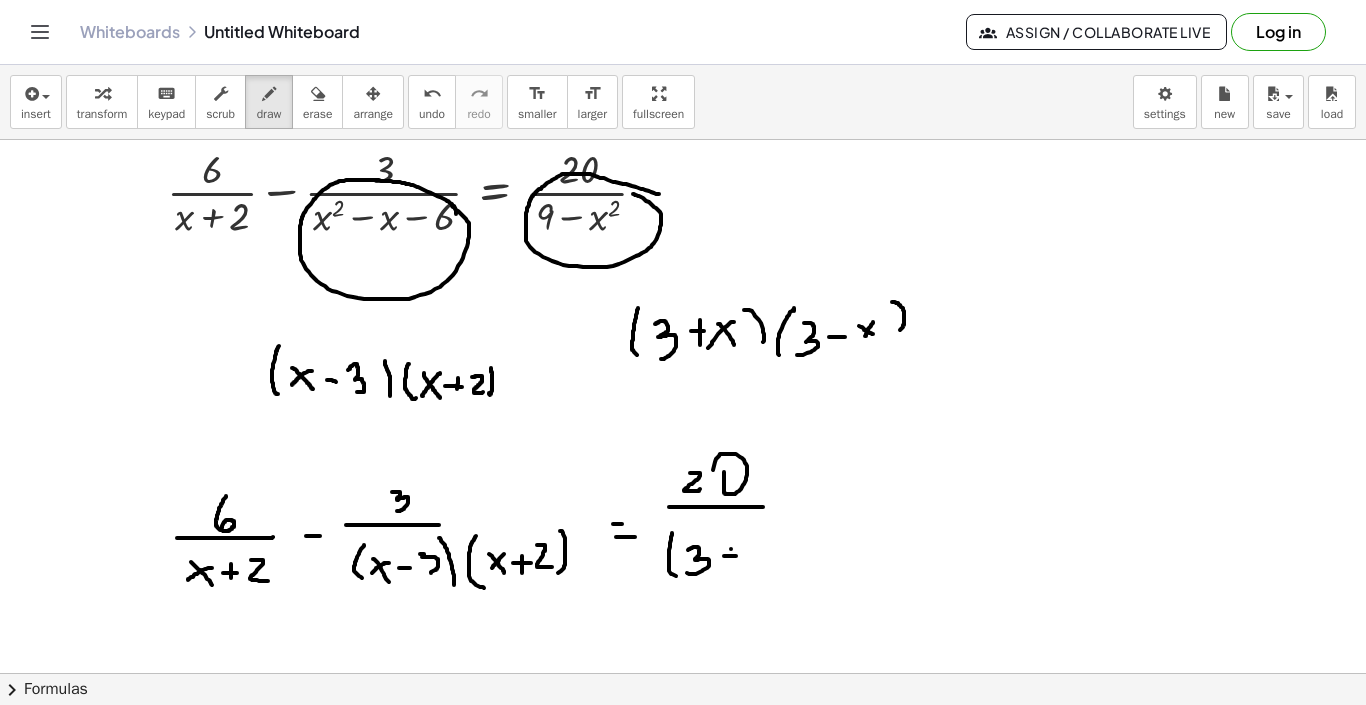 click at bounding box center [683, 681] 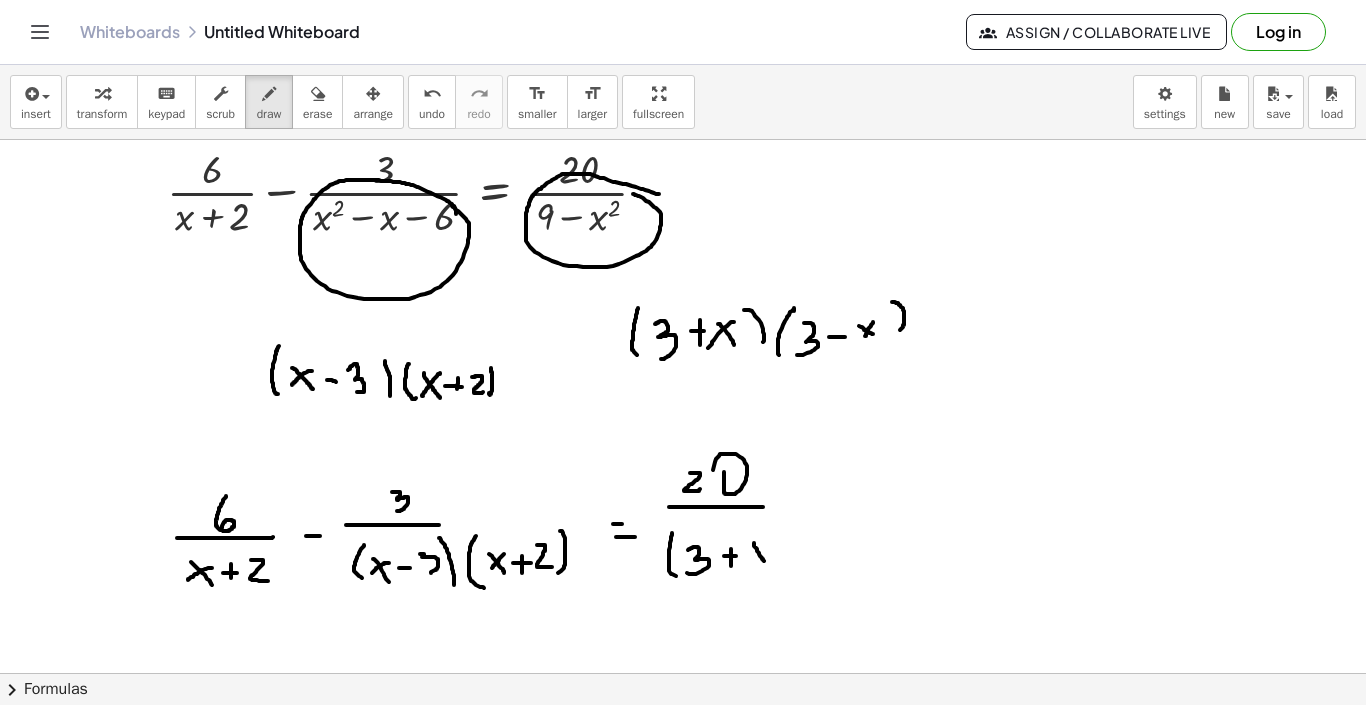 click at bounding box center [683, 681] 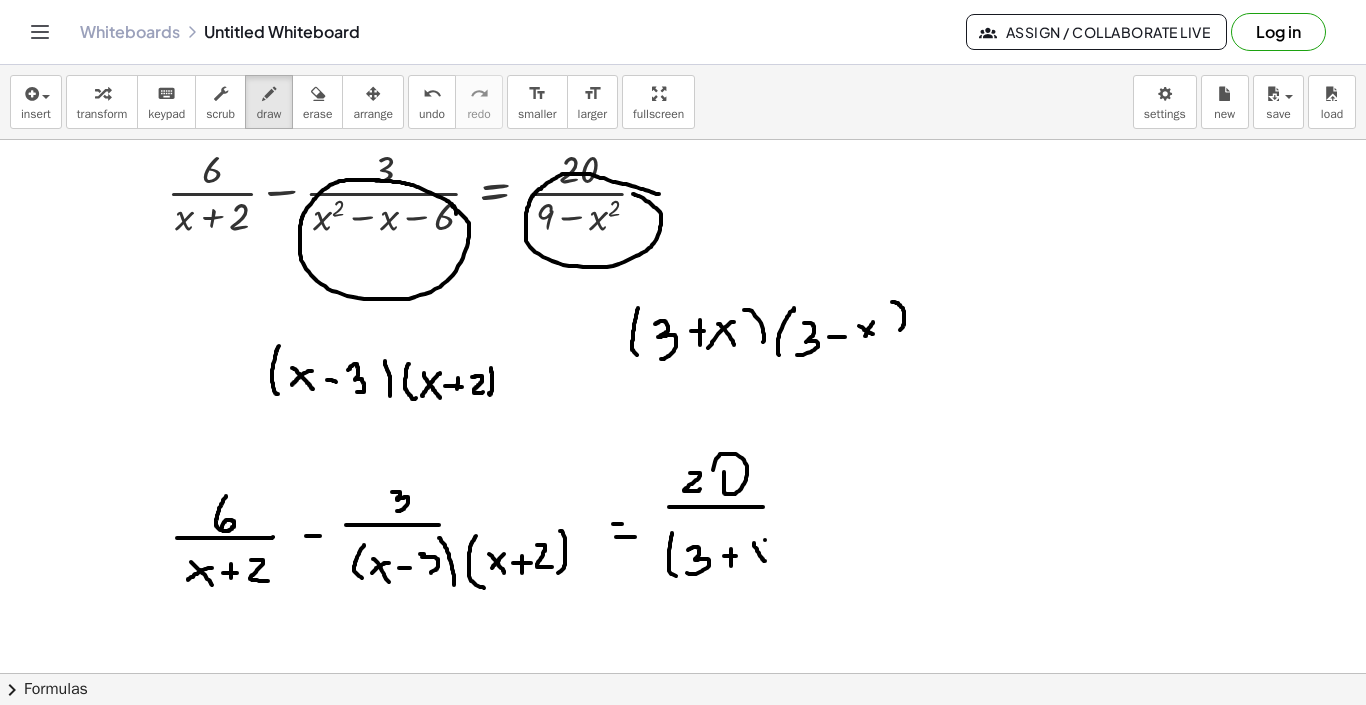 click at bounding box center (683, 681) 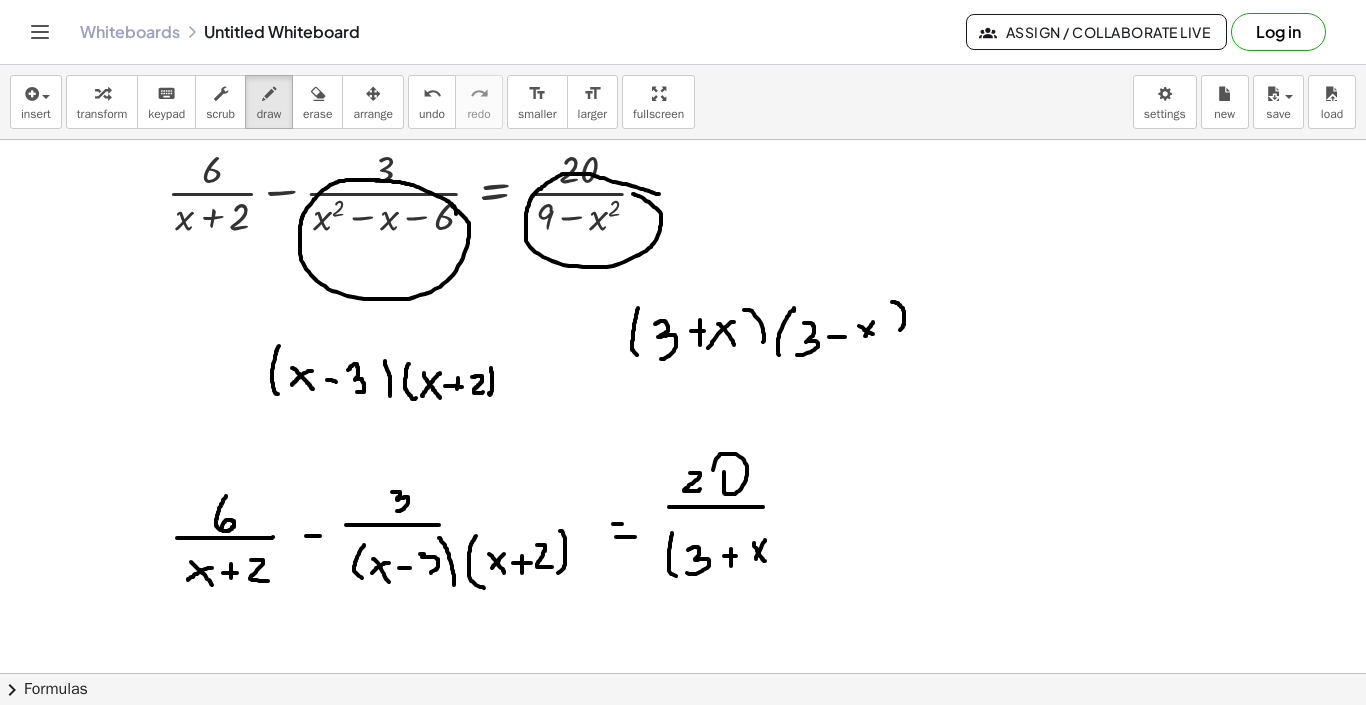 click at bounding box center [683, 681] 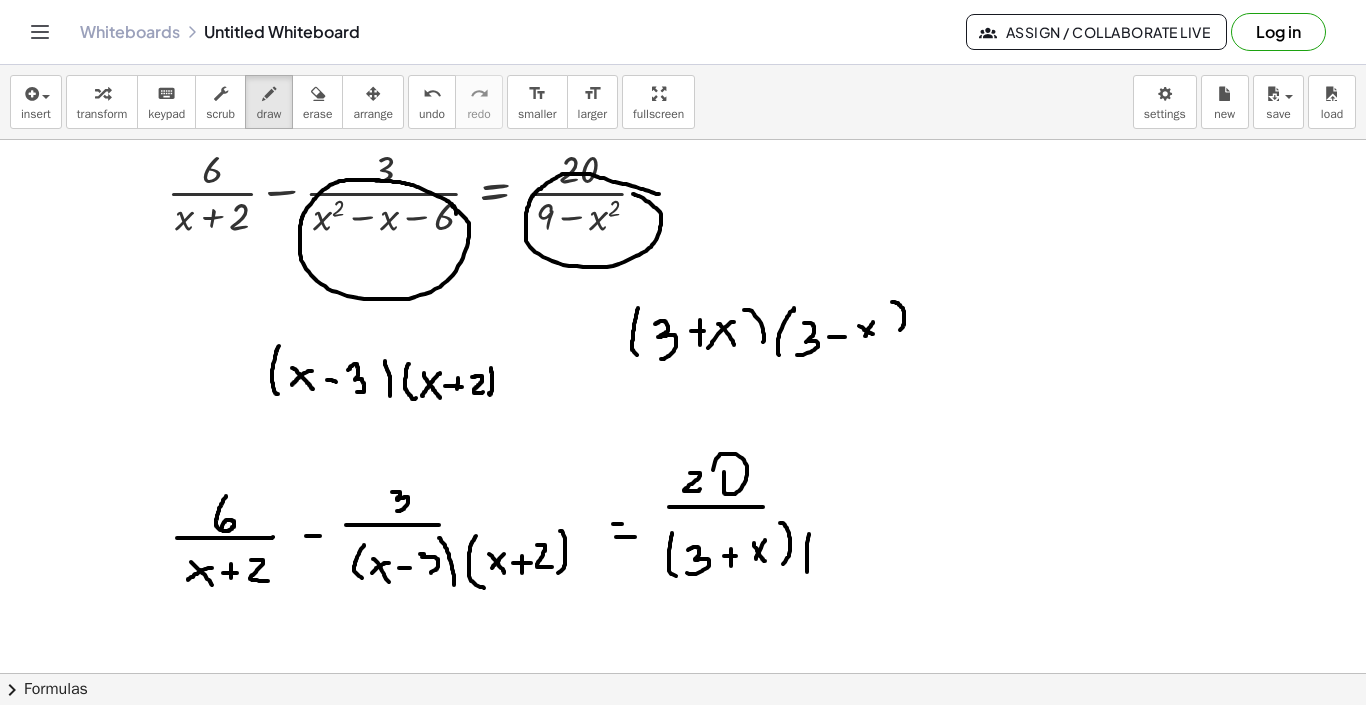 click at bounding box center [683, 681] 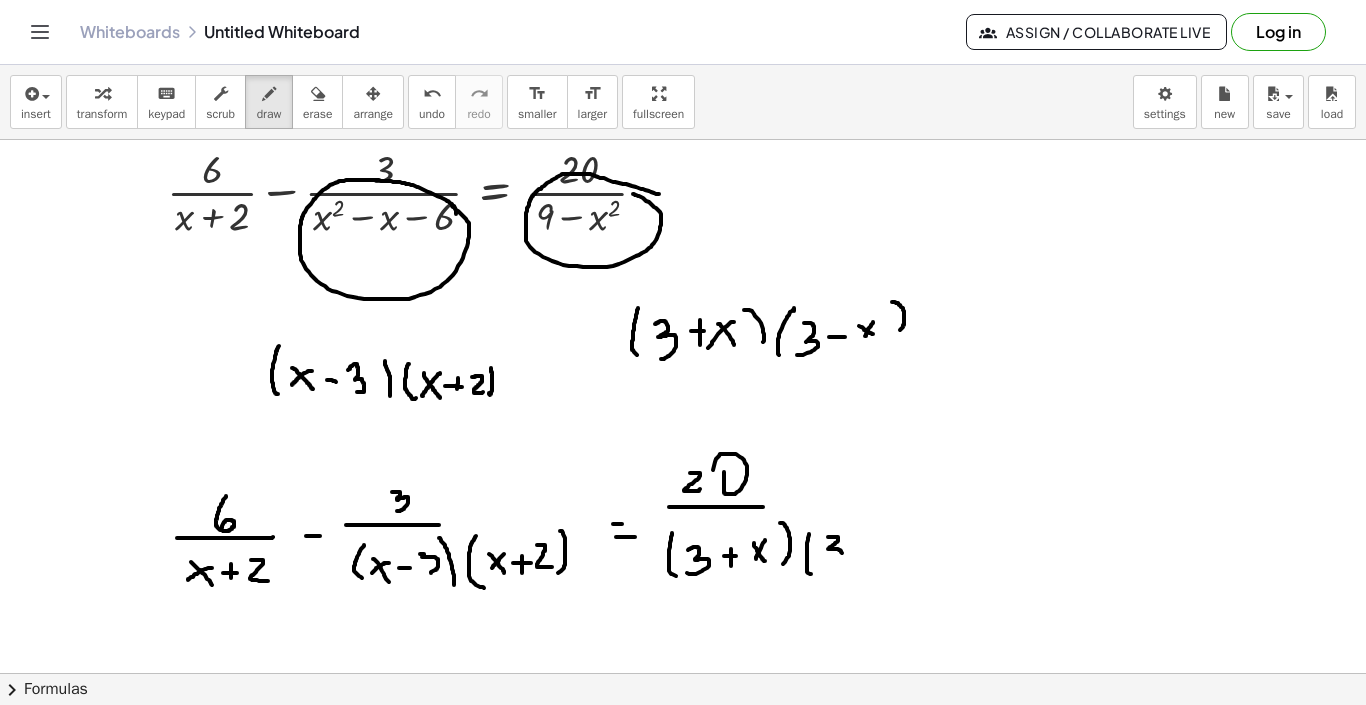 click at bounding box center (683, 681) 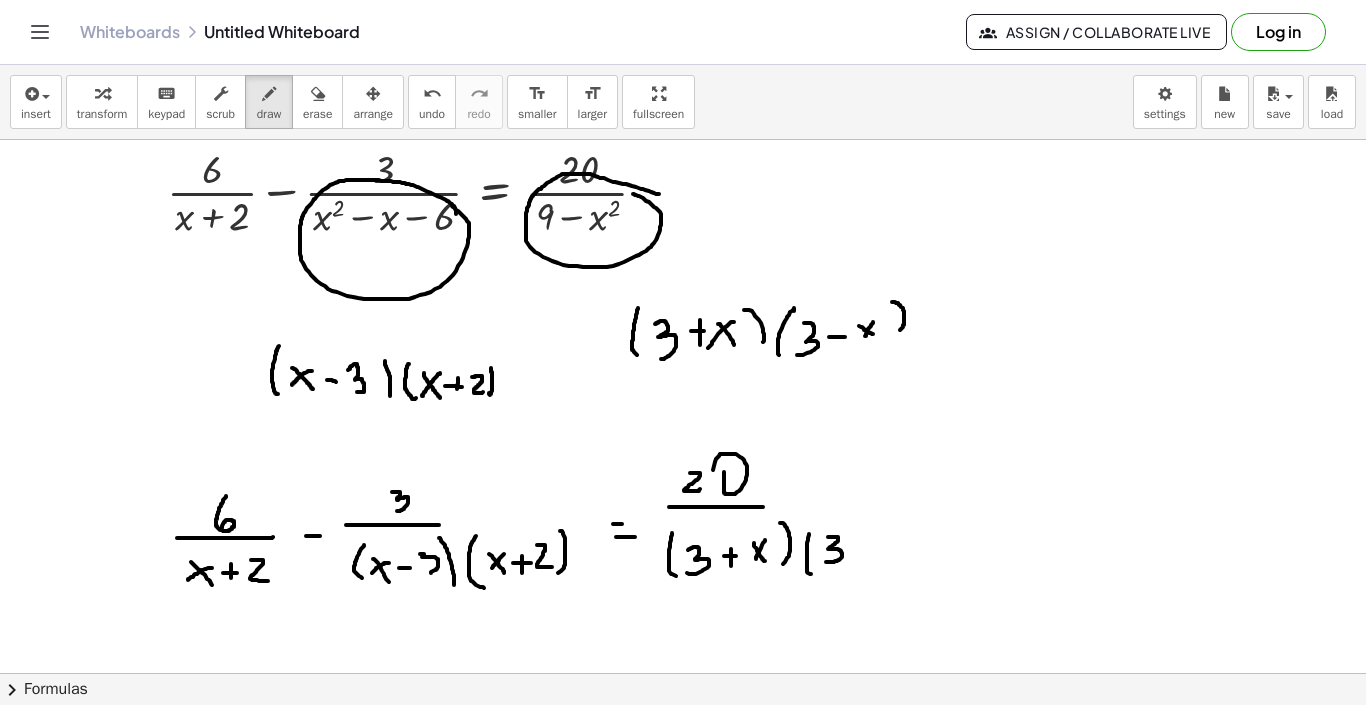click at bounding box center [683, 681] 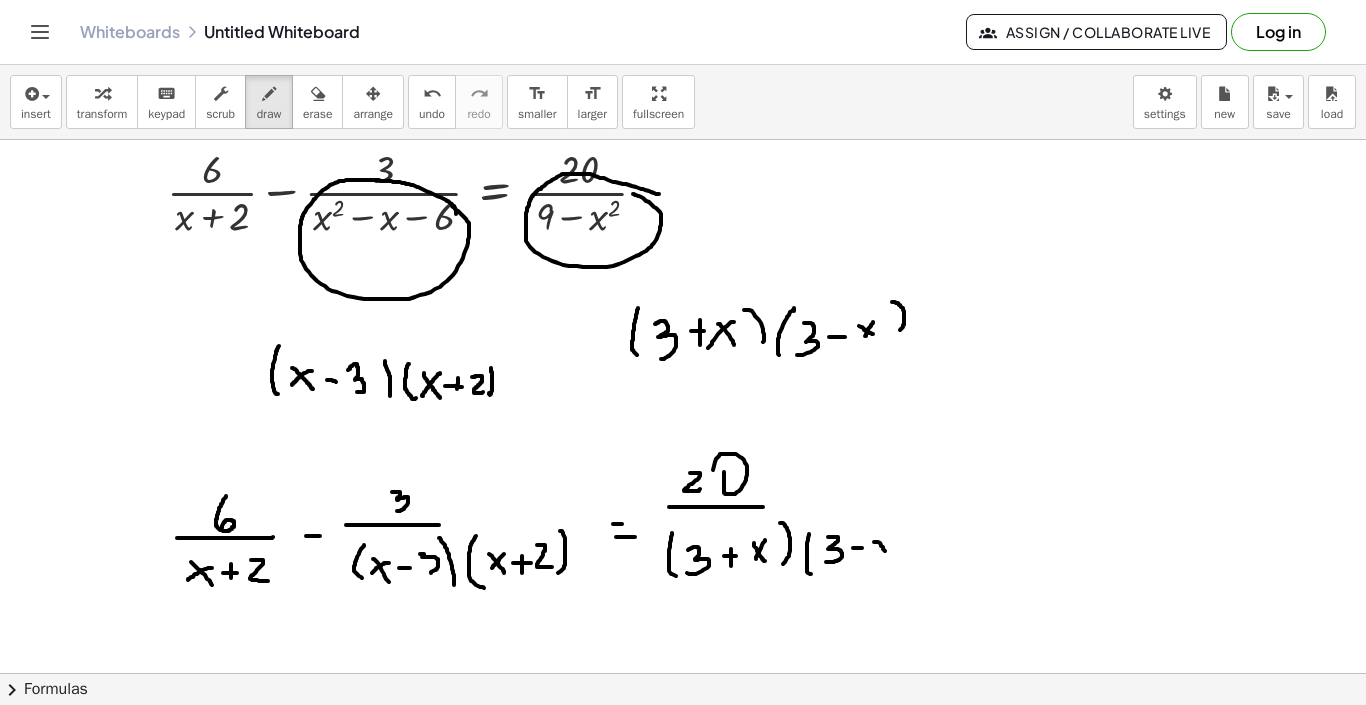 click at bounding box center [683, 681] 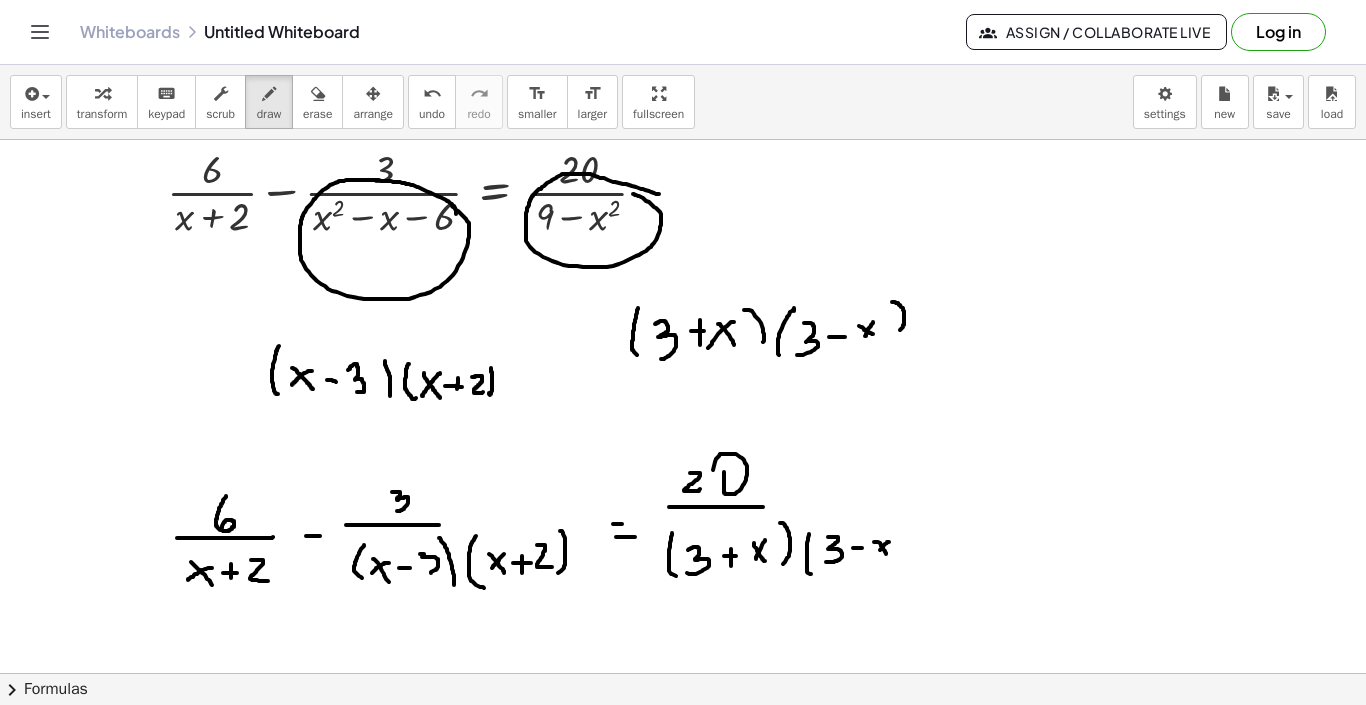 click at bounding box center (683, 681) 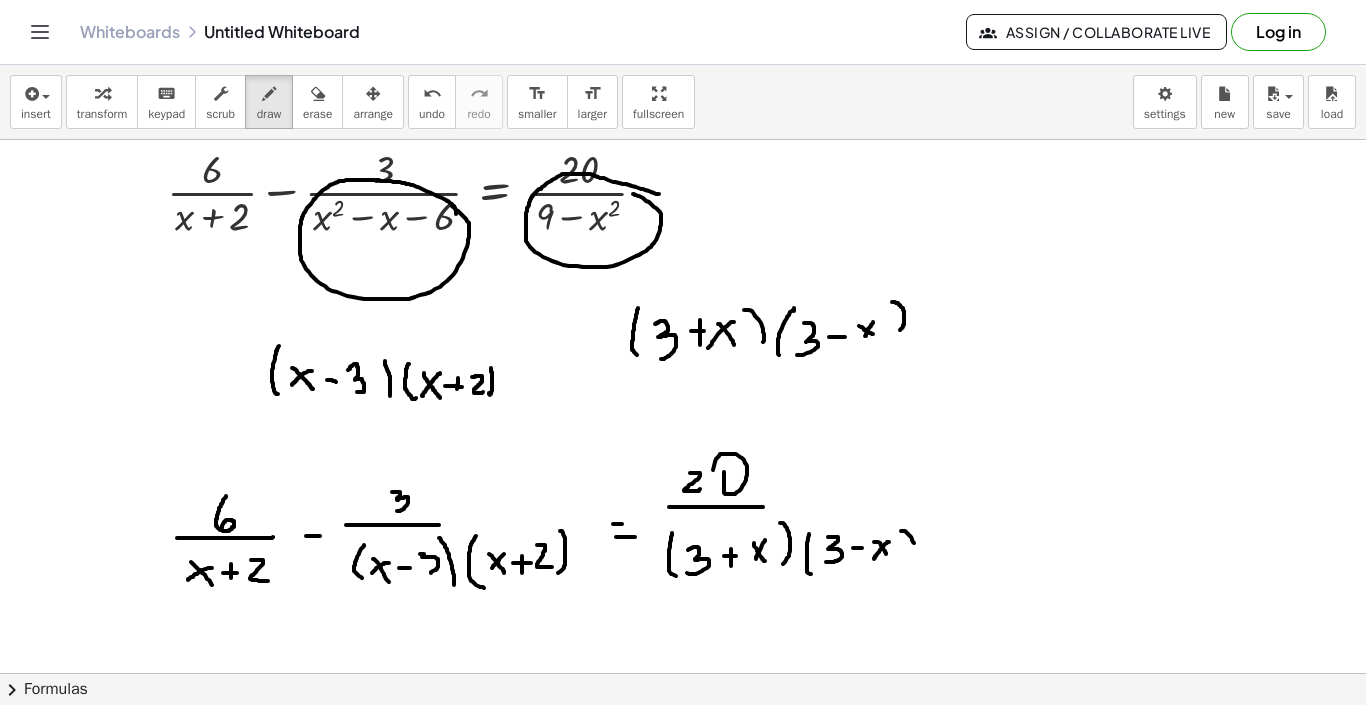 click at bounding box center [683, 681] 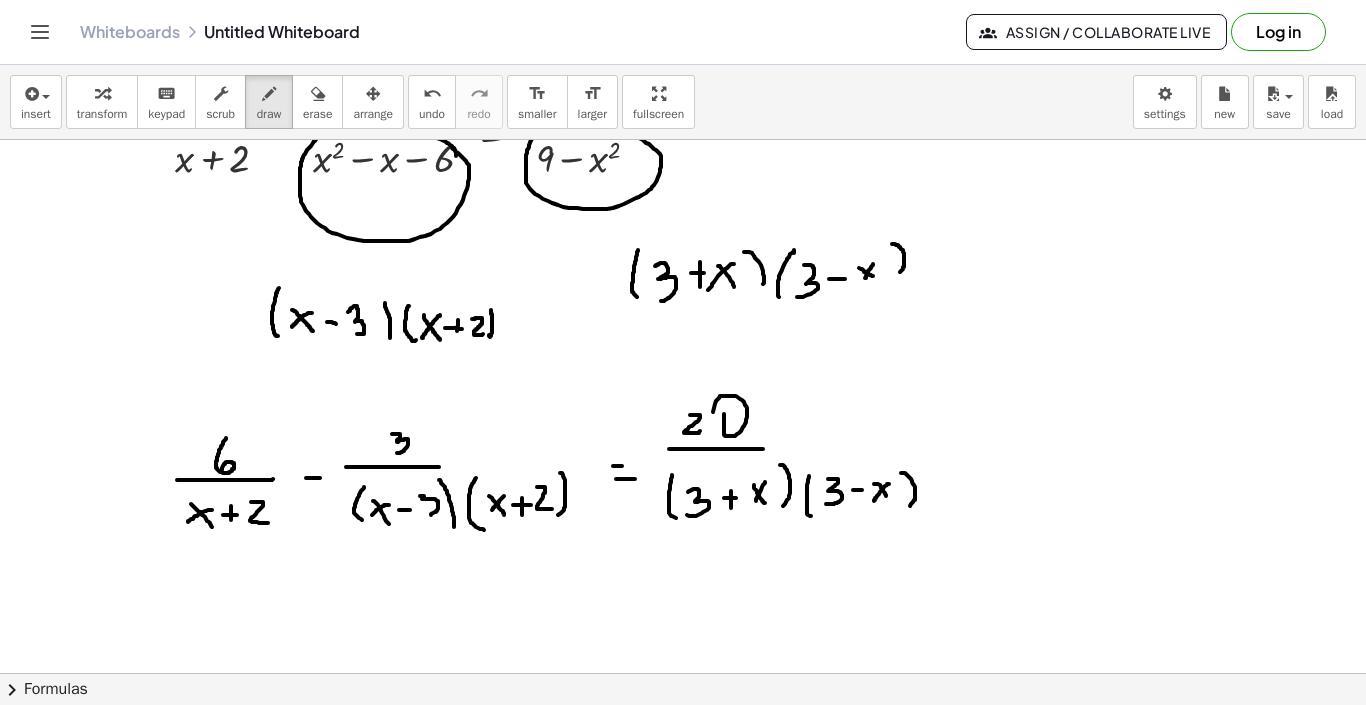 scroll, scrollTop: 126, scrollLeft: 0, axis: vertical 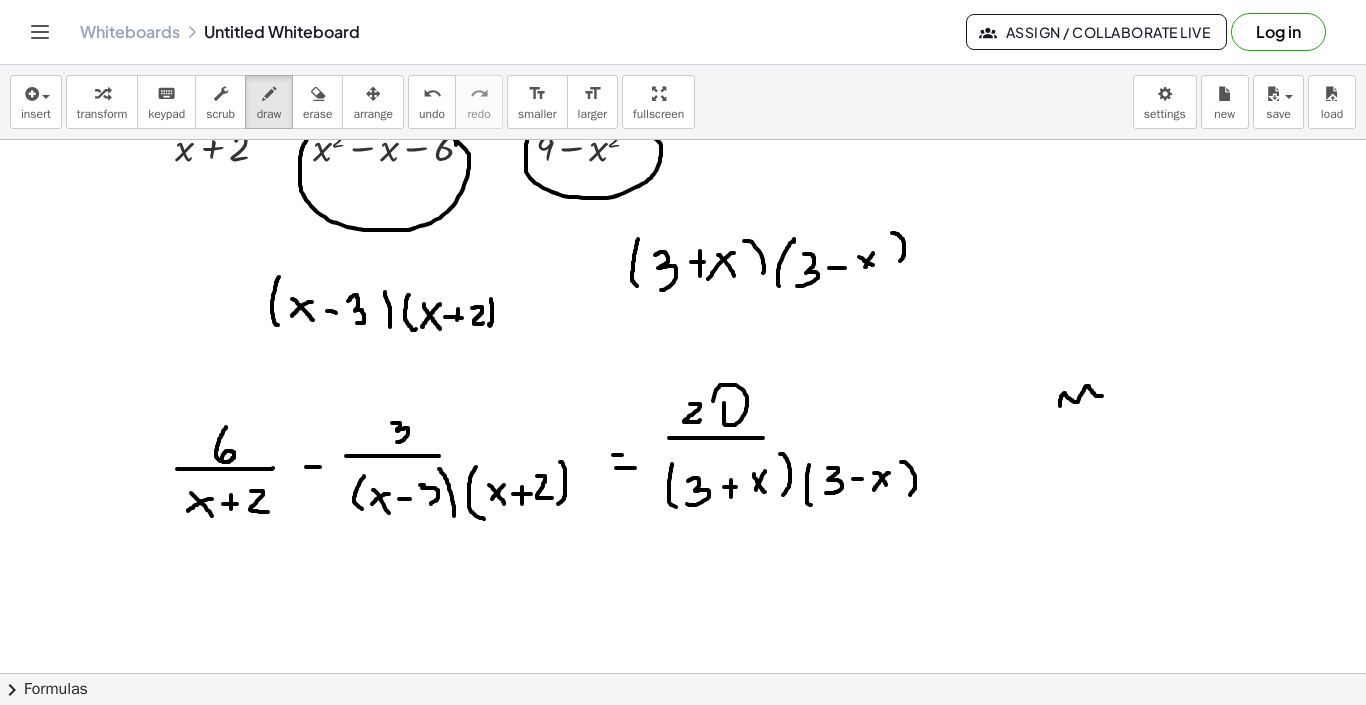 click at bounding box center (683, 612) 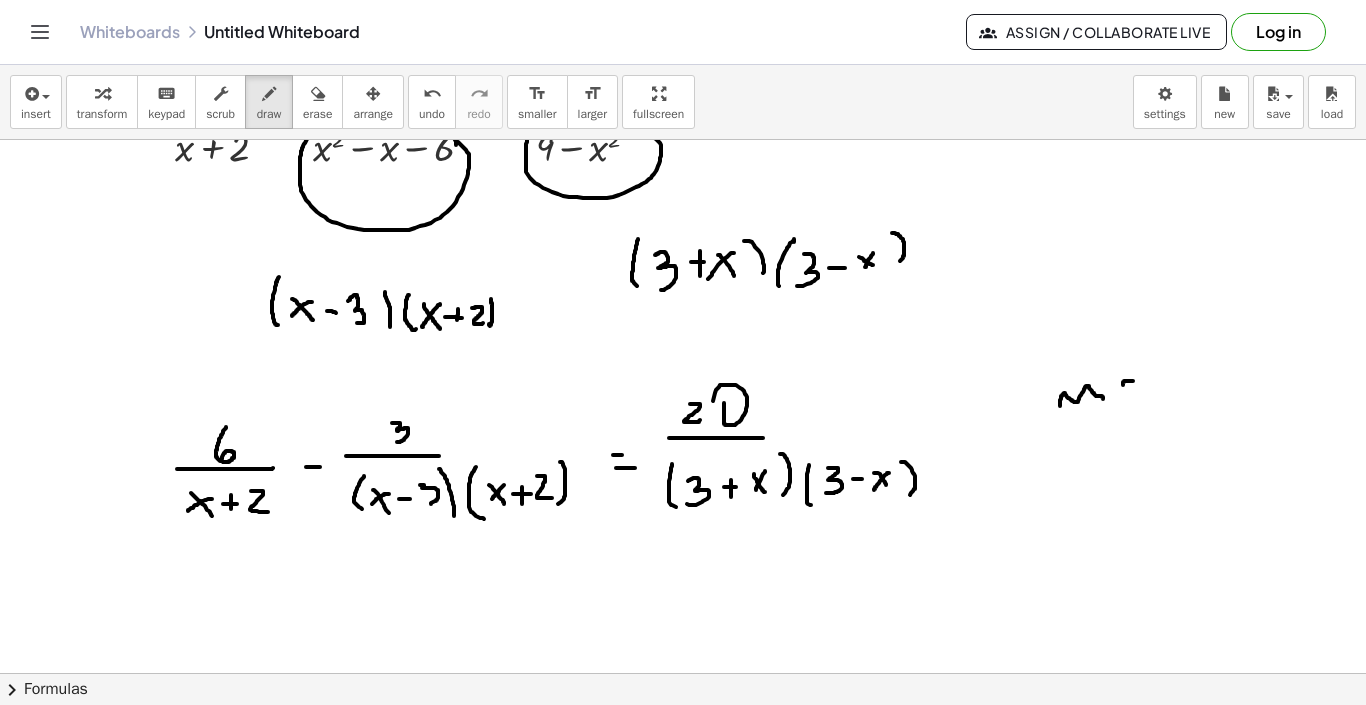 click at bounding box center [683, 612] 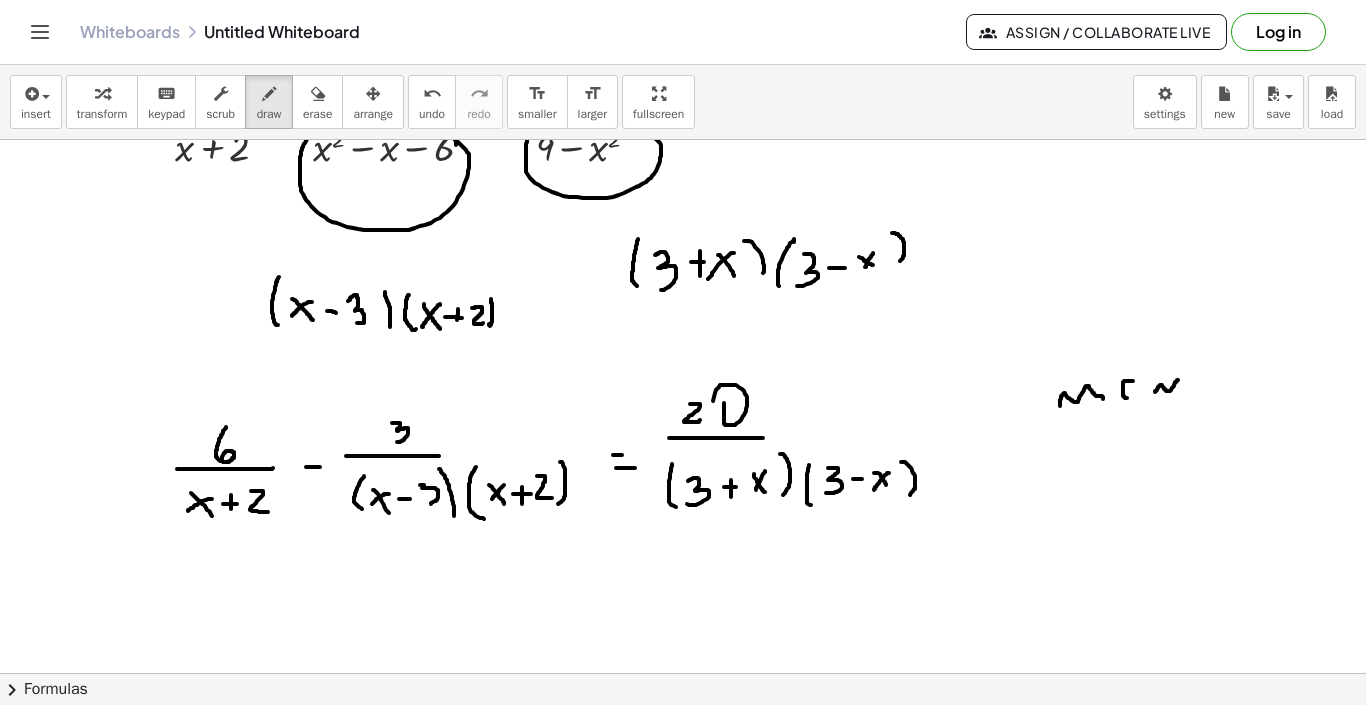 click at bounding box center [683, 612] 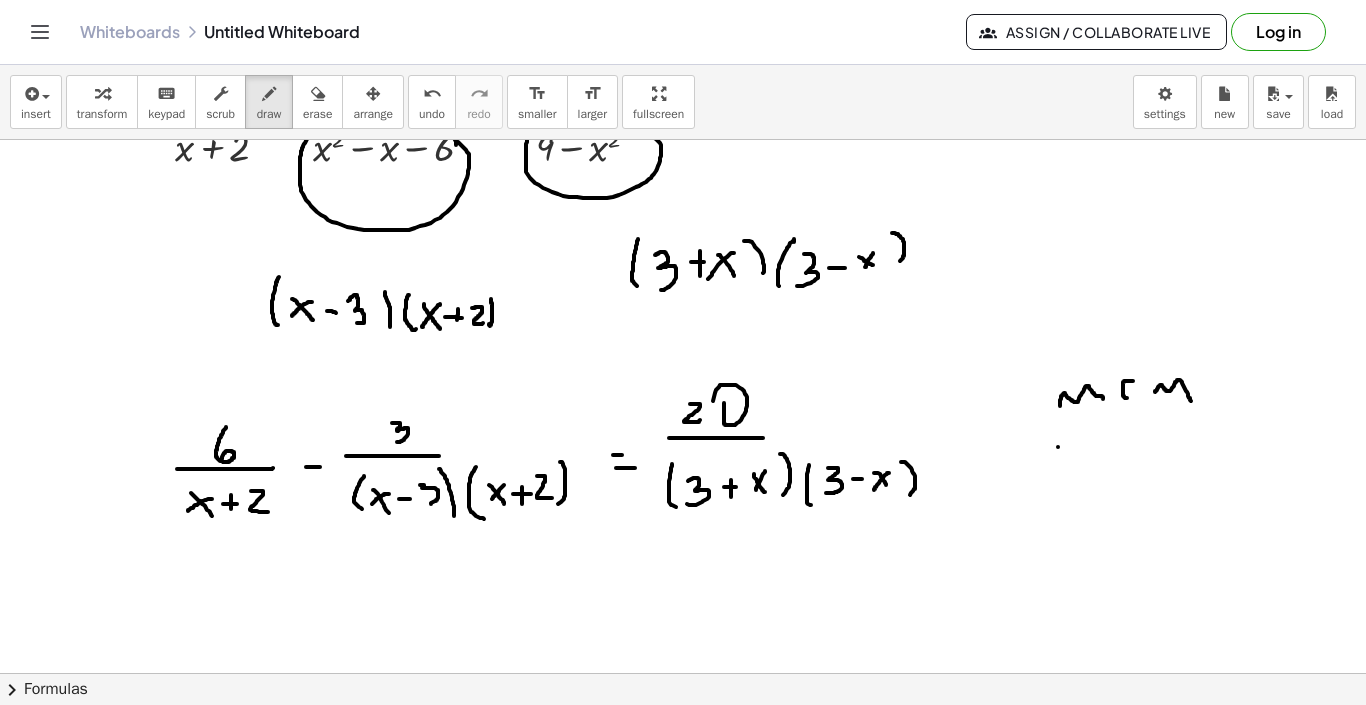 click at bounding box center [683, 612] 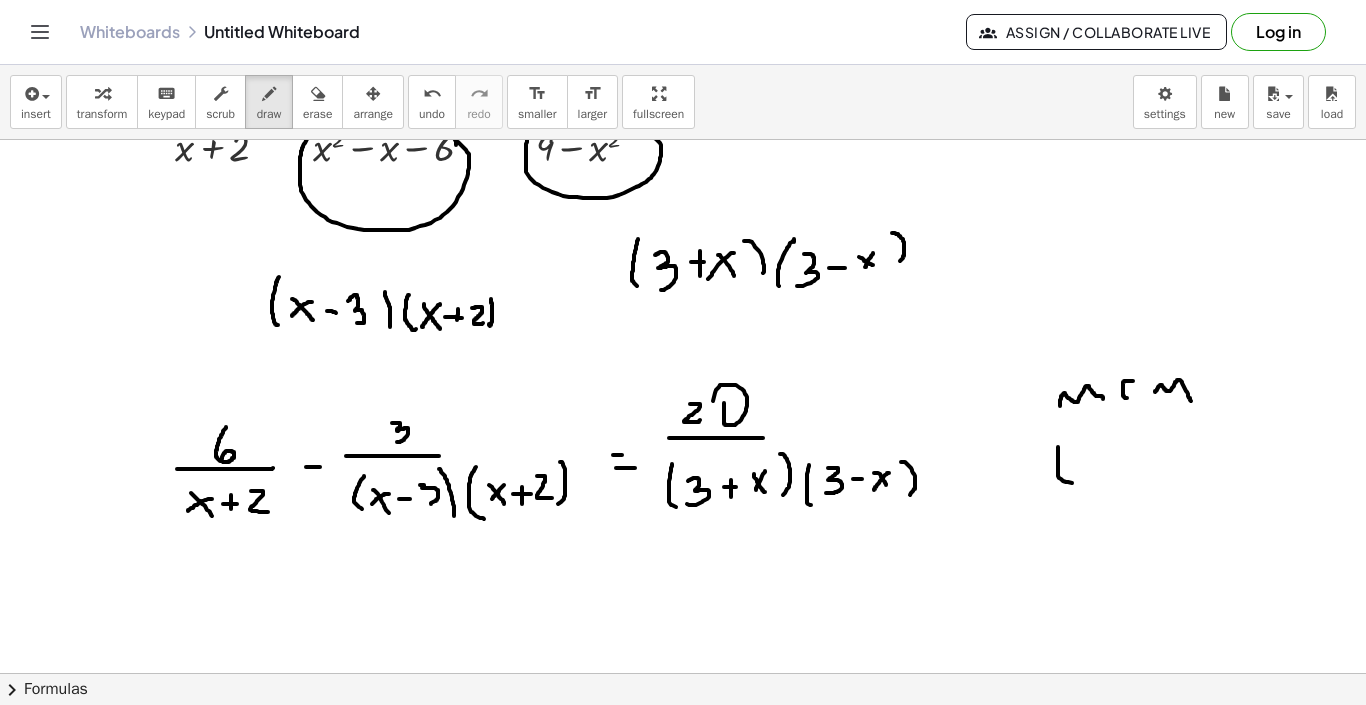 click at bounding box center (683, 612) 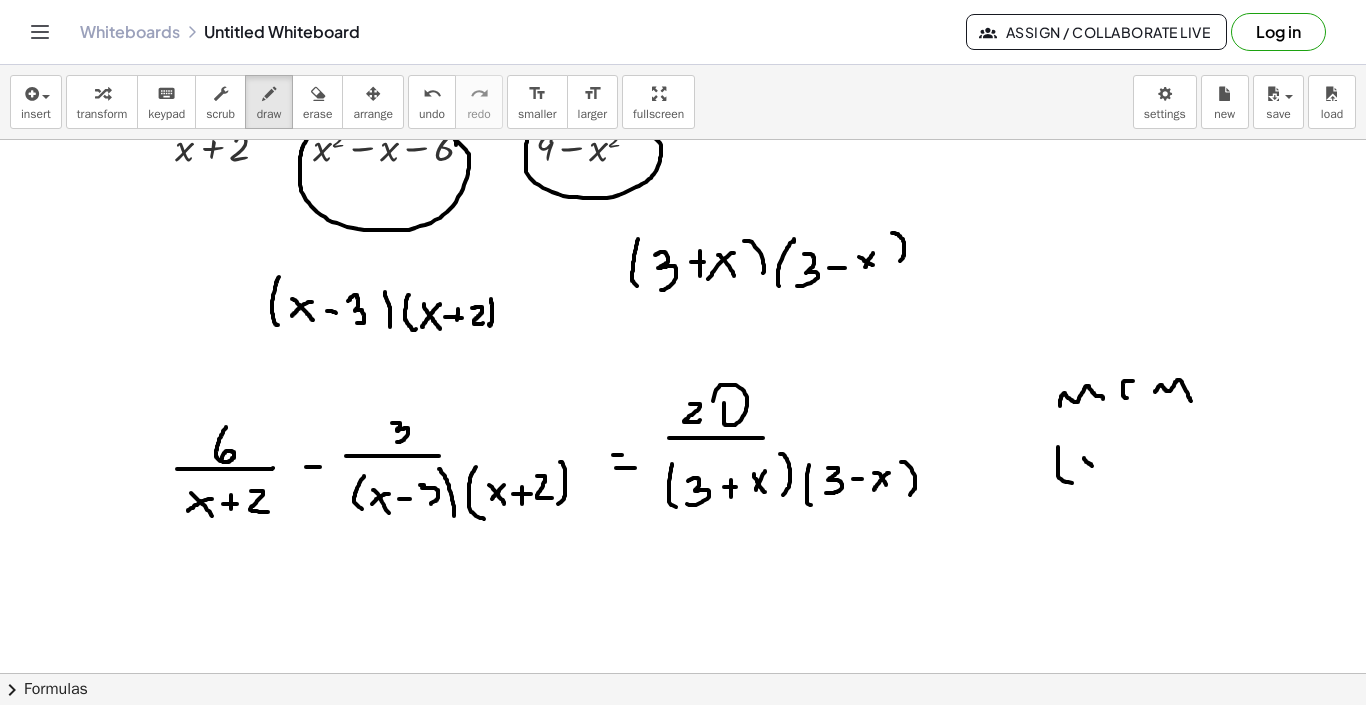 click at bounding box center (683, 612) 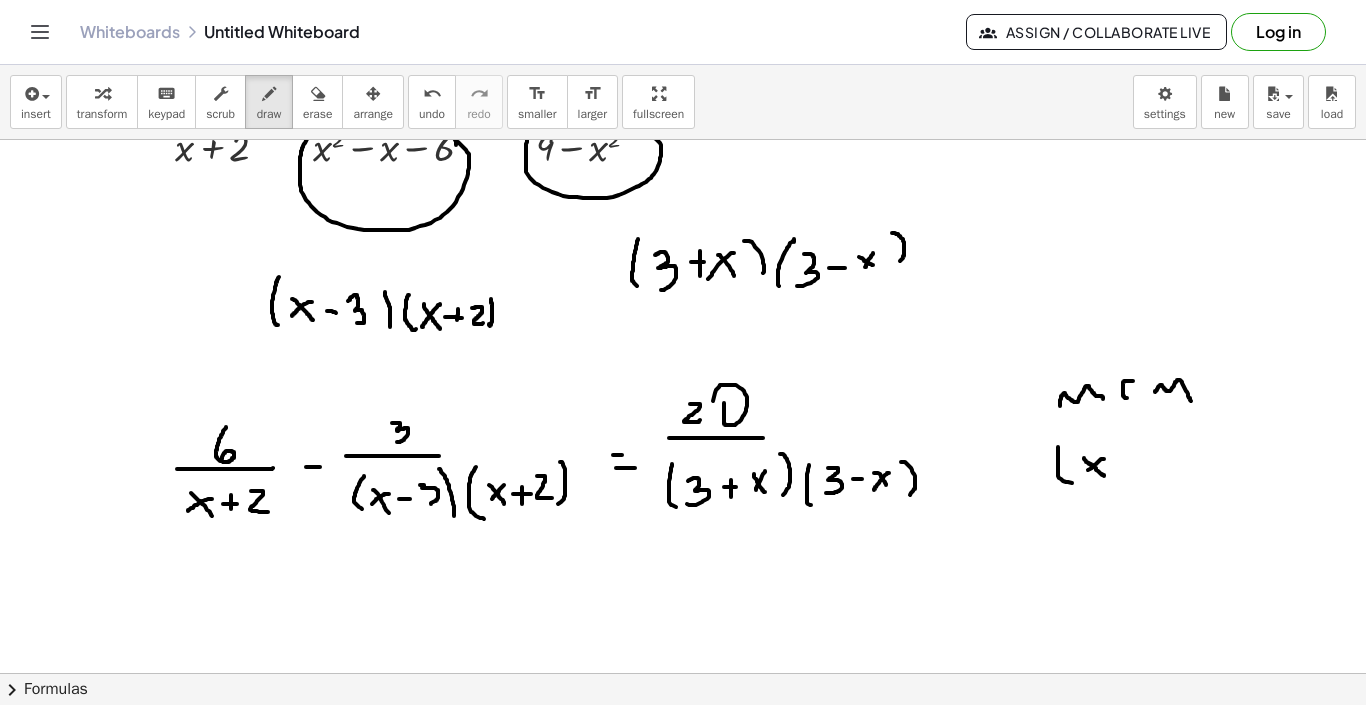 click at bounding box center (683, 612) 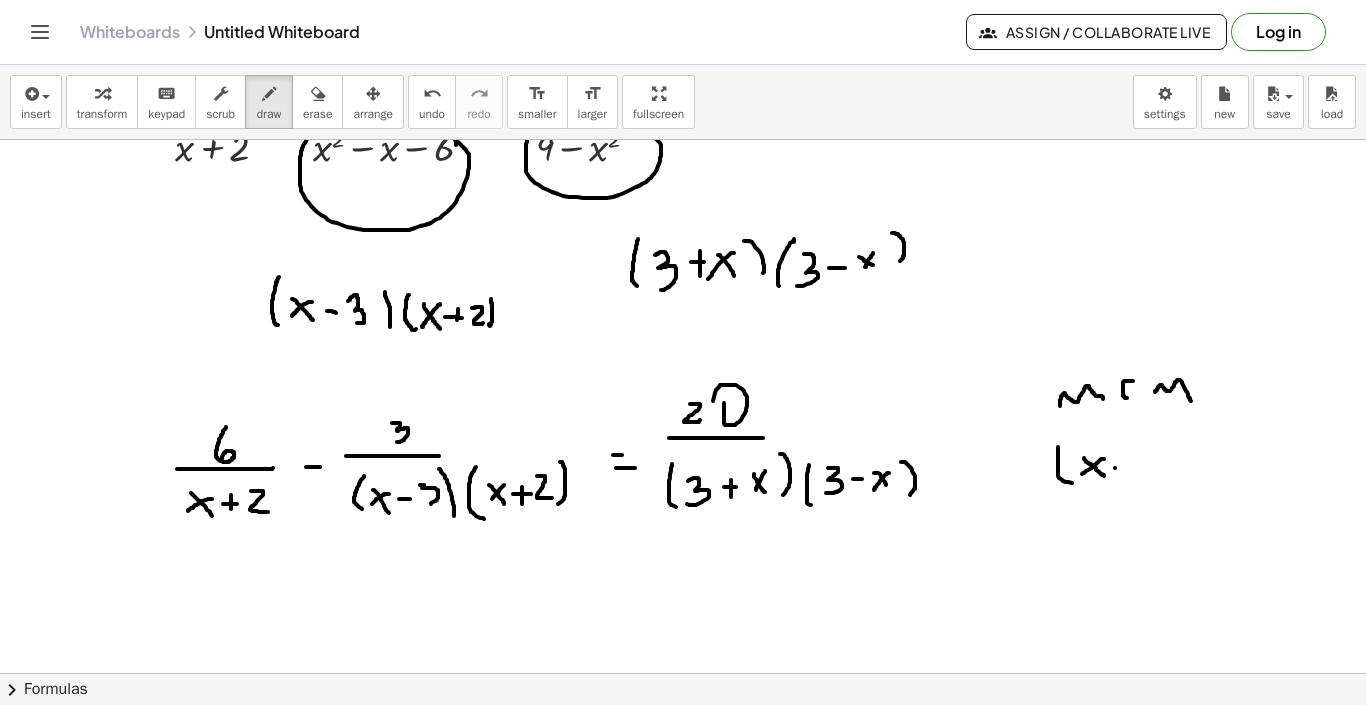click at bounding box center (683, 612) 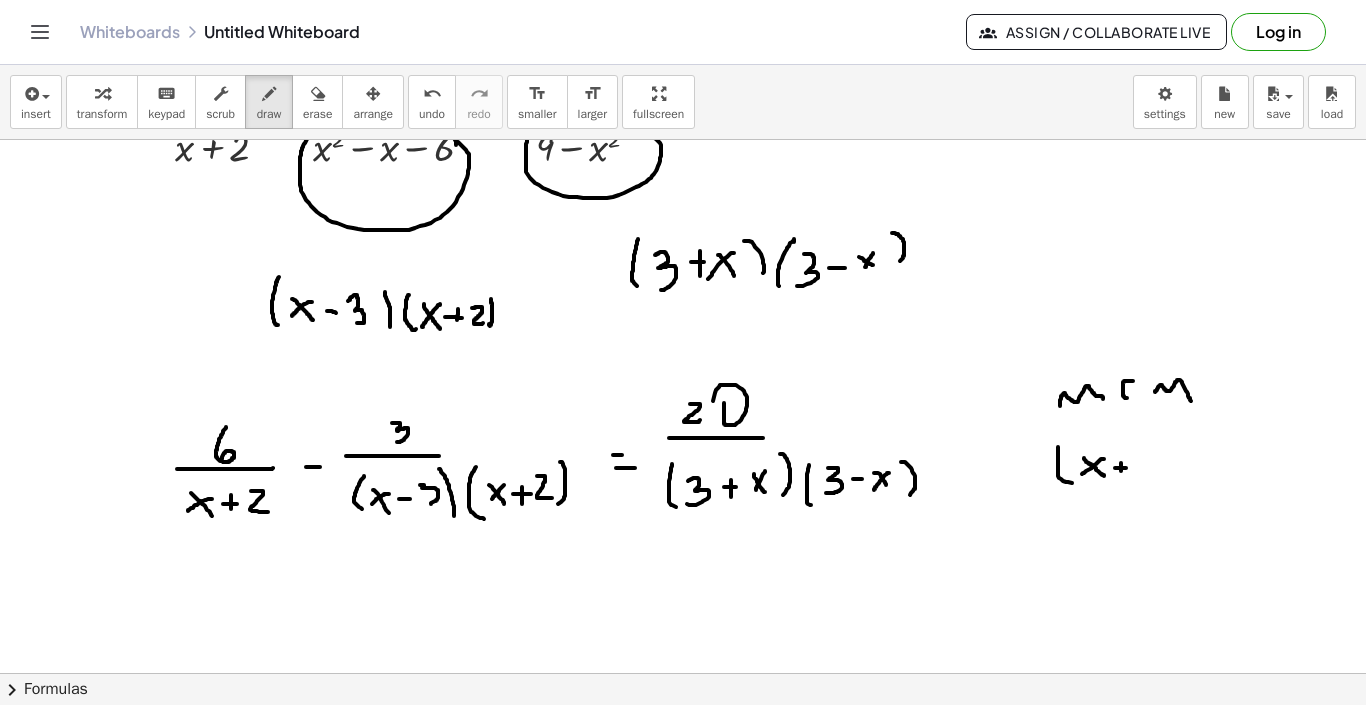 click at bounding box center (683, 612) 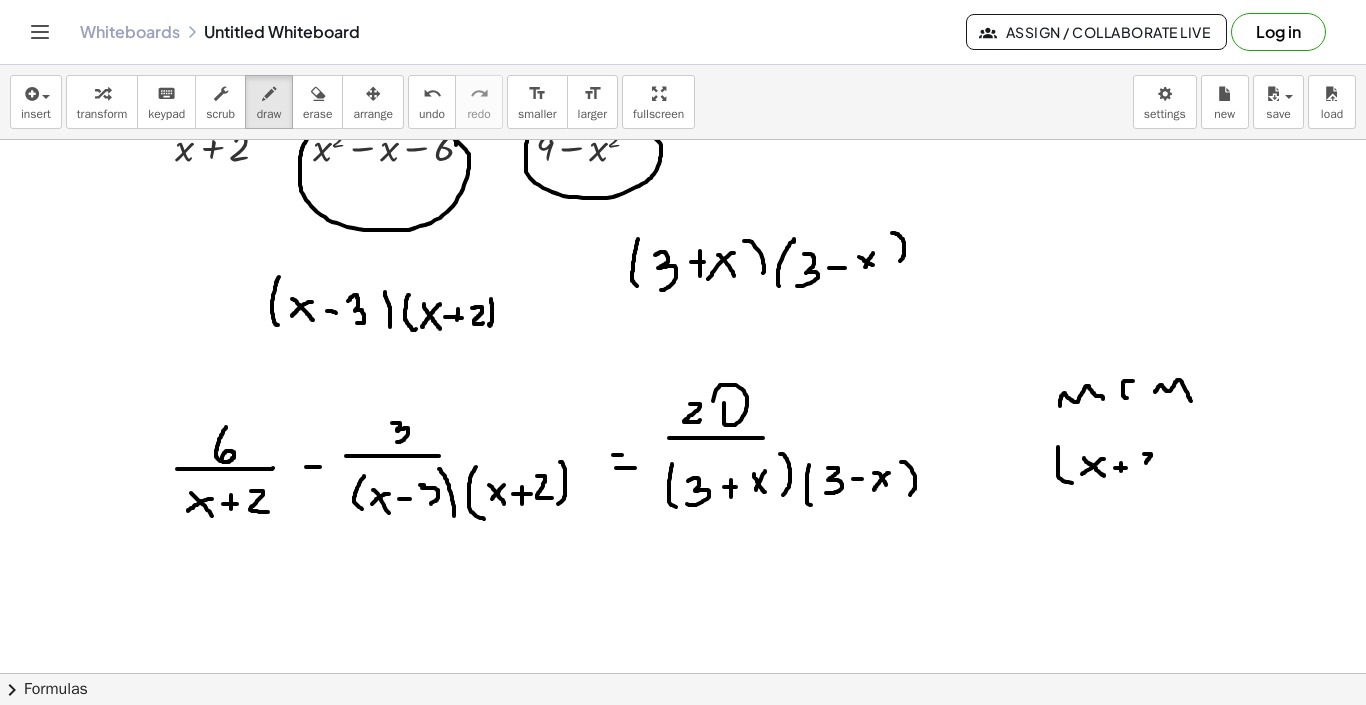 click at bounding box center [683, 612] 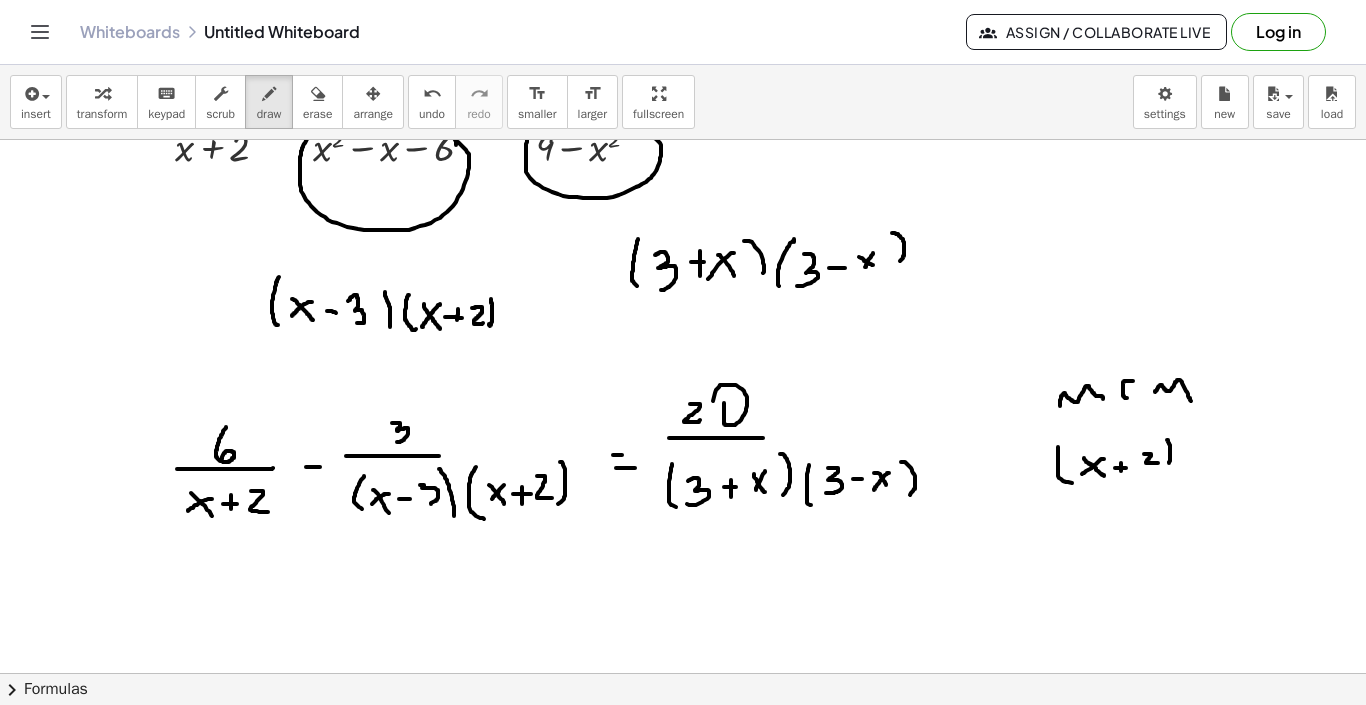 click at bounding box center (683, 612) 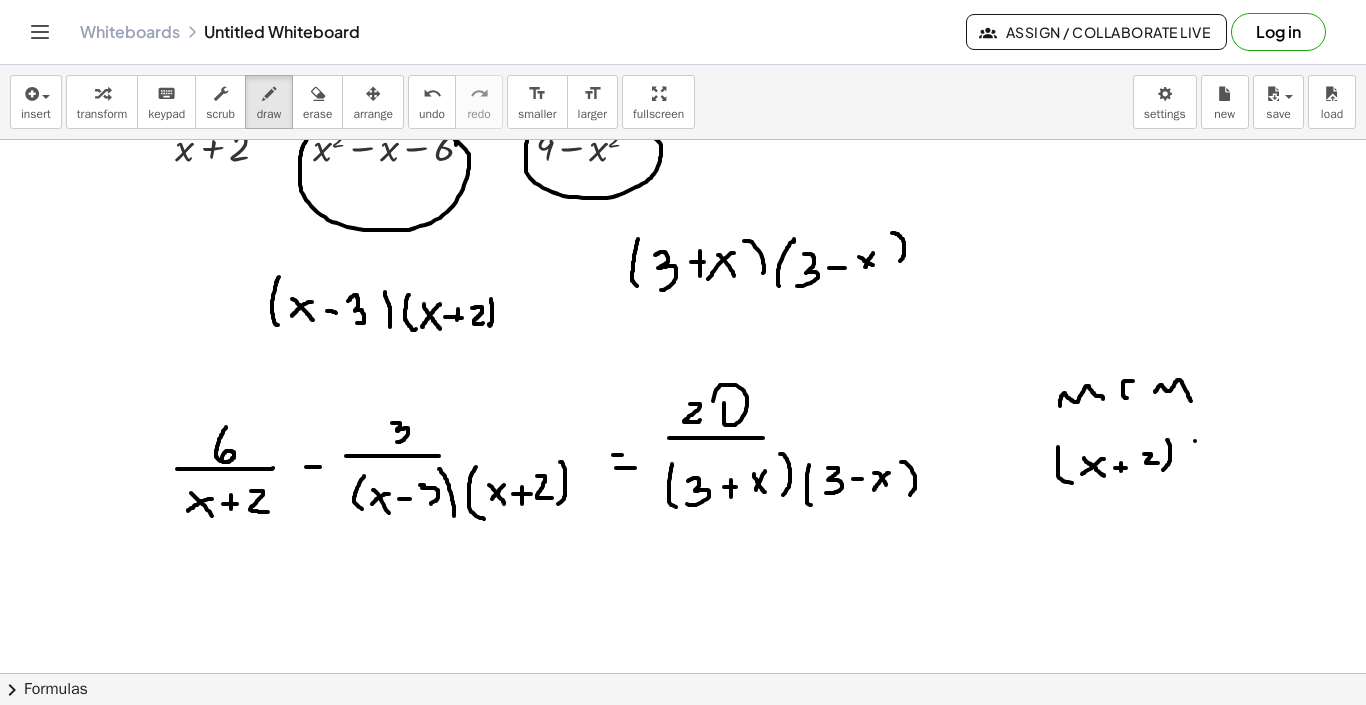 click at bounding box center (683, 612) 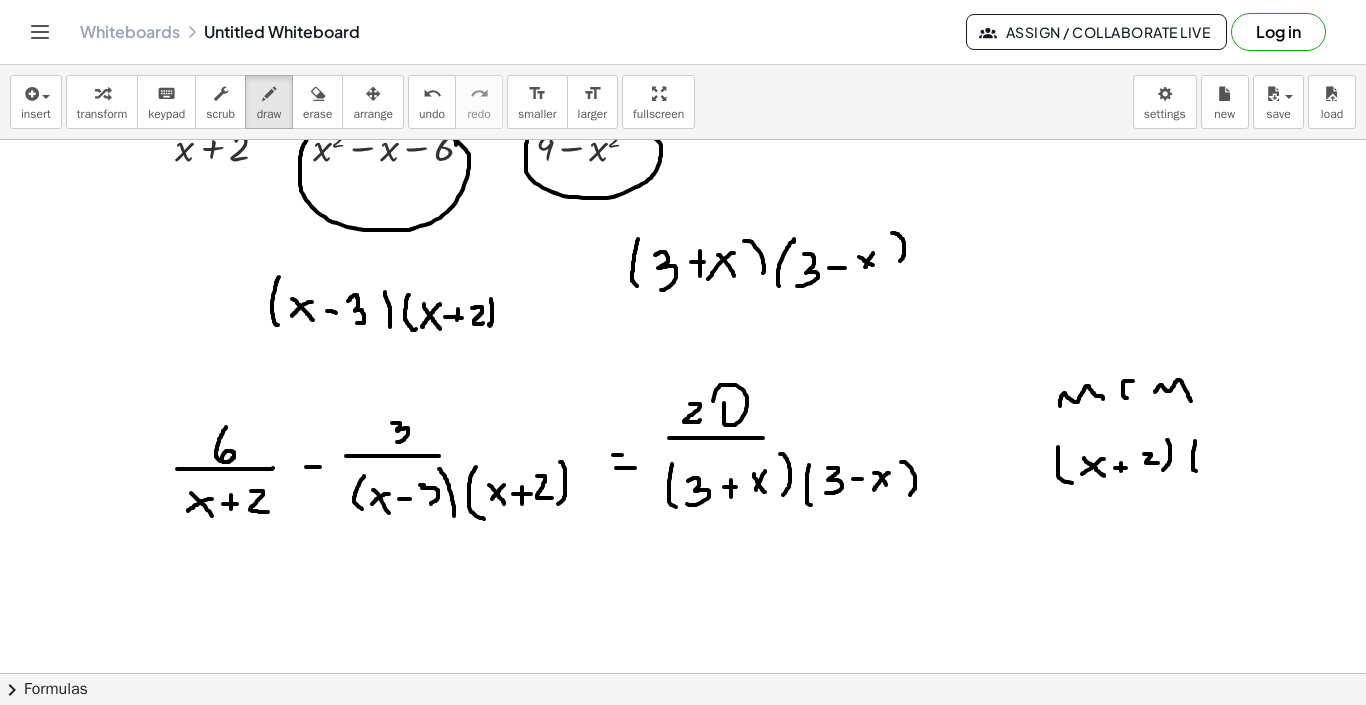 click at bounding box center (683, 612) 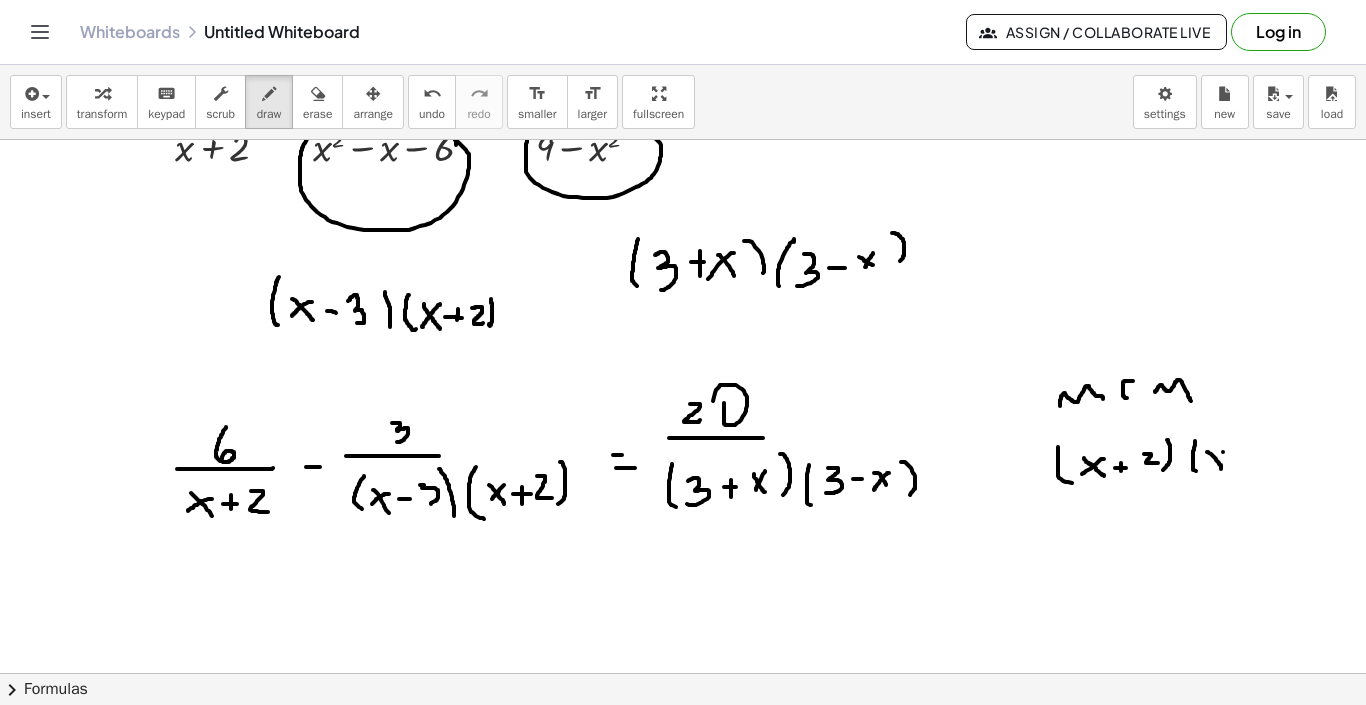 click at bounding box center (683, 612) 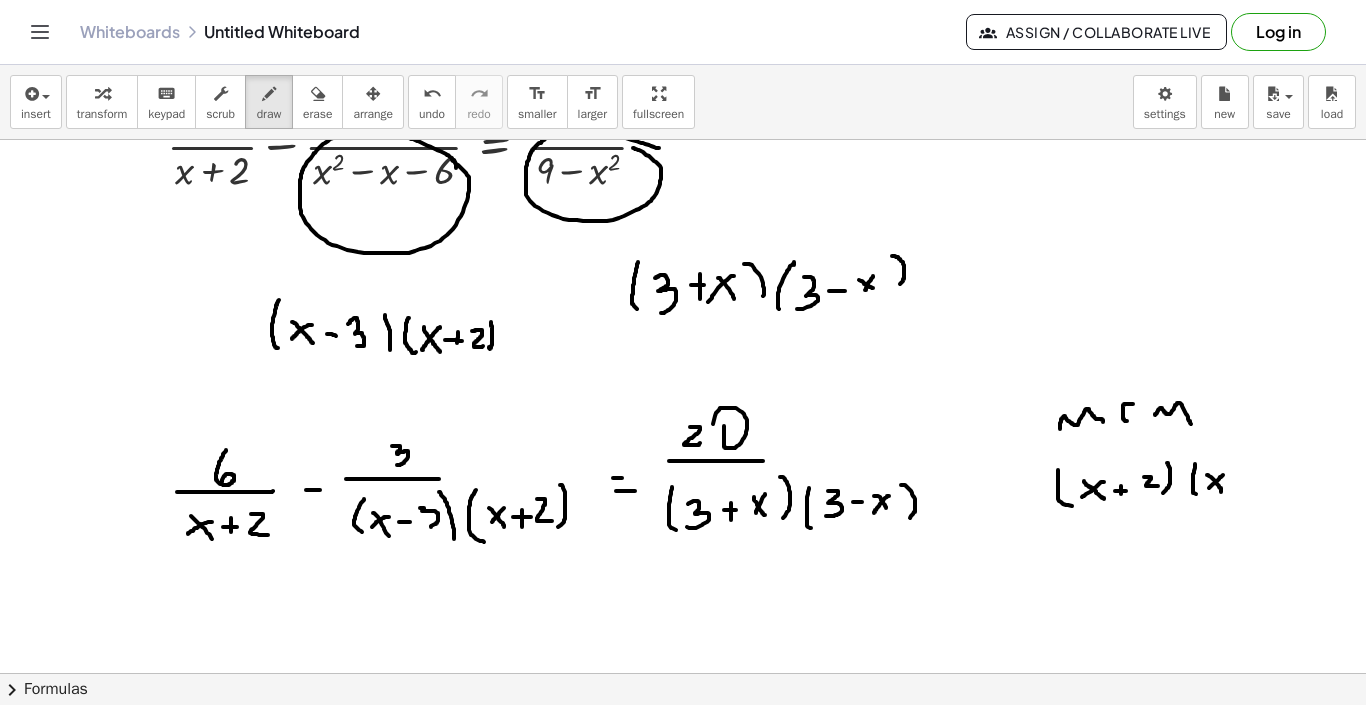 scroll, scrollTop: 101, scrollLeft: 0, axis: vertical 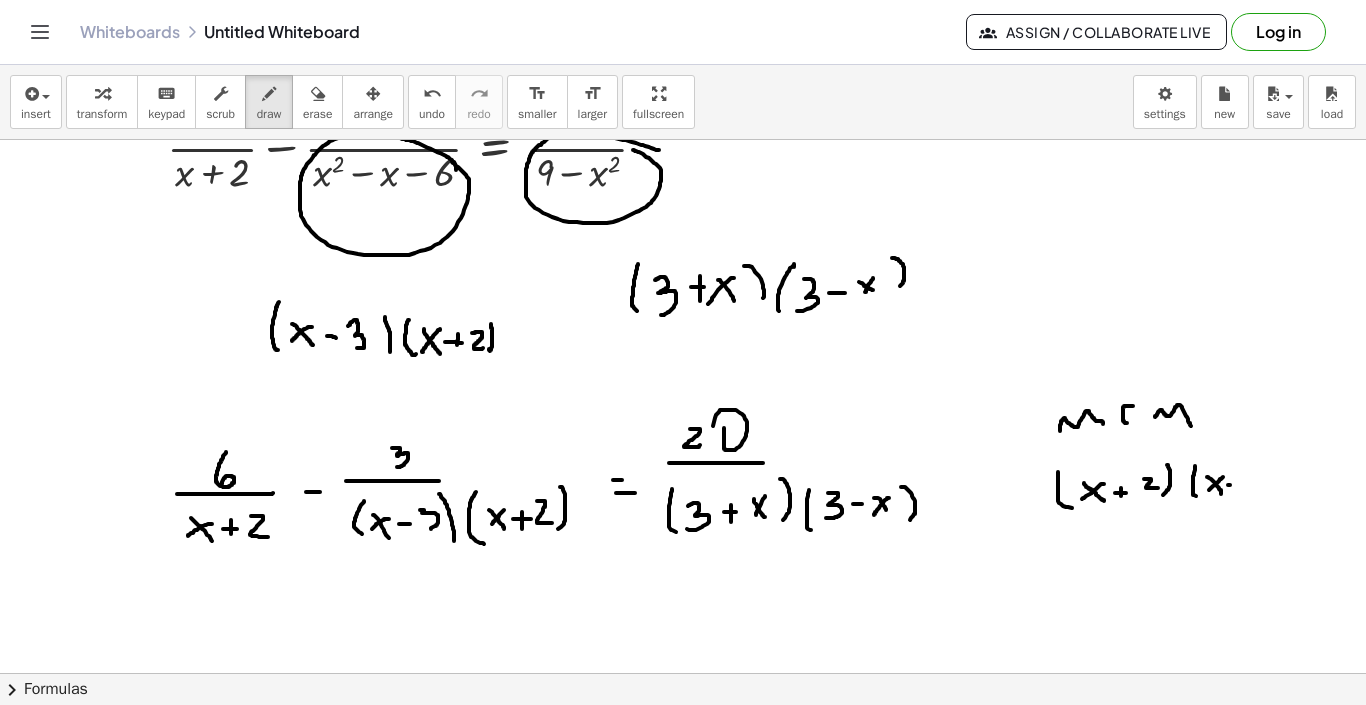 drag, startPoint x: 1228, startPoint y: 485, endPoint x: 1241, endPoint y: 485, distance: 13 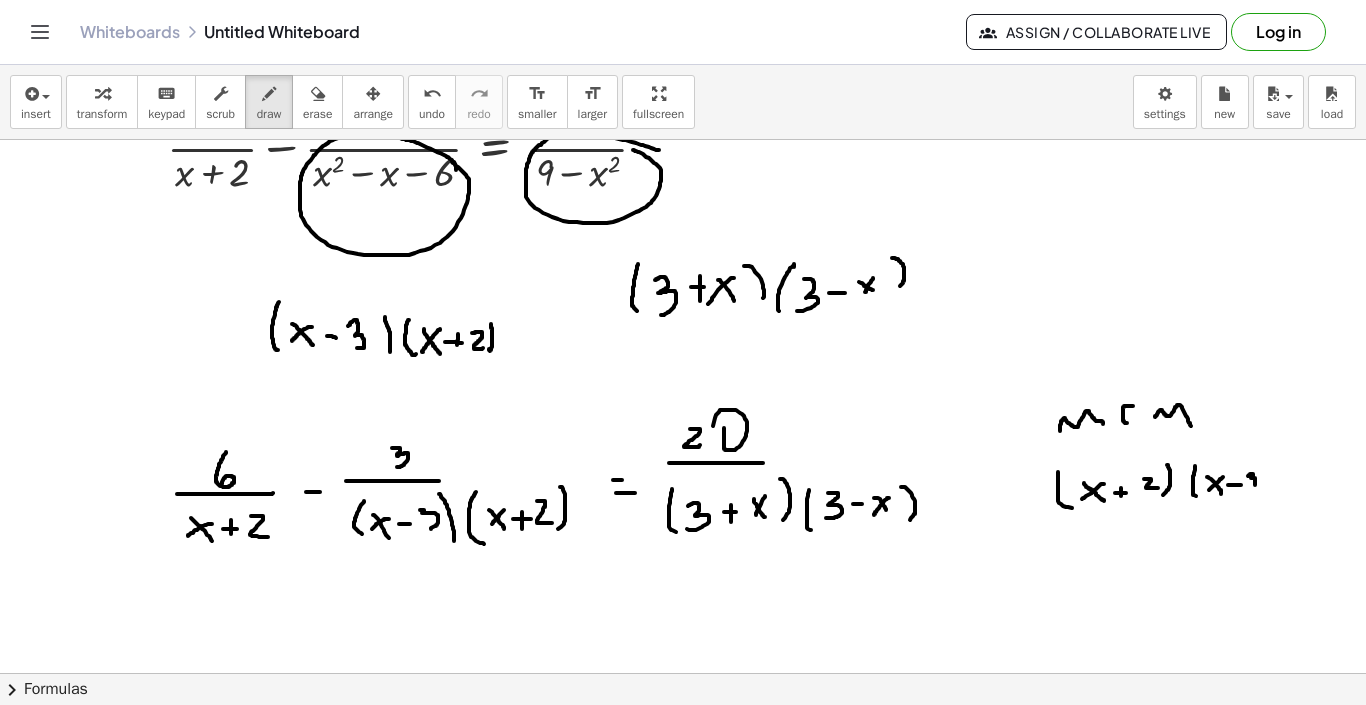drag, startPoint x: 1248, startPoint y: 476, endPoint x: 1252, endPoint y: 491, distance: 15.524175 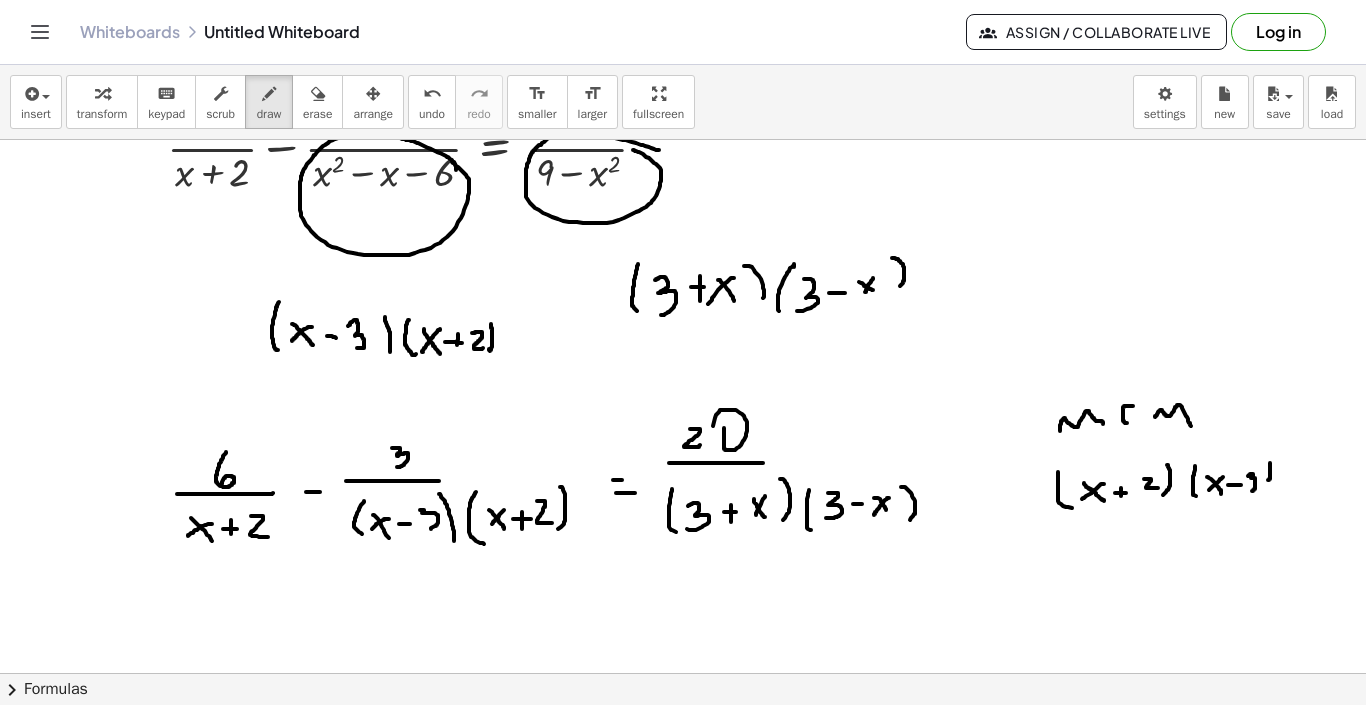 drag, startPoint x: 1270, startPoint y: 463, endPoint x: 1267, endPoint y: 481, distance: 18.248287 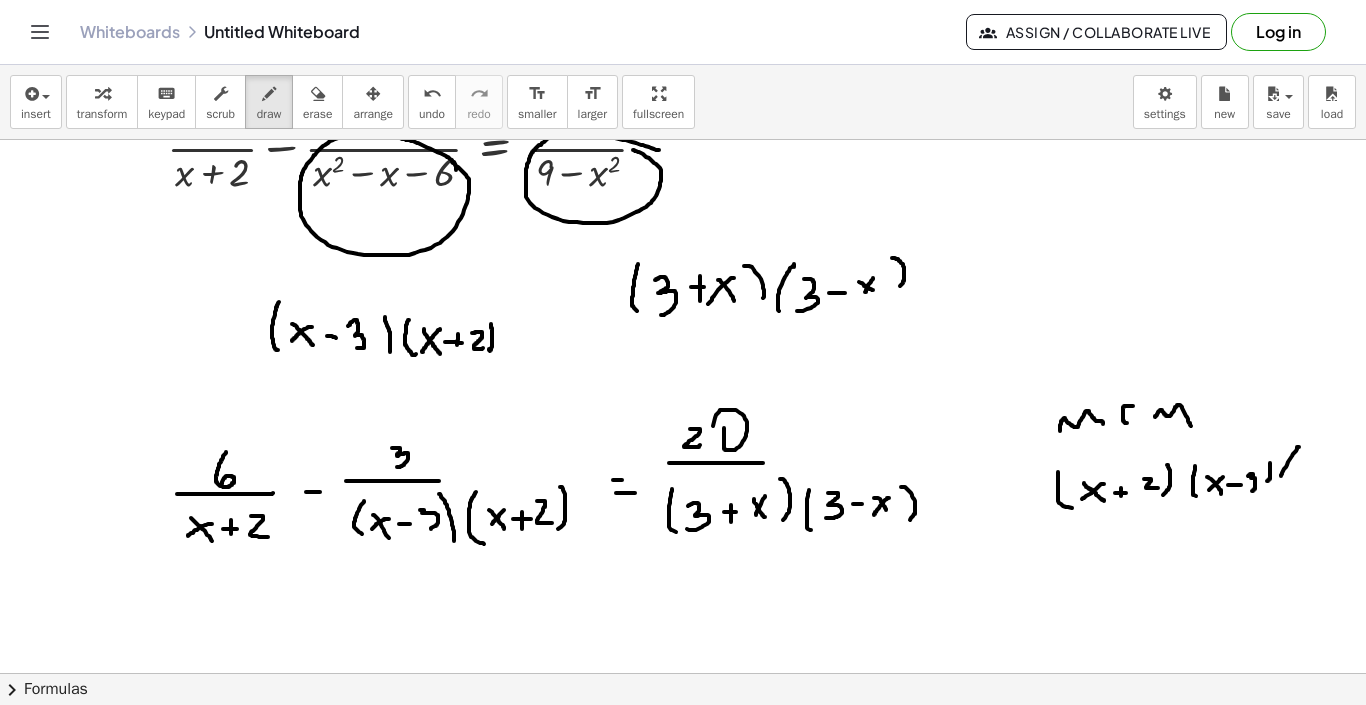 drag, startPoint x: 1299, startPoint y: 447, endPoint x: 1286, endPoint y: 481, distance: 36.40055 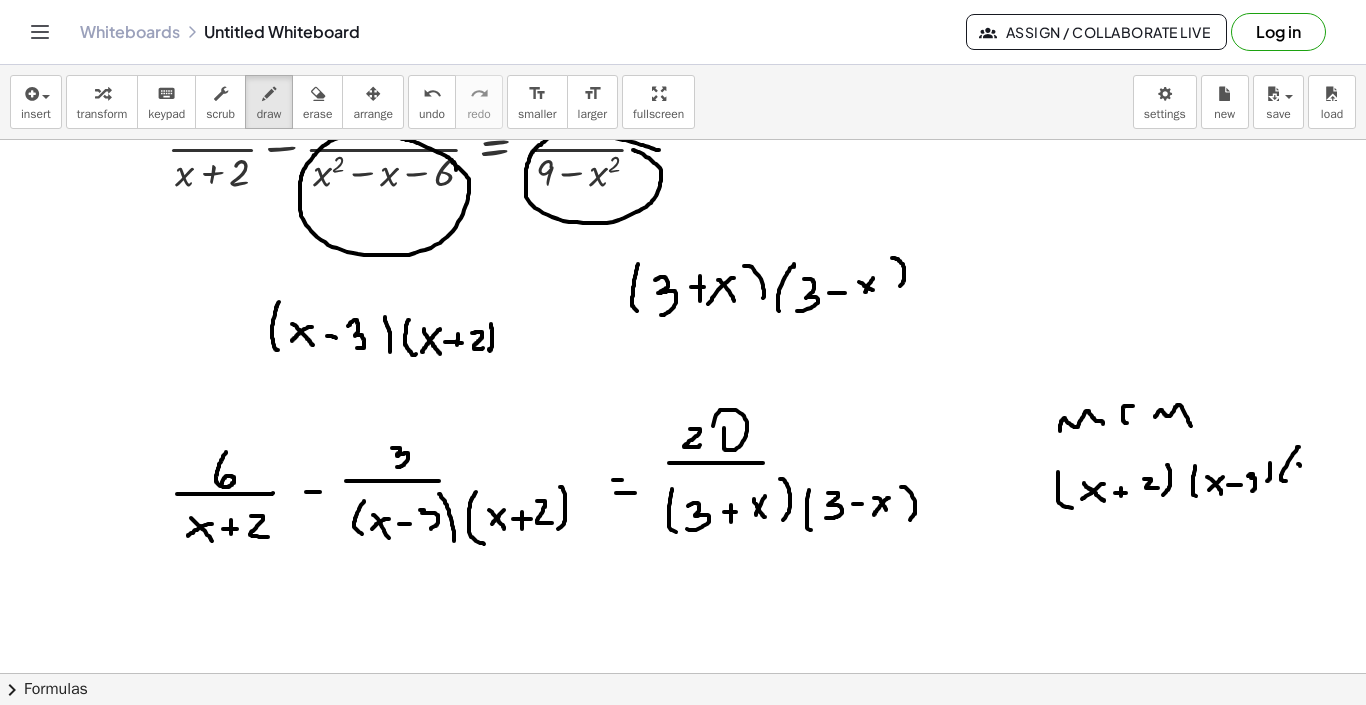 drag, startPoint x: 1298, startPoint y: 464, endPoint x: 1305, endPoint y: 473, distance: 11.401754 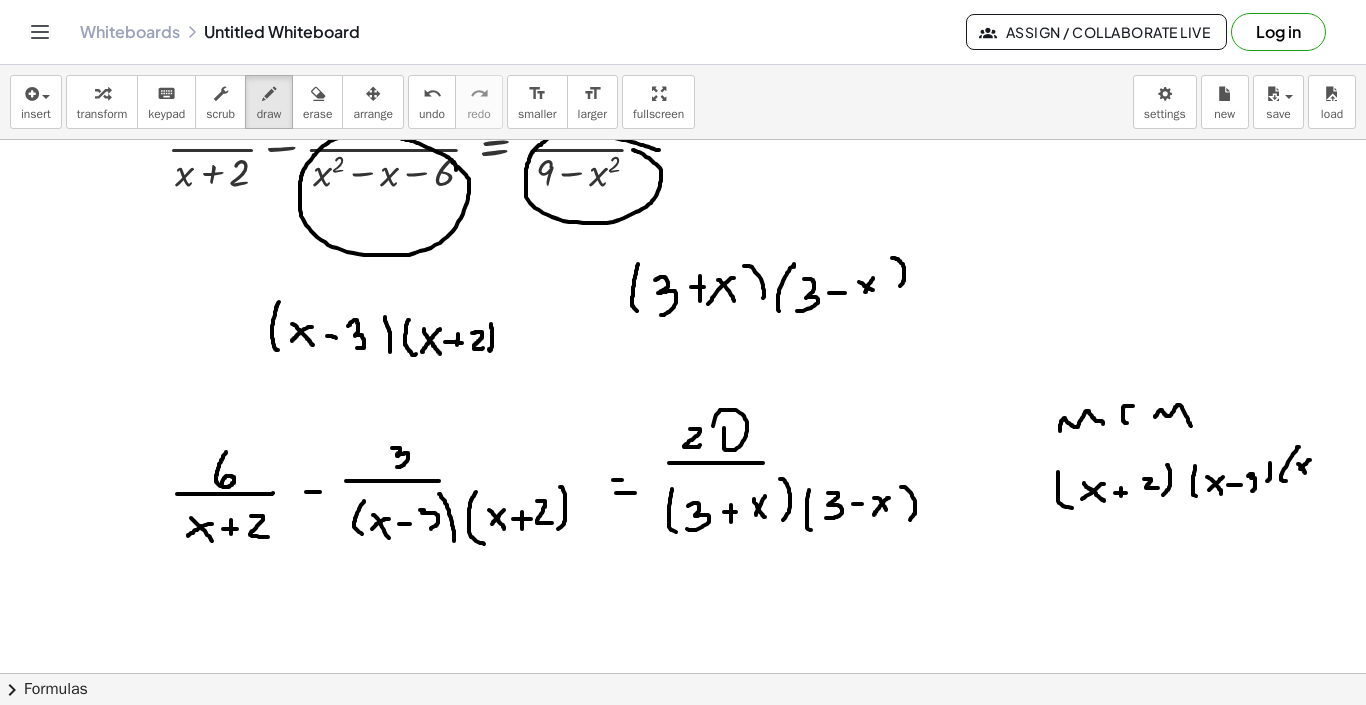 drag, startPoint x: 1310, startPoint y: 460, endPoint x: 1298, endPoint y: 472, distance: 16.970562 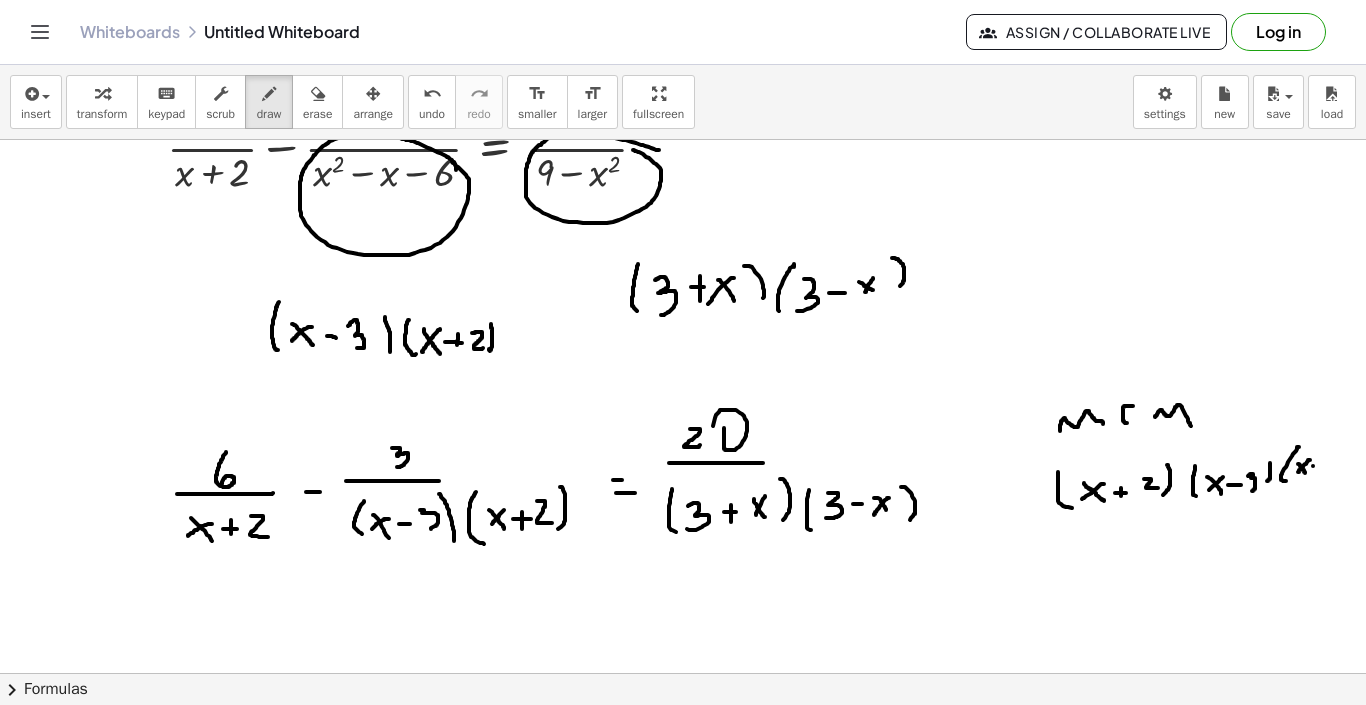 click at bounding box center [683, 637] 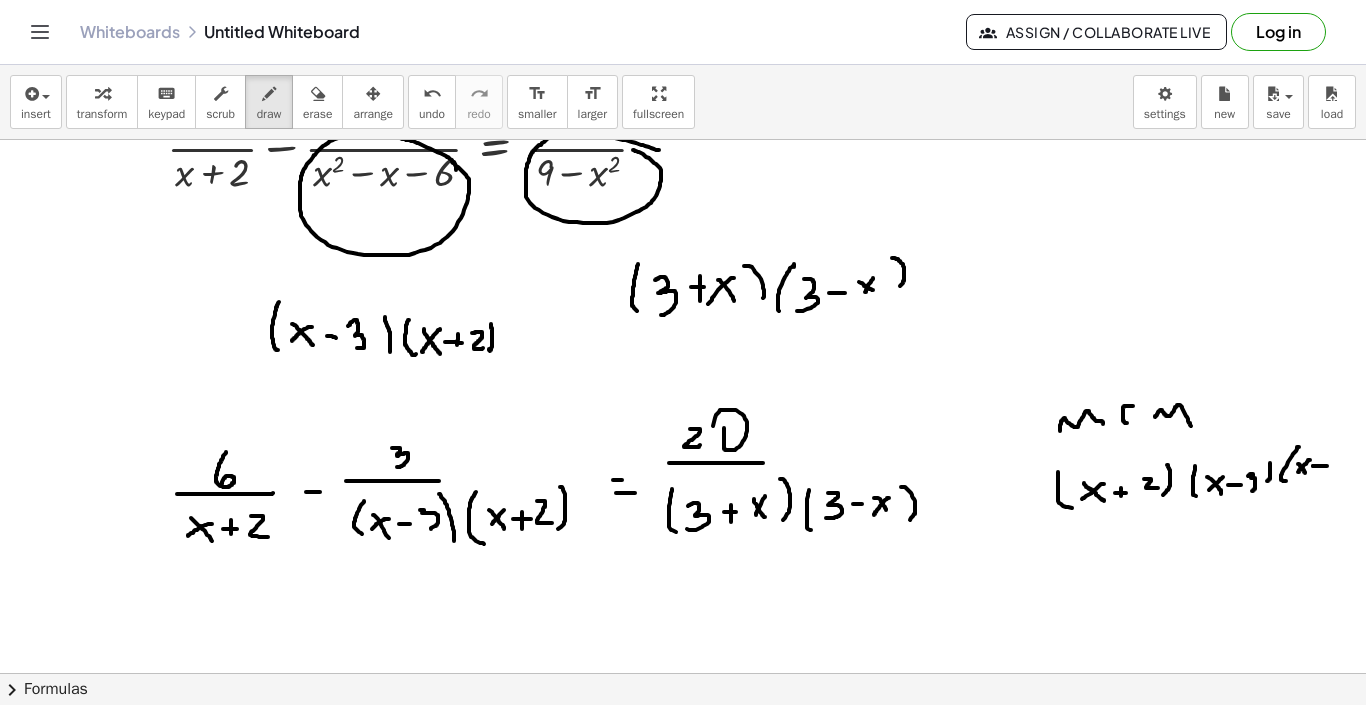 drag, startPoint x: 1313, startPoint y: 466, endPoint x: 1328, endPoint y: 466, distance: 15 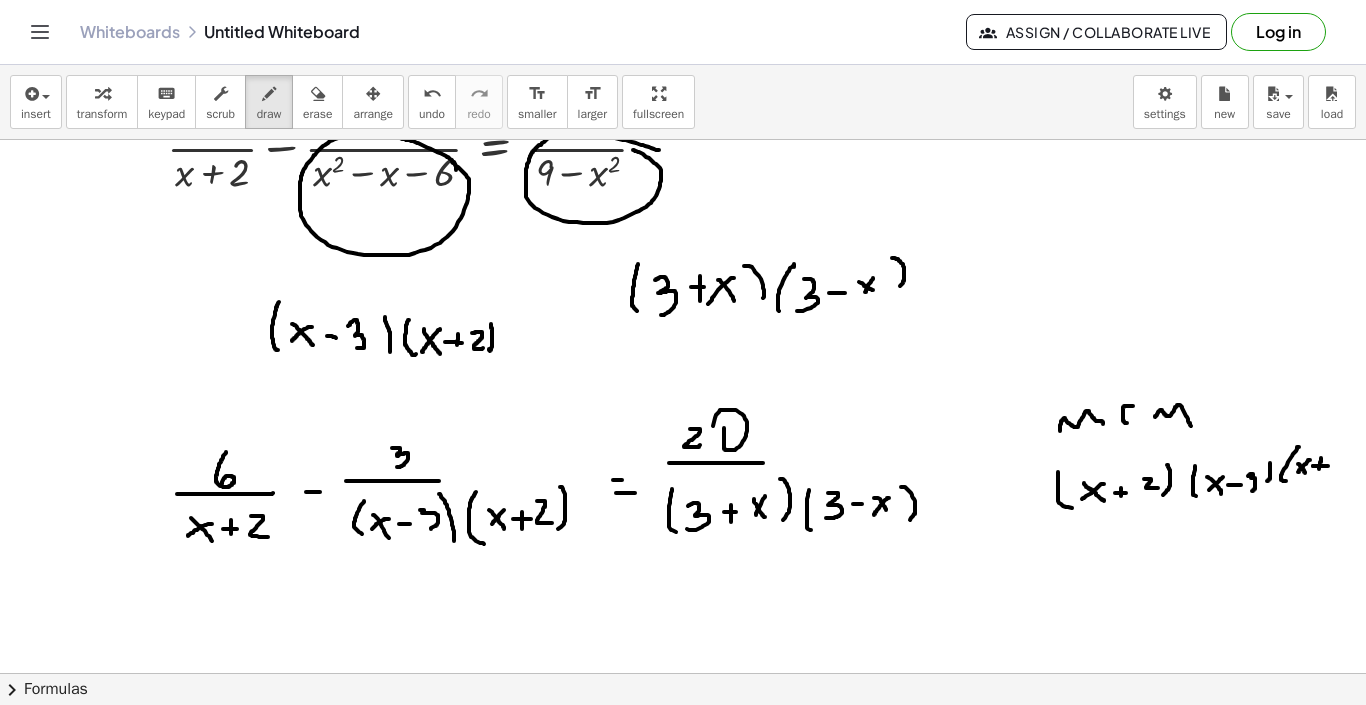 drag, startPoint x: 1321, startPoint y: 458, endPoint x: 1319, endPoint y: 476, distance: 18.110771 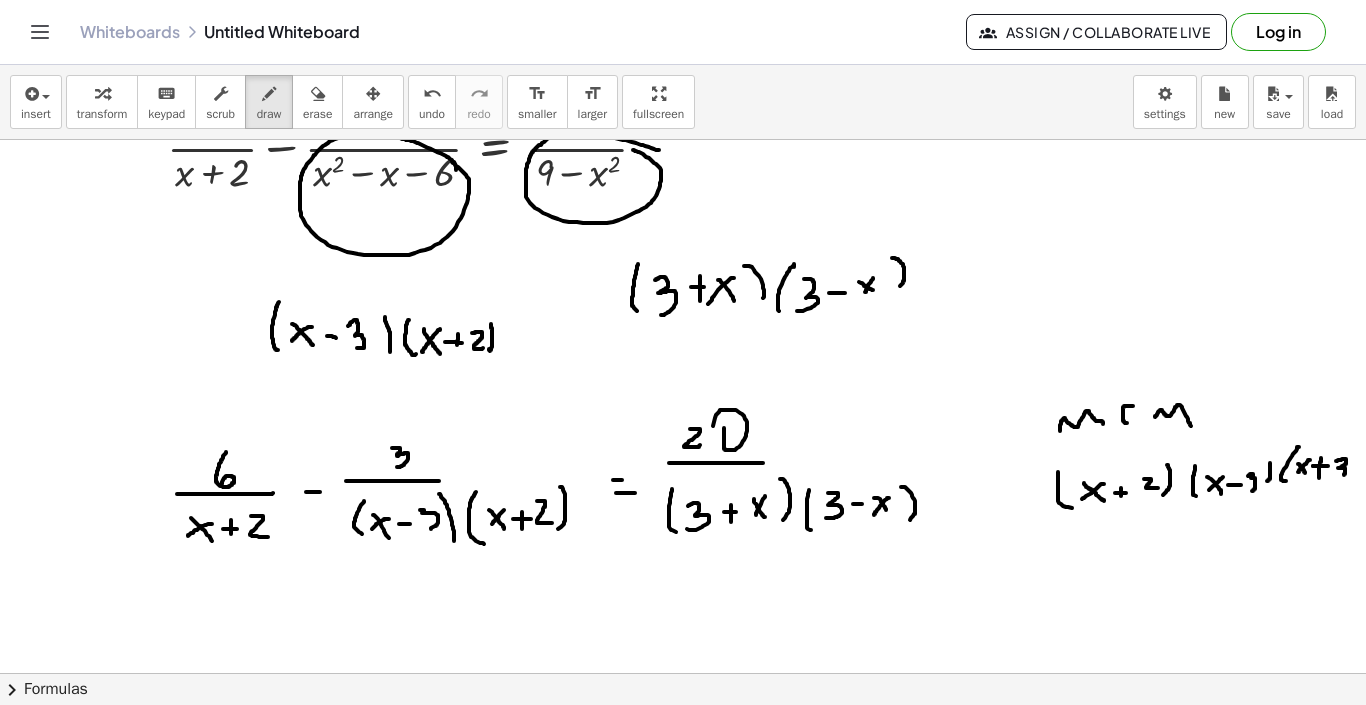 drag, startPoint x: 1336, startPoint y: 461, endPoint x: 1338, endPoint y: 476, distance: 15.132746 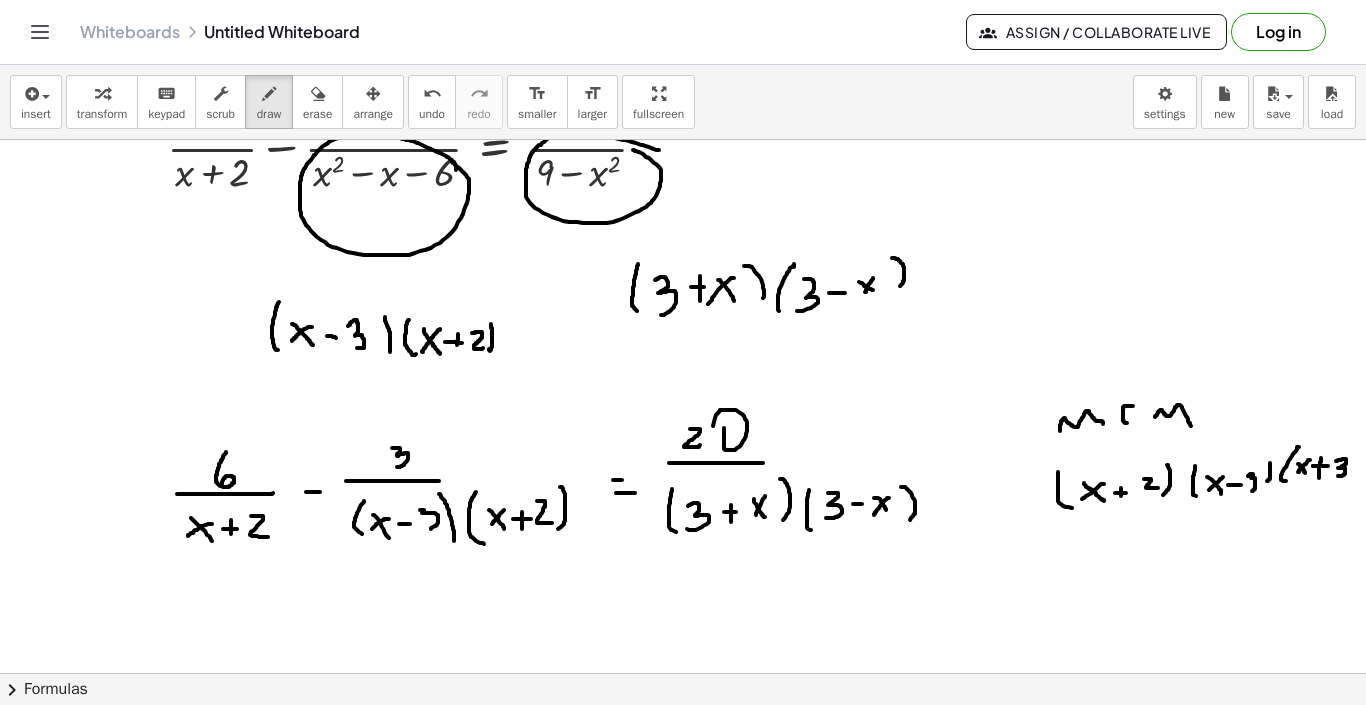 drag, startPoint x: 1353, startPoint y: 443, endPoint x: 1355, endPoint y: 469, distance: 26.076809 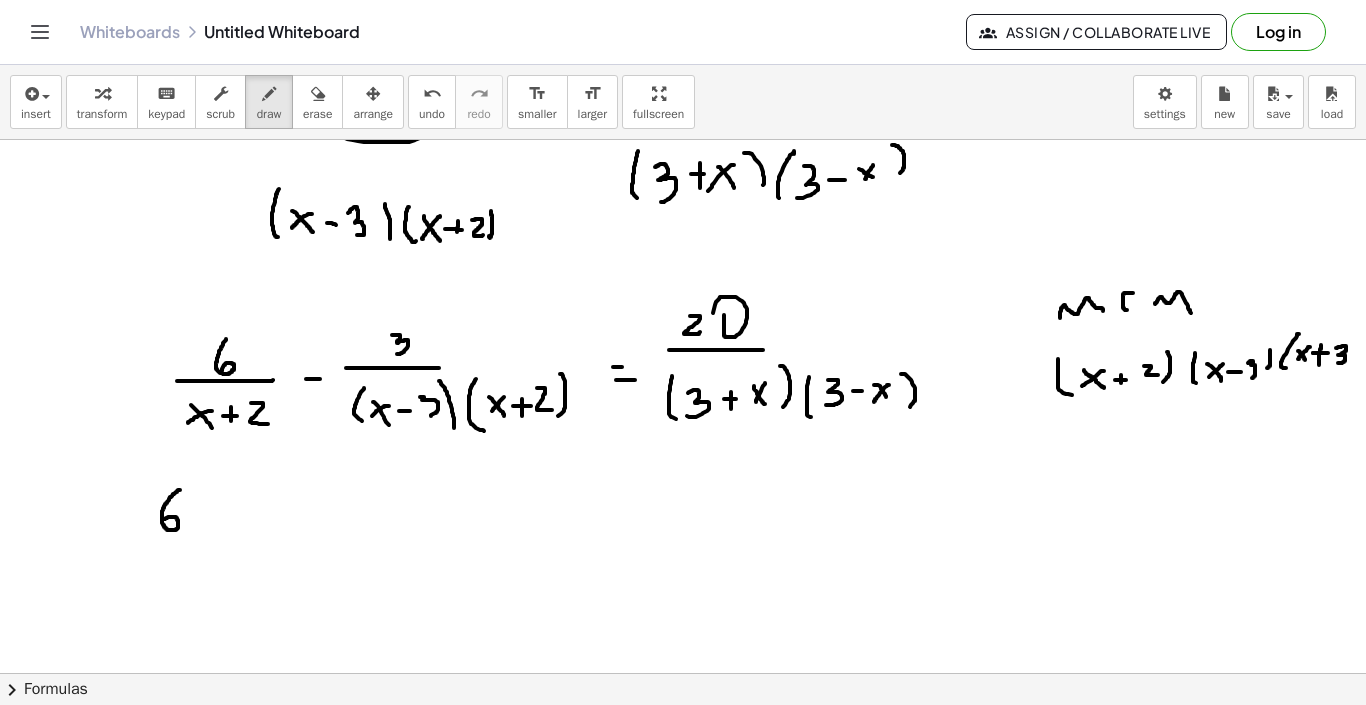 drag, startPoint x: 180, startPoint y: 479, endPoint x: 162, endPoint y: 508, distance: 34.132095 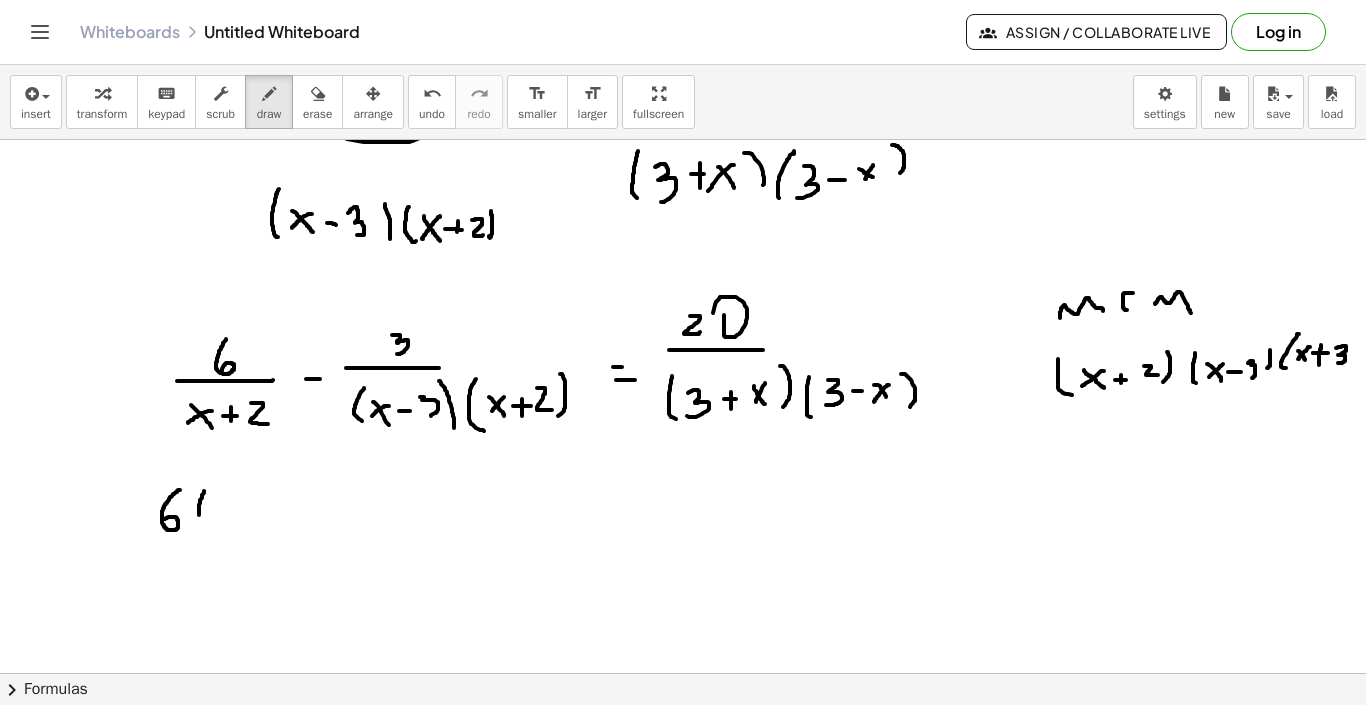 drag, startPoint x: 204, startPoint y: 480, endPoint x: 211, endPoint y: 524, distance: 44.553337 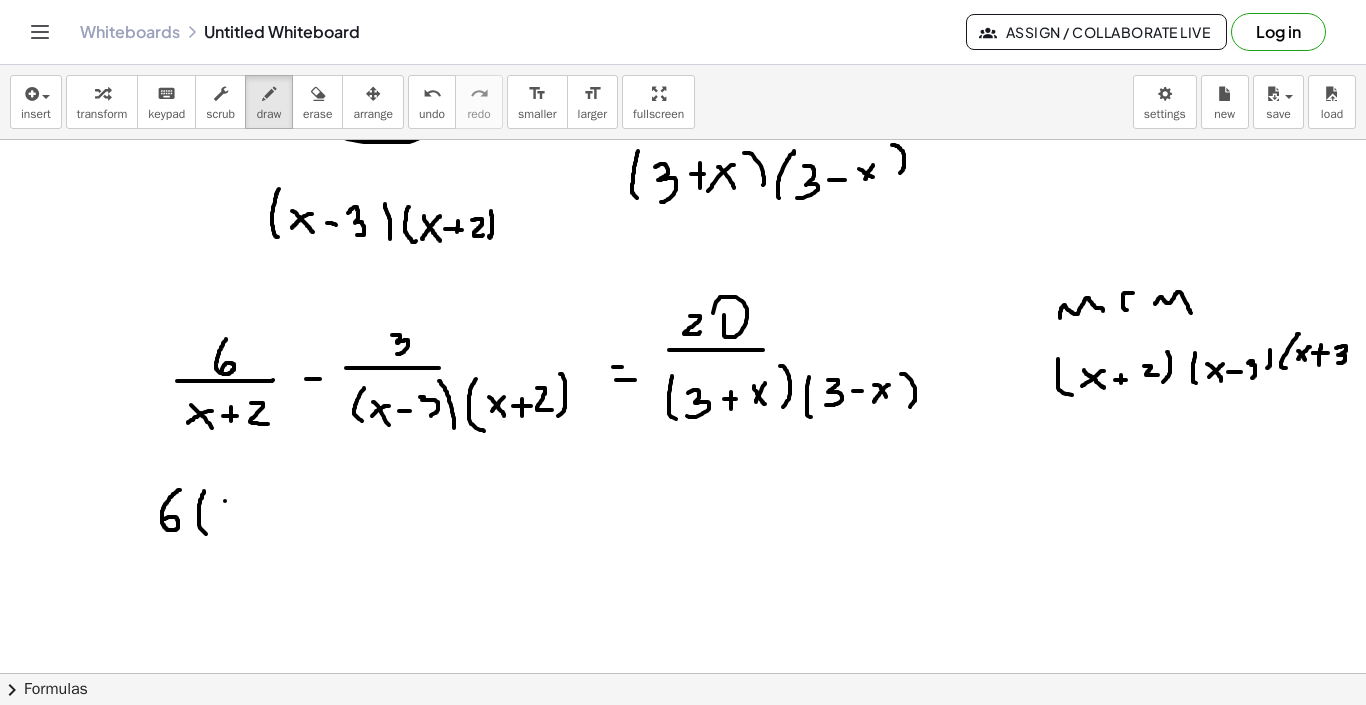 drag, startPoint x: 225, startPoint y: 490, endPoint x: 239, endPoint y: 513, distance: 26.925823 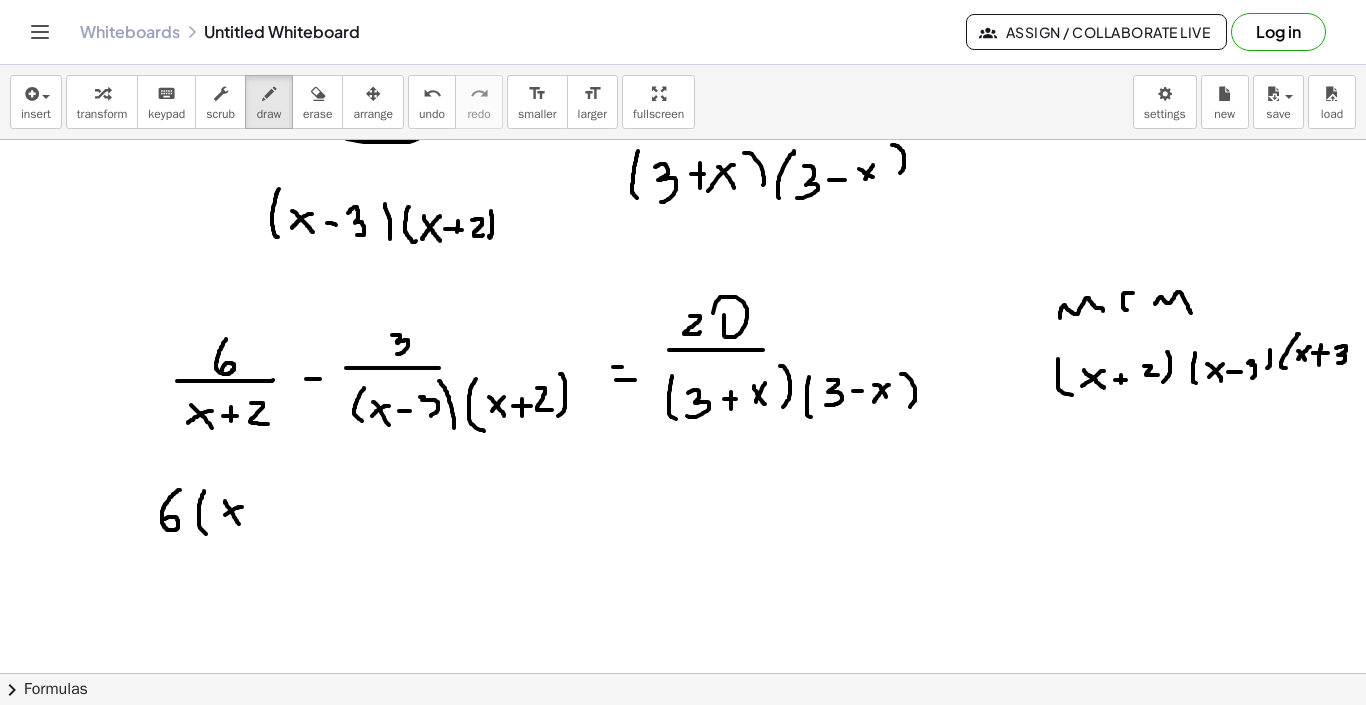 drag, startPoint x: 242, startPoint y: 496, endPoint x: 217, endPoint y: 512, distance: 29.681644 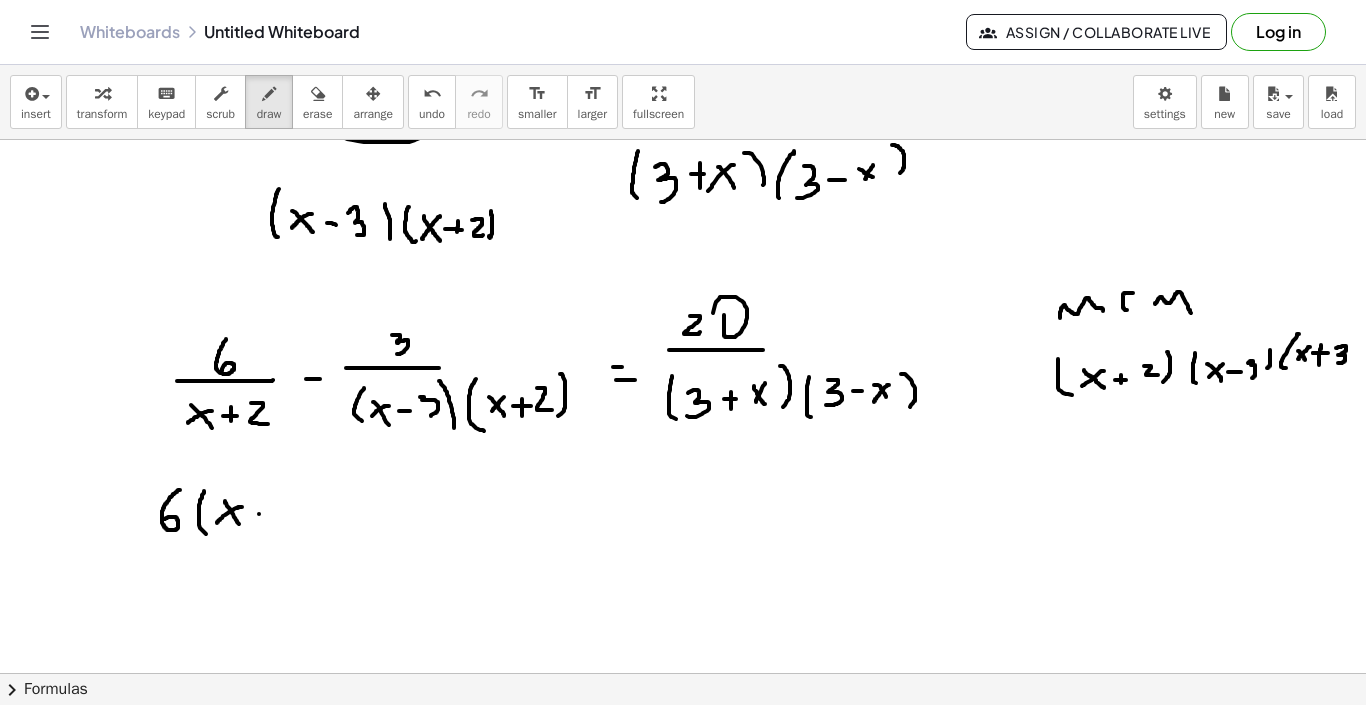 click at bounding box center [683, 524] 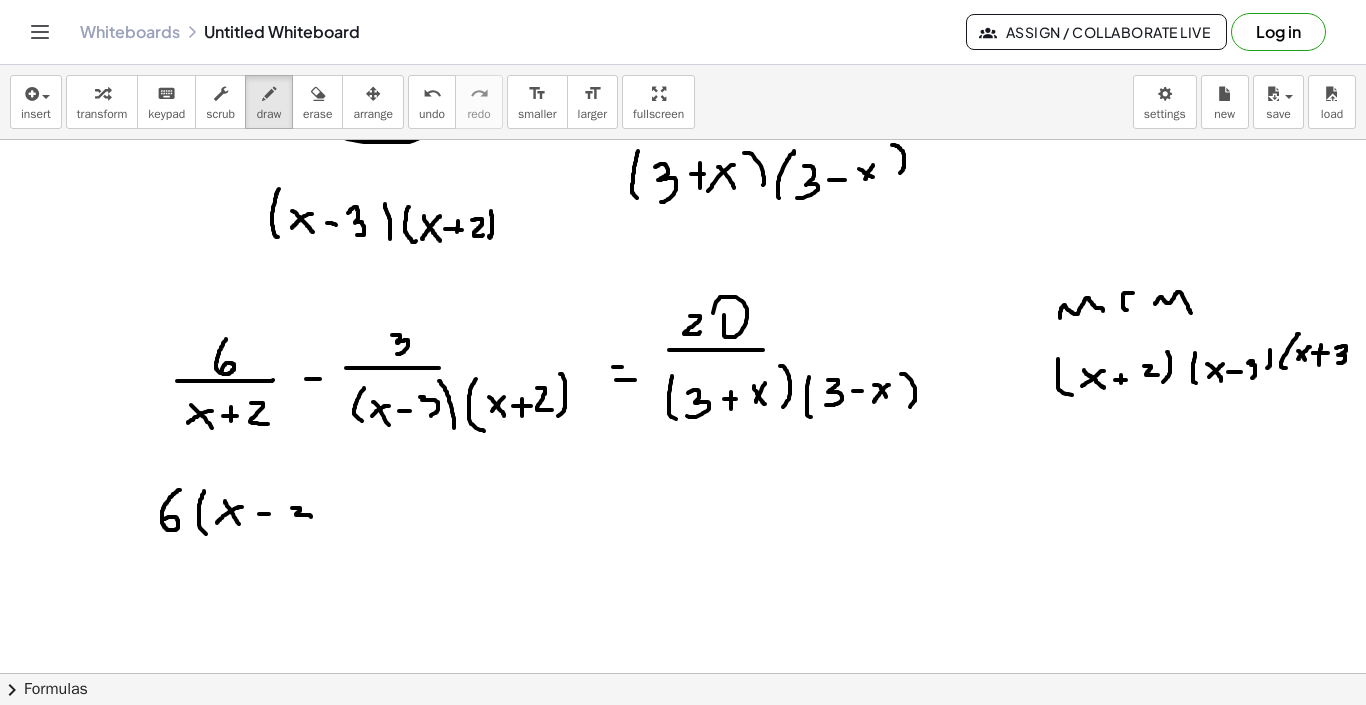 drag, startPoint x: 292, startPoint y: 497, endPoint x: 303, endPoint y: 513, distance: 19.416489 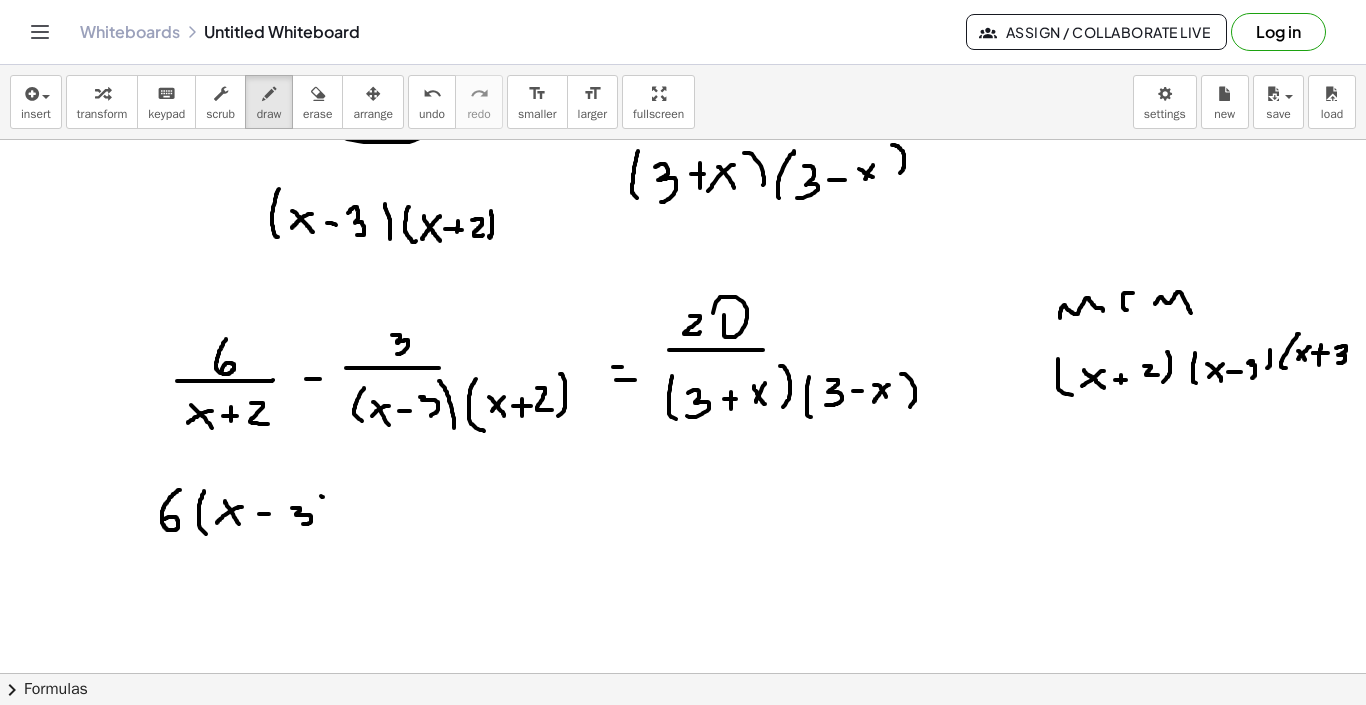 drag, startPoint x: 323, startPoint y: 486, endPoint x: 322, endPoint y: 527, distance: 41.01219 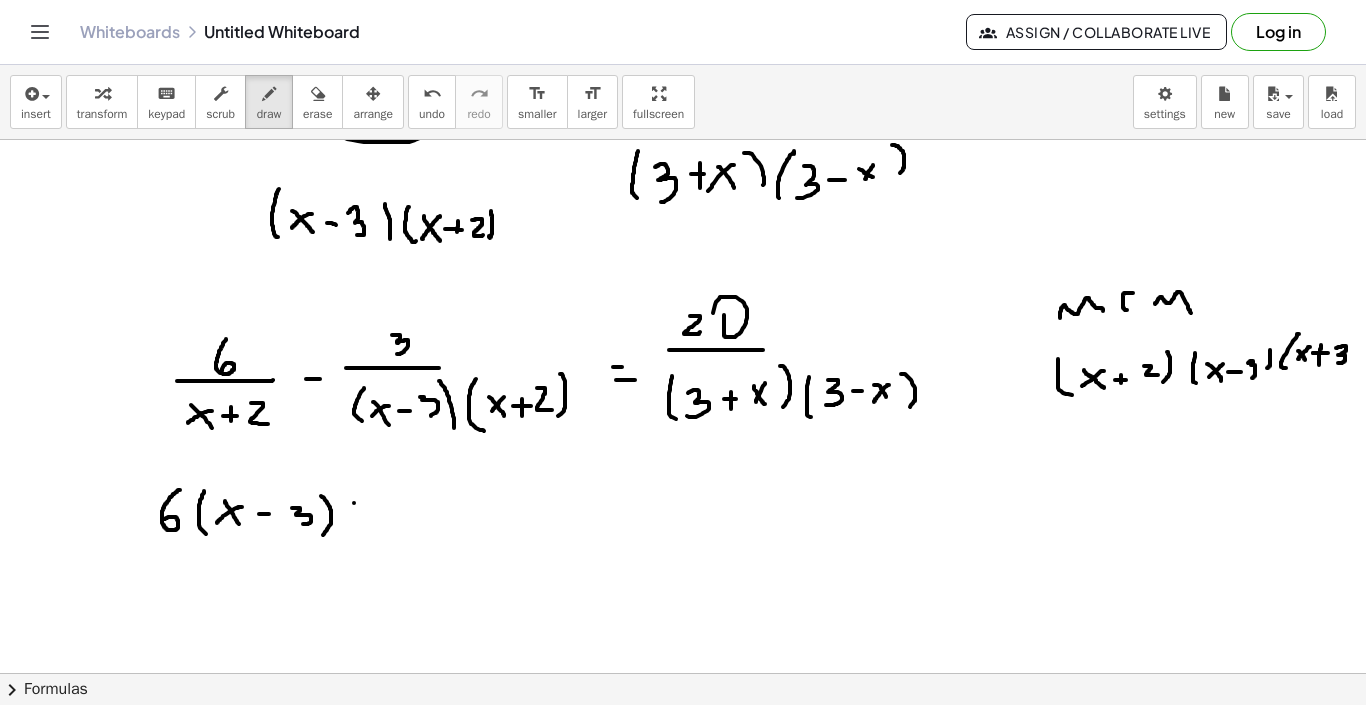 drag, startPoint x: 354, startPoint y: 492, endPoint x: 347, endPoint y: 538, distance: 46.52956 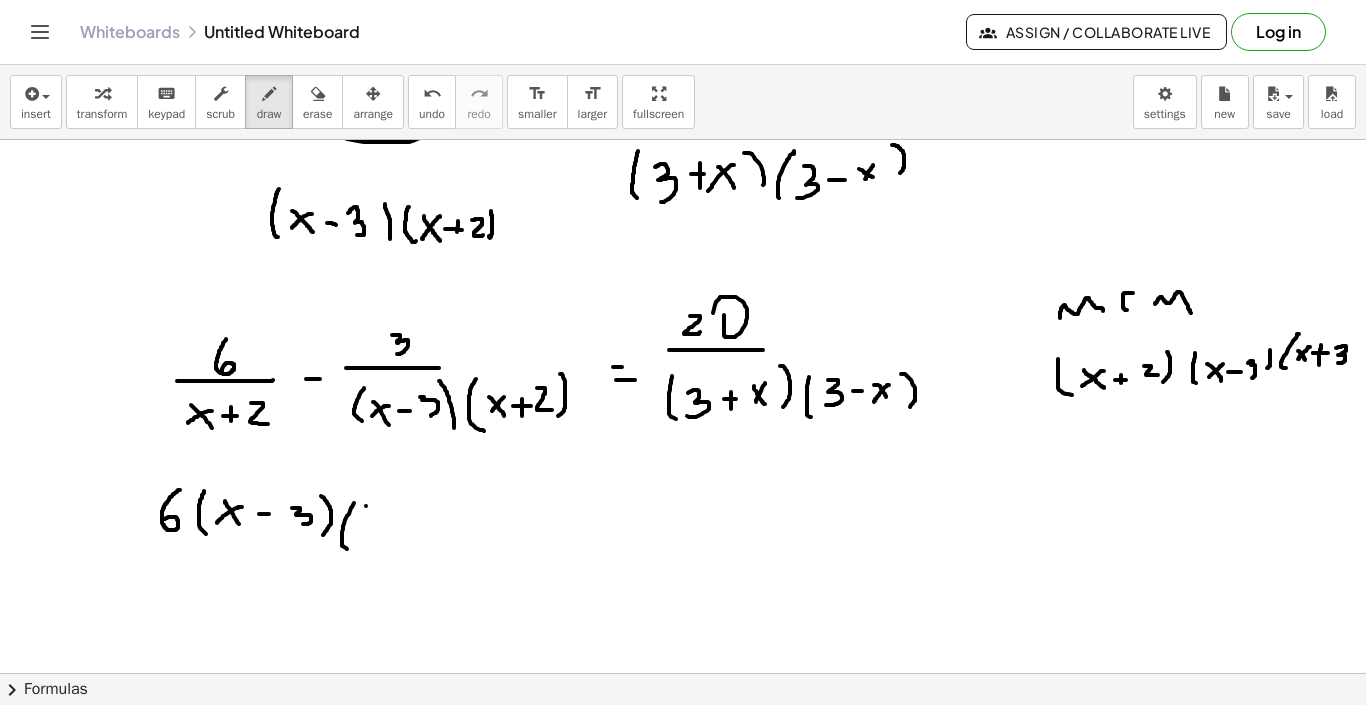drag, startPoint x: 366, startPoint y: 495, endPoint x: 379, endPoint y: 513, distance: 22.203604 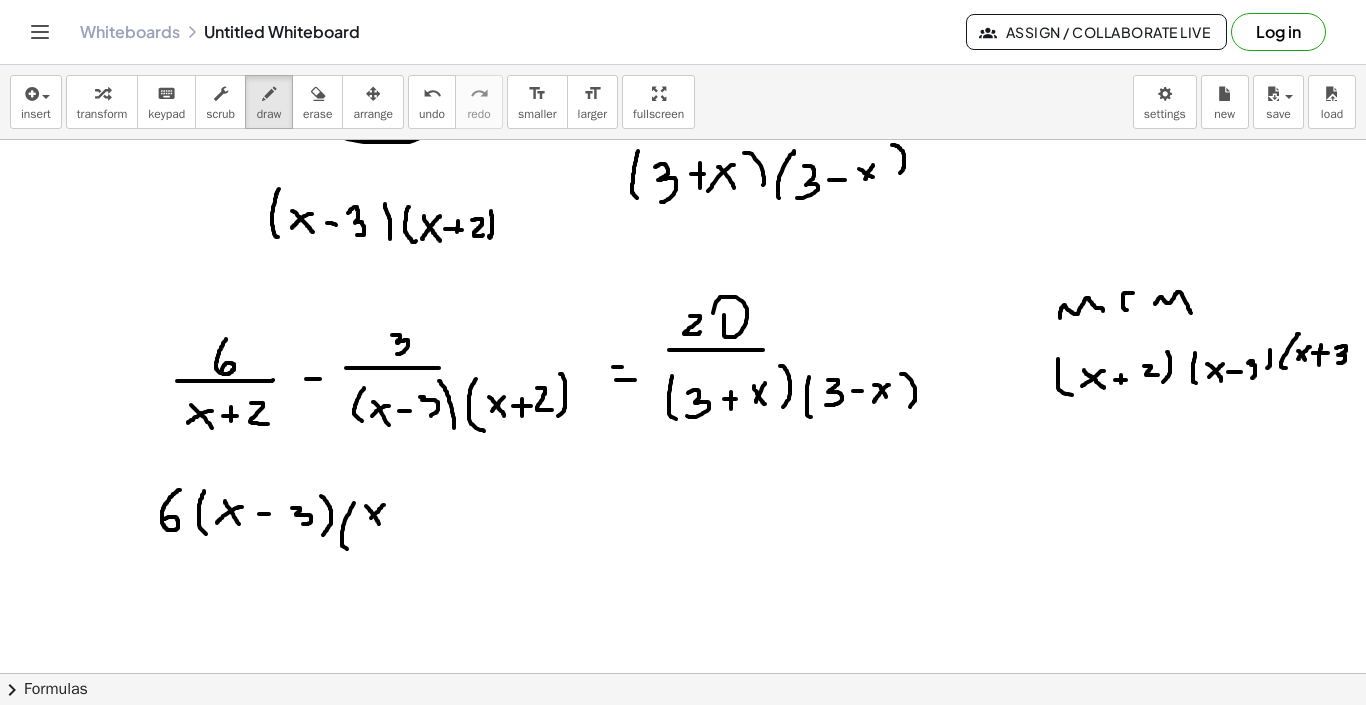 drag, startPoint x: 384, startPoint y: 494, endPoint x: 369, endPoint y: 510, distance: 21.931713 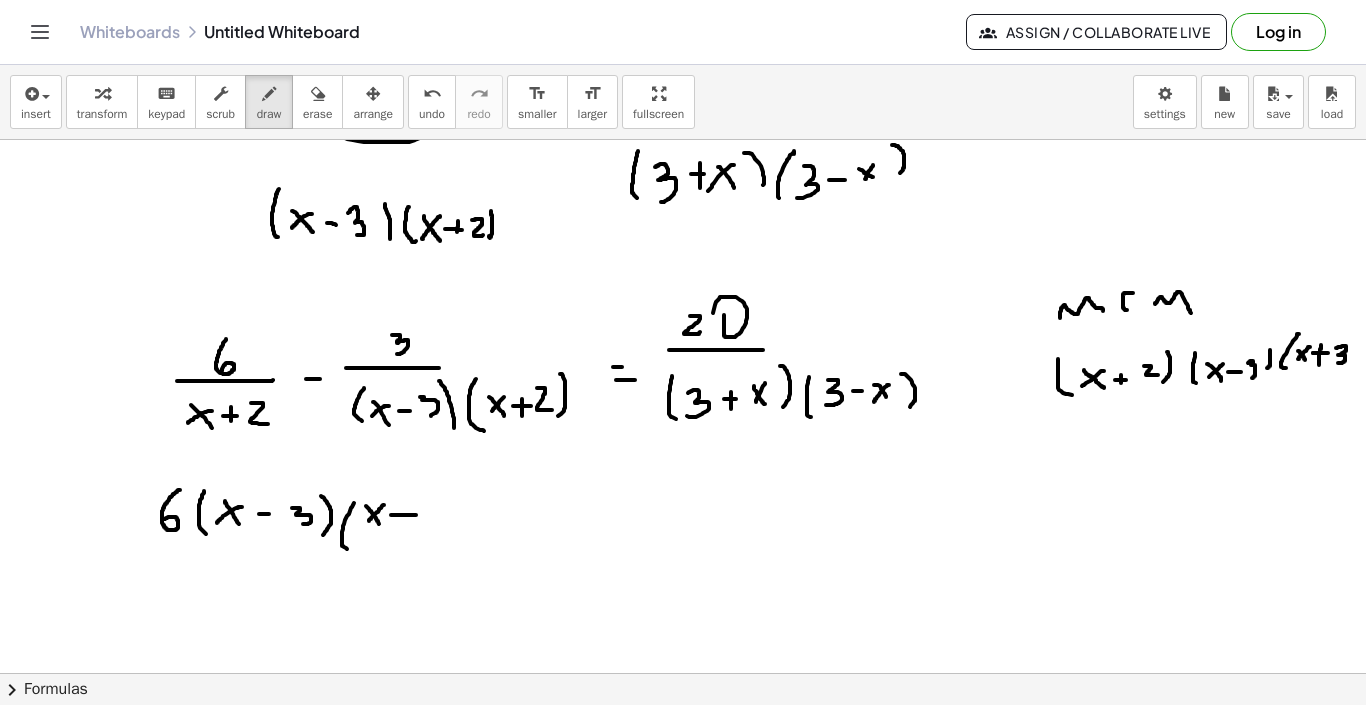 drag, startPoint x: 391, startPoint y: 504, endPoint x: 416, endPoint y: 504, distance: 25 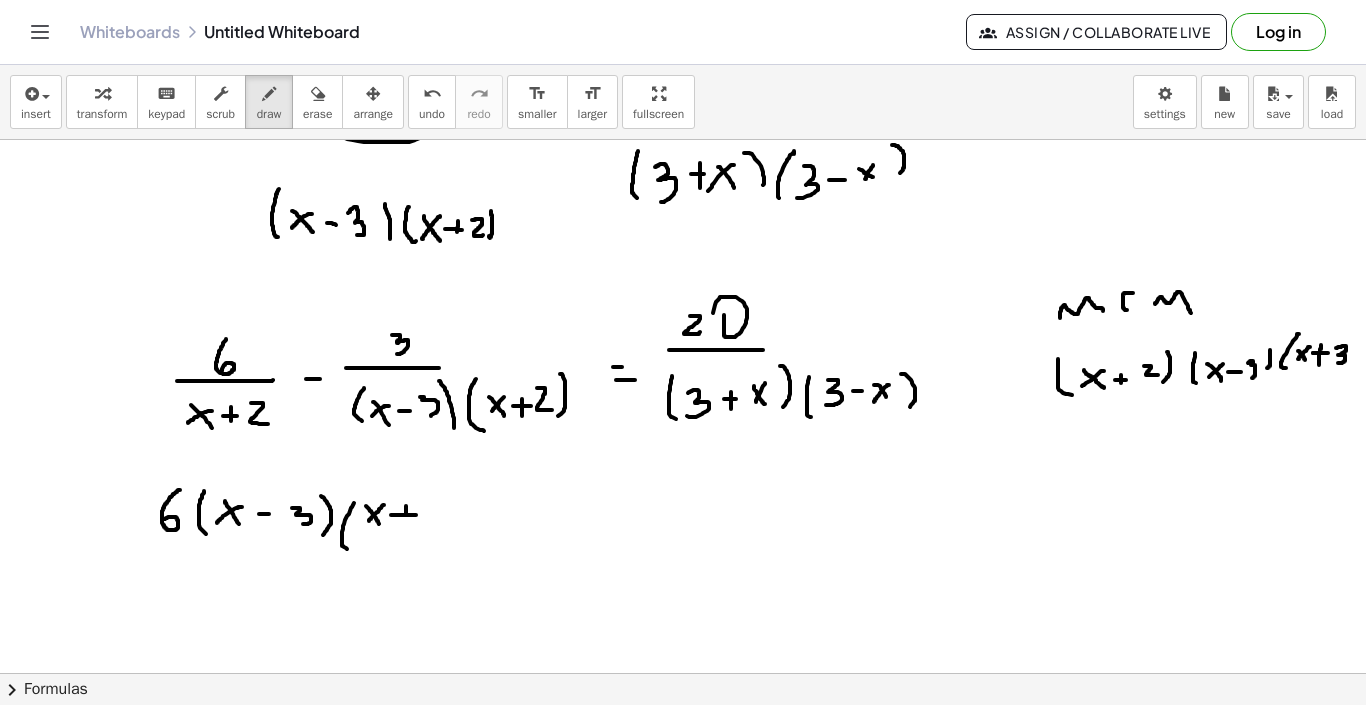 drag, startPoint x: 406, startPoint y: 495, endPoint x: 406, endPoint y: 512, distance: 17 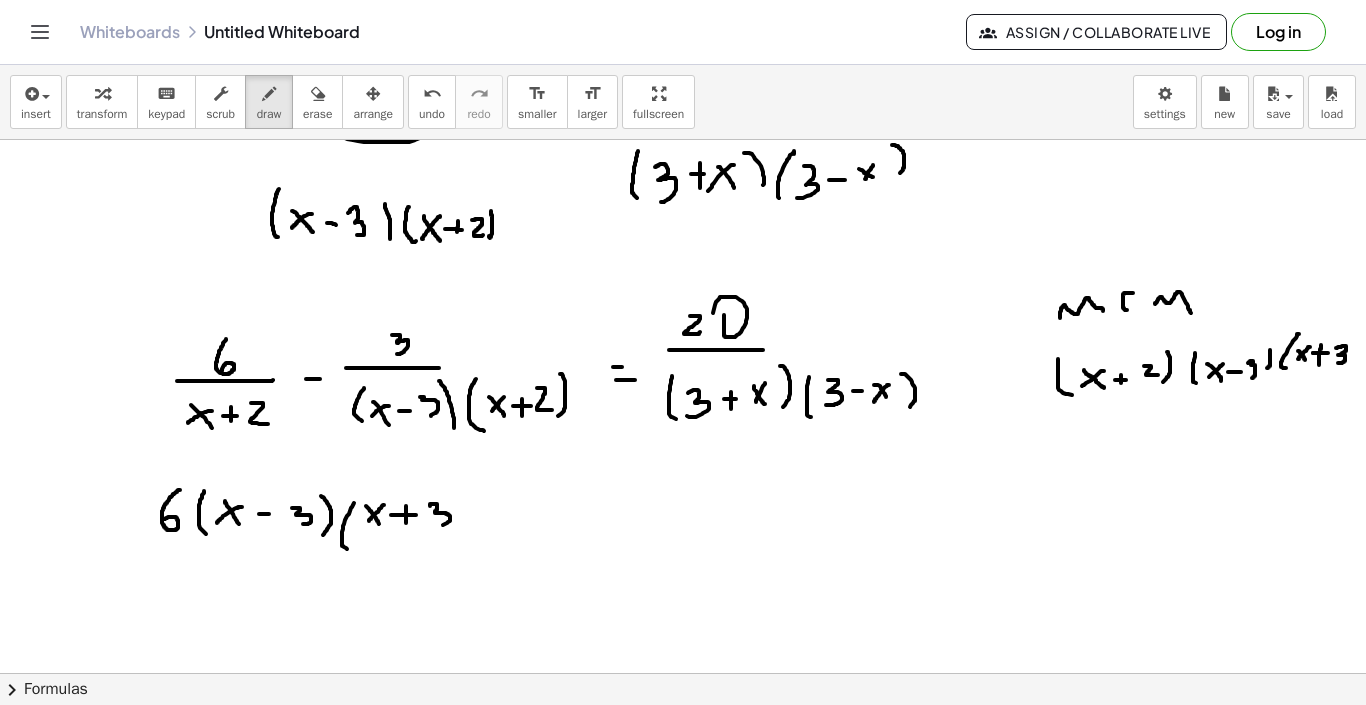 drag, startPoint x: 430, startPoint y: 495, endPoint x: 432, endPoint y: 517, distance: 22.090721 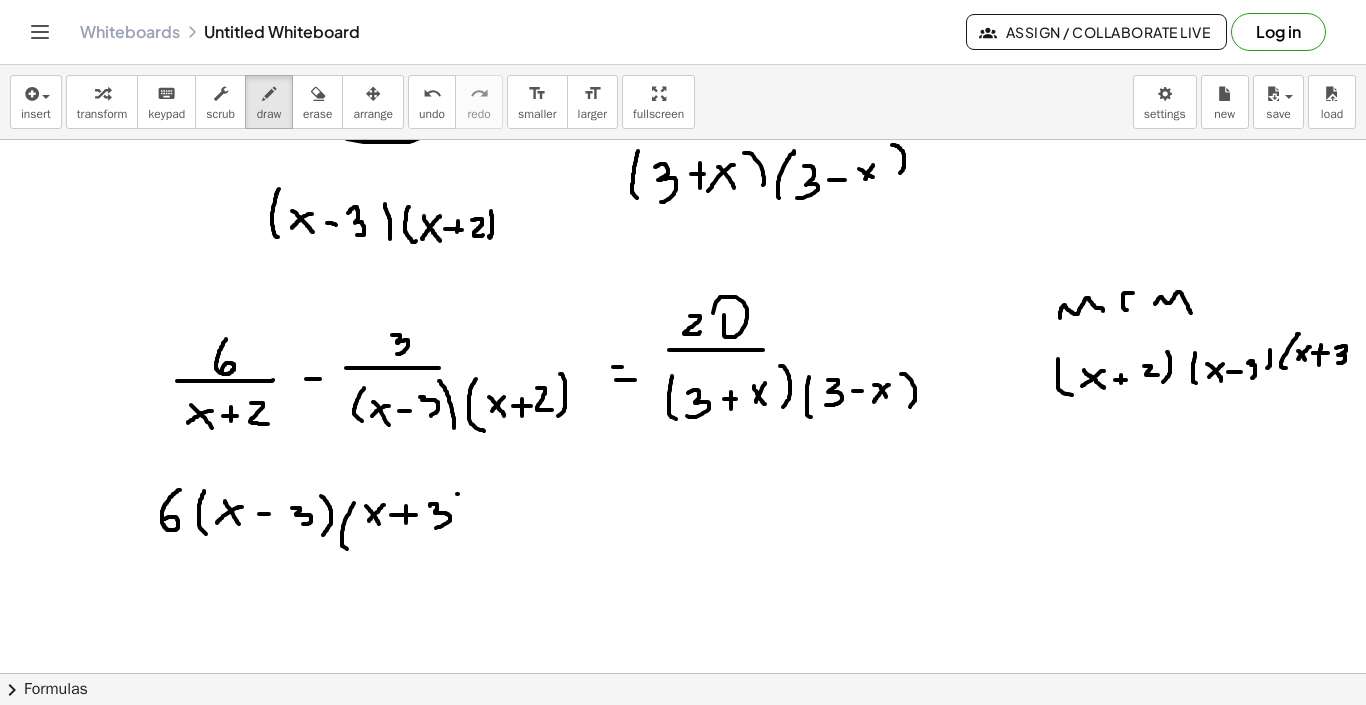 drag, startPoint x: 457, startPoint y: 483, endPoint x: 462, endPoint y: 522, distance: 39.319206 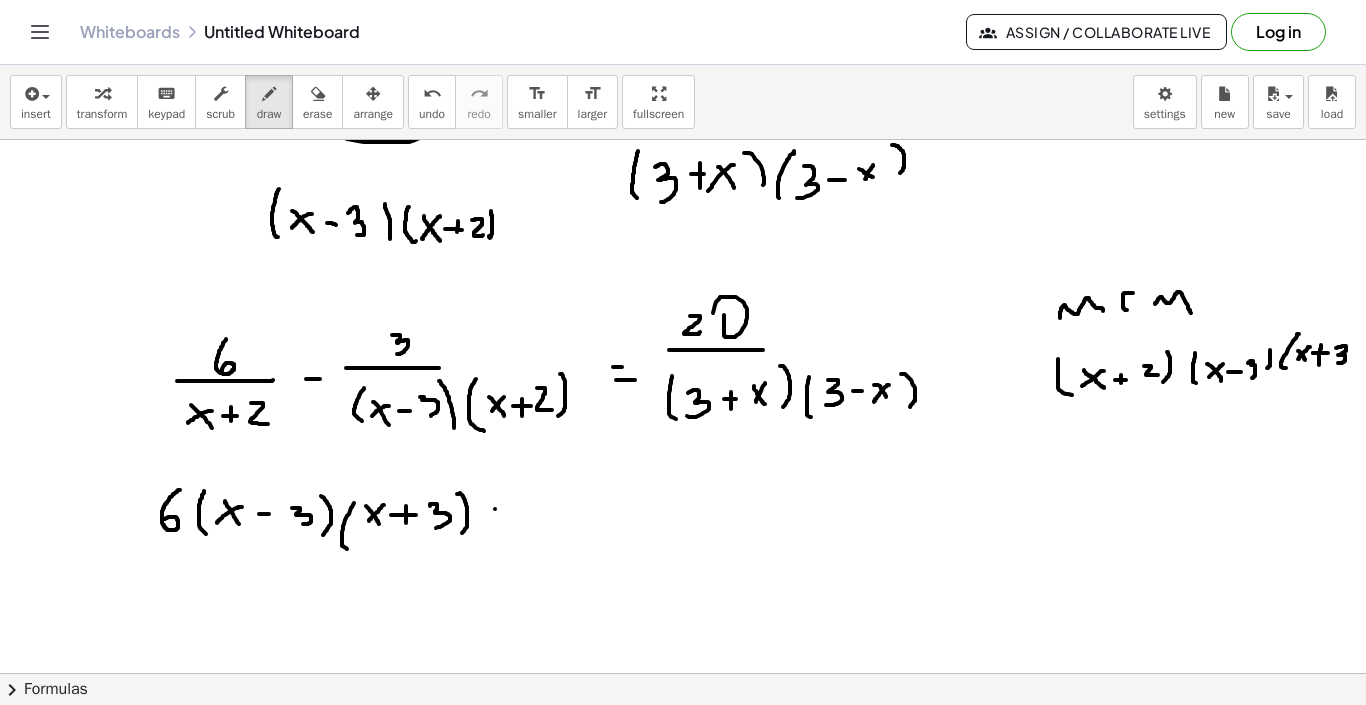 drag, startPoint x: 495, startPoint y: 498, endPoint x: 511, endPoint y: 498, distance: 16 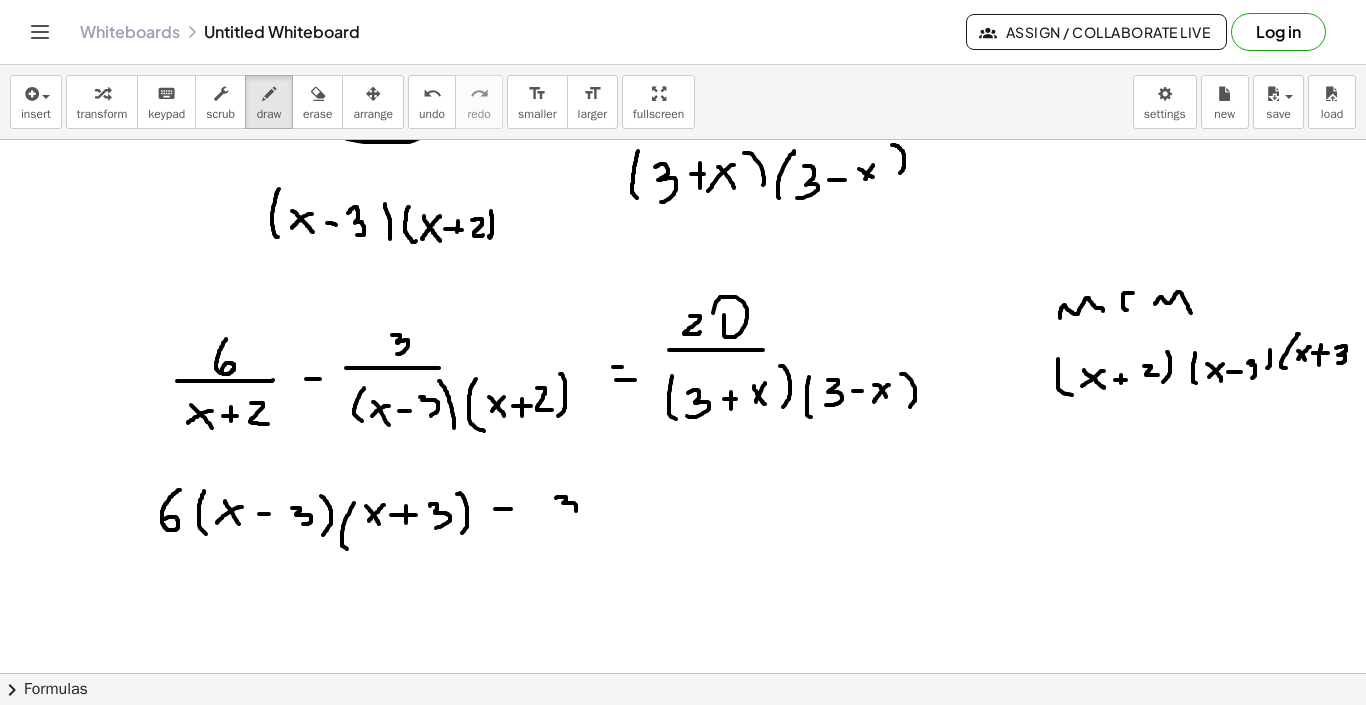 drag, startPoint x: 556, startPoint y: 487, endPoint x: 564, endPoint y: 504, distance: 18.788294 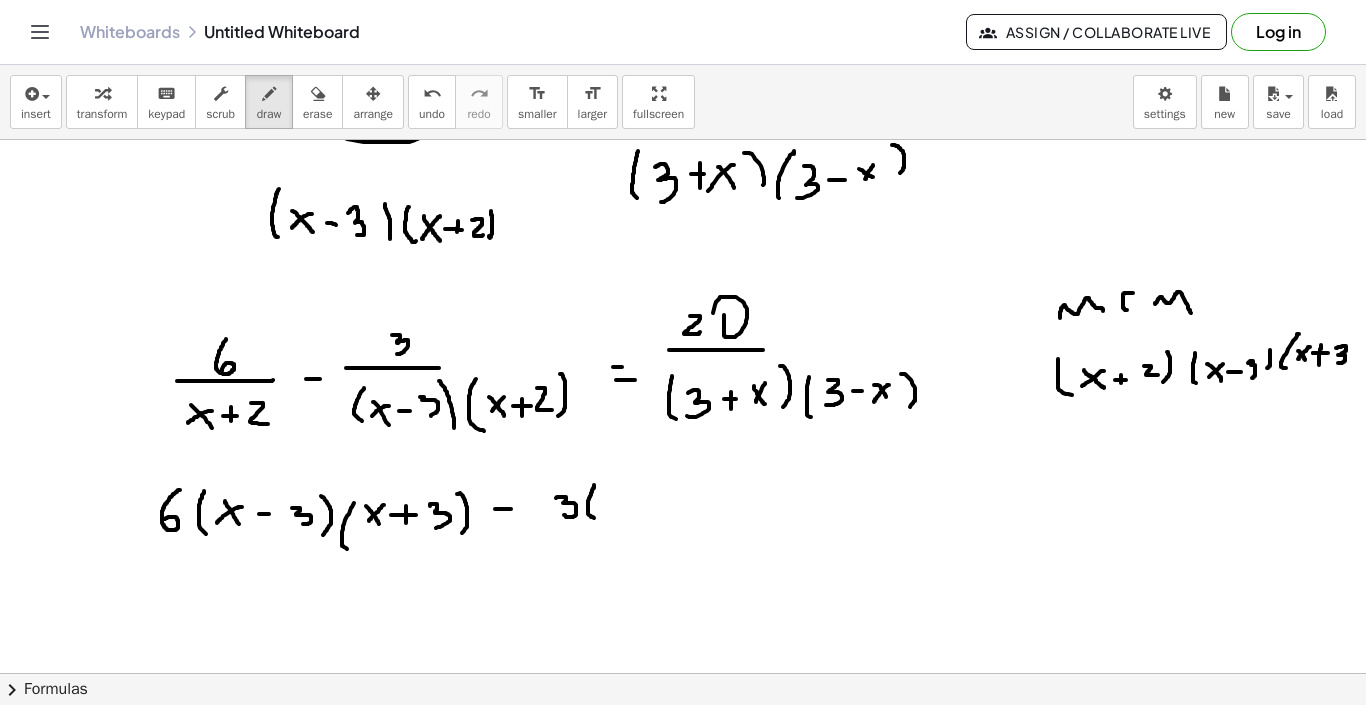 drag, startPoint x: 594, startPoint y: 474, endPoint x: 594, endPoint y: 507, distance: 33 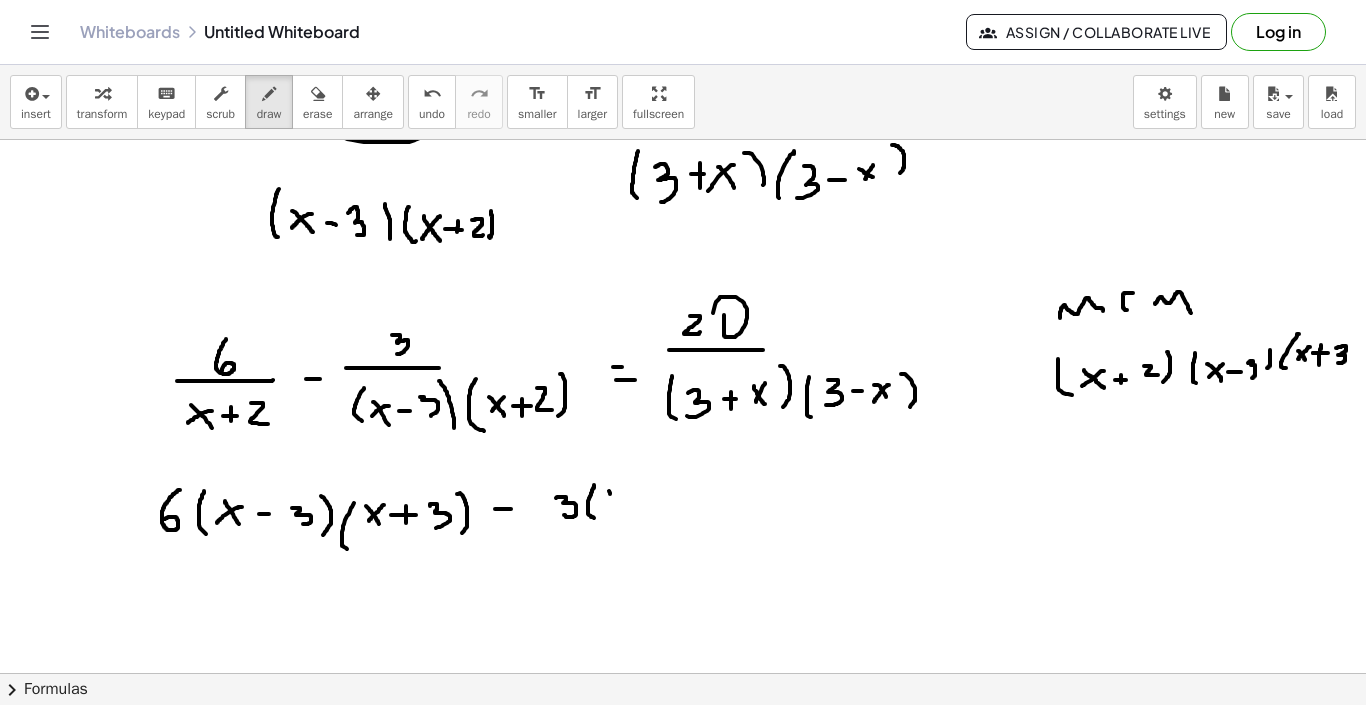 drag, startPoint x: 609, startPoint y: 480, endPoint x: 624, endPoint y: 508, distance: 31.764761 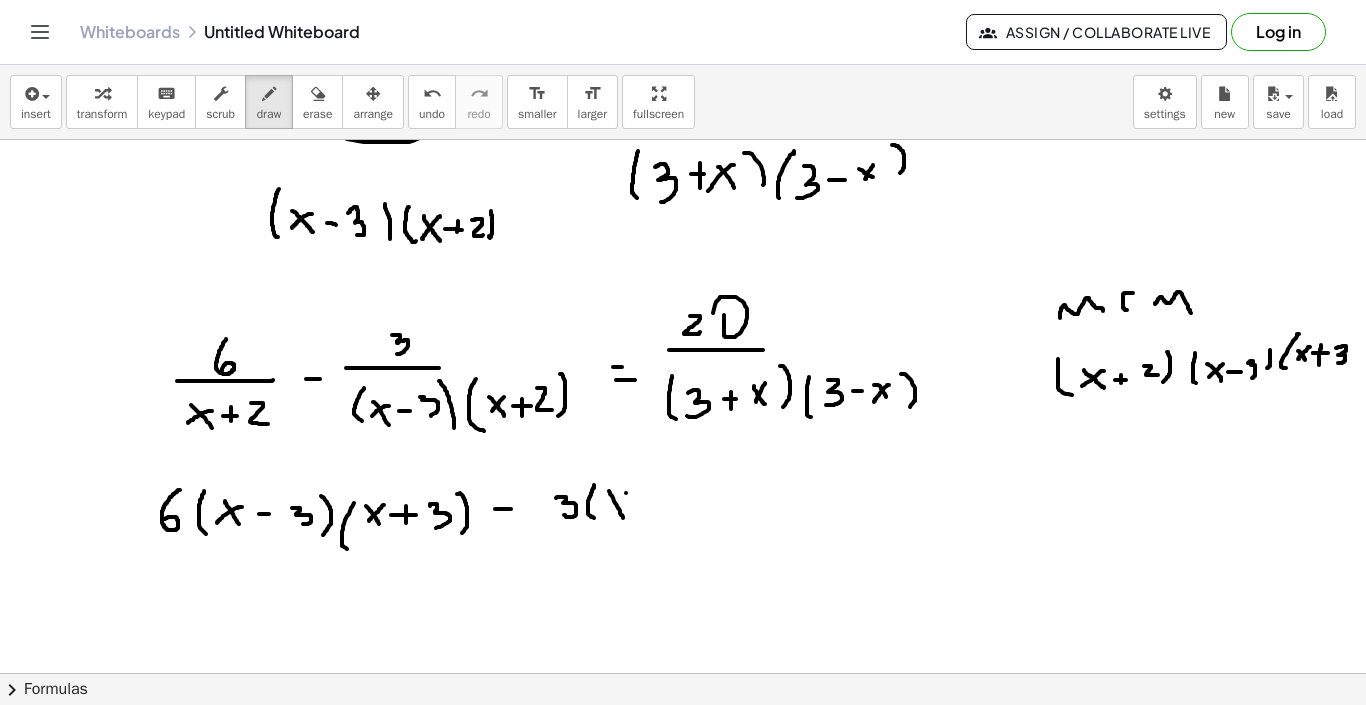 drag, startPoint x: 626, startPoint y: 482, endPoint x: 603, endPoint y: 499, distance: 28.600698 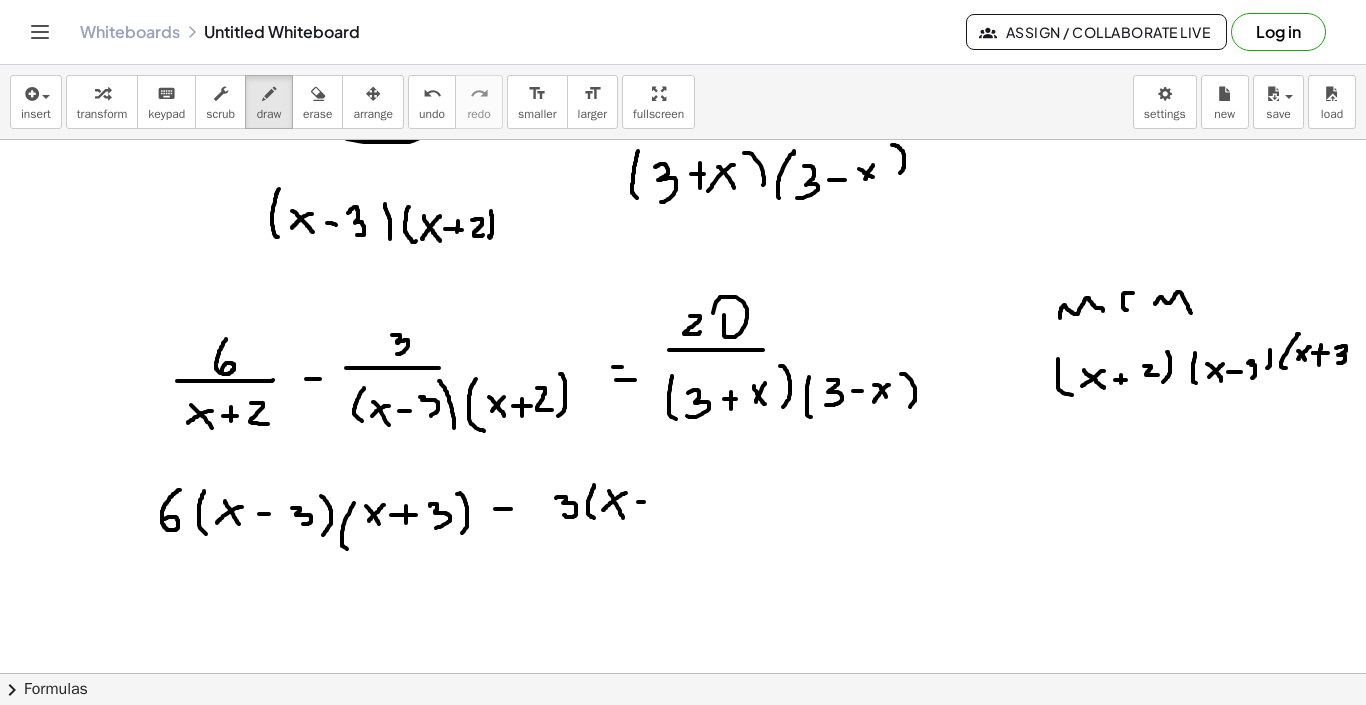 drag, startPoint x: 638, startPoint y: 491, endPoint x: 661, endPoint y: 491, distance: 23 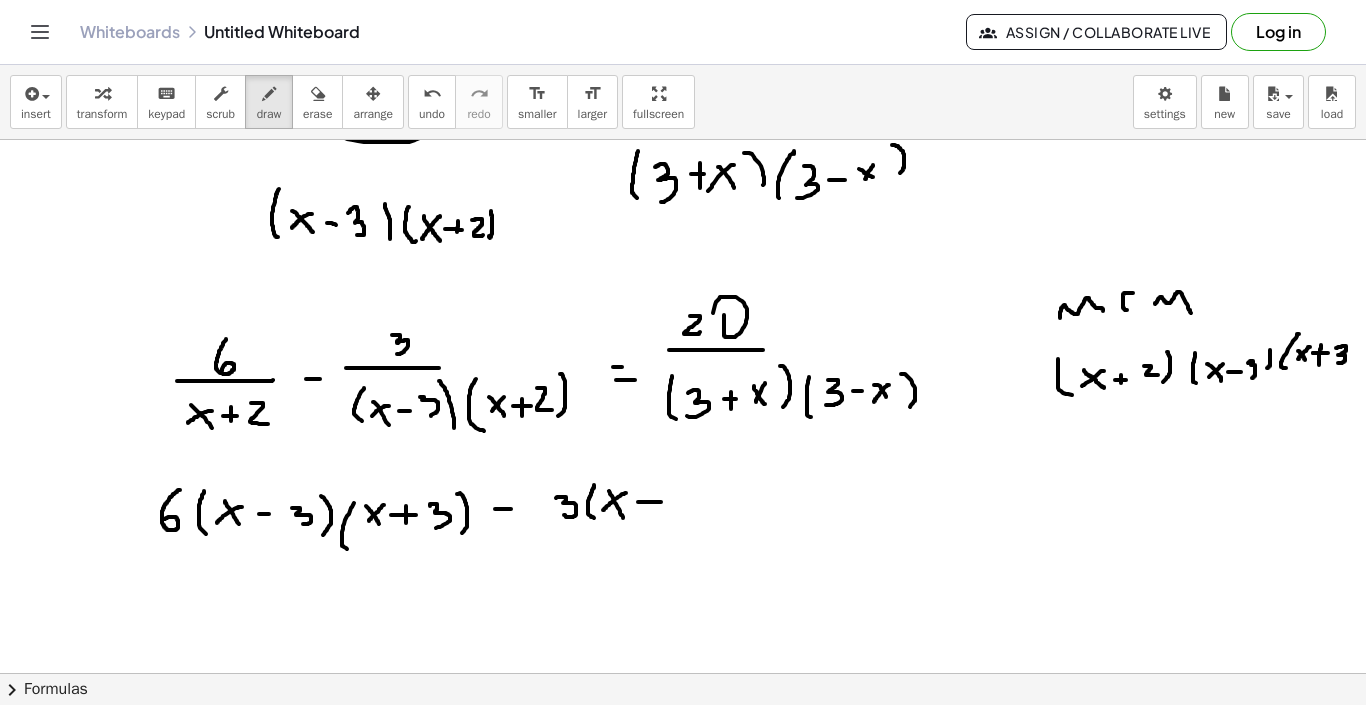 drag, startPoint x: 649, startPoint y: 485, endPoint x: 649, endPoint y: 498, distance: 13 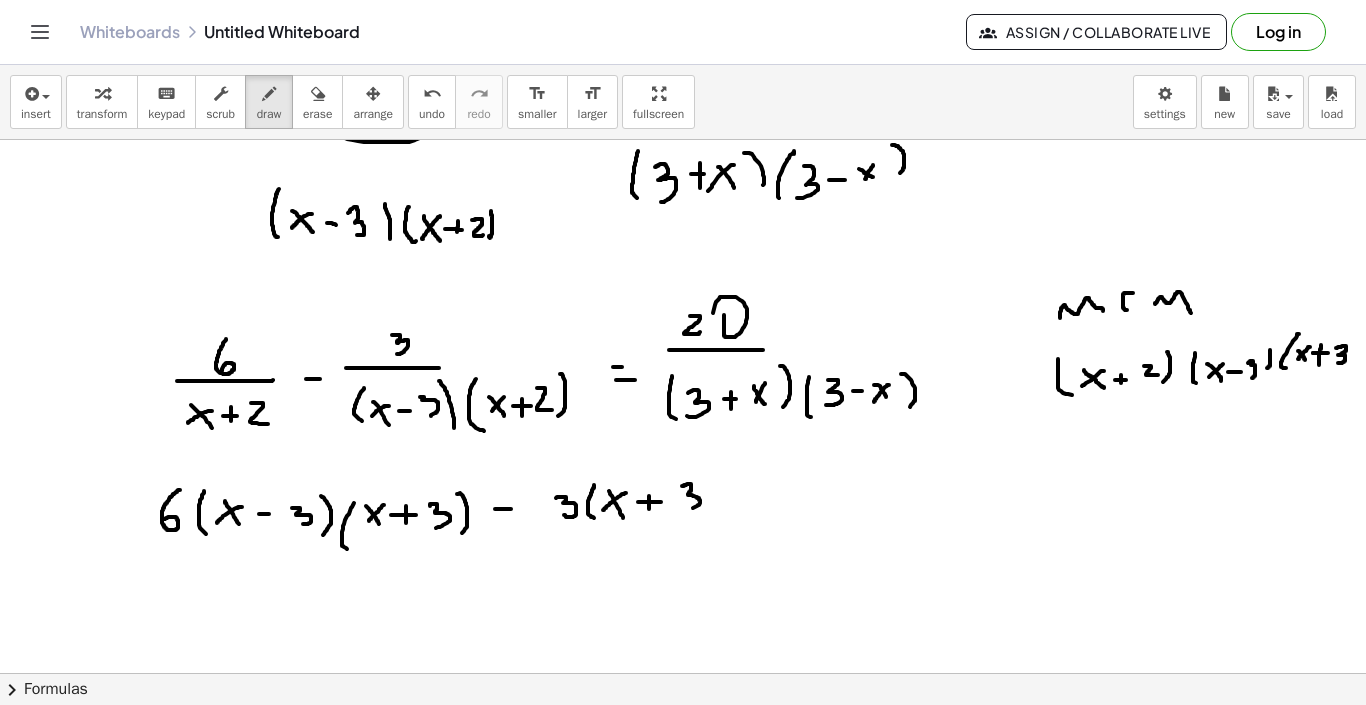 drag, startPoint x: 682, startPoint y: 475, endPoint x: 682, endPoint y: 499, distance: 24 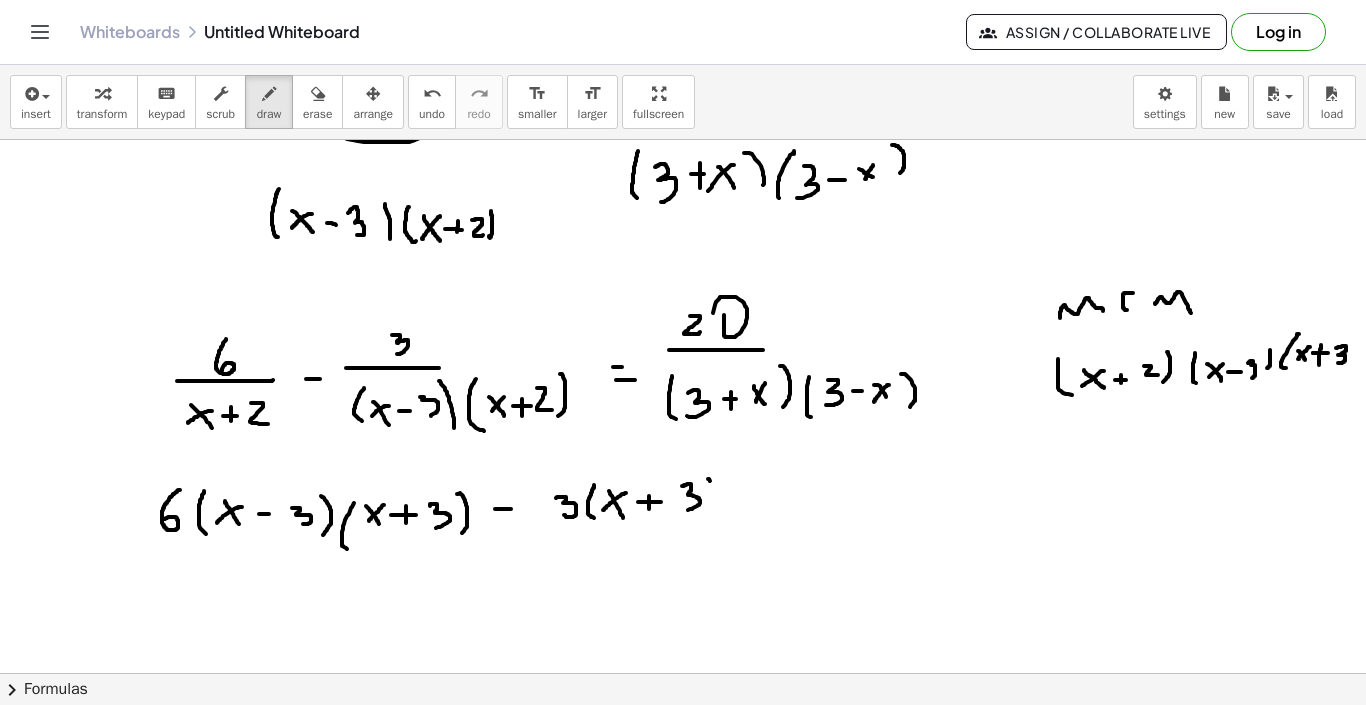 drag, startPoint x: 708, startPoint y: 468, endPoint x: 707, endPoint y: 521, distance: 53.009434 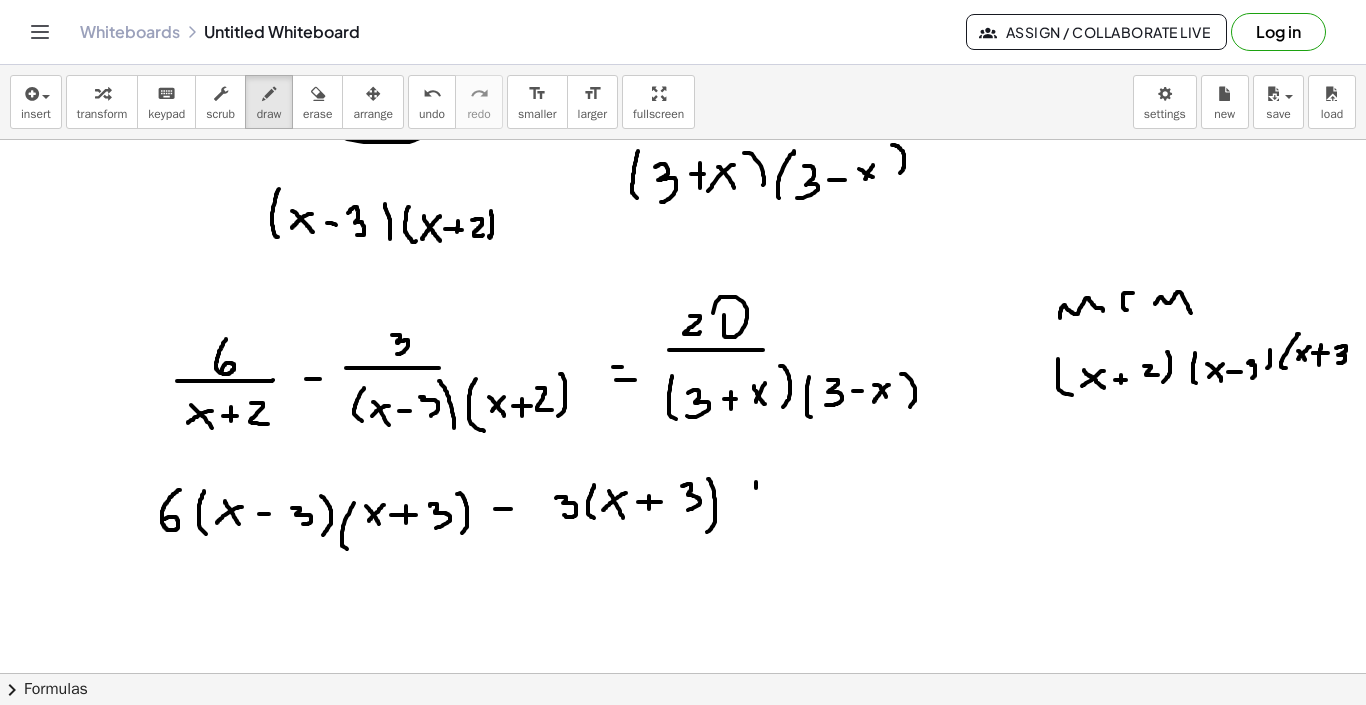 drag, startPoint x: 756, startPoint y: 471, endPoint x: 768, endPoint y: 503, distance: 34.176014 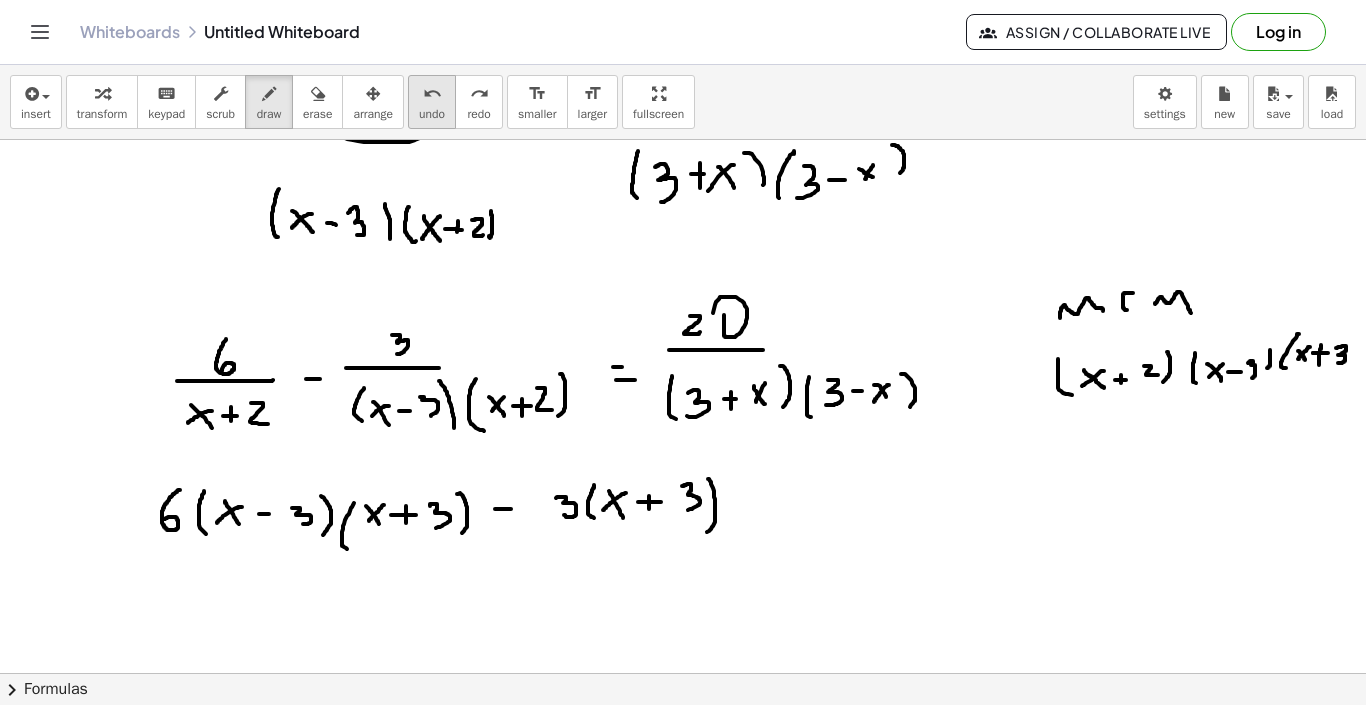 click on "undo" at bounding box center (432, 93) 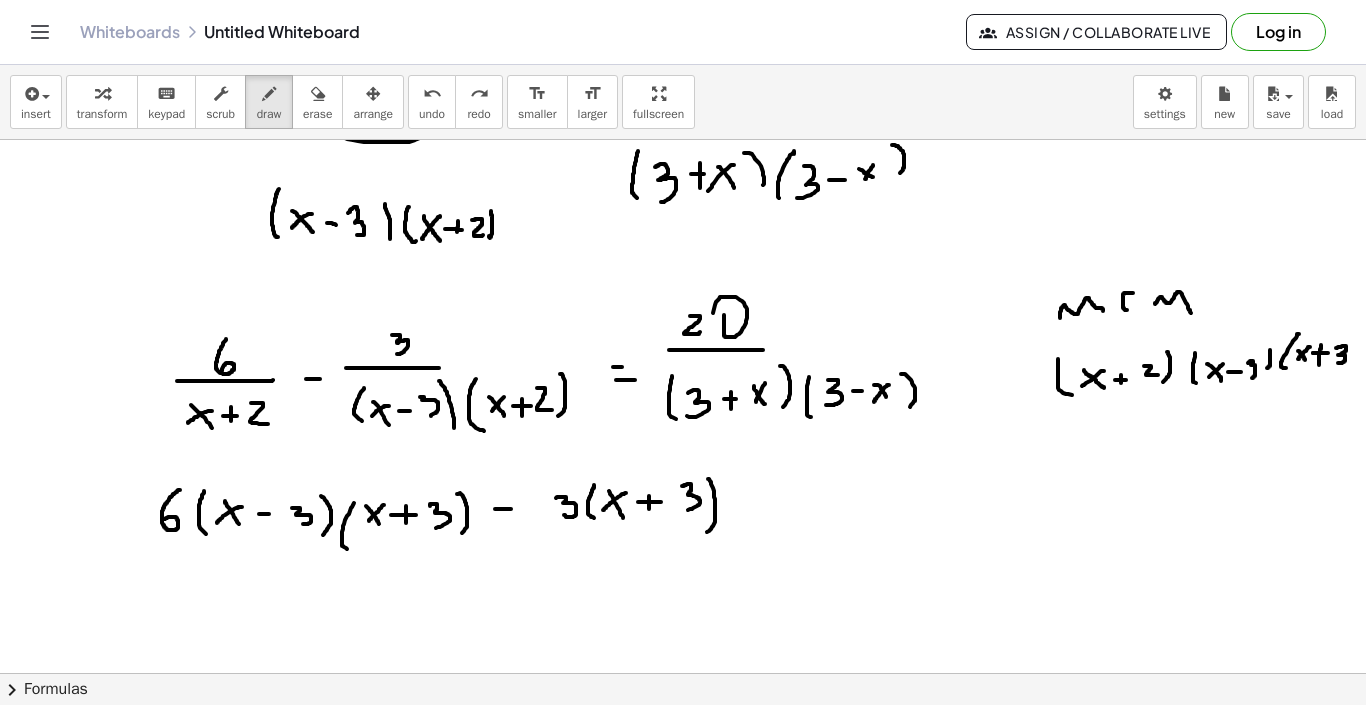 drag, startPoint x: 745, startPoint y: 479, endPoint x: 760, endPoint y: 479, distance: 15 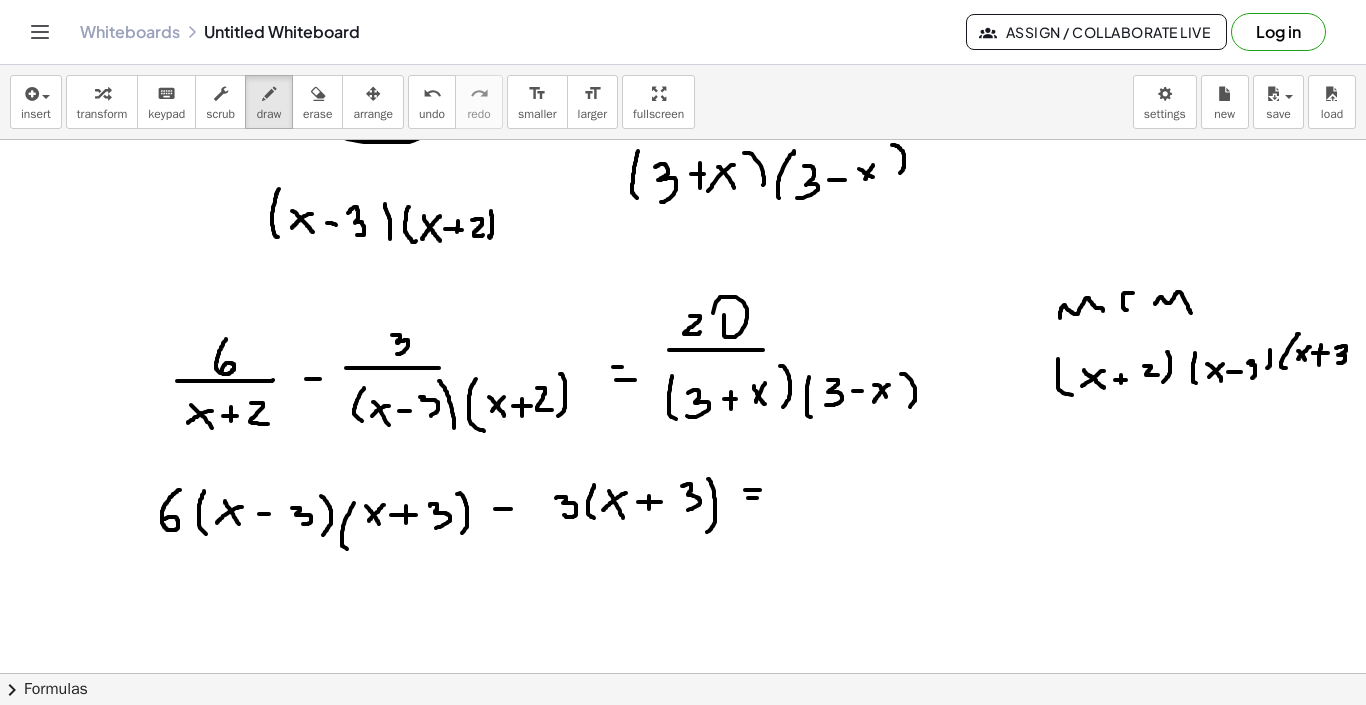drag, startPoint x: 748, startPoint y: 487, endPoint x: 763, endPoint y: 487, distance: 15 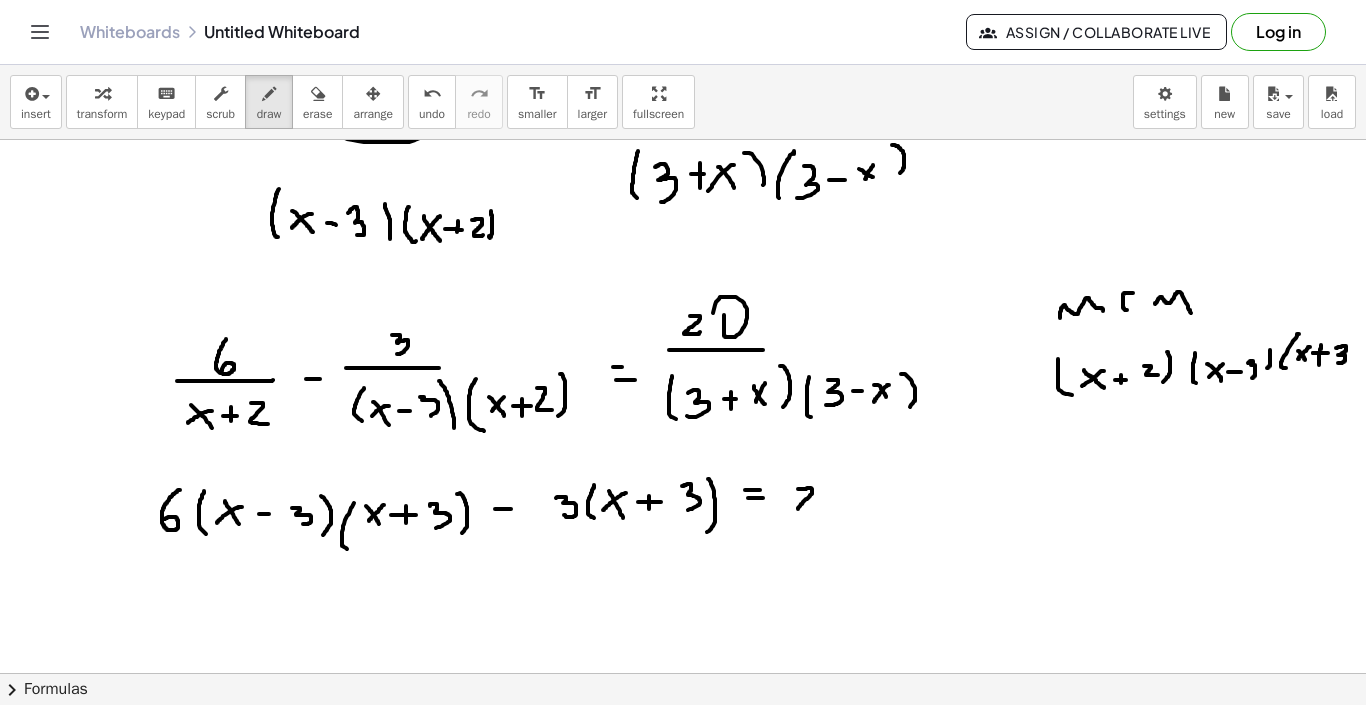 drag, startPoint x: 798, startPoint y: 478, endPoint x: 820, endPoint y: 498, distance: 29.732138 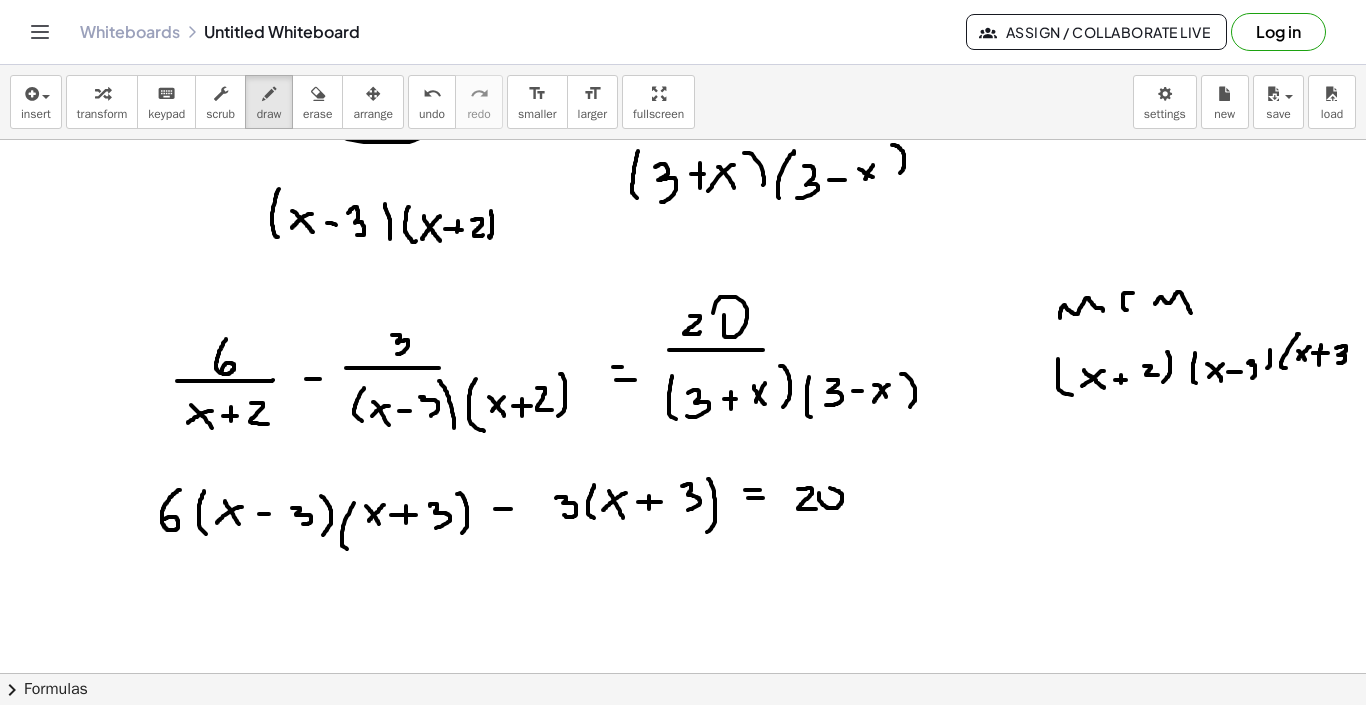 click at bounding box center [683, 524] 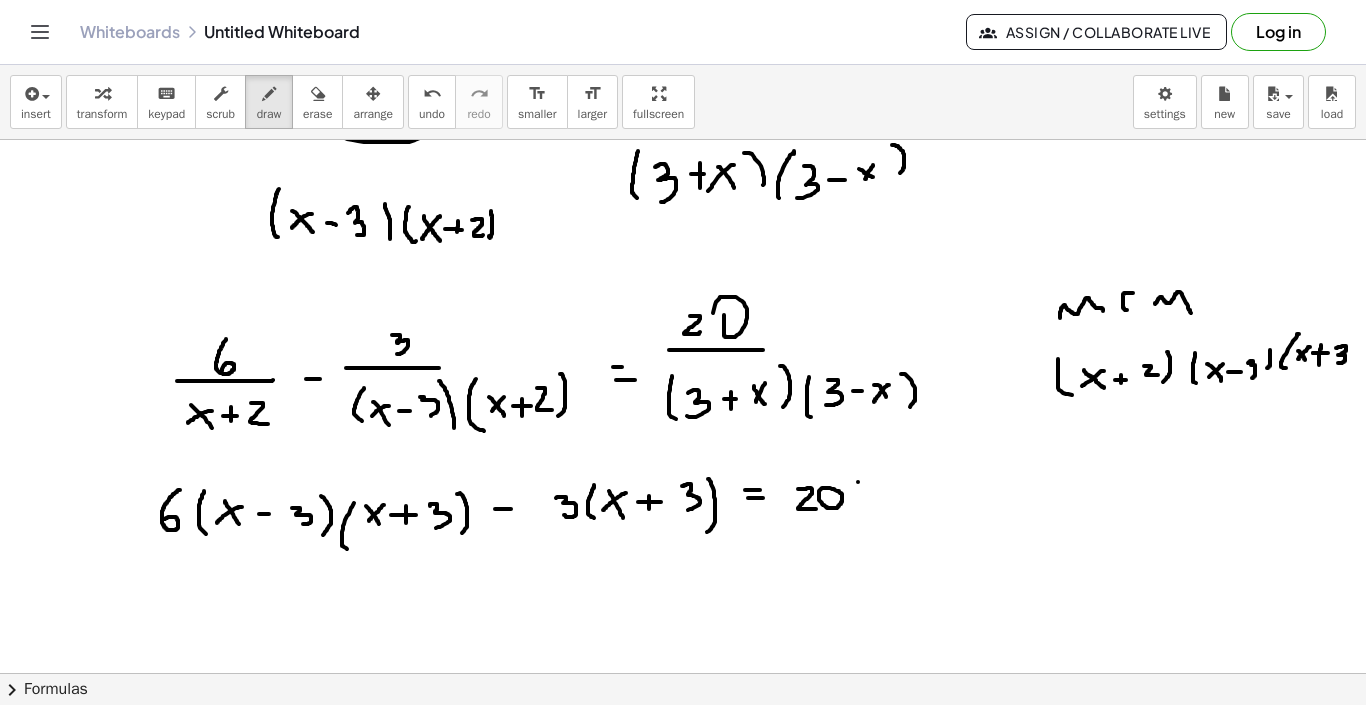 drag, startPoint x: 858, startPoint y: 471, endPoint x: 867, endPoint y: 506, distance: 36.138622 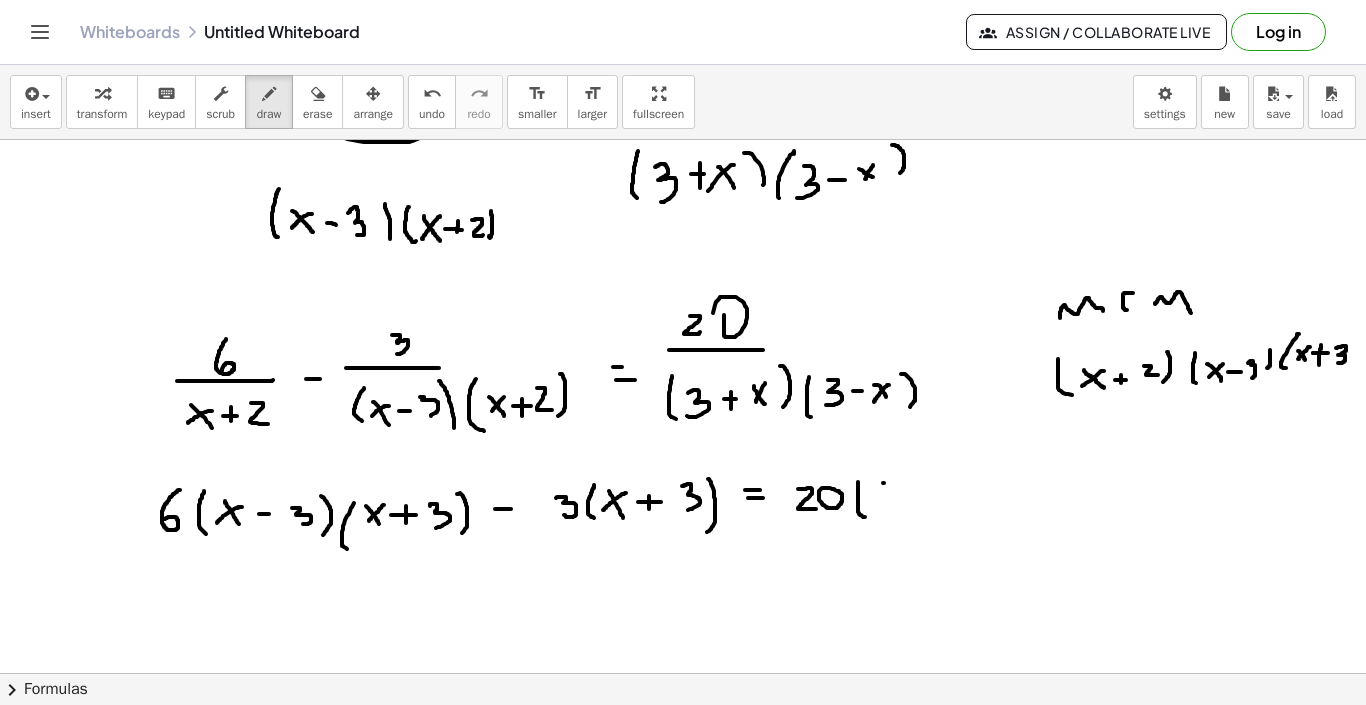 drag, startPoint x: 883, startPoint y: 472, endPoint x: 897, endPoint y: 491, distance: 23.600847 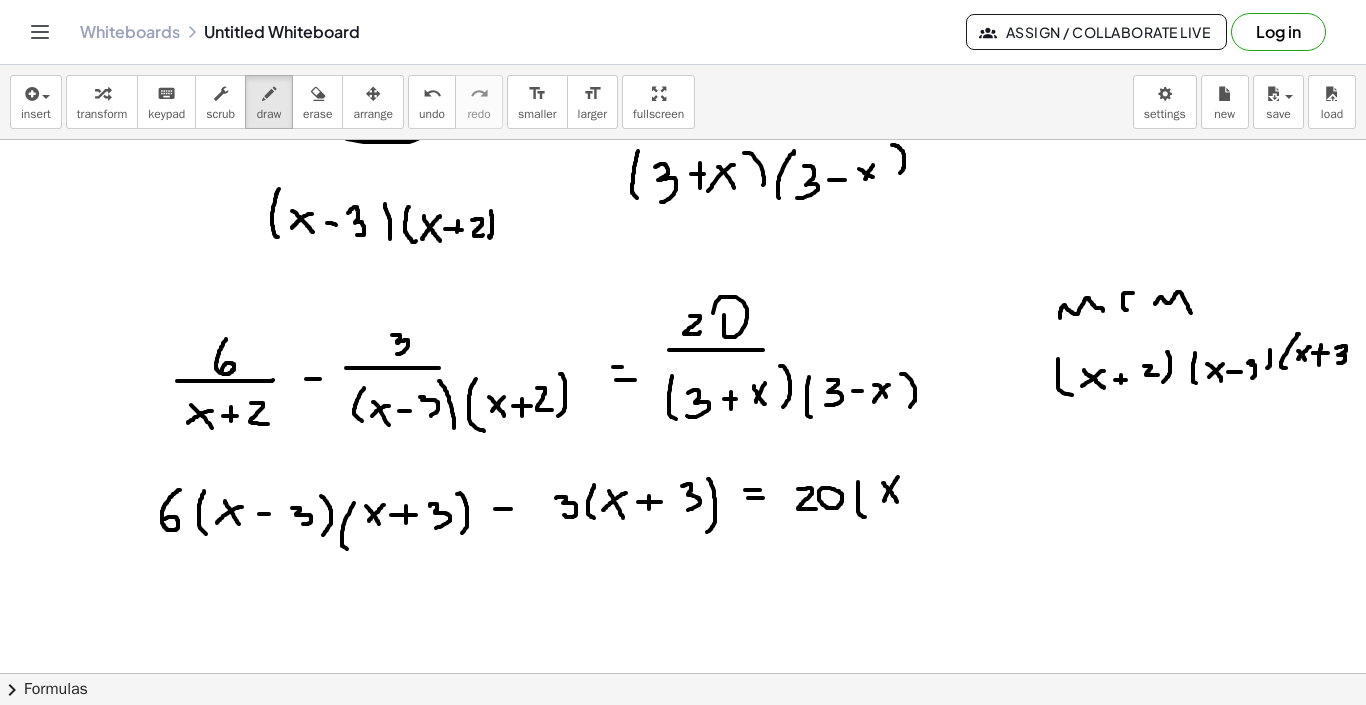 drag, startPoint x: 898, startPoint y: 466, endPoint x: 884, endPoint y: 492, distance: 29.529646 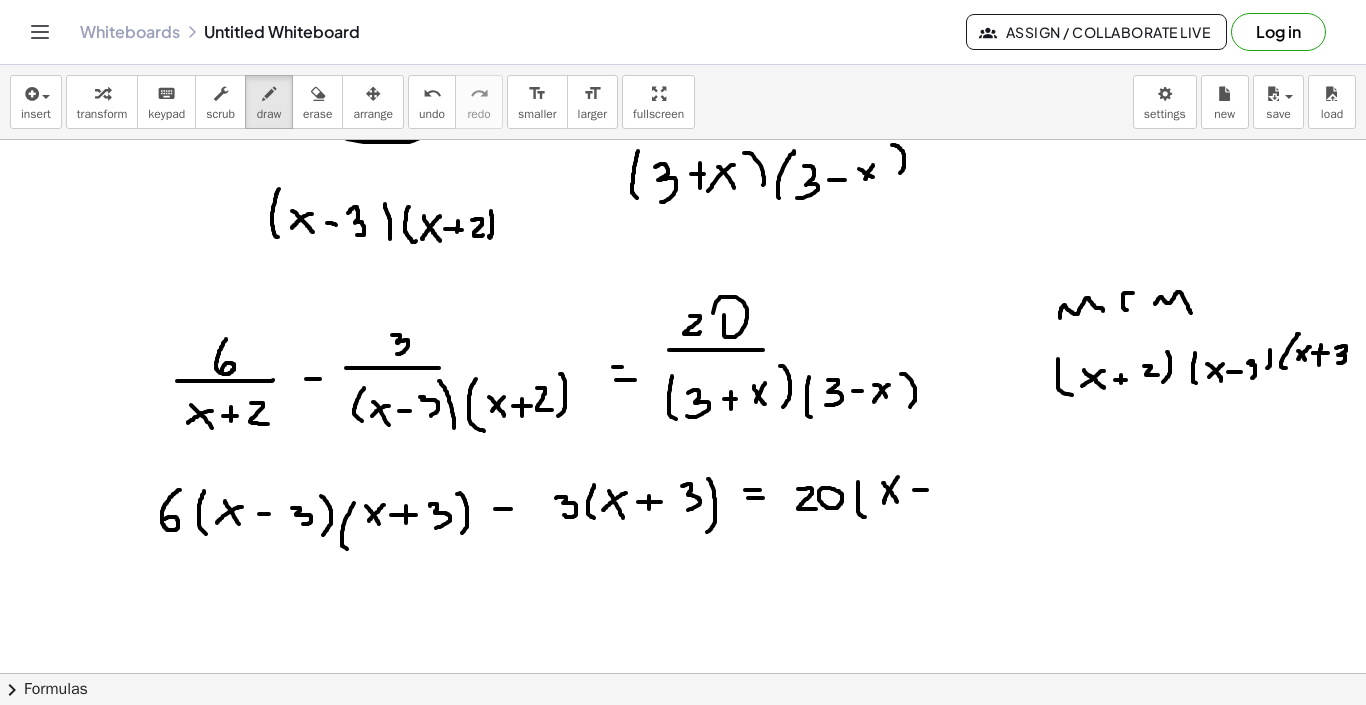 click at bounding box center (683, 524) 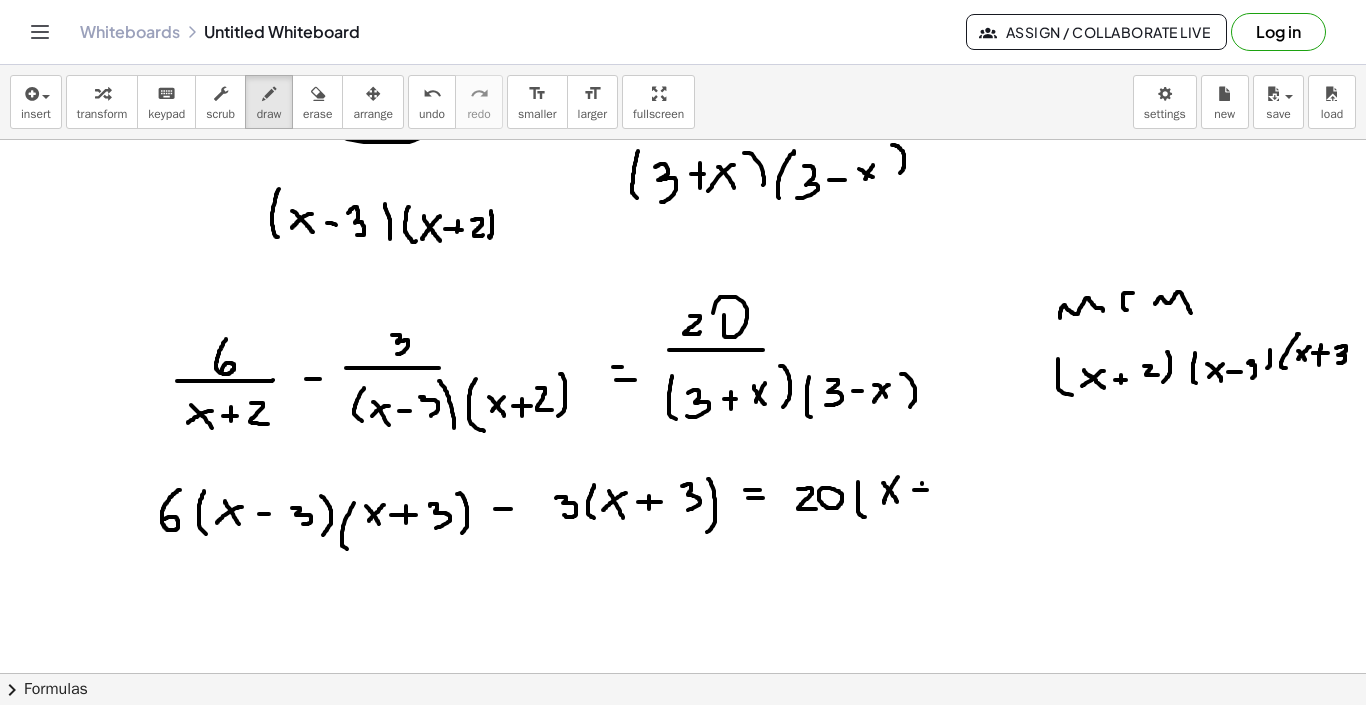 drag, startPoint x: 922, startPoint y: 472, endPoint x: 922, endPoint y: 490, distance: 18 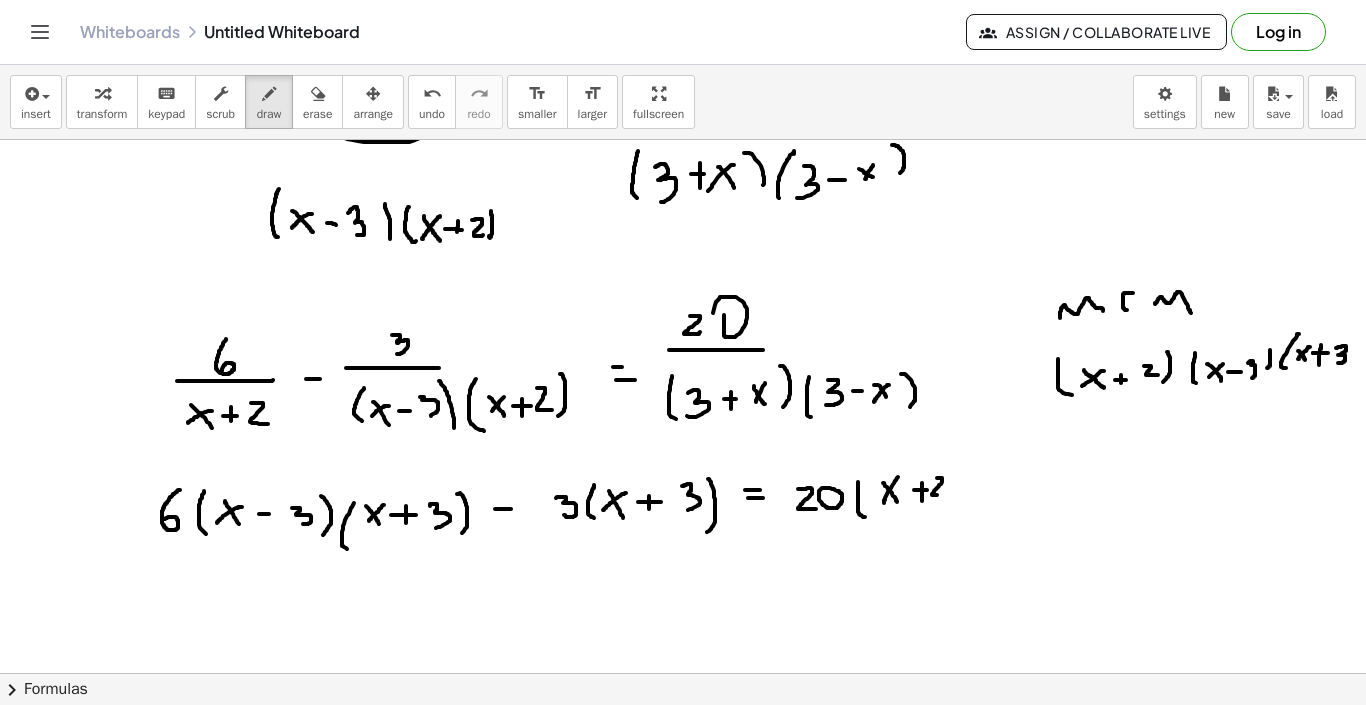click at bounding box center (683, 524) 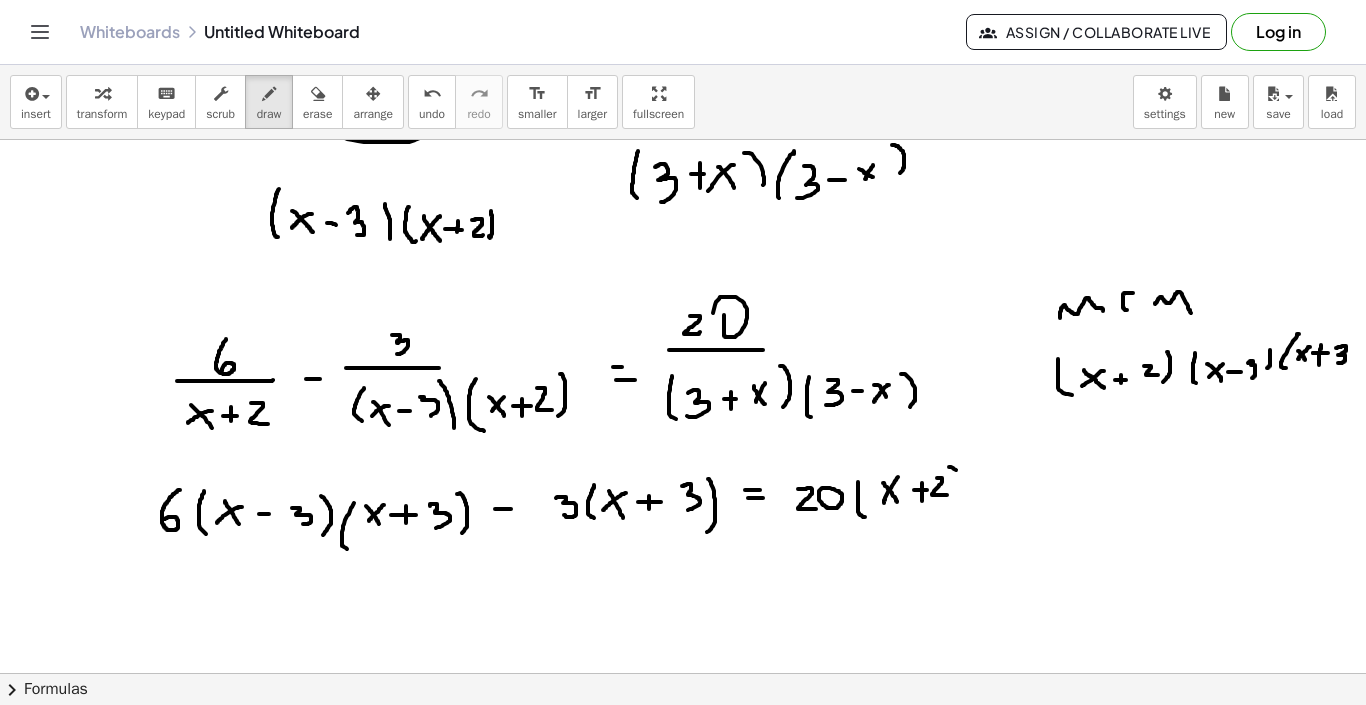 click at bounding box center (683, 524) 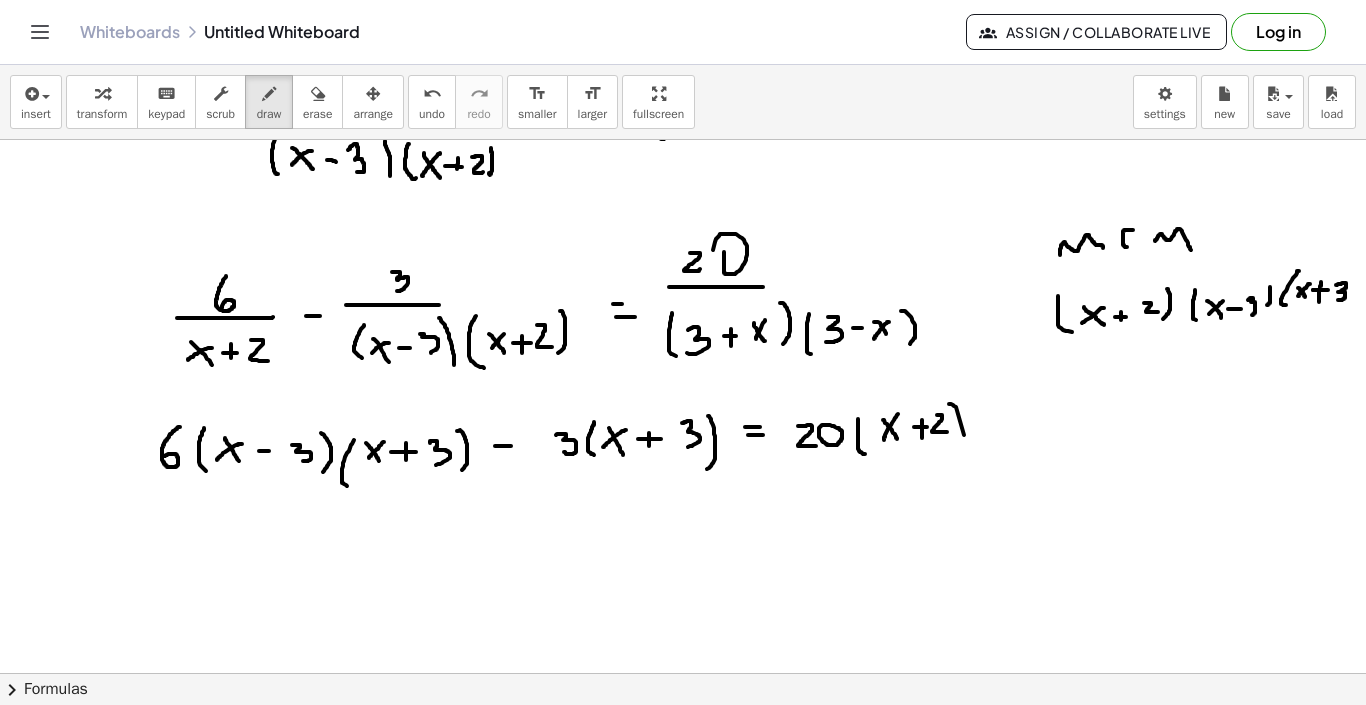 scroll, scrollTop: 279, scrollLeft: 0, axis: vertical 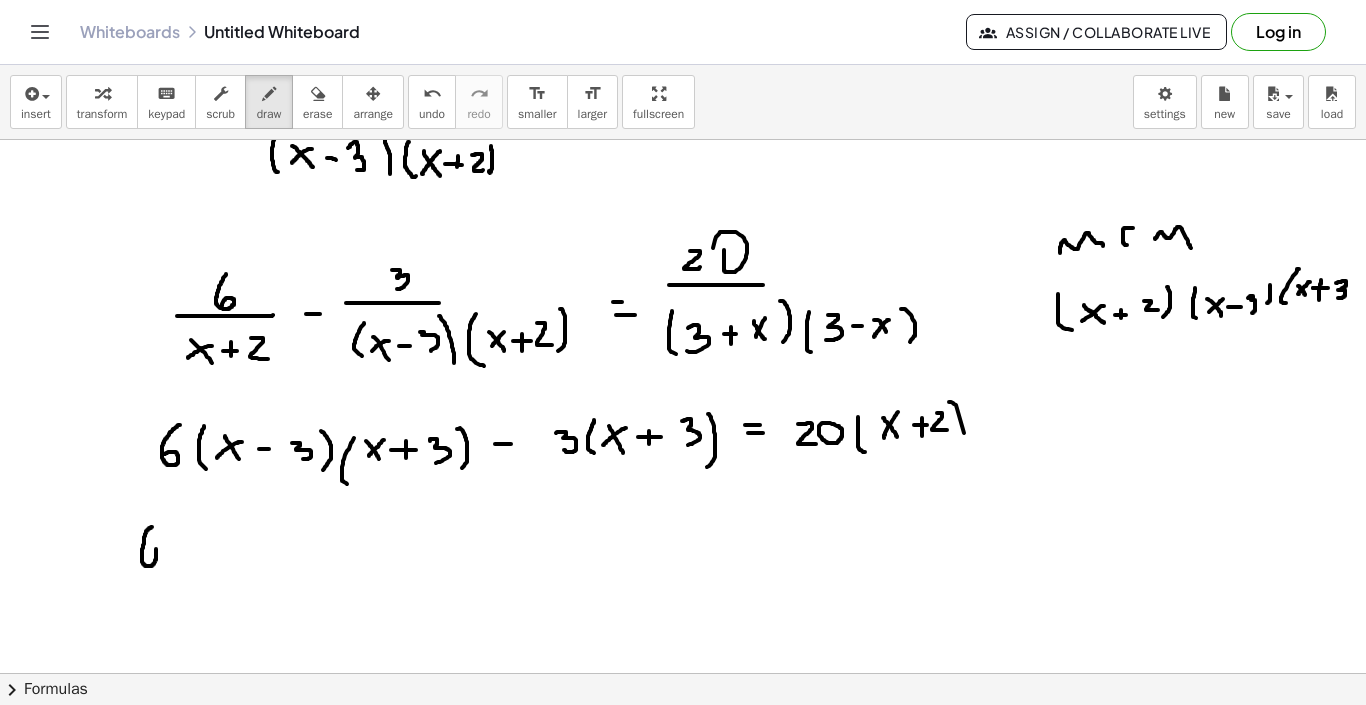 drag, startPoint x: 152, startPoint y: 516, endPoint x: 137, endPoint y: 553, distance: 39.92493 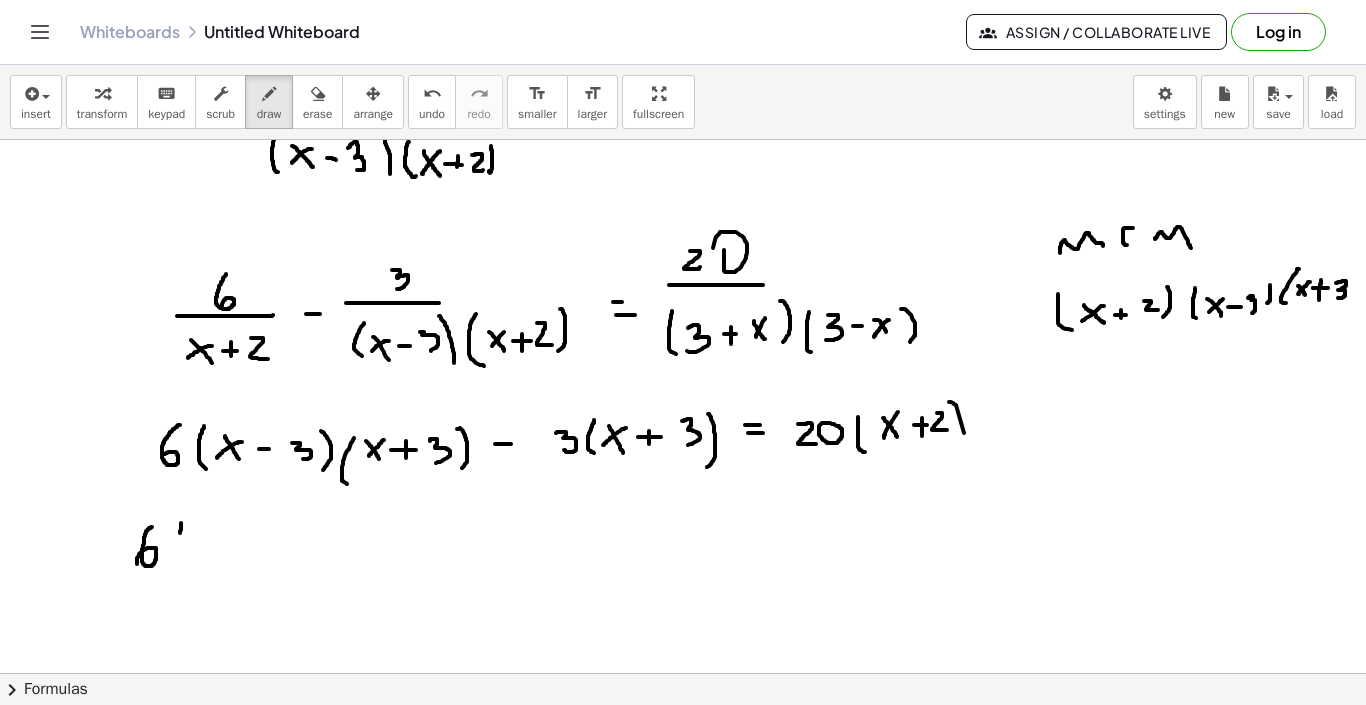drag, startPoint x: 181, startPoint y: 512, endPoint x: 193, endPoint y: 554, distance: 43.68066 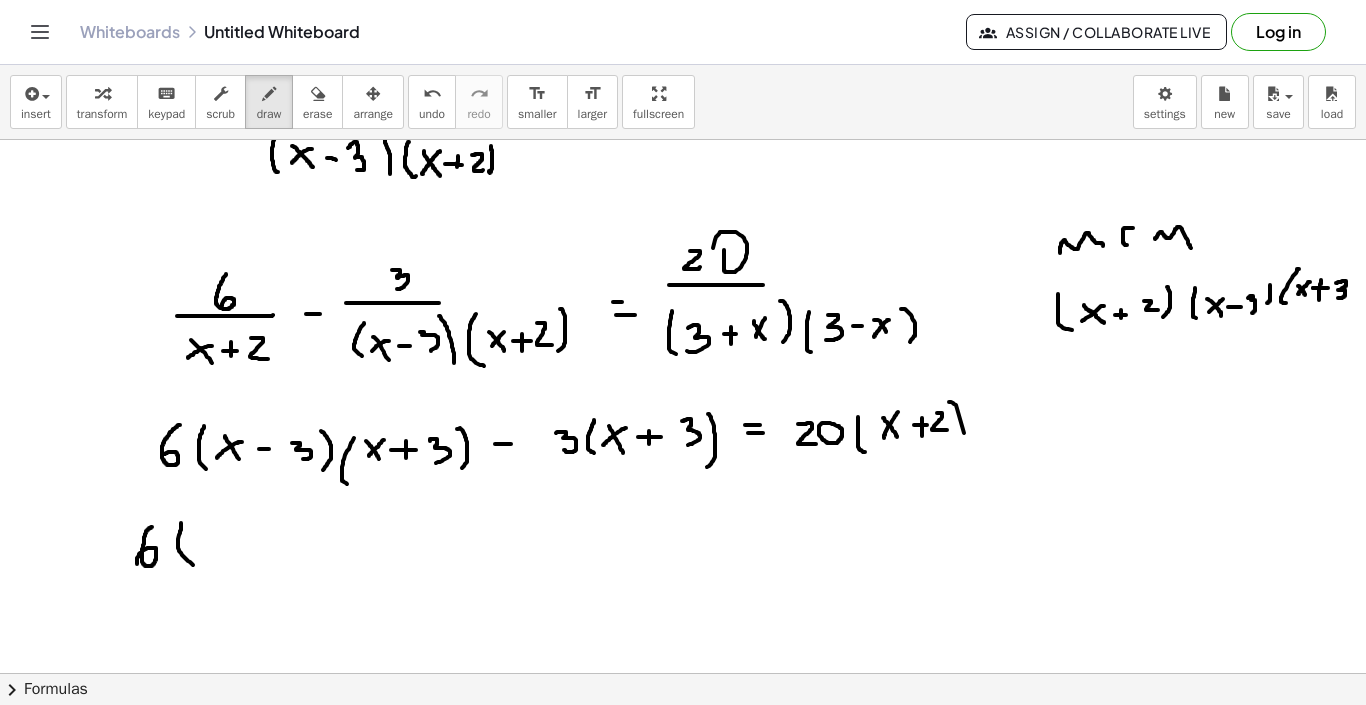 scroll, scrollTop: 304, scrollLeft: 0, axis: vertical 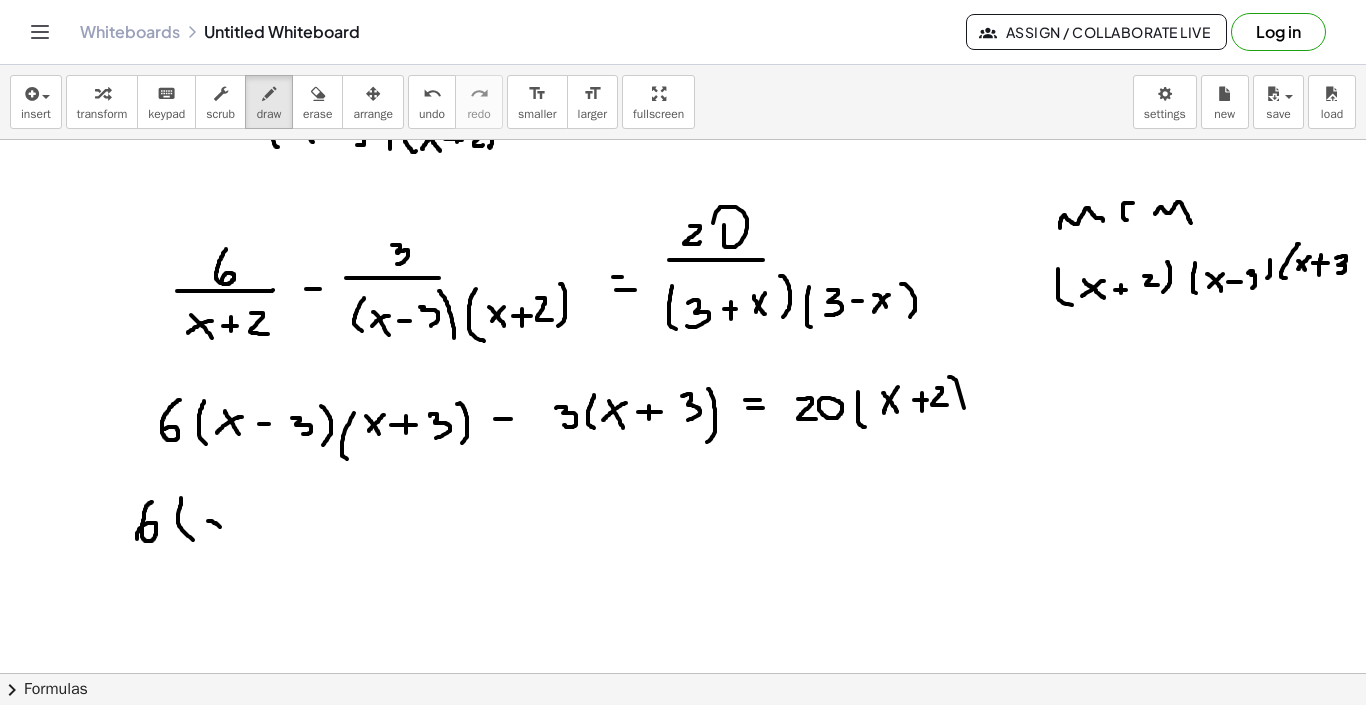 click at bounding box center (683, 434) 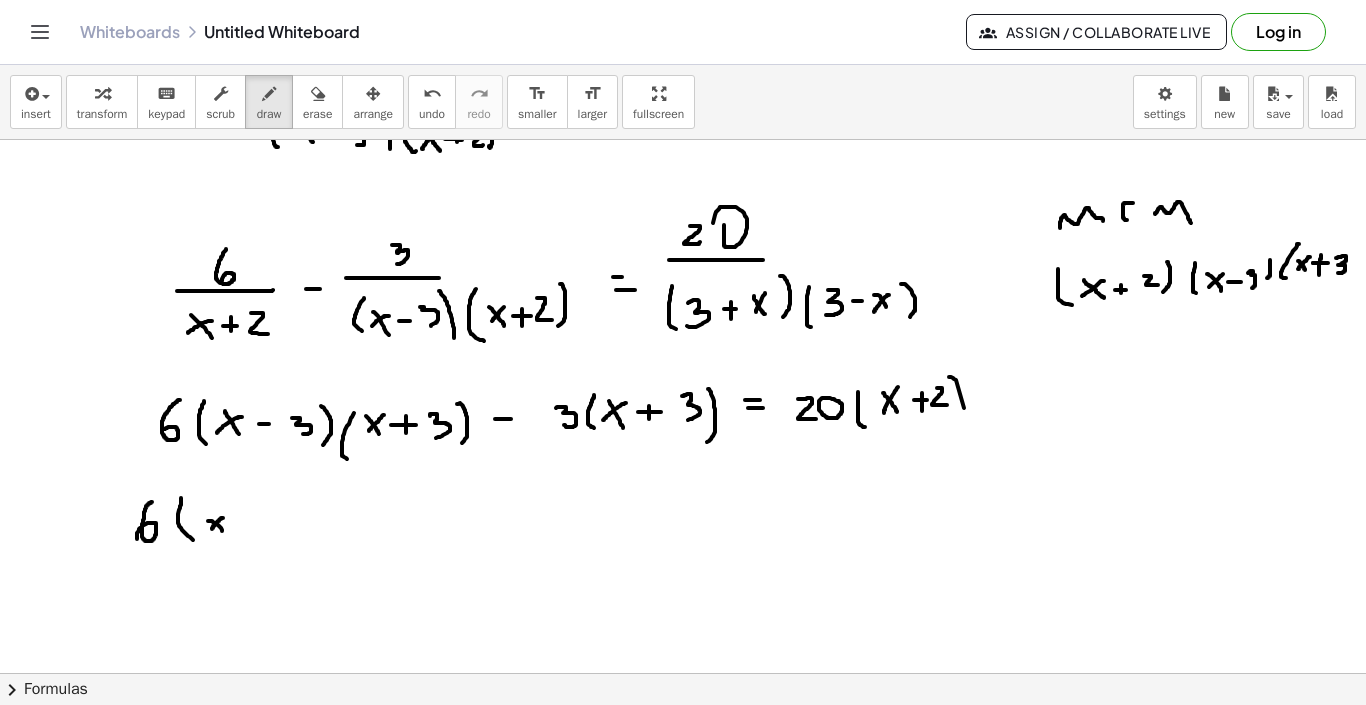 drag, startPoint x: 223, startPoint y: 507, endPoint x: 211, endPoint y: 519, distance: 16.970562 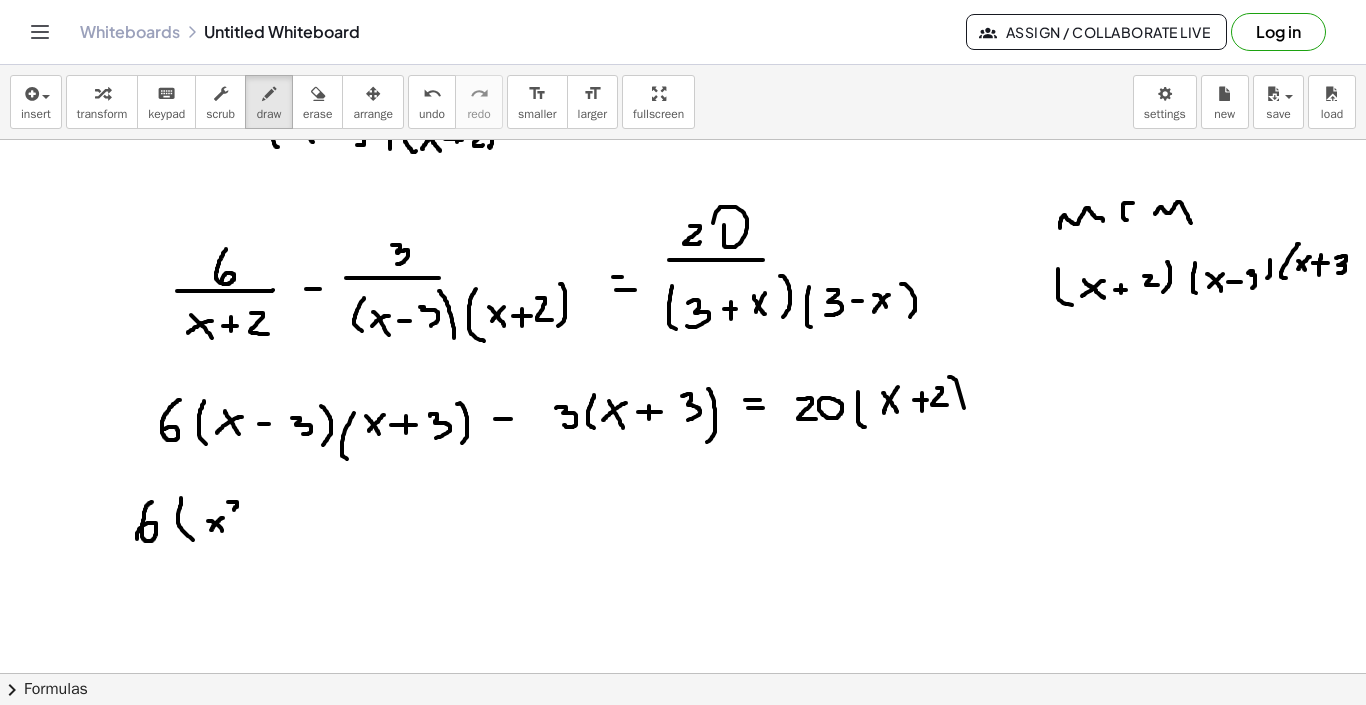 drag, startPoint x: 228, startPoint y: 491, endPoint x: 240, endPoint y: 501, distance: 15.6205 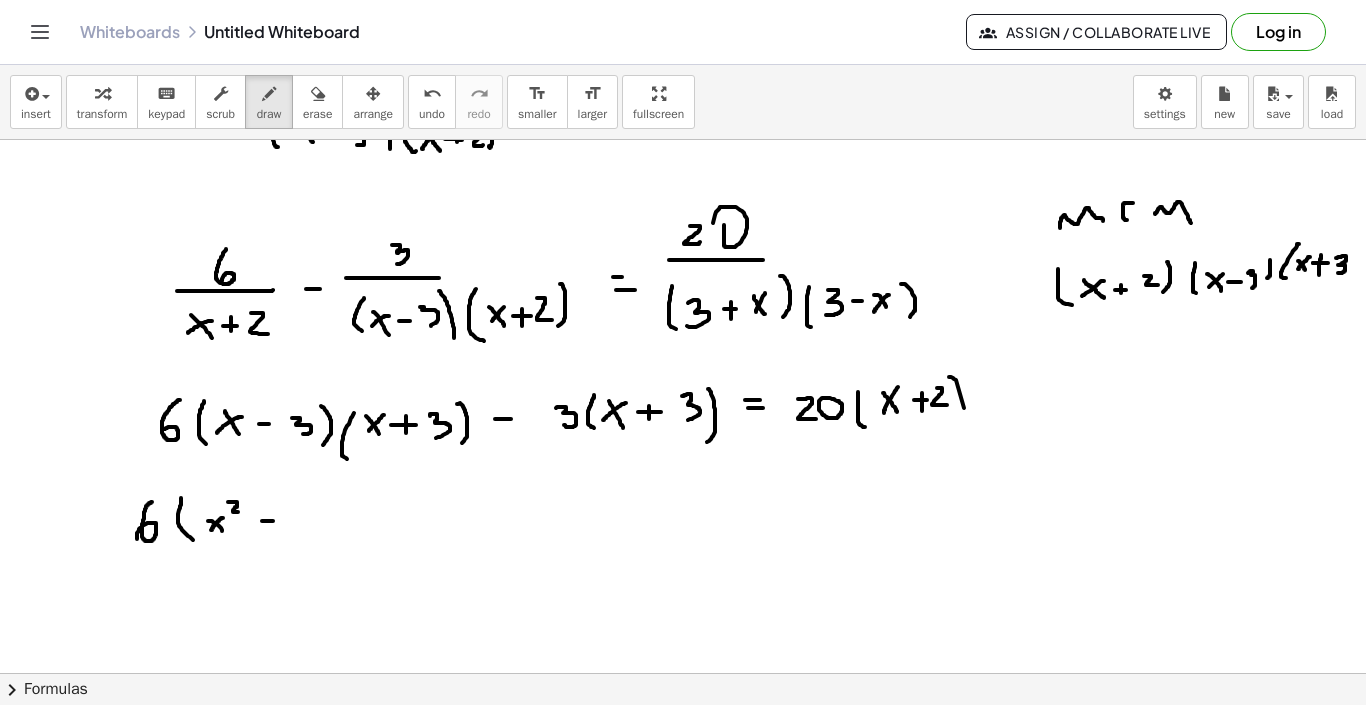 drag, startPoint x: 262, startPoint y: 510, endPoint x: 273, endPoint y: 510, distance: 11 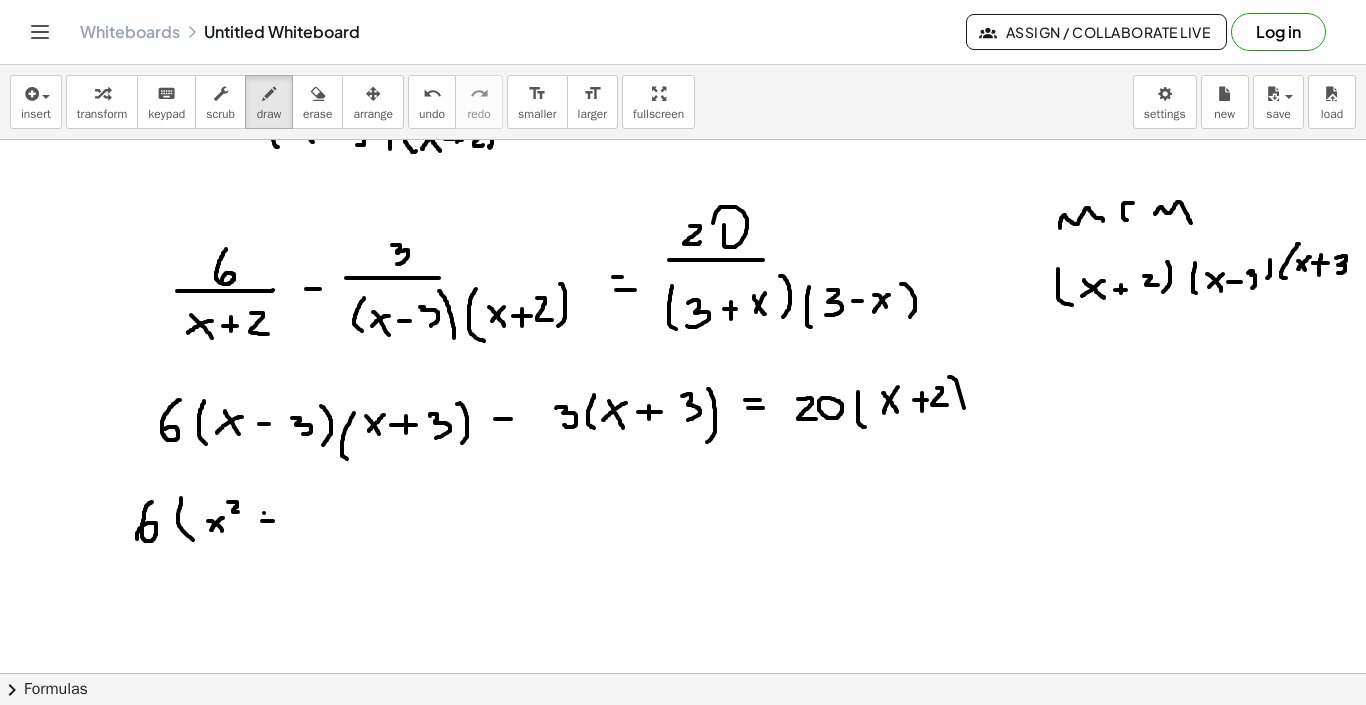 click at bounding box center (683, 434) 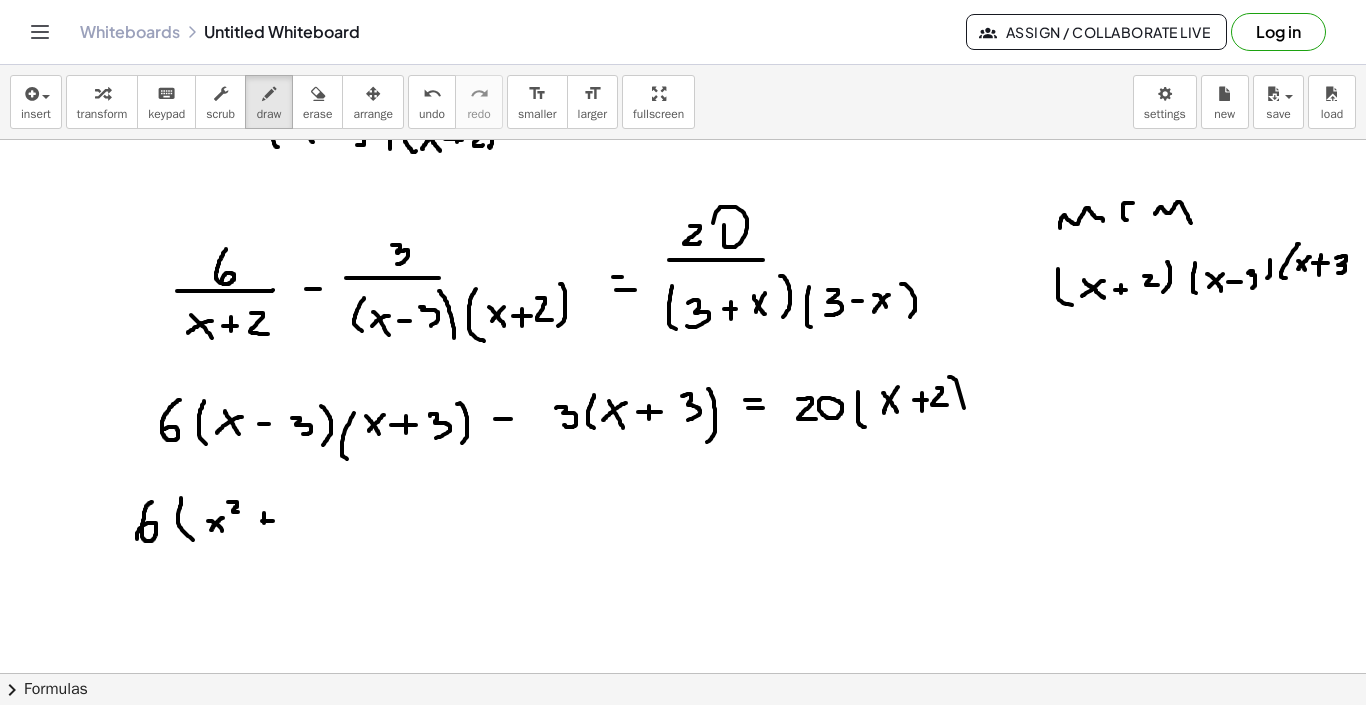 click at bounding box center (683, 434) 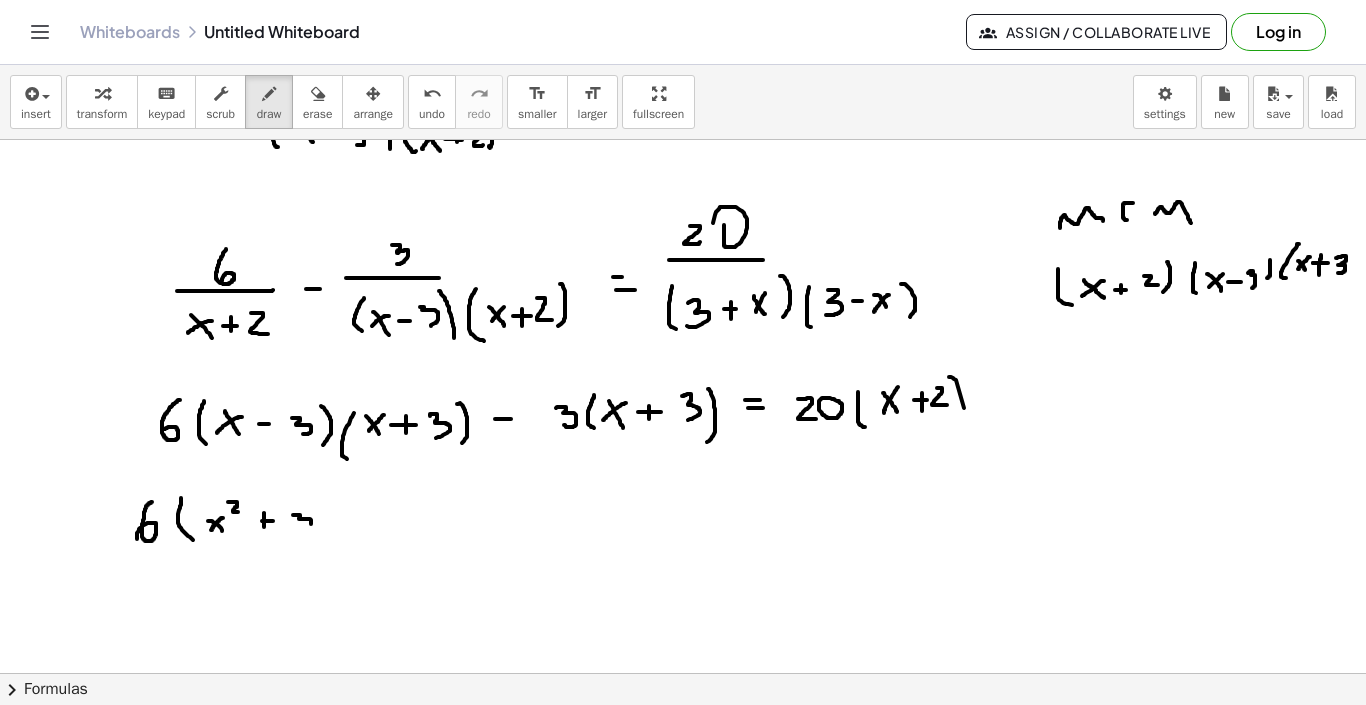 click at bounding box center [683, 434] 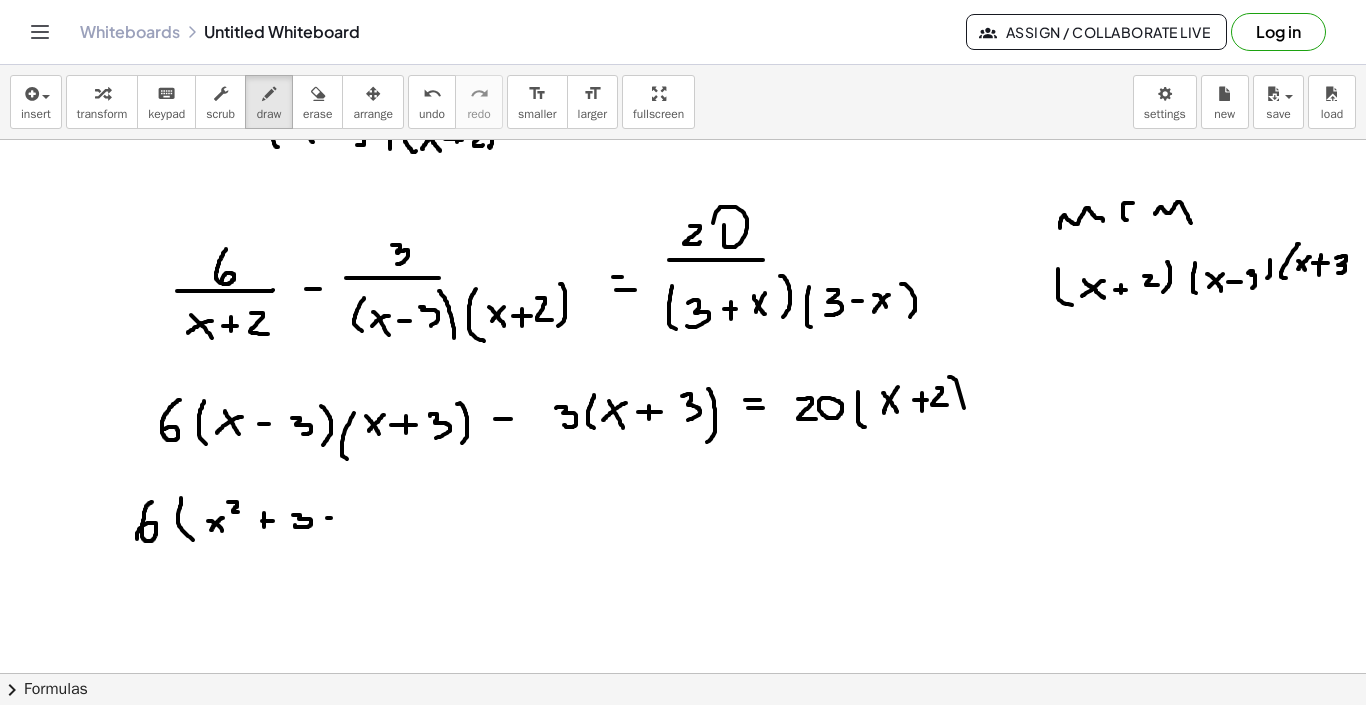 click at bounding box center [683, 434] 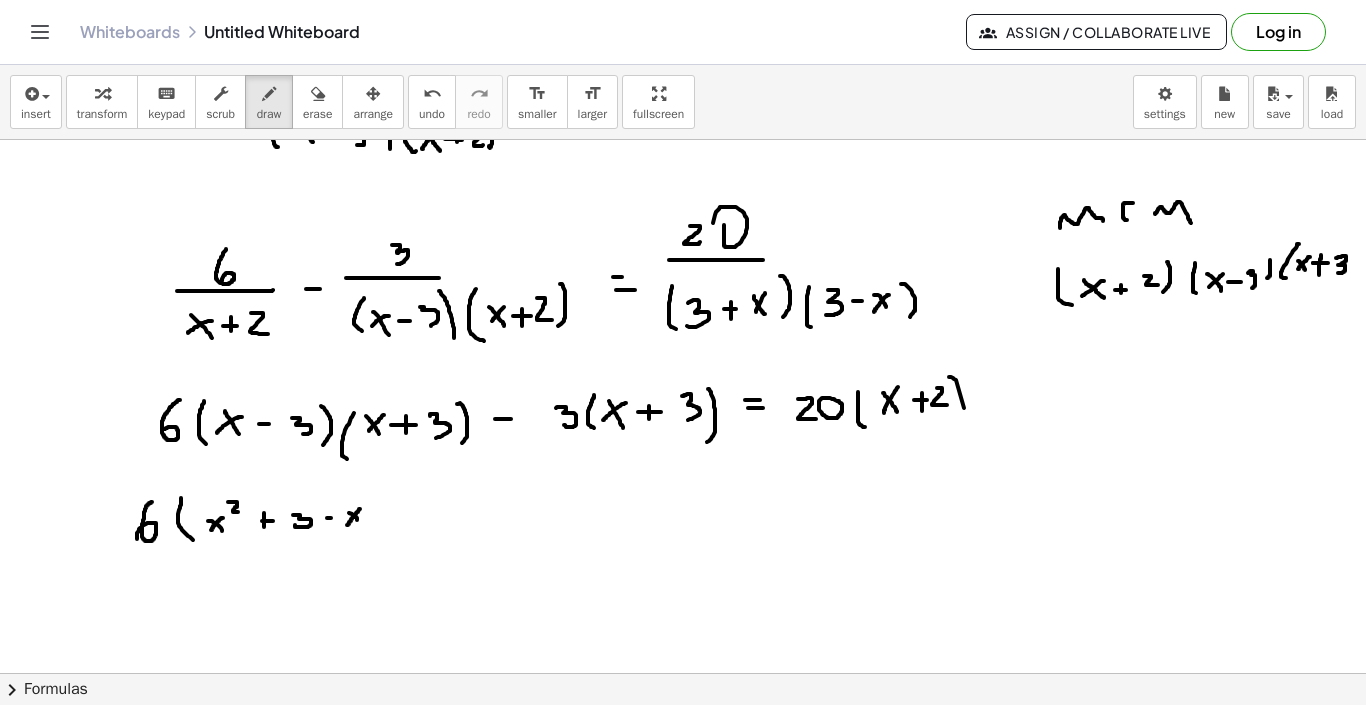 drag, startPoint x: 360, startPoint y: 498, endPoint x: 346, endPoint y: 515, distance: 22.022715 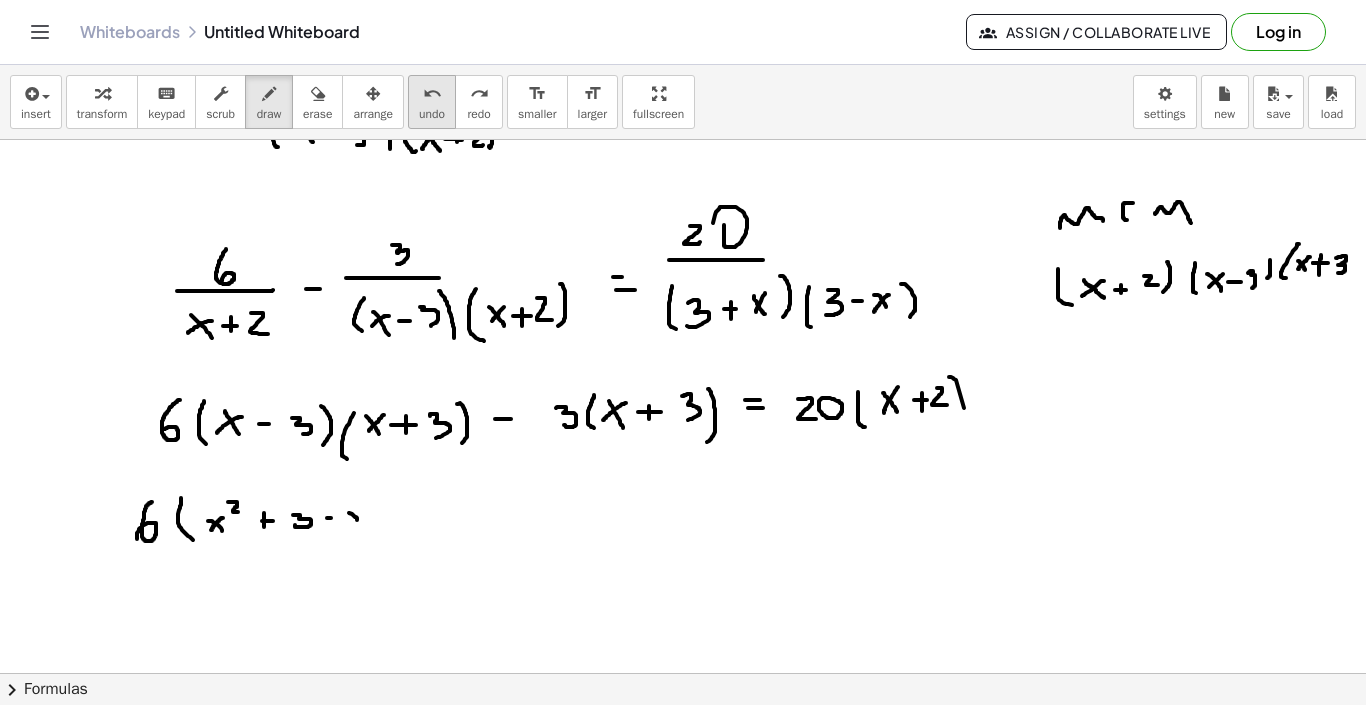 click on "undo" at bounding box center [432, 93] 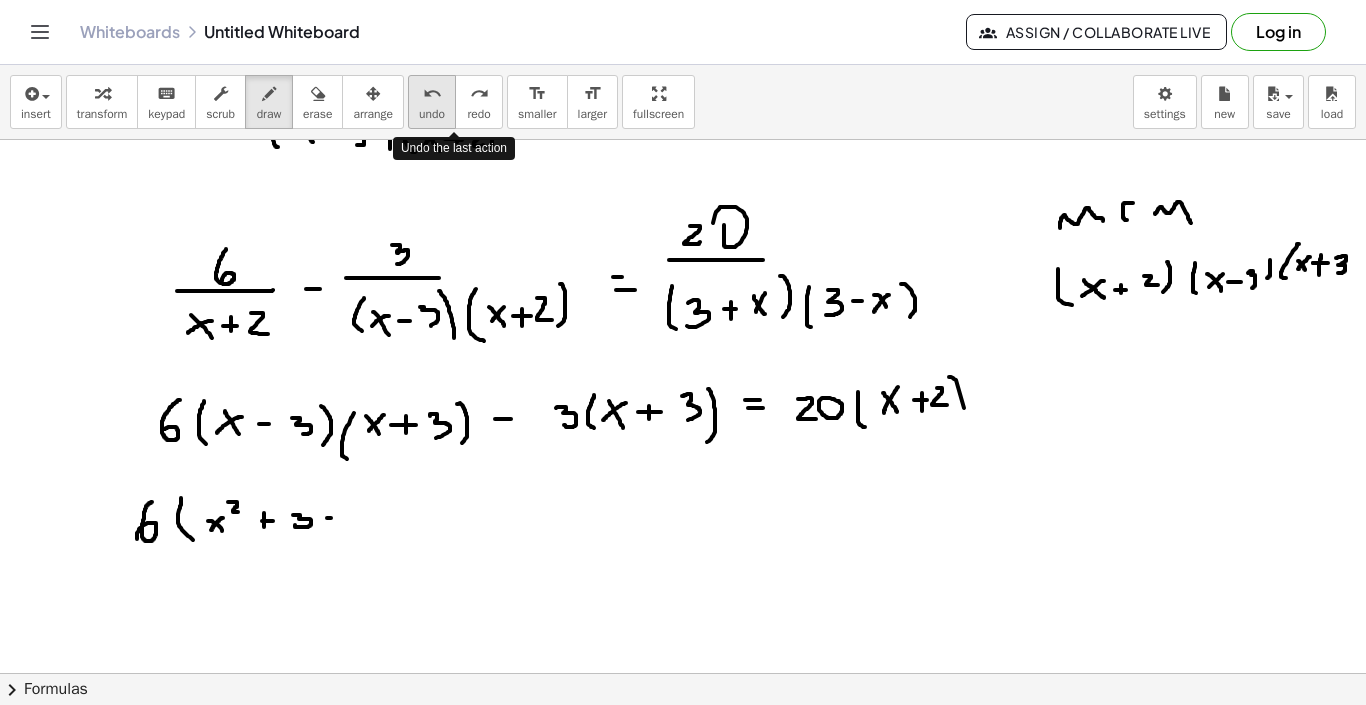click on "undo" at bounding box center [432, 93] 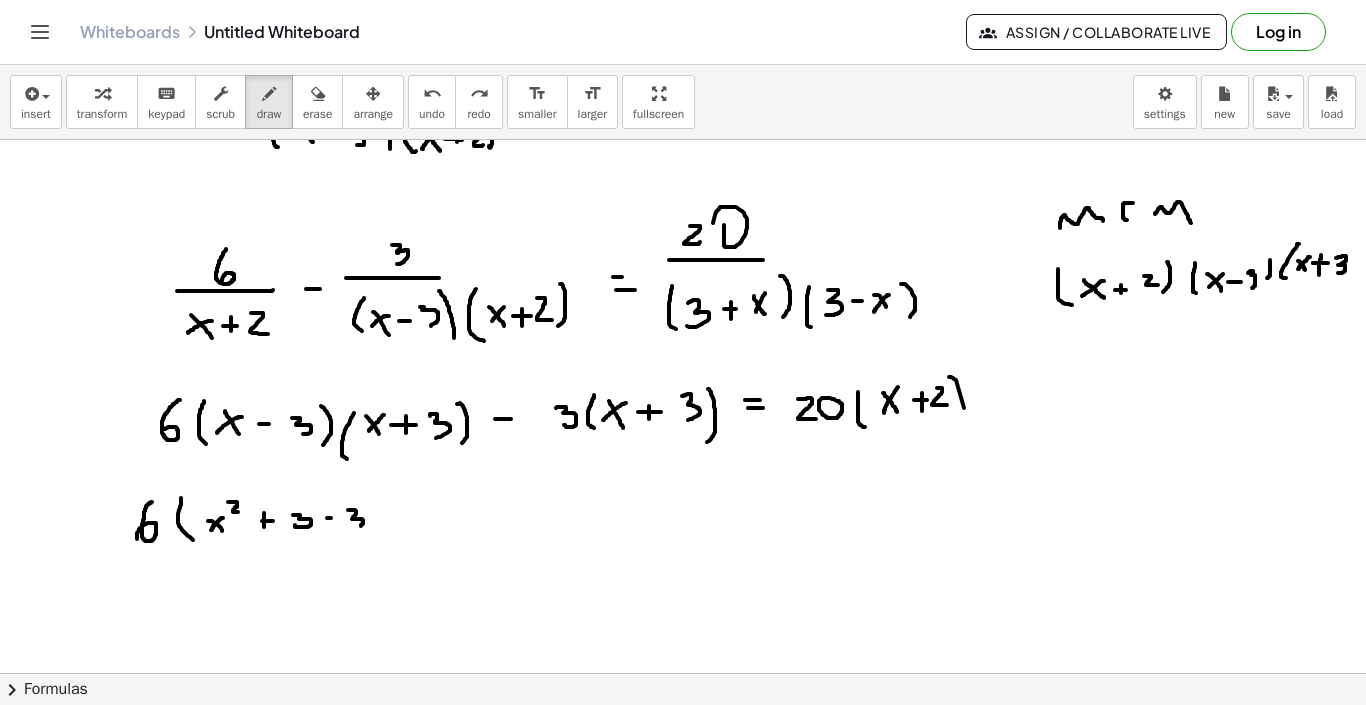 drag, startPoint x: 348, startPoint y: 499, endPoint x: 353, endPoint y: 520, distance: 21.587032 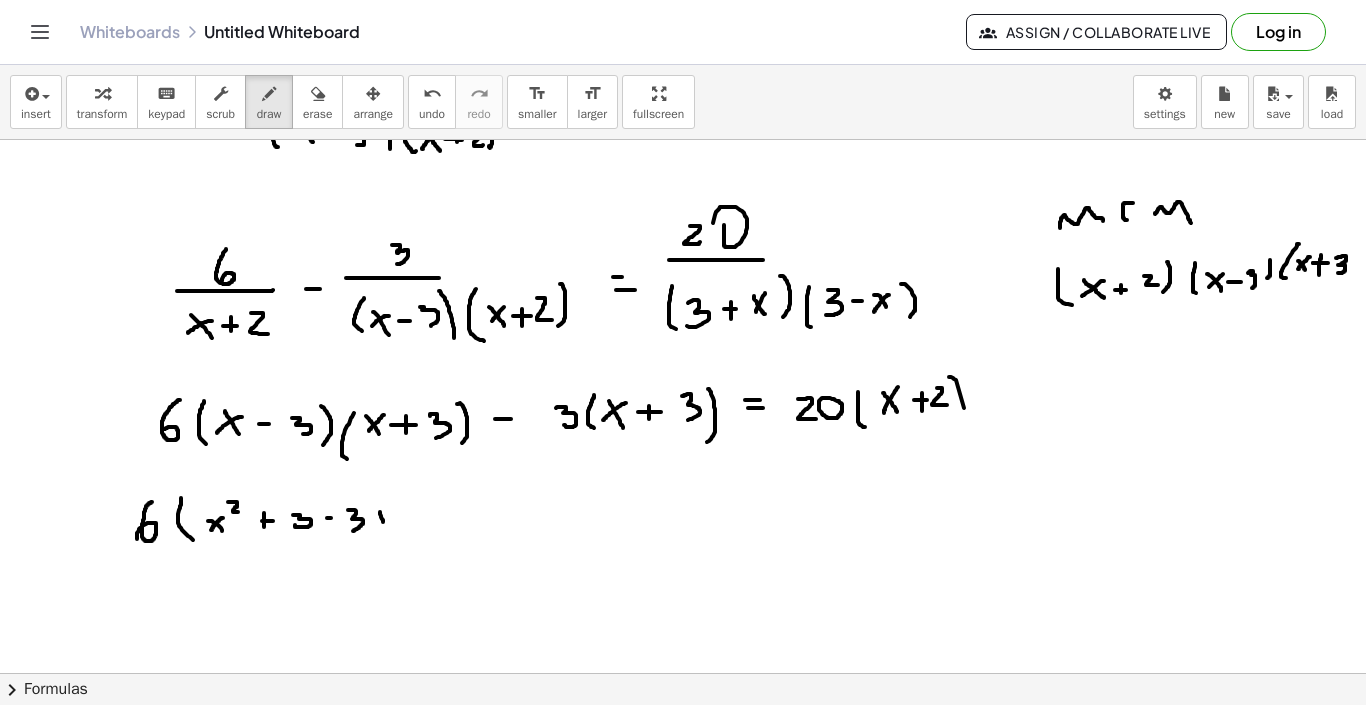 drag, startPoint x: 380, startPoint y: 501, endPoint x: 387, endPoint y: 522, distance: 22.135944 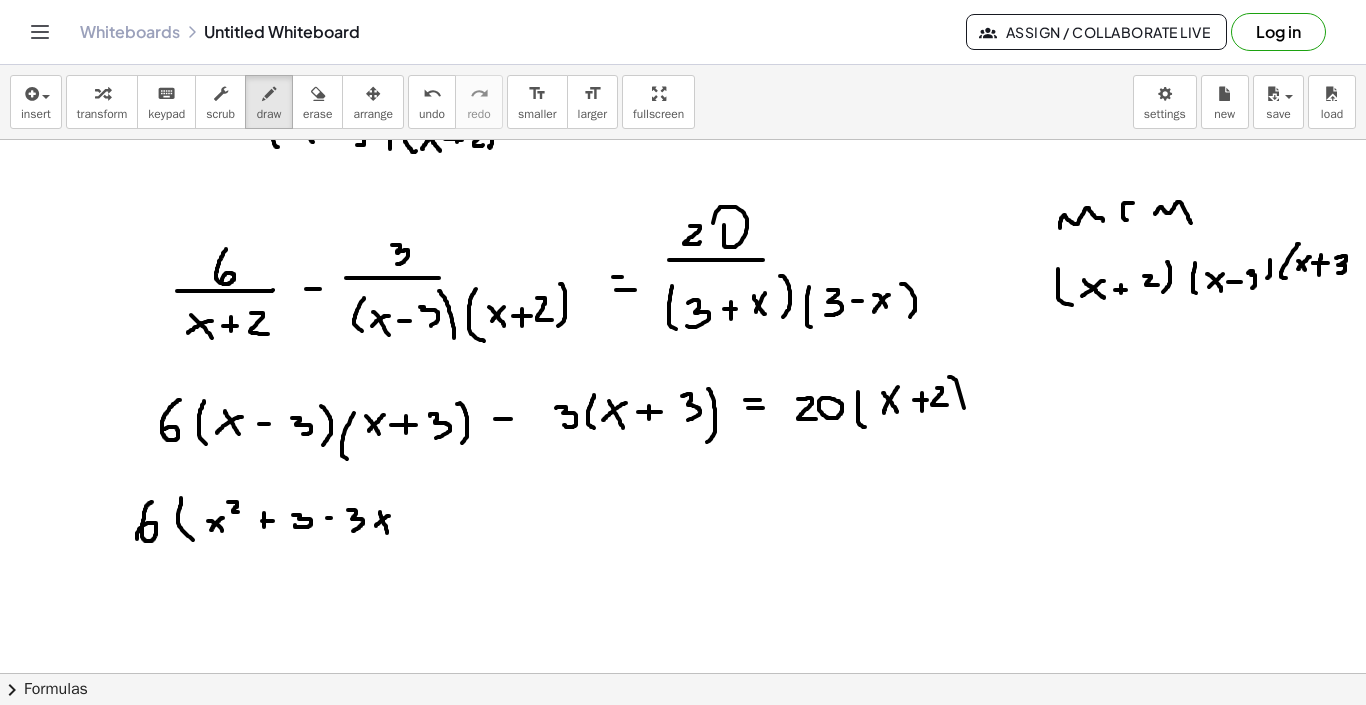 drag, startPoint x: 389, startPoint y: 505, endPoint x: 374, endPoint y: 517, distance: 19.209373 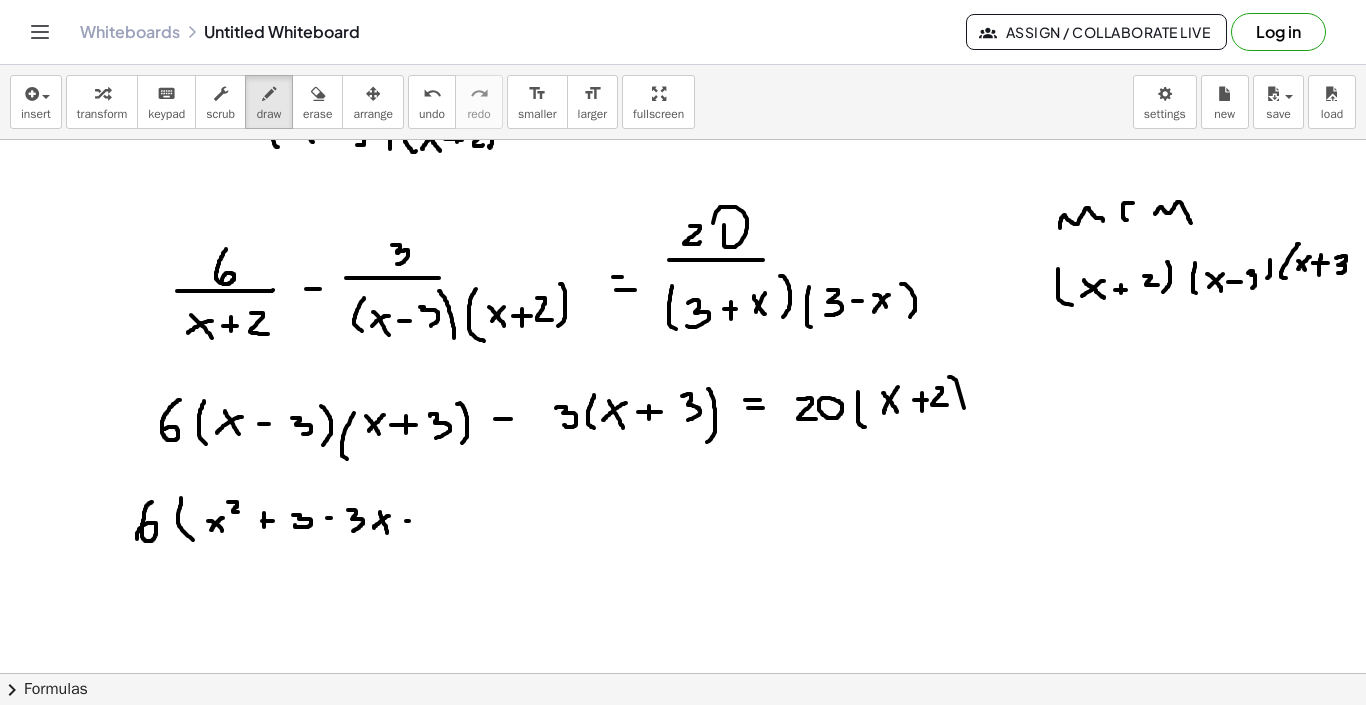 drag, startPoint x: 406, startPoint y: 510, endPoint x: 418, endPoint y: 510, distance: 12 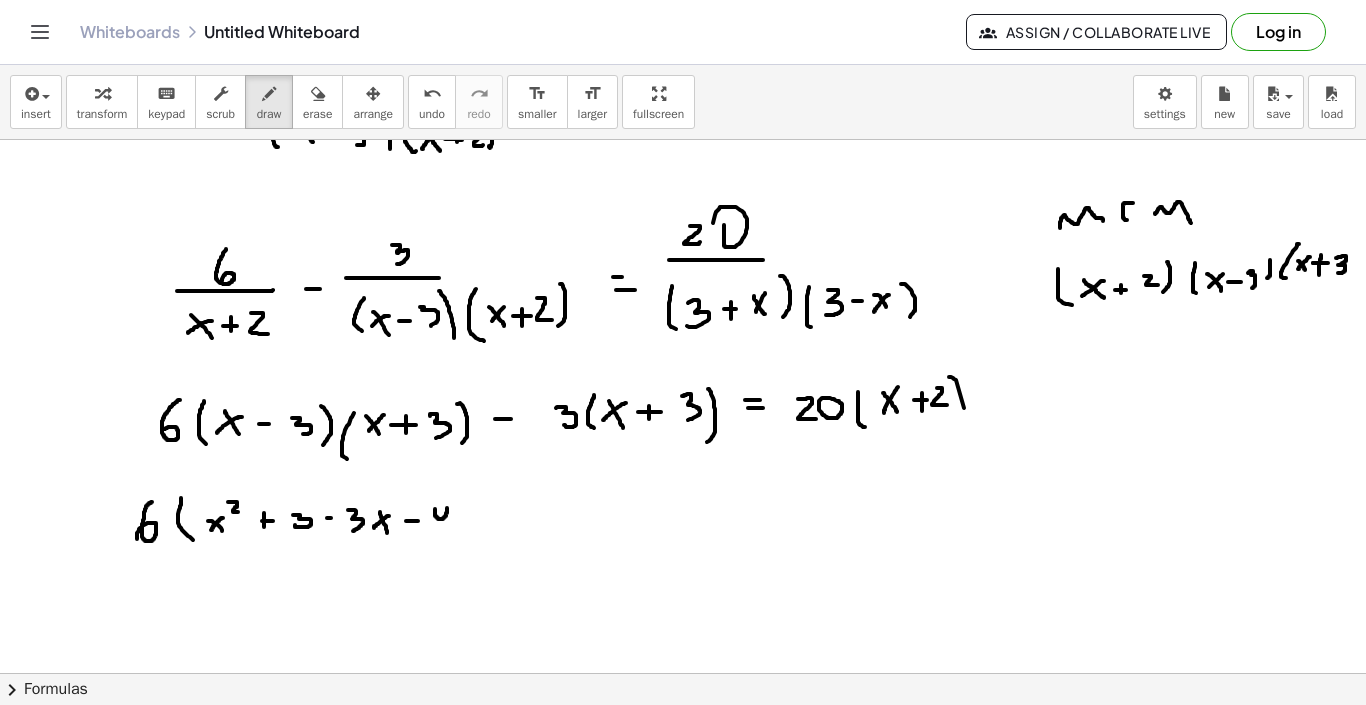 click at bounding box center [683, 434] 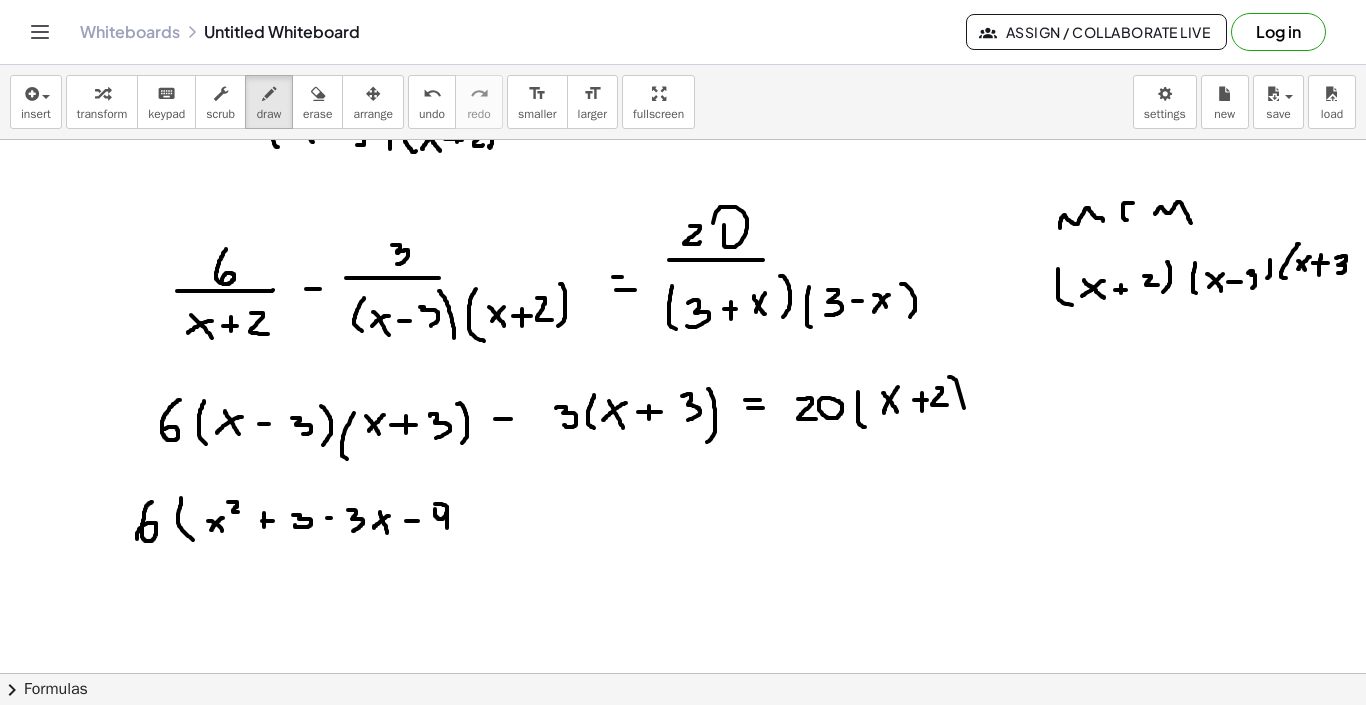 drag, startPoint x: 447, startPoint y: 496, endPoint x: 447, endPoint y: 526, distance: 30 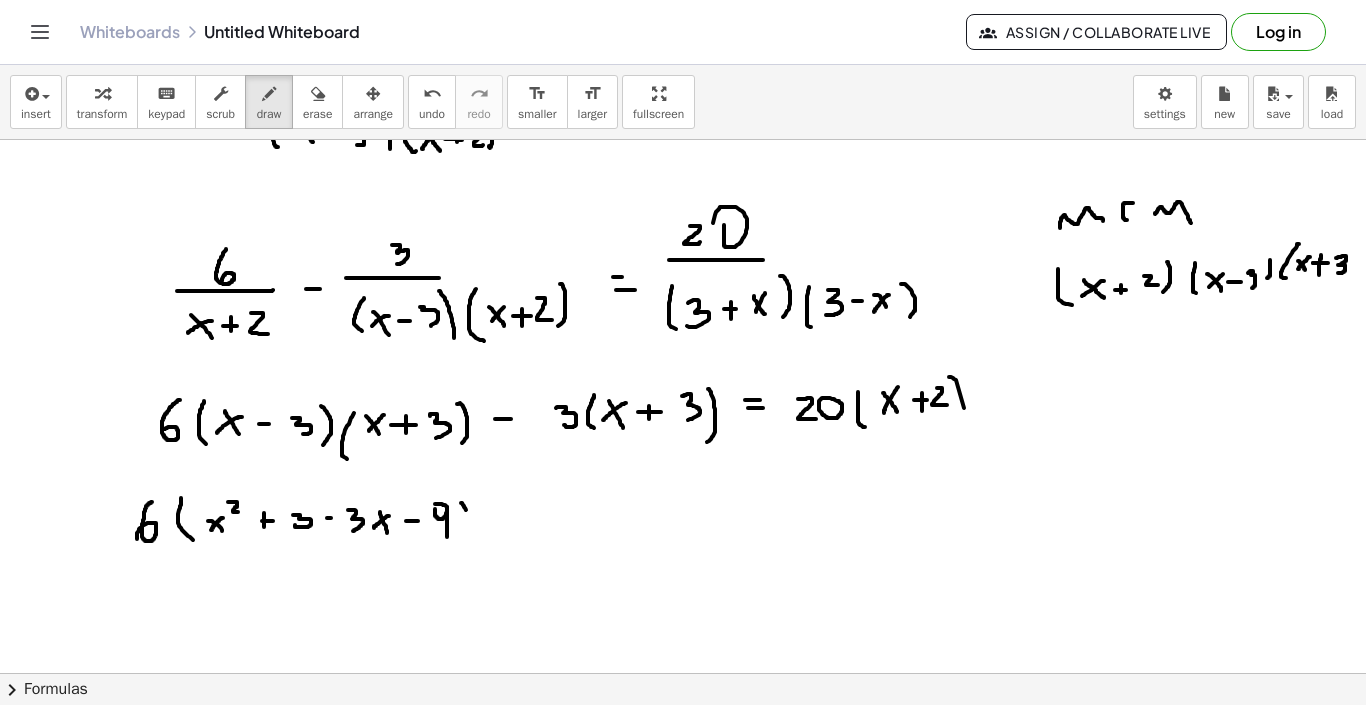 drag, startPoint x: 461, startPoint y: 492, endPoint x: 468, endPoint y: 527, distance: 35.69314 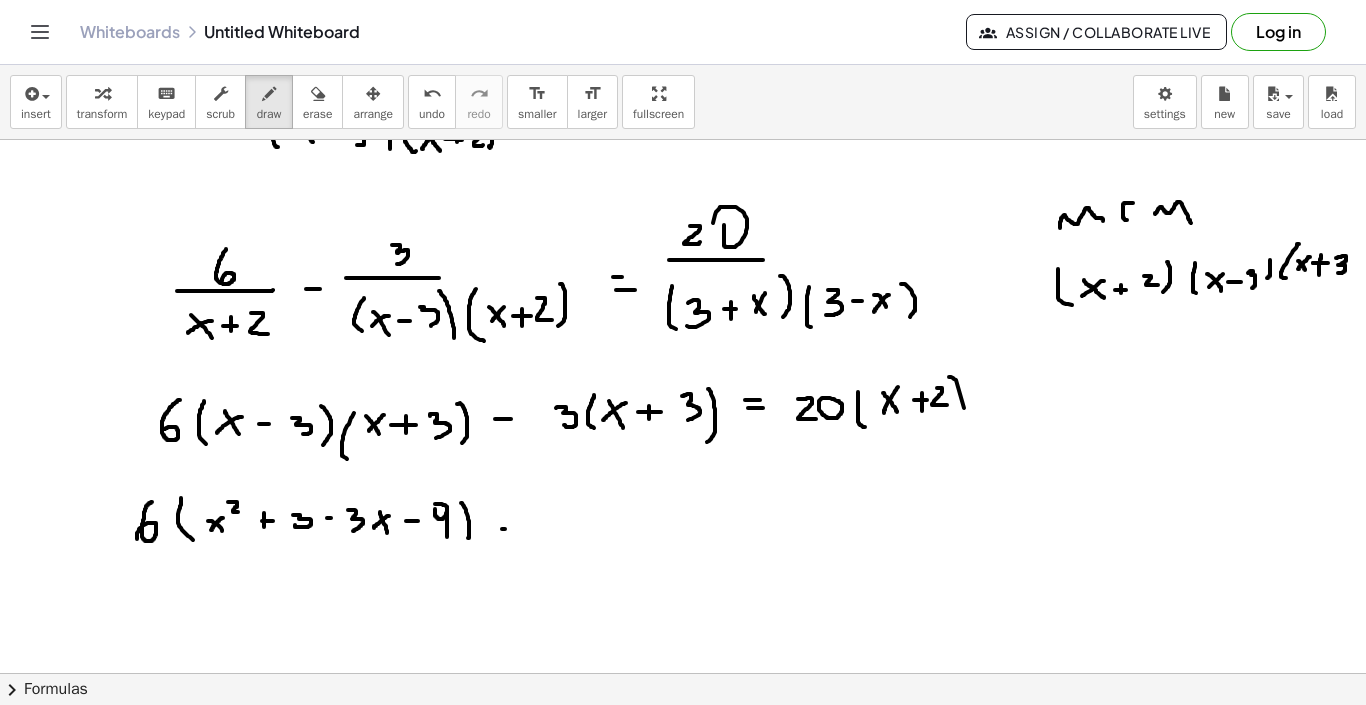 drag, startPoint x: 502, startPoint y: 518, endPoint x: 516, endPoint y: 519, distance: 14.035668 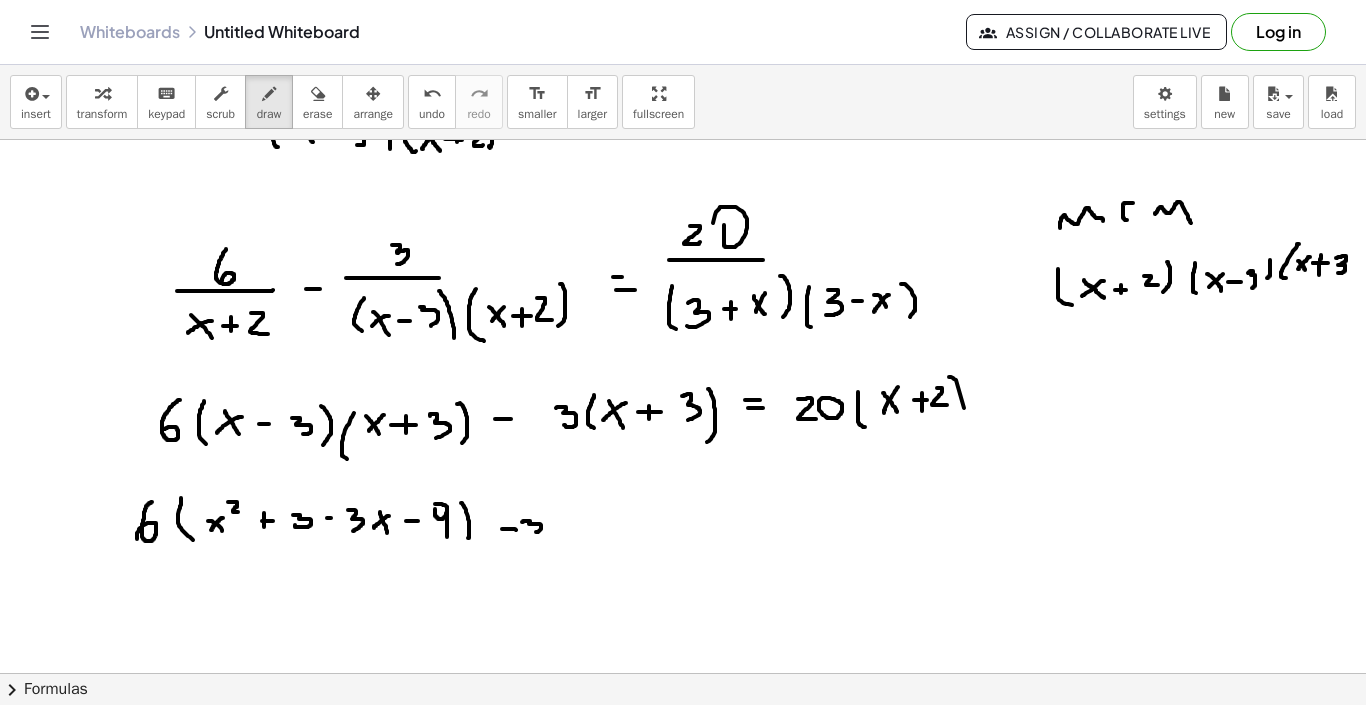 drag, startPoint x: 522, startPoint y: 511, endPoint x: 535, endPoint y: 520, distance: 15.811388 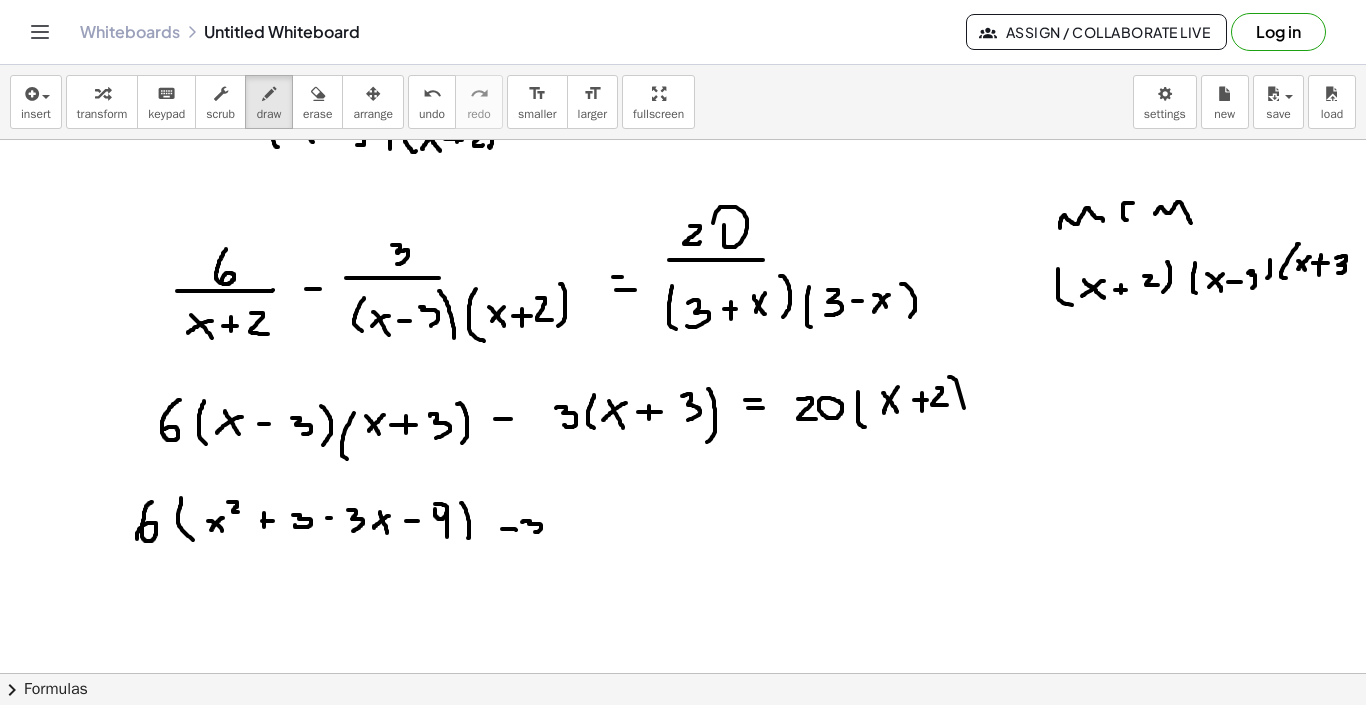 drag, startPoint x: 561, startPoint y: 506, endPoint x: 574, endPoint y: 523, distance: 21.400934 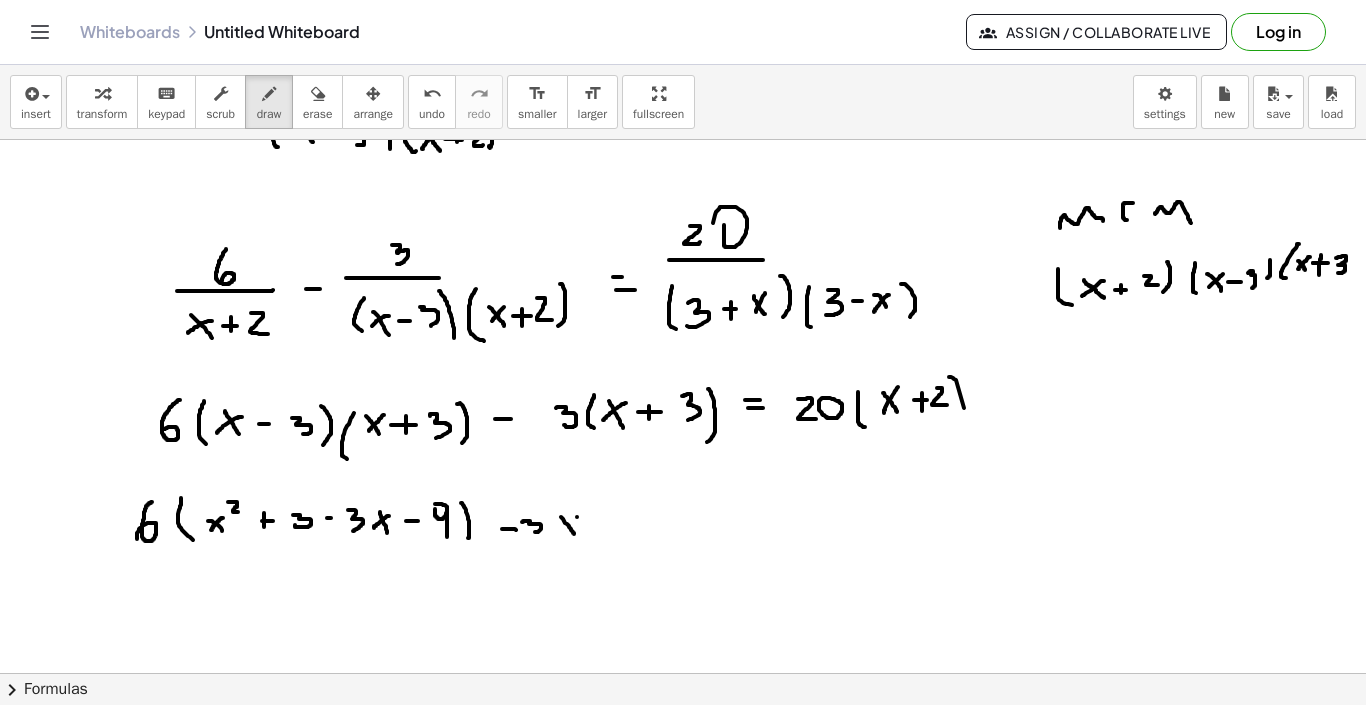 drag, startPoint x: 577, startPoint y: 506, endPoint x: 565, endPoint y: 518, distance: 16.970562 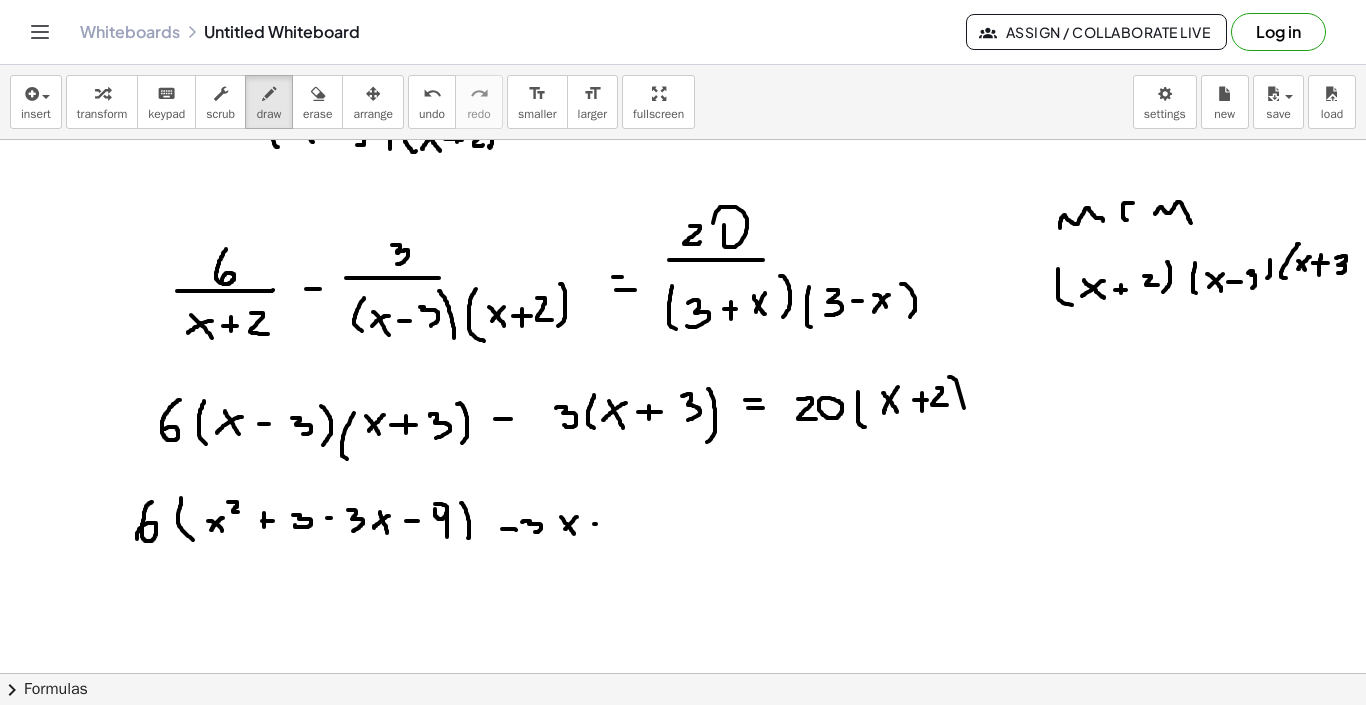 click at bounding box center (683, 434) 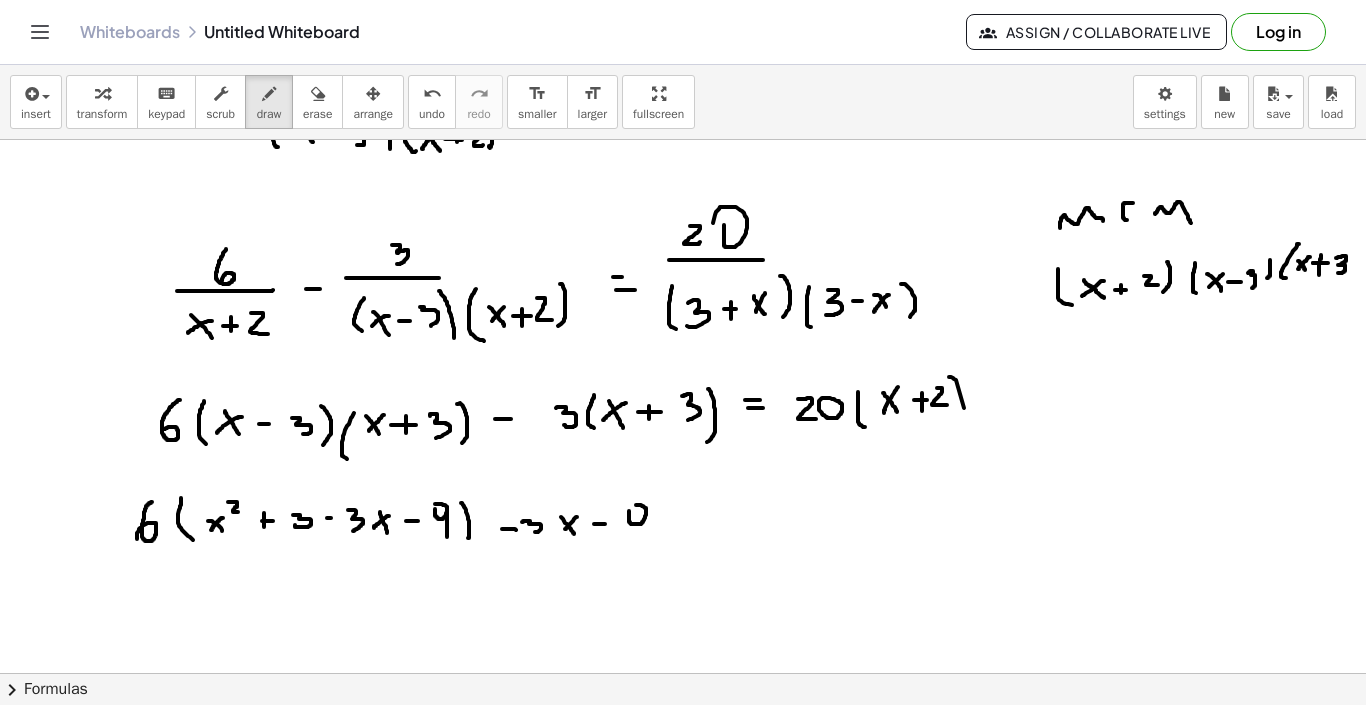 click at bounding box center (683, 434) 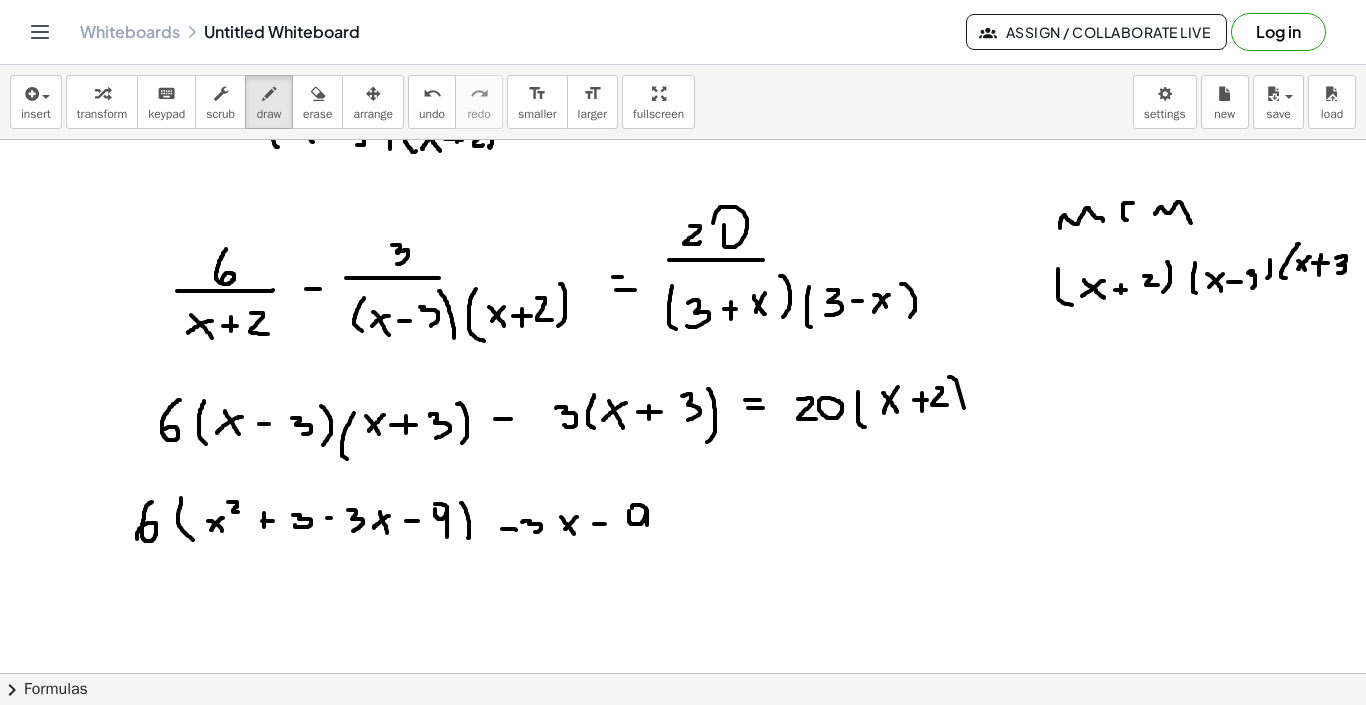 drag, startPoint x: 647, startPoint y: 499, endPoint x: 647, endPoint y: 518, distance: 19 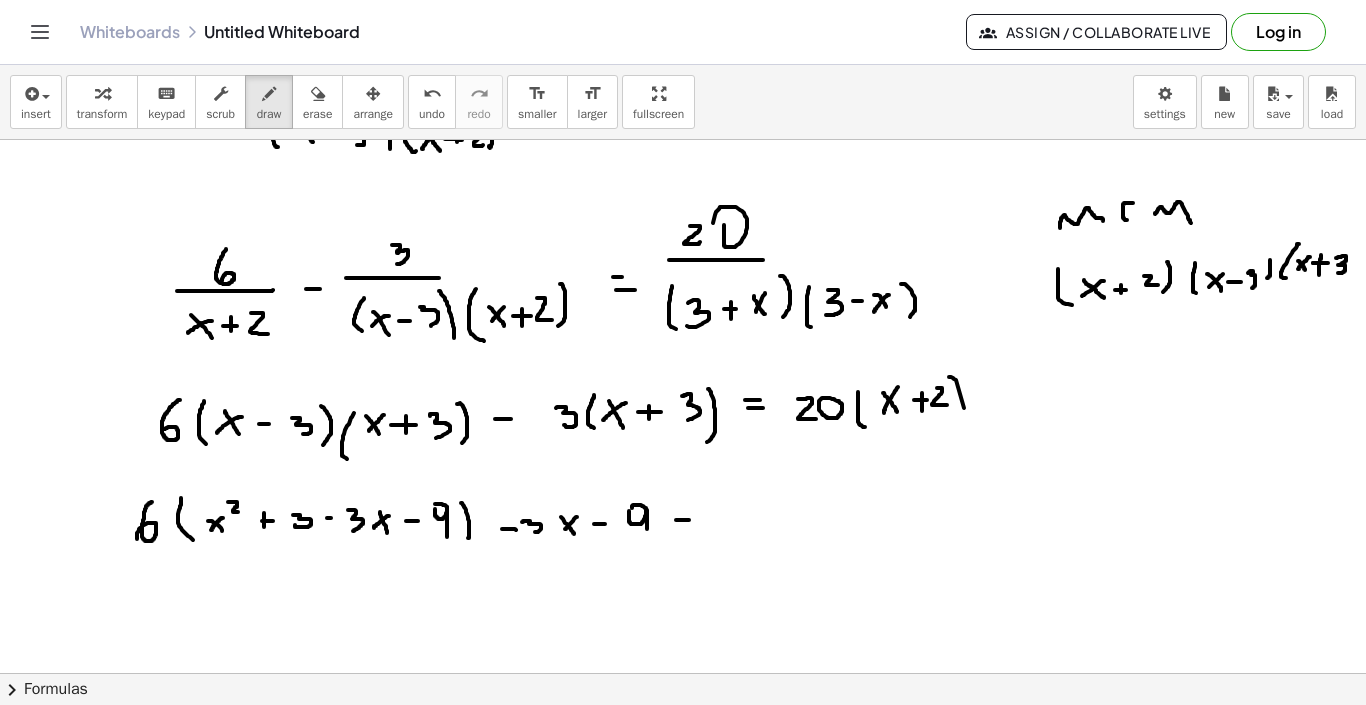 drag, startPoint x: 676, startPoint y: 509, endPoint x: 689, endPoint y: 509, distance: 13 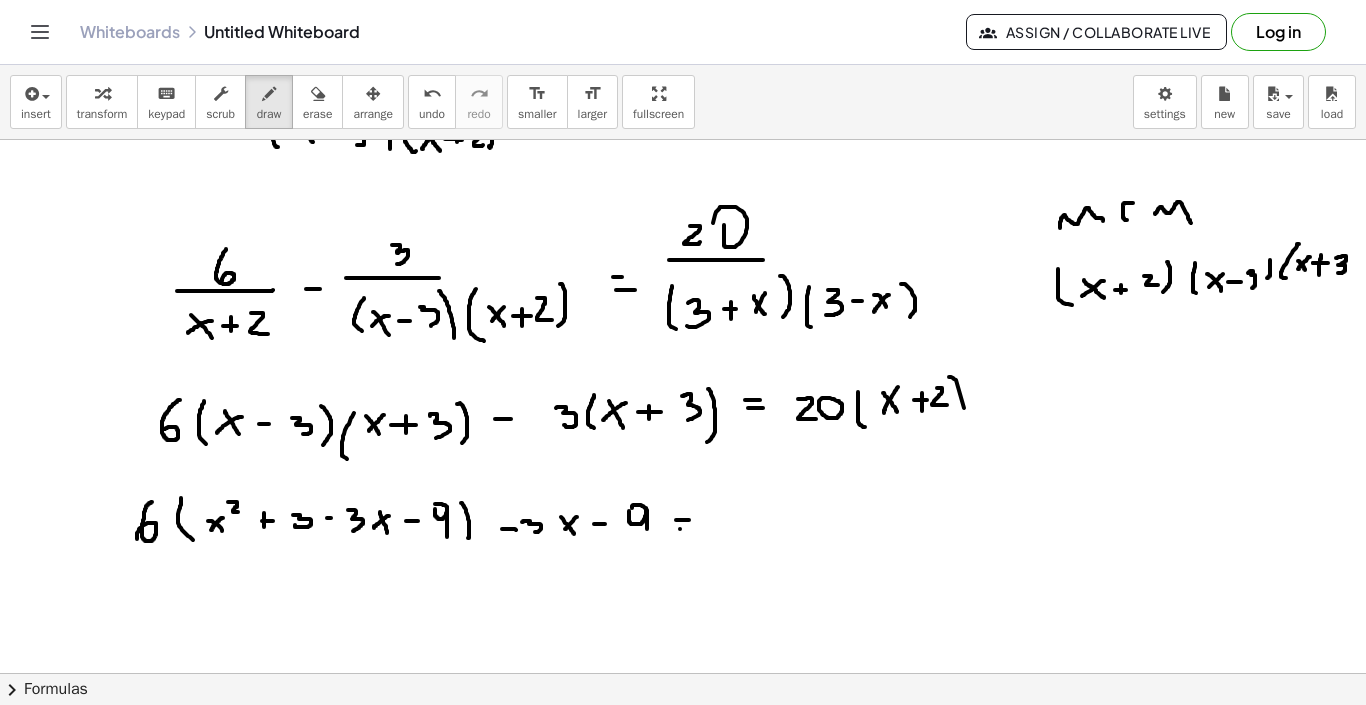 click at bounding box center (683, 434) 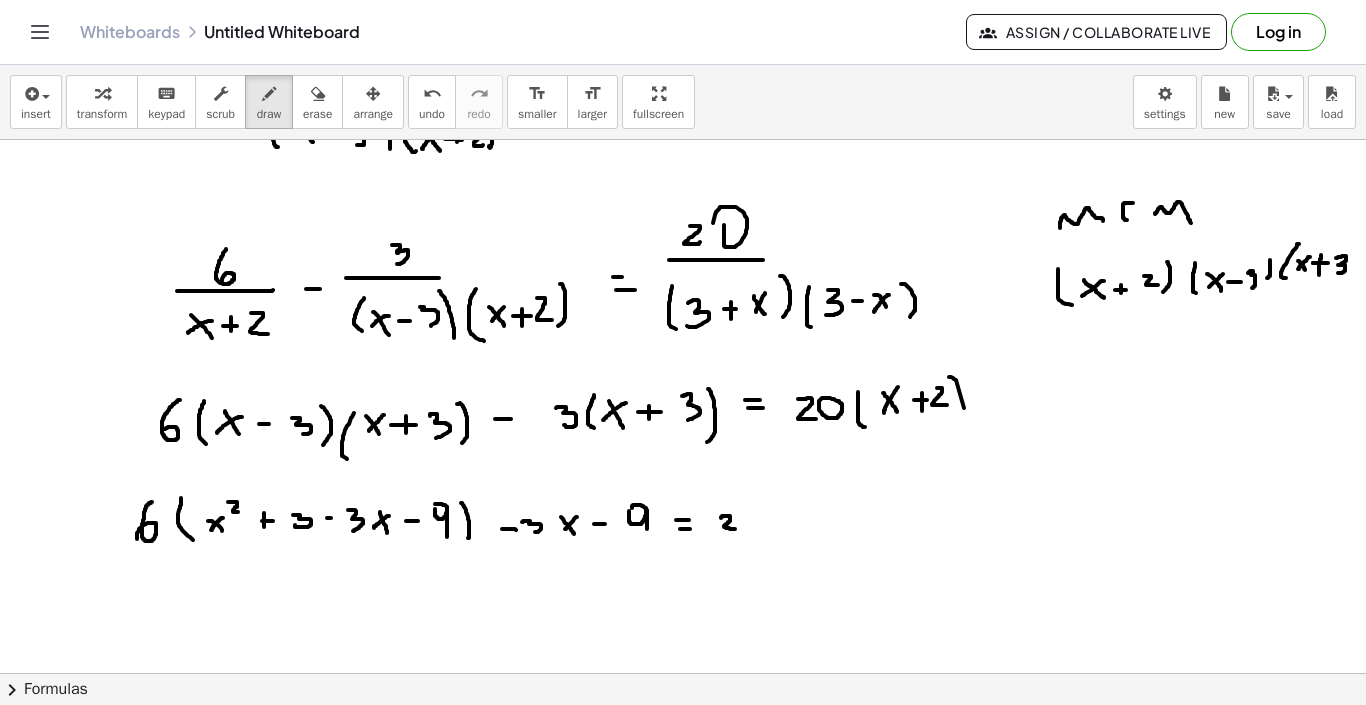 drag, startPoint x: 721, startPoint y: 507, endPoint x: 735, endPoint y: 518, distance: 17.804493 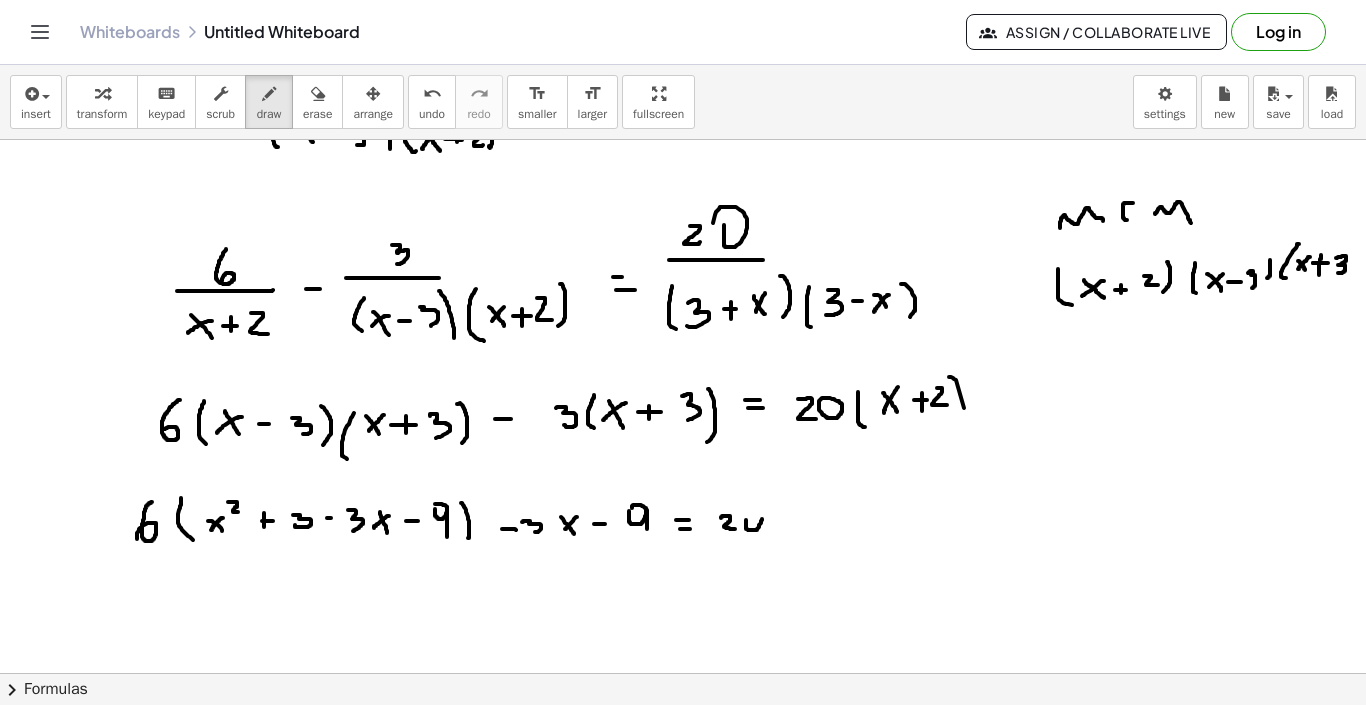 click at bounding box center (683, 434) 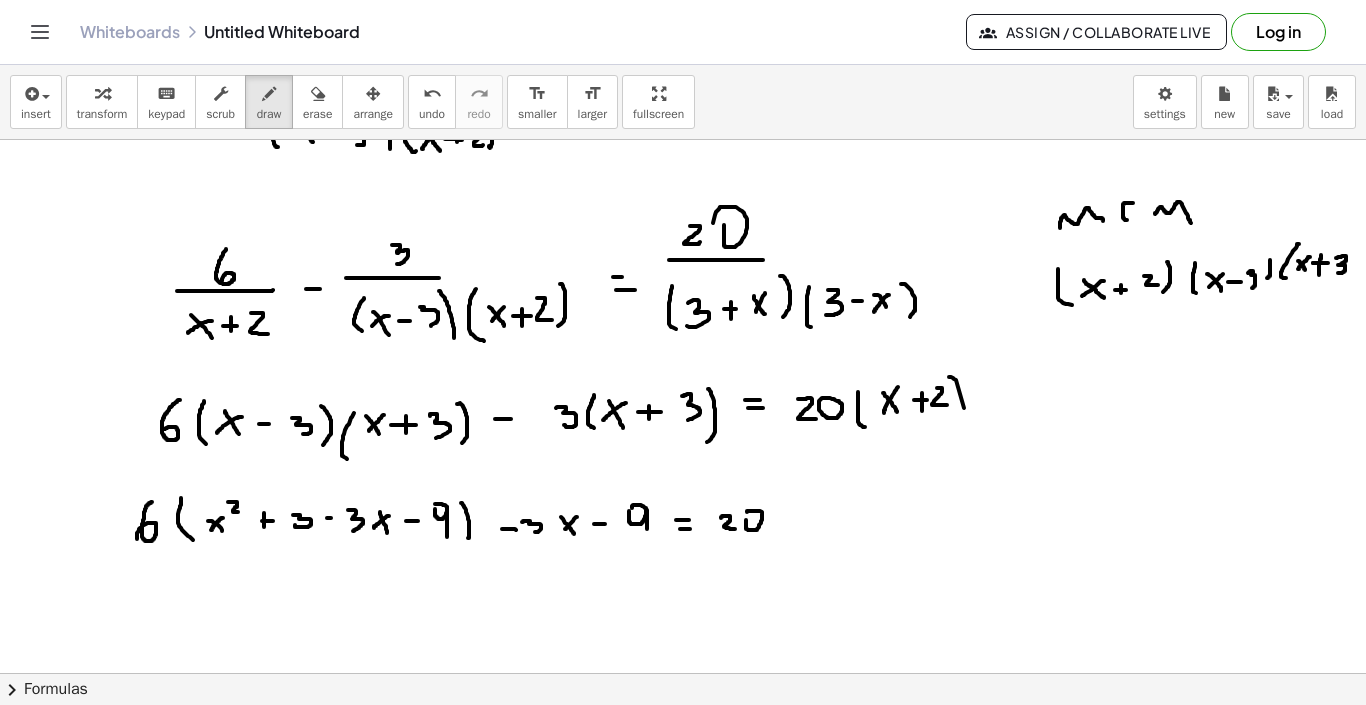 click at bounding box center (683, 434) 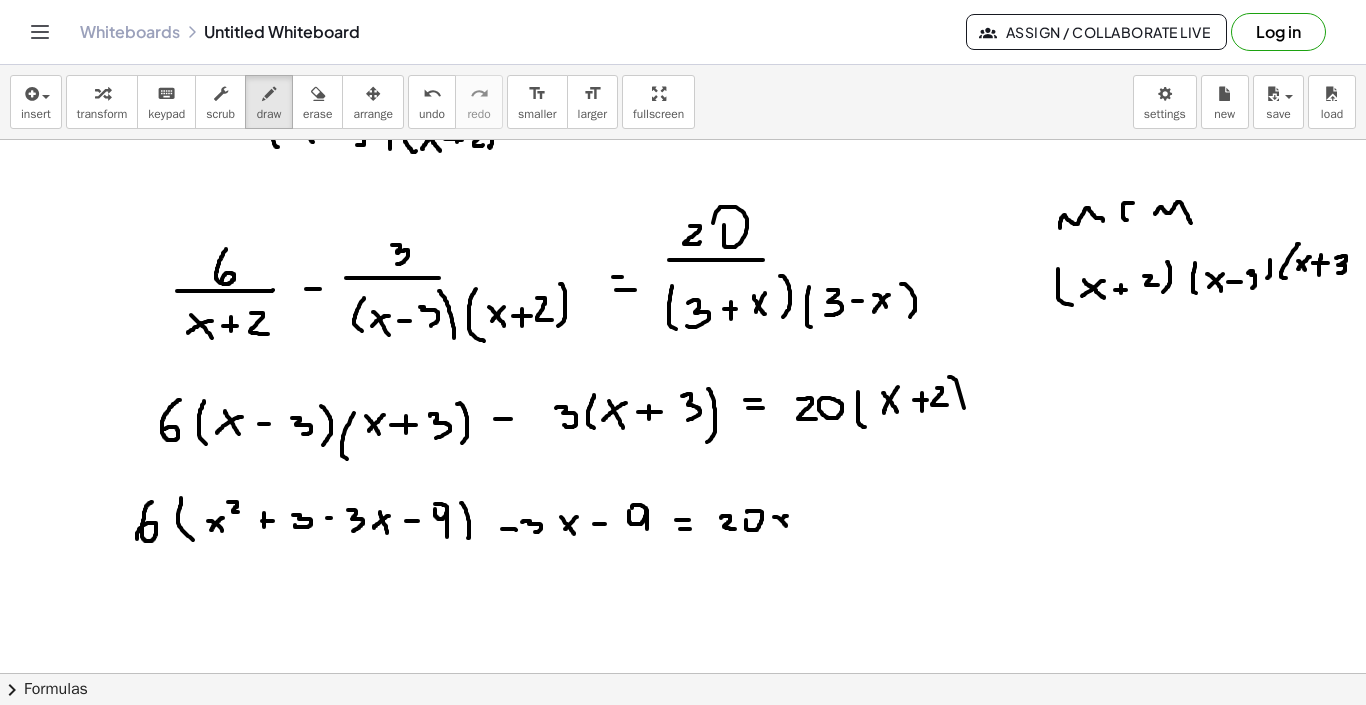 drag, startPoint x: 787, startPoint y: 505, endPoint x: 776, endPoint y: 516, distance: 15.556349 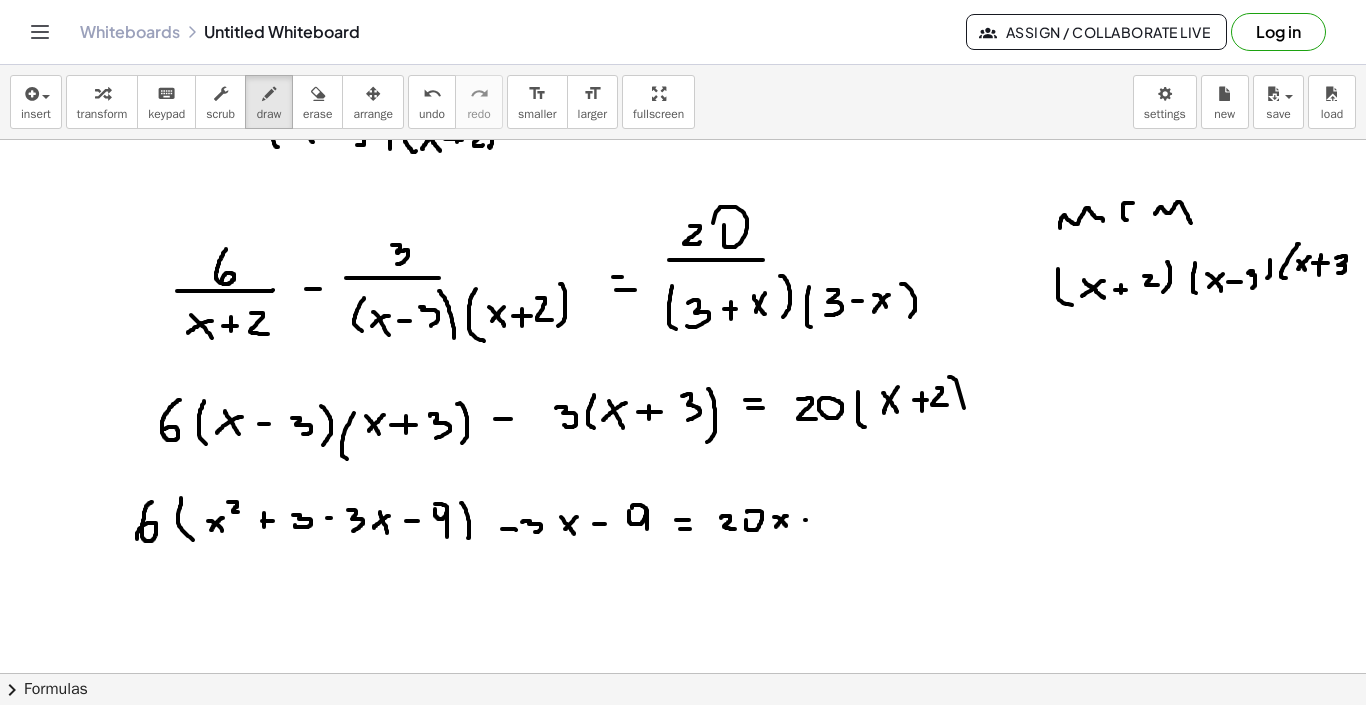 drag, startPoint x: 806, startPoint y: 509, endPoint x: 818, endPoint y: 509, distance: 12 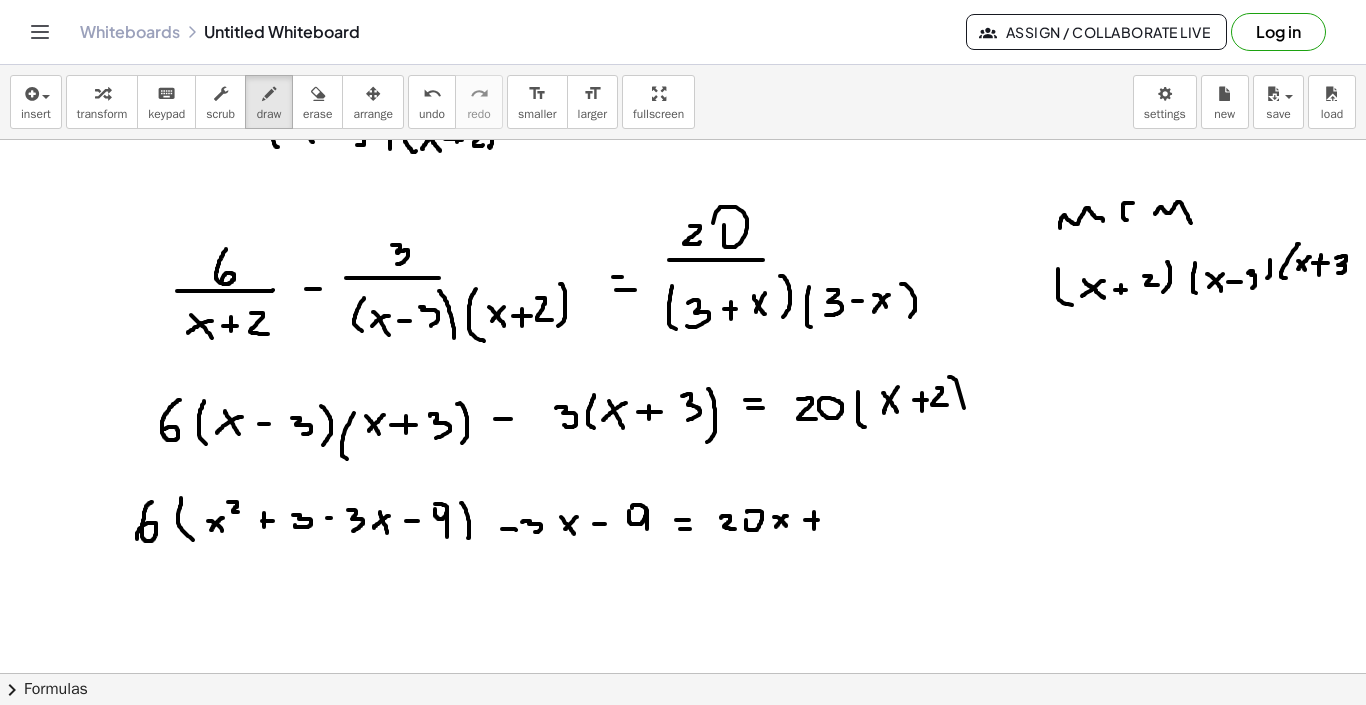 drag, startPoint x: 814, startPoint y: 501, endPoint x: 814, endPoint y: 519, distance: 18 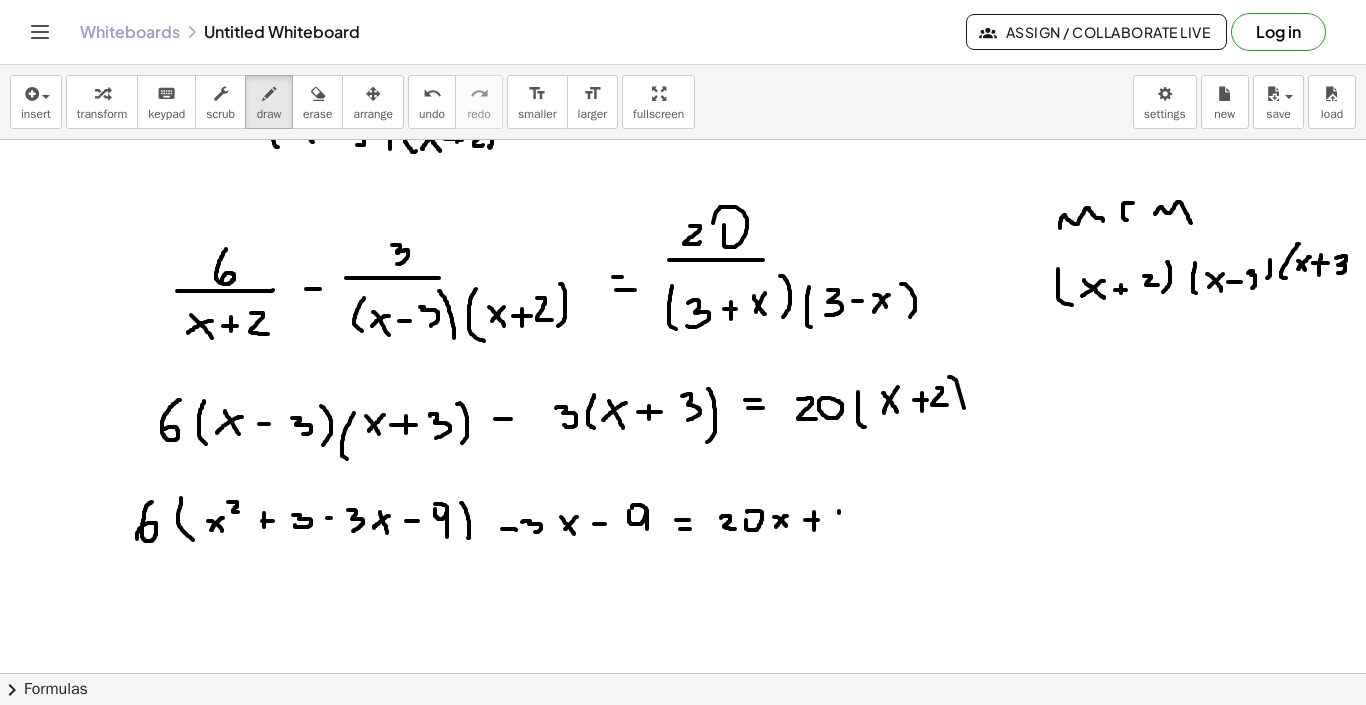 drag, startPoint x: 839, startPoint y: 500, endPoint x: 855, endPoint y: 506, distance: 17.088007 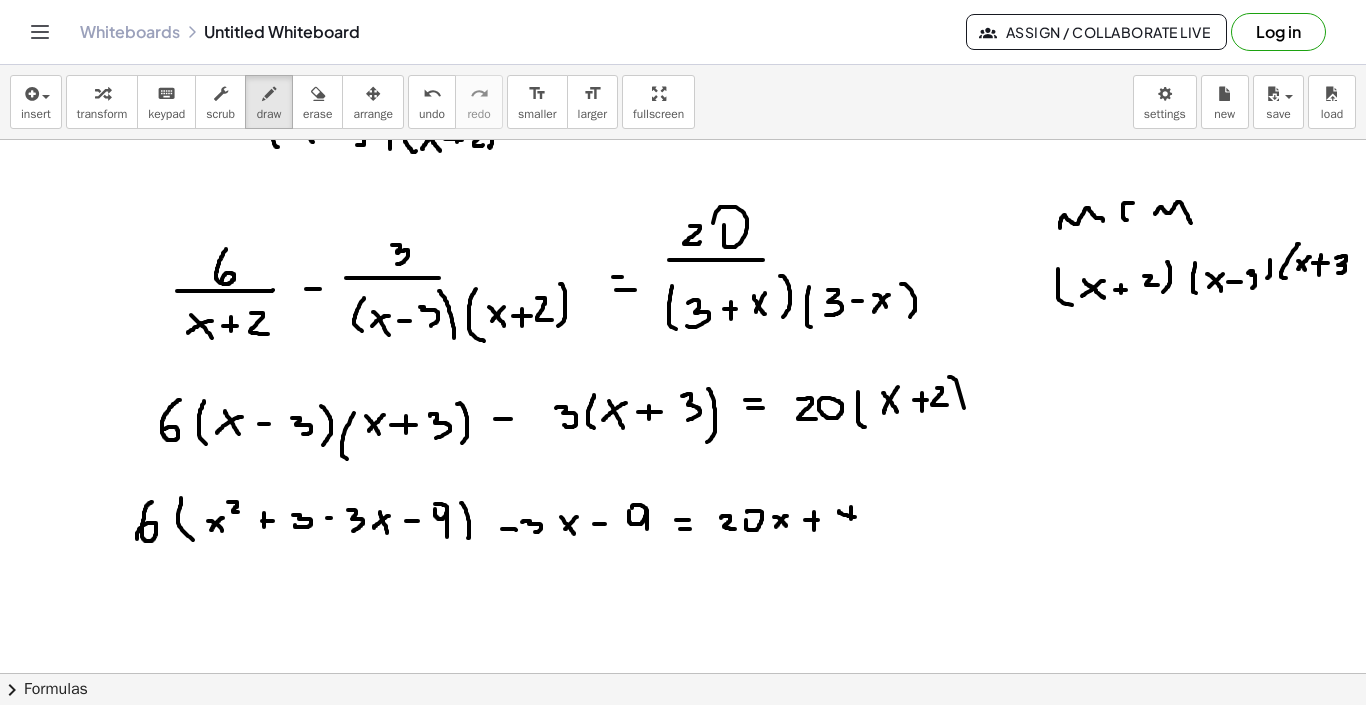 click at bounding box center [683, 434] 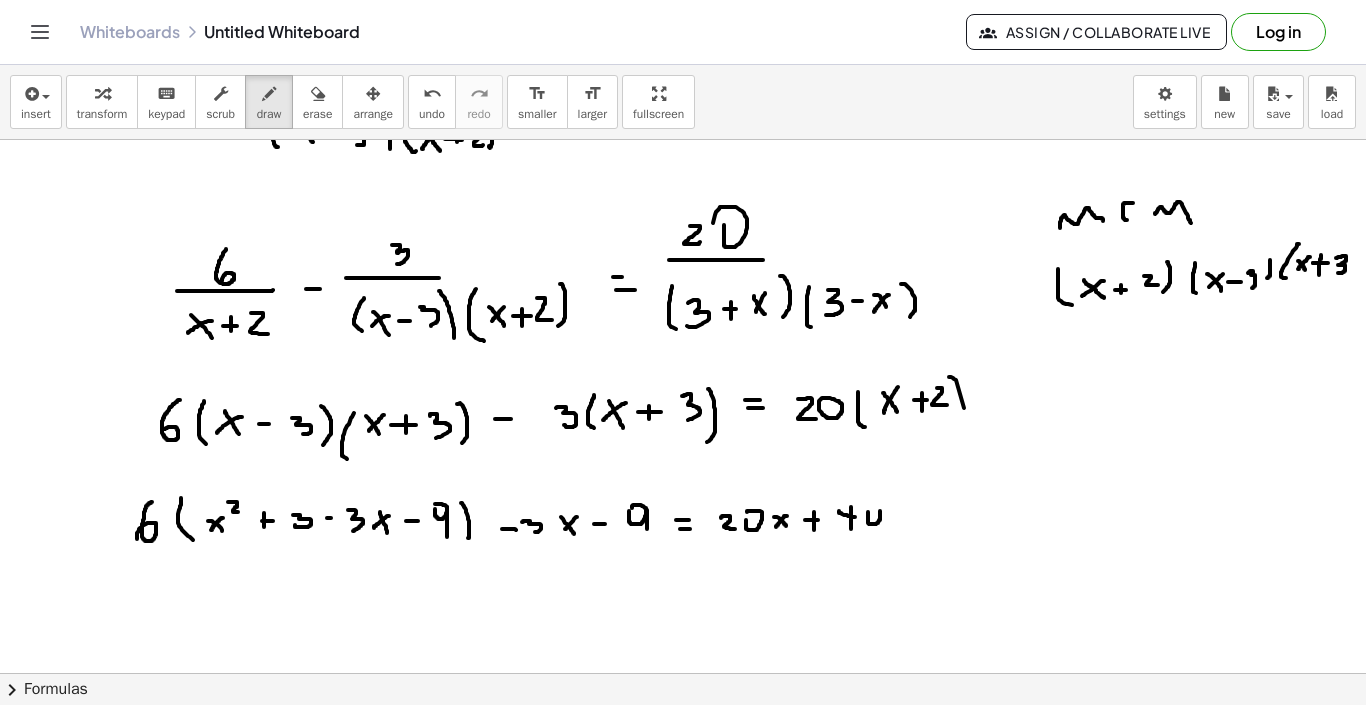 click at bounding box center [683, 434] 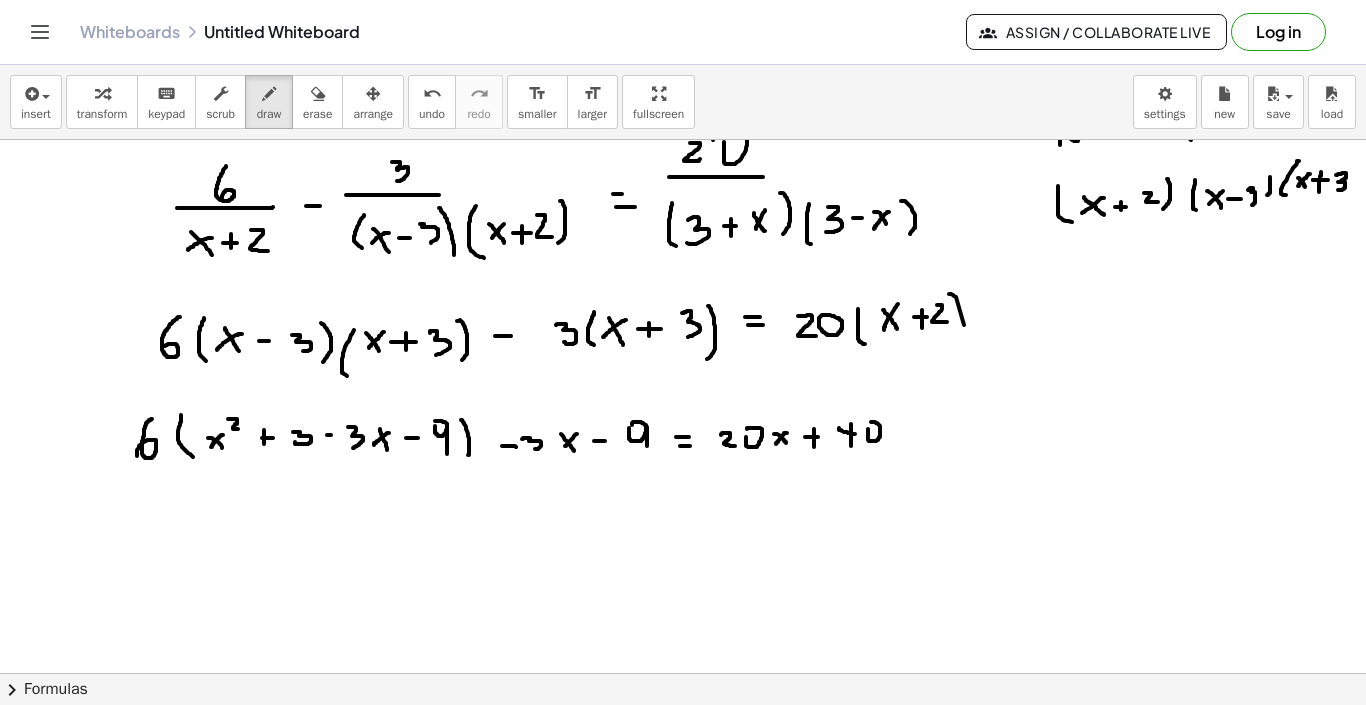 scroll, scrollTop: 389, scrollLeft: 0, axis: vertical 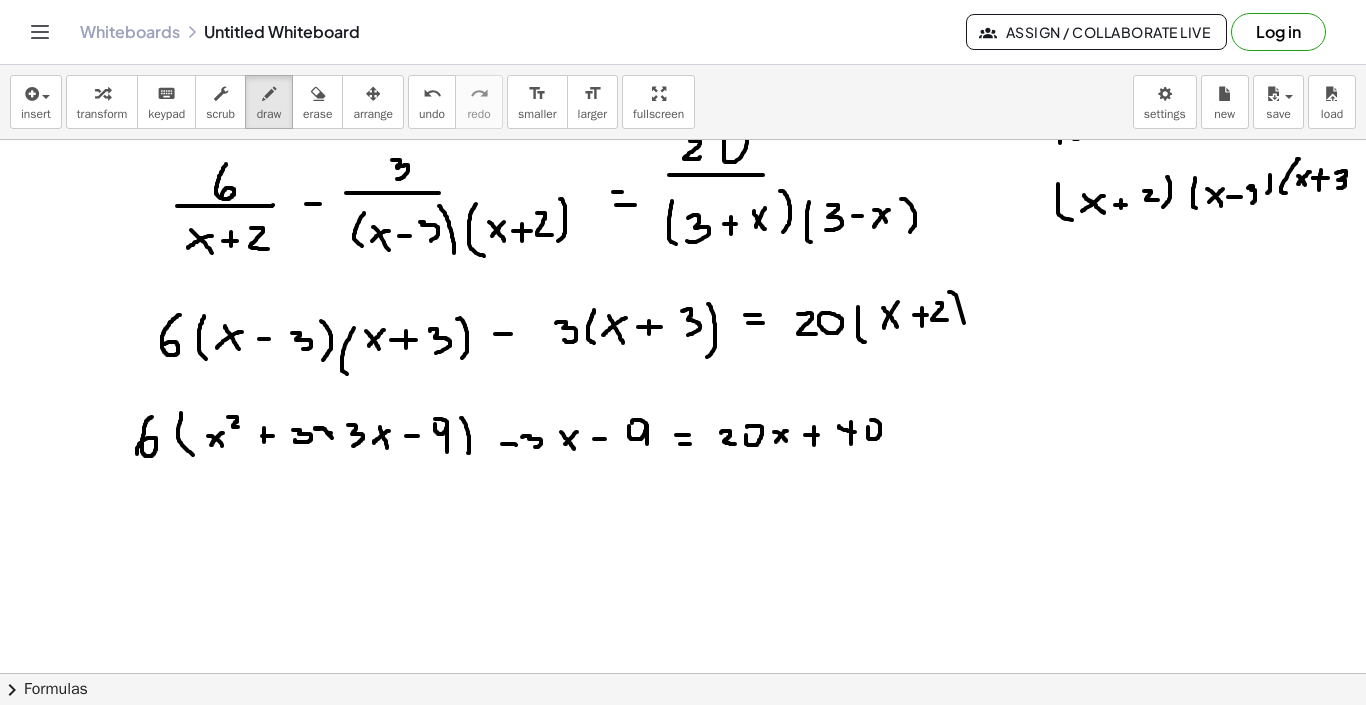 drag, startPoint x: 320, startPoint y: 418, endPoint x: 332, endPoint y: 426, distance: 14.422205 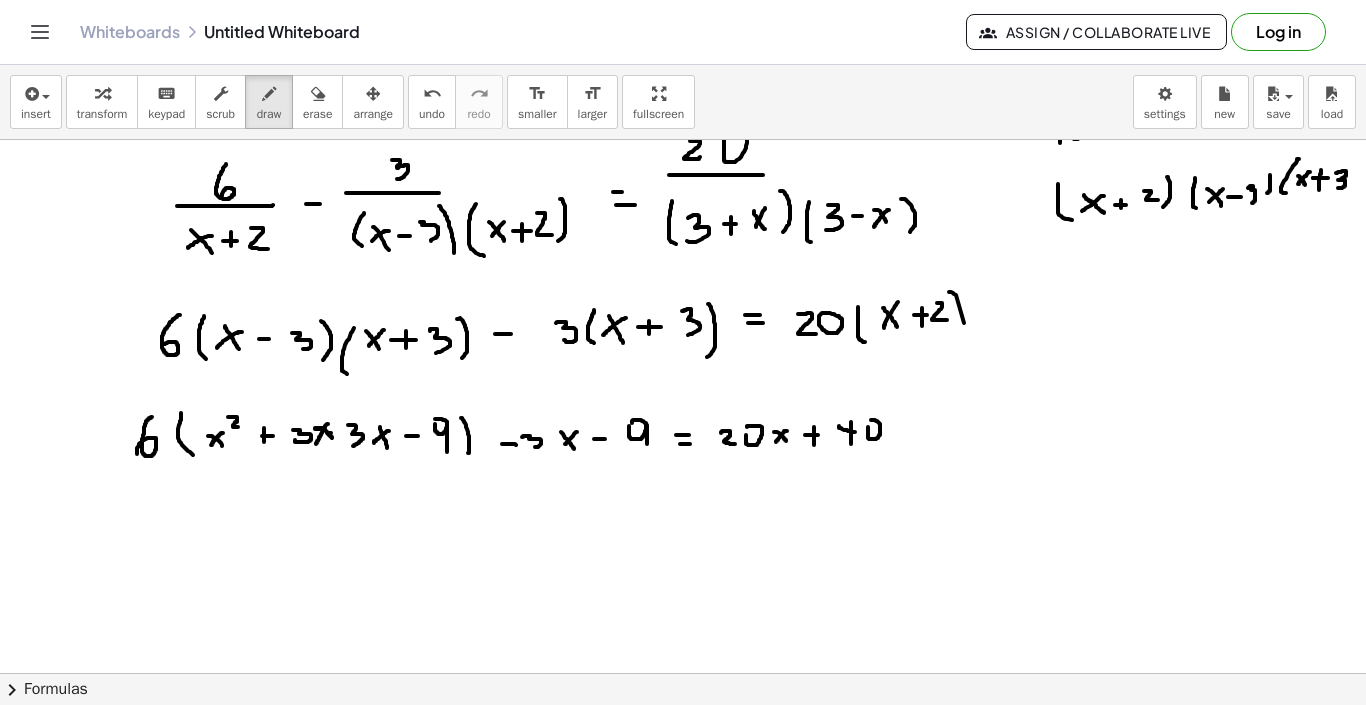 drag, startPoint x: 328, startPoint y: 413, endPoint x: 316, endPoint y: 434, distance: 24.186773 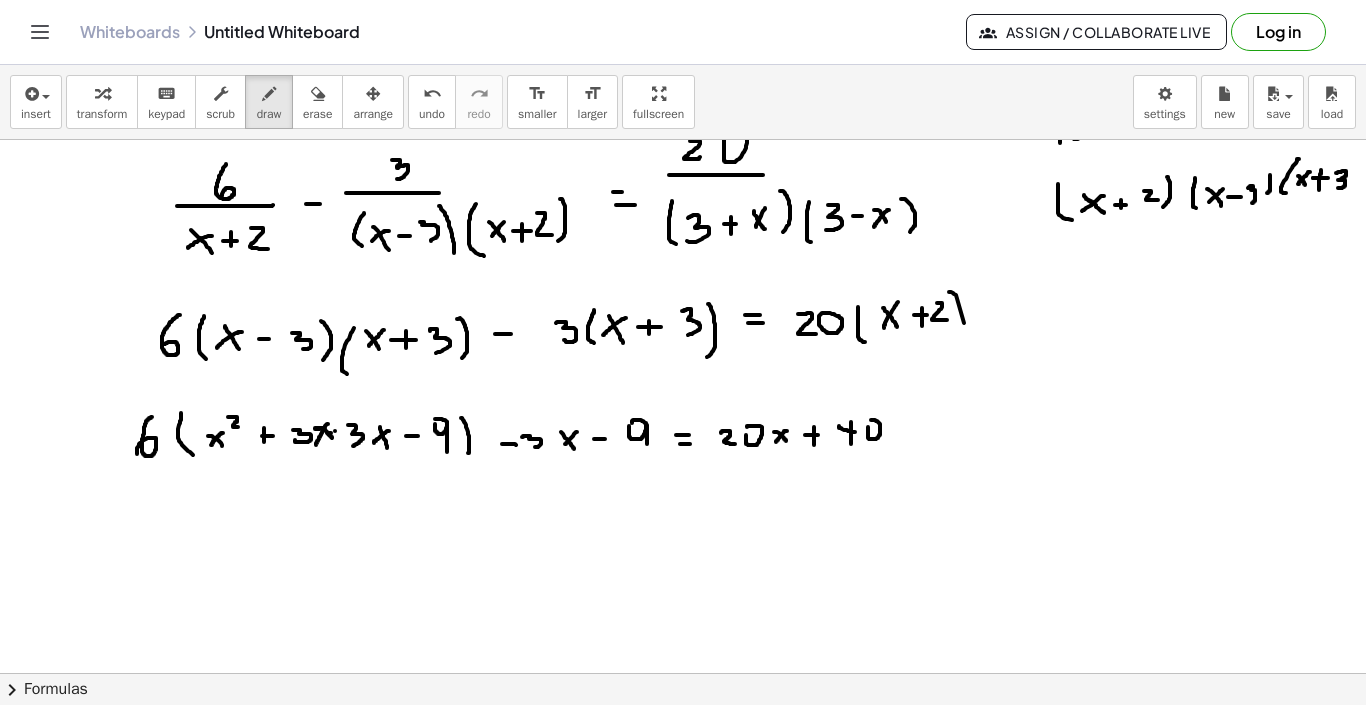 click at bounding box center [683, 349] 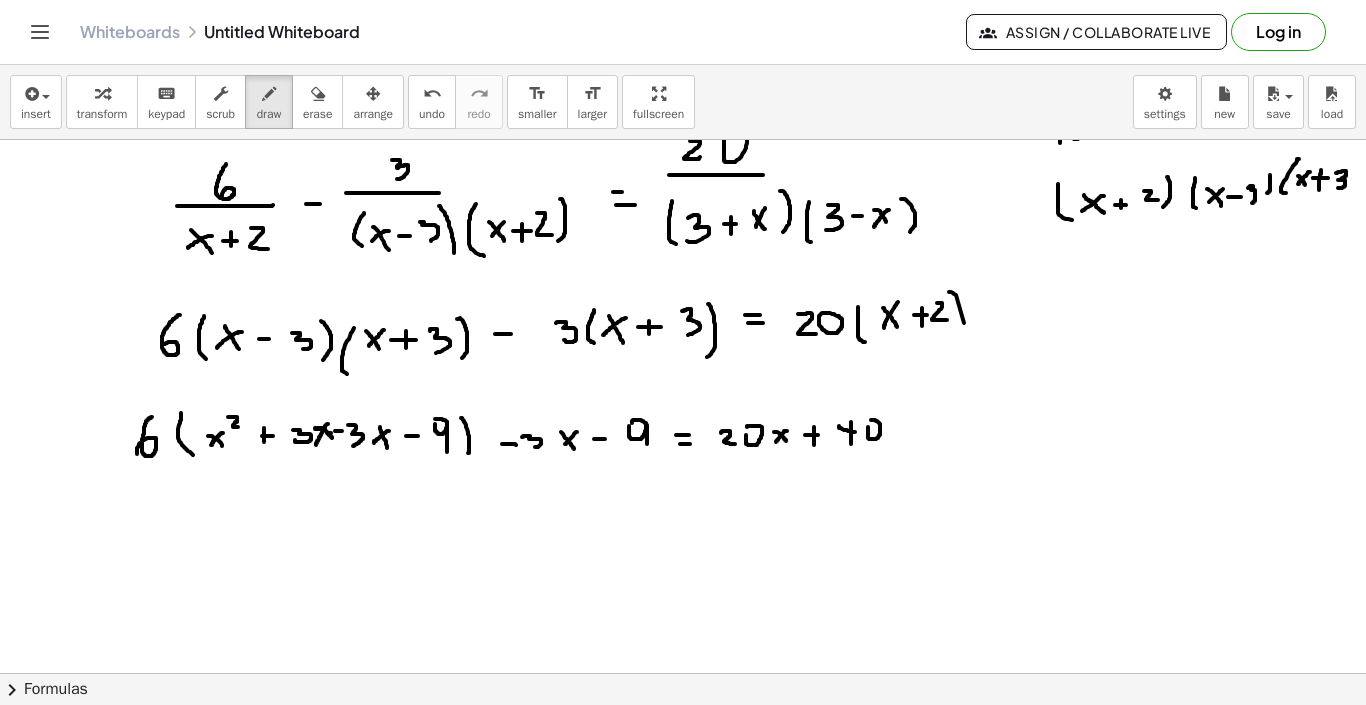 click at bounding box center [683, 349] 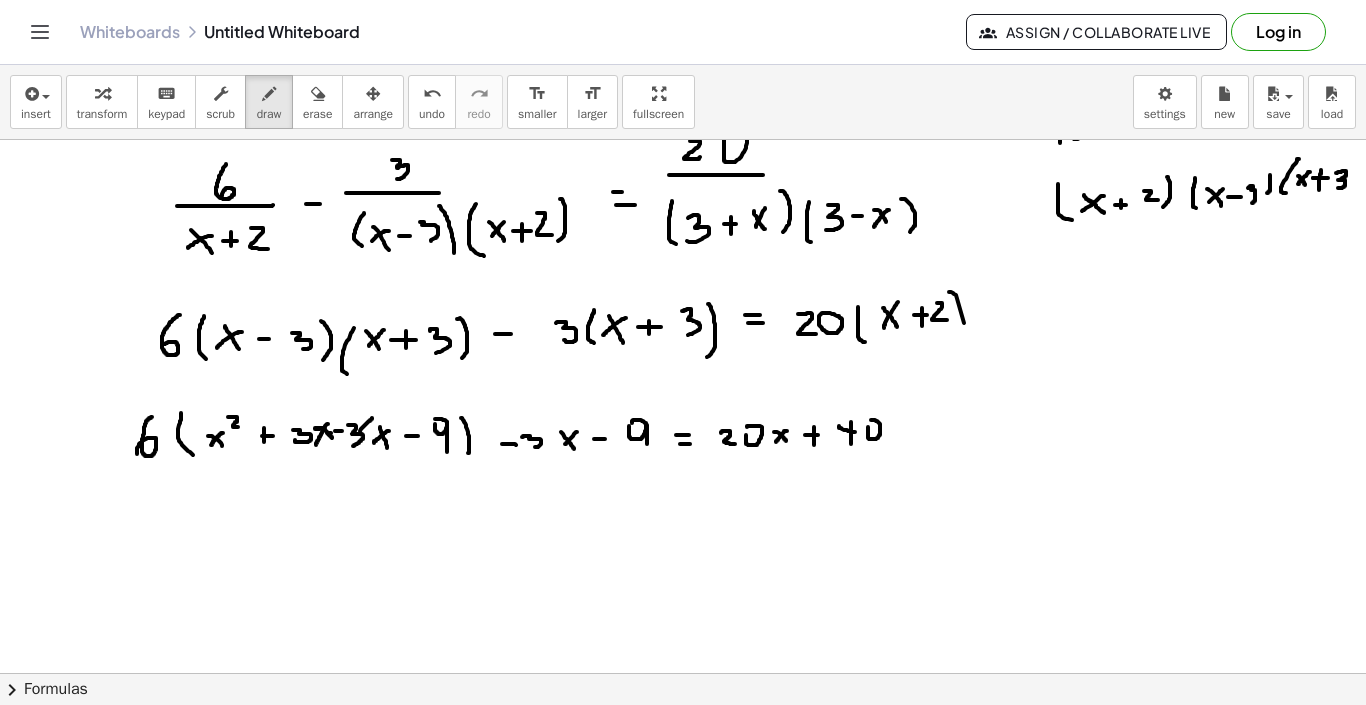 drag, startPoint x: 372, startPoint y: 408, endPoint x: 347, endPoint y: 436, distance: 37.536648 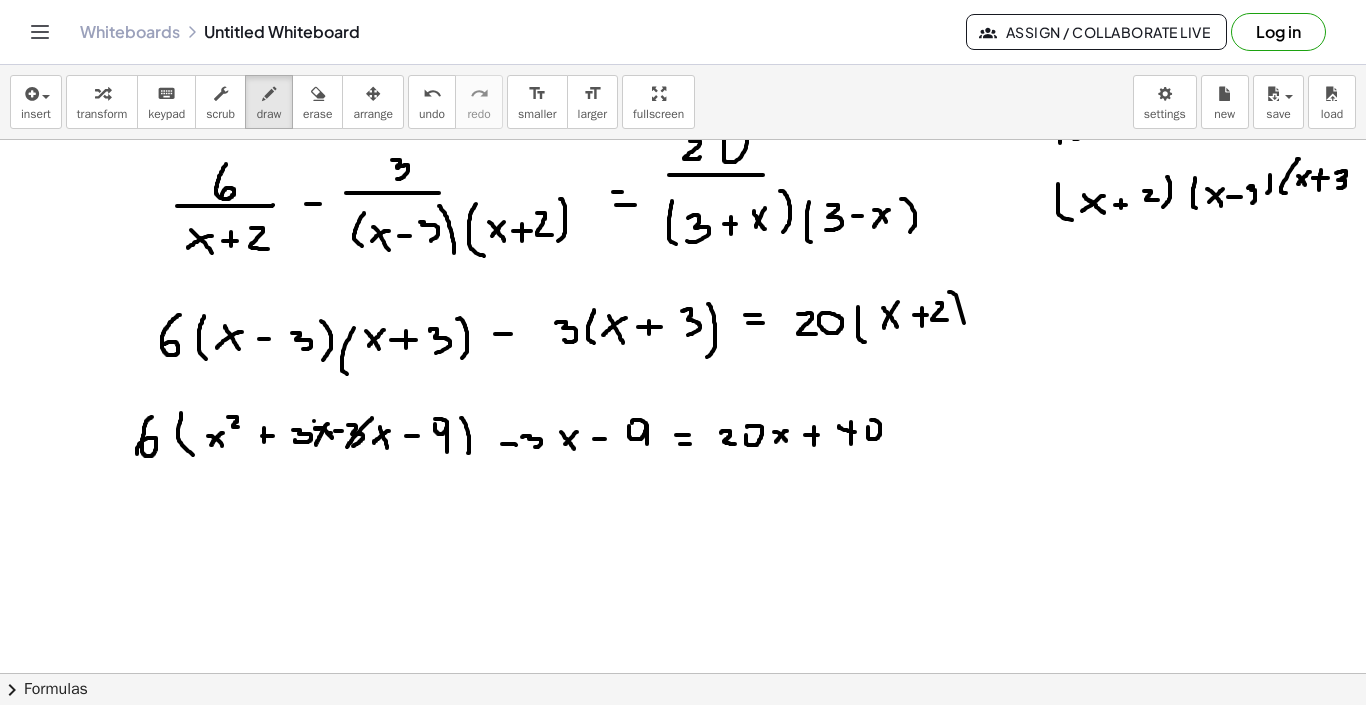 drag, startPoint x: 314, startPoint y: 410, endPoint x: 287, endPoint y: 425, distance: 30.88689 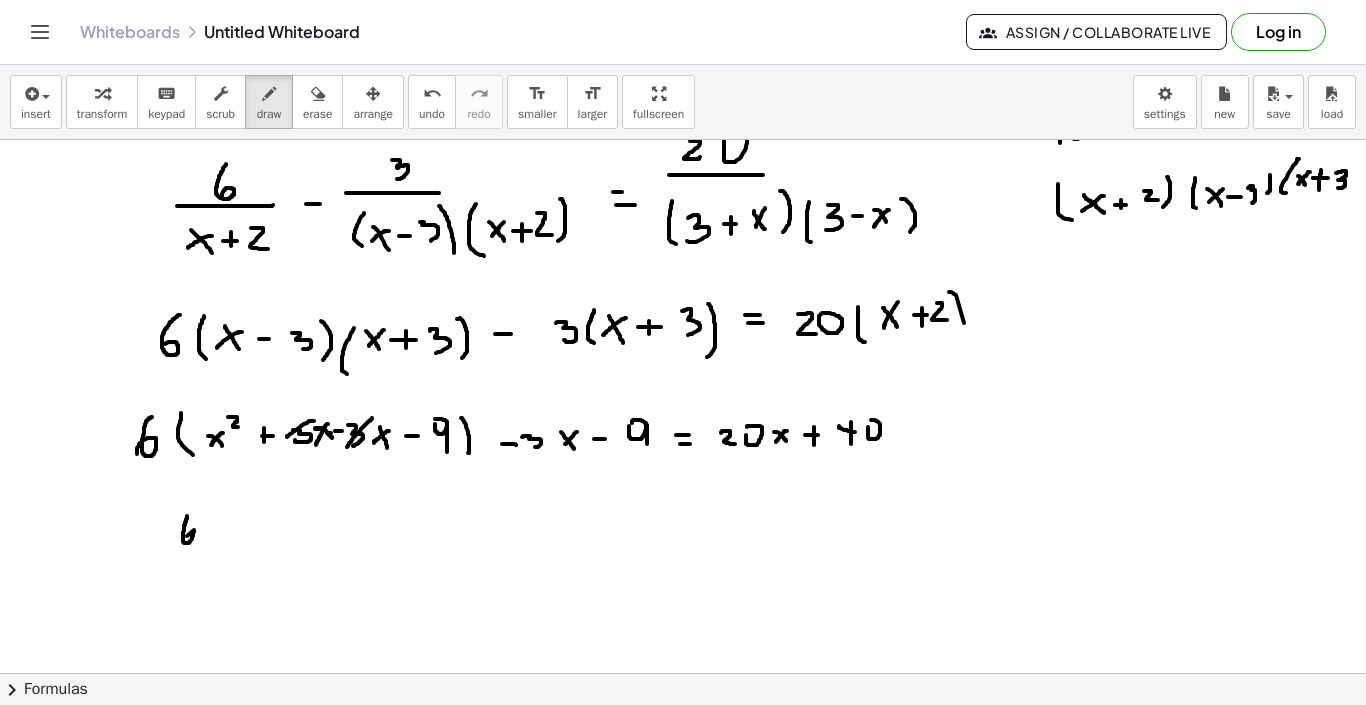 drag, startPoint x: 187, startPoint y: 505, endPoint x: 187, endPoint y: 525, distance: 20 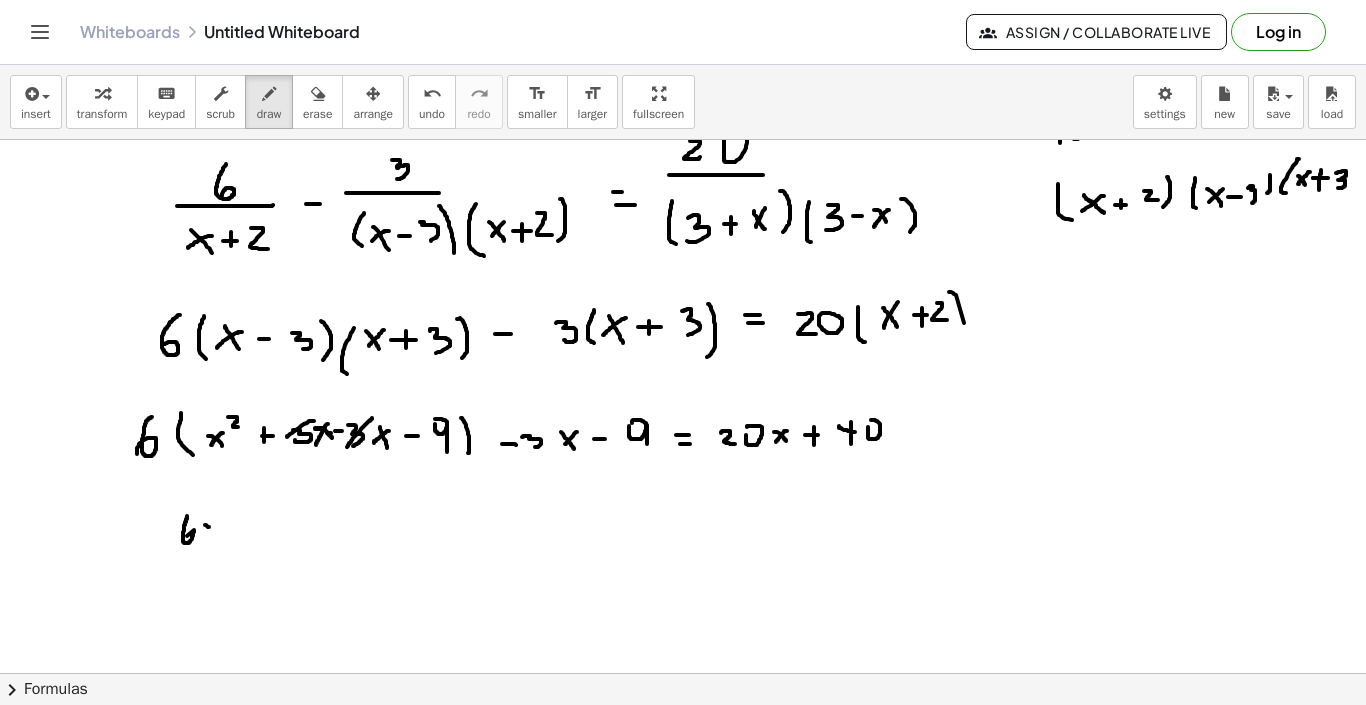 drag, startPoint x: 205, startPoint y: 514, endPoint x: 218, endPoint y: 527, distance: 18.384777 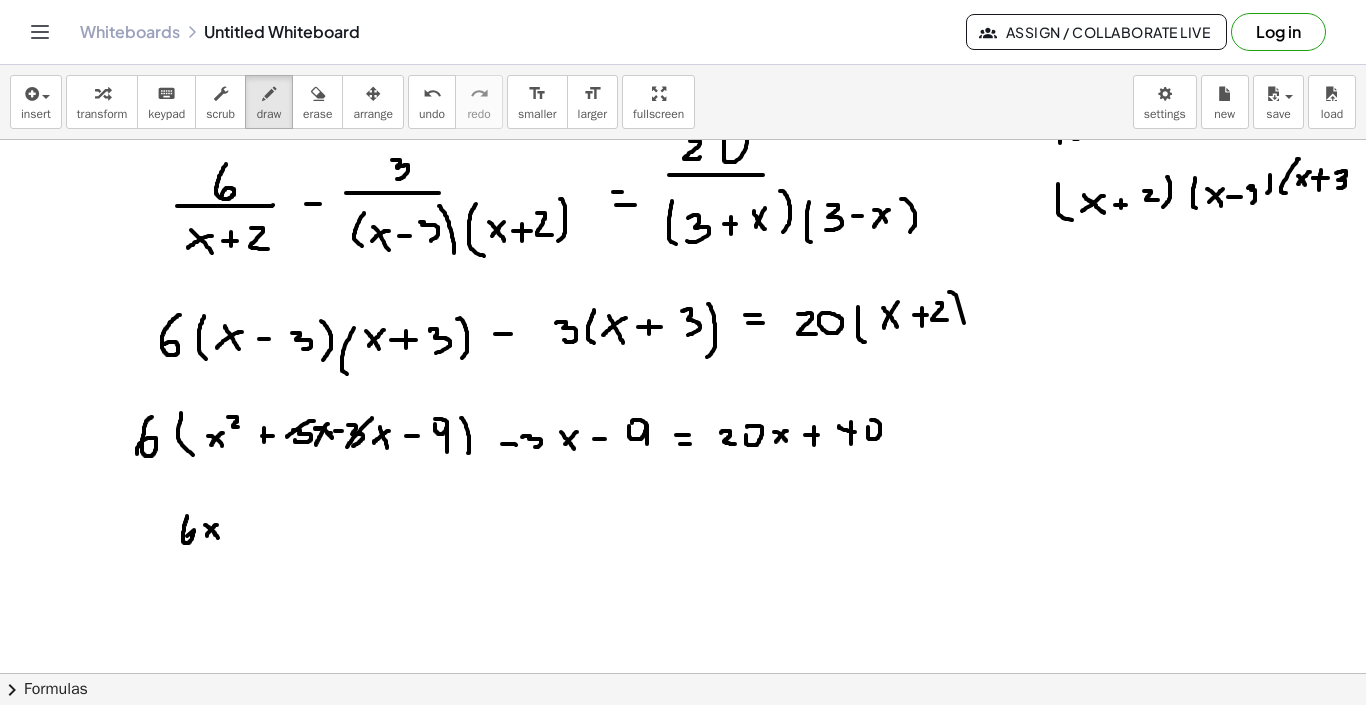 drag, startPoint x: 217, startPoint y: 514, endPoint x: 207, endPoint y: 525, distance: 14.866069 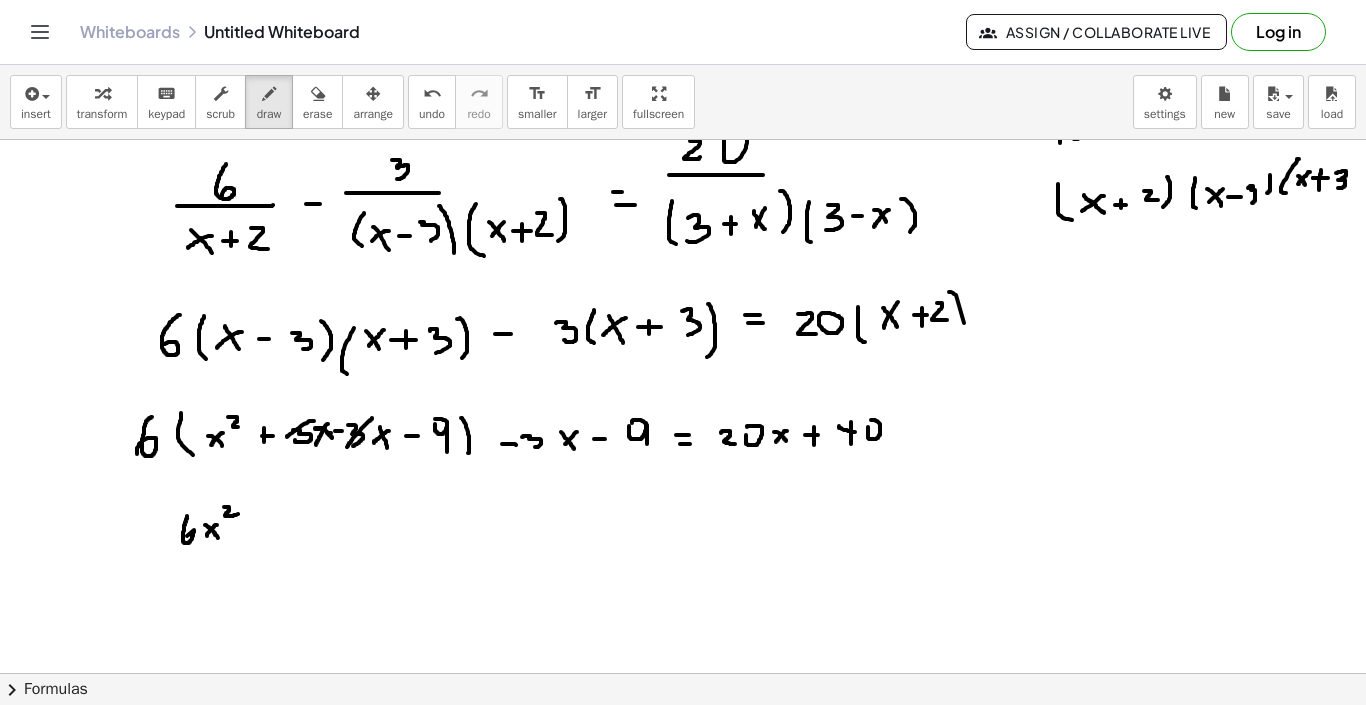 drag, startPoint x: 224, startPoint y: 496, endPoint x: 238, endPoint y: 503, distance: 15.652476 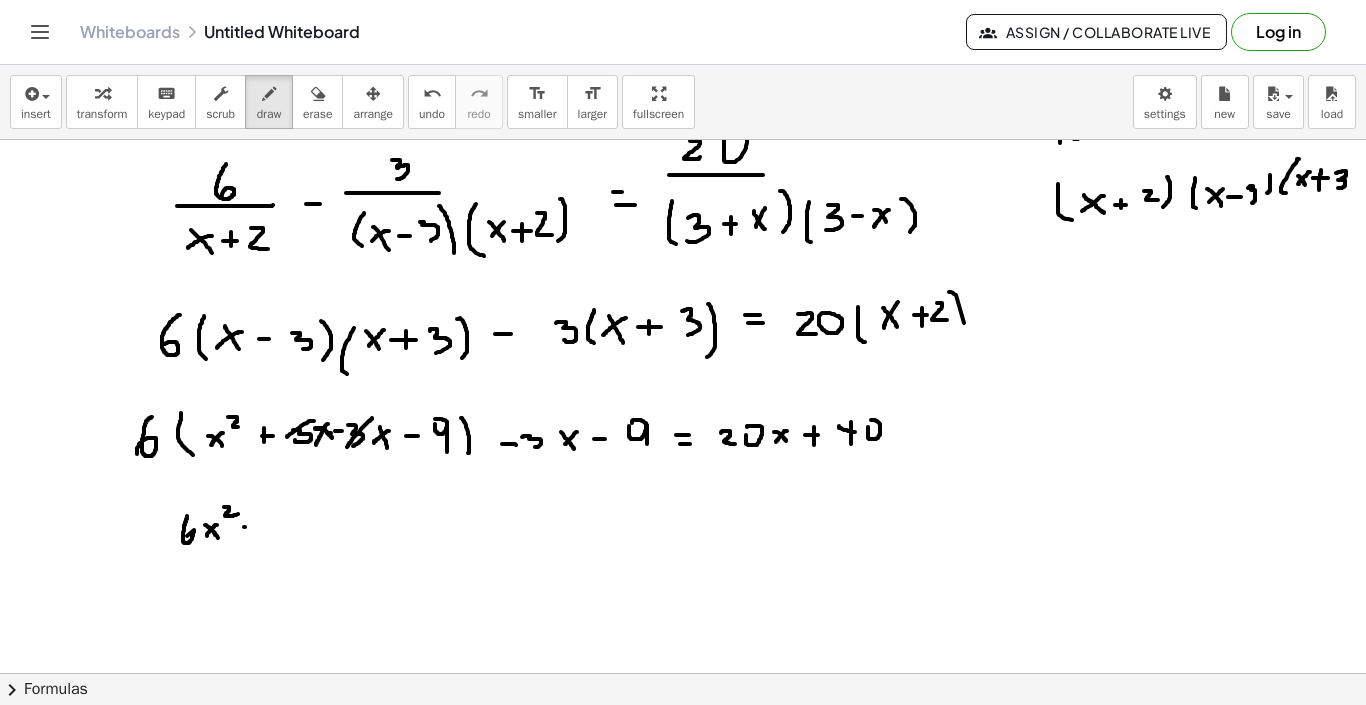 drag, startPoint x: 244, startPoint y: 516, endPoint x: 260, endPoint y: 516, distance: 16 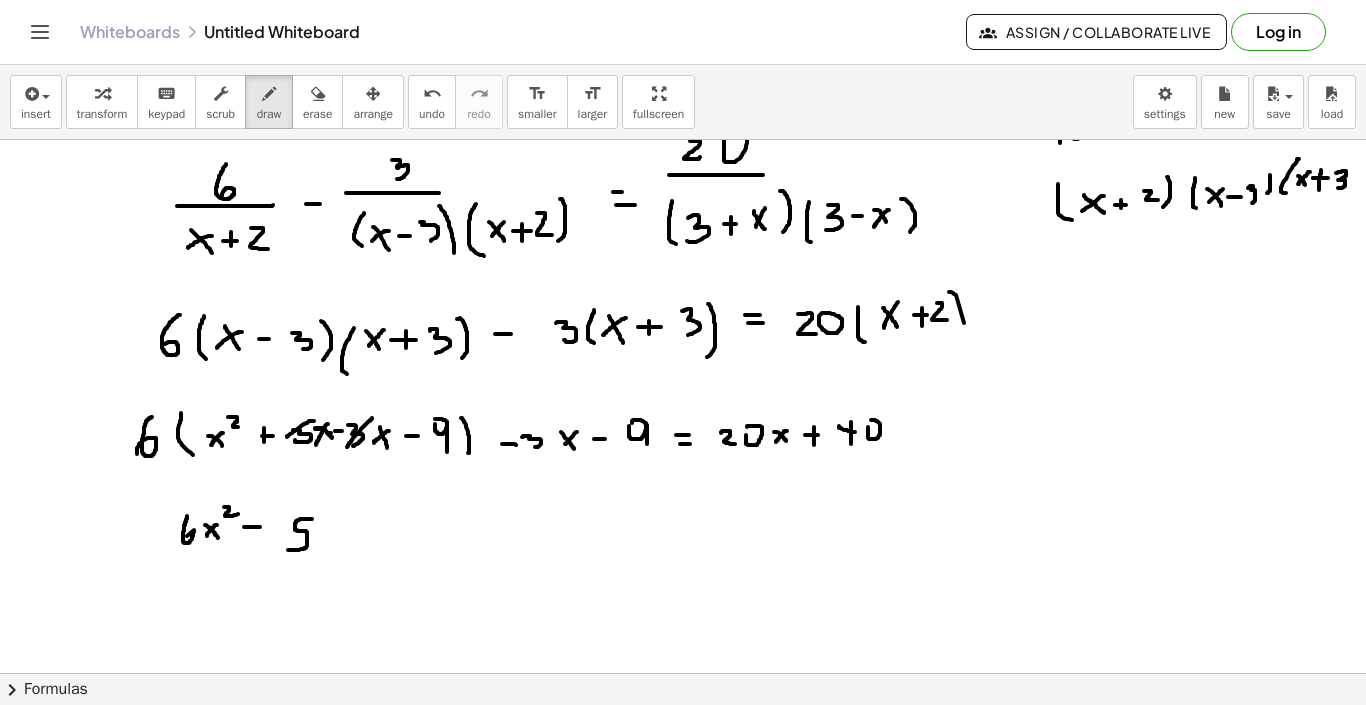 drag, startPoint x: 312, startPoint y: 508, endPoint x: 286, endPoint y: 539, distance: 40.459858 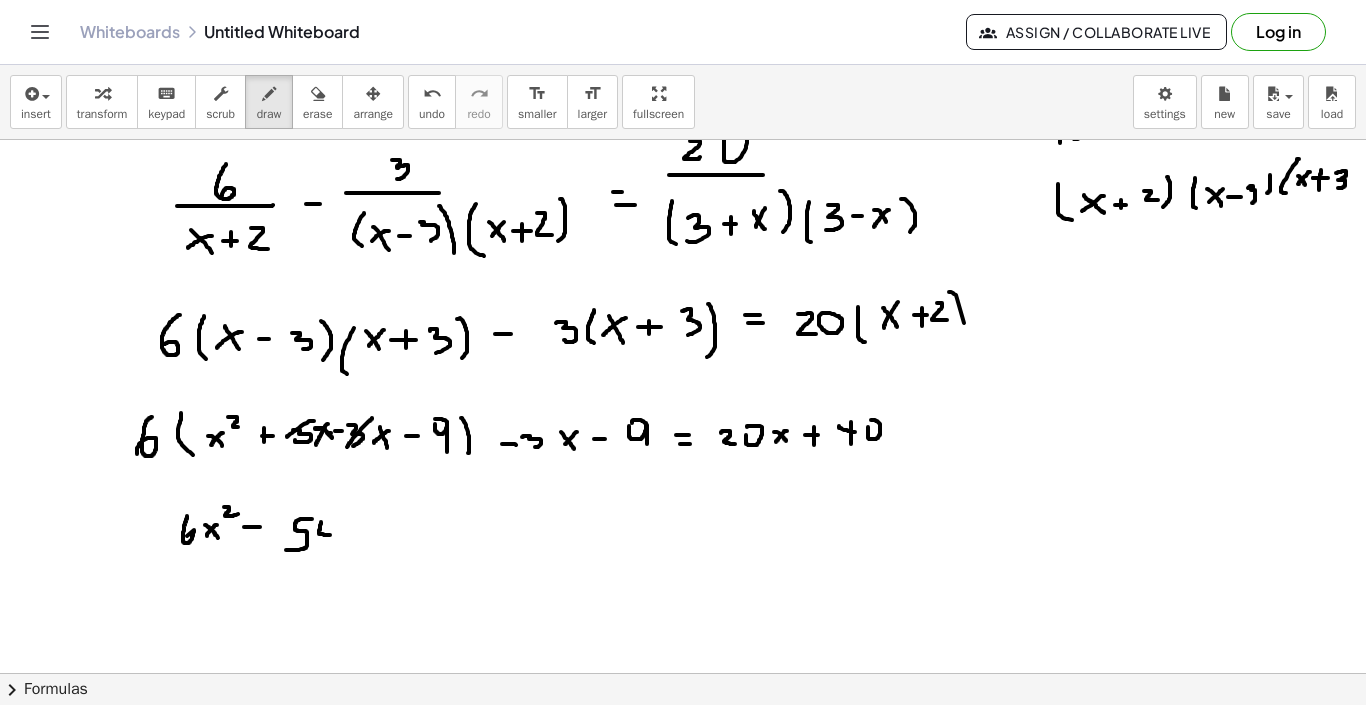 drag, startPoint x: 321, startPoint y: 511, endPoint x: 335, endPoint y: 524, distance: 19.104973 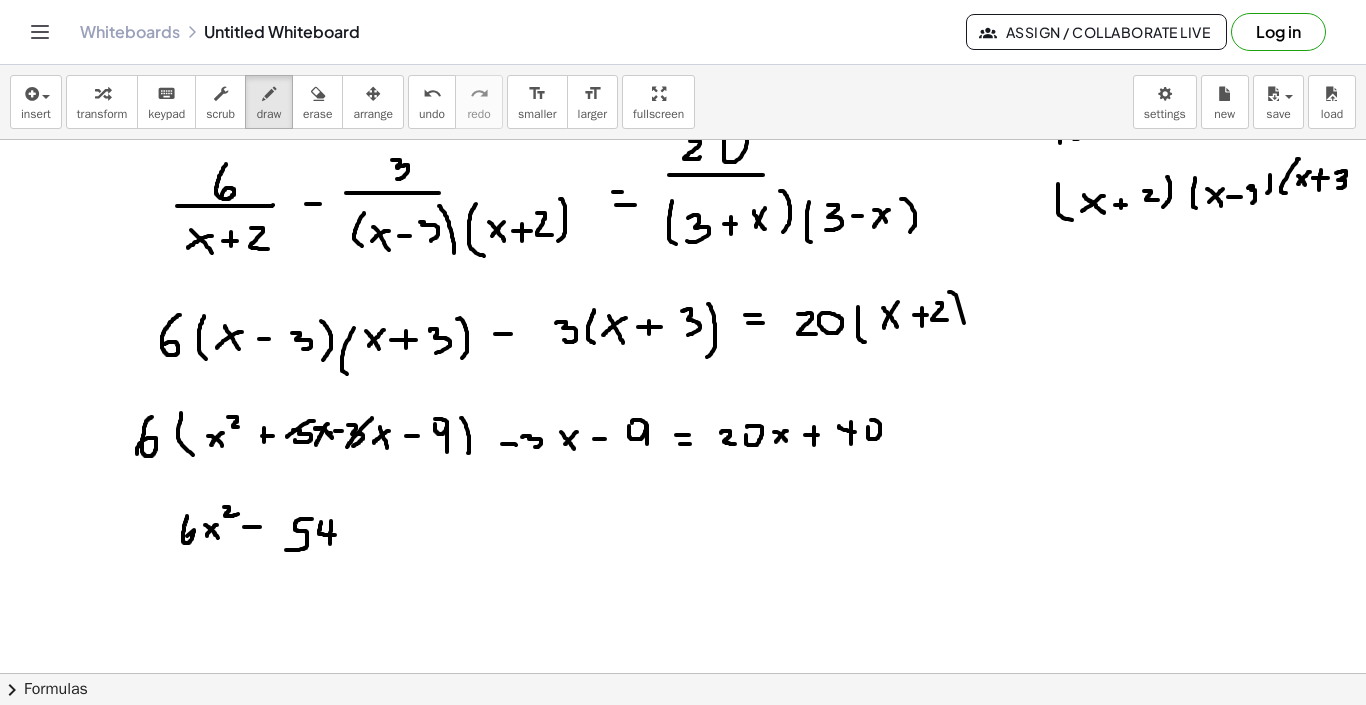 drag, startPoint x: 331, startPoint y: 510, endPoint x: 330, endPoint y: 533, distance: 23.021729 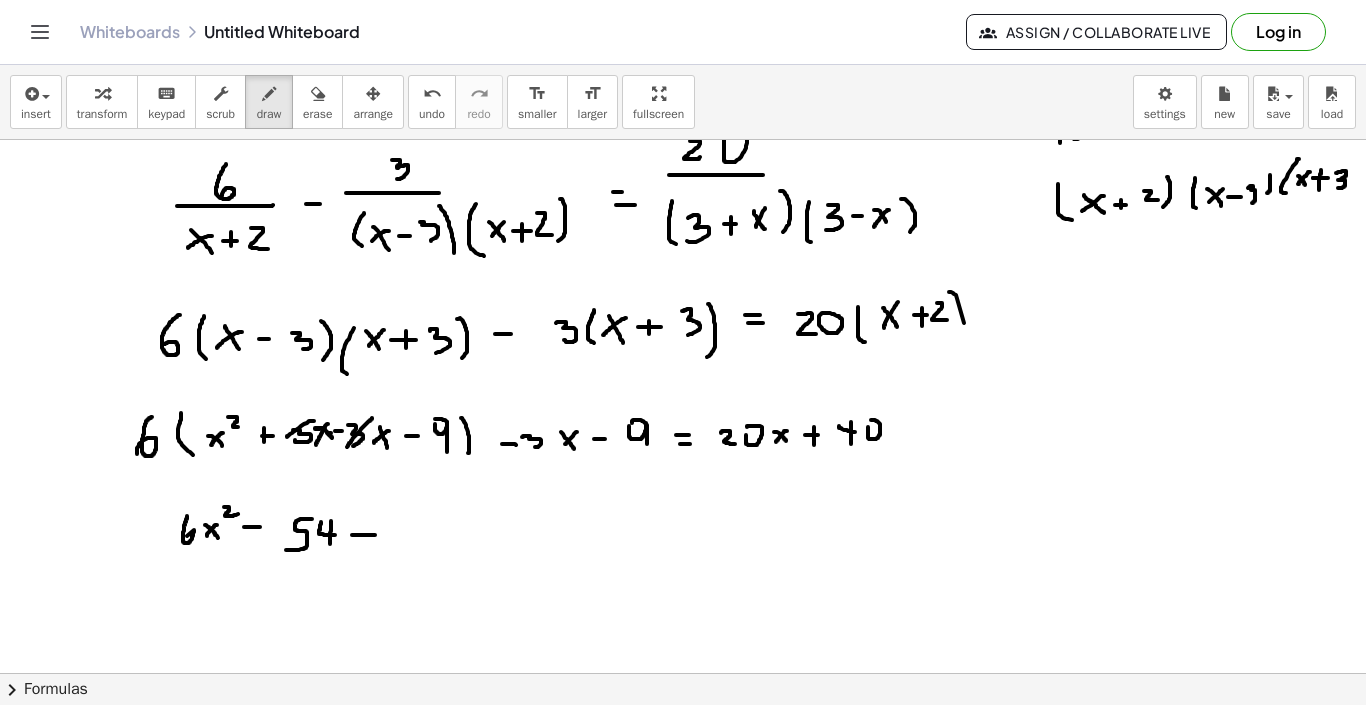 drag, startPoint x: 352, startPoint y: 524, endPoint x: 390, endPoint y: 524, distance: 38 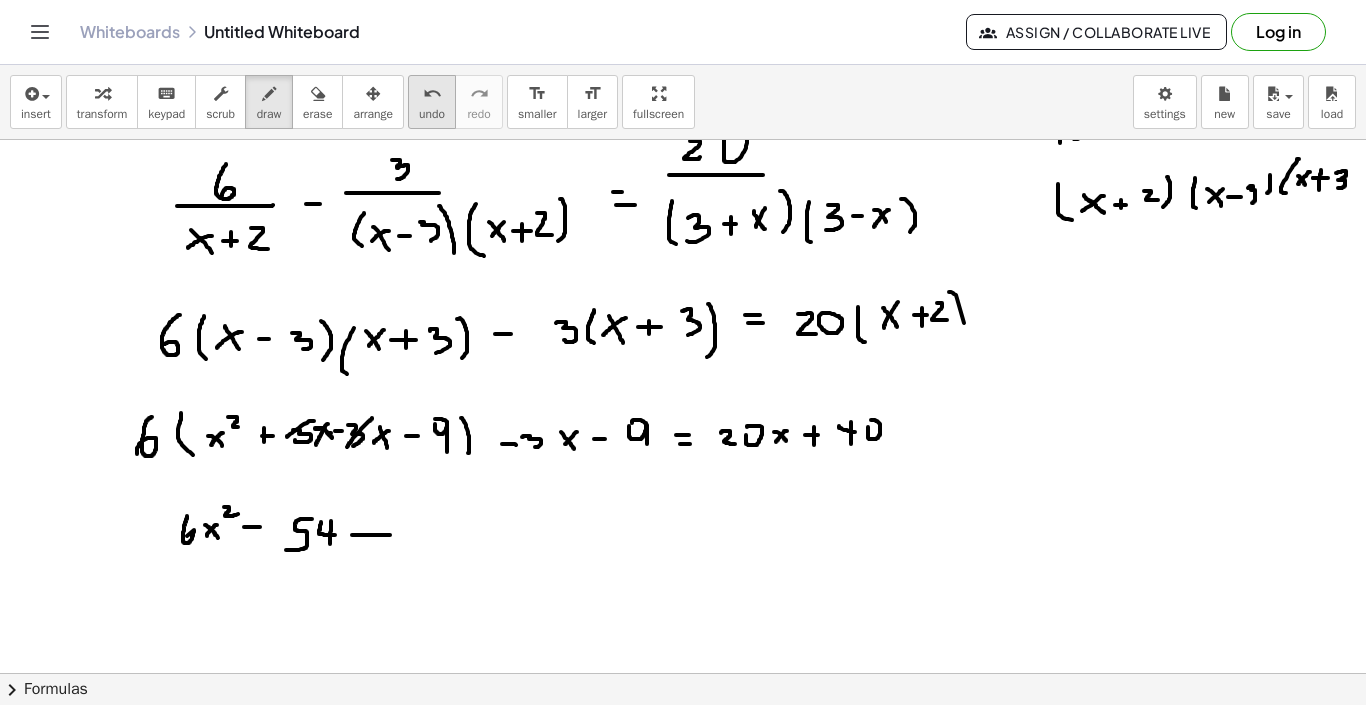 click on "undo" at bounding box center (432, 114) 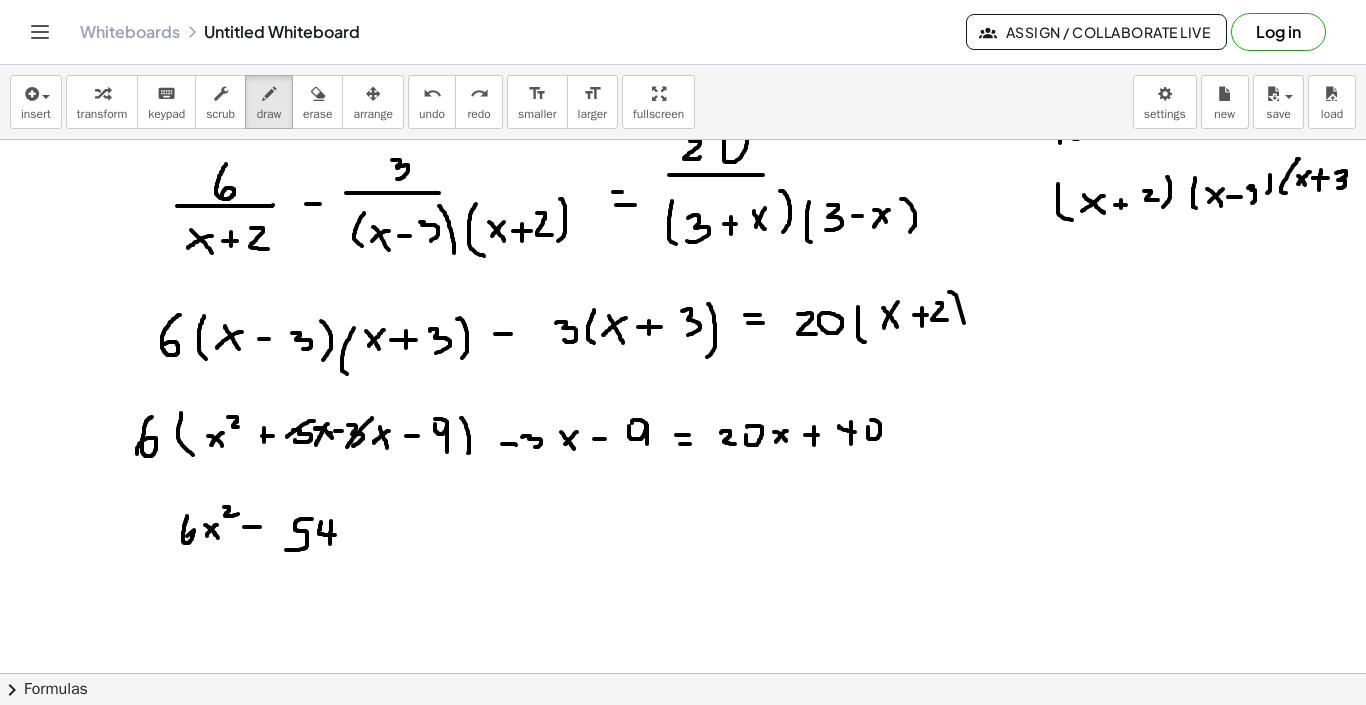 click at bounding box center (683, 349) 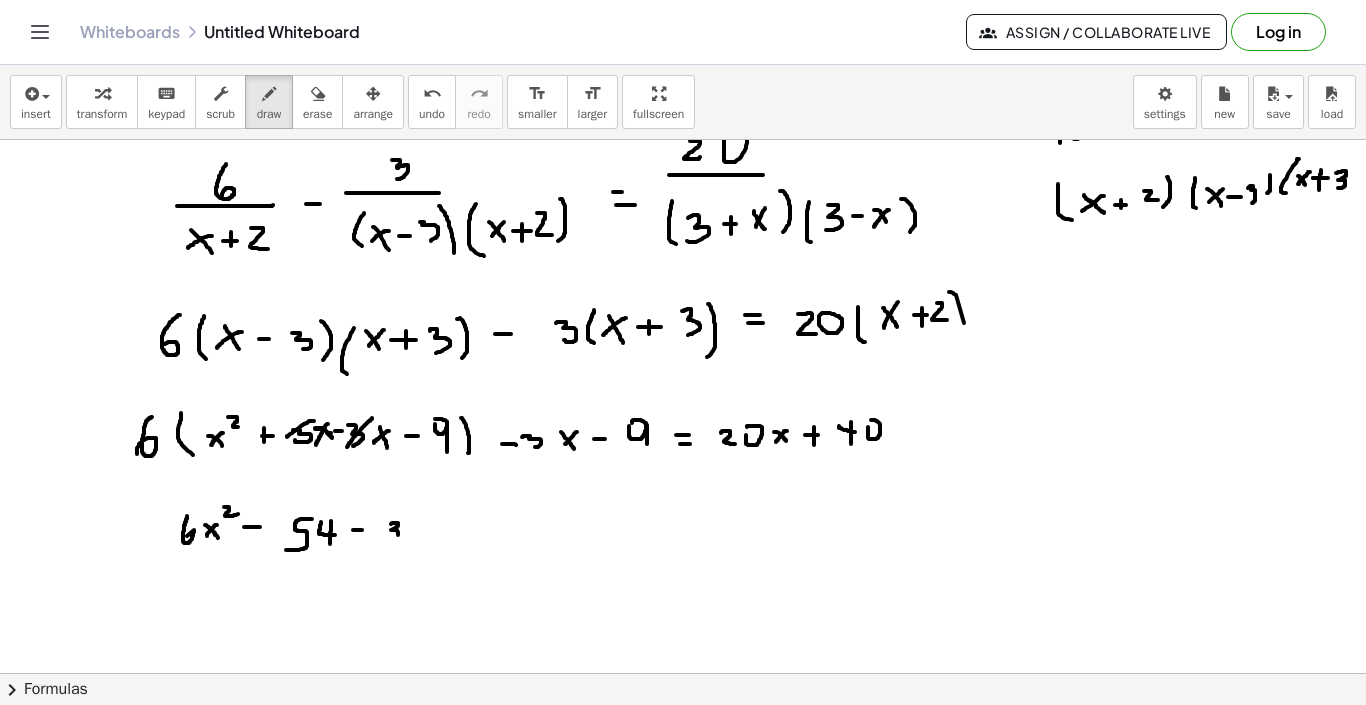 drag, startPoint x: 391, startPoint y: 513, endPoint x: 379, endPoint y: 536, distance: 25.942244 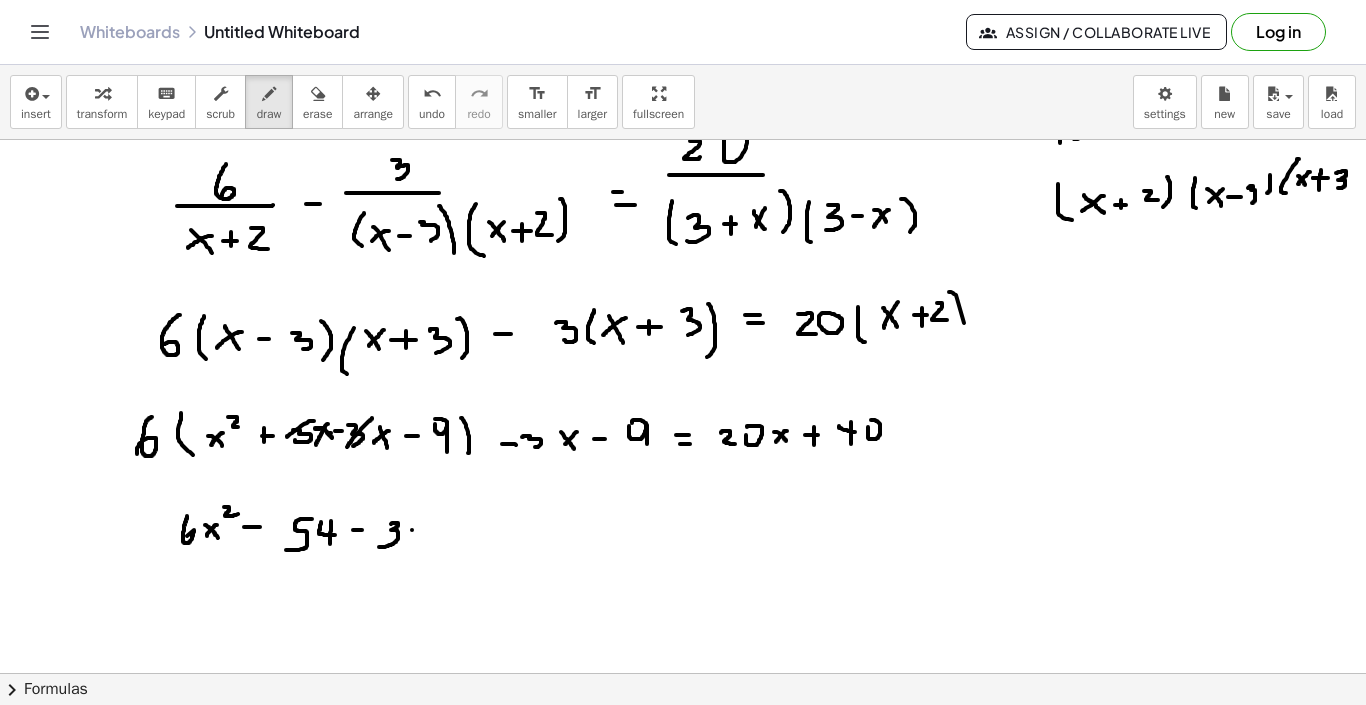 drag, startPoint x: 412, startPoint y: 519, endPoint x: 421, endPoint y: 537, distance: 20.12461 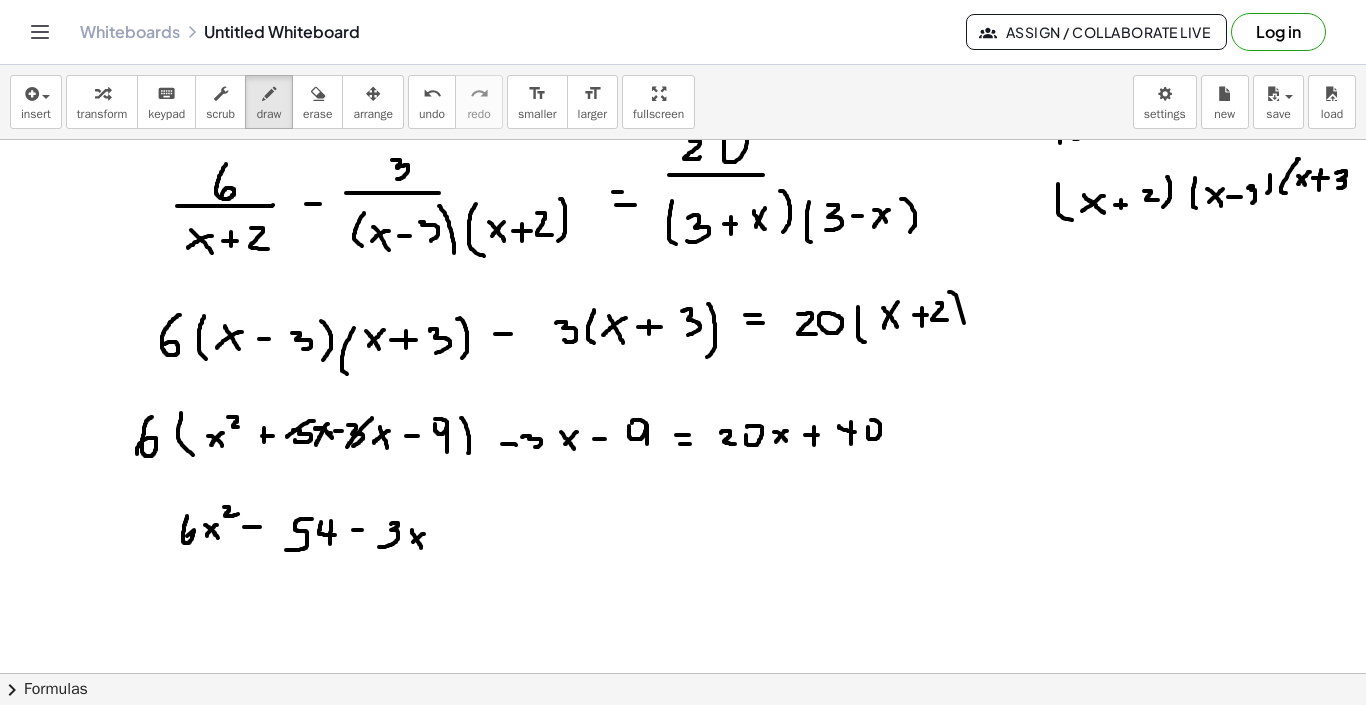 drag, startPoint x: 424, startPoint y: 523, endPoint x: 404, endPoint y: 541, distance: 26.907248 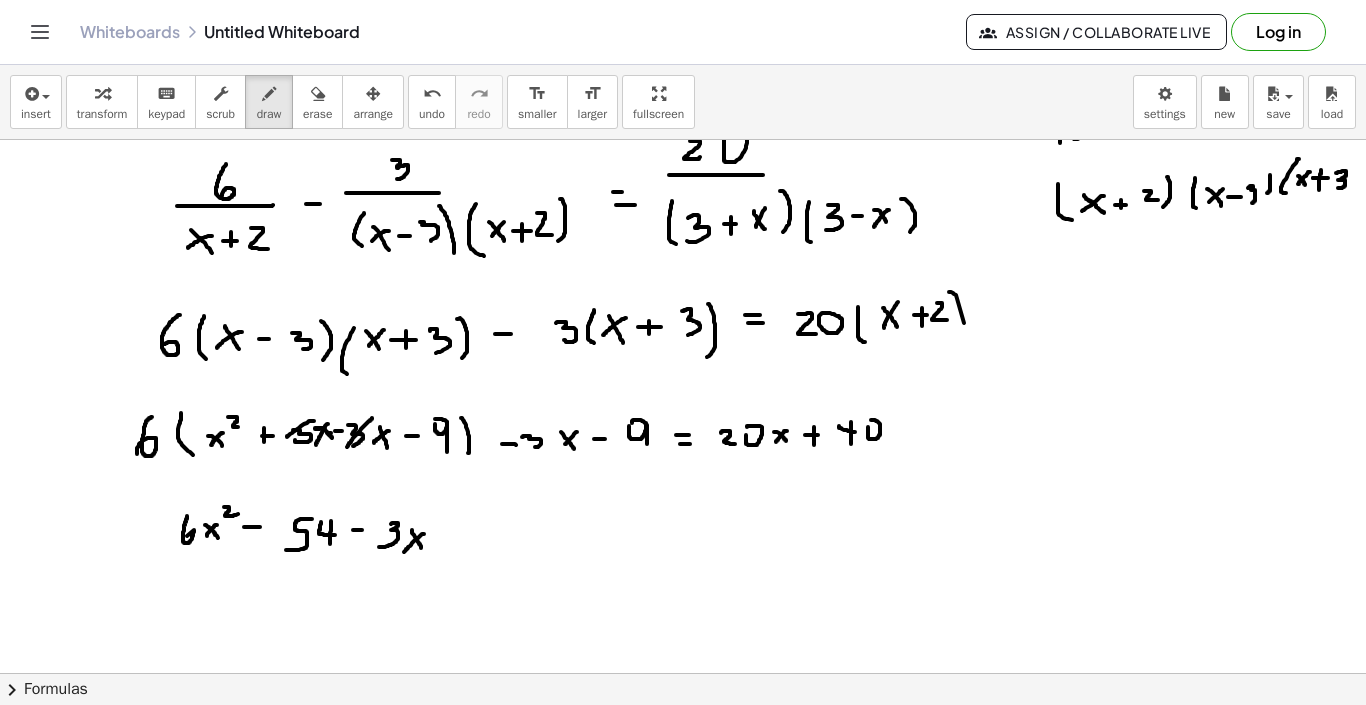 click at bounding box center (683, 349) 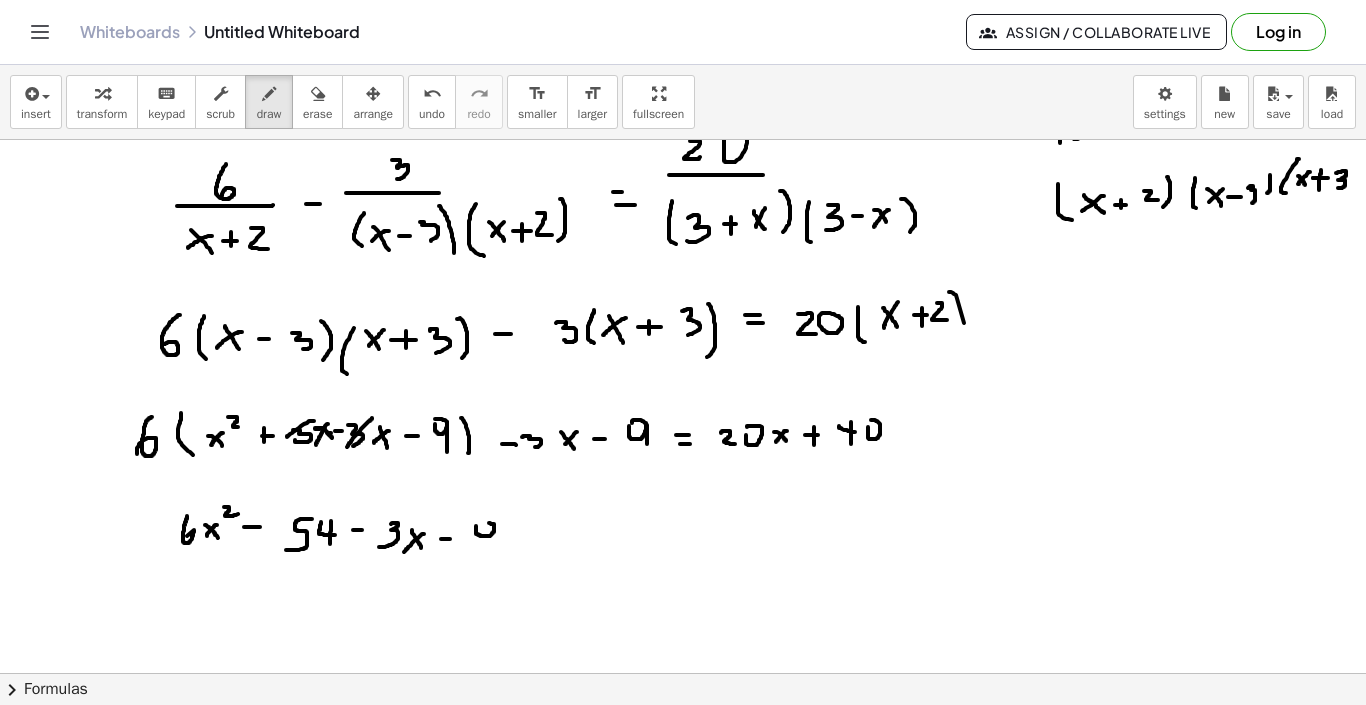 click at bounding box center [683, 349] 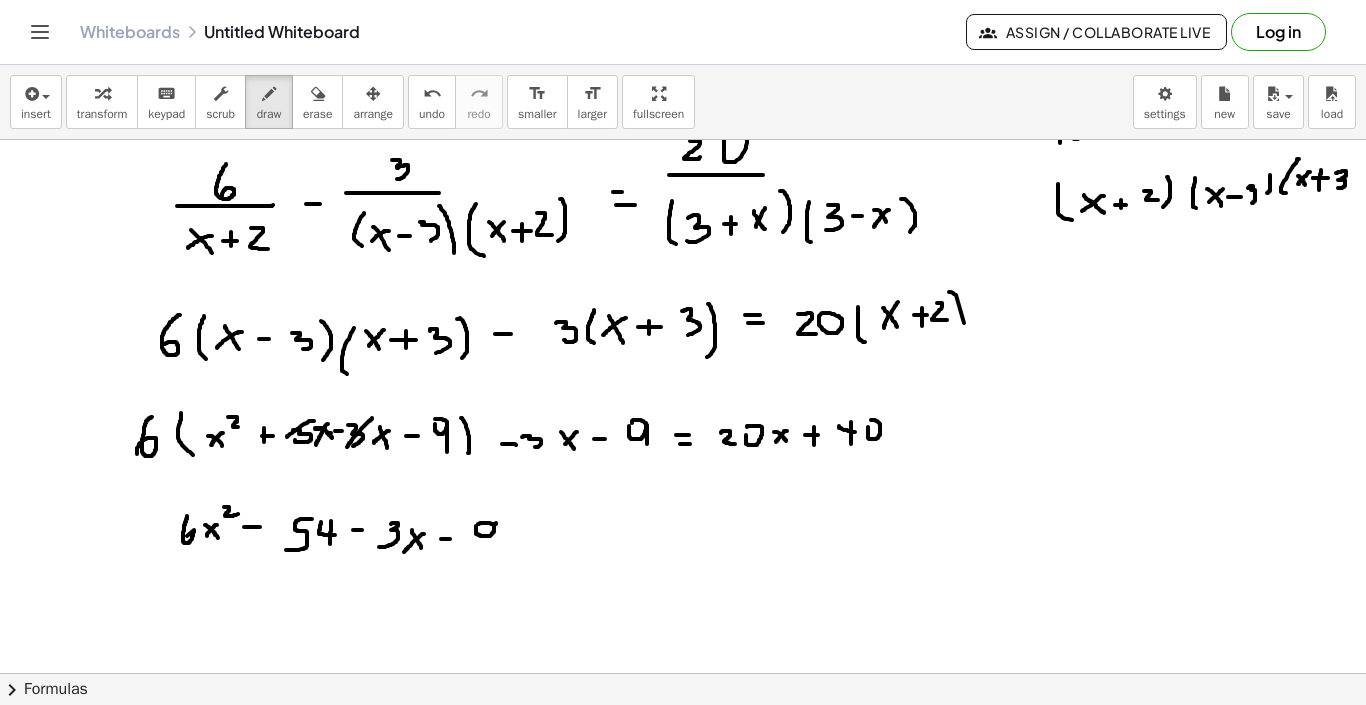 drag, startPoint x: 496, startPoint y: 512, endPoint x: 496, endPoint y: 534, distance: 22 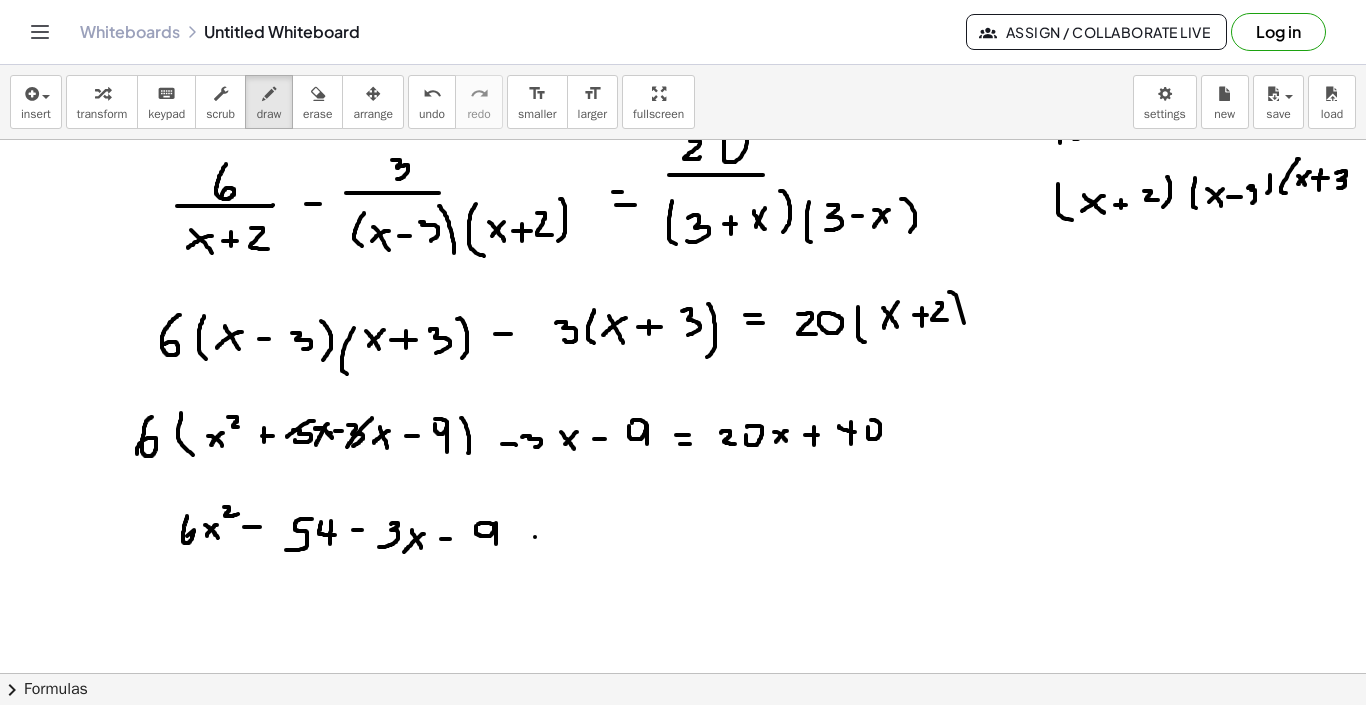 drag, startPoint x: 535, startPoint y: 526, endPoint x: 549, endPoint y: 526, distance: 14 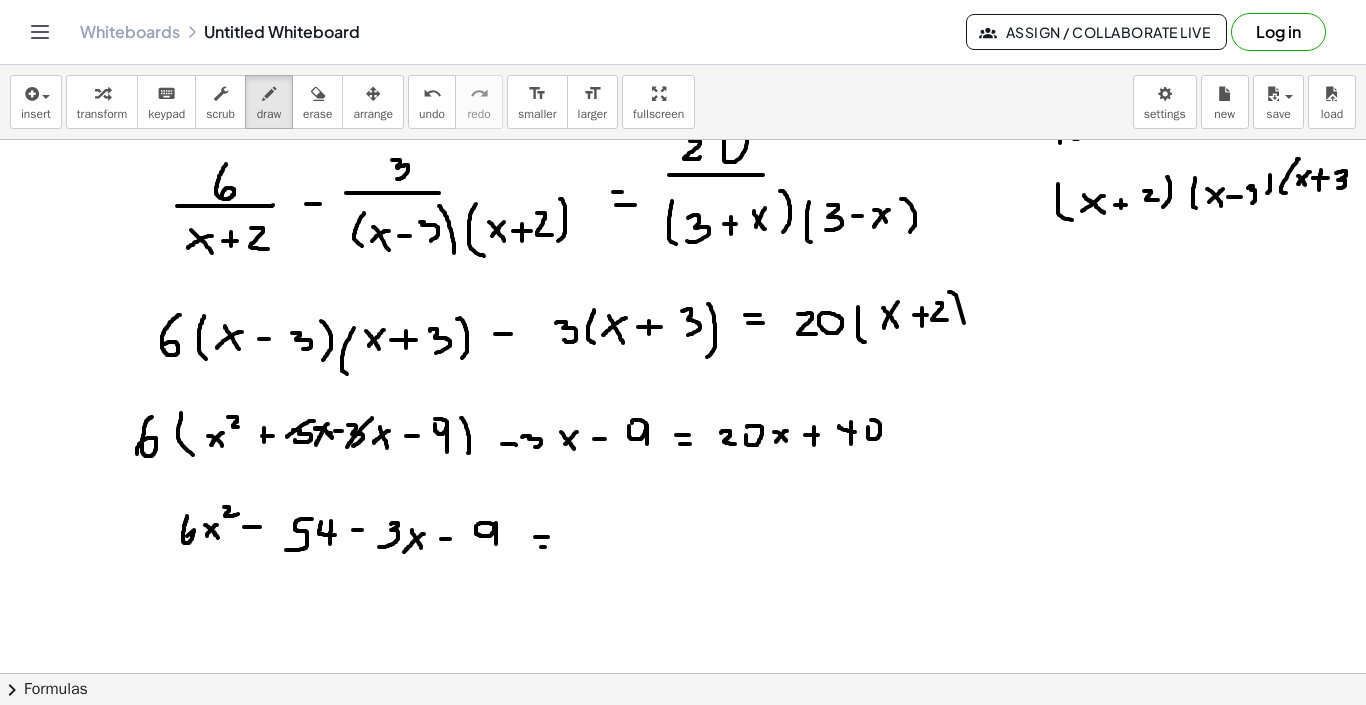 click at bounding box center (683, 349) 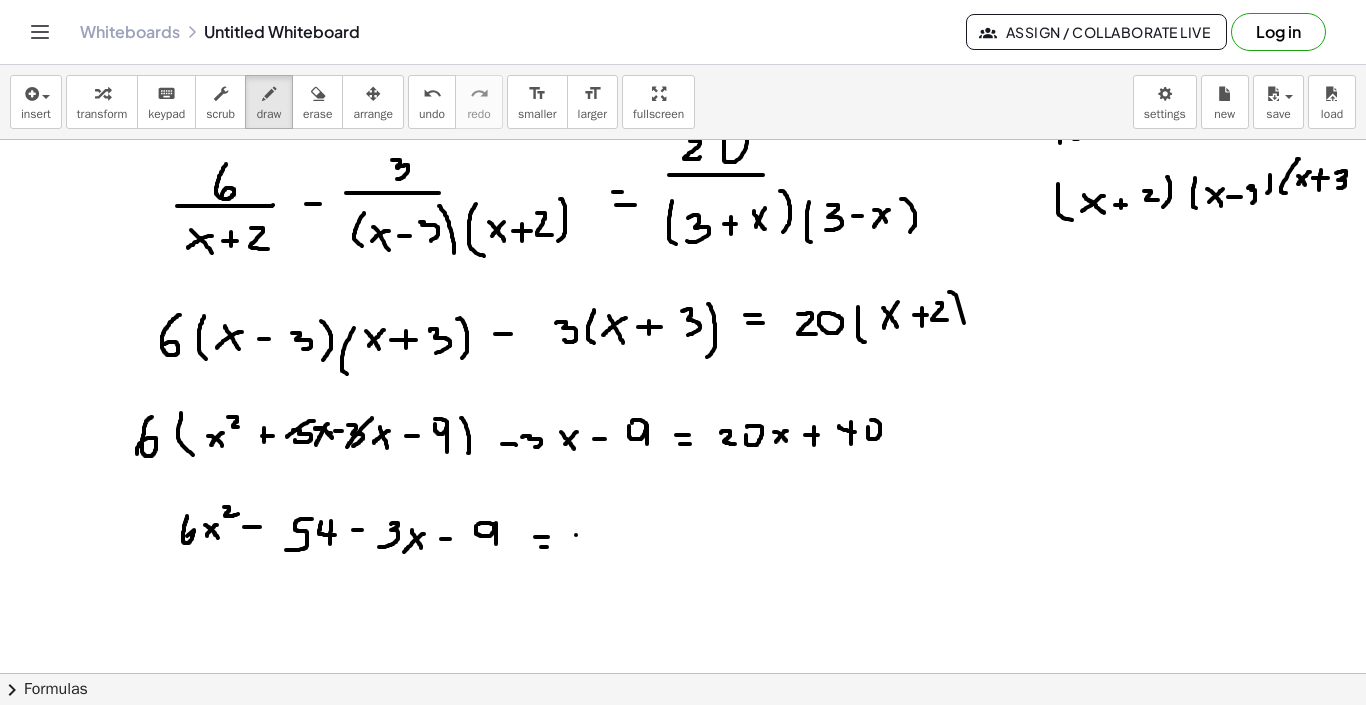 click at bounding box center (683, 349) 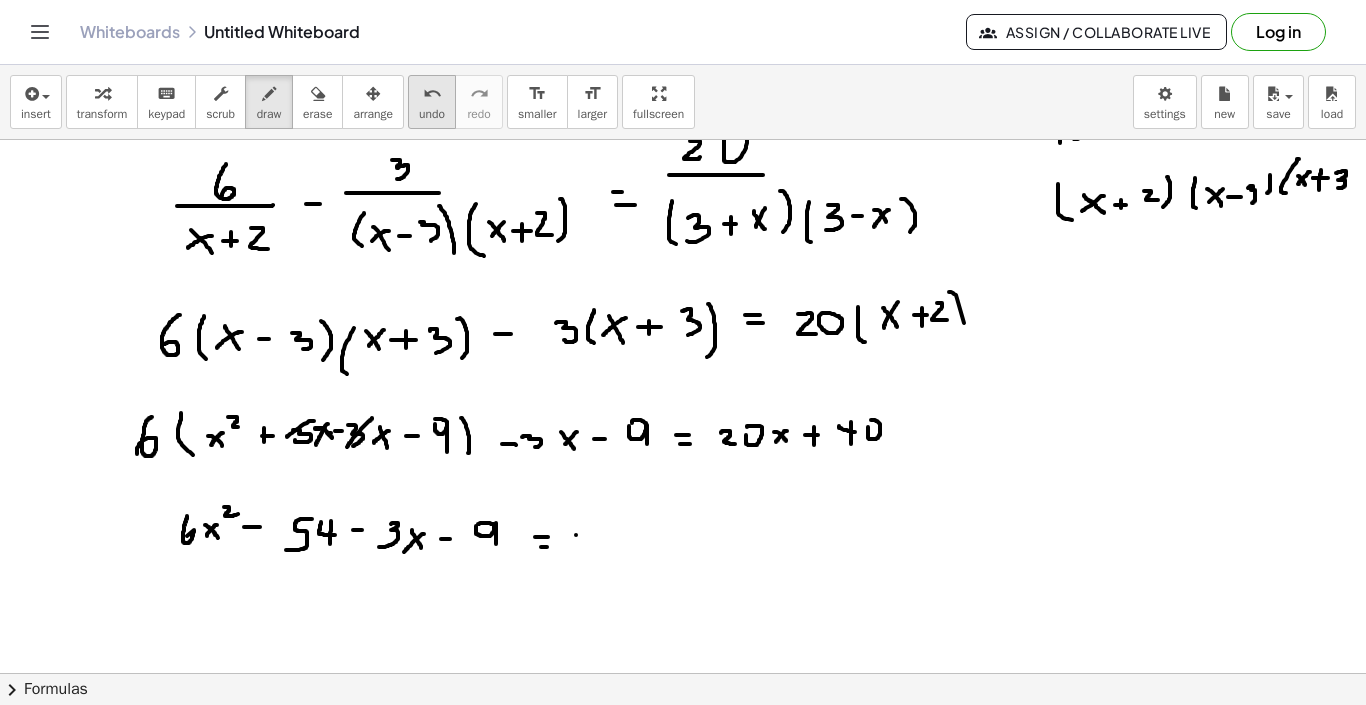 click on "undo" at bounding box center [432, 93] 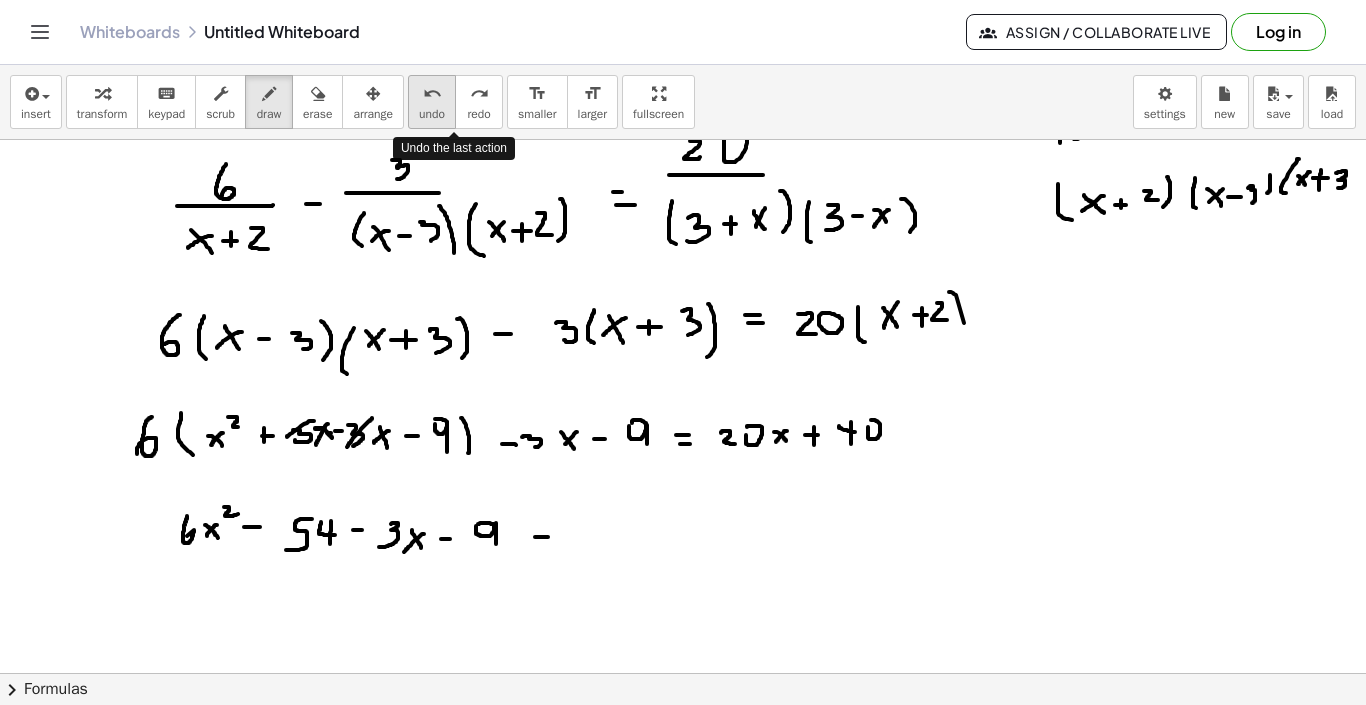 click on "undo" at bounding box center (432, 93) 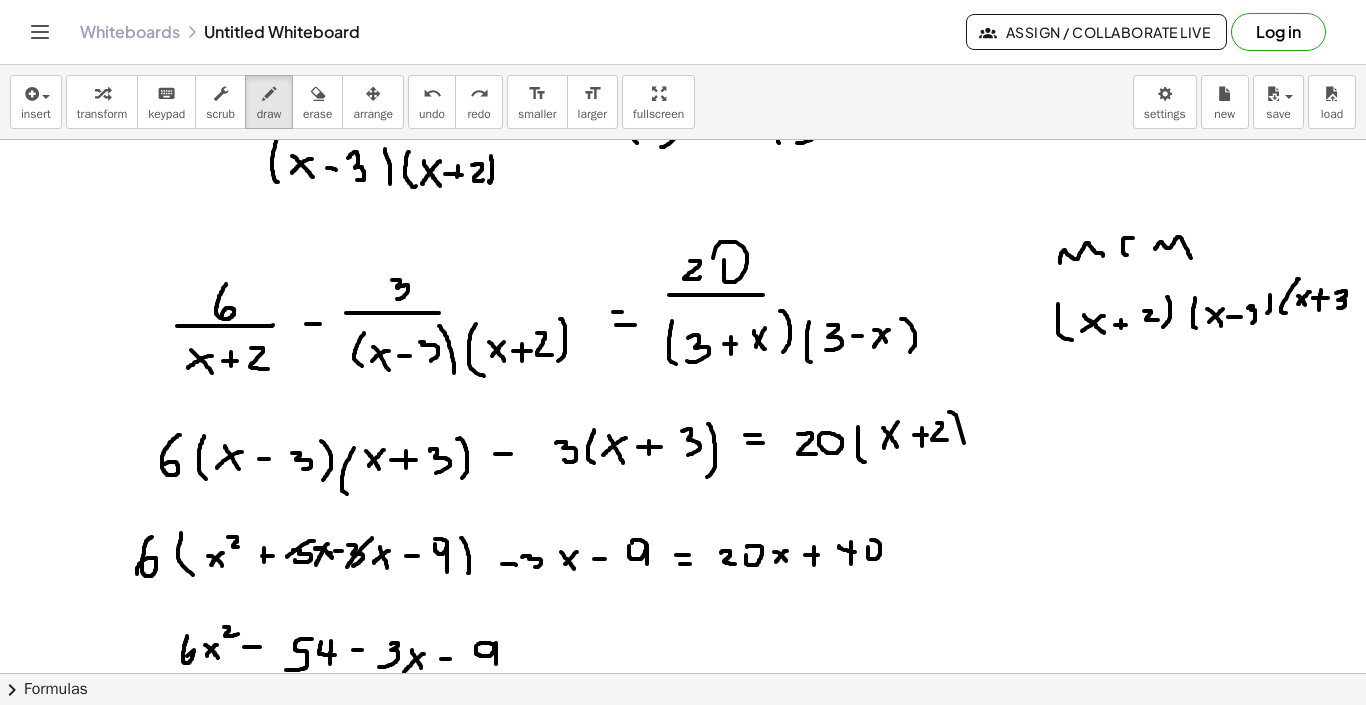 scroll, scrollTop: 265, scrollLeft: 0, axis: vertical 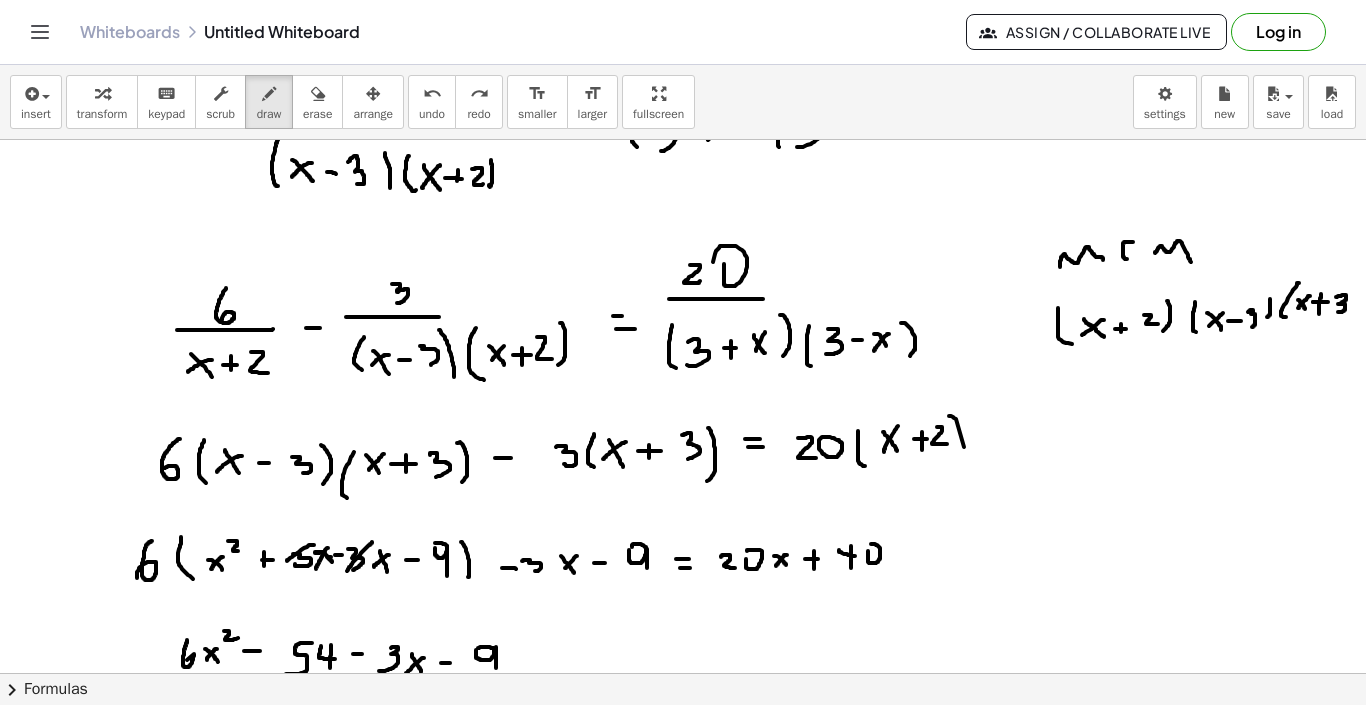 click at bounding box center [683, 473] 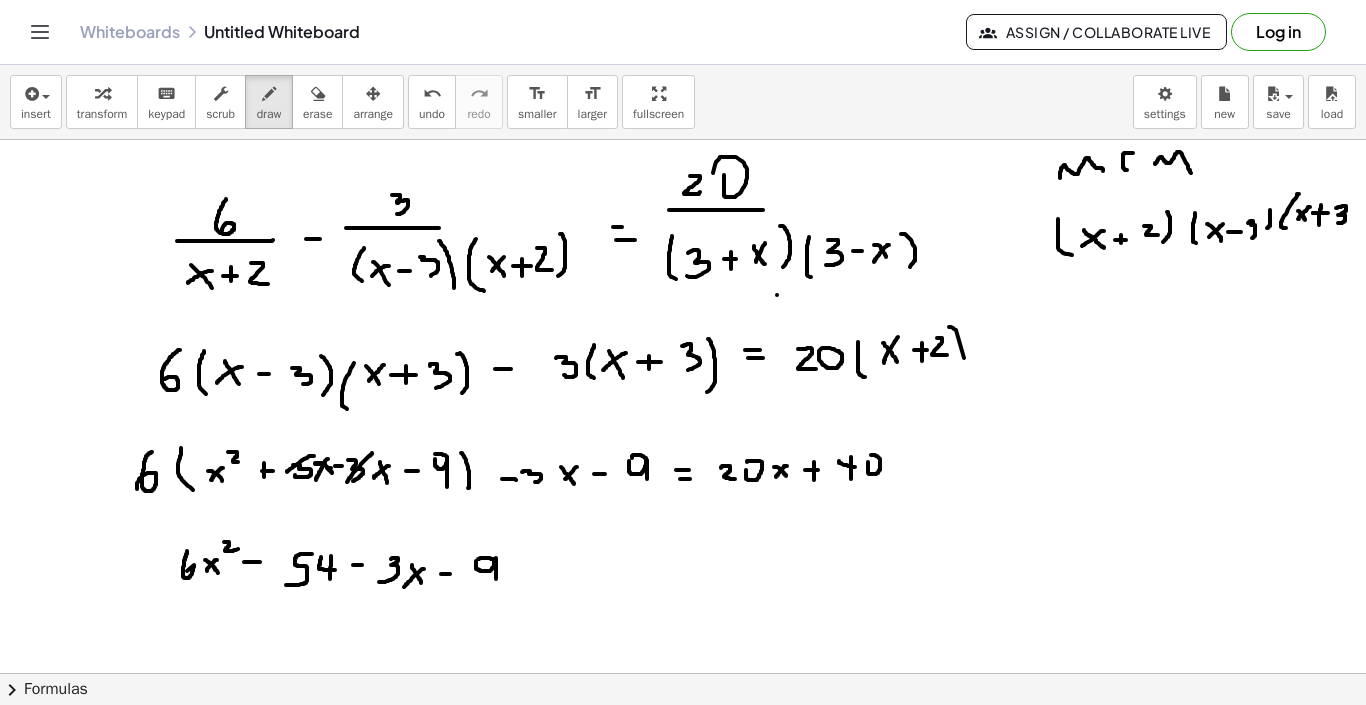 scroll, scrollTop: 386, scrollLeft: 0, axis: vertical 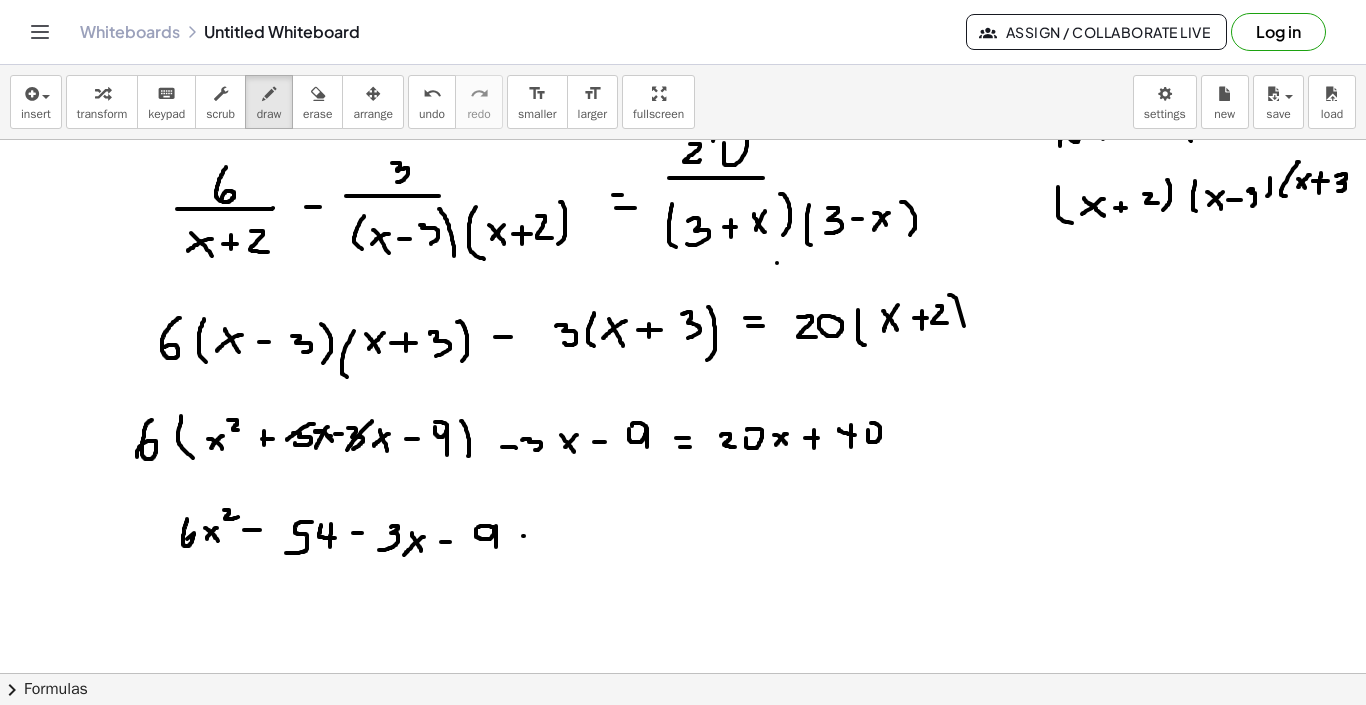 drag, startPoint x: 523, startPoint y: 525, endPoint x: 534, endPoint y: 525, distance: 11 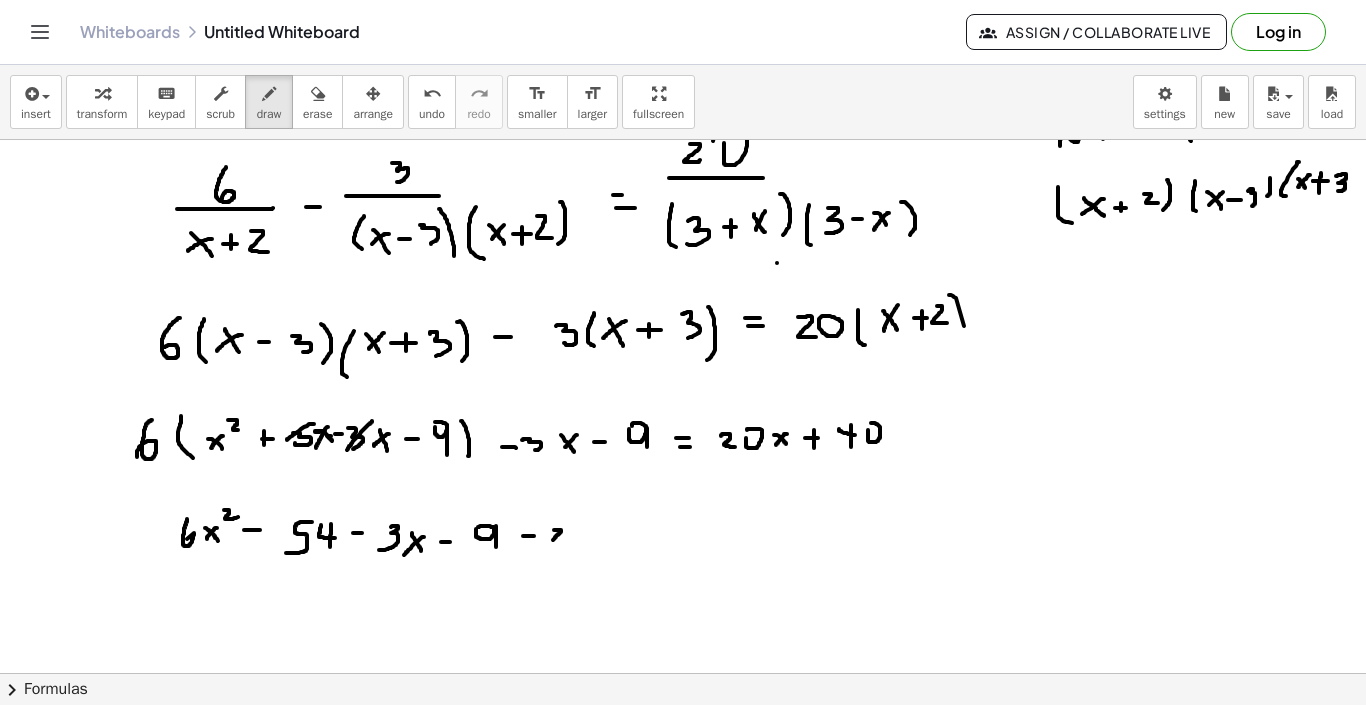 drag, startPoint x: 554, startPoint y: 519, endPoint x: 561, endPoint y: 529, distance: 12.206555 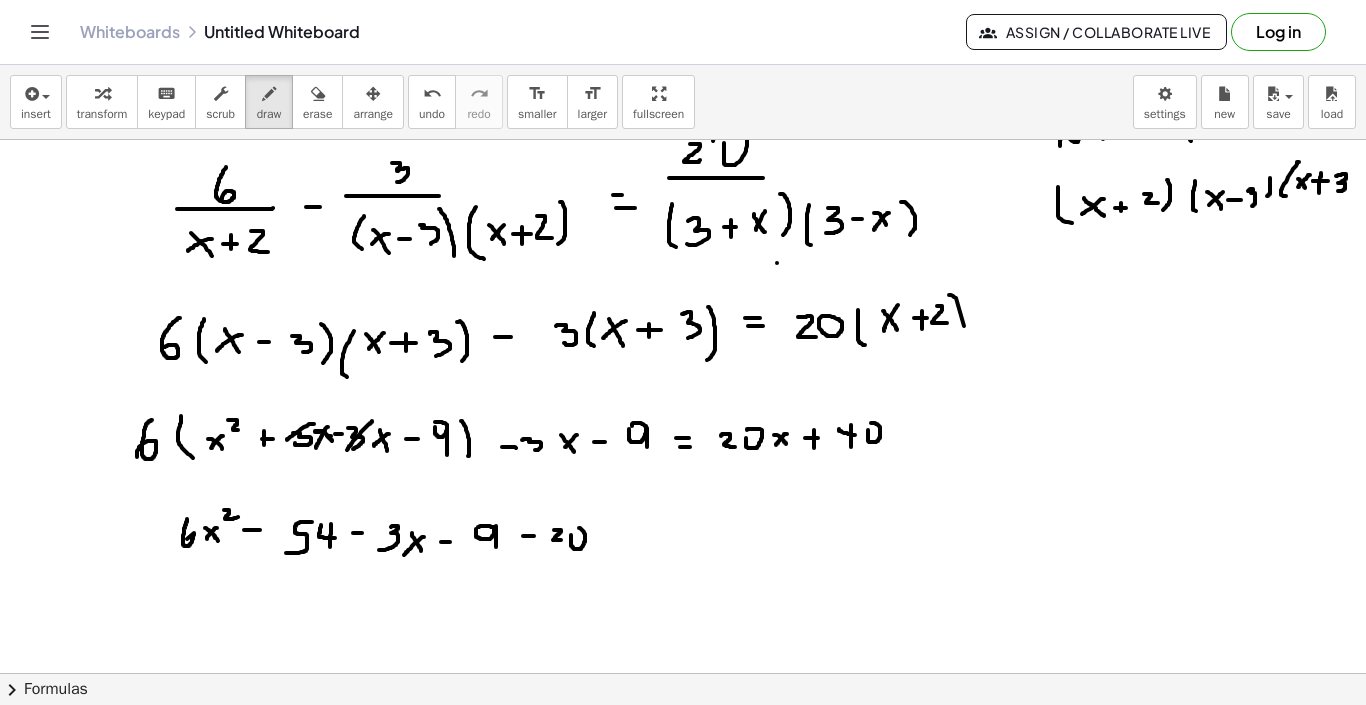 click at bounding box center [683, 352] 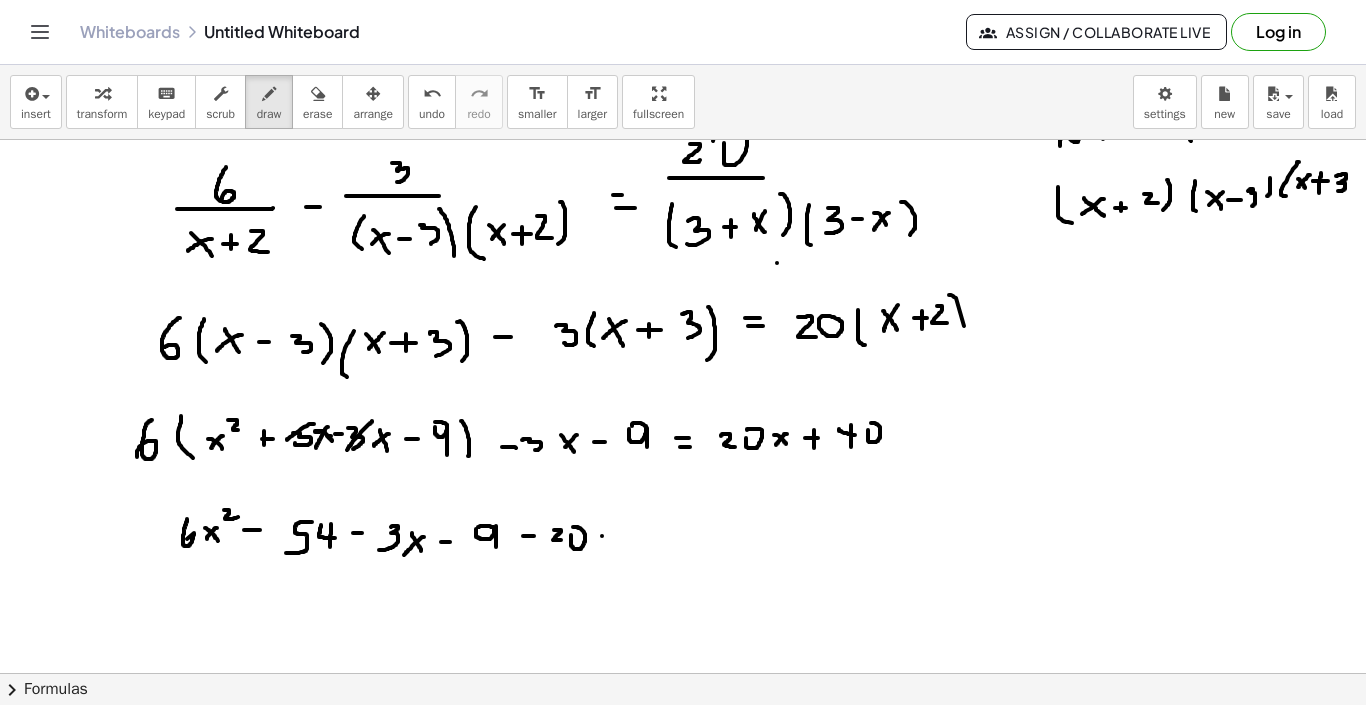 drag, startPoint x: 602, startPoint y: 525, endPoint x: 623, endPoint y: 525, distance: 21 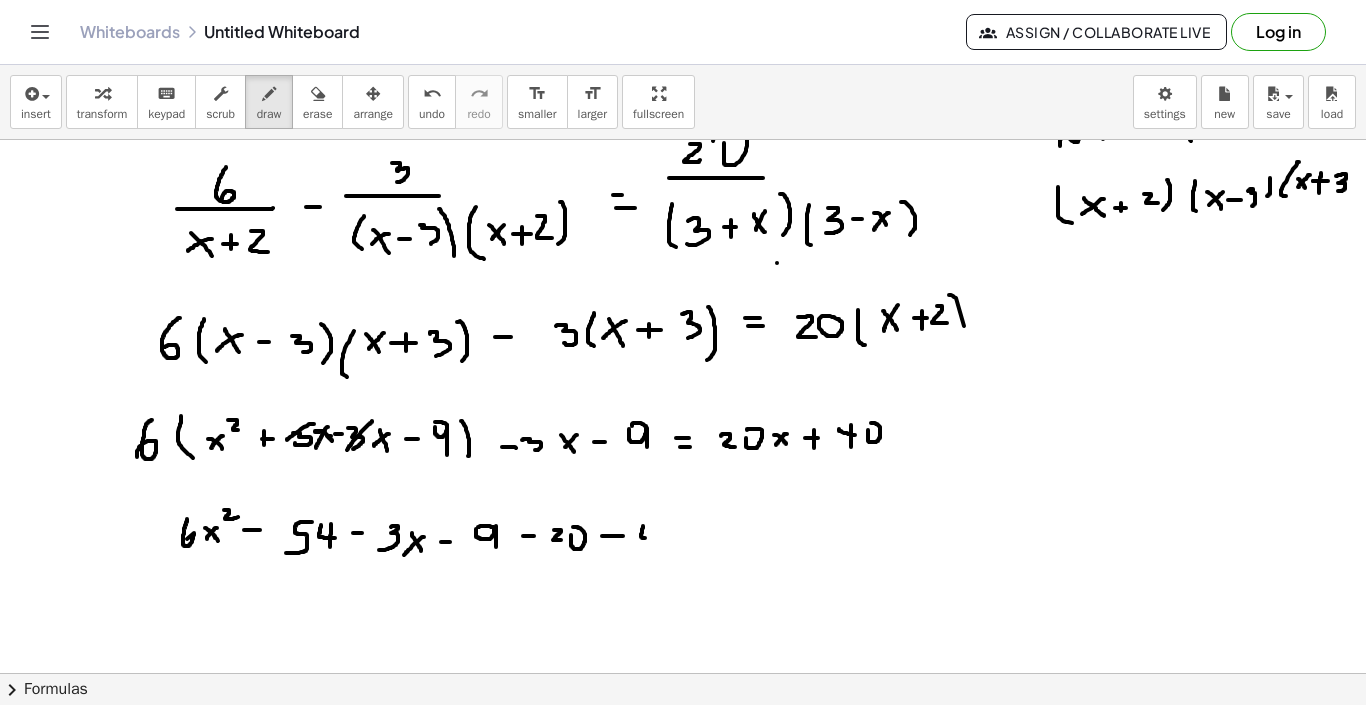 drag, startPoint x: 643, startPoint y: 515, endPoint x: 654, endPoint y: 527, distance: 16.27882 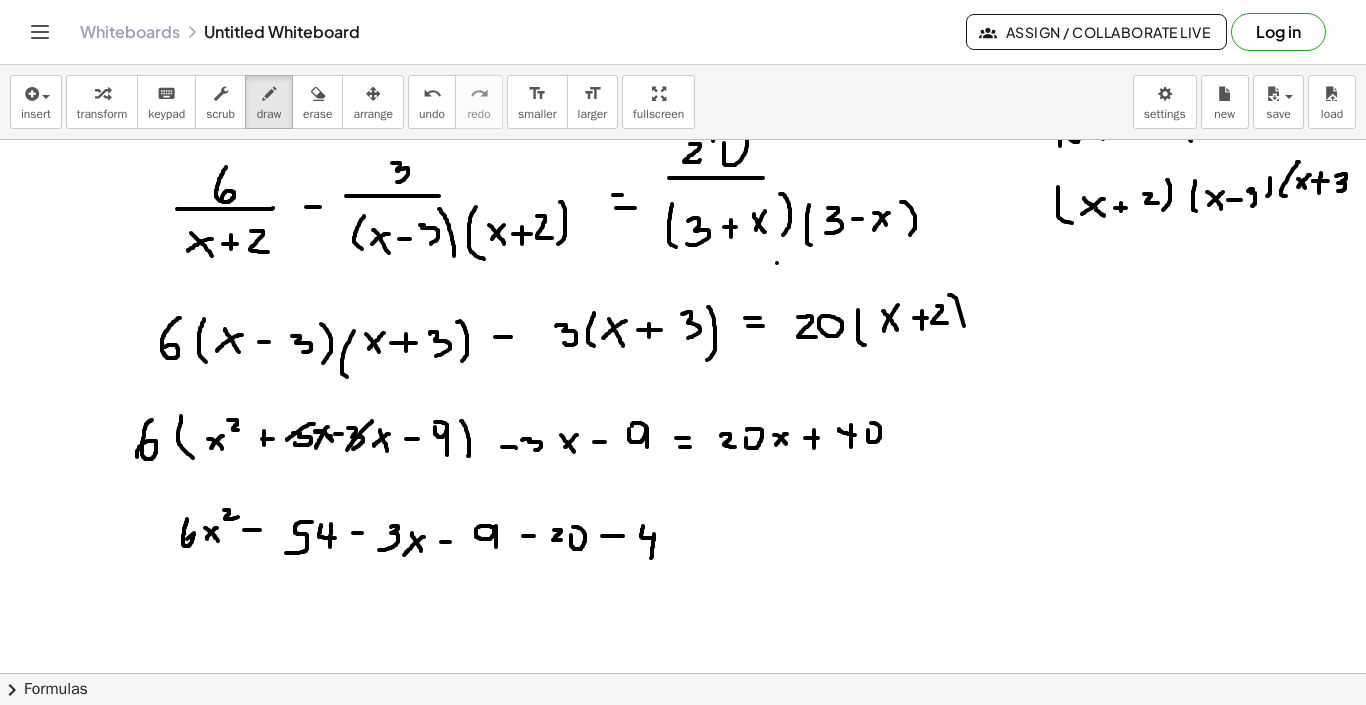 drag, startPoint x: 654, startPoint y: 523, endPoint x: 651, endPoint y: 547, distance: 24.186773 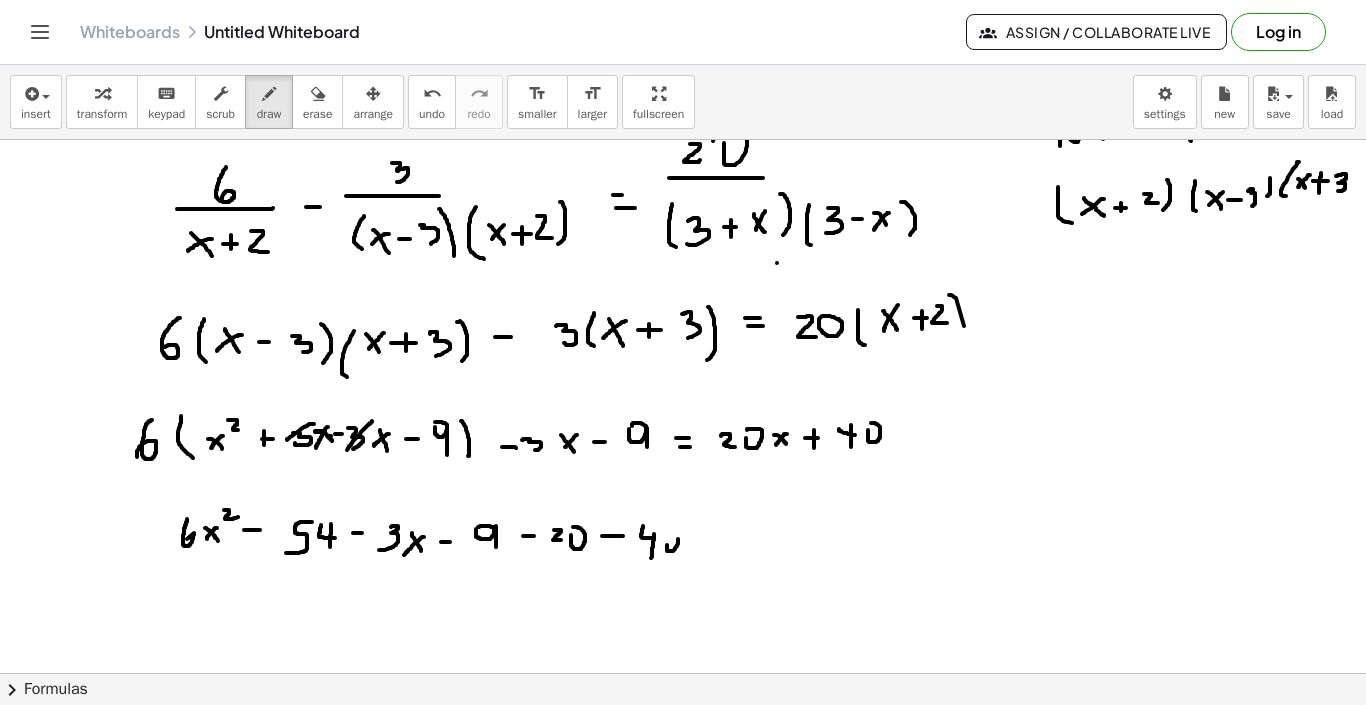 click at bounding box center (683, 352) 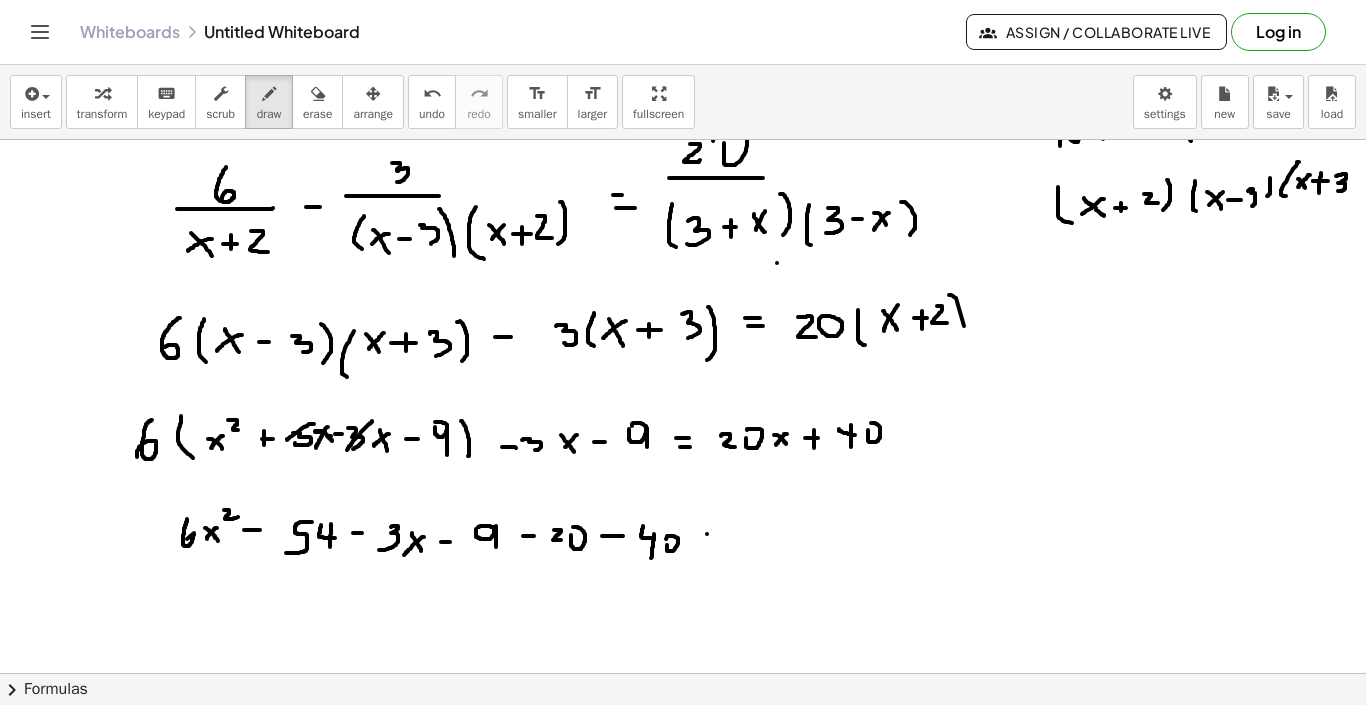drag, startPoint x: 707, startPoint y: 523, endPoint x: 719, endPoint y: 523, distance: 12 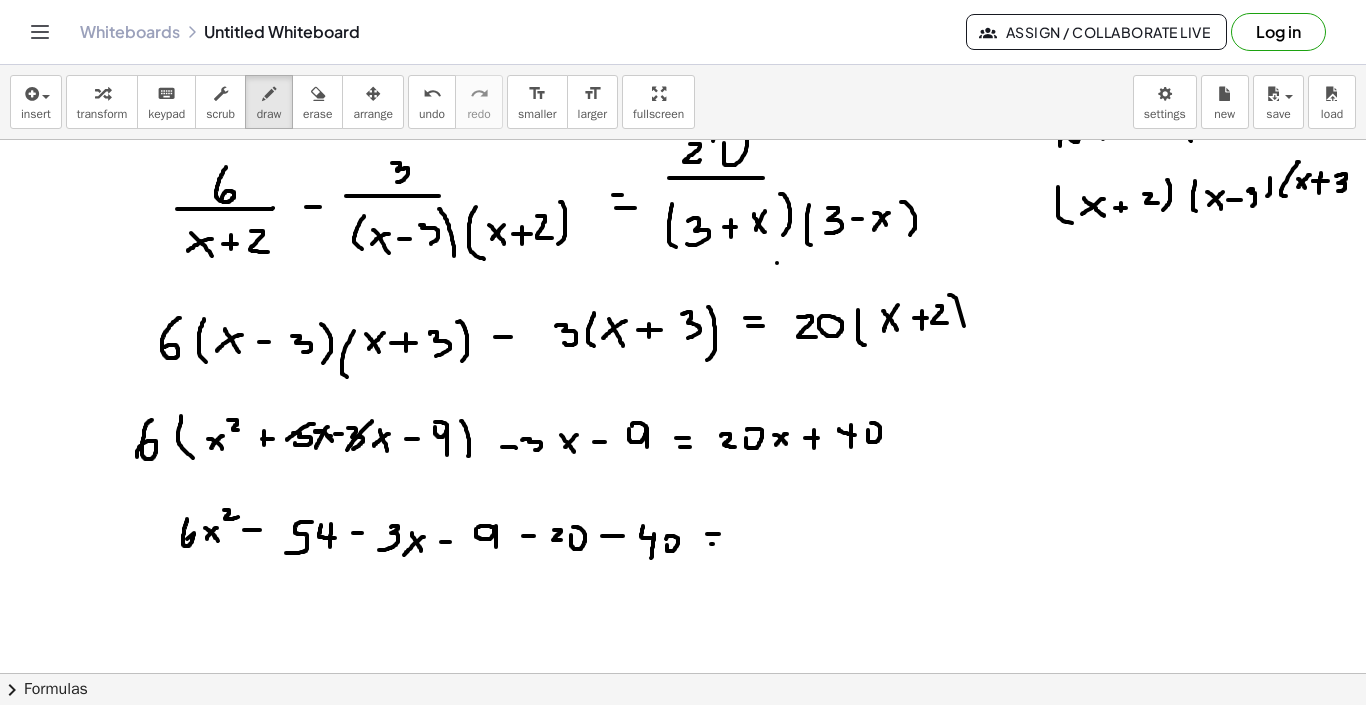 click at bounding box center (683, 352) 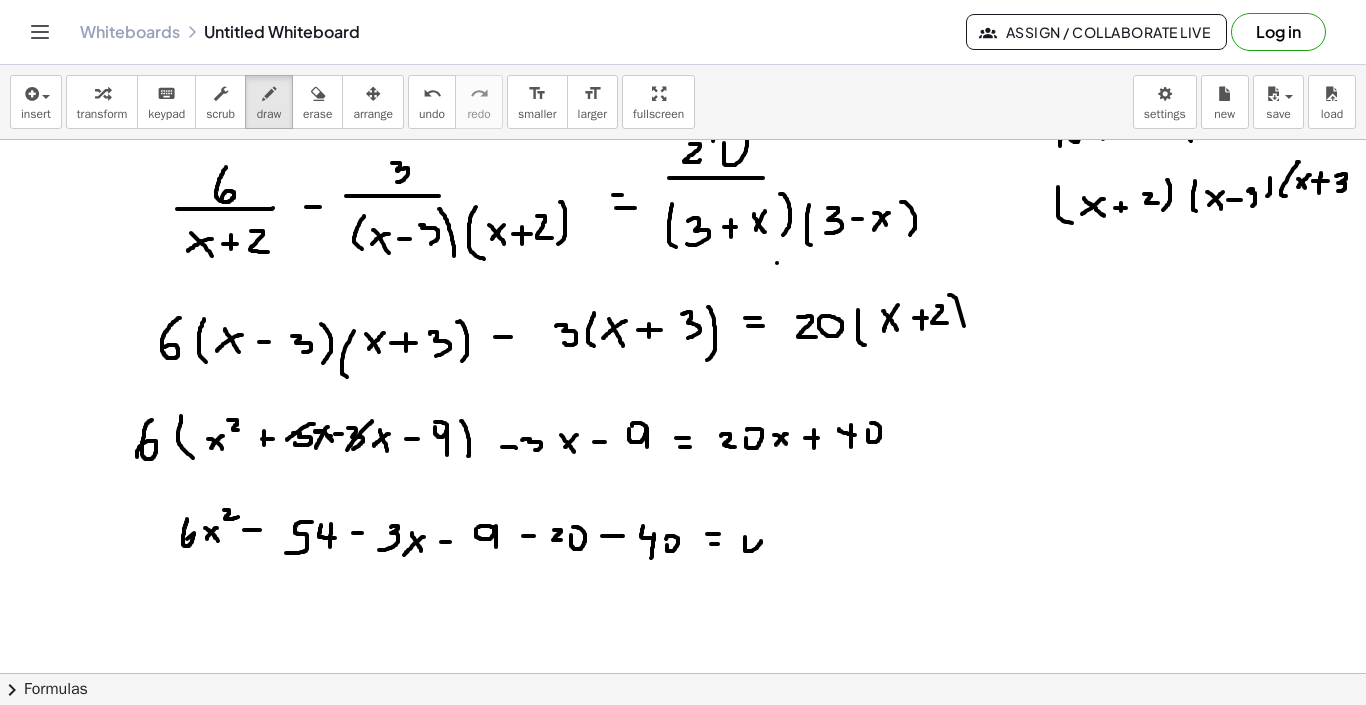 click at bounding box center (683, 352) 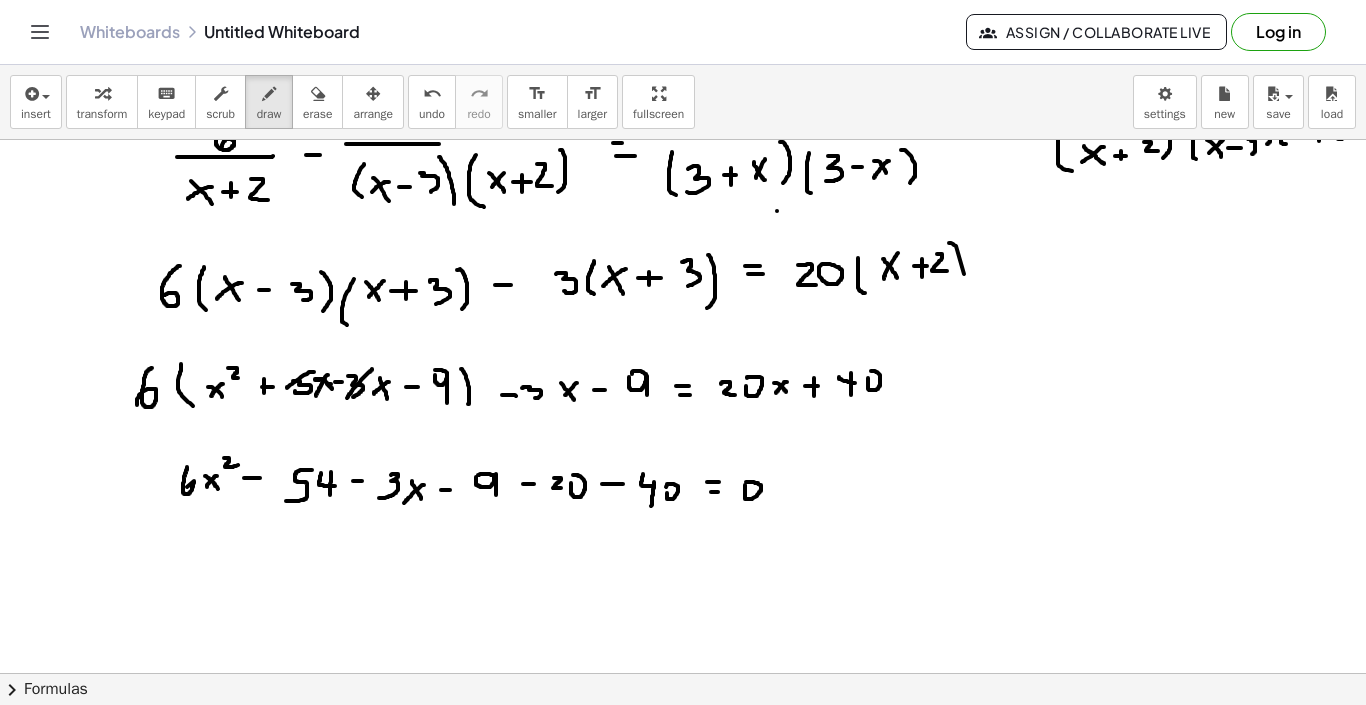 scroll, scrollTop: 478, scrollLeft: 0, axis: vertical 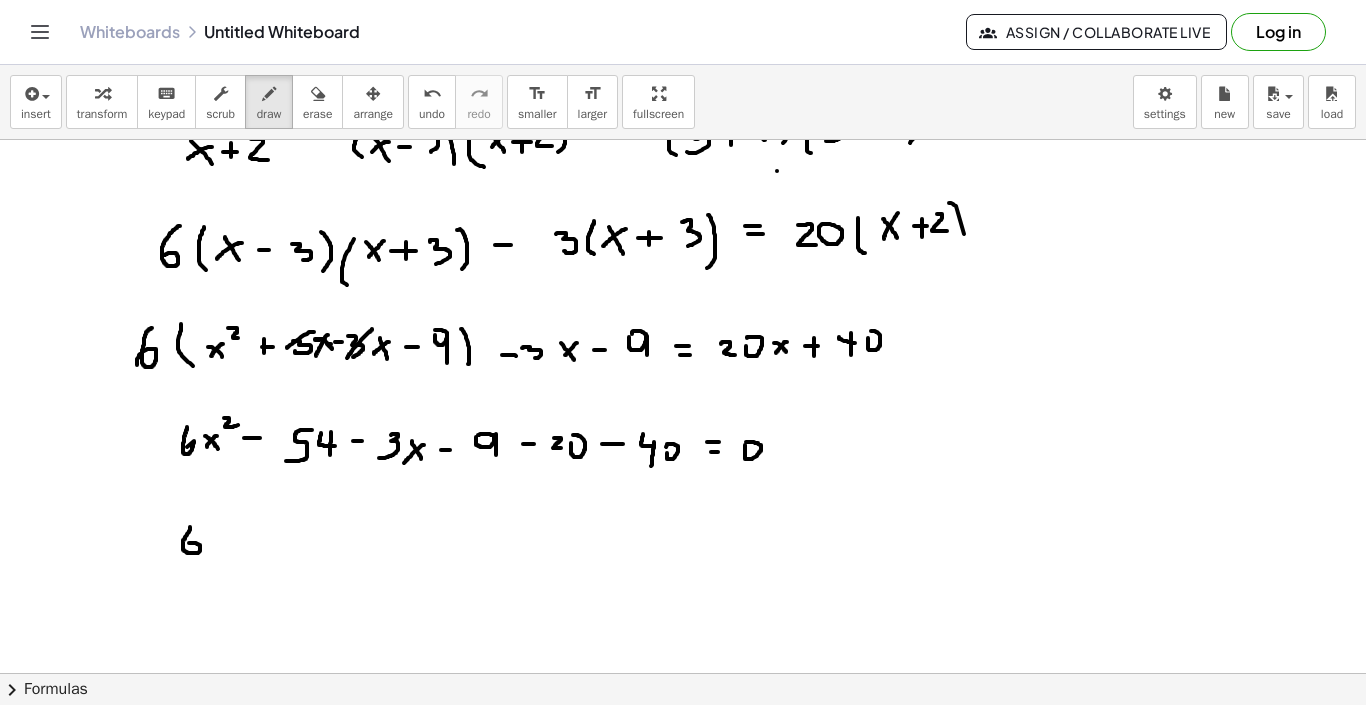drag, startPoint x: 190, startPoint y: 516, endPoint x: 188, endPoint y: 537, distance: 21.095022 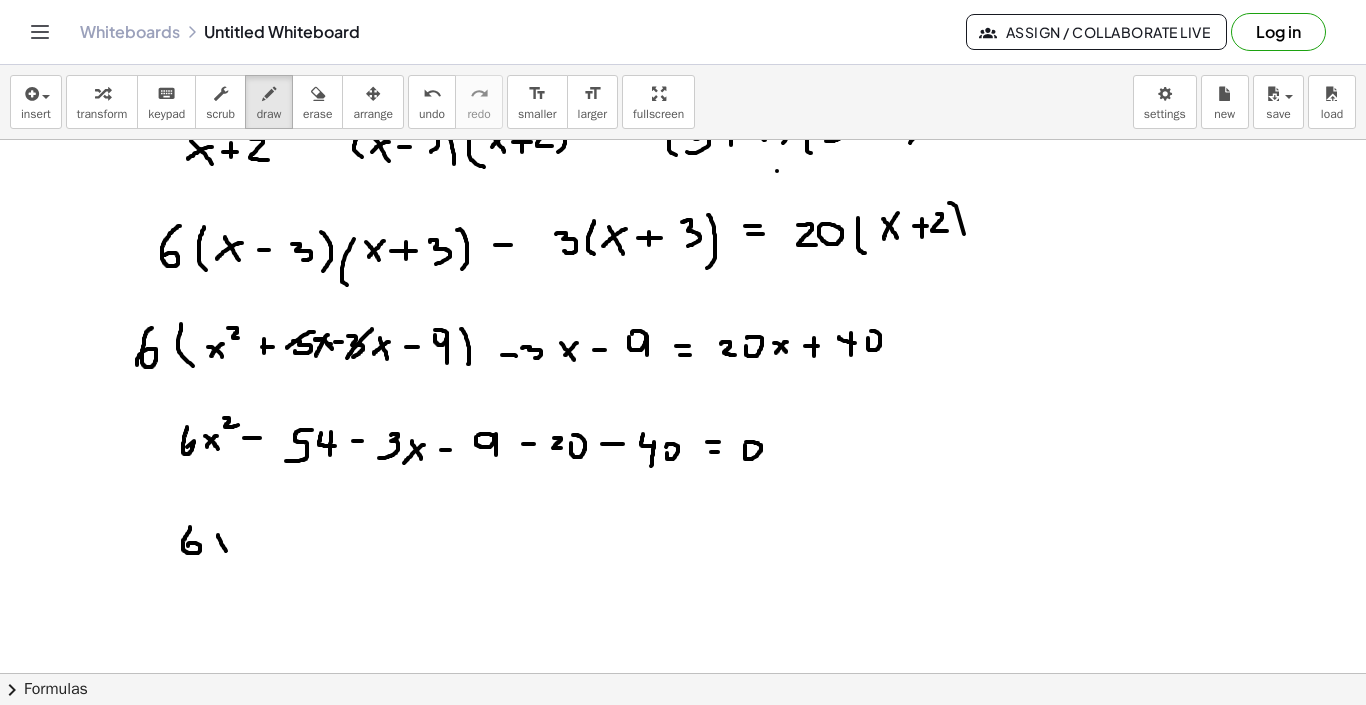 drag, startPoint x: 218, startPoint y: 524, endPoint x: 229, endPoint y: 544, distance: 22.825424 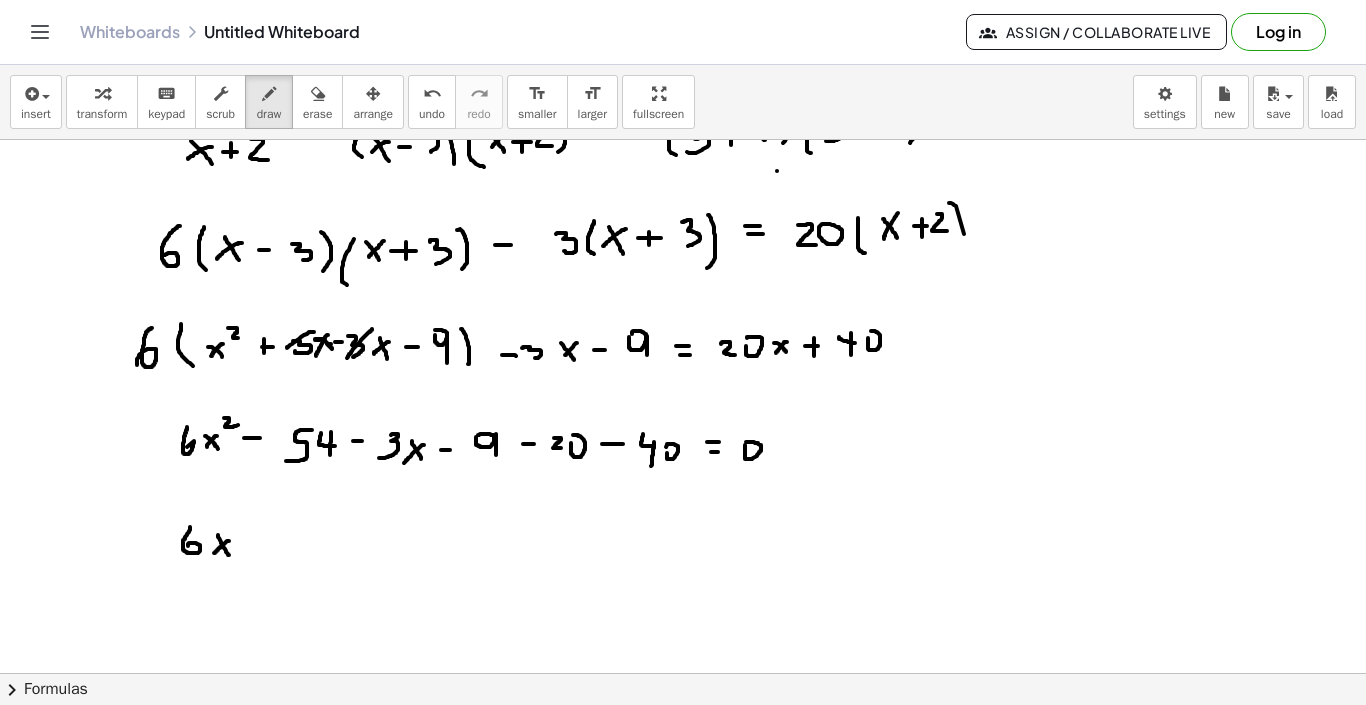 drag, startPoint x: 229, startPoint y: 530, endPoint x: 214, endPoint y: 542, distance: 19.209373 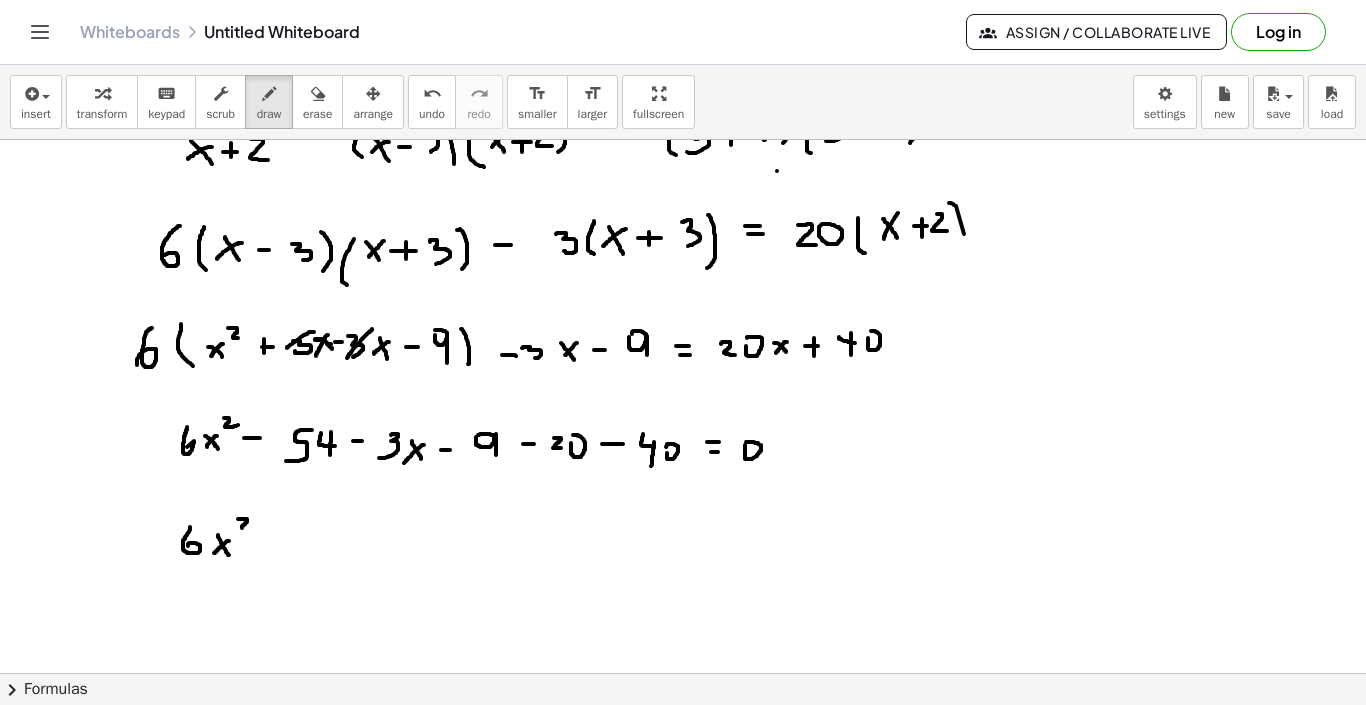 drag, startPoint x: 238, startPoint y: 508, endPoint x: 254, endPoint y: 518, distance: 18.867962 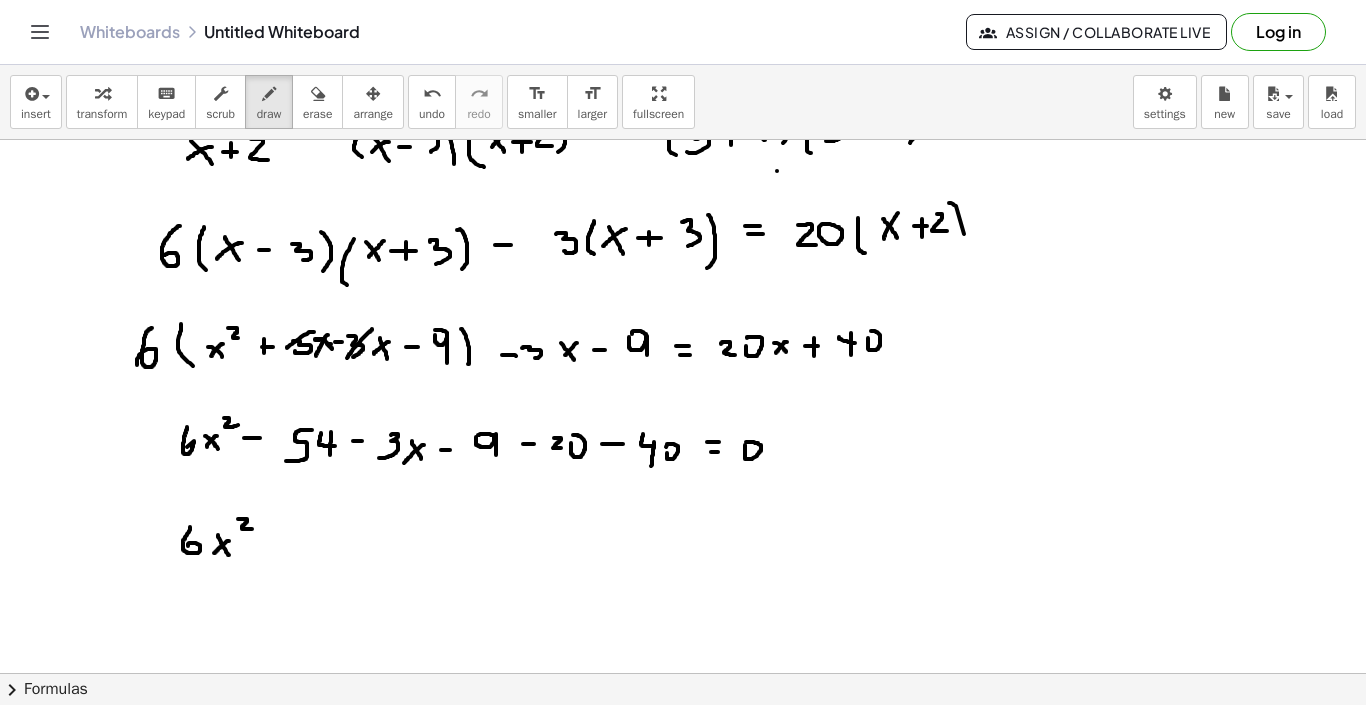 click at bounding box center (683, 260) 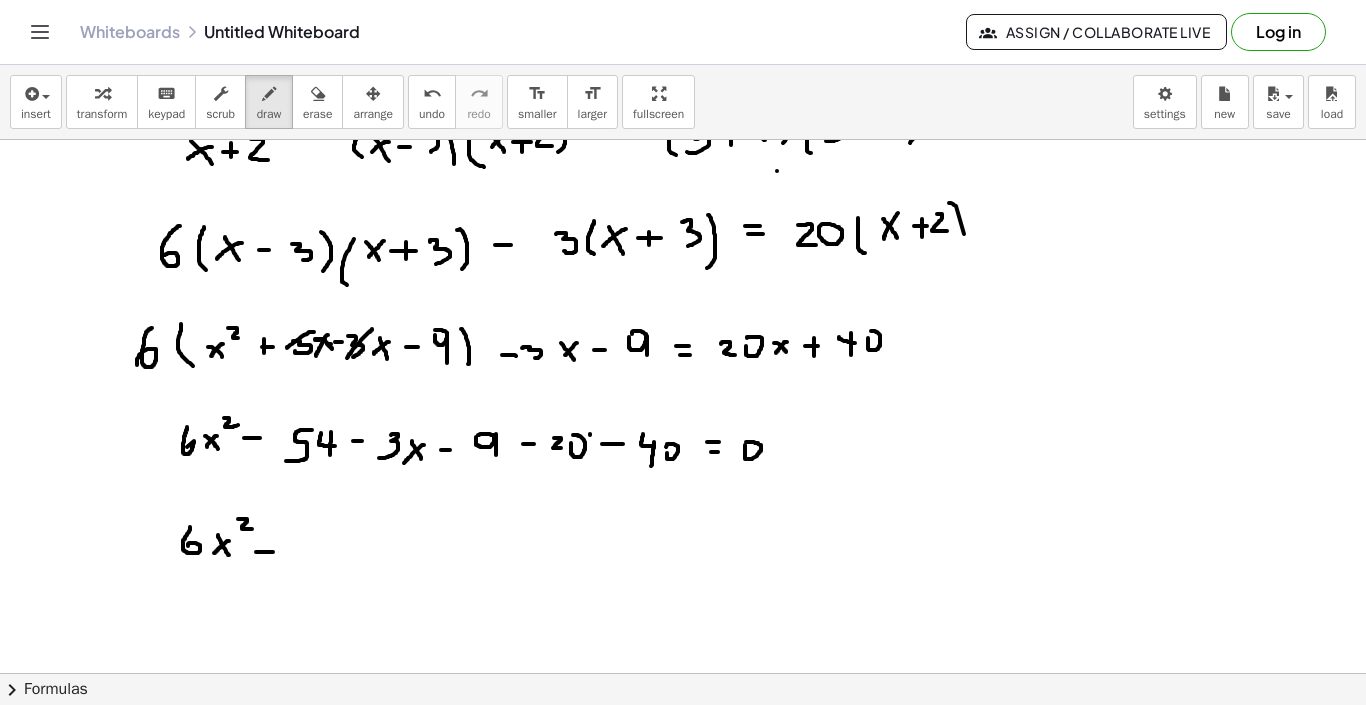 drag, startPoint x: 590, startPoint y: 423, endPoint x: 596, endPoint y: 434, distance: 12.529964 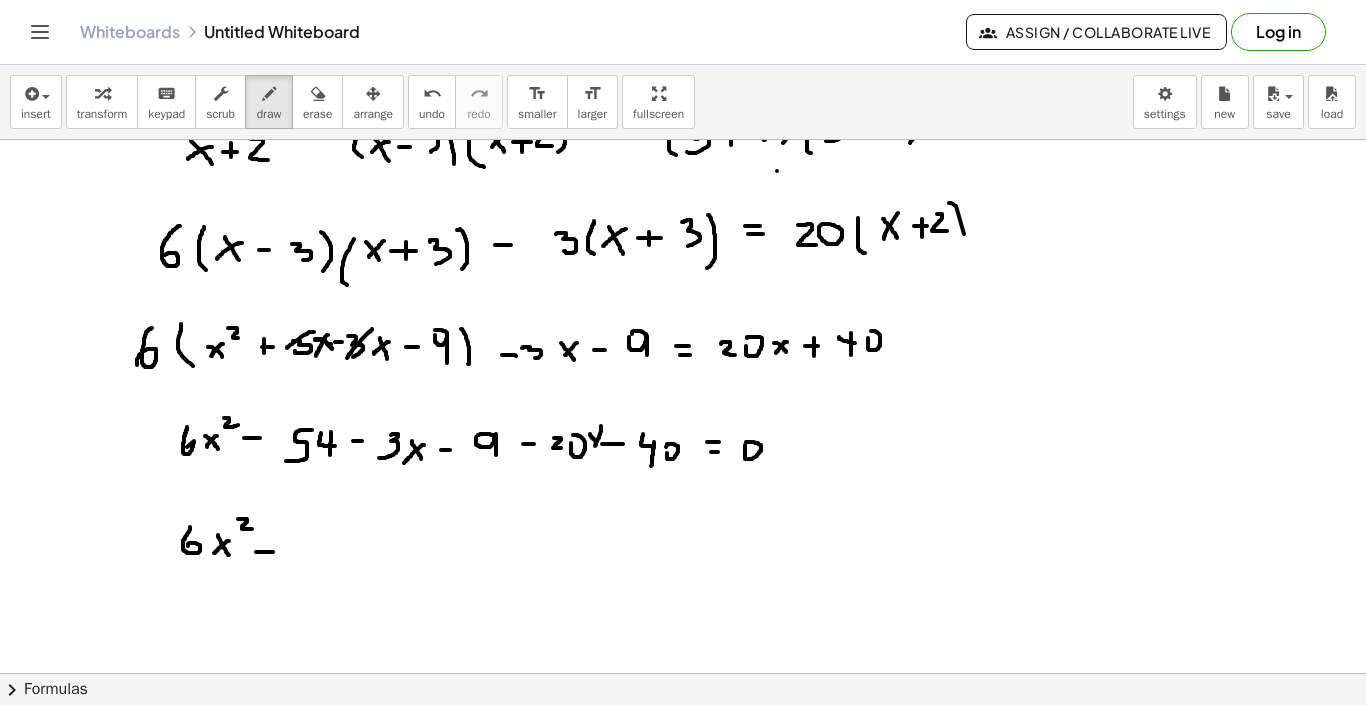 drag, startPoint x: 601, startPoint y: 415, endPoint x: 594, endPoint y: 439, distance: 25 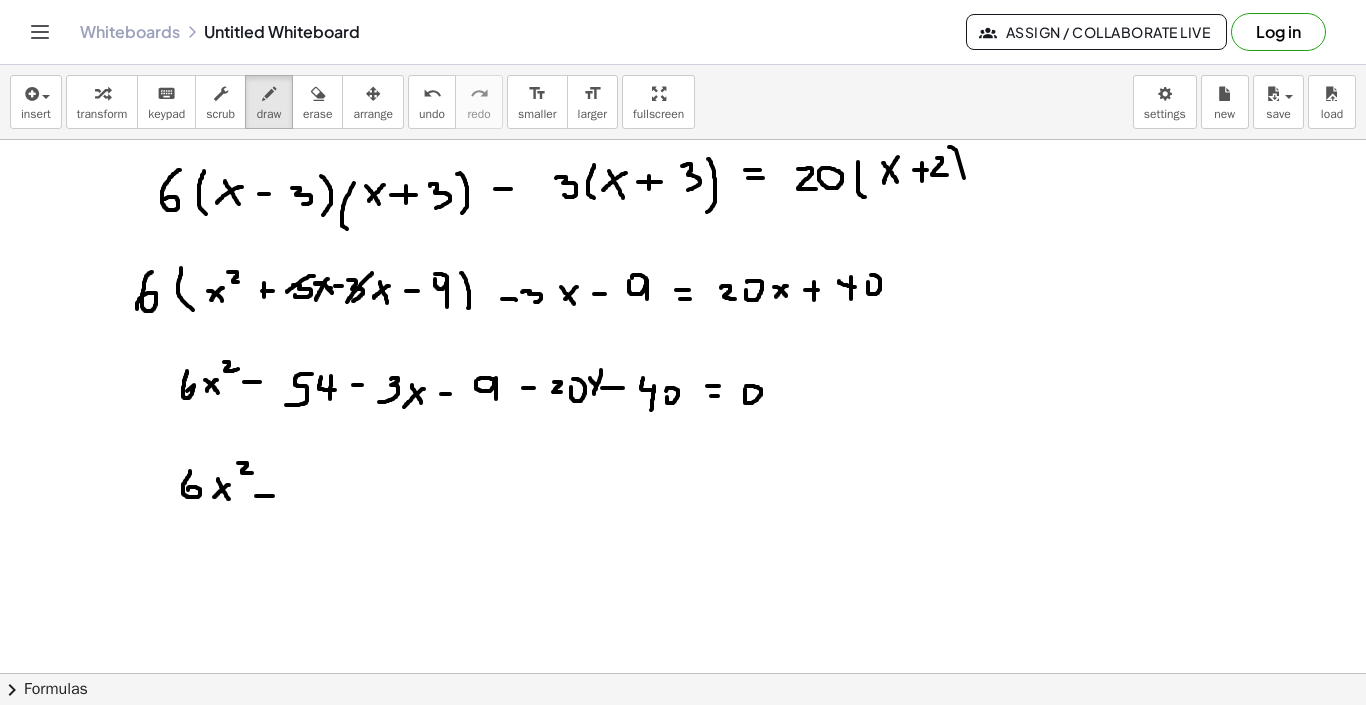 scroll, scrollTop: 535, scrollLeft: 0, axis: vertical 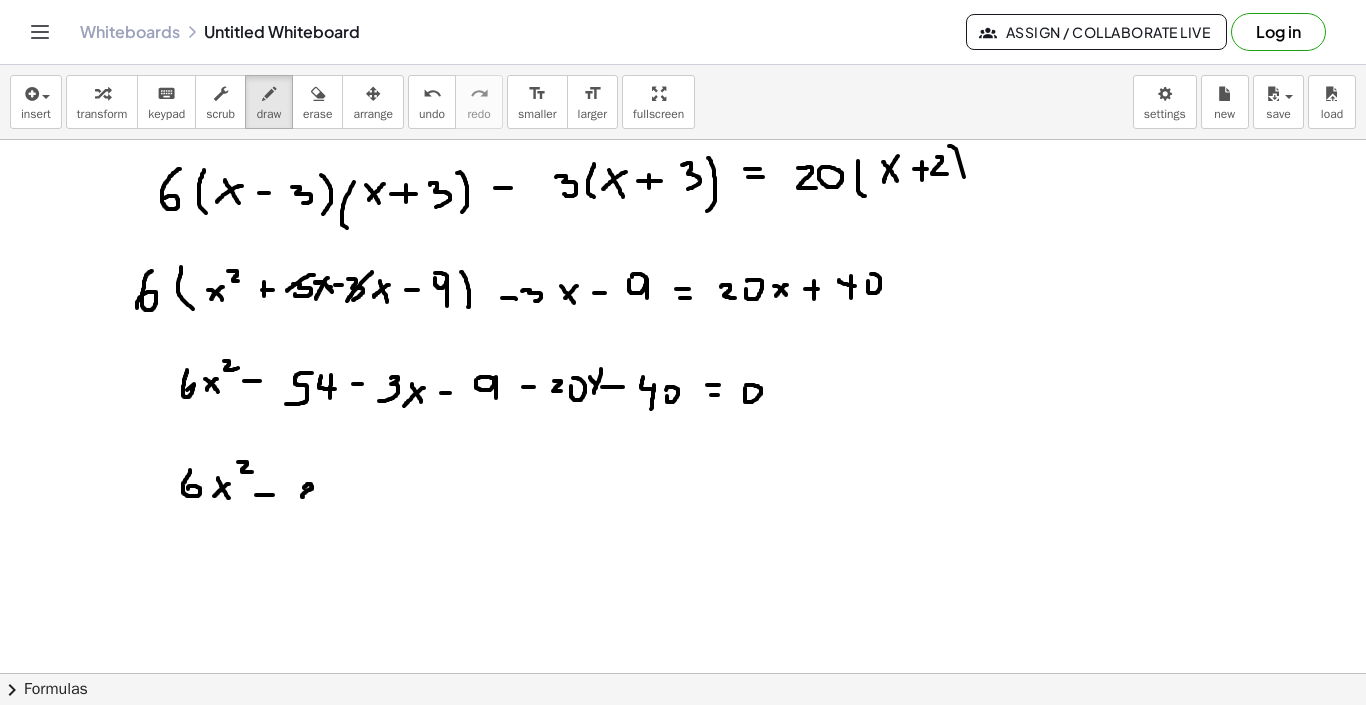 drag, startPoint x: 304, startPoint y: 477, endPoint x: 317, endPoint y: 486, distance: 15.811388 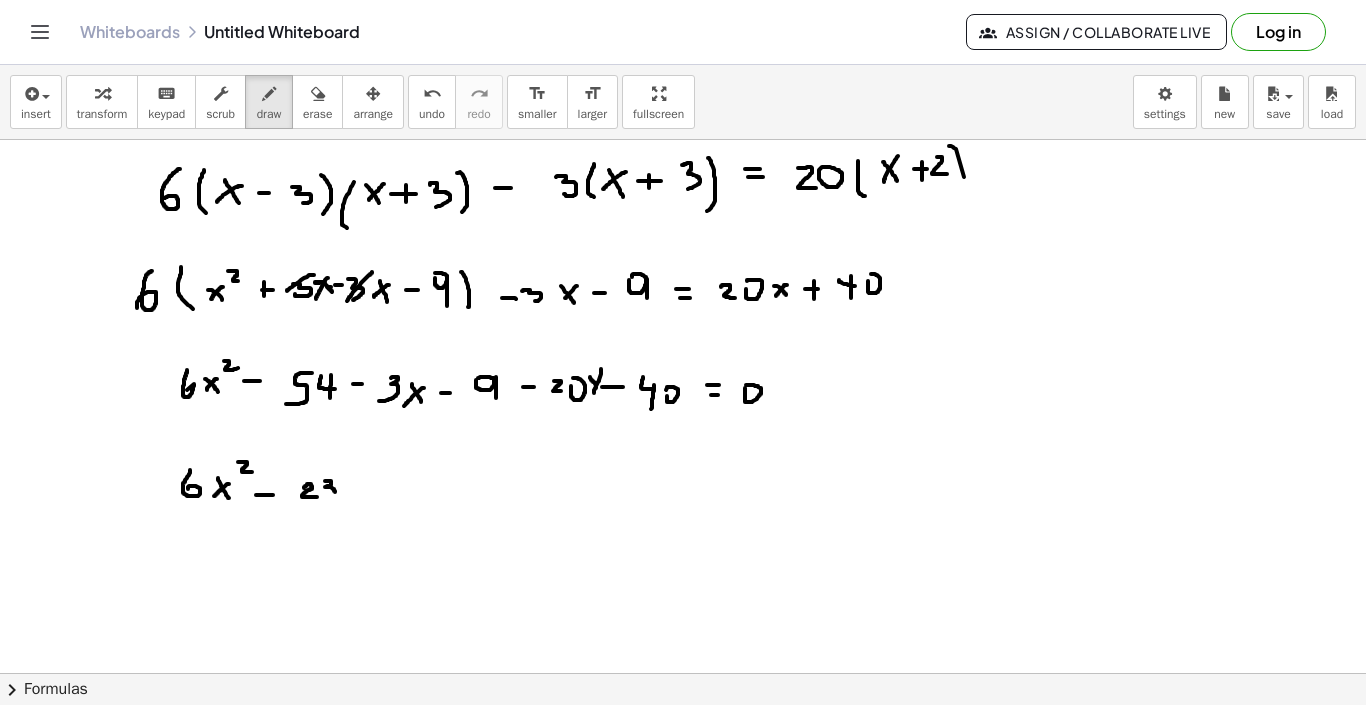 drag, startPoint x: 325, startPoint y: 470, endPoint x: 328, endPoint y: 487, distance: 17.262676 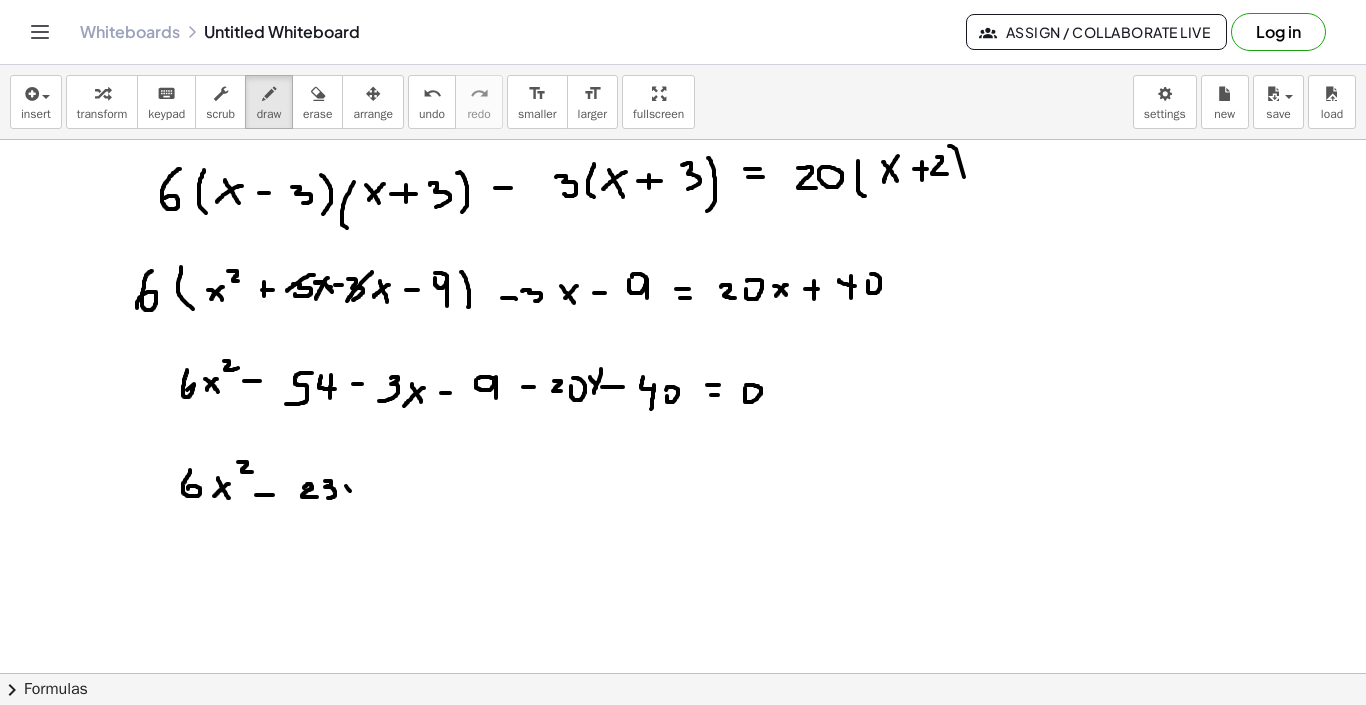 drag, startPoint x: 346, startPoint y: 475, endPoint x: 355, endPoint y: 485, distance: 13.453624 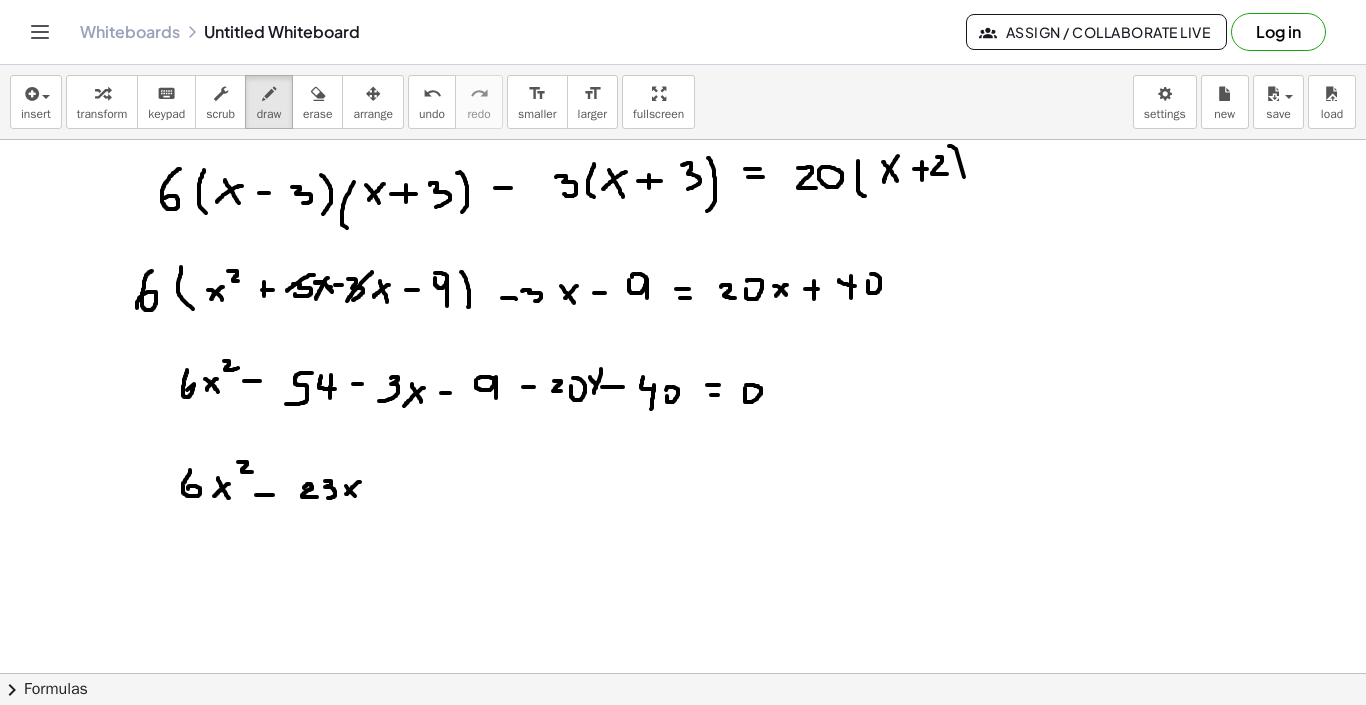 drag, startPoint x: 360, startPoint y: 471, endPoint x: 341, endPoint y: 489, distance: 26.172504 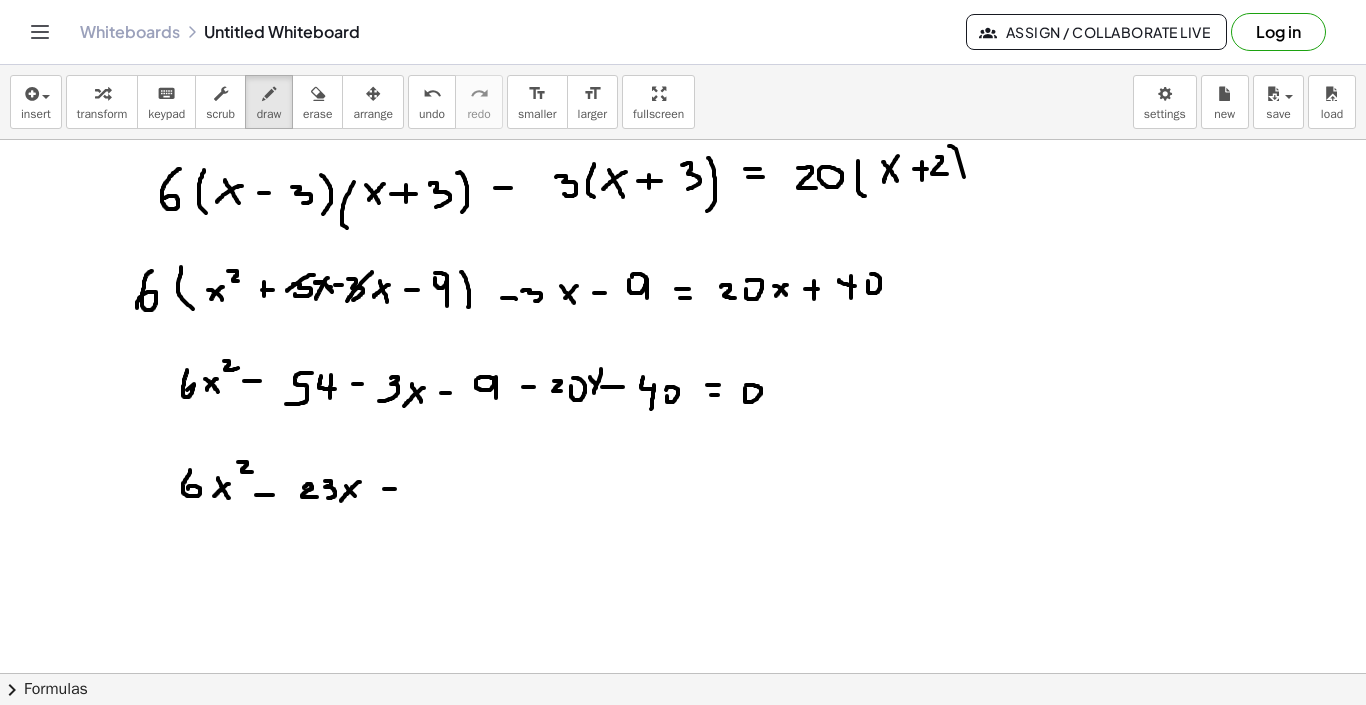 drag, startPoint x: 384, startPoint y: 478, endPoint x: 395, endPoint y: 478, distance: 11 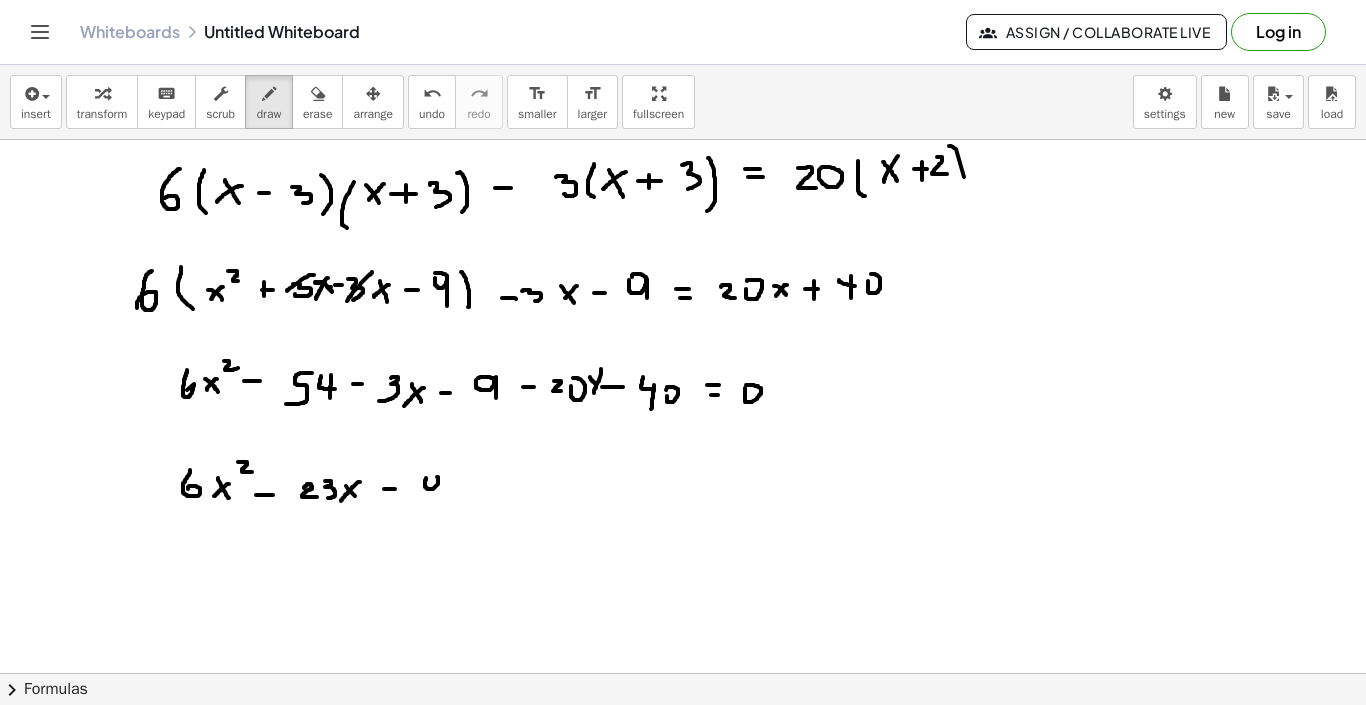 click at bounding box center (683, 203) 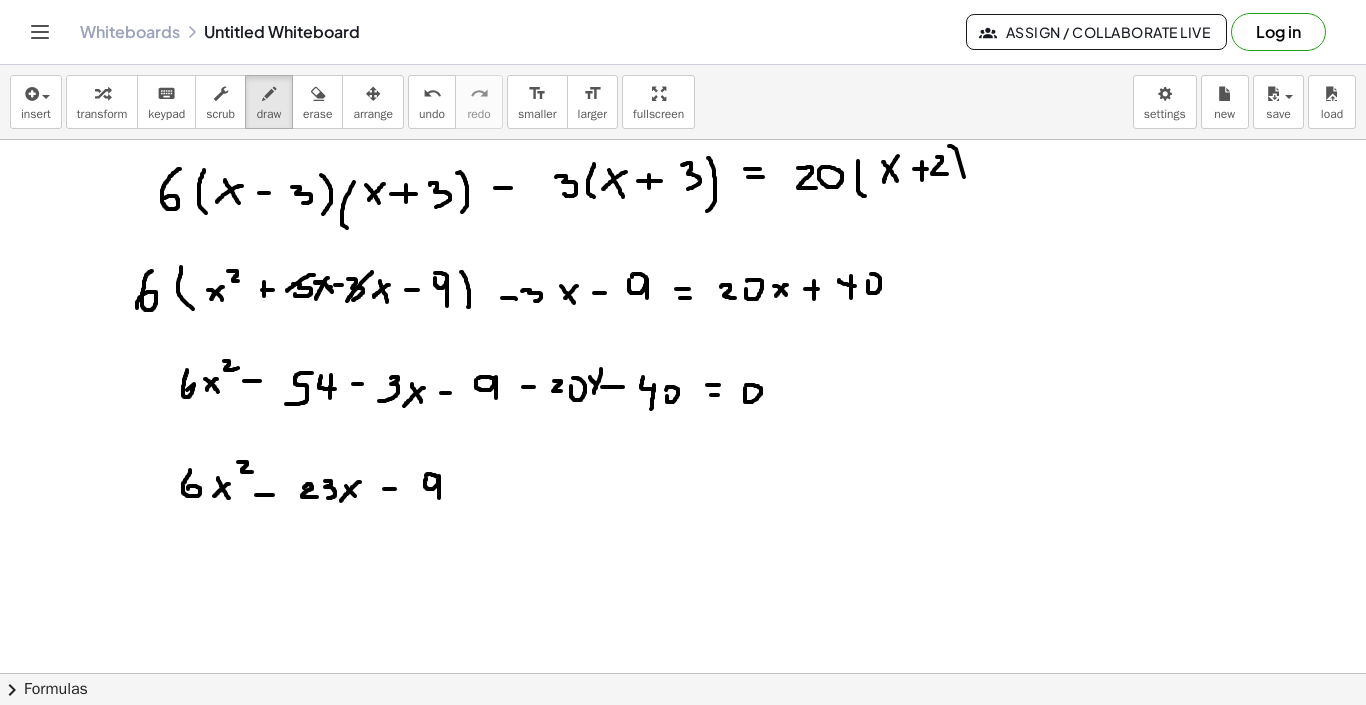 drag, startPoint x: 439, startPoint y: 465, endPoint x: 439, endPoint y: 486, distance: 21 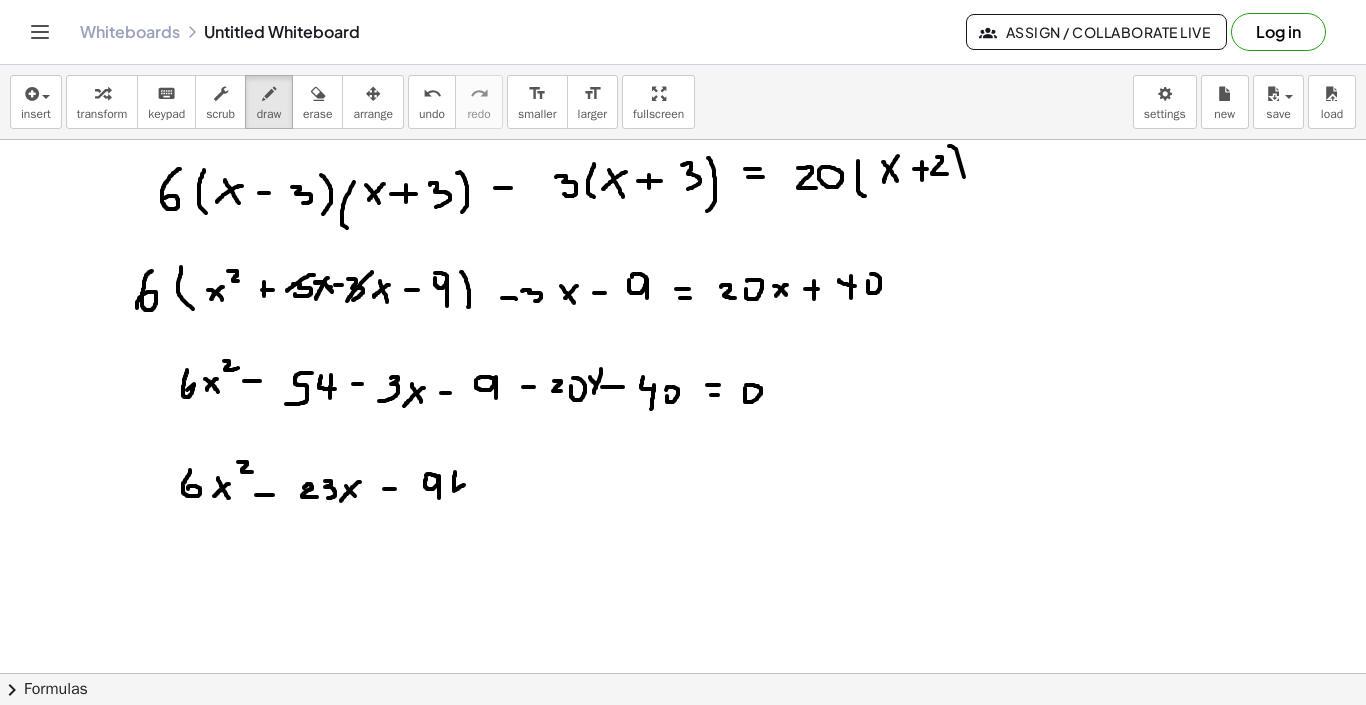 drag, startPoint x: 455, startPoint y: 461, endPoint x: 468, endPoint y: 473, distance: 17.691807 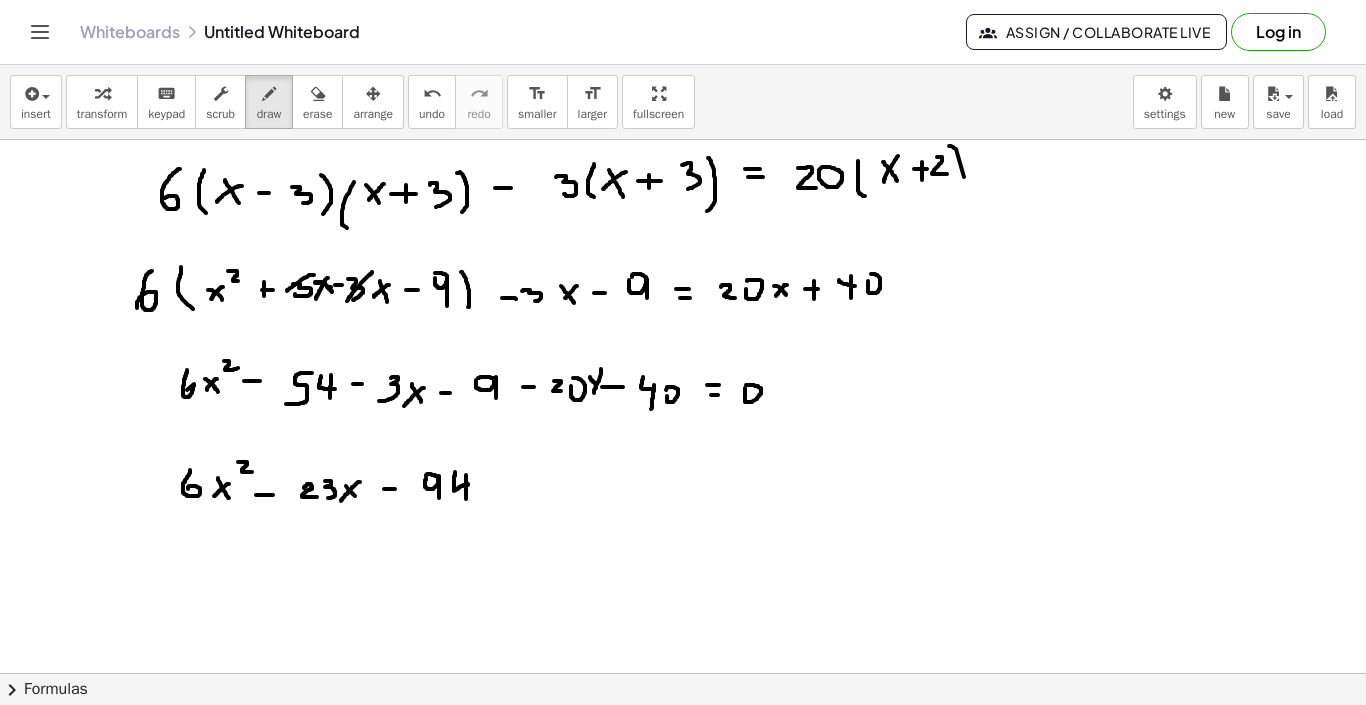 drag, startPoint x: 466, startPoint y: 464, endPoint x: 466, endPoint y: 489, distance: 25 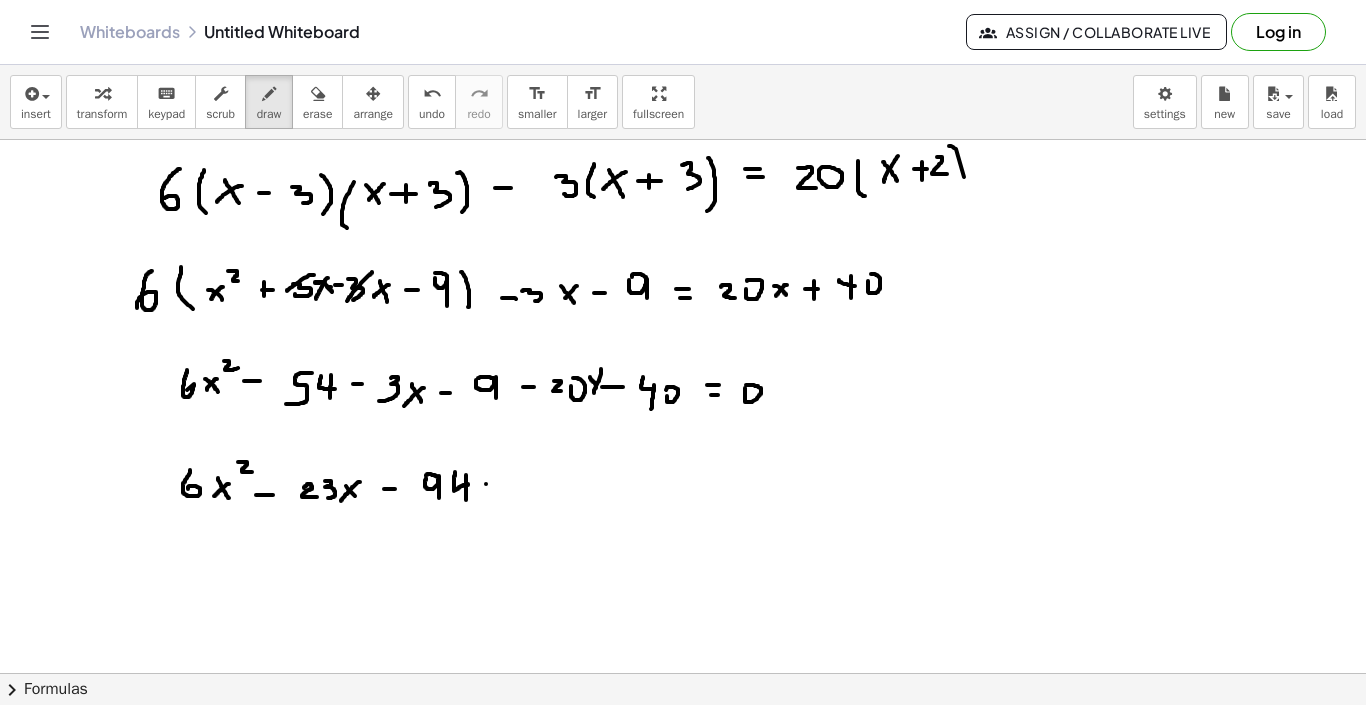 click at bounding box center [683, 203] 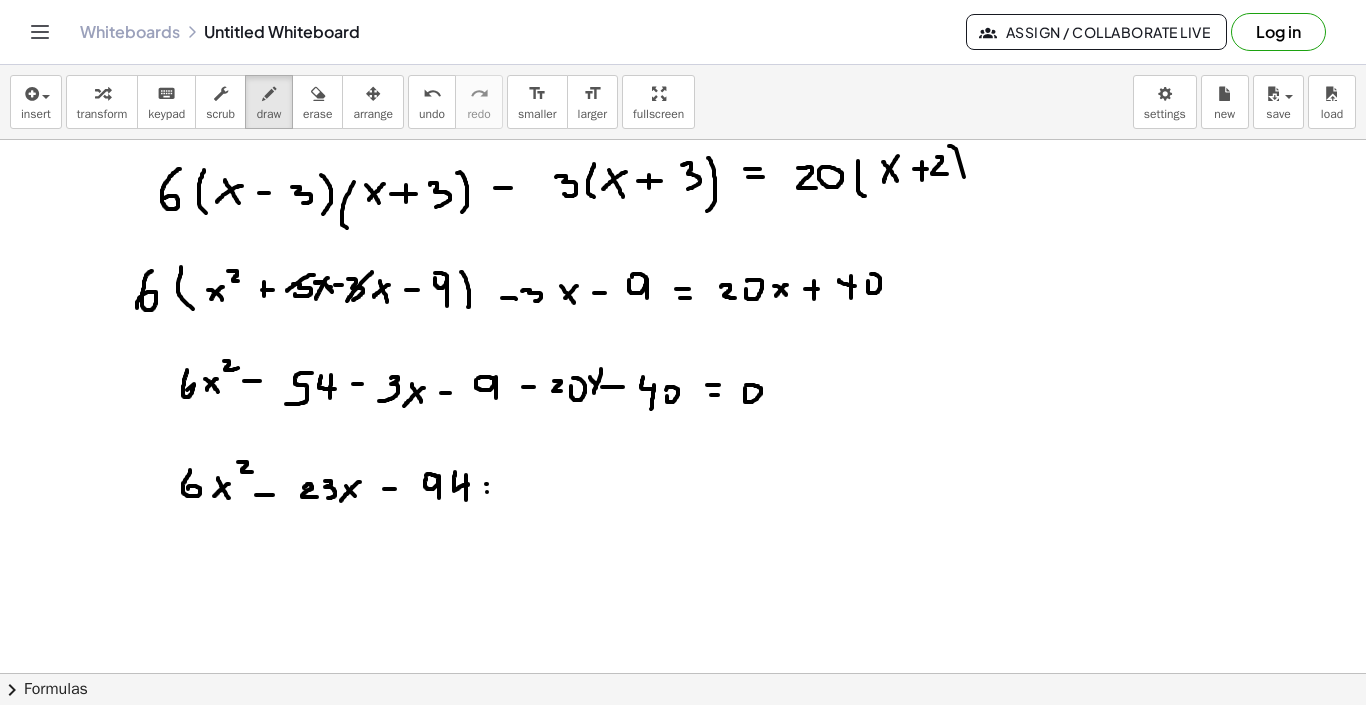 click at bounding box center (683, 203) 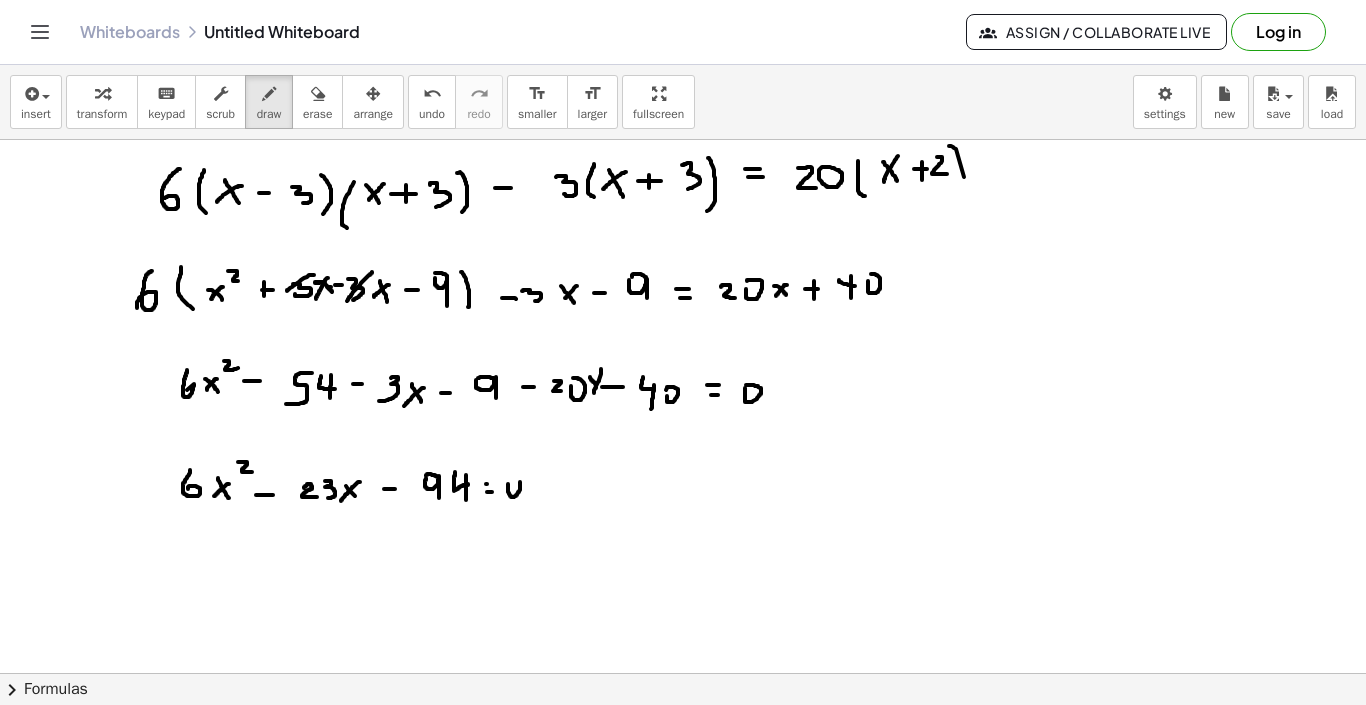 click at bounding box center (683, 203) 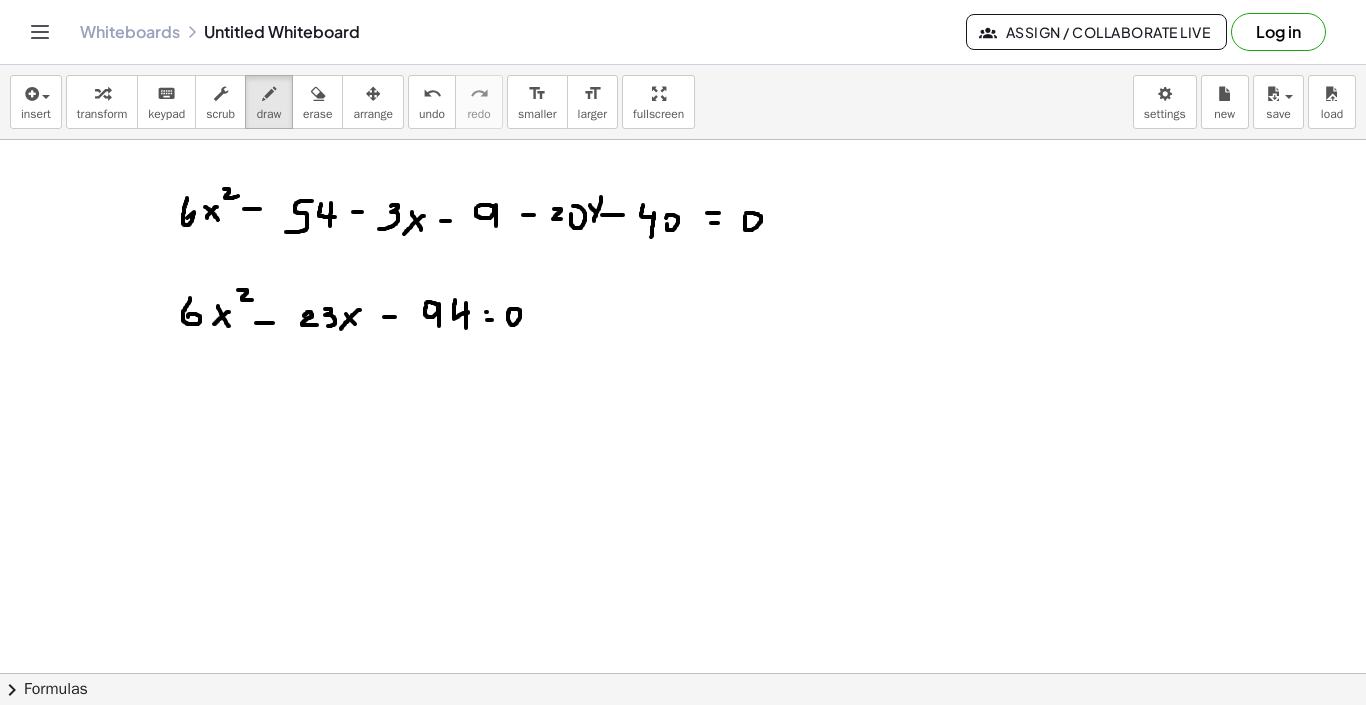 scroll, scrollTop: 713, scrollLeft: 0, axis: vertical 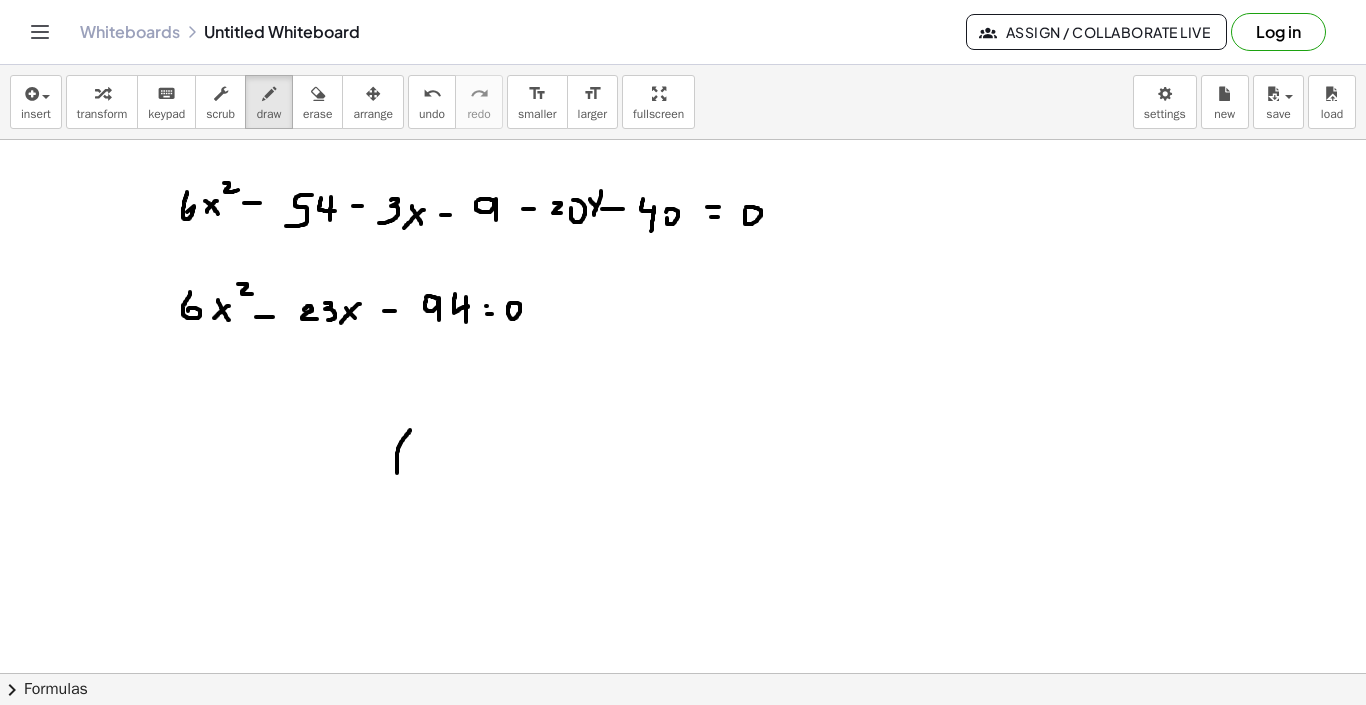 drag, startPoint x: 410, startPoint y: 419, endPoint x: 398, endPoint y: 462, distance: 44.64303 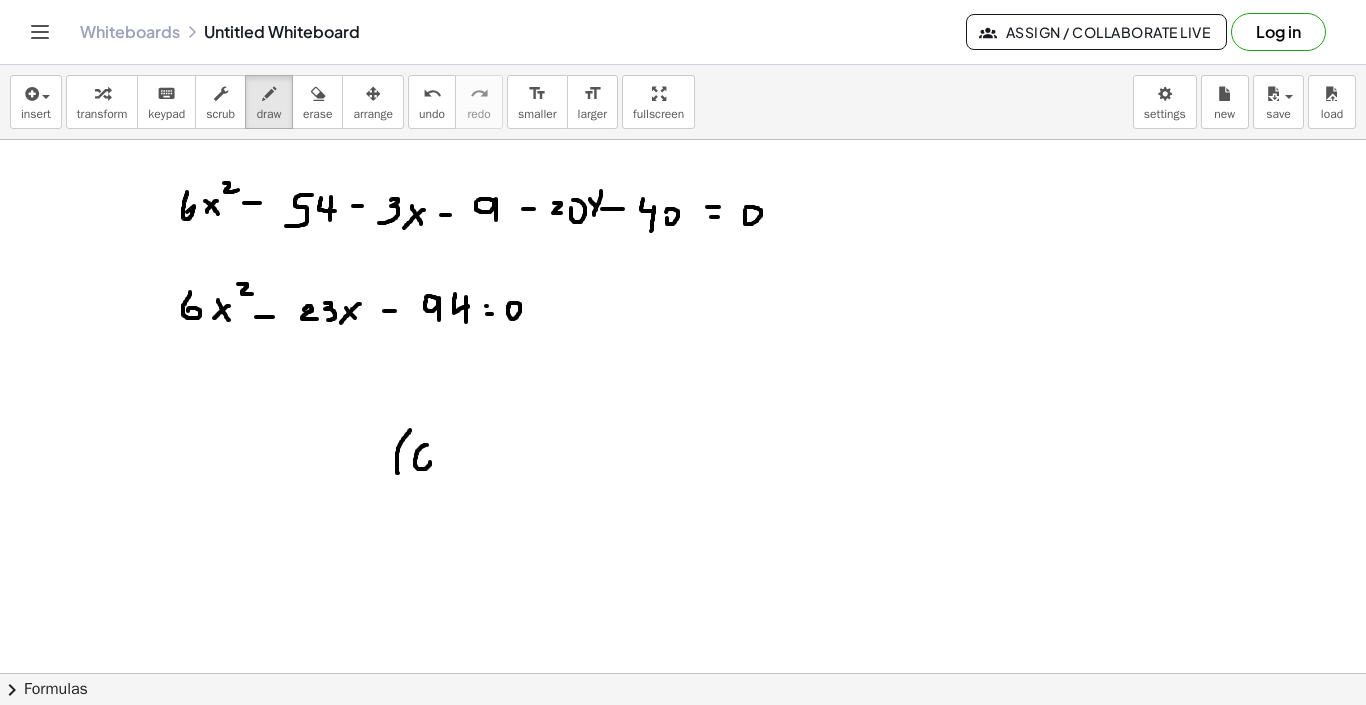 drag, startPoint x: 427, startPoint y: 434, endPoint x: 420, endPoint y: 453, distance: 20.248457 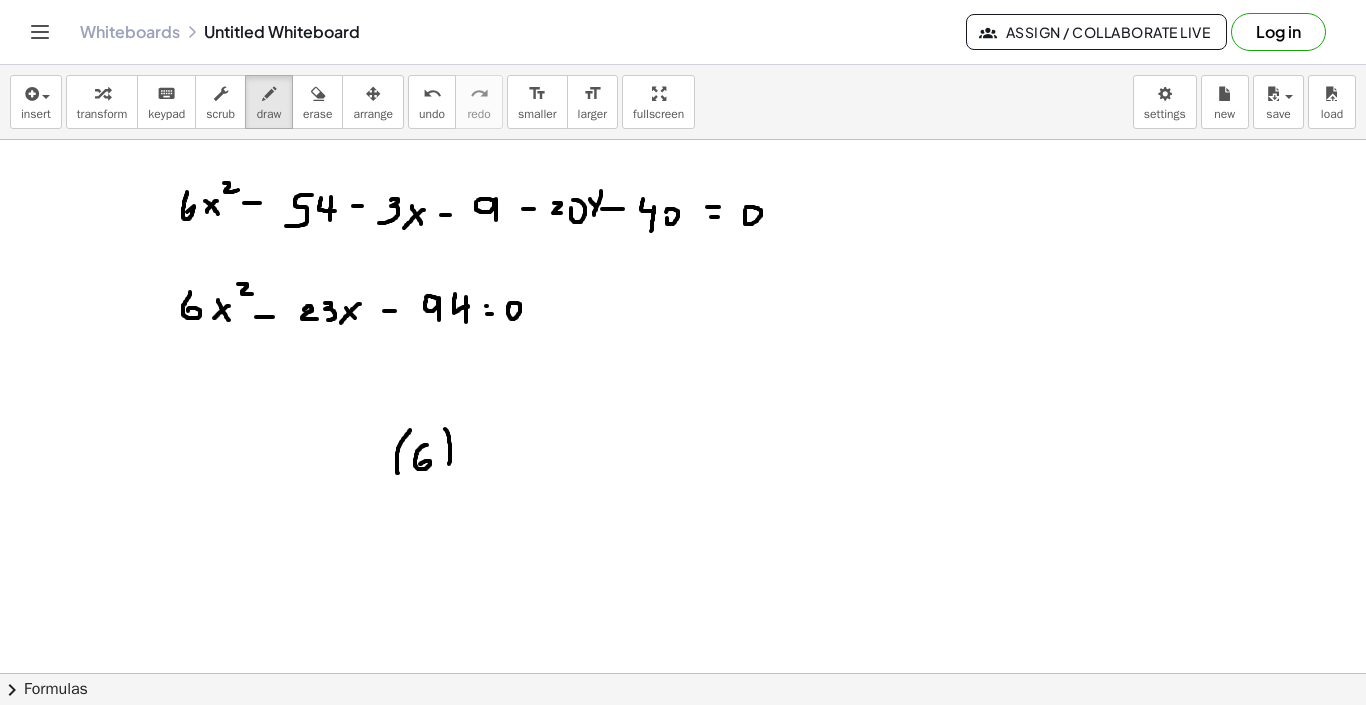 drag, startPoint x: 445, startPoint y: 418, endPoint x: 446, endPoint y: 456, distance: 38.013157 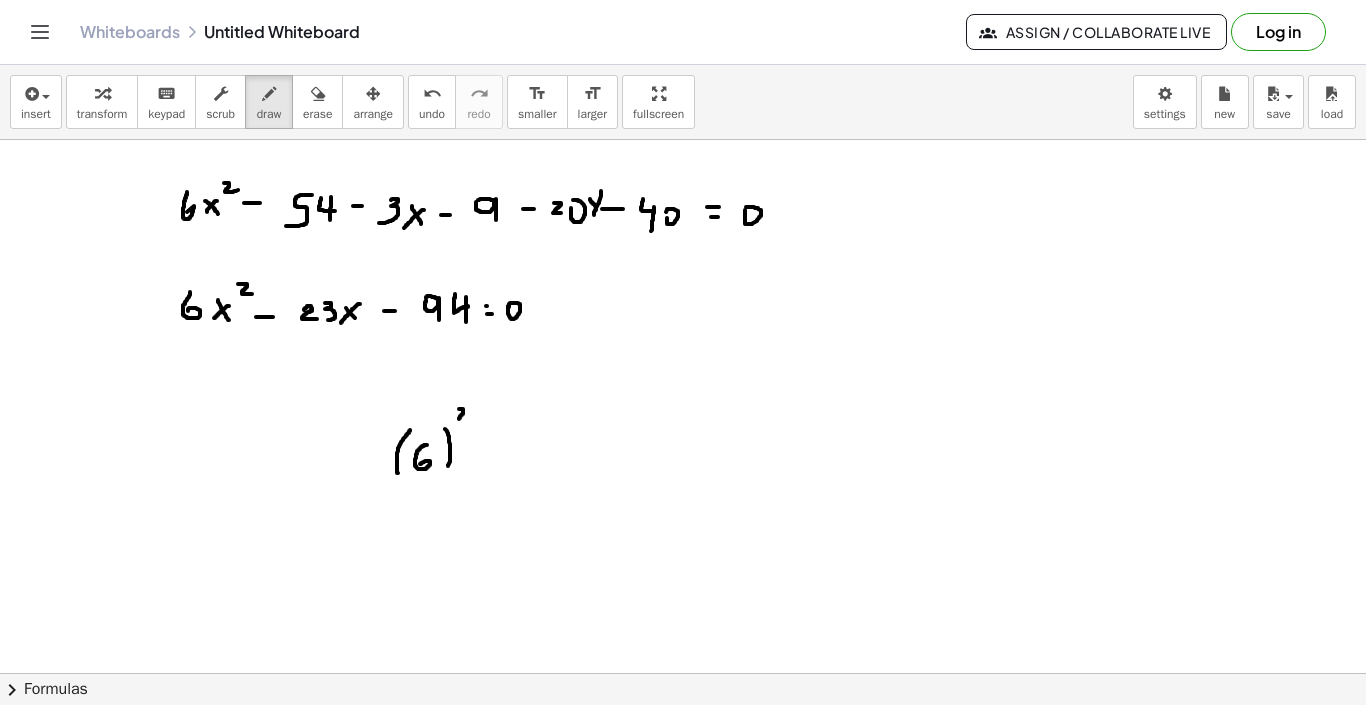 drag, startPoint x: 459, startPoint y: 398, endPoint x: 469, endPoint y: 408, distance: 14.142136 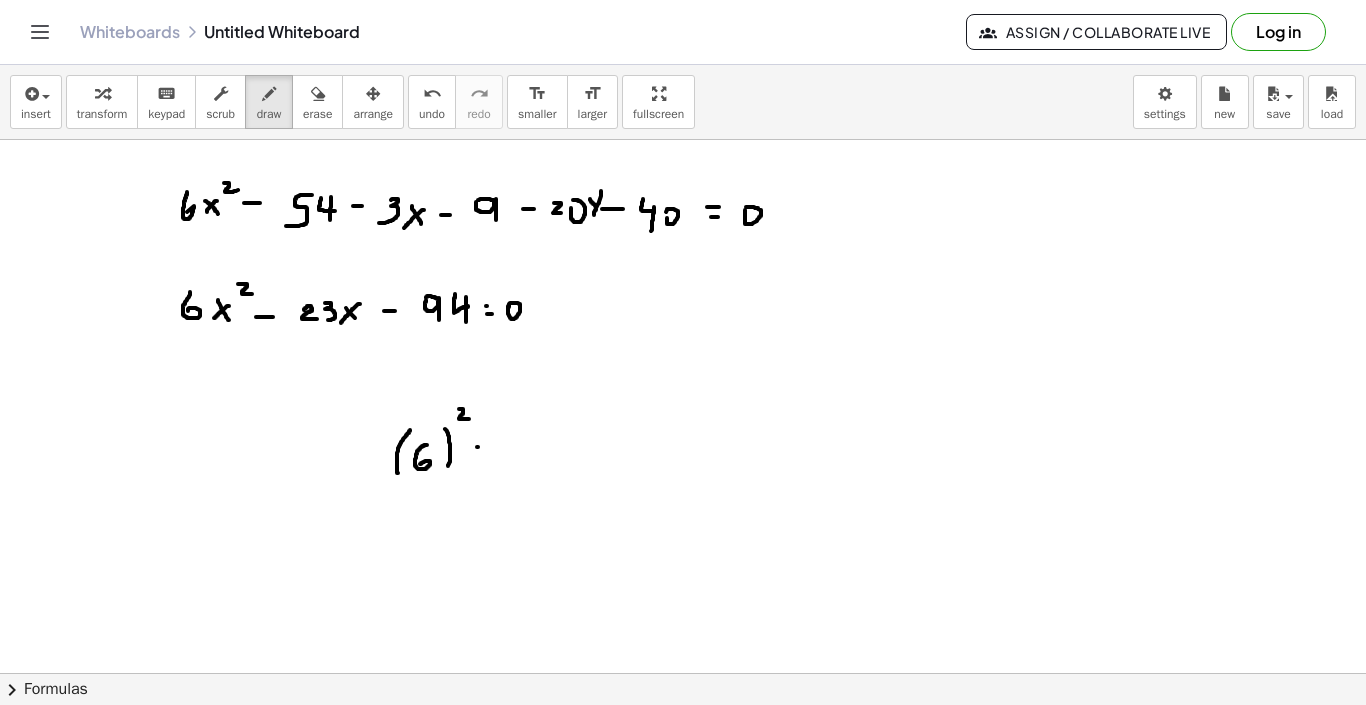 drag, startPoint x: 478, startPoint y: 436, endPoint x: 496, endPoint y: 436, distance: 18 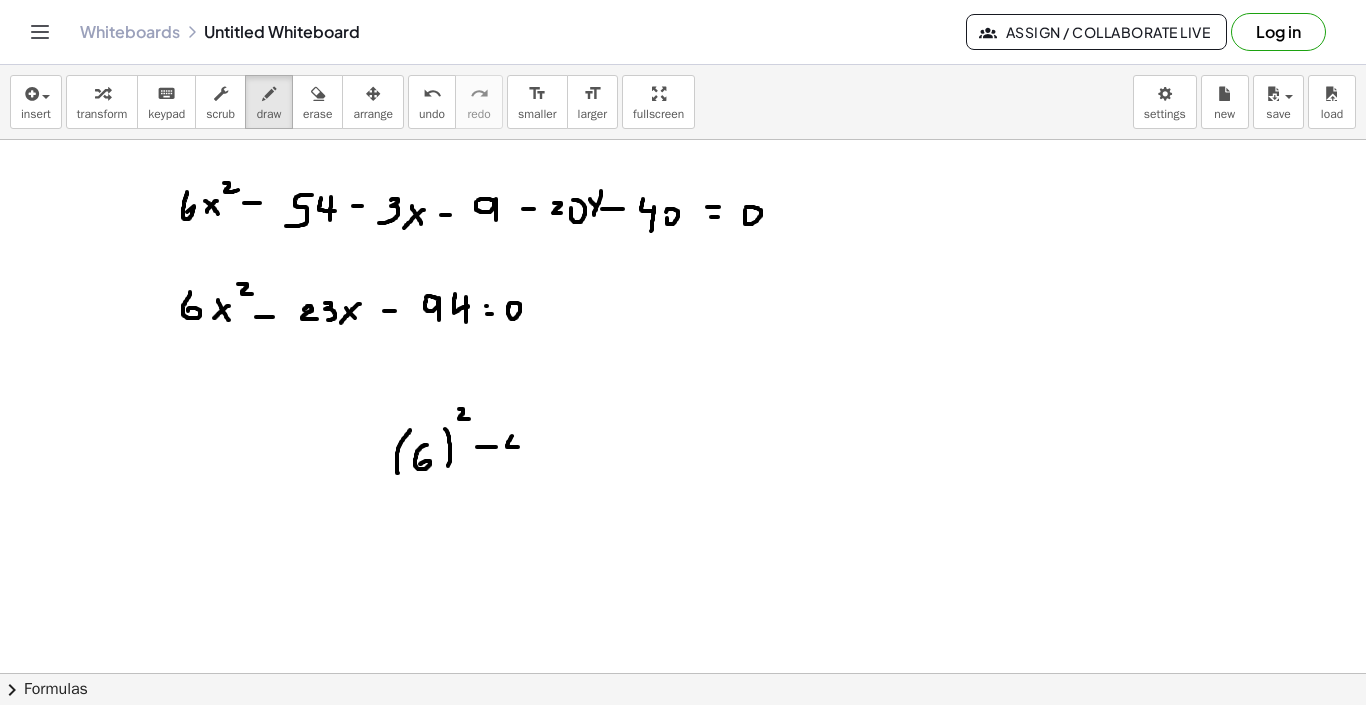 drag, startPoint x: 512, startPoint y: 425, endPoint x: 523, endPoint y: 436, distance: 15.556349 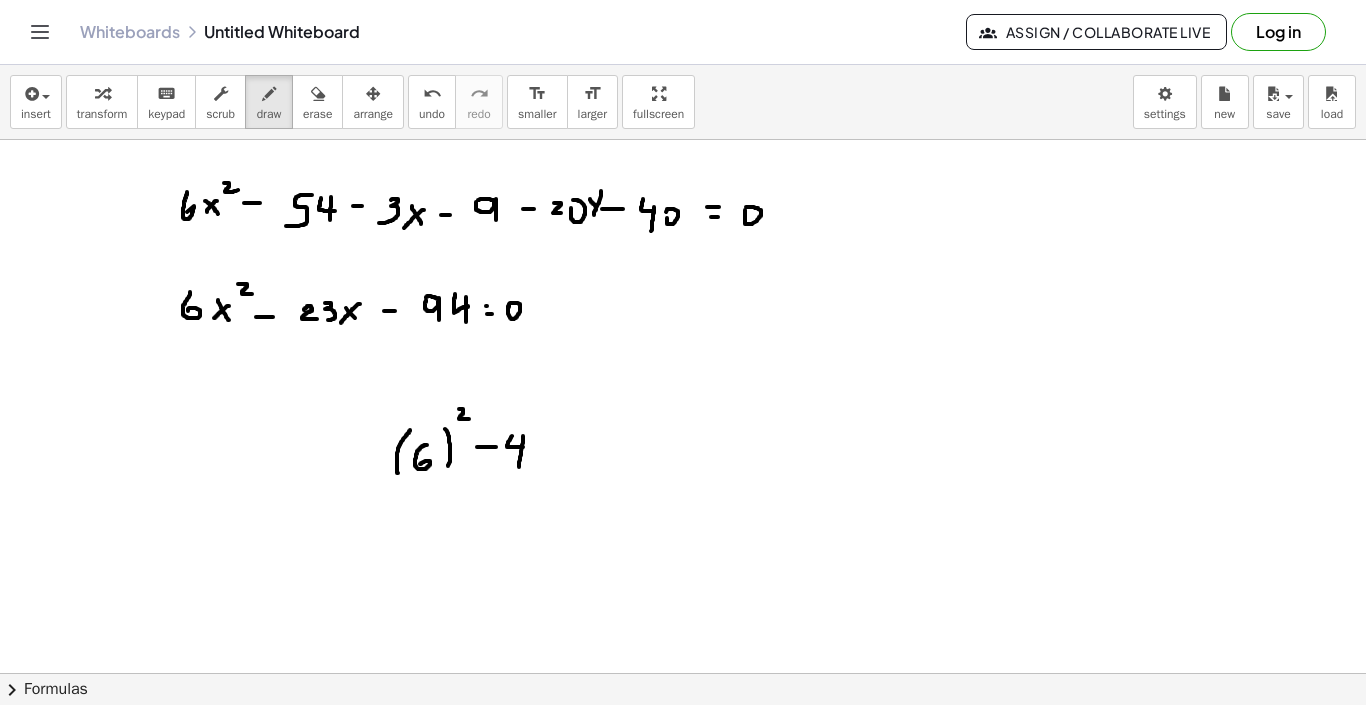 drag, startPoint x: 523, startPoint y: 425, endPoint x: 519, endPoint y: 457, distance: 32.24903 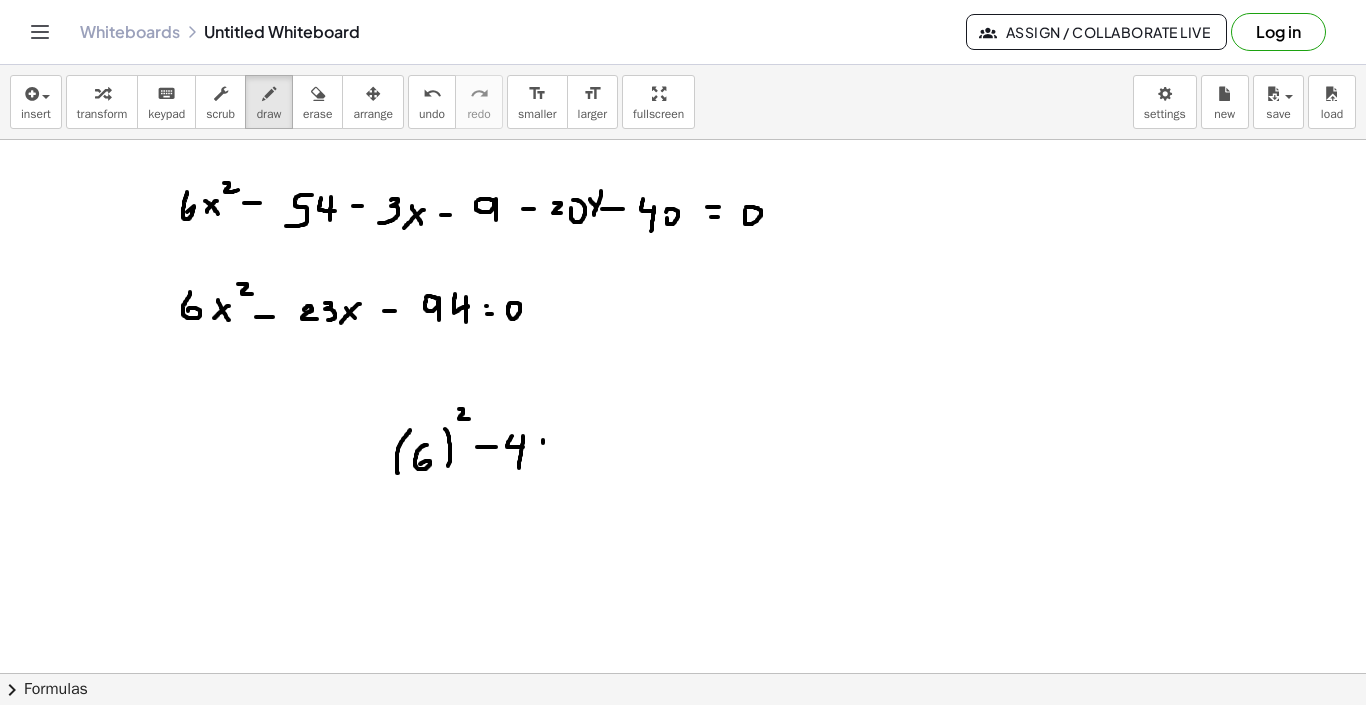 drag, startPoint x: 543, startPoint y: 429, endPoint x: 547, endPoint y: 465, distance: 36.221542 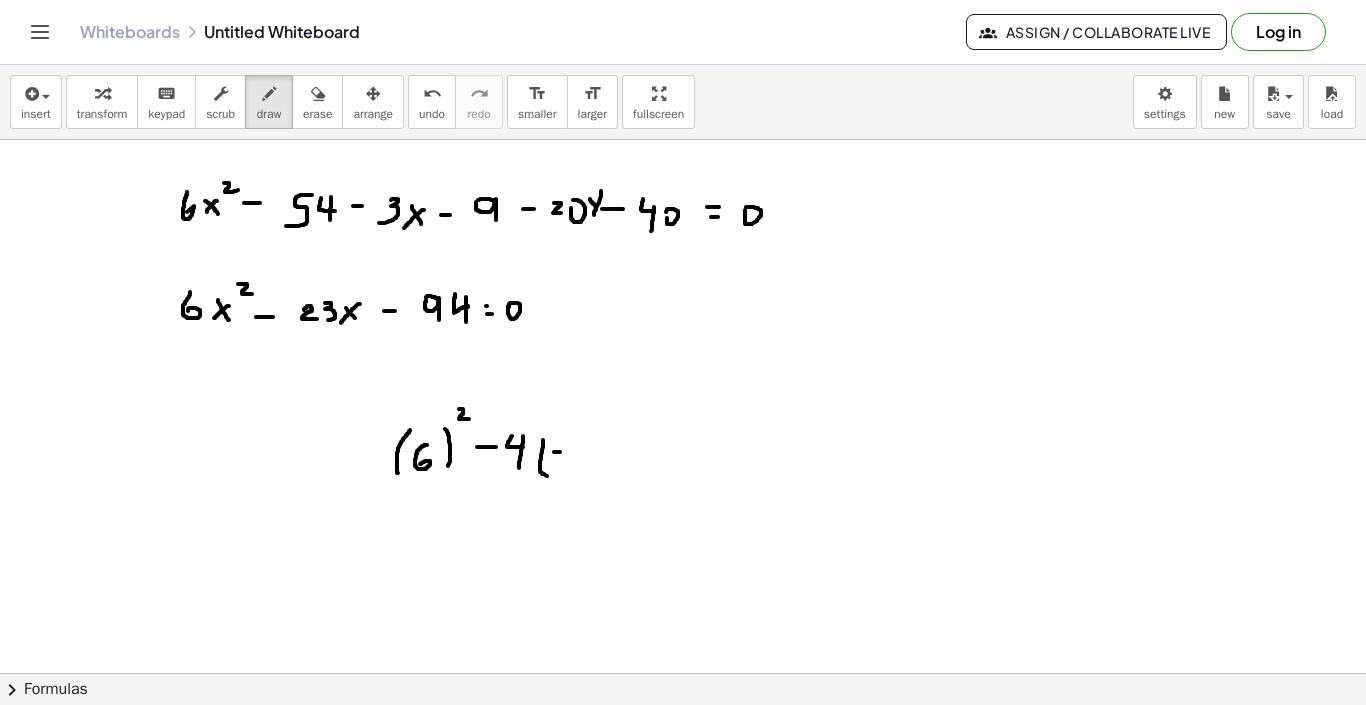 click at bounding box center (683, 226) 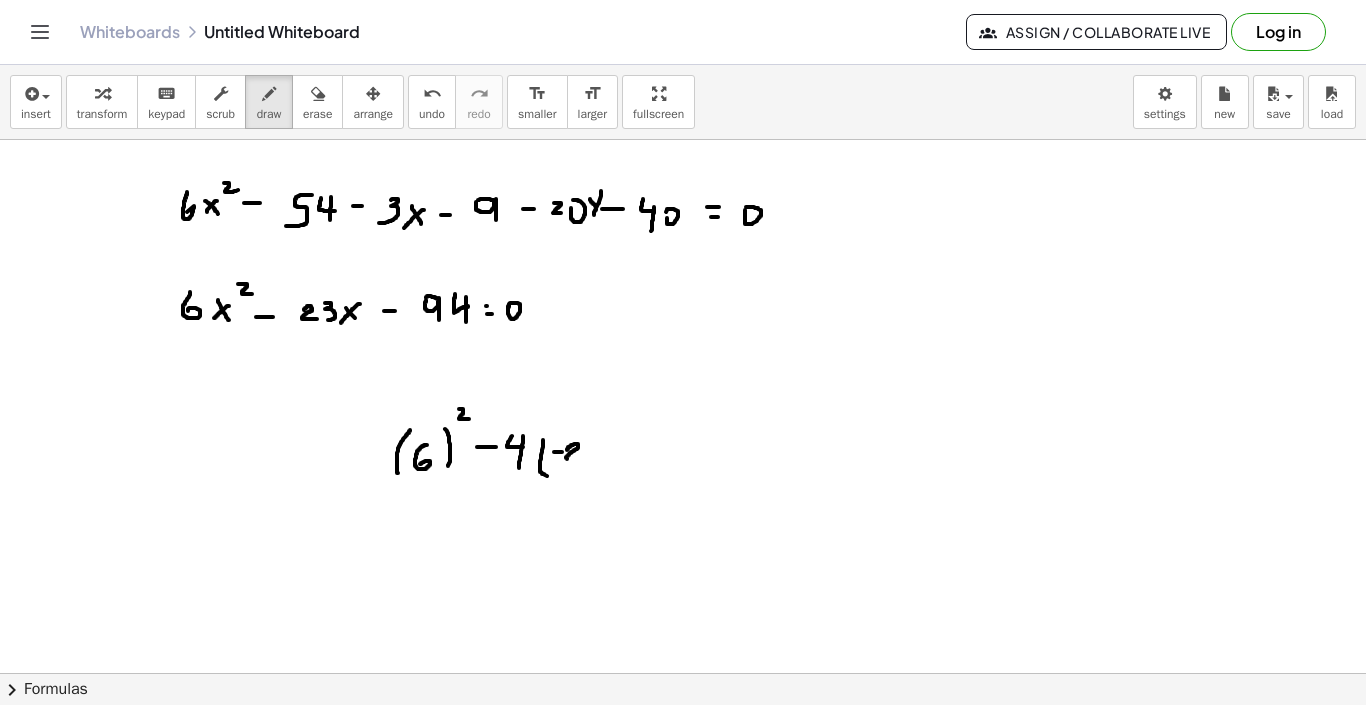 drag, startPoint x: 567, startPoint y: 439, endPoint x: 577, endPoint y: 448, distance: 13.453624 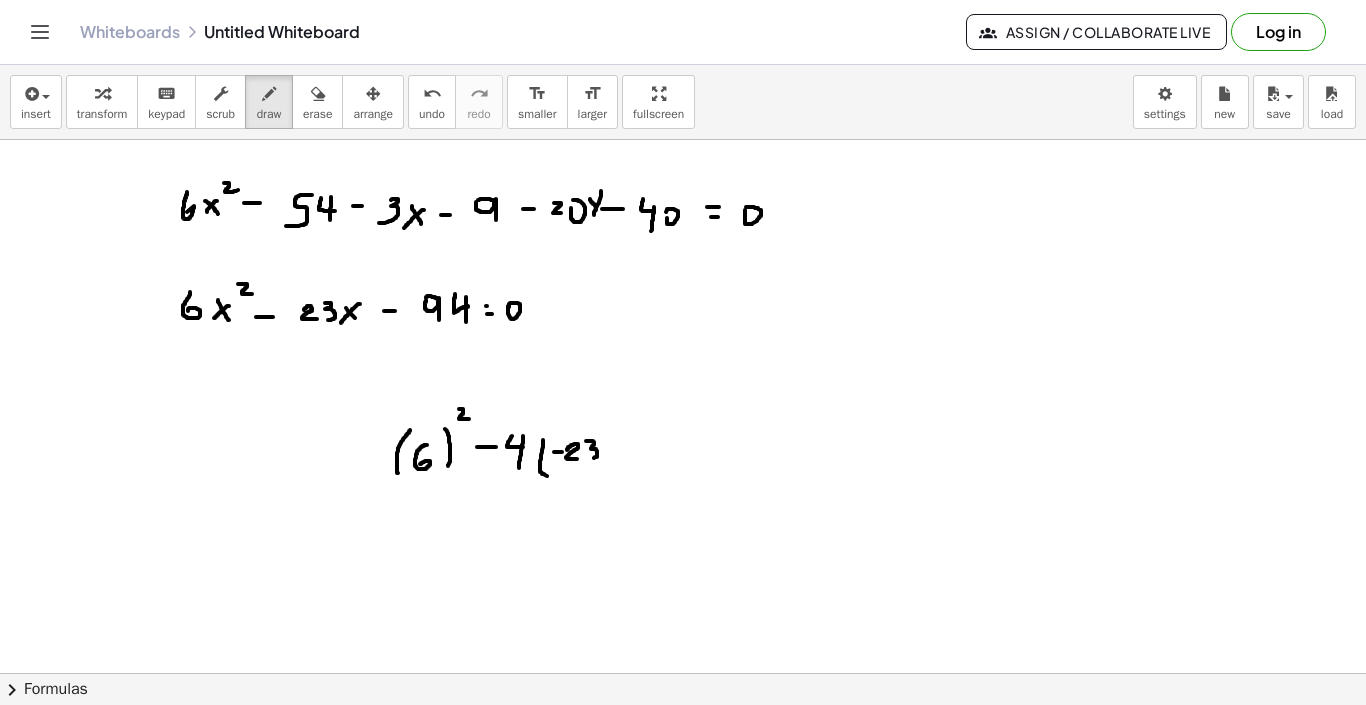 drag, startPoint x: 586, startPoint y: 430, endPoint x: 588, endPoint y: 447, distance: 17.117243 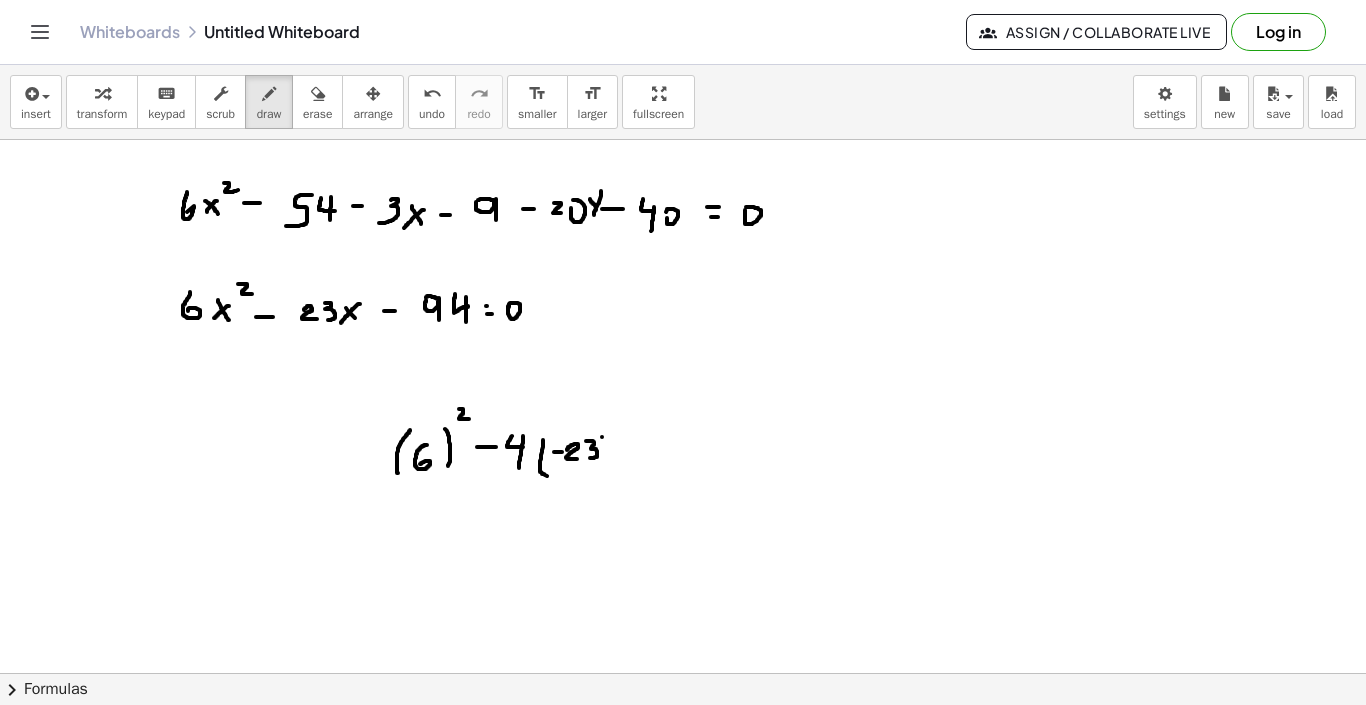 drag, startPoint x: 602, startPoint y: 426, endPoint x: 610, endPoint y: 461, distance: 35.902645 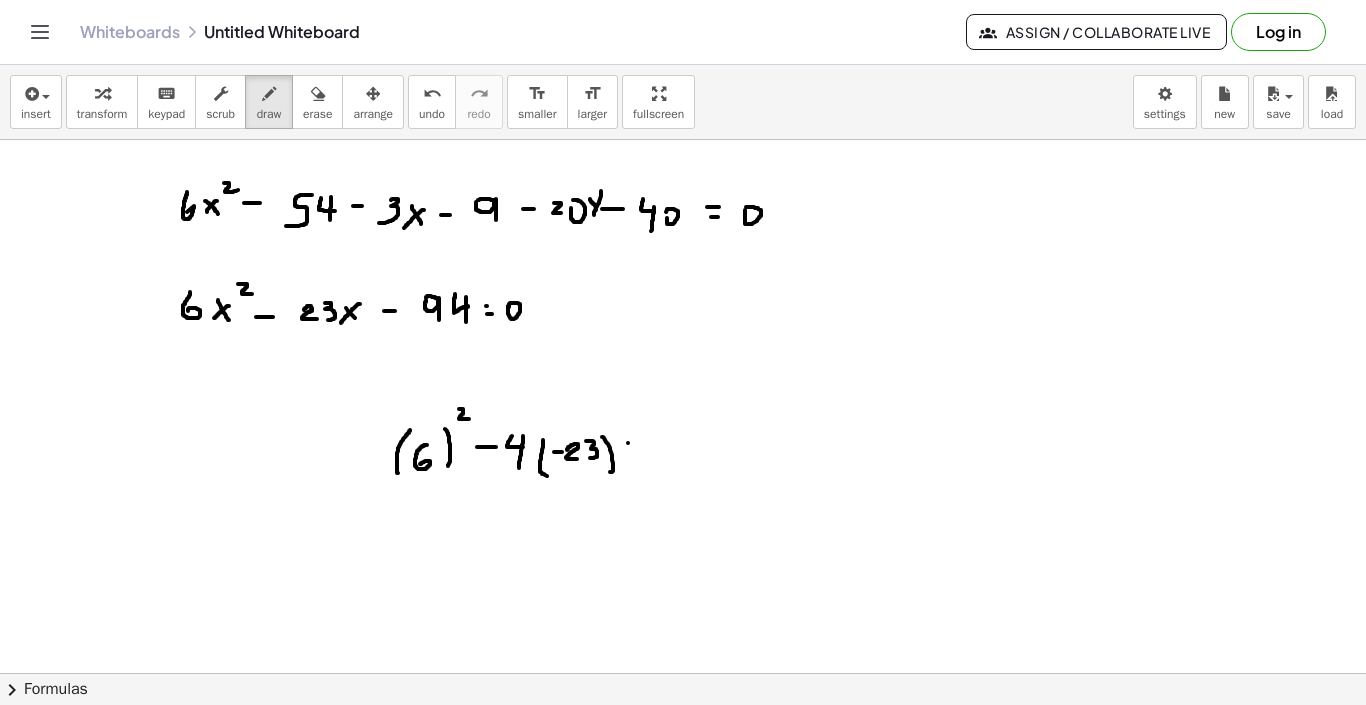 drag, startPoint x: 628, startPoint y: 432, endPoint x: 628, endPoint y: 456, distance: 24 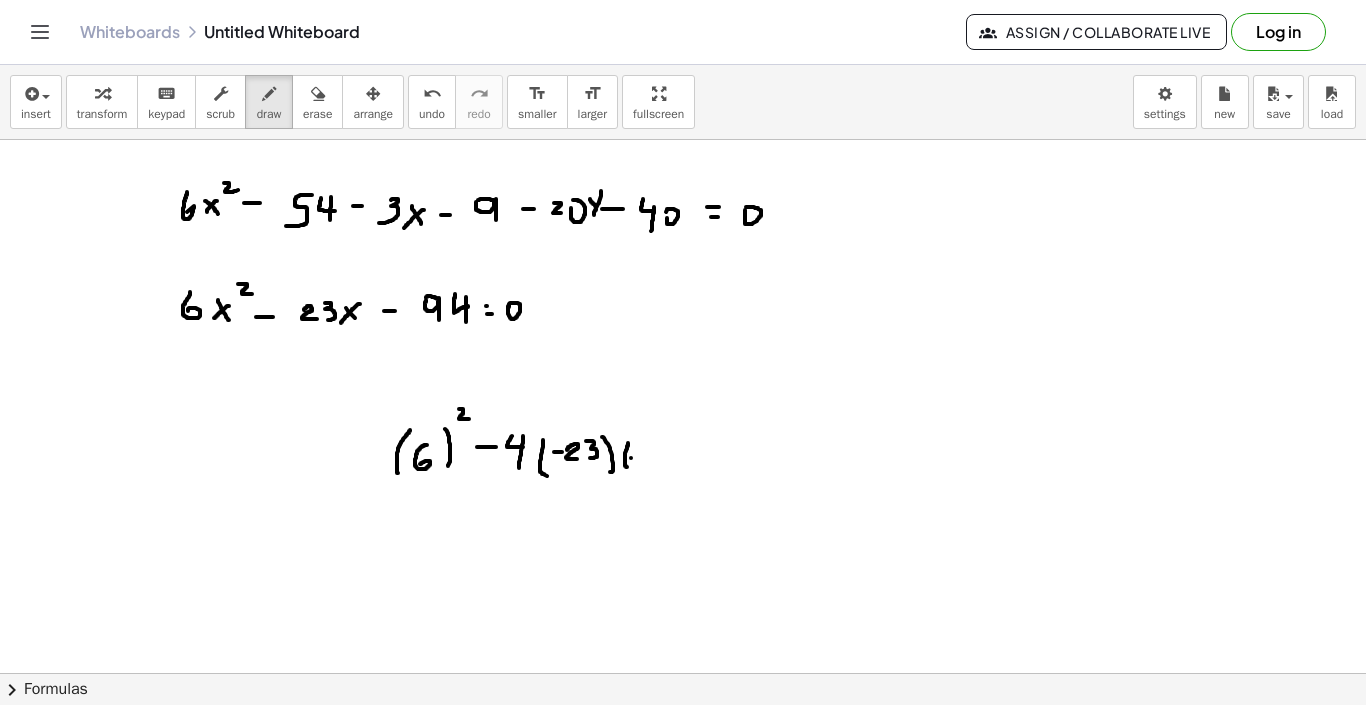 click at bounding box center (683, 226) 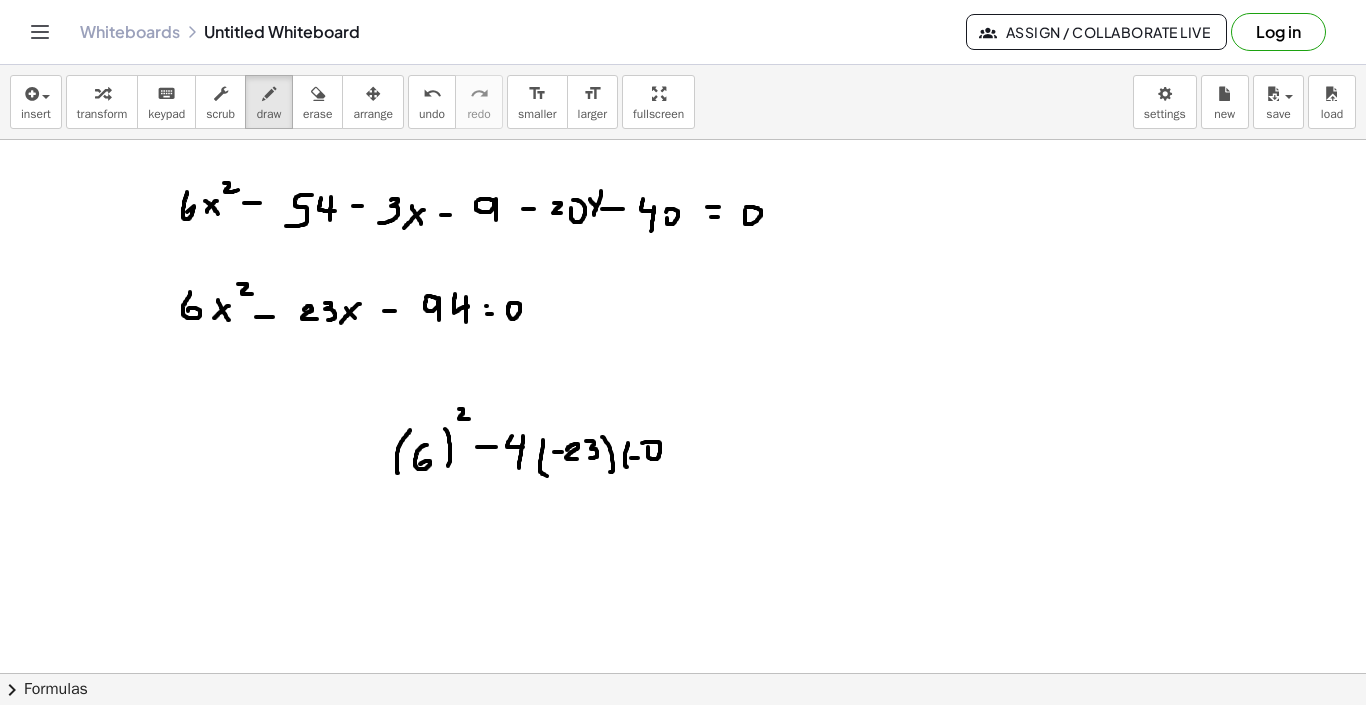 drag, startPoint x: 648, startPoint y: 436, endPoint x: 637, endPoint y: 440, distance: 11.7046995 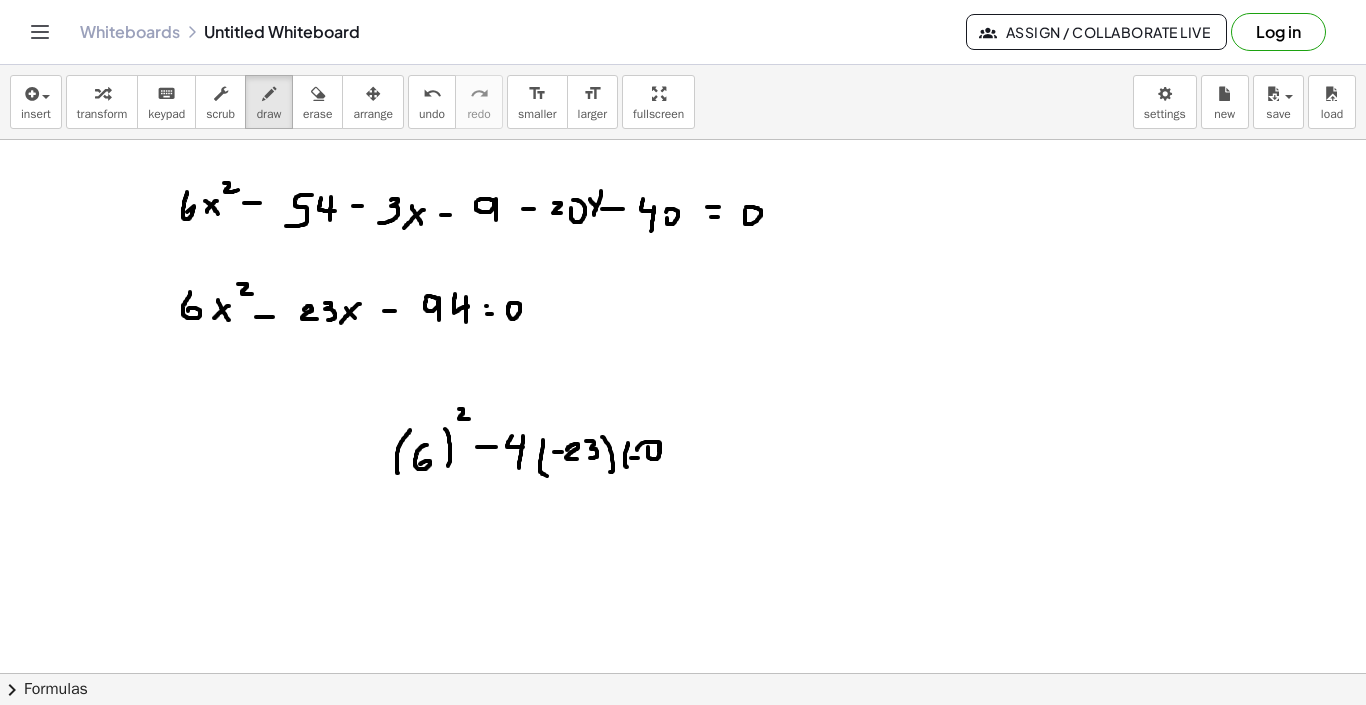 drag, startPoint x: 659, startPoint y: 432, endPoint x: 660, endPoint y: 460, distance: 28.01785 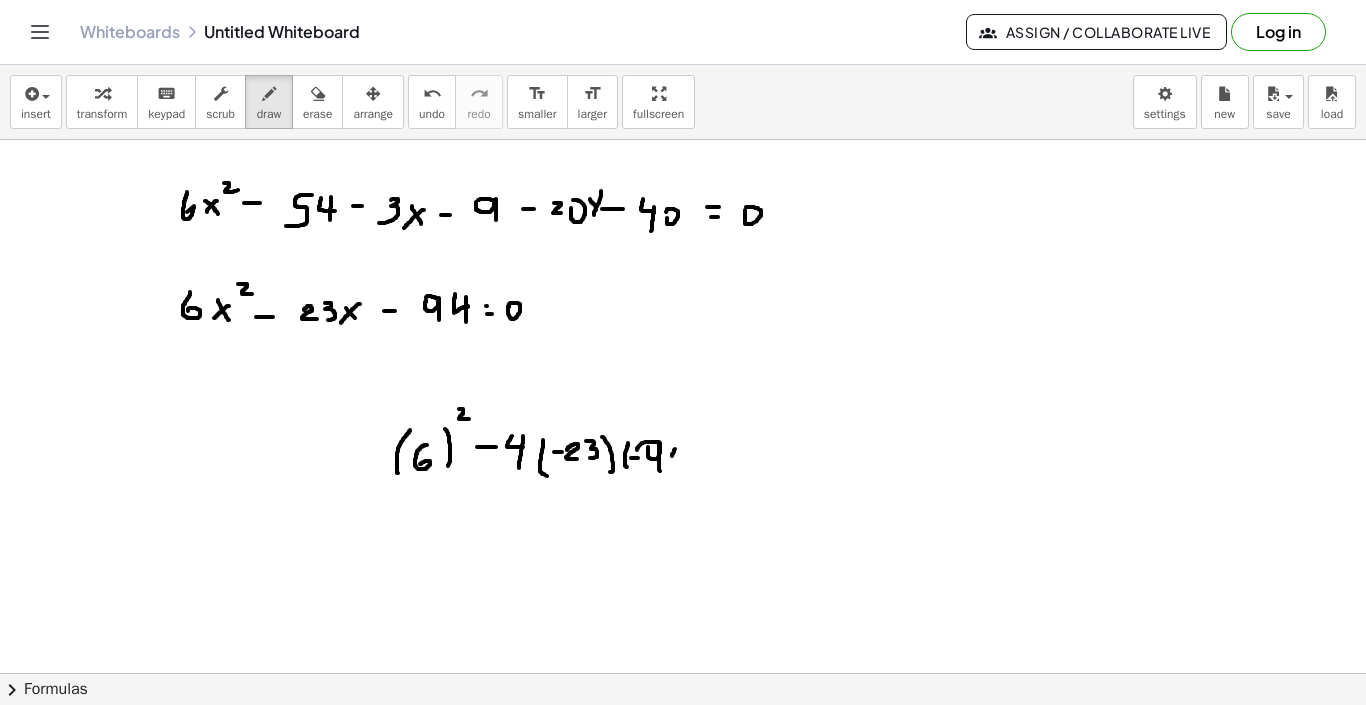 click at bounding box center [683, 226] 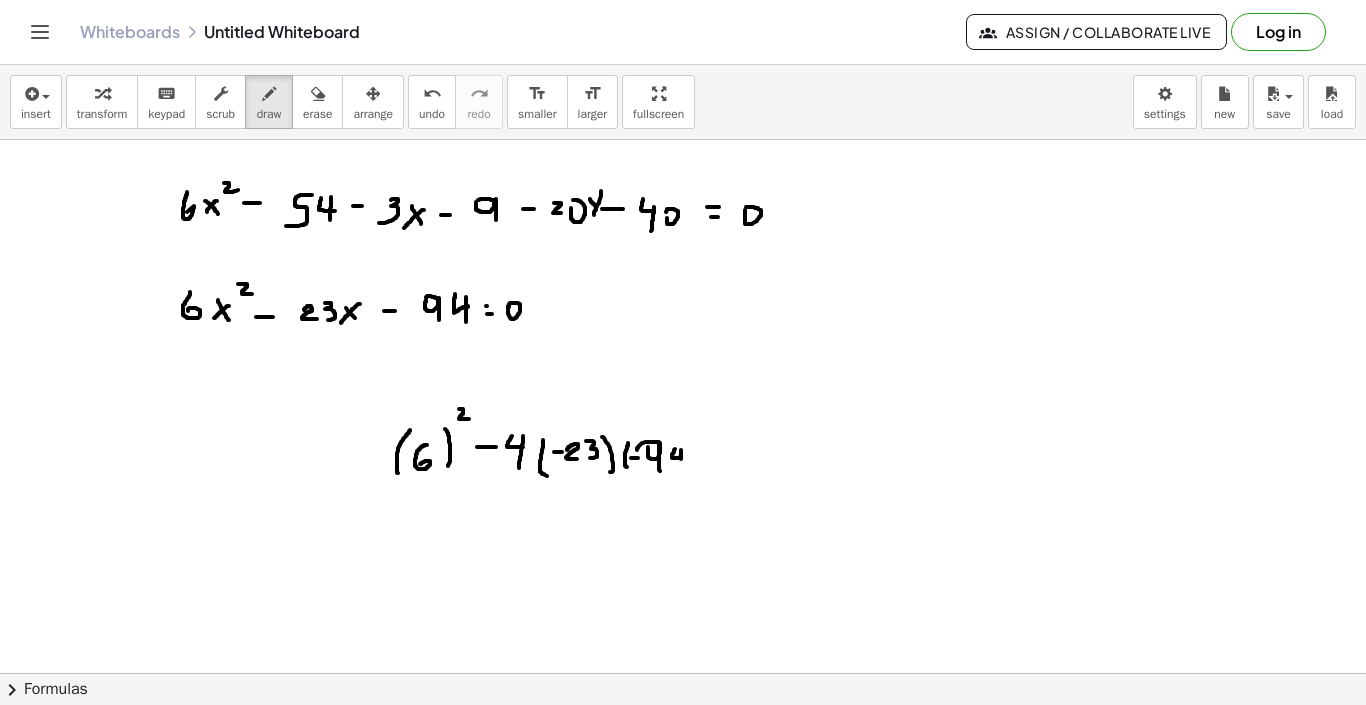 drag, startPoint x: 681, startPoint y: 439, endPoint x: 681, endPoint y: 459, distance: 20 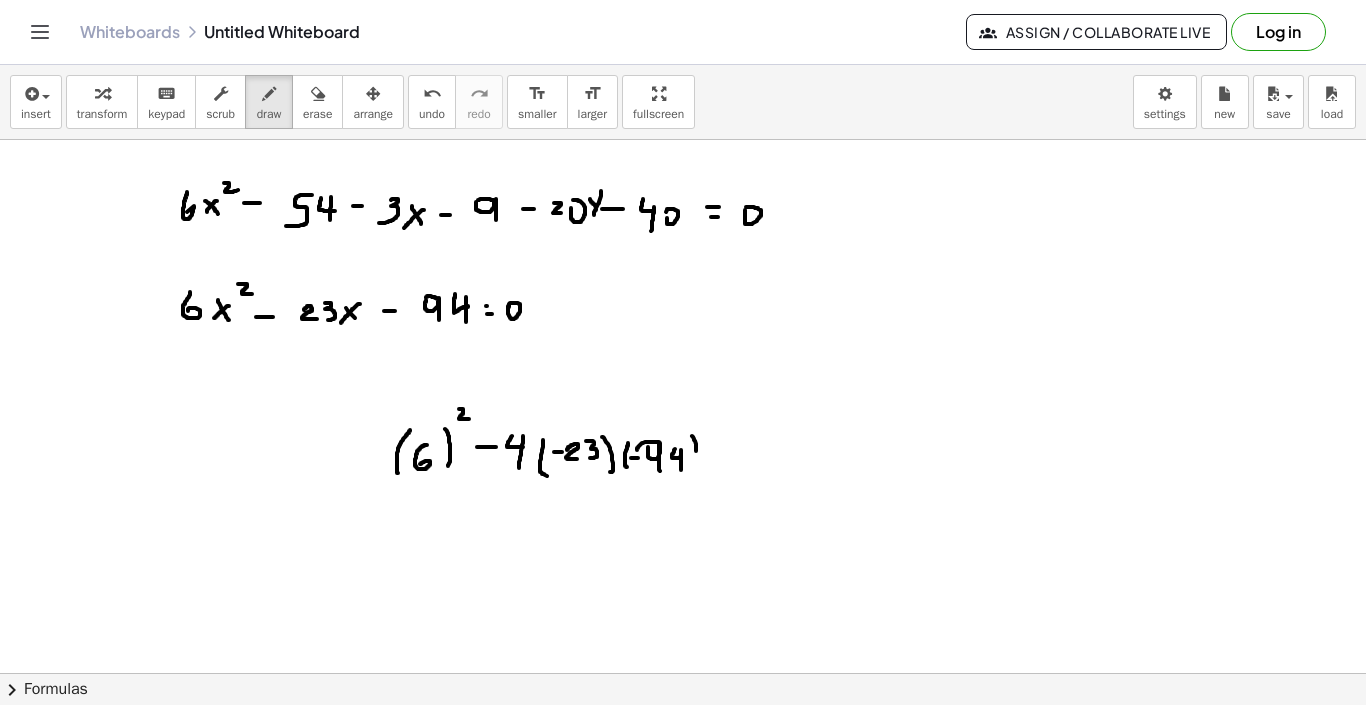 drag, startPoint x: 692, startPoint y: 425, endPoint x: 693, endPoint y: 462, distance: 37.01351 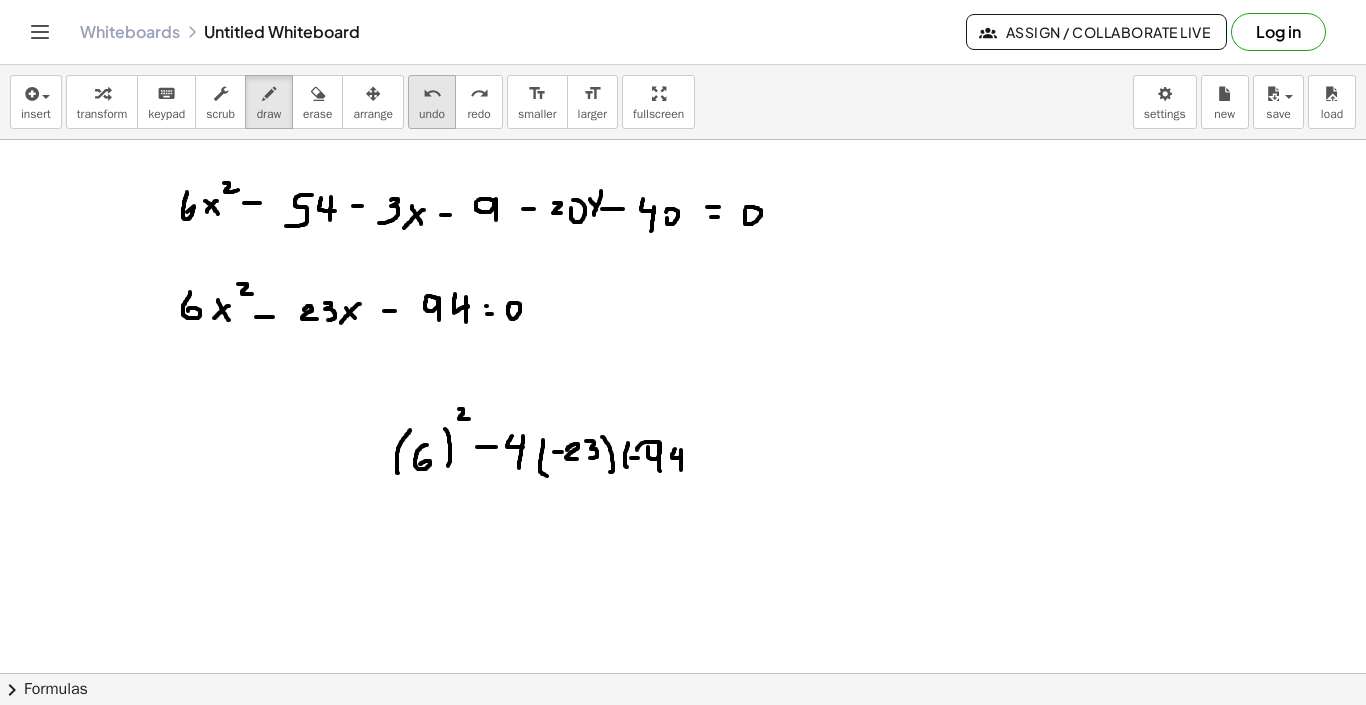 click on "undo undo" at bounding box center (432, 102) 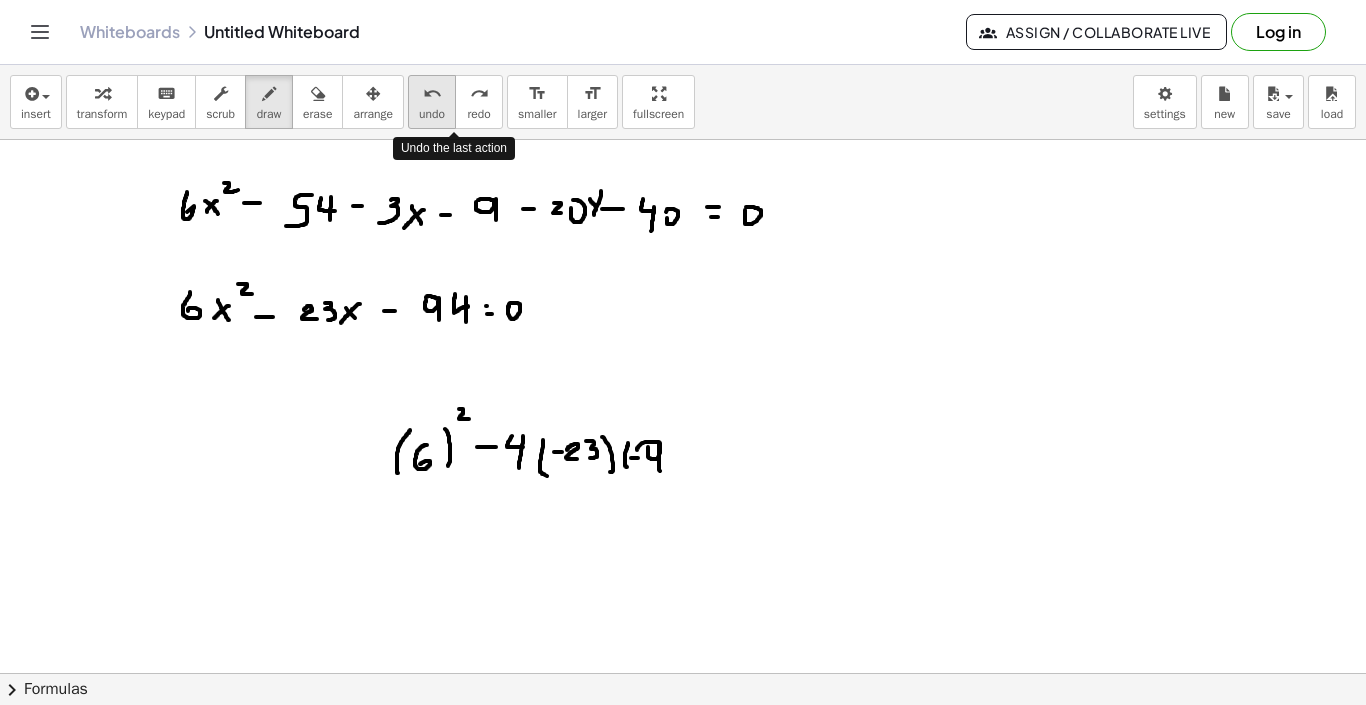 click on "undo undo" at bounding box center [432, 102] 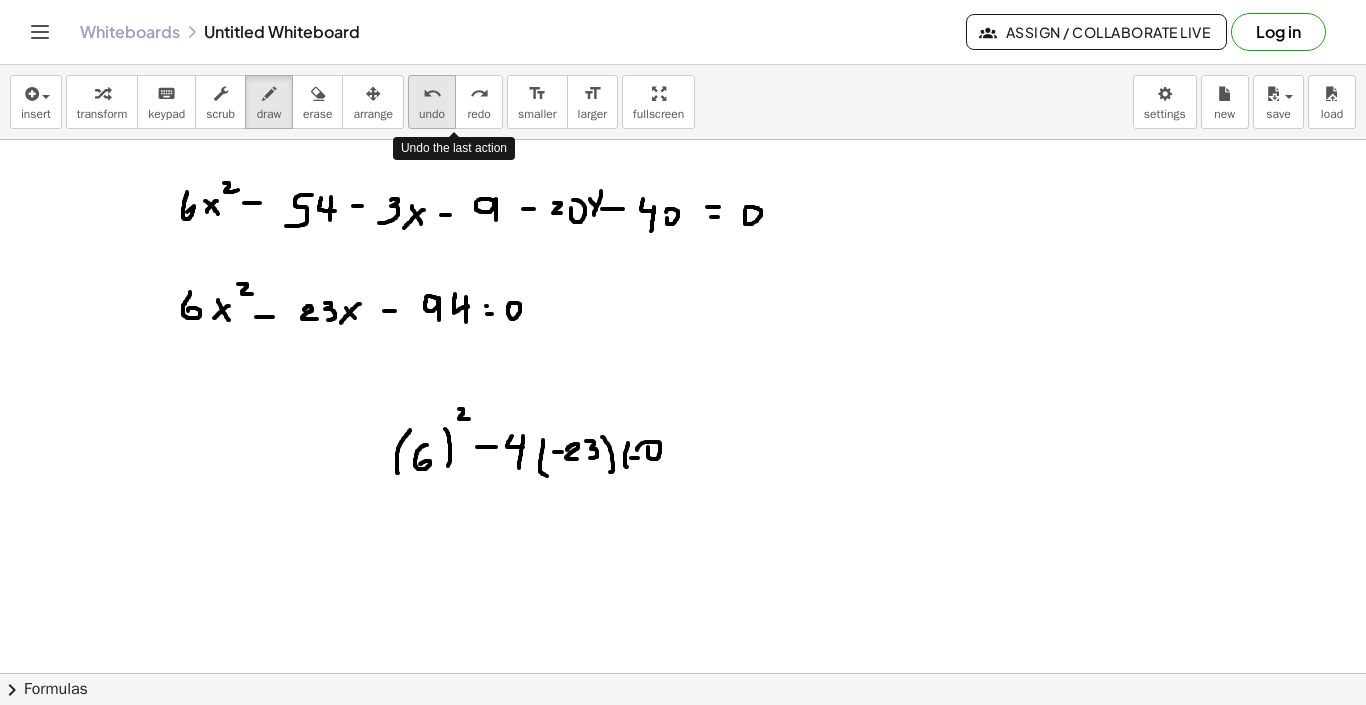 click on "undo undo" at bounding box center [432, 102] 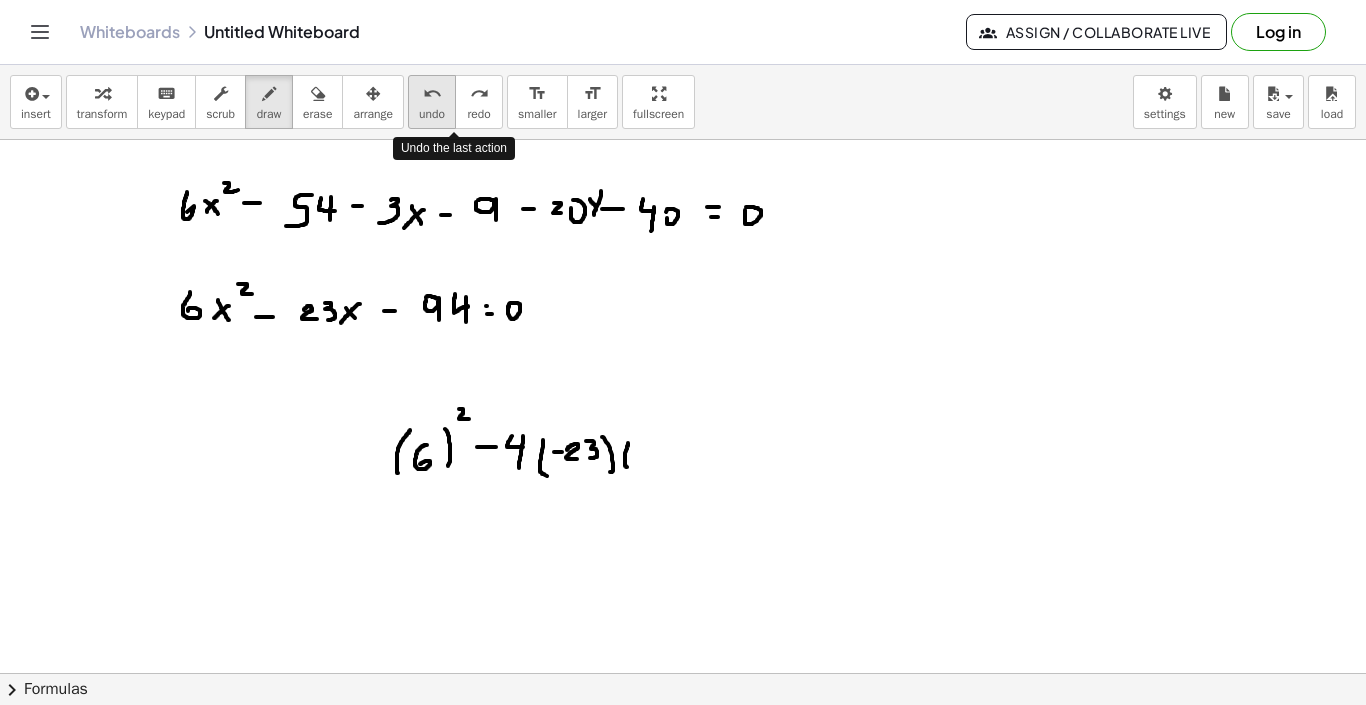 click on "undo undo" at bounding box center (432, 102) 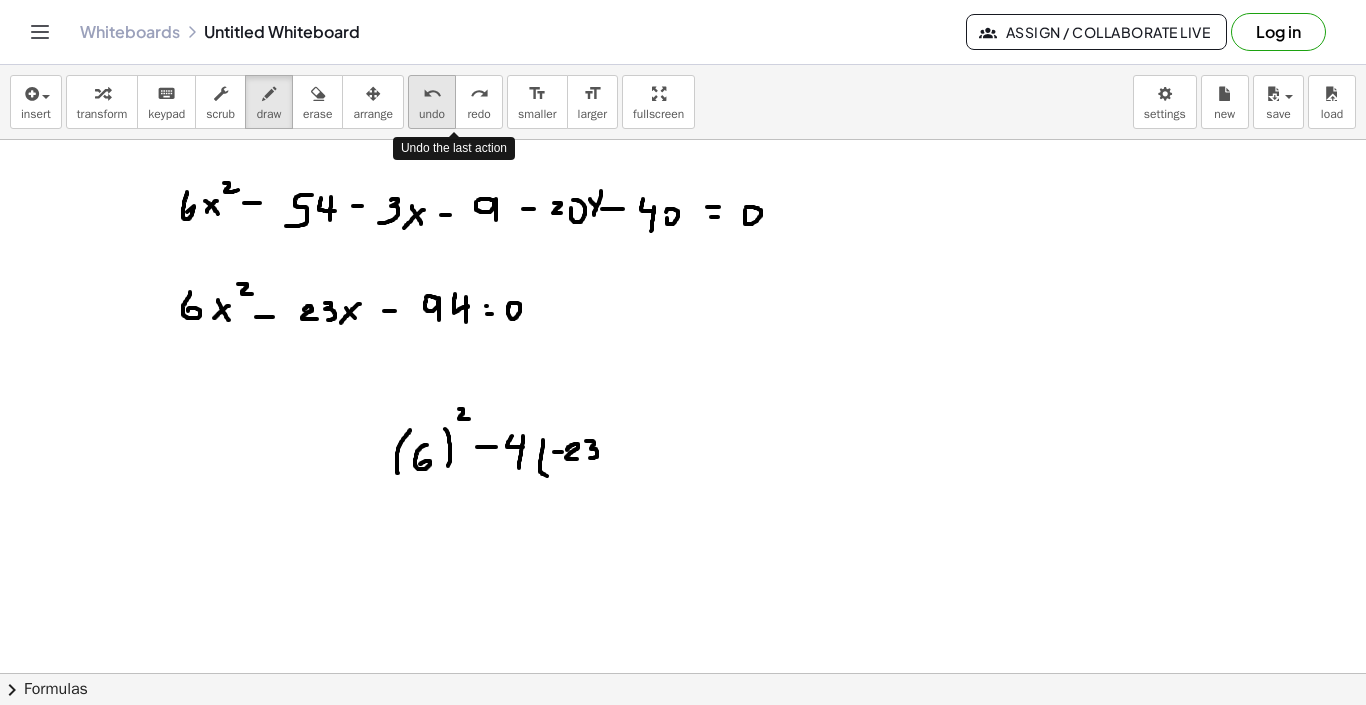 click on "undo undo" at bounding box center (432, 102) 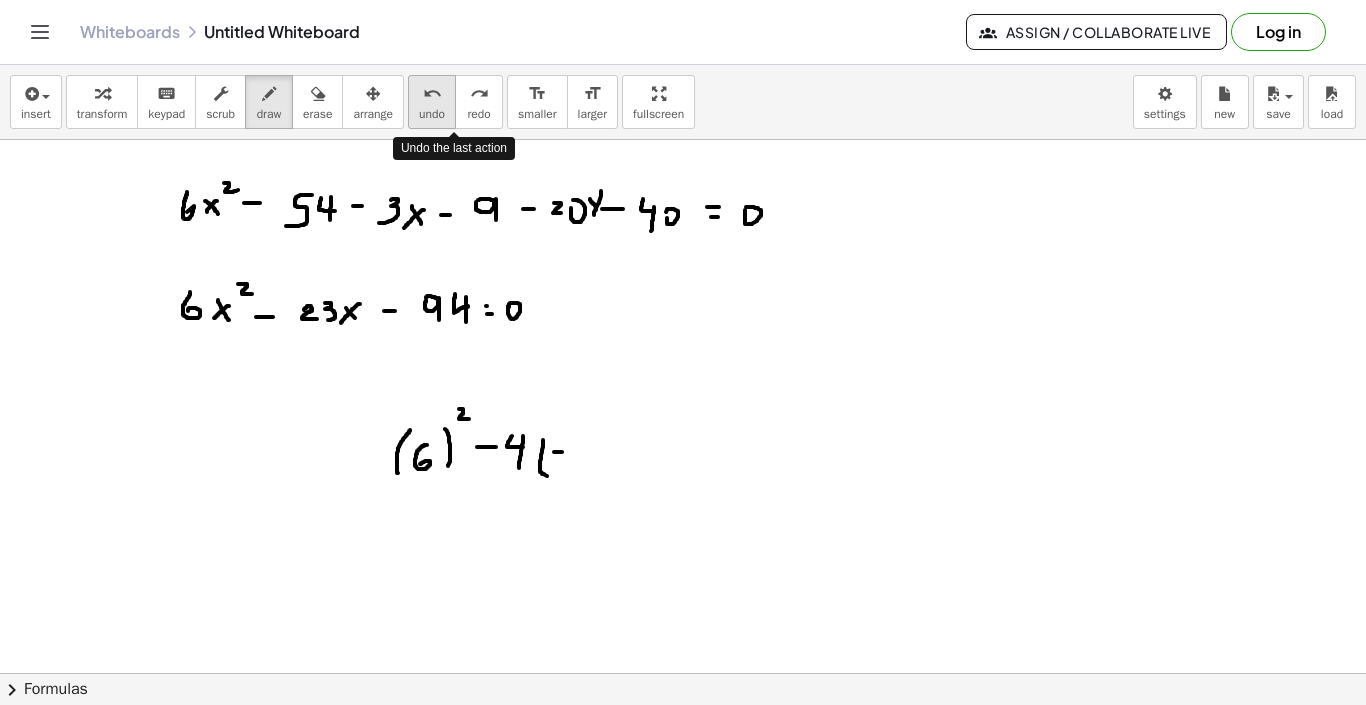 click on "undo undo" at bounding box center [432, 102] 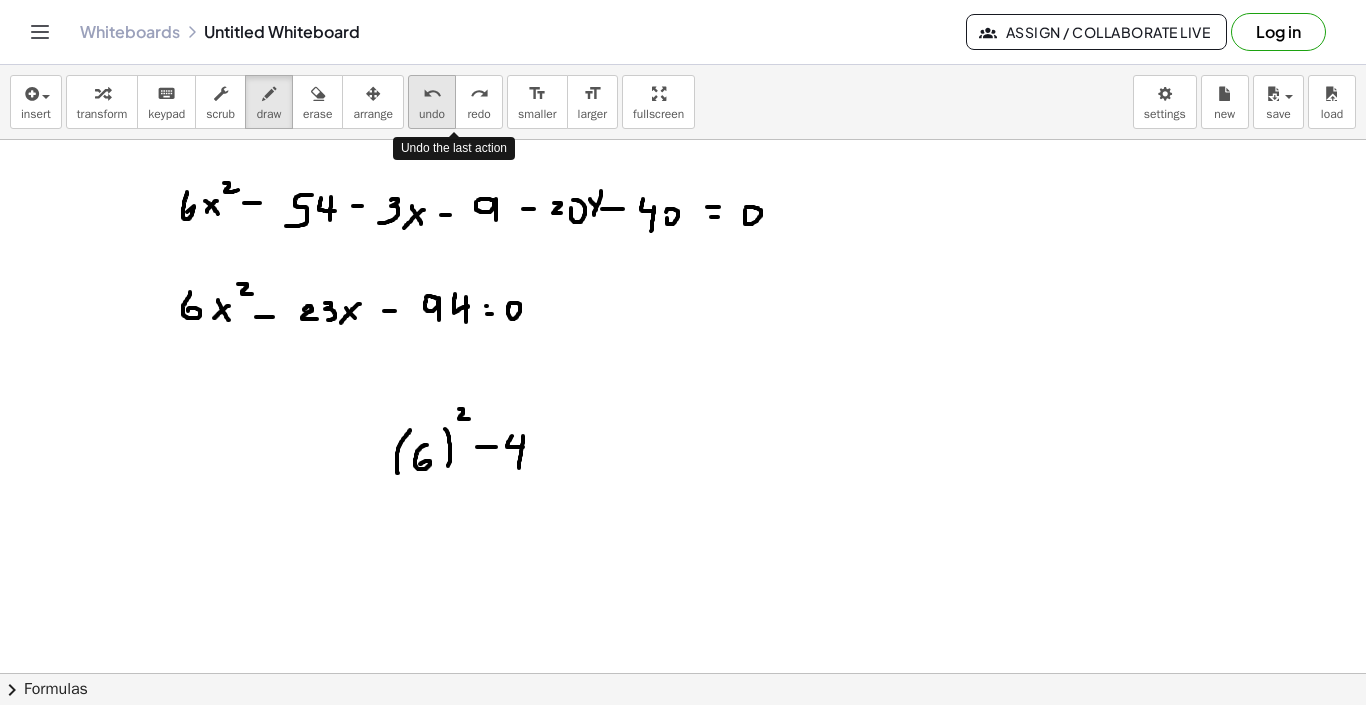 click on "undo undo" at bounding box center (432, 102) 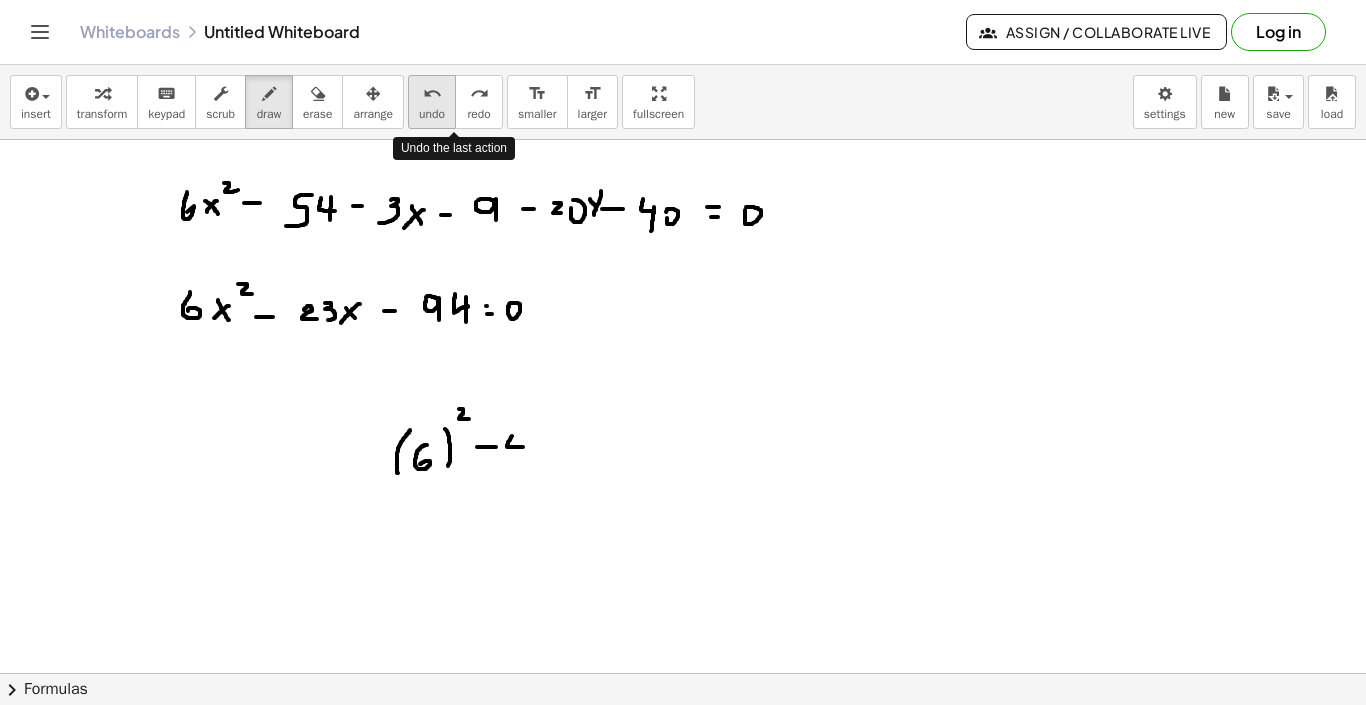 click on "undo undo" at bounding box center [432, 102] 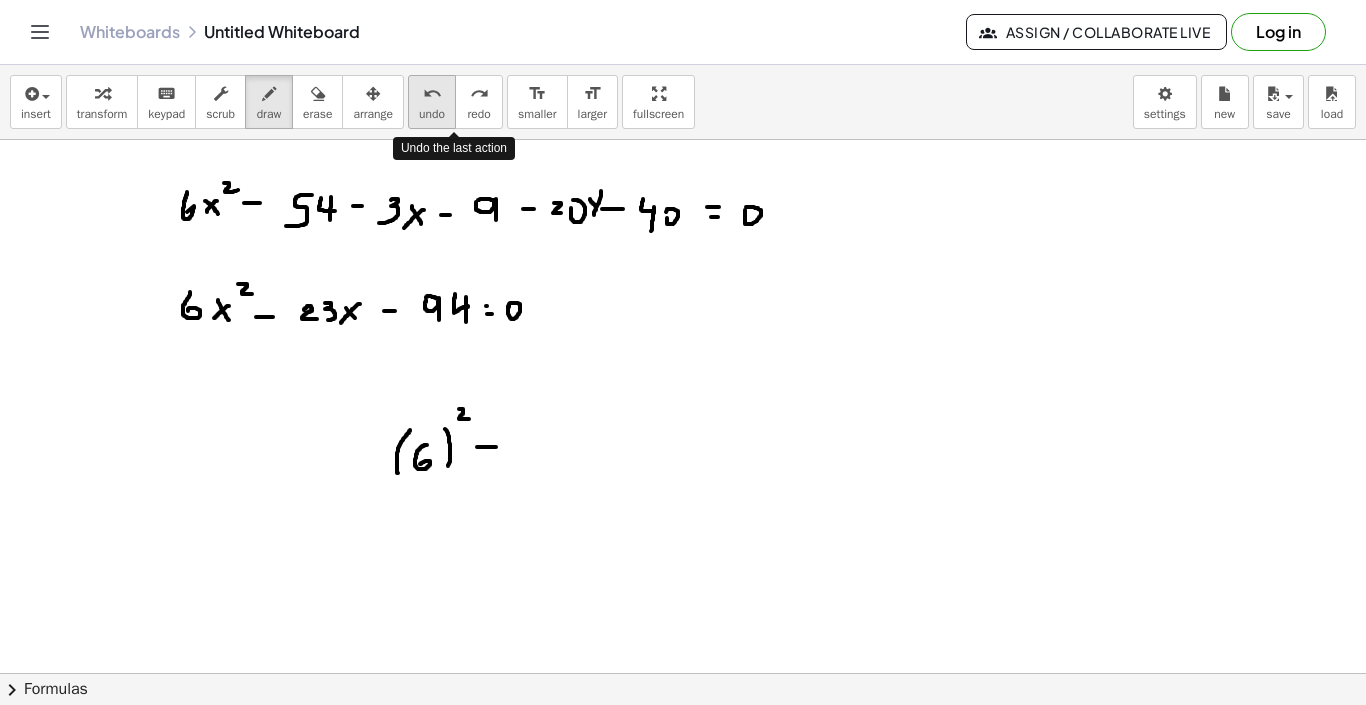 click on "undo undo" at bounding box center (432, 102) 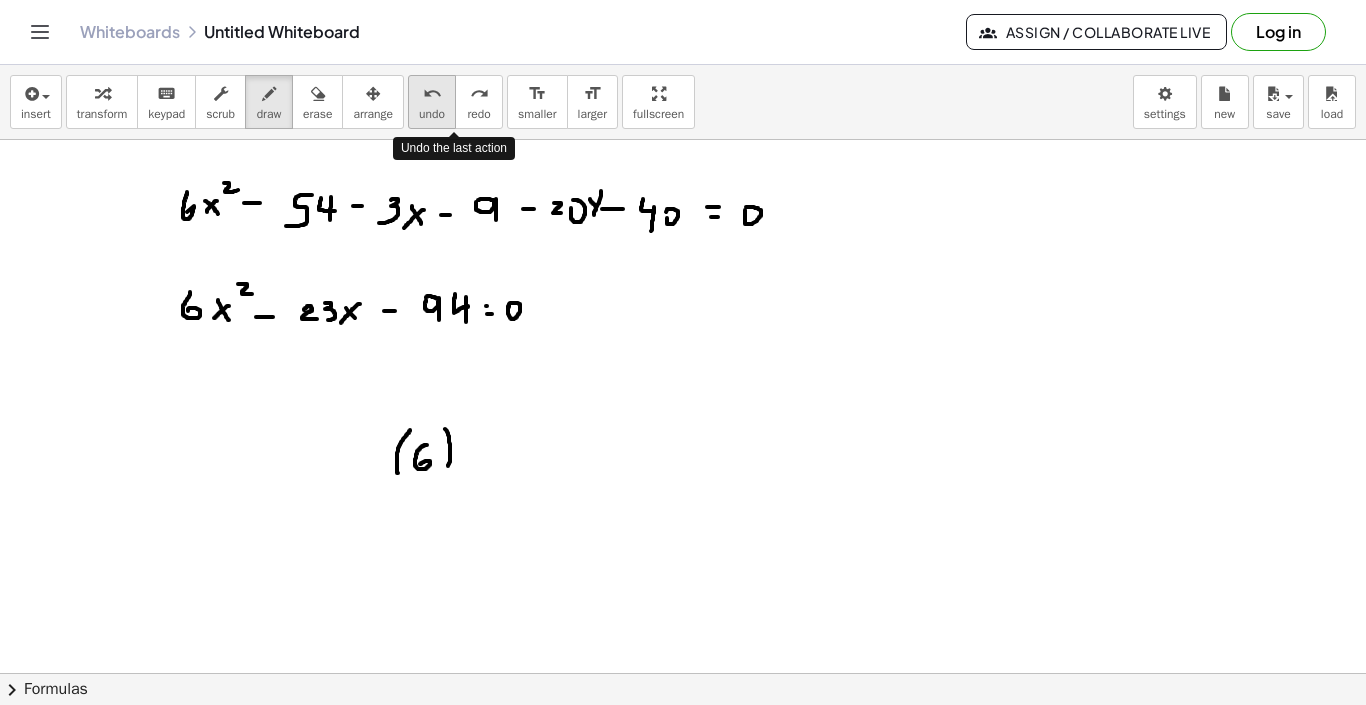 click on "undo undo" at bounding box center (432, 102) 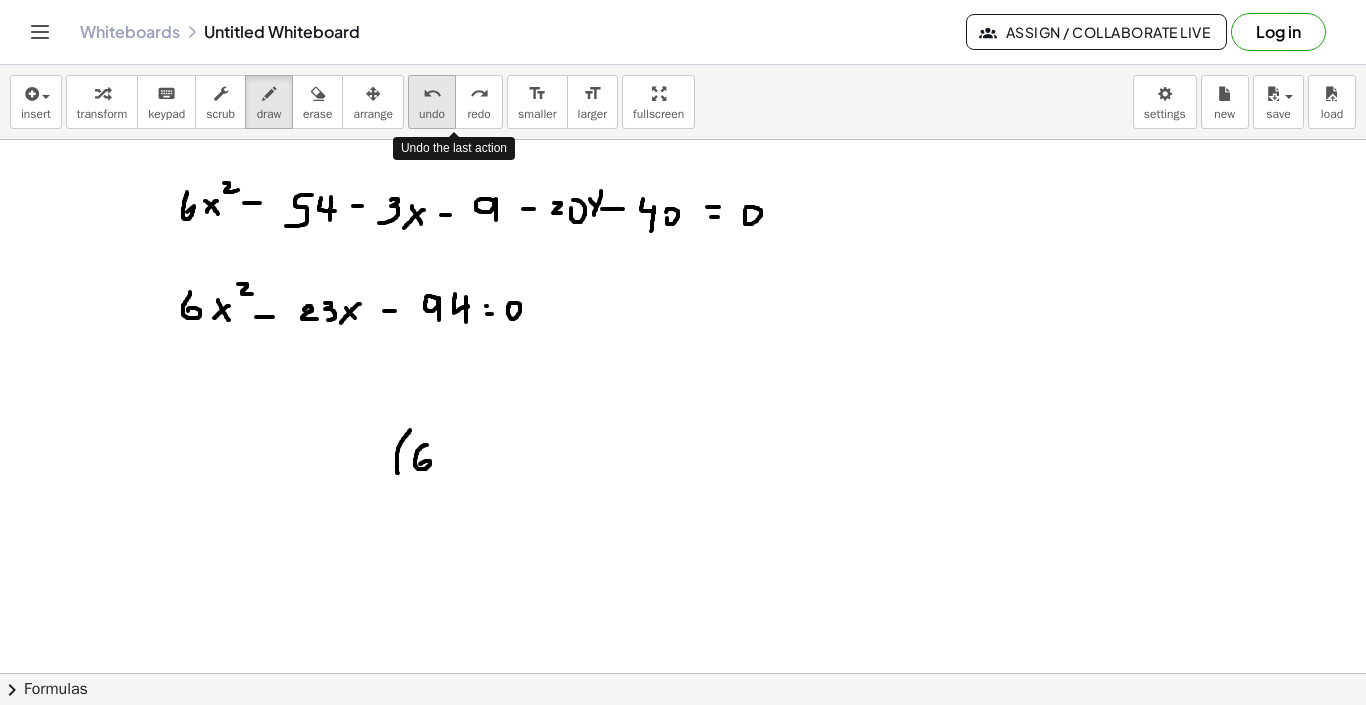 click on "undo undo" at bounding box center [432, 102] 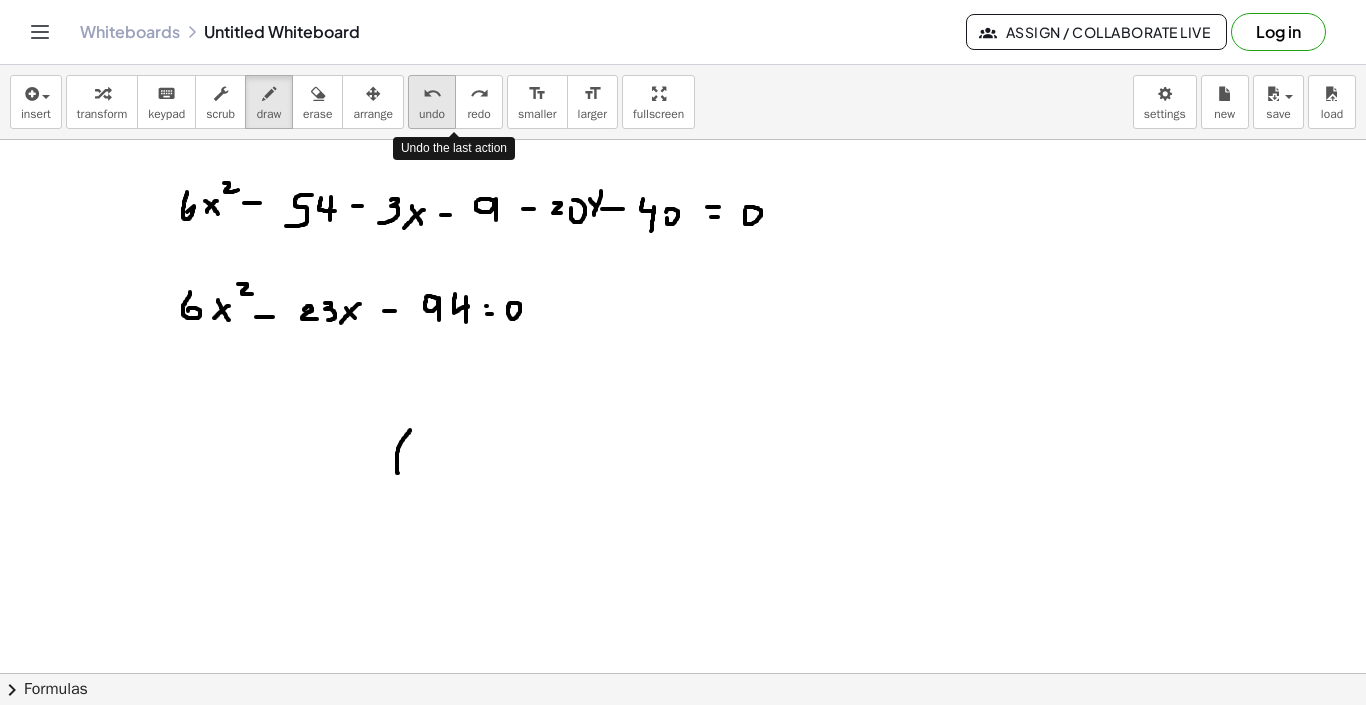 click on "undo undo" at bounding box center [432, 102] 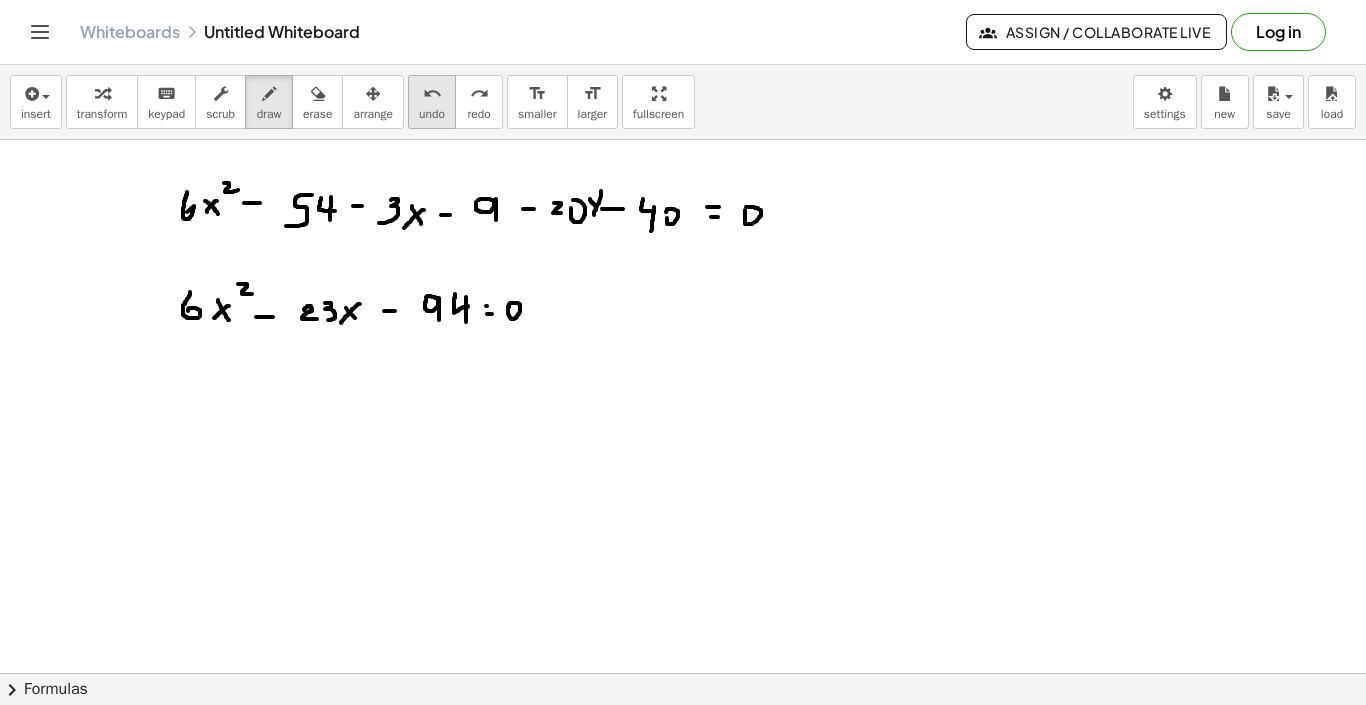 click on "undo" at bounding box center (432, 114) 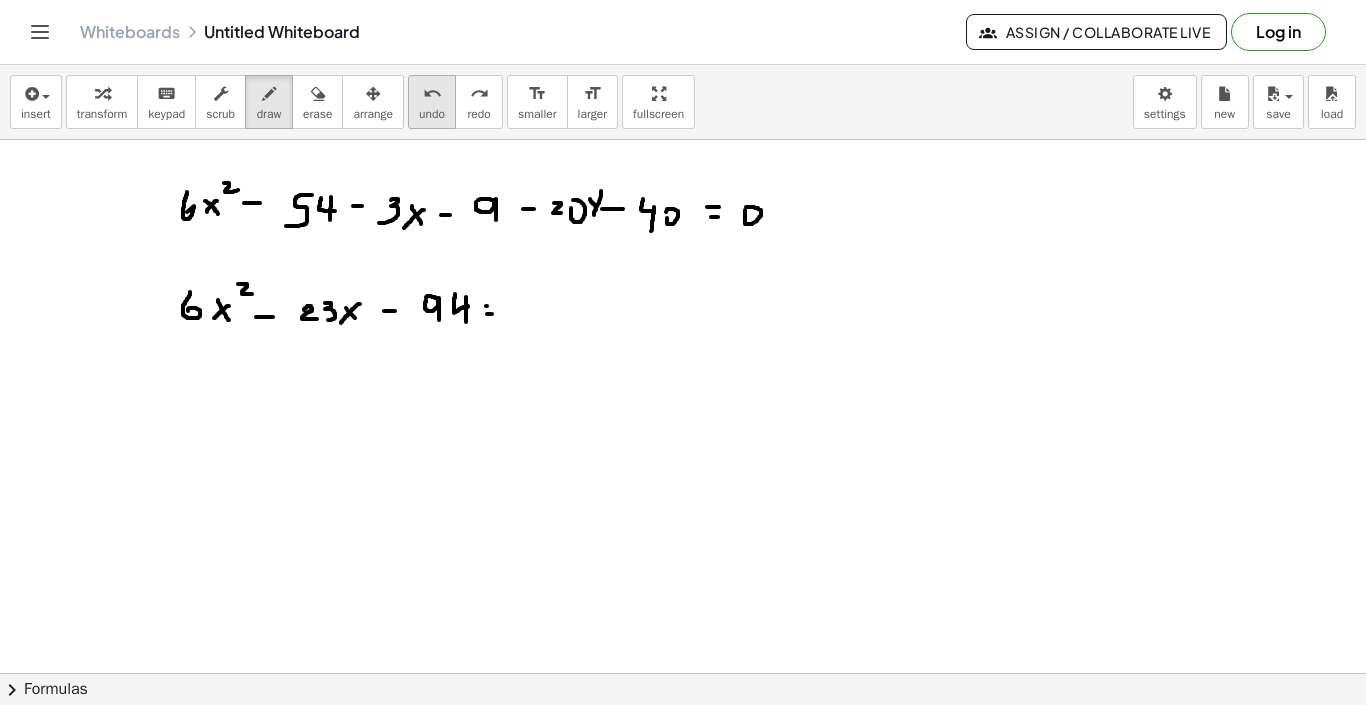 click on "undo" at bounding box center [432, 114] 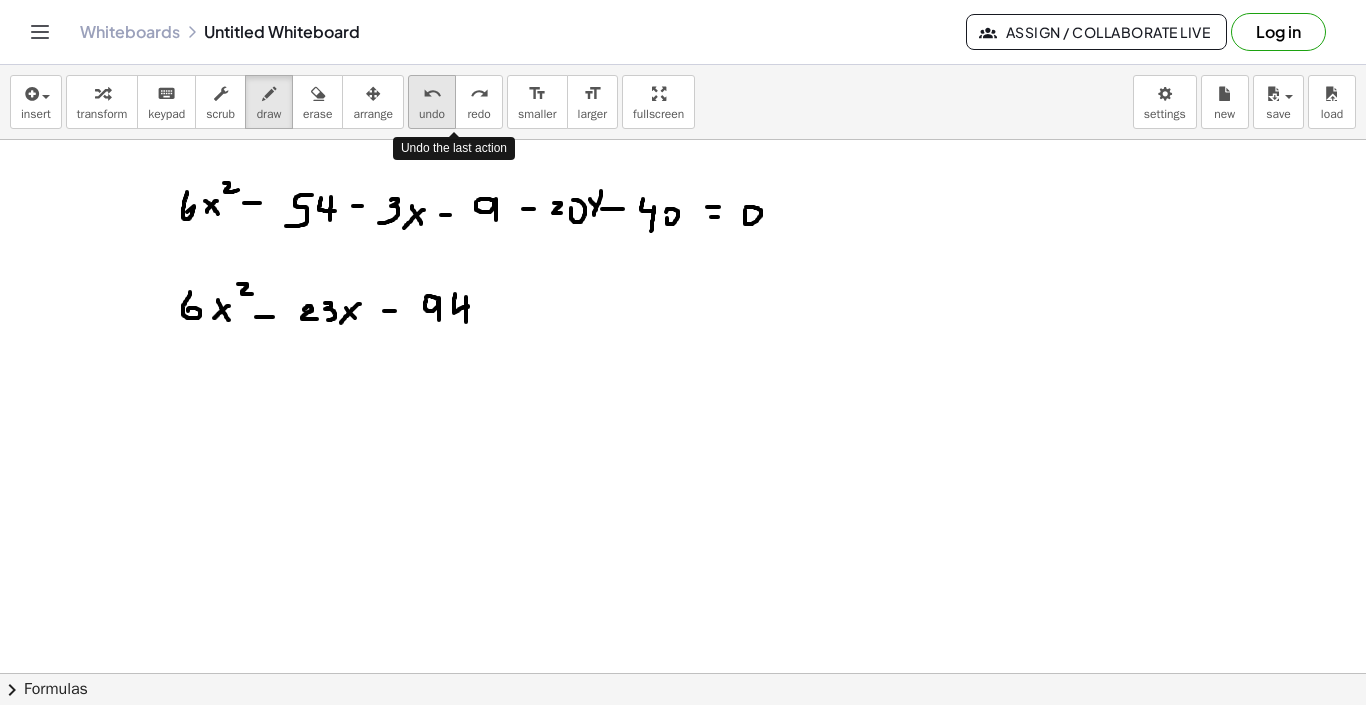 click on "undo" at bounding box center [432, 114] 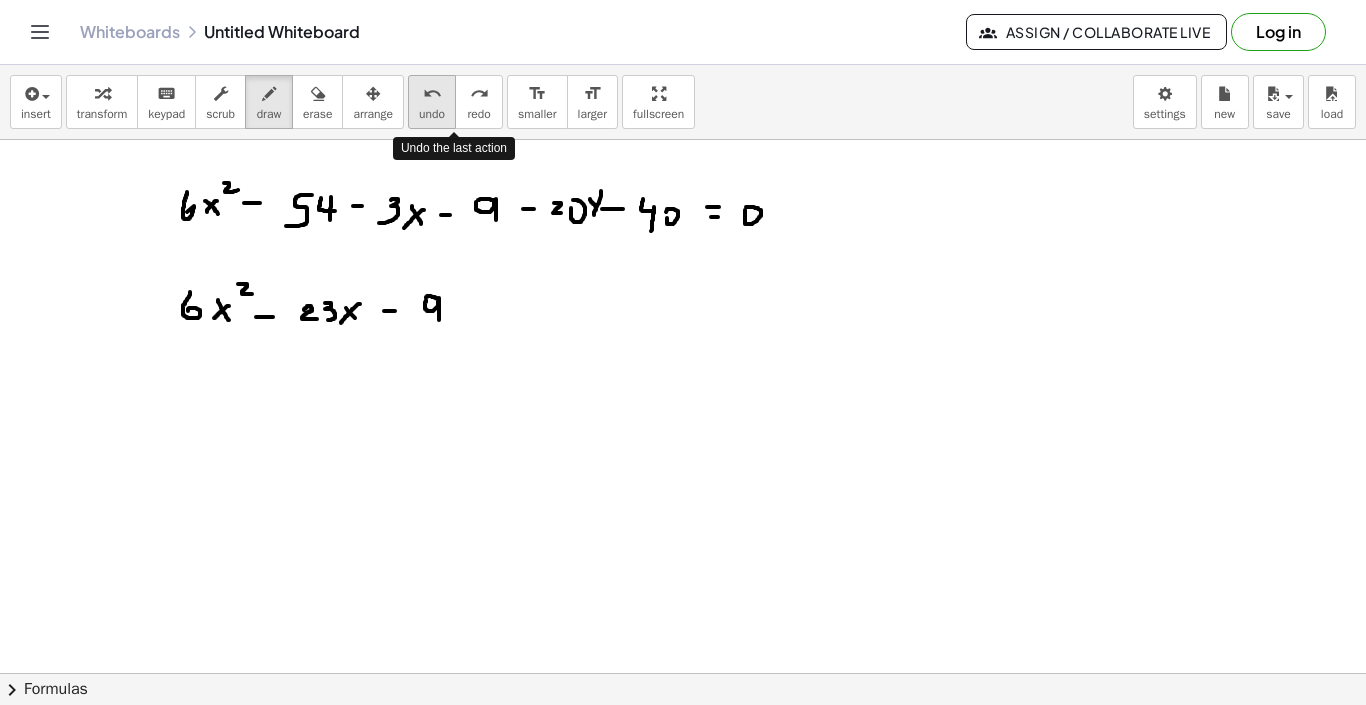 click on "undo" at bounding box center (432, 114) 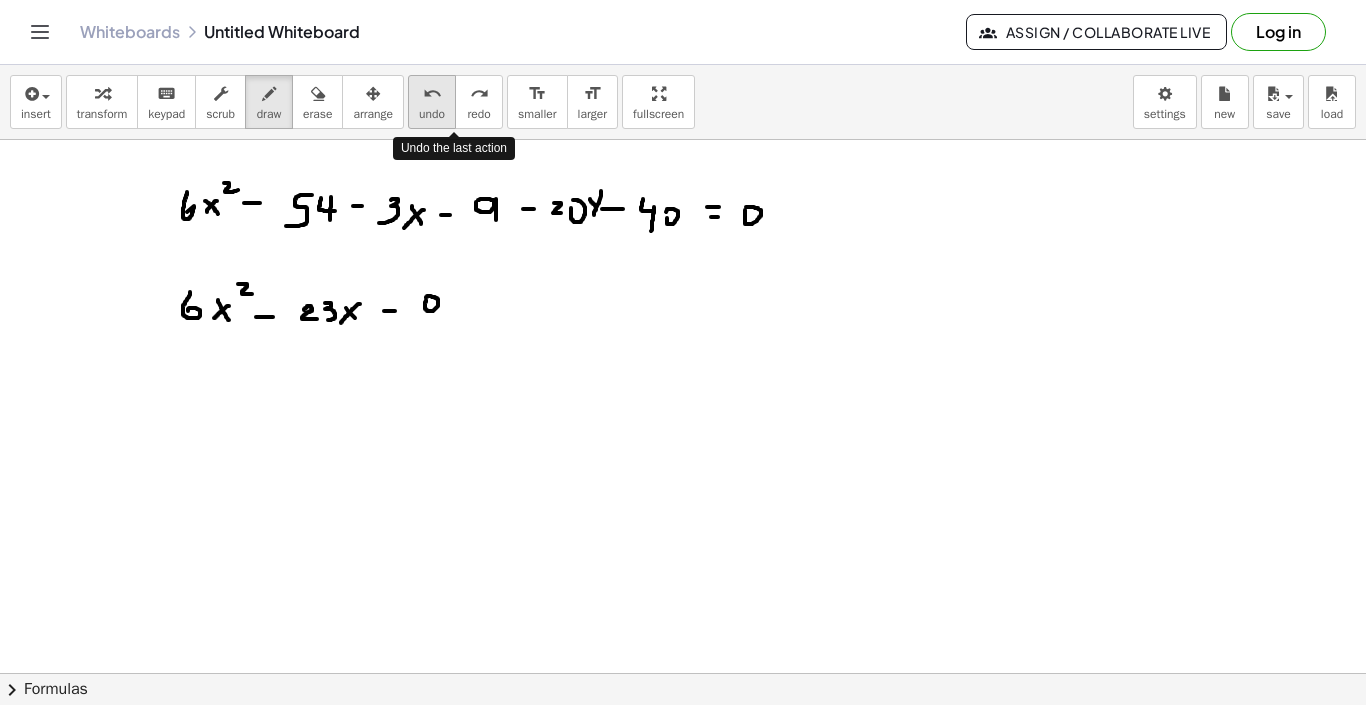 click on "undo" at bounding box center [432, 114] 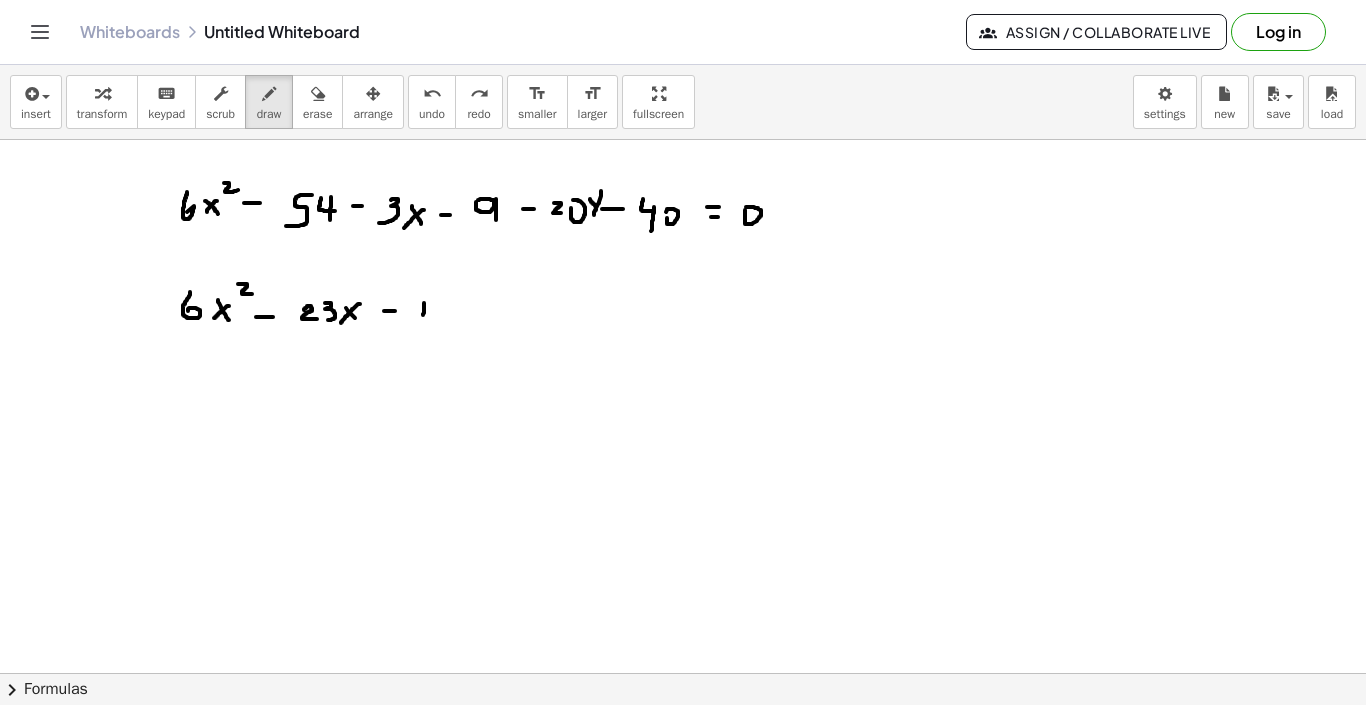 drag, startPoint x: 424, startPoint y: 292, endPoint x: 423, endPoint y: 310, distance: 18.027756 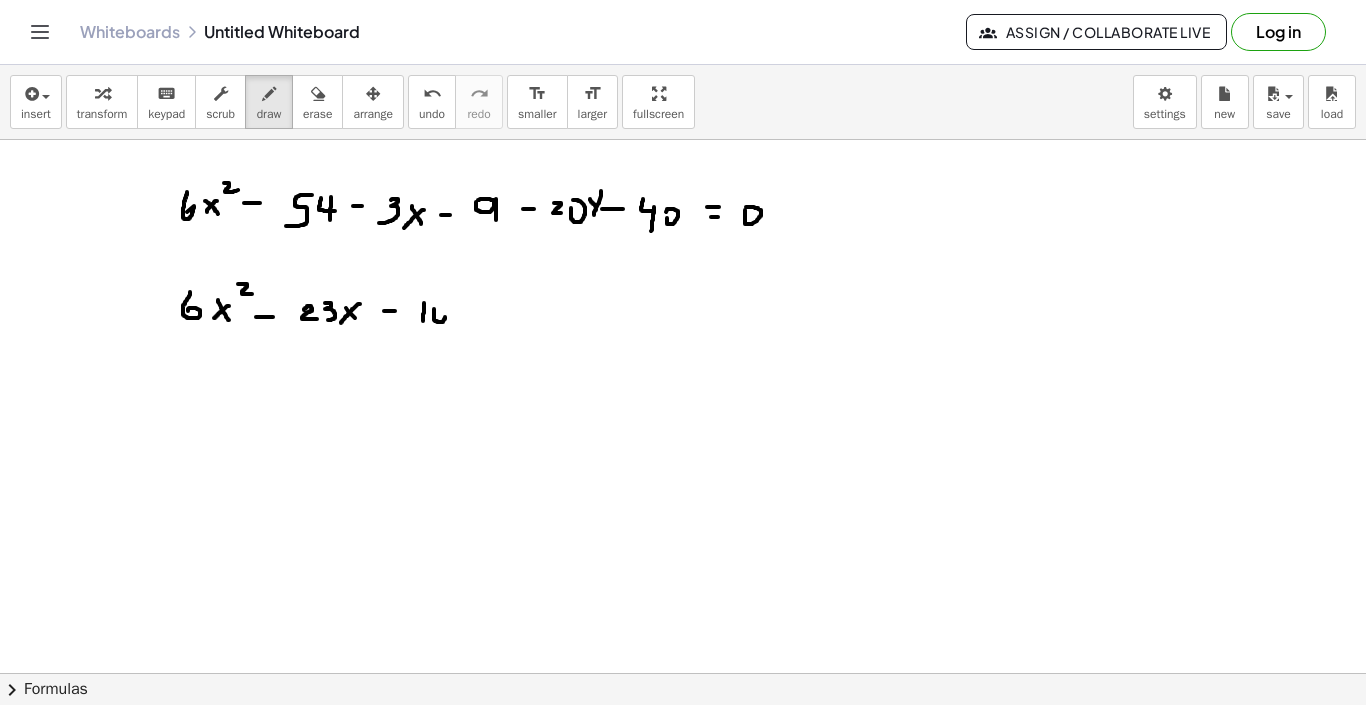 click at bounding box center [683, 226] 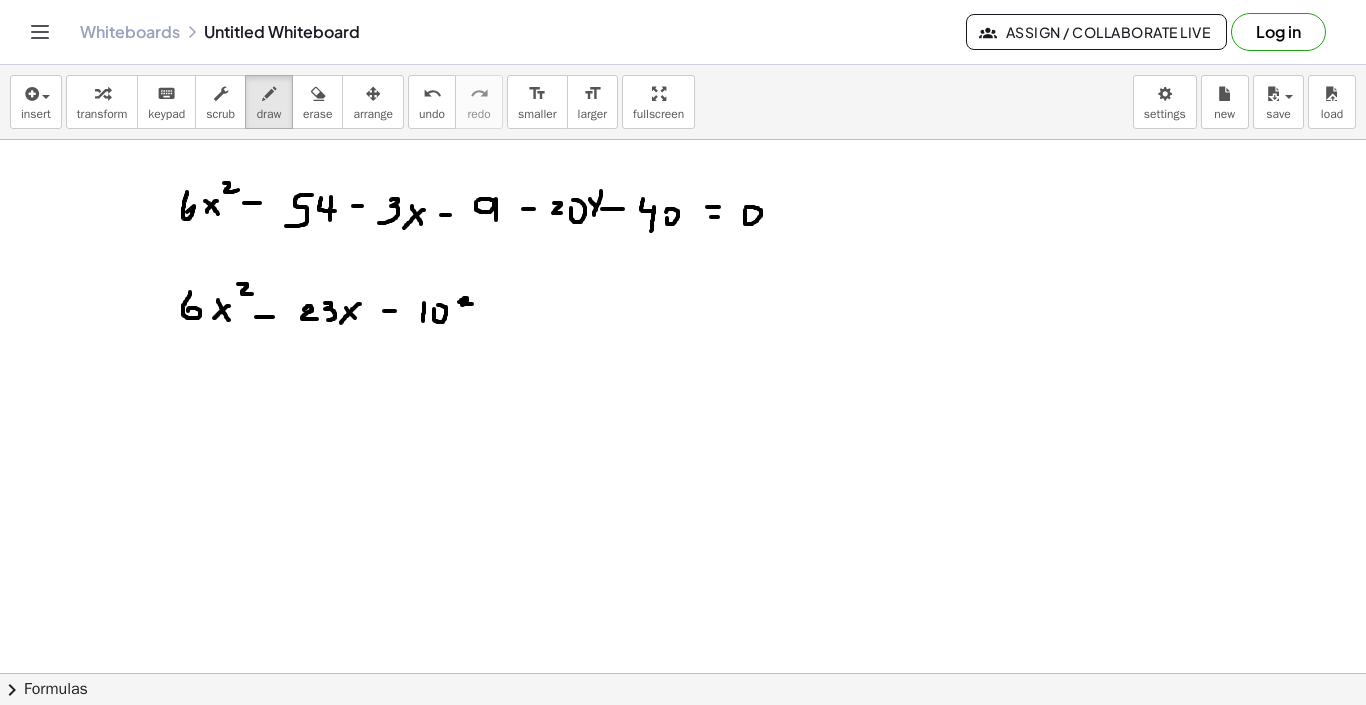 drag, startPoint x: 459, startPoint y: 291, endPoint x: 465, endPoint y: 301, distance: 11.661903 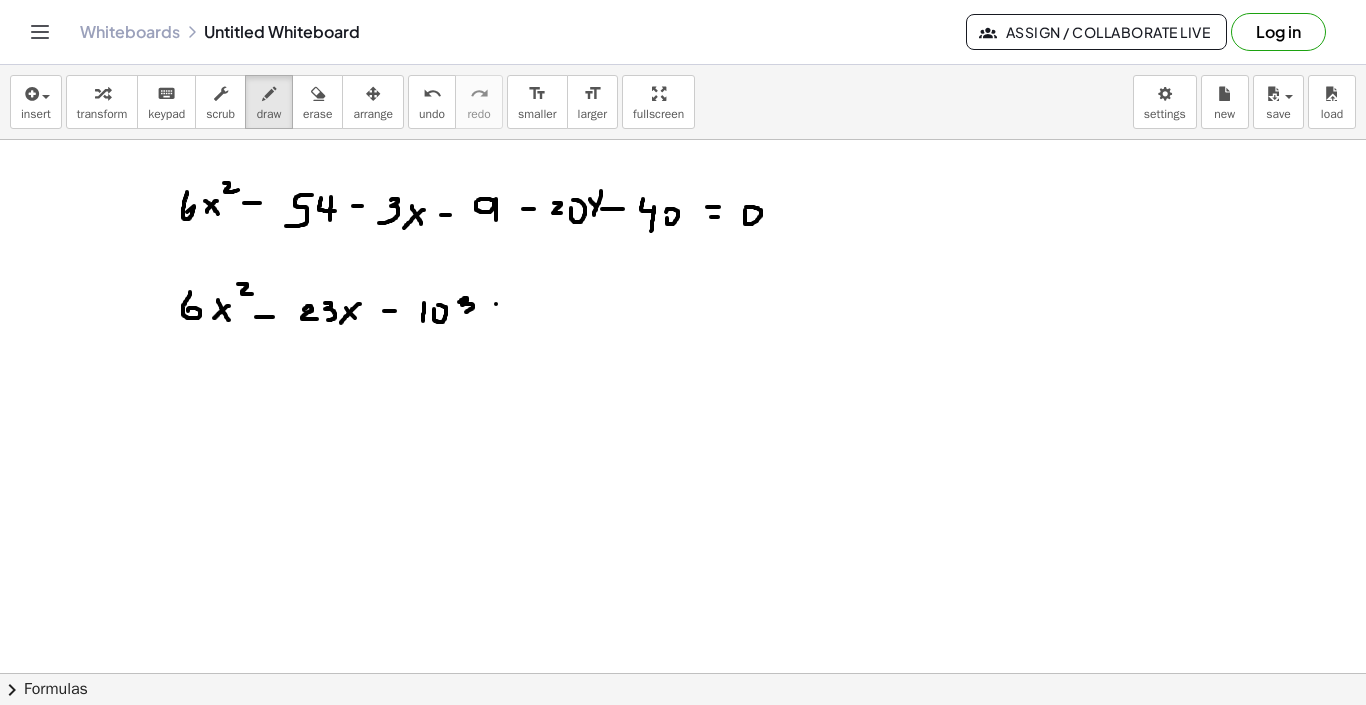 click at bounding box center (683, 226) 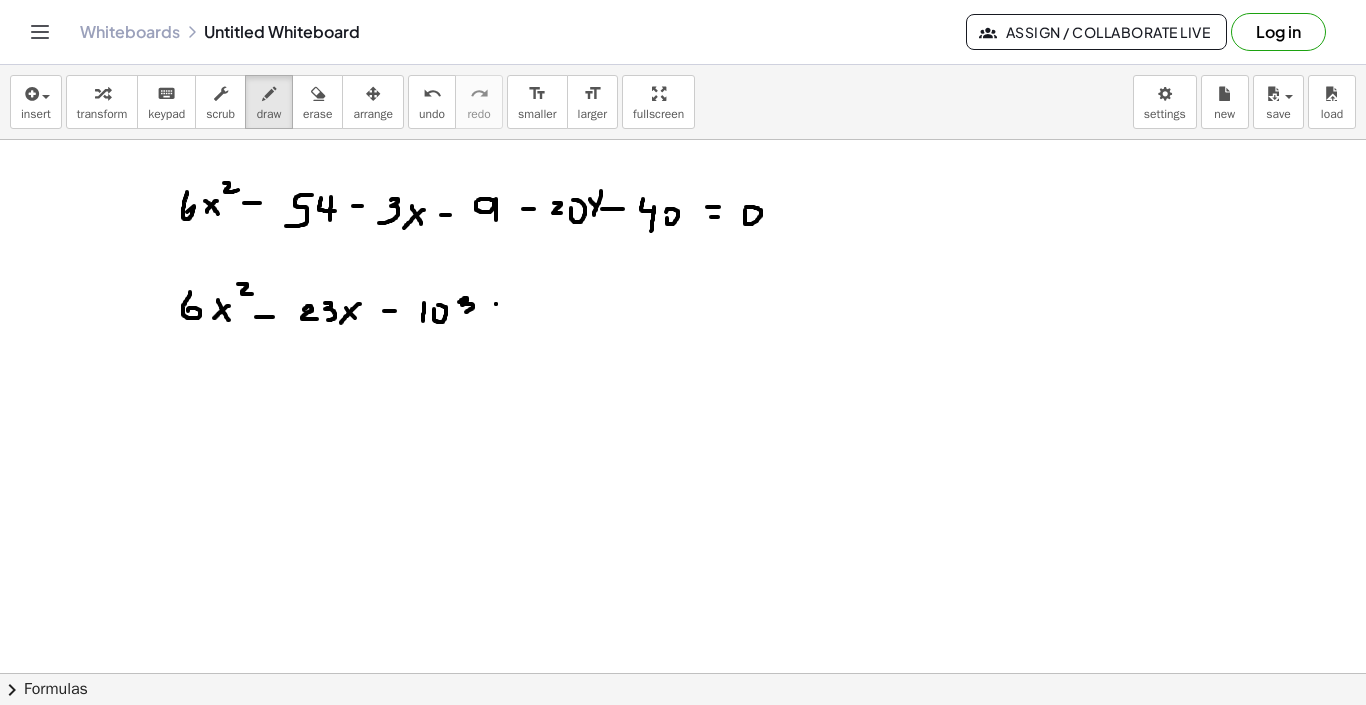 click at bounding box center (683, 226) 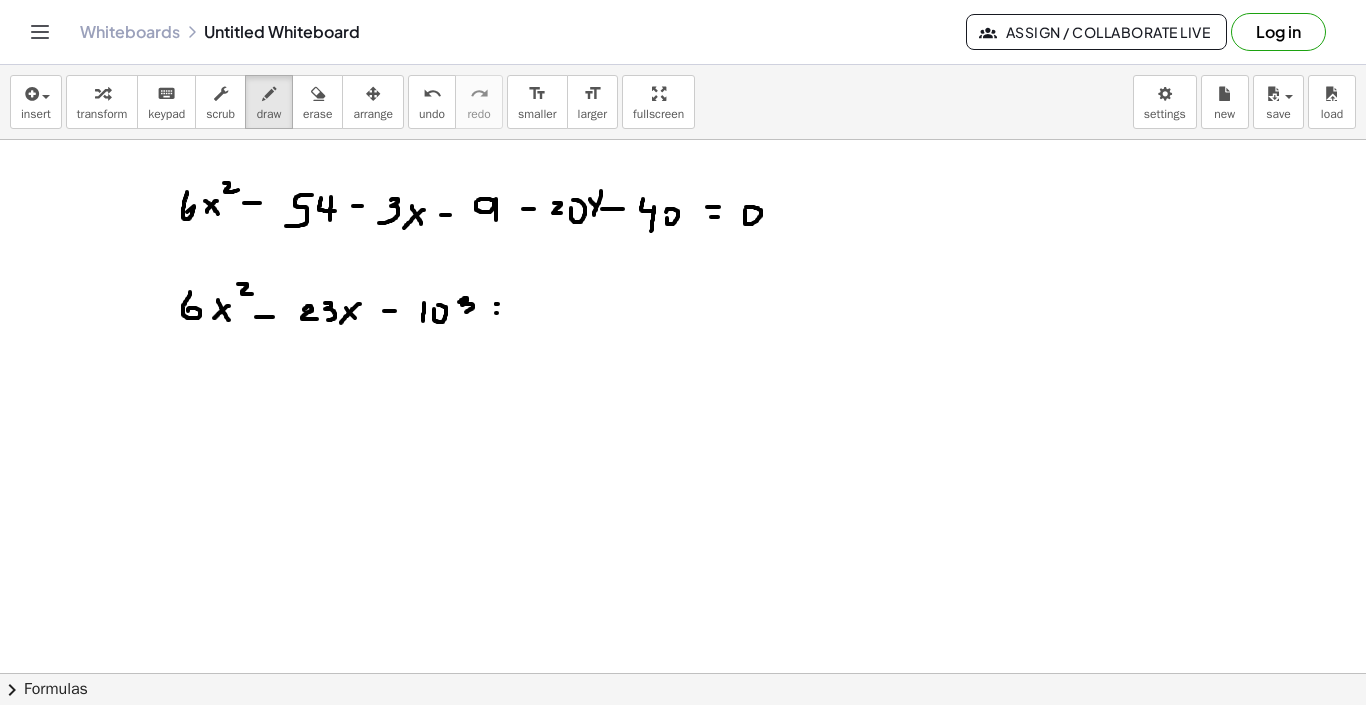 click at bounding box center (683, 226) 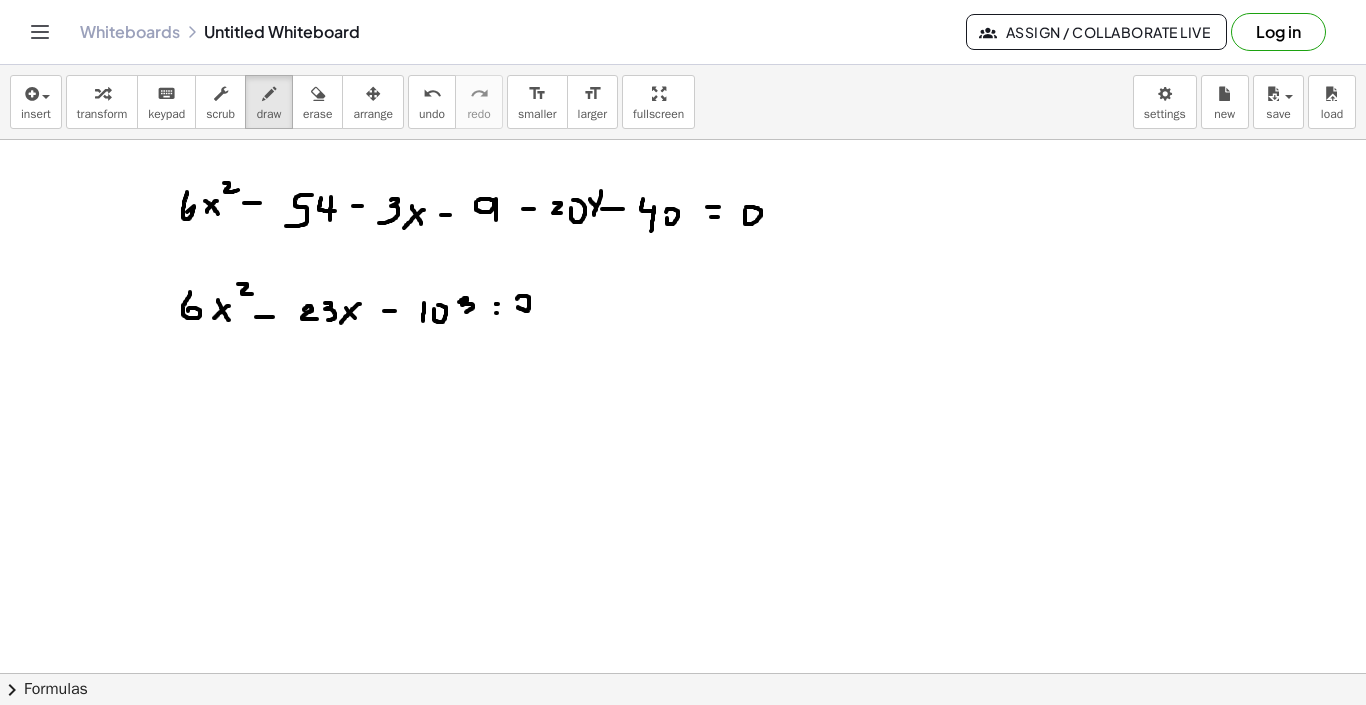 click at bounding box center (683, 226) 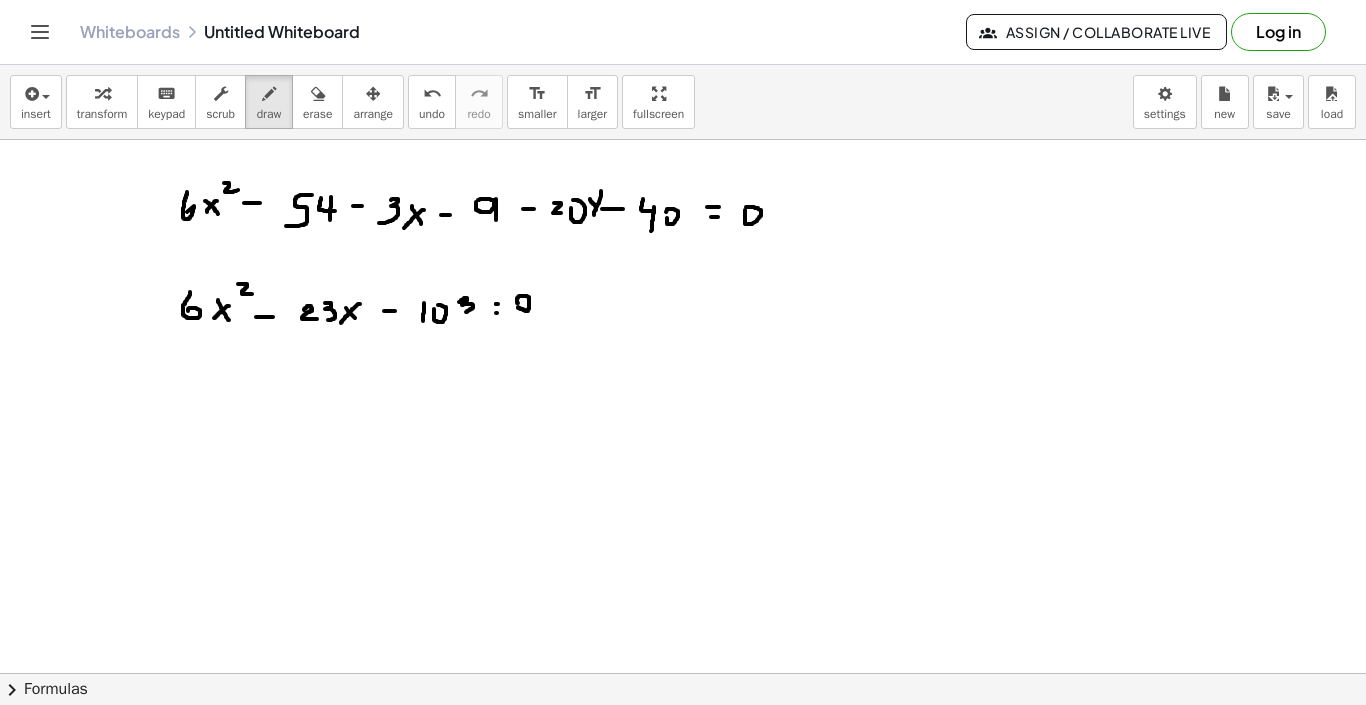 scroll, scrollTop: 785, scrollLeft: 0, axis: vertical 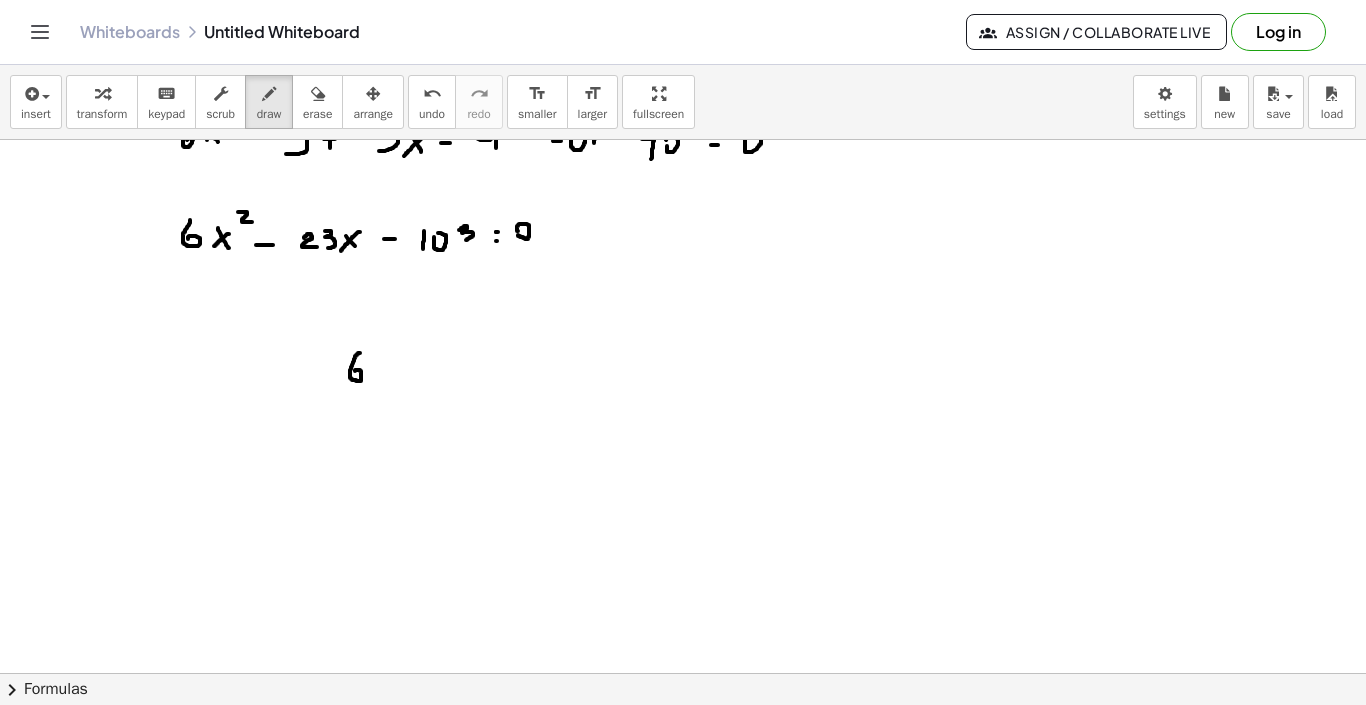 drag, startPoint x: 360, startPoint y: 342, endPoint x: 355, endPoint y: 362, distance: 20.615528 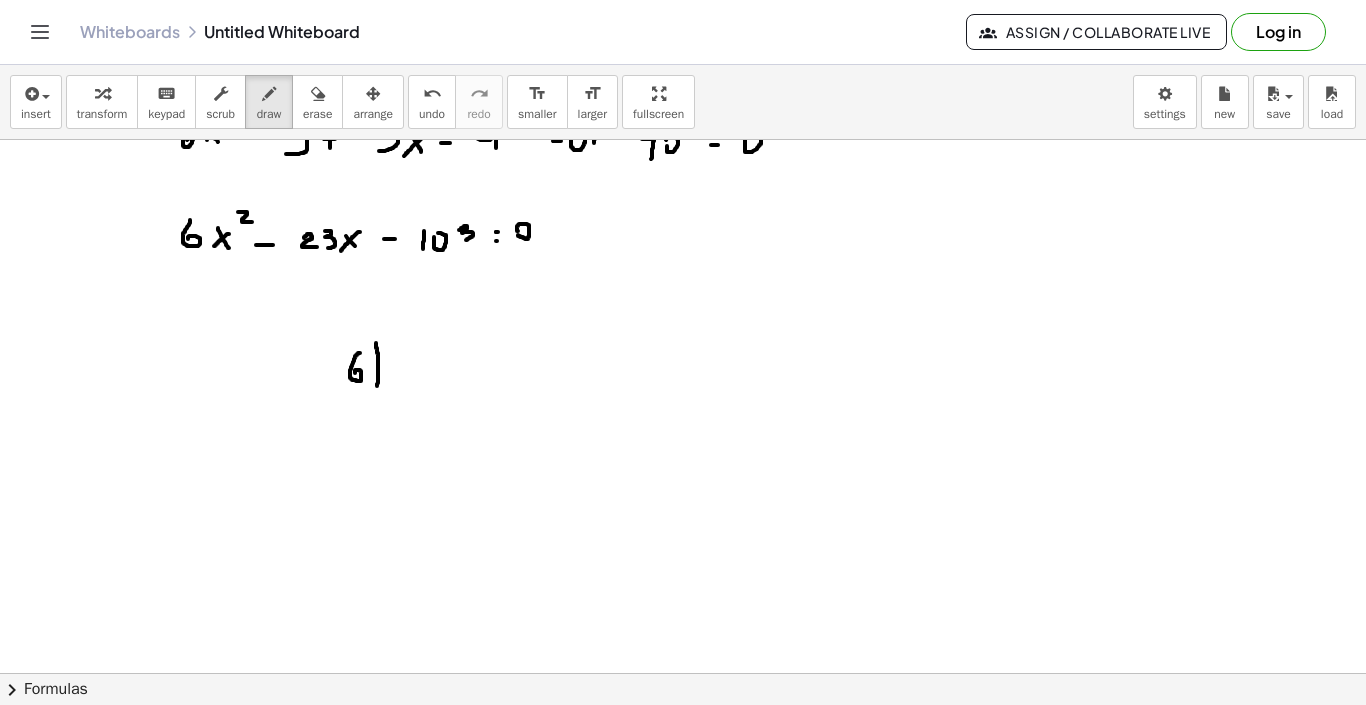 drag, startPoint x: 376, startPoint y: 332, endPoint x: 376, endPoint y: 375, distance: 43 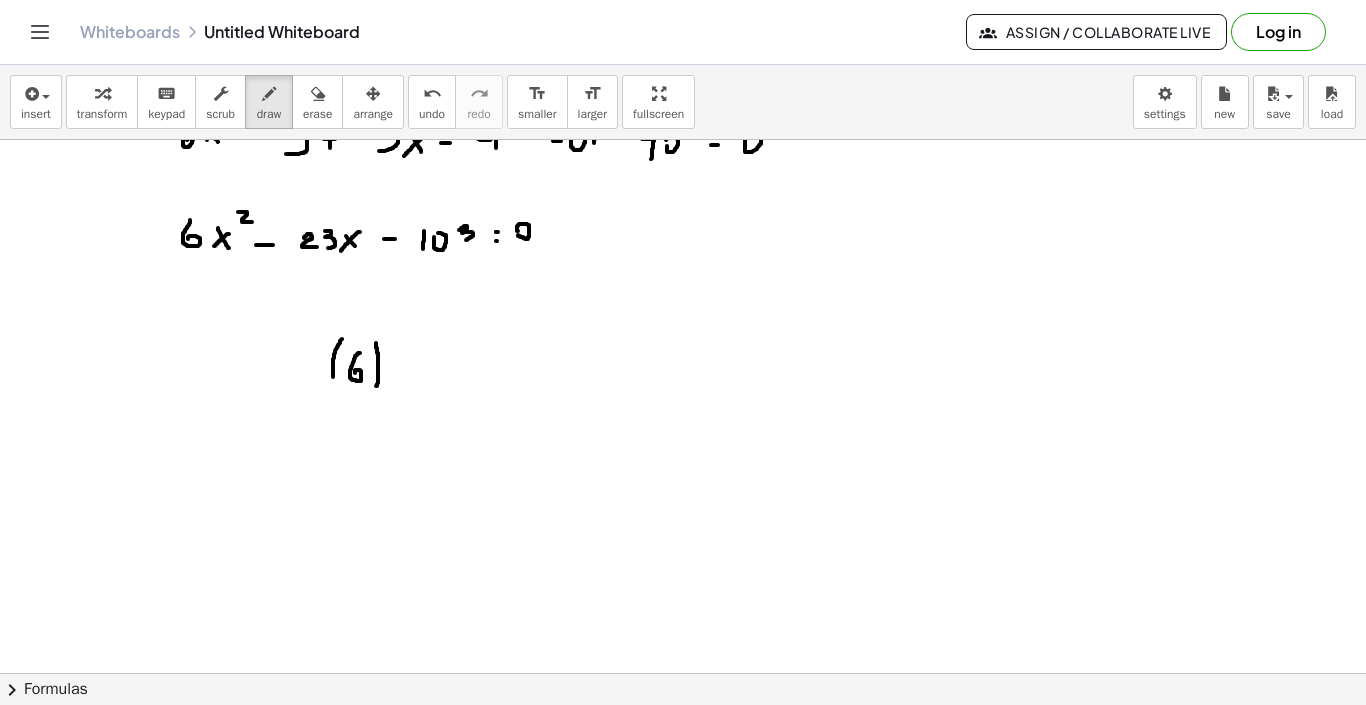drag, startPoint x: 342, startPoint y: 328, endPoint x: 341, endPoint y: 376, distance: 48.010414 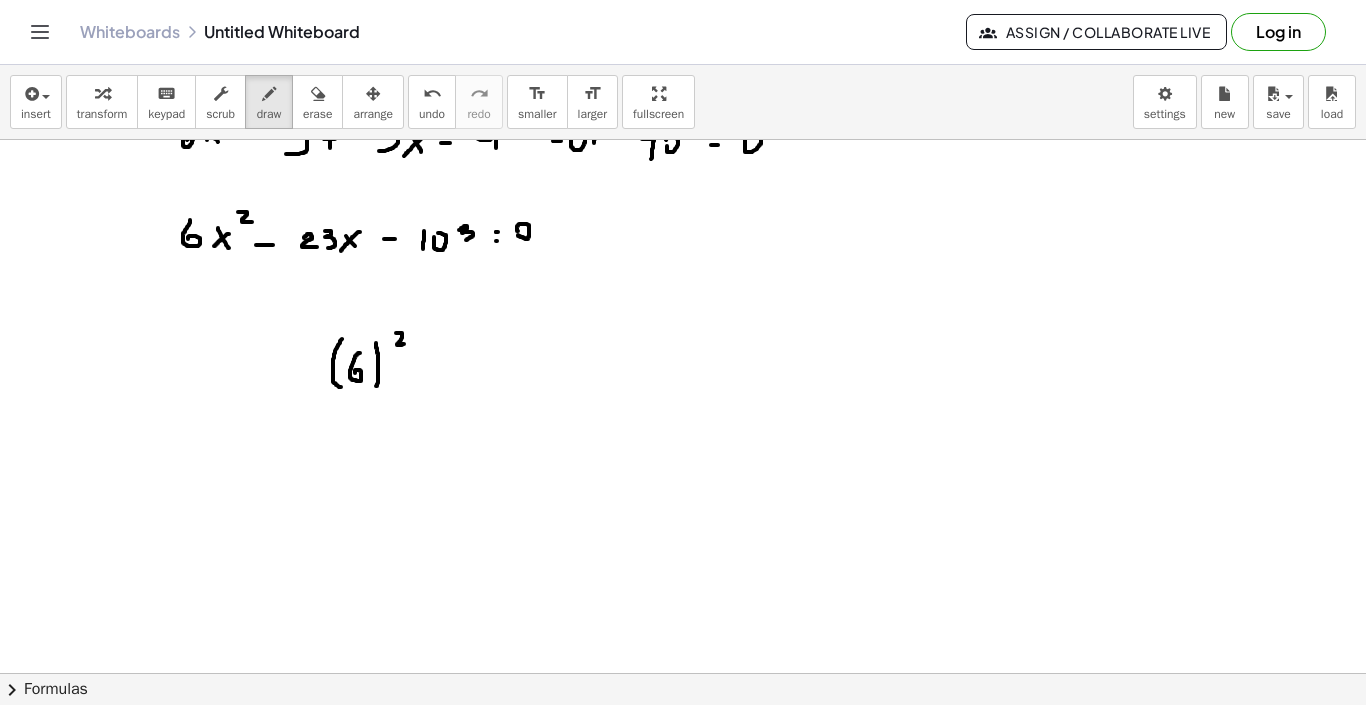 drag, startPoint x: 396, startPoint y: 322, endPoint x: 404, endPoint y: 332, distance: 12.806249 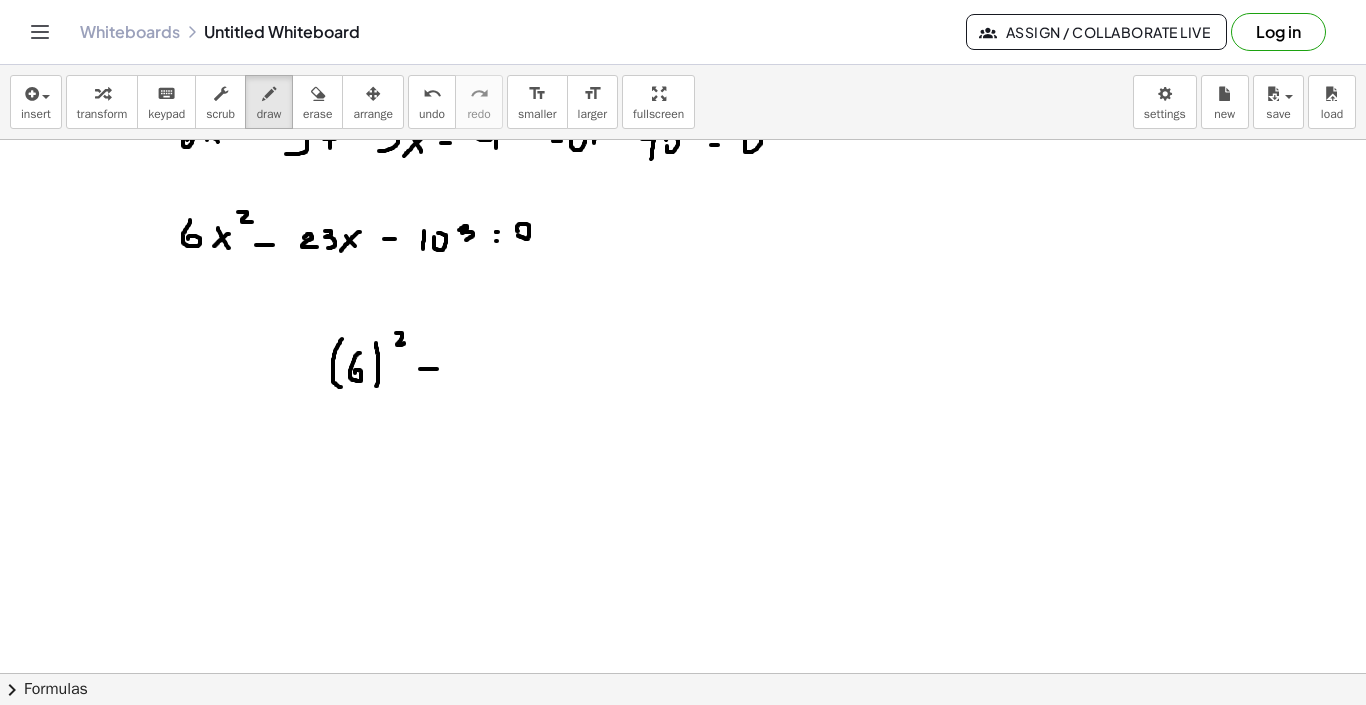 drag, startPoint x: 420, startPoint y: 358, endPoint x: 438, endPoint y: 358, distance: 18 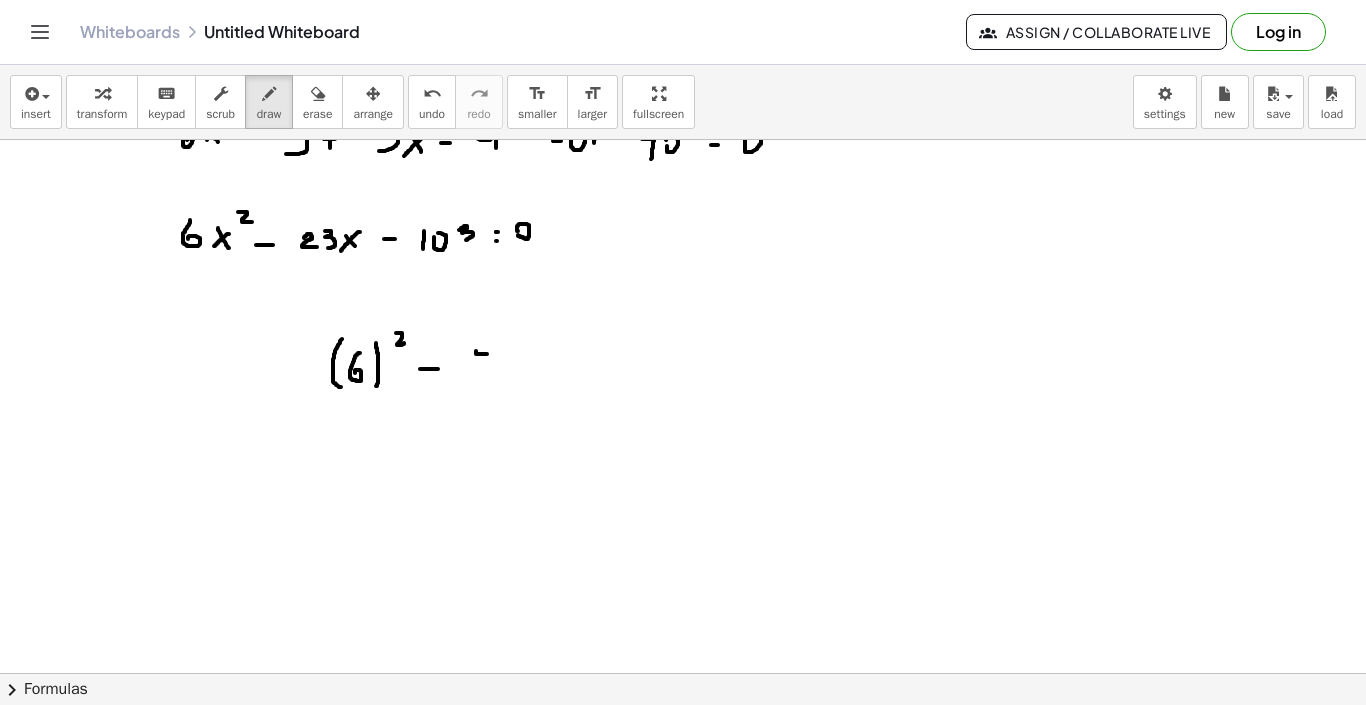 drag, startPoint x: 476, startPoint y: 340, endPoint x: 489, endPoint y: 343, distance: 13.341664 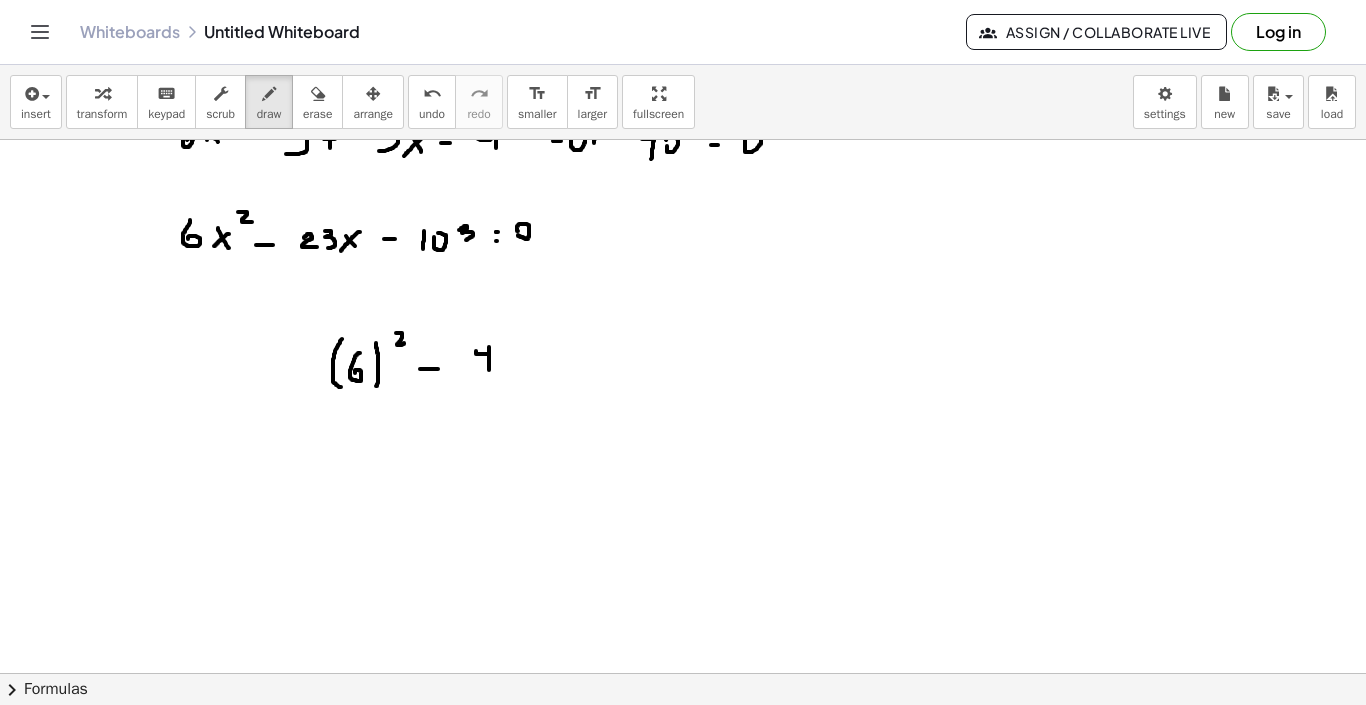 drag, startPoint x: 489, startPoint y: 336, endPoint x: 490, endPoint y: 368, distance: 32.01562 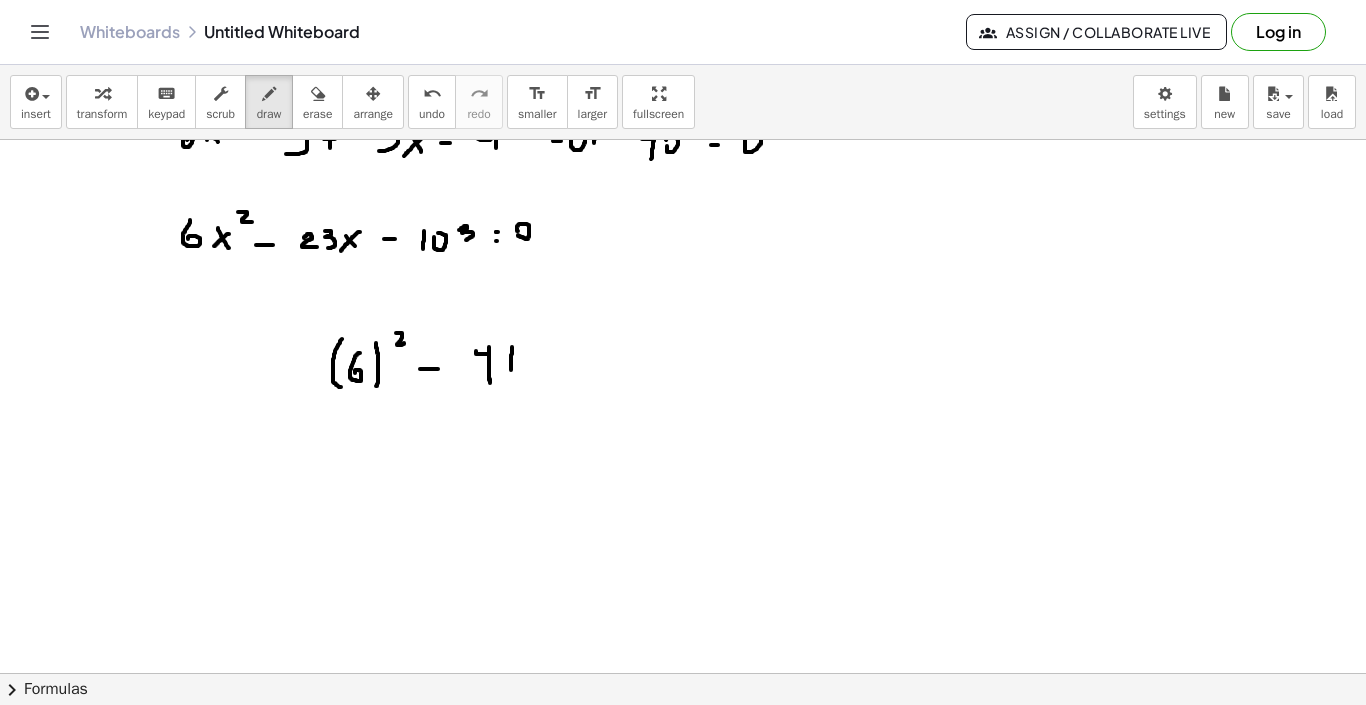 drag, startPoint x: 512, startPoint y: 336, endPoint x: 521, endPoint y: 365, distance: 30.364452 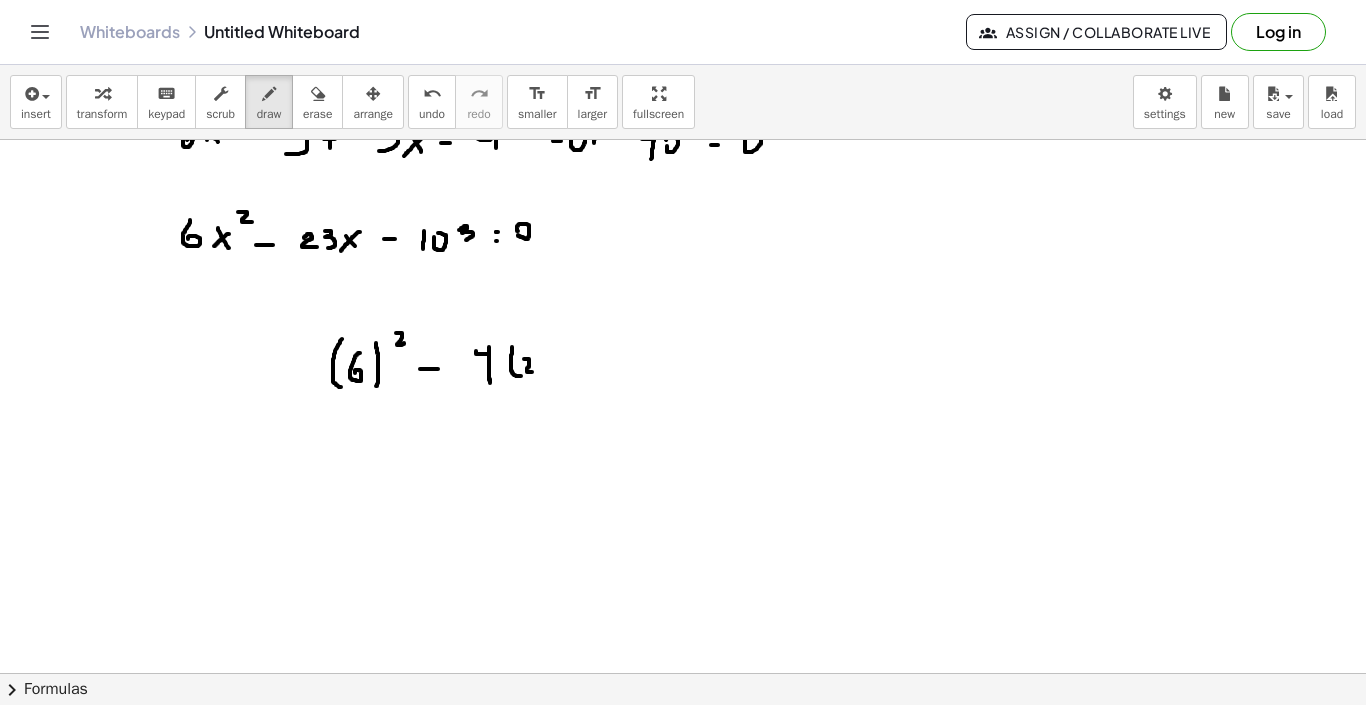 drag, startPoint x: 524, startPoint y: 348, endPoint x: 533, endPoint y: 361, distance: 15.811388 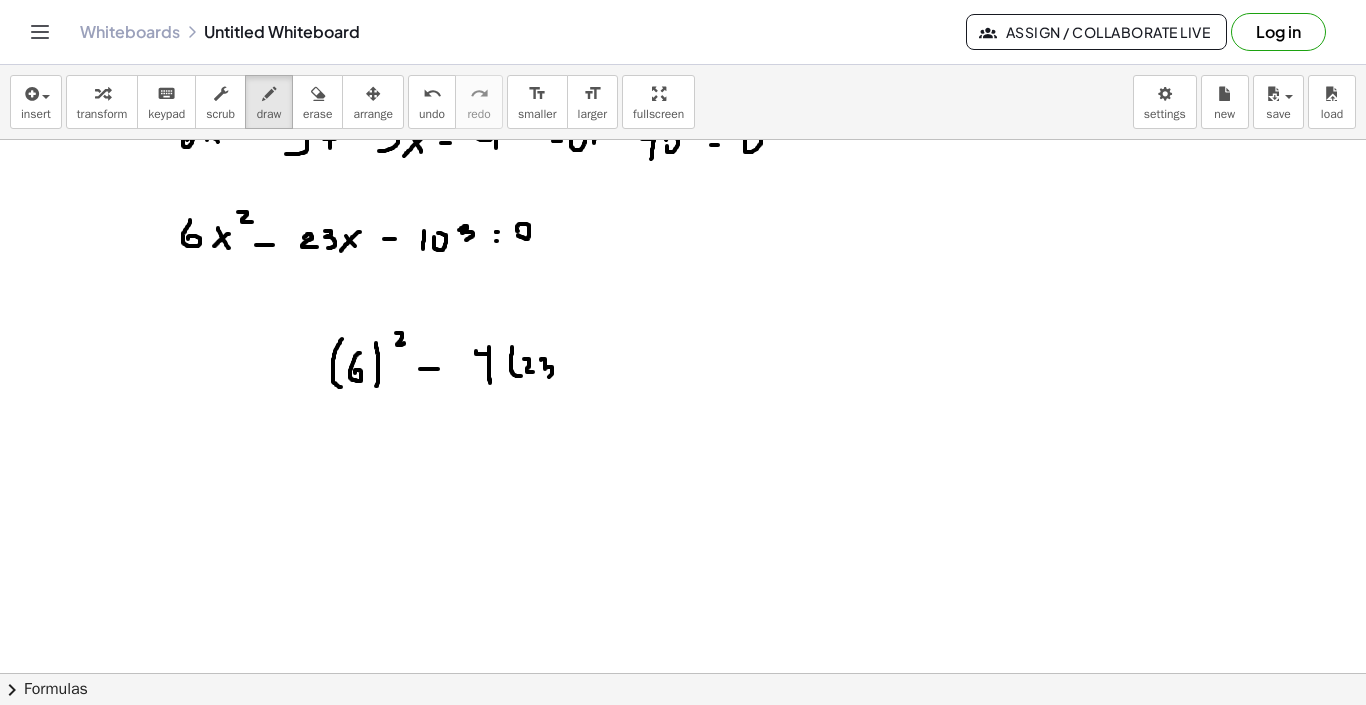 drag, startPoint x: 541, startPoint y: 349, endPoint x: 547, endPoint y: 366, distance: 18.027756 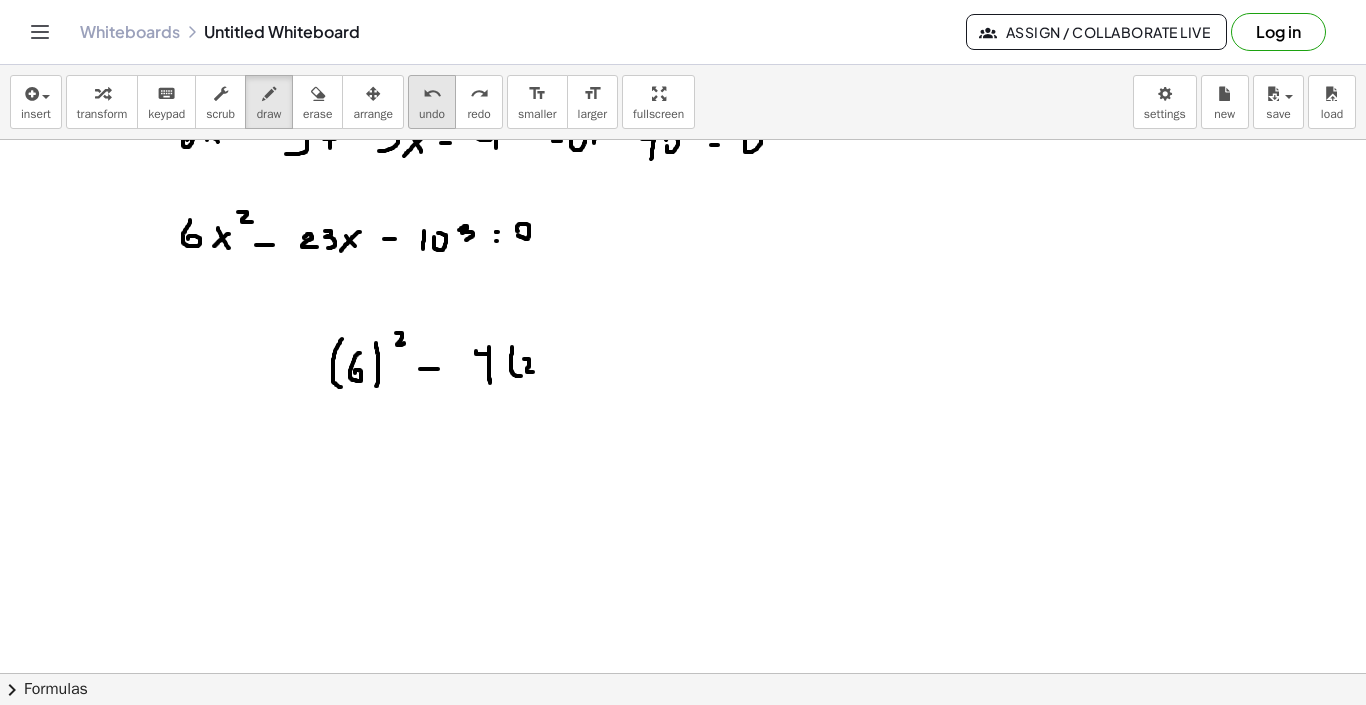 click on "undo" at bounding box center [432, 114] 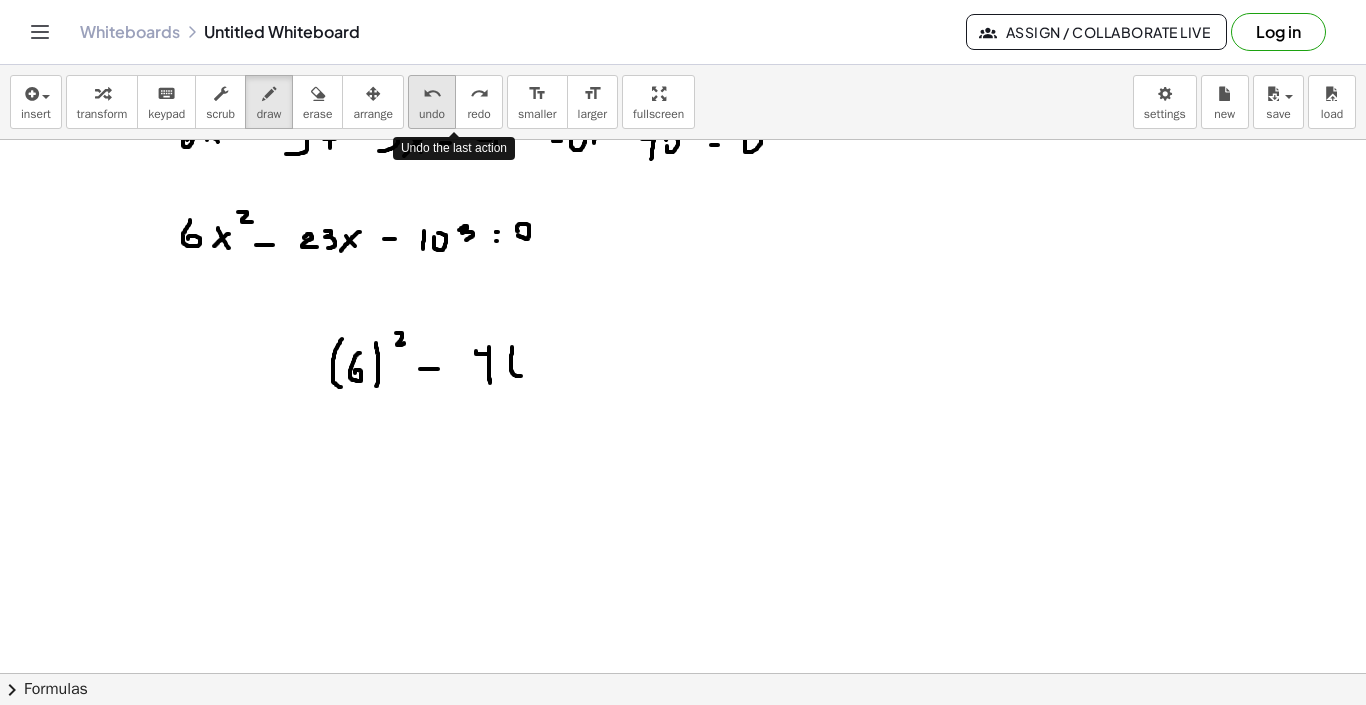 click on "undo" at bounding box center [432, 114] 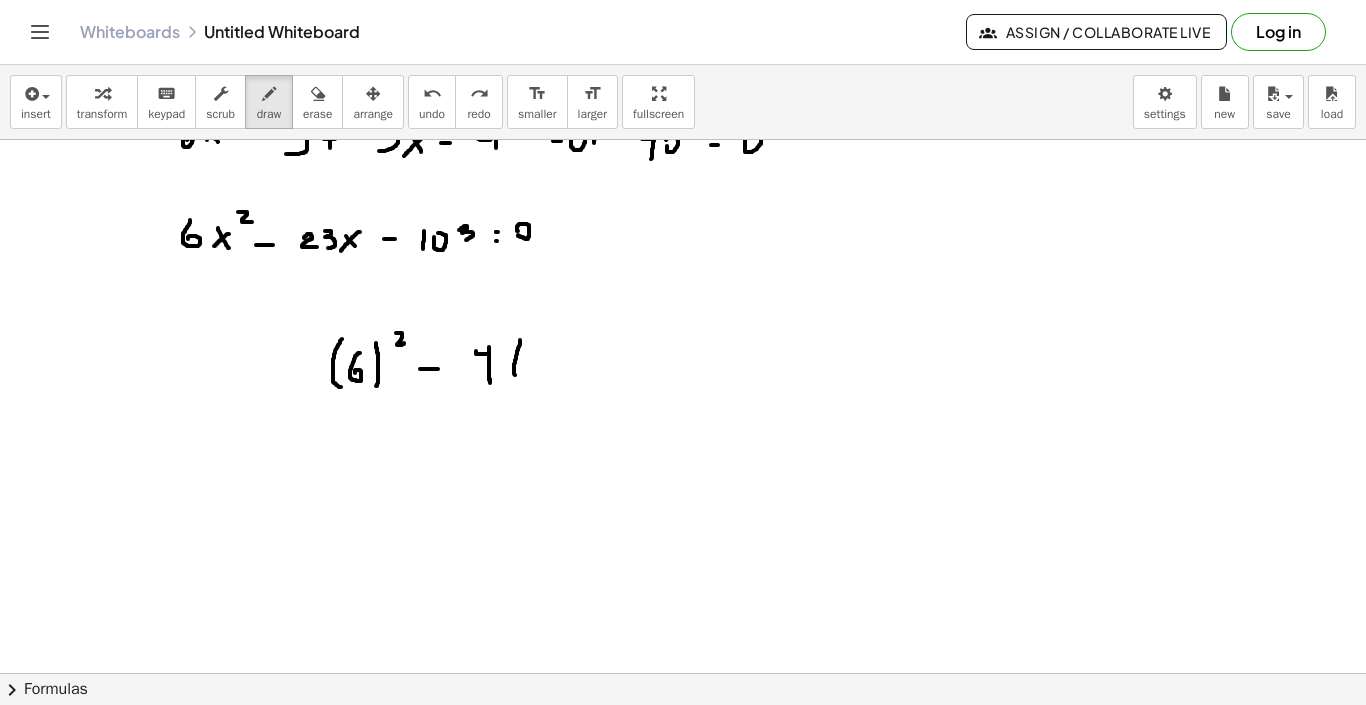 drag, startPoint x: 520, startPoint y: 329, endPoint x: 517, endPoint y: 365, distance: 36.124783 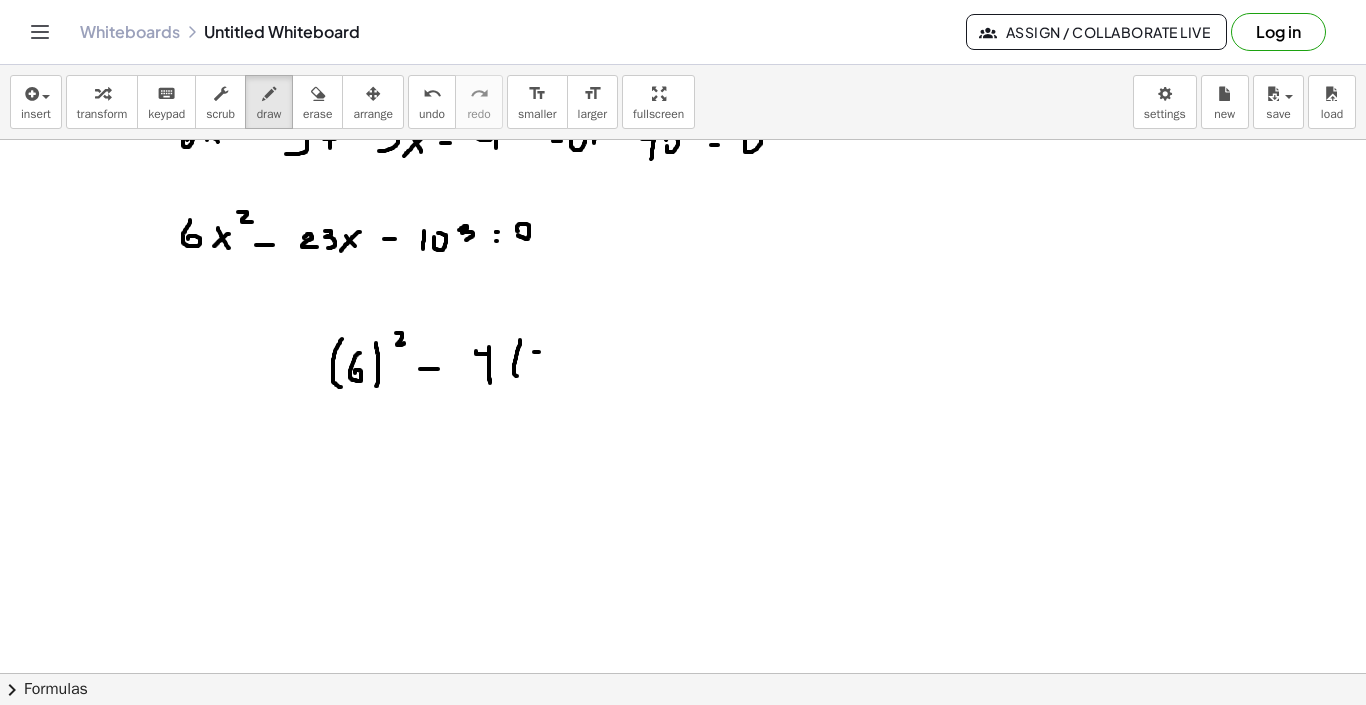 click at bounding box center (683, 154) 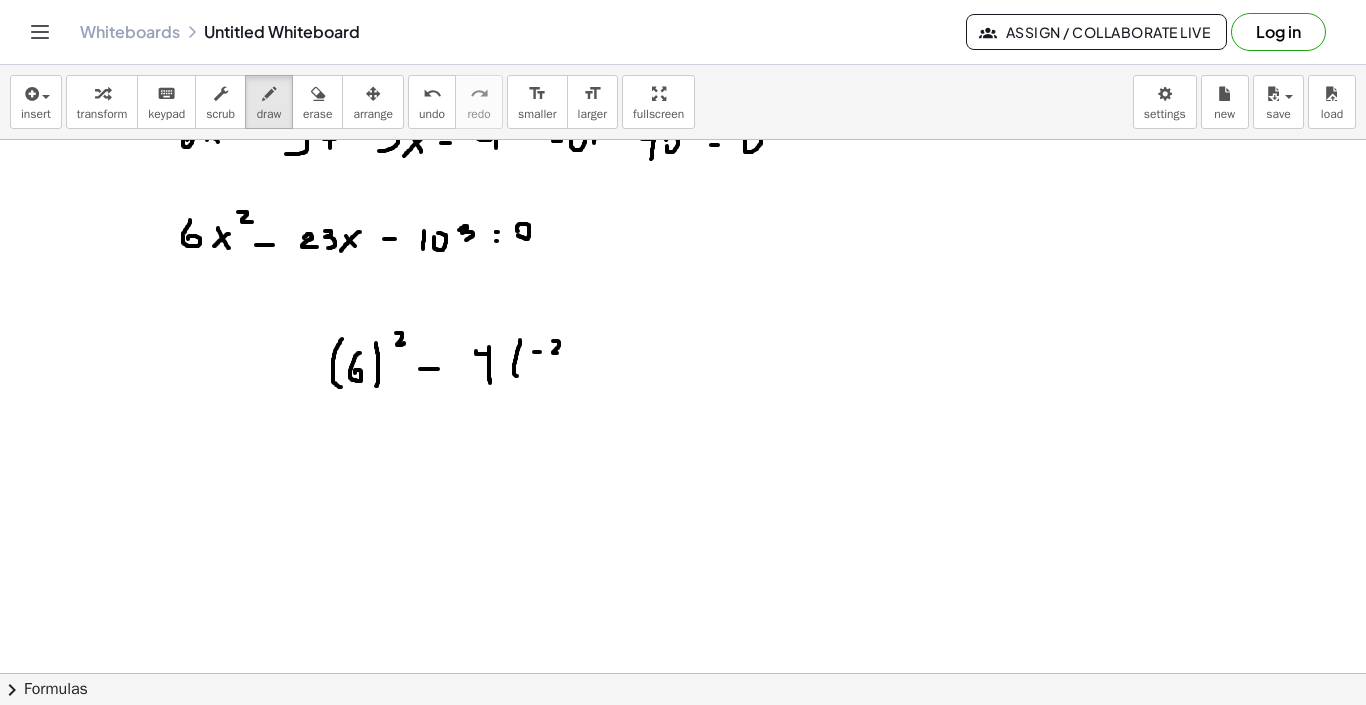 drag, startPoint x: 553, startPoint y: 330, endPoint x: 566, endPoint y: 342, distance: 17.691807 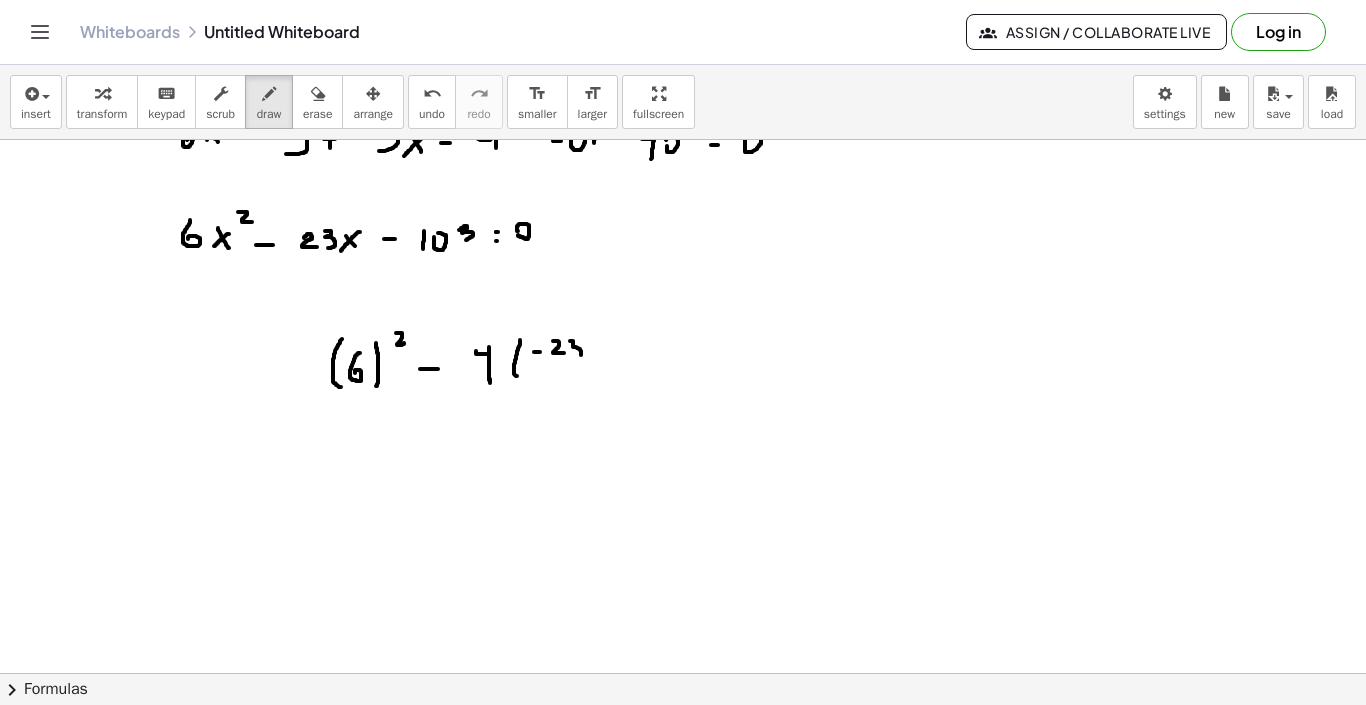 drag, startPoint x: 570, startPoint y: 330, endPoint x: 578, endPoint y: 347, distance: 18.788294 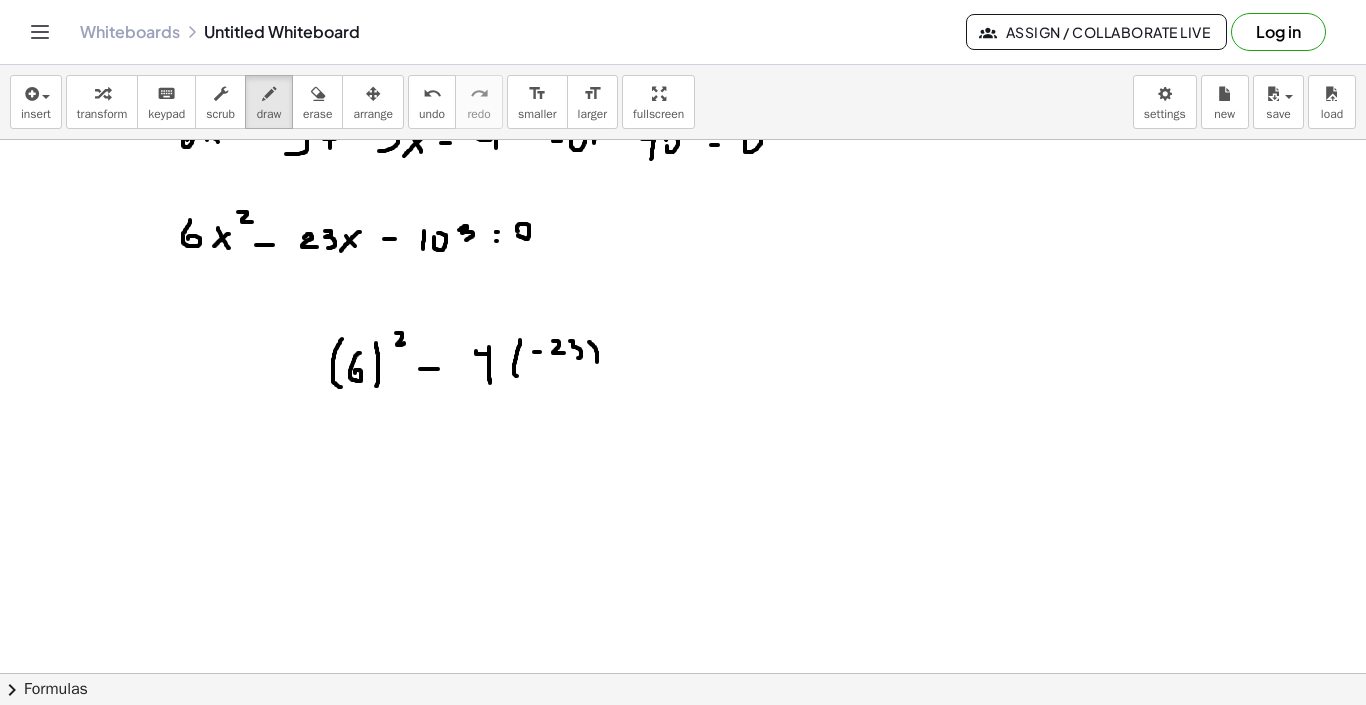 drag, startPoint x: 589, startPoint y: 331, endPoint x: 597, endPoint y: 355, distance: 25.298222 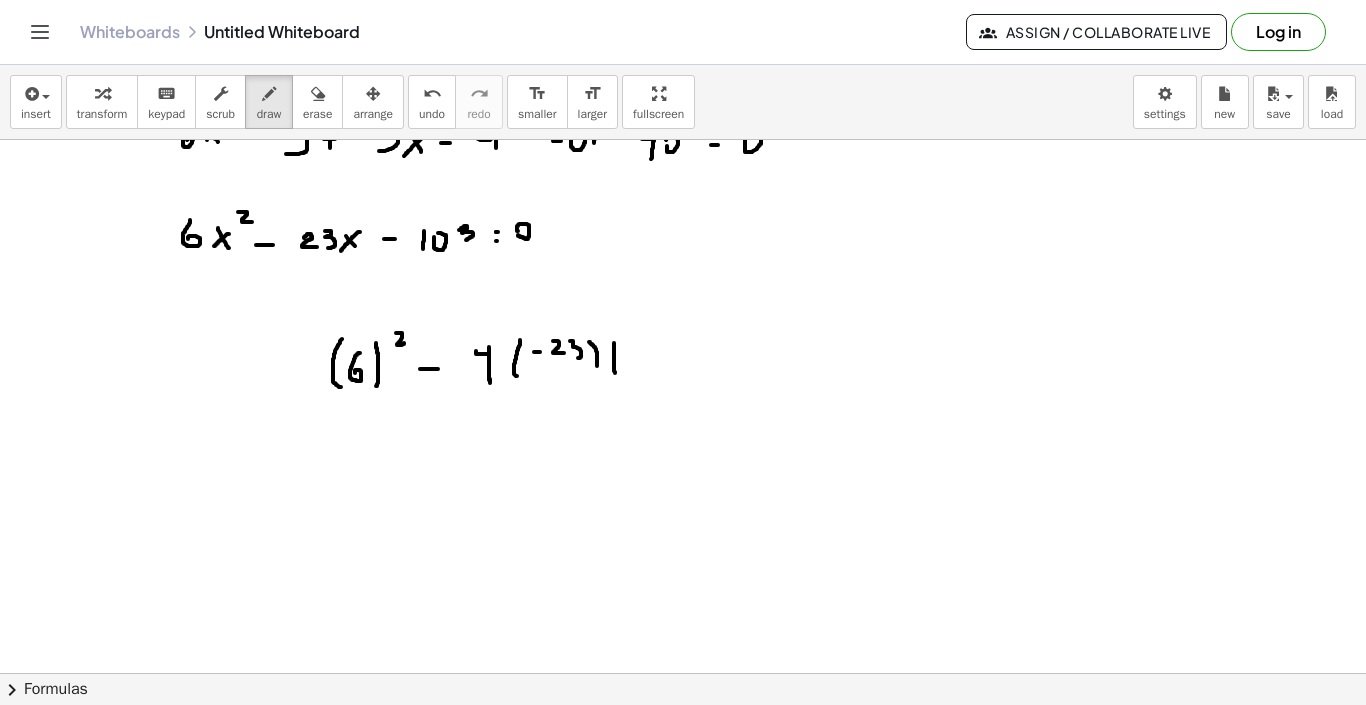 drag, startPoint x: 614, startPoint y: 332, endPoint x: 623, endPoint y: 366, distance: 35.17101 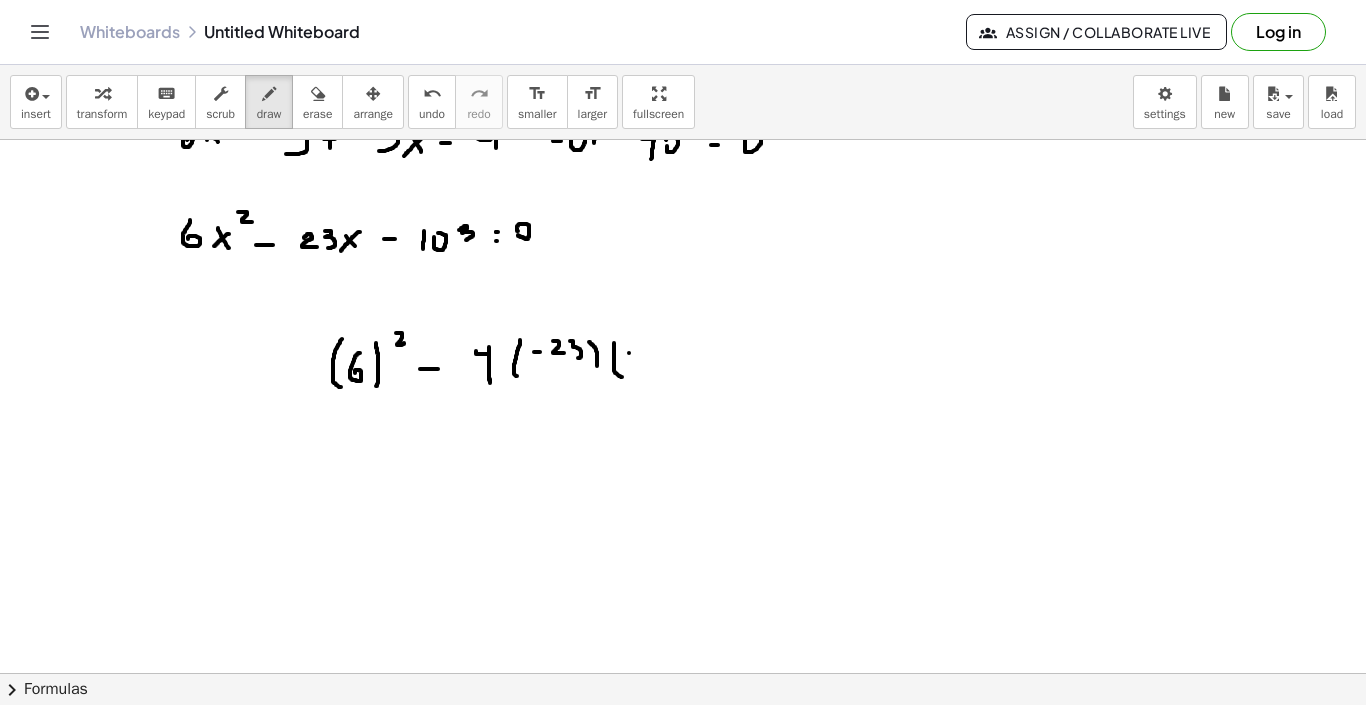 drag, startPoint x: 629, startPoint y: 342, endPoint x: 640, endPoint y: 342, distance: 11 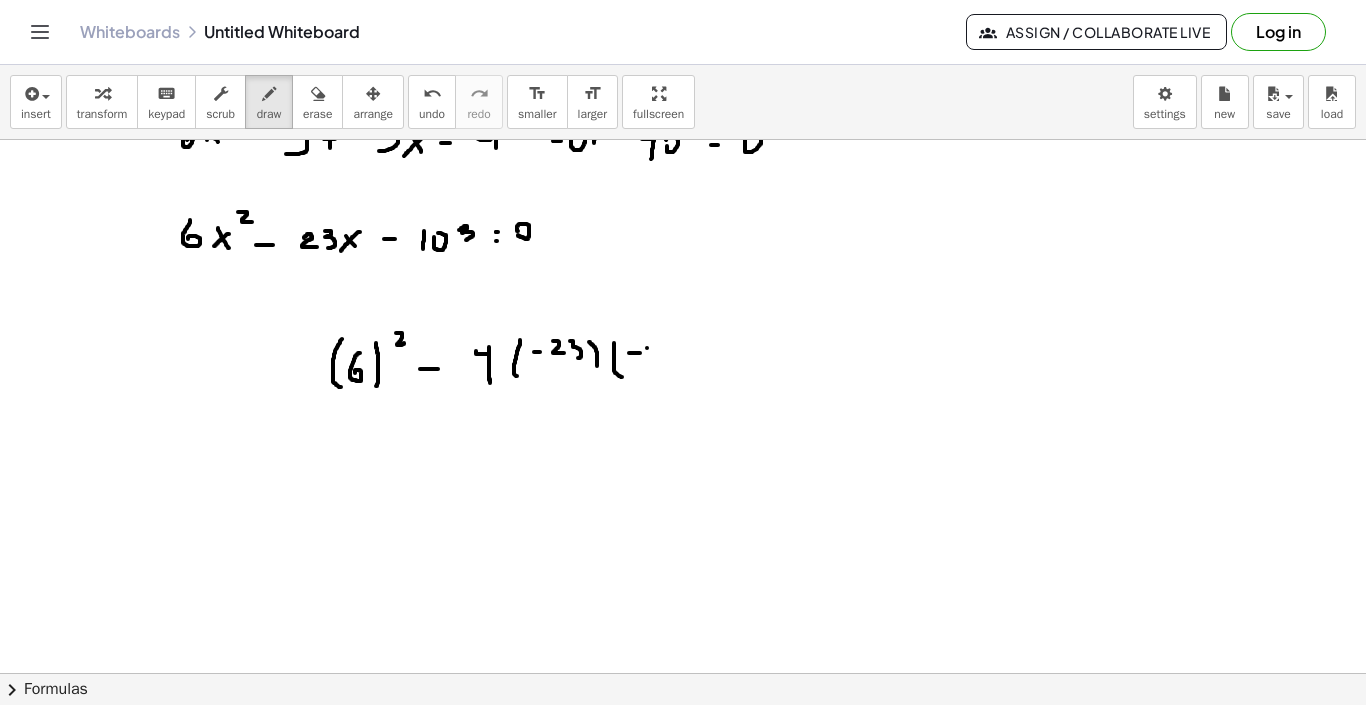 drag, startPoint x: 647, startPoint y: 337, endPoint x: 648, endPoint y: 360, distance: 23.021729 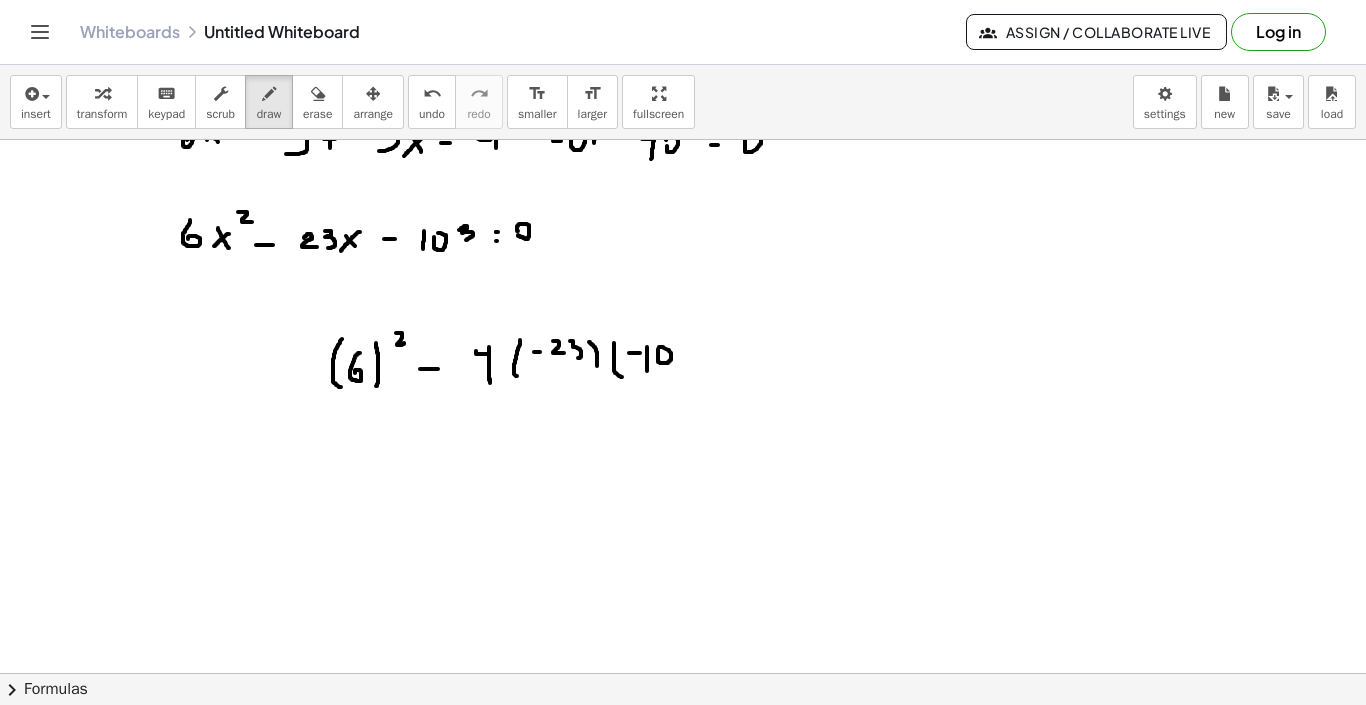 click at bounding box center (683, 154) 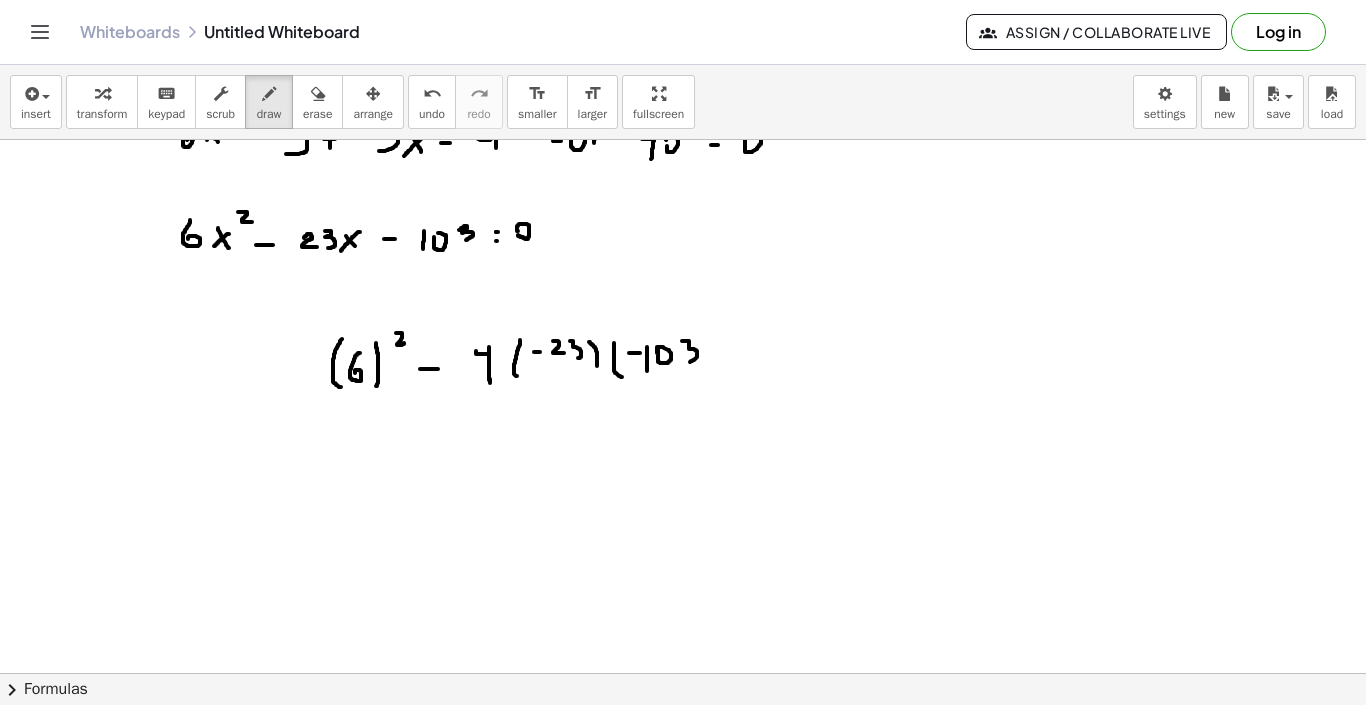 drag, startPoint x: 682, startPoint y: 330, endPoint x: 687, endPoint y: 351, distance: 21.587032 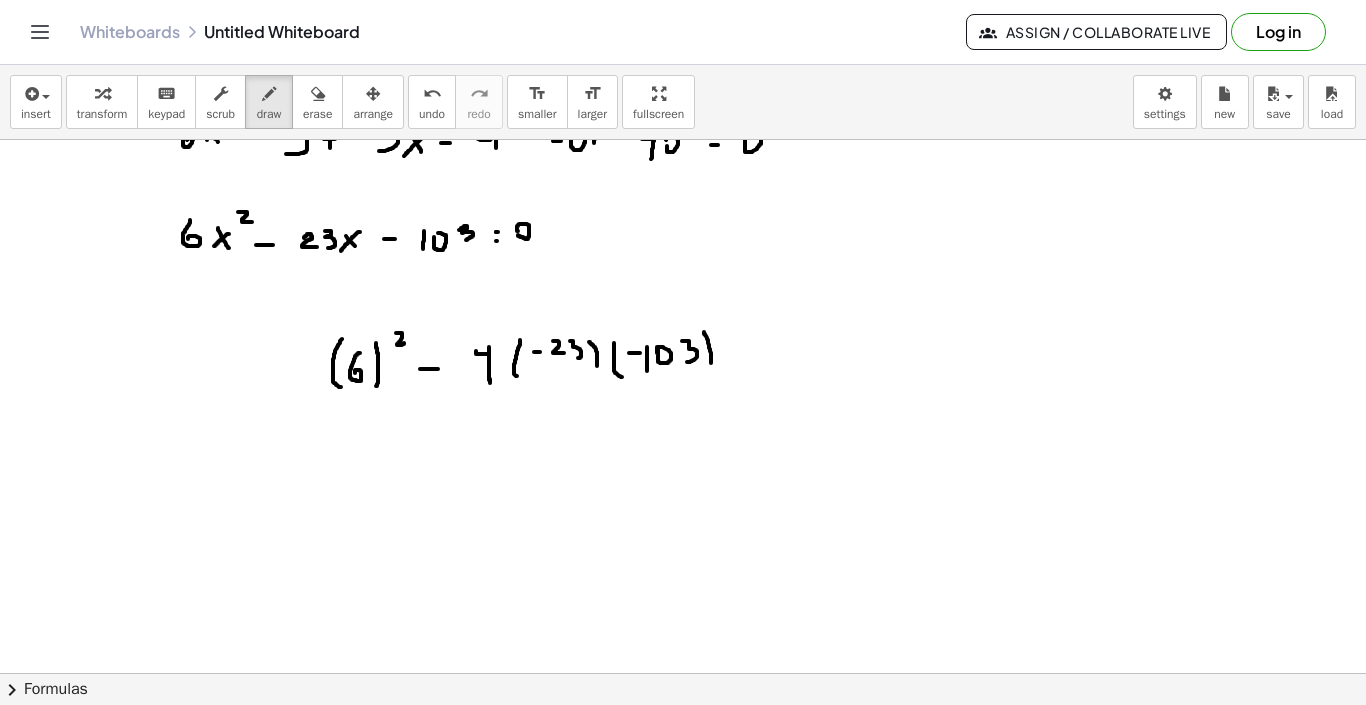 drag, startPoint x: 704, startPoint y: 321, endPoint x: 704, endPoint y: 365, distance: 44 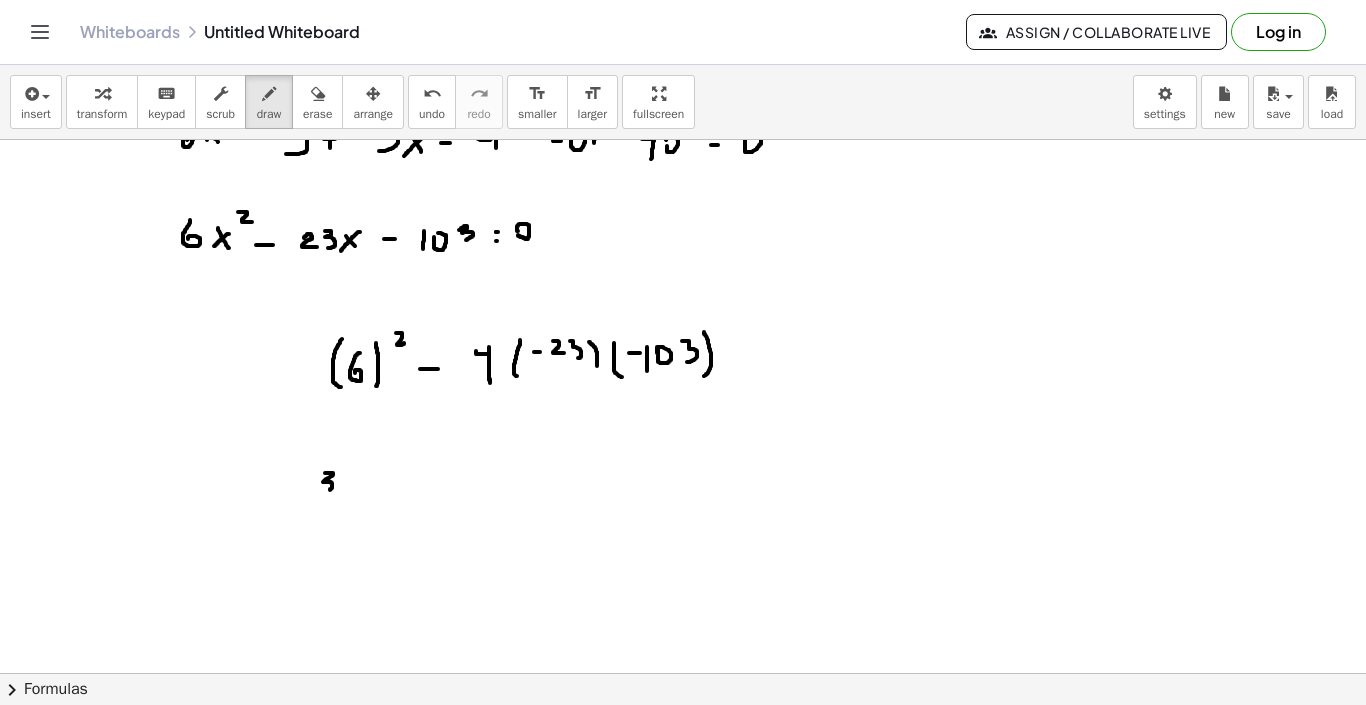 drag, startPoint x: 325, startPoint y: 462, endPoint x: 322, endPoint y: 481, distance: 19.235384 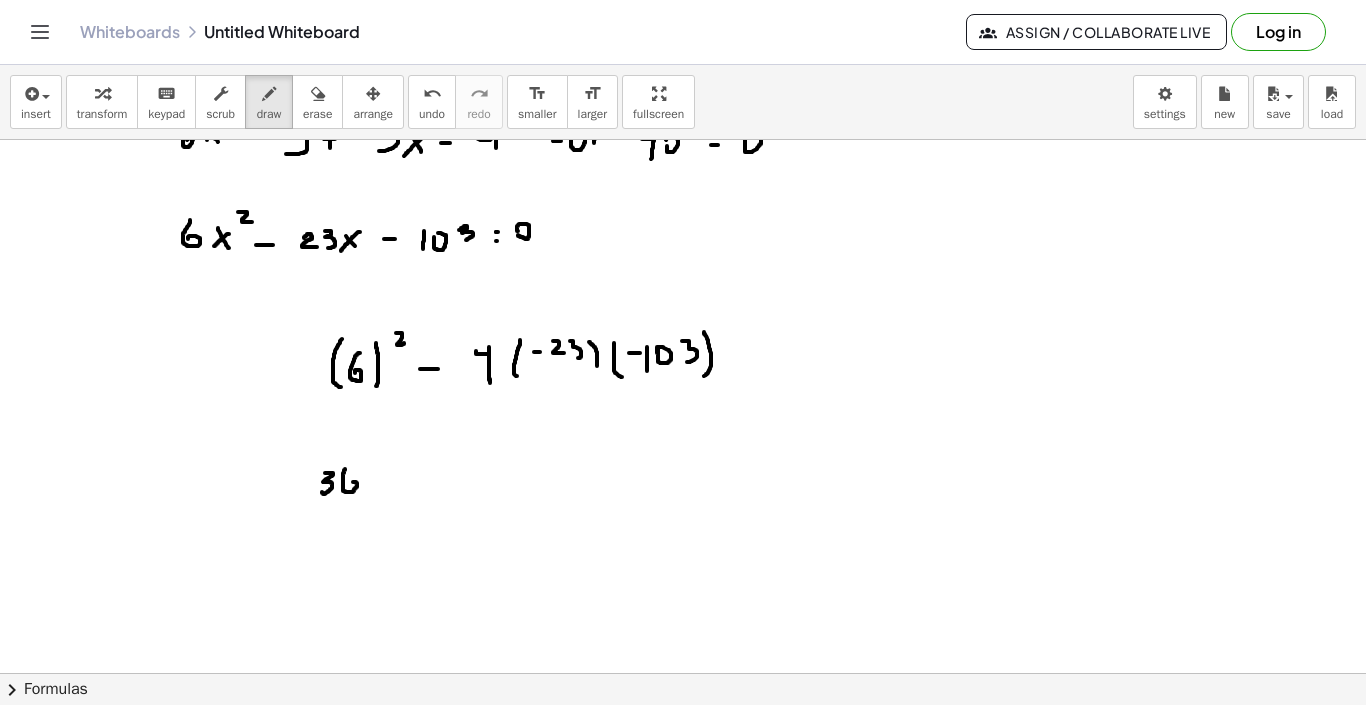 drag, startPoint x: 345, startPoint y: 458, endPoint x: 345, endPoint y: 476, distance: 18 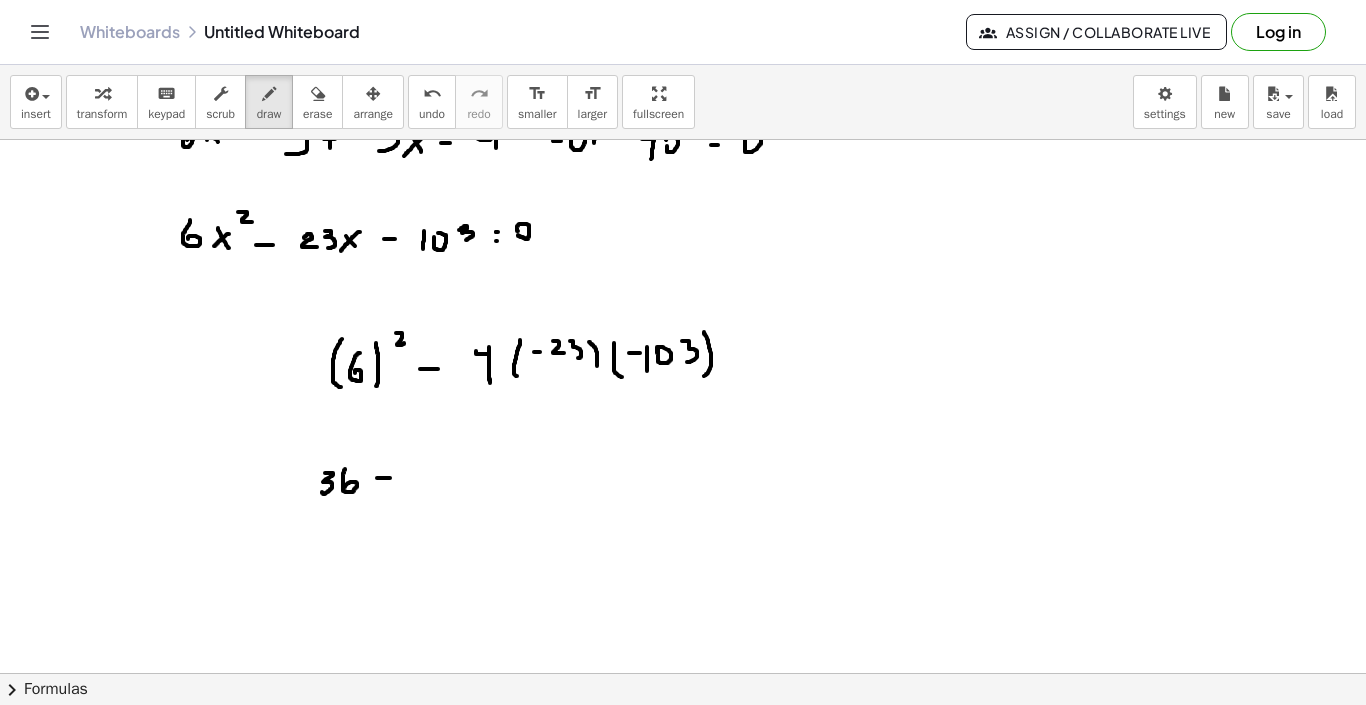 drag, startPoint x: 377, startPoint y: 467, endPoint x: 390, endPoint y: 467, distance: 13 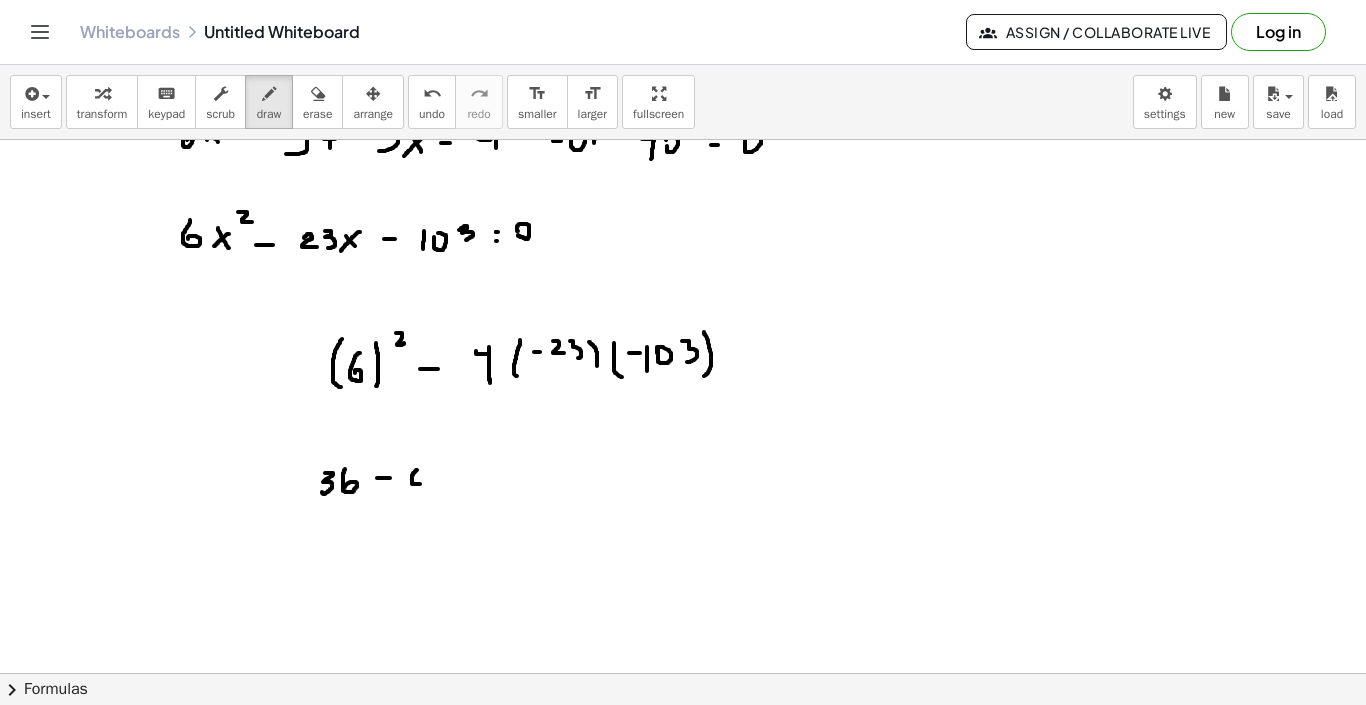 drag, startPoint x: 417, startPoint y: 459, endPoint x: 424, endPoint y: 469, distance: 12.206555 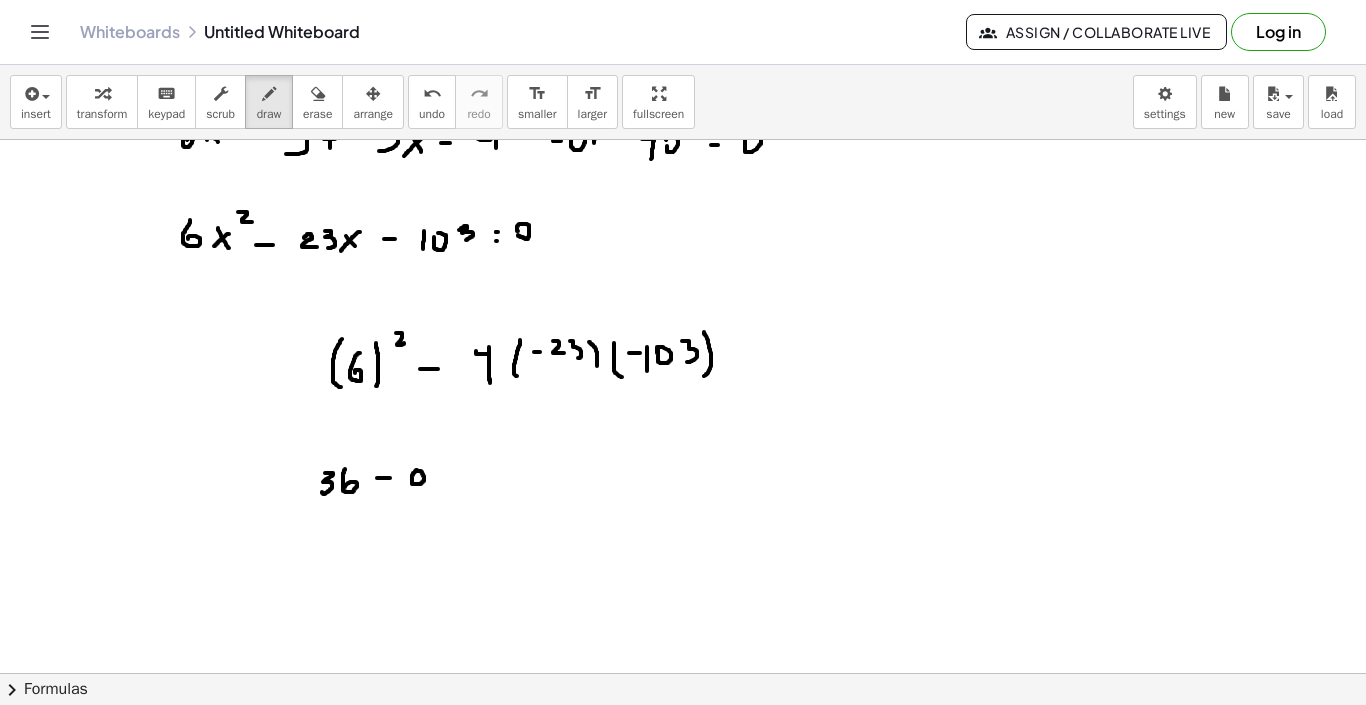 drag, startPoint x: 424, startPoint y: 469, endPoint x: 415, endPoint y: 460, distance: 12.727922 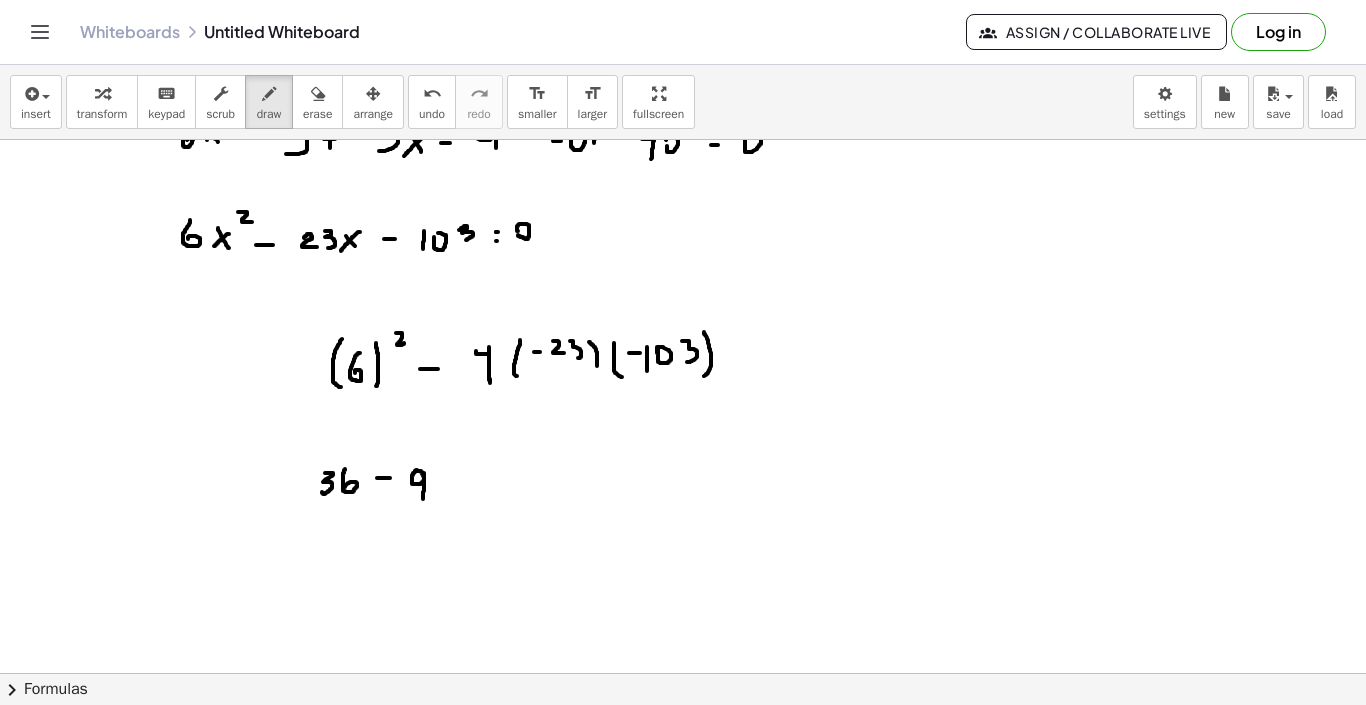 drag, startPoint x: 424, startPoint y: 462, endPoint x: 423, endPoint y: 488, distance: 26.019224 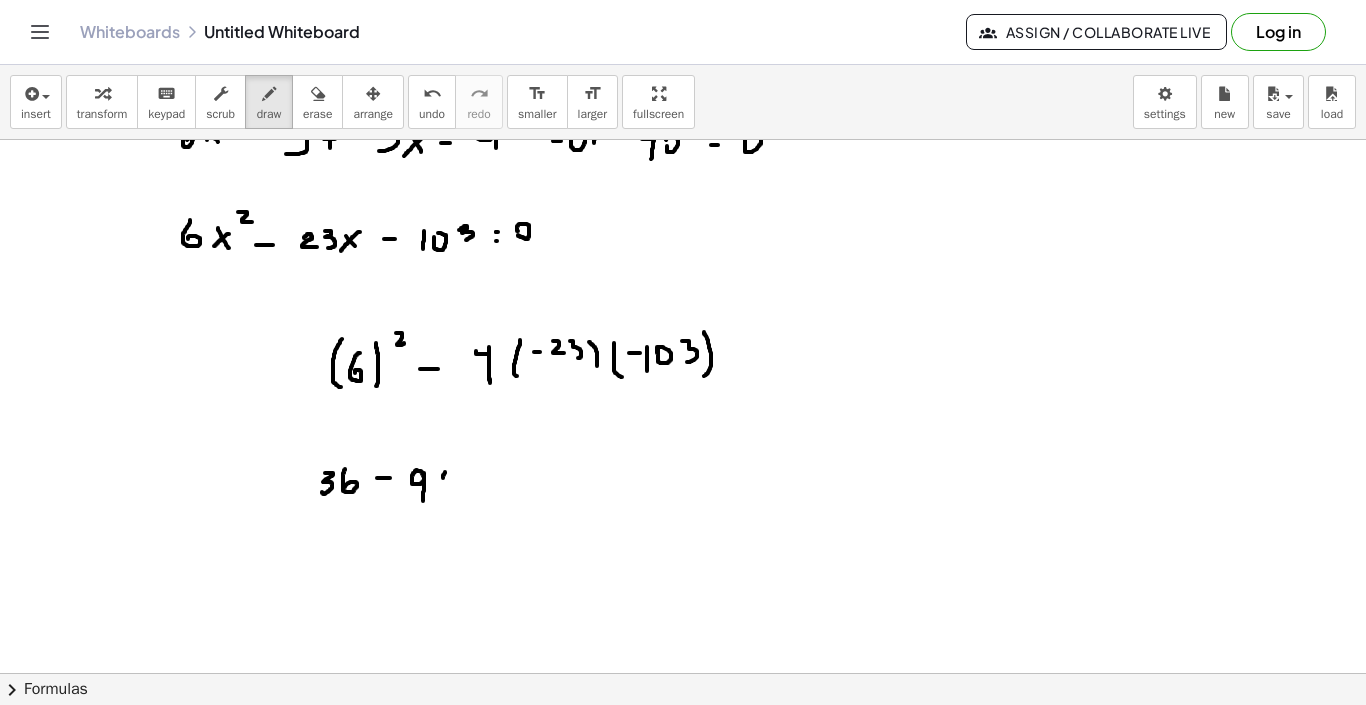 drag, startPoint x: 445, startPoint y: 461, endPoint x: 457, endPoint y: 467, distance: 13.416408 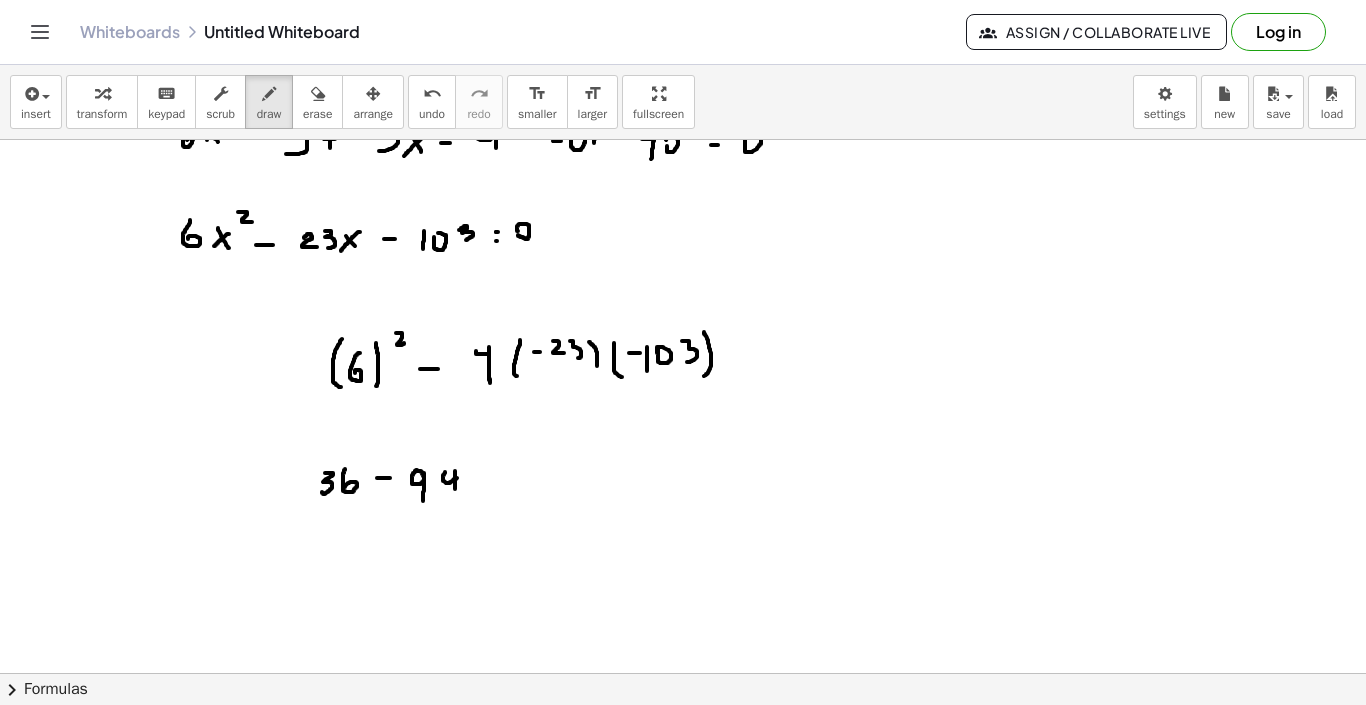 drag, startPoint x: 455, startPoint y: 460, endPoint x: 456, endPoint y: 480, distance: 20.024984 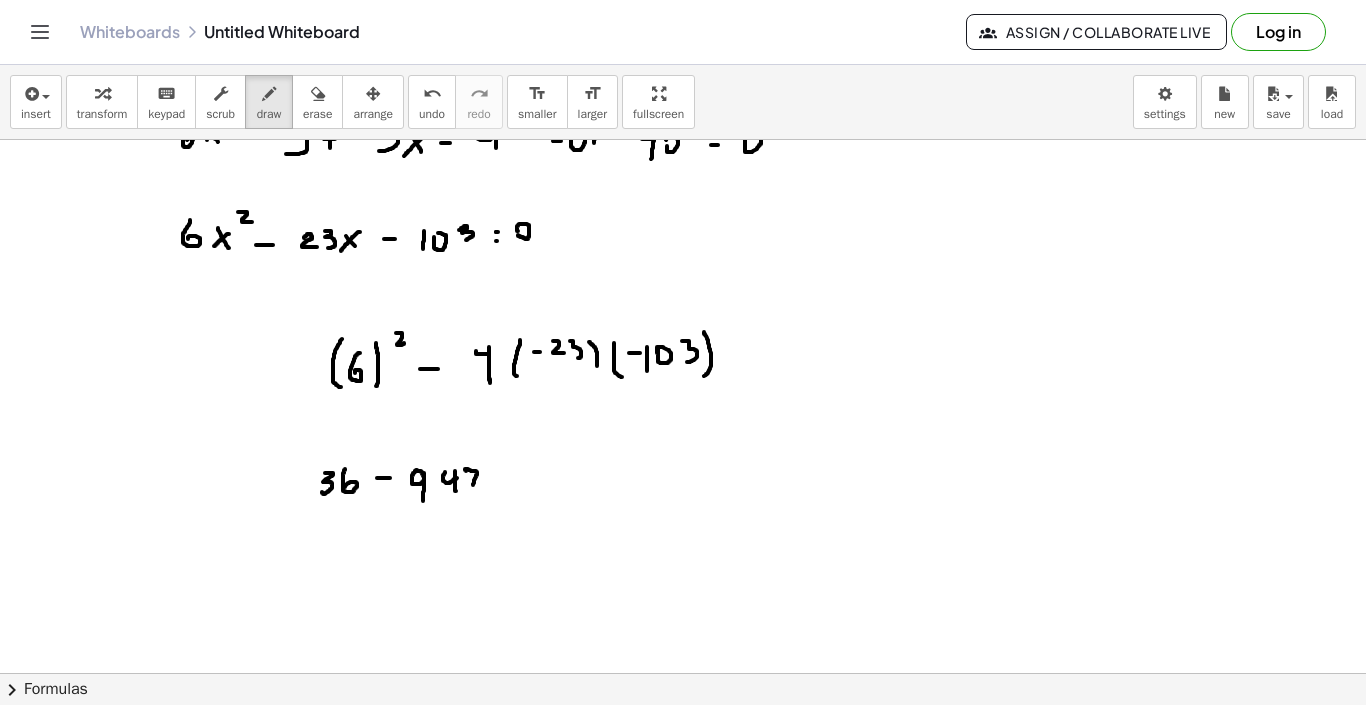 drag, startPoint x: 466, startPoint y: 460, endPoint x: 473, endPoint y: 476, distance: 17.464249 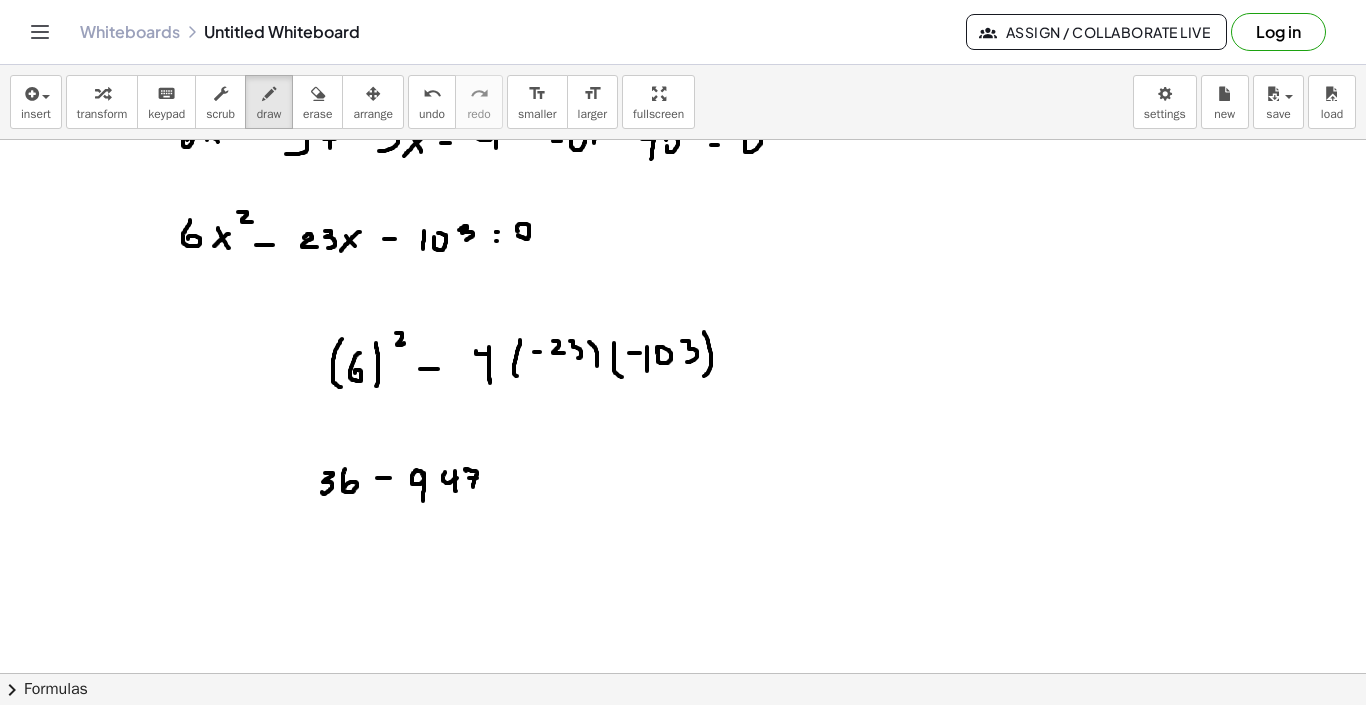 click at bounding box center (683, 154) 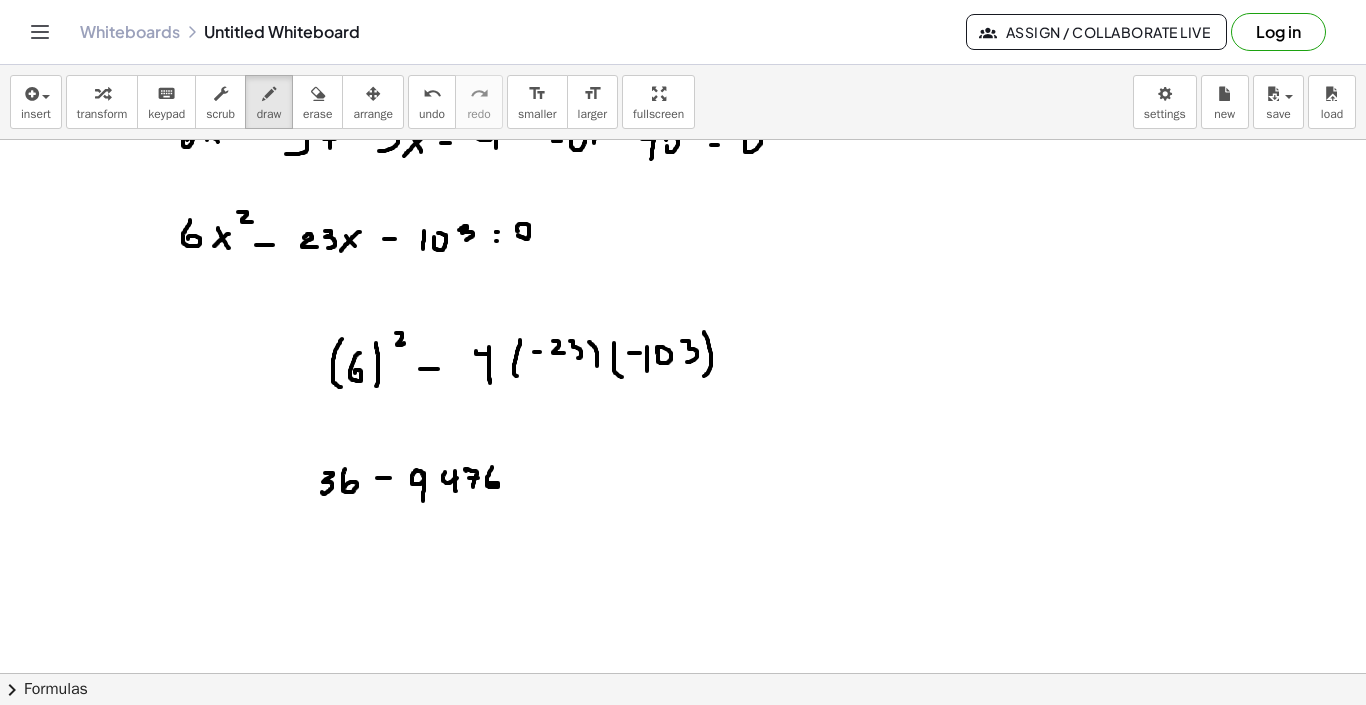 drag, startPoint x: 492, startPoint y: 456, endPoint x: 488, endPoint y: 472, distance: 16.492422 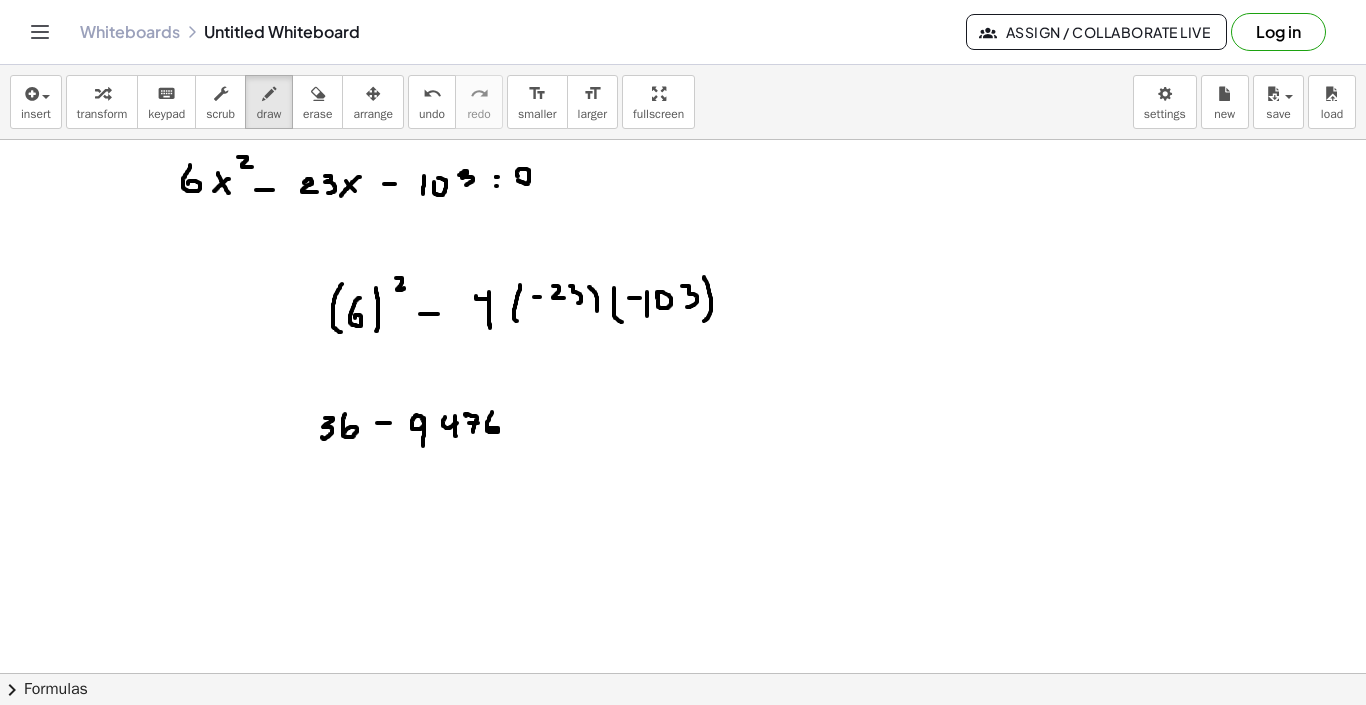 scroll, scrollTop: 842, scrollLeft: 0, axis: vertical 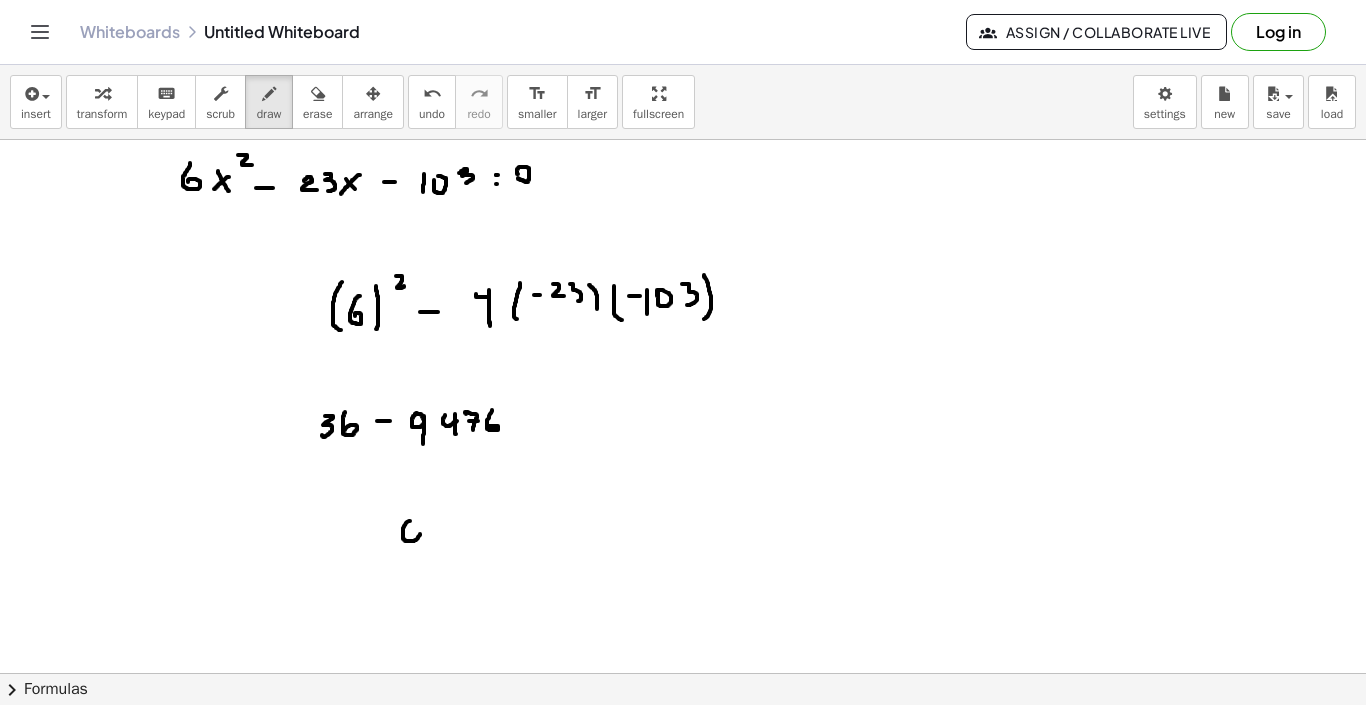 click at bounding box center [683, 97] 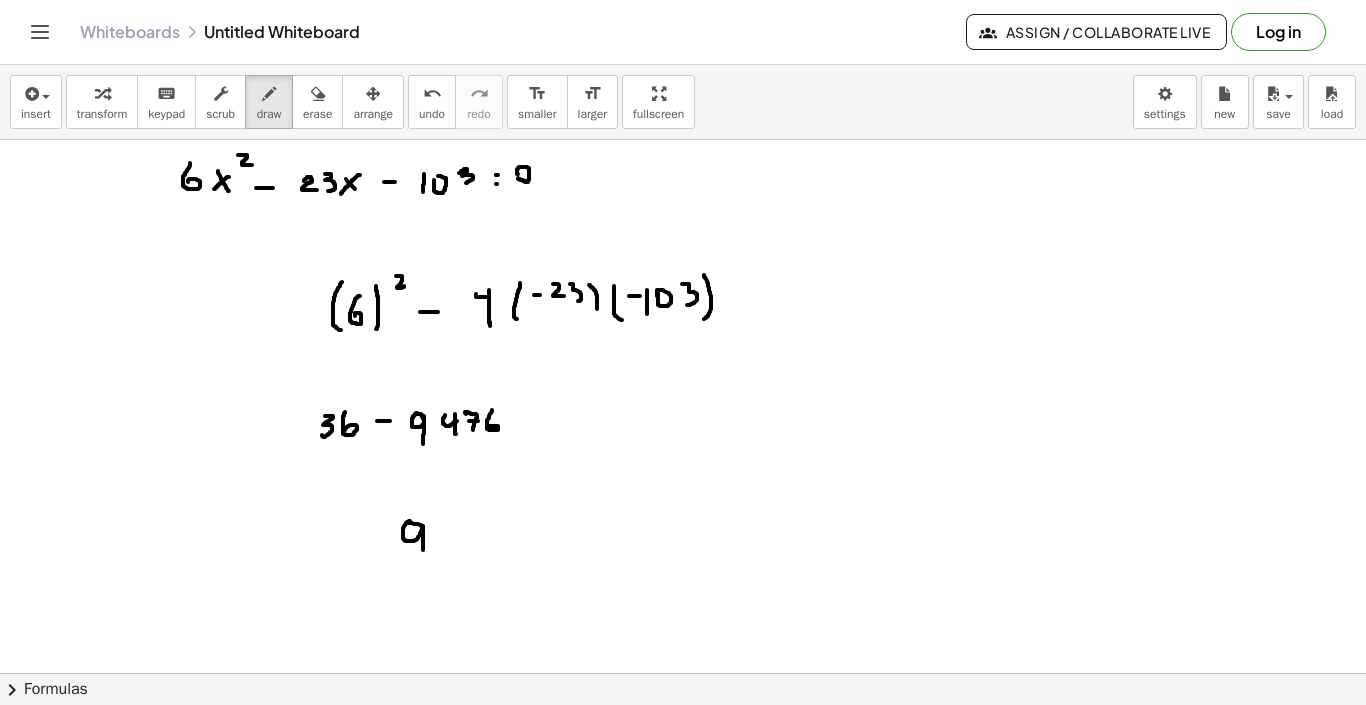 drag, startPoint x: 423, startPoint y: 515, endPoint x: 423, endPoint y: 544, distance: 29 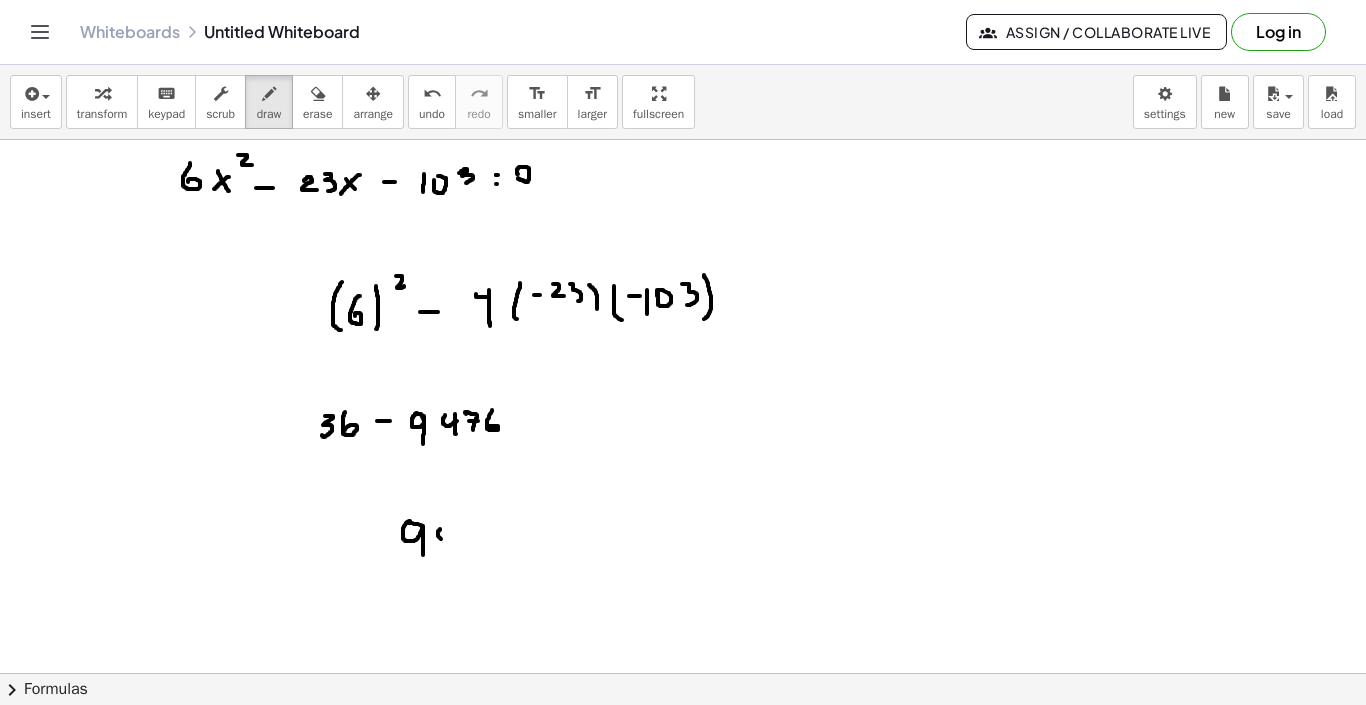drag, startPoint x: 440, startPoint y: 518, endPoint x: 456, endPoint y: 528, distance: 18.867962 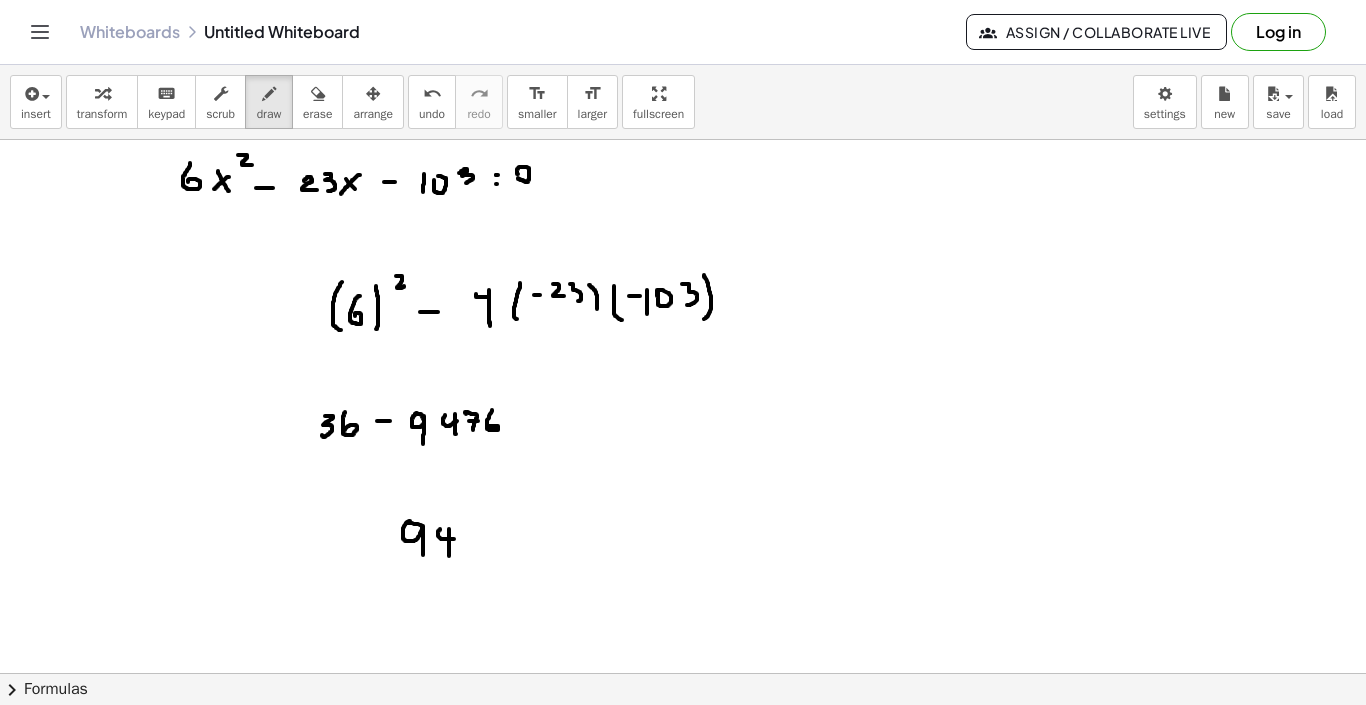 drag, startPoint x: 449, startPoint y: 518, endPoint x: 449, endPoint y: 547, distance: 29 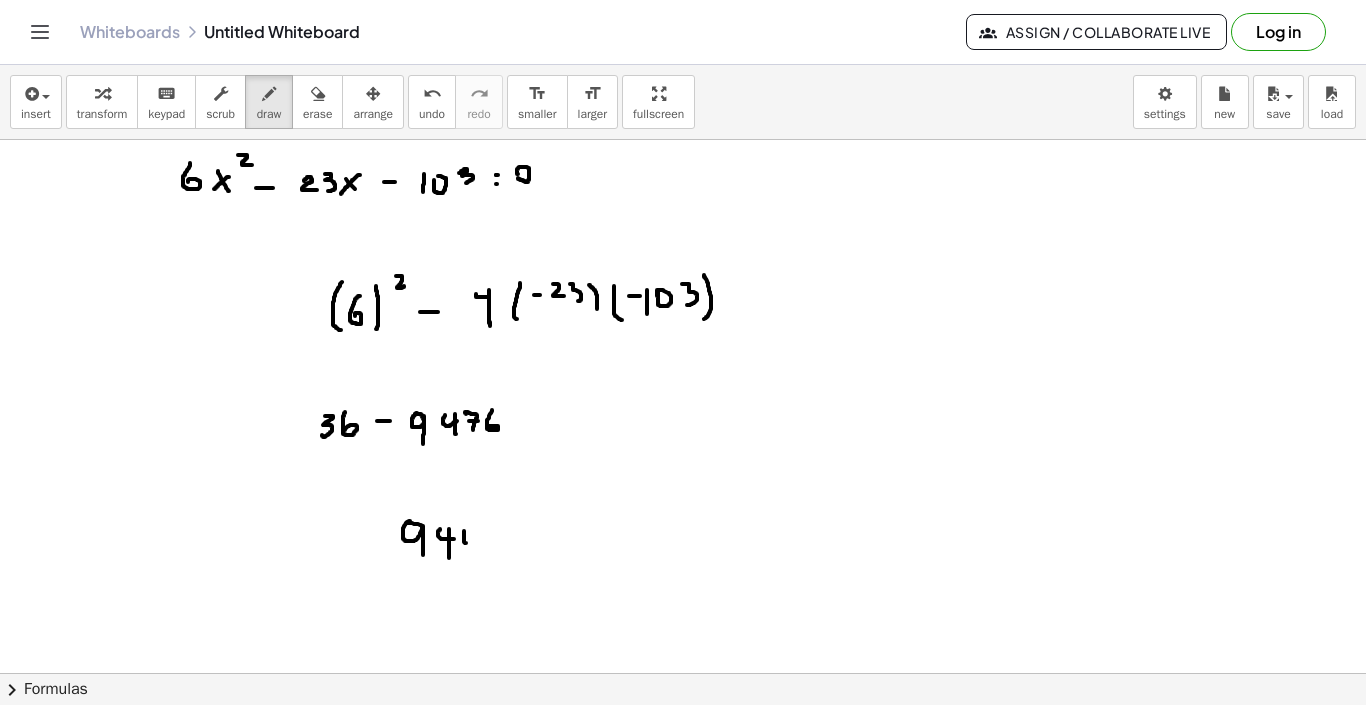 drag, startPoint x: 464, startPoint y: 520, endPoint x: 479, endPoint y: 532, distance: 19.209373 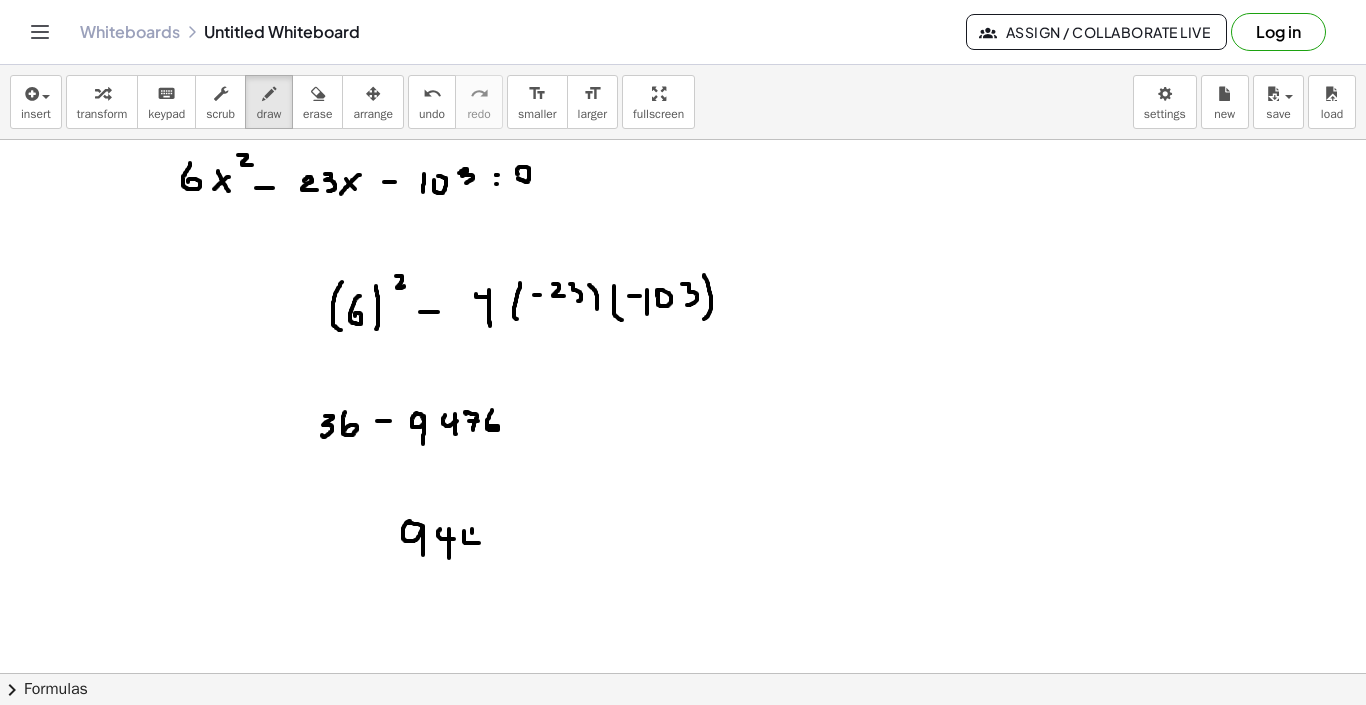 drag, startPoint x: 472, startPoint y: 518, endPoint x: 472, endPoint y: 547, distance: 29 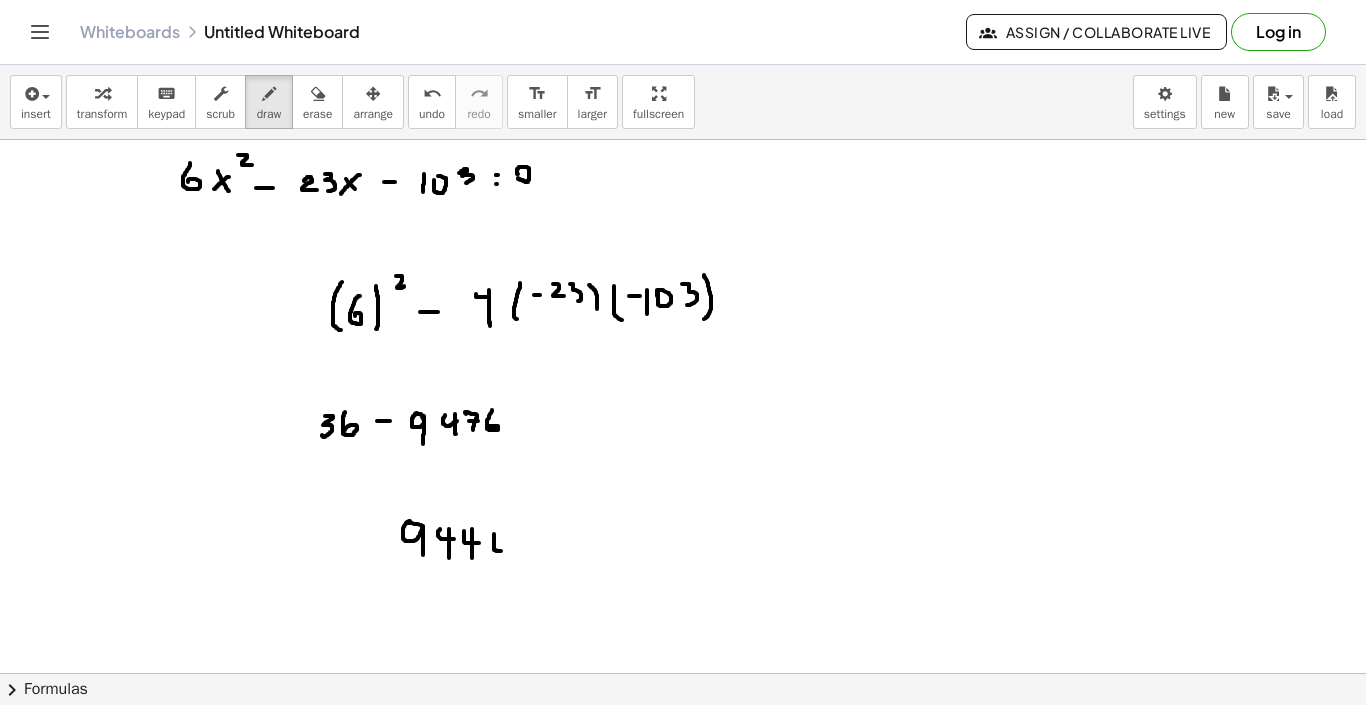 click at bounding box center [683, 97] 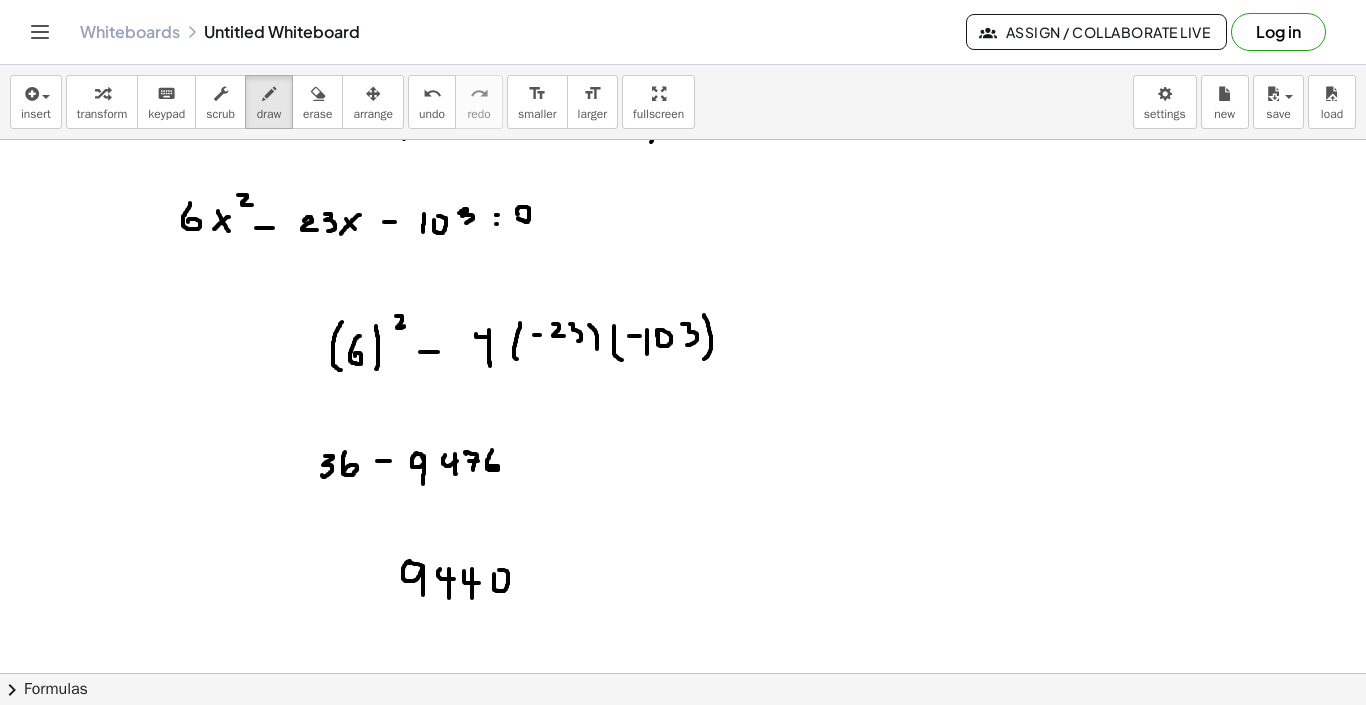 scroll, scrollTop: 825, scrollLeft: 0, axis: vertical 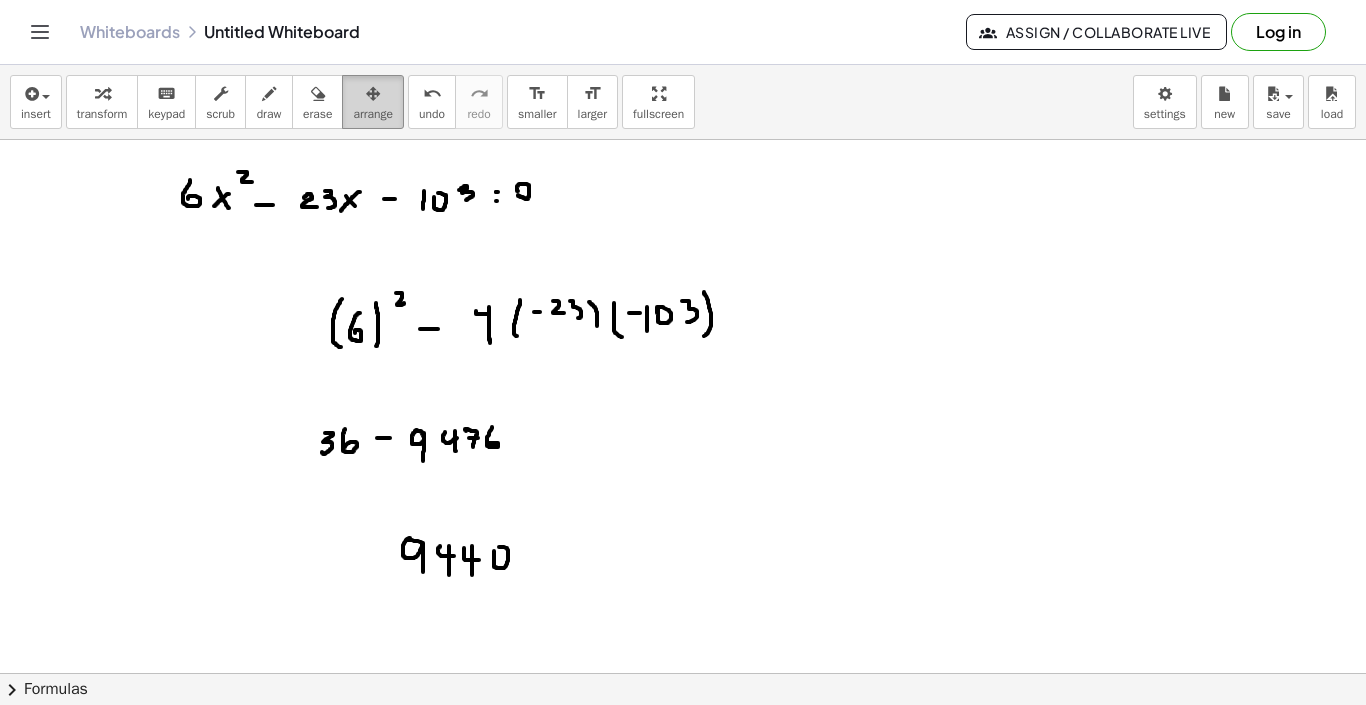 click on "arrange" at bounding box center [373, 102] 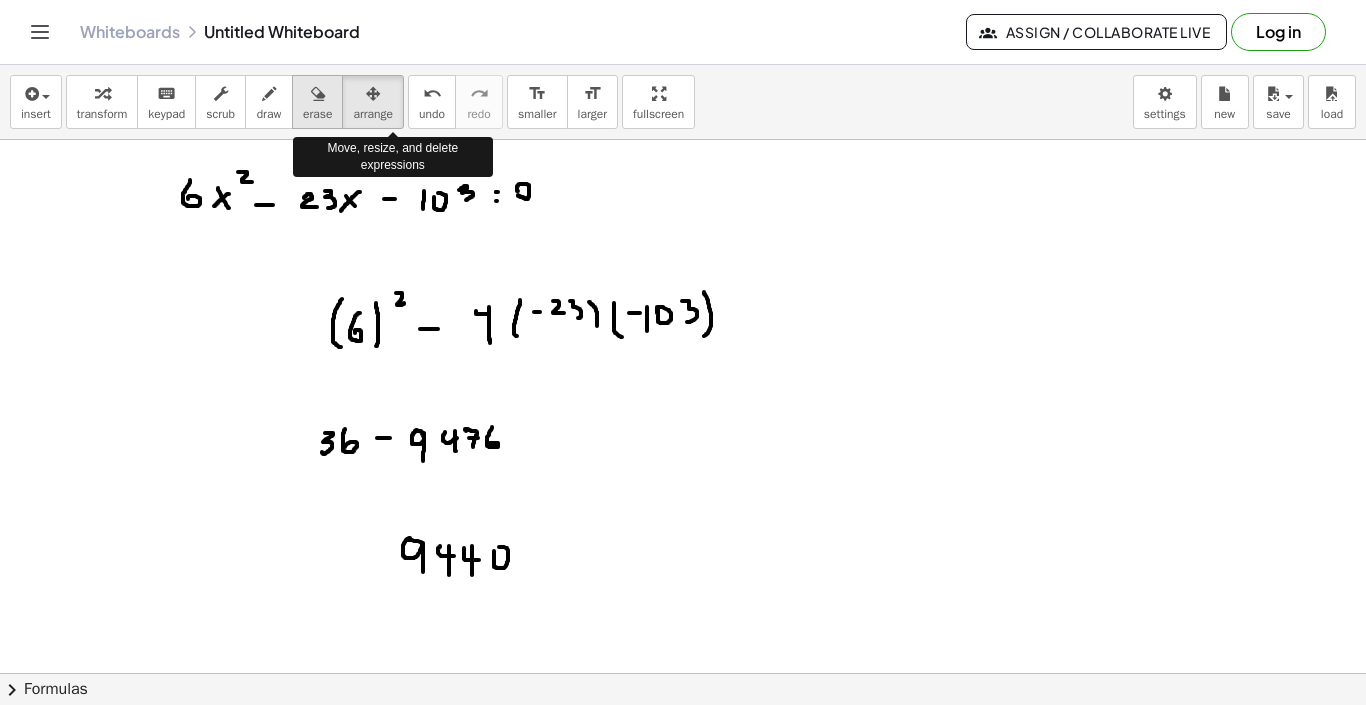 click at bounding box center (318, 94) 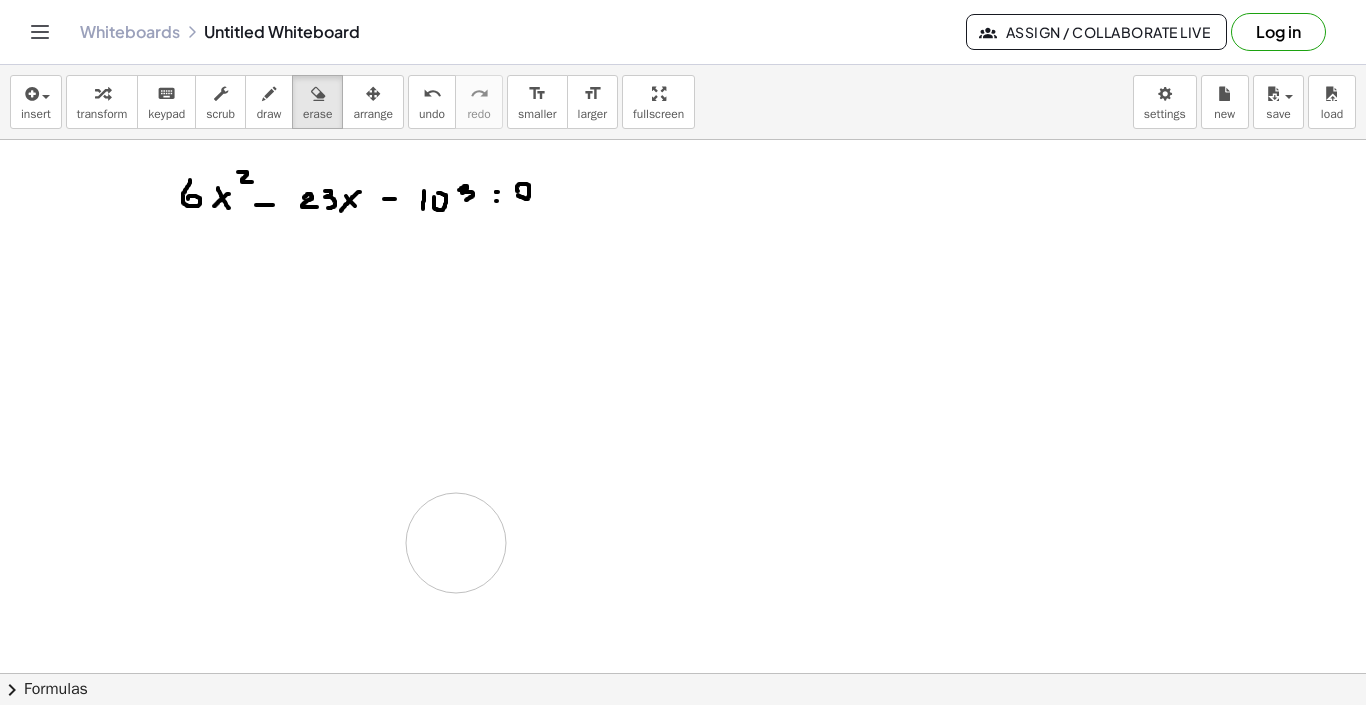 drag, startPoint x: 568, startPoint y: 563, endPoint x: 456, endPoint y: 532, distance: 116.21101 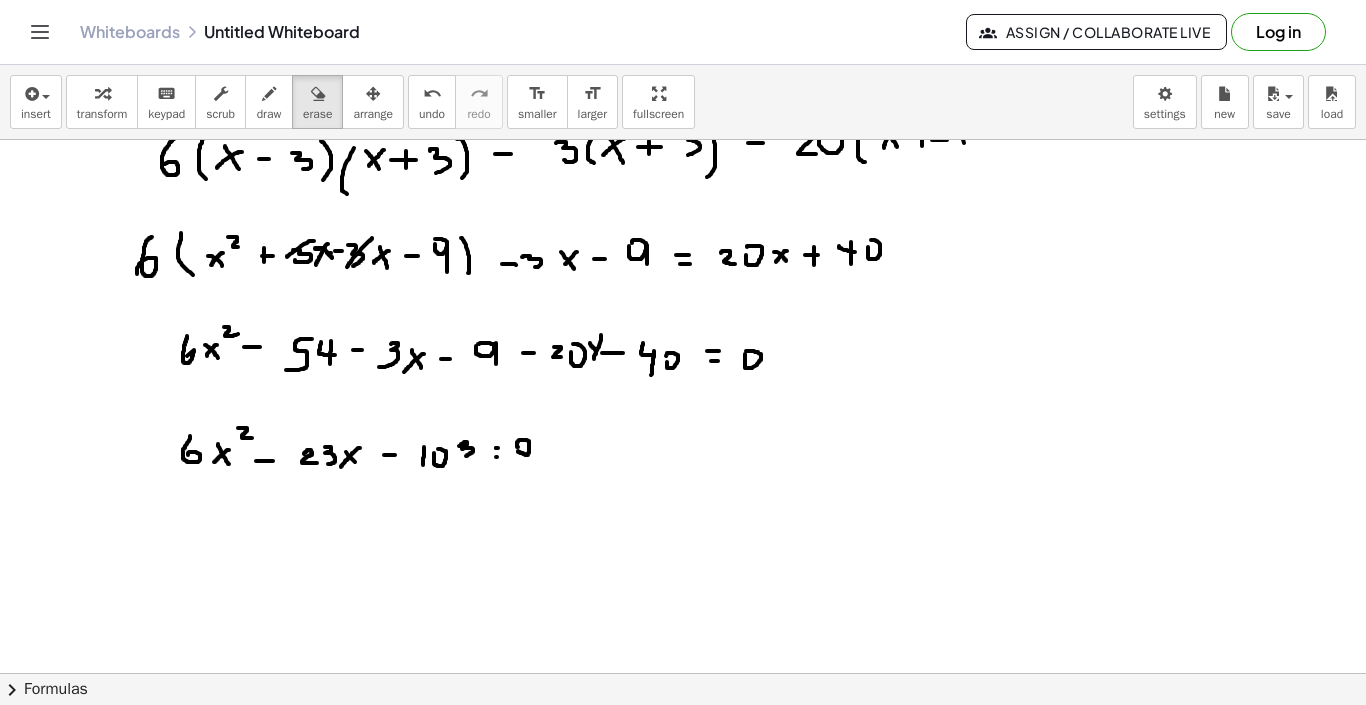 scroll, scrollTop: 571, scrollLeft: 0, axis: vertical 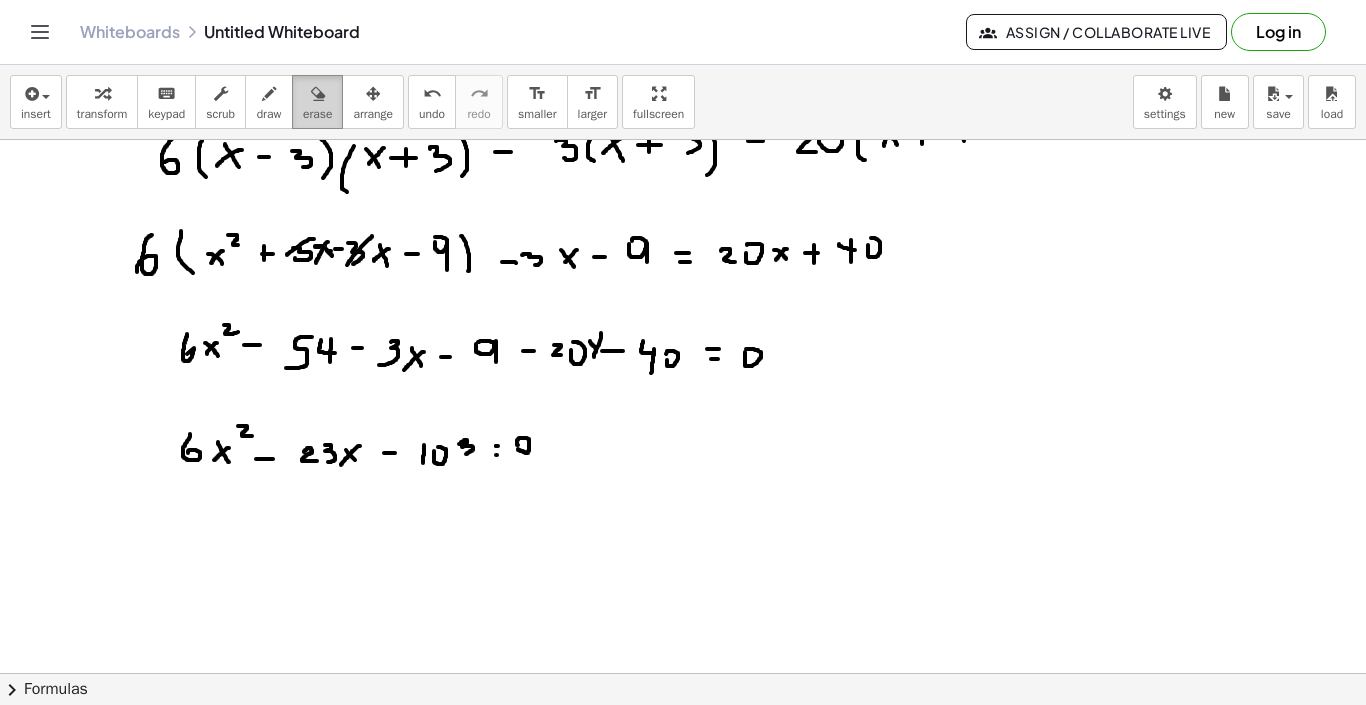 click at bounding box center (318, 94) 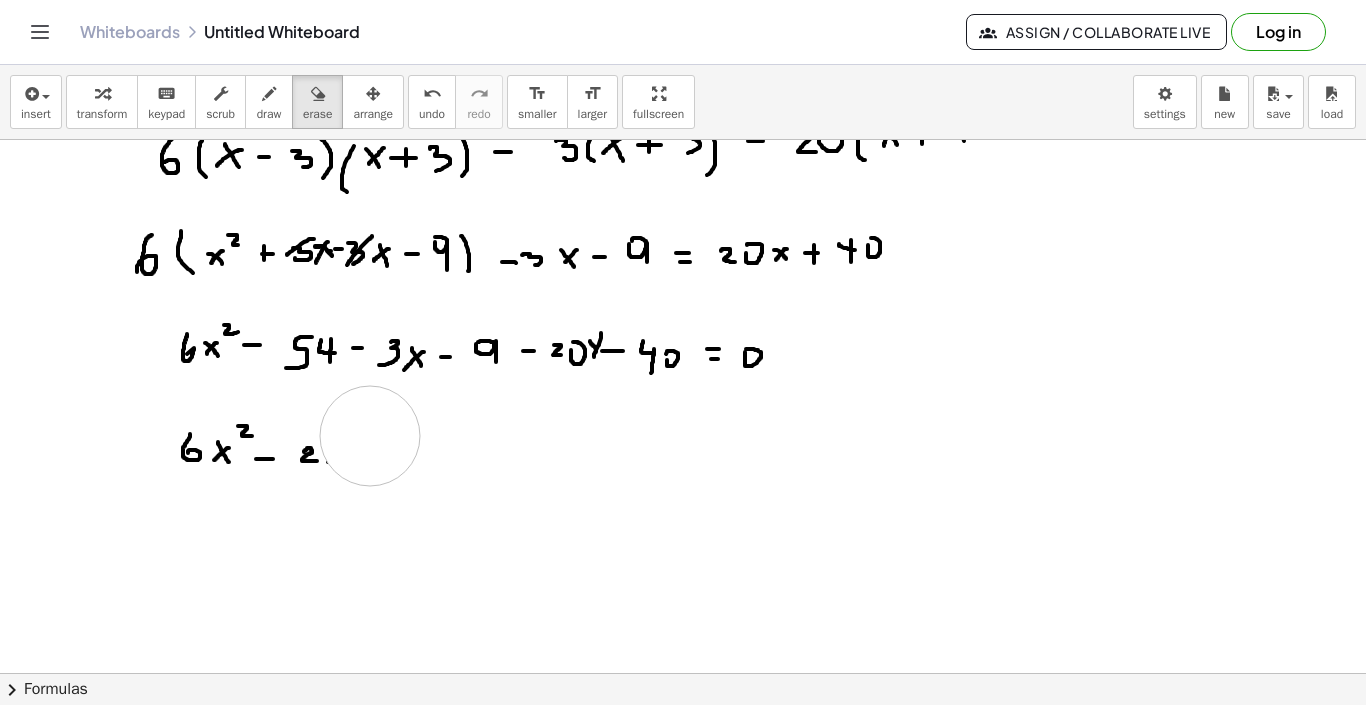 drag, startPoint x: 620, startPoint y: 425, endPoint x: 370, endPoint y: 425, distance: 250 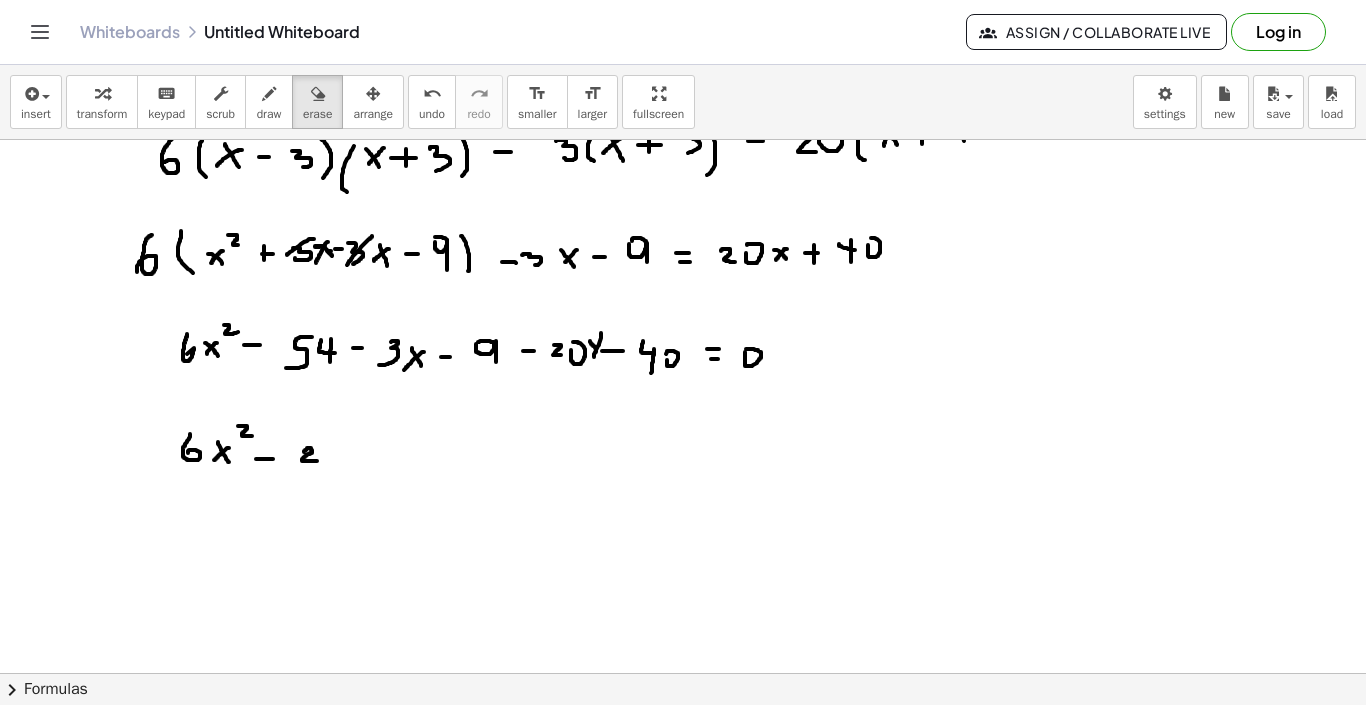 click at bounding box center [683, 368] 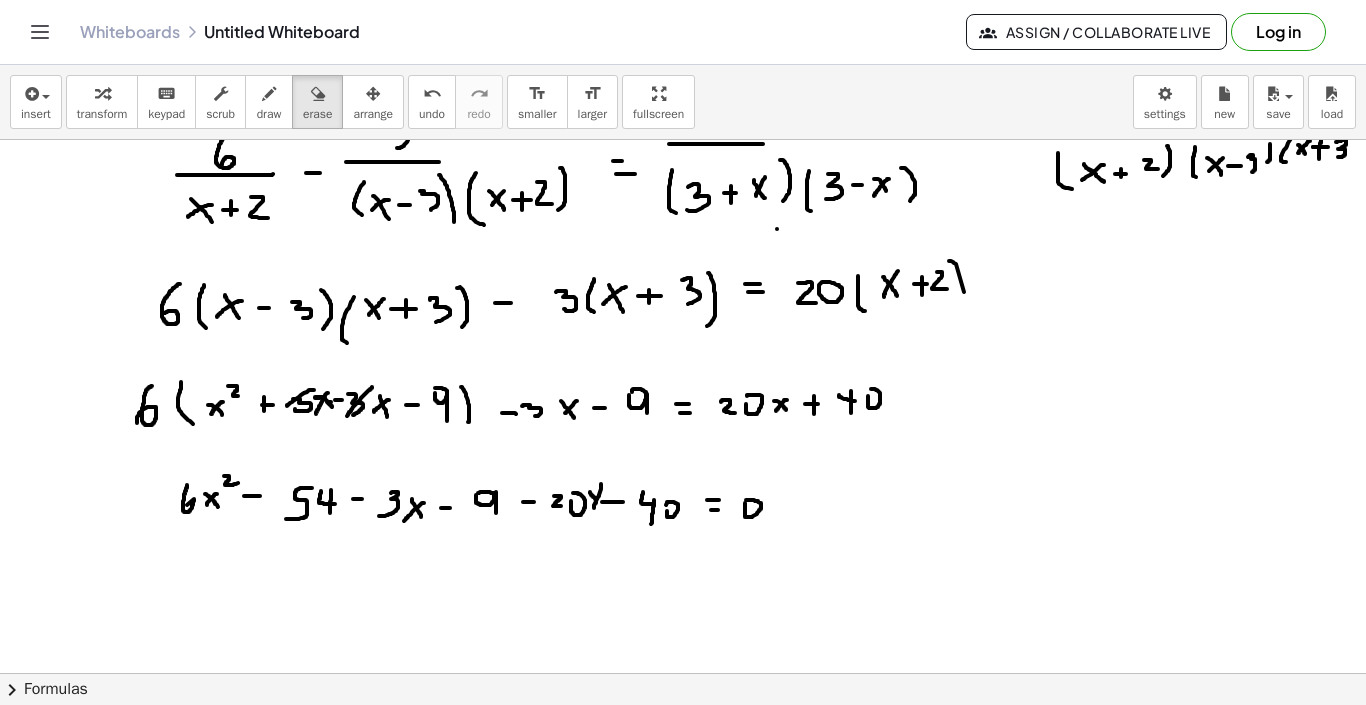 scroll, scrollTop: 421, scrollLeft: 0, axis: vertical 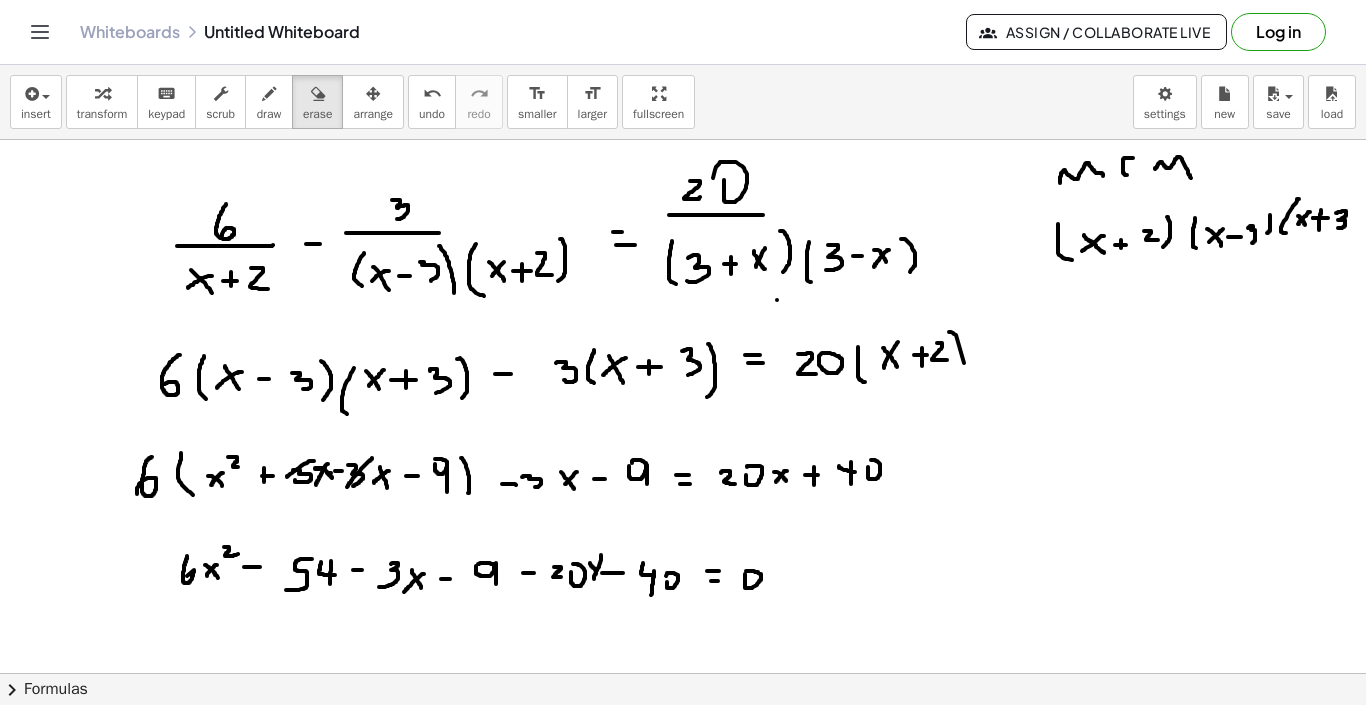 click at bounding box center (683, 590) 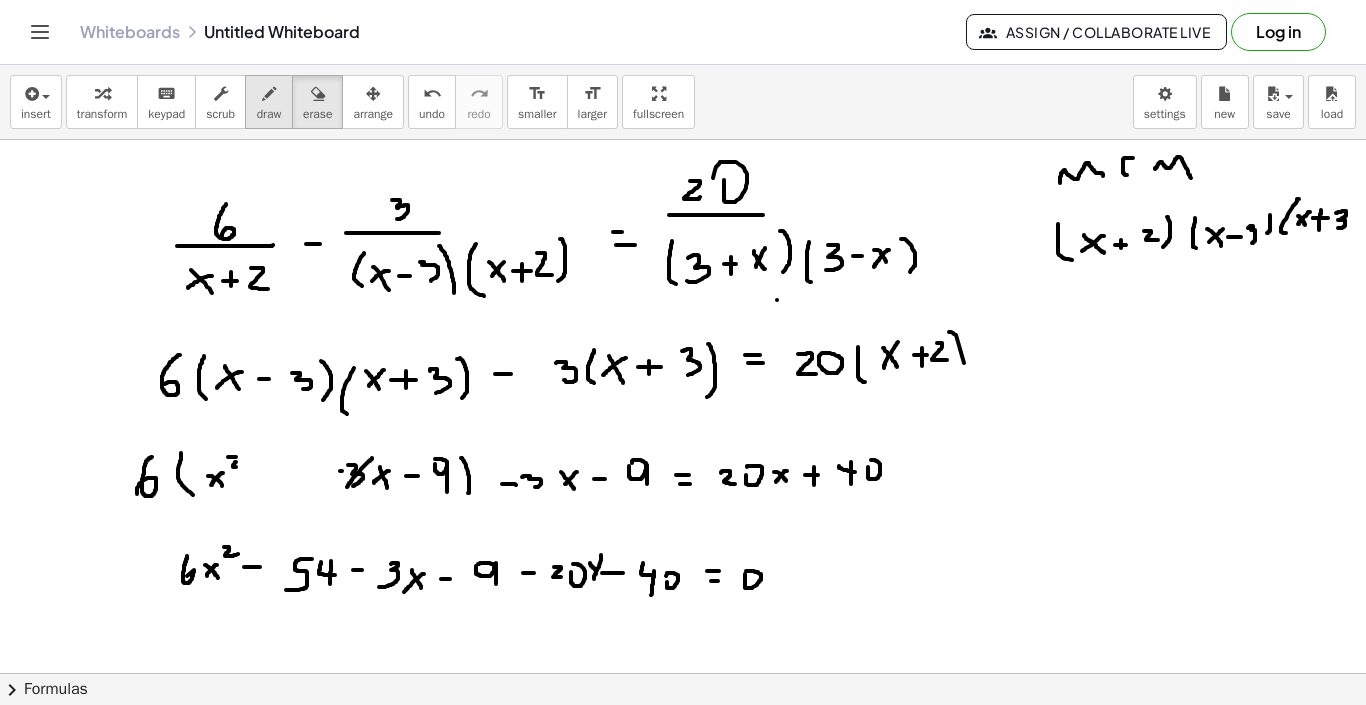 click on "draw" at bounding box center [269, 114] 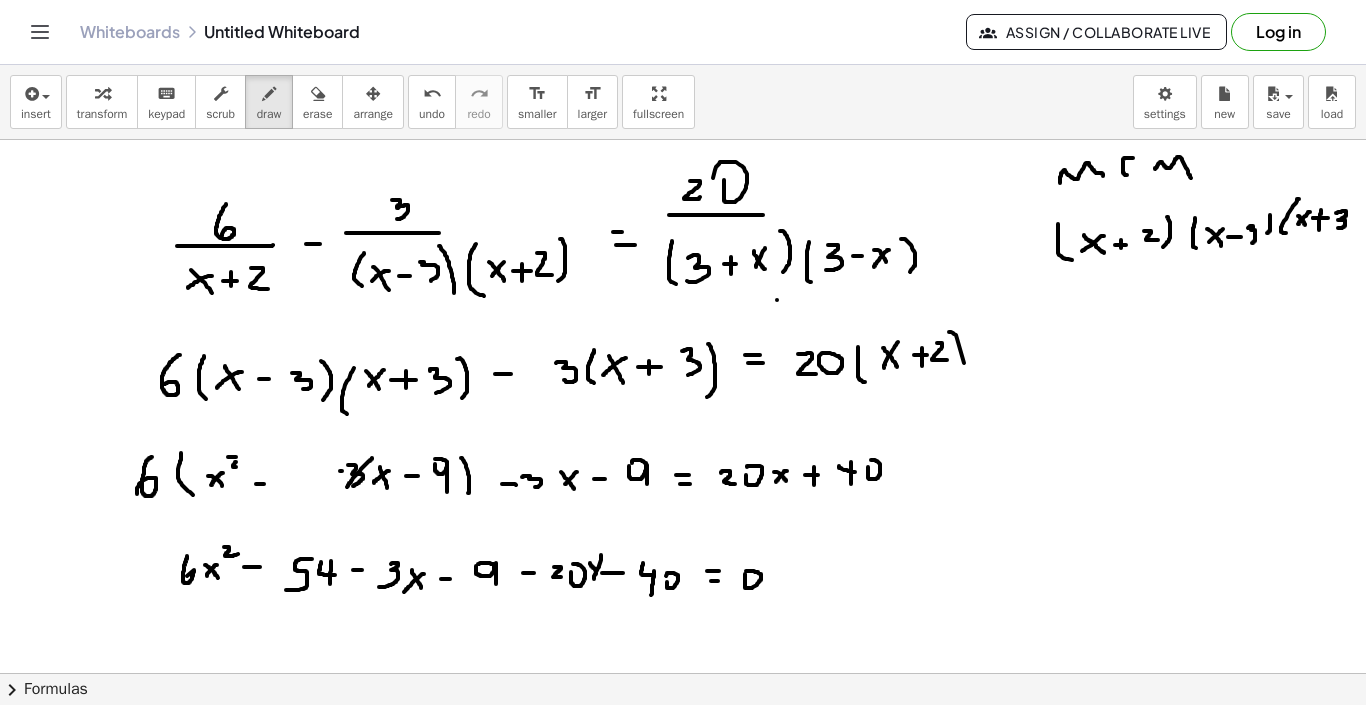 click at bounding box center [683, 590] 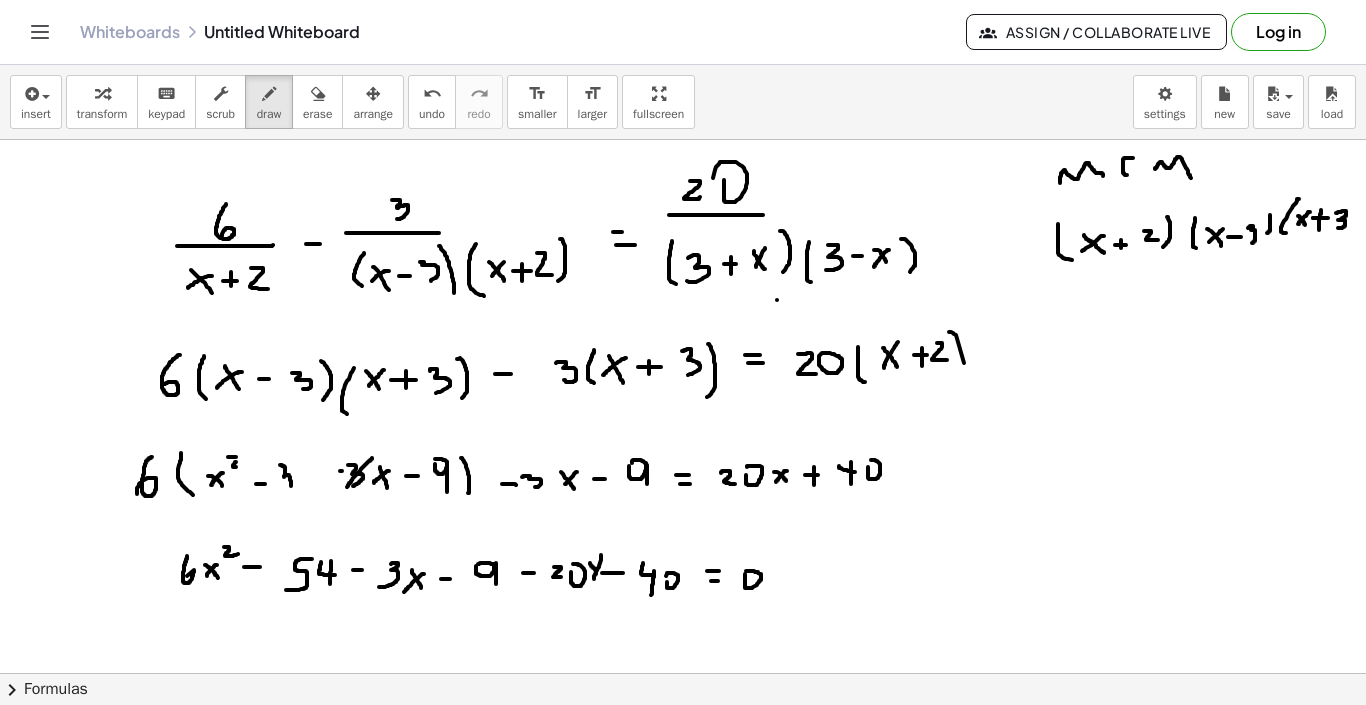 drag, startPoint x: 280, startPoint y: 465, endPoint x: 284, endPoint y: 488, distance: 23.345236 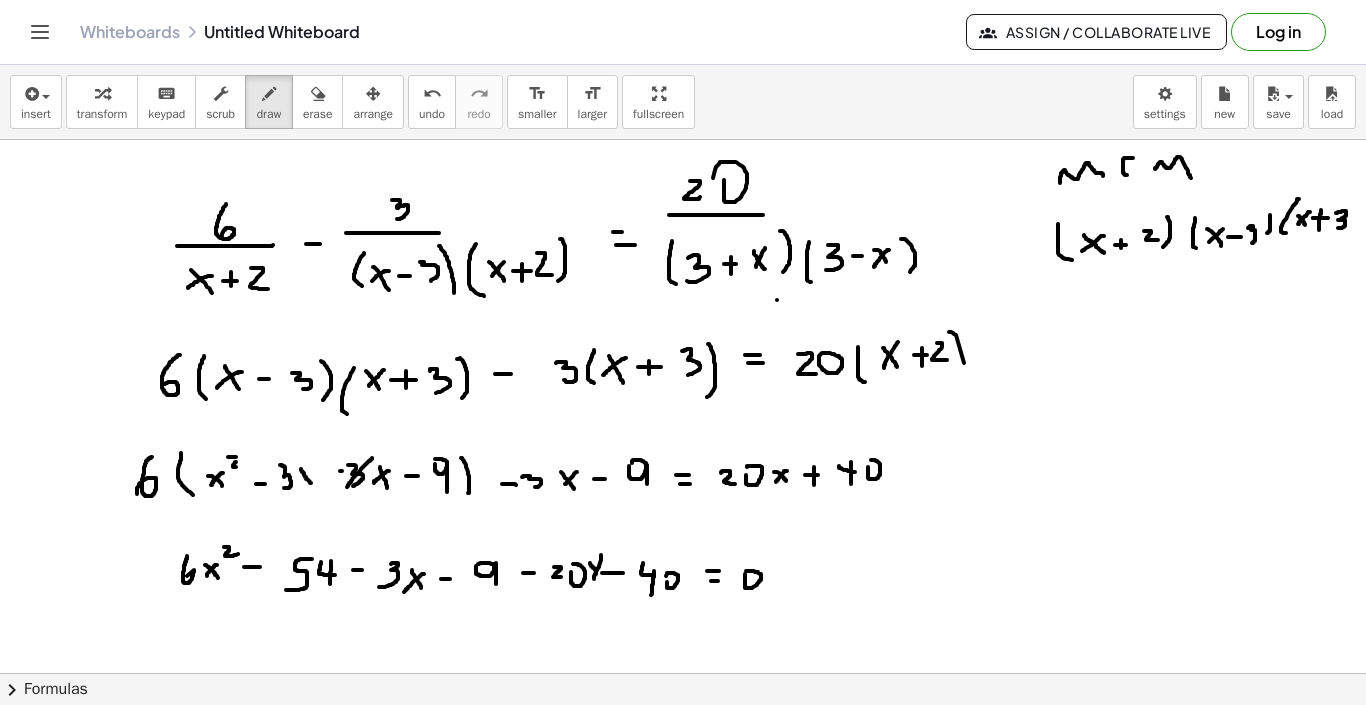 drag, startPoint x: 301, startPoint y: 469, endPoint x: 311, endPoint y: 483, distance: 17.20465 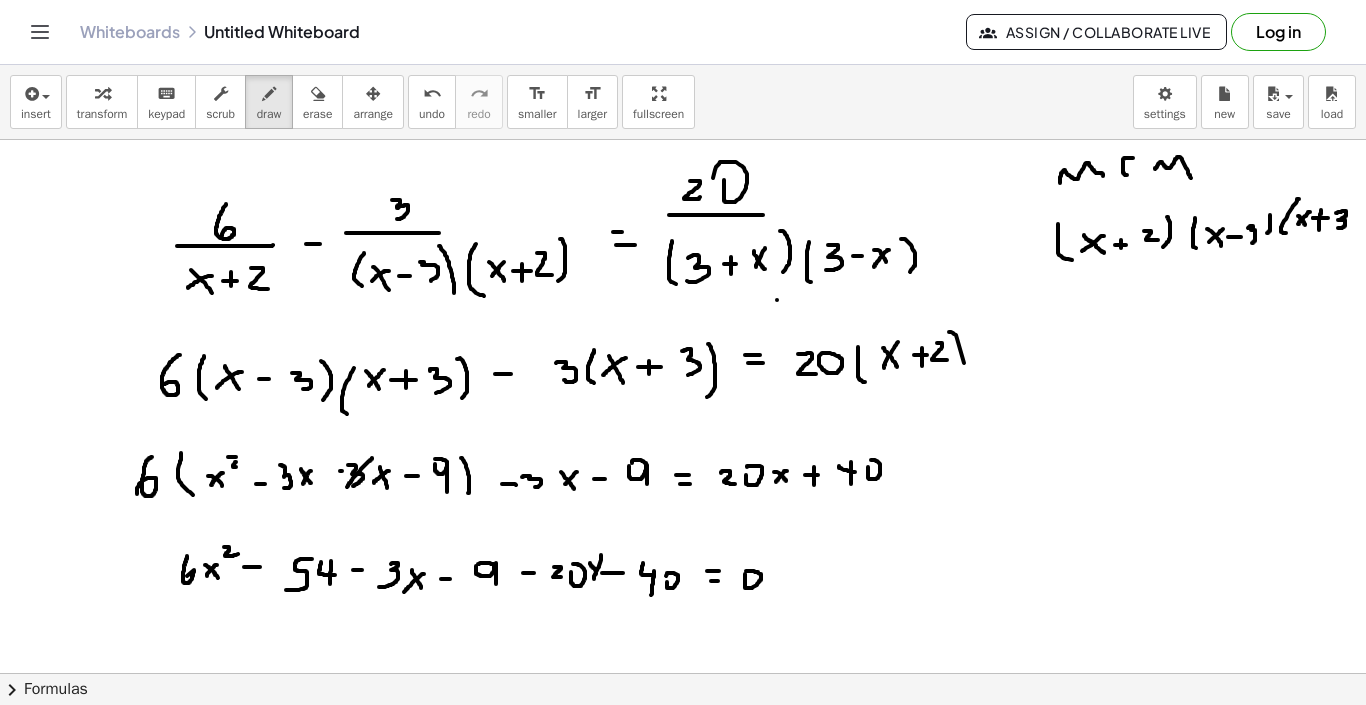 drag, startPoint x: 311, startPoint y: 471, endPoint x: 301, endPoint y: 483, distance: 15.6205 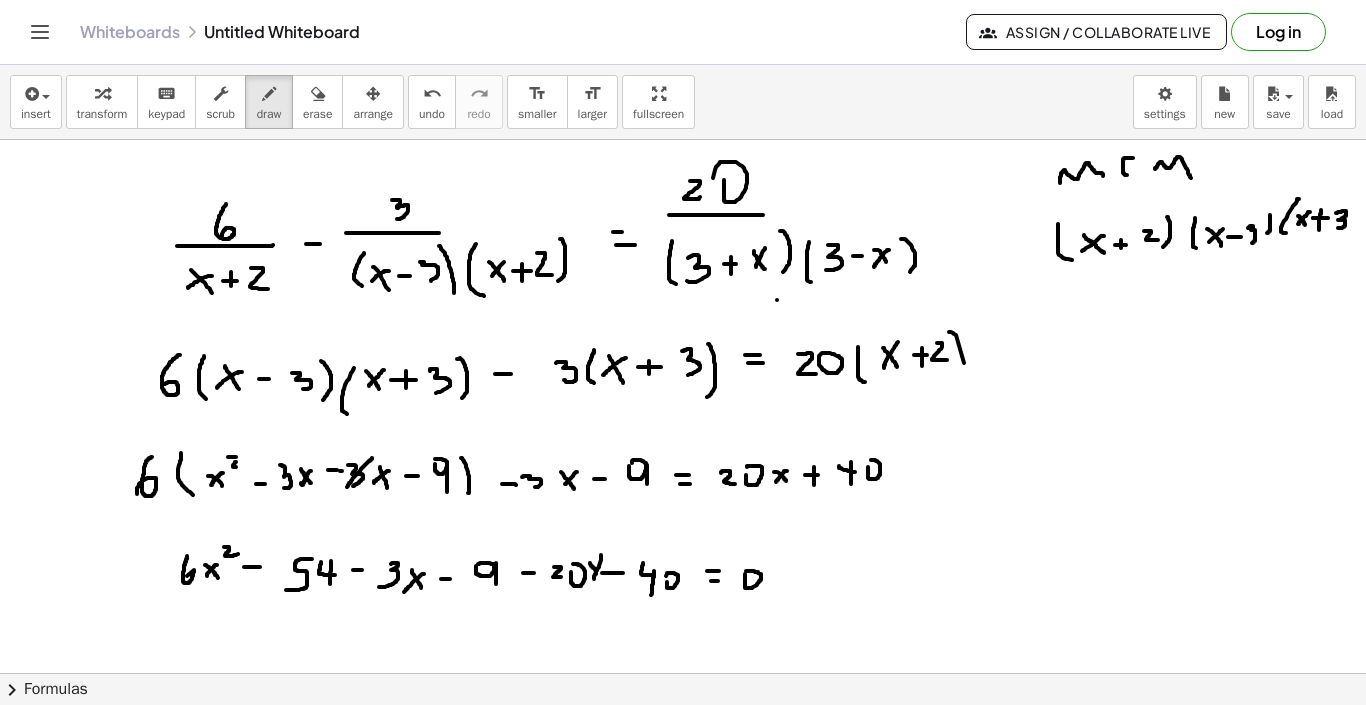 click at bounding box center [683, 590] 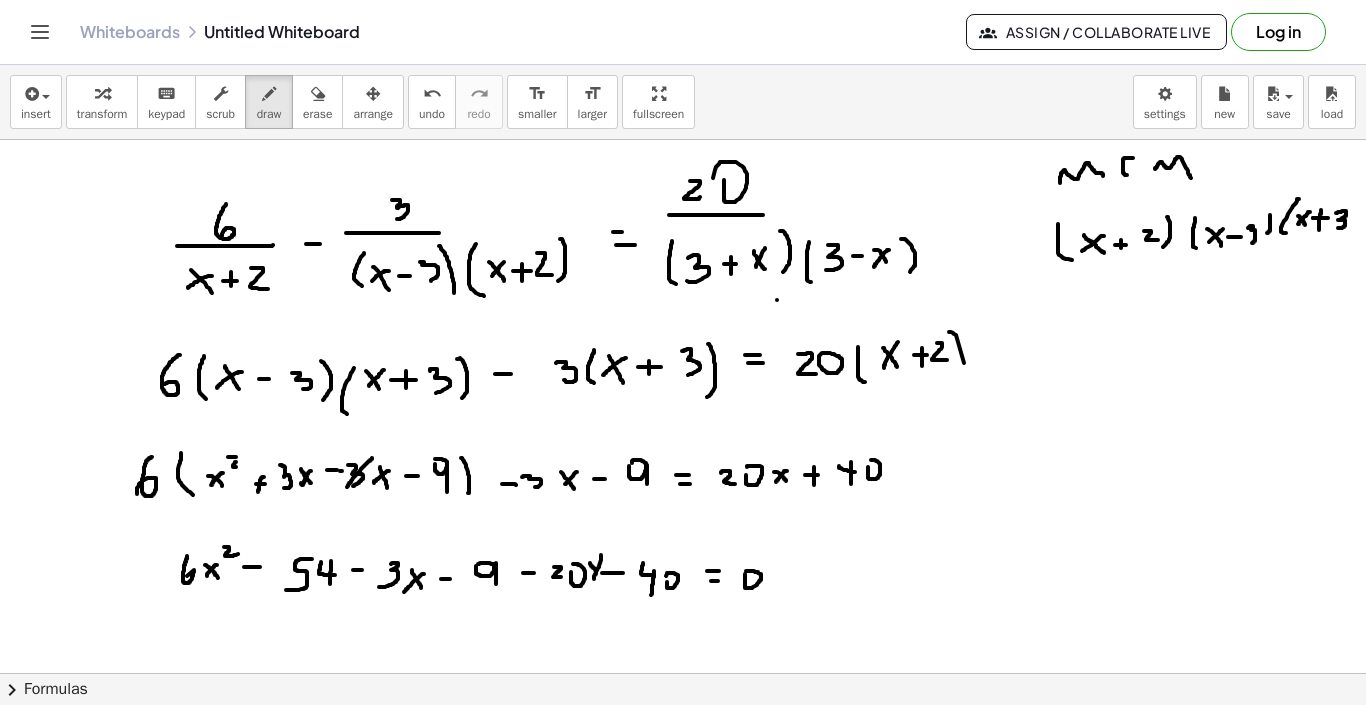 drag, startPoint x: 264, startPoint y: 477, endPoint x: 258, endPoint y: 491, distance: 15.231546 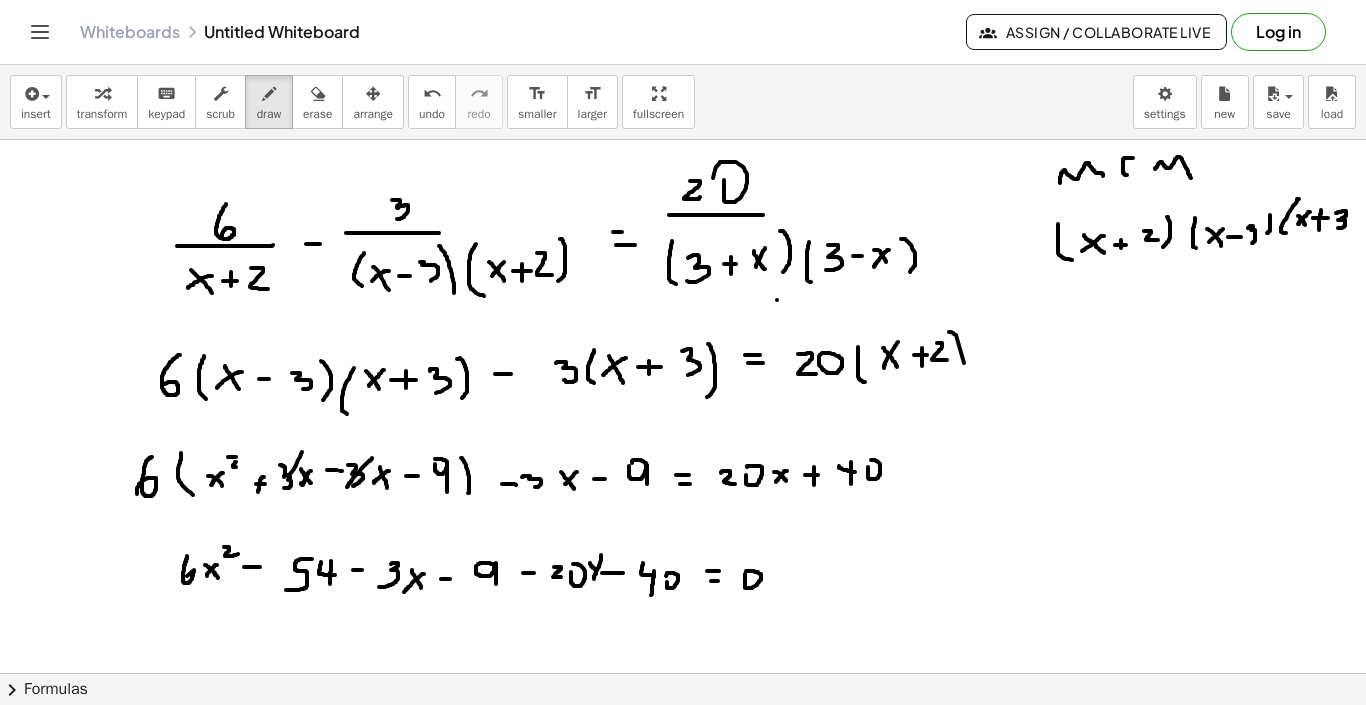 drag, startPoint x: 302, startPoint y: 452, endPoint x: 274, endPoint y: 508, distance: 62.609905 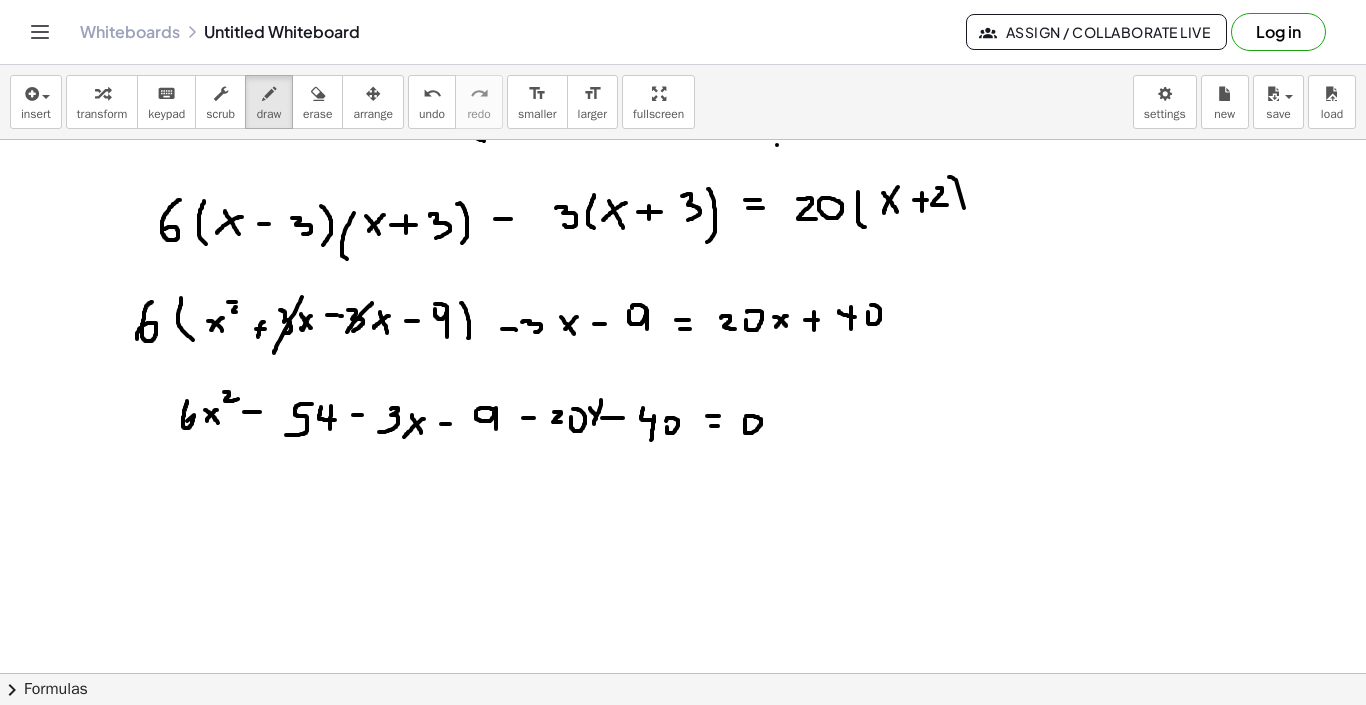 scroll, scrollTop: 598, scrollLeft: 0, axis: vertical 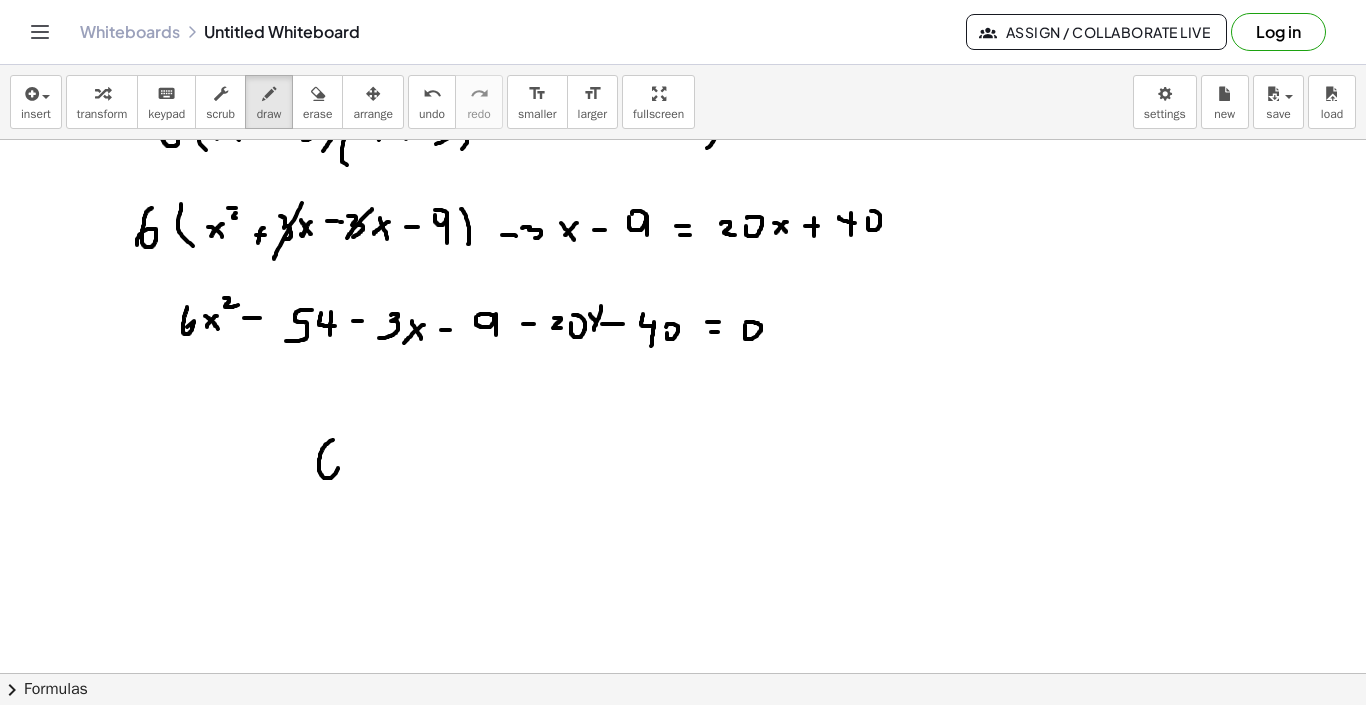 drag, startPoint x: 333, startPoint y: 440, endPoint x: 321, endPoint y: 478, distance: 39.849716 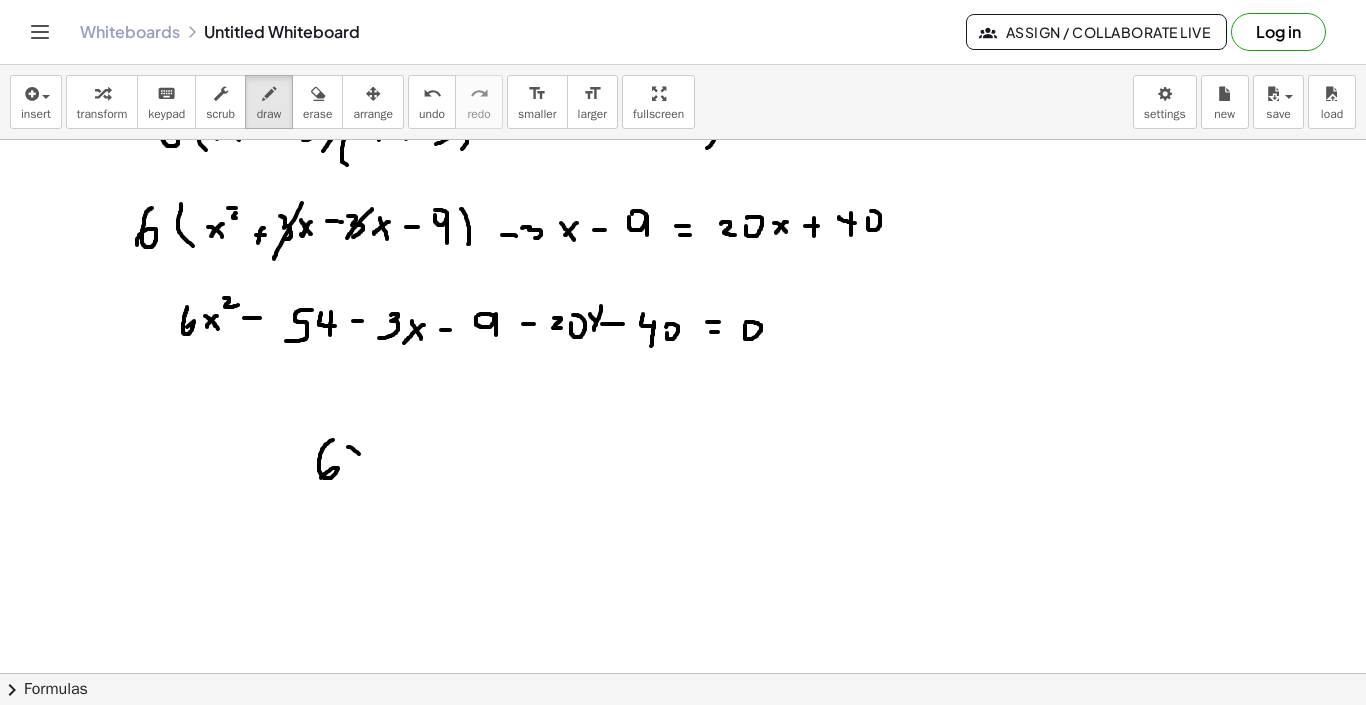 drag, startPoint x: 348, startPoint y: 447, endPoint x: 371, endPoint y: 461, distance: 26.925823 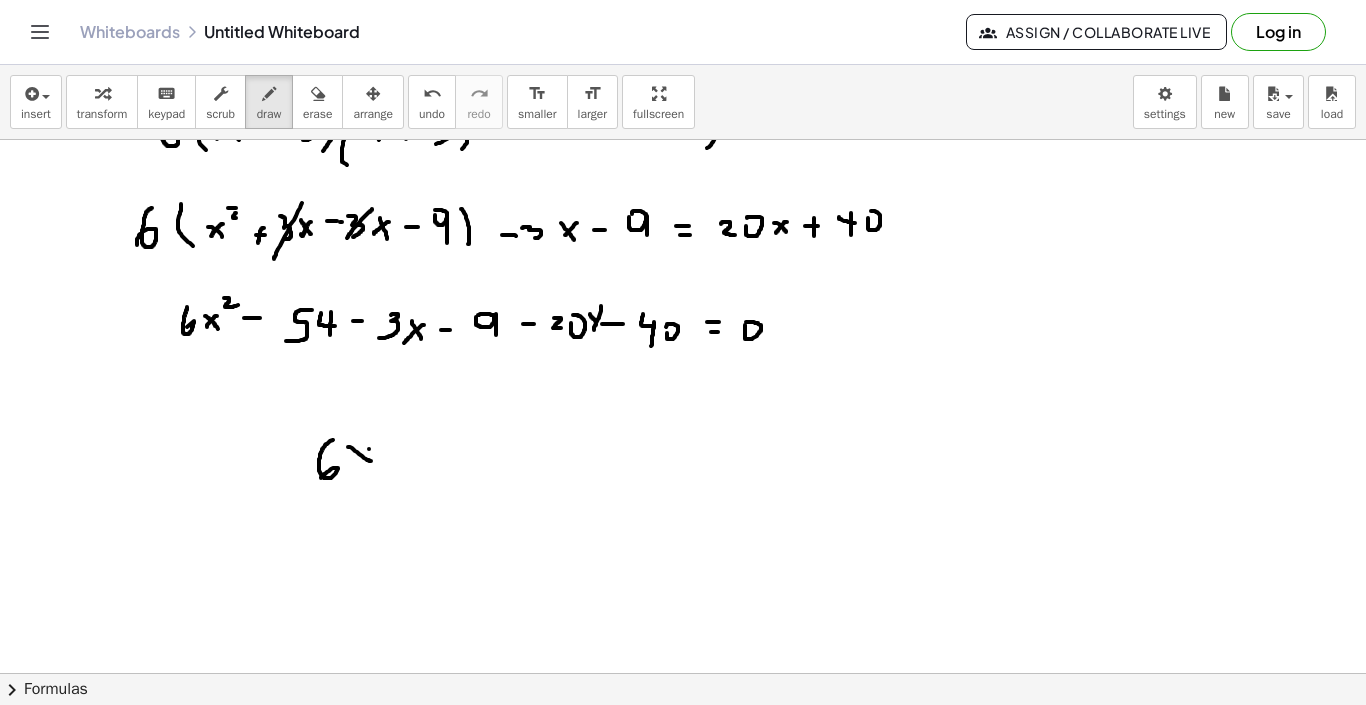 drag, startPoint x: 369, startPoint y: 449, endPoint x: 351, endPoint y: 464, distance: 23.43075 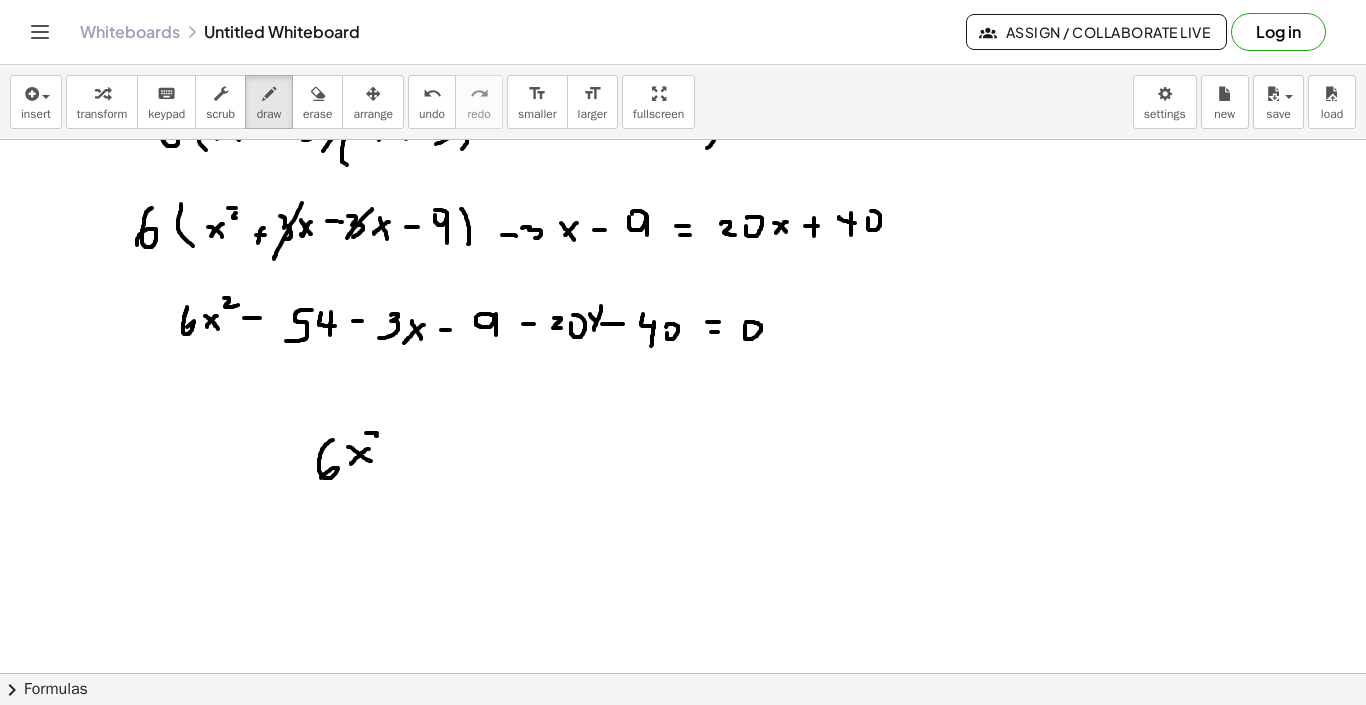 drag, startPoint x: 366, startPoint y: 433, endPoint x: 387, endPoint y: 436, distance: 21.213203 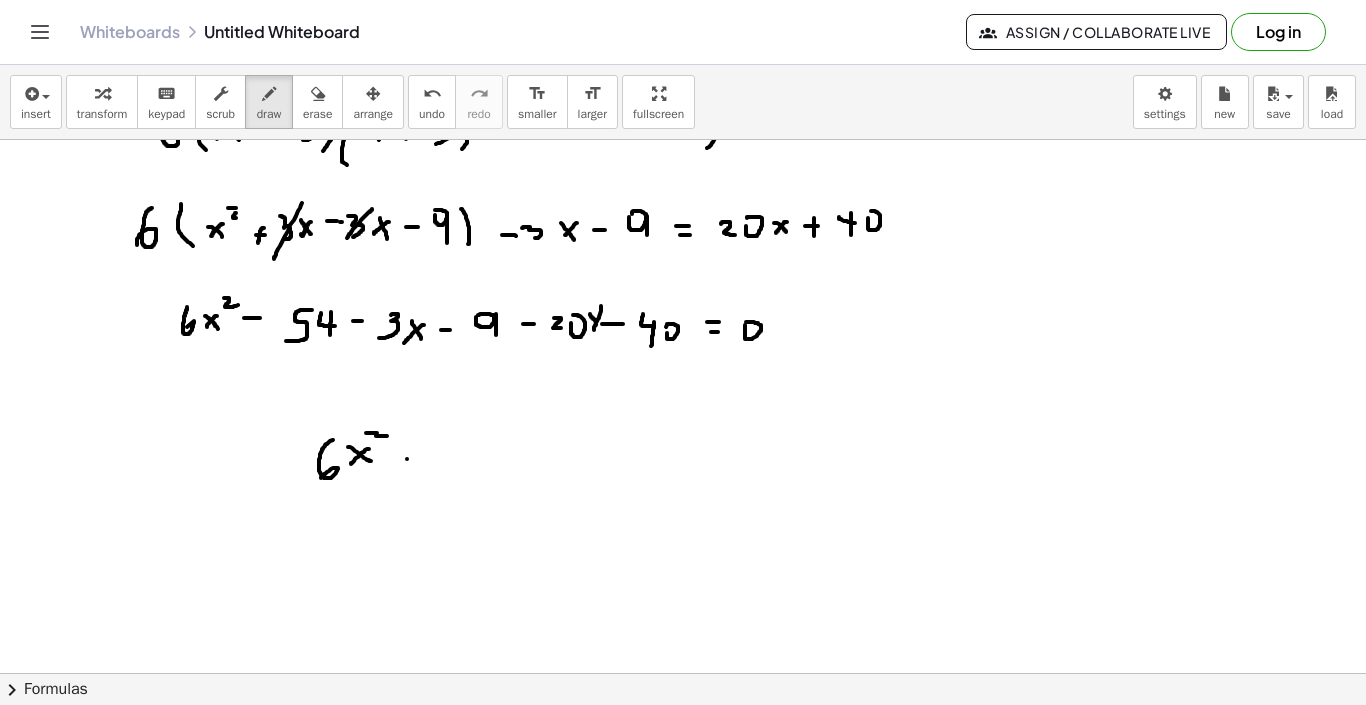 drag, startPoint x: 407, startPoint y: 459, endPoint x: 417, endPoint y: 454, distance: 11.18034 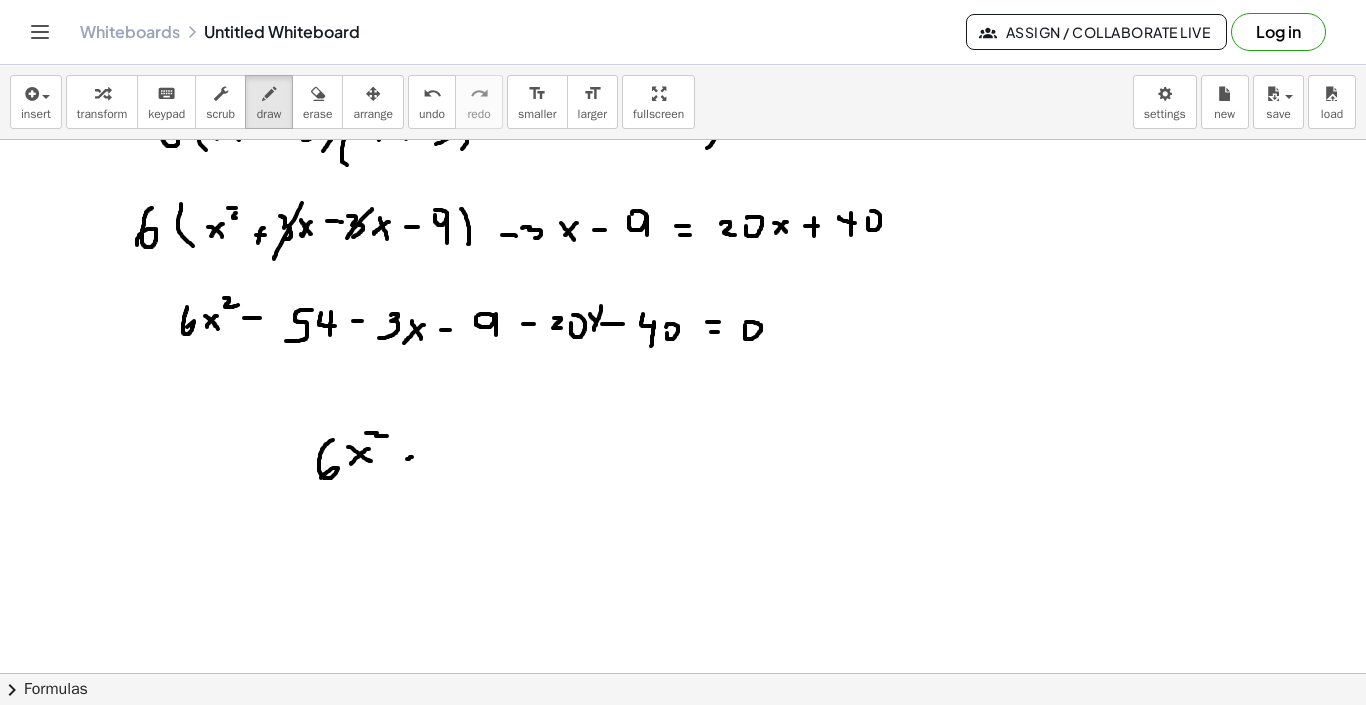 drag, startPoint x: 412, startPoint y: 457, endPoint x: 427, endPoint y: 456, distance: 15.033297 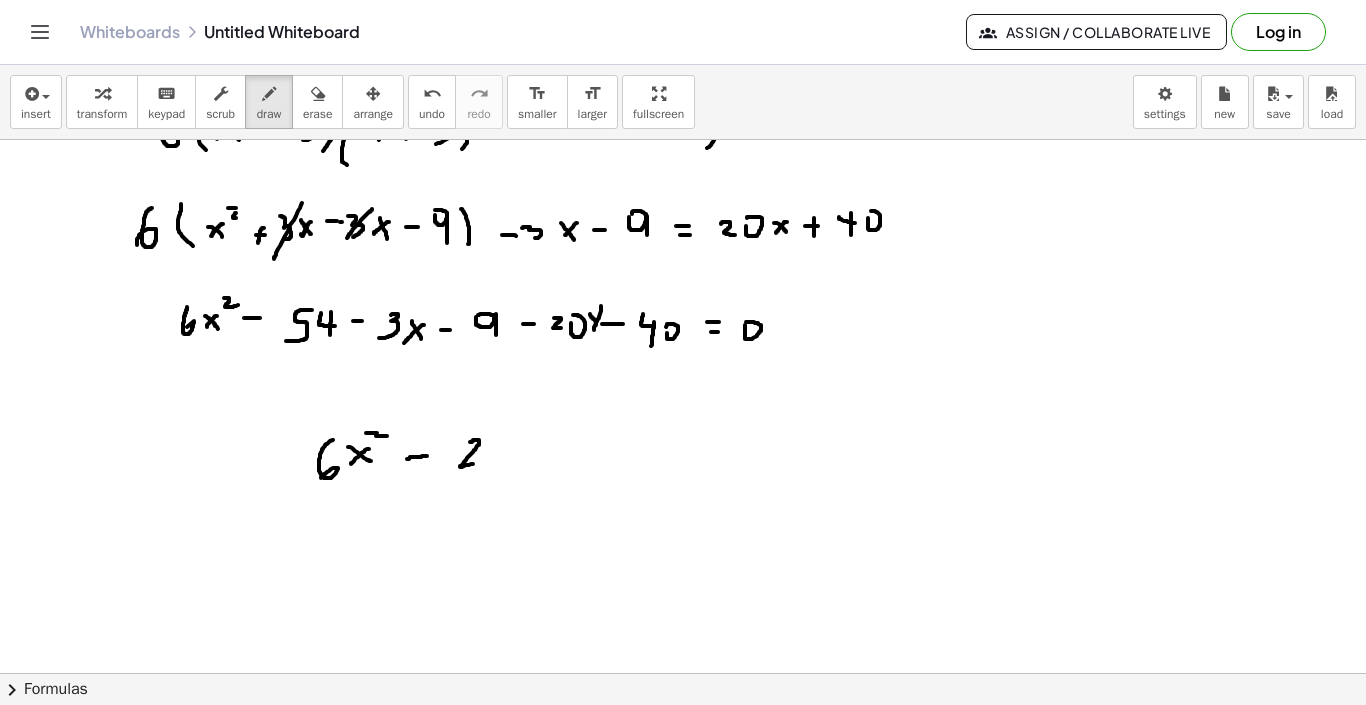 drag, startPoint x: 470, startPoint y: 442, endPoint x: 488, endPoint y: 460, distance: 25.455845 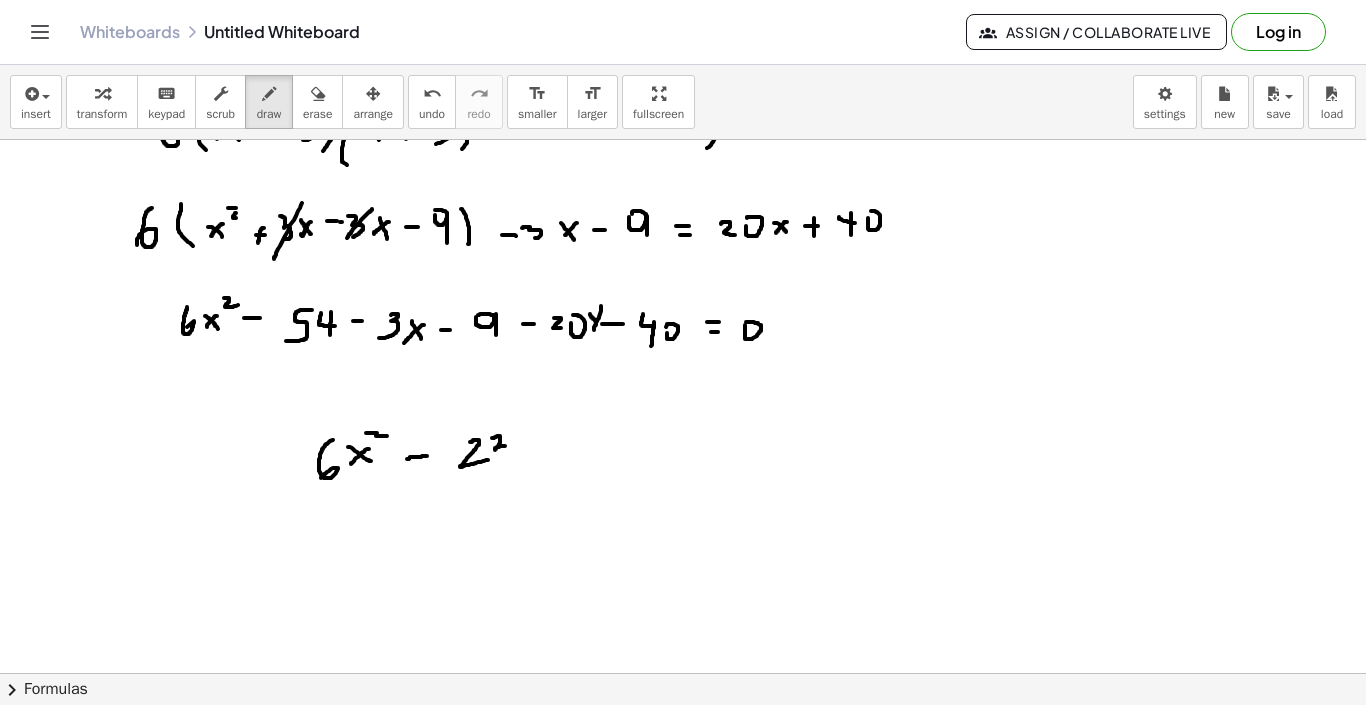 drag, startPoint x: 492, startPoint y: 438, endPoint x: 489, endPoint y: 470, distance: 32.140316 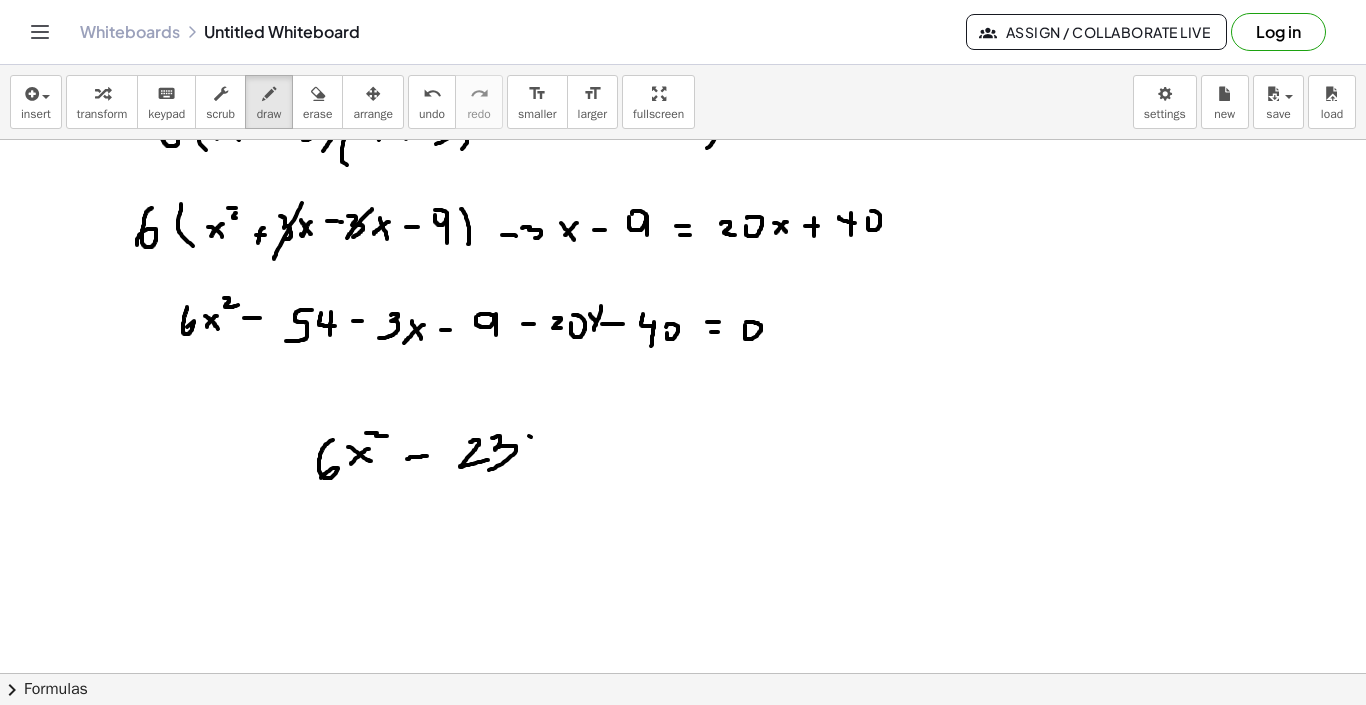drag, startPoint x: 529, startPoint y: 436, endPoint x: 547, endPoint y: 451, distance: 23.43075 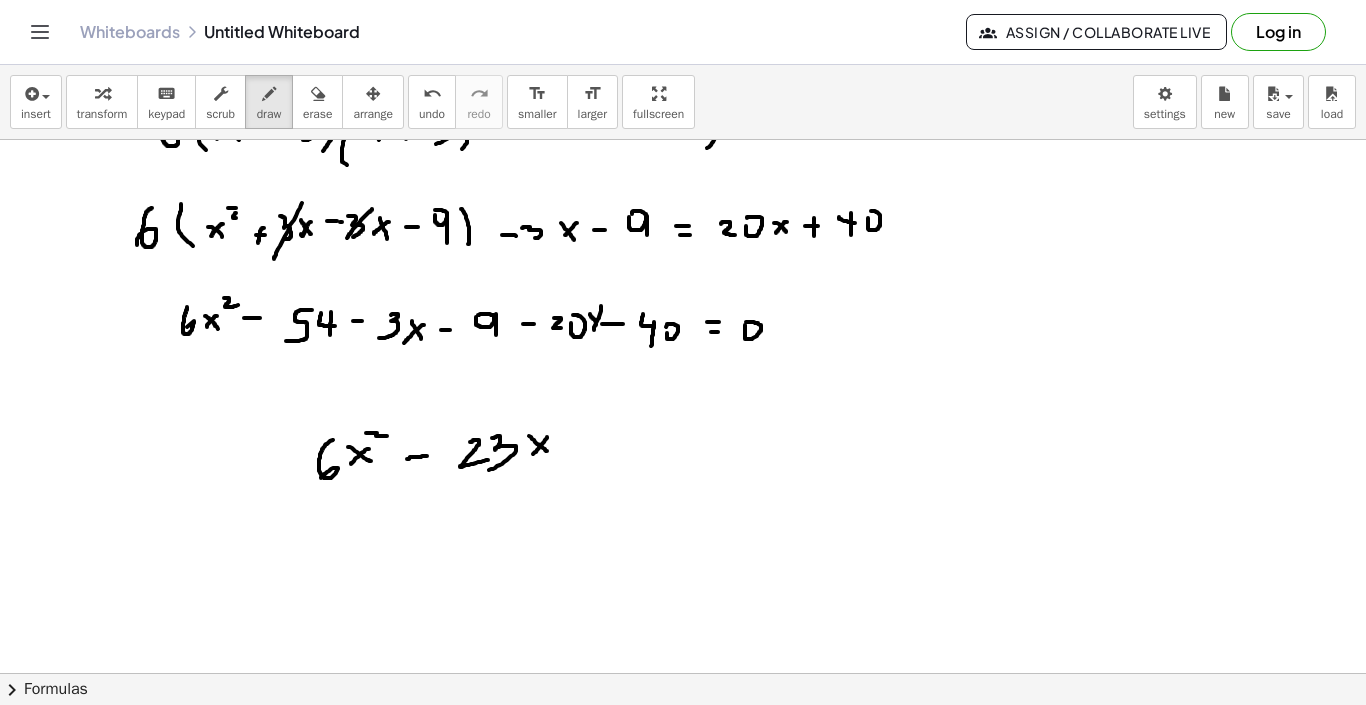 drag, startPoint x: 547, startPoint y: 437, endPoint x: 532, endPoint y: 455, distance: 23.43075 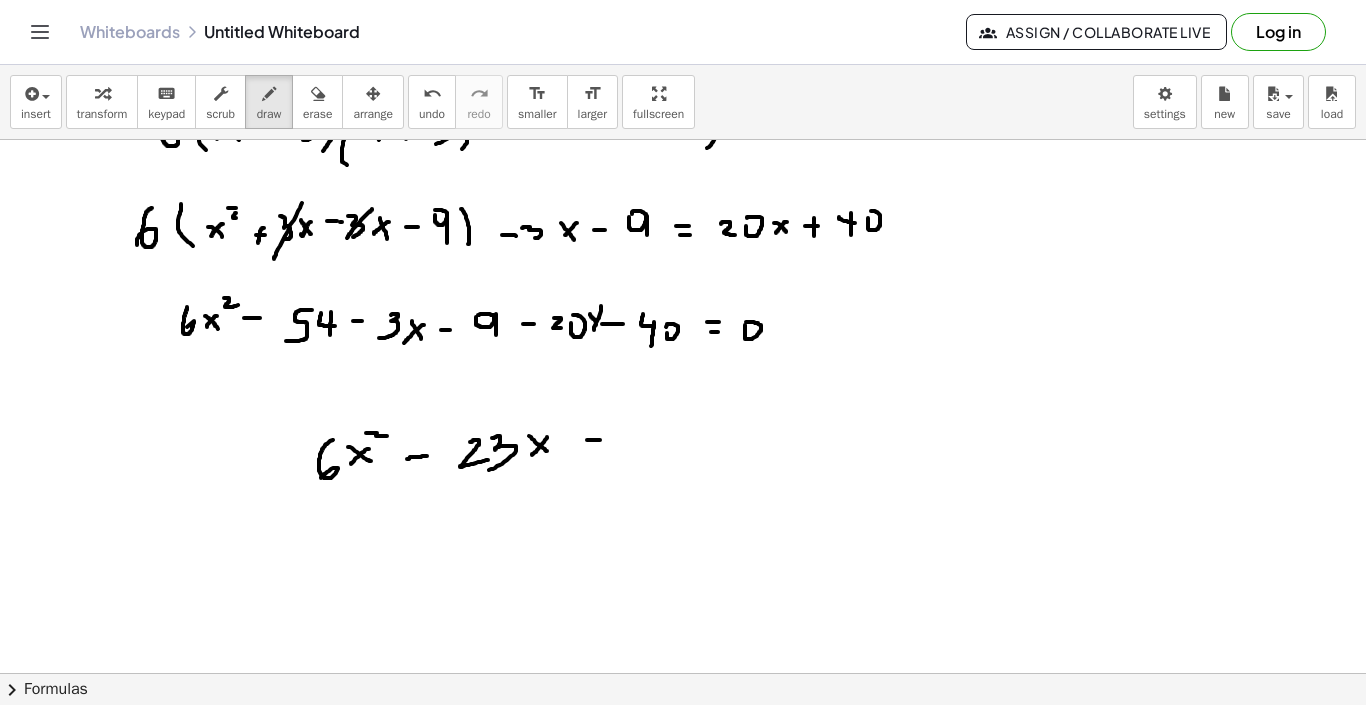 drag, startPoint x: 587, startPoint y: 440, endPoint x: 605, endPoint y: 440, distance: 18 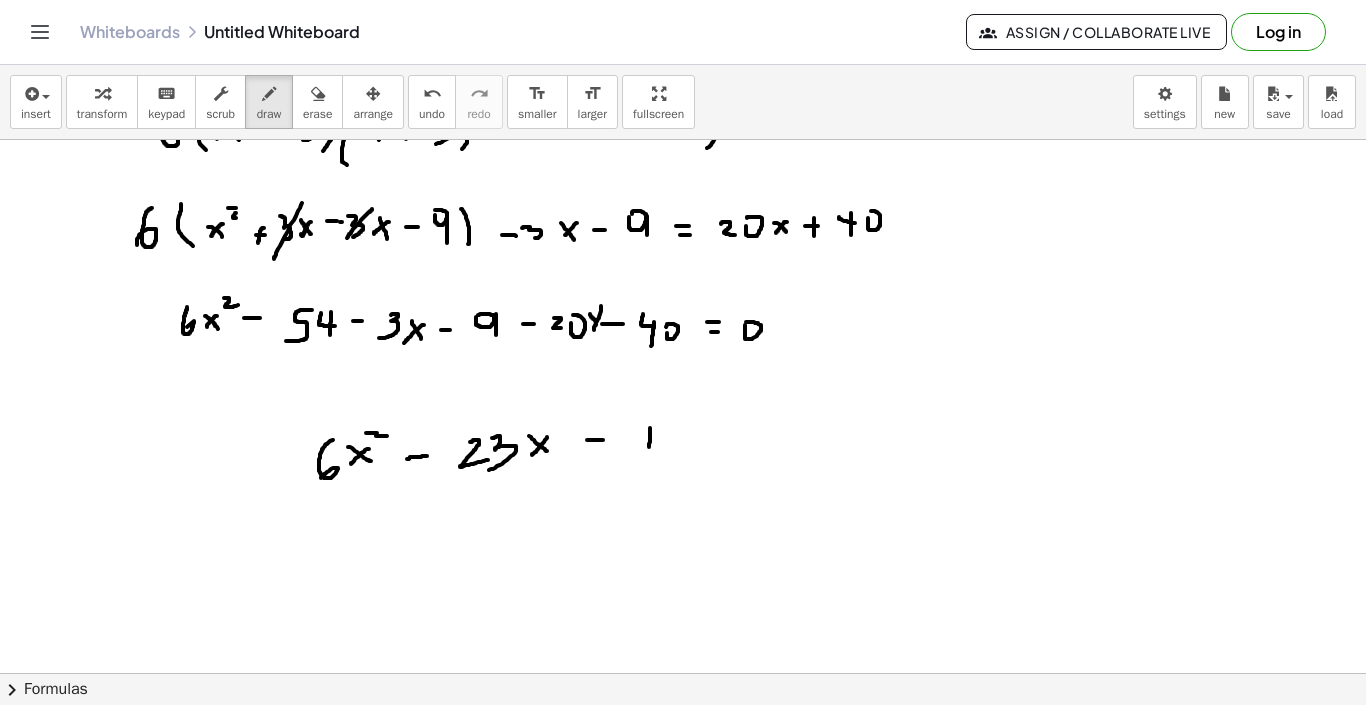 drag, startPoint x: 650, startPoint y: 428, endPoint x: 647, endPoint y: 456, distance: 28.160255 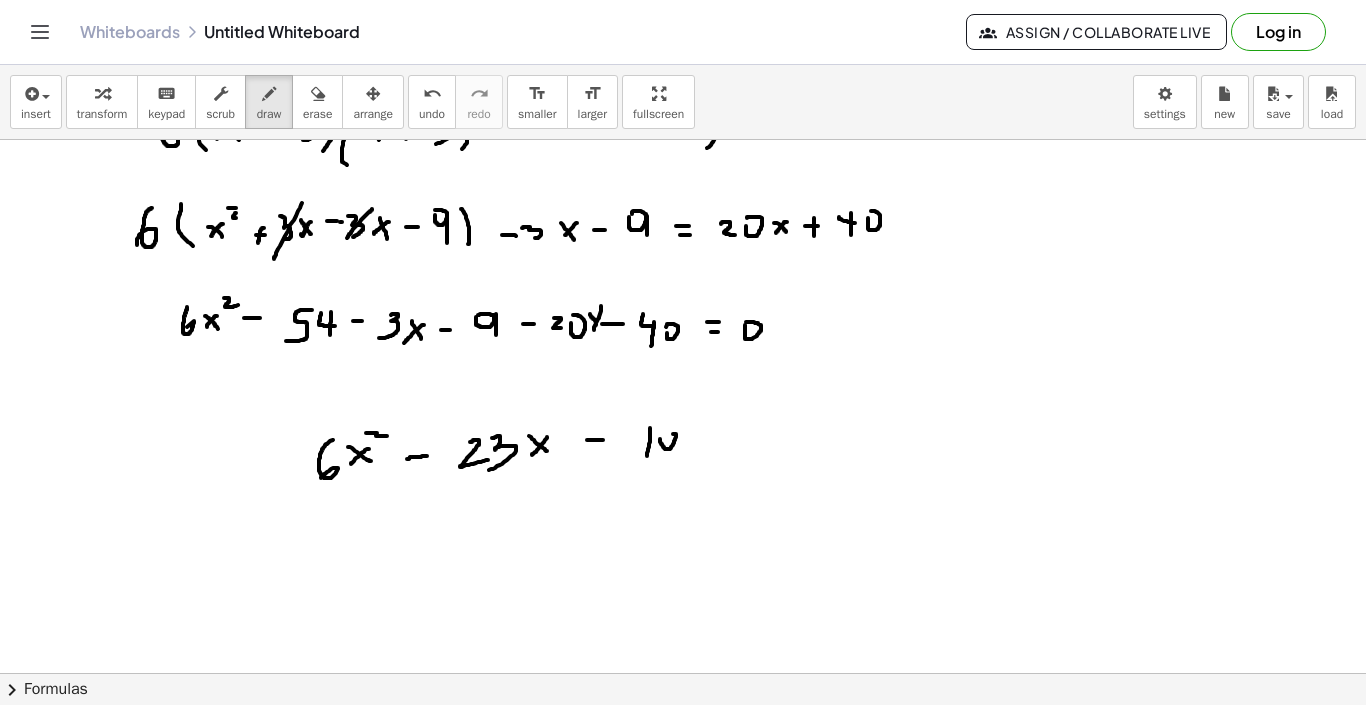click at bounding box center (683, 341) 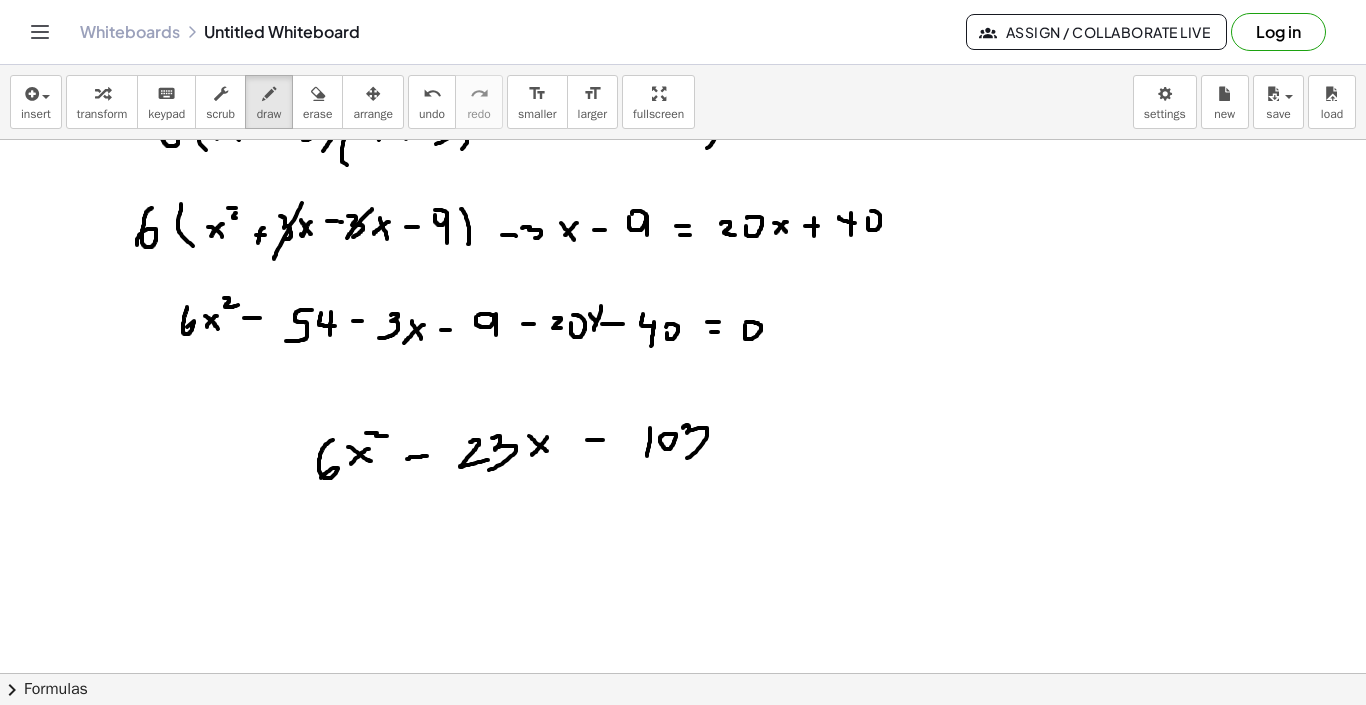 drag, startPoint x: 683, startPoint y: 428, endPoint x: 672, endPoint y: 462, distance: 35.735138 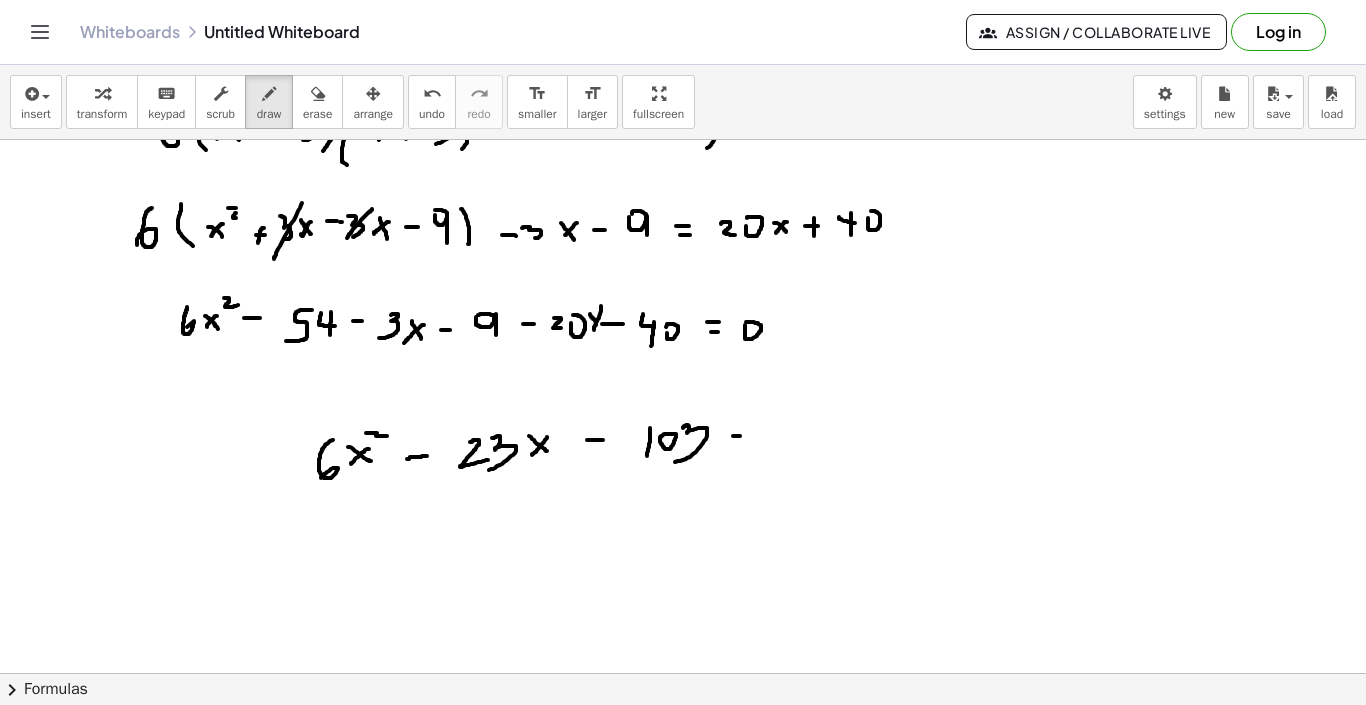 click at bounding box center (683, 341) 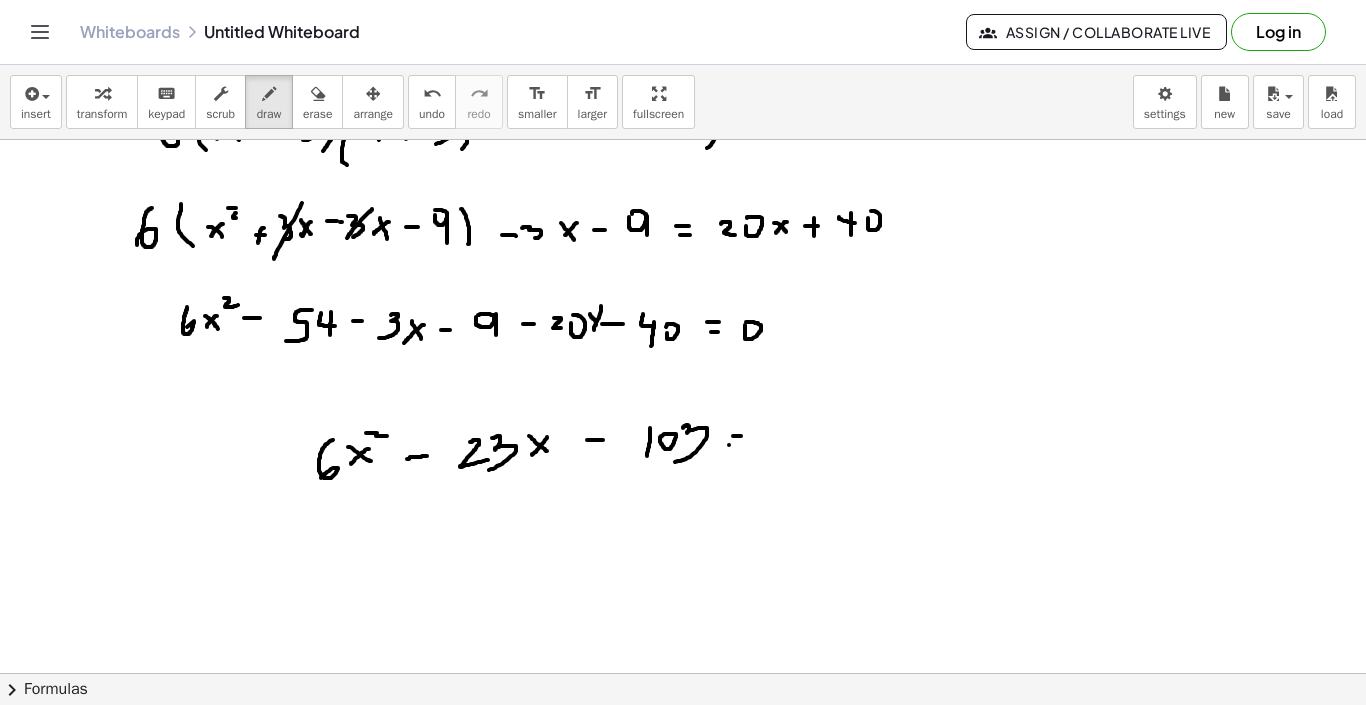 drag, startPoint x: 729, startPoint y: 445, endPoint x: 740, endPoint y: 445, distance: 11 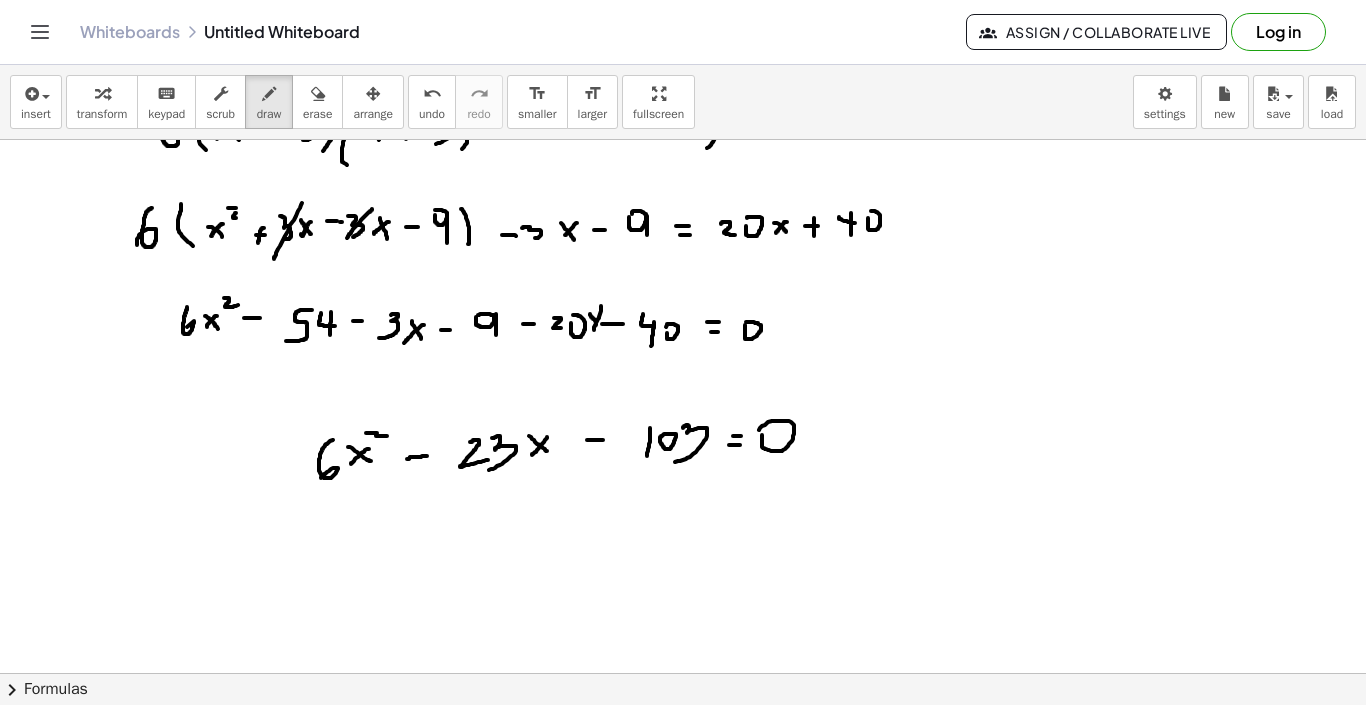 click at bounding box center [683, 341] 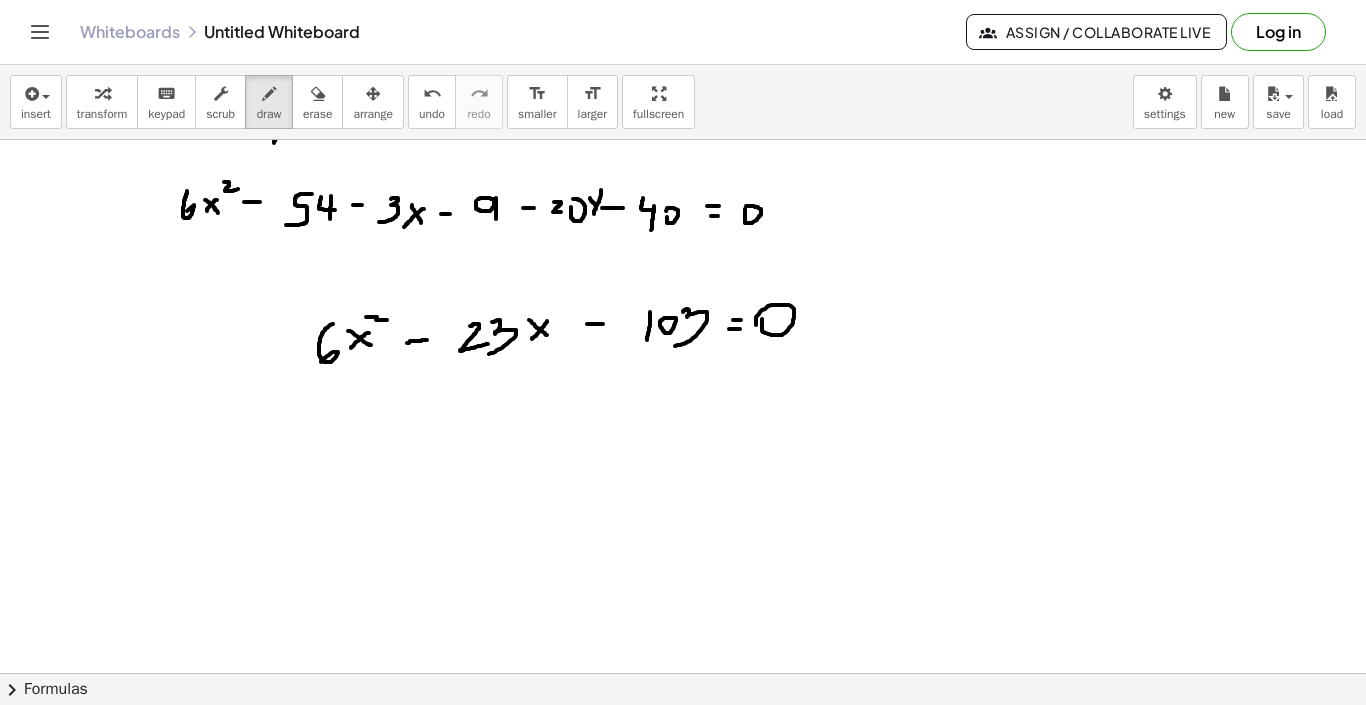 scroll, scrollTop: 719, scrollLeft: 0, axis: vertical 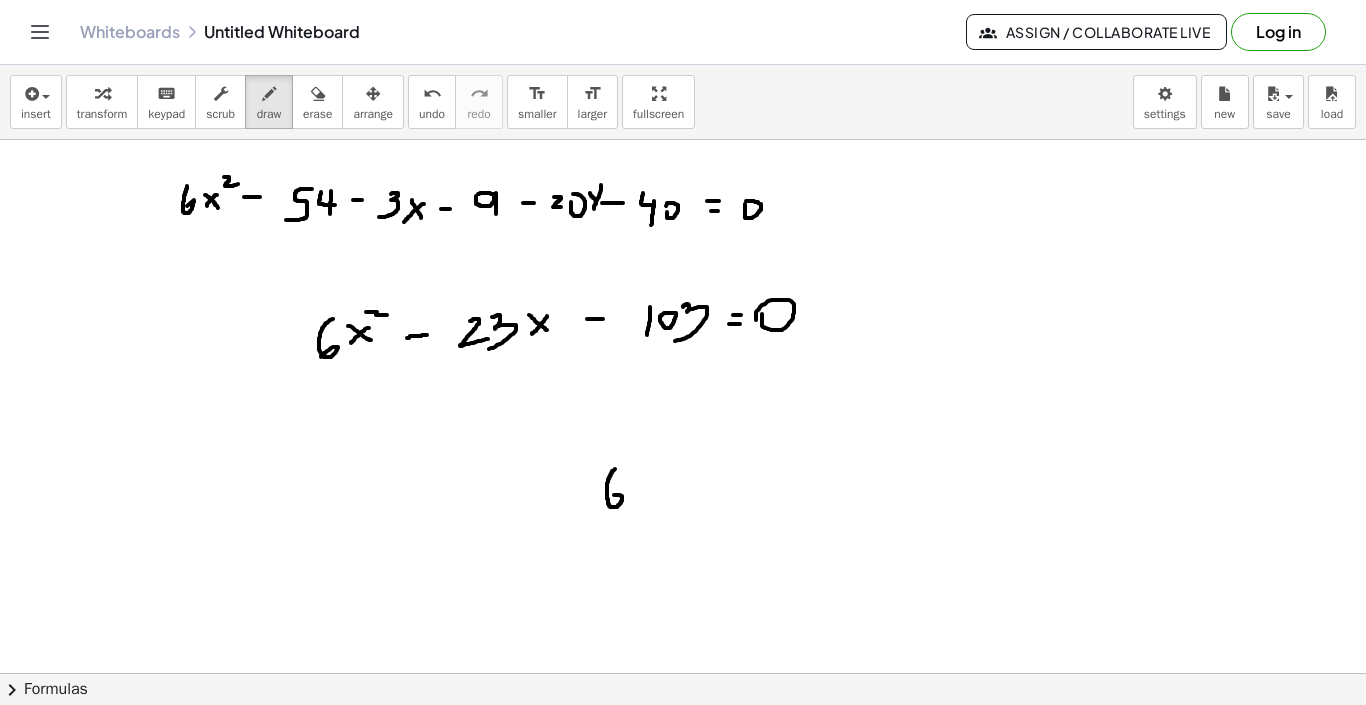 drag, startPoint x: 615, startPoint y: 469, endPoint x: 614, endPoint y: 495, distance: 26.019224 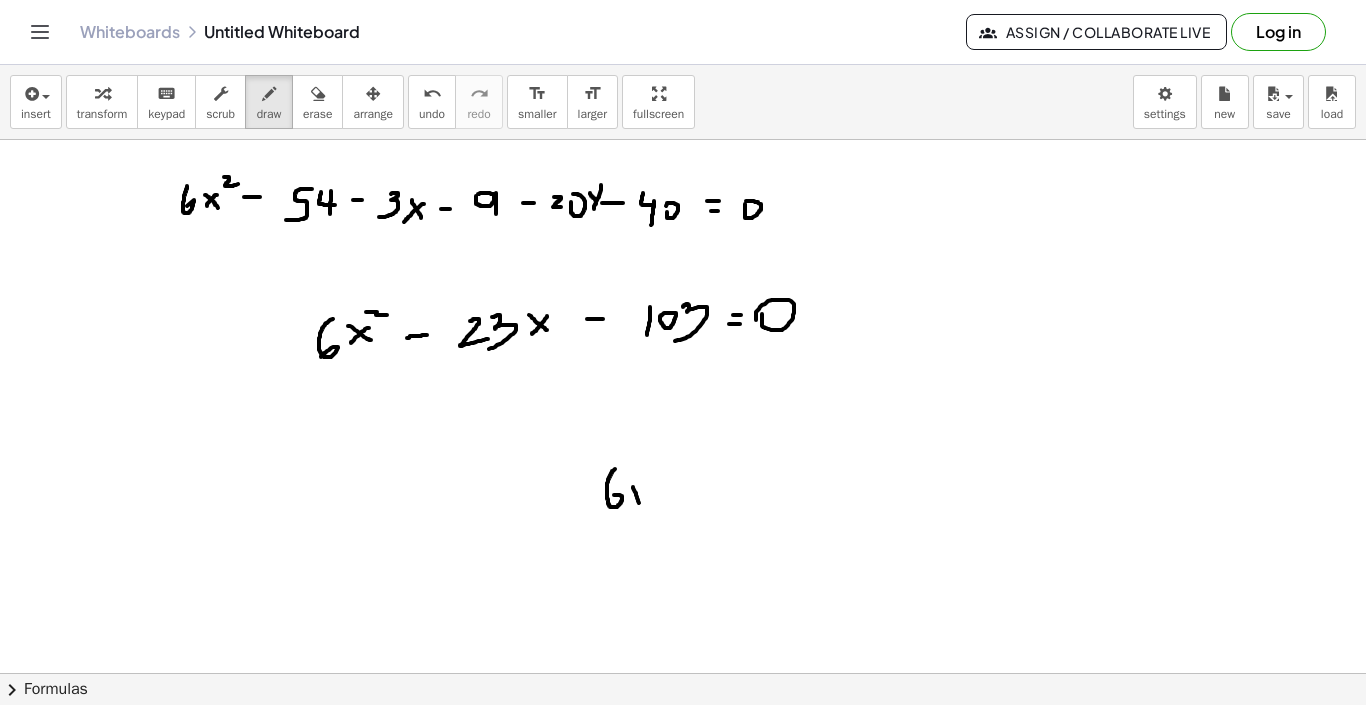 drag, startPoint x: 633, startPoint y: 488, endPoint x: 642, endPoint y: 508, distance: 21.931713 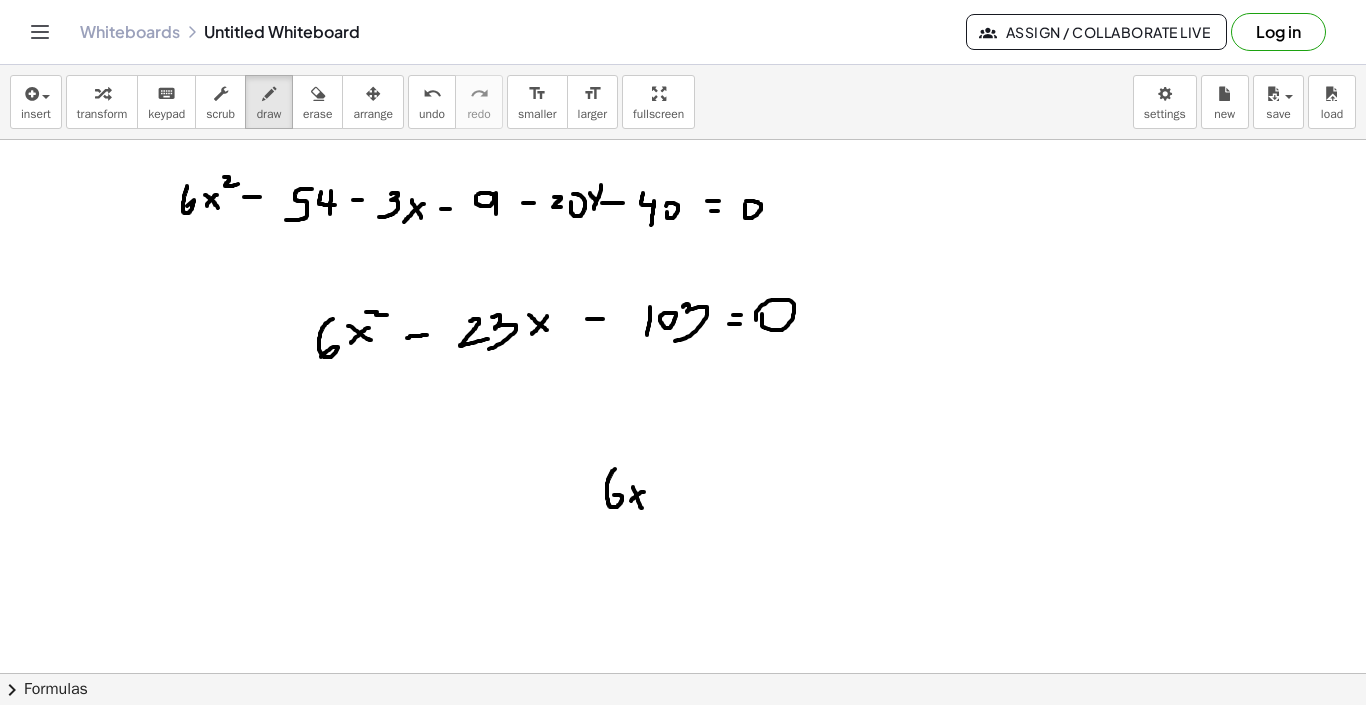 drag, startPoint x: 644, startPoint y: 492, endPoint x: 631, endPoint y: 501, distance: 15.811388 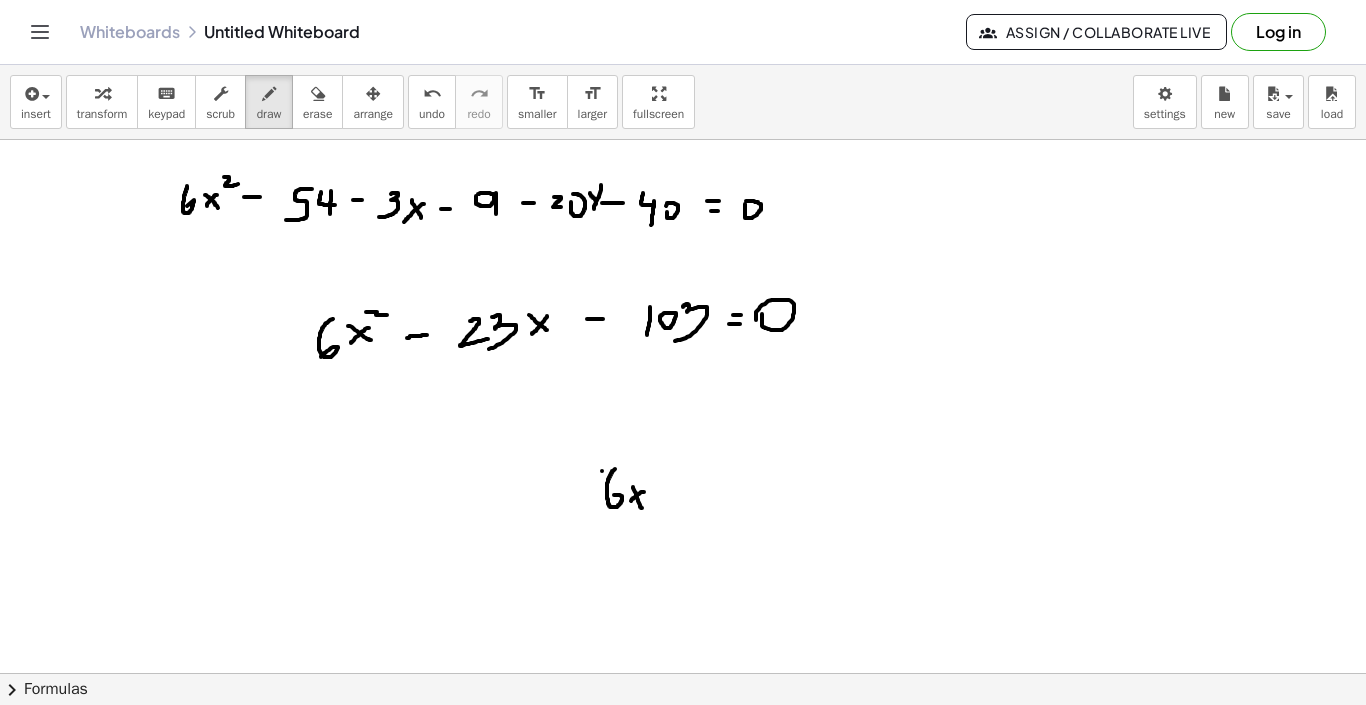 drag, startPoint x: 602, startPoint y: 471, endPoint x: 593, endPoint y: 513, distance: 42.953465 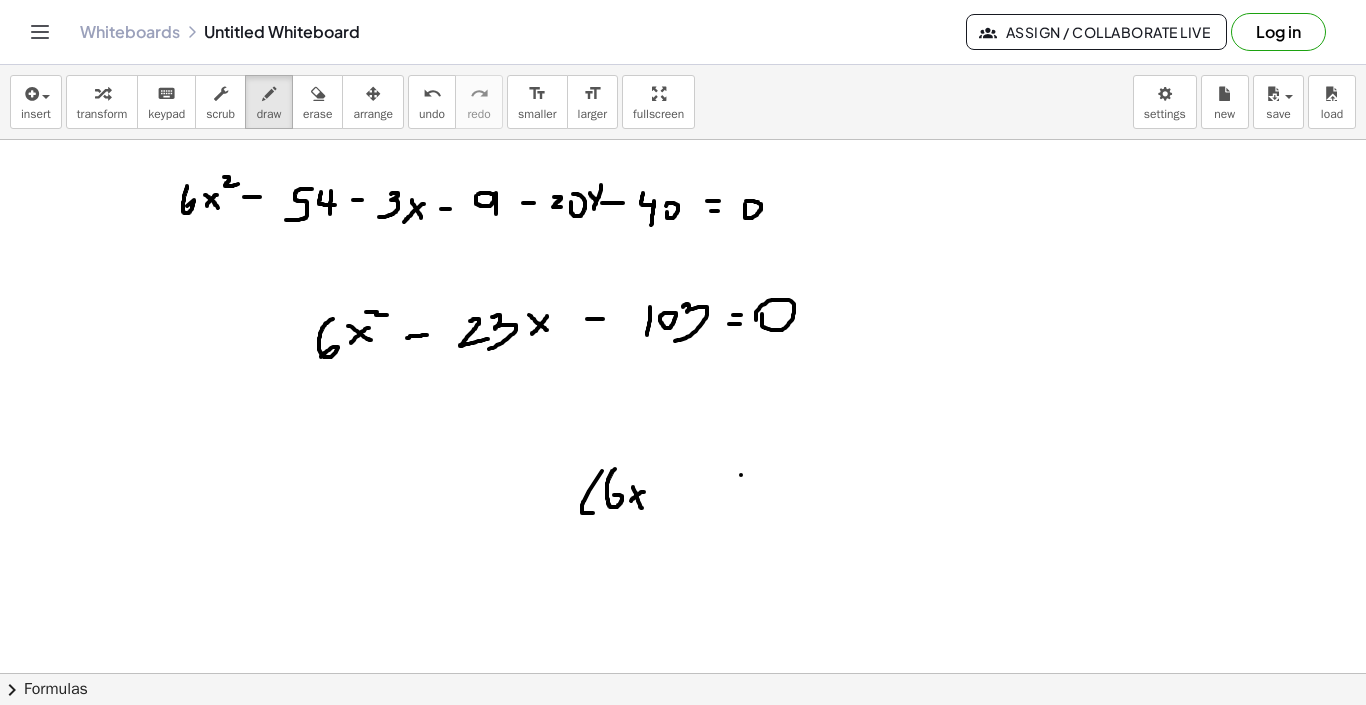 drag, startPoint x: 741, startPoint y: 475, endPoint x: 732, endPoint y: 524, distance: 49.819675 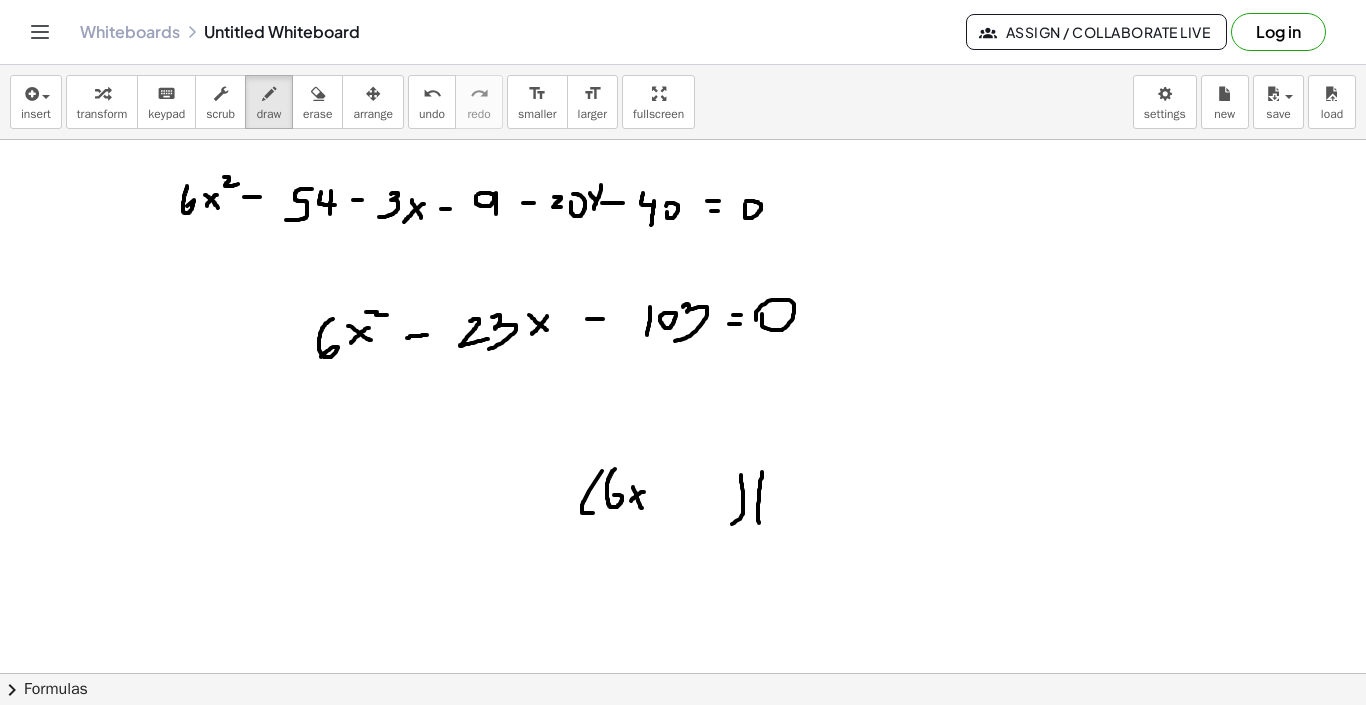 drag, startPoint x: 762, startPoint y: 473, endPoint x: 766, endPoint y: 526, distance: 53.15073 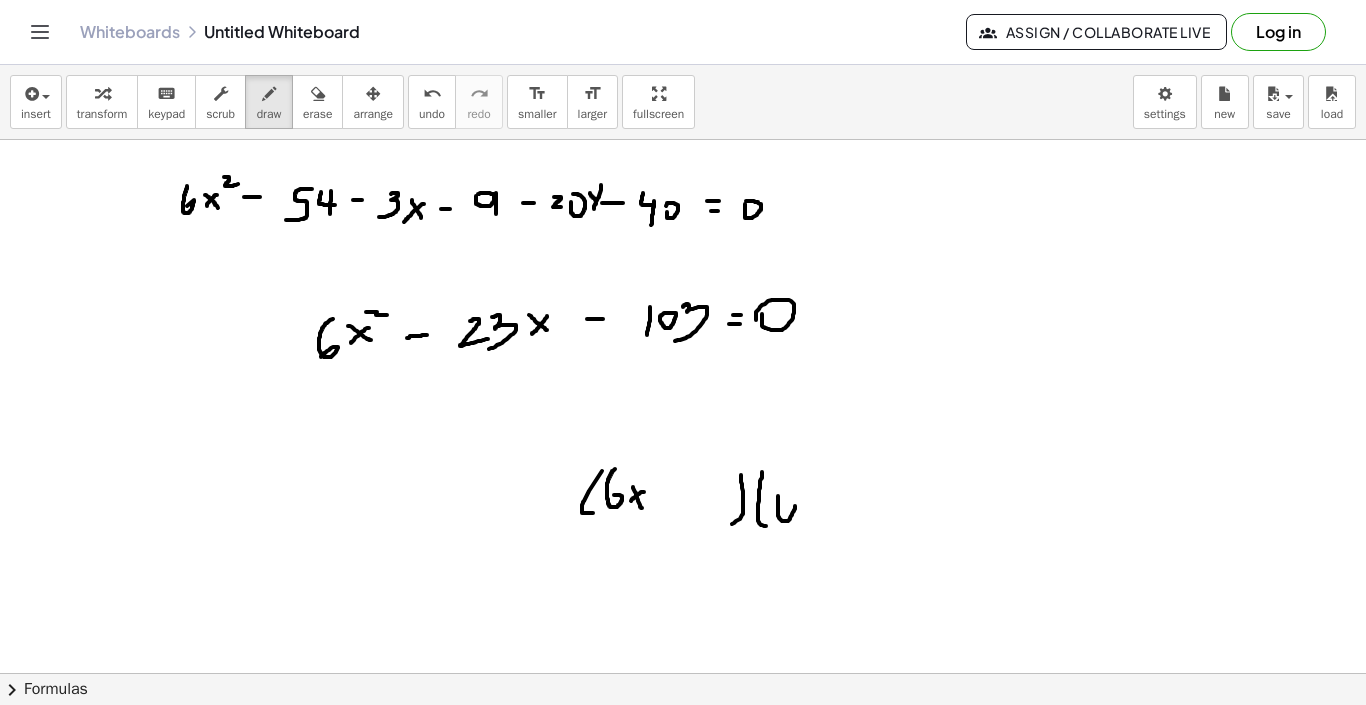 drag, startPoint x: 778, startPoint y: 496, endPoint x: 789, endPoint y: 515, distance: 21.954498 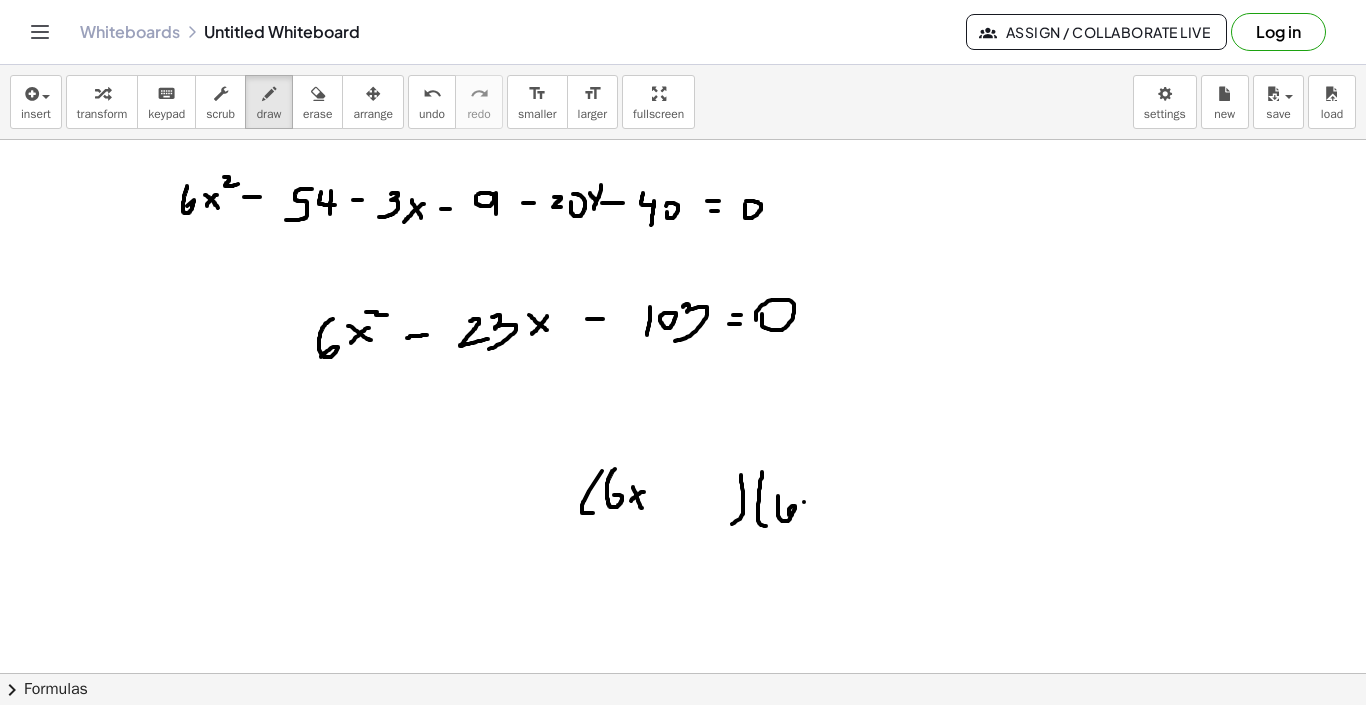 drag, startPoint x: 804, startPoint y: 502, endPoint x: 816, endPoint y: 502, distance: 12 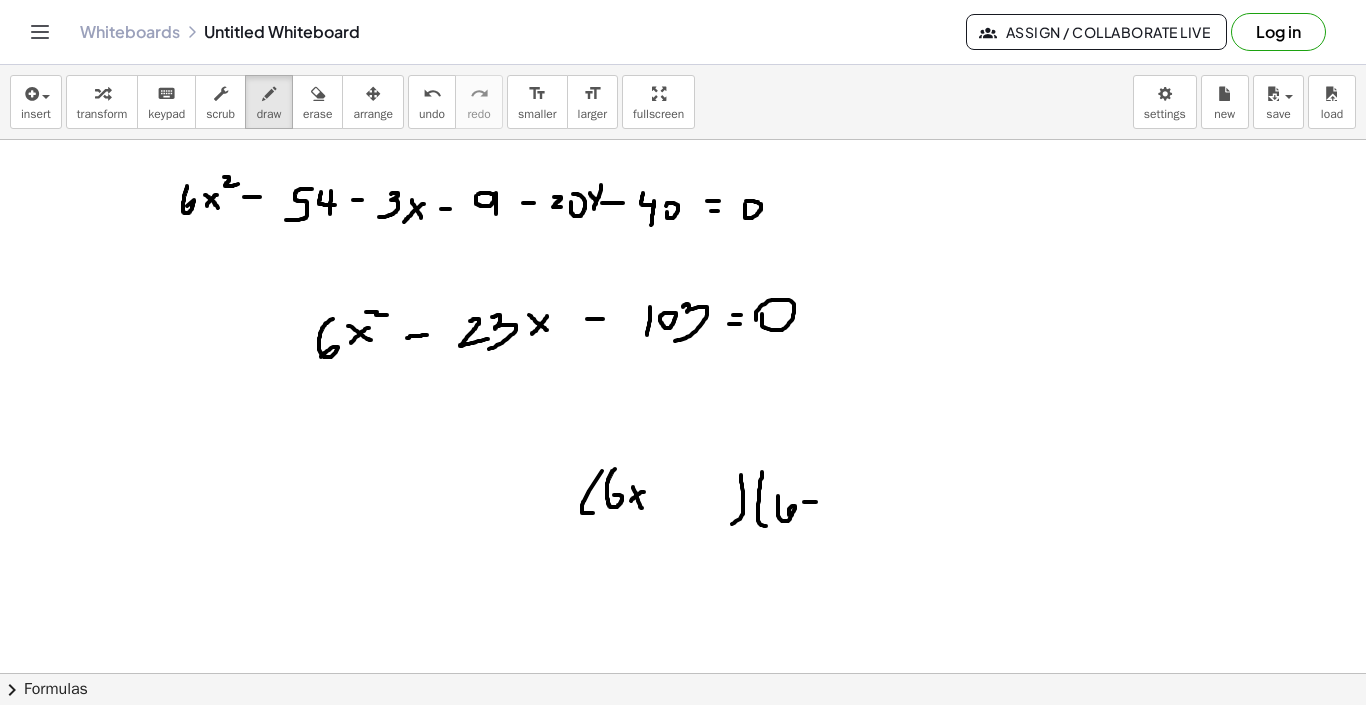 drag, startPoint x: 812, startPoint y: 502, endPoint x: 817, endPoint y: 511, distance: 10.29563 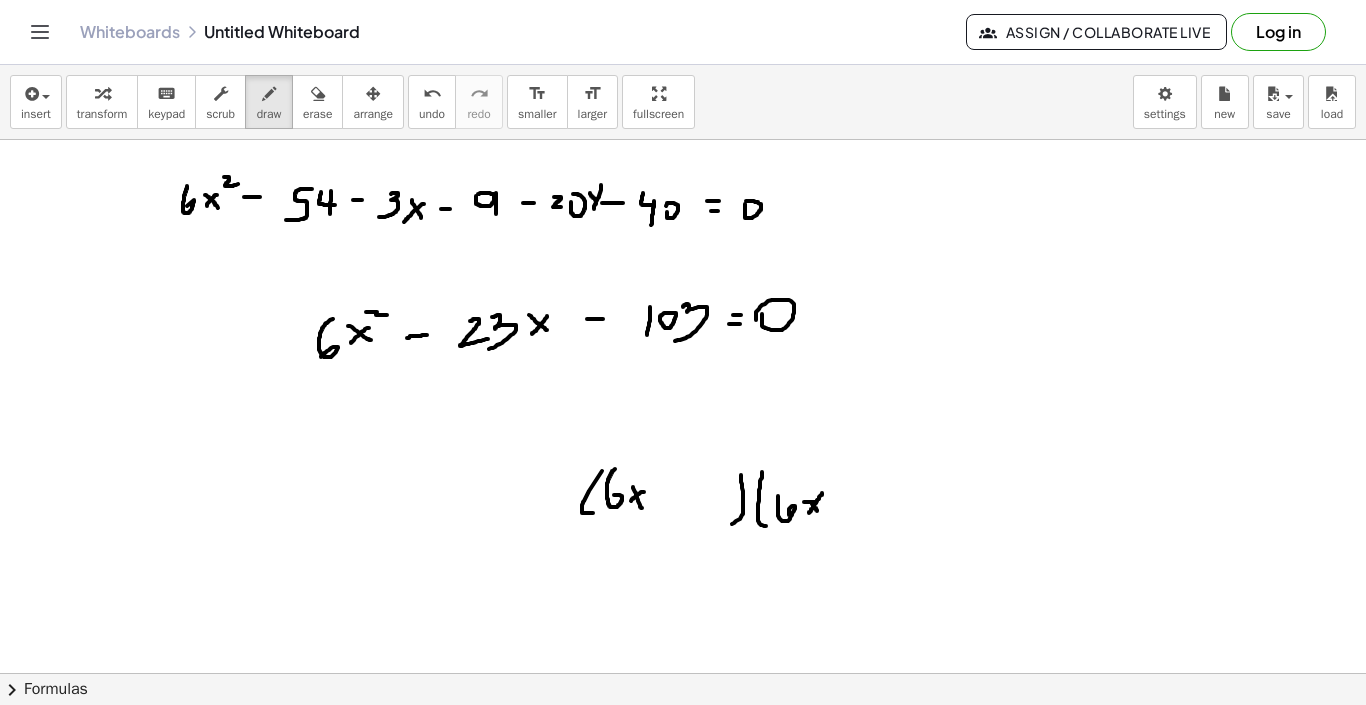 drag, startPoint x: 822, startPoint y: 493, endPoint x: 809, endPoint y: 513, distance: 23.853722 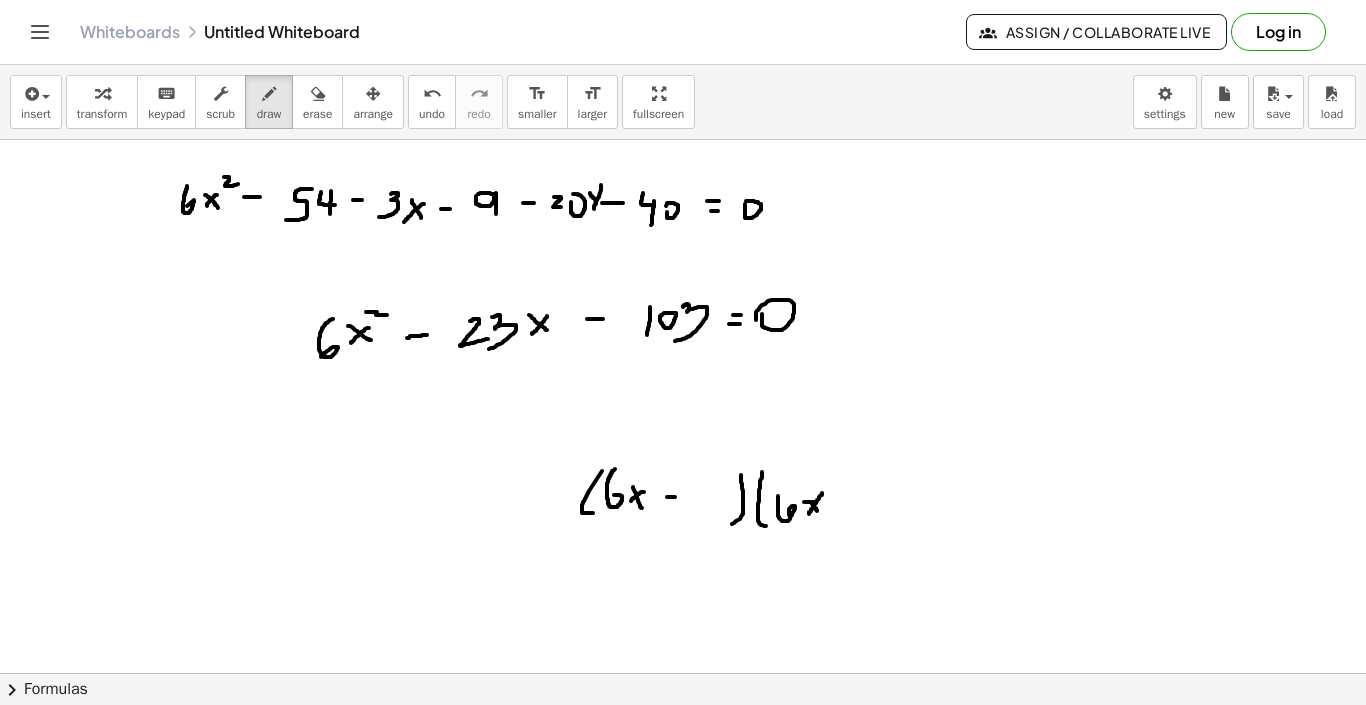 drag, startPoint x: 667, startPoint y: 497, endPoint x: 680, endPoint y: 497, distance: 13 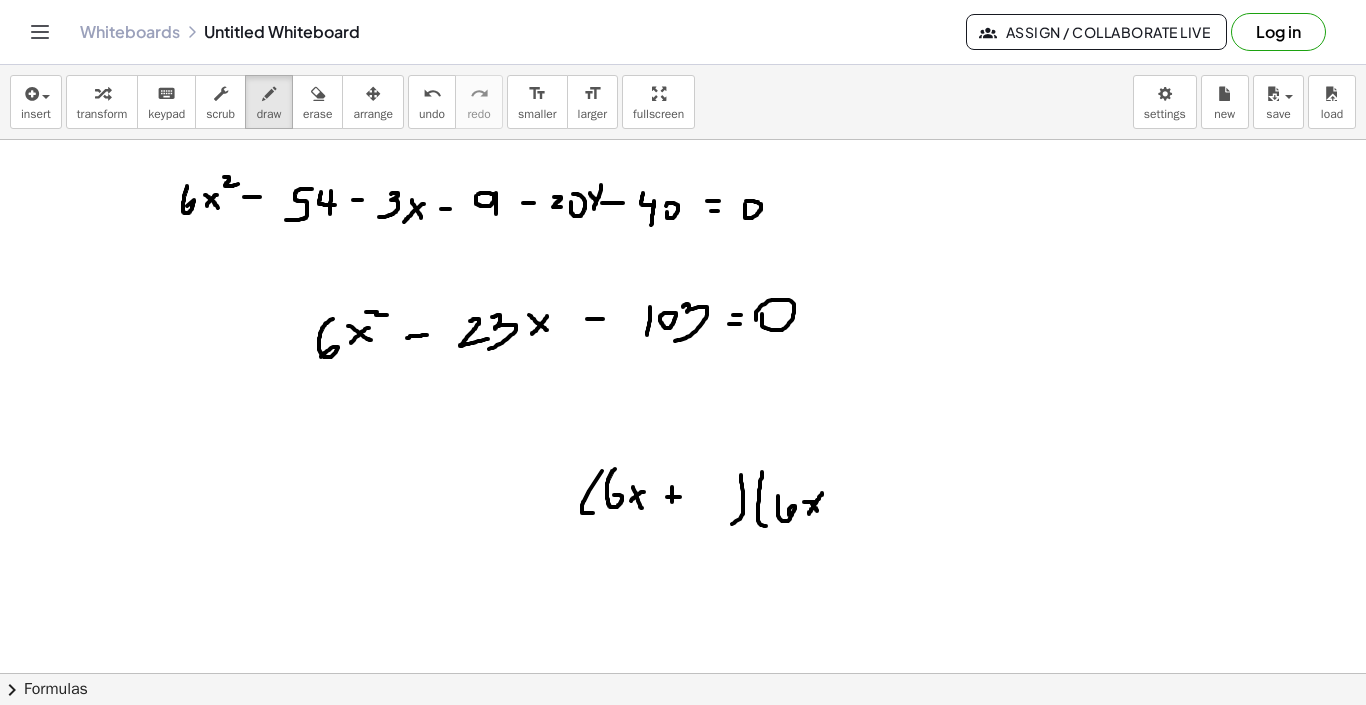 drag, startPoint x: 672, startPoint y: 487, endPoint x: 672, endPoint y: 501, distance: 14 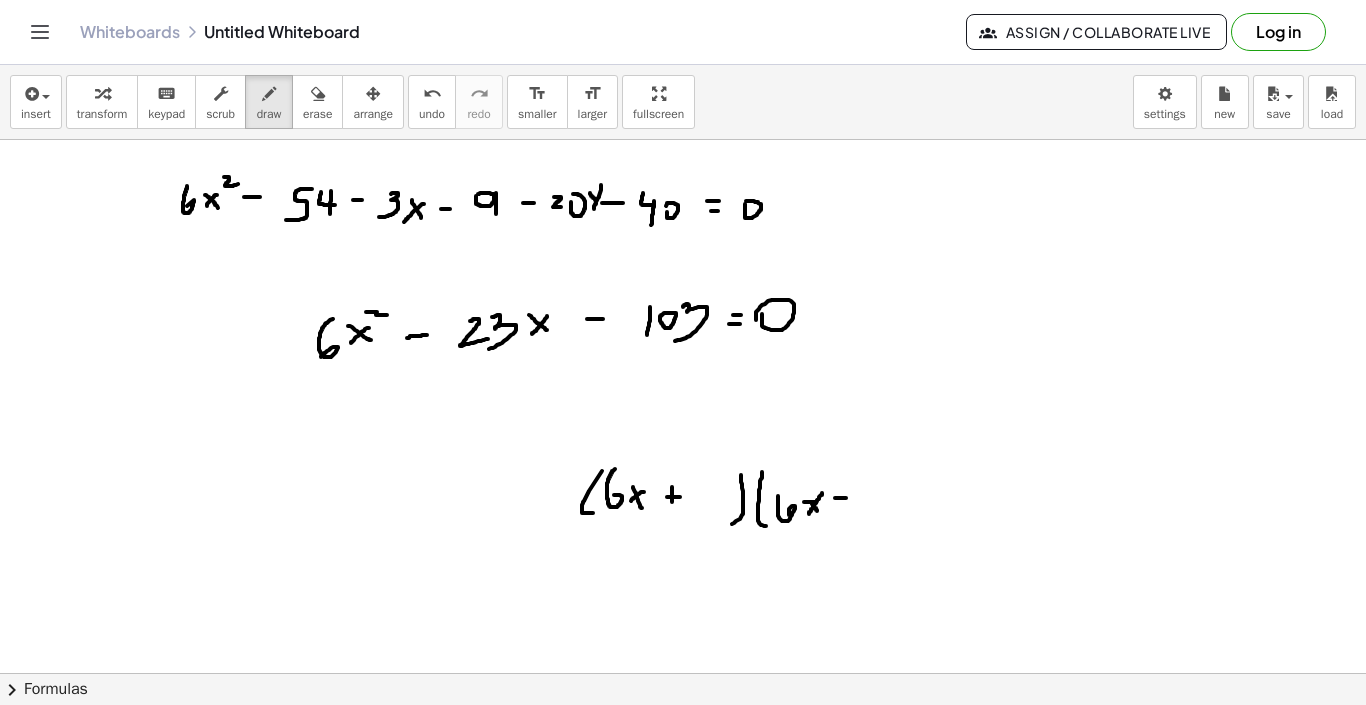 drag, startPoint x: 835, startPoint y: 498, endPoint x: 846, endPoint y: 498, distance: 11 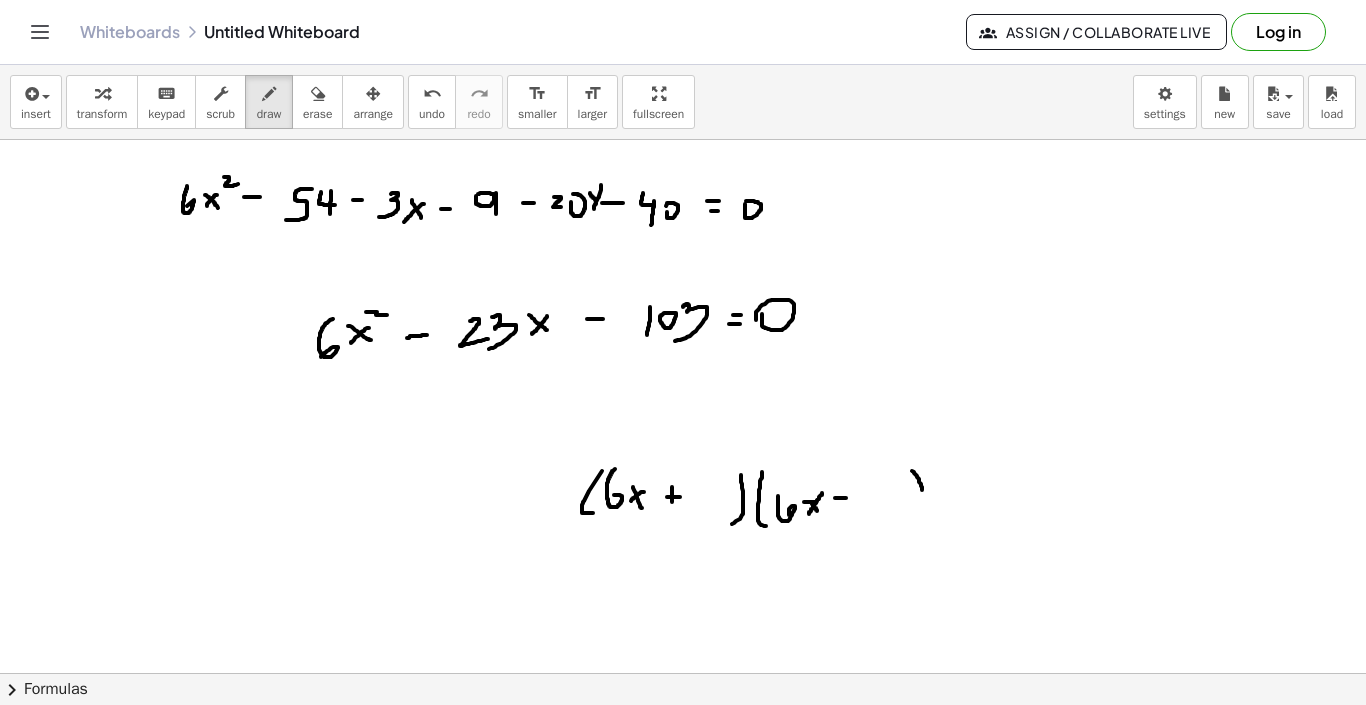 drag, startPoint x: 912, startPoint y: 471, endPoint x: 912, endPoint y: 506, distance: 35 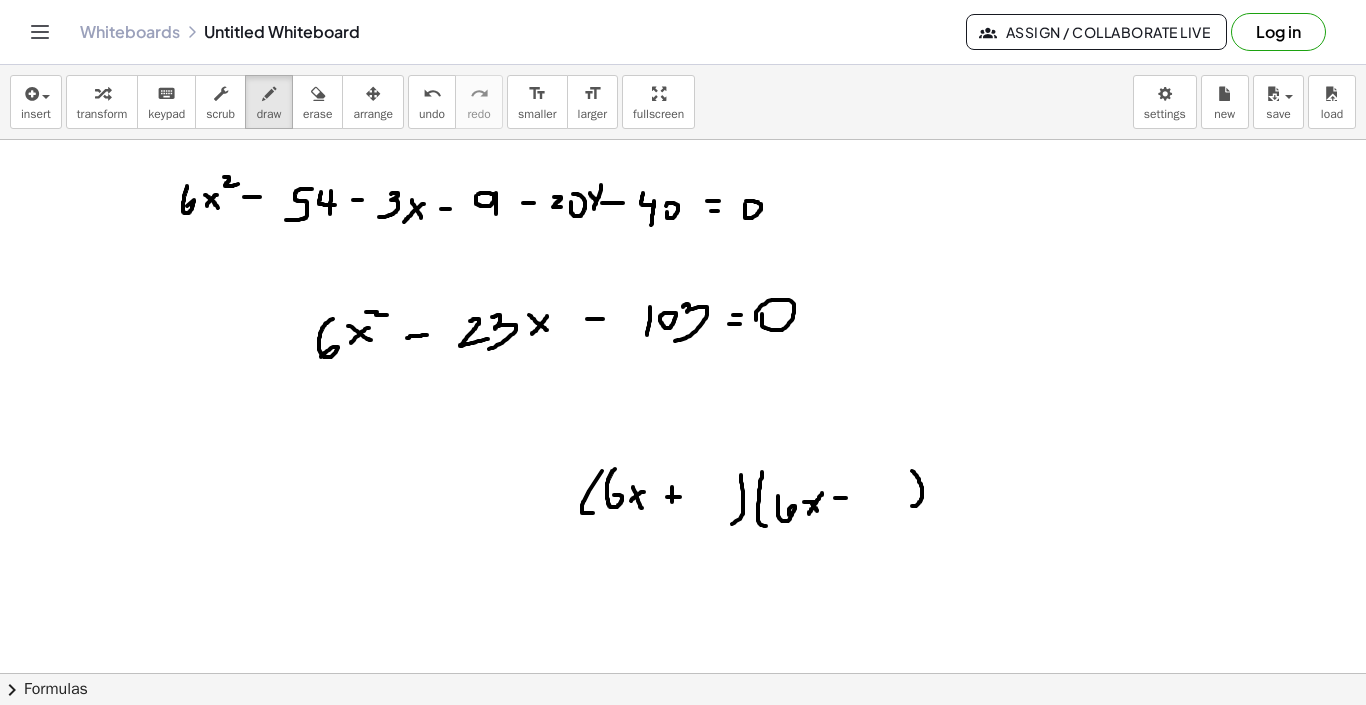 scroll, scrollTop: -2, scrollLeft: 0, axis: vertical 